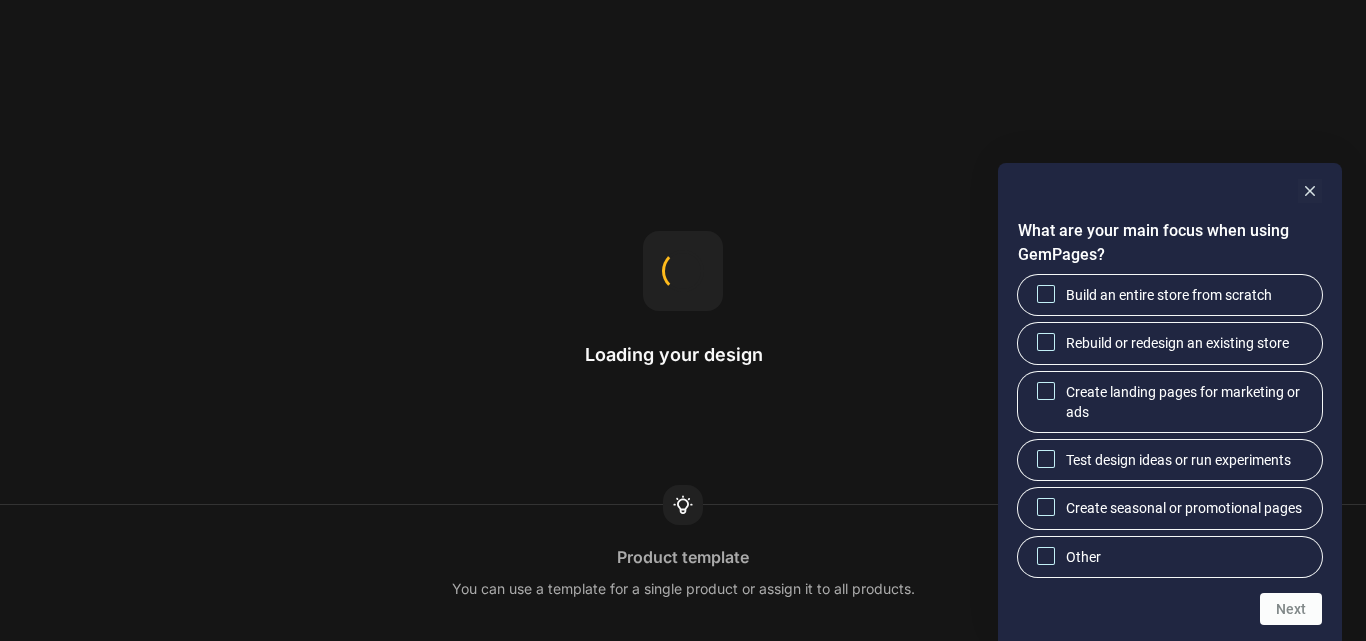 scroll, scrollTop: 0, scrollLeft: 0, axis: both 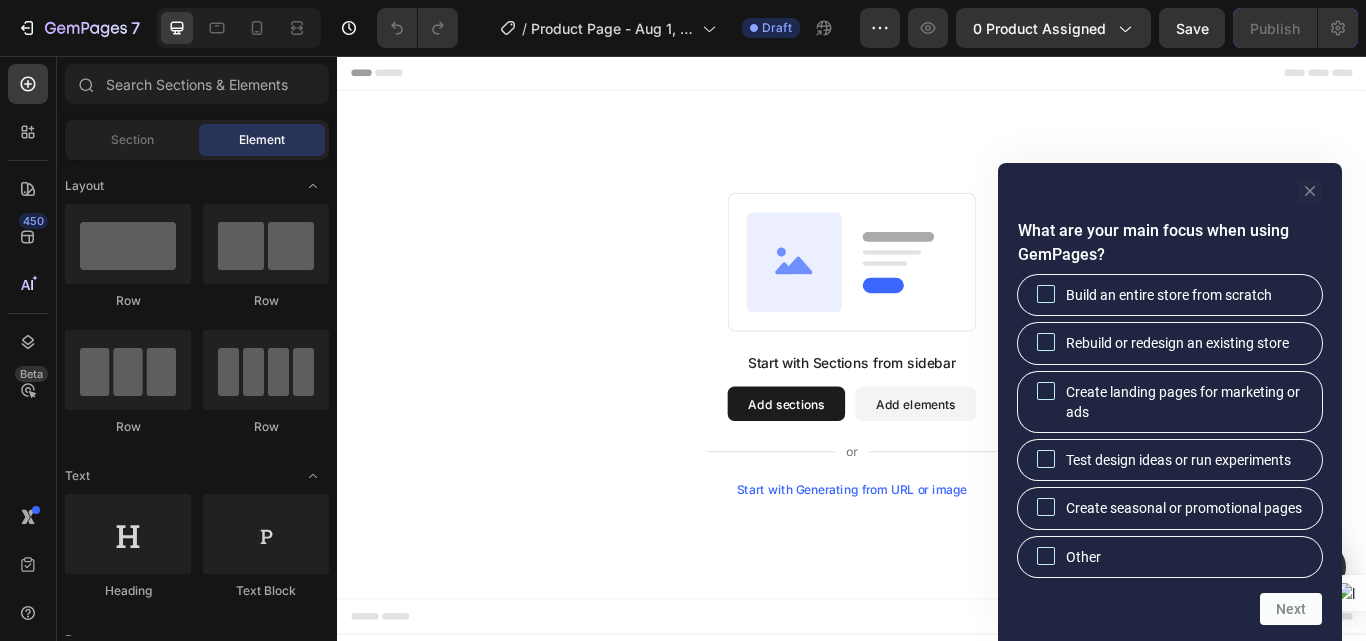 click 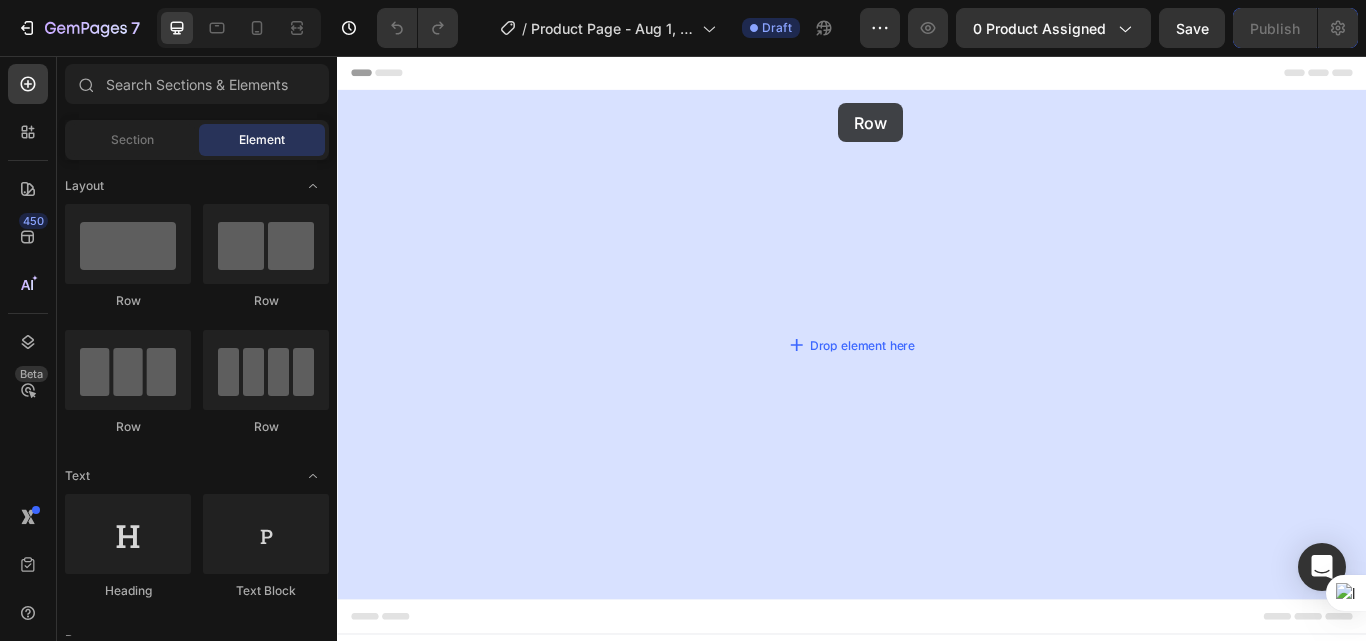 drag, startPoint x: 492, startPoint y: 302, endPoint x: 921, endPoint y: 111, distance: 469.5977 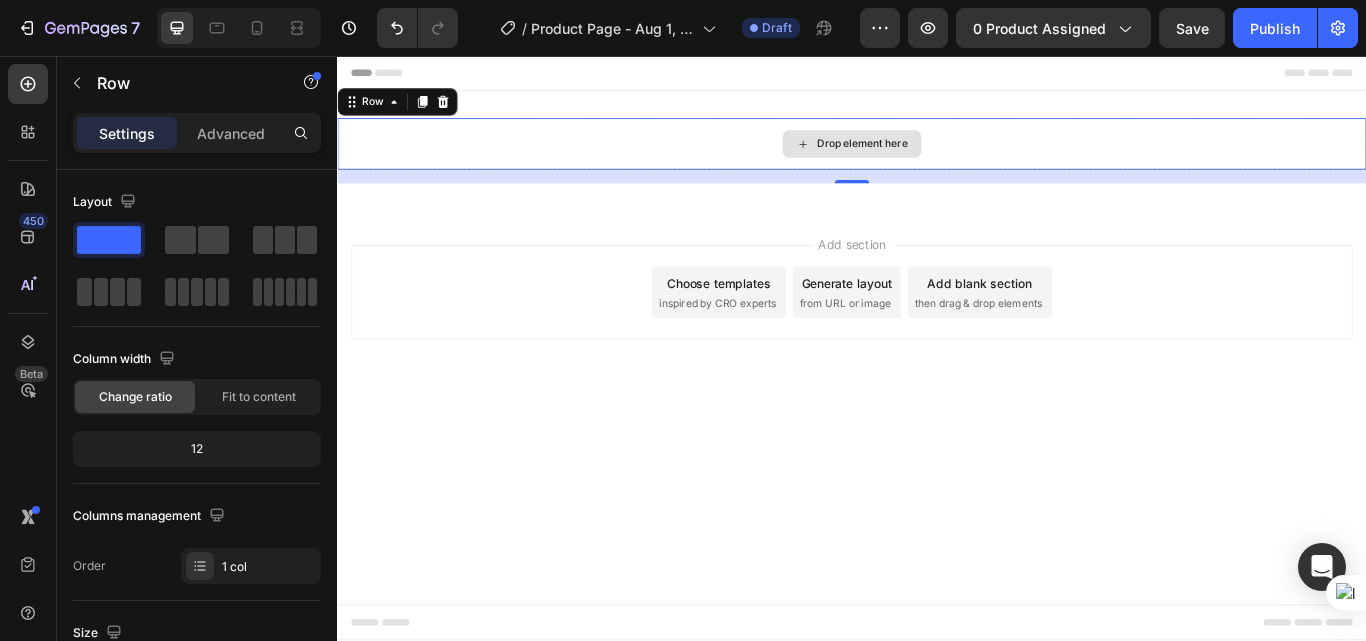 click on "Drop element here" at bounding box center (937, 159) 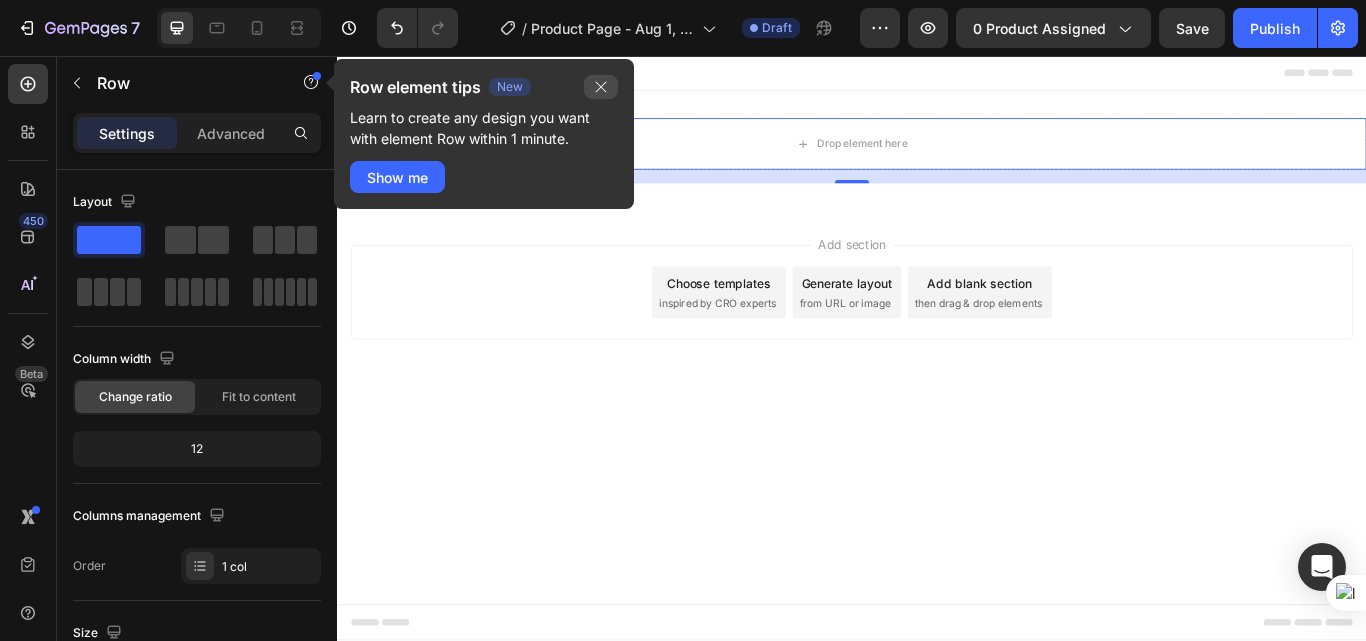 click 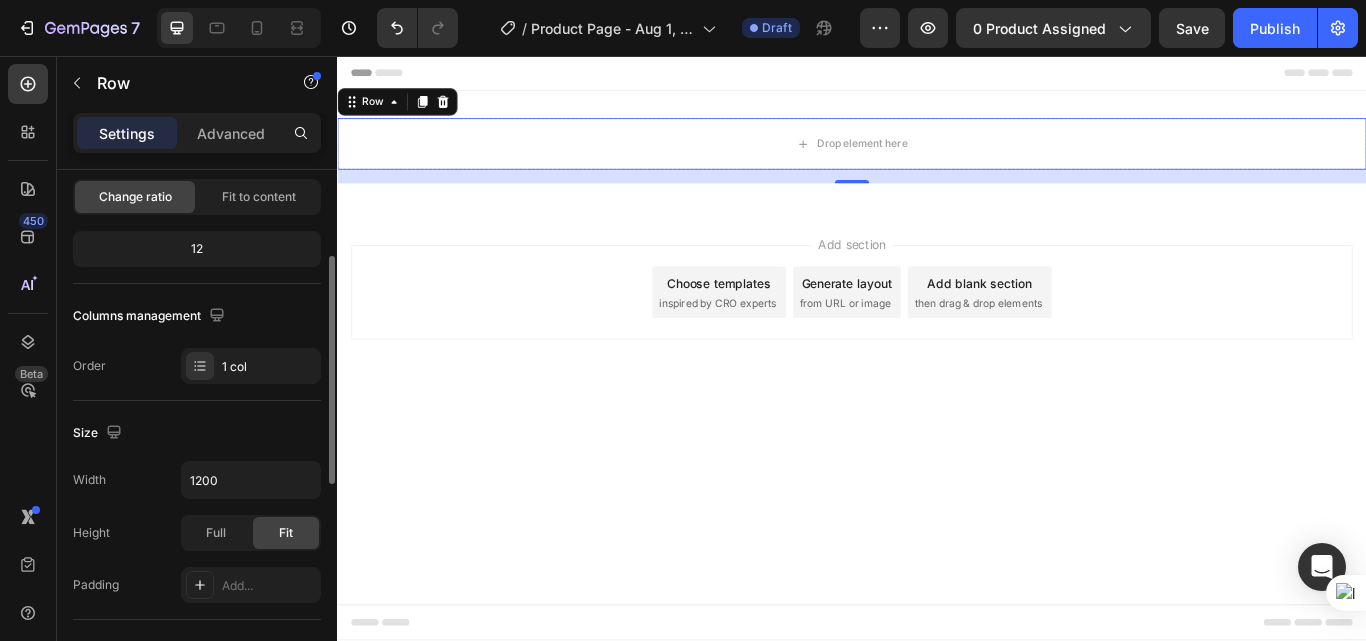scroll, scrollTop: 0, scrollLeft: 0, axis: both 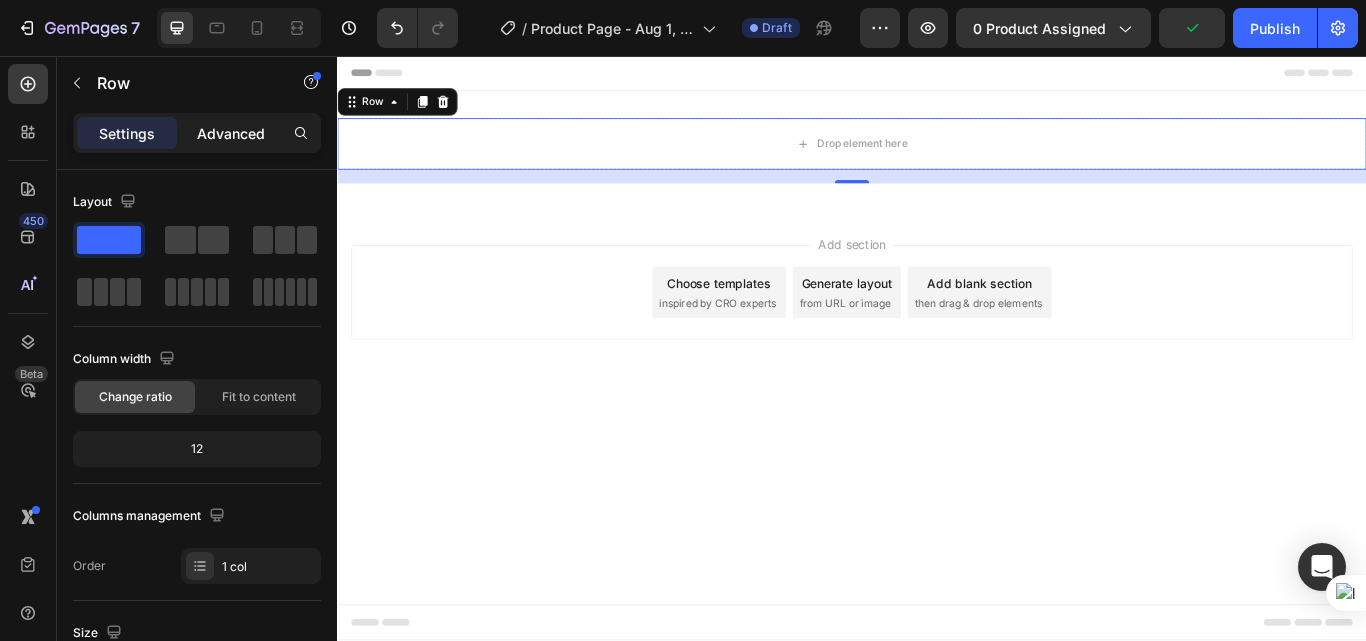 click on "Advanced" at bounding box center [231, 133] 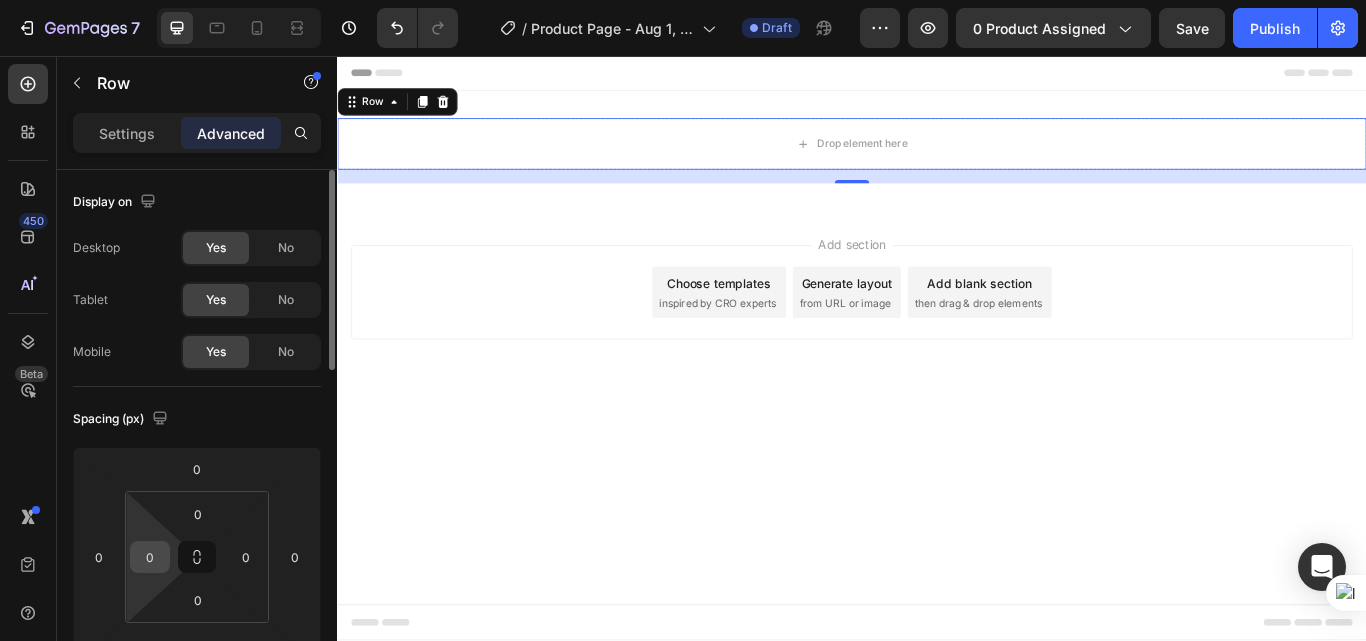click on "0" at bounding box center [150, 557] 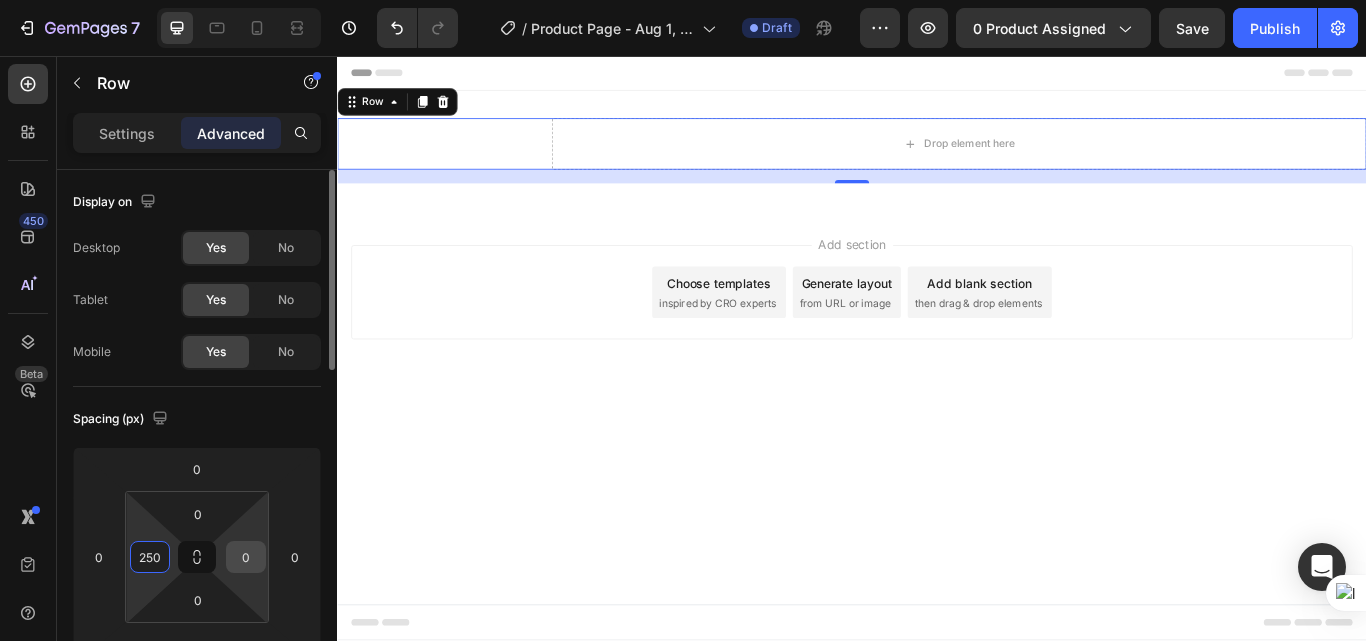 type on "250" 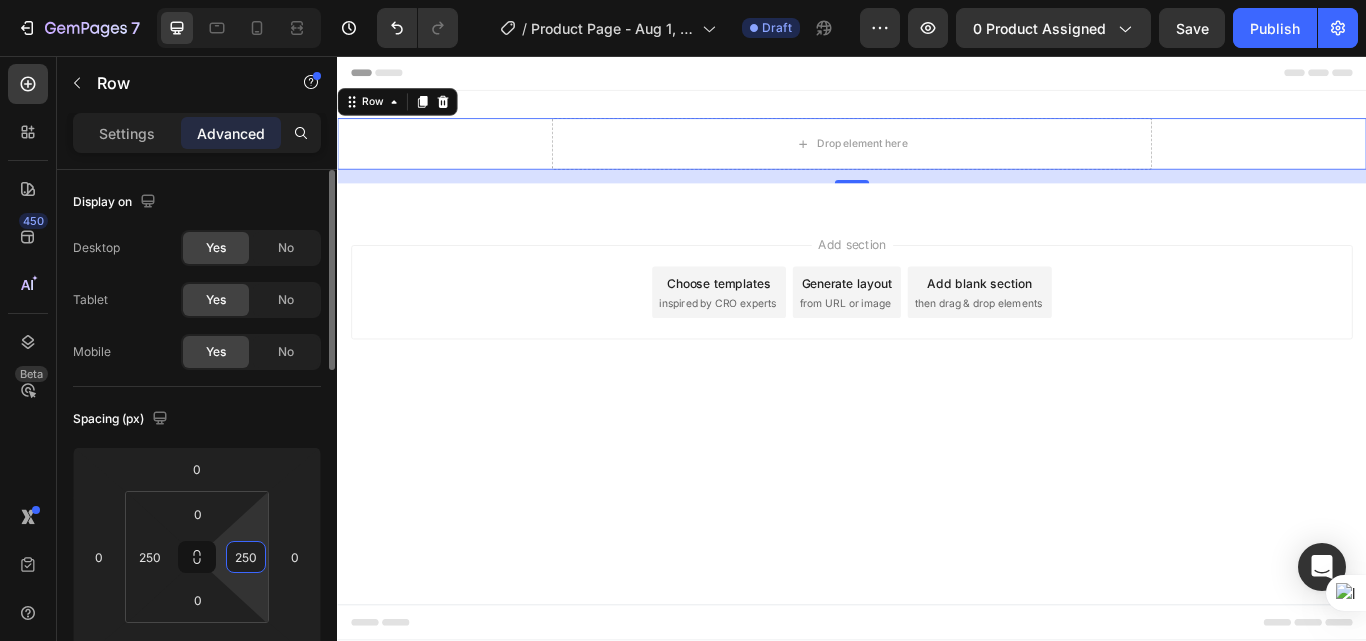 type on "250" 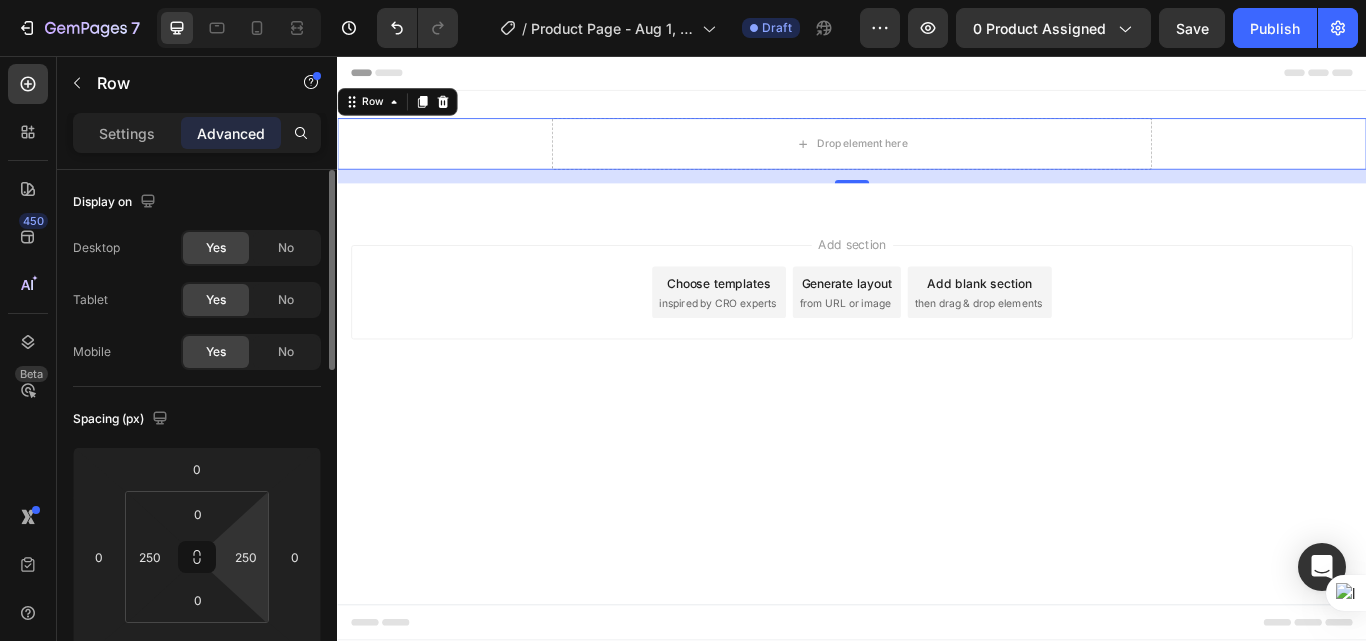 click on "Spacing (px)" at bounding box center [197, 419] 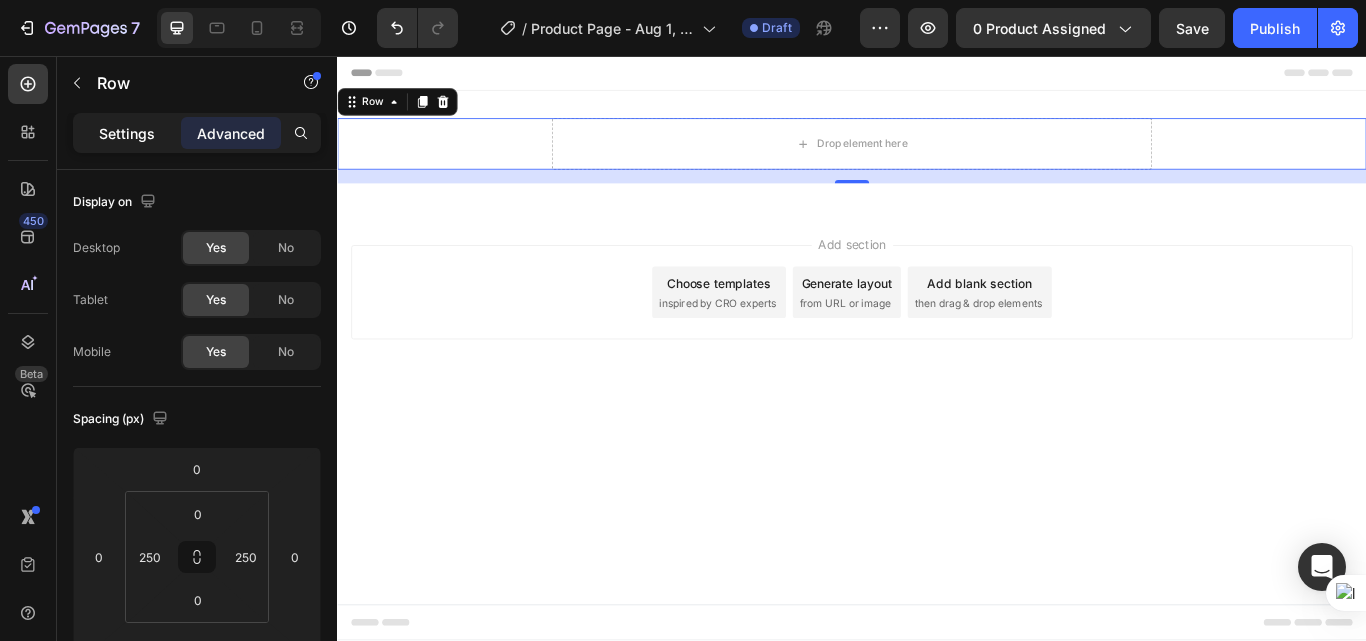 click on "Settings" at bounding box center [127, 133] 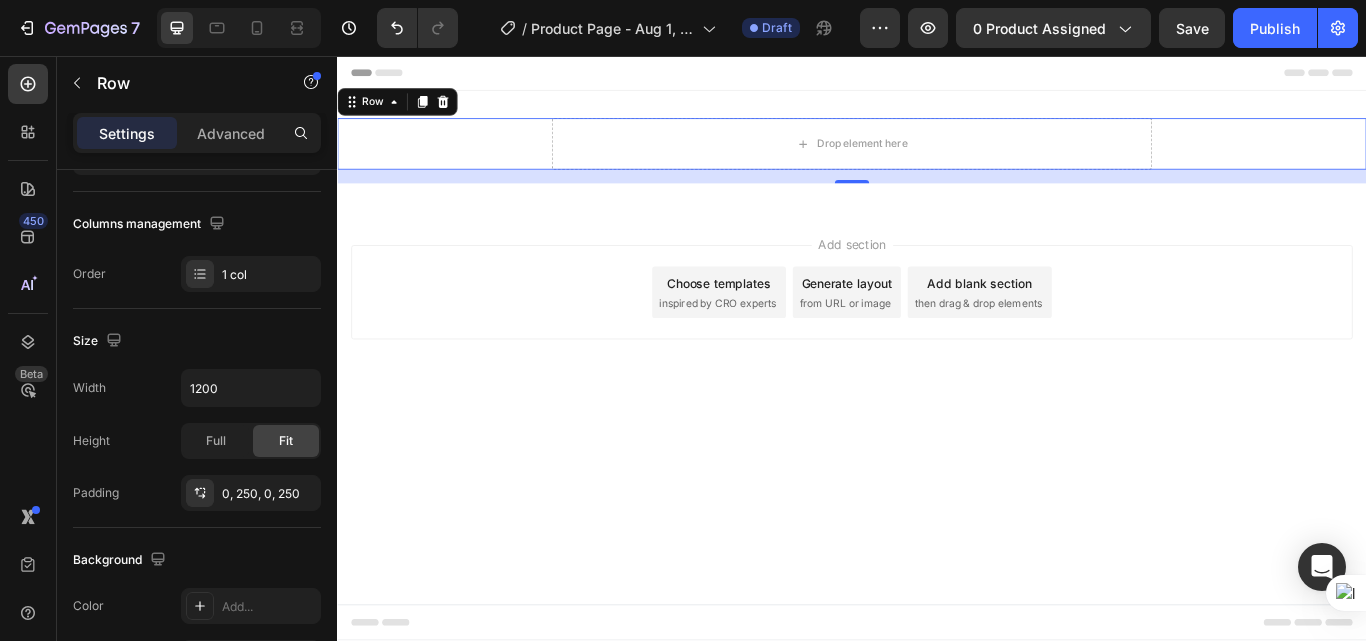 scroll, scrollTop: 0, scrollLeft: 0, axis: both 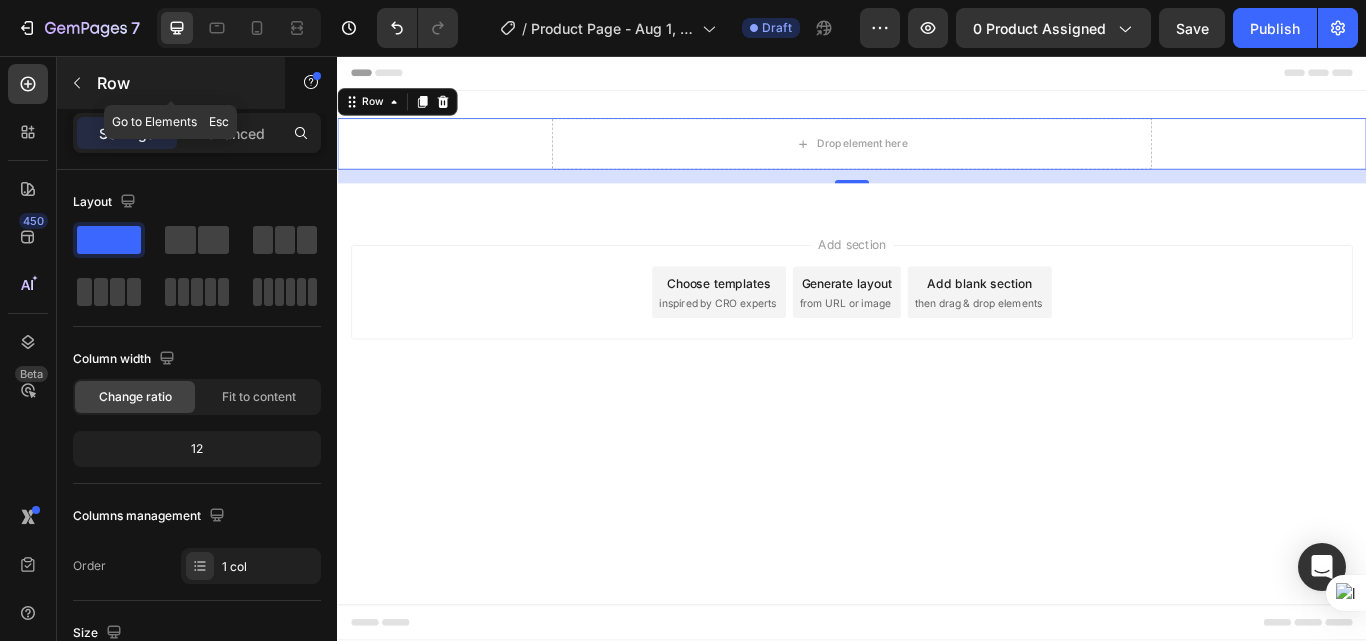 click 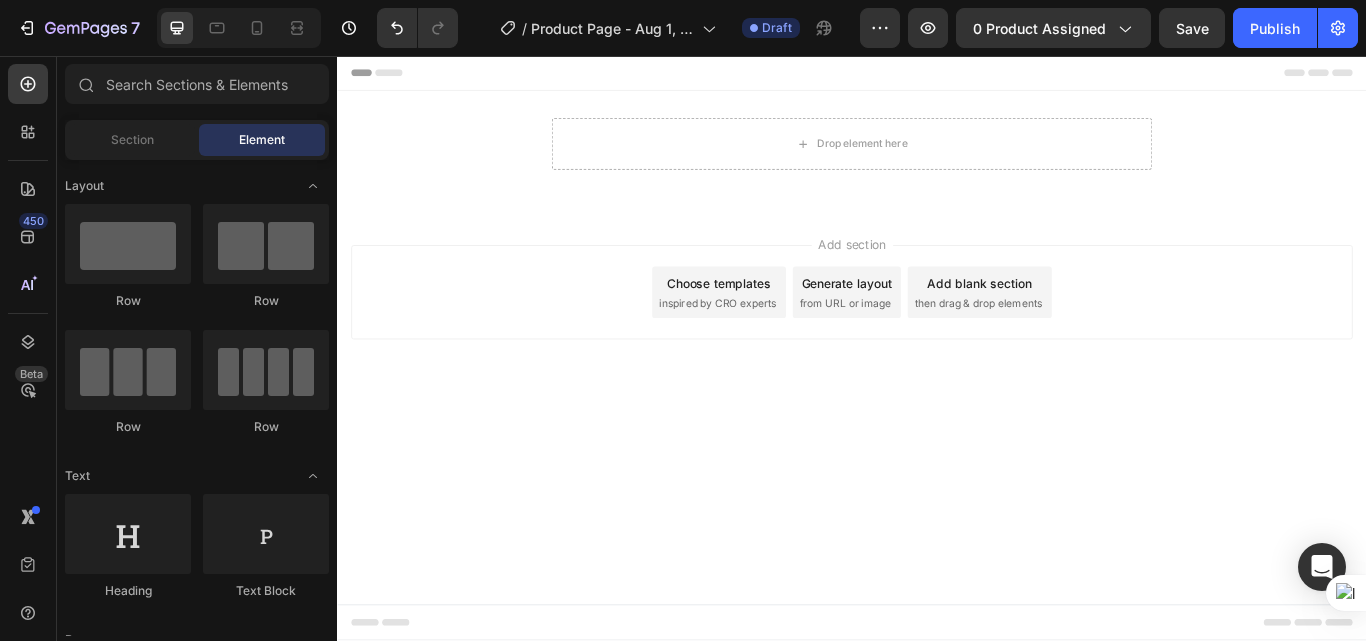 scroll, scrollTop: 100, scrollLeft: 0, axis: vertical 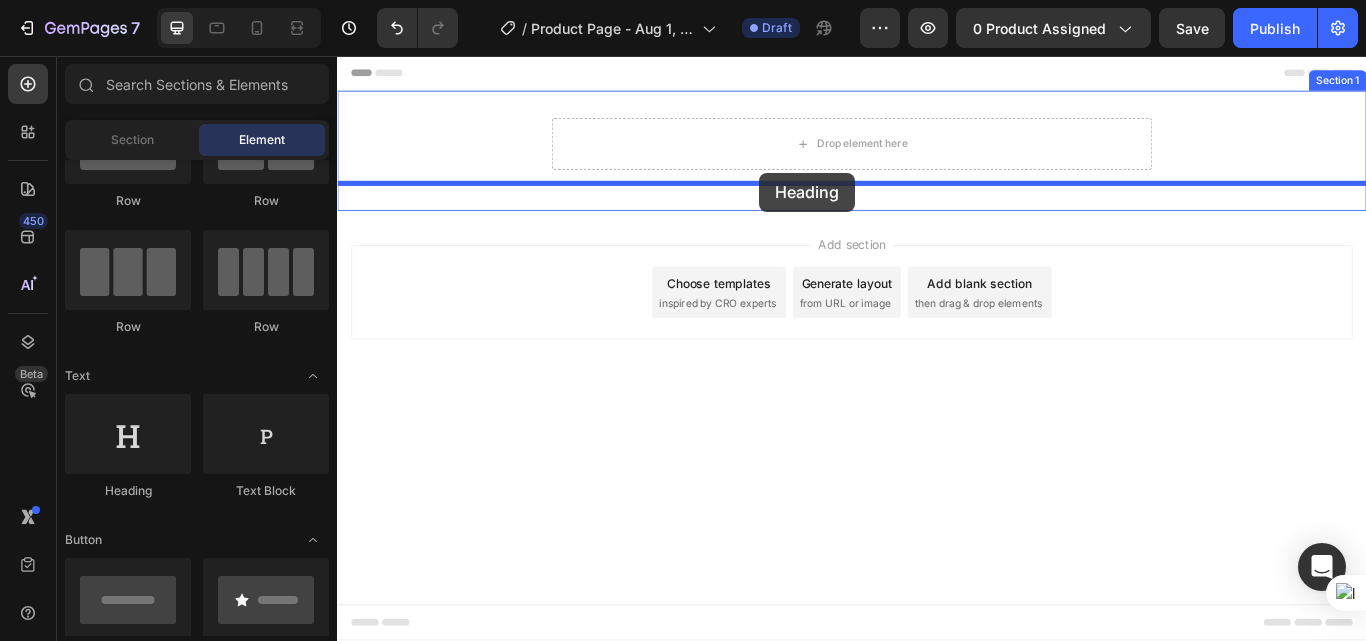 drag, startPoint x: 457, startPoint y: 505, endPoint x: 829, endPoint y: 192, distance: 486.1615 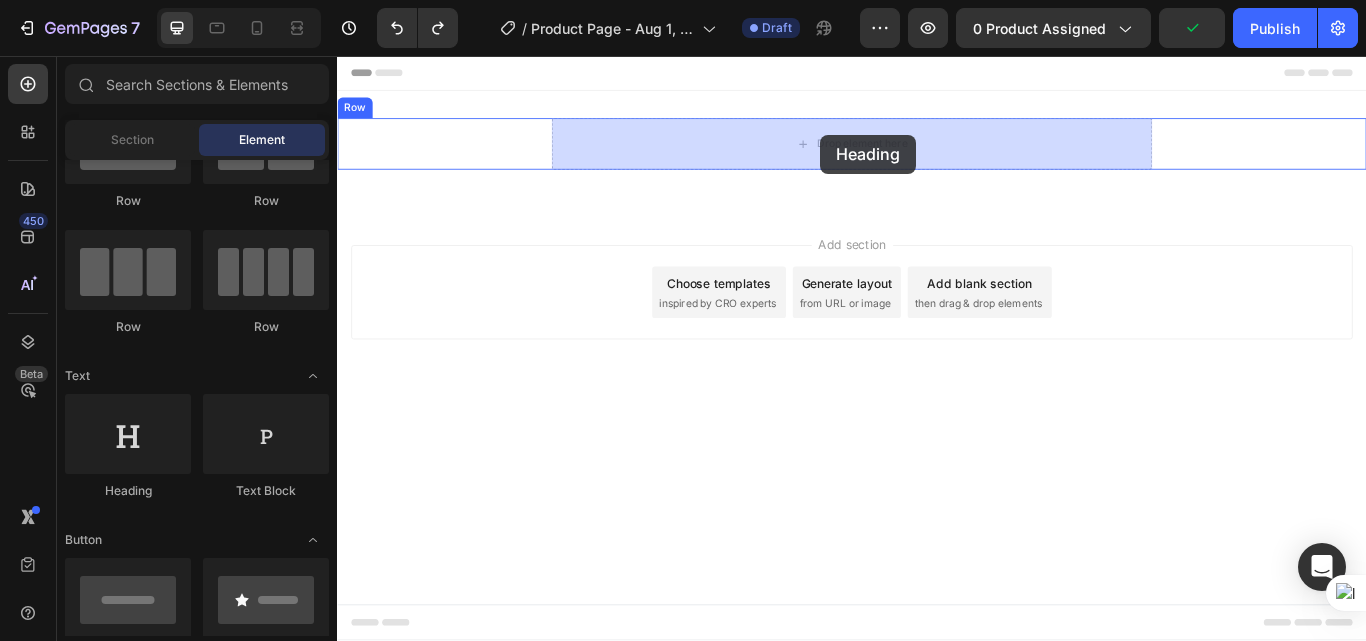 drag, startPoint x: 533, startPoint y: 502, endPoint x: 900, endPoint y: 148, distance: 509.90686 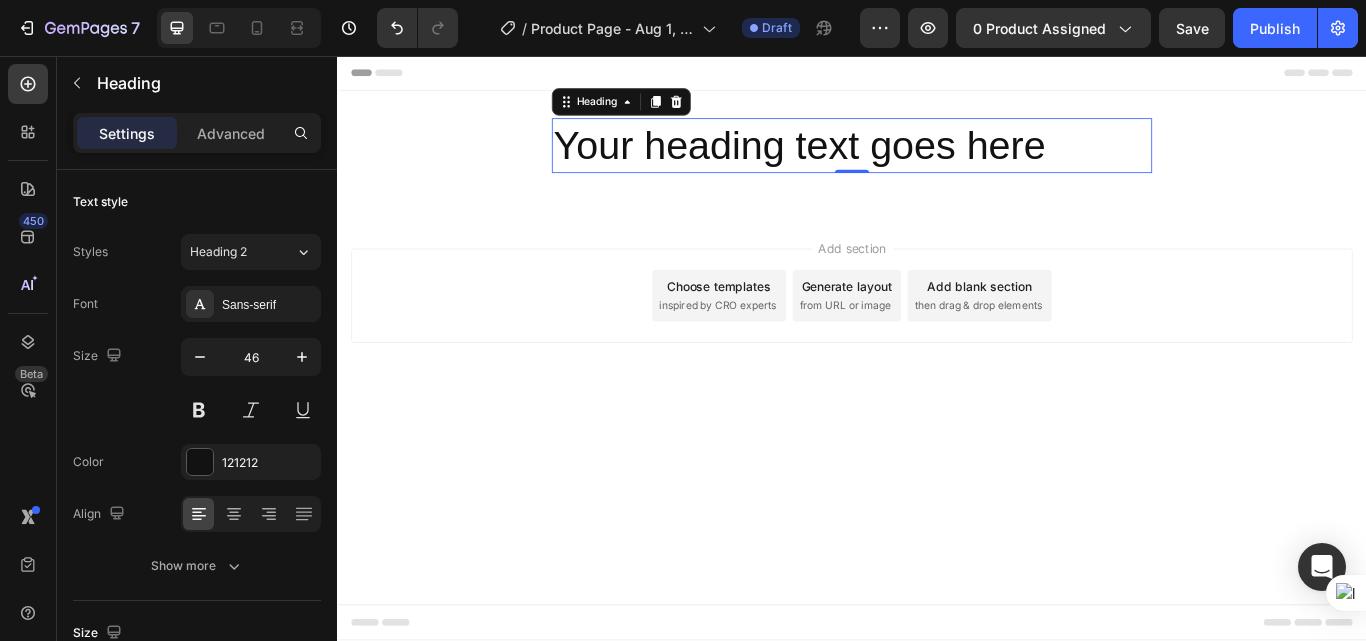 click on "Your heading text goes here" at bounding box center [937, 161] 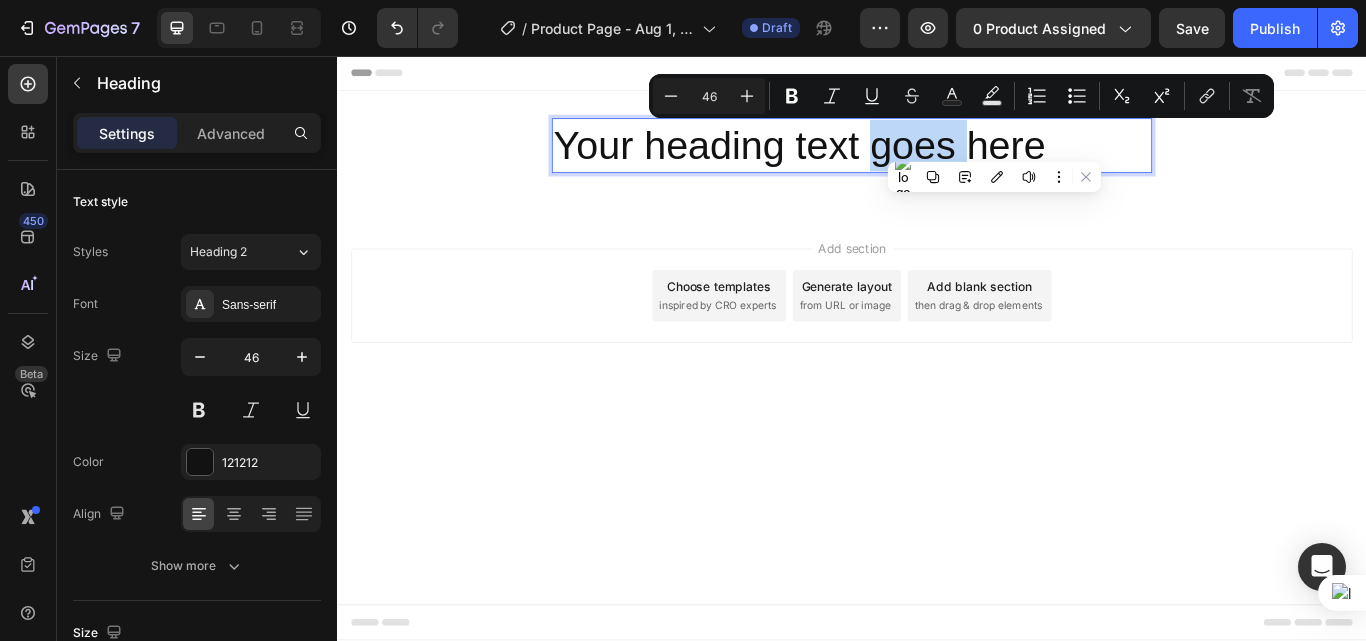 click on "Your heading text goes here" at bounding box center [937, 161] 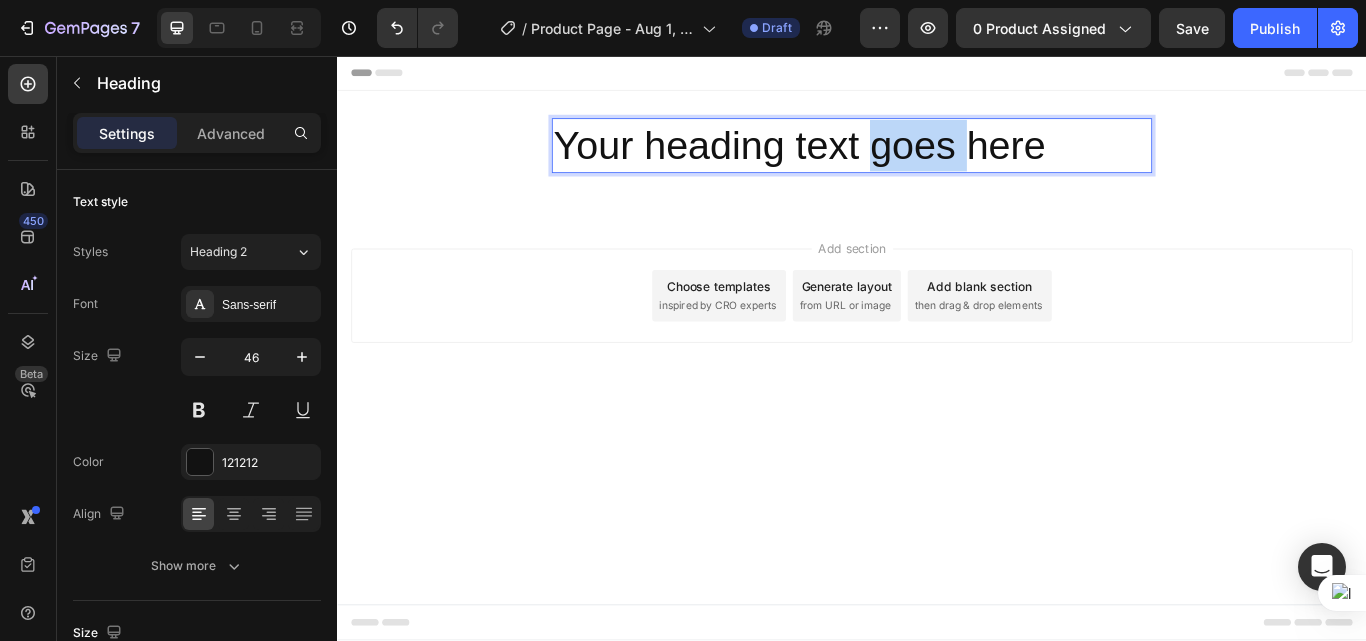 click on "Your heading text goes here" at bounding box center (937, 161) 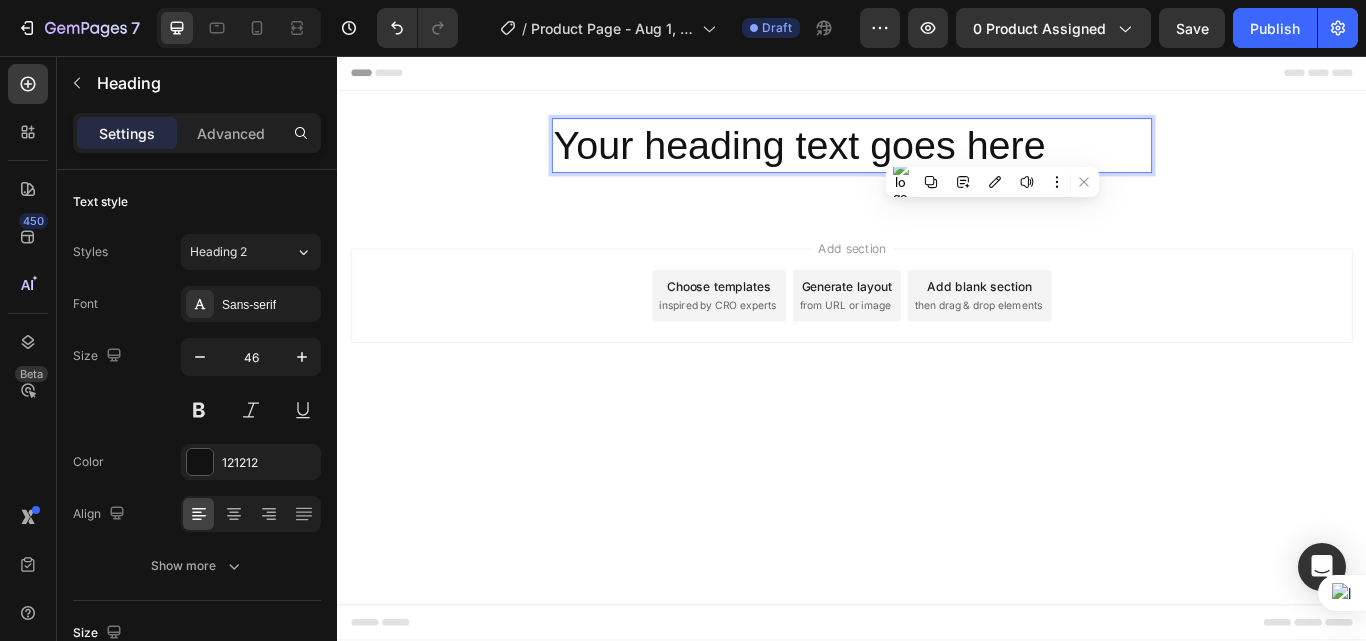 click on "Your heading text goes here" at bounding box center (937, 161) 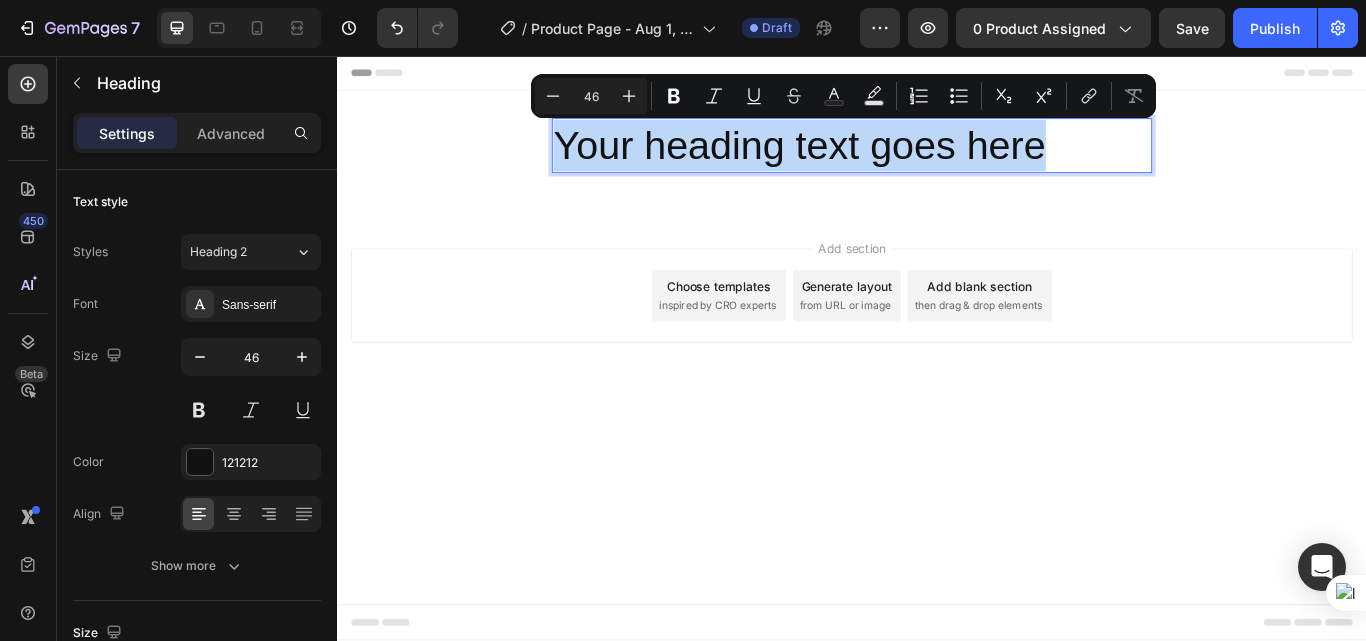 drag, startPoint x: 1195, startPoint y: 162, endPoint x: 601, endPoint y: 164, distance: 594.00336 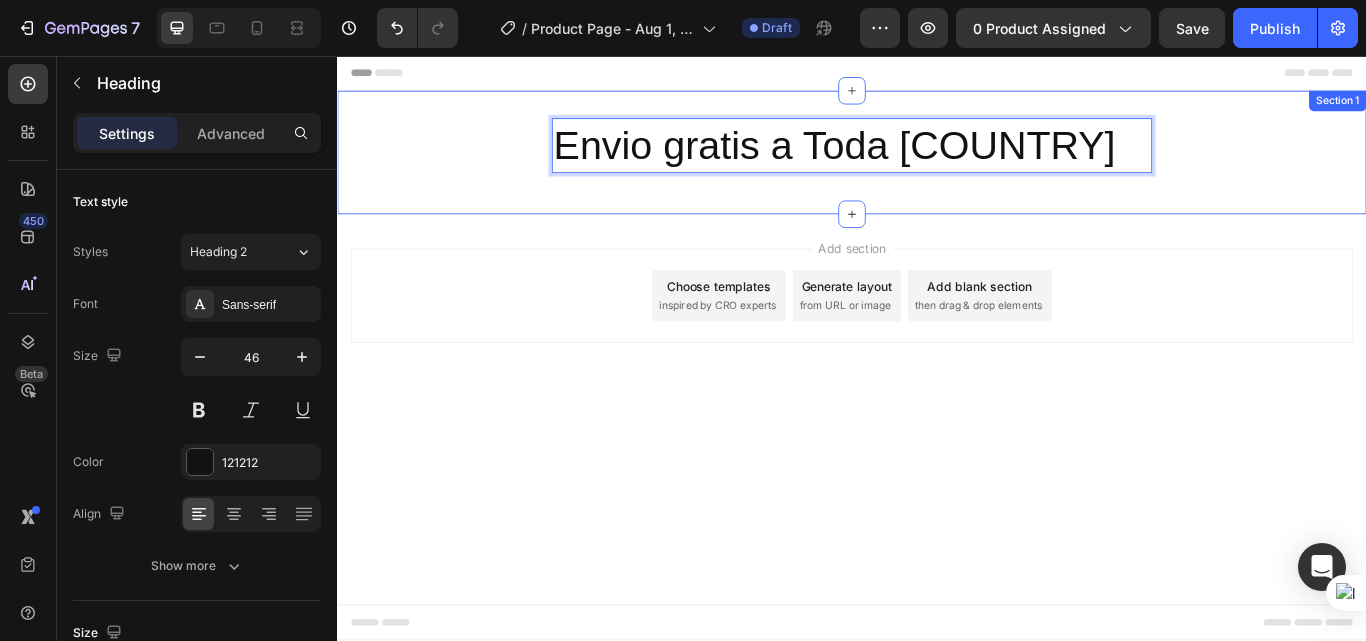 click on "Envio gratis a Toda Colombia Heading   0 Row Section 1" at bounding box center (937, 169) 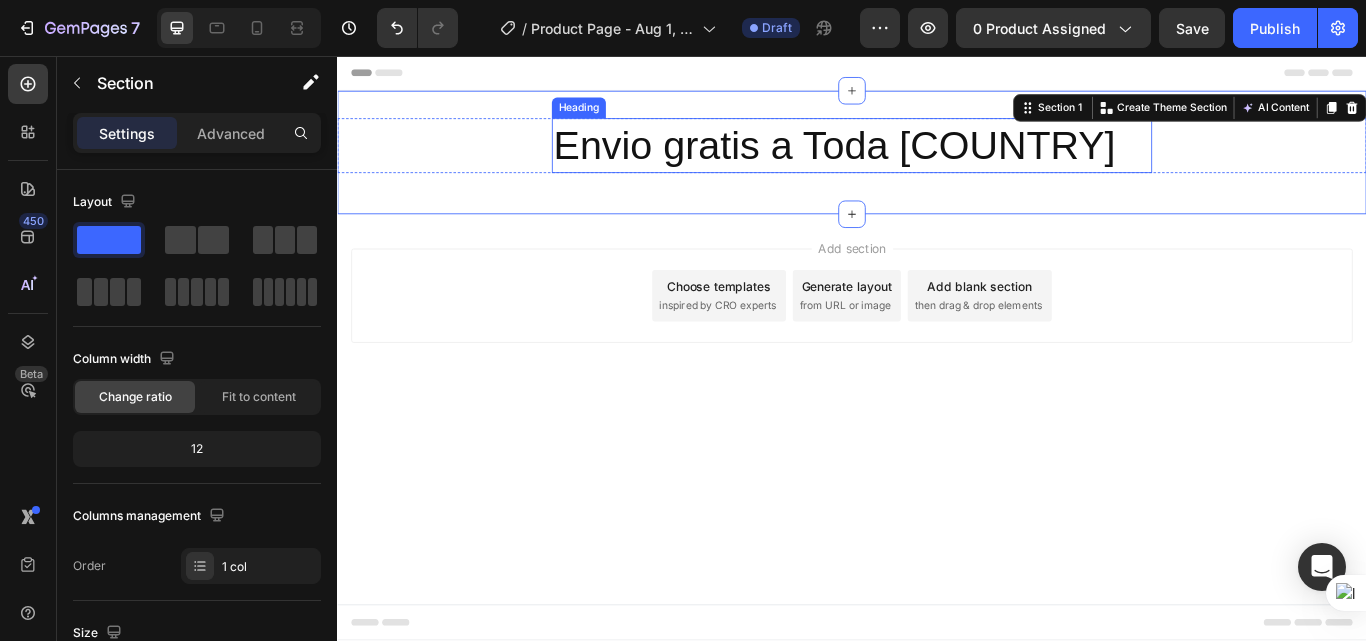 click on "Envio gratis a Toda Colombia" at bounding box center [937, 161] 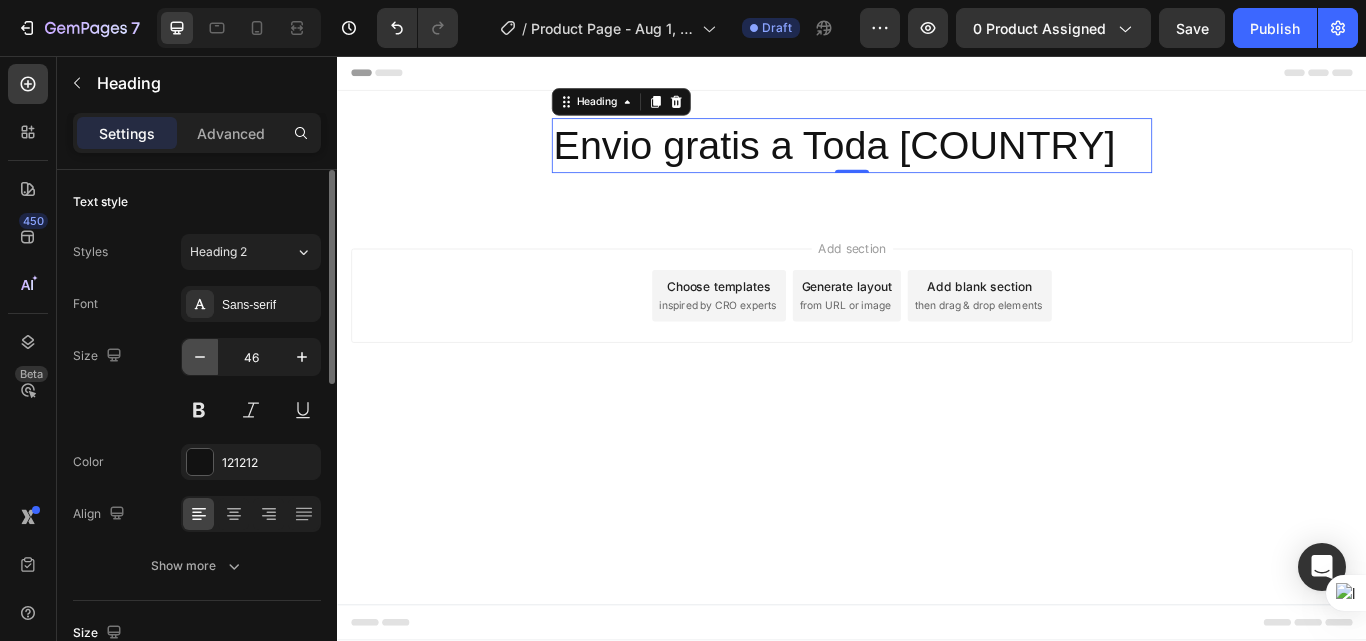 click 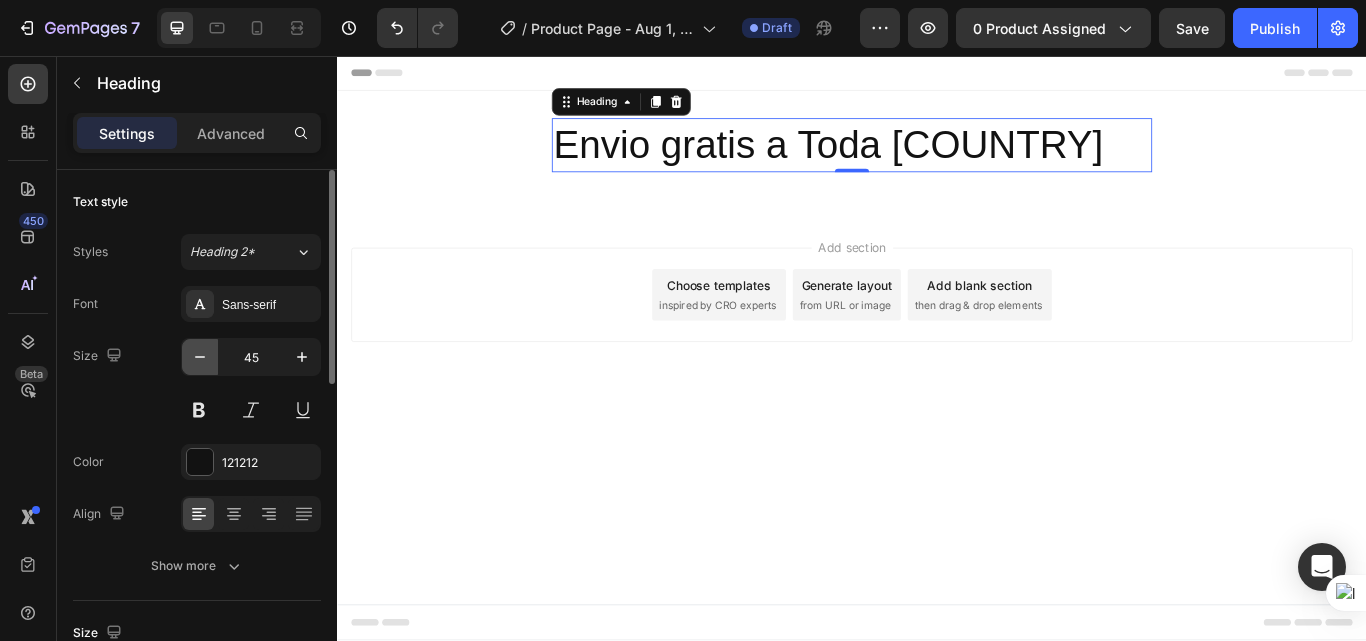 click 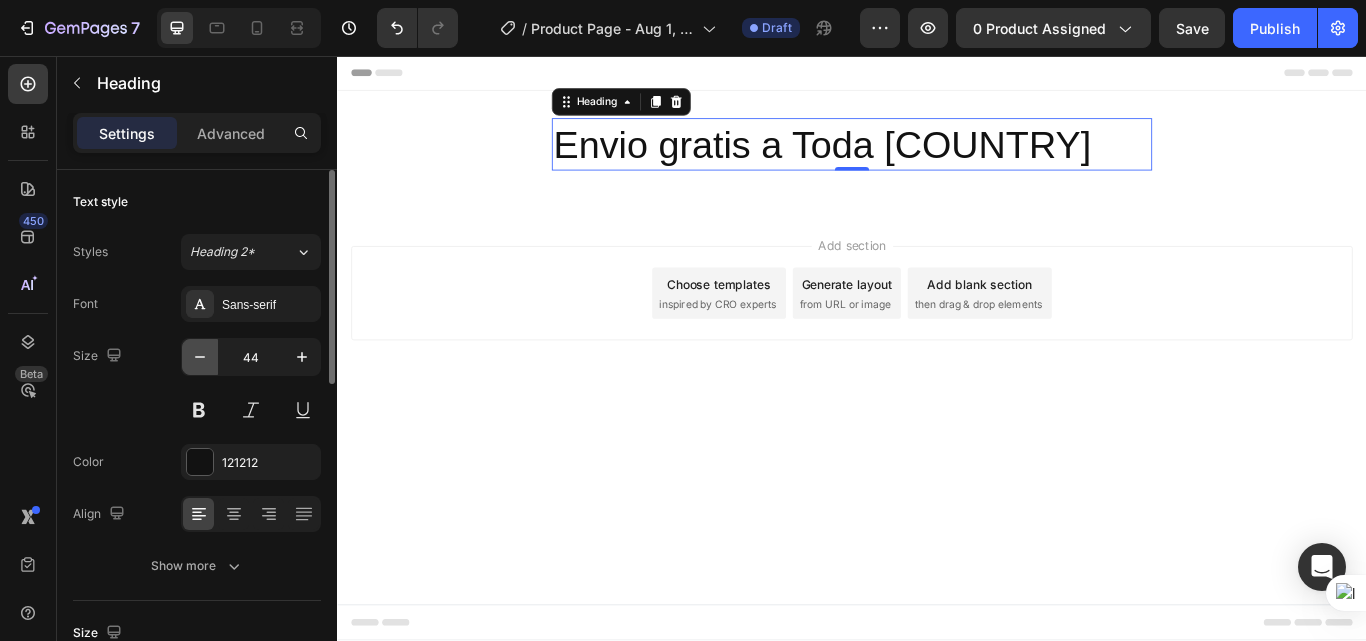 click 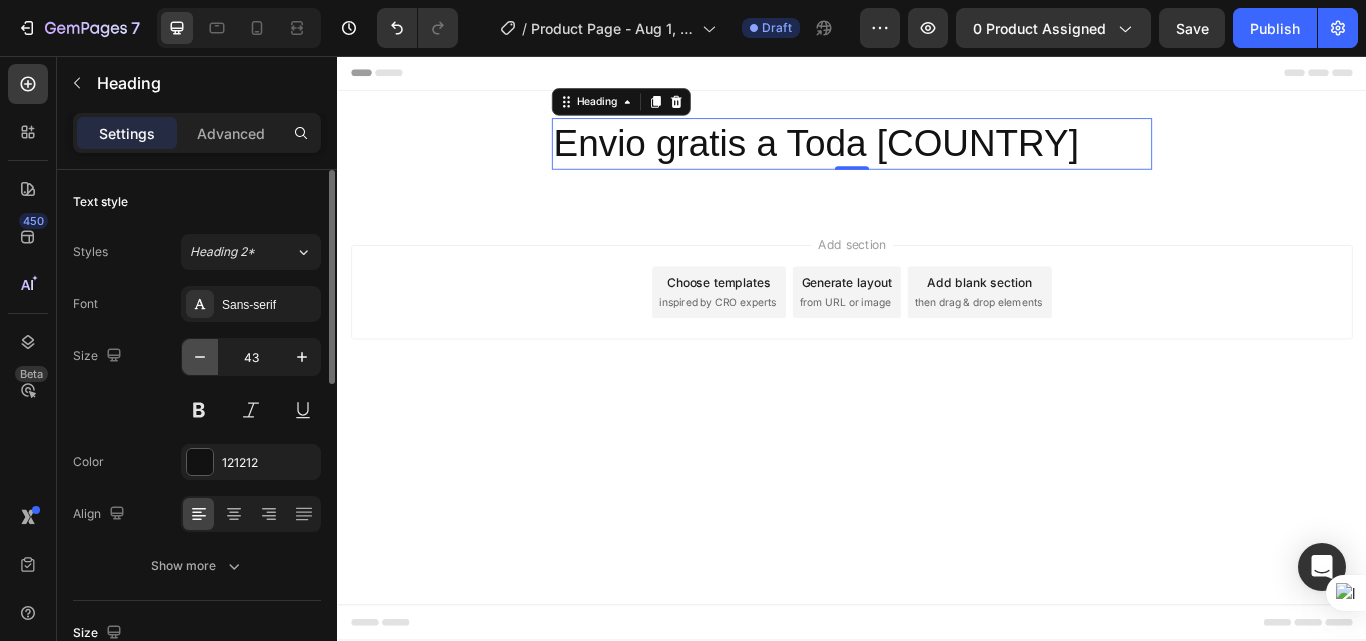 click 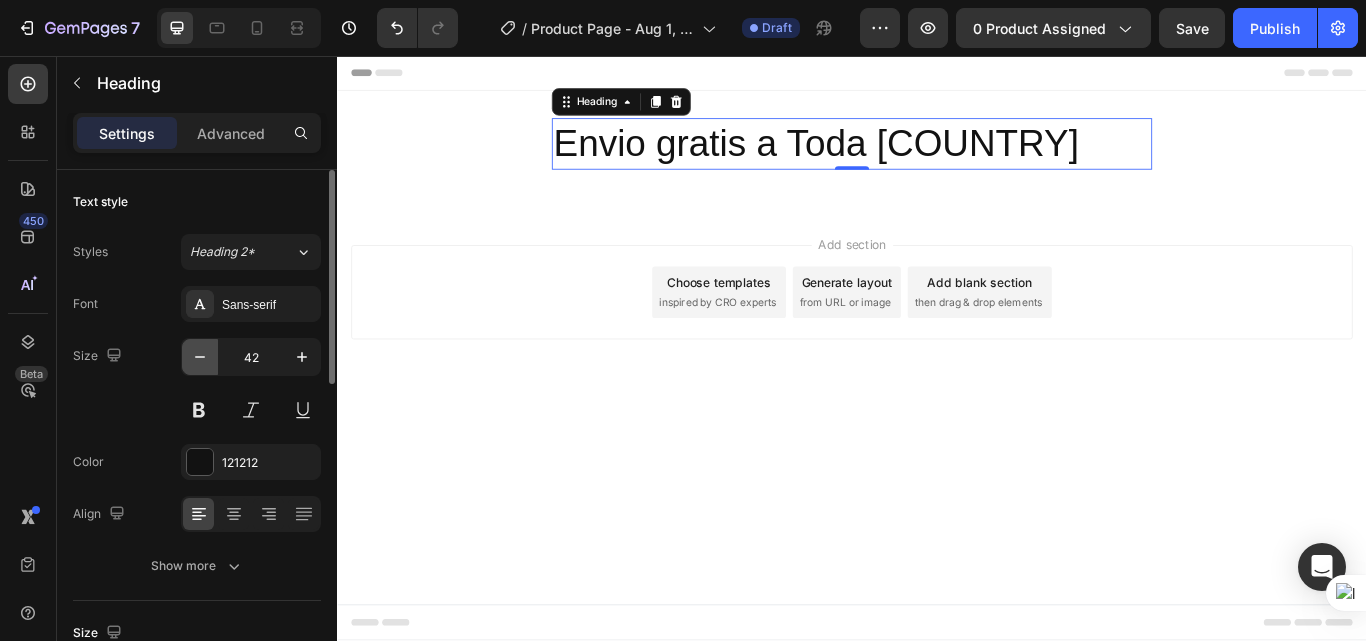 click 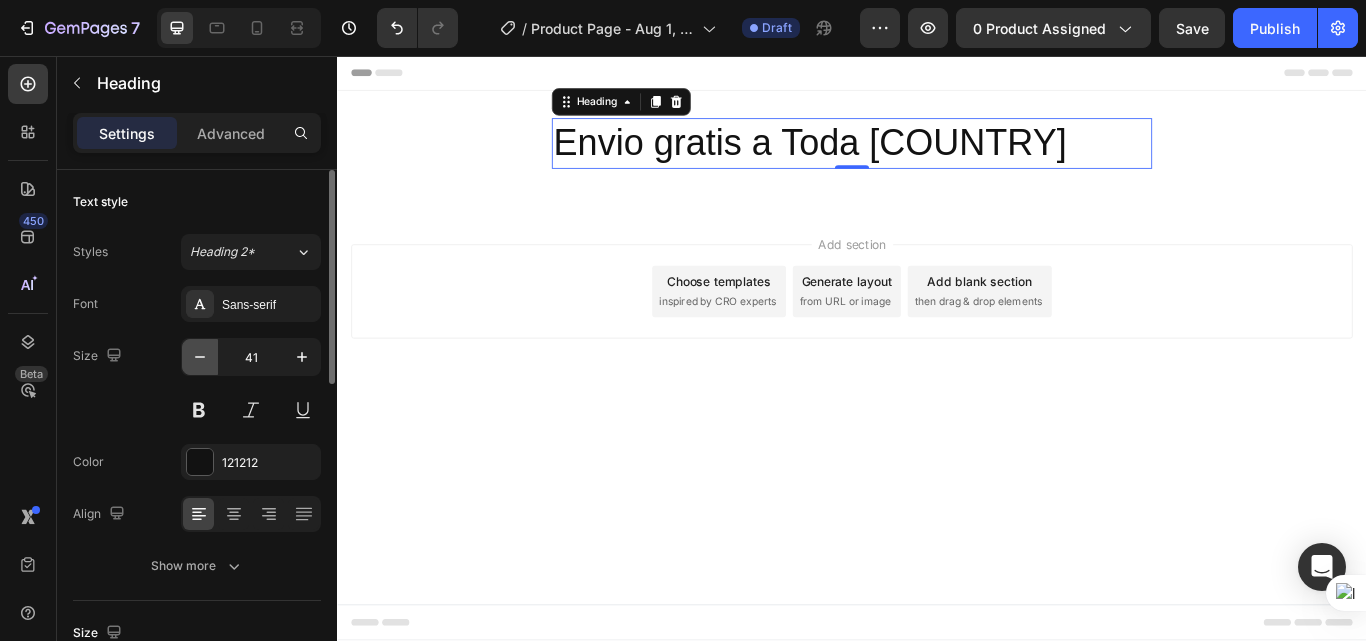 click 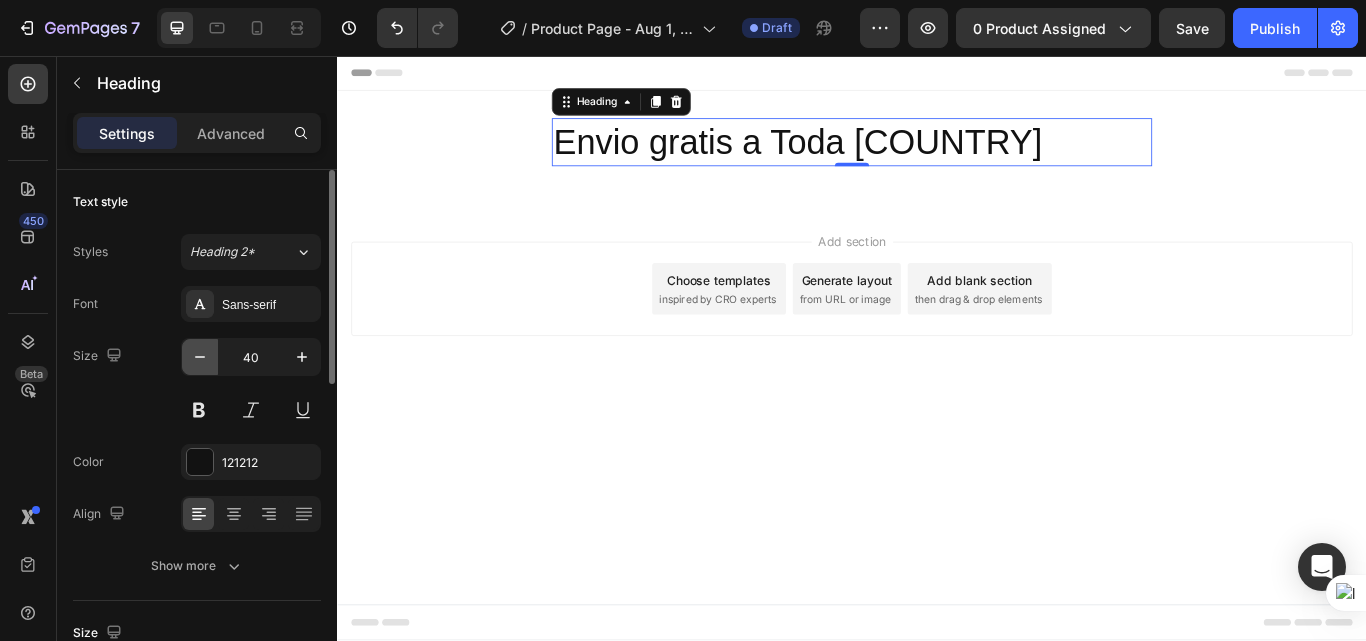 click 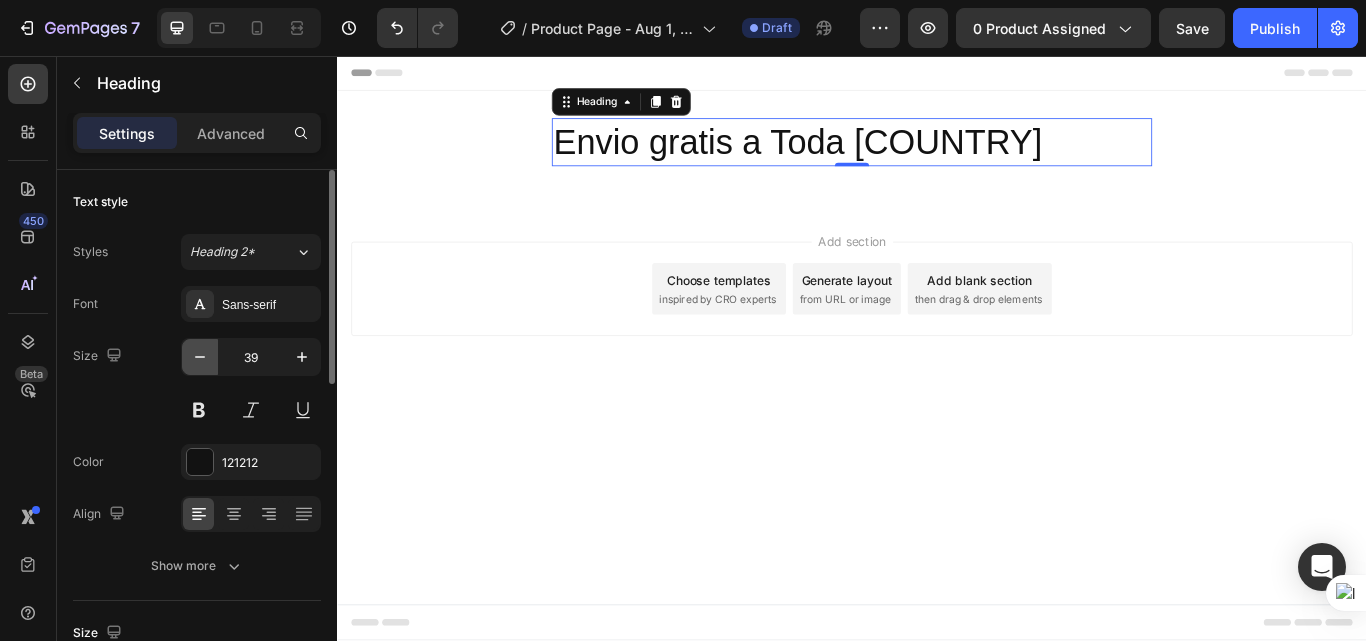 click 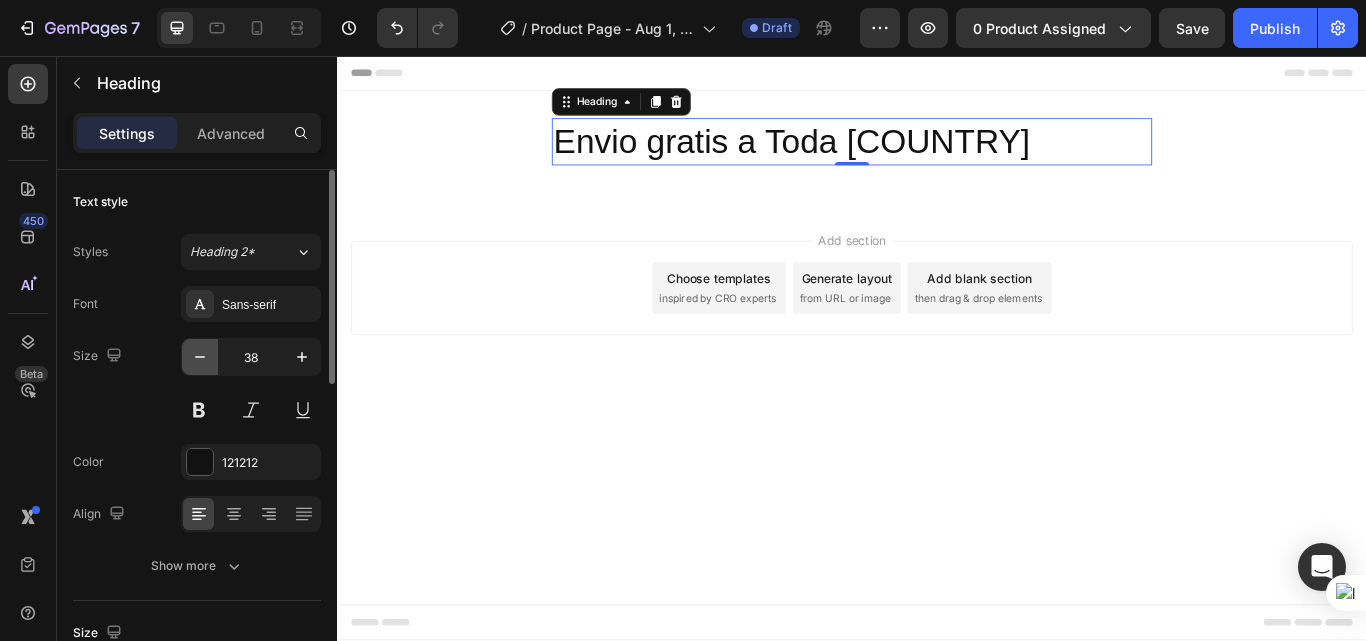 click 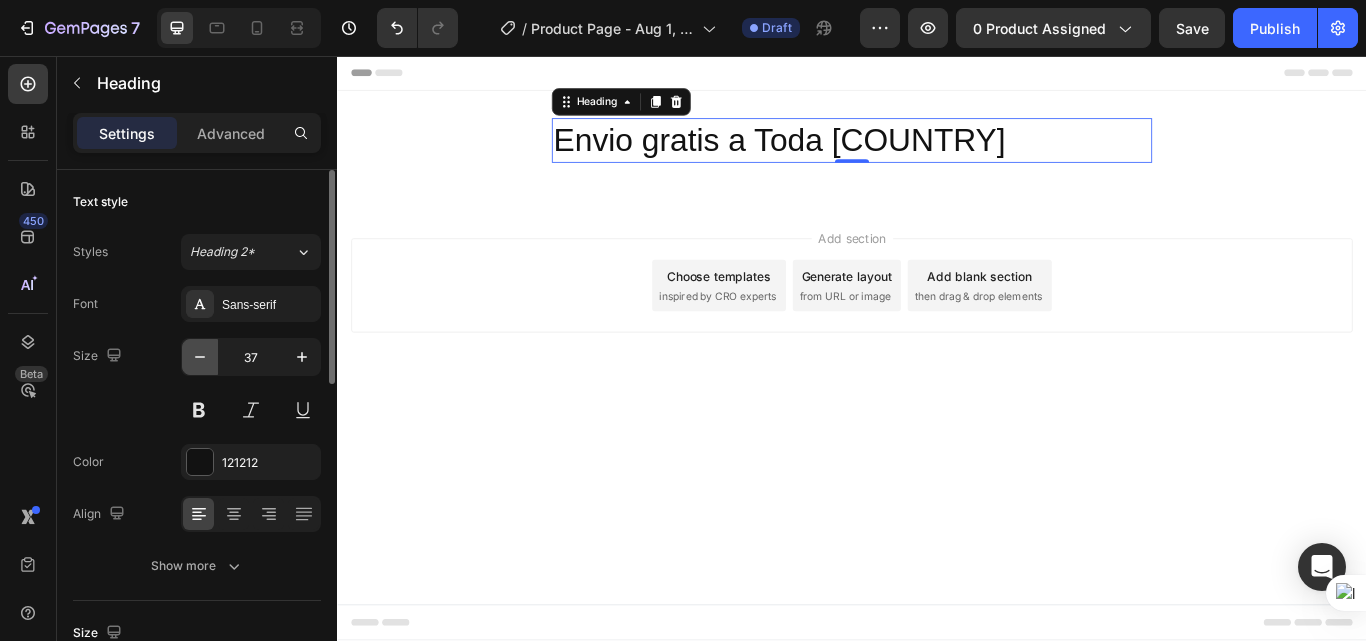 click 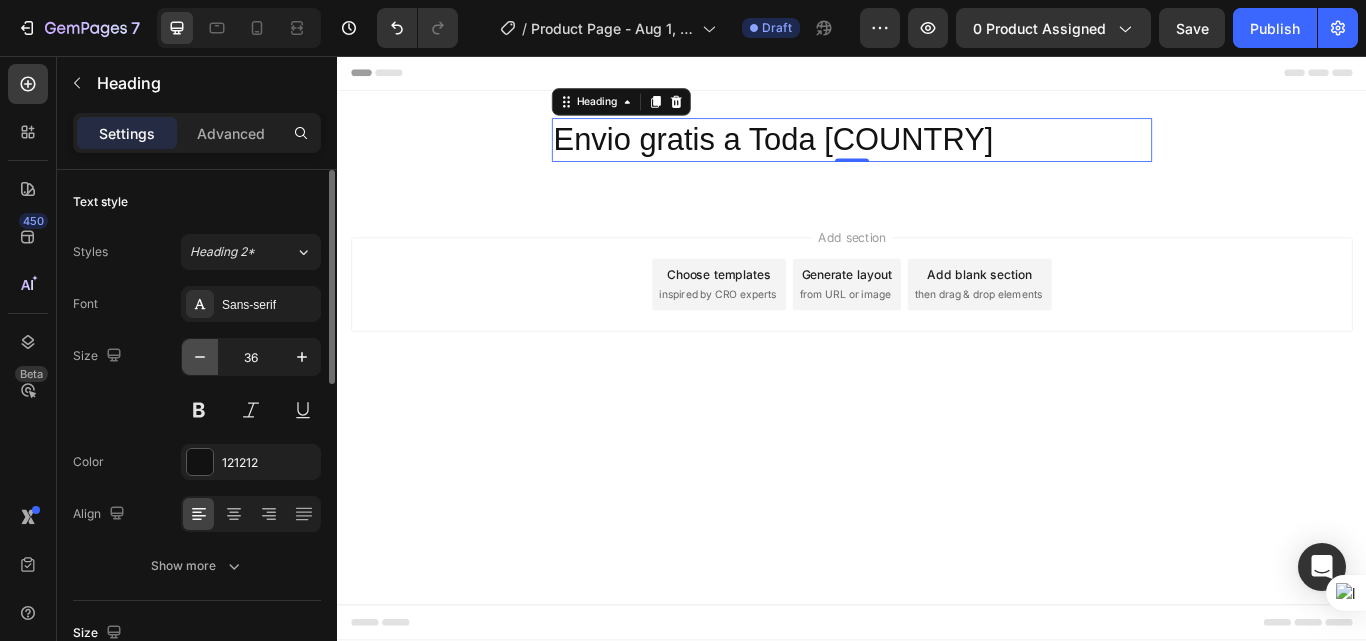 click 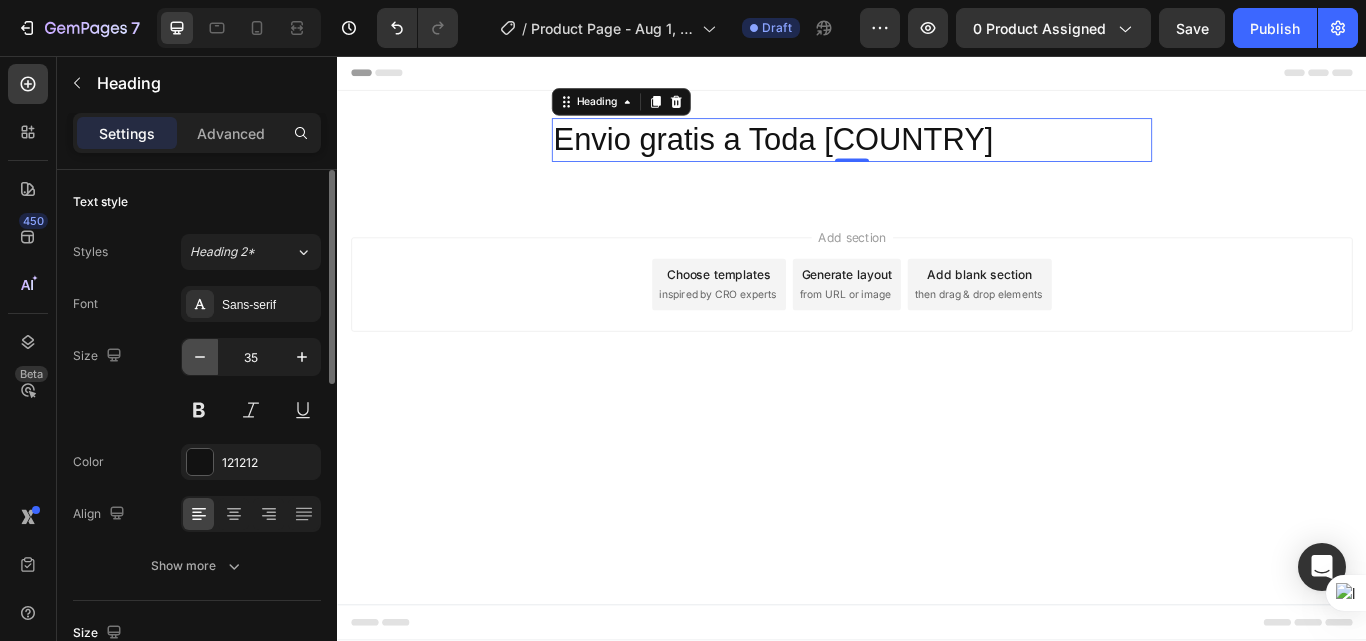click 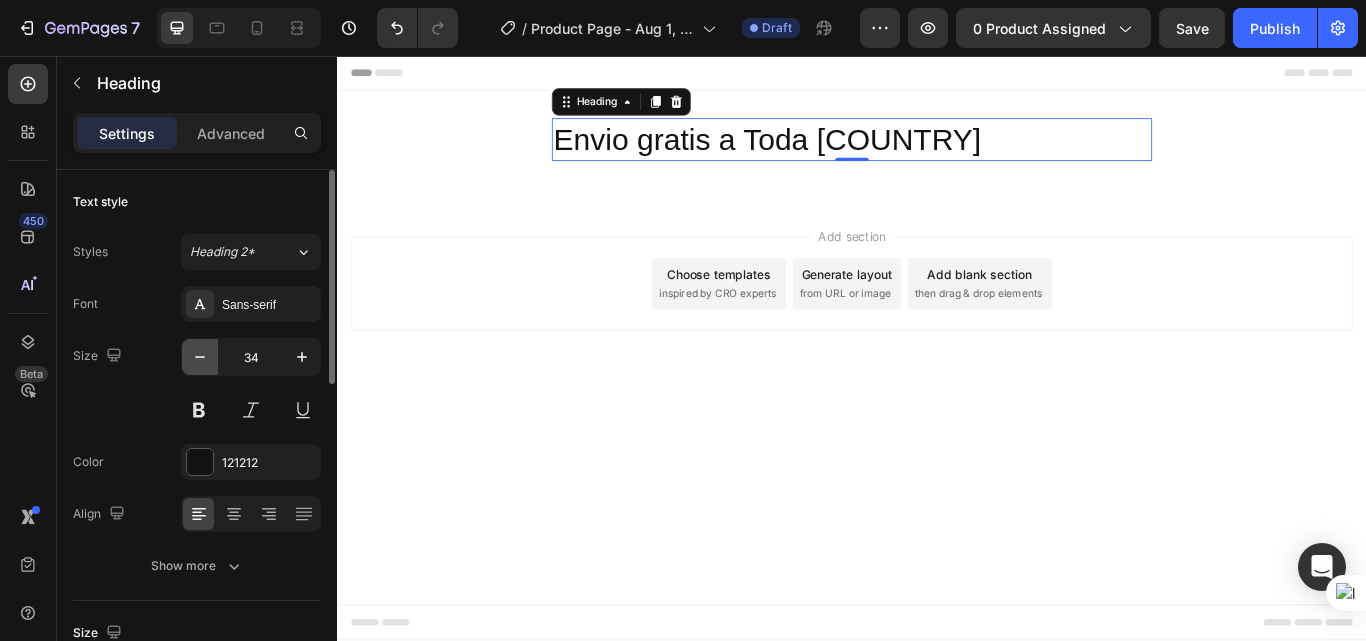 click 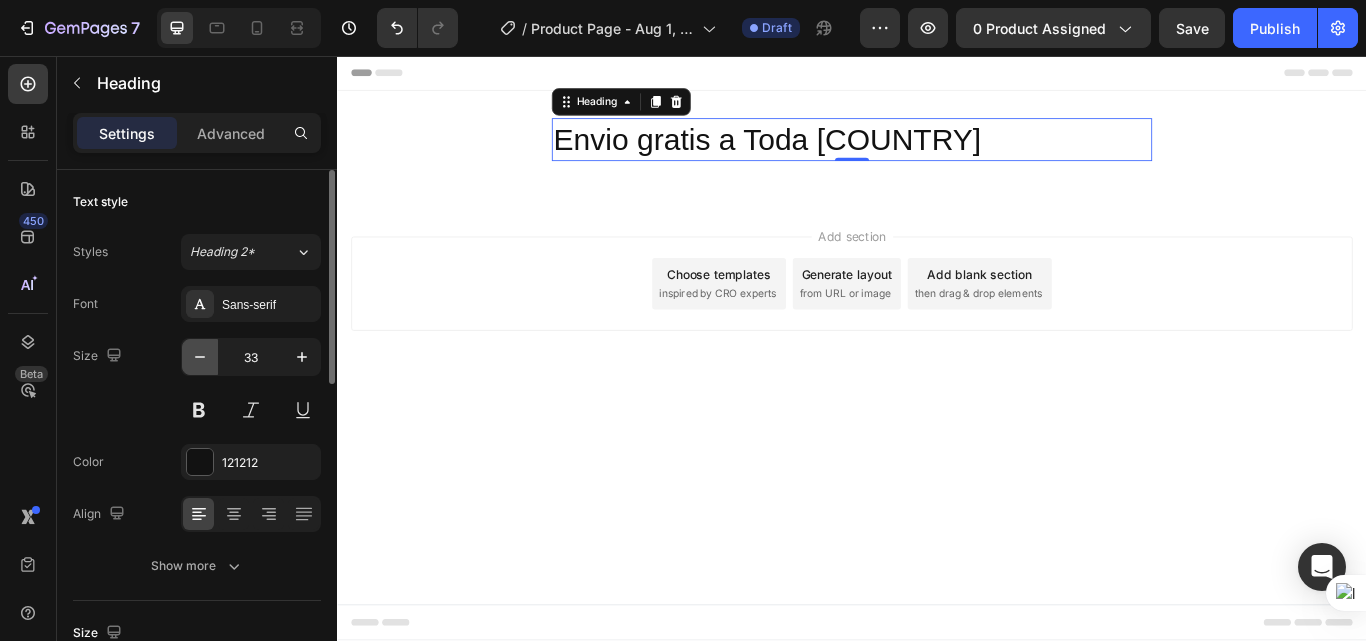 click 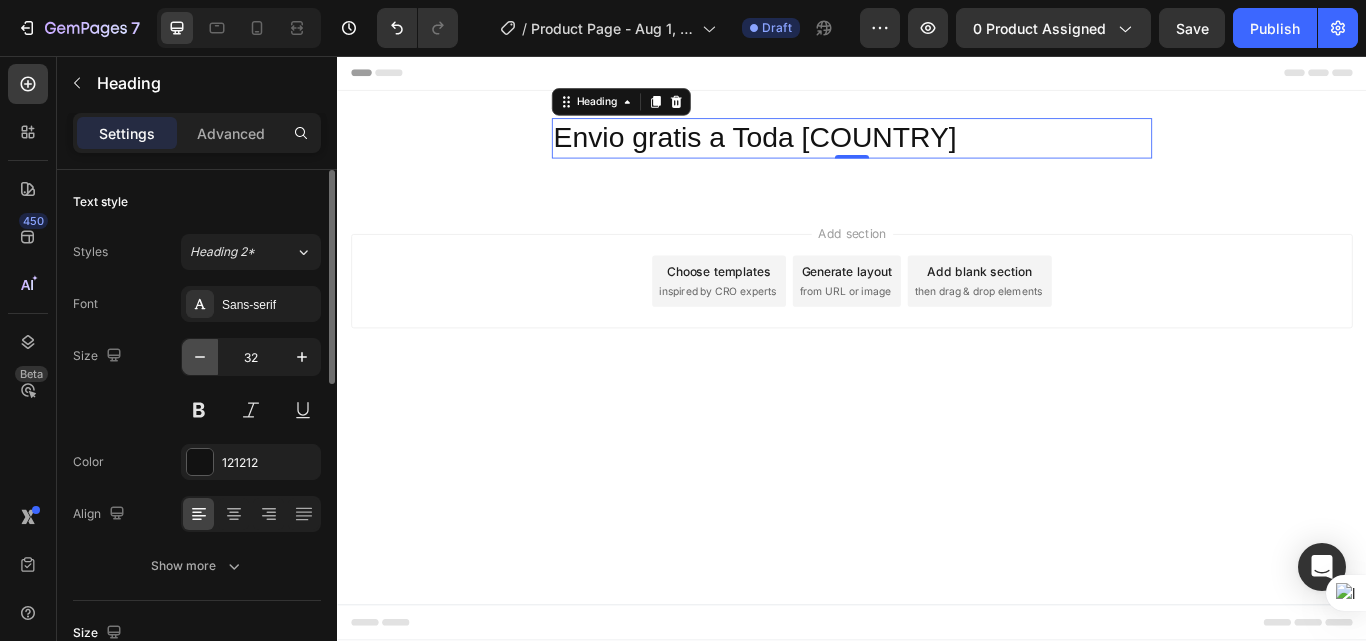 click 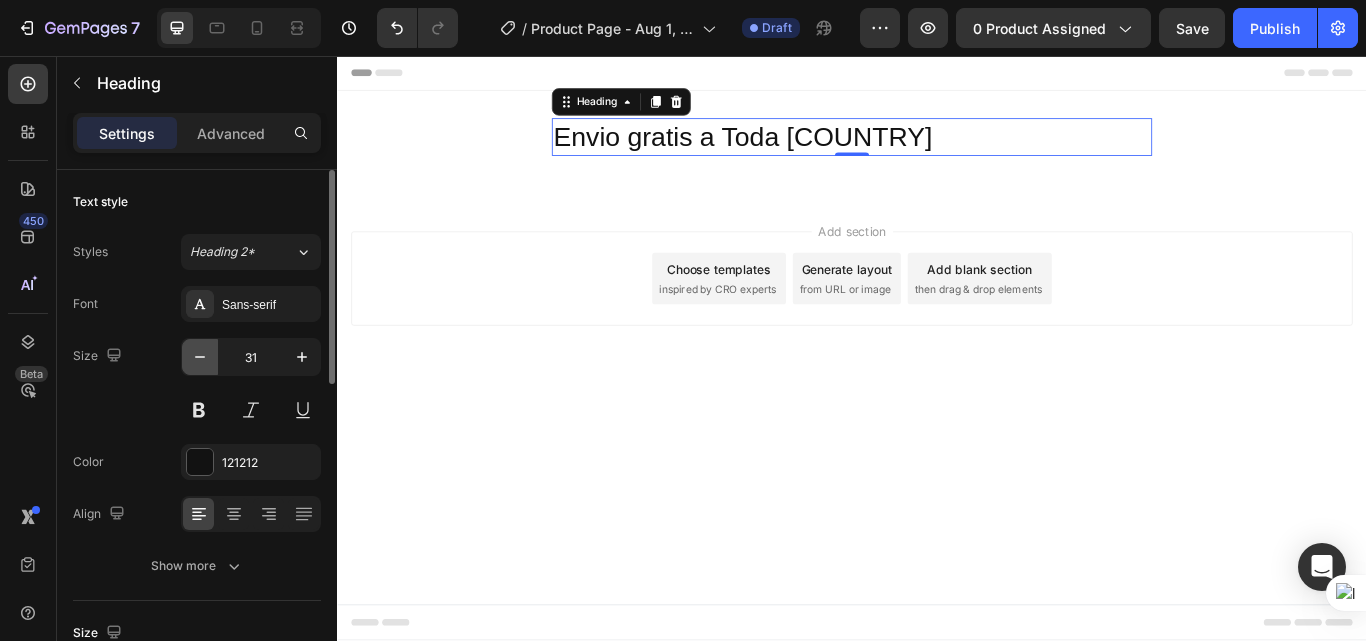 click 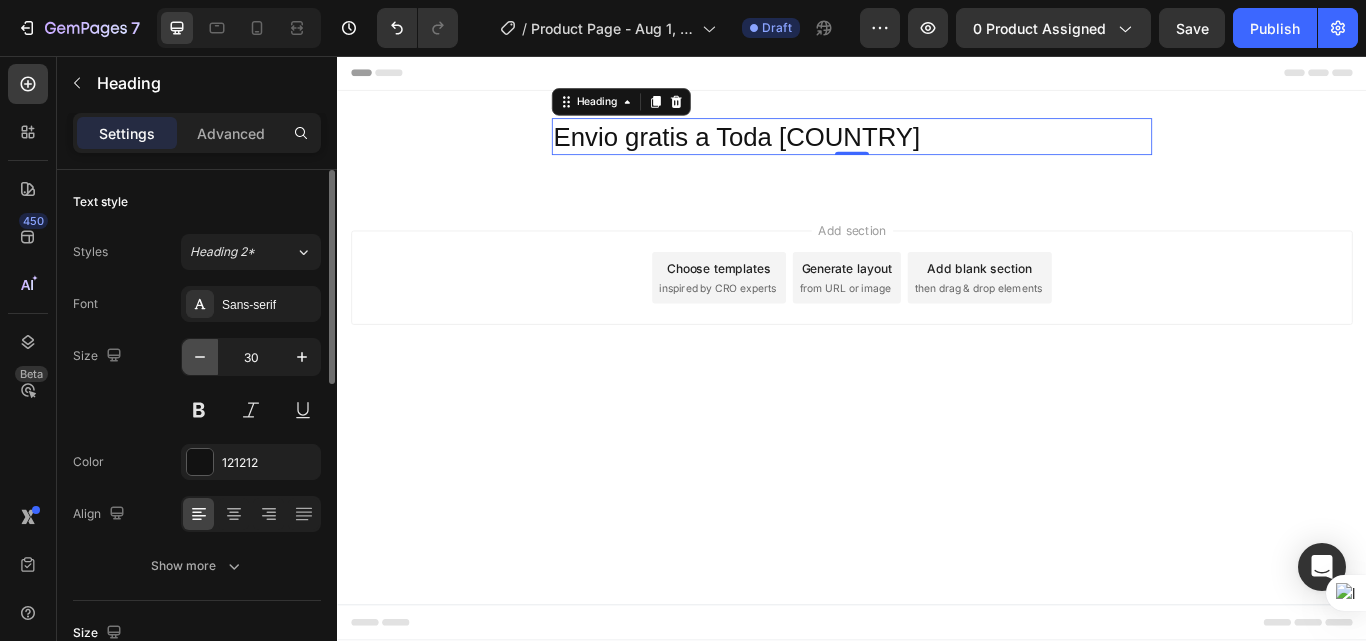 click 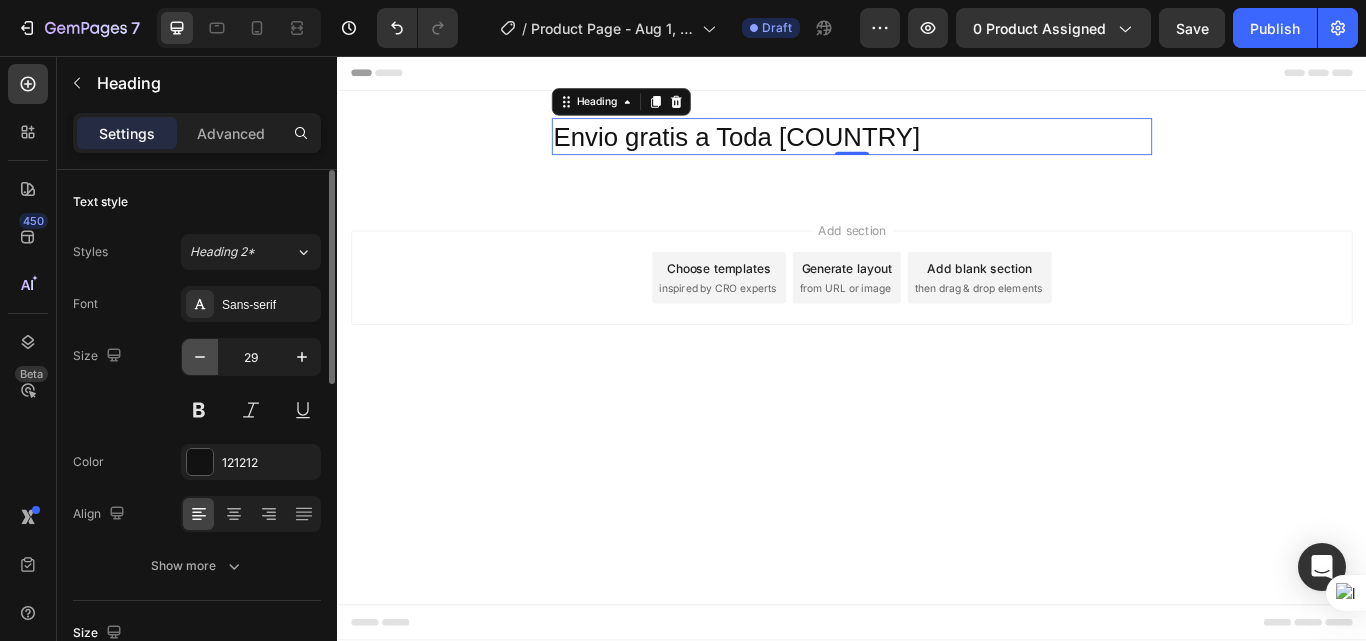 click 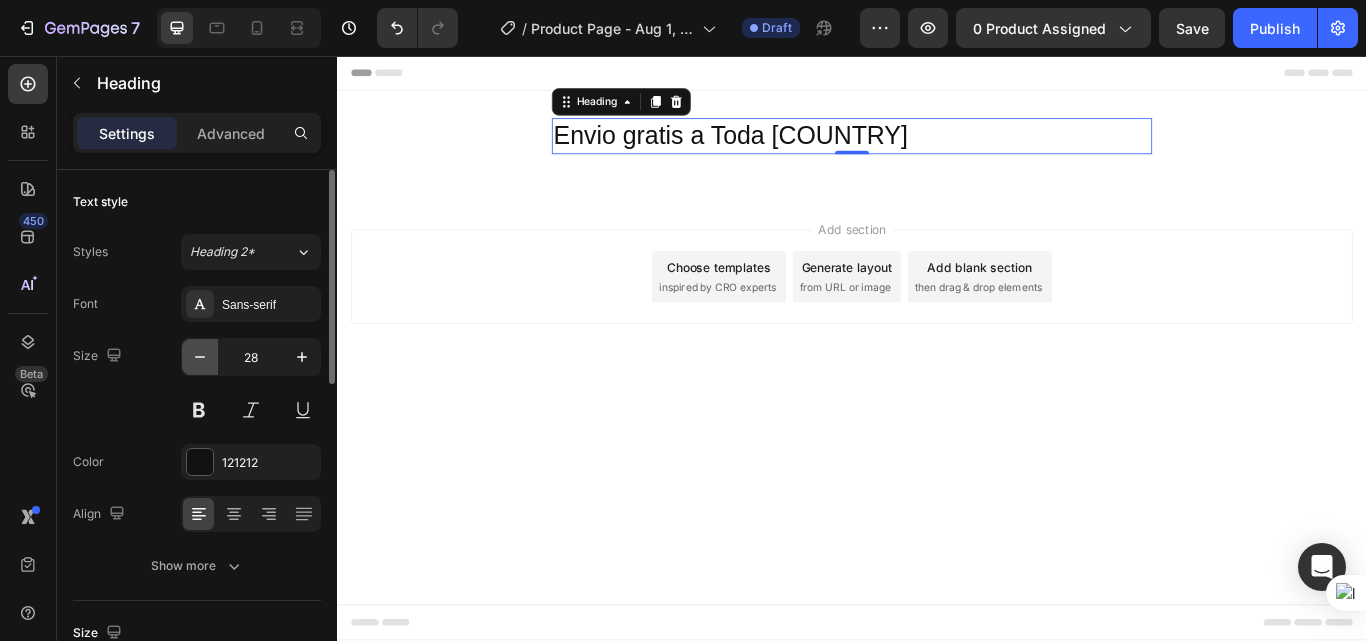 click 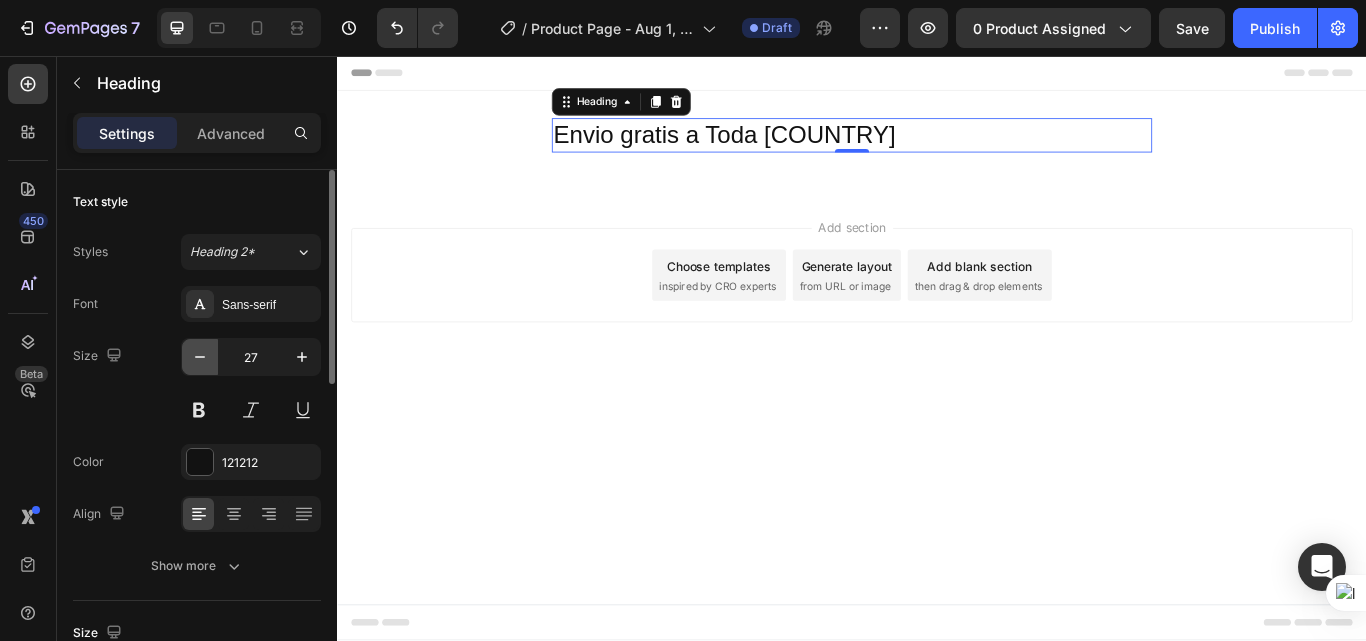click 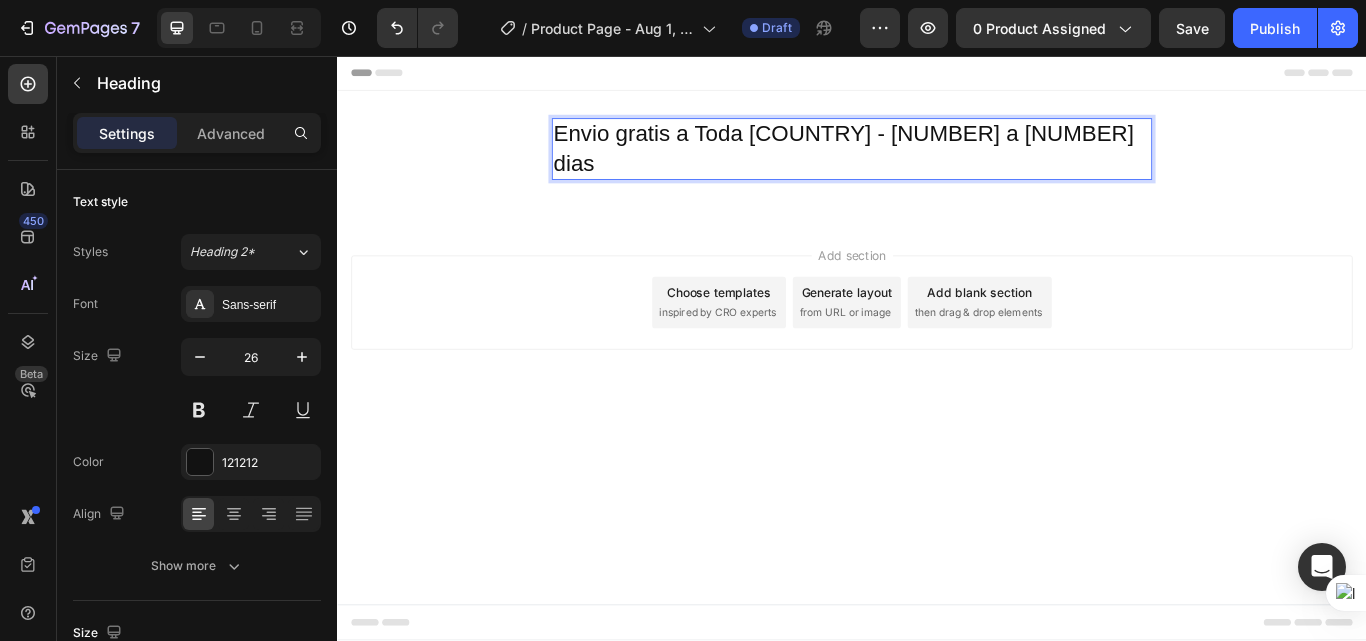 click on "Envio gratis a Toda Colombia - 2 a 4" at bounding box center (937, 165) 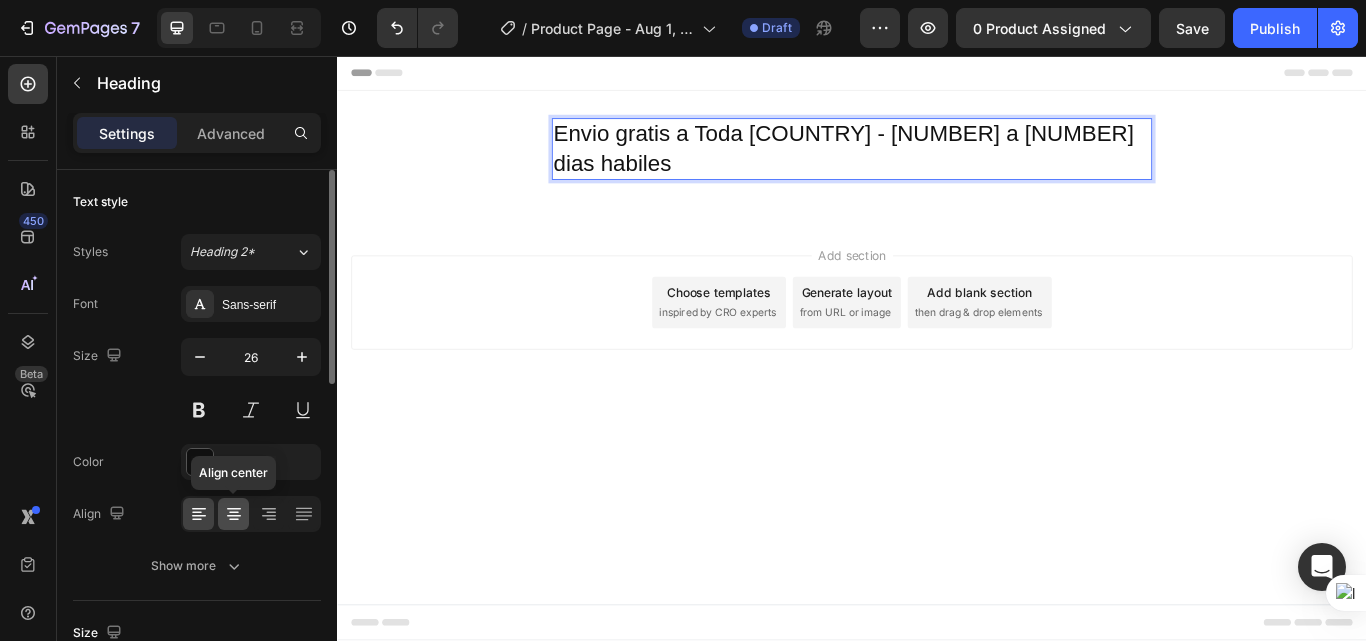 click 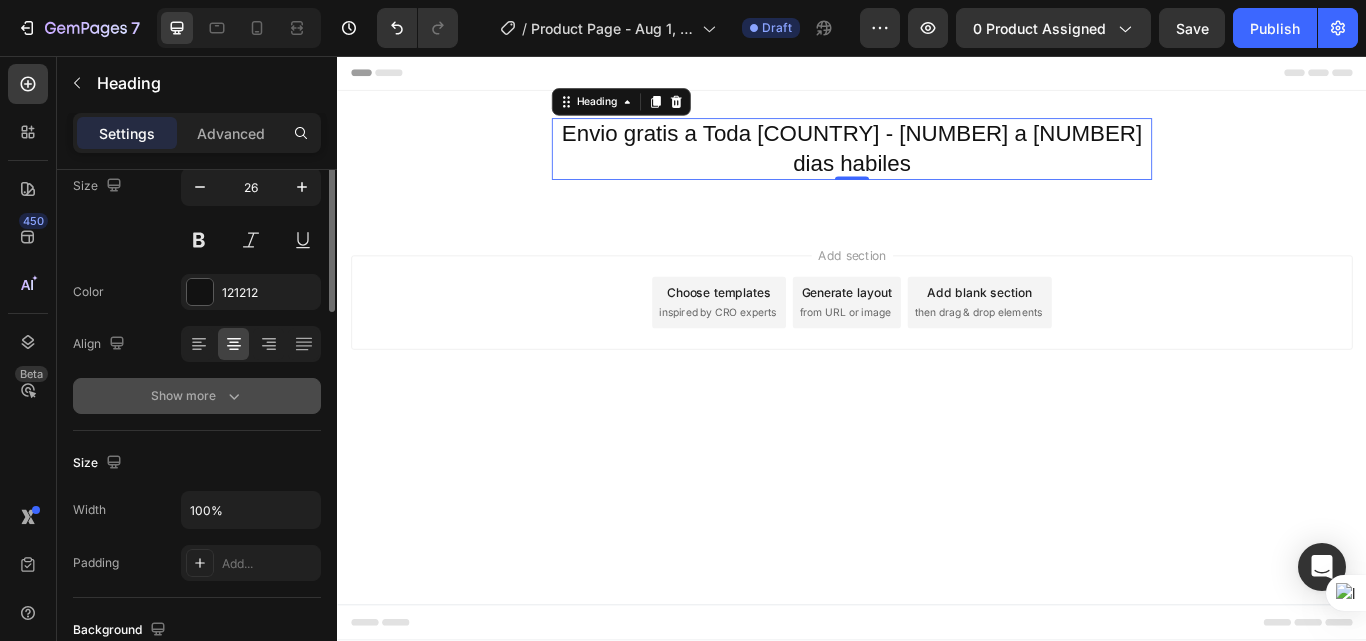 scroll, scrollTop: 70, scrollLeft: 0, axis: vertical 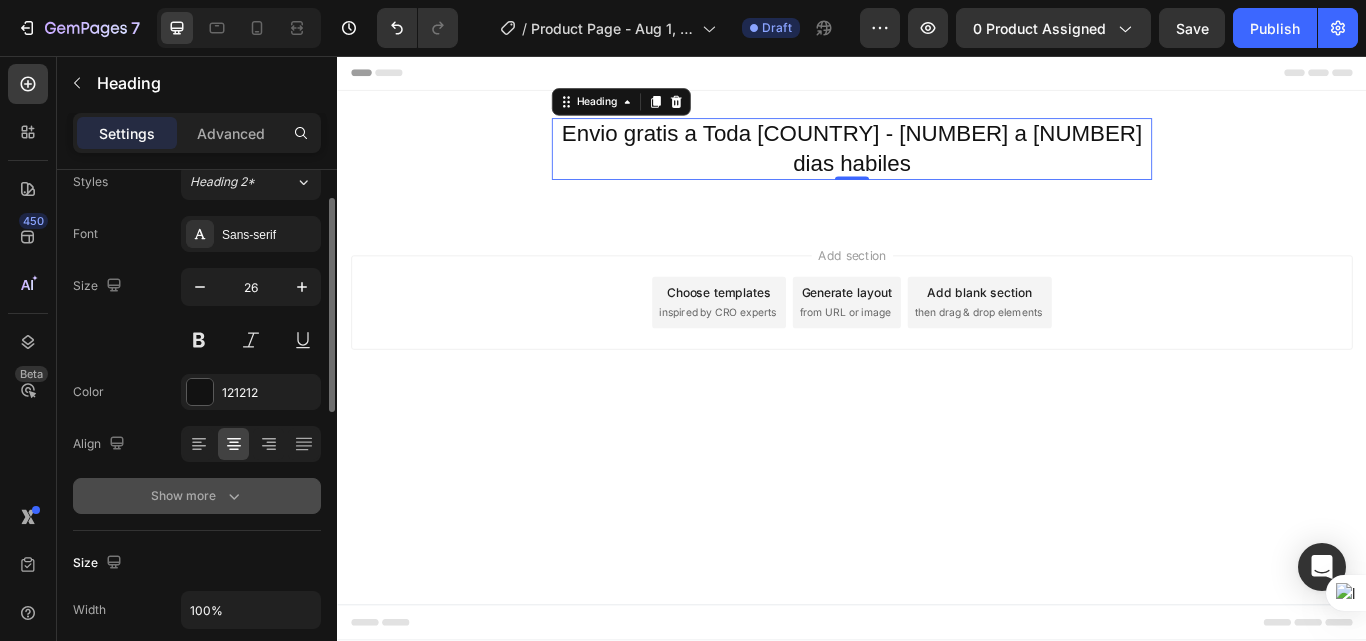 click on "Show more" at bounding box center [197, 496] 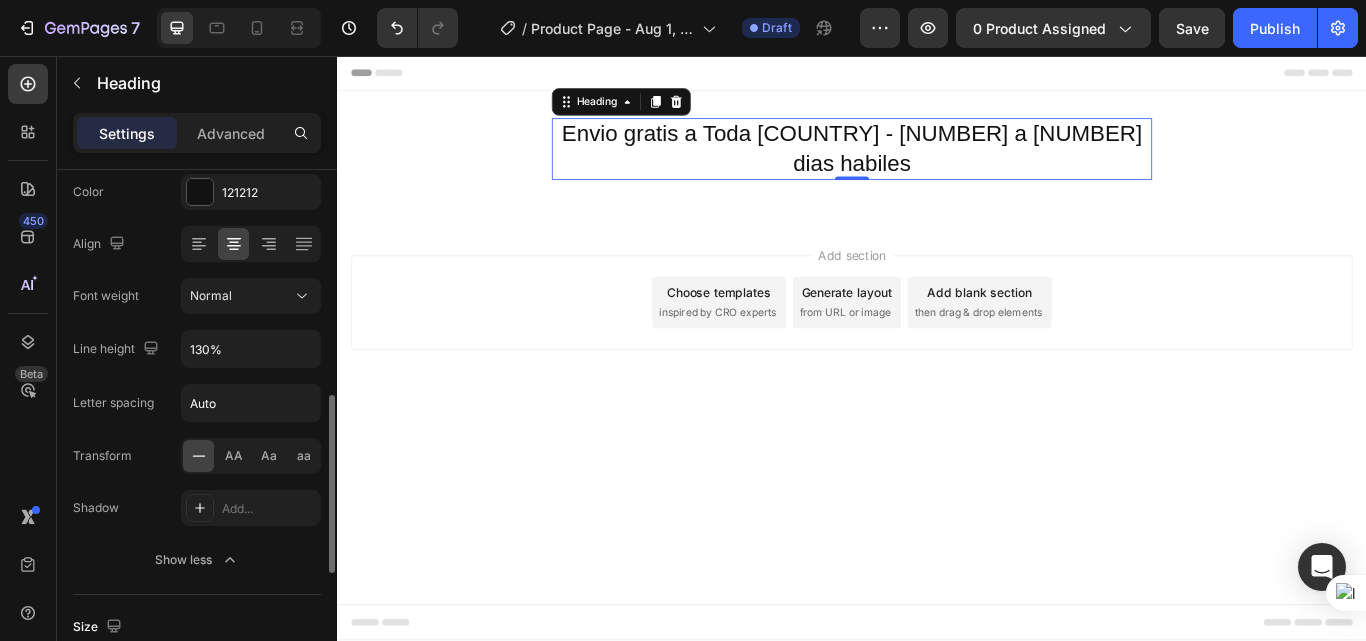 scroll, scrollTop: 370, scrollLeft: 0, axis: vertical 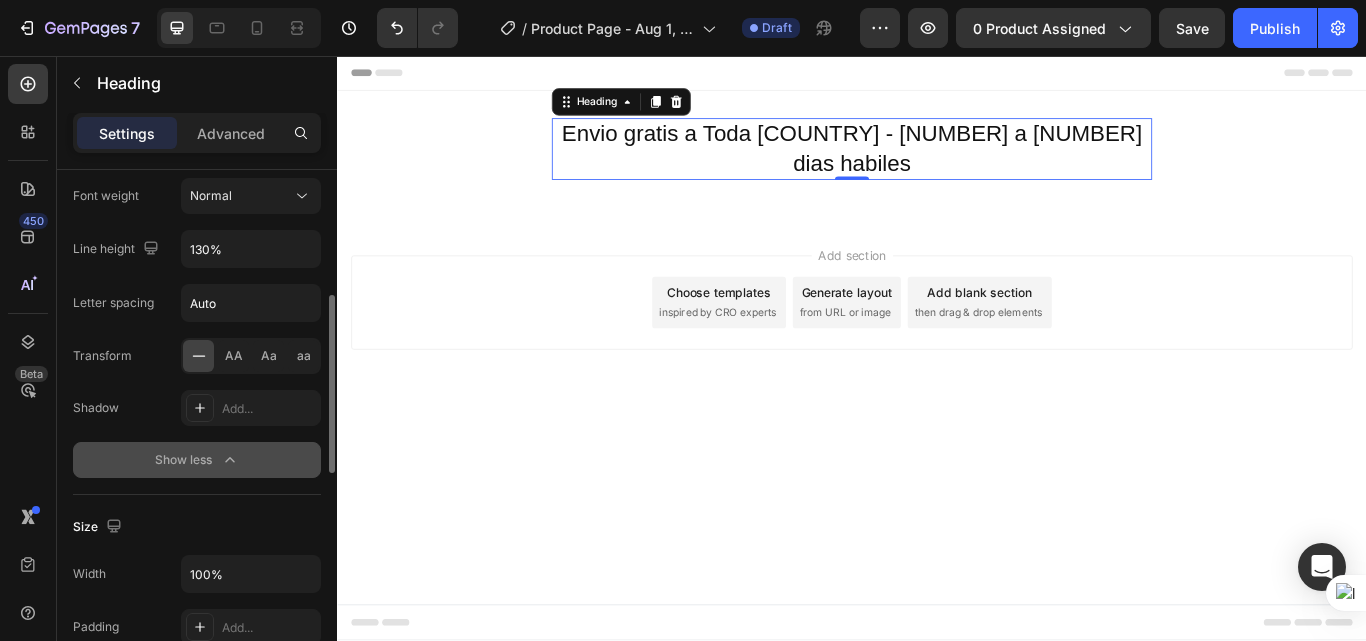 click on "Show less" at bounding box center (197, 460) 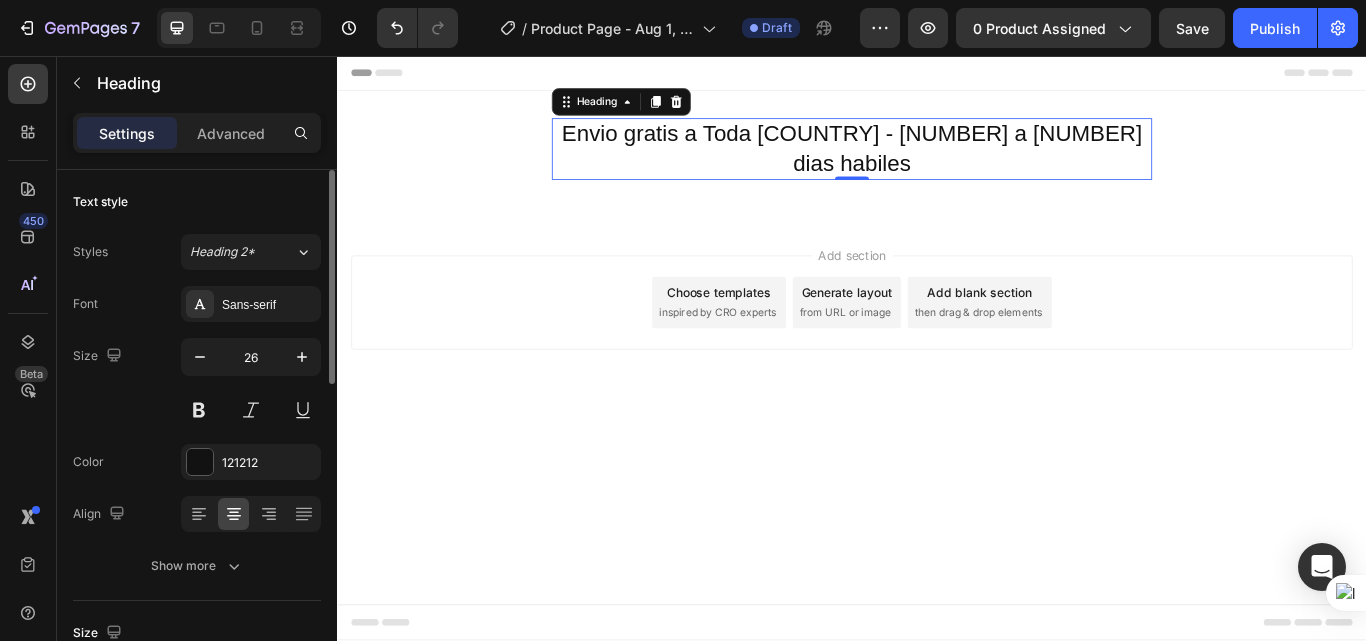 scroll, scrollTop: 100, scrollLeft: 0, axis: vertical 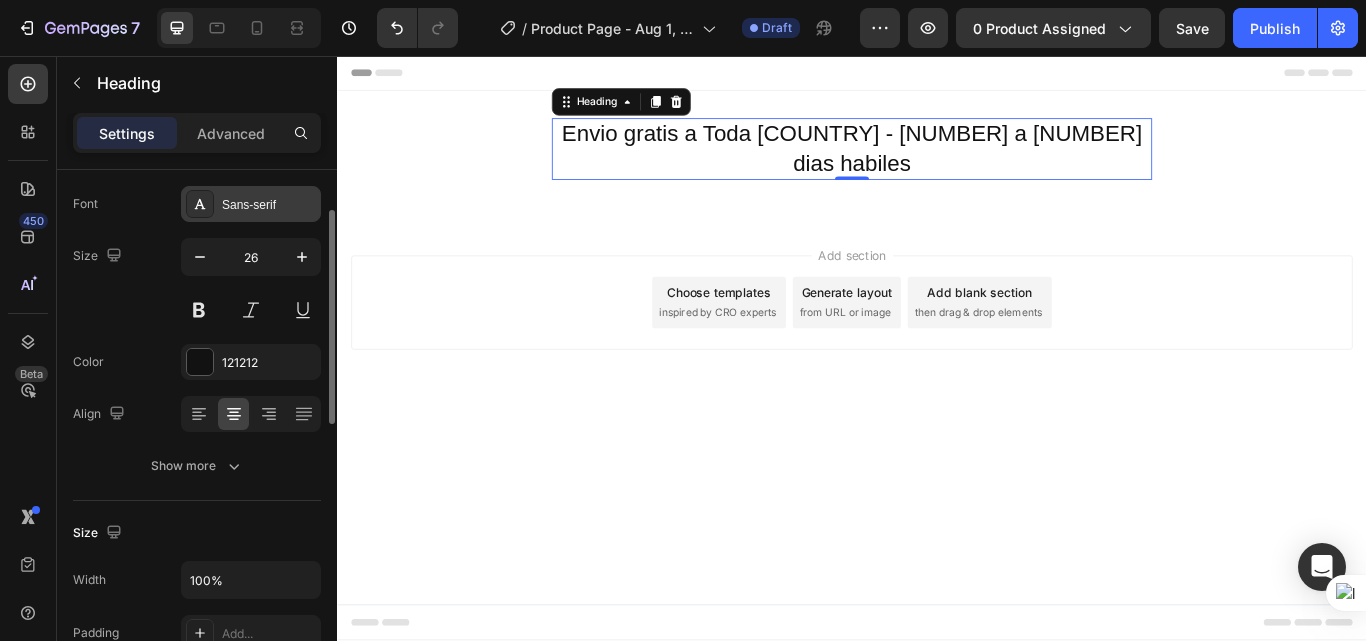 click on "Sans-serif" at bounding box center (269, 205) 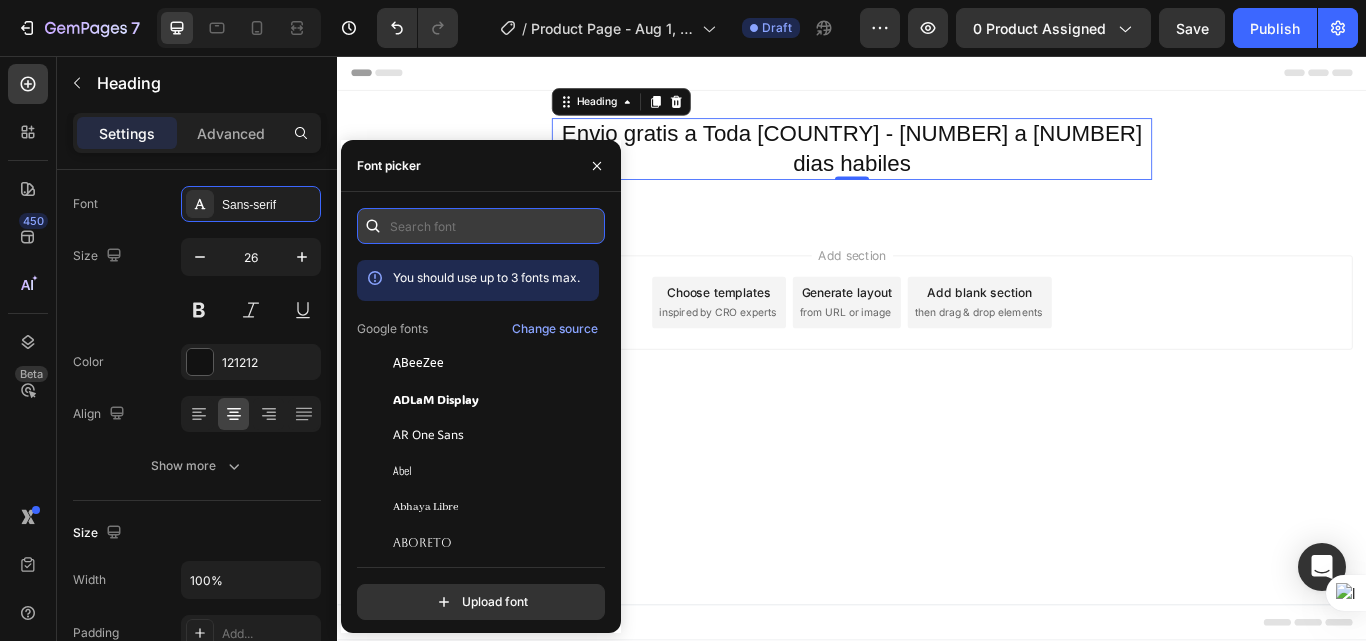 click at bounding box center [481, 226] 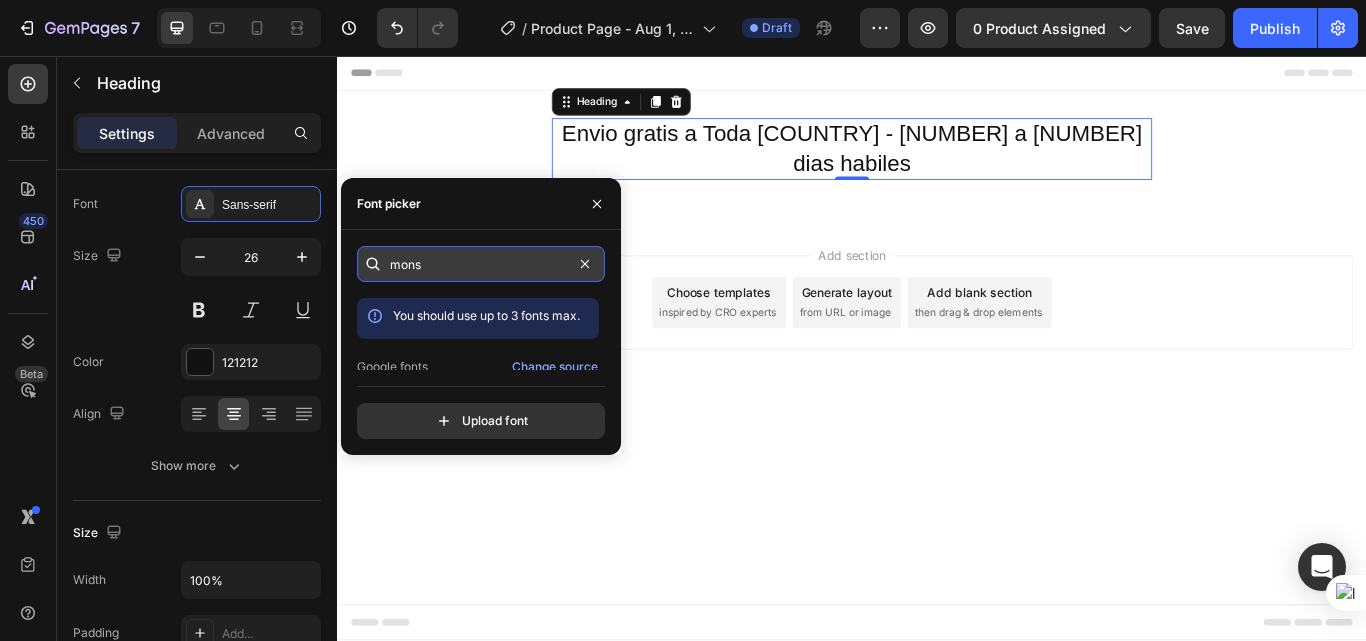 click on "mons" at bounding box center [481, 264] 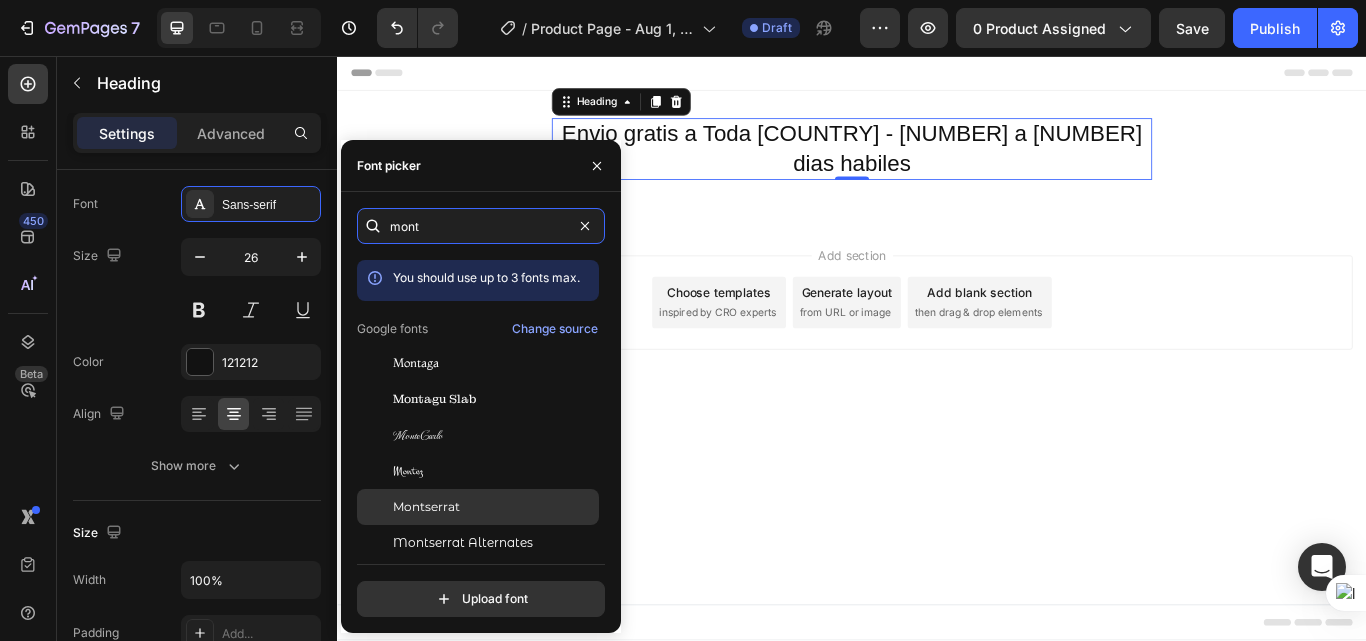type on "mont" 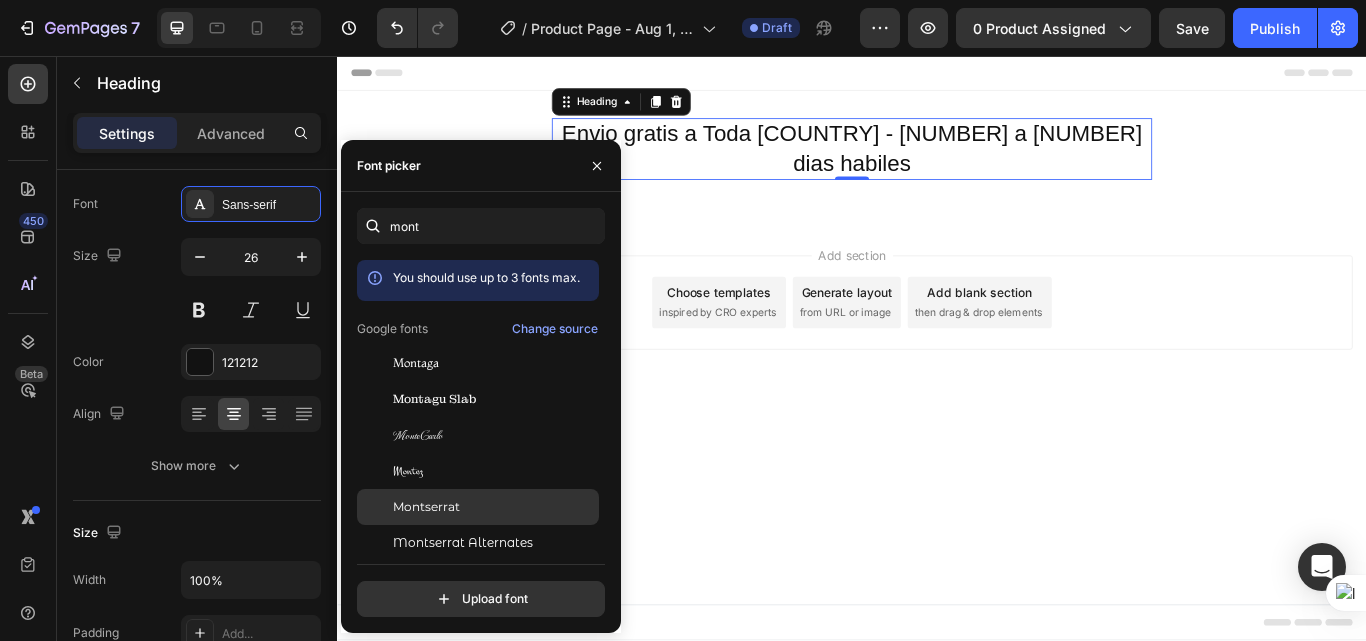 click on "Montserrat" at bounding box center (426, 507) 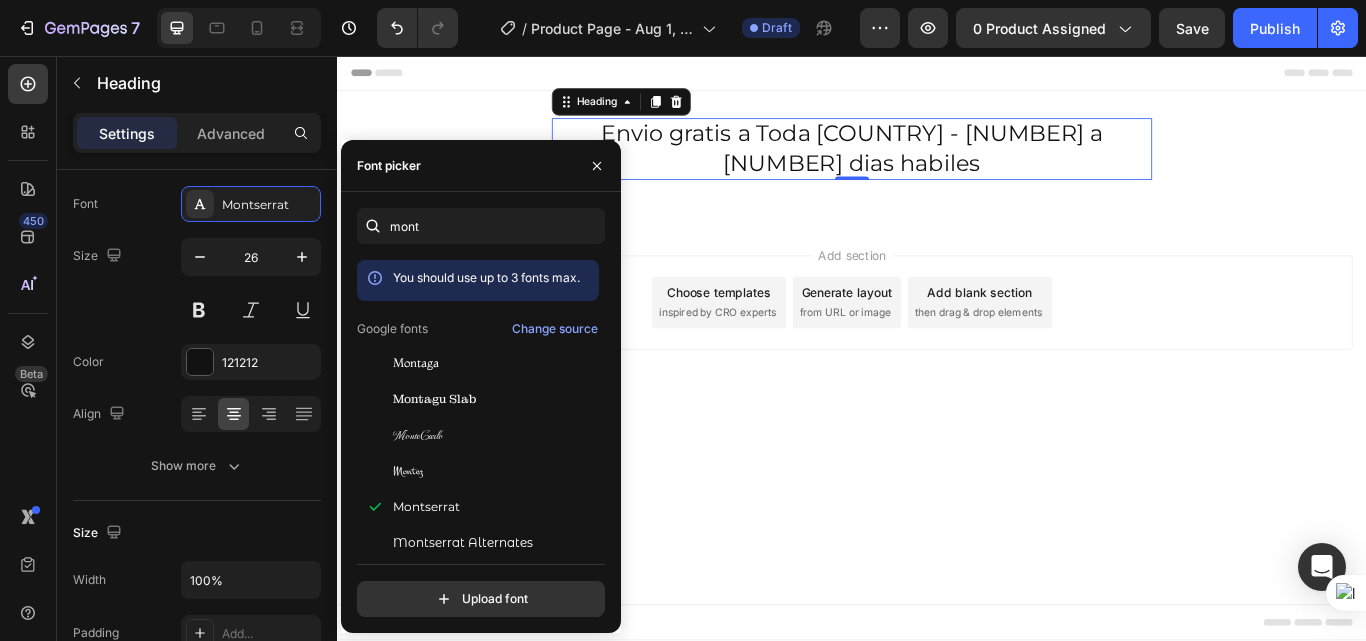 click on "Header Envio gratis a Toda Colombia - 2 a 4 dias habiles Heading   0 Row Section 1 Root Start with Sections from sidebar Add sections Add elements Start with Generating from URL or image Add section Choose templates inspired by CRO experts Generate layout from URL or image Add blank section then drag & drop elements Footer" at bounding box center [937, 397] 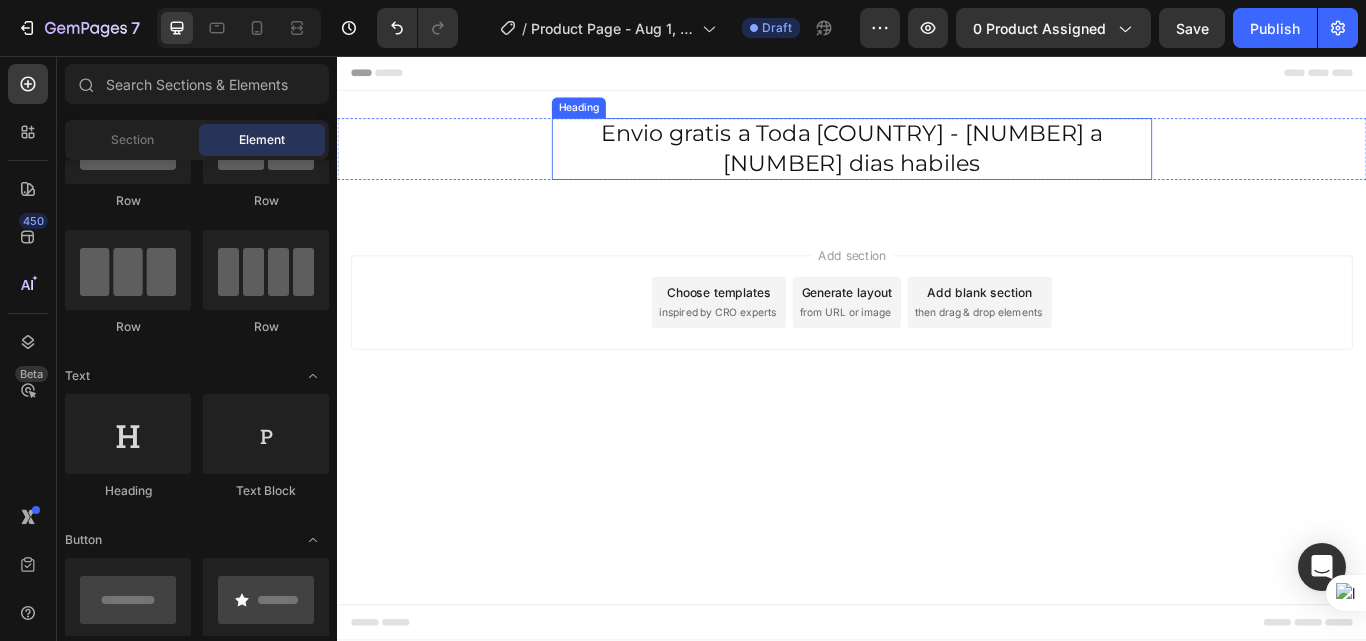 click on "Envio gratis a Toda Colombia - 2 a 4 dias habiles" at bounding box center (937, 165) 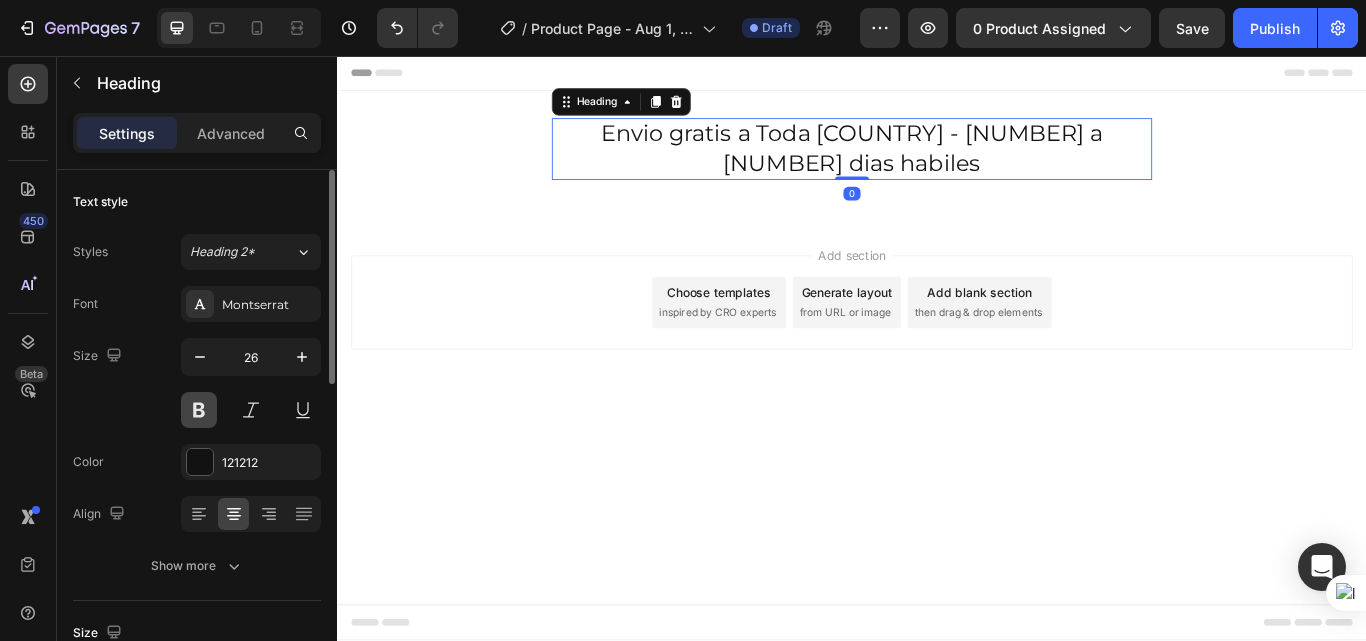 click at bounding box center [199, 410] 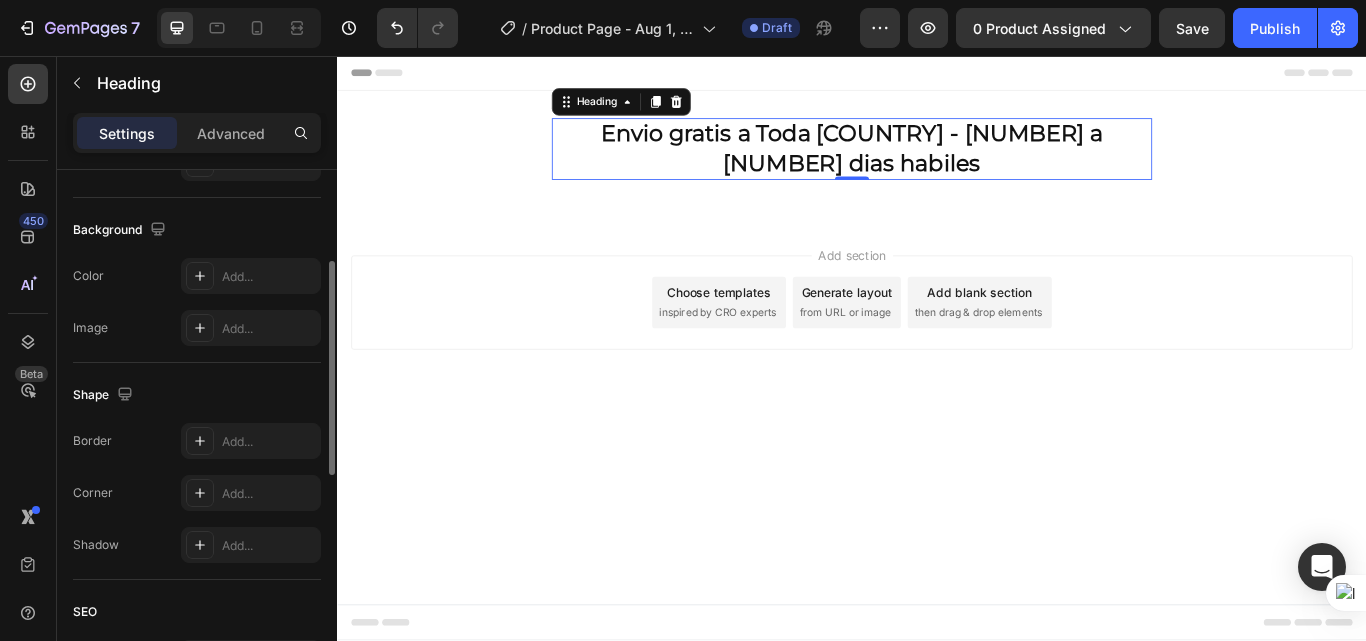 scroll, scrollTop: 470, scrollLeft: 0, axis: vertical 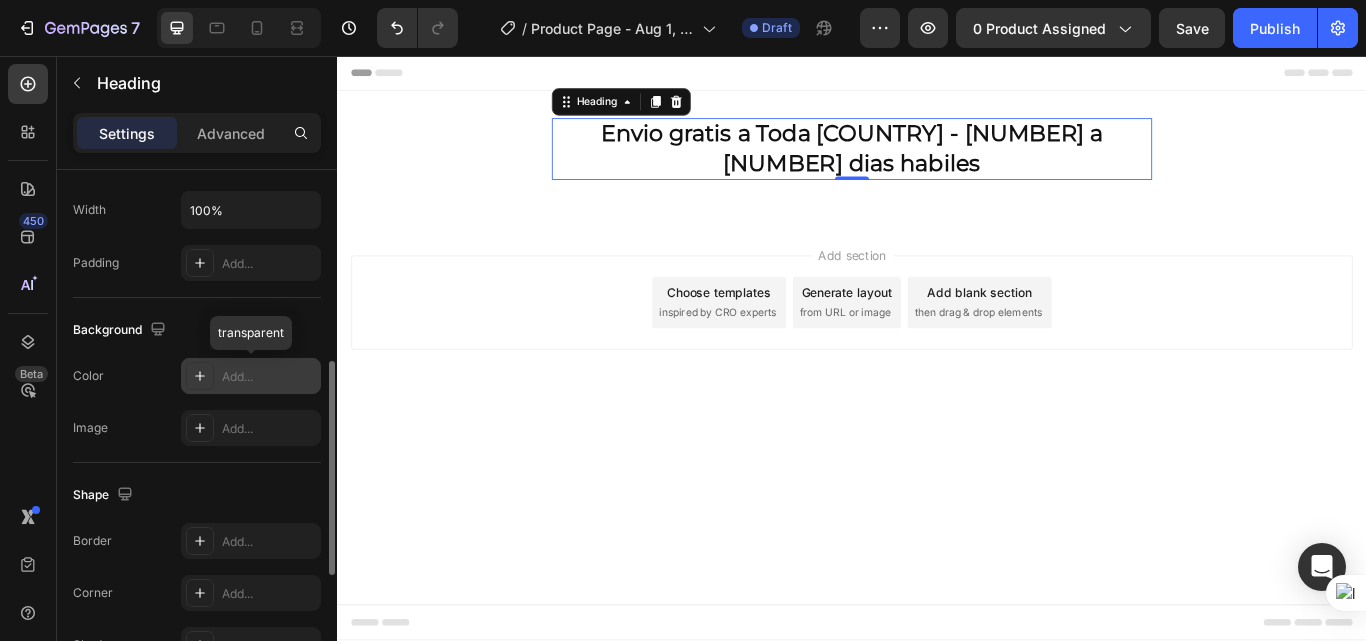 click on "Add..." at bounding box center [269, 377] 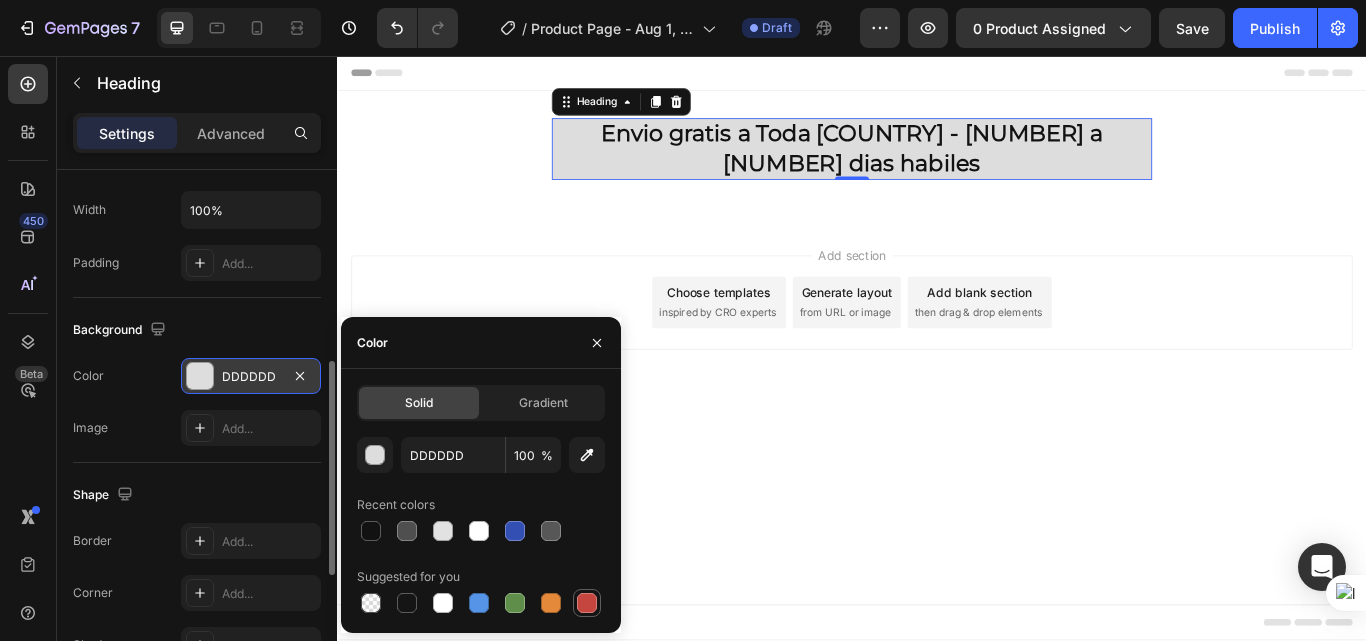 click at bounding box center (587, 603) 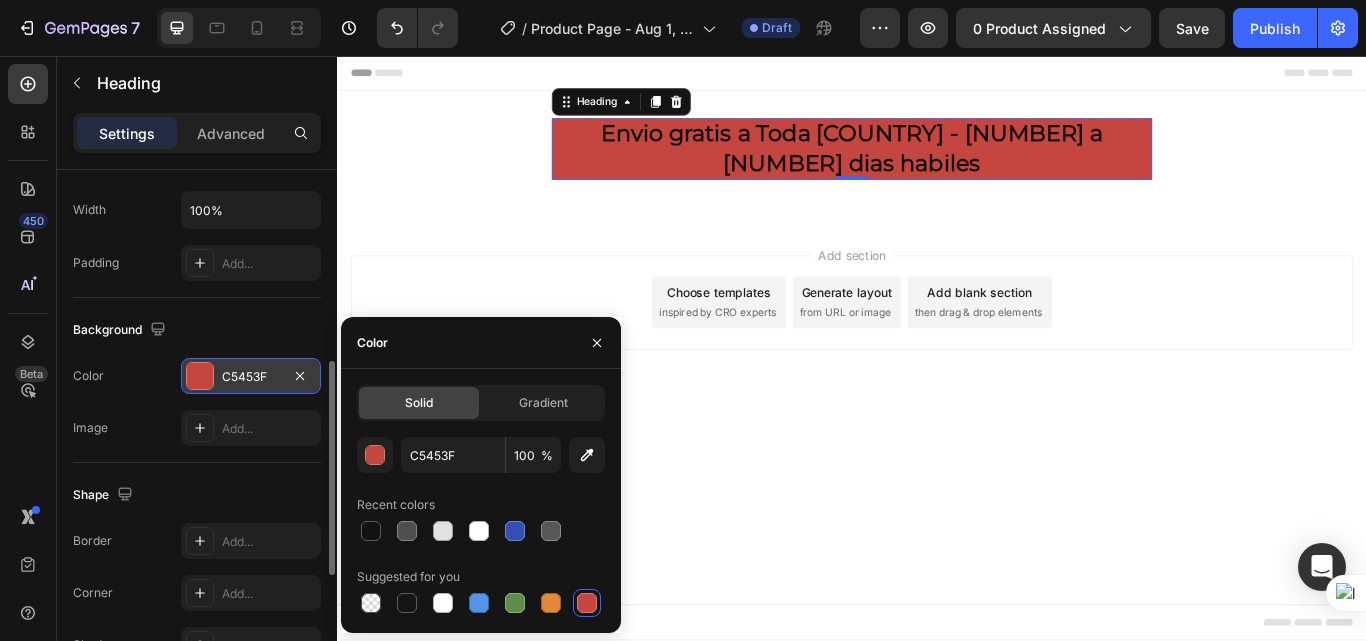 scroll, scrollTop: 270, scrollLeft: 0, axis: vertical 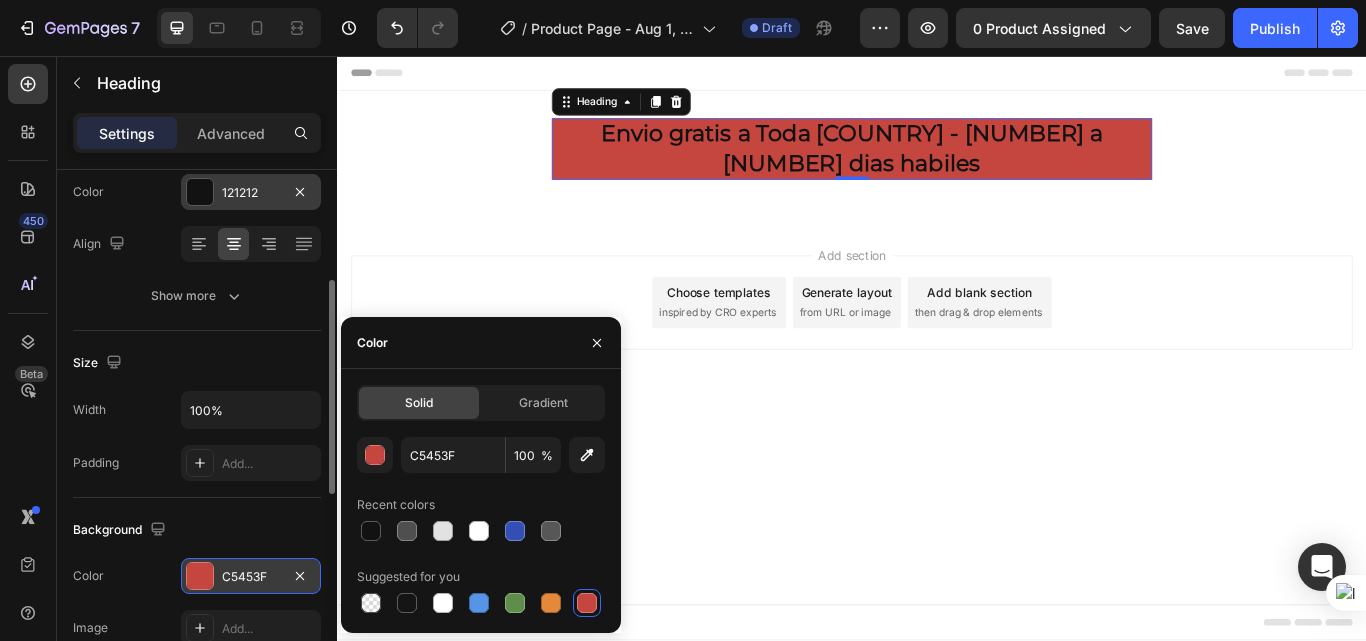 click at bounding box center (200, 192) 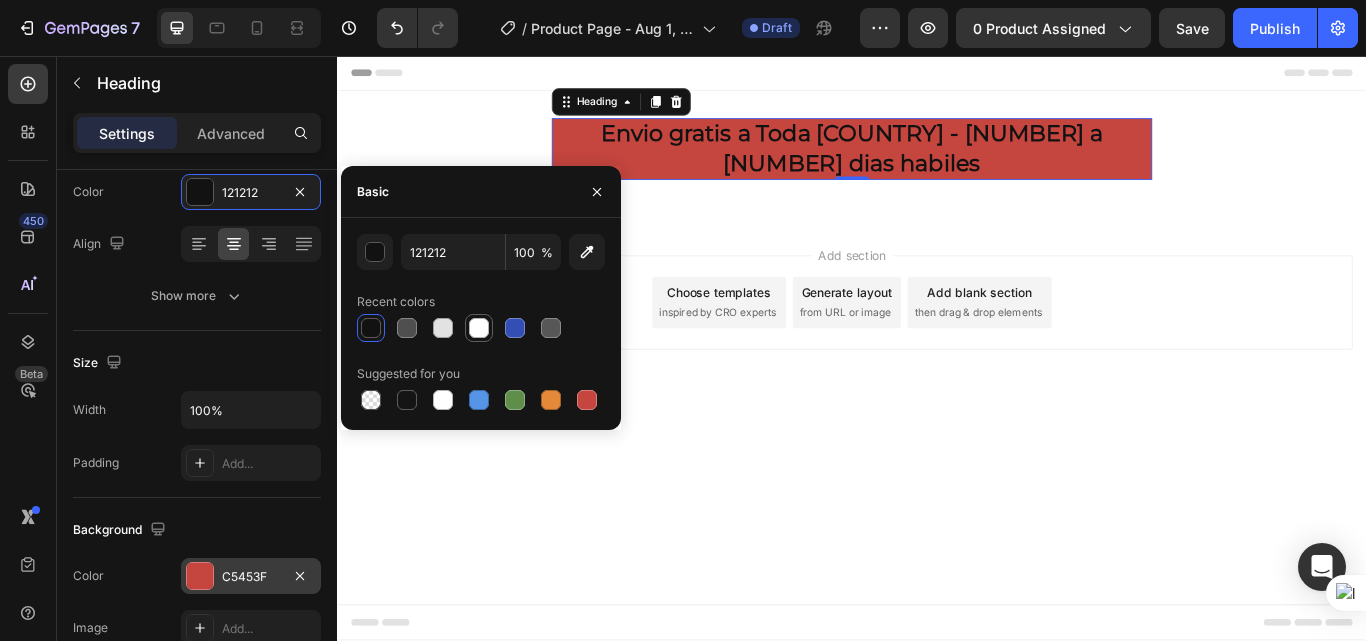 click at bounding box center (479, 328) 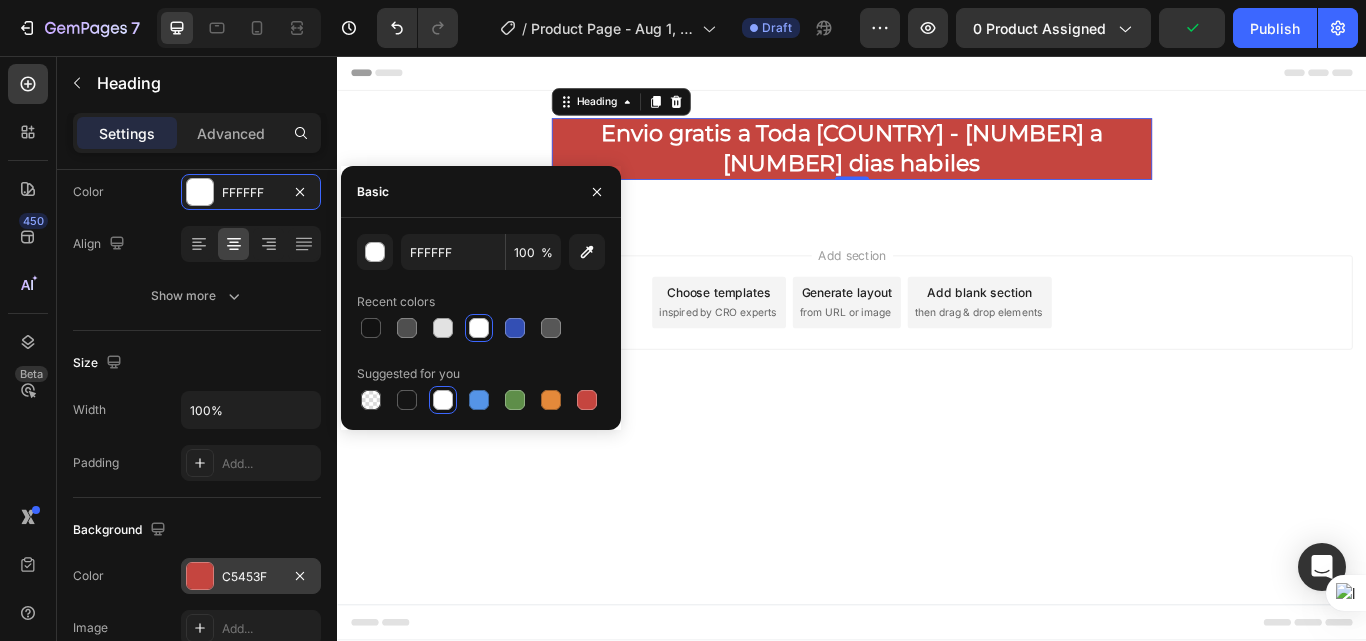 click on "Header Envio gratis a Toda Colombia - 2 a 4 dias habiles Heading   0 Row Section 1 Root Start with Sections from sidebar Add sections Add elements Start with Generating from URL or image Add section Choose templates inspired by CRO experts Generate layout from URL or image Add blank section then drag & drop elements Footer" at bounding box center (937, 397) 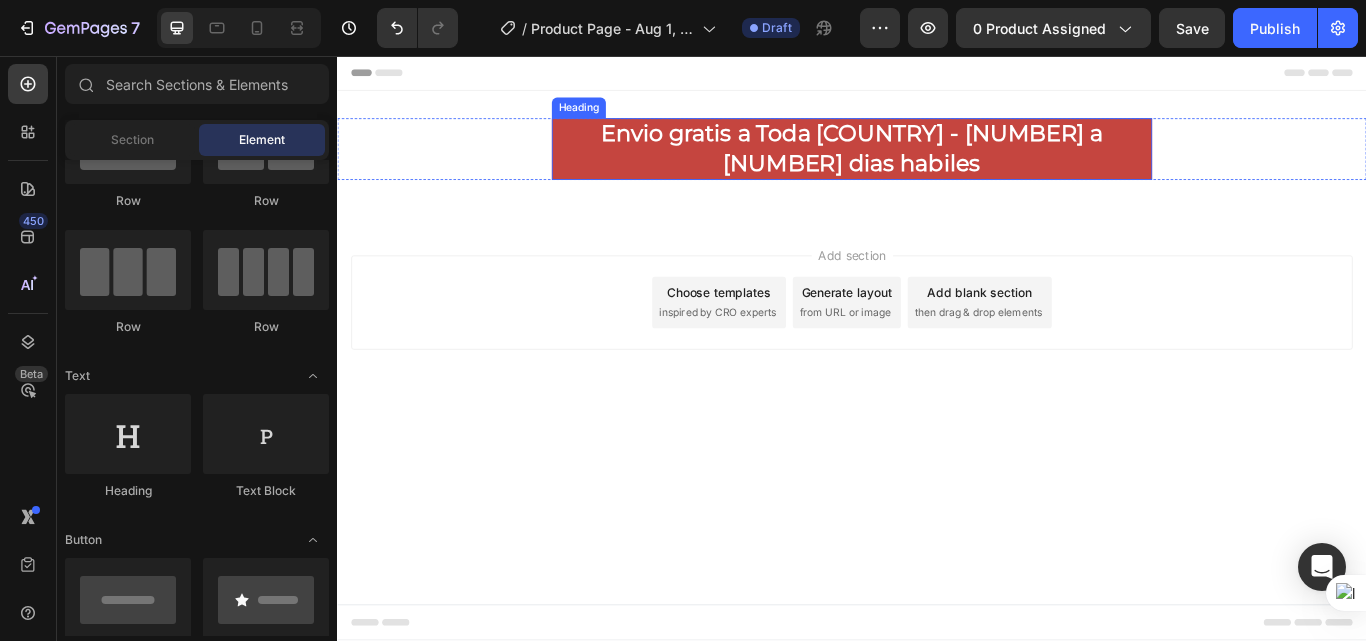 click on "Envio gratis a Toda Colombia - 2 a 4 dias habiles" at bounding box center (937, 165) 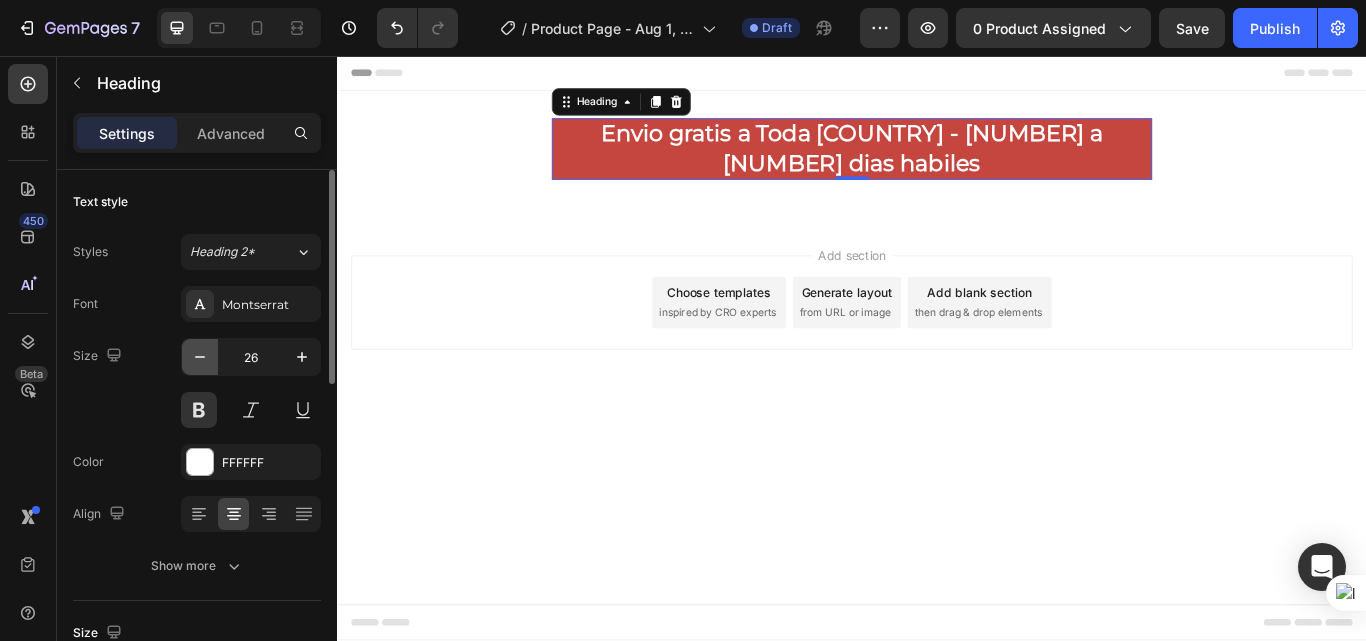 click 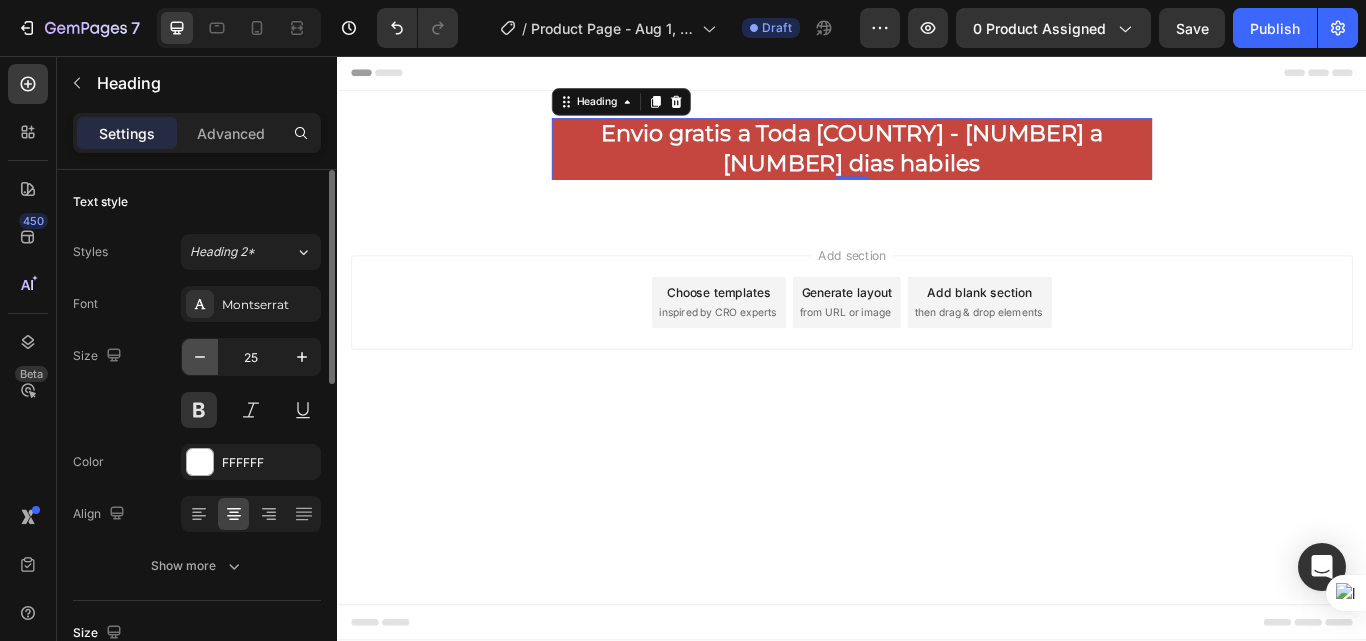 click 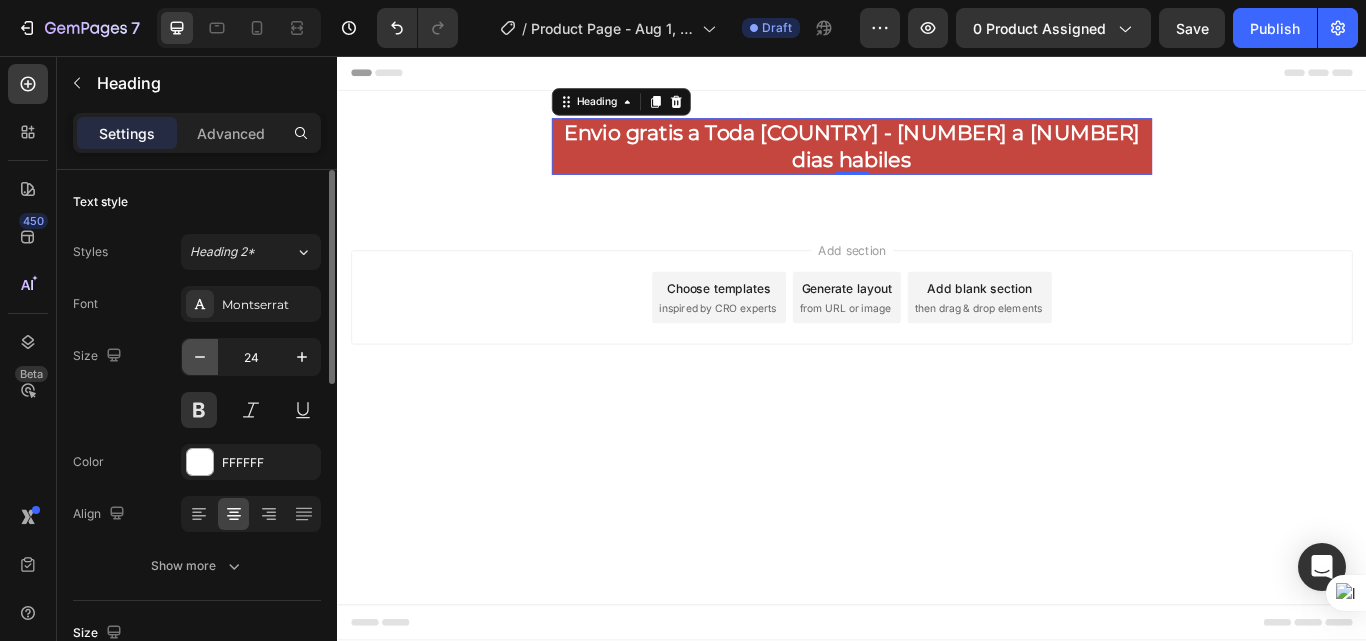 click 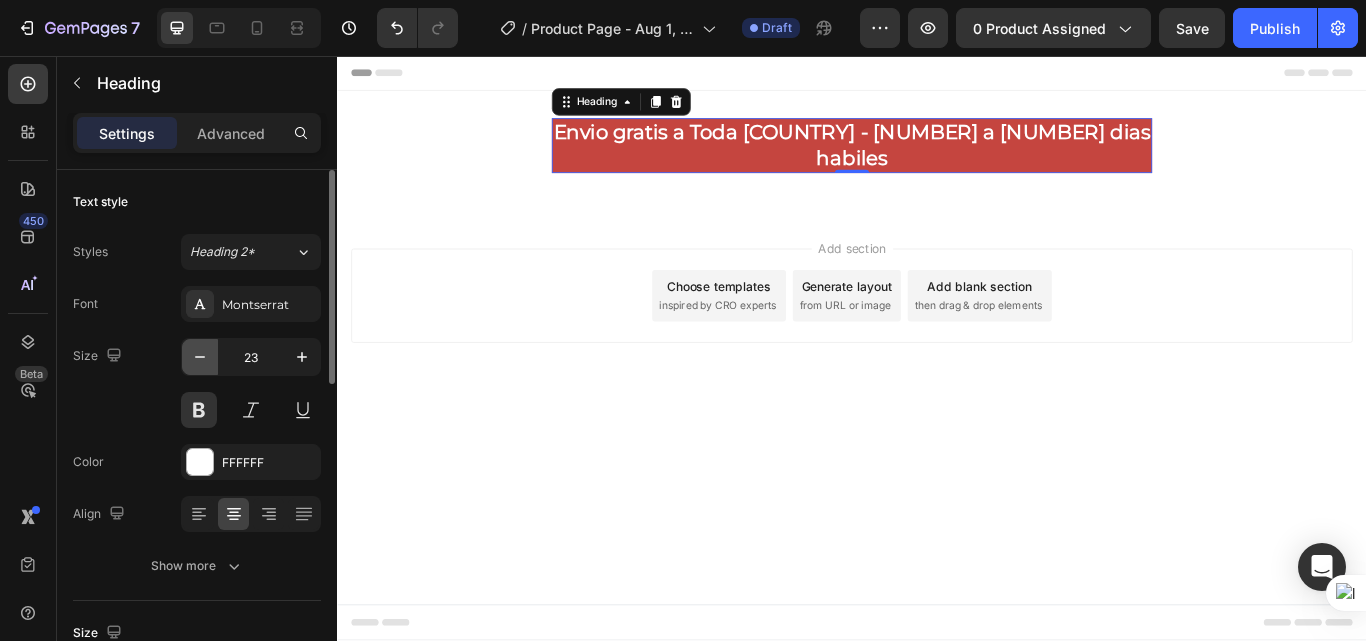 click 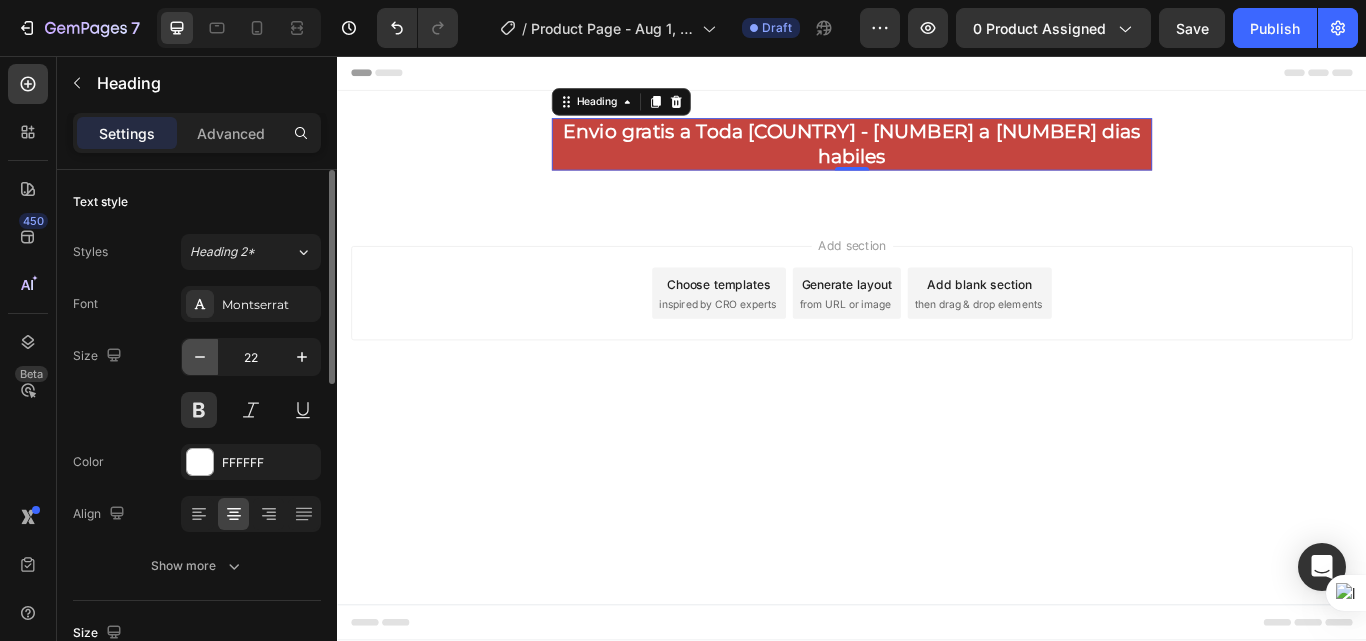 click 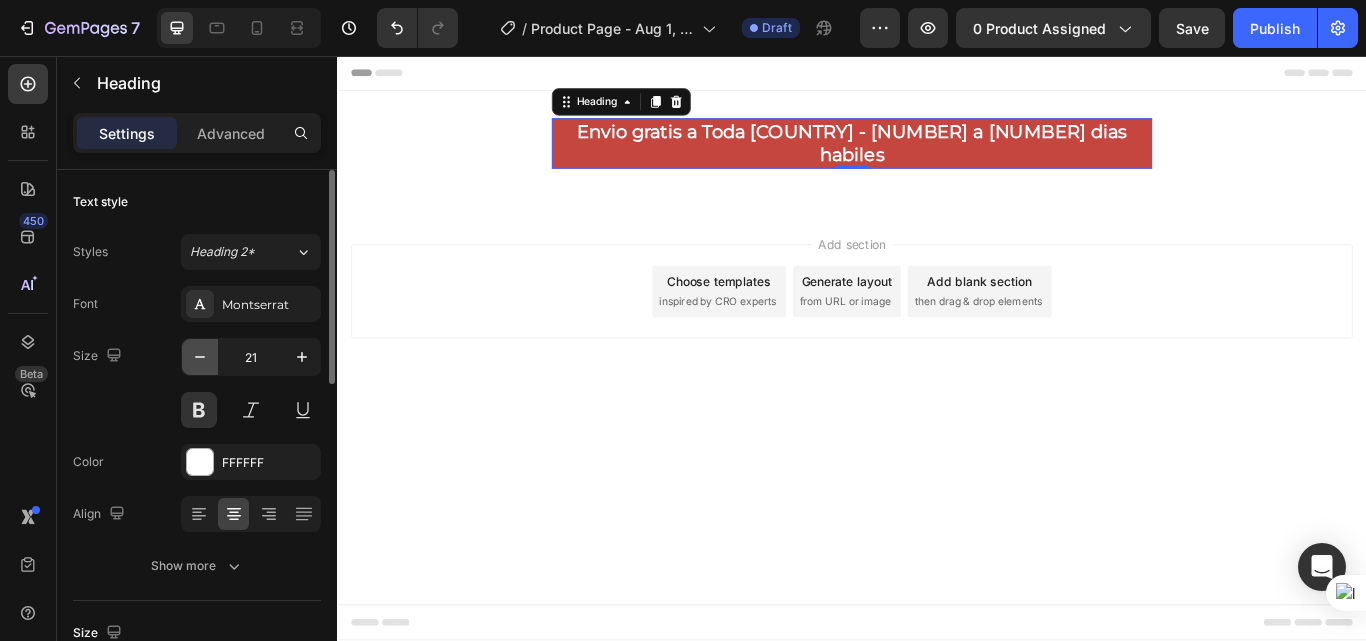 click 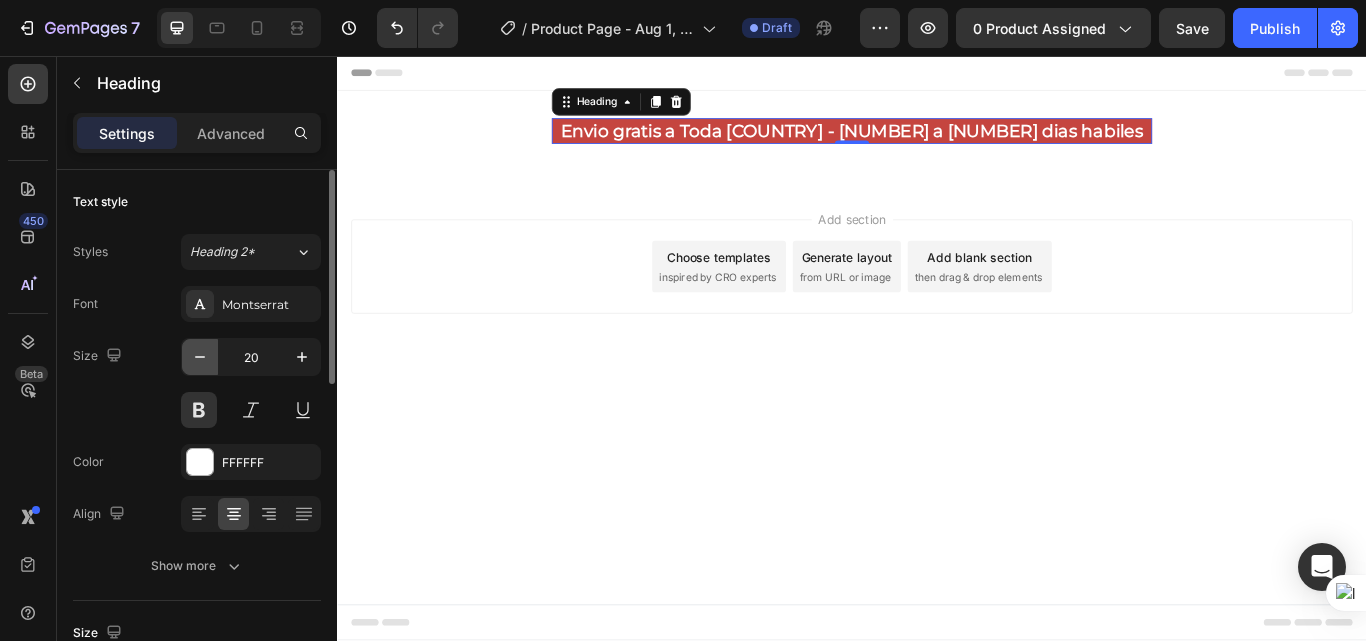 click 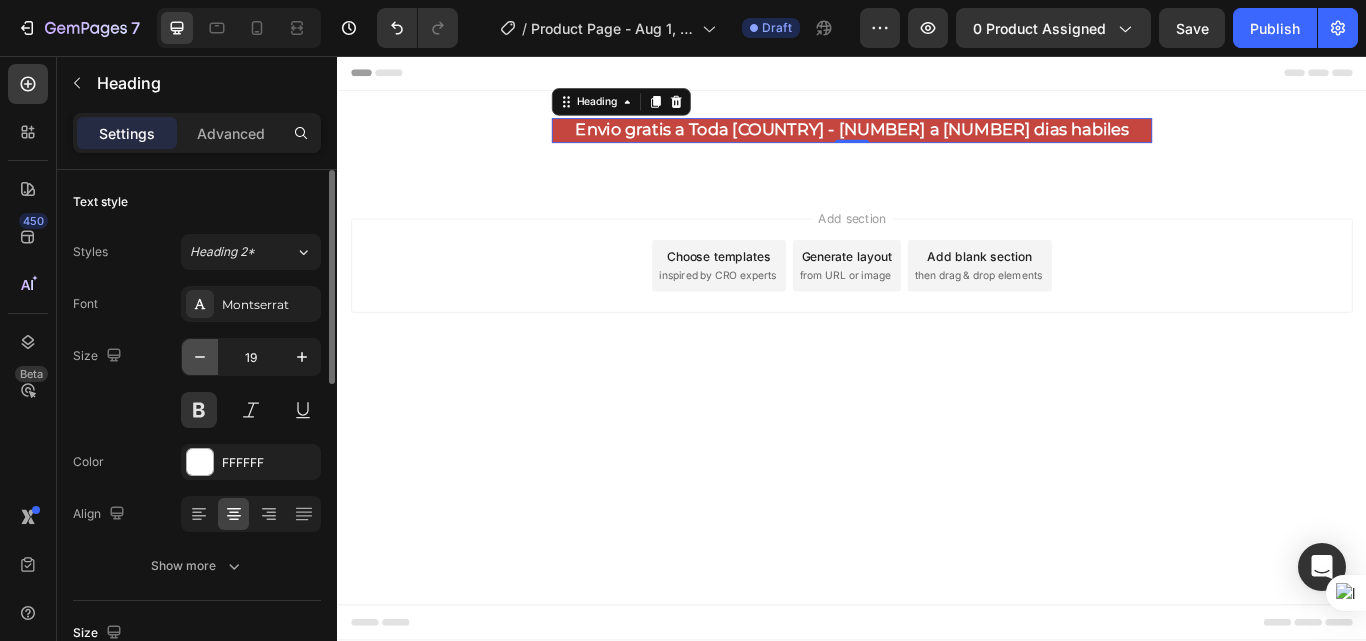 click 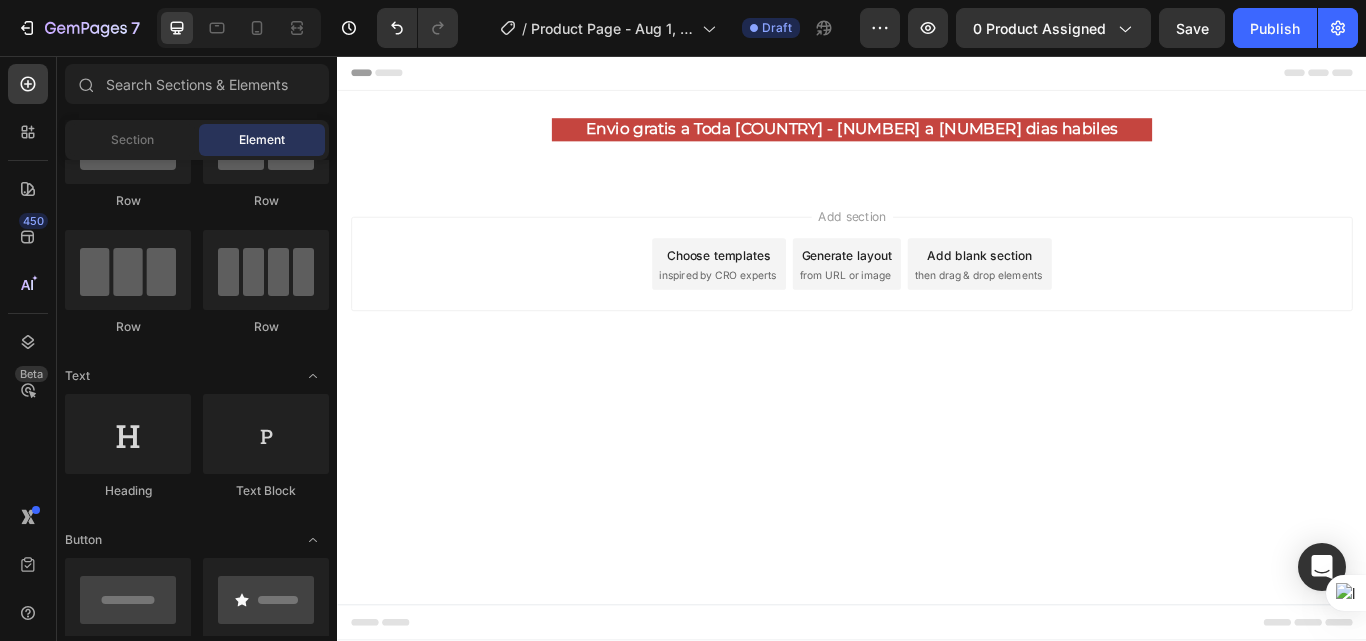 click on "Add section Choose templates inspired by CRO experts Generate layout from URL or image Add blank section then drag & drop elements" at bounding box center (937, 327) 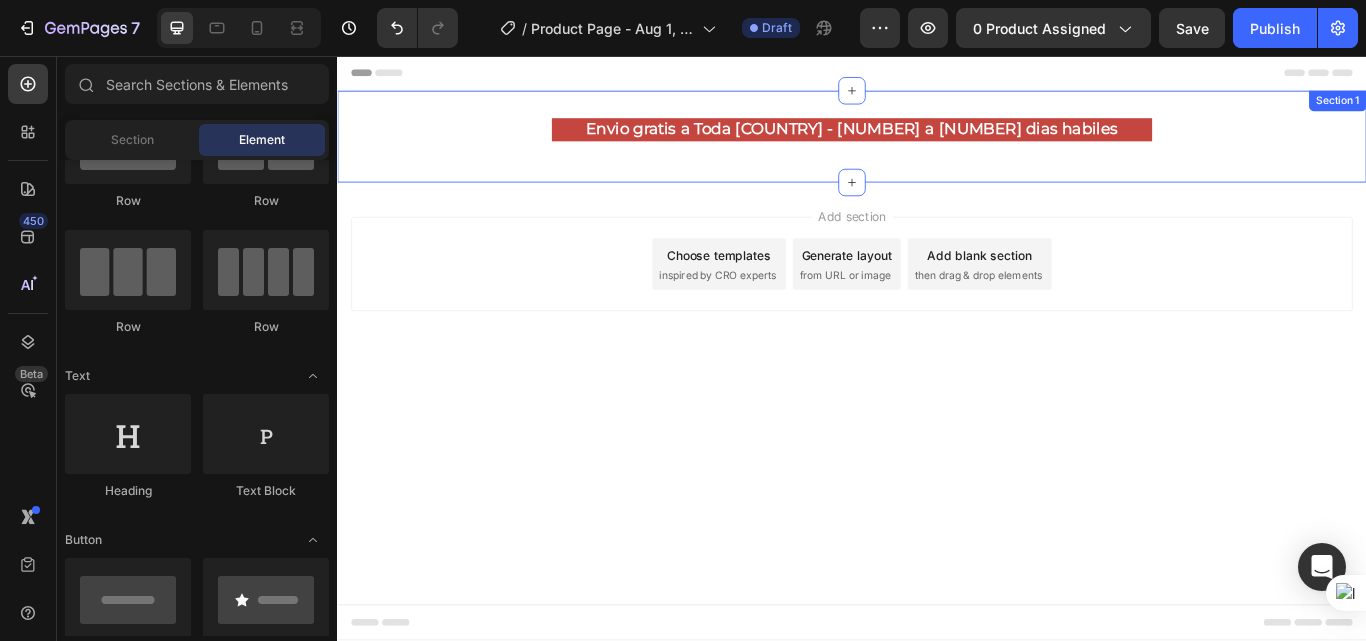 click on "Envio gratis a Toda Colombia - 2 a 4 dias habiles Heading Row Section 1" at bounding box center (937, 150) 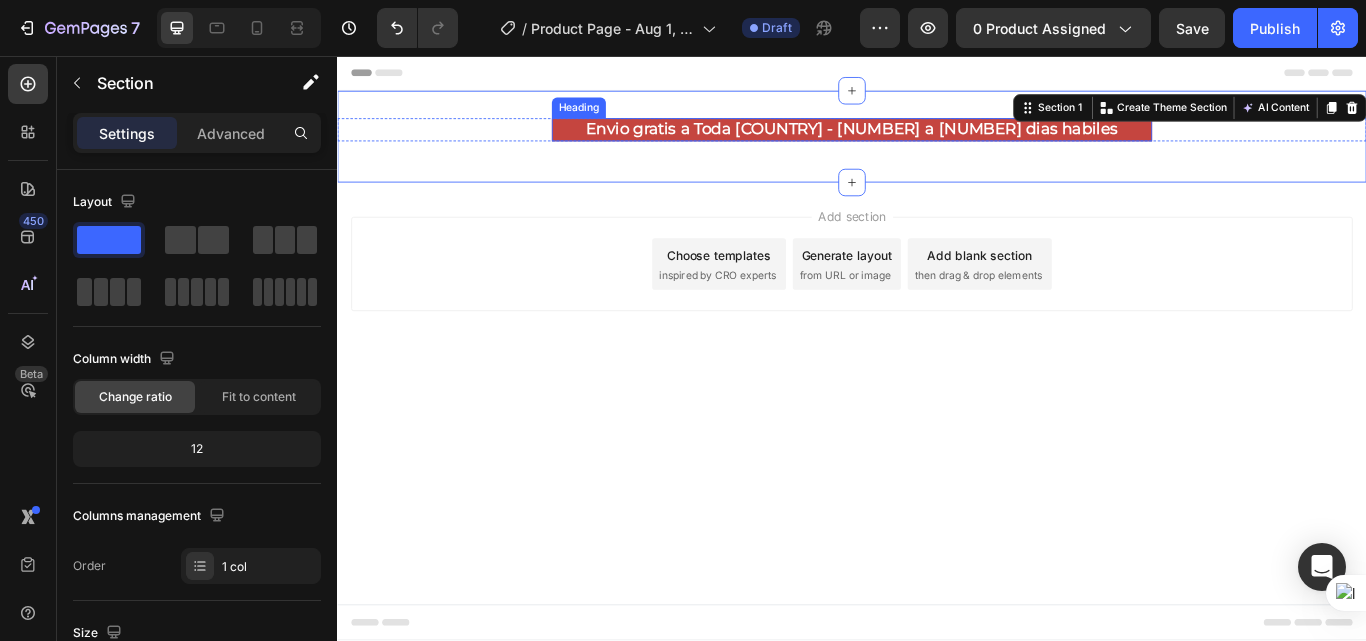 drag, startPoint x: 1124, startPoint y: 135, endPoint x: 1137, endPoint y: 135, distance: 13 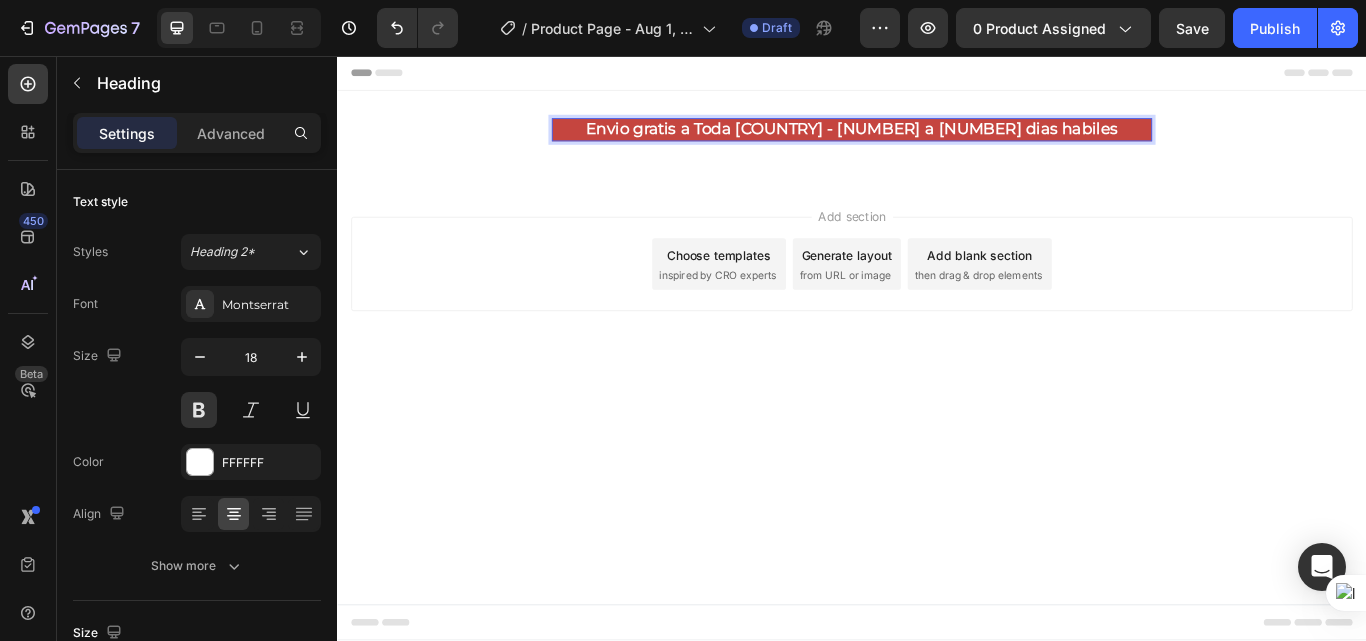 type 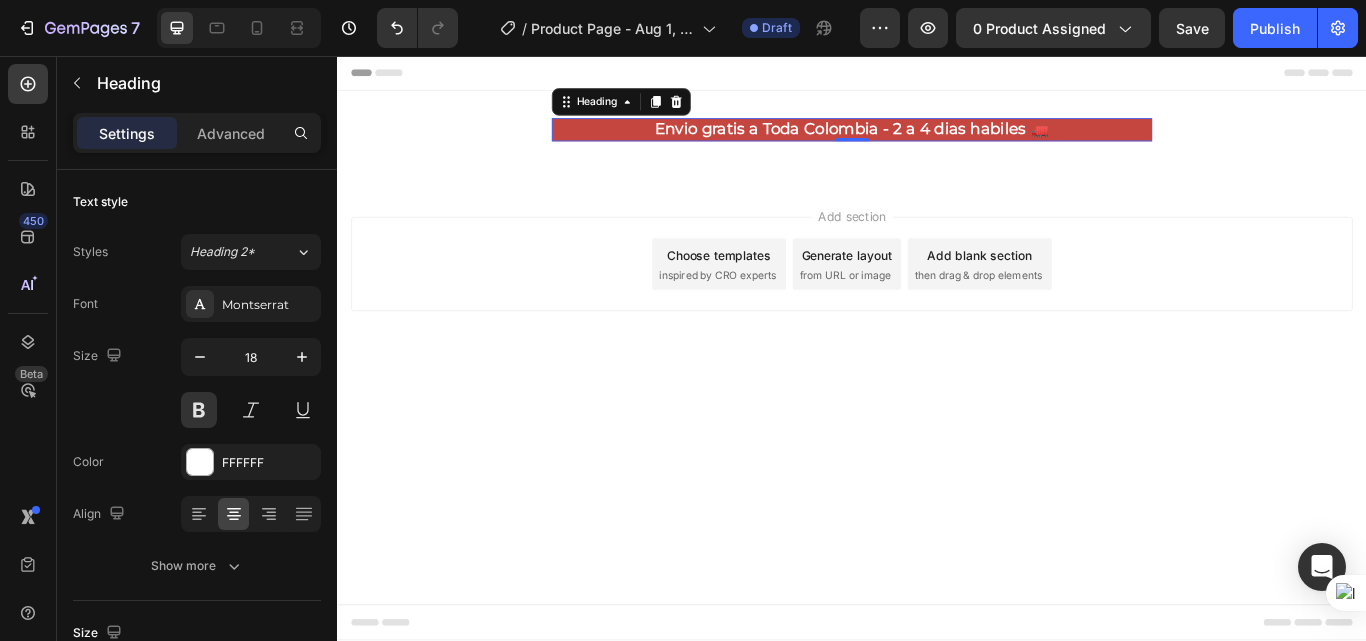 drag, startPoint x: 700, startPoint y: 132, endPoint x: 720, endPoint y: 130, distance: 20.09975 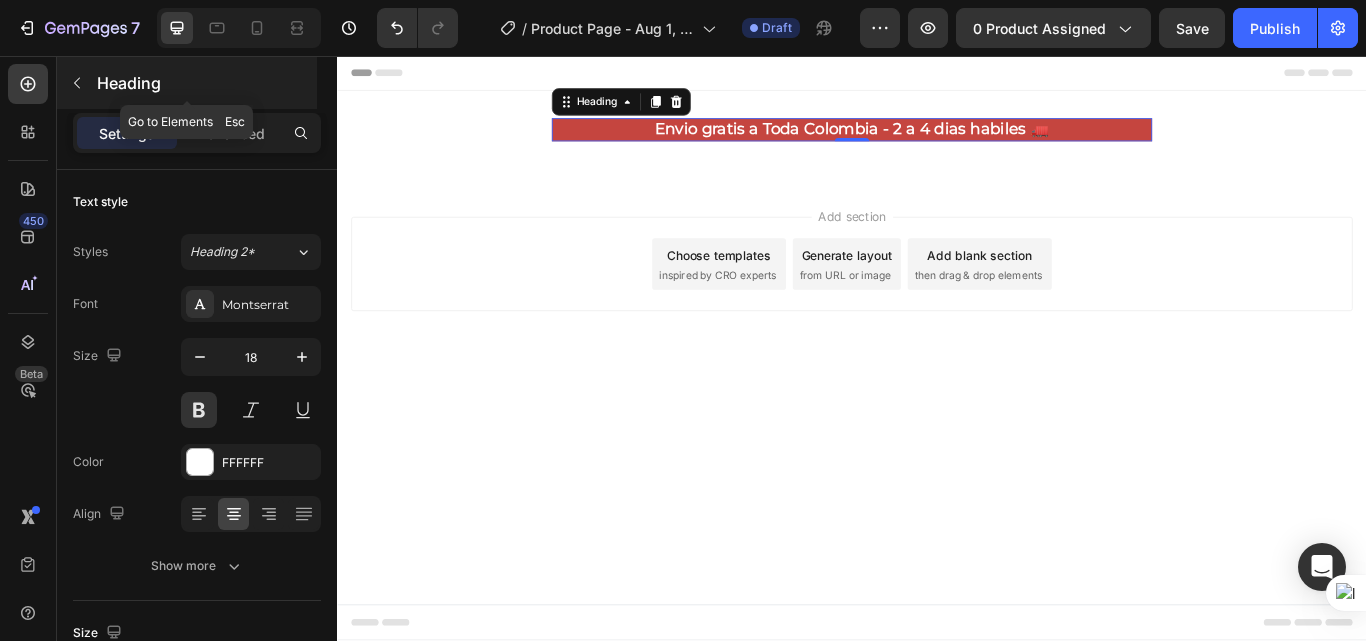 click 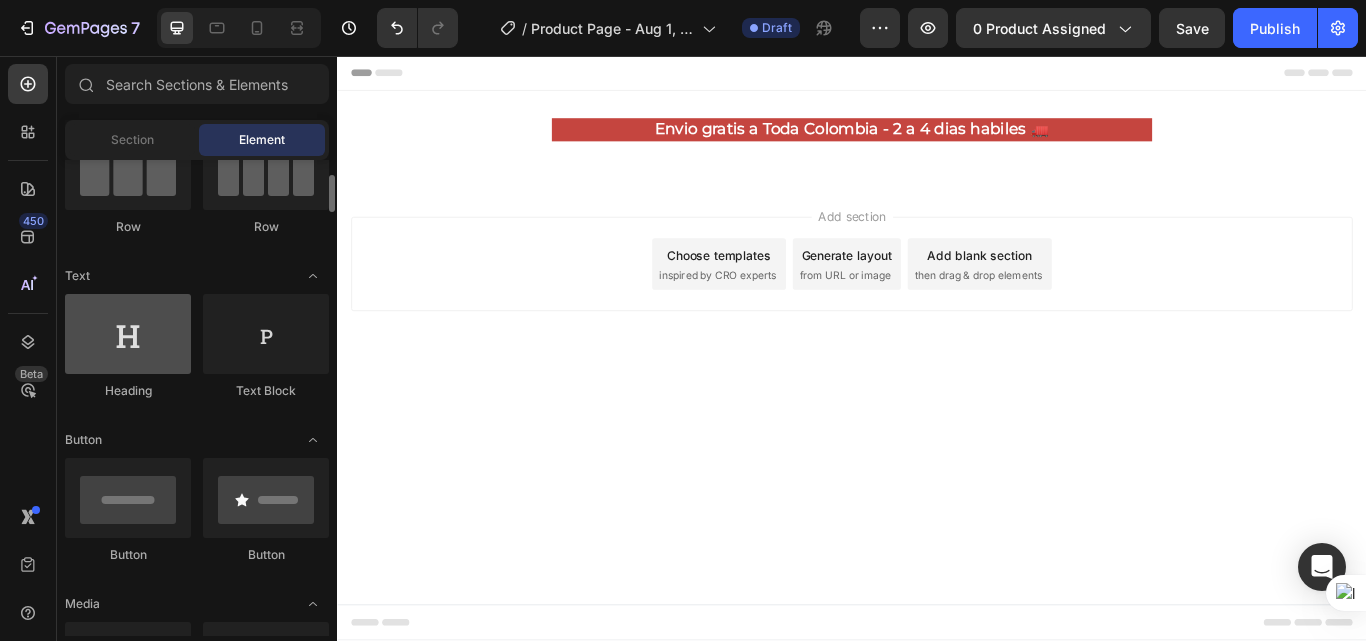 scroll, scrollTop: 300, scrollLeft: 0, axis: vertical 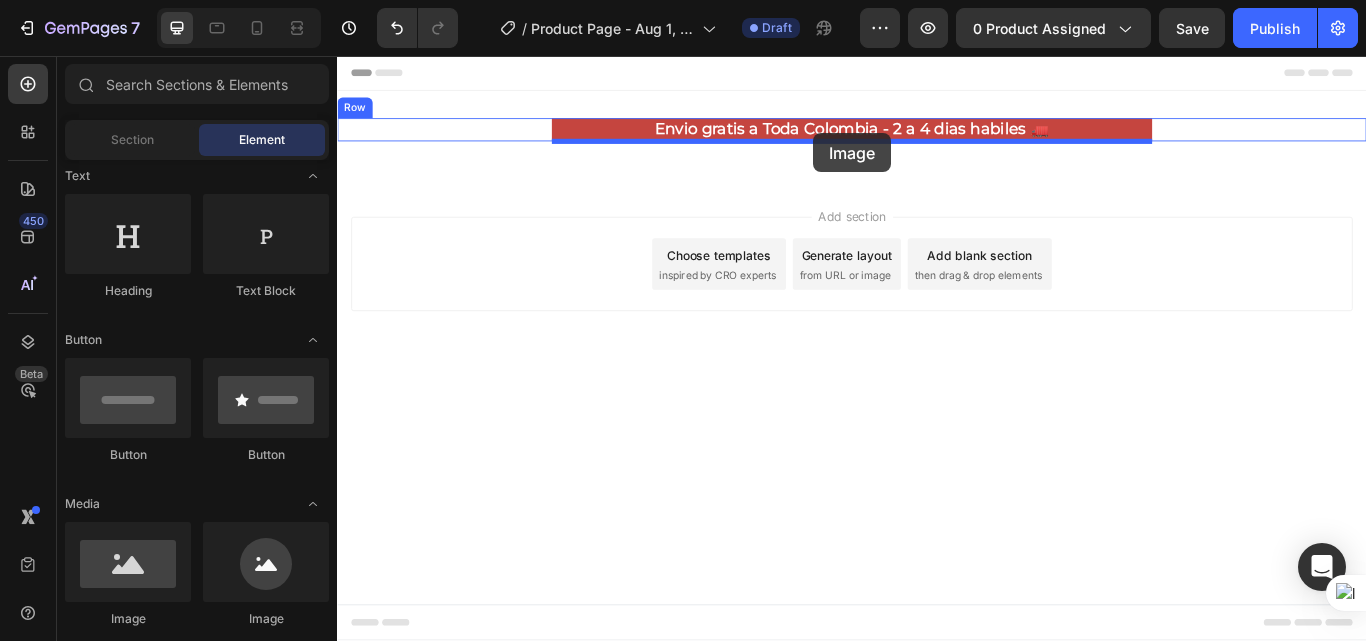 drag, startPoint x: 579, startPoint y: 585, endPoint x: 892, endPoint y: 146, distance: 539.15674 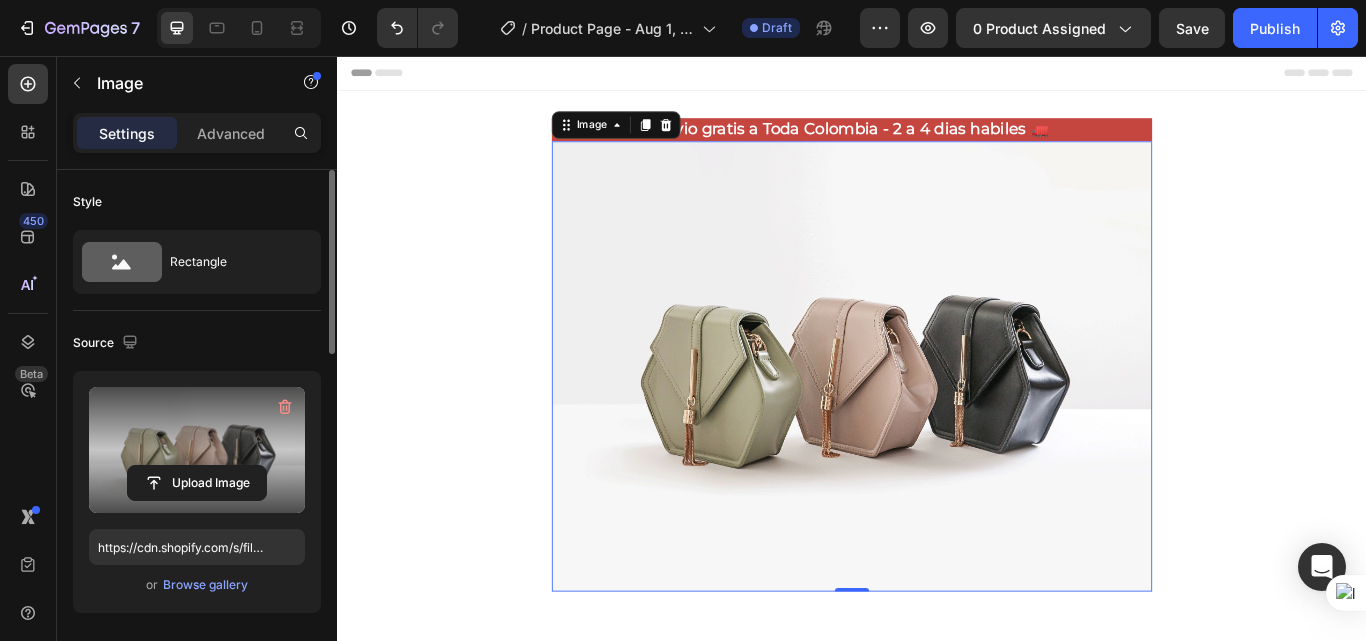 click at bounding box center (197, 450) 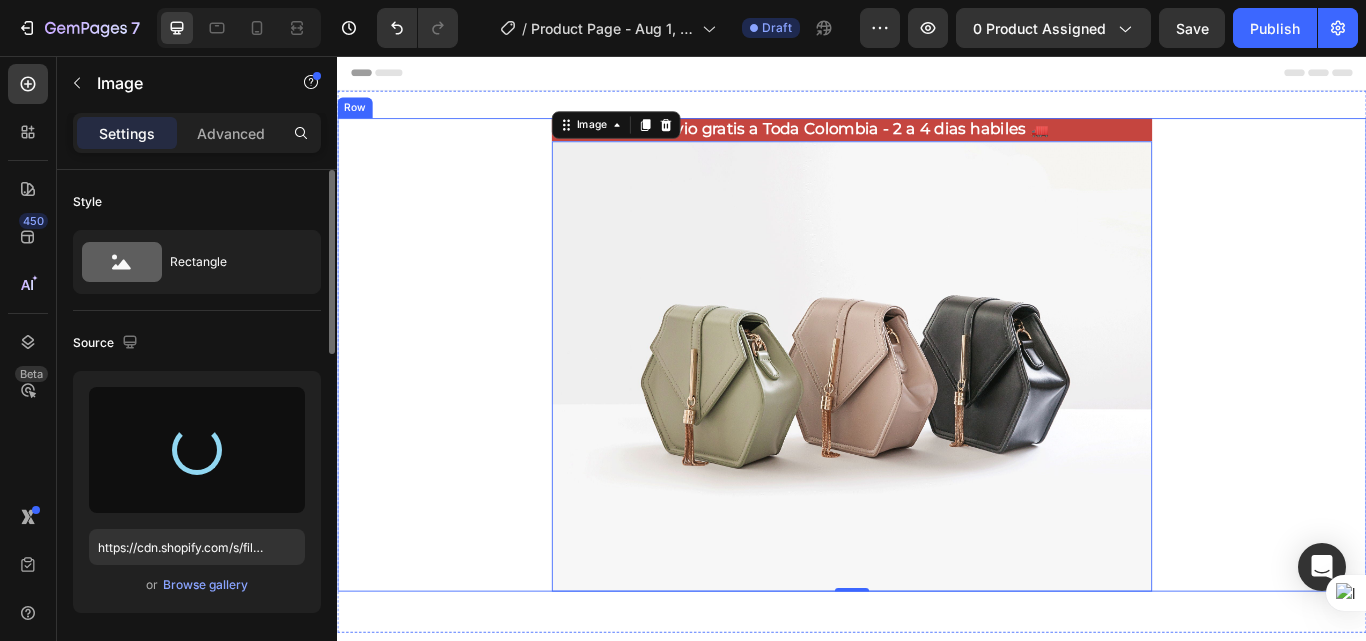 type on "https://cdn.shopify.com/s/files/1/0618/7732/1833/files/gempages_578086084060119568-58547e51-aa0c-4eb3-bf17-898c58f1fb5d.jpg" 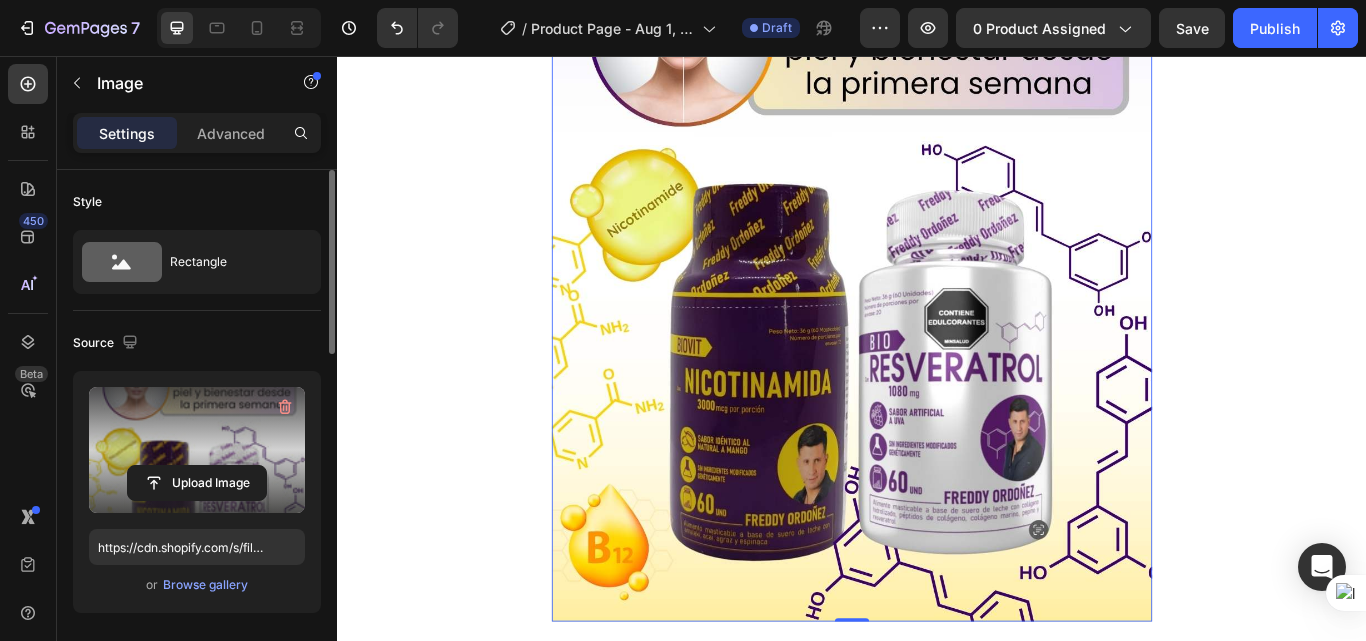 scroll, scrollTop: 300, scrollLeft: 0, axis: vertical 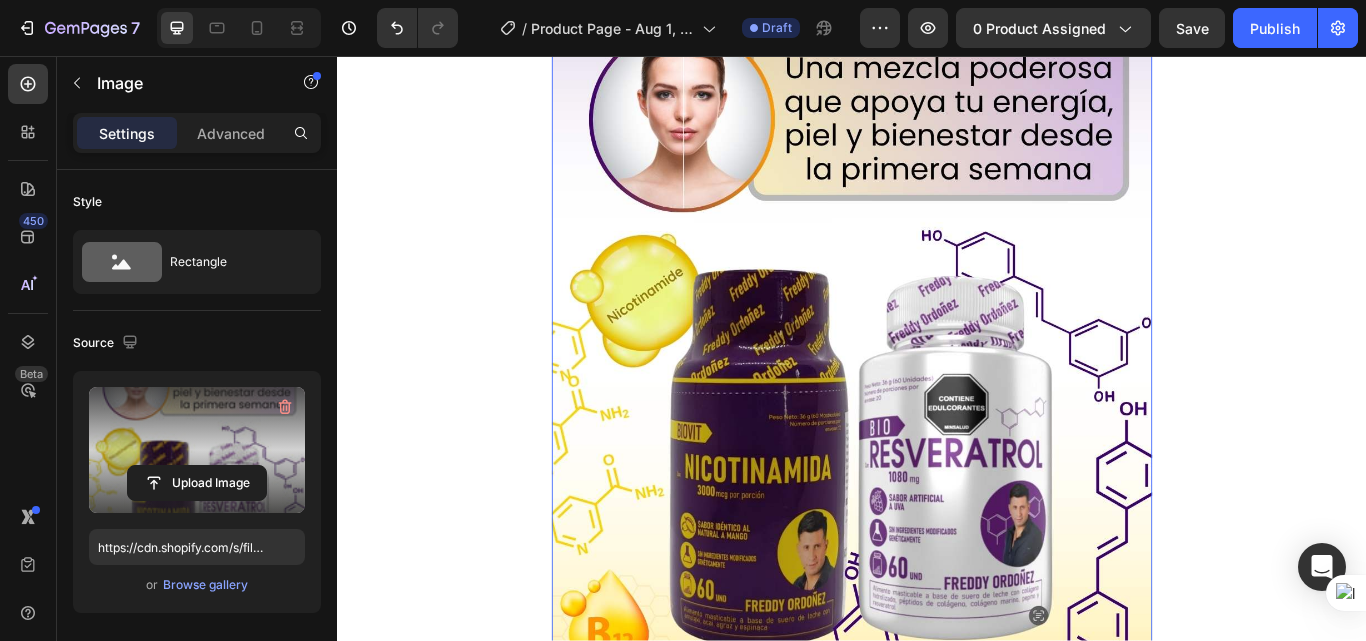 click at bounding box center (937, 335) 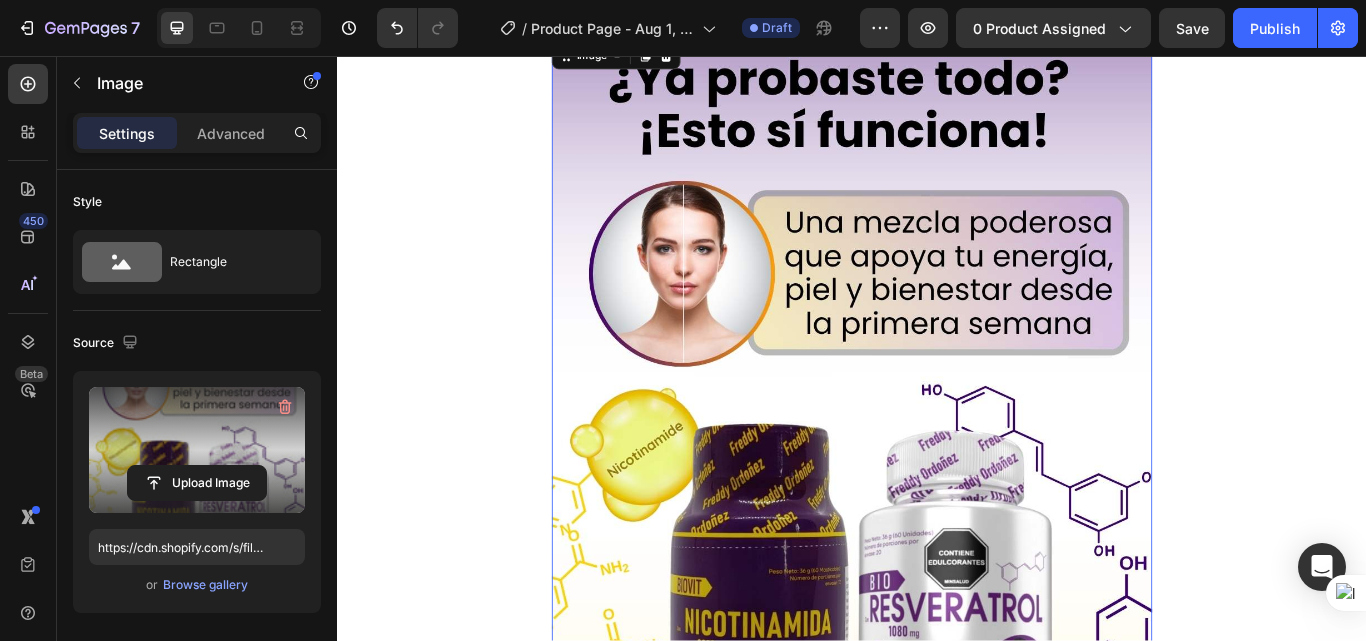 scroll, scrollTop: 0, scrollLeft: 0, axis: both 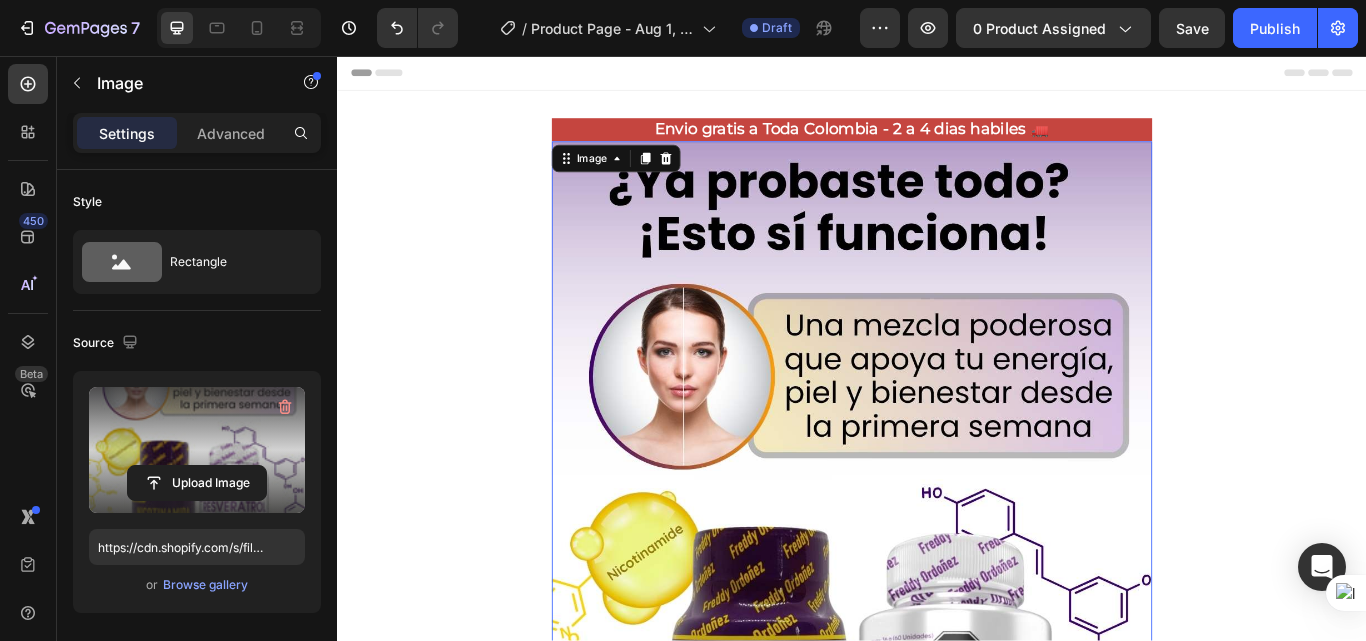 click at bounding box center (937, 635) 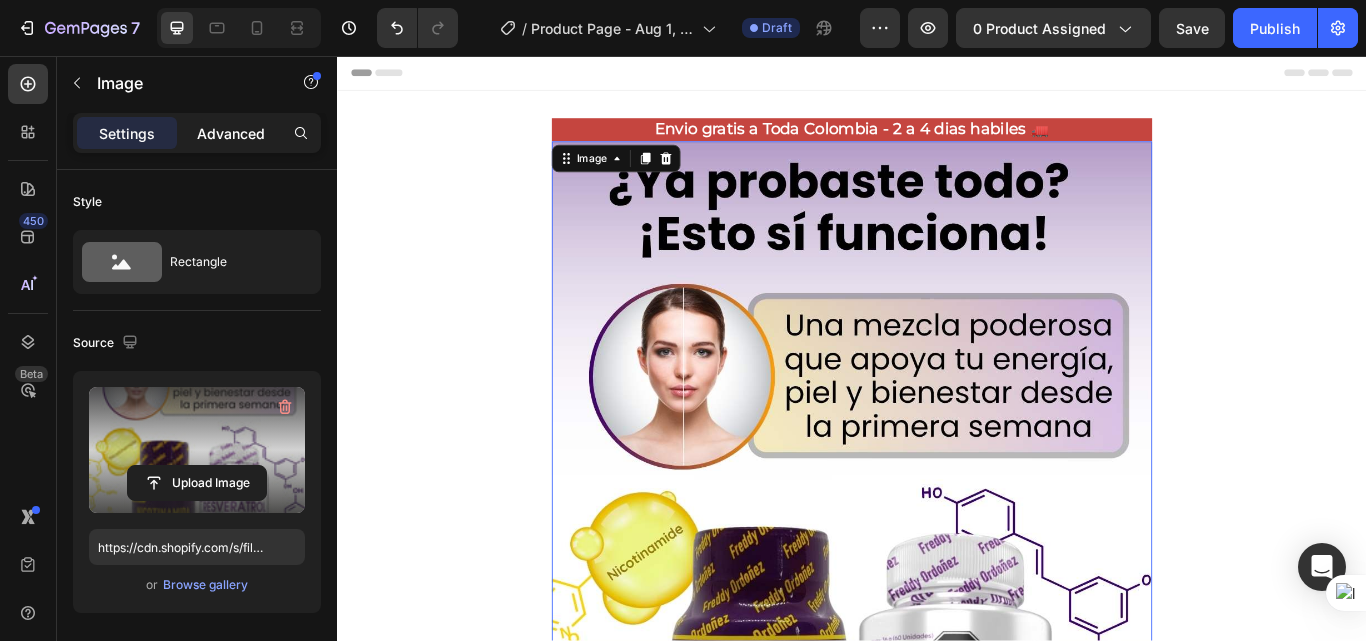 click on "Advanced" 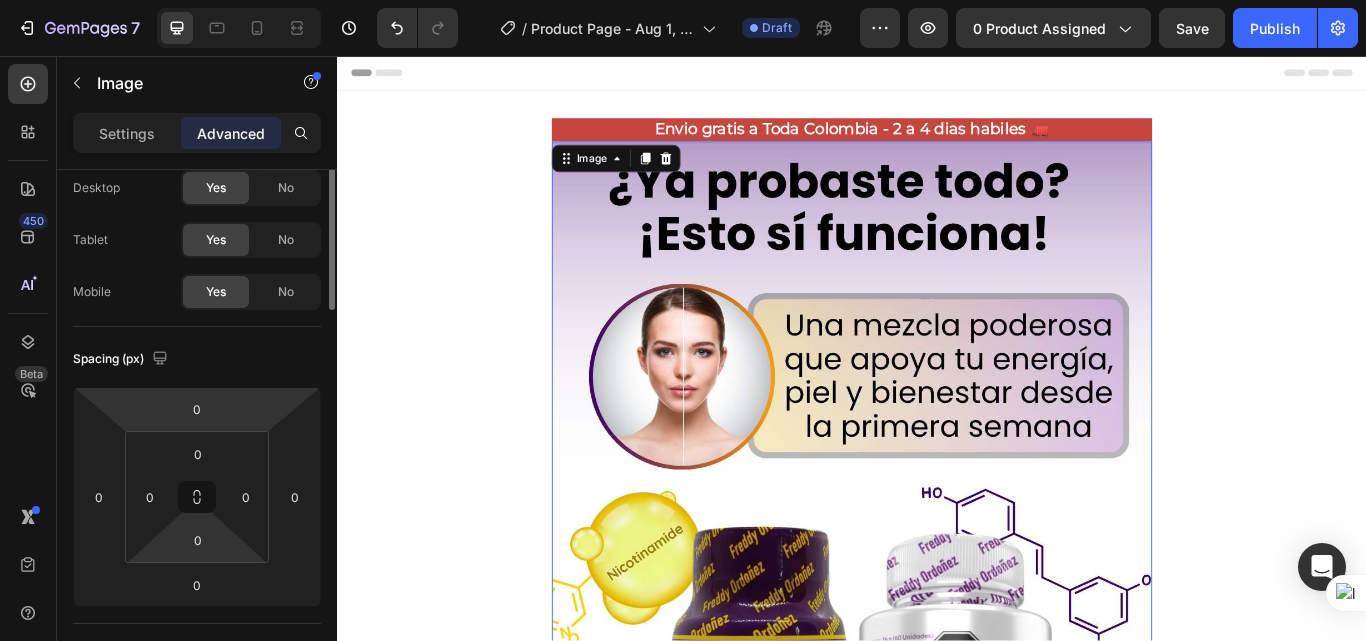 scroll, scrollTop: 0, scrollLeft: 0, axis: both 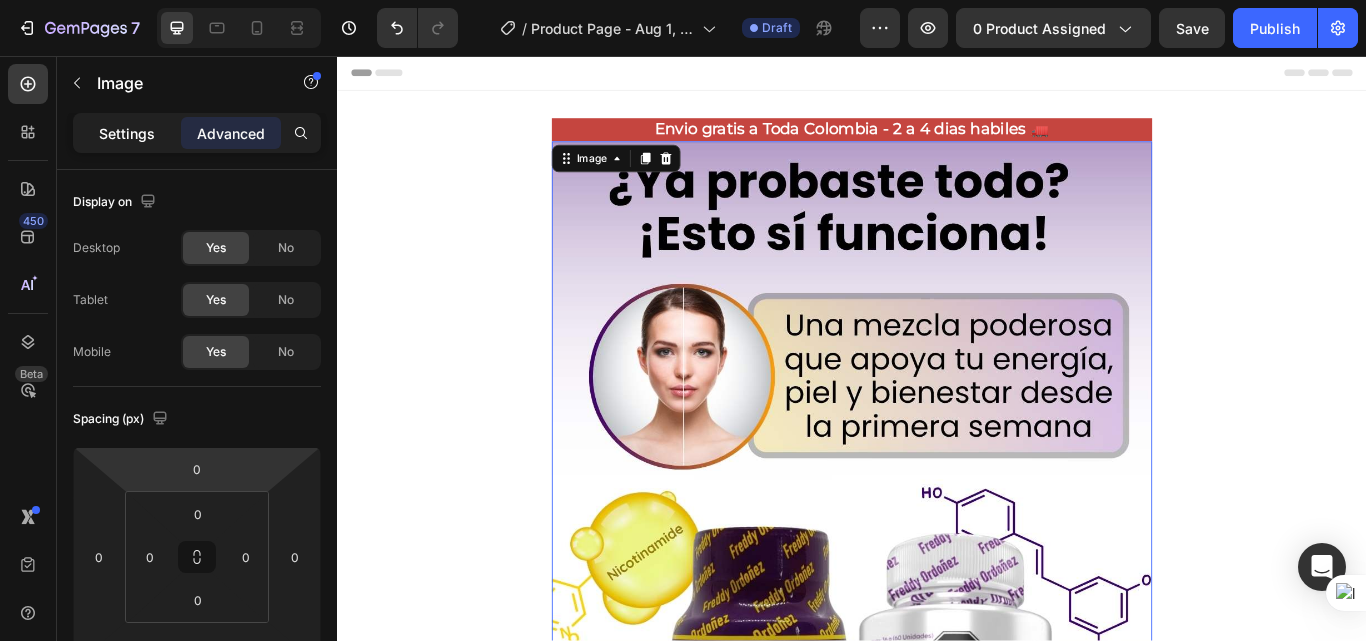 click on "Settings" at bounding box center [127, 133] 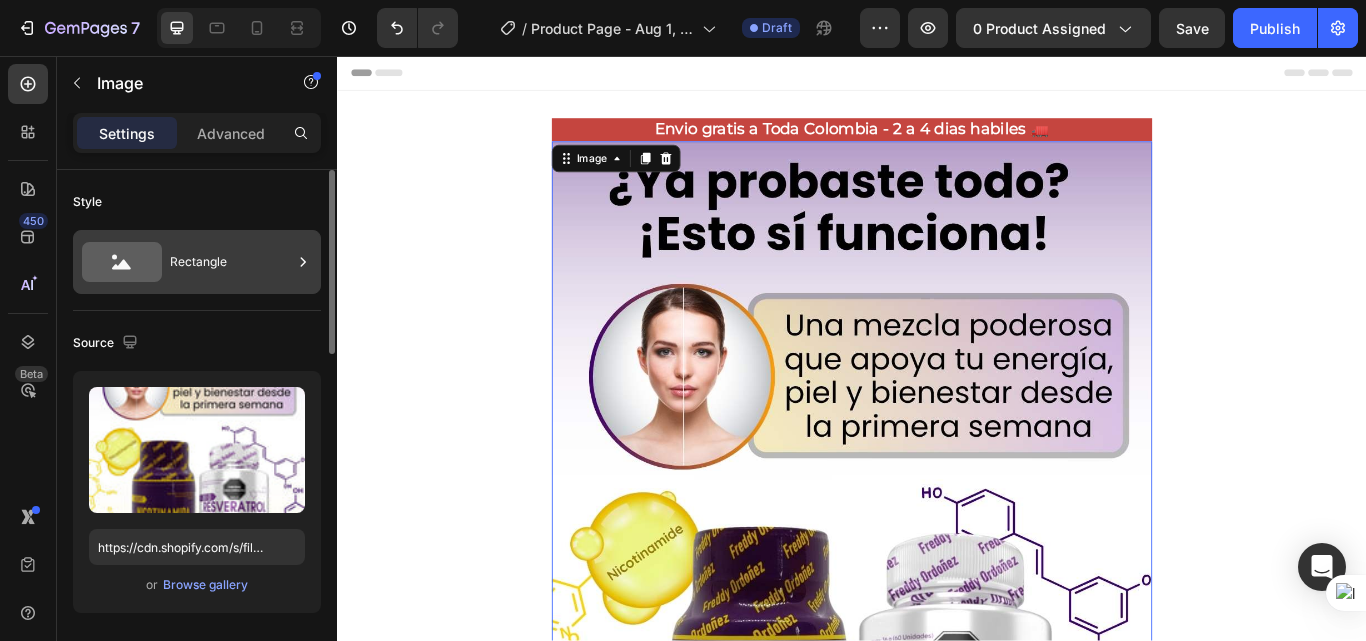 scroll, scrollTop: 100, scrollLeft: 0, axis: vertical 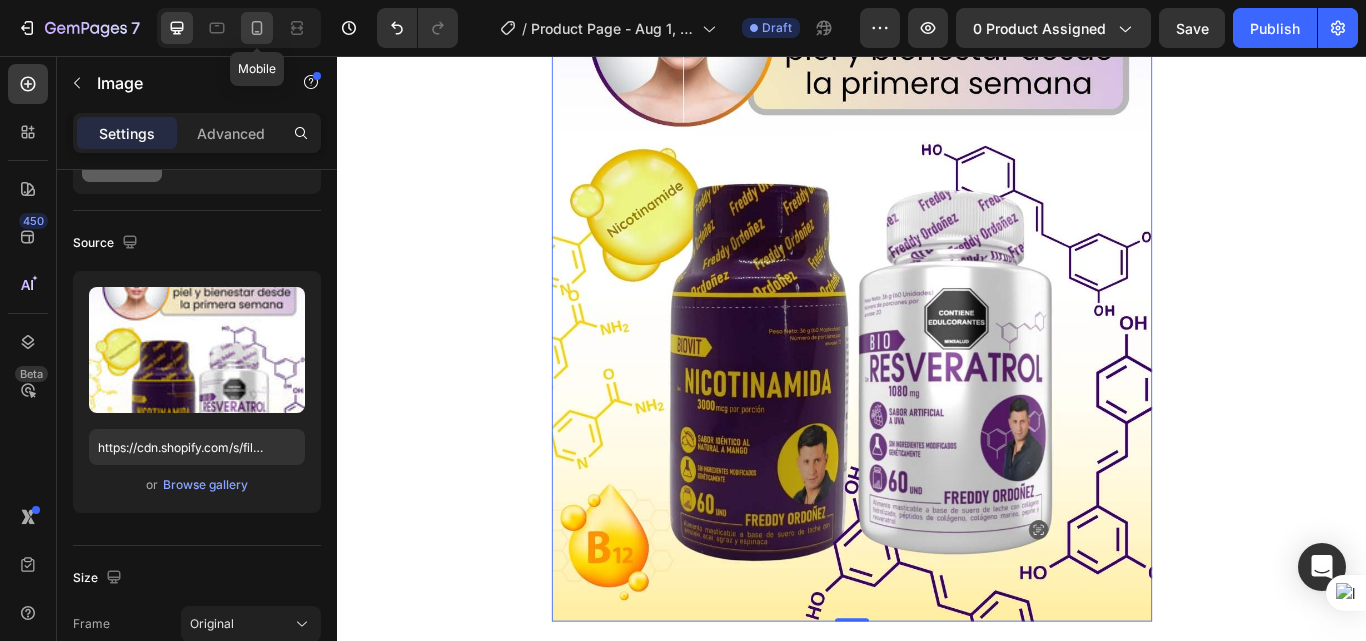 click 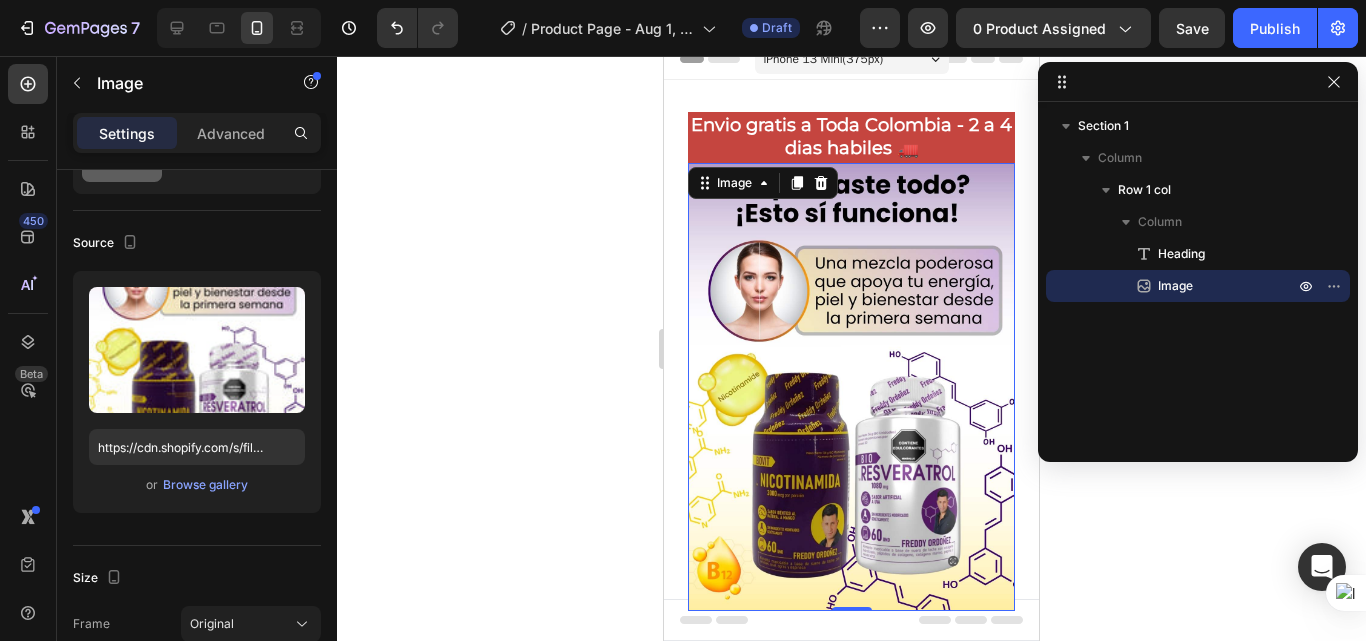 scroll, scrollTop: 0, scrollLeft: 0, axis: both 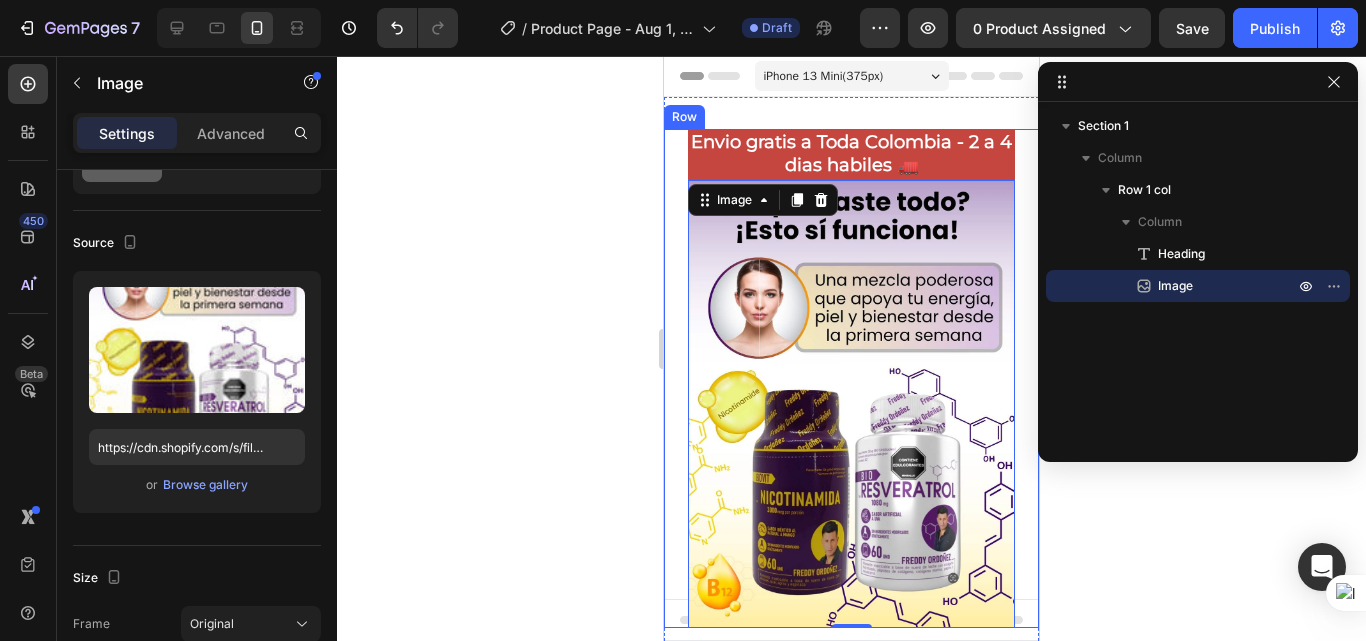 click on "Envio gratis a Toda Colombia - 2 a 4 dias habiles 🚛 Heading Image   0 Row" at bounding box center [851, 378] 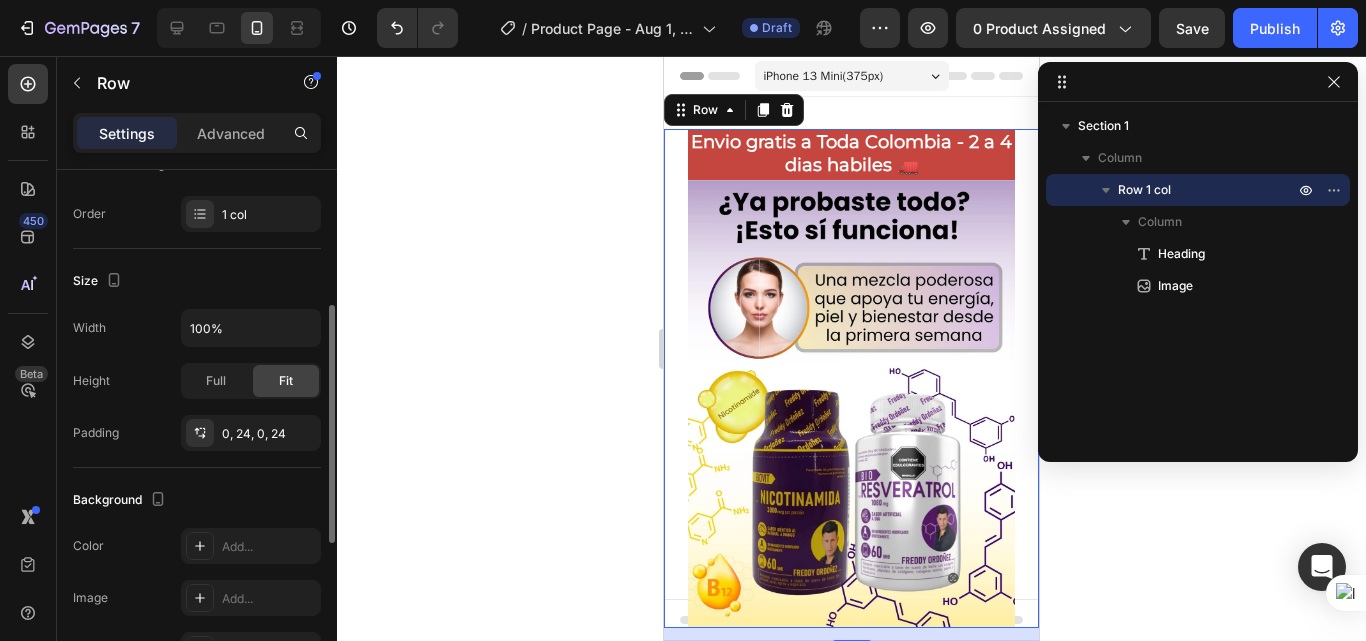 scroll, scrollTop: 100, scrollLeft: 0, axis: vertical 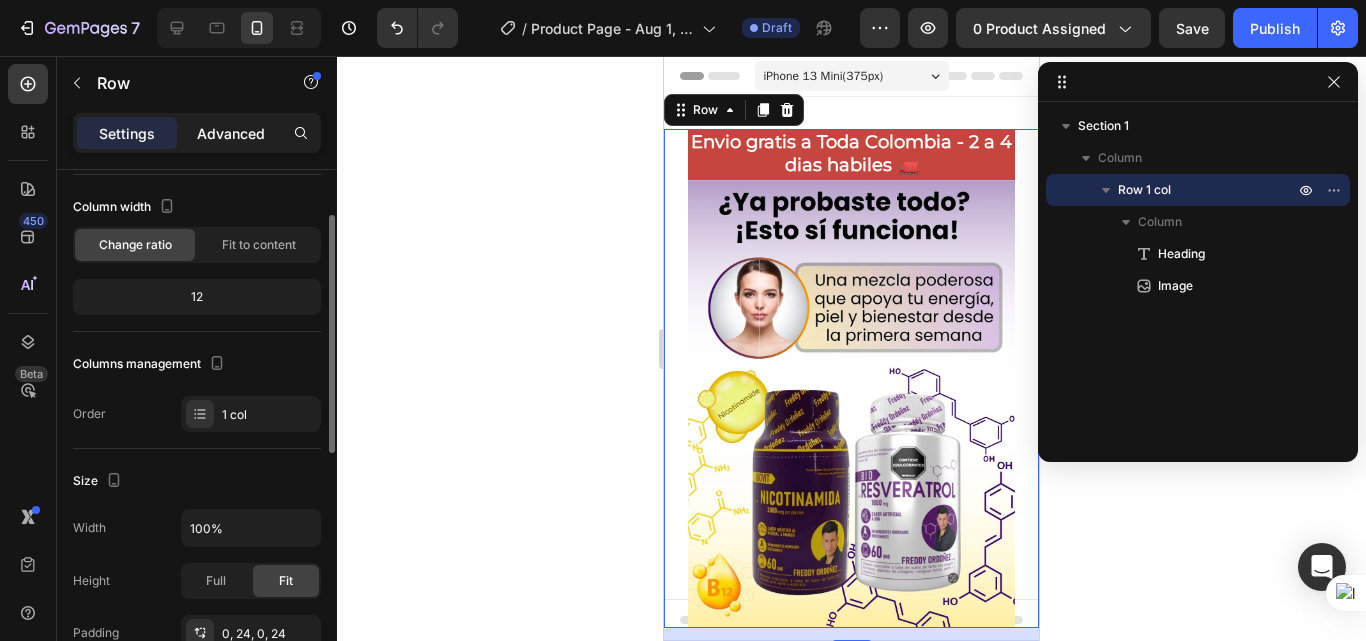 click on "Advanced" at bounding box center [231, 133] 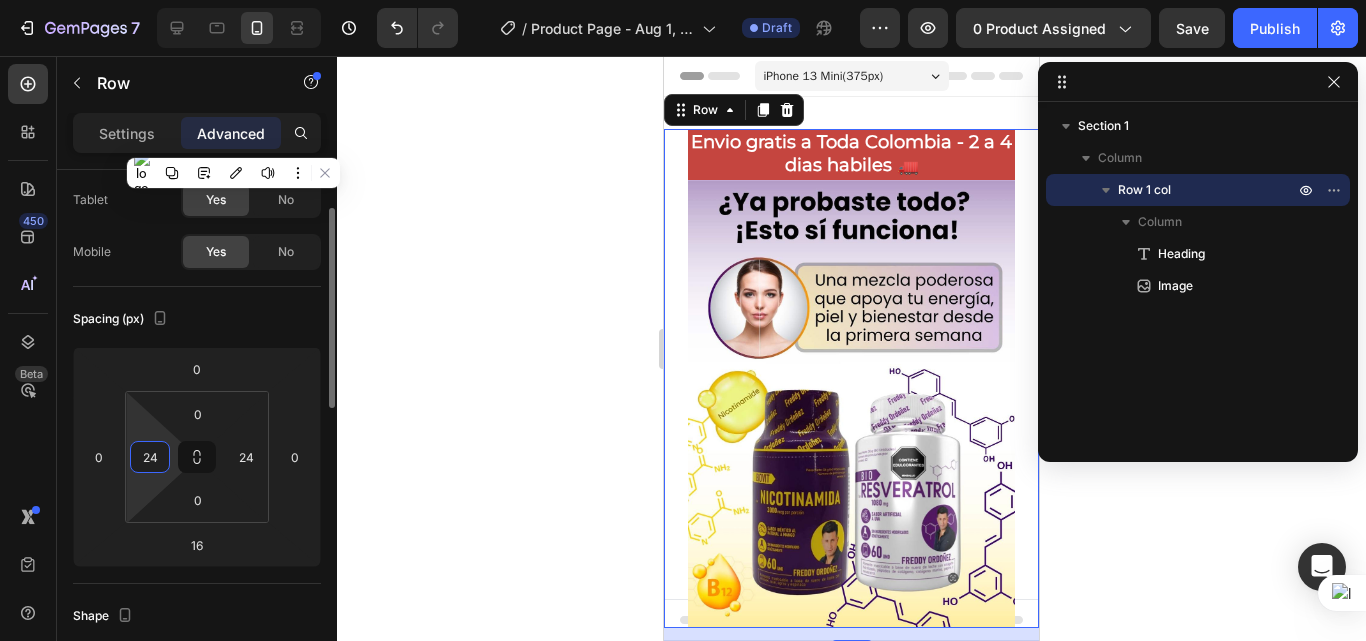 click on "24" at bounding box center [150, 457] 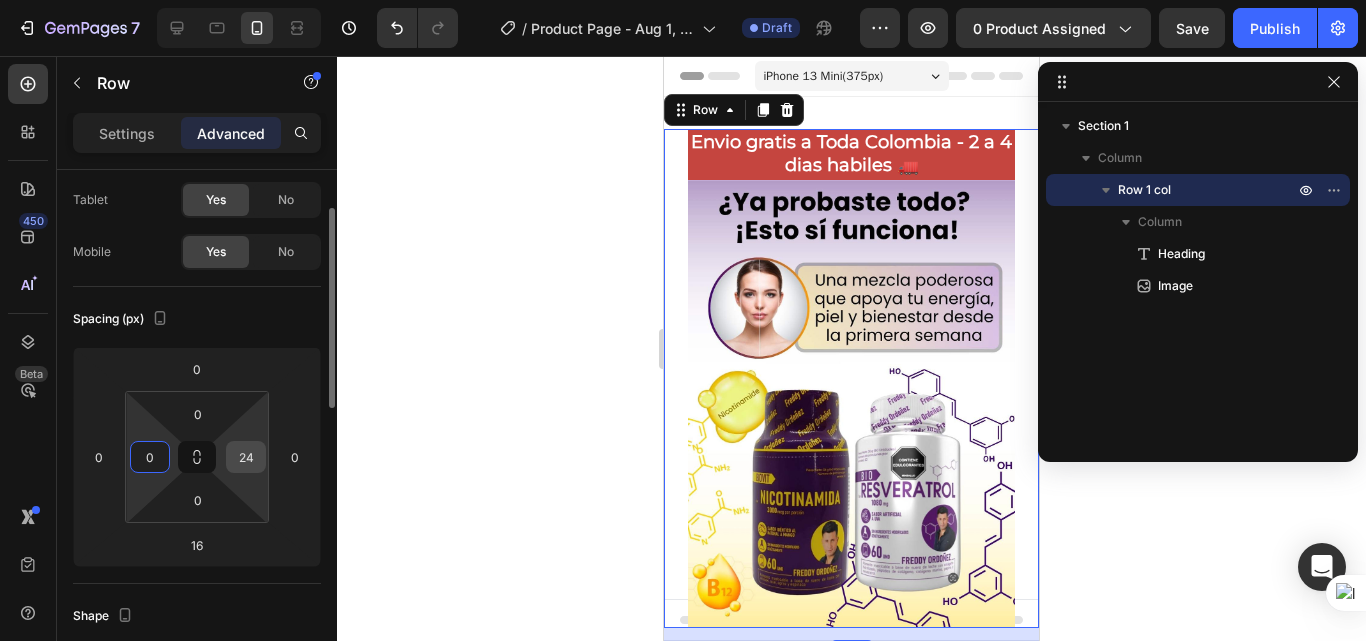 type on "0" 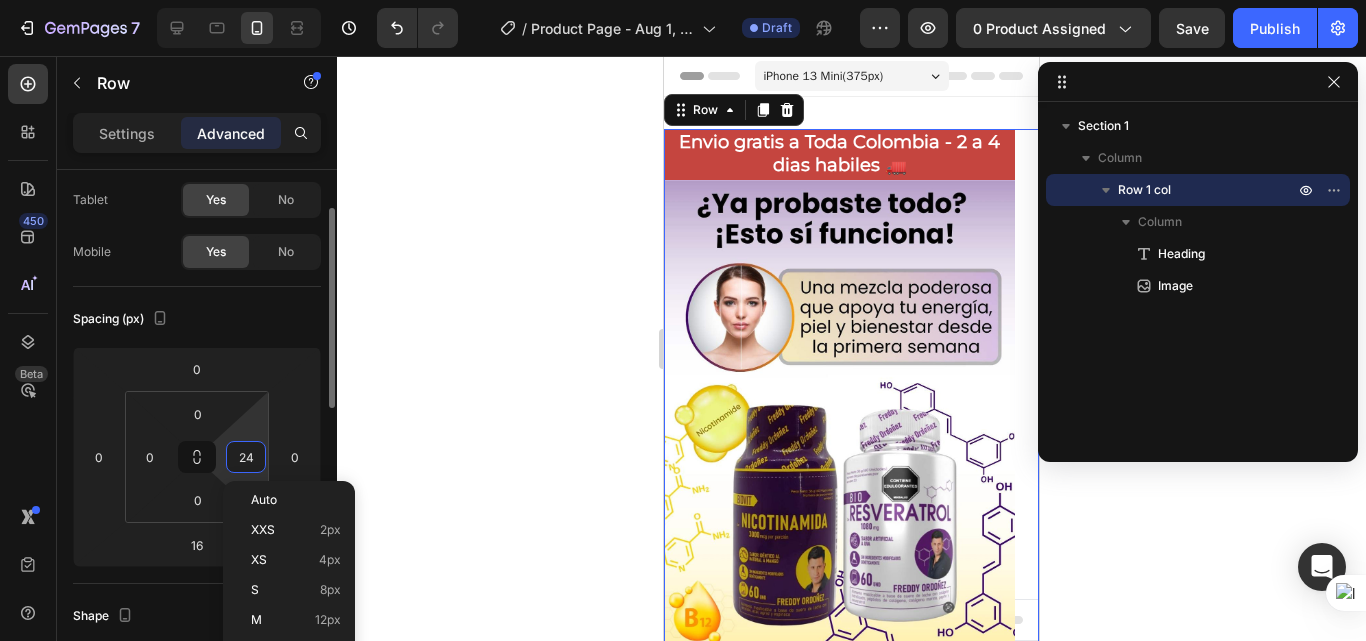 type on "0" 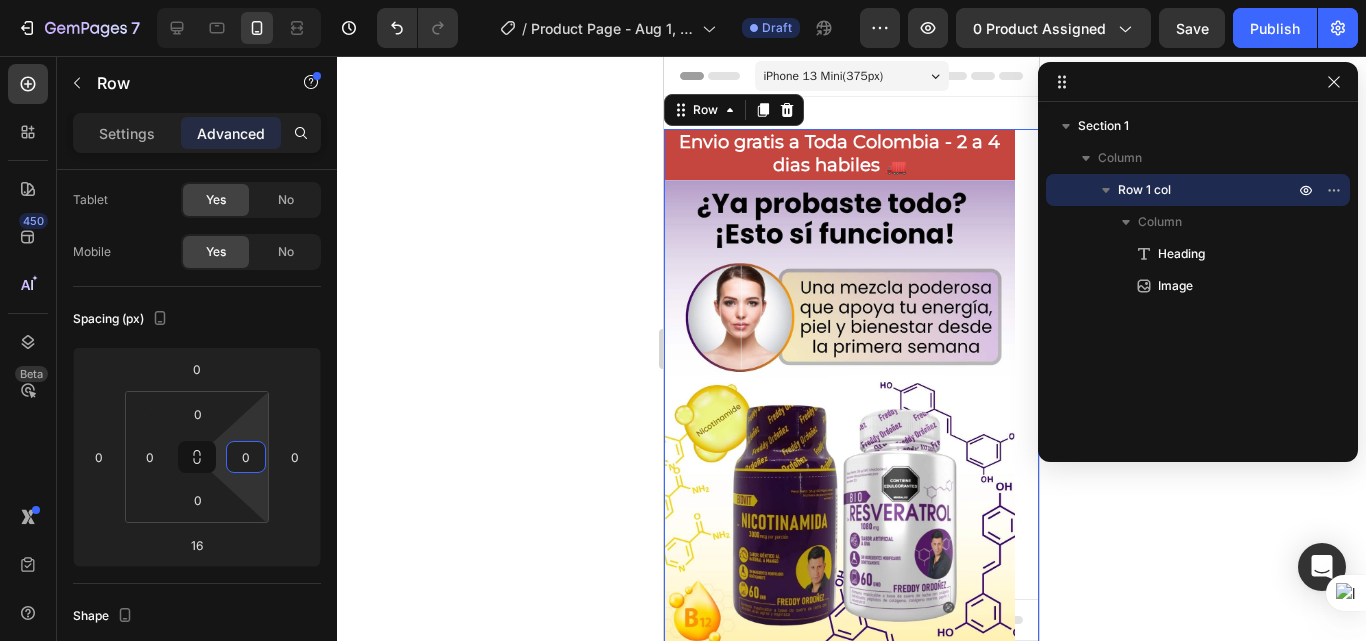 click 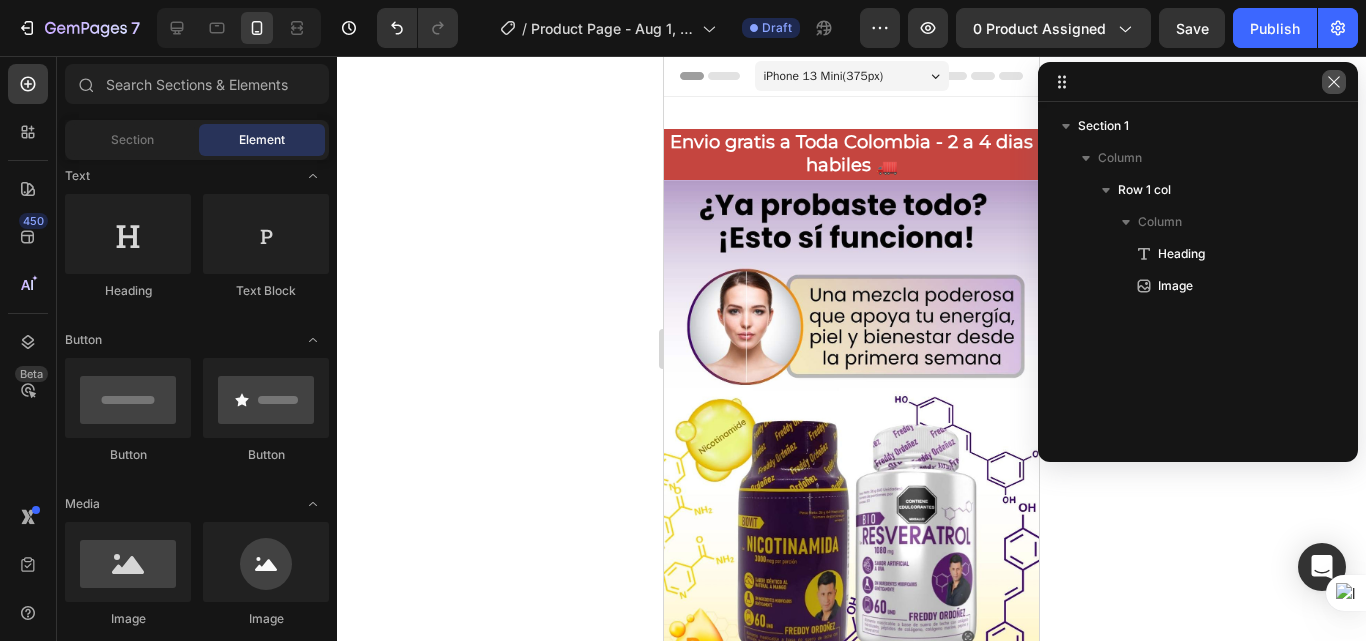 click 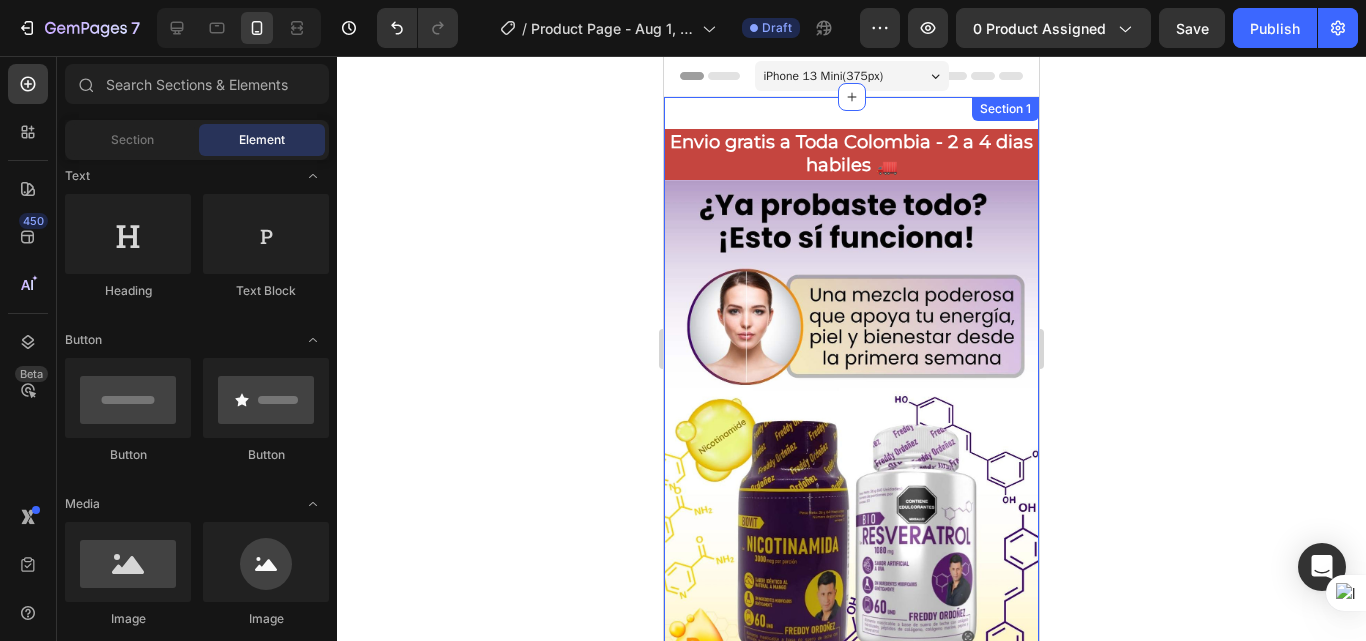 click on "Envio gratis a Toda Colombia - 2 a 4 dias habiles 🚛 Heading Image Row Section 1" at bounding box center [851, 419] 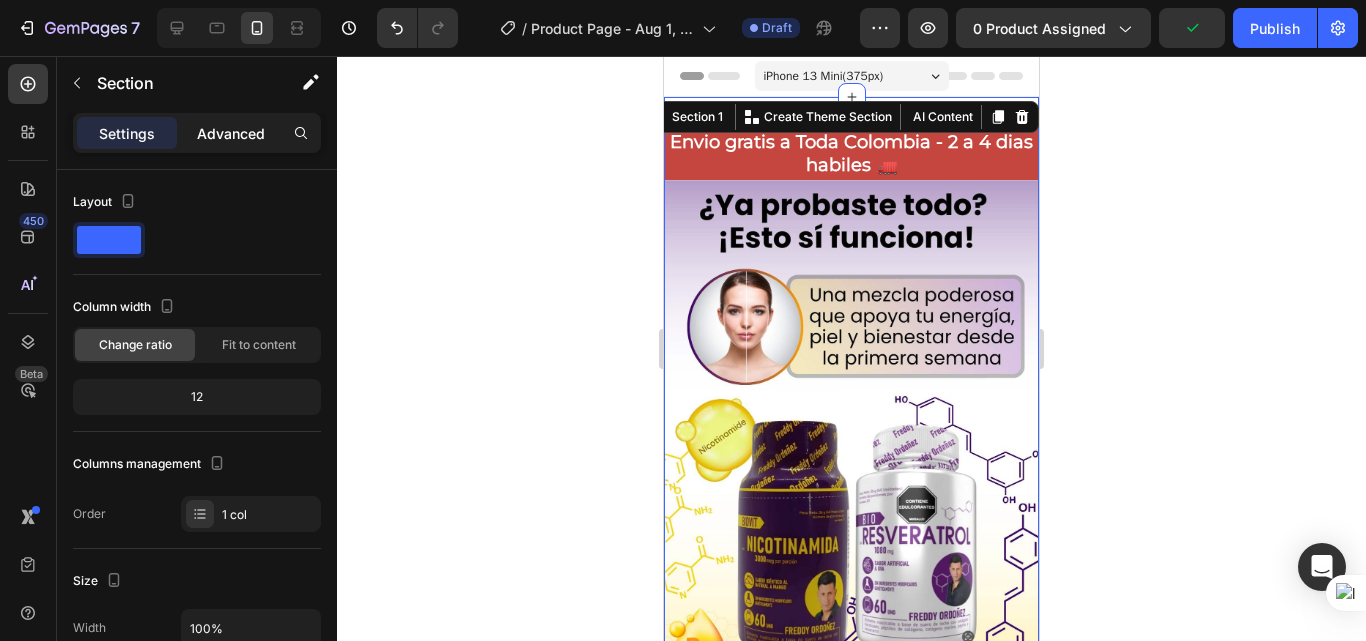 click on "Advanced" at bounding box center (231, 133) 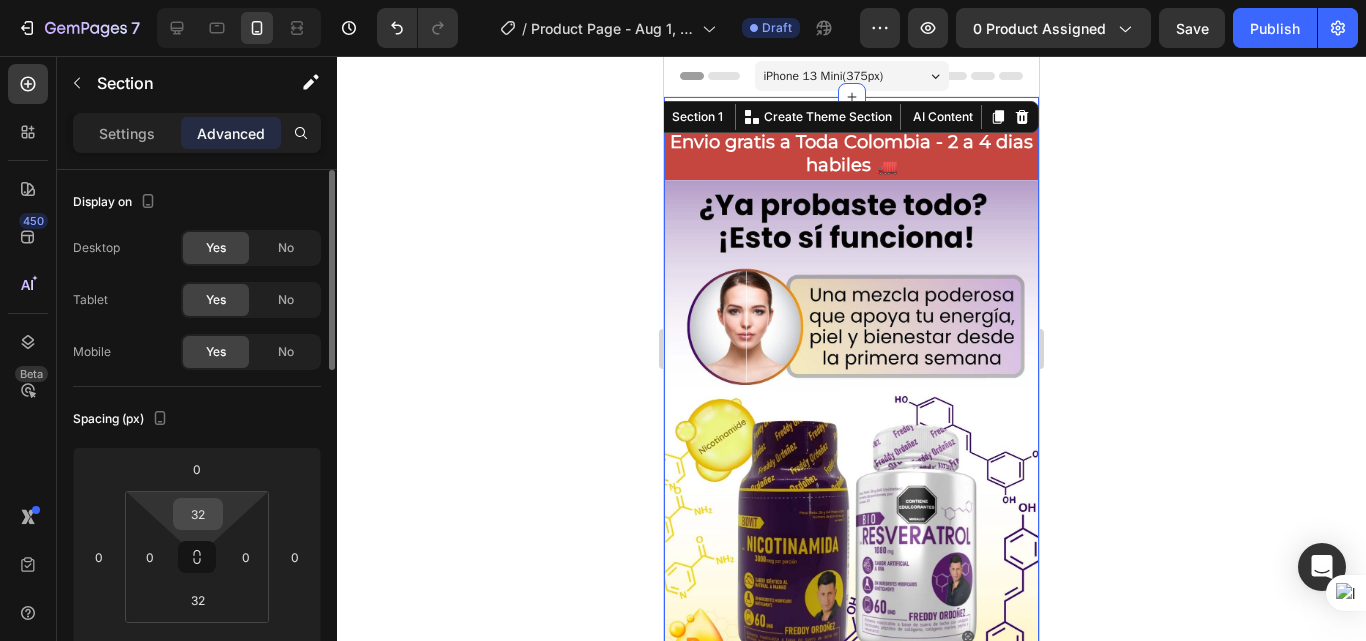 click on "32" at bounding box center [198, 514] 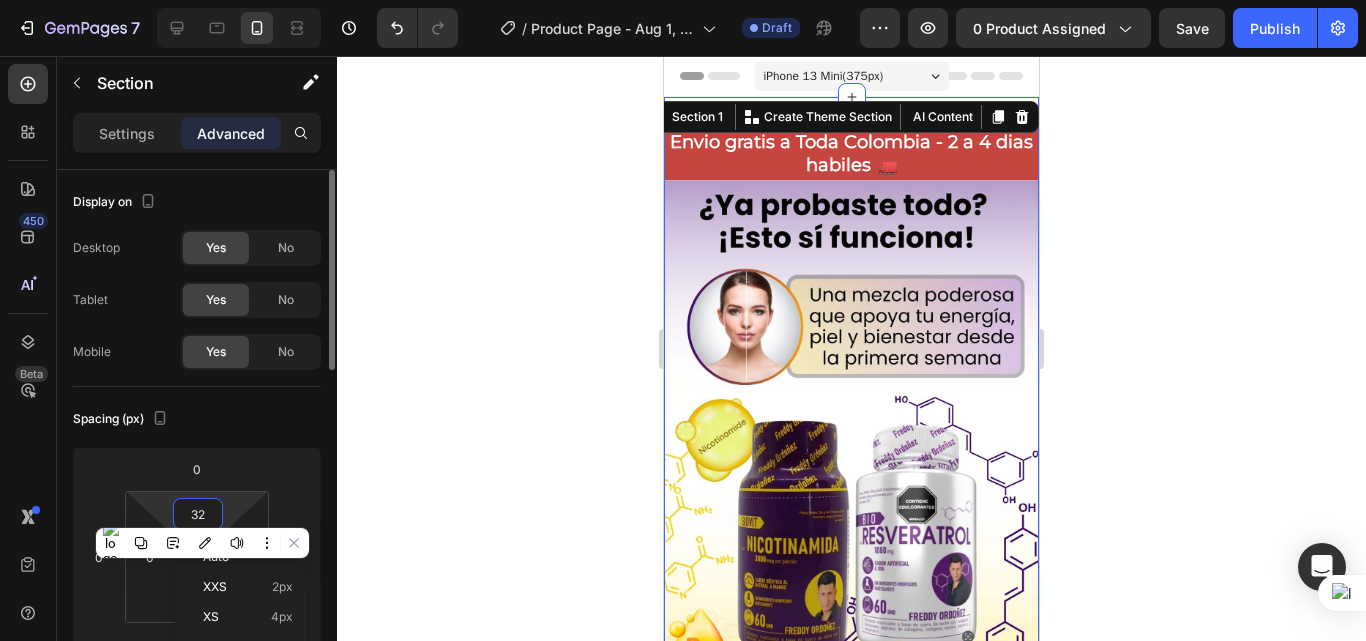 type on "0" 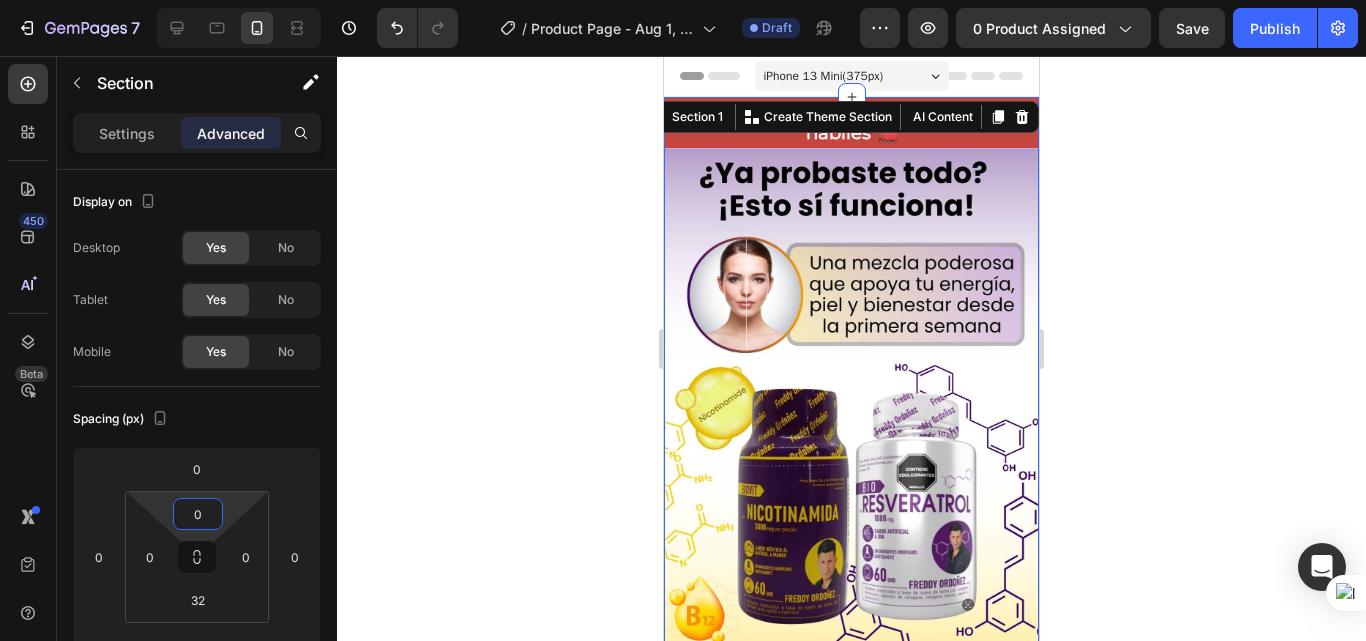 click 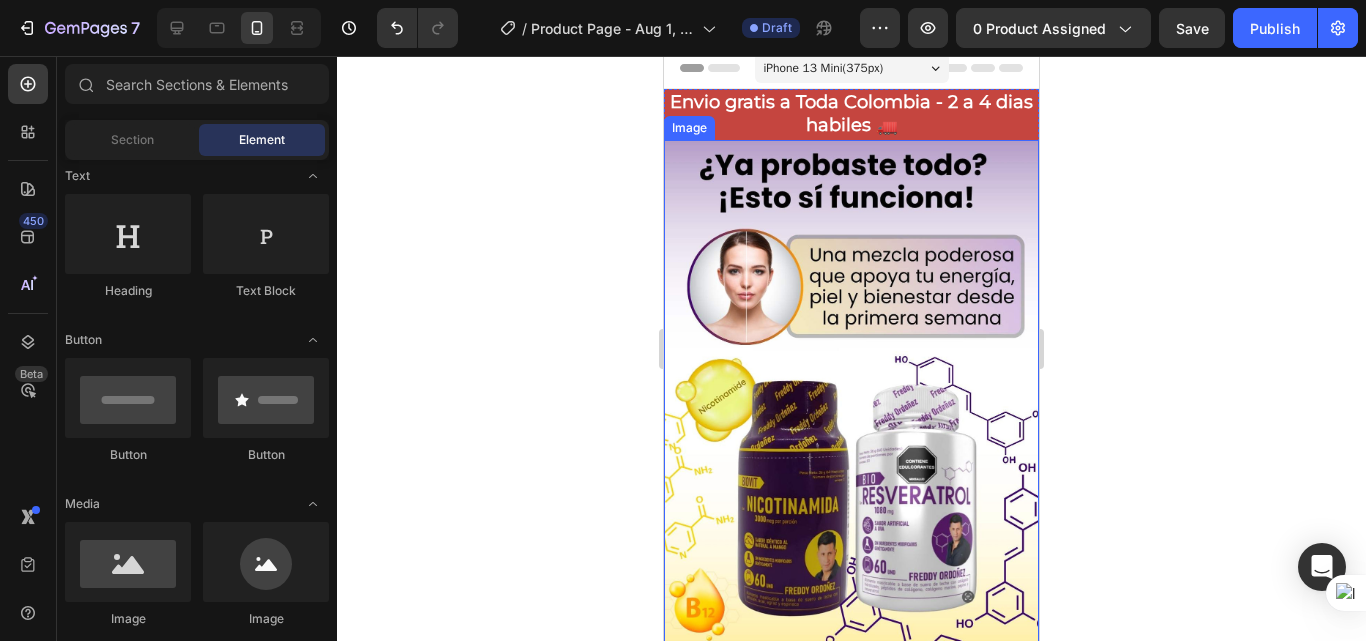 scroll, scrollTop: 0, scrollLeft: 0, axis: both 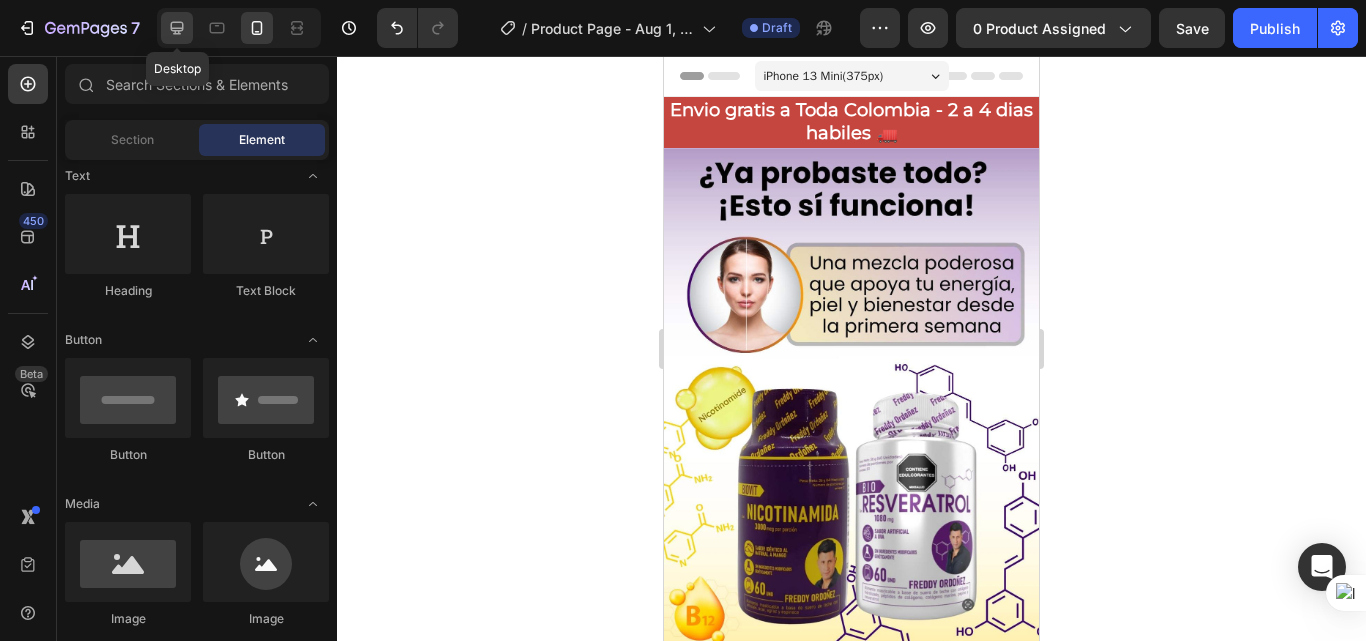 click 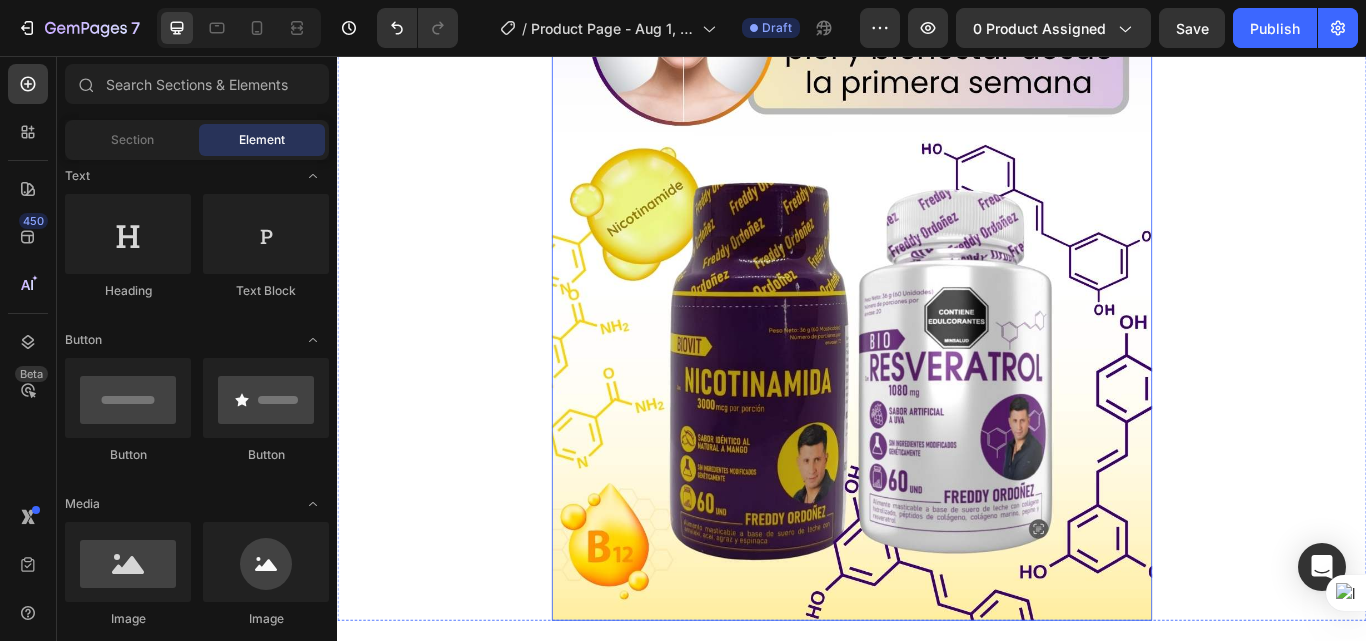 scroll, scrollTop: 400, scrollLeft: 0, axis: vertical 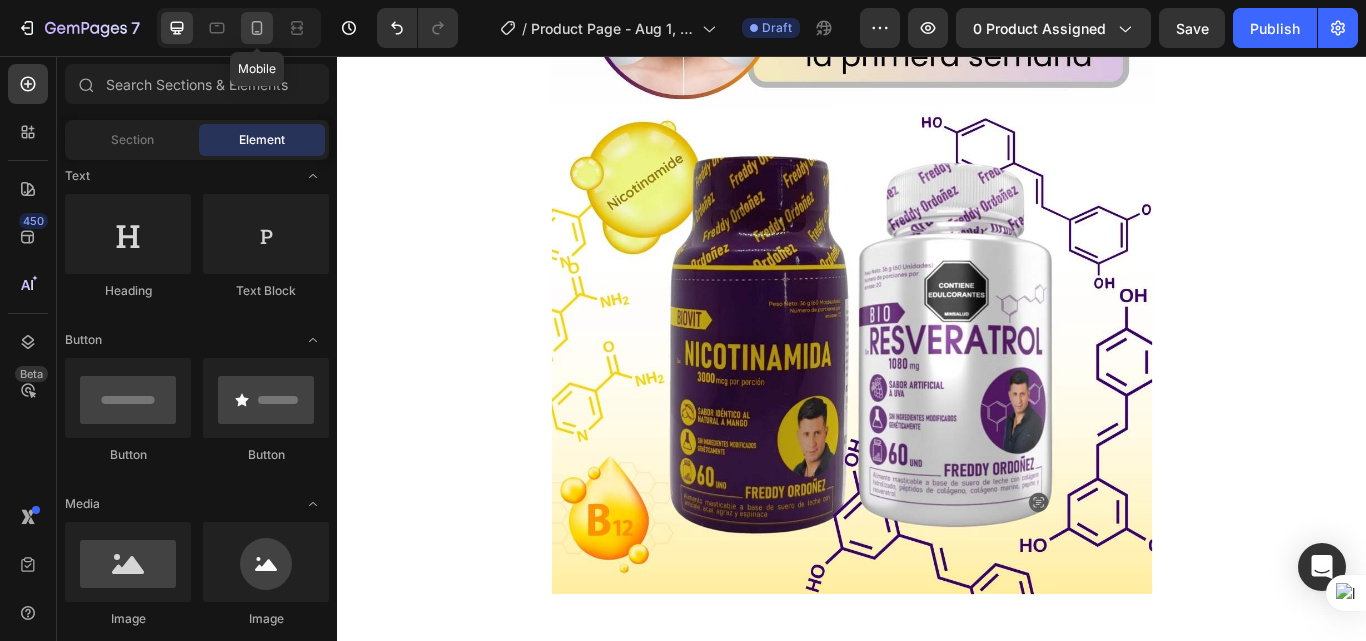 click 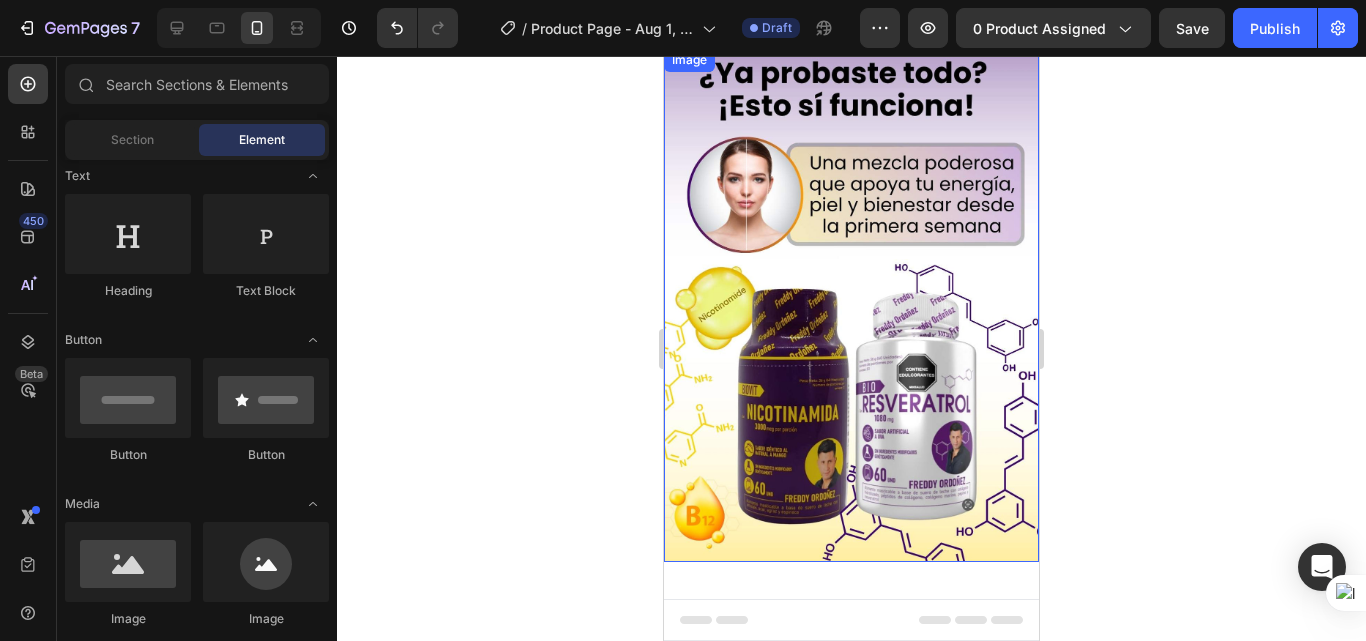 scroll, scrollTop: 0, scrollLeft: 0, axis: both 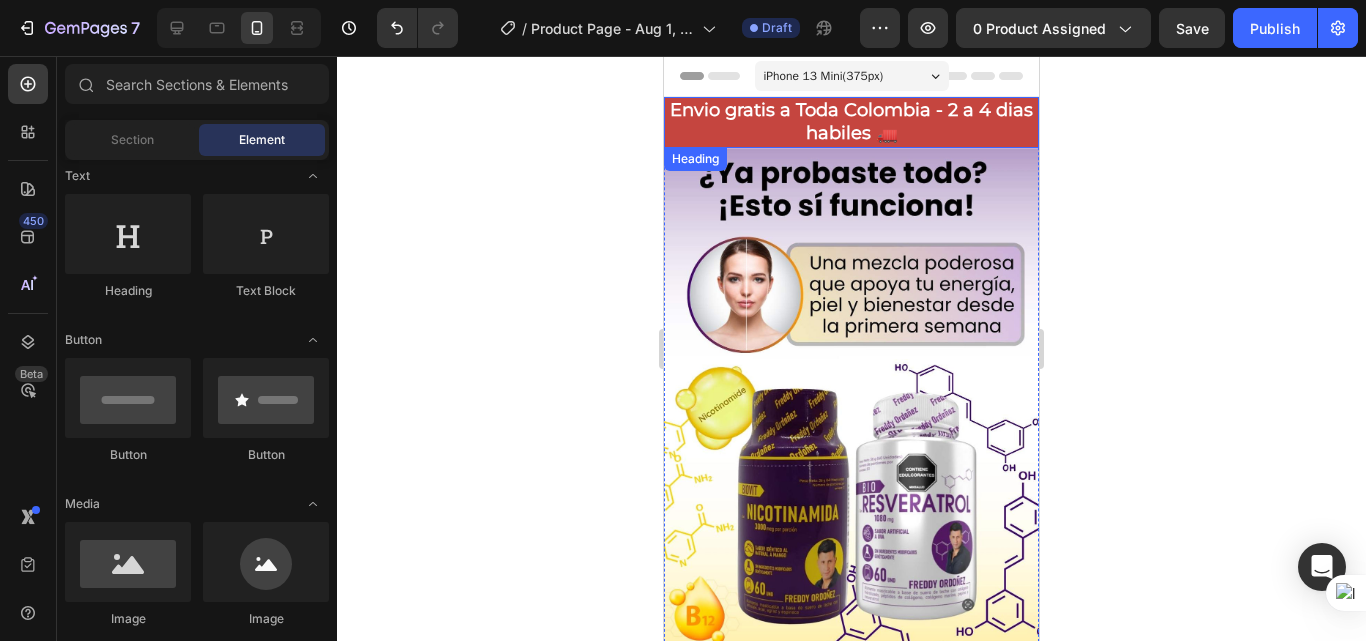 click on "Envio gratis a Toda Colombia - 2 a 4 dias habiles 🚛" at bounding box center [851, 122] 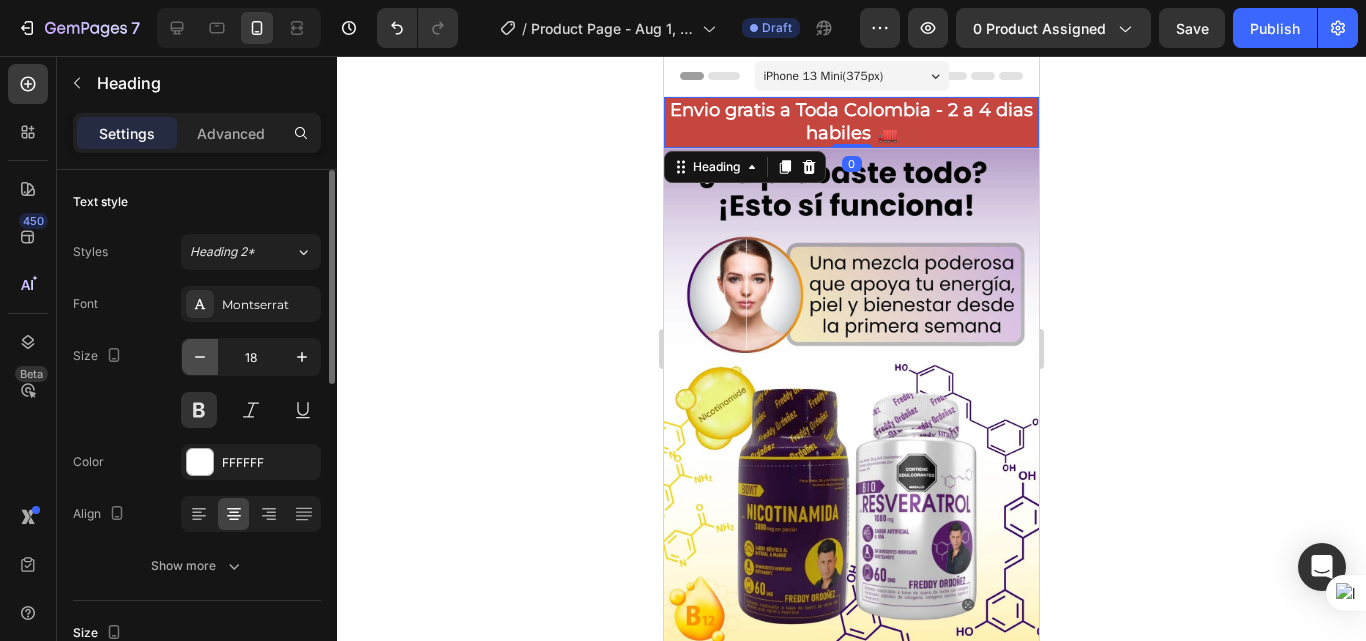 click 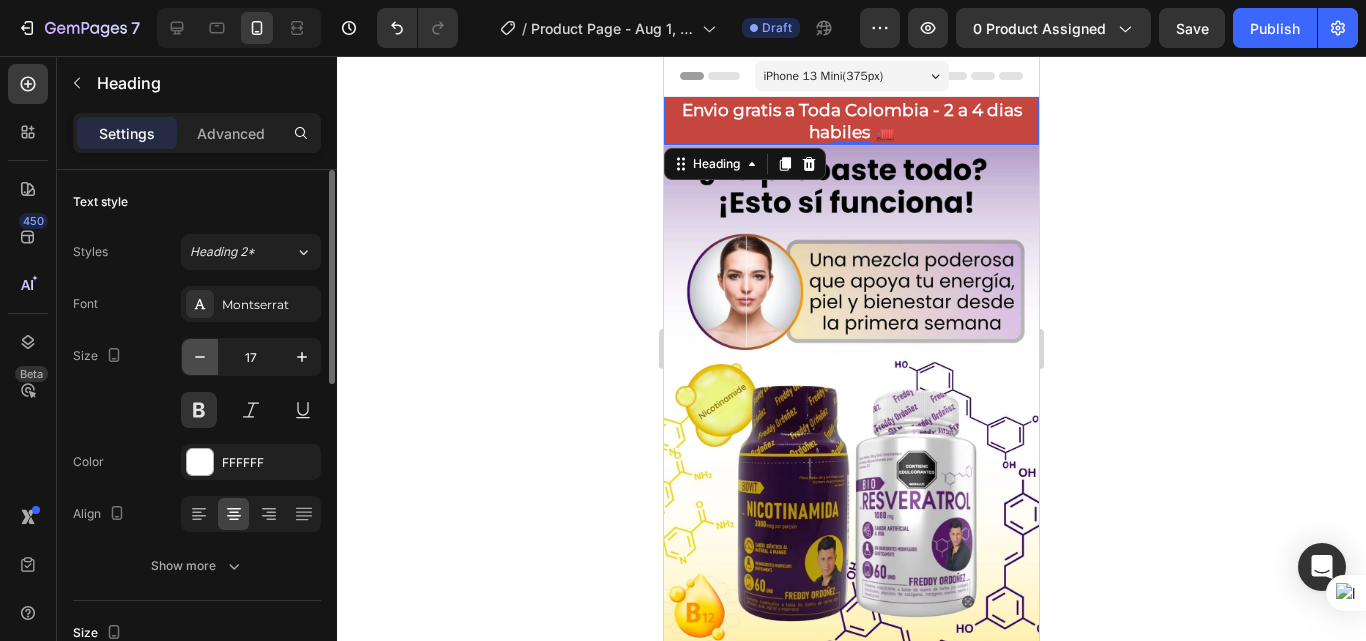 click 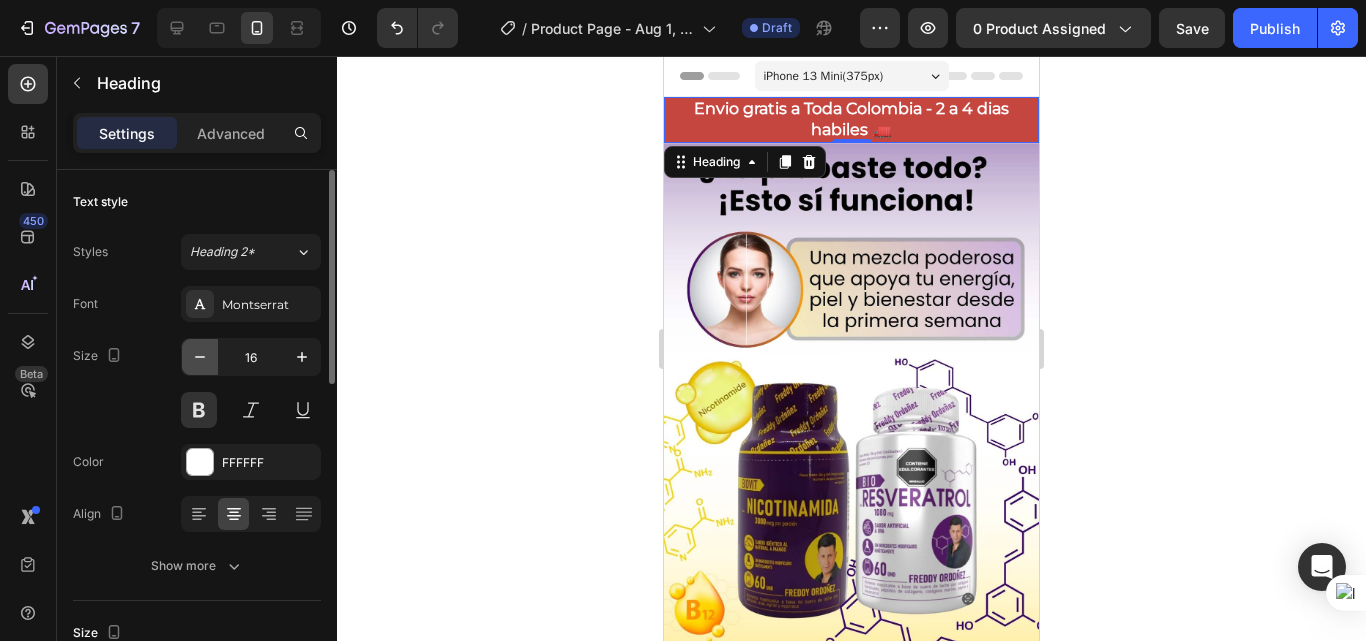 click 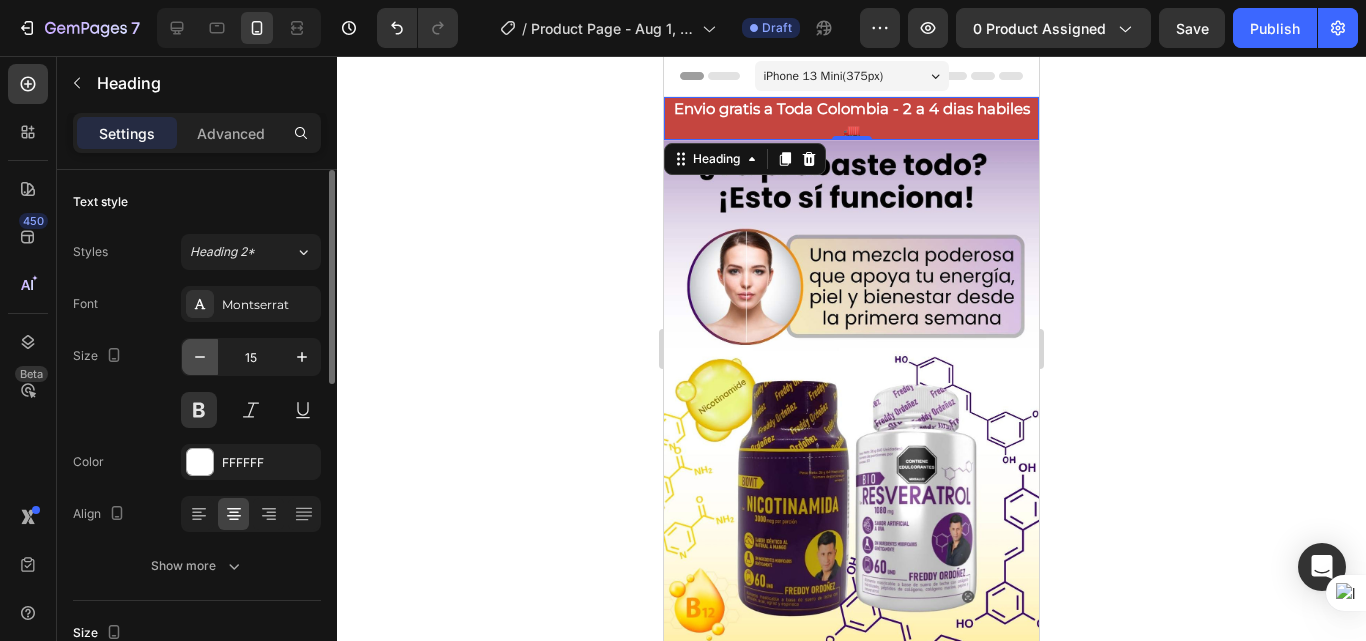 click 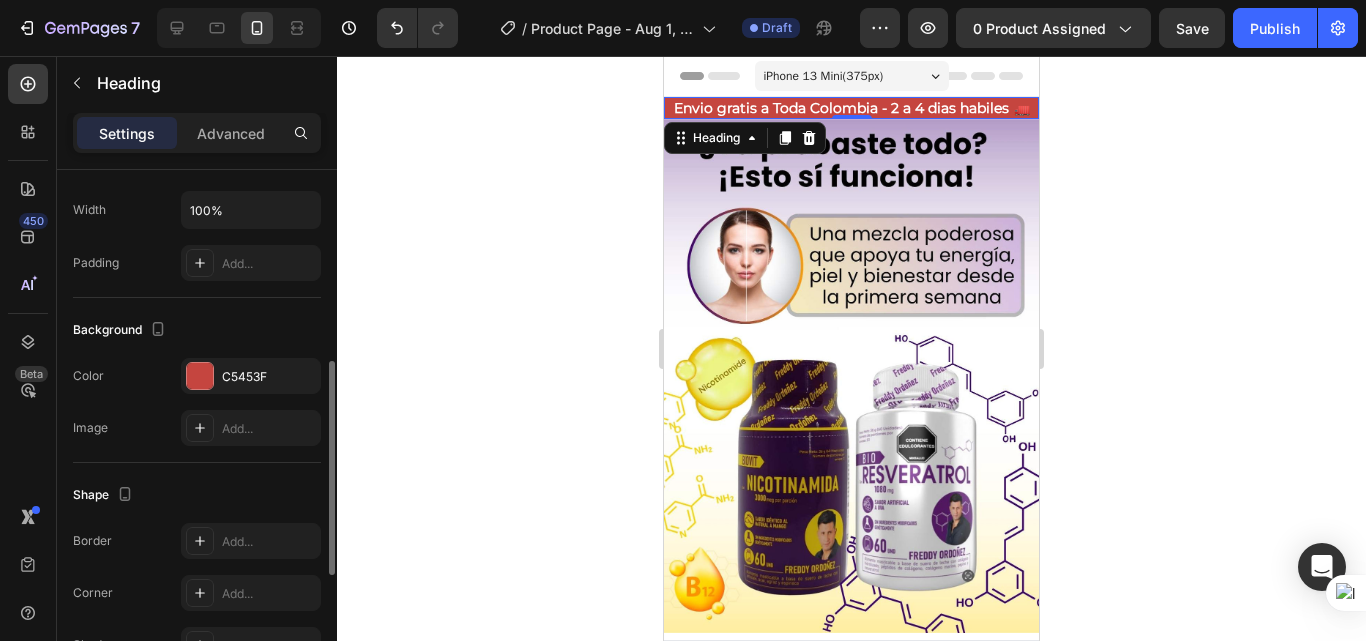 scroll, scrollTop: 370, scrollLeft: 0, axis: vertical 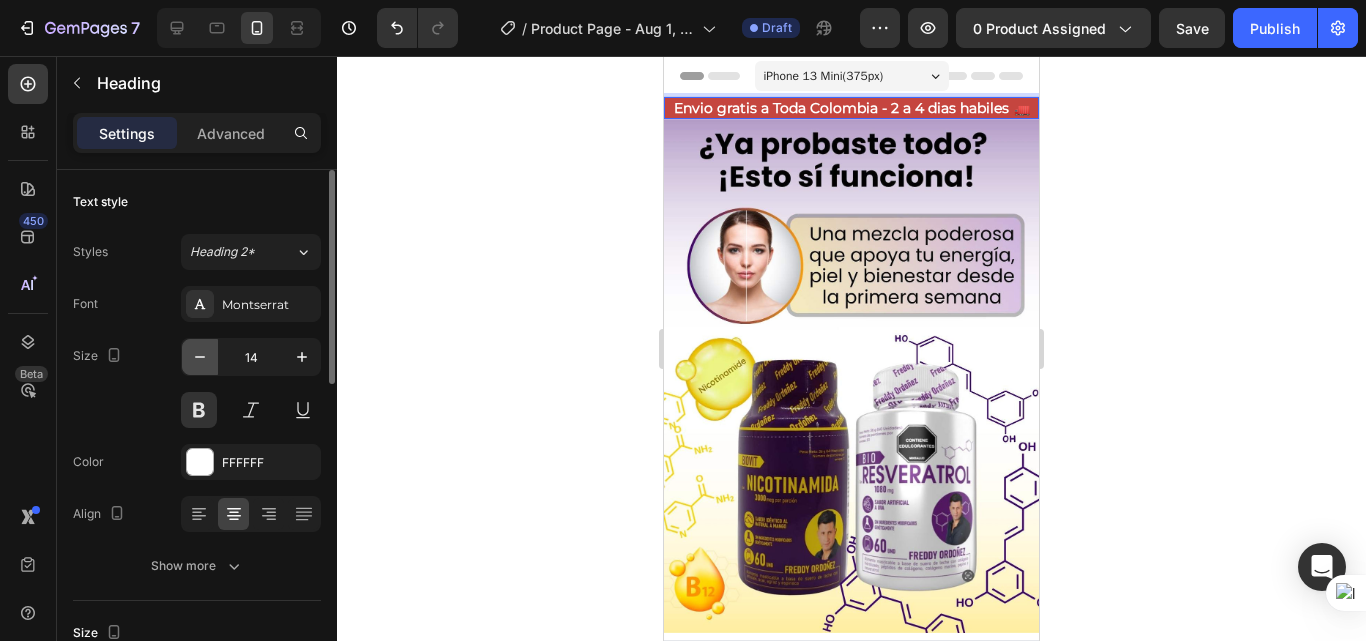 click at bounding box center (200, 357) 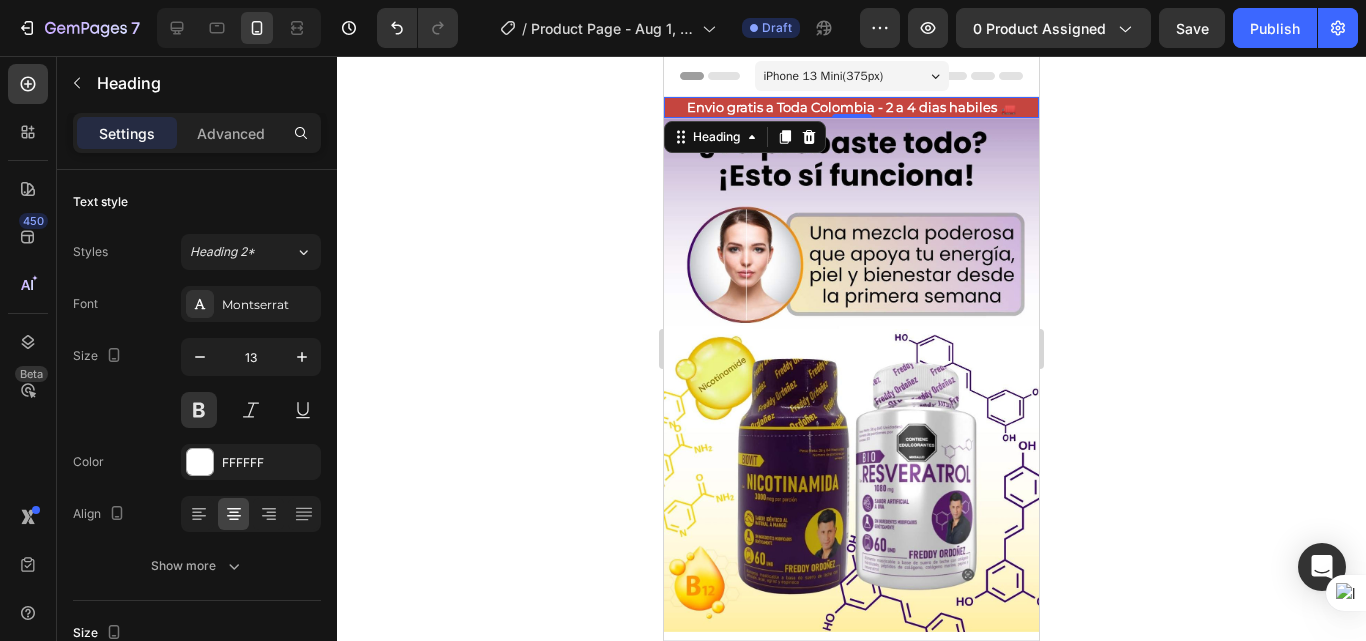 click 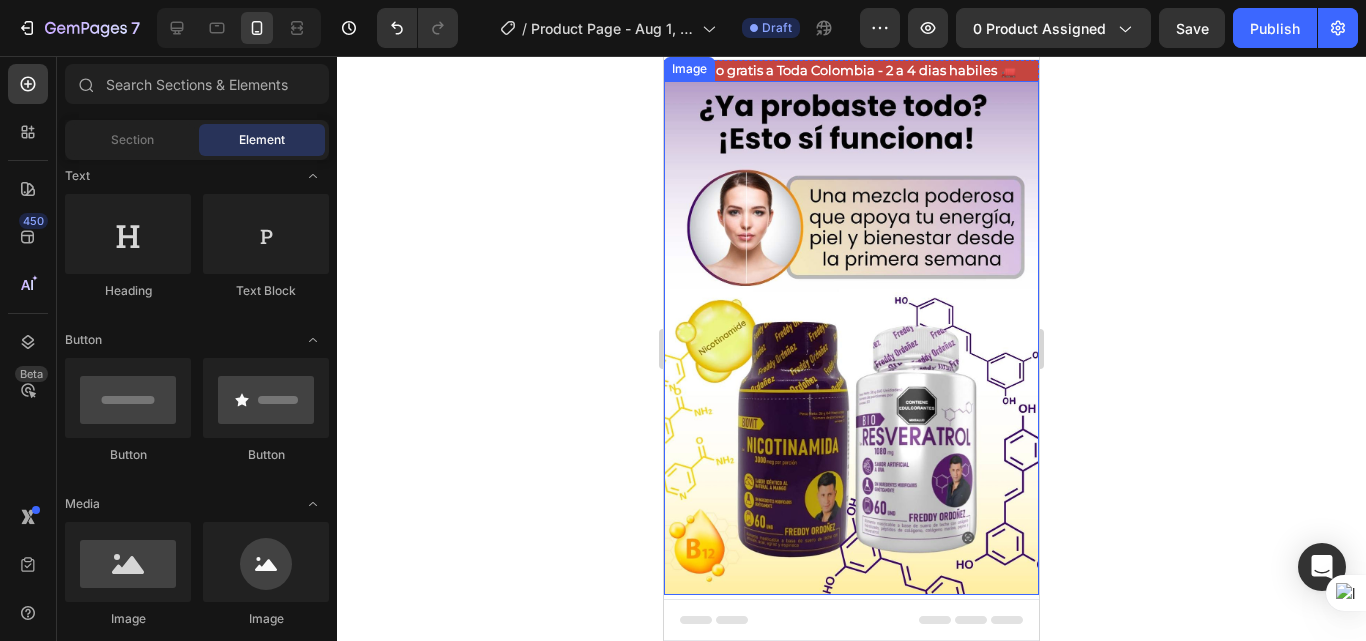 scroll, scrollTop: 0, scrollLeft: 0, axis: both 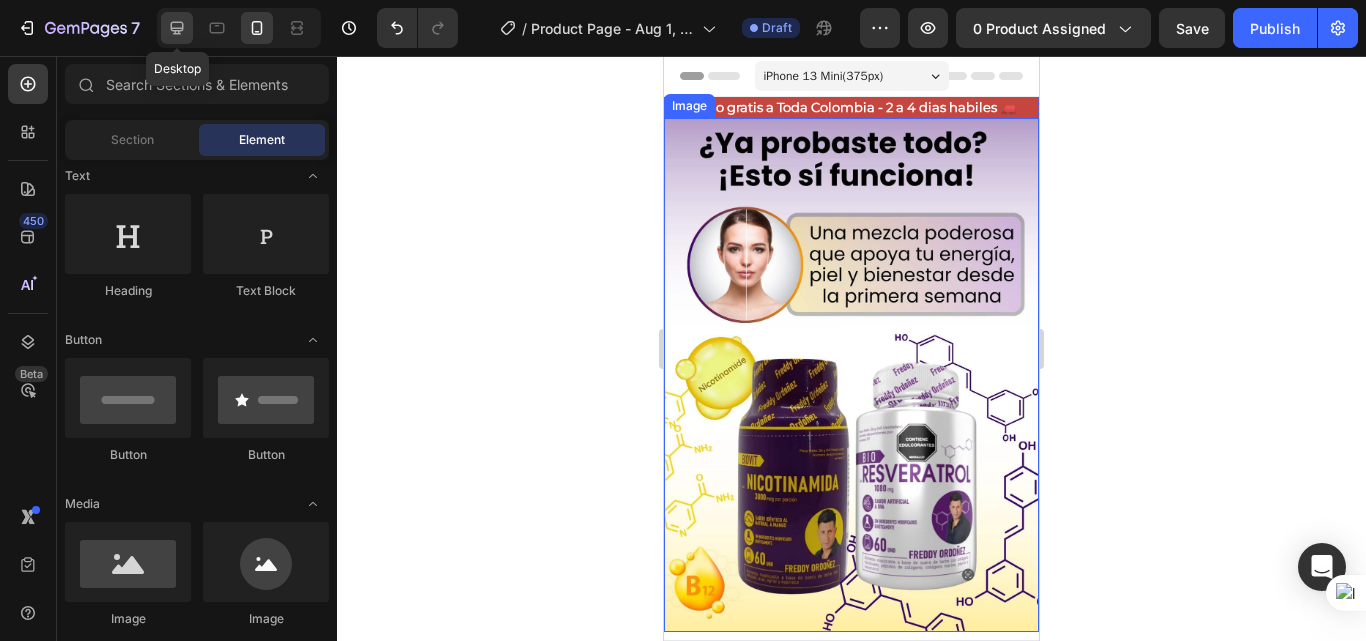 click 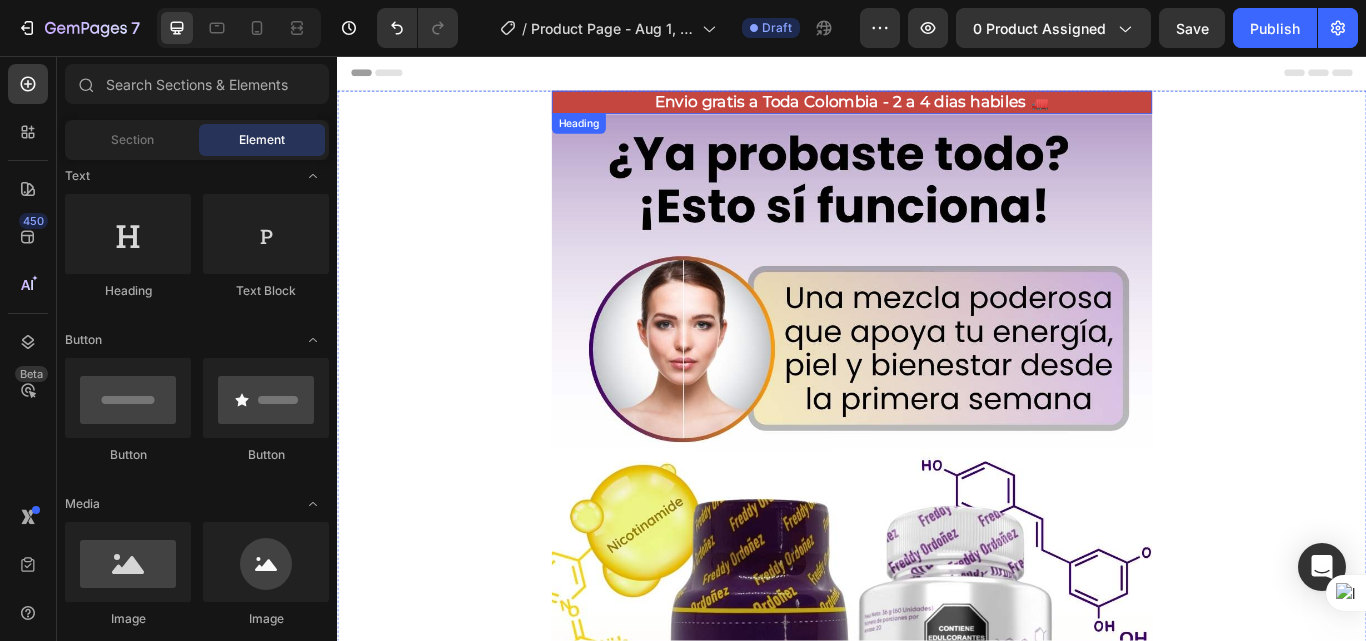 click on "Envio gratis a Toda Colombia - 2 a 4 dias habiles 🚛" at bounding box center [937, 110] 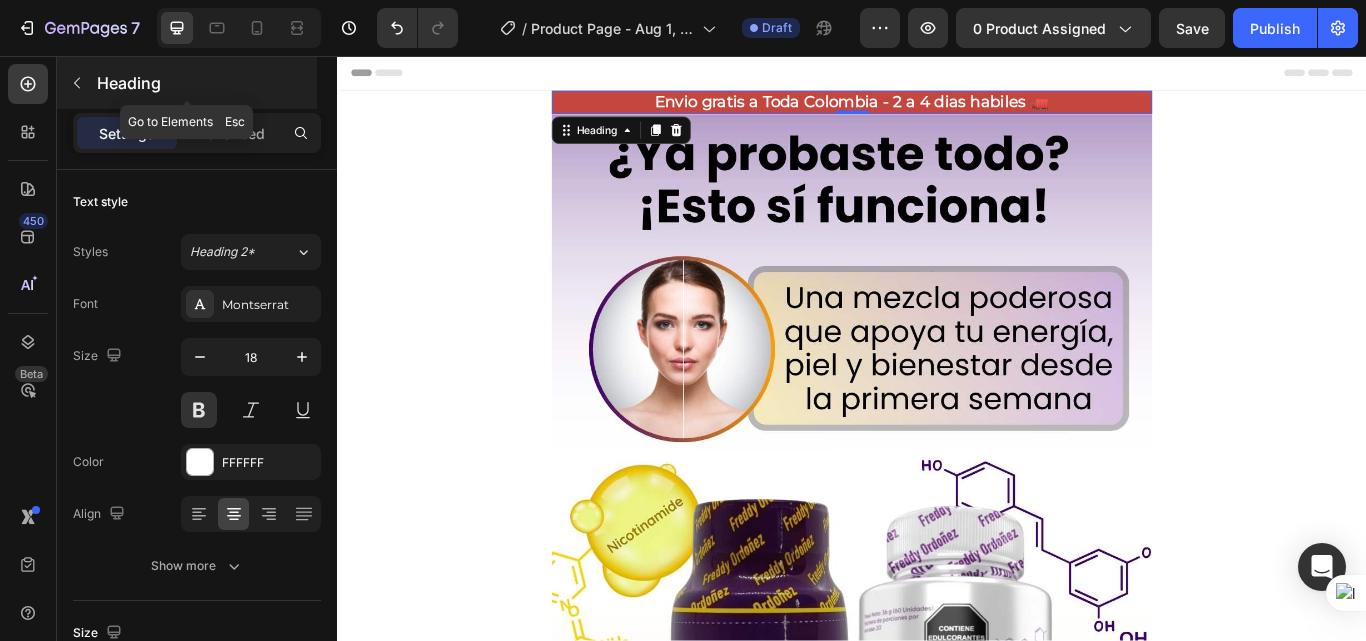 click on "Heading" at bounding box center [187, 83] 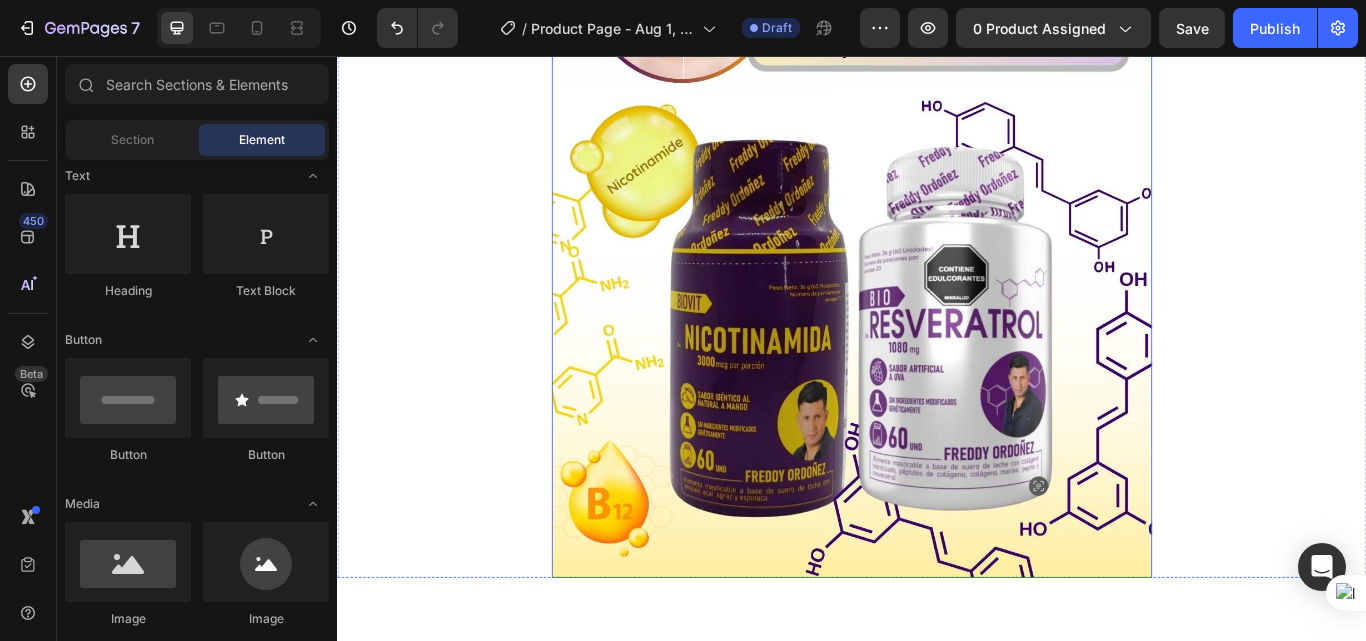 scroll, scrollTop: 600, scrollLeft: 0, axis: vertical 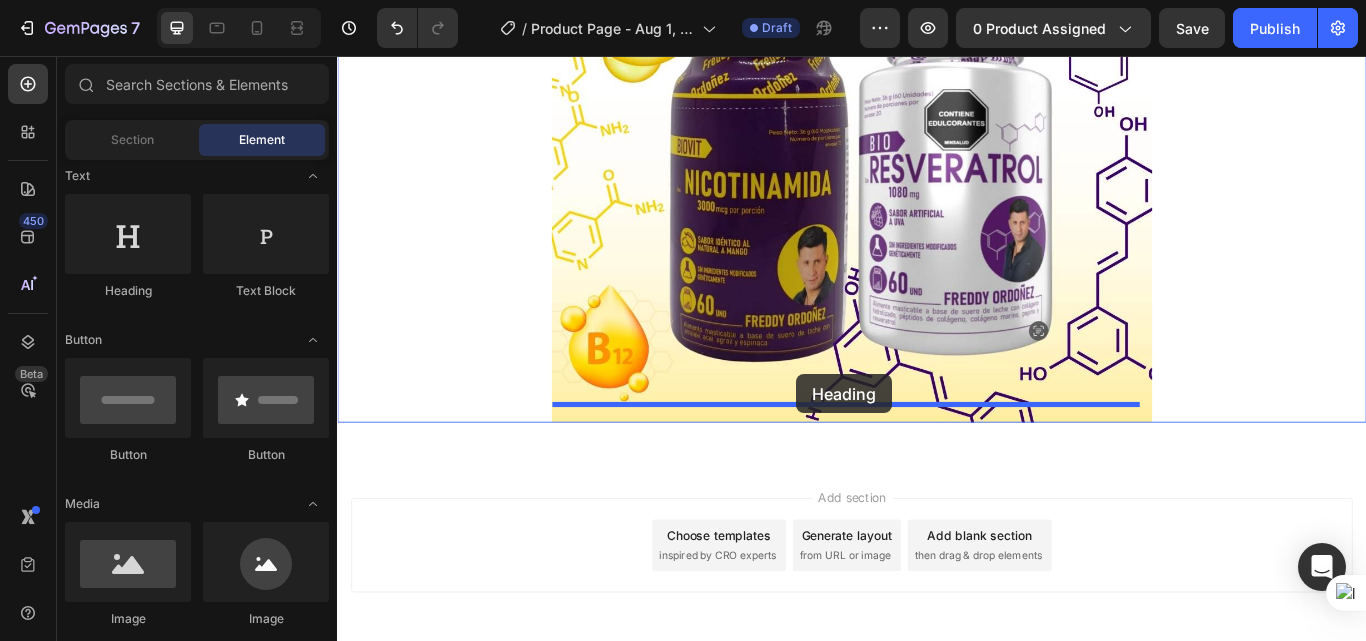 drag, startPoint x: 460, startPoint y: 307, endPoint x: 872, endPoint y: 427, distance: 429.12003 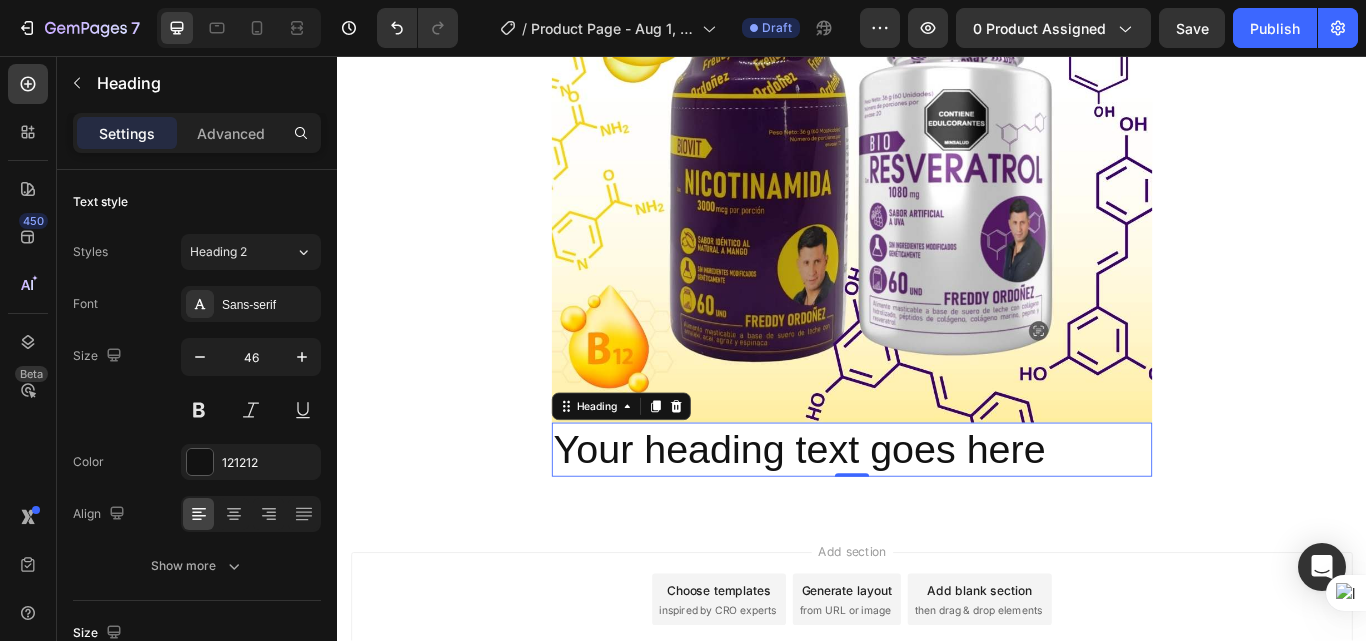 click on "Your heading text goes here" at bounding box center (937, 516) 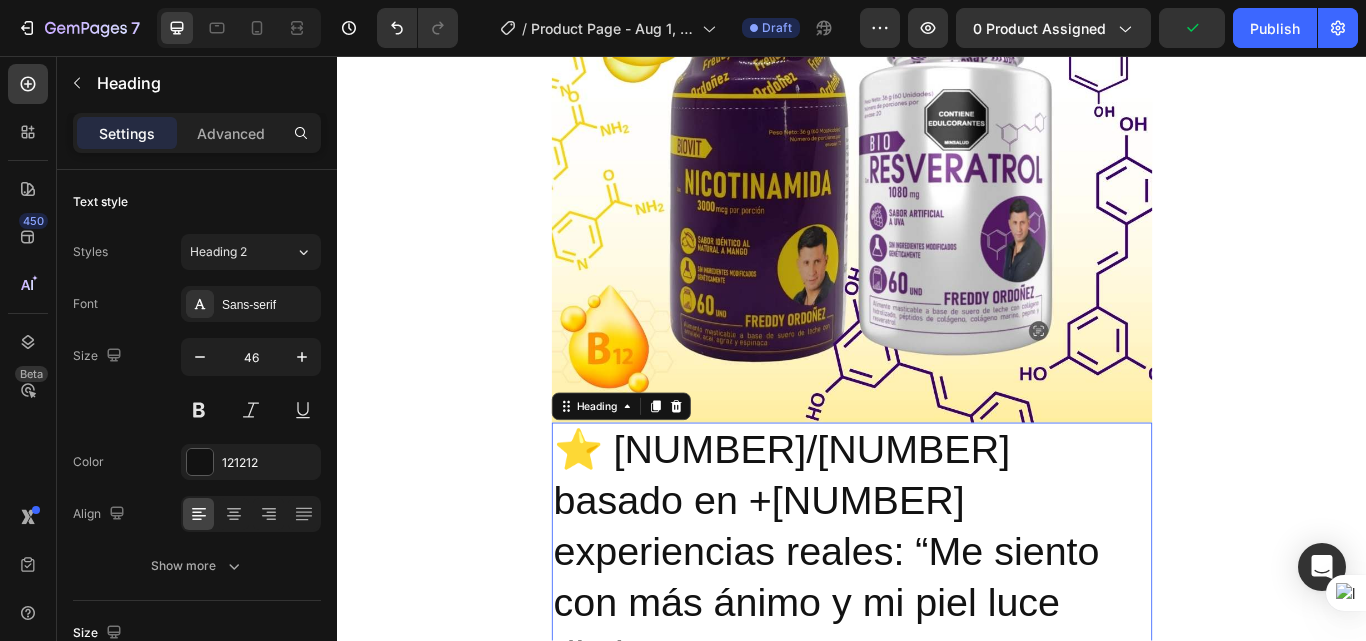 click on "⭐ 4.8/5 basado en +120 experiencias reales: “Me siento con más ánimo y mi piel luce distinta" at bounding box center [937, 635] 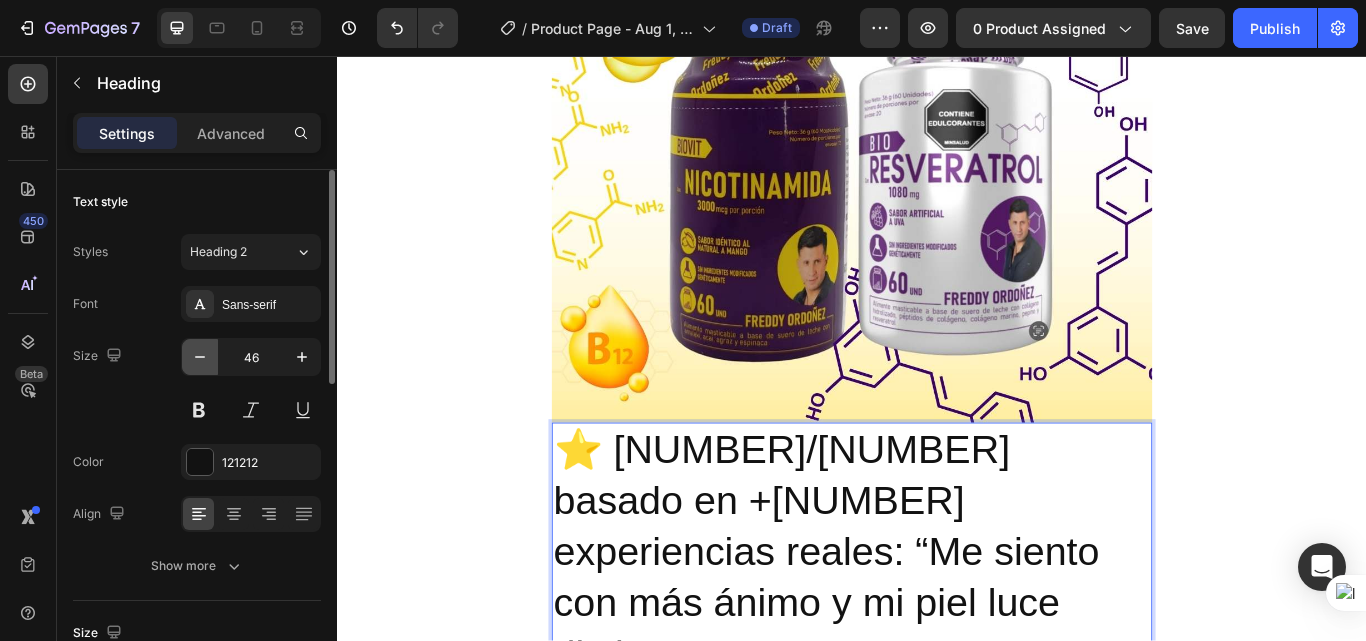 click 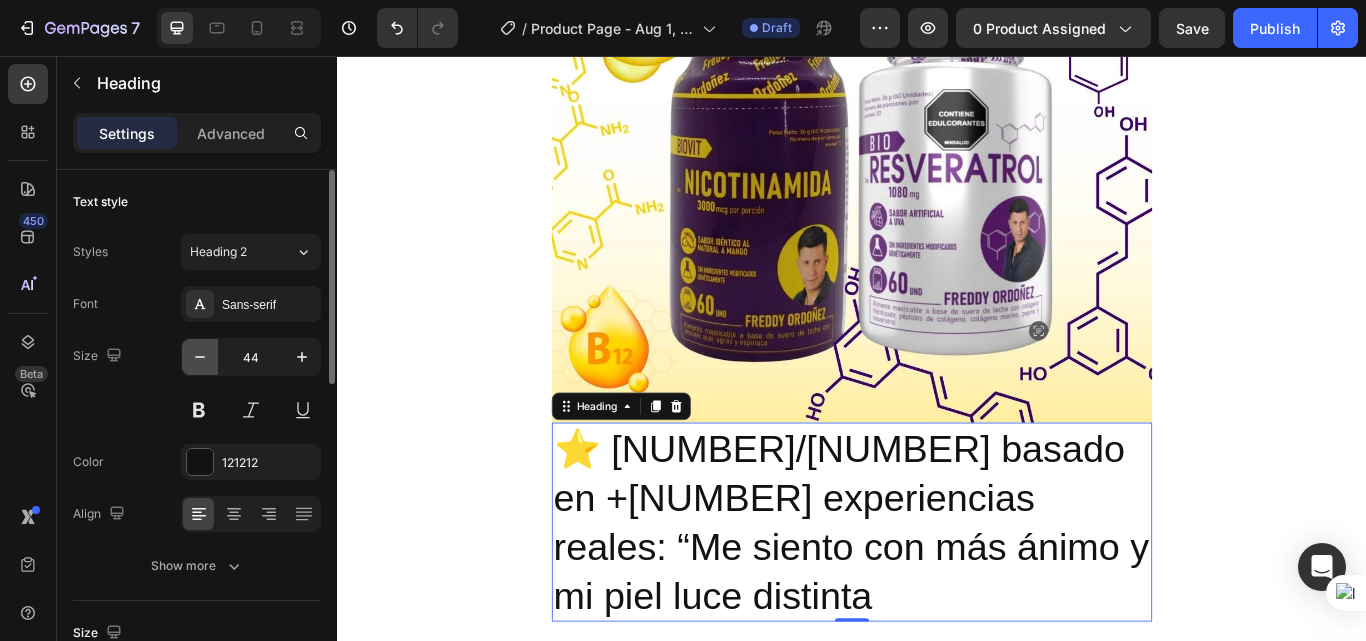 click 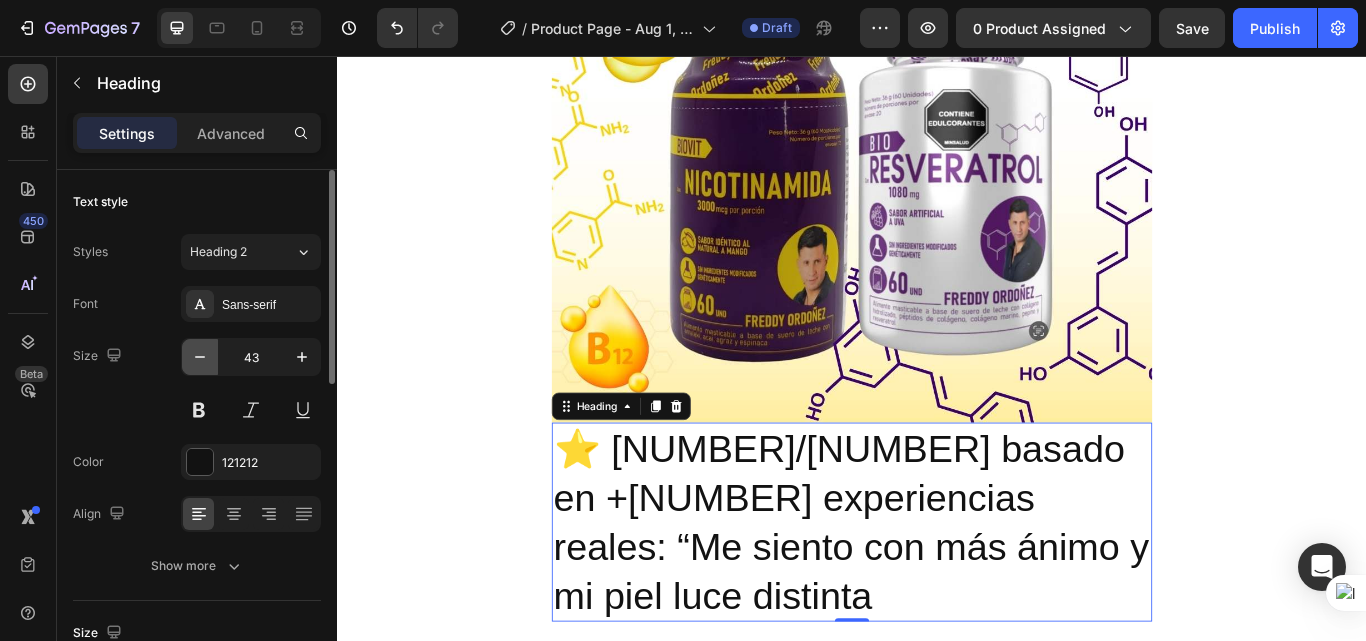click 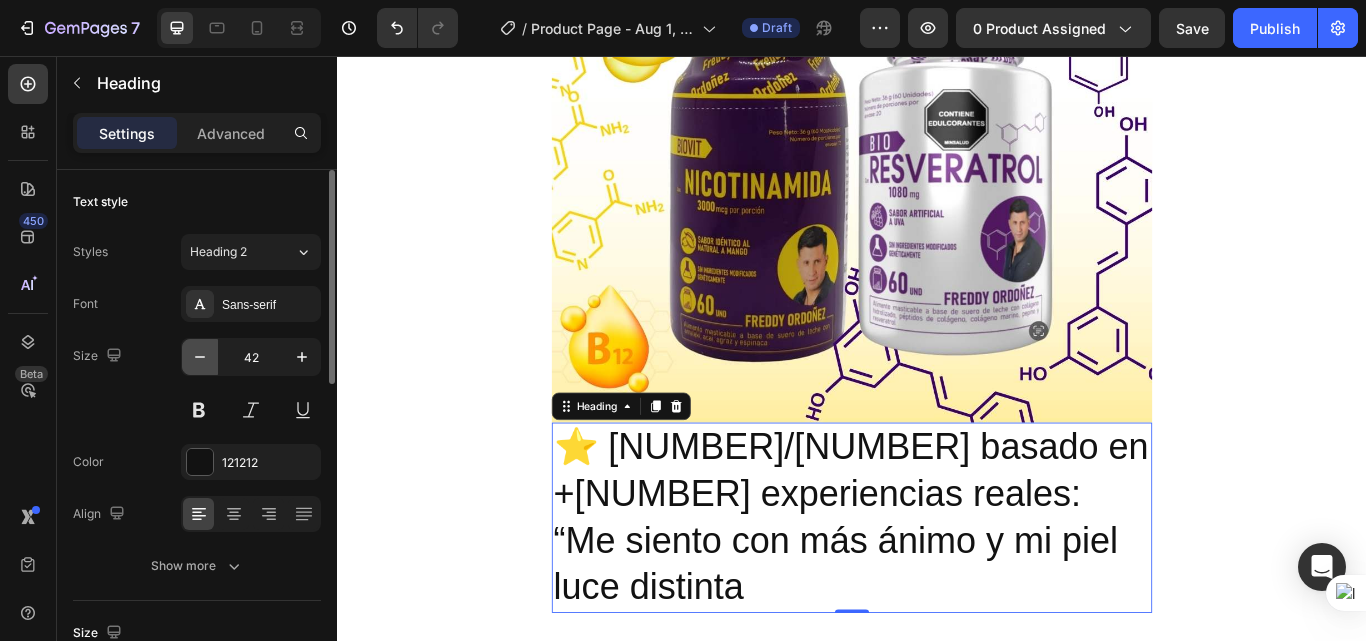 click 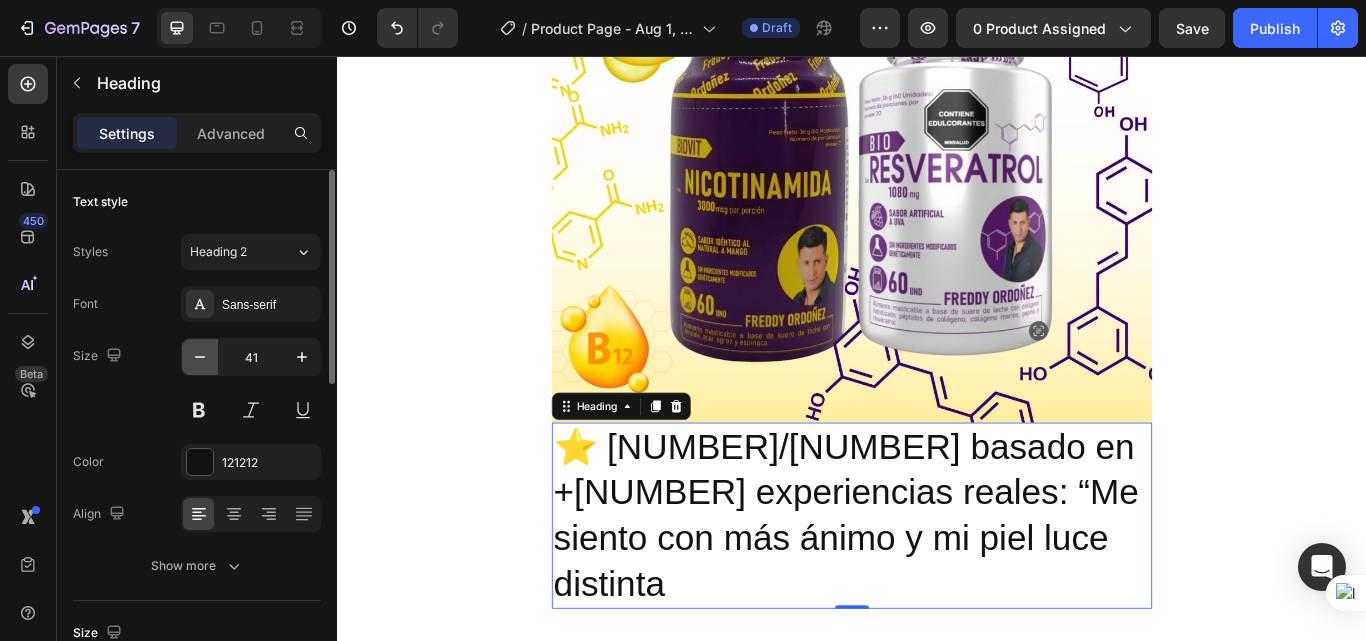 click 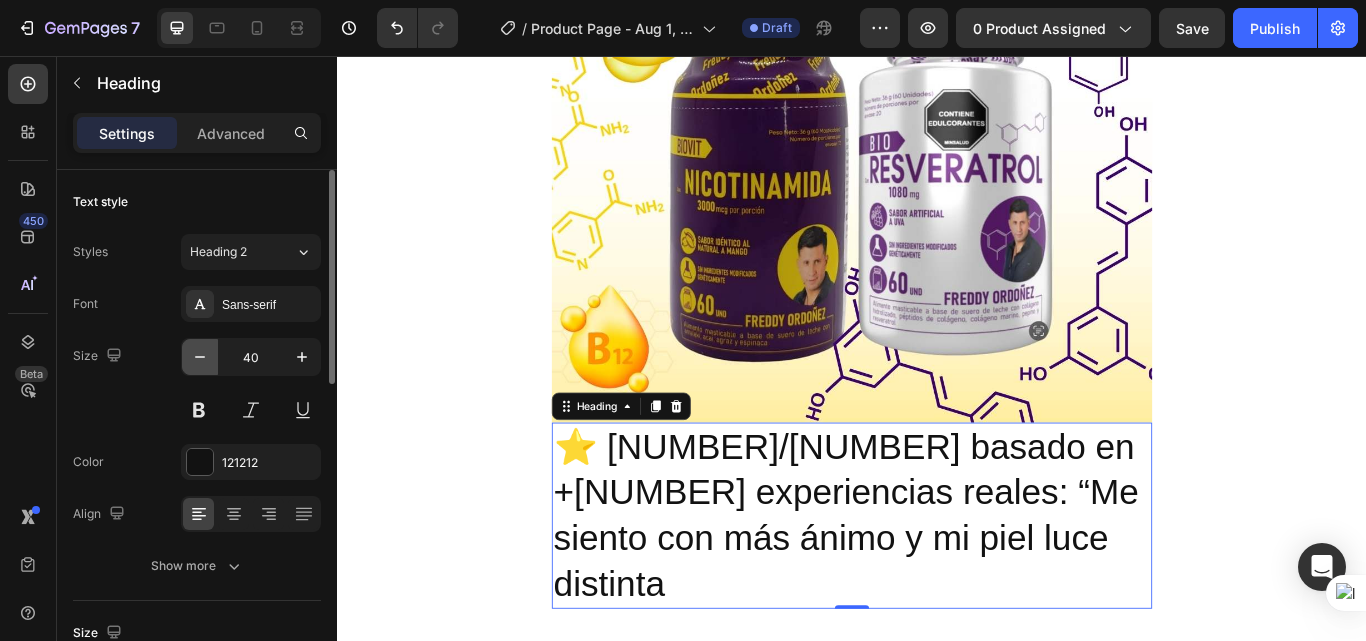 click 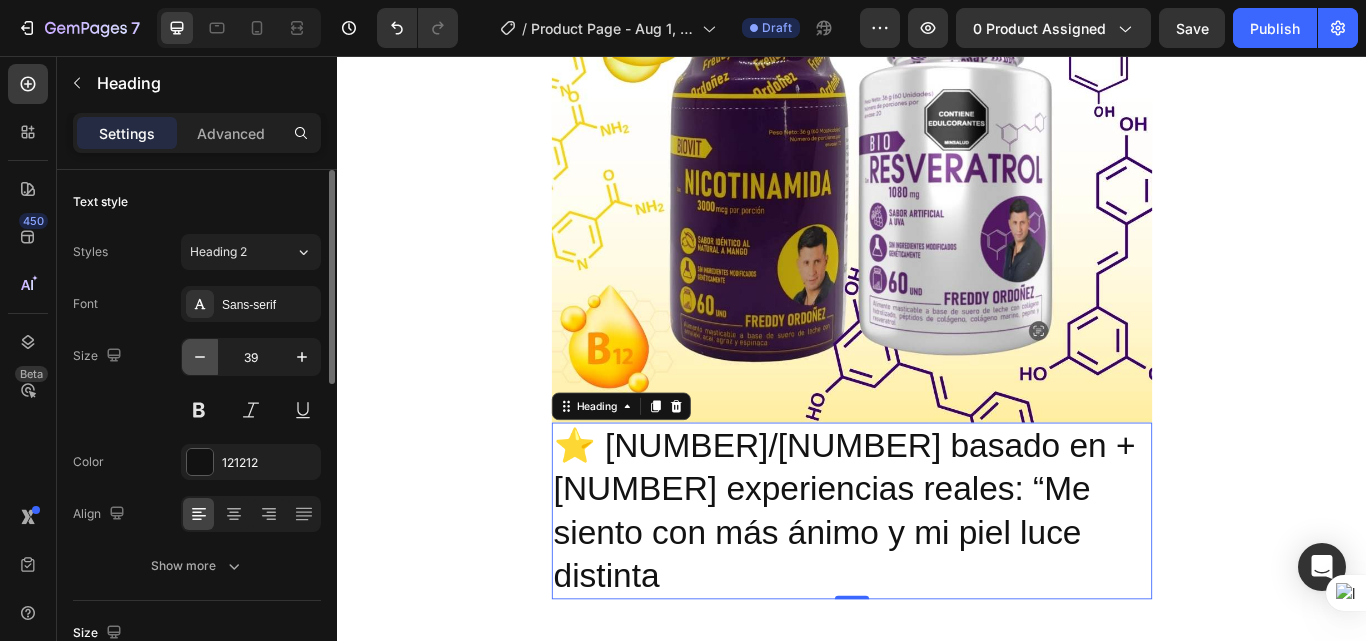 click 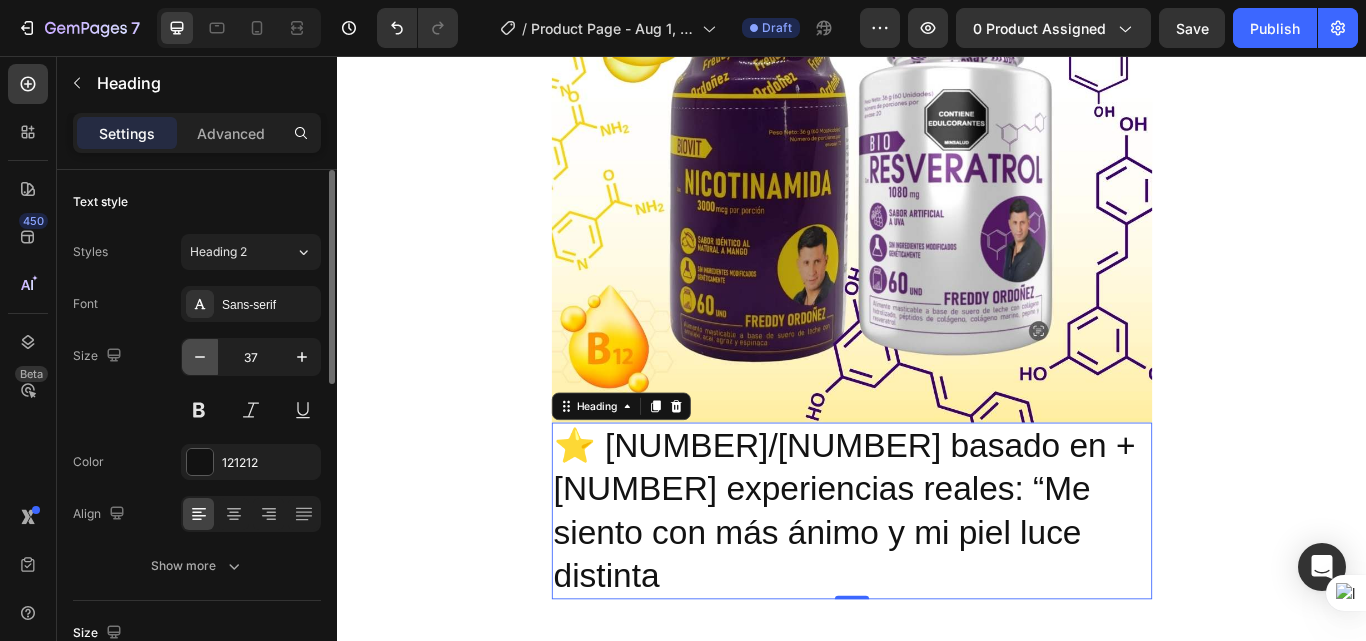 click 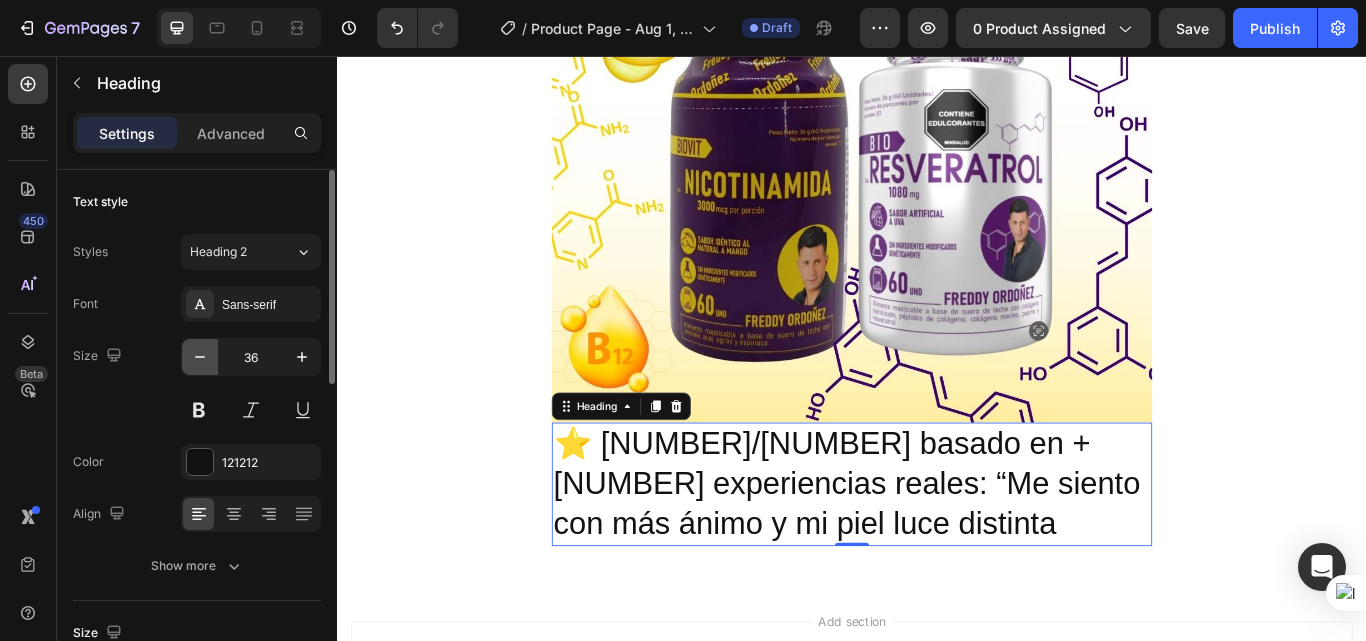 click 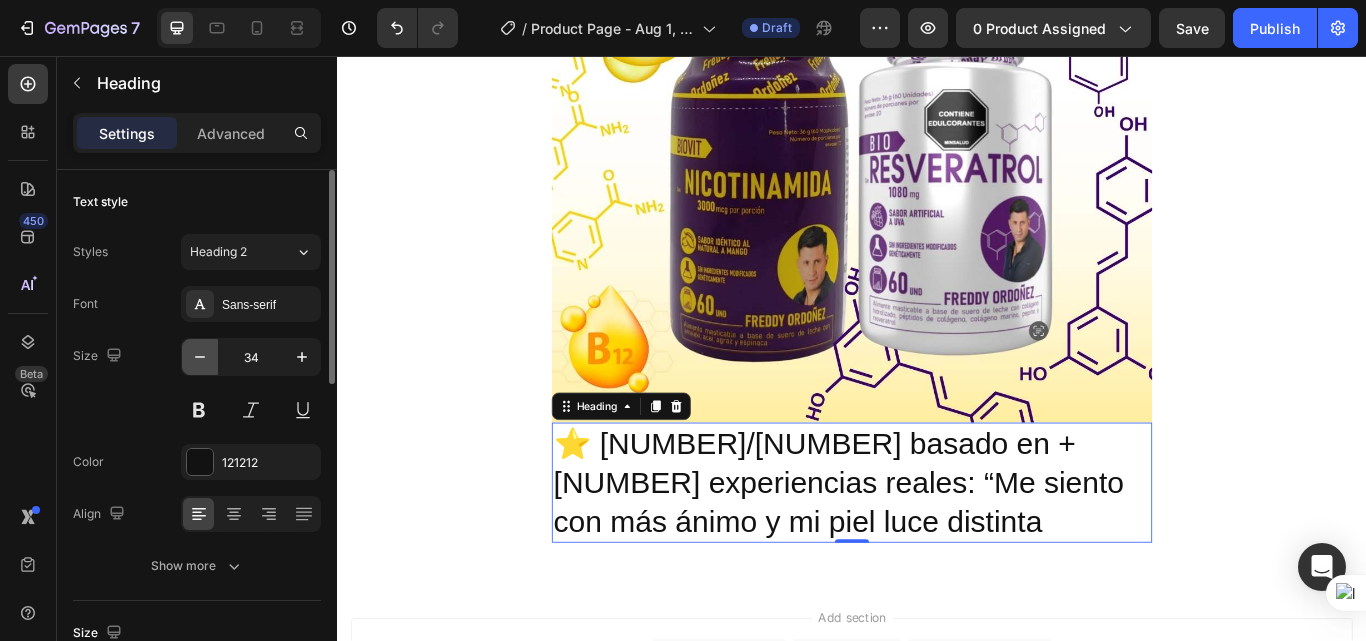 click 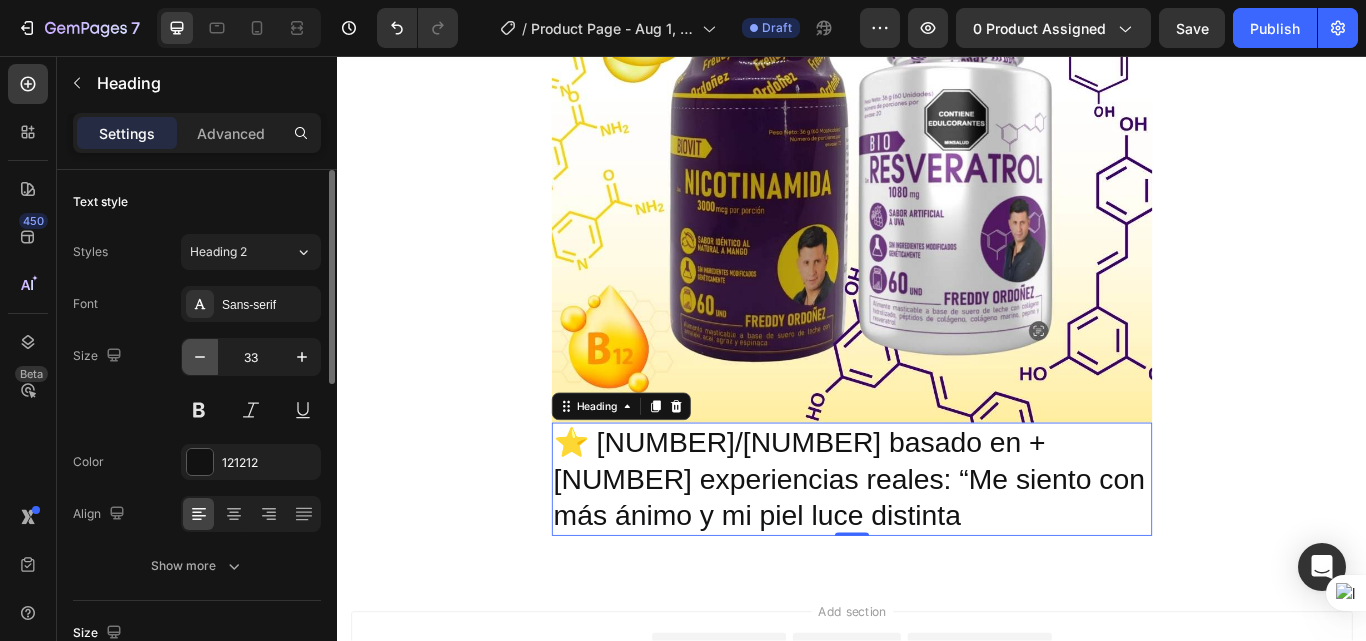 click 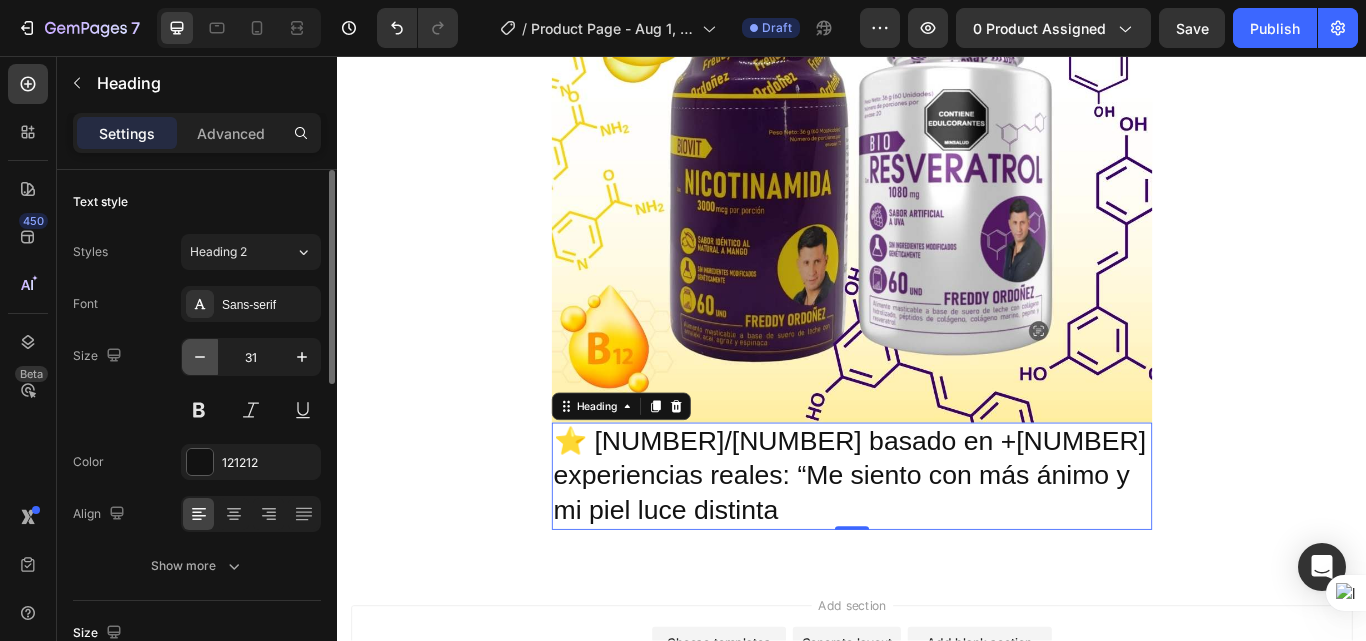 click 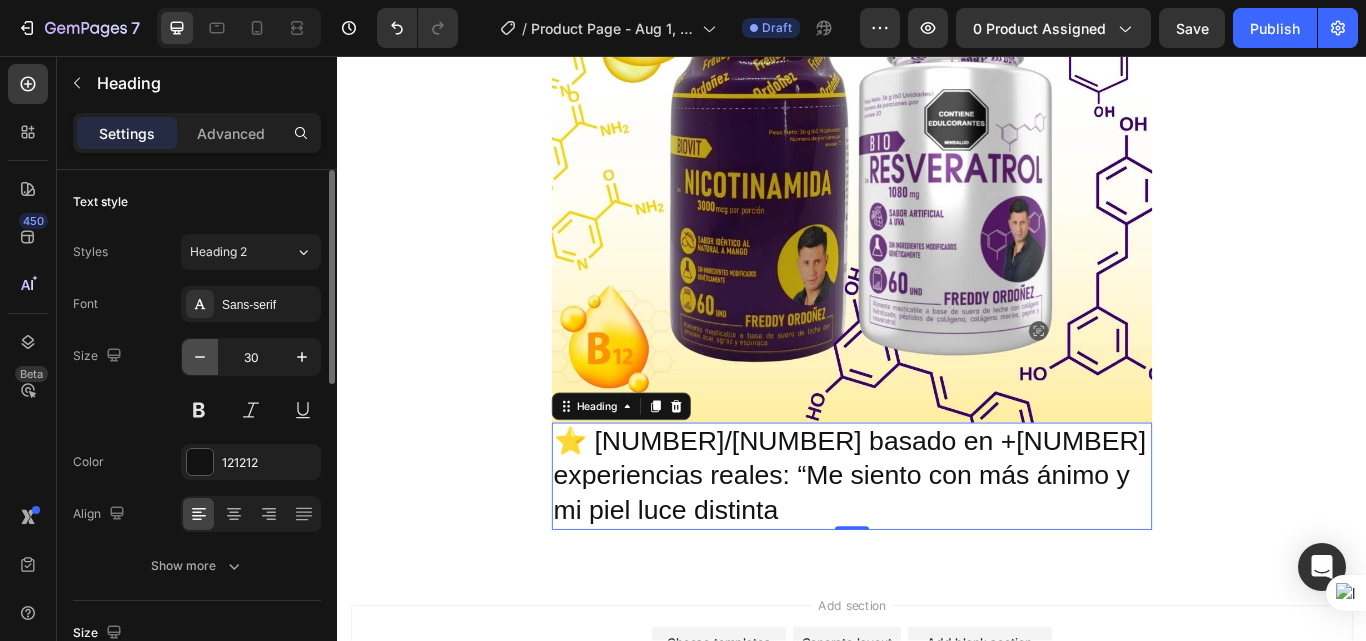 click 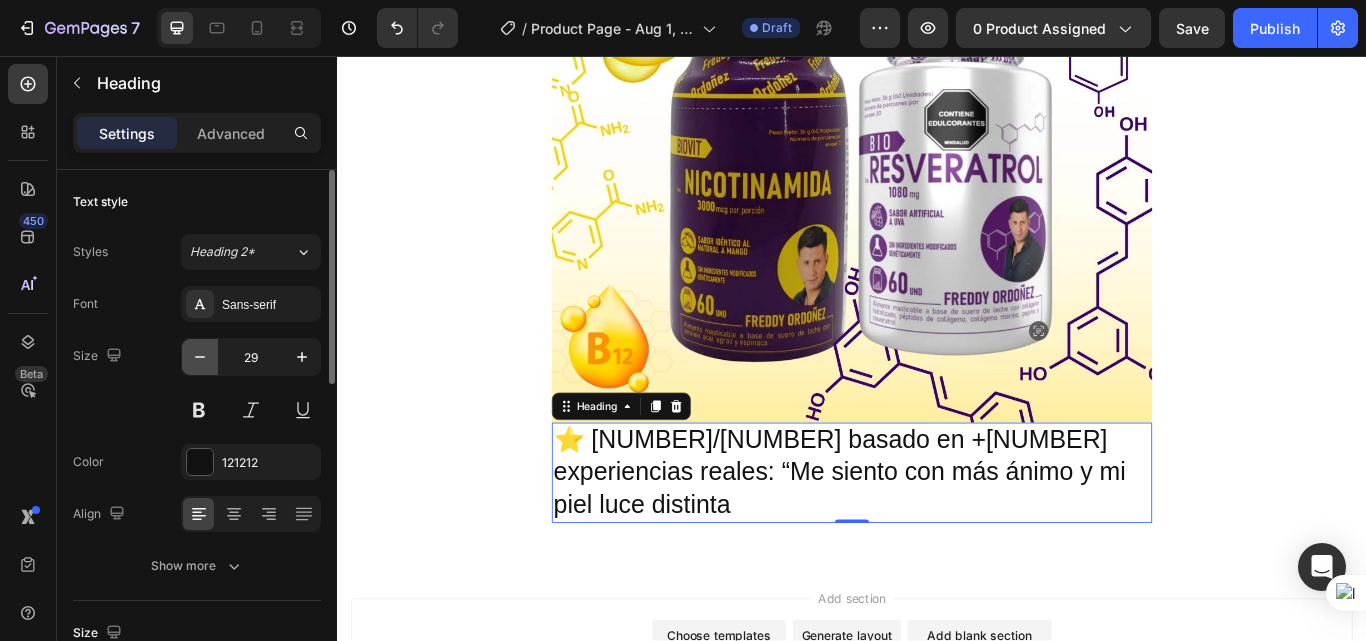click 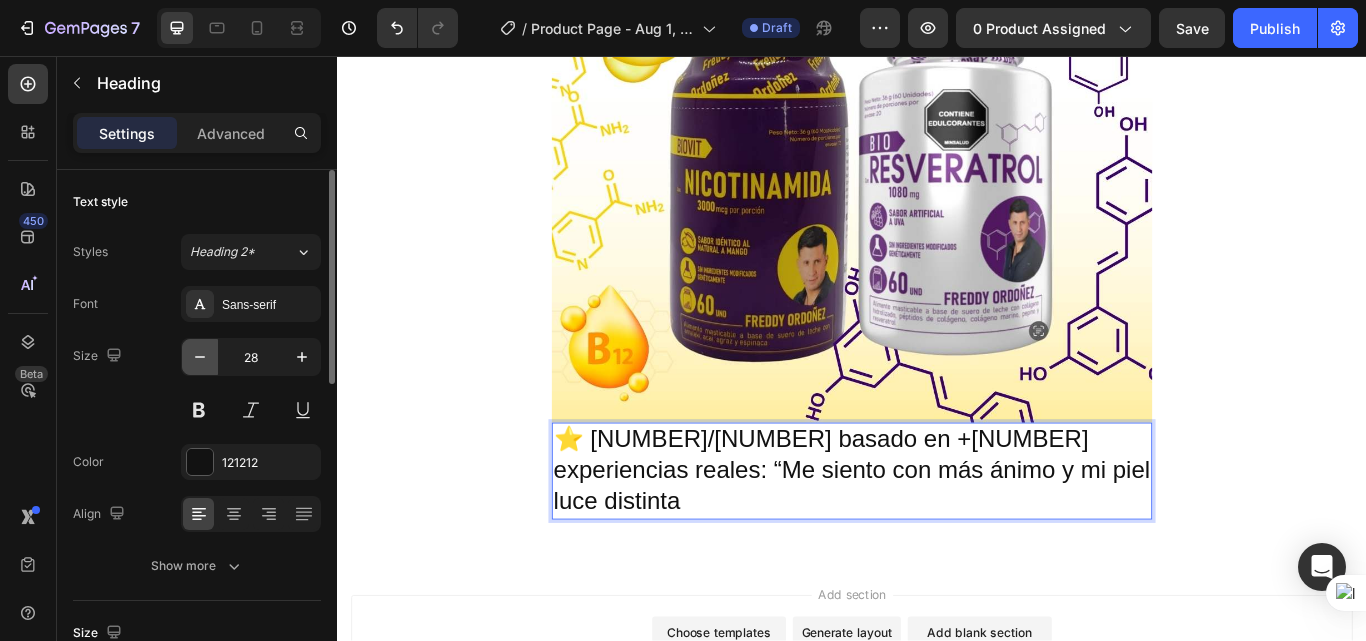 click at bounding box center (200, 357) 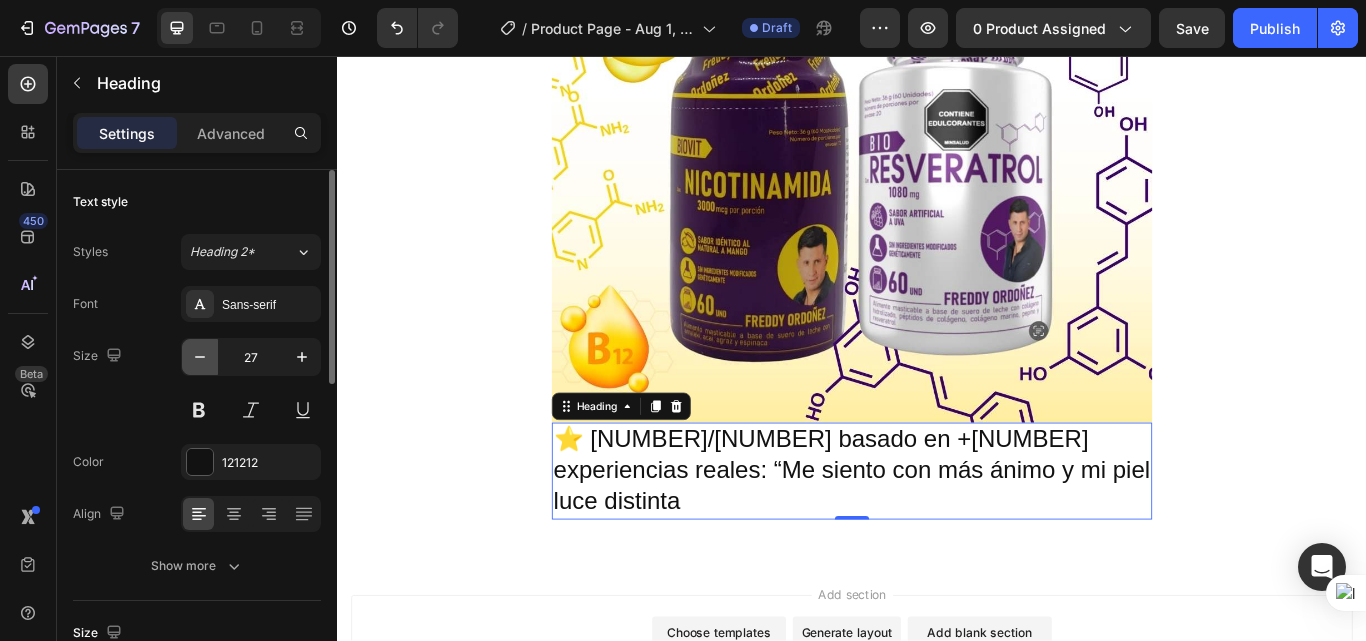 click at bounding box center [200, 357] 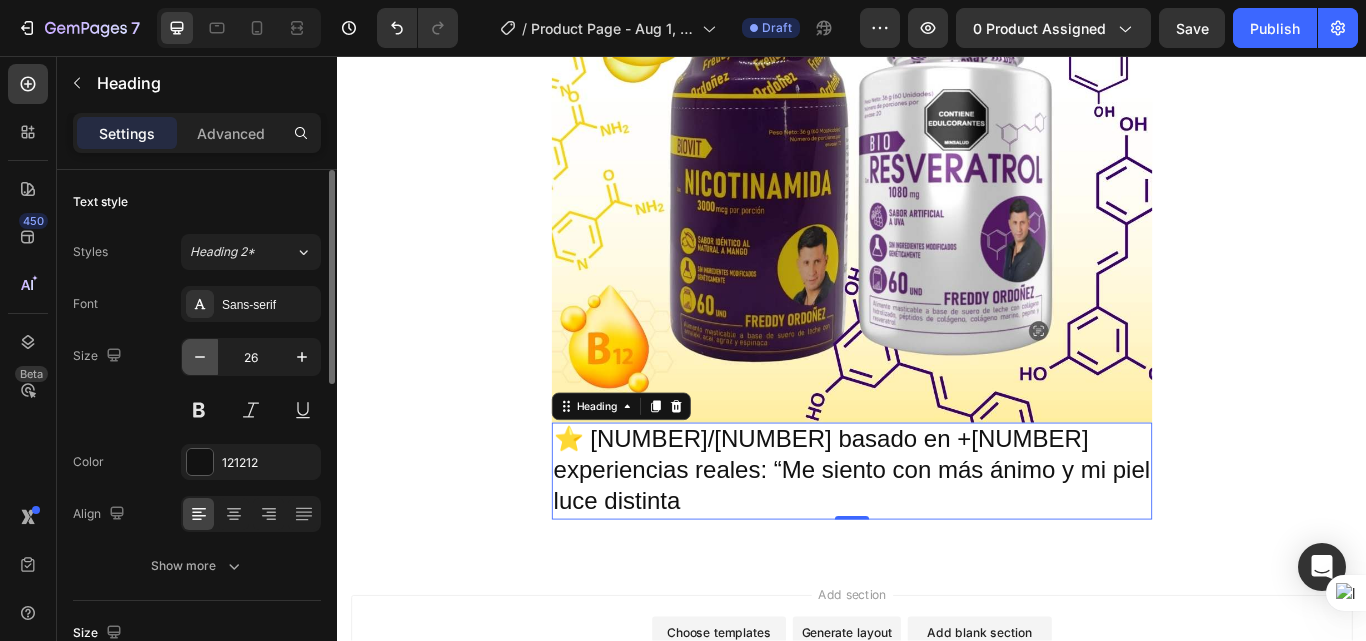 click at bounding box center [200, 357] 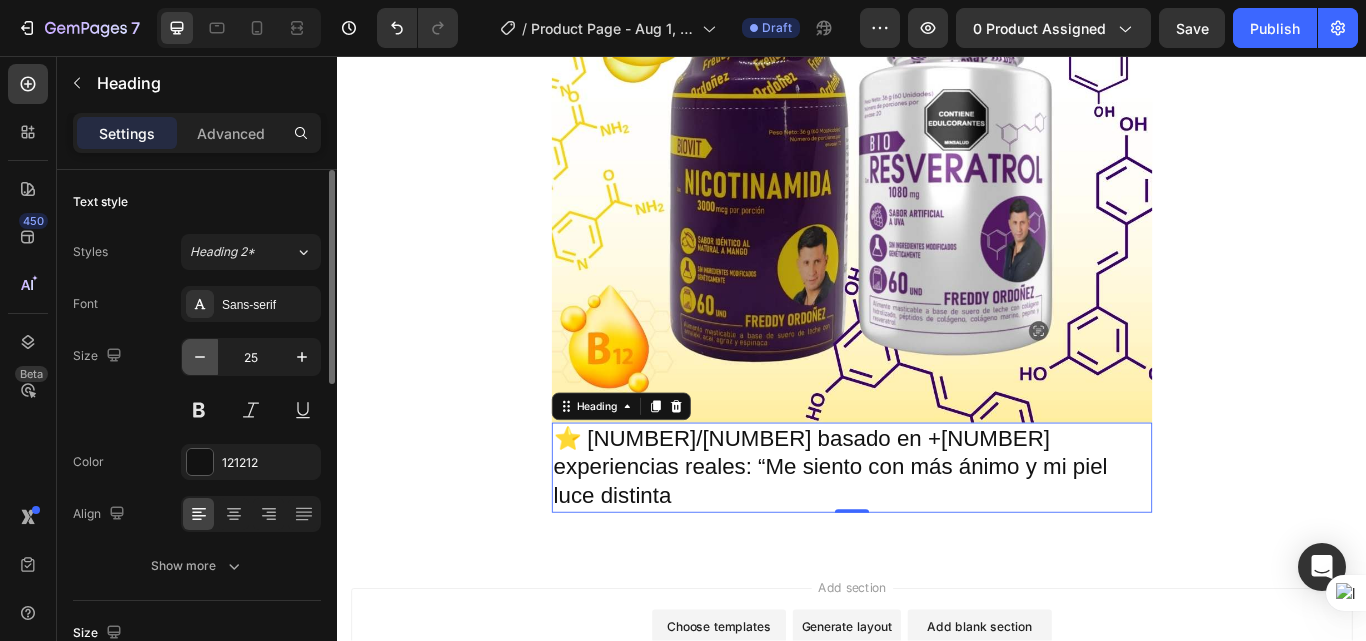 click at bounding box center [200, 357] 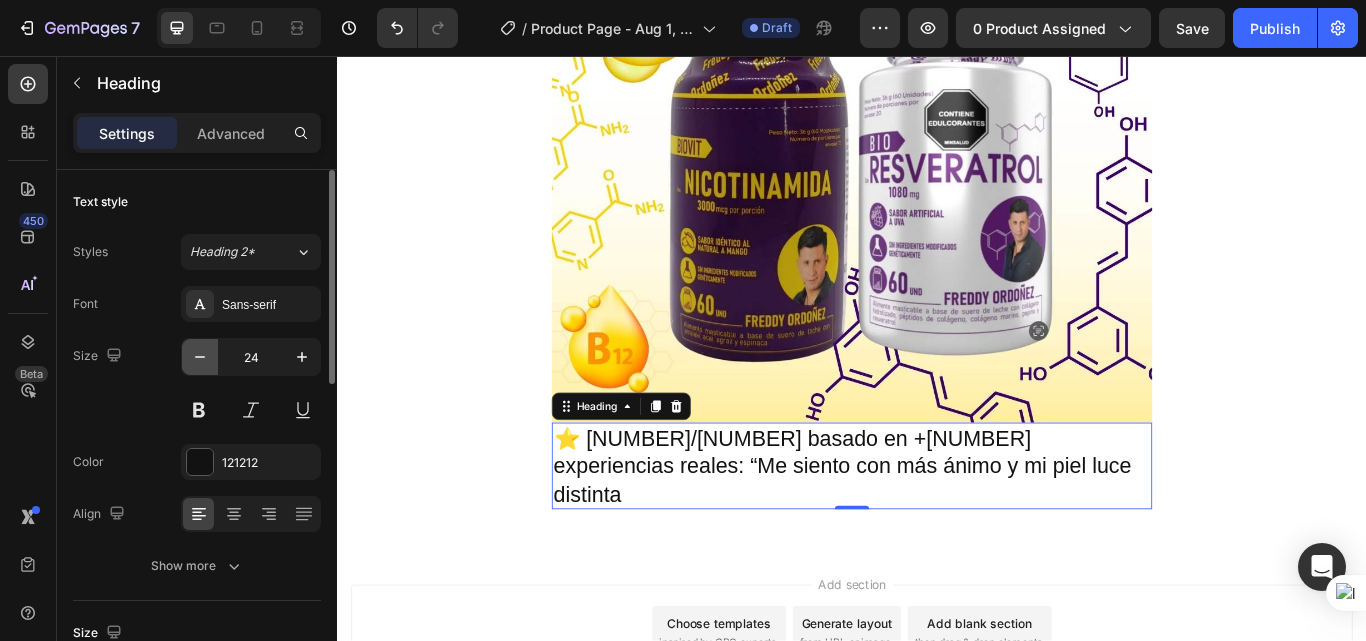 click at bounding box center [200, 357] 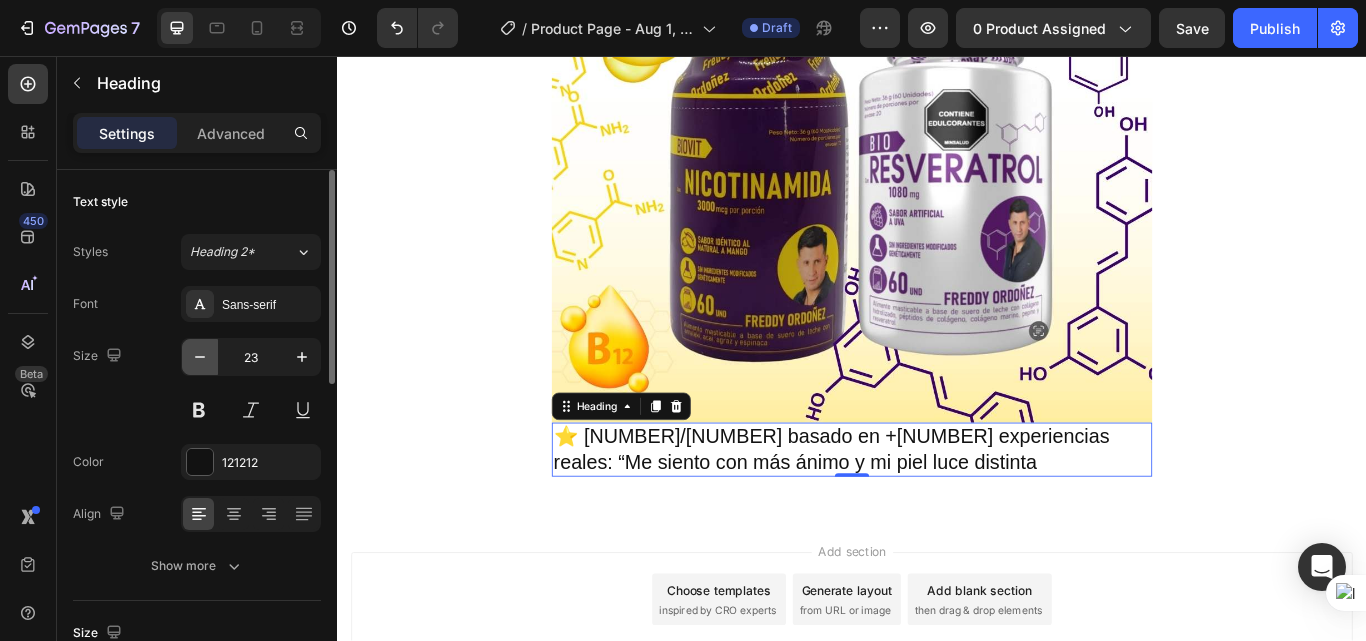 click at bounding box center (200, 357) 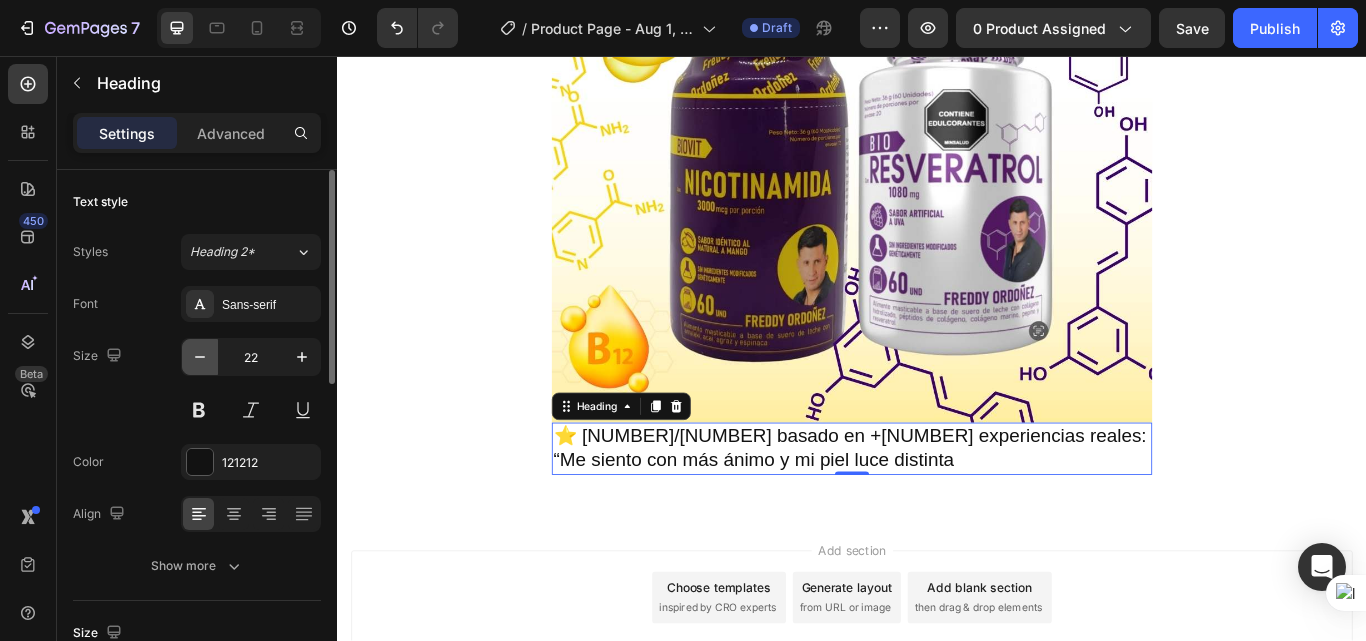 click at bounding box center (200, 357) 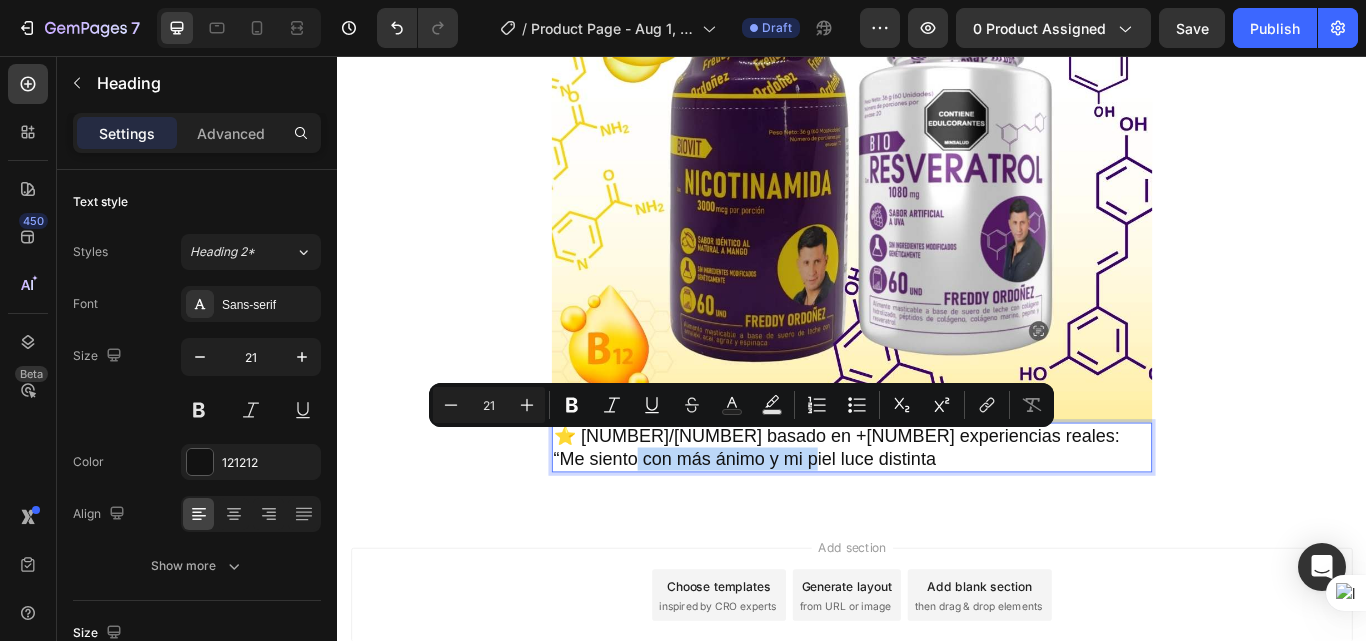 drag, startPoint x: 855, startPoint y: 507, endPoint x: 675, endPoint y: 506, distance: 180.00278 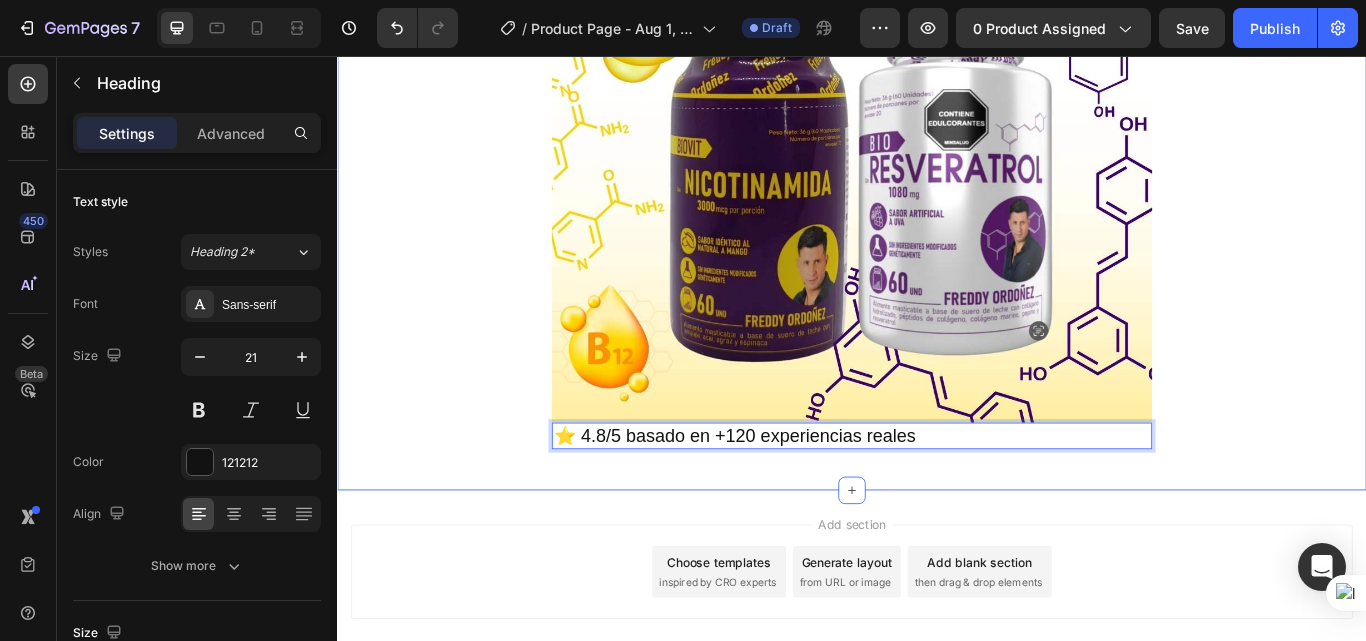click on "Envio gratis a Toda Colombia - 2 a 4 dias habiles 🚛 Heading Image ⭐ 4.8/5 basado en +120 experiencias reales Heading   0 Row Section 1" at bounding box center (937, 30) 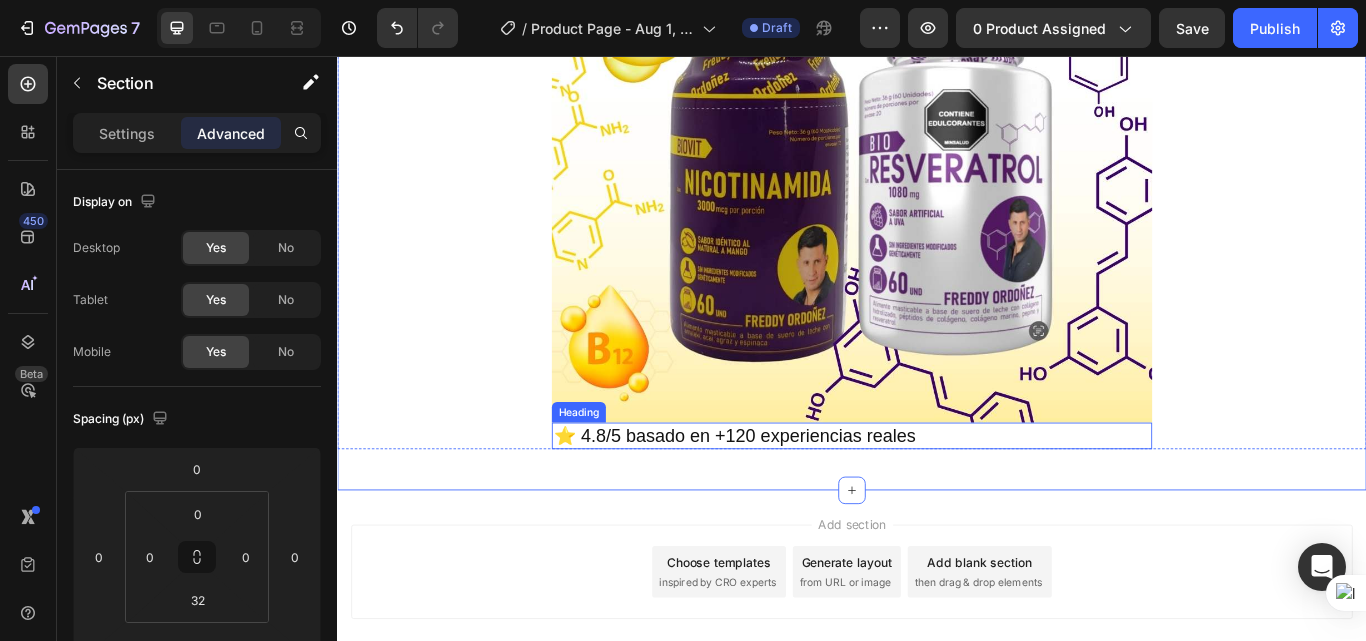 click on "⭐ 4.8/5 basado en +120 experiencias reales" at bounding box center (937, 499) 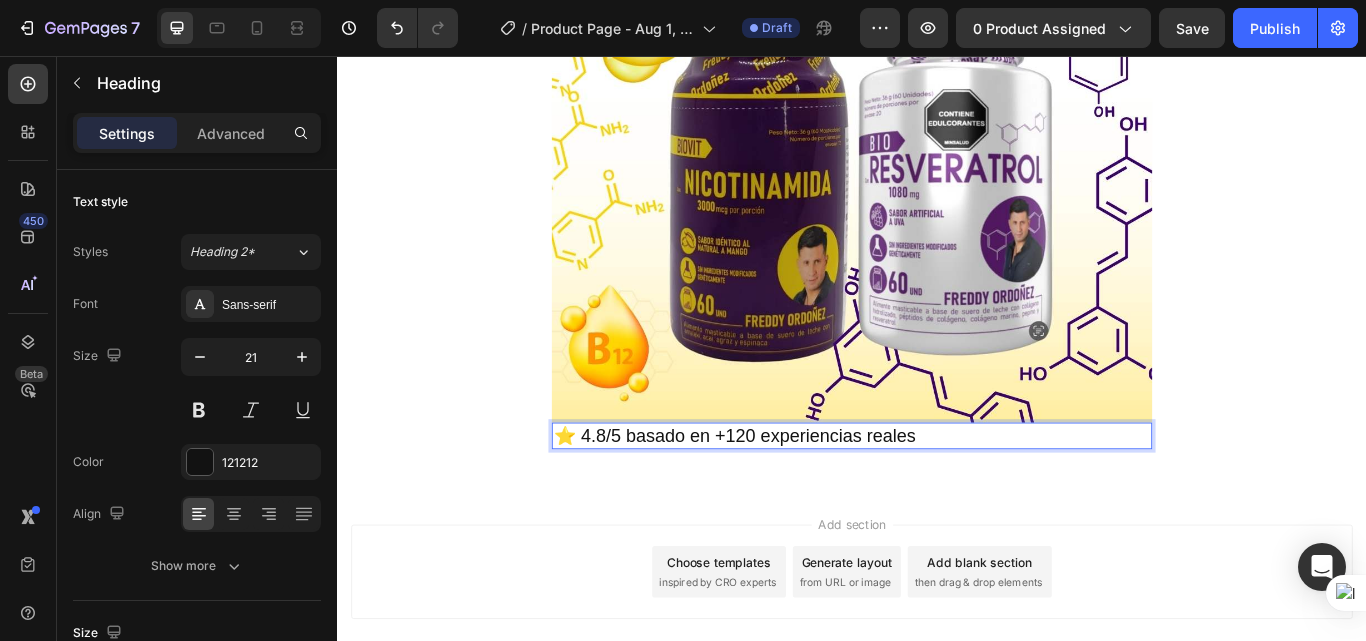 click on "⭐ 4.8/5 basado en +120 experiencias reales" at bounding box center (937, 499) 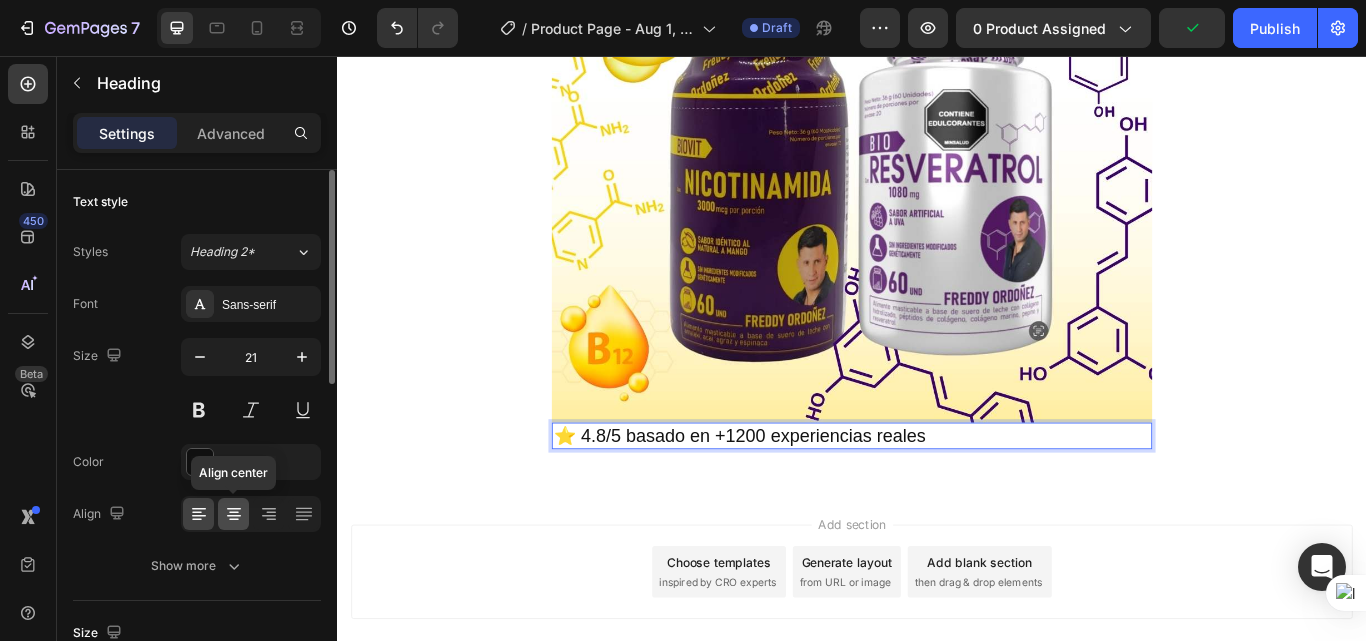 click 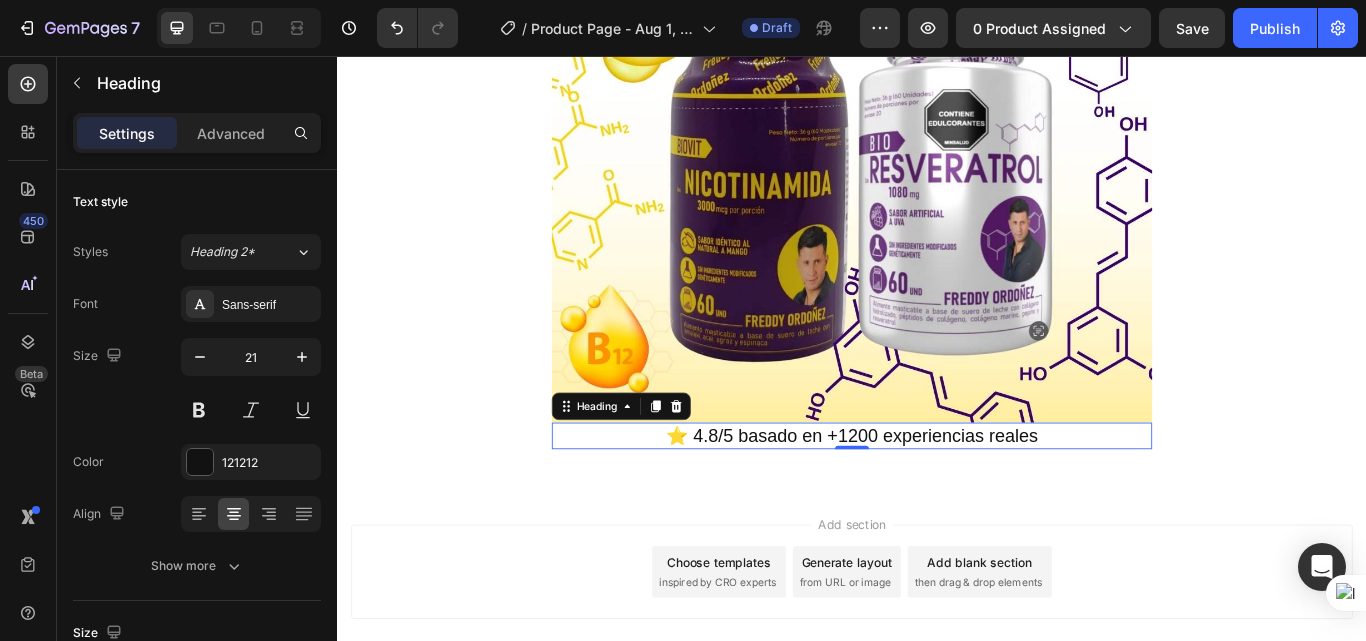 click on "⭐ 4.8/5 basado en +1200 experiencias reales" at bounding box center [937, 499] 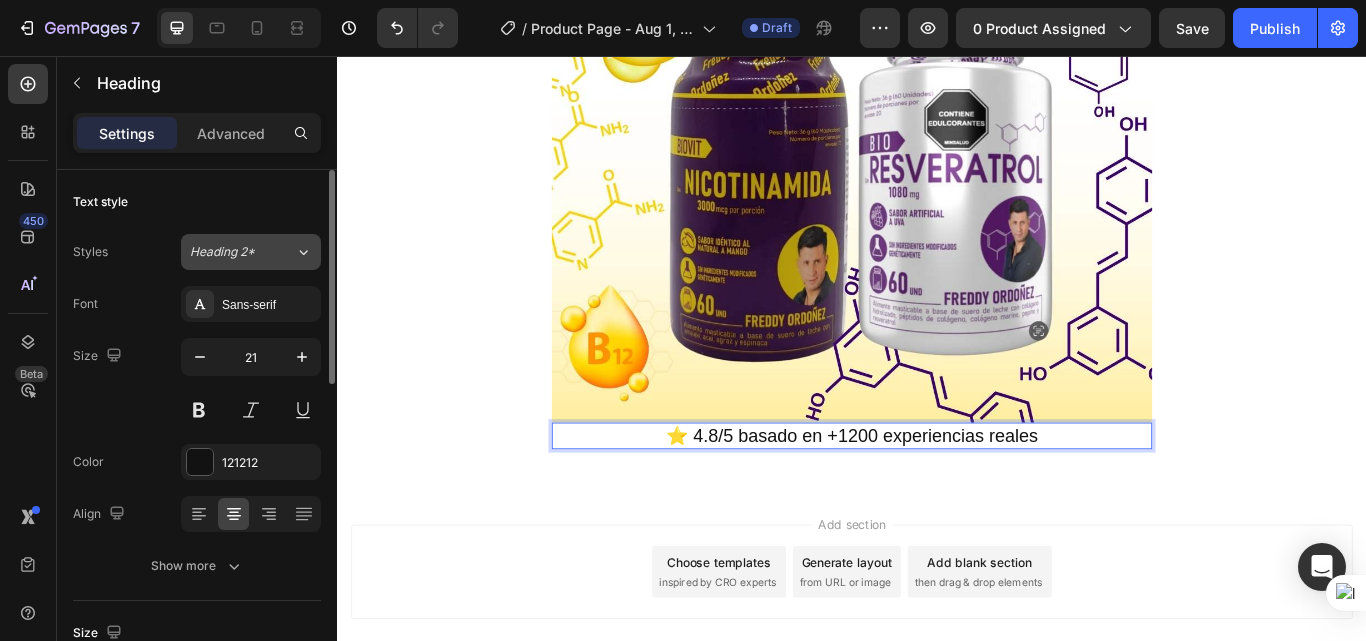 click on "Heading 2*" at bounding box center (242, 252) 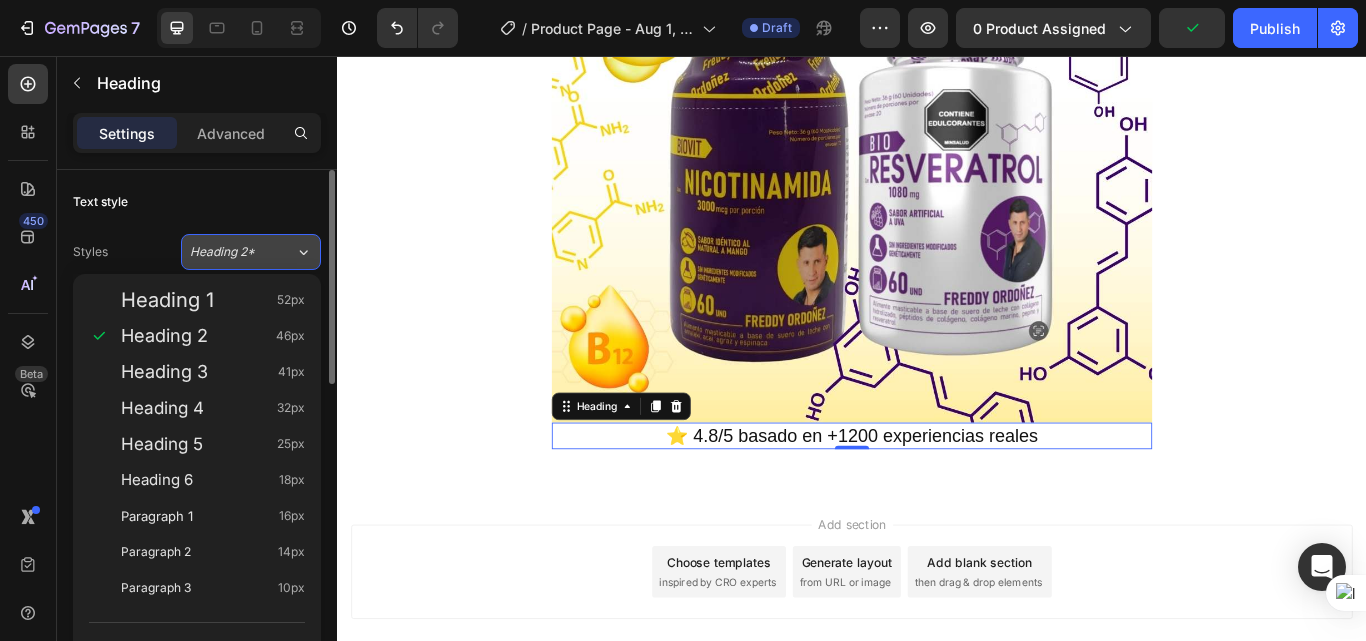 click 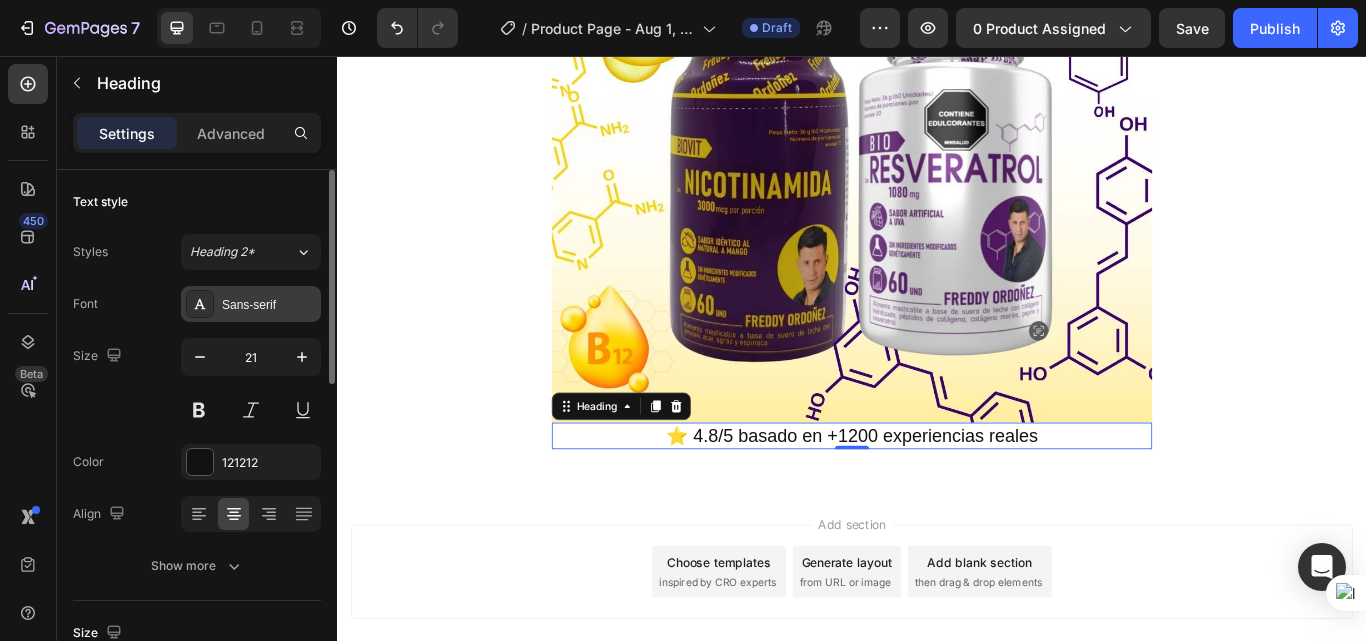 click on "Sans-serif" at bounding box center (269, 305) 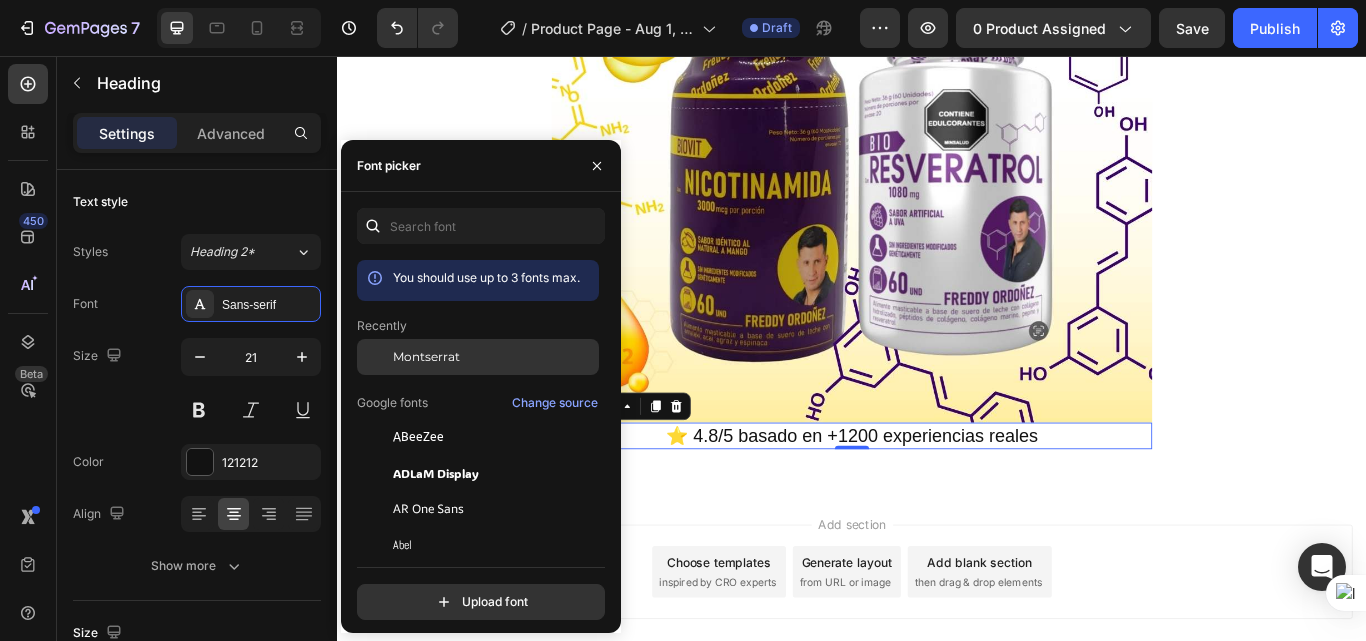 click on "Montserrat" 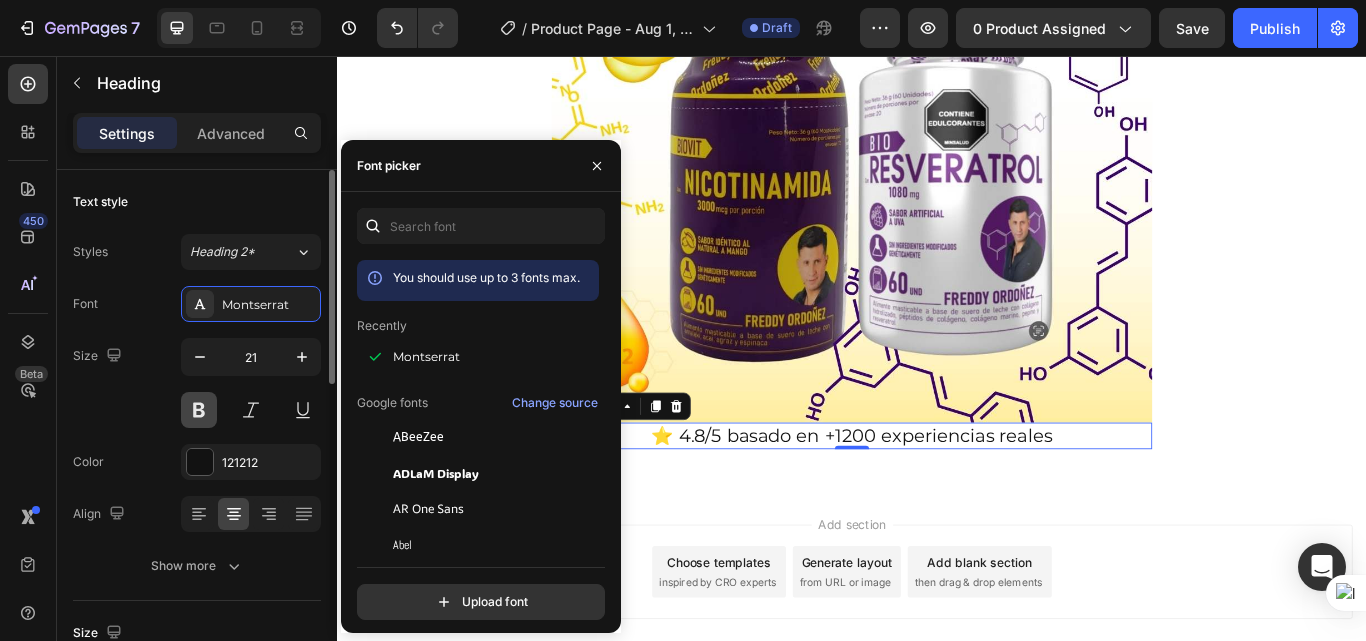click at bounding box center (199, 410) 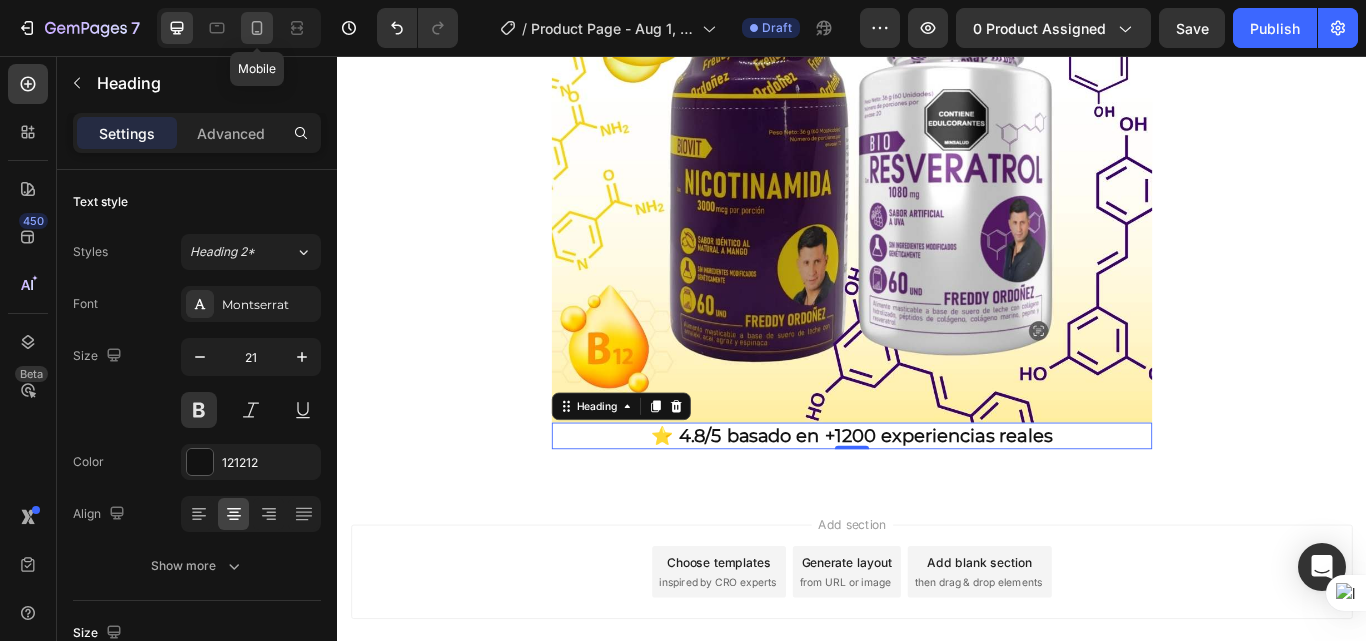 click 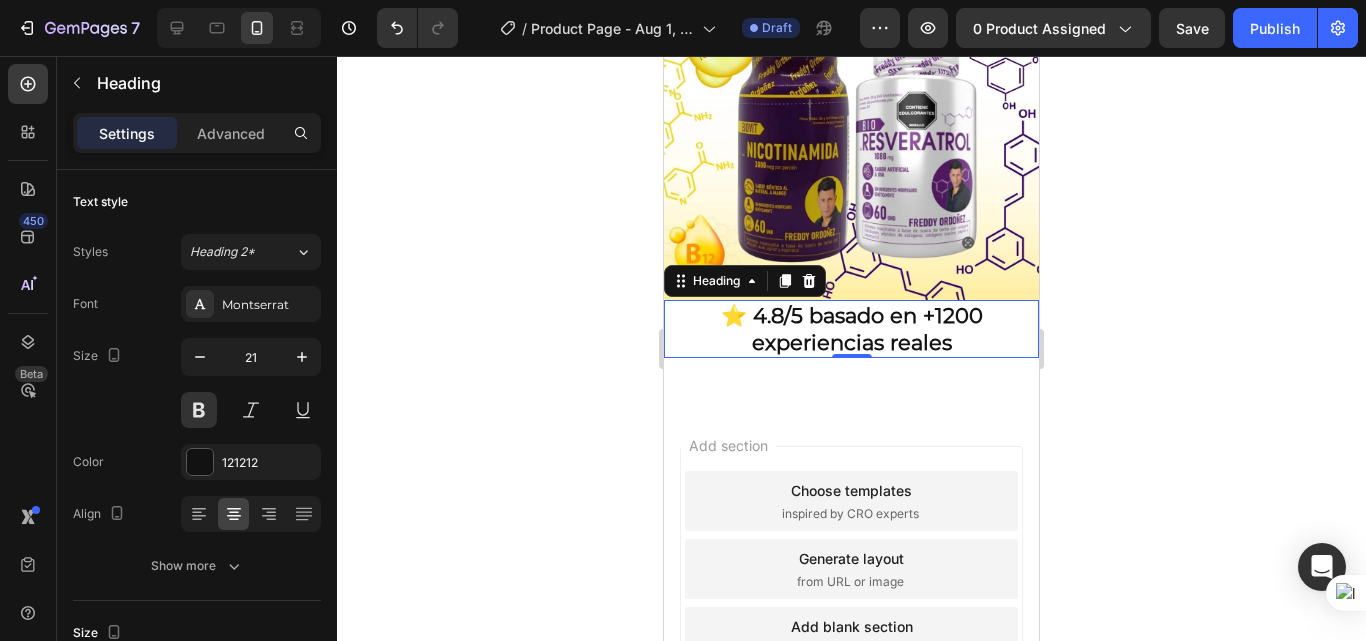 scroll, scrollTop: 285, scrollLeft: 0, axis: vertical 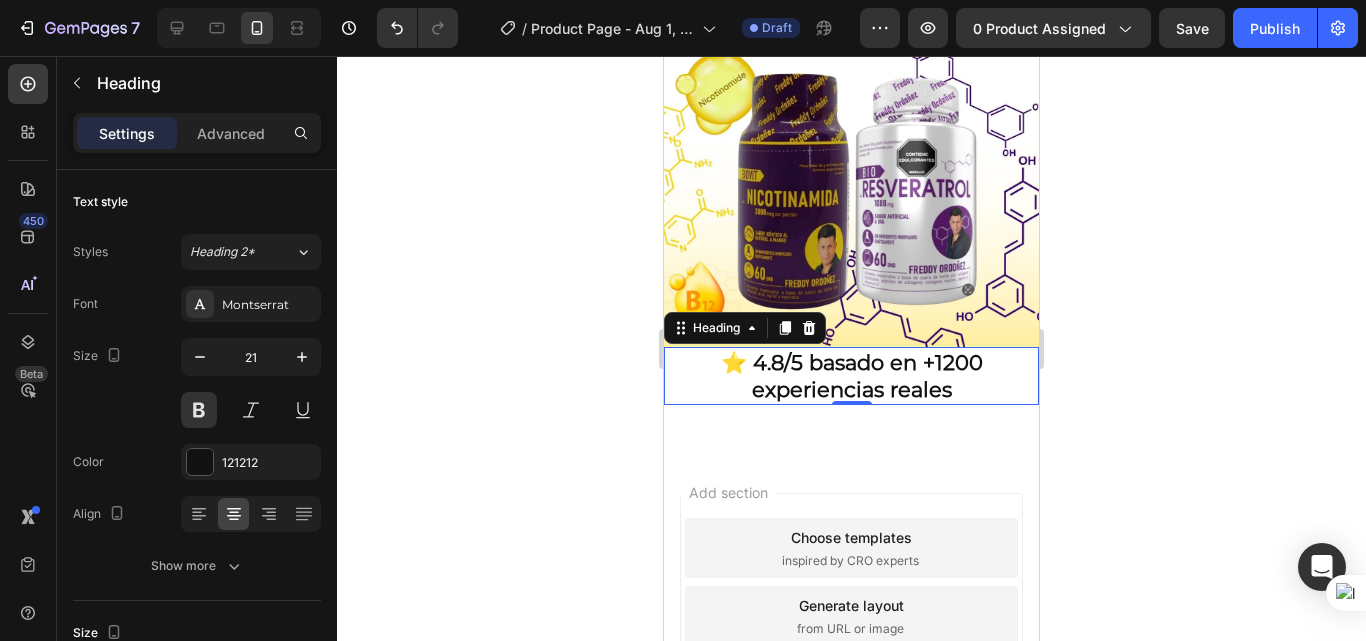 drag, startPoint x: 694, startPoint y: 361, endPoint x: 1234, endPoint y: 417, distance: 542.89594 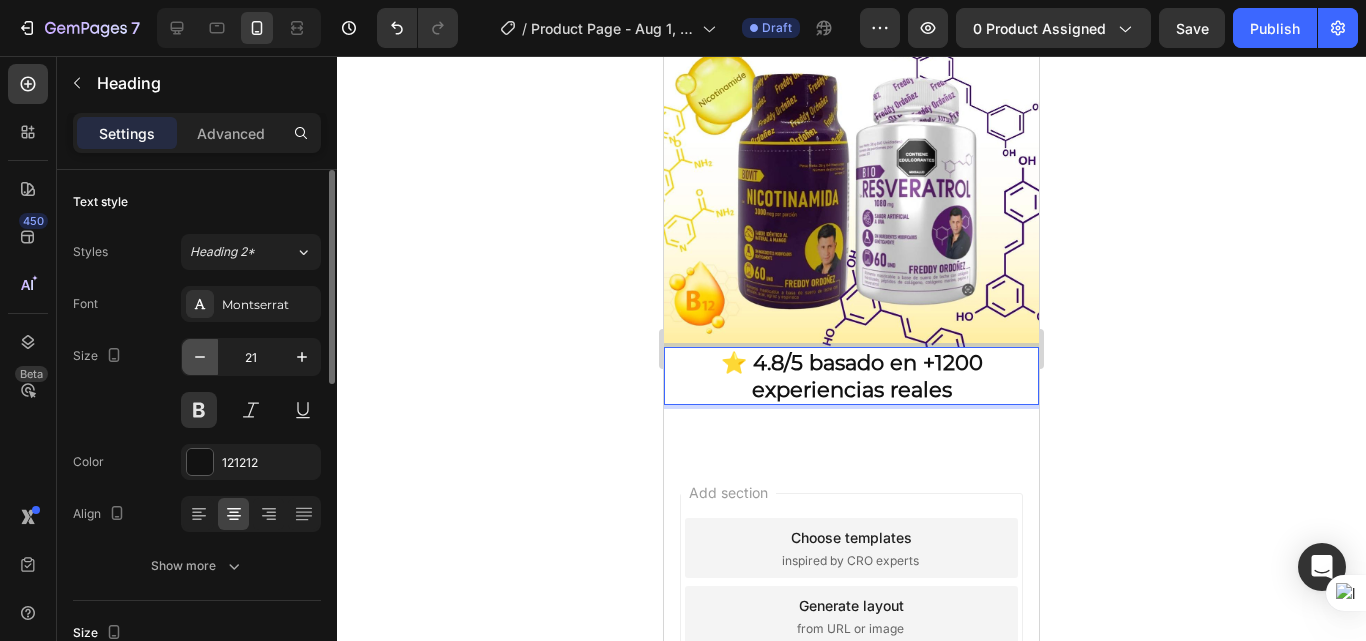click 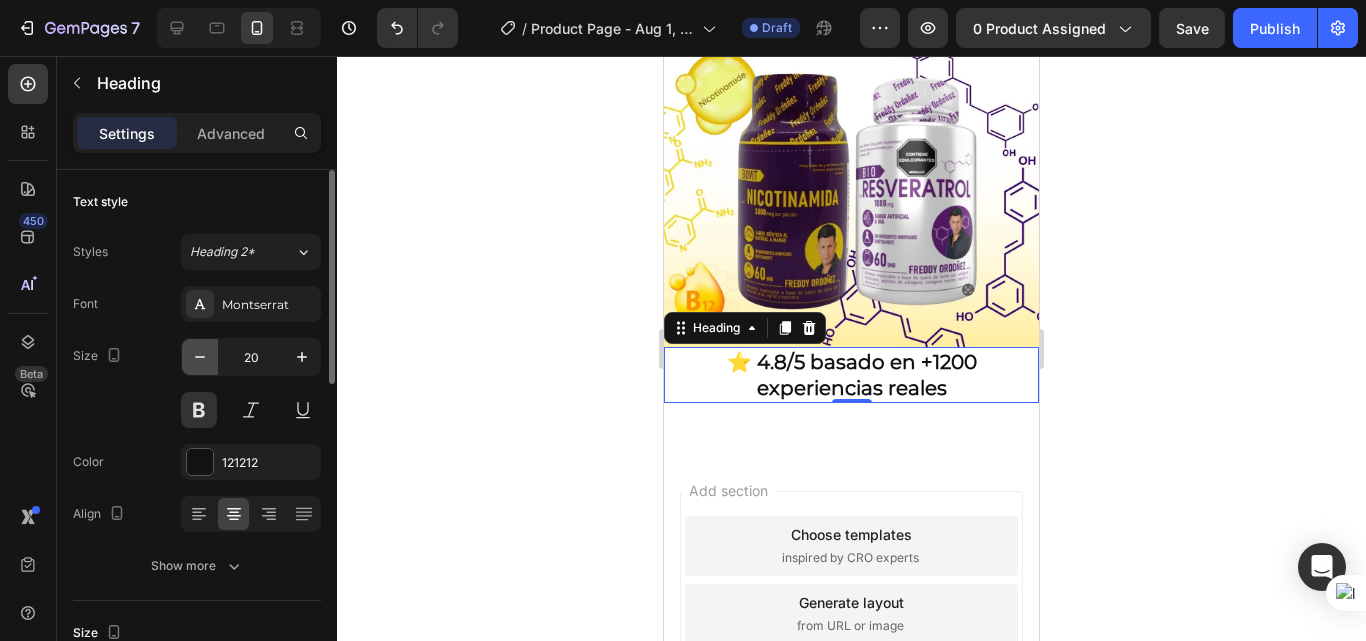 click 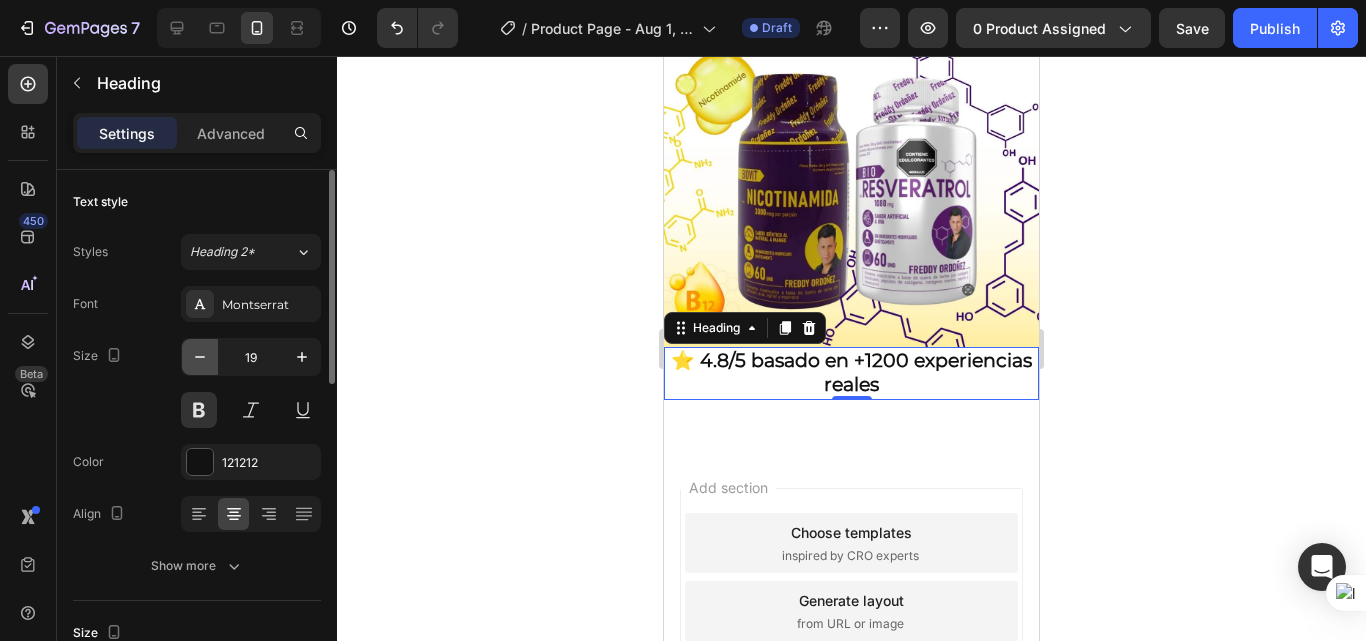 click 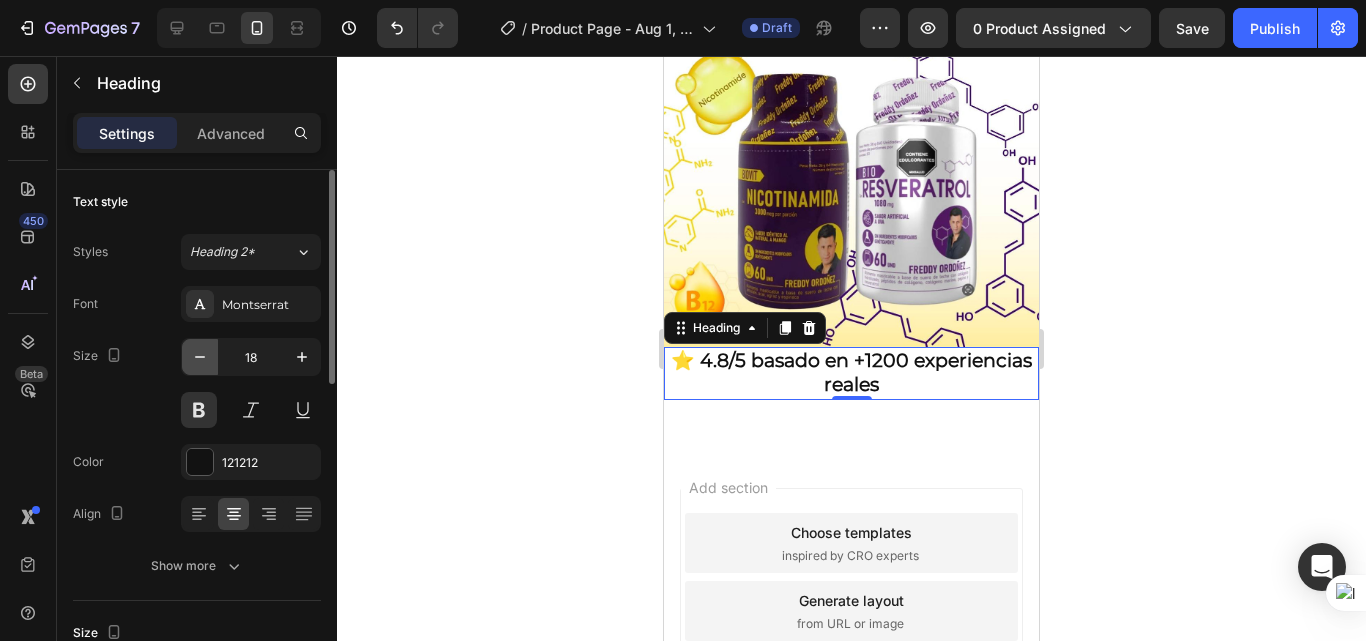 click 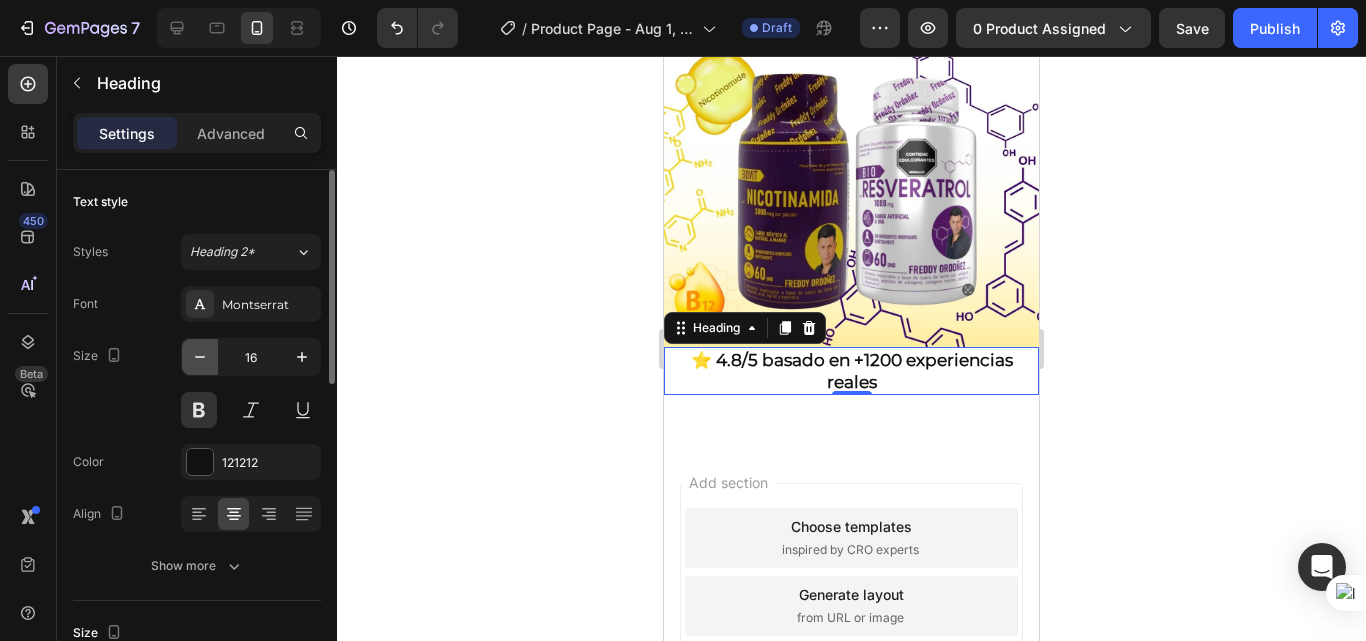 click 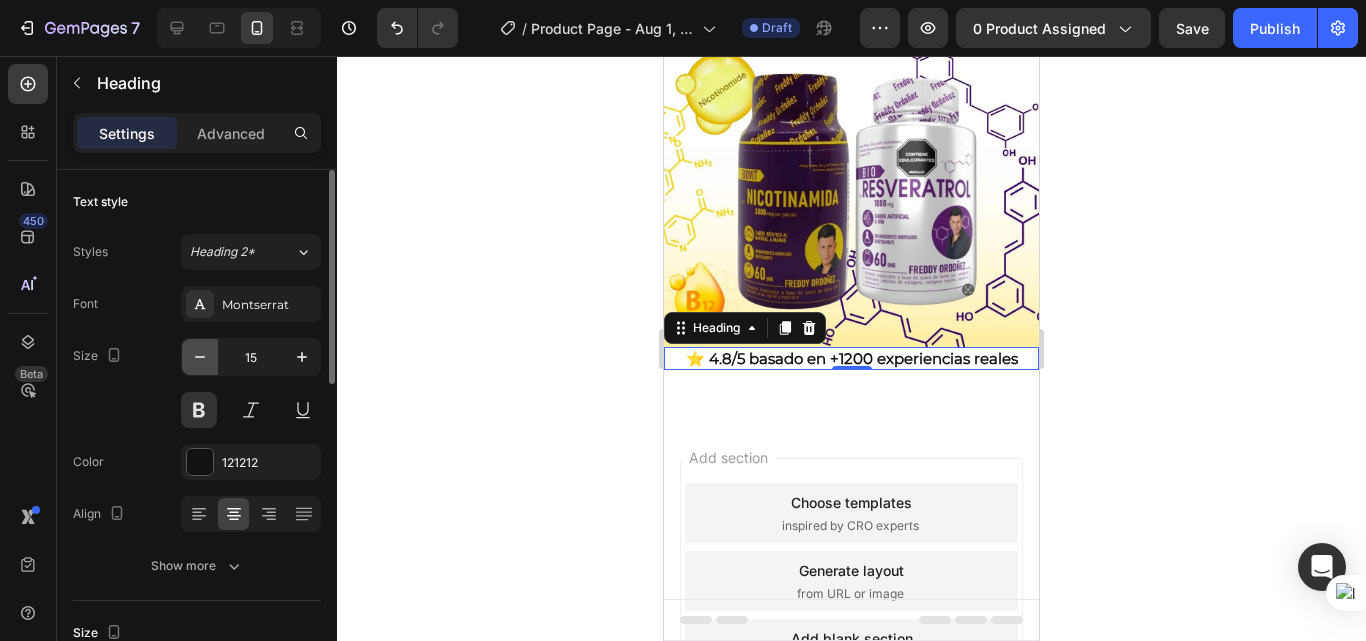 click 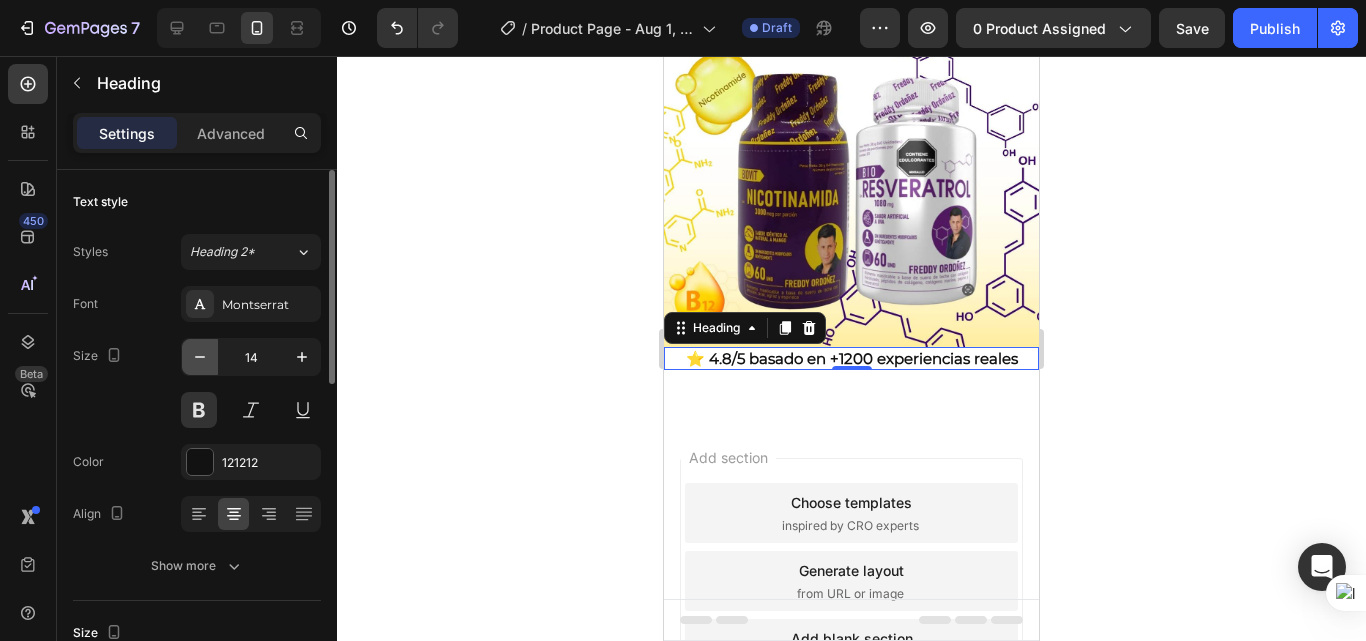 click 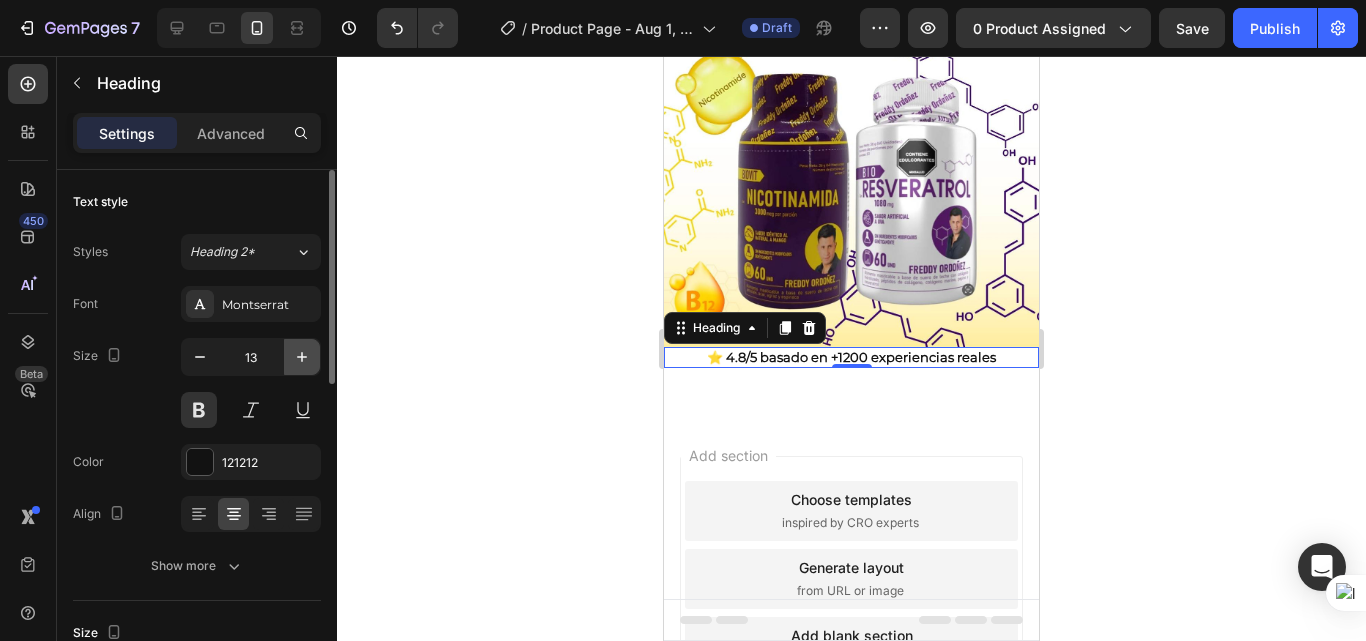 click at bounding box center (302, 357) 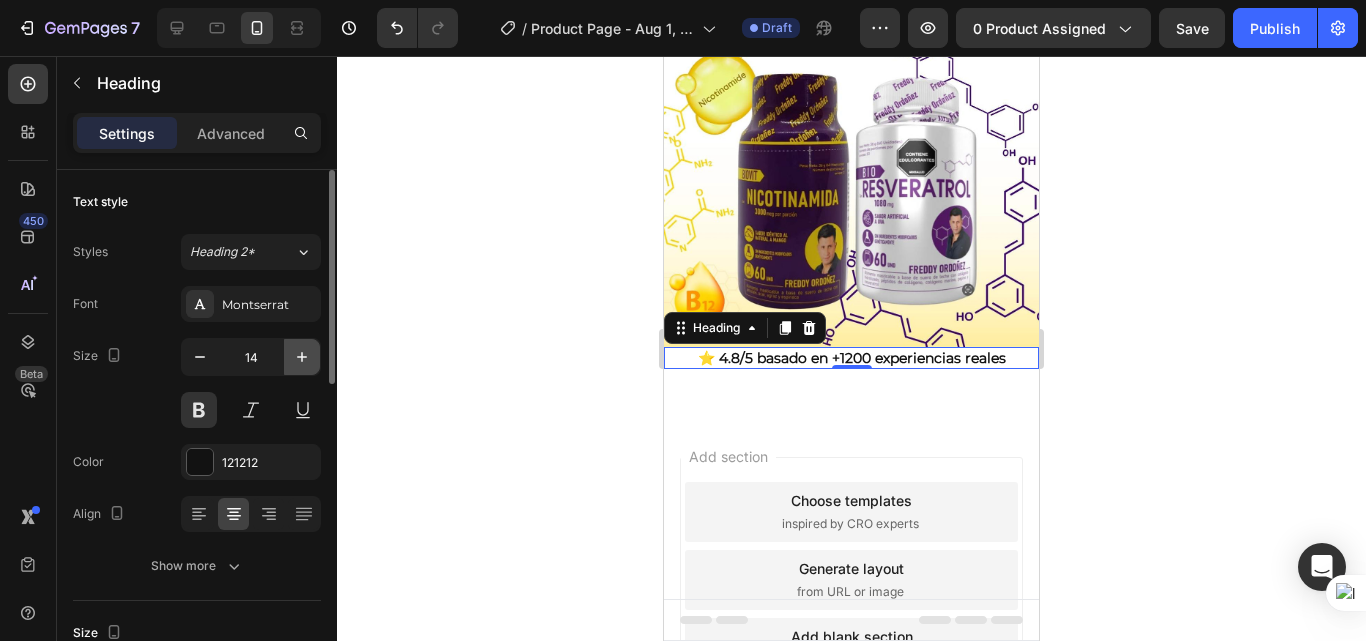 click at bounding box center [302, 357] 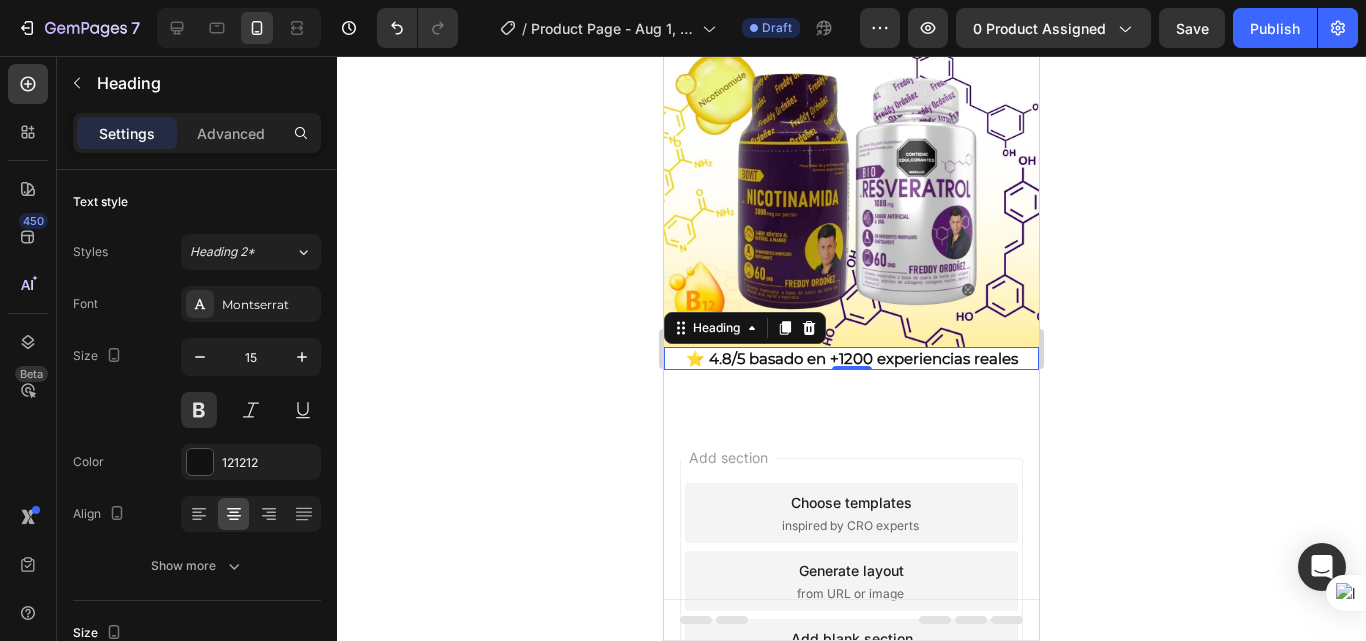 click 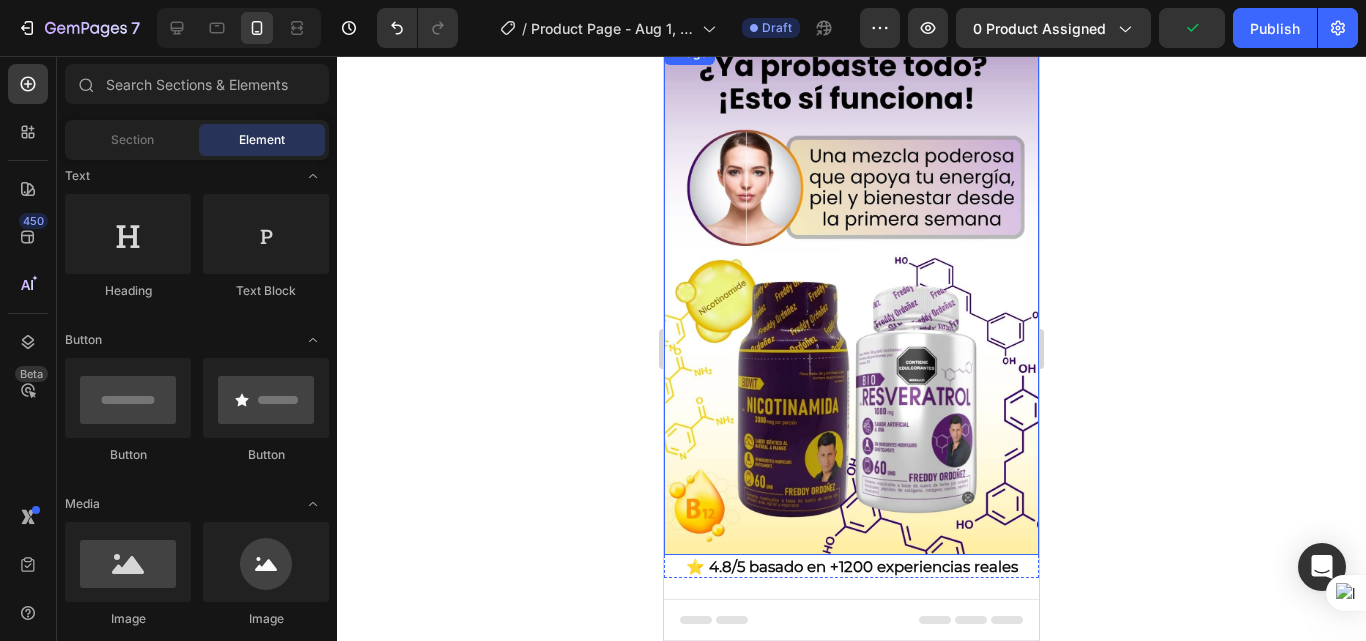 scroll, scrollTop: 100, scrollLeft: 0, axis: vertical 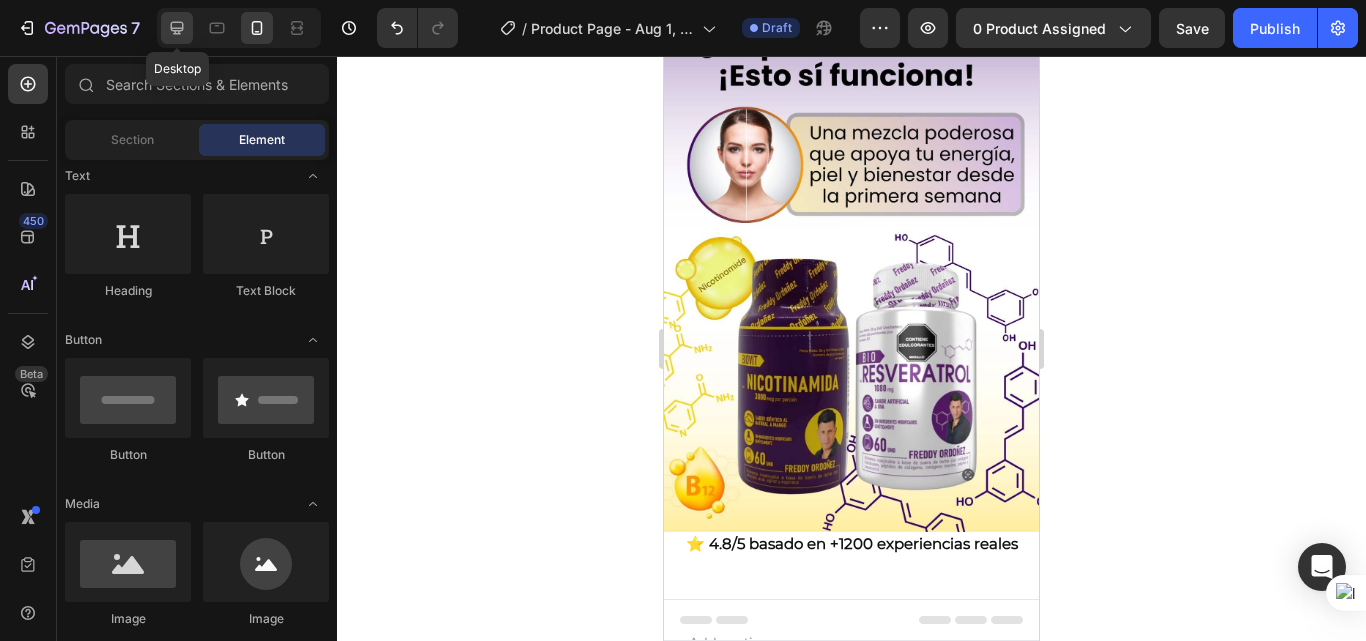 click 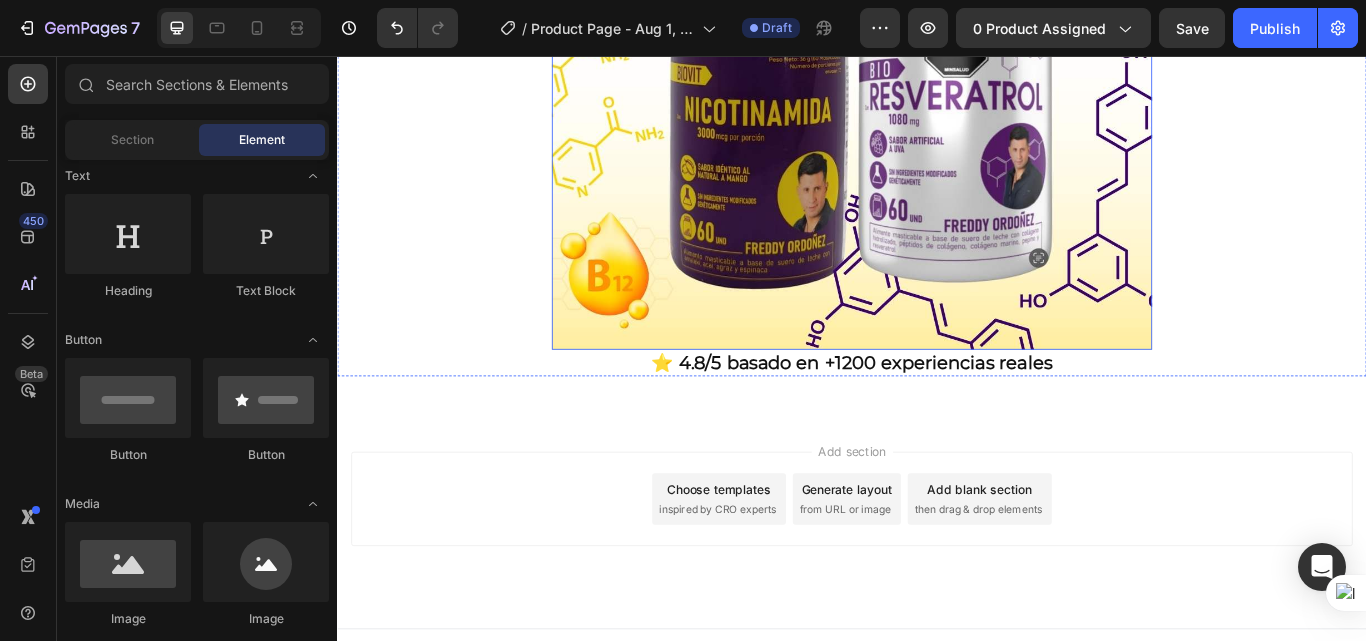 scroll, scrollTop: 692, scrollLeft: 0, axis: vertical 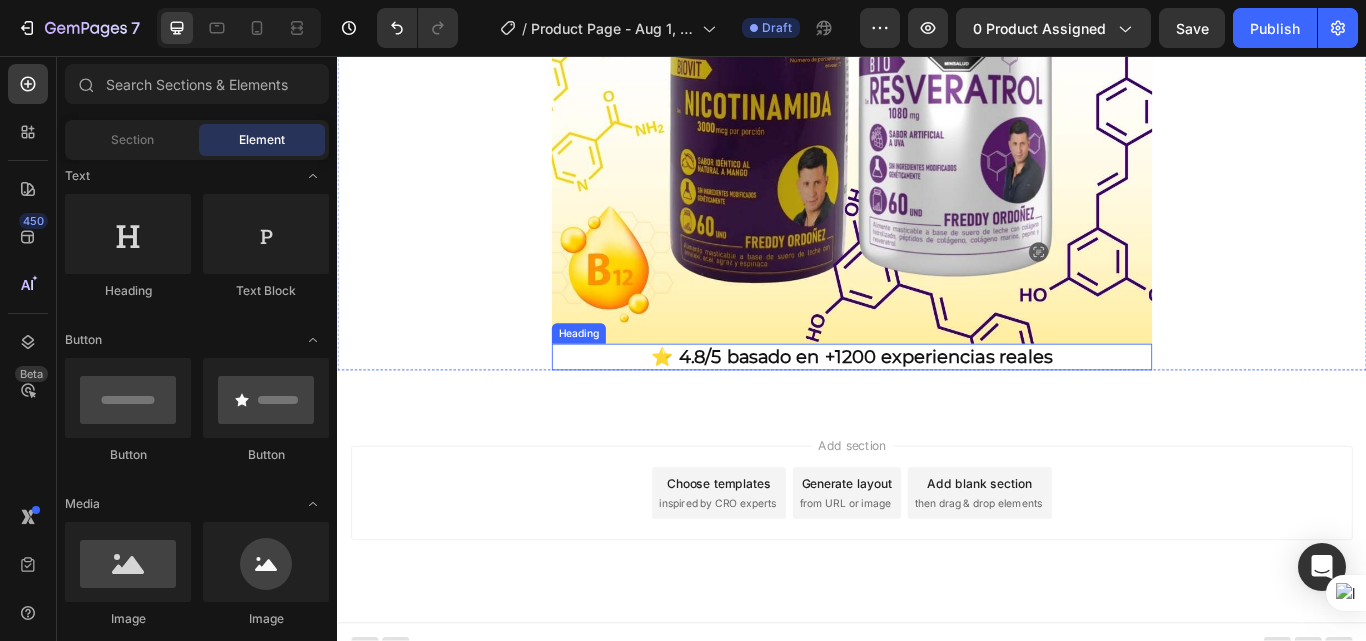 click on "⭐ 4.8/5 basado en +1200 experiencias reales" at bounding box center (937, 407) 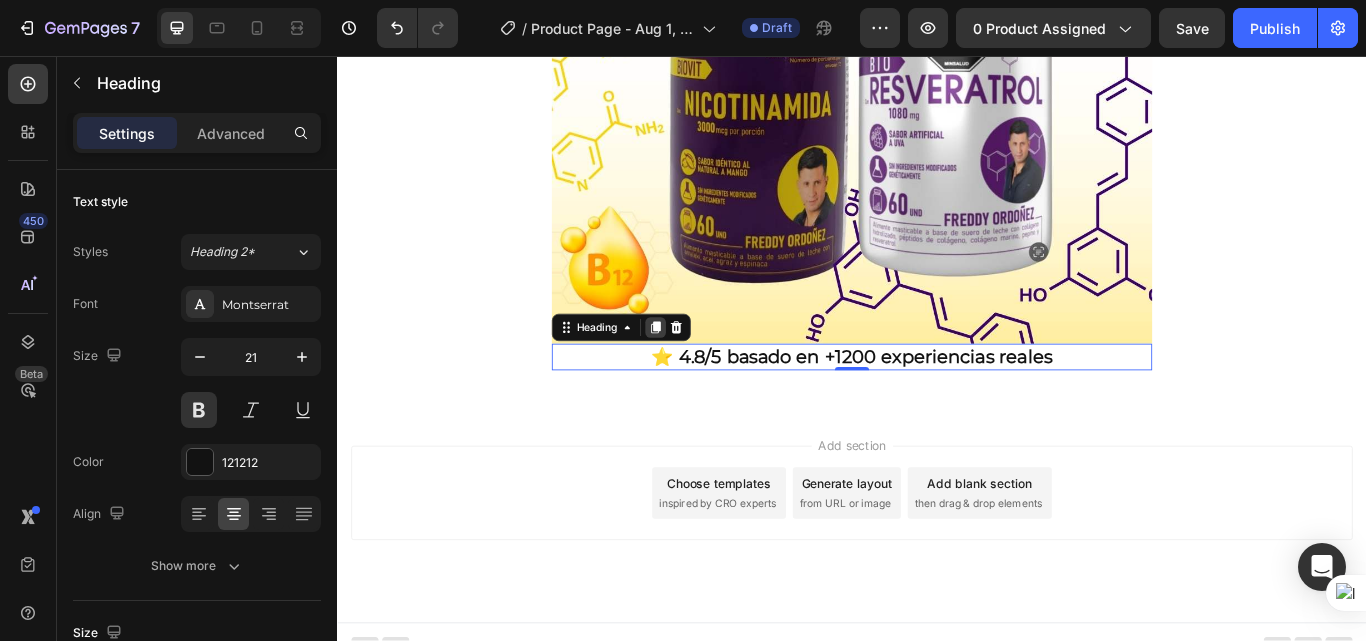 click 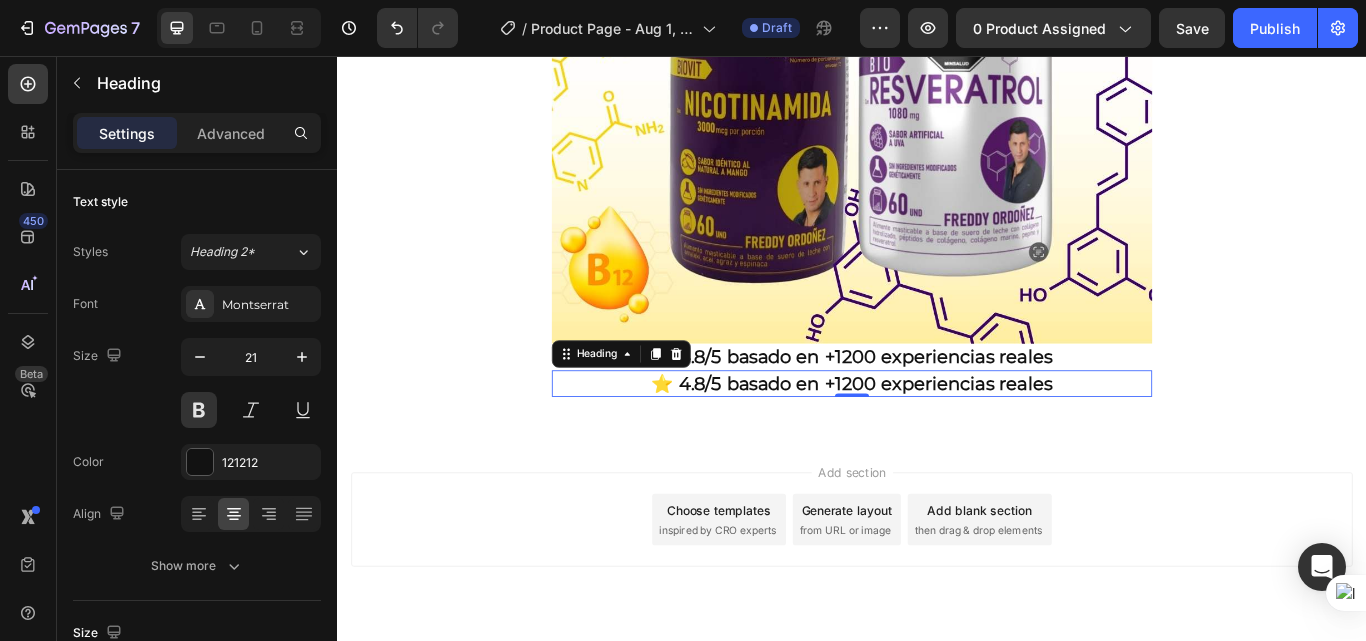 click on "⭐ 4.8/5 basado en +1200 experiencias reales" at bounding box center [937, 438] 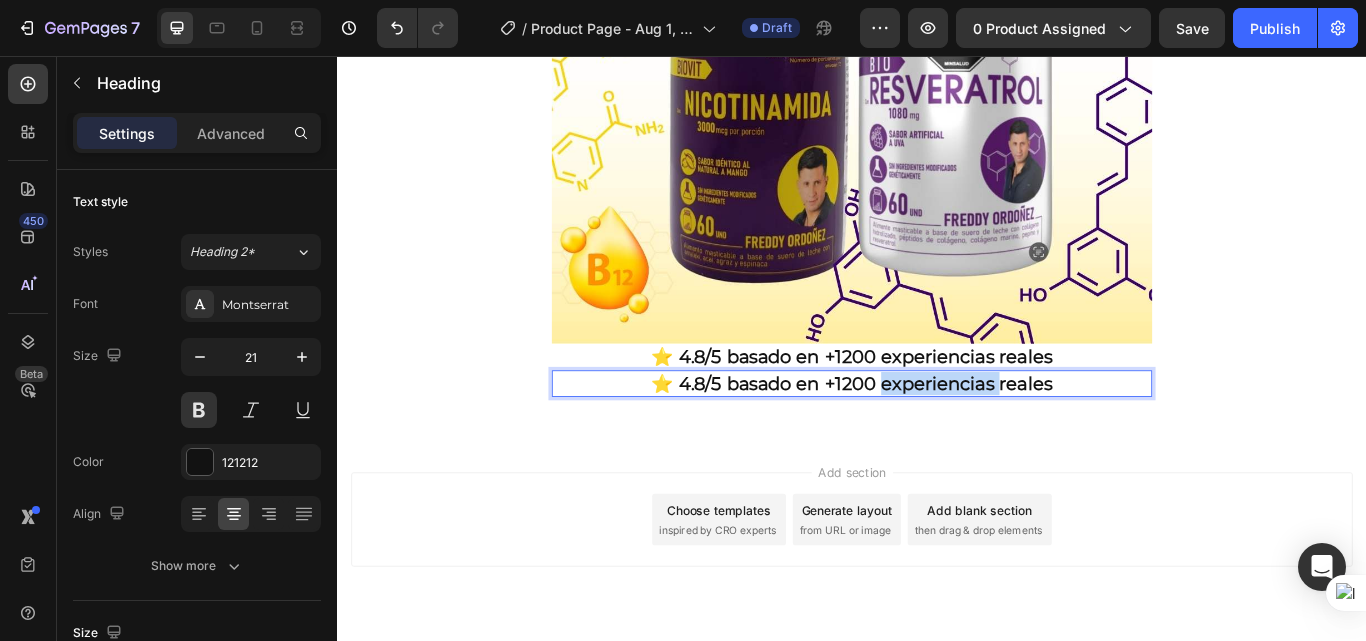 click on "⭐ 4.8/5 basado en +1200 experiencias reales" at bounding box center (937, 438) 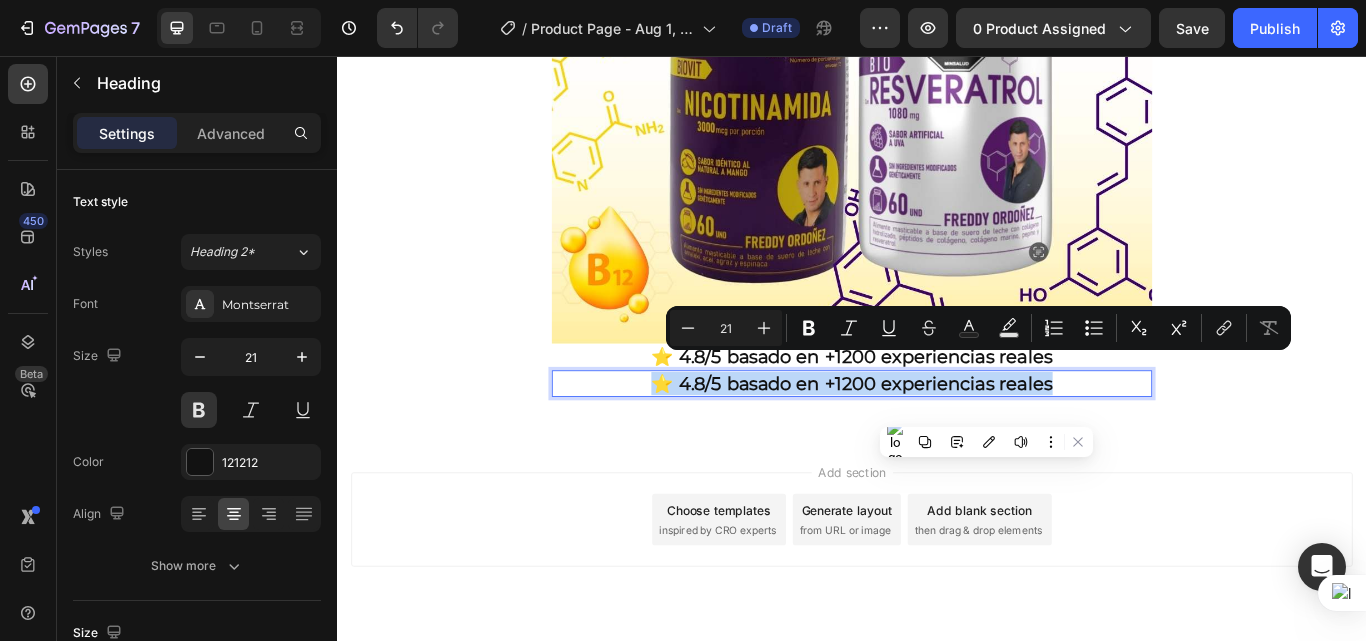 click on "⭐ 4.8/5 basado en +1200 experiencias reales" at bounding box center (937, 438) 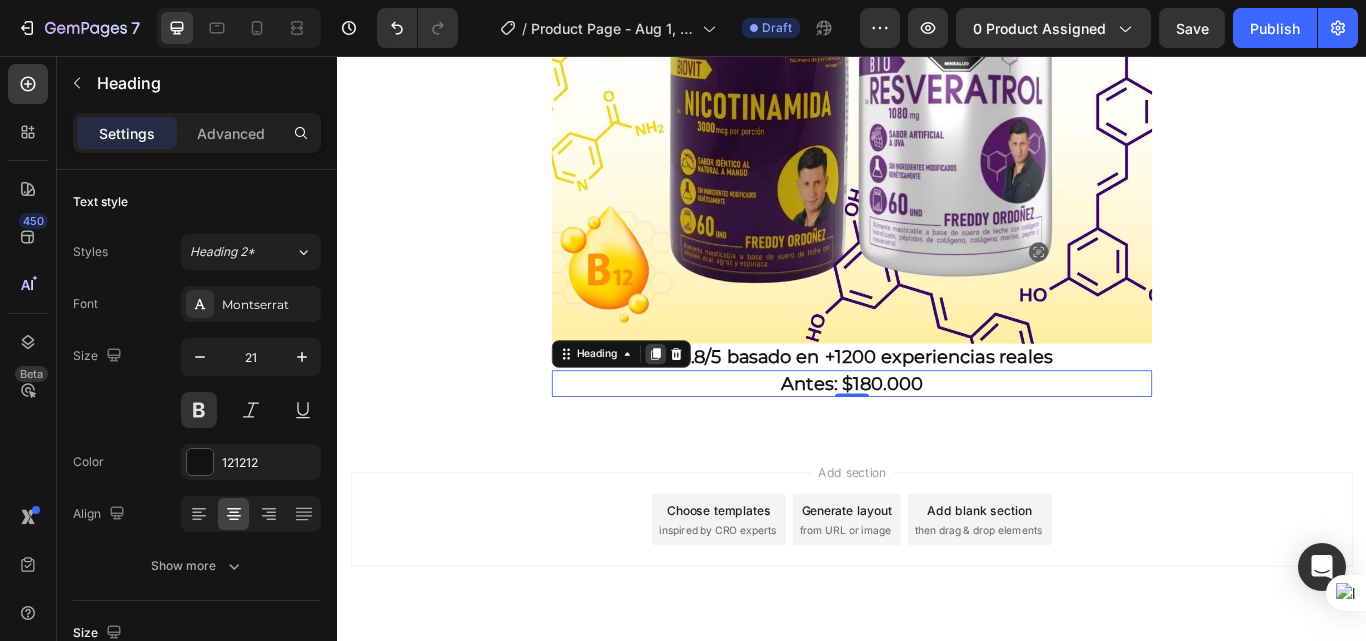 click 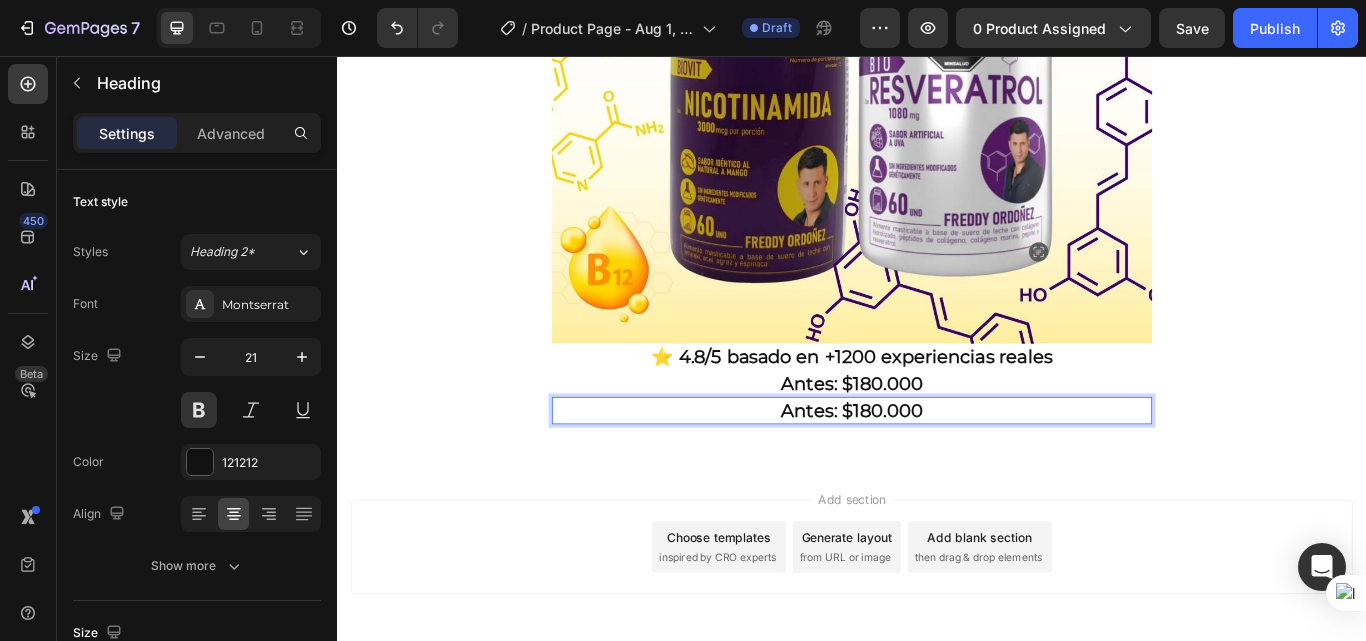 click on "Antes: $180.000" at bounding box center (937, 469) 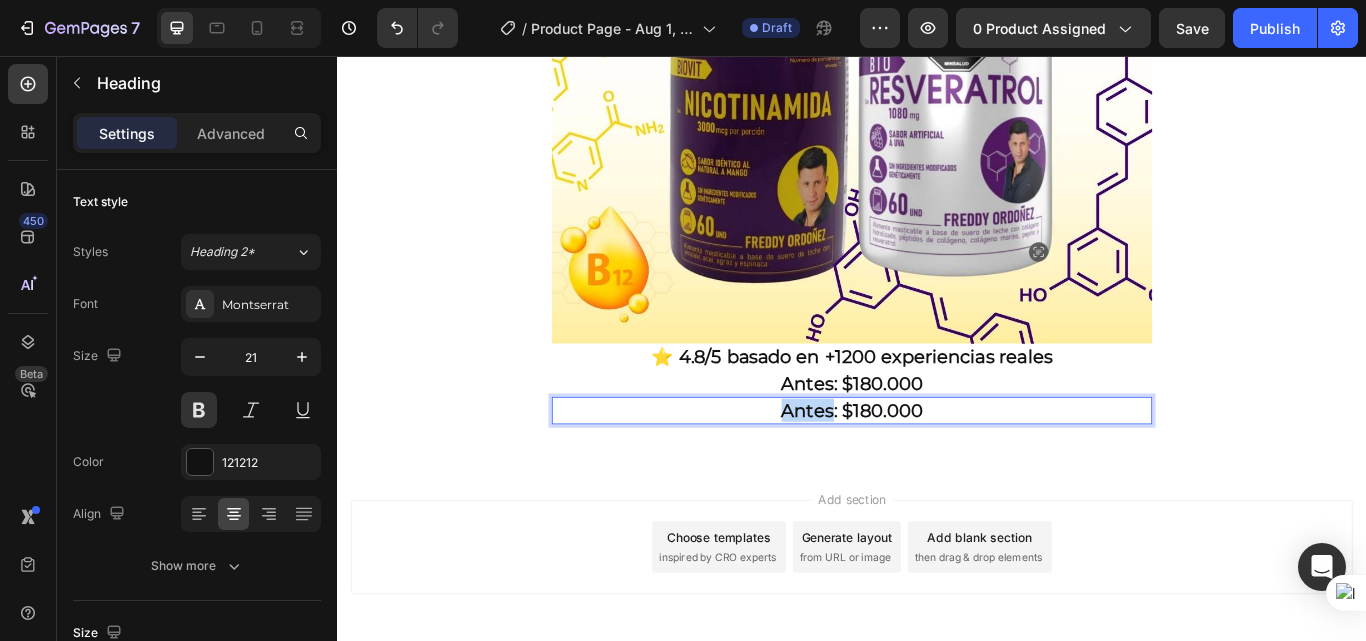 click on "Antes: $180.000" at bounding box center [937, 469] 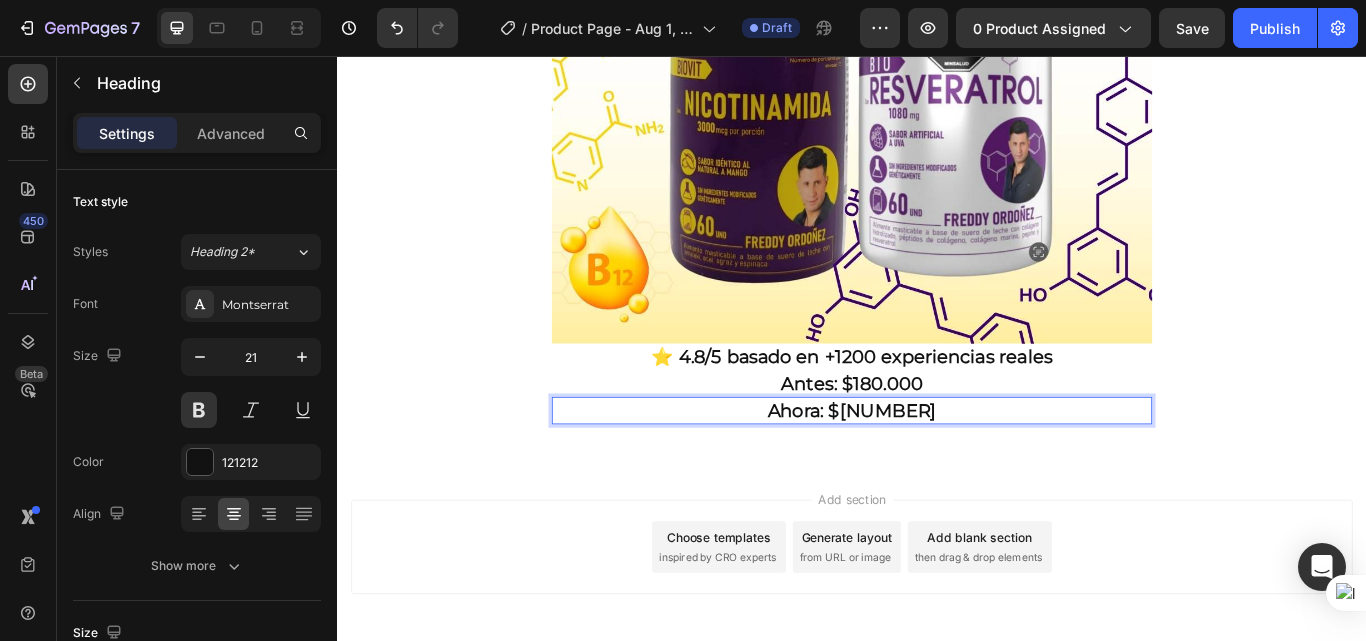 click on "Ahora: $180.000" at bounding box center [937, 469] 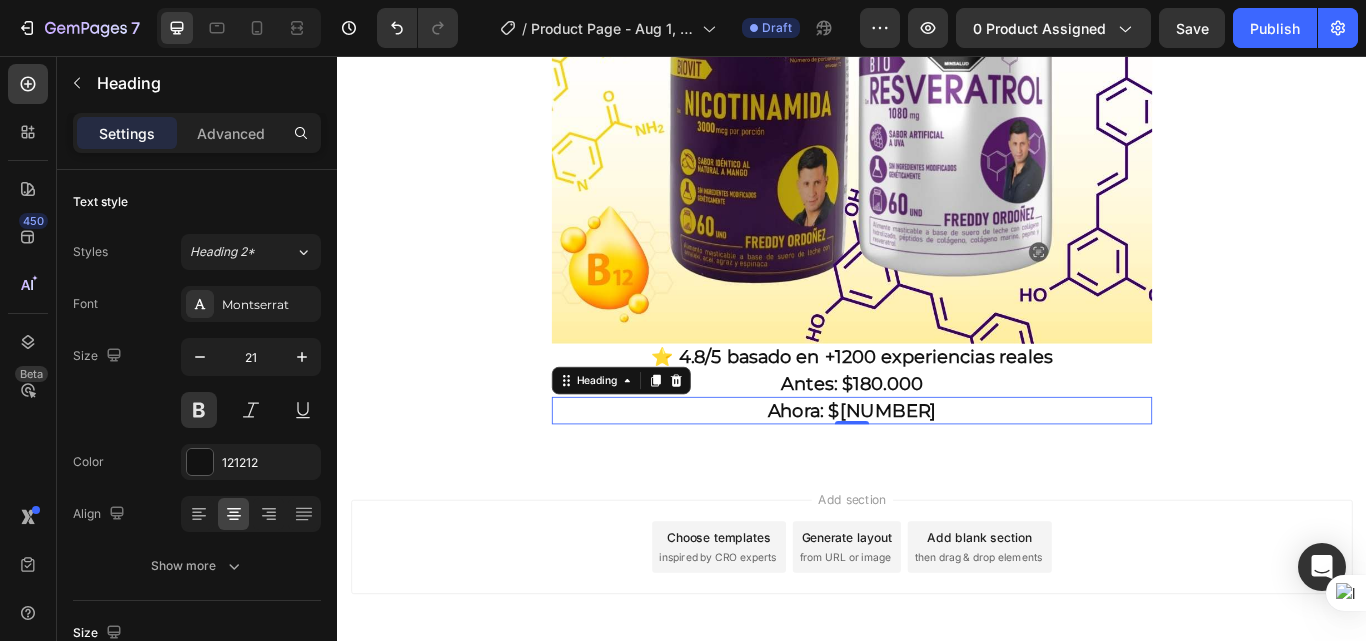 click on "Ahora: $159.900" at bounding box center (937, 469) 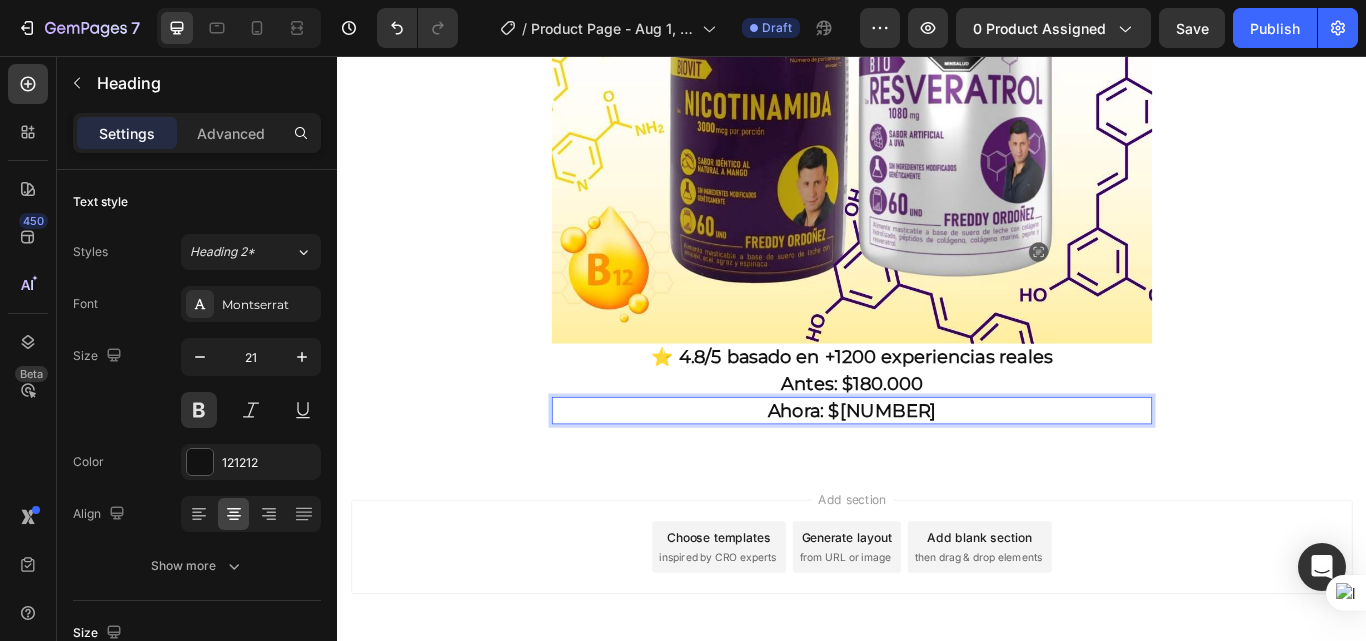 click on "Ahora: $159.900" at bounding box center (937, 469) 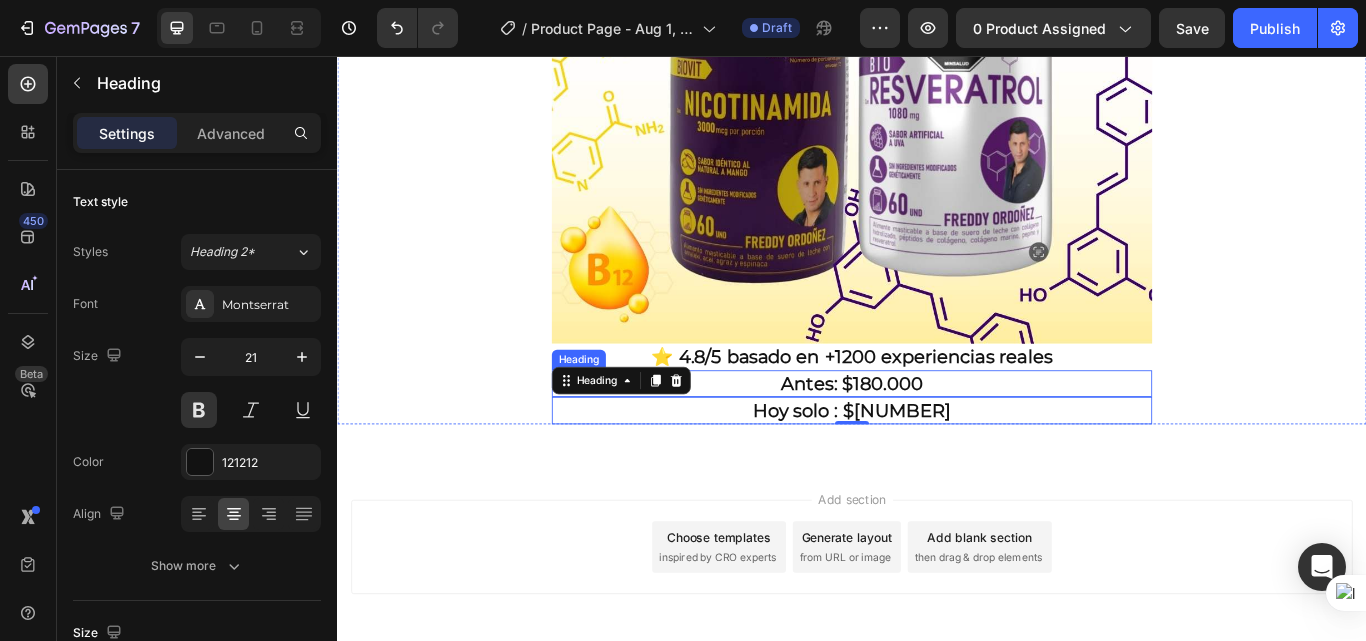 click on "Antes: $180.000" at bounding box center (937, 438) 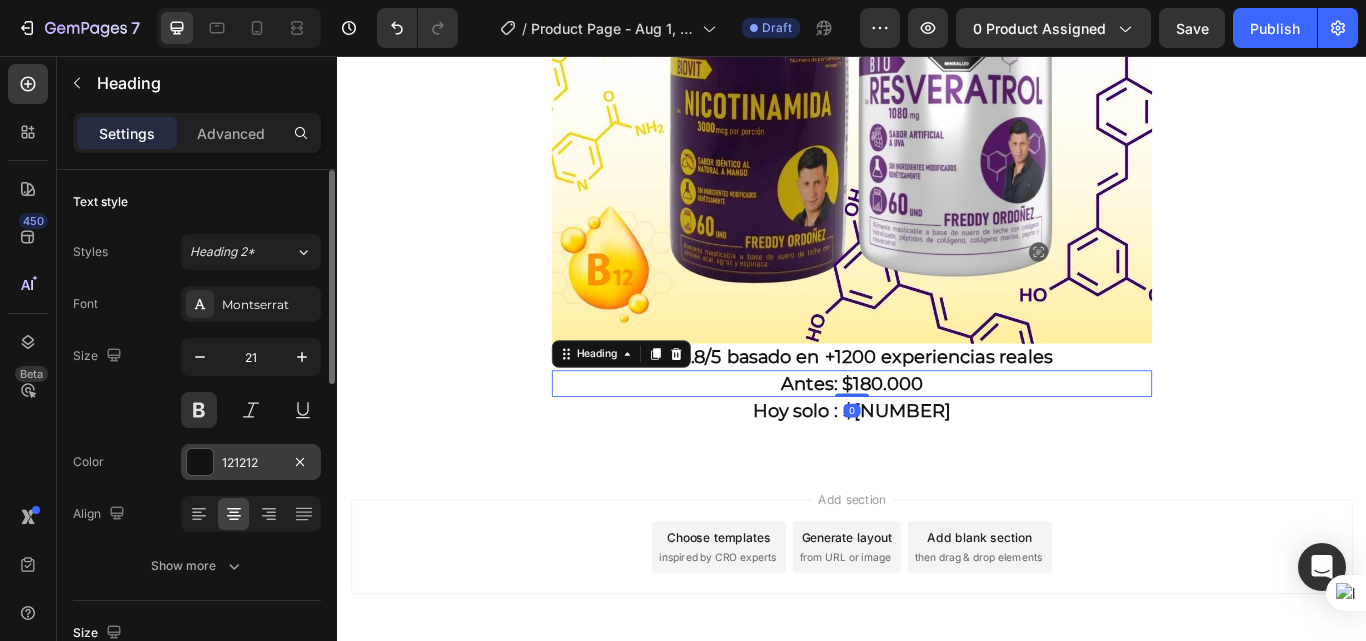 click at bounding box center [200, 462] 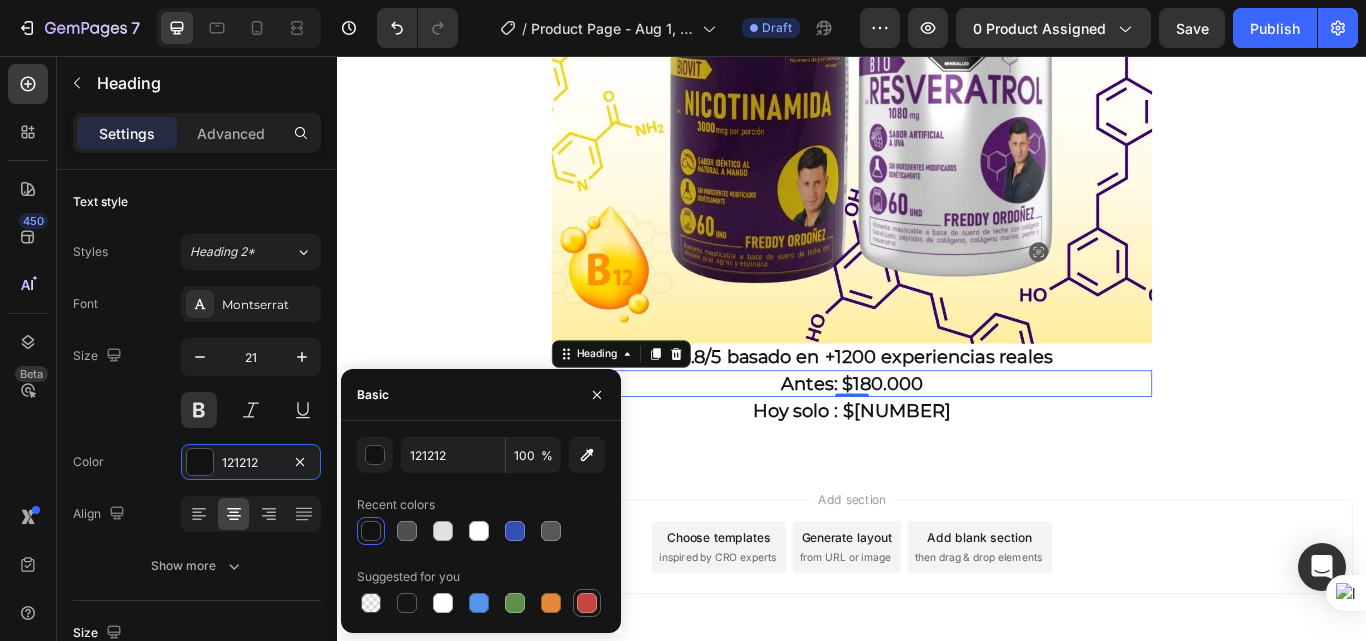 click at bounding box center (587, 603) 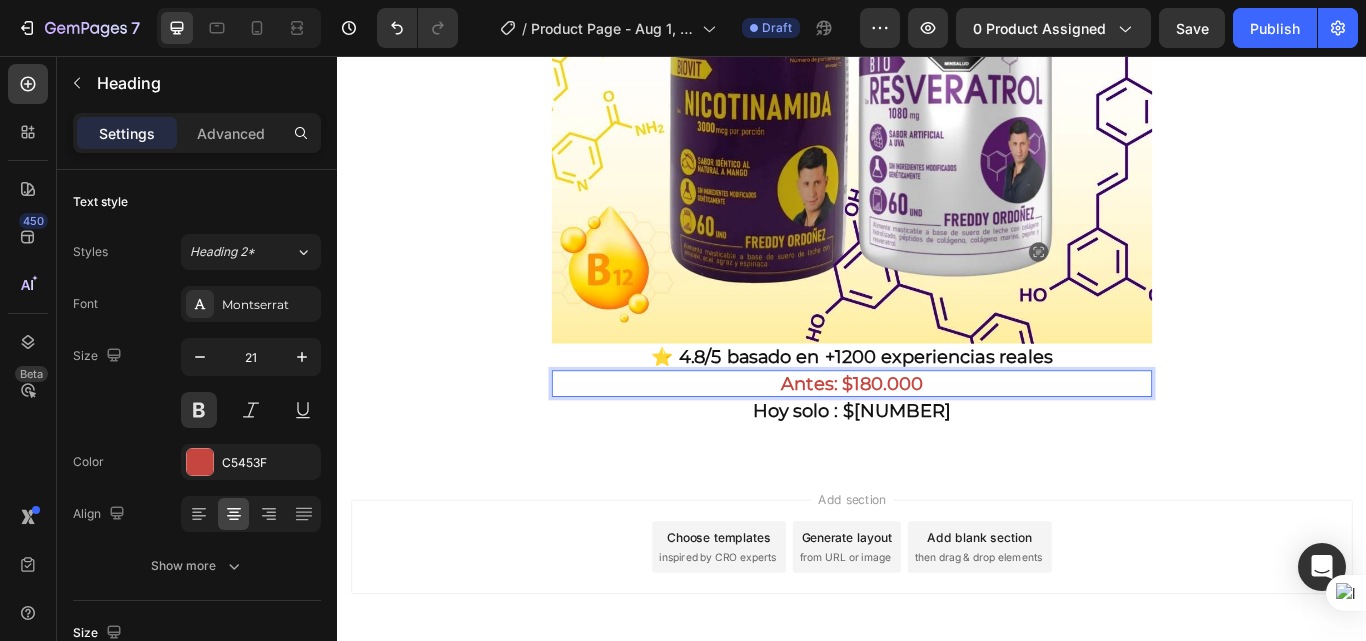 click on "Antes: $180.000" at bounding box center [937, 438] 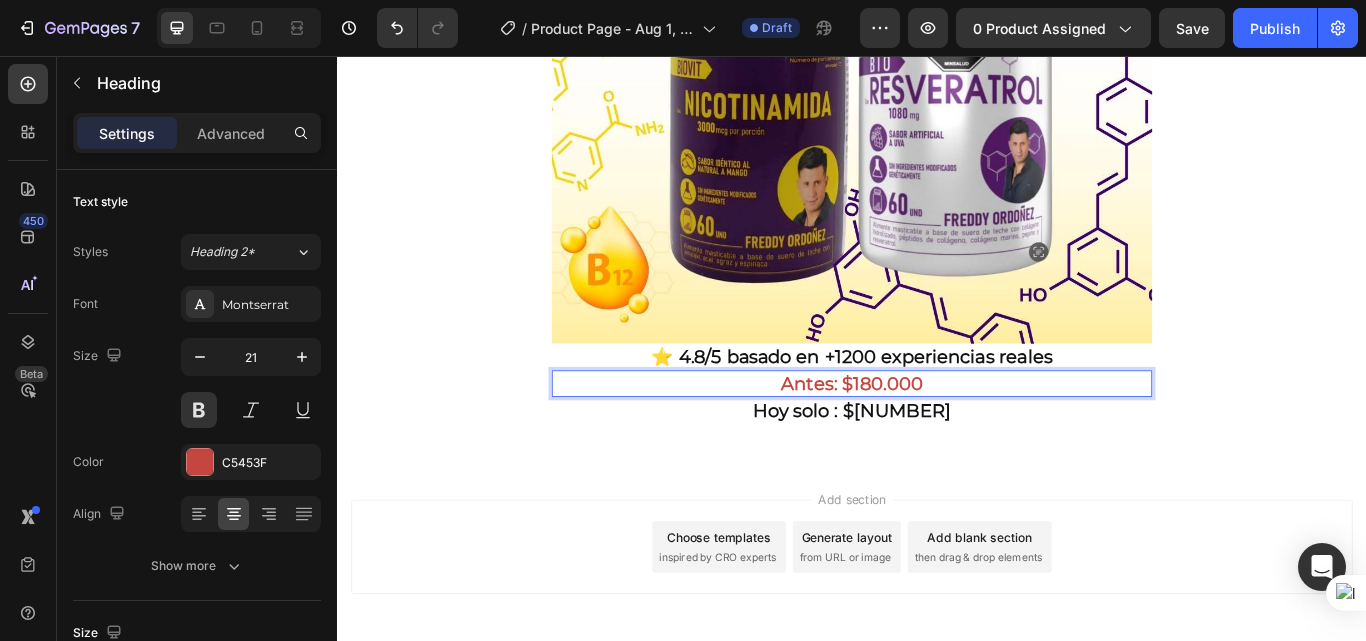 click on "Antes: $180.000" at bounding box center (937, 438) 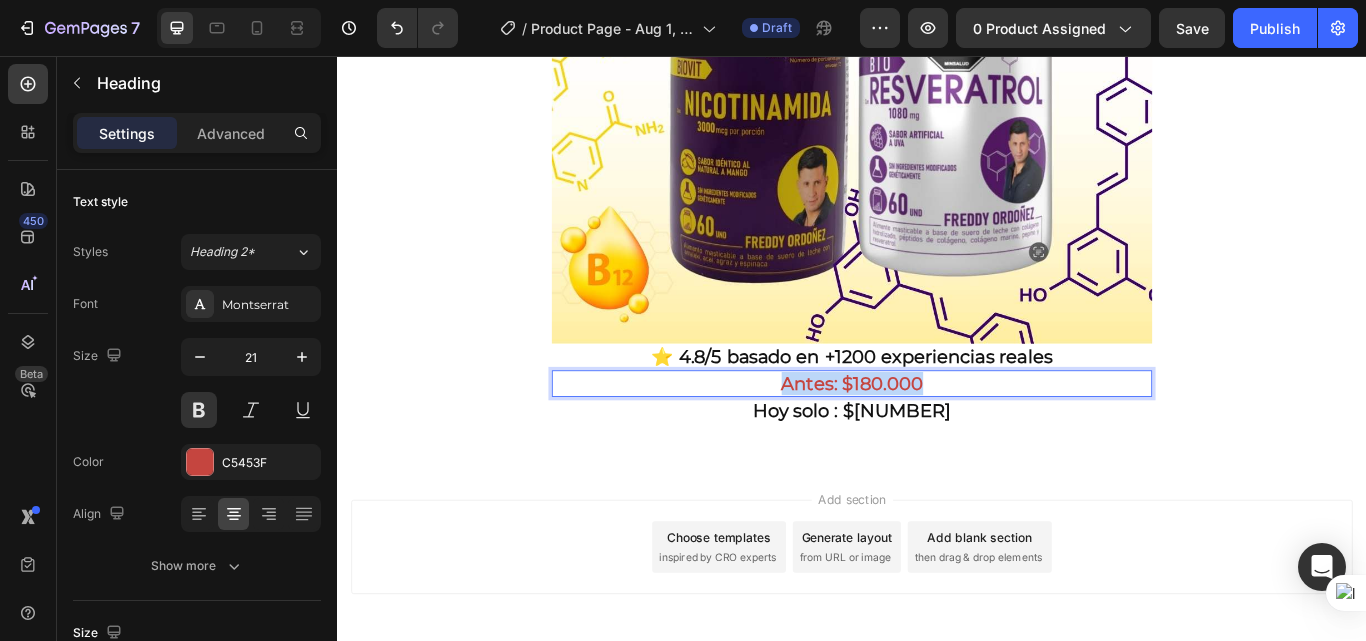 drag, startPoint x: 1019, startPoint y: 411, endPoint x: 843, endPoint y: 418, distance: 176.13914 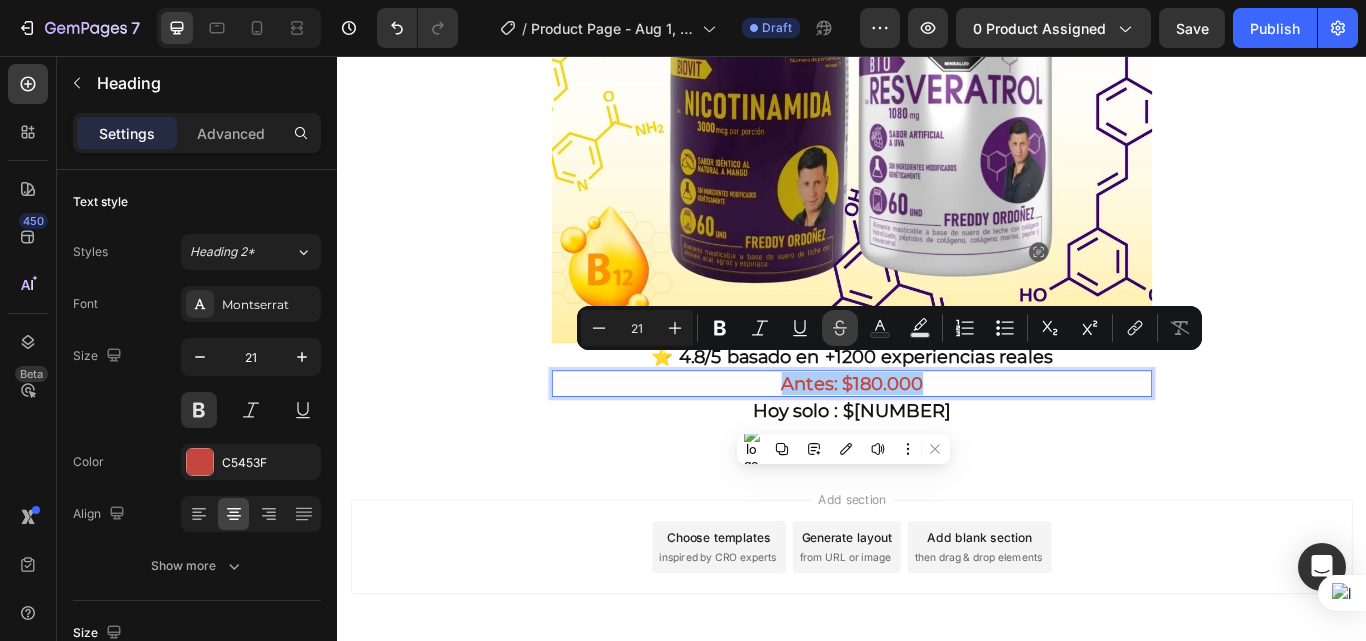 click 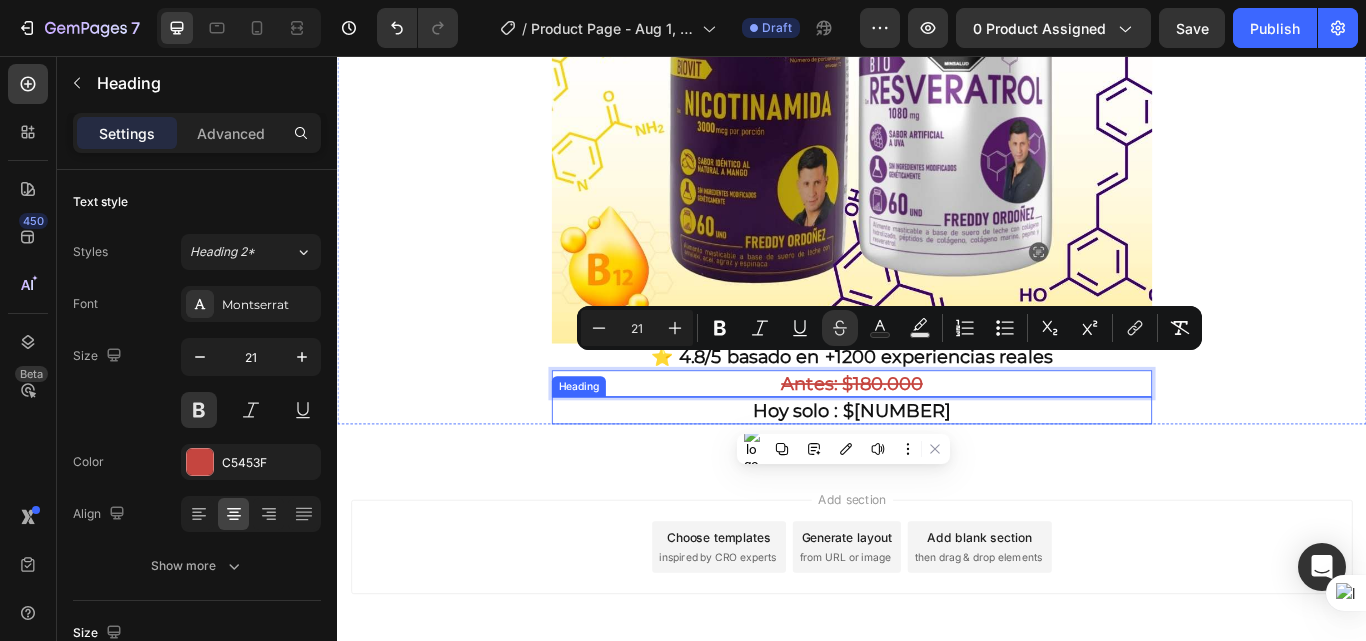 click on "Hoy solo : $159.900" at bounding box center (937, 469) 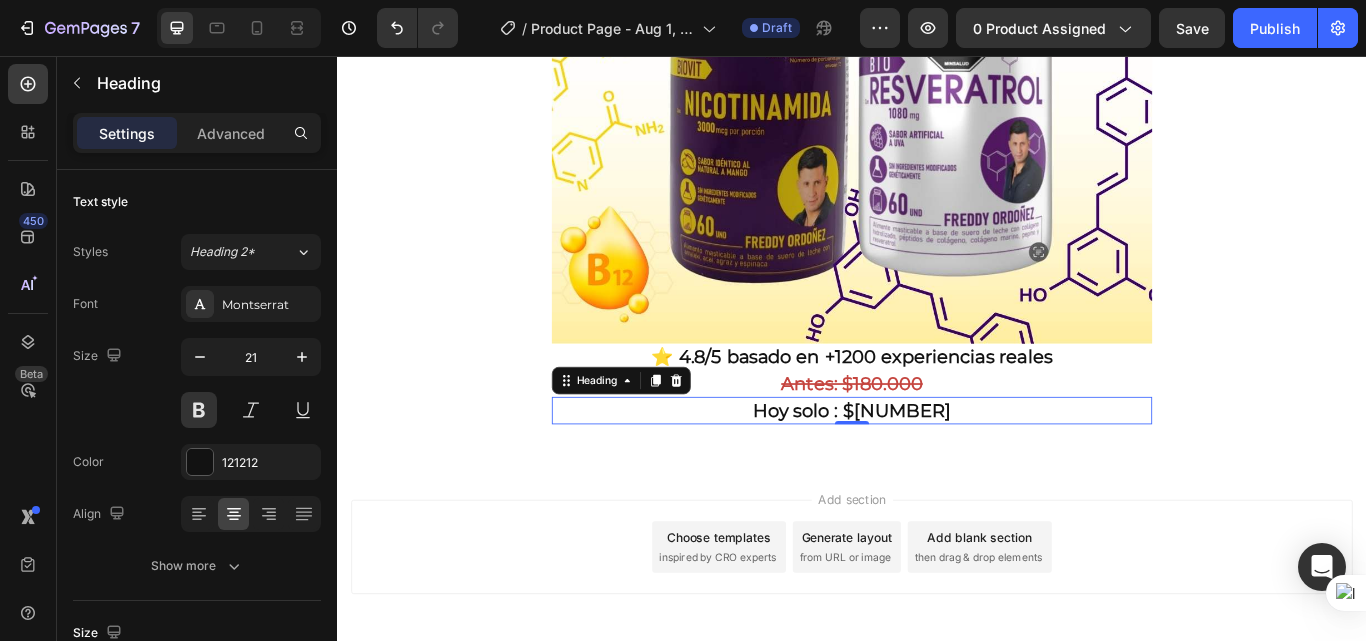 click on "Hoy solo : $159.900" at bounding box center [937, 469] 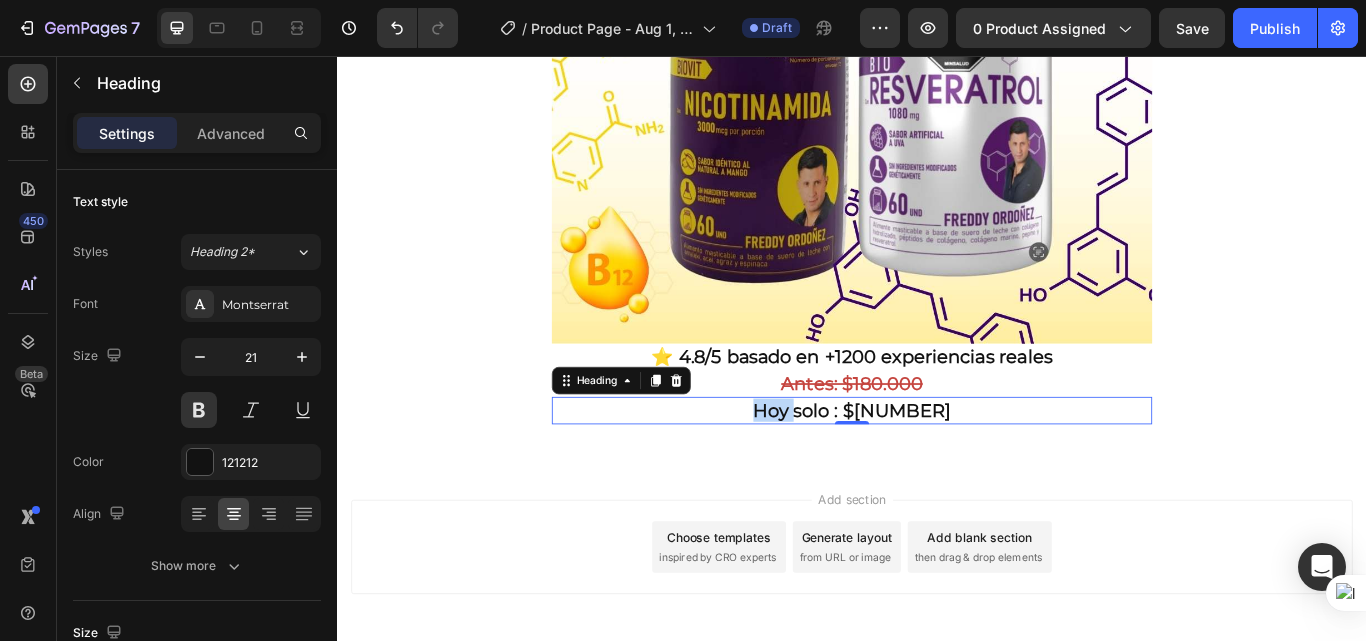 click on "Hoy solo : $159.900" at bounding box center (937, 469) 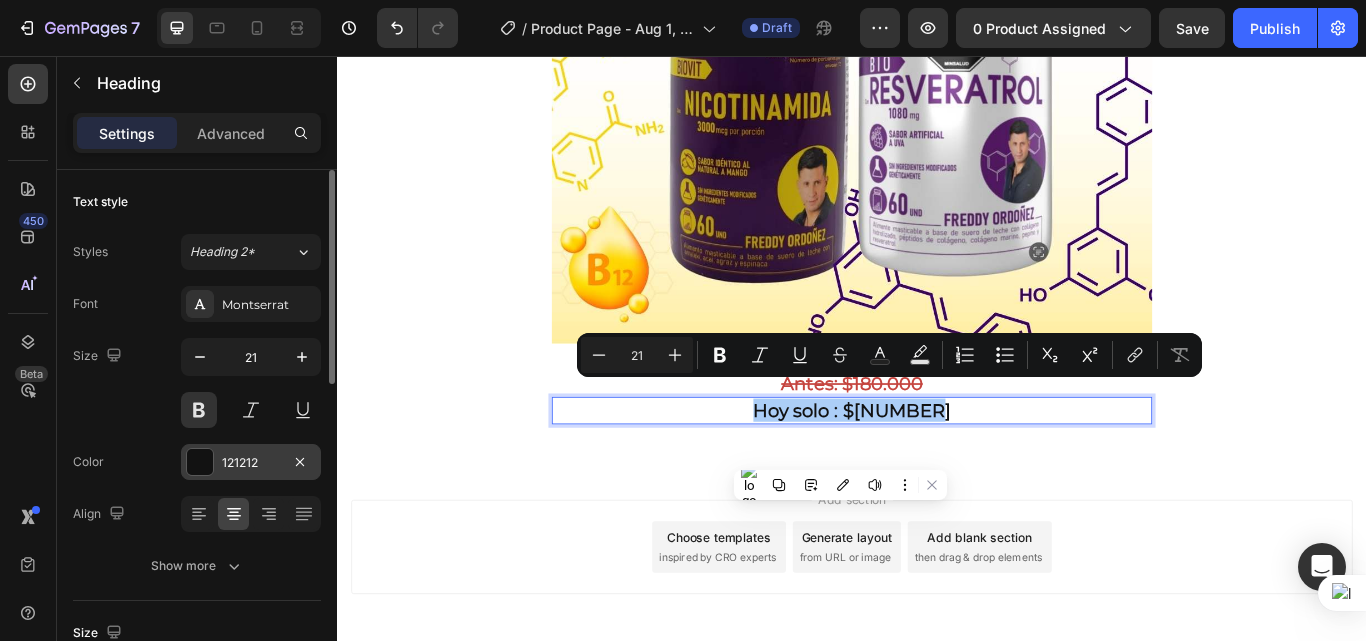 click at bounding box center [200, 462] 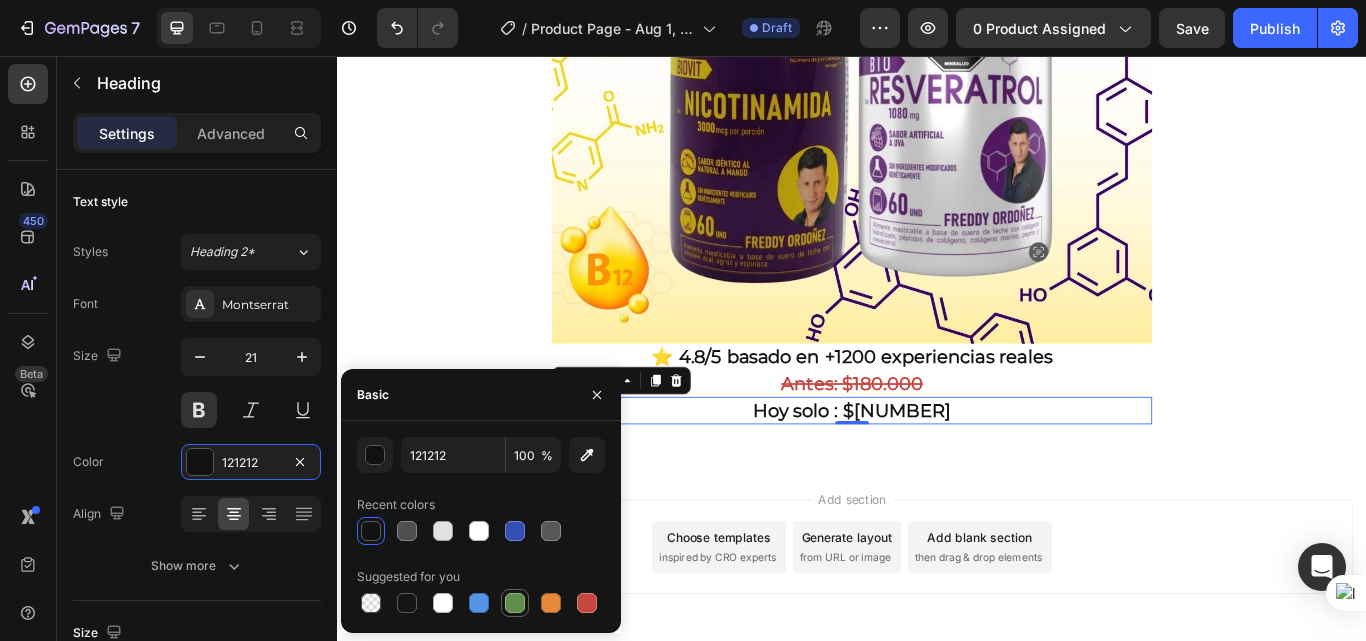 click at bounding box center [515, 603] 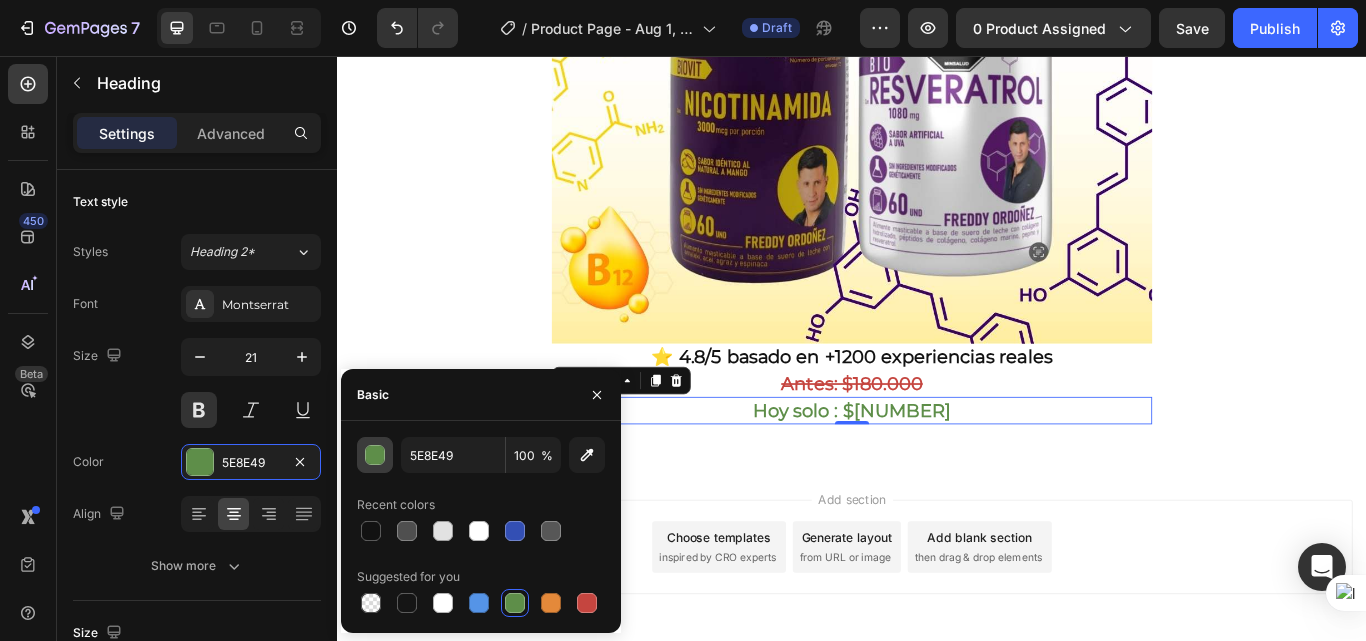 click at bounding box center (376, 456) 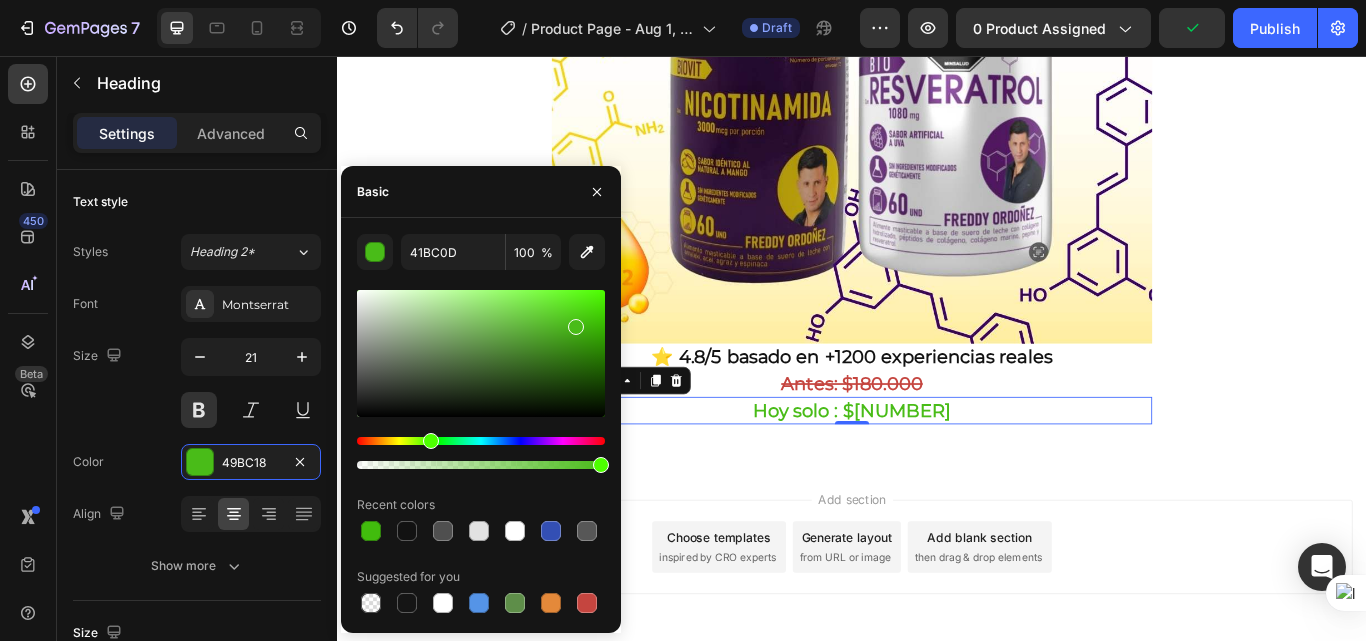 type on "49BC18" 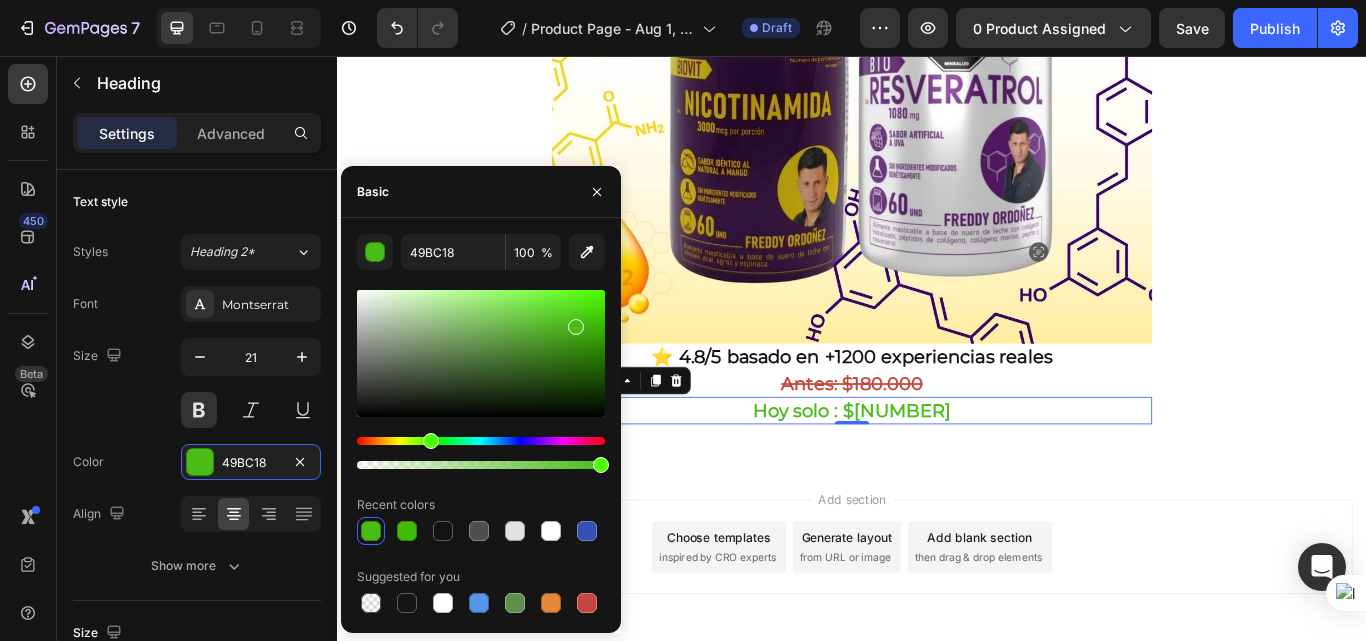 drag, startPoint x: 484, startPoint y: 352, endPoint x: 573, endPoint y: 323, distance: 93.60555 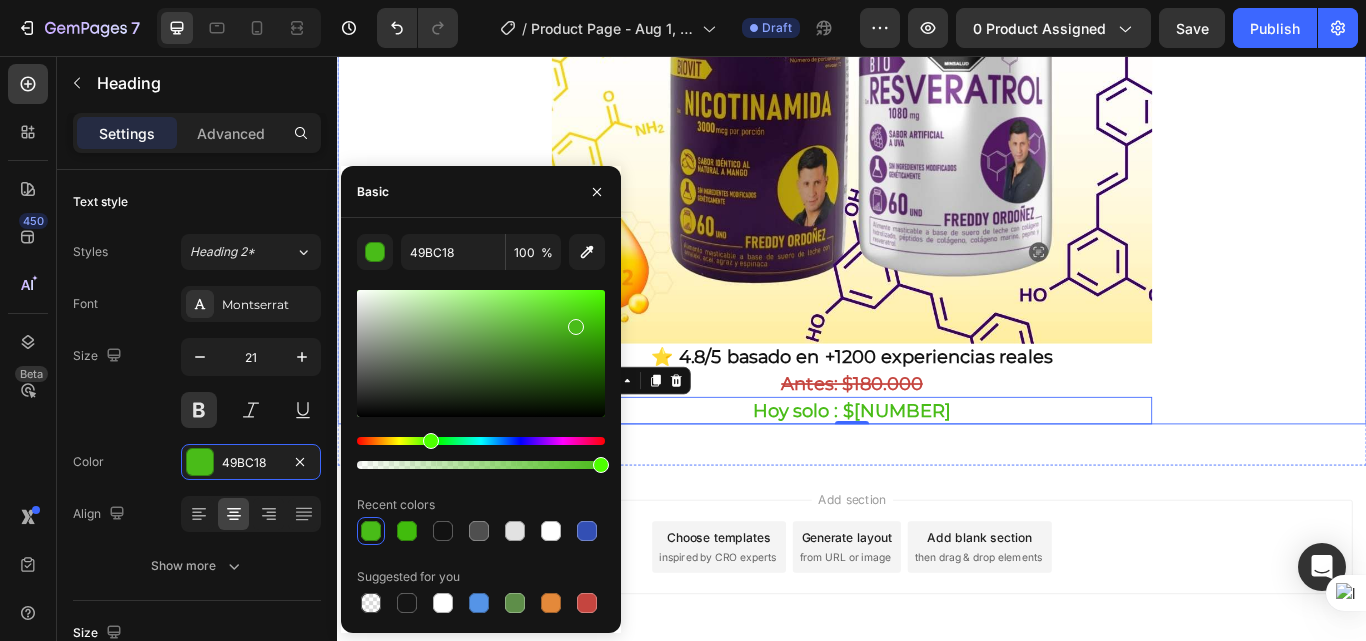 click on "Envio gratis a Toda Colombia - 2 a 4 dias habiles 🚛 Heading Image ⭐ 4.8/5 basado en +1200 experiencias reales Heading ⁠⁠⁠⁠⁠⁠⁠ Antes: $180.000 Heading Hoy solo : $159.900 Heading   0 Row" at bounding box center [937, -55] 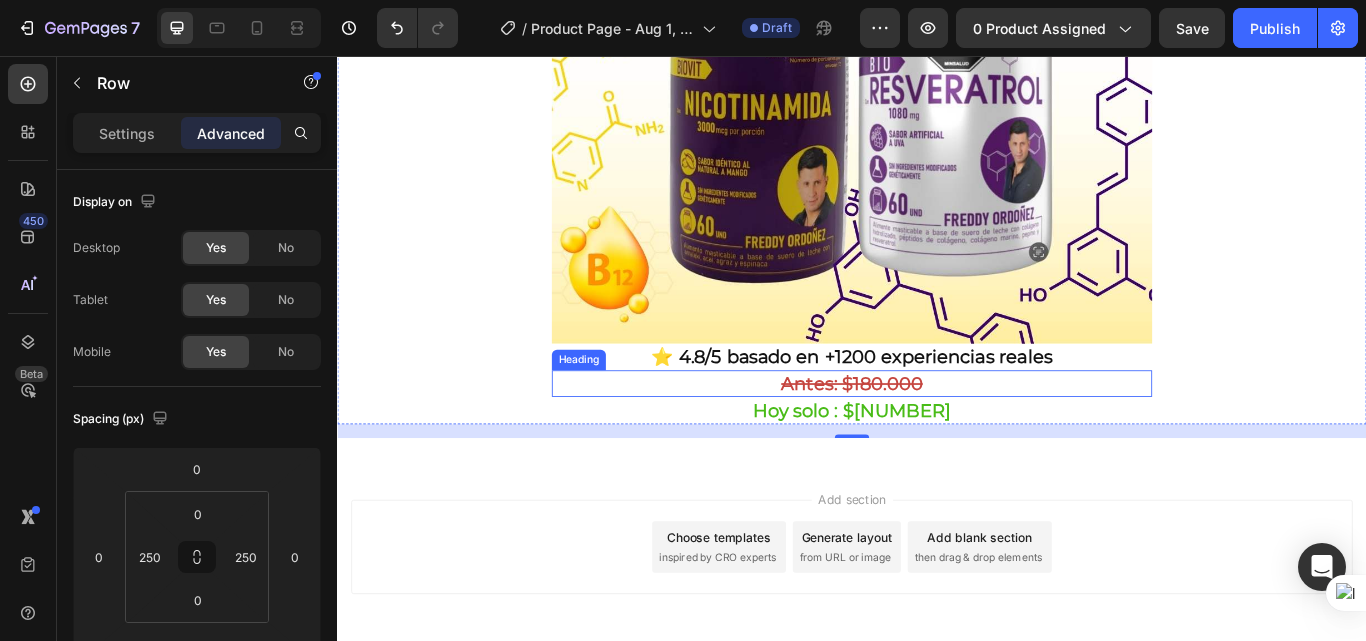 click on "Antes: $180.000" at bounding box center [937, 438] 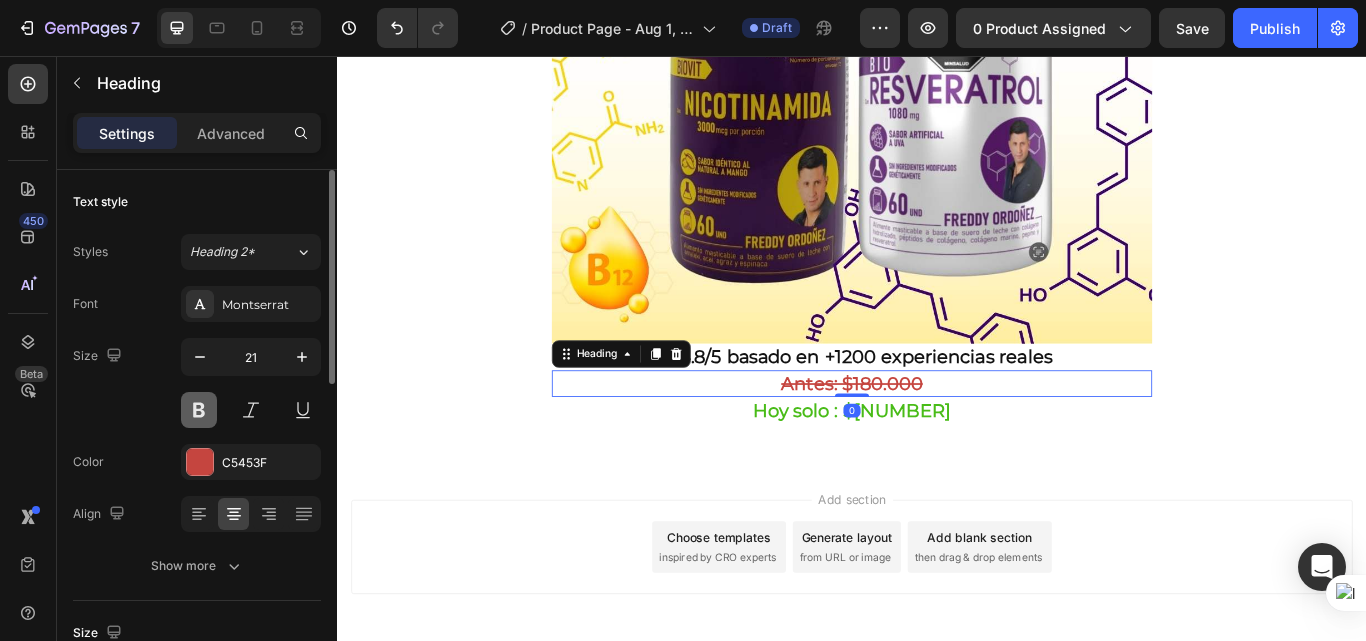 click at bounding box center [199, 410] 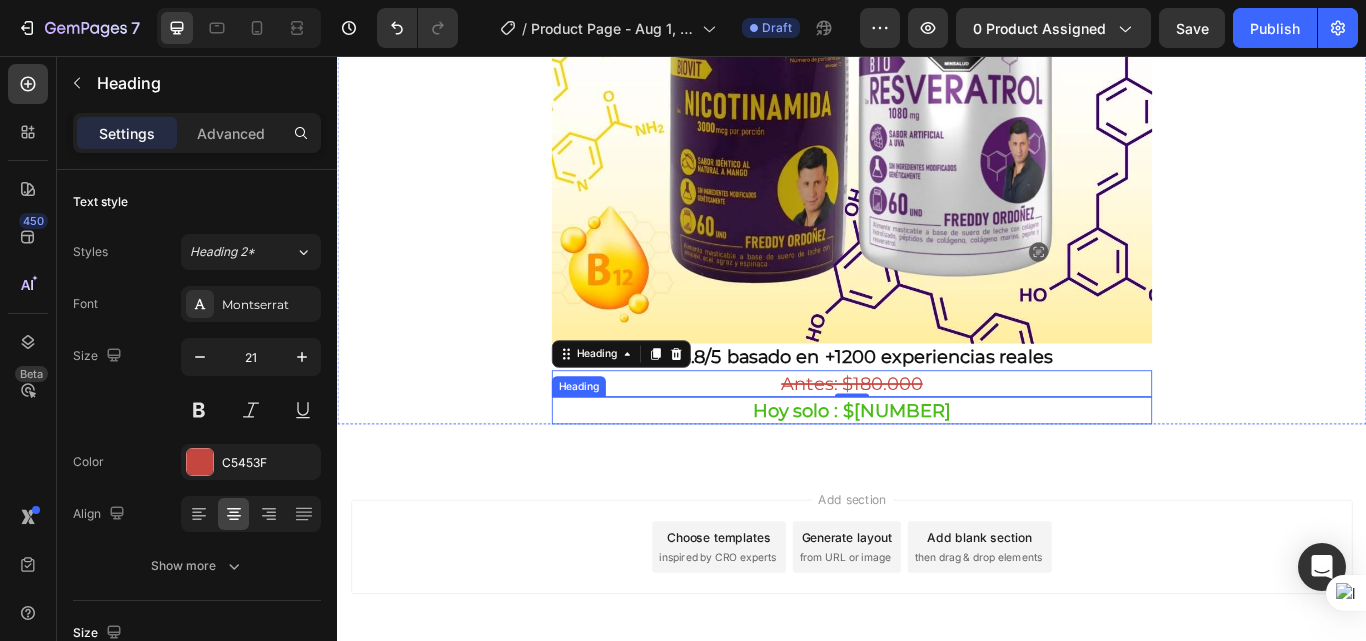 click on "Hoy solo : $159.900" at bounding box center (937, 469) 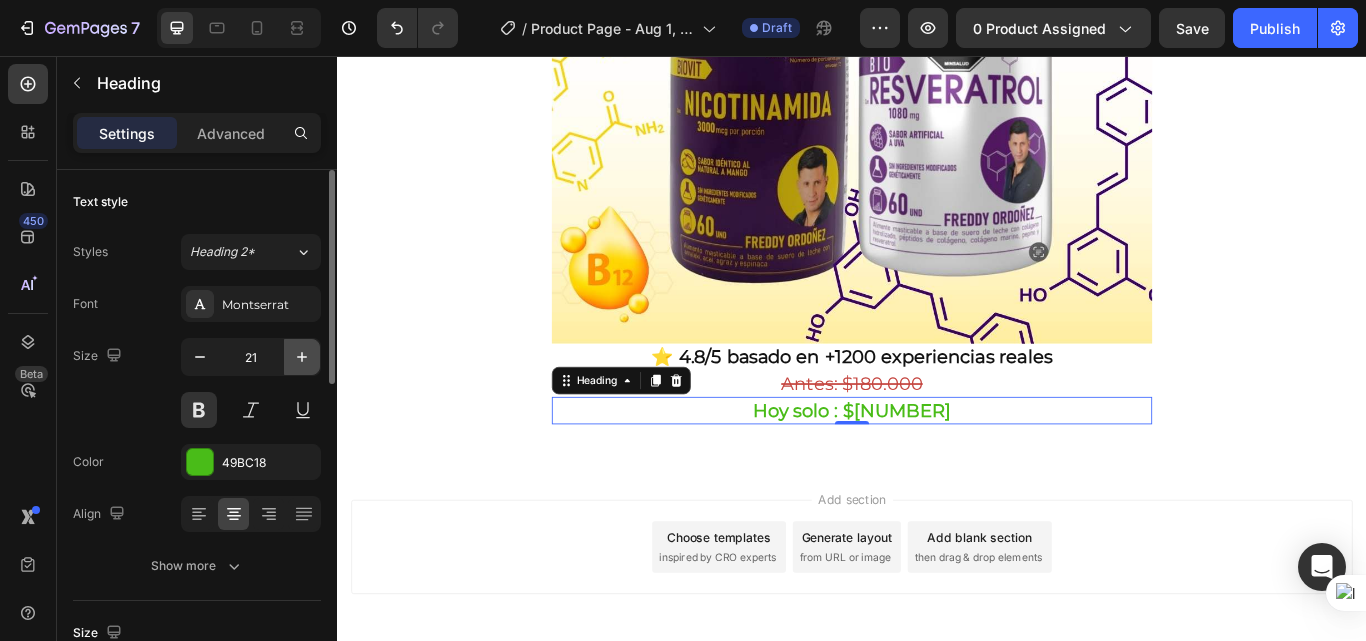 click 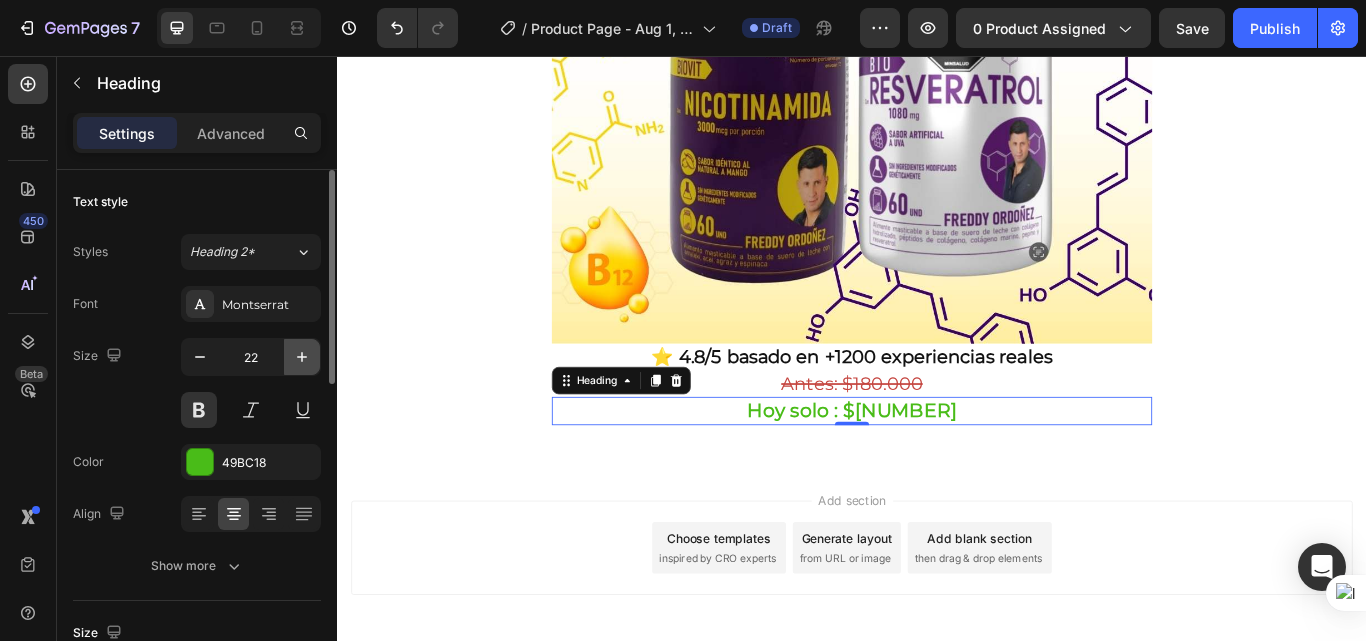 click 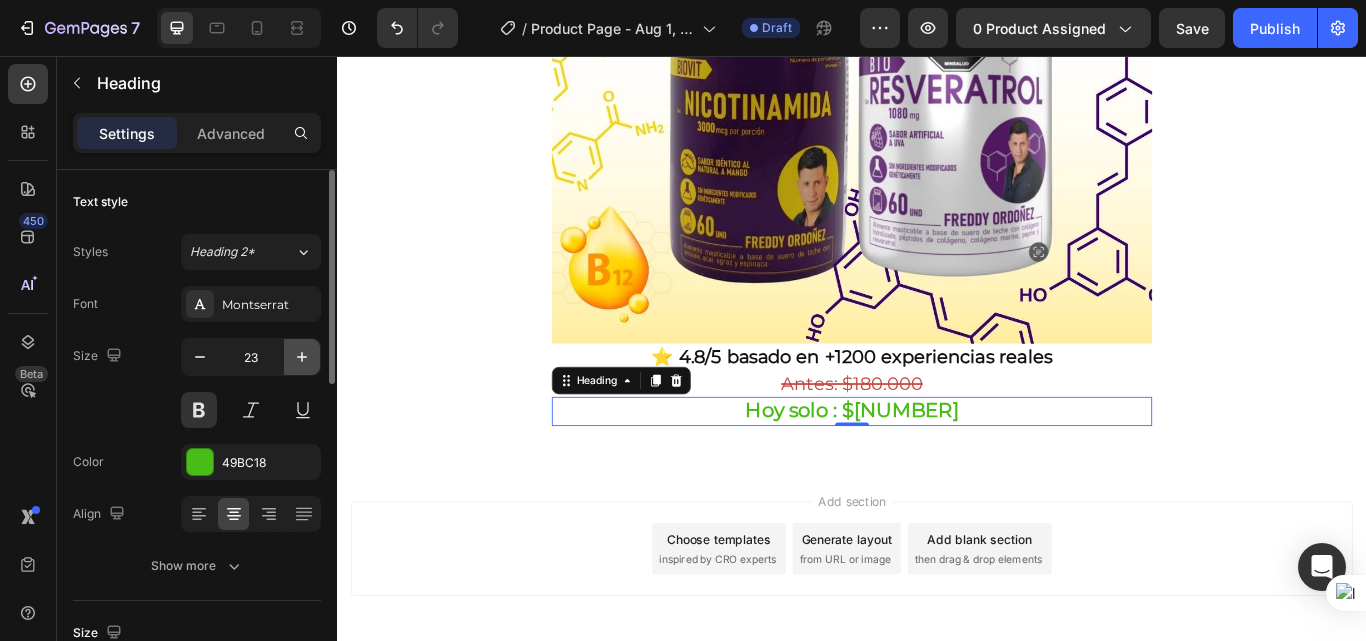 click 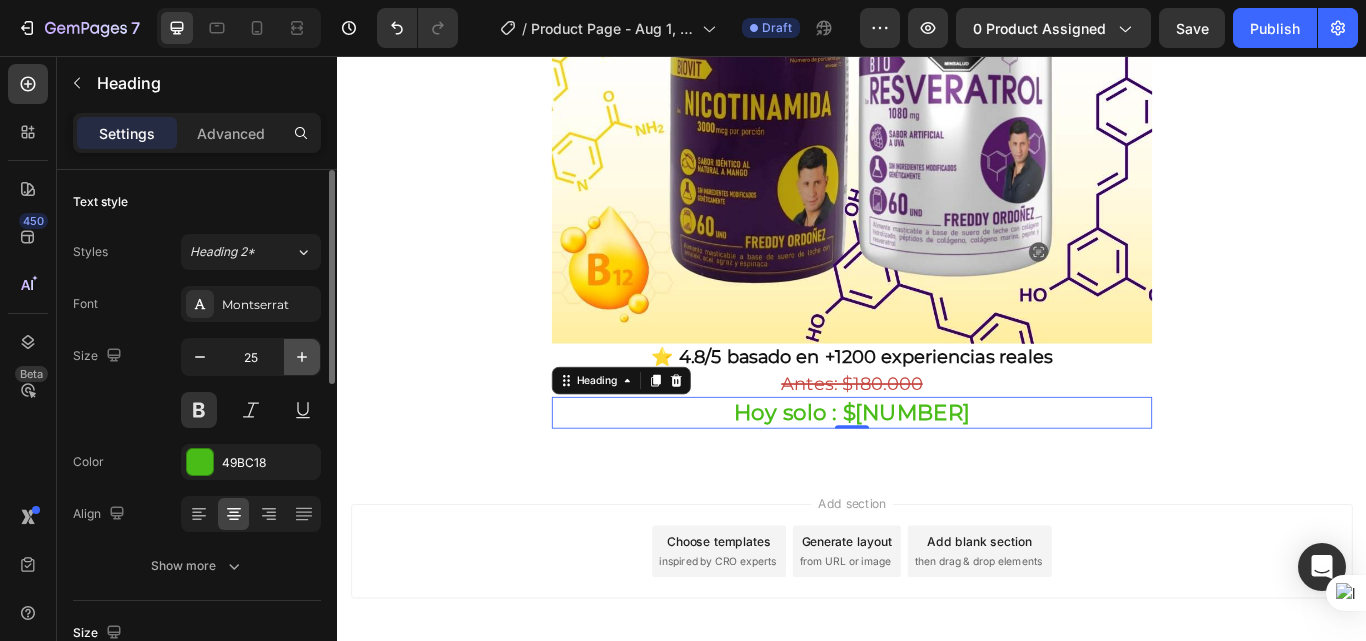 click 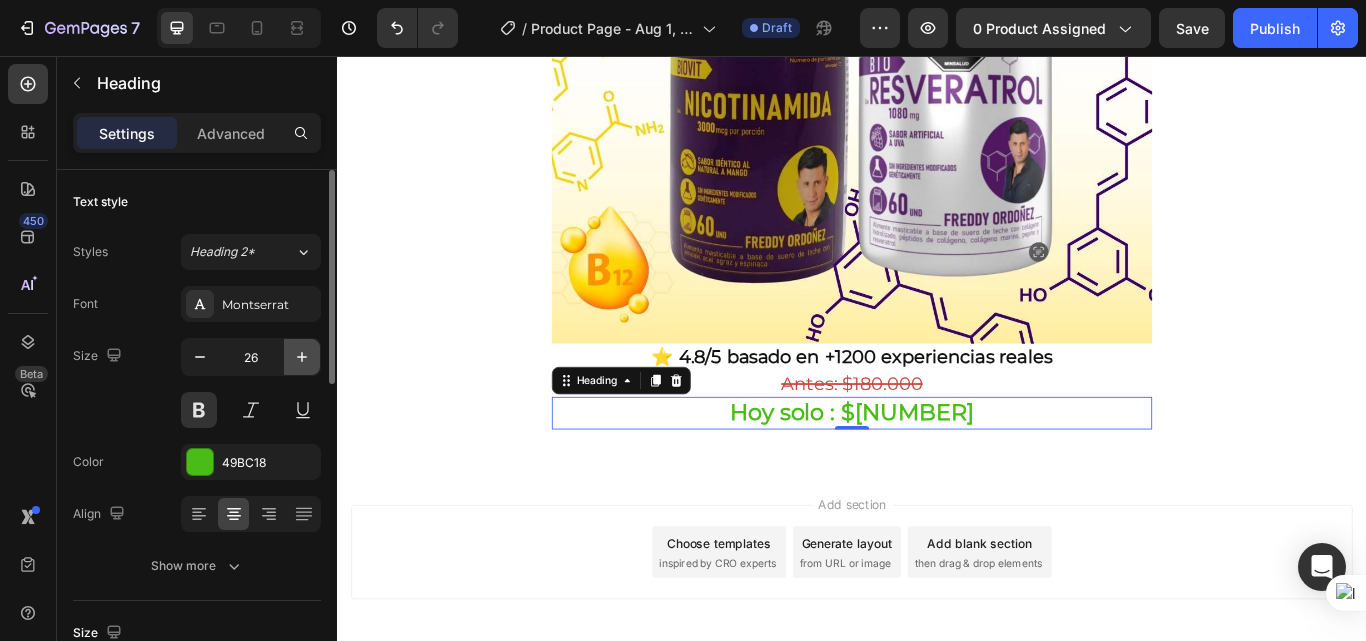 click 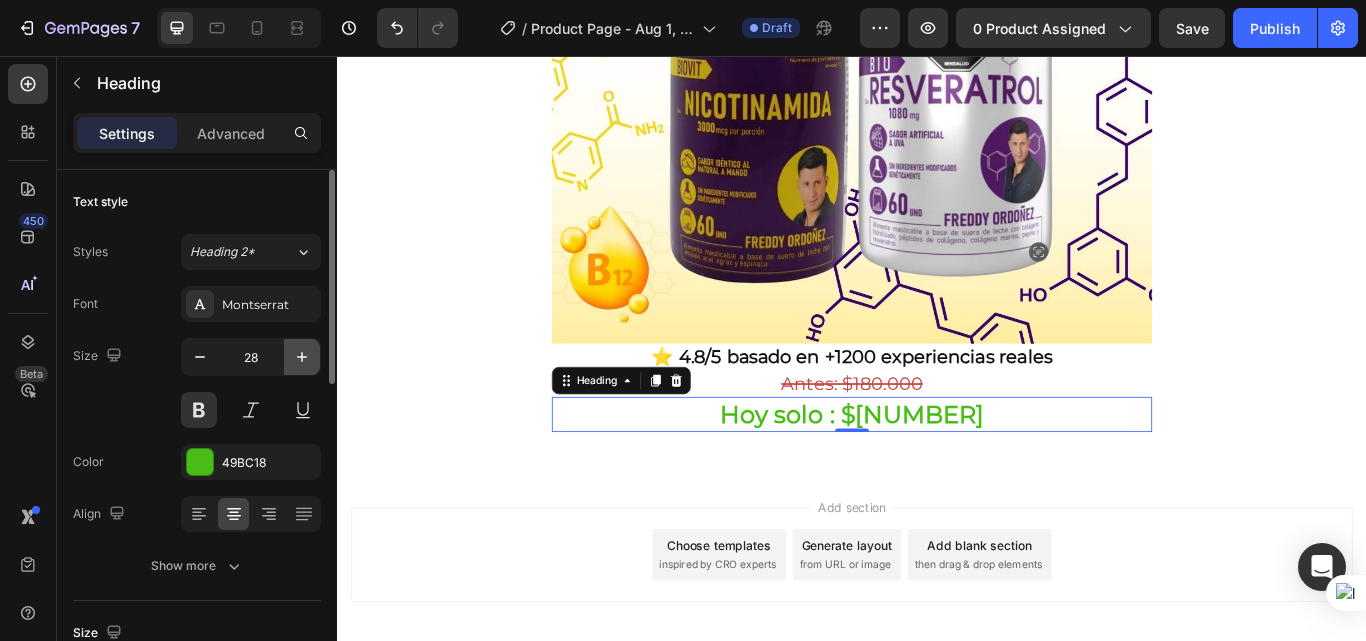 click 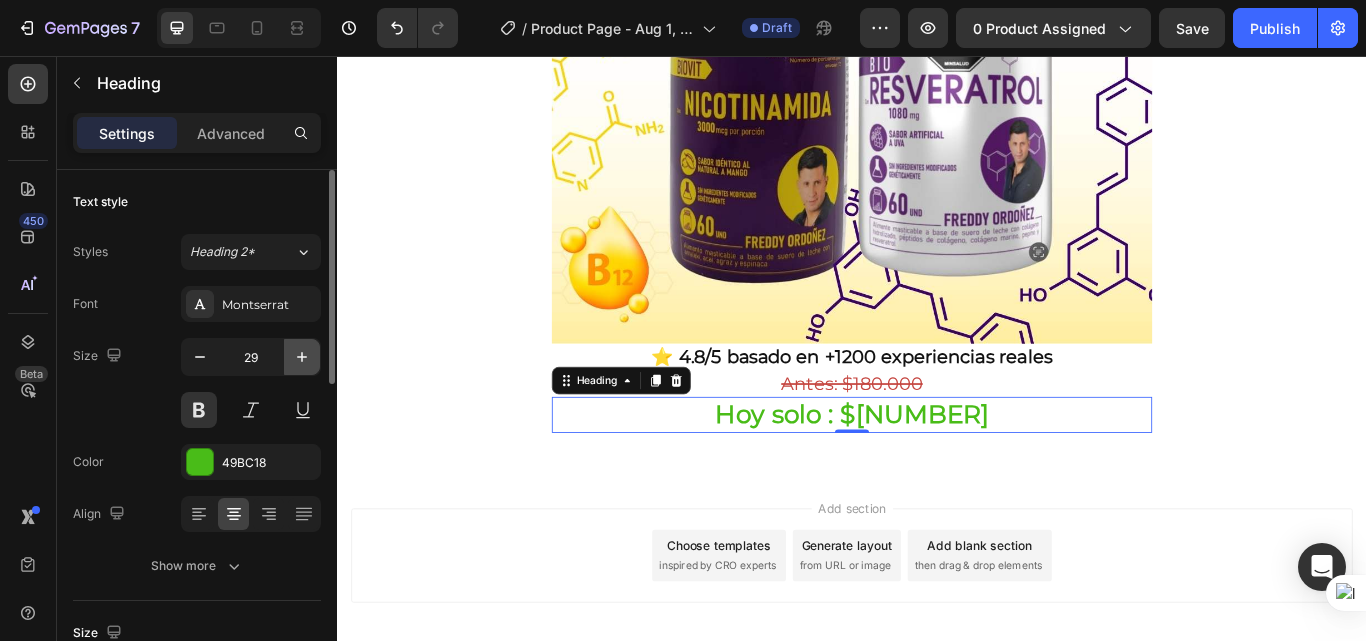 click 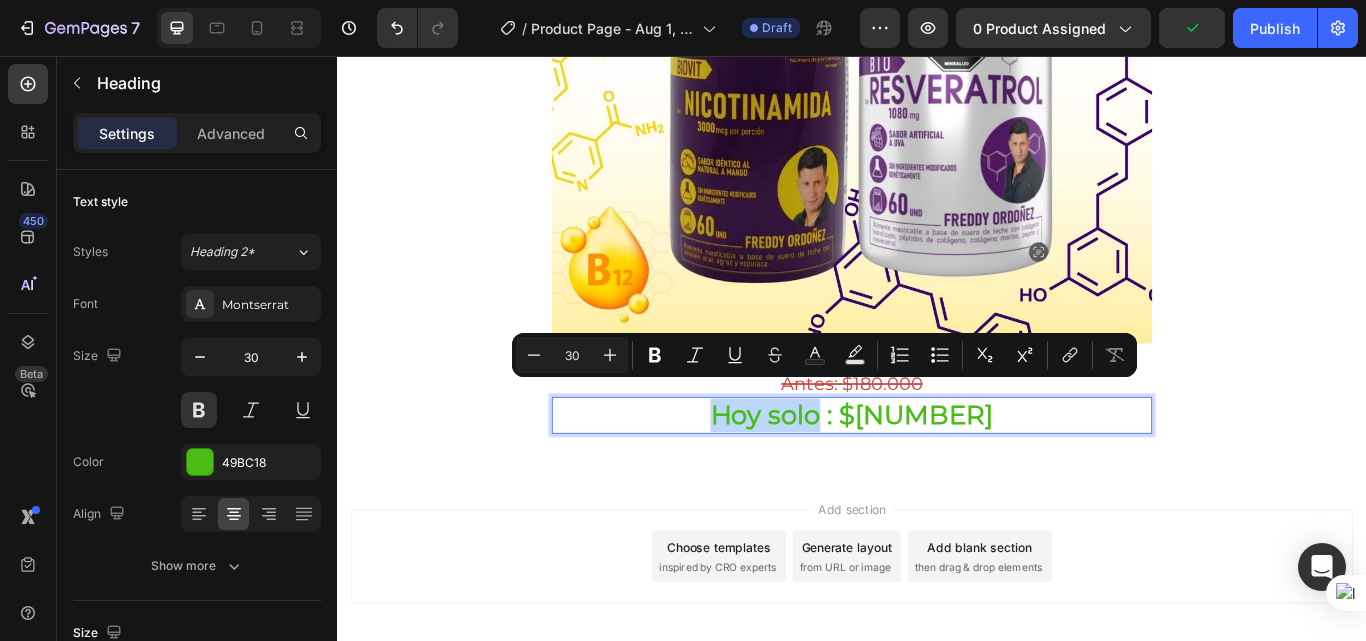 drag, startPoint x: 916, startPoint y: 450, endPoint x: 768, endPoint y: 450, distance: 148 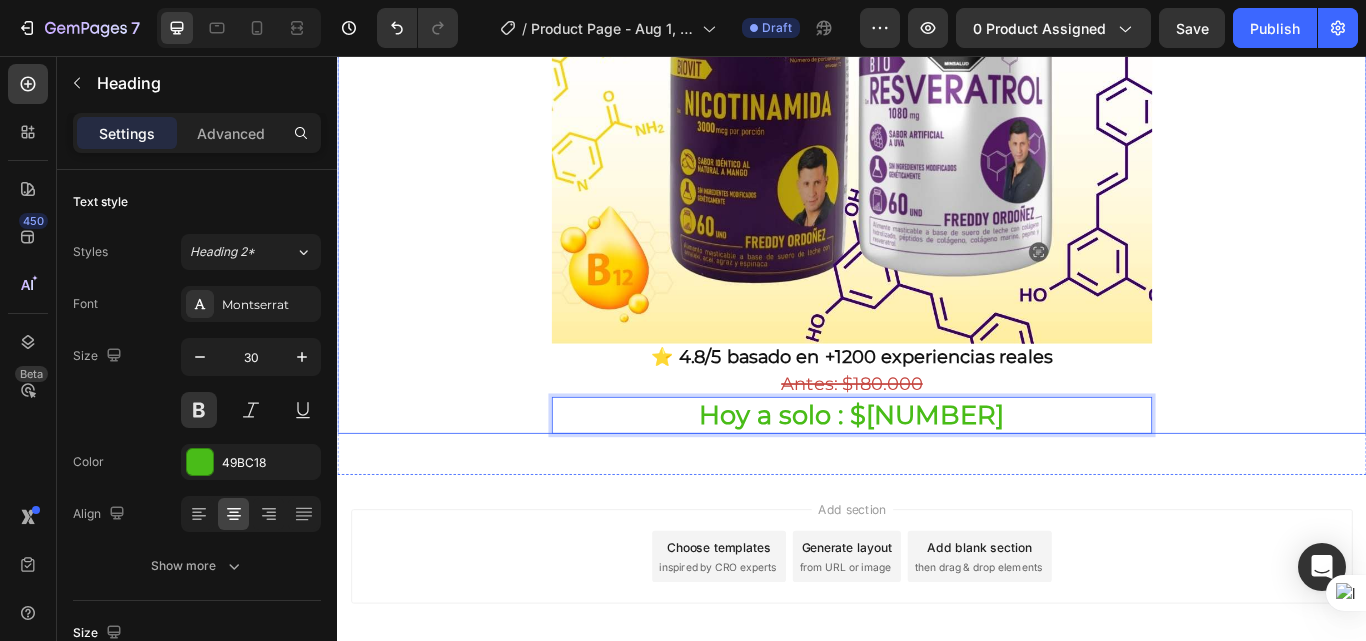 click on "Envio gratis a Toda Colombia - 2 a 4 dias habiles 🚛 Heading Image ⭐ 4.8/5 basado en +1200 experiencias reales Heading ⁠⁠⁠⁠⁠⁠⁠ Antes: $180.000 Heading Hoy a solo : $159.900 Heading   0 Row" at bounding box center (937, -49) 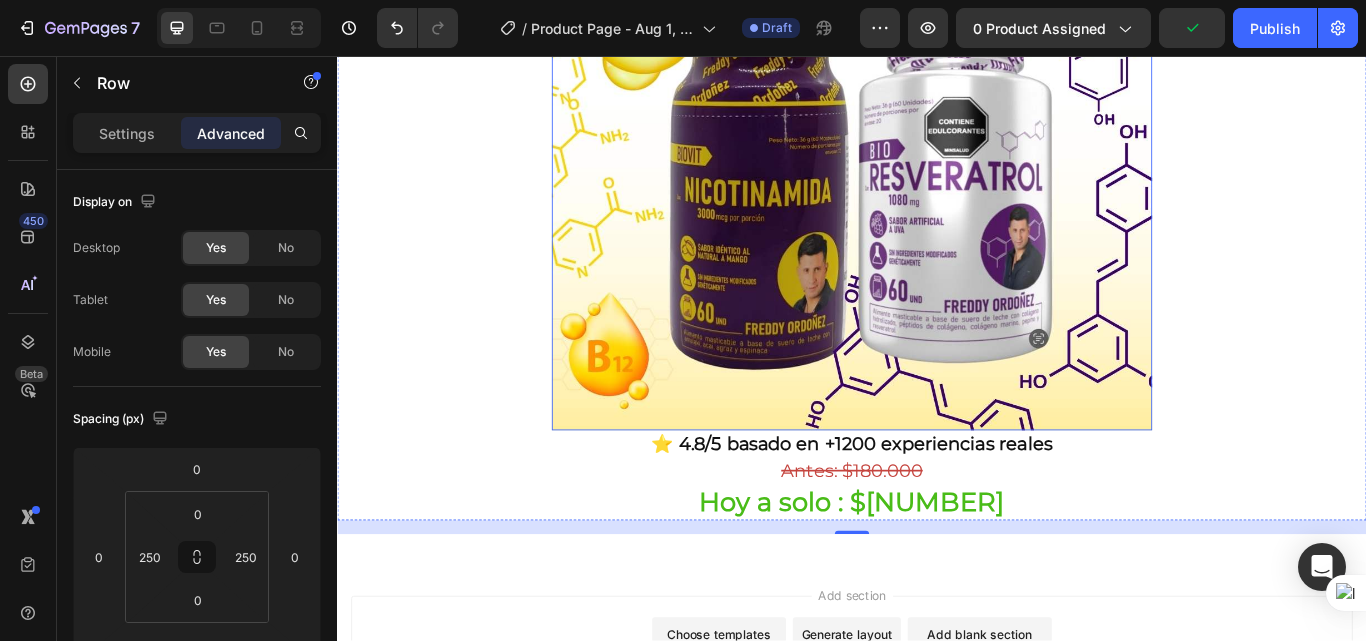 scroll, scrollTop: 592, scrollLeft: 0, axis: vertical 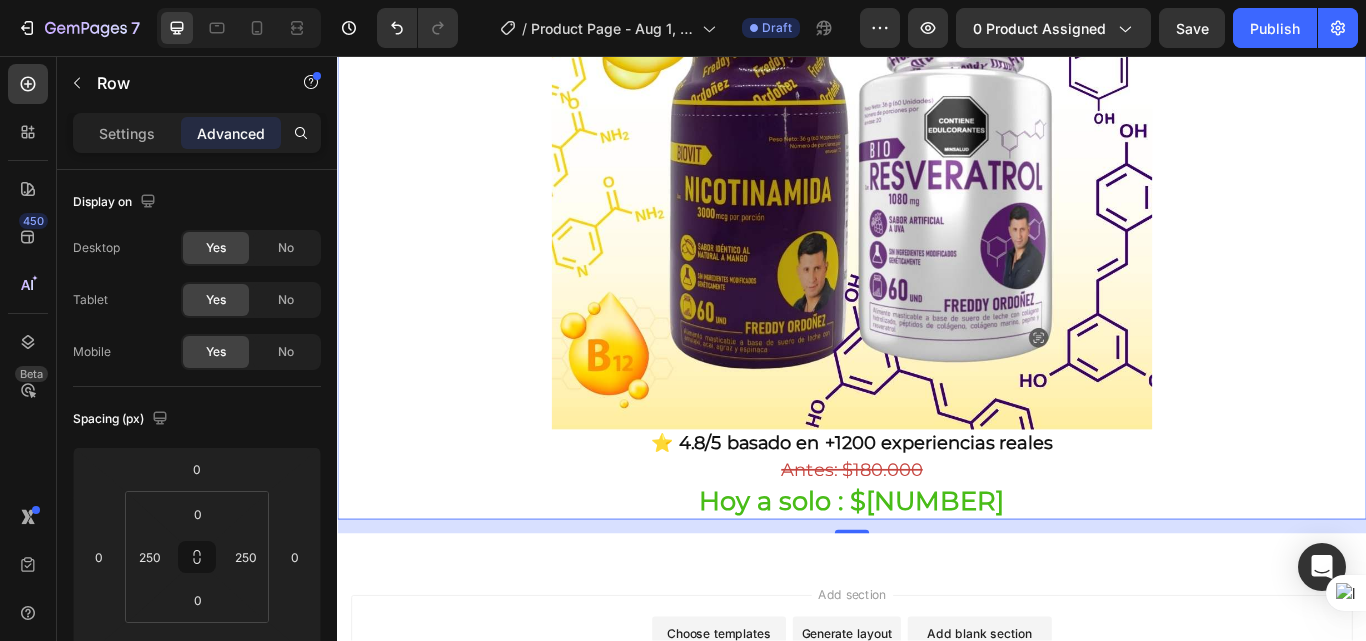 click on "Hoy a solo : $159.900" at bounding box center [937, 575] 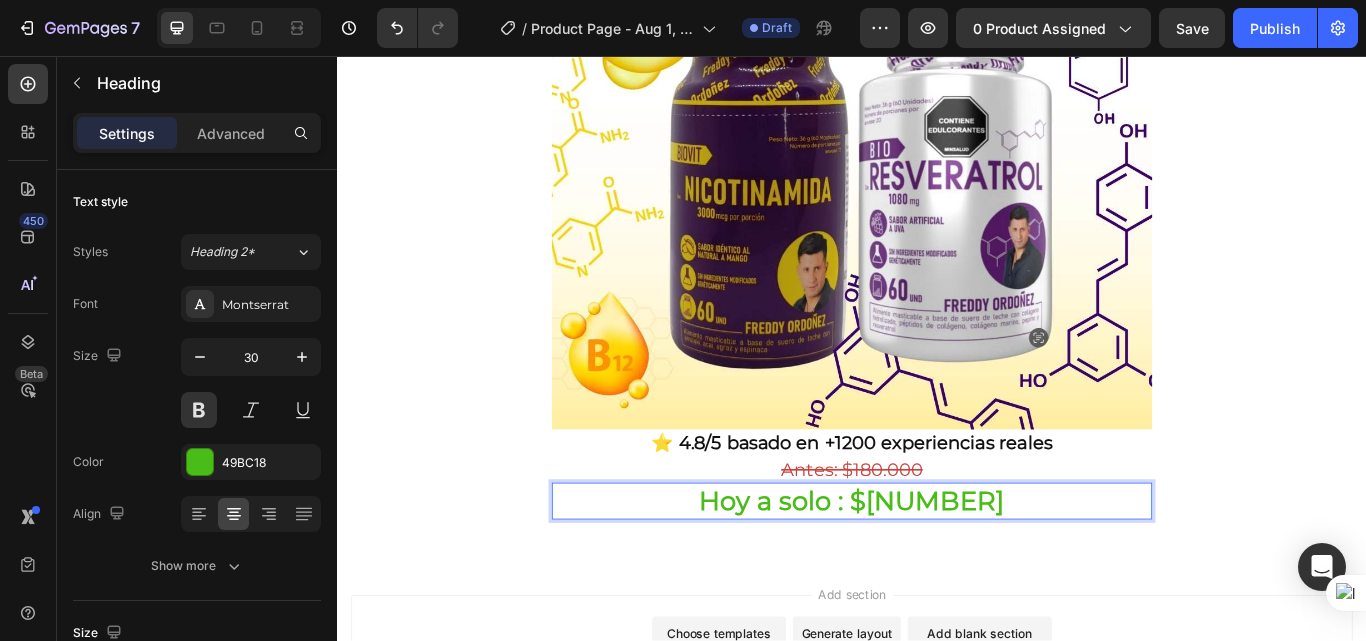click on "Hoy a solo : $159.900" at bounding box center (937, 575) 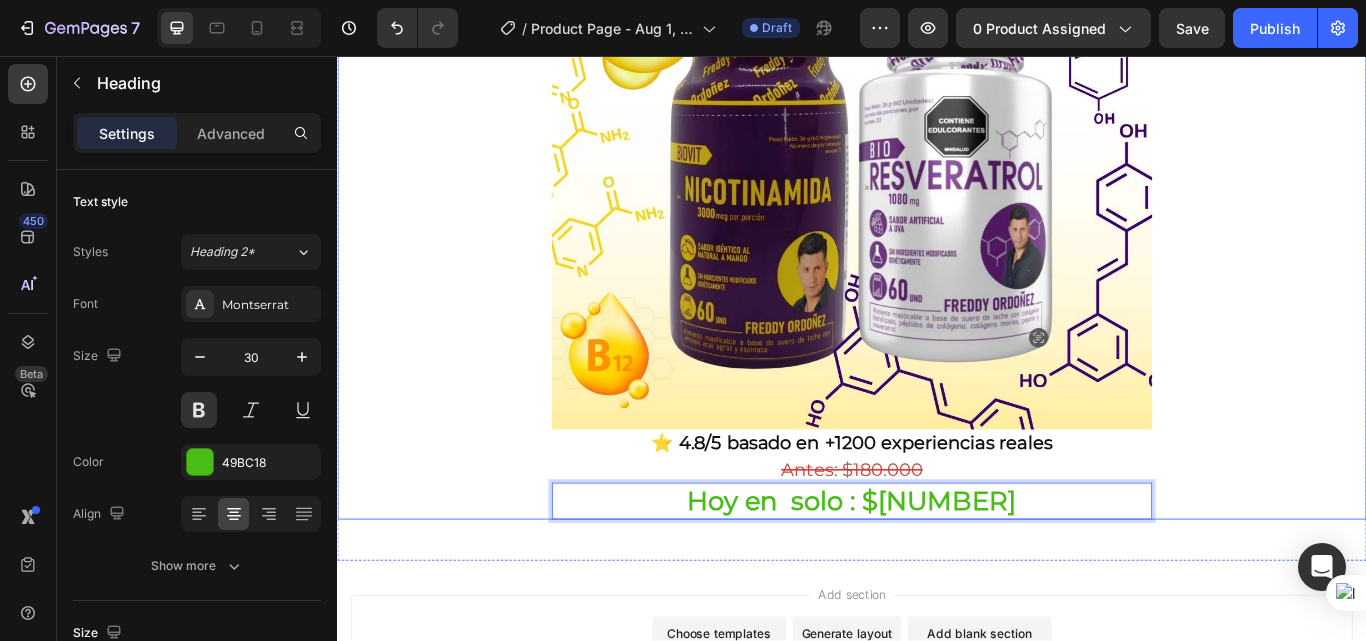click on "Envio gratis a Toda Colombia - 2 a 4 dias habiles 🚛 Heading Image ⭐ 4.8/5 basado en +1200 experiencias reales Heading ⁠⁠⁠⁠⁠⁠⁠ Antes: $180.000 Heading Hoy en  solo : $159.900 Heading   0 Row" at bounding box center [937, 51] 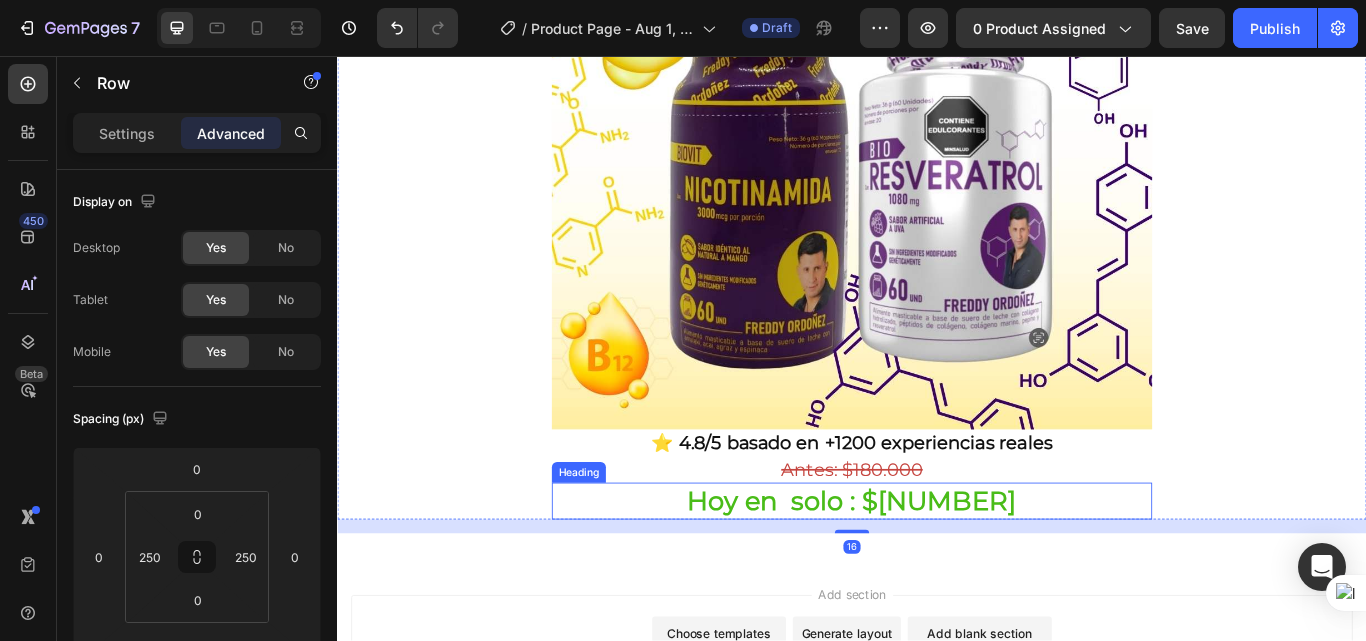 click on "Hoy en  solo : $159.900" at bounding box center (937, 575) 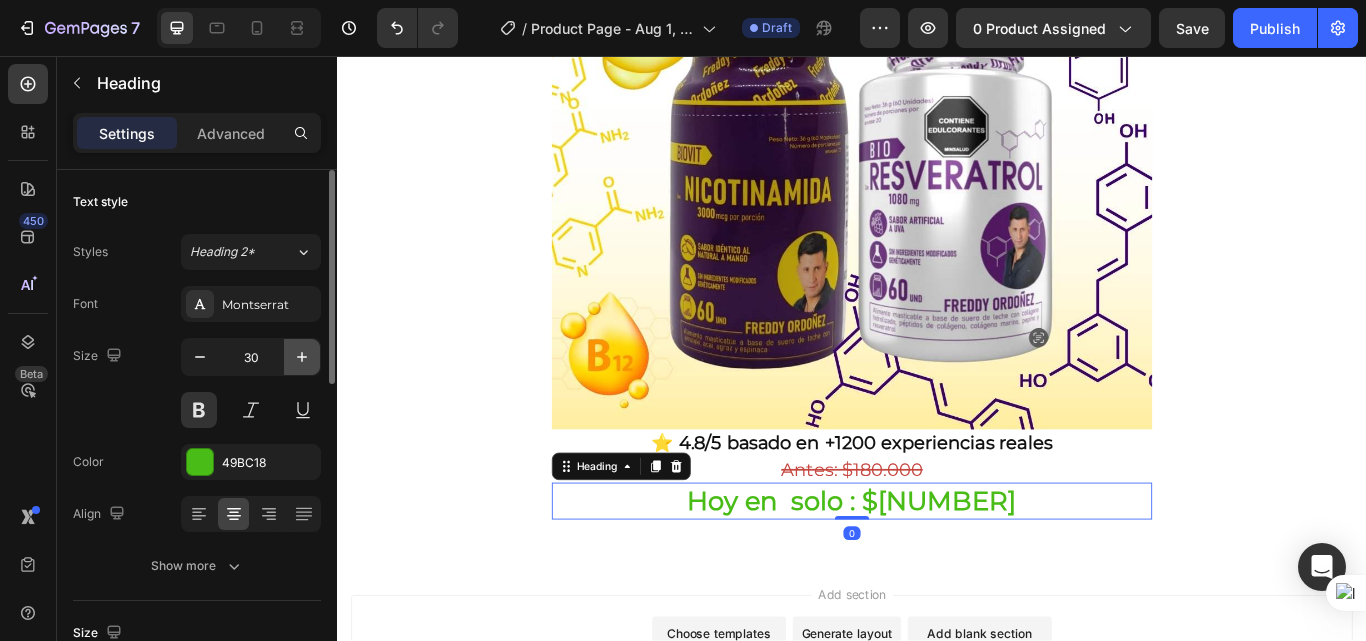 click 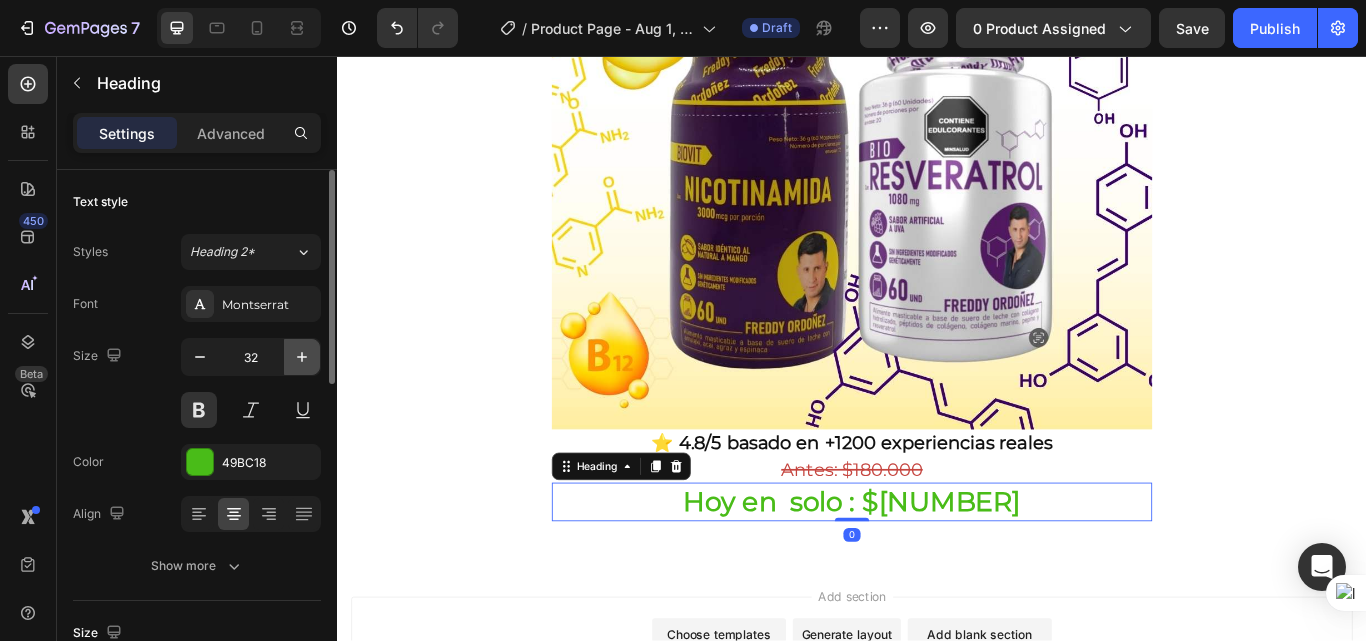 click 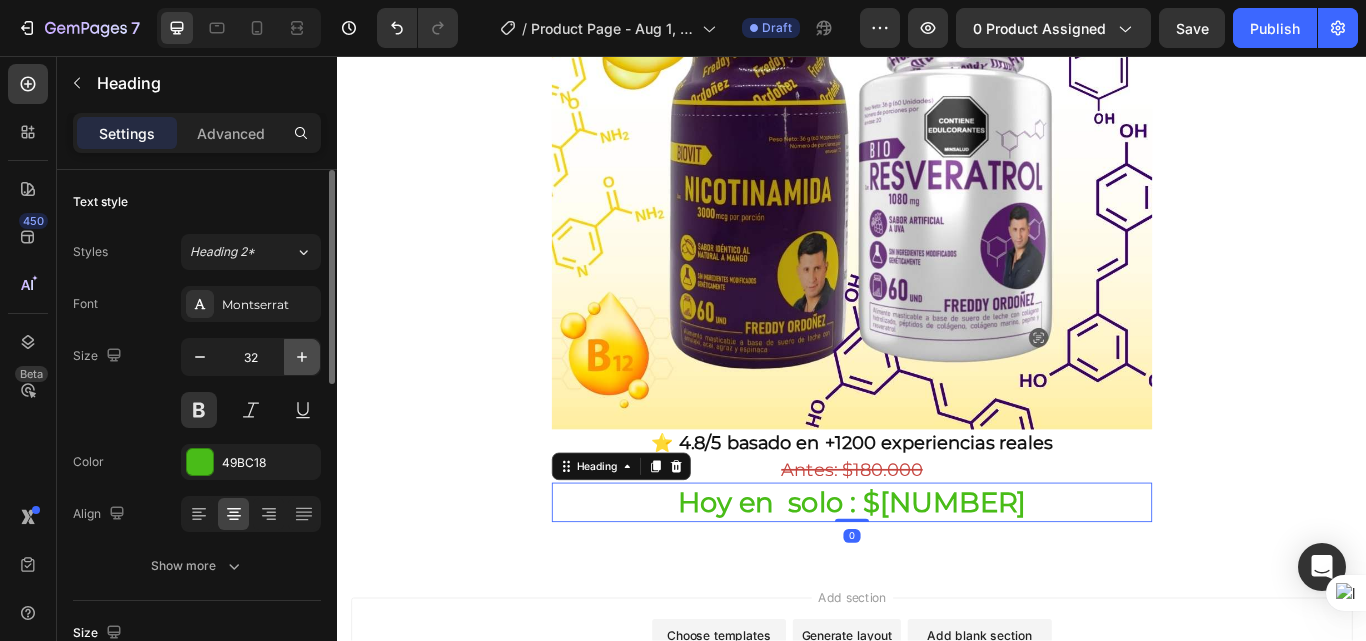 click 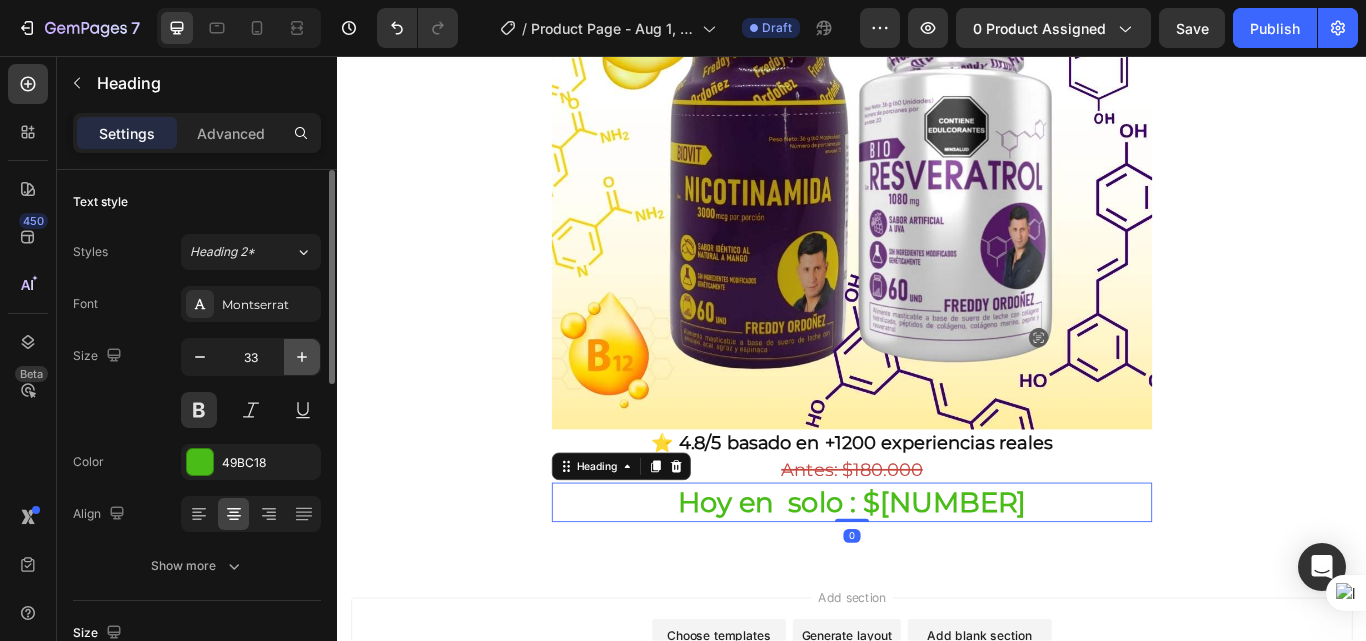 click 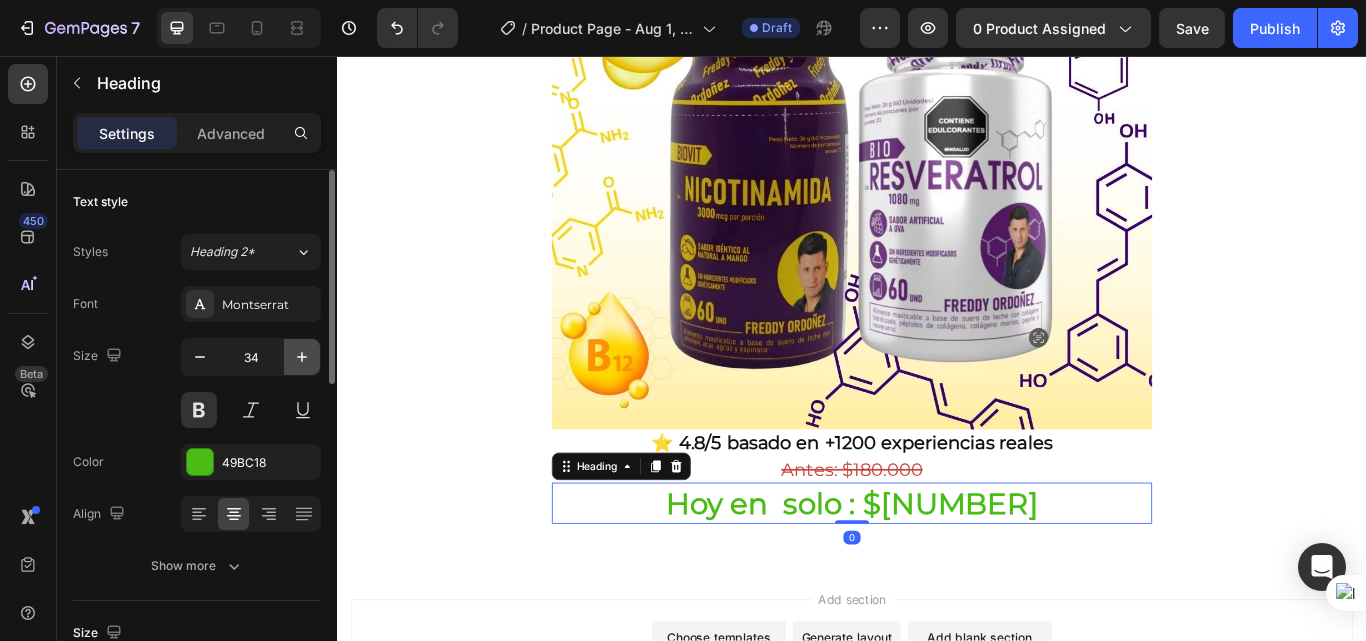 click 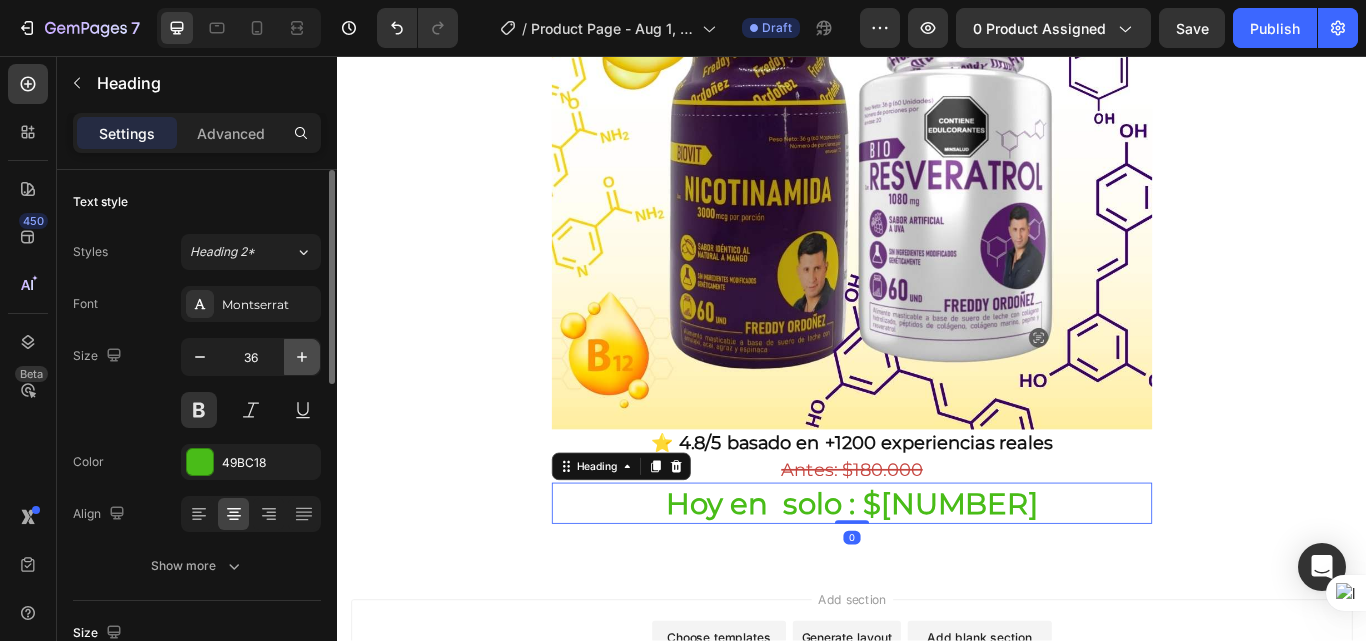 click 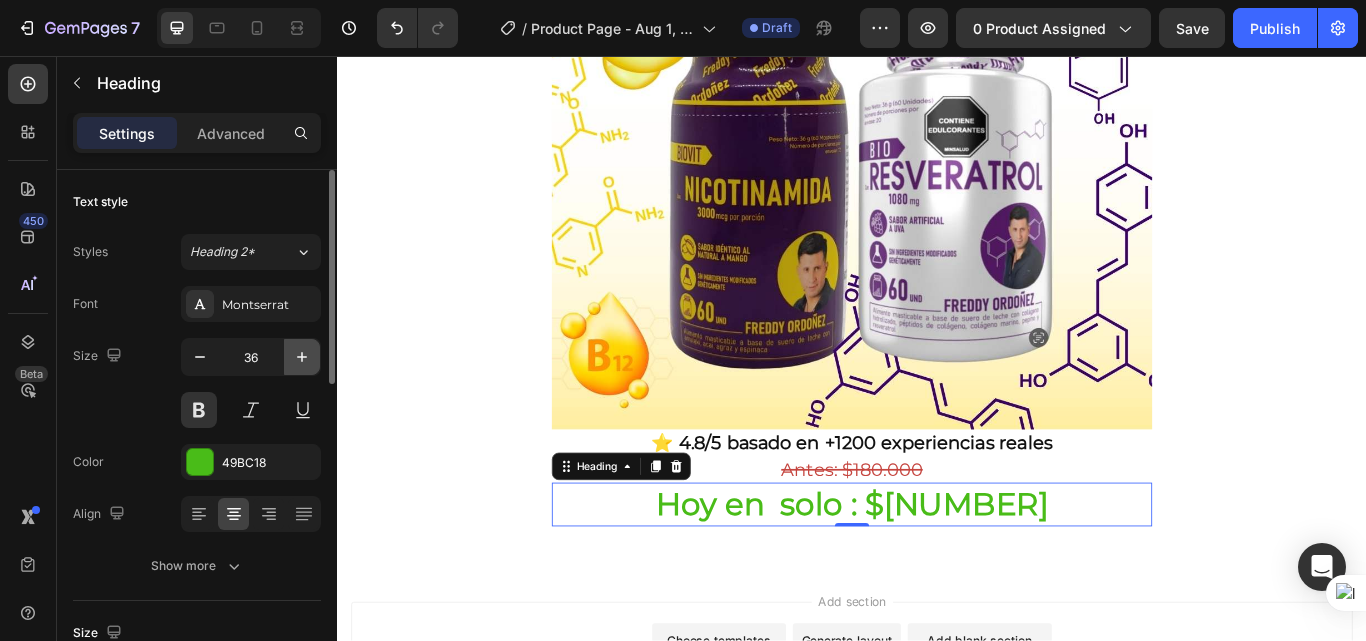 click 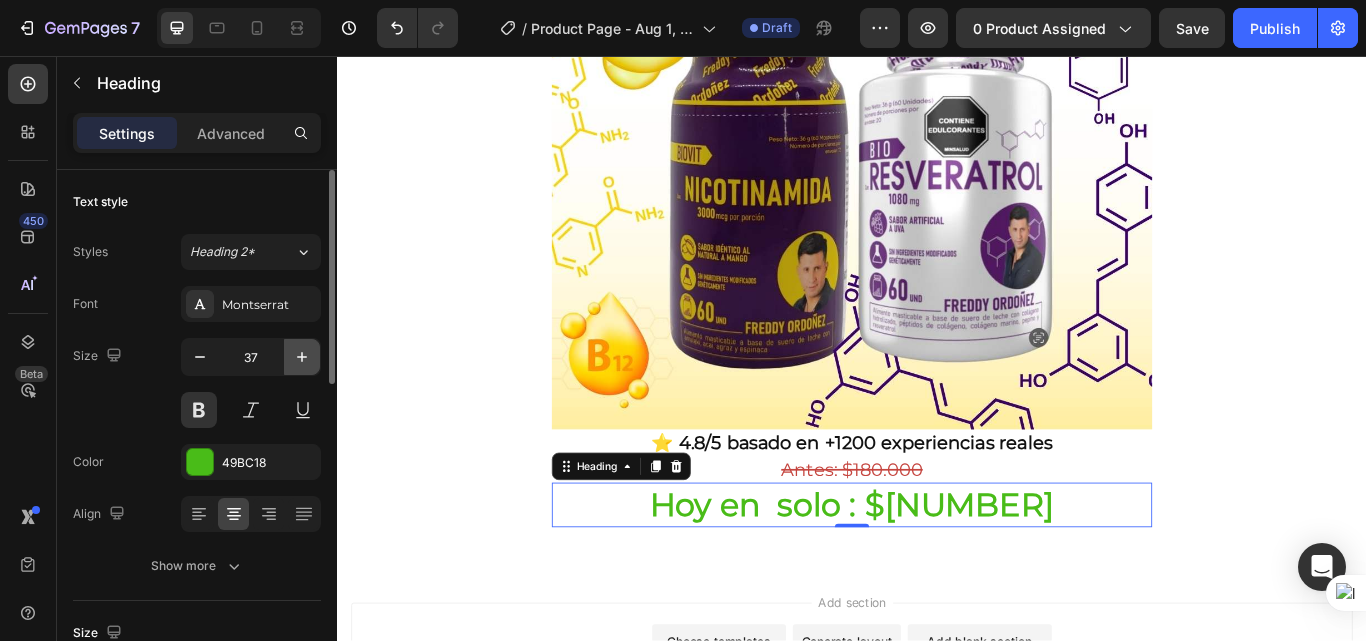 click 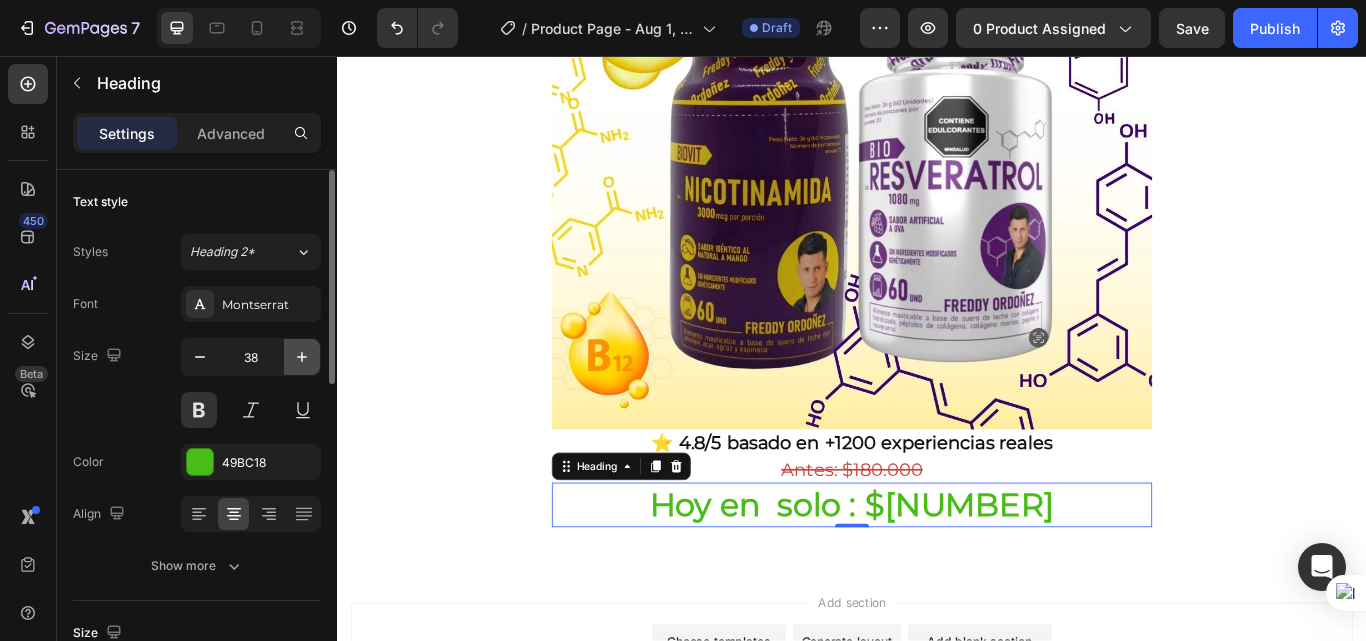 click 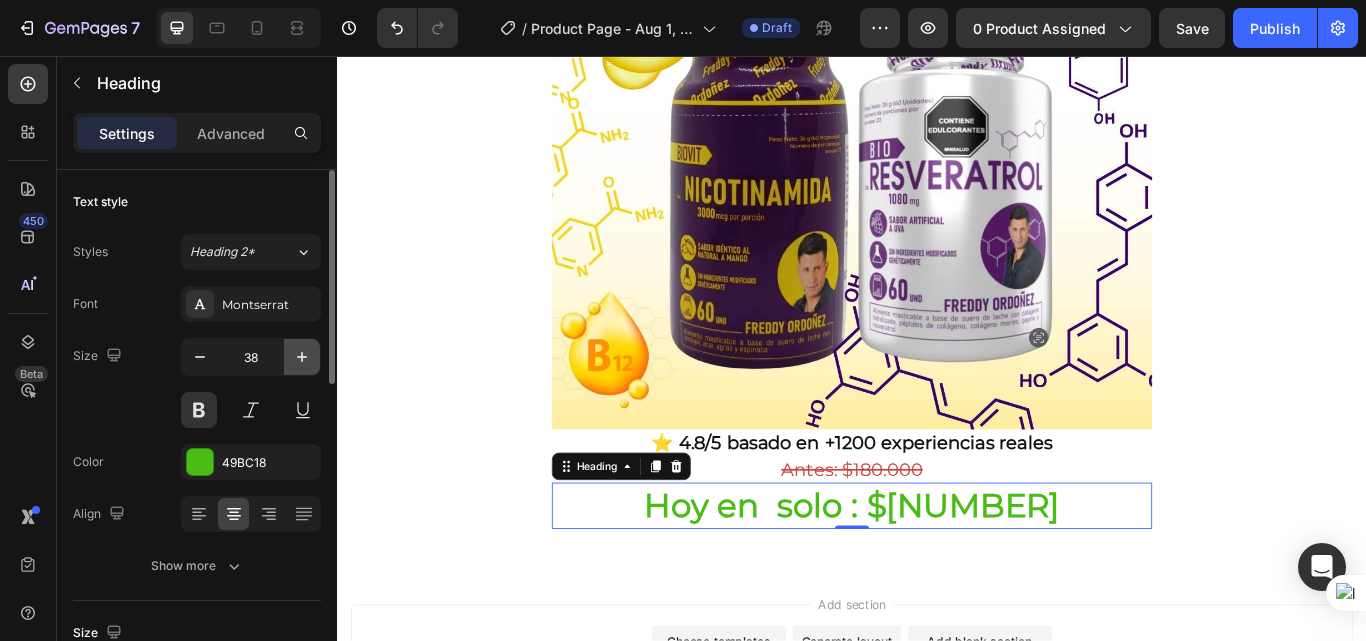 click 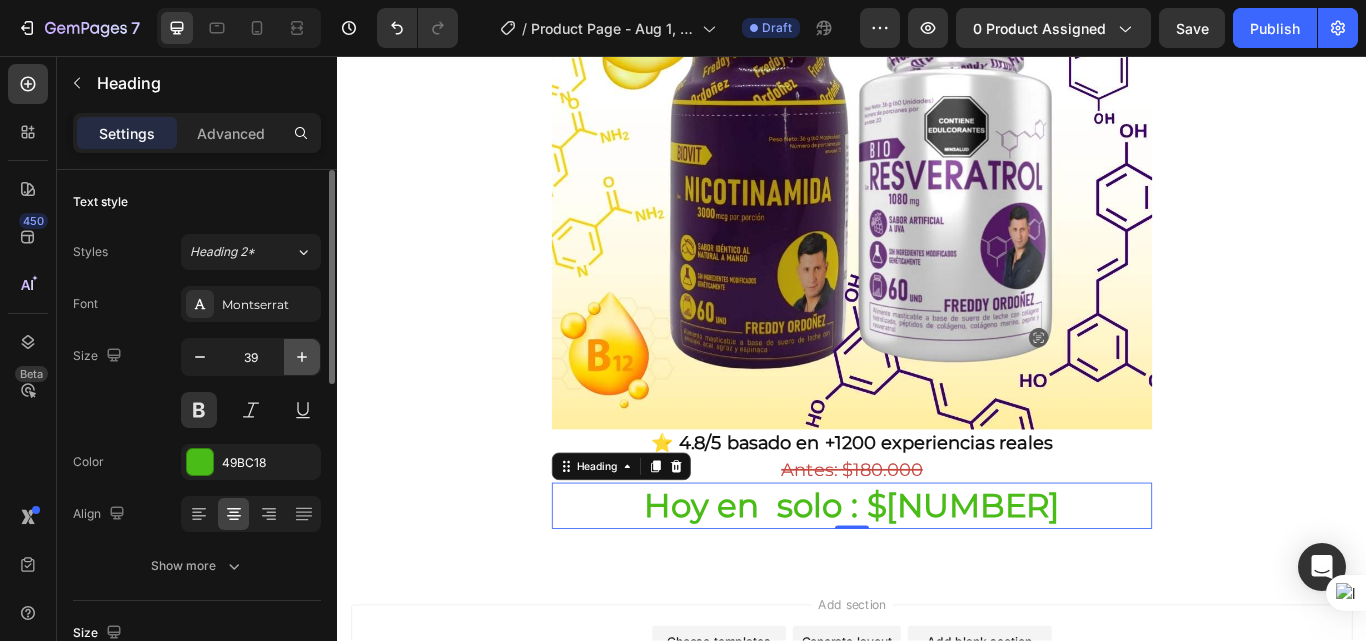 click 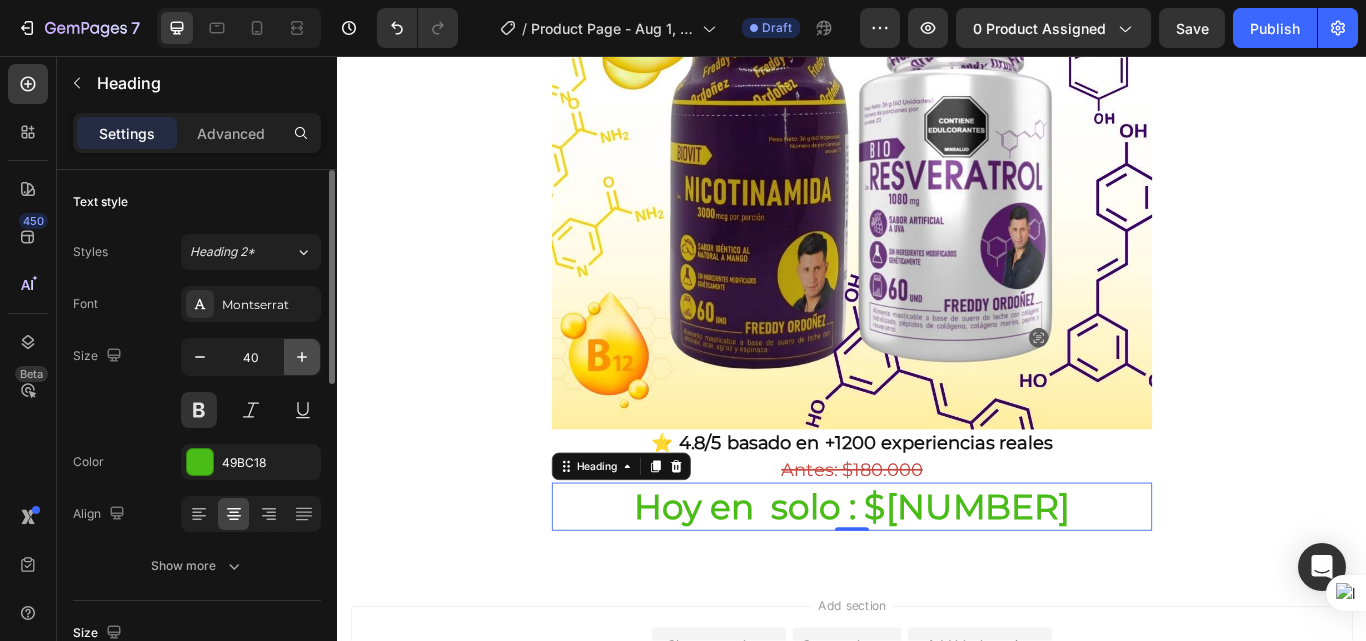 click 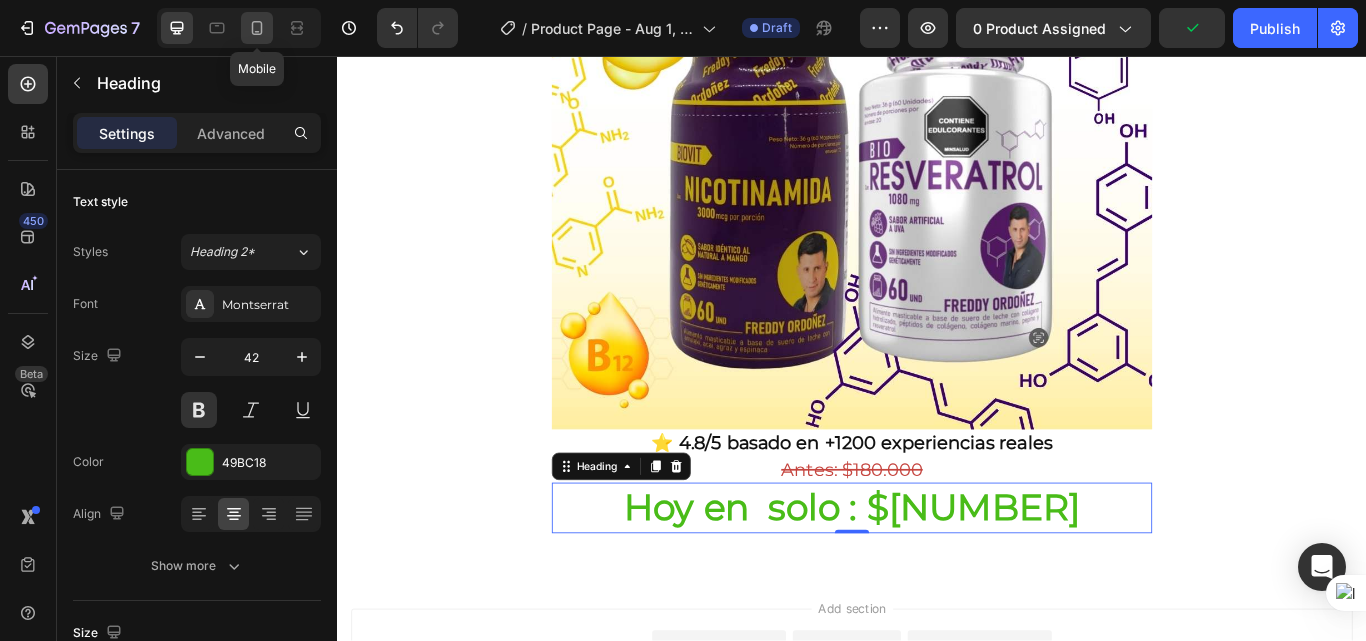 click 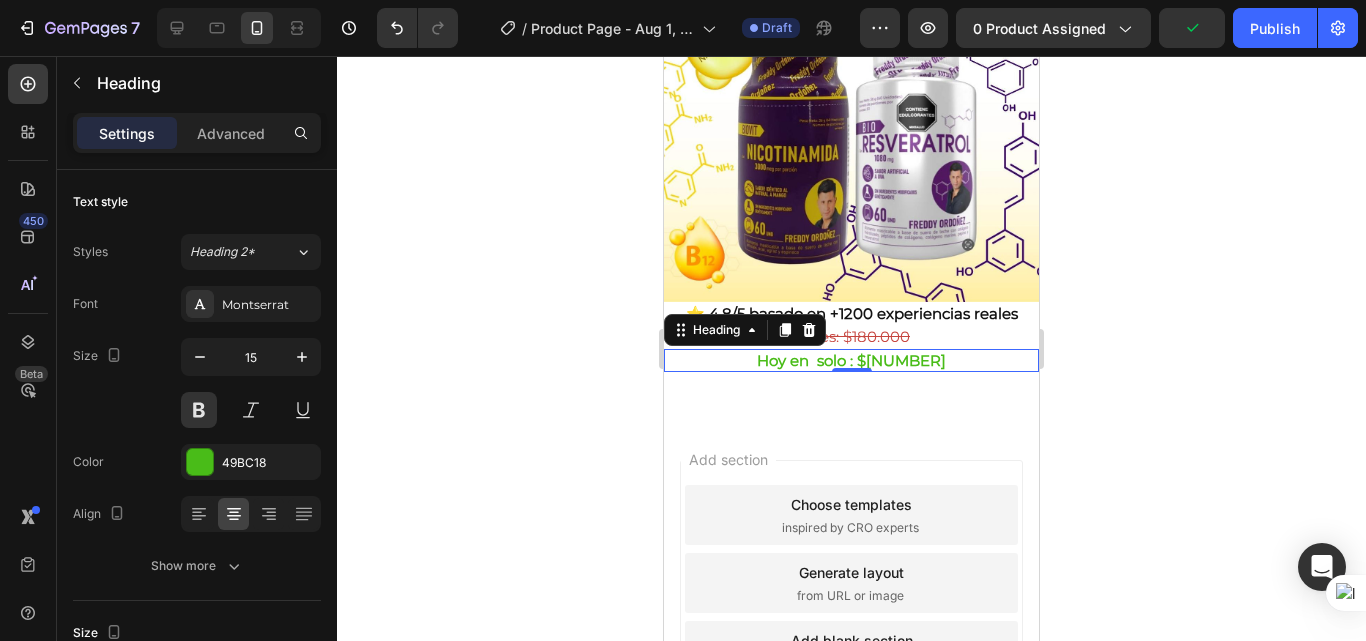 scroll, scrollTop: 313, scrollLeft: 0, axis: vertical 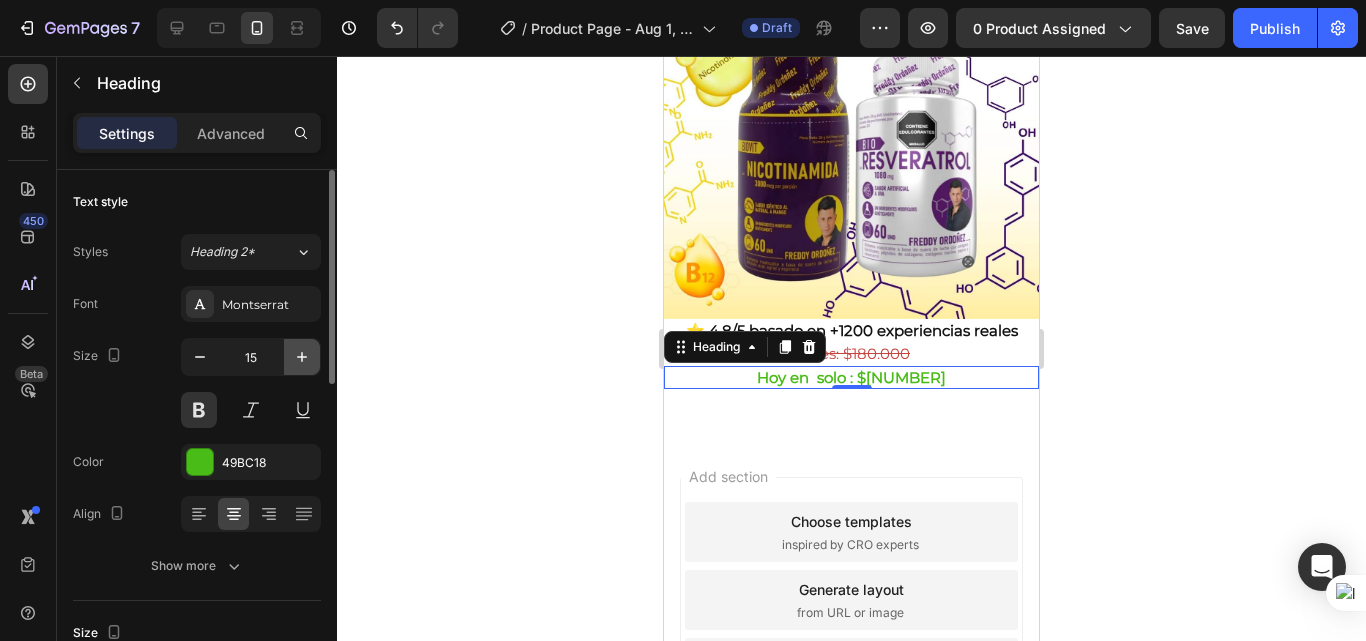 click 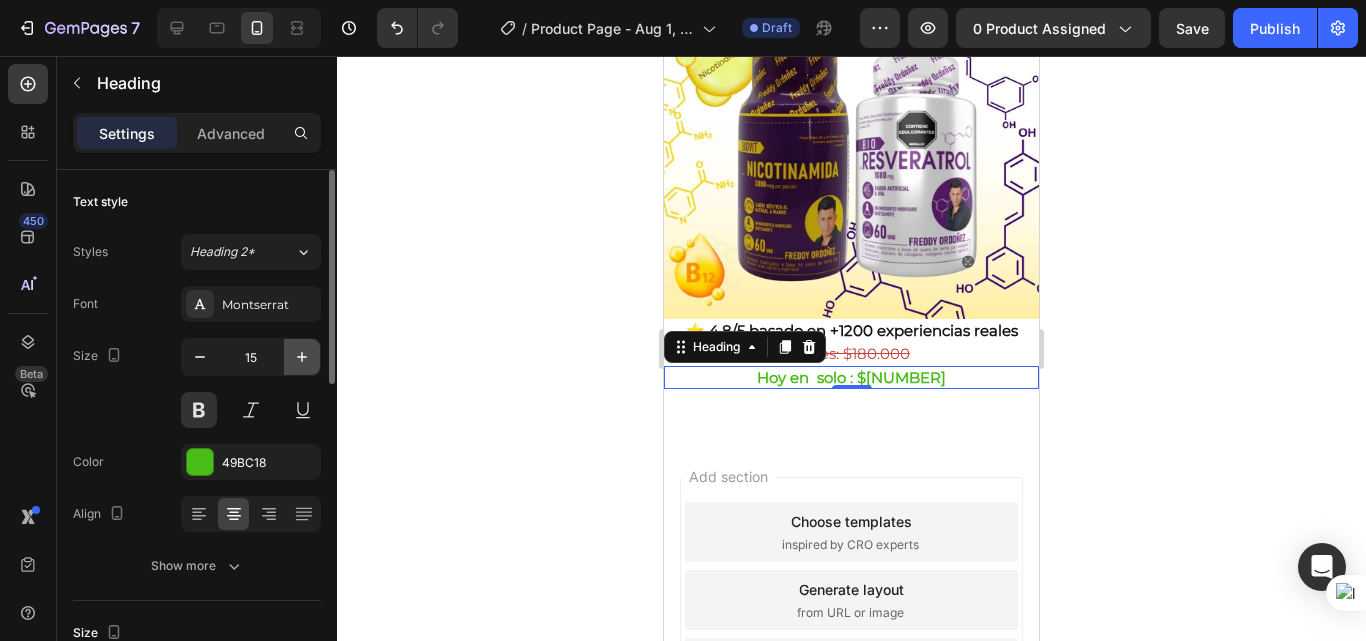 click 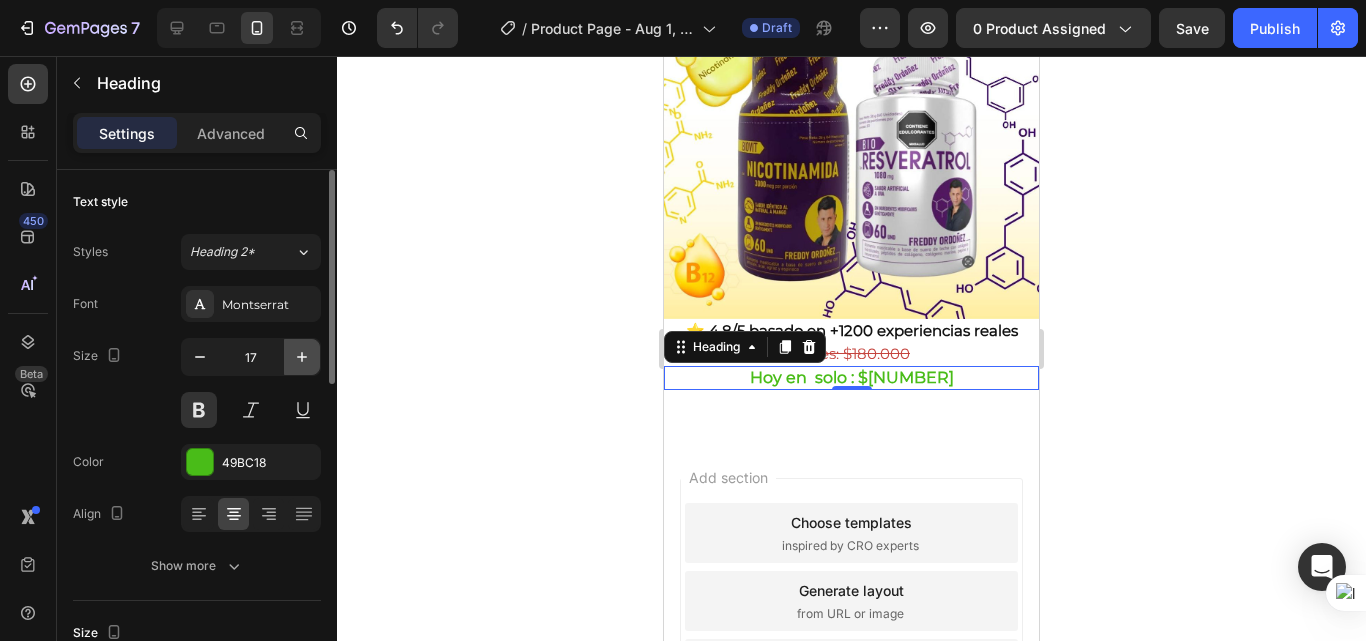 click 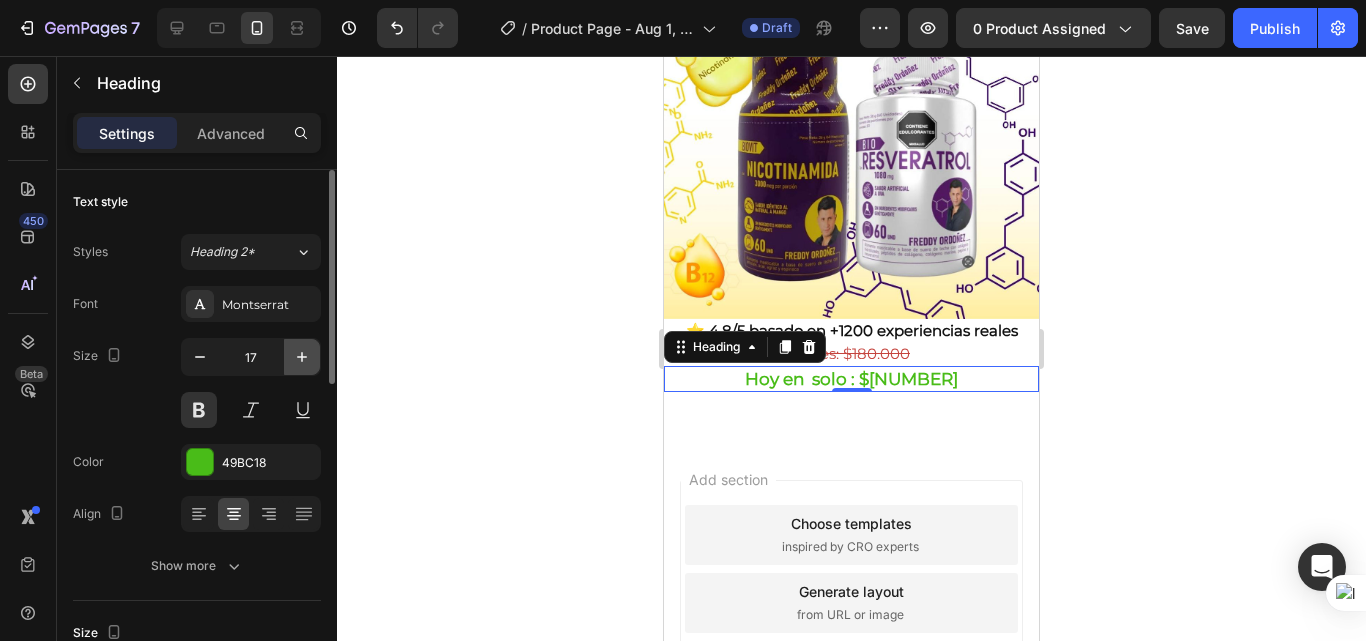 click 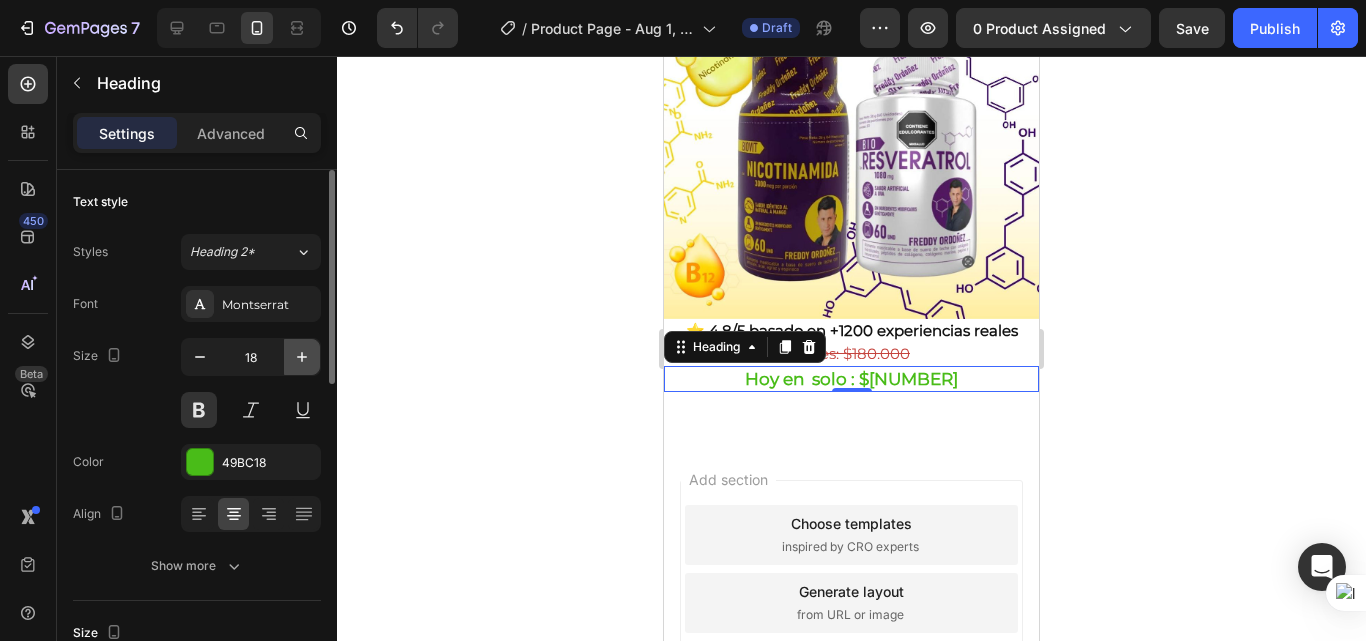 click 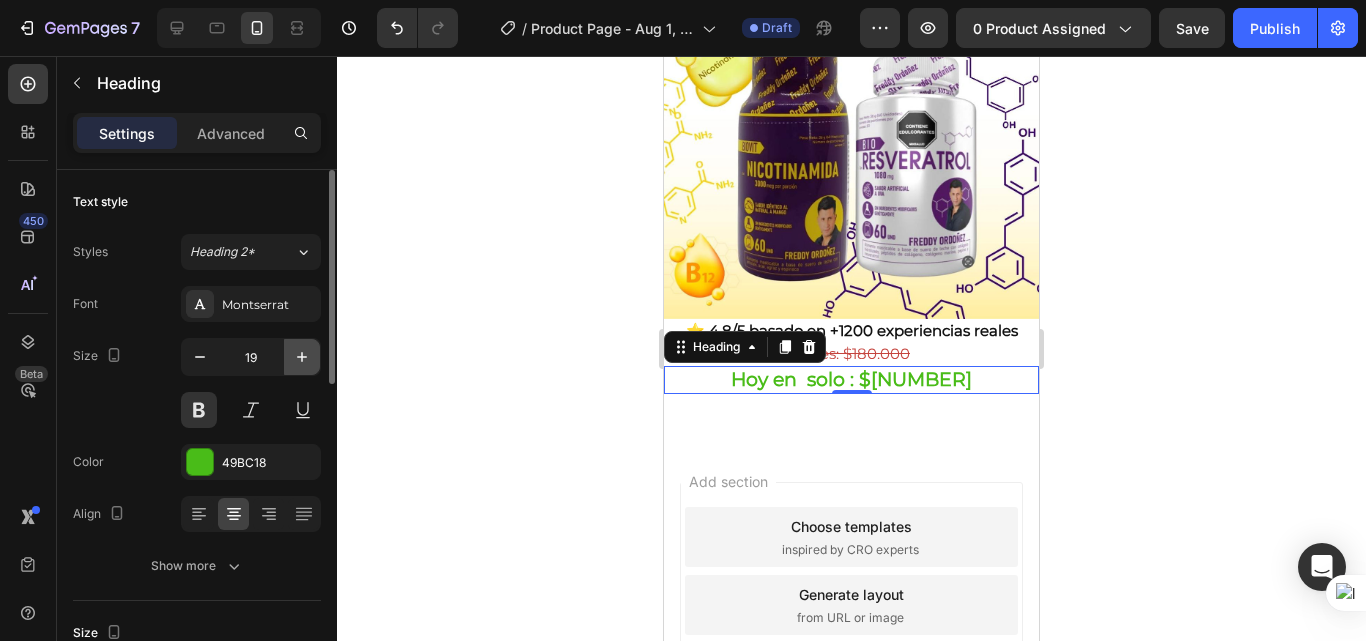 click 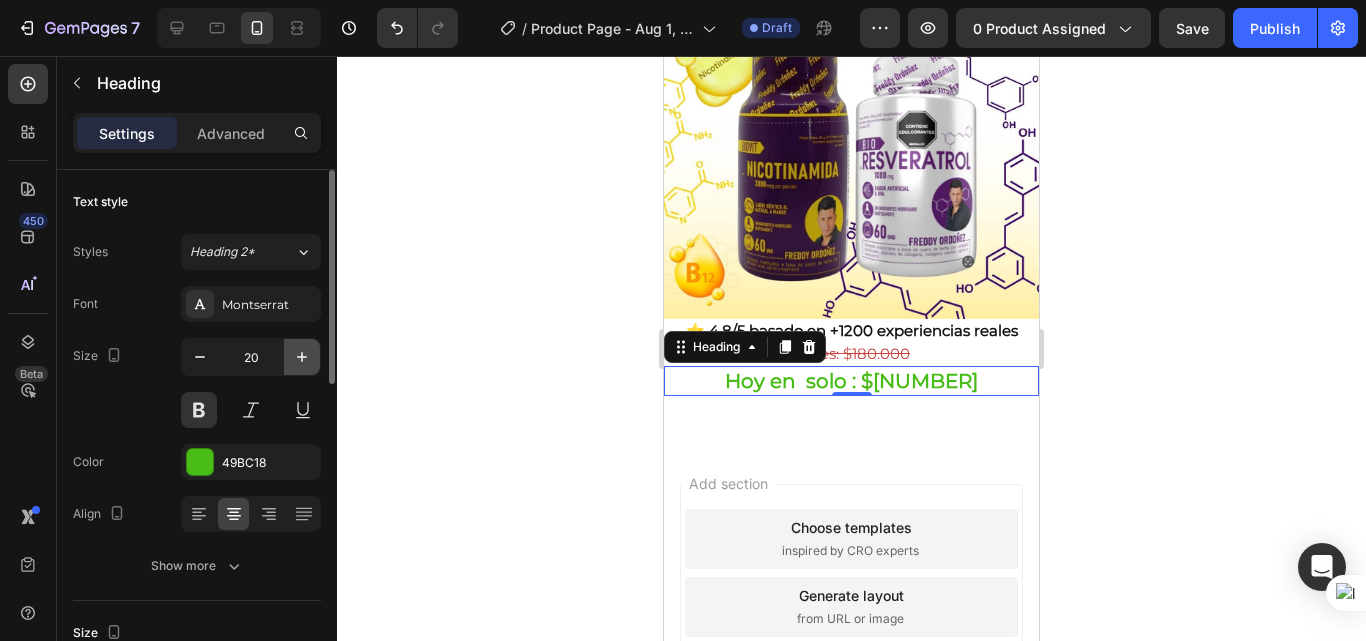 click 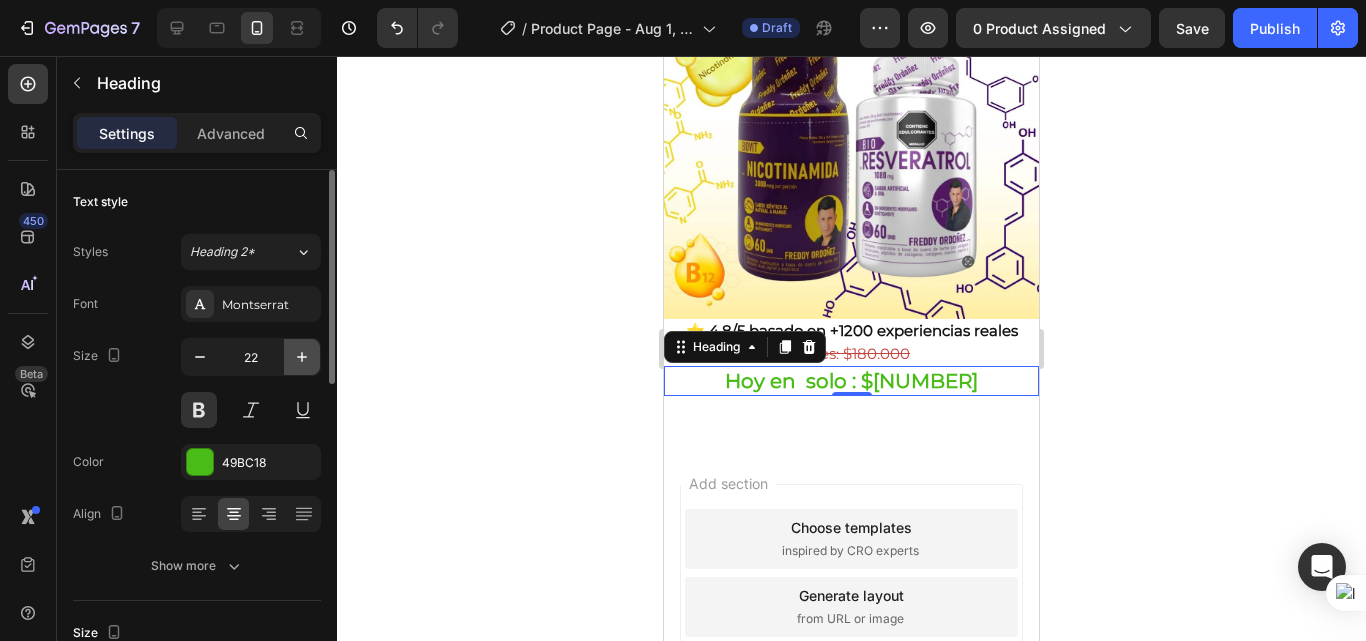 click 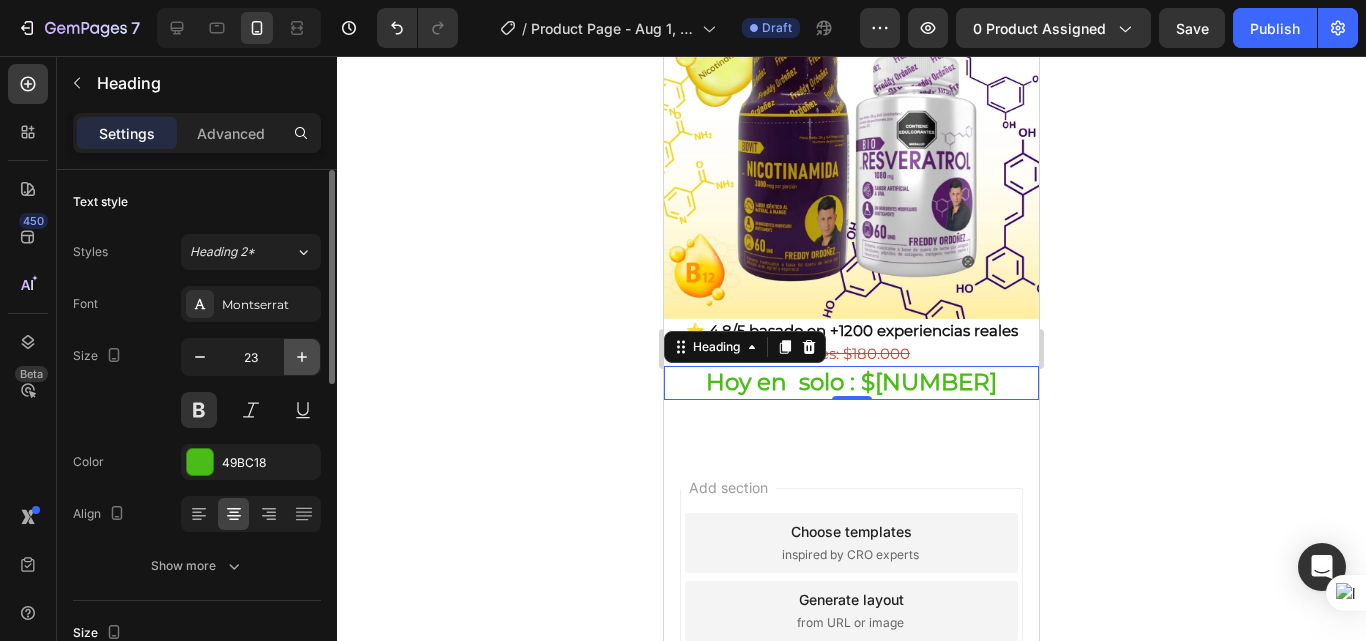 click 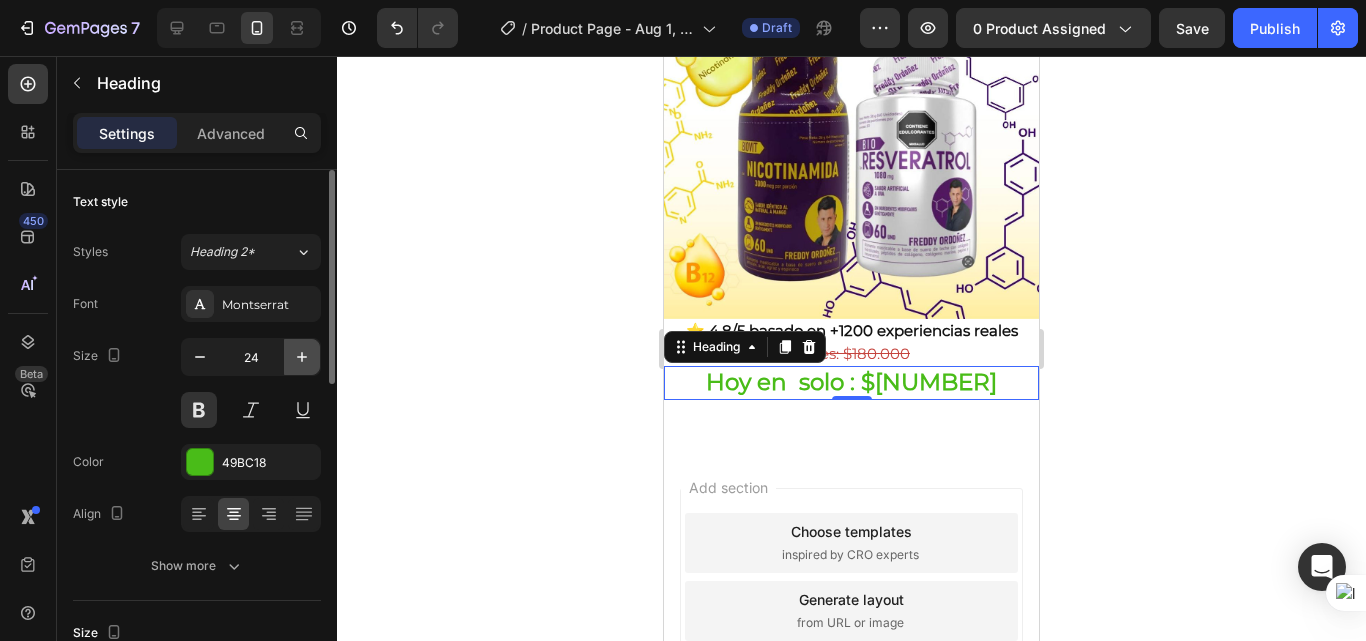 type on "25" 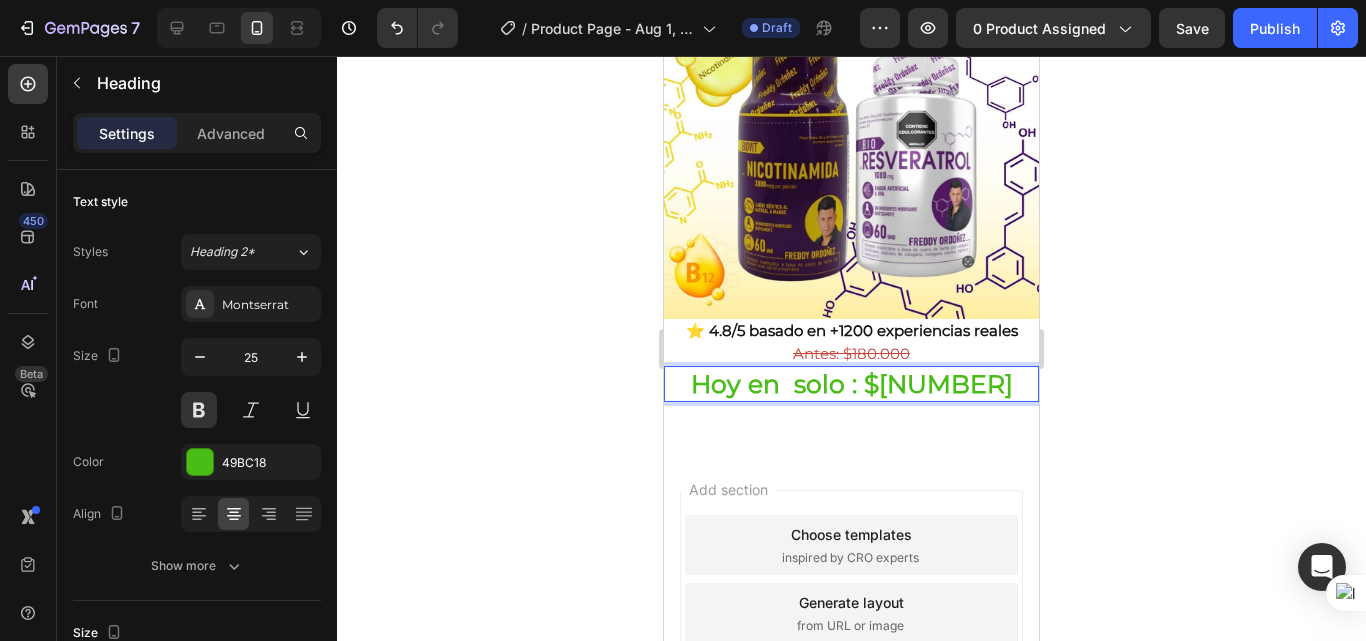 click on "Hoy en  solo : $159.900" at bounding box center (851, 384) 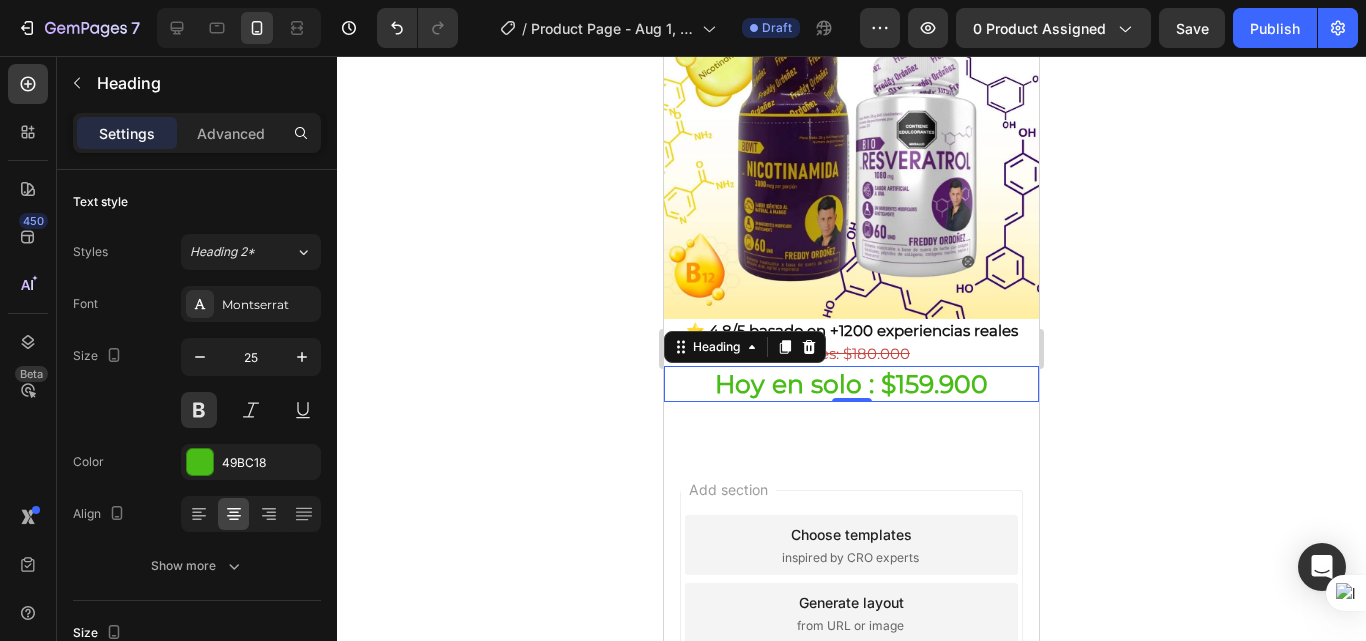 click 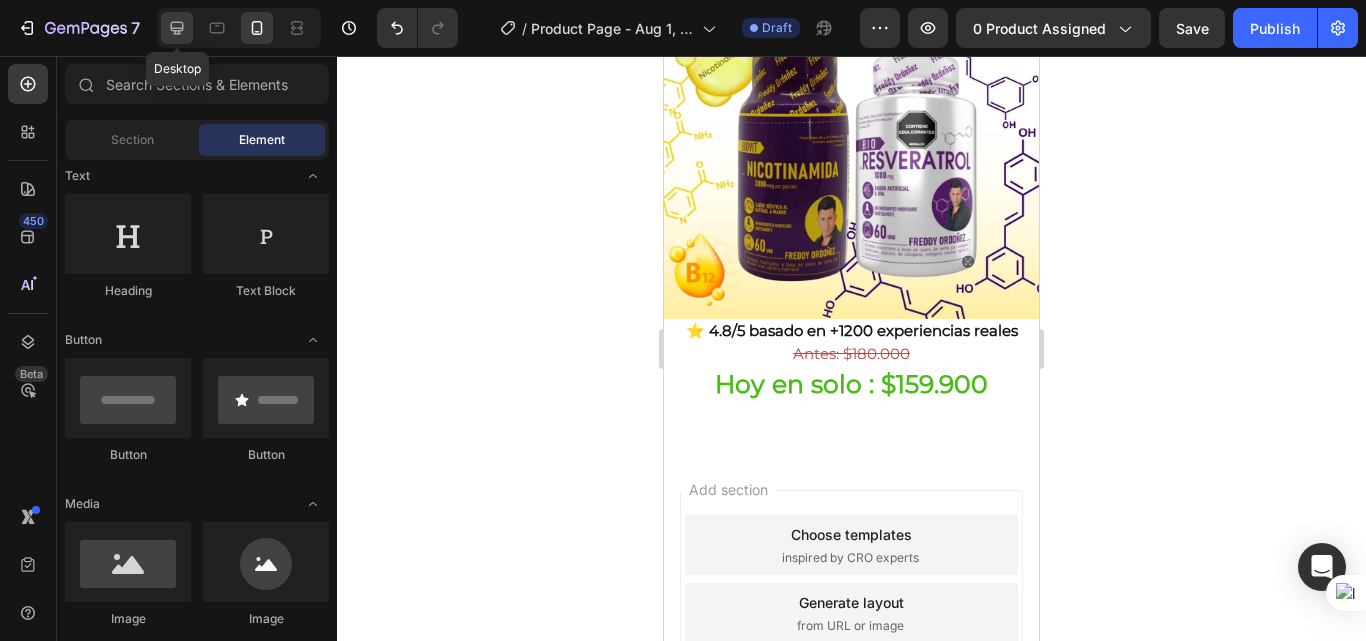 click 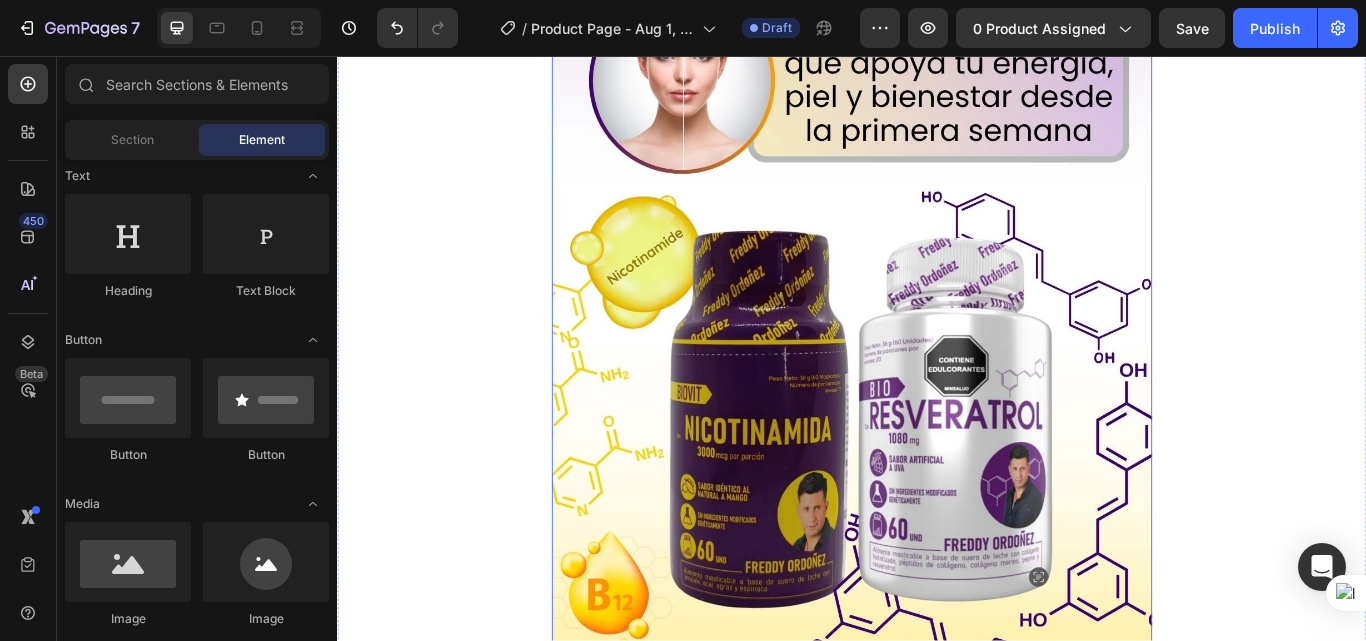 scroll, scrollTop: 713, scrollLeft: 0, axis: vertical 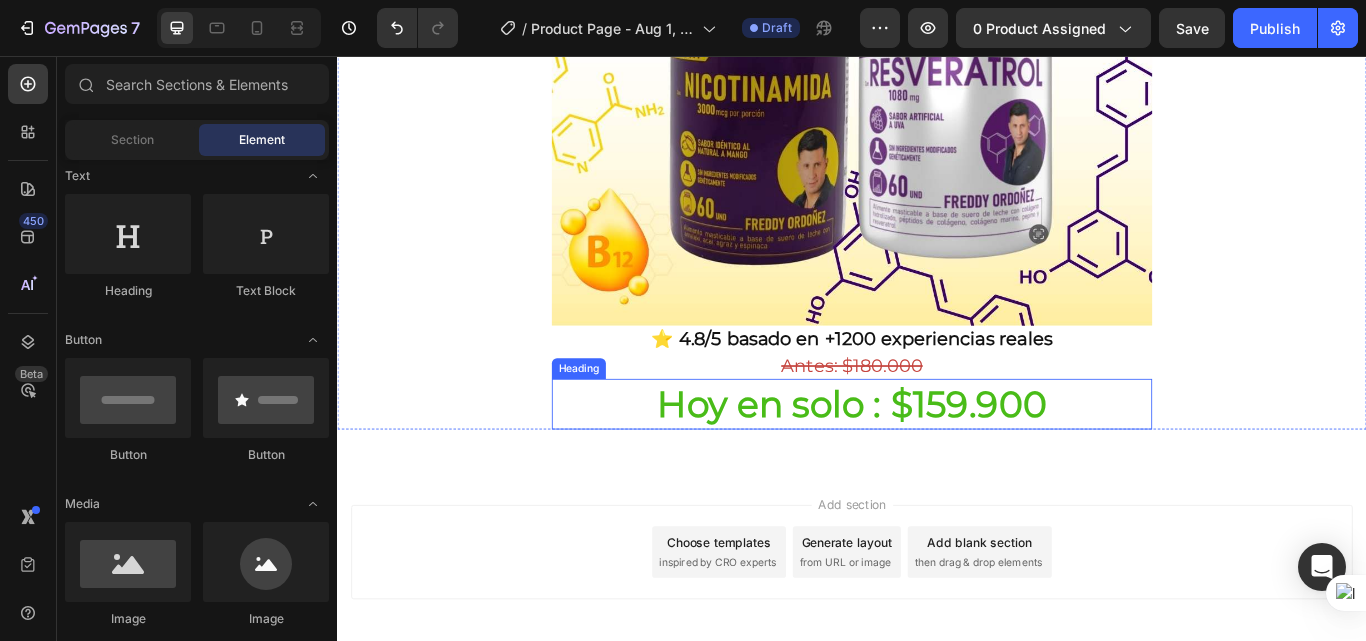 drag, startPoint x: 883, startPoint y: 439, endPoint x: 719, endPoint y: 423, distance: 164.77864 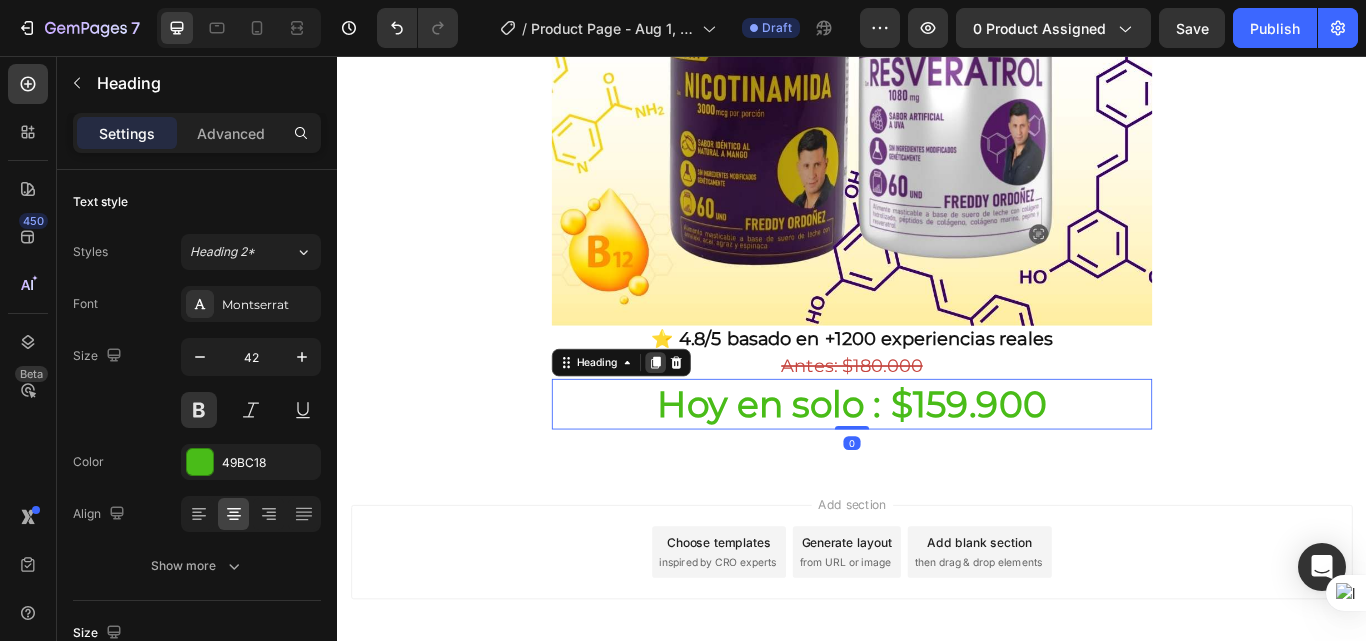 click 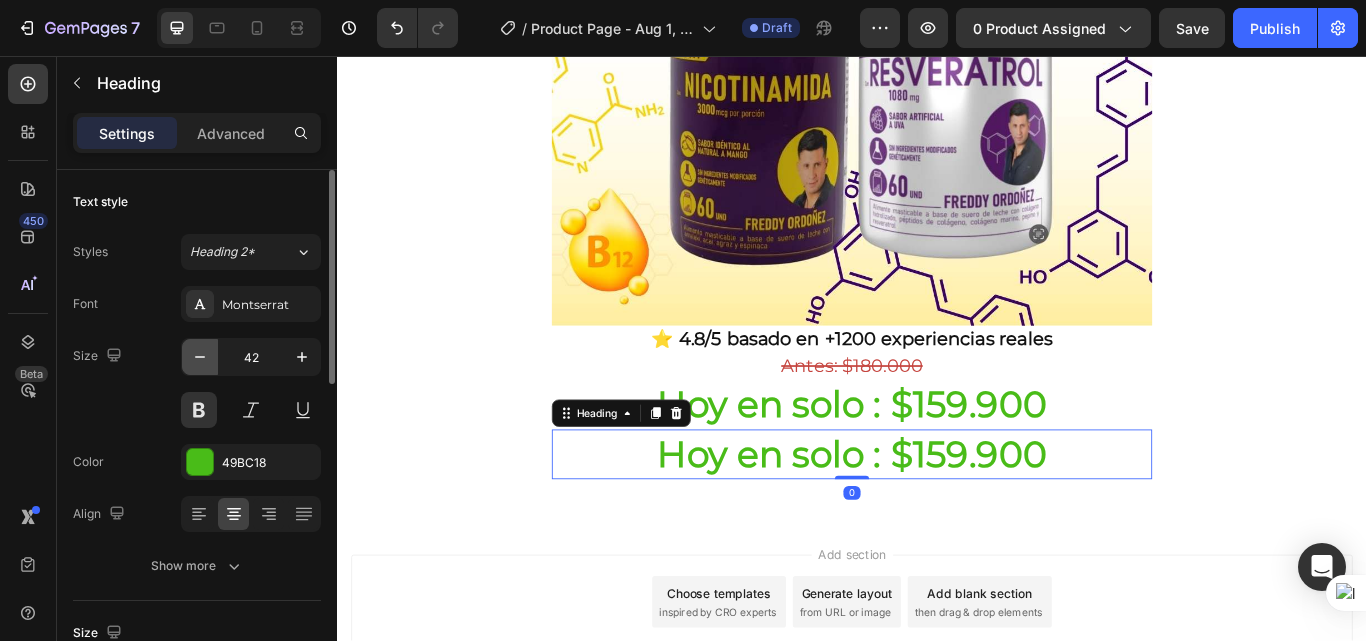 click 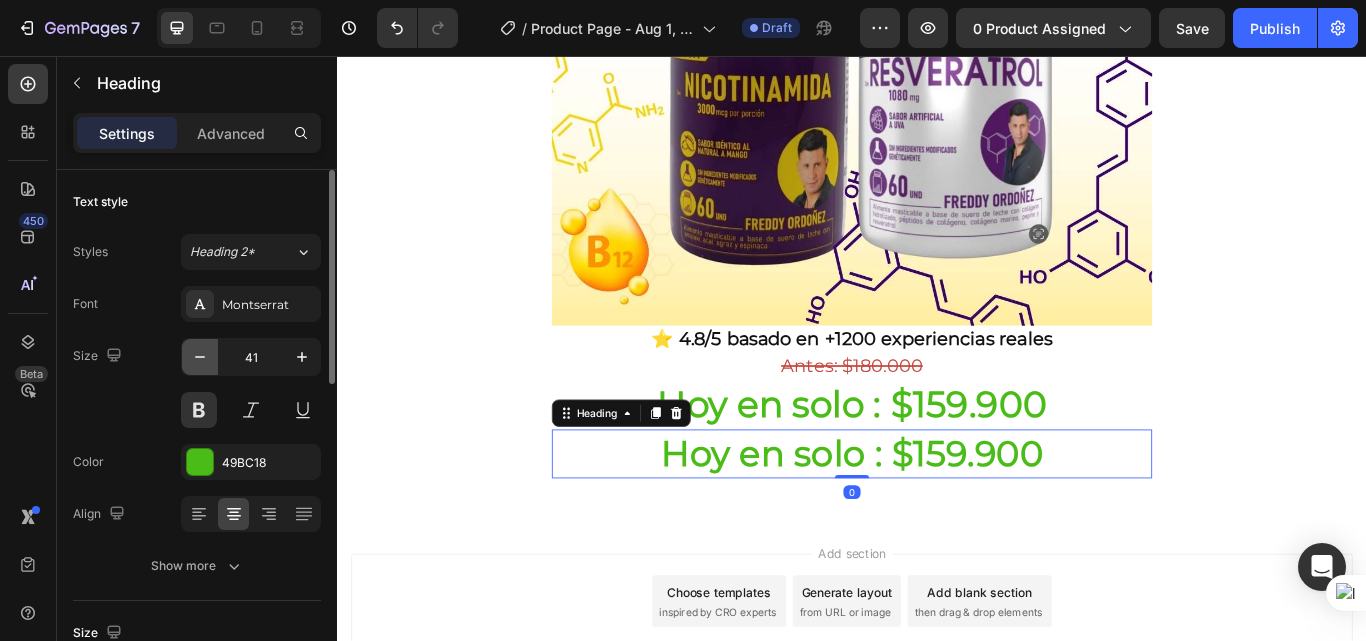 click 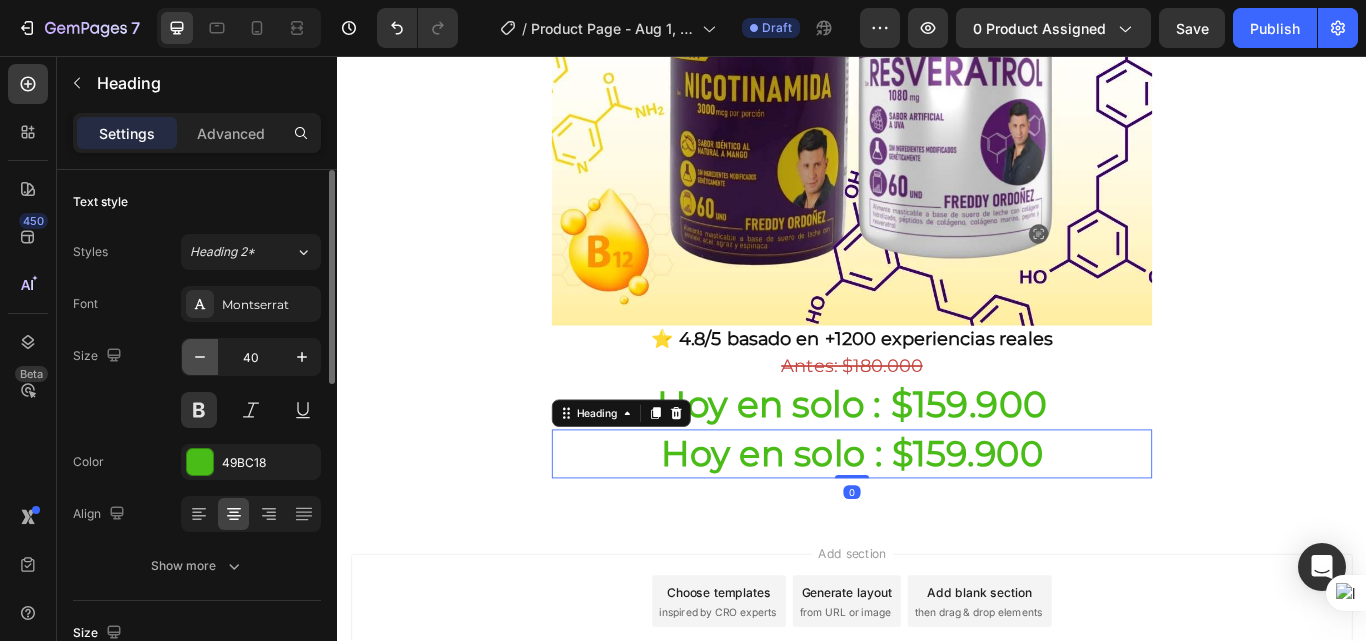 click 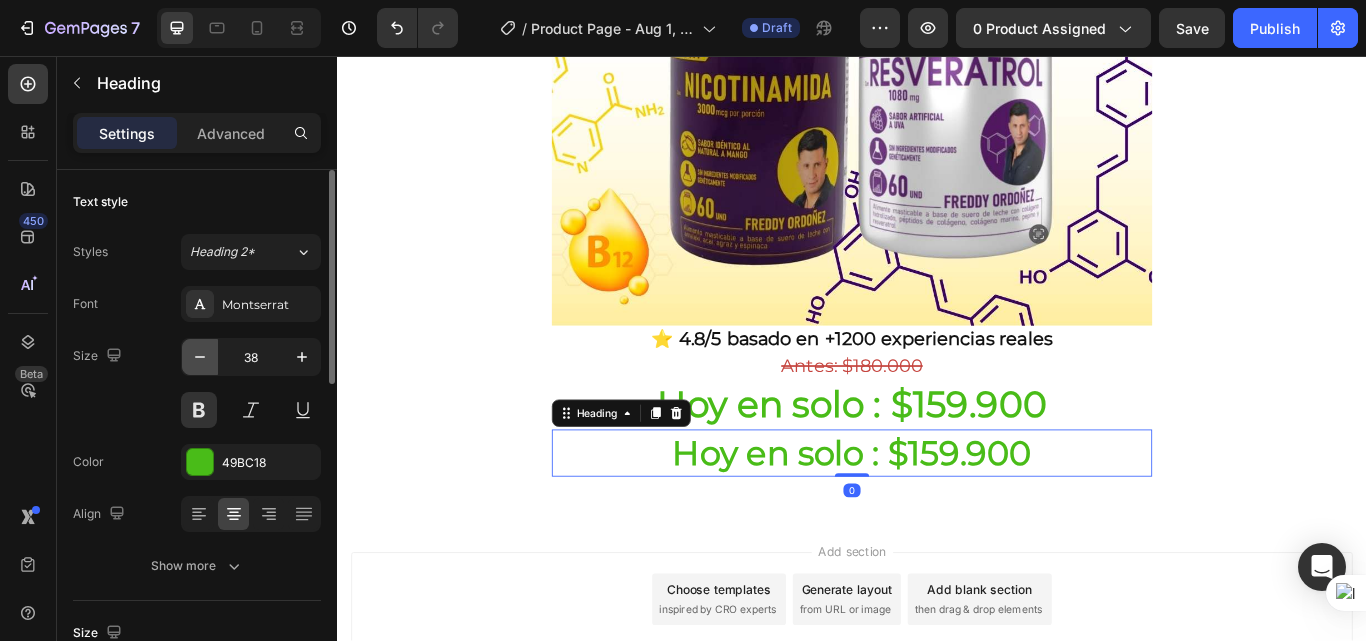 click 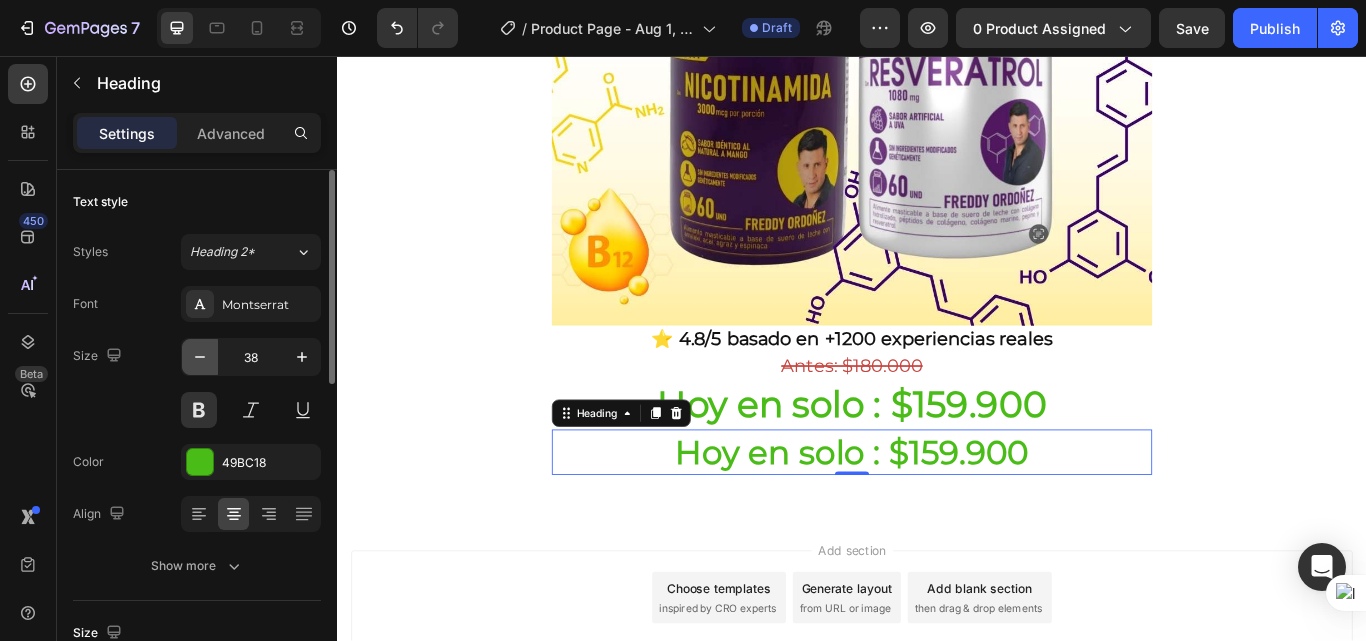 click 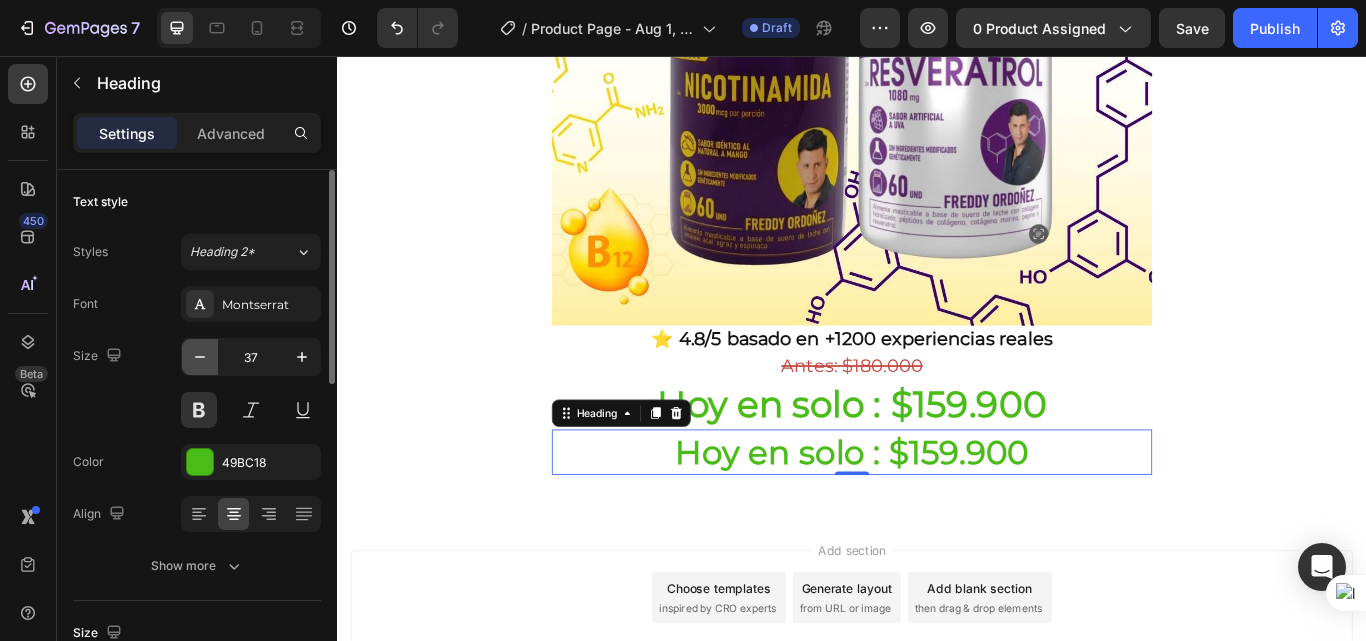 click 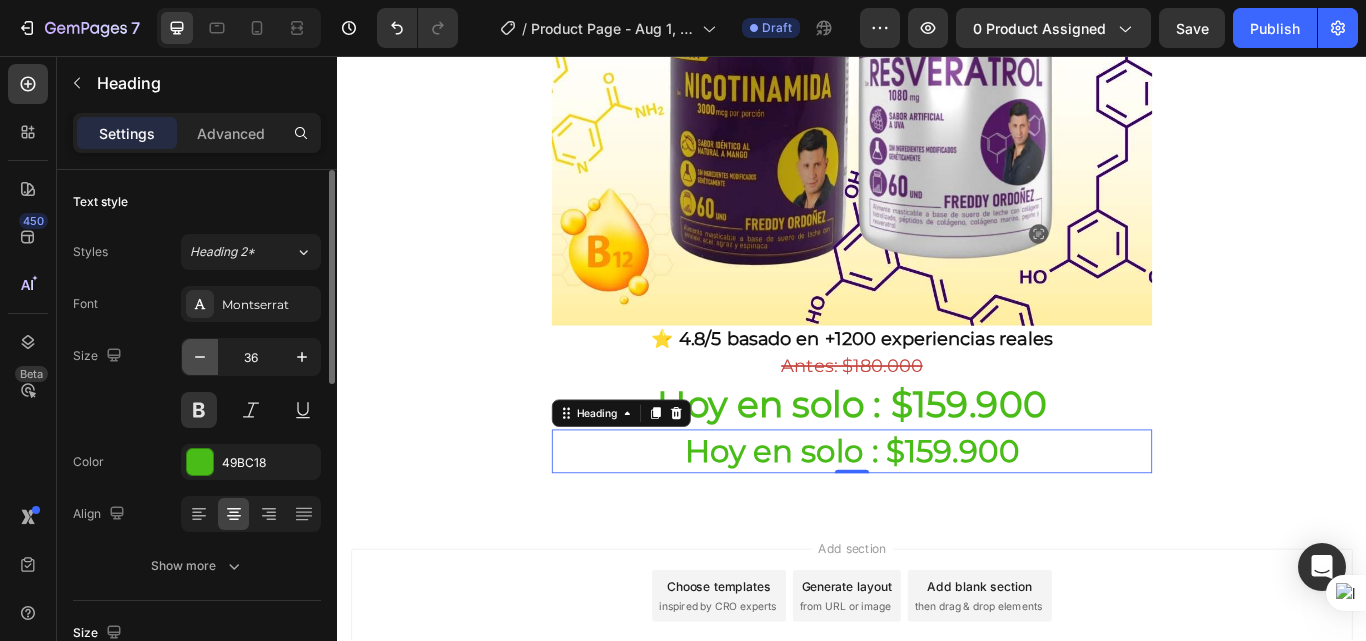 click 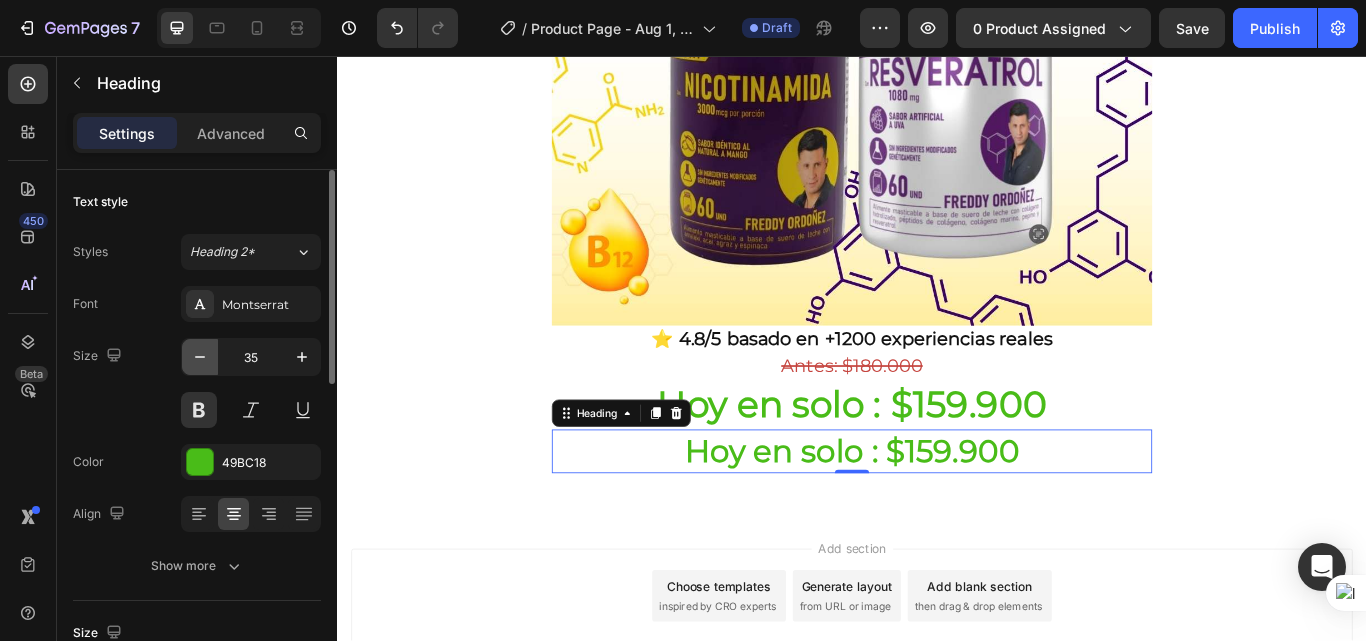 click 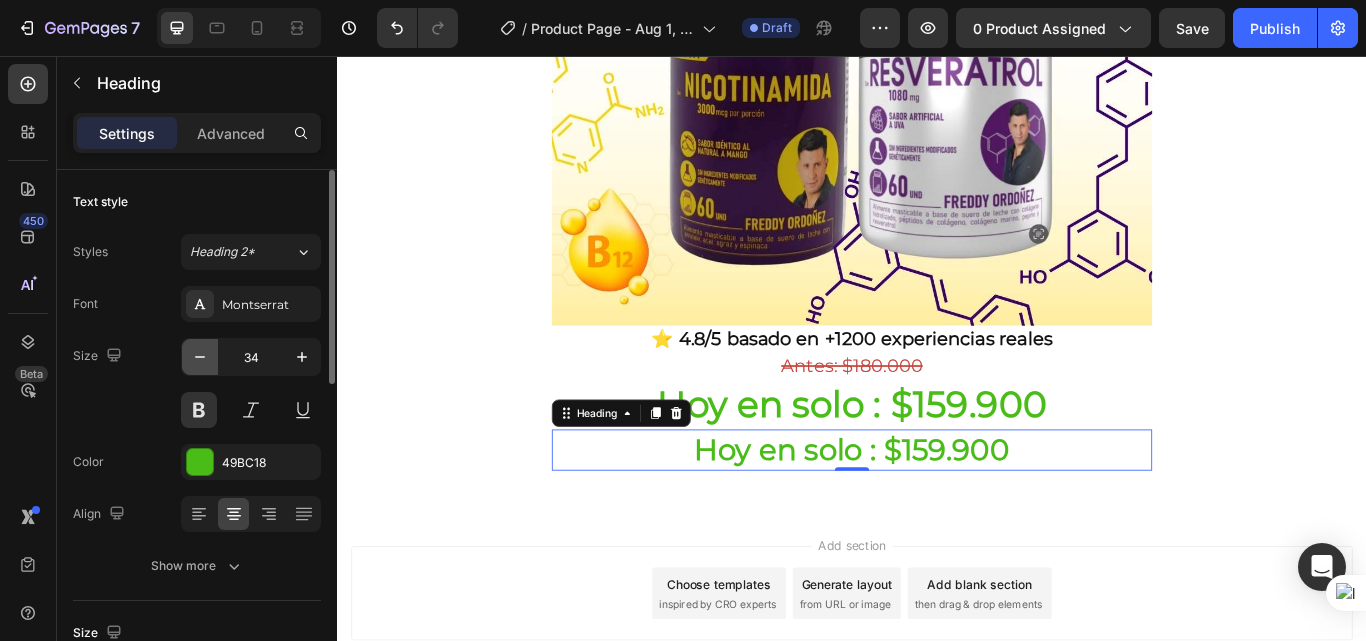 click 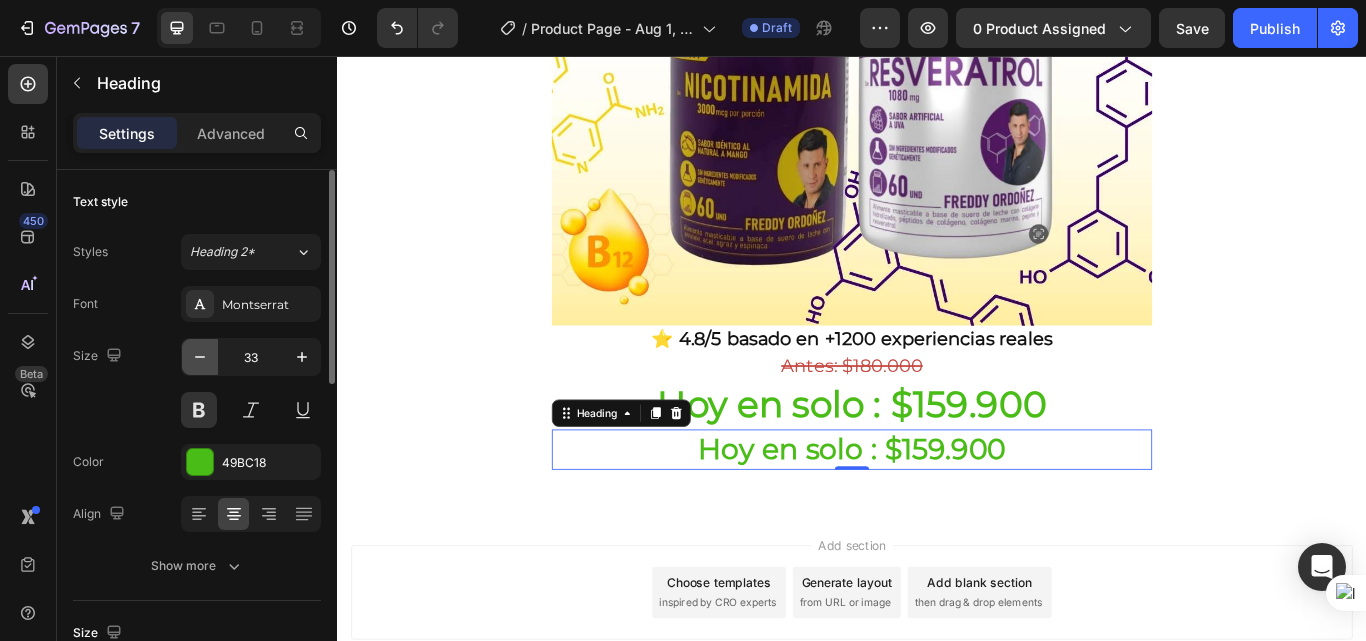 click 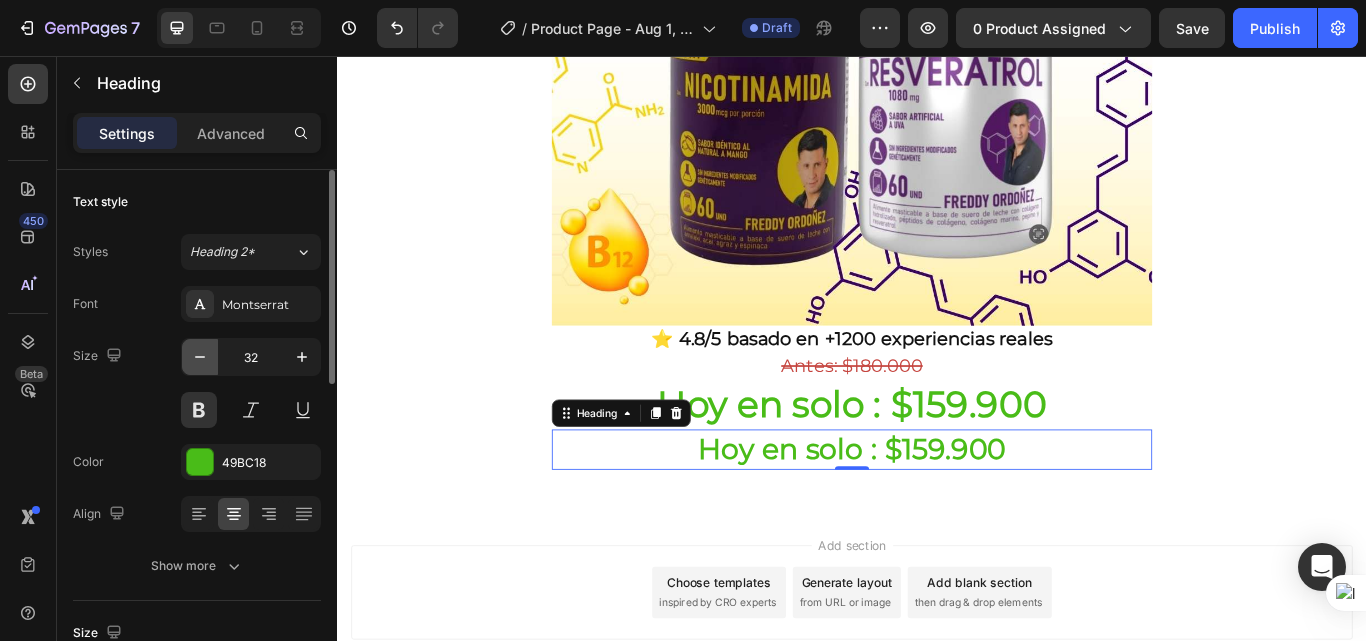 click 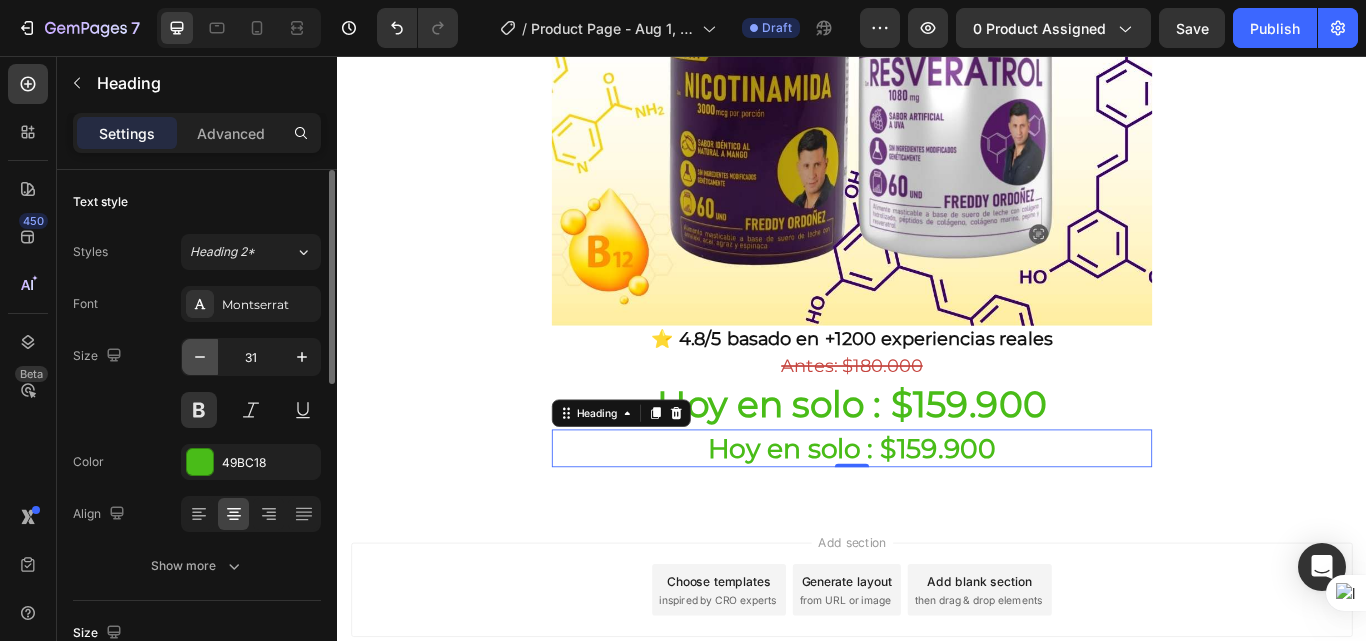 click 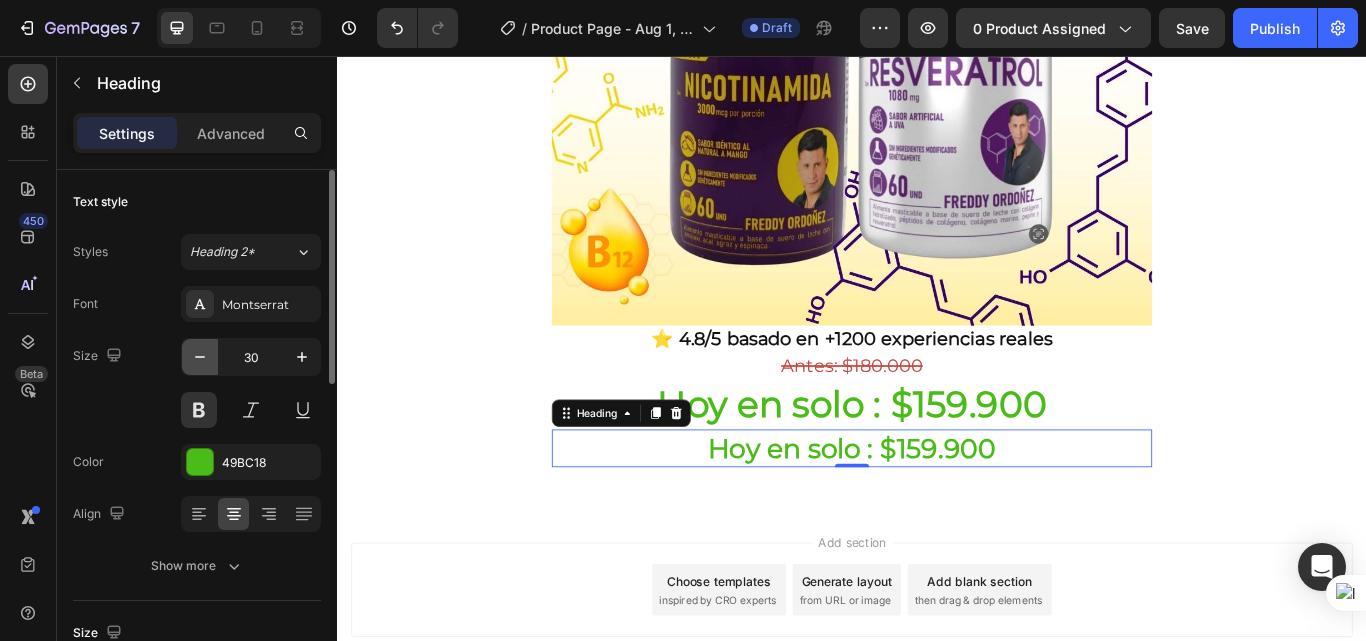 click 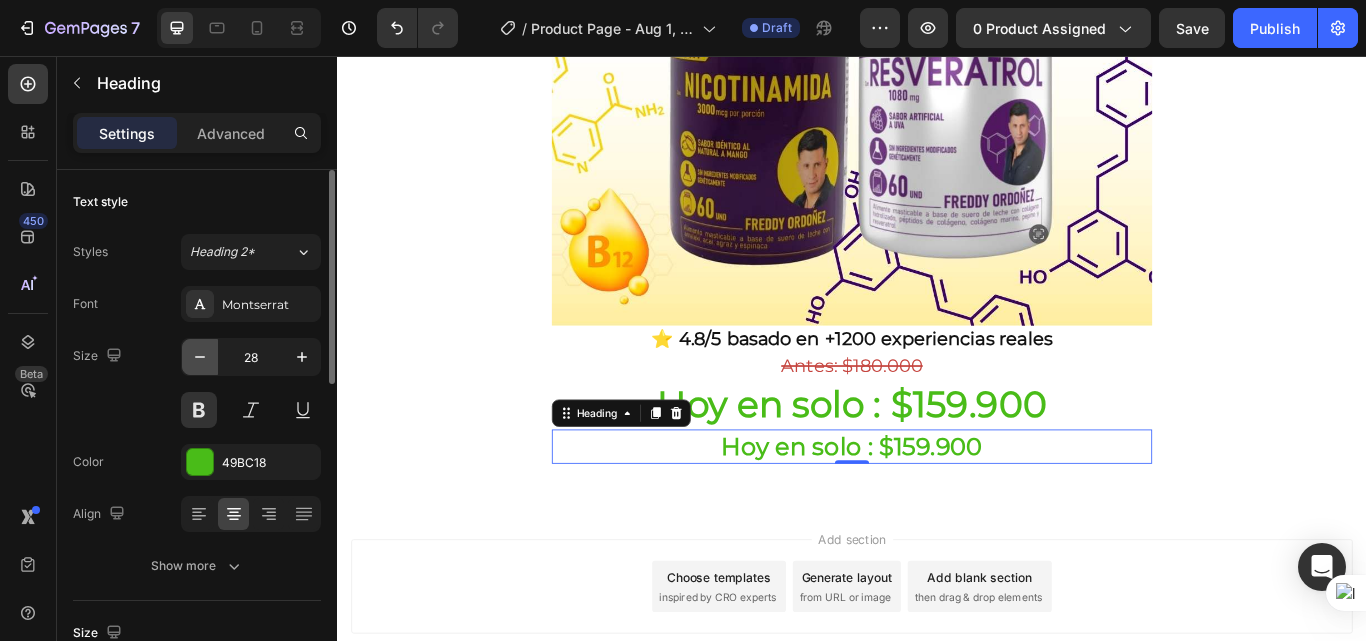 click 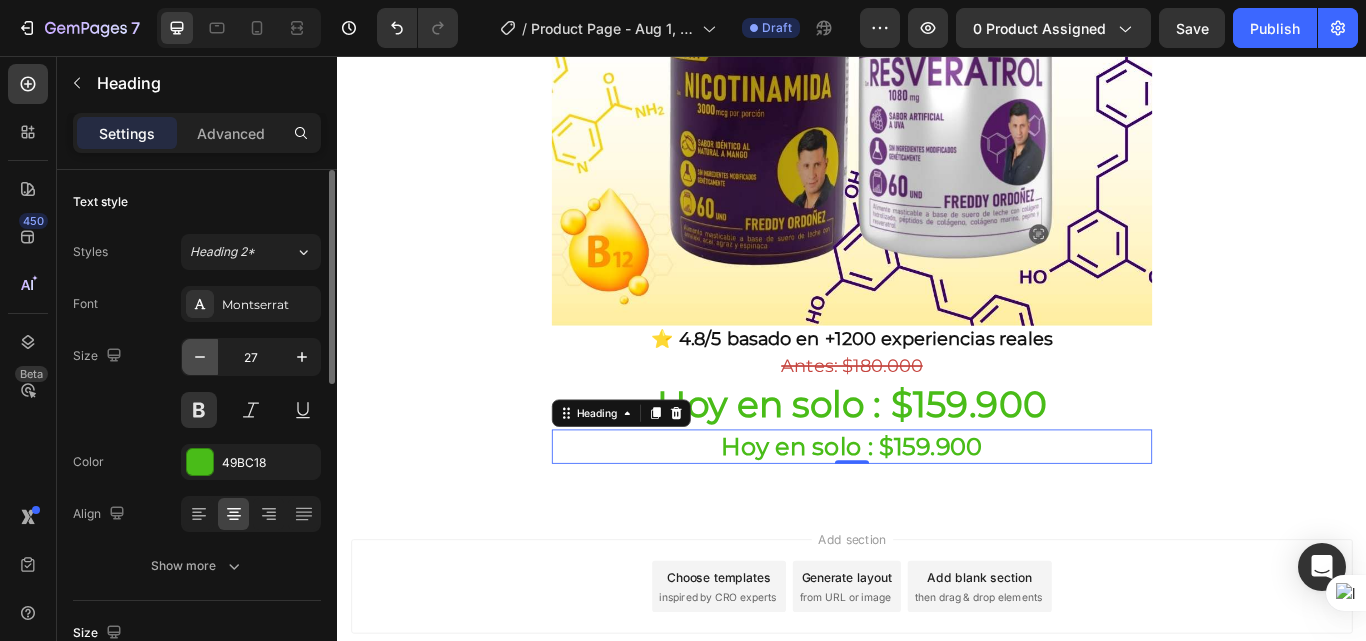click 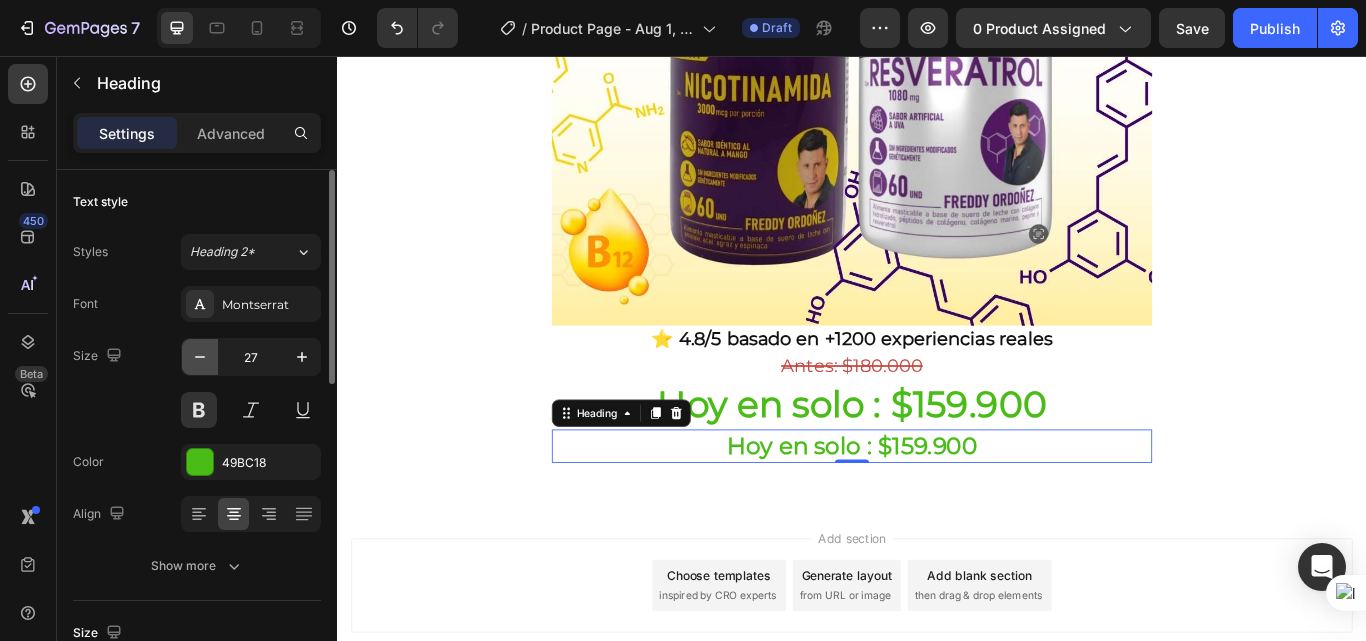 type on "26" 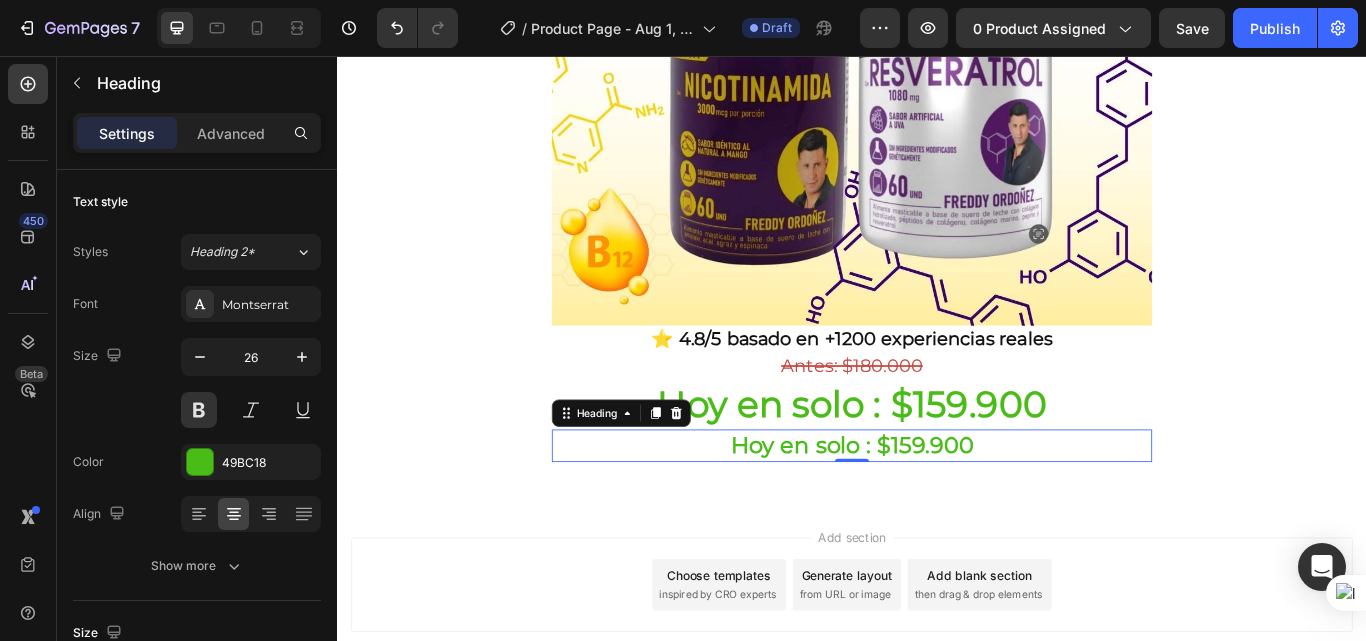 click on "Hoy en solo : $159.900" at bounding box center (937, 511) 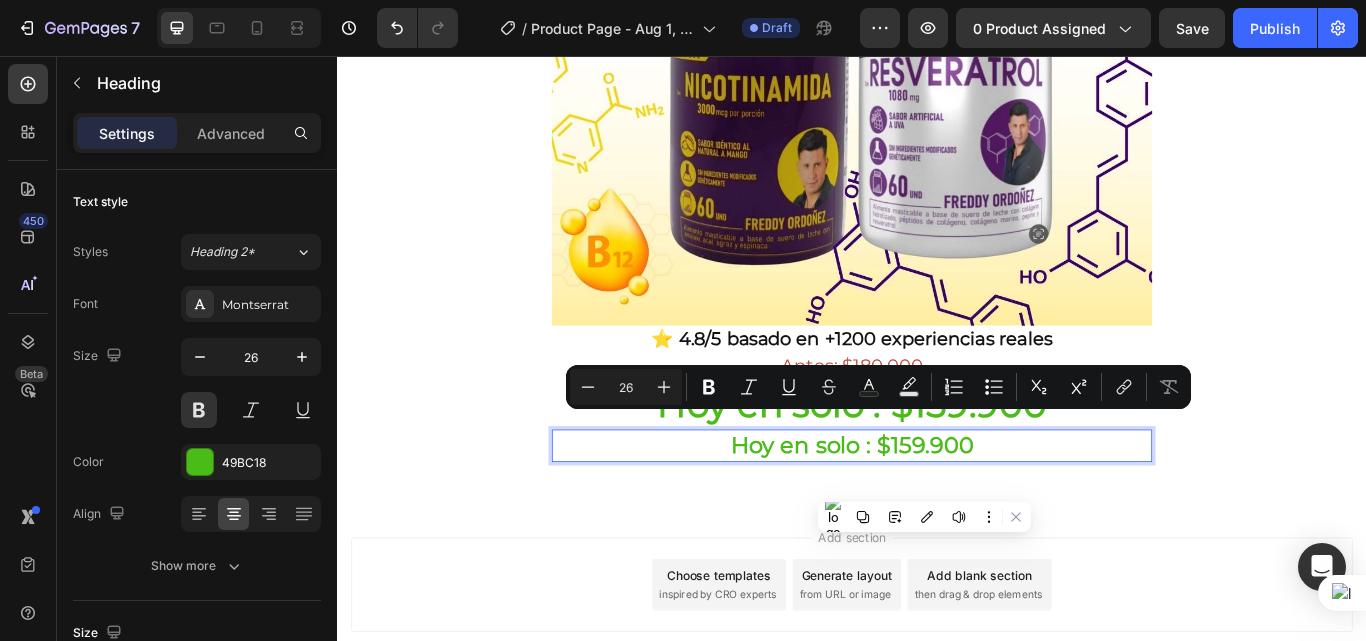 click on "Hoy en solo : $159.900" at bounding box center (937, 511) 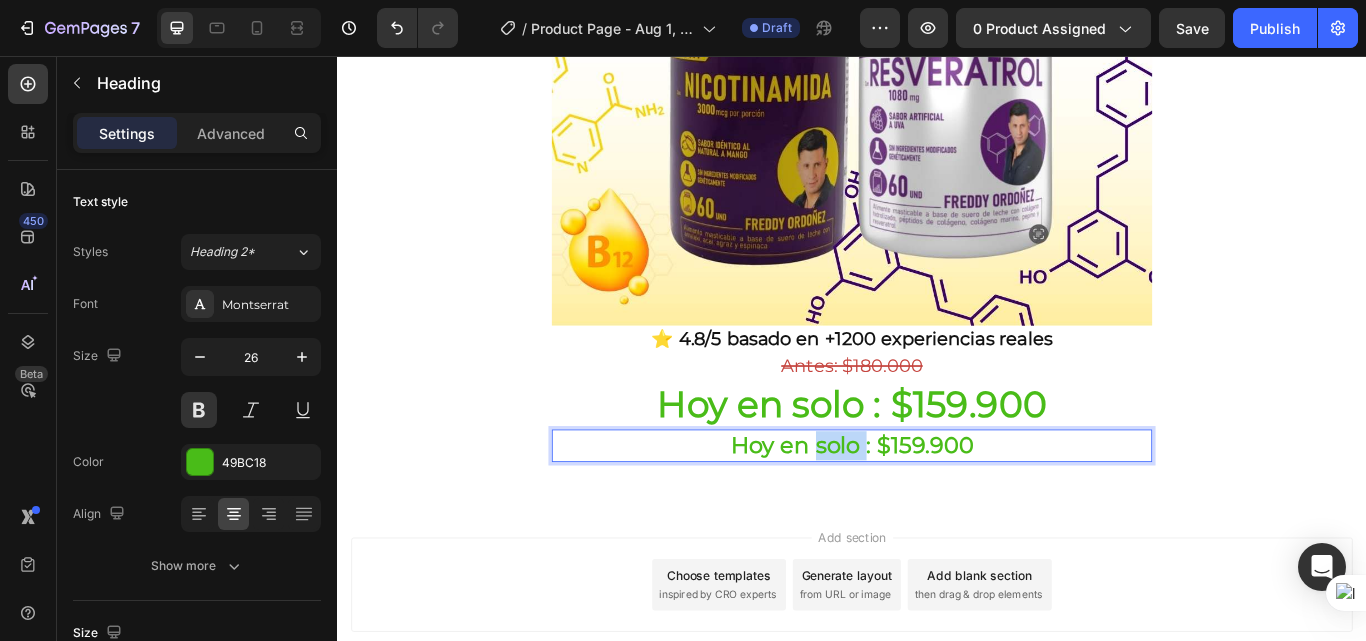 click on "Hoy en solo : $159.900" at bounding box center [937, 511] 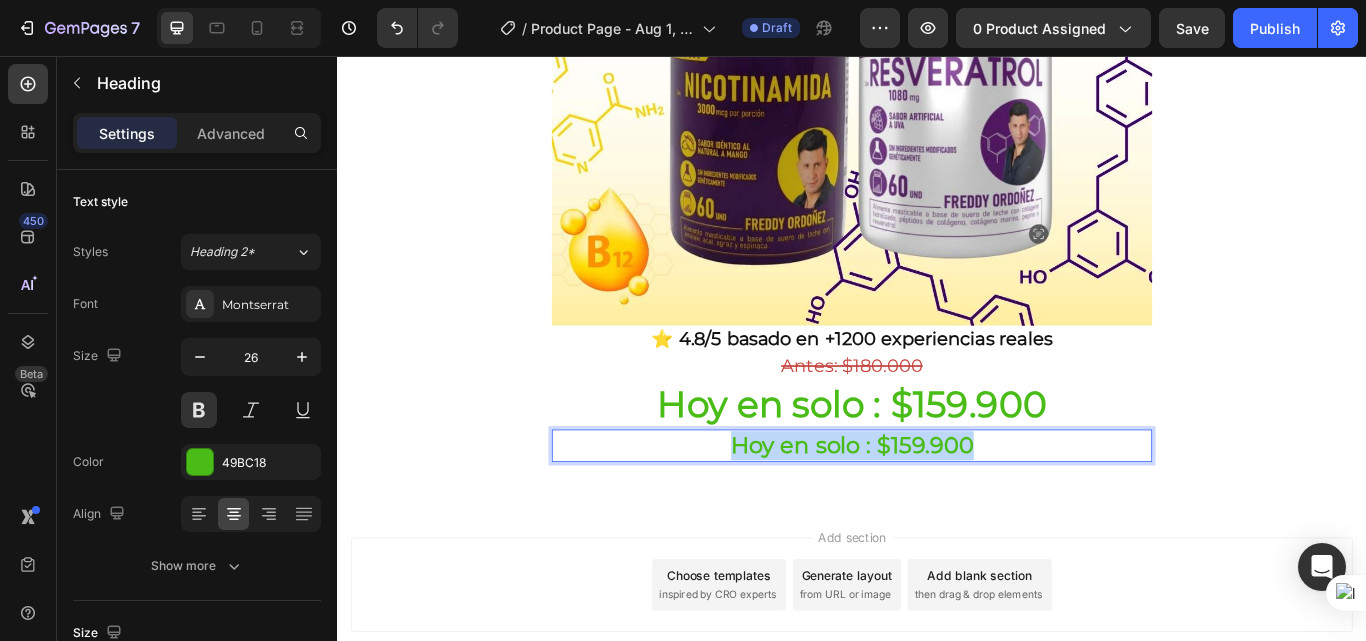 click on "Hoy en solo : $159.900" at bounding box center [937, 511] 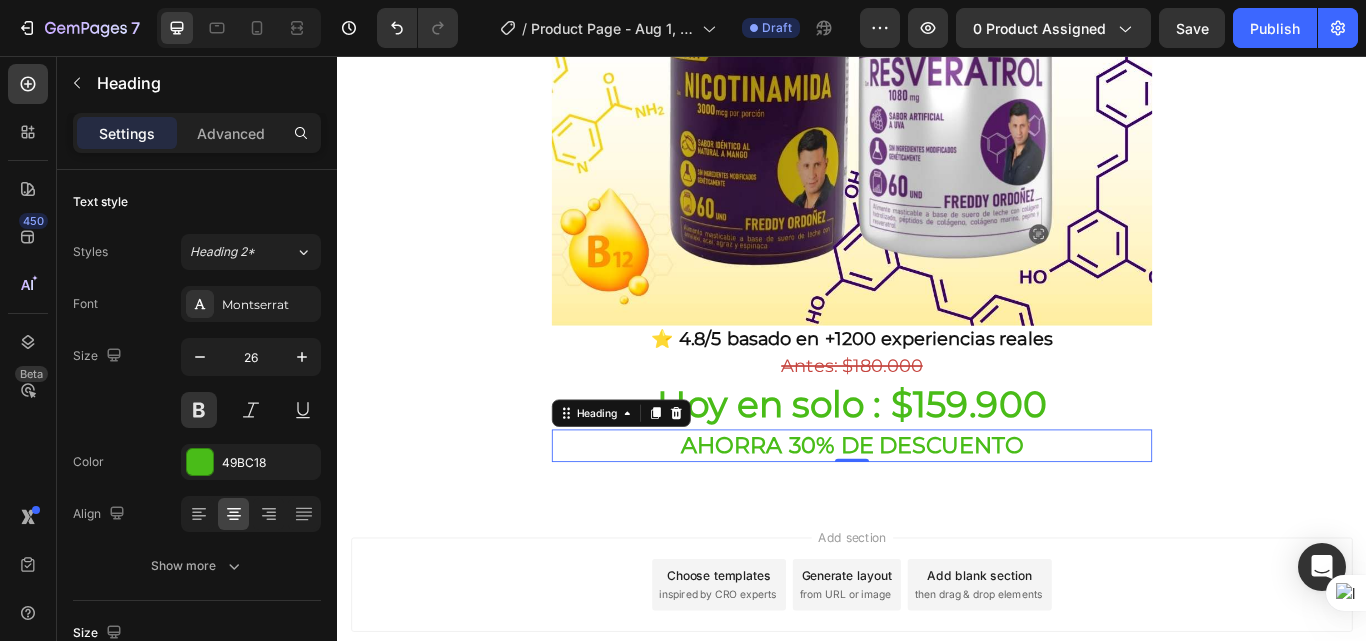 click on "AHORRA 30% DE DESCUENTO" at bounding box center [937, 511] 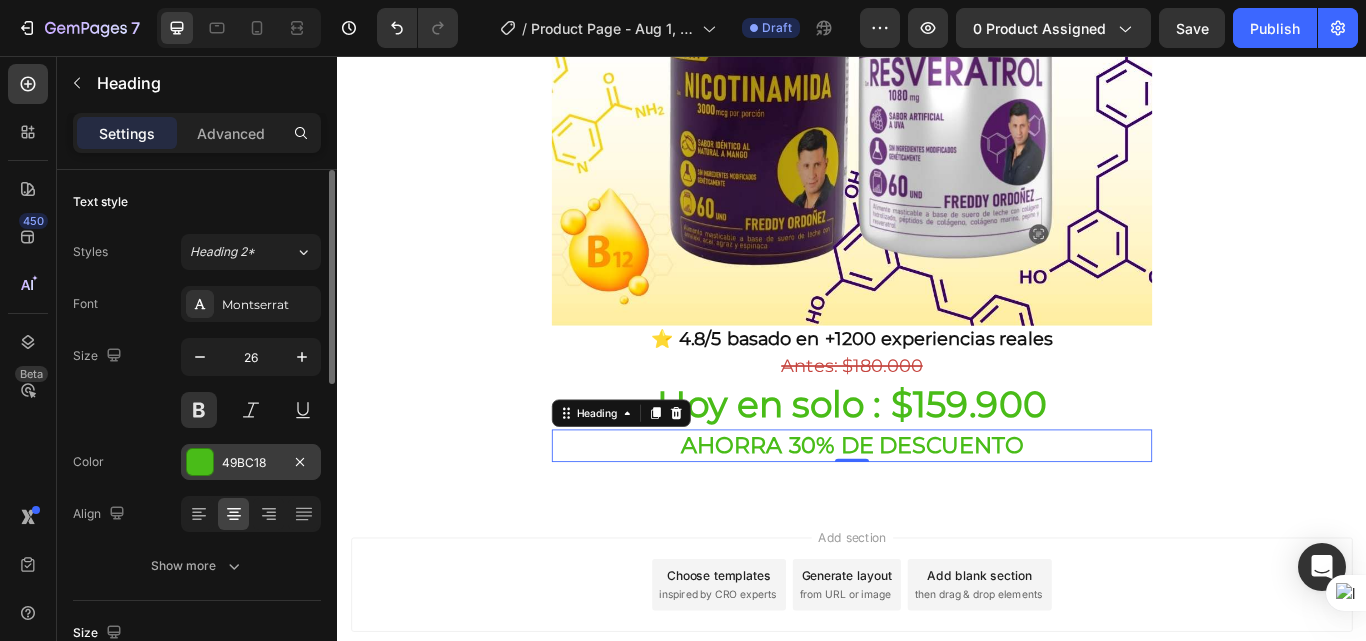 click at bounding box center (200, 462) 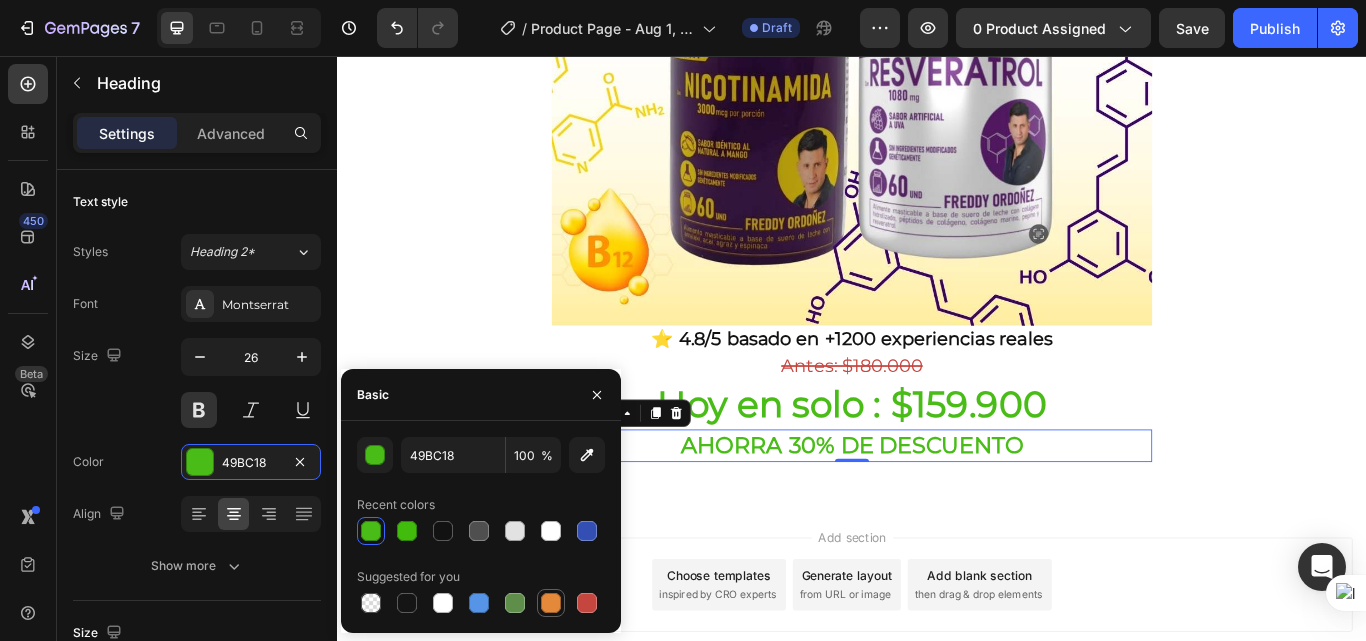 click at bounding box center [551, 603] 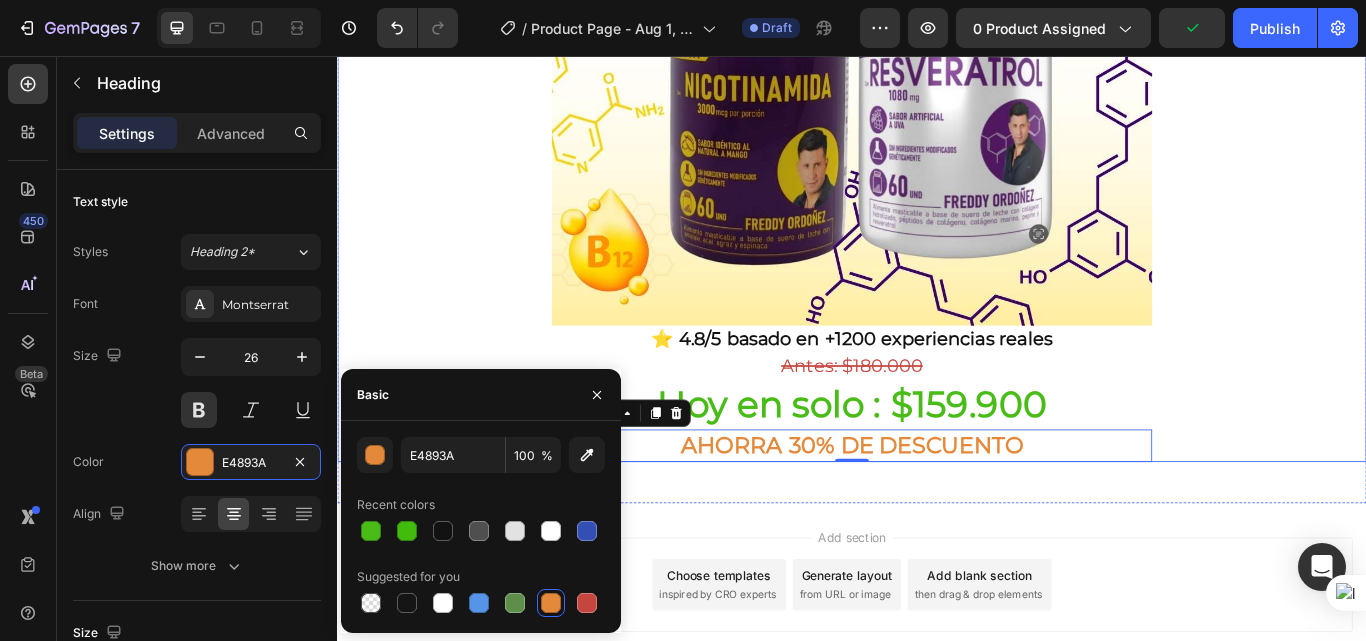 click on "Envio gratis a Toda Colombia - 2 a 4 dias habiles 🚛 Heading Image ⭐ 4.8/5 basado en +1200 experiencias reales Heading ⁠⁠⁠⁠⁠⁠⁠ Antes: $180.000 Heading Hoy en solo : $159.900 Heading AHORRA 30% DE DESCUENTO Heading   0 Row" at bounding box center (937, -43) 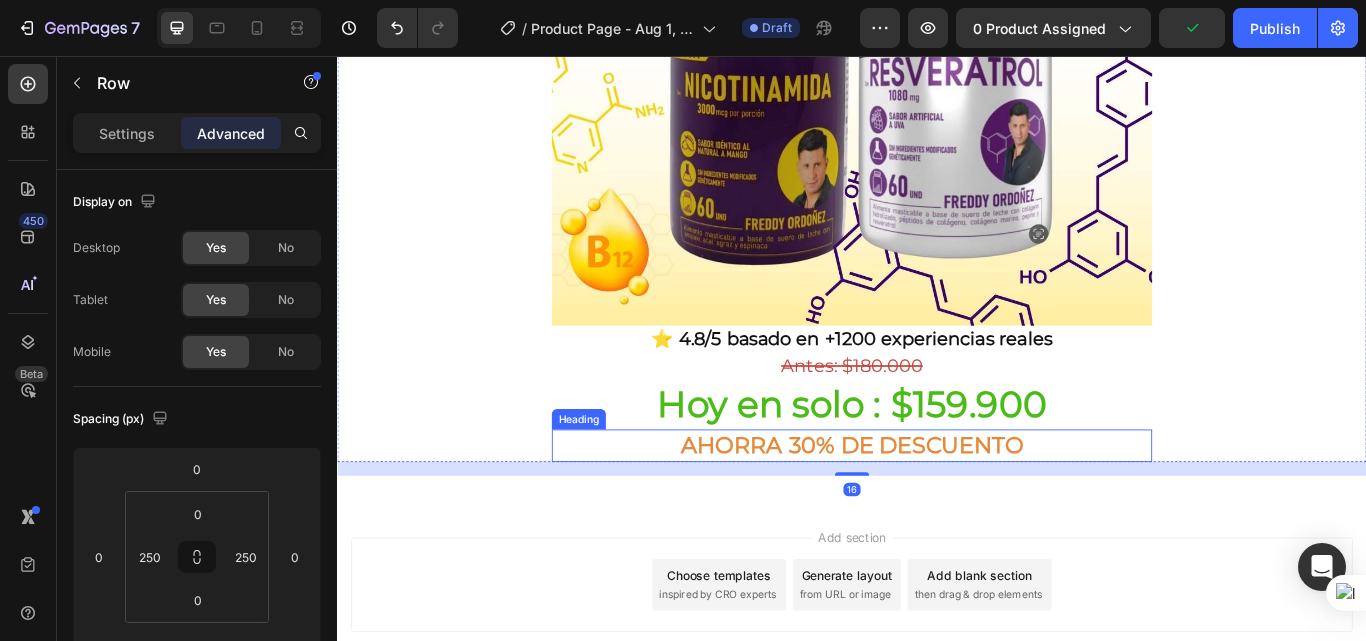 click on "AHORRA 30% DE DESCUENTO" at bounding box center (937, 511) 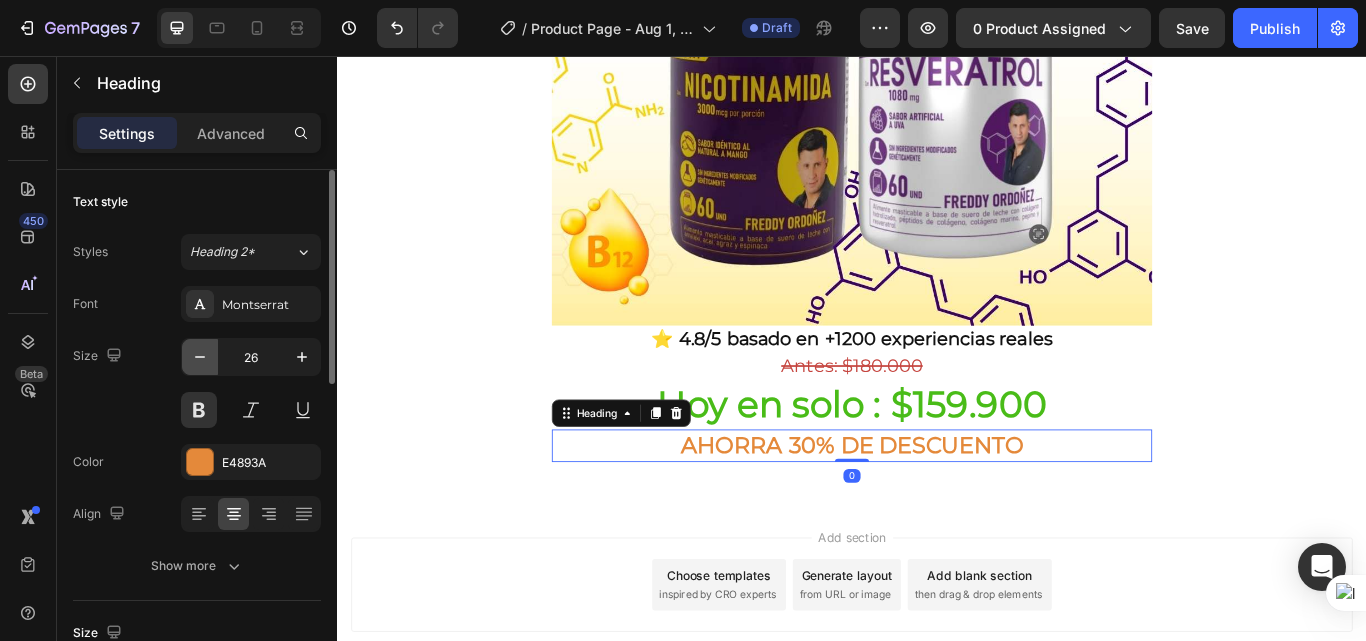click 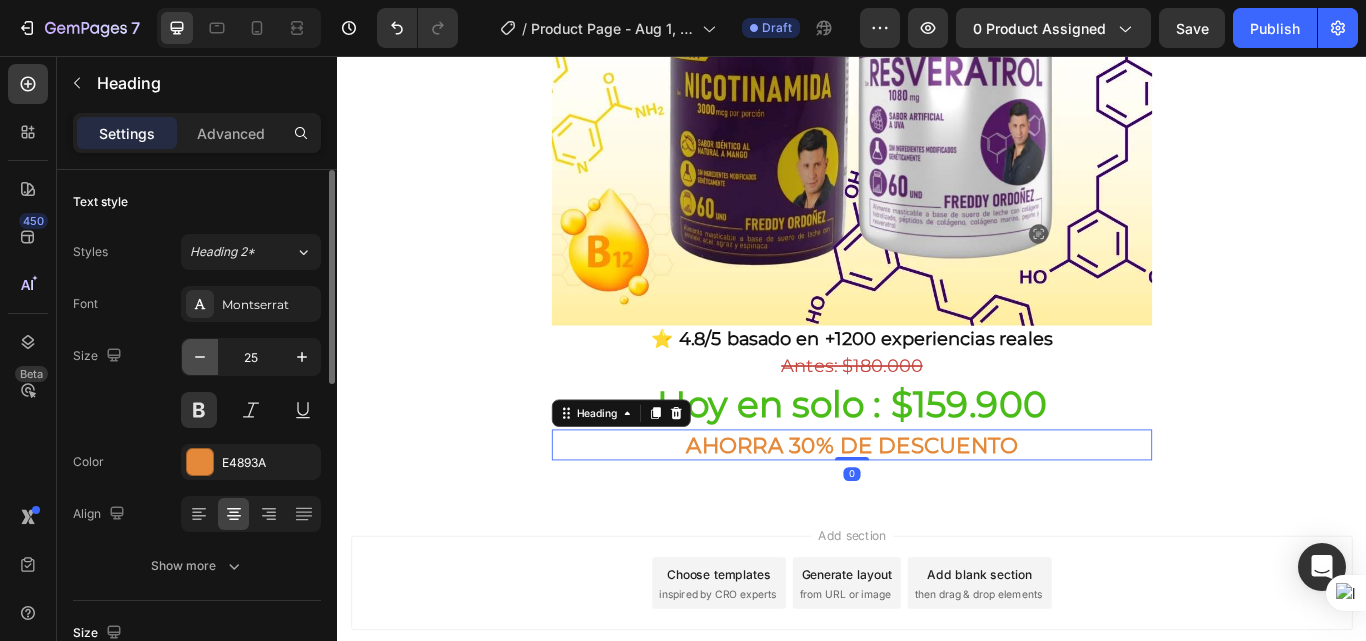 click 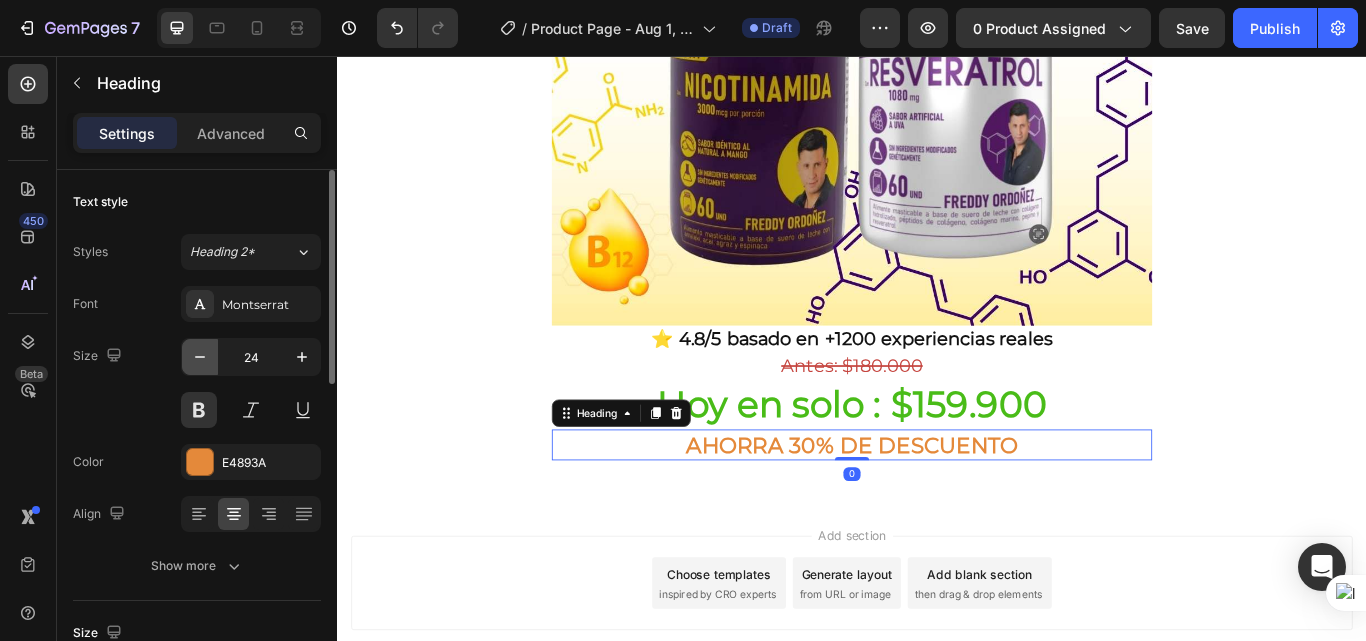 click 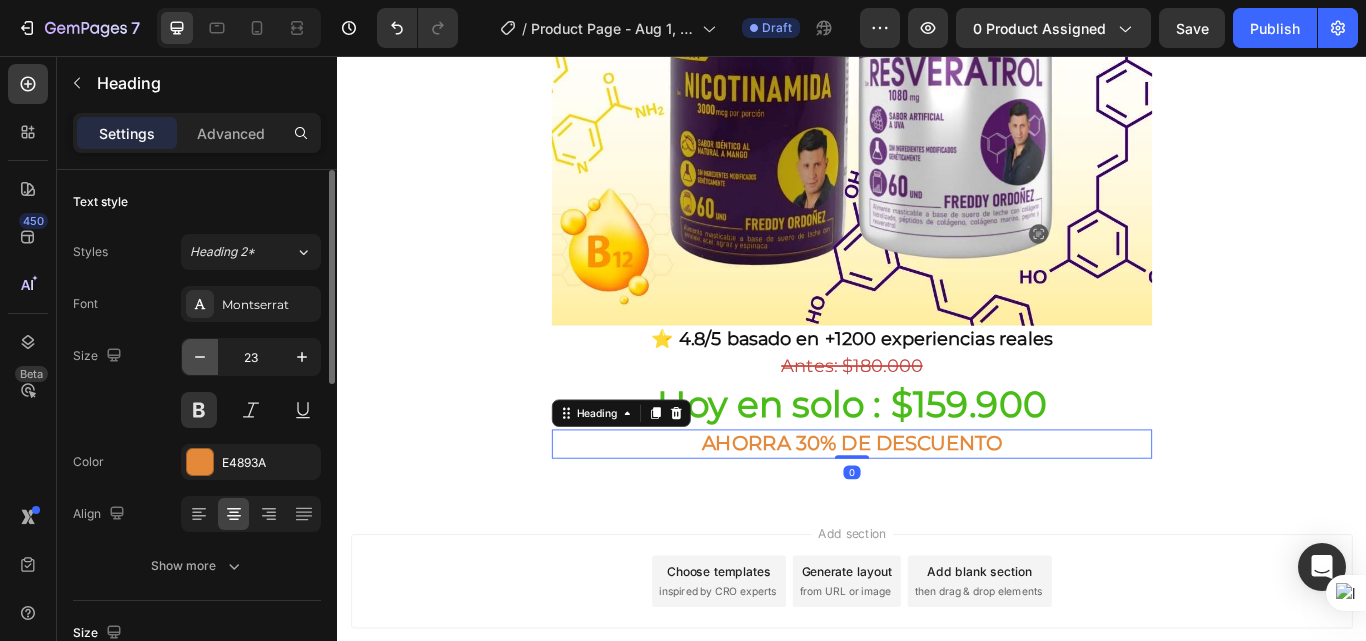 click 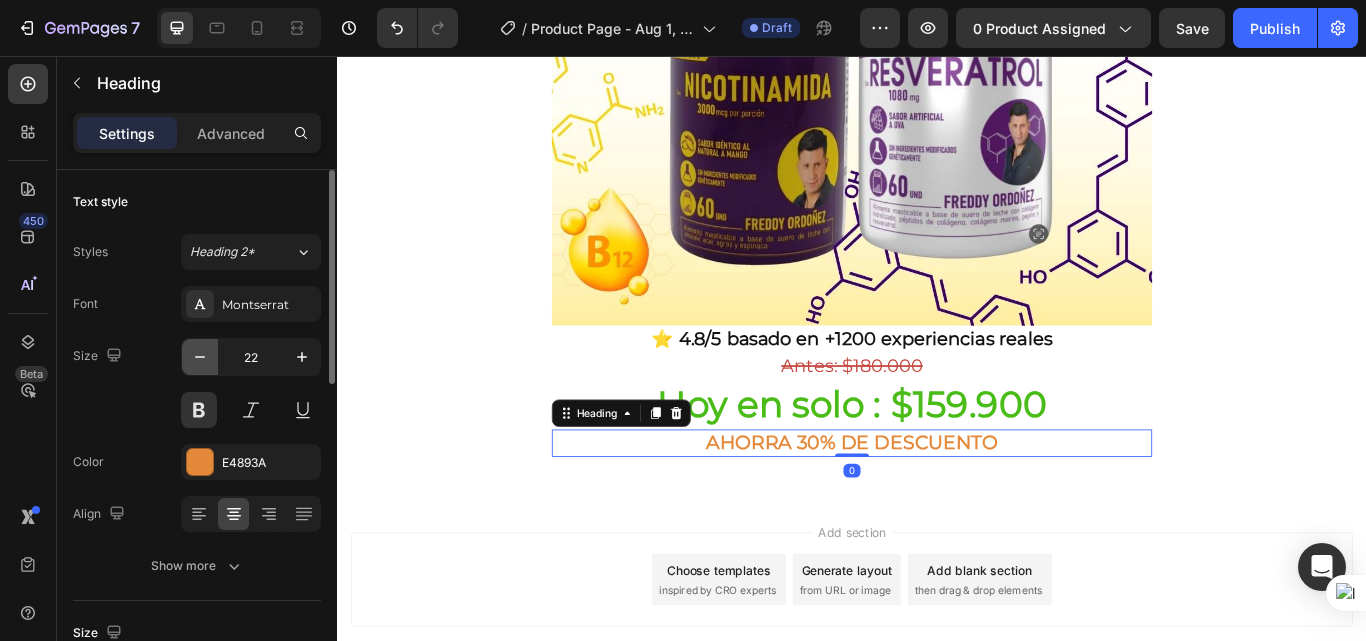 click 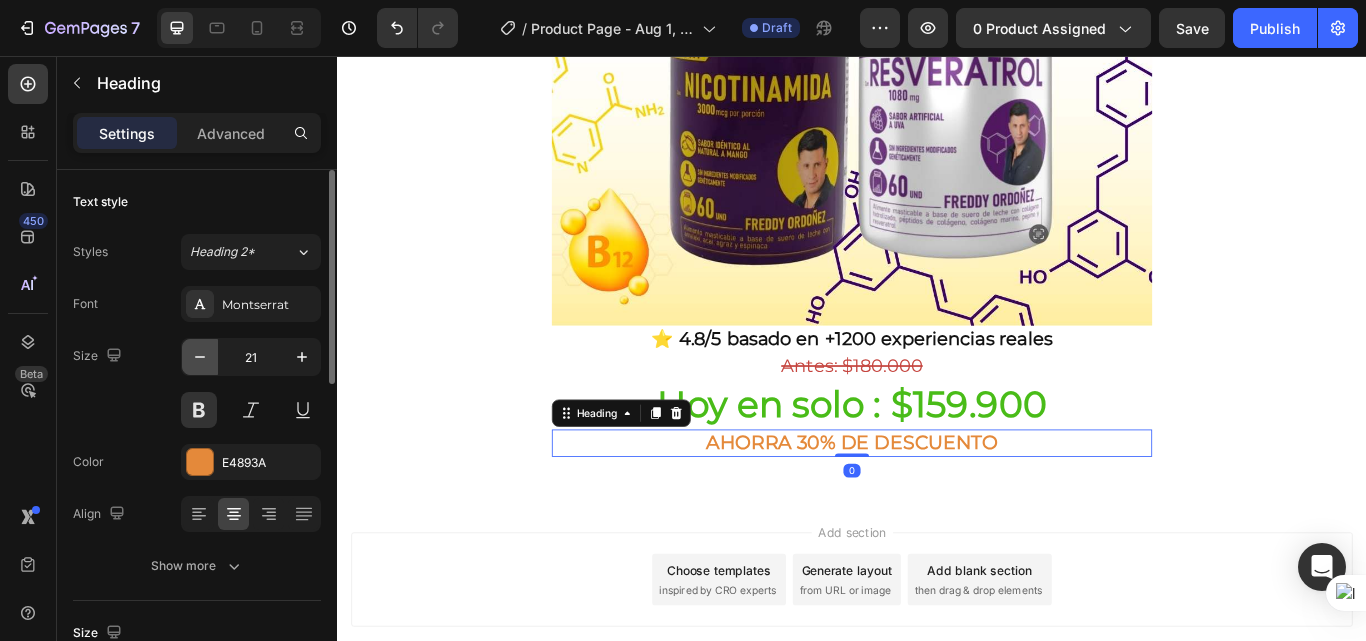 click 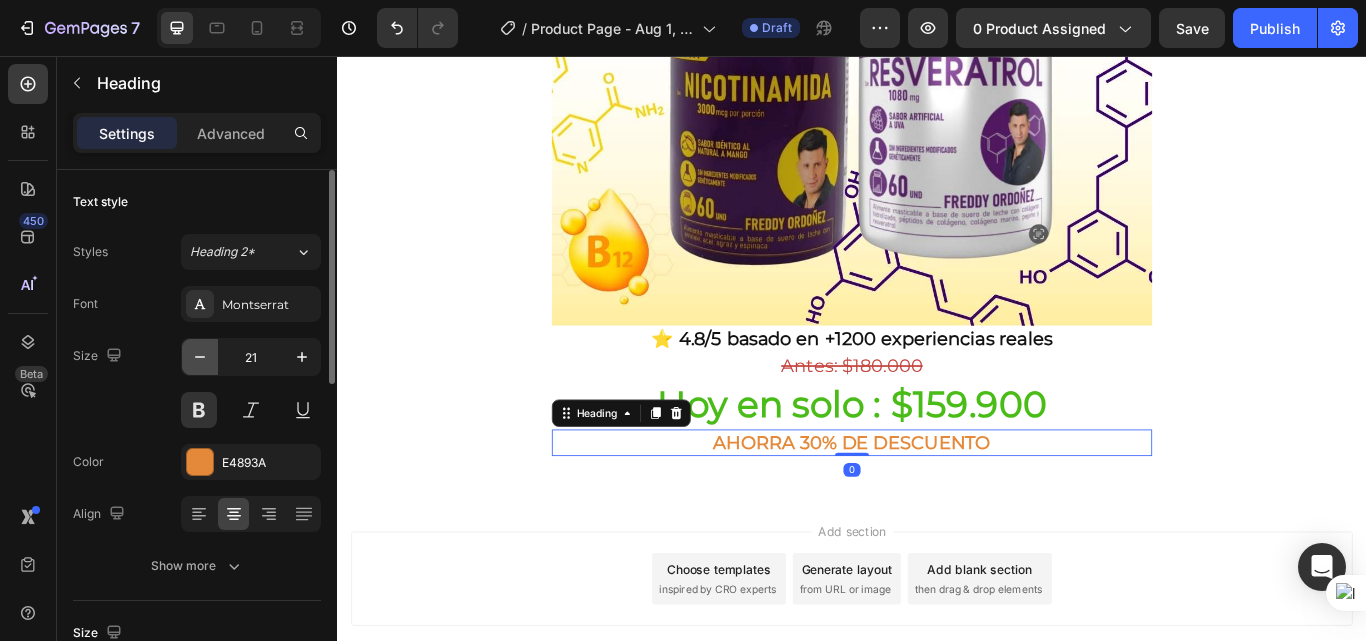 click 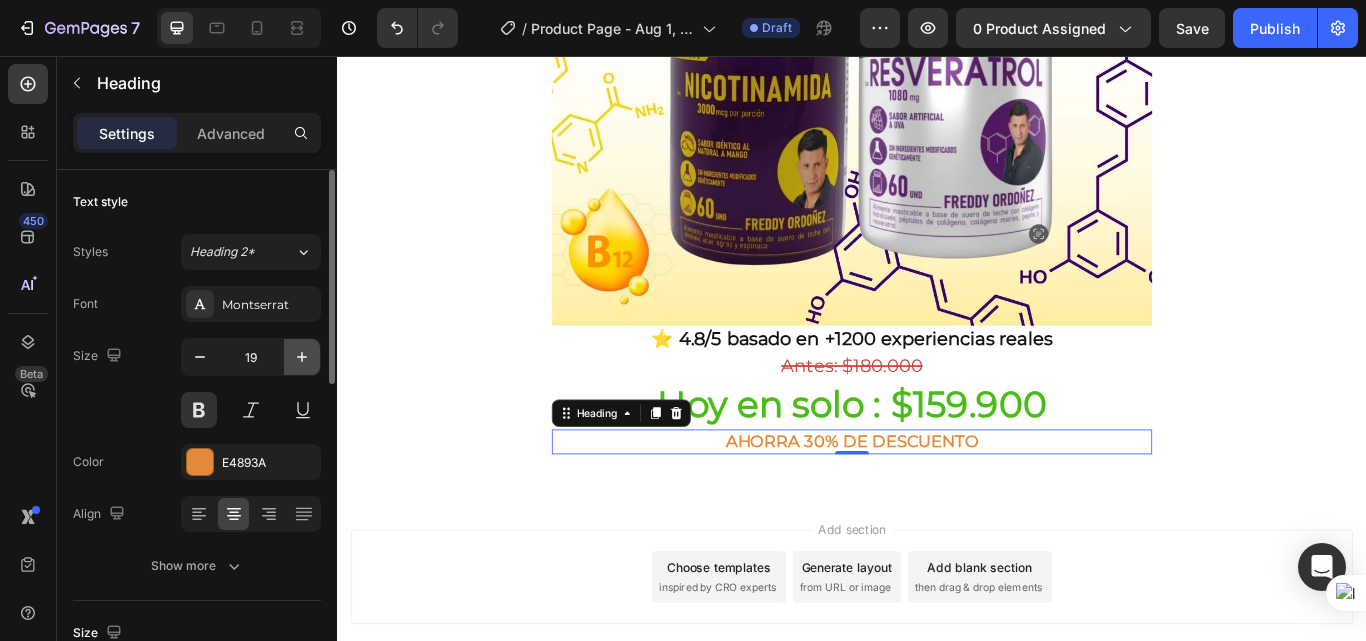 click 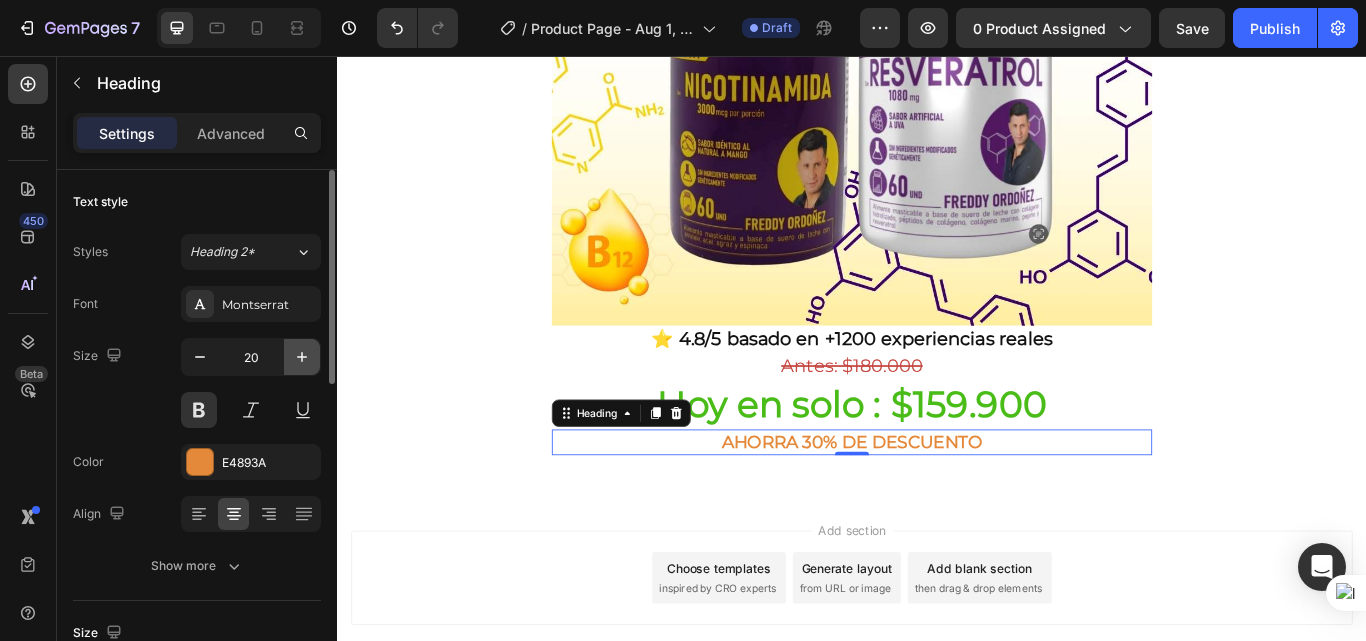 click 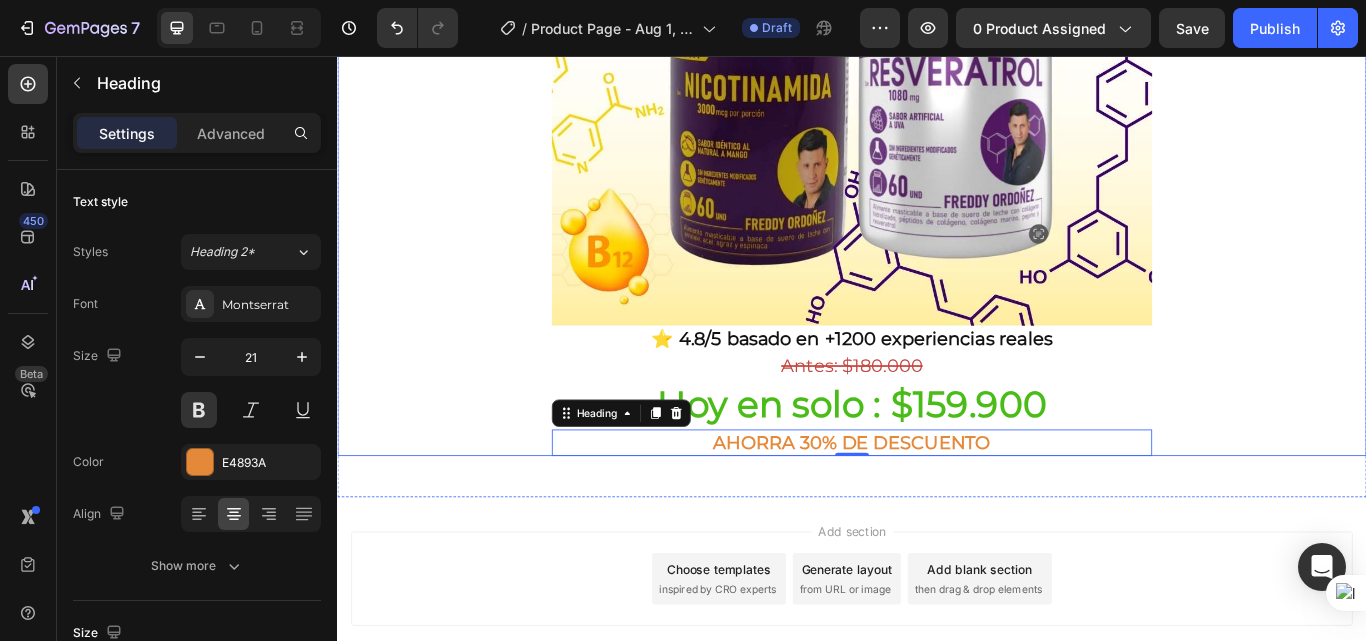 click on "Envio gratis a Toda Colombia - 2 a 4 dias habiles 🚛 Heading Image ⭐ 4.8/5 basado en +1200 experiencias reales Heading ⁠⁠⁠⁠⁠⁠⁠ Antes: $180.000 Heading Hoy en solo : $159.900 Heading AHORRA 30% DE DESCUENTO Heading   0 Row" at bounding box center (937, -47) 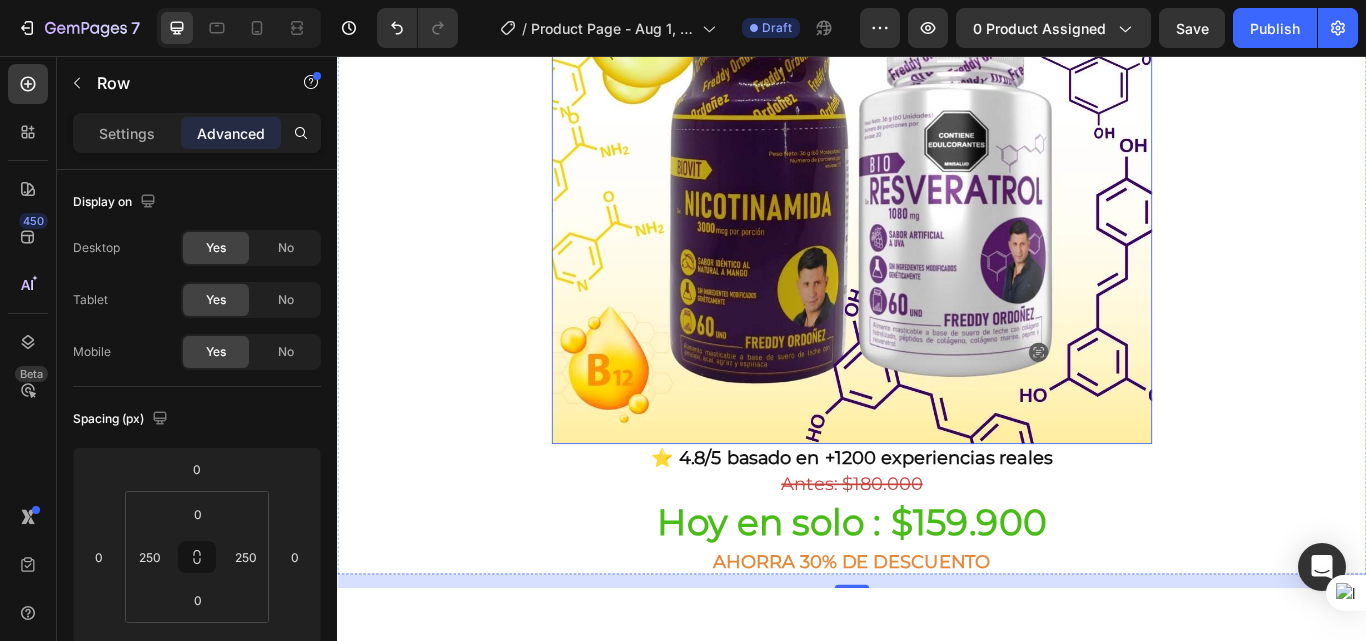 scroll, scrollTop: 513, scrollLeft: 0, axis: vertical 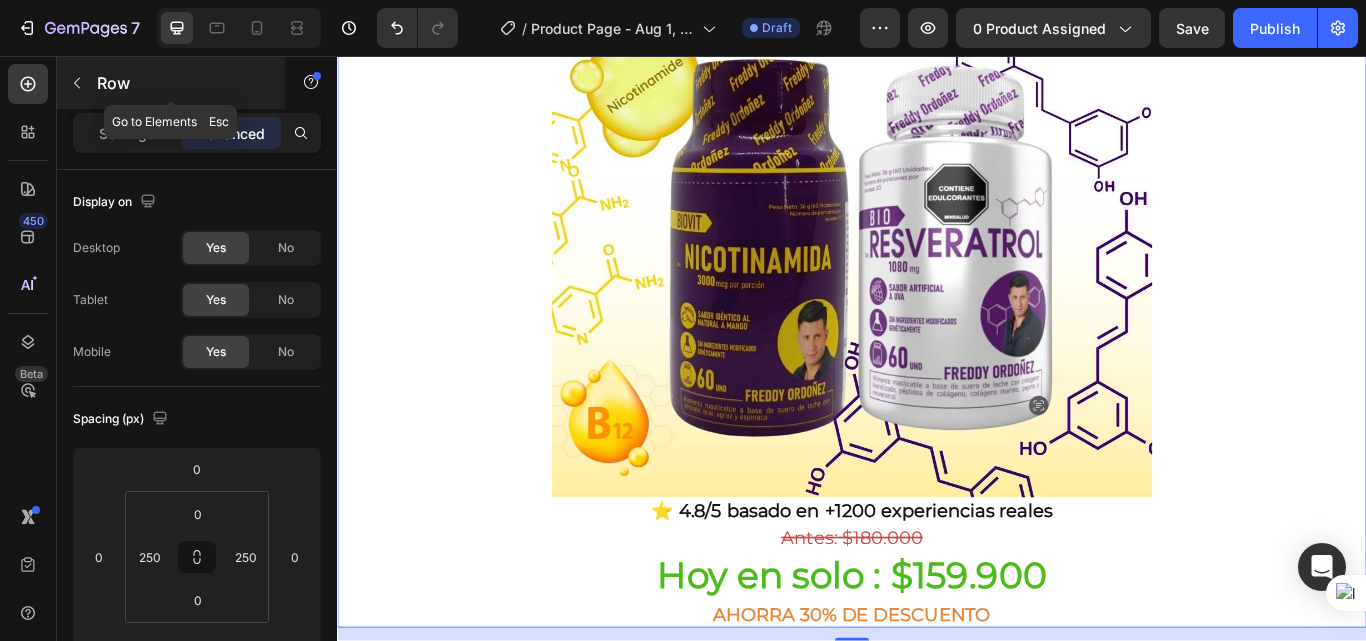 click 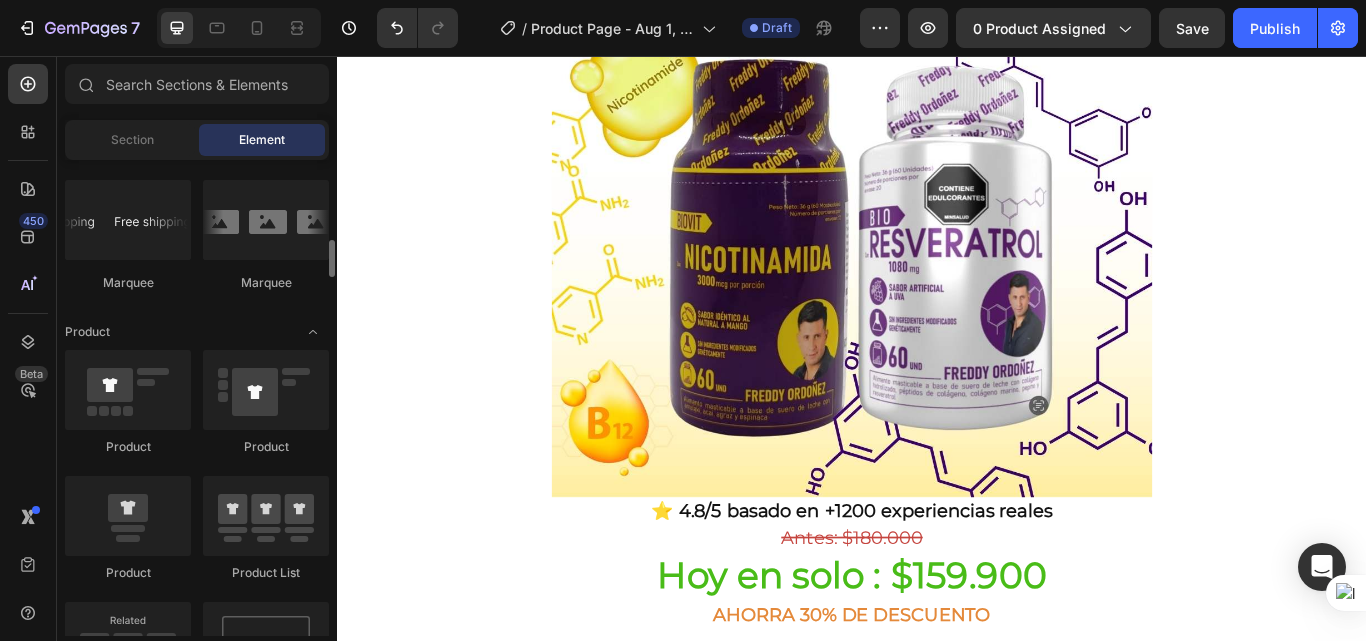 scroll, scrollTop: 2000, scrollLeft: 0, axis: vertical 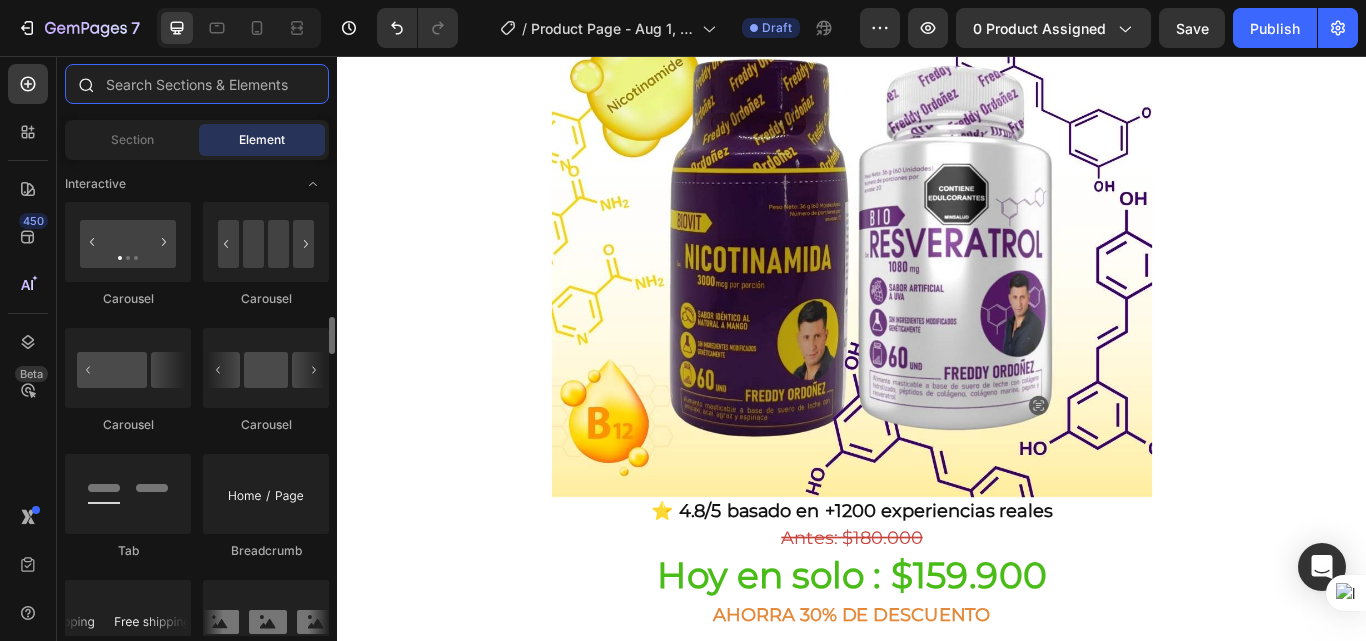 click at bounding box center [197, 84] 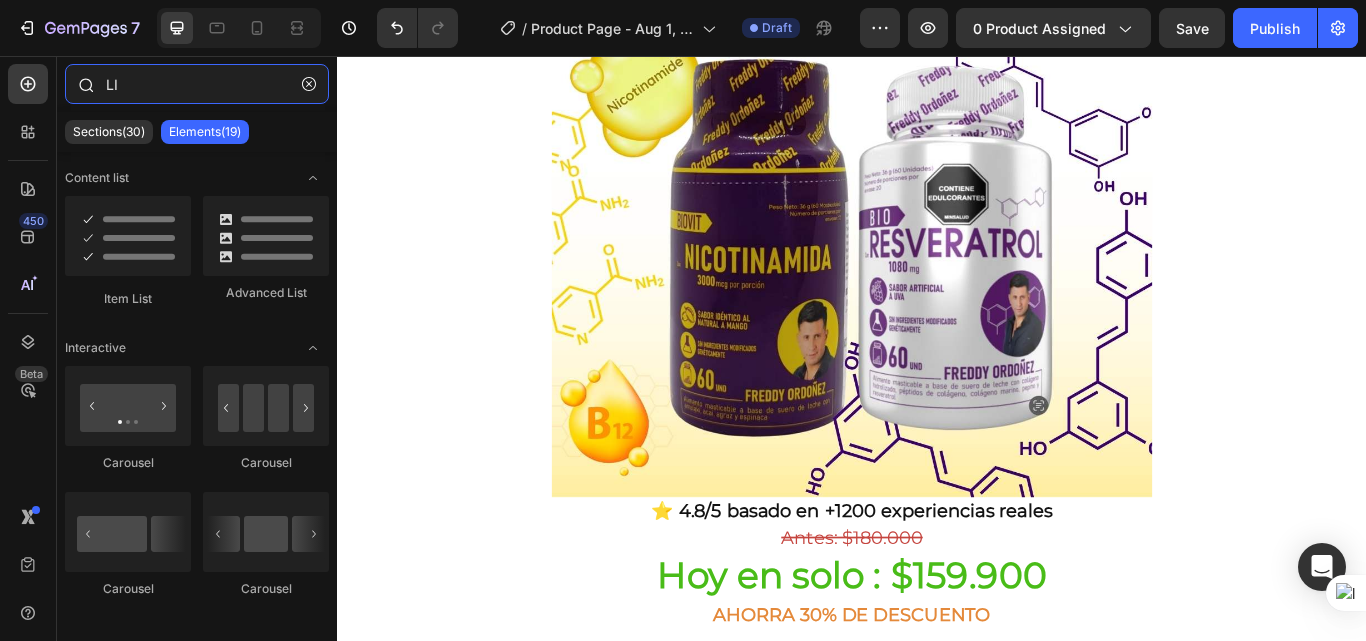 type on "L" 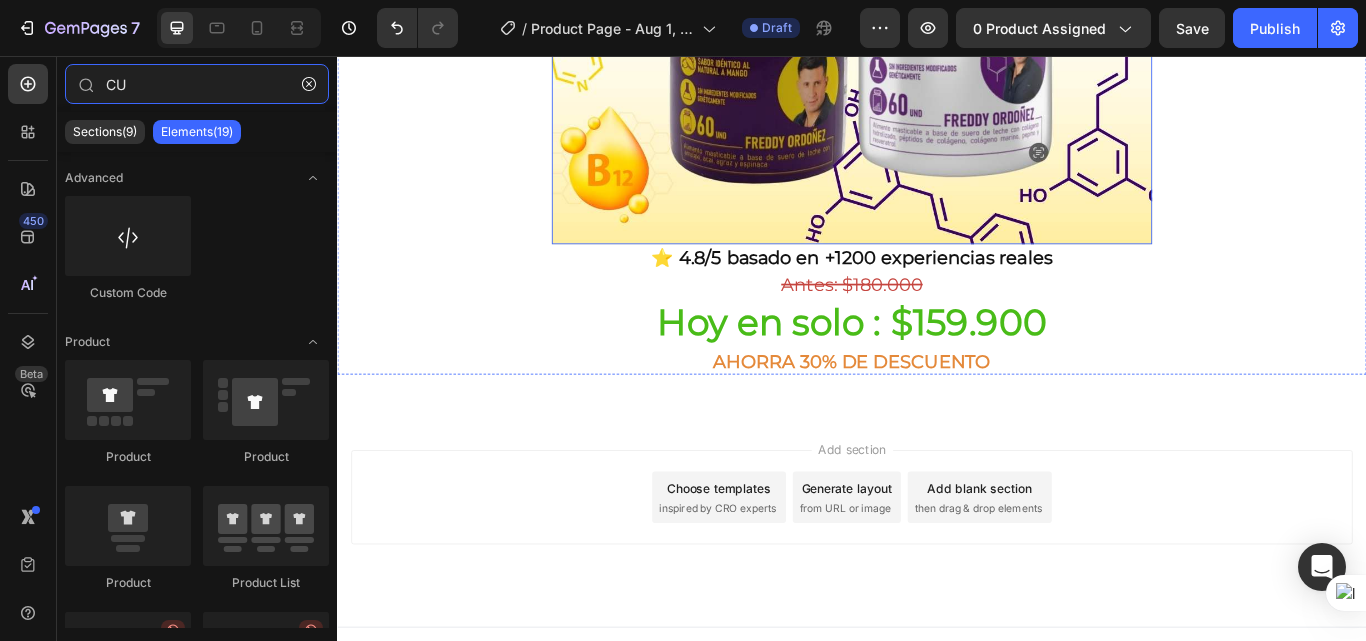 scroll, scrollTop: 813, scrollLeft: 0, axis: vertical 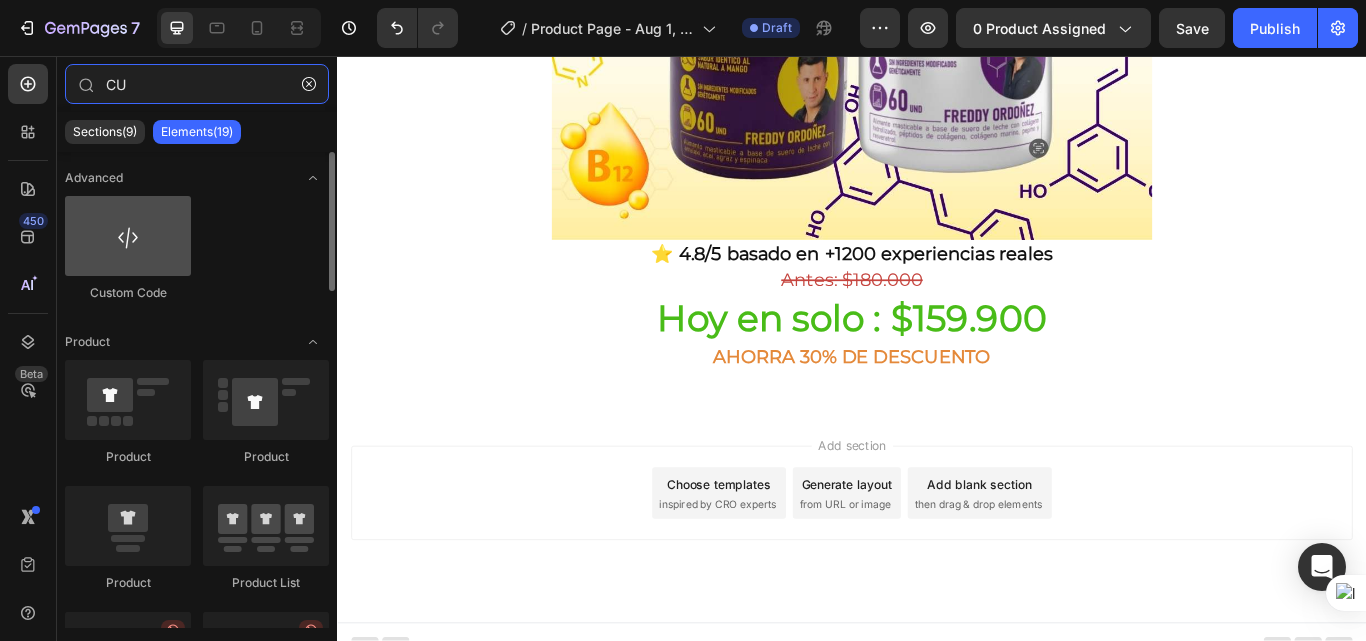 type on "CU" 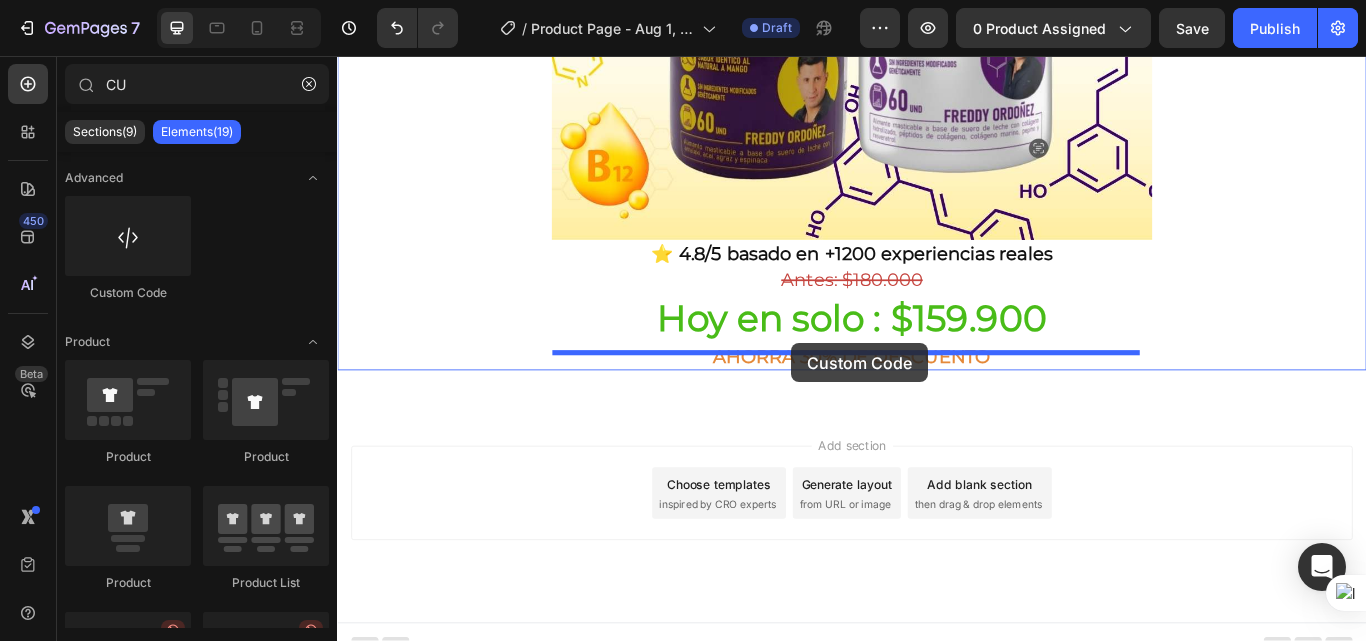 drag, startPoint x: 455, startPoint y: 286, endPoint x: 867, endPoint y: 391, distance: 425.16937 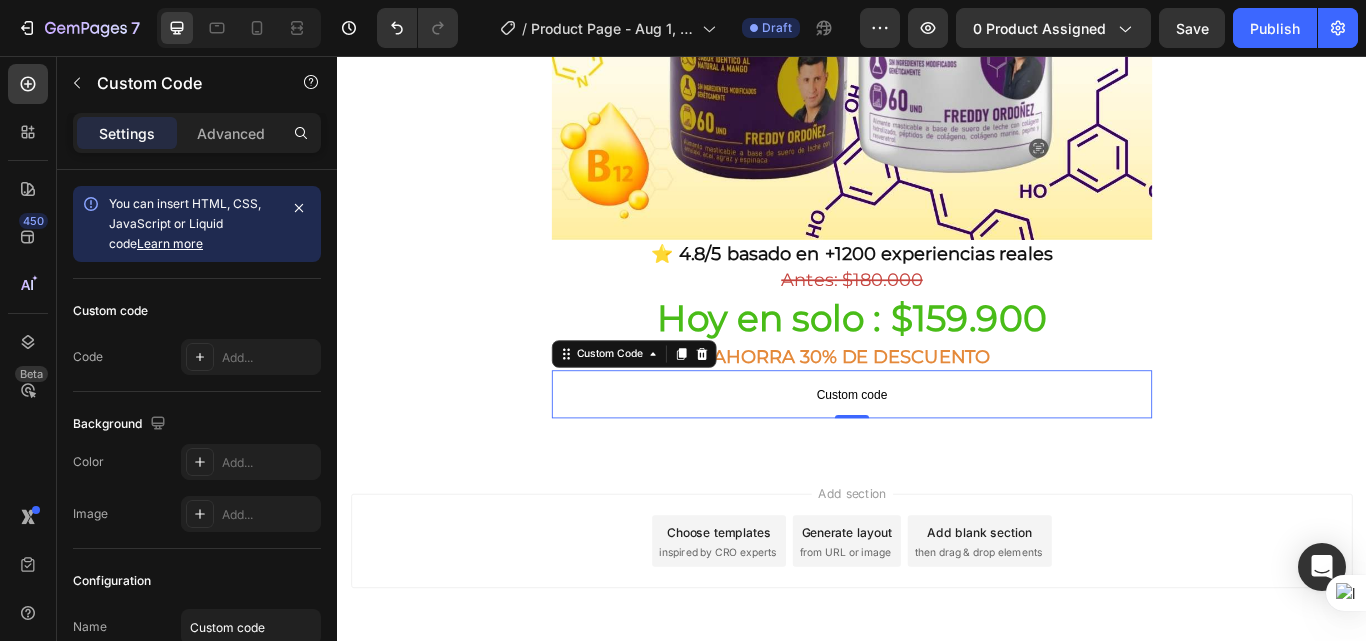 drag, startPoint x: 1016, startPoint y: 441, endPoint x: 1001, endPoint y: 388, distance: 55.081757 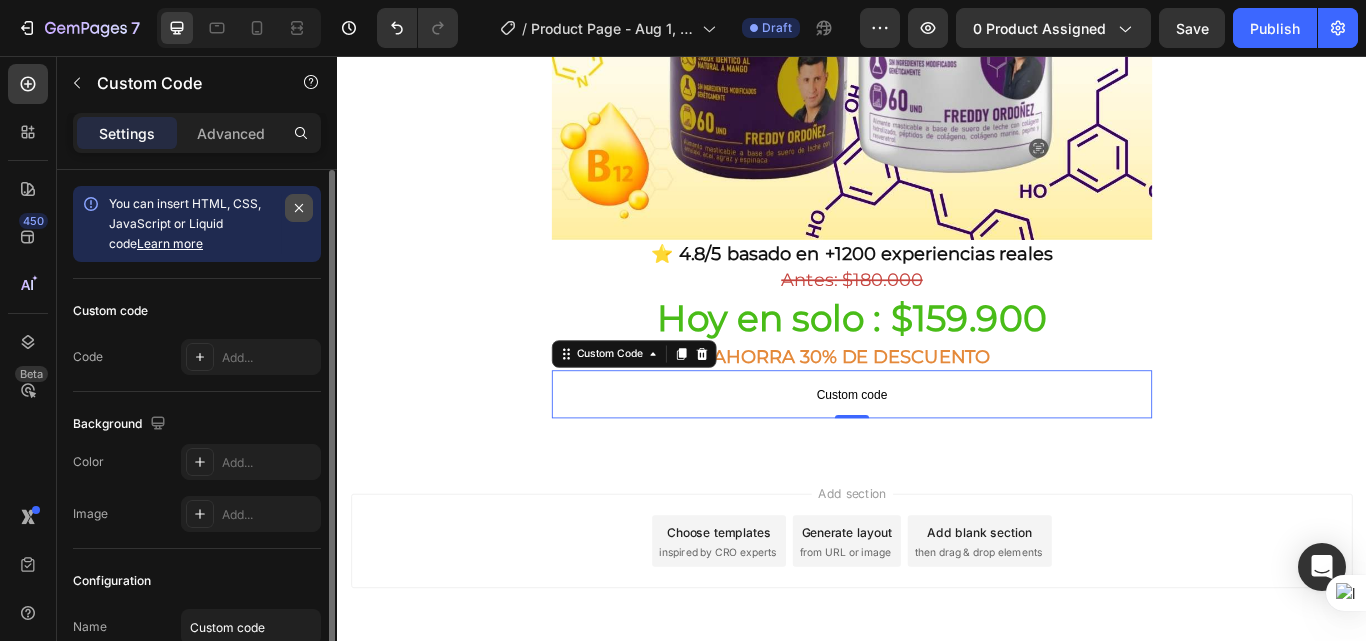 click at bounding box center (299, 208) 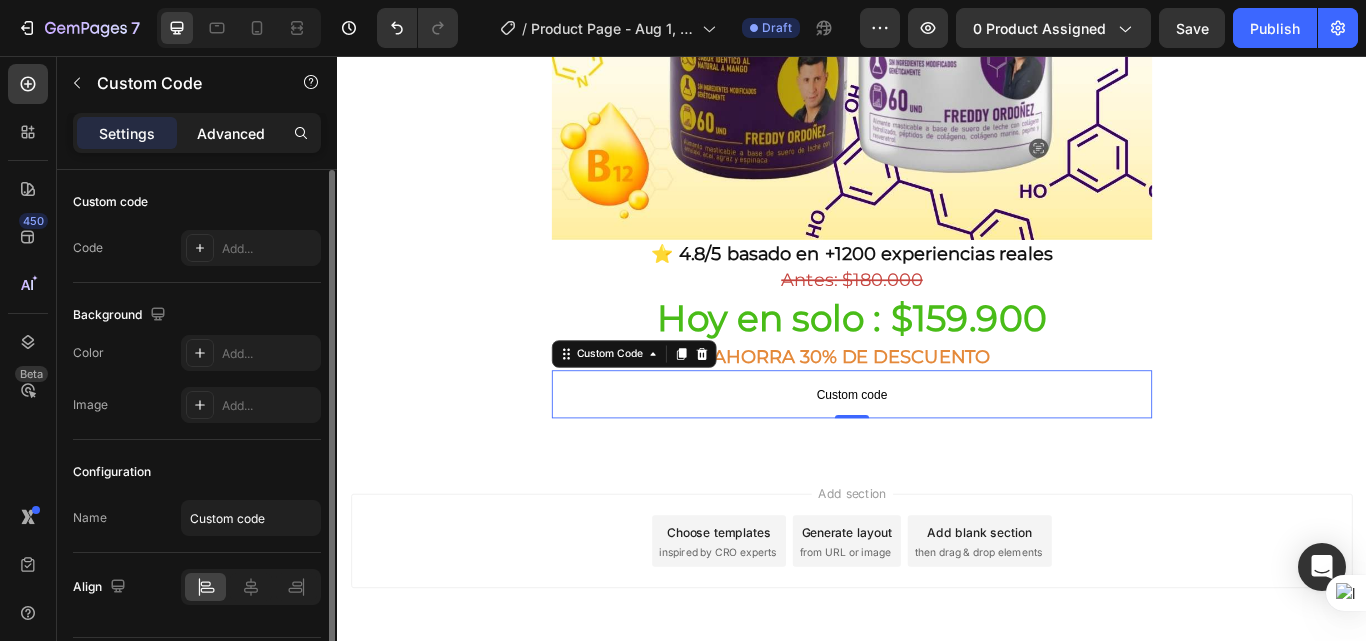 click on "Advanced" at bounding box center (231, 133) 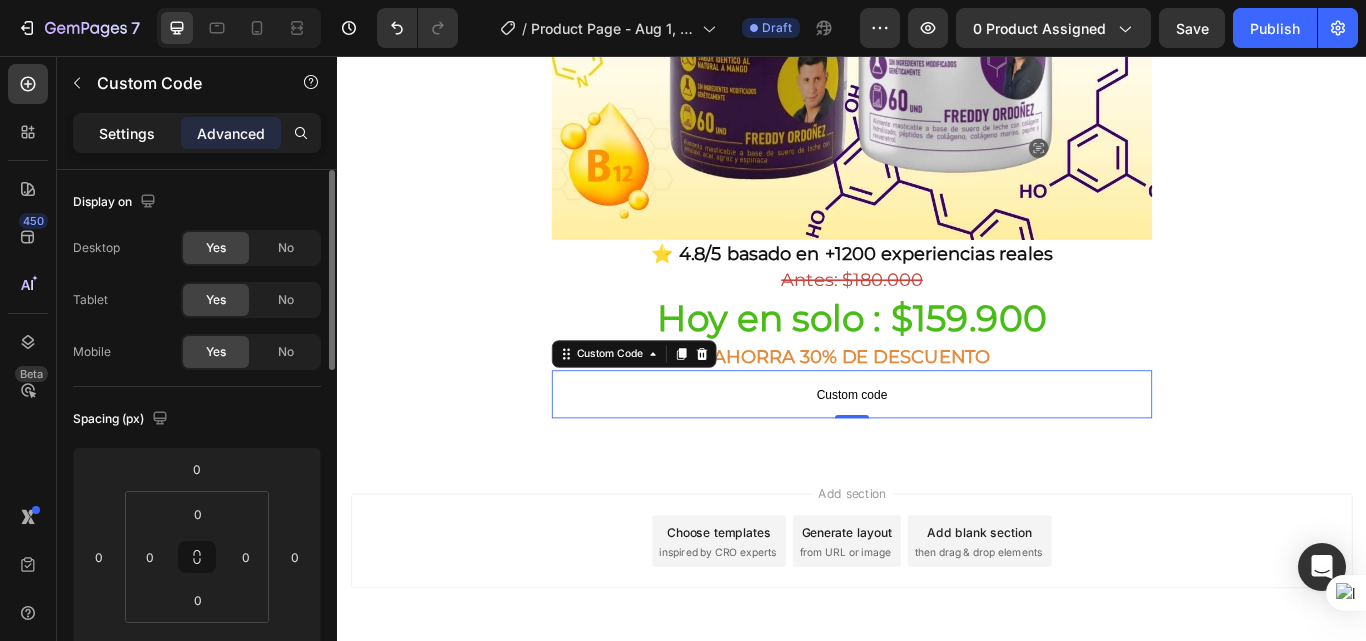 click on "Settings" 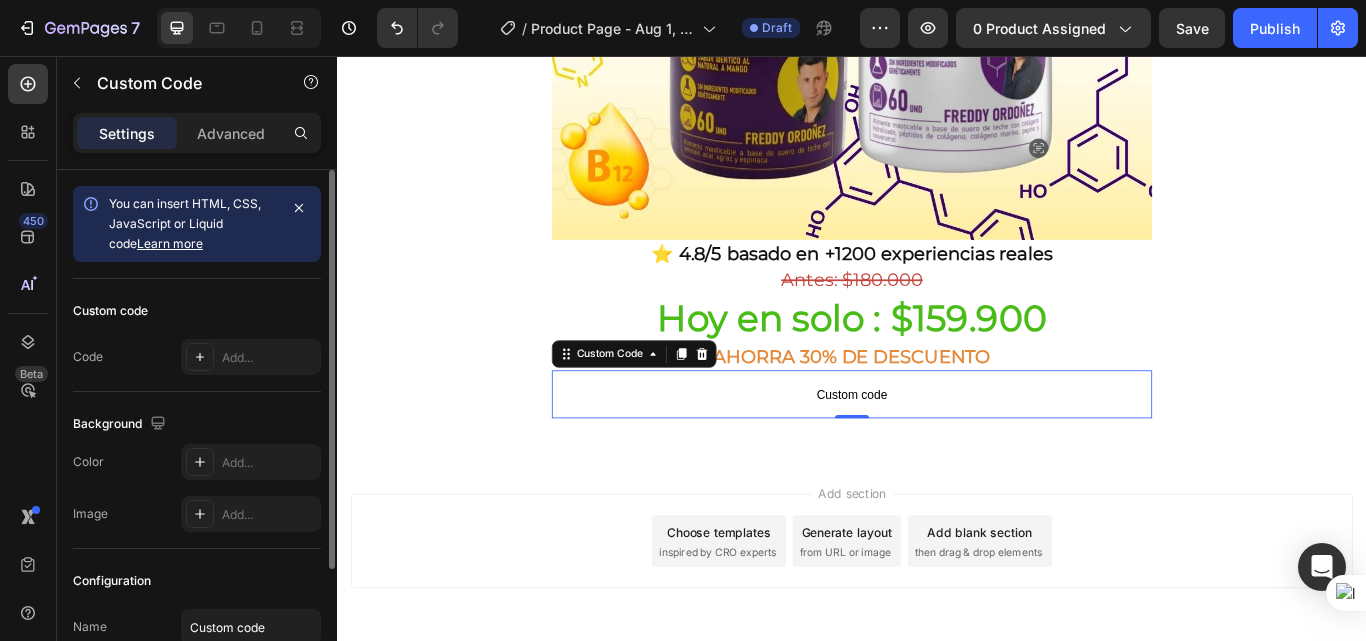 click on "Custom code" at bounding box center (937, 451) 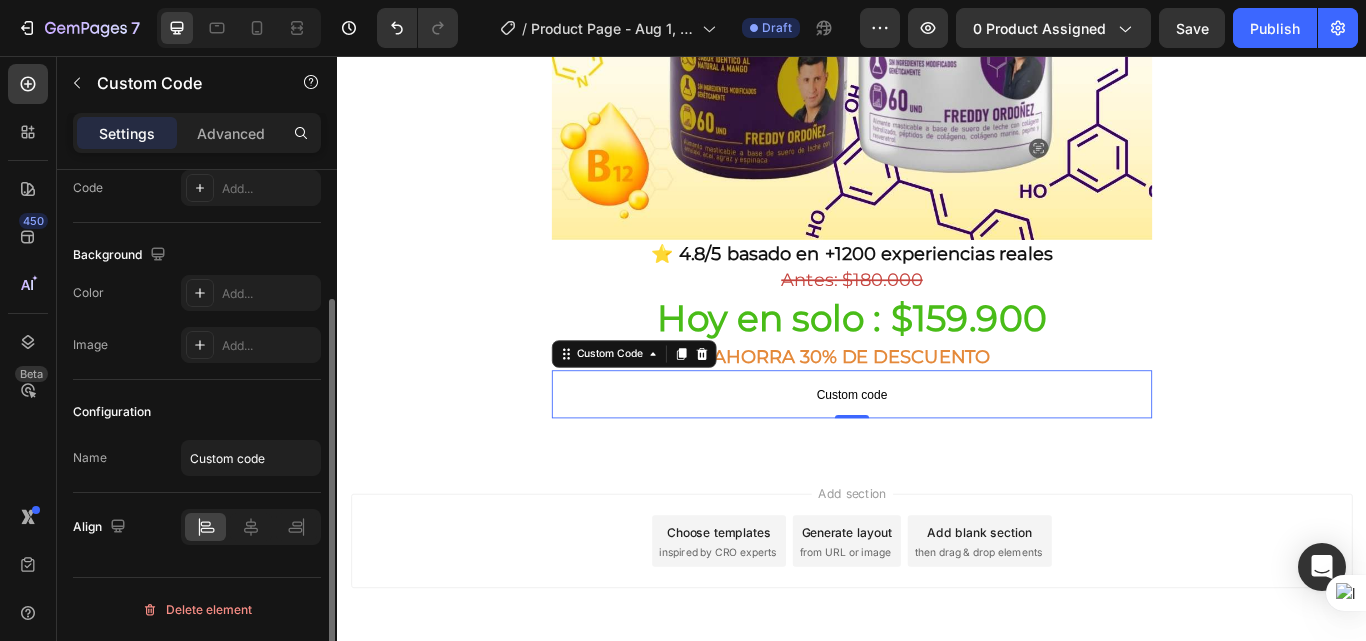 scroll, scrollTop: 0, scrollLeft: 0, axis: both 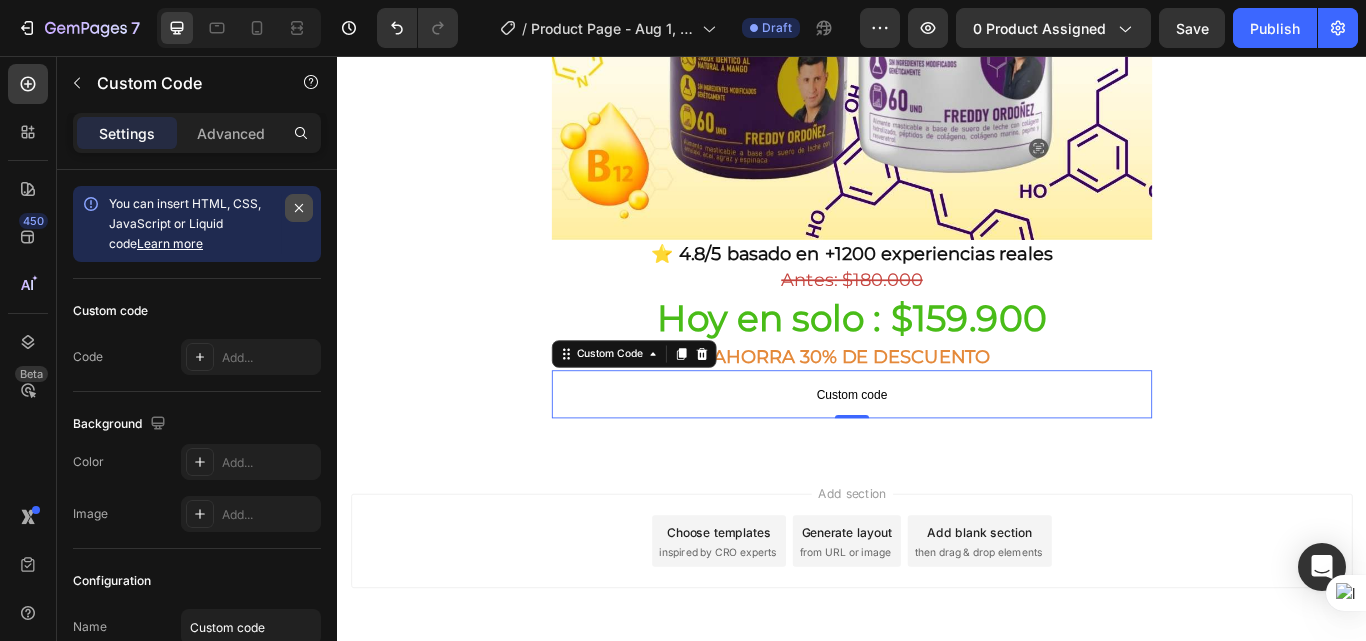 click 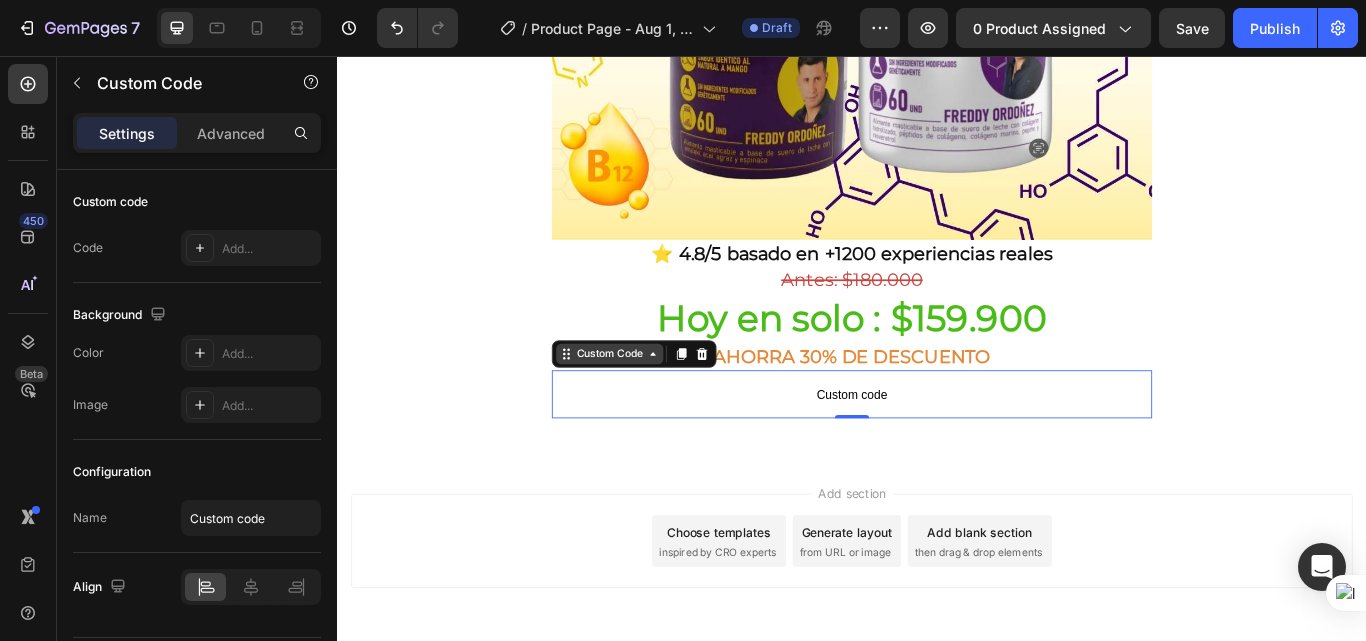 click on "Custom Code" at bounding box center (654, 404) 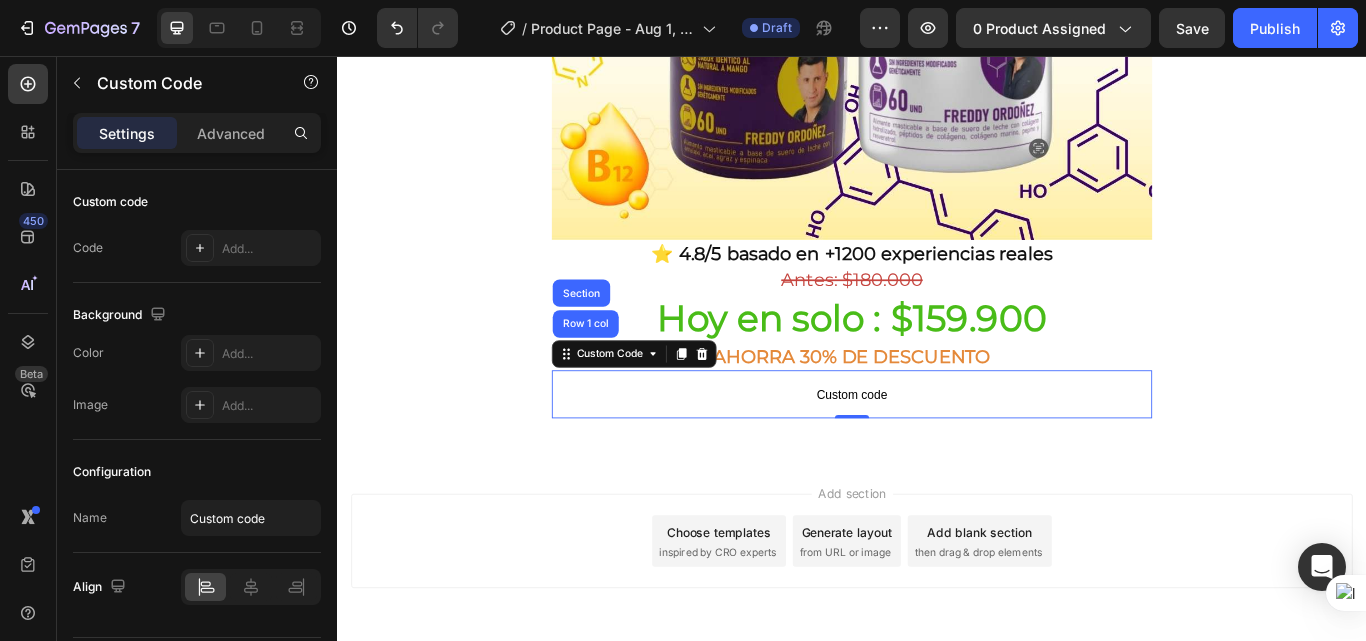 click on "Custom code" at bounding box center [937, 451] 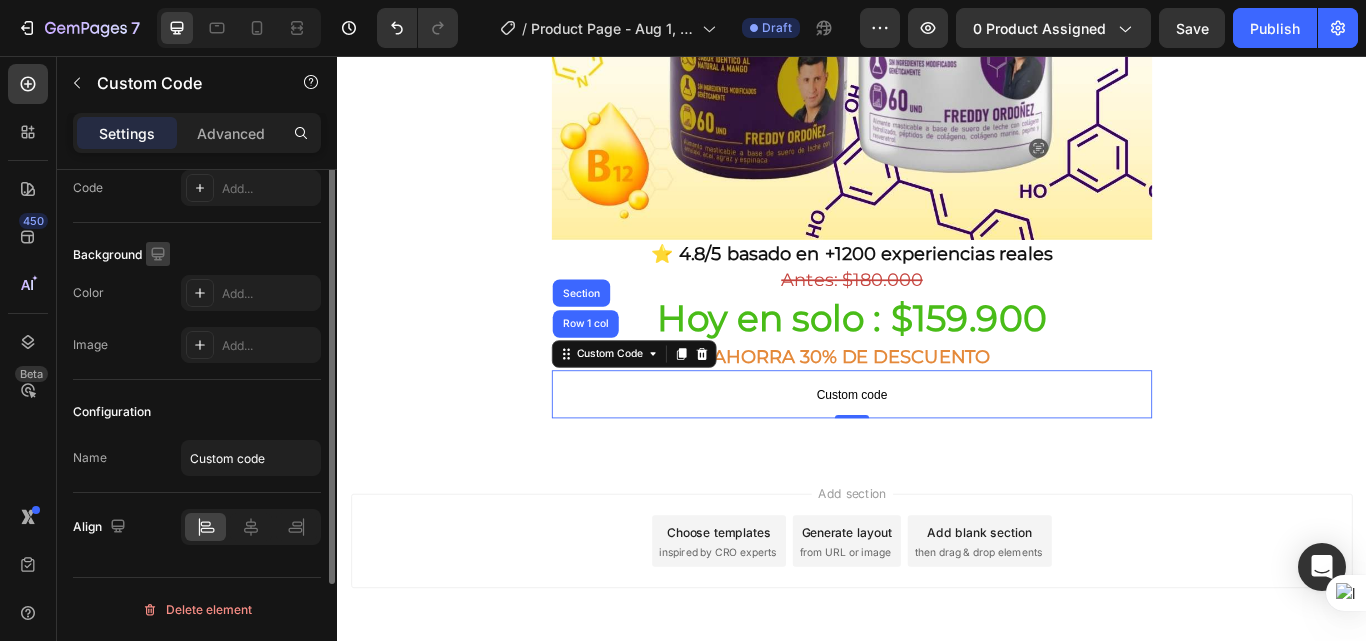 scroll, scrollTop: 0, scrollLeft: 0, axis: both 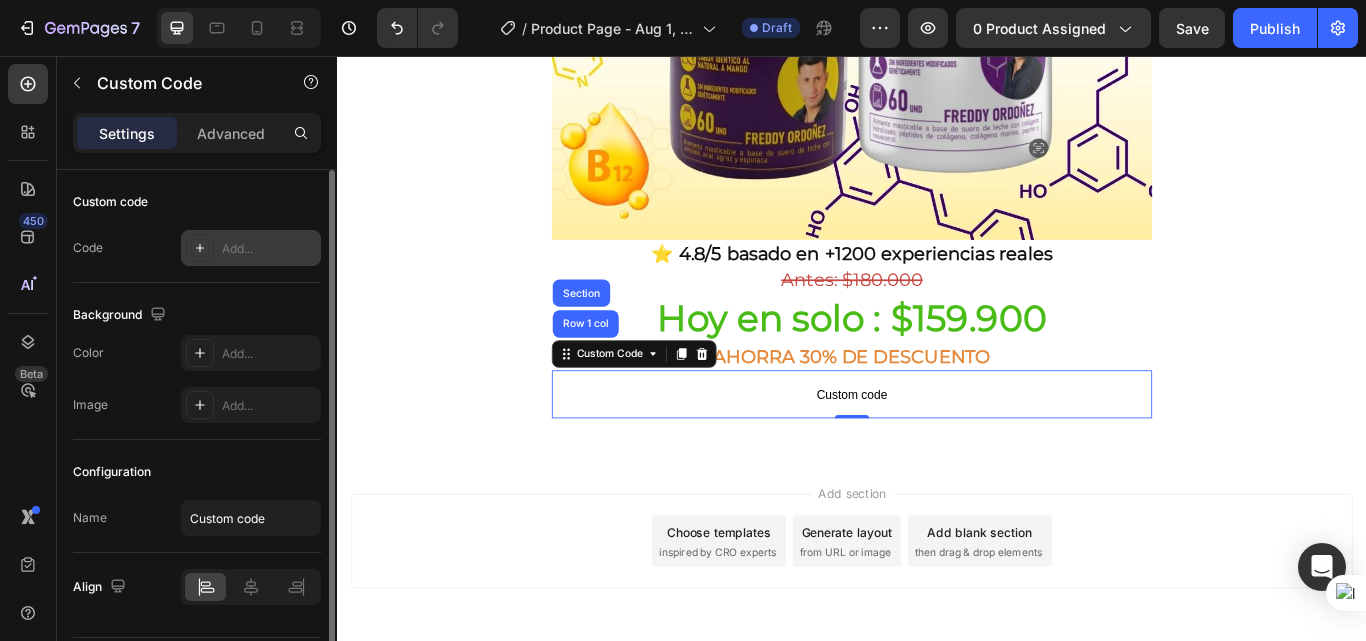 click at bounding box center [200, 248] 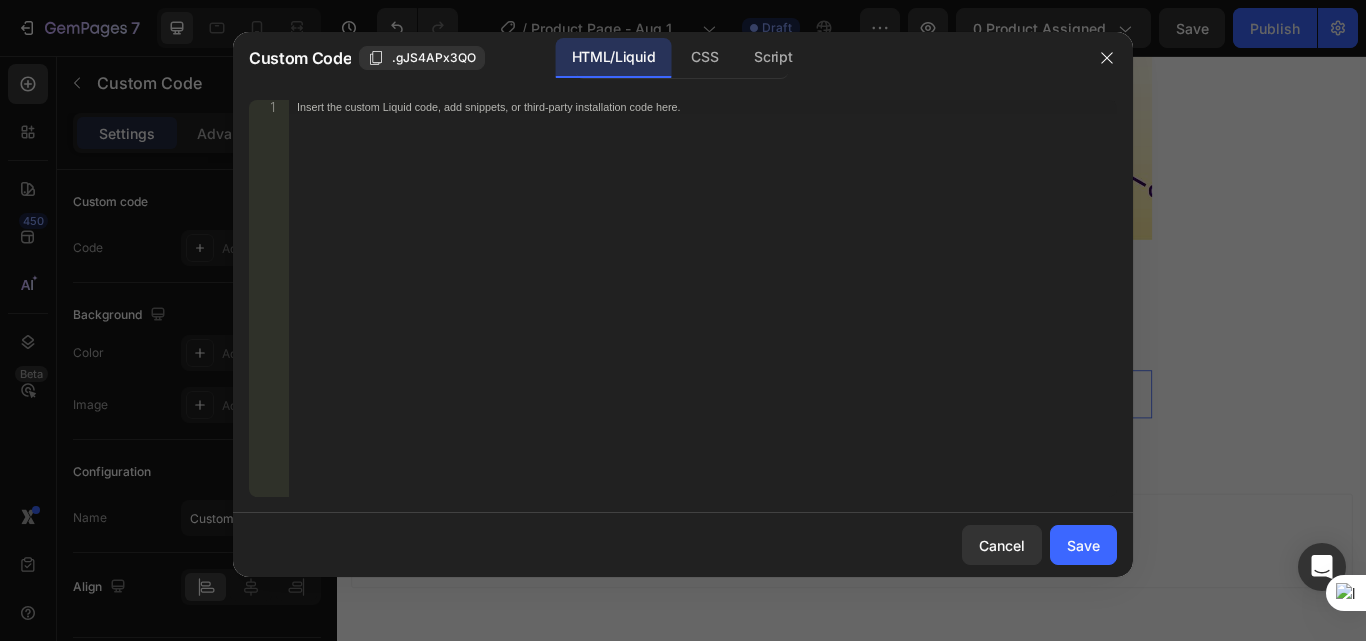type 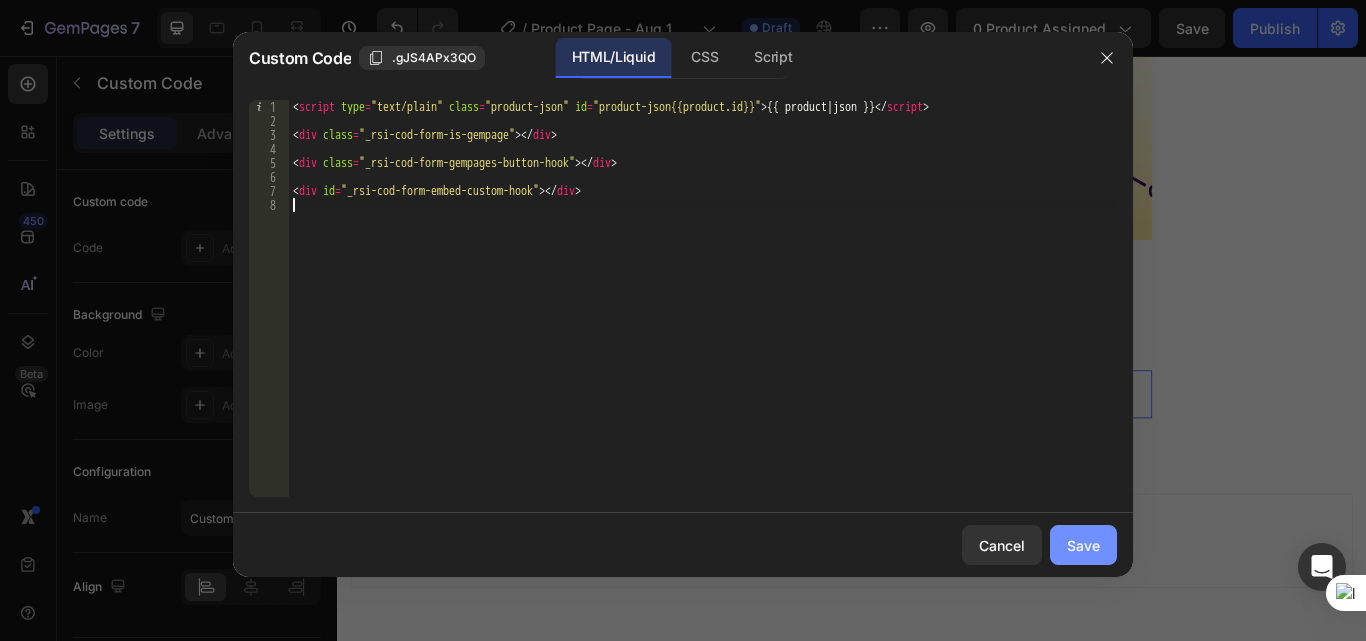 click on "Save" at bounding box center (1083, 545) 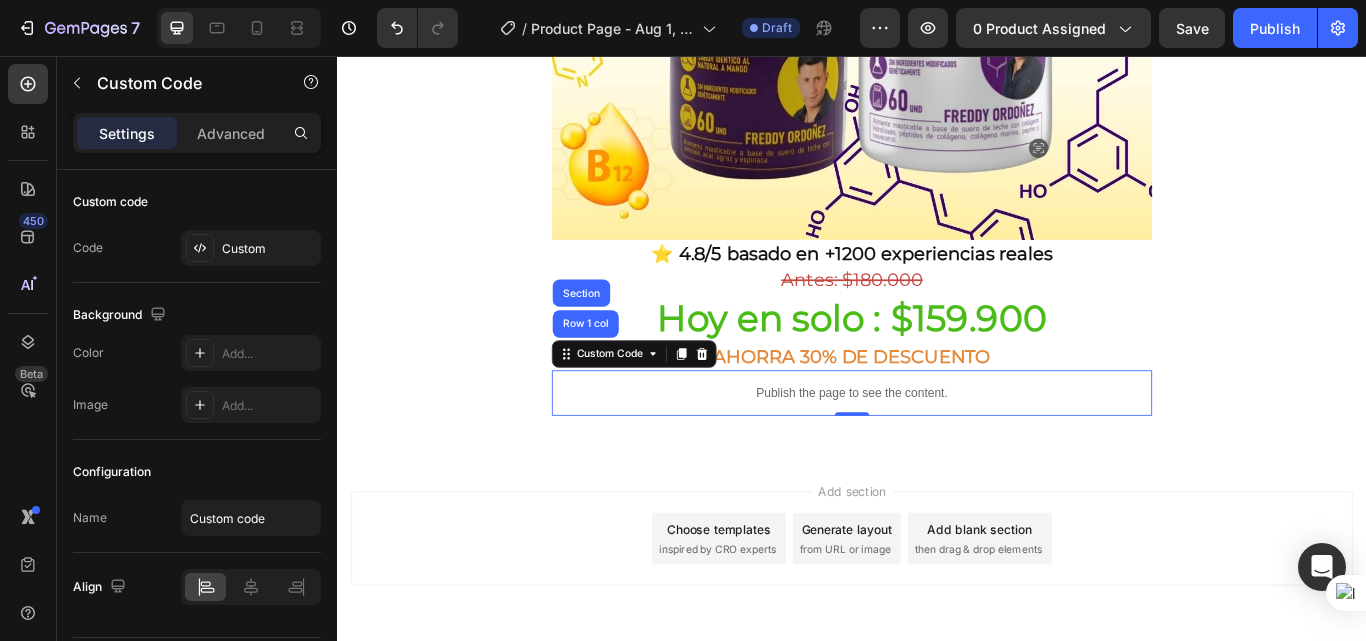 click on "Publish the page to see the content." at bounding box center (937, 449) 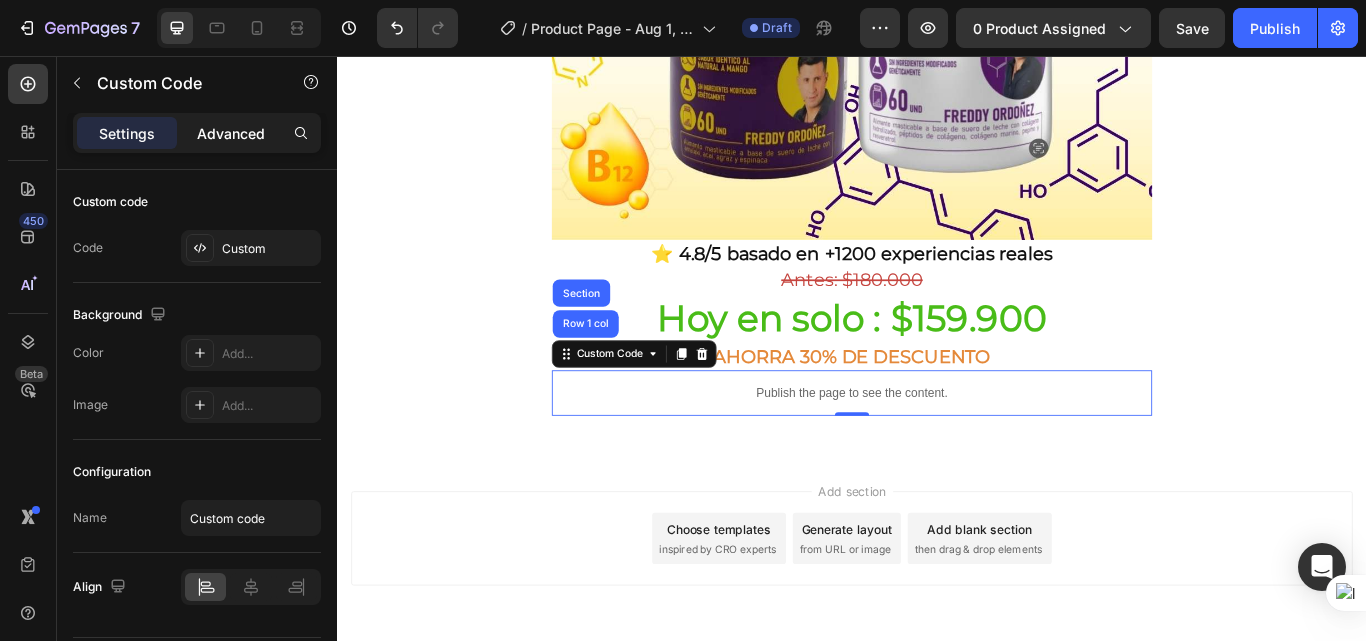 click on "Advanced" at bounding box center [231, 133] 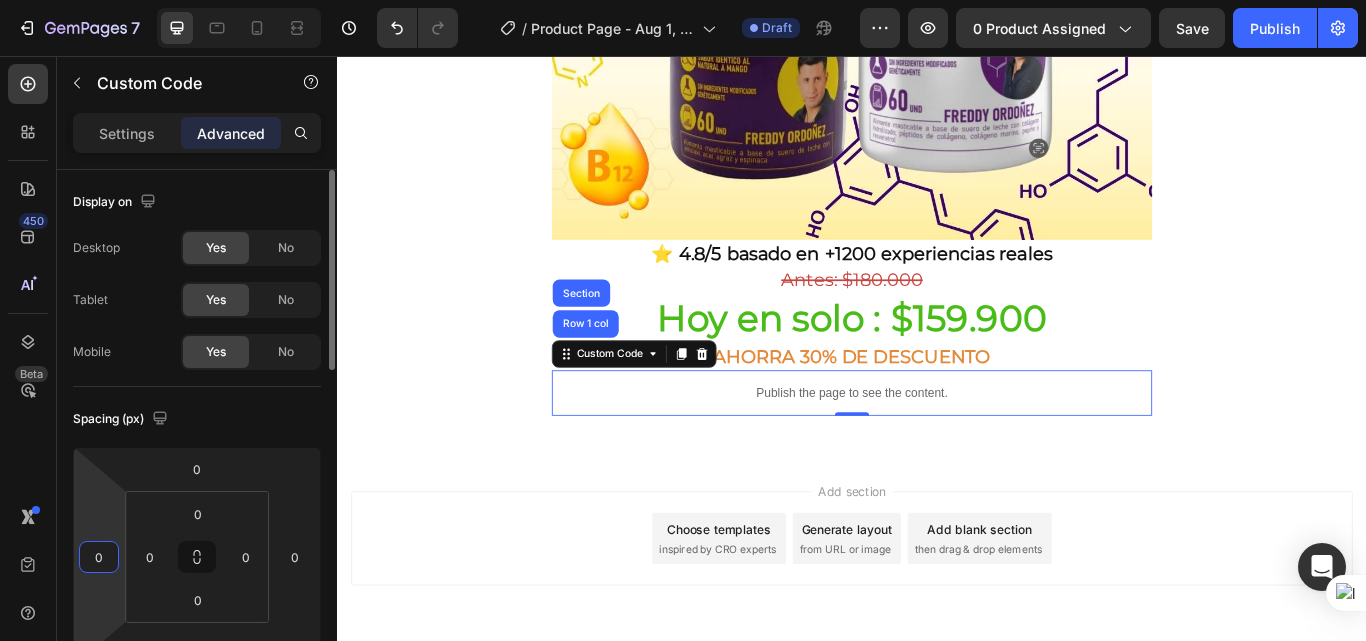 click on "0" at bounding box center (99, 557) 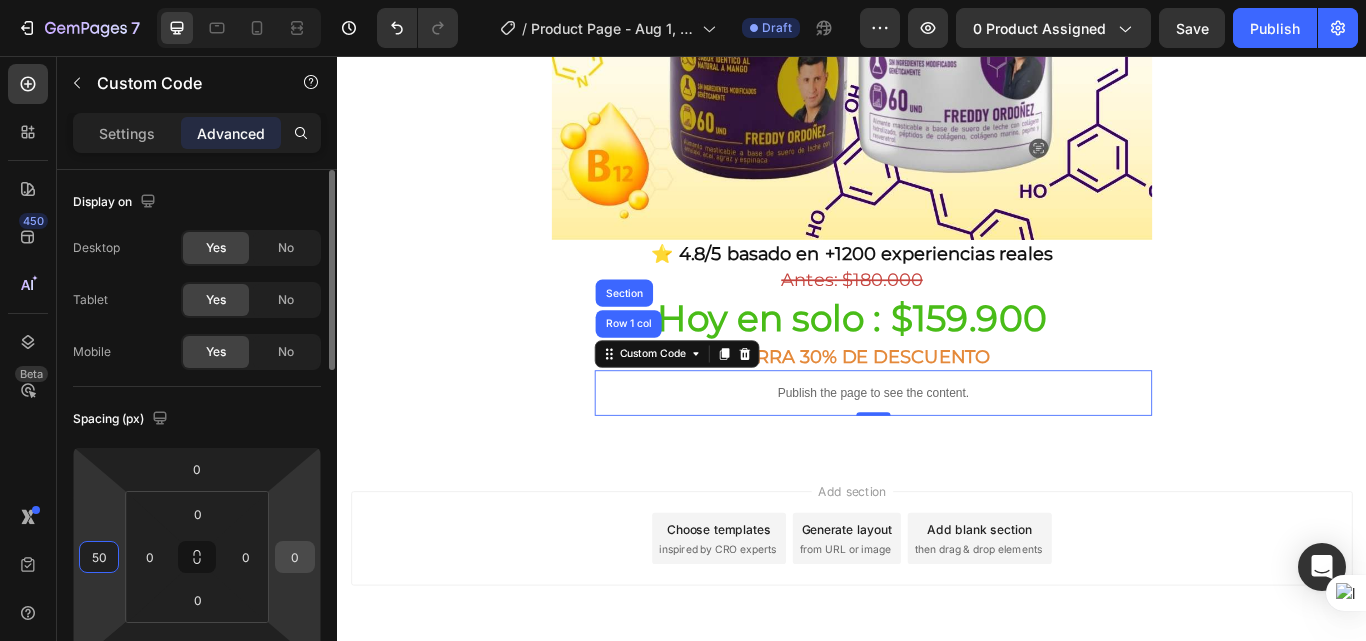 type on "50" 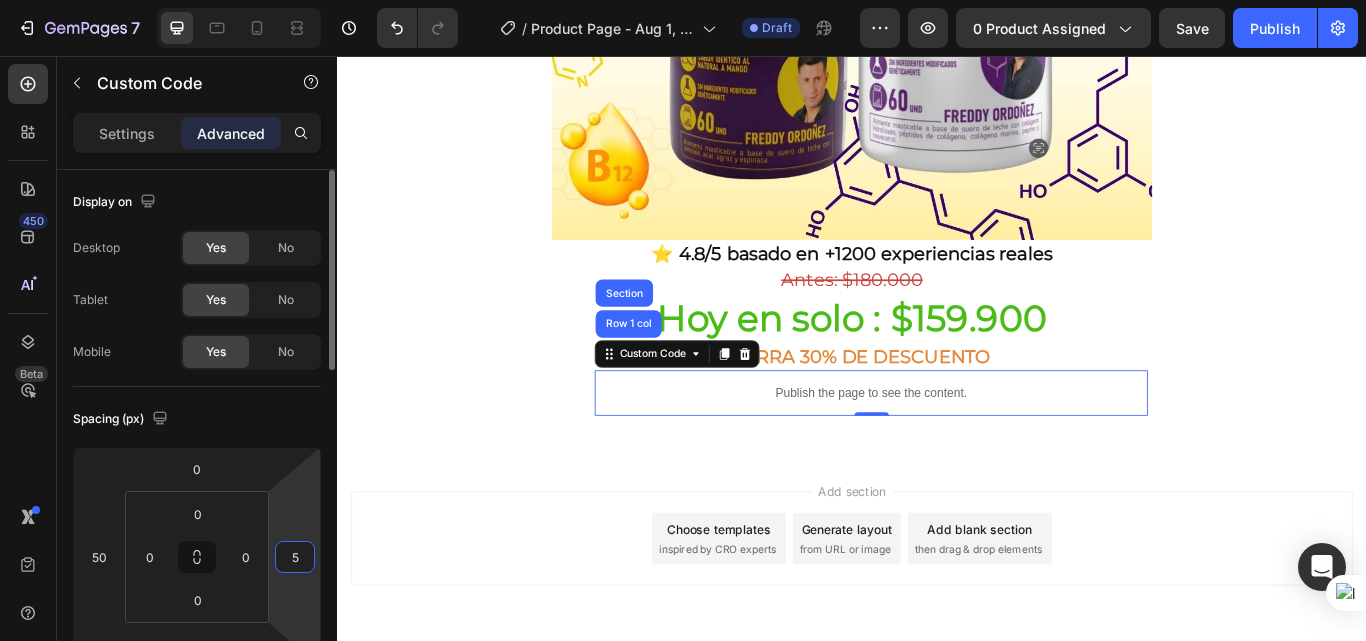 type on "50" 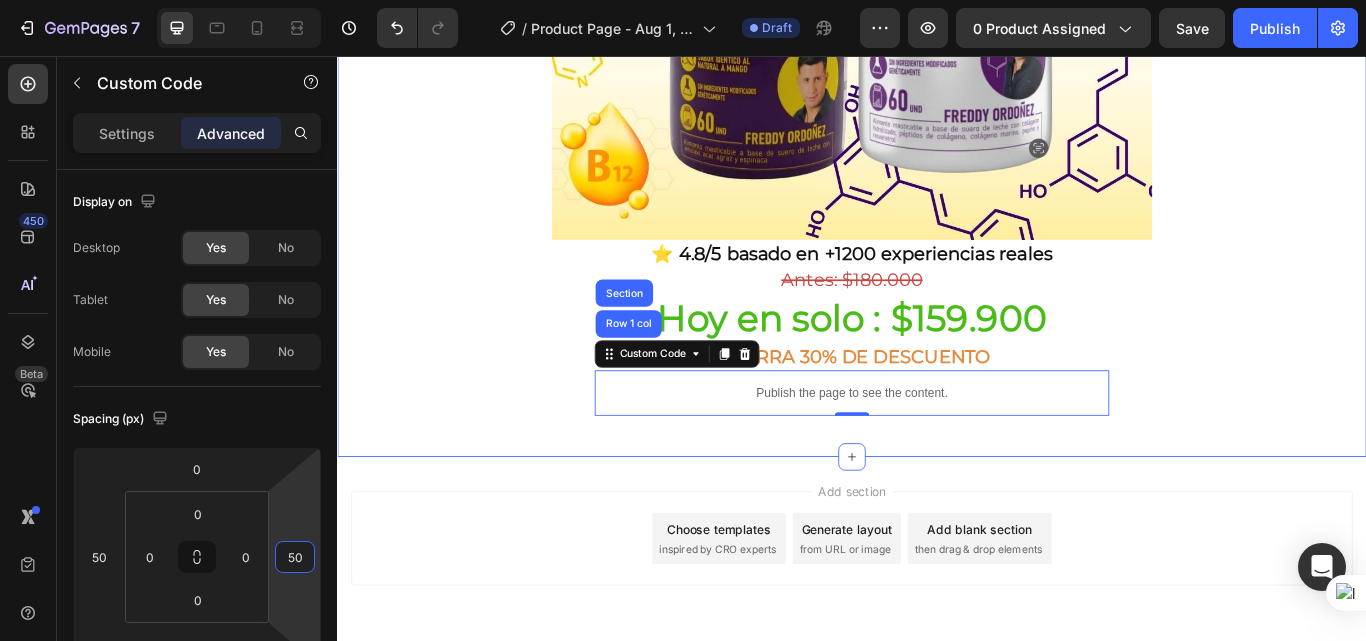 click on "Envio gratis a Toda Colombia - 2 a 4 dias habiles 🚛 Heading Image ⭐ 4.8/5 basado en +1200 experiencias reales Heading ⁠⁠⁠⁠⁠⁠⁠ Antes: $180.000 Heading Hoy en solo : $159.900 Heading AHORRA 30% DE DESCUENTO Heading
Publish the page to see the content.
Custom Code Row 1 col Section   0 Row Section 1" at bounding box center [937, -96] 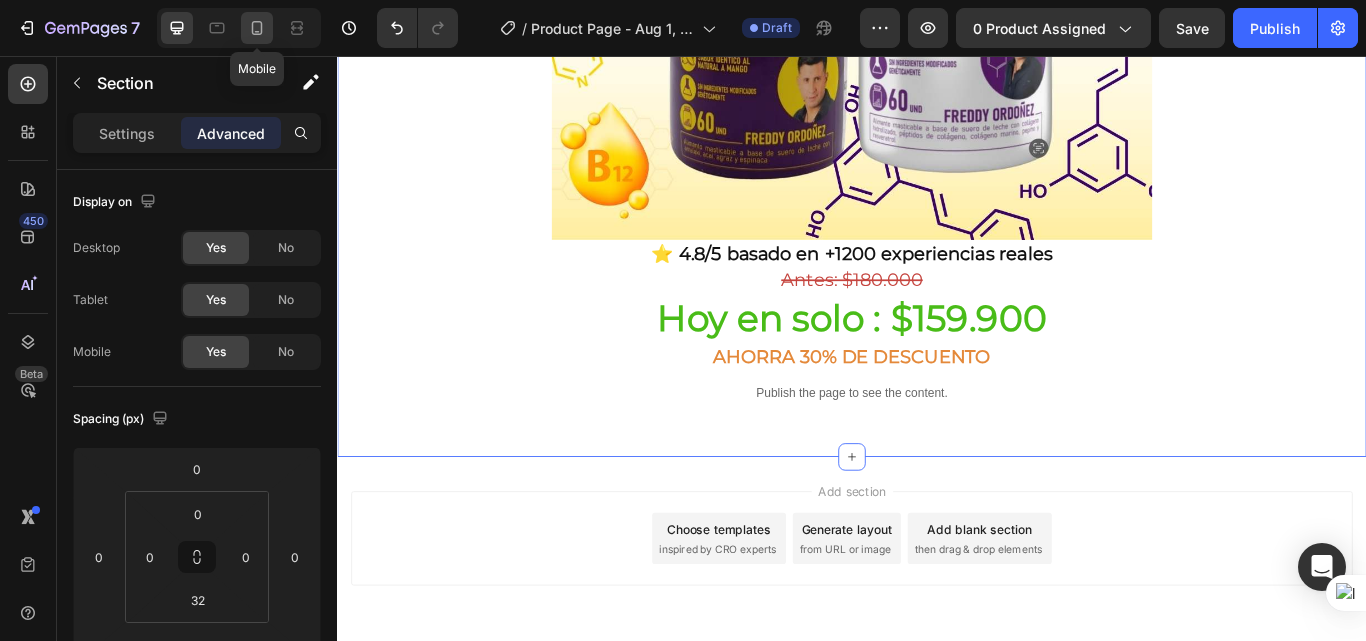 click 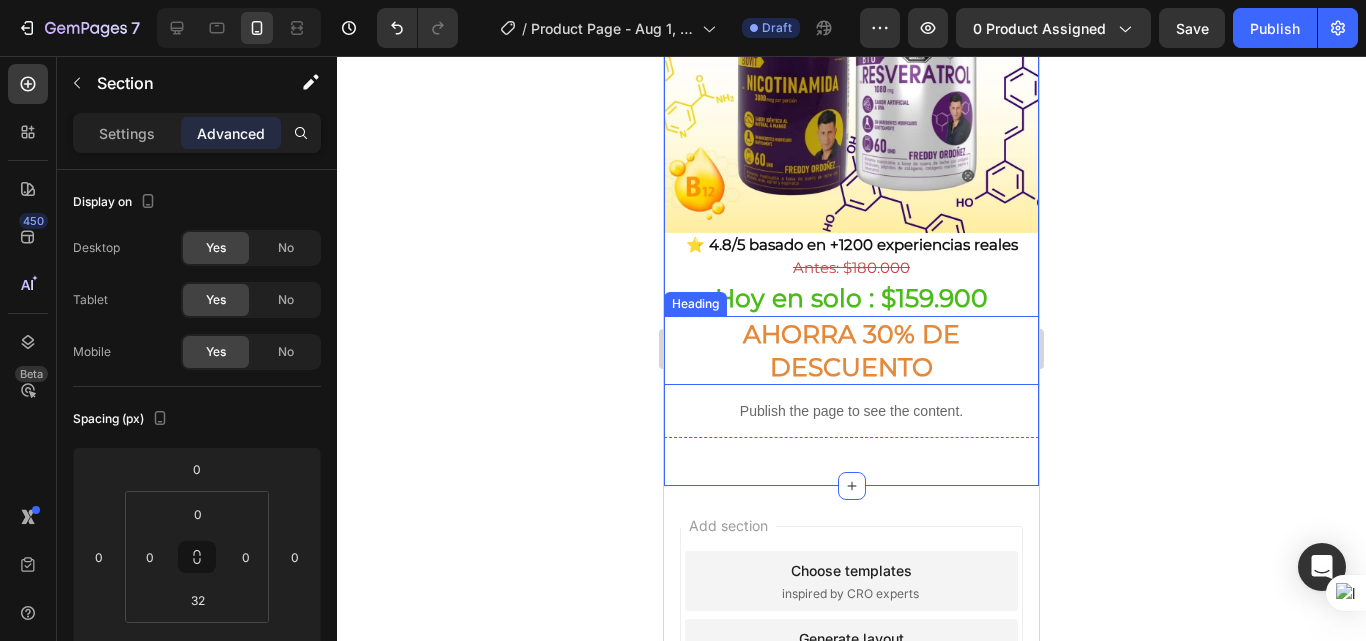 scroll, scrollTop: 400, scrollLeft: 0, axis: vertical 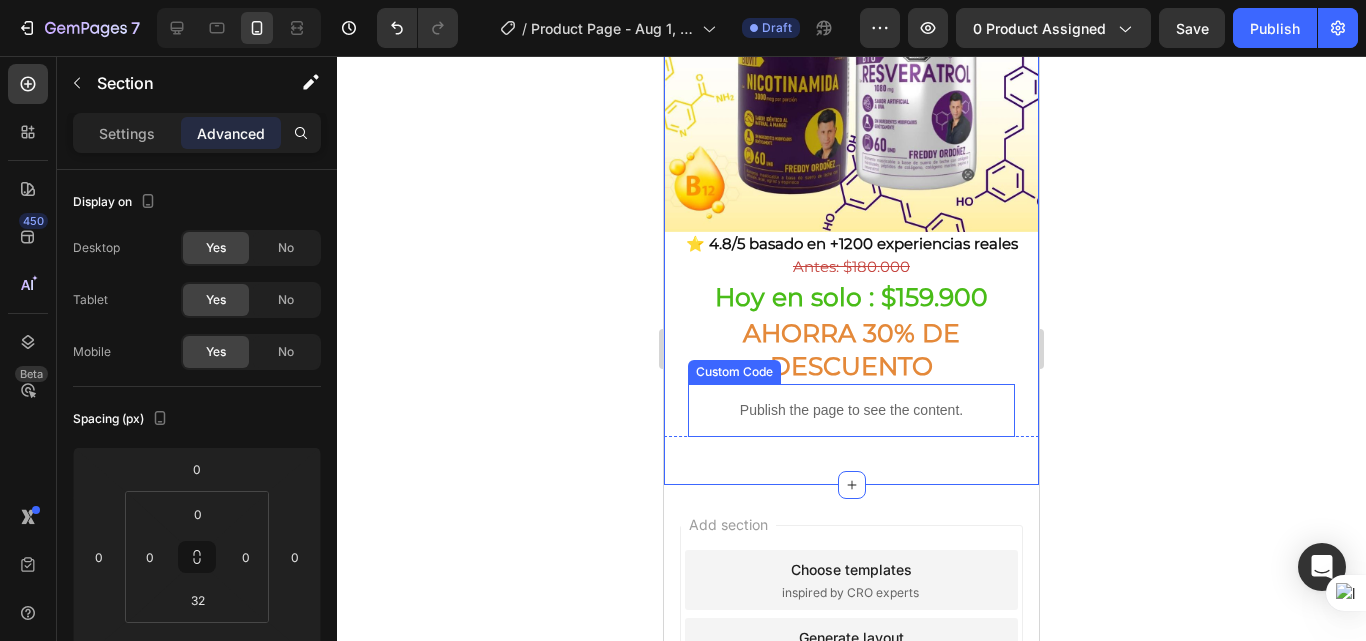 click on "Publish the page to see the content." at bounding box center (851, 410) 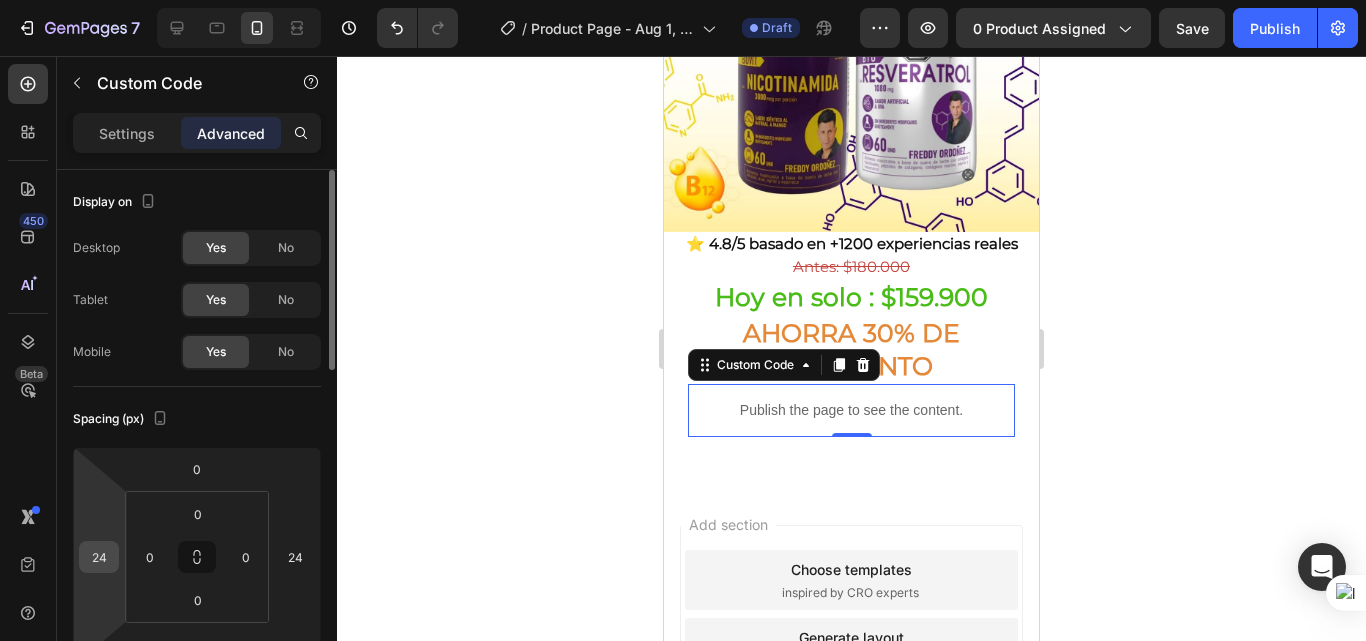 click on "24" at bounding box center [99, 557] 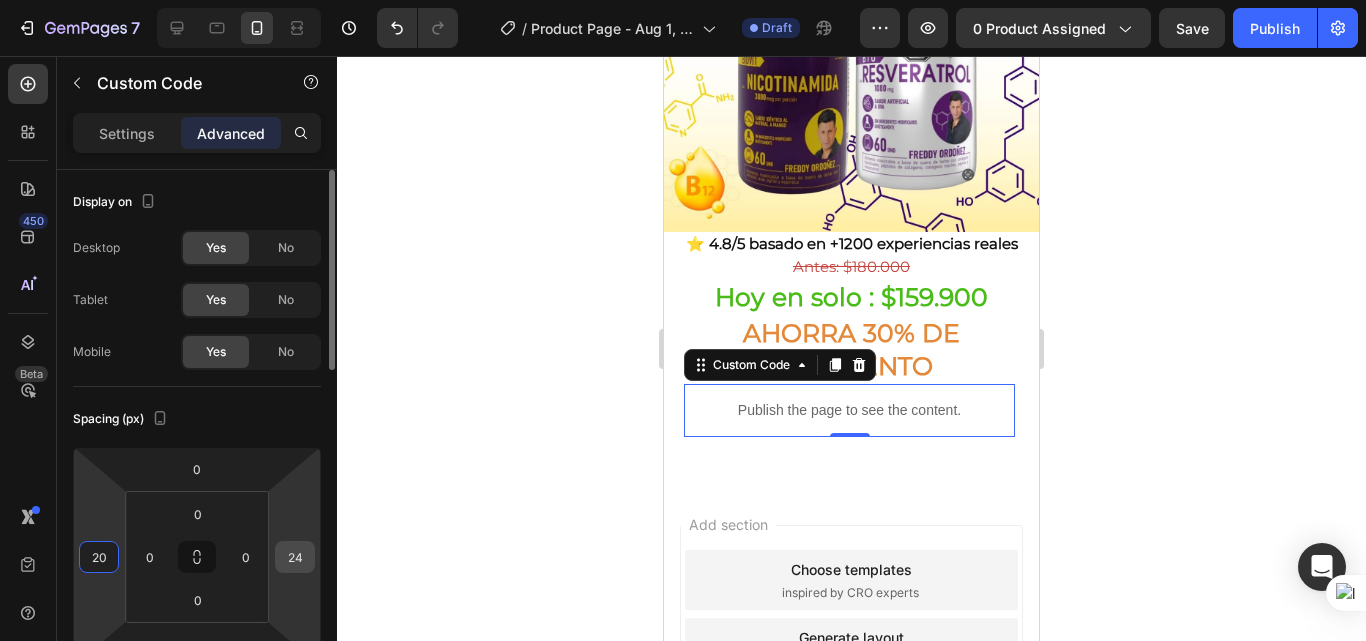 type on "20" 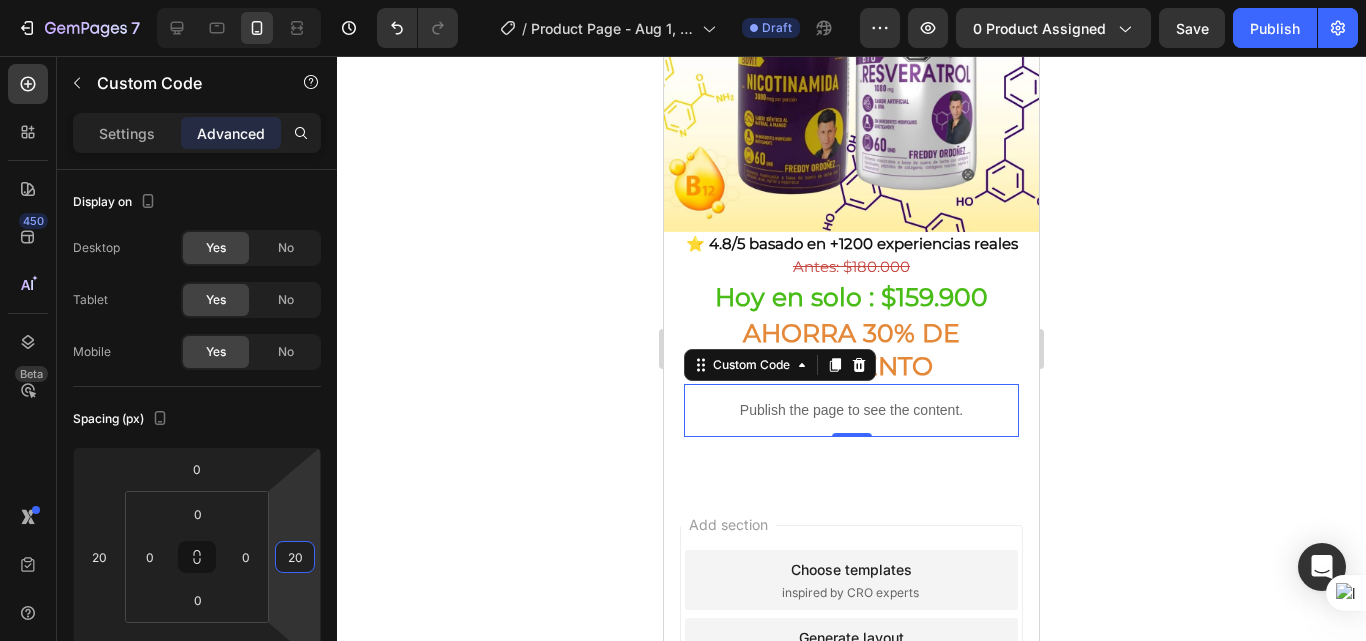 type on "20" 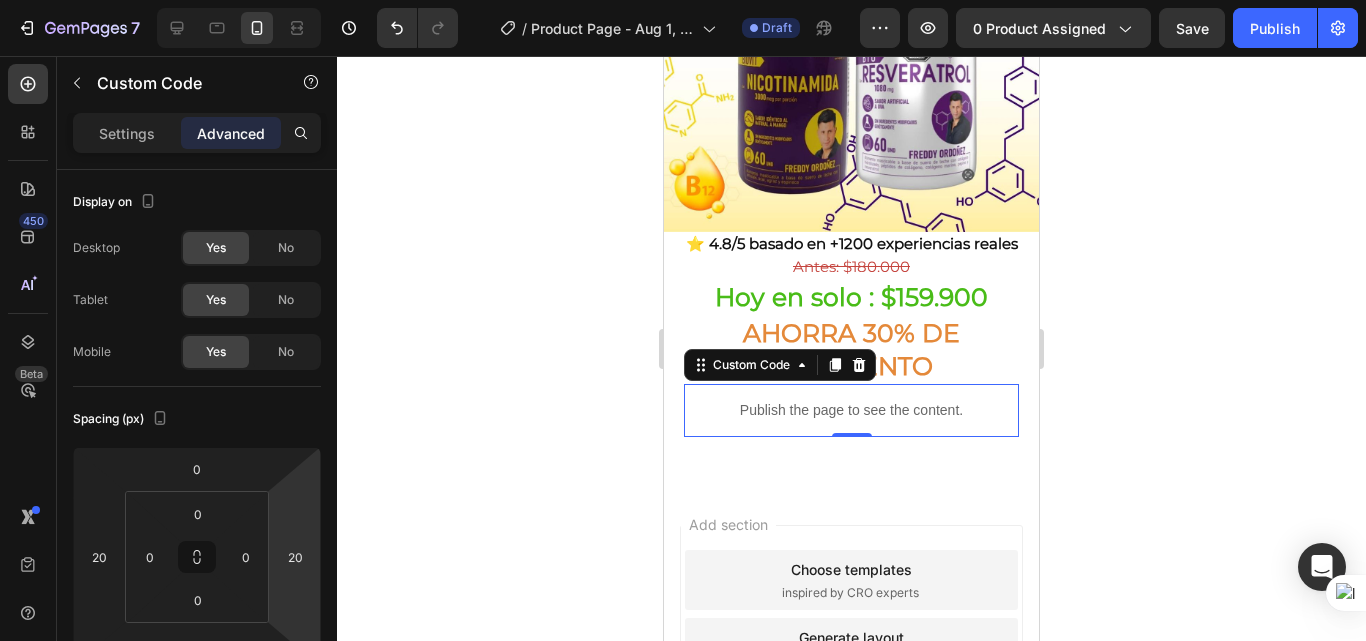 click 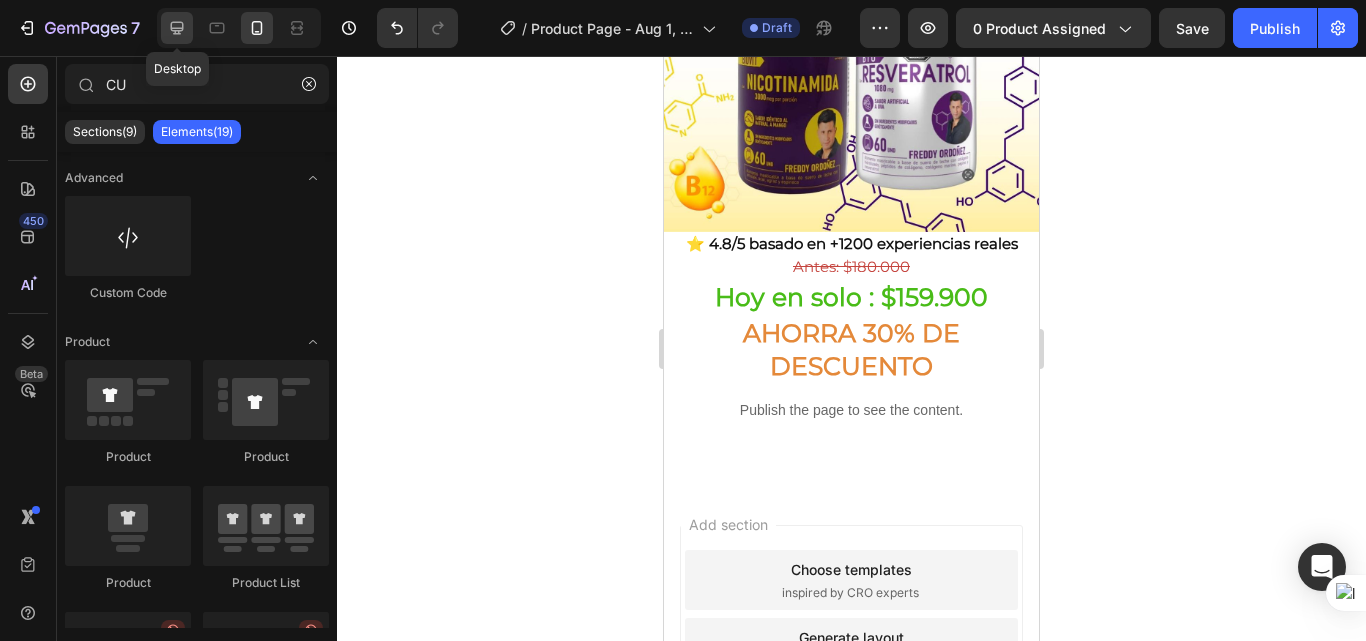 click 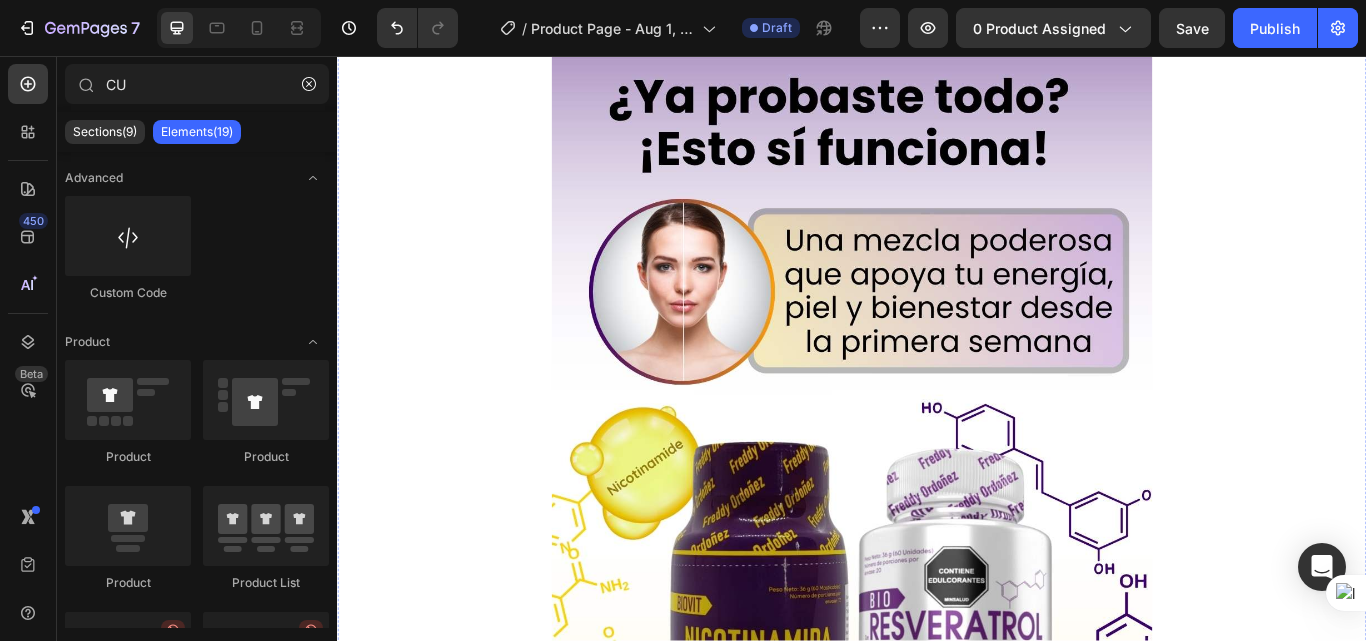 scroll, scrollTop: 0, scrollLeft: 0, axis: both 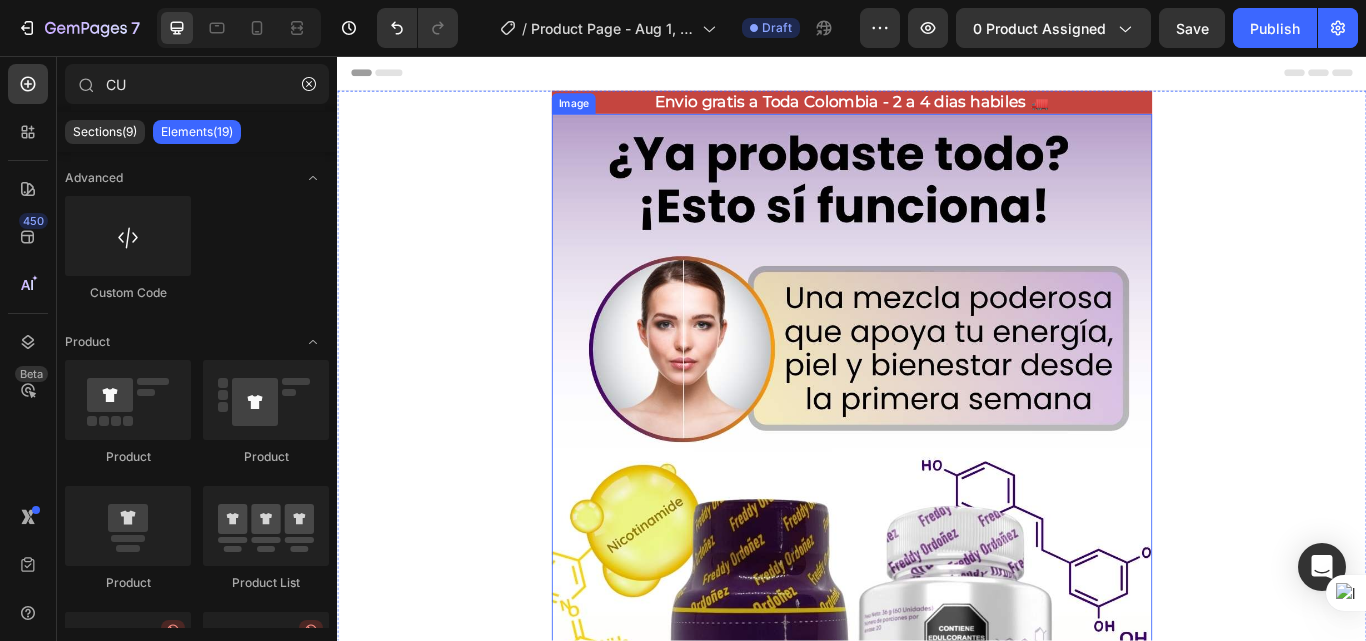 click at bounding box center [937, 603] 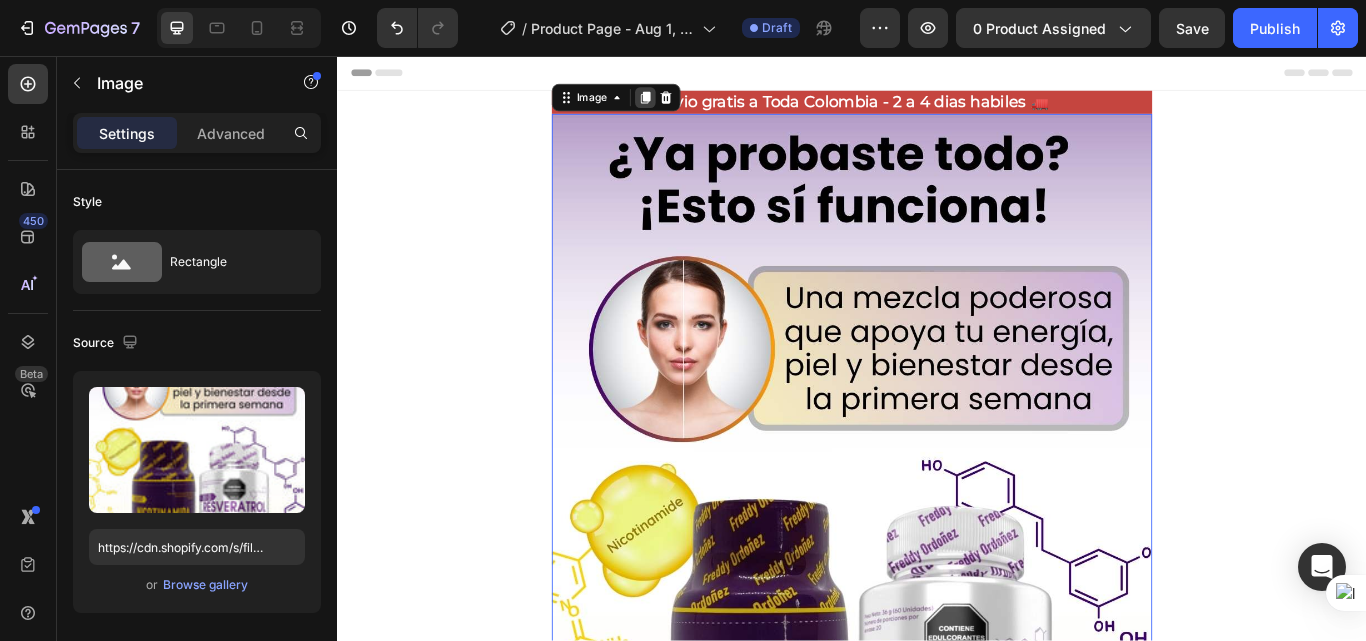 click 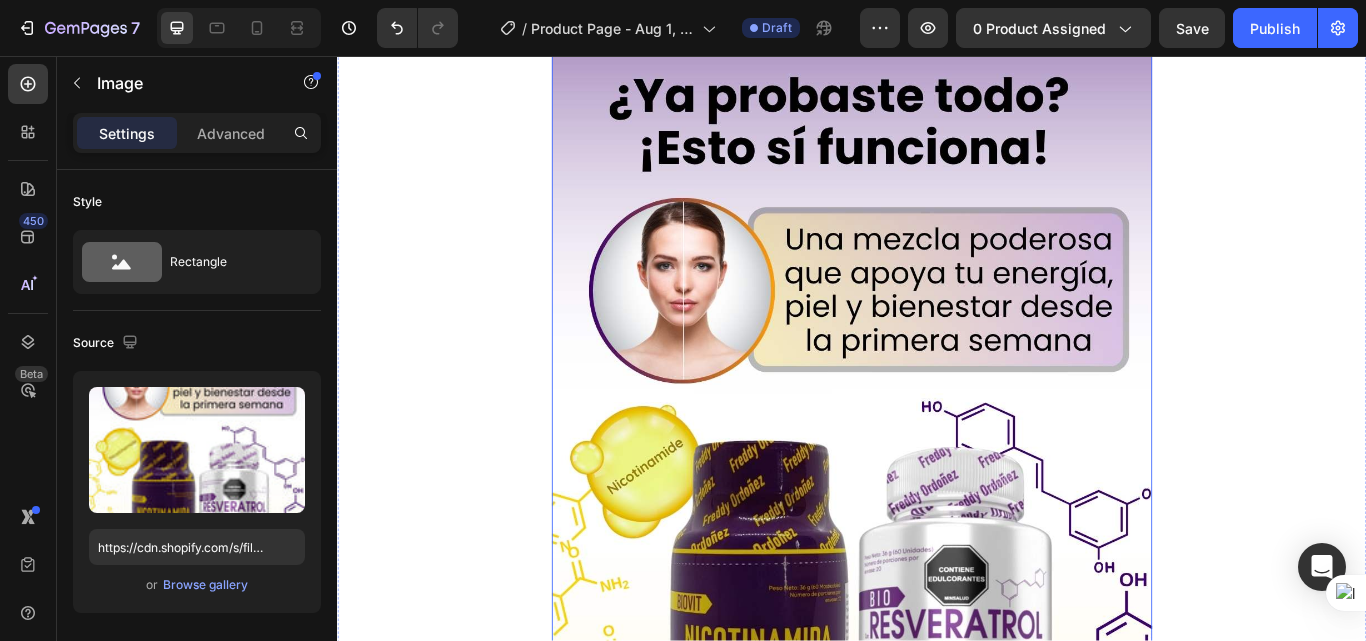 scroll, scrollTop: 1037, scrollLeft: 0, axis: vertical 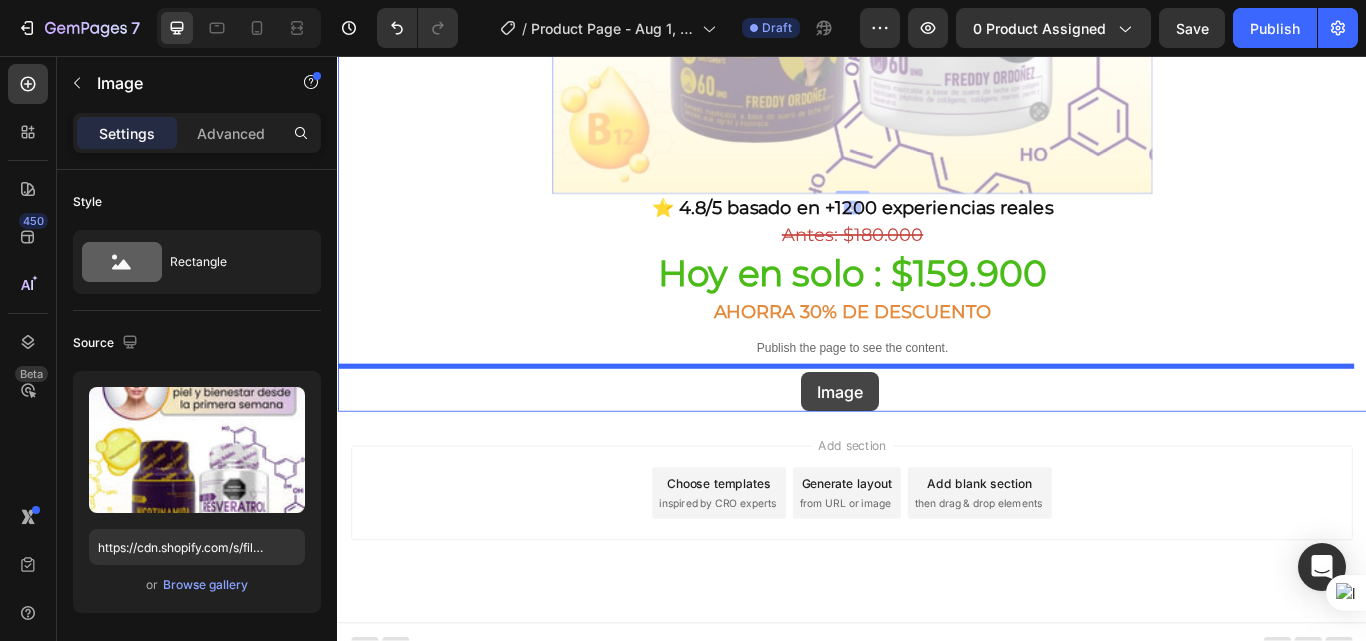 drag, startPoint x: 938, startPoint y: 183, endPoint x: 878, endPoint y: 425, distance: 249.32709 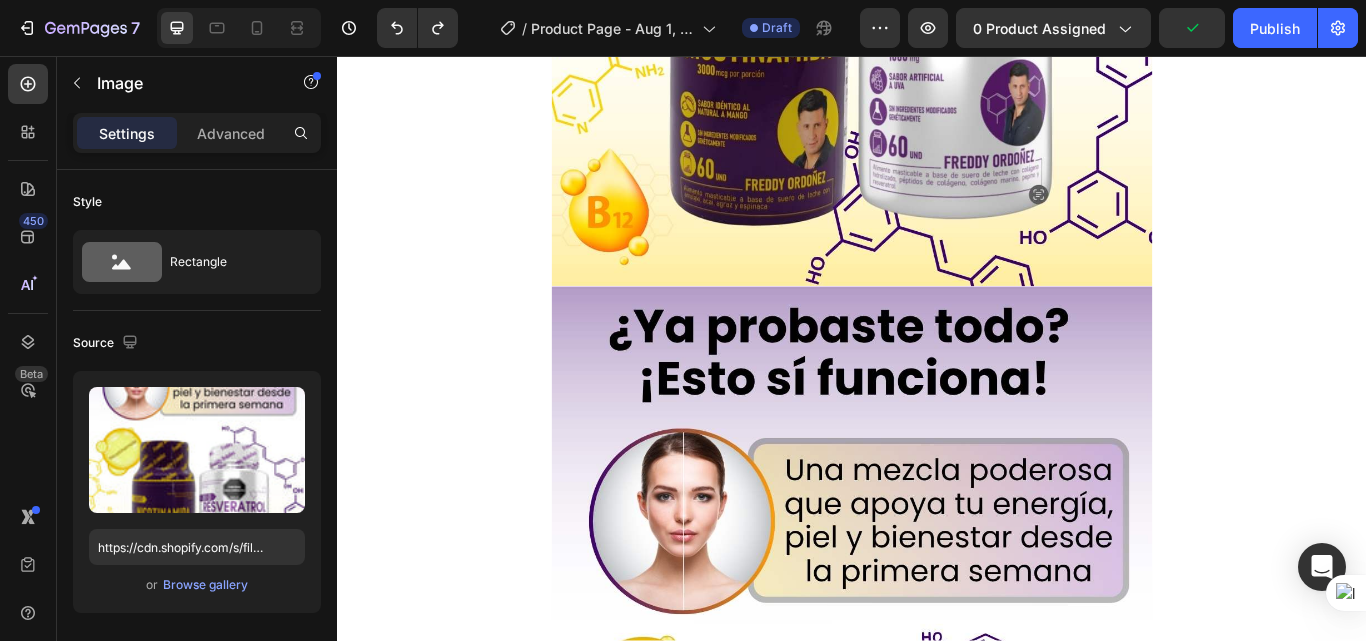 scroll, scrollTop: 805, scrollLeft: 0, axis: vertical 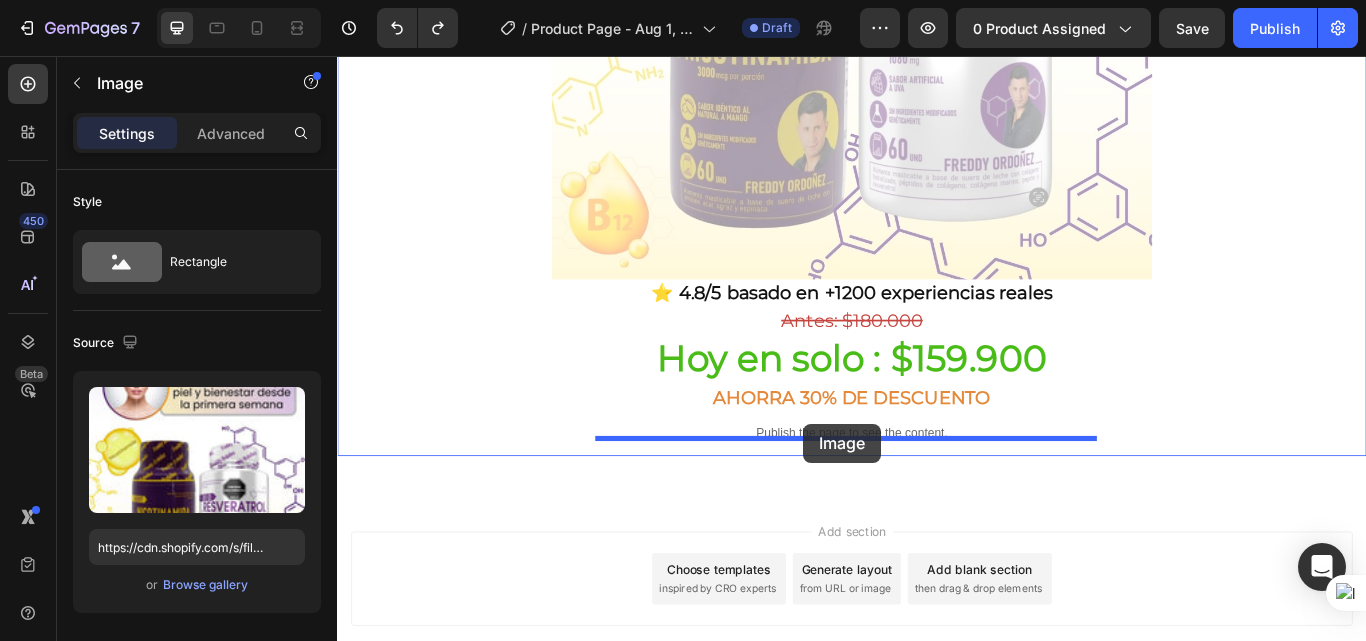 drag, startPoint x: 871, startPoint y: 360, endPoint x: 881, endPoint y: 485, distance: 125.39936 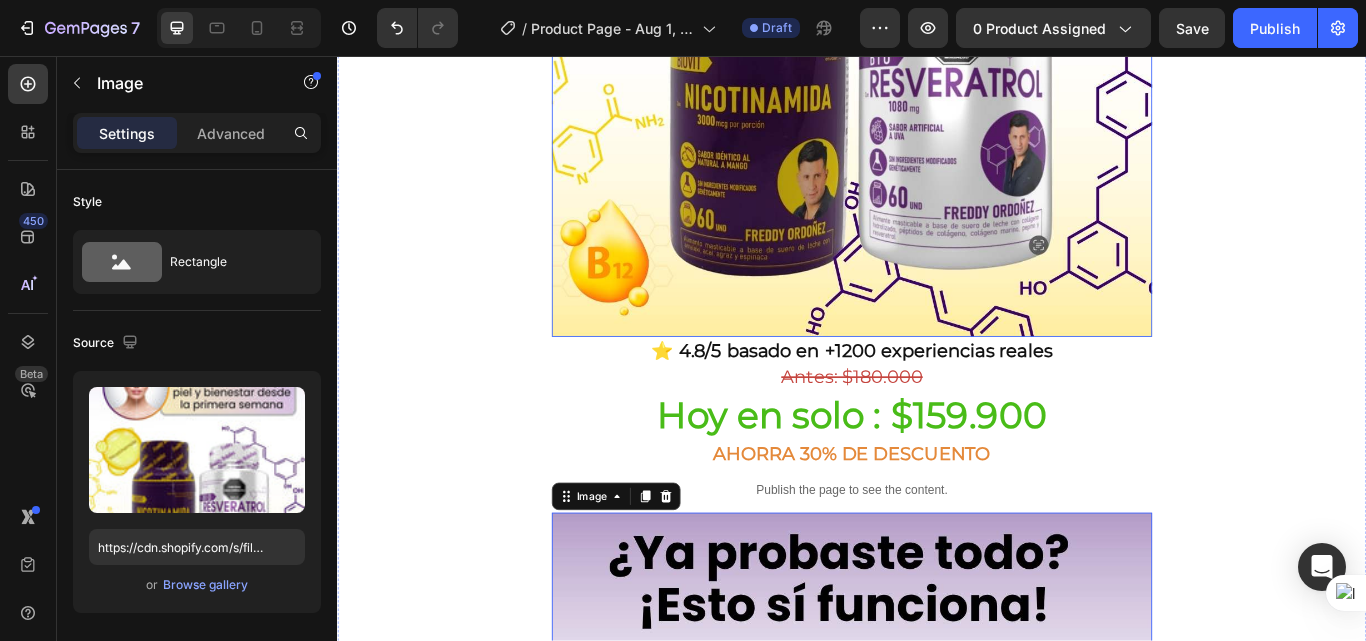 scroll, scrollTop: 900, scrollLeft: 0, axis: vertical 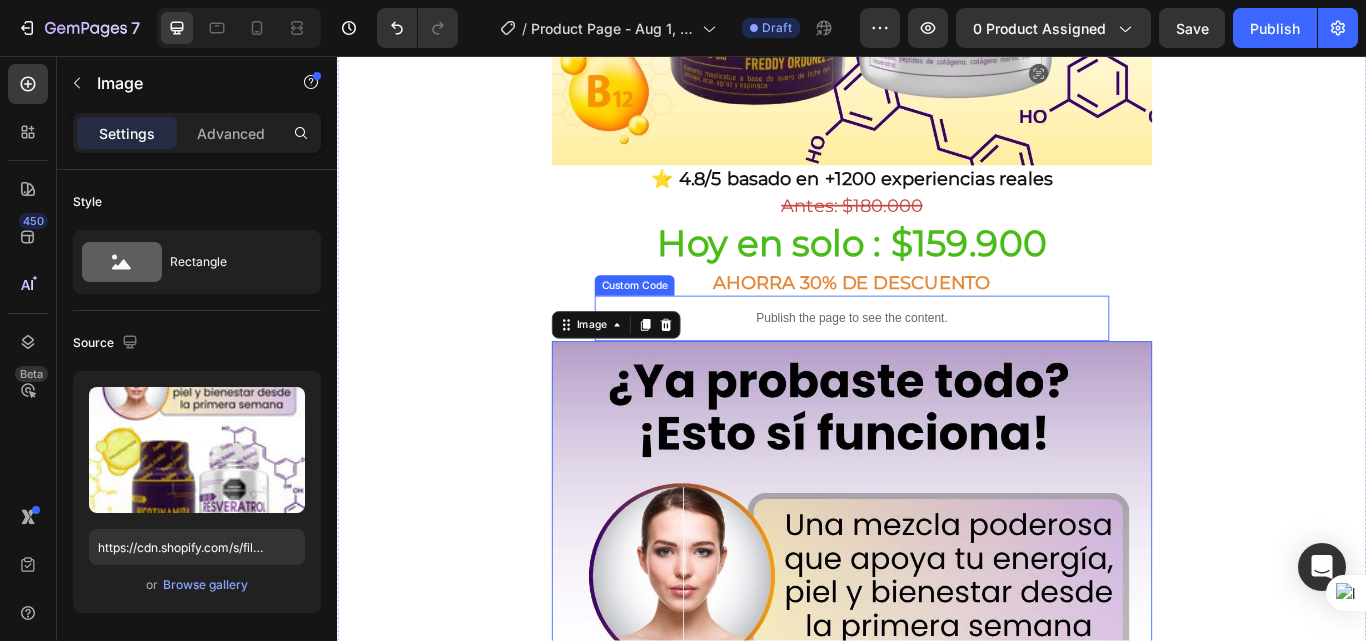 click on "Publish the page to see the content." at bounding box center (937, 362) 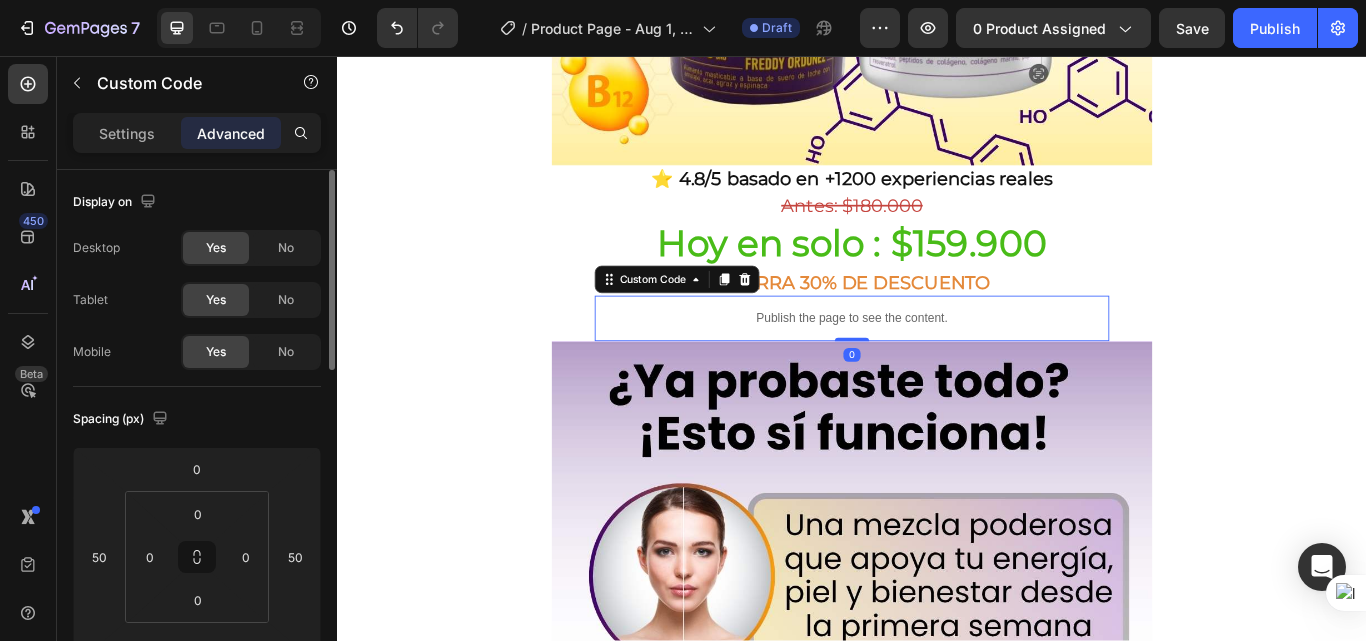 scroll, scrollTop: 200, scrollLeft: 0, axis: vertical 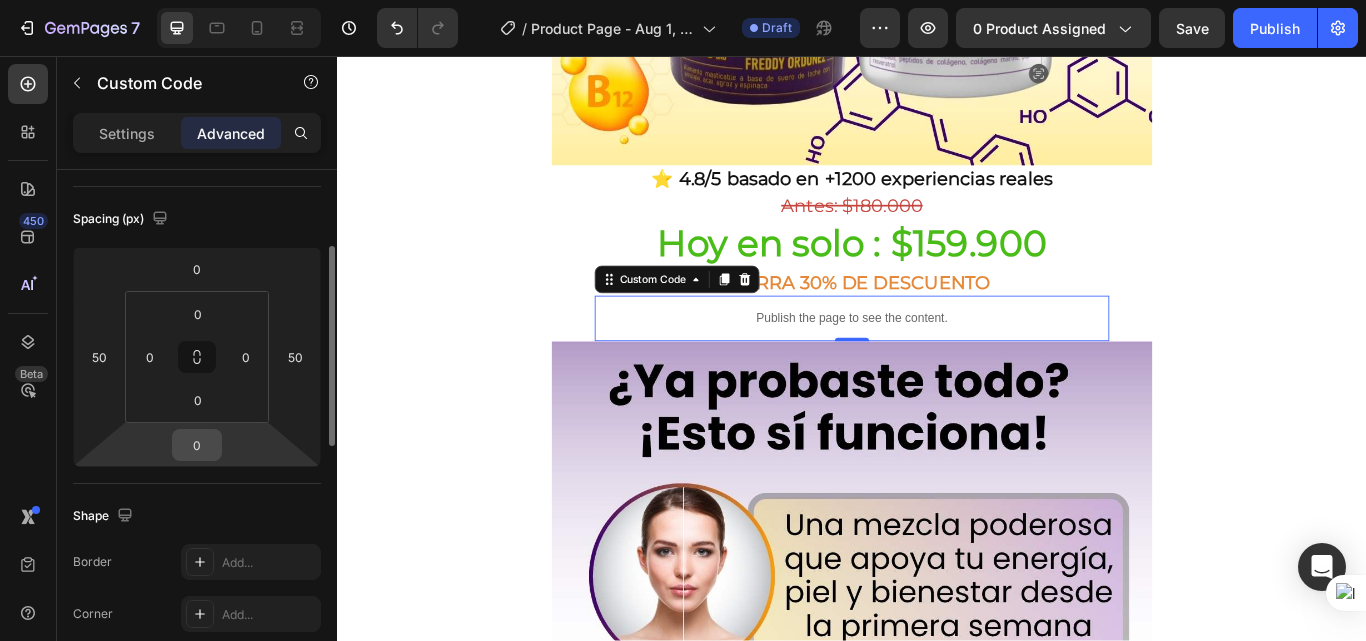 click on "0" at bounding box center [197, 445] 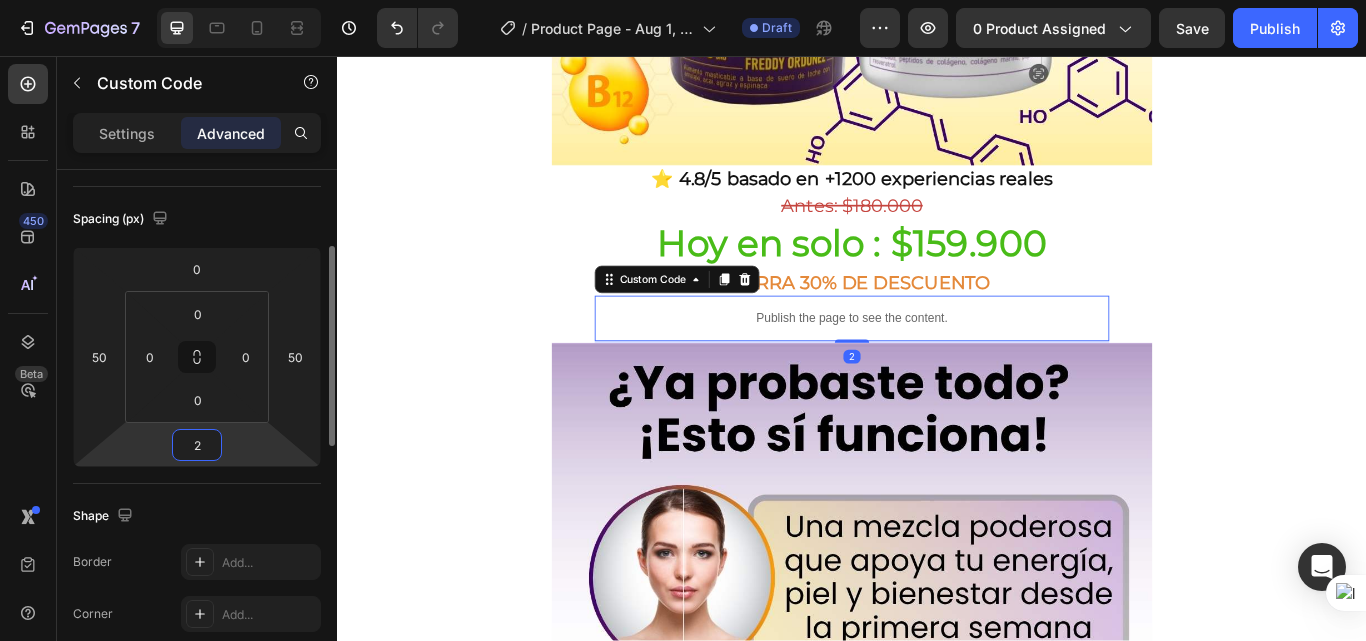 type on "20" 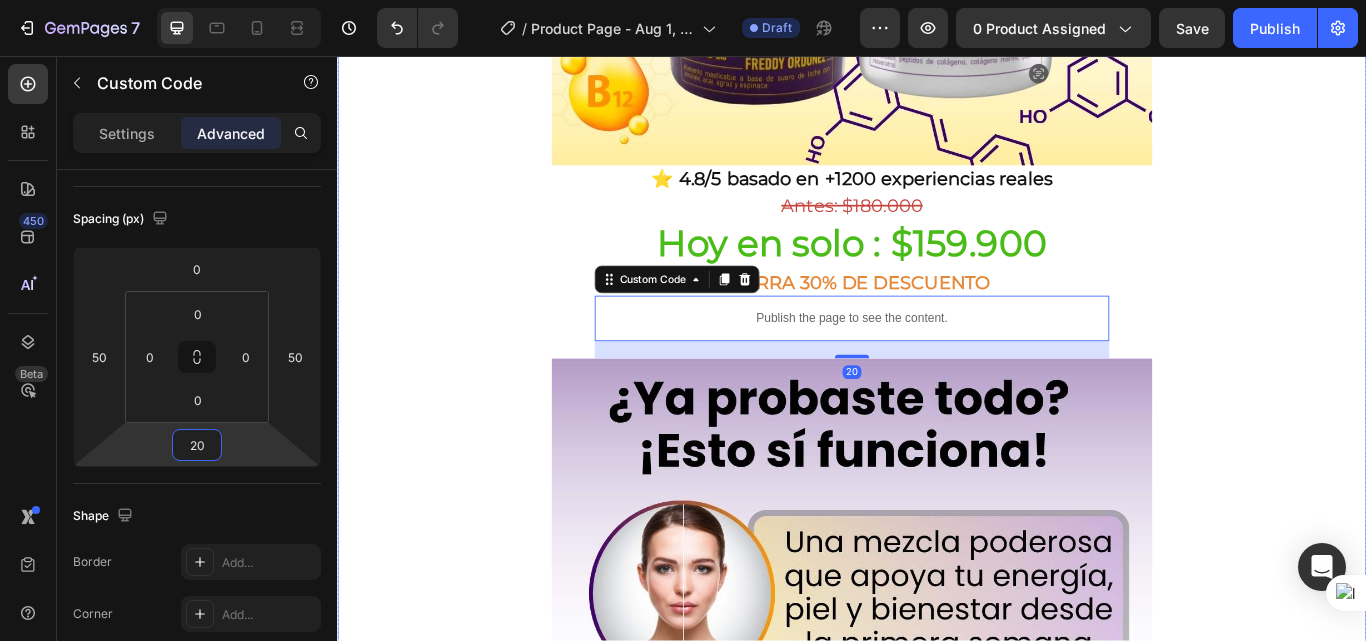 click on "Envio gratis a Toda Colombia - 2 a 4 dias habiles 🚛 Heading Image ⭐ 4.8/5 basado en +1200 experiencias reales Heading ⁠⁠⁠⁠⁠⁠⁠ Antes: $180.000 Heading Hoy en solo : $159.900 Heading AHORRA 30% DE DESCUENTO Heading
Publish the page to see the content.
Custom Code   20 Image Row" at bounding box center (937, 282) 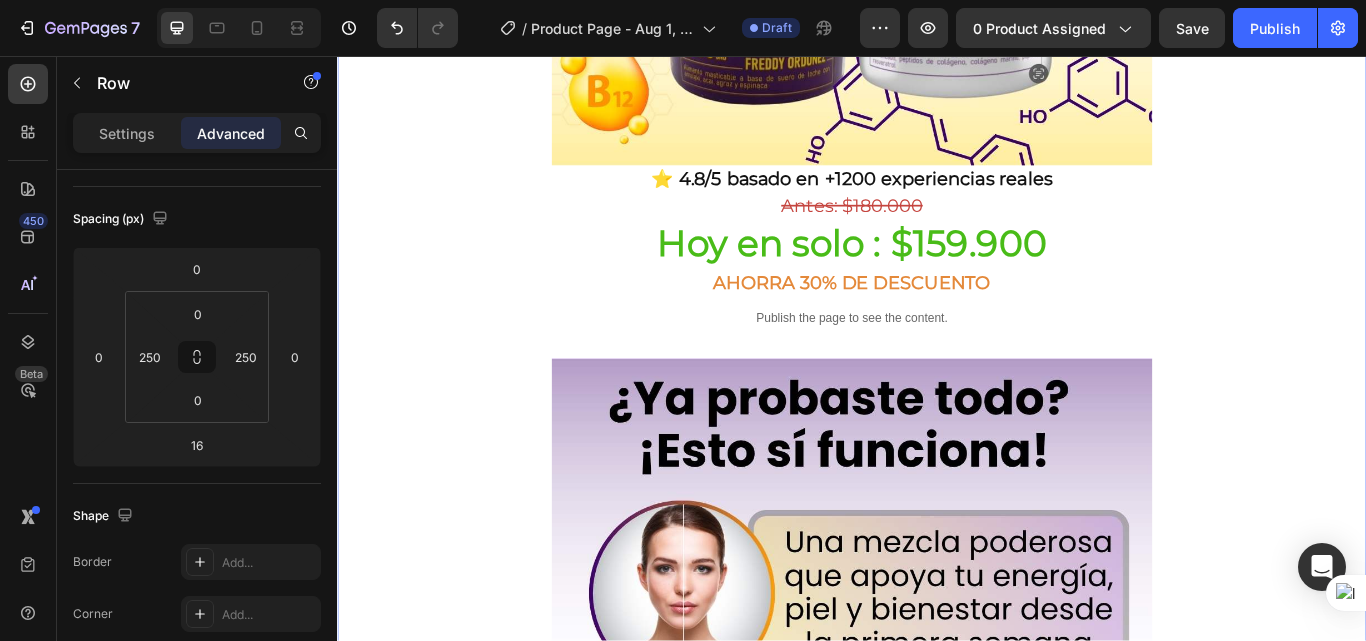 scroll, scrollTop: 0, scrollLeft: 0, axis: both 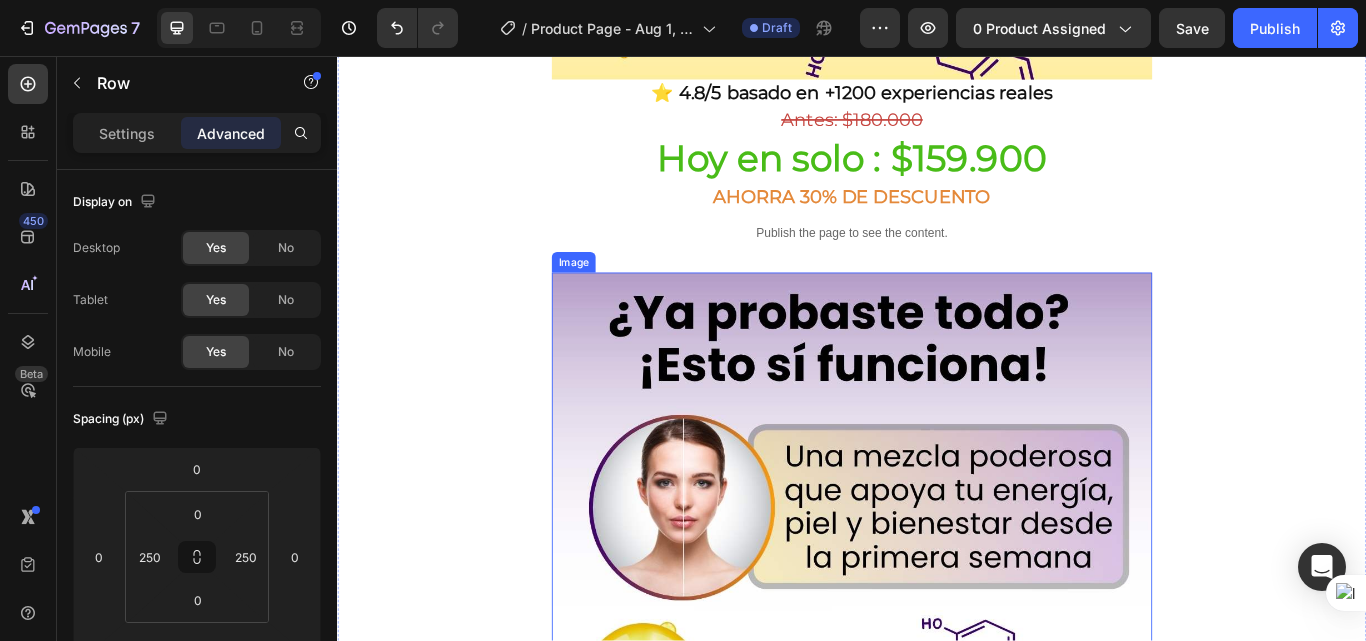 drag, startPoint x: 1057, startPoint y: 380, endPoint x: 980, endPoint y: 368, distance: 77.92946 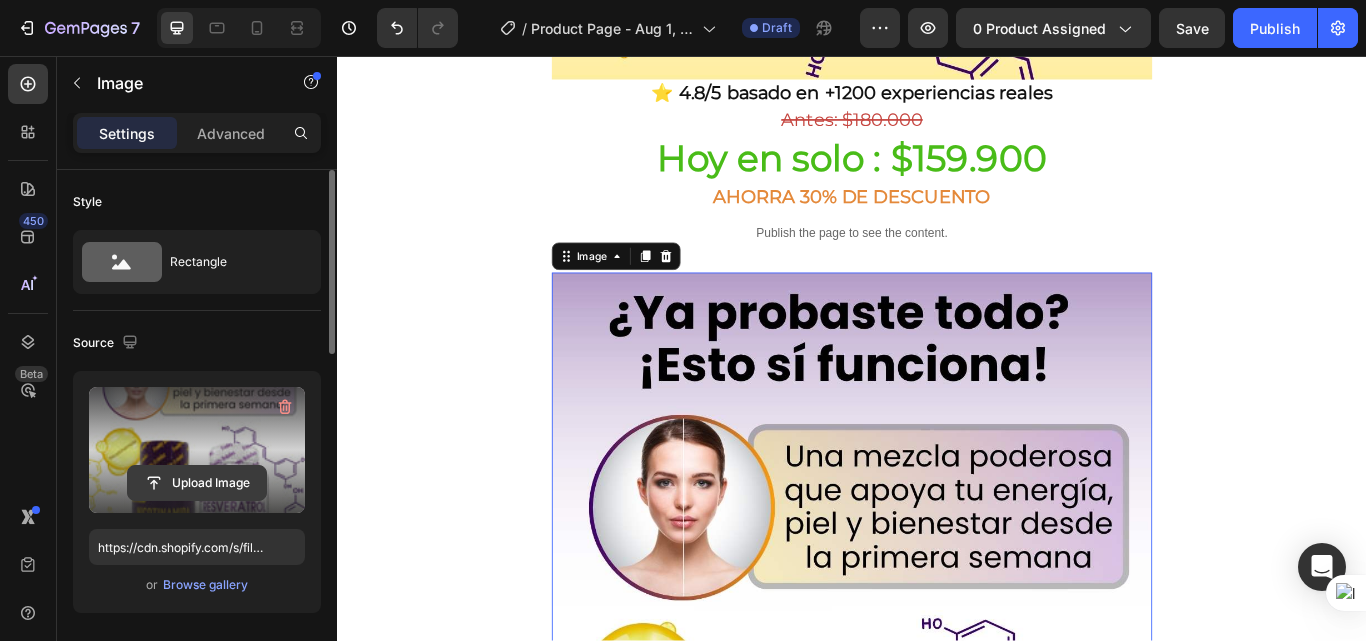 click 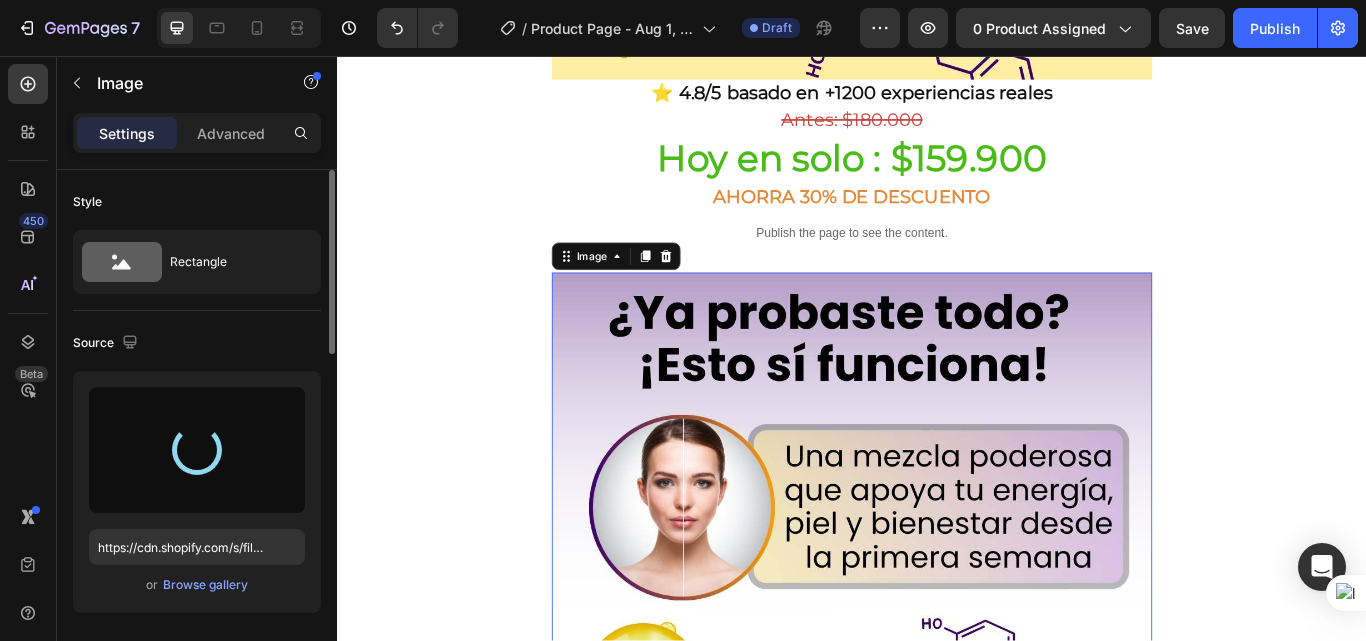 type on "https://cdn.shopify.com/s/files/1/0618/7732/1833/files/gempages_578086084060119568-6c2d8dc5-74e1-4ab4-911e-d26068b9d464.gif" 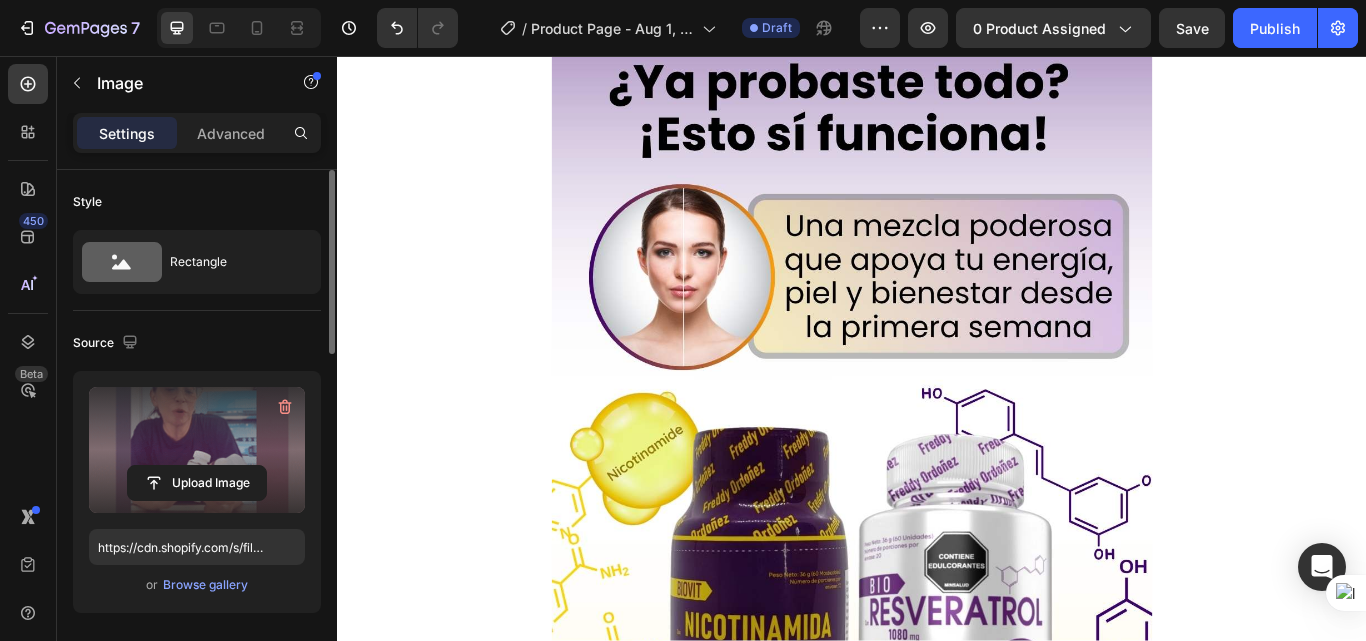 scroll, scrollTop: 200, scrollLeft: 0, axis: vertical 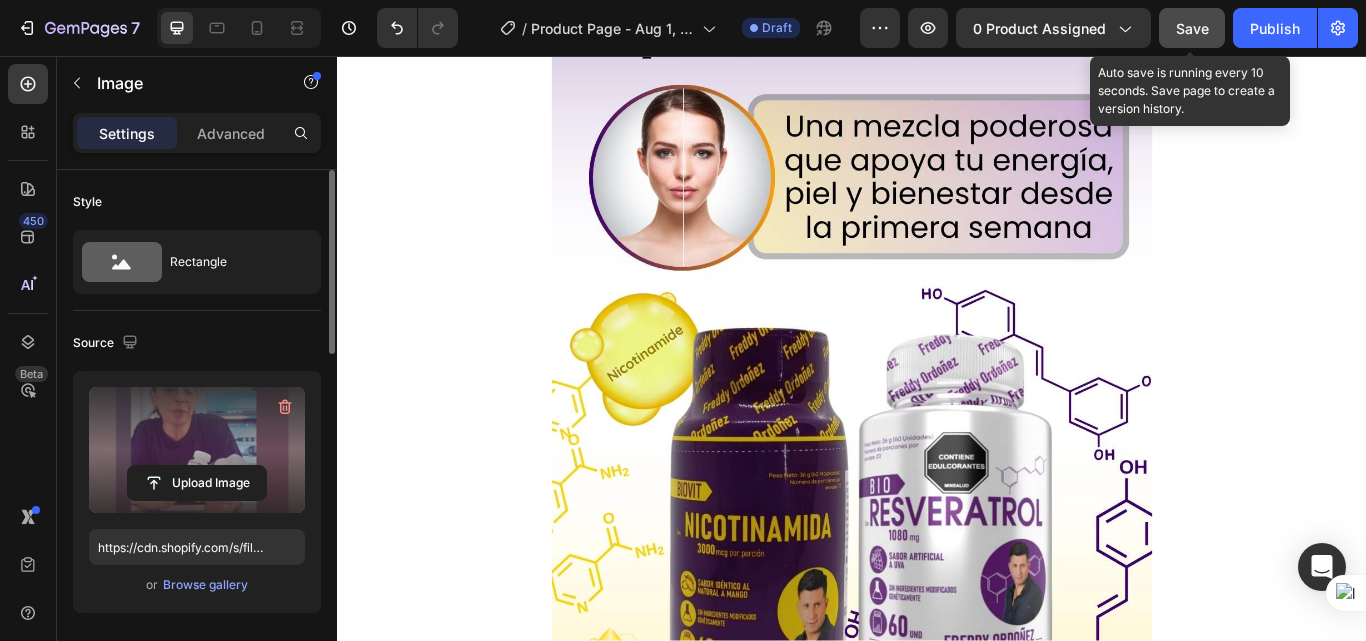 click on "Save" at bounding box center [1192, 28] 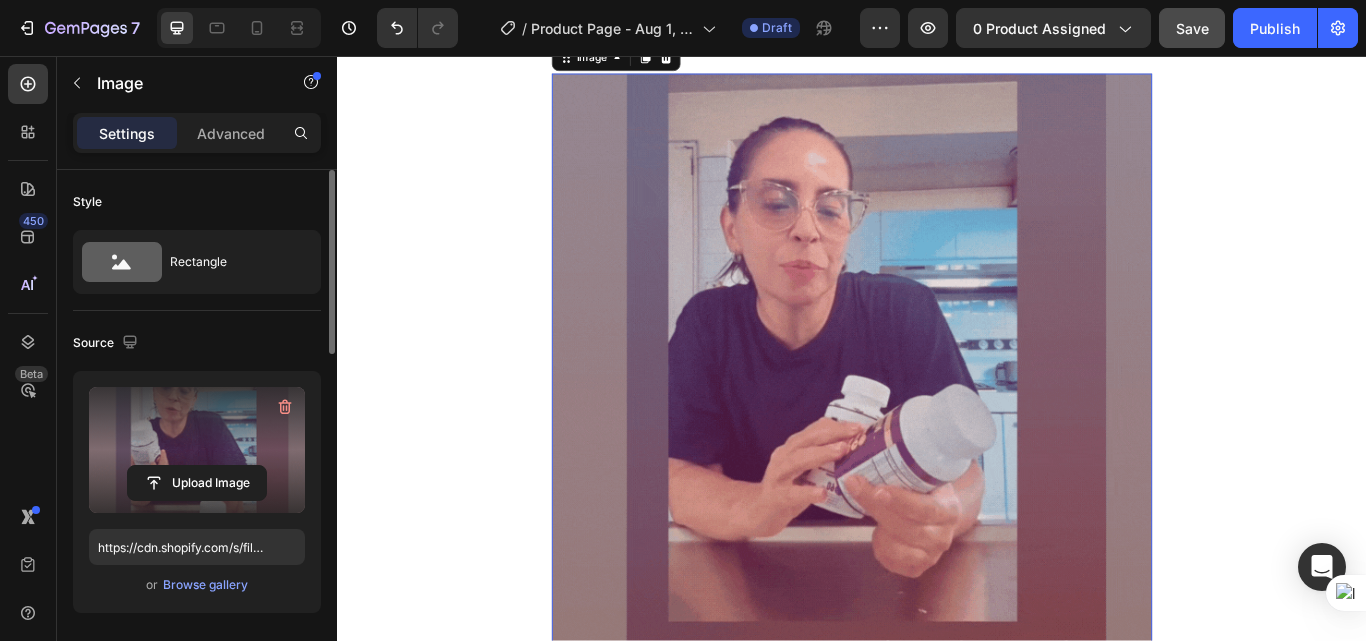 scroll, scrollTop: 1100, scrollLeft: 0, axis: vertical 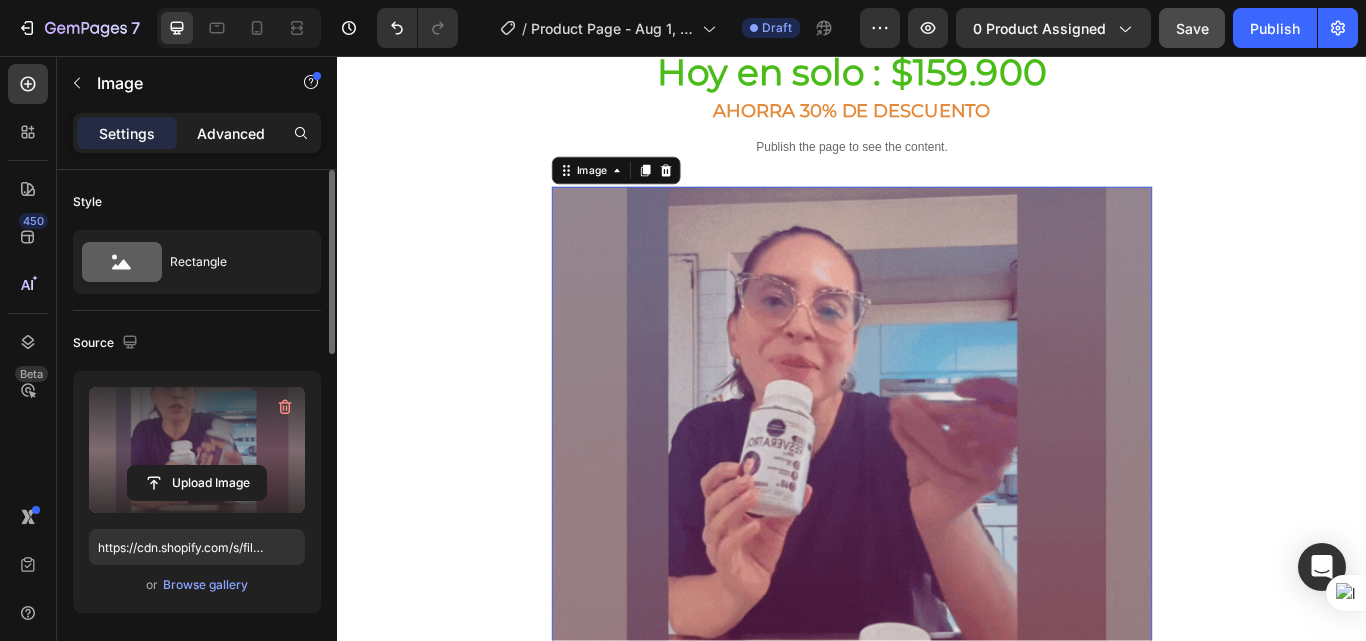 click on "Advanced" at bounding box center [231, 133] 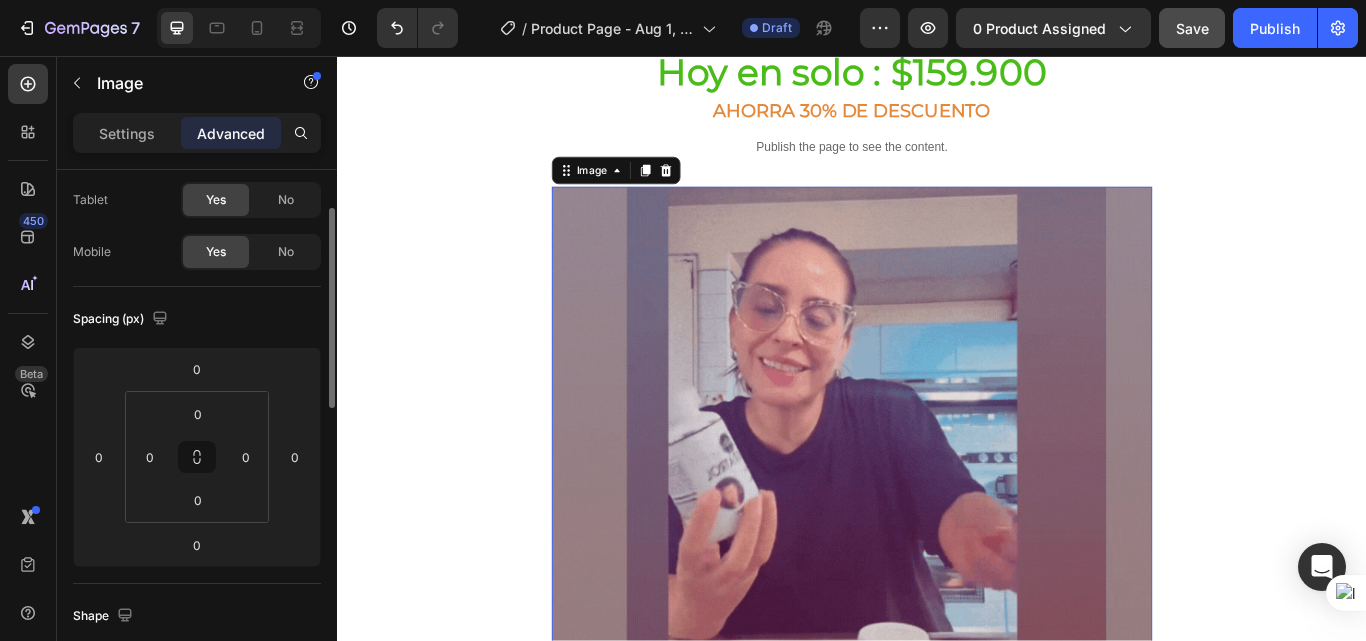 scroll, scrollTop: 200, scrollLeft: 0, axis: vertical 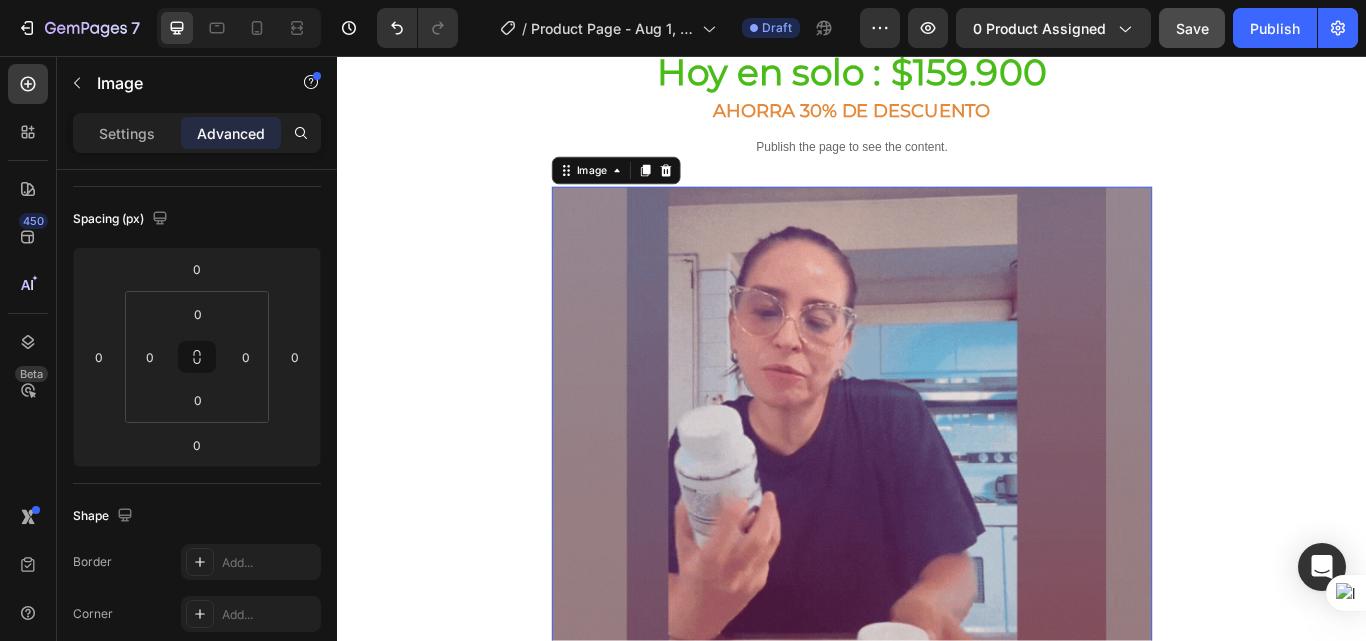 click at bounding box center [937, 559] 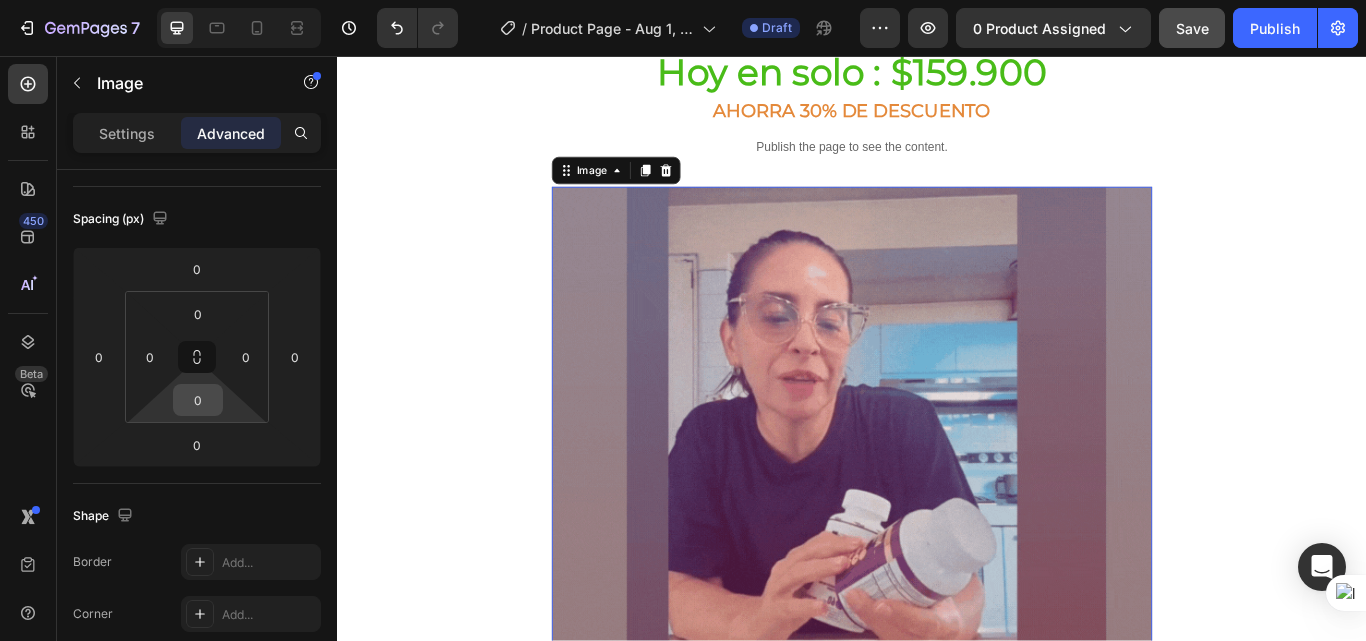 scroll, scrollTop: 300, scrollLeft: 0, axis: vertical 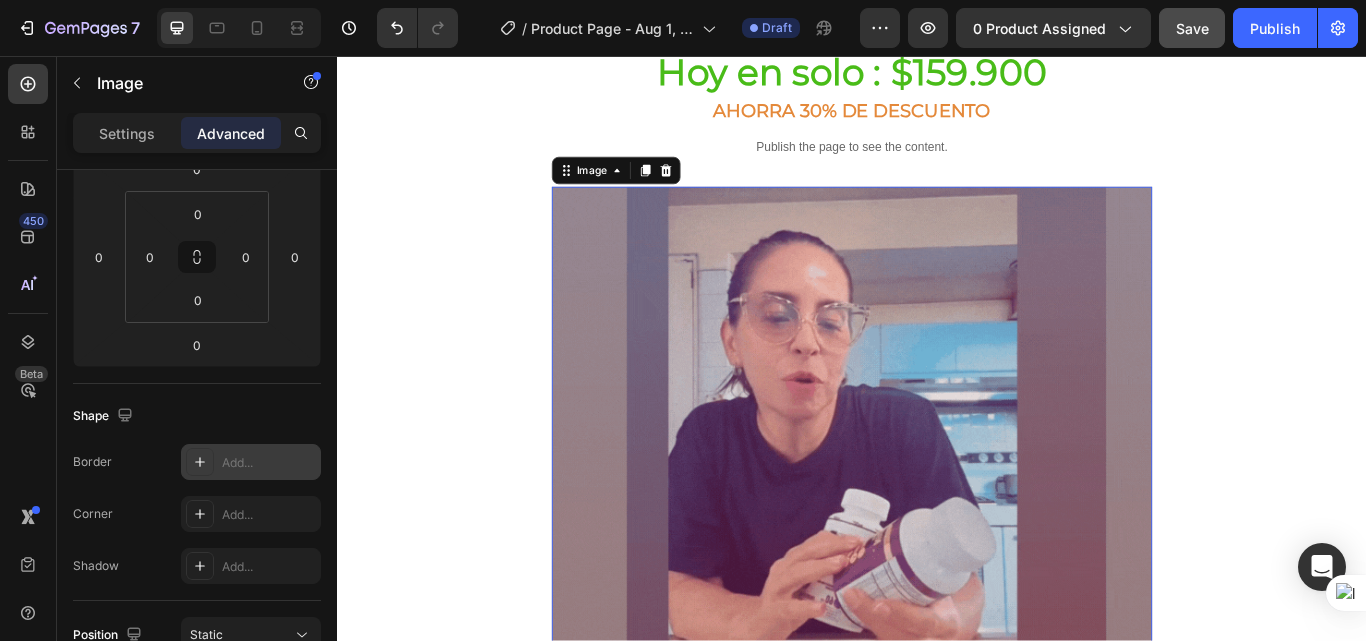click on "Add..." at bounding box center [269, 463] 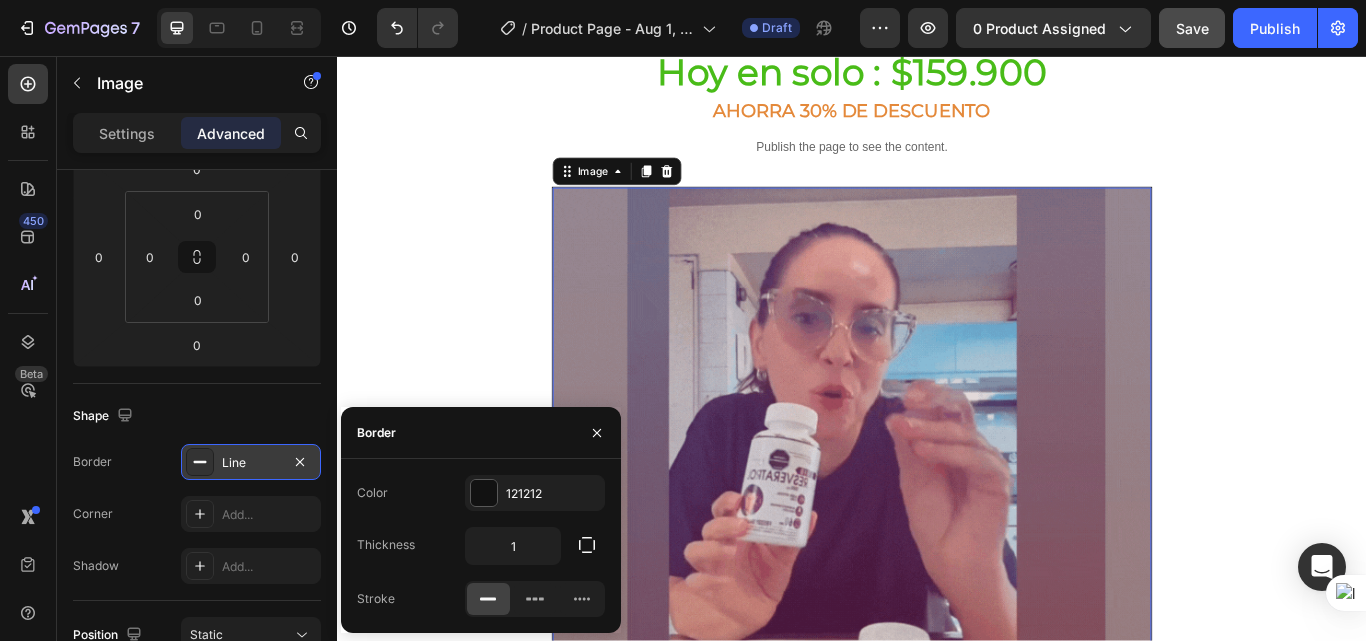 scroll, scrollTop: 400, scrollLeft: 0, axis: vertical 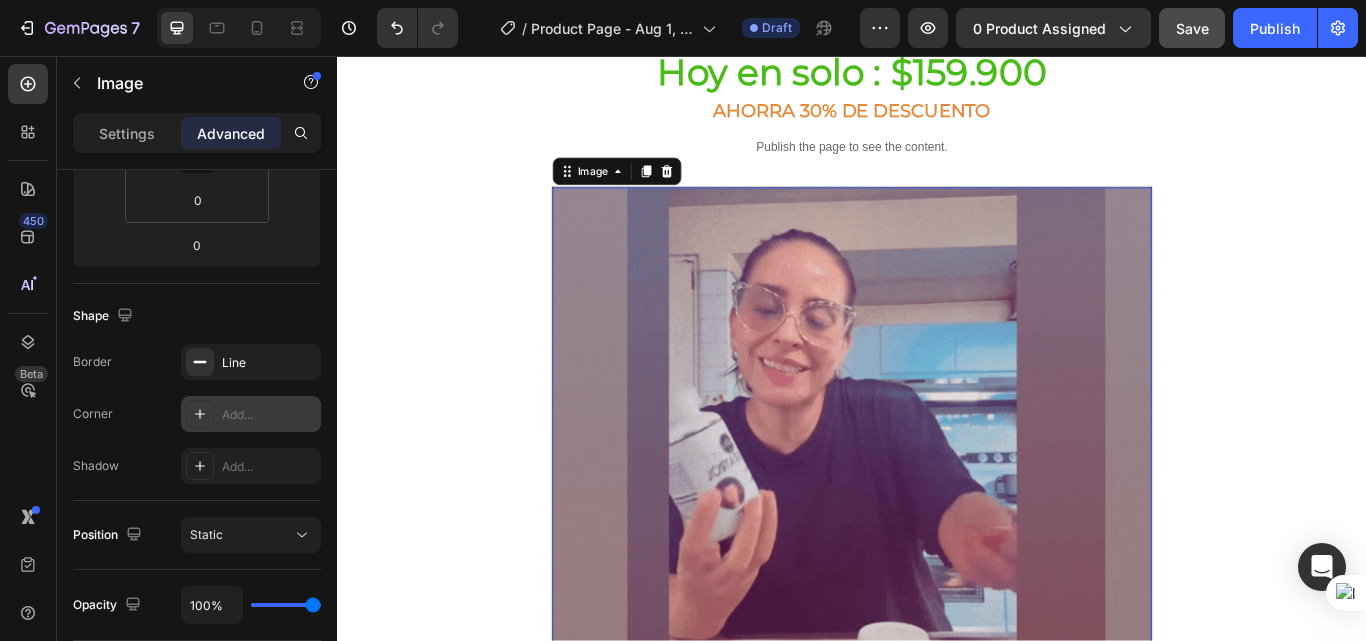 click on "Add..." at bounding box center [251, 414] 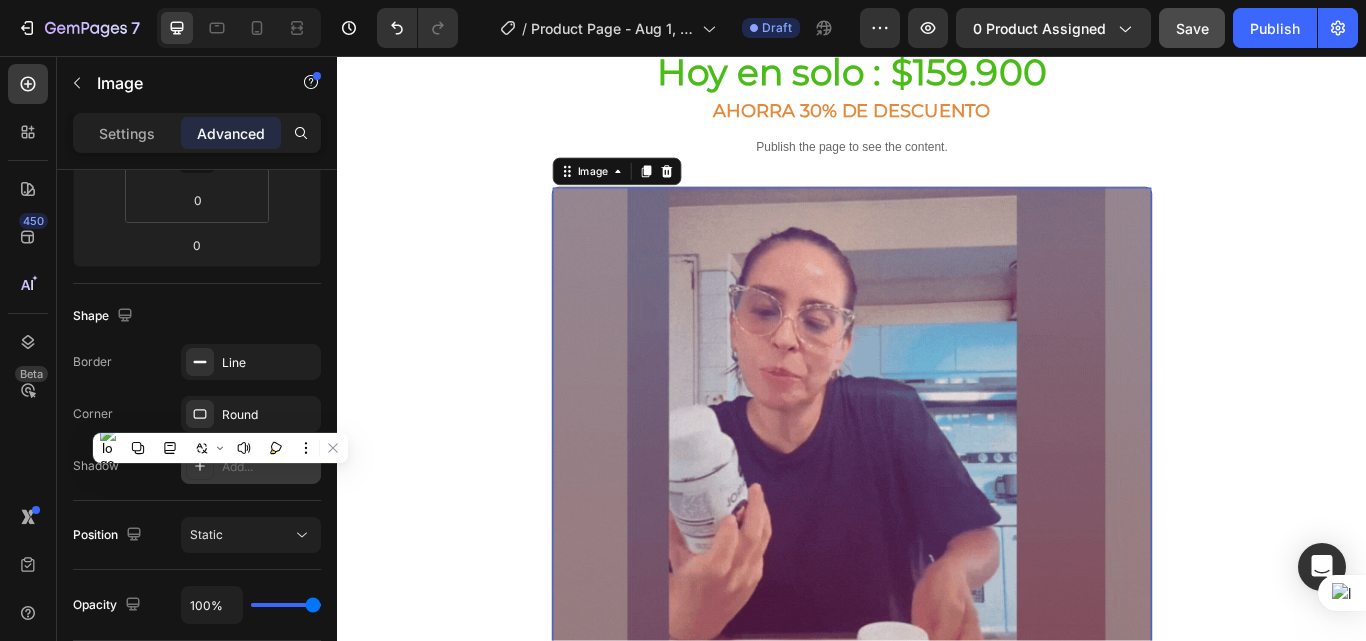 click on "Add..." at bounding box center (269, 467) 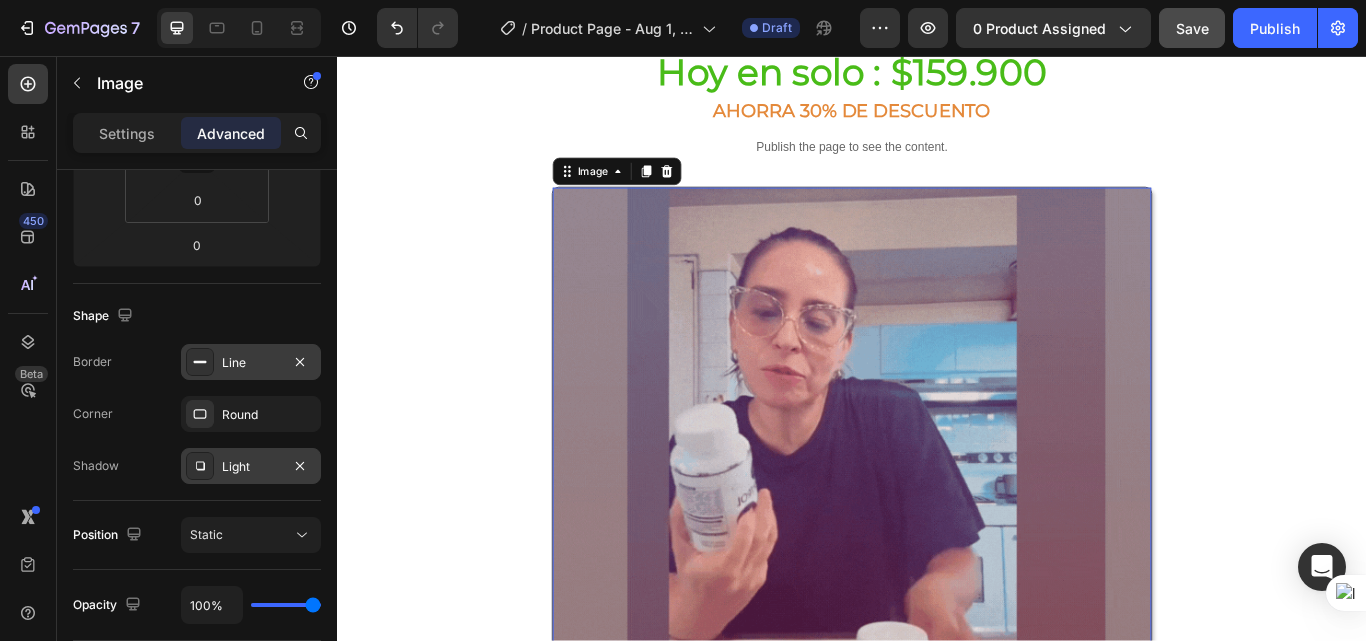 click on "Line" at bounding box center [251, 363] 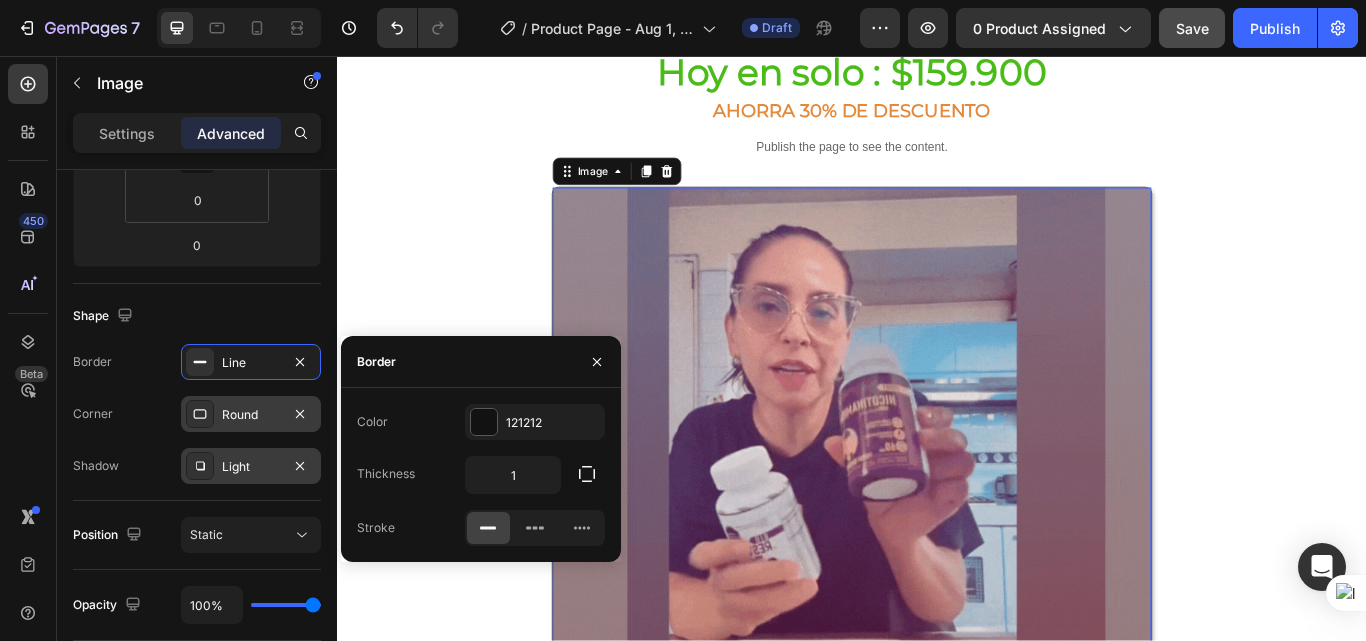 click on "Round" at bounding box center (251, 414) 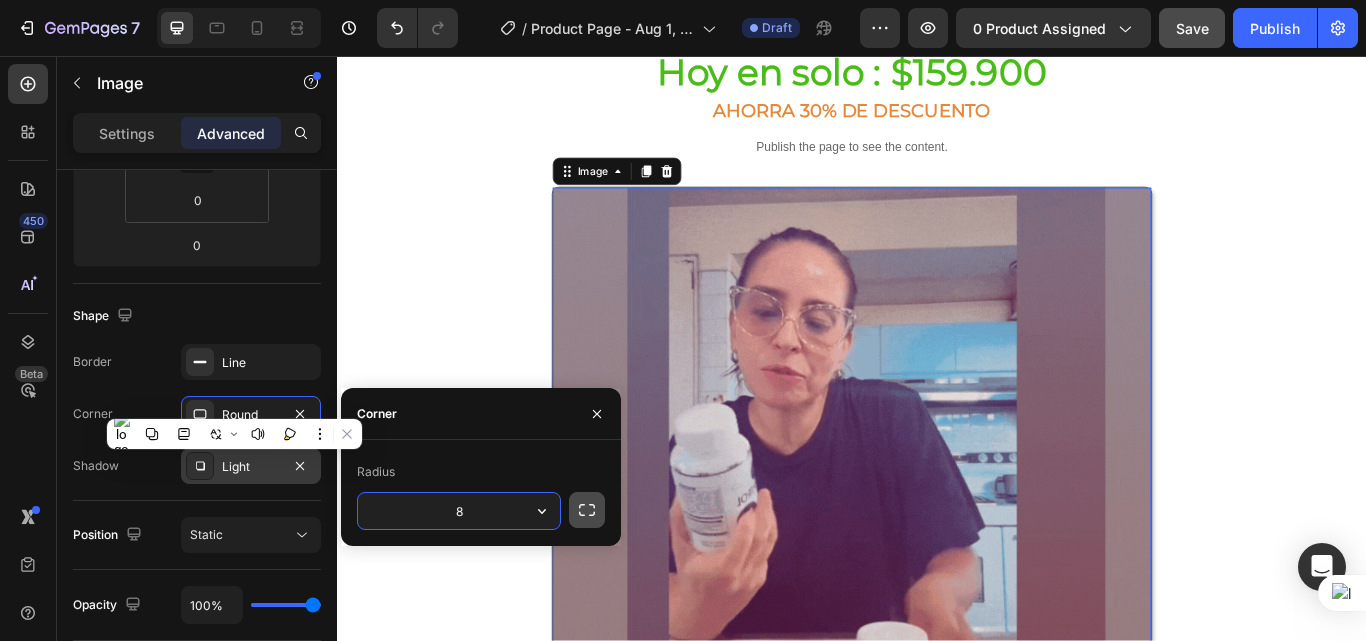 click 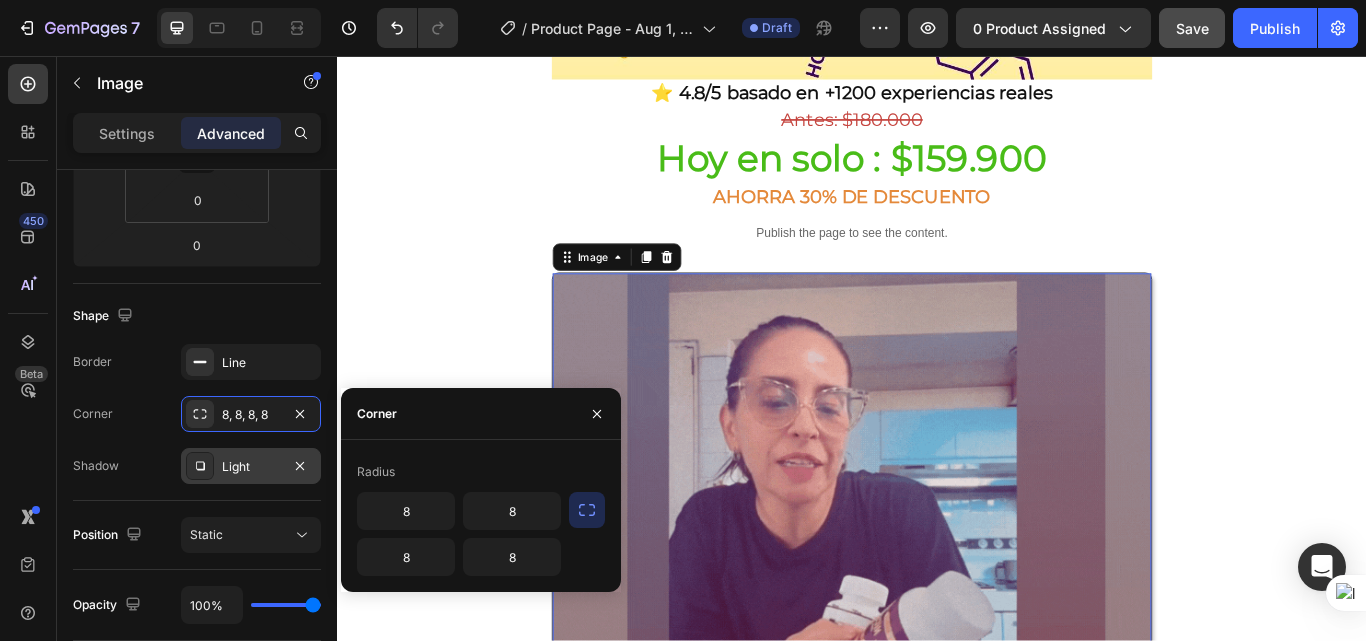 scroll, scrollTop: 1100, scrollLeft: 0, axis: vertical 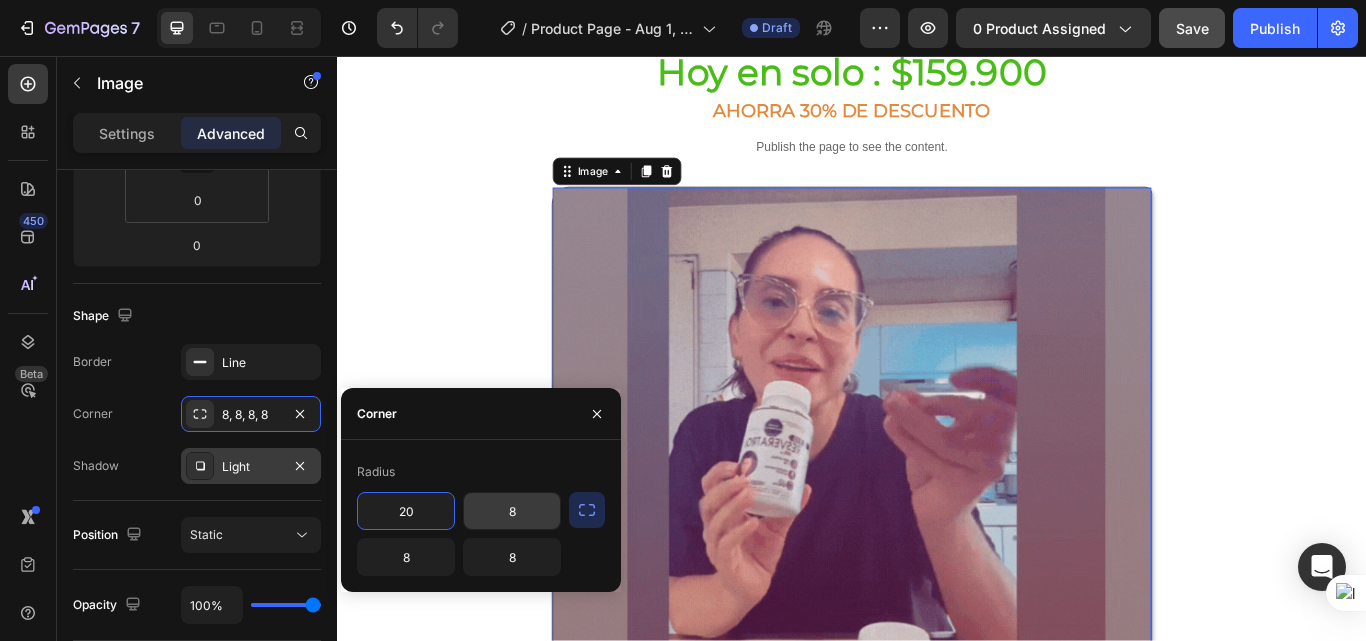 type on "20" 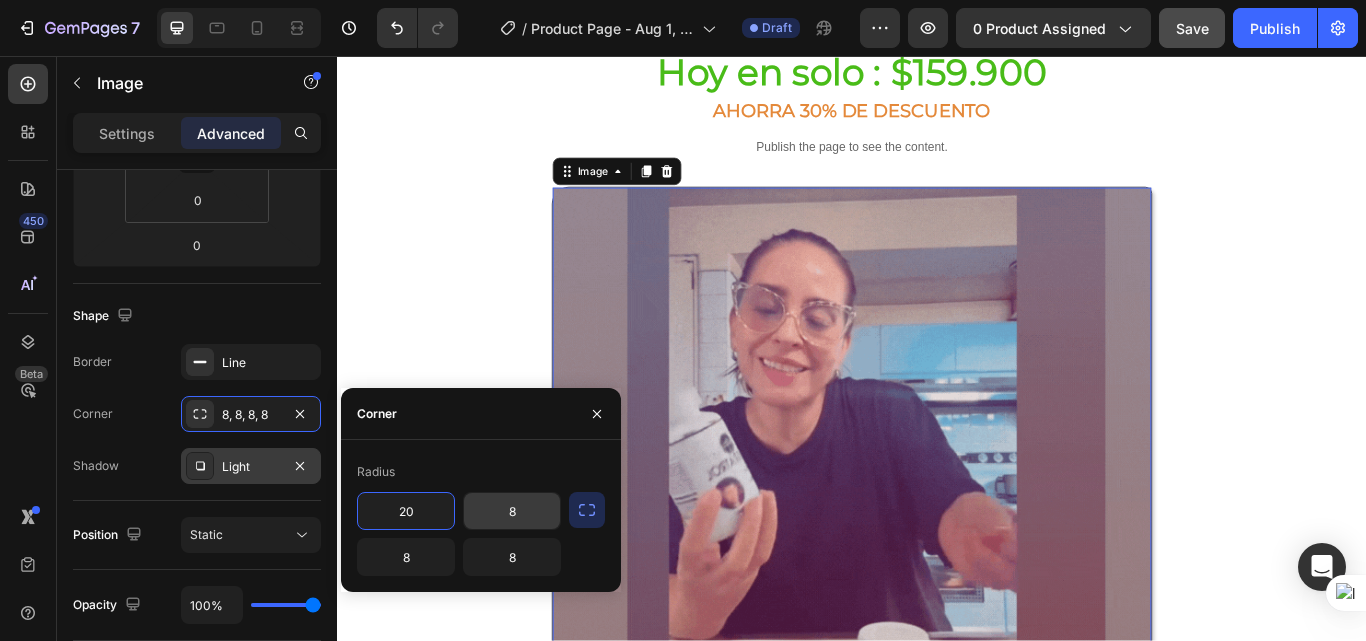 click on "8" at bounding box center [512, 511] 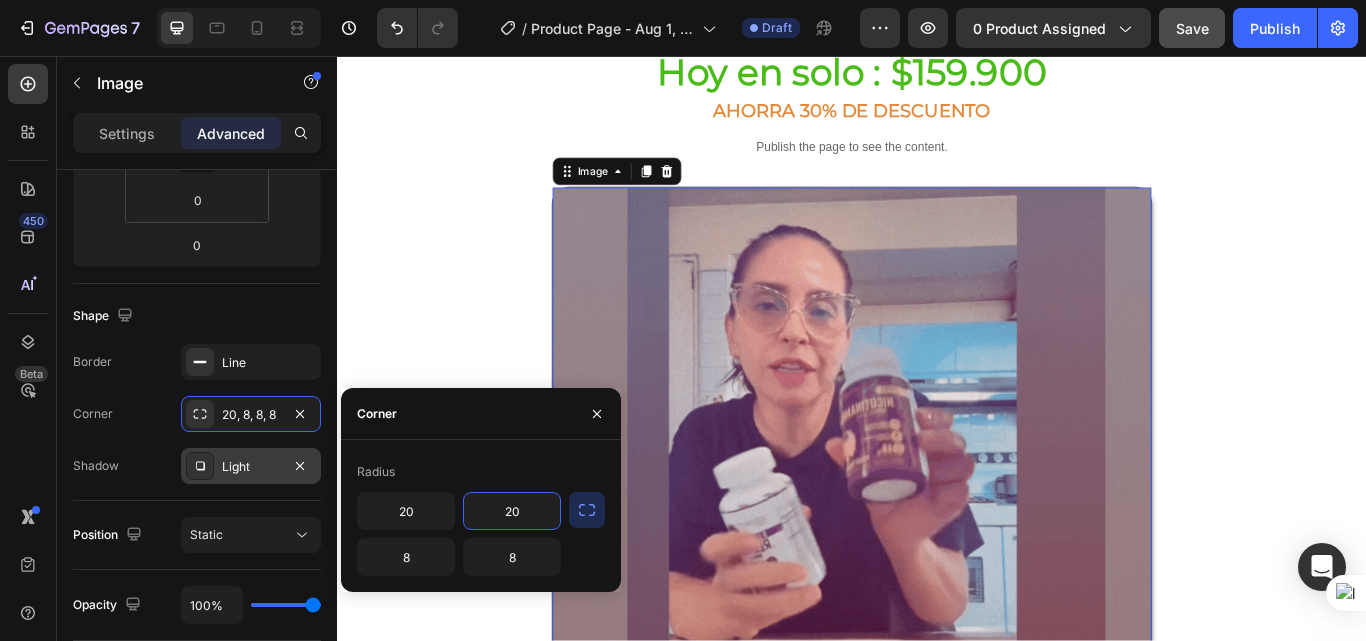 scroll, scrollTop: 1200, scrollLeft: 0, axis: vertical 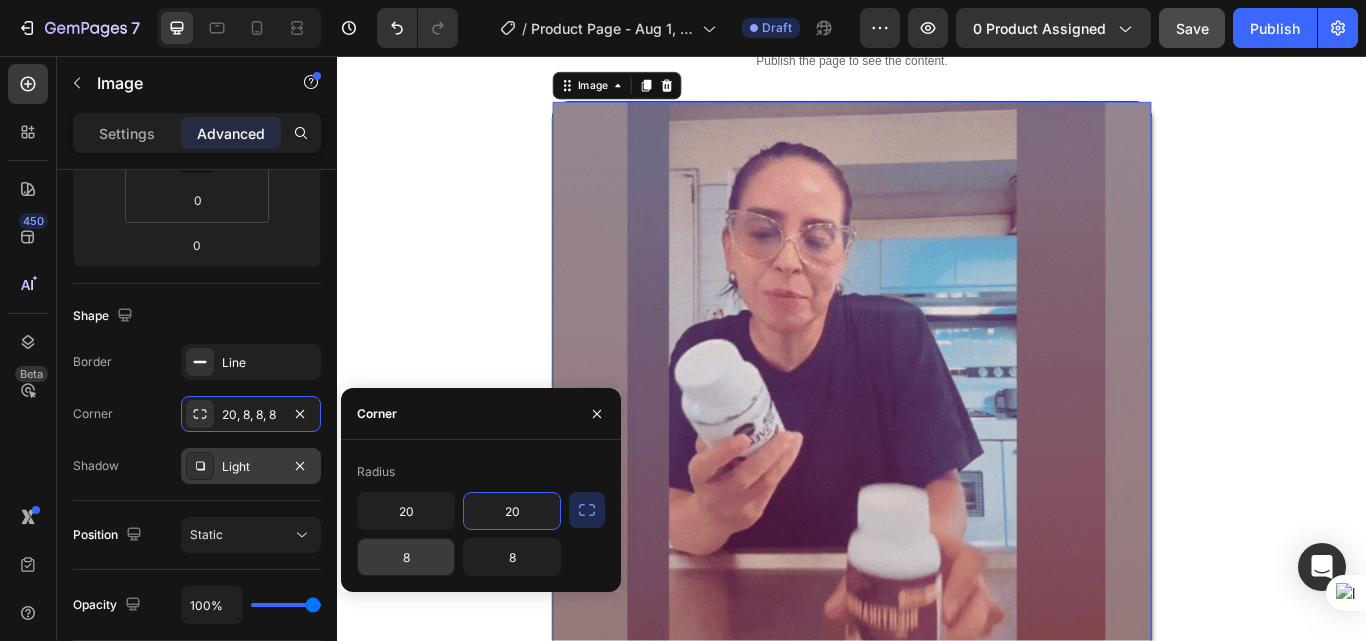 type on "20" 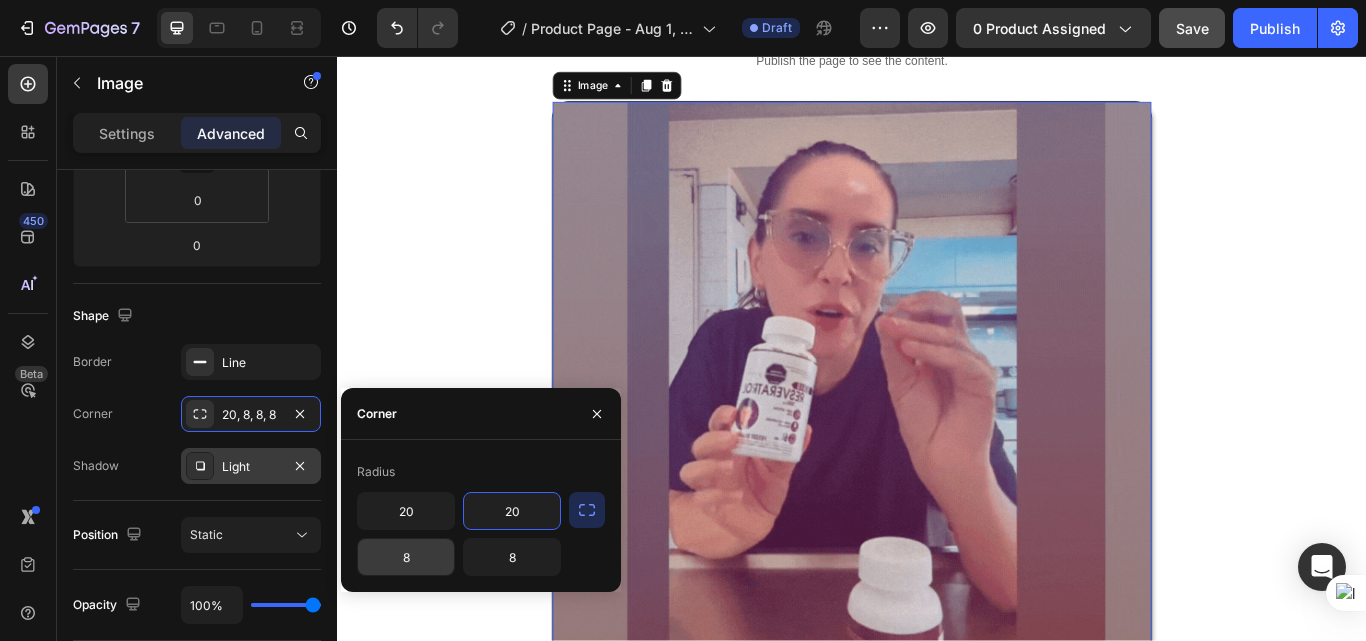 click on "8" at bounding box center [406, 557] 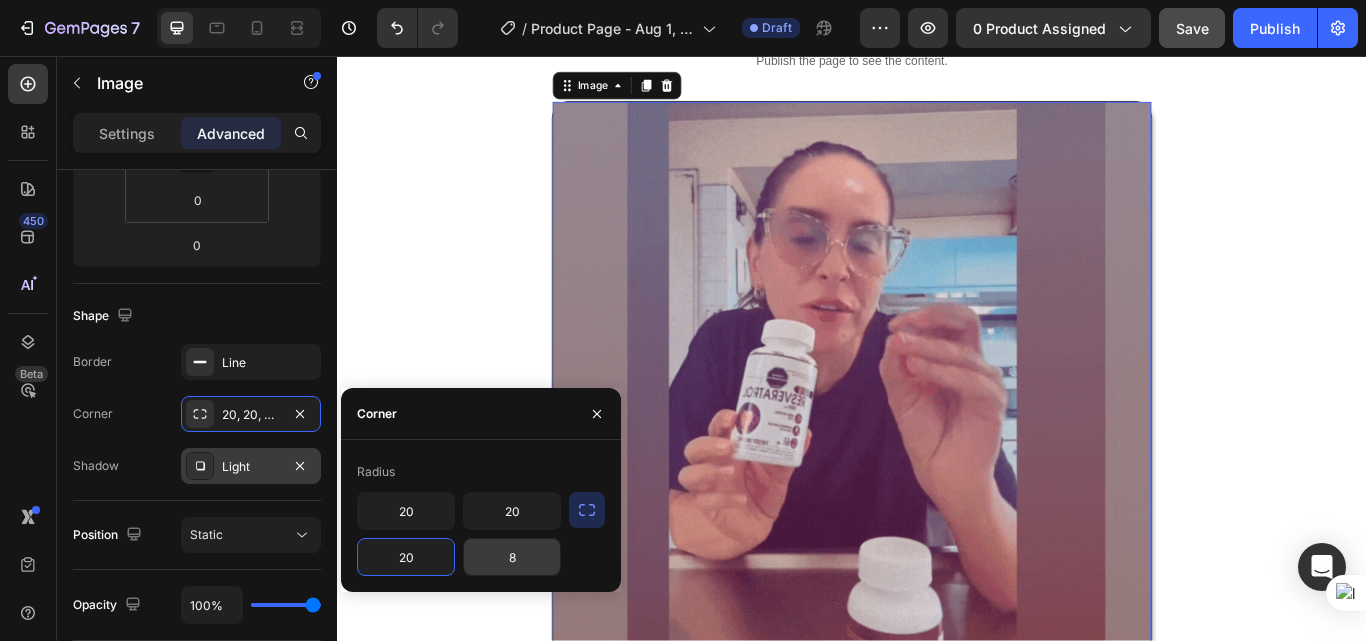 type on "20" 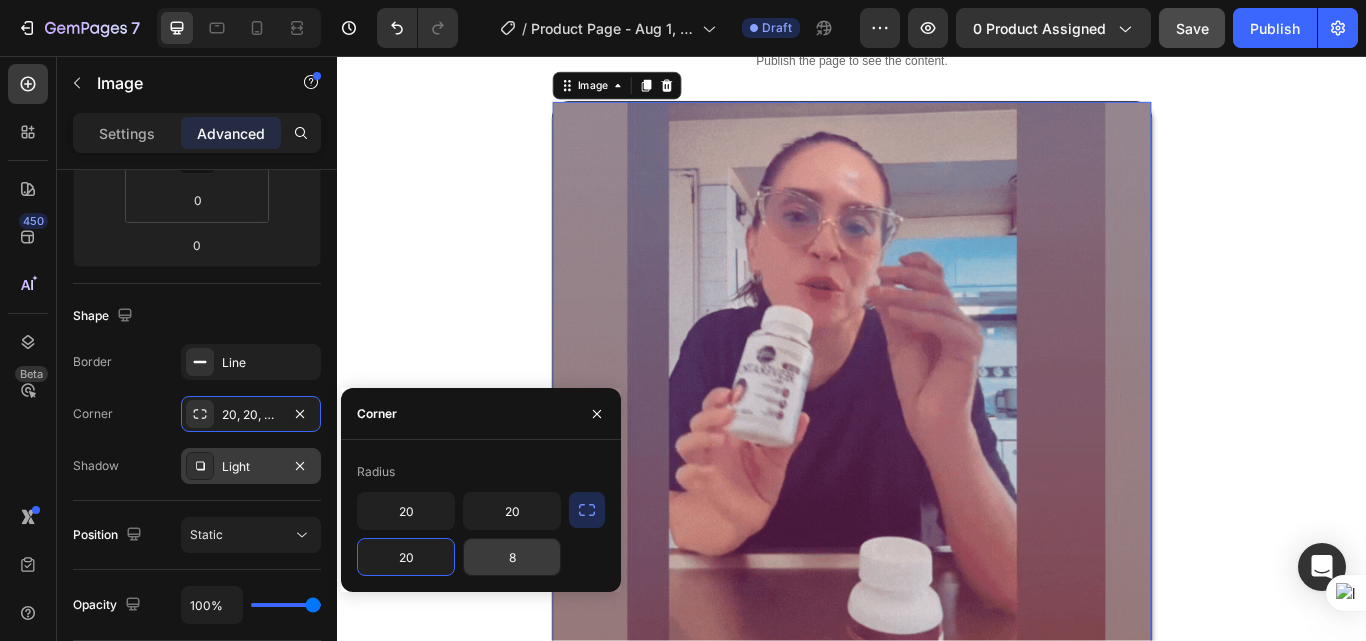 click on "8" at bounding box center [512, 557] 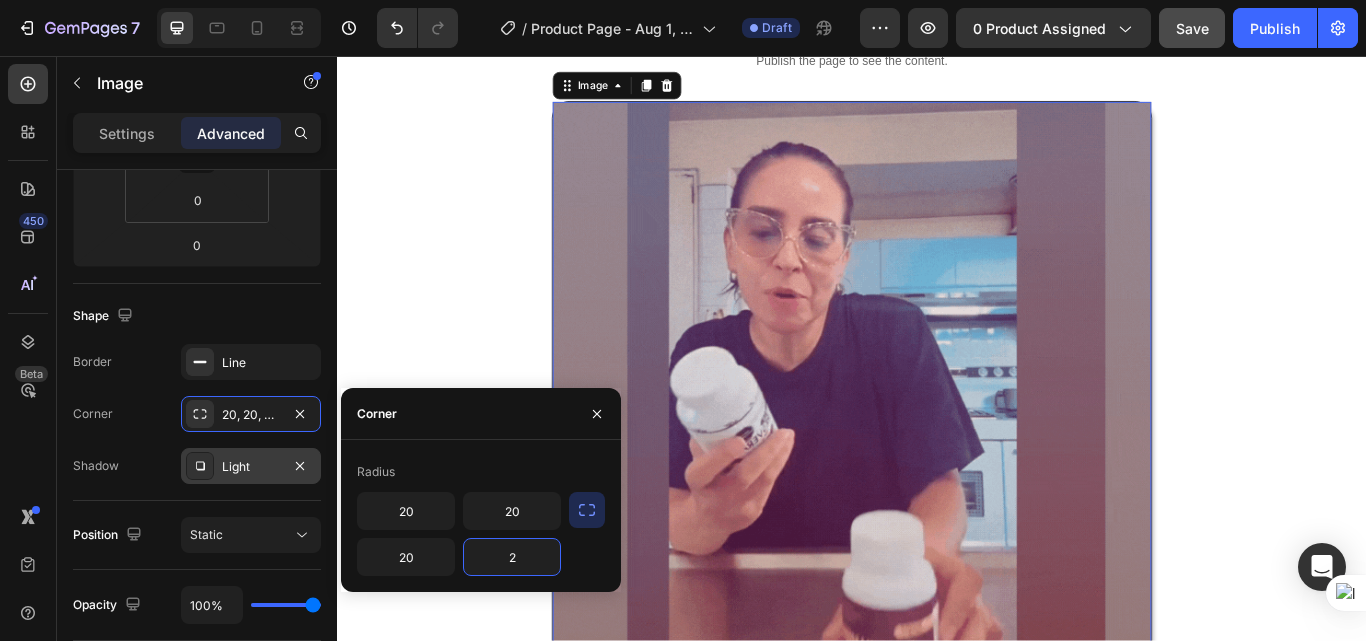 type on "20" 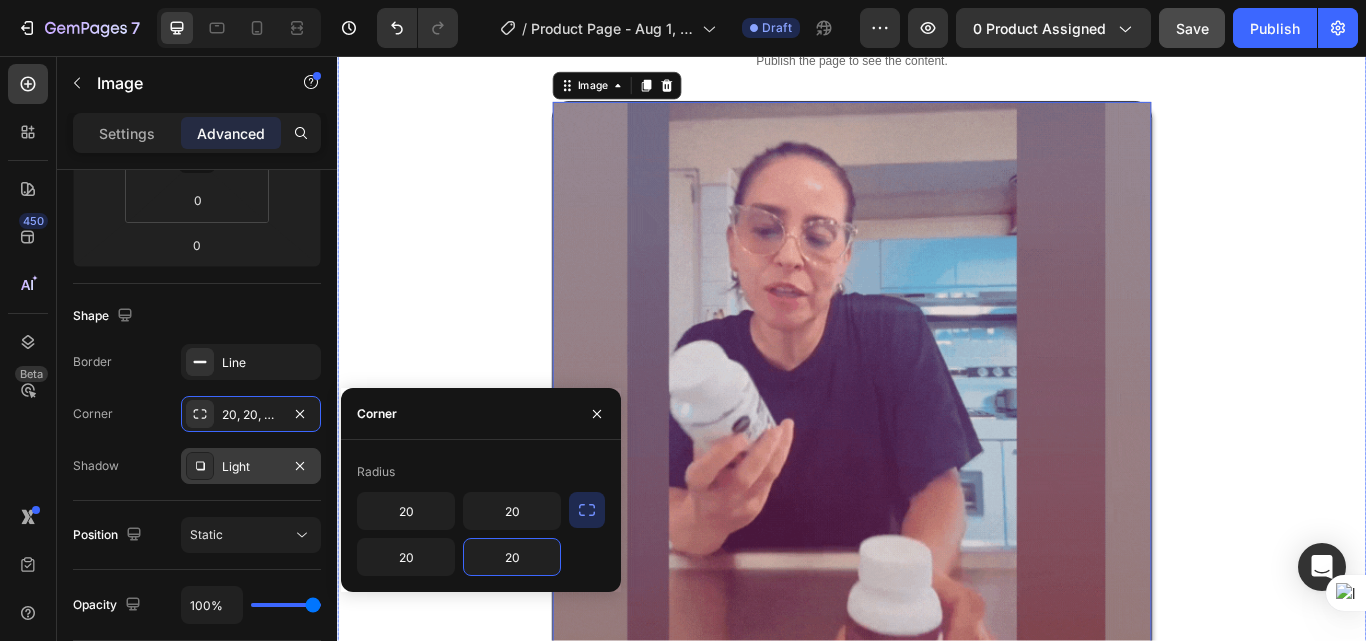 click on "Envio gratis a [COUNTRY] - 2 a 4 dias habiles 🚛 Heading Image ⭐ 4.8/5 basado en +1200 experiencias reales Heading ⁠⁠⁠⁠⁠⁠⁠ Antes: $[PRICE] Heading Hoy en solo : $[PRICE] Heading AHORRA 30% DE DESCUENTO Heading
Publish the page to see the content.
Custom Code Image   0 Row" at bounding box center [937, -147] 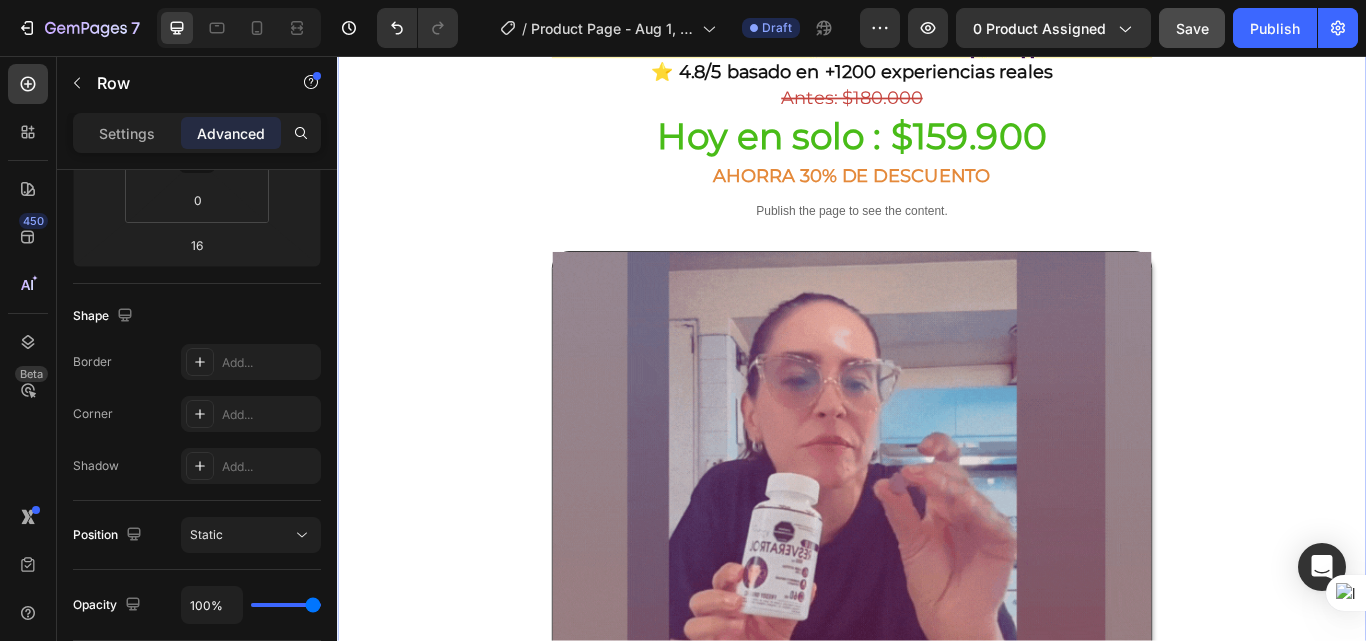 scroll, scrollTop: 0, scrollLeft: 0, axis: both 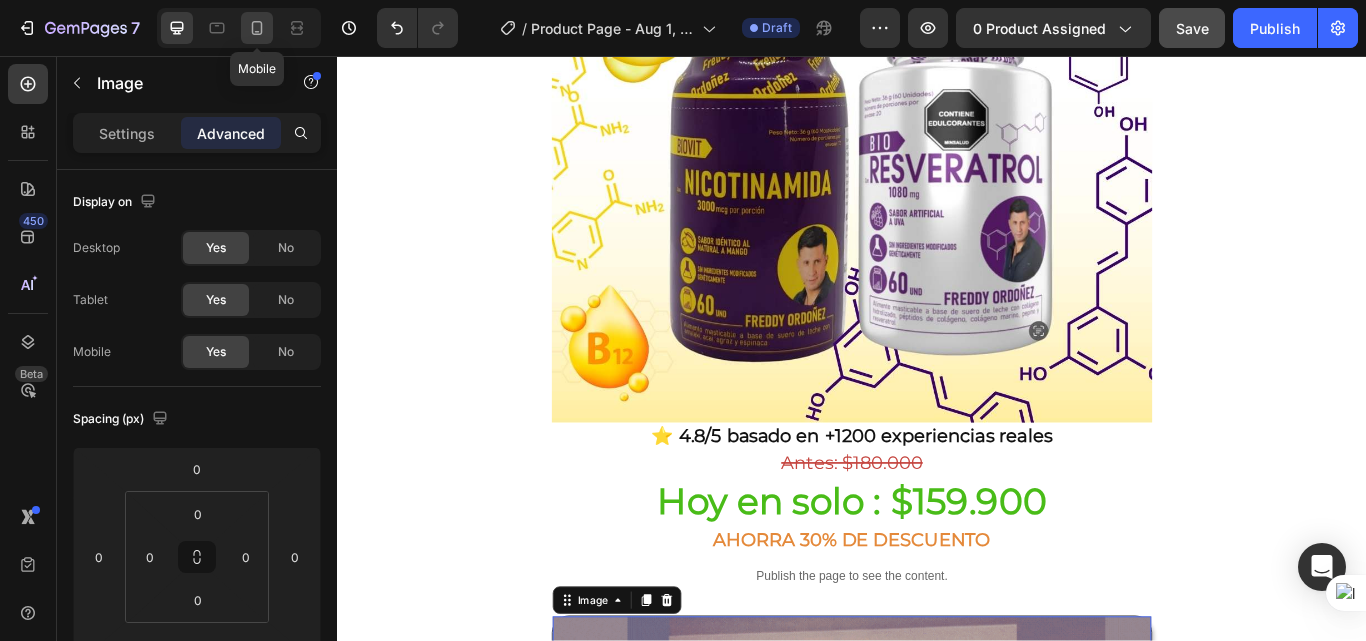 click 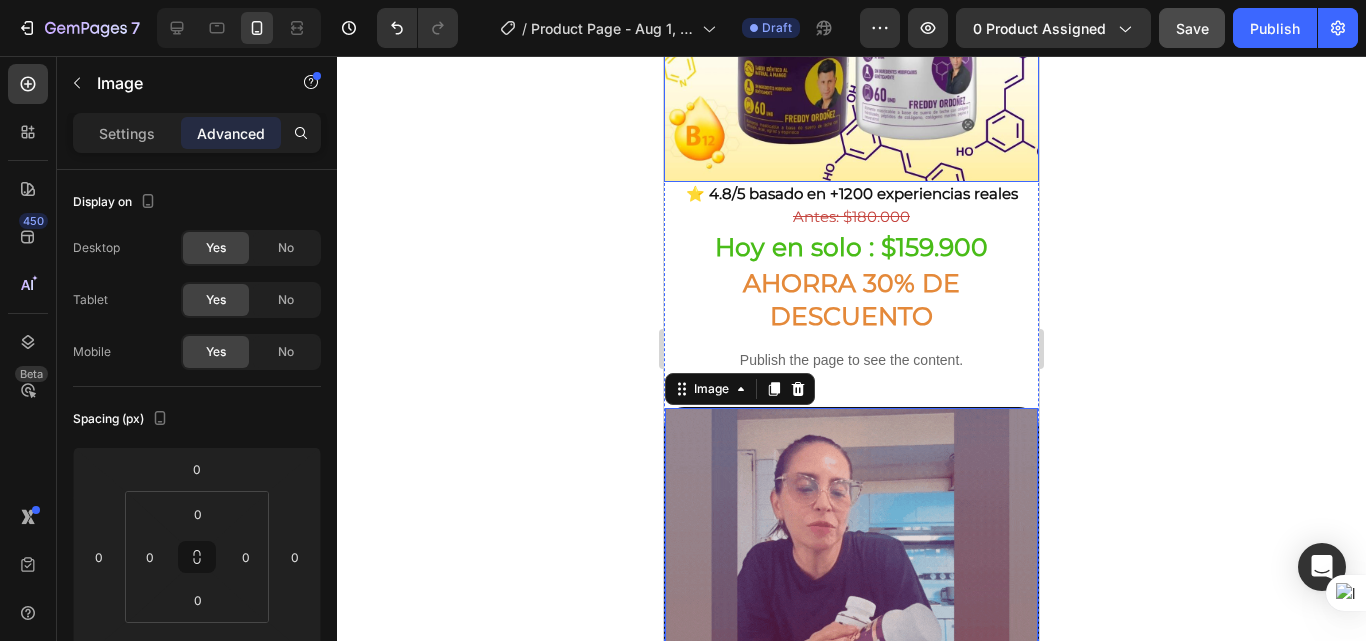 scroll, scrollTop: 500, scrollLeft: 0, axis: vertical 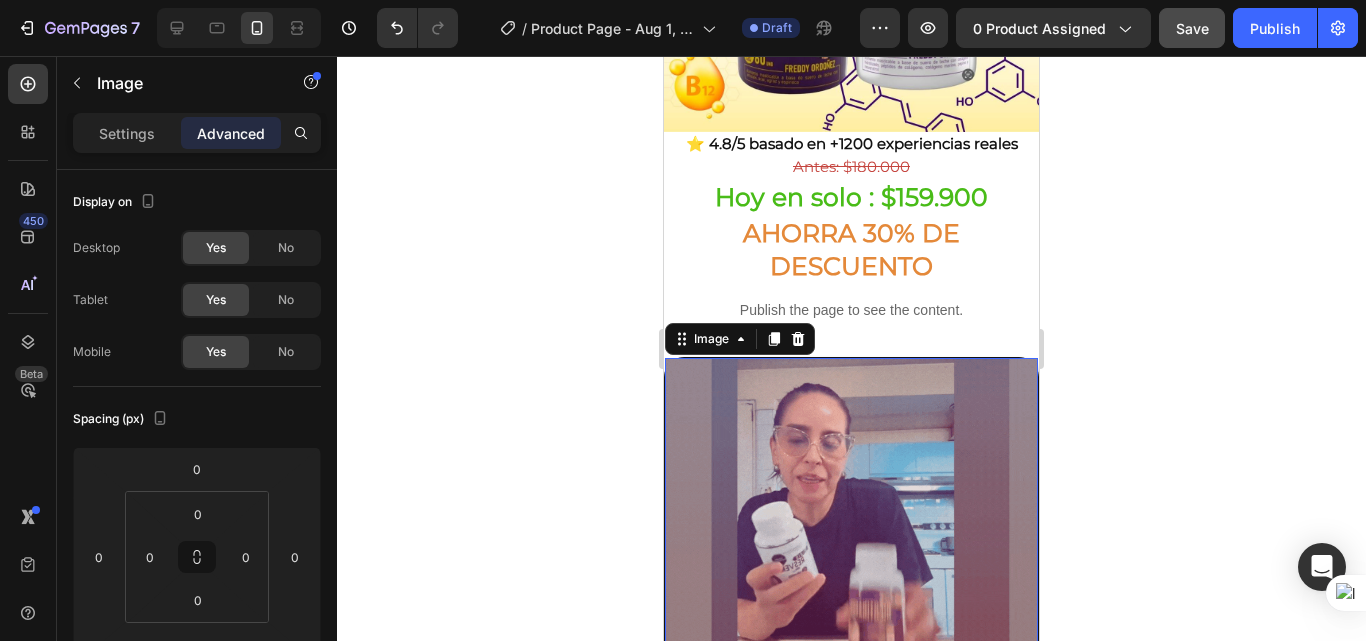 click 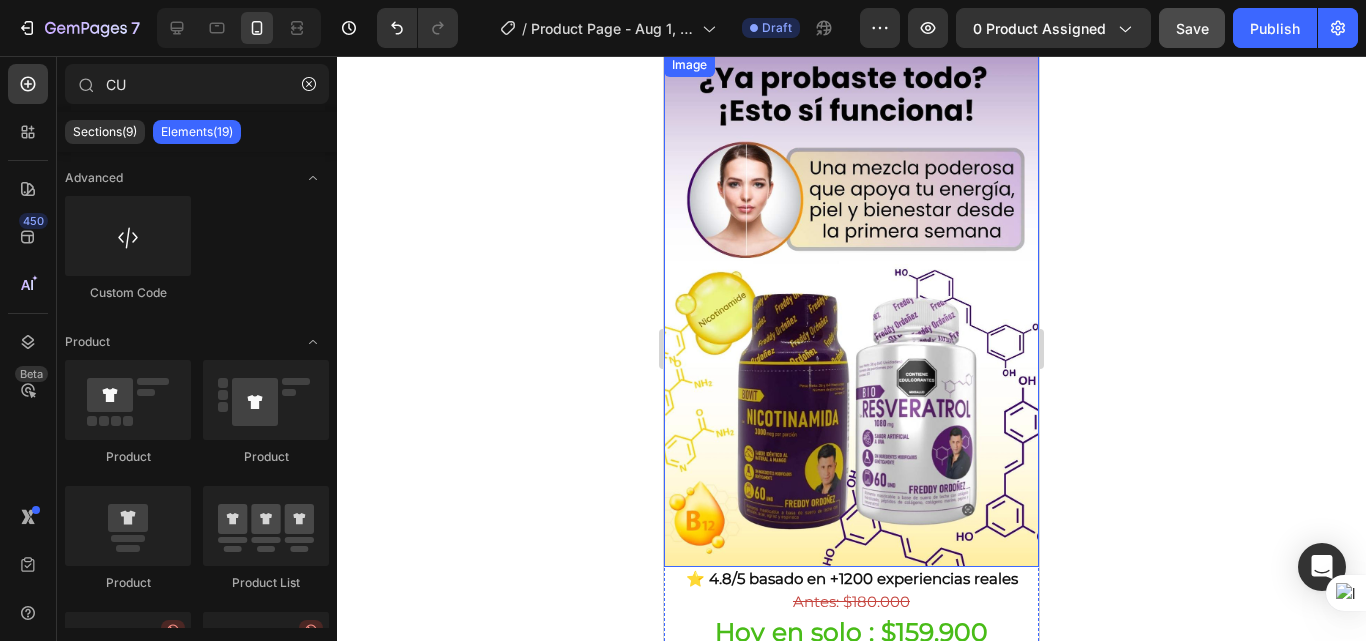 scroll, scrollTop: 100, scrollLeft: 0, axis: vertical 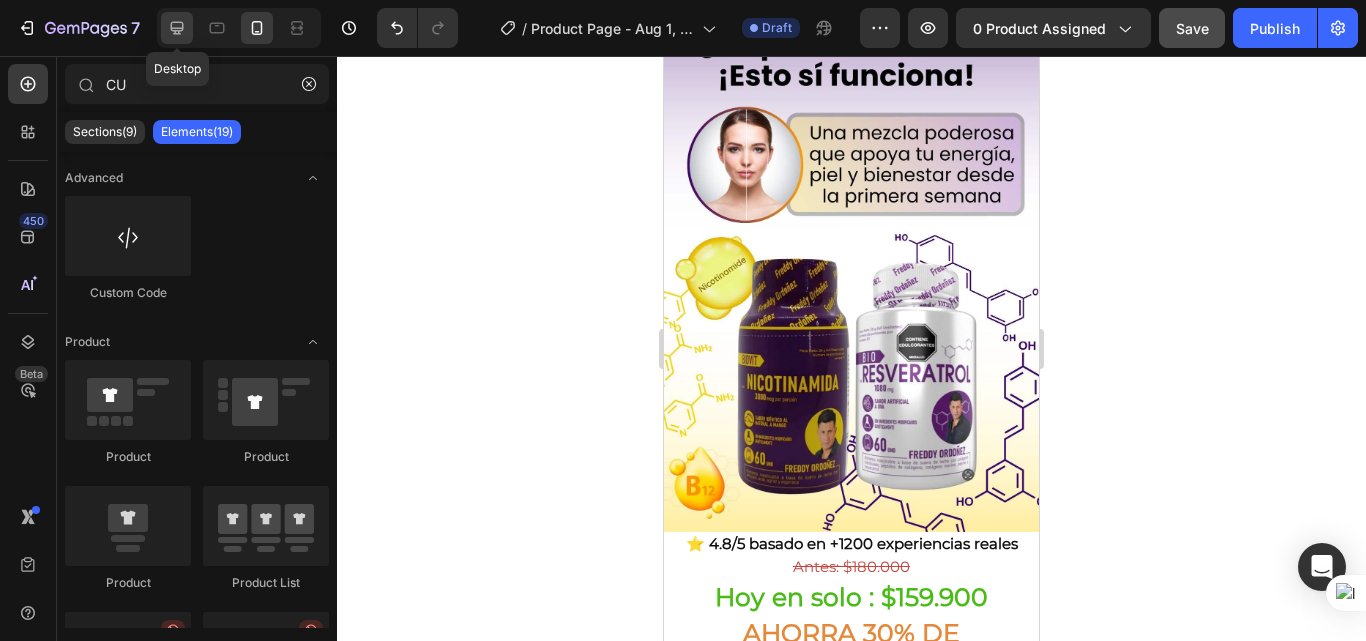 click 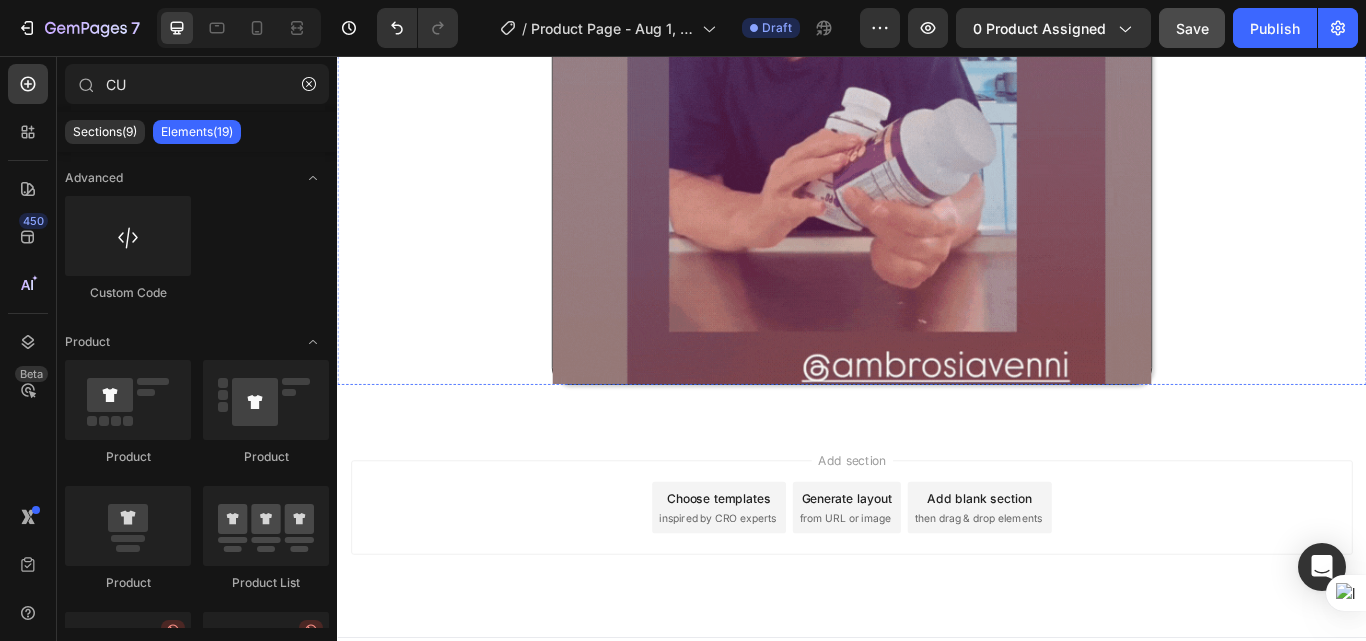 scroll, scrollTop: 1572, scrollLeft: 0, axis: vertical 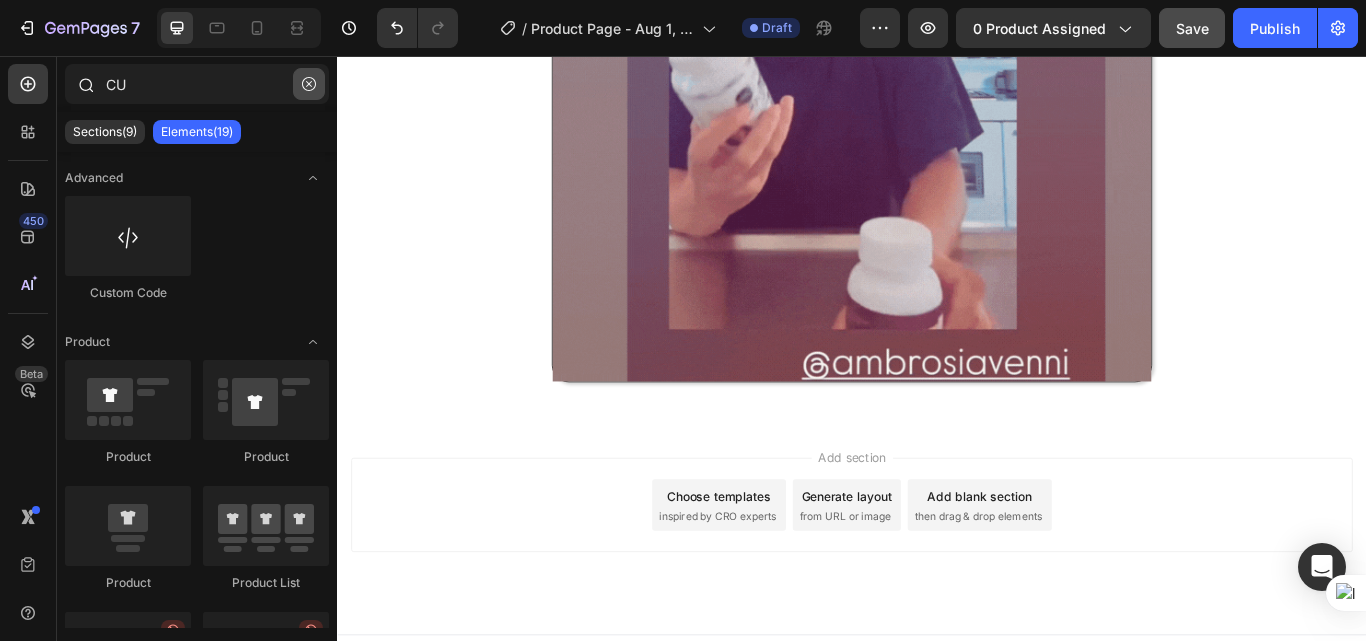 click 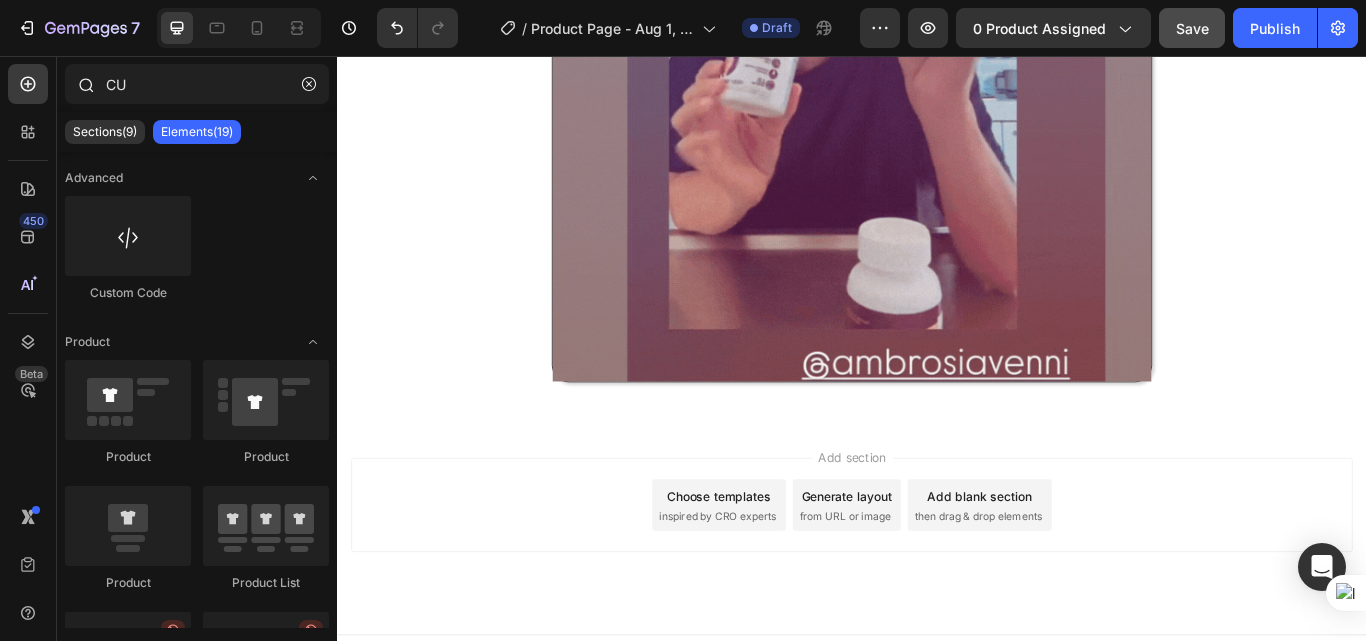 type 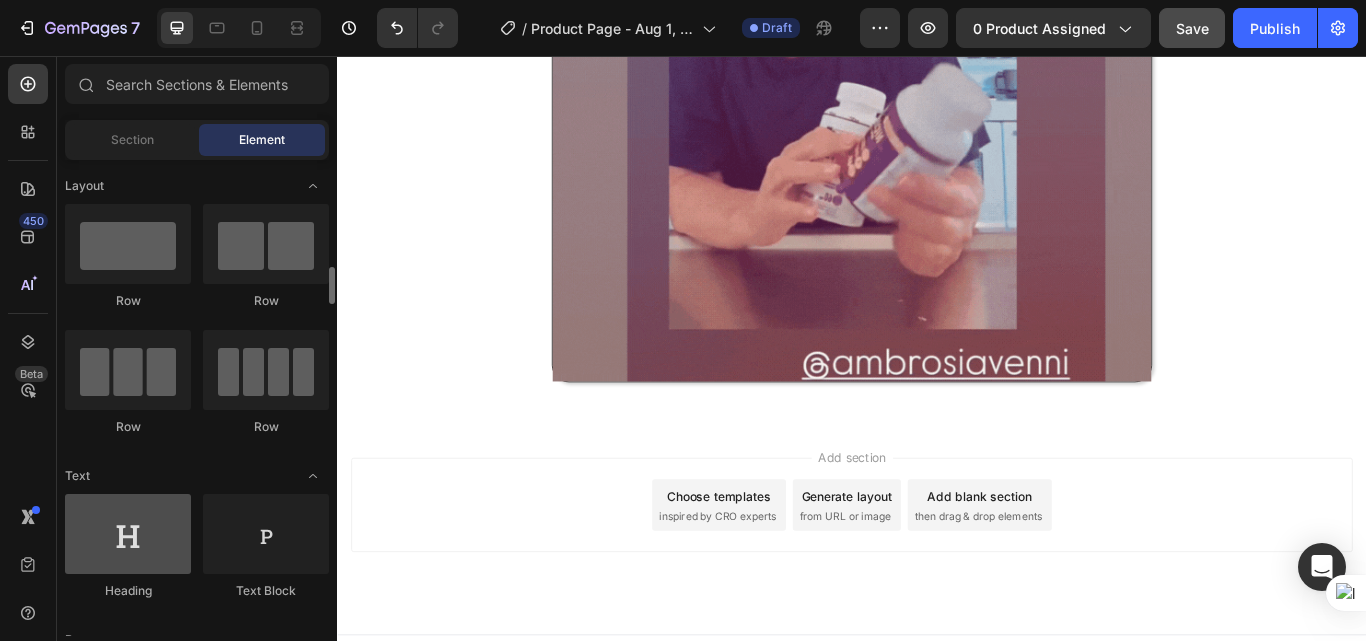 scroll, scrollTop: 100, scrollLeft: 0, axis: vertical 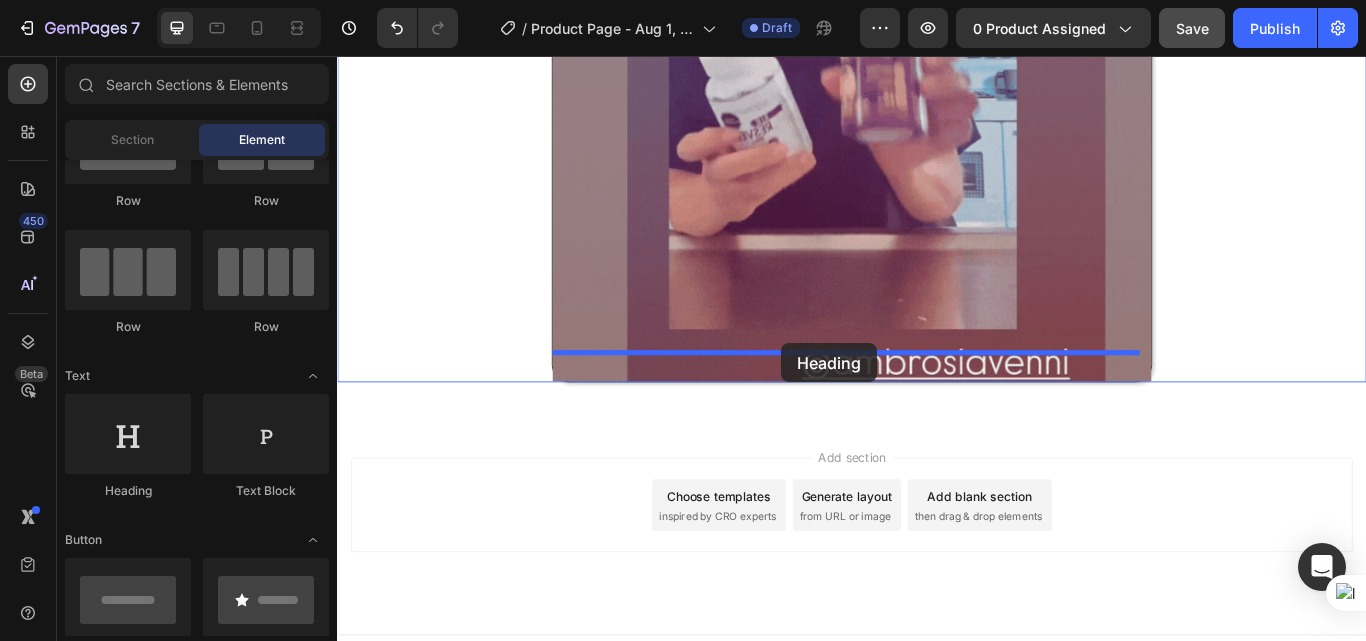 drag, startPoint x: 1105, startPoint y: 428, endPoint x: 855, endPoint y: 391, distance: 252.72318 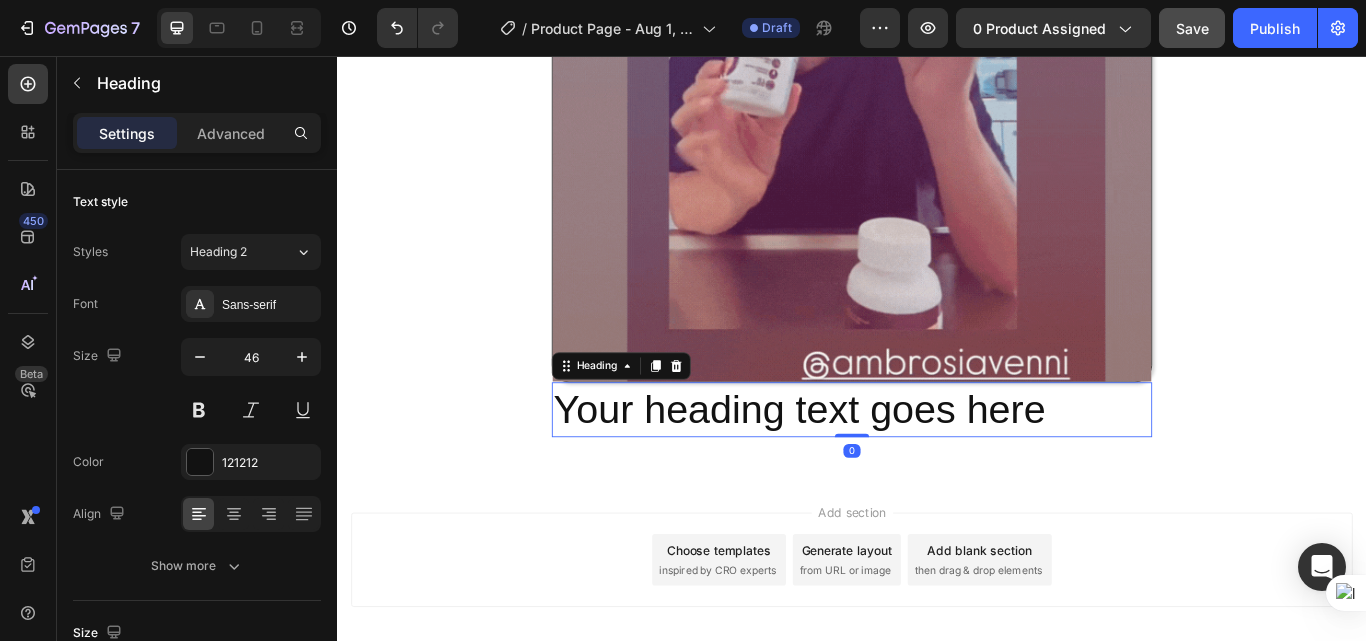 click on "Your heading text goes here" at bounding box center (937, 469) 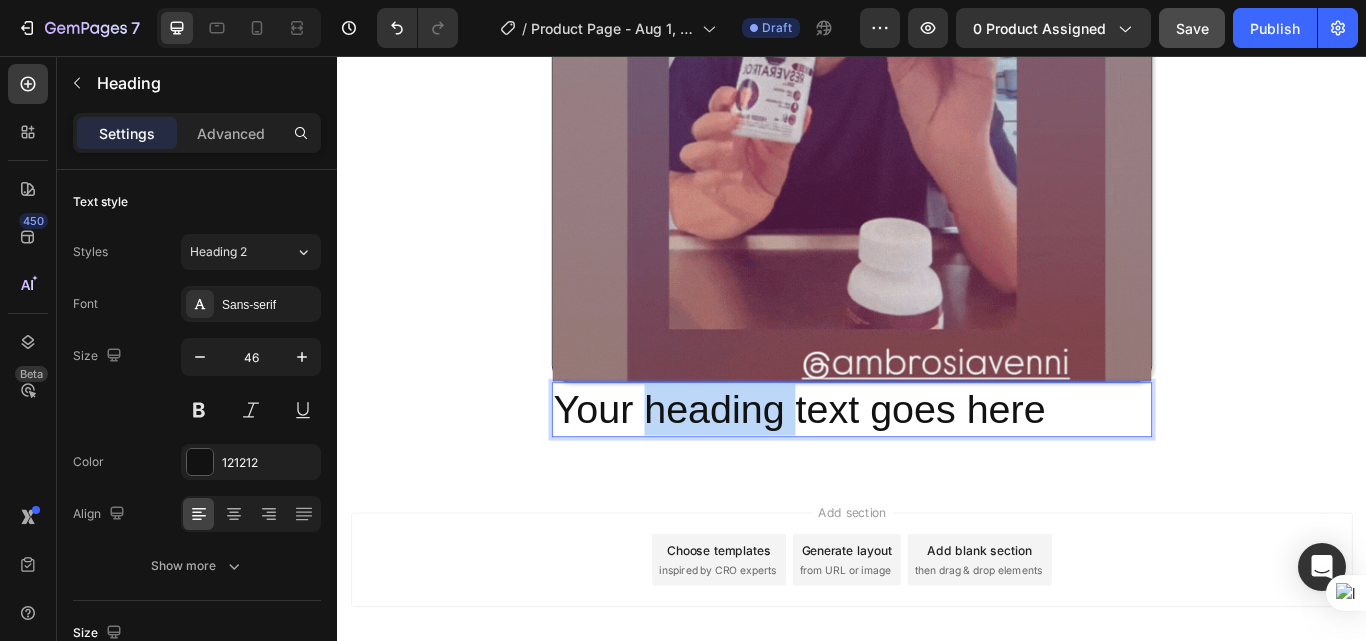 click on "Your heading text goes here" at bounding box center (937, 469) 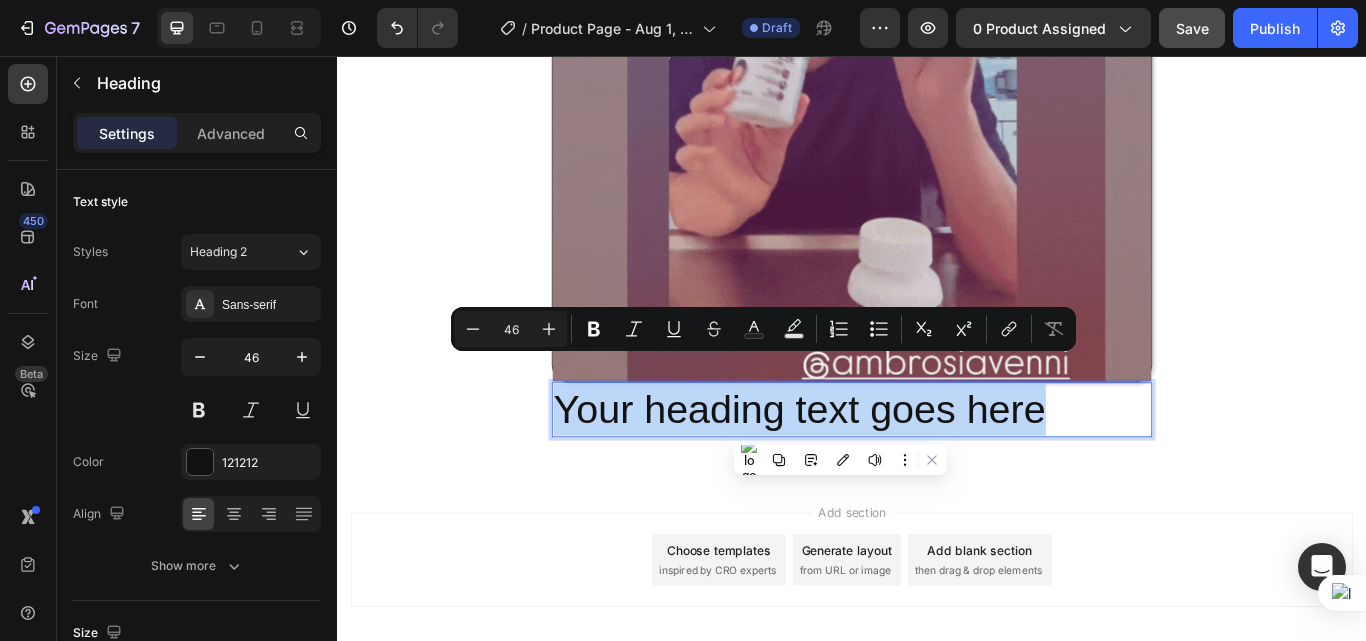click on "Your heading text goes here" at bounding box center (937, 469) 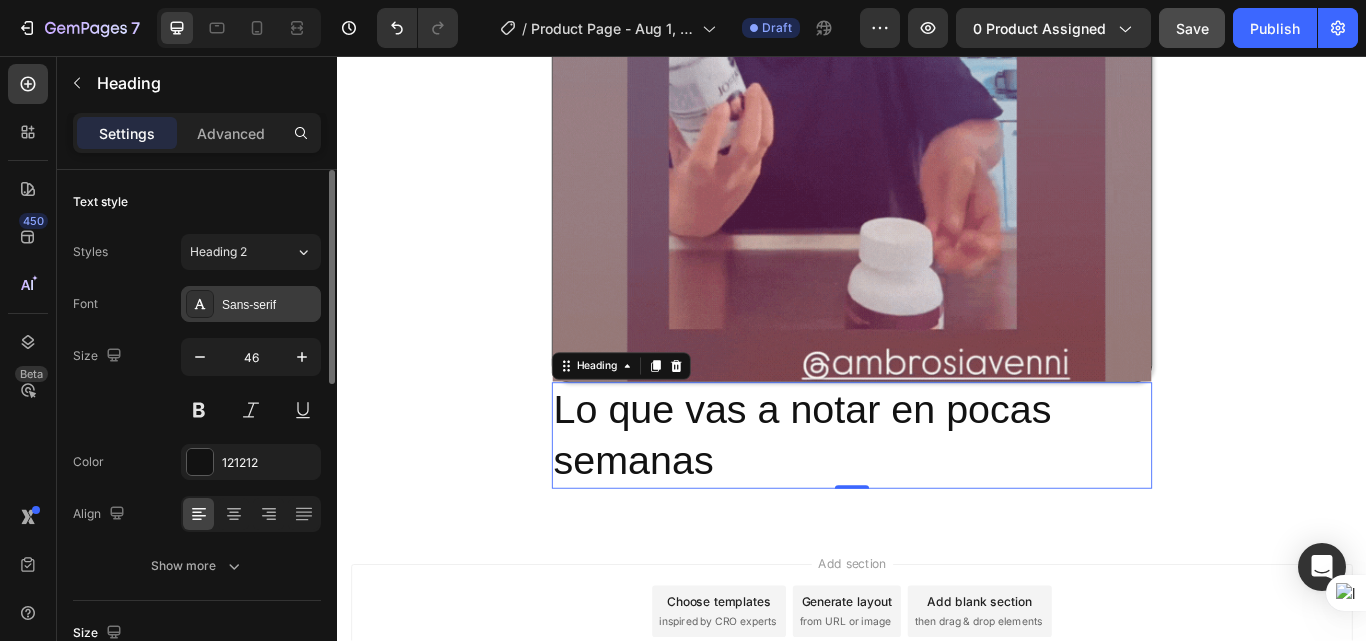click on "Sans-serif" at bounding box center [269, 305] 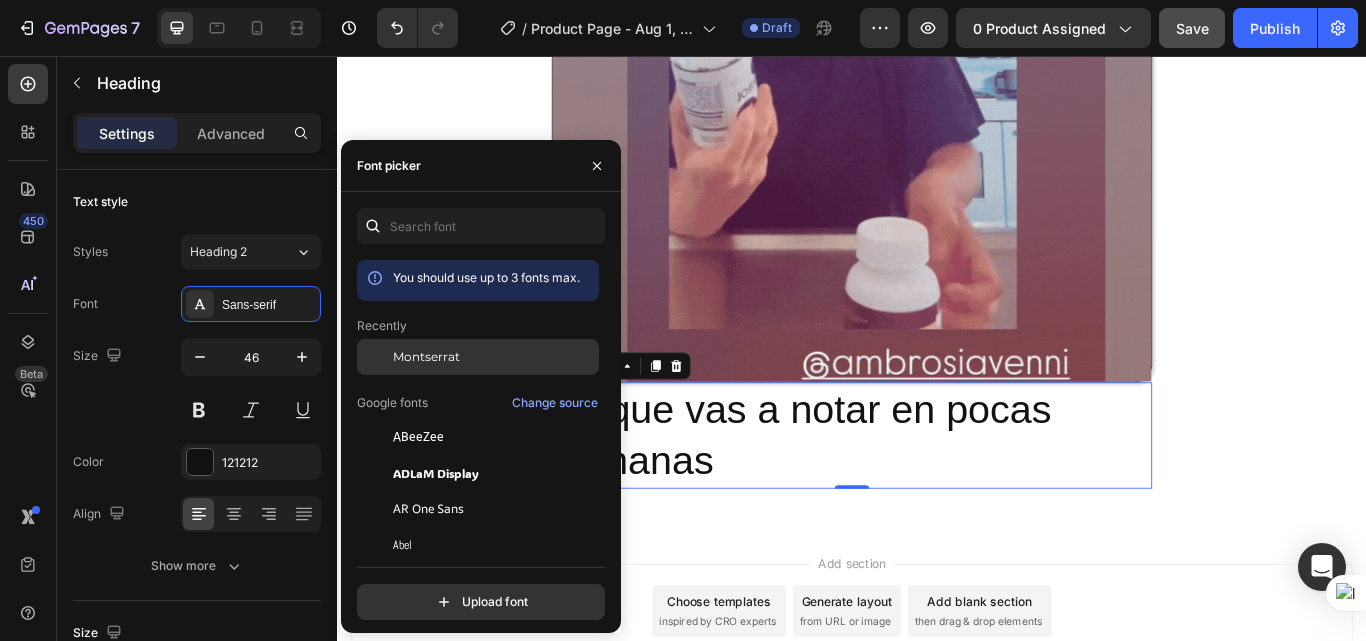 click on "Montserrat" 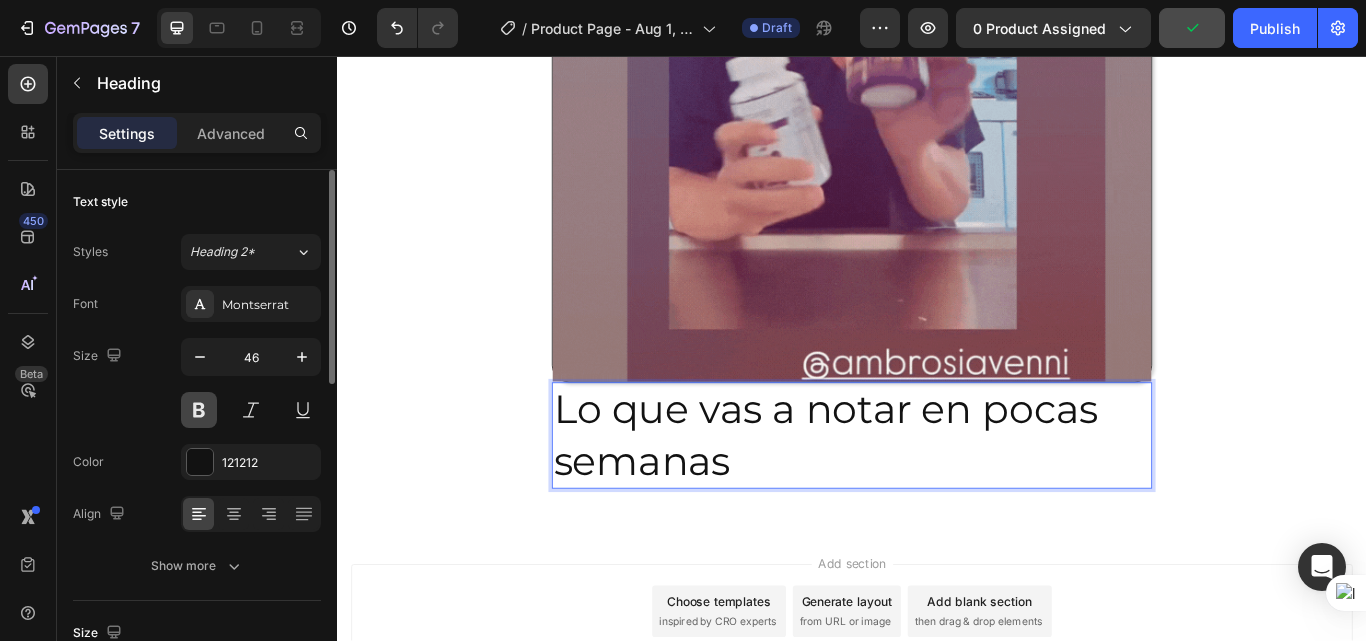 click at bounding box center [199, 410] 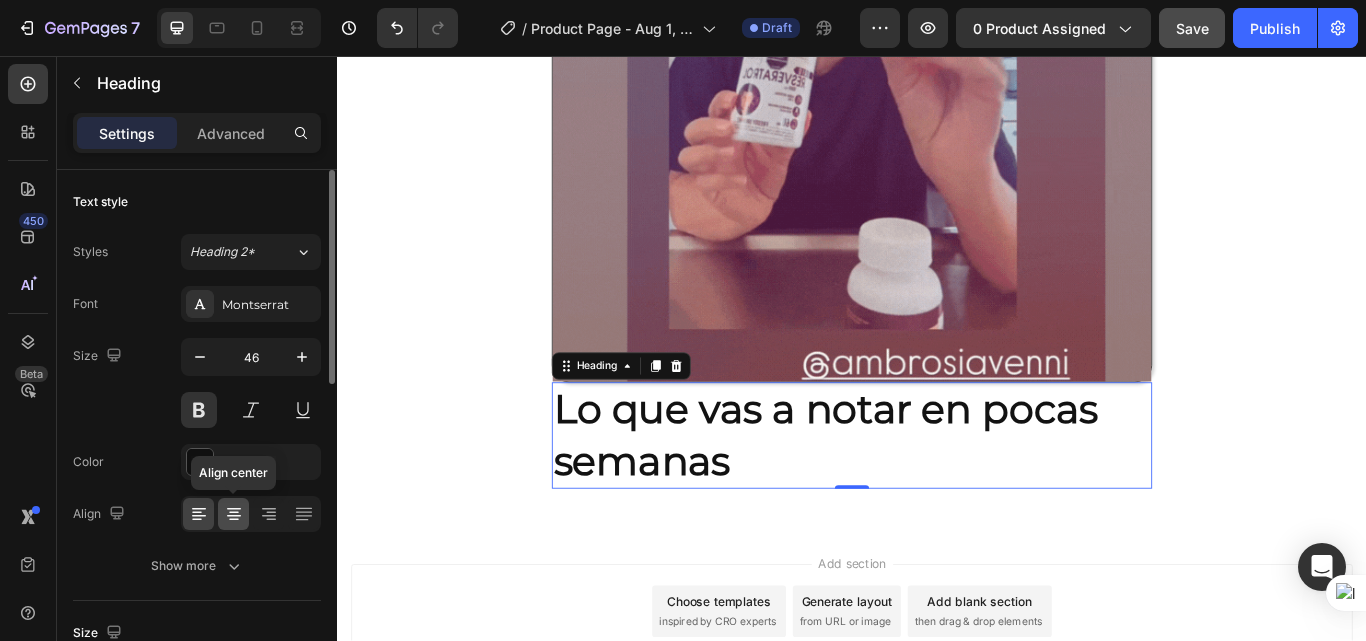 click 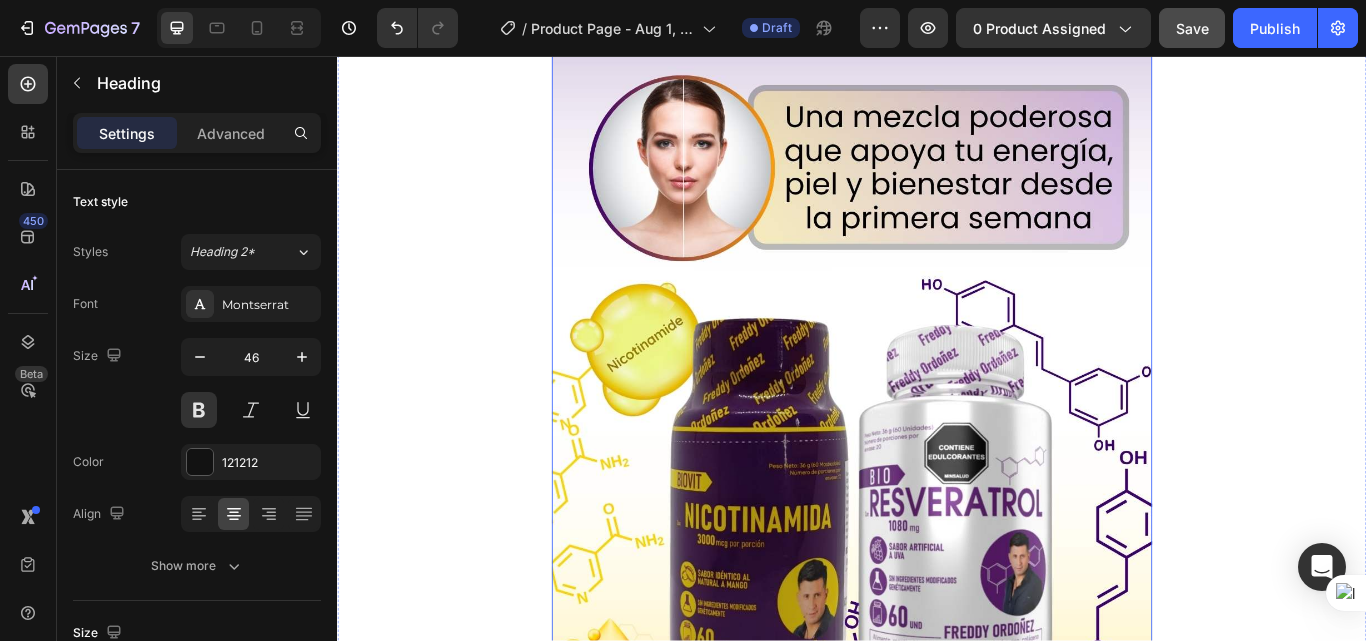 scroll, scrollTop: 200, scrollLeft: 0, axis: vertical 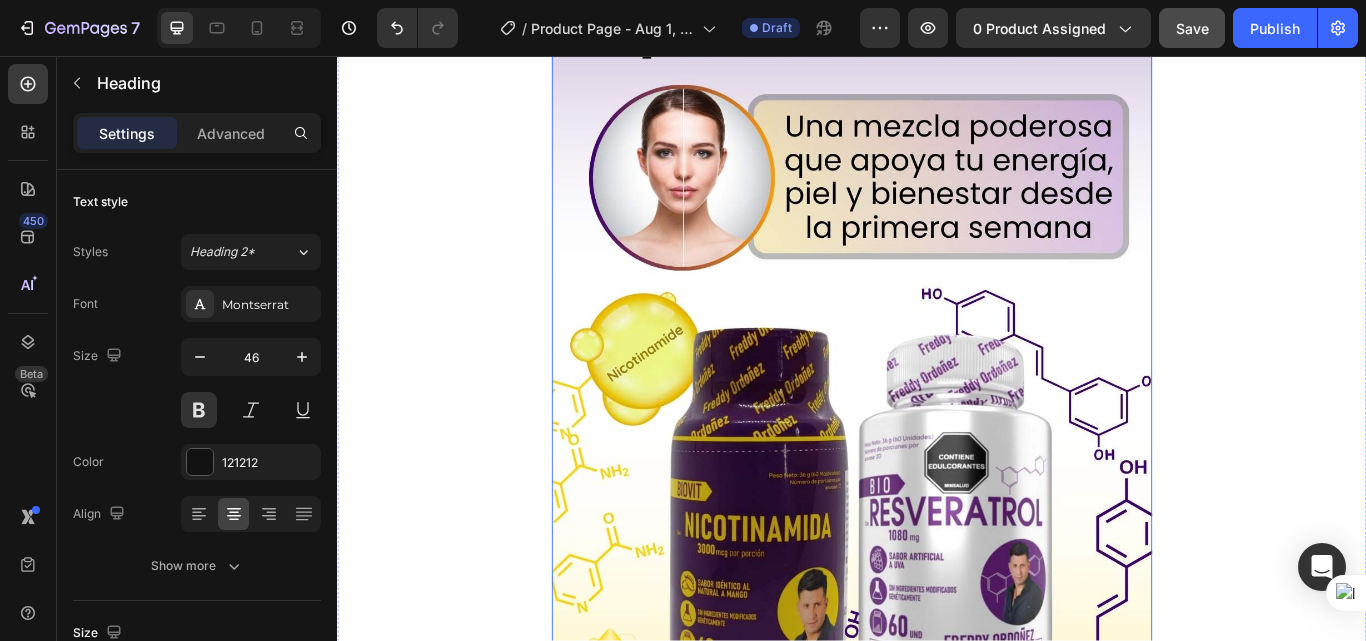 click at bounding box center [937, 403] 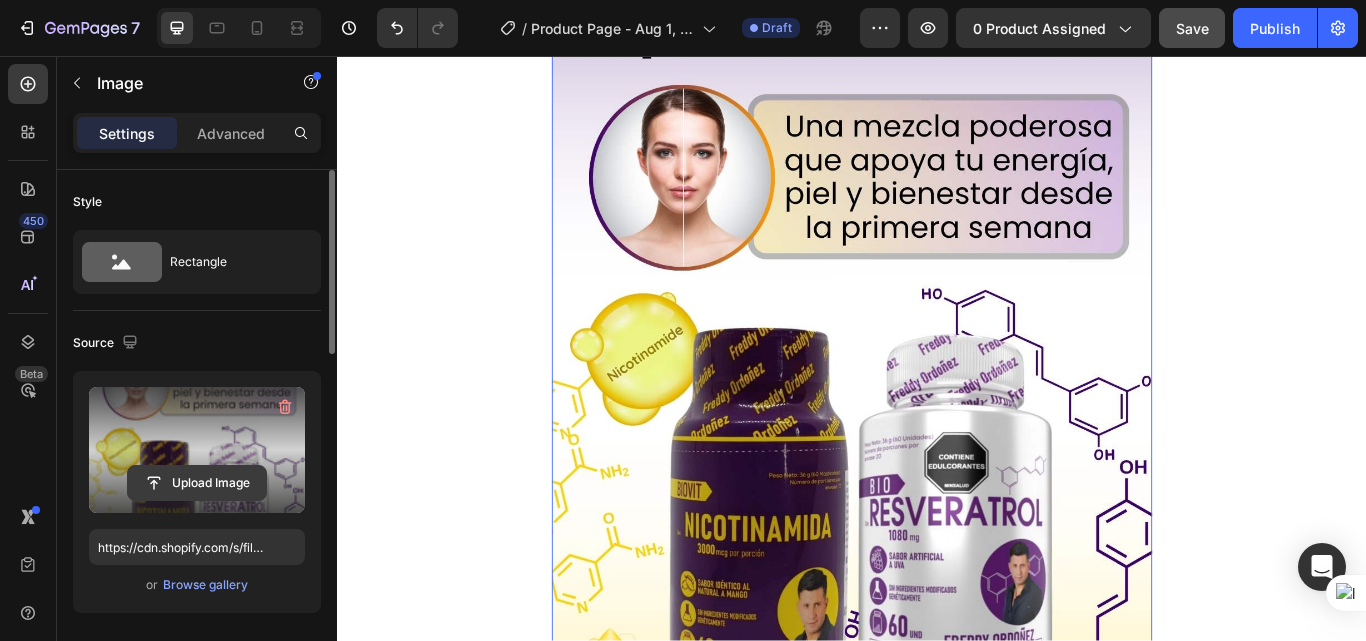 click 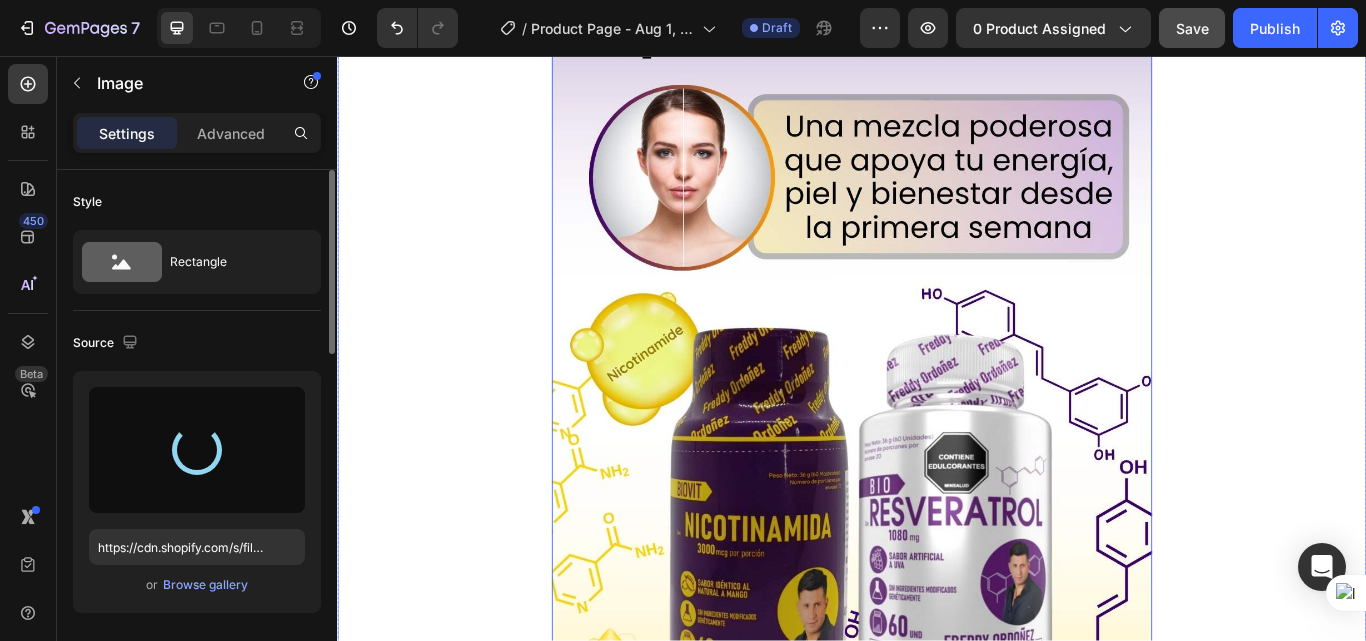type on "https://cdn.shopify.com/s/files/1/0618/7732/1833/files/gempages_578086084060119568-98ec02d7-6adc-44a5-bcb8-d9816b068861.jpg" 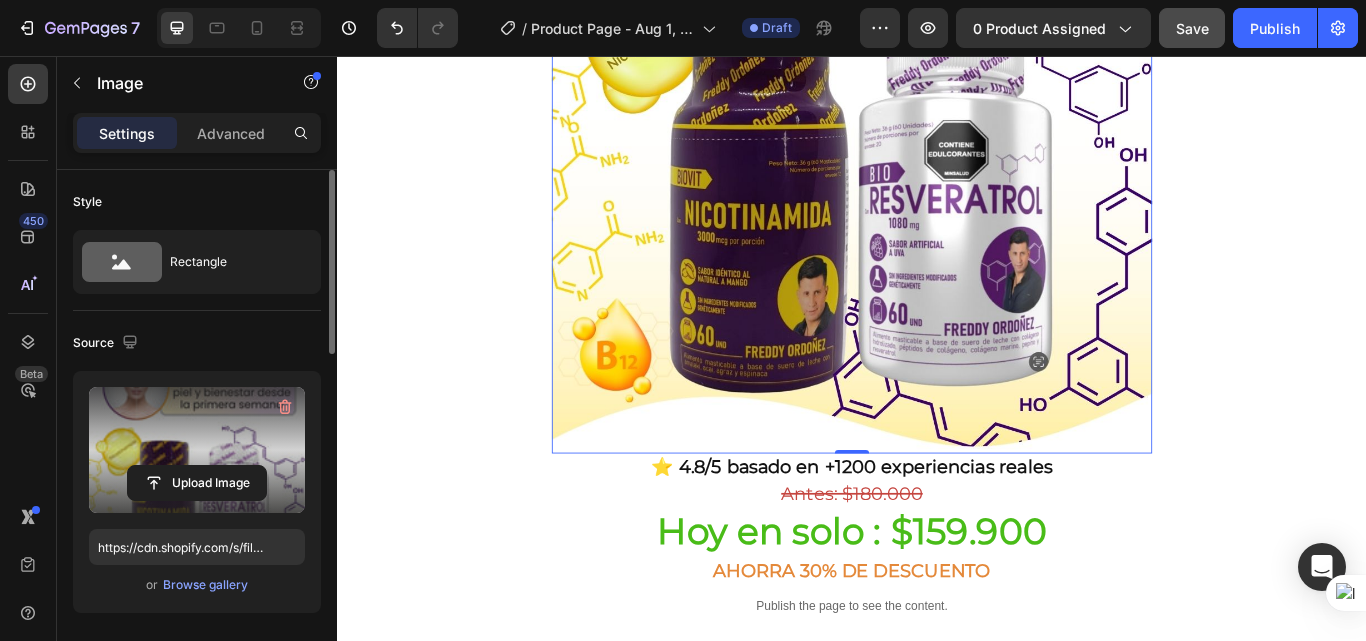 scroll, scrollTop: 600, scrollLeft: 0, axis: vertical 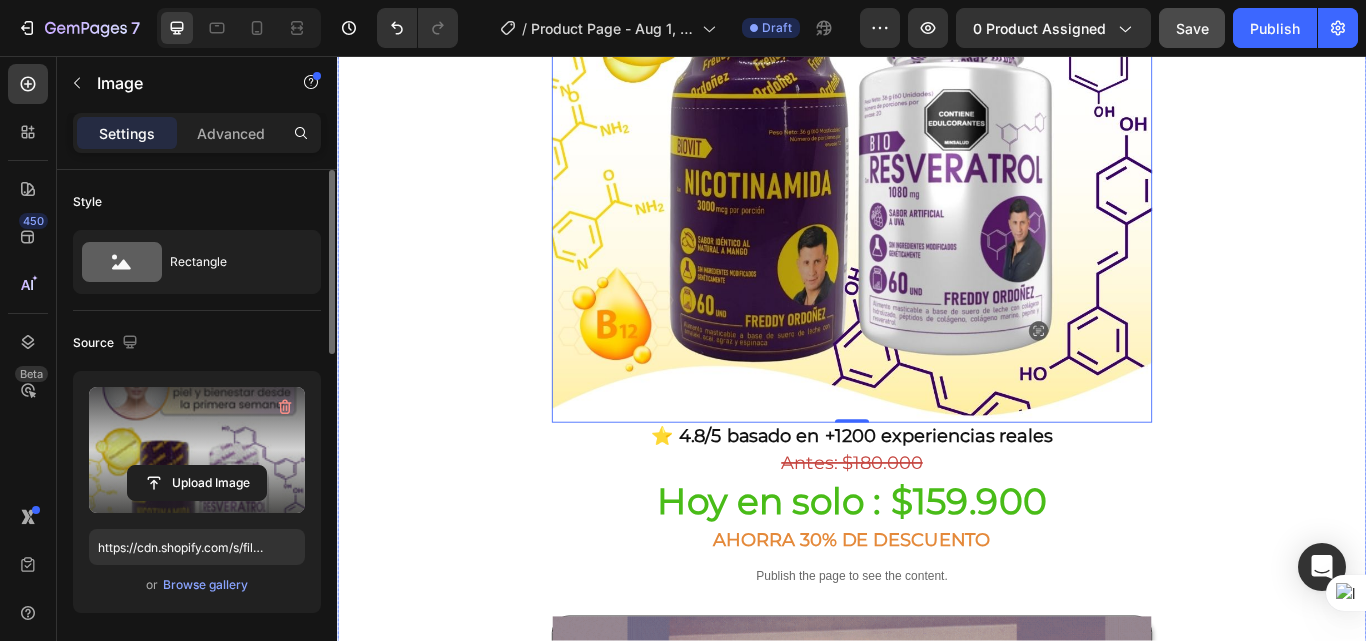 click on "Envio gratis a [COUNTRY] - 2 a 4 dias habiles 🚛 Heading Image   0 ⭐ 4.8/5 basado en +1200 experiencias reales Heading ⁠⁠⁠⁠⁠⁠⁠ Antes: $[PRICE] Heading Hoy en solo : $[PRICE] Heading AHORRA 30% DE DESCUENTO Heading
Publish the page to see the content.
Custom Code Image Lo que vas a notar en pocas semanas Heading Row" at bounding box center [937, 515] 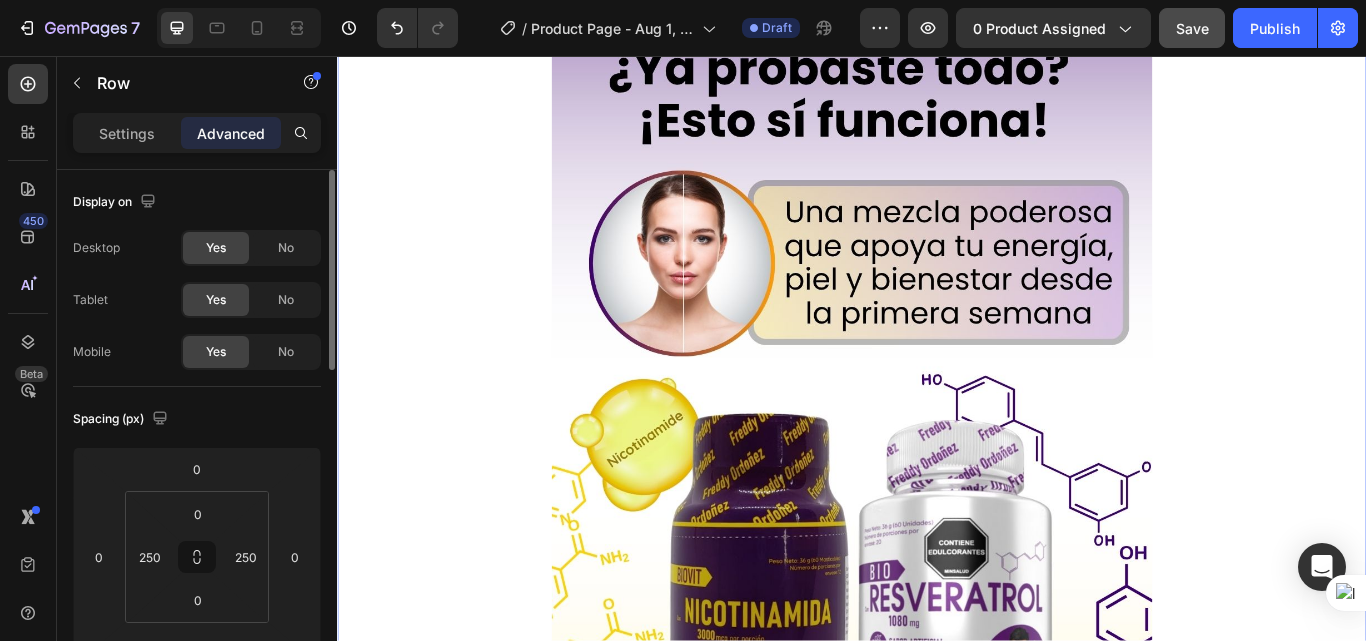 scroll, scrollTop: 0, scrollLeft: 0, axis: both 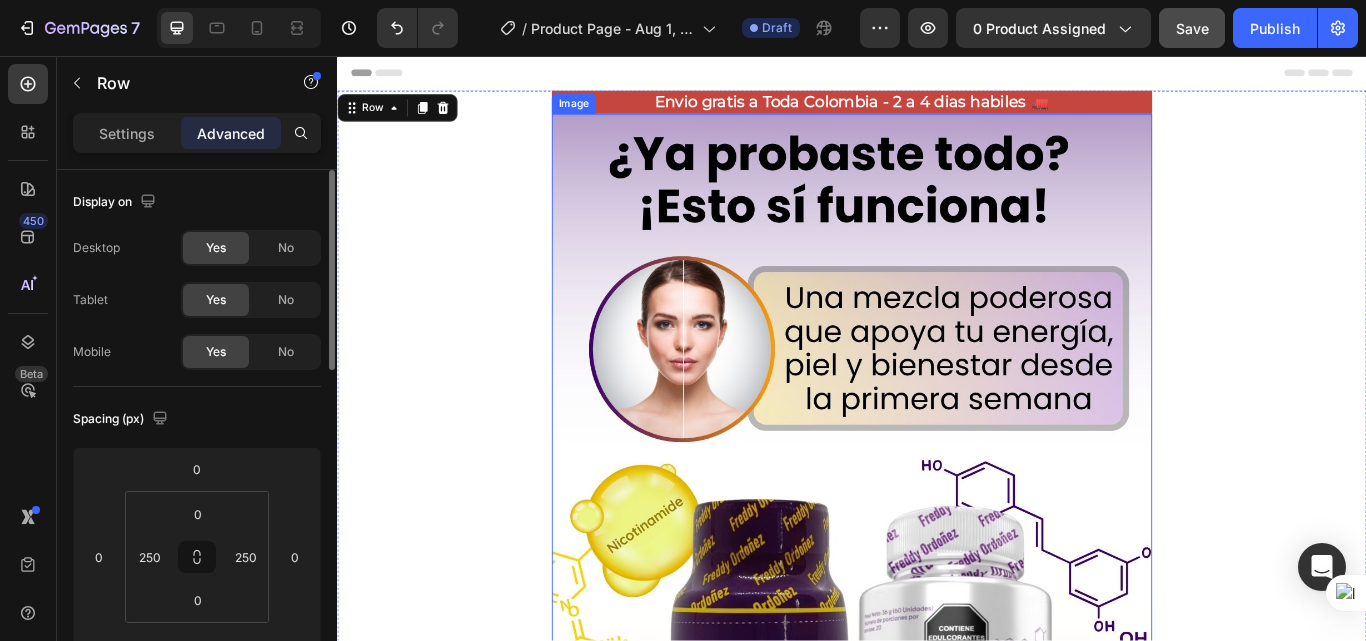 click at bounding box center (937, 603) 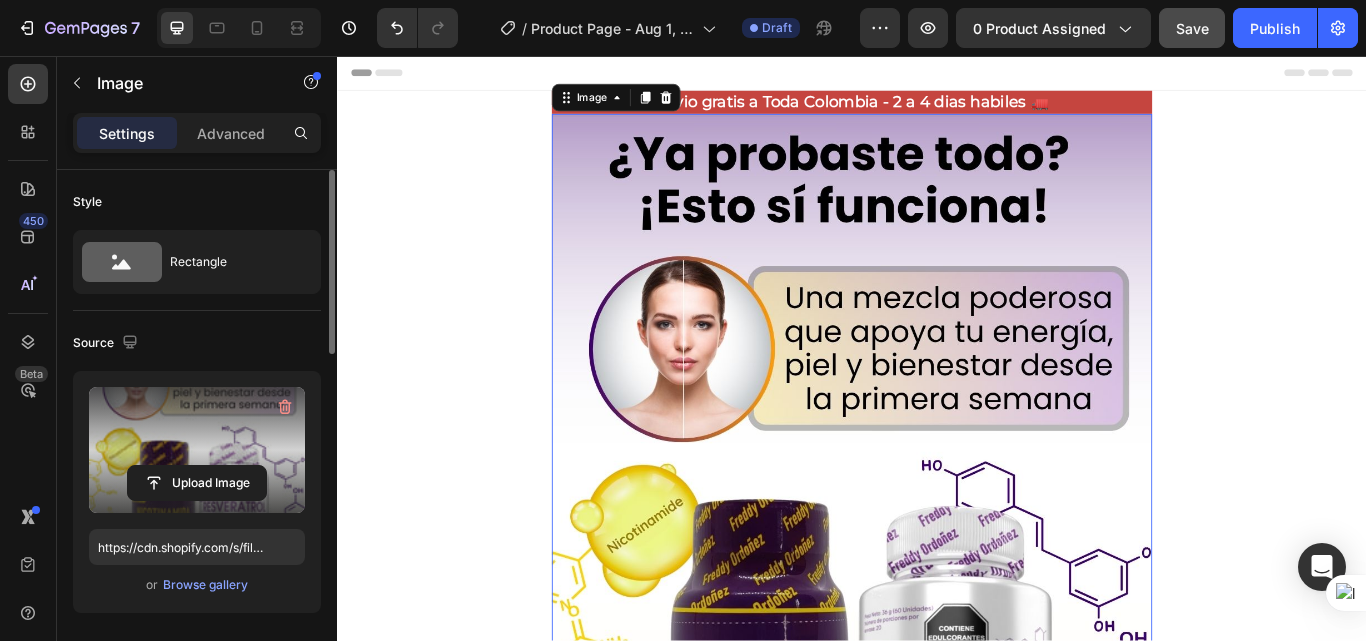 click at bounding box center [197, 450] 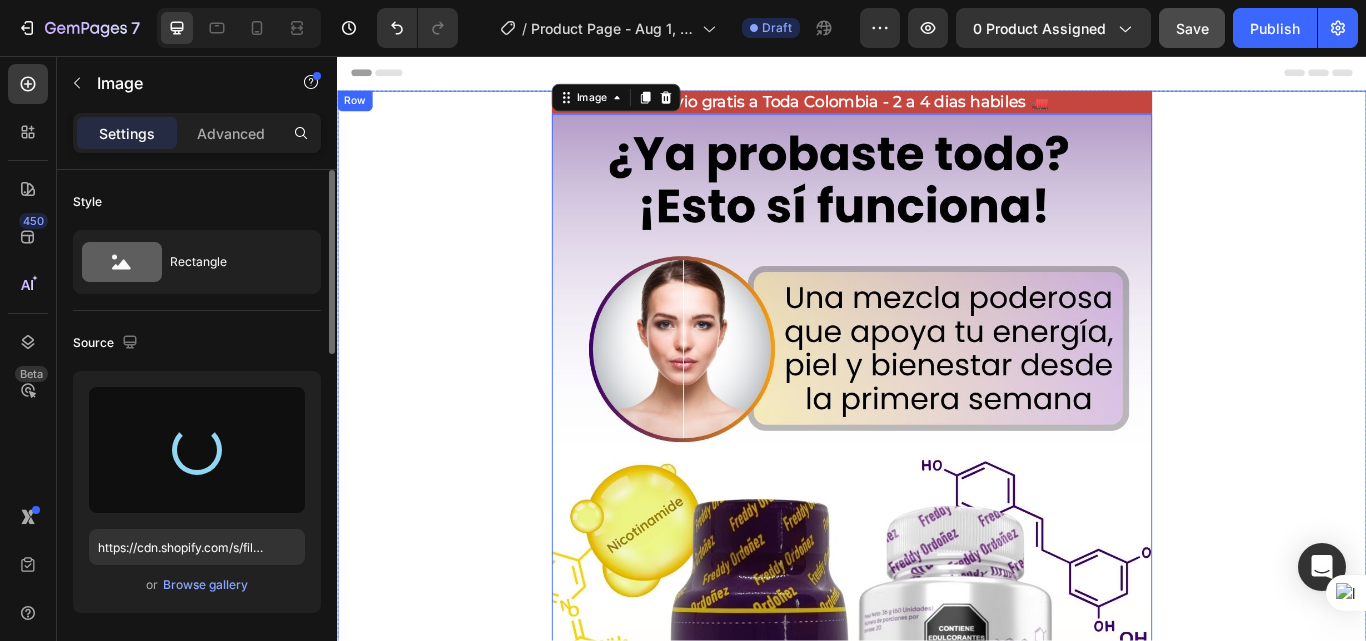 type on "https://cdn.shopify.com/s/files/1/0618/7732/1833/files/gempages_578086084060119568-f8dea62e-3f52-4aac-8b1c-b1a582c06fa9.jpg" 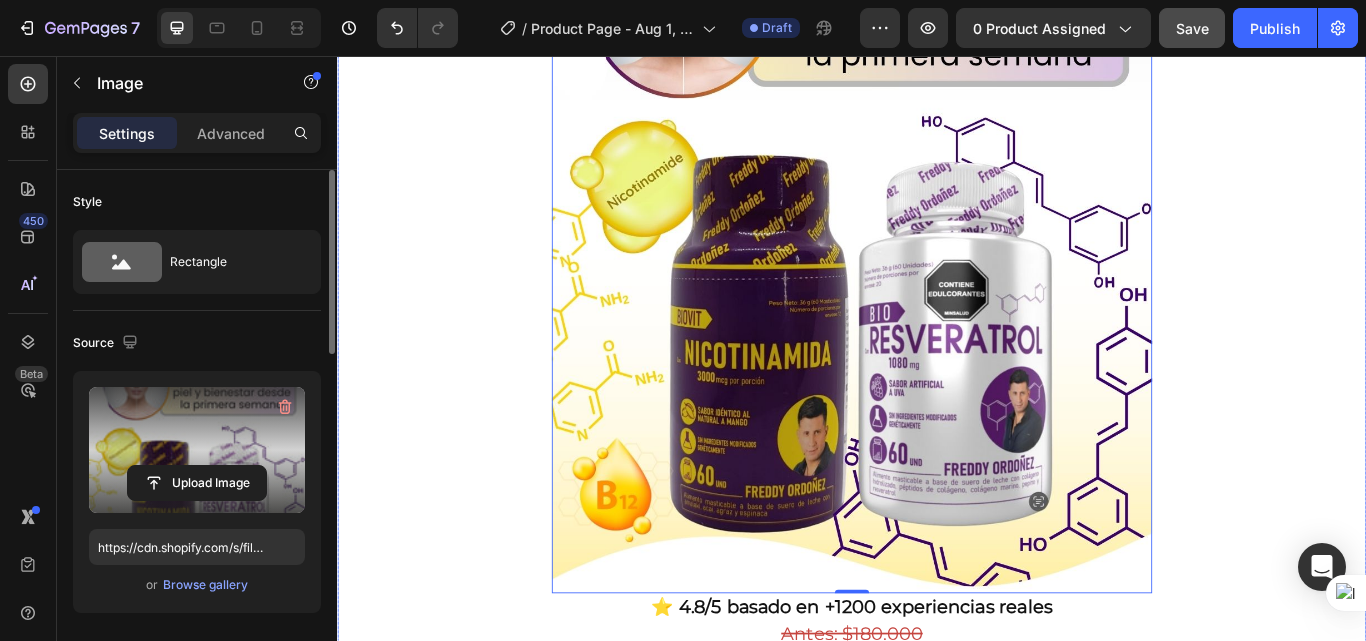 scroll, scrollTop: 500, scrollLeft: 0, axis: vertical 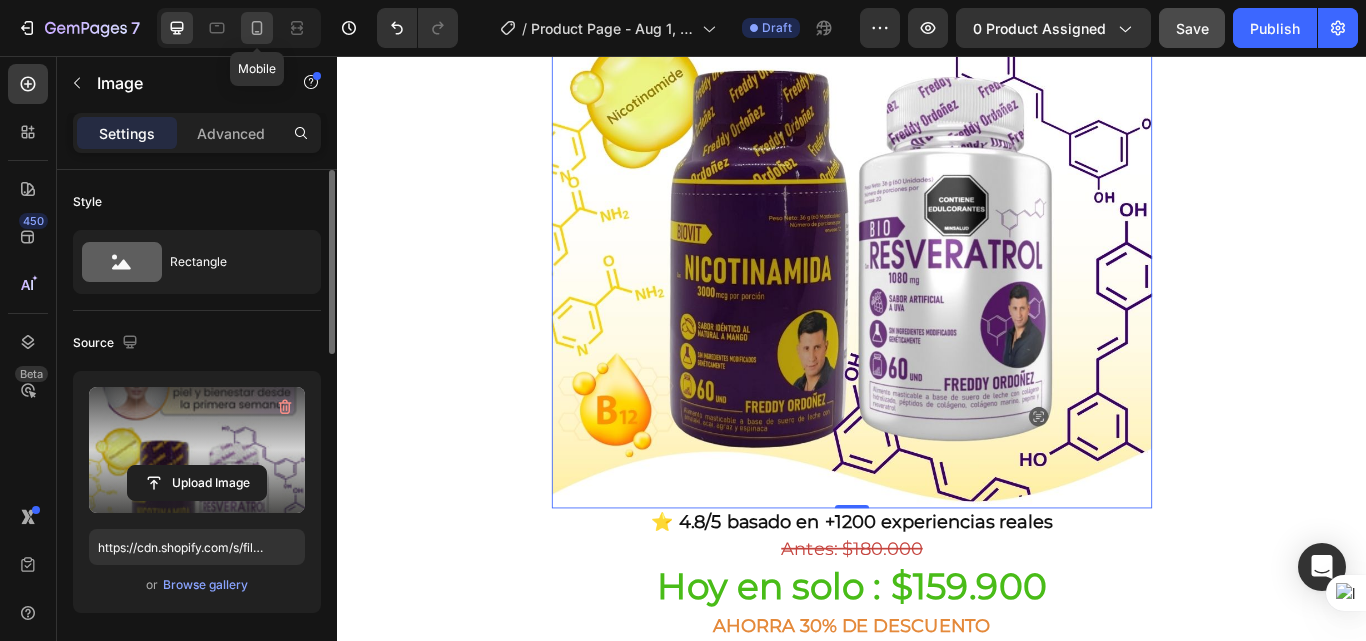 click 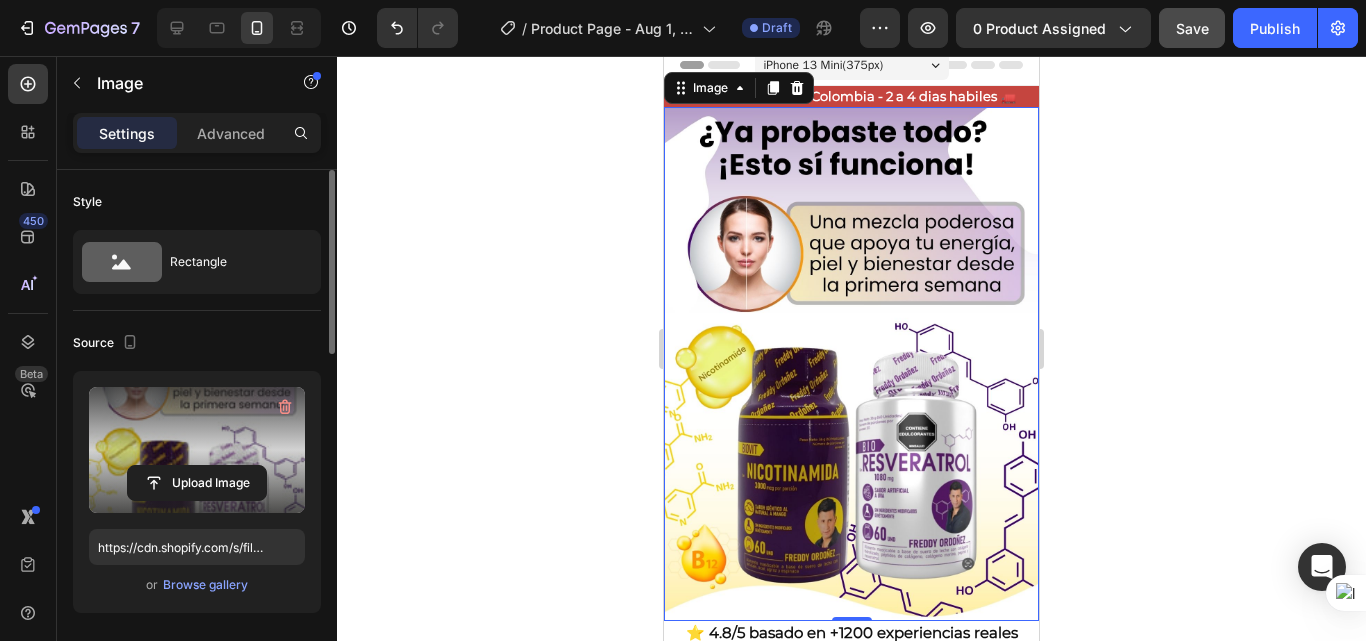 scroll, scrollTop: 0, scrollLeft: 0, axis: both 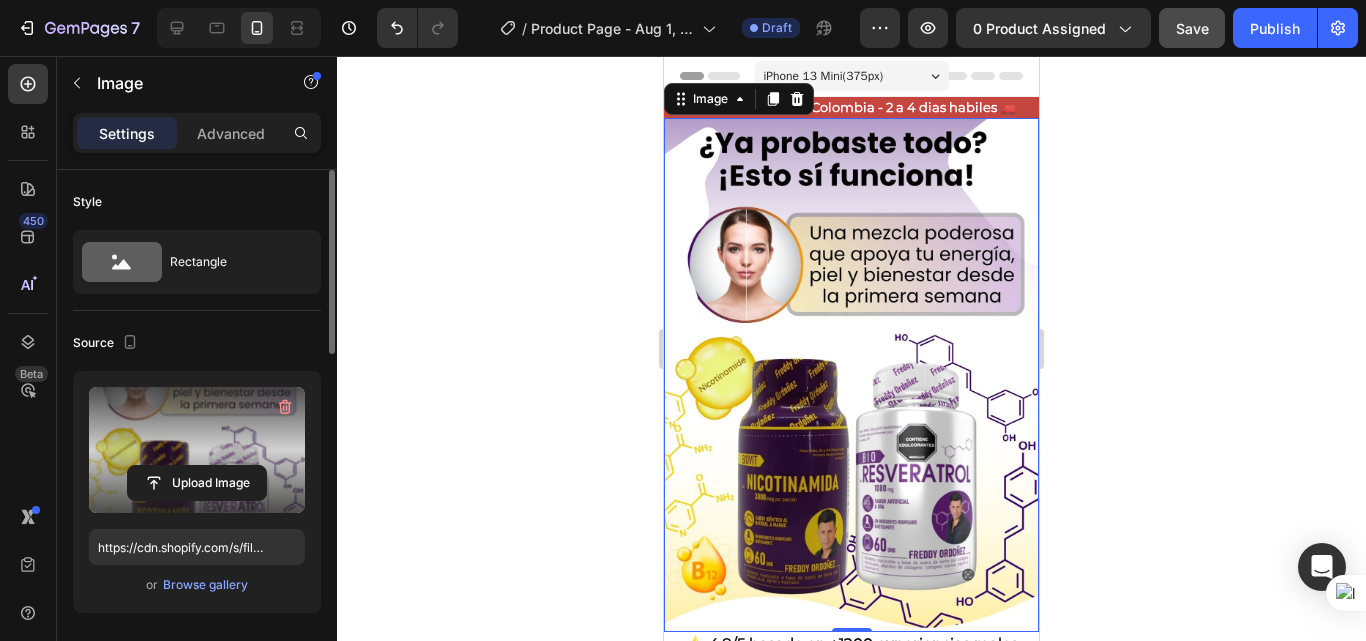 click 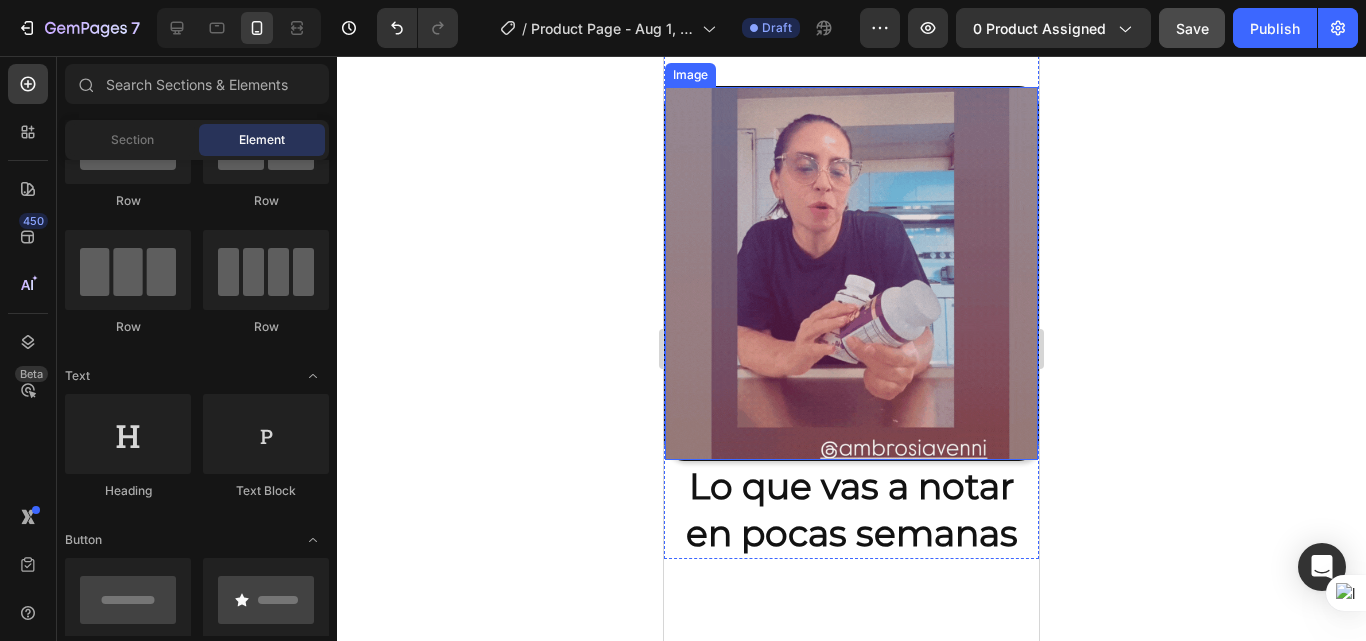 scroll, scrollTop: 800, scrollLeft: 0, axis: vertical 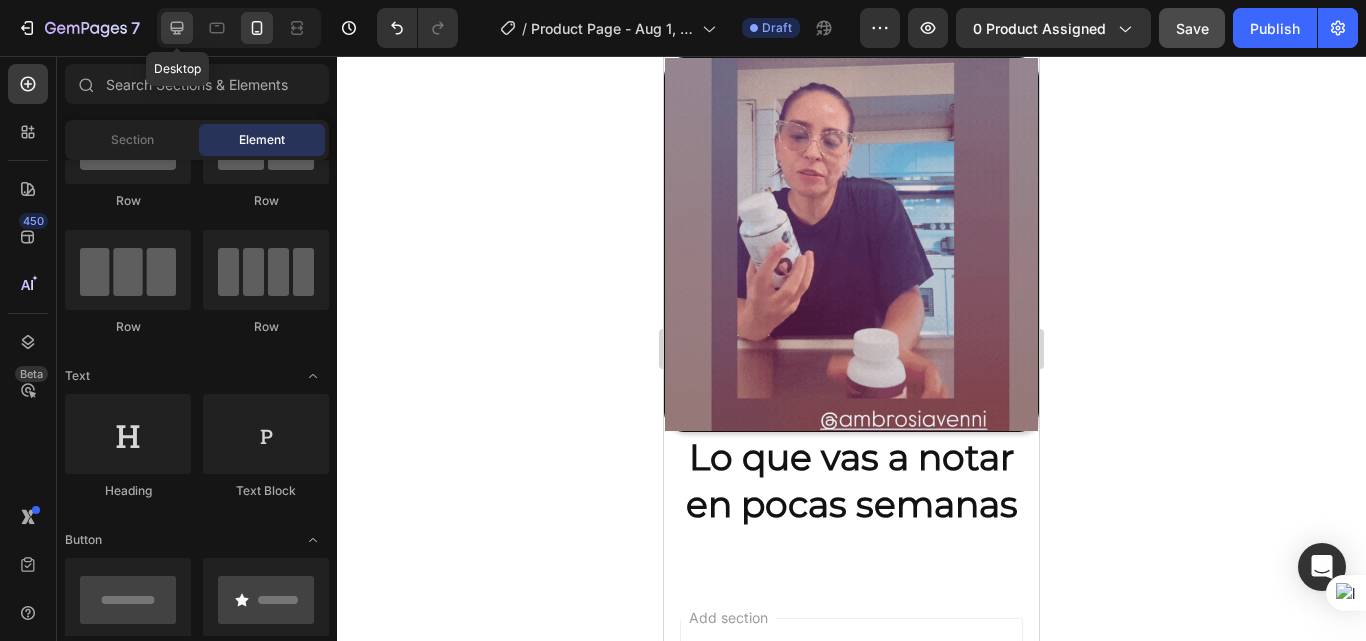 click 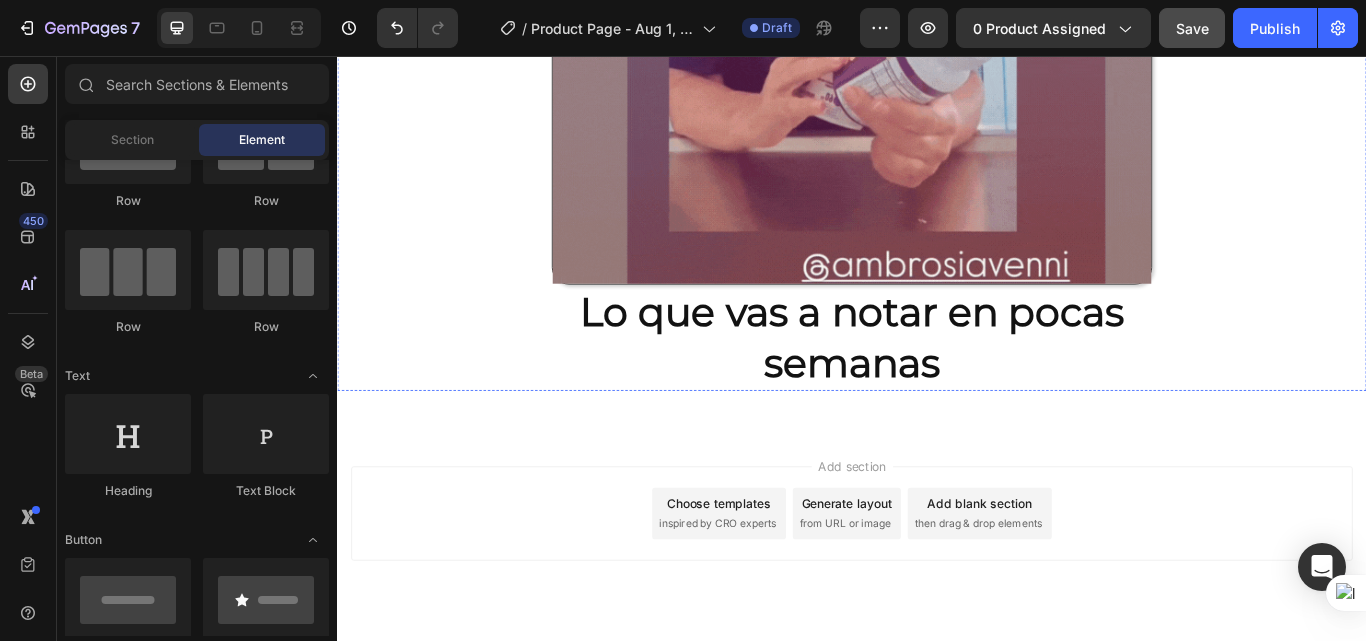 scroll, scrollTop: 1695, scrollLeft: 0, axis: vertical 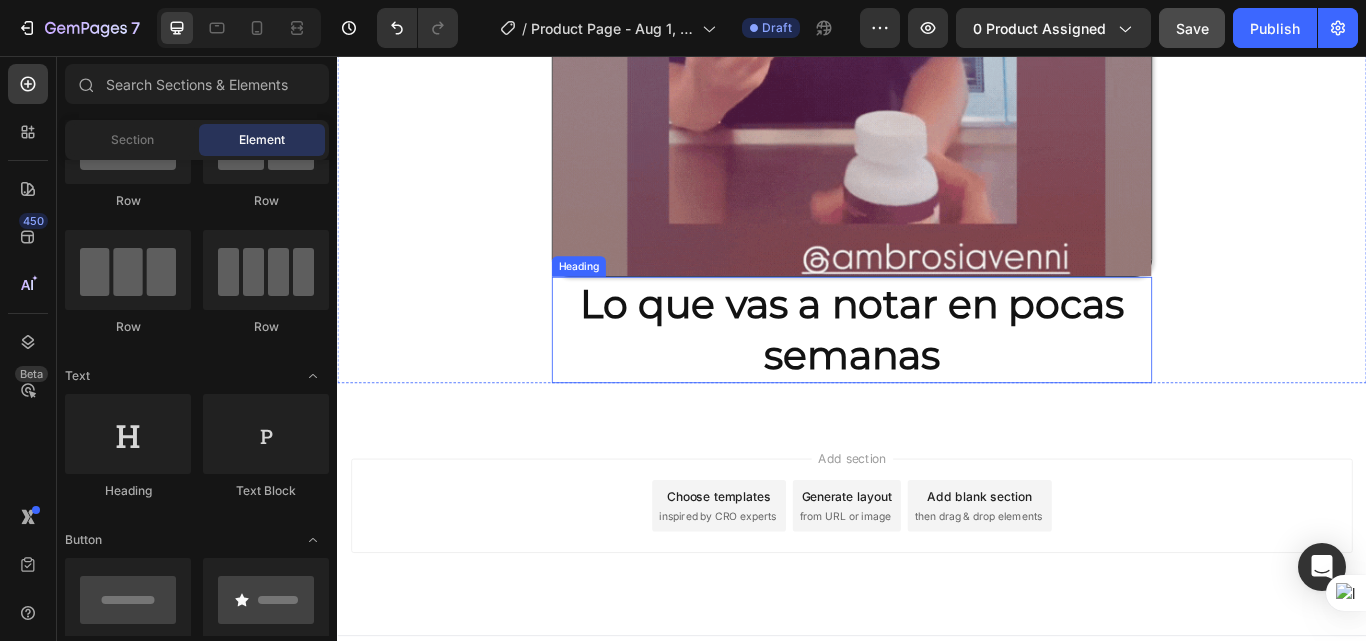 drag, startPoint x: 880, startPoint y: 338, endPoint x: 787, endPoint y: 332, distance: 93.193344 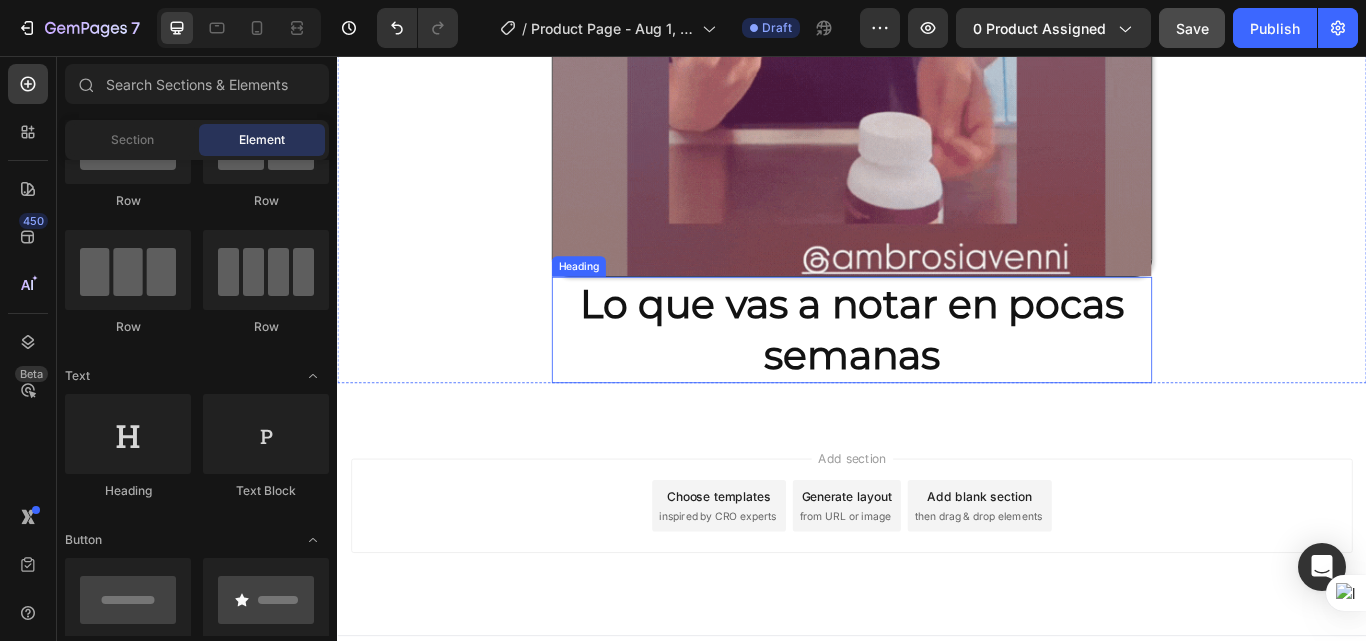 click on "Lo que vas a notar en pocas semanas" at bounding box center (937, 376) 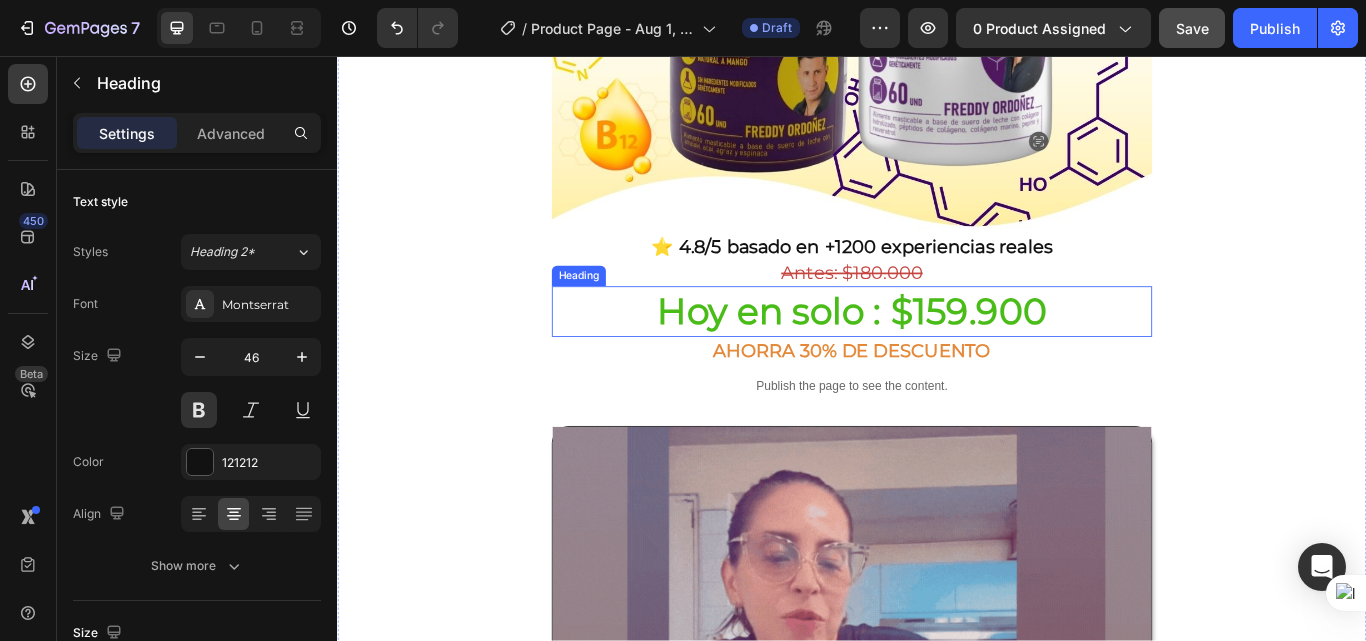 scroll, scrollTop: 695, scrollLeft: 0, axis: vertical 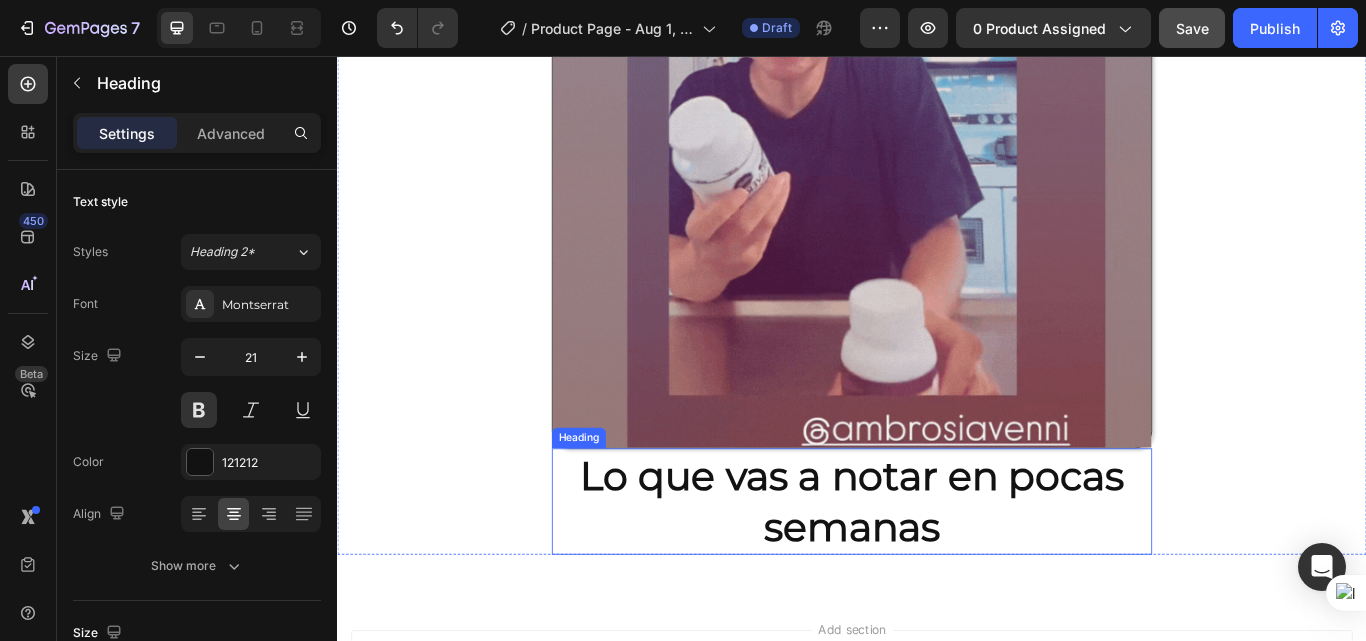 click on "Lo que vas a notar en pocas semanas" at bounding box center [937, 576] 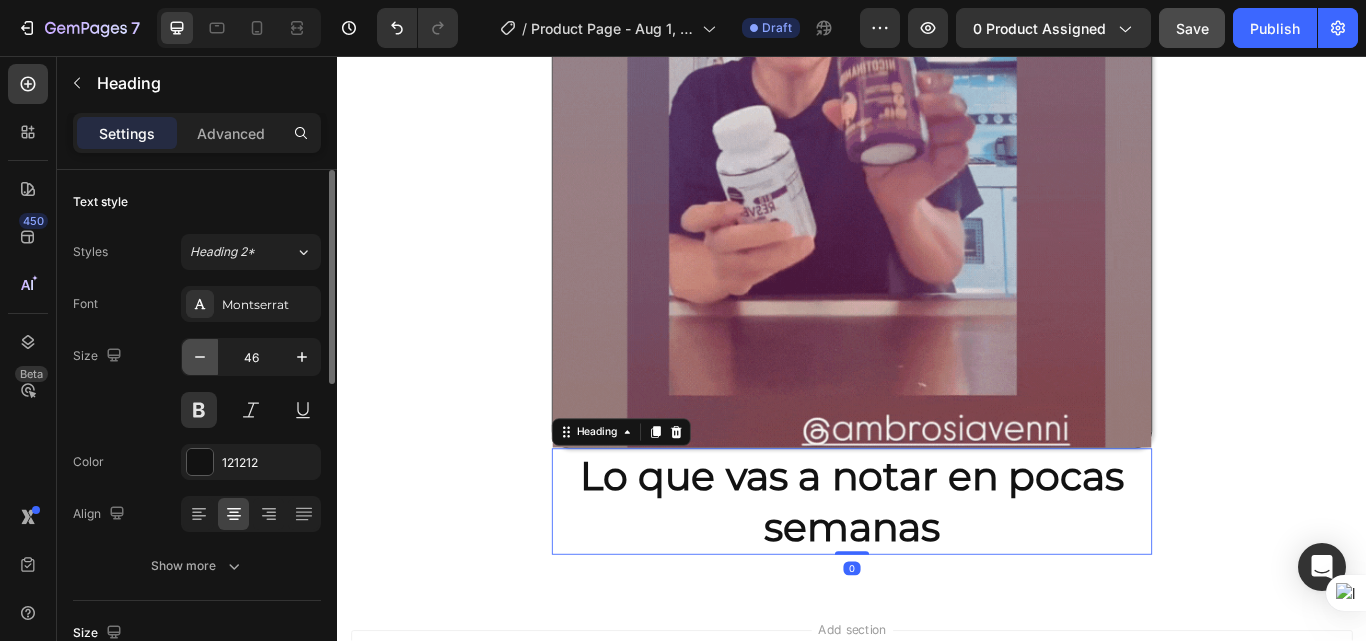 click 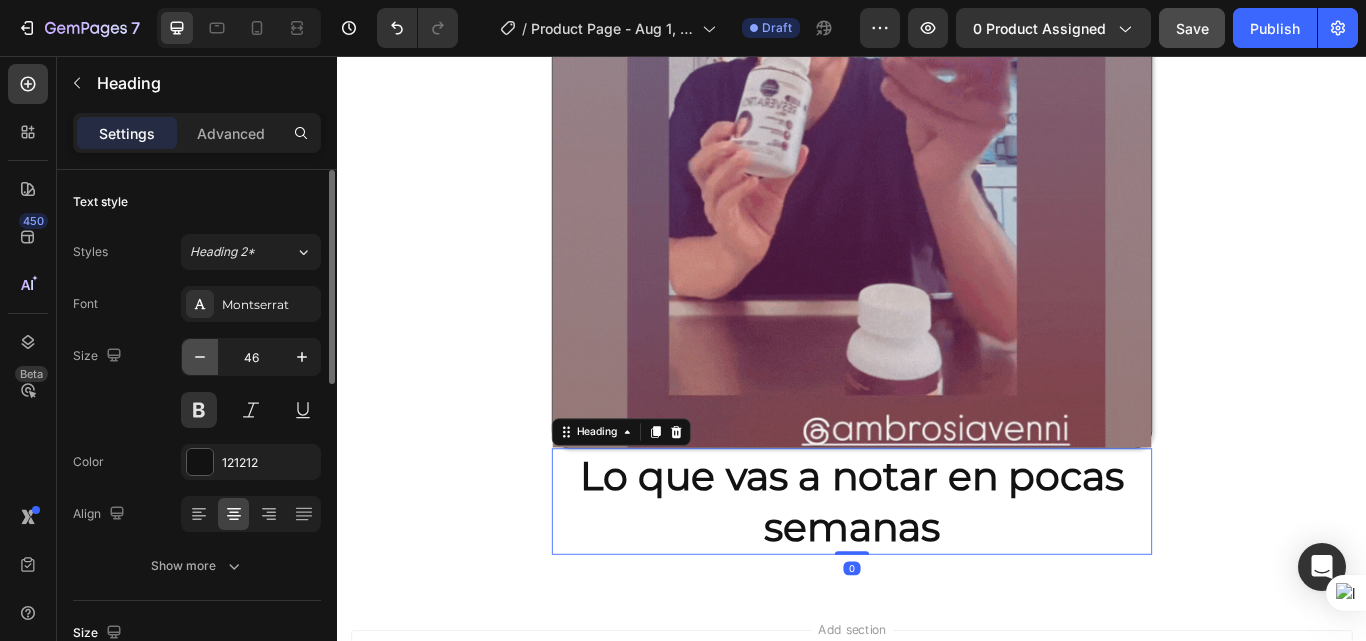 click 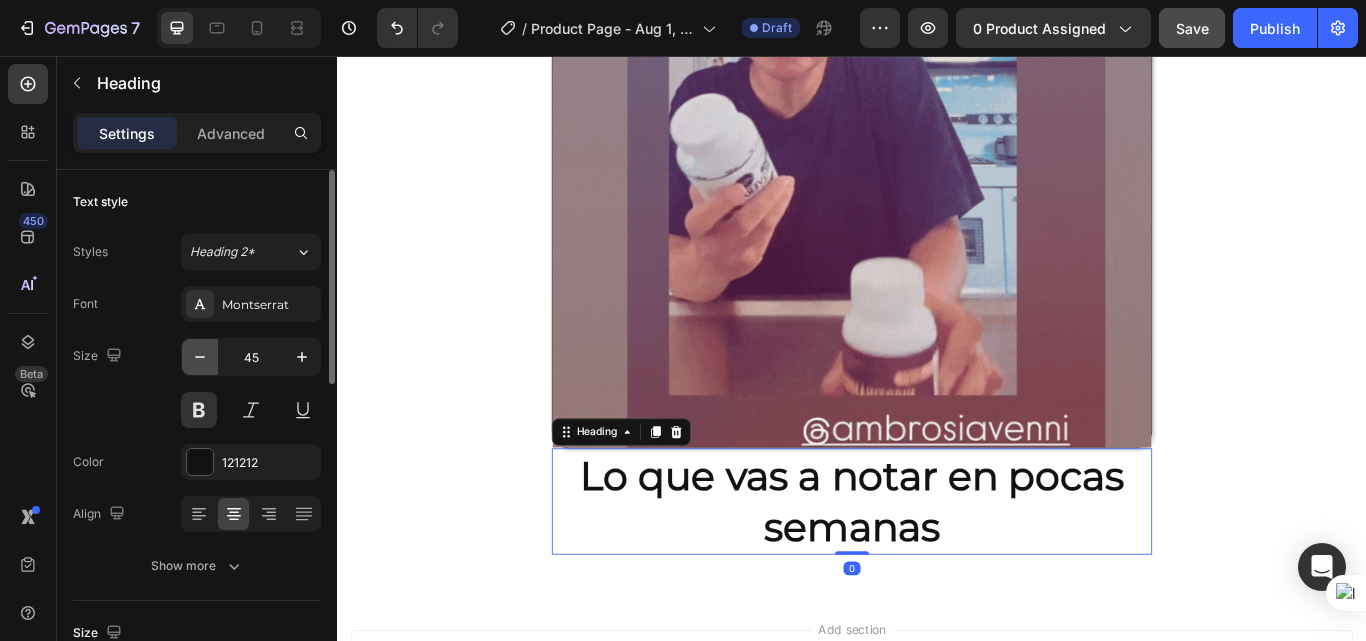 click 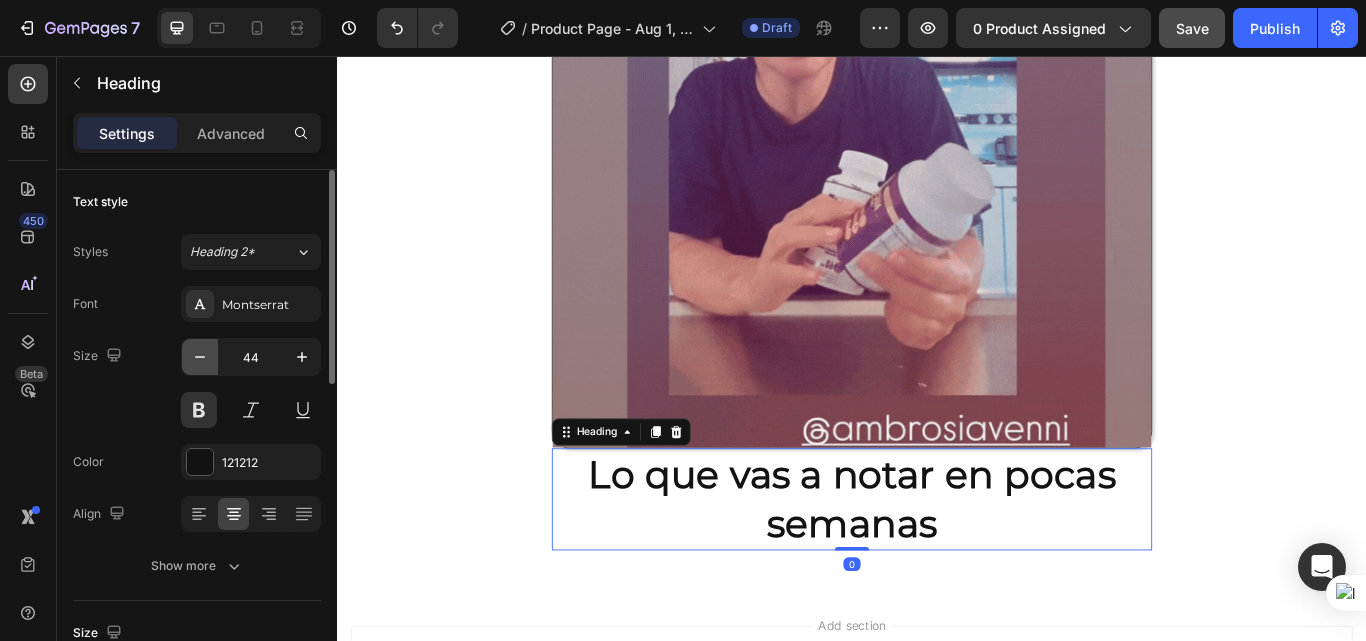 click 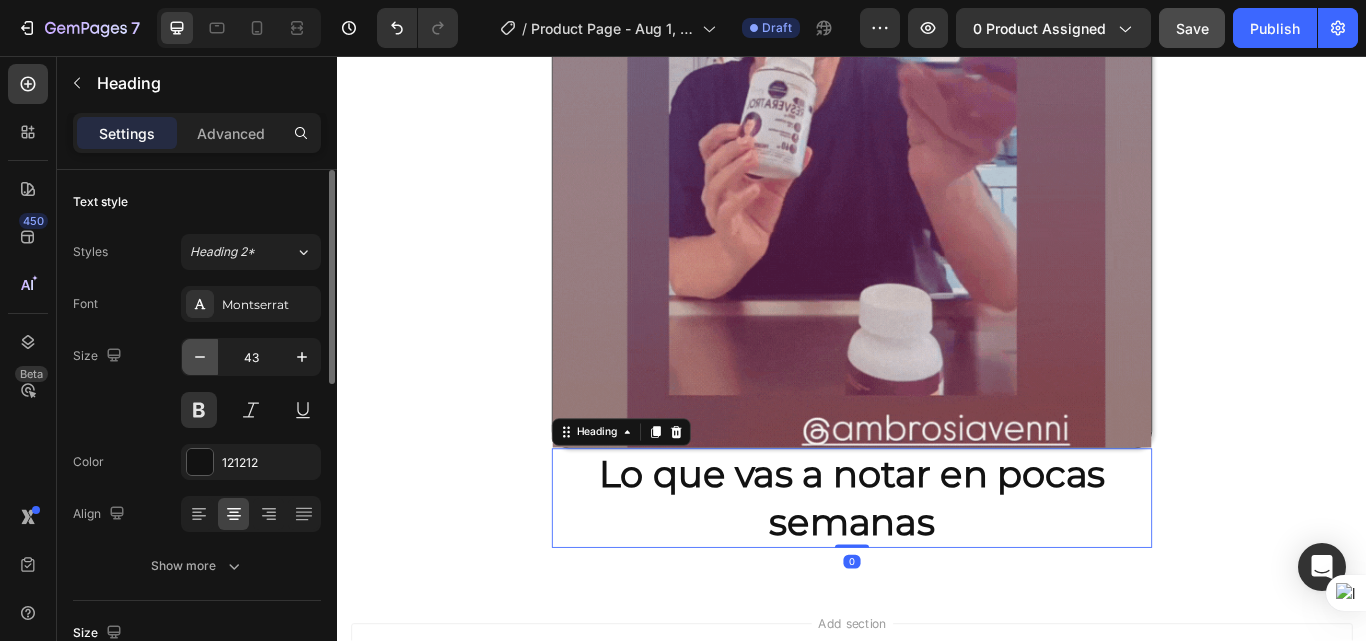 click 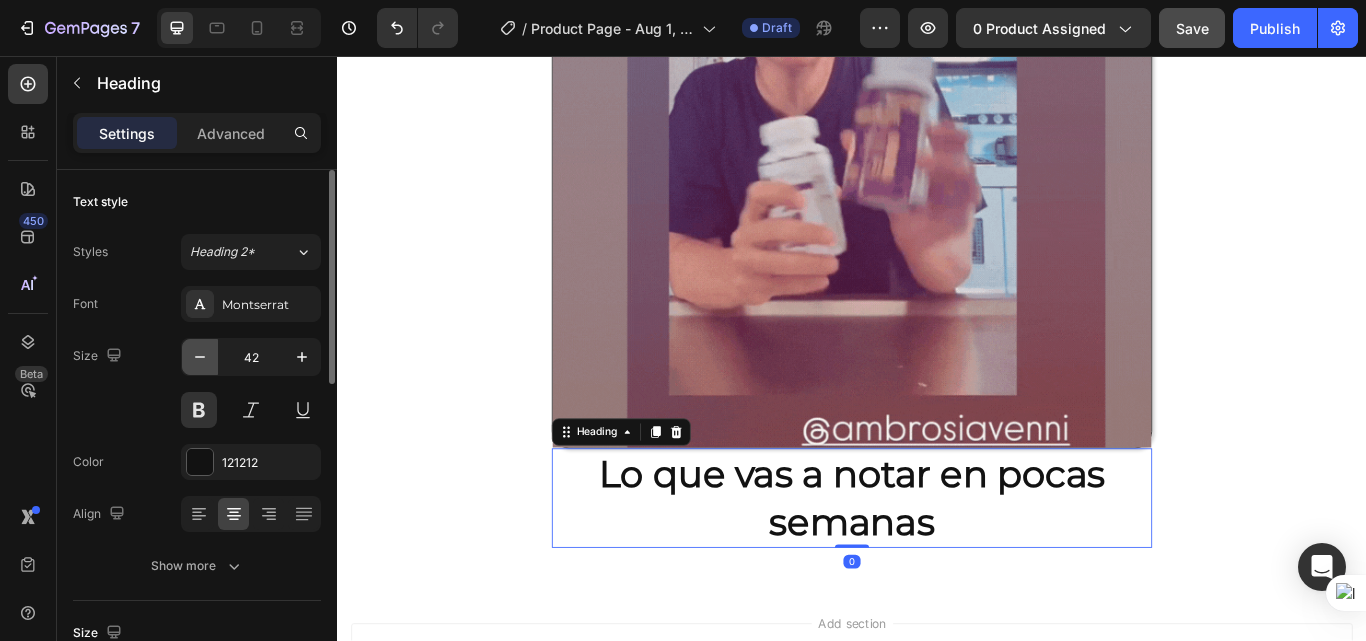 click 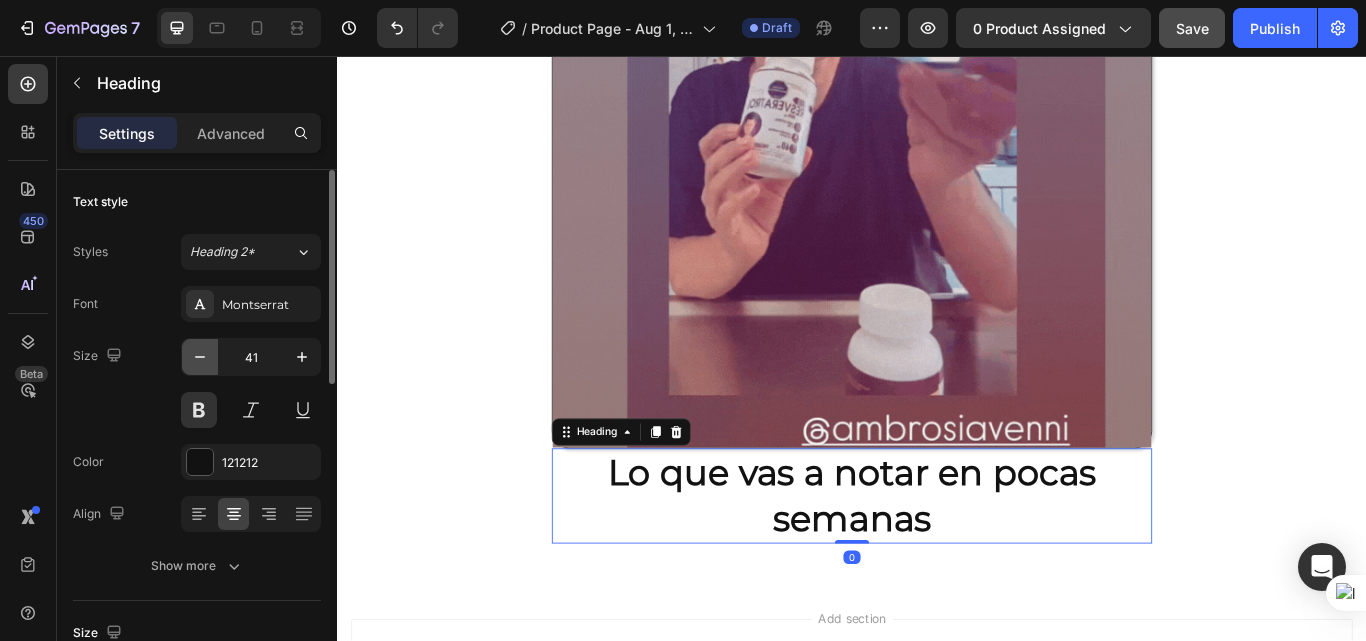 click 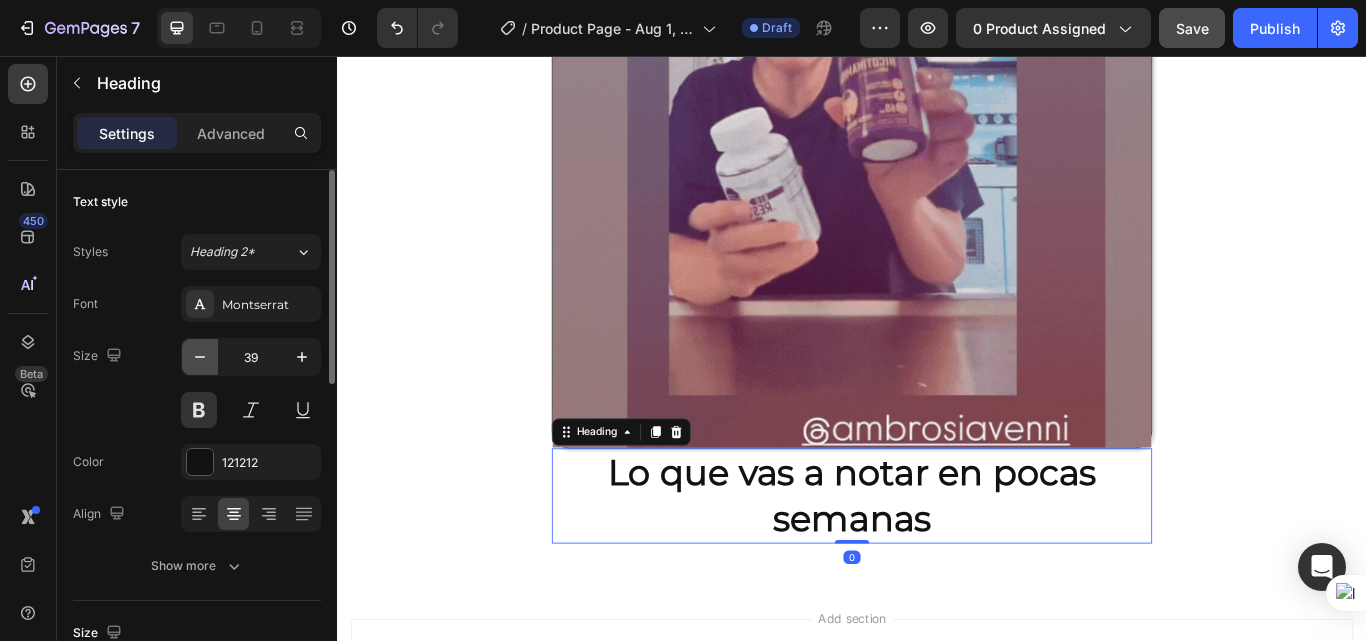 click 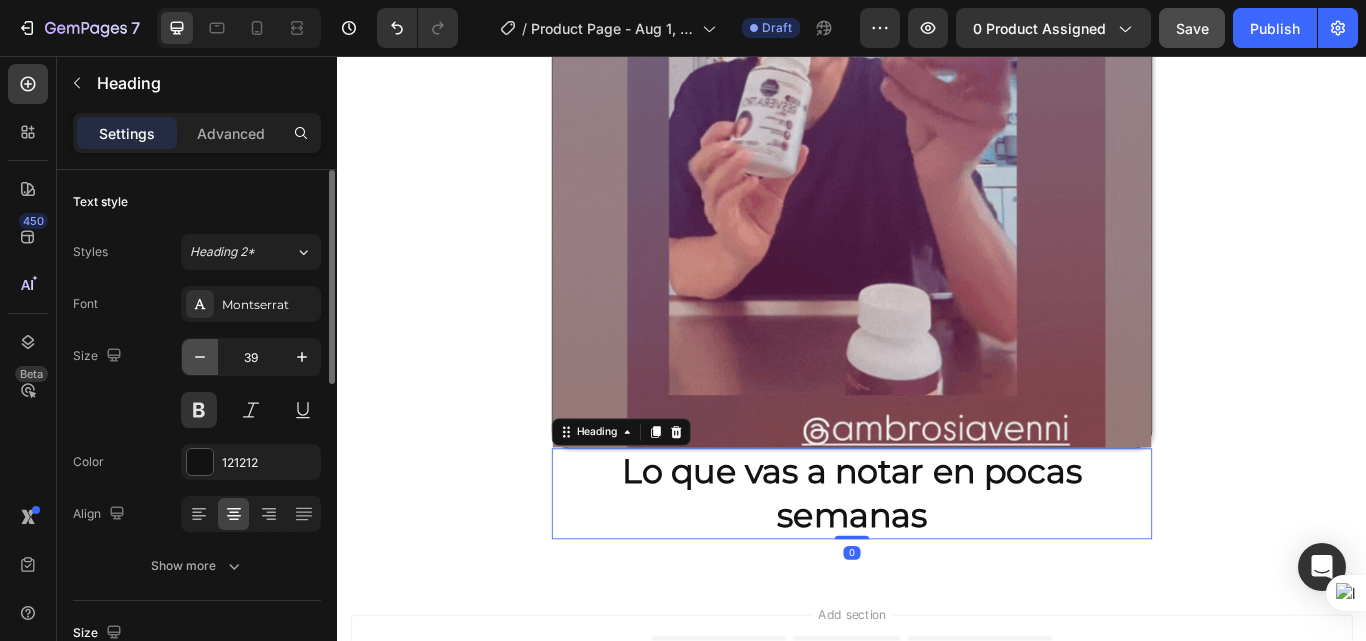 click 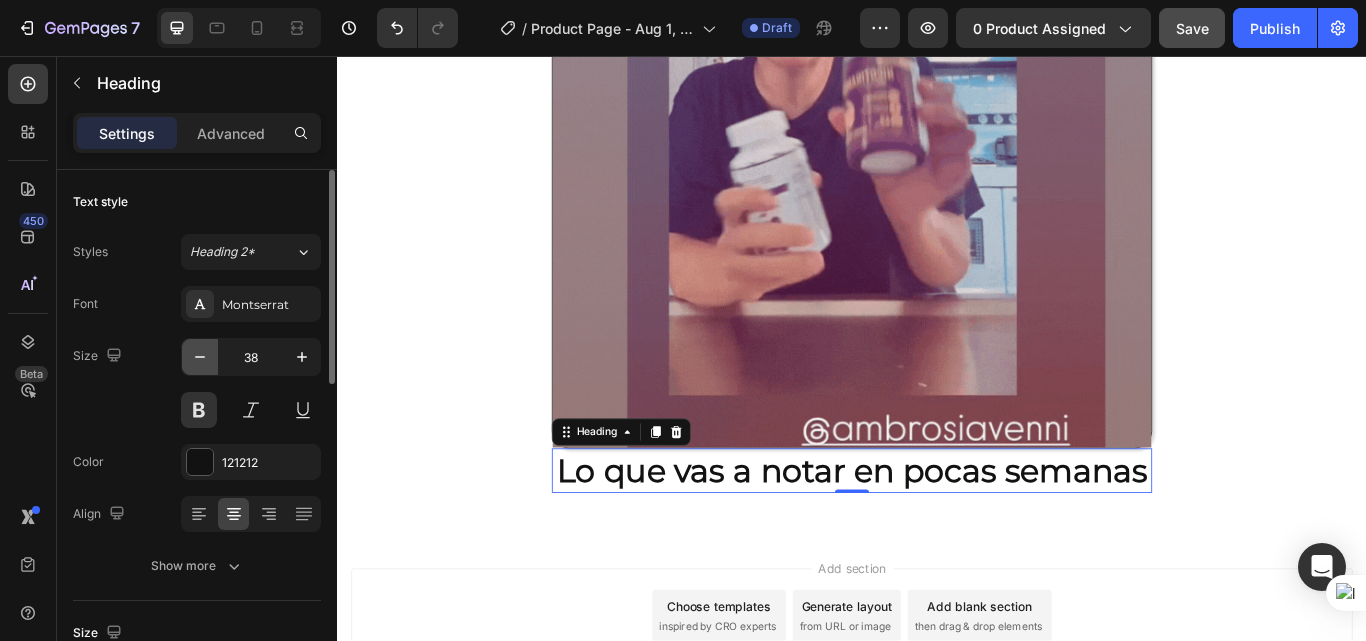 click 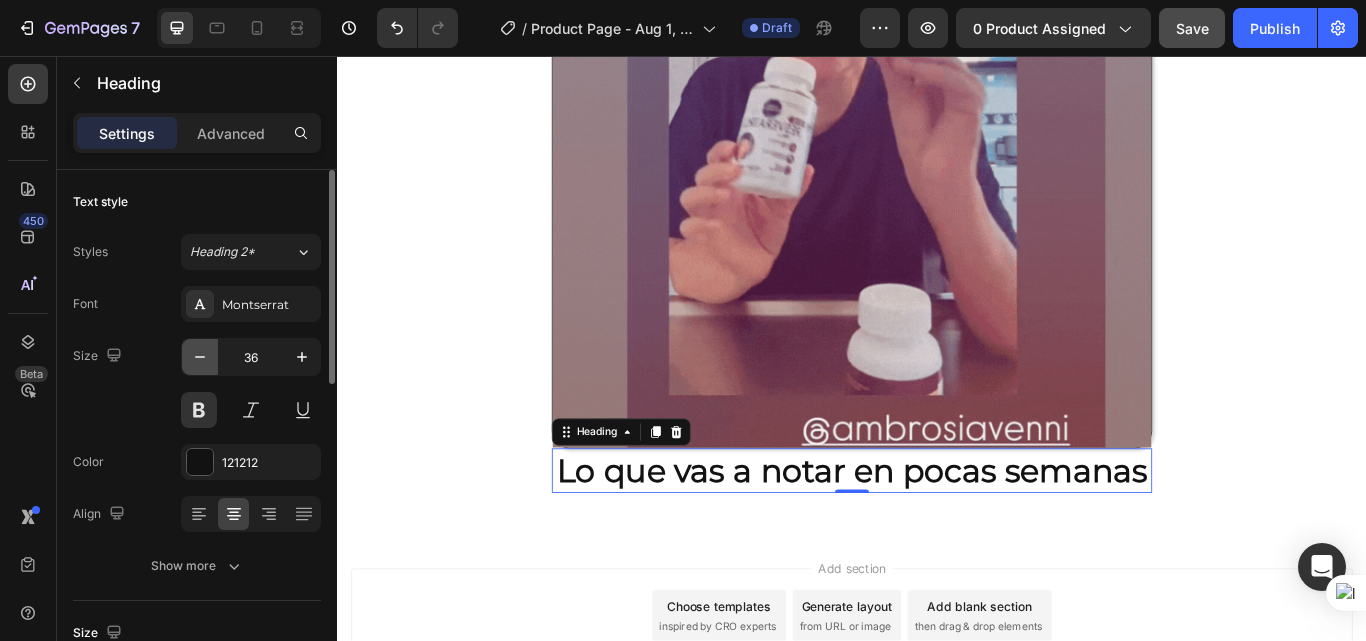 click 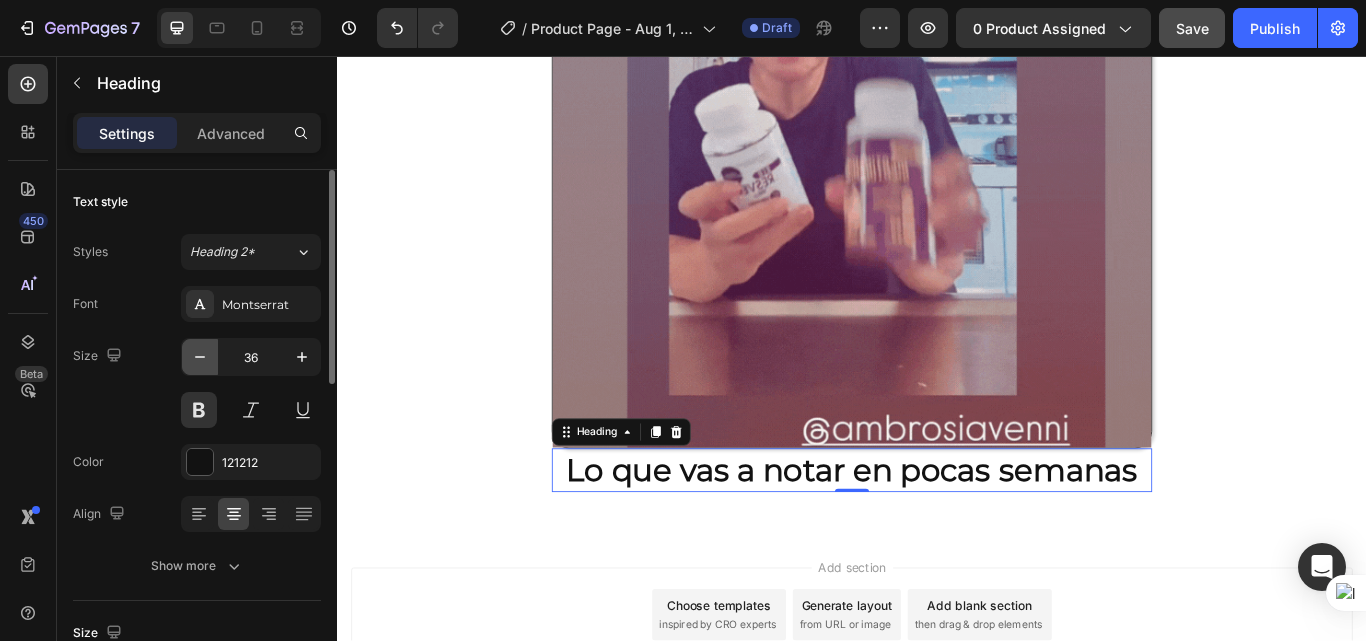 click 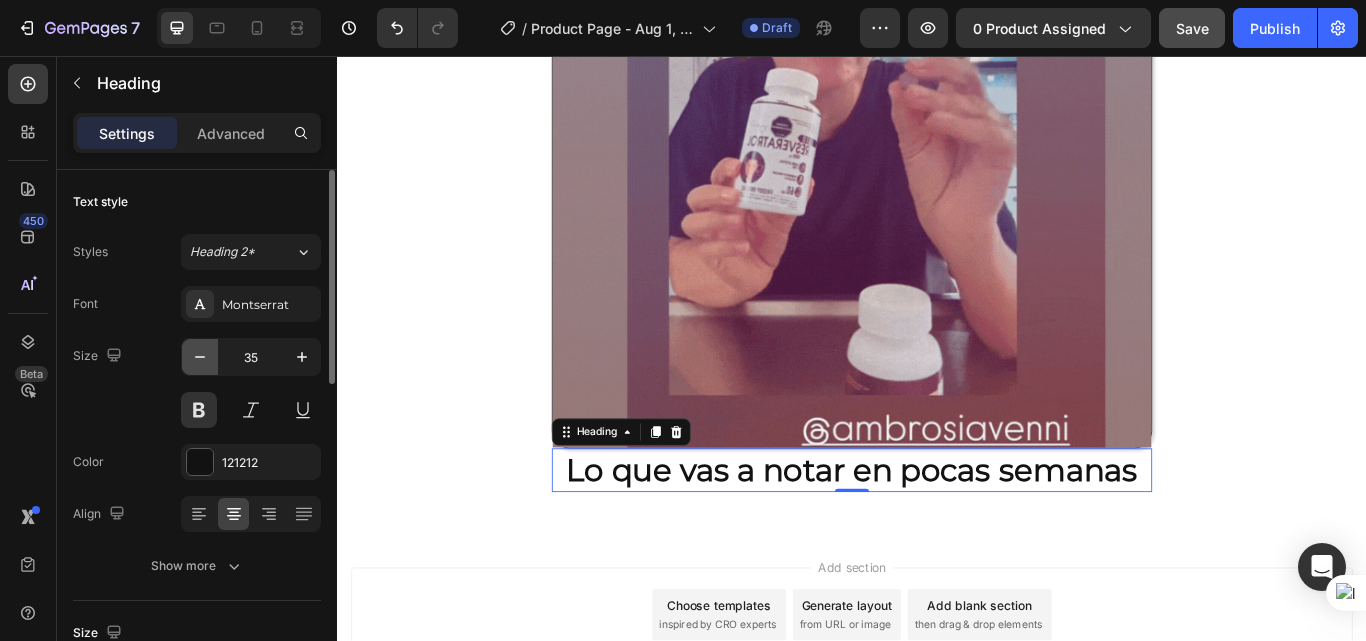 click 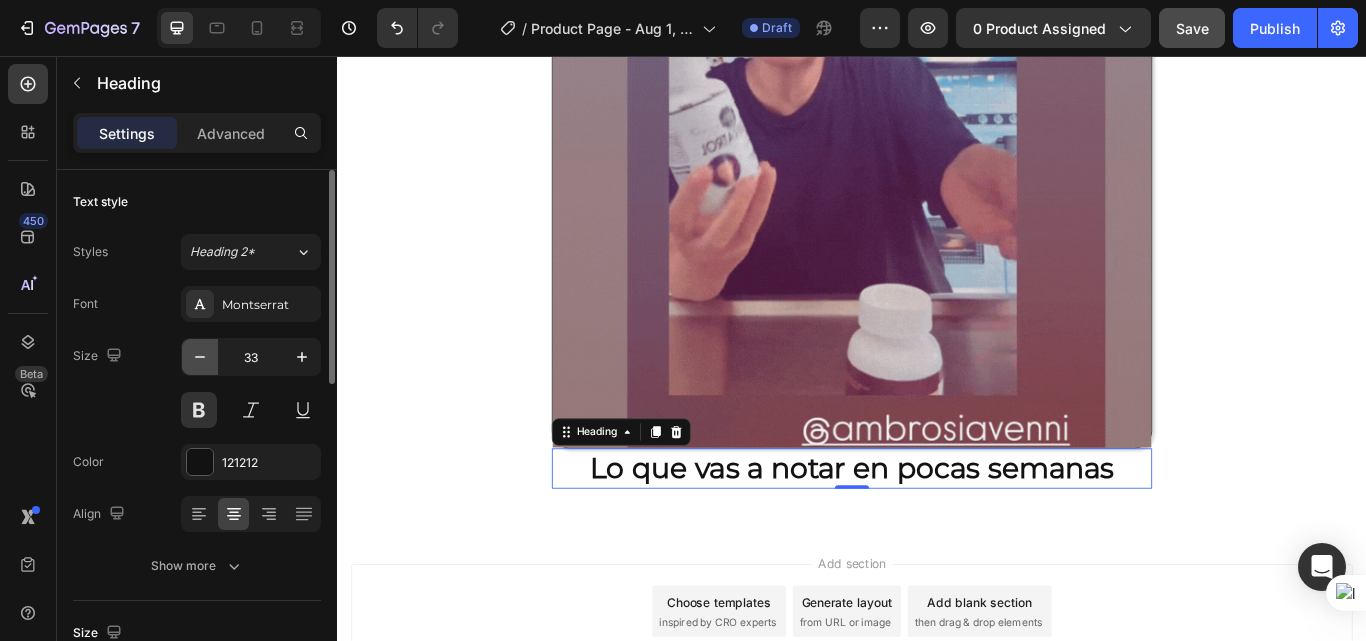 click 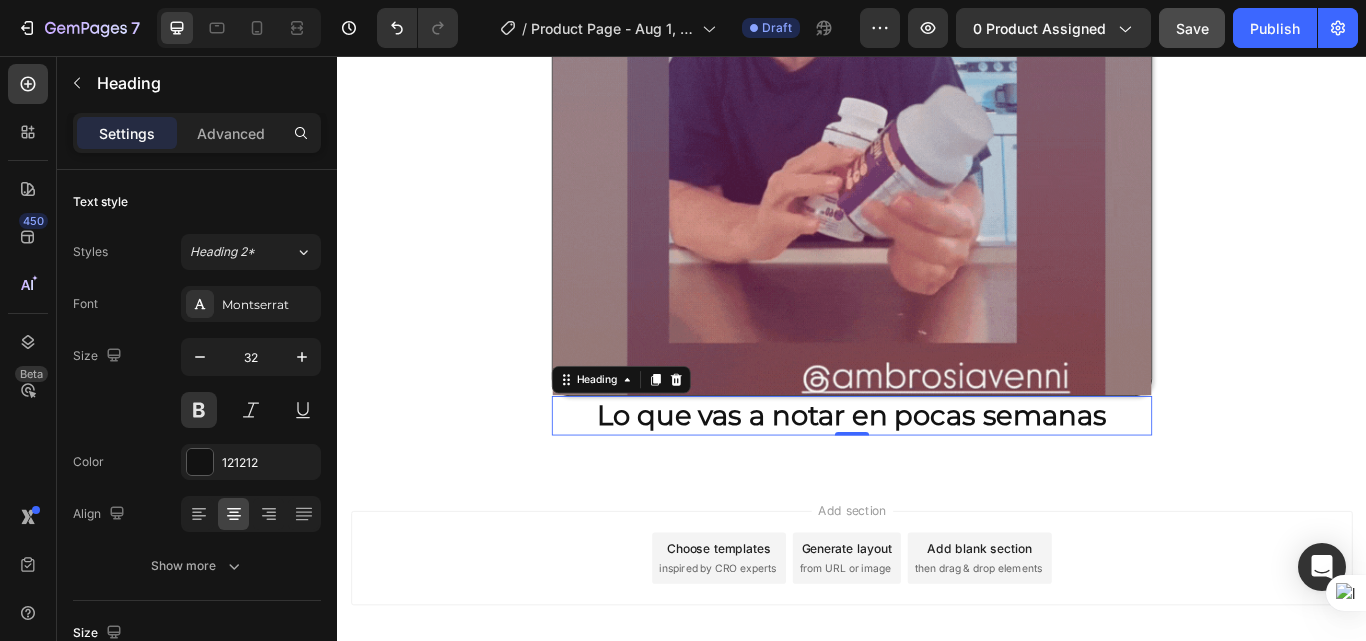 scroll, scrollTop: 1617, scrollLeft: 0, axis: vertical 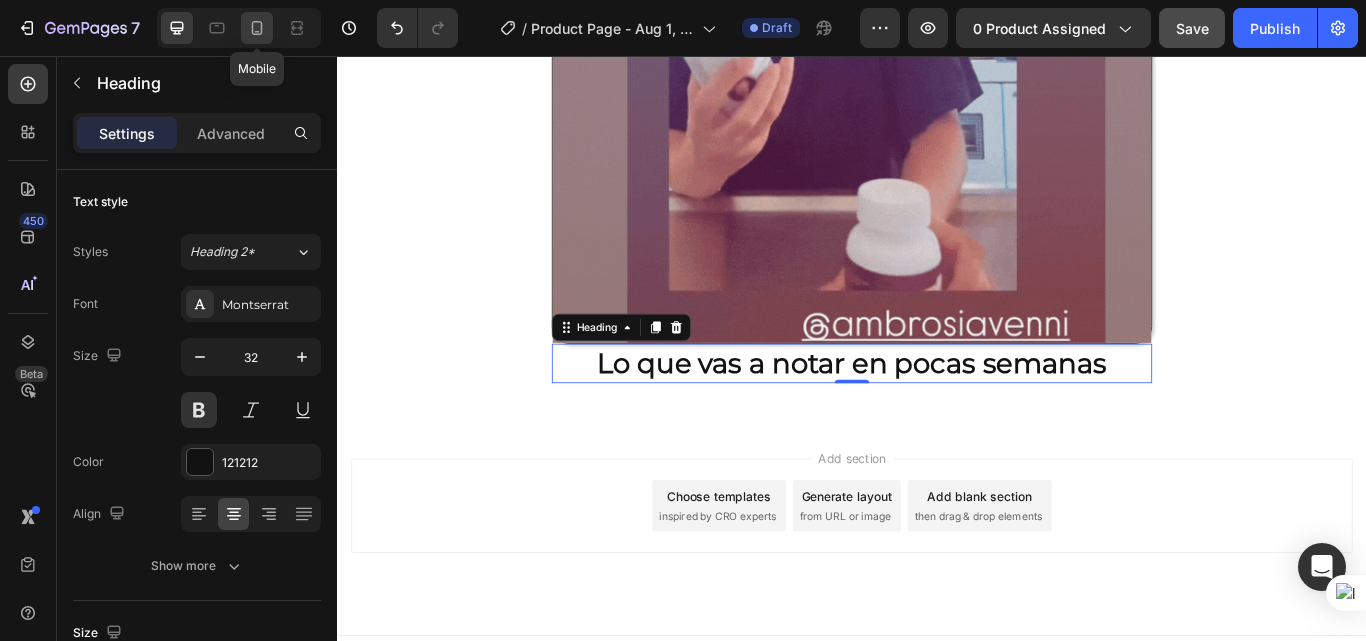 click 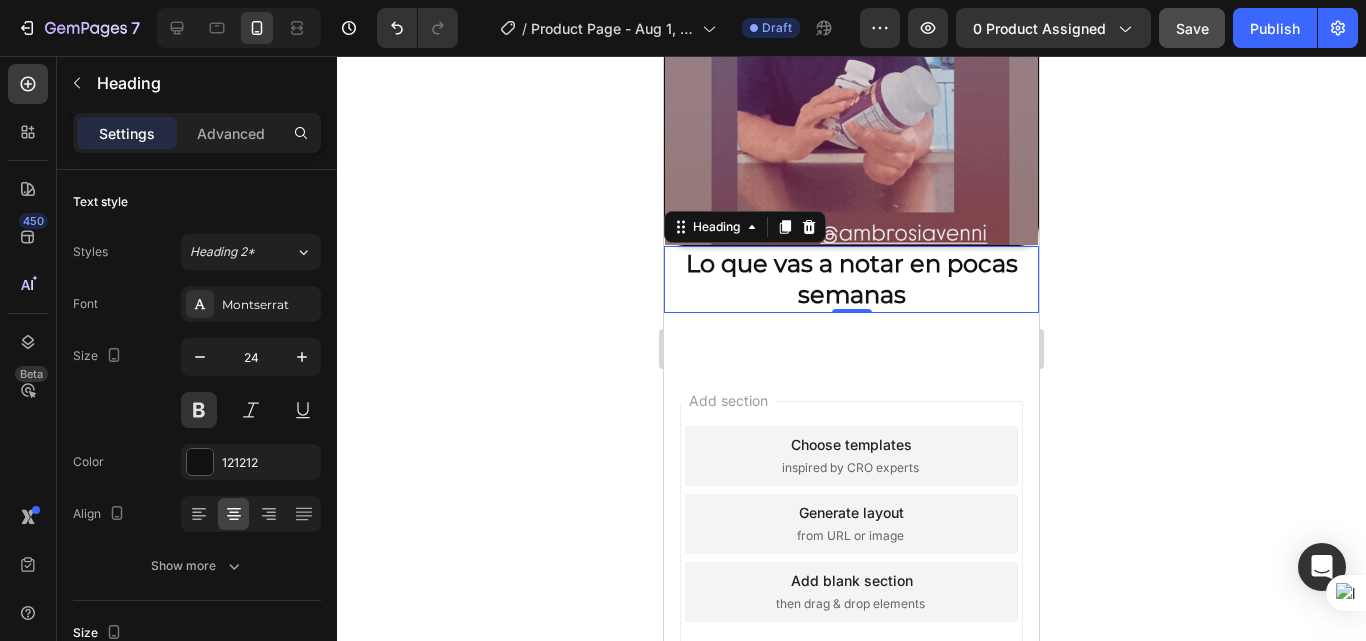scroll, scrollTop: 871, scrollLeft: 0, axis: vertical 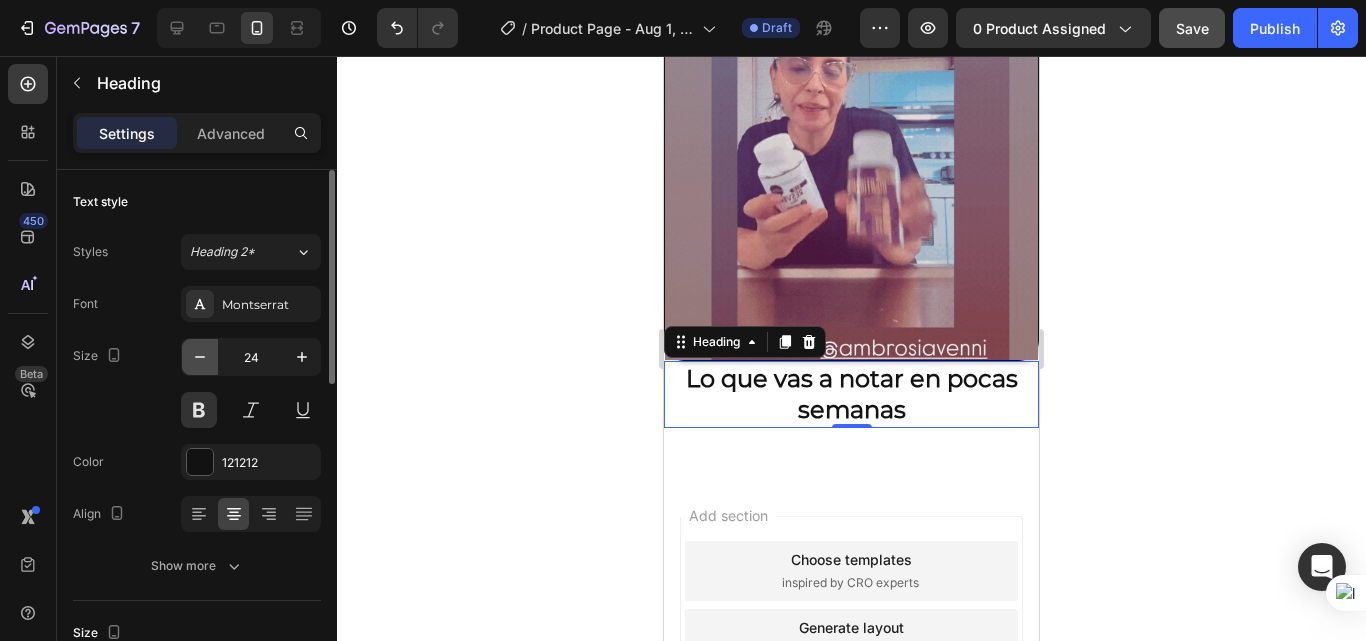 click 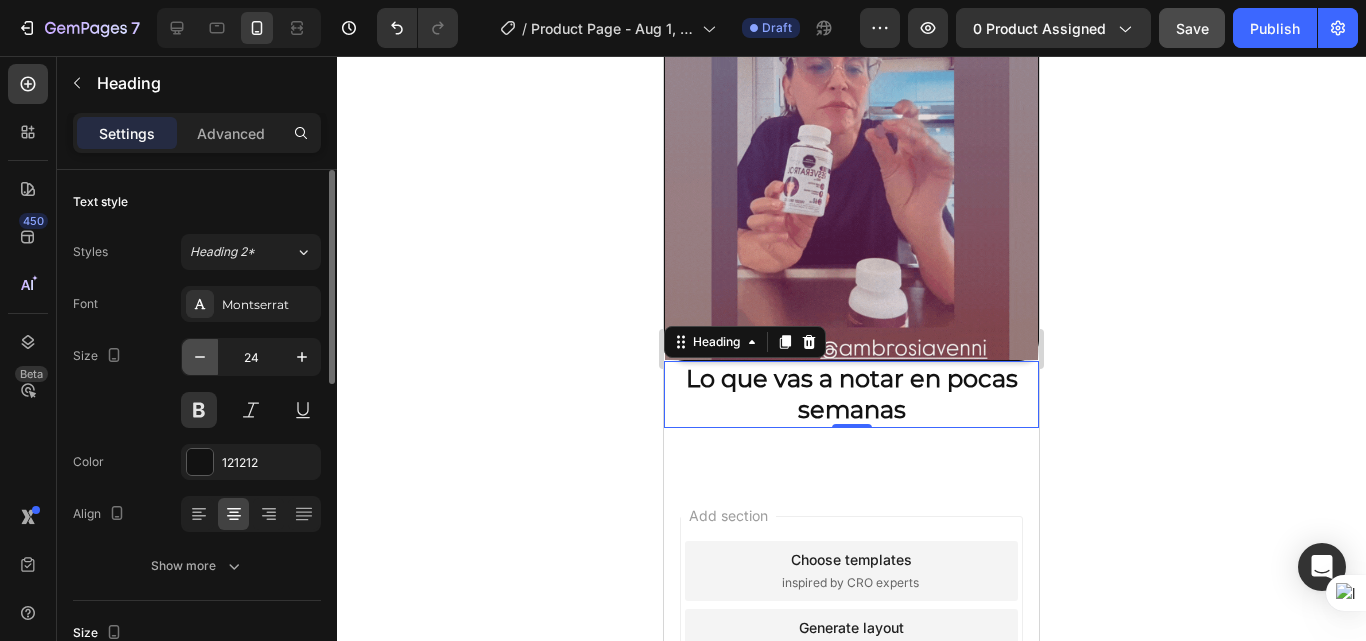 click 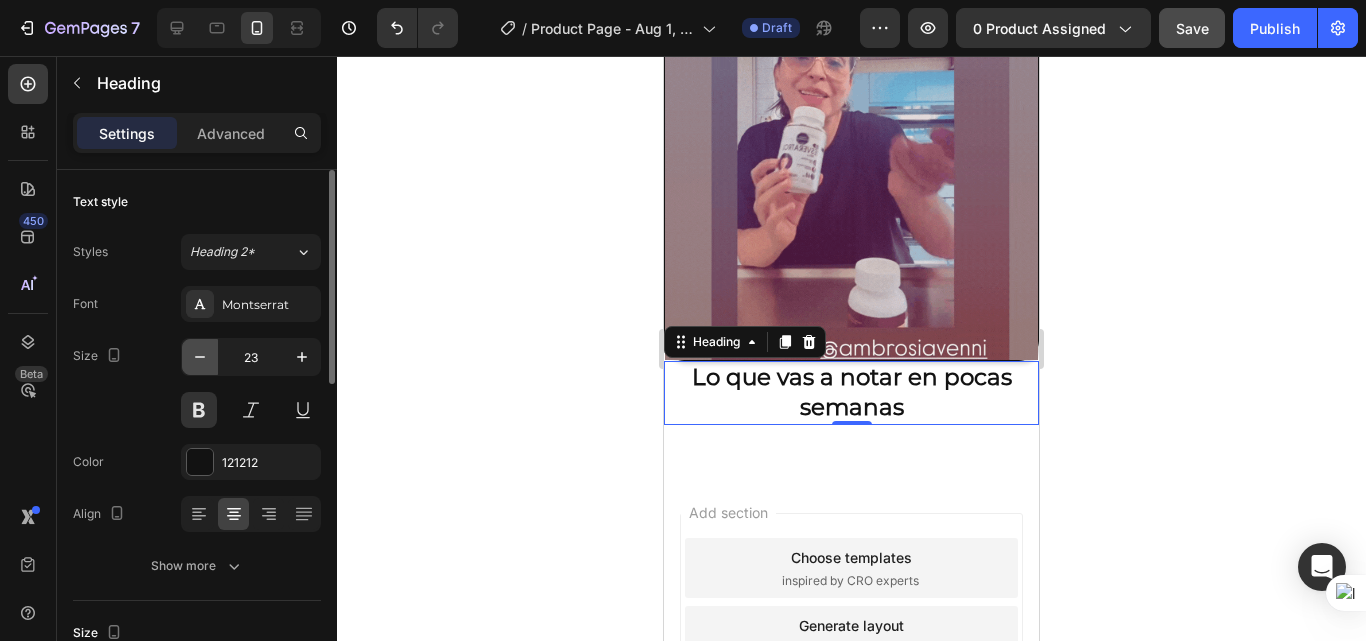 click 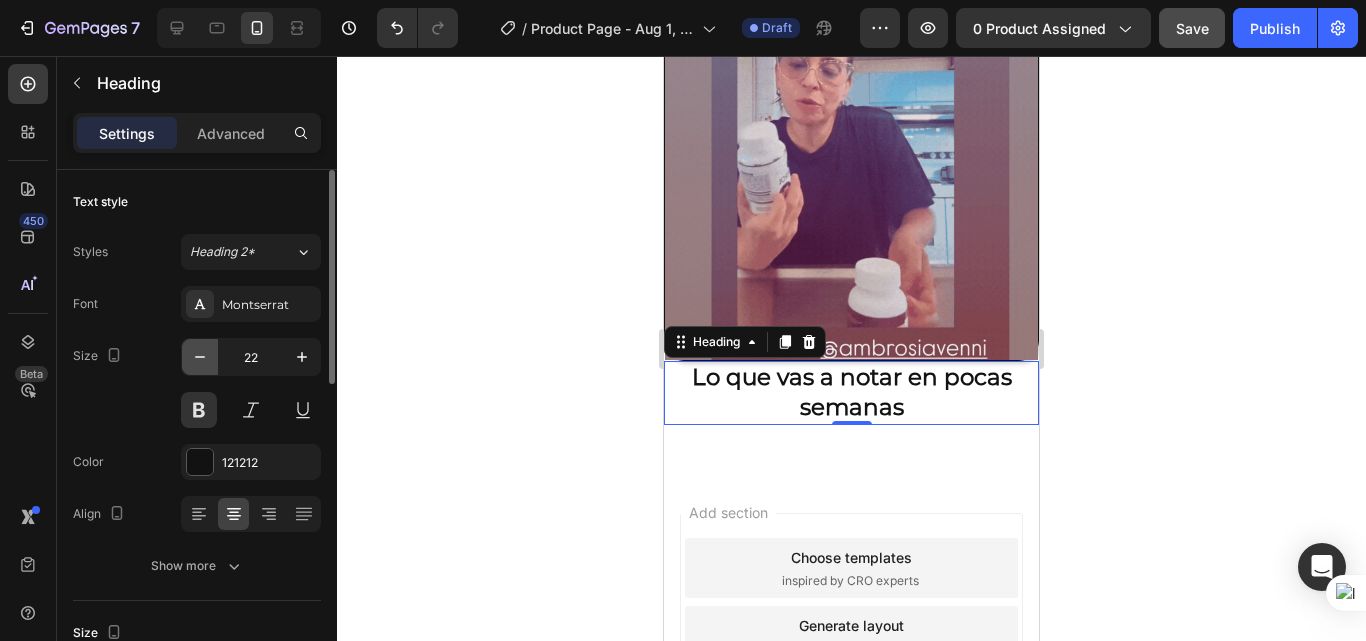 click 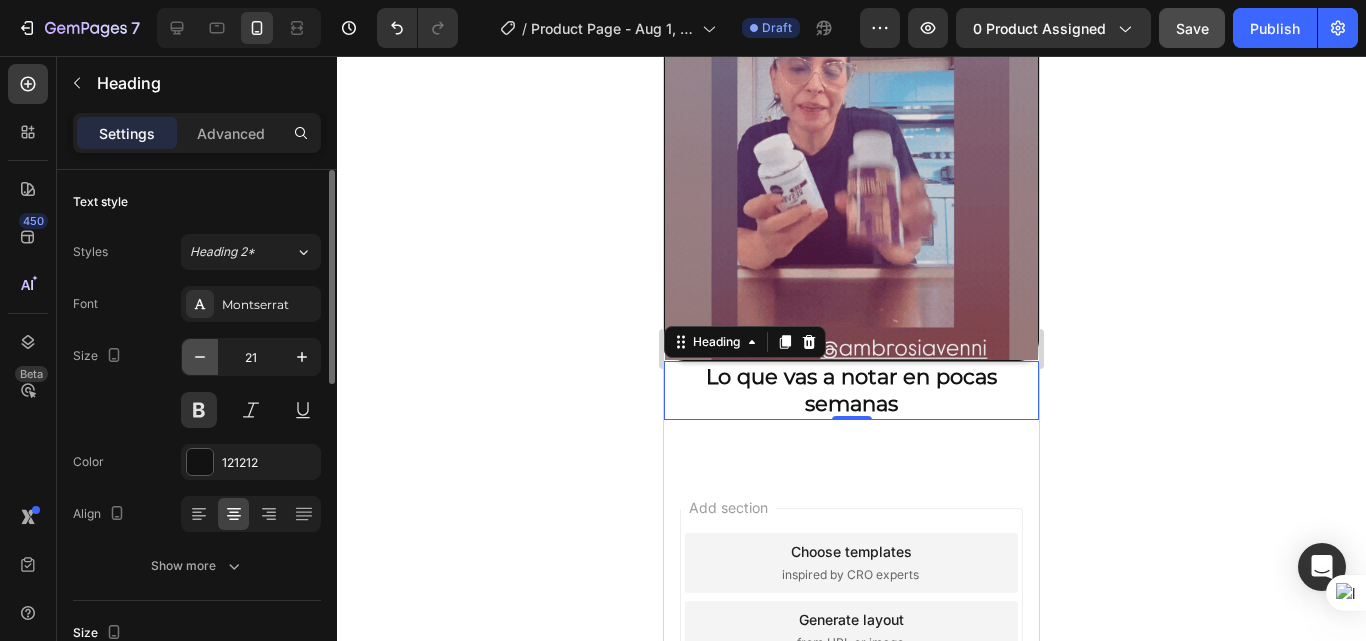 click 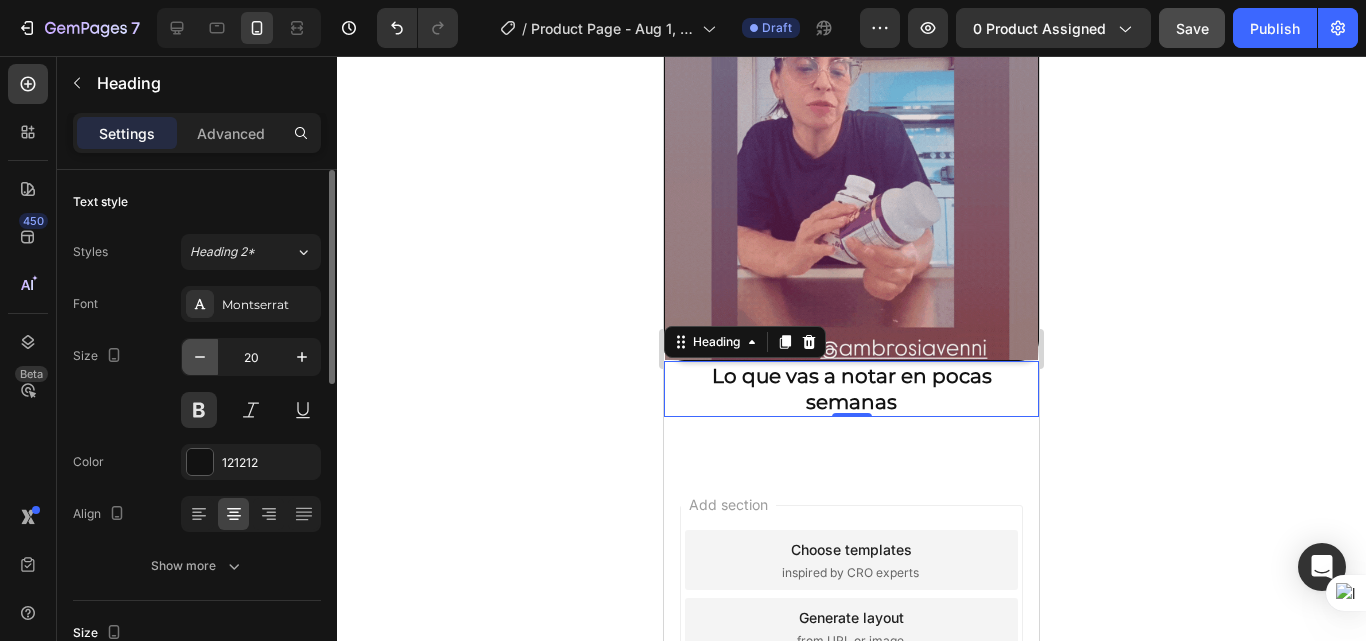 click 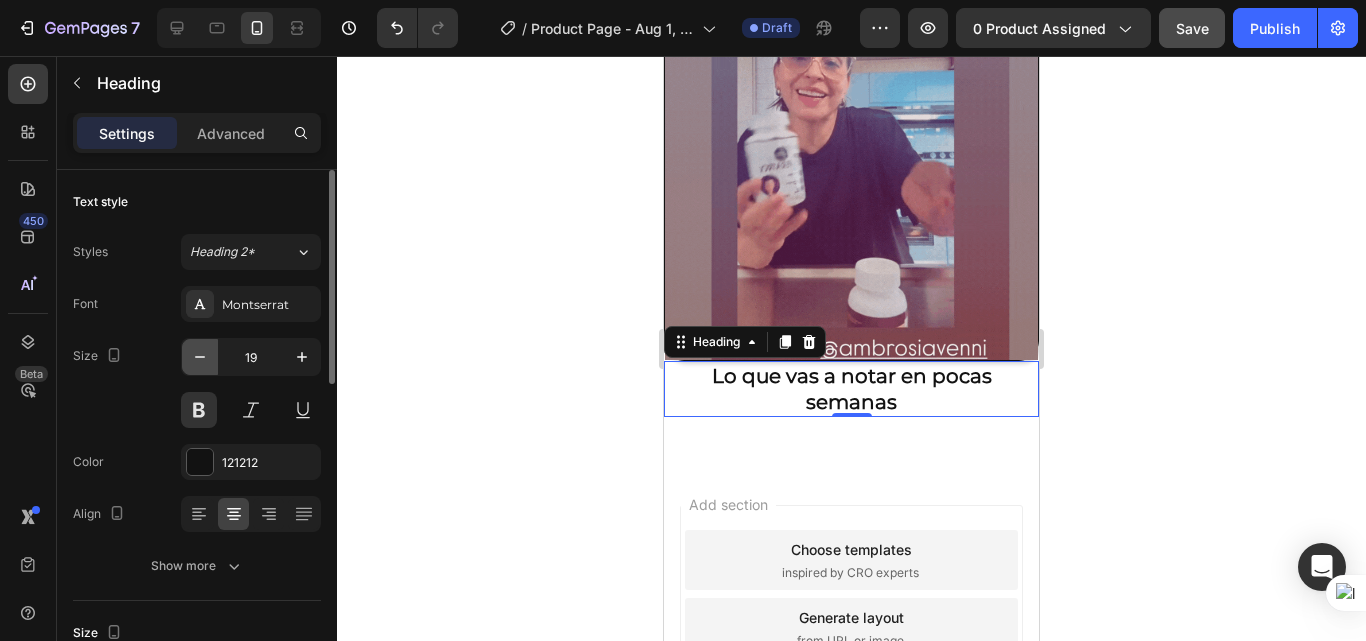 click 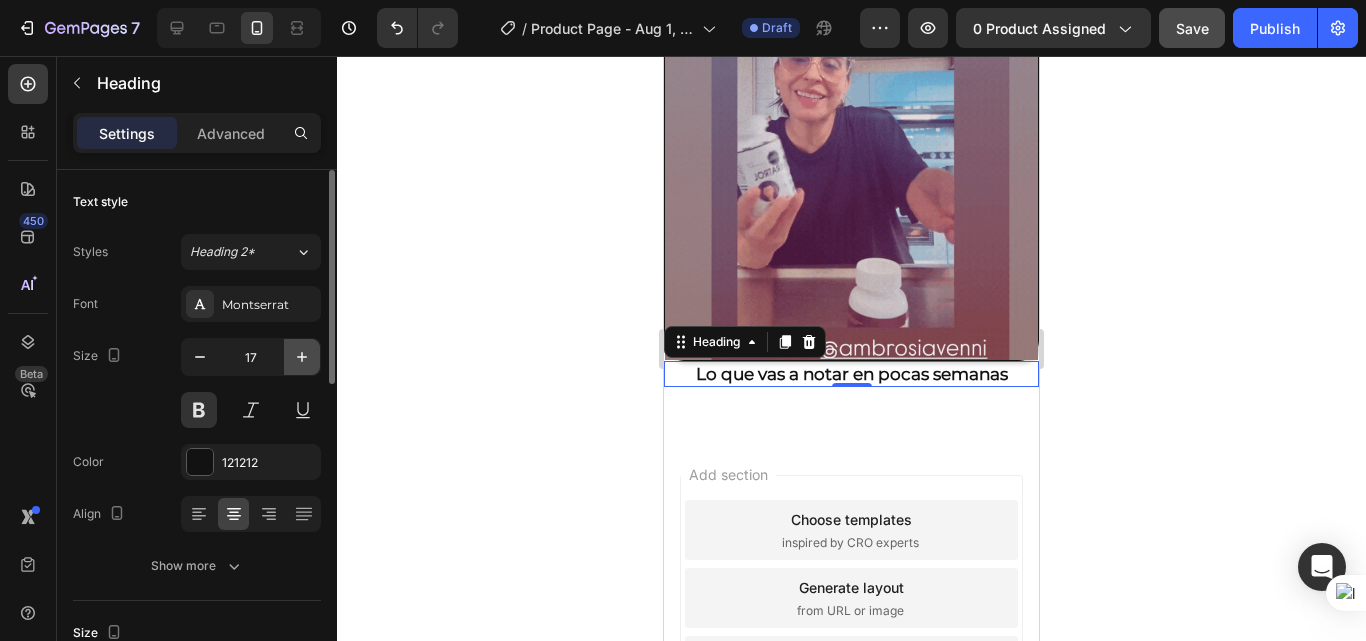 click 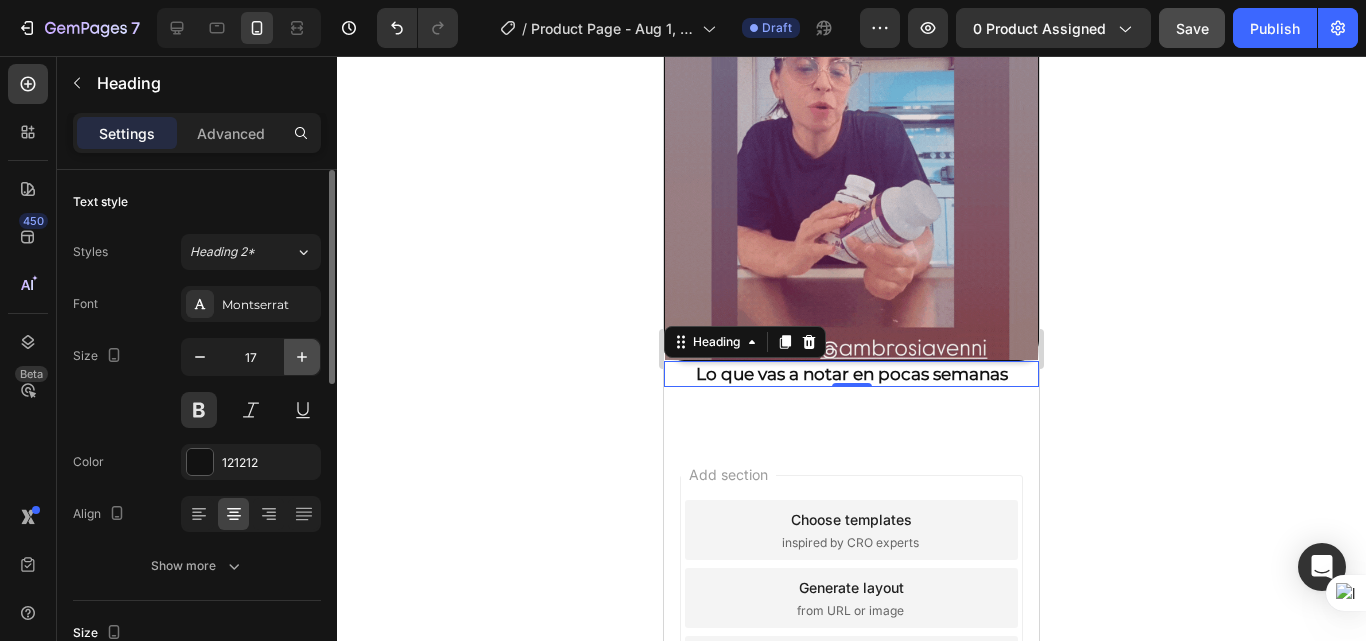 type on "18" 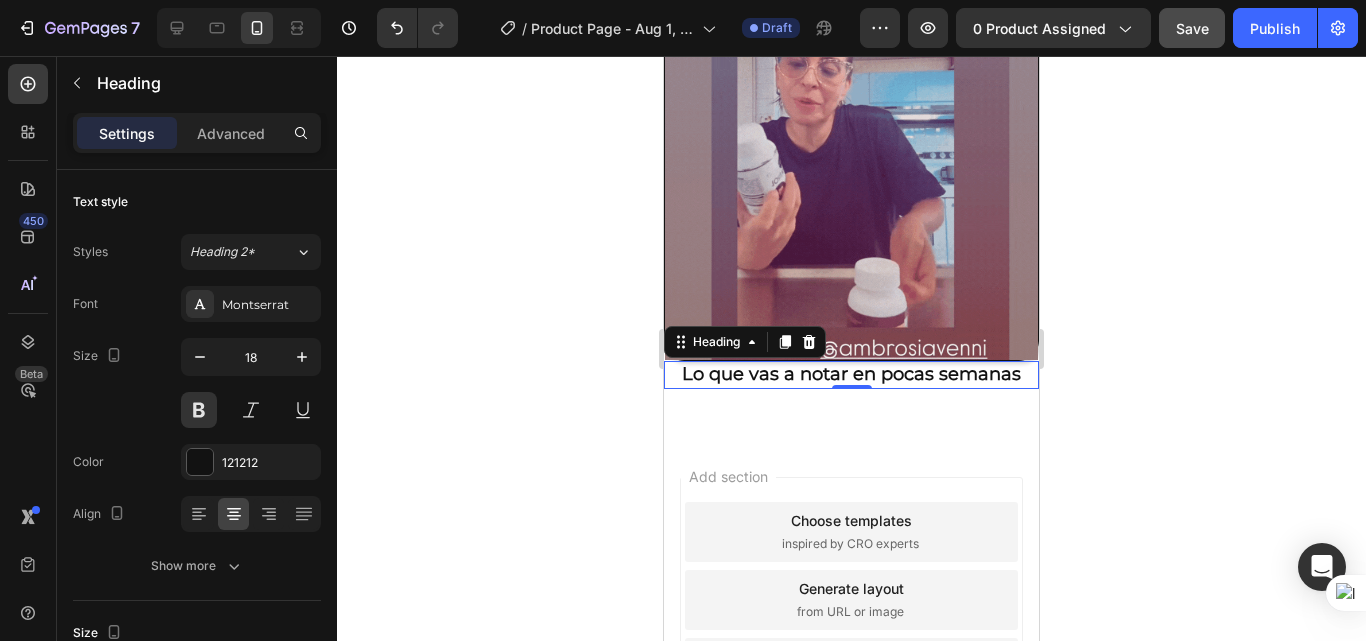 click 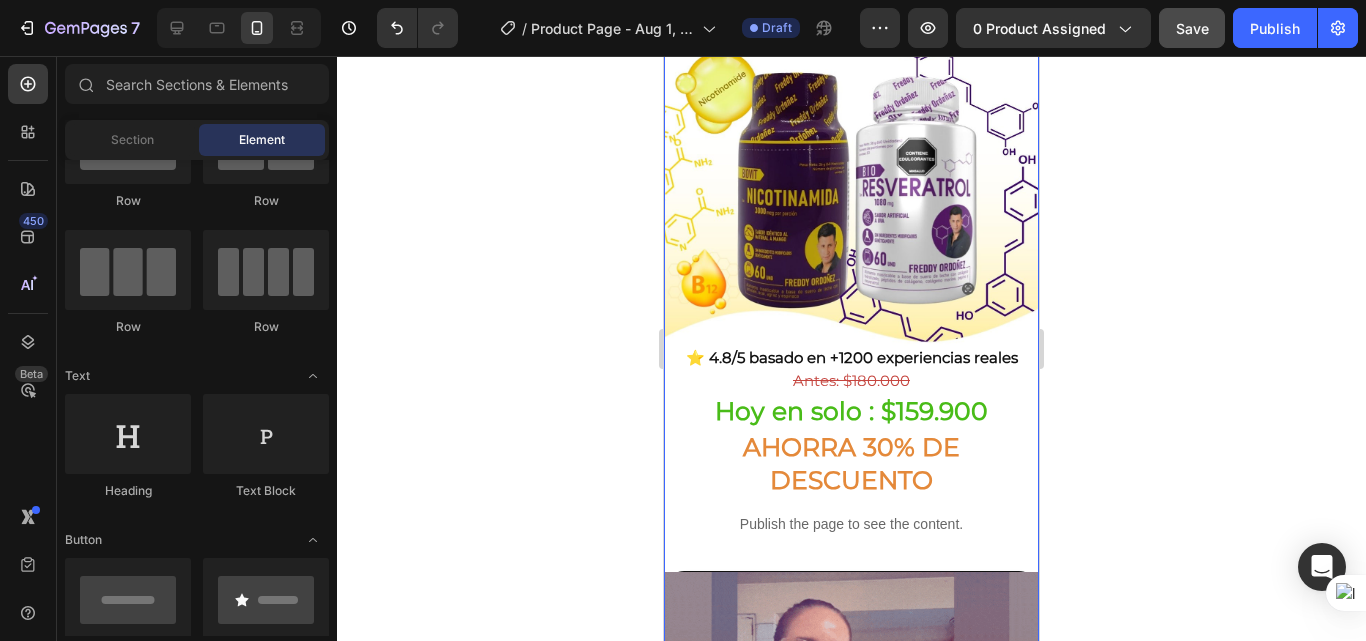 scroll, scrollTop: 271, scrollLeft: 0, axis: vertical 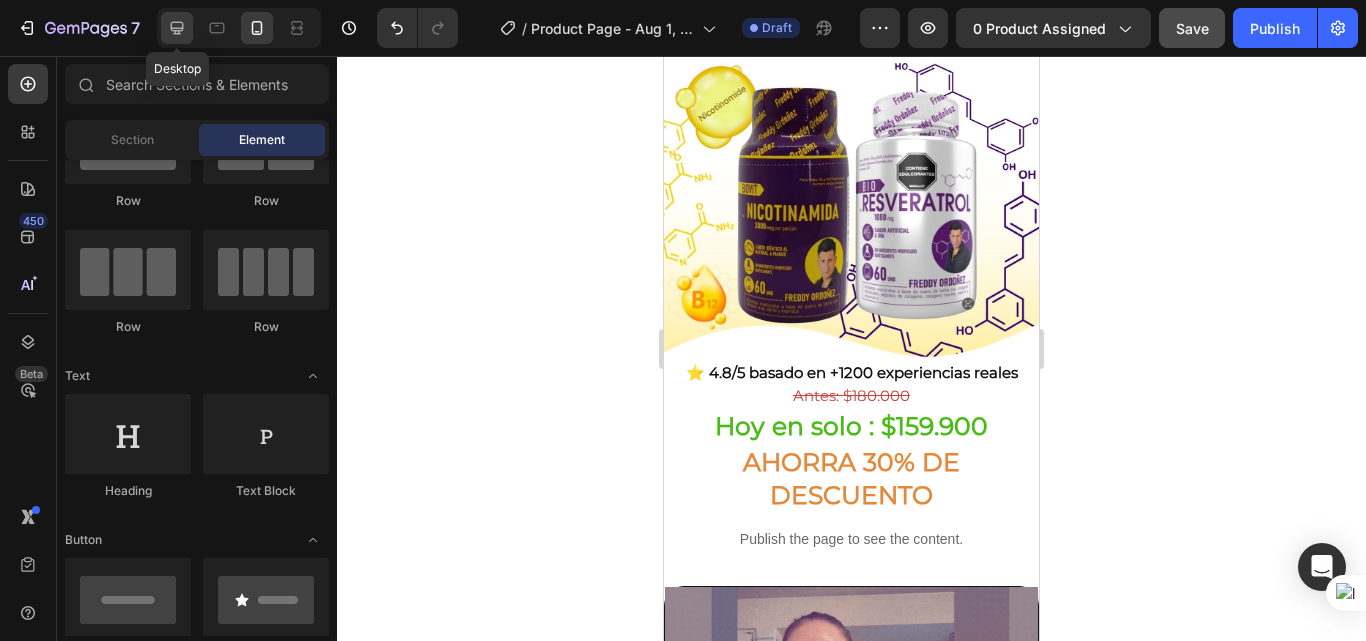 click 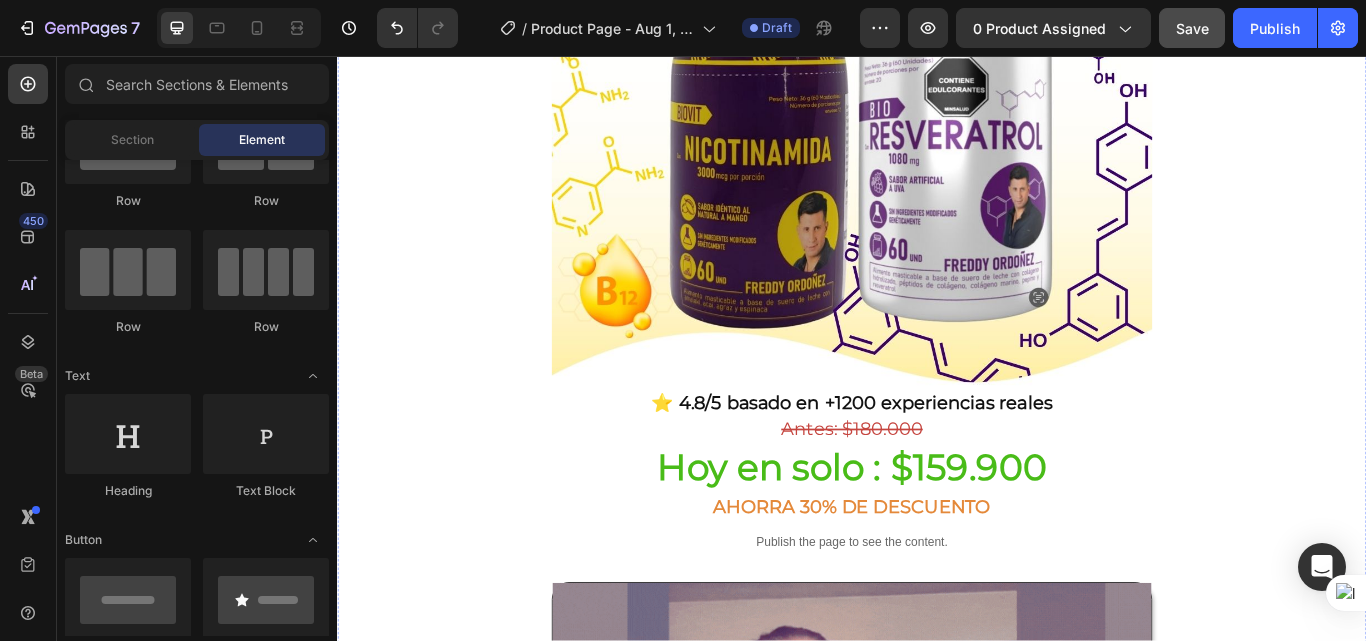 scroll, scrollTop: 517, scrollLeft: 0, axis: vertical 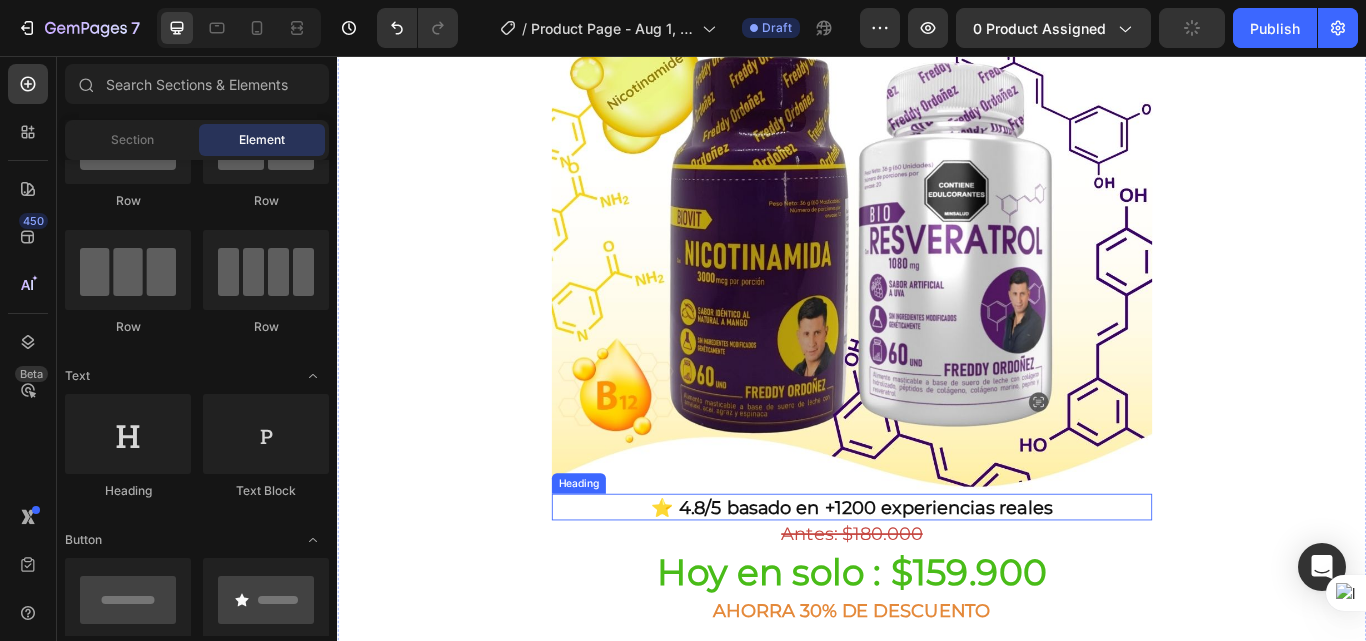 click on "⭐ 4.8/5 basado en +1200 experiencias reales" at bounding box center (937, 582) 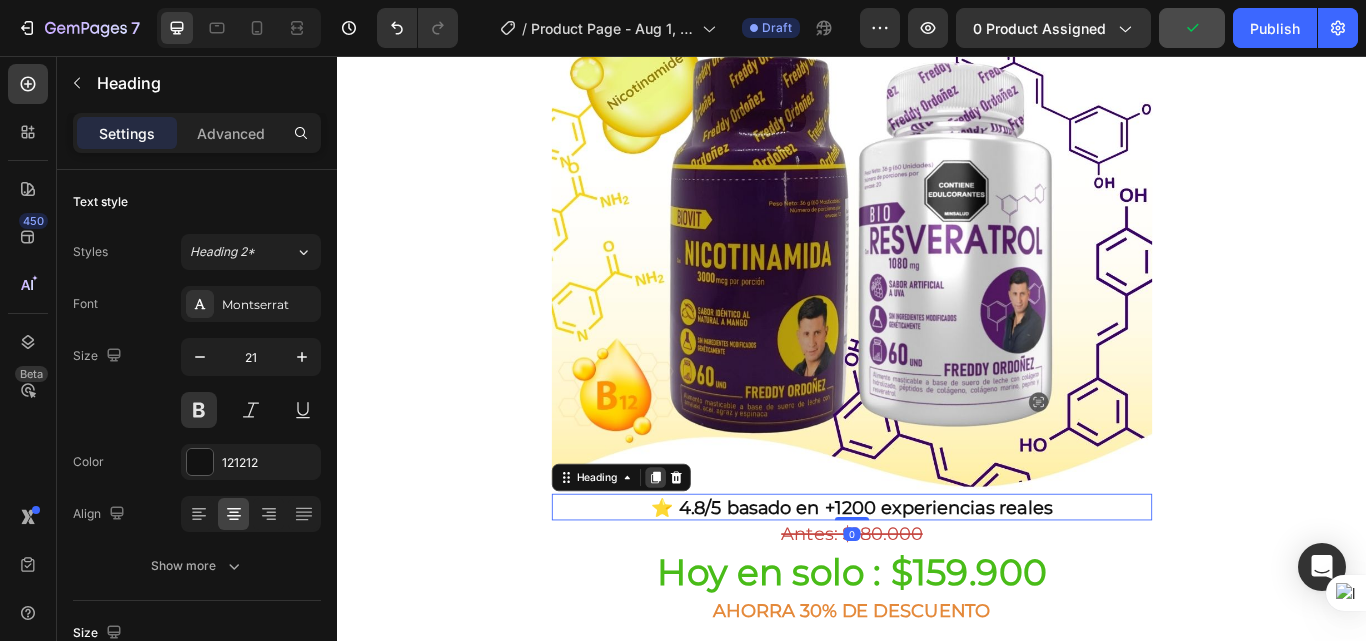 click at bounding box center (708, 548) 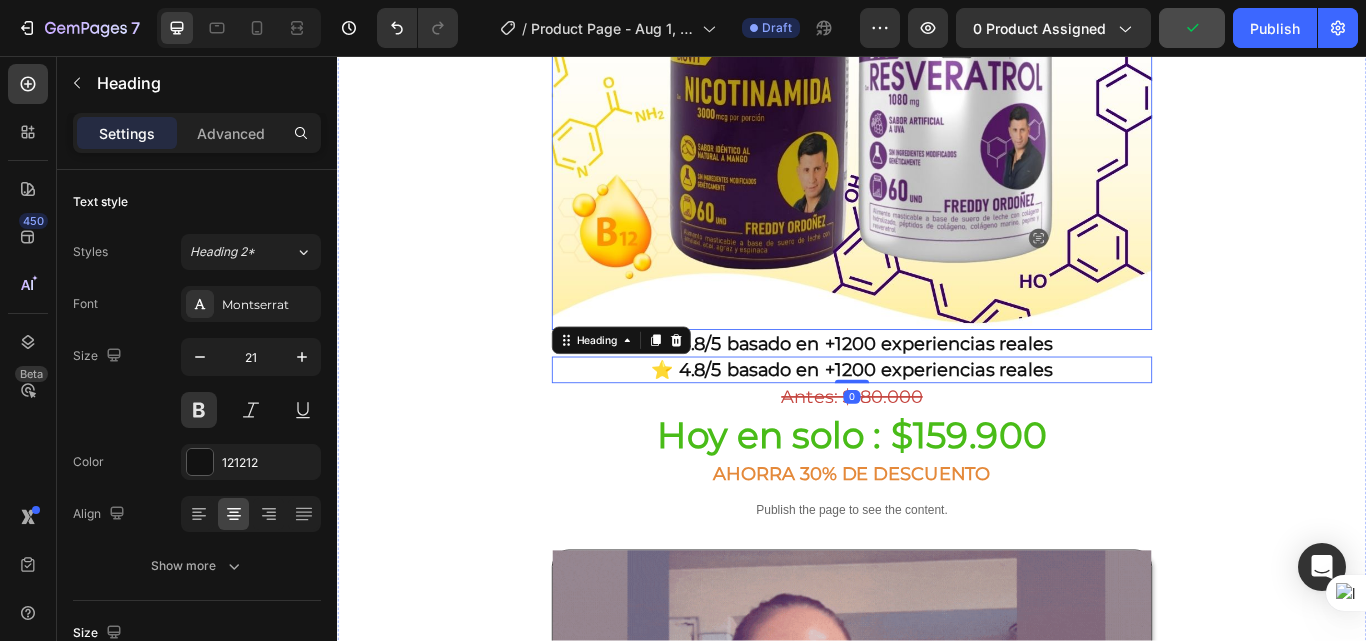 scroll, scrollTop: 717, scrollLeft: 0, axis: vertical 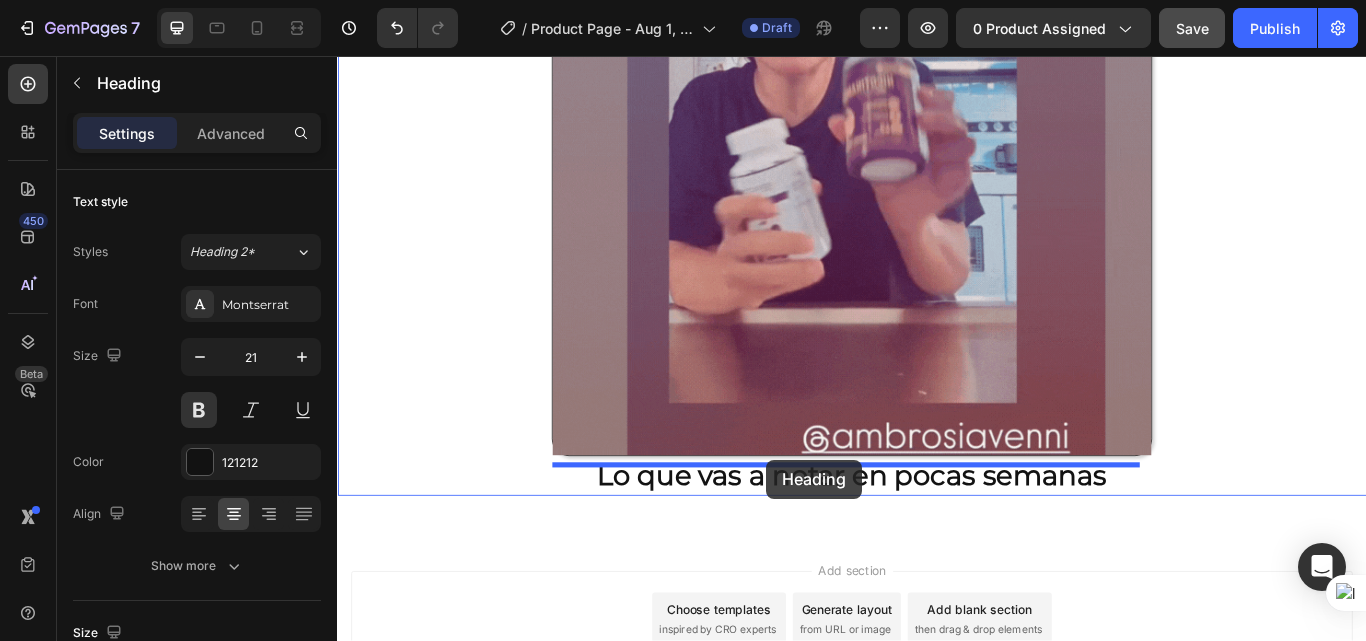 drag, startPoint x: 857, startPoint y: 389, endPoint x: 837, endPoint y: 527, distance: 139.44174 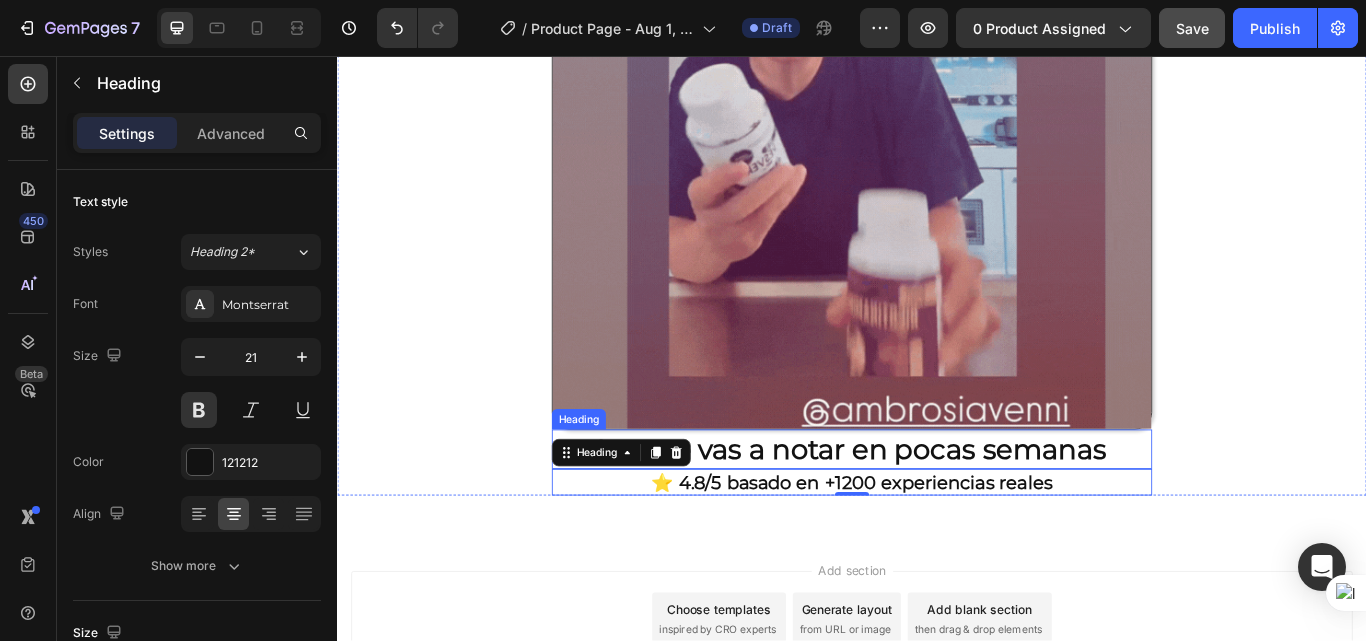 scroll, scrollTop: 1486, scrollLeft: 0, axis: vertical 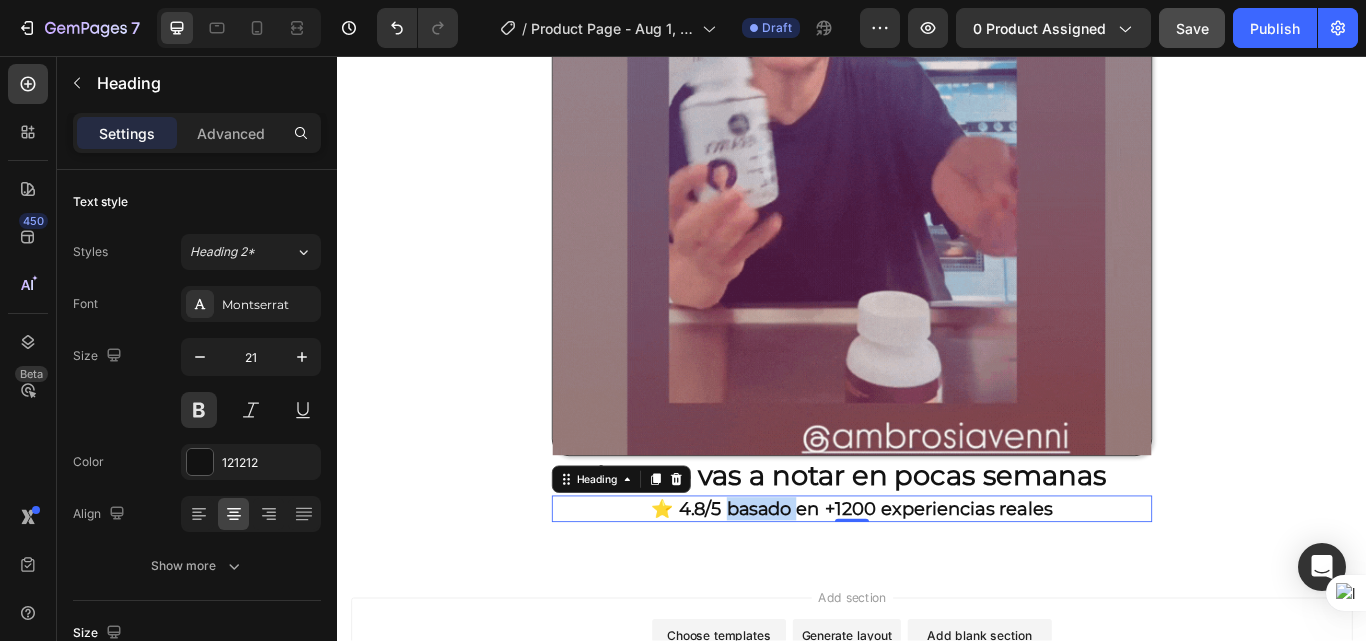 click on "⭐ 4.8/5 basado en +1200 experiencias reales" at bounding box center (937, 584) 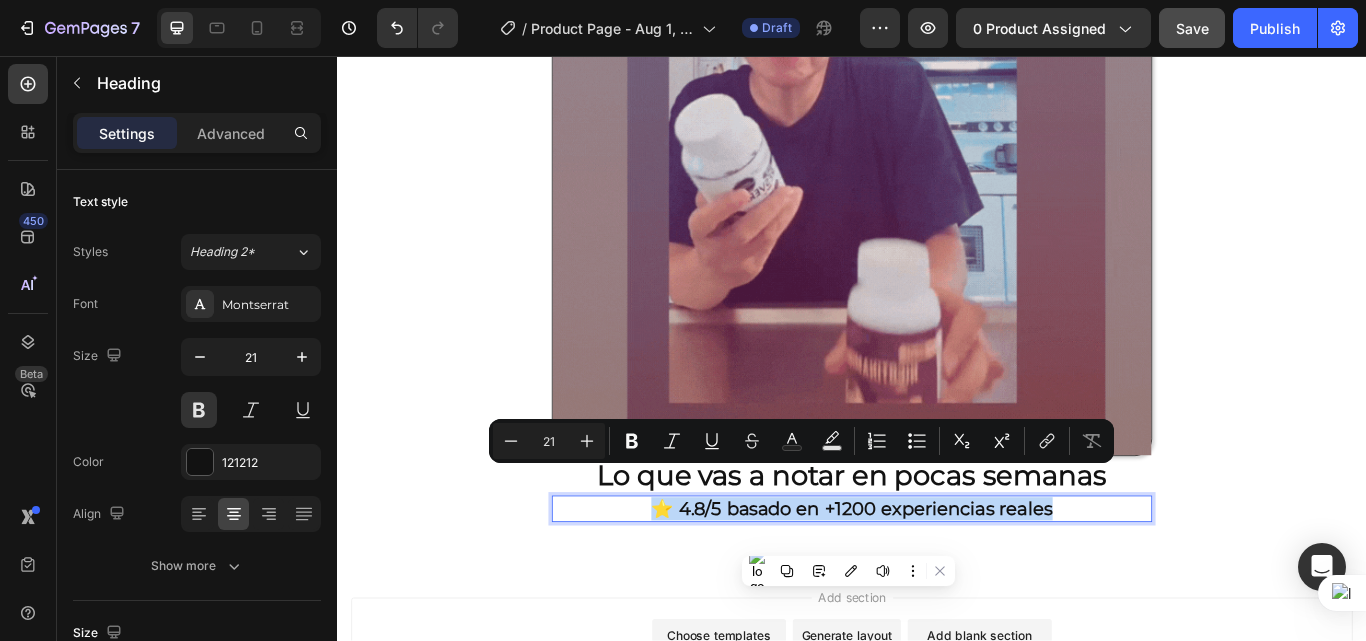click on "⭐ 4.8/5 basado en +1200 experiencias reales" at bounding box center [937, 584] 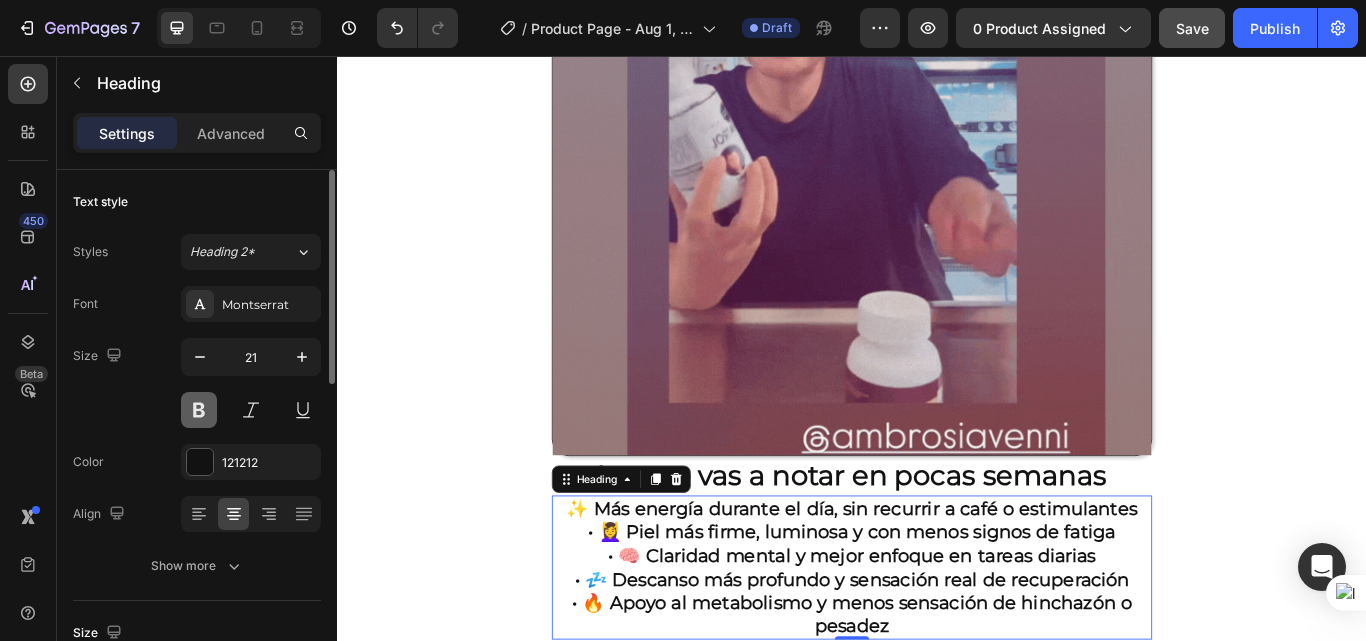 click at bounding box center (199, 410) 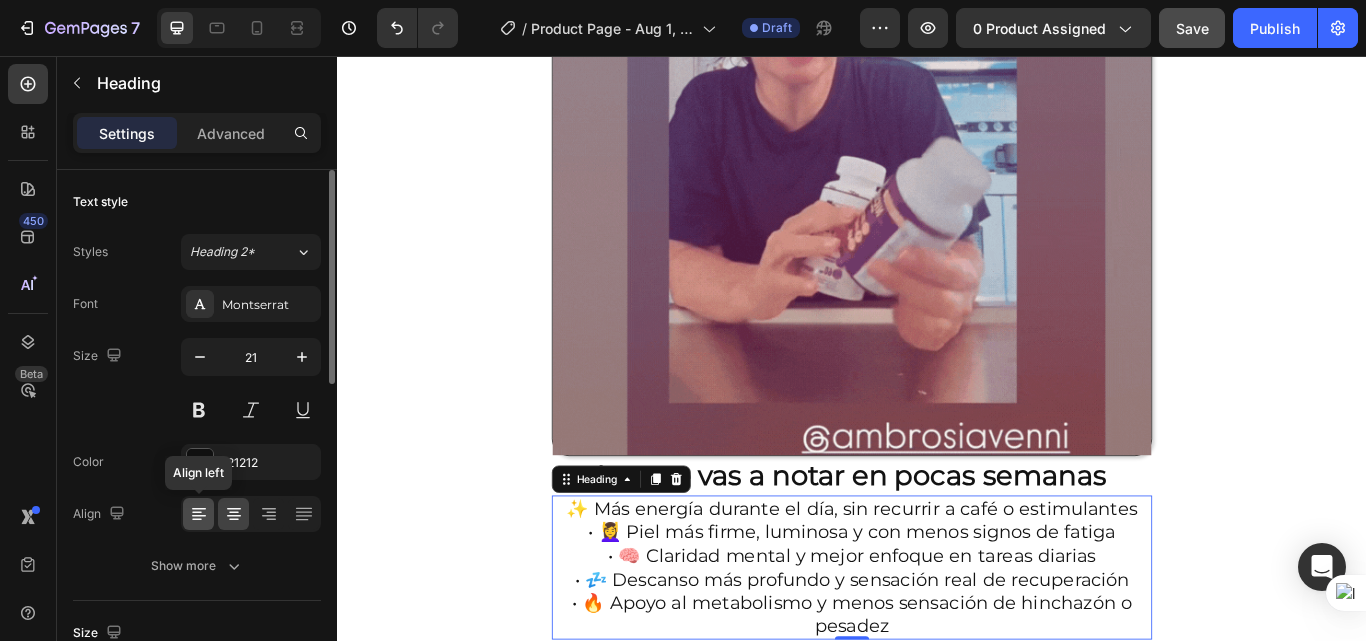 click 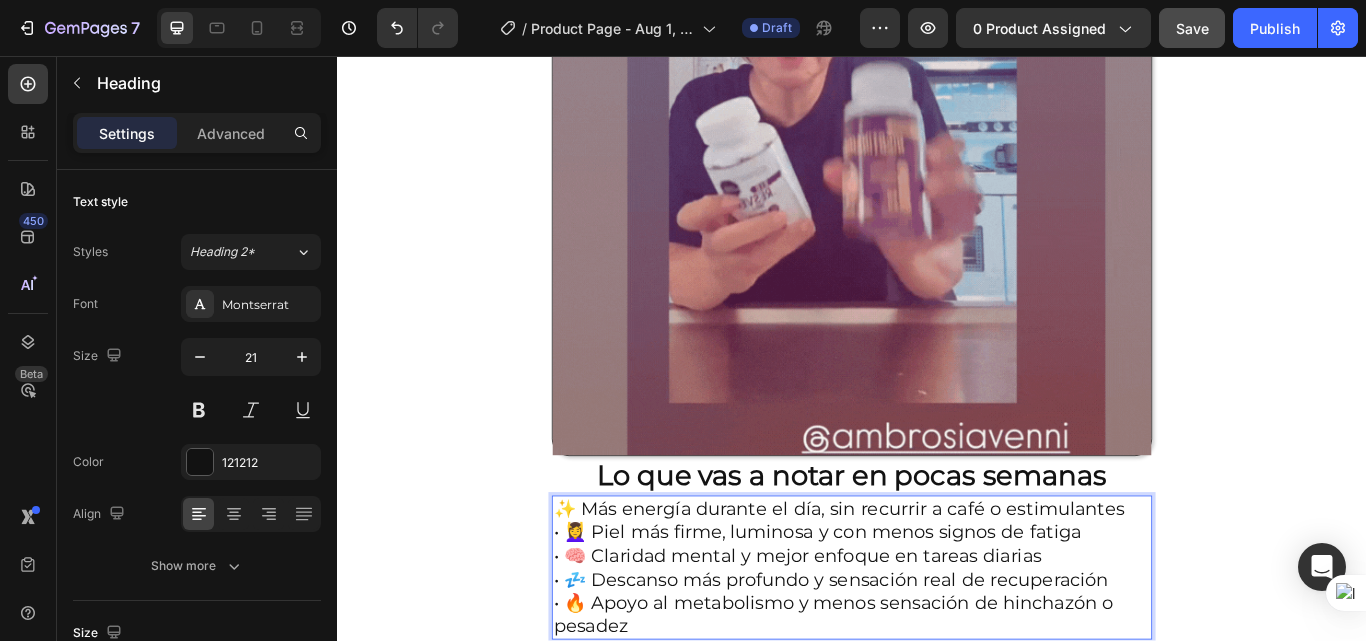 click on "✨ Más energía durante el día, sin recurrir a café o estimulantes • 💆‍♀️ Piel más firme, luminosa y con menos signos de fatiga • 🧠 Claridad mental y mejor enfoque en tareas diarias • 💤 Descanso más profundo y sensación real de recuperación • 🔥 Apoyo al metabolismo y menos sensación de hinchazón o pesadez" at bounding box center [937, 653] 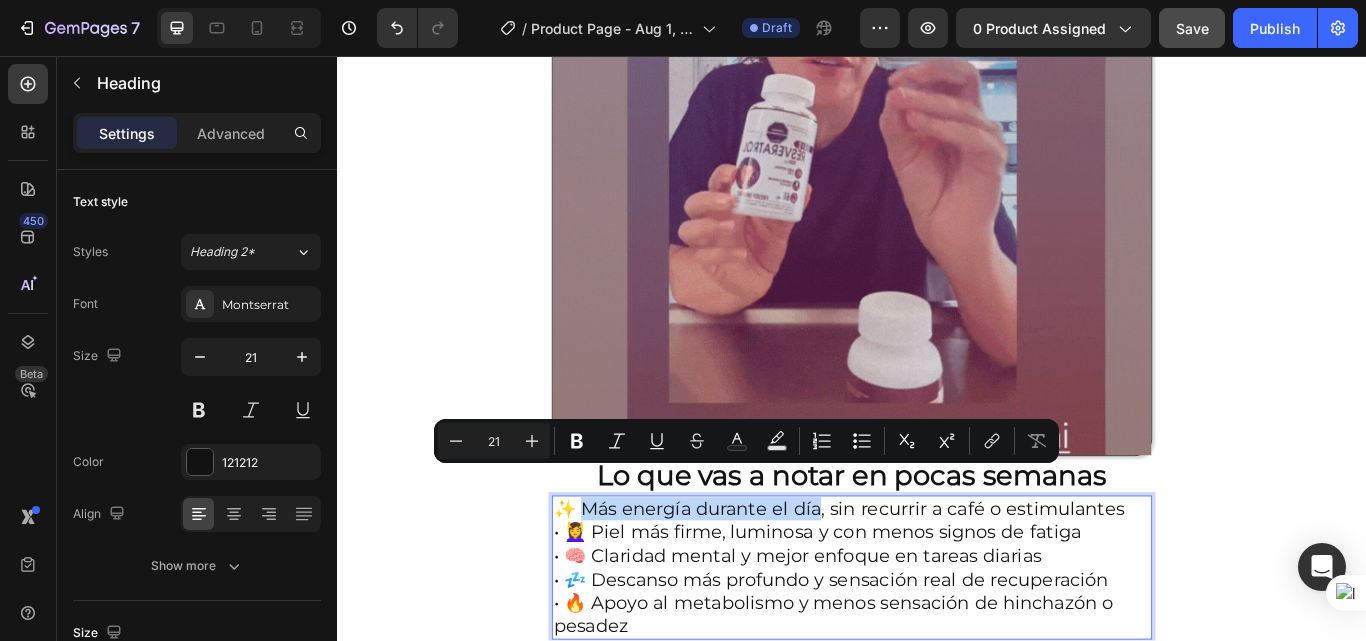drag, startPoint x: 628, startPoint y: 545, endPoint x: 899, endPoint y: 545, distance: 271 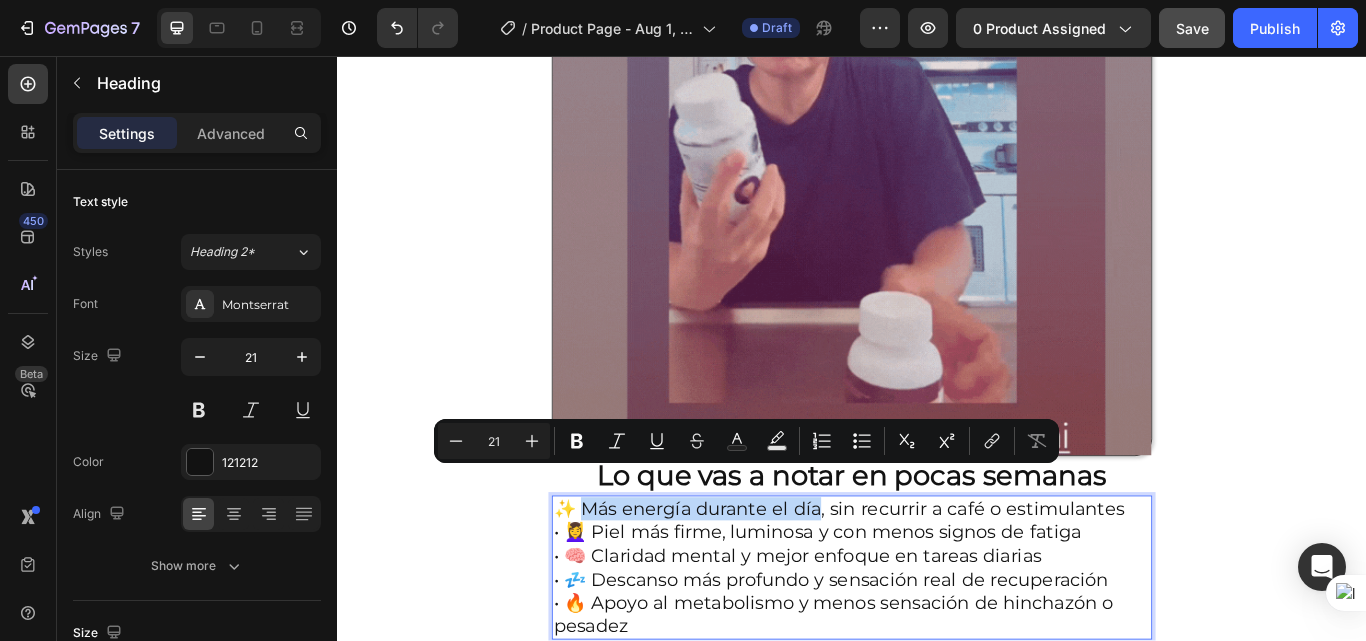 click on "✨ Más energía durante el día, sin recurrir a café o estimulantes • 💆‍♀️ Piel más firme, luminosa y con menos signos de fatiga • 🧠 Claridad mental y mejor enfoque en tareas diarias • 💤 Descanso más profundo y sensación real de recuperación • 🔥 Apoyo al metabolismo y menos sensación de hinchazón o pesadez" at bounding box center [937, 653] 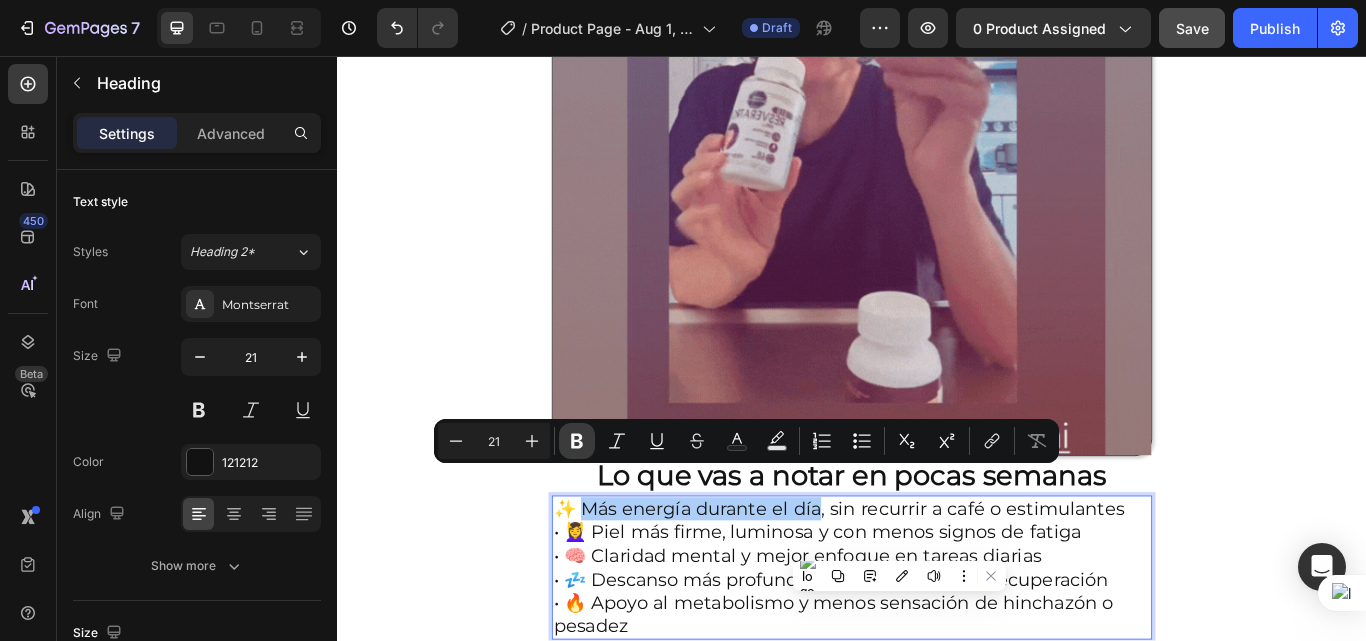 click 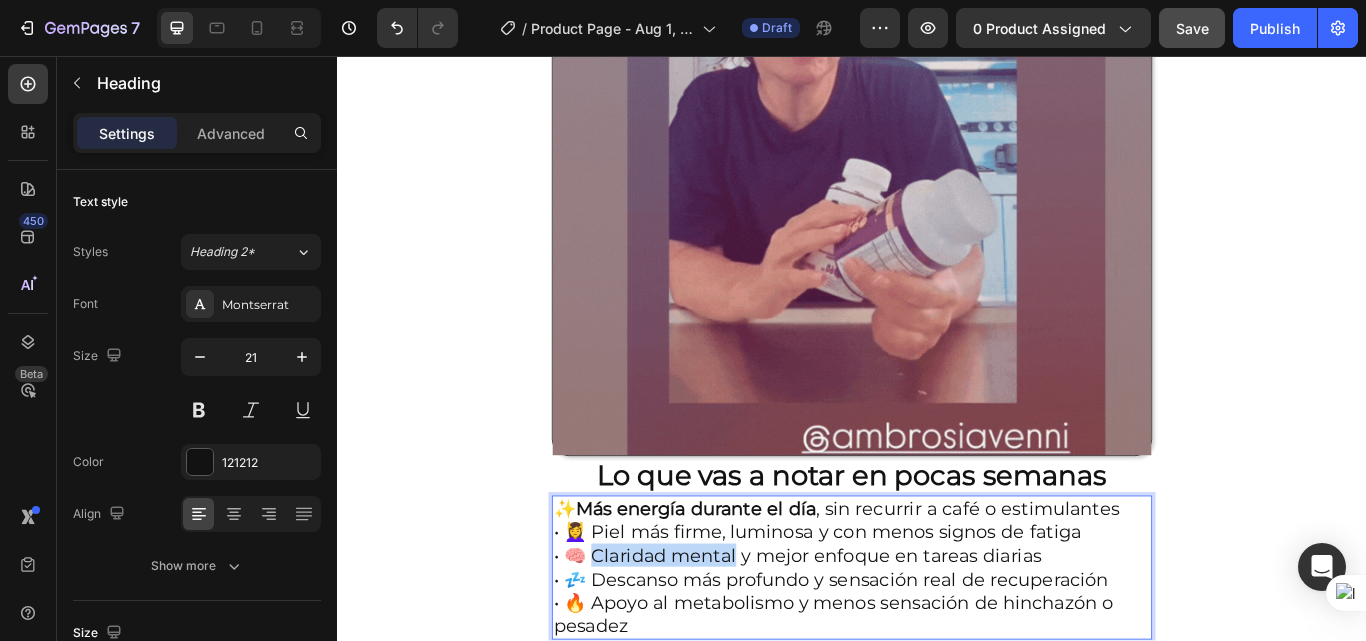 drag, startPoint x: 637, startPoint y: 606, endPoint x: 804, endPoint y: 606, distance: 167 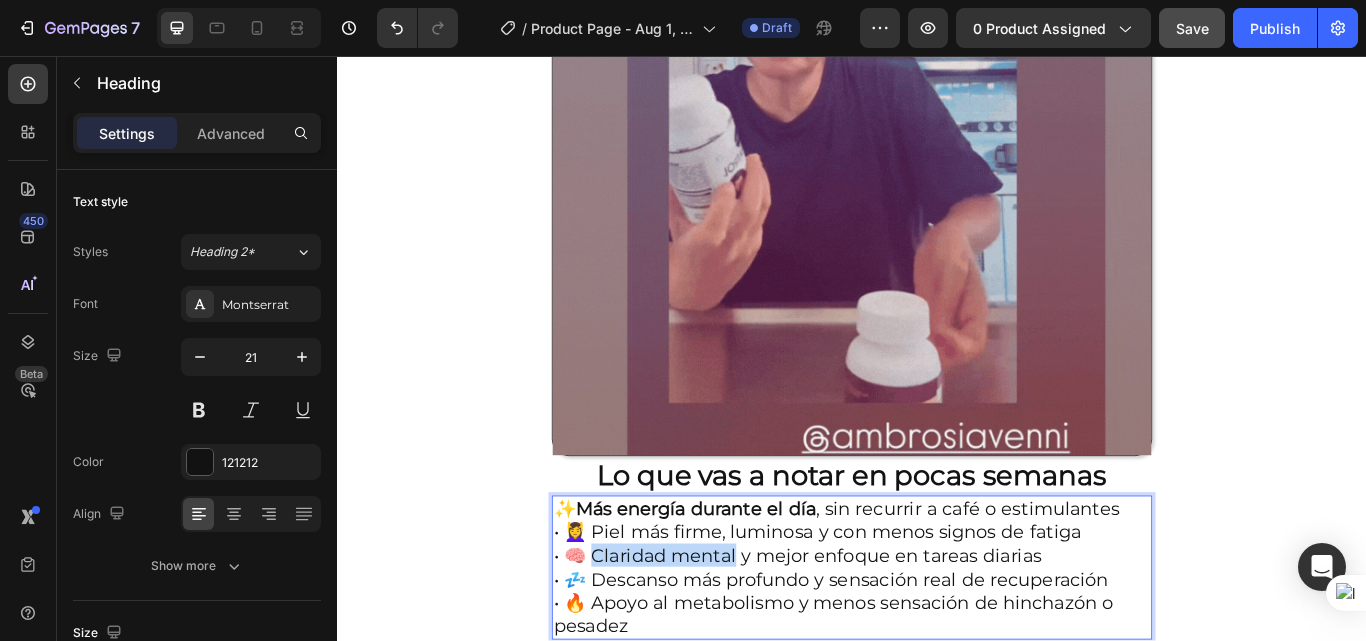 click on "✨  Más energía durante el día , sin recurrir a café o estimulantes • 💆‍♀️ Piel más firme, luminosa y con menos signos de fatiga • 🧠 Claridad mental y mejor enfoque en tareas diarias • 💤 Descanso más profundo y sensación real de recuperación • 🔥 Apoyo al metabolismo y menos sensación de hinchazón o pesadez" at bounding box center (937, 653) 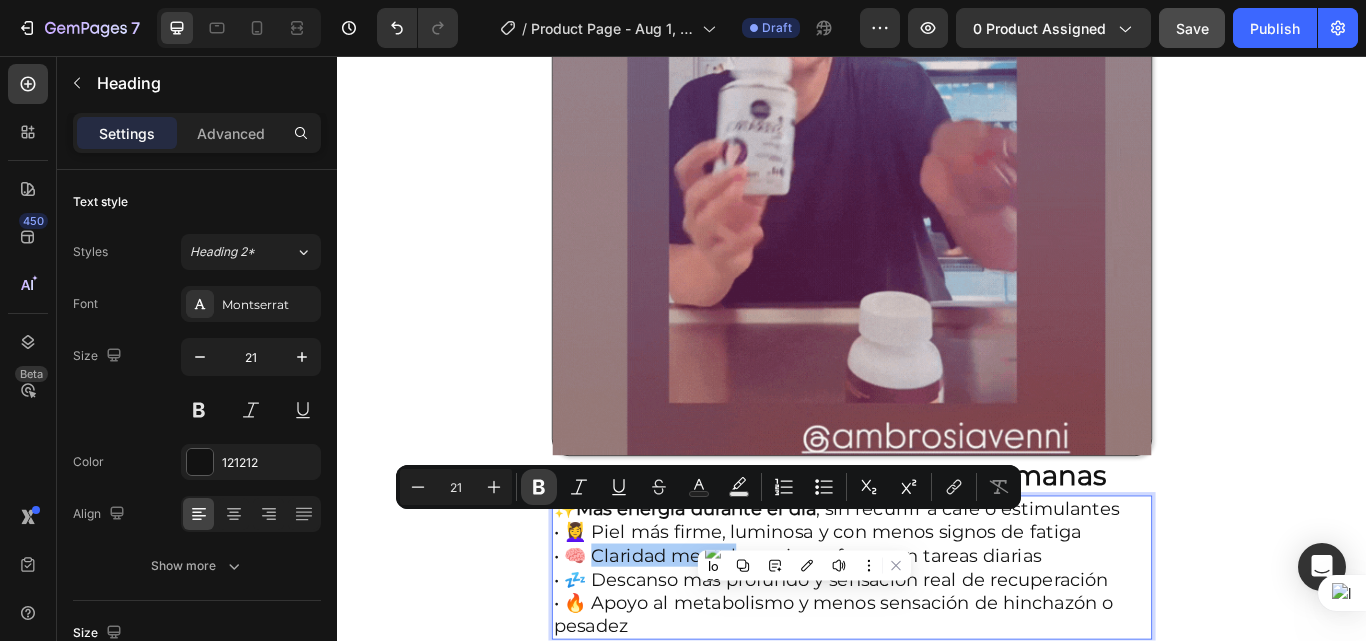click 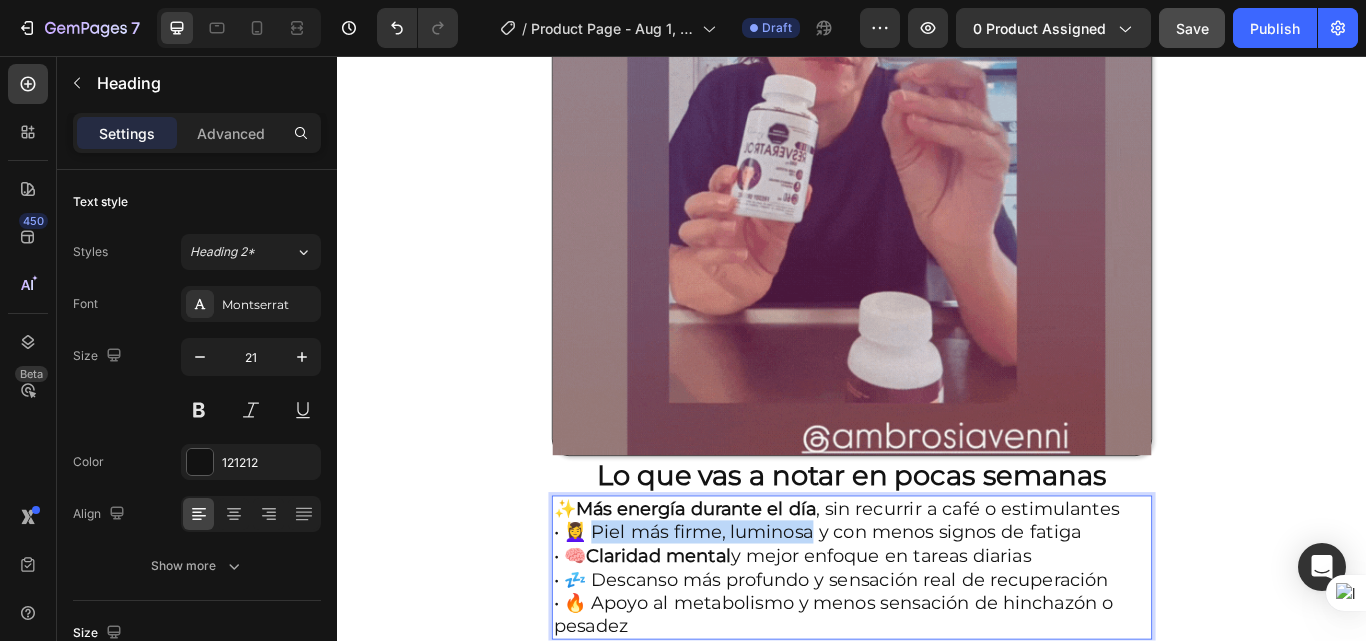 drag, startPoint x: 634, startPoint y: 577, endPoint x: 890, endPoint y: 583, distance: 256.0703 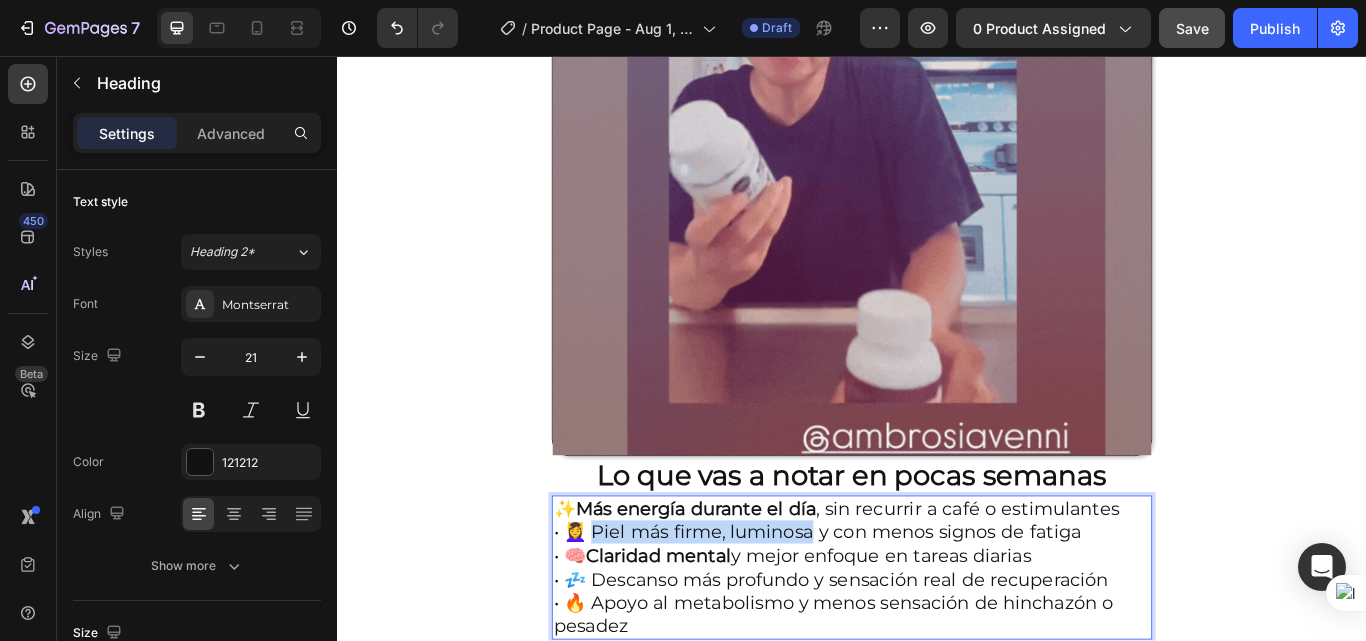 click on "✨  Más energía durante el día , sin recurrir a café o estimulantes • 💆‍♀️ Piel más firme, luminosa y con menos signos de fatiga • 🧠  Claridad mental  y mejor enfoque en tareas diarias • 💤 Descanso más profundo y sensación real de recuperación • 🔥 Apoyo al metabolismo y menos sensación de hinchazón o pesadez" at bounding box center (937, 653) 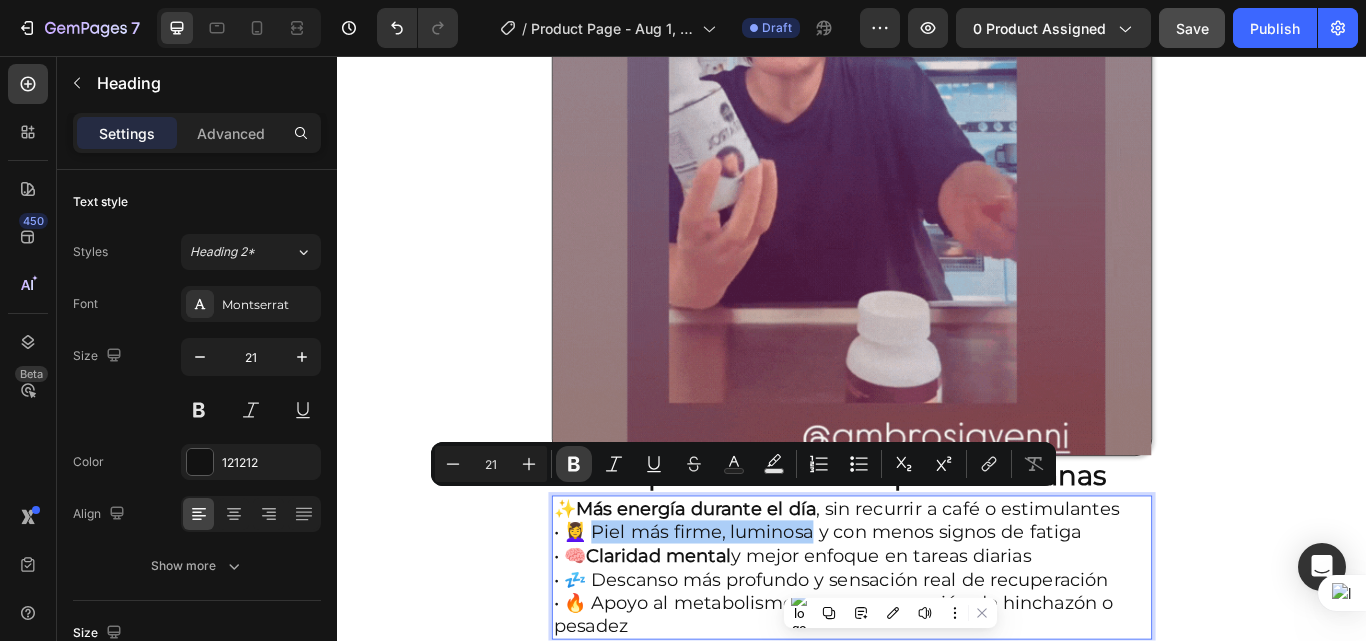 click 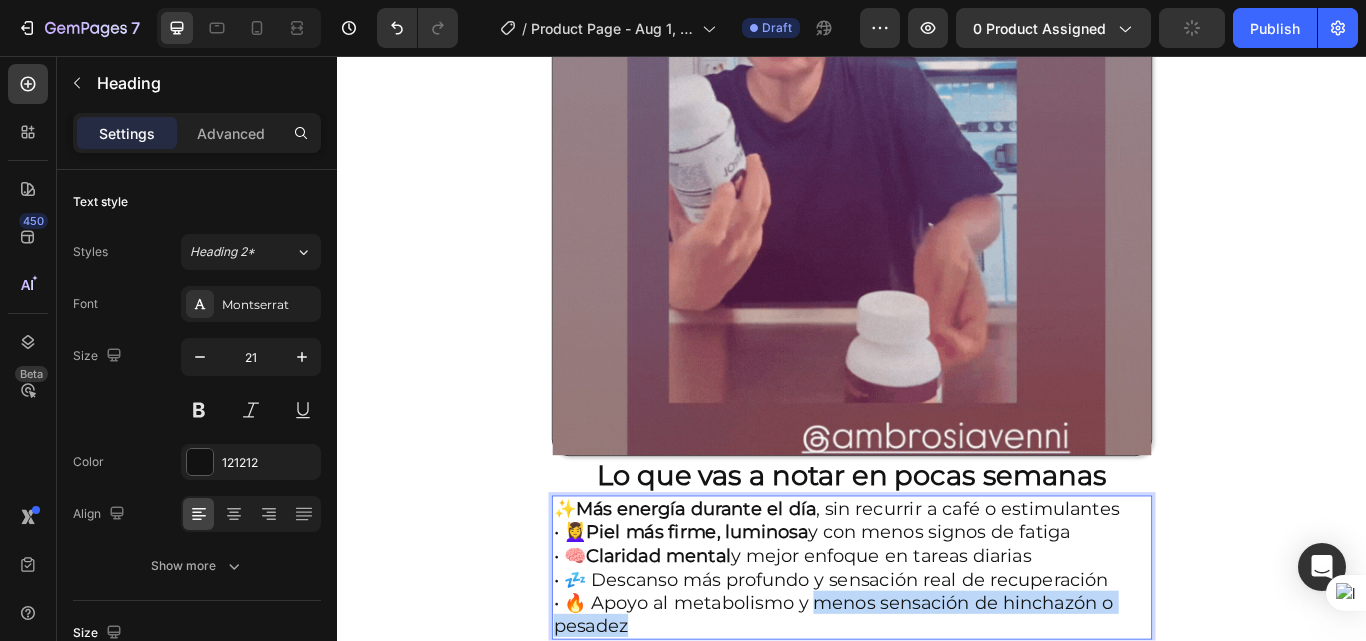 drag, startPoint x: 886, startPoint y: 663, endPoint x: 1226, endPoint y: 678, distance: 340.33072 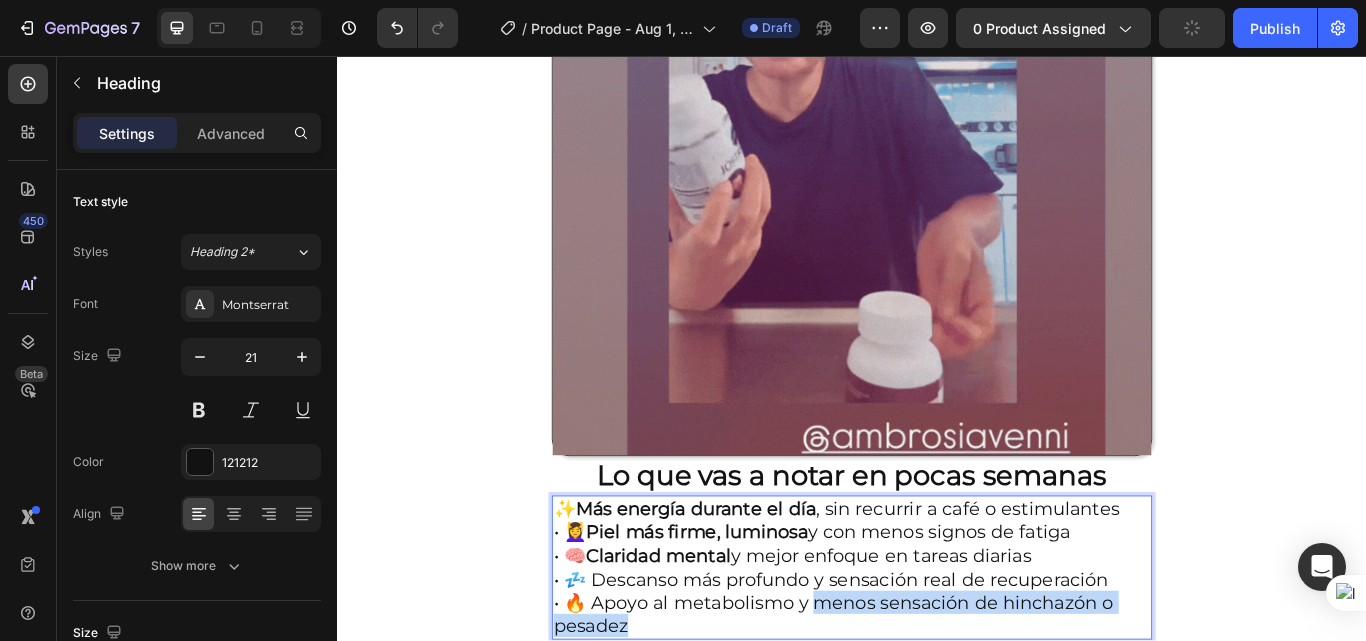 click on "✨  Más energía durante el día , sin recurrir a café o estimulantes • 💆‍♀️  Piel más firme, luminosa  y con menos signos de fatiga • 🧠  Claridad mental  y mejor enfoque en tareas diarias • 💤 Descanso más profundo y sensación real de recuperación • 🔥 Apoyo al metabolismo y menos sensación de hinchazón o pesadez" at bounding box center [937, 653] 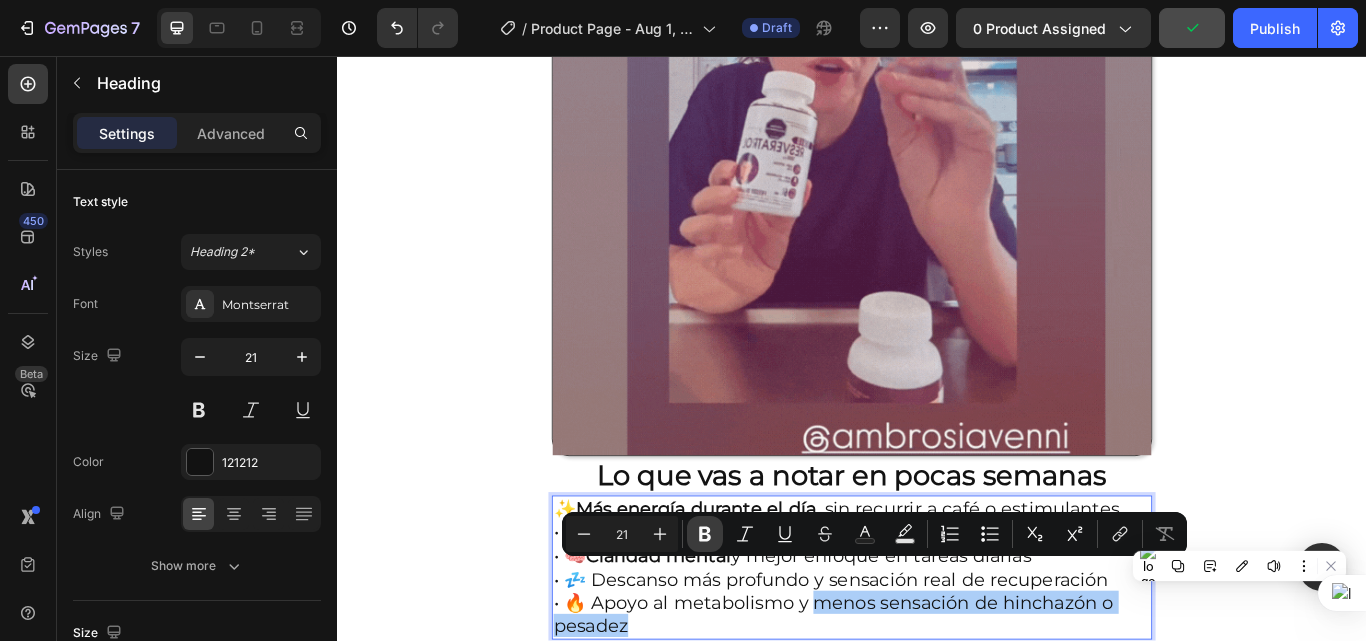 click 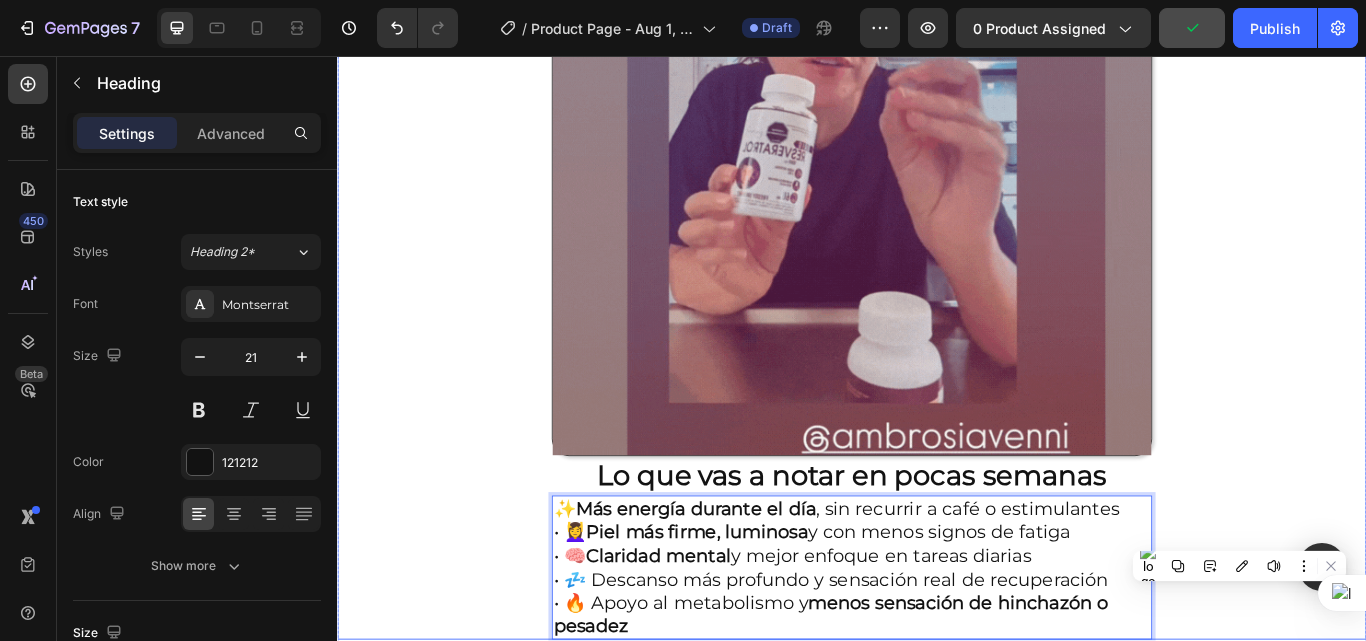 click on "Envio gratis a [COUNTRY] - 2 a 4 dias habiles 🚛 Heading Image ⭐ 4.8/5 basado en +1200 experiencias reales Heading ⁠⁠⁠⁠⁠⁠⁠ Antes: $[PRICE] Heading Hoy en solo : $[PRICE] Heading AHORRA 30% DE DESCUENTO Heading
Publish the page to see the content.
Custom Code Image Lo que vas a notar en pocas semanas Heading ✨  Más energía durante el día , sin recurrir a café o estimulantes • 💆‍♀️  Piel más firme, luminosa  y con menos signos de fatiga • 🧠  Claridad mental  y mejor enfoque en tareas diarias • 💤 Descanso más profundo y sensación real de recuperación • 🔥 Apoyo al metabolismo y  menos sensación de hinchazón o pesadez Heading   0 Row" at bounding box center (937, -326) 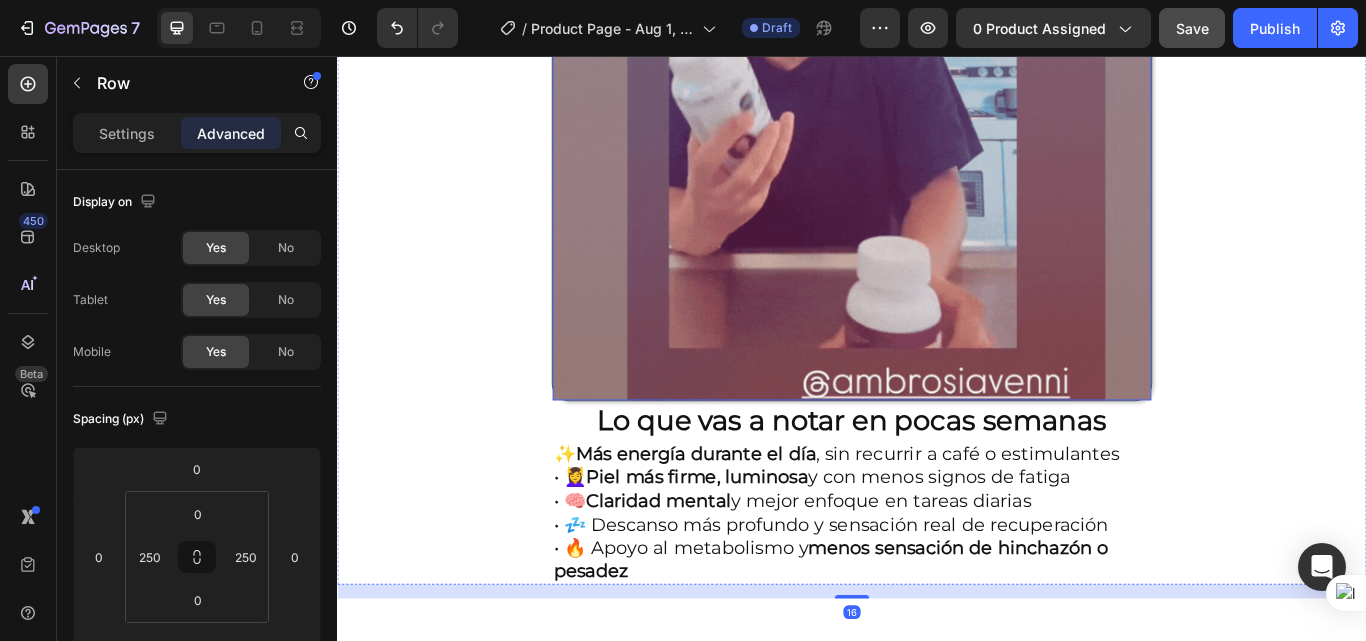 scroll, scrollTop: 1586, scrollLeft: 0, axis: vertical 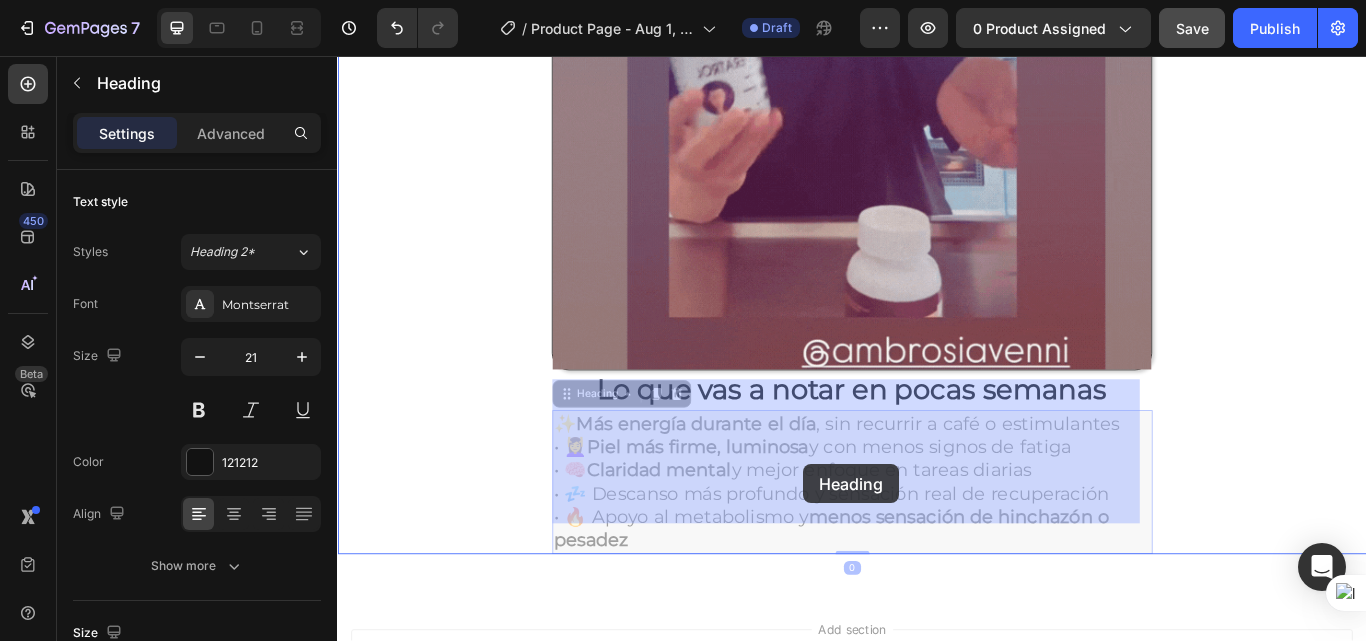 drag, startPoint x: 633, startPoint y: 534, endPoint x: 850, endPoint y: 532, distance: 217.00922 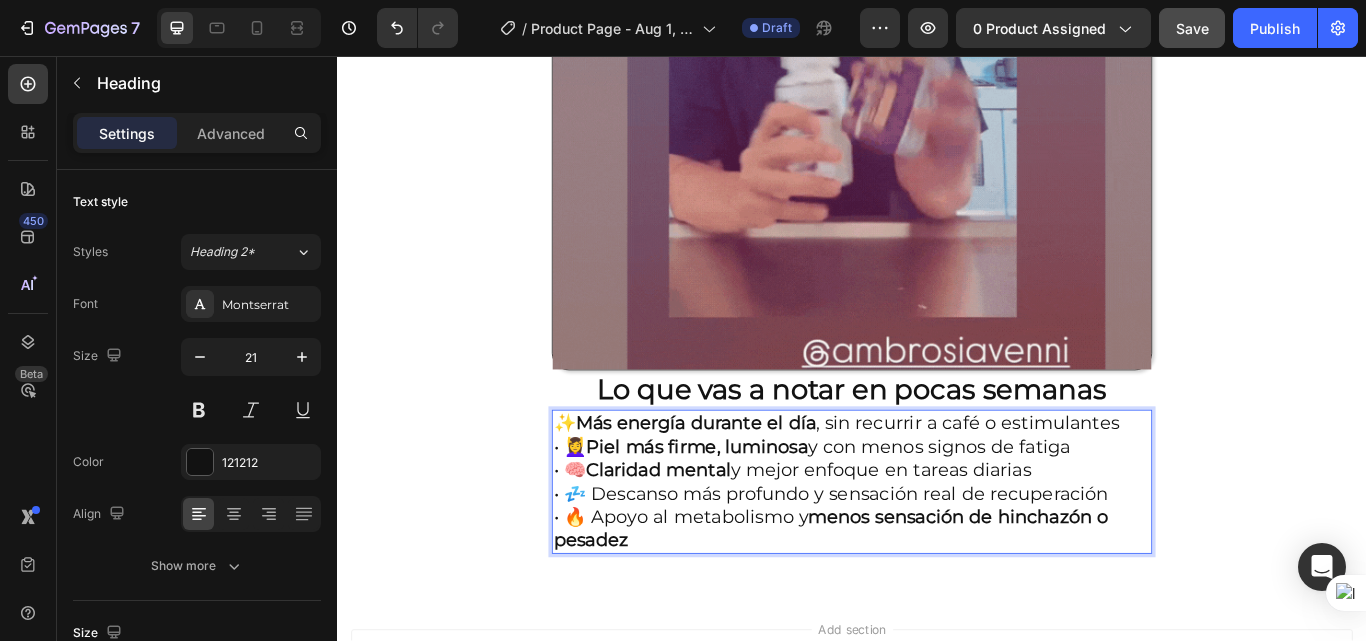 drag, startPoint x: 892, startPoint y: 534, endPoint x: 810, endPoint y: 534, distance: 82 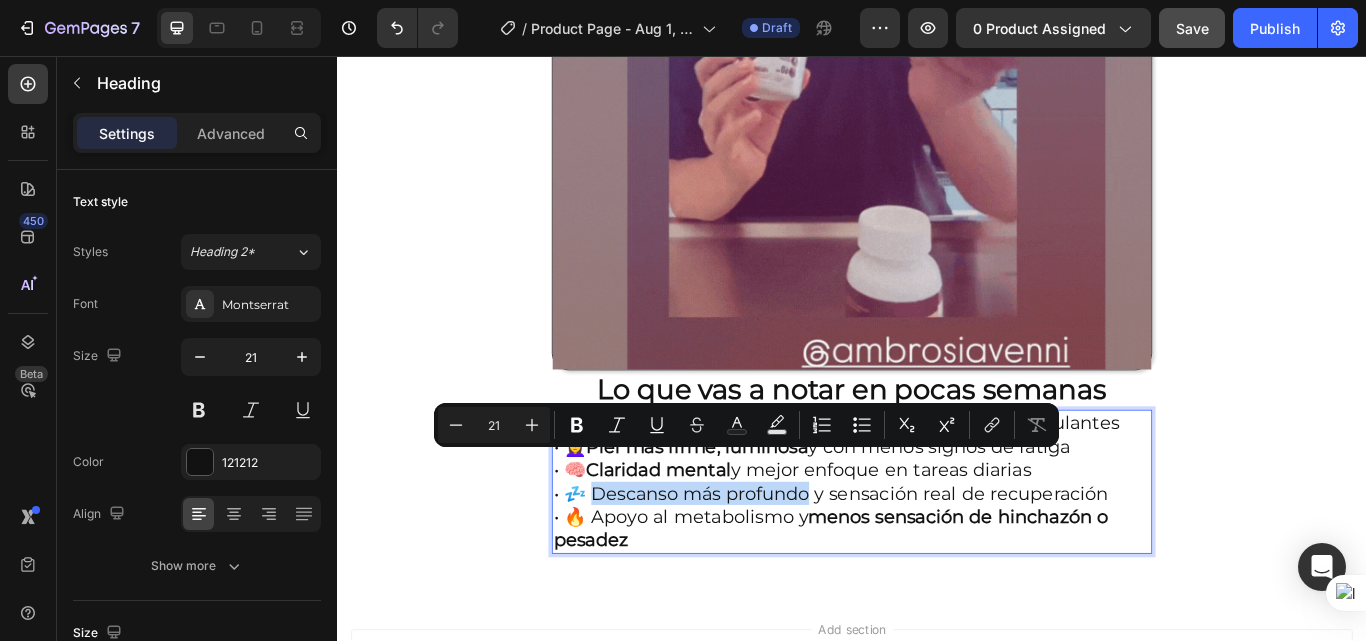 drag, startPoint x: 894, startPoint y: 534, endPoint x: 633, endPoint y: 535, distance: 261.00192 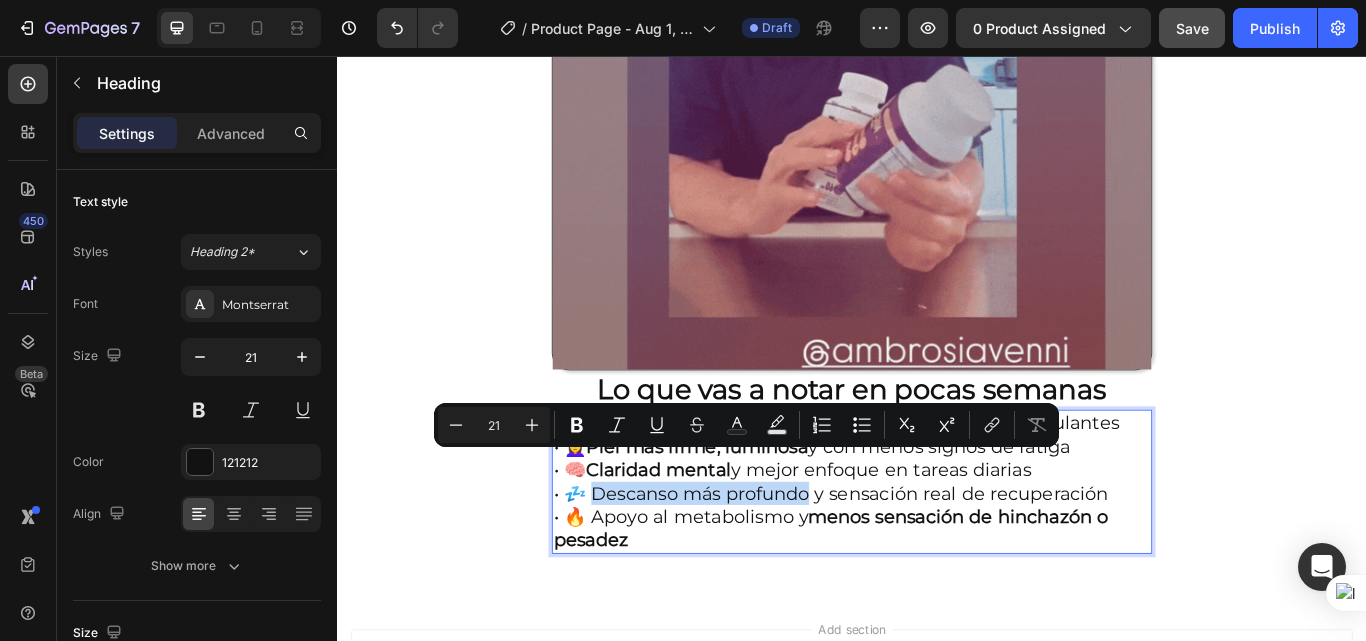 click on "✨  Más energía durante el día , sin recurrir a café o estimulantes • 💆‍♀️  Piel más firme, luminosa  y con menos signos de fatiga • 🧠  Claridad mental  y mejor enfoque en tareas diarias • 💤 Descanso más profundo y sensación real de recuperación • 🔥 Apoyo al metabolismo y  menos sensación de hinchazón o pesadez" at bounding box center (937, 553) 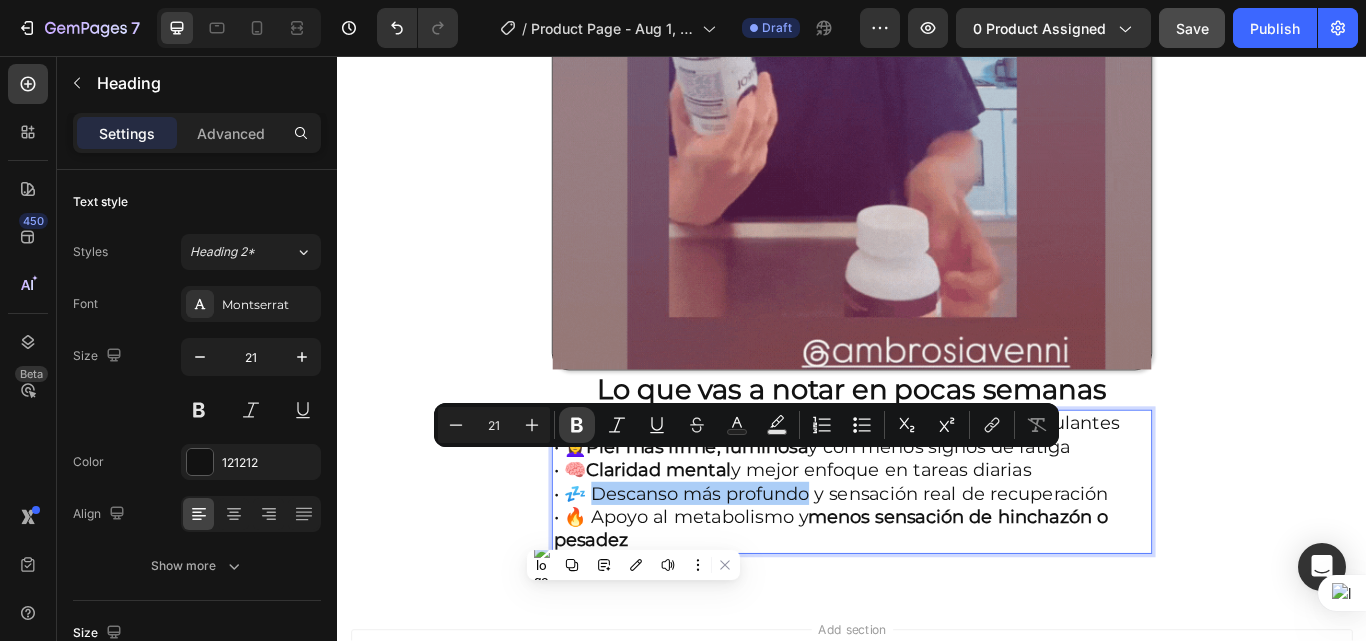 click 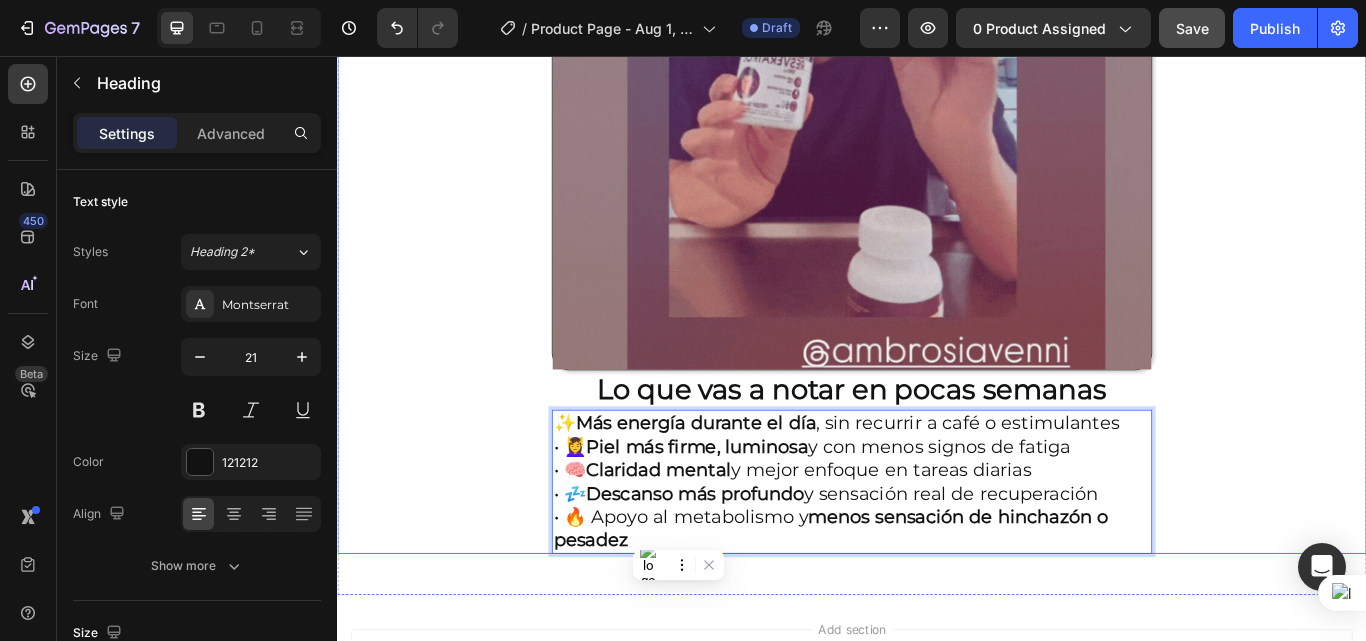 click on "Envio gratis a [COUNTRY] - 2 a 4 dias habiles 🚛 Heading Image ⭐ 4.8/5 basado en +1200 experiencias reales Heading ⁠⁠⁠⁠⁠⁠⁠ Antes: $[PRICE] Heading Hoy en solo : $[PRICE] Heading AHORRA 30% DE DESCUENTO Heading
Publish the page to see the content.
Custom Code Image Lo que vas a notar en pocas semanas Heading ✨  Más energía durante el día , sin recurrir a café o estimulantes • 💆‍♀️  Piel más firme, luminosa  y con menos signos de fatiga • 🧠  Claridad mental  y mejor enfoque en tareas diarias • 💤  Descanso más profundo  y sensación real de recuperación • 🔥 Apoyo al metabolismo y  menos sensación de hinchazón o pesadez Heading   0 Row" at bounding box center (937, -426) 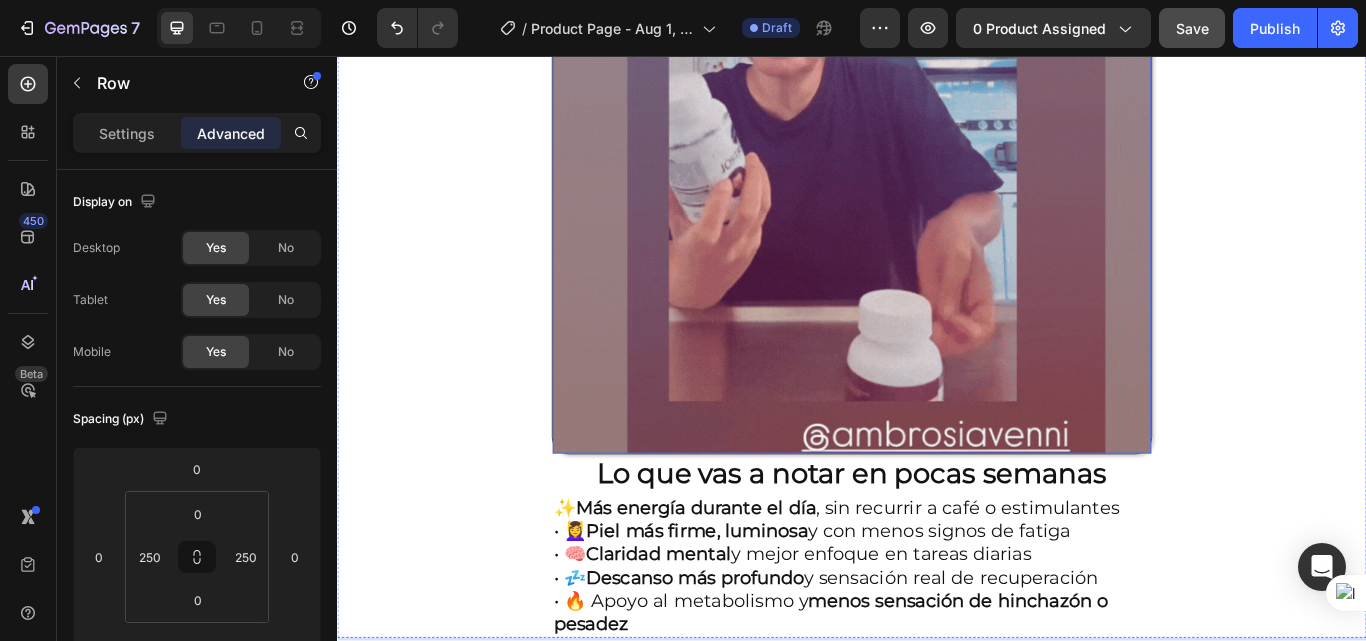 scroll, scrollTop: 1586, scrollLeft: 0, axis: vertical 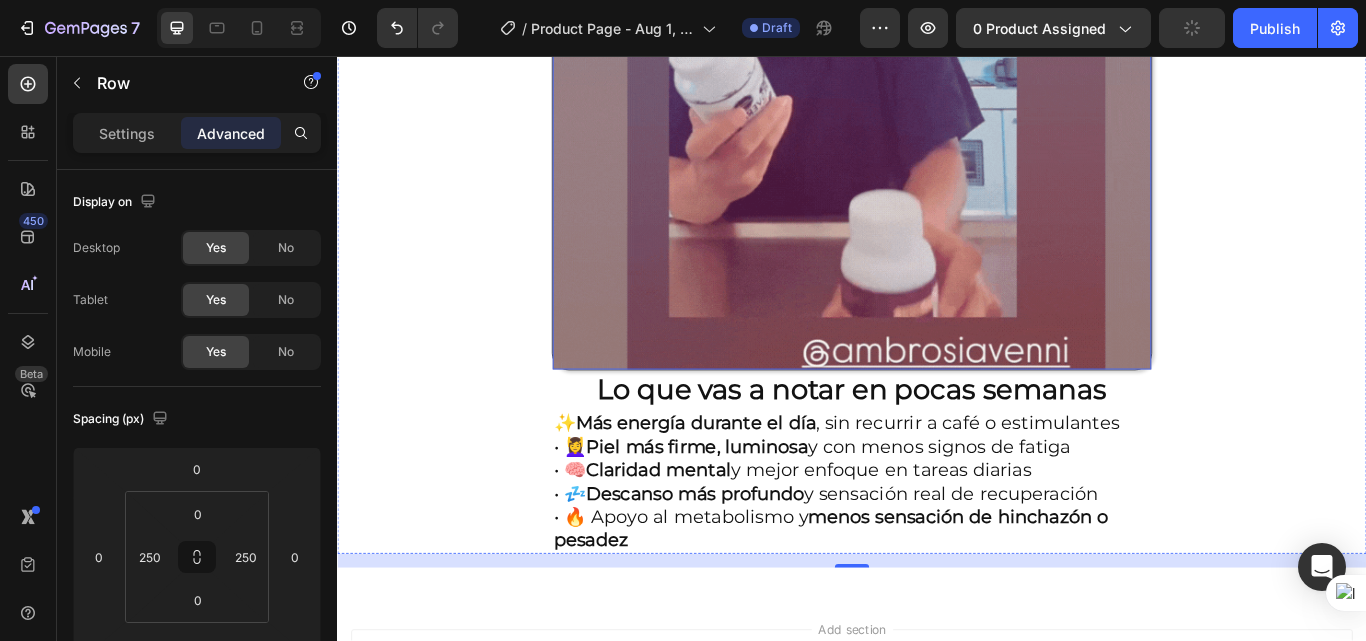 click at bounding box center [937, 73] 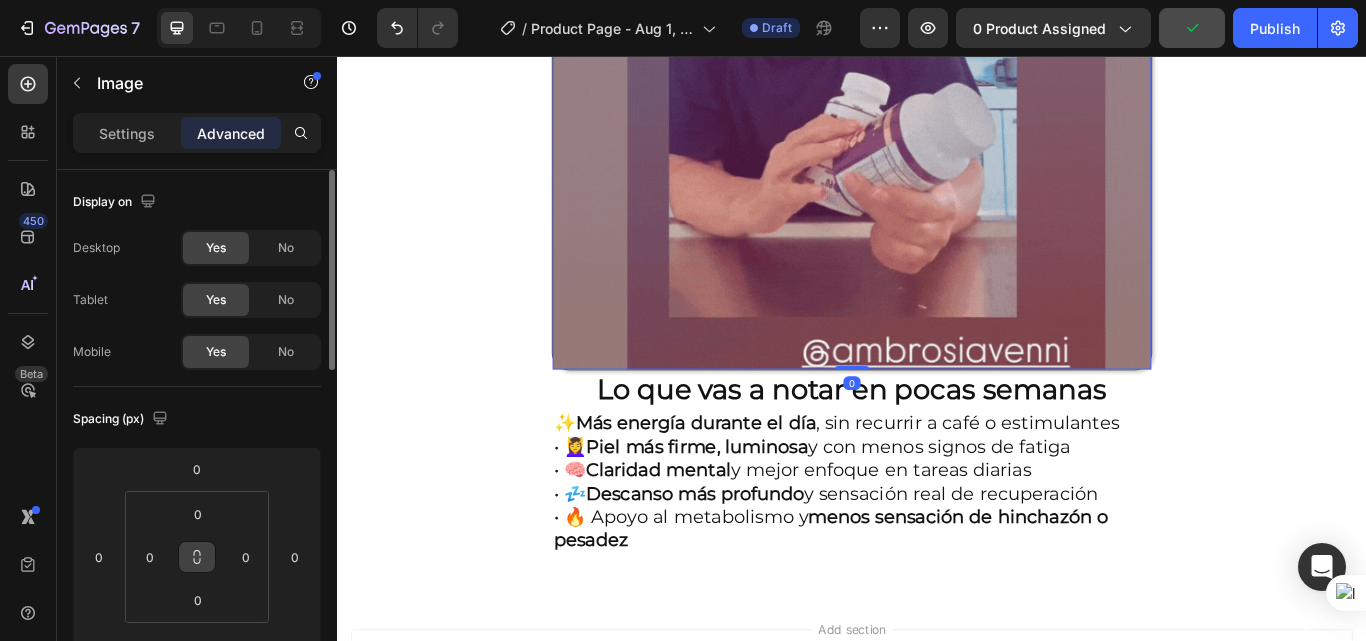 scroll, scrollTop: 200, scrollLeft: 0, axis: vertical 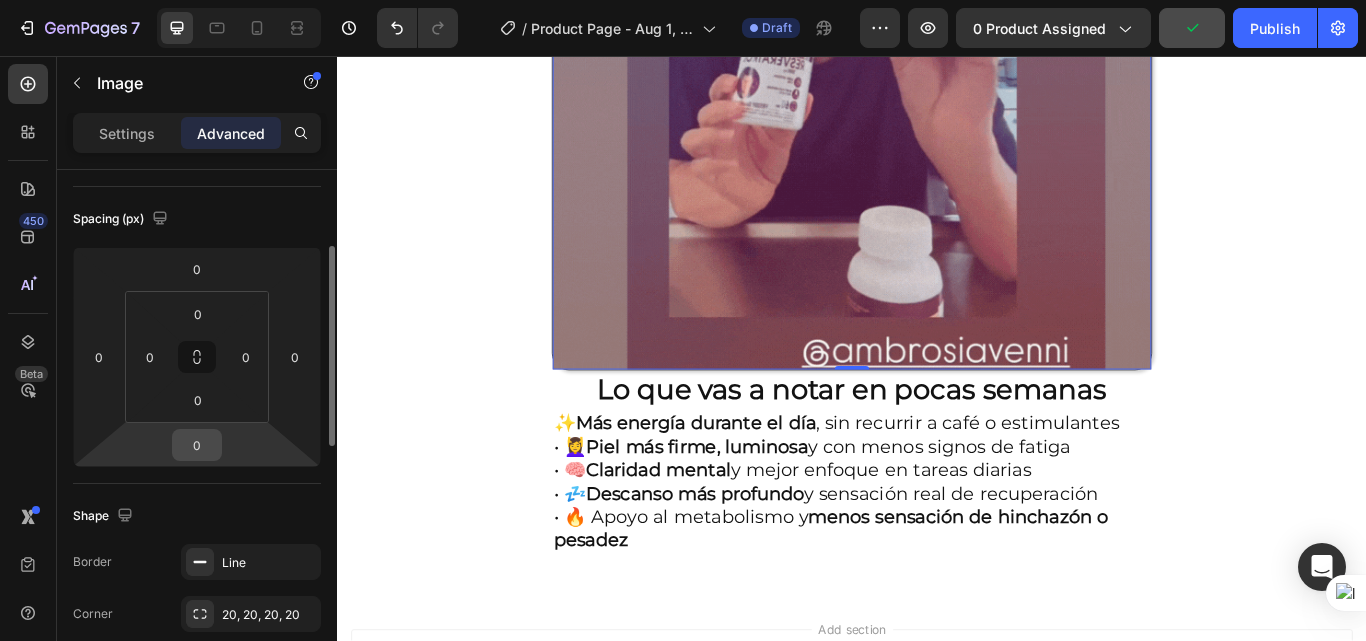 click on "0" at bounding box center (197, 445) 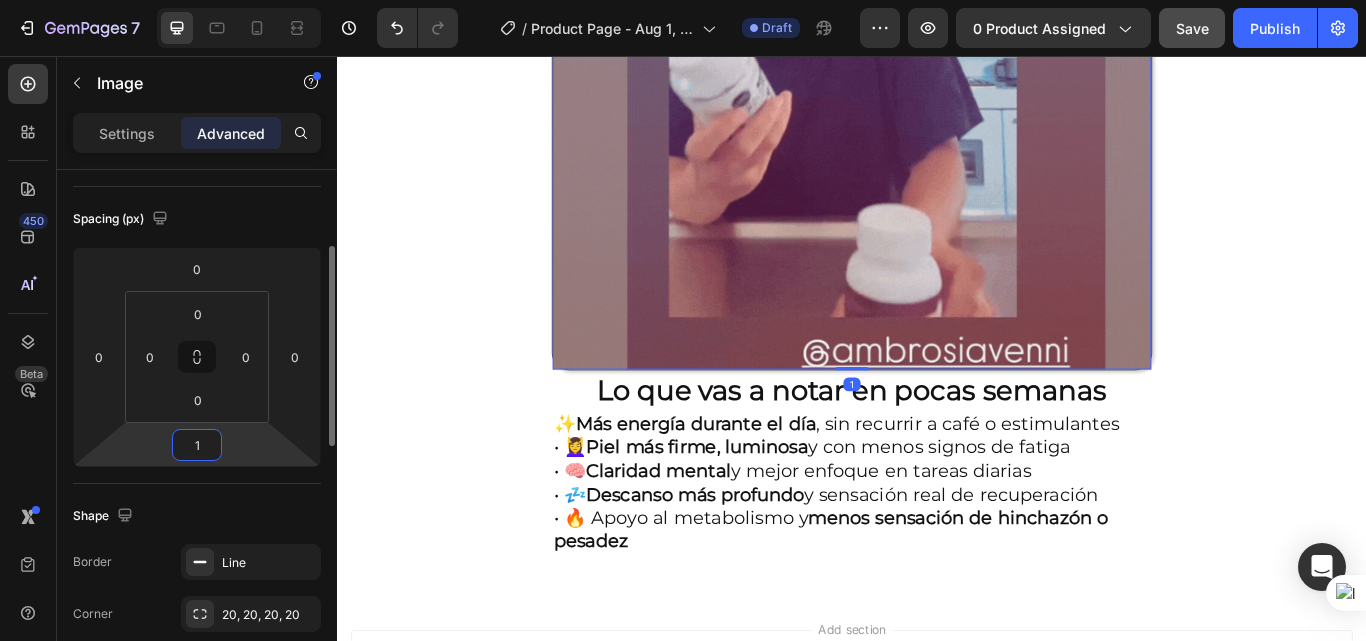 type on "10" 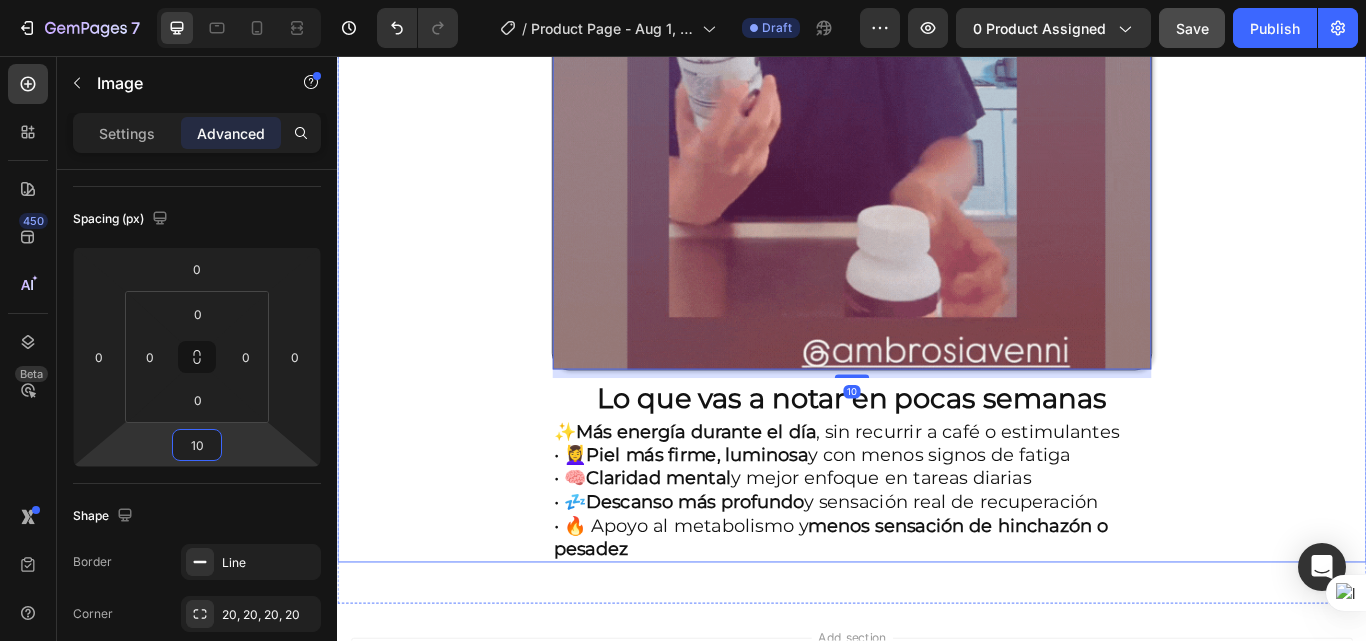 click on "Envio gratis a [COUNTRY] - 2 a 4 dias habiles 🚛 Heading Image ⭐ 4.8/5 basado en +1200 experiencias reales Heading ⁠⁠⁠⁠⁠⁠⁠ Antes: $[PRICE] Heading Hoy en solo : $[PRICE] Heading AHORRA 30% DE DESCUENTO Heading
Publish the page to see the content.
Custom Code Image   10 Lo que vas a notar en pocas semanas Heading ✨  Más energía durante el día , sin recurrir a café o estimulantes • 💆‍♀️  Piel más firme, luminosa  y con menos signos de fatiga • 🧠  Claridad mental  y mejor enfoque en tareas diarias • 💤  Descanso más profundo  y sensación real de recuperación • 🔥 Apoyo al metabolismo y  menos sensación de hinchazón o pesadez Heading Row" at bounding box center [937, -421] 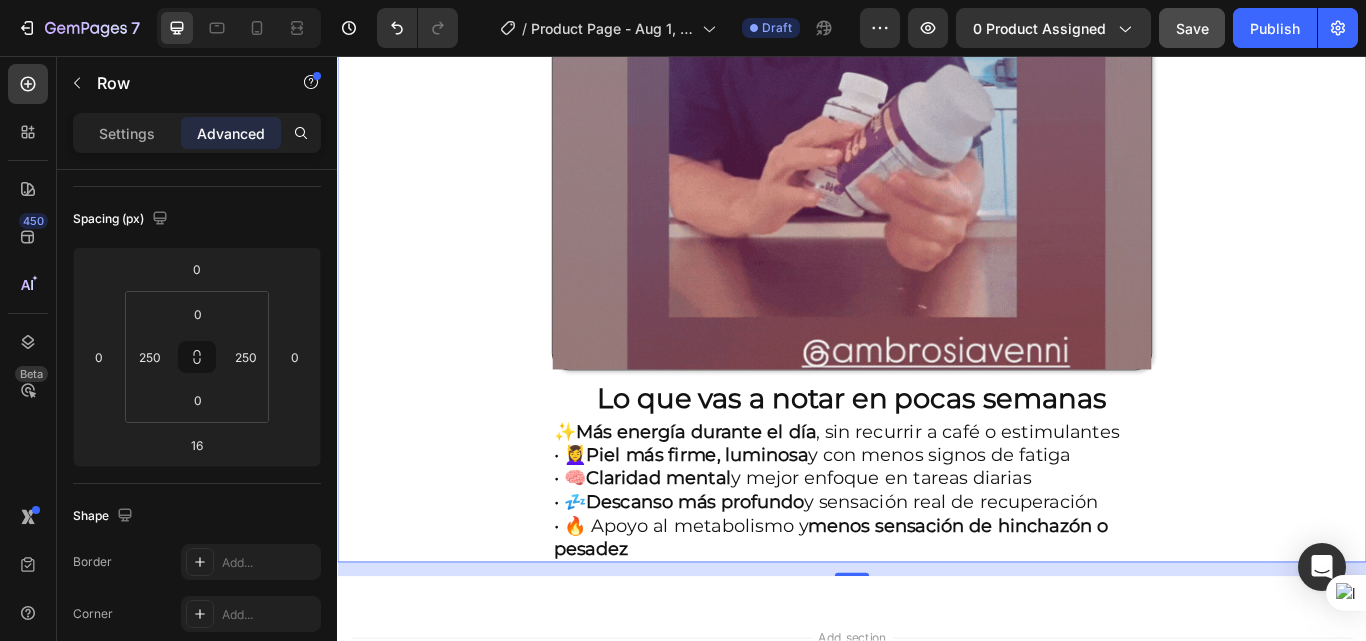 scroll, scrollTop: 0, scrollLeft: 0, axis: both 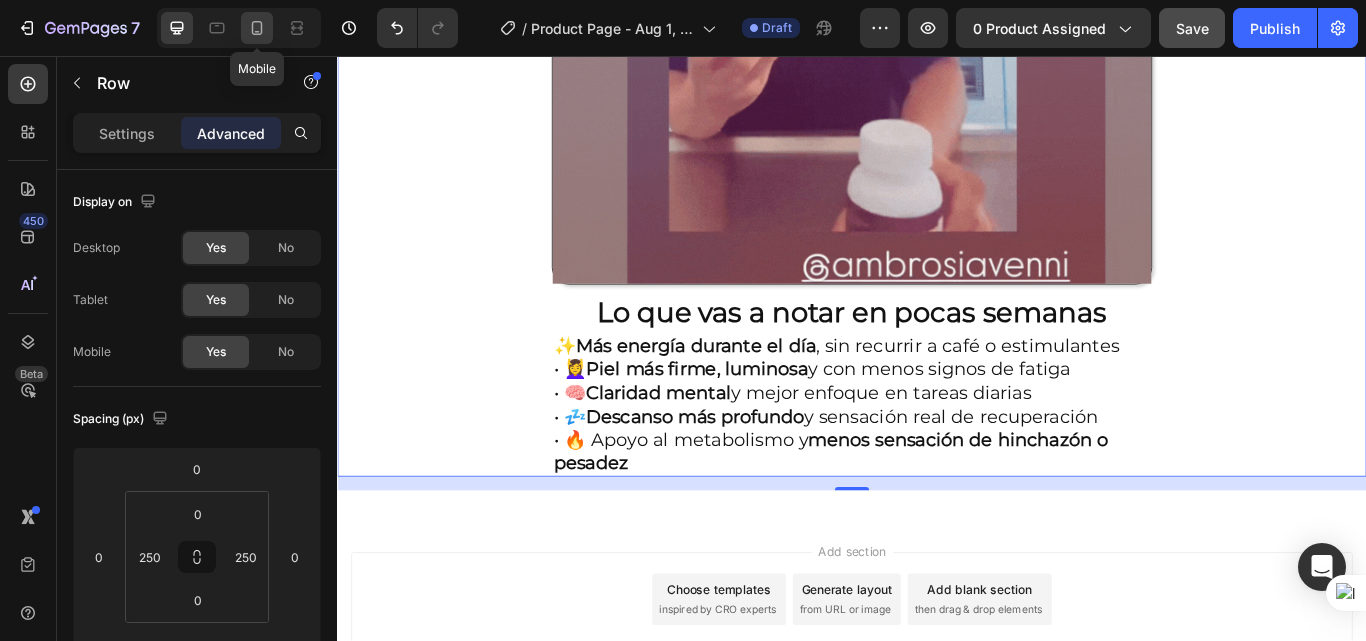 click 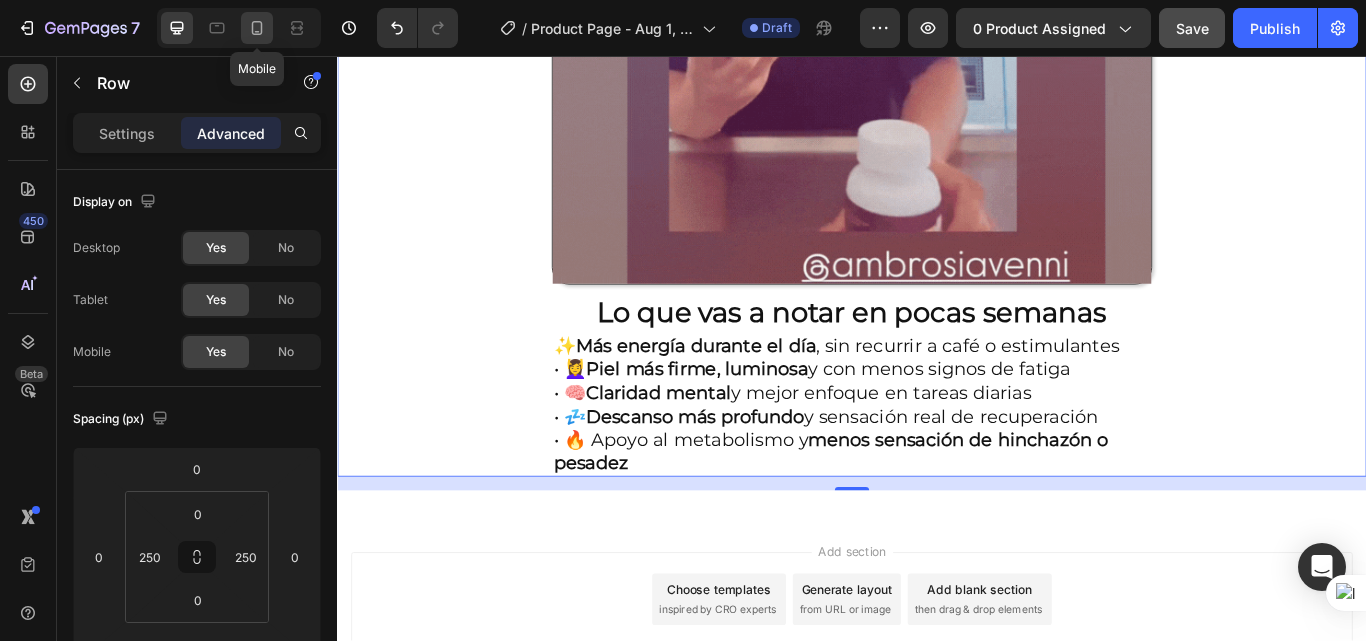 type on "0" 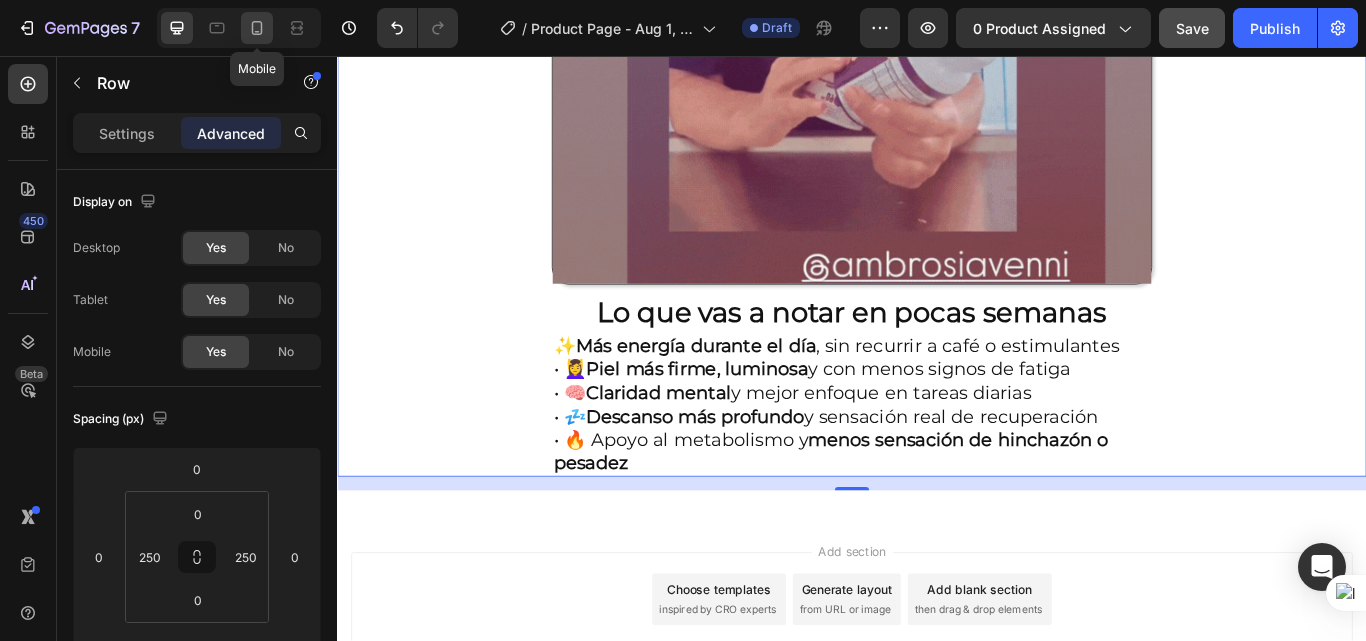 type on "0" 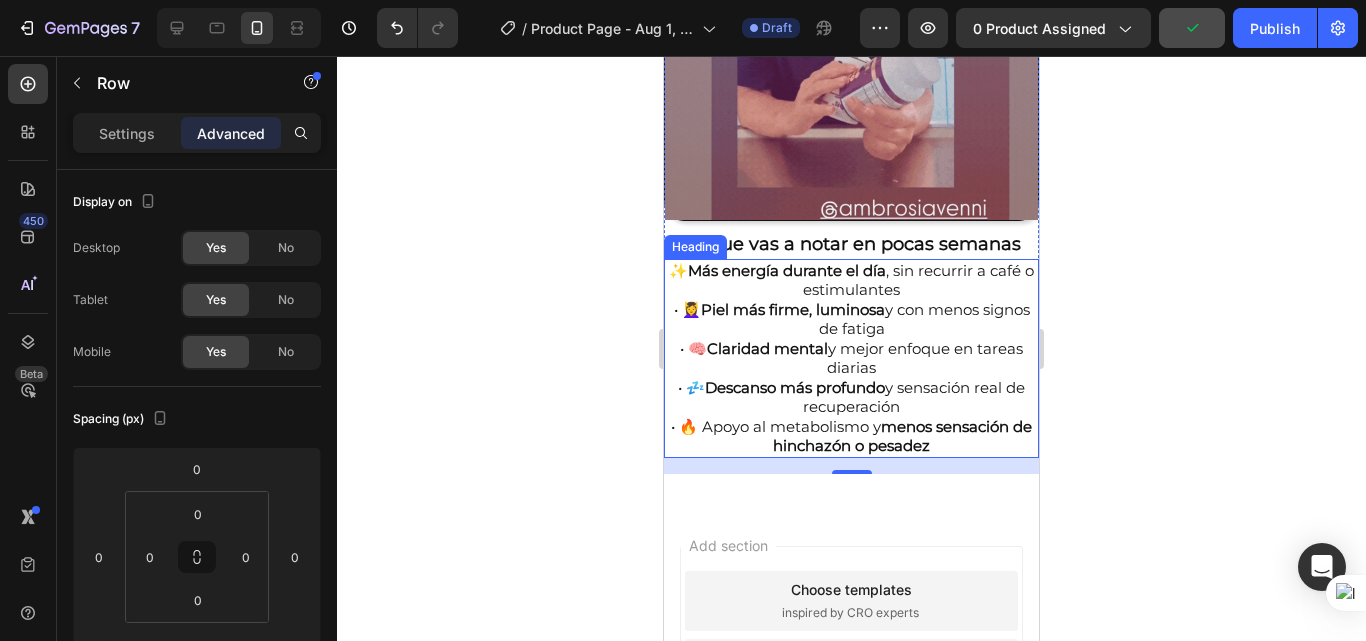 scroll, scrollTop: 964, scrollLeft: 0, axis: vertical 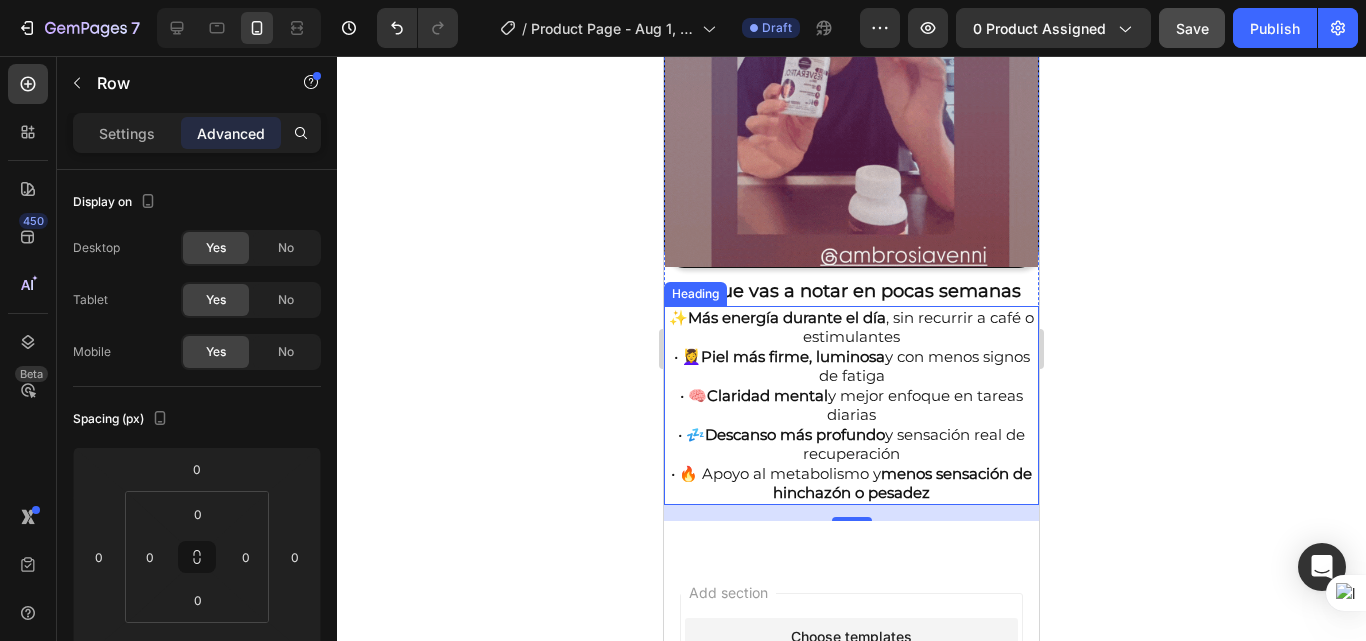 click on "✨  Más energía durante el día , sin recurrir a café o estimulantes • 💆‍♀️  Piel más firme, luminosa  y con menos signos de fatiga • 🧠  Claridad mental  y mejor enfoque en tareas diarias • 💤  Descanso más profundo  y sensación real de recuperación • 🔥 Apoyo al metabolismo y  menos sensación de hinchazón o pesadez" at bounding box center (851, 405) 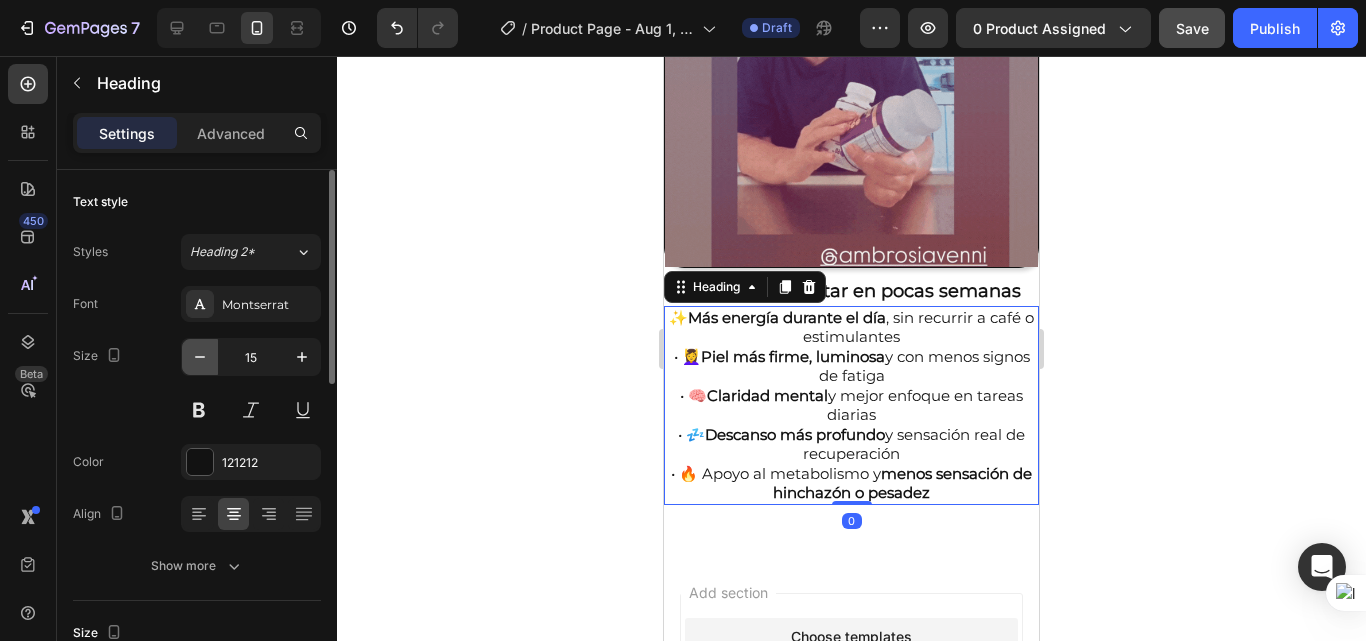 click 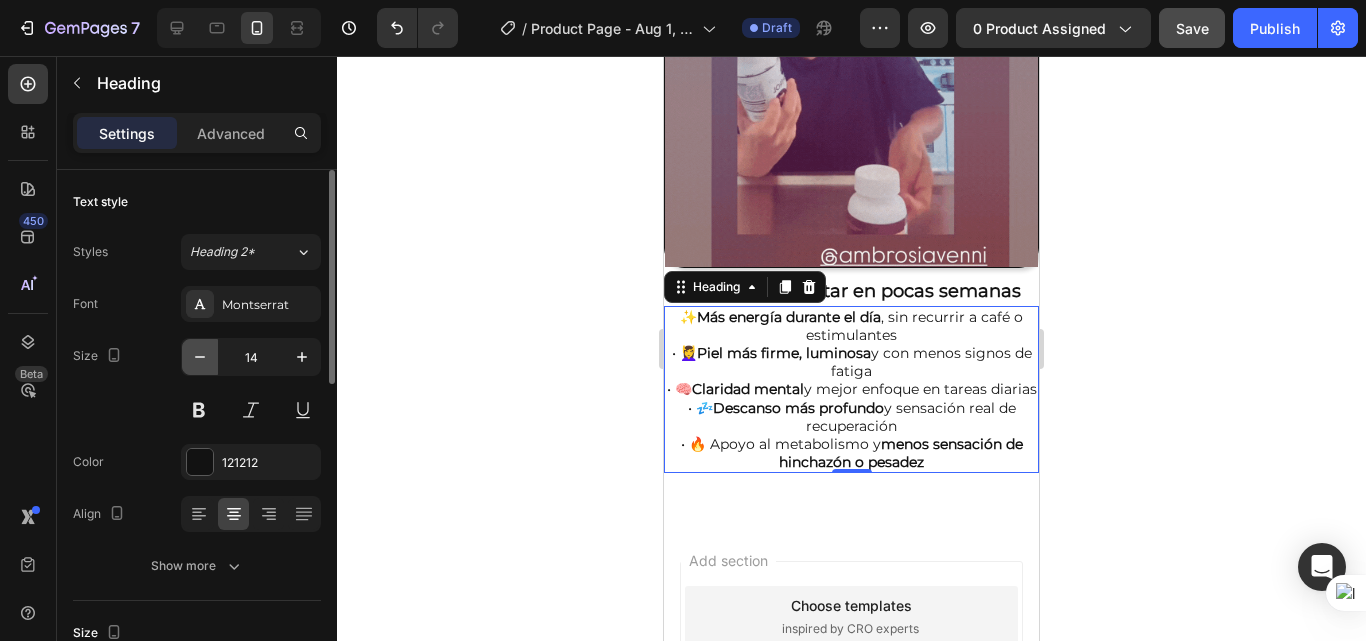 click 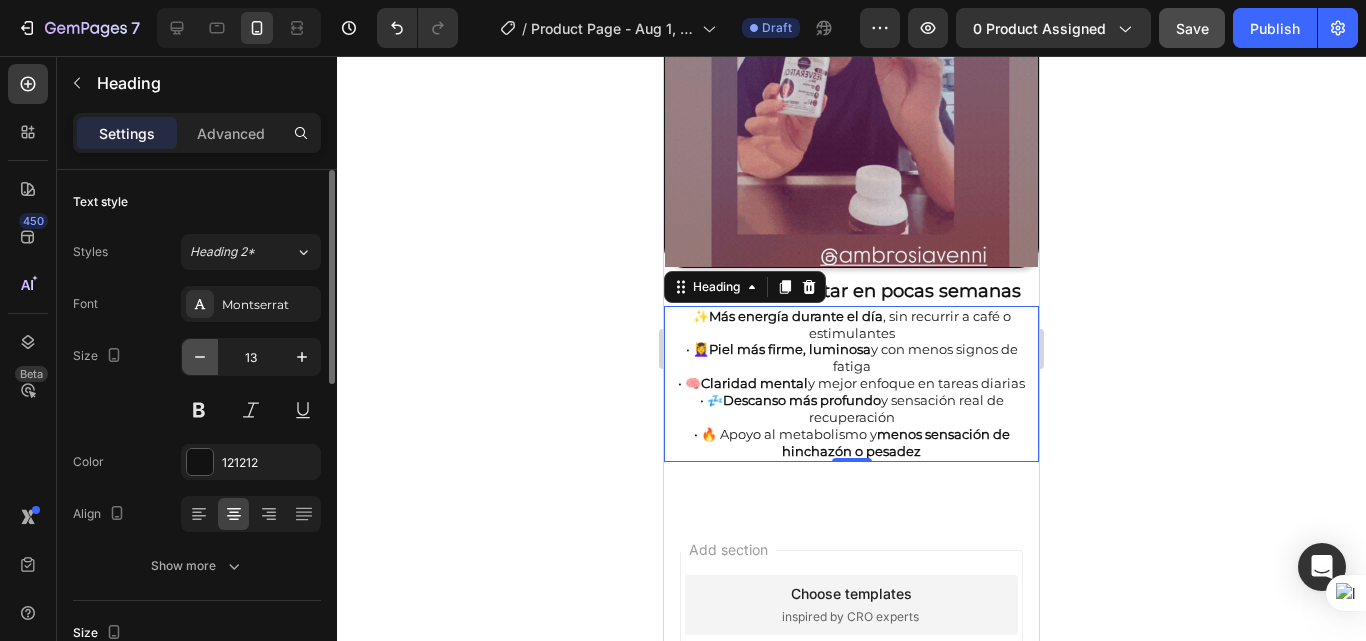 click 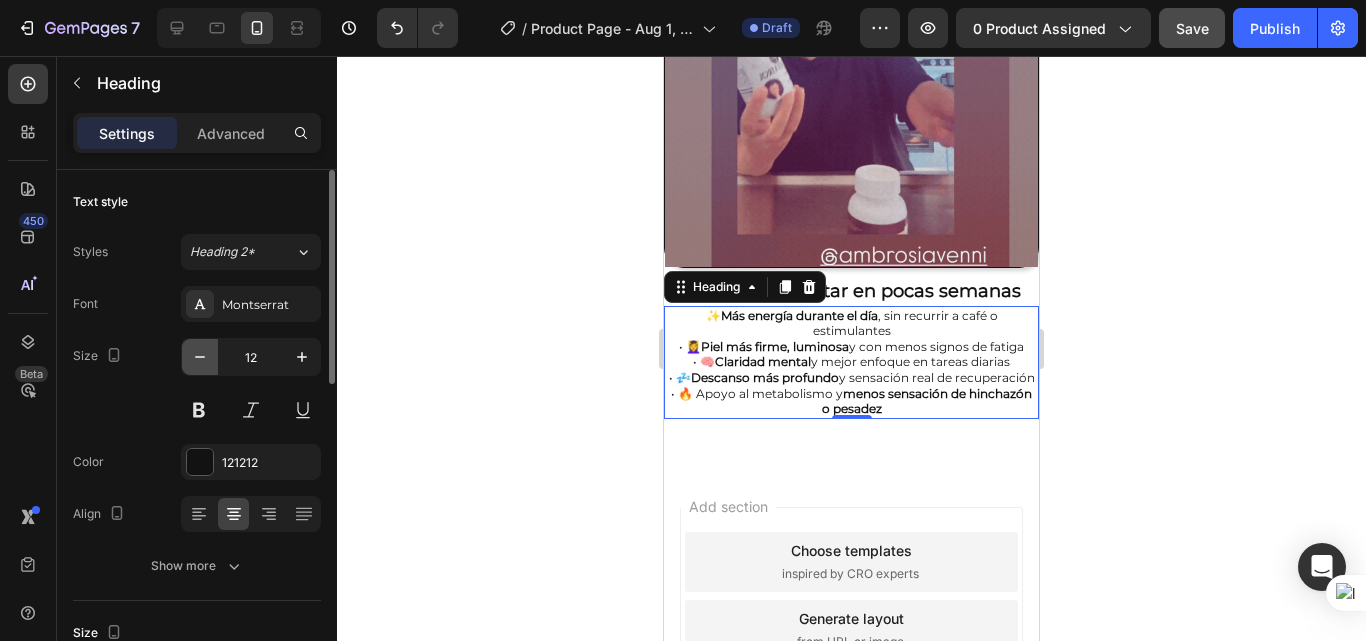 click 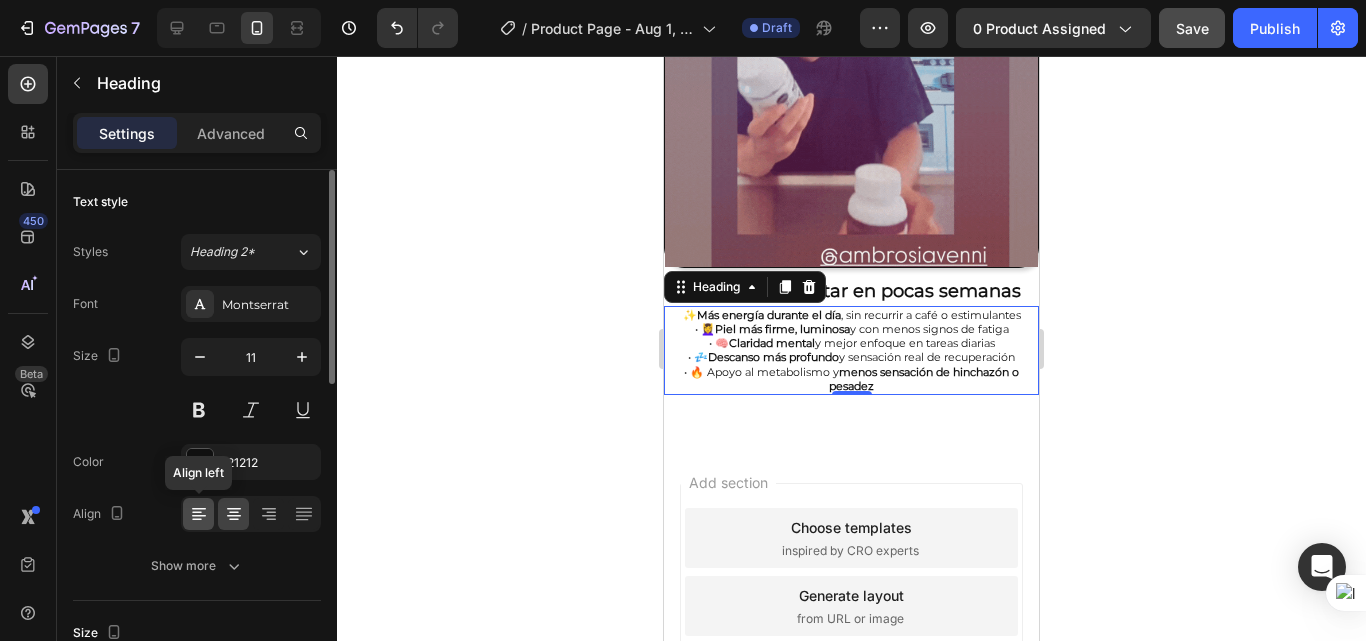 click 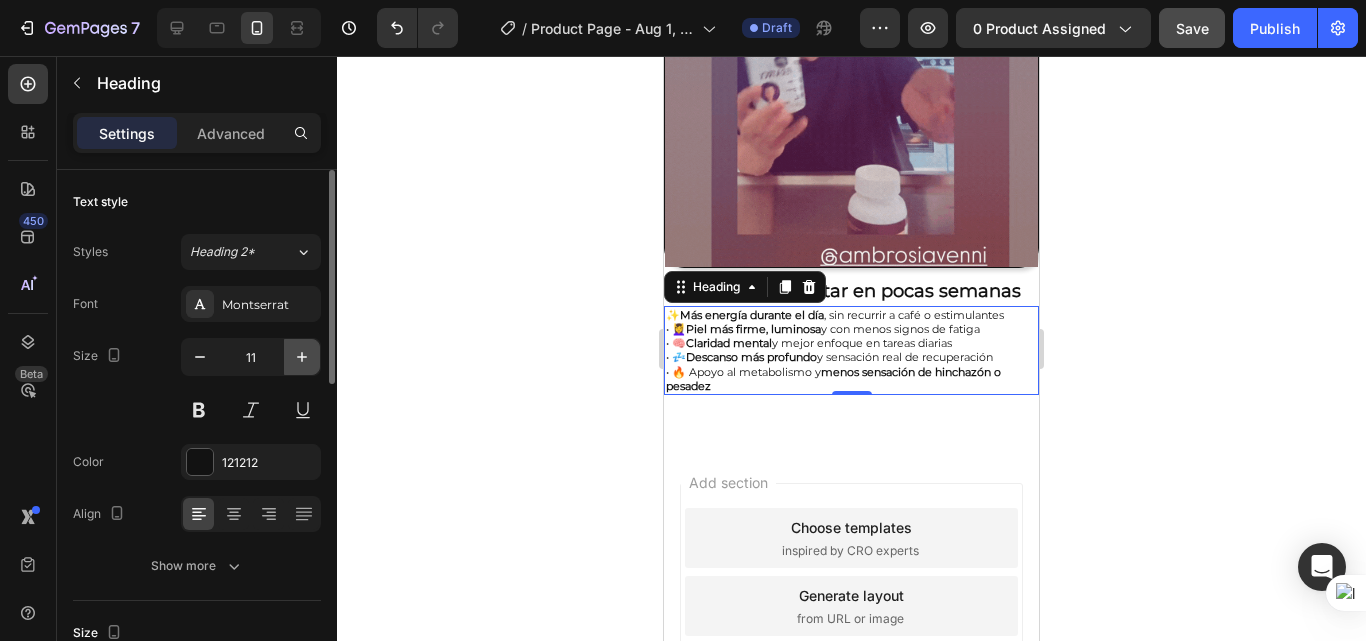 click 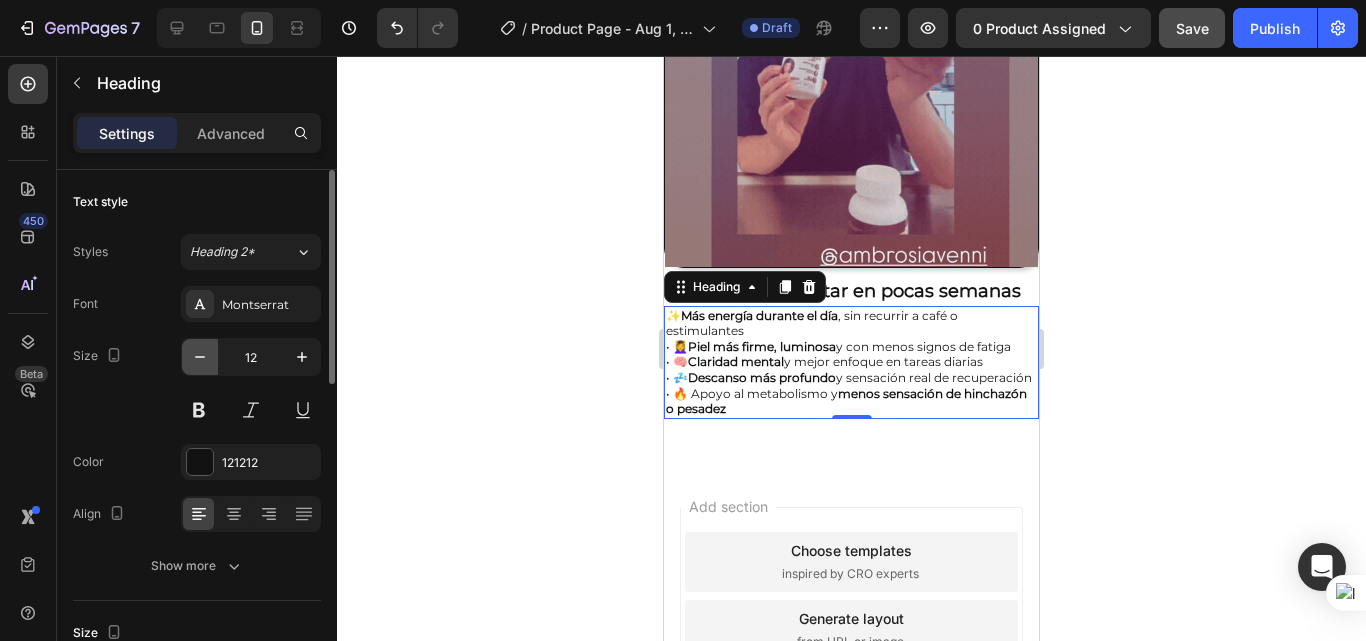 click 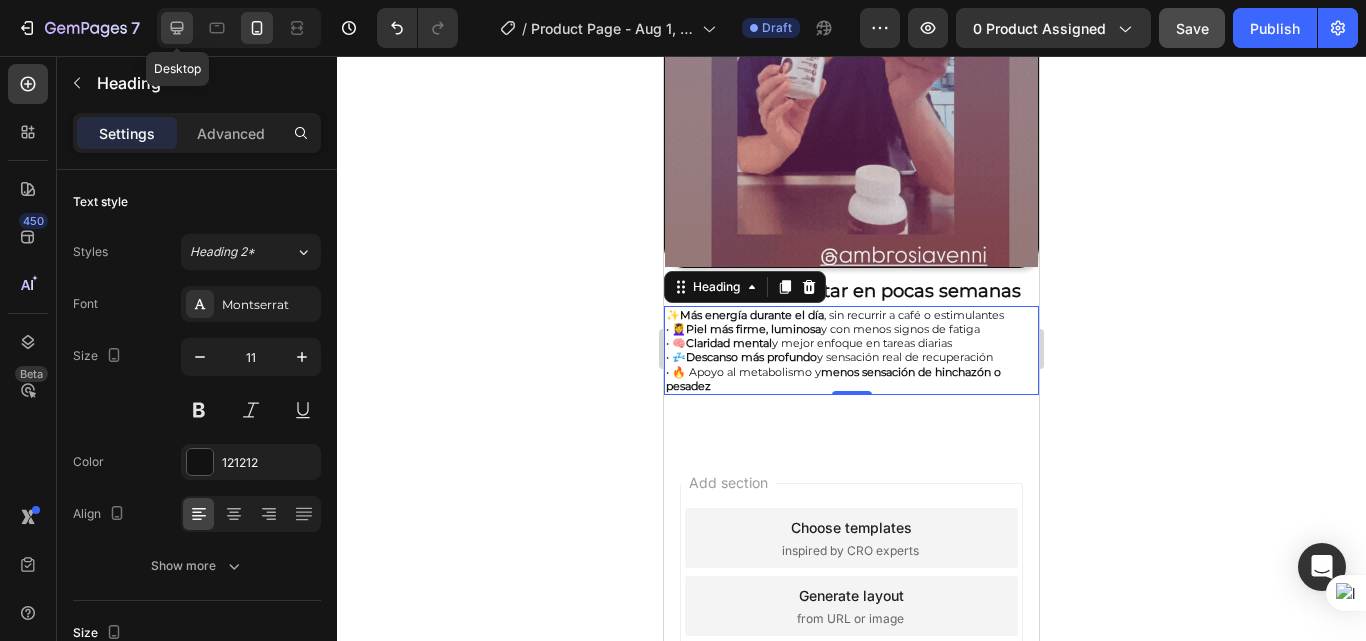 click 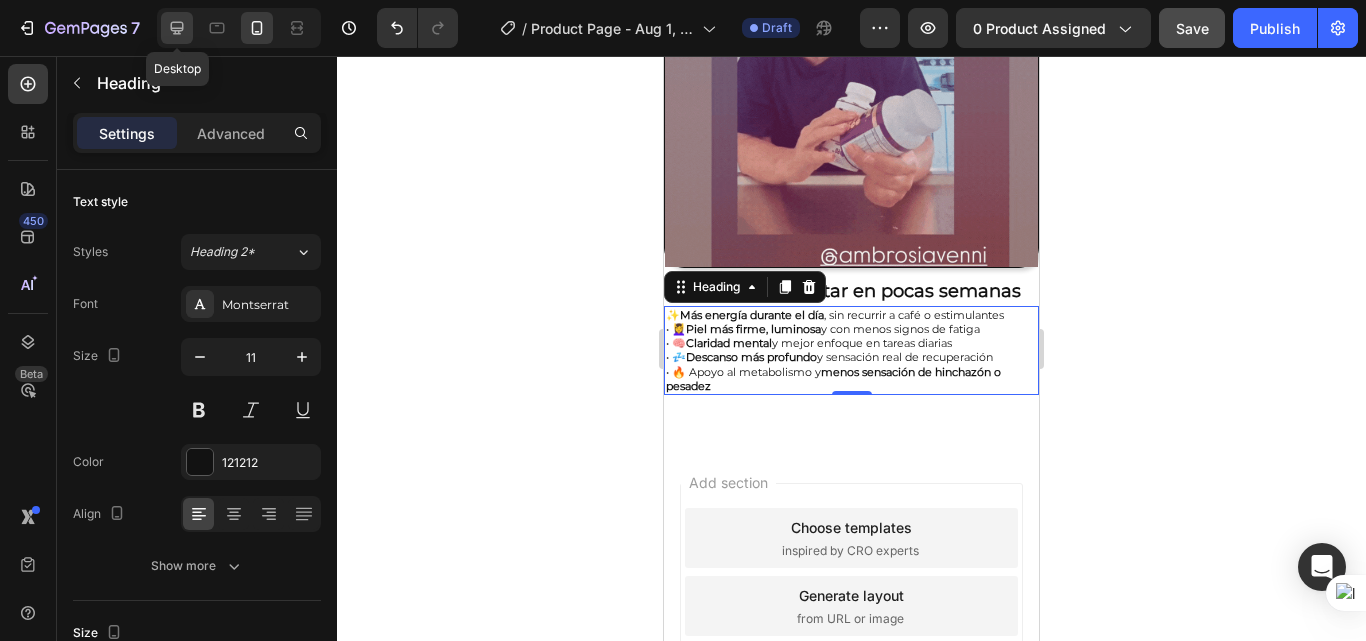 type on "21" 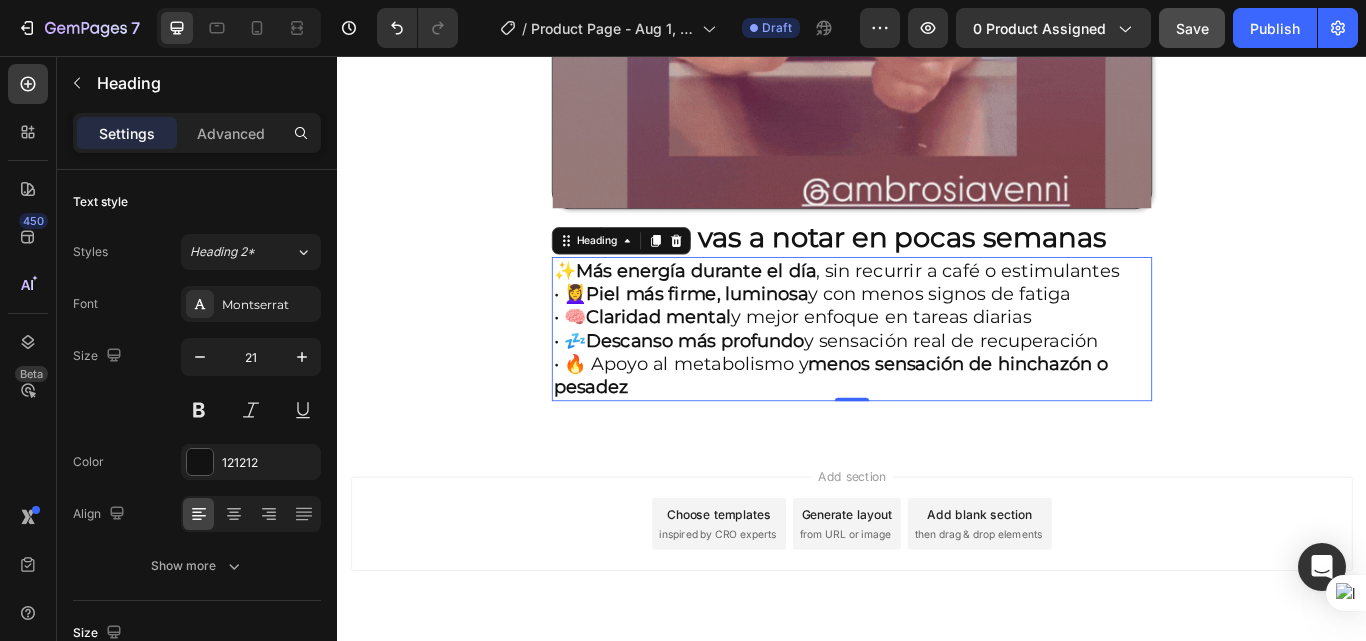 scroll, scrollTop: 1795, scrollLeft: 0, axis: vertical 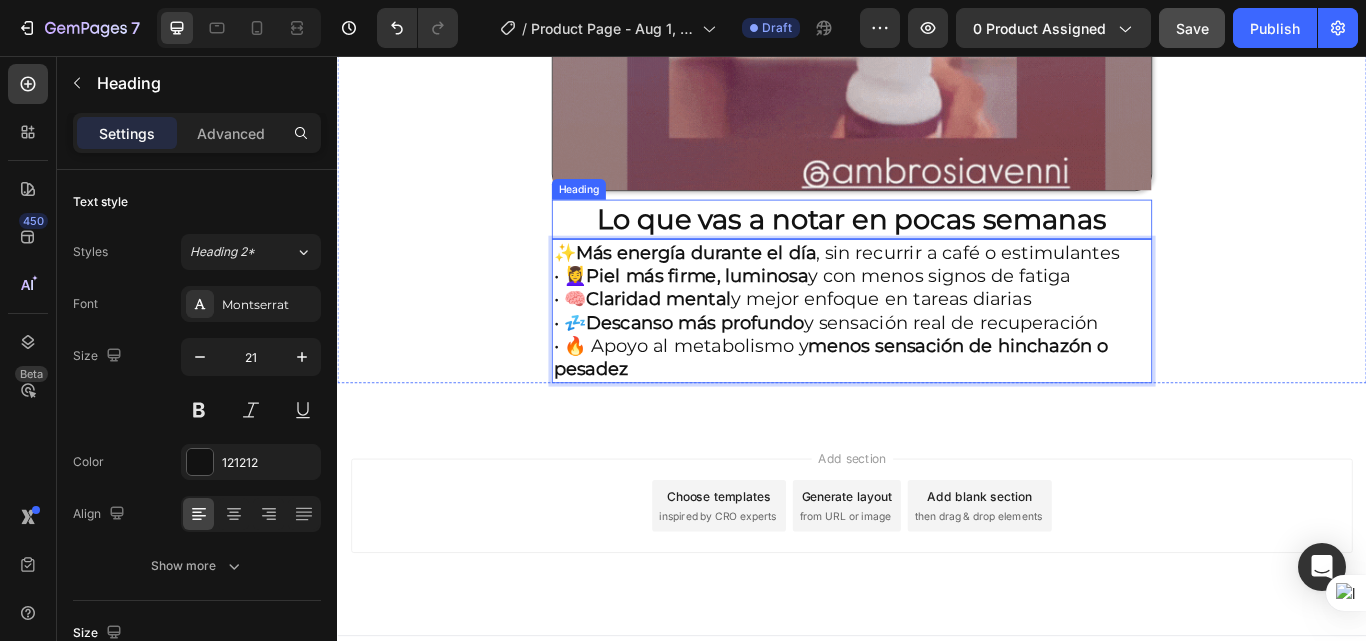 click on "Lo que vas a notar en pocas semanas" at bounding box center (937, 247) 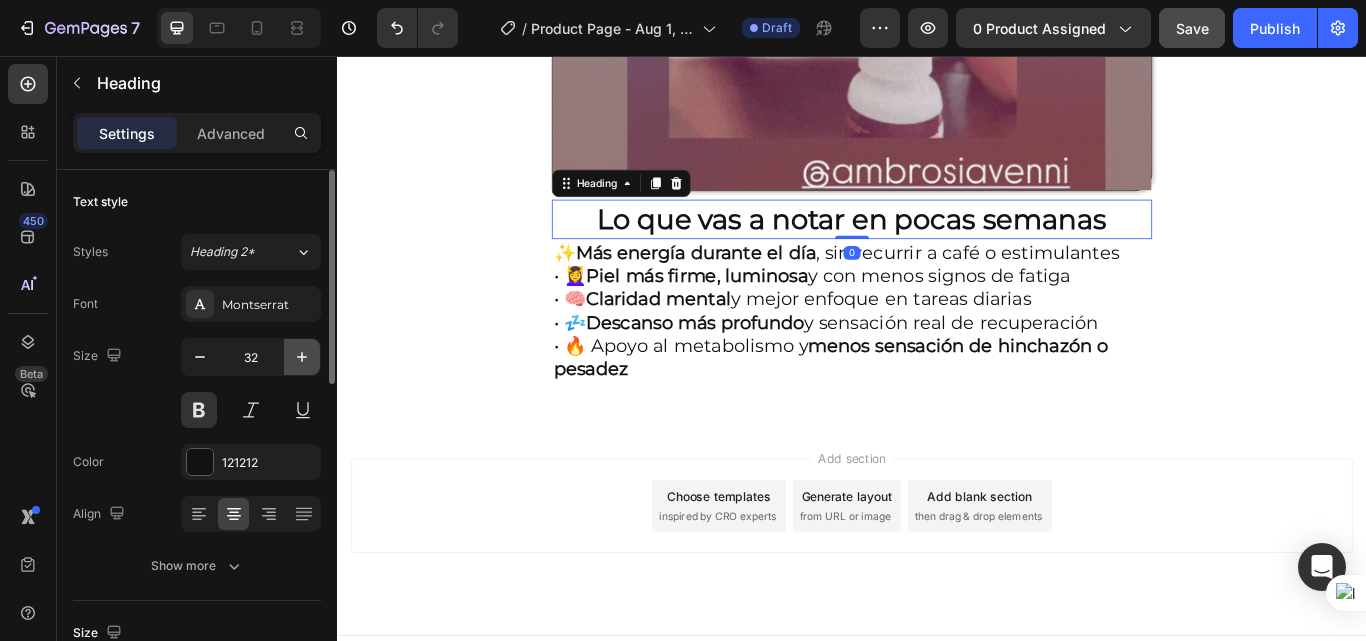 click 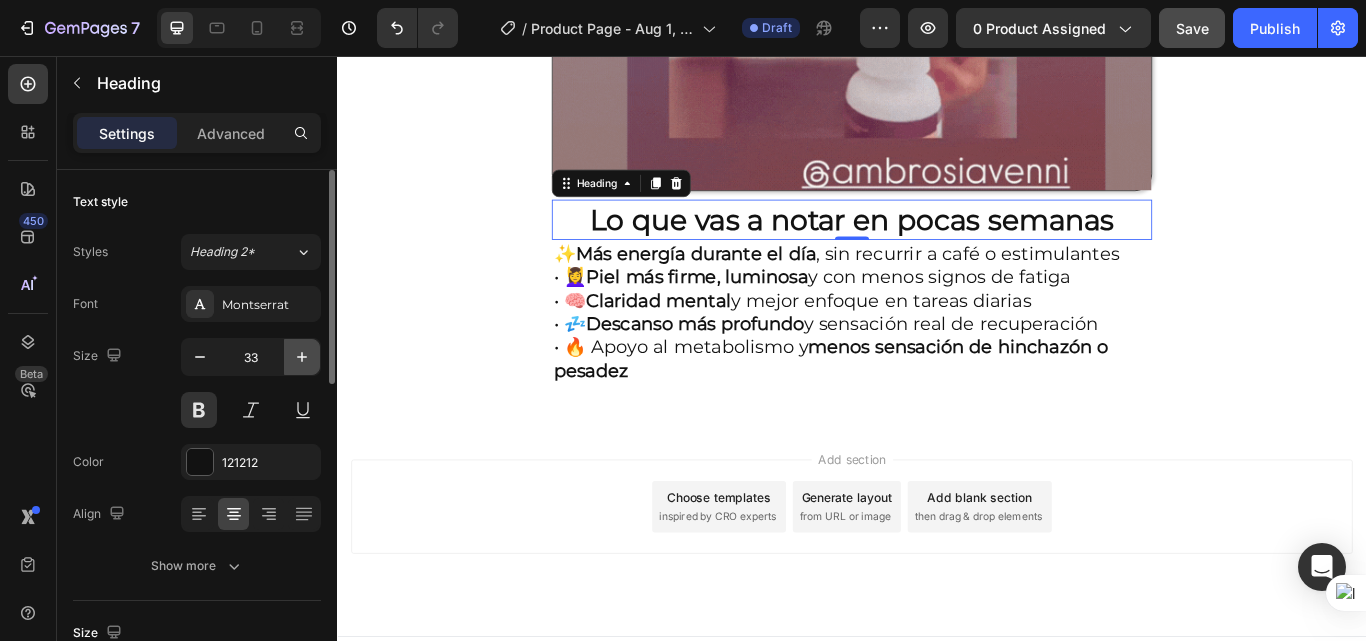 click 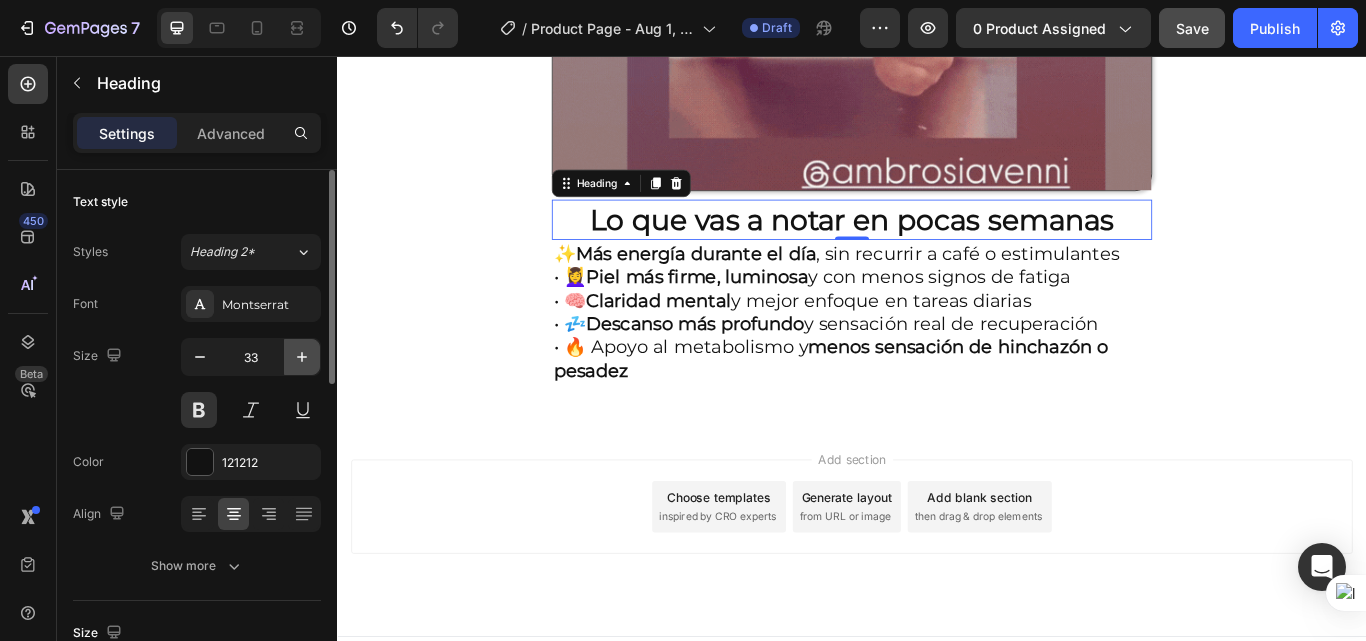 type on "34" 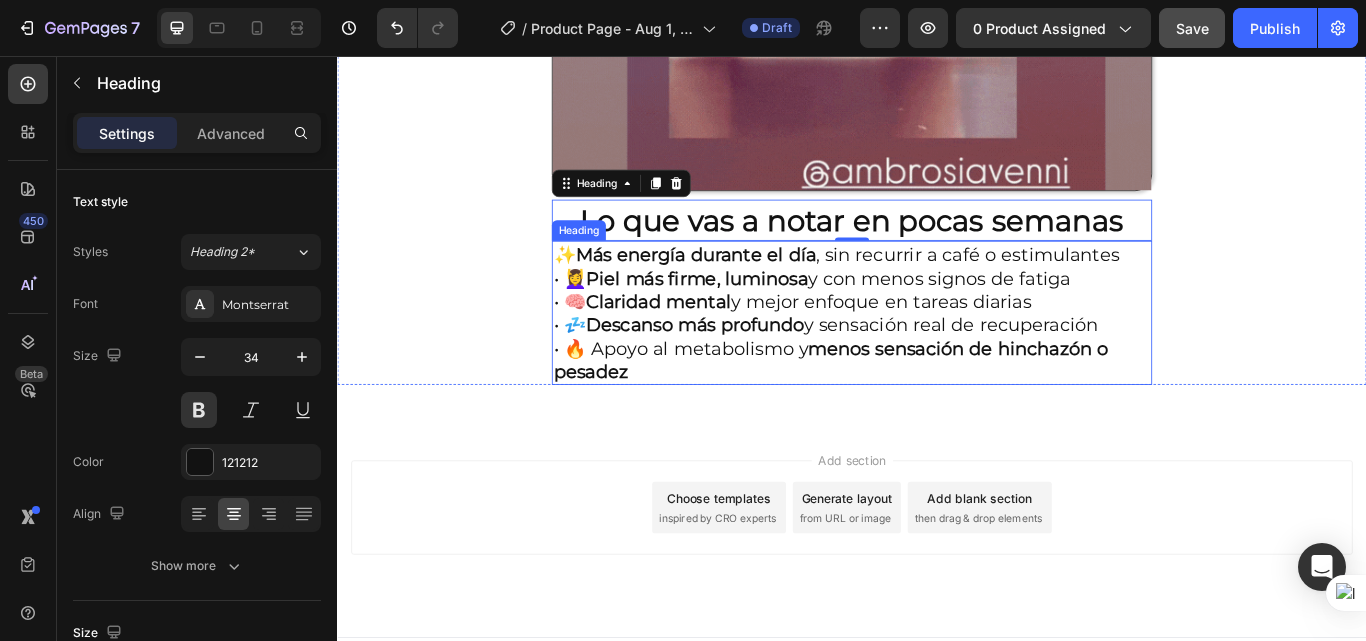 drag, startPoint x: 599, startPoint y: 276, endPoint x: 599, endPoint y: 291, distance: 15 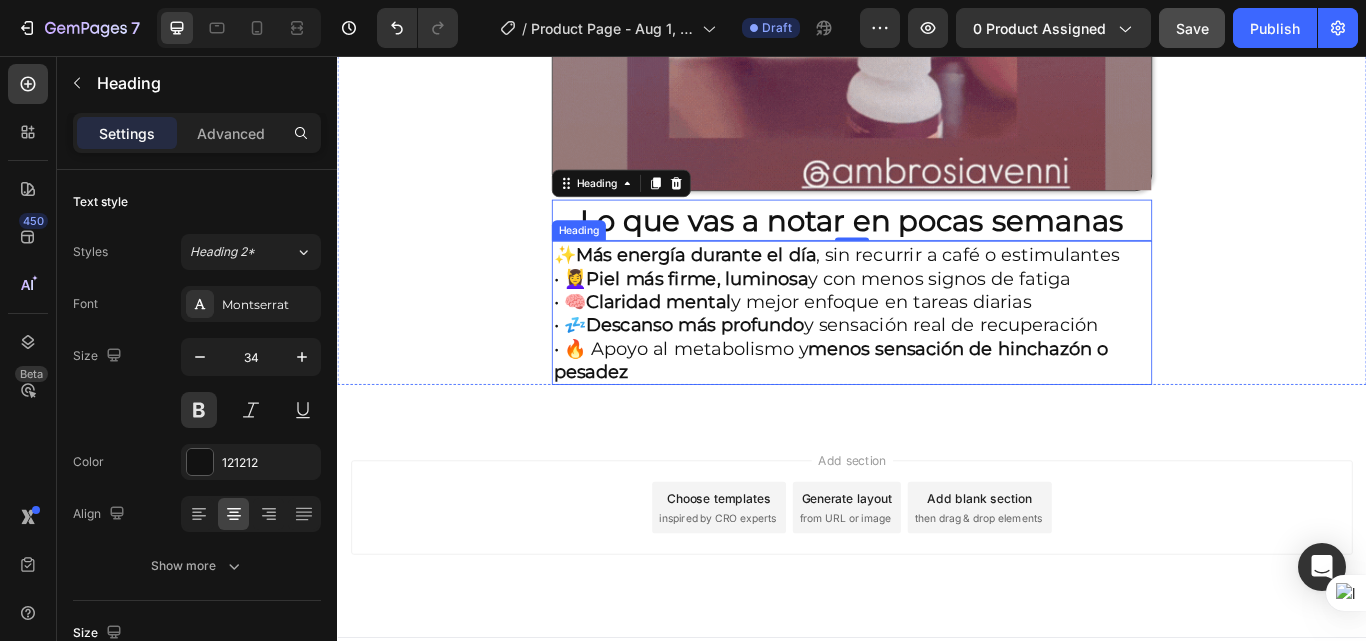 click on "✨  Más energía durante el día , sin recurrir a café o estimulantes • 💆‍♀️  Piel más firme, luminosa  y con menos signos de fatiga • 🧠  Claridad mental  y mejor enfoque en tareas diarias • 💤  Descanso más profundo  y sensación real de recuperación • 🔥 Apoyo al metabolismo y  menos sensación de hinchazón o pesadez" at bounding box center (937, 356) 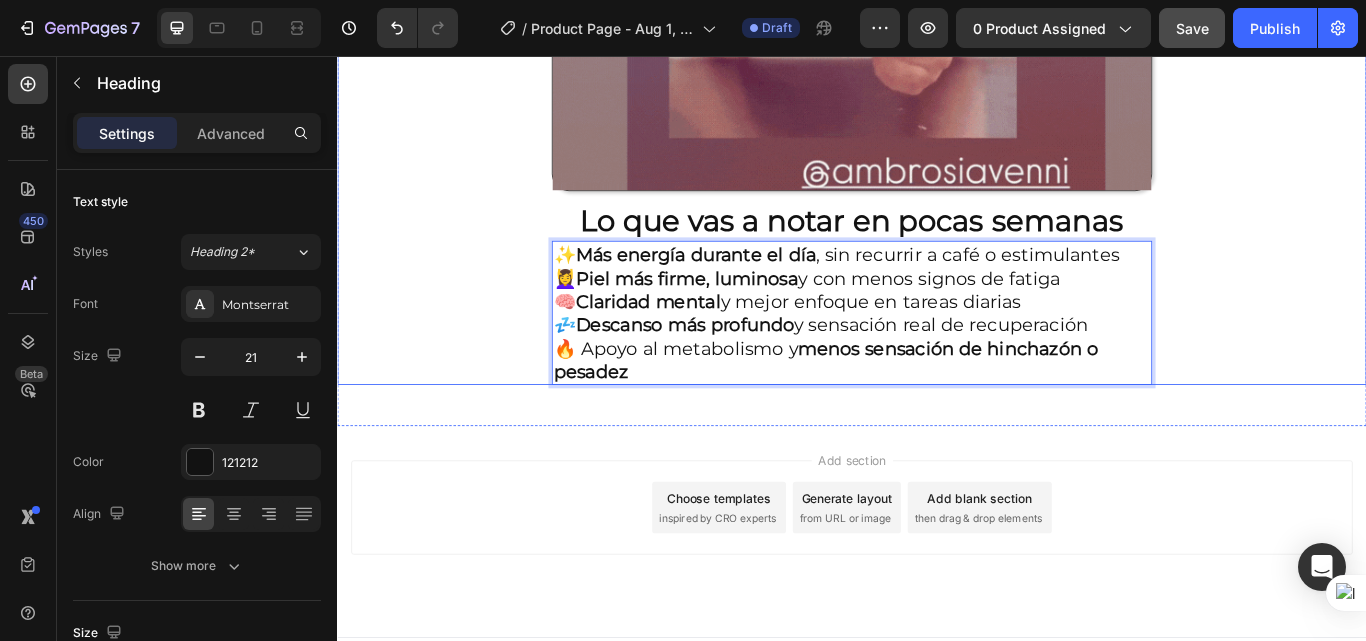 click on "Envio gratis a [COUNTRY] - 2 a 4 dias habiles 🚛 Heading Image ⭐ 4.8/5 basado en +1200 experiencias reales Heading ⁠⁠⁠⁠⁠⁠⁠ Antes: $[PRICE] Heading Hoy en solo : $[PRICE] Heading AHORRA 30% DE DESCUENTO Heading
Publish the page to see the content.
Custom Code Image Lo que vas a notar en pocas semanas Heading ✨  Más energía durante el día , sin recurrir a café o estimulantes  💆‍♀️  Piel más firme, luminosa  y con menos signos de fatiga  🧠  Claridad mental  y mejor enfoque en tareas diarias  💤  Descanso más profundo  y sensación real de recuperación  🔥 Apoyo al metabolismo y  menos sensación de hinchazón o pesadez Heading   0 Row" at bounding box center [937, -629] 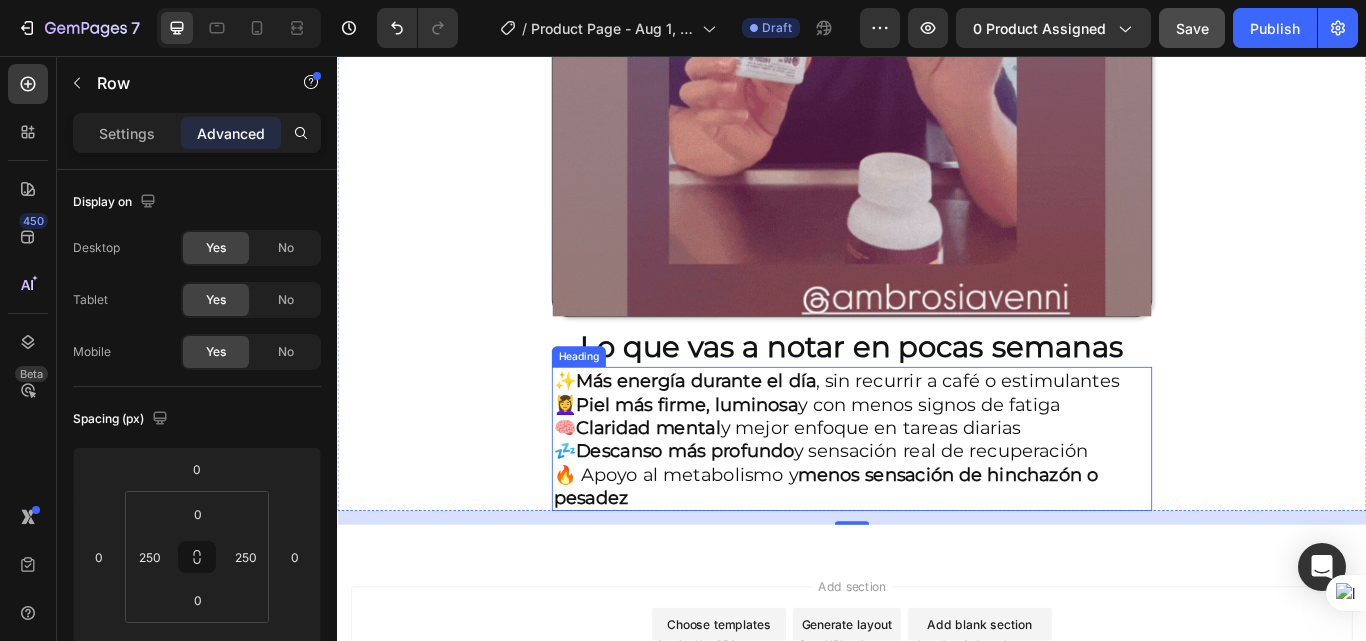 scroll, scrollTop: 1695, scrollLeft: 0, axis: vertical 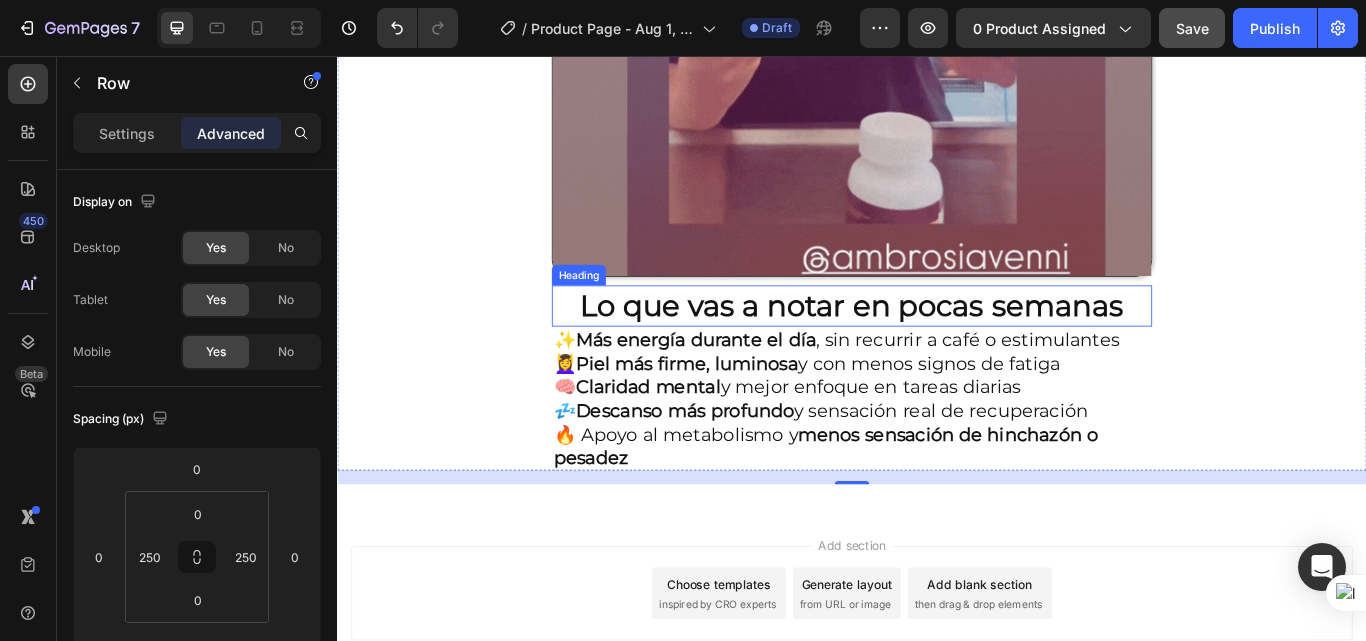 click on "Lo que vas a notar en pocas semanas" at bounding box center [937, 348] 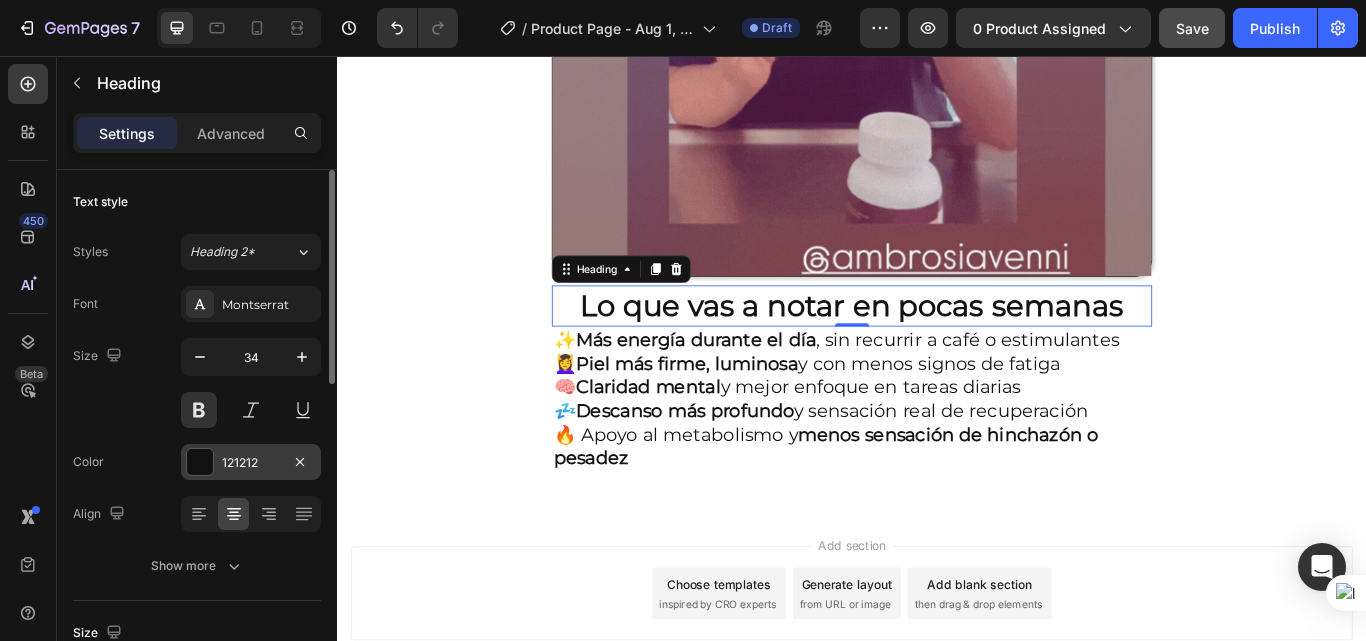 click at bounding box center [200, 462] 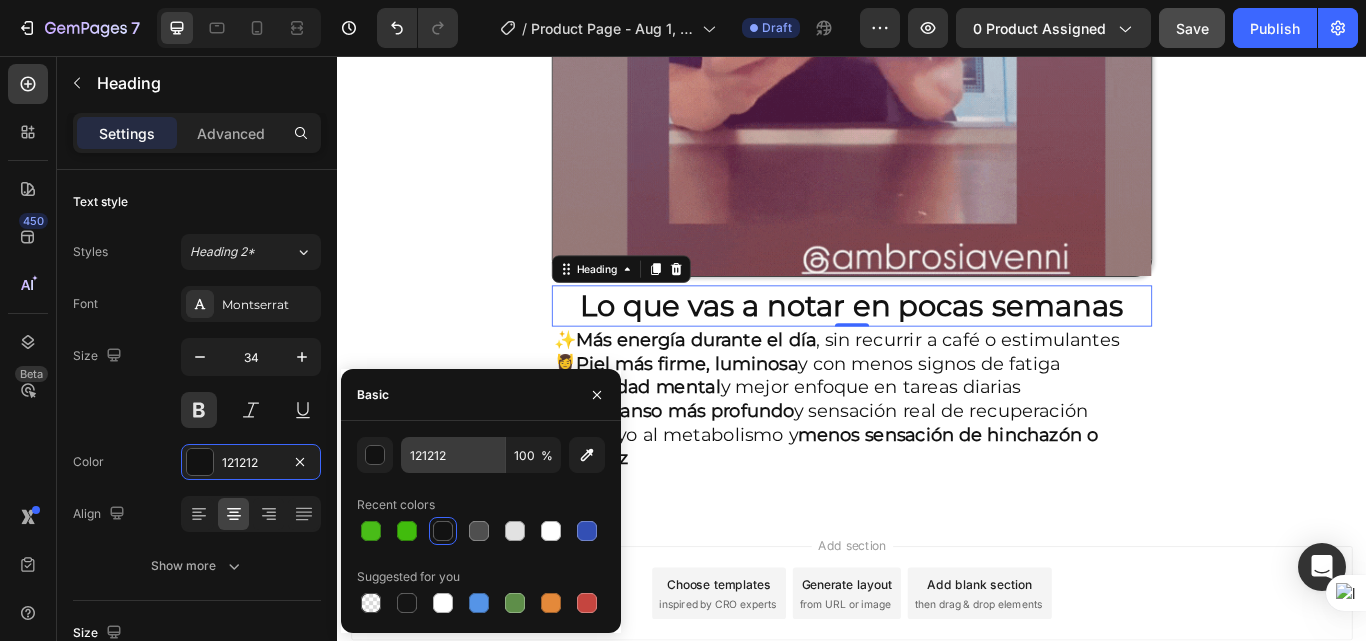 scroll, scrollTop: 1795, scrollLeft: 0, axis: vertical 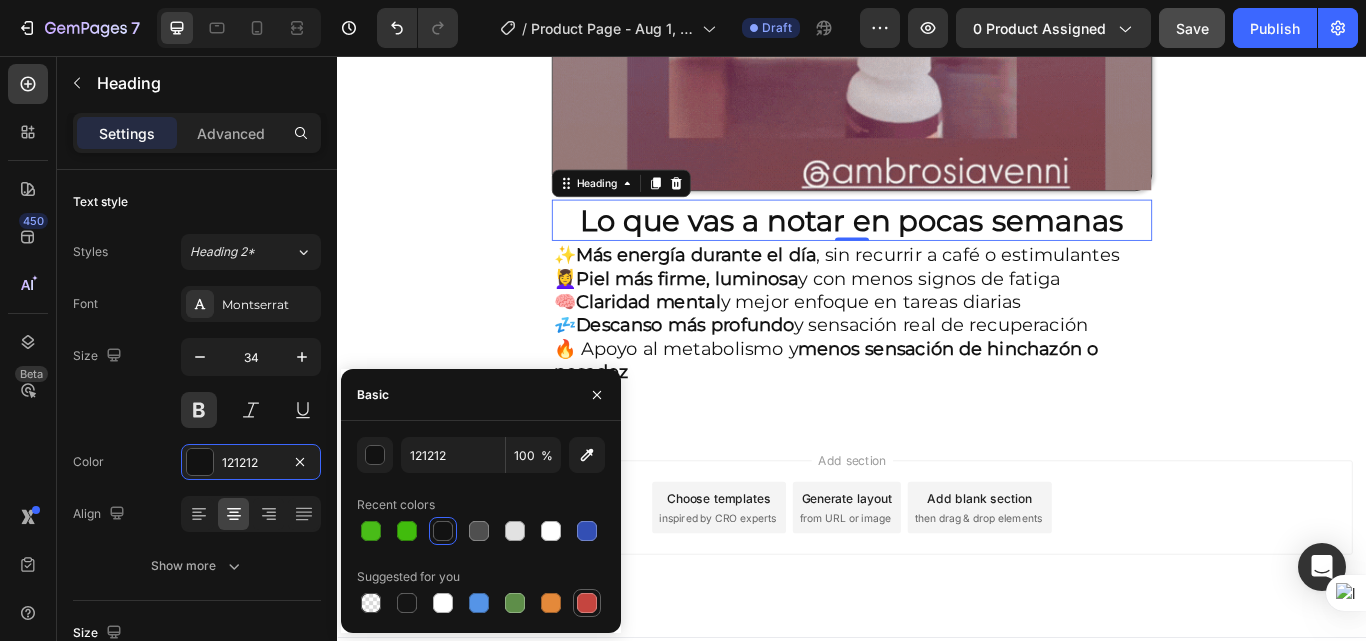 click at bounding box center (587, 603) 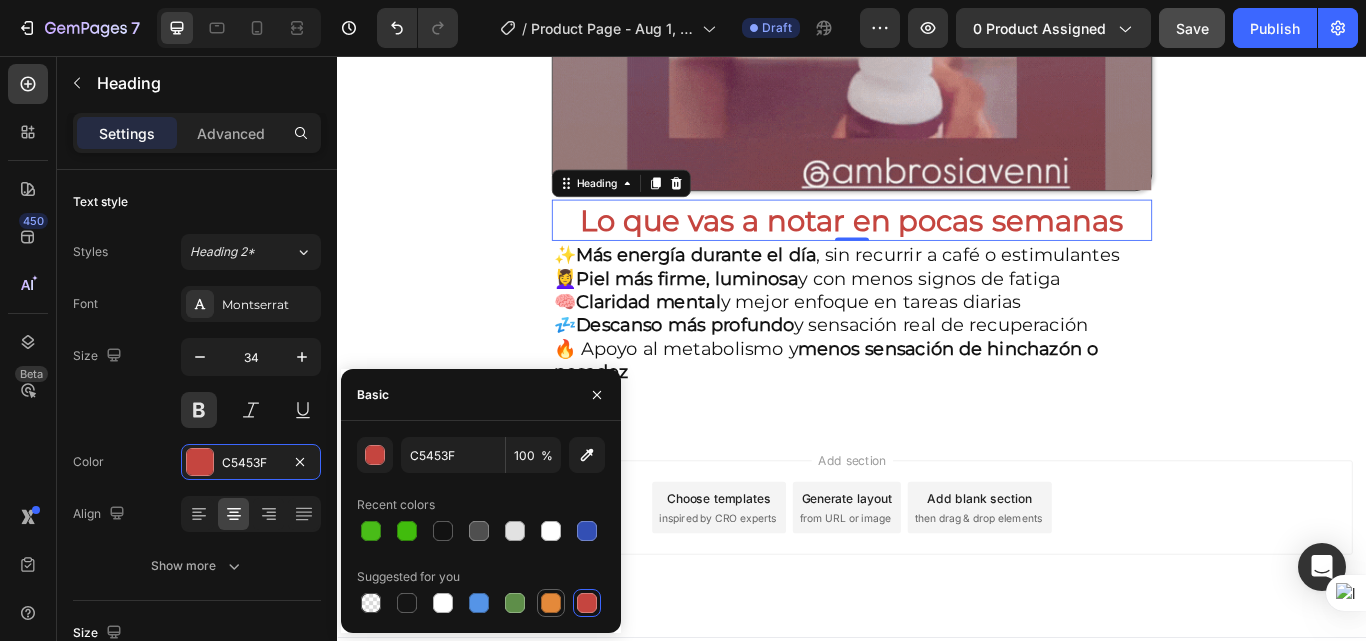 click at bounding box center (551, 603) 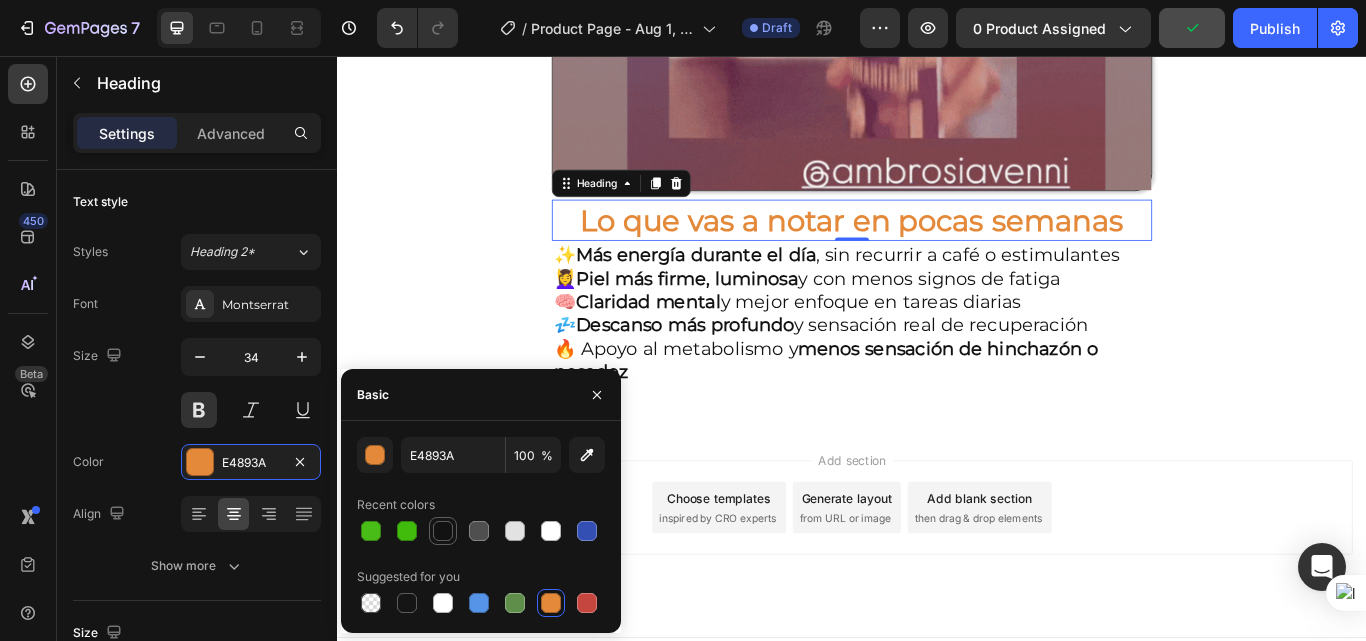 click at bounding box center (443, 531) 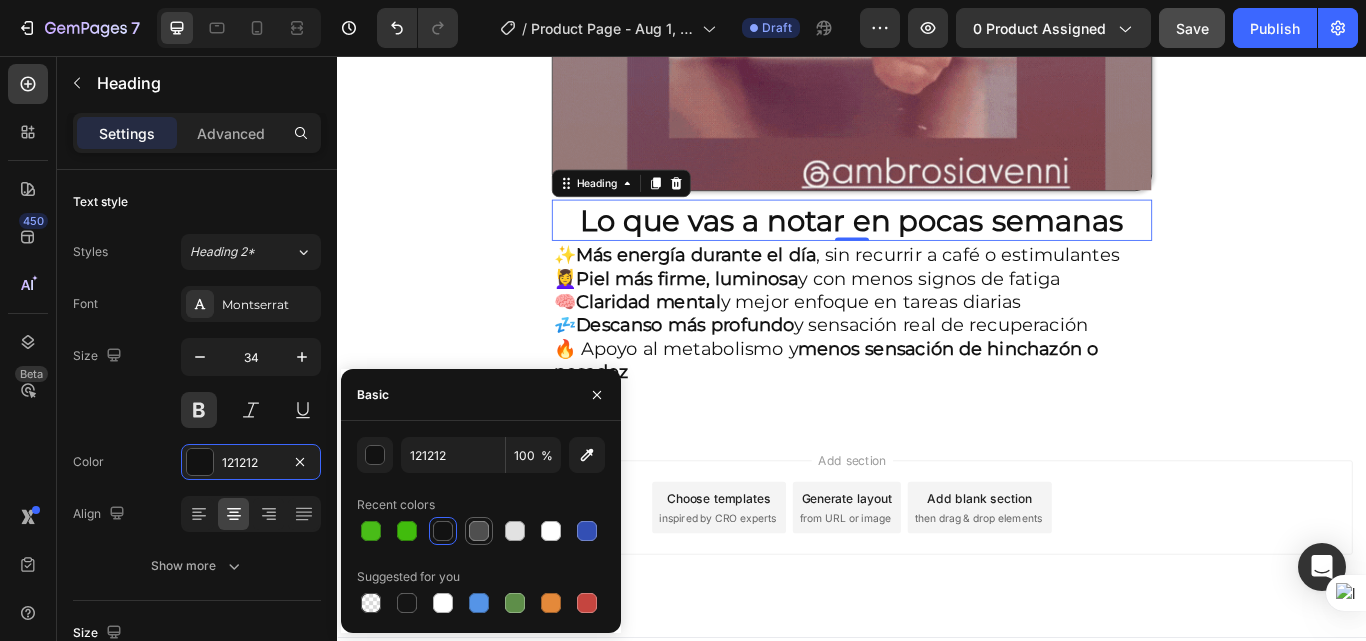 click at bounding box center [479, 531] 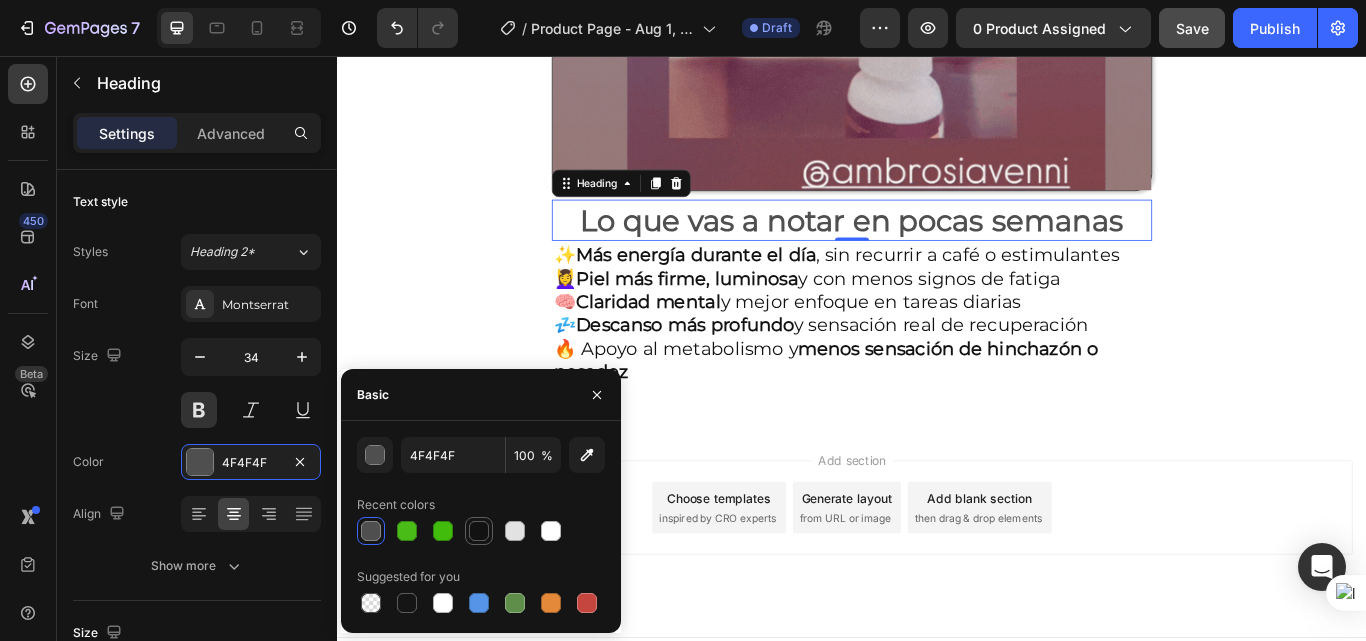 click at bounding box center [479, 531] 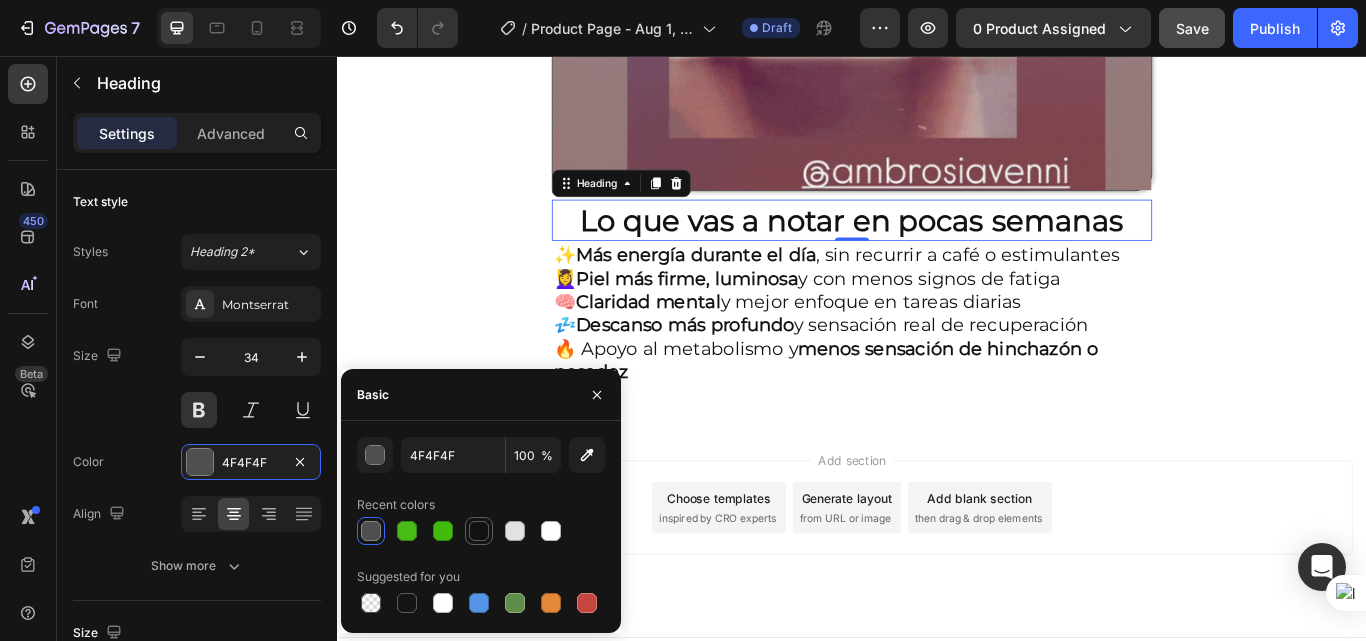type on "121212" 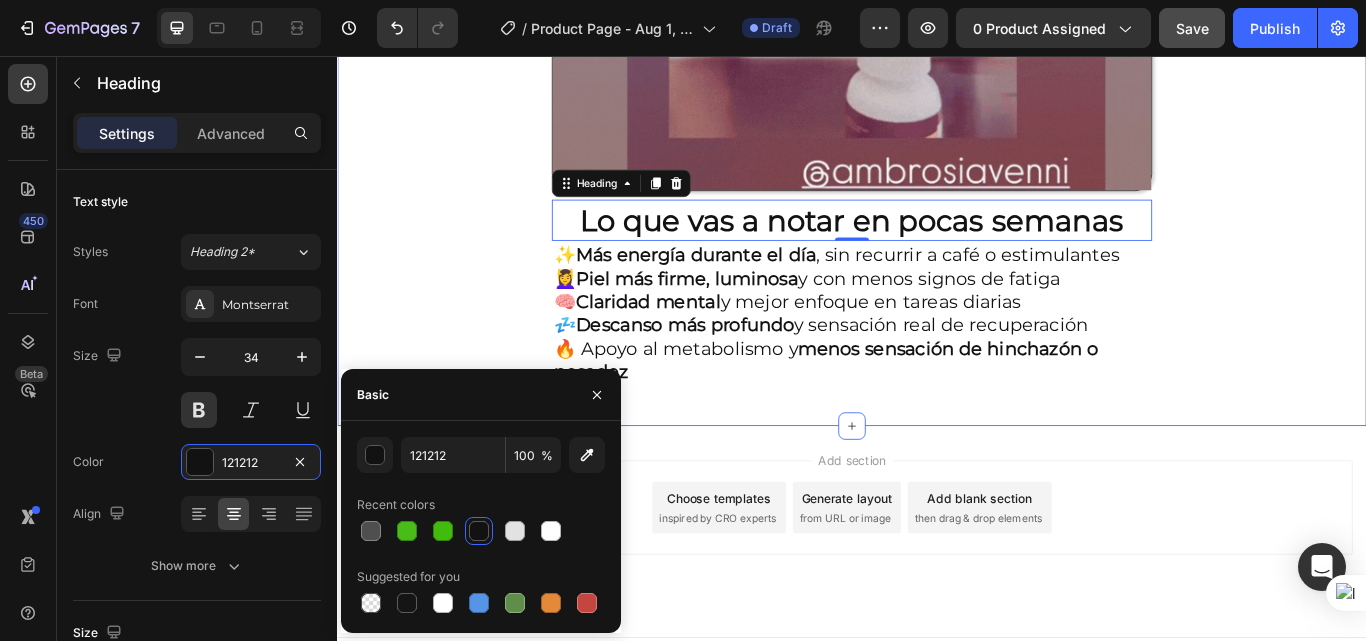 click on "Envio gratis a [COUNTRY] - 2 a 4 dias habiles 🚛 Heading Image ⭐ 4.8/5 basado en +1200 experiencias reales Heading ⁠⁠⁠⁠⁠⁠⁠ Antes: $[PRICE] Heading Hoy en solo : $[PRICE] Heading AHORRA 30% DE DESCUENTO Heading
Publish the page to see the content.
Custom Code Image Lo que vas a notar en pocas semanas Heading   0 ✨  Más energía durante el día , sin recurrir a café o estimulantes  💆‍♀️  Piel más firme, luminosa  y con menos signos de fatiga  🧠  Claridad mental  y mejor enfoque en tareas diarias  💤  Descanso más profundo  y sensación real de recuperación  🔥 Apoyo al metabolismo y  menos sensación de hinchazón o pesadez Heading Row Section 1" at bounding box center [937, -605] 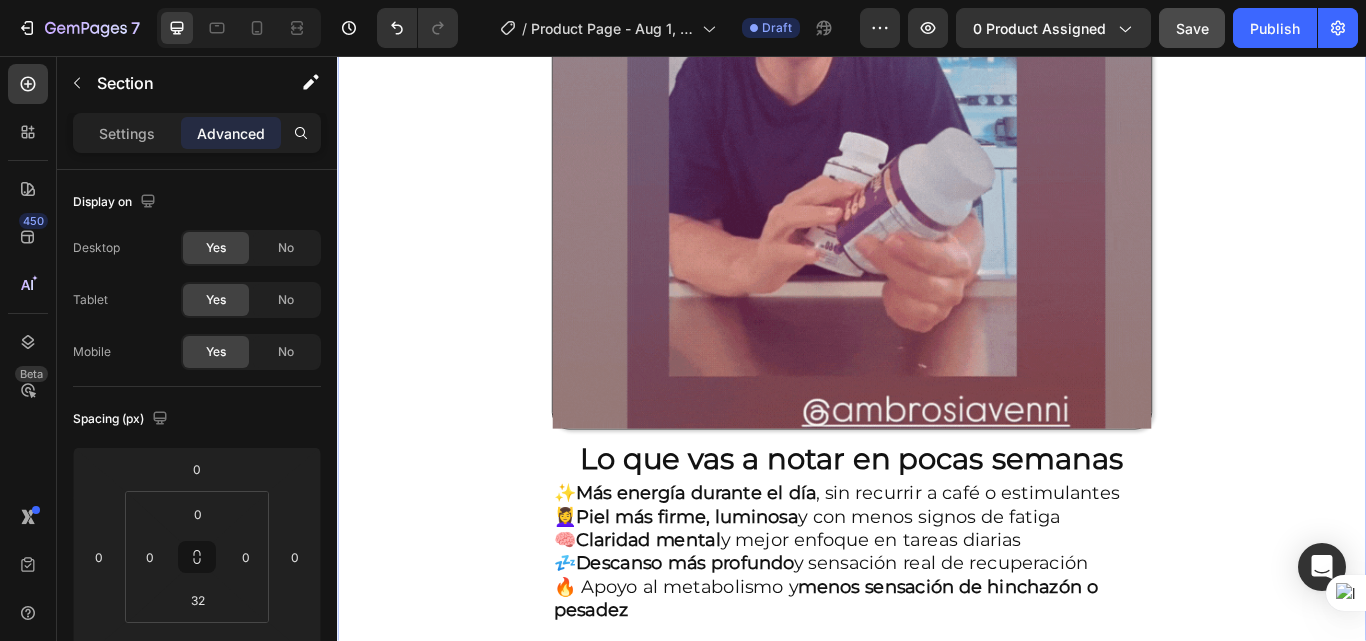 scroll, scrollTop: 1395, scrollLeft: 0, axis: vertical 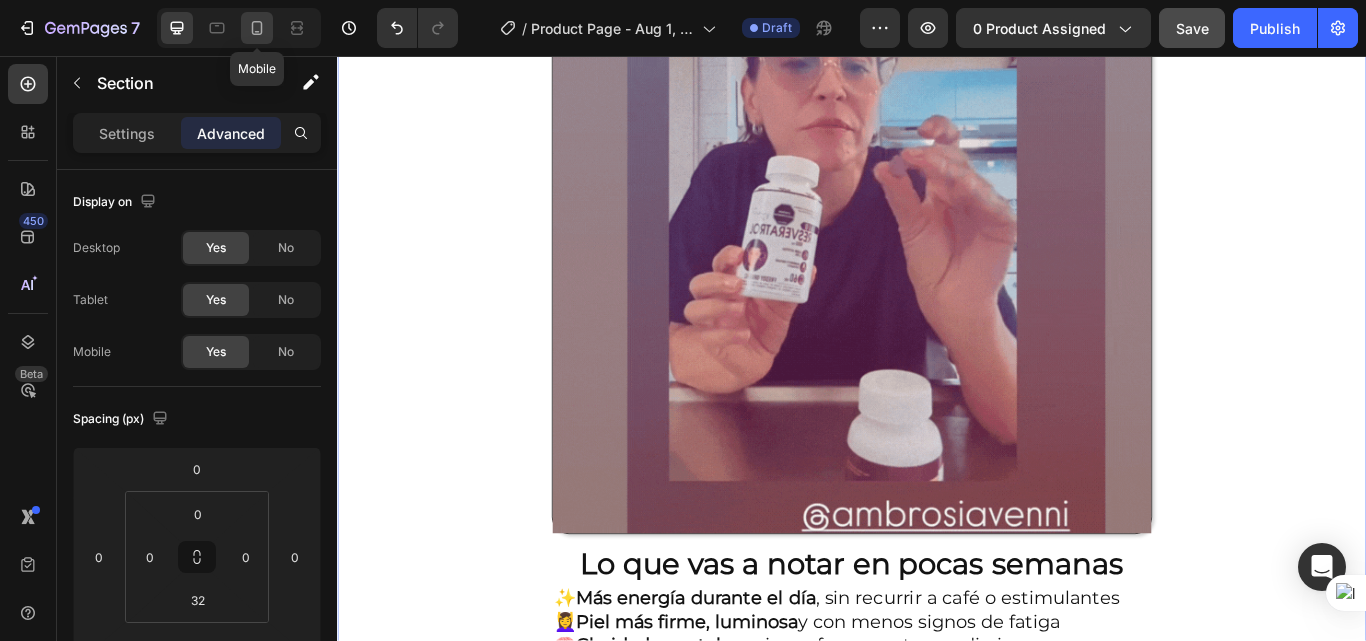 click 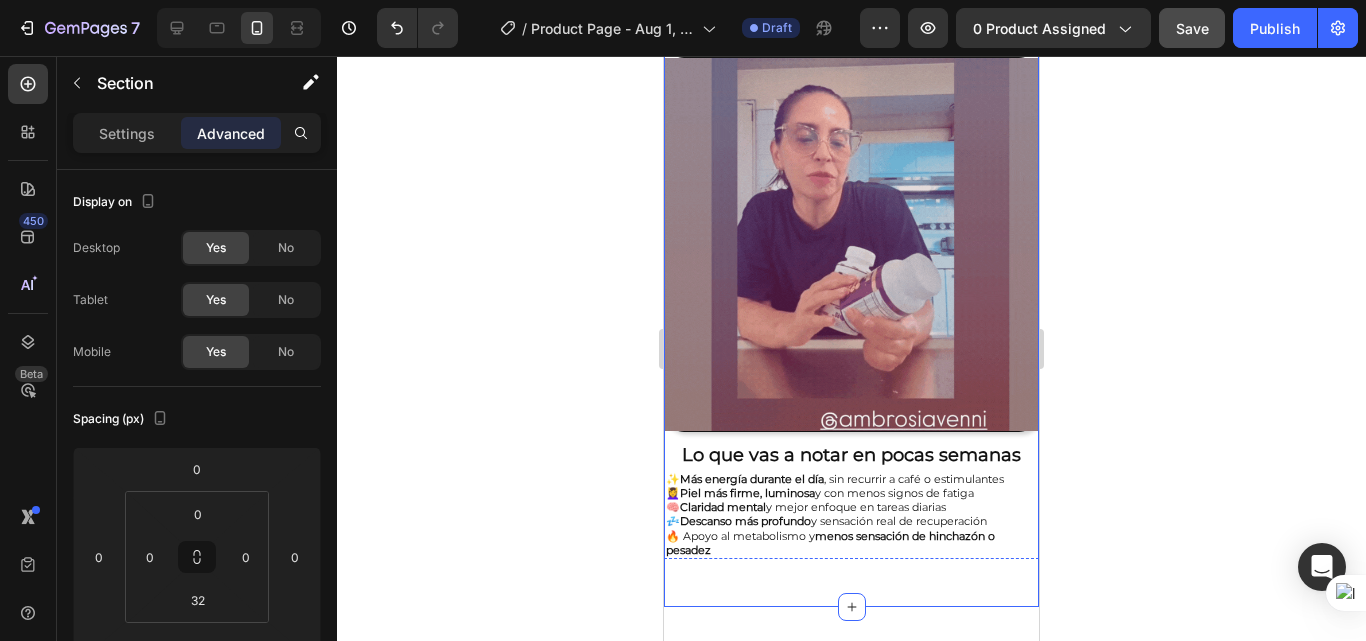 scroll, scrollTop: 900, scrollLeft: 0, axis: vertical 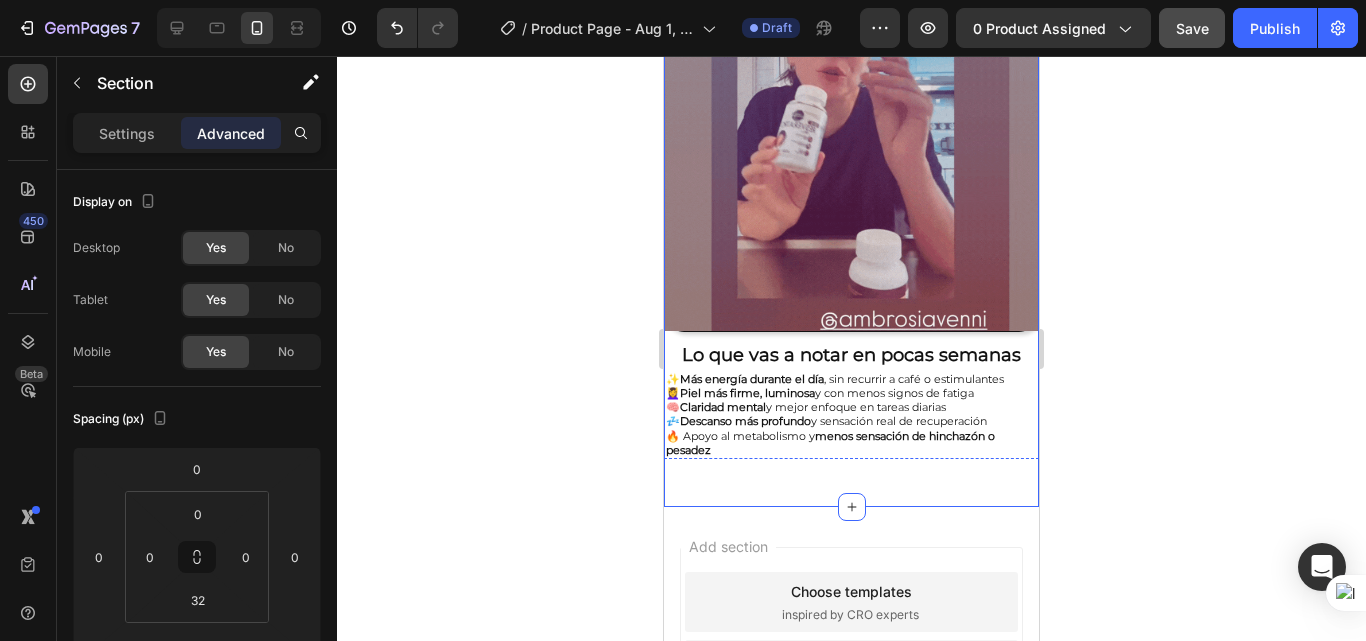 click 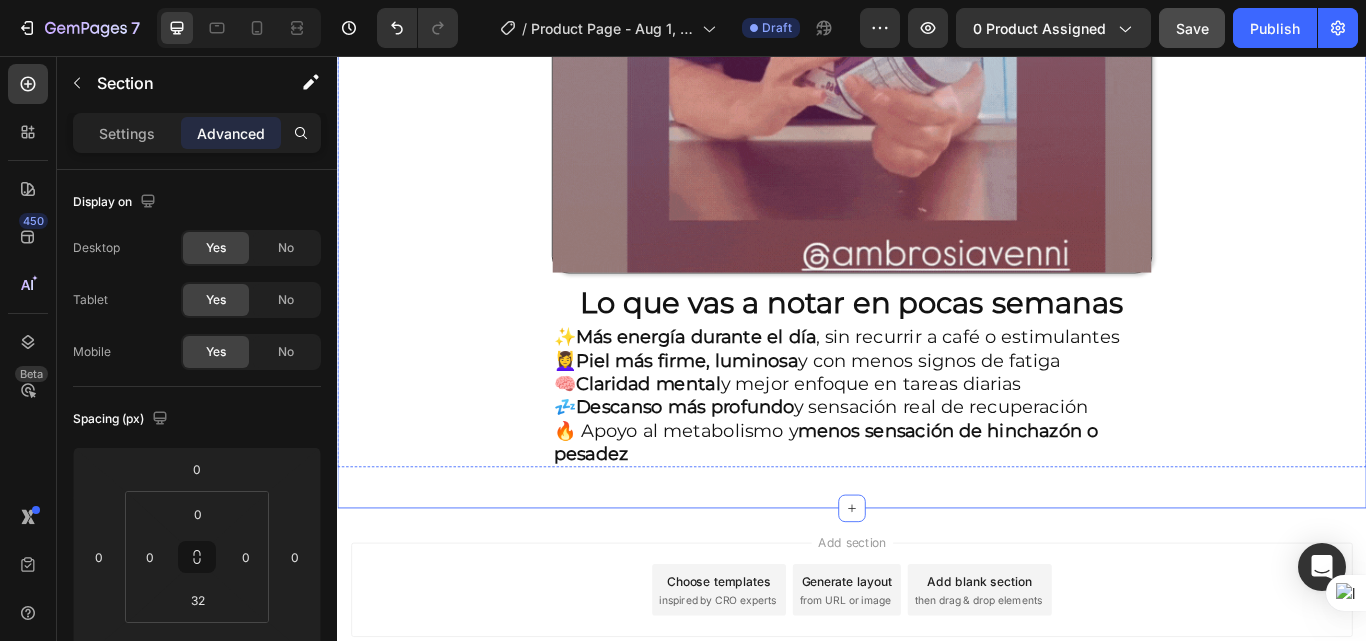 scroll, scrollTop: 1700, scrollLeft: 0, axis: vertical 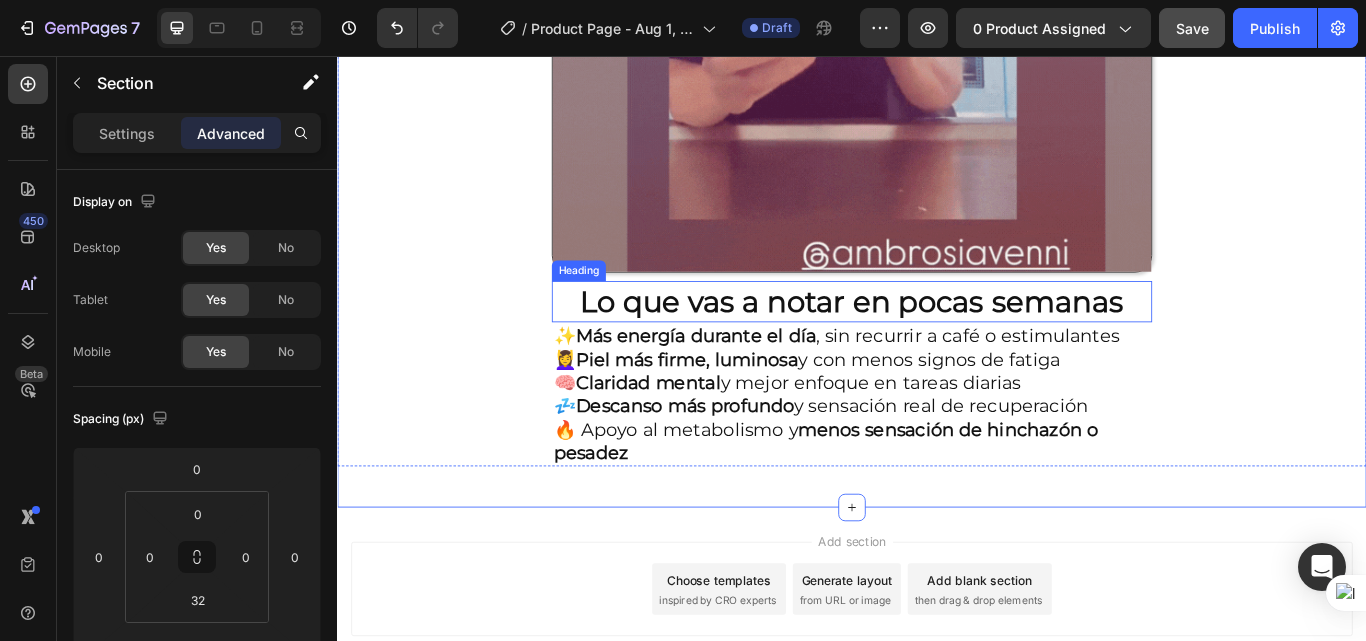click on "Lo que vas a notar en pocas semanas" at bounding box center [937, 343] 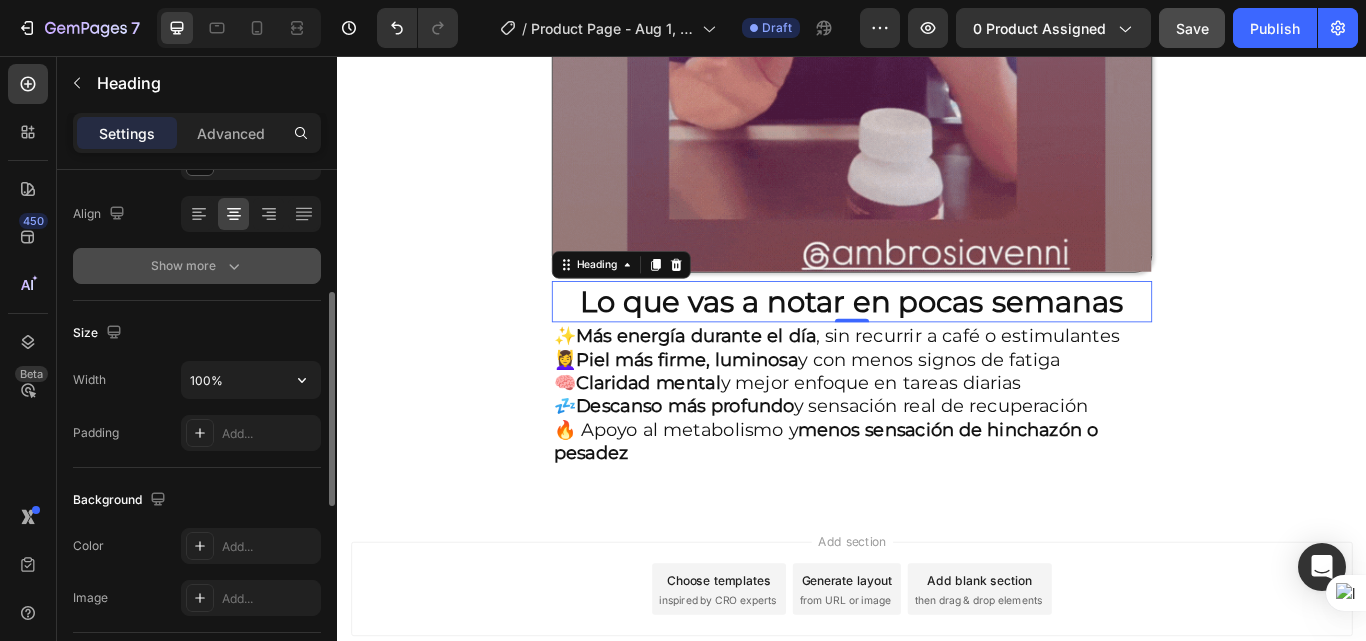 scroll, scrollTop: 400, scrollLeft: 0, axis: vertical 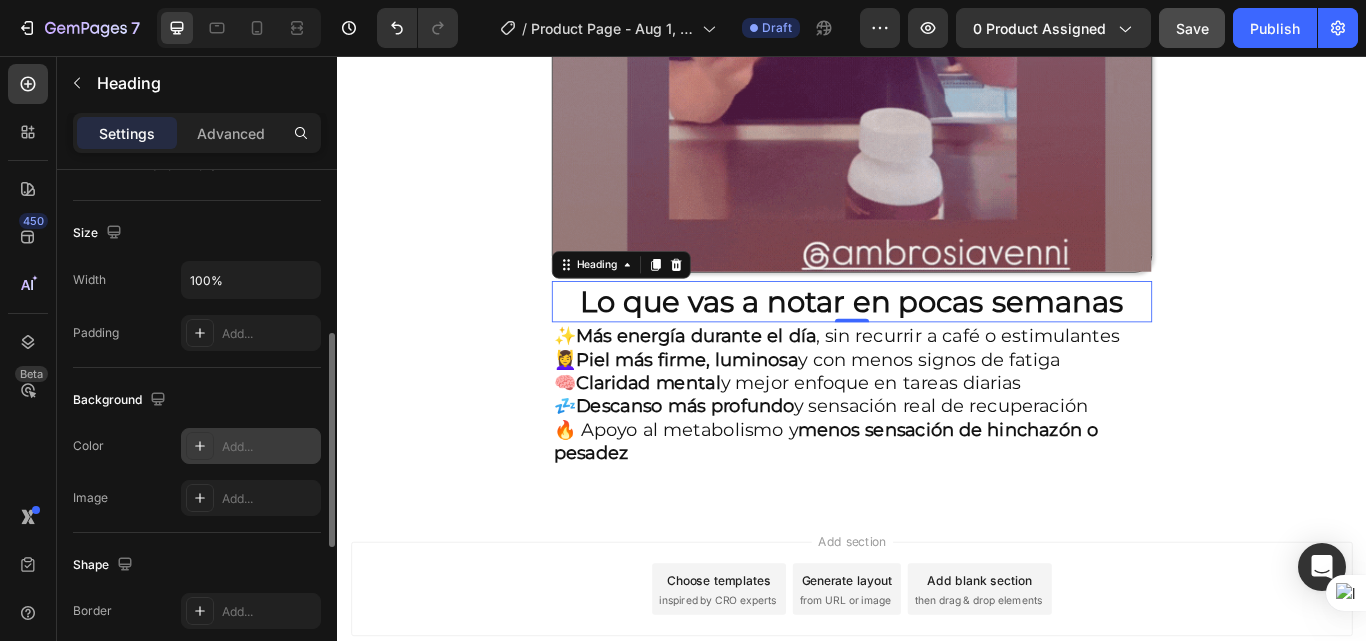 click 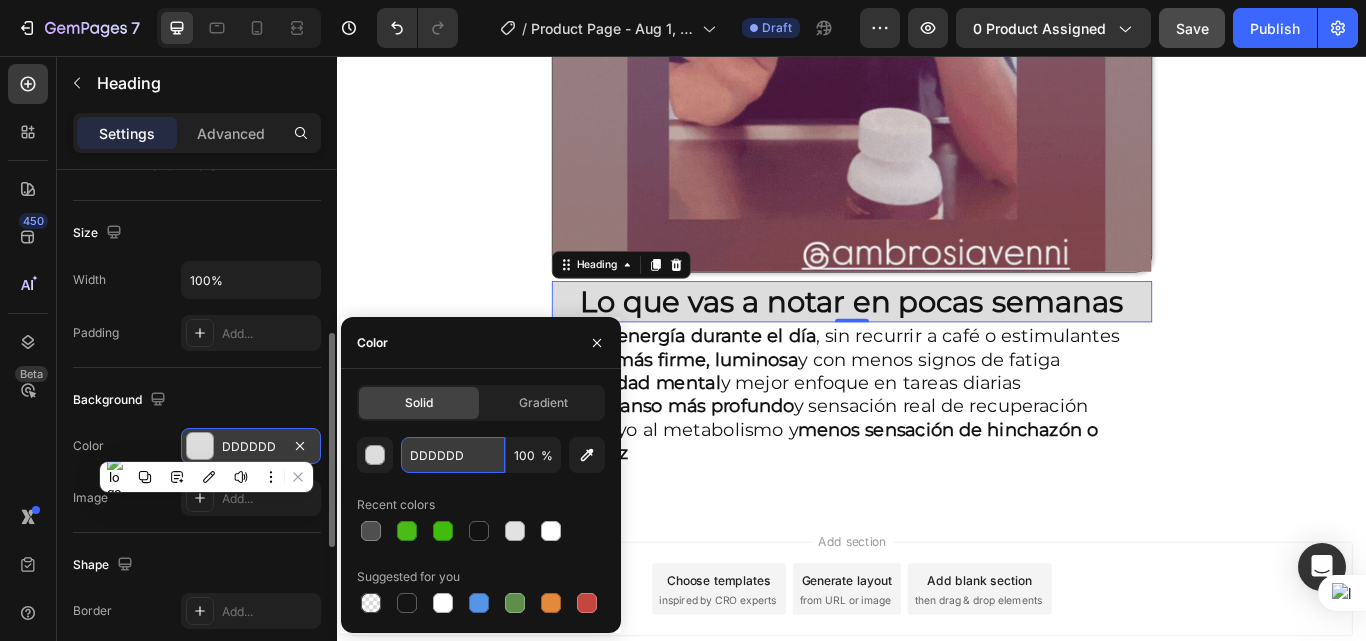 paste on "#FFD300" 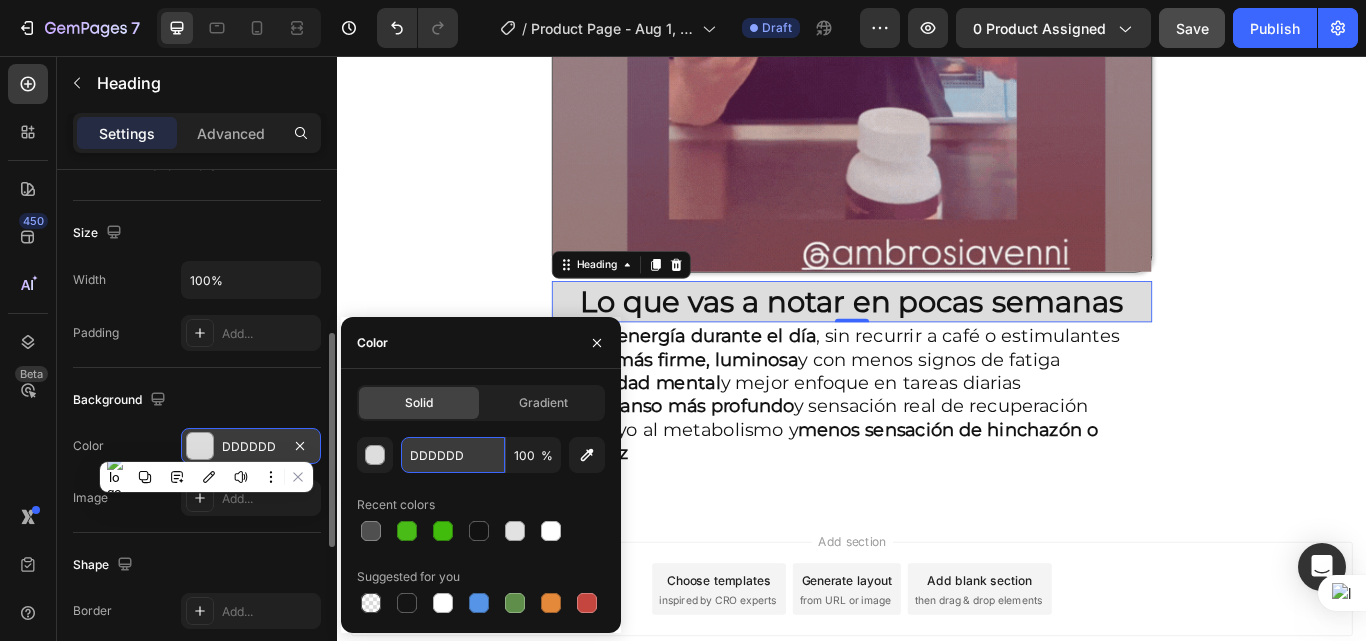 type on "#FFD300" 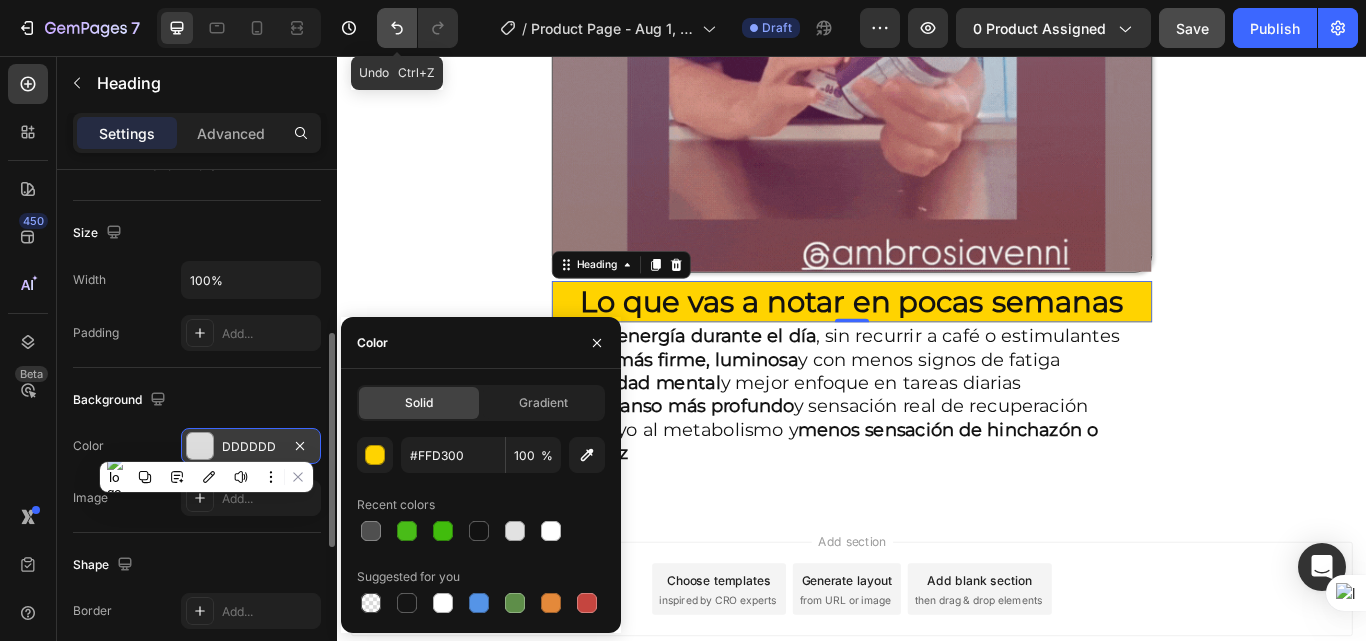 click 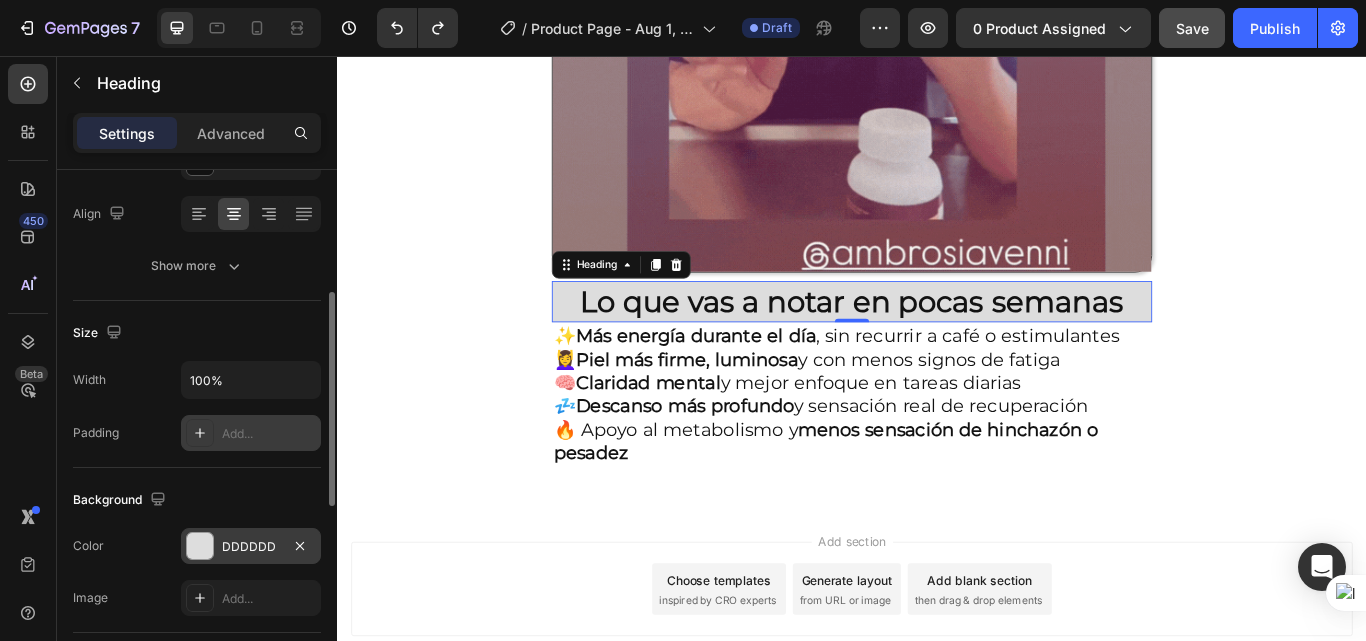 scroll, scrollTop: 200, scrollLeft: 0, axis: vertical 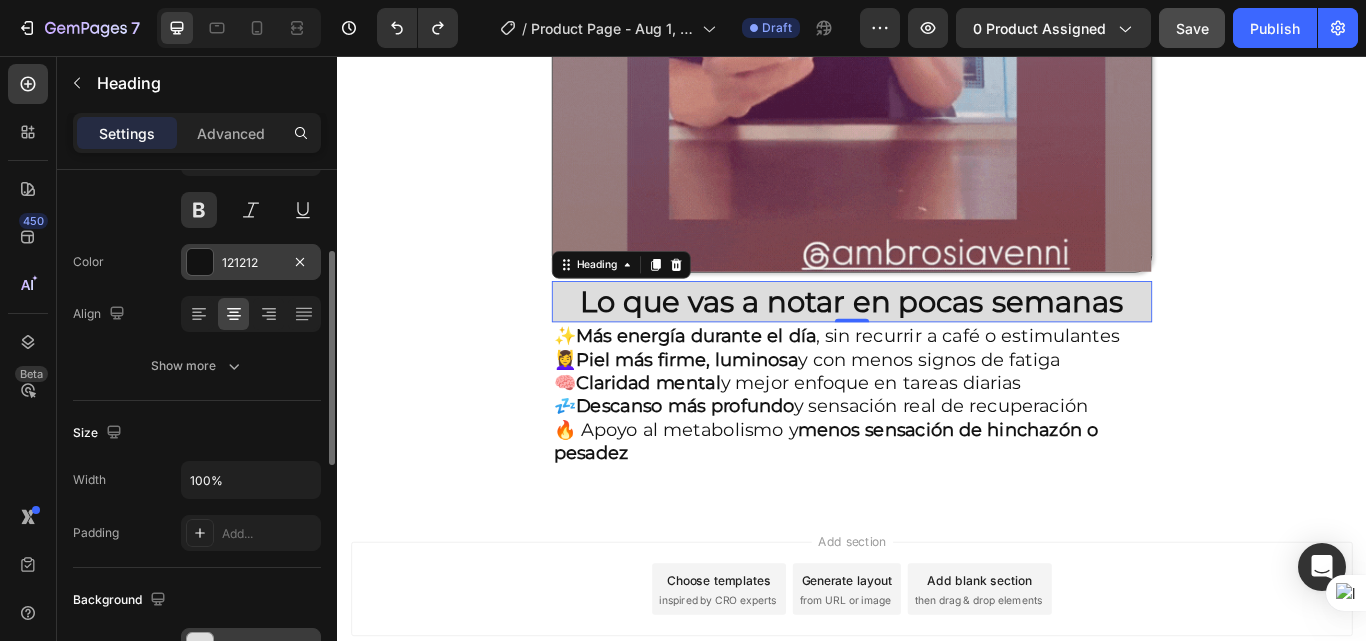 click at bounding box center (200, 262) 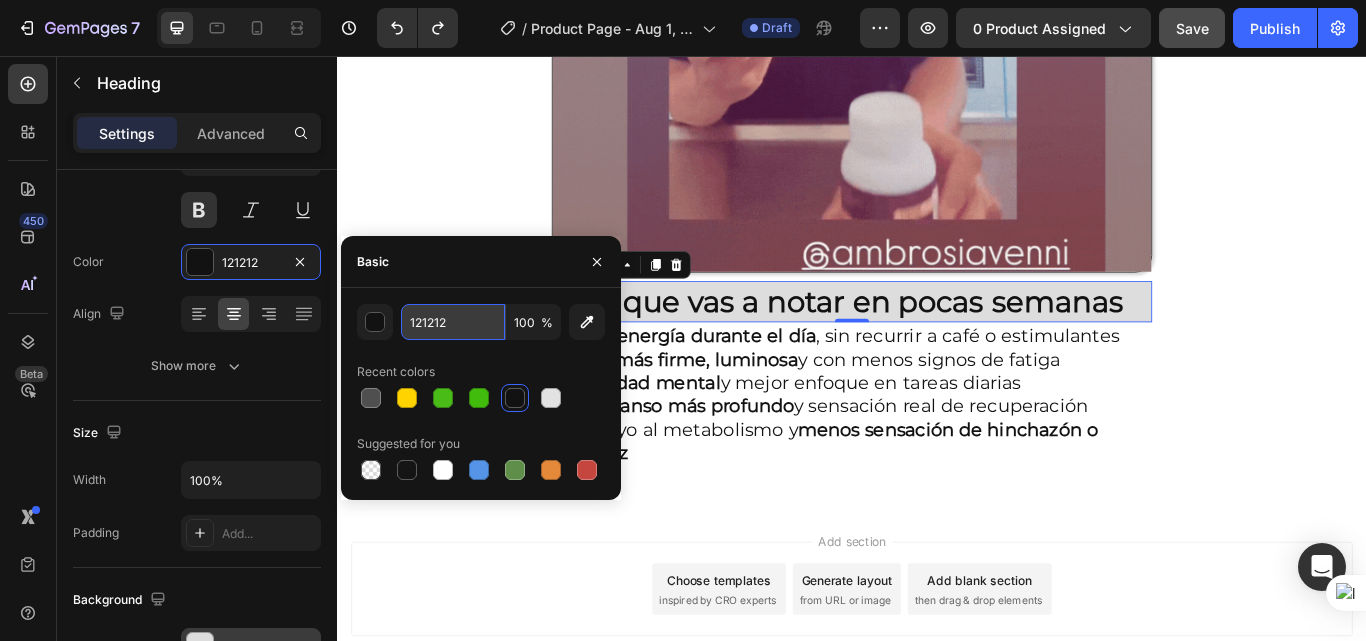 click on "121212" at bounding box center [453, 322] 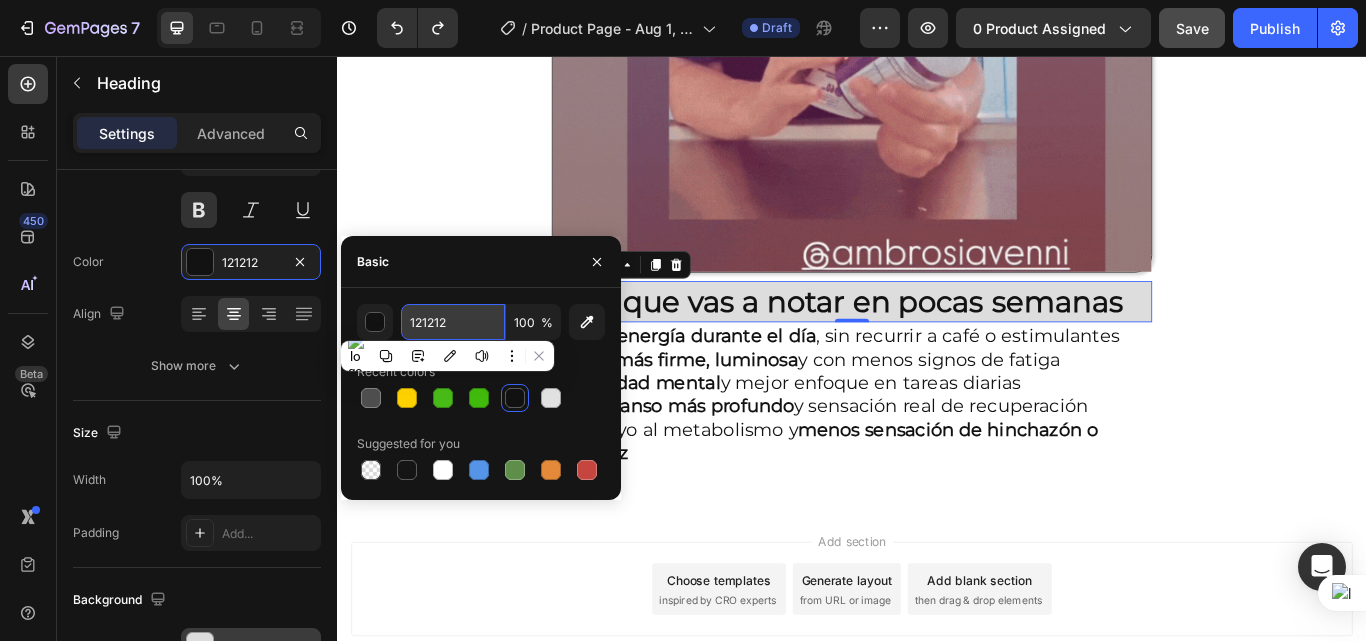 paste on "8938B7" 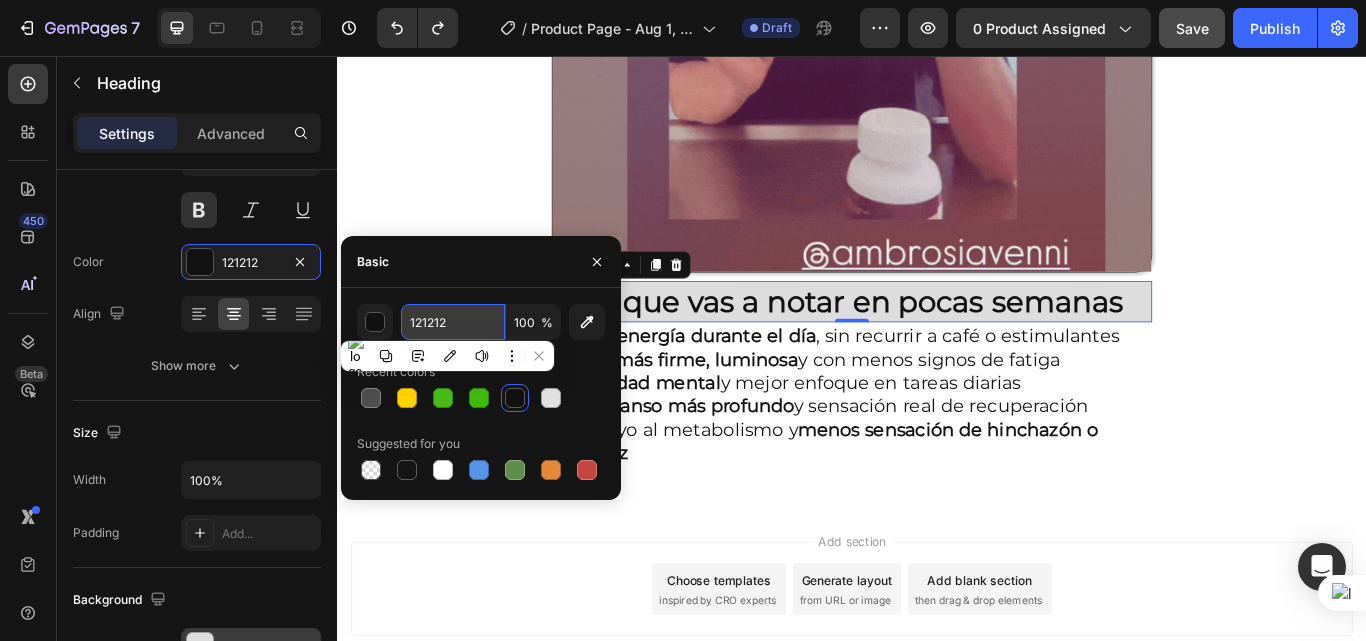 type on "8938B7" 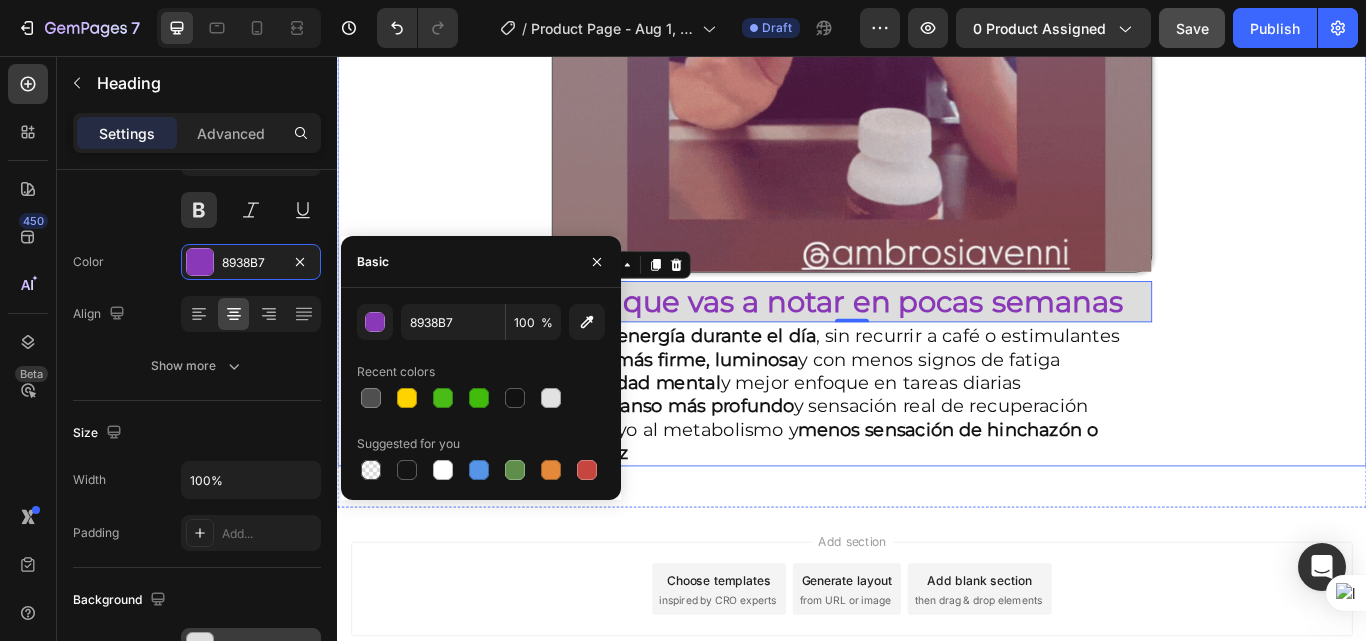 click on "Envio gratis a [COUNTRY] - 2 a 4 dias habiles 🚛 Heading Image ⭐ 4.8/5 basado en +1200 experiencias reales Heading ⁠⁠⁠⁠⁠⁠⁠ Antes: $[PRICE] Heading Hoy en solo : $[PRICE] Heading AHORRA 30% DE DESCUENTO Heading
Publish the page to see the content.
Custom Code Image Lo que vas a notar en pocas semanas Heading   0 ✨  Más energía durante el día , sin recurrir a café o estimulantes  💆‍♀️  Piel más firme, luminosa  y con menos signos de fatiga  🧠  Claridad mental  y mejor enfoque en tareas diarias  💤  Descanso más profundo  y sensación real de recuperación  🔥 Apoyo al metabolismo y  menos sensación de hinchazón o pesadez Heading Row" at bounding box center (937, -534) 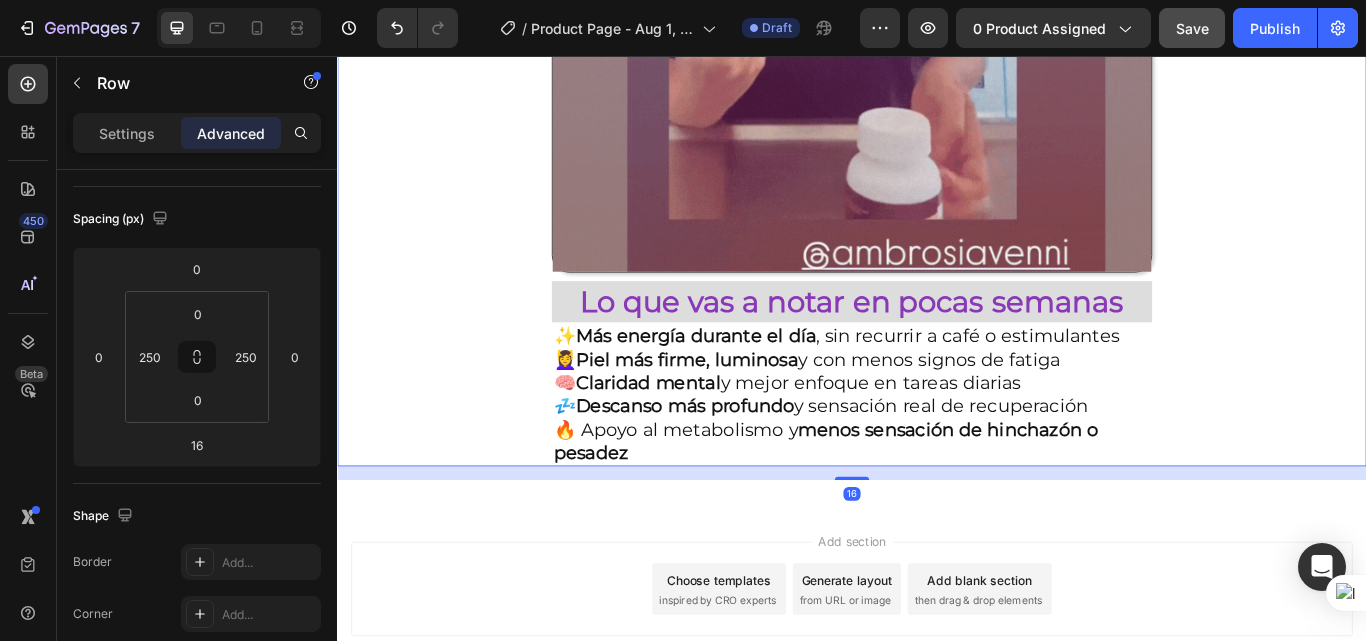scroll, scrollTop: 0, scrollLeft: 0, axis: both 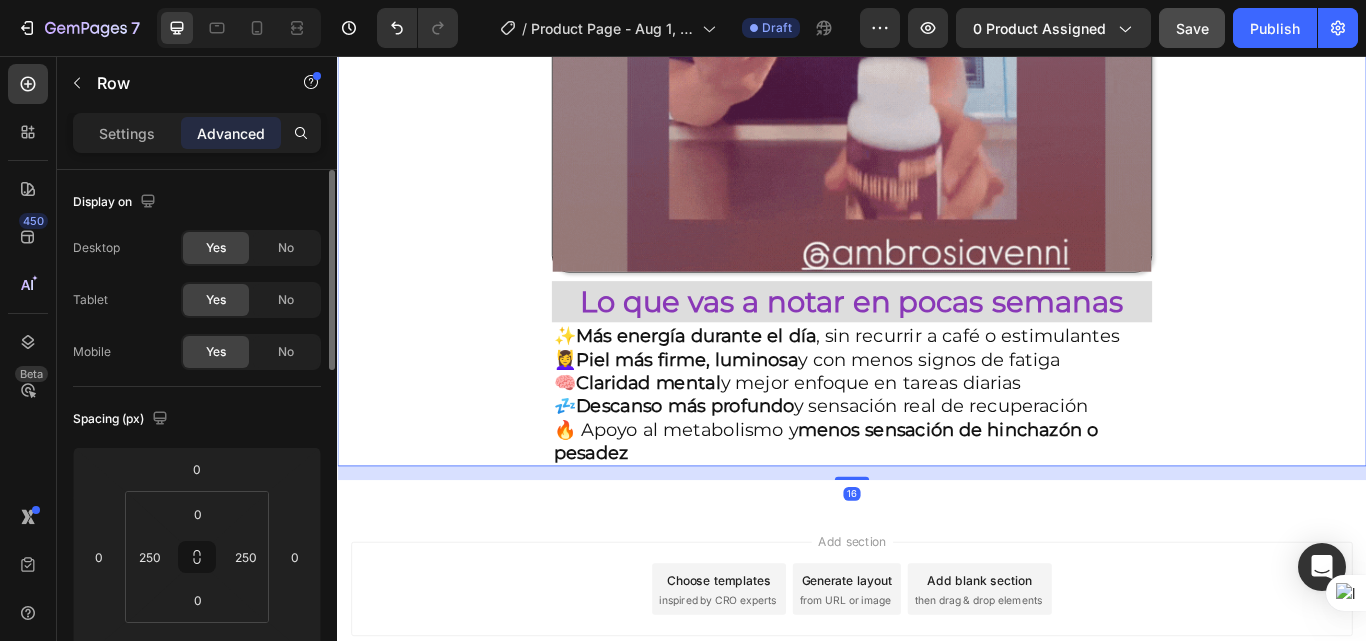 click on "Envio gratis a Toda Colombia - 2 a 4 dias habiles 🚛 Heading Image ⭐ 4.8/5 basado en +1200 experiencias reales Heading ⁠⁠⁠⁠⁠⁠⁠ Antes: $180.000 Heading Hoy en solo : $159.900 Heading AHORRA 30% DE DESCUENTO Heading
Publish the page to see the content.
Custom Code Image Lo que vas a notar en pocas semanas Heading ✨  Más energía durante el día , sin recurrir a café o estimulantes  💆‍♀️  Piel más firme, luminosa  y con menos signos de fatiga  🧠  Claridad mental  y mejor enfoque en tareas diarias  💤  Descanso más profundo  y sensación real de recuperación  🔥 Apoyo al metabolismo y  menos sensación de hinchazón o pesadez Heading Row   16" at bounding box center [937, -534] 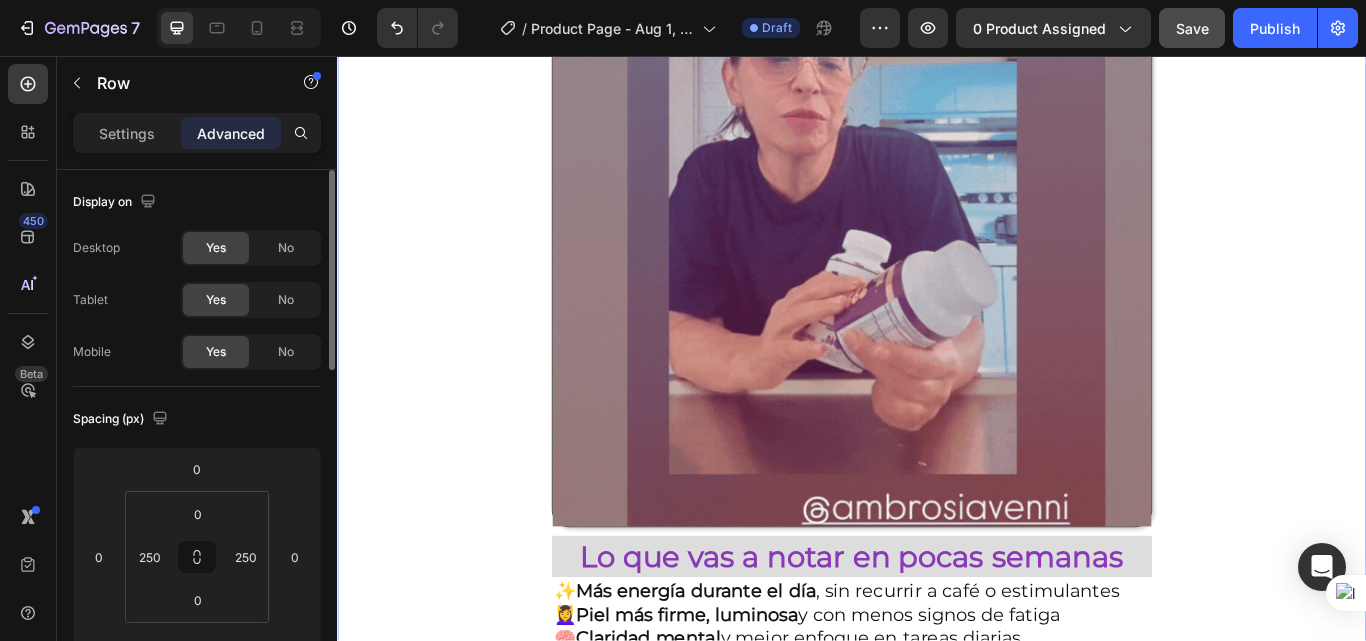 scroll, scrollTop: 1400, scrollLeft: 0, axis: vertical 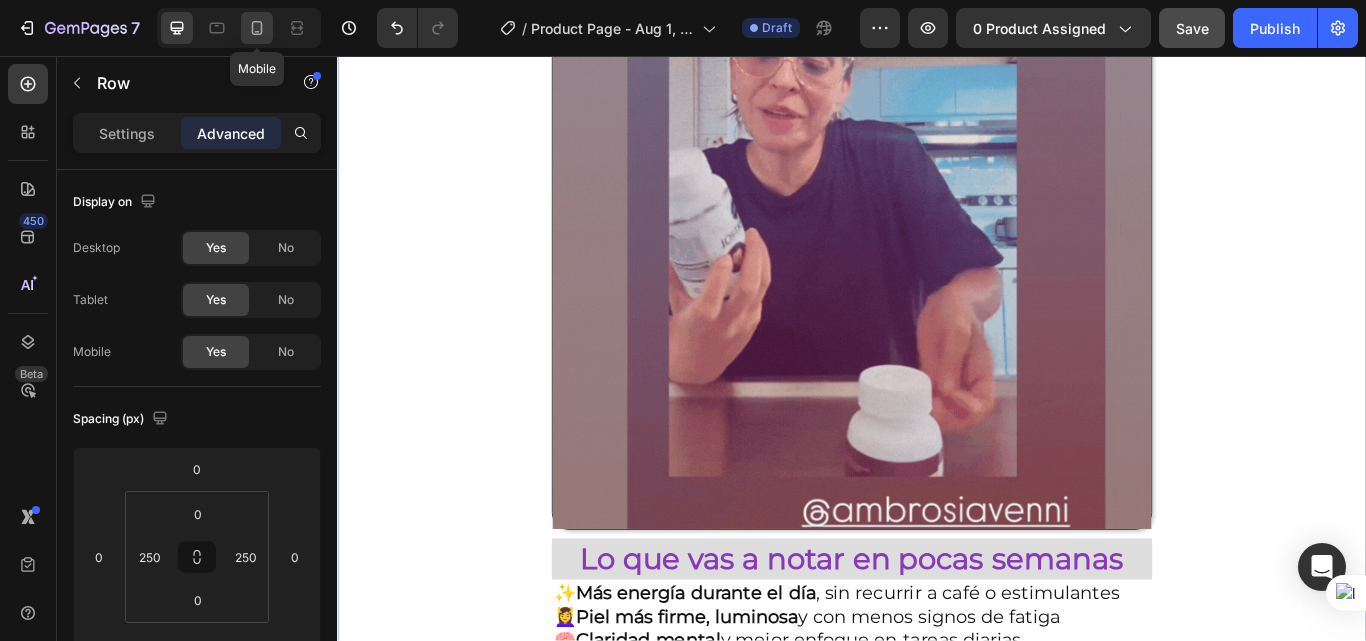 click 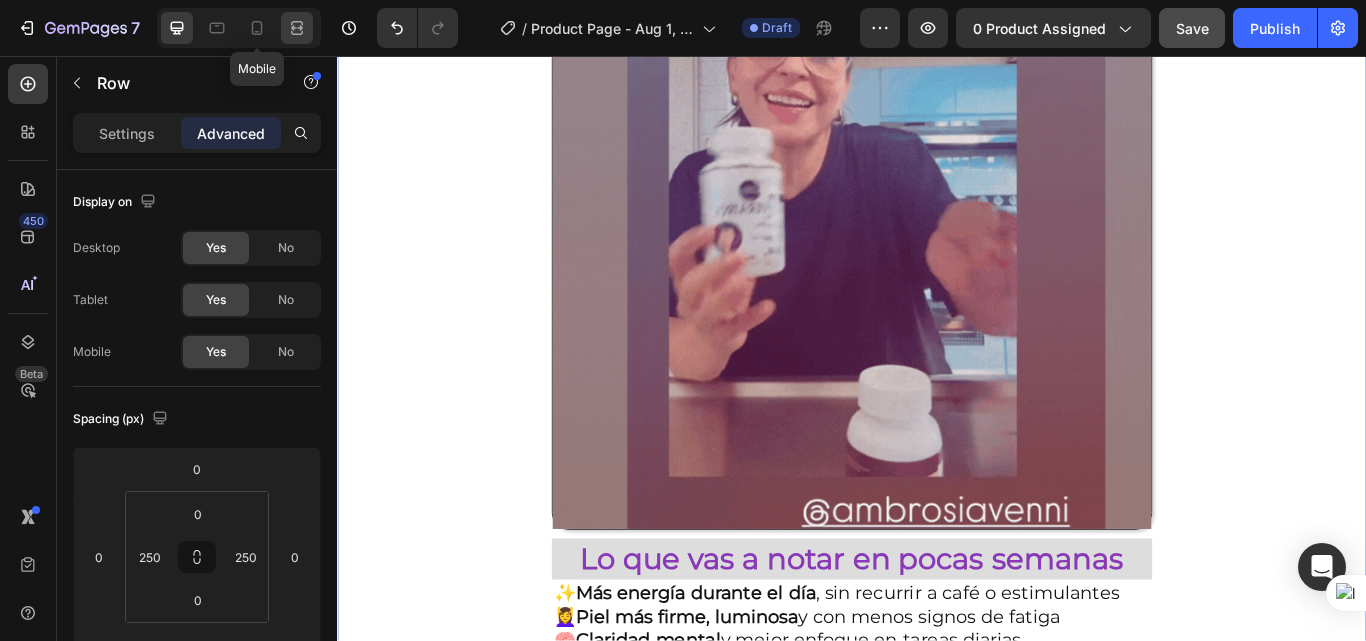 type on "0" 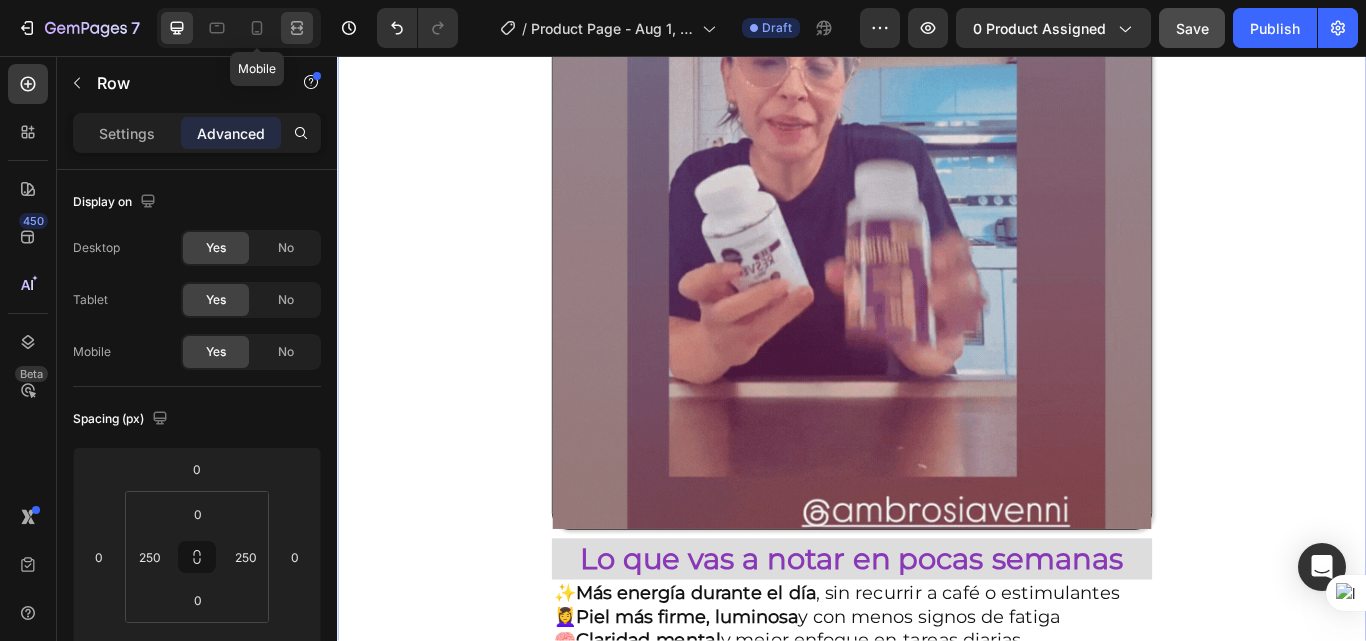 type on "0" 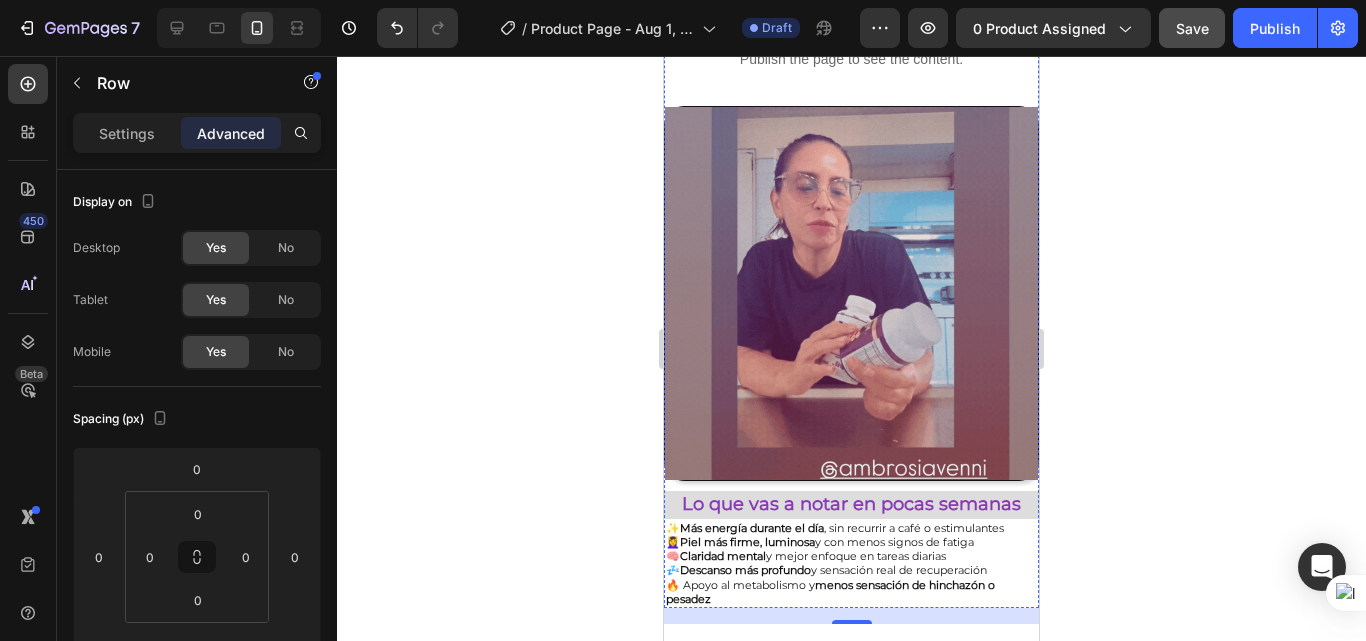 scroll, scrollTop: 800, scrollLeft: 0, axis: vertical 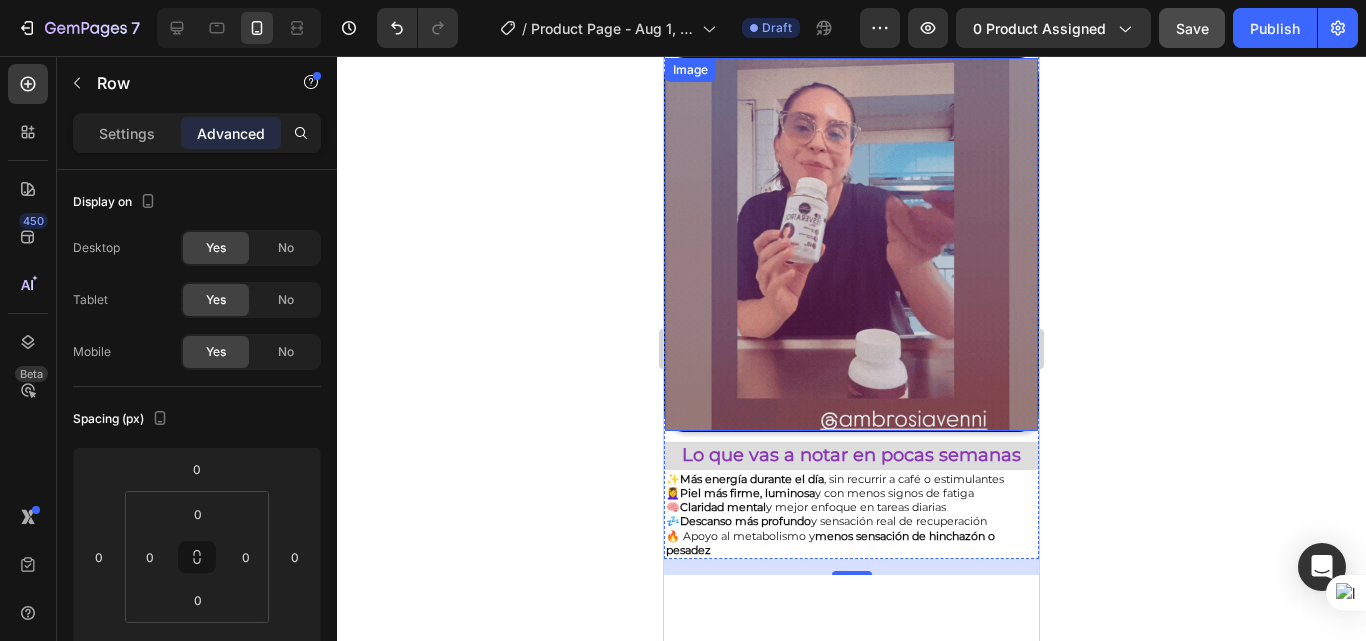 click 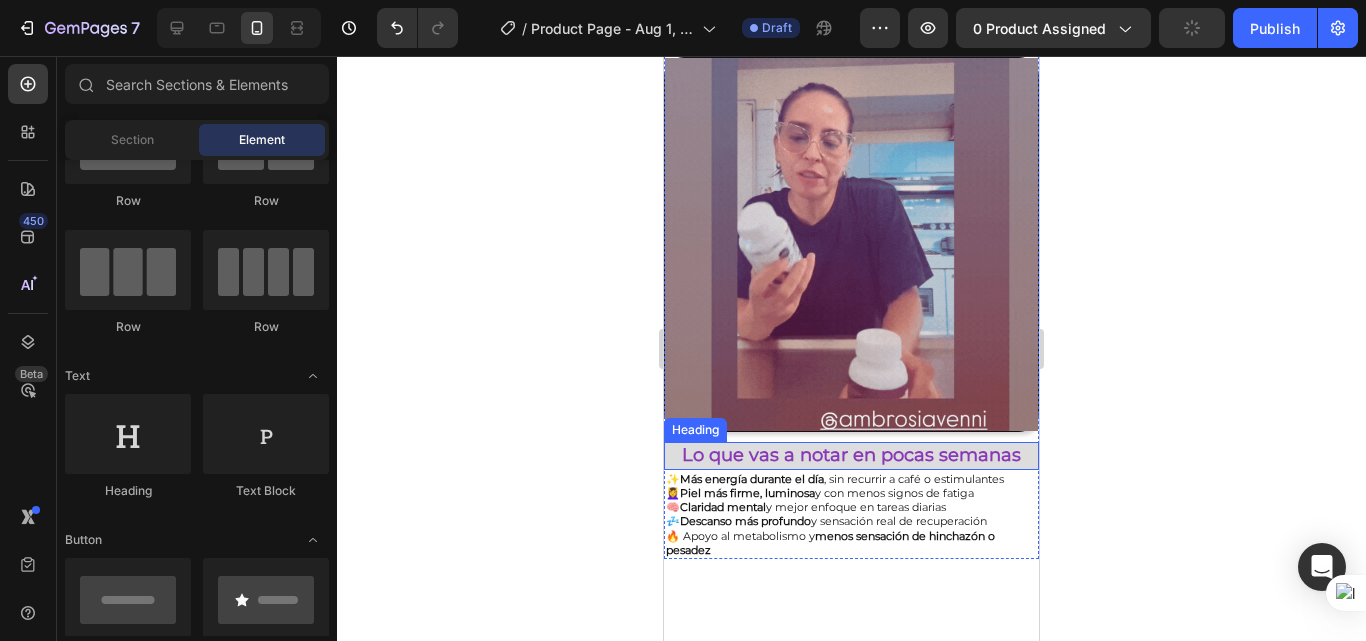 click on "Lo que vas a notar en pocas semanas" at bounding box center (851, 455) 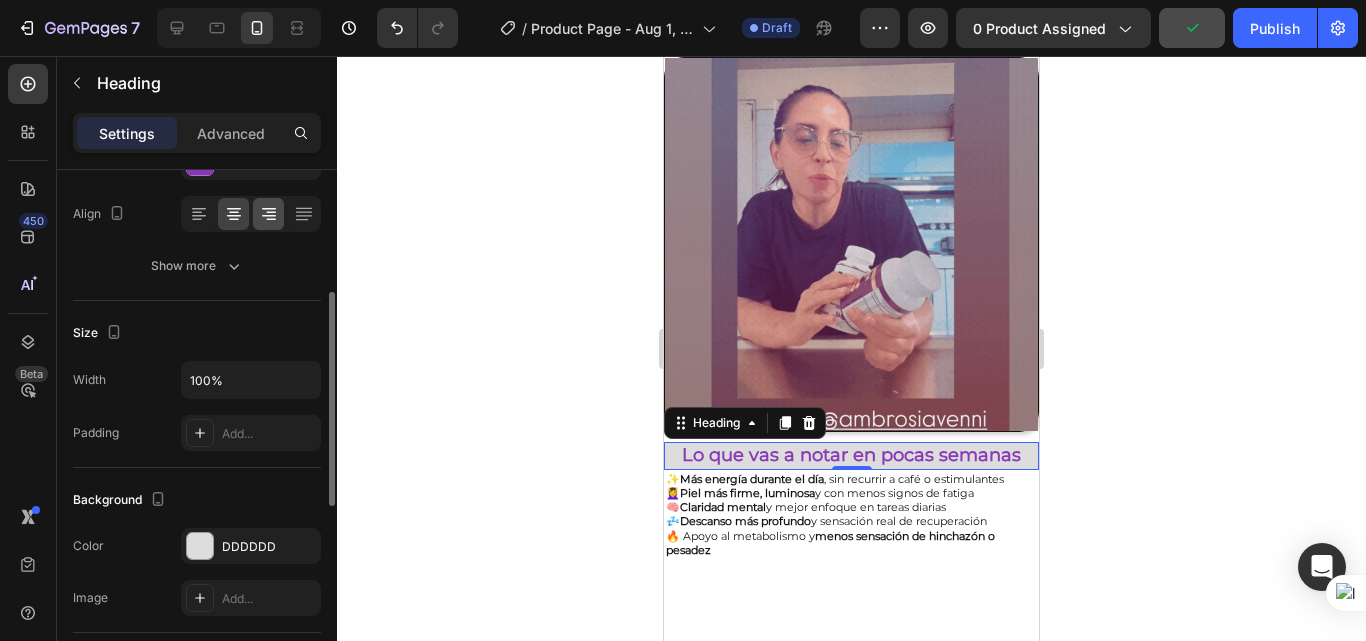 scroll, scrollTop: 400, scrollLeft: 0, axis: vertical 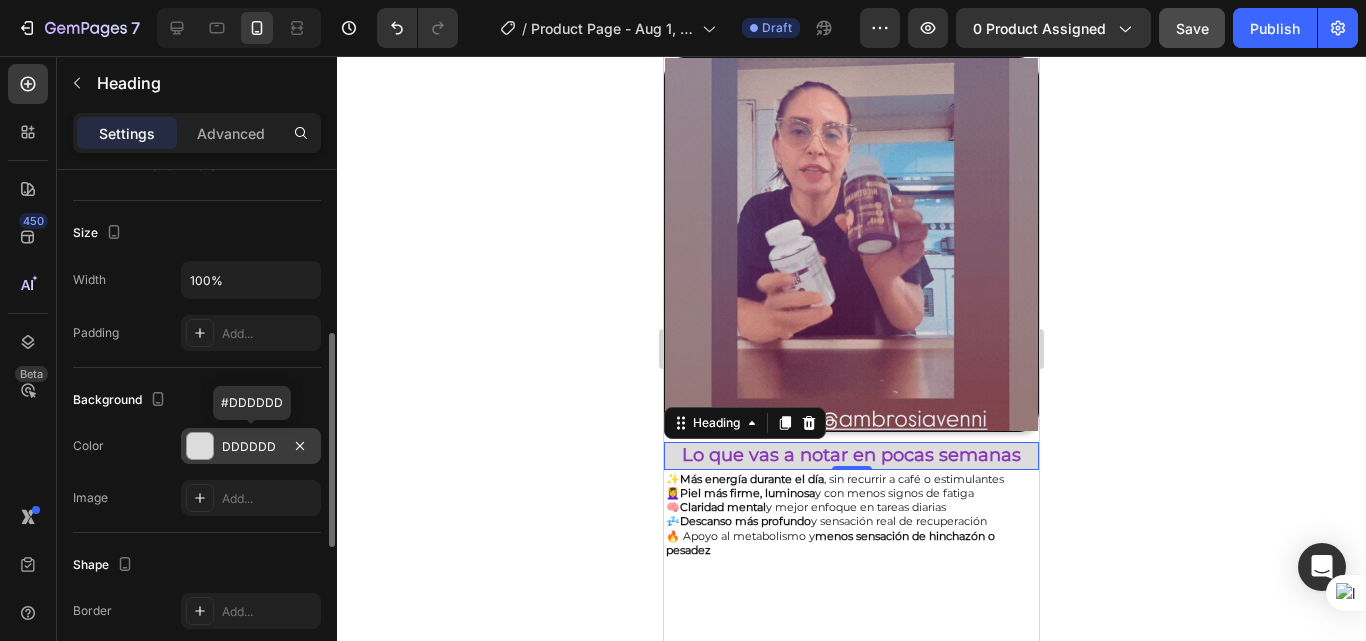 click at bounding box center (200, 446) 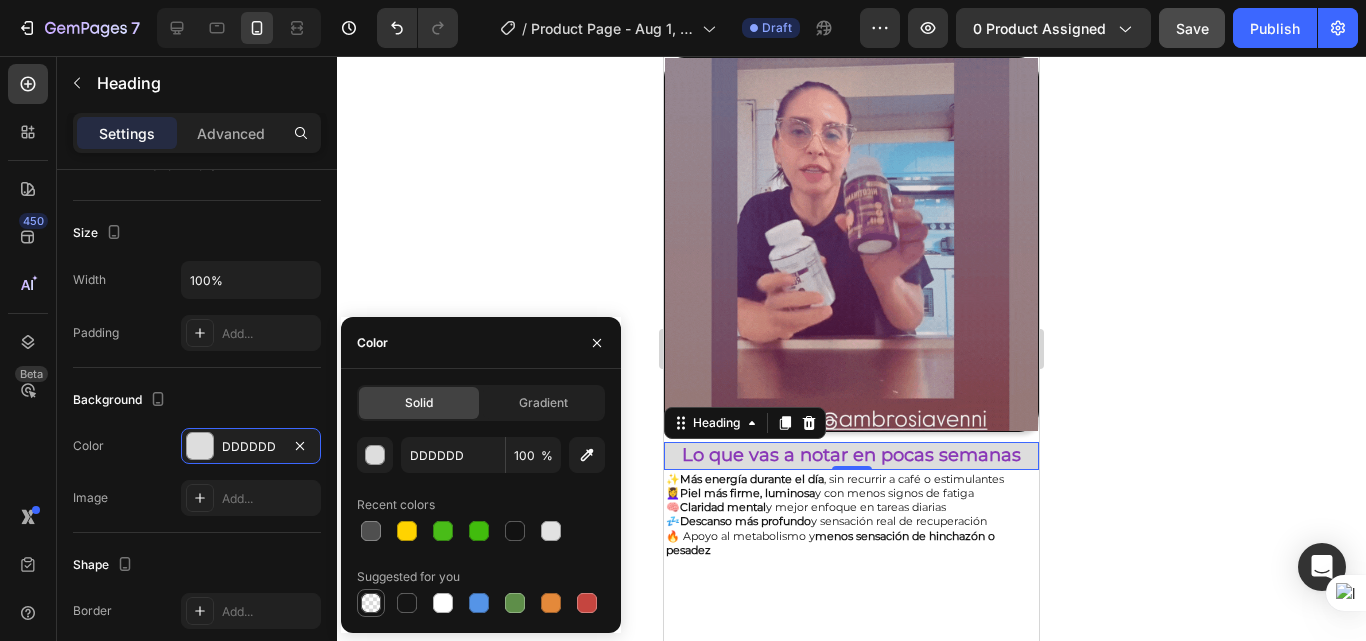 click at bounding box center [371, 603] 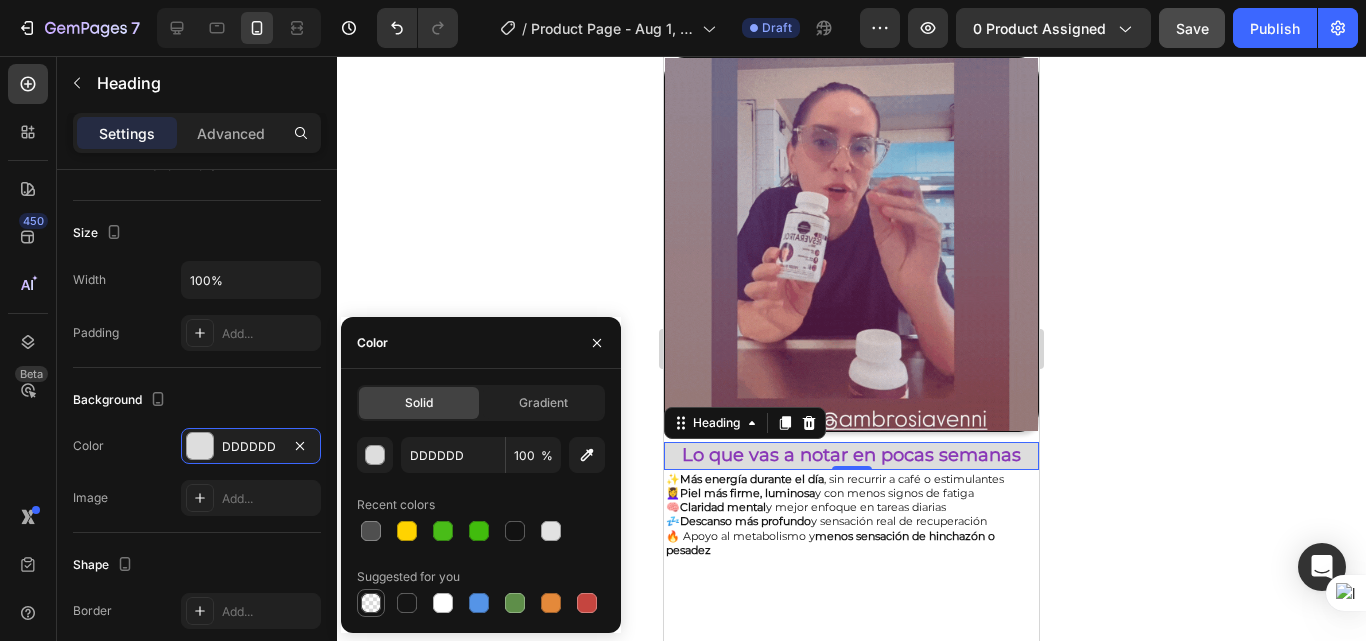 type on "000000" 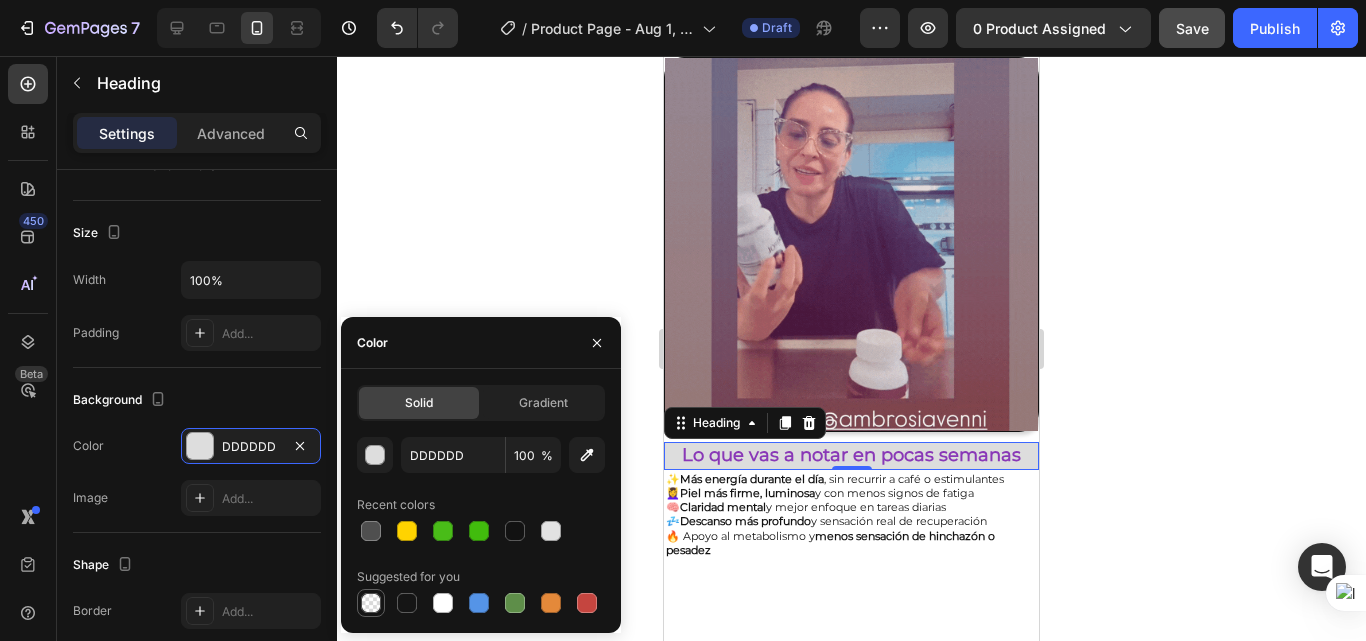 type on "0" 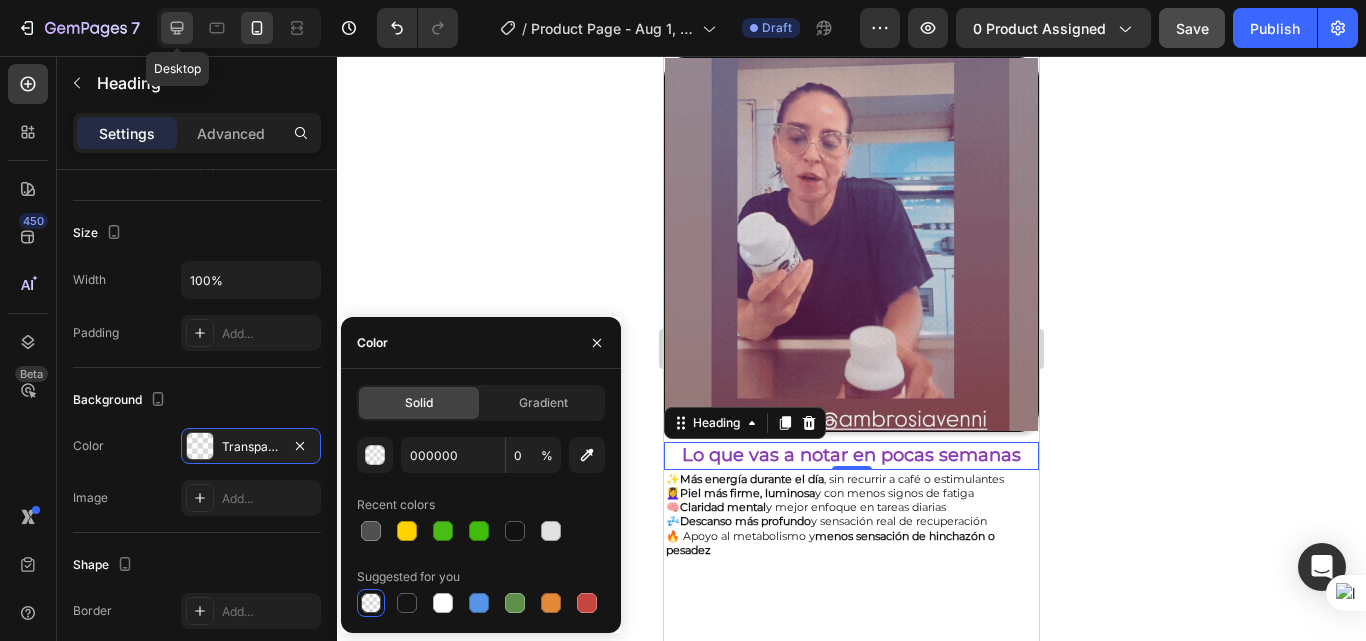 click 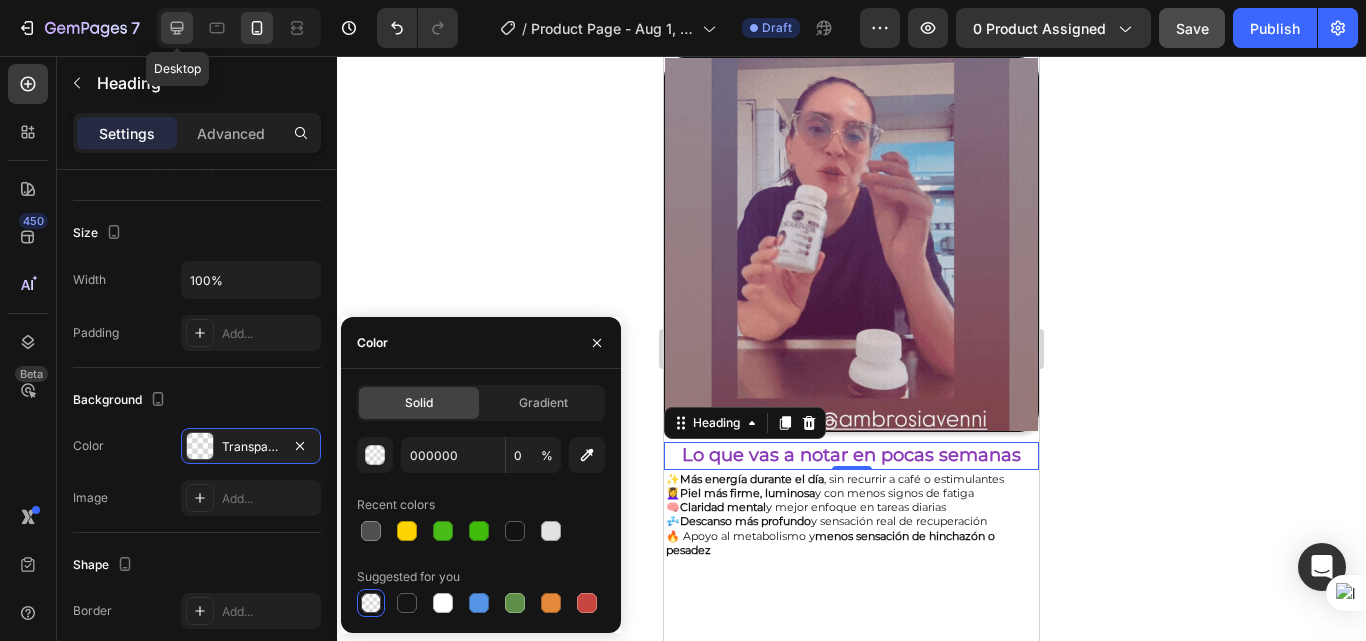 type on "34" 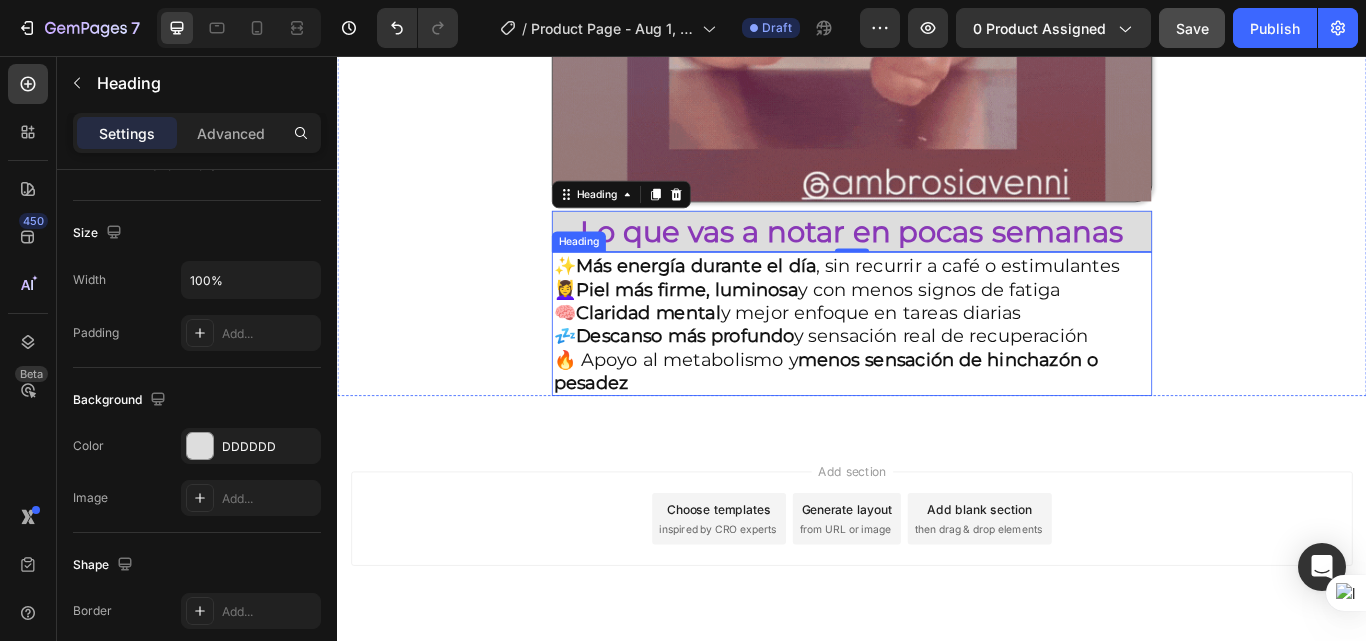 scroll, scrollTop: 1798, scrollLeft: 0, axis: vertical 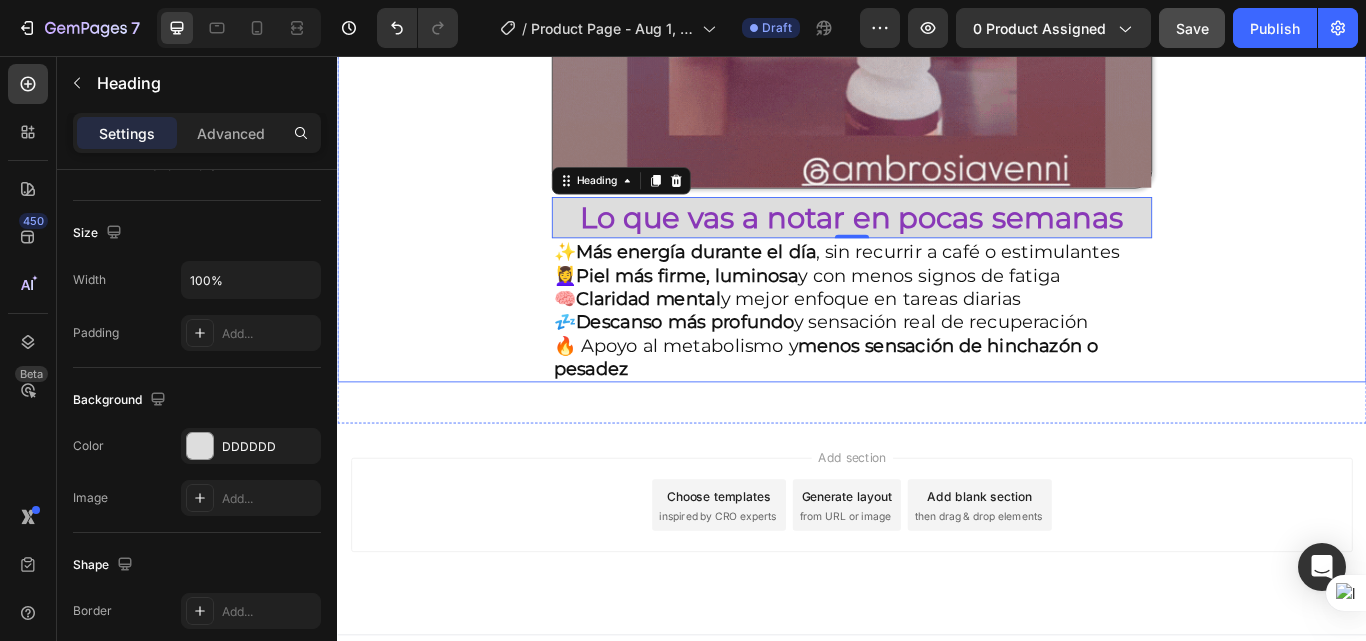 click on "Envio gratis a Toda Colombia - 2 a 4 dias habiles 🚛 Heading Image ⭐ 4.8/5 basado en +1200 experiencias reales Heading ⁠⁠⁠⁠⁠⁠⁠ Antes: $180.000 Heading Hoy en solo : $159.900 Heading AHORRA 30% DE DESCUENTO Heading
Publish the page to see the content.
Custom Code Image Lo que vas a notar en pocas semanas Heading   0 ✨  Más energía durante el día , sin recurrir a café o estimulantes  💆‍♀️  Piel más firme, luminosa  y con menos signos de fatiga  🧠  Claridad mental  y mejor enfoque en tareas diarias  💤  Descanso más profundo  y sensación real de recuperación  🔥 Apoyo al metabolismo y  menos sensación de hinchazón o pesadez Heading Row" at bounding box center (937, -632) 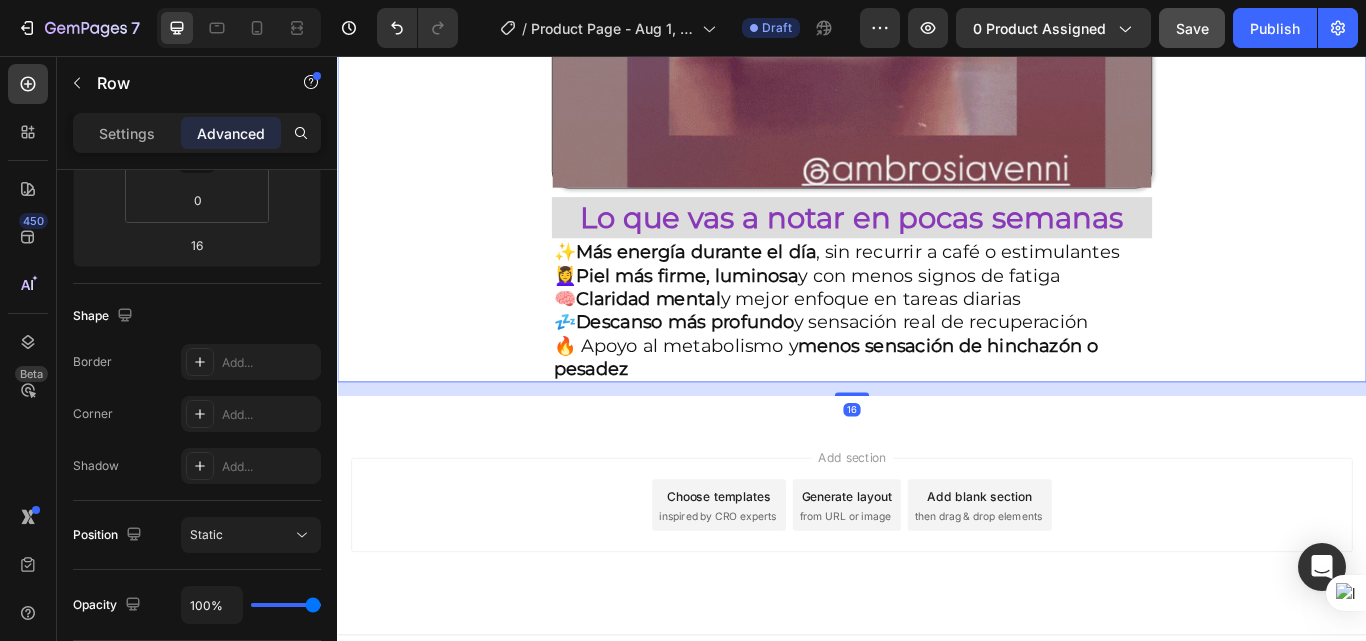 scroll, scrollTop: 0, scrollLeft: 0, axis: both 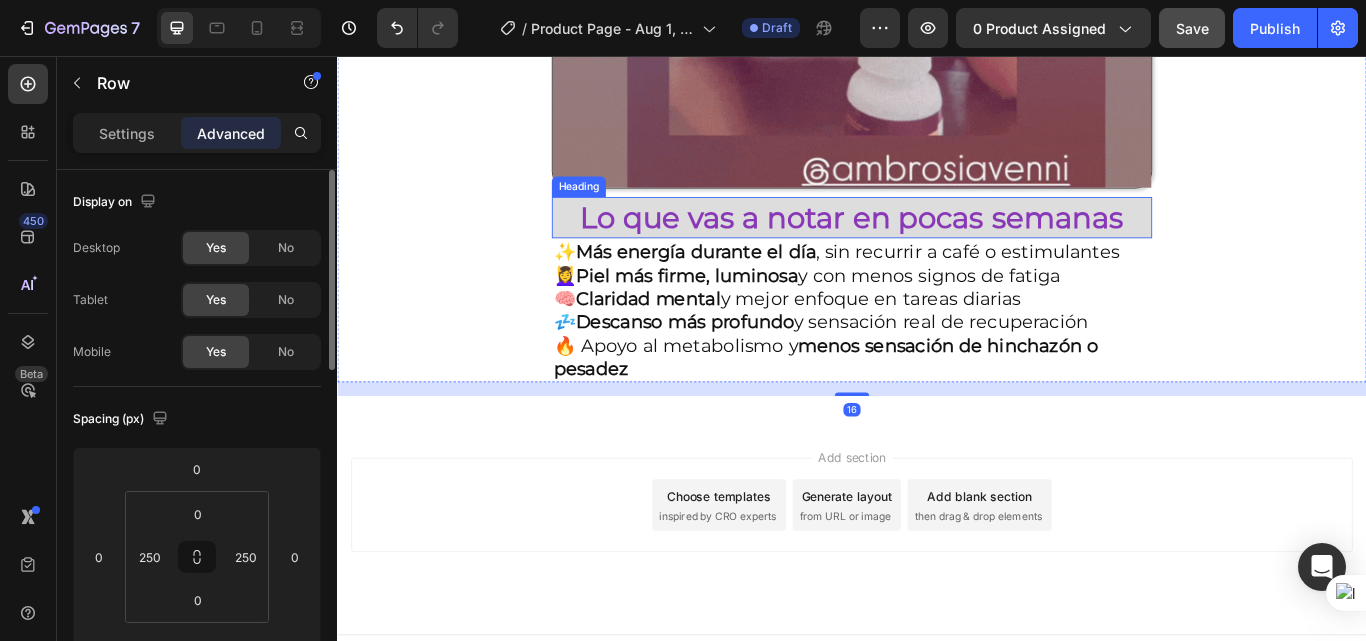click on "Lo que vas a notar en pocas semanas" at bounding box center (937, 245) 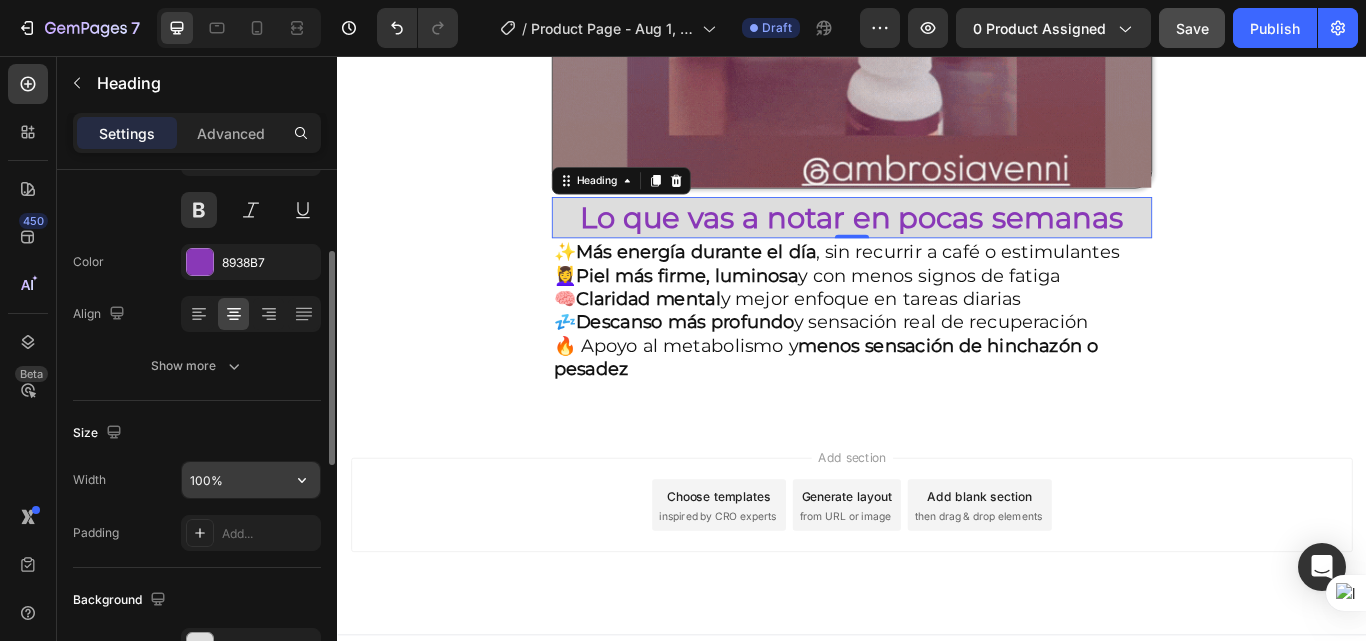 scroll, scrollTop: 300, scrollLeft: 0, axis: vertical 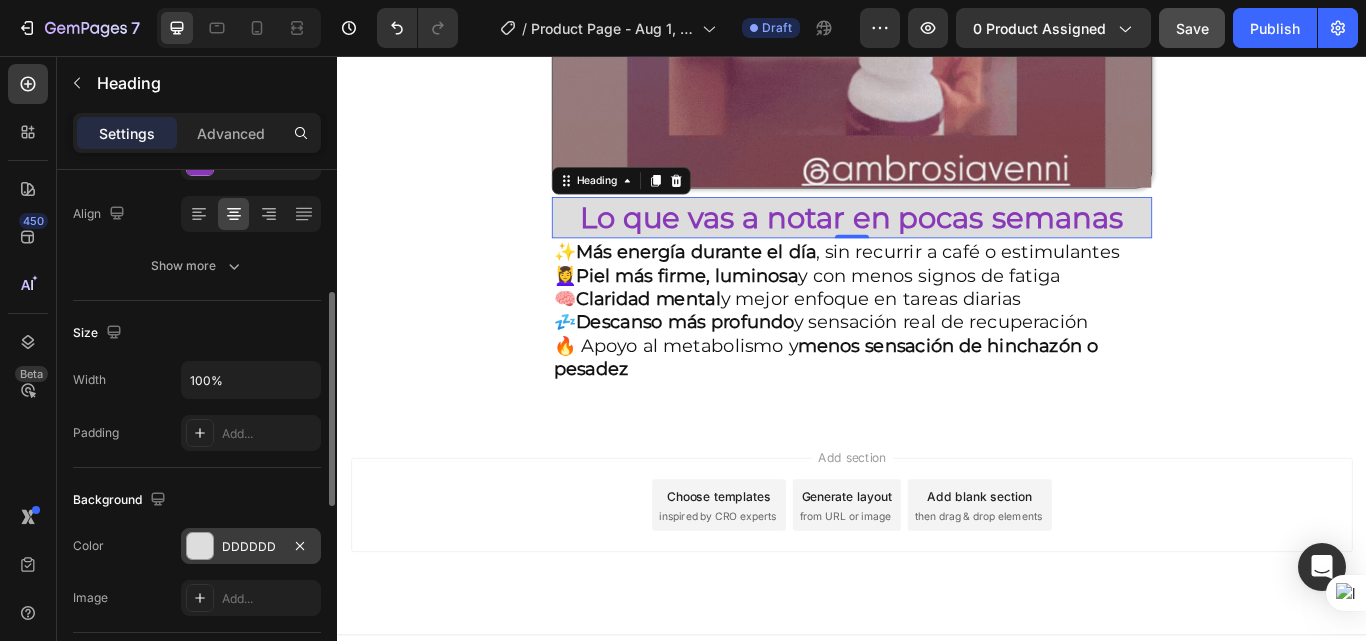 click at bounding box center [200, 546] 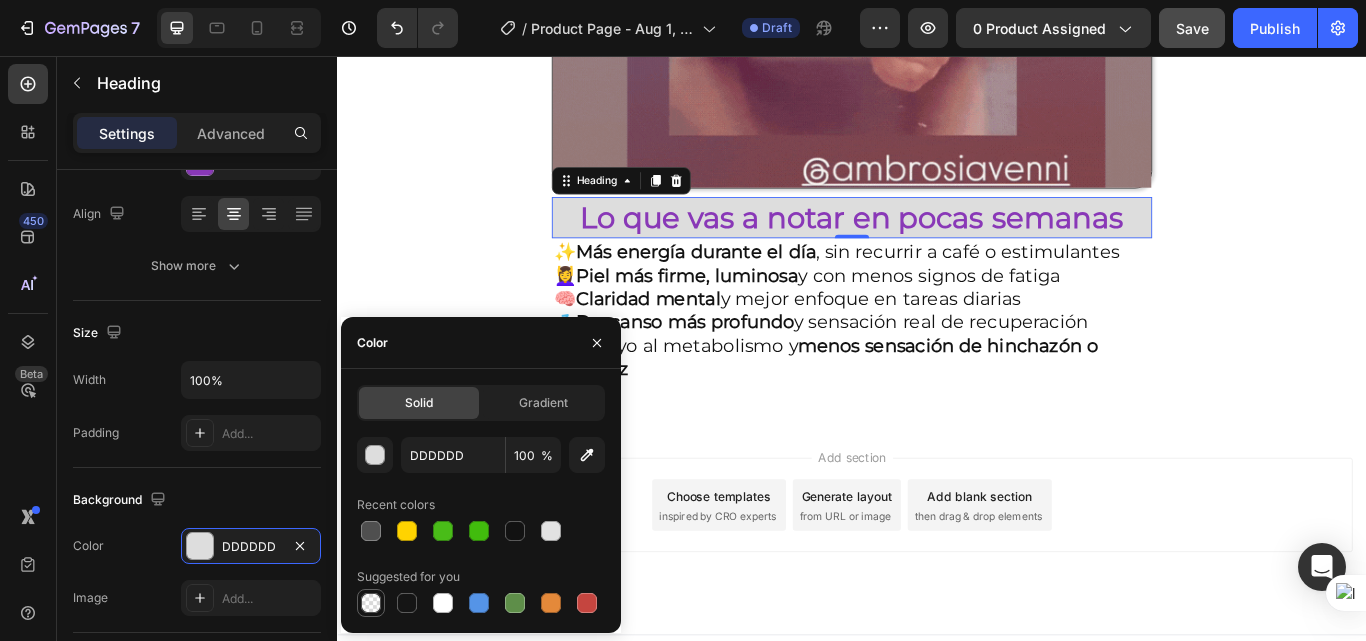 click at bounding box center (371, 603) 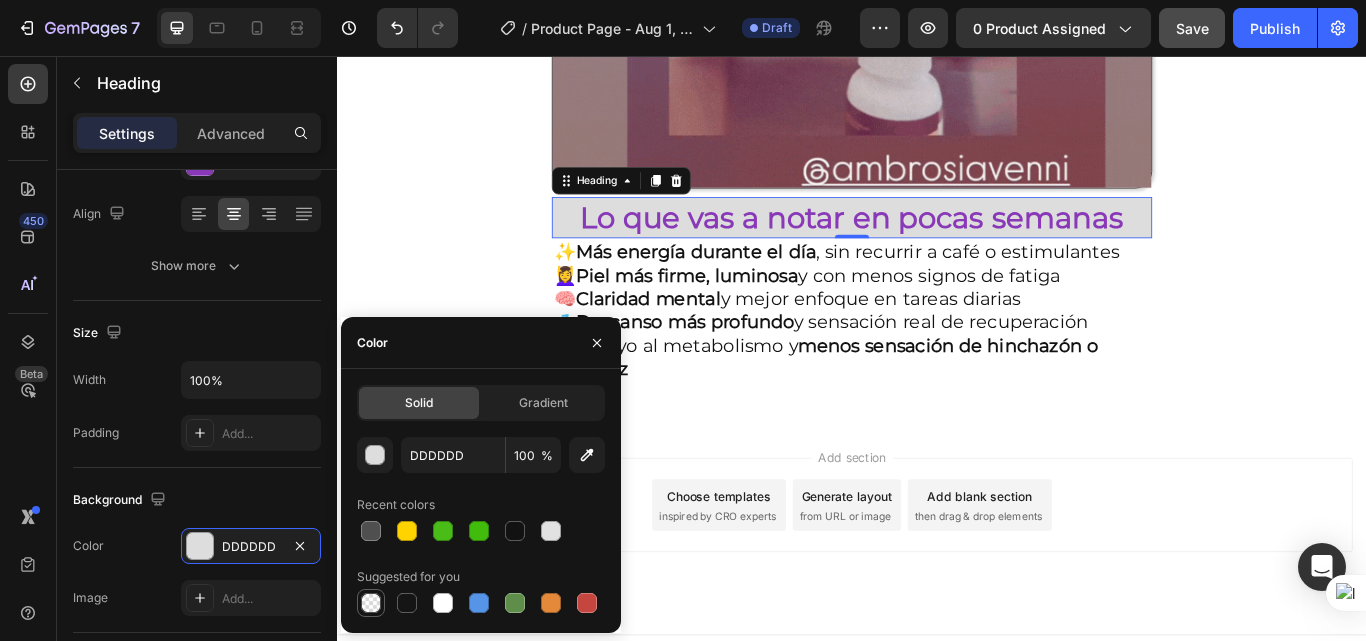 type on "000000" 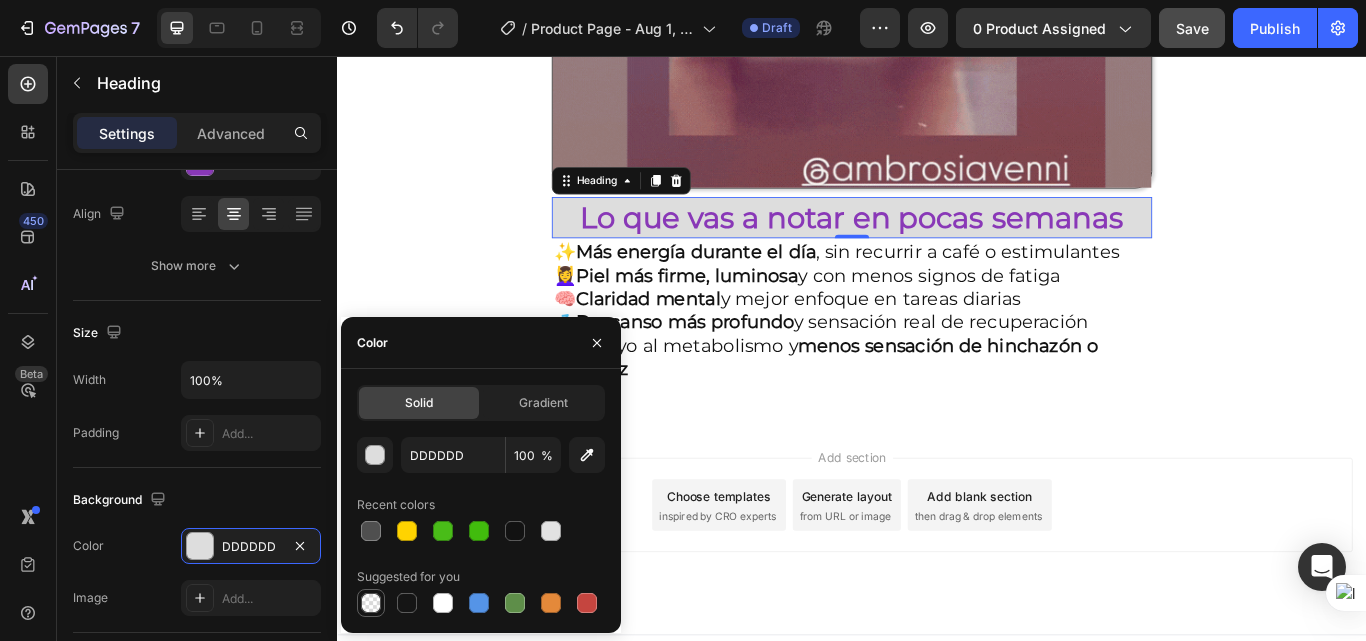 type on "0" 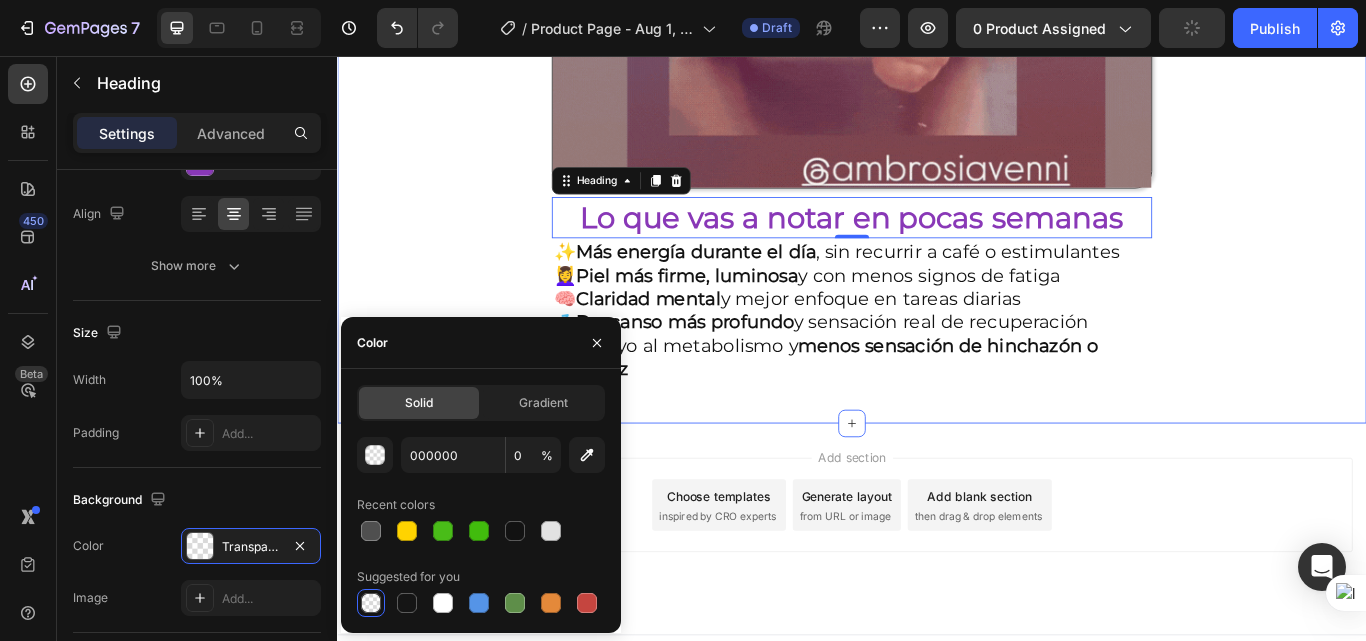 click on "Envio gratis a Toda Colombia - 2 a 4 dias habiles 🚛 Heading Image ⭐ 4.8/5 basado en +1200 experiencias reales Heading ⁠⁠⁠⁠⁠⁠⁠ Antes: $180.000 Heading Hoy en solo : $159.900 Heading AHORRA 30% DE DESCUENTO Heading
Publish the page to see the content.
Custom Code Image Lo que vas a notar en pocas semanas Heading   0 ✨  Más energía durante el día , sin recurrir a café o estimulantes  💆‍♀️  Piel más firme, luminosa  y con menos signos de fatiga  🧠  Claridad mental  y mejor enfoque en tareas diarias  💤  Descanso más profundo  y sensación real de recuperación  🔥 Apoyo al metabolismo y  menos sensación de hinchazón o pesadez Heading Row" at bounding box center (937, -624) 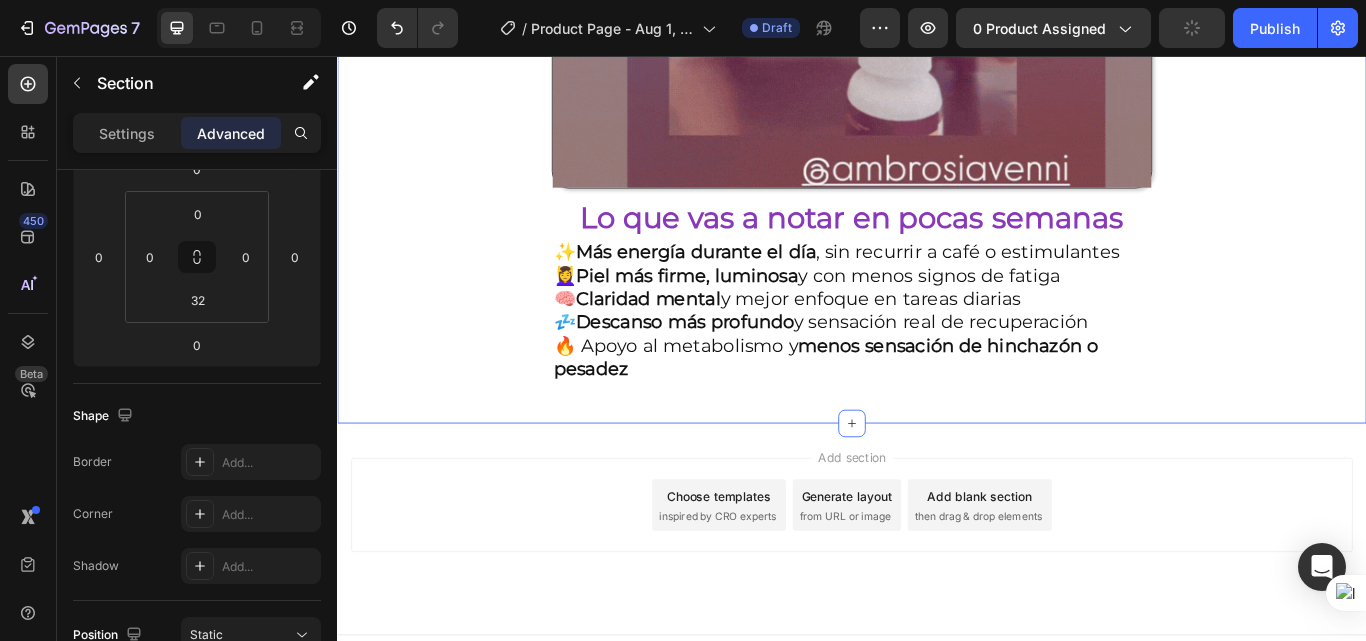 scroll, scrollTop: 1797, scrollLeft: 0, axis: vertical 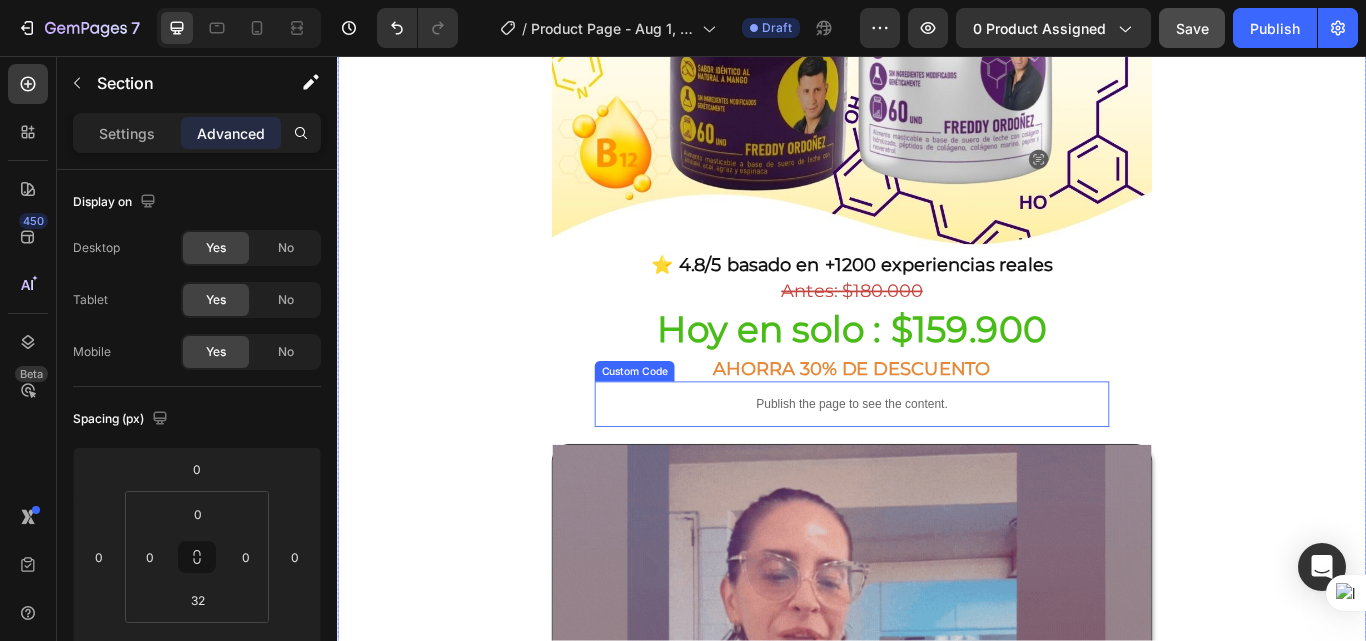 click on "Publish the page to see the content." at bounding box center [937, 462] 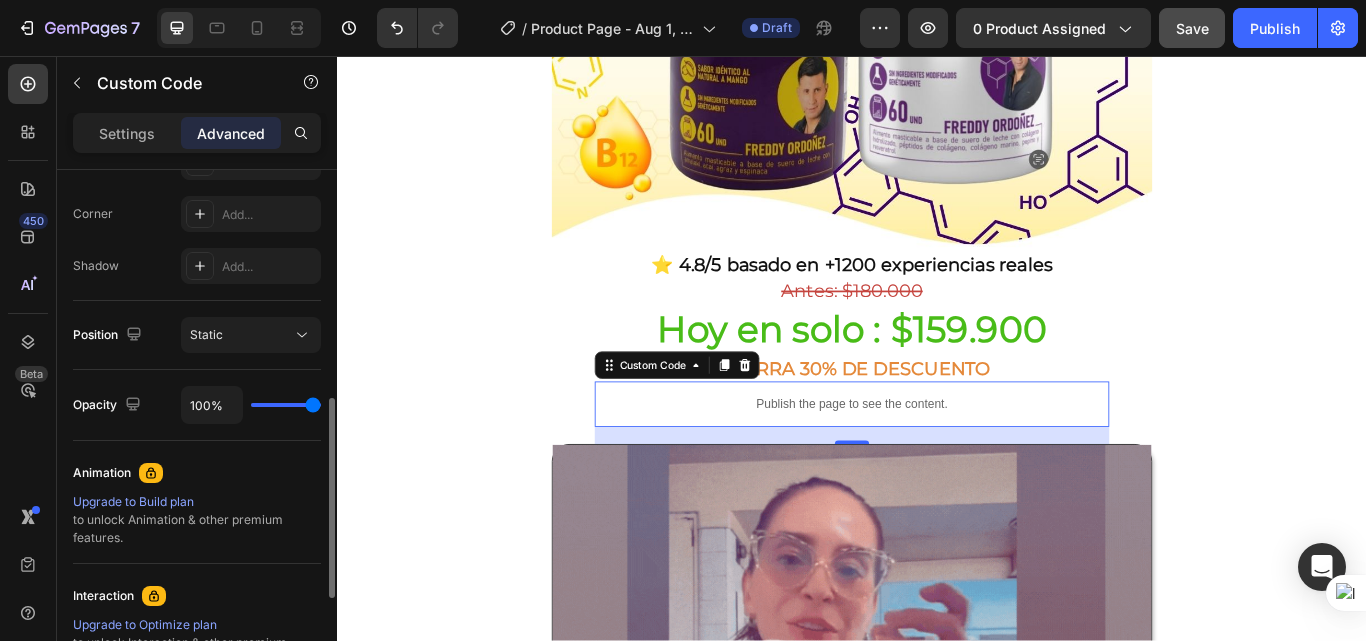 scroll, scrollTop: 800, scrollLeft: 0, axis: vertical 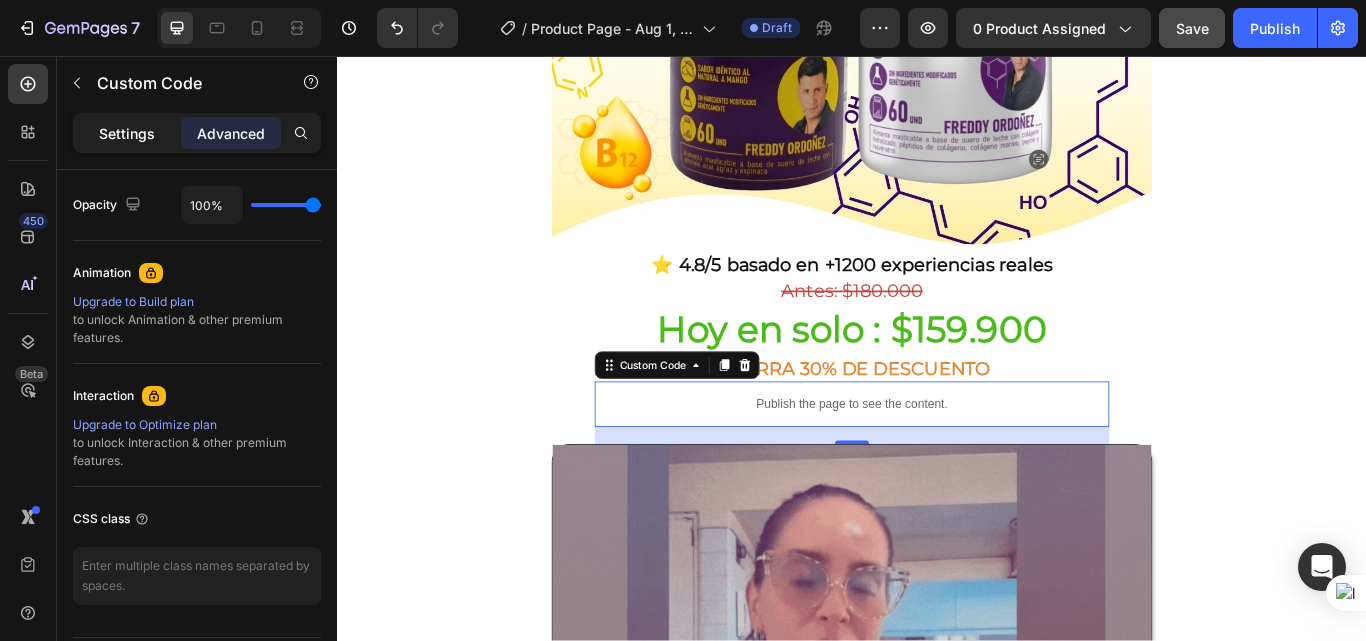 click on "Settings" at bounding box center (127, 133) 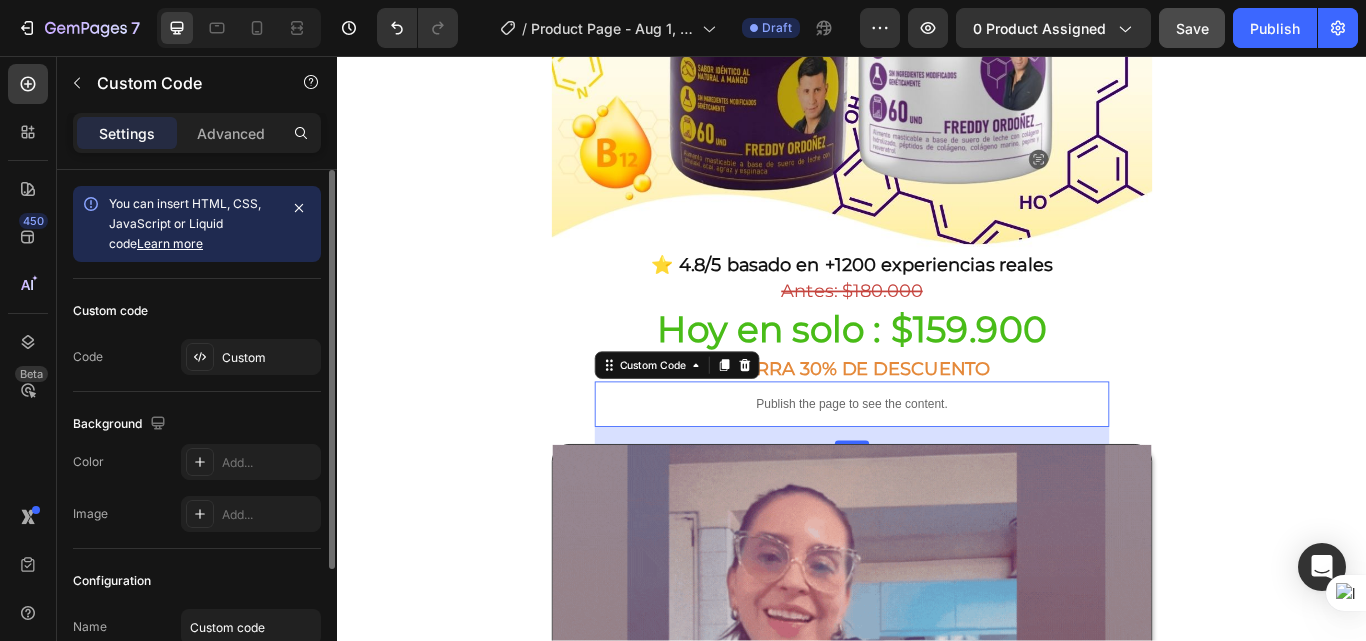 scroll, scrollTop: 100, scrollLeft: 0, axis: vertical 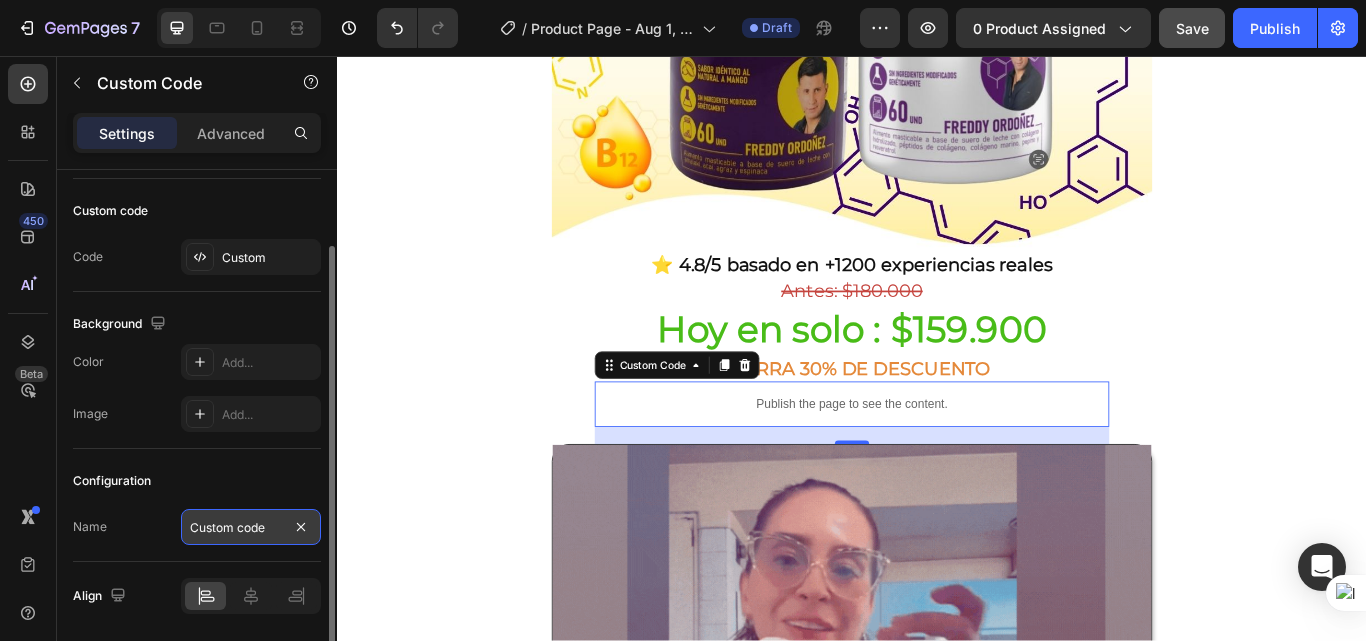 click on "Custom code" at bounding box center [251, 527] 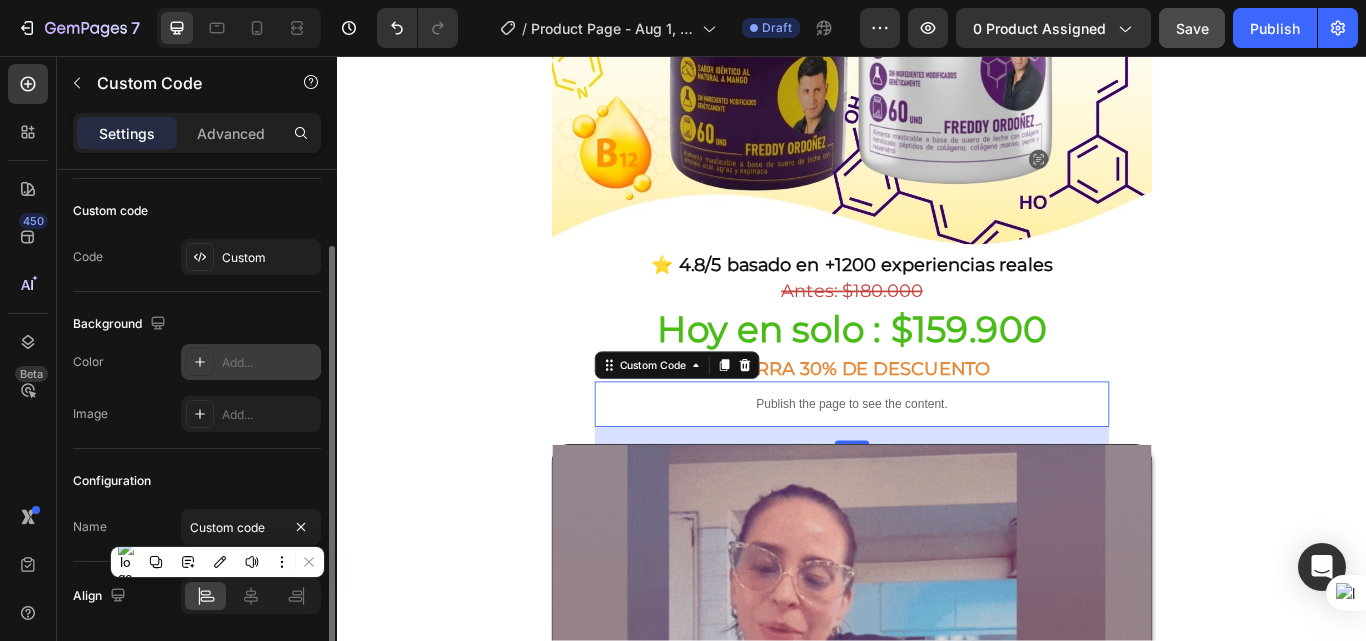 click on "Add..." at bounding box center [269, 363] 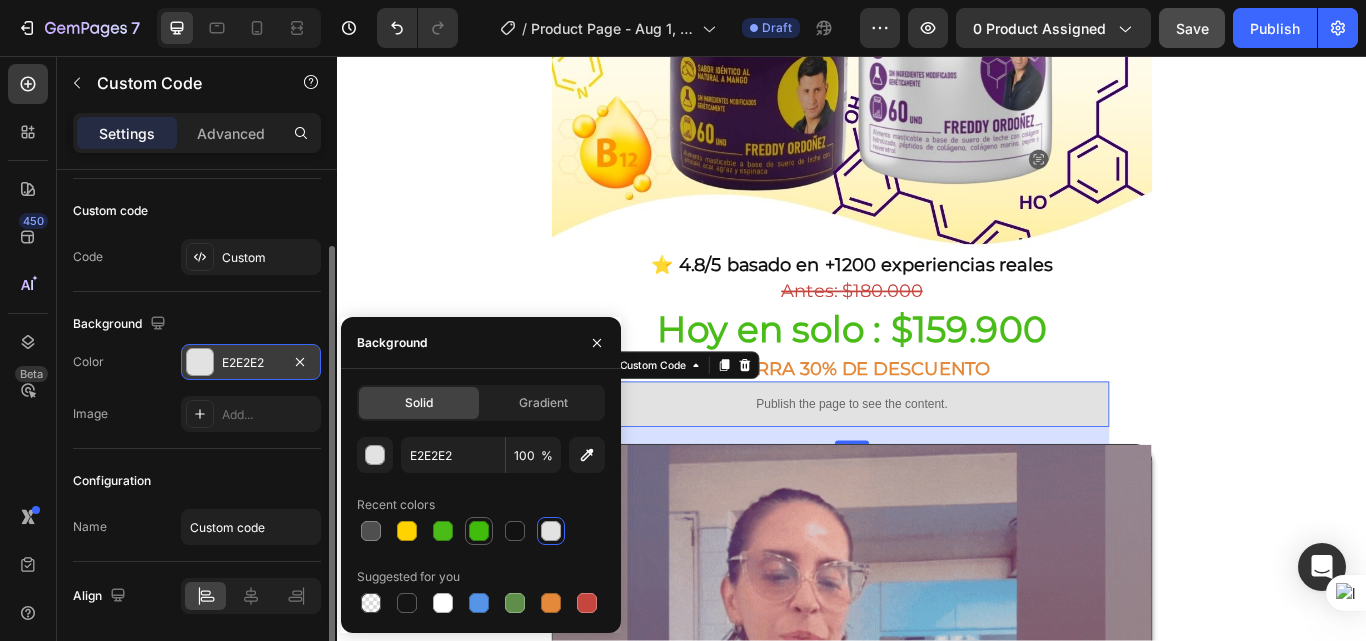 click at bounding box center (479, 531) 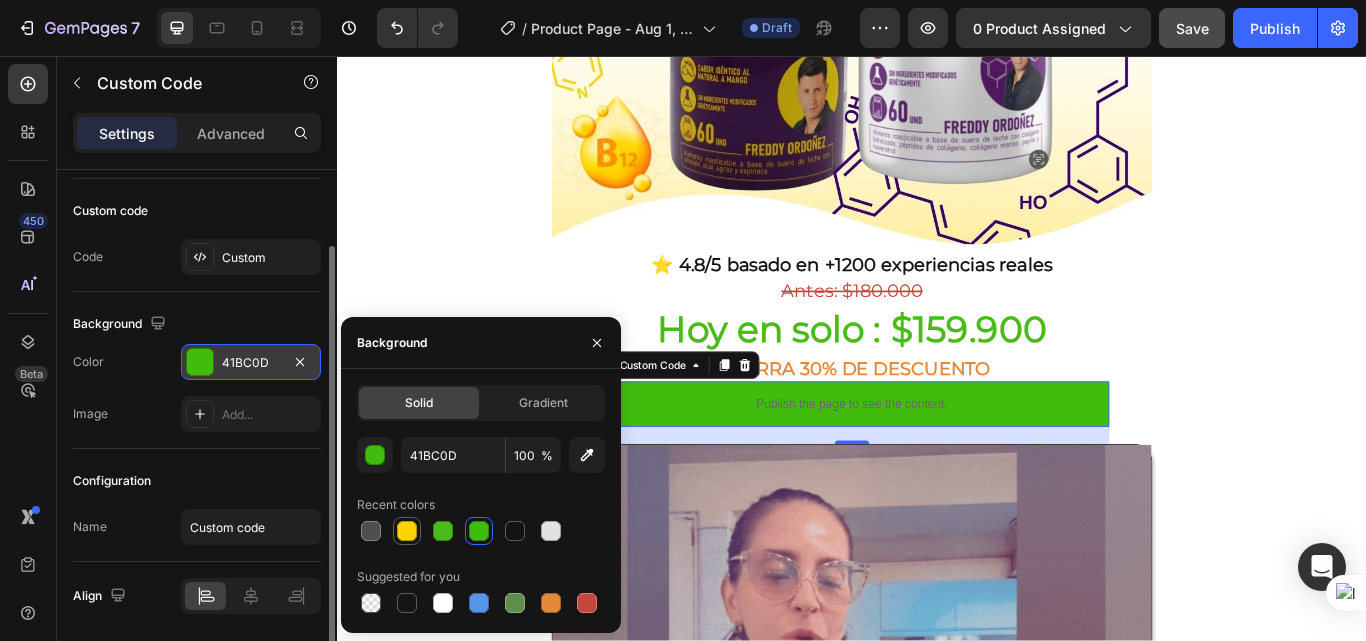 click at bounding box center (407, 531) 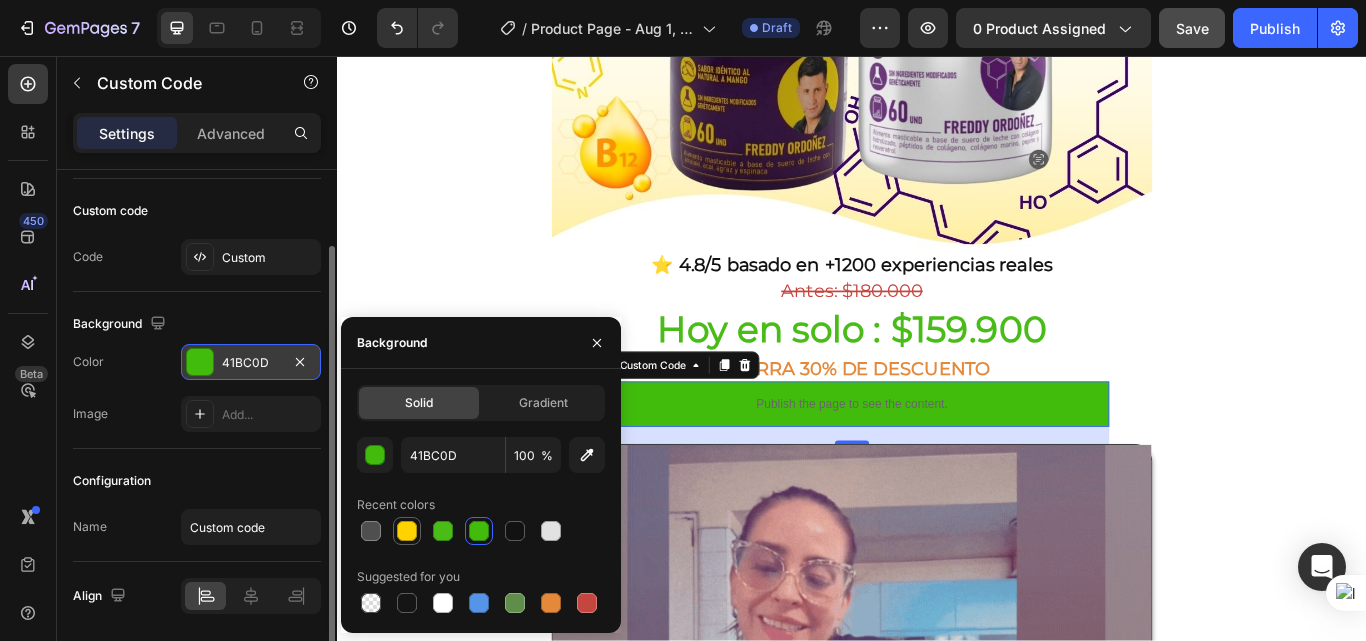 type on "FFD300" 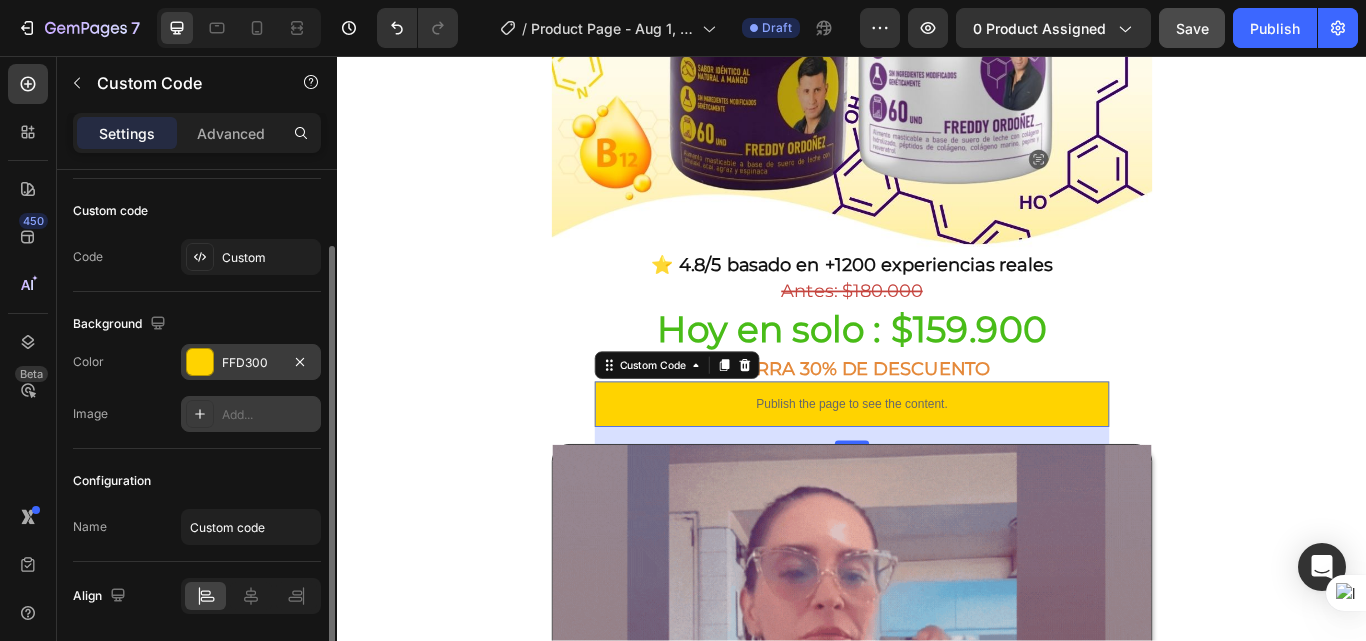 click on "Add..." at bounding box center (269, 415) 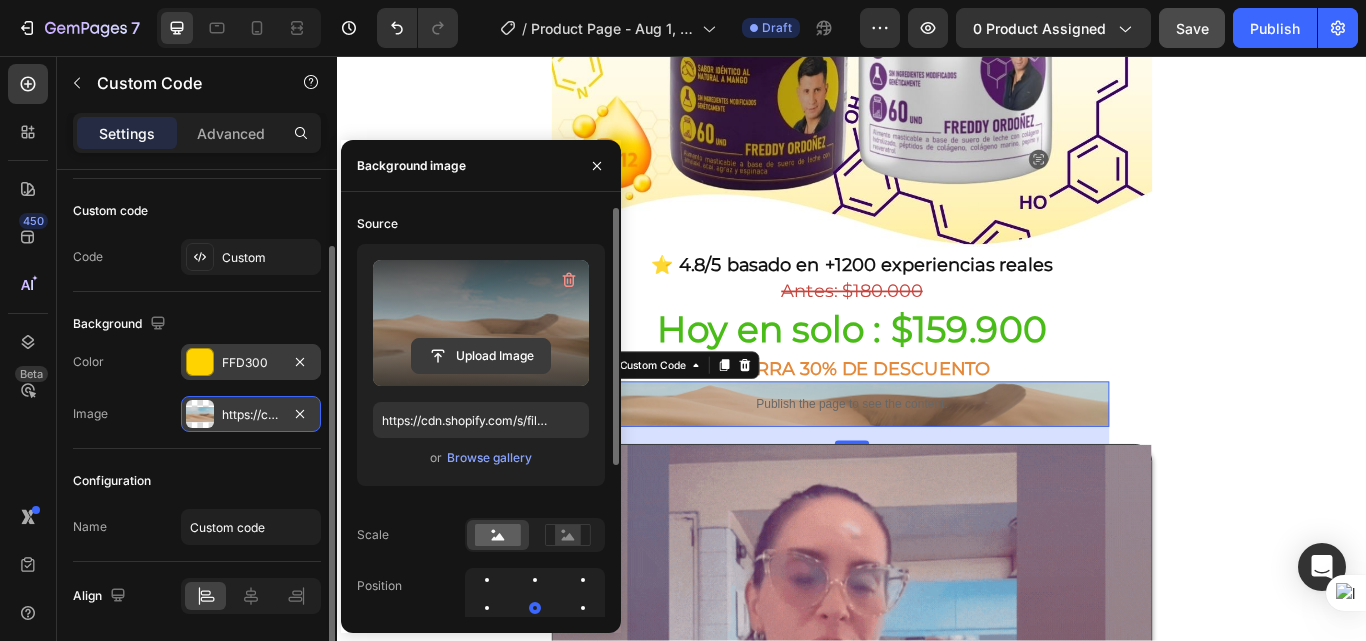 click 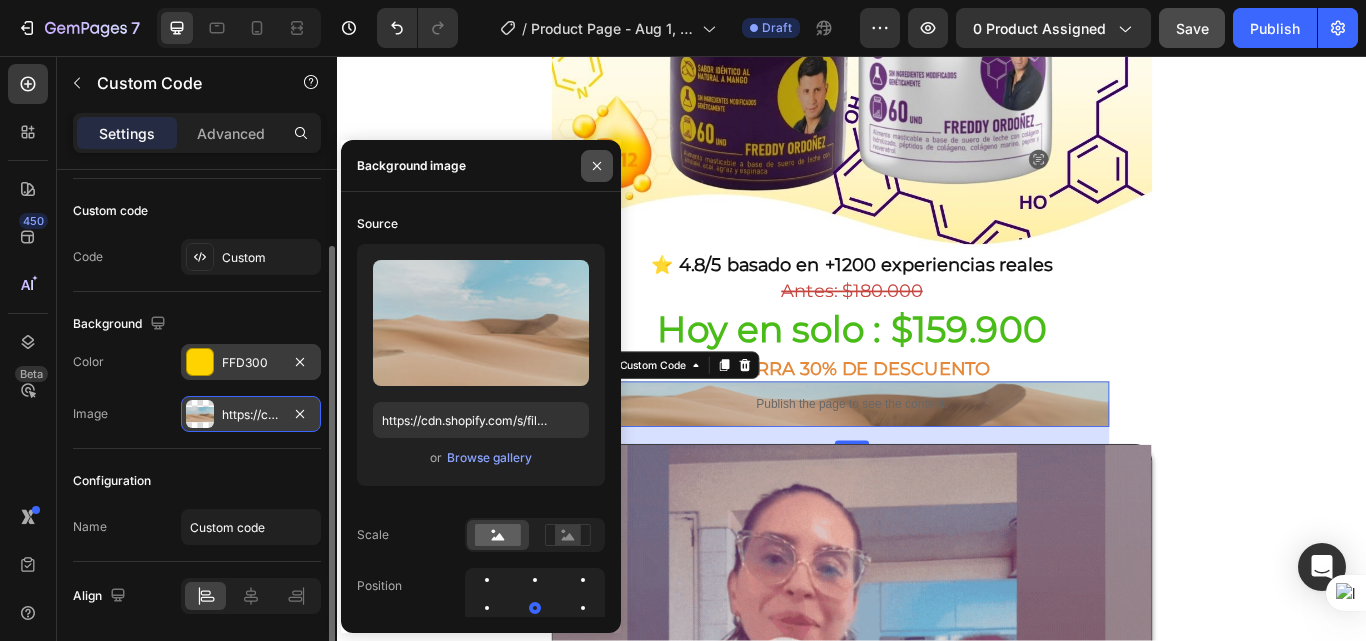 drag, startPoint x: 597, startPoint y: 169, endPoint x: 290, endPoint y: 141, distance: 308.27423 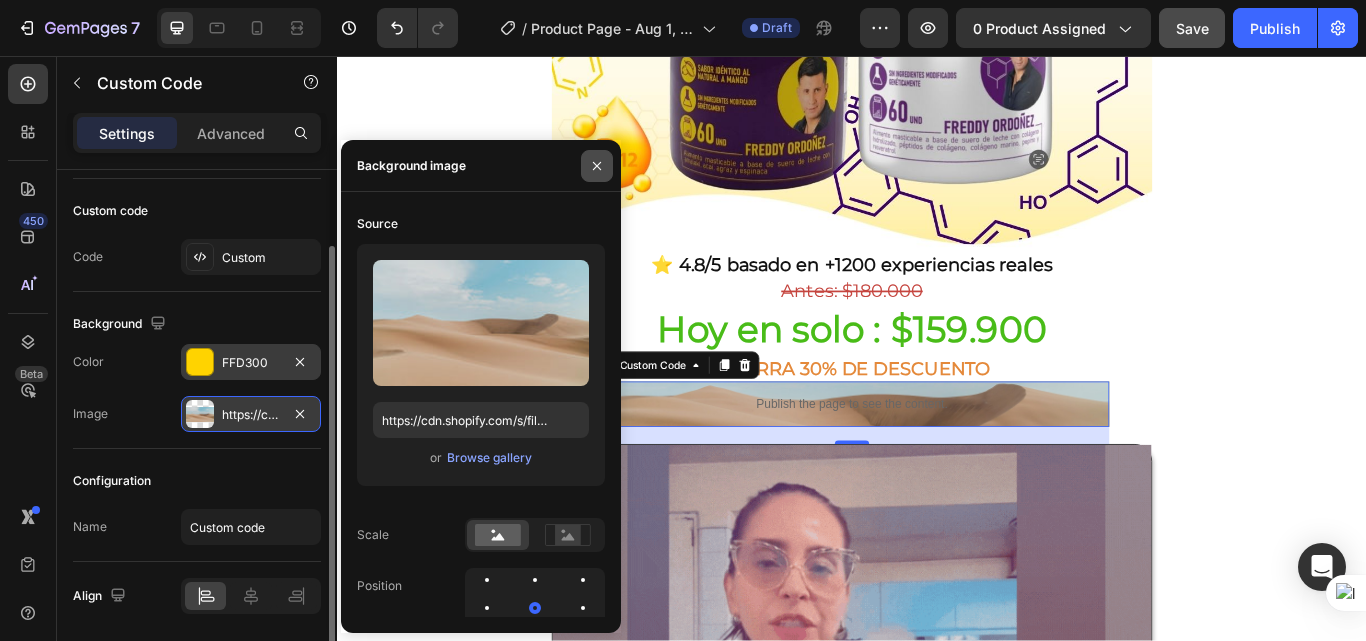 click 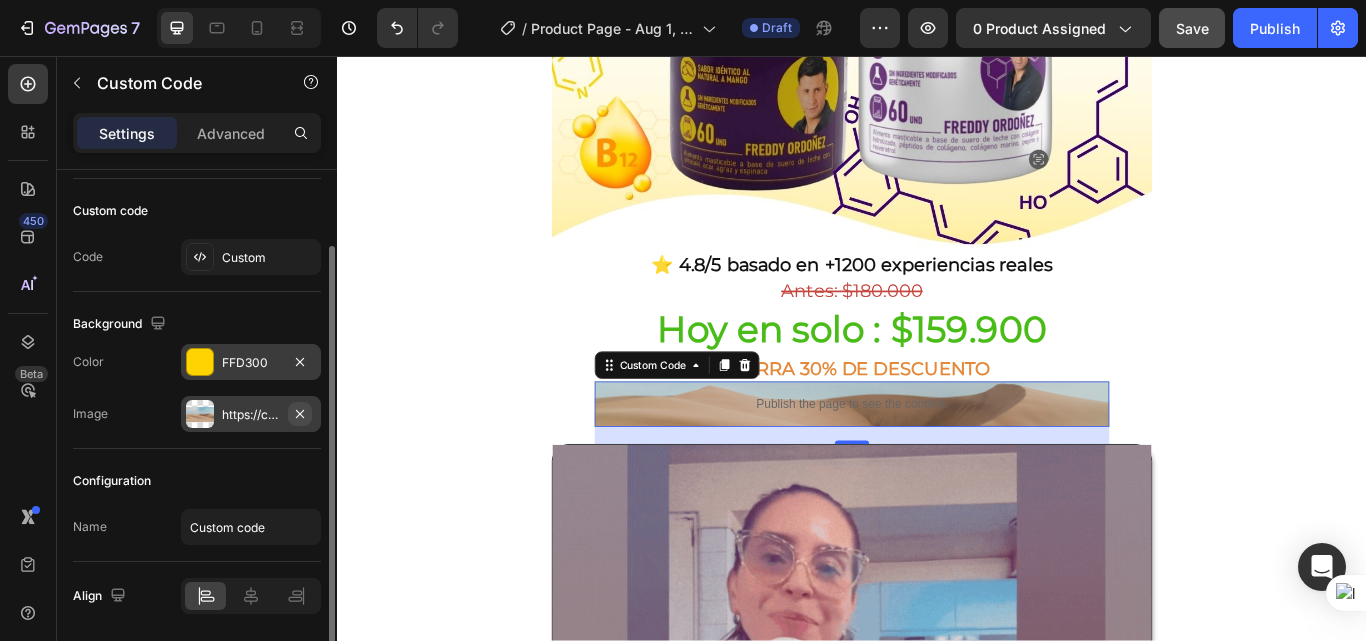 click 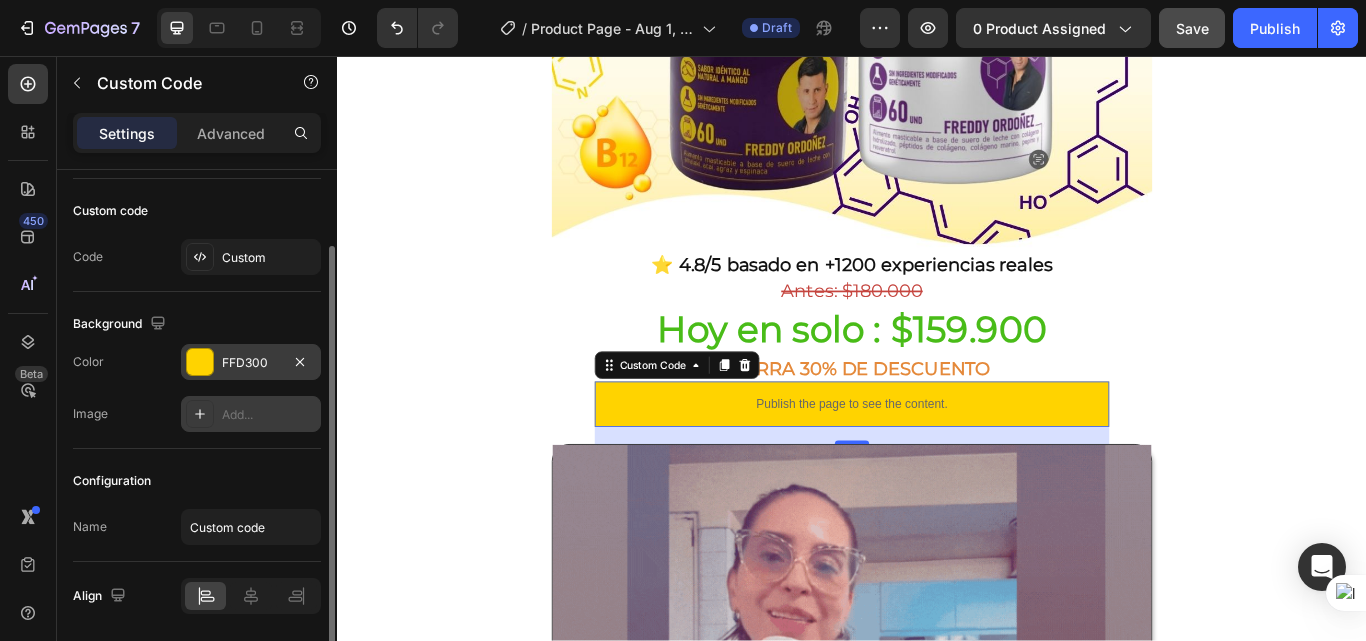 click on "Add..." at bounding box center (269, 415) 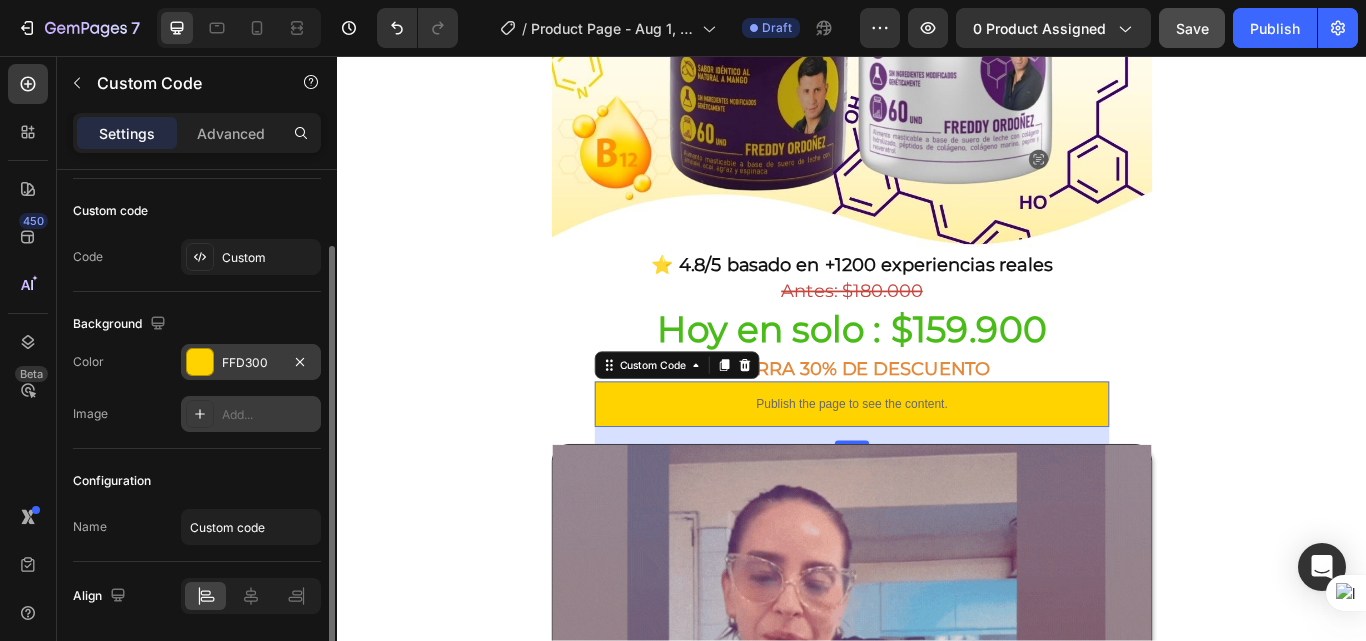 type on "https://cdn.shopify.com/s/files/1/2005/9307/files/background_settings.jpg" 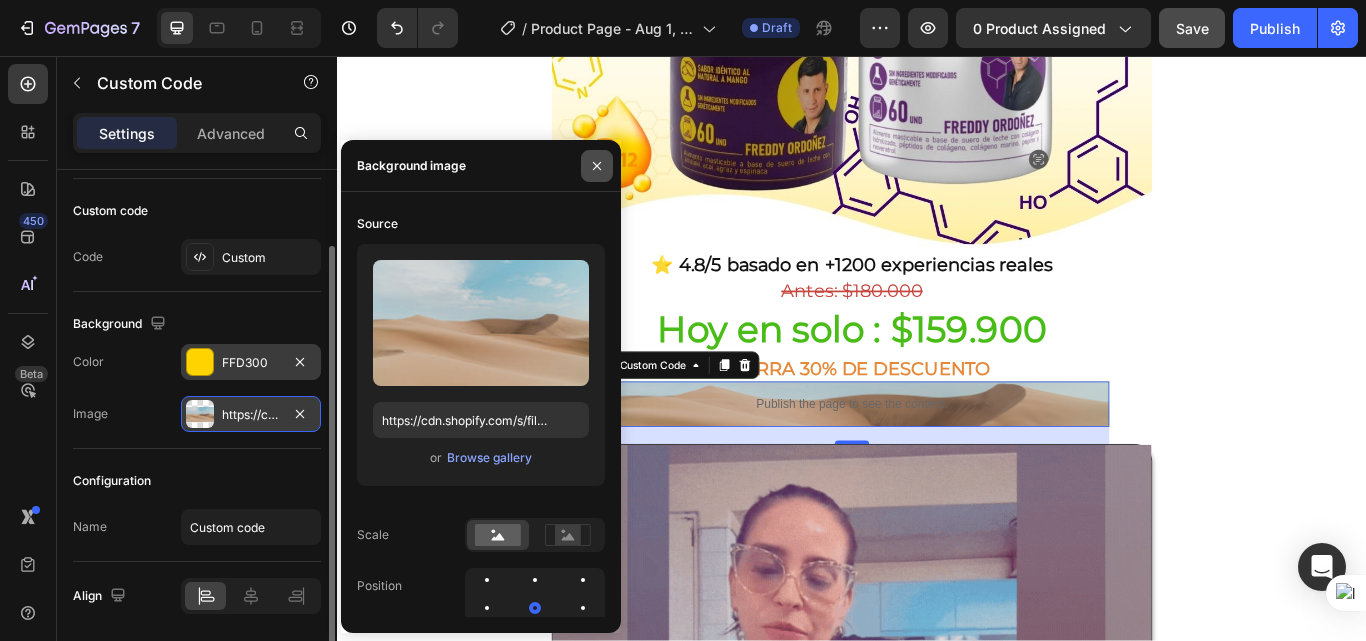 click 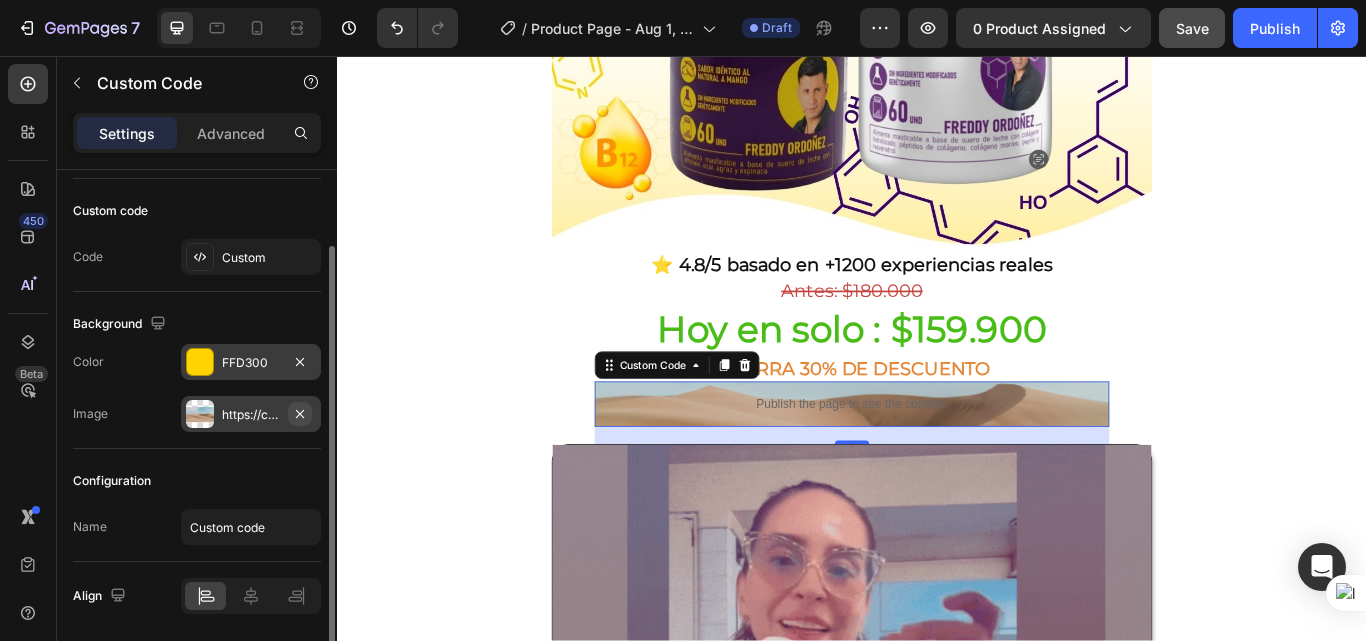 click 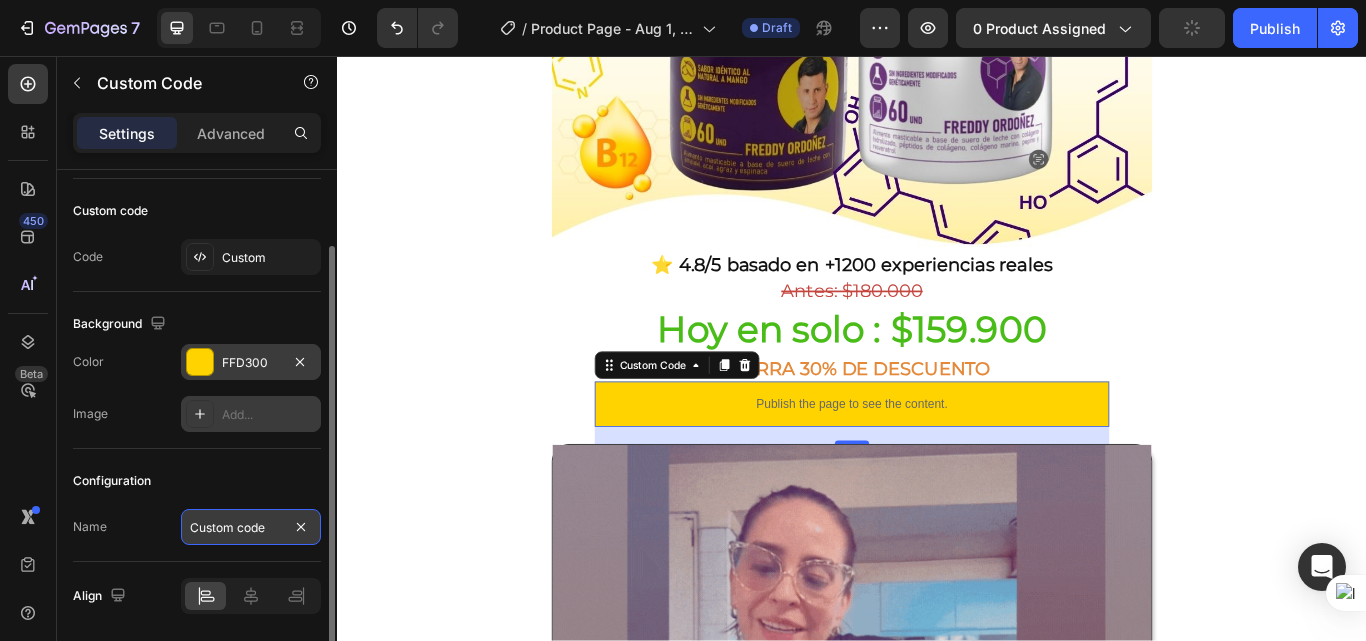 click on "Custom code" at bounding box center (251, 527) 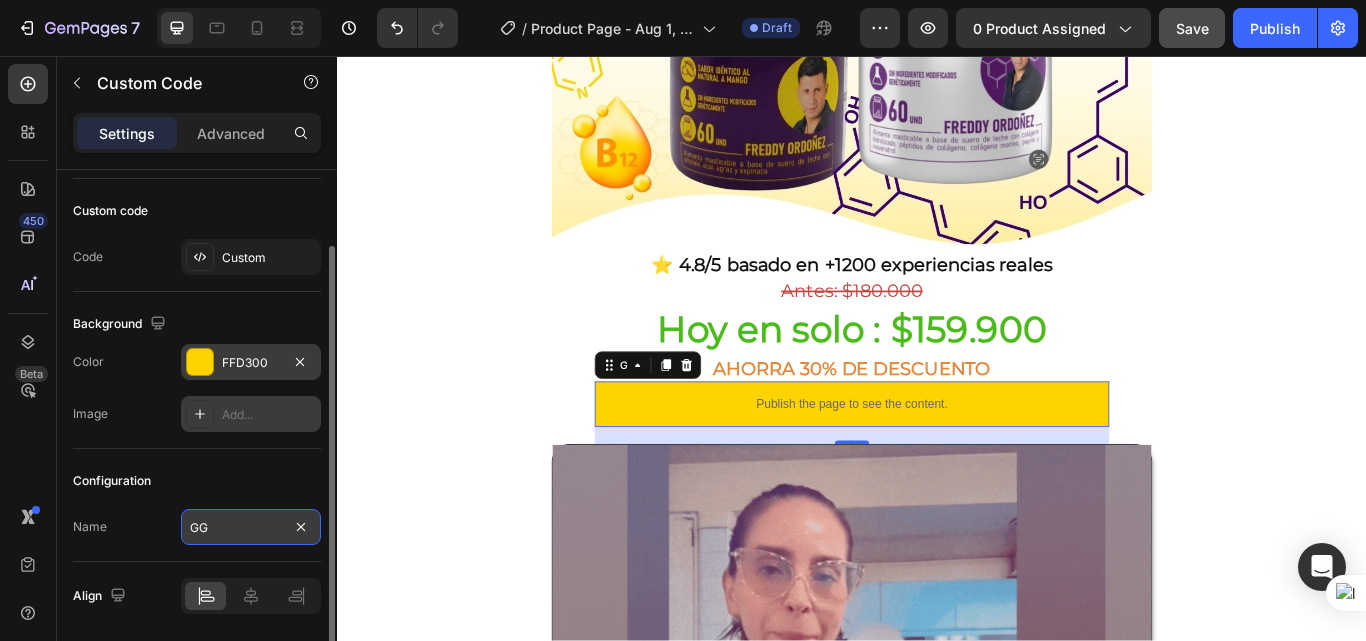 type on "GGG" 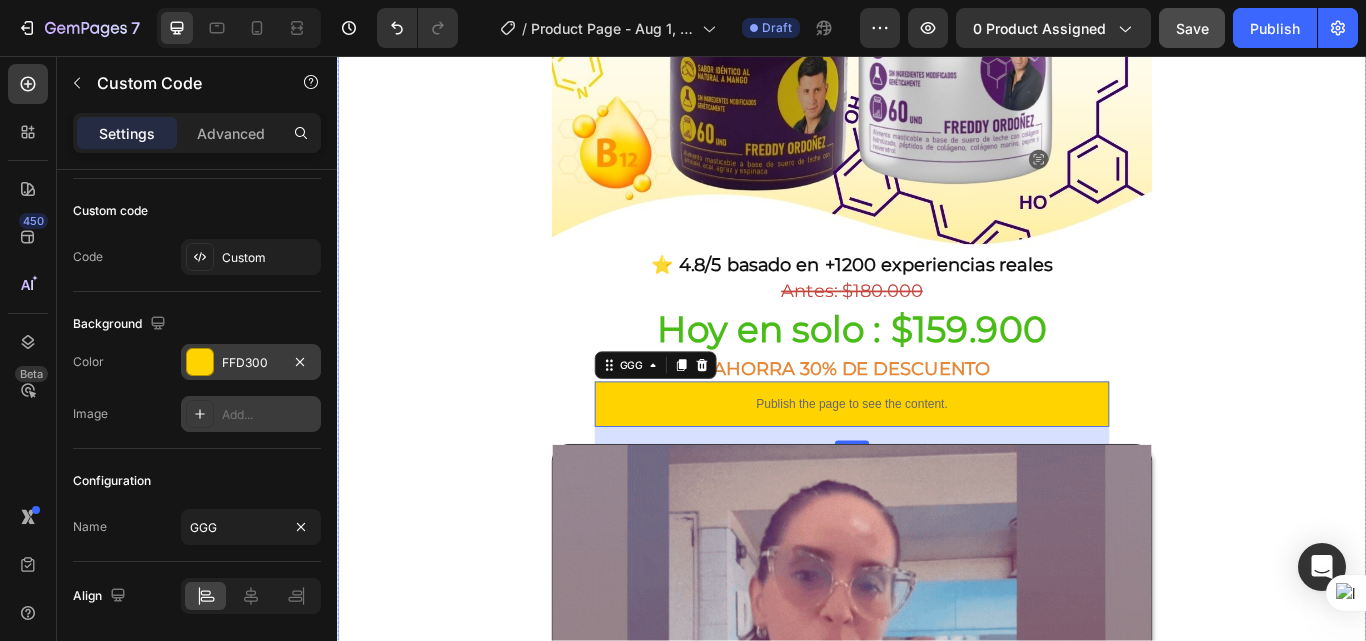 click on "Envio gratis a Toda Colombia - 2 a 4 dias habiles 🚛 Heading Image ⭐ 4.8/5 basado en +1200 experiencias reales Heading ⁠⁠⁠⁠⁠⁠⁠ Antes: $180.000 Heading Hoy en solo : $159.900 Heading AHORRA 30% DE DESCUENTO Heading
Publish the page to see the content.
GGG   20 Image Lo que vas a notar en pocas semanas Heading ✨  Más energía durante el día , sin recurrir a café o estimulantes  💆‍♀️  Piel más firme, luminosa  y con menos signos de fatiga  🧠  Claridad mental  y mejor enfoque en tareas diarias  💤  Descanso más profundo  y sensación real de recuperación  🔥 Apoyo al metabolismo y  menos sensación de hinchazón o pesadez Heading Row" at bounding box center (937, 366) 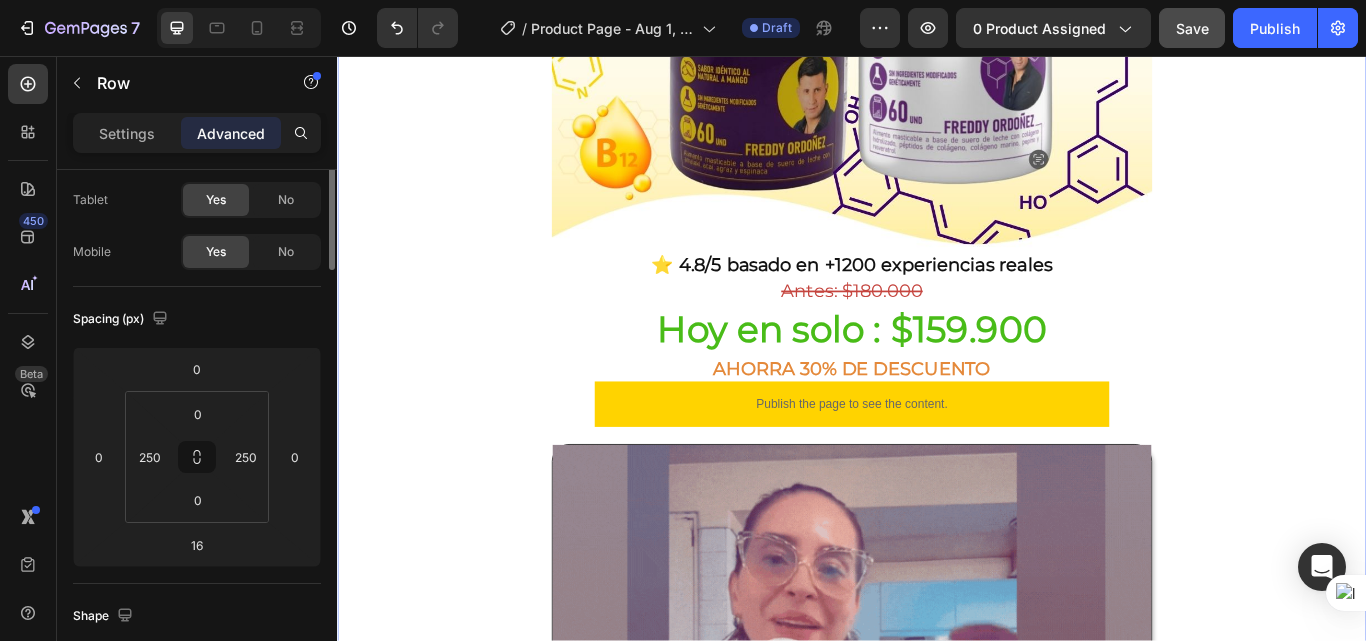 scroll, scrollTop: 0, scrollLeft: 0, axis: both 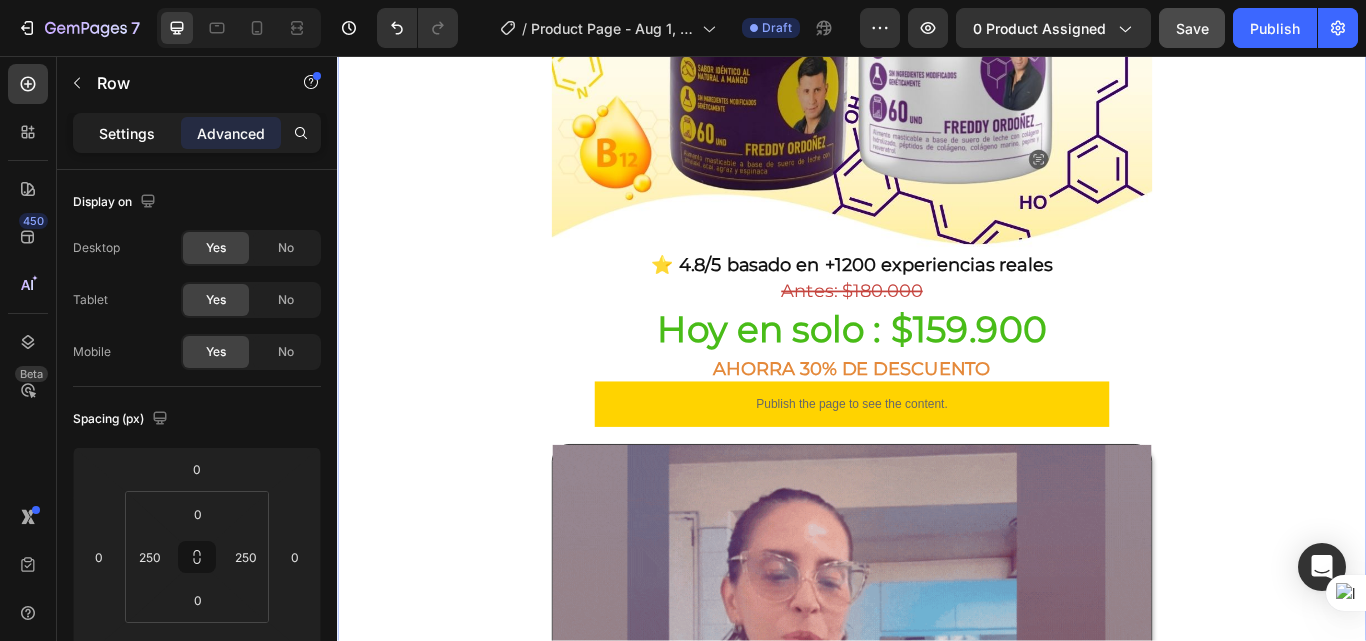 click on "Settings" at bounding box center (127, 133) 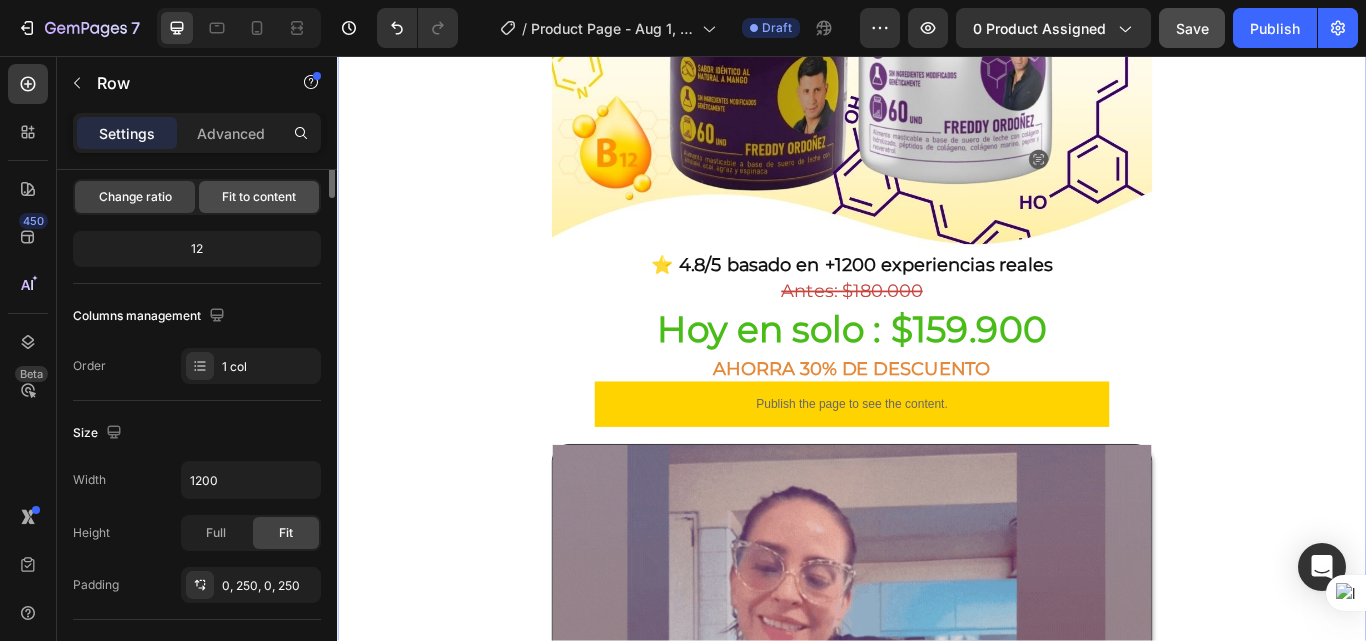 scroll, scrollTop: 0, scrollLeft: 0, axis: both 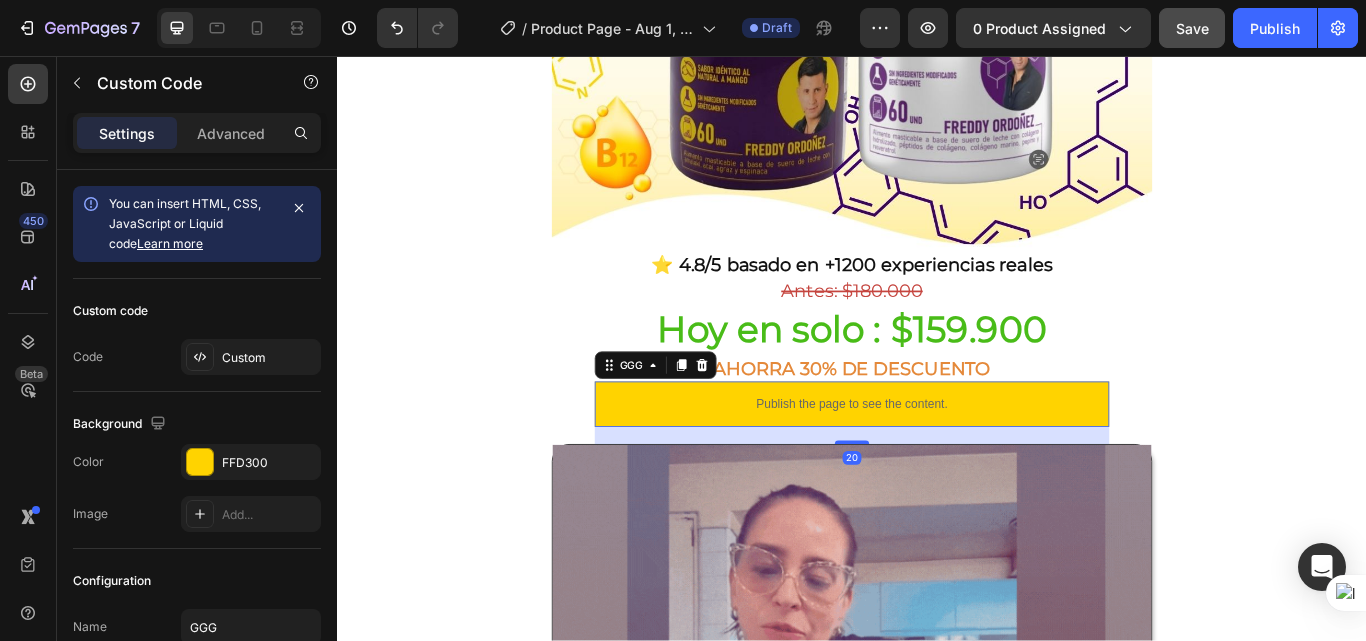 click on "Publish the page to see the content." at bounding box center [937, 462] 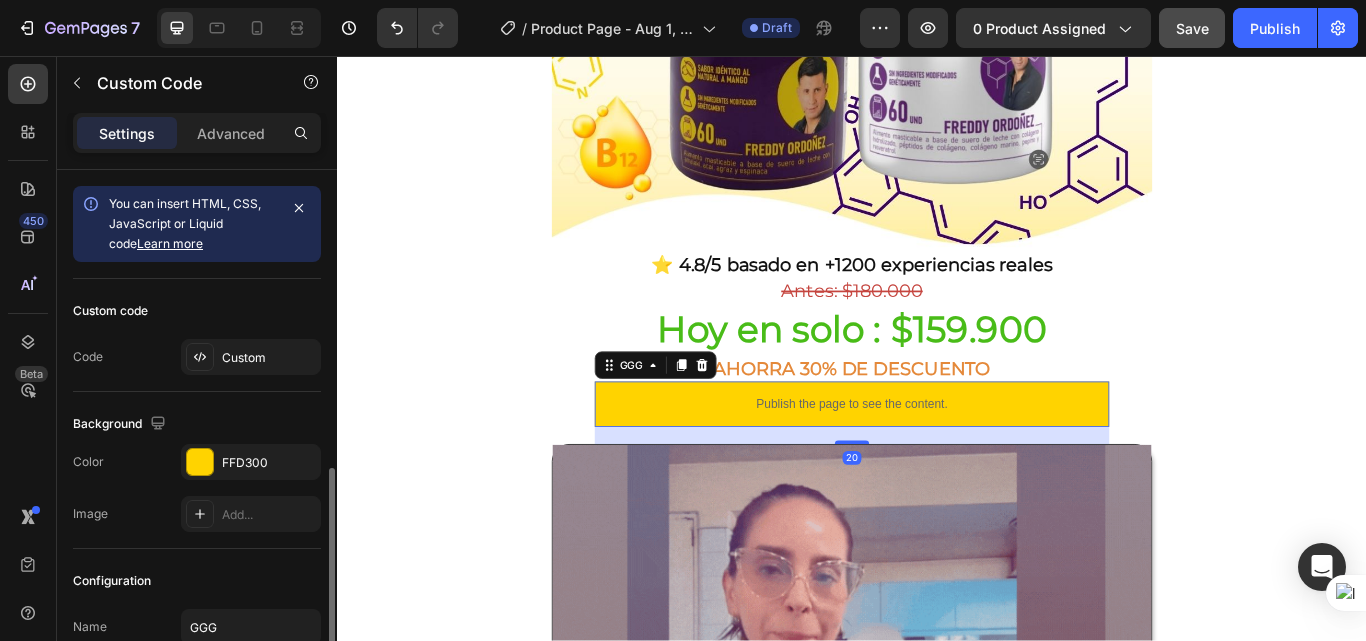 scroll, scrollTop: 169, scrollLeft: 0, axis: vertical 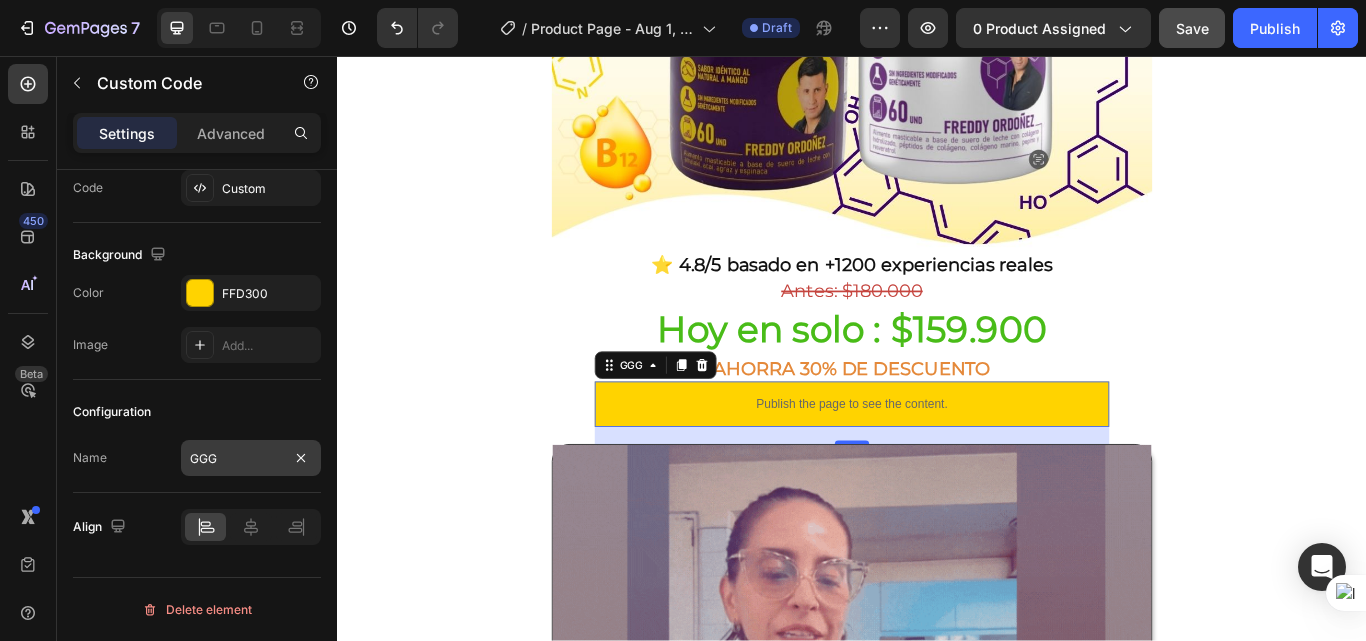 type on "Custom code" 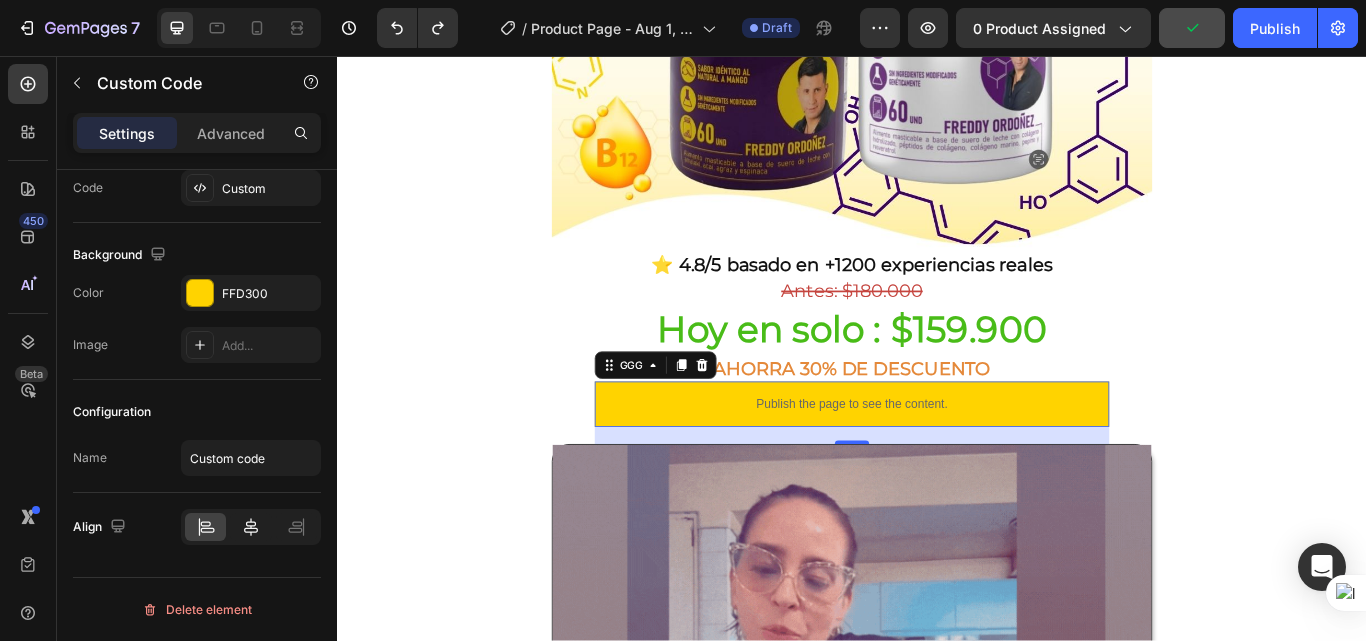 click 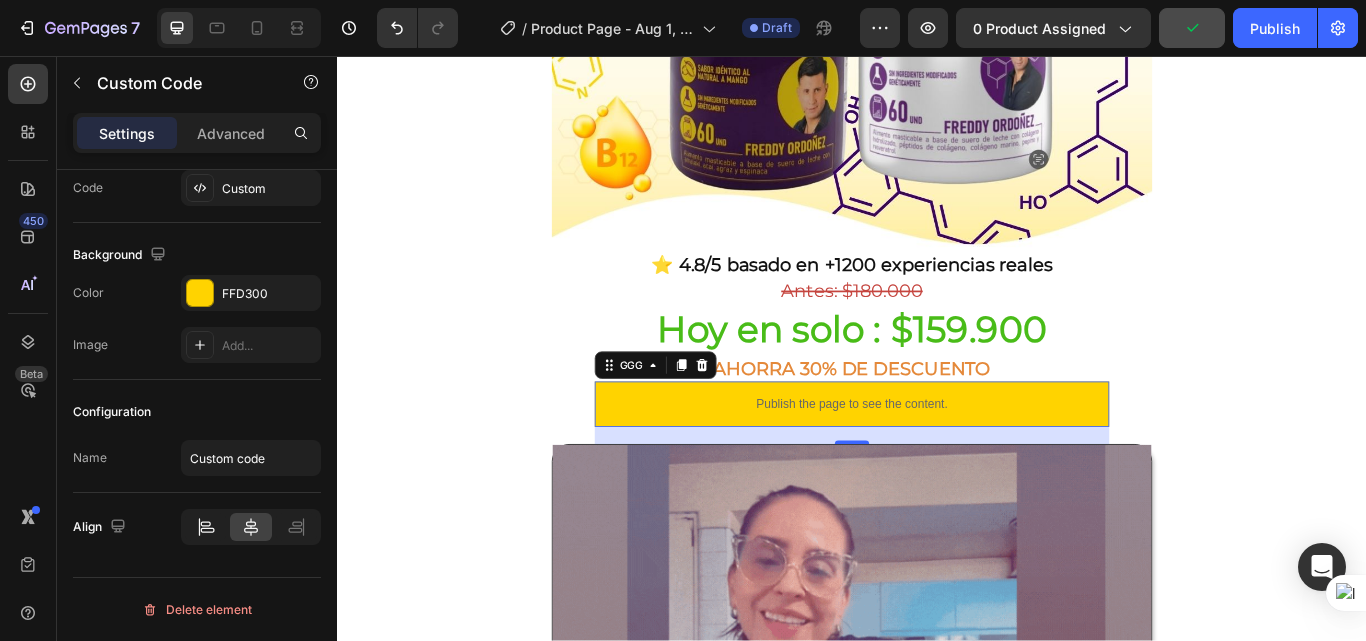 click 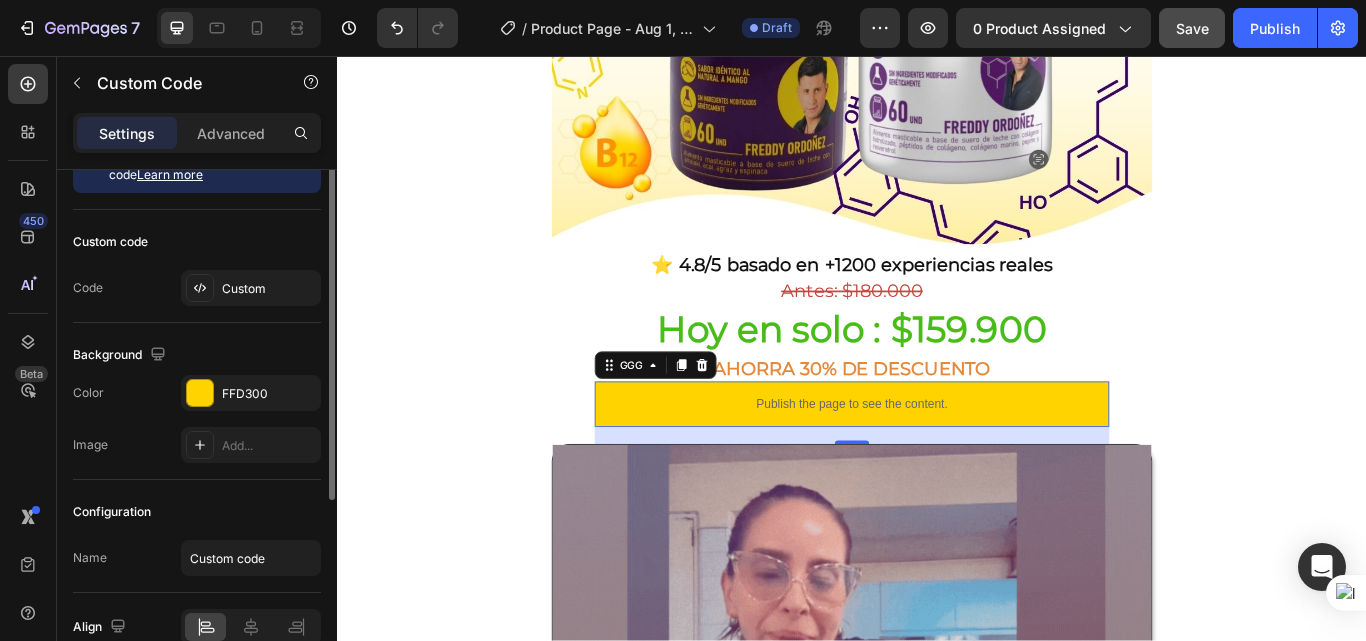 scroll, scrollTop: 0, scrollLeft: 0, axis: both 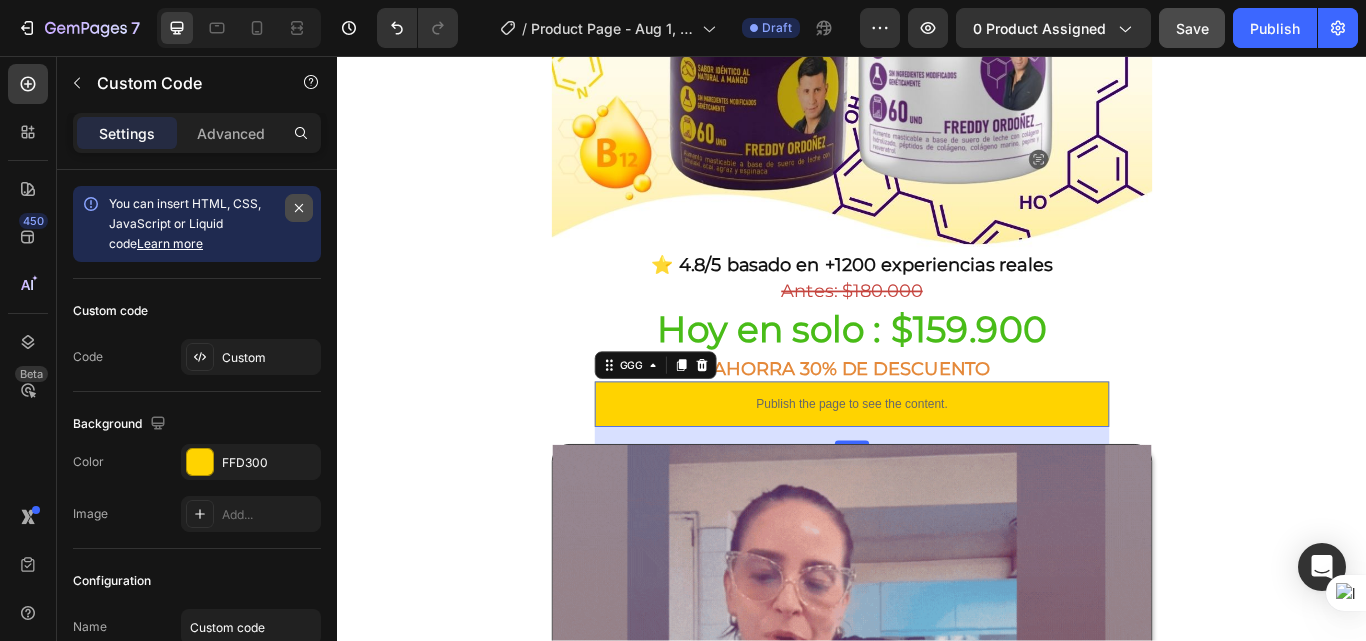 click 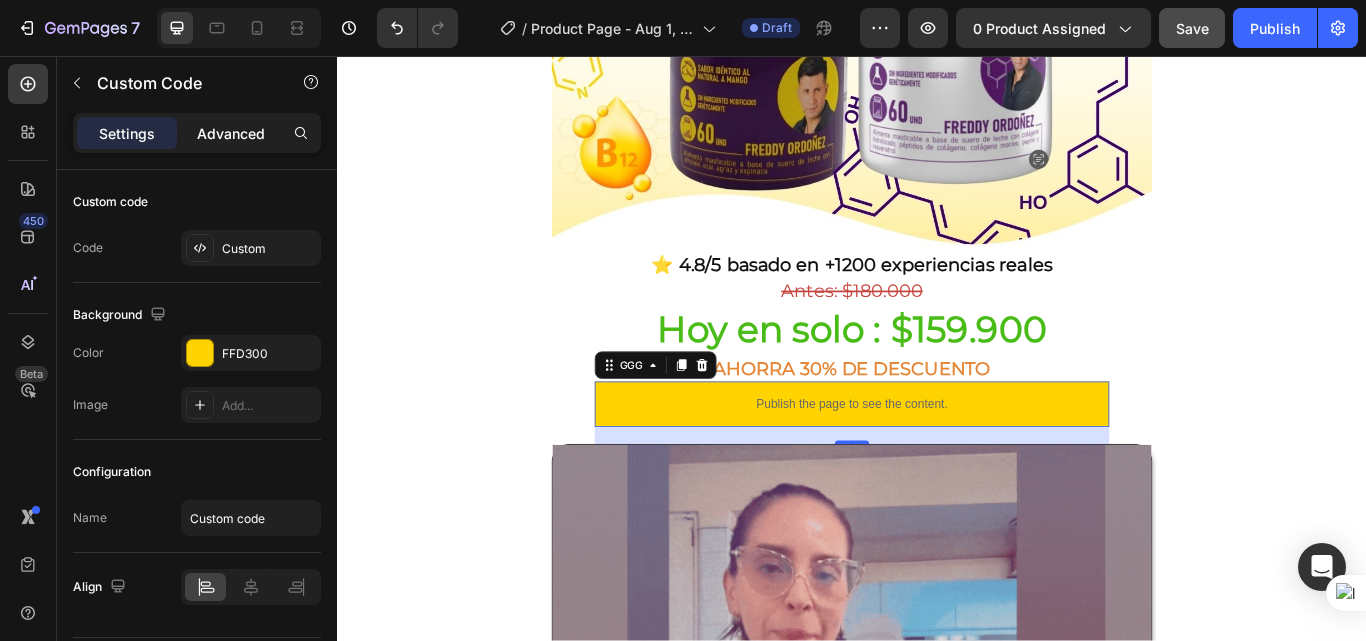 click on "Advanced" 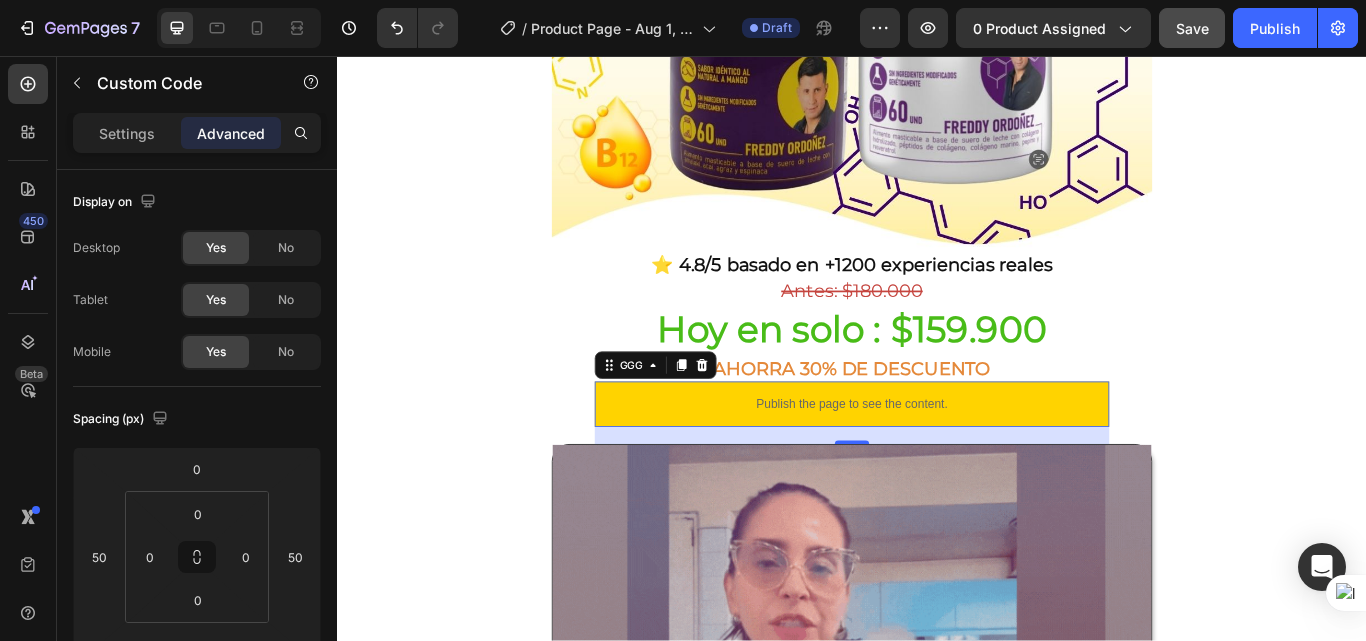 click on "Save" at bounding box center [1192, 28] 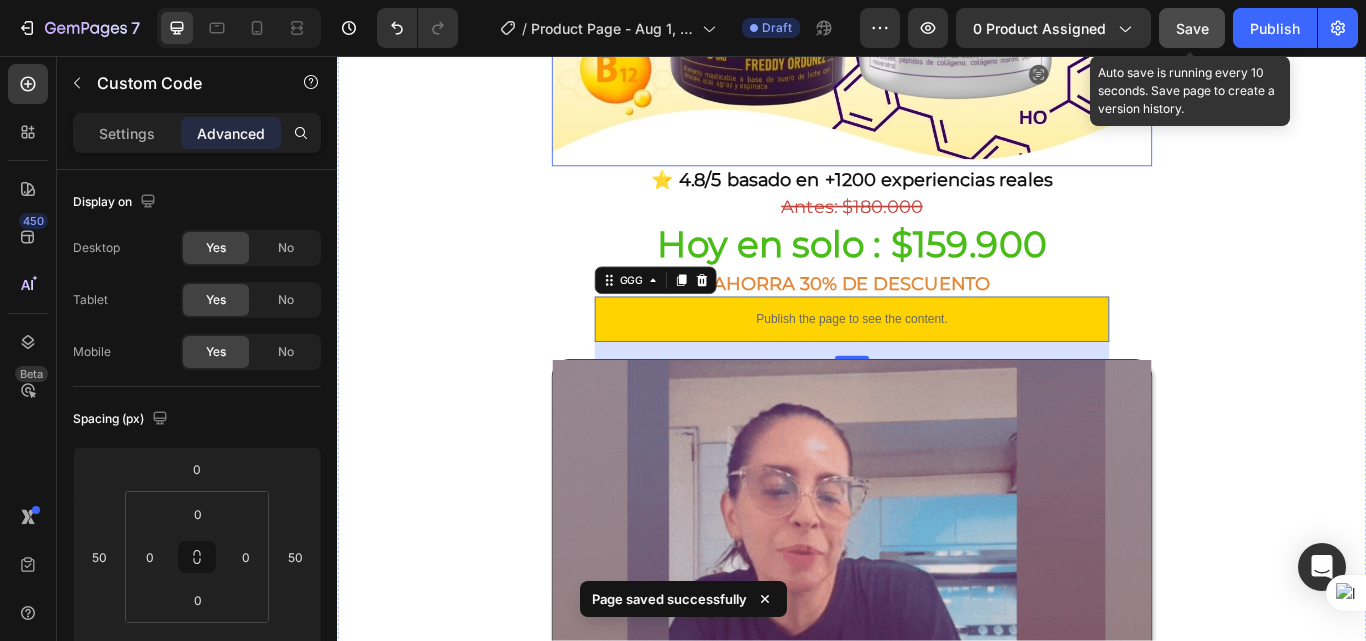 scroll, scrollTop: 900, scrollLeft: 0, axis: vertical 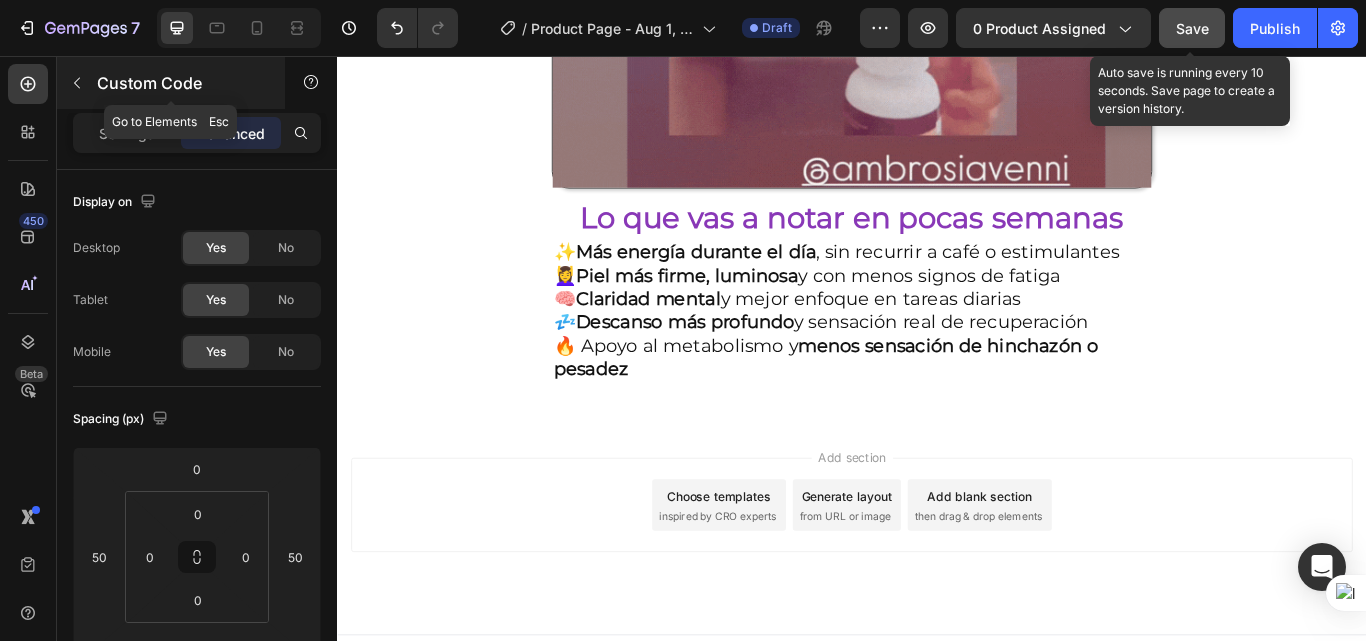 click 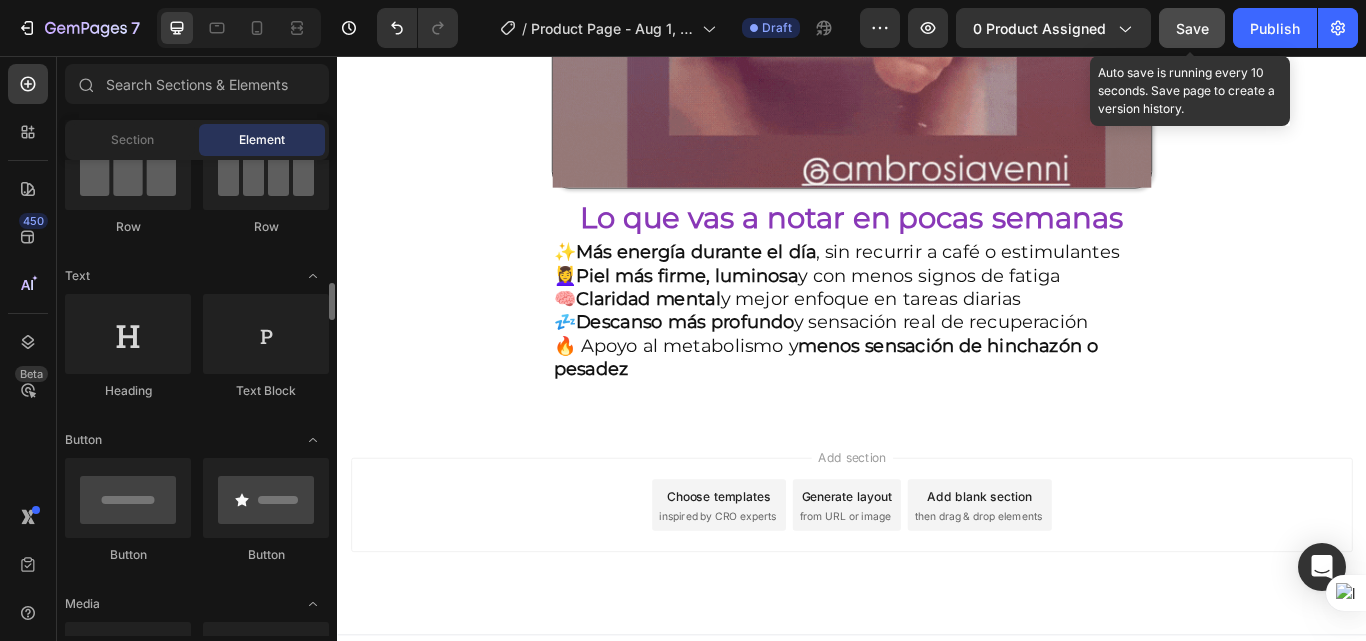 scroll, scrollTop: 400, scrollLeft: 0, axis: vertical 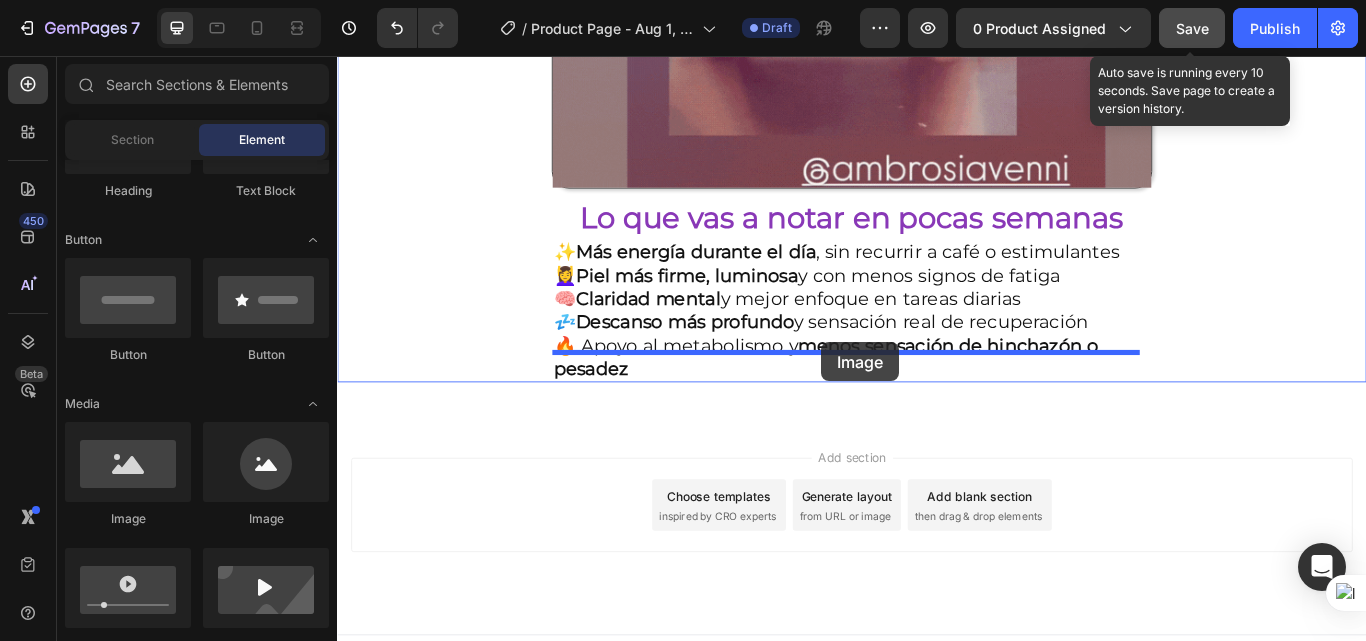 drag, startPoint x: 467, startPoint y: 527, endPoint x: 902, endPoint y: 390, distance: 456.0636 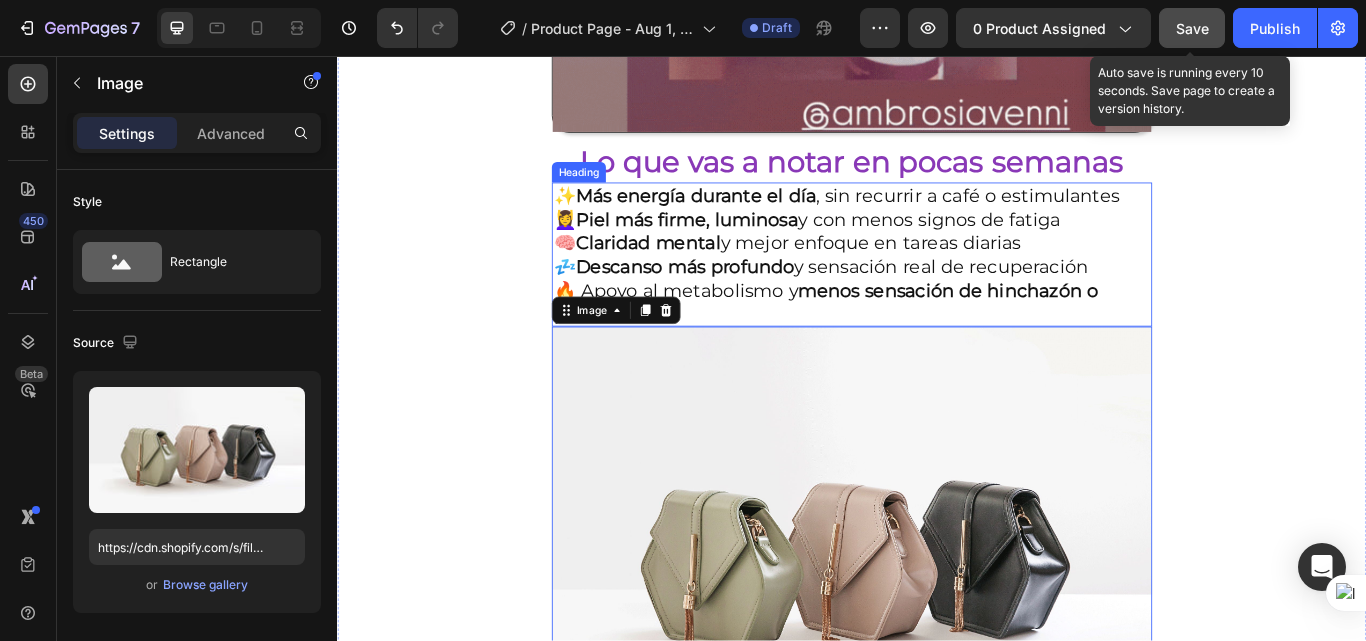 scroll, scrollTop: 1898, scrollLeft: 0, axis: vertical 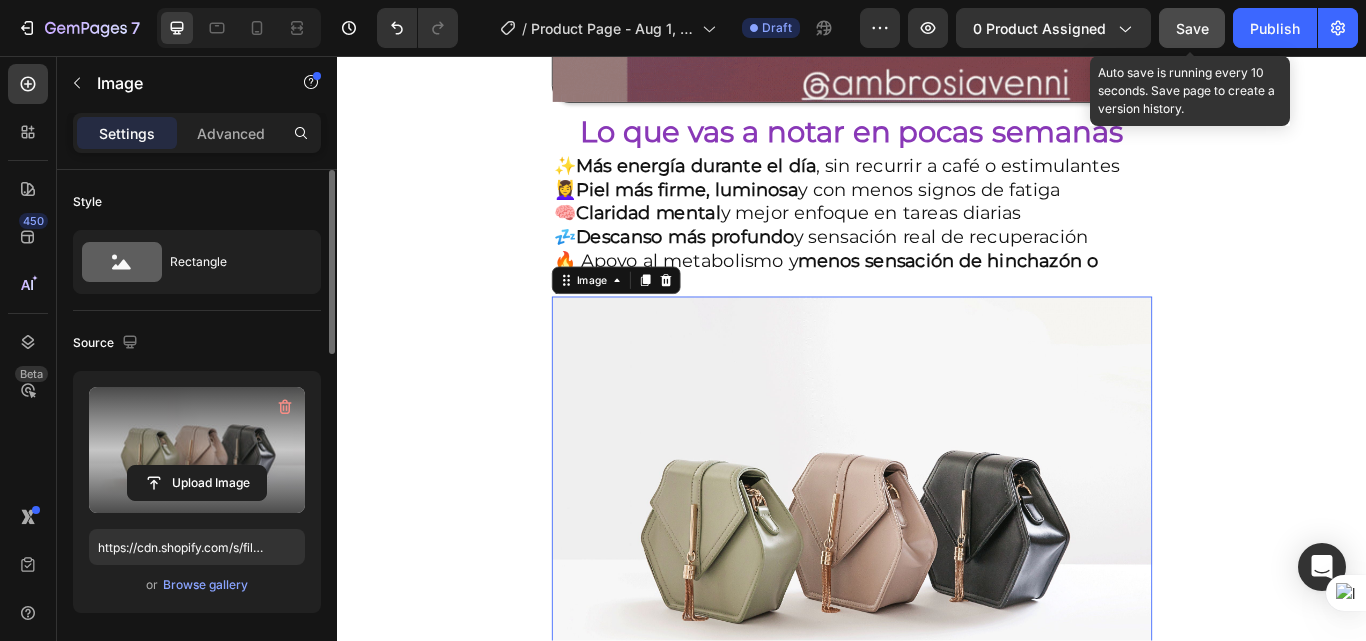 click at bounding box center [197, 450] 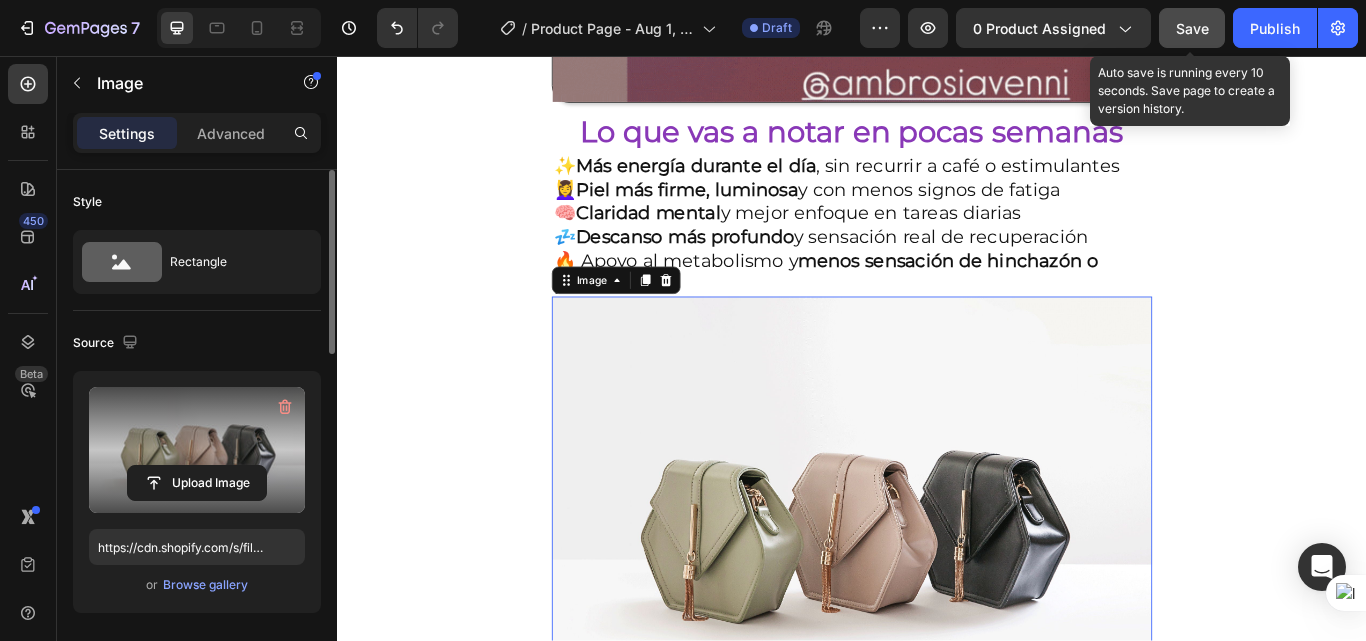 click 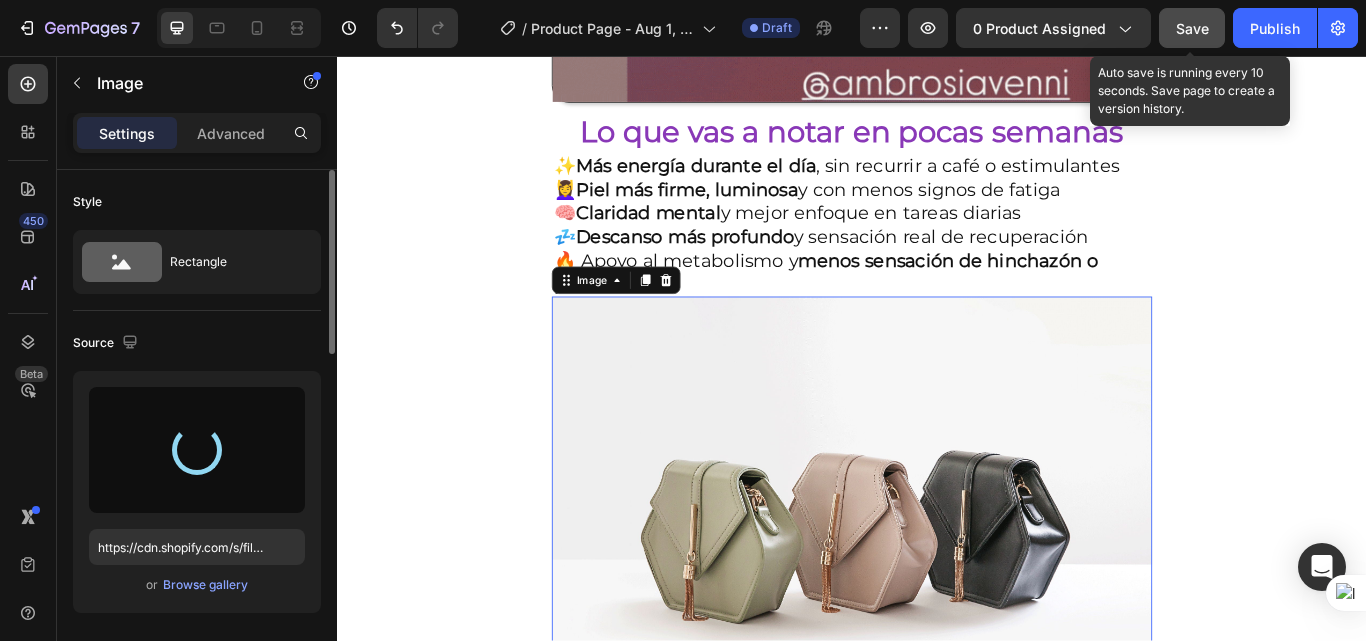type on "https://cdn.shopify.com/s/files/1/0618/7732/1833/files/gempages_578086084060119568-71156d67-d0ba-44f2-9bdb-7cf0cb72d1d5.png" 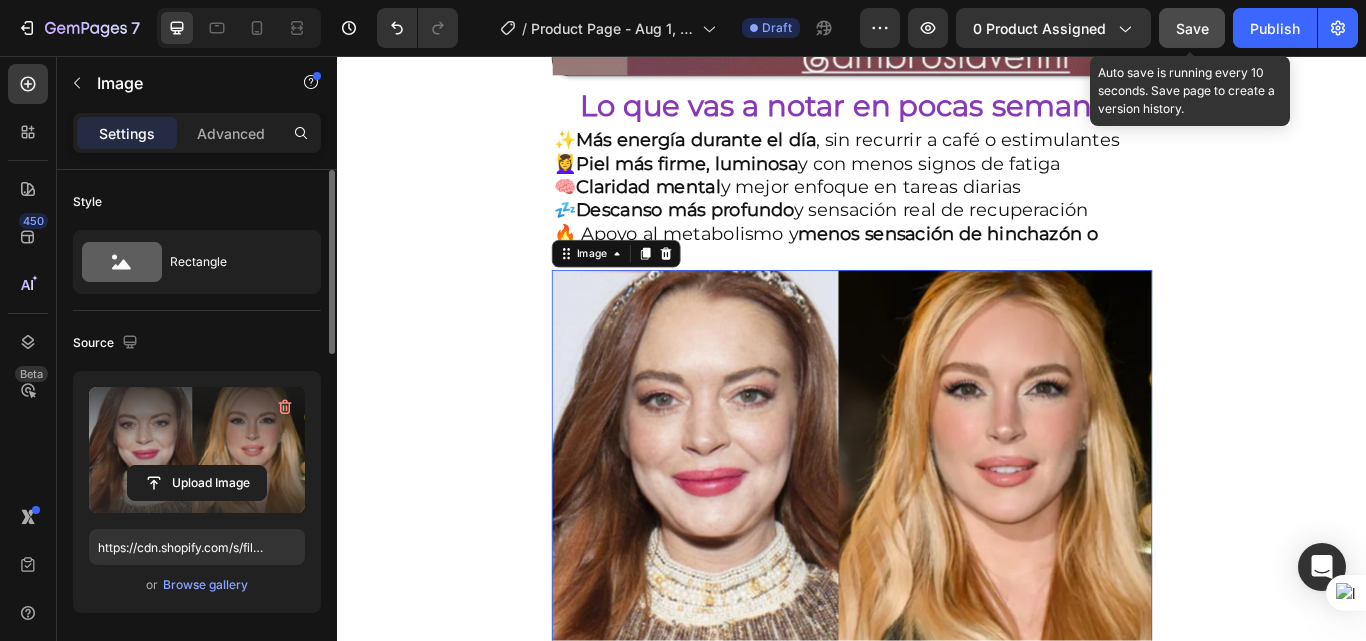 scroll, scrollTop: 1898, scrollLeft: 0, axis: vertical 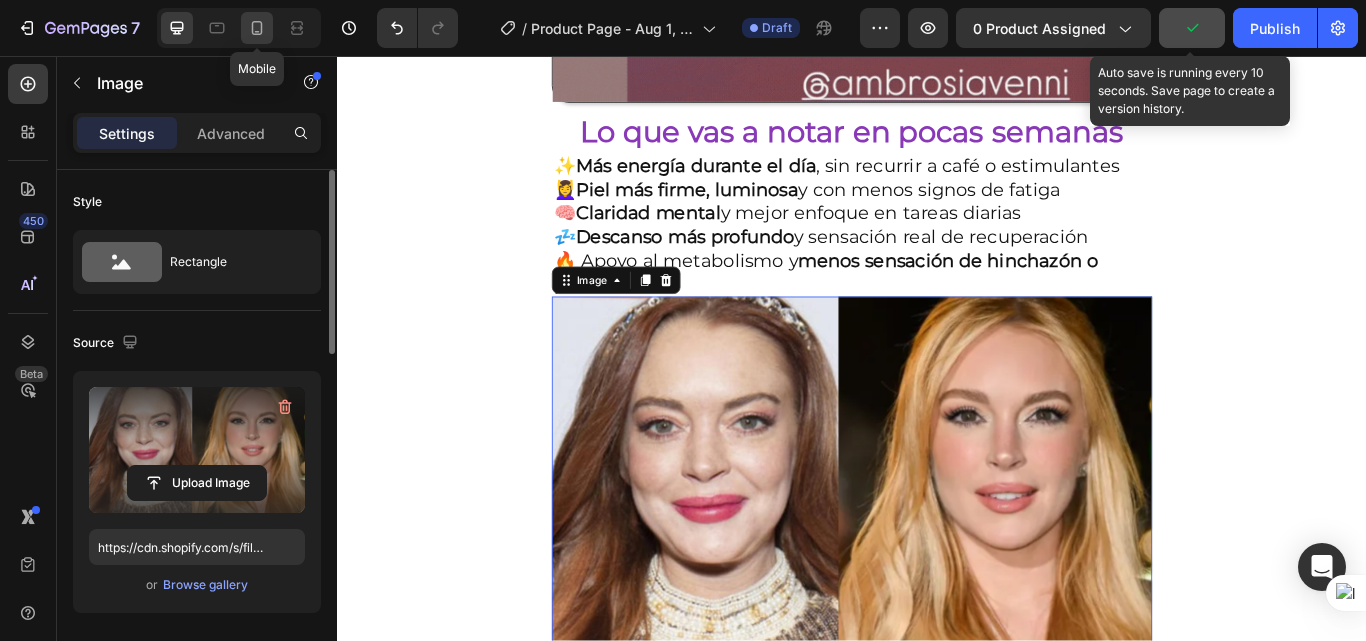click 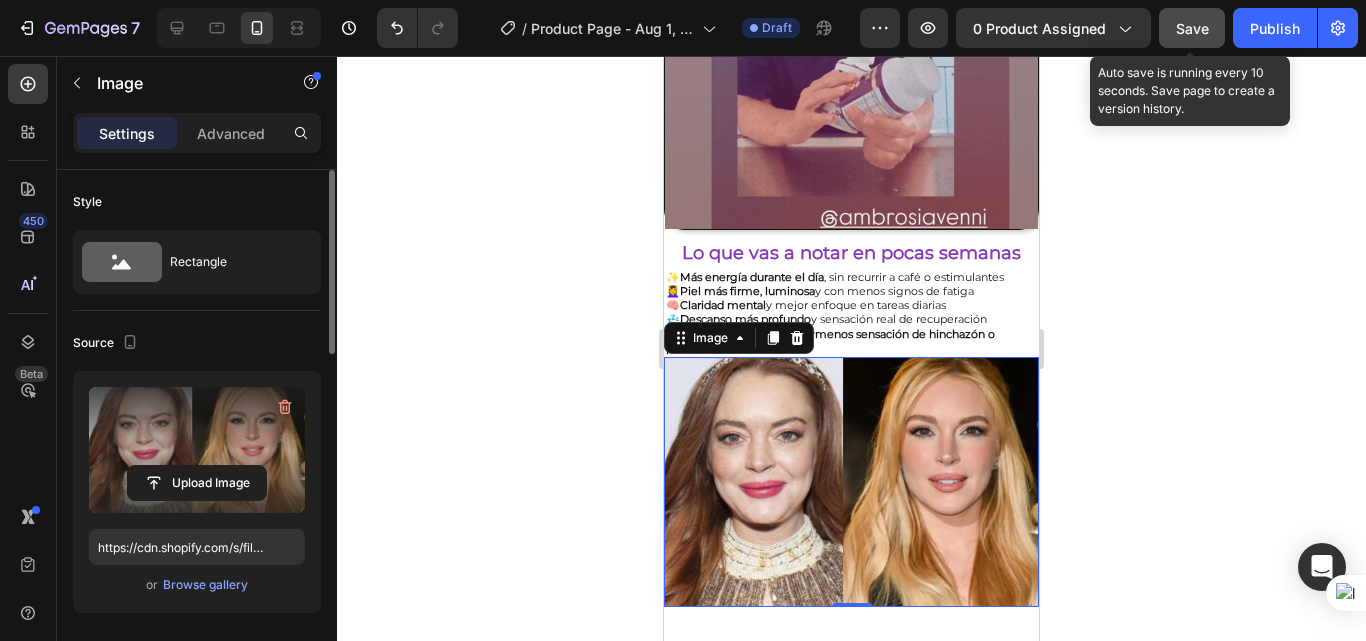 scroll, scrollTop: 998, scrollLeft: 0, axis: vertical 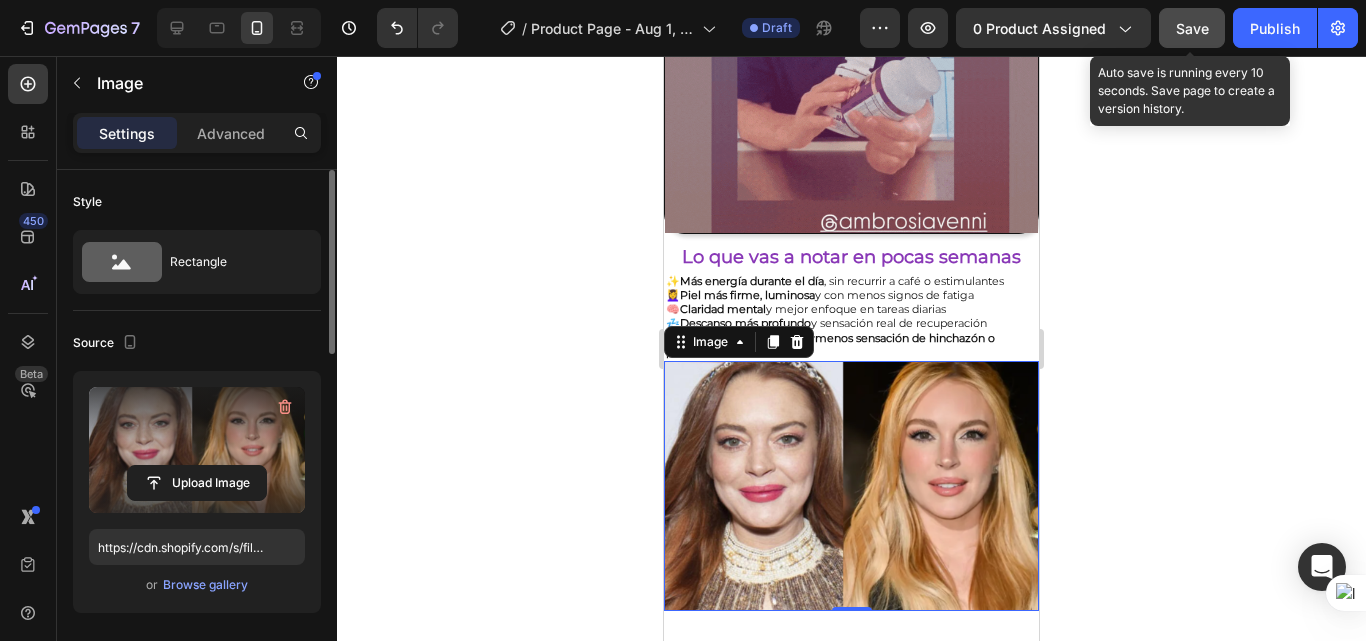 click 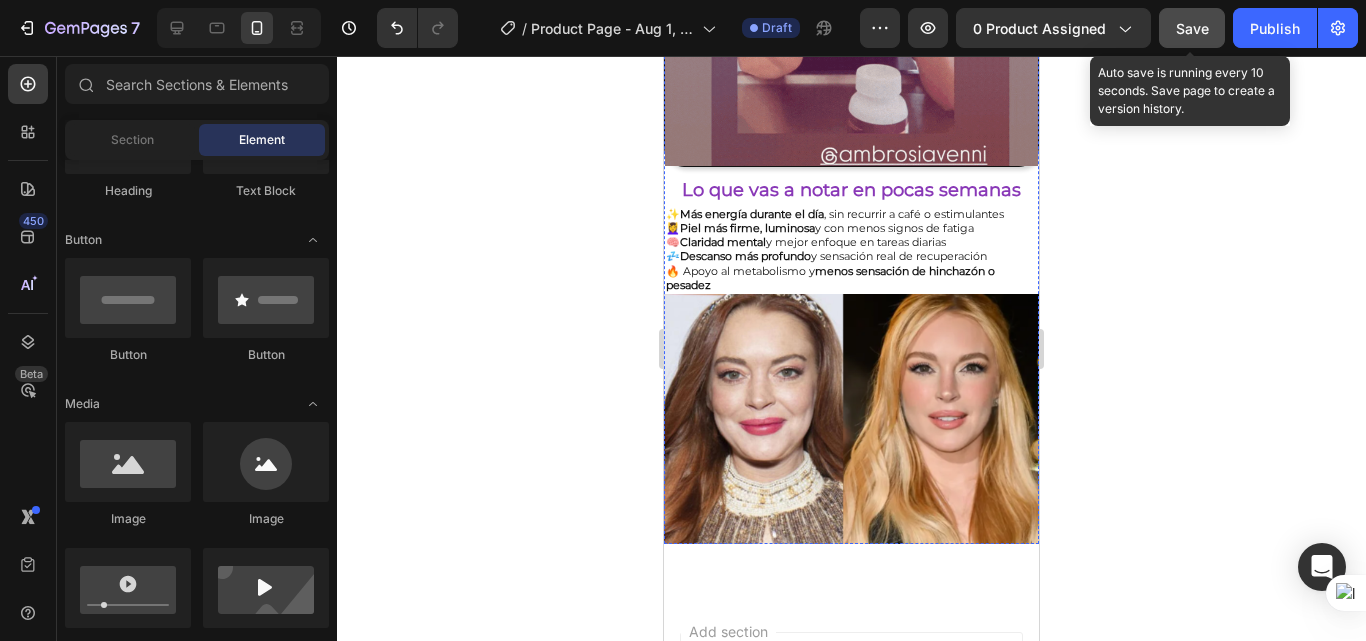 scroll, scrollTop: 1100, scrollLeft: 0, axis: vertical 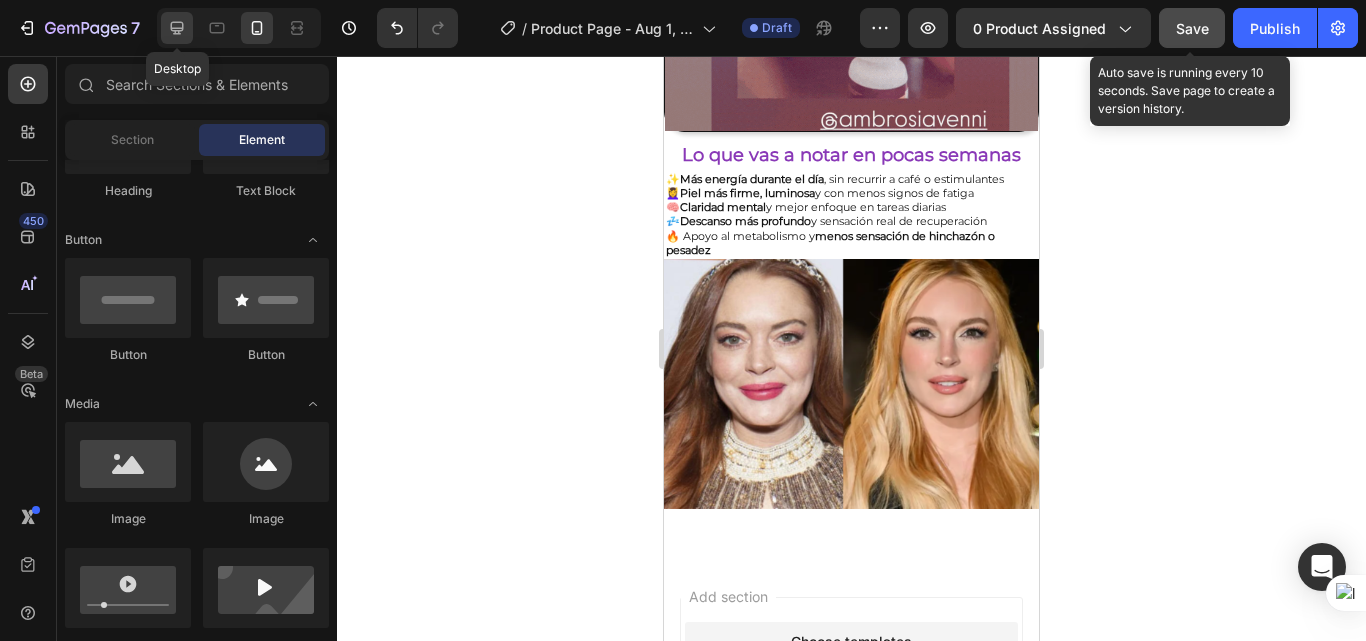click 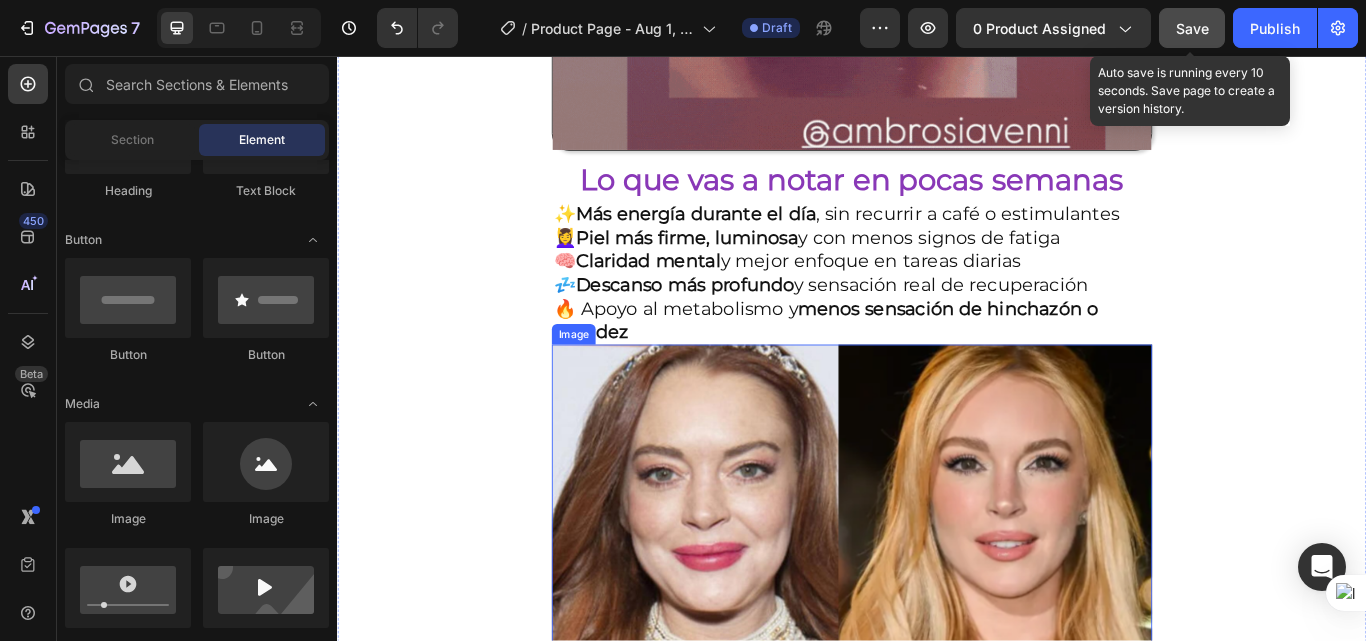 scroll, scrollTop: 1891, scrollLeft: 0, axis: vertical 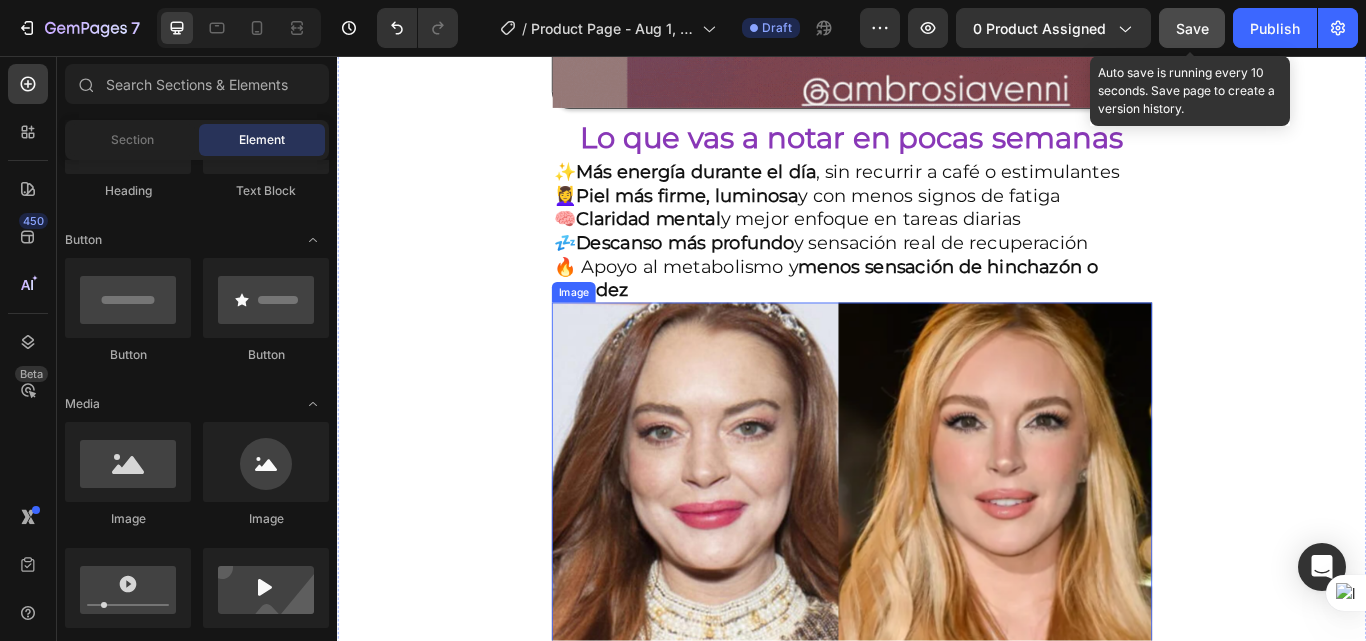 click at bounding box center (937, 577) 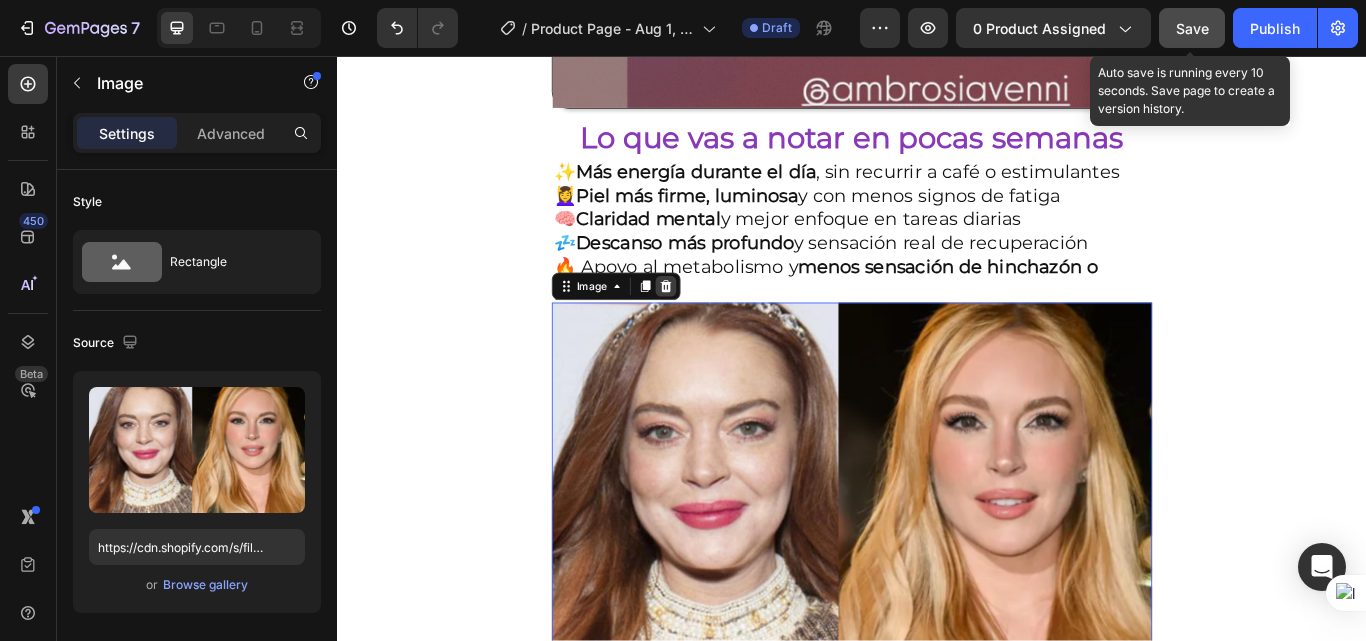 click 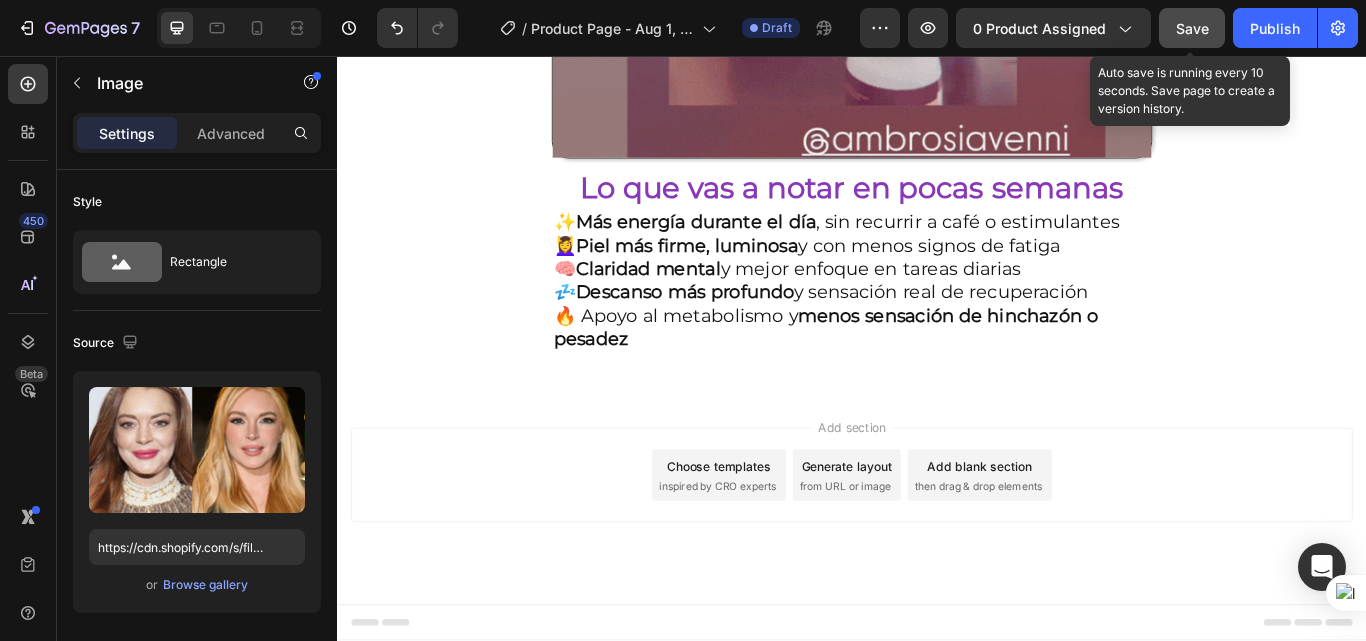 scroll, scrollTop: 1798, scrollLeft: 0, axis: vertical 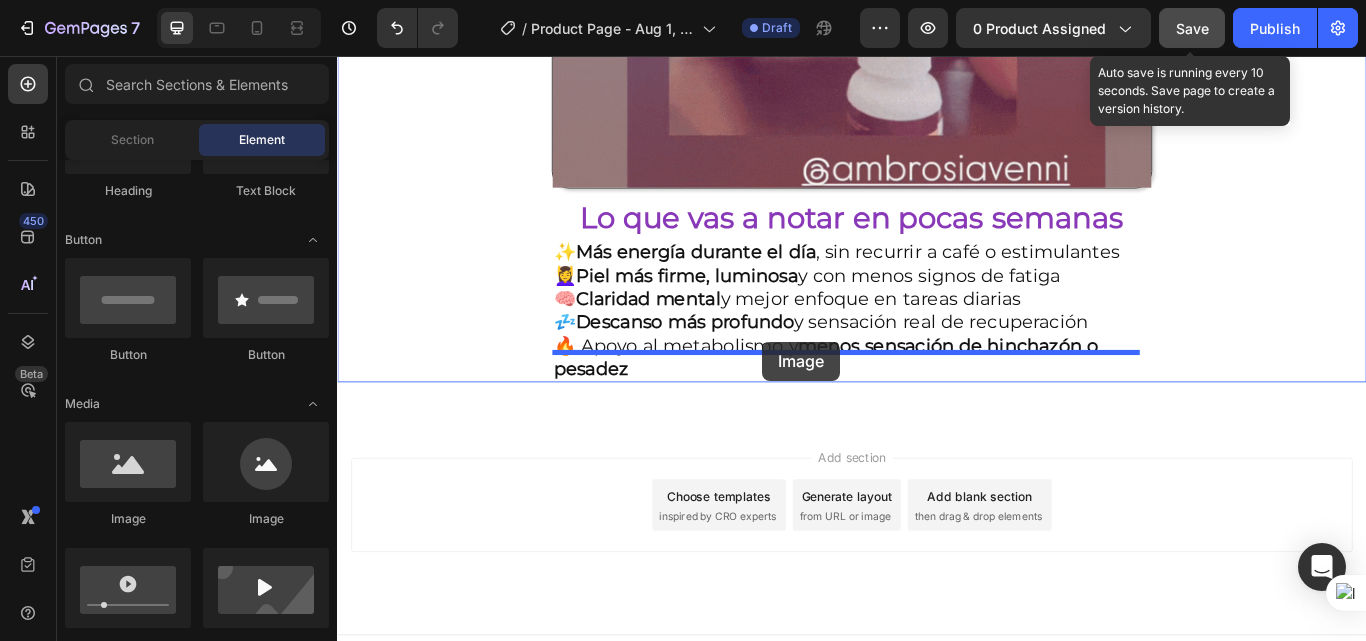 drag, startPoint x: 456, startPoint y: 511, endPoint x: 833, endPoint y: 389, distance: 396.24866 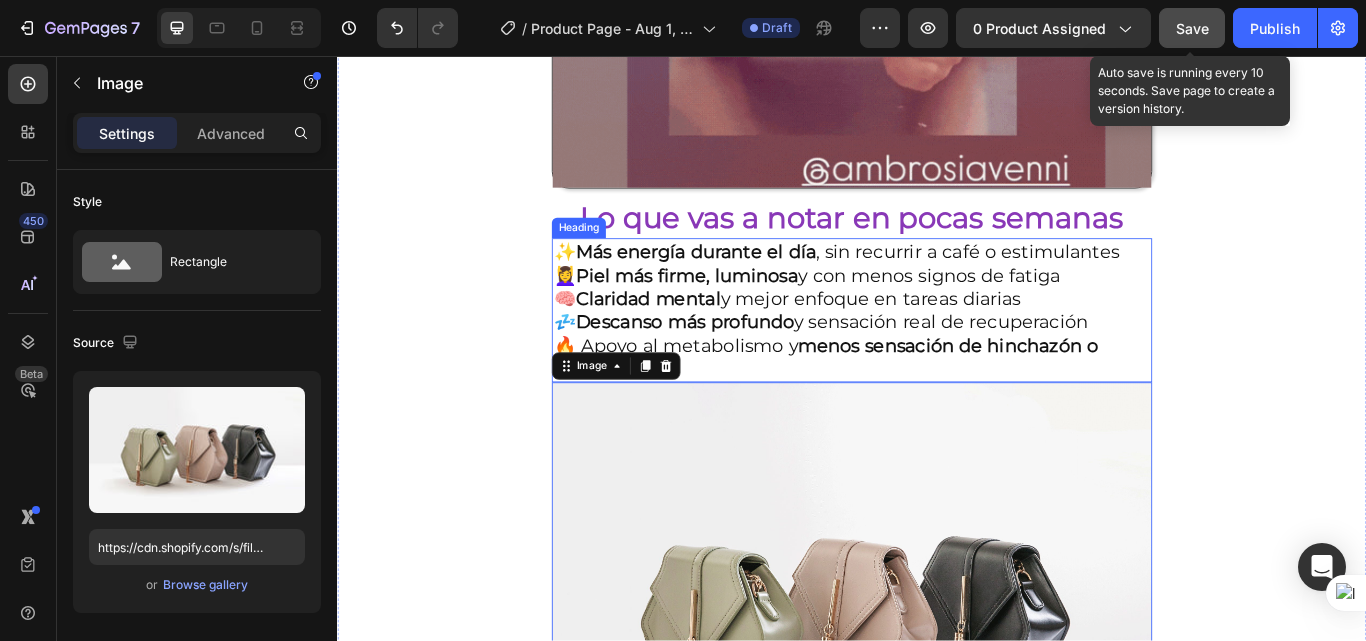 scroll, scrollTop: 1891, scrollLeft: 0, axis: vertical 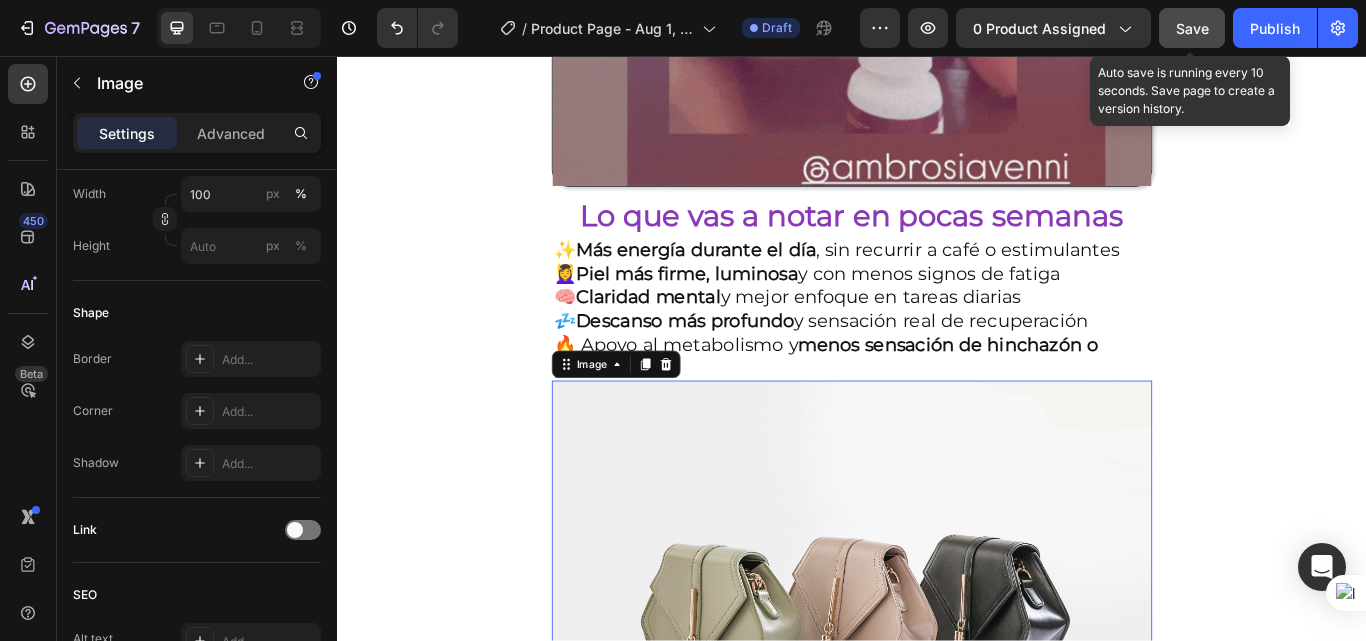 click at bounding box center (937, 697) 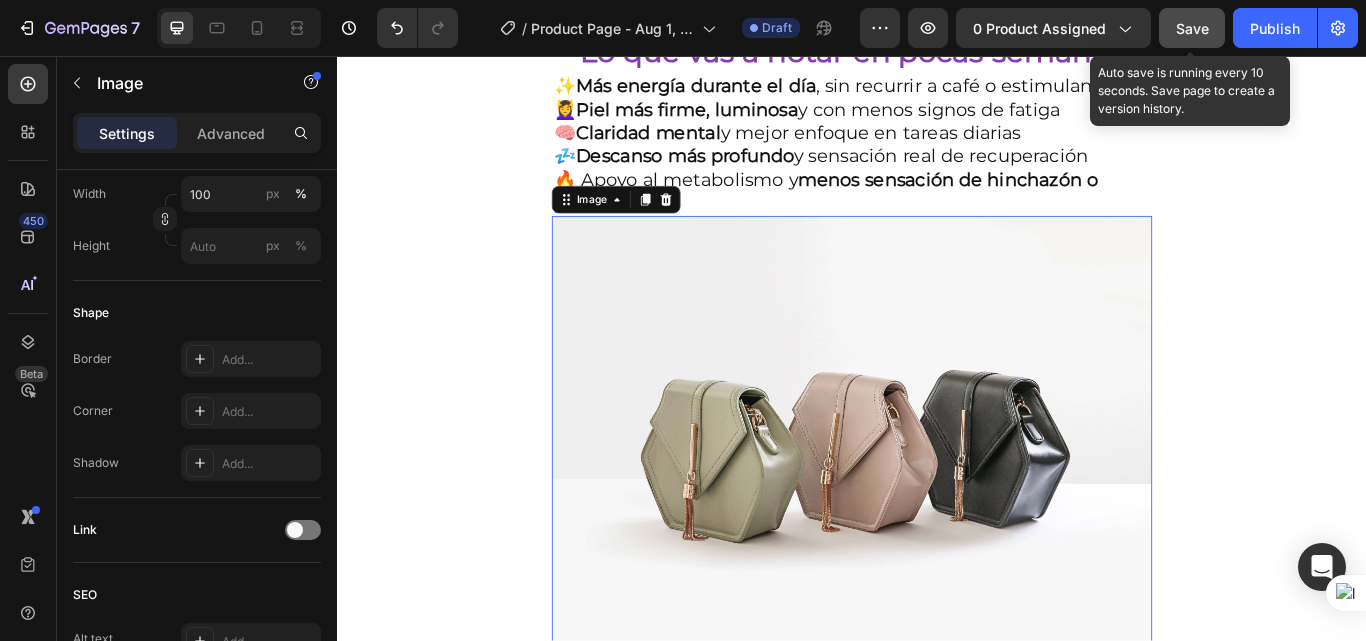 scroll, scrollTop: 2000, scrollLeft: 0, axis: vertical 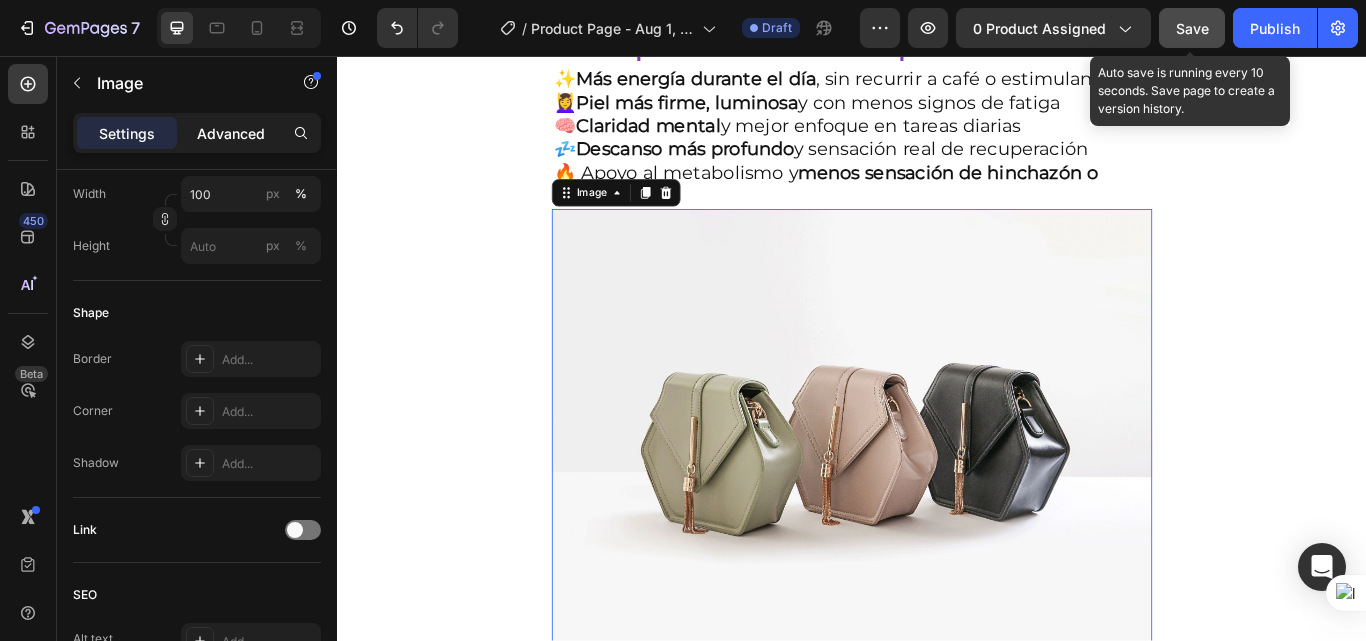 click on "Advanced" at bounding box center (231, 133) 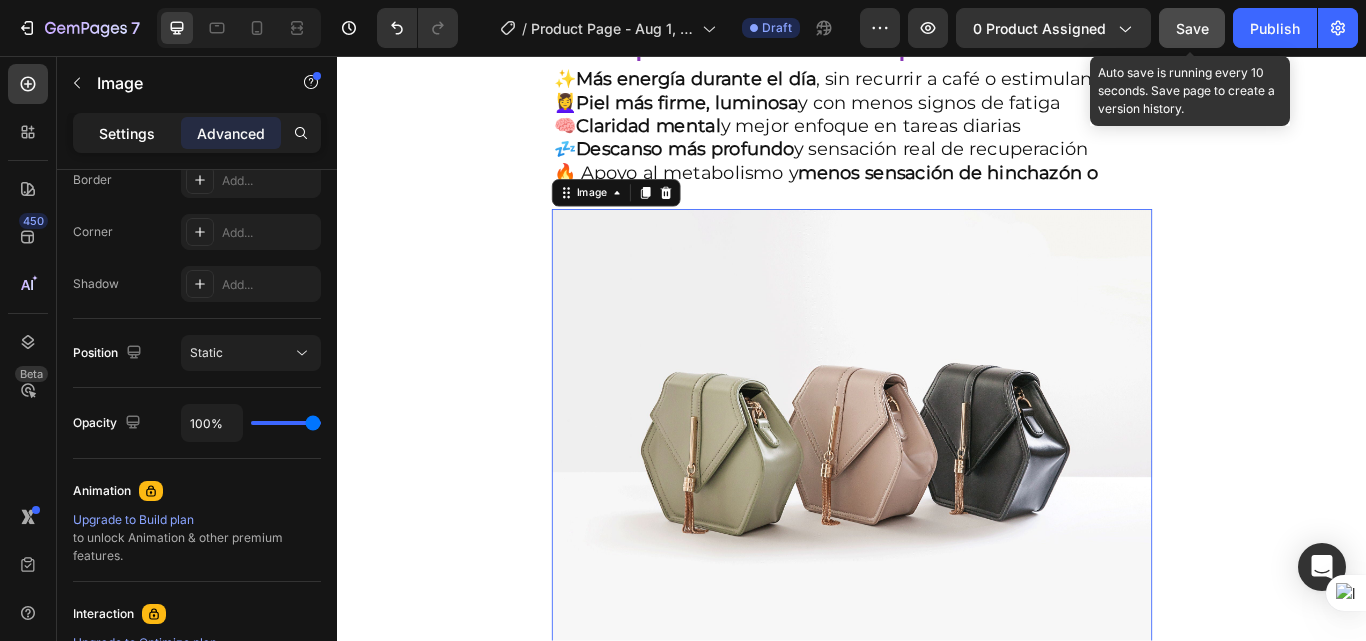 click on "Settings" at bounding box center [127, 133] 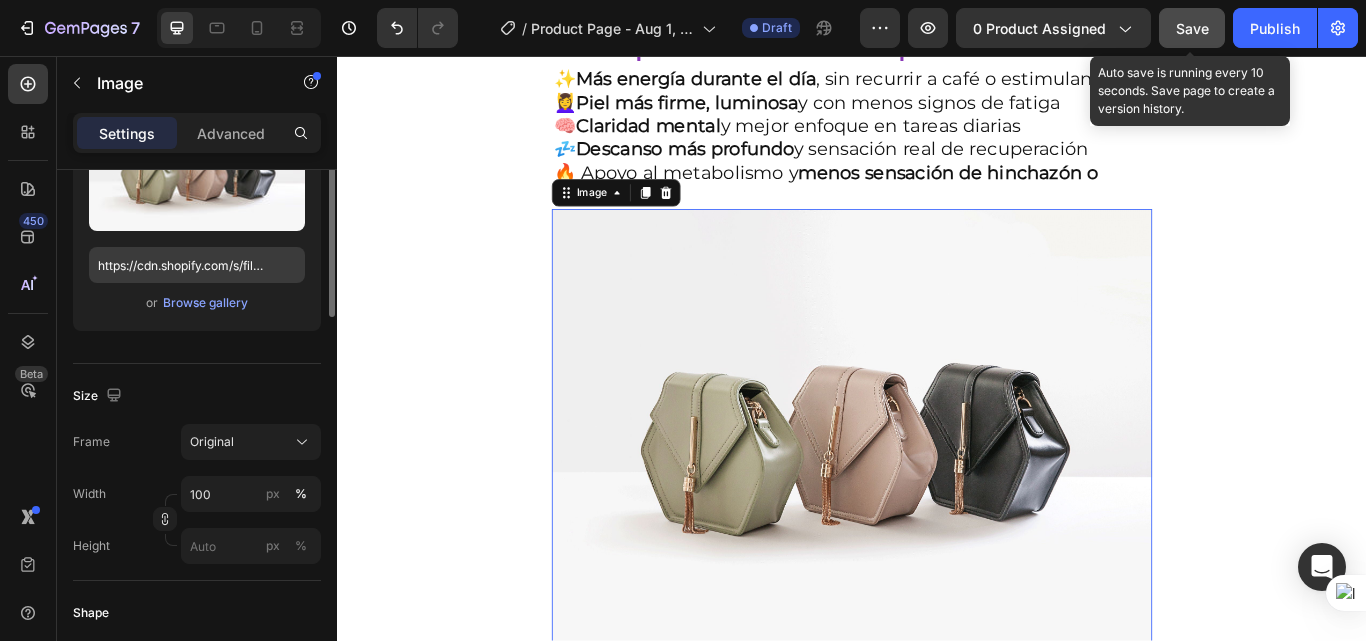 scroll, scrollTop: 0, scrollLeft: 0, axis: both 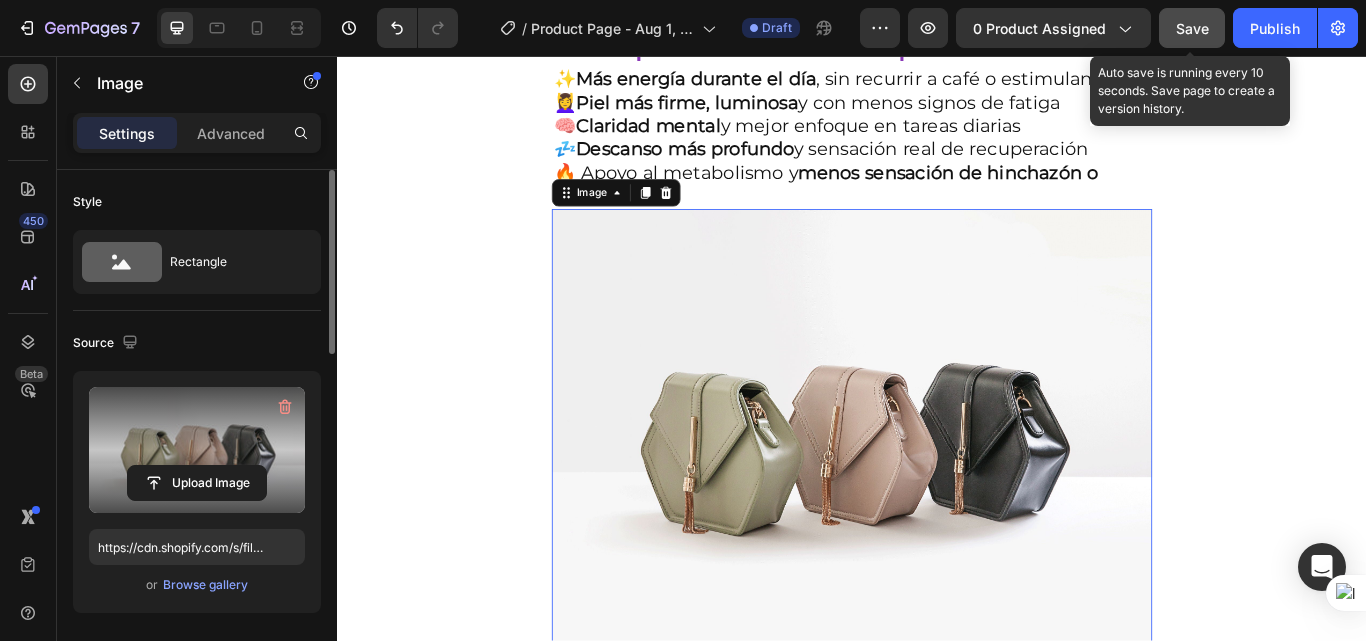 click at bounding box center (197, 450) 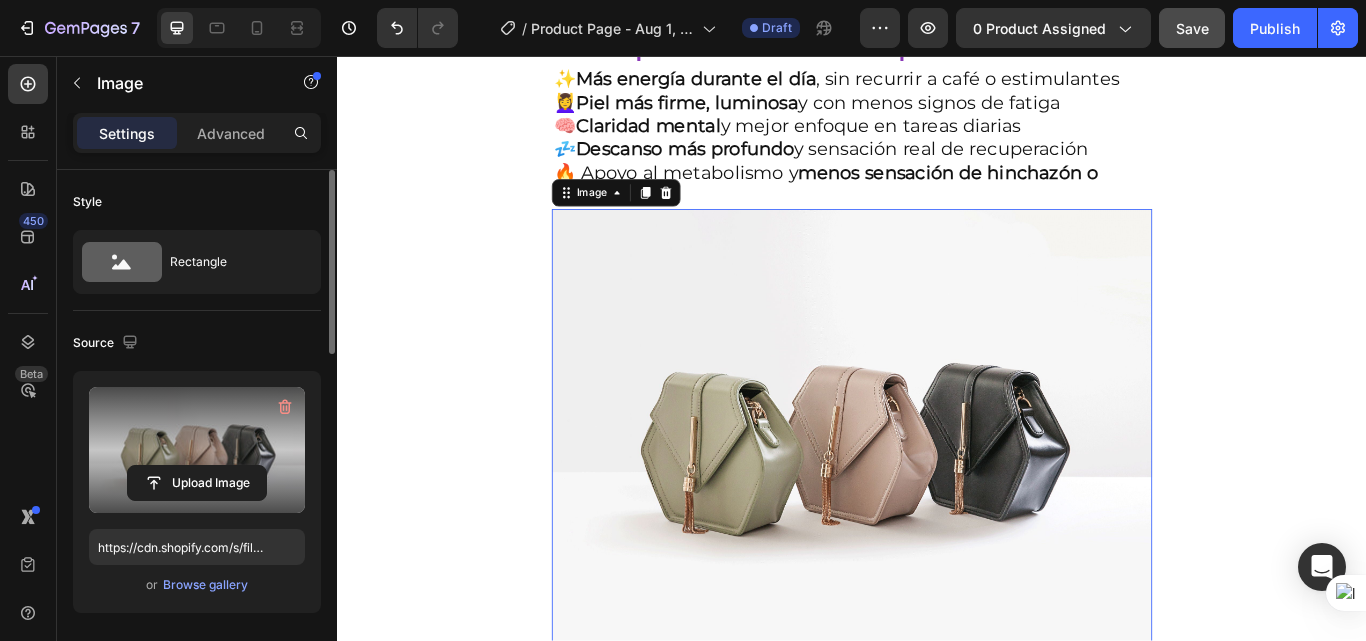 click at bounding box center (197, 450) 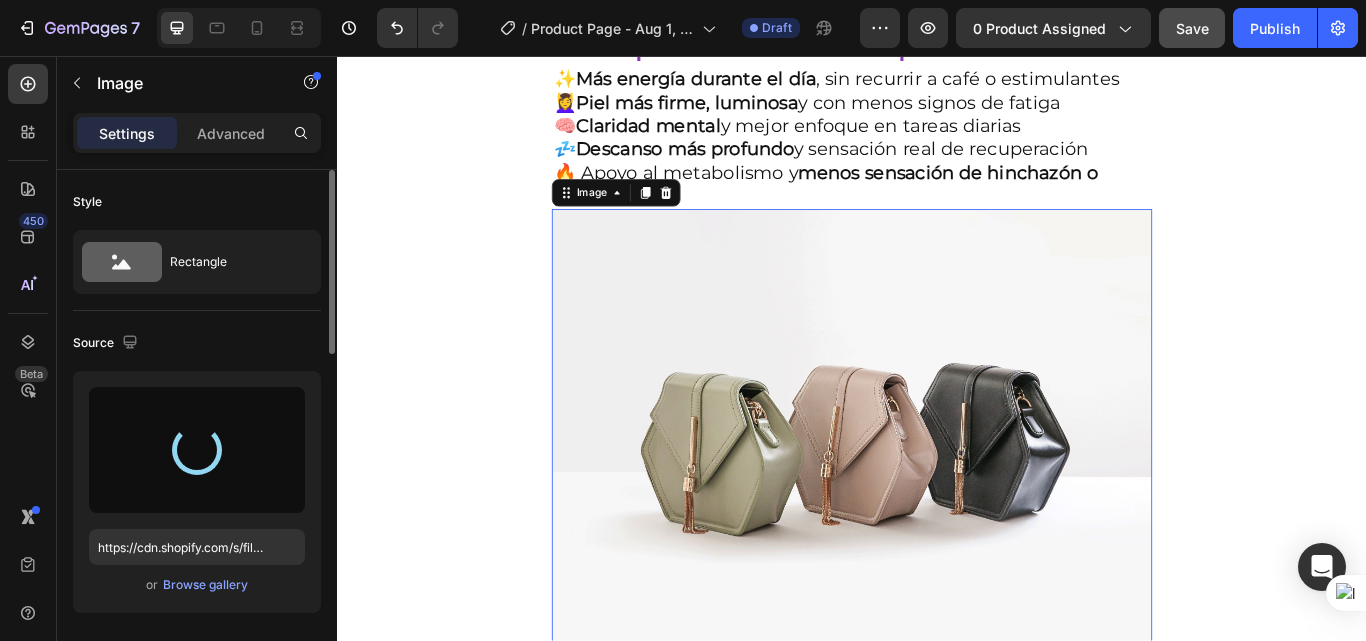 type on "https://cdn.shopify.com/s/files/1/0618/7732/1833/files/gempages_578086084060119568-b1b6bc6a-e330-436d-a433-a1777a764313.jpg" 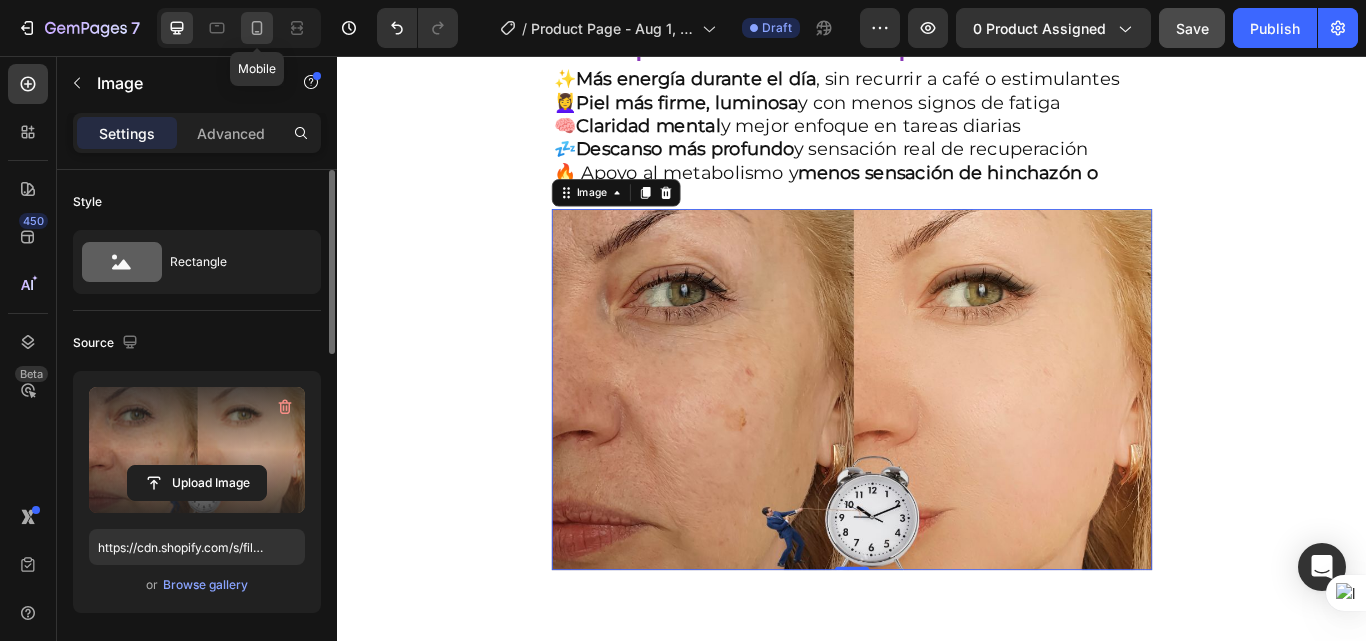 click 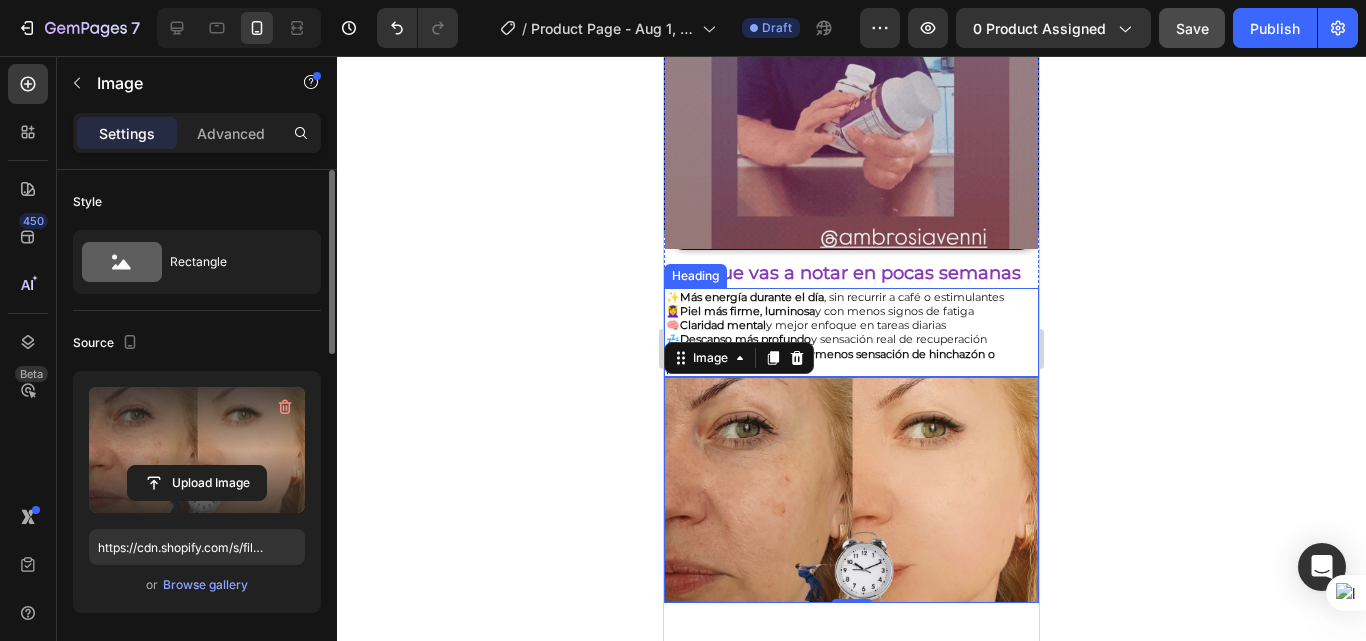 scroll, scrollTop: 1000, scrollLeft: 0, axis: vertical 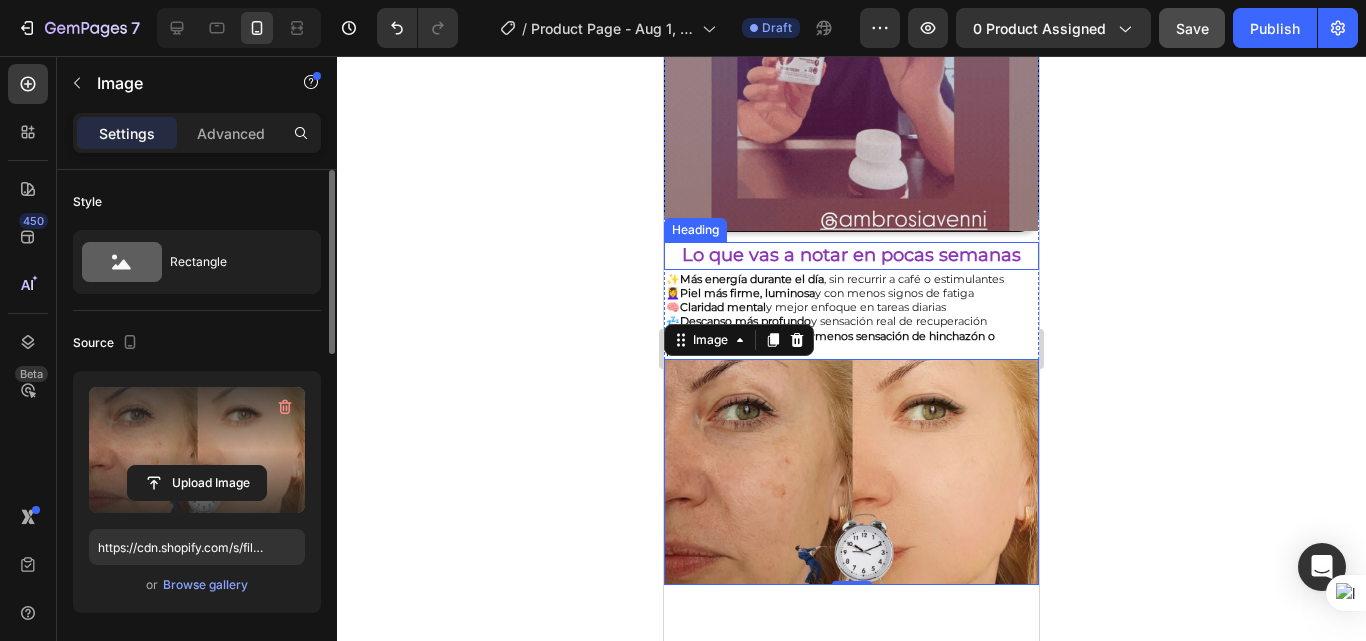 click on "Lo que vas a notar en pocas semanas" at bounding box center (851, 255) 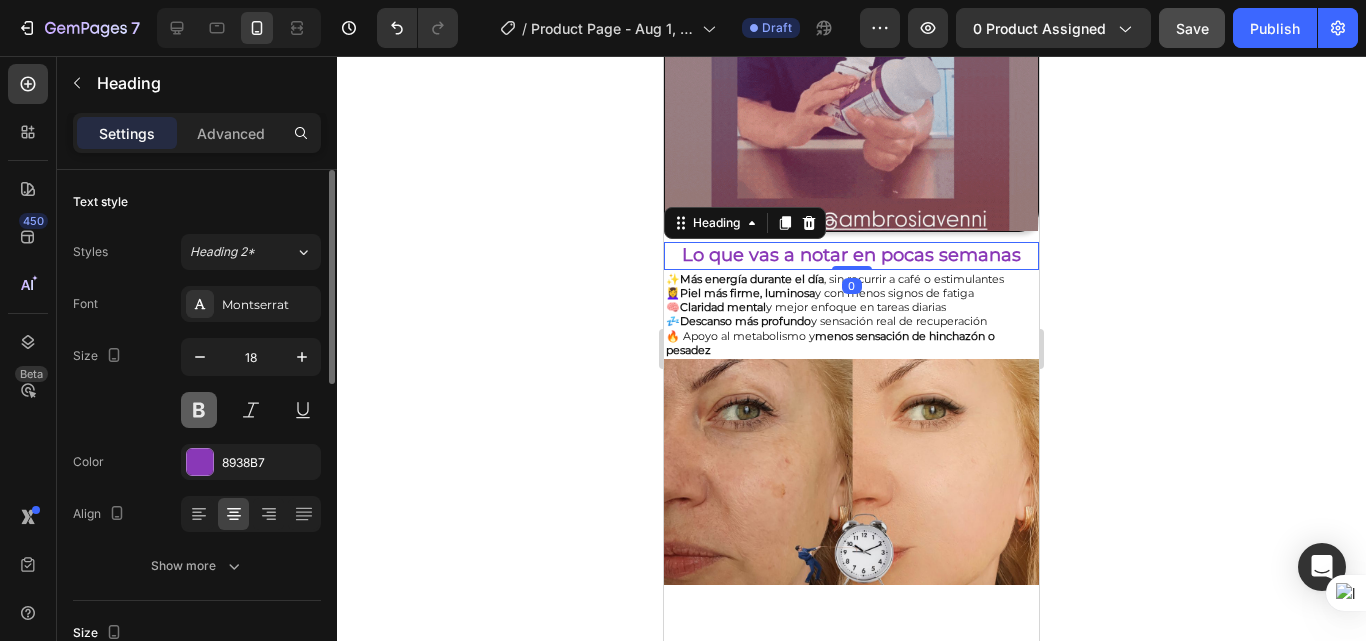 click at bounding box center [199, 410] 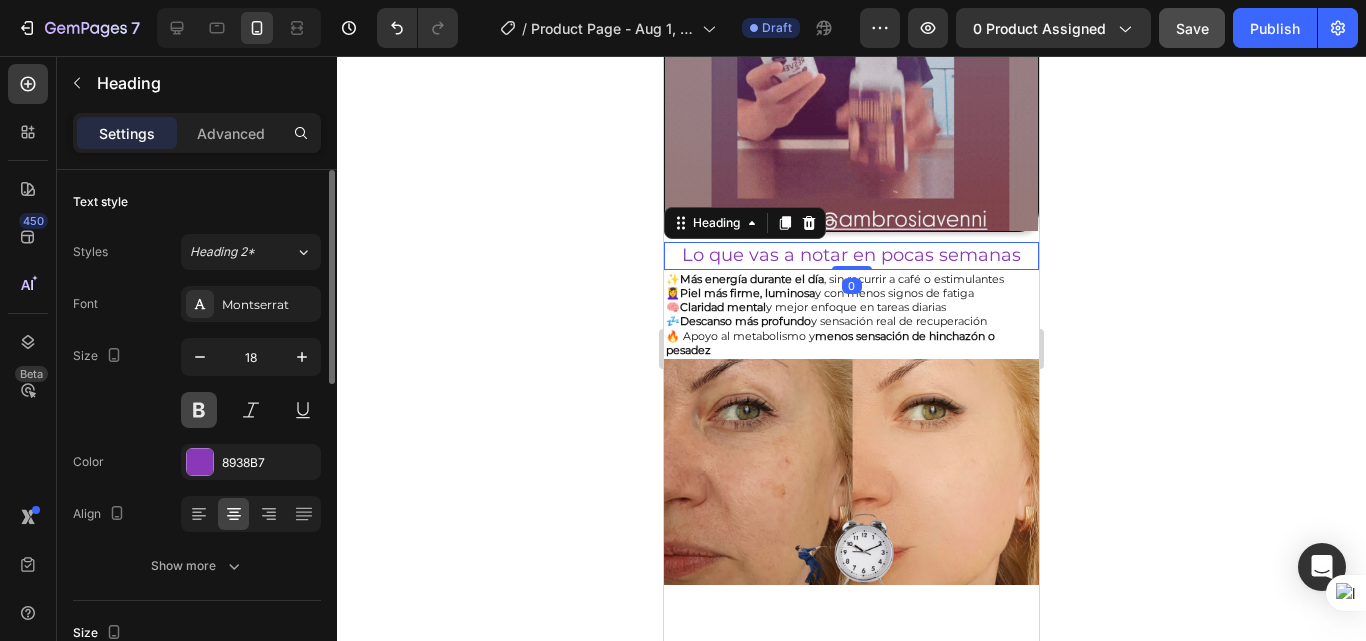 click at bounding box center [199, 410] 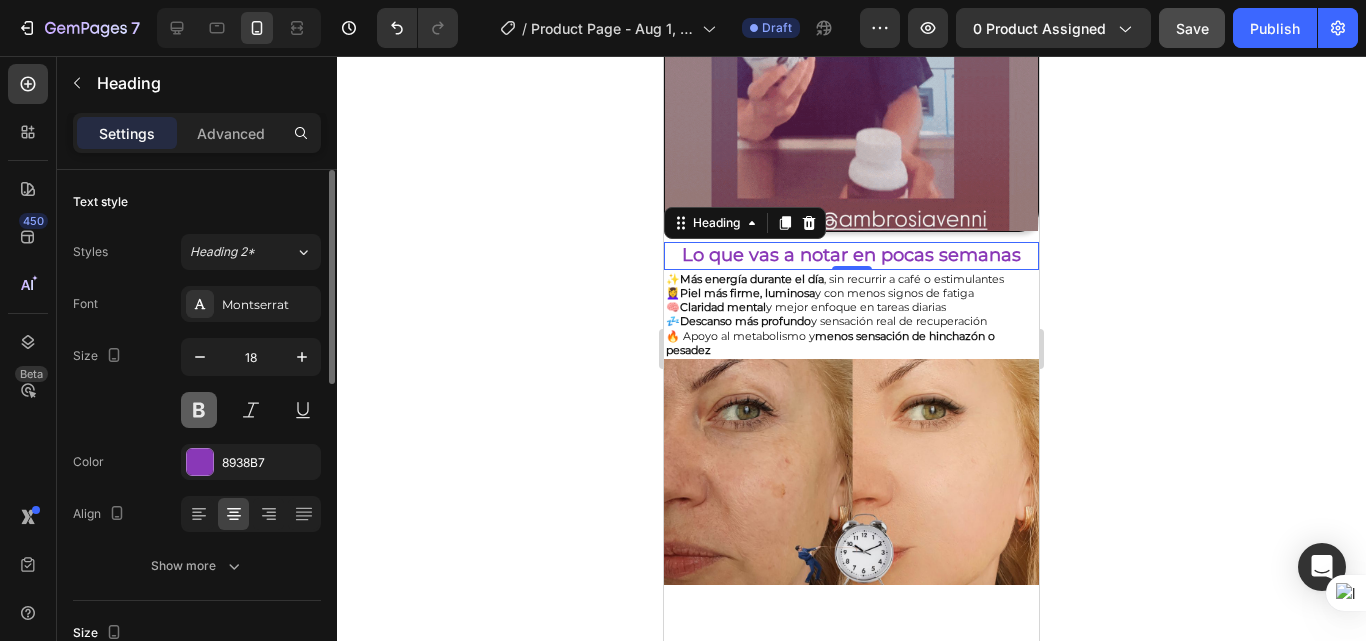 click at bounding box center (199, 410) 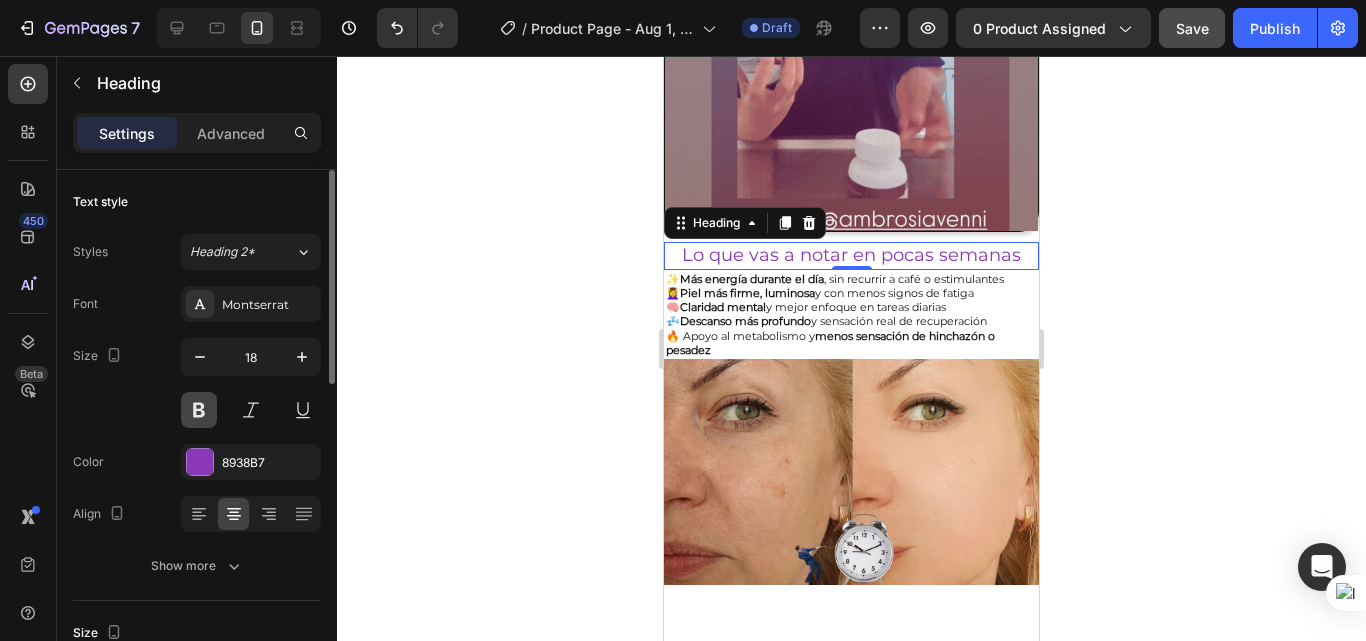 click at bounding box center (199, 410) 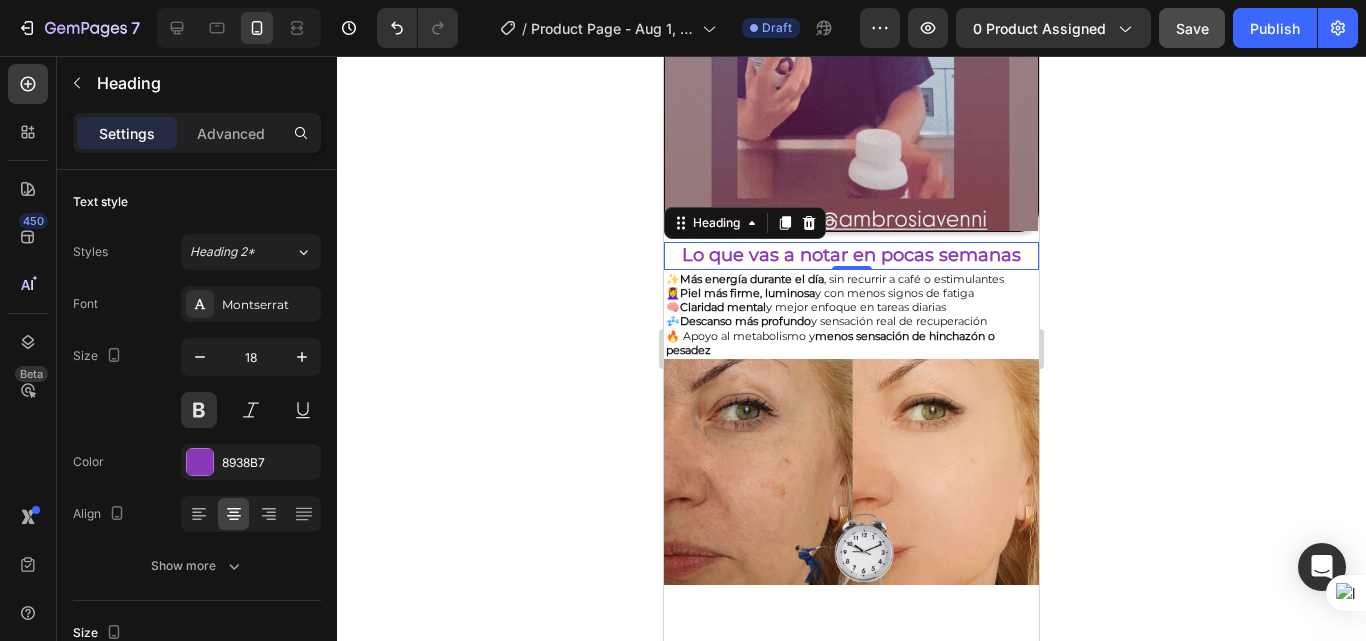 click 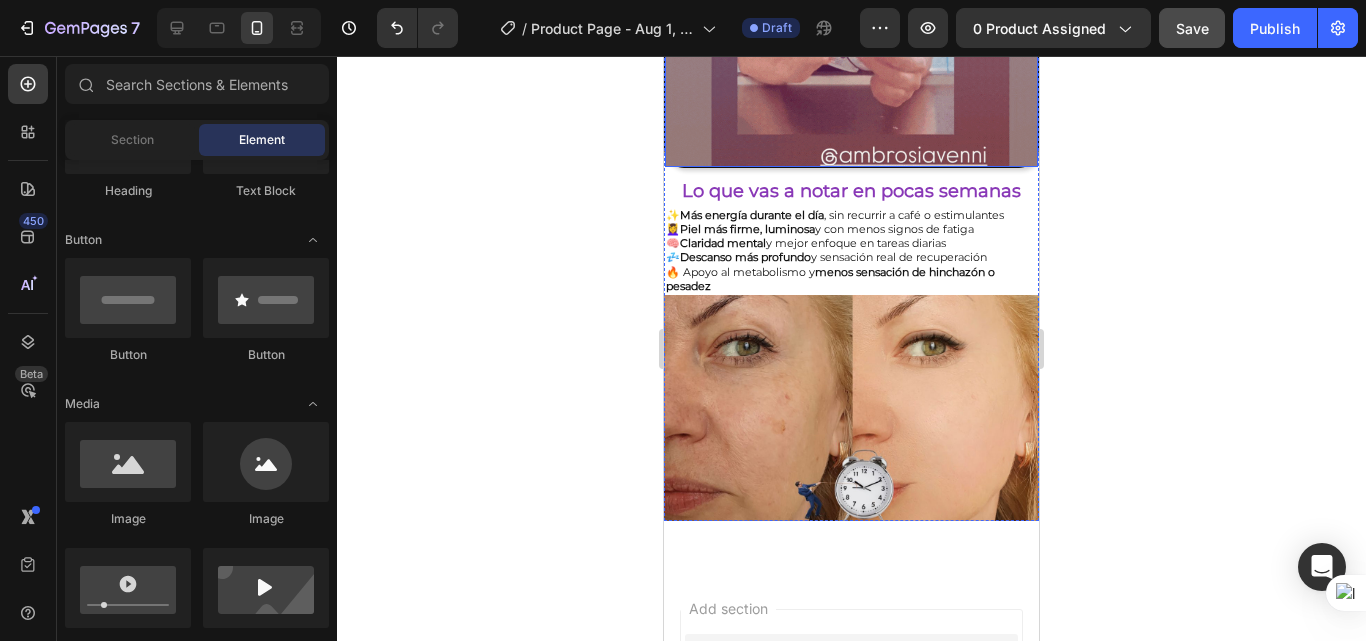 scroll, scrollTop: 1100, scrollLeft: 0, axis: vertical 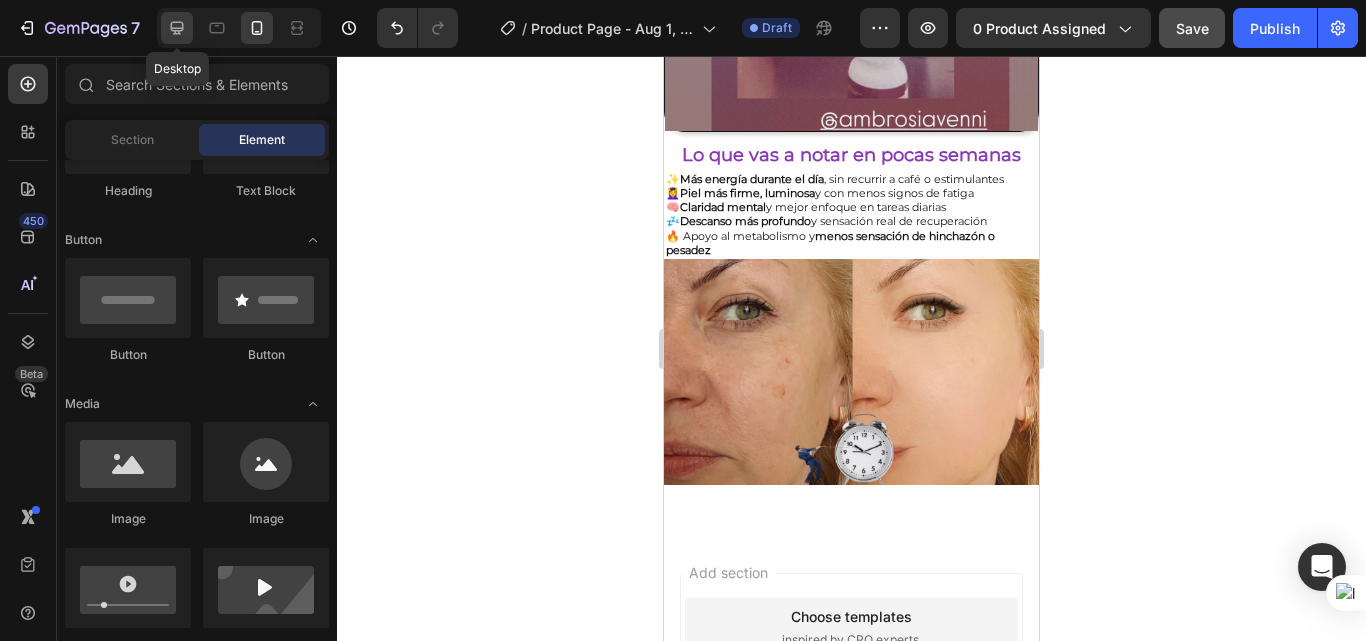 drag, startPoint x: 183, startPoint y: 29, endPoint x: 142, endPoint y: 62, distance: 52.63079 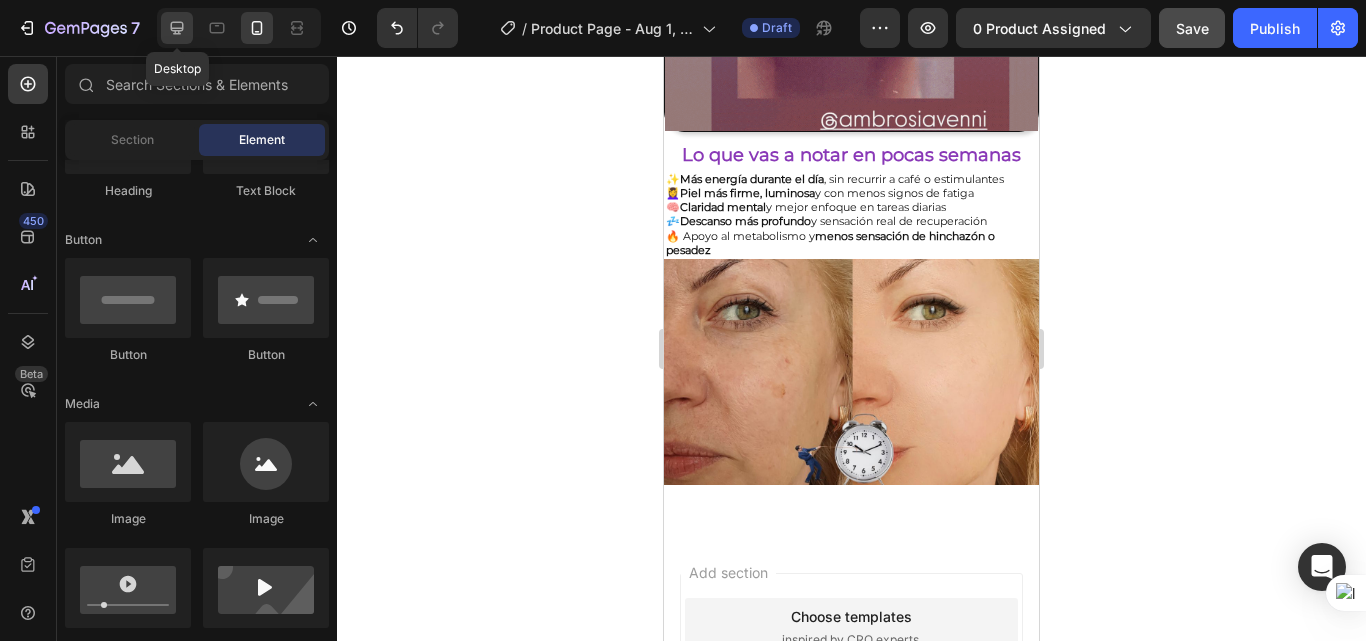 click 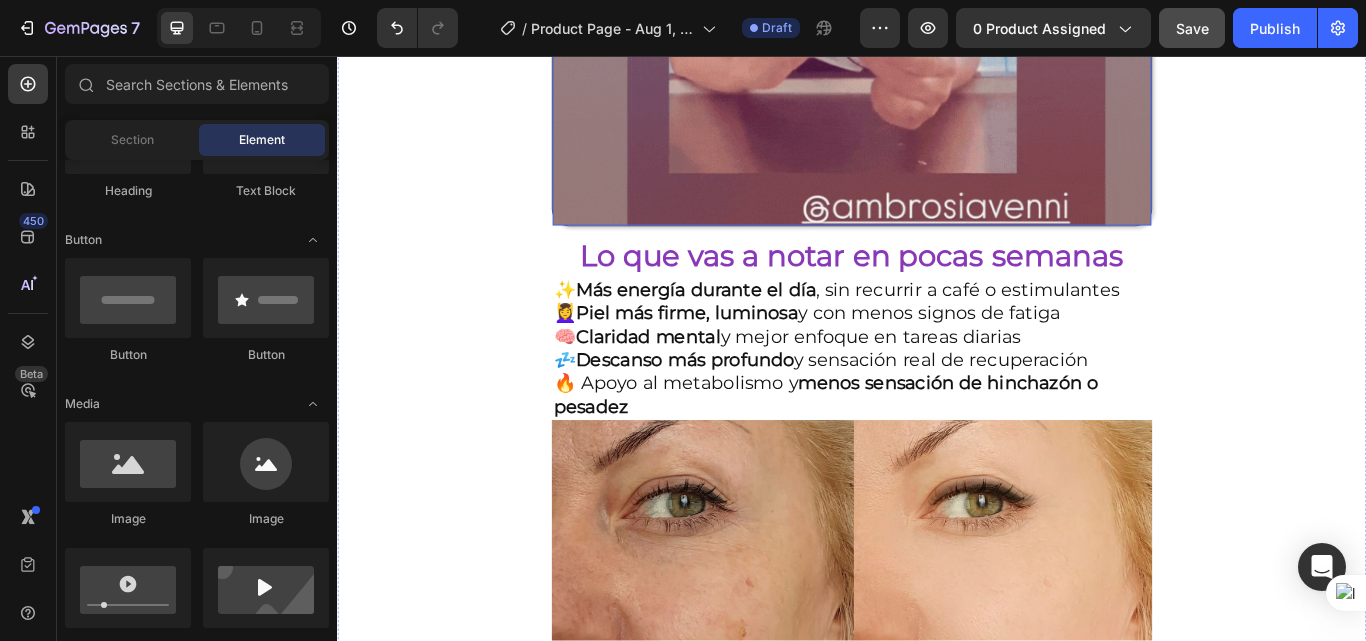 scroll, scrollTop: 1800, scrollLeft: 0, axis: vertical 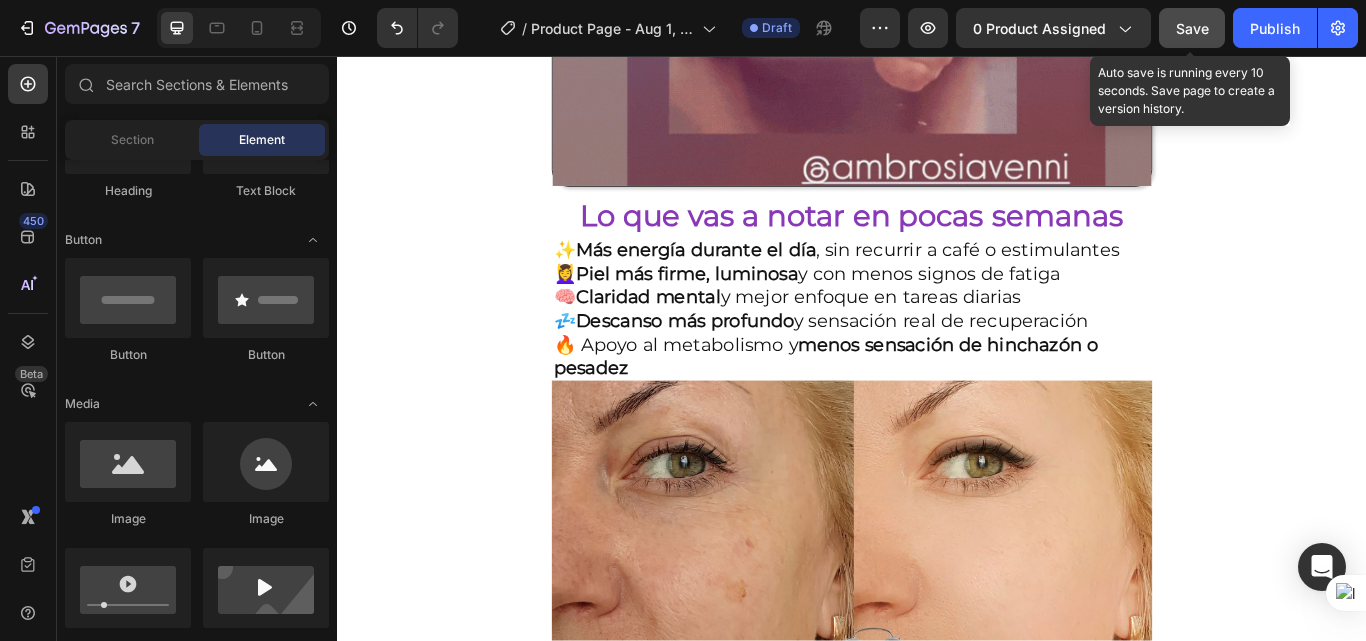click on "Save" at bounding box center (1192, 28) 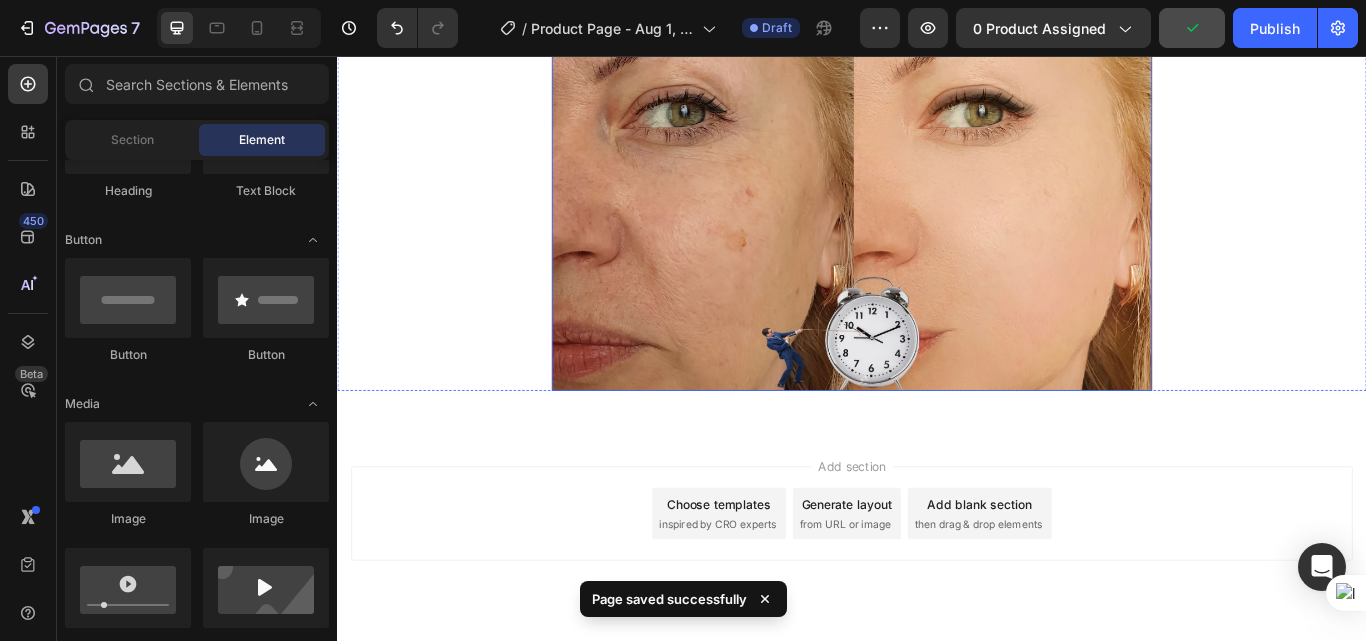 scroll, scrollTop: 2210, scrollLeft: 0, axis: vertical 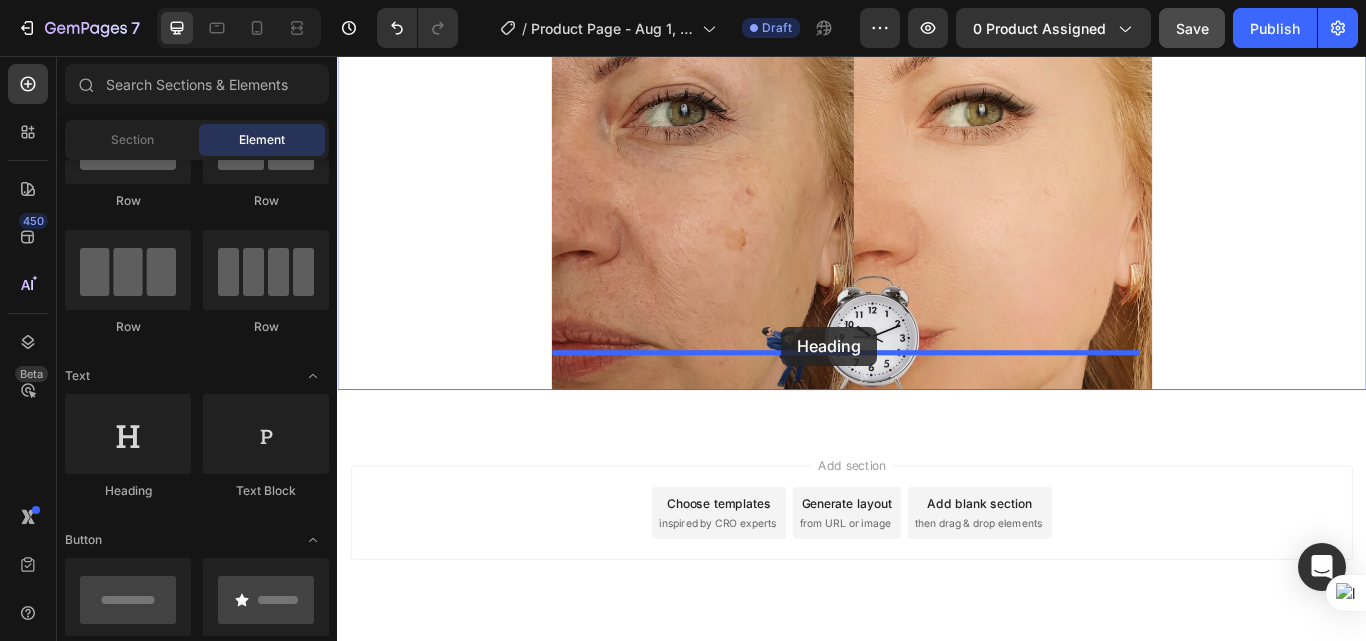 drag, startPoint x: 456, startPoint y: 489, endPoint x: 855, endPoint y: 372, distance: 415.80045 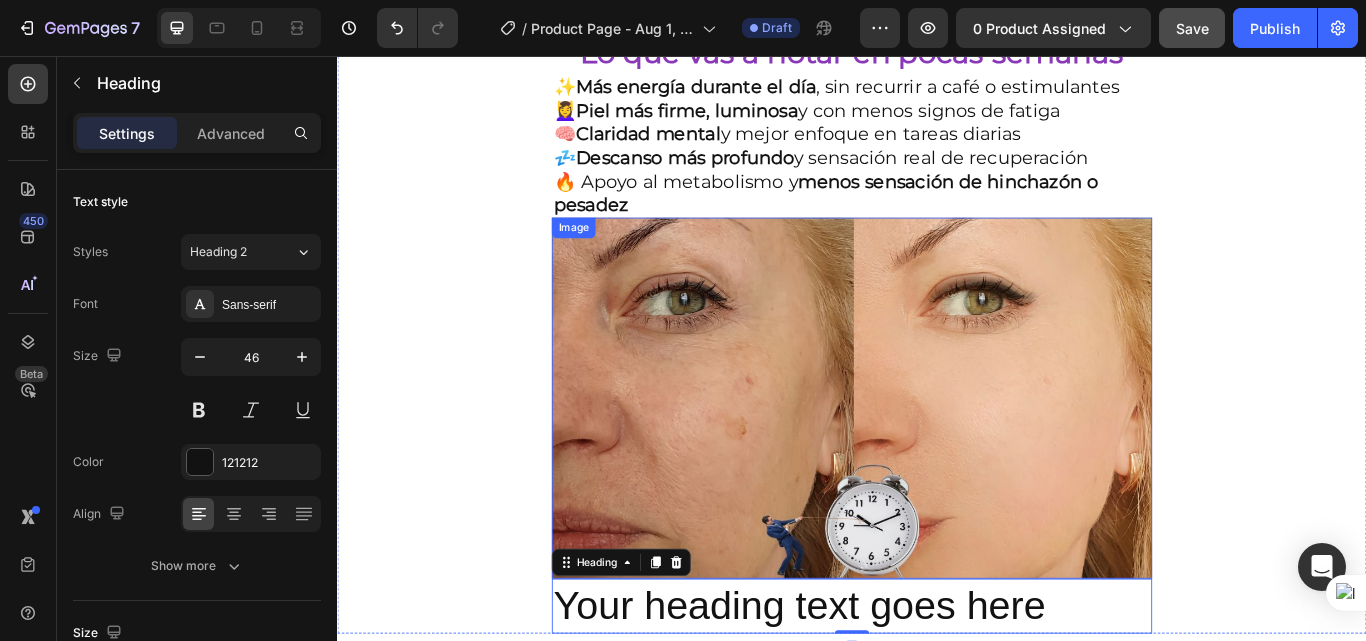 scroll, scrollTop: 2110, scrollLeft: 0, axis: vertical 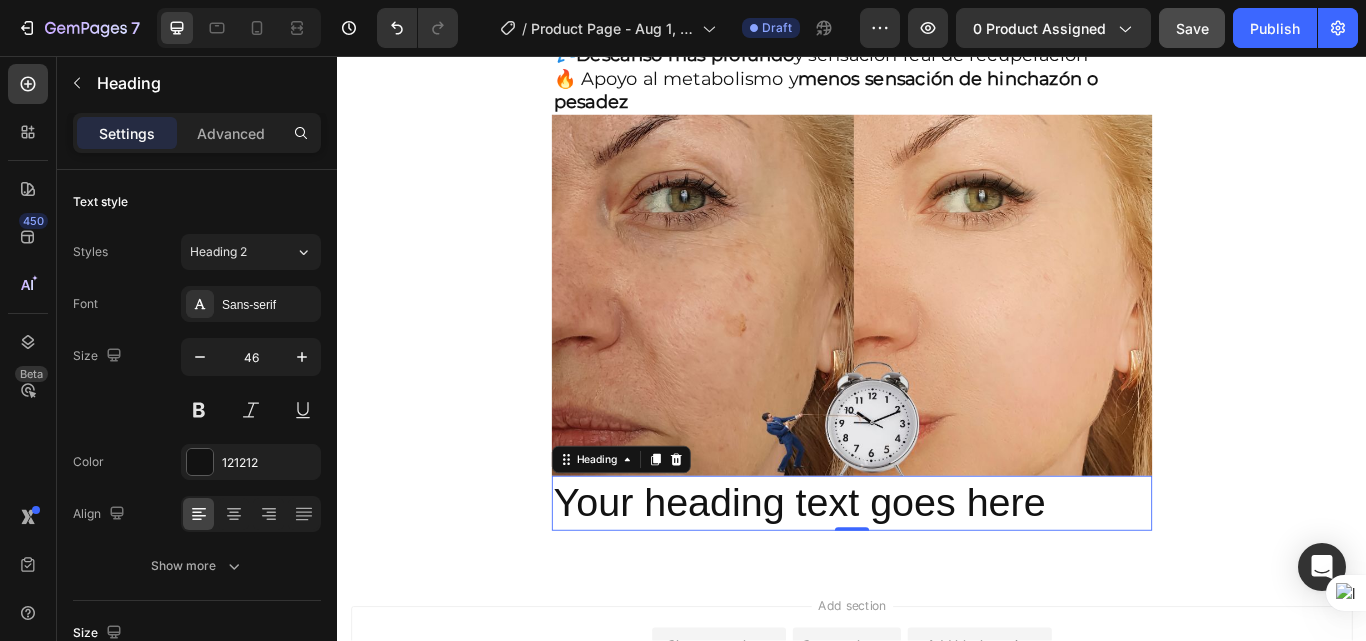 click on "Your heading text goes here" at bounding box center (937, 578) 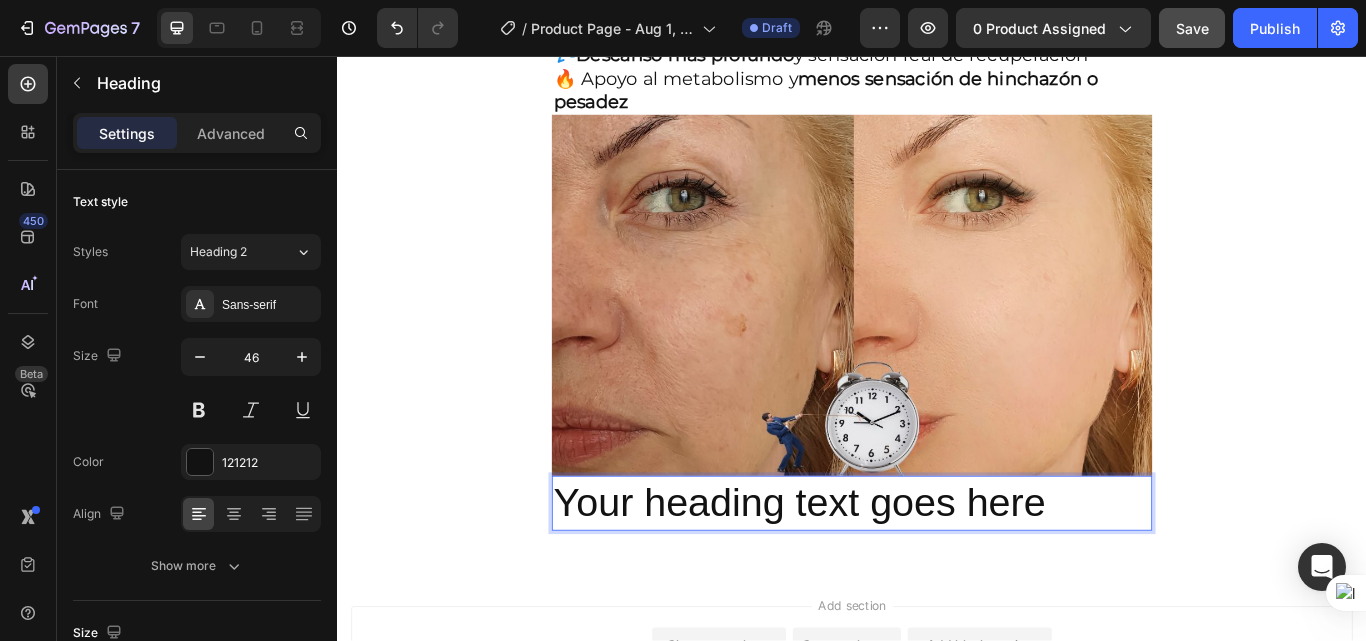 click on "Your heading text goes here" at bounding box center (937, 578) 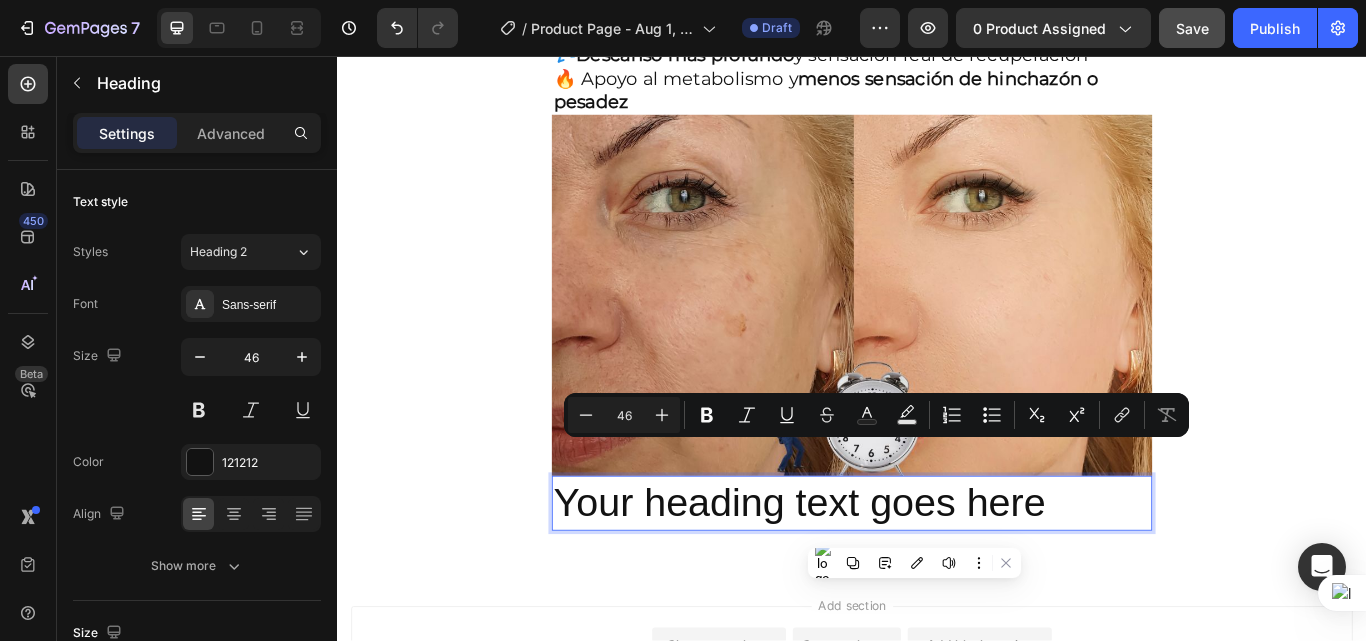 click on "Your heading text goes here" at bounding box center (937, 578) 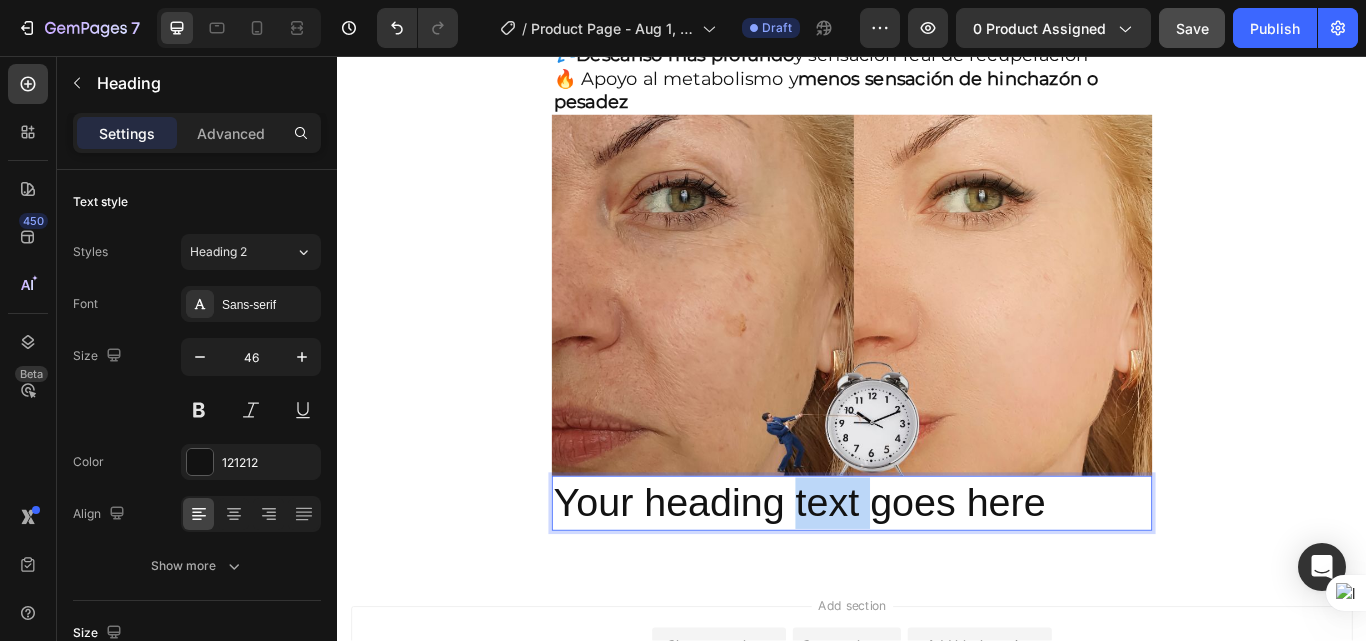 click on "Your heading text goes here" at bounding box center (937, 578) 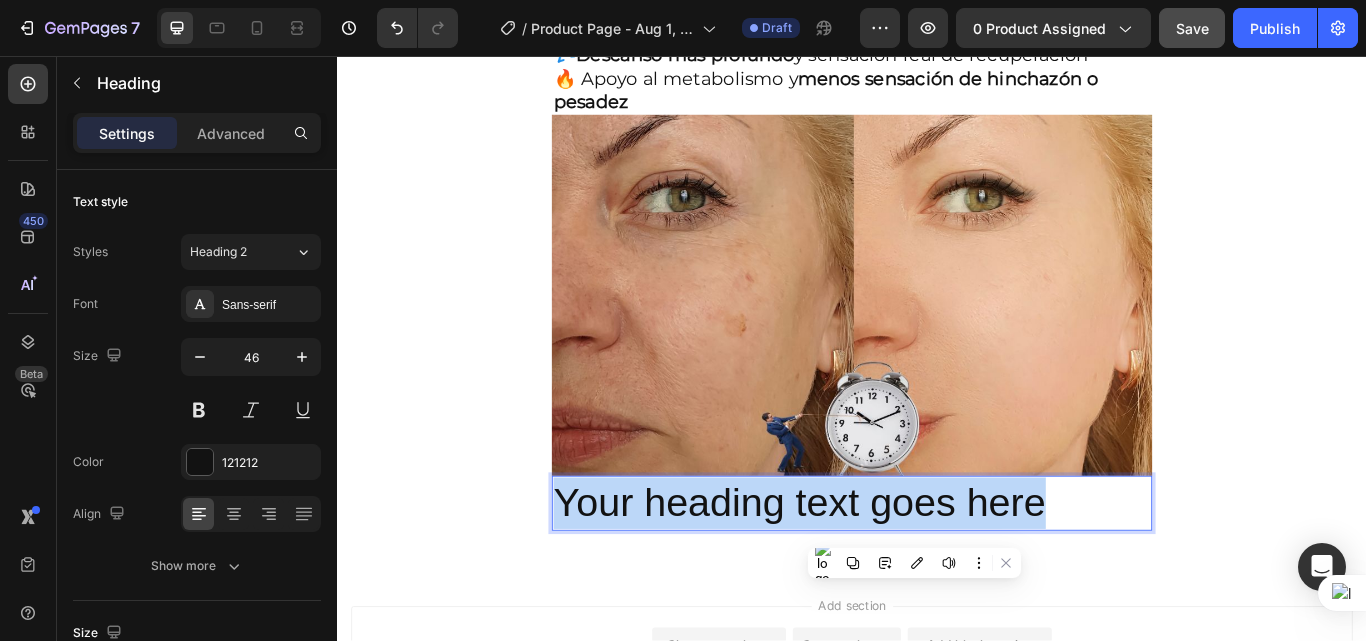 click on "Your heading text goes here" at bounding box center [937, 578] 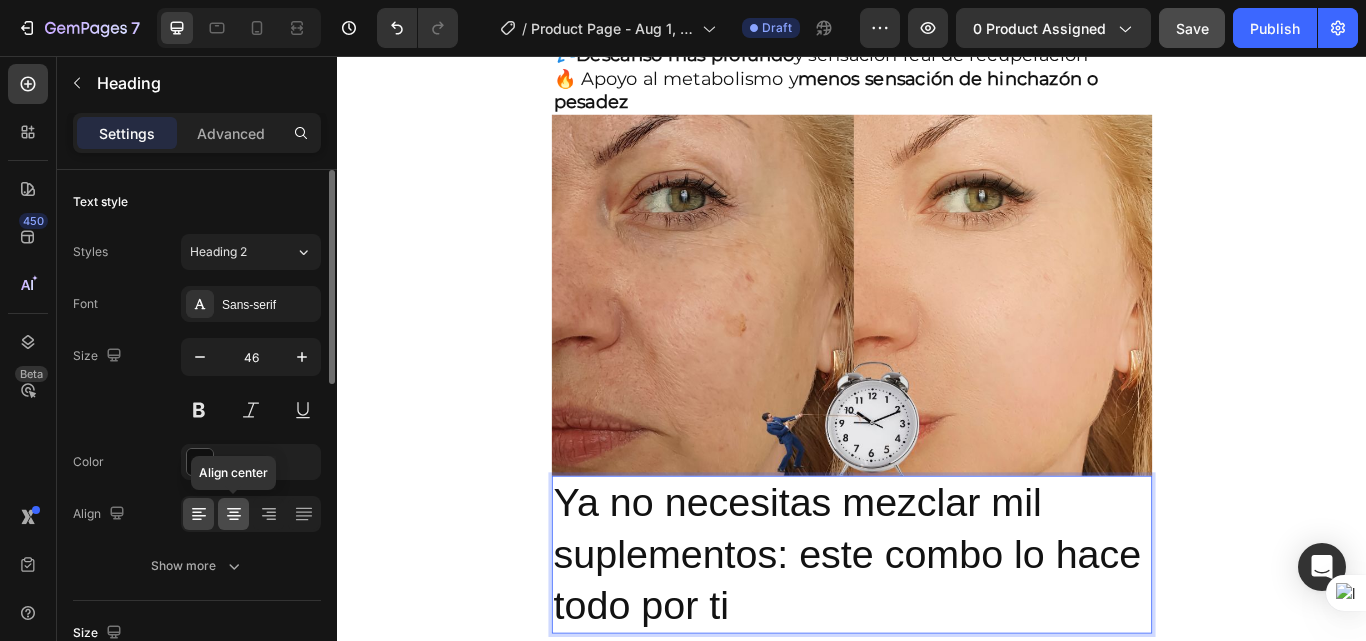 click 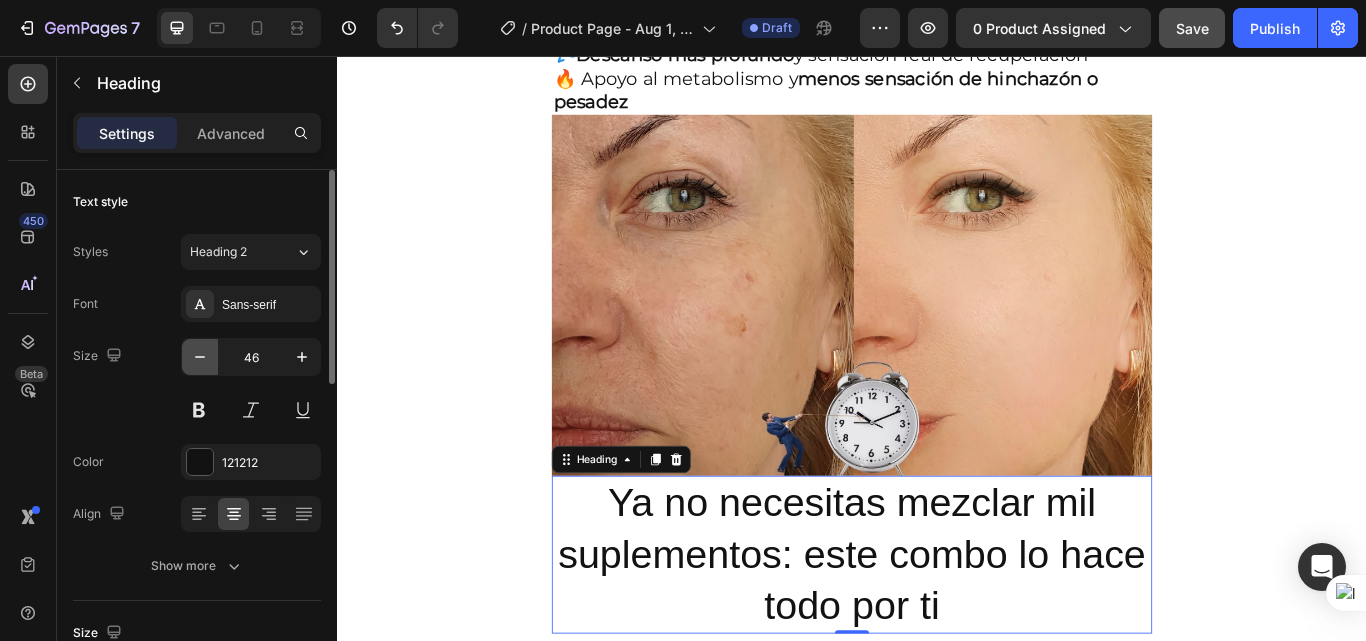 click 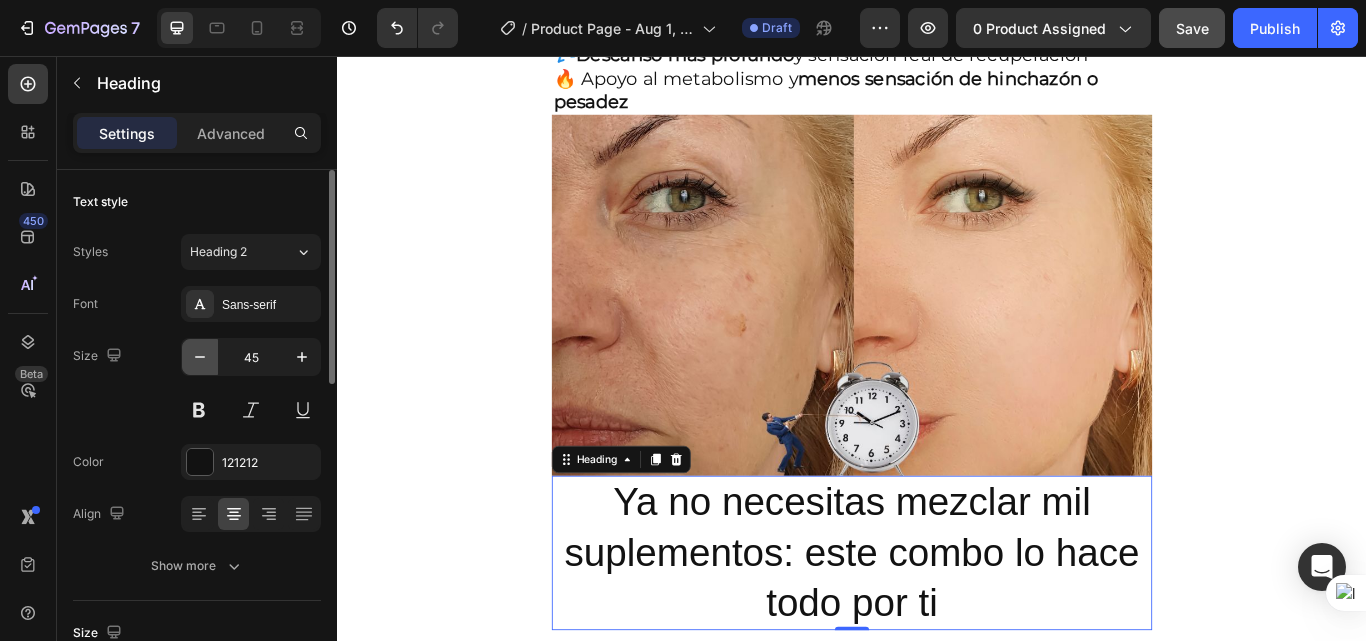 click 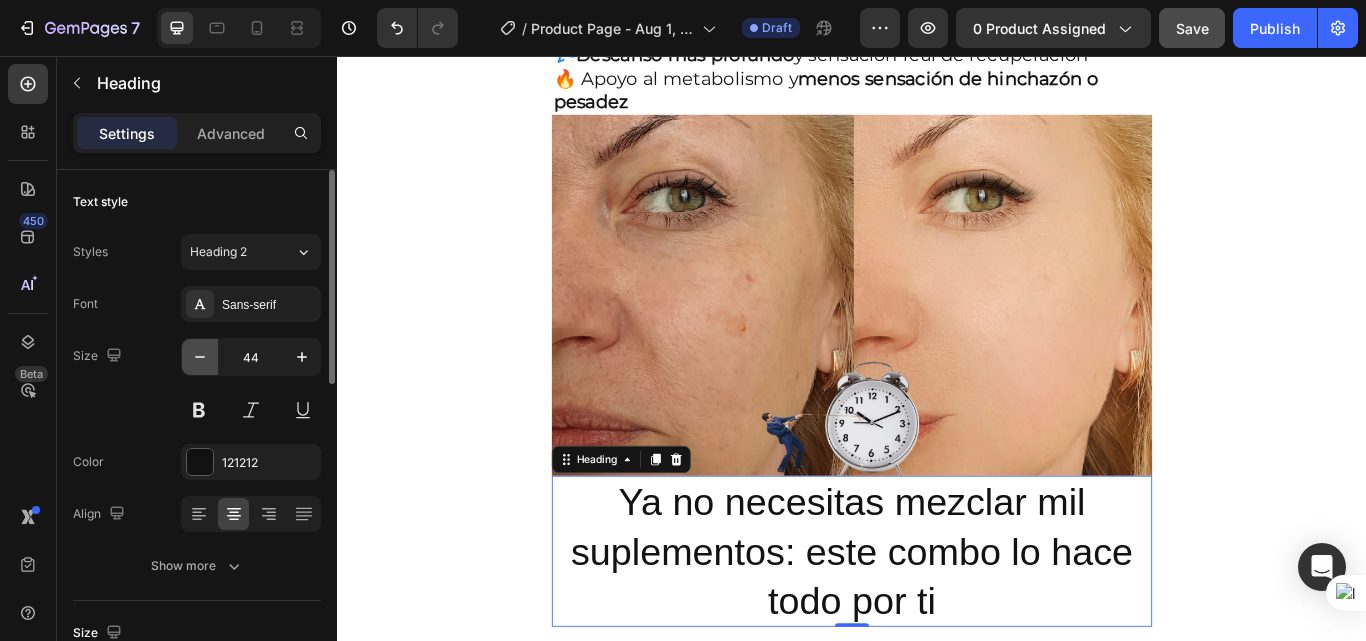 click 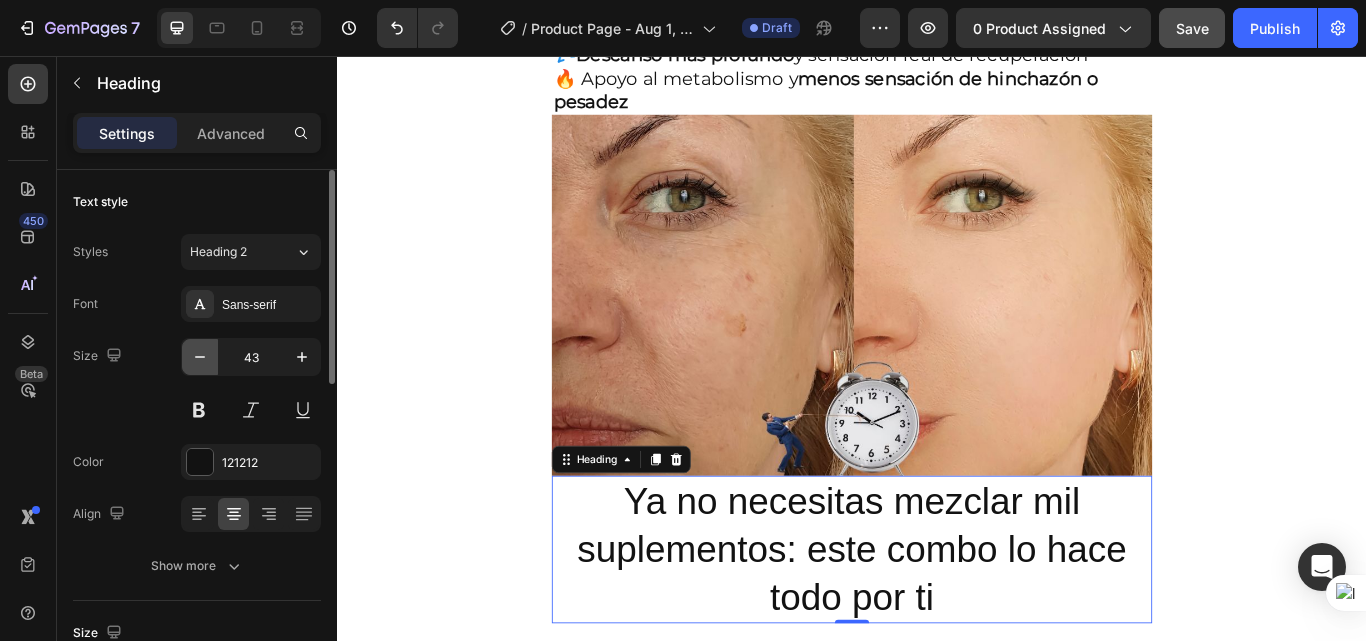 click 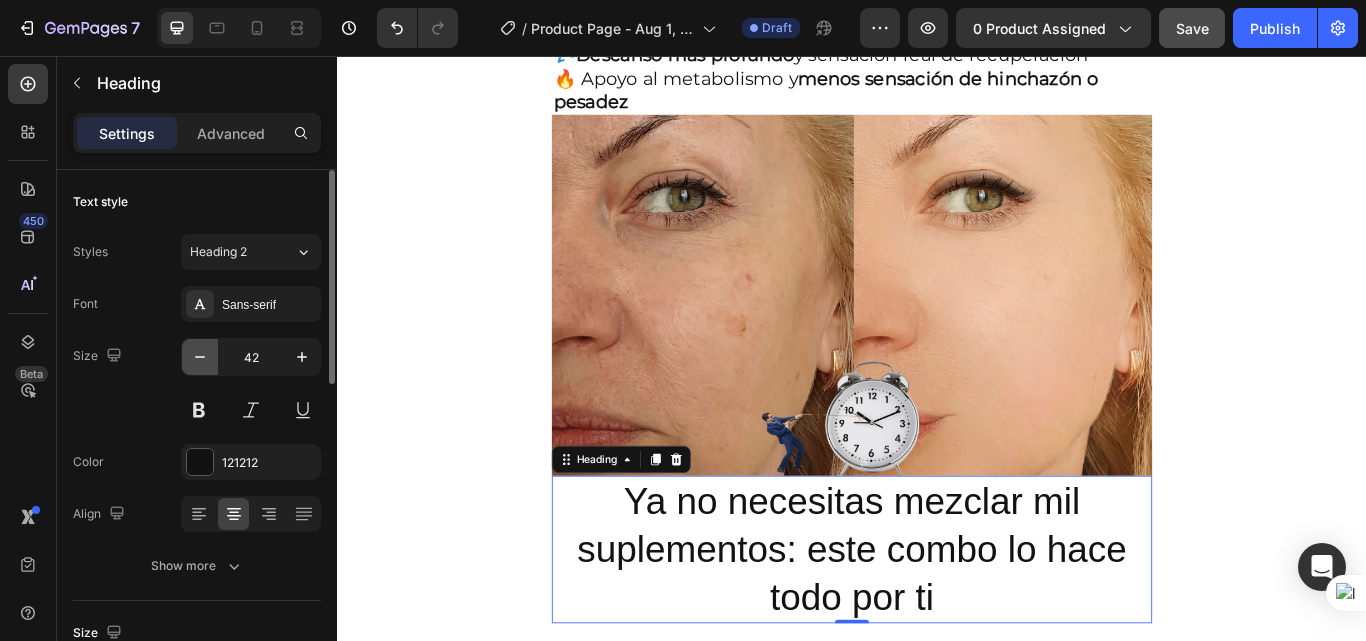 click 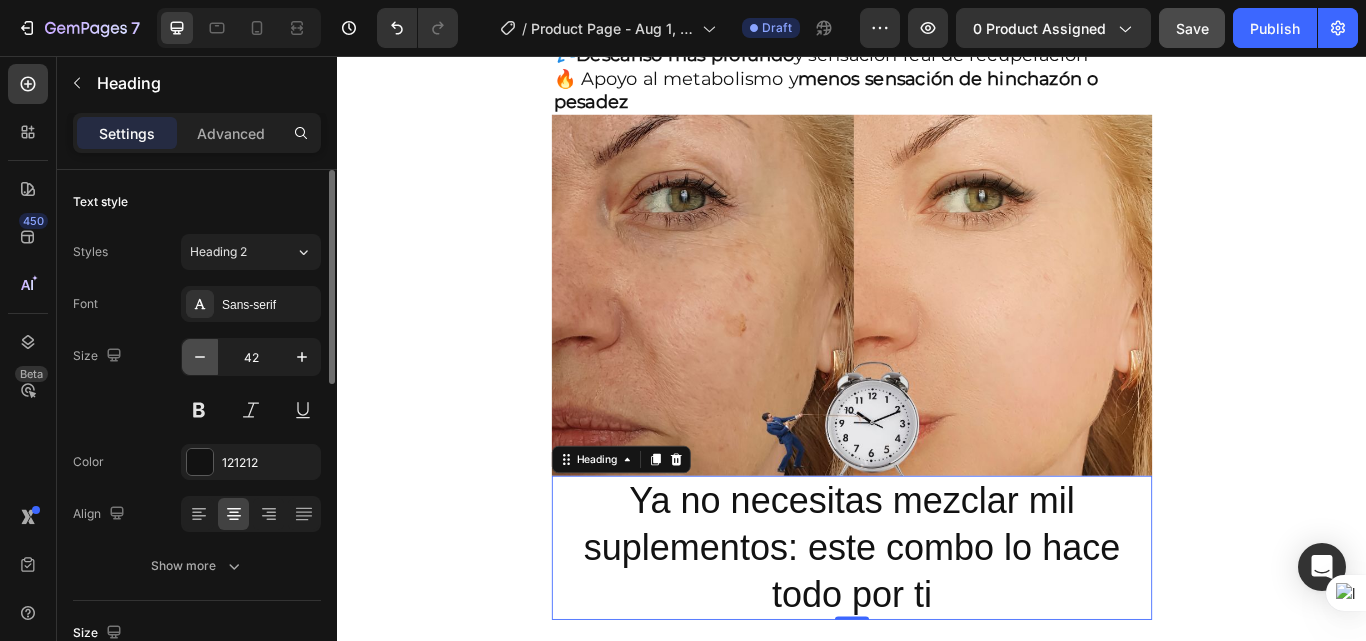 click 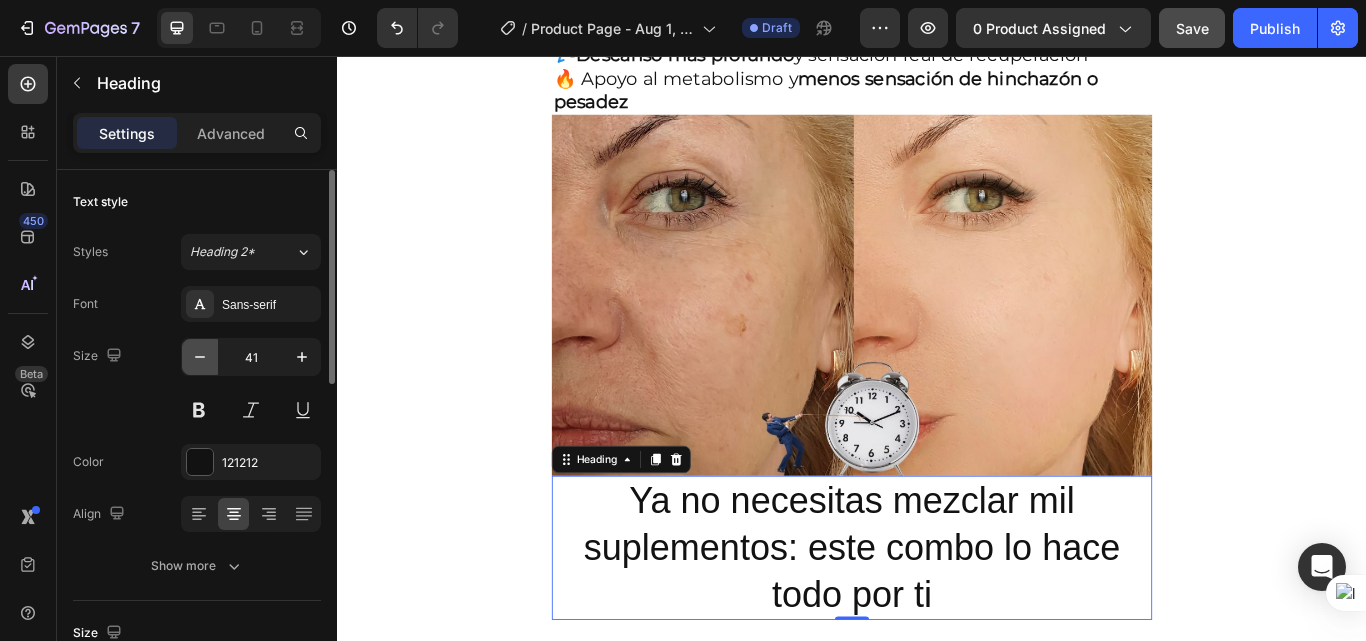 click 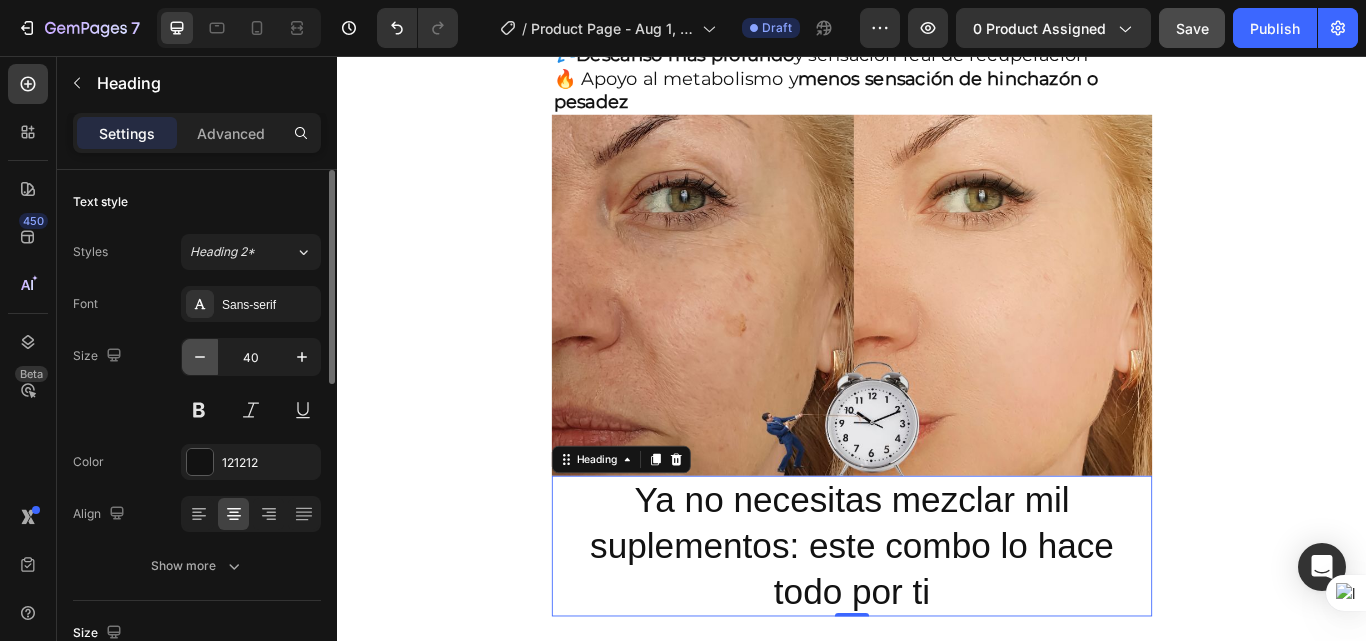 click 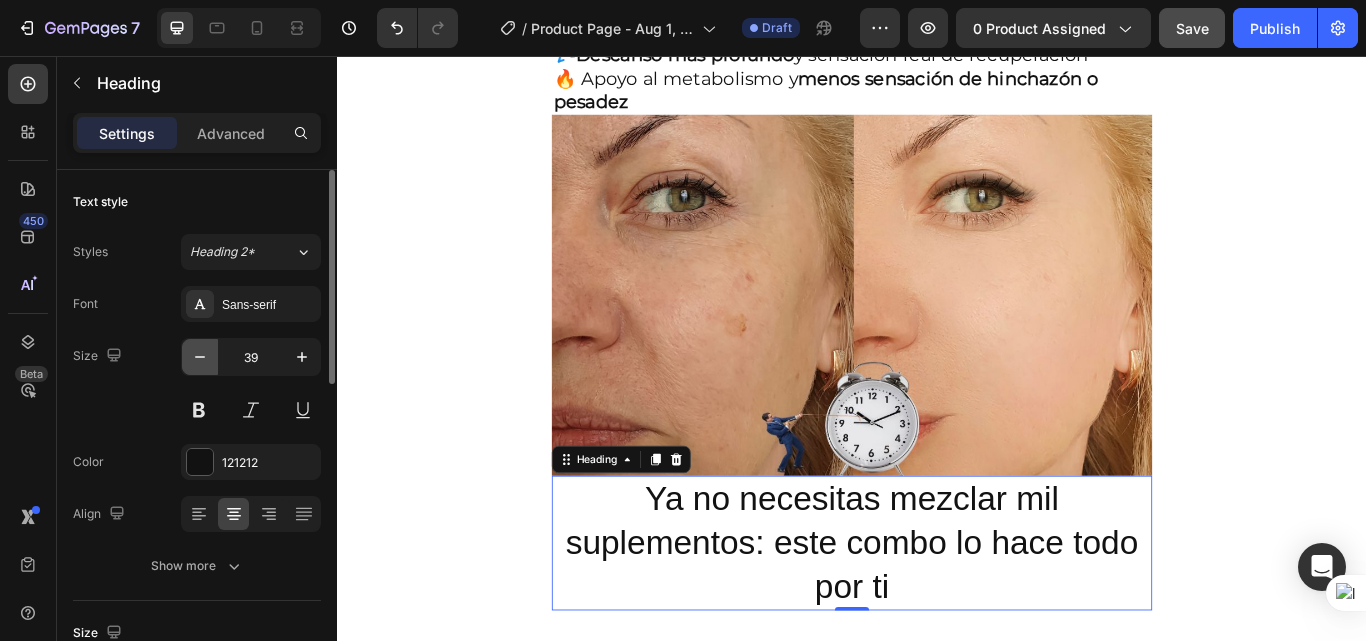 click 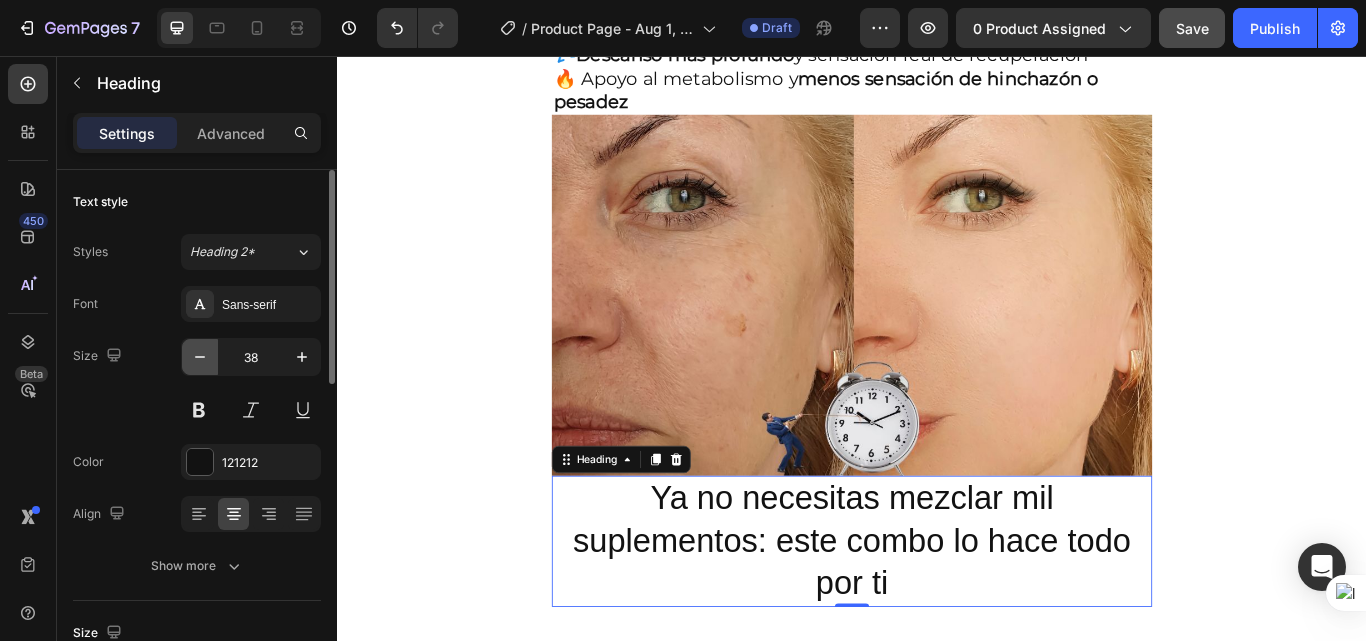 click 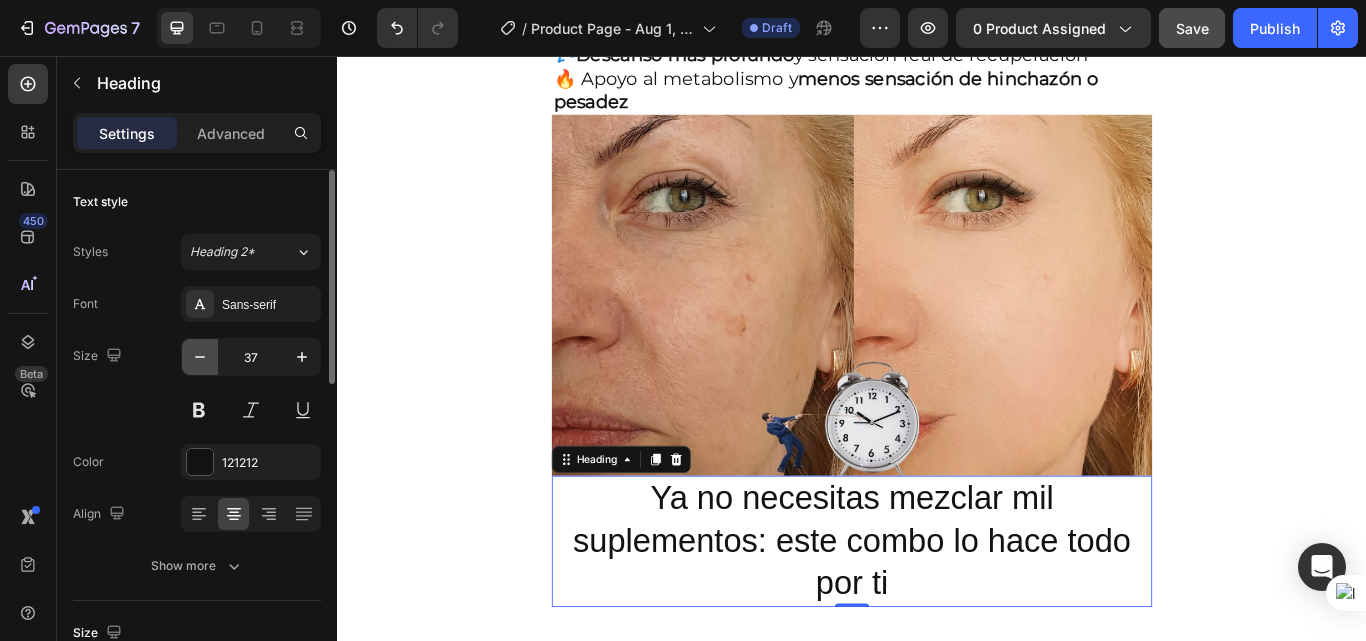click 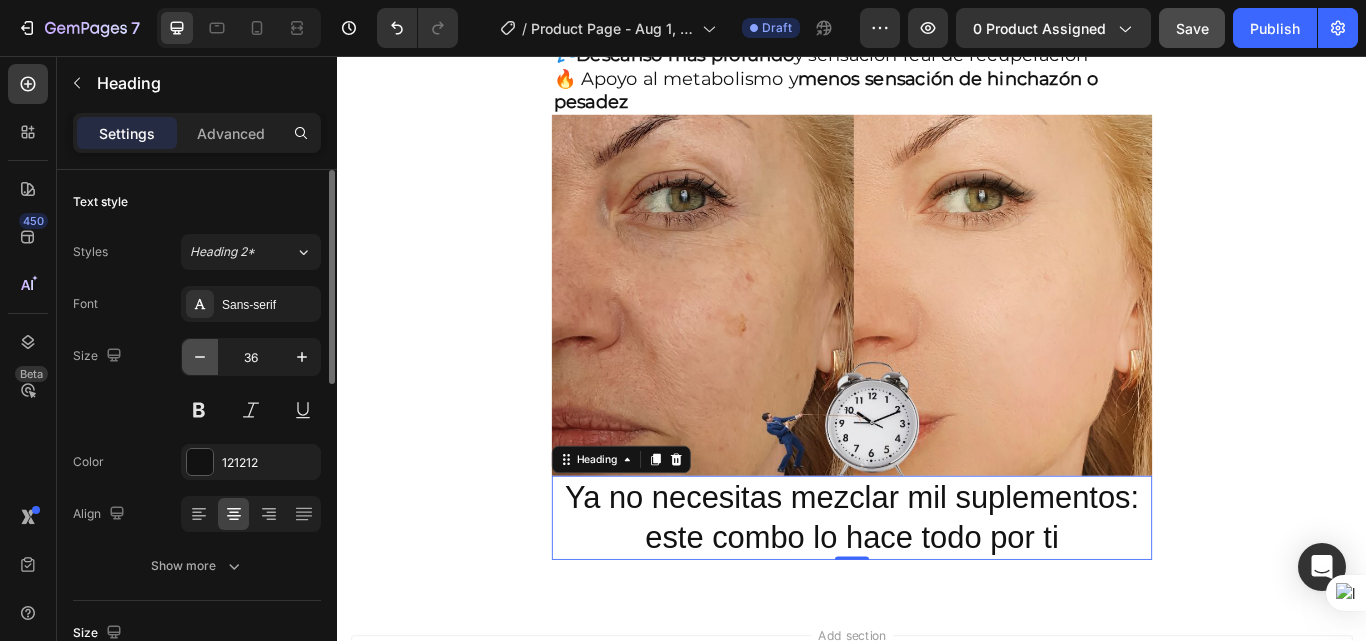 click 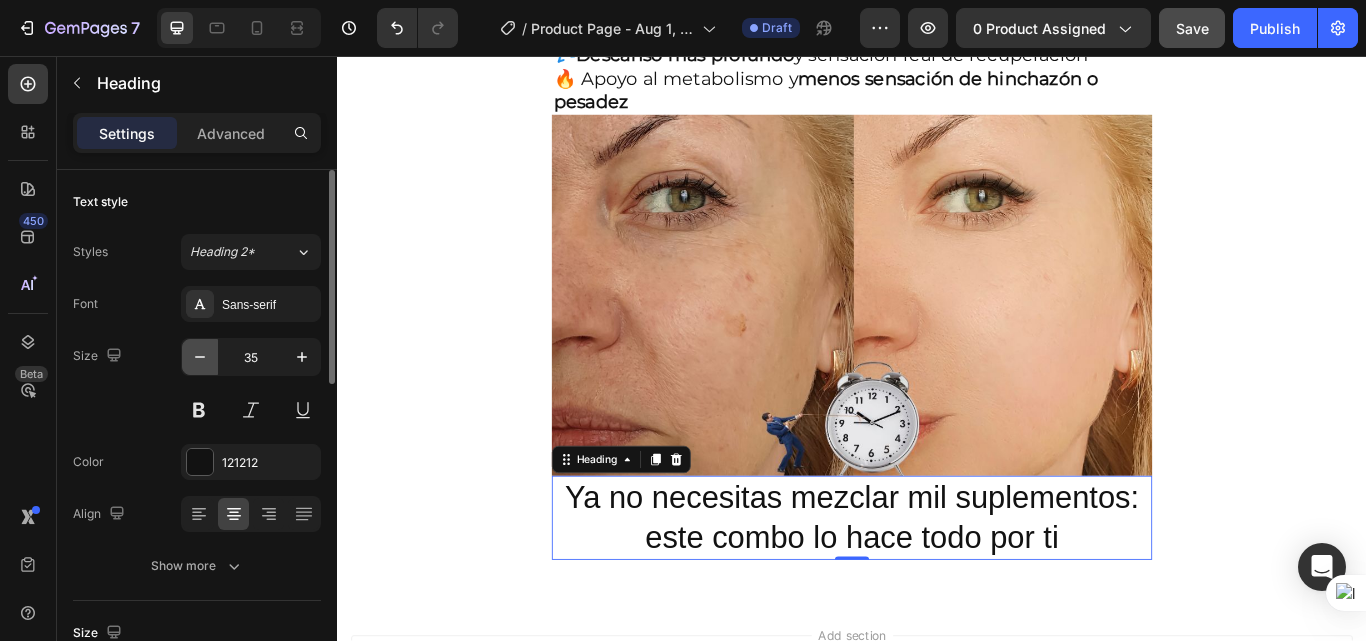 click 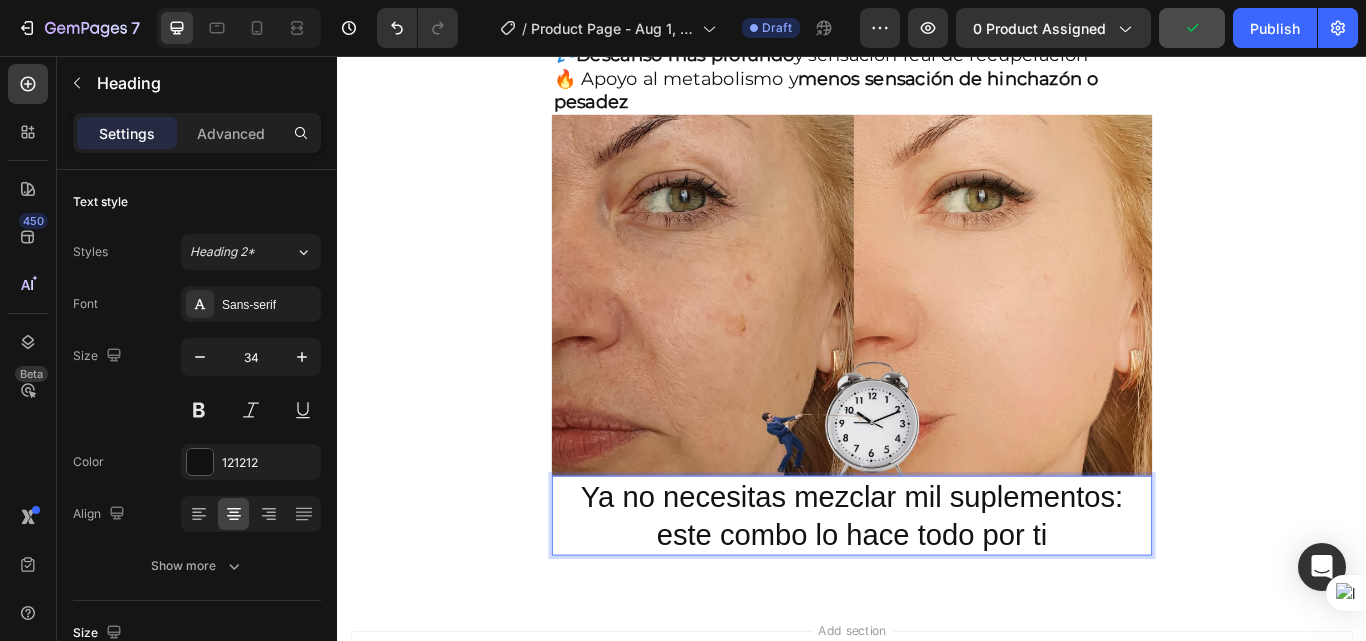 click on "Ya no necesitas mezclar mil suplementos: este combo lo hace todo por ti" at bounding box center [937, 592] 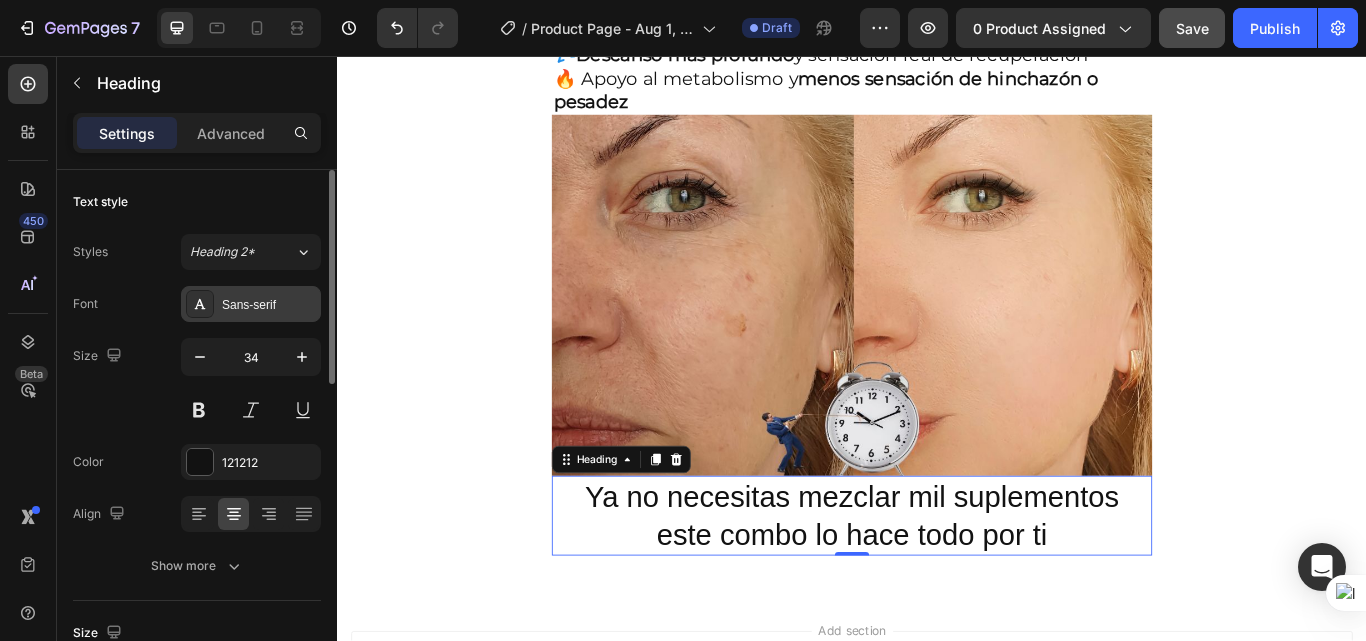 click on "Sans-serif" at bounding box center (269, 305) 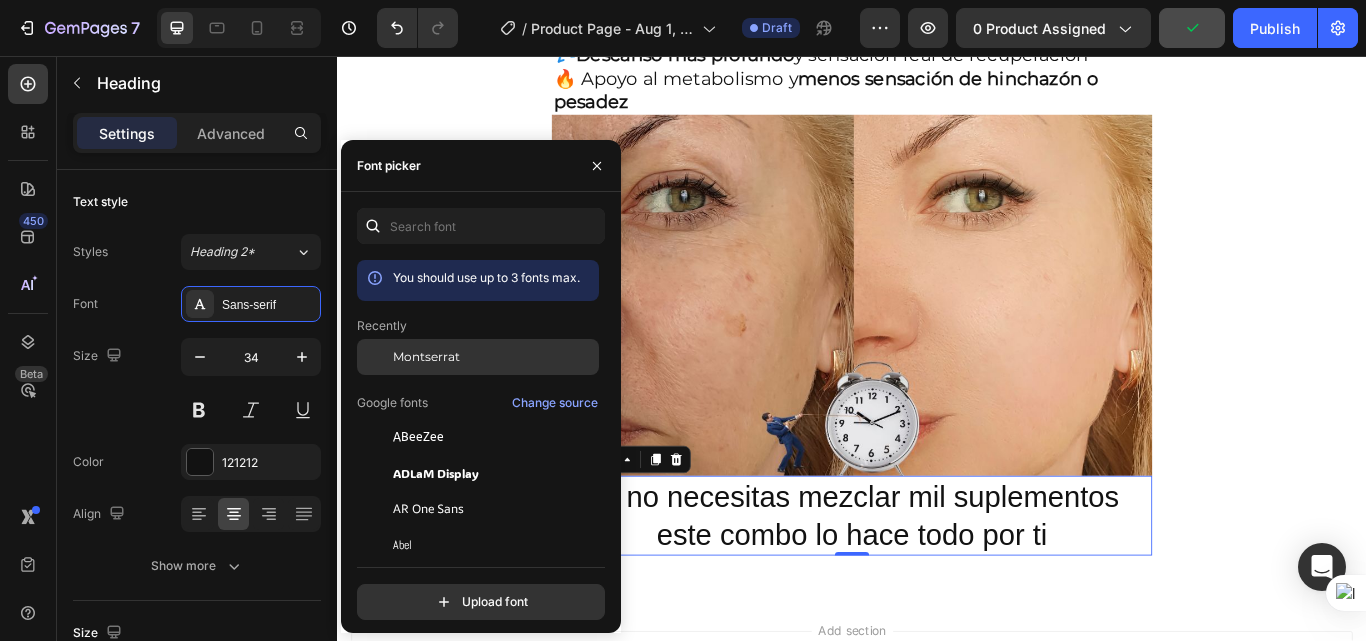 click on "Montserrat" at bounding box center [426, 357] 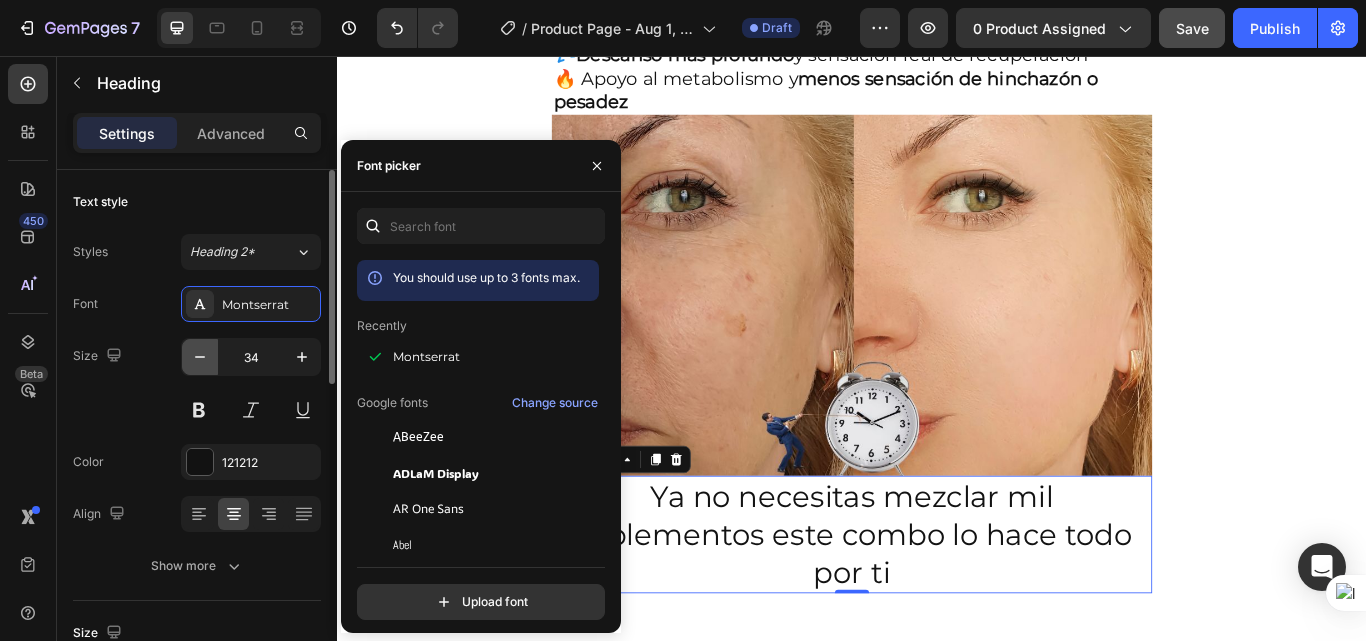click 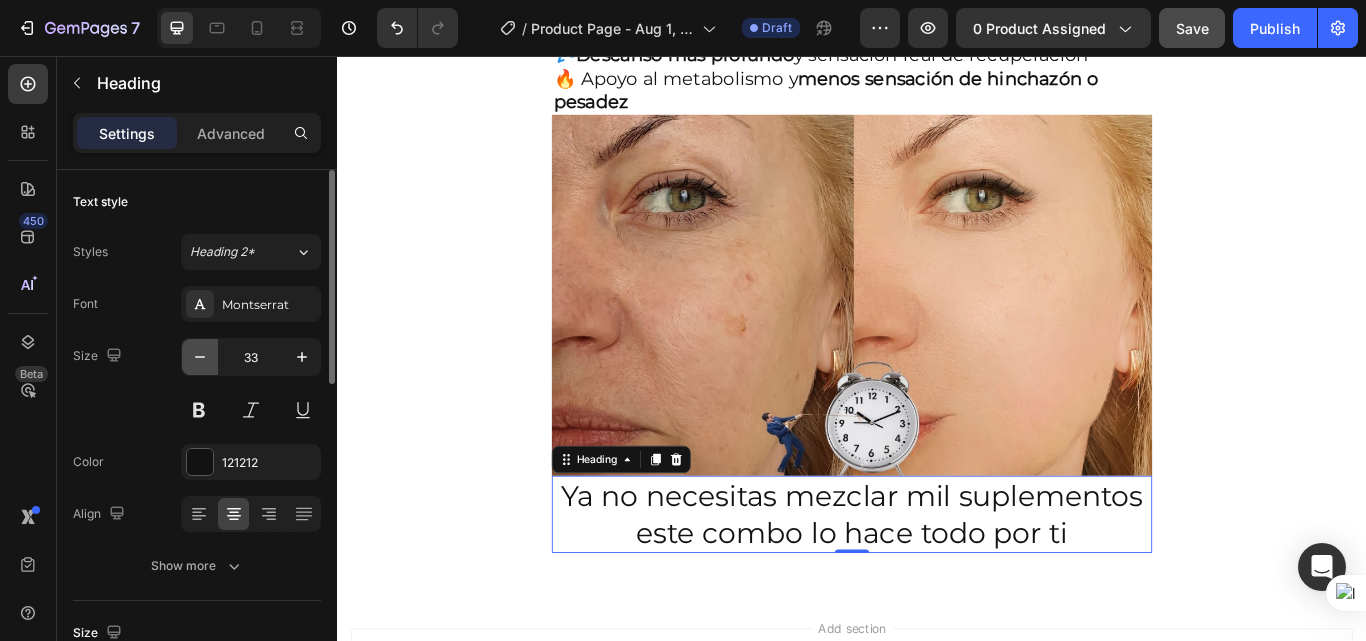 click 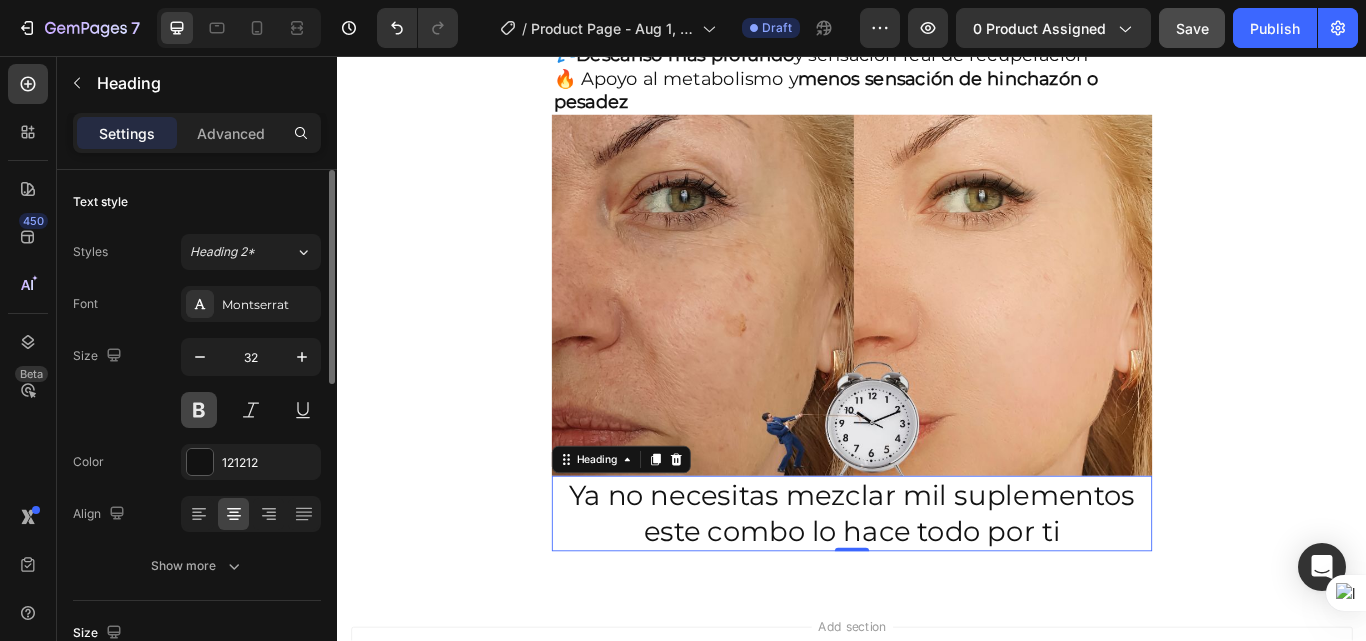 click at bounding box center (199, 410) 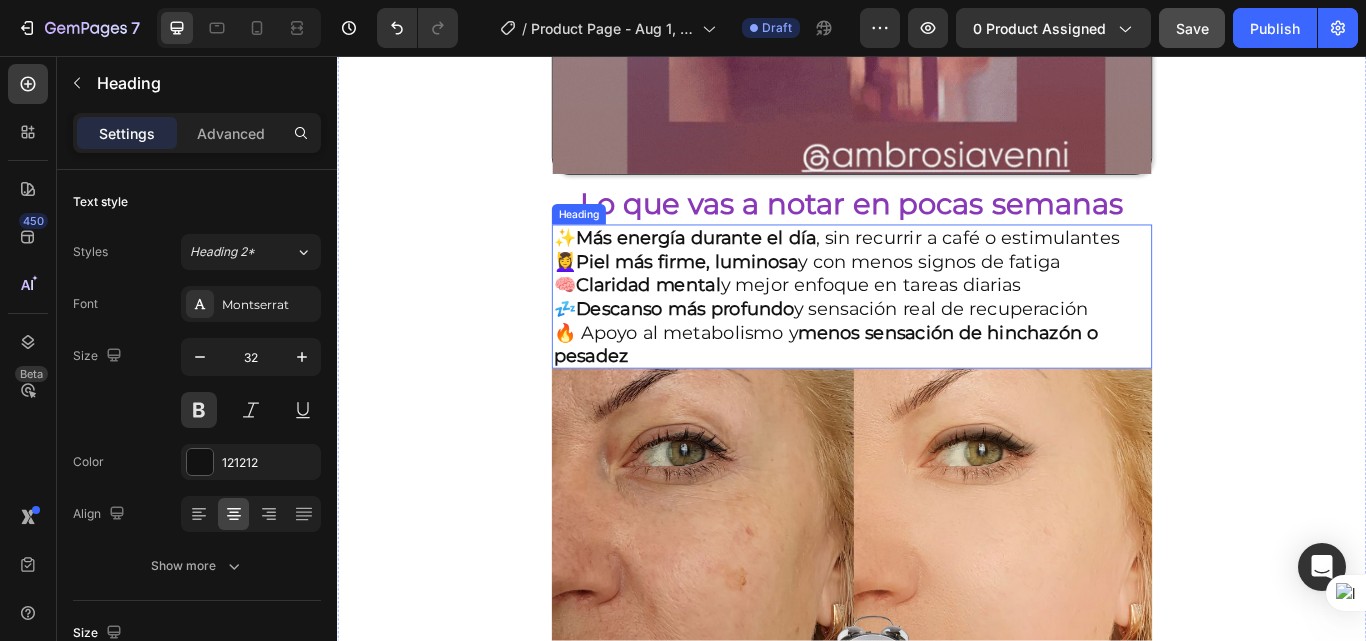 scroll, scrollTop: 2110, scrollLeft: 0, axis: vertical 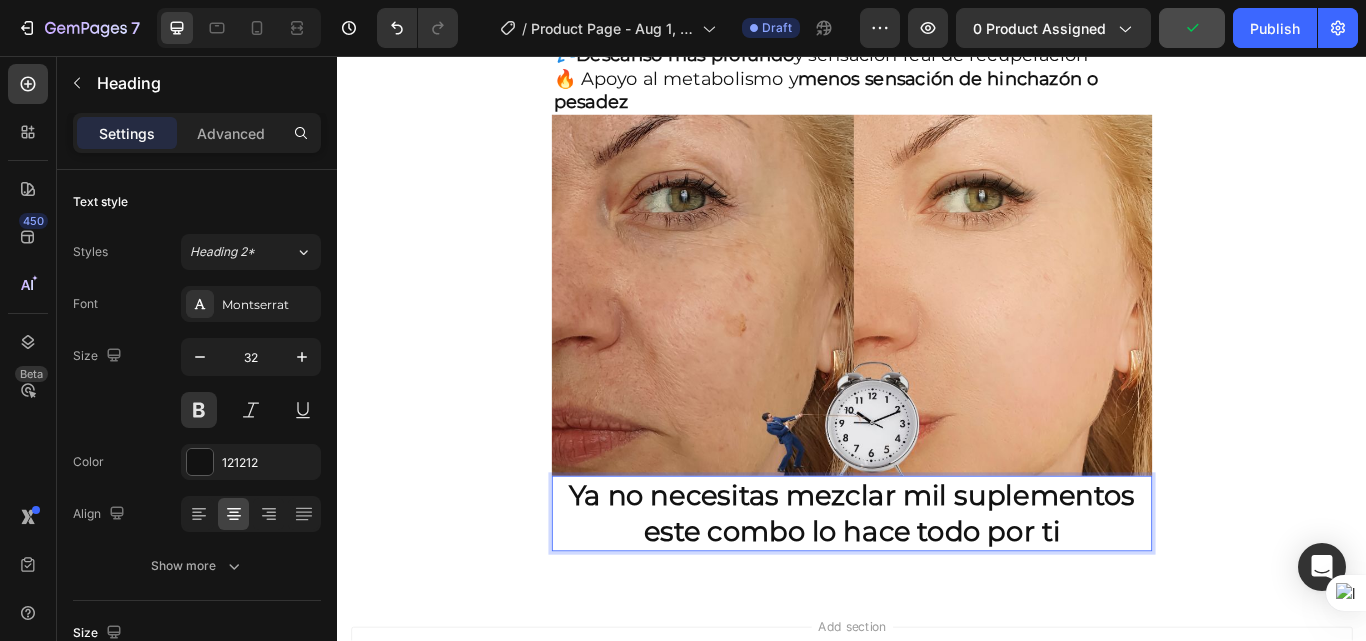 click on "Ya no necesitas mezclar mil suplementos este combo lo hace todo por ti" at bounding box center (937, 589) 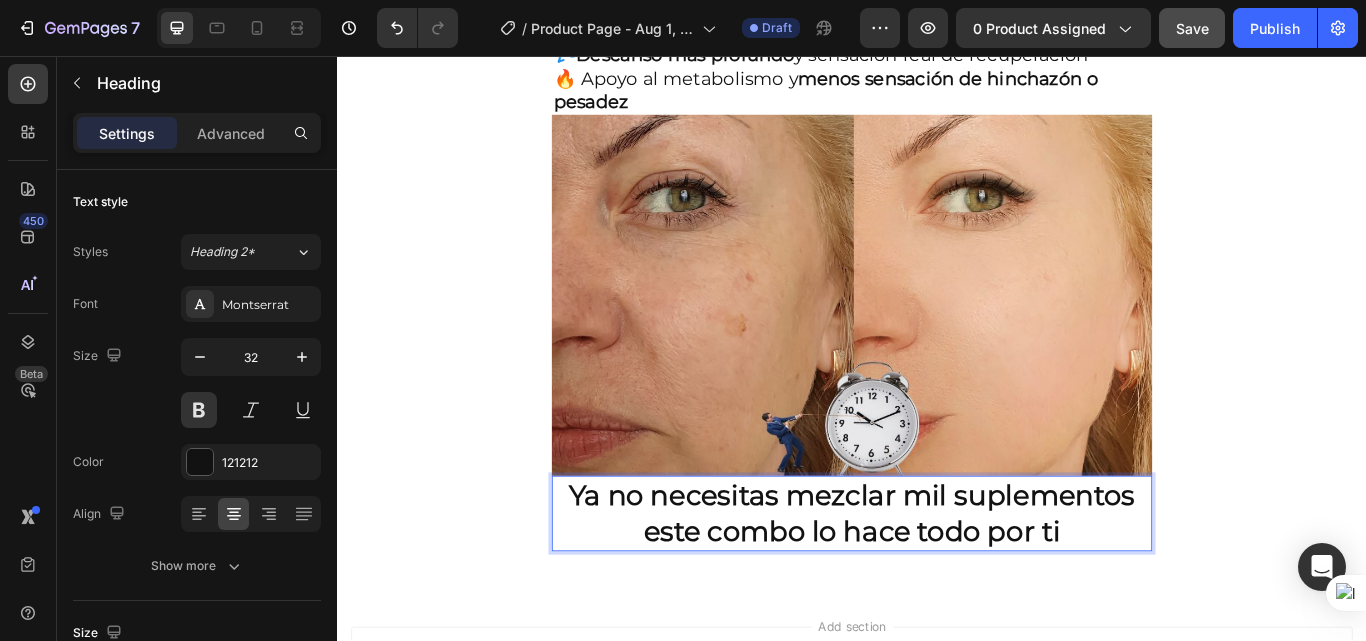 click on "Ya no necesitas mezclar mil suplementos este combo lo hace todo por ti" at bounding box center [937, 589] 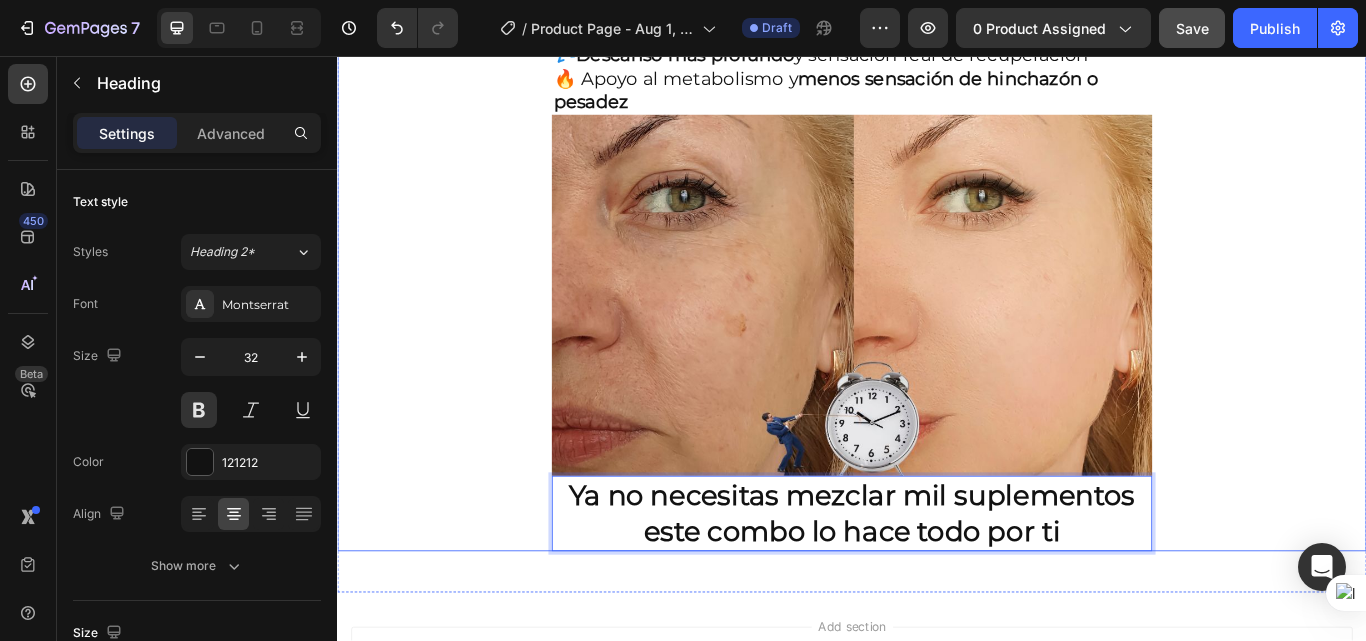 click on "Envio gratis a Toda Colombia - 2 a 4 dias habiles 🚛 Heading Image ⭐ 4.8/5 basado en +1200 experiencias reales Heading ⁠⁠⁠⁠⁠⁠⁠ Antes: $180.000 Heading Hoy en solo : $159.900 Heading AHORRA 30% DE DESCUENTO Heading
Publish the page to see the content.
GGG Image Lo que vas a notar en pocas semanas Heading ✨  Más energía durante el día , sin recurrir a café o estimulantes  💆‍♀️  Piel más firme, luminosa  y con menos signos de fatiga  🧠  Claridad mental  y mejor enfoque en tareas diarias  💤  Descanso más profundo  y sensación real de recuperación  🔥 Apoyo al metabolismo y  menos sensación de hinchazón o pesadez Heading Image Ya no necesitas mezclar mil suplementos este combo lo hace todo por ti Heading   0 Row" at bounding box center (937, -690) 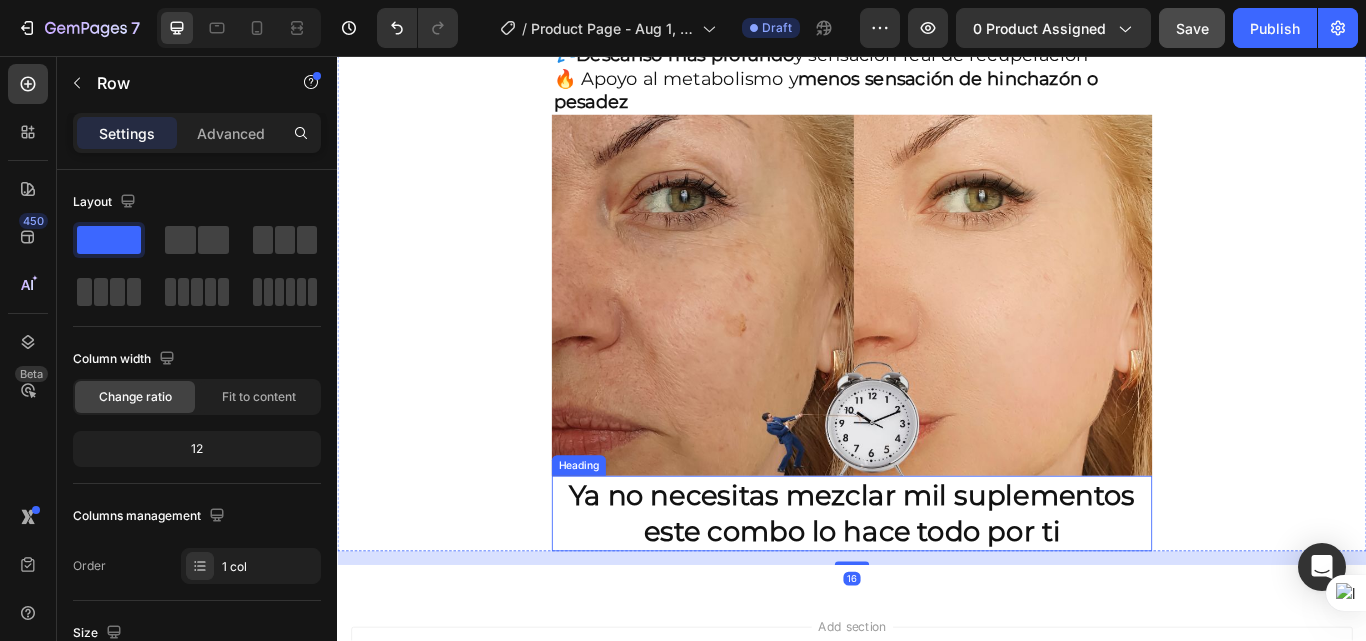 click on "Ya no necesitas mezclar mil suplementos este combo lo hace todo por ti" at bounding box center [937, 589] 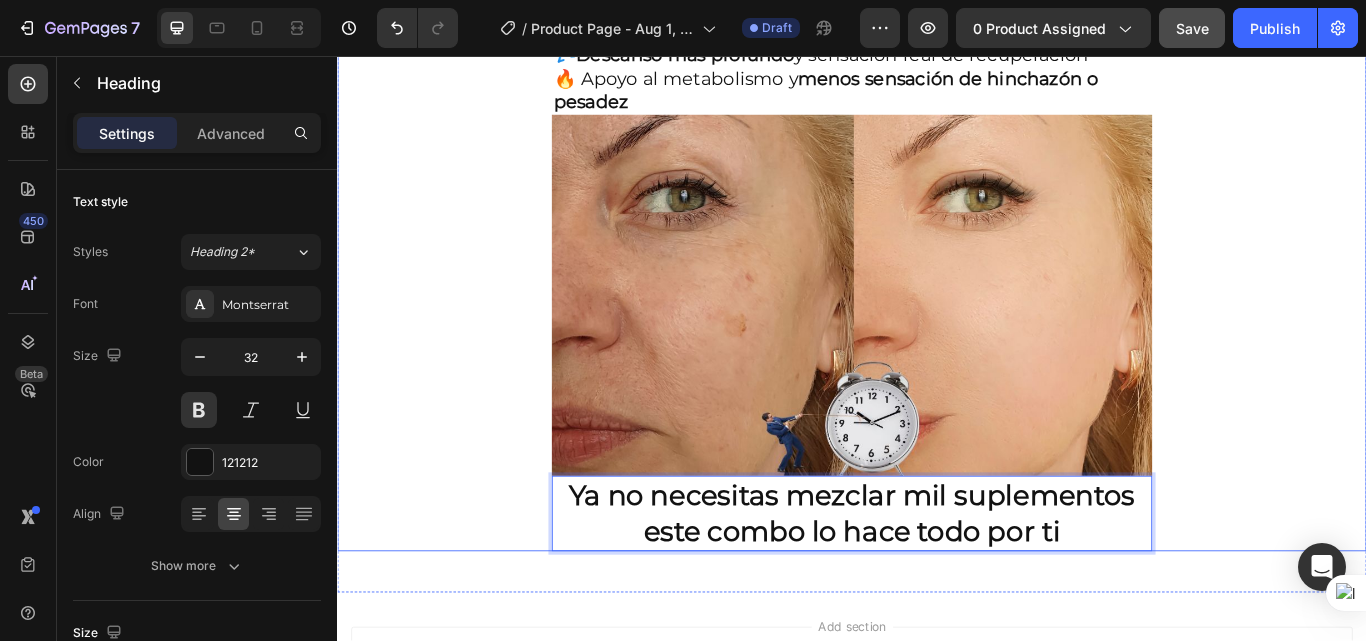 click on "Envio gratis a Toda Colombia - 2 a 4 dias habiles 🚛 Heading Image ⭐ 4.8/5 basado en +1200 experiencias reales Heading ⁠⁠⁠⁠⁠⁠⁠ Antes: $180.000 Heading Hoy en solo : $159.900 Heading AHORRA 30% DE DESCUENTO Heading
Publish the page to see the content.
GGG Image Lo que vas a notar en pocas semanas Heading ✨  Más energía durante el día , sin recurrir a café o estimulantes  💆‍♀️  Piel más firme, luminosa  y con menos signos de fatiga  🧠  Claridad mental  y mejor enfoque en tareas diarias  💤  Descanso más profundo  y sensación real de recuperación  🔥 Apoyo al metabolismo y  menos sensación de hinchazón o pesadez Heading Image Ya no necesitas mezclar mil suplementos este combo lo hace todo por ti Heading   0 Row" at bounding box center (937, -690) 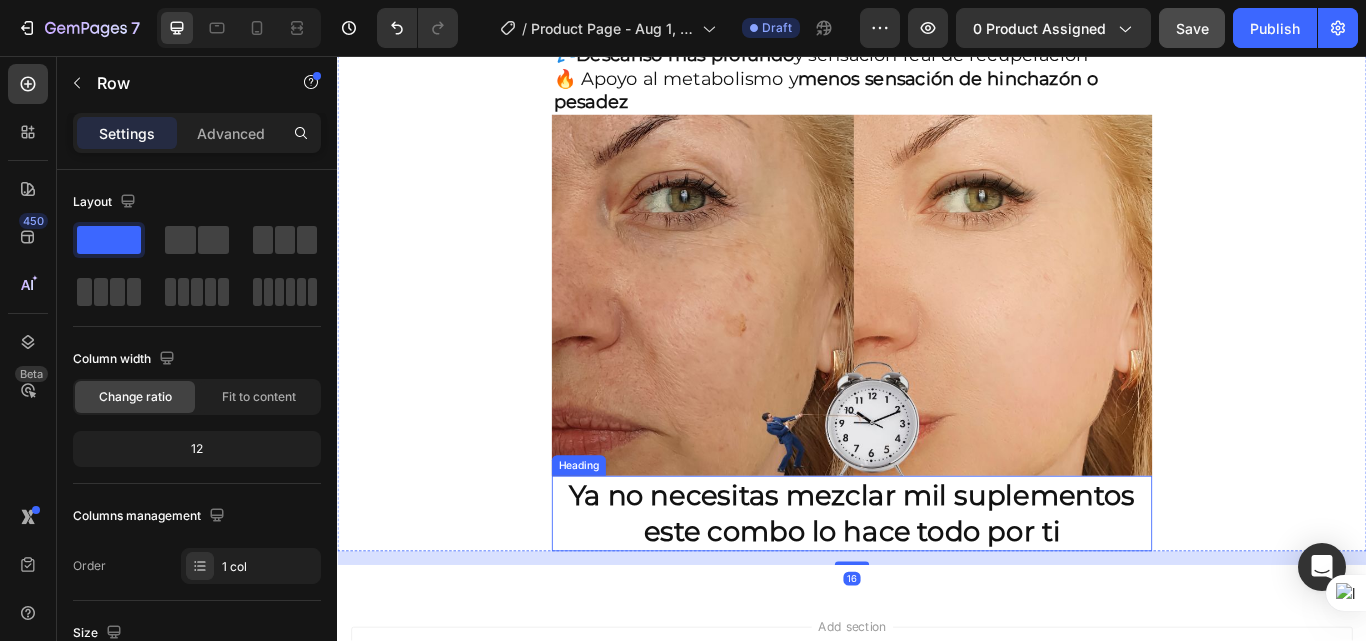 click on "Ya no necesitas mezclar mil suplementos este combo lo hace todo por ti" at bounding box center [937, 589] 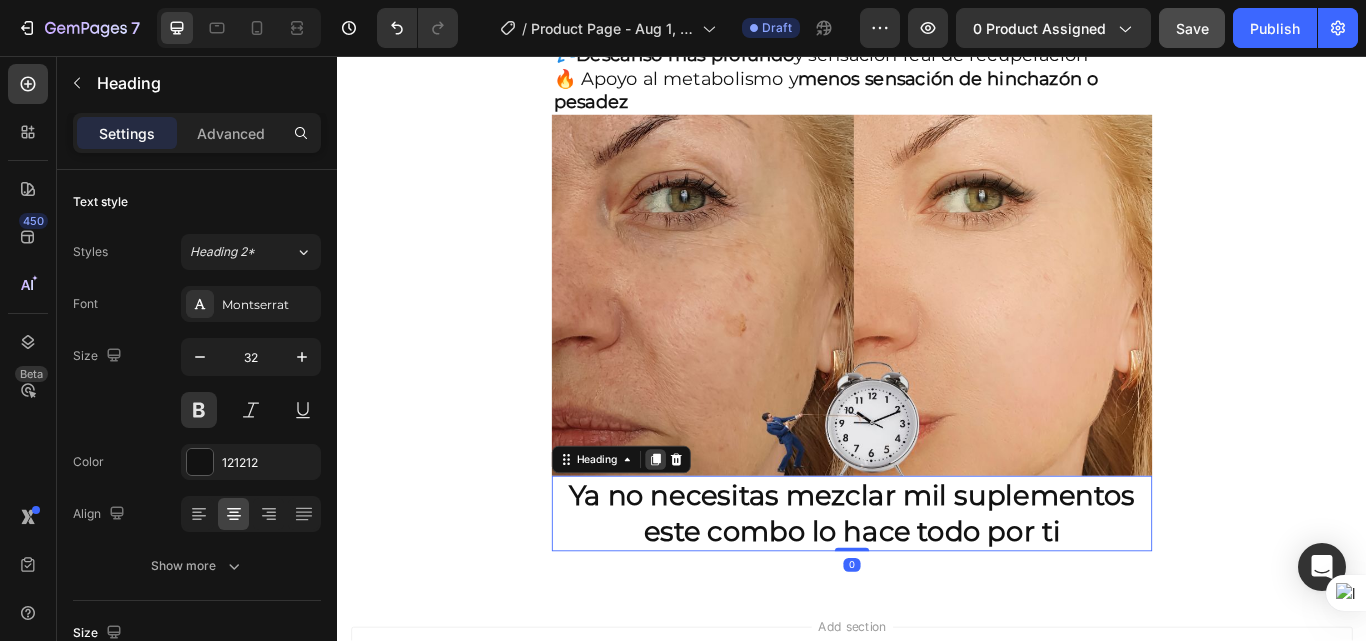 click 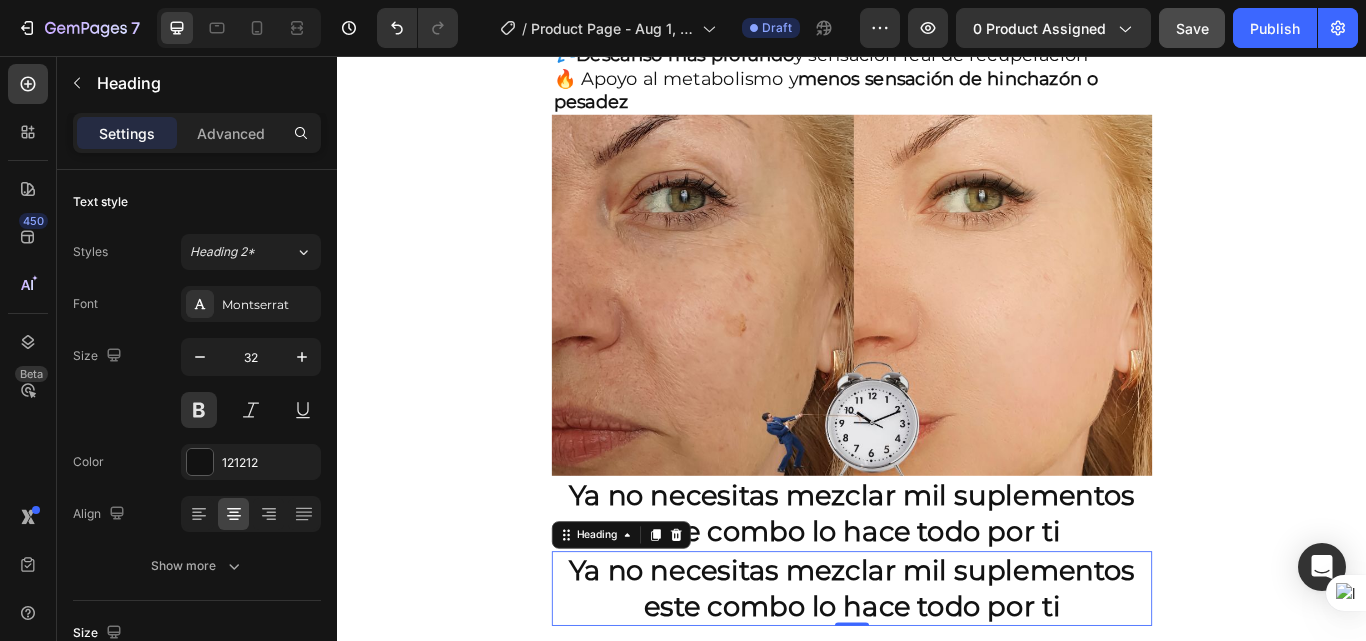 click on "Ya no necesitas mezclar mil suplementos este combo lo hace todo por ti" at bounding box center [937, 677] 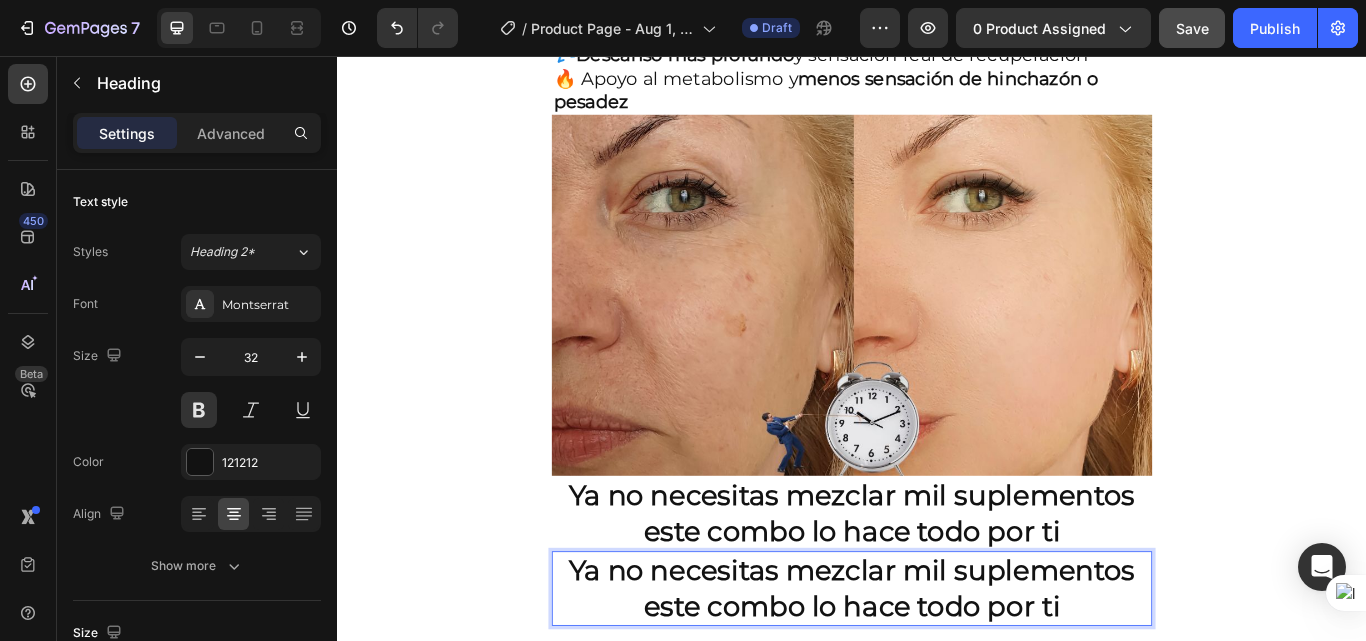 click on "Ya no necesitas mezclar mil suplementos este combo lo hace todo por ti" at bounding box center (937, 677) 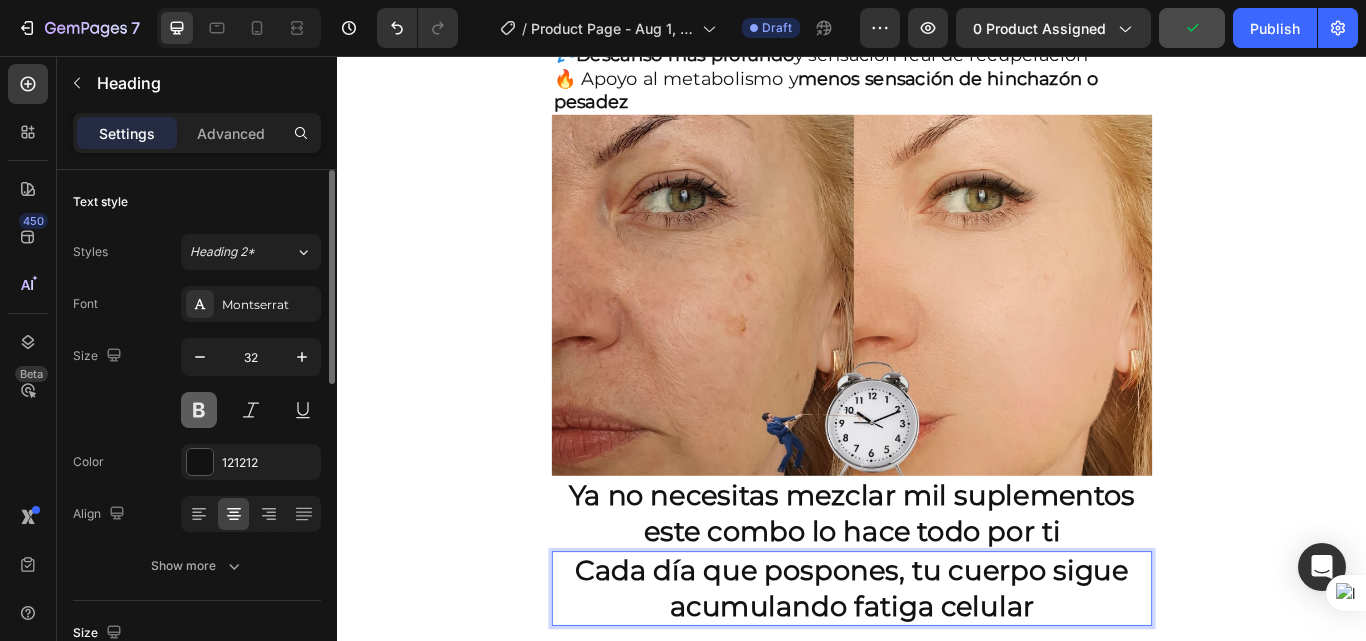 click at bounding box center [199, 410] 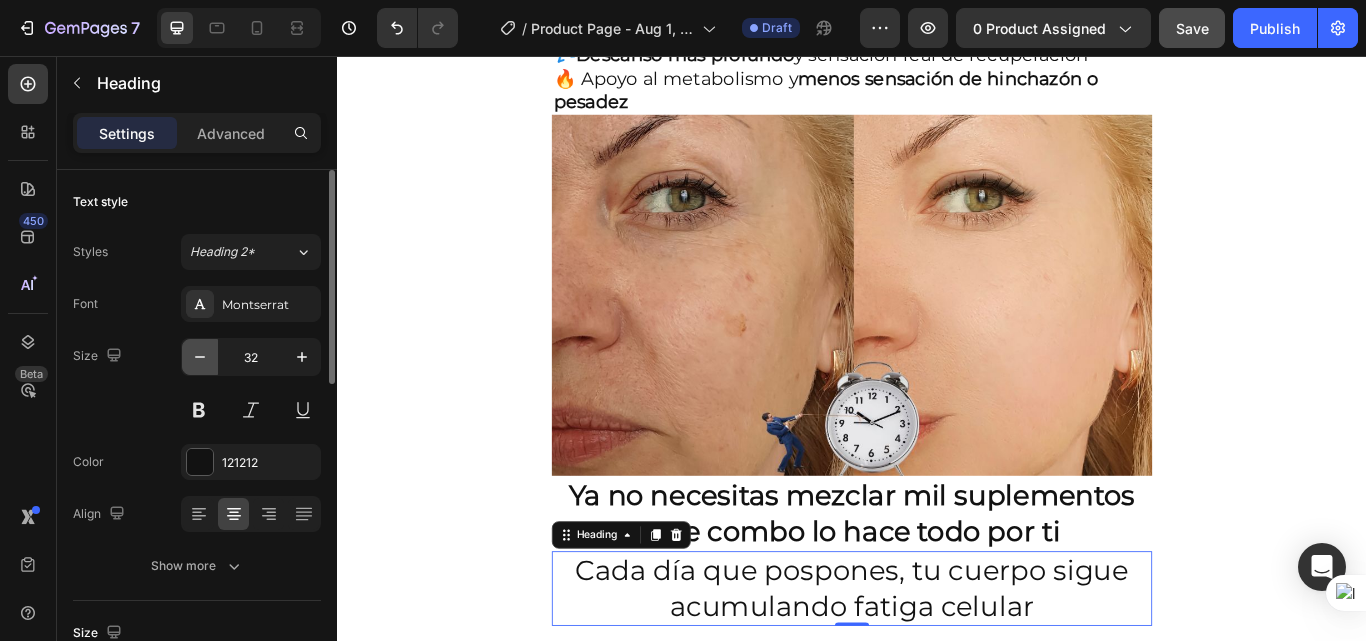 click 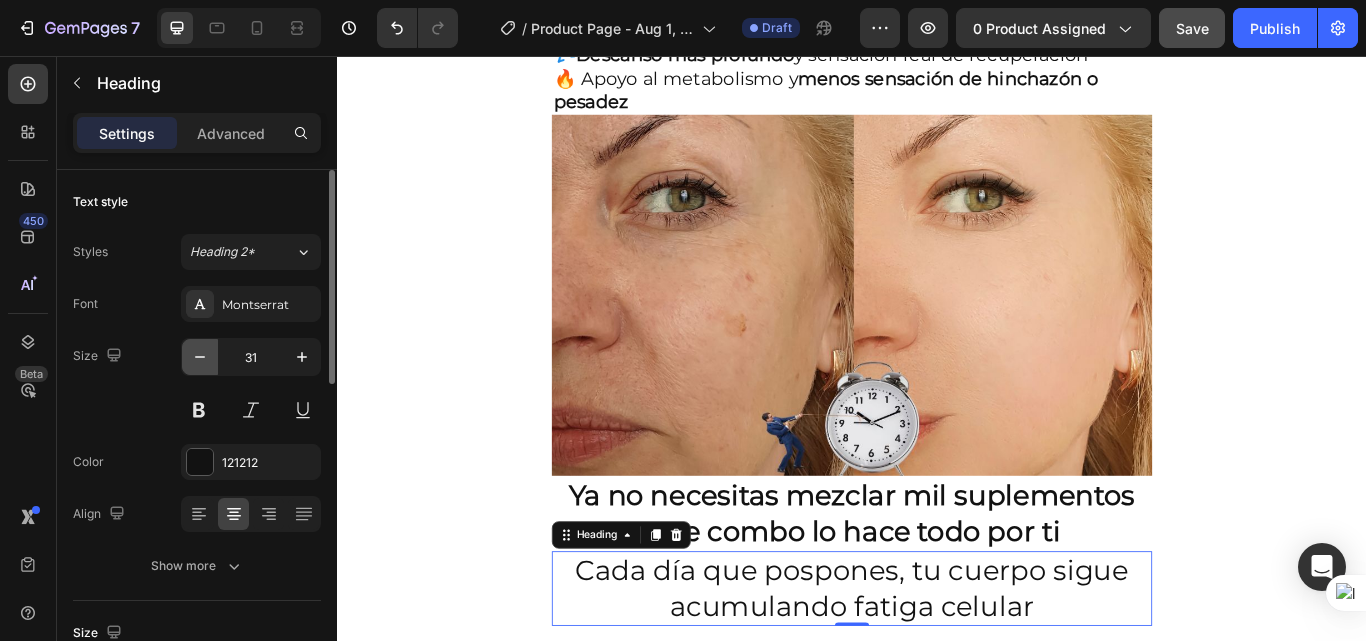 click 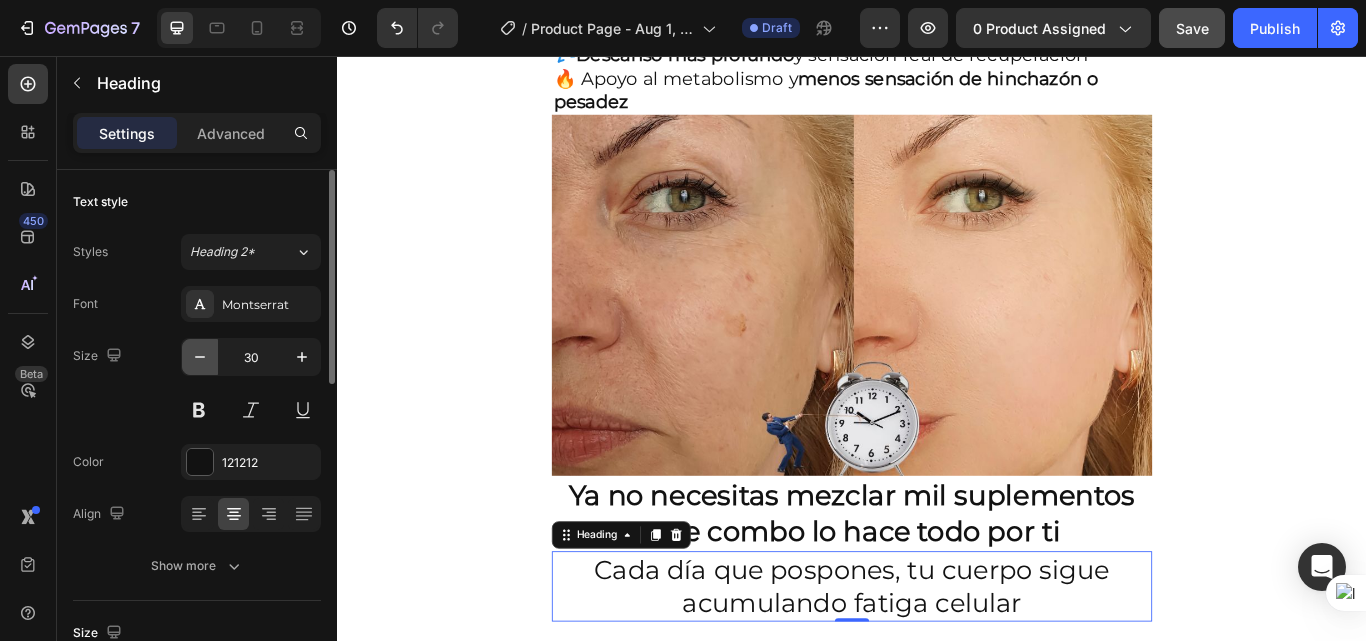 click 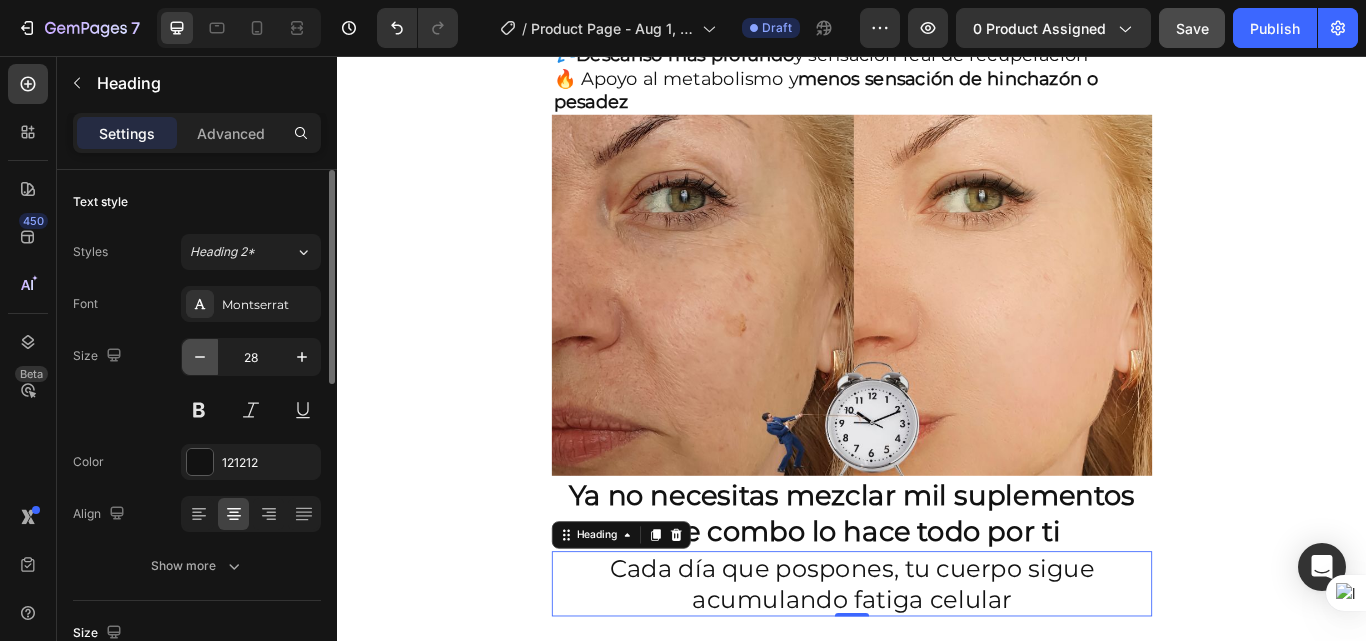 click 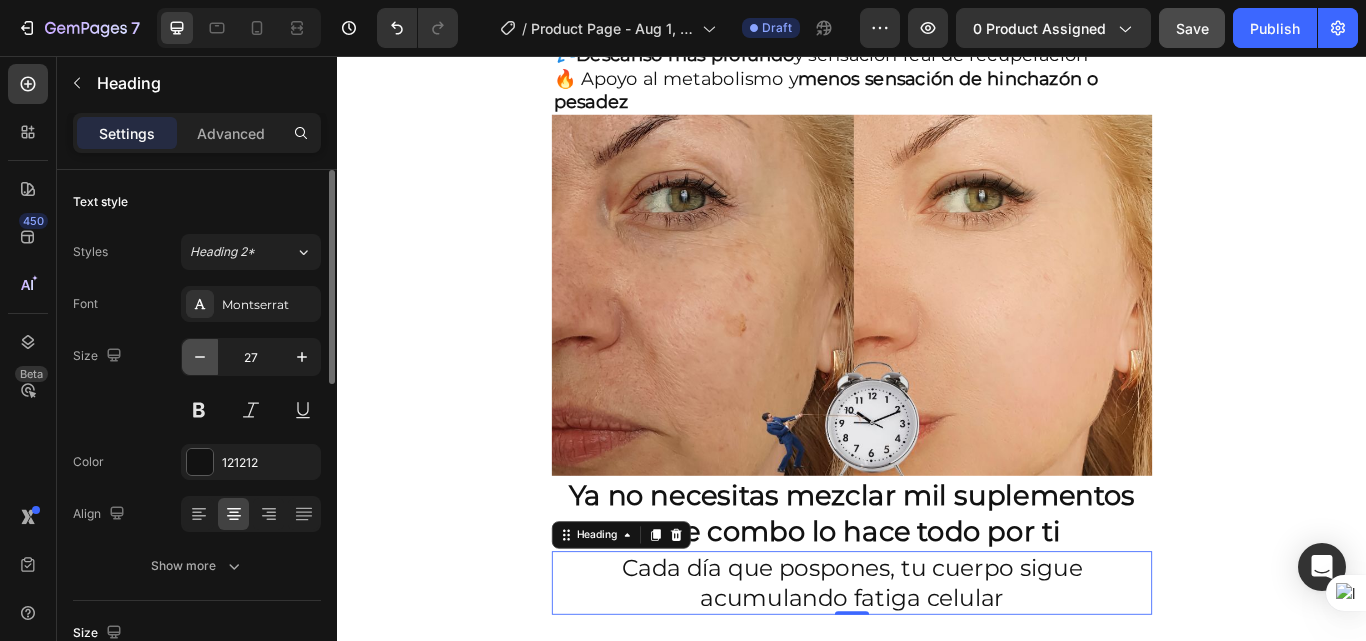click 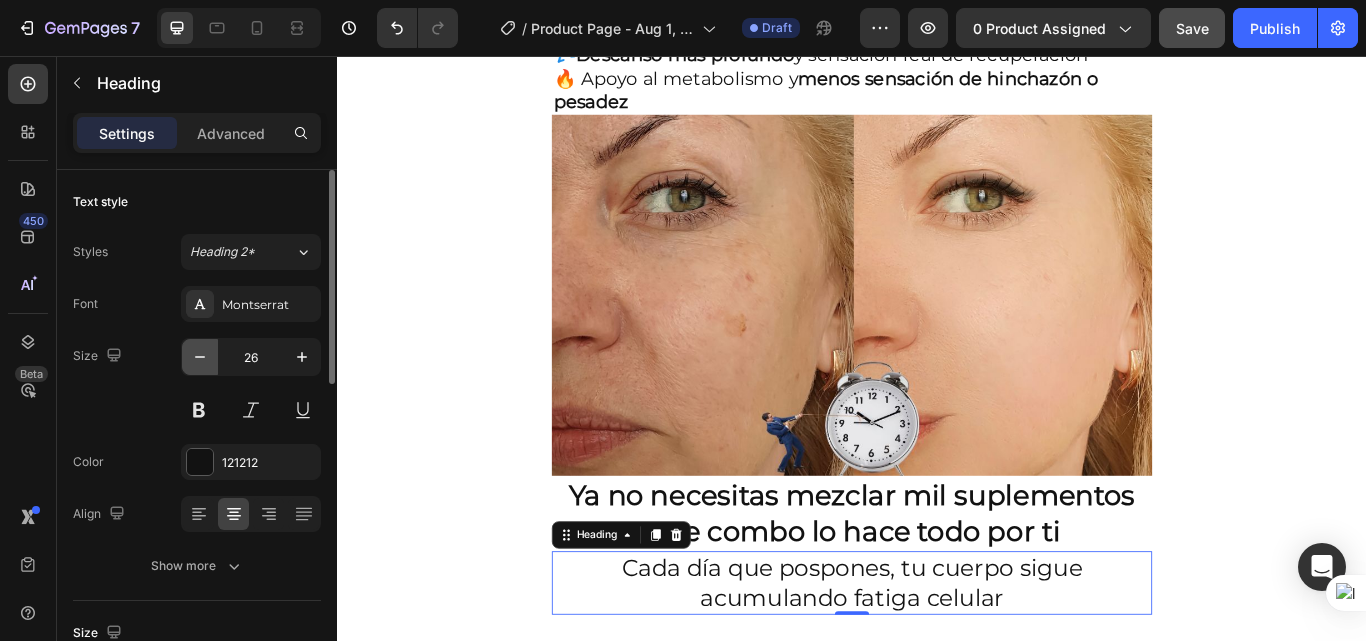 click 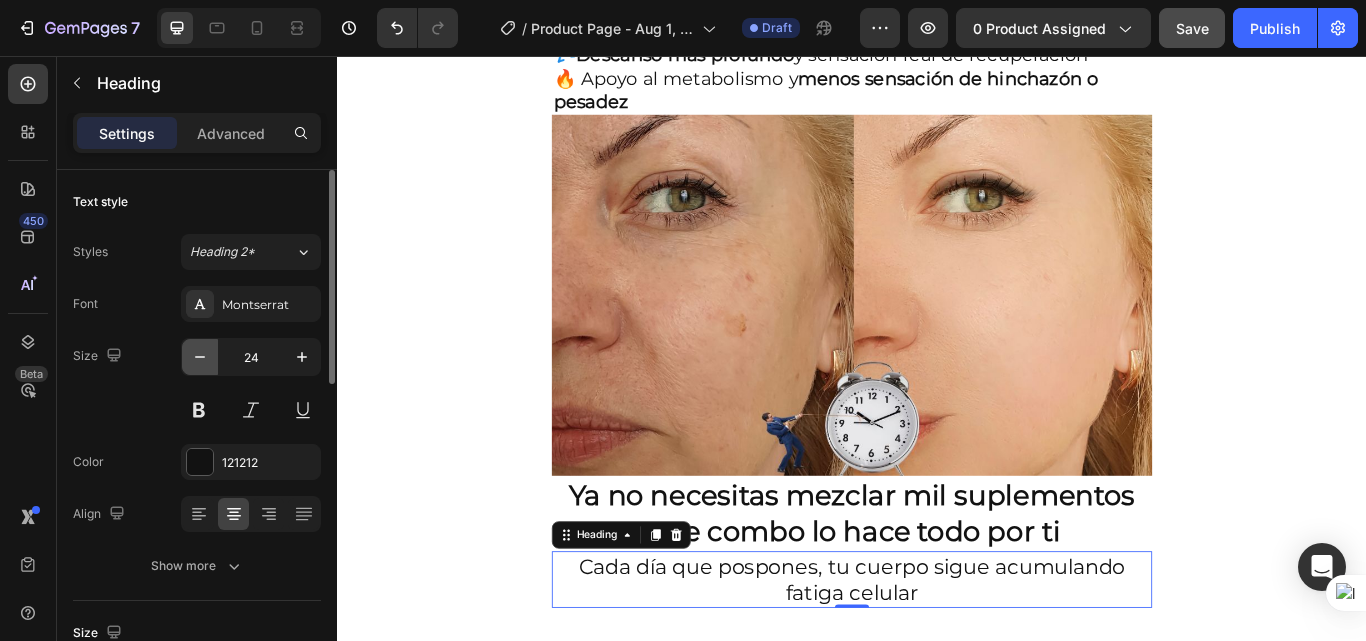click 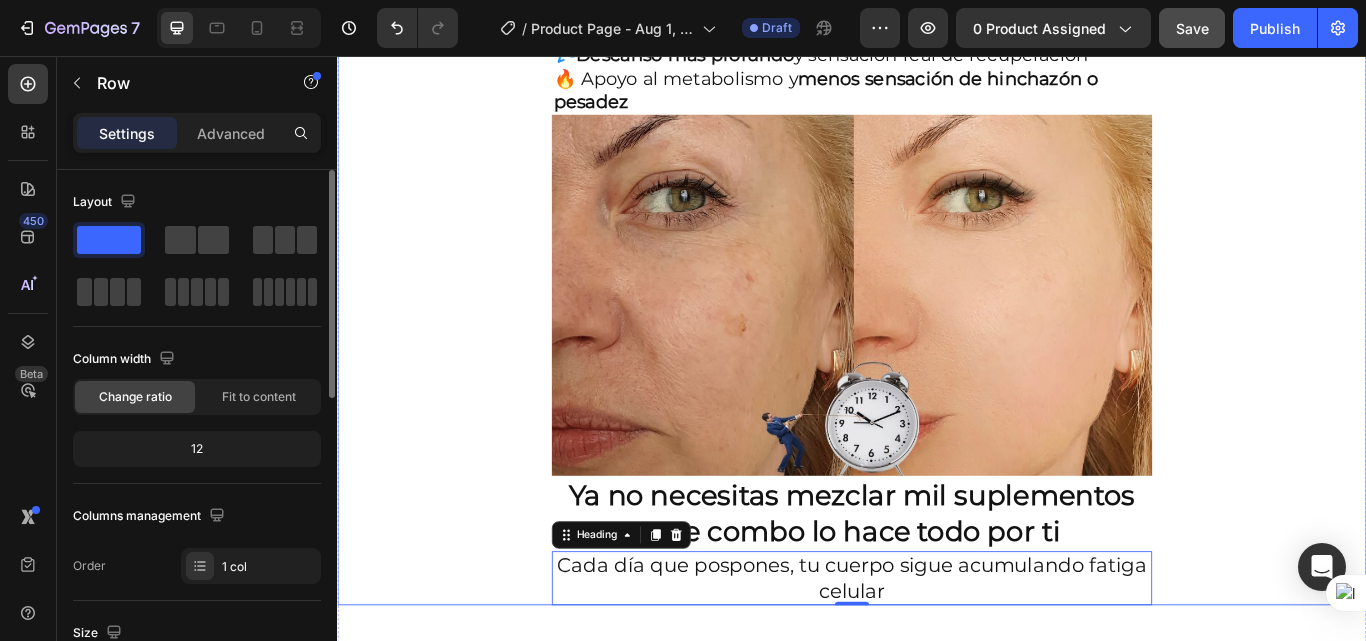 click on "Envio gratis a Toda Colombia - 2 a 4 dias habiles 🚛 Heading Image ⭐ 4.8/5 basado en +1200 experiencias reales Heading ⁠⁠⁠⁠⁠⁠⁠ Antes: $180.000 Heading Hoy en solo : $159.900 Heading AHORRA 30% DE DESCUENTO Heading
Publish the page to see the content.
GGG Image Lo que vas a notar en pocas semanas Heading ✨  Más energía durante el día , sin recurrir a café o estimulantes  💆‍♀️  Piel más firme, luminosa  y con menos signos de fatiga  🧠  Claridad mental  y mejor enfoque en tareas diarias  💤  Descanso más profundo  y sensación real de recuperación  🔥 Apoyo al metabolismo y  menos sensación de hinchazón o pesadez Heading Image Ya no necesitas mezclar mil suplementos este combo lo hace todo por ti Heading Cada día que pospones, tu cuerpo sigue acumulando fatiga celular Heading   0 Row" at bounding box center [937, -658] 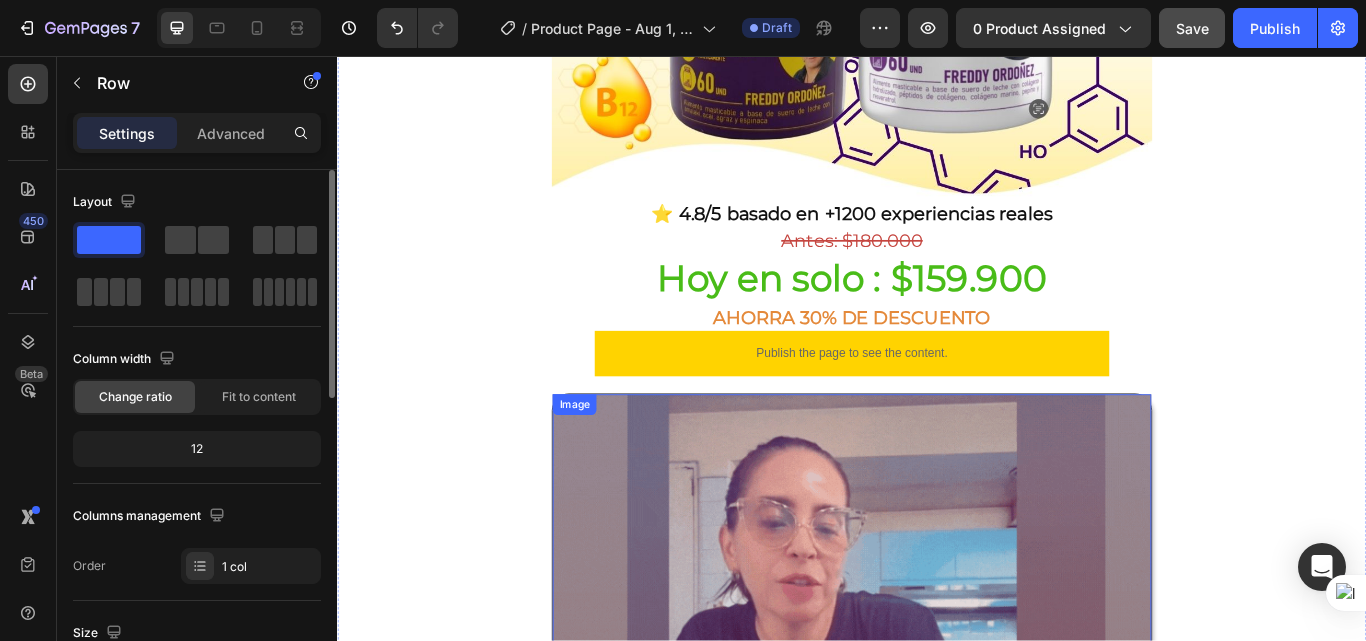 scroll, scrollTop: 961, scrollLeft: 0, axis: vertical 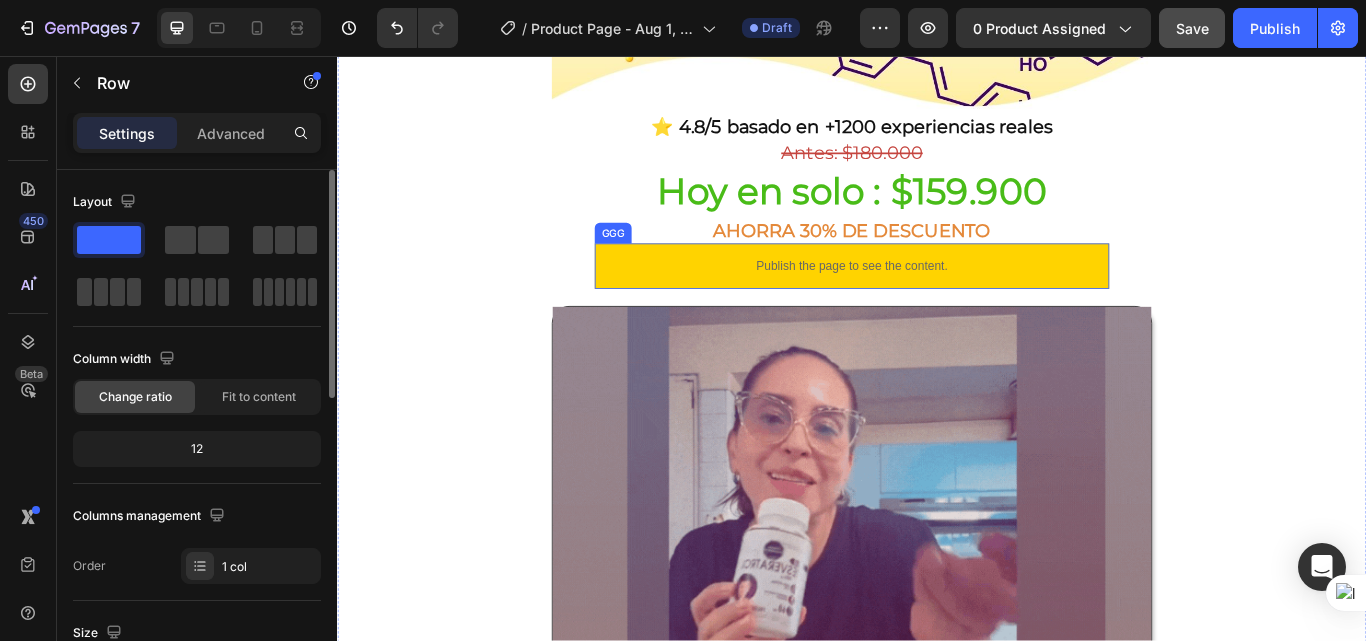 click on "Publish the page to see the content." at bounding box center [937, 301] 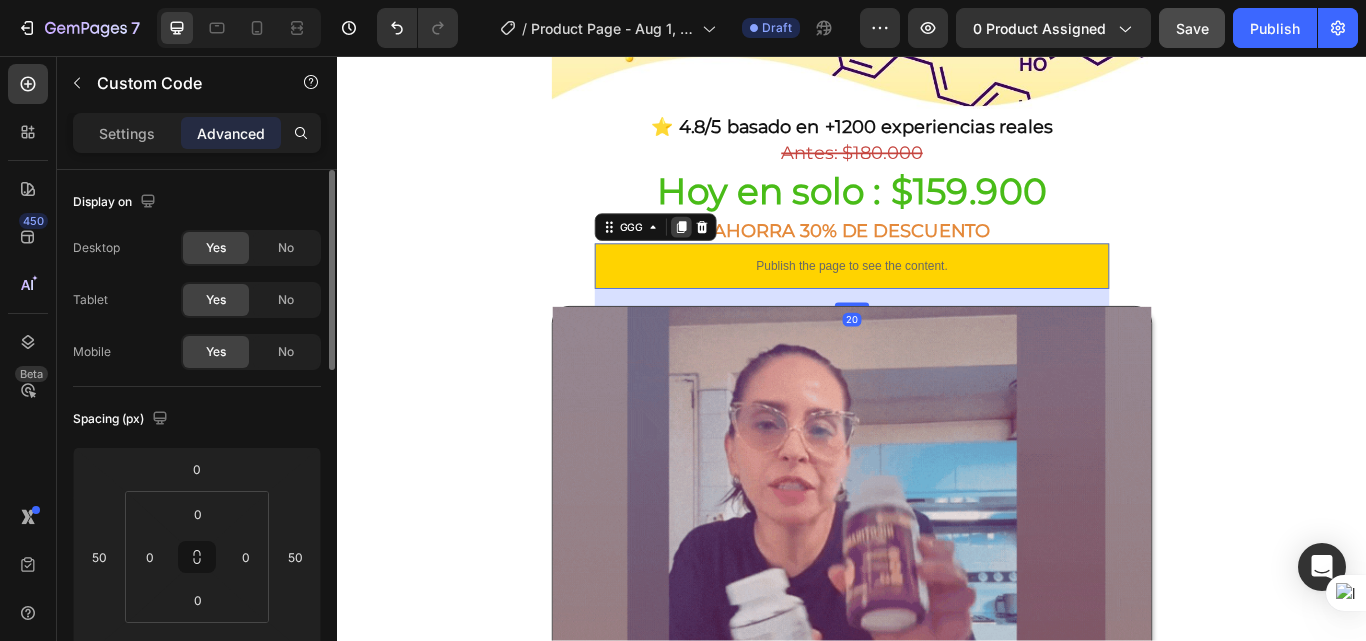 click 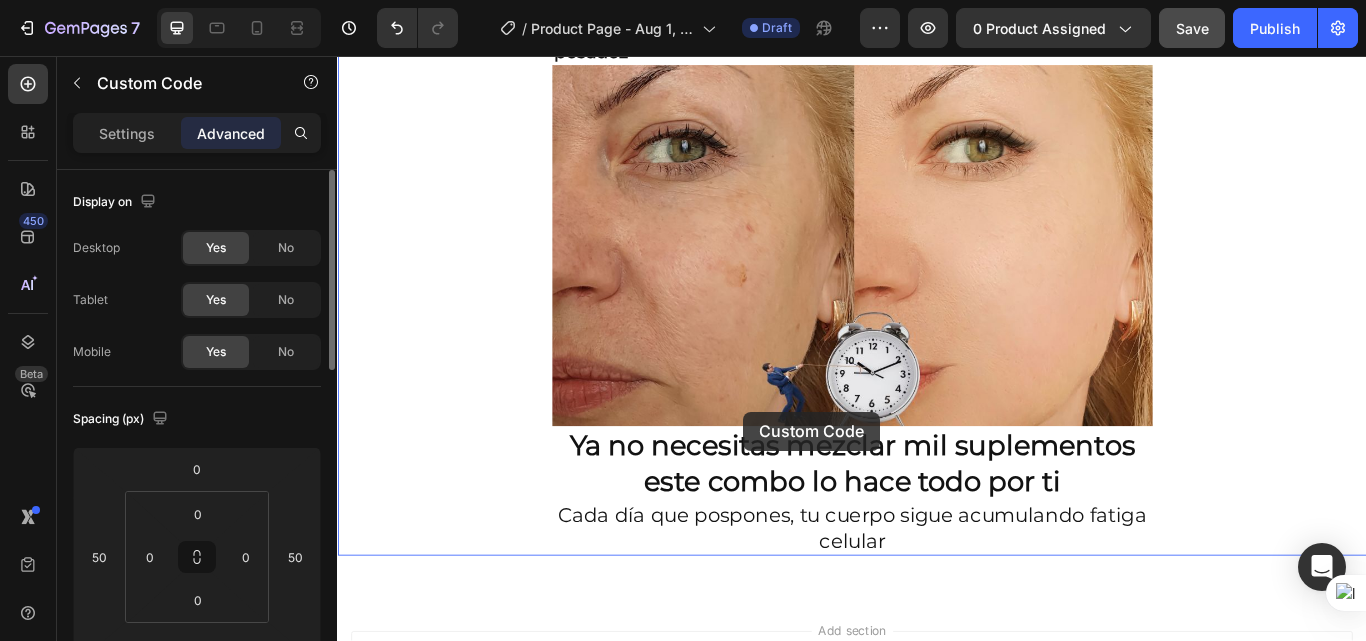 scroll, scrollTop: 2361, scrollLeft: 0, axis: vertical 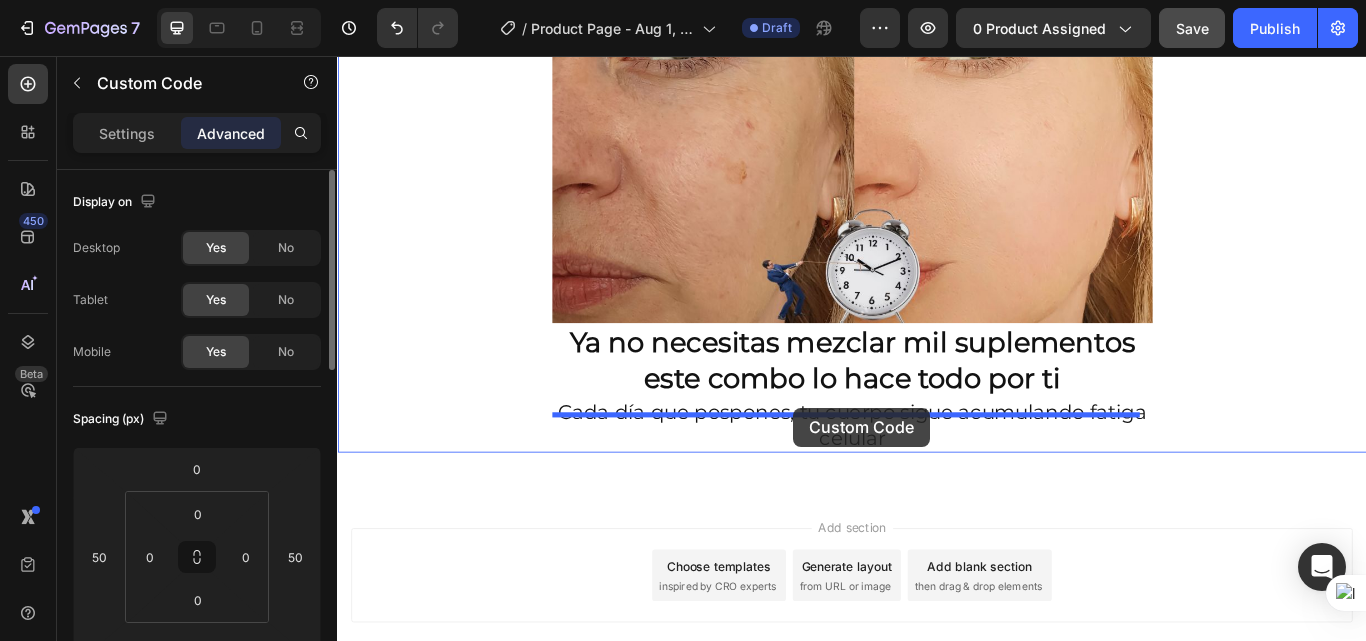 drag, startPoint x: 857, startPoint y: 351, endPoint x: 872, endPoint y: 465, distance: 114.982605 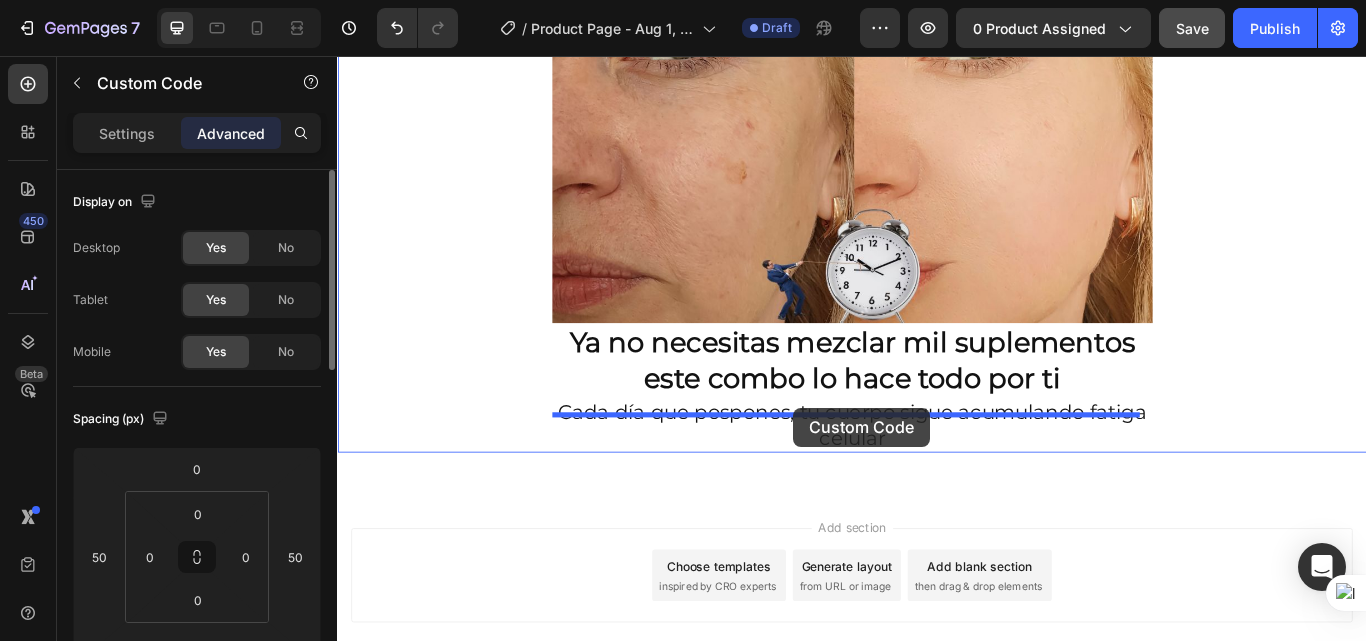 scroll, scrollTop: 2288, scrollLeft: 0, axis: vertical 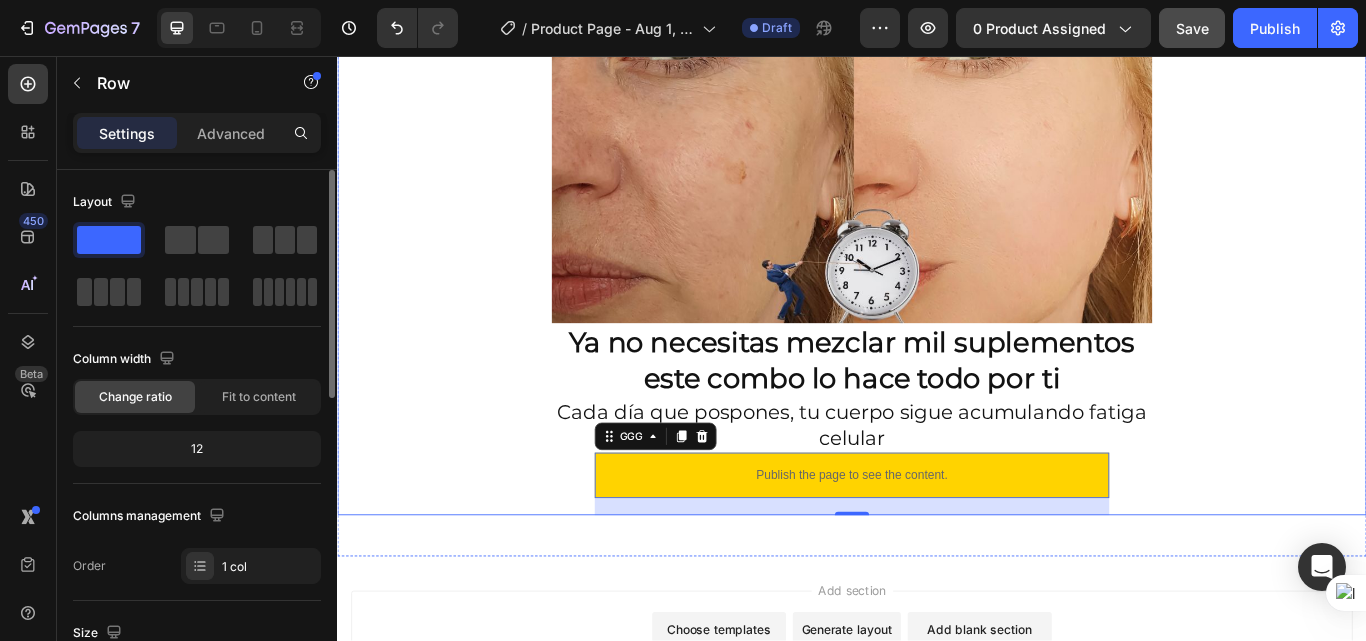 click on "Envio gratis a Toda Colombia - 2 a 4 dias habiles 🚛 Heading Image ⭐ 4.8/5 basado en +1200 experiencias reales Heading ⁠⁠⁠⁠⁠⁠⁠ Antes: $180.000 Heading Hoy en solo : $159.900 Heading AHORRA 30% DE DESCUENTO Heading
Publish the page to see the content.
GGG Image Lo que vas a notar en pocas semanas Heading ✨  Más energía durante el día , sin recurrir a café o estimulantes  💆‍♀️  Piel más firme, luminosa  y con menos signos de fatiga  🧠  Claridad mental  y mejor enfoque en tareas diarias  💤  Descanso más profundo  y sensación real de recuperación  🔥 Apoyo al metabolismo y  menos sensación de hinchazón o pesadez Heading Image Ya no necesitas mezclar mil suplementos este combo lo hace todo por ti Heading Cada día que pospones, tu cuerpo sigue acumulando fatiga celular Heading
Publish the page to see the content.
GGG   20 Row" at bounding box center [937, -800] 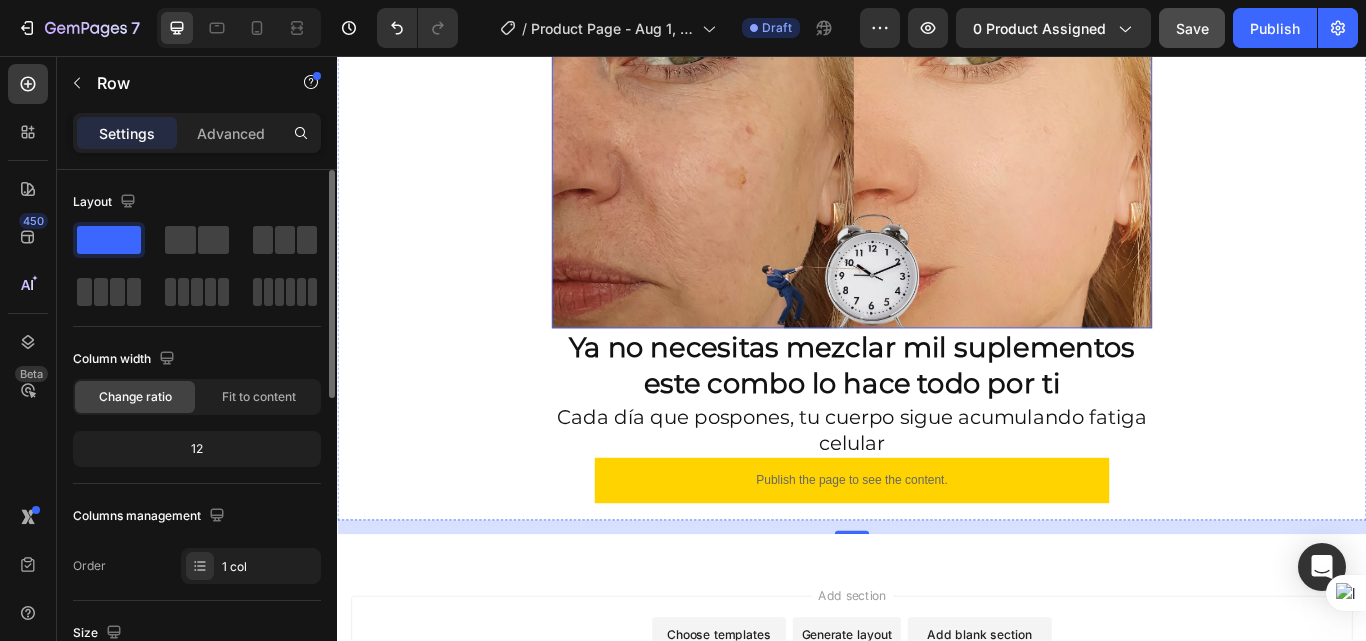 scroll, scrollTop: 2288, scrollLeft: 0, axis: vertical 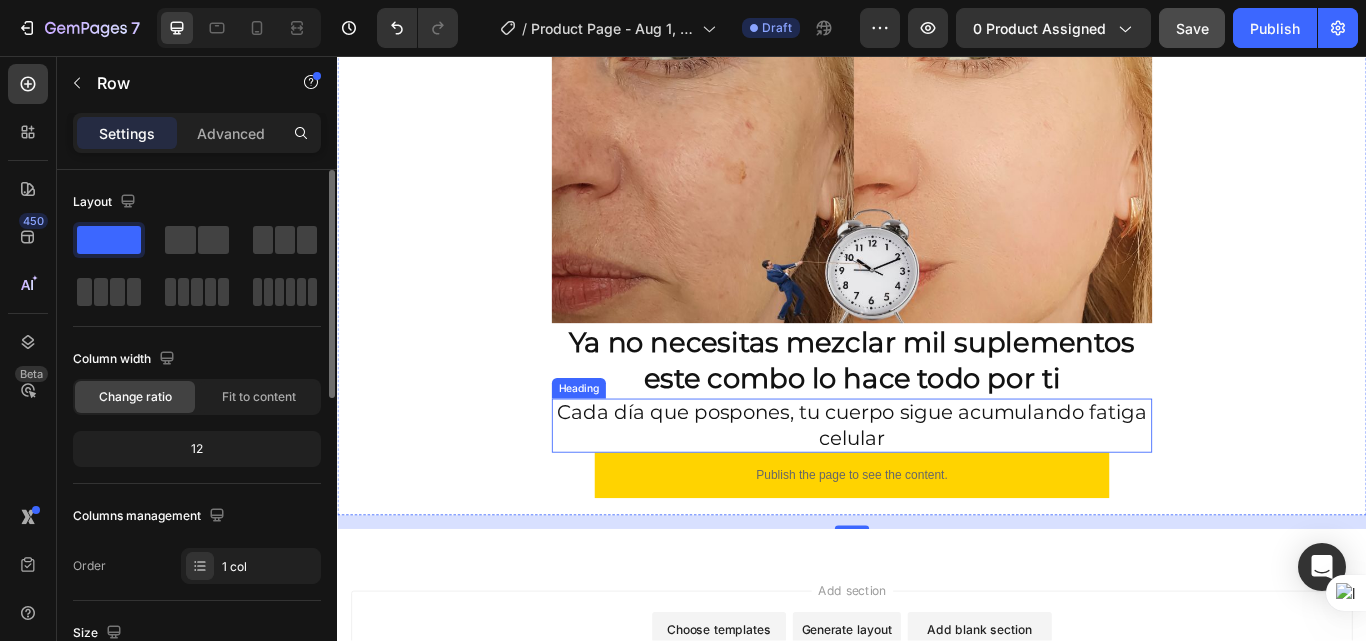 click on "Cada día que pospones, tu cuerpo sigue acumulando fatiga celular" at bounding box center [937, 488] 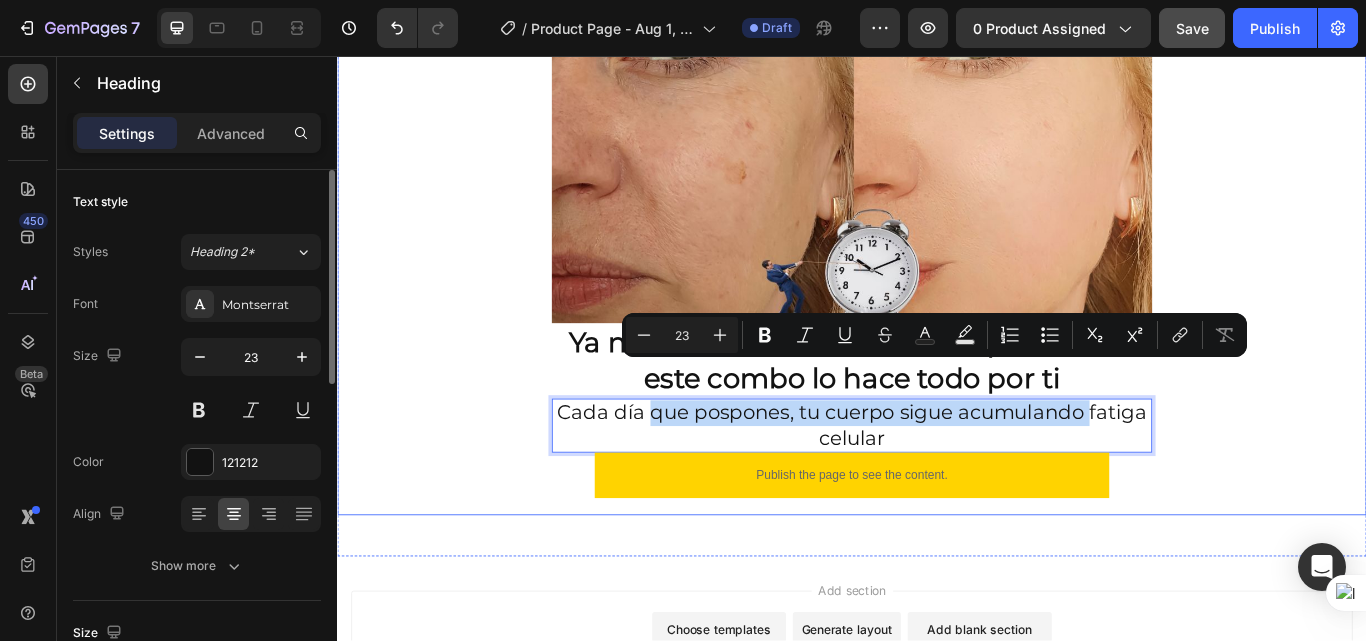 drag, startPoint x: 728, startPoint y: 418, endPoint x: 711, endPoint y: 458, distance: 43.462627 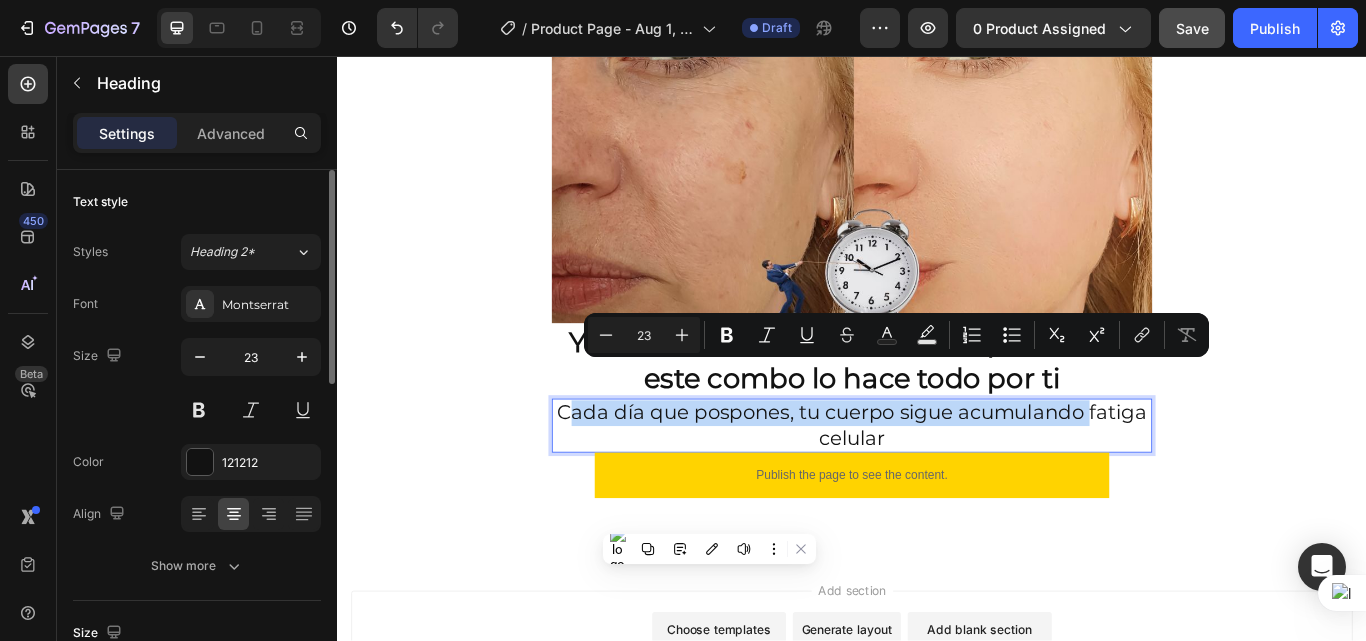 drag, startPoint x: 636, startPoint y: 434, endPoint x: 627, endPoint y: 474, distance: 41 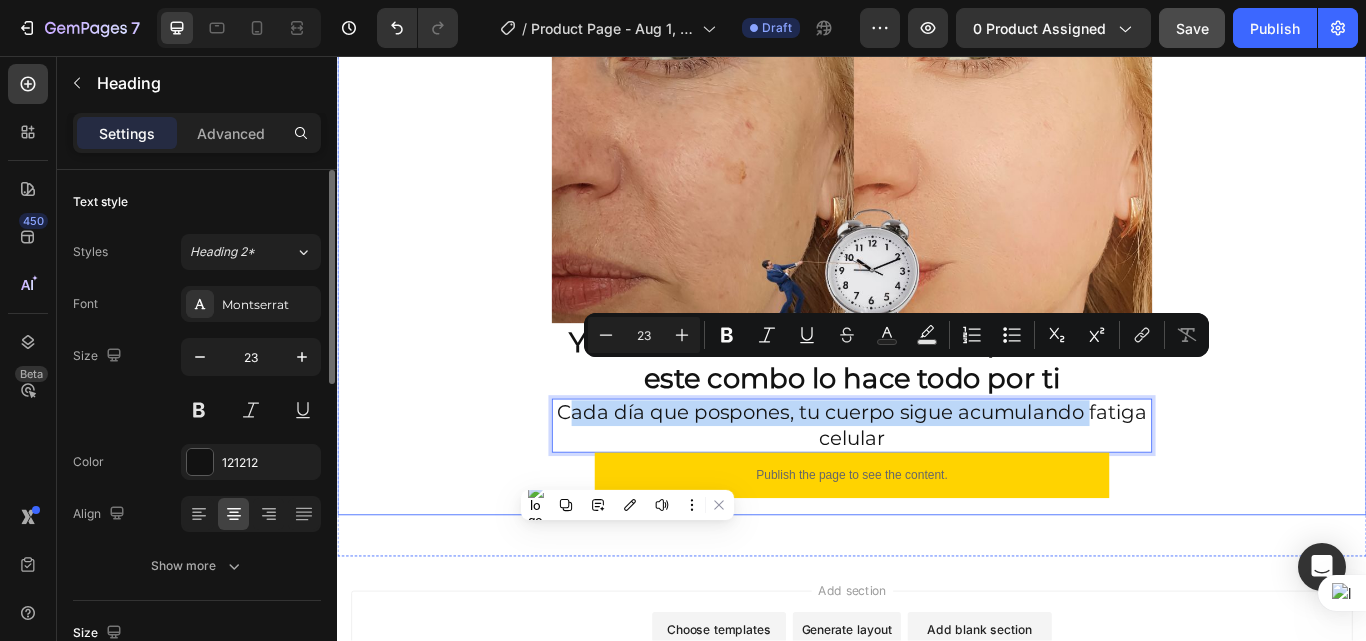 click on "Envio gratis a Toda Colombia - 2 a 4 dias habiles 🚛 Heading Image ⭐ 4.8/5 basado en +1200 experiencias reales Heading ⁠⁠⁠⁠⁠⁠⁠ Antes: $180.000 Heading Hoy en solo : $159.900 Heading AHORRA 30% DE DESCUENTO Heading
Publish the page to see the content.
GGG Image Lo que vas a notar en pocas semanas Heading ✨  Más energía durante el día , sin recurrir a café o estimulantes  💆‍♀️  Piel más firme, luminosa  y con menos signos de fatiga  🧠  Claridad mental  y mejor enfoque en tareas diarias  💤  Descanso más profundo  y sensación real de recuperación  🔥 Apoyo al metabolismo y  menos sensación de hinchazón o pesadez Heading Image Ya no necesitas mezclar mil suplementos este combo lo hace todo por ti Heading Cada día que pospones, tu cuerpo sigue acumulando fatiga celular Heading   0
Publish the page to see the content.
GGG Row" at bounding box center [937, -800] 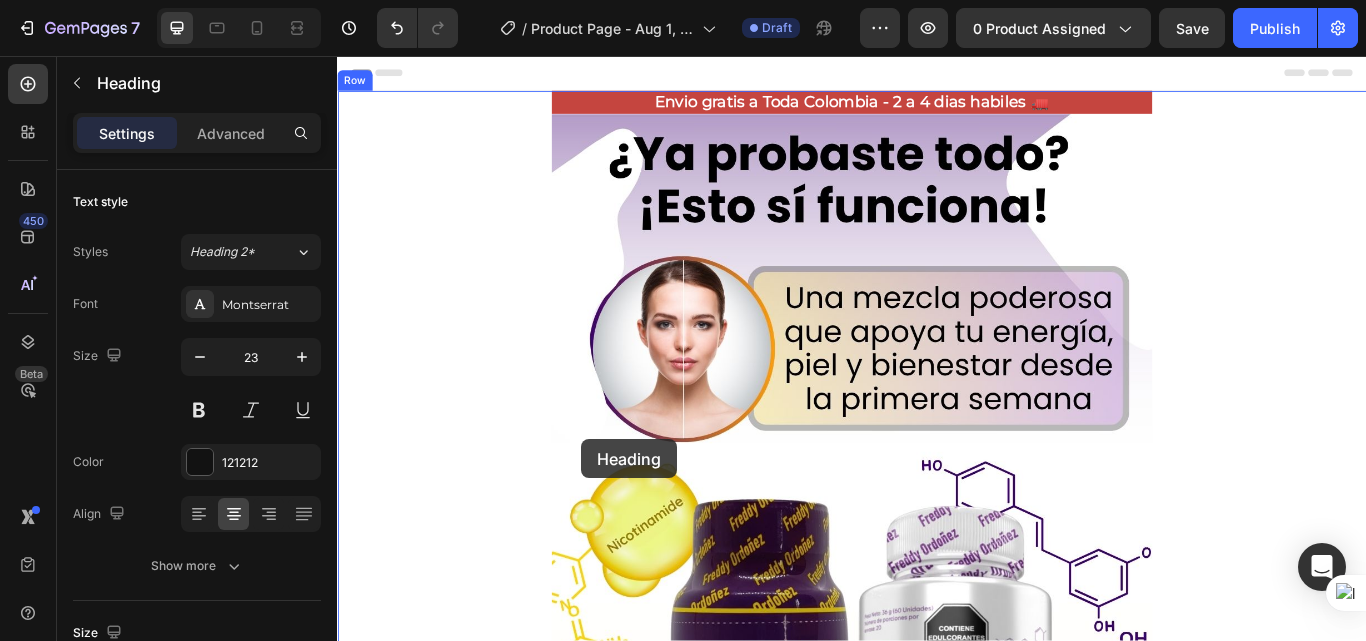 scroll, scrollTop: 2288, scrollLeft: 0, axis: vertical 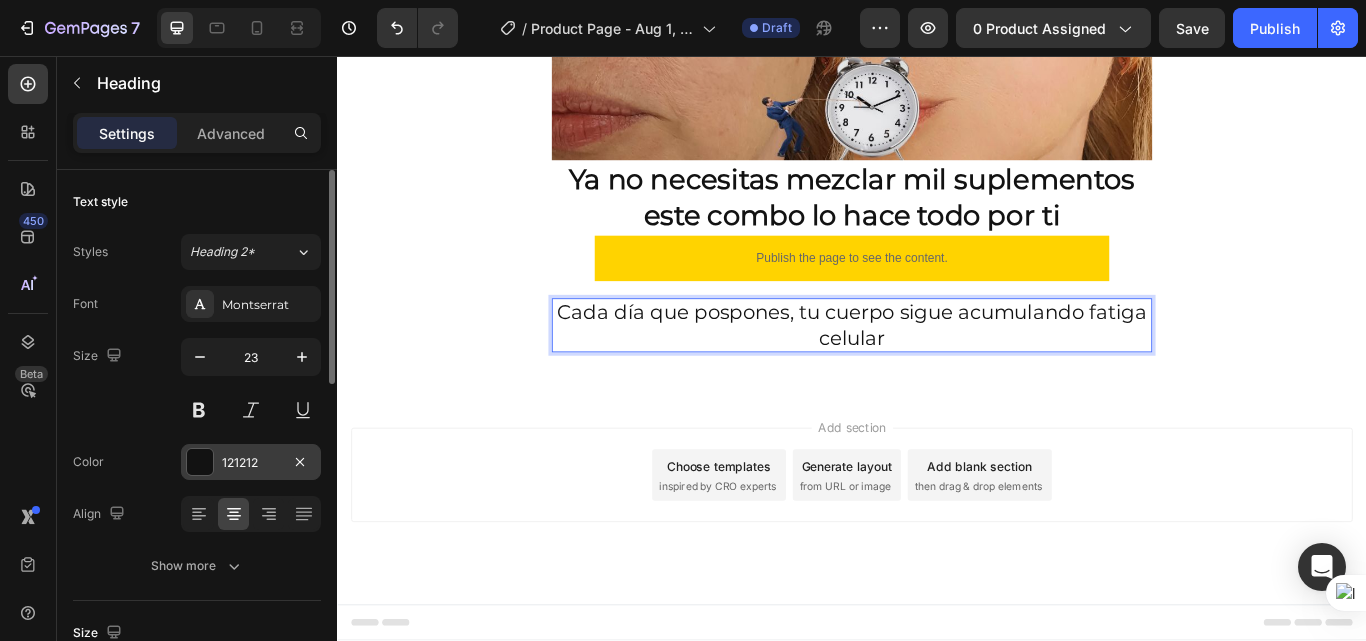click at bounding box center (200, 462) 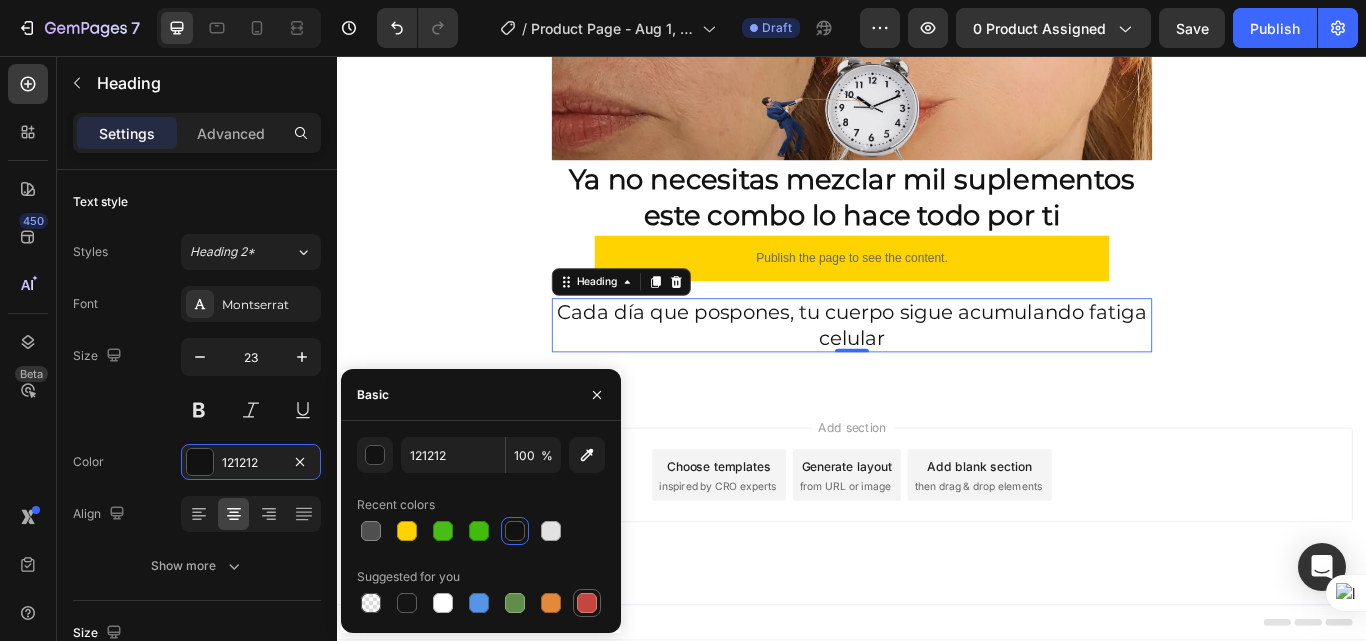click at bounding box center (587, 603) 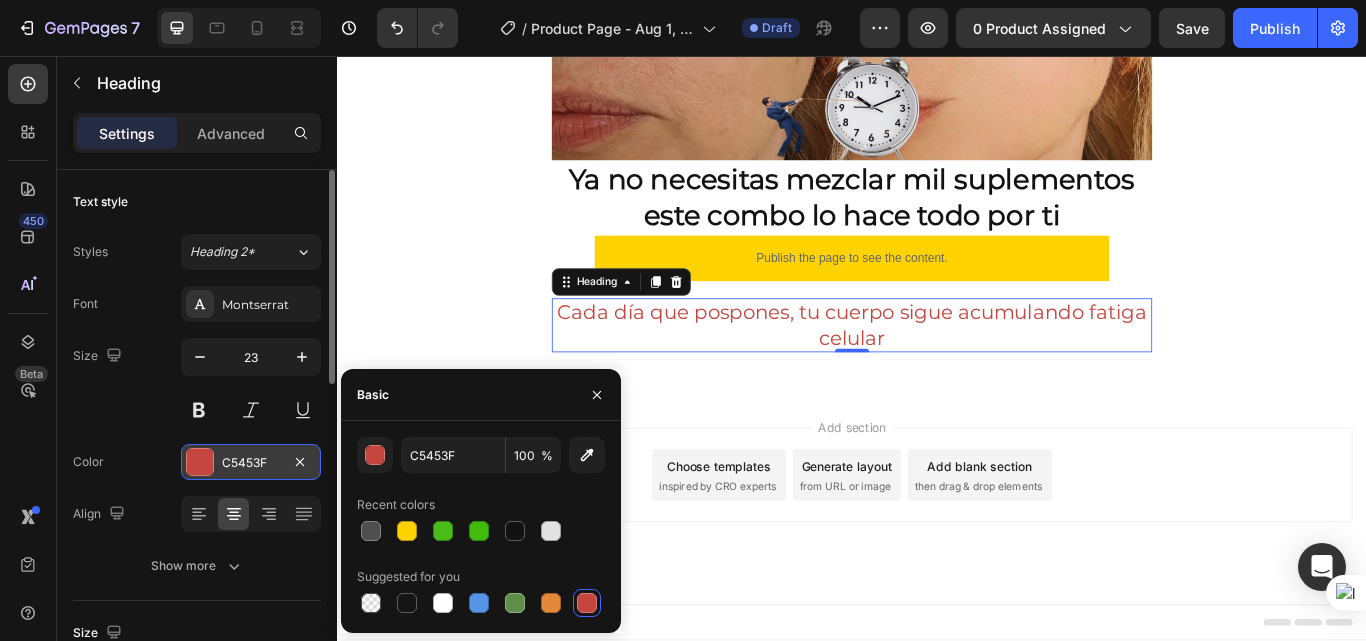 click at bounding box center [200, 462] 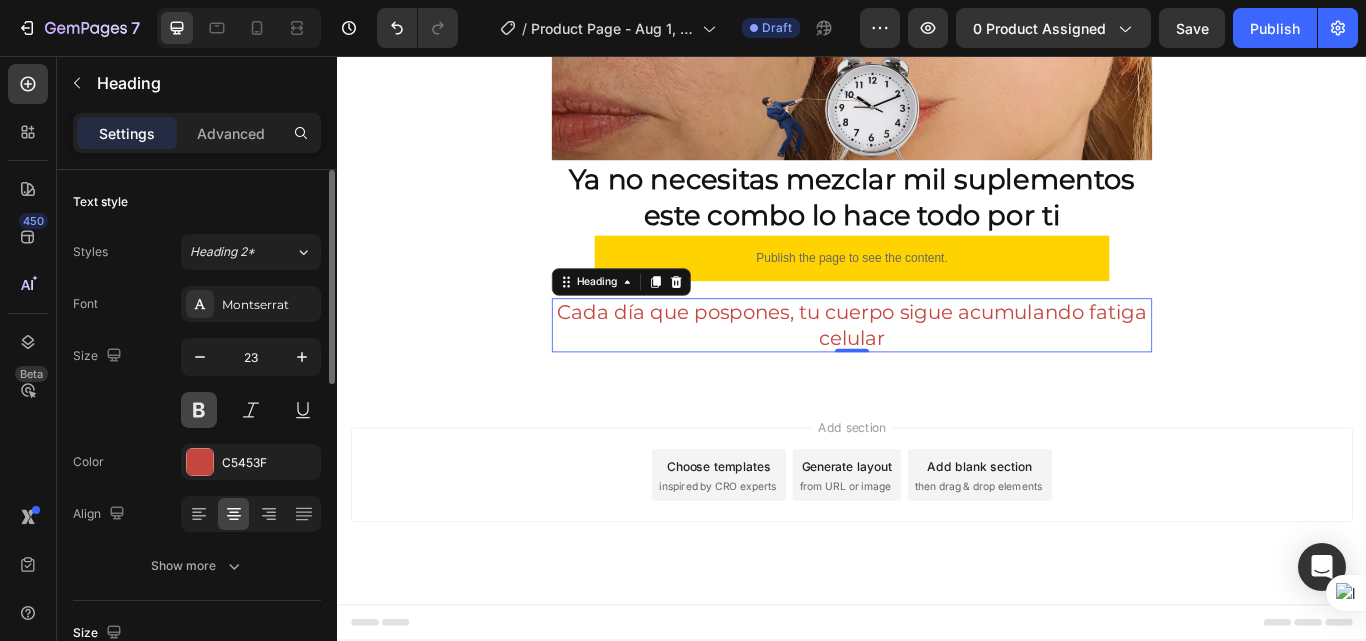 click at bounding box center [199, 410] 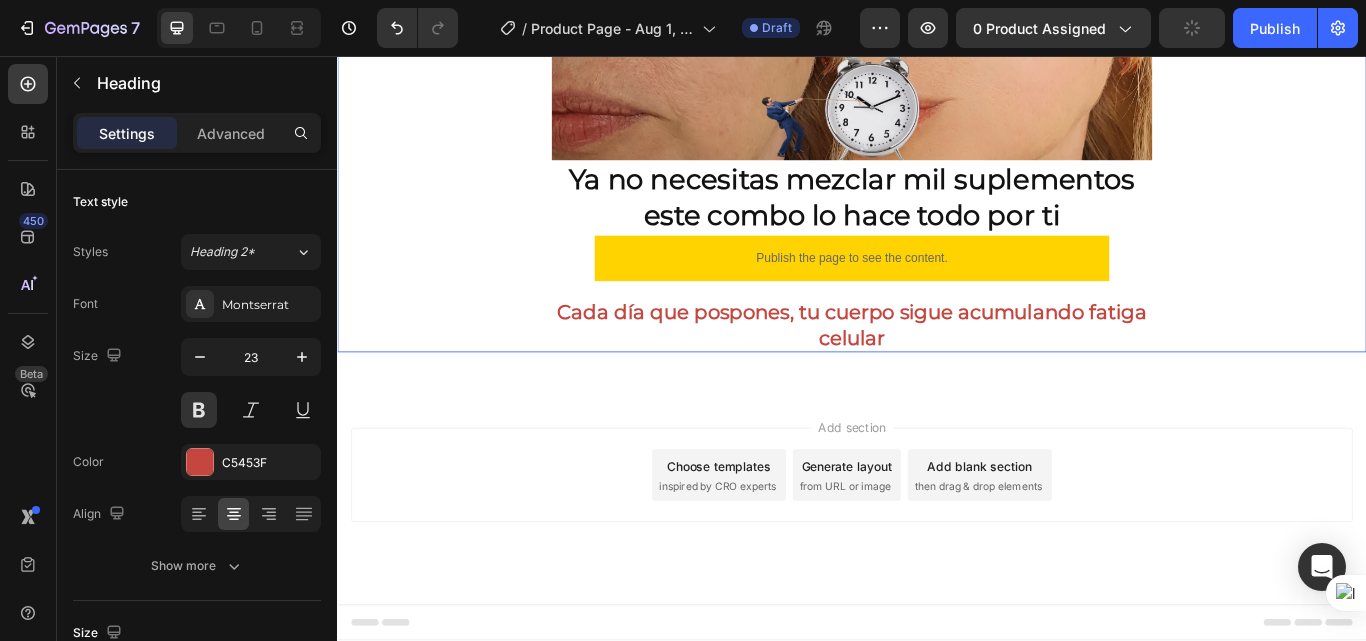 click on "Envio gratis a Toda Colombia - 2 a 4 dias habiles 🚛 Heading Image ⭐ 4.8/5 basado en +1200 experiencias reales Heading ⁠⁠⁠⁠⁠⁠⁠ Antes: $180.000 Heading Hoy en solo : $159.900 Heading AHORRA 30% DE DESCUENTO Heading
Publish the page to see the content.
GGG Image Lo que vas a notar en pocas semanas Heading ✨  Más energía durante el día , sin recurrir a café o estimulantes  💆‍♀️  Piel más firme, luminosa  y con menos signos de fatiga  🧠  Claridad mental  y mejor enfoque en tareas diarias  💤  Descanso más profundo  y sensación real de recuperación  🔥 Apoyo al metabolismo y  menos sensación de hinchazón o pesadez Heading Image Ya no necesitas mezclar mil suplementos este combo lo hace todo por ti Heading
Publish the page to see the content.
GGG Cada día que pospones, tu cuerpo sigue acumulando fatiga celular Heading   0 Row" at bounding box center (937, -641) 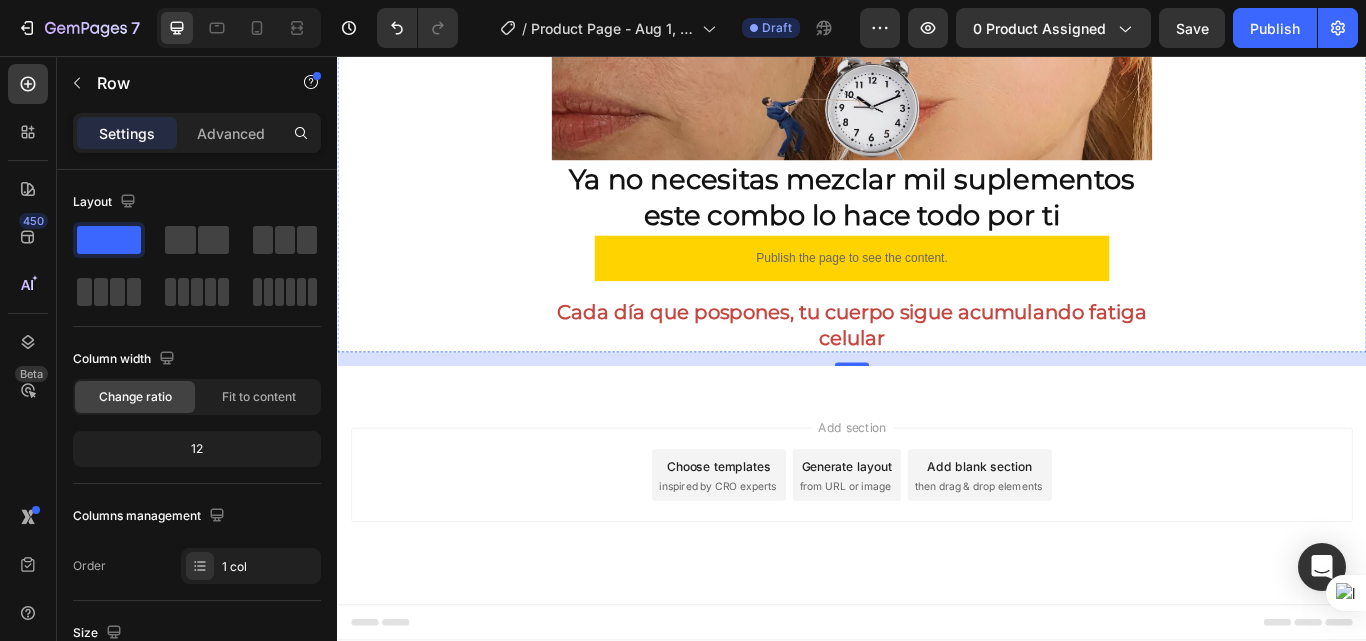 scroll, scrollTop: 2188, scrollLeft: 0, axis: vertical 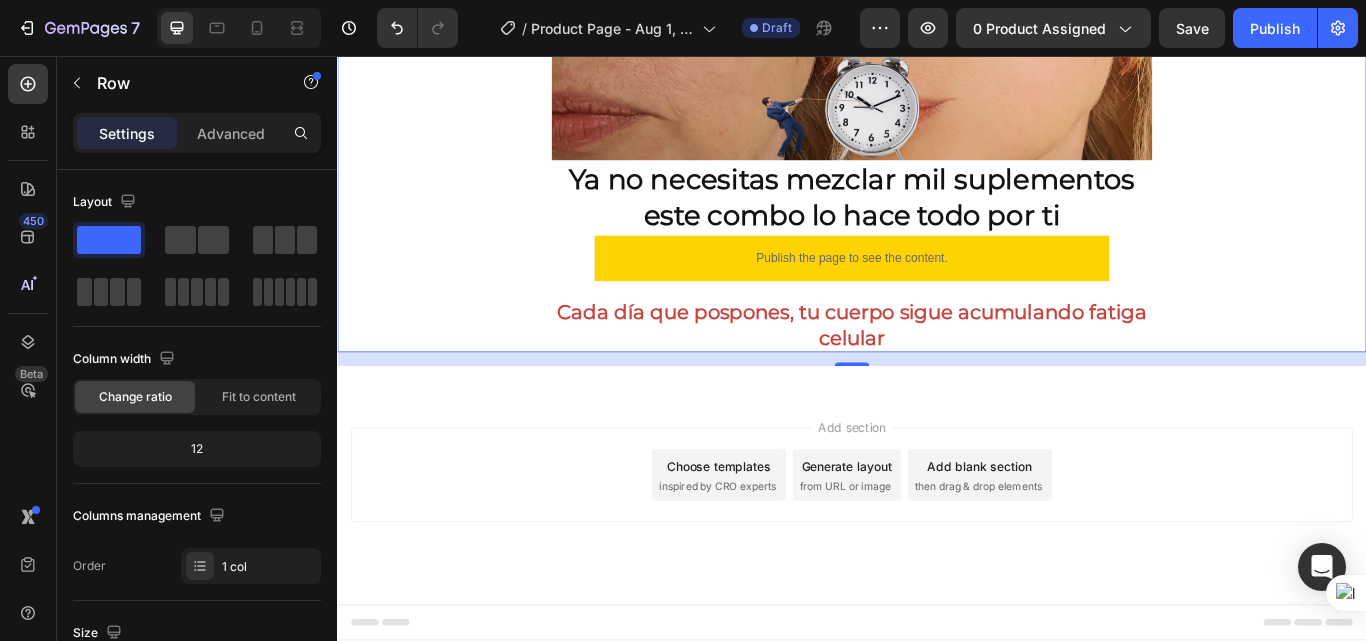 click on "7   /  Product Page - Aug 1, 23:16:09 Draft Preview 0 product assigned  Save   Publish" 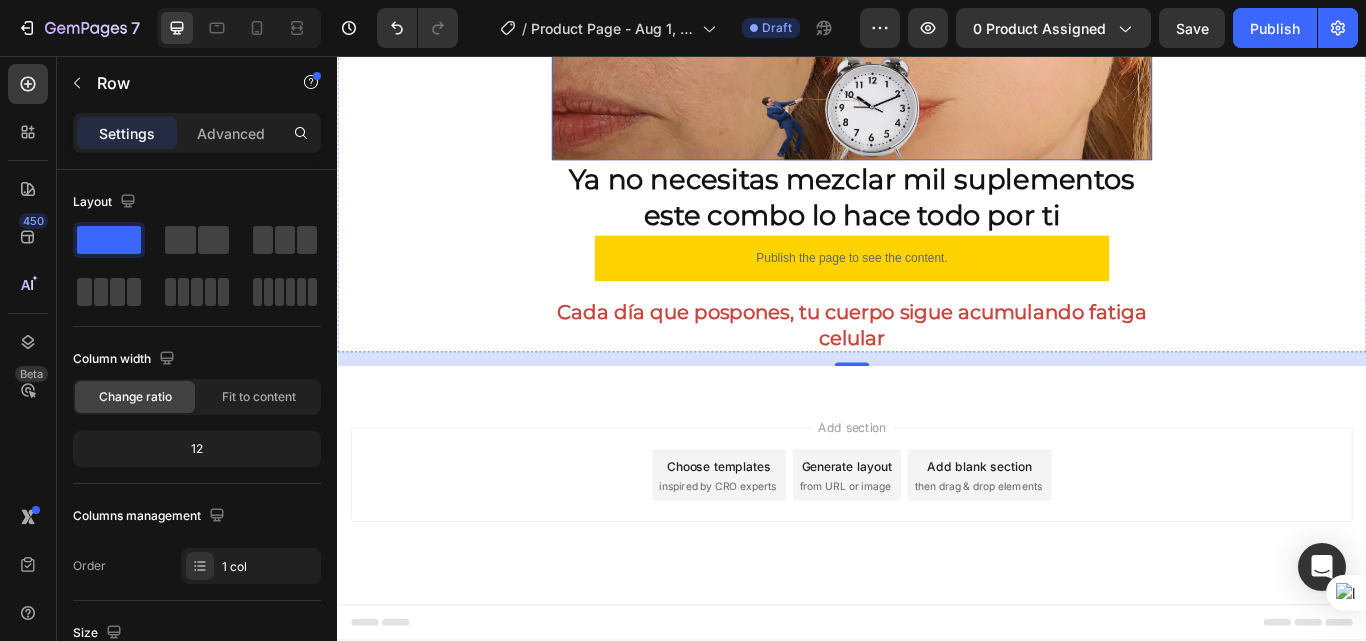 scroll, scrollTop: 2088, scrollLeft: 0, axis: vertical 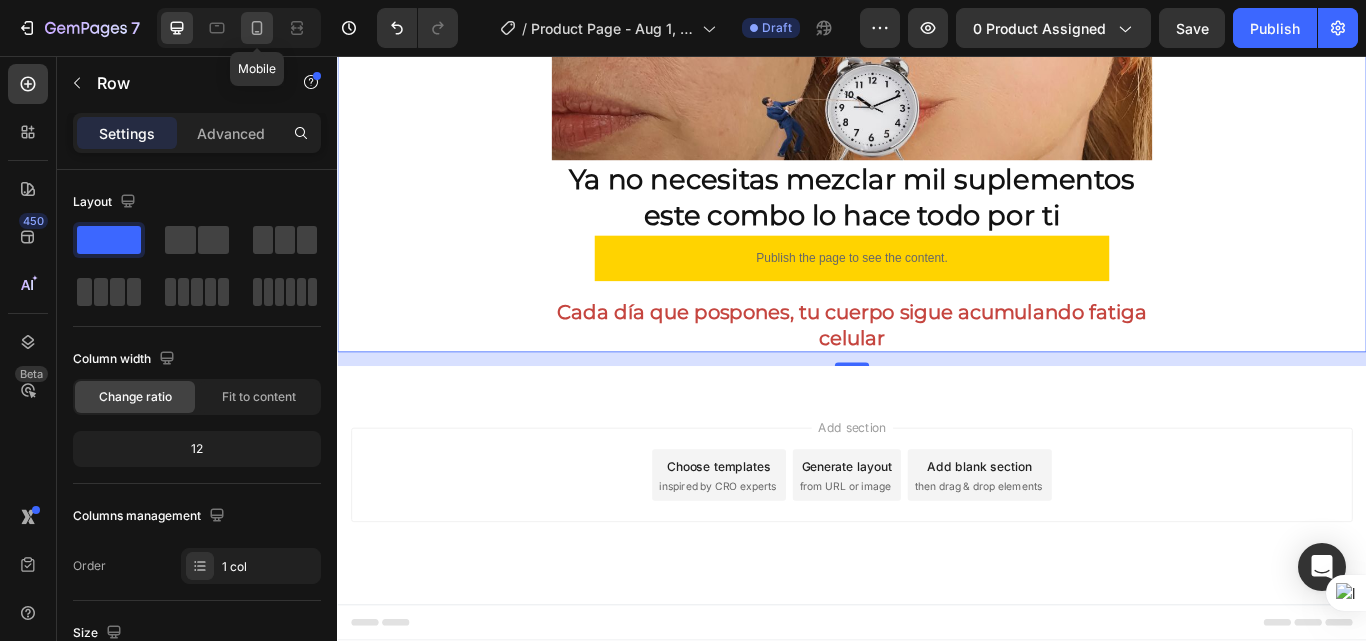 click 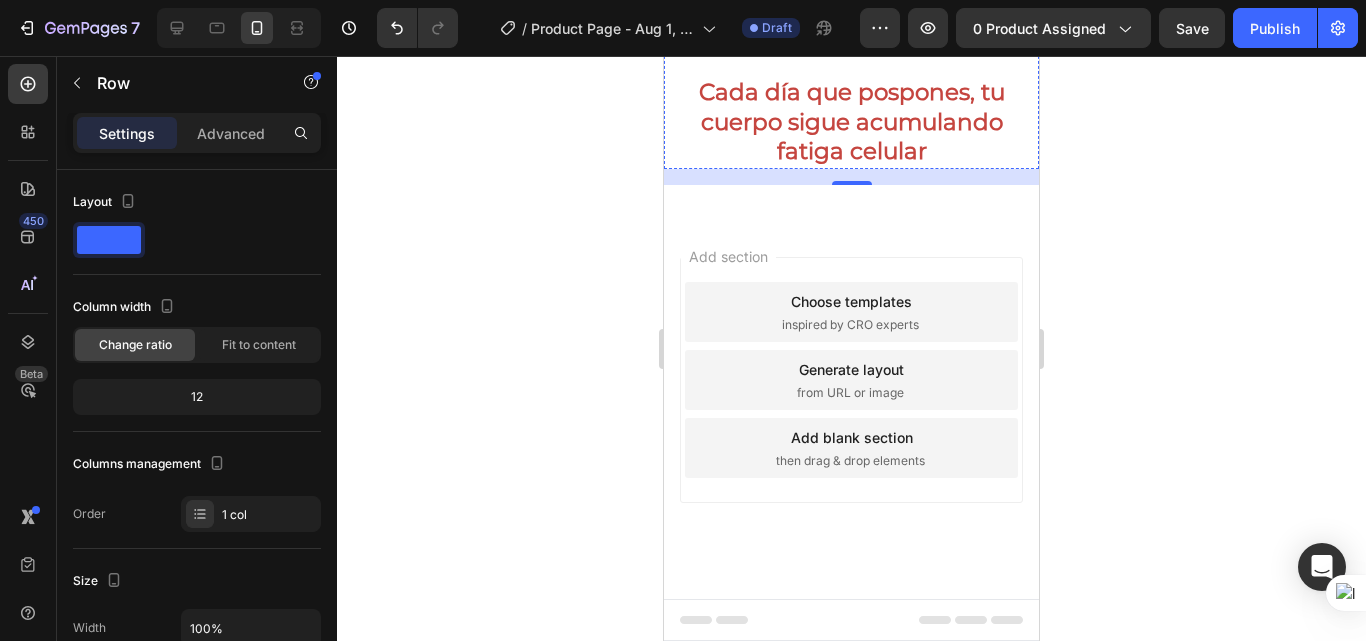 scroll, scrollTop: 1400, scrollLeft: 0, axis: vertical 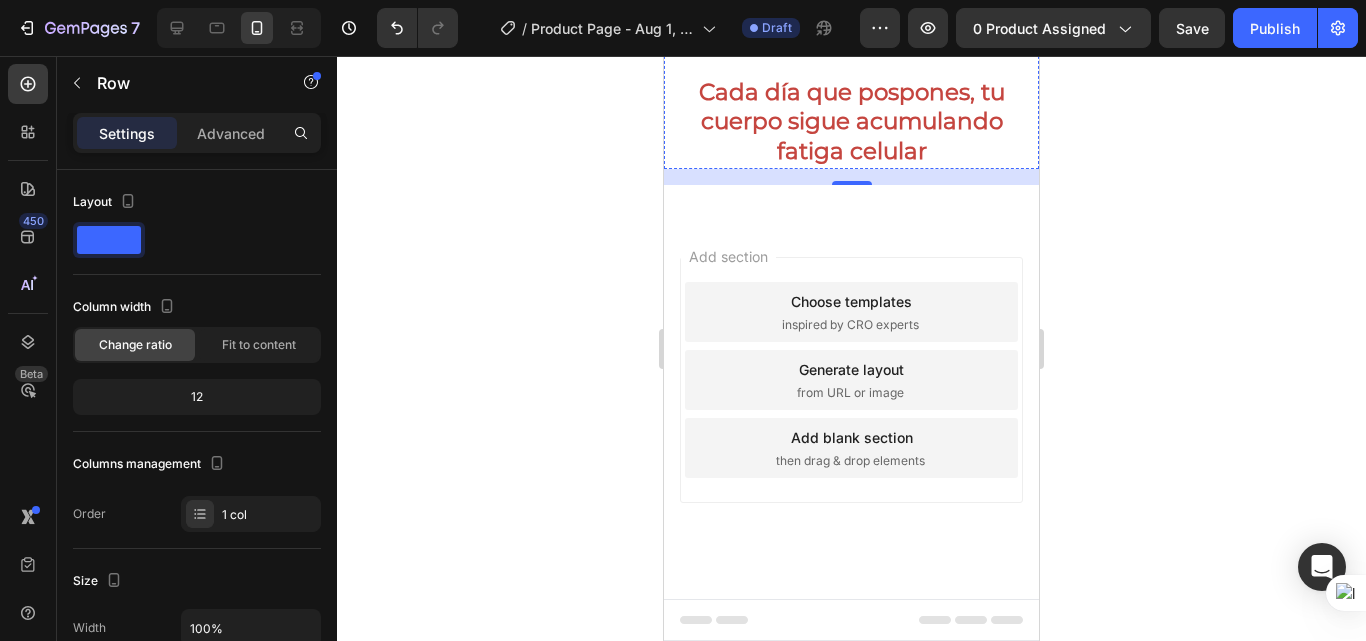 click on "Ya no necesitas mezclar mil suplementos este combo lo hace todo por ti" at bounding box center [851, -46] 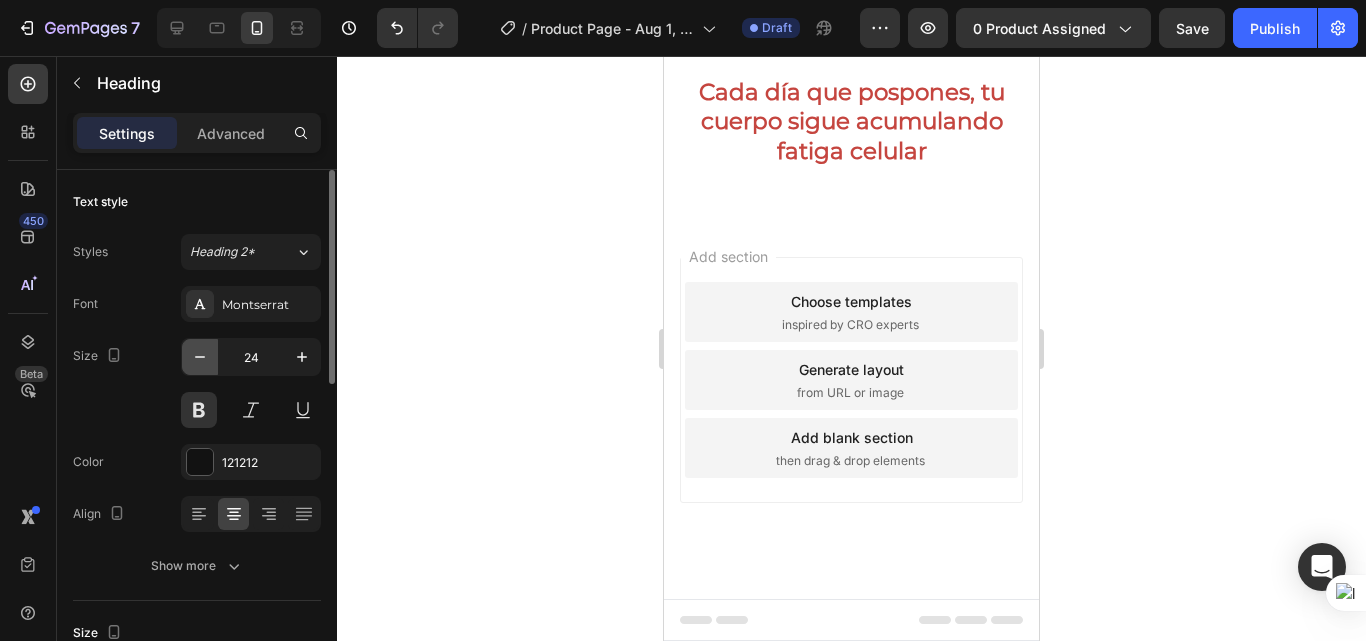 click at bounding box center (200, 357) 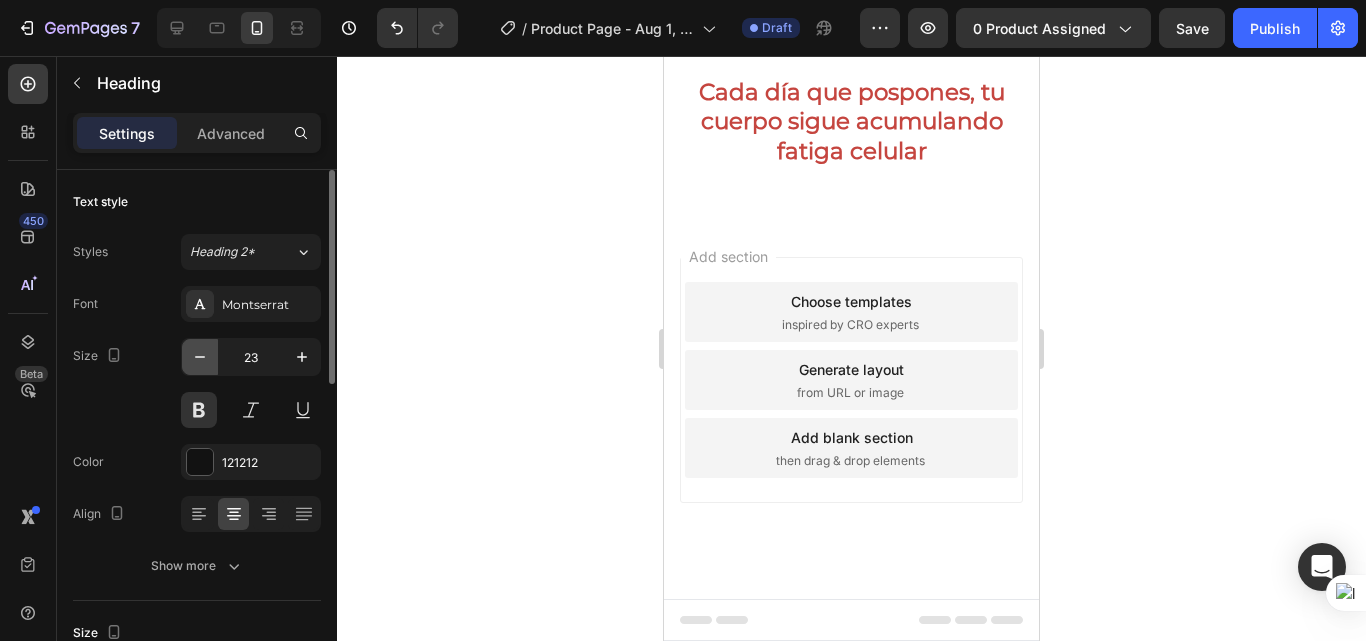 click 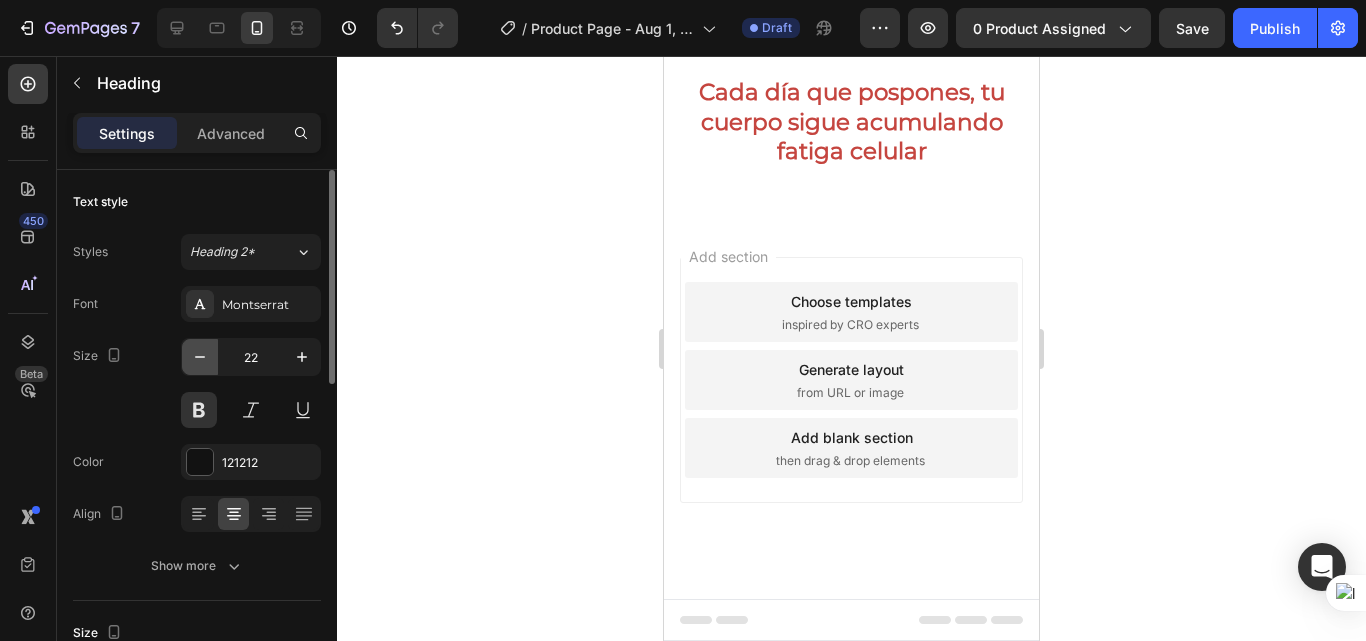 click 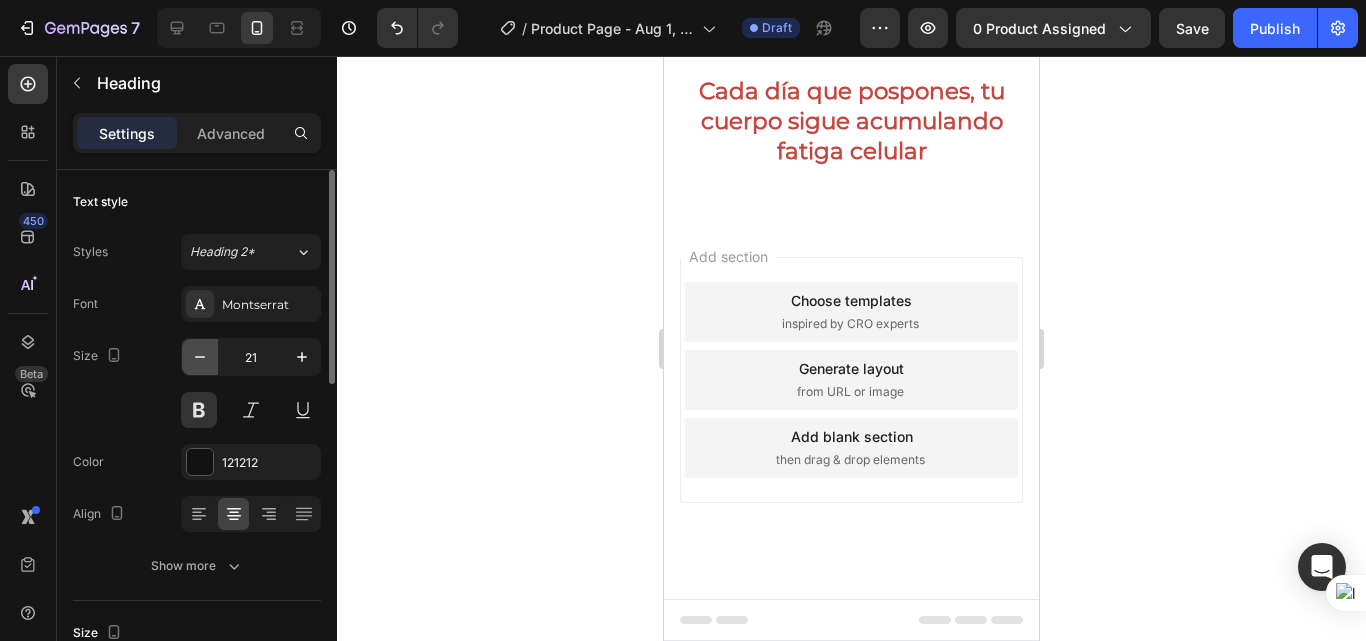click 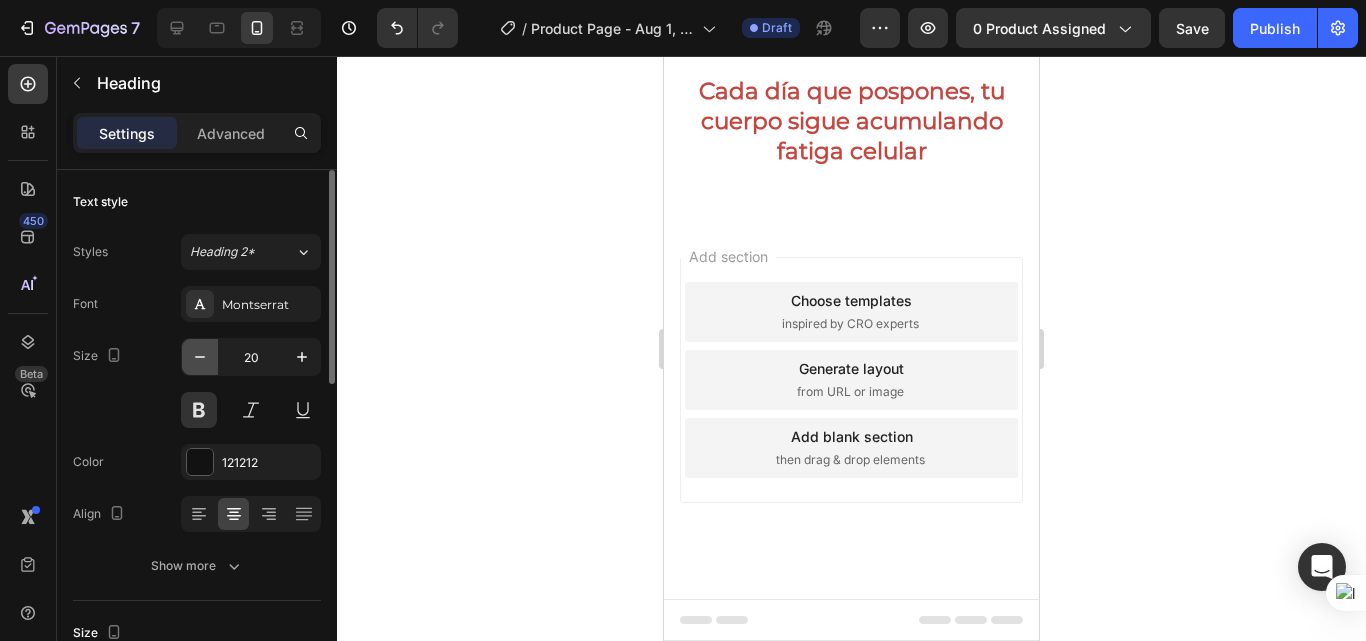 click 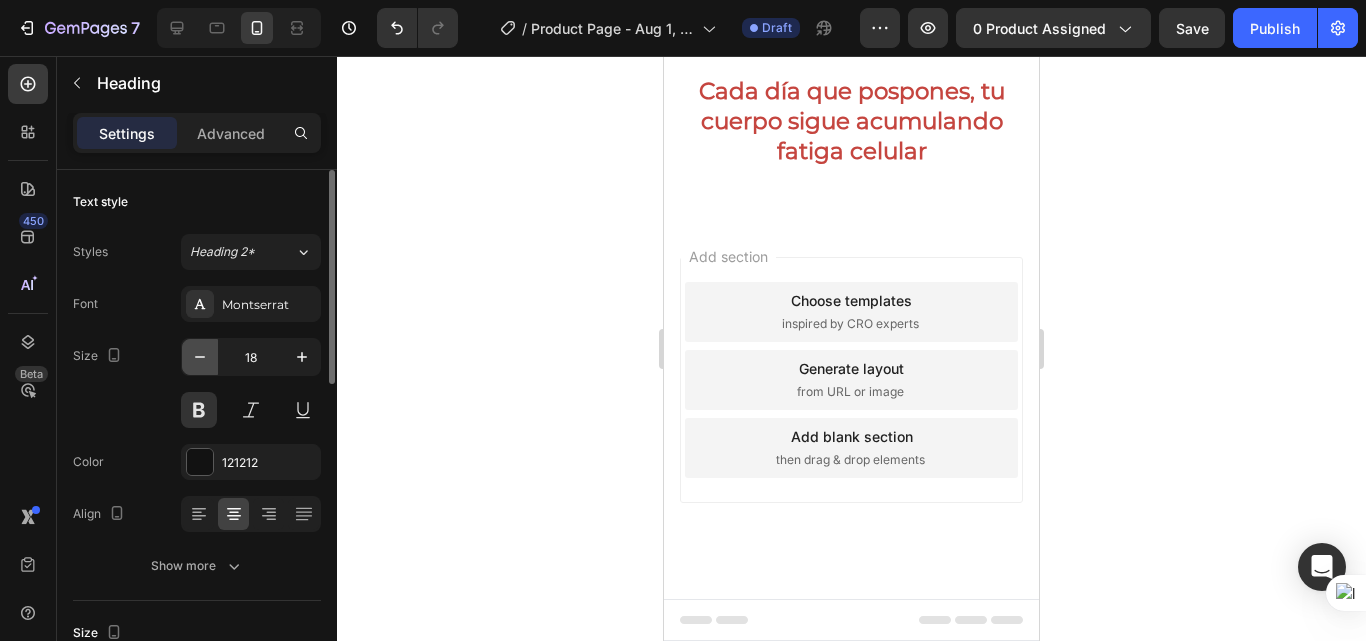 click 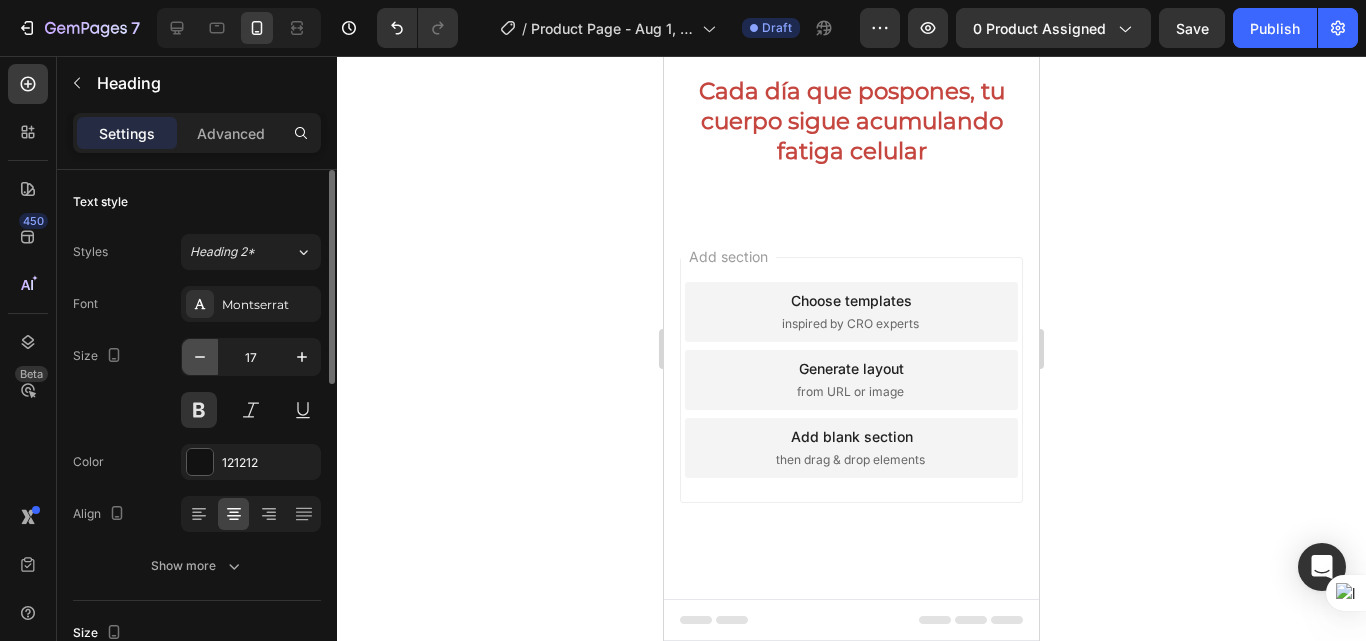click 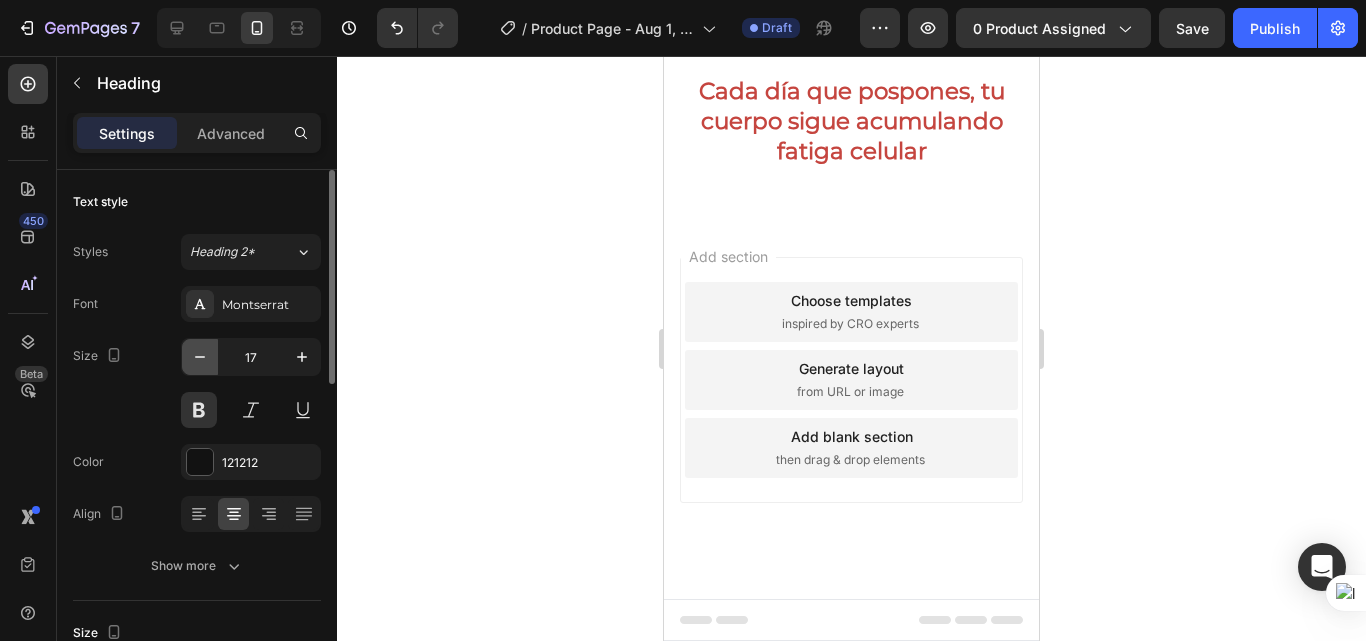 type on "16" 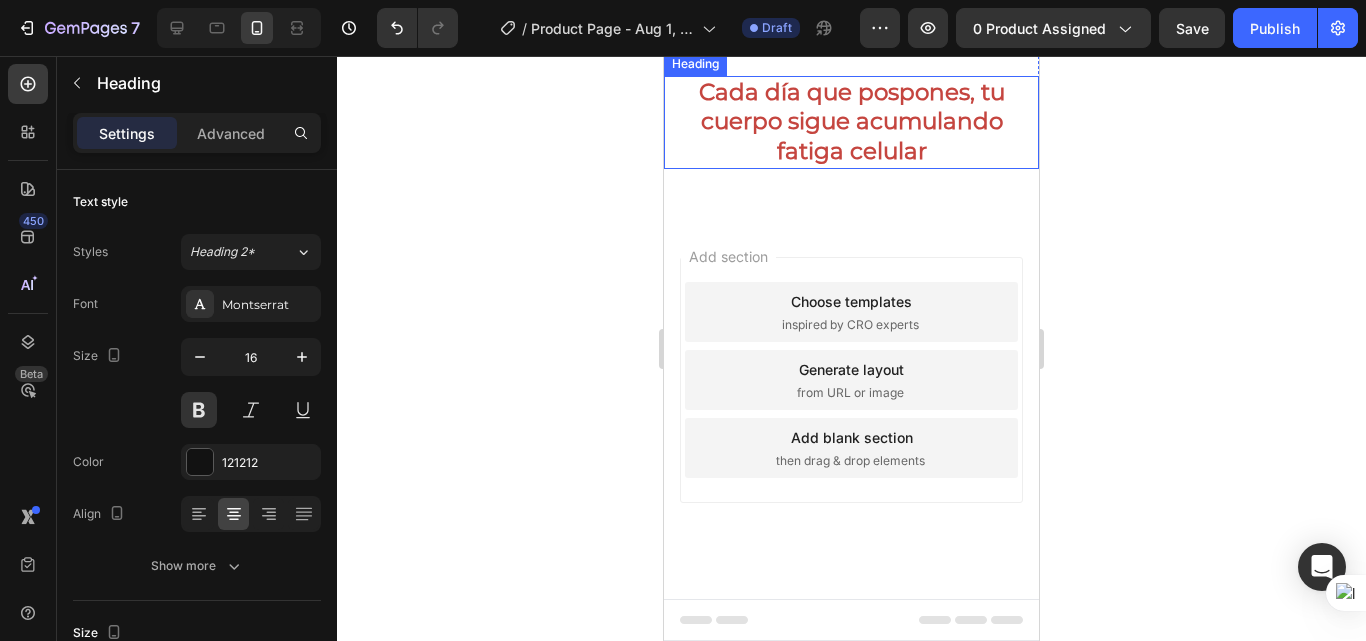 click on "Cada día que pospones, tu cuerpo sigue acumulando fatiga celular" at bounding box center [851, 123] 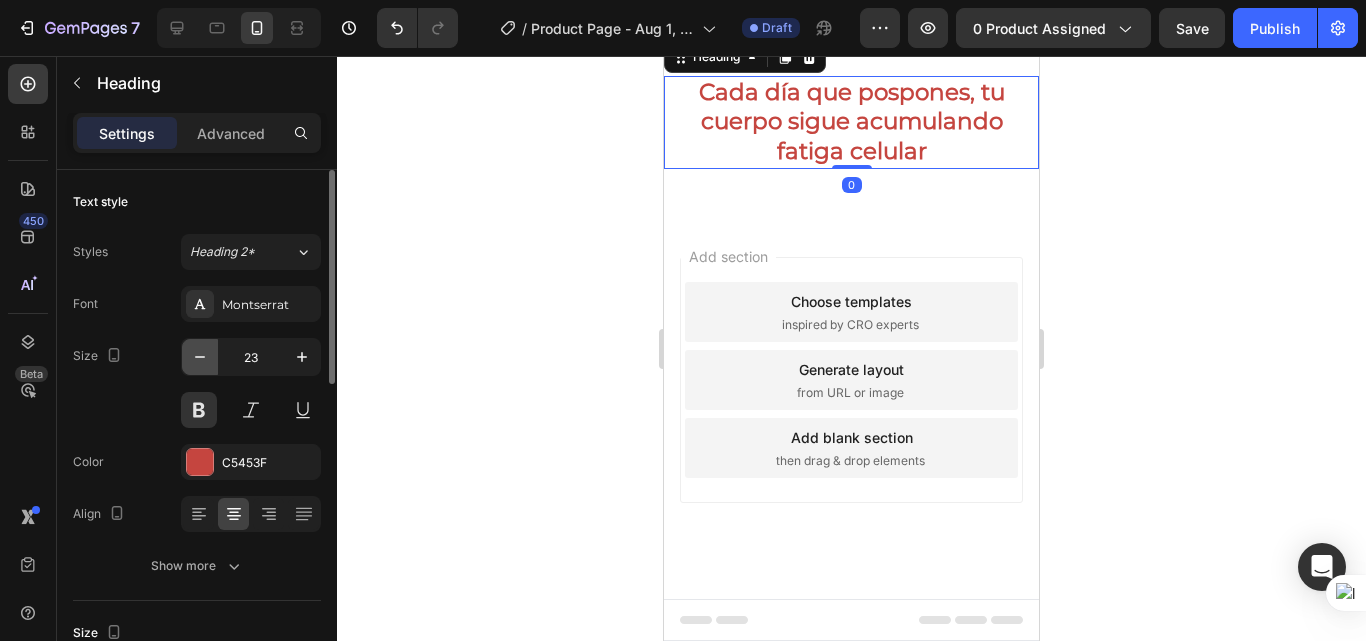 click 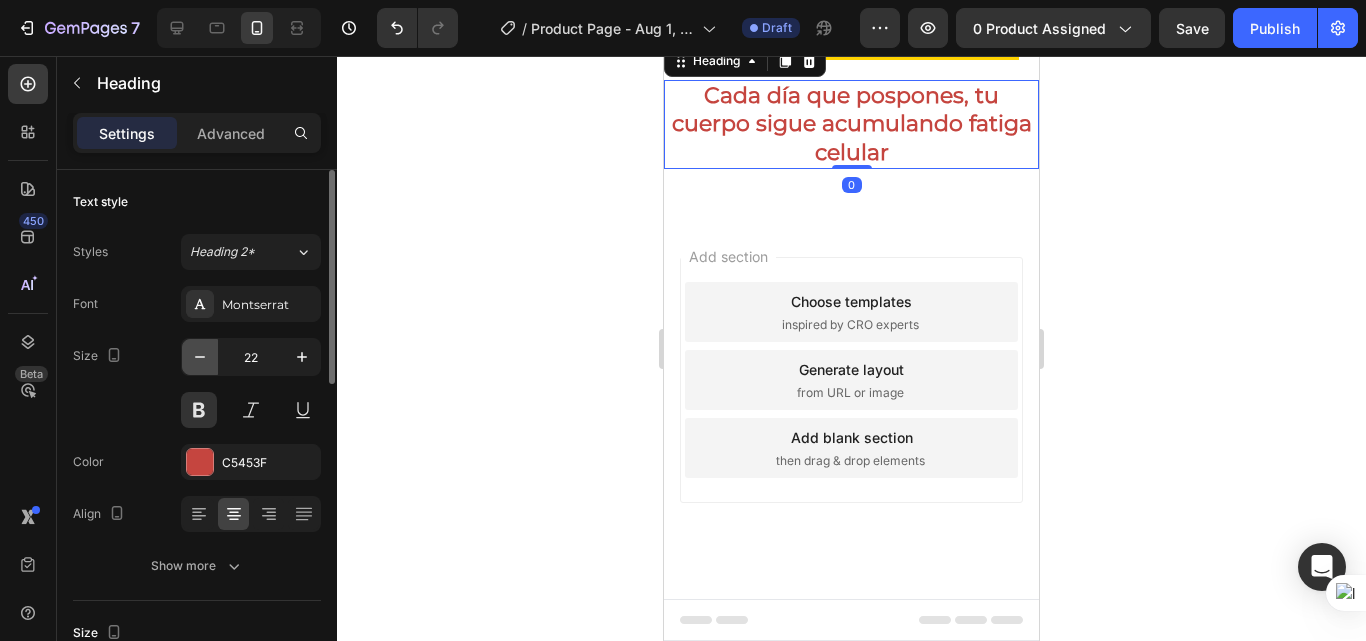 click 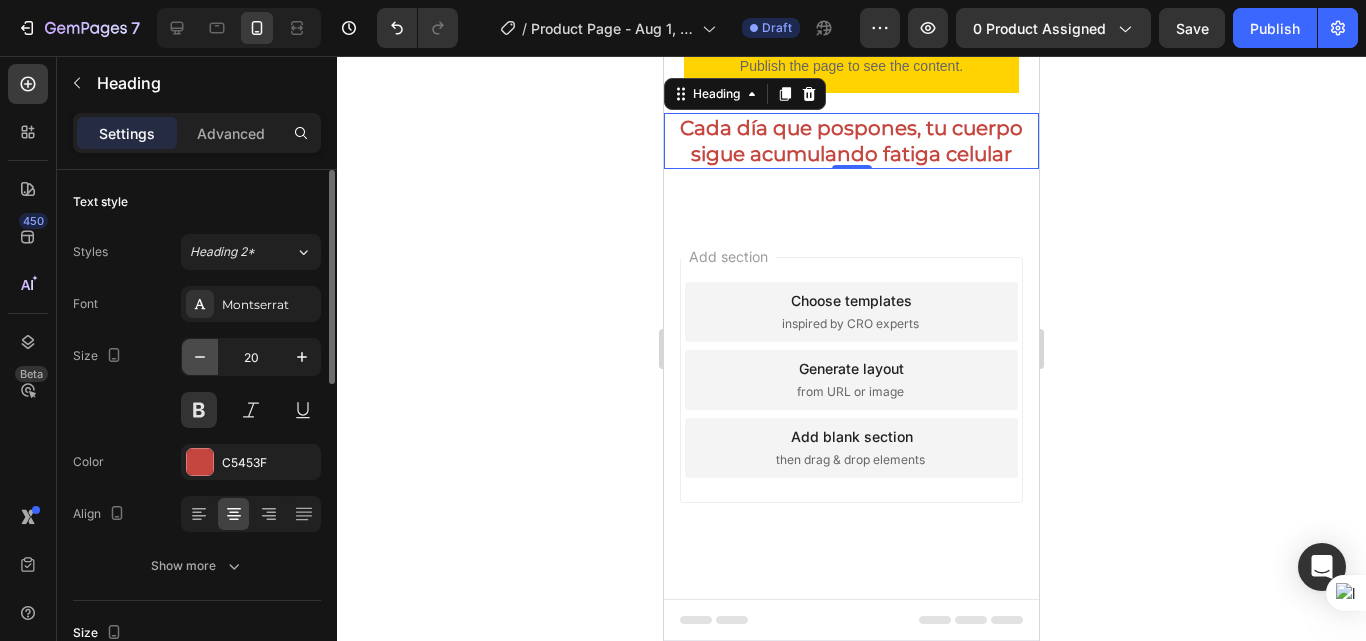 click 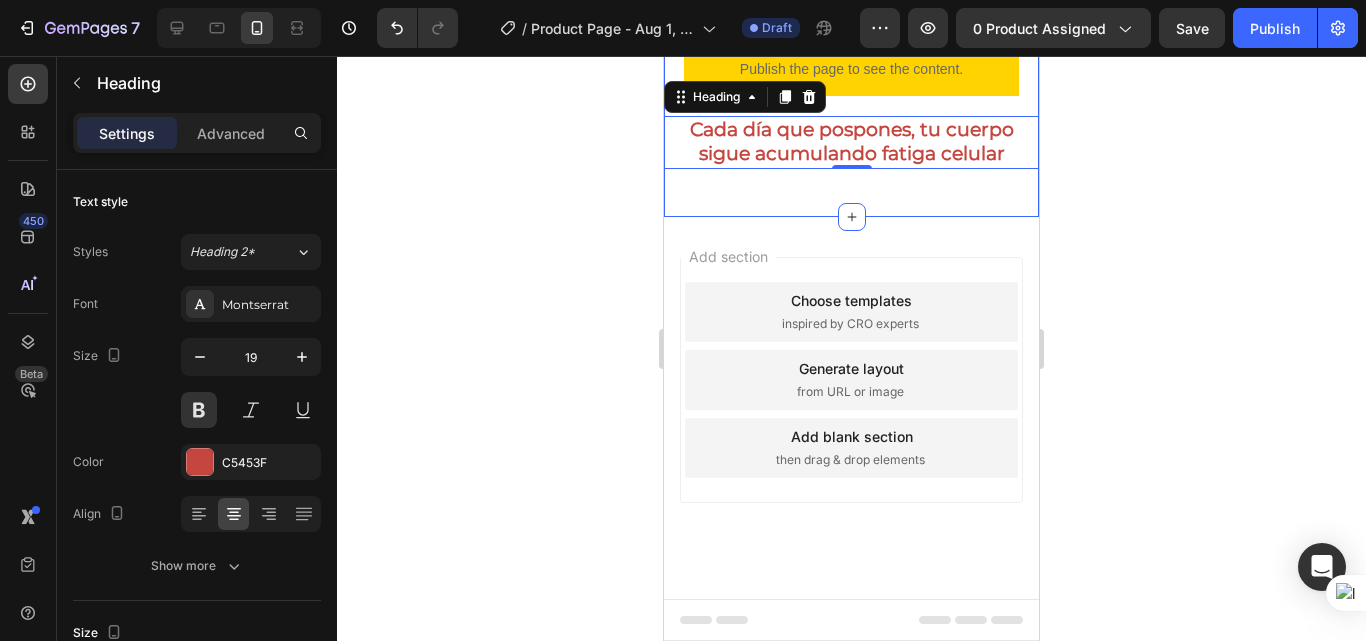 scroll, scrollTop: 1300, scrollLeft: 0, axis: vertical 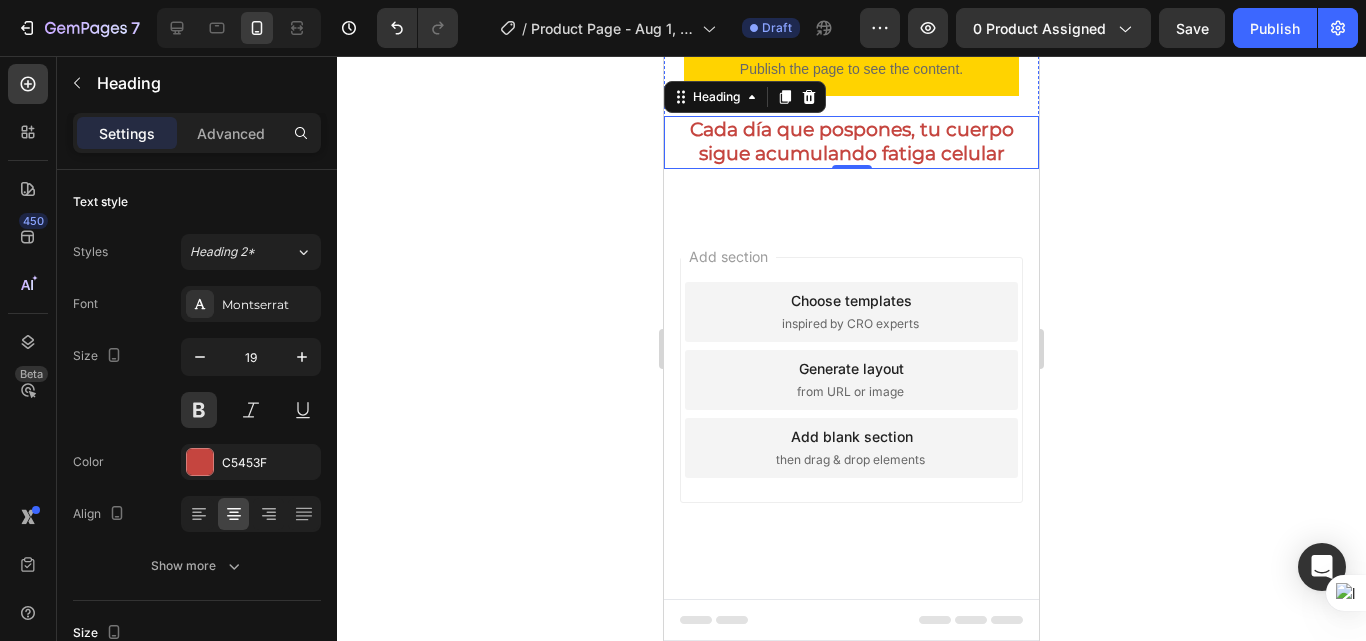 drag, startPoint x: 797, startPoint y: 266, endPoint x: 712, endPoint y: 267, distance: 85.00588 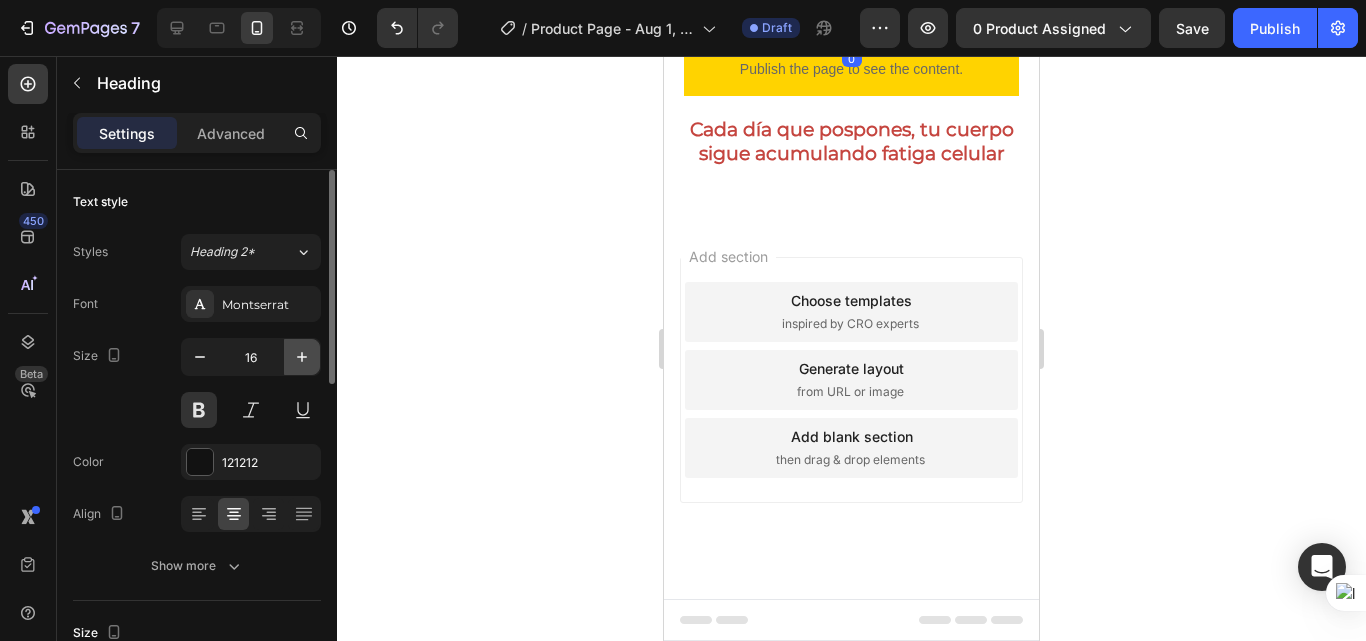 click 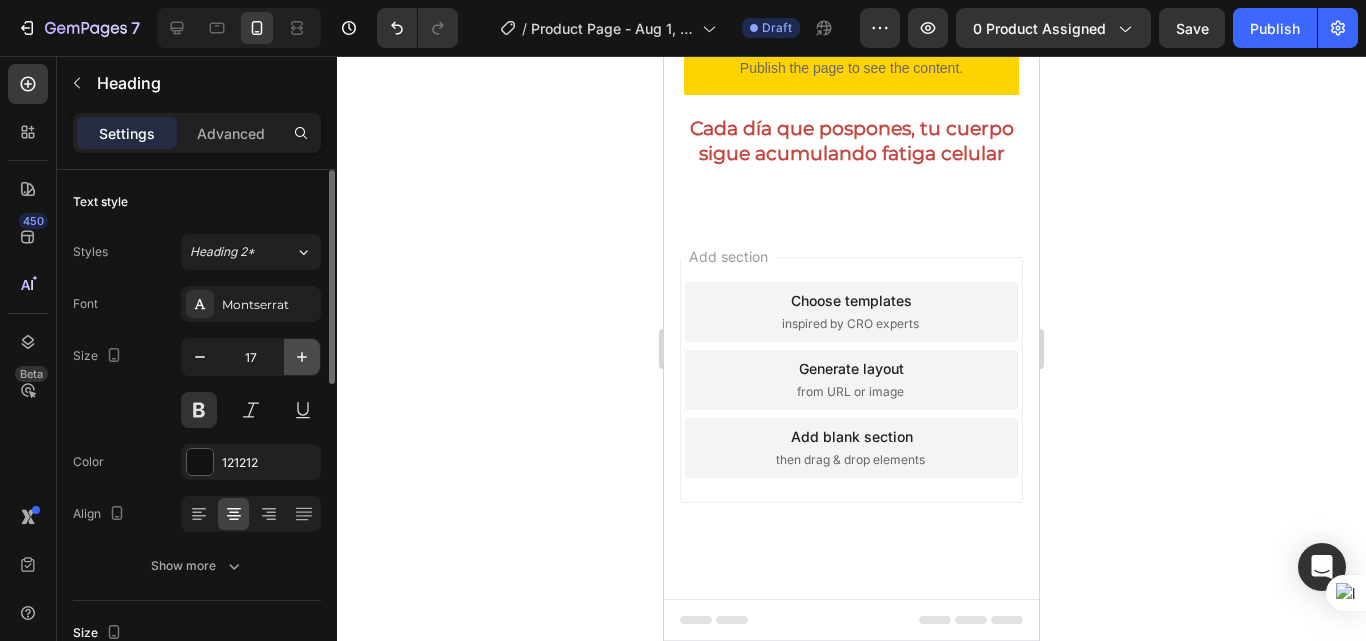 click 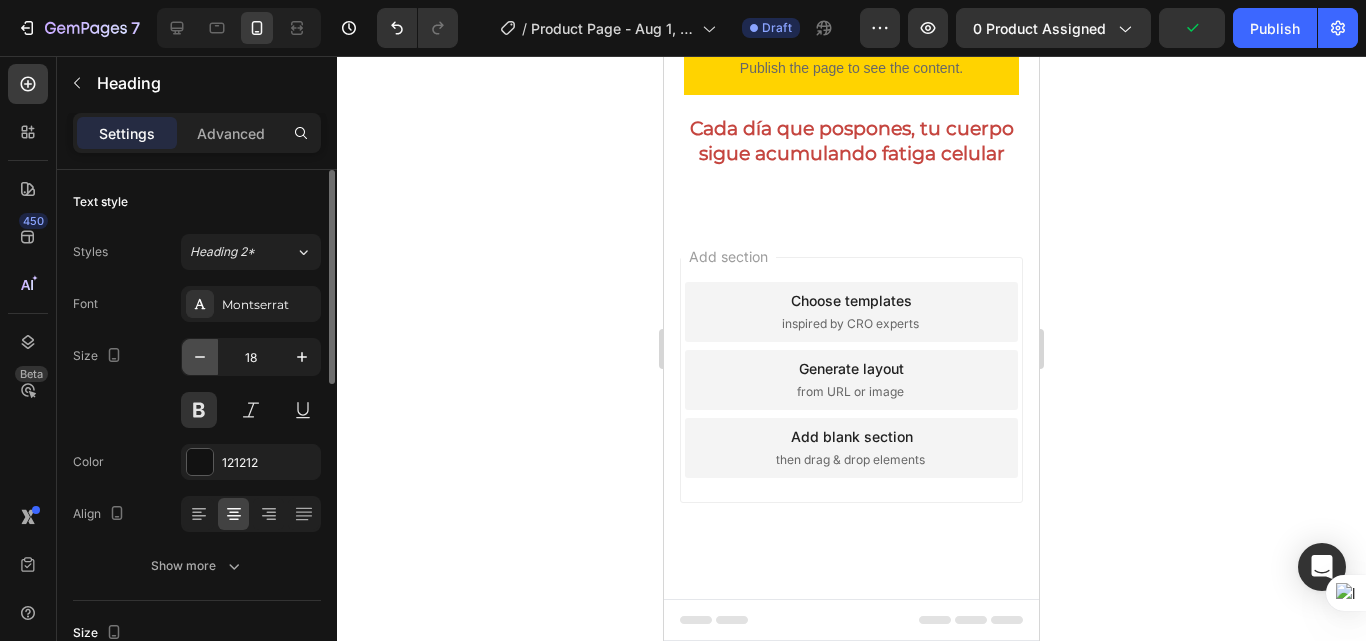 click at bounding box center (200, 357) 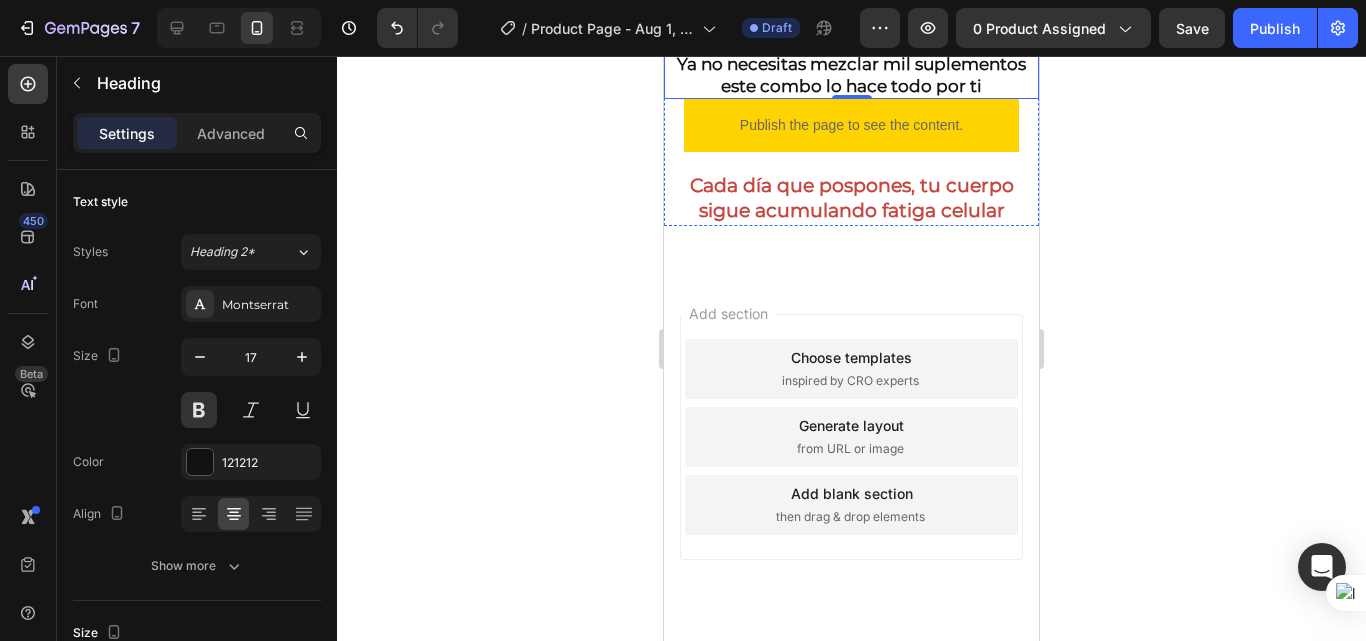 scroll, scrollTop: 1200, scrollLeft: 0, axis: vertical 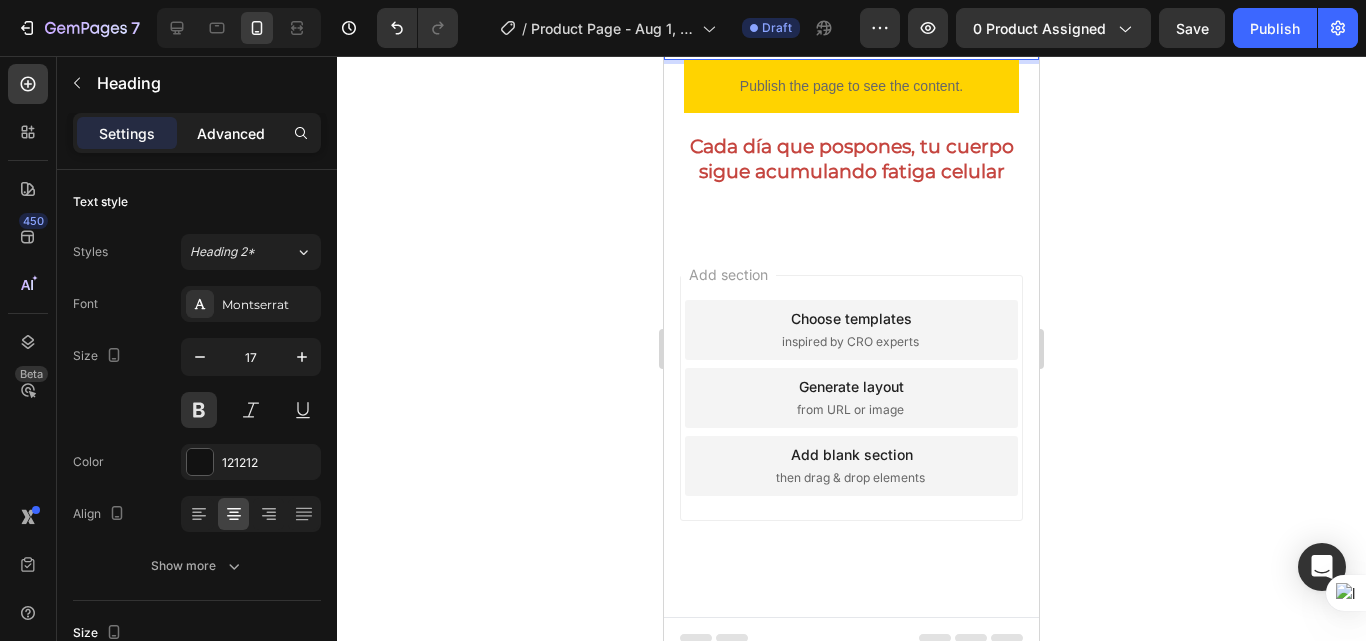 click on "Advanced" 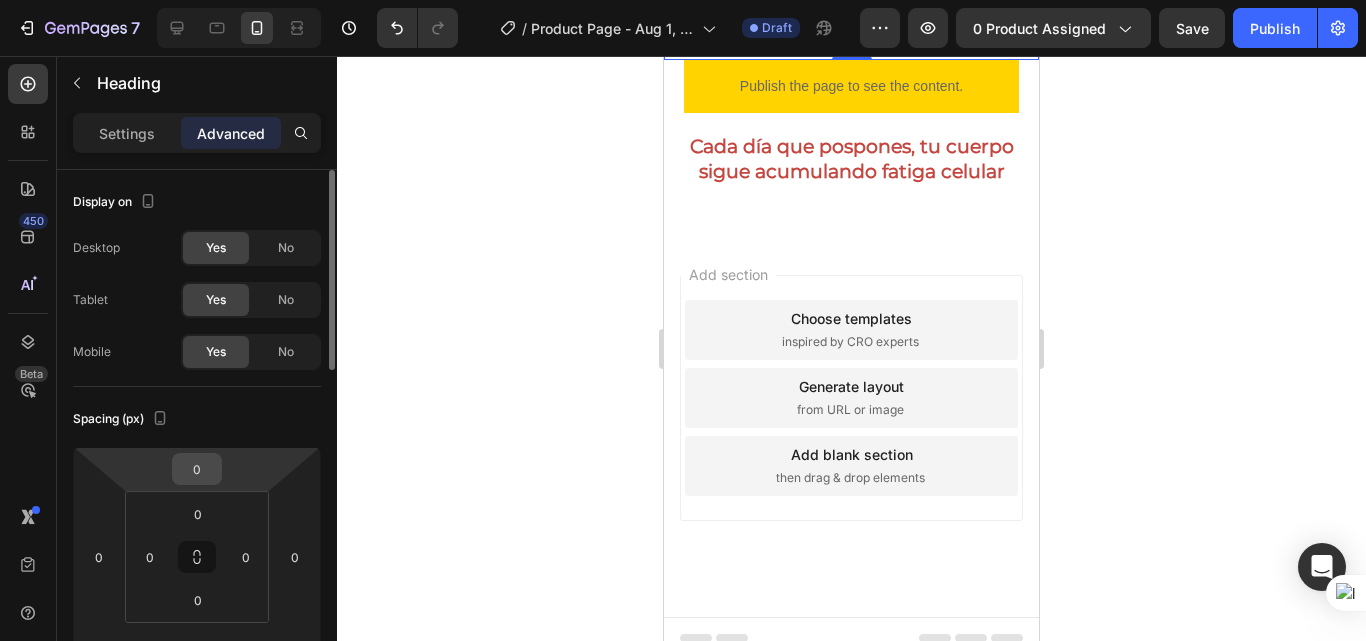 scroll, scrollTop: 100, scrollLeft: 0, axis: vertical 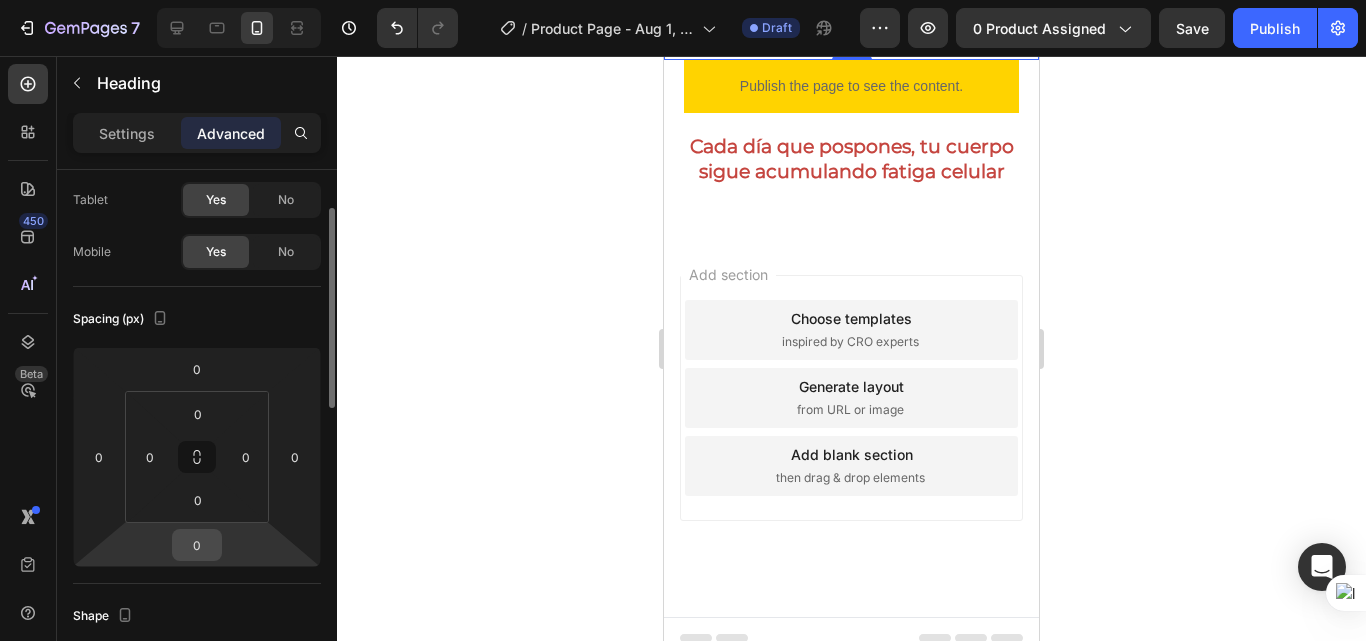 click on "0" at bounding box center [197, 545] 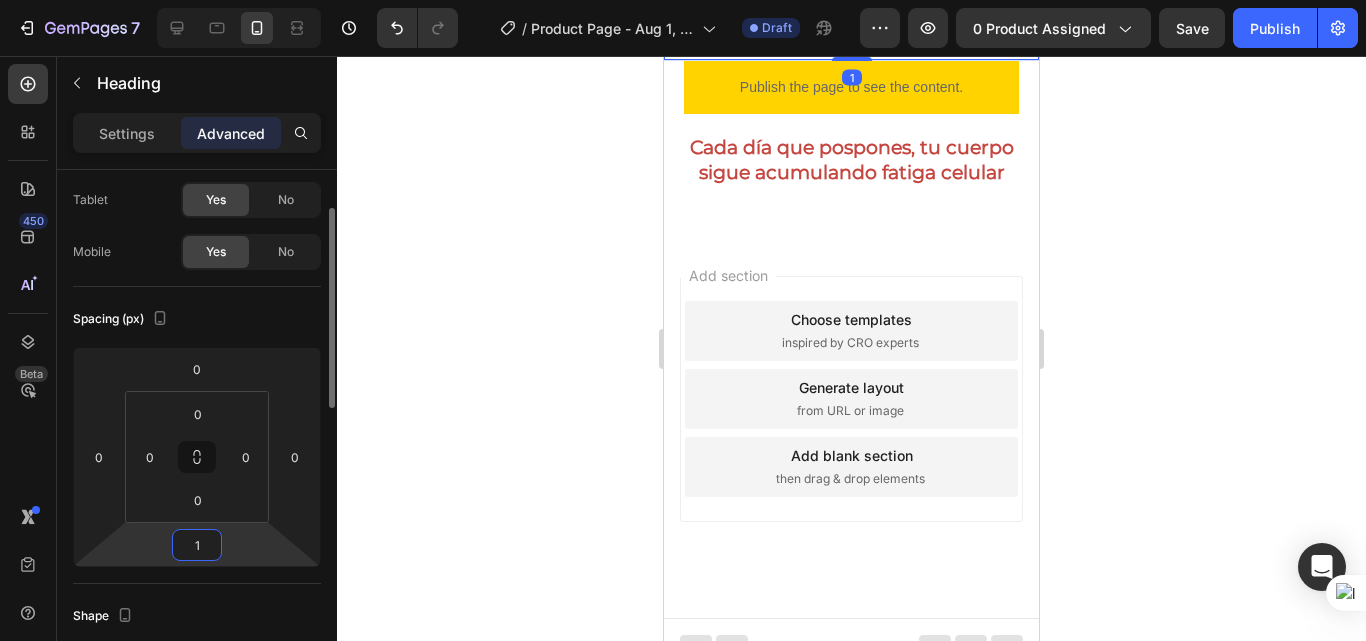 type on "10" 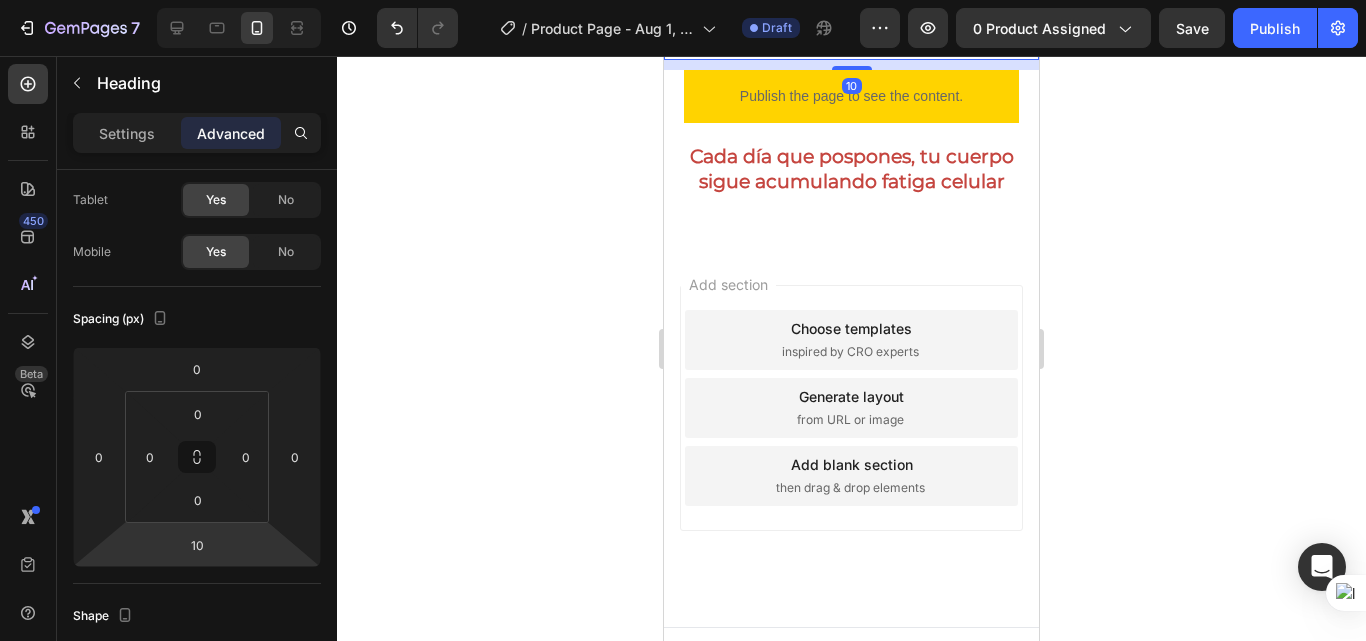 click 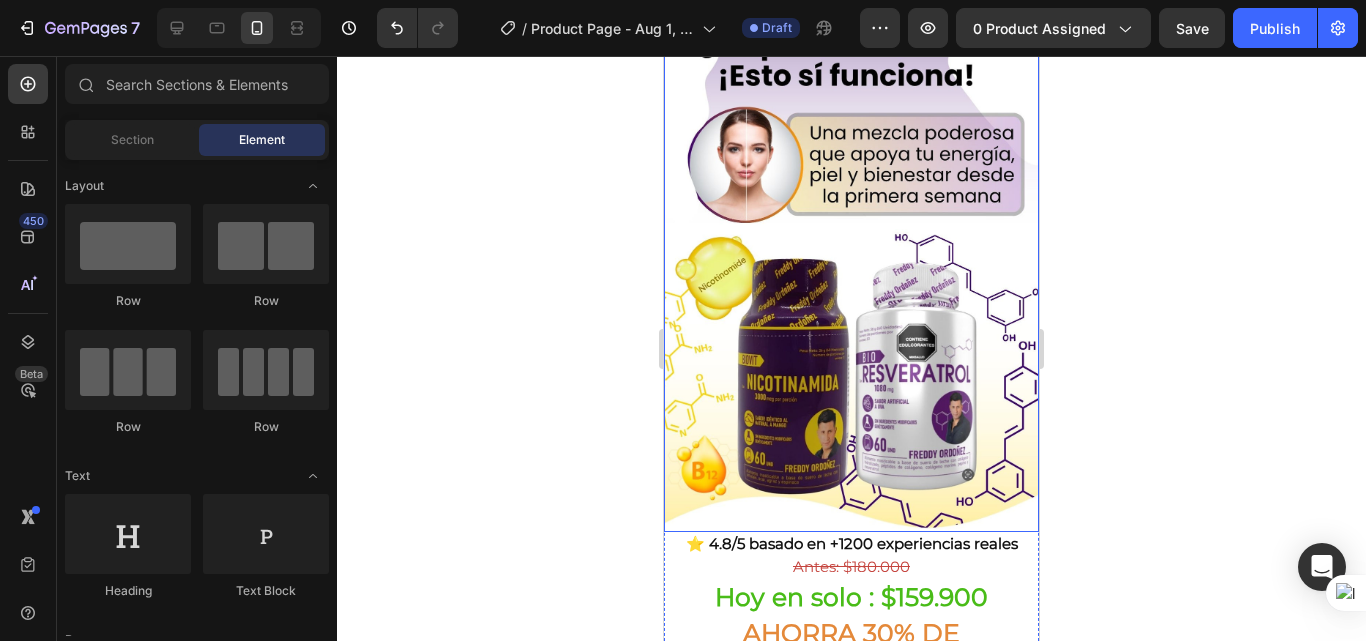scroll, scrollTop: 0, scrollLeft: 0, axis: both 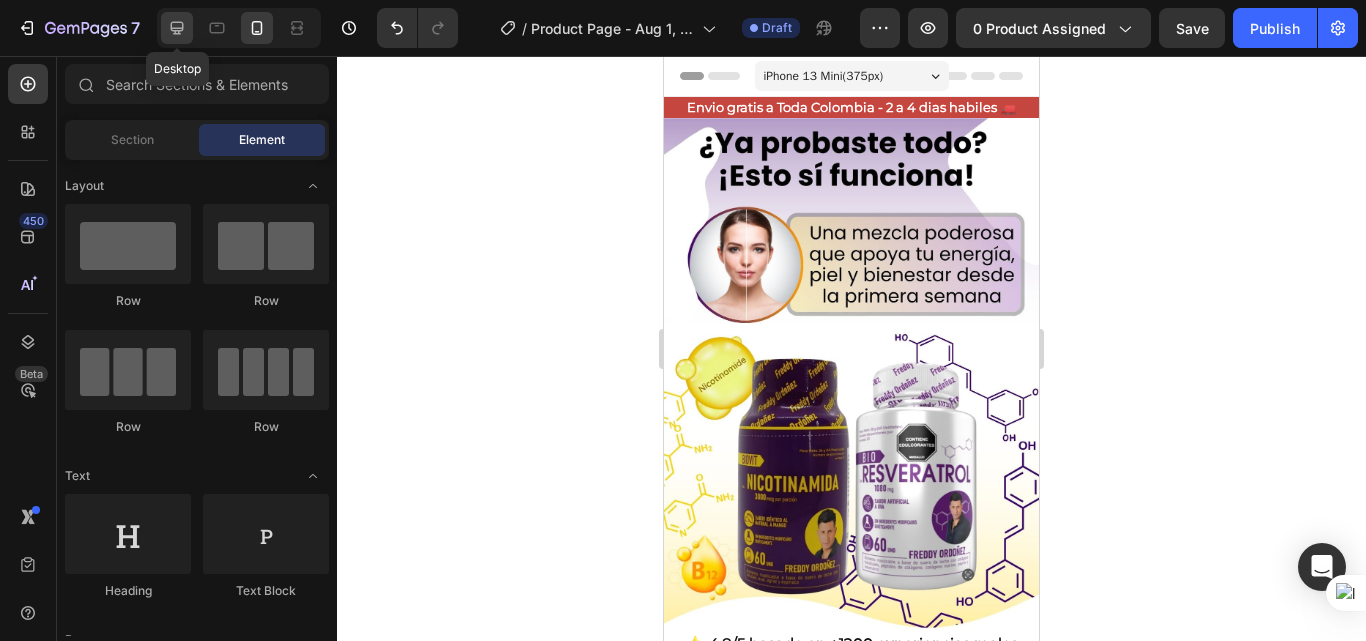 click 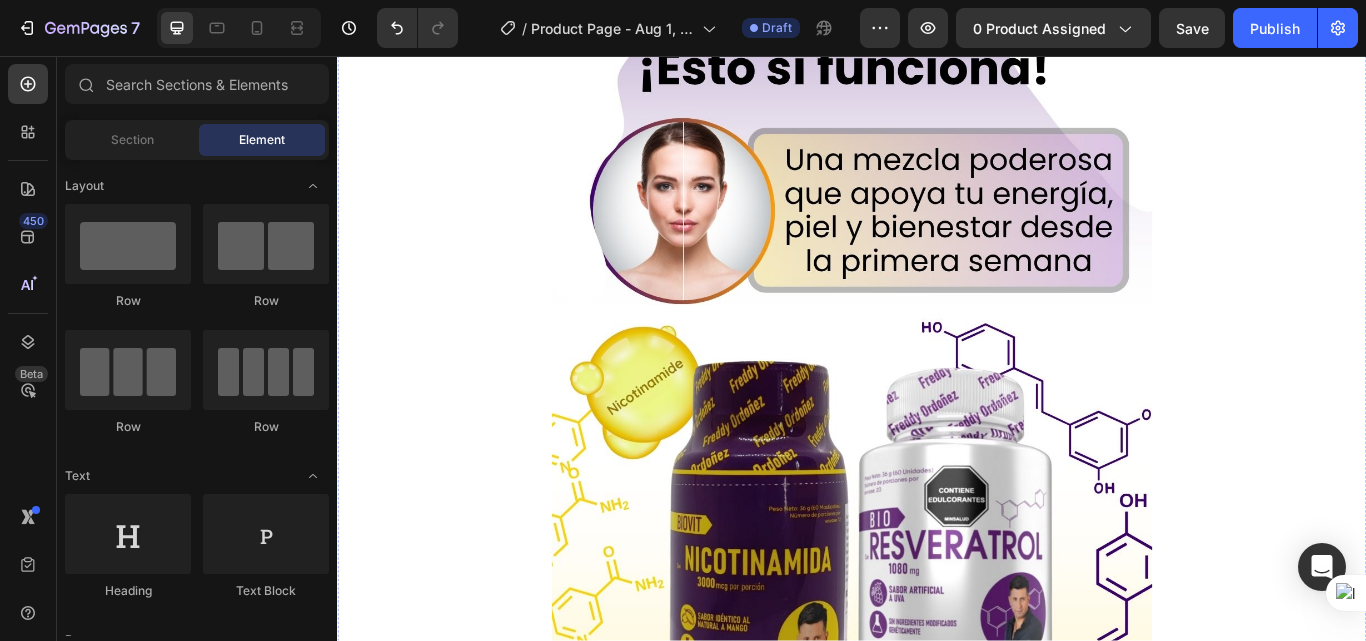 scroll, scrollTop: 144, scrollLeft: 0, axis: vertical 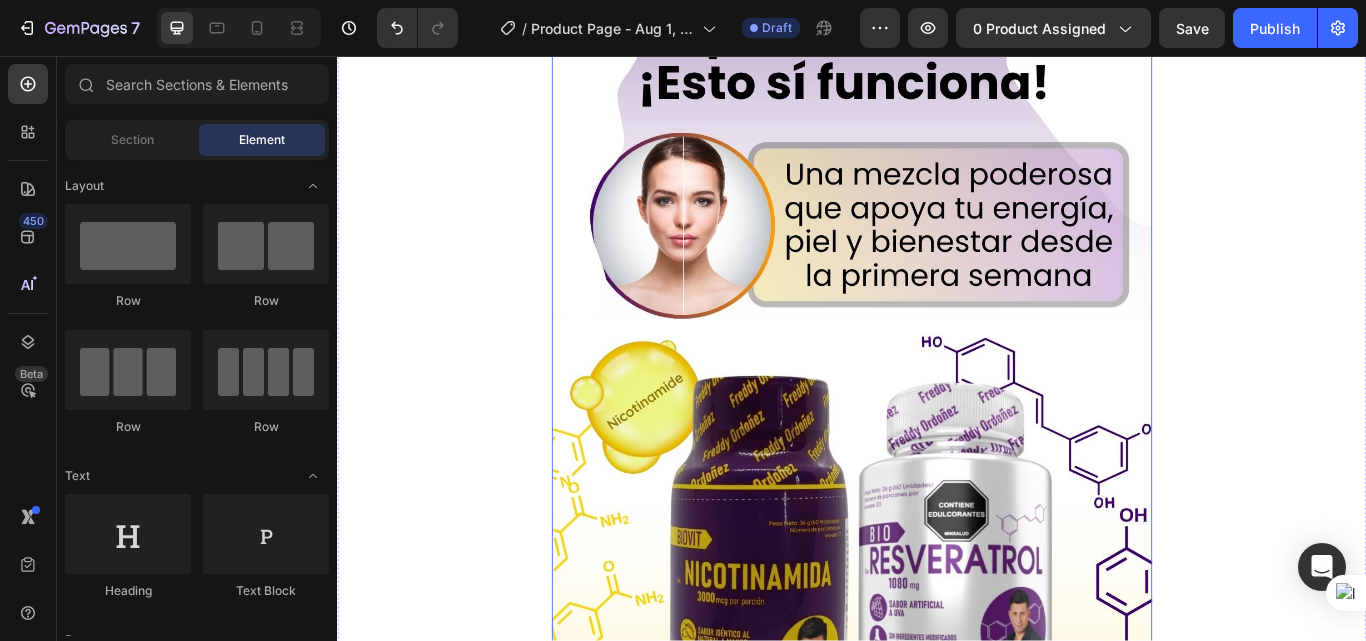 click at bounding box center (937, 459) 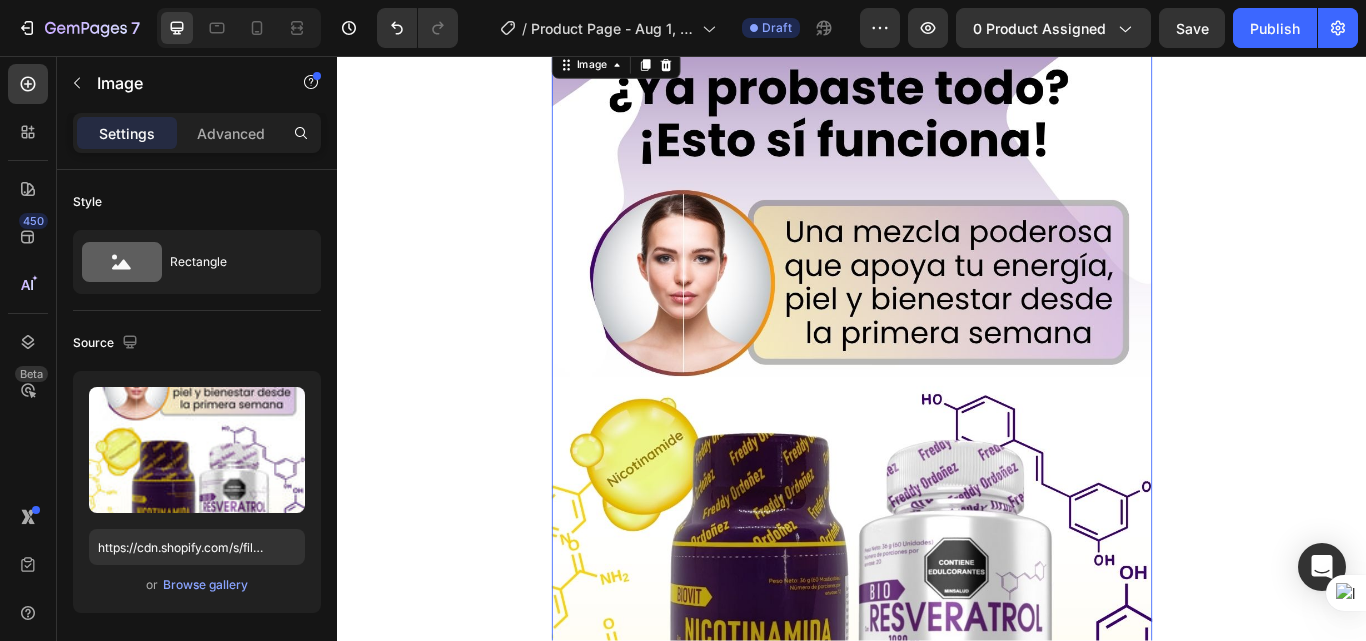 scroll, scrollTop: 0, scrollLeft: 0, axis: both 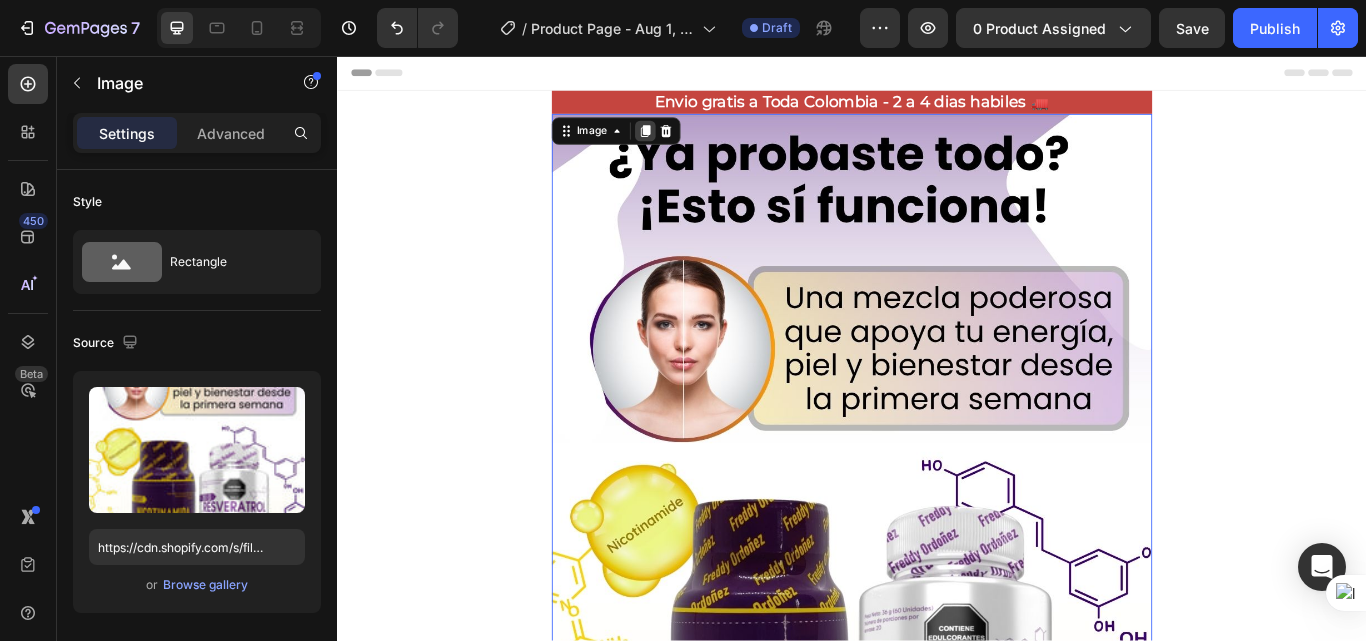 click 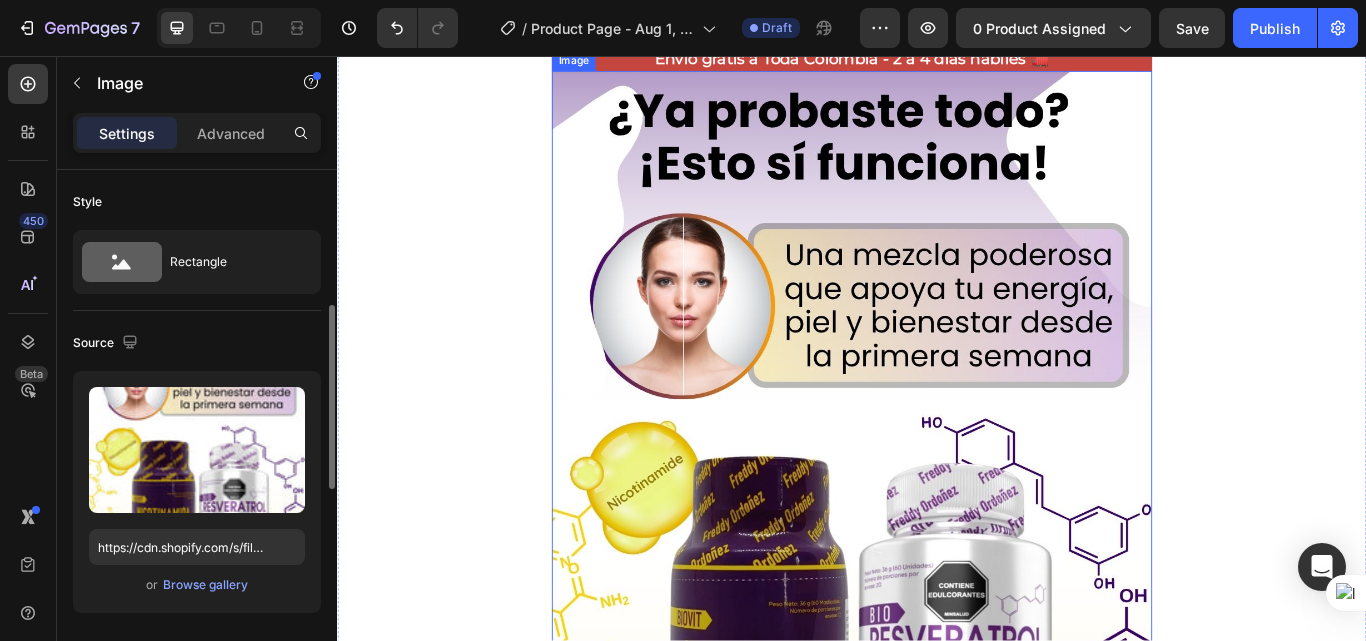 scroll, scrollTop: 100, scrollLeft: 0, axis: vertical 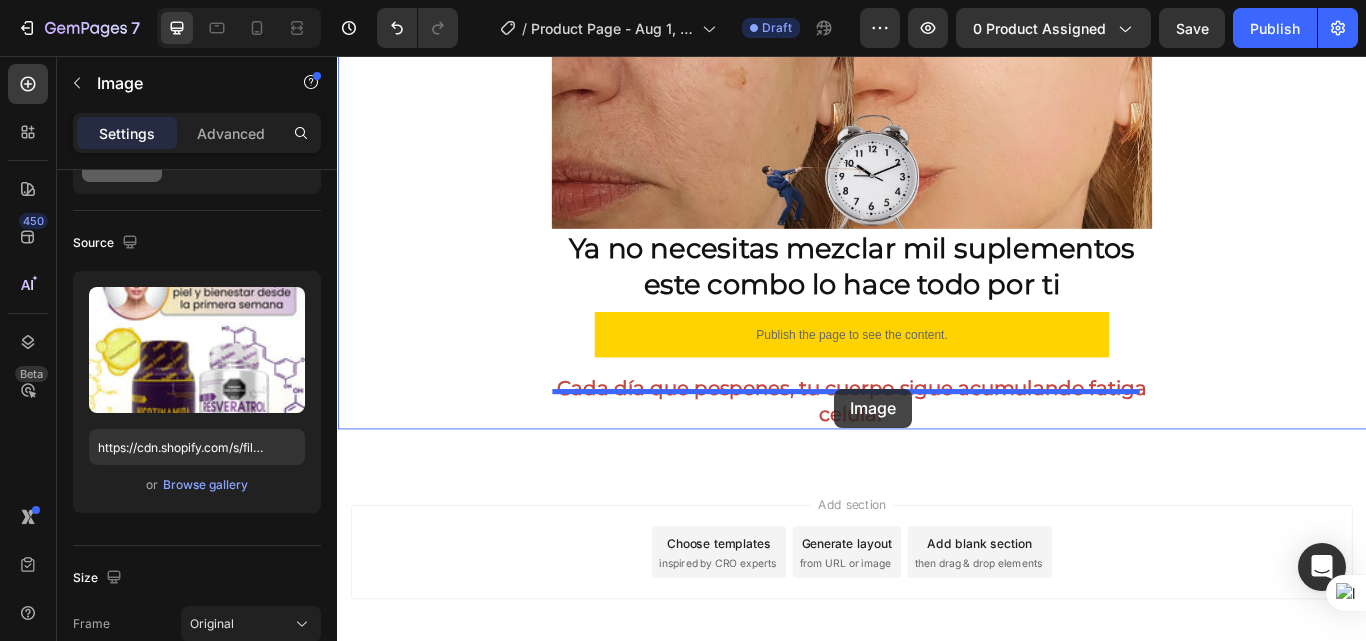 drag, startPoint x: 944, startPoint y: 386, endPoint x: 917, endPoint y: 444, distance: 63.97656 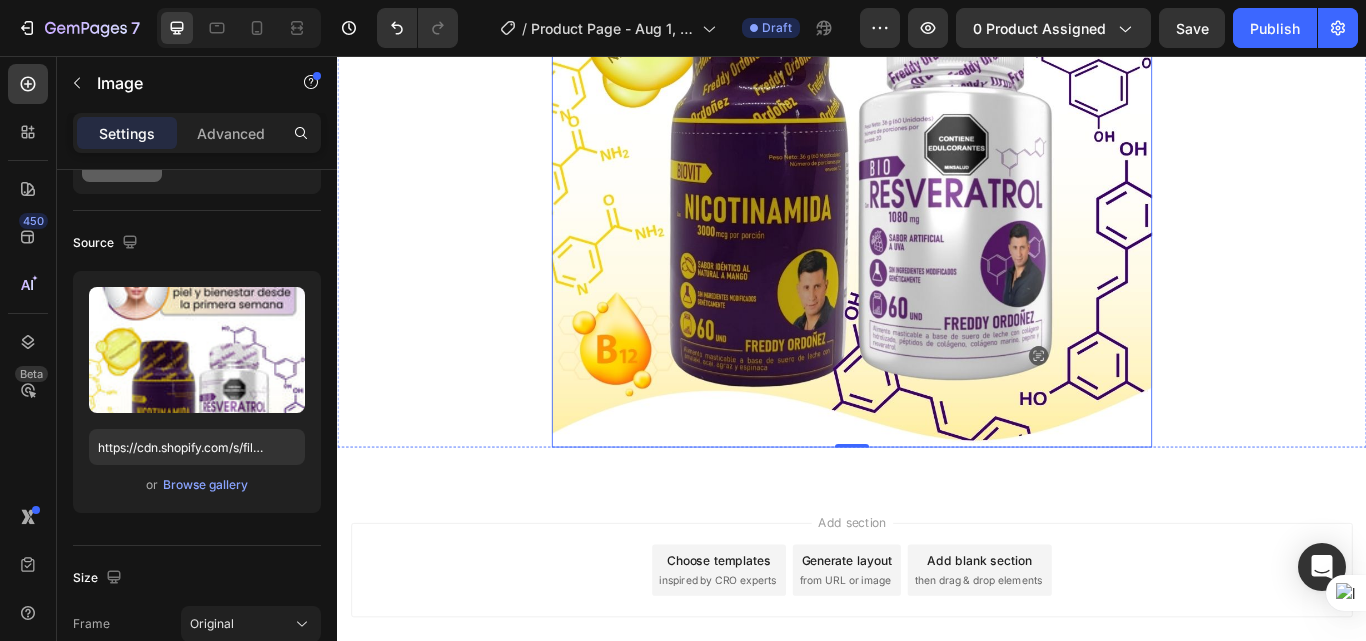 scroll, scrollTop: 2399, scrollLeft: 0, axis: vertical 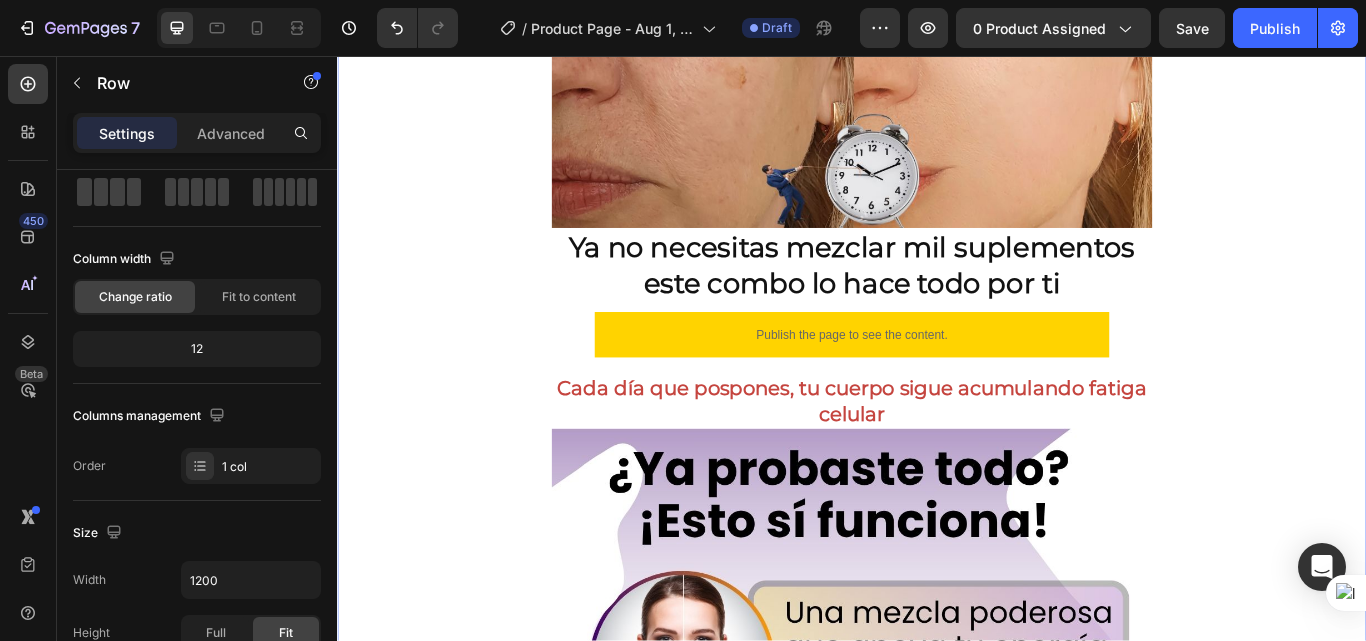 click on "Envio gratis a Toda Colombia - 2 a 4 dias habiles 🚛 Heading Image ⭐ 4.8/5 basado en +1200 experiencias reales Heading ⁠⁠⁠⁠⁠⁠⁠ Antes: $180.000 Heading Hoy en solo : $159.900 Heading AHORRA 30% DE DESCUENTO Heading
Publish the page to see the content.
GGG Image Lo que vas a notar en pocas semanas Heading ✨  Más energía durante el día , sin recurrir a café o estimulantes  💆‍♀️  Piel más firme, luminosa  y con menos signos de fatiga  🧠  Claridad mental  y mejor enfoque en tareas diarias  💤  Descanso más profundo  y sensación real de recuperación  🔥 Apoyo al metabolismo y  menos sensación de hinchazón o pesadez Heading Image Ya no necesitas mezclar mil suplementos este combo lo hace todo por ti Heading
Publish the page to see the content.
GGG Cada día que pospones, tu cuerpo sigue acumulando fatiga celular Heading Image Row   0" at bounding box center [937, -426] 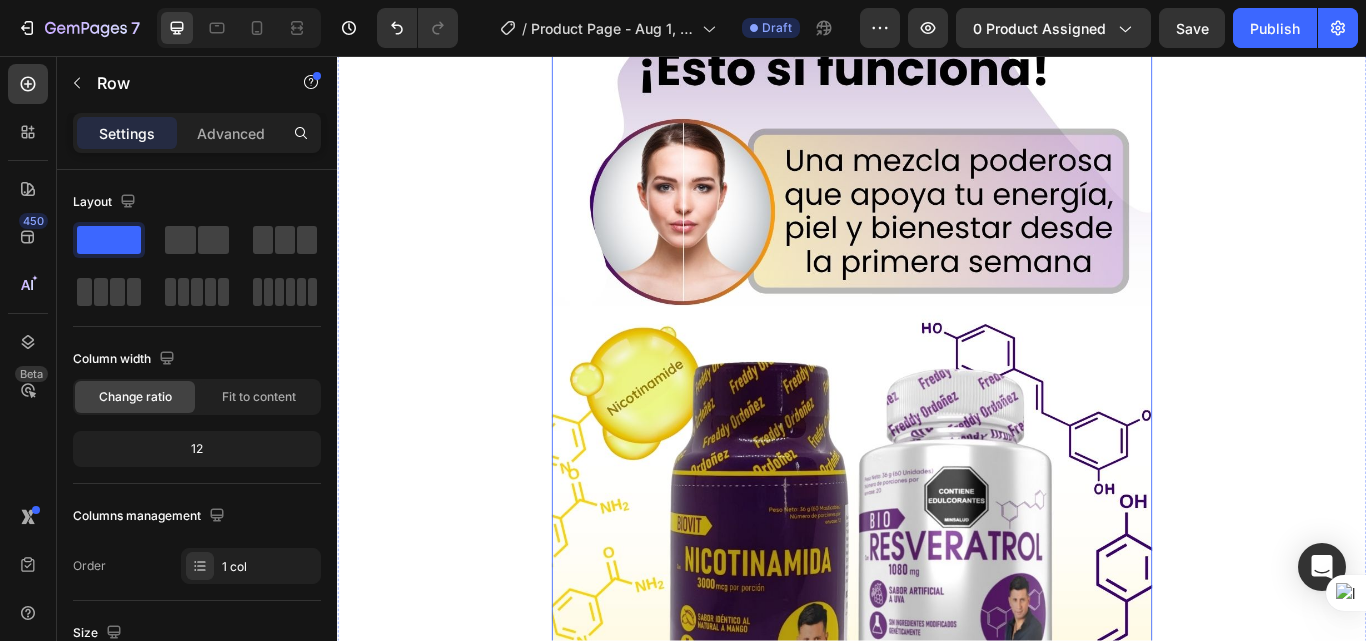 scroll, scrollTop: 3000, scrollLeft: 0, axis: vertical 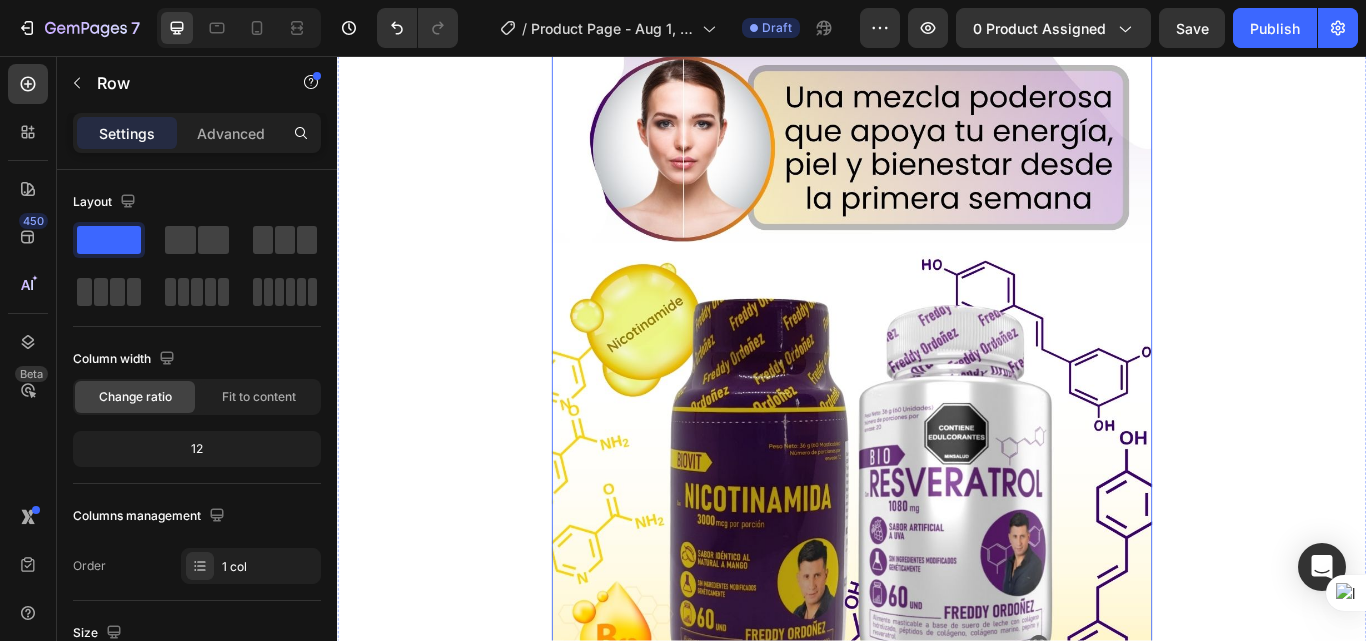 click at bounding box center (937, 369) 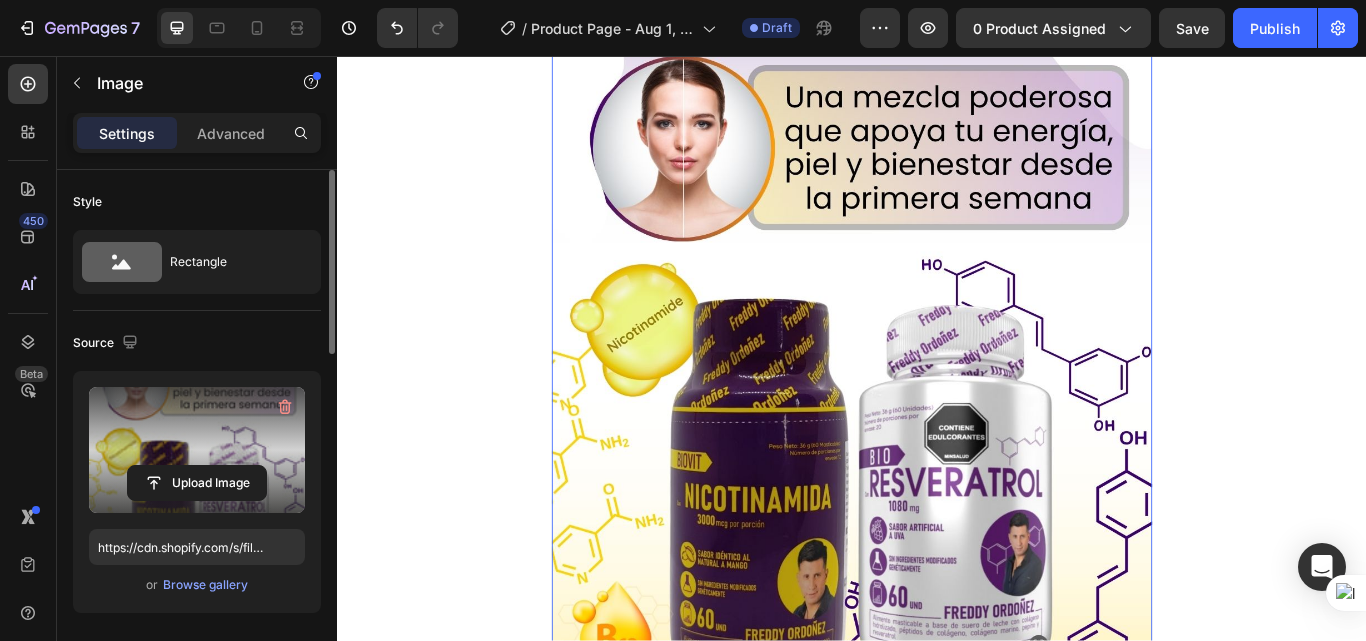 click at bounding box center [197, 450] 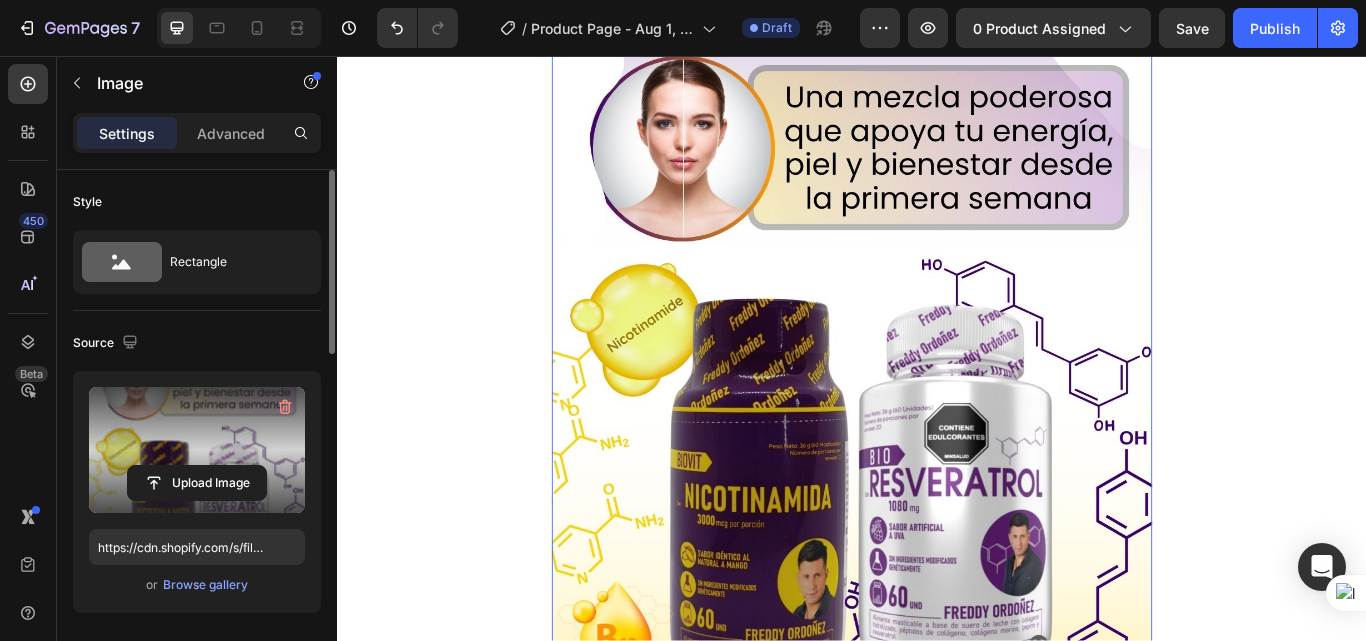 click 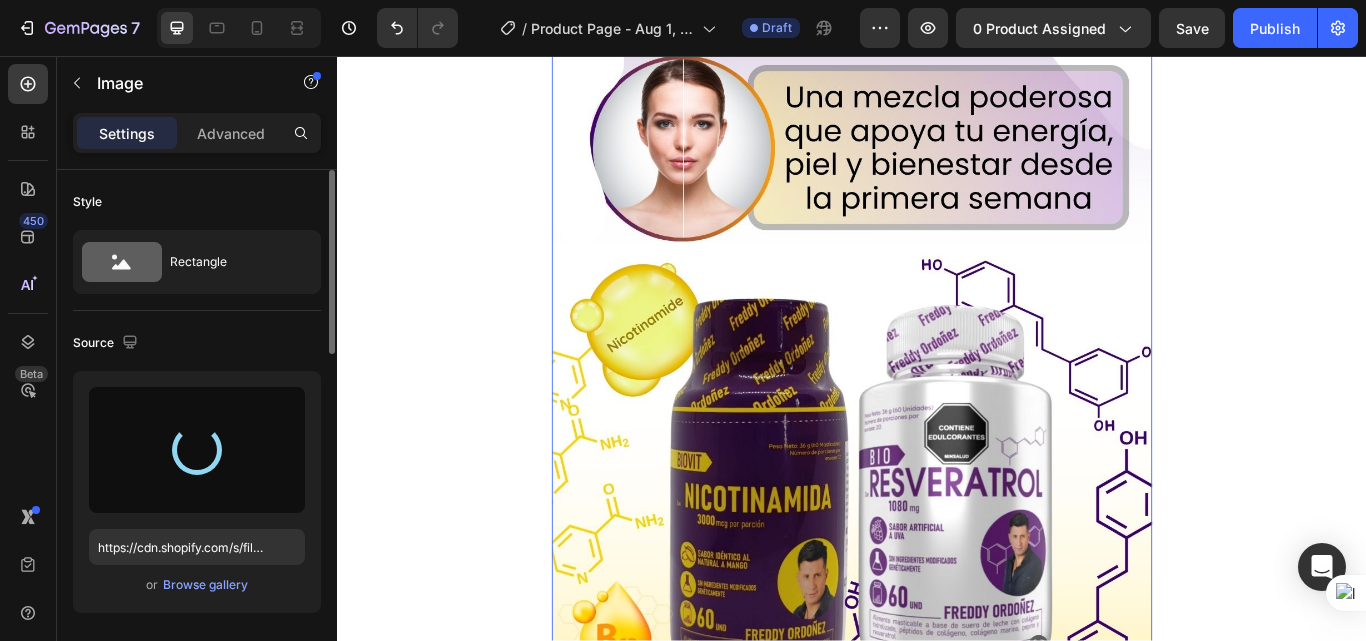 type on "https://cdn.shopify.com/s/files/1/0618/7732/1833/files/gempages_578086084060119568-2f60eaad-c8d9-4e68-9894-da8d303ab446.jpg" 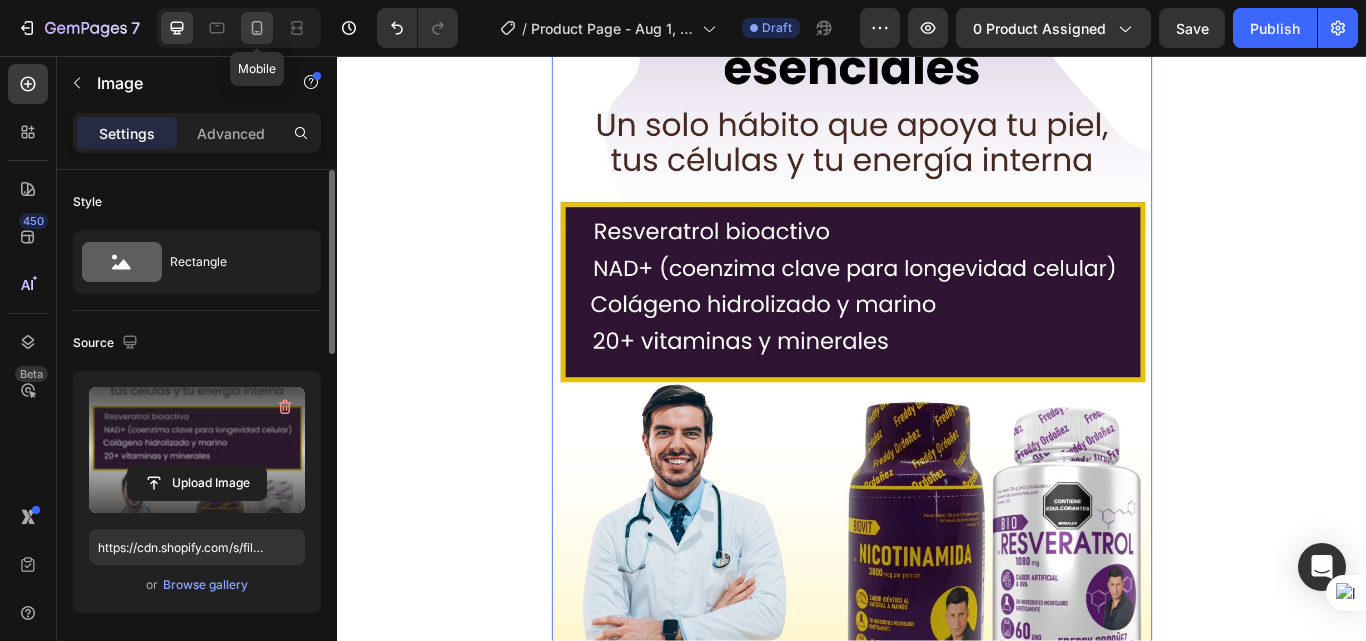 click 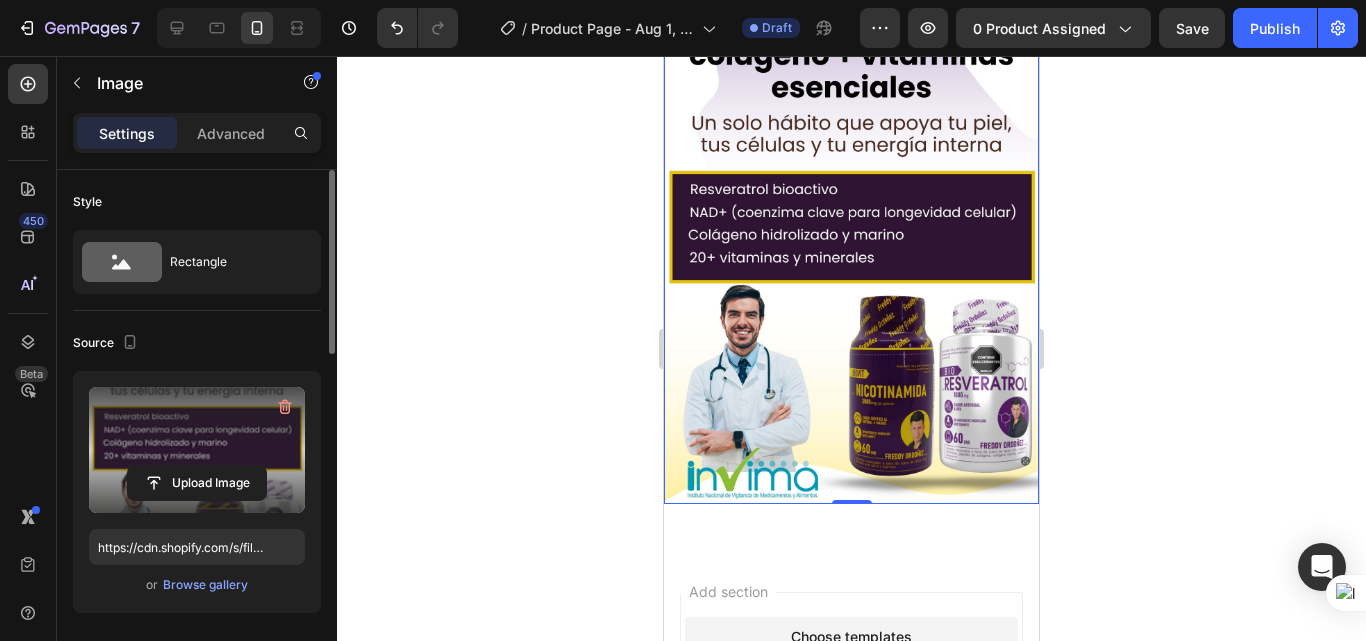 scroll, scrollTop: 1800, scrollLeft: 0, axis: vertical 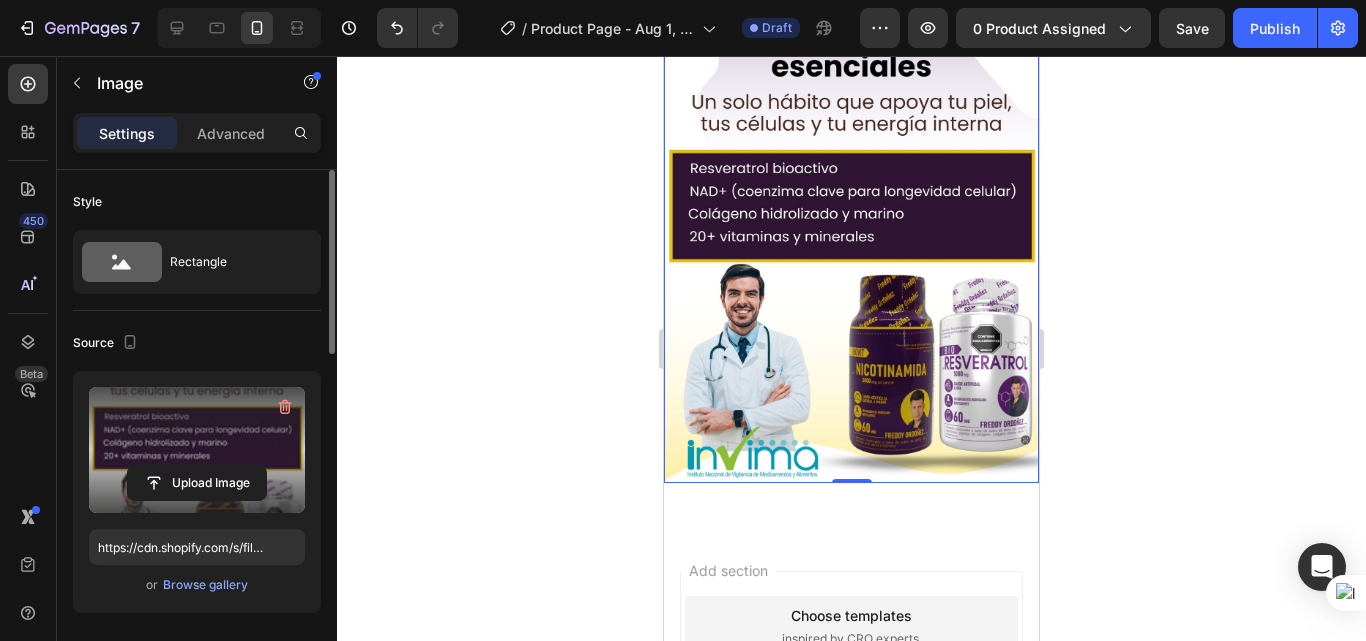click 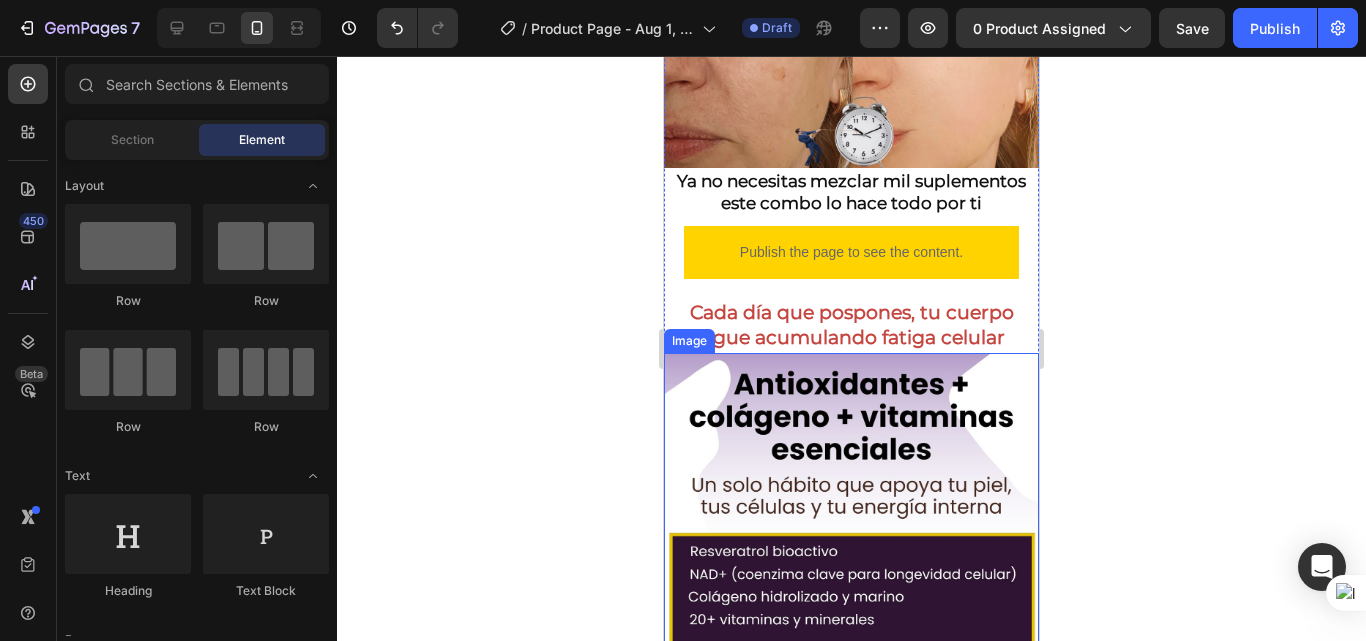 scroll, scrollTop: 1400, scrollLeft: 0, axis: vertical 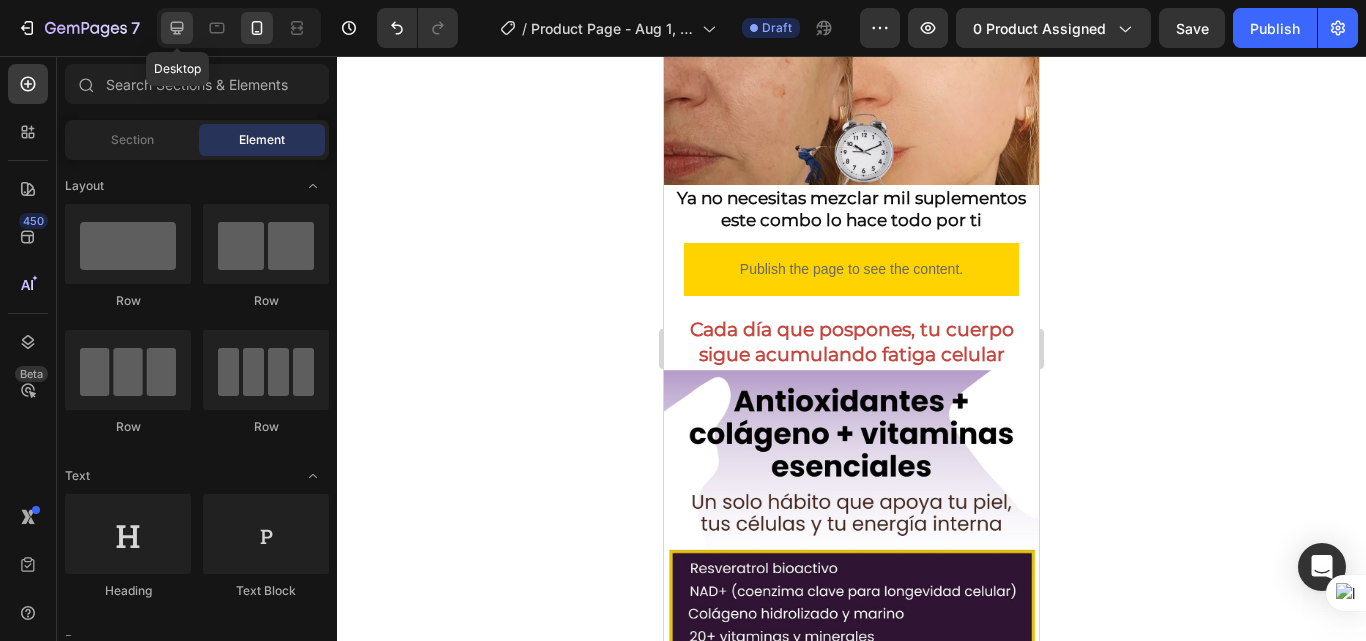 click 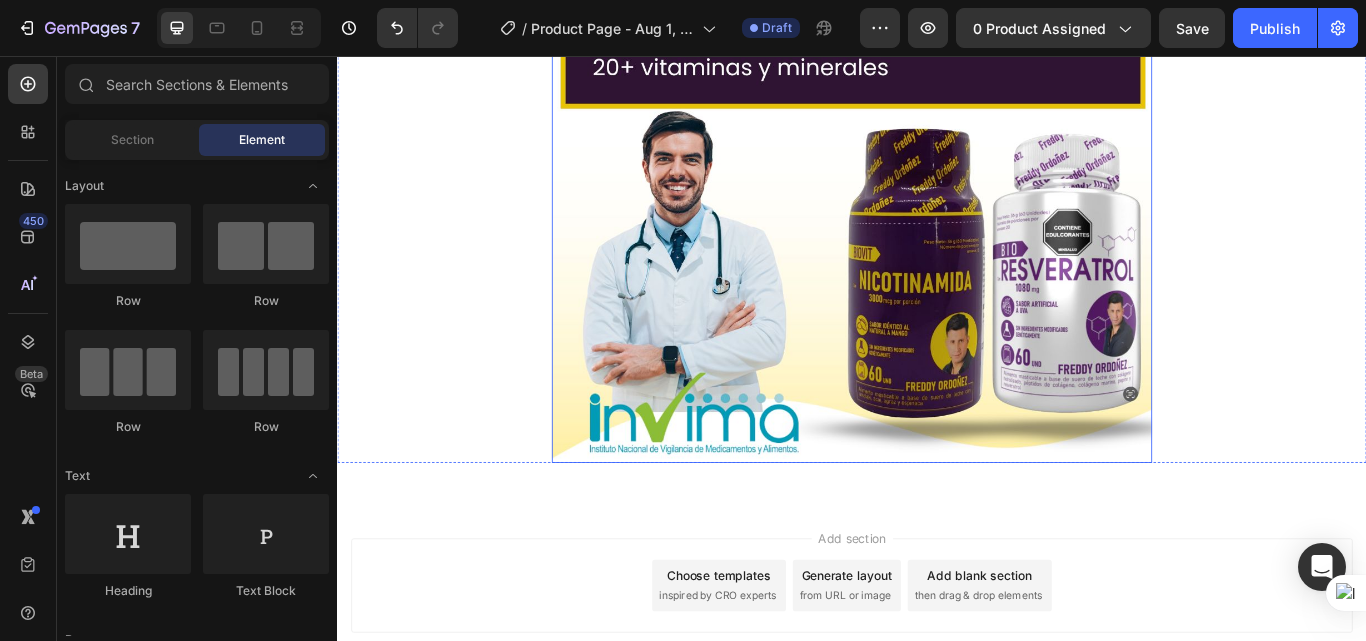 scroll, scrollTop: 3320, scrollLeft: 0, axis: vertical 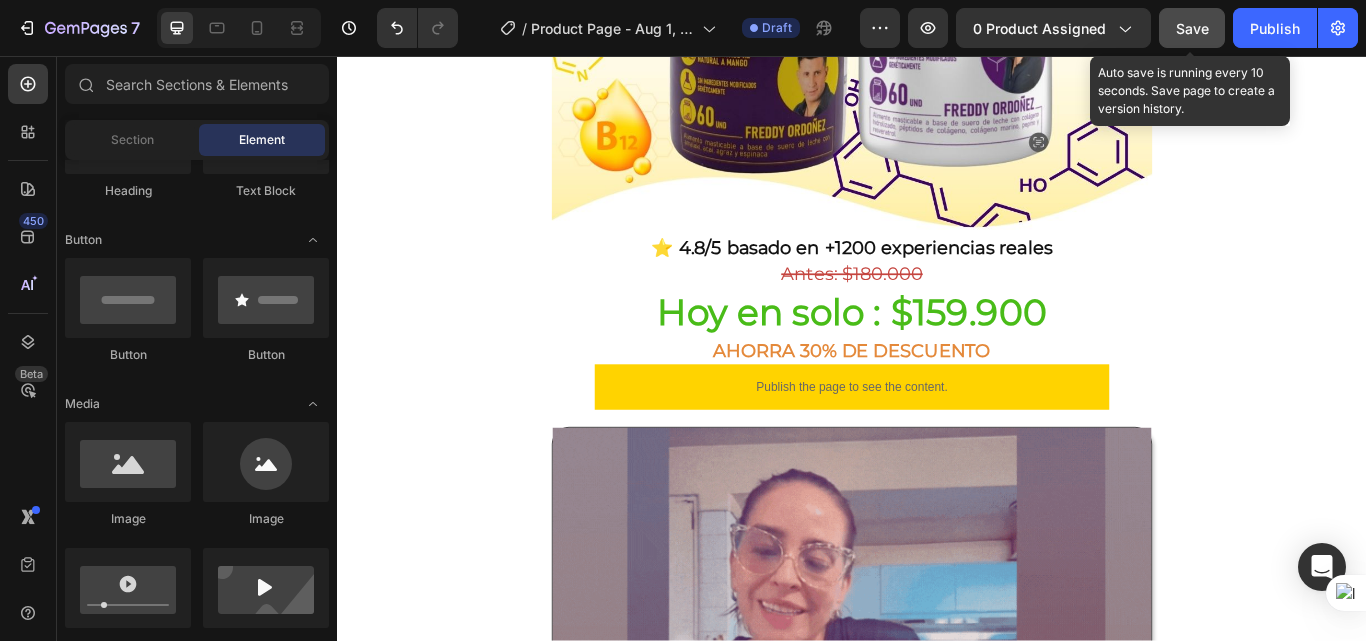click on "Save" at bounding box center [1192, 28] 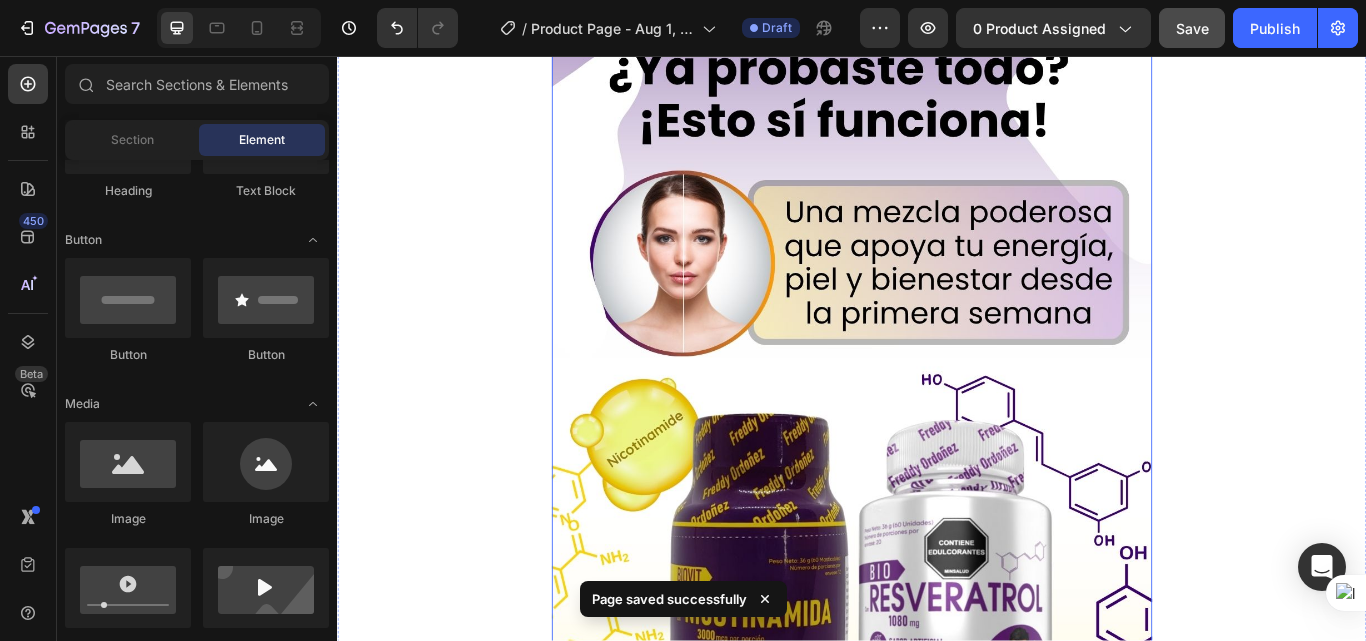 scroll, scrollTop: 200, scrollLeft: 0, axis: vertical 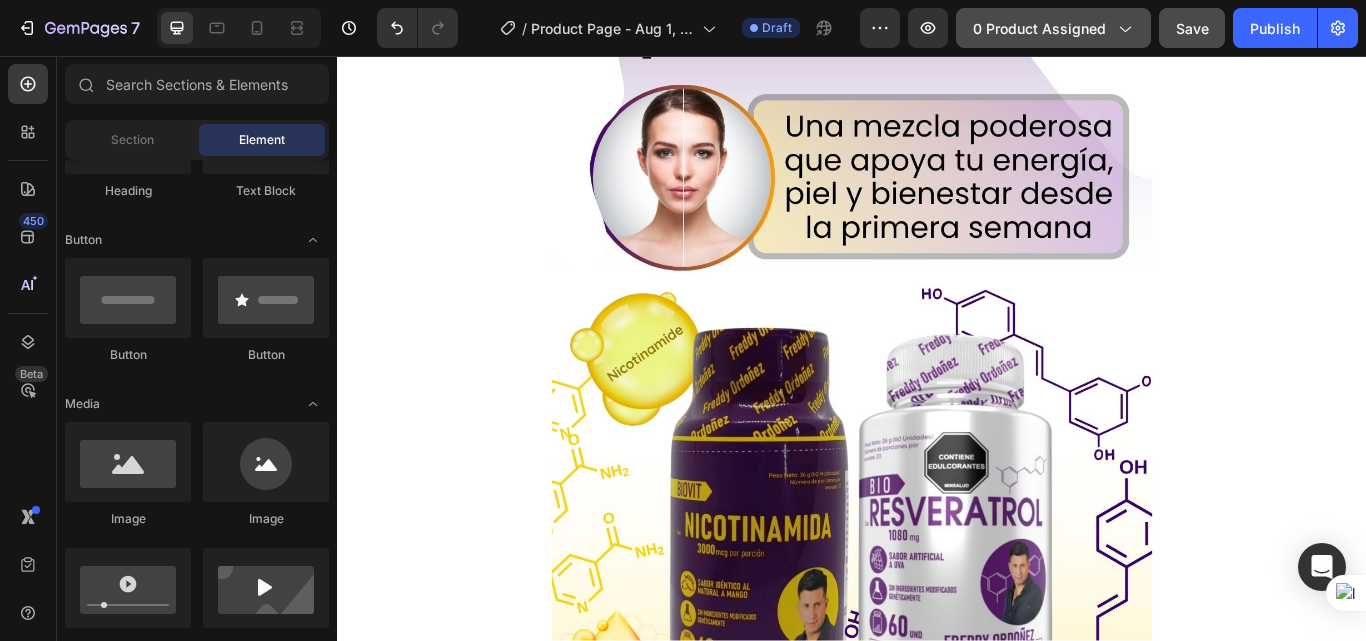 click on "0 product assigned" 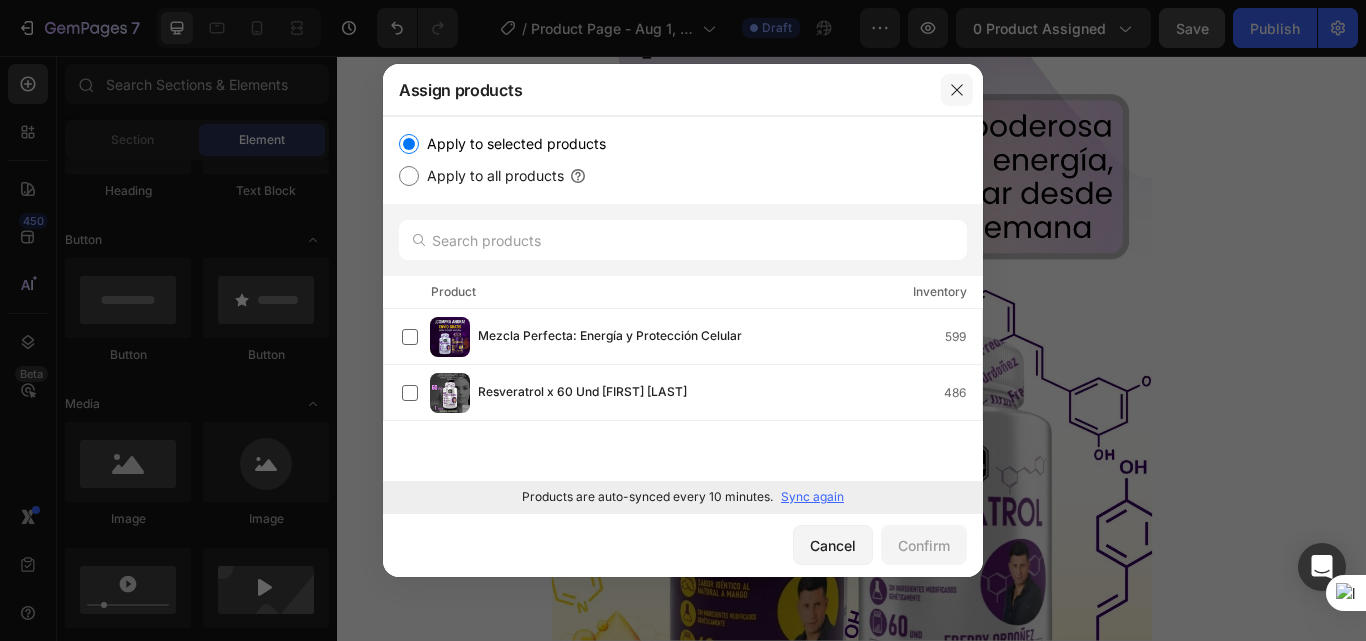click 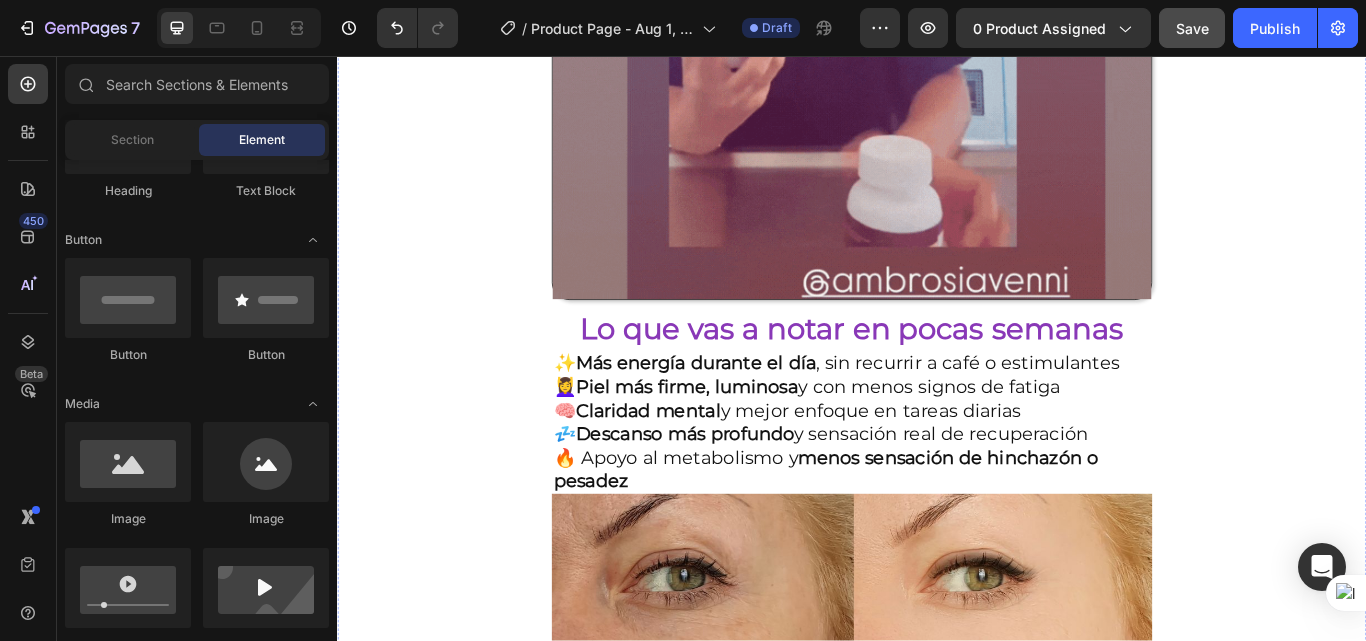 scroll, scrollTop: 1600, scrollLeft: 0, axis: vertical 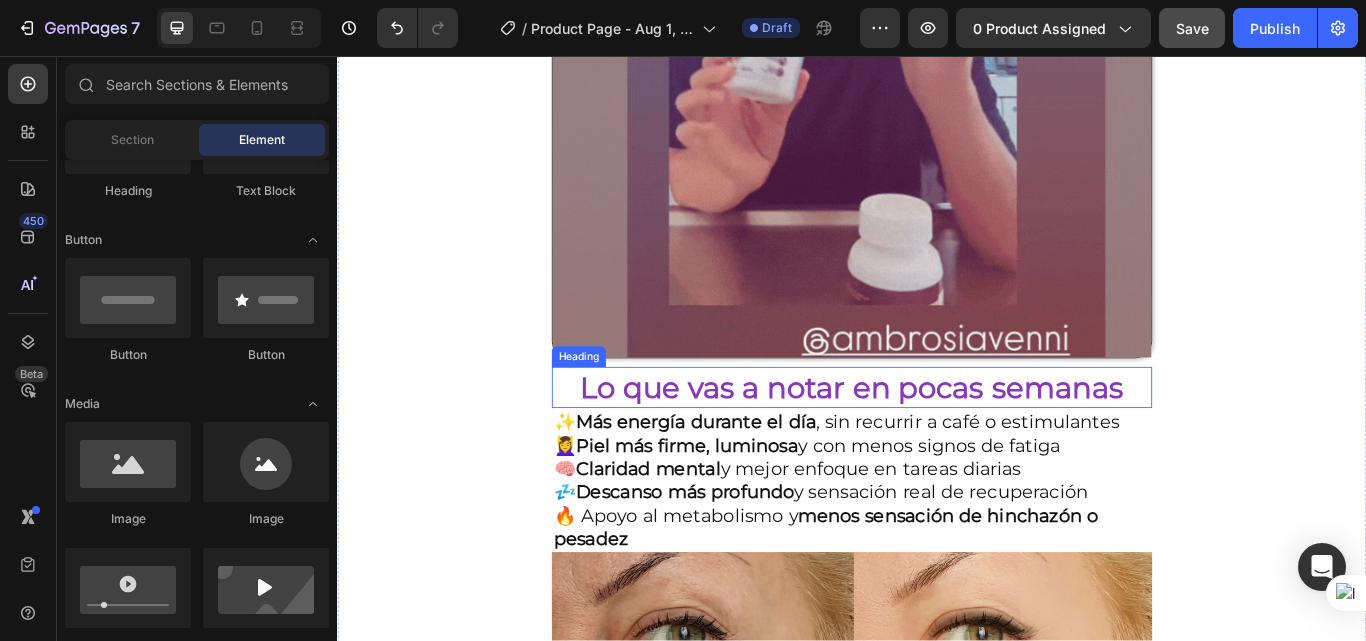 click on "Lo que vas a notar en pocas semanas" at bounding box center [937, 443] 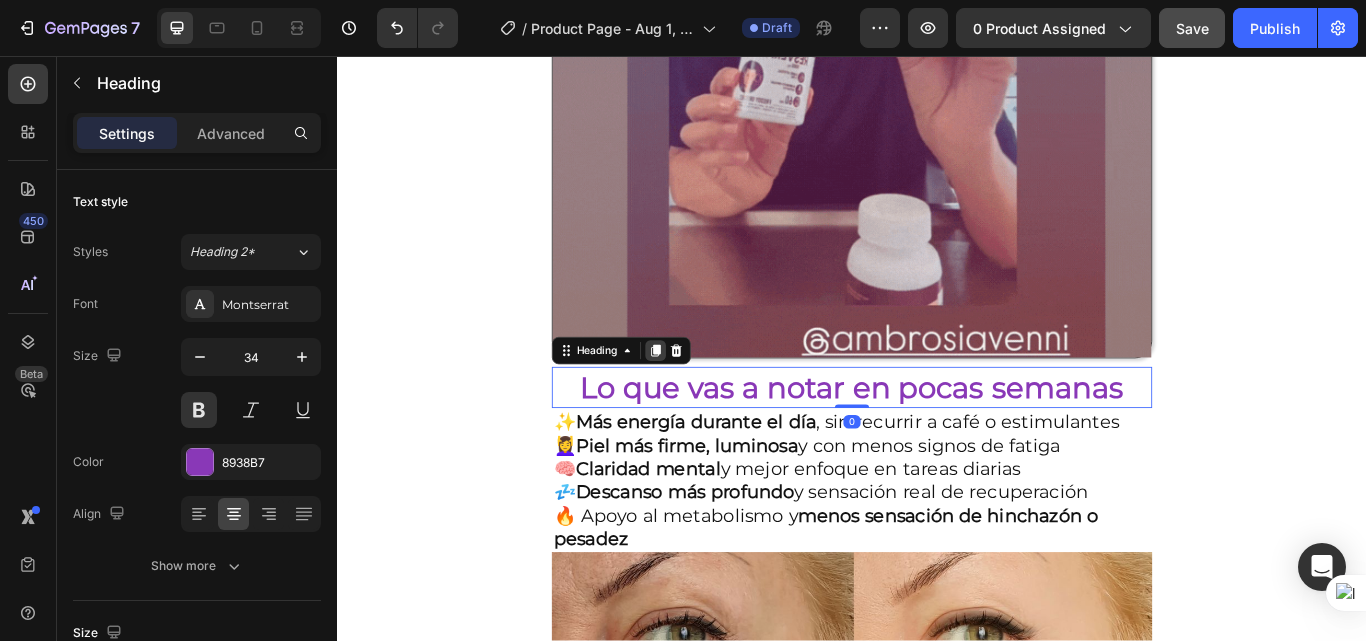 click 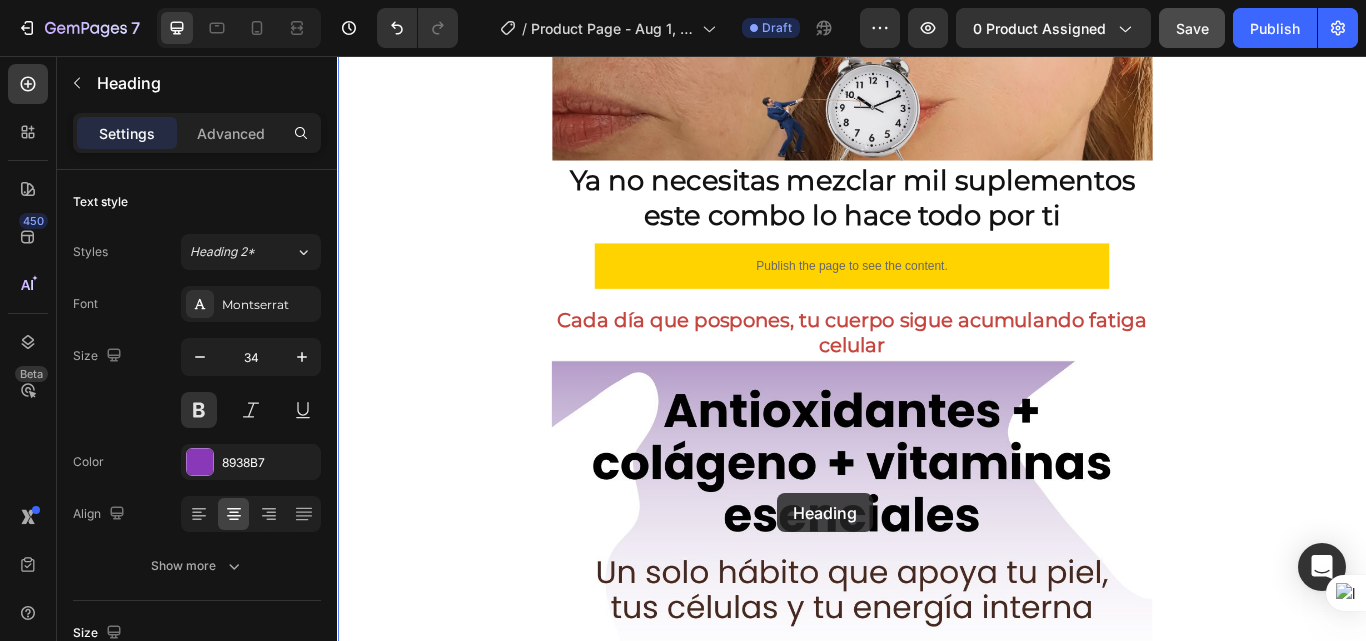 scroll, scrollTop: 3431, scrollLeft: 0, axis: vertical 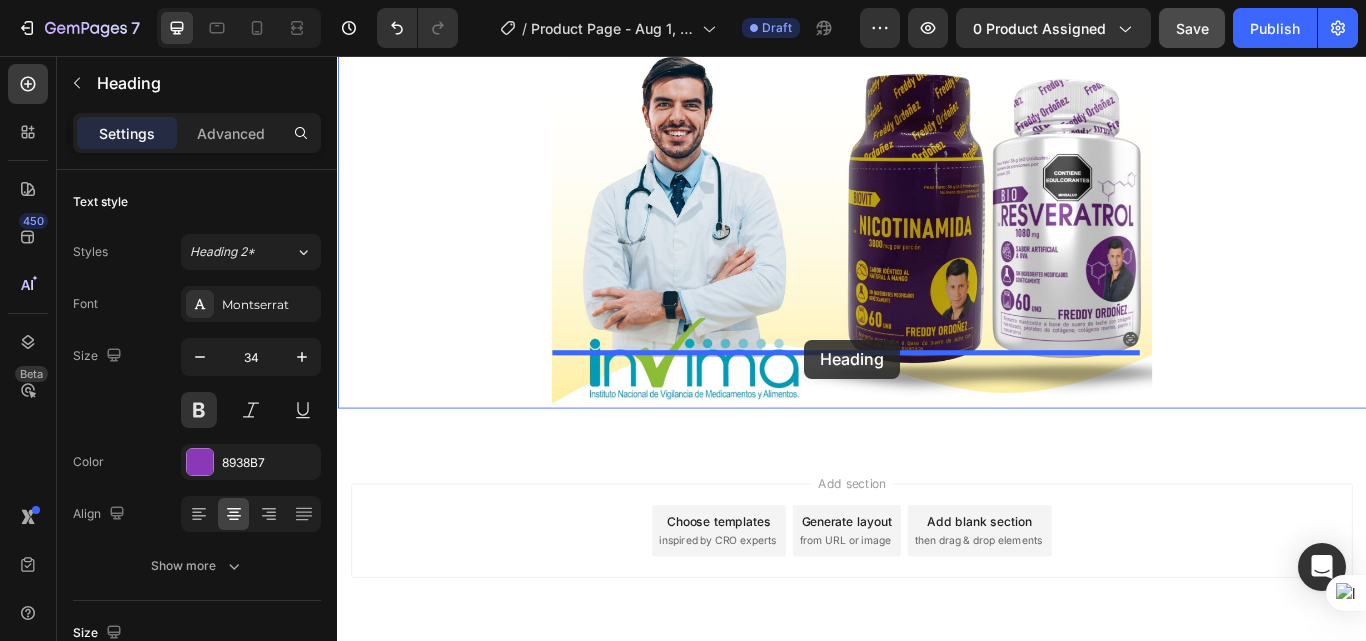 drag, startPoint x: 862, startPoint y: 443, endPoint x: 882, endPoint y: 387, distance: 59.464275 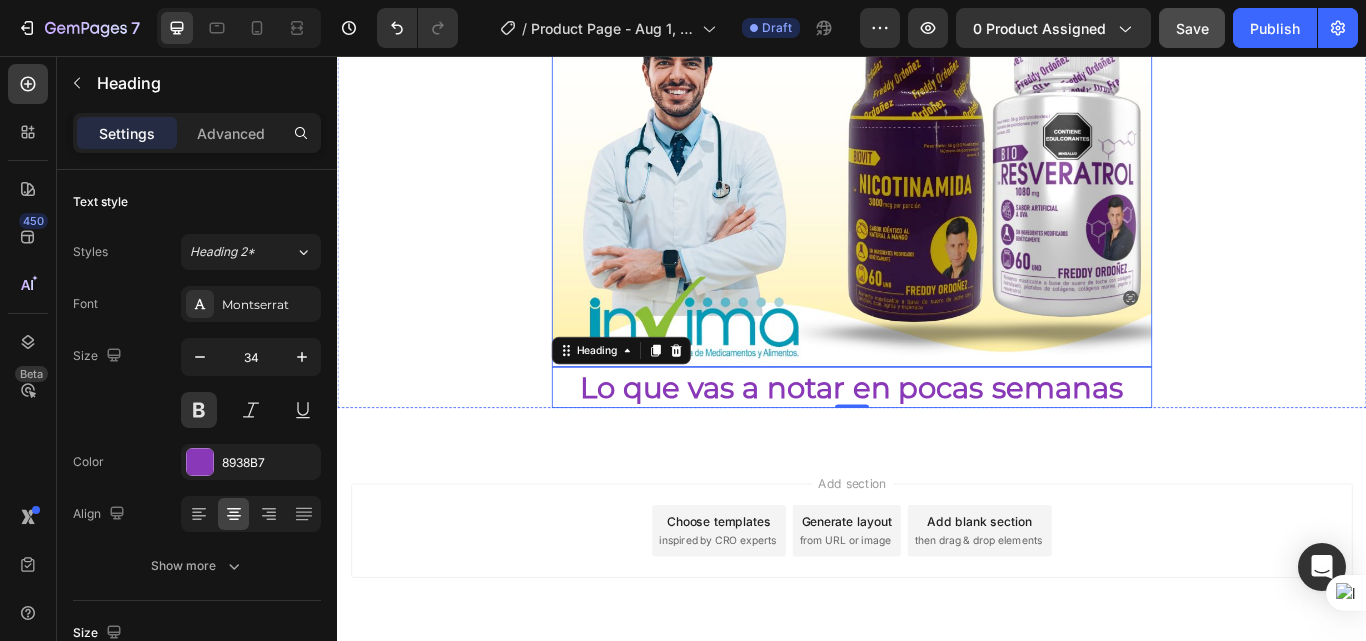 scroll, scrollTop: 3383, scrollLeft: 0, axis: vertical 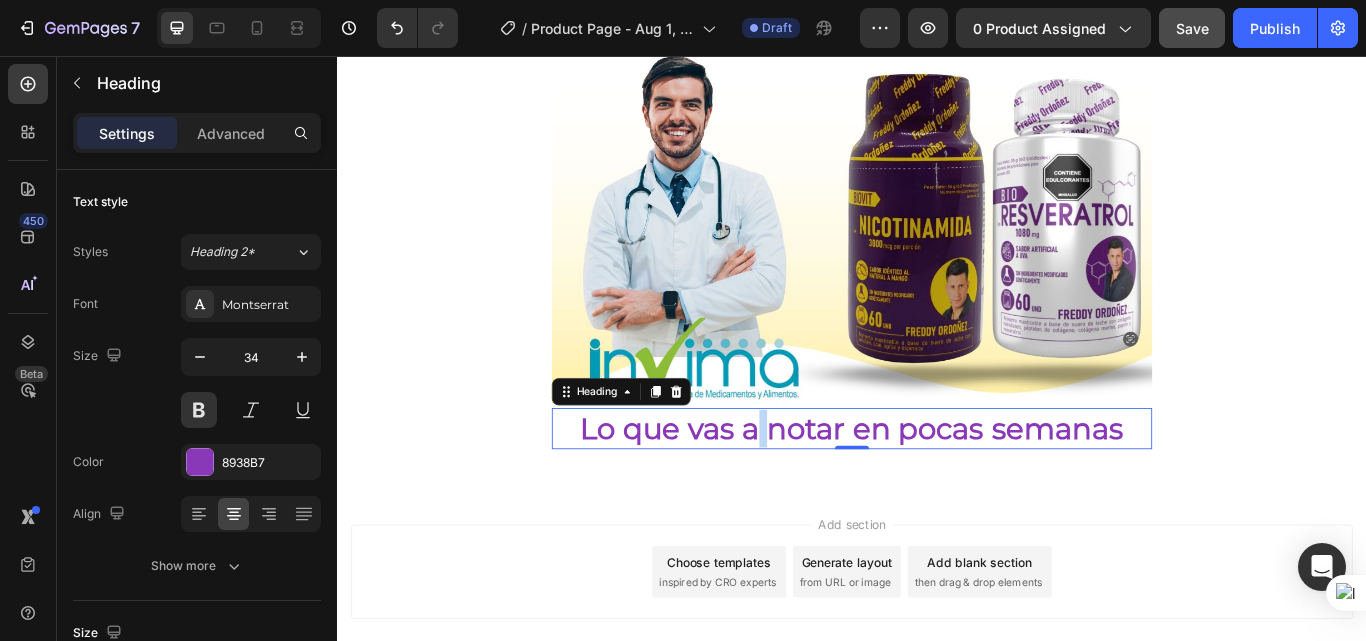 click on "Lo que vas a notar en pocas semanas" at bounding box center (937, 491) 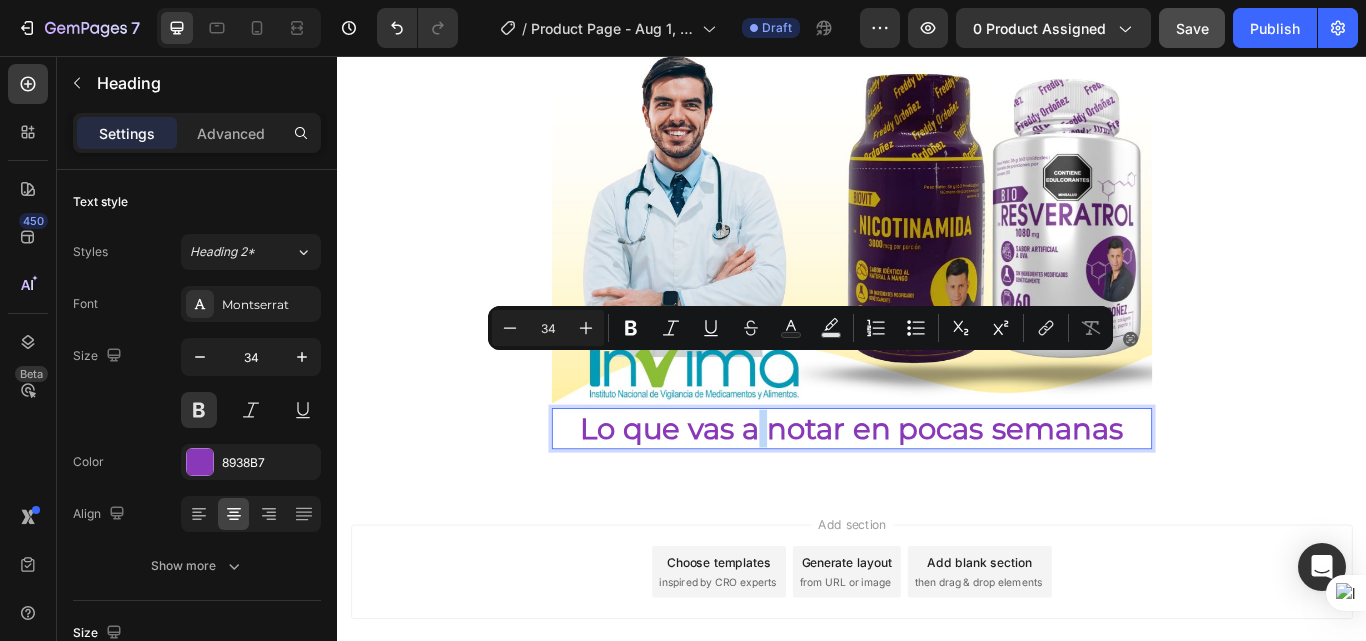 click on "Lo que vas a notar en pocas semanas" at bounding box center [937, 491] 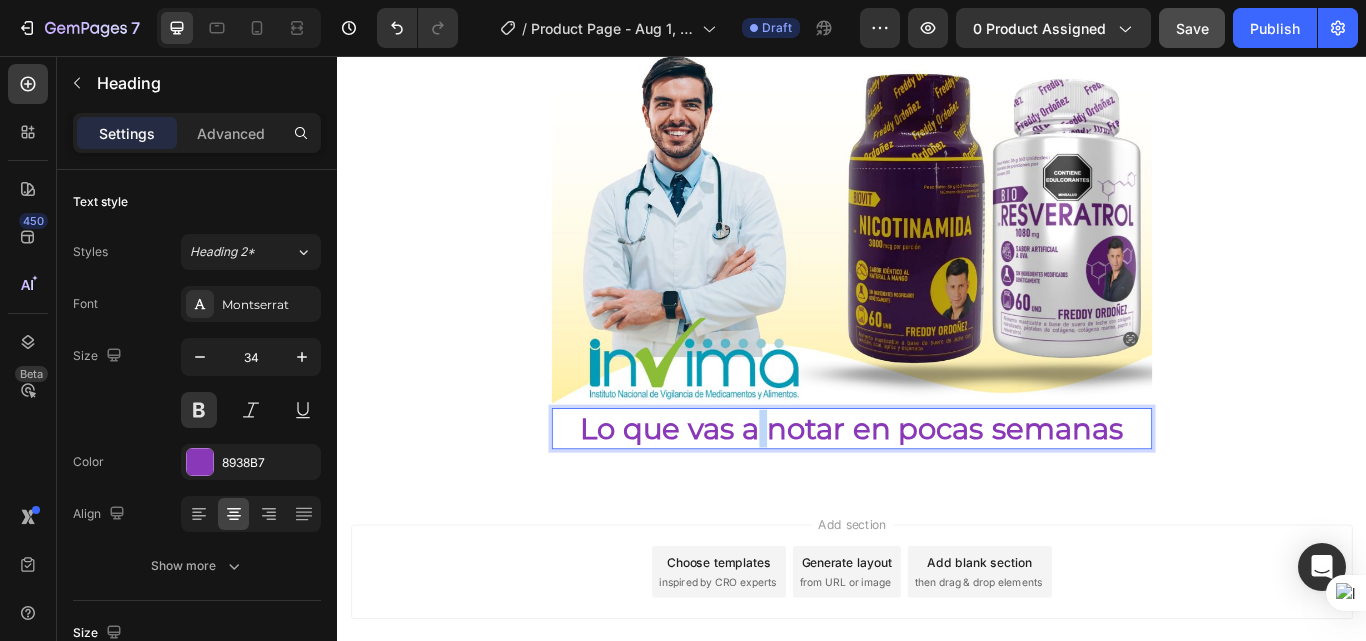 click on "Lo que vas a notar en pocas semanas" at bounding box center (937, 491) 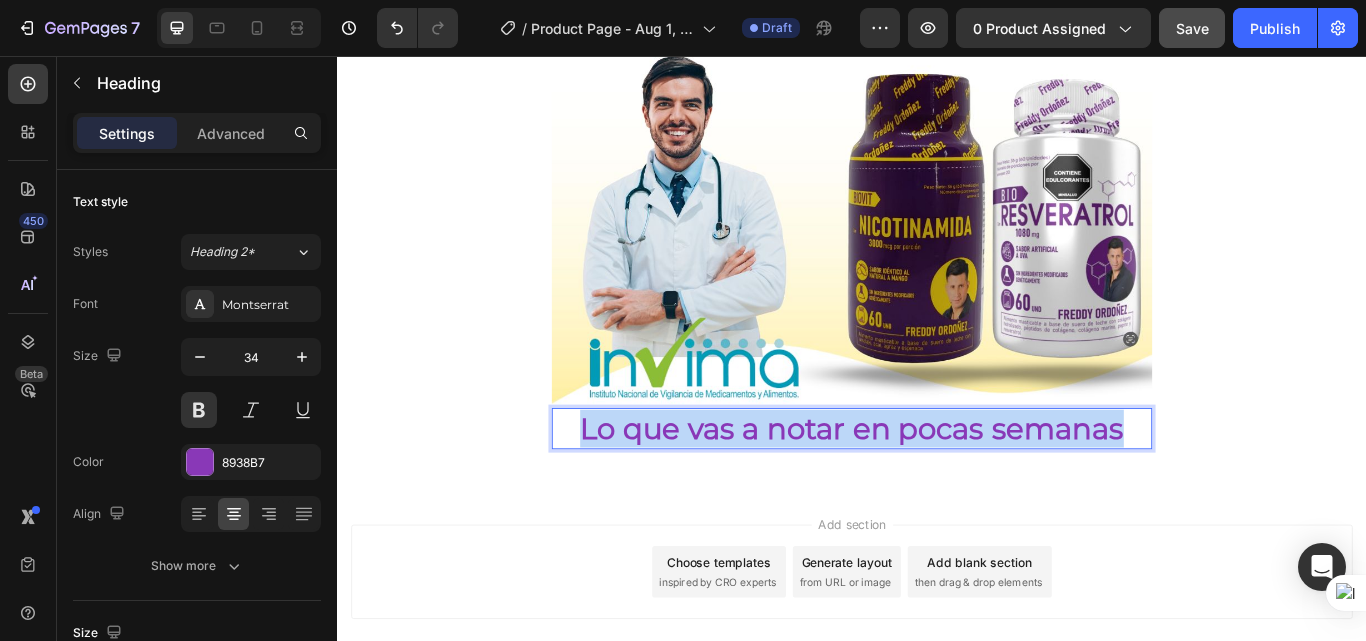 click on "Lo que vas a notar en pocas semanas" at bounding box center (937, 491) 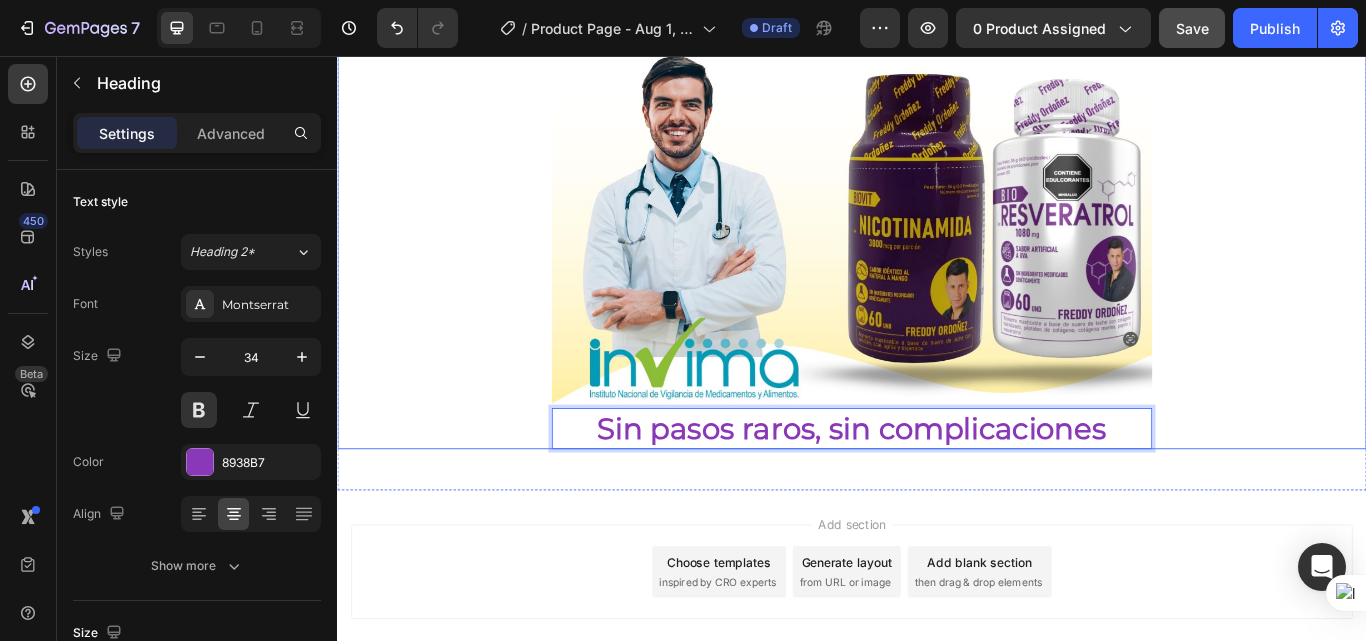 click on "Envio gratis a Toda Colombia - 2 a 4 dias habiles 🚛 Heading Image ⭐ 4.8/5 basado en +1200 experiencias reales Heading ⁠⁠⁠⁠⁠⁠⁠ Antes: $180.000 Heading Hoy en solo : $159.900 Heading AHORRA 30% DE DESCUENTO Heading
Publish the page to see the content.
GGG Image Lo que vas a notar en pocas semanas Heading ✨  Más energía durante el día , sin recurrir a café o estimulantes  💆‍♀️  Piel más firme, luminosa  y con menos signos de fatiga  🧠  Claridad mental  y mejor enfoque en tareas diarias  💤  Descanso más profundo  y sensación real de recuperación  🔥 Apoyo al metabolismo y  menos sensación de hinchazón o pesadez Heading Image Ya no necesitas mezclar mil suplementos este combo lo hace todo por ti Heading
Publish the page to see the content.
GGG Cada día que pospones, tu cuerpo sigue acumulando fatiga celular Heading Image Heading   0" at bounding box center (937, -1386) 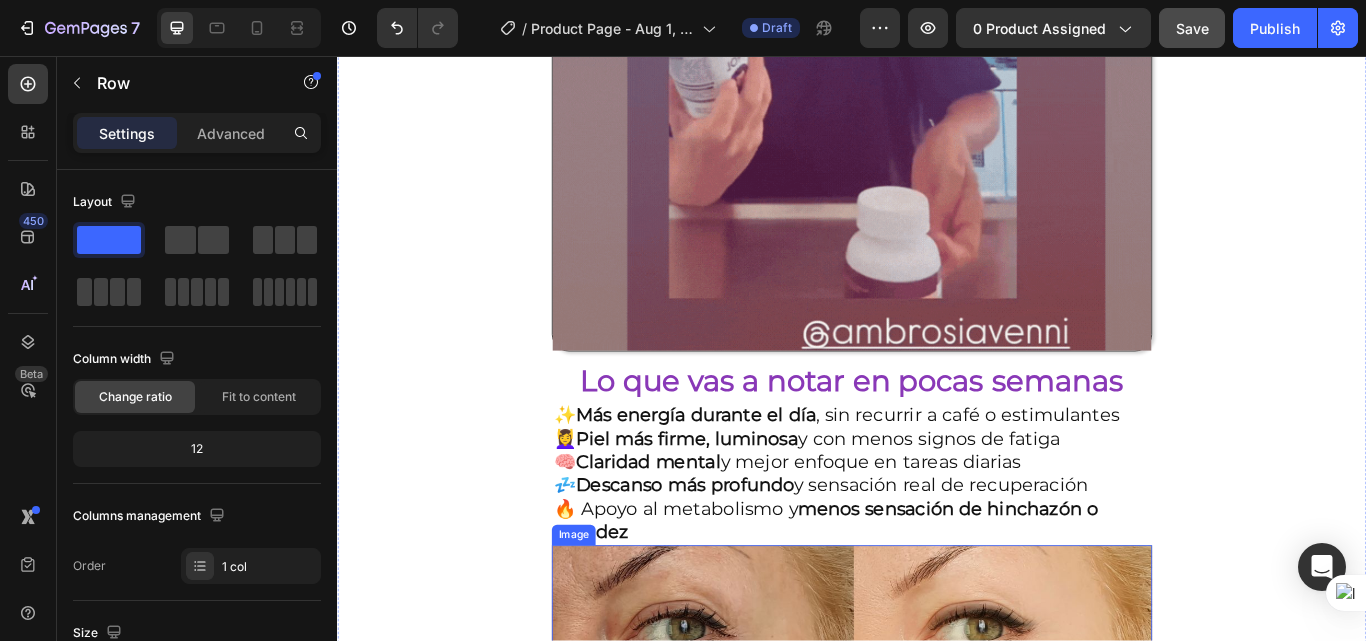 scroll, scrollTop: 1583, scrollLeft: 0, axis: vertical 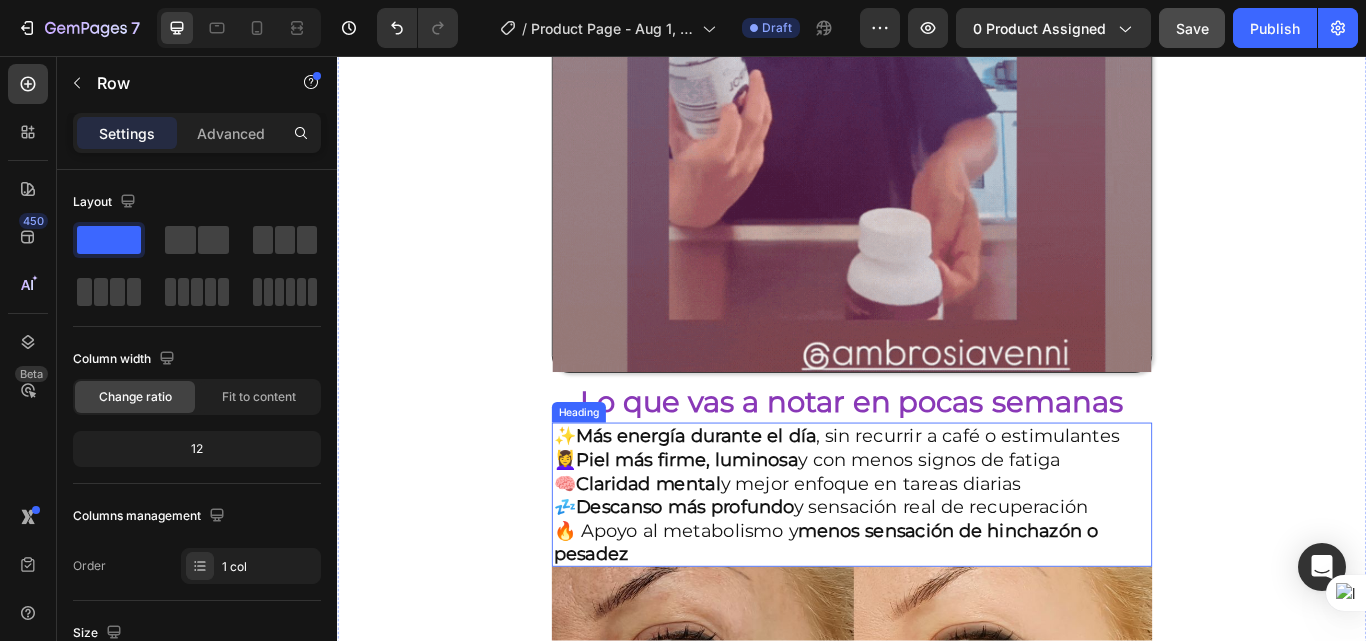 click on "Piel más firme, luminosa" at bounding box center (744, 527) 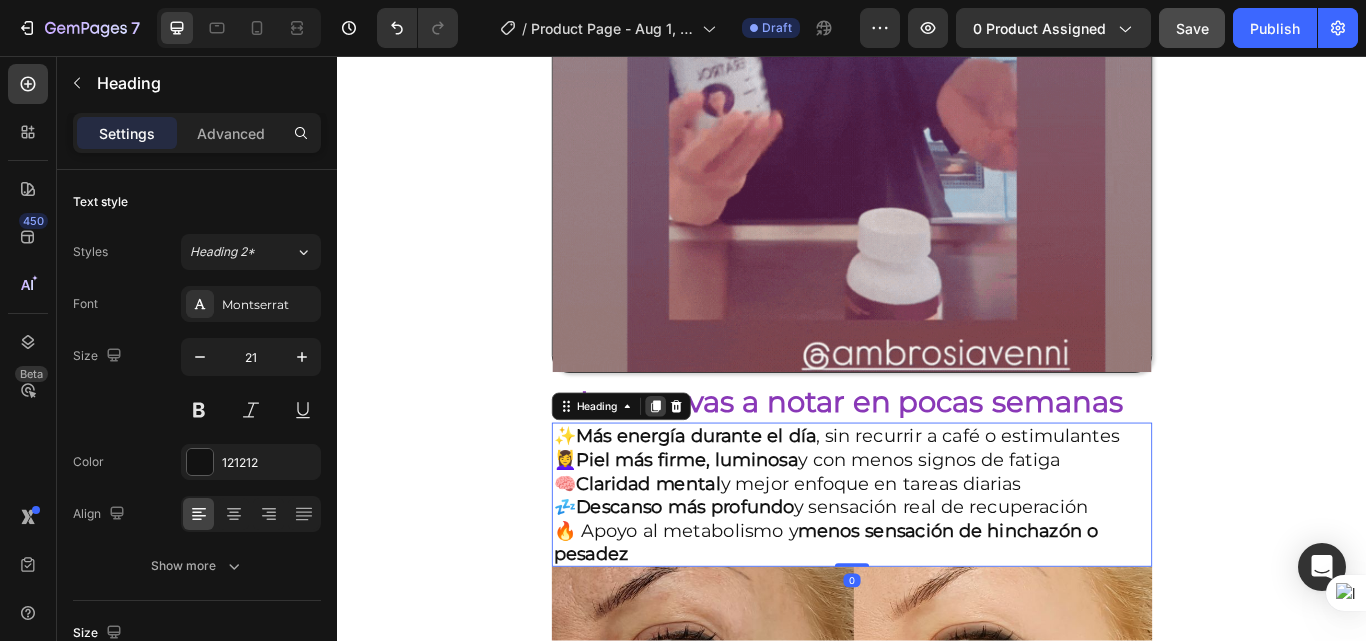 click 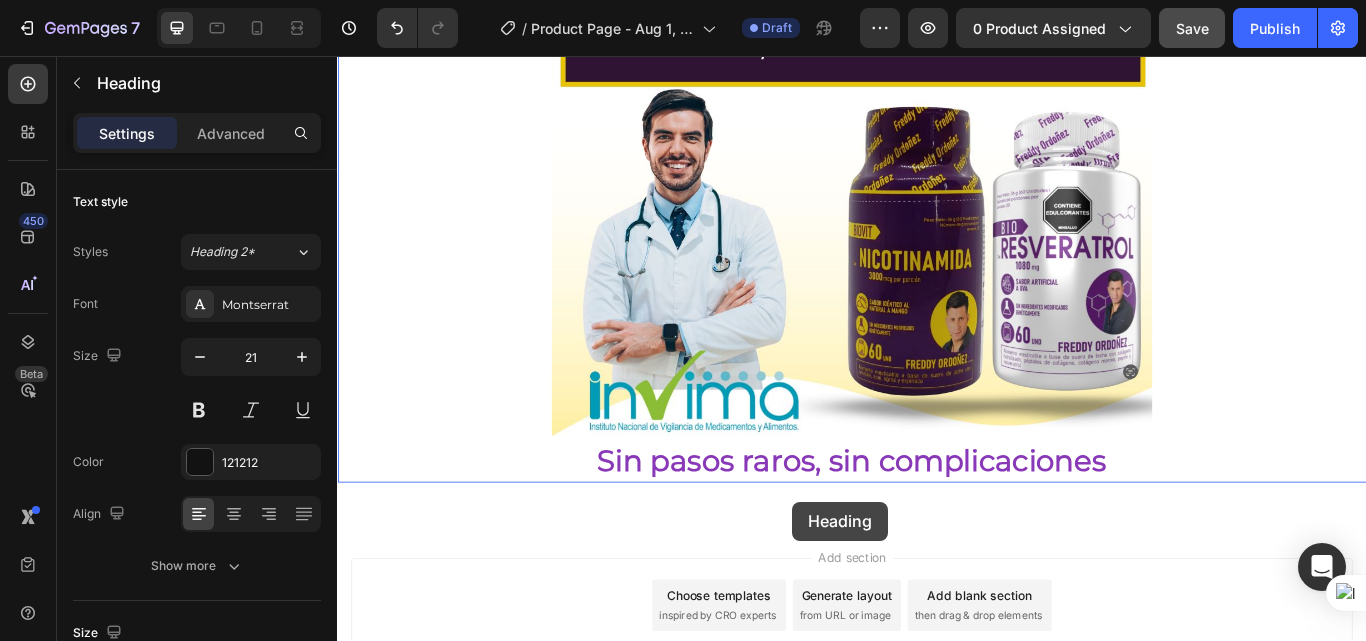 scroll, scrollTop: 3527, scrollLeft: 0, axis: vertical 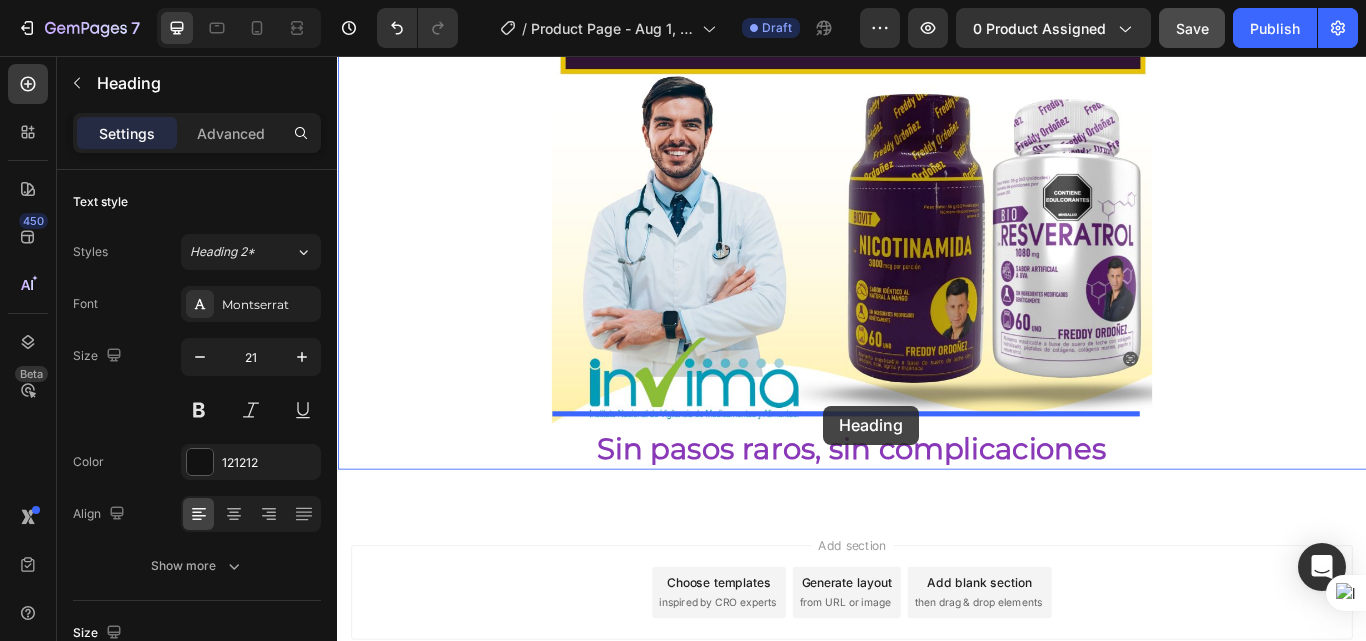 drag, startPoint x: 882, startPoint y: 488, endPoint x: 904, endPoint y: 464, distance: 32.55764 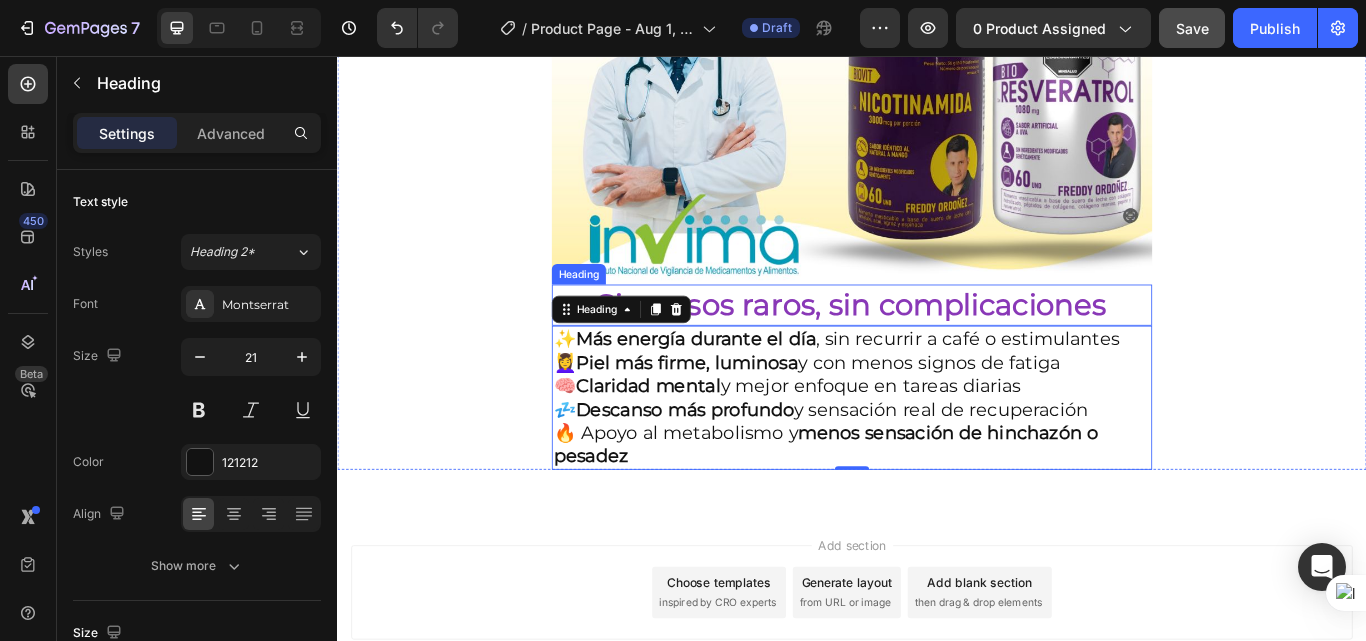 scroll, scrollTop: 3359, scrollLeft: 0, axis: vertical 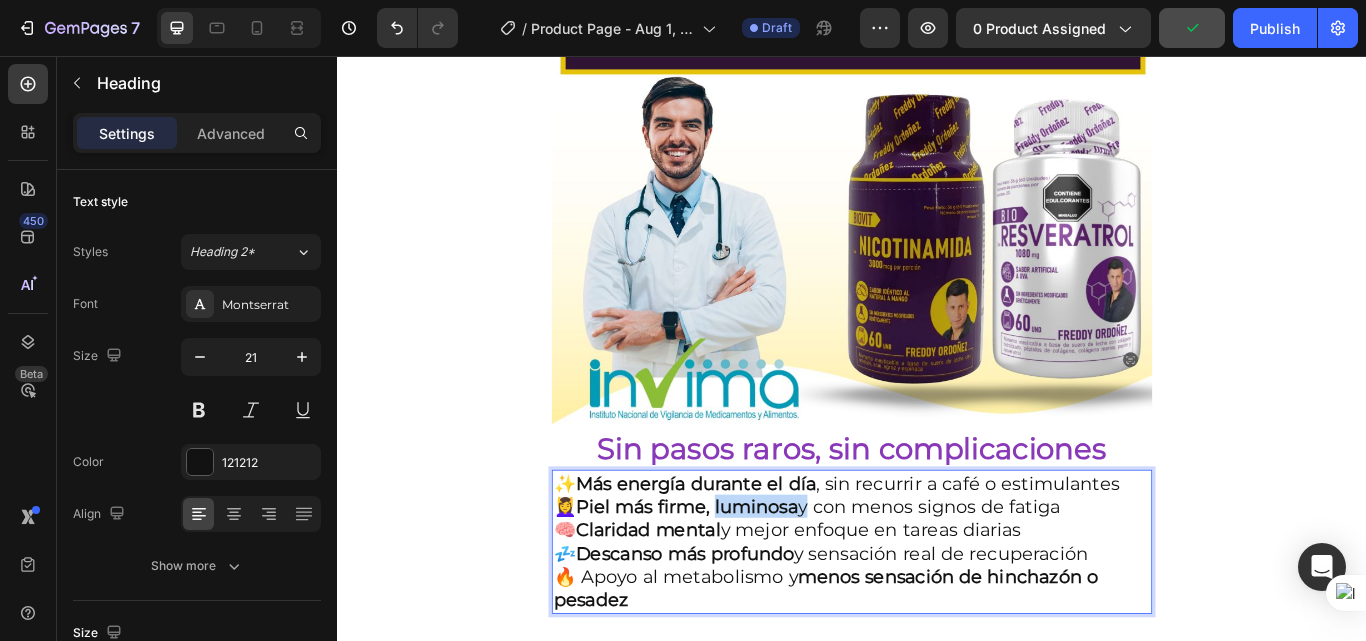 click on "Piel más firme, luminosa" at bounding box center (744, 581) 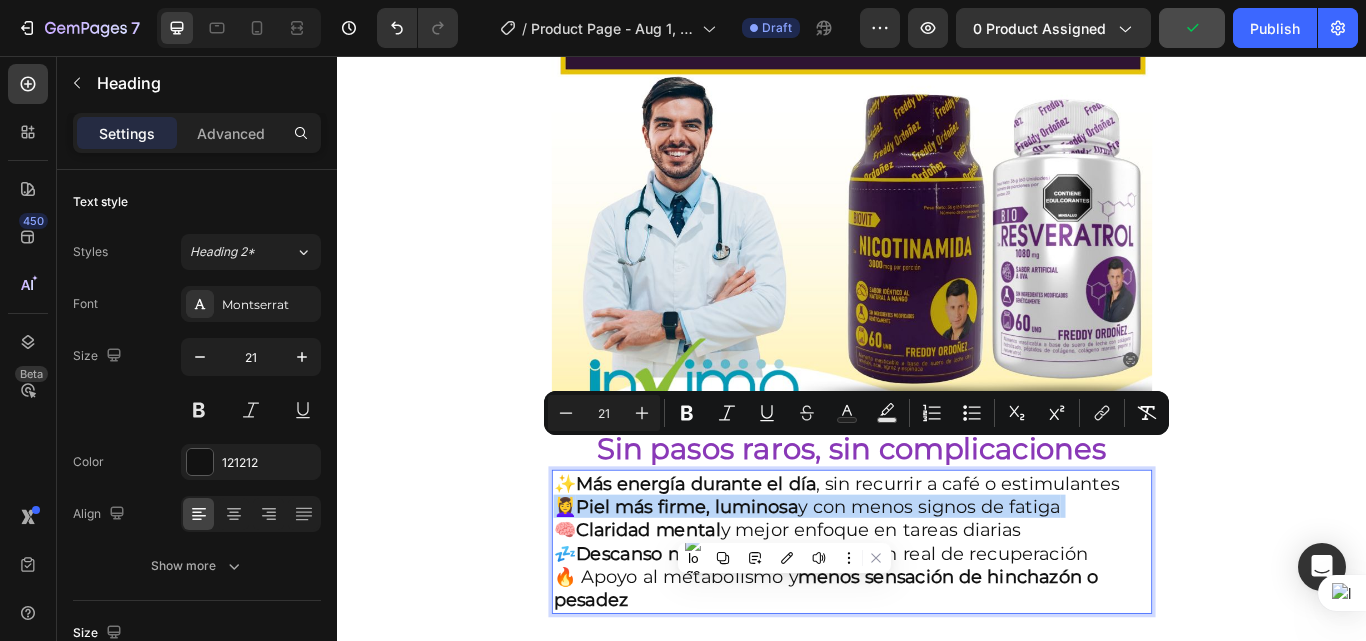 click on "Piel más firme, luminosa" at bounding box center (744, 581) 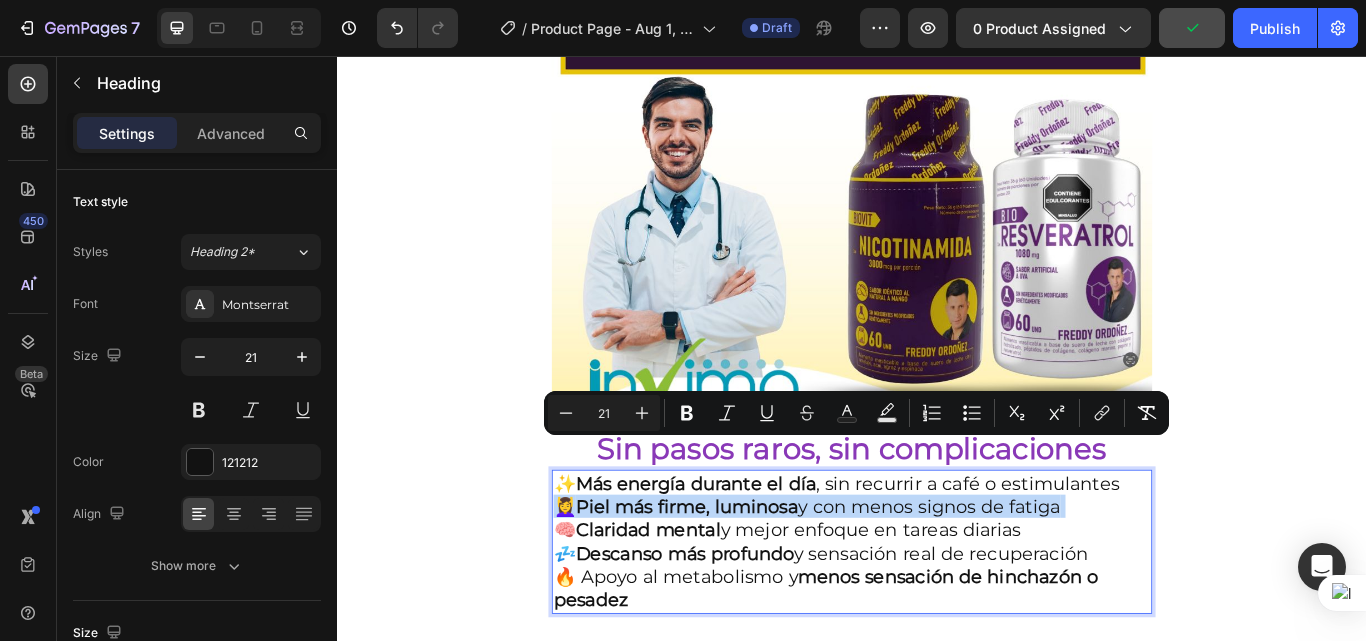 click on "Piel más firme, luminosa" at bounding box center [744, 581] 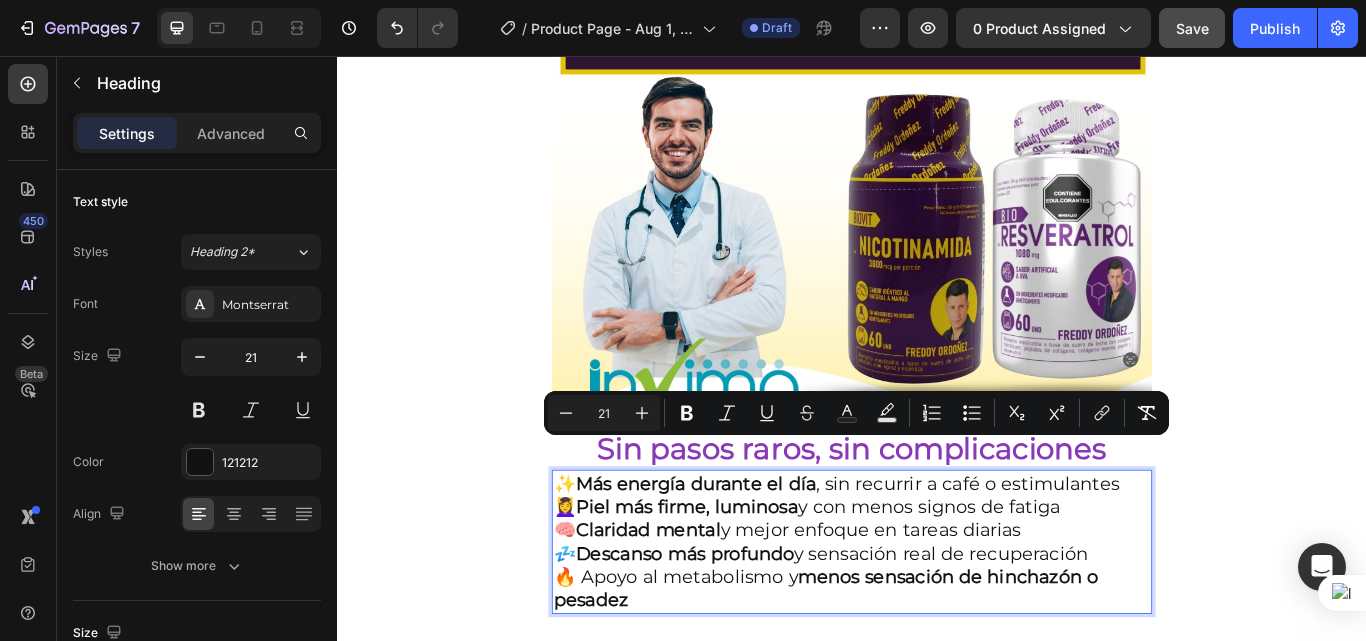 click on "✨  Más energía durante el día , sin recurrir a café o estimulantes  💆‍♀️  Piel más firme, luminosa  y con menos signos de fatiga  🧠  Claridad mental  y mejor enfoque en tareas diarias  💤  Descanso más profundo  y sensación real de recuperación  🔥 Apoyo al metabolismo y  menos sensación de hinchazón o pesadez" at bounding box center [937, 623] 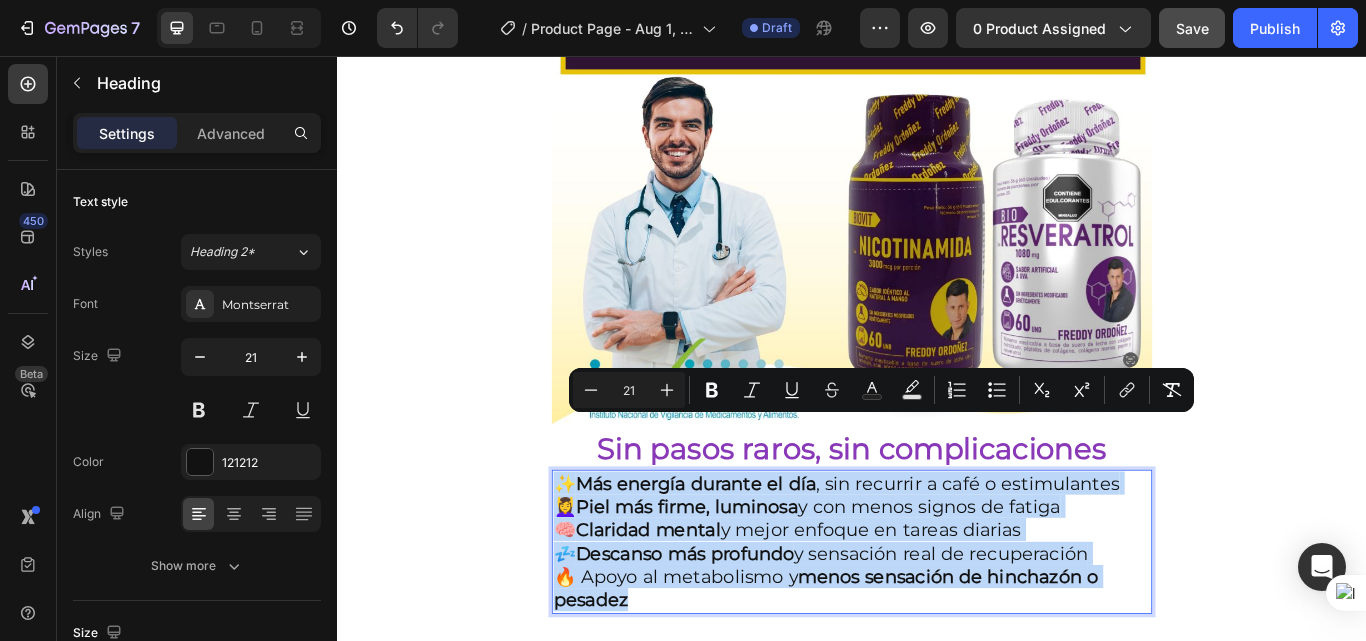 drag, startPoint x: 698, startPoint y: 627, endPoint x: 601, endPoint y: 486, distance: 171.14322 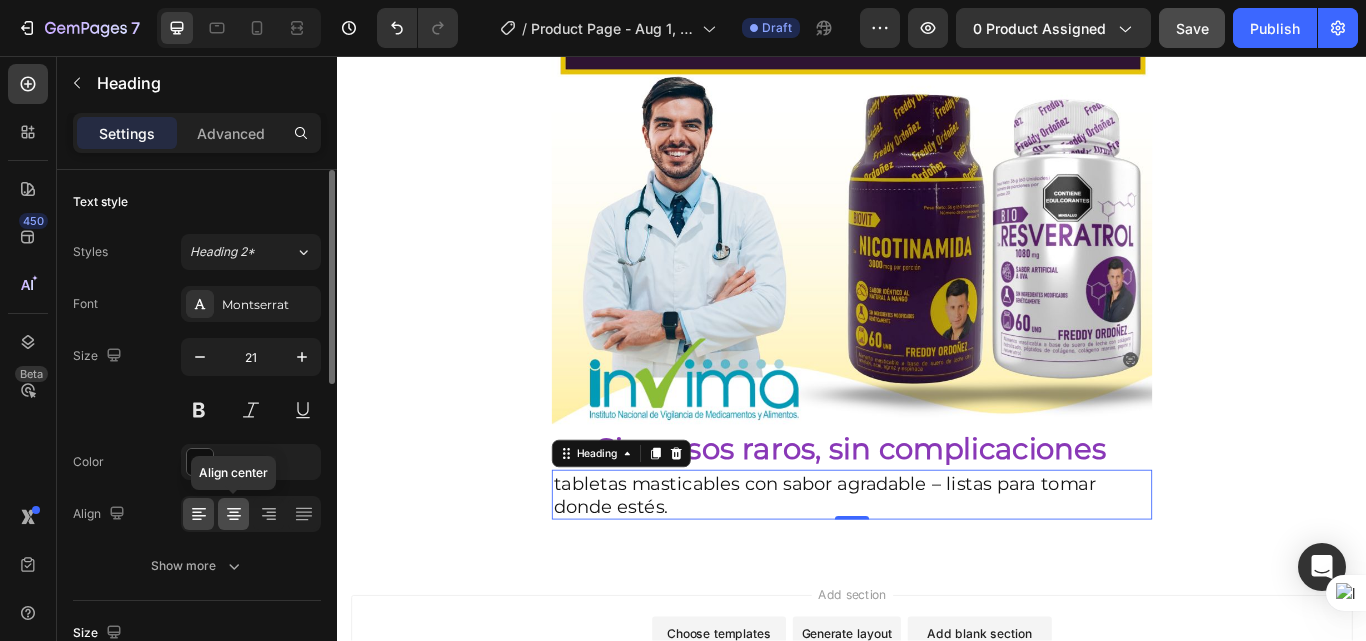 click 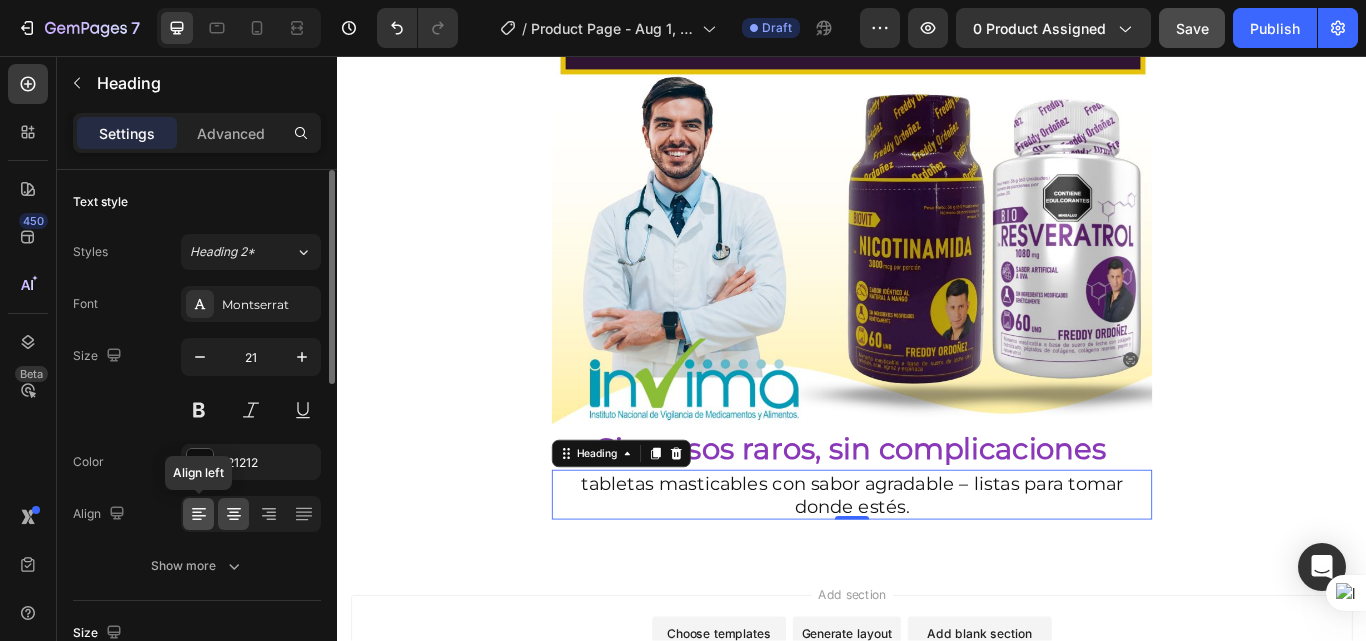 click 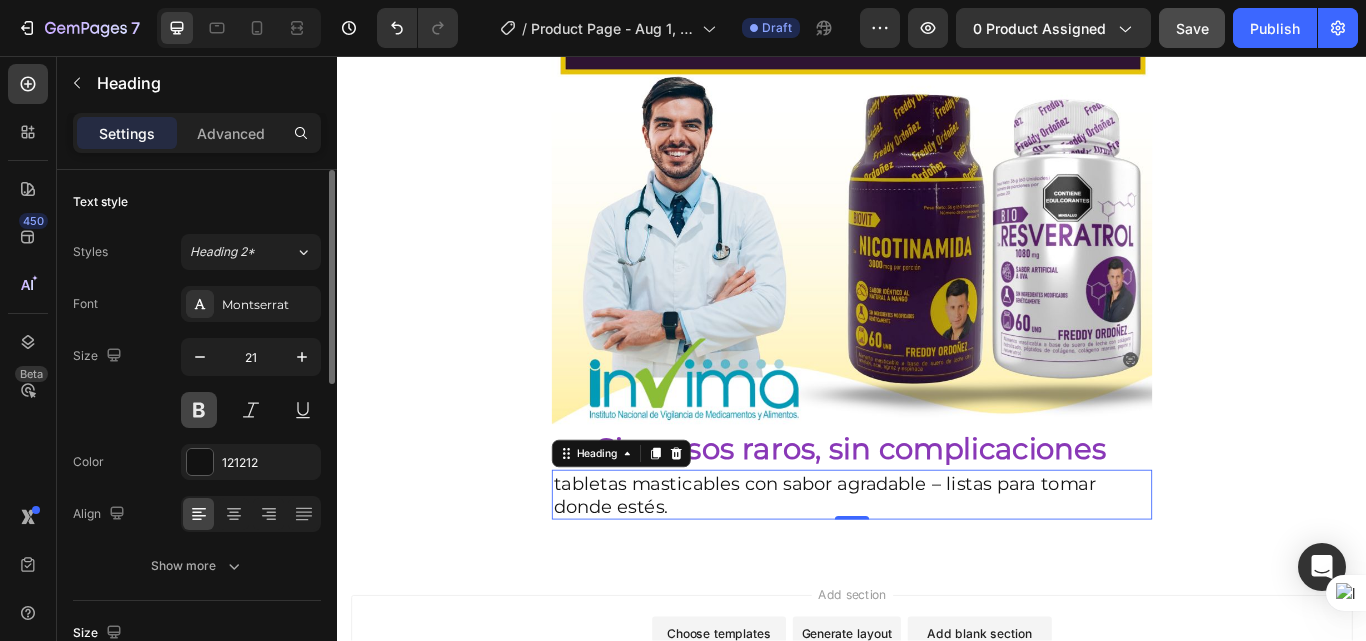 click at bounding box center [199, 410] 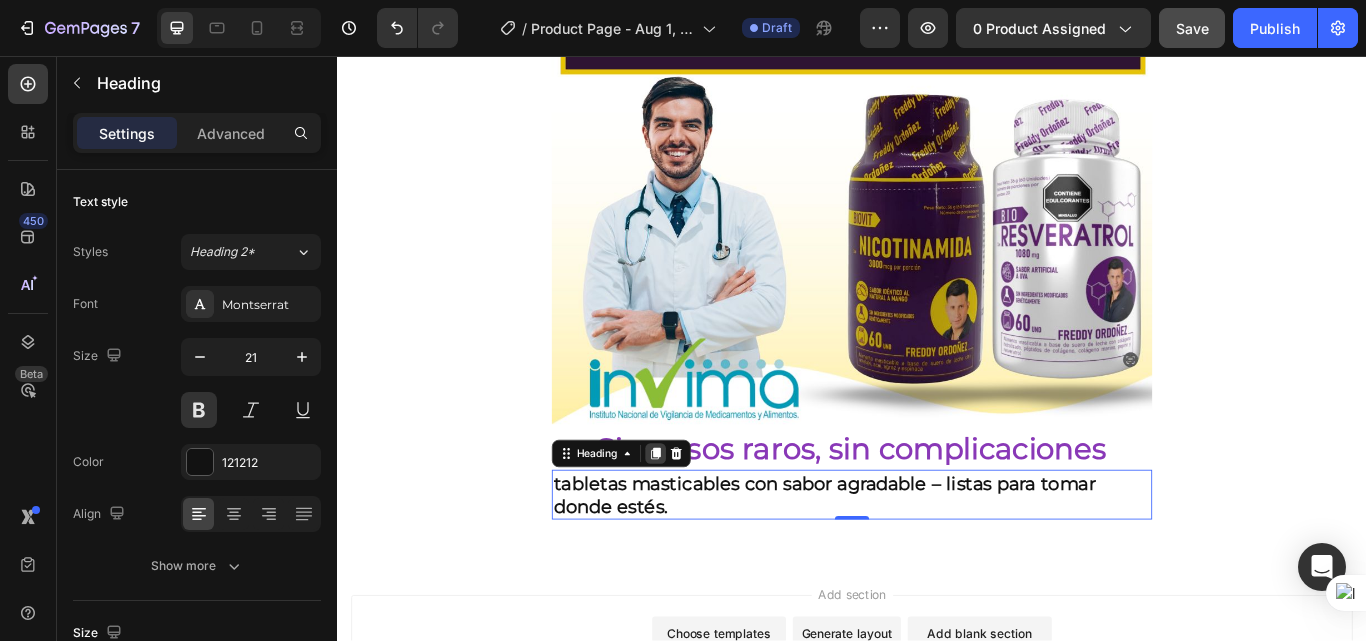 click 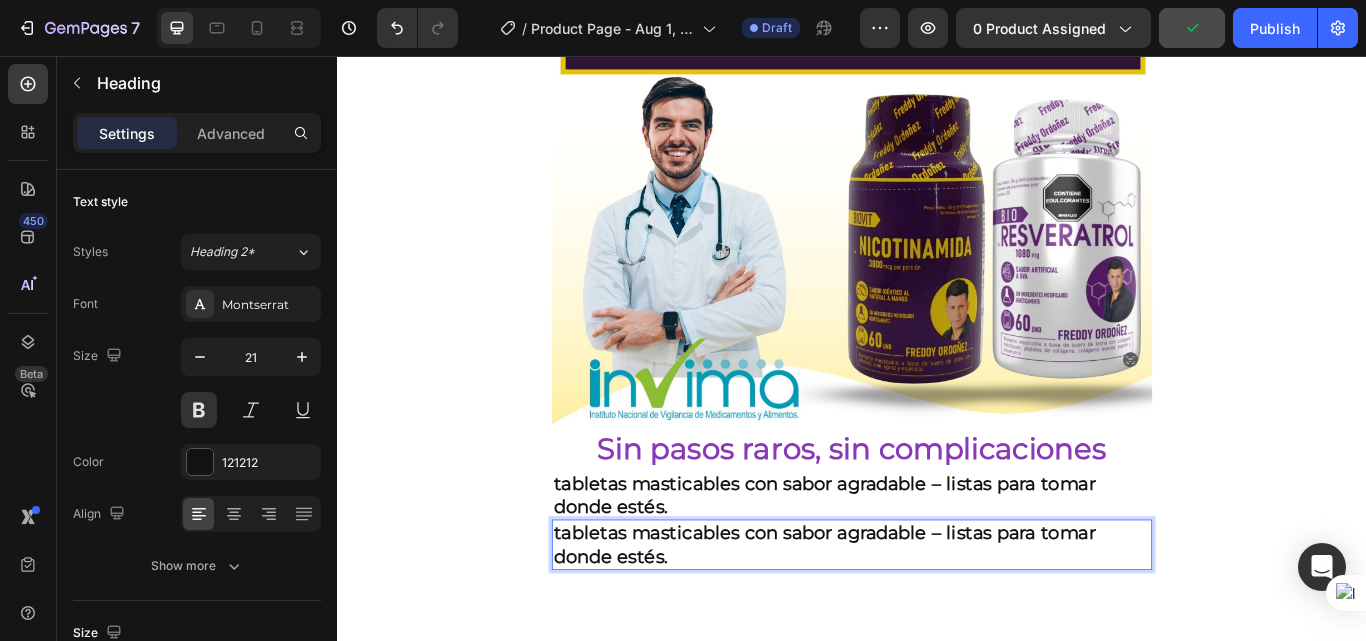 click on "tabletas masticables con sabor agradable – listas para tomar donde estés." at bounding box center [937, 626] 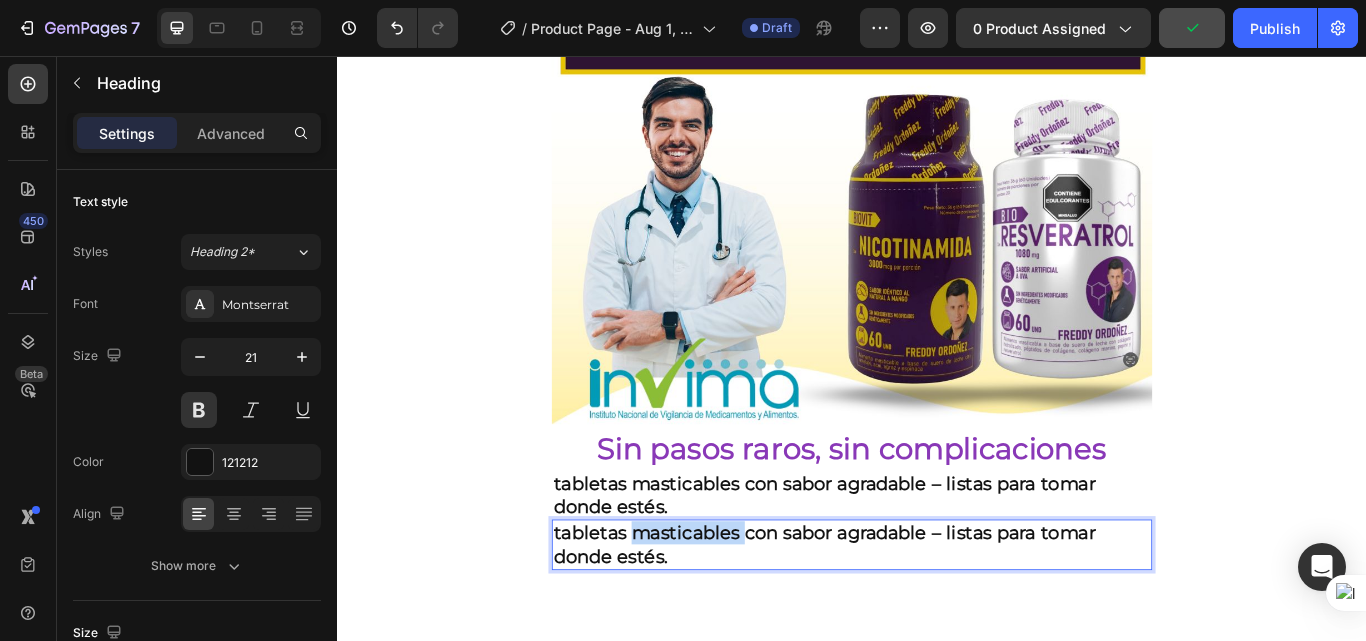 click on "tabletas masticables con sabor agradable – listas para tomar donde estés." at bounding box center [937, 626] 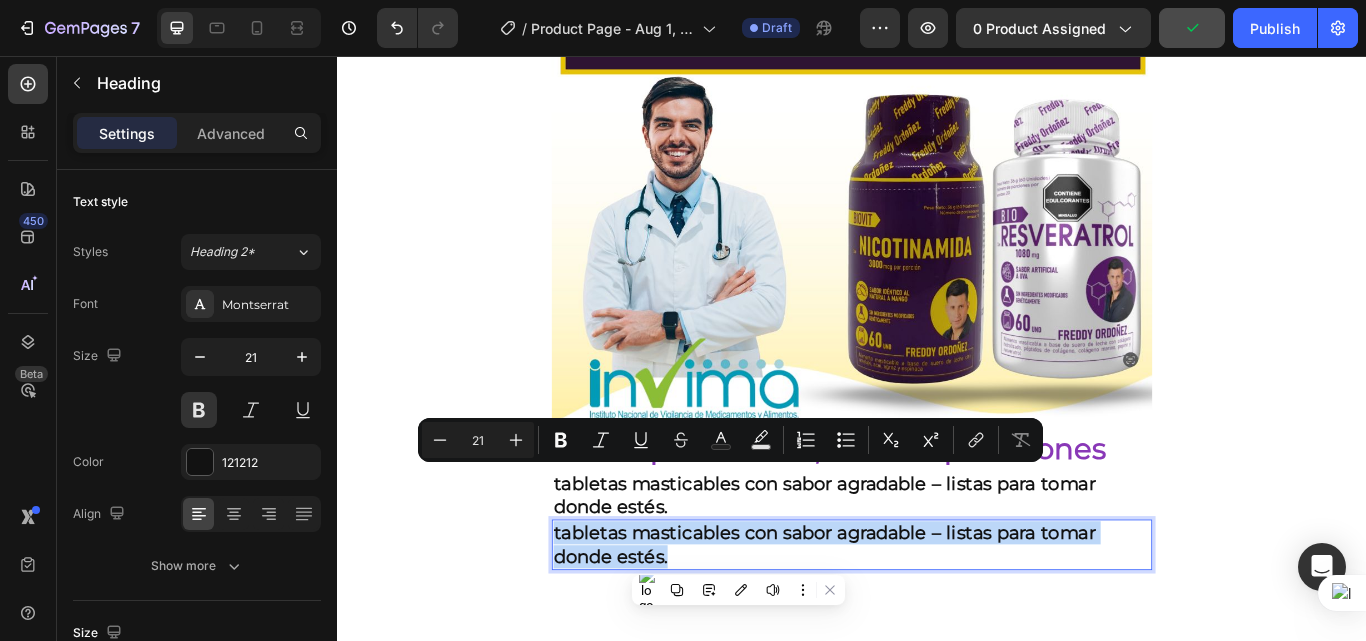 click on "tabletas masticables con sabor agradable – listas para tomar donde estés." at bounding box center (937, 626) 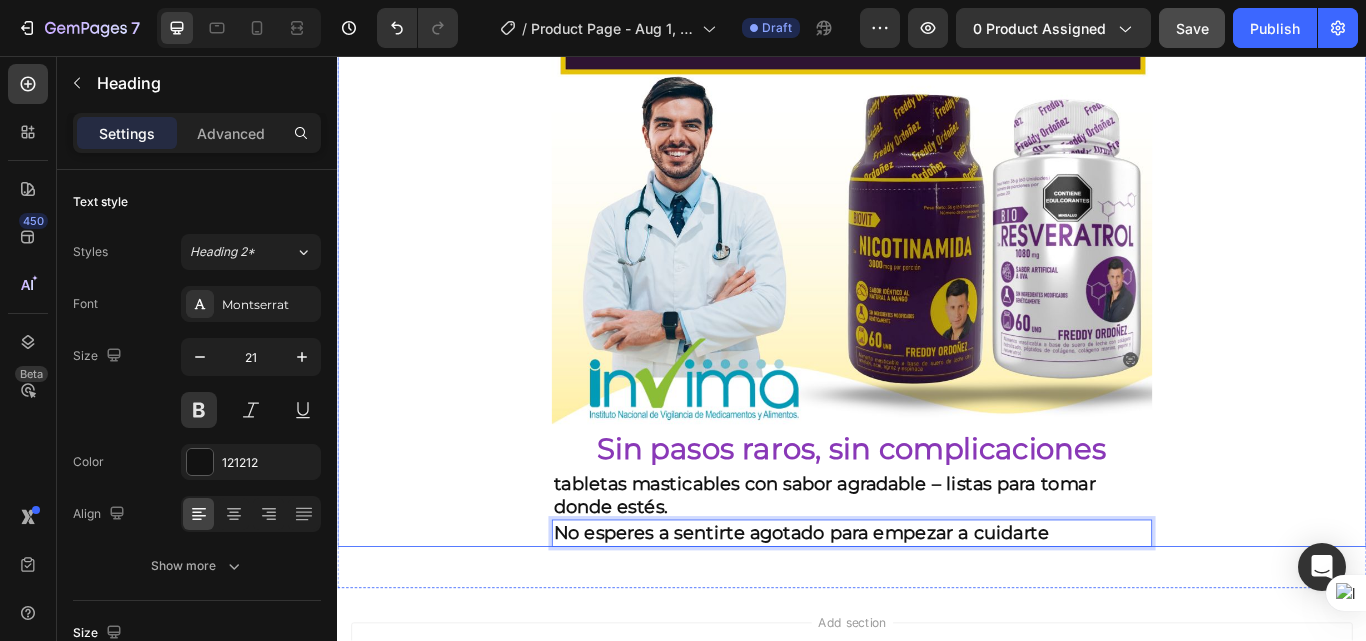 click on "Envio gratis a Toda Colombia - 2 a 4 dias habiles 🚛 Heading Image ⭐ 4.8/5 basado en +1200 experiencias reales Heading ⁠⁠⁠⁠⁠⁠⁠ Antes: $180.000 Heading Hoy en solo : $159.900 Heading AHORRA 30% DE DESCUENTO Heading
Publish the page to see the content.
GGG Image Lo que vas a notar en pocas semanas Heading ✨  Más energía durante el día , sin recurrir a café o estimulantes  💆‍♀️  Piel más firme, luminosa  y con menos signos de fatiga  🧠  Claridad mental  y mejor enfoque en tareas diarias  💤  Descanso más profundo  y sensación real de recuperación  🔥 Apoyo al metabolismo y  menos sensación de hinchazón o pesadez Heading Image Ya no necesitas mezclar mil suplementos este combo lo hace todo por ti Heading
Publish the page to see the content.
GGG Cada día que pospones, tu cuerpo sigue acumulando fatiga celular Heading Image Heading   0" at bounding box center (937, -1317) 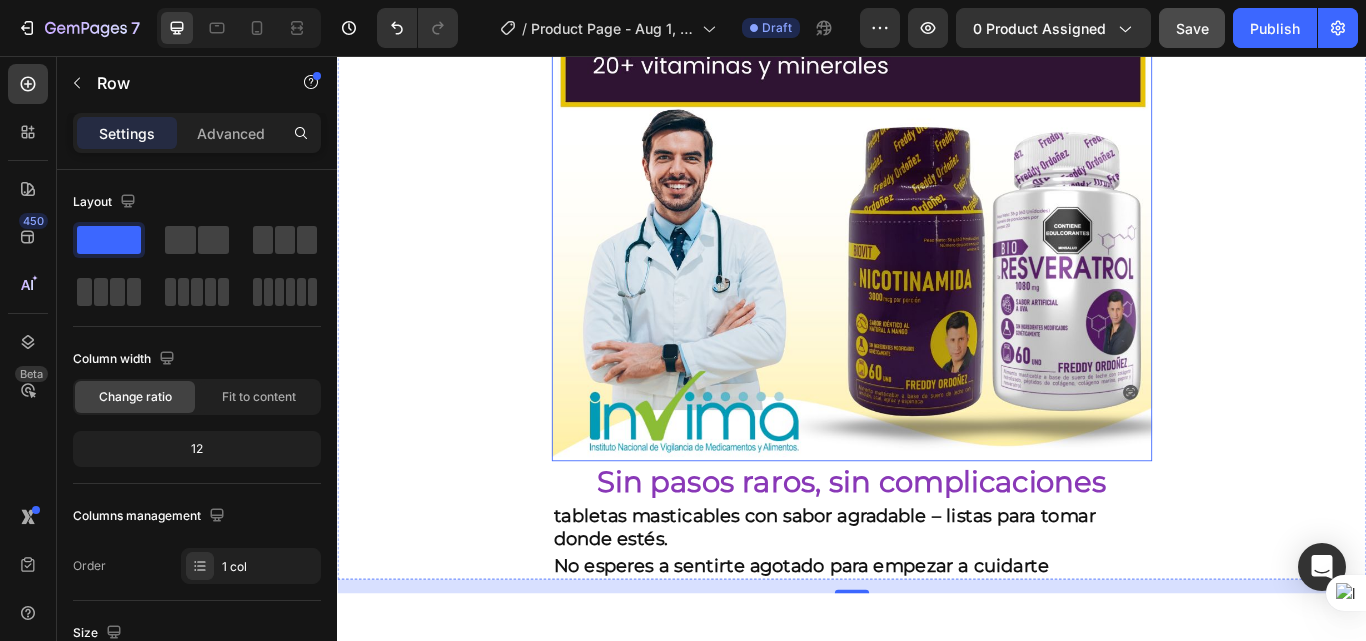scroll, scrollTop: 3359, scrollLeft: 0, axis: vertical 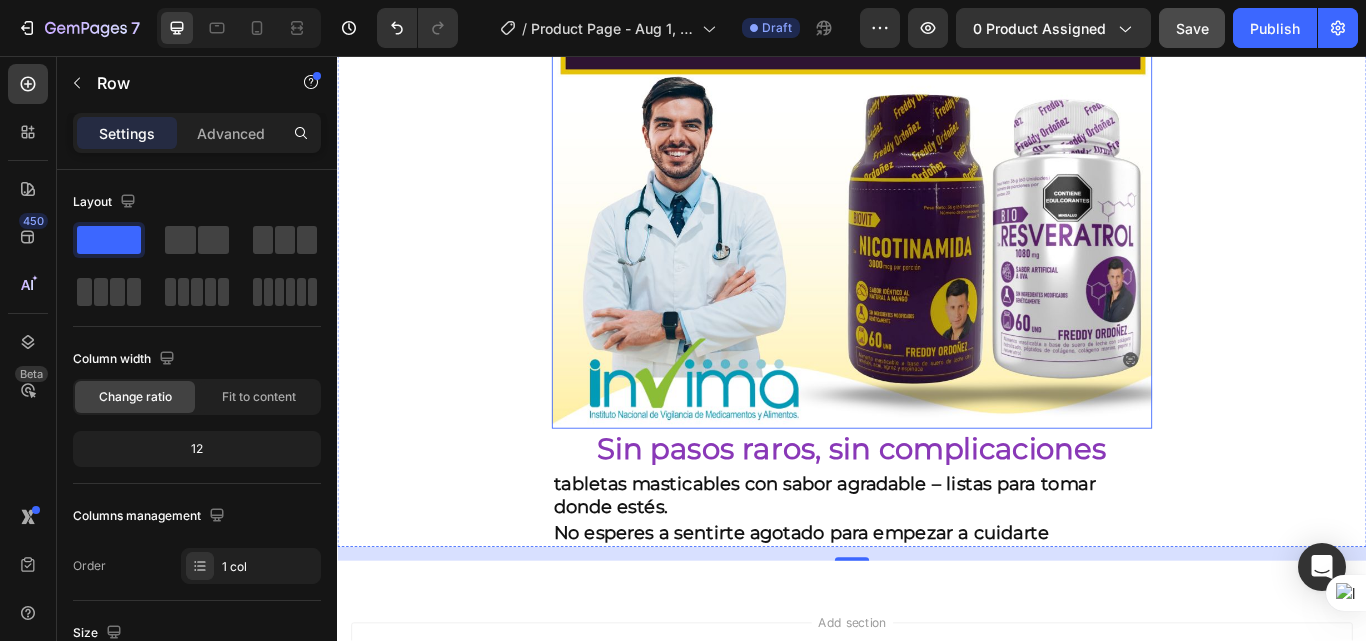 click at bounding box center [937, 10] 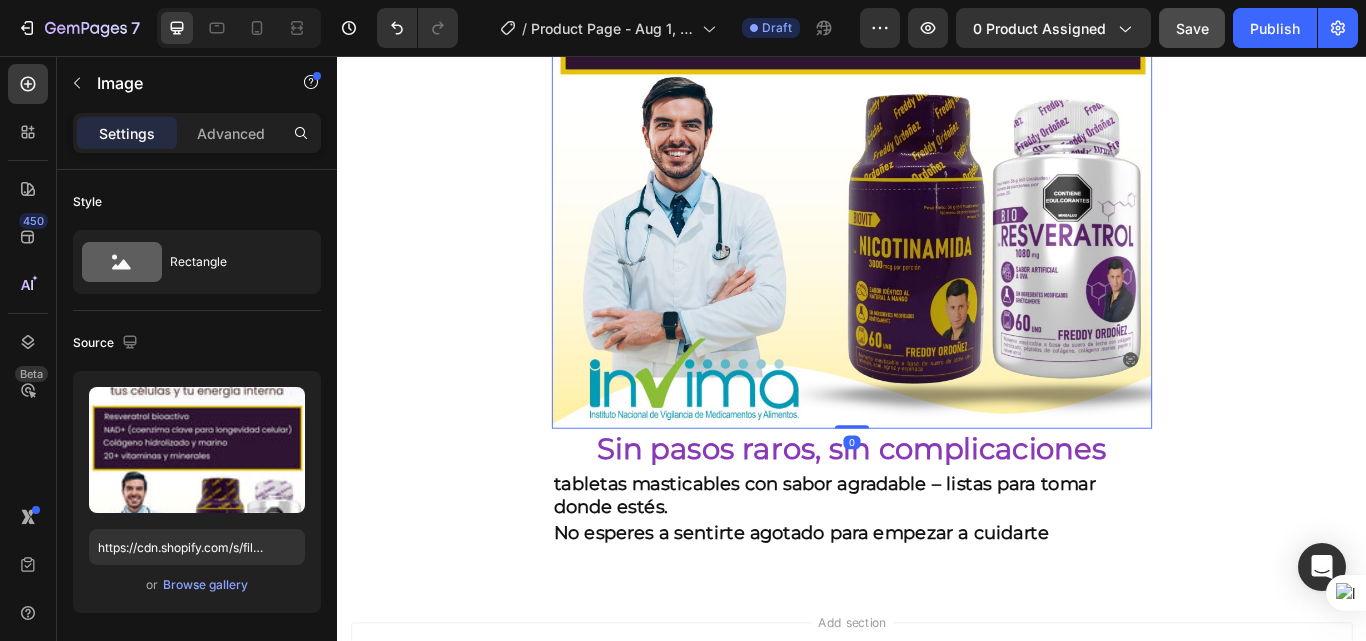 click on "Settings Advanced" at bounding box center (197, 133) 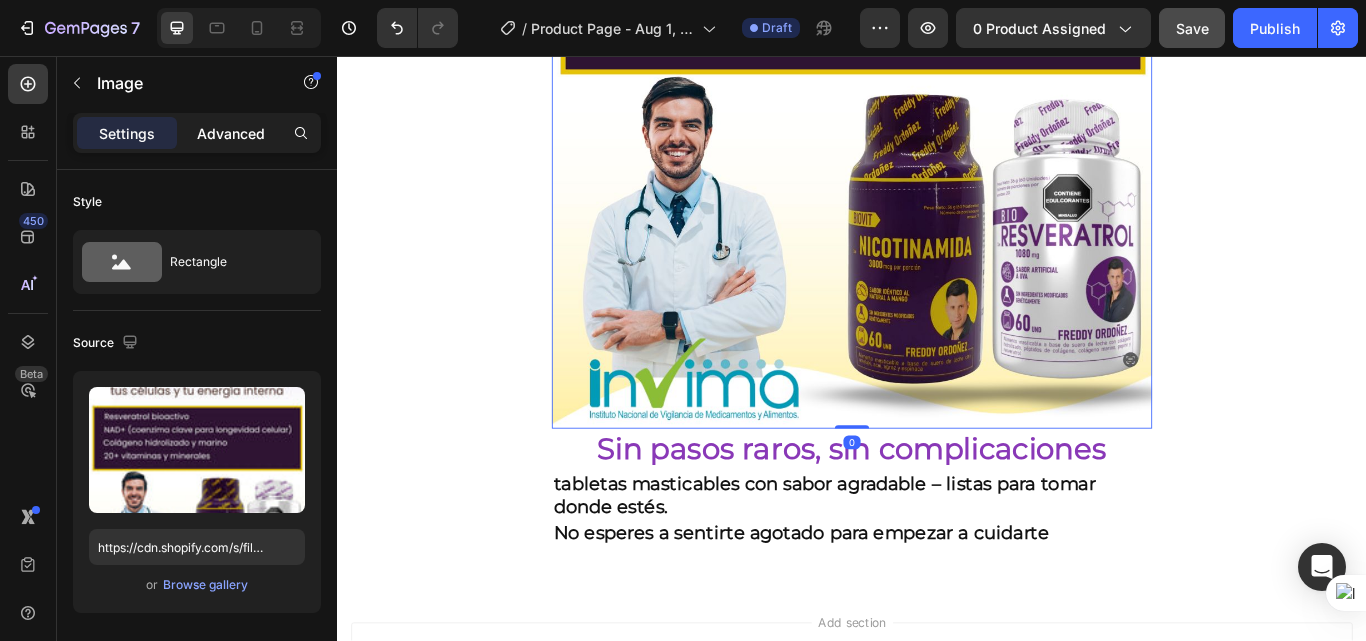 click on "Advanced" at bounding box center [231, 133] 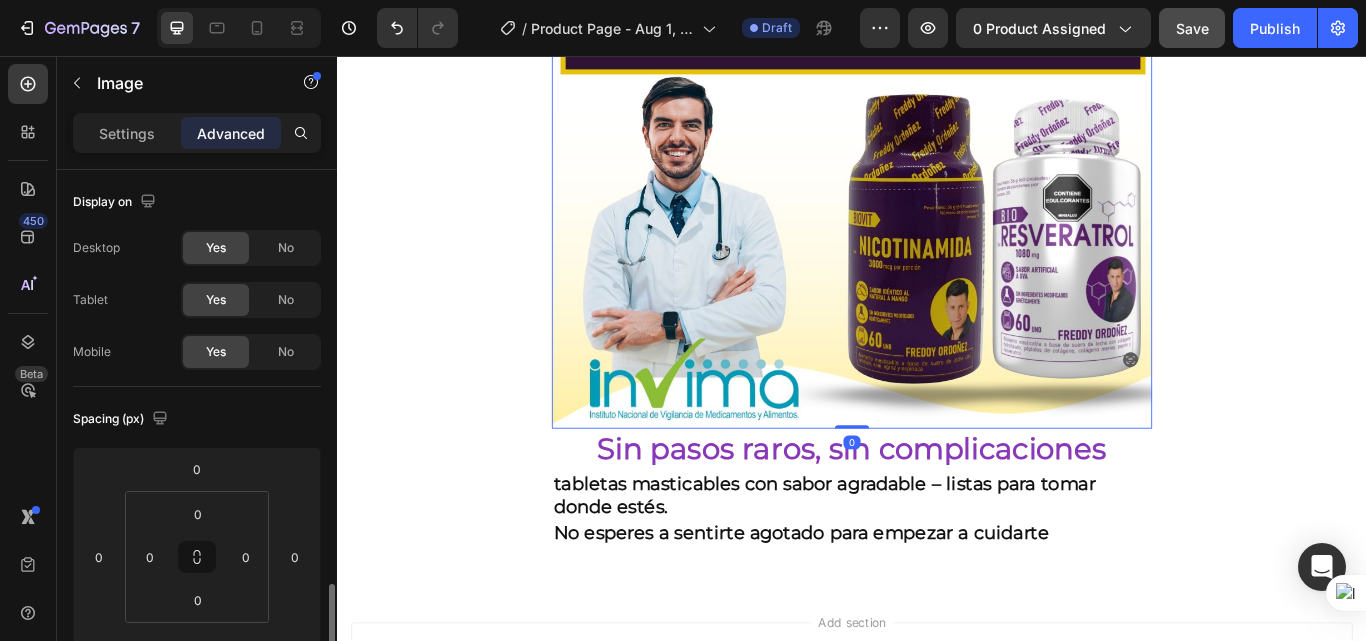 scroll, scrollTop: 300, scrollLeft: 0, axis: vertical 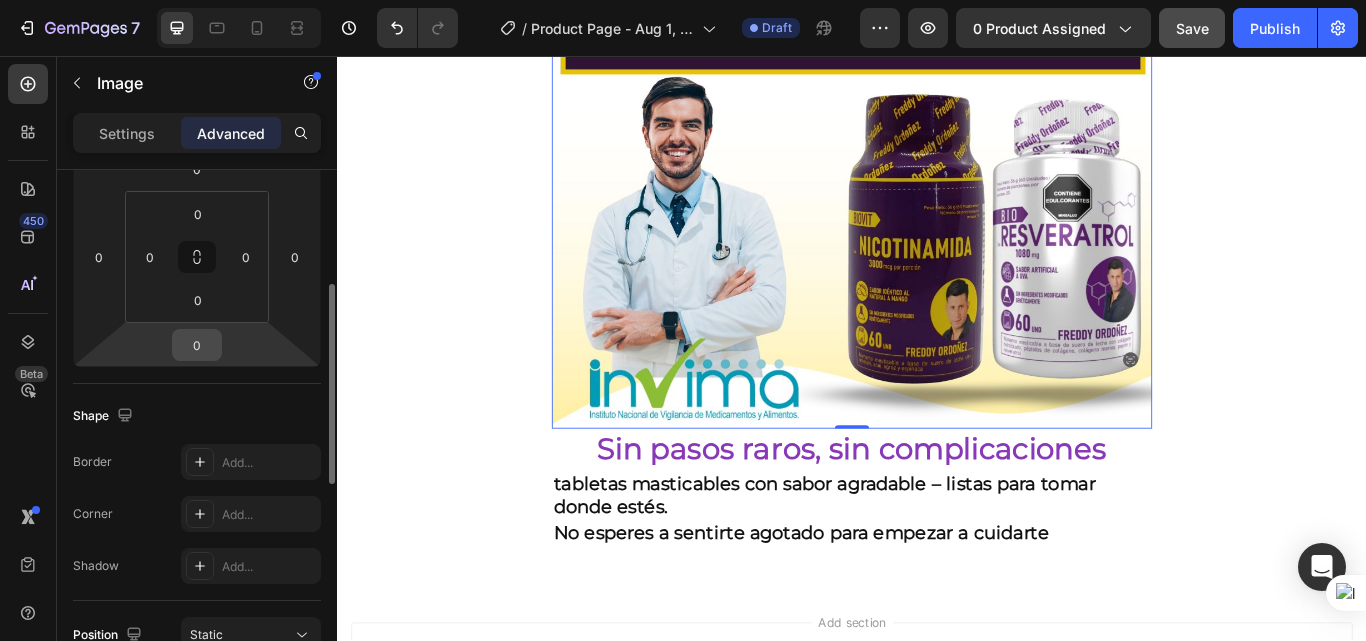 click on "0" at bounding box center (197, 345) 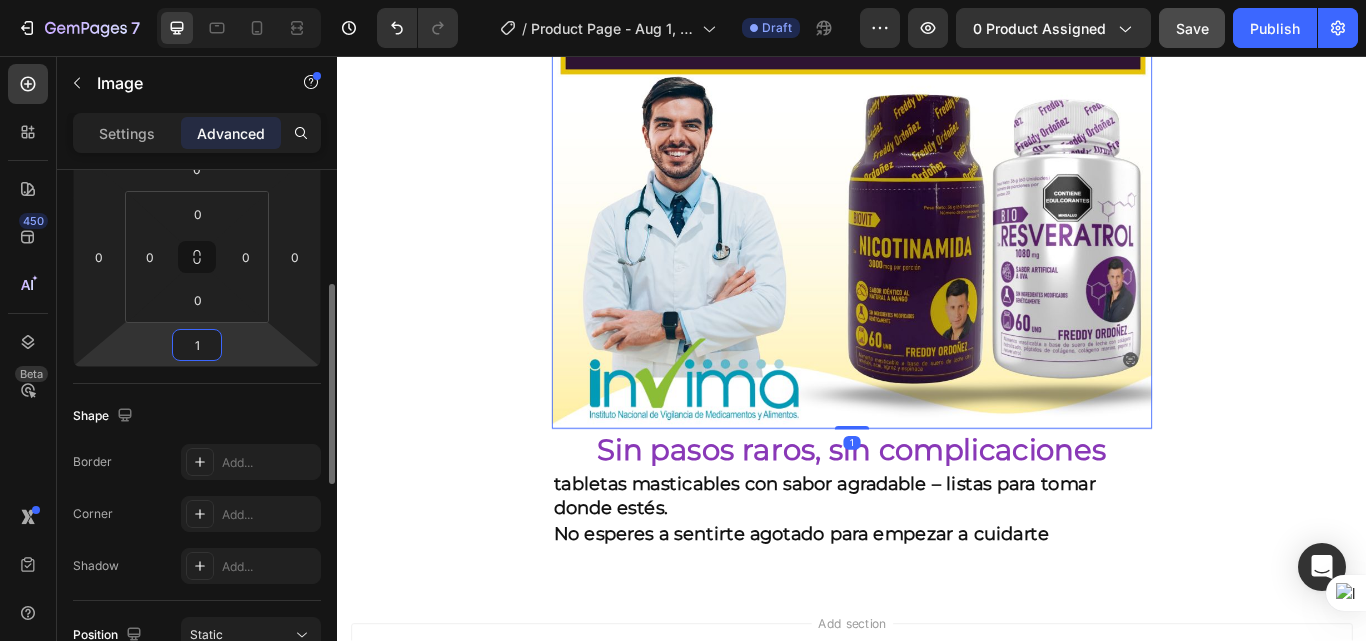 type on "10" 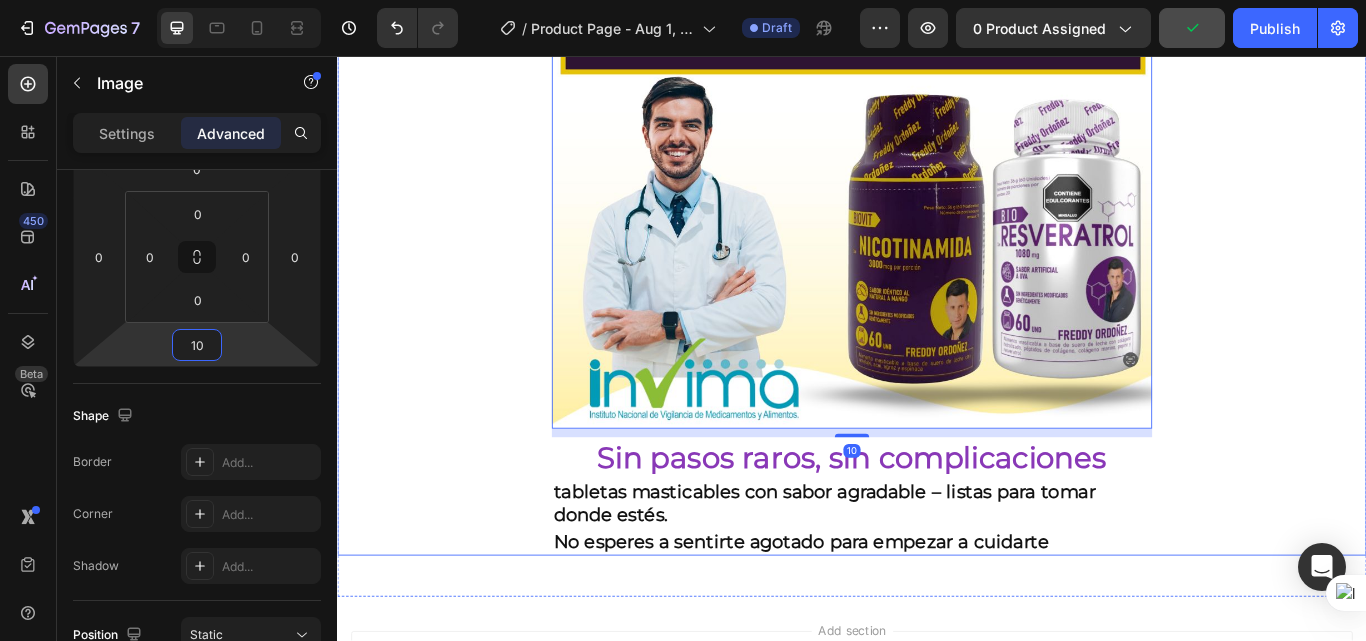 click on "Envio gratis a Toda Colombia - 2 a 4 dias habiles 🚛 Heading Image ⭐ 4.8/5 basado en +1200 experiencias reales Heading ⁠⁠⁠⁠⁠⁠⁠ Antes: $180.000 Heading Hoy en solo : $159.900 Heading AHORRA 30% DE DESCUENTO Heading
Publish the page to see the content.
GGG Image Lo que vas a notar en pocas semanas Heading ✨  Más energía durante el día , sin recurrir a café o estimulantes  💆‍♀️  Piel más firme, luminosa  y con menos signos de fatiga  🧠  Claridad mental  y mejor enfoque en tareas diarias  💤  Descanso más profundo  y sensación real de recuperación  🔥 Apoyo al metabolismo y  menos sensación de hinchazón o pesadez Heading Image Ya no necesitas mezclar mil suplementos este combo lo hace todo por ti Heading
Publish the page to see the content.
GGG Cada día que pospones, tu cuerpo sigue acumulando fatiga celular Heading Image   10 Row" at bounding box center (937, -1312) 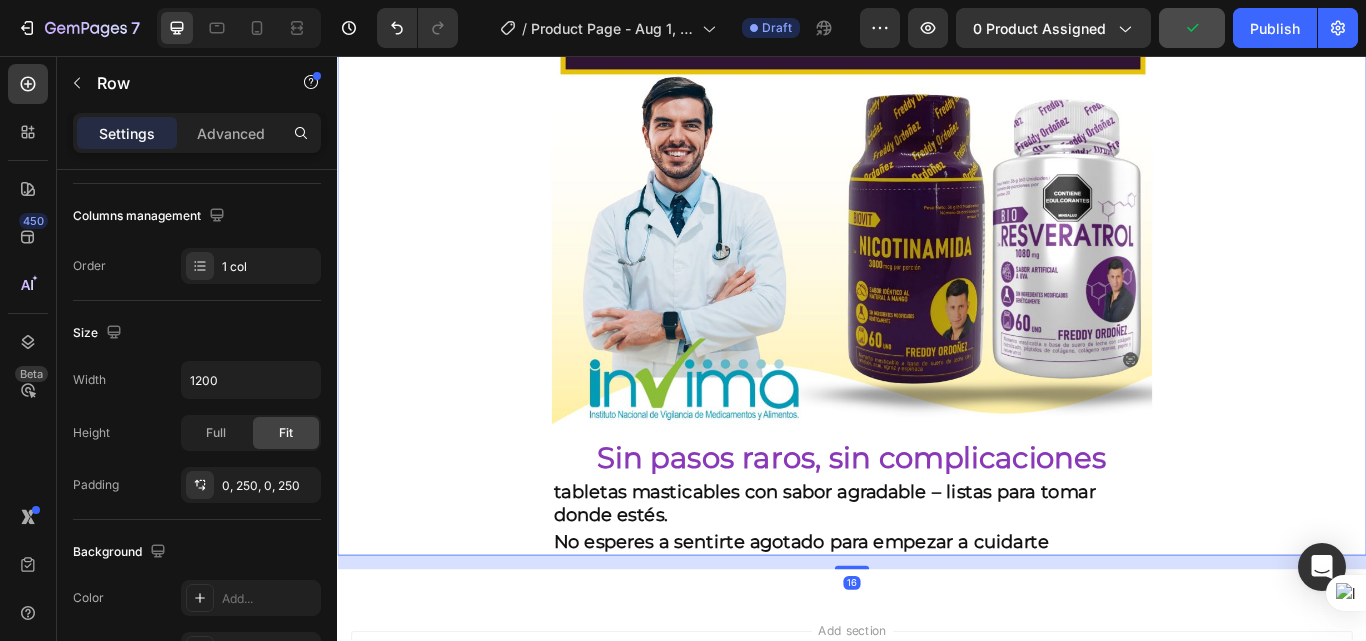 scroll, scrollTop: 0, scrollLeft: 0, axis: both 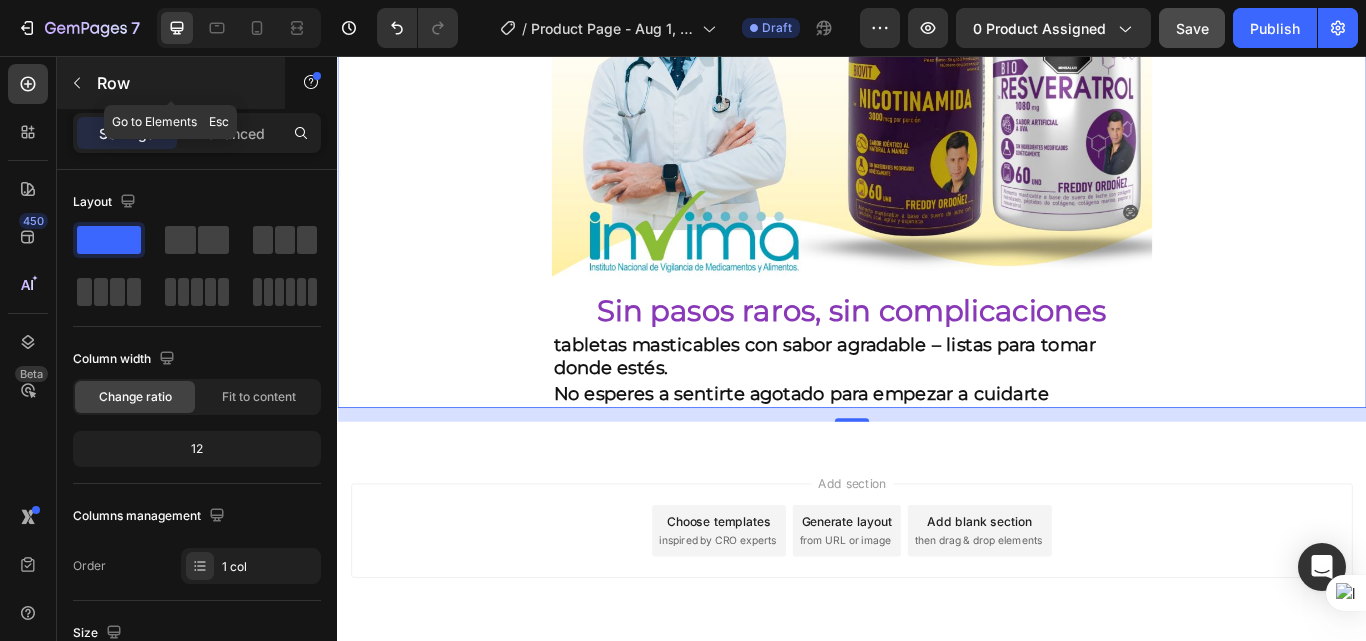 click 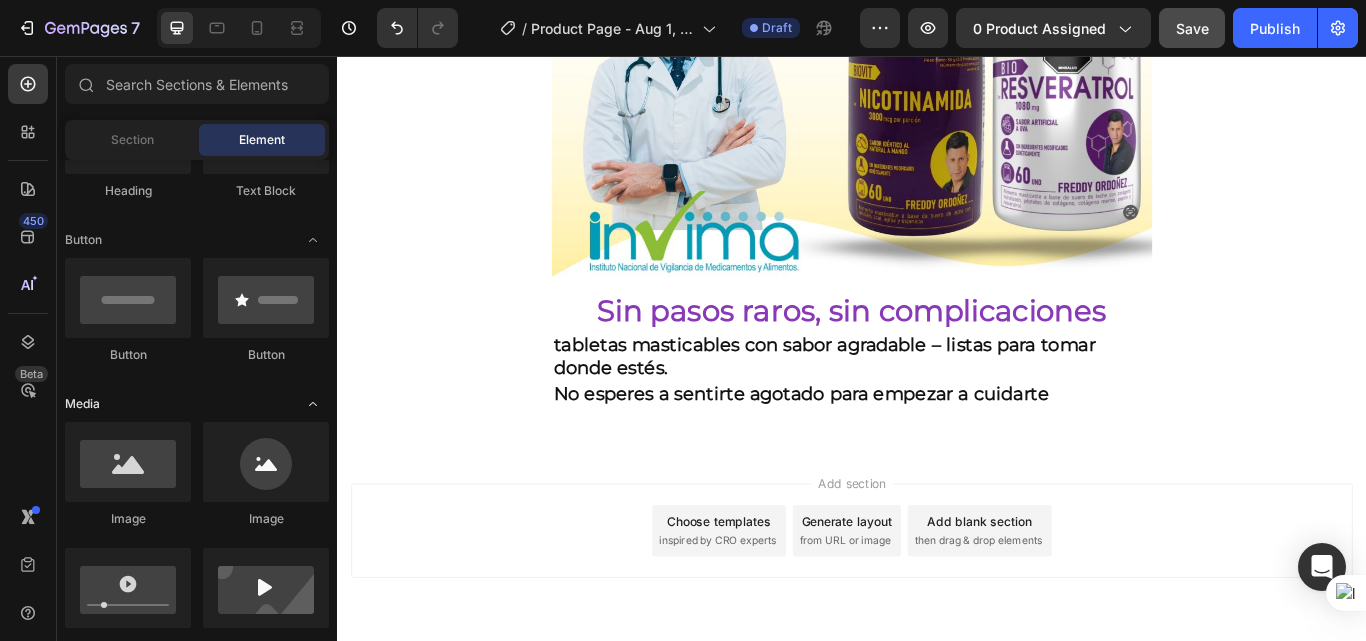 scroll, scrollTop: 500, scrollLeft: 0, axis: vertical 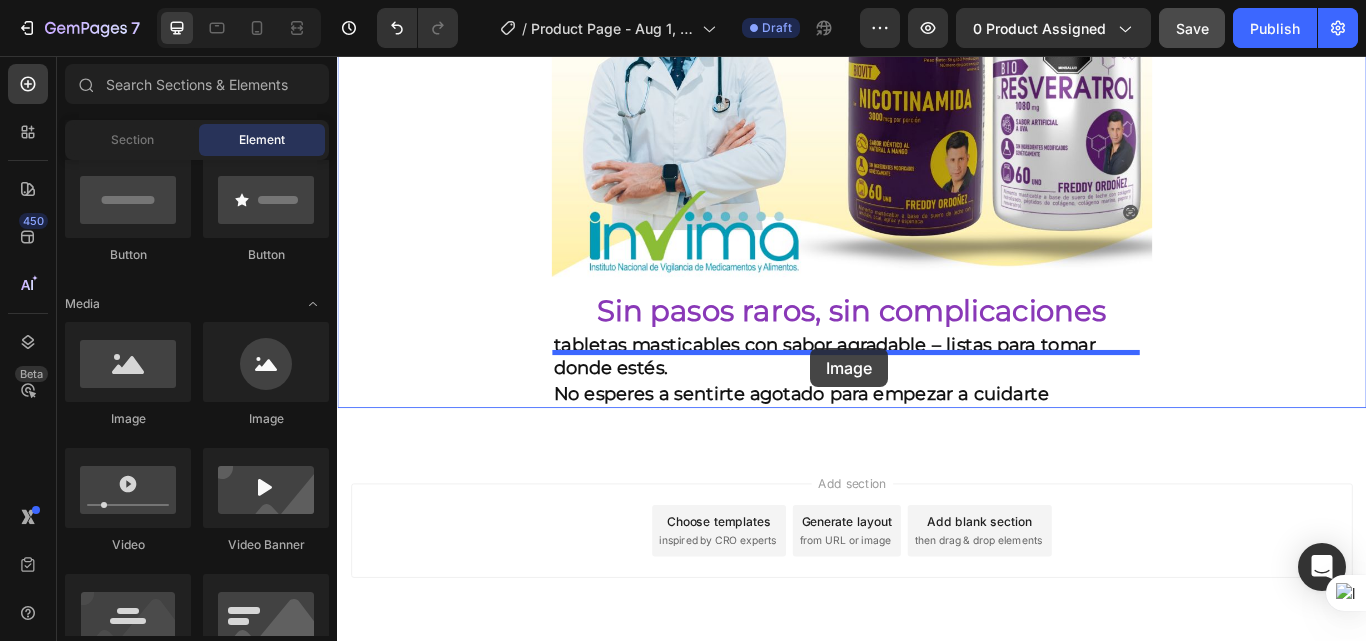 drag, startPoint x: 463, startPoint y: 428, endPoint x: 889, endPoint y: 397, distance: 427.12643 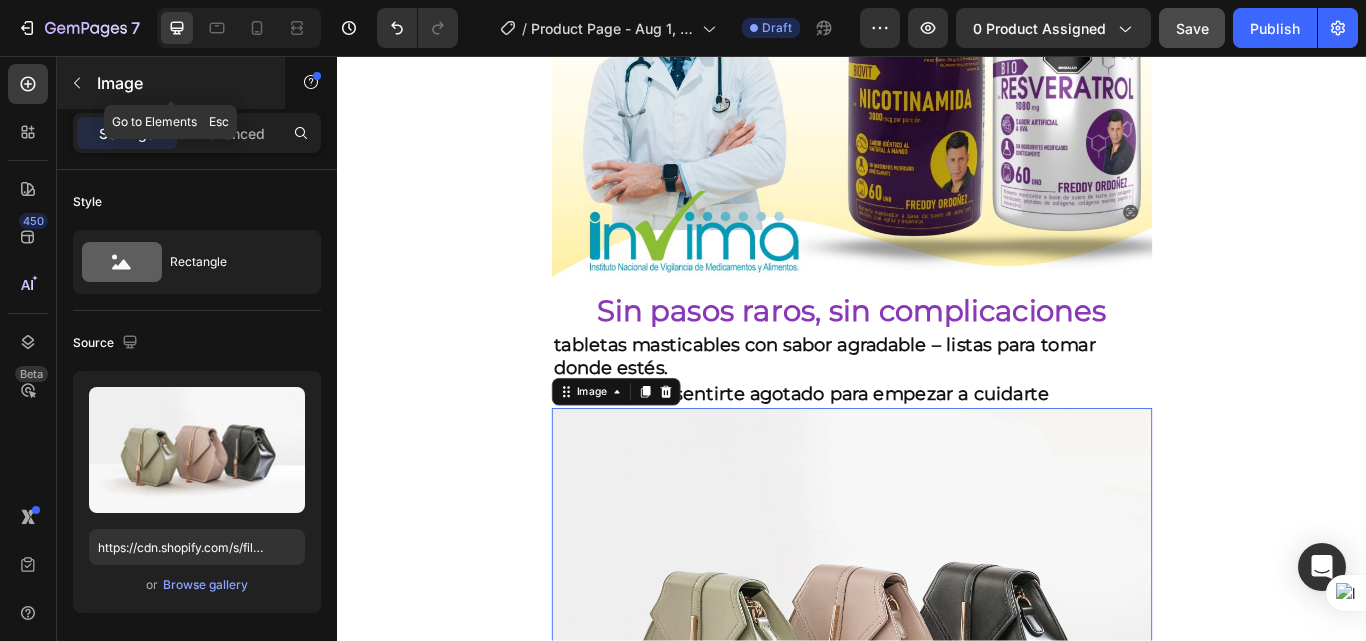 click at bounding box center [77, 83] 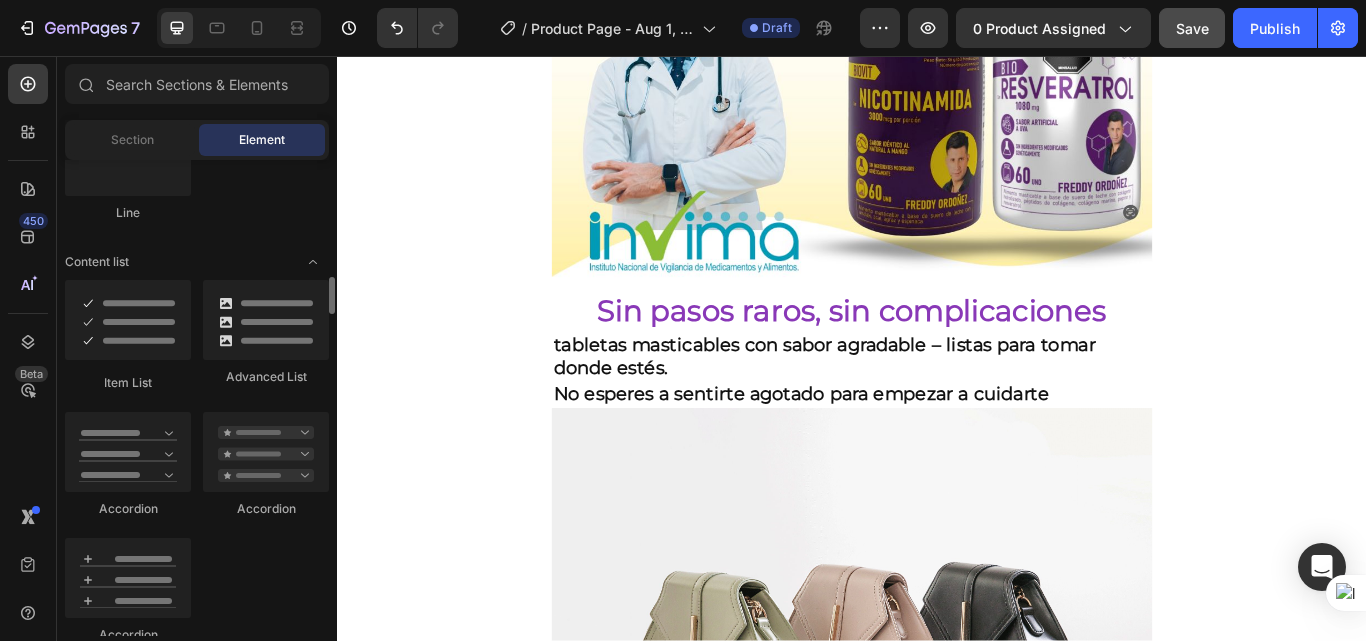 scroll, scrollTop: 1100, scrollLeft: 0, axis: vertical 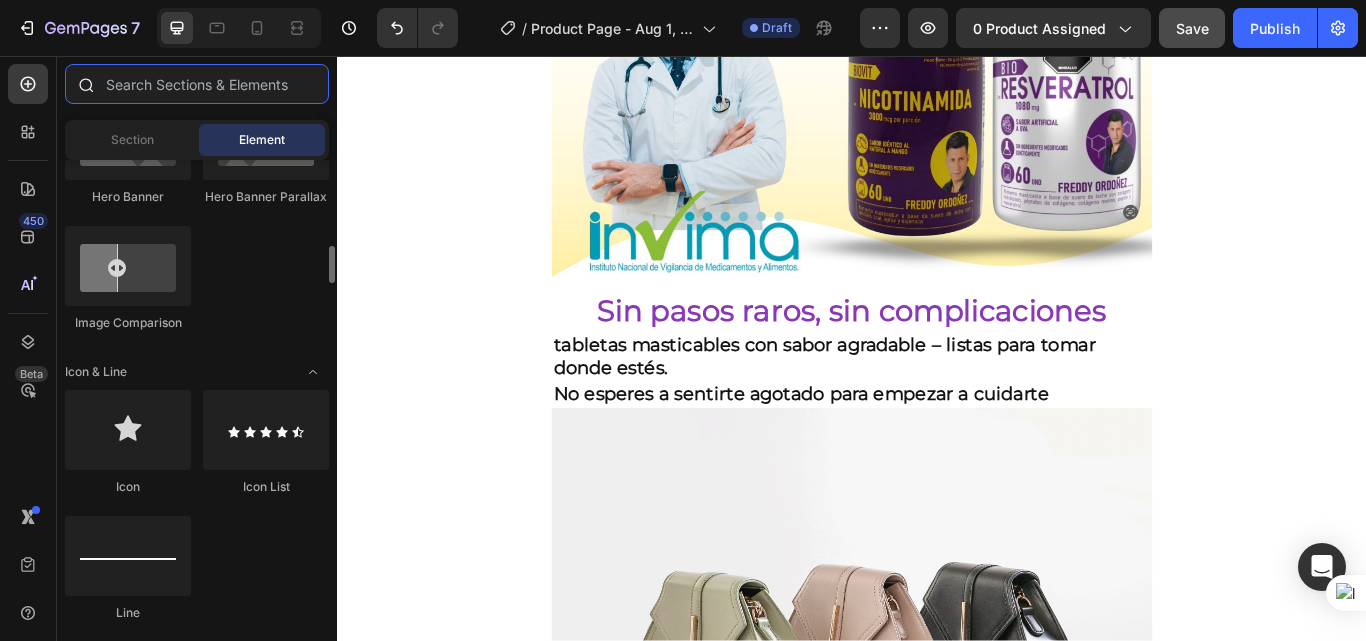 click at bounding box center [197, 84] 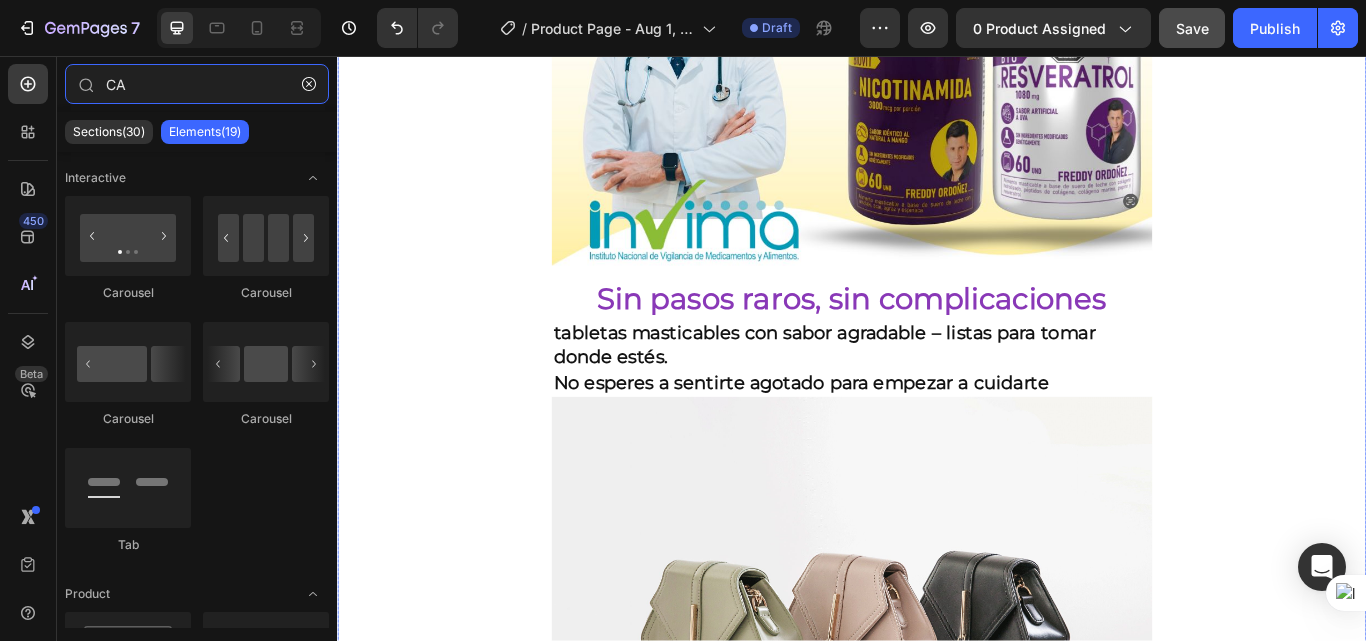 scroll, scrollTop: 3731, scrollLeft: 0, axis: vertical 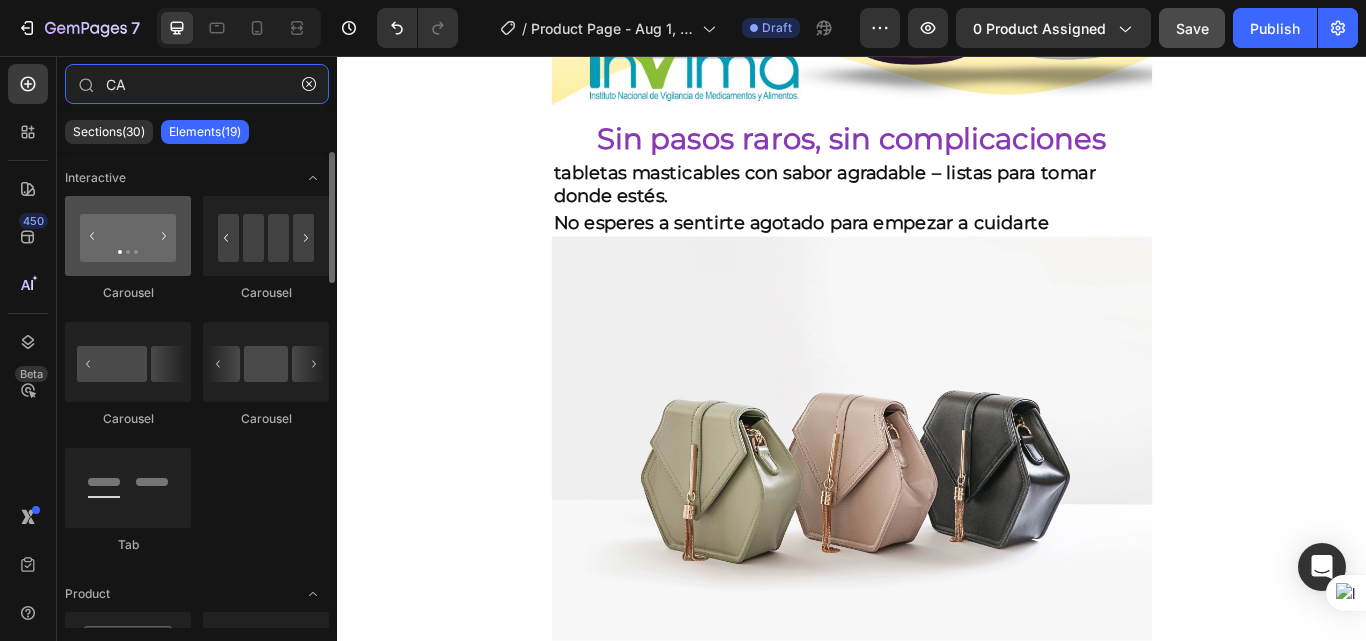 type on "CA" 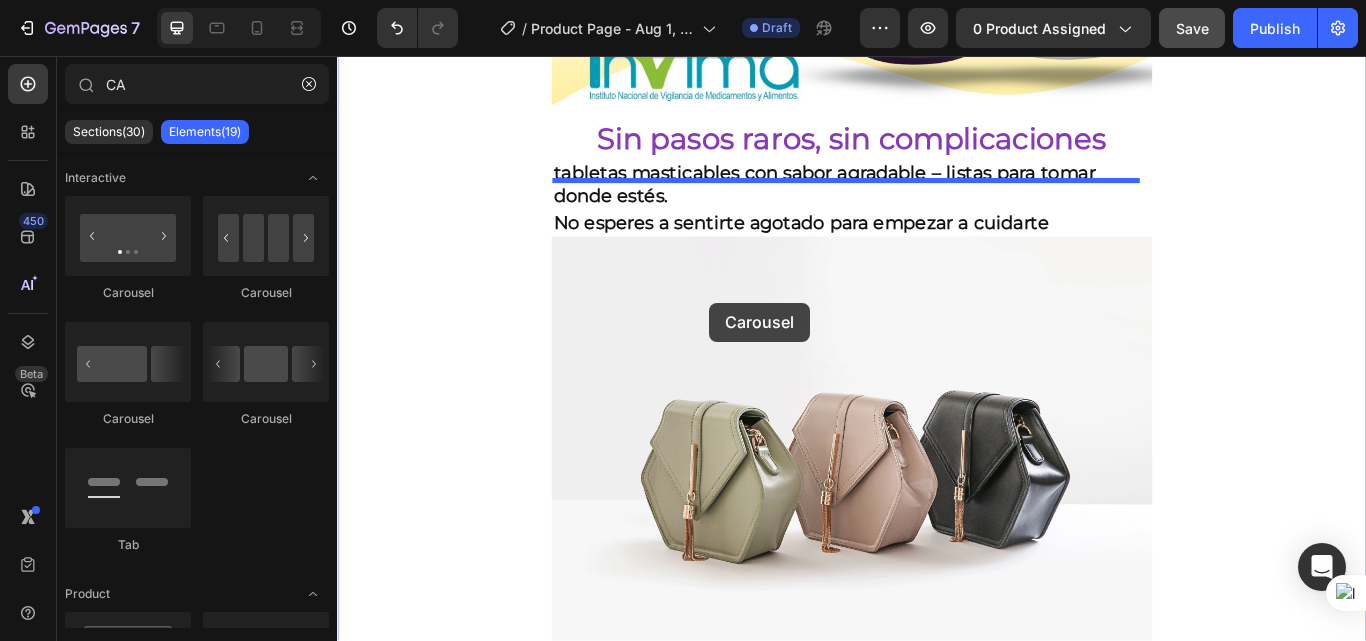 drag, startPoint x: 452, startPoint y: 307, endPoint x: 771, endPoint y: 344, distance: 321.1386 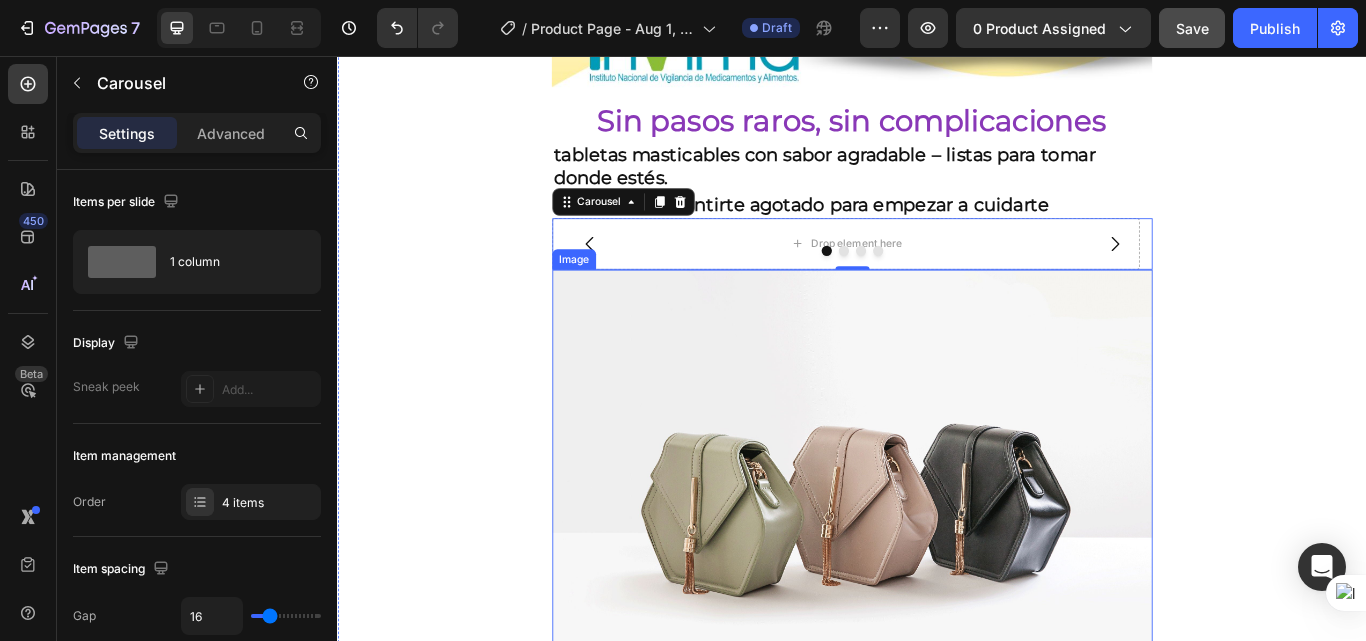 scroll, scrollTop: 3731, scrollLeft: 0, axis: vertical 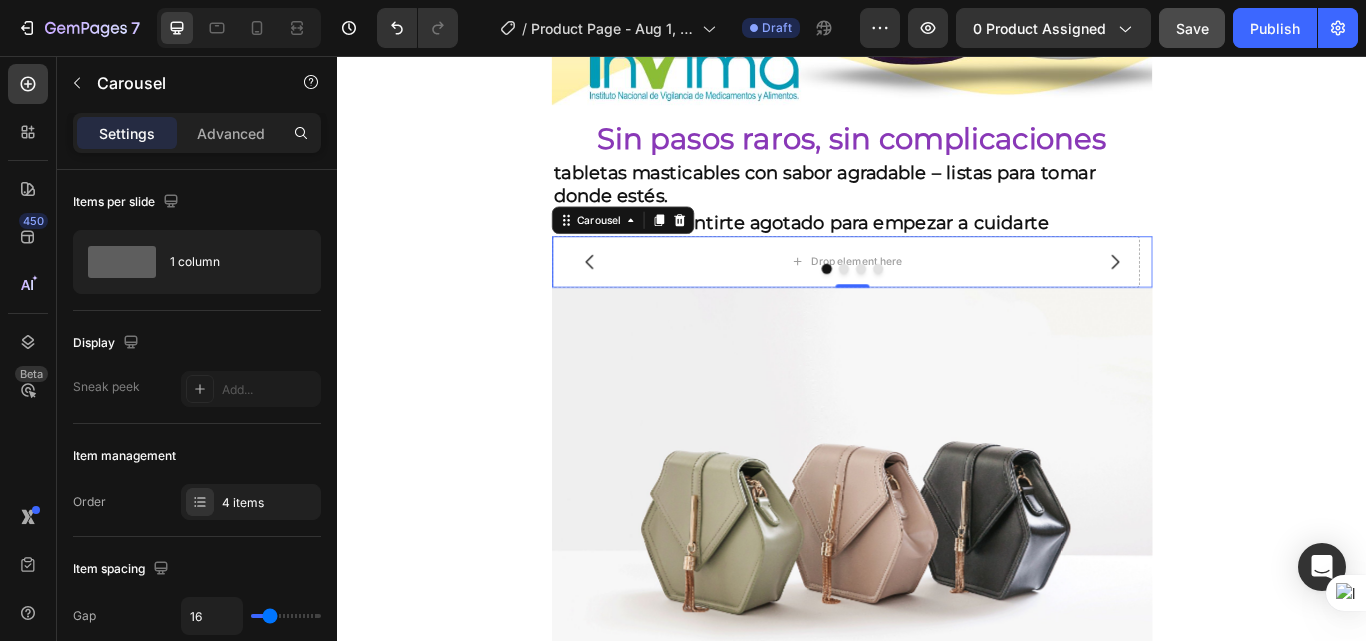 click 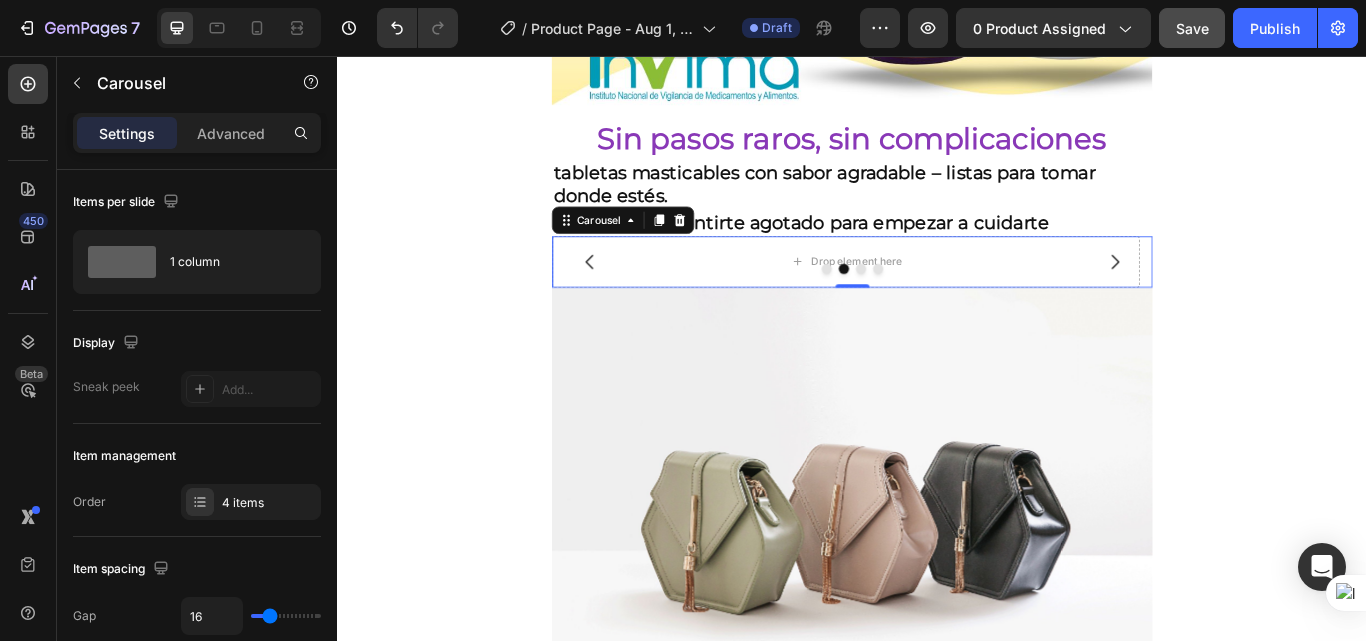 click 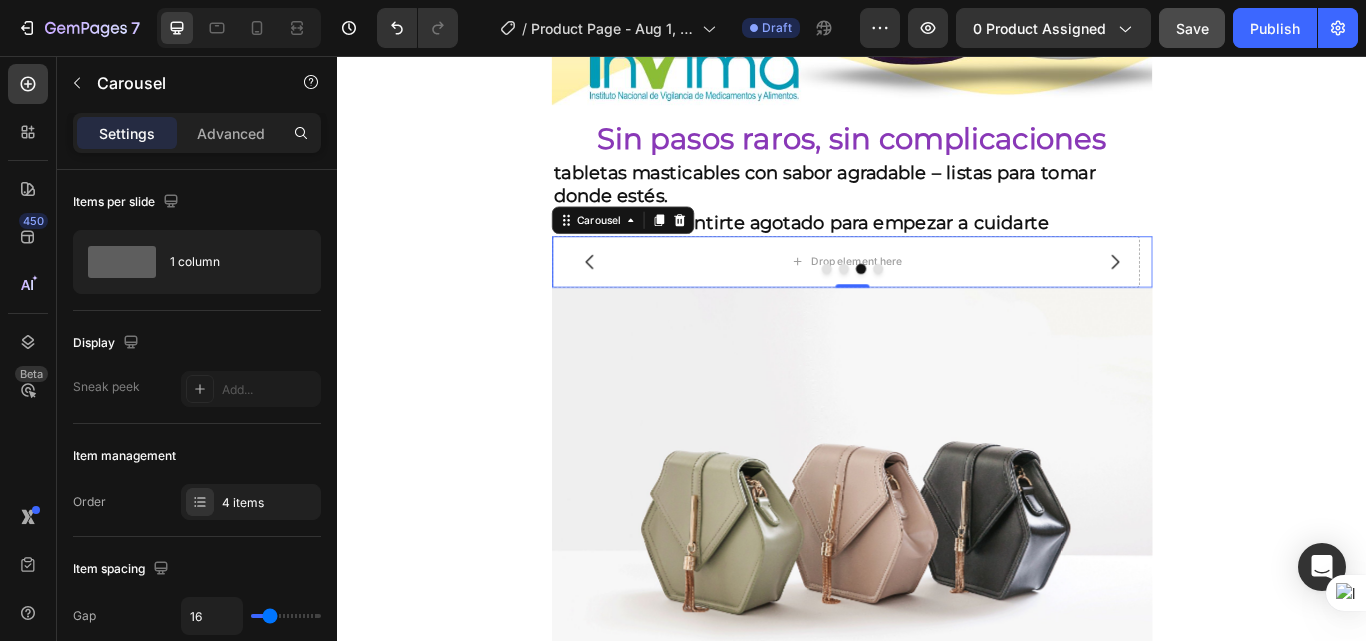 click 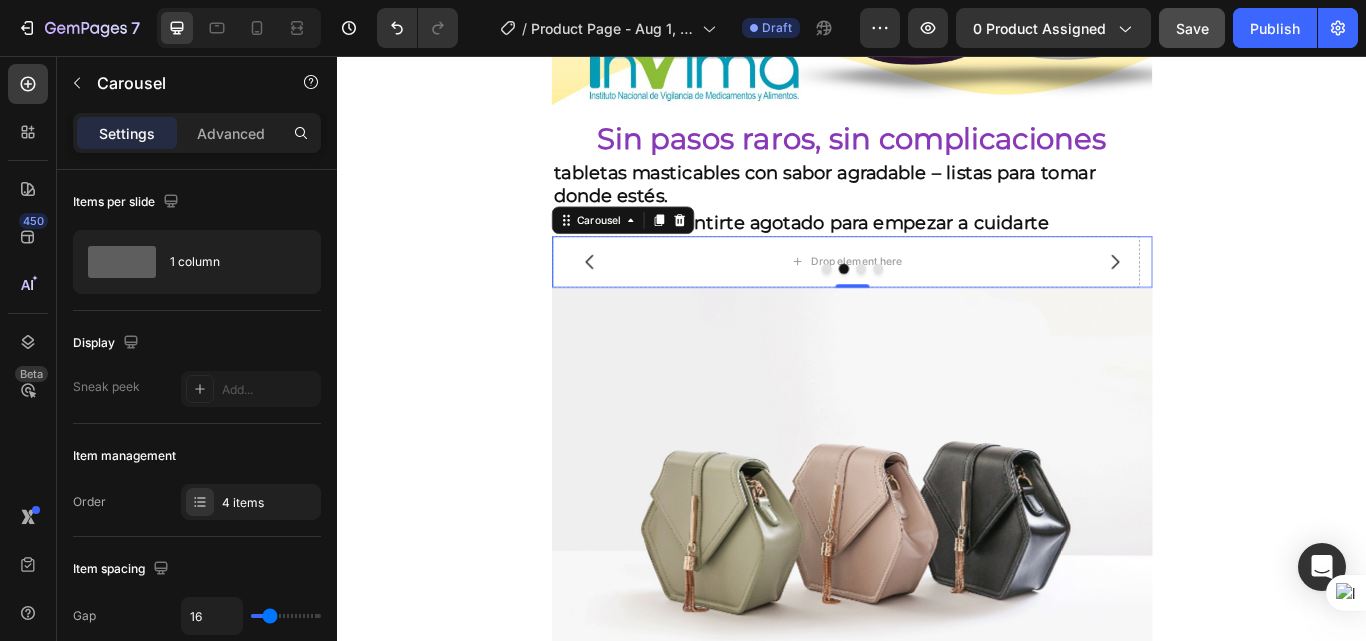 click 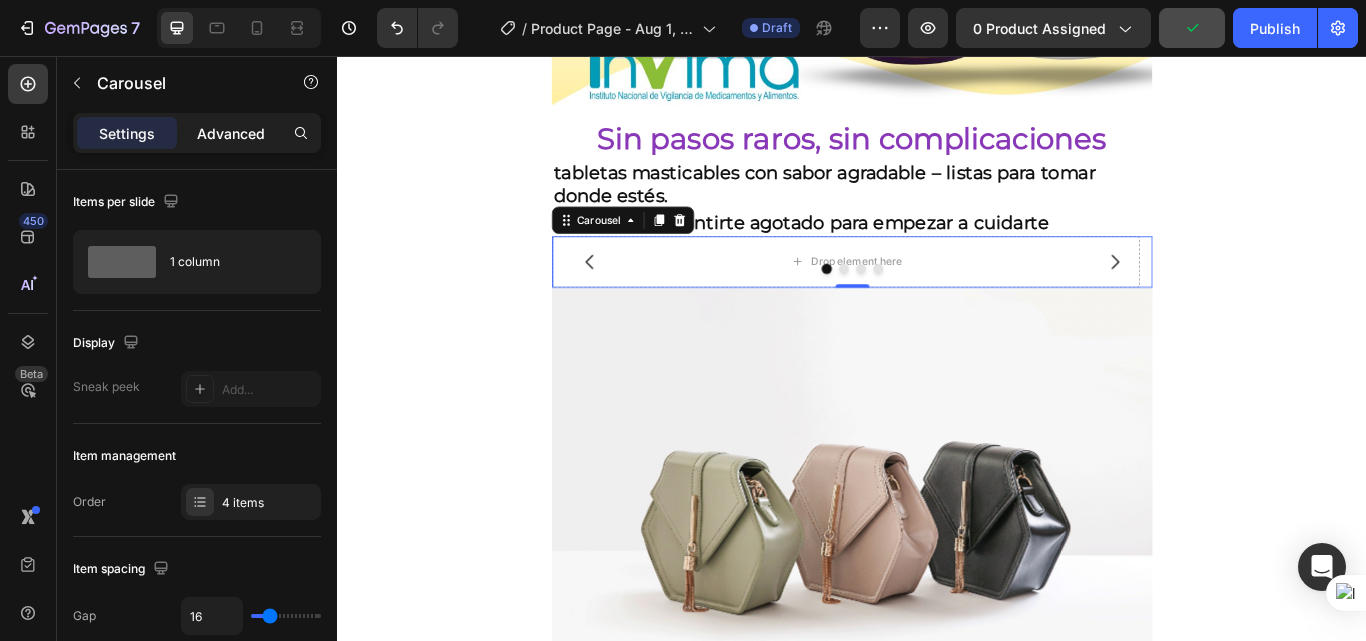 click on "Advanced" at bounding box center [231, 133] 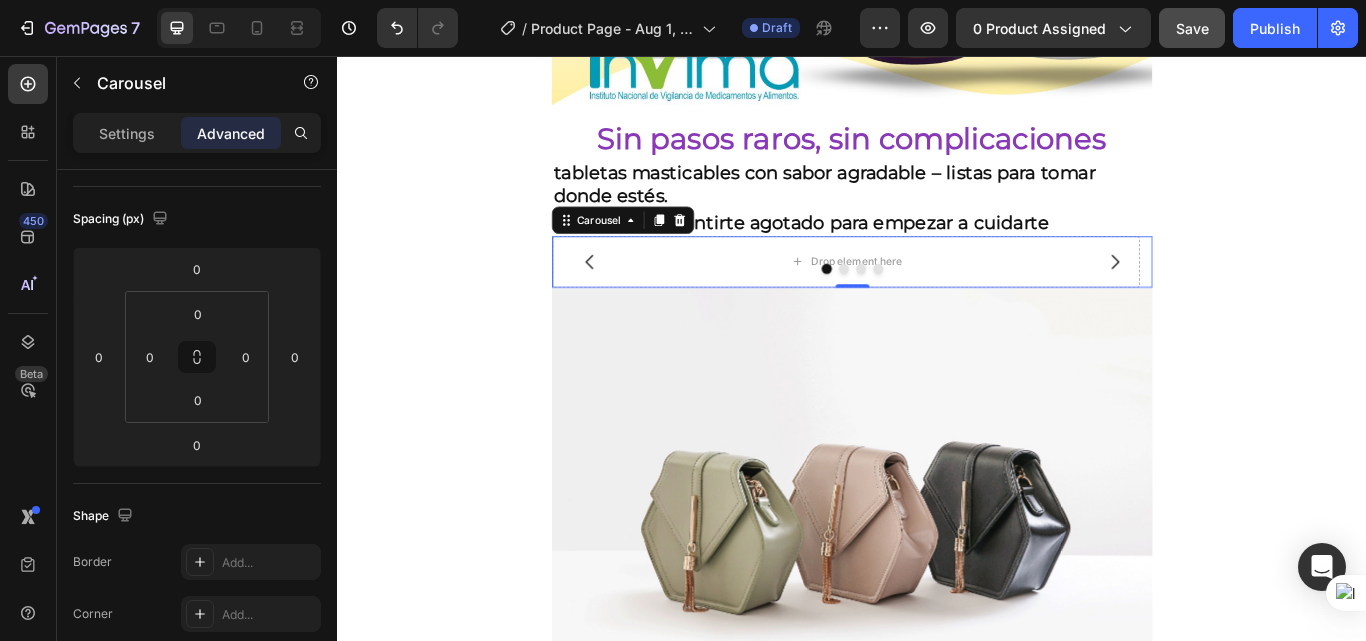 scroll, scrollTop: 0, scrollLeft: 0, axis: both 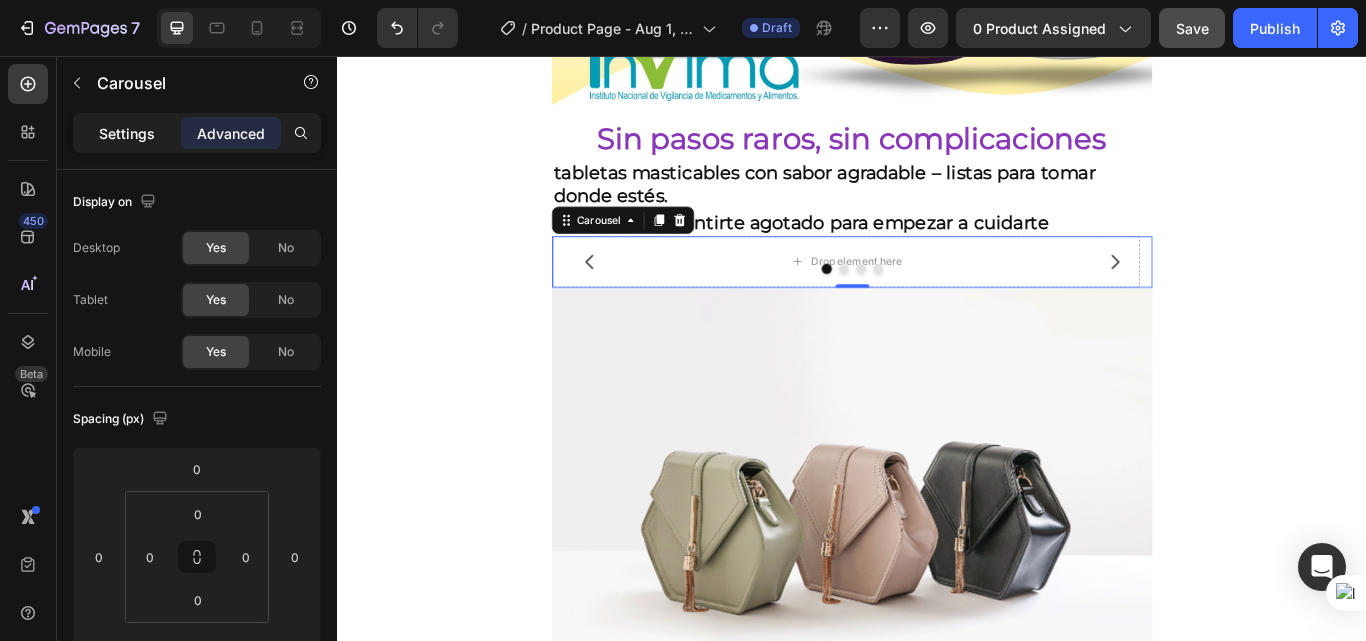 click on "Settings" at bounding box center (127, 133) 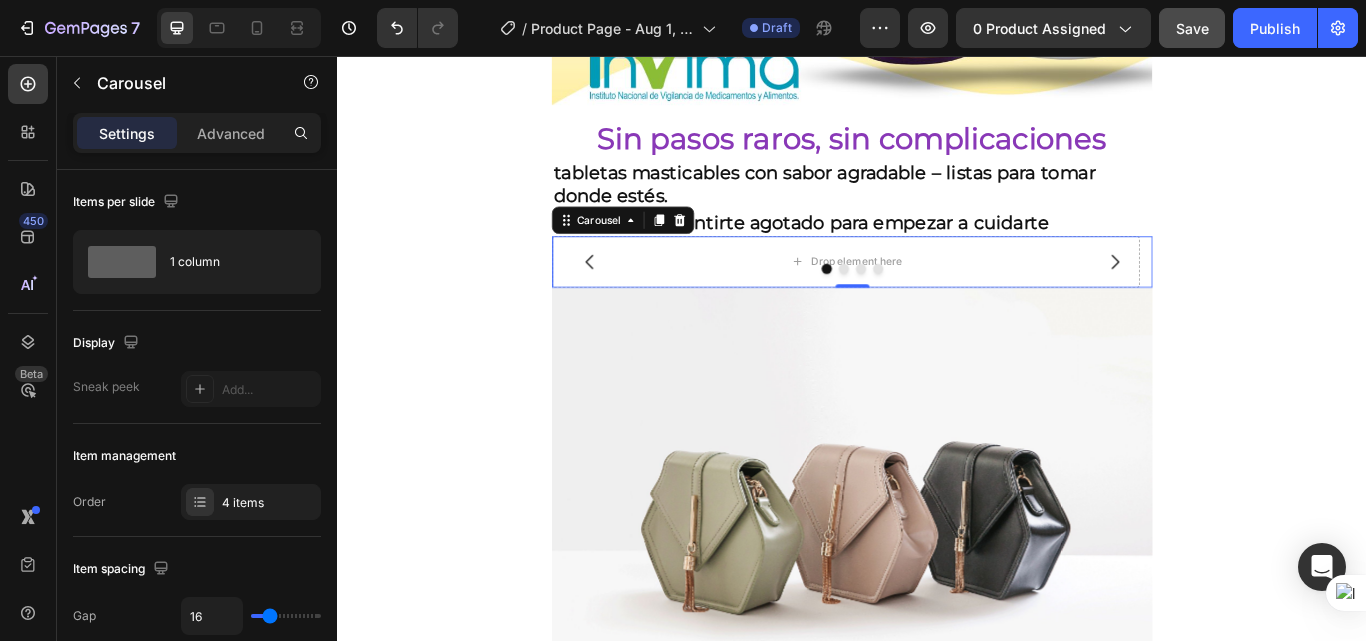 scroll, scrollTop: 700, scrollLeft: 0, axis: vertical 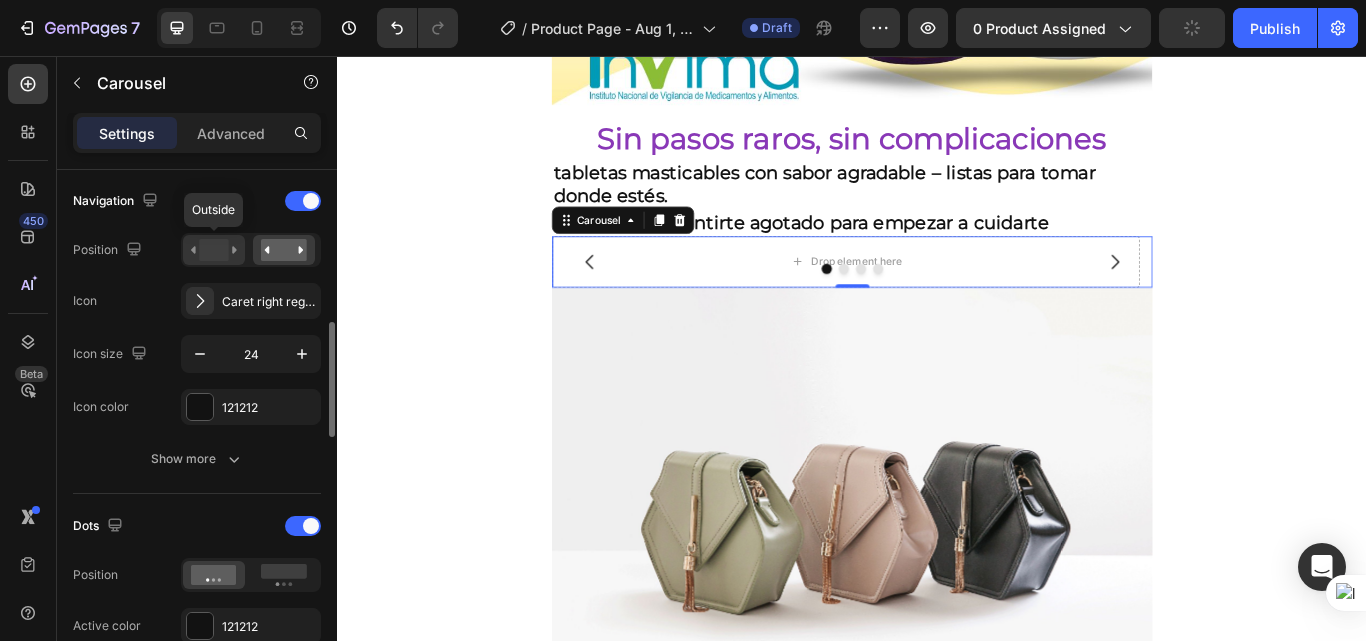 click 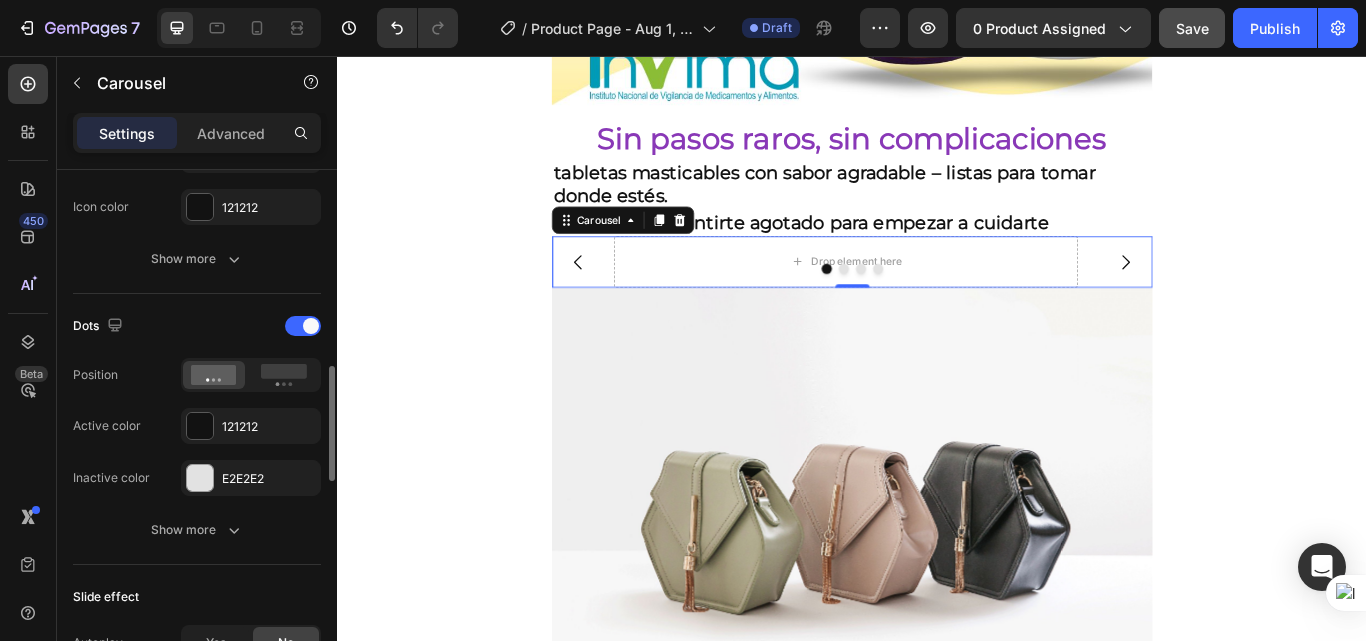 scroll, scrollTop: 1000, scrollLeft: 0, axis: vertical 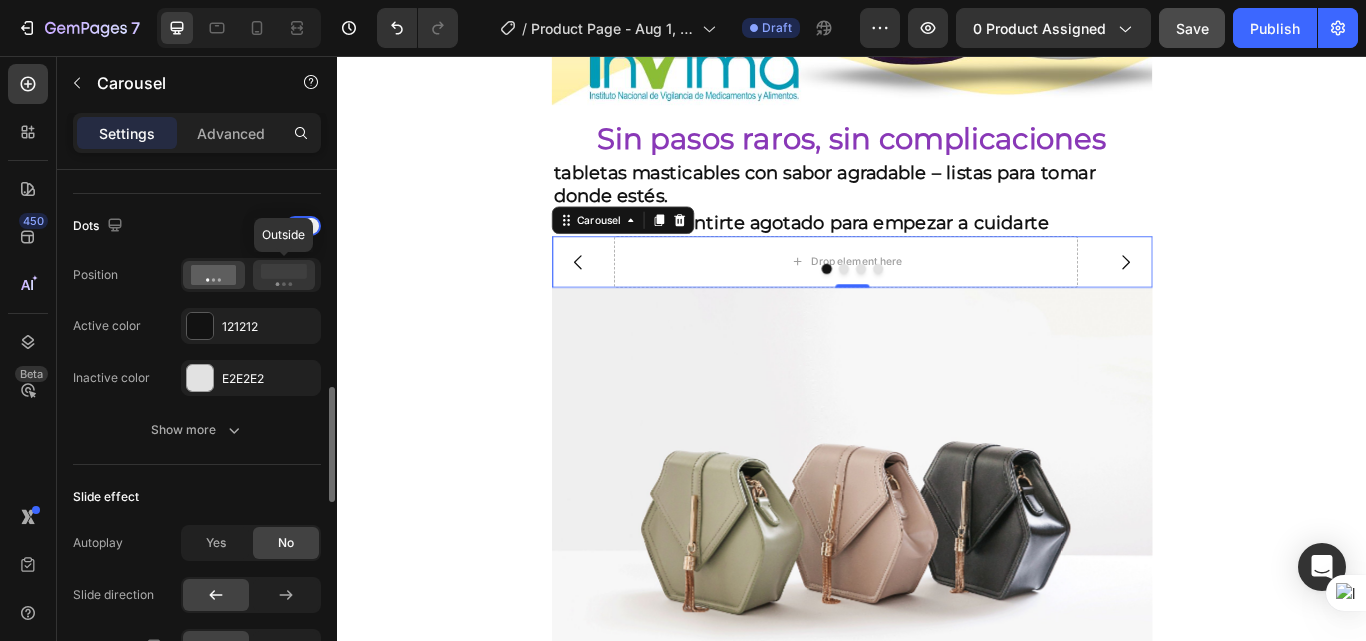 click 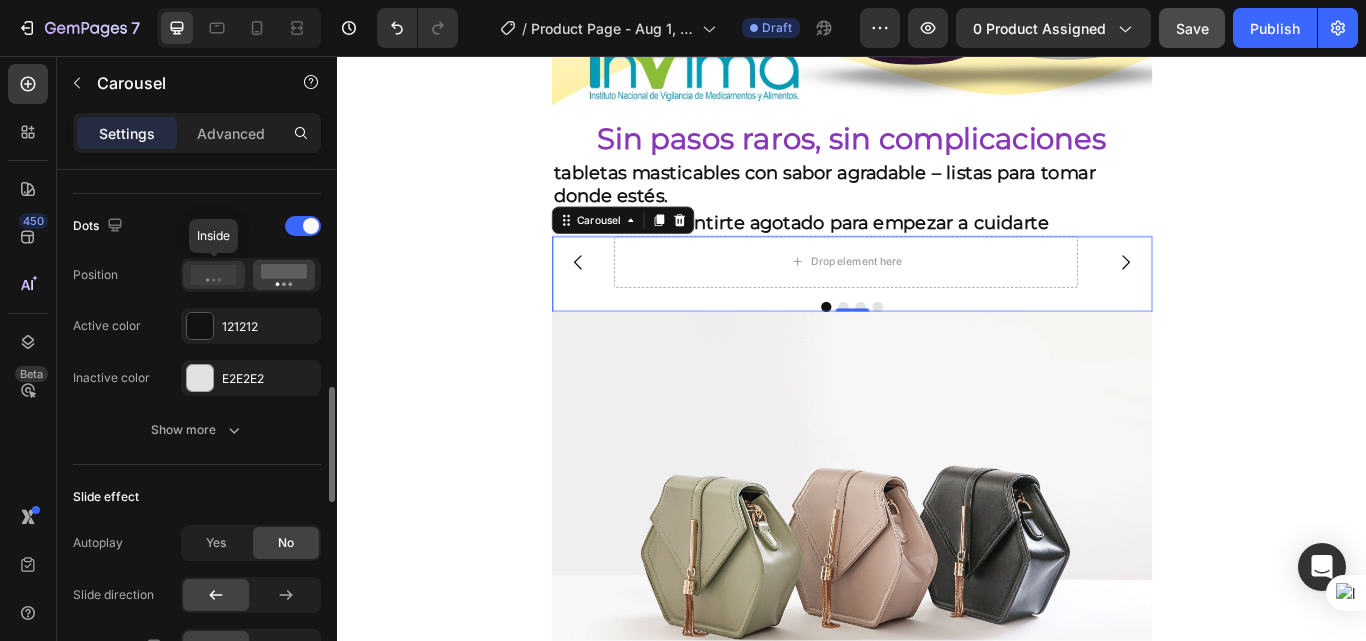 click 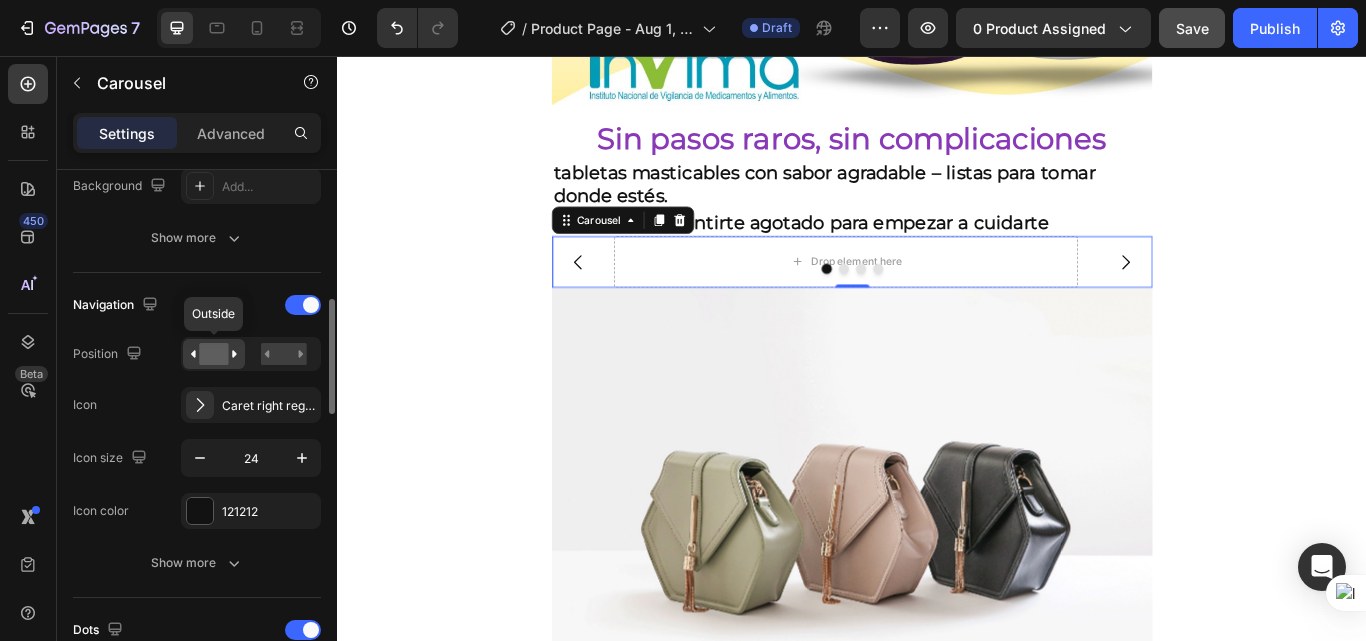 scroll, scrollTop: 496, scrollLeft: 0, axis: vertical 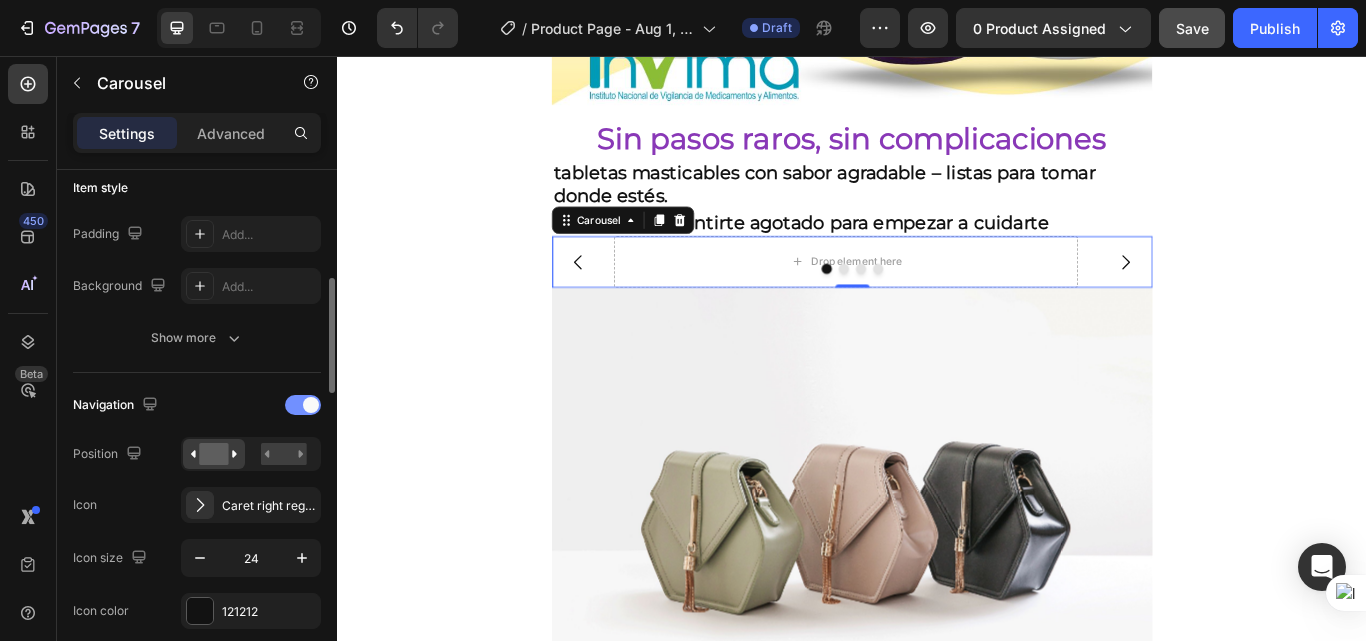click at bounding box center (303, 405) 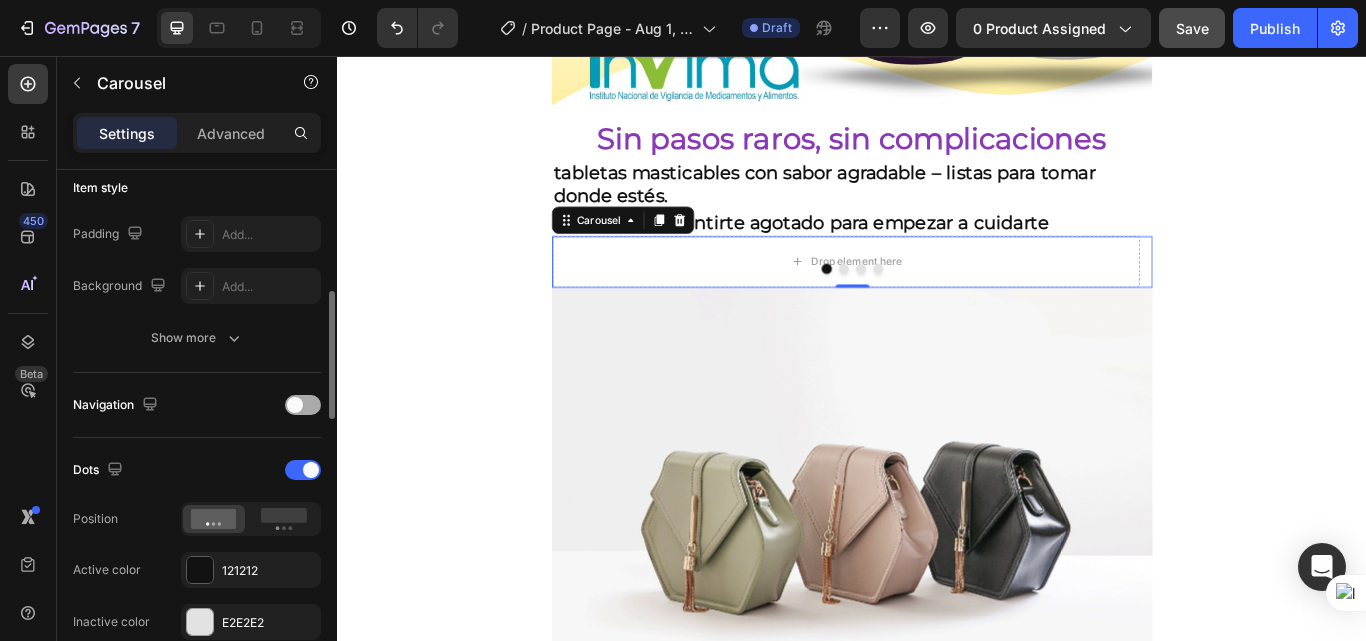 click at bounding box center (295, 405) 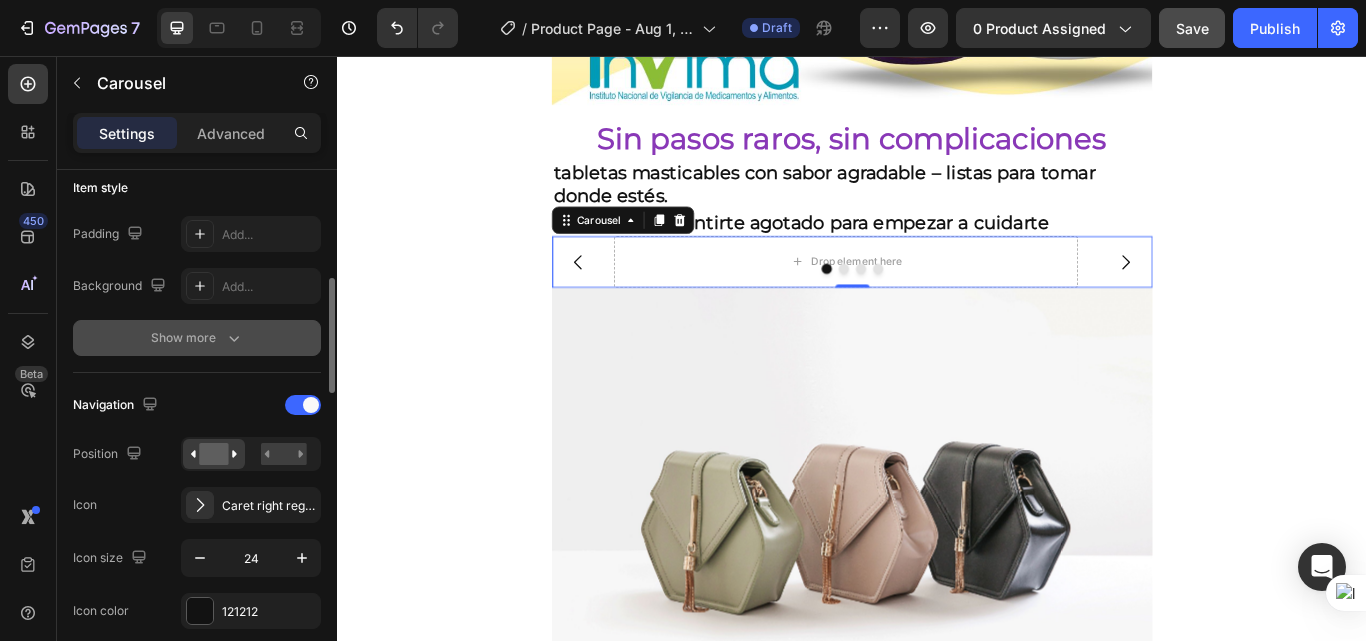 click on "Show more" at bounding box center (197, 338) 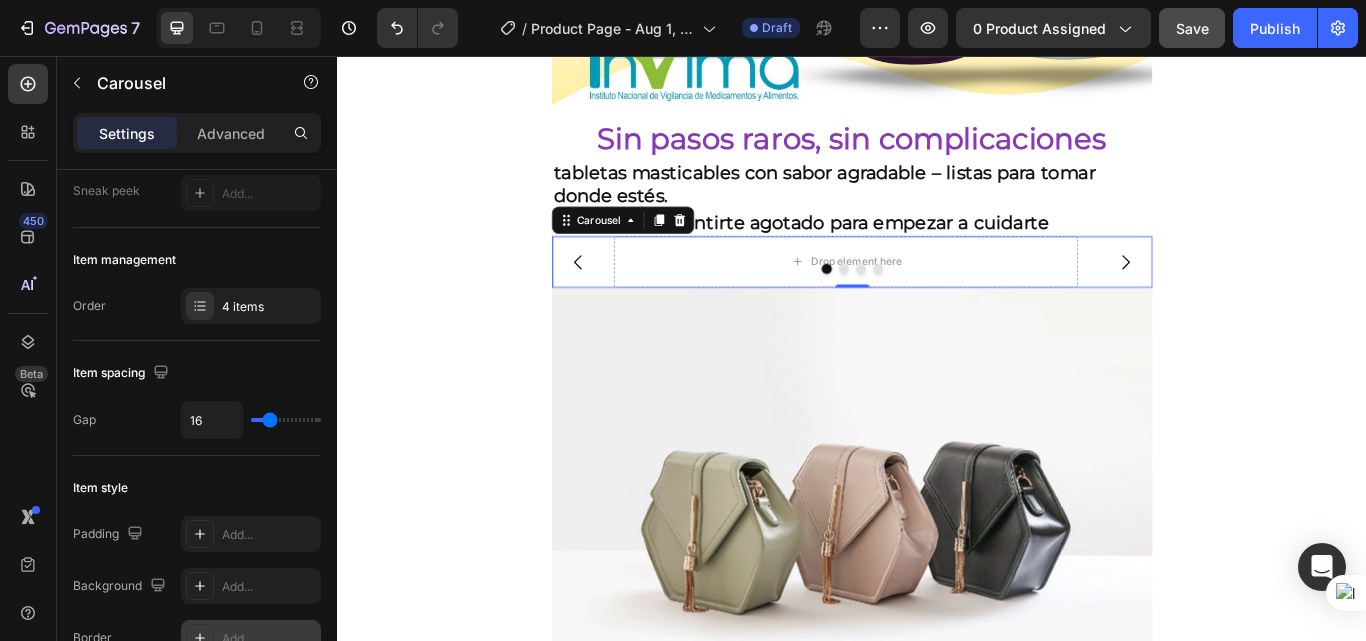 scroll, scrollTop: 0, scrollLeft: 0, axis: both 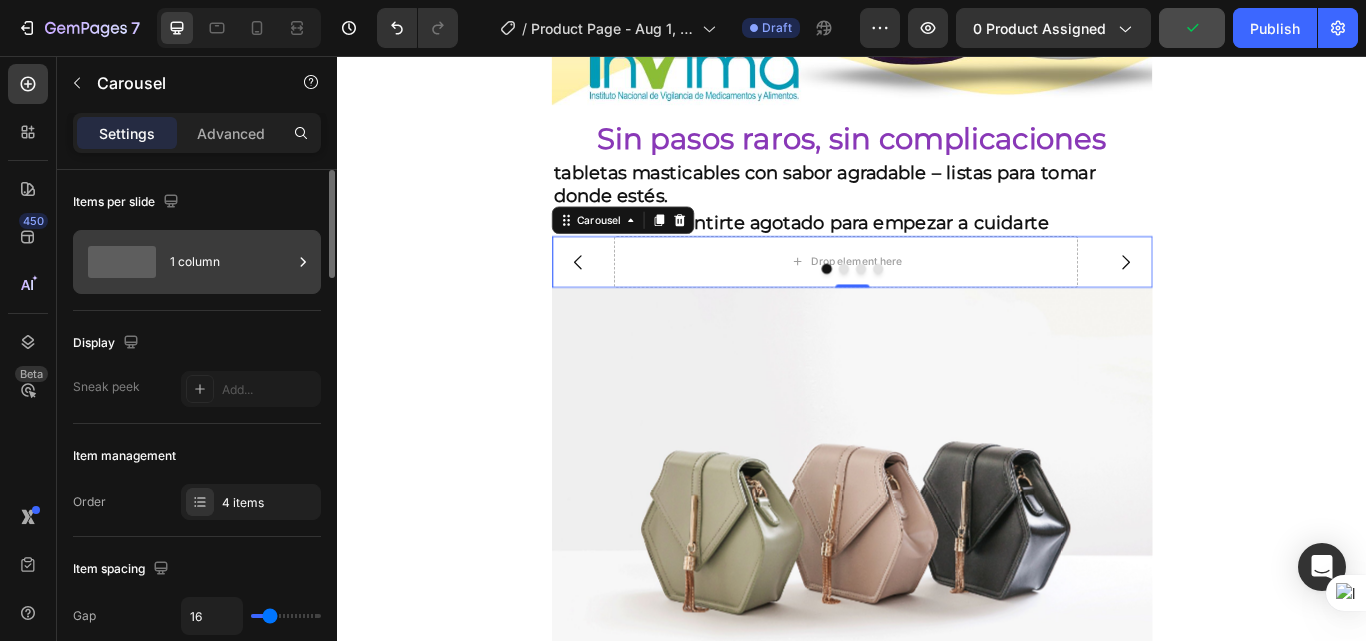 click 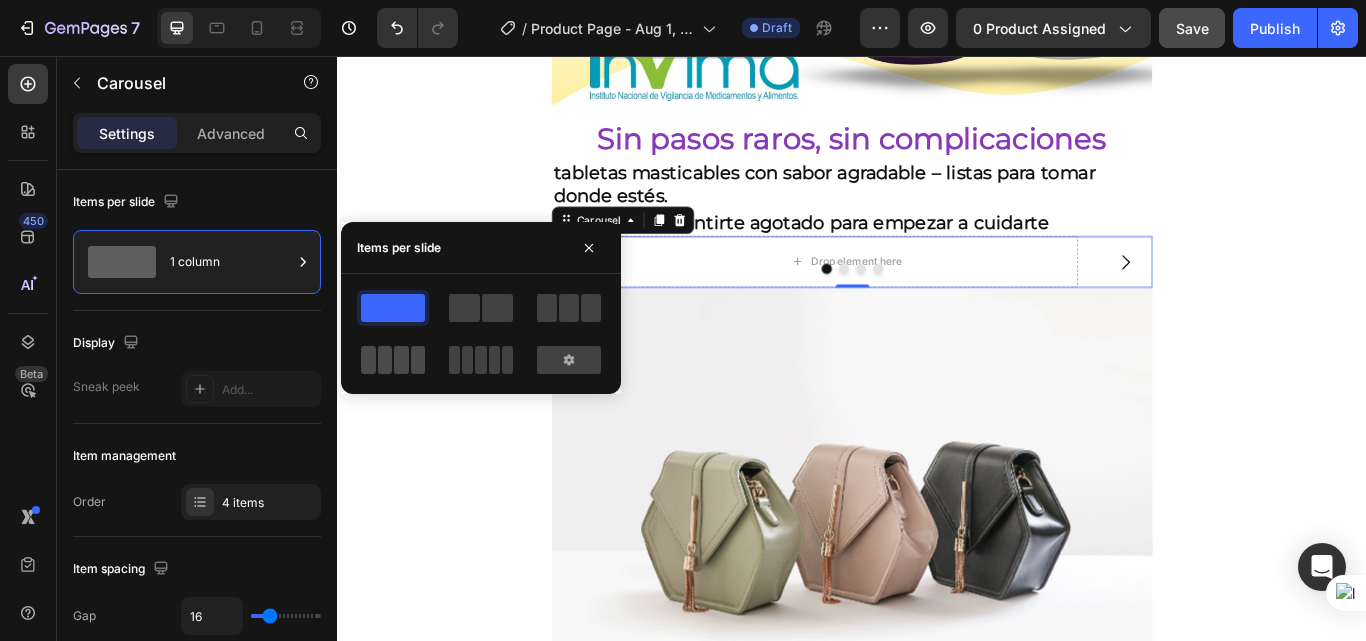 click 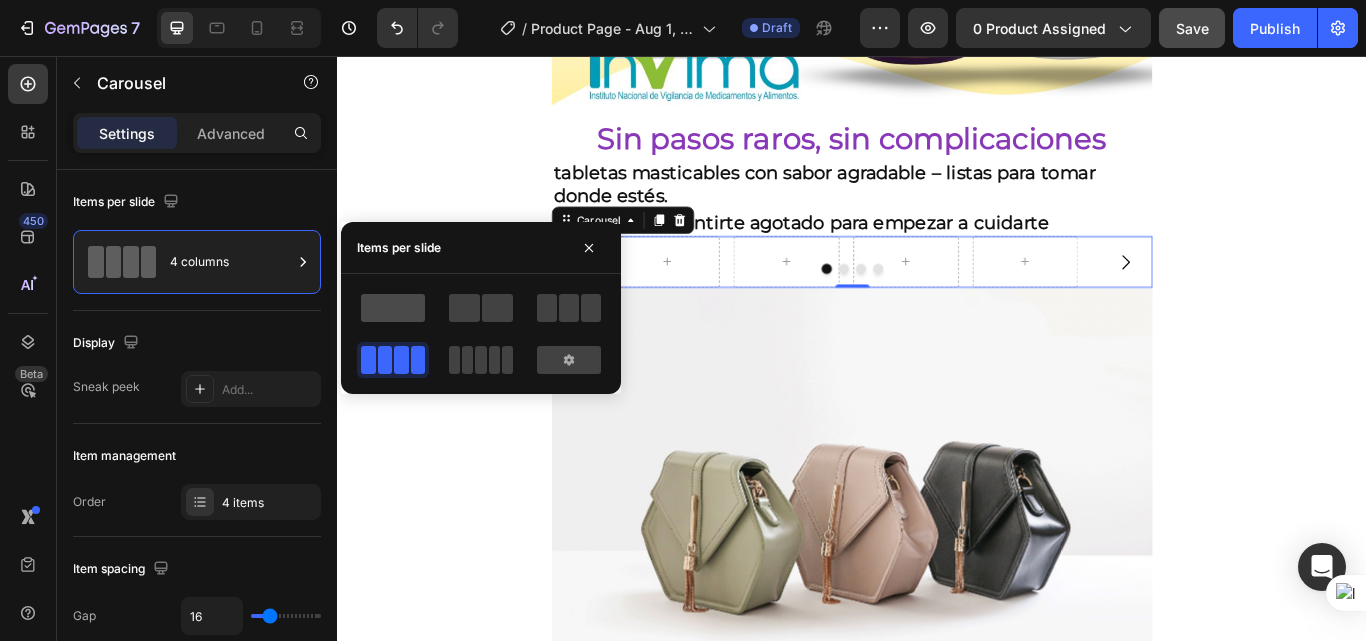 click 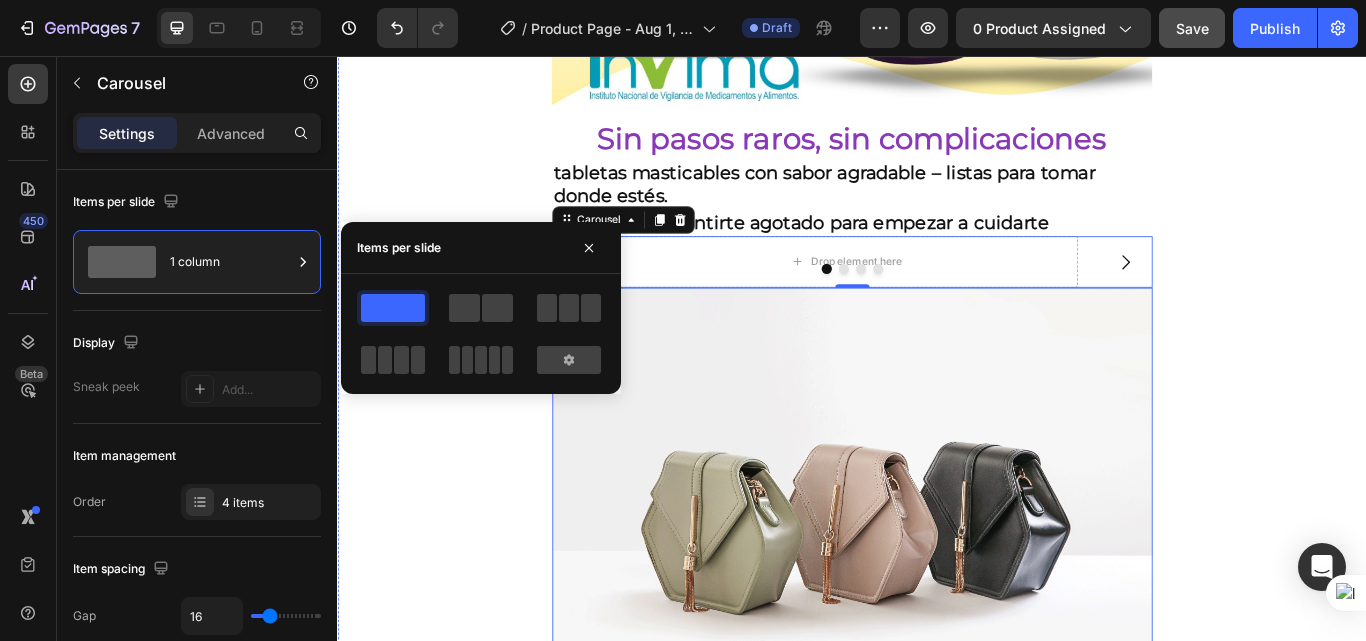click at bounding box center (937, 589) 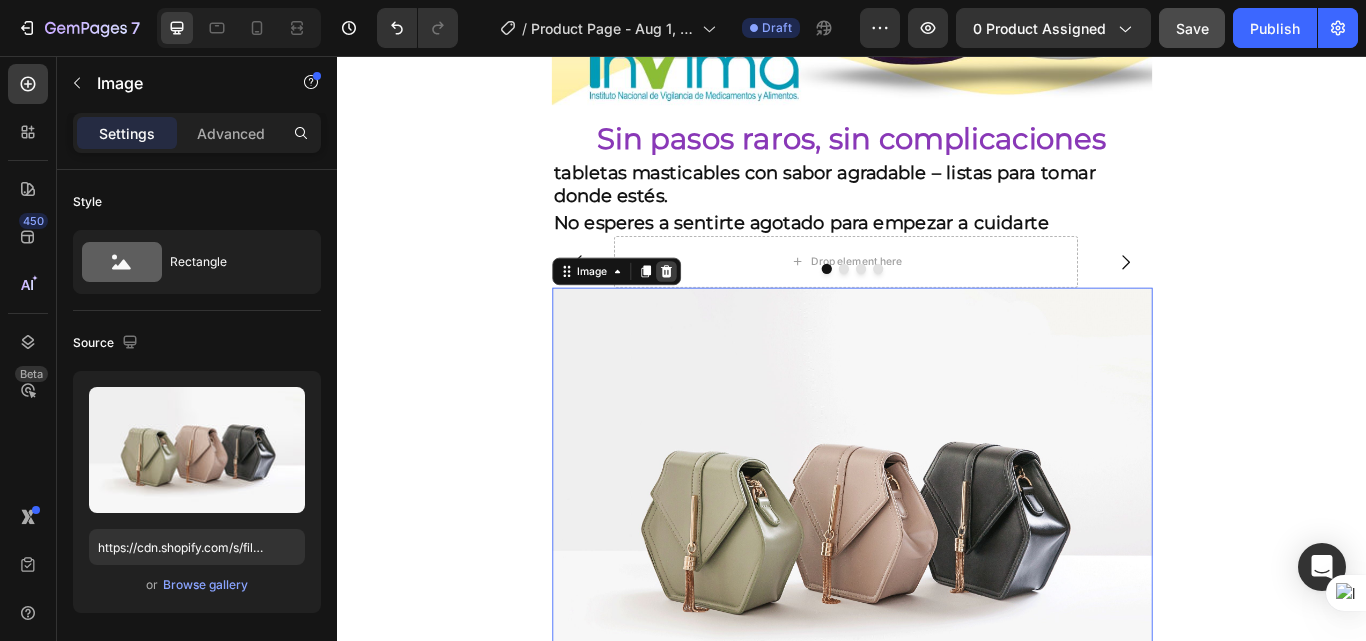 click 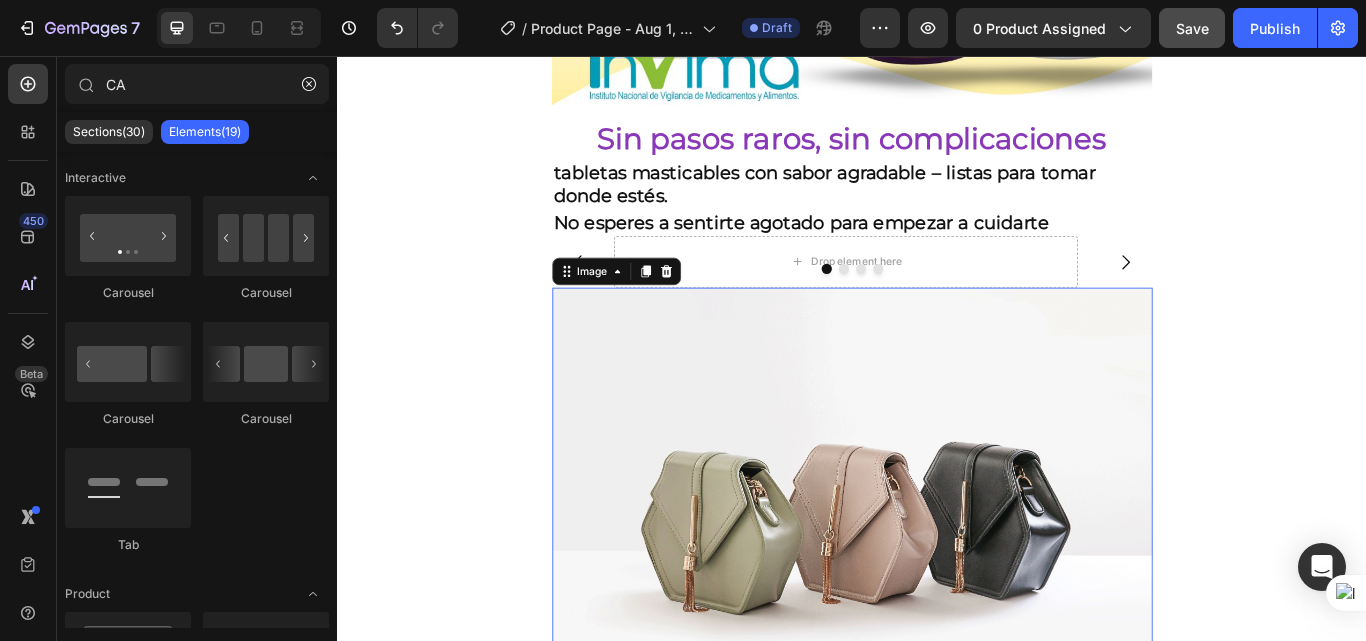 scroll, scrollTop: 3591, scrollLeft: 0, axis: vertical 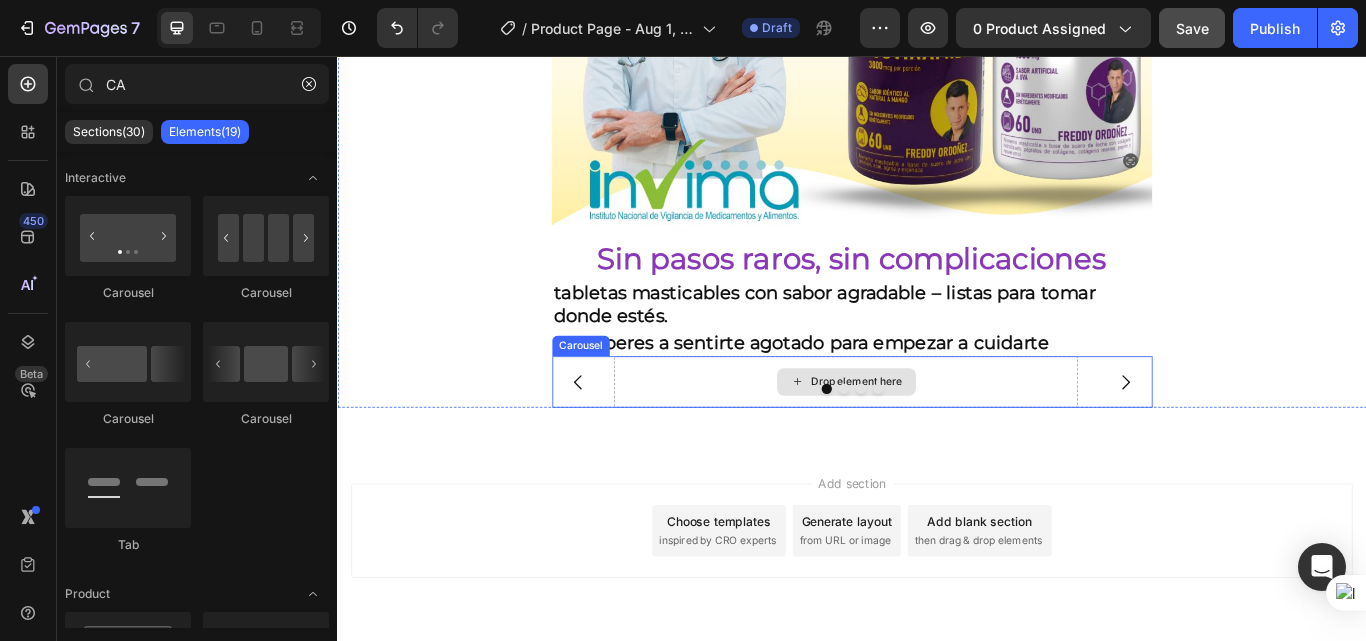 click on "Drop element here" at bounding box center [929, 437] 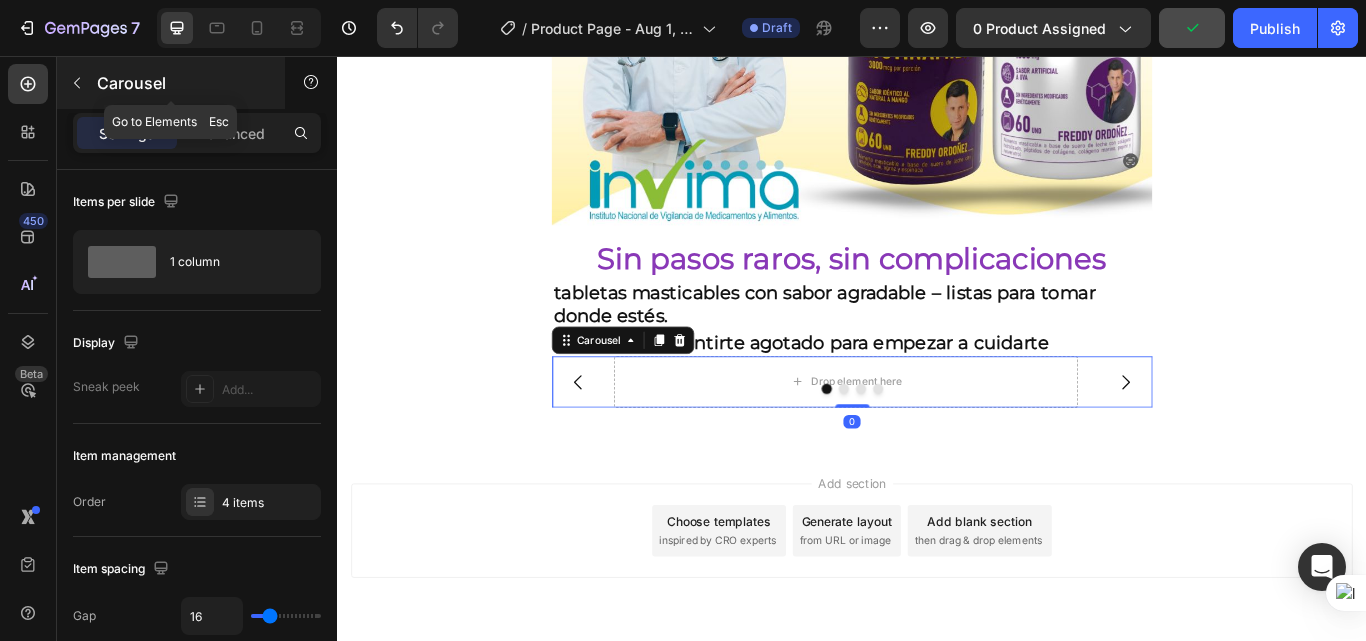 click 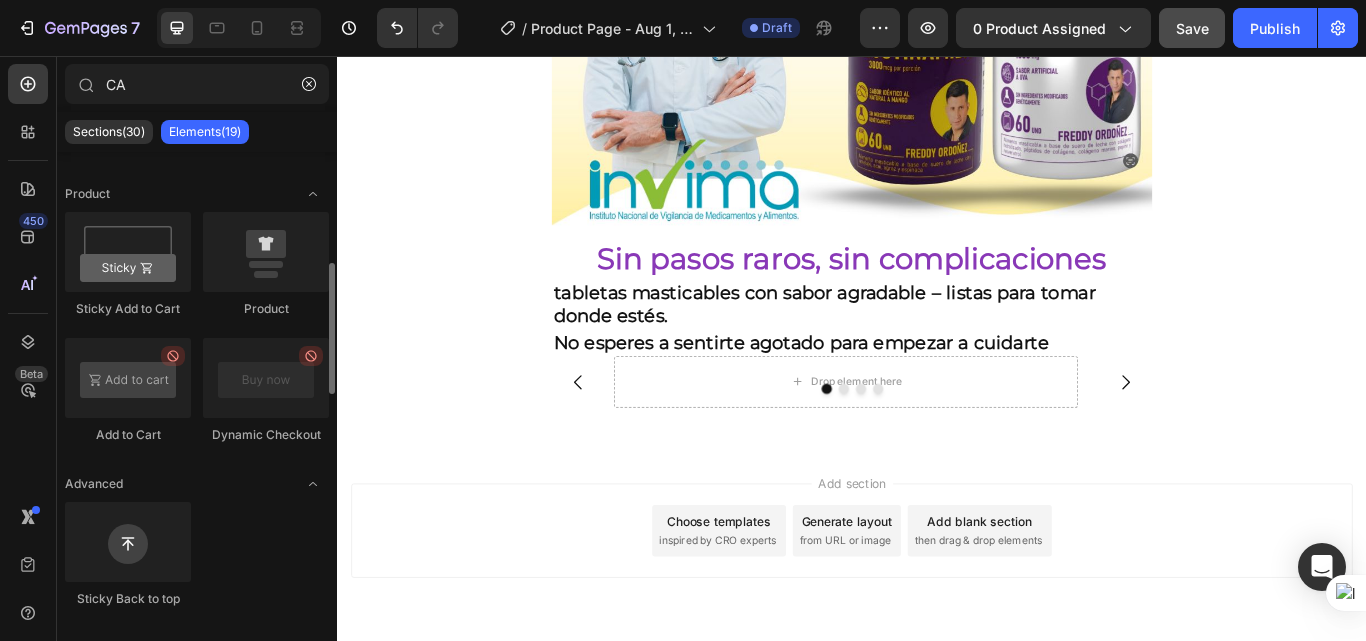 scroll, scrollTop: 0, scrollLeft: 0, axis: both 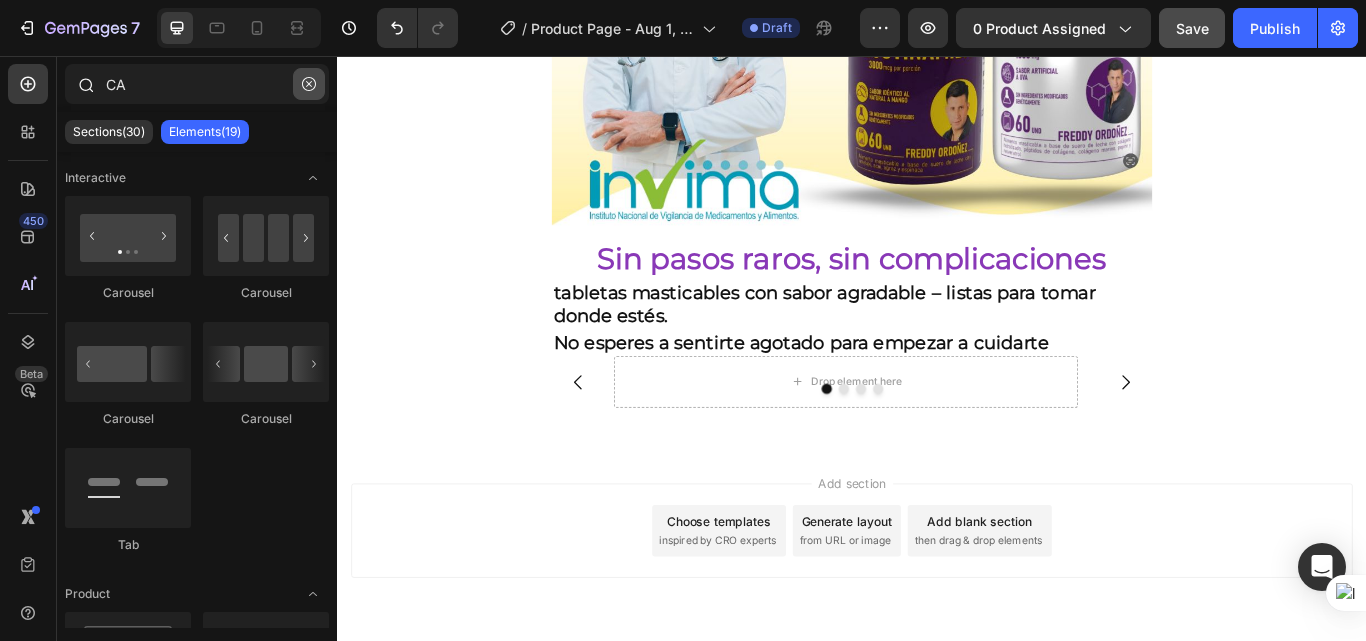 click at bounding box center [309, 84] 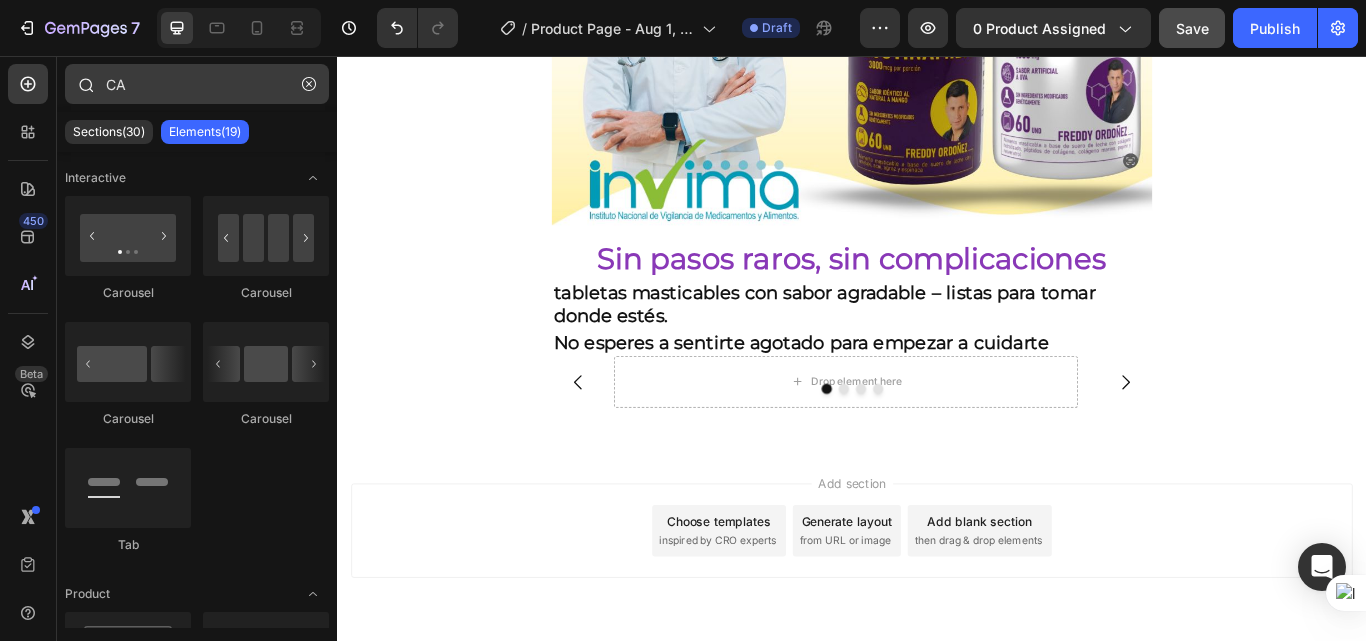 type 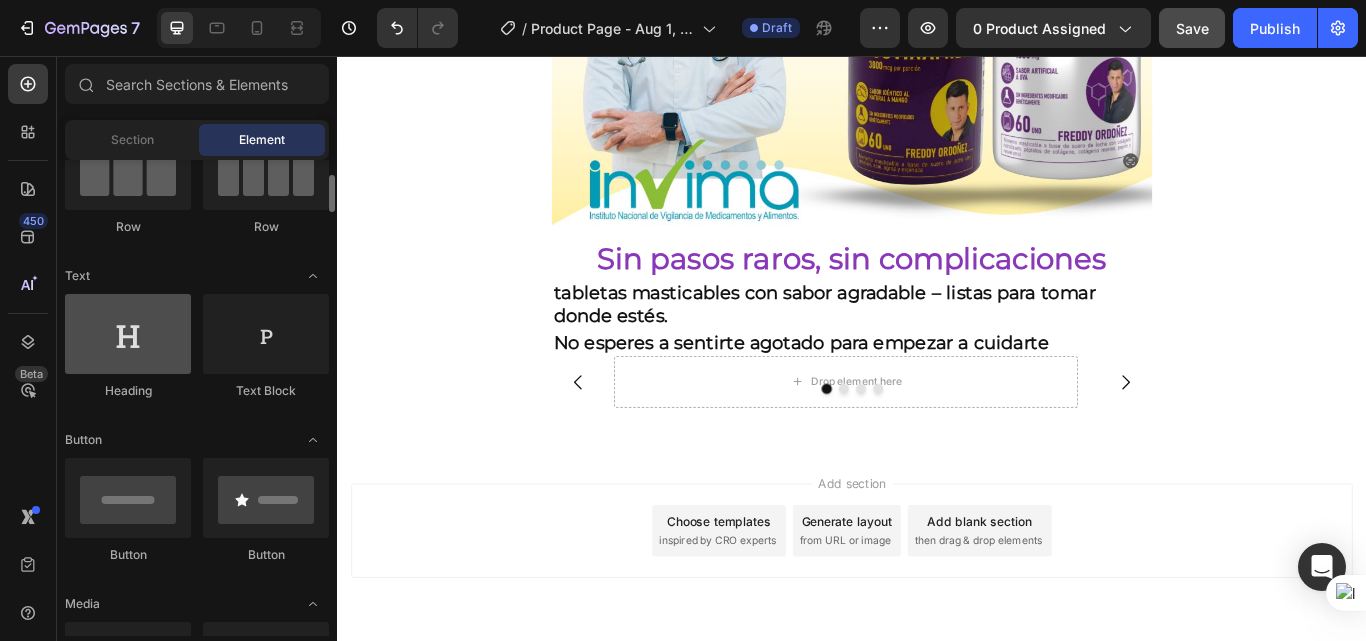 scroll, scrollTop: 300, scrollLeft: 0, axis: vertical 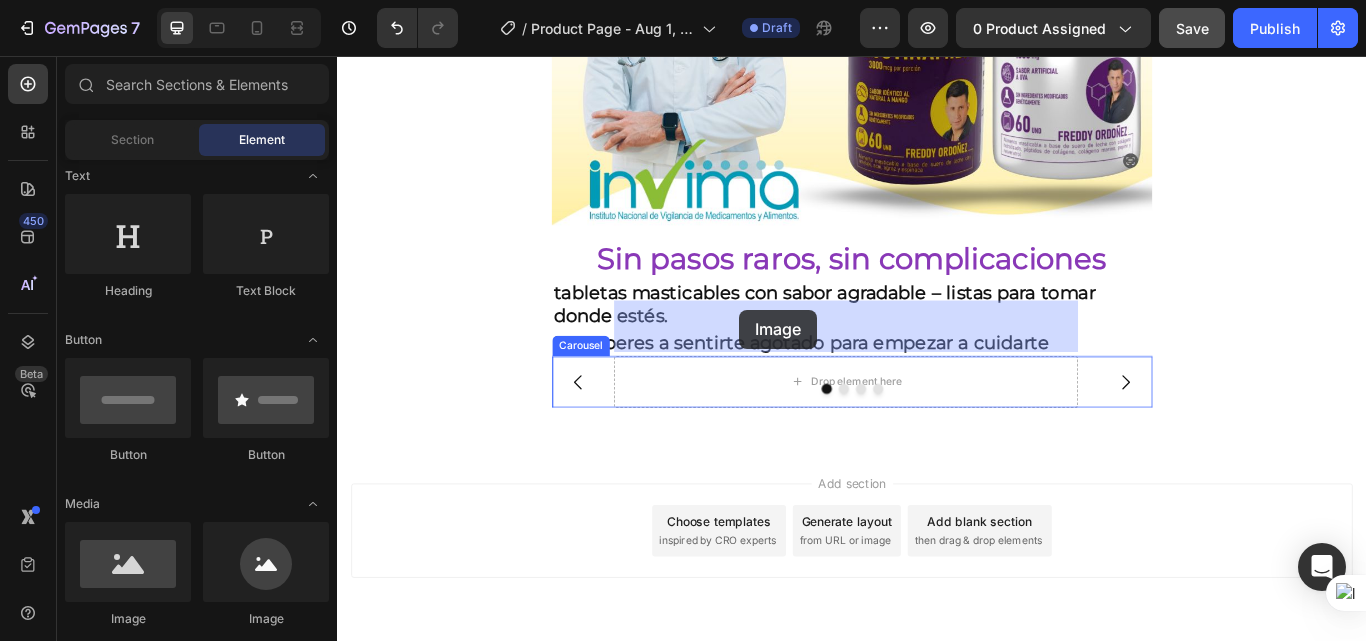 drag, startPoint x: 446, startPoint y: 621, endPoint x: 806, endPoint y: 352, distance: 449.40073 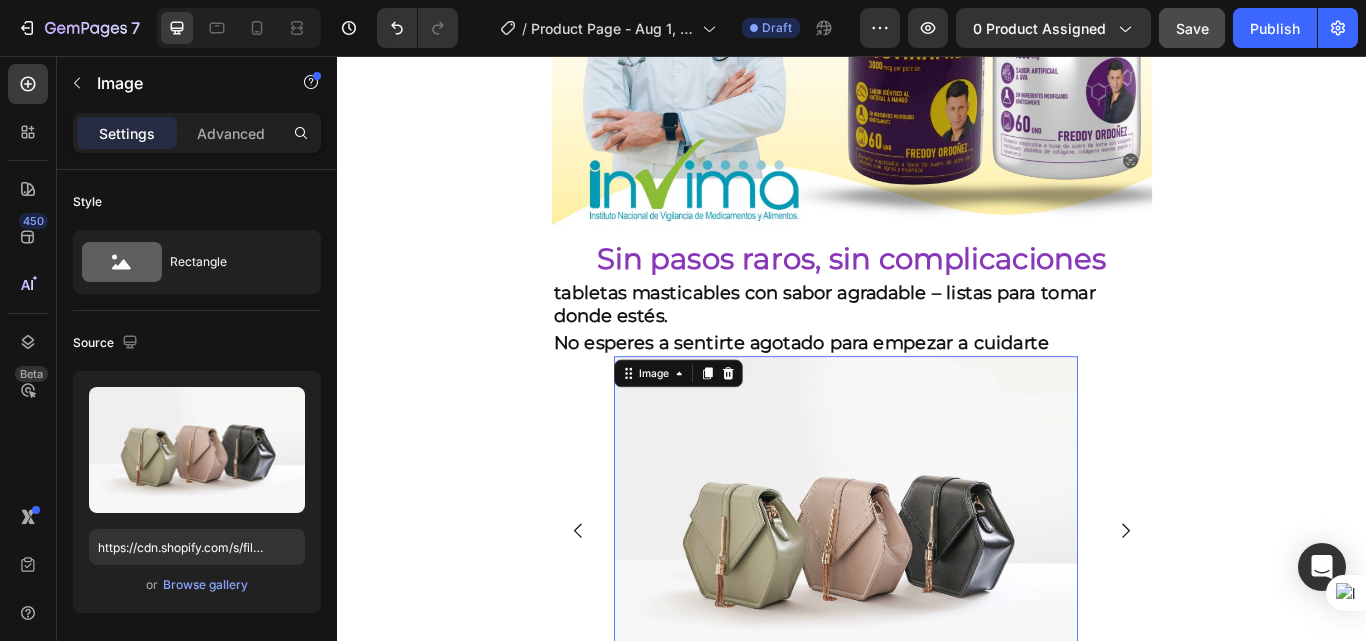 scroll, scrollTop: 3731, scrollLeft: 0, axis: vertical 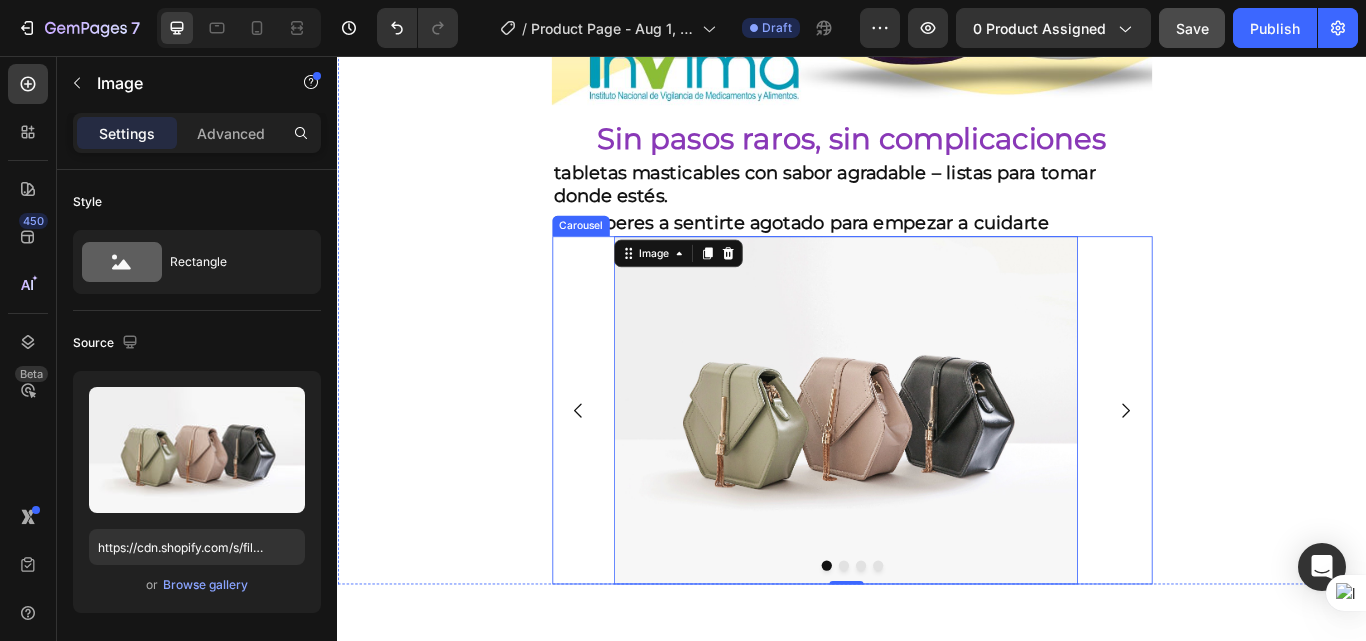 click 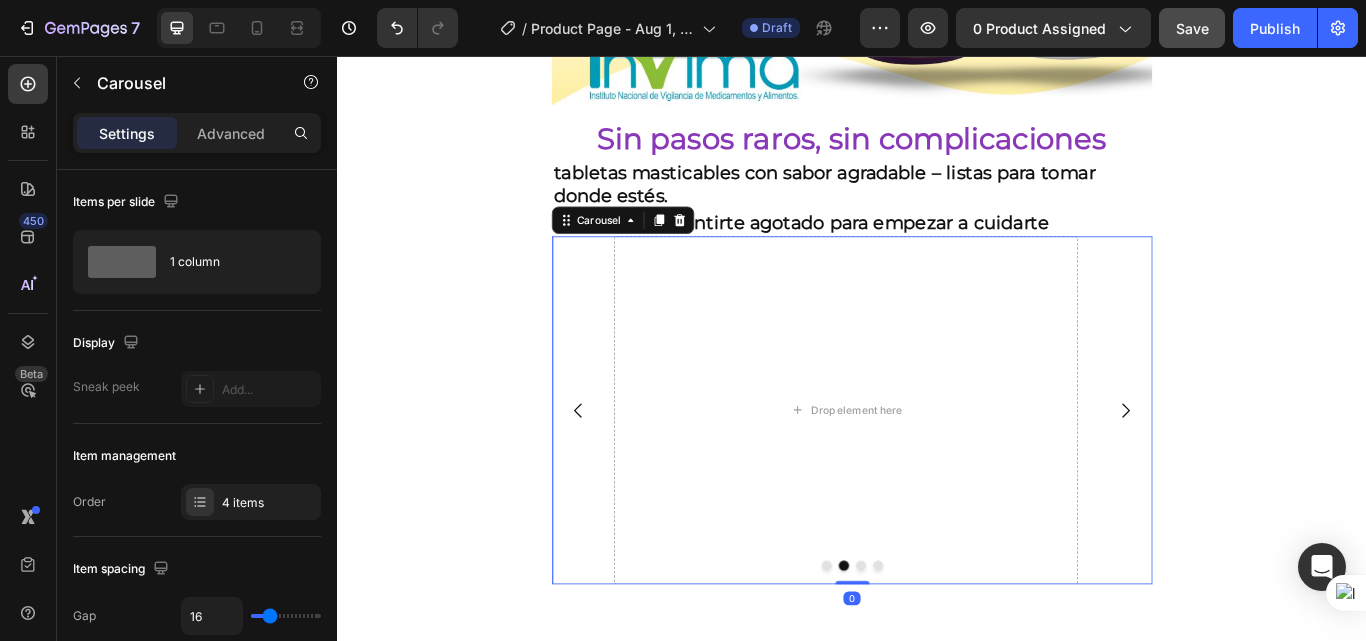 click 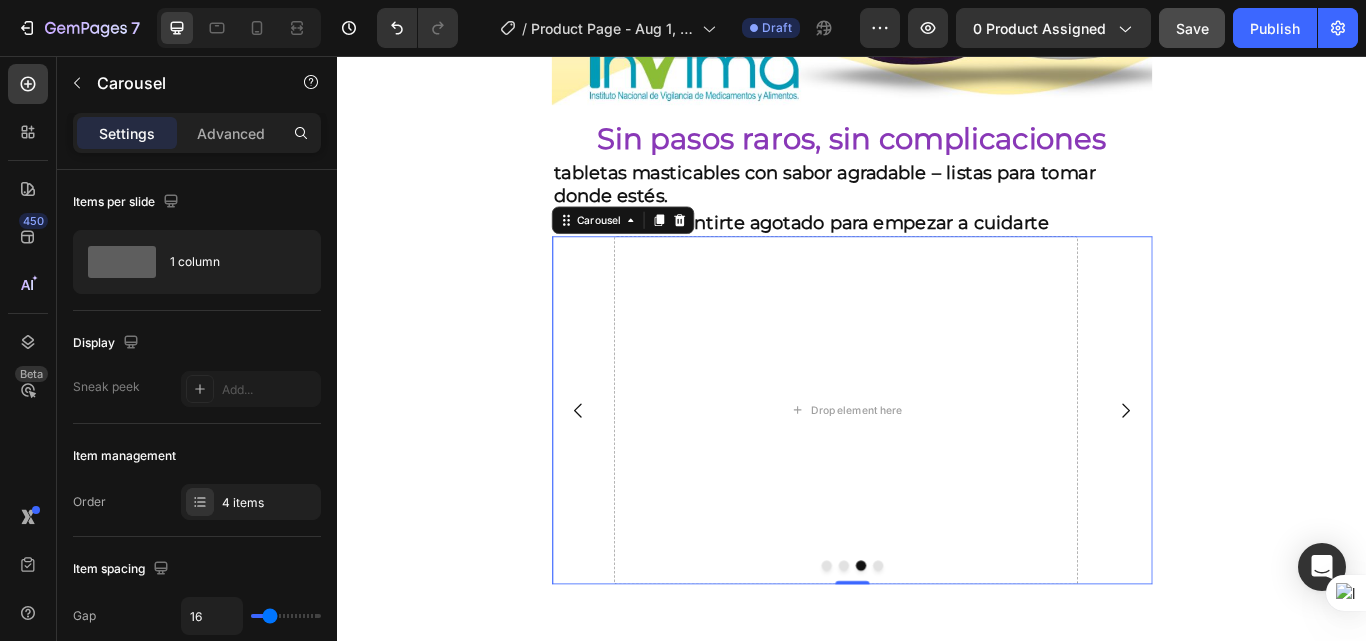 click 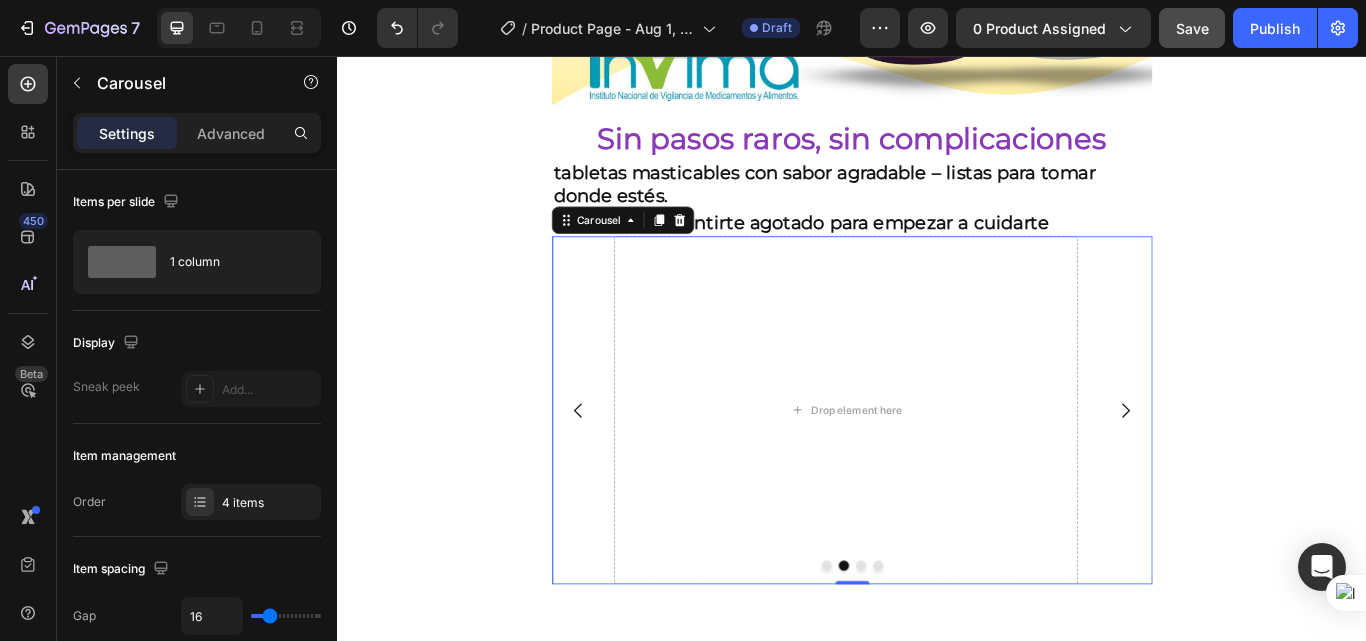 click 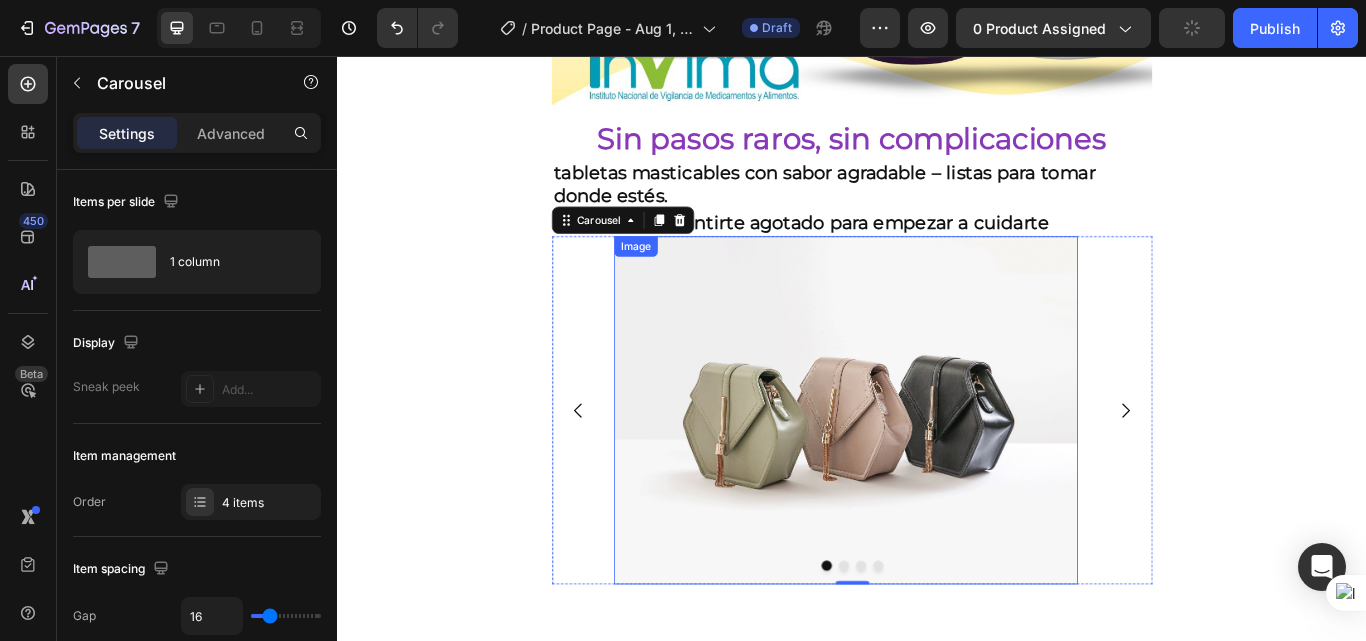 scroll, scrollTop: 3631, scrollLeft: 0, axis: vertical 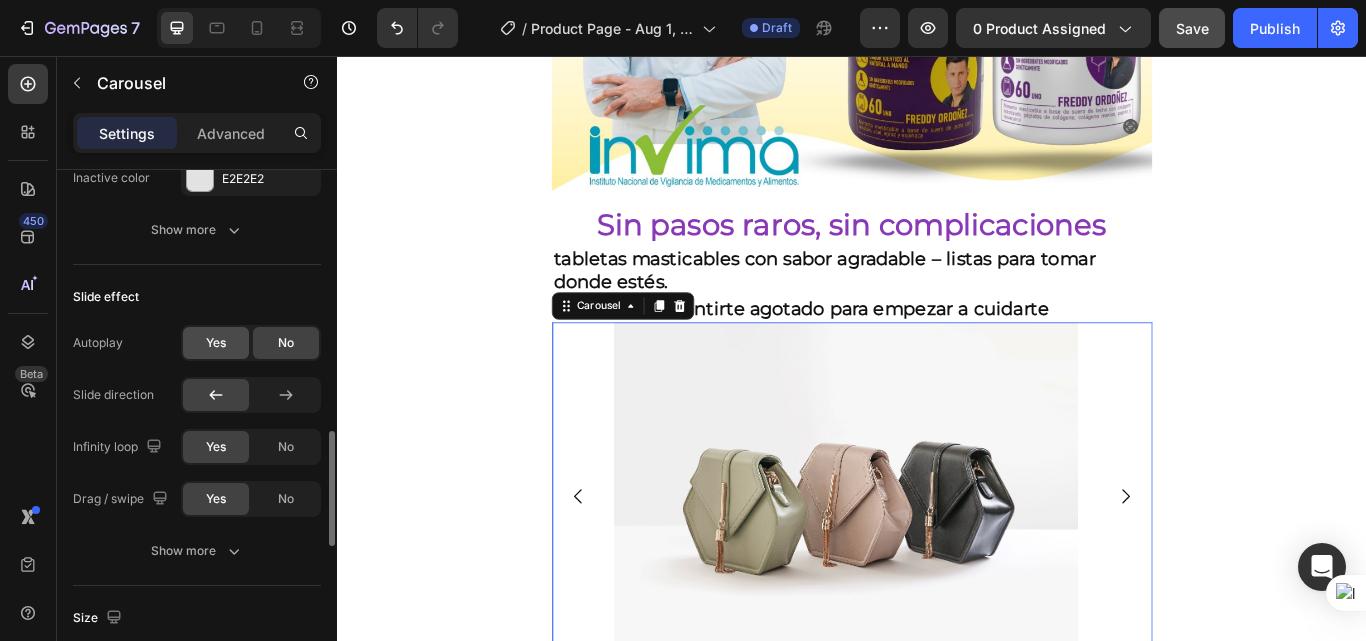 click on "Yes" 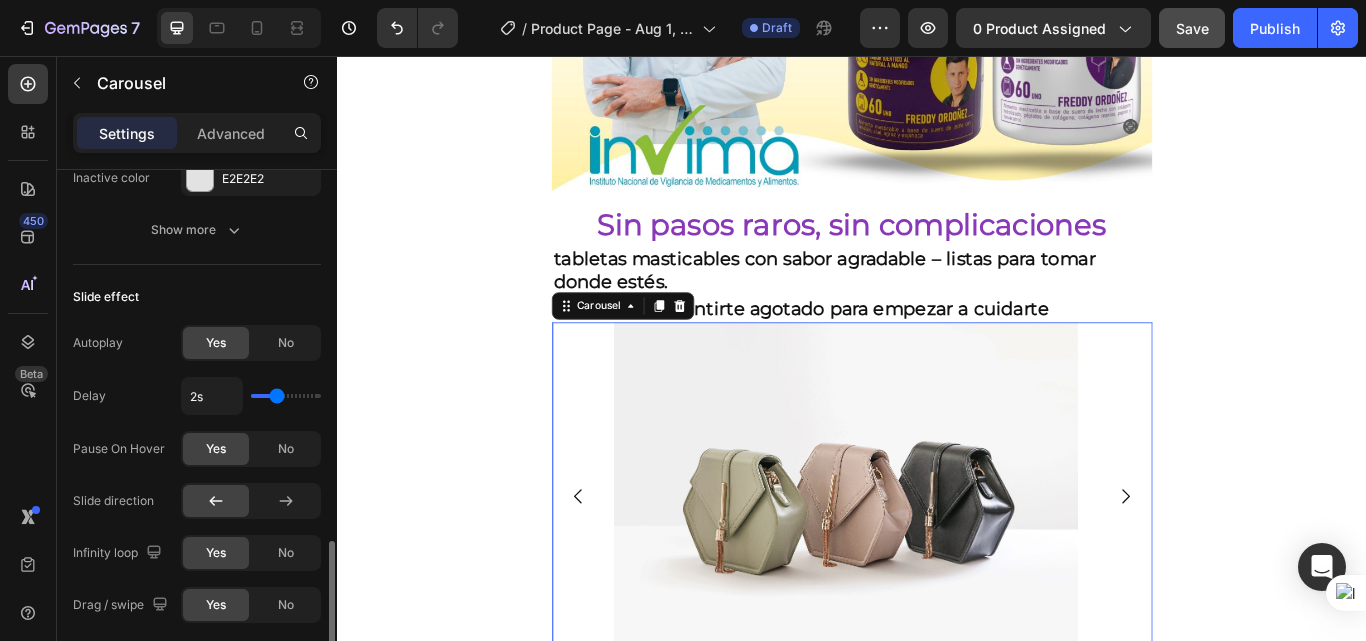 scroll, scrollTop: 1400, scrollLeft: 0, axis: vertical 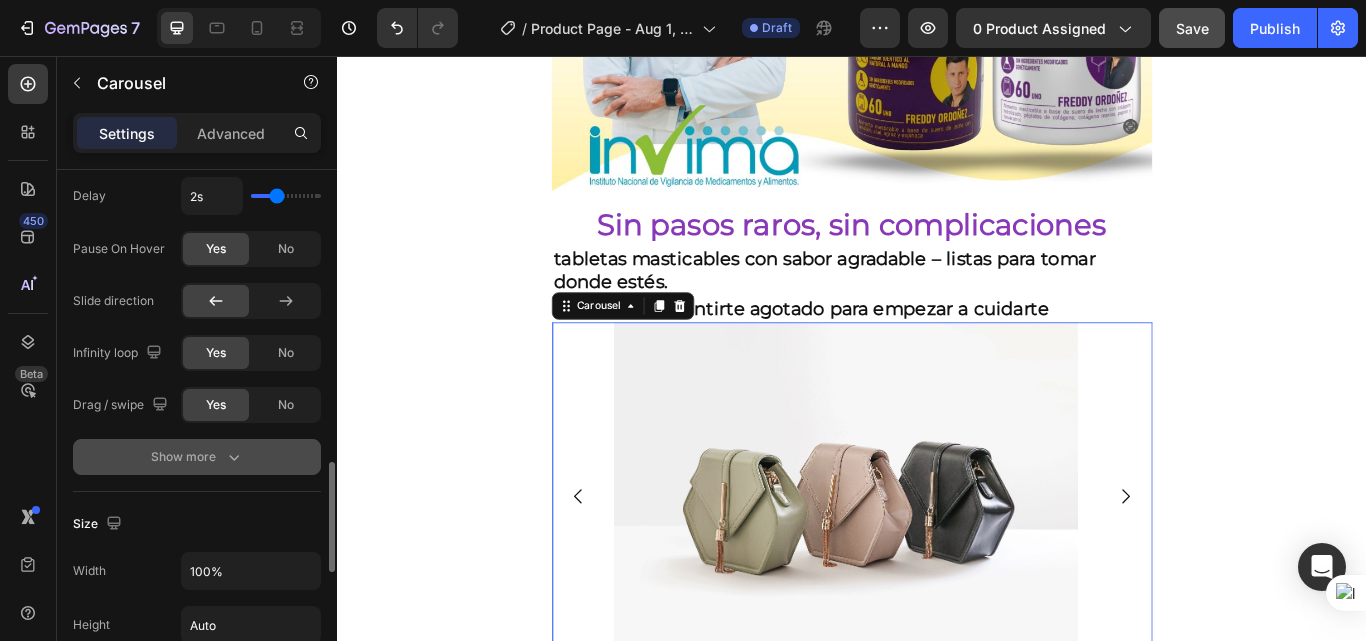 click on "Show more" at bounding box center [197, 457] 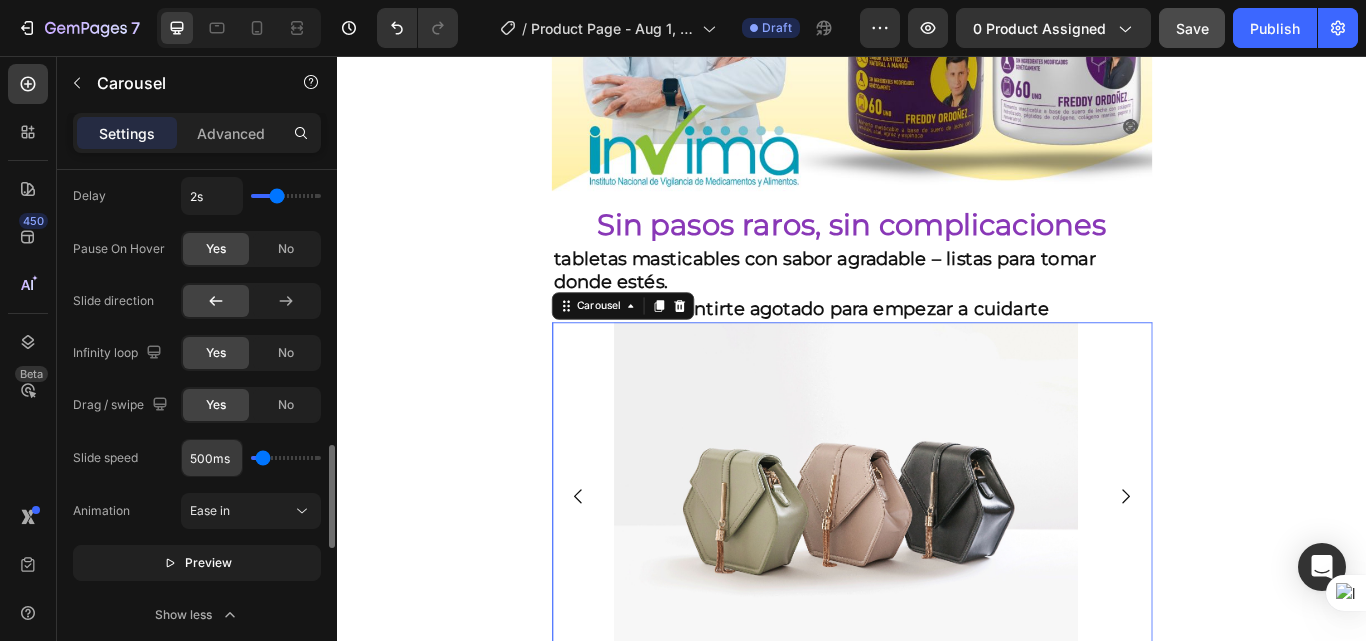 scroll, scrollTop: 1500, scrollLeft: 0, axis: vertical 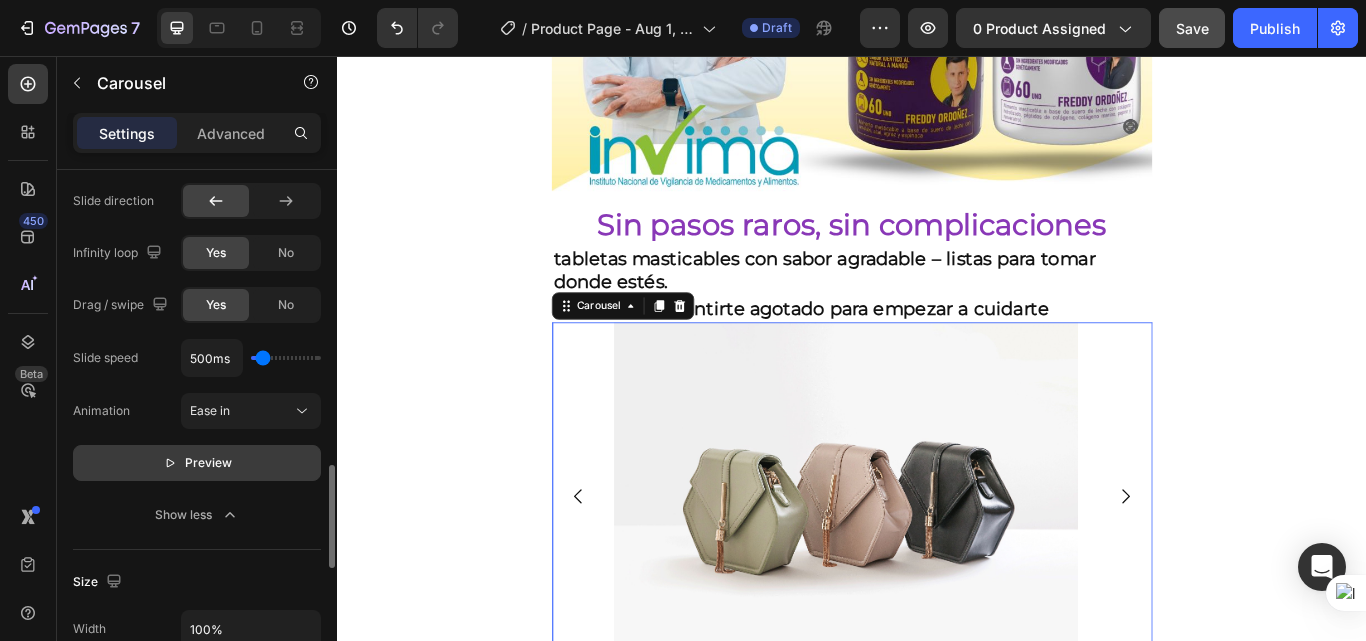 click on "Preview" at bounding box center [208, 463] 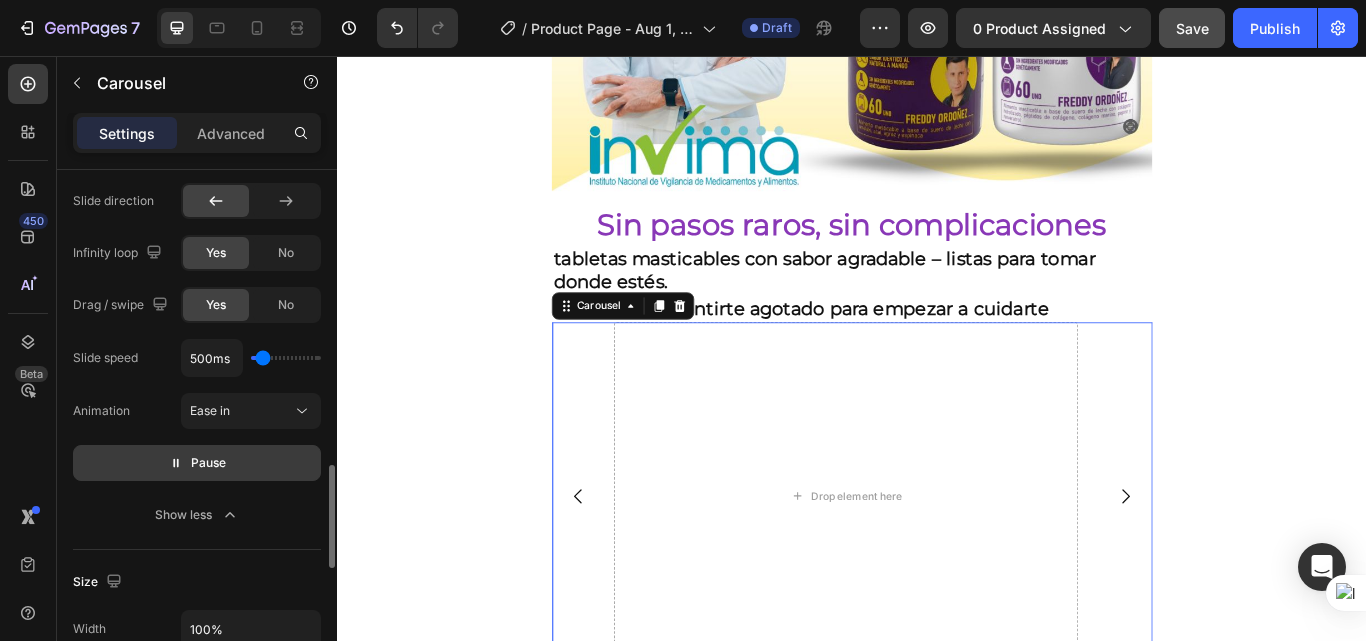 click on "Pause" at bounding box center (208, 463) 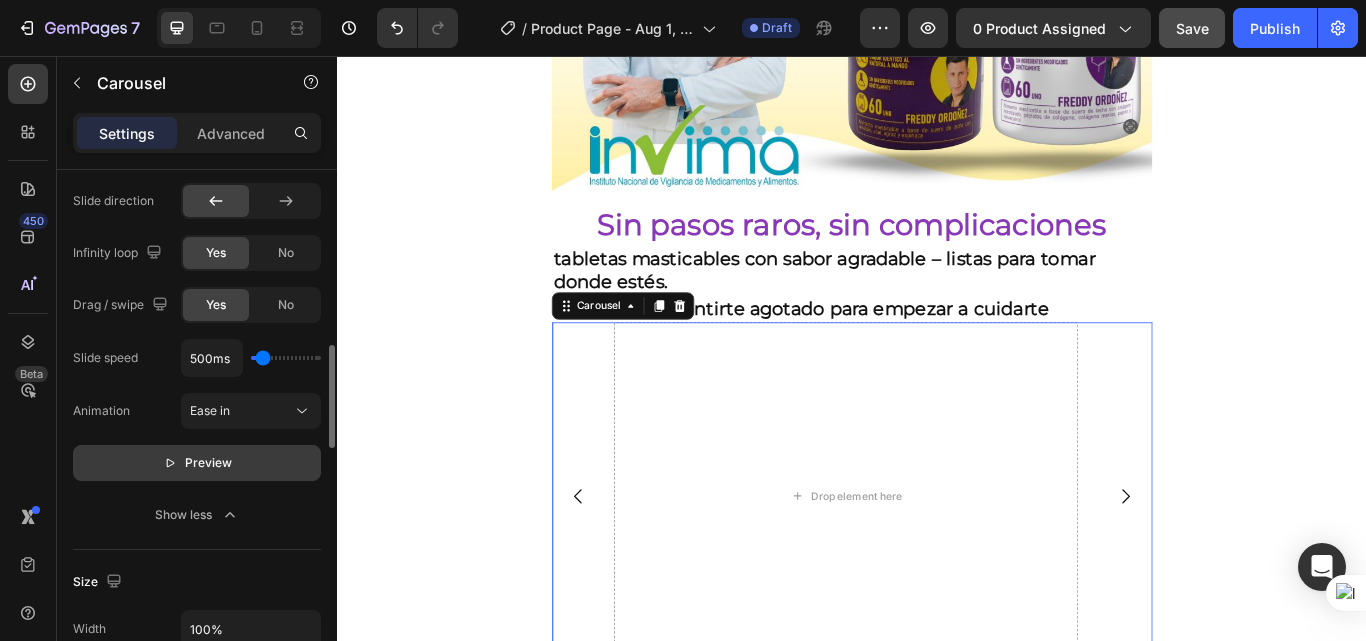 scroll, scrollTop: 1300, scrollLeft: 0, axis: vertical 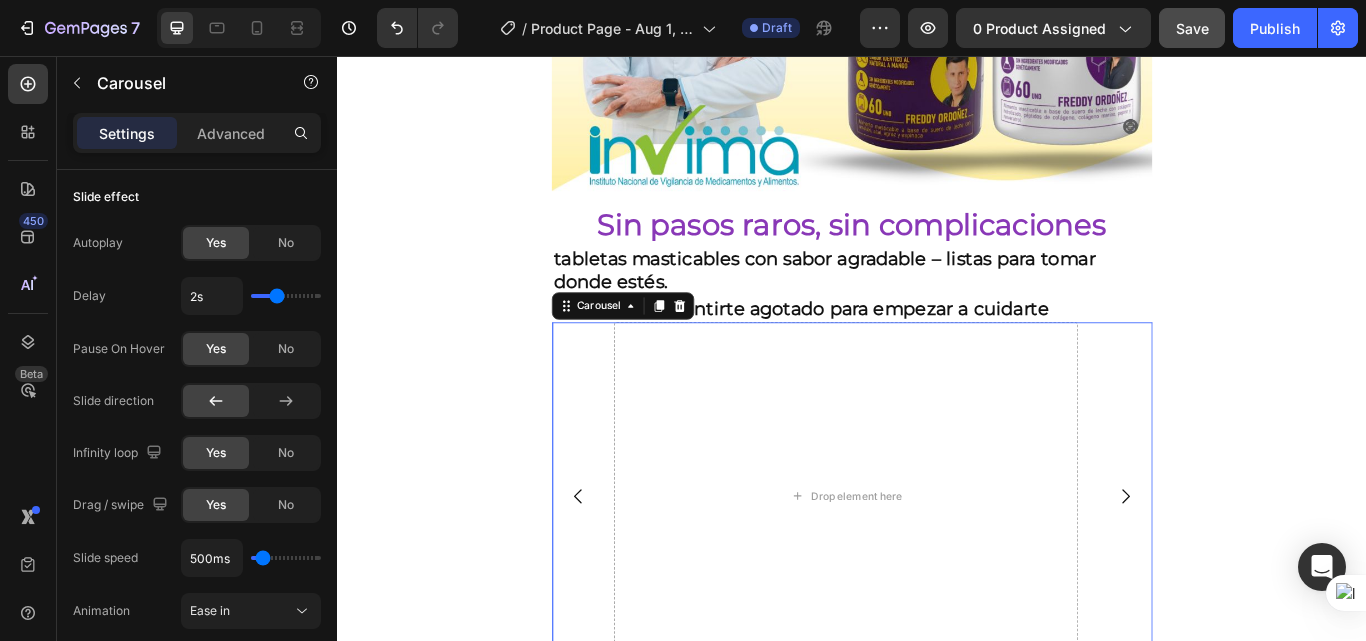 click 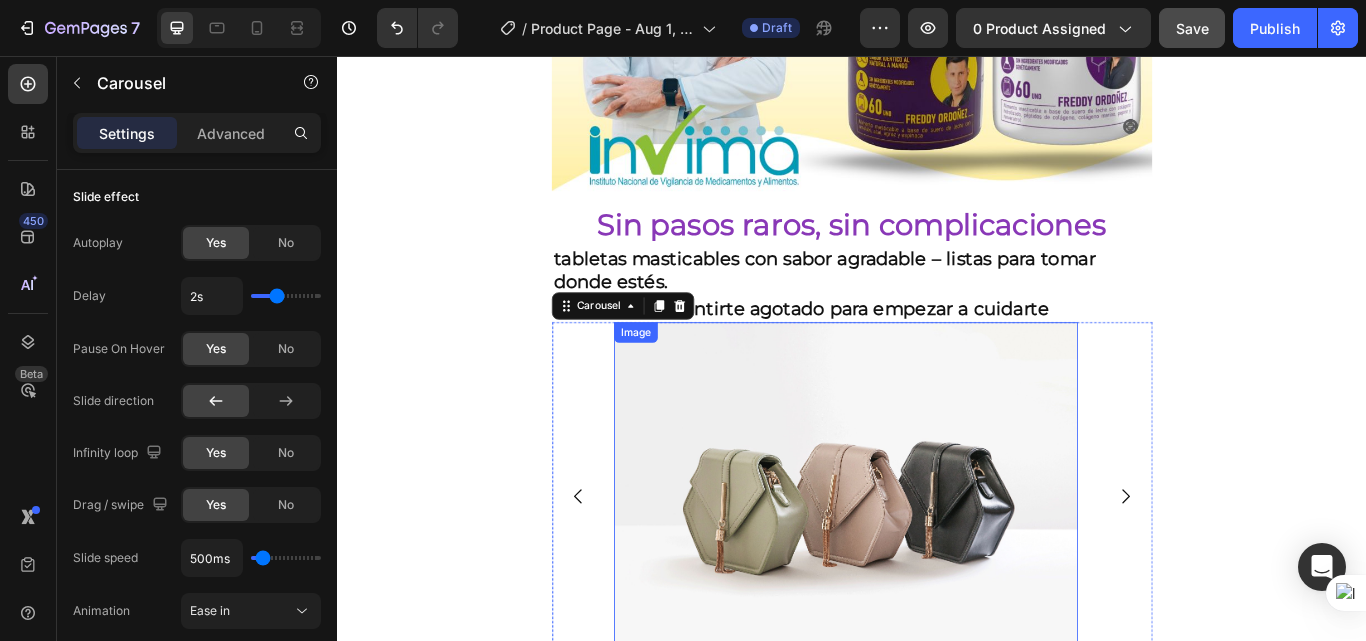 click at bounding box center (929, 570) 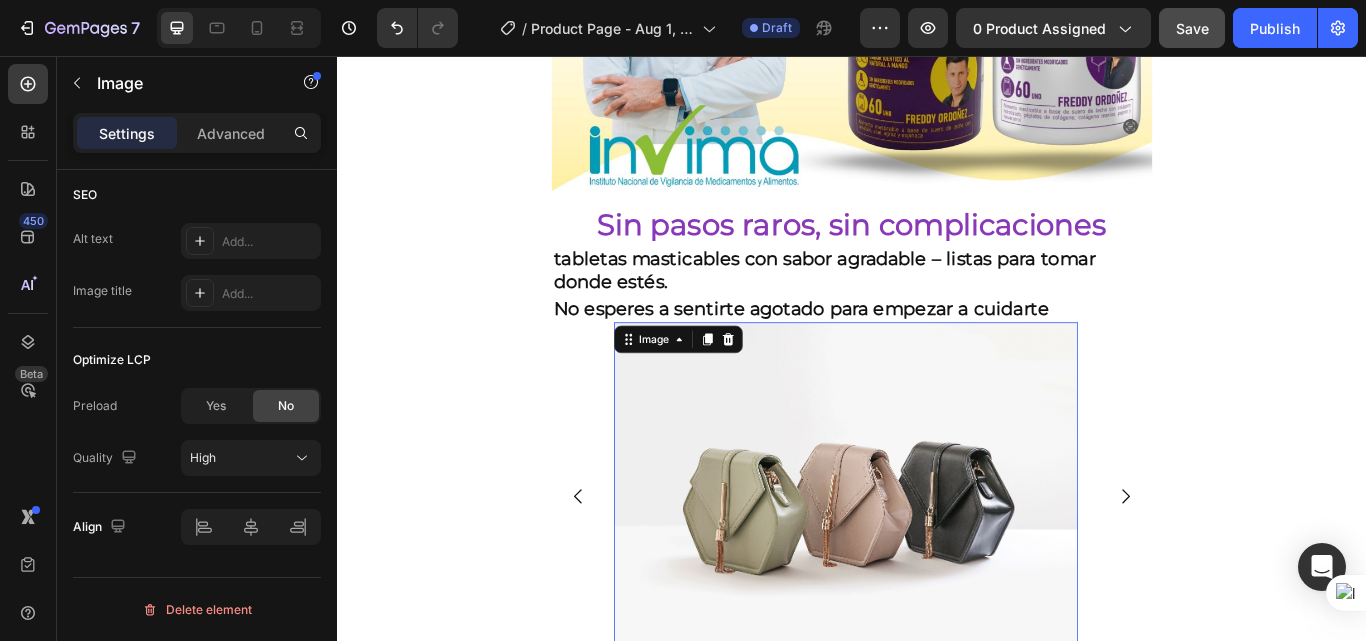 scroll, scrollTop: 0, scrollLeft: 0, axis: both 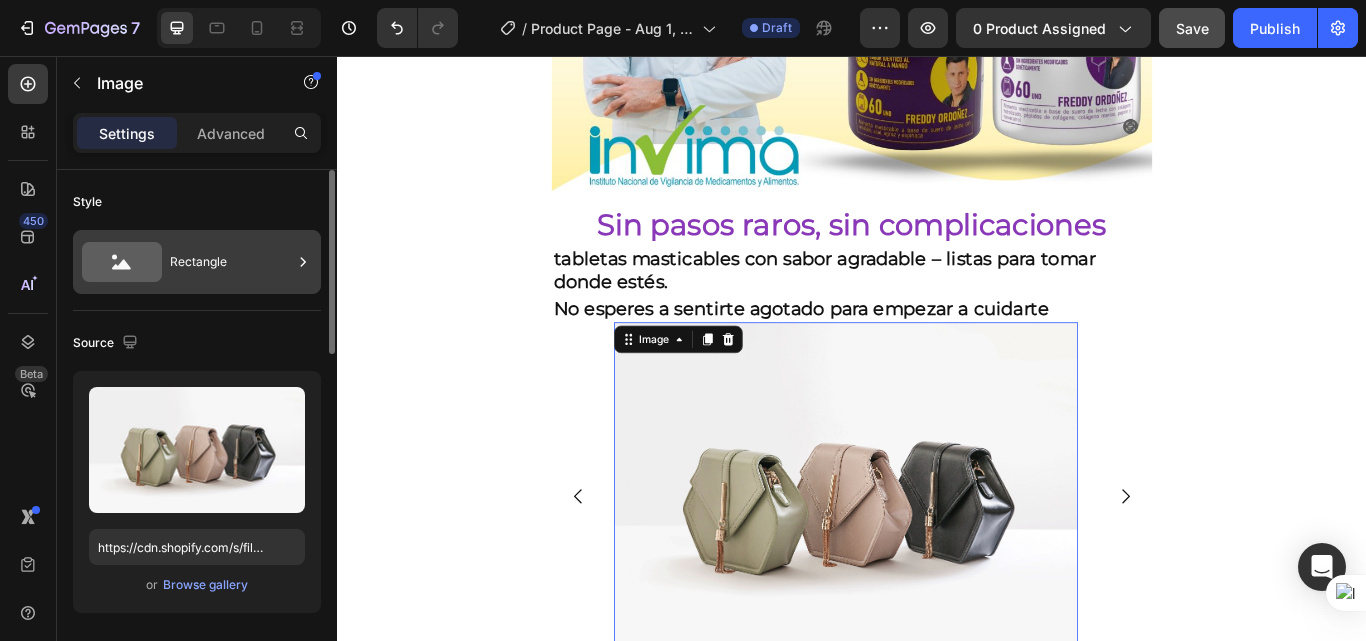 click on "Rectangle" at bounding box center (231, 262) 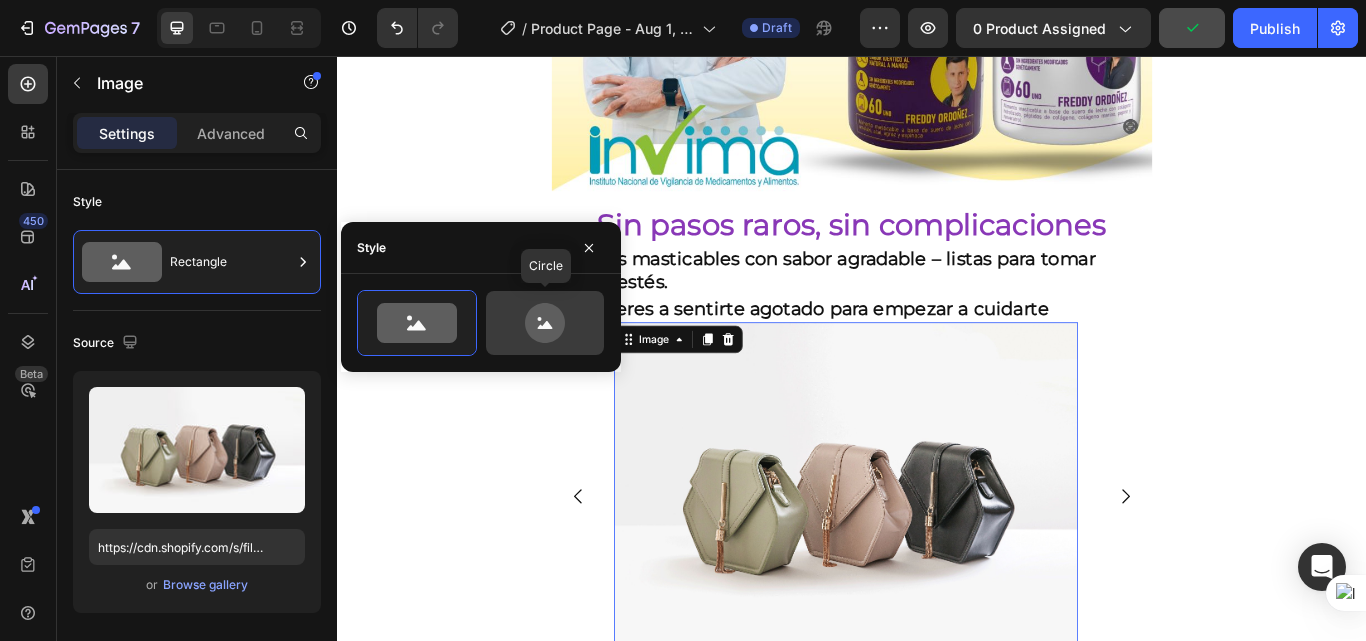 click 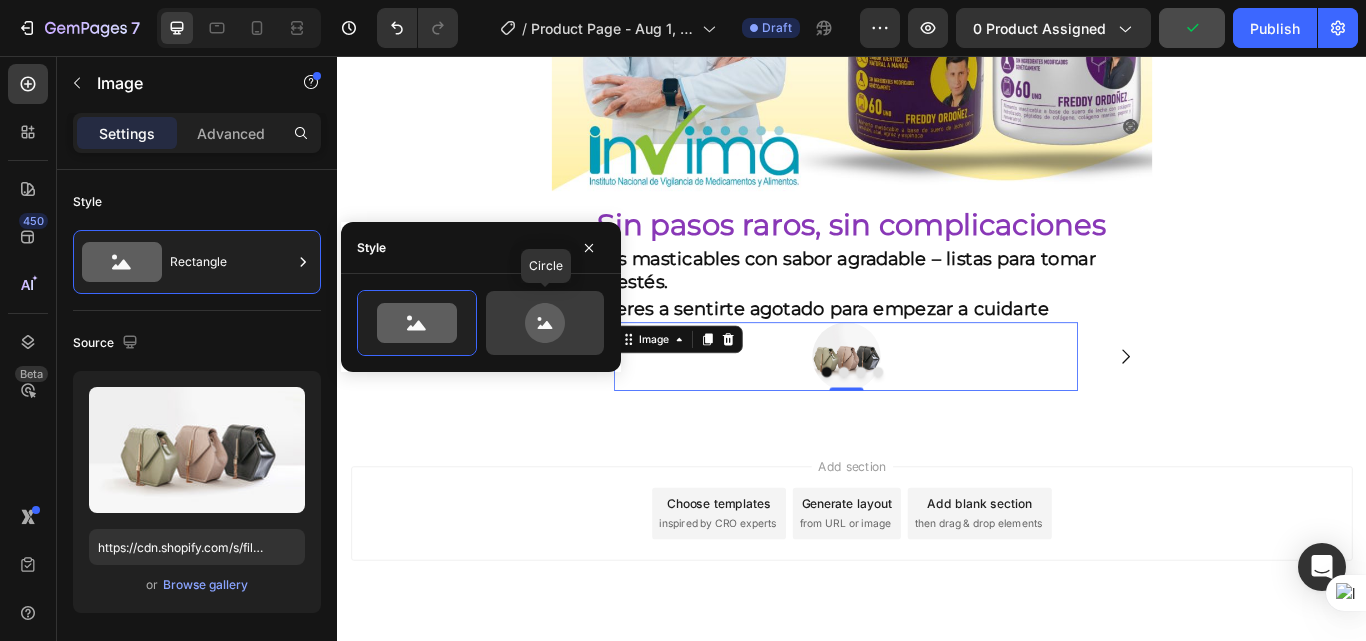 scroll, scrollTop: 3611, scrollLeft: 0, axis: vertical 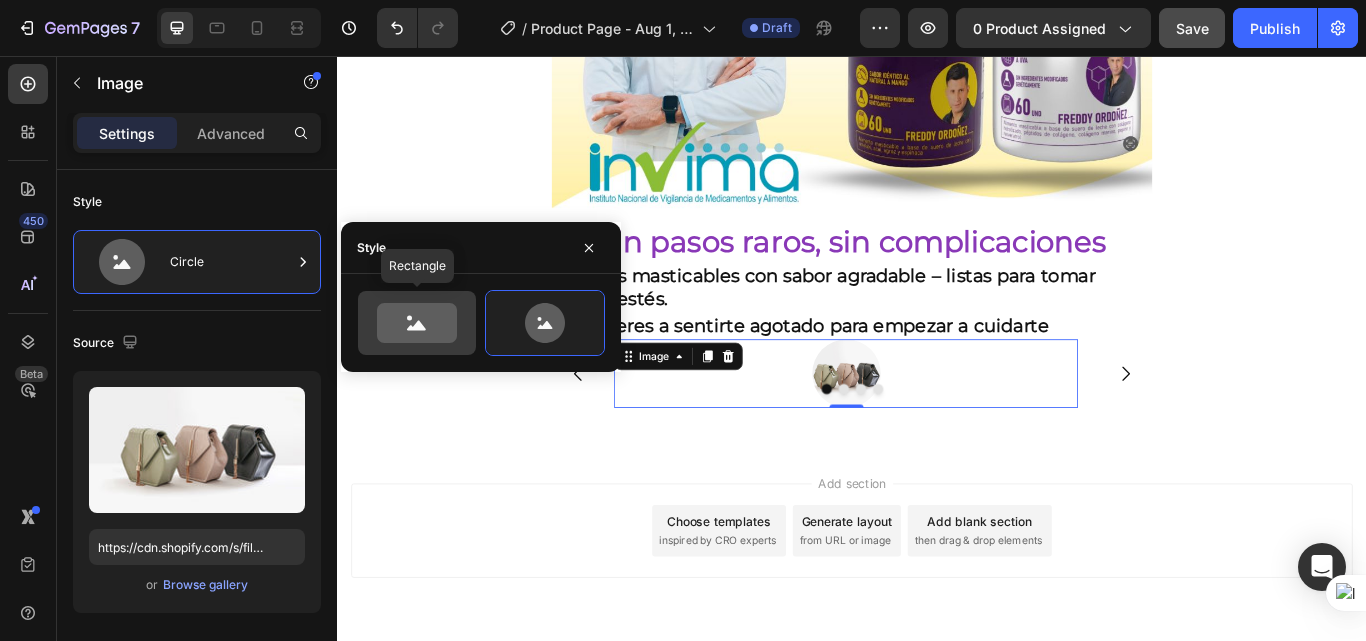 click 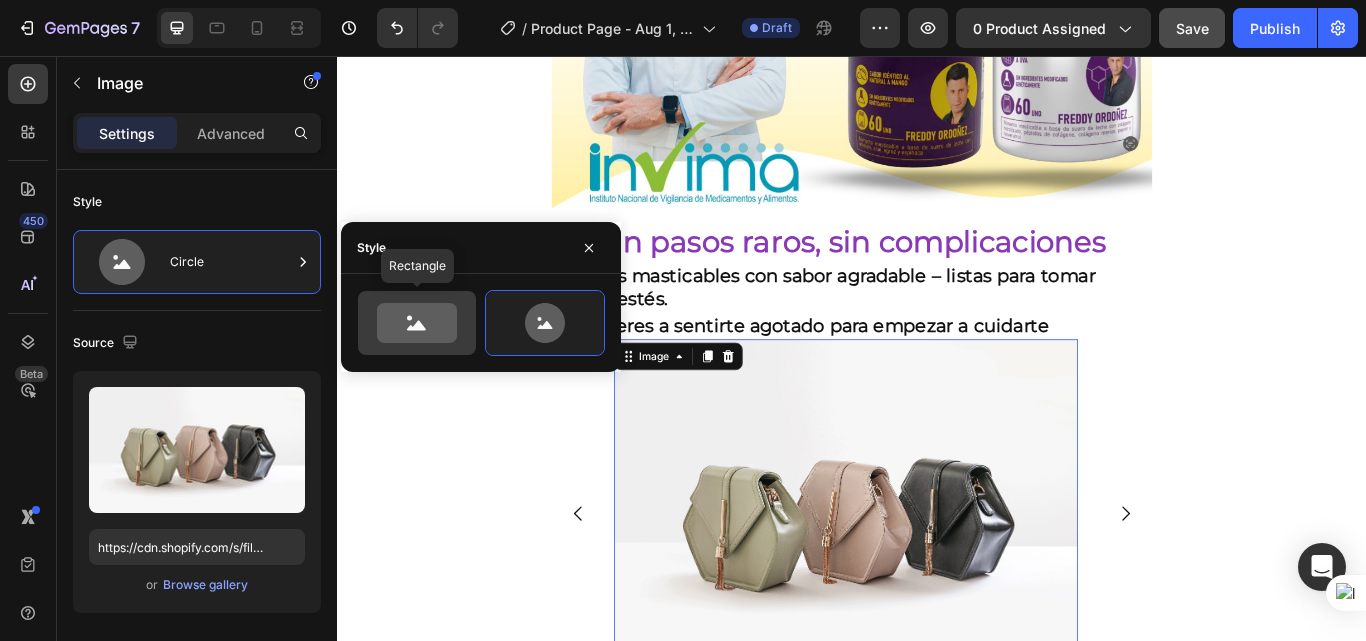 type on "100" 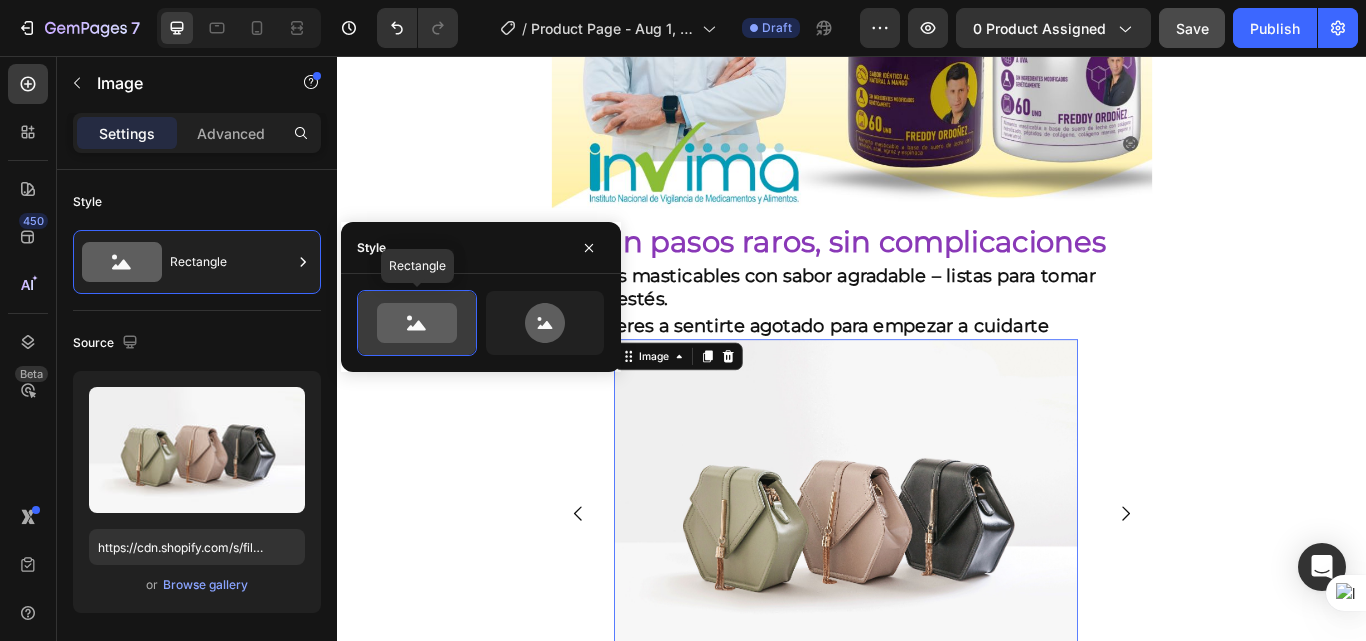 scroll, scrollTop: 3631, scrollLeft: 0, axis: vertical 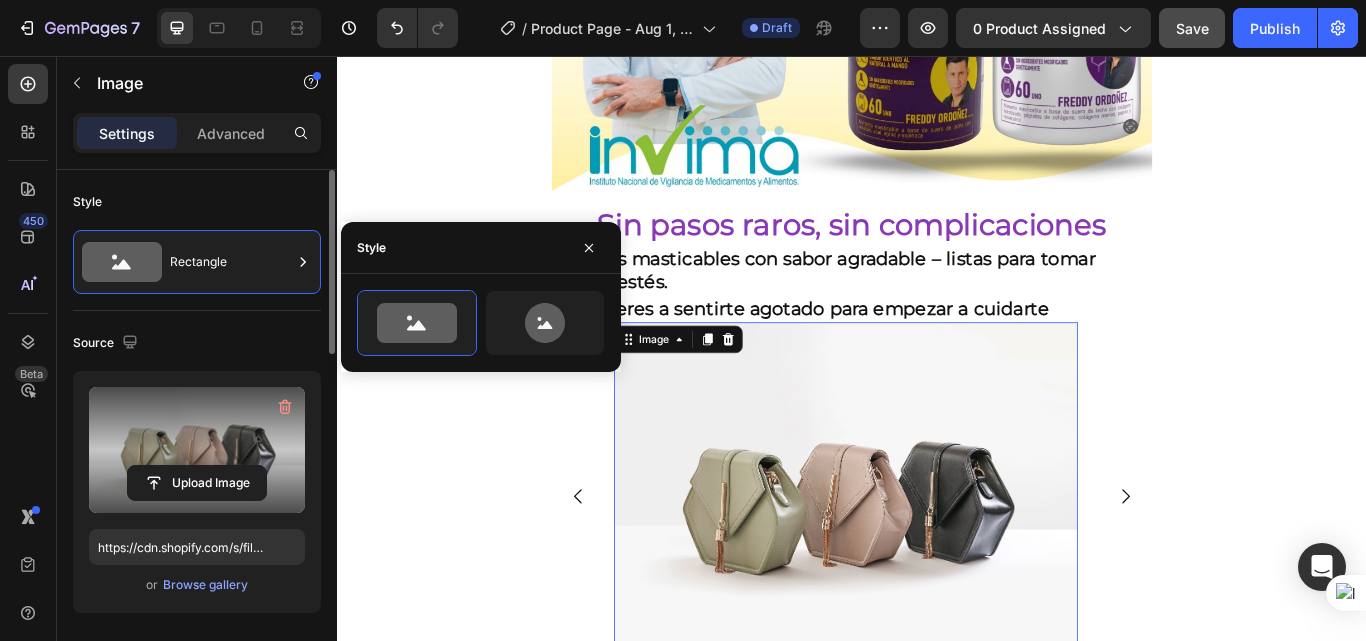 click at bounding box center (197, 450) 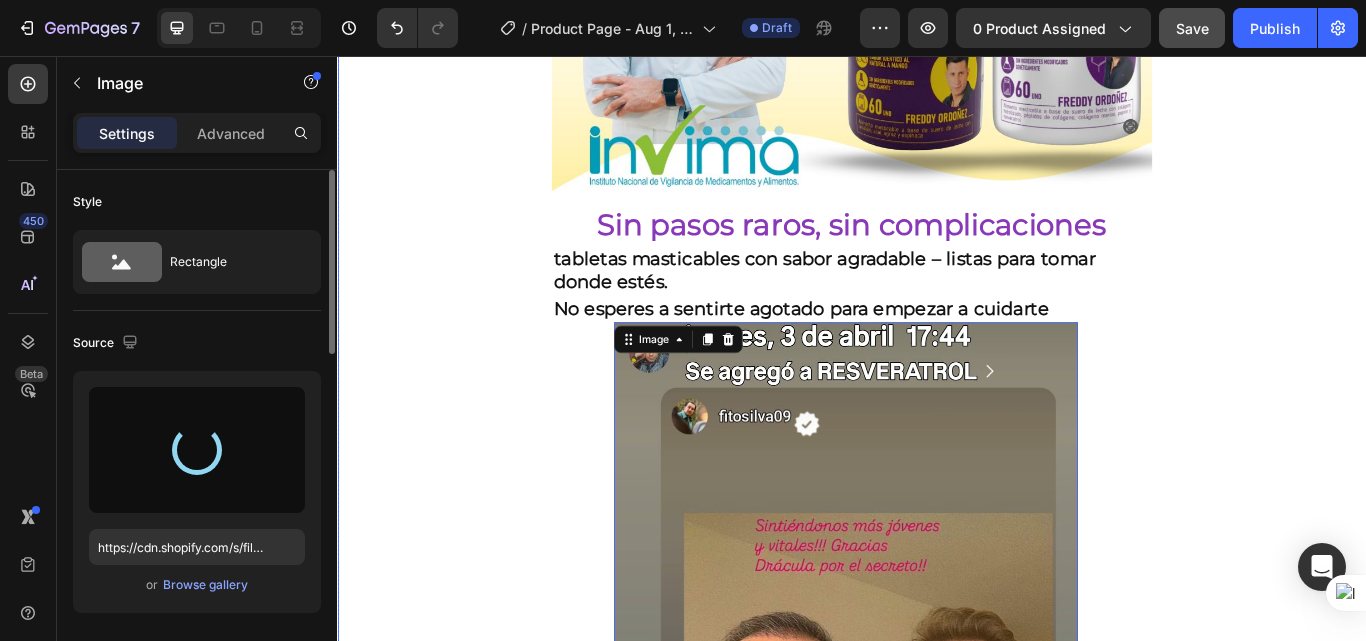 type on "https://cdn.shopify.com/s/files/1/0618/7732/1833/files/gempages_578086084060119568-ad66895e-0a53-49f9-97d5-ff167ac0203b.jpg" 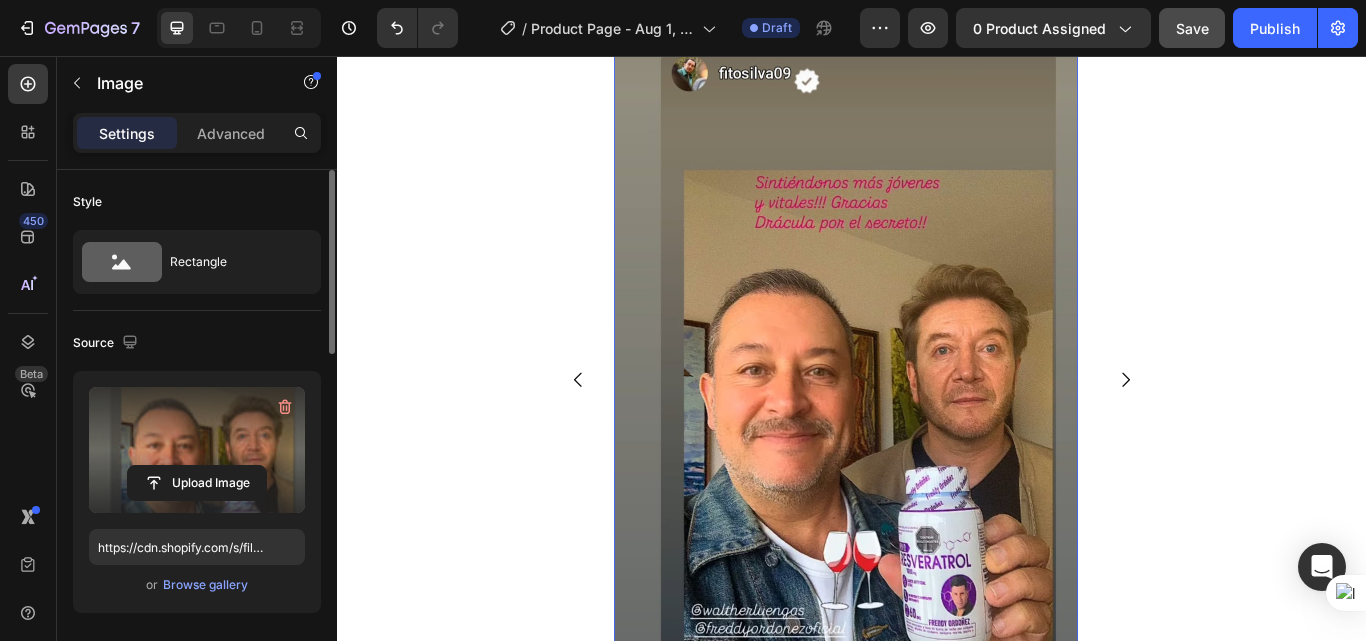 scroll, scrollTop: 3831, scrollLeft: 0, axis: vertical 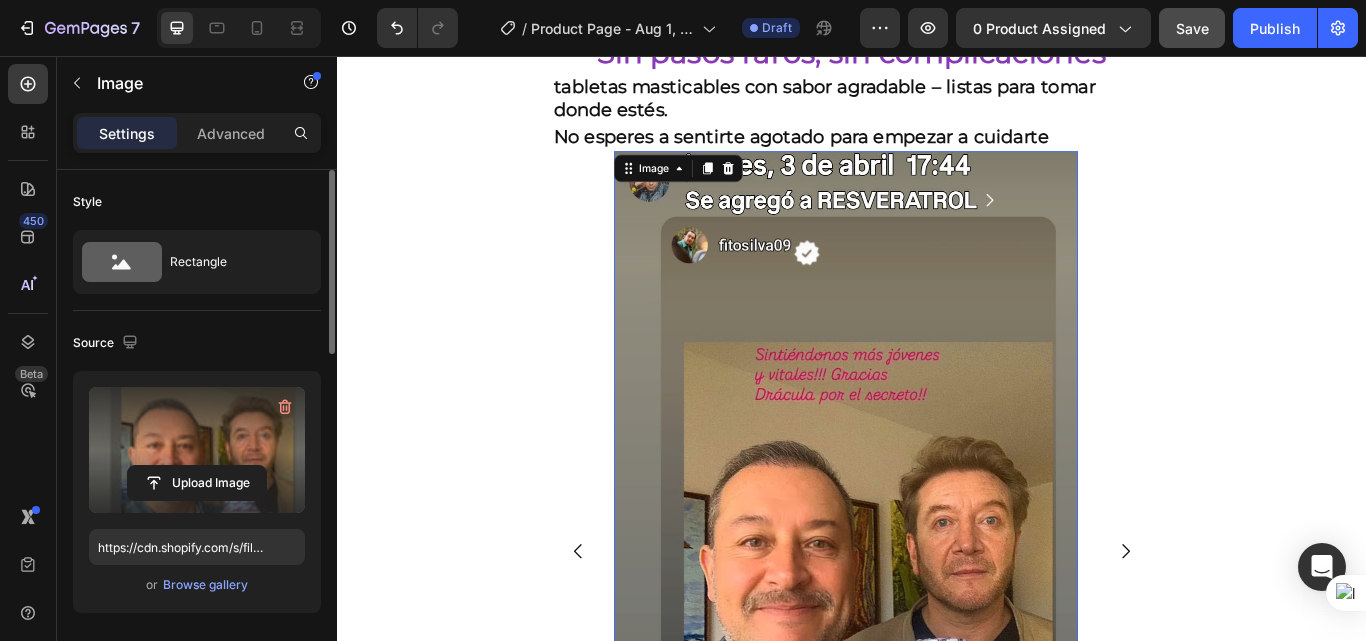 click at bounding box center (929, 634) 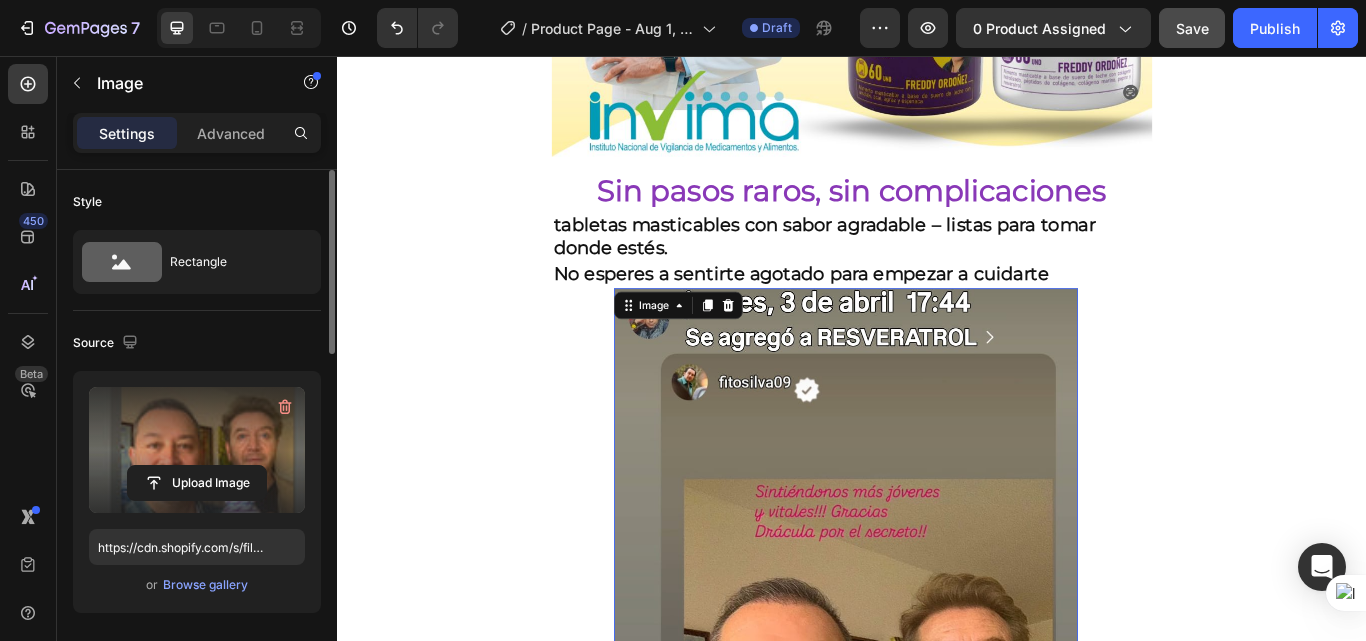 scroll, scrollTop: 3631, scrollLeft: 0, axis: vertical 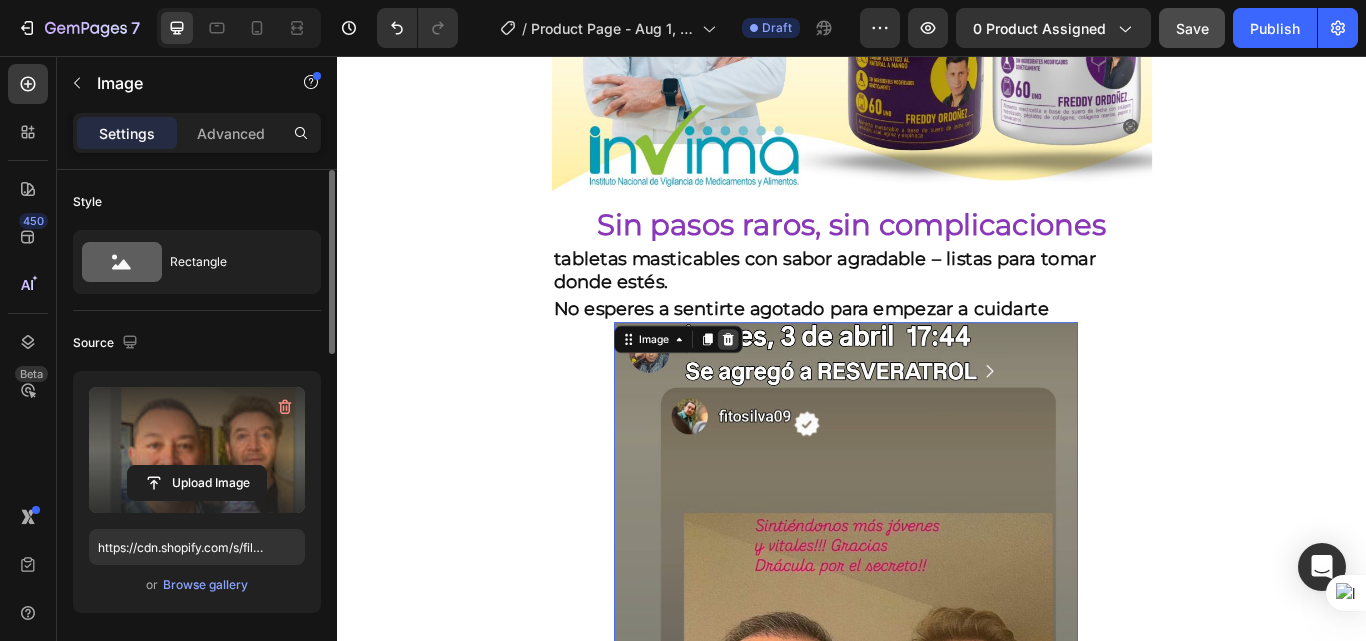 click 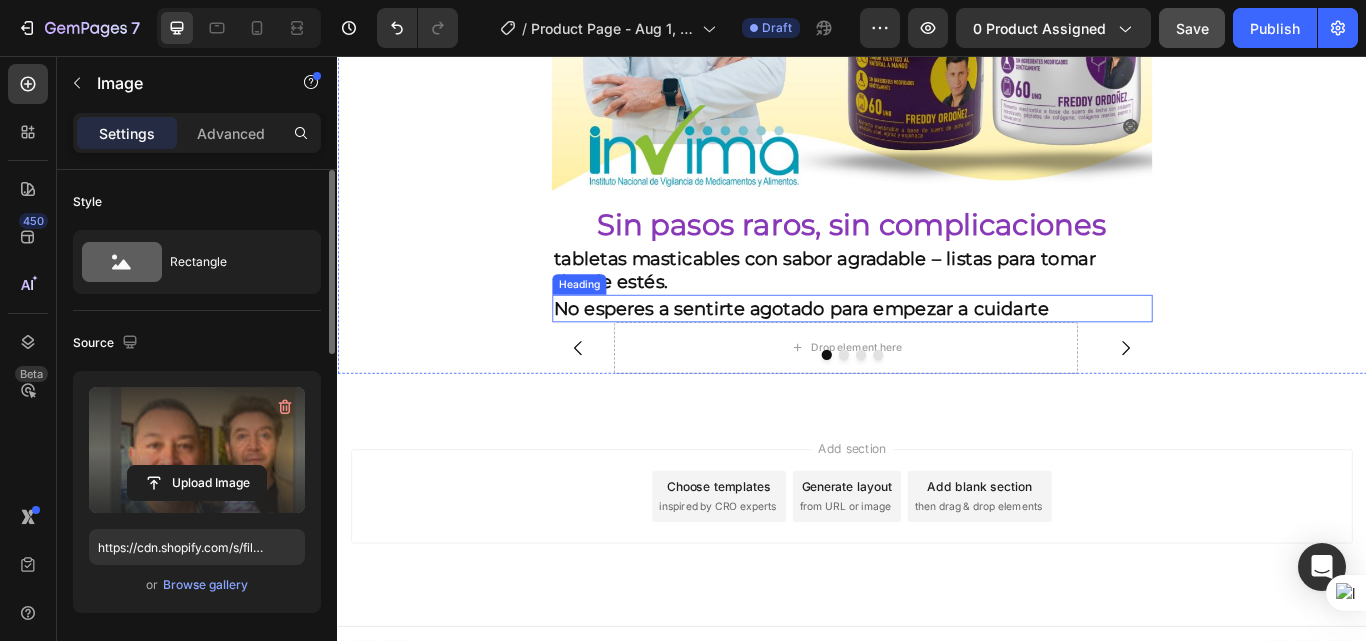 scroll, scrollTop: 3591, scrollLeft: 0, axis: vertical 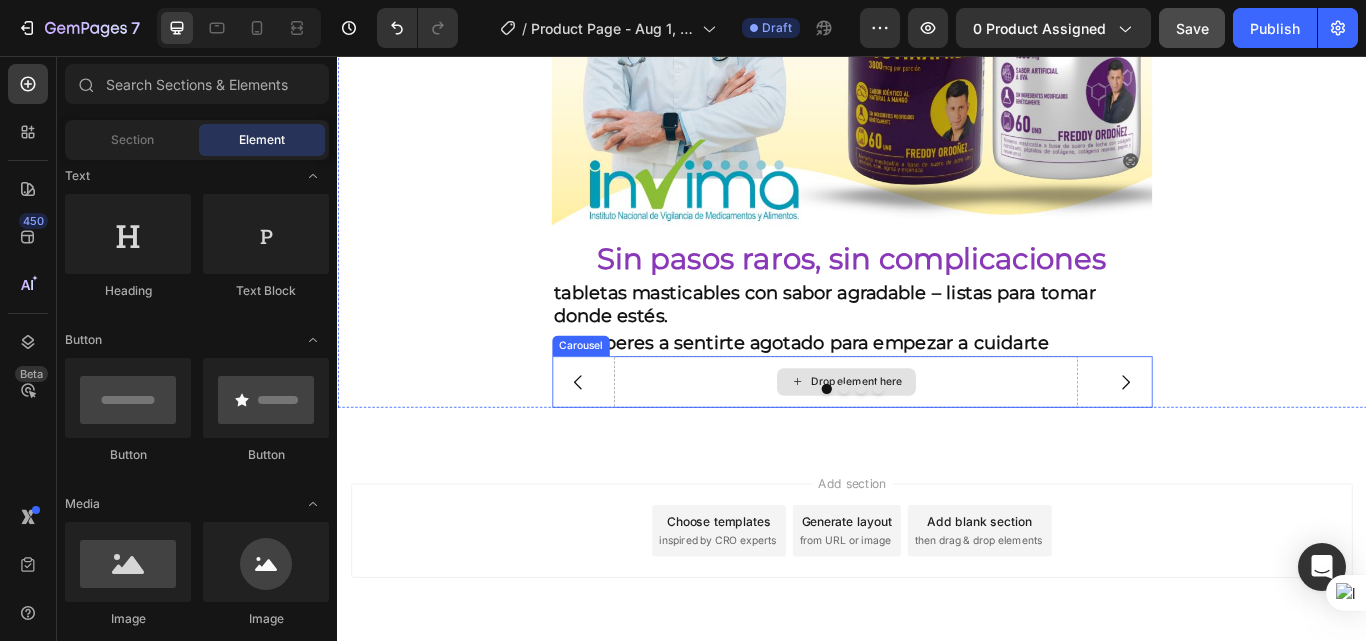click on "Drop element here" at bounding box center [929, 437] 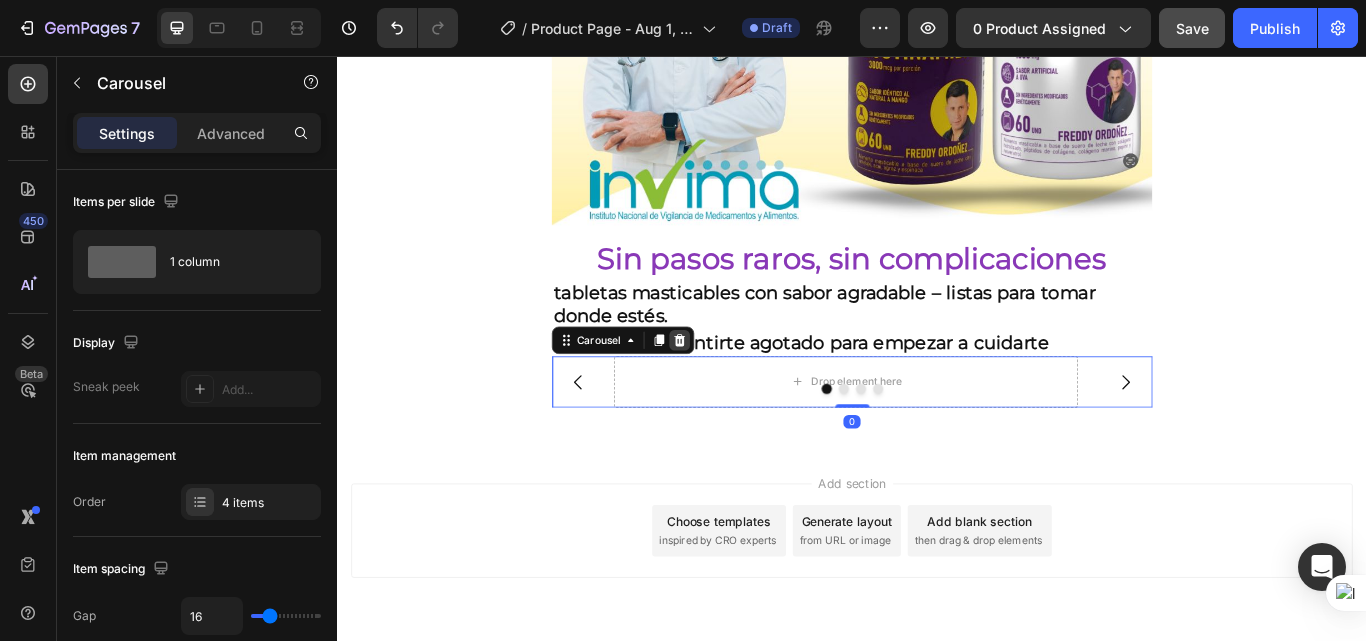 click 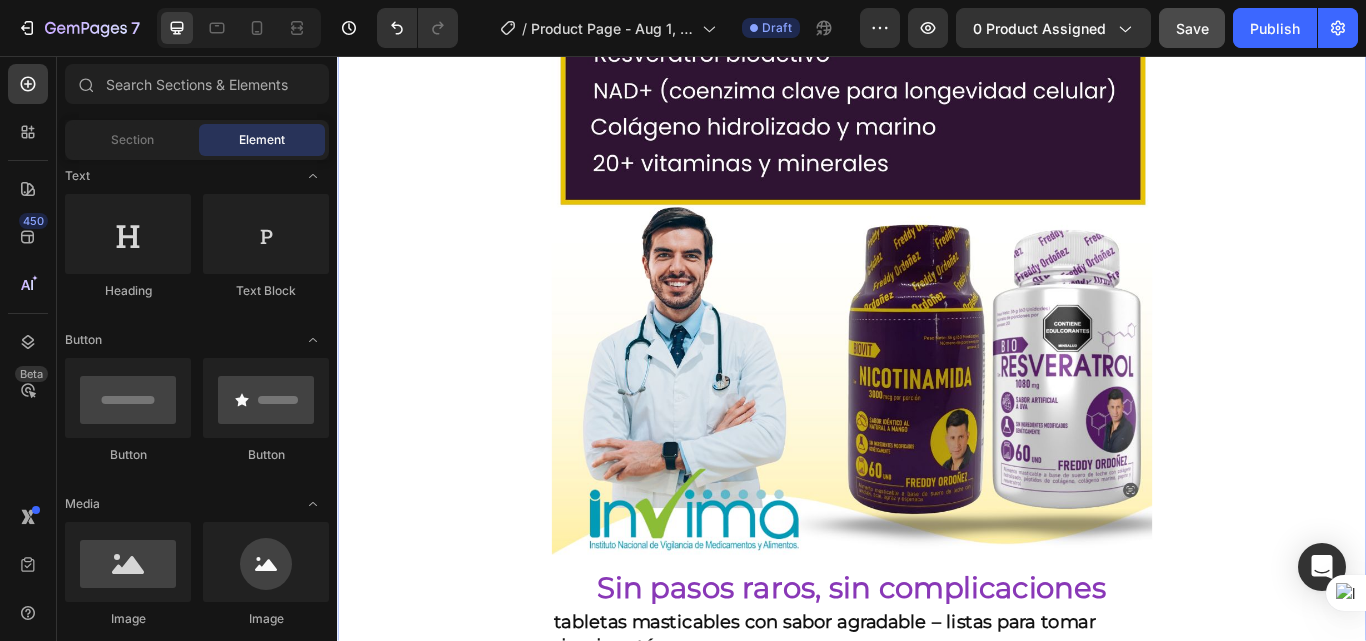 scroll, scrollTop: 3331, scrollLeft: 0, axis: vertical 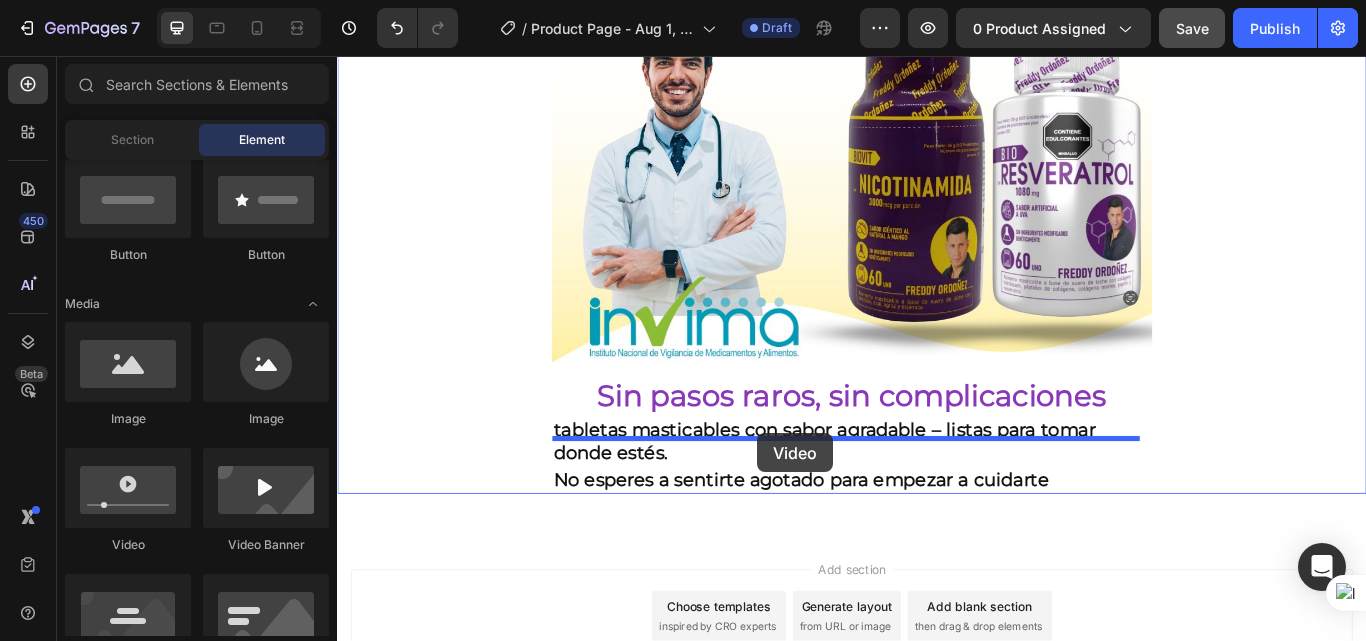 drag, startPoint x: 487, startPoint y: 532, endPoint x: 827, endPoint y: 496, distance: 341.90057 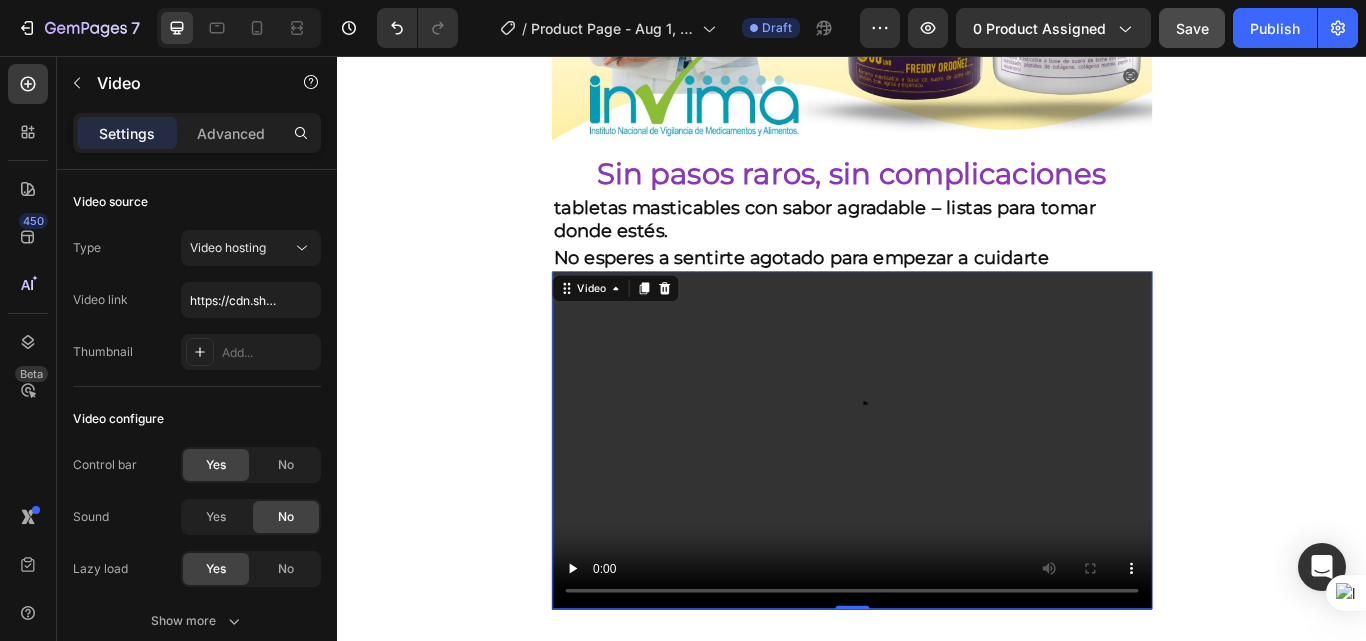 scroll, scrollTop: 3731, scrollLeft: 0, axis: vertical 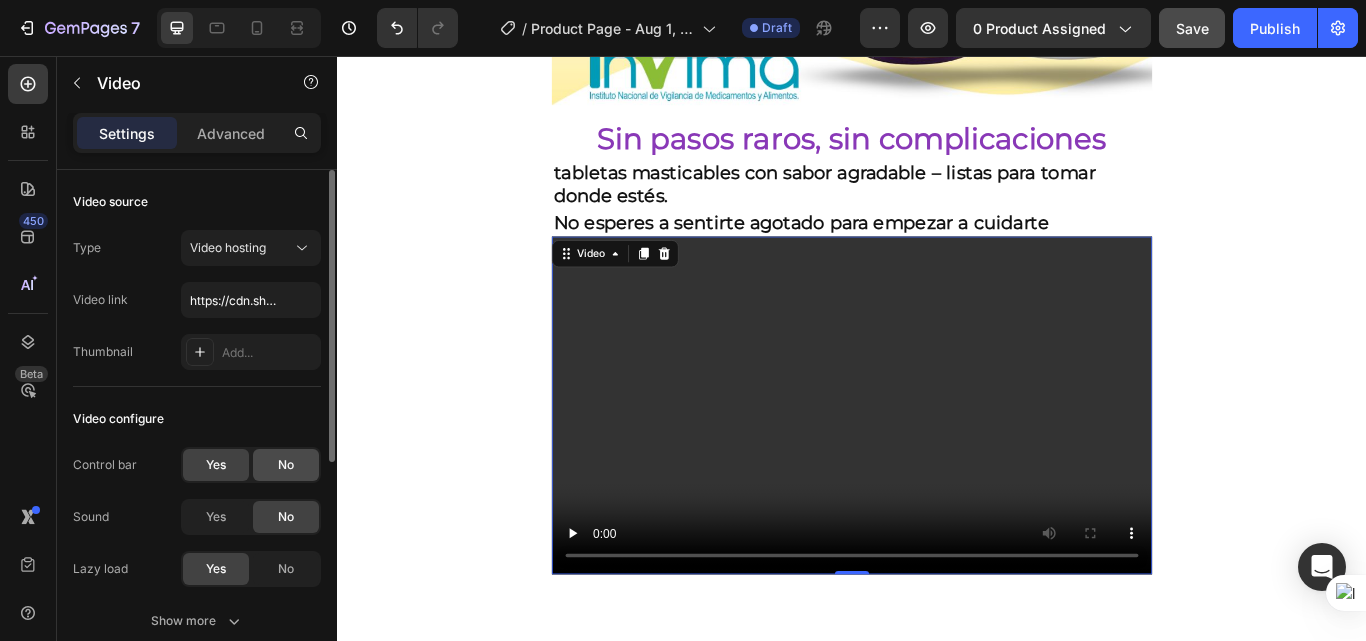 click on "No" 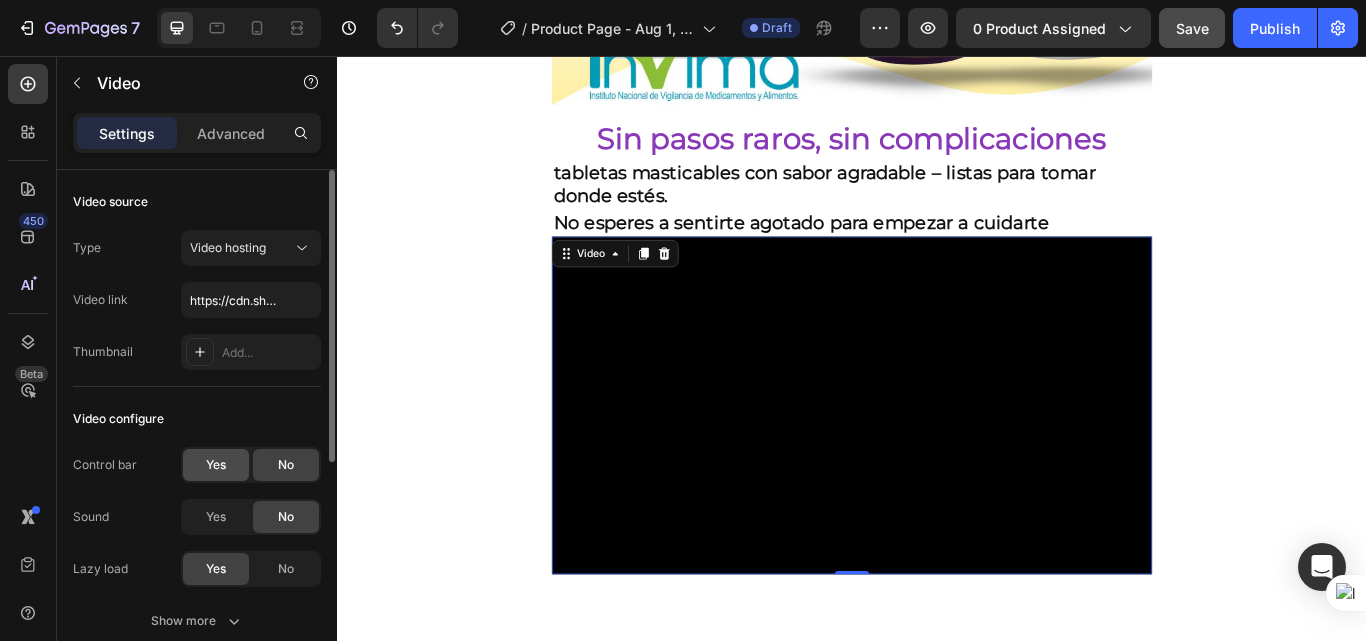 click on "Yes" 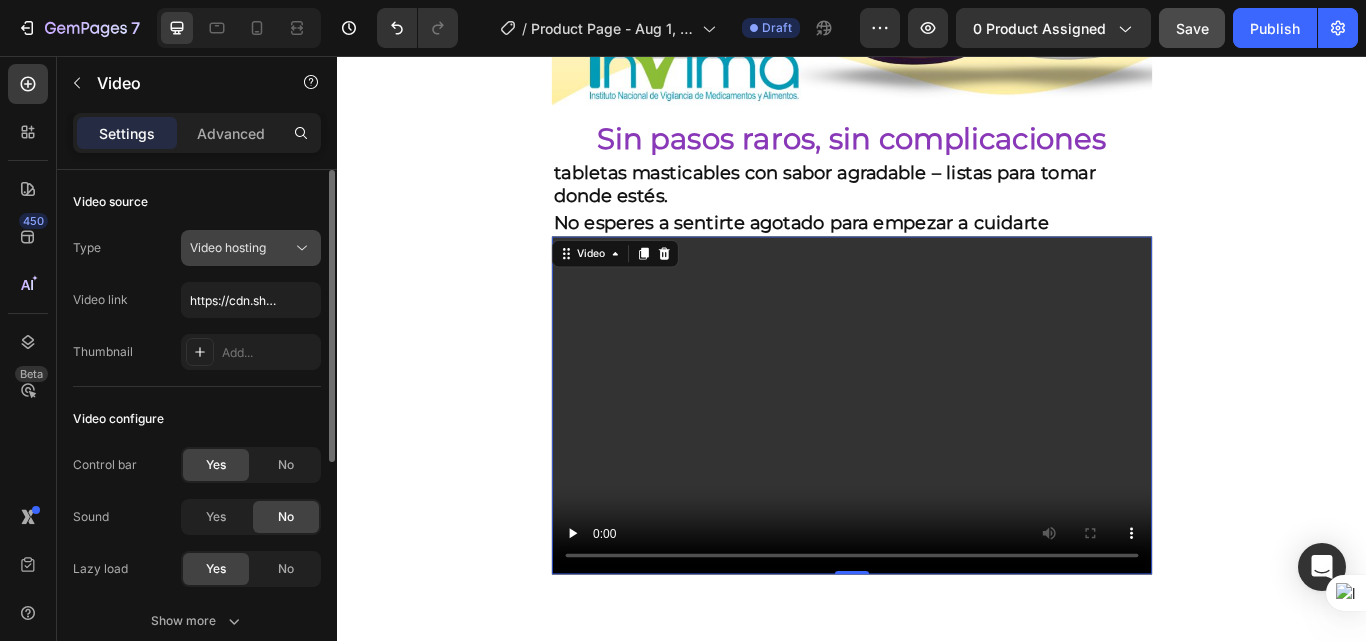 click on "Video hosting" 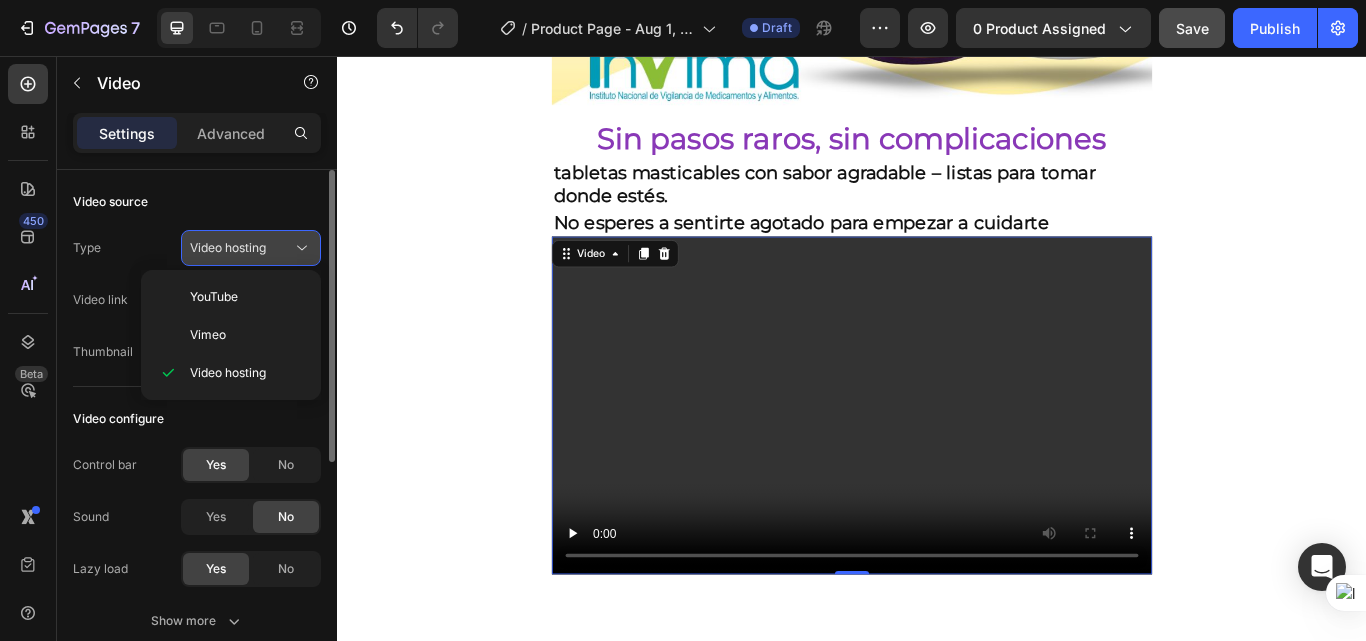 click on "Video hosting" 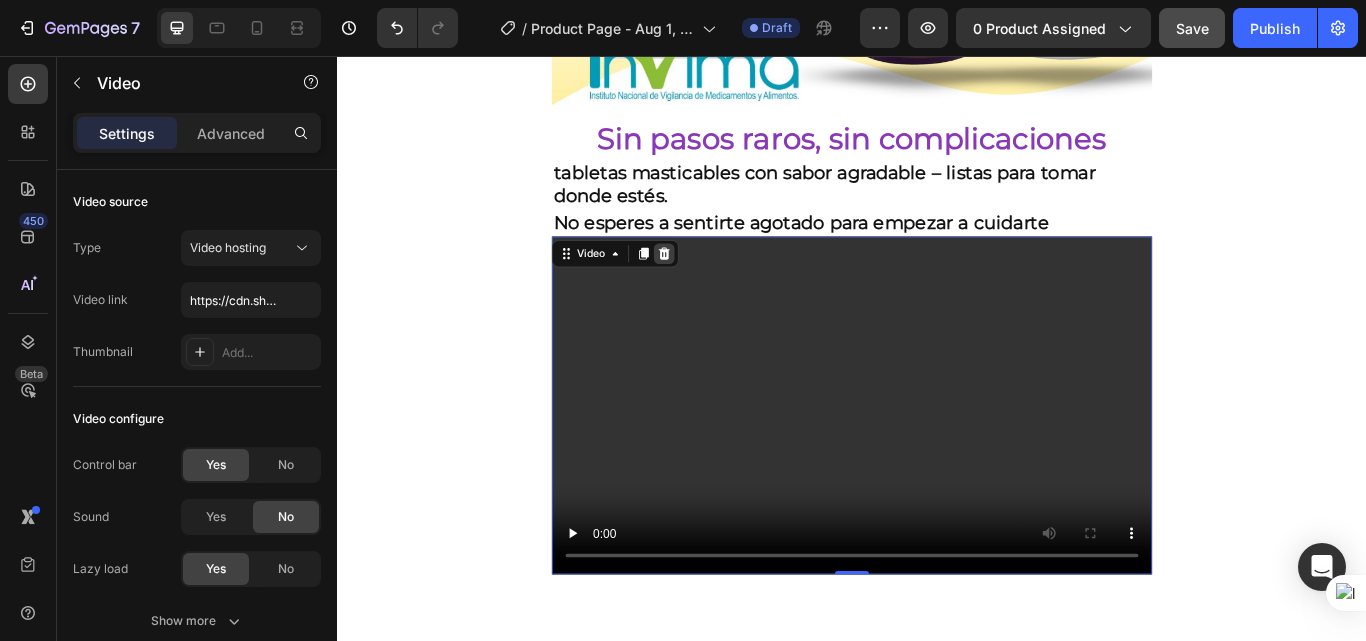 click 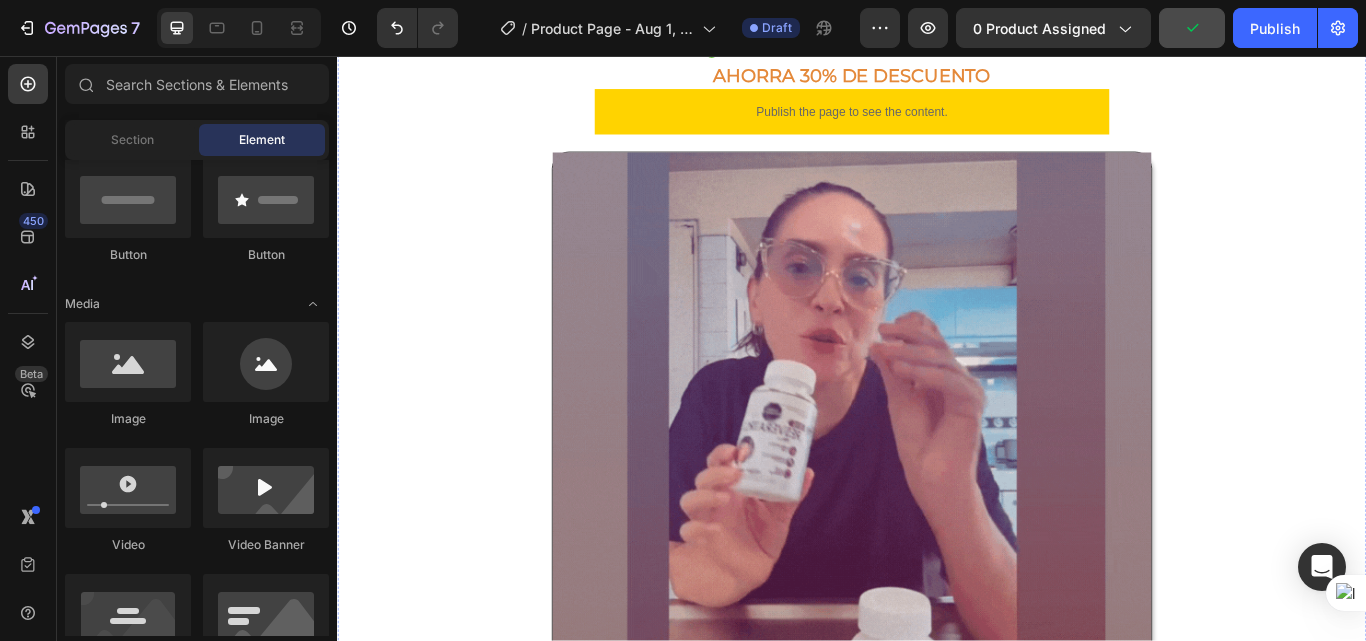 scroll, scrollTop: 731, scrollLeft: 0, axis: vertical 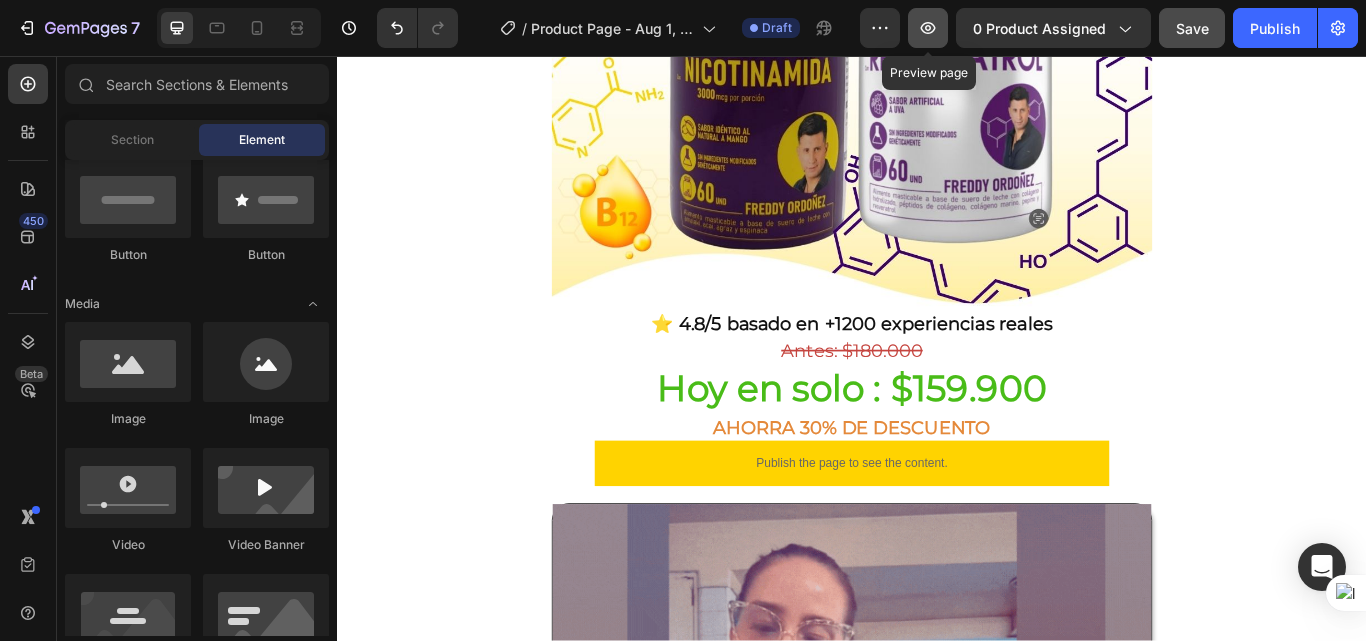 click 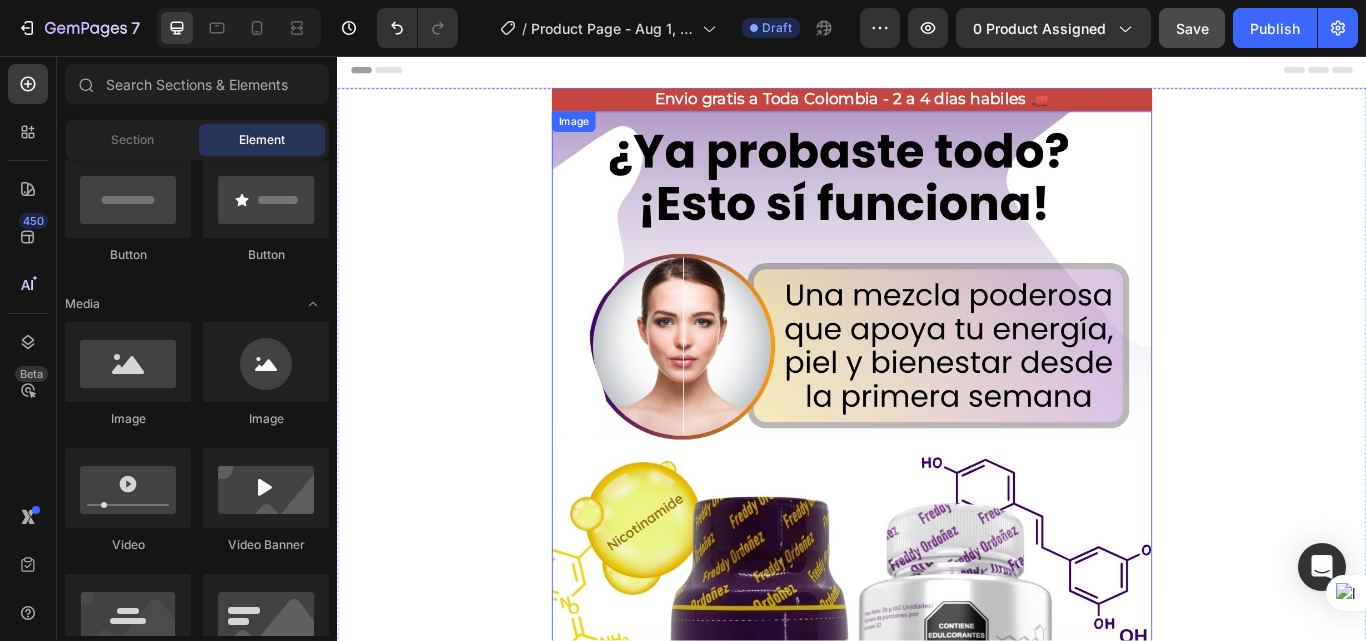 scroll, scrollTop: 0, scrollLeft: 0, axis: both 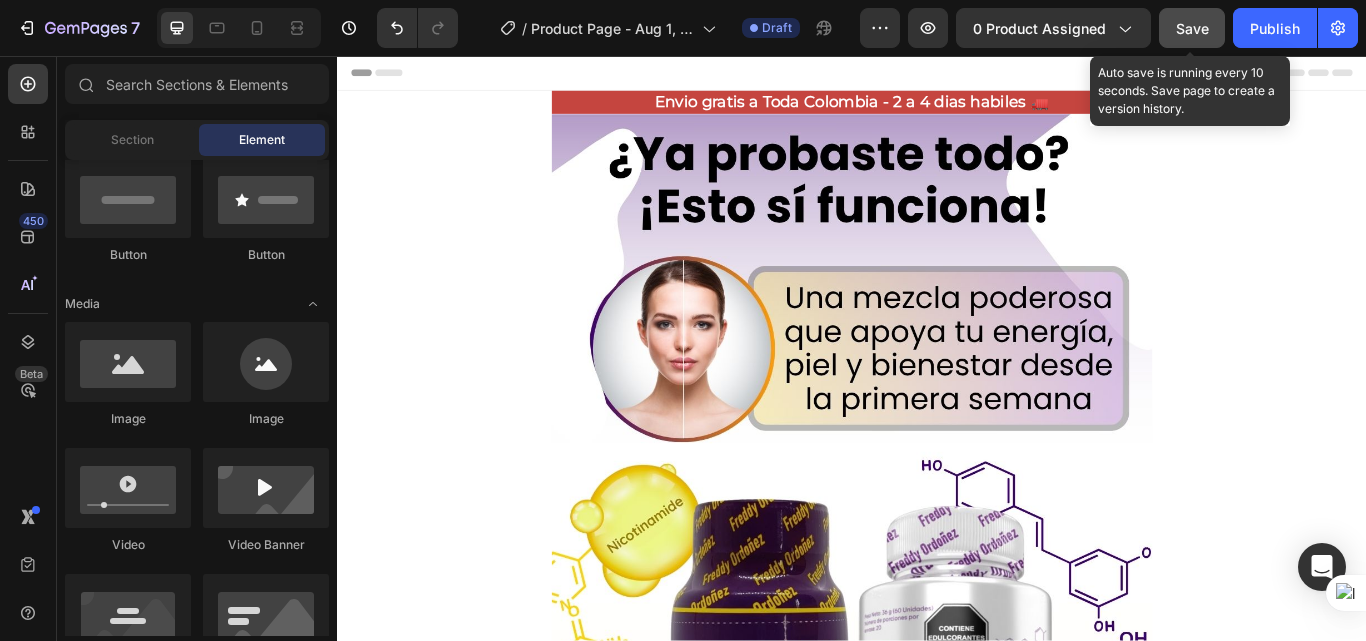 click on "Save" 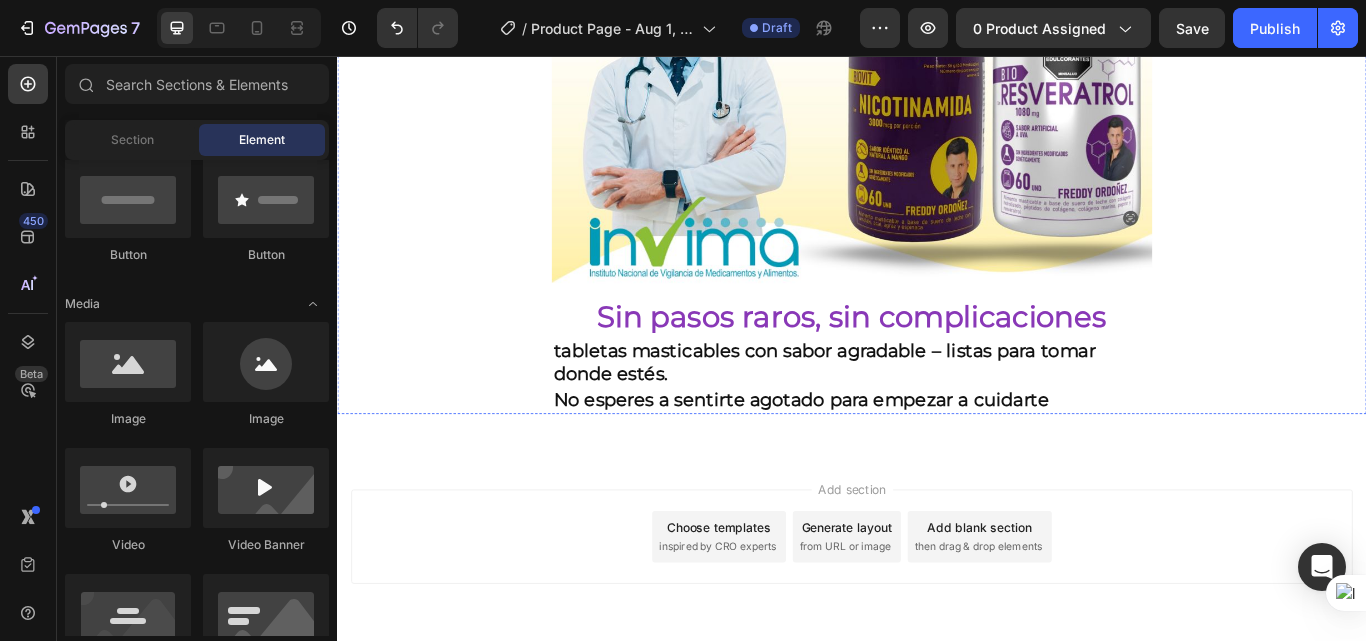 scroll, scrollTop: 3531, scrollLeft: 0, axis: vertical 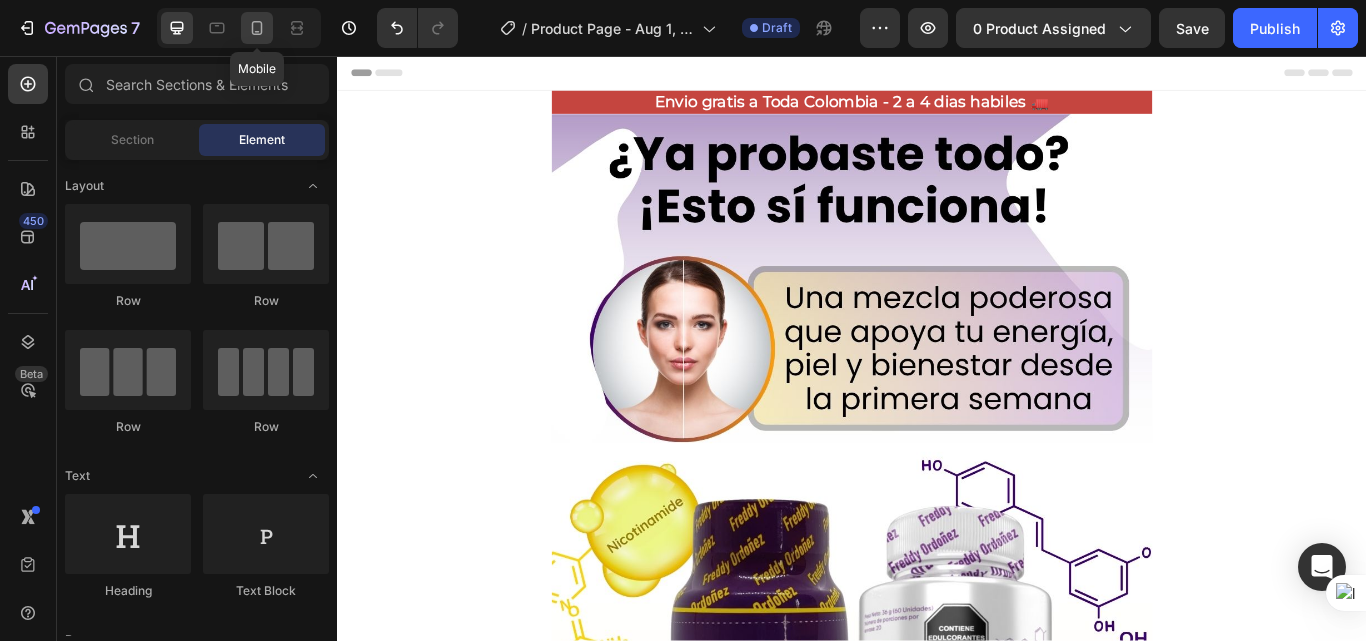 click 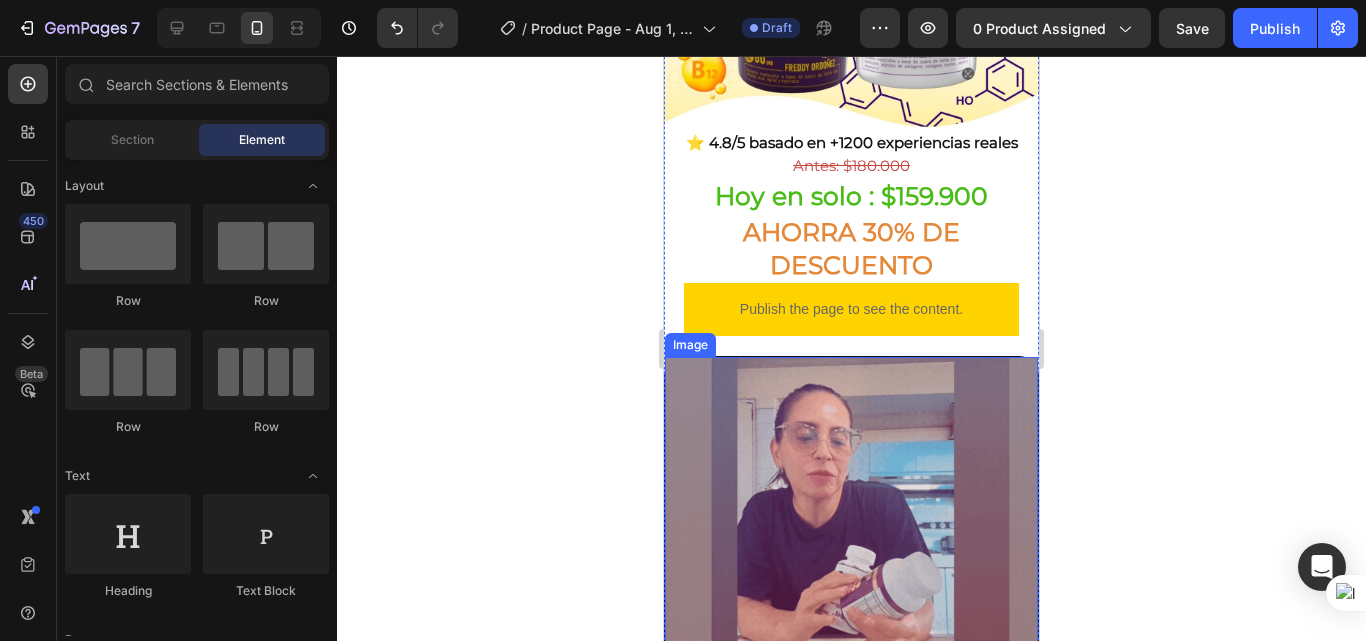 scroll, scrollTop: 500, scrollLeft: 0, axis: vertical 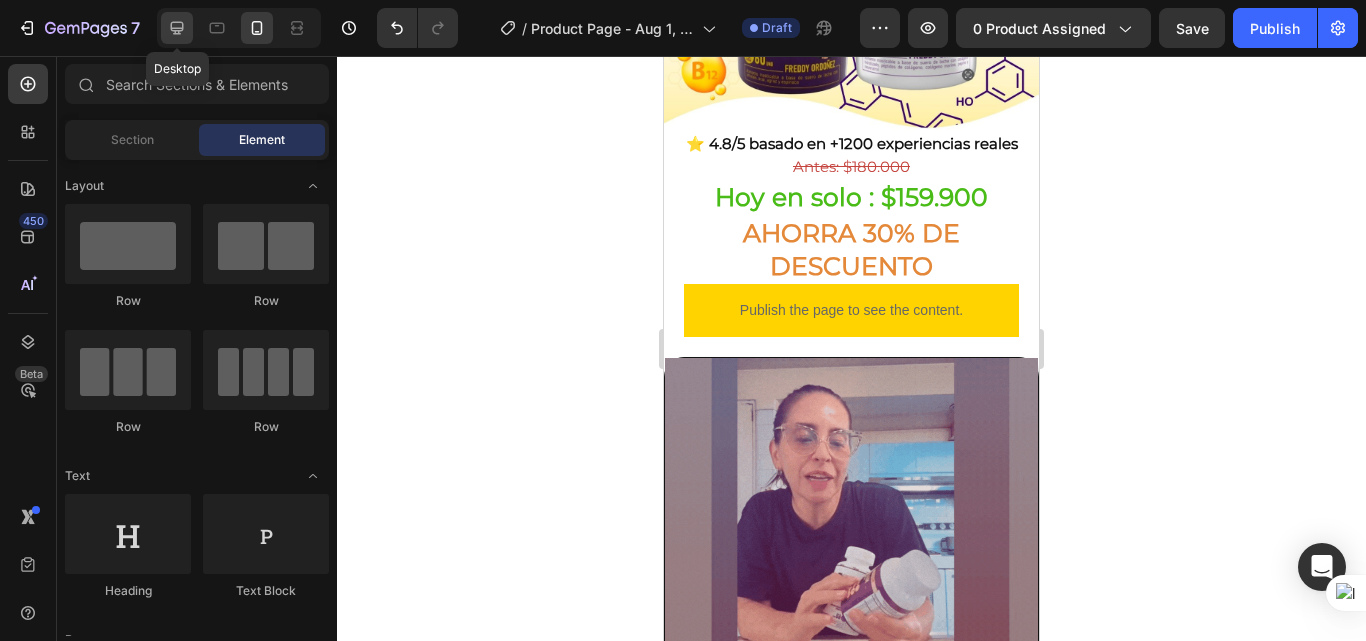click 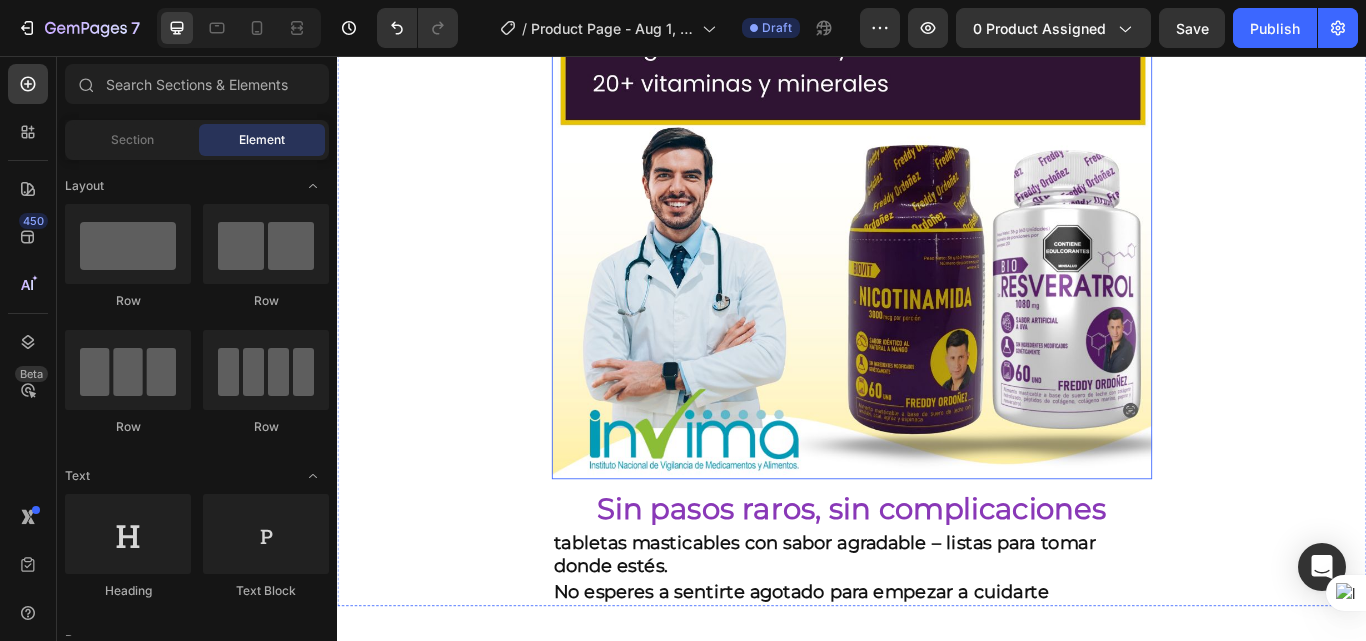 scroll, scrollTop: 3400, scrollLeft: 0, axis: vertical 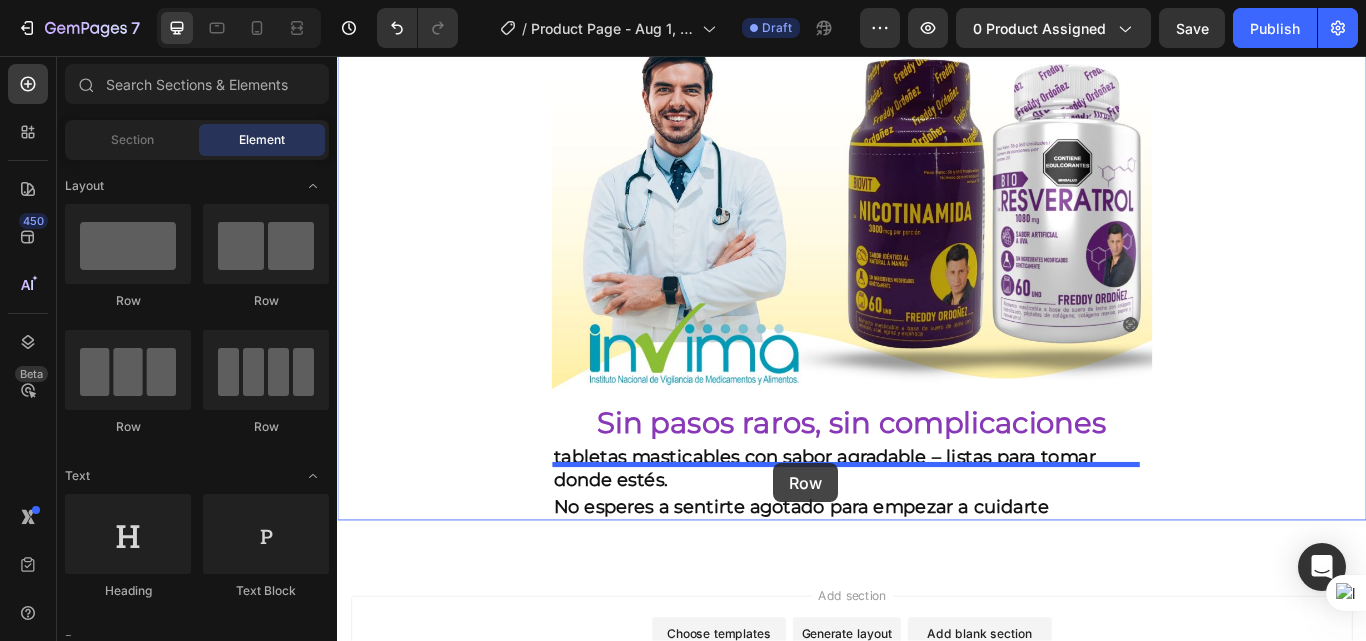 drag, startPoint x: 605, startPoint y: 296, endPoint x: 845, endPoint y: 531, distance: 335.89432 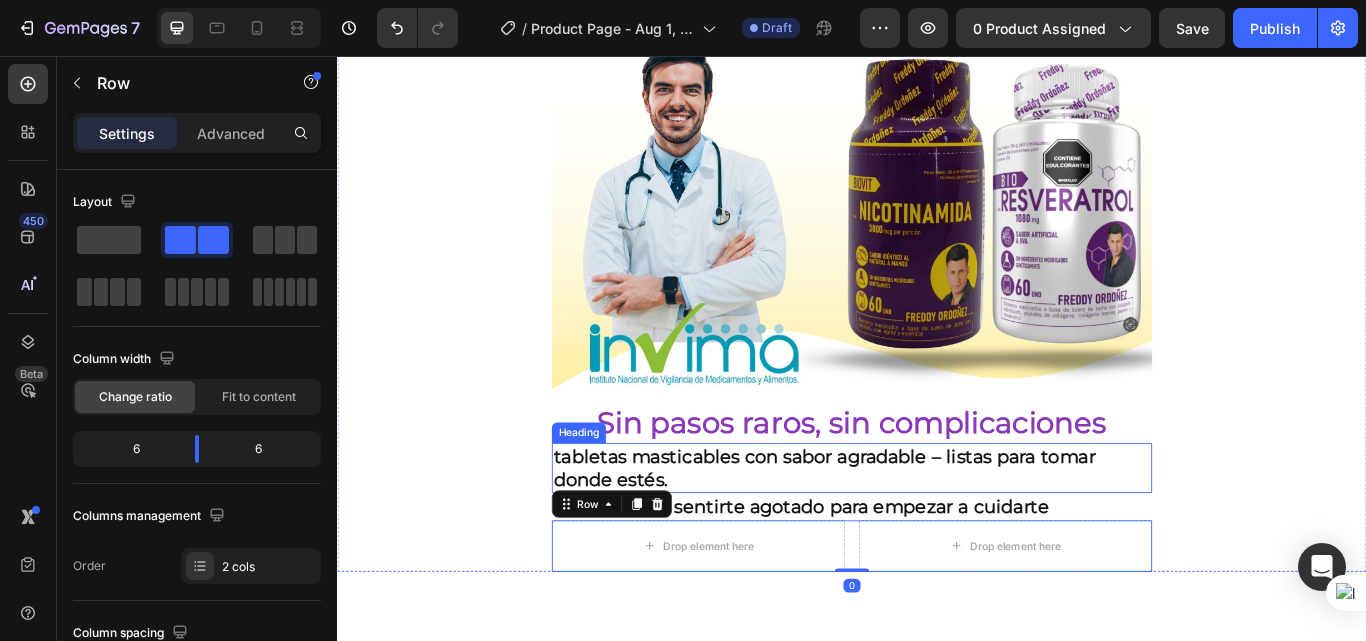 scroll, scrollTop: 3591, scrollLeft: 0, axis: vertical 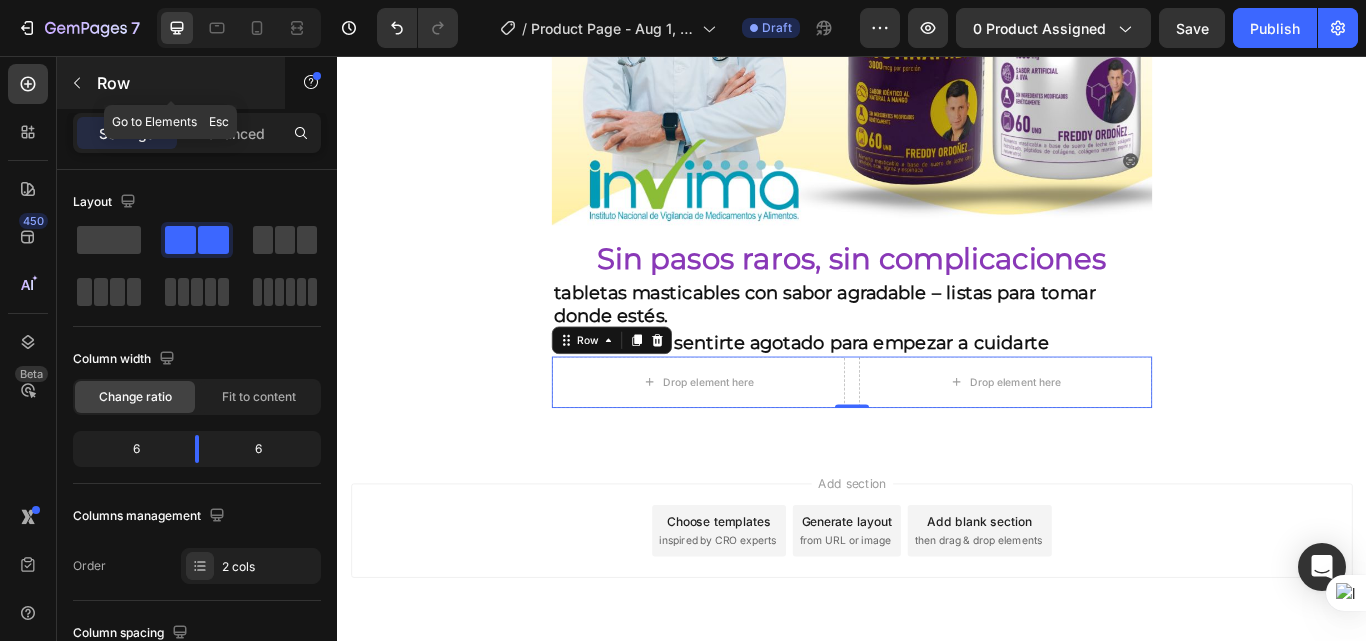 click at bounding box center (77, 83) 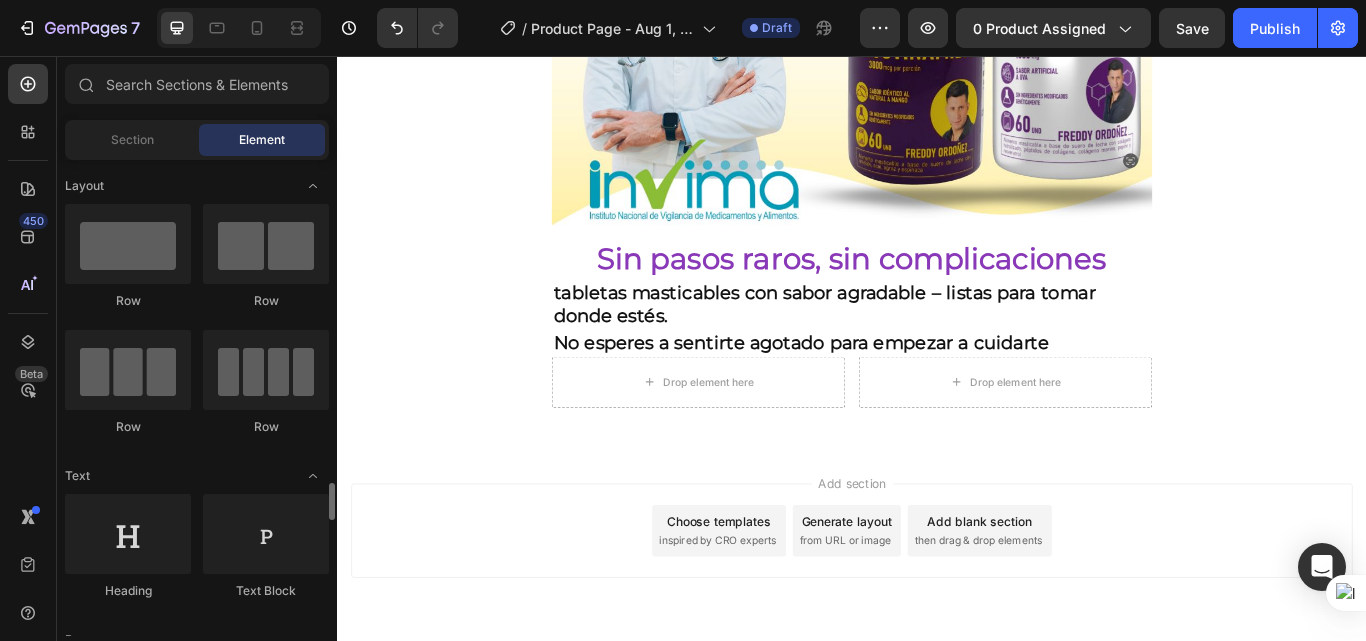 scroll, scrollTop: 300, scrollLeft: 0, axis: vertical 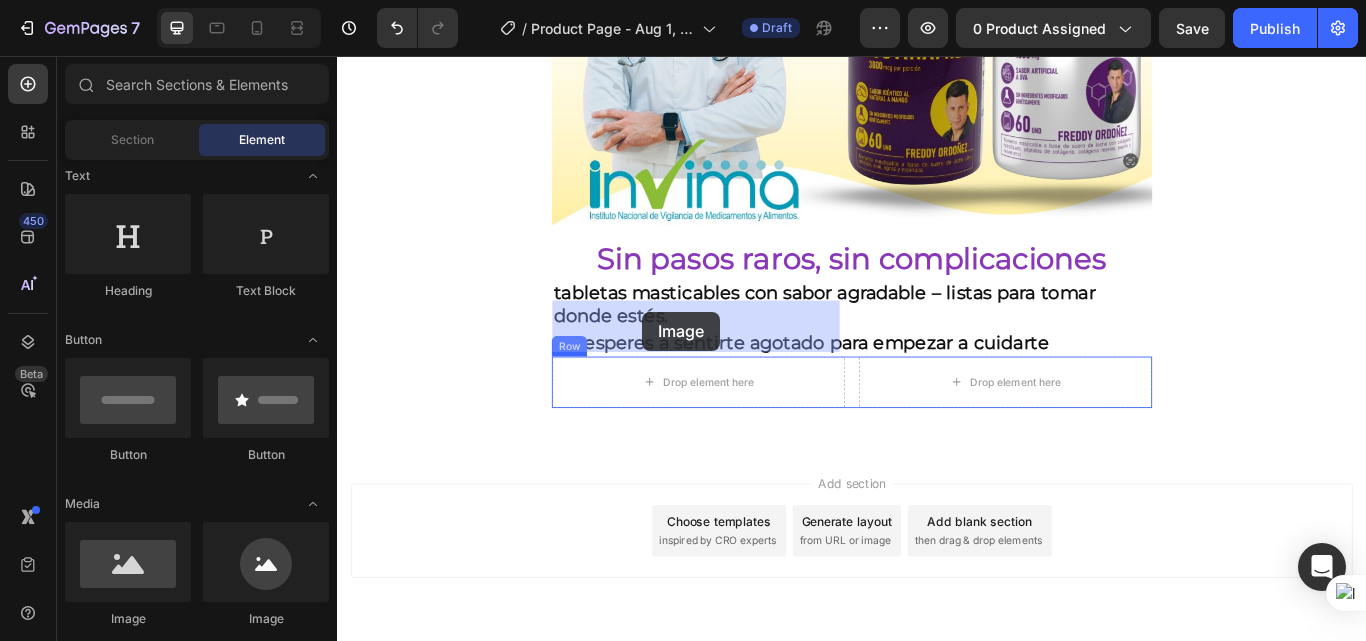 drag, startPoint x: 453, startPoint y: 620, endPoint x: 693, endPoint y: 354, distance: 358.26807 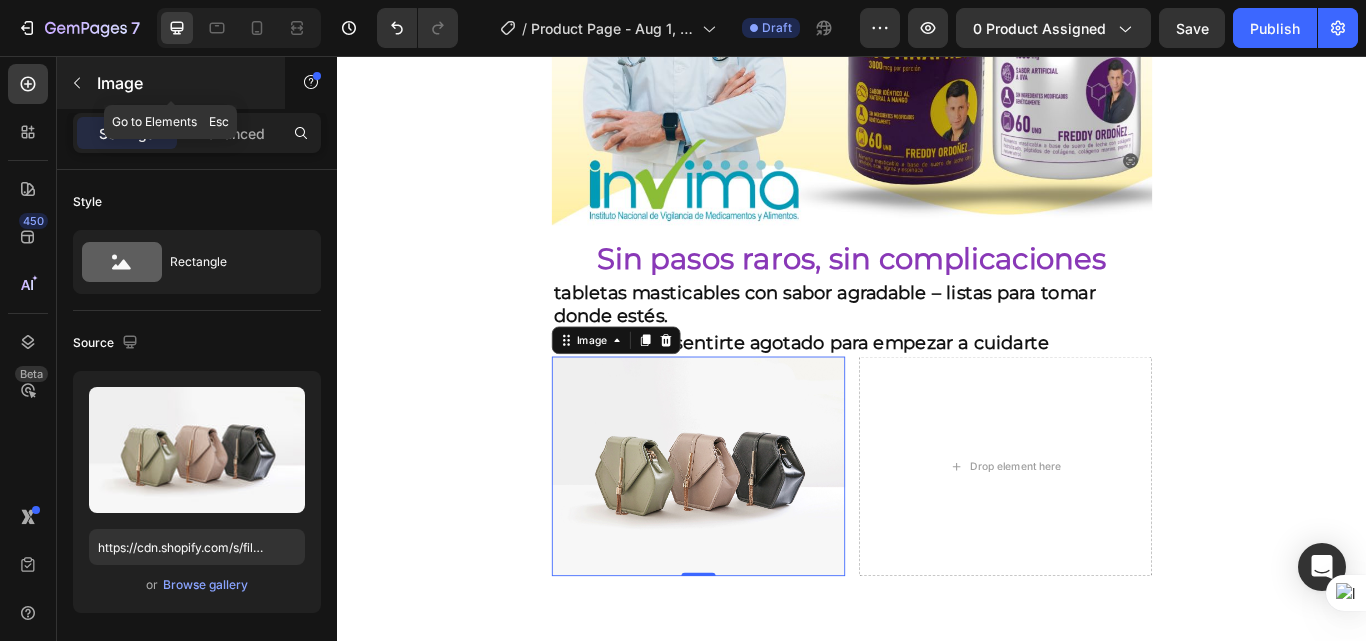 click 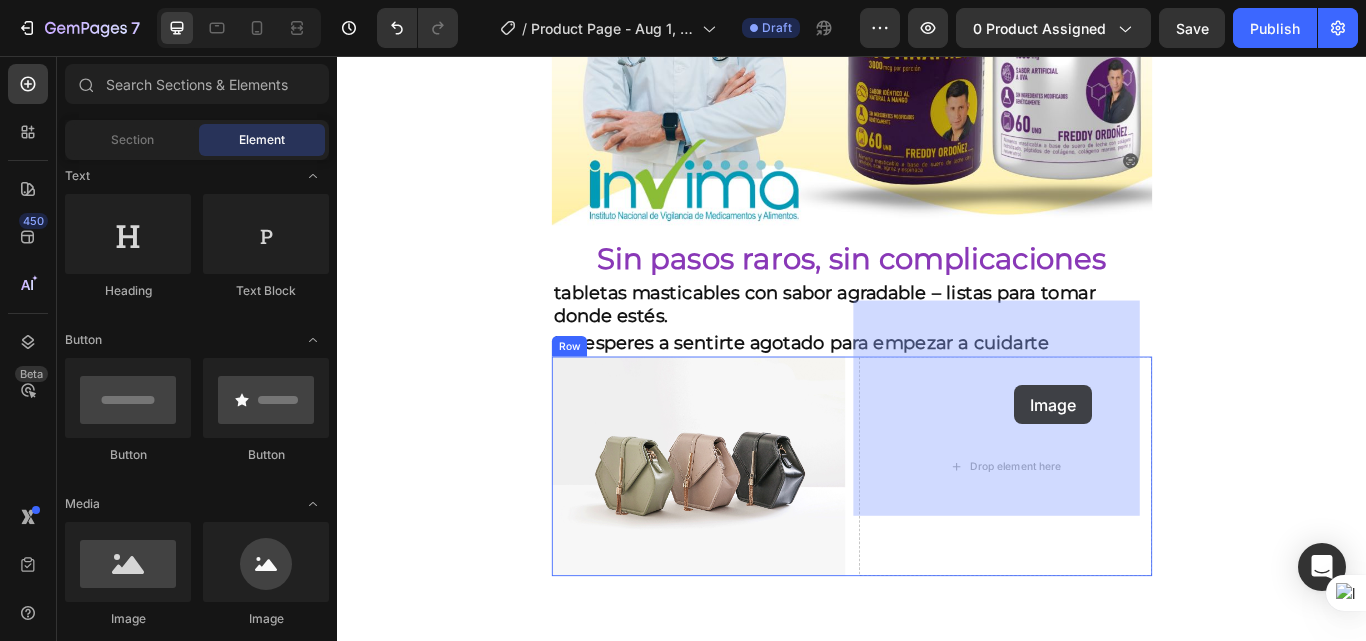 drag, startPoint x: 449, startPoint y: 643, endPoint x: 1126, endPoint y: 440, distance: 706.78 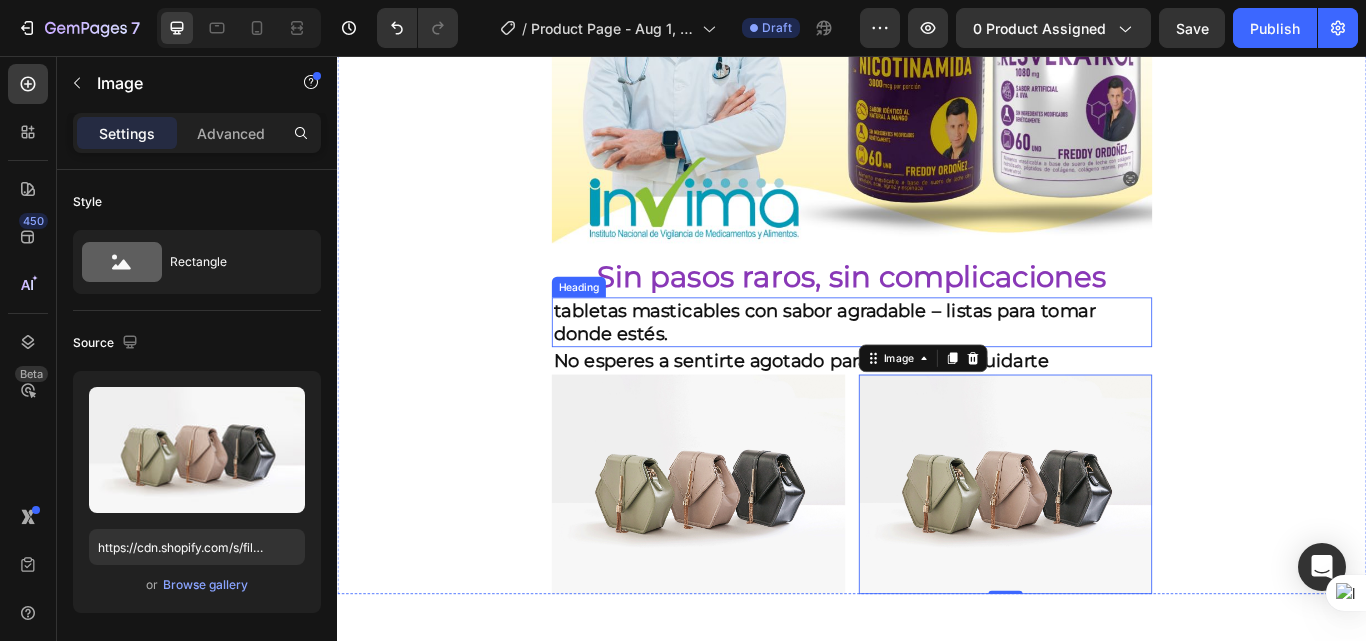 scroll, scrollTop: 3591, scrollLeft: 0, axis: vertical 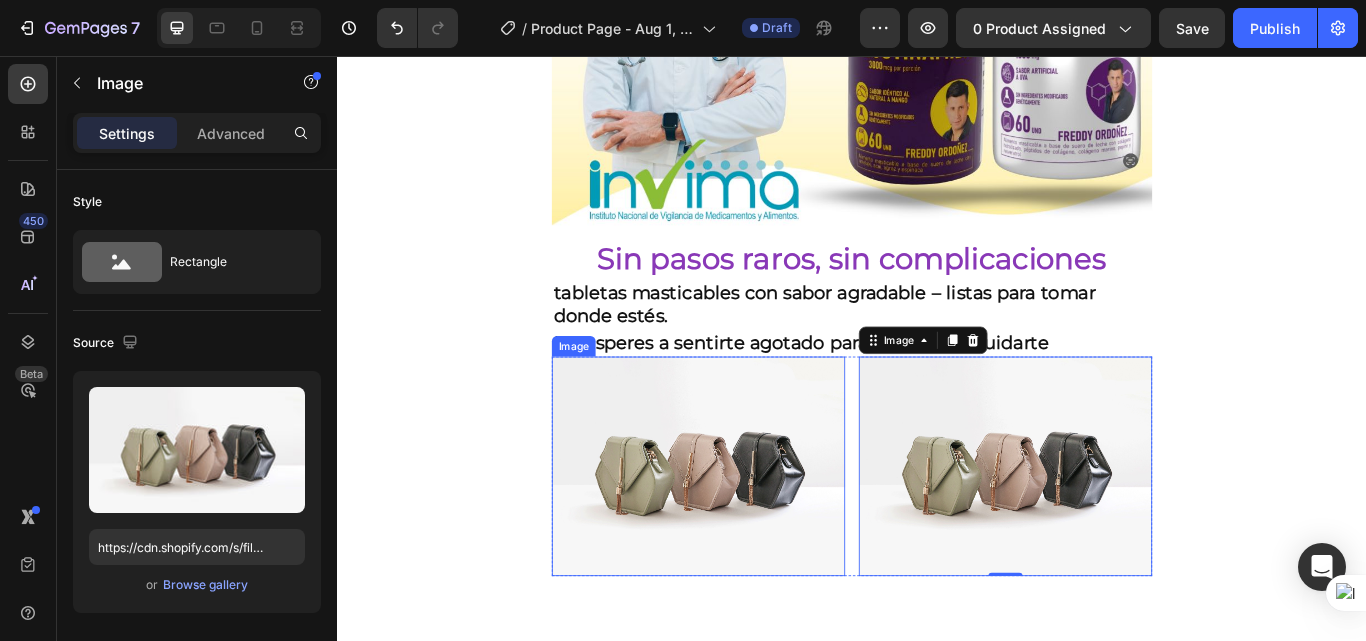 click at bounding box center (758, 535) 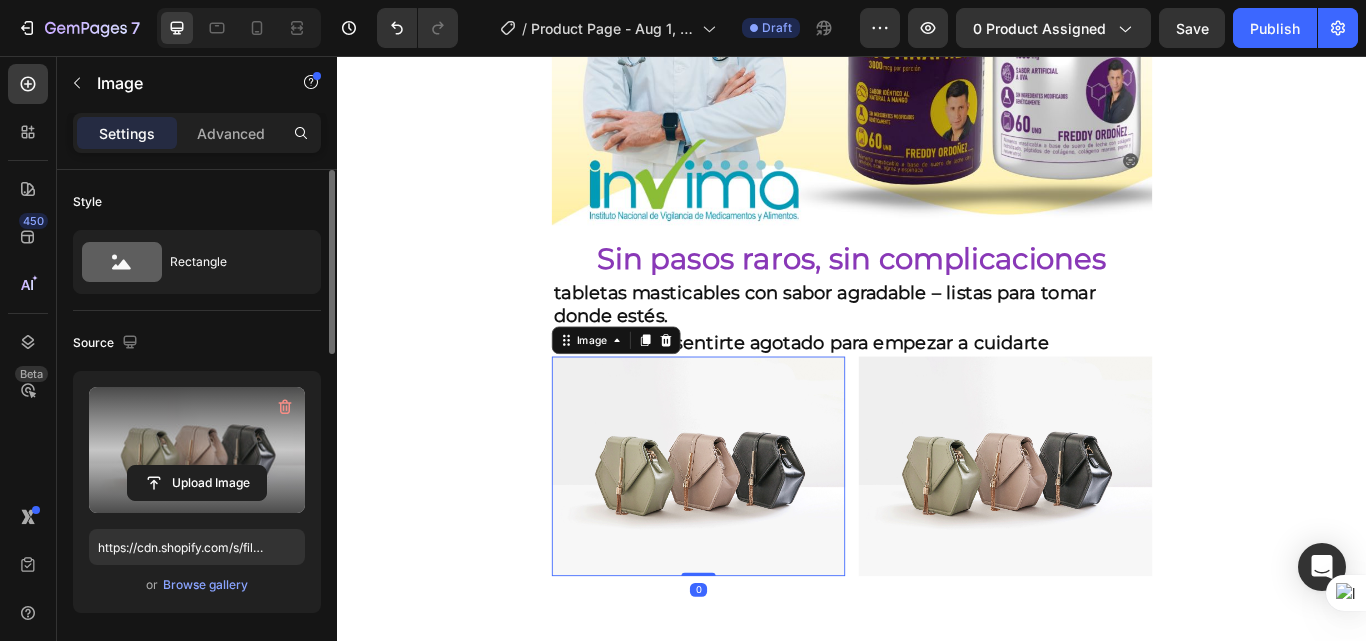 click at bounding box center [197, 450] 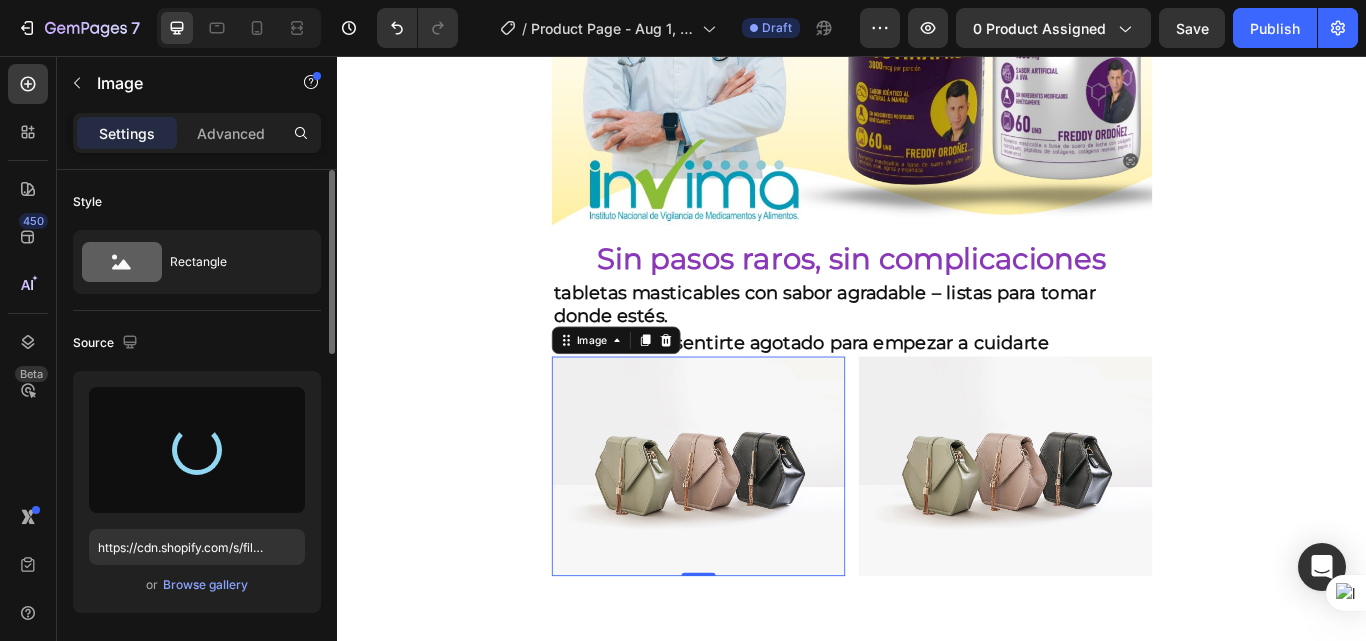 type on "https://cdn.shopify.com/s/files/1/0618/7732/1833/files/gempages_578086084060119568-ad66895e-0a53-49f9-97d5-ff167ac0203b.jpg" 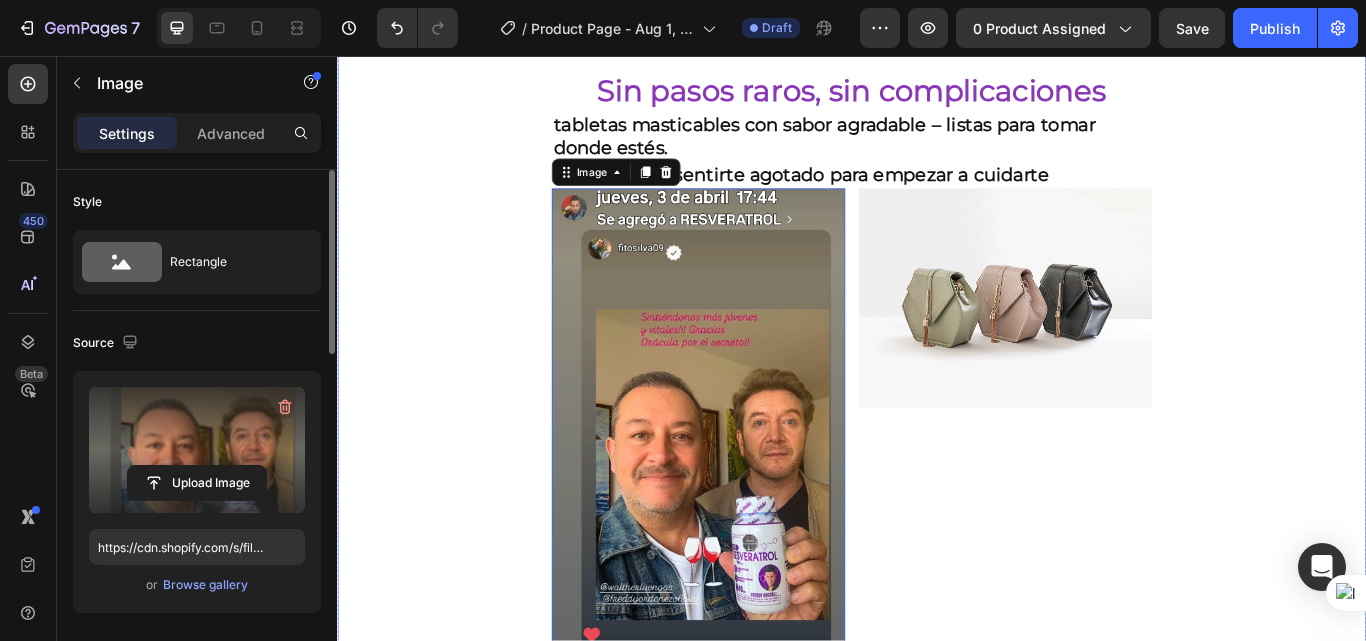 scroll, scrollTop: 3791, scrollLeft: 0, axis: vertical 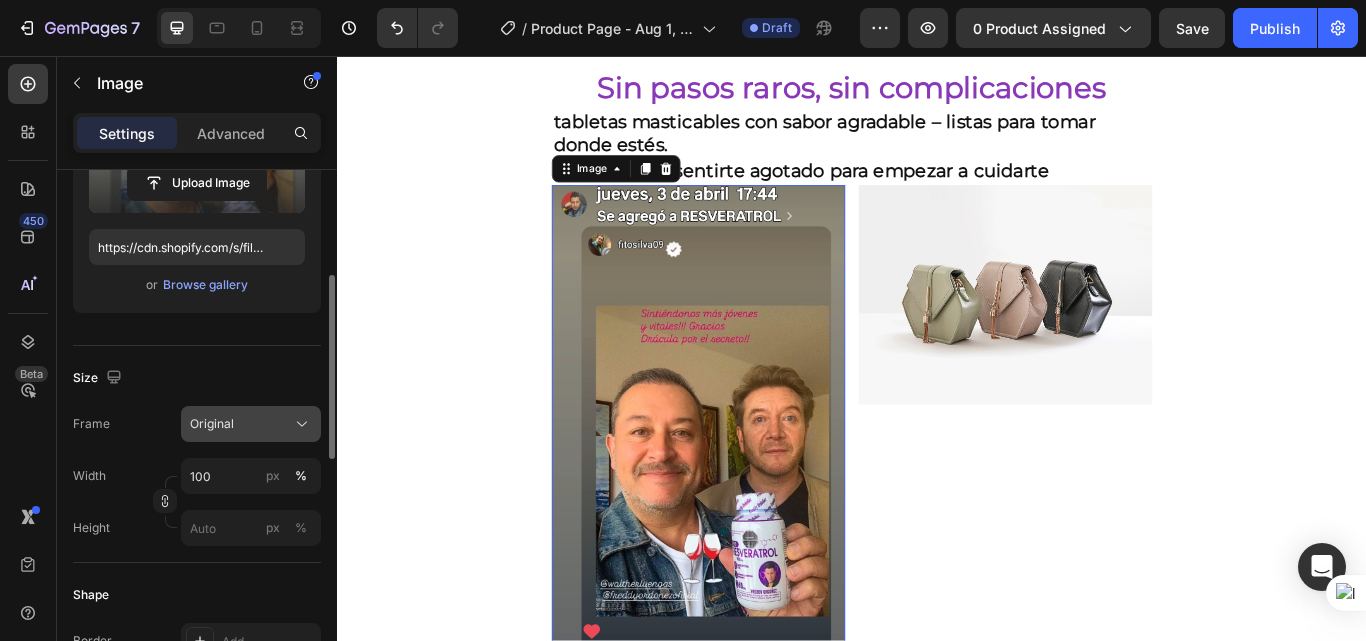 click on "Original" 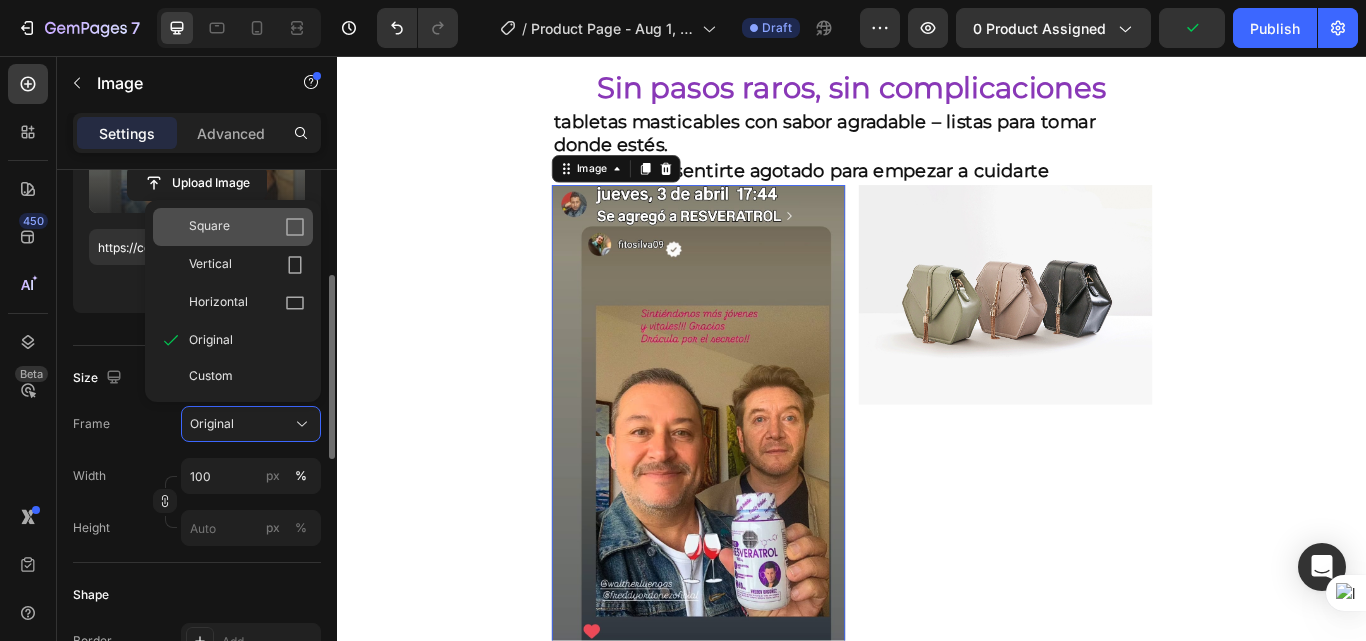 click on "Square" at bounding box center [247, 227] 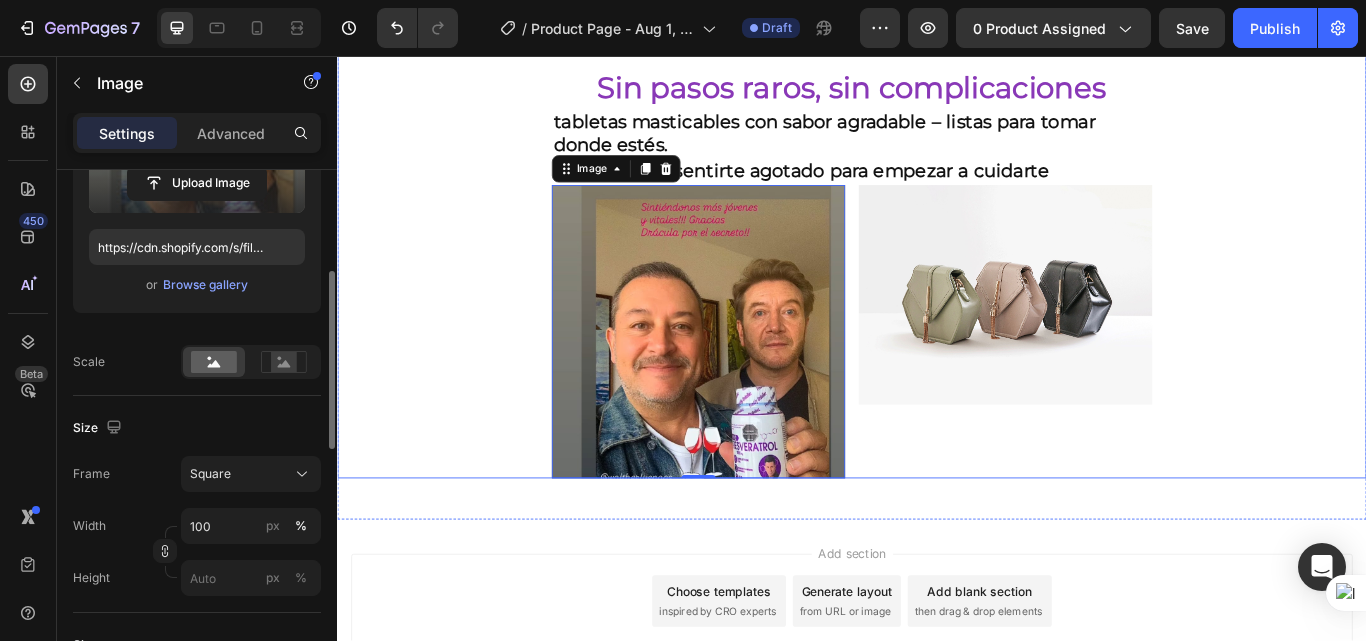 click on "Envio gratis a Toda Colombia - 2 a 4 dias habiles 🚛 Heading Image ⭐ 4.8/5 basado en +1200 experiencias reales Heading ⁠⁠⁠⁠⁠⁠⁠ Antes: $180.000 Heading Hoy en solo : $159.900 Heading AHORRA 30% DE DESCUENTO Heading
Publish the page to see the content.
GGG Image Lo que vas a notar en pocas semanas Heading ✨  Más energía durante el día , sin recurrir a café o estimulantes  💆‍♀️  Piel más firme, luminosa  y con menos signos de fatiga  🧠  Claridad mental  y mejor enfoque en tareas diarias  💤  Descanso más profundo  y sensación real de recuperación  🔥 Apoyo al metabolismo y  menos sensación de hinchazón o pesadez Heading Image Ya no necesitas mezclar mil suplementos este combo lo hace todo por ti Heading
Publish the page to see the content.
GGG Cada día que pospones, tu cuerpo sigue acumulando fatiga celular Heading Image Heading   0" at bounding box center [937, -1573] 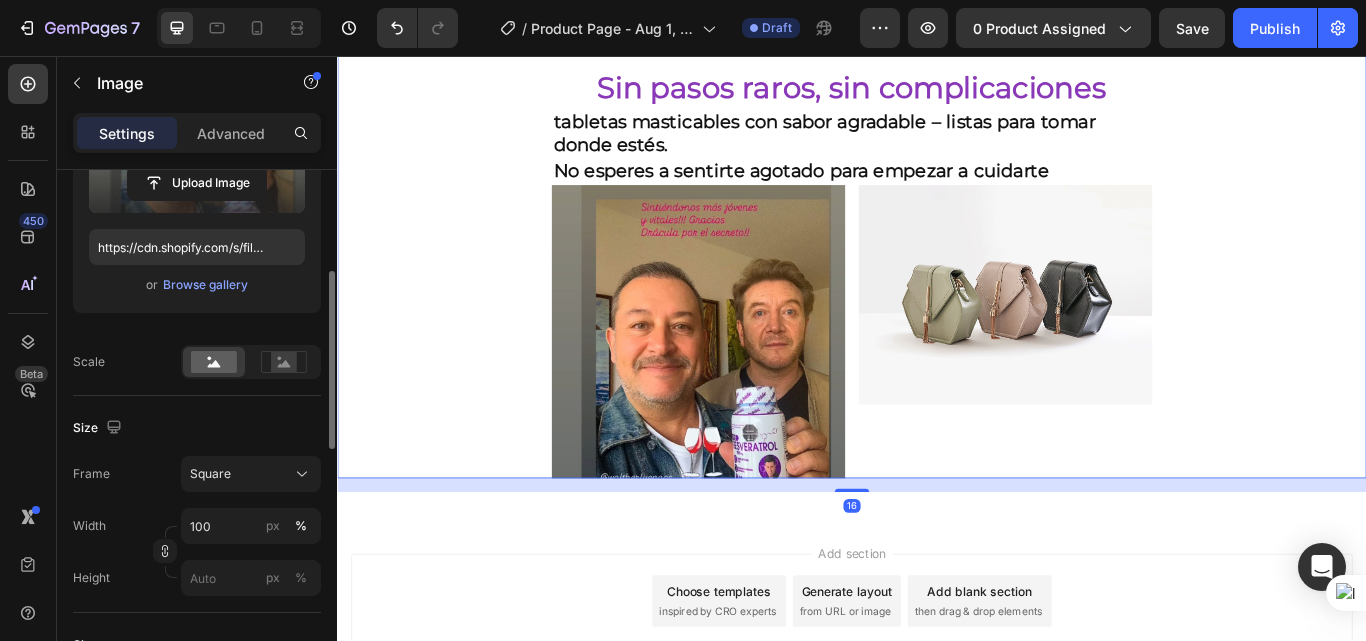 scroll, scrollTop: 0, scrollLeft: 0, axis: both 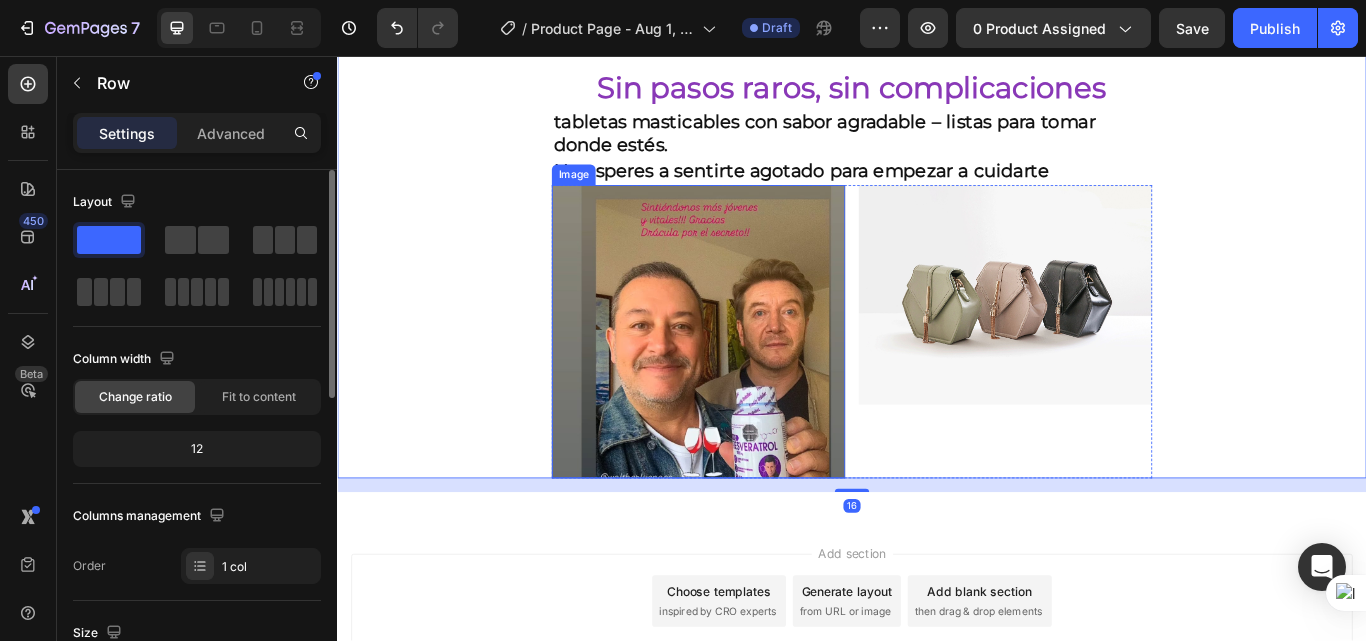 click at bounding box center [758, 378] 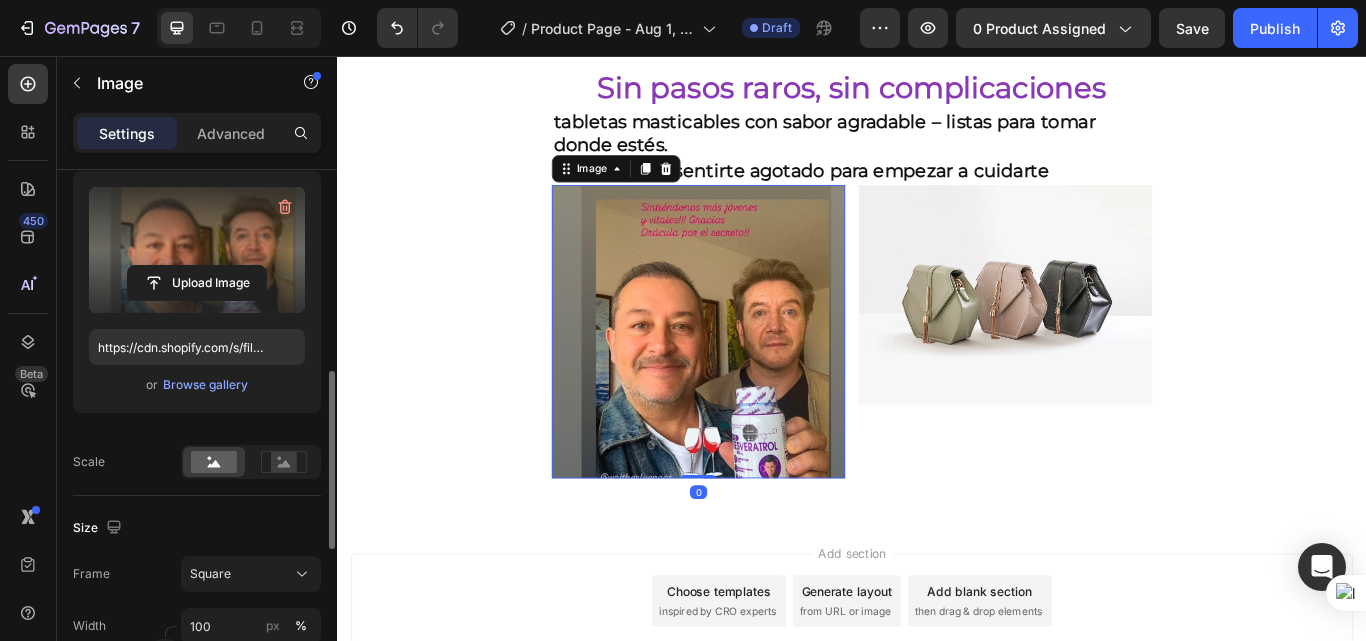 scroll, scrollTop: 400, scrollLeft: 0, axis: vertical 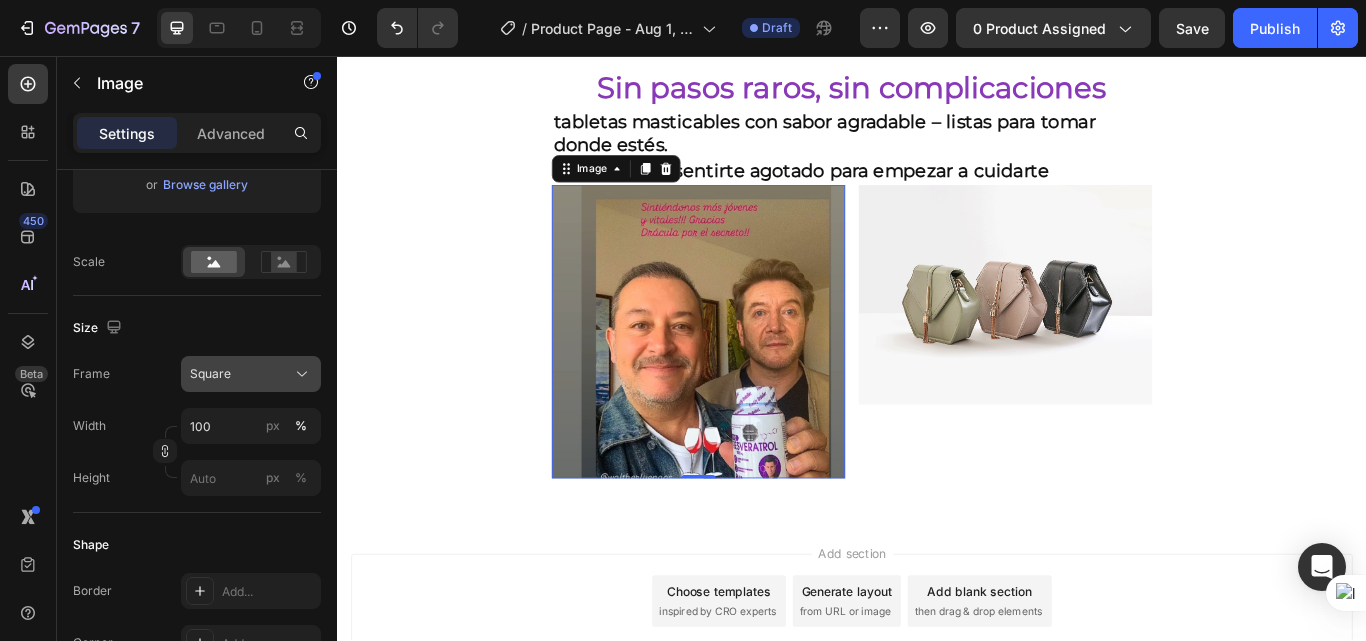 click on "Square" at bounding box center [251, 374] 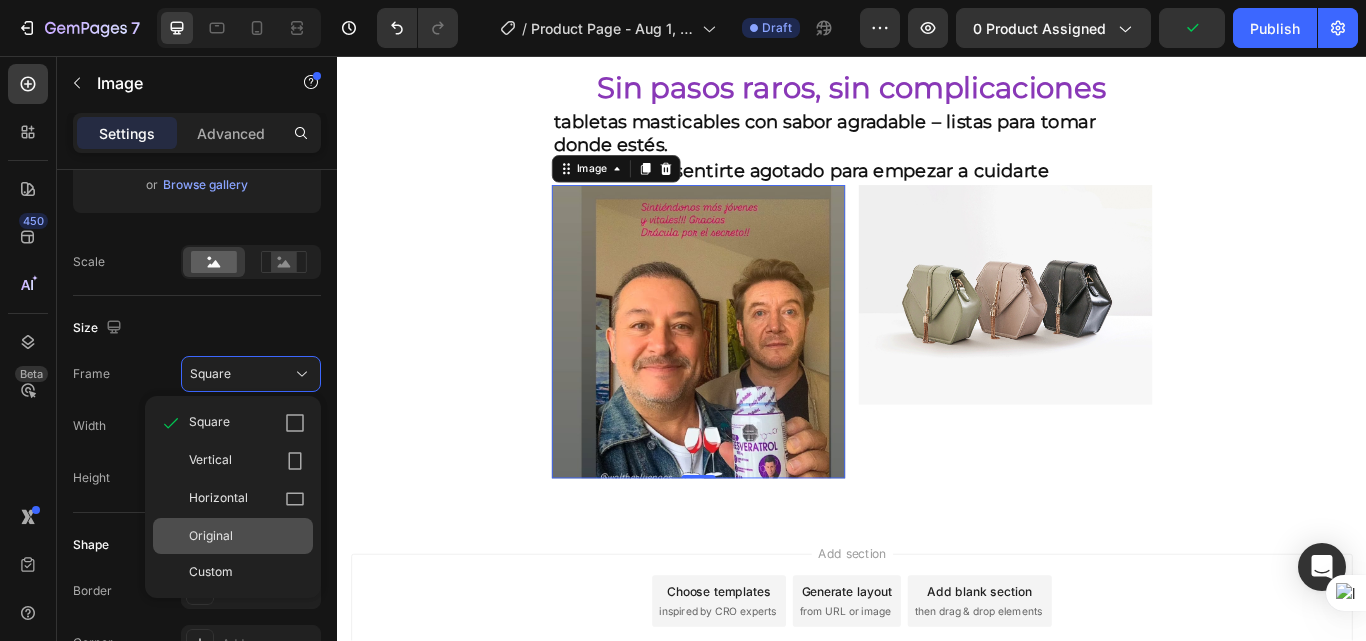 click on "Original" 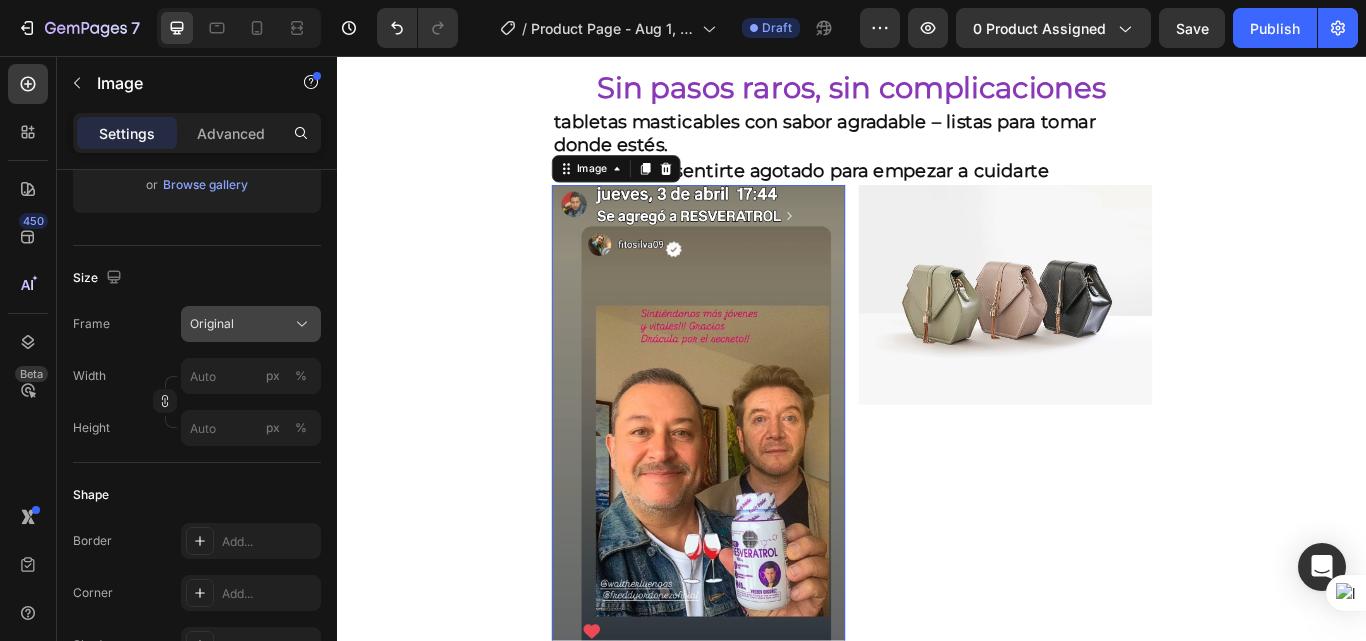 click on "Original" at bounding box center [251, 324] 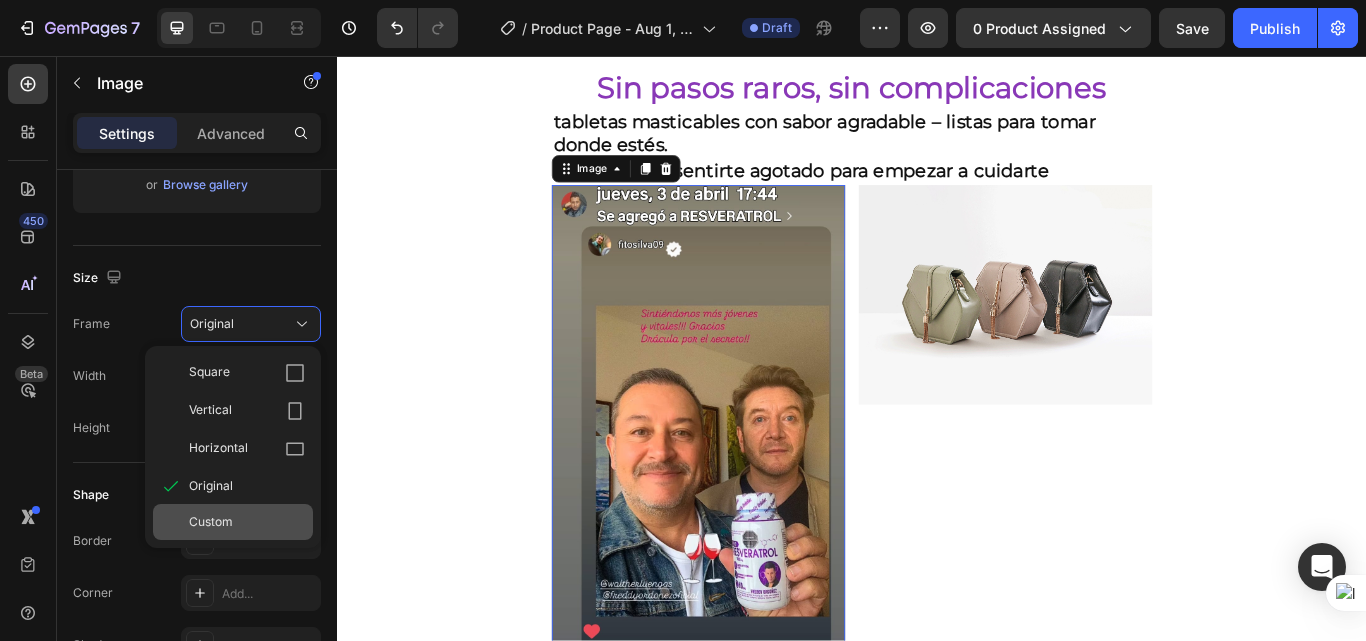 click on "Custom" 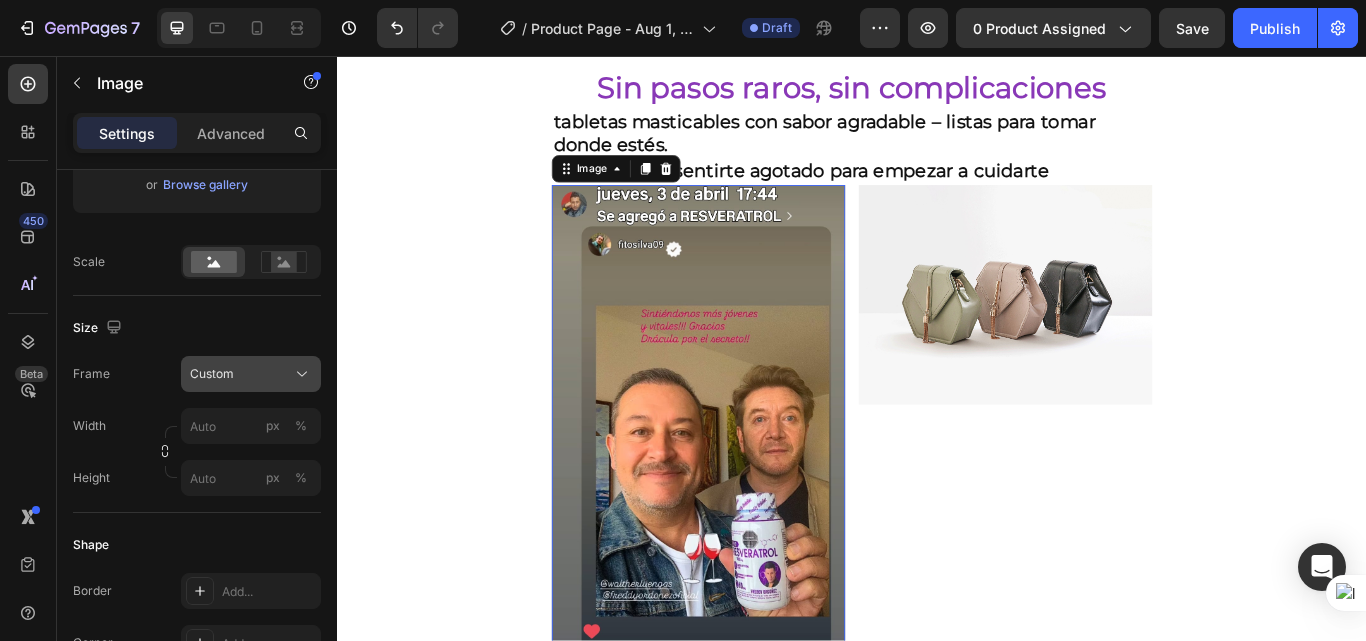 click on "Frame Custom Width px % Height px %" 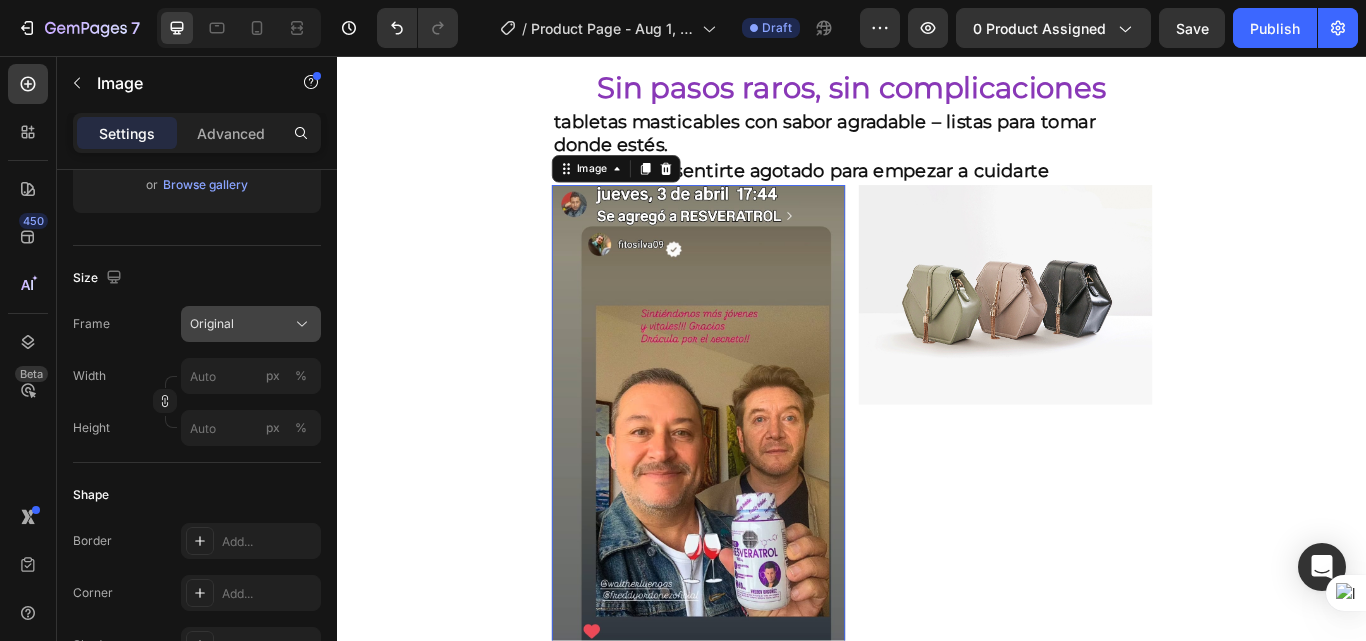 click on "Original" 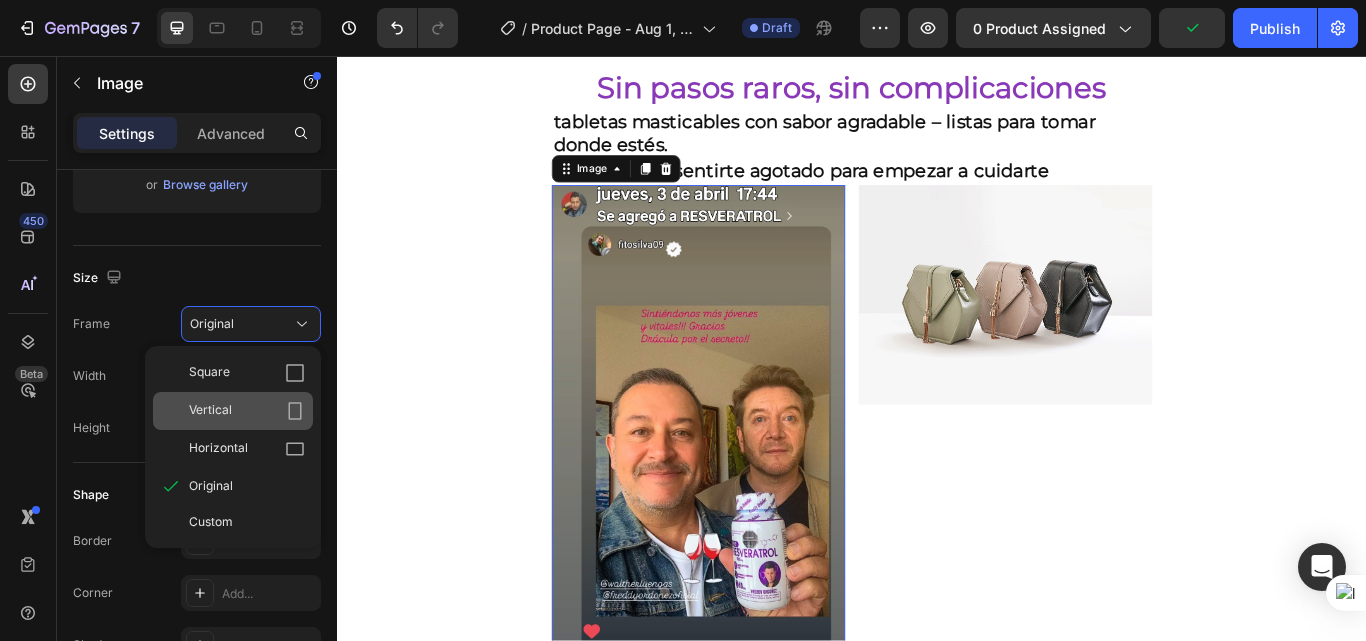 click on "Vertical" 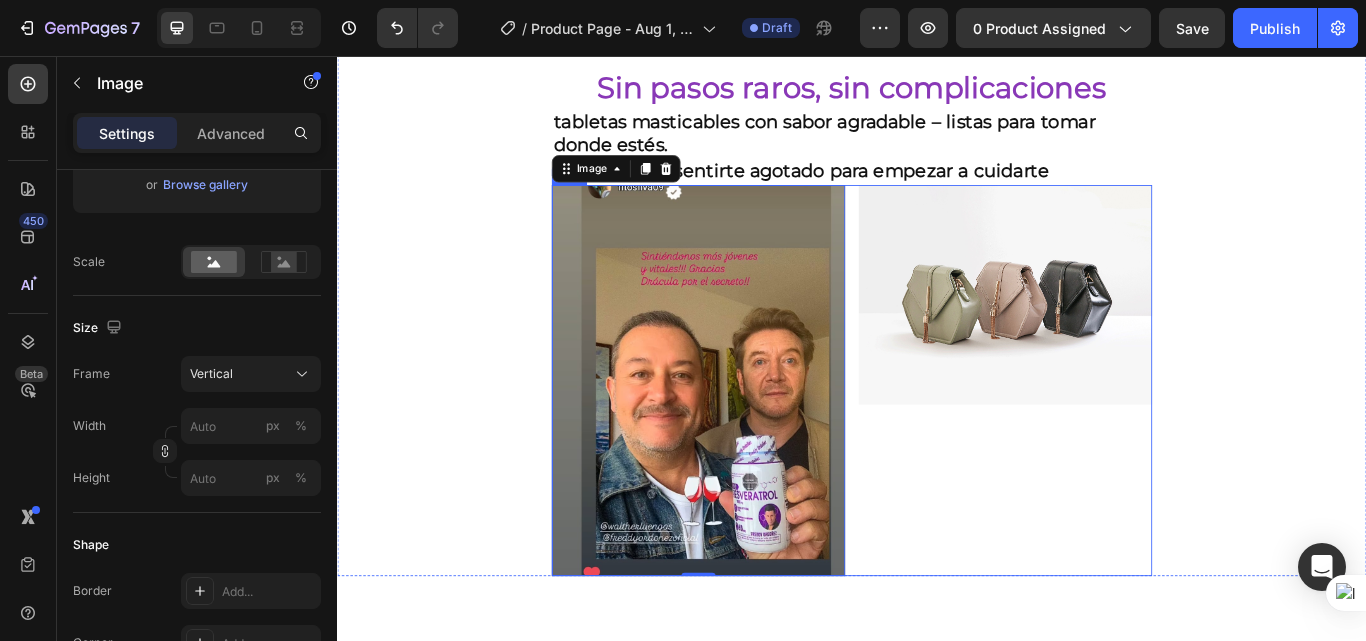 click on "Image" at bounding box center (1116, 435) 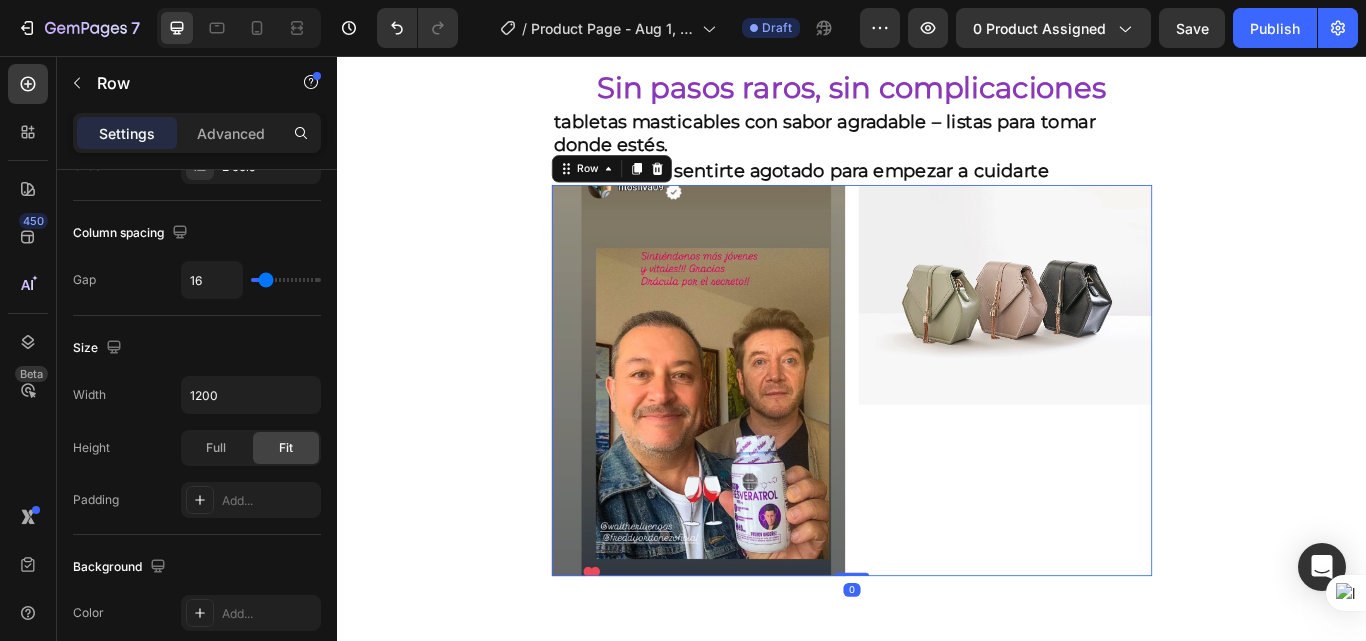 scroll, scrollTop: 0, scrollLeft: 0, axis: both 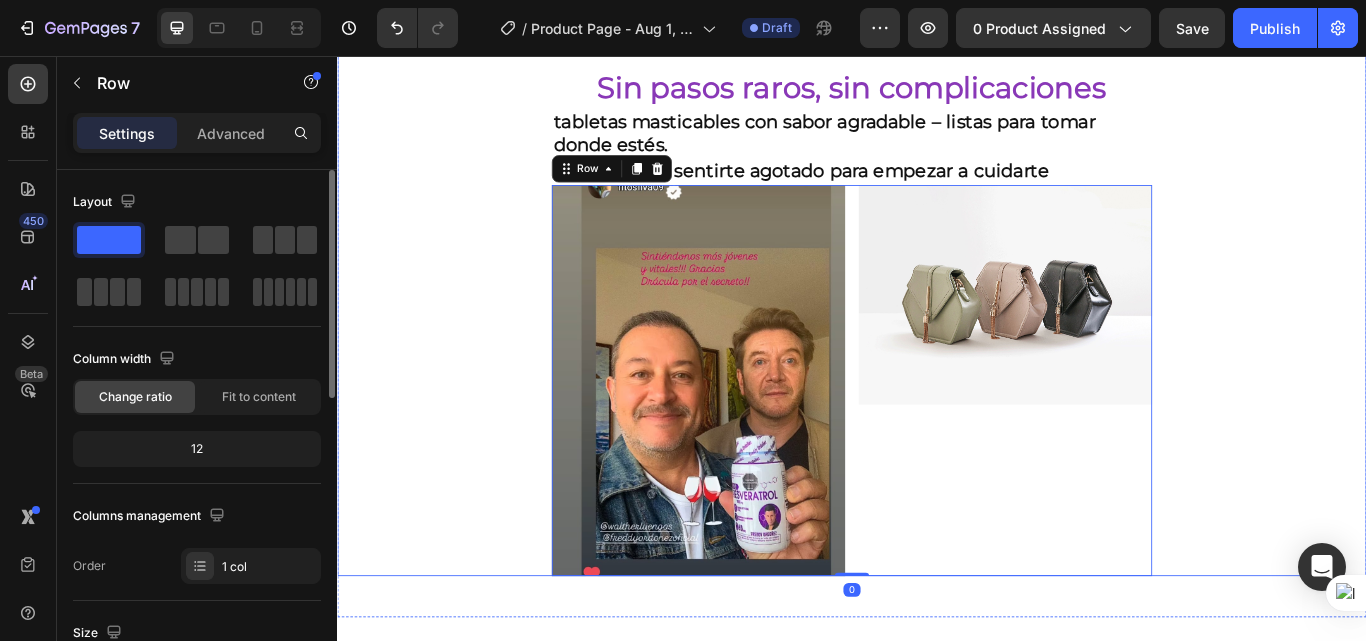 click on "Envio gratis a Toda Colombia - 2 a 4 dias habiles 🚛 Heading Image ⭐ 4.8/5 basado en +1200 experiencias reales Heading ⁠⁠⁠⁠⁠⁠⁠ Antes: $180.000 Heading Hoy en solo : $159.900 Heading AHORRA 30% DE DESCUENTO Heading
Publish the page to see the content.
GGG Image Lo que vas a notar en pocas semanas Heading ✨  Más energía durante el día , sin recurrir a café o estimulantes  💆‍♀️  Piel más firme, luminosa  y con menos signos de fatiga  🧠  Claridad mental  y mejor enfoque en tareas diarias  💤  Descanso más profundo  y sensación real de recuperación  🔥 Apoyo al metabolismo y  menos sensación de hinchazón o pesadez Heading Image Ya no necesitas mezclar mil suplementos este combo lo hace todo por ti Heading
Publish the page to see the content.
GGG Cada día que pospones, tu cuerpo sigue acumulando fatiga celular Heading Image Heading Row" at bounding box center (937, -1516) 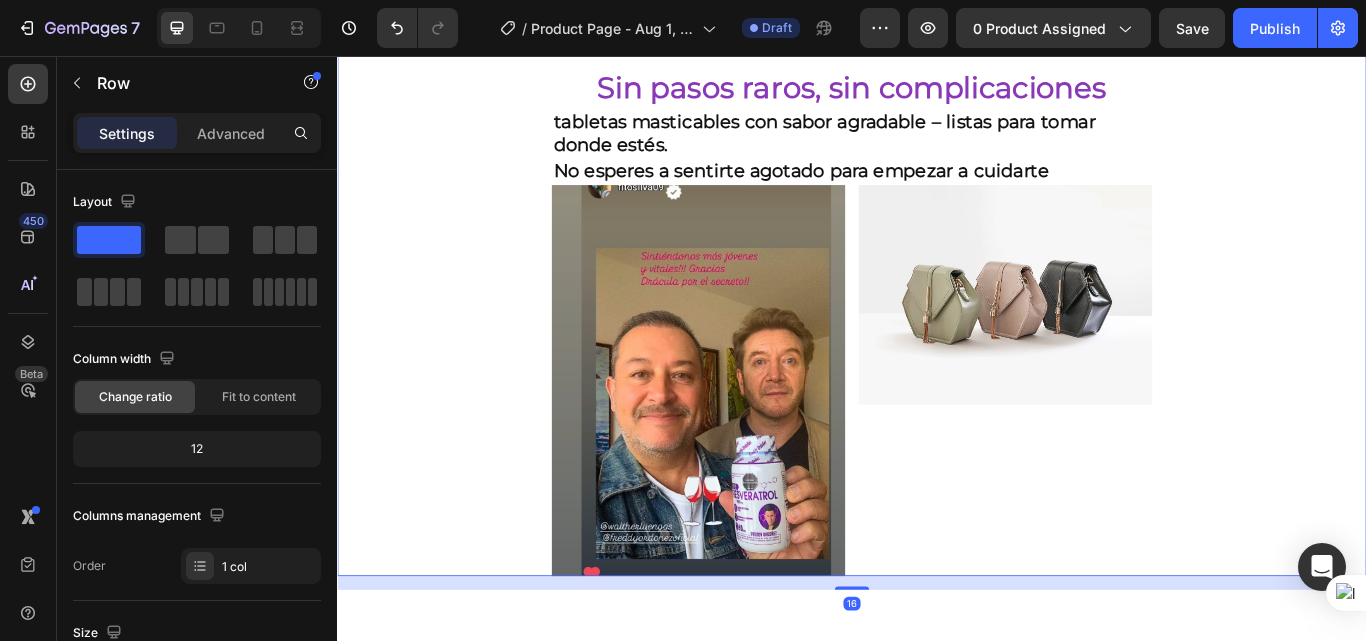 scroll, scrollTop: 3691, scrollLeft: 0, axis: vertical 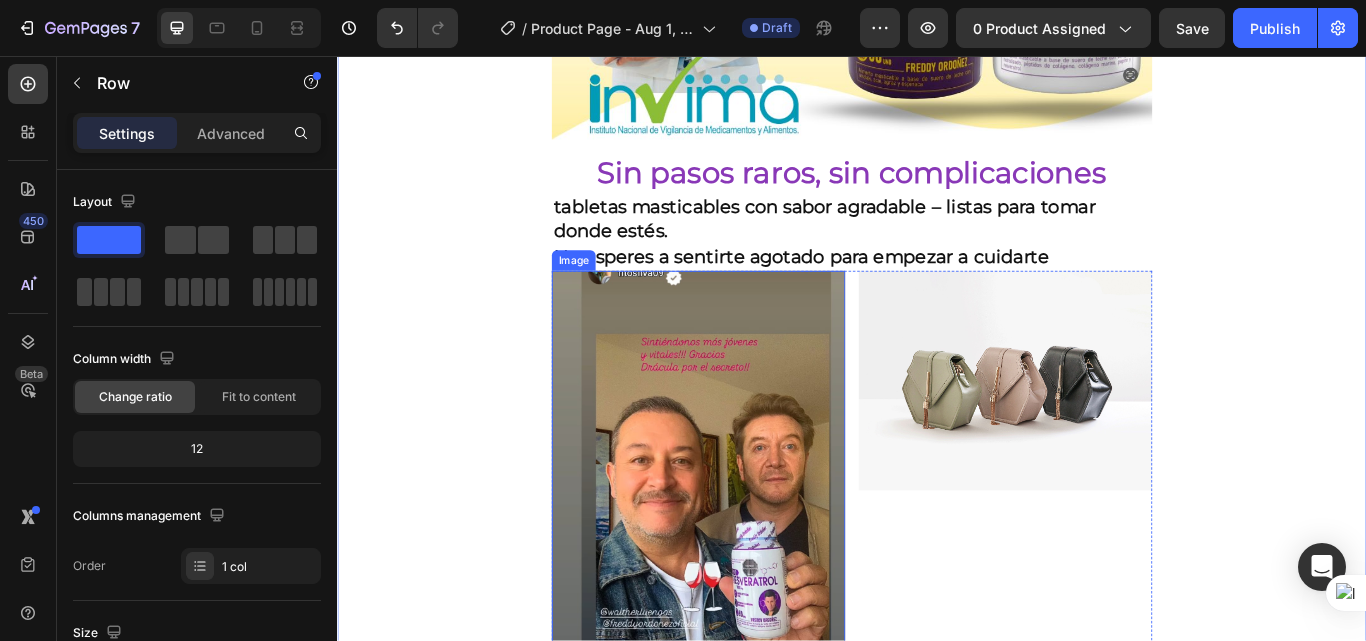 click at bounding box center (758, 535) 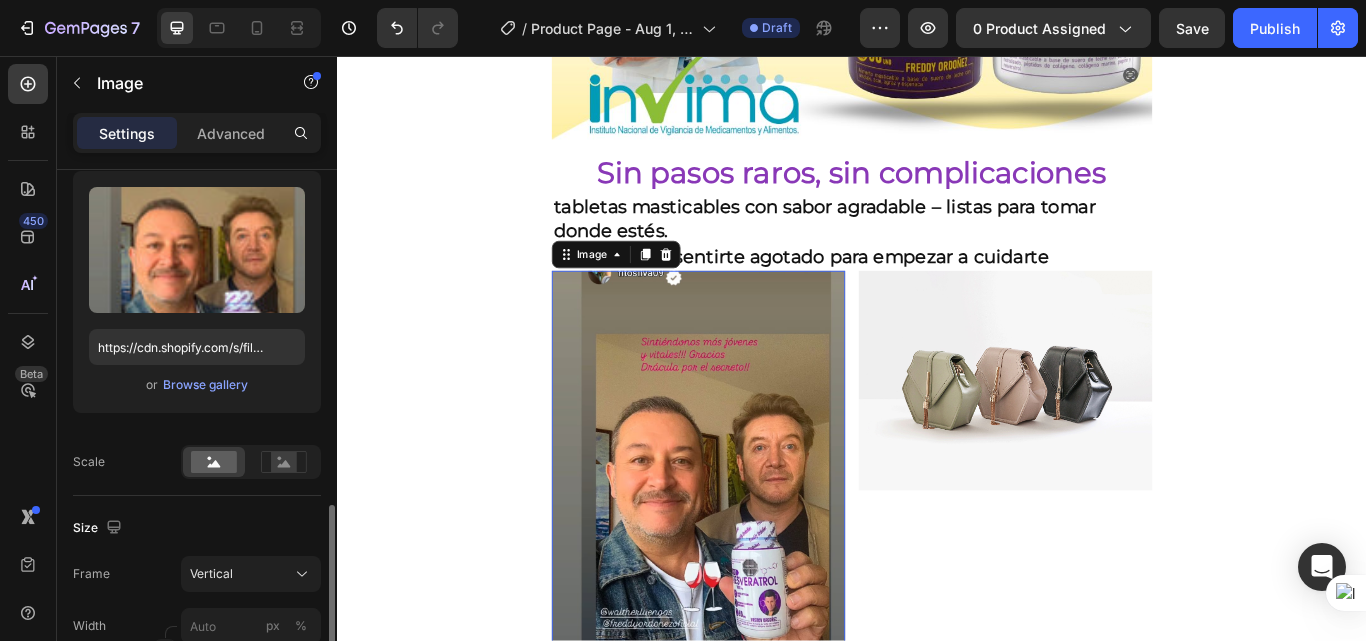 scroll, scrollTop: 400, scrollLeft: 0, axis: vertical 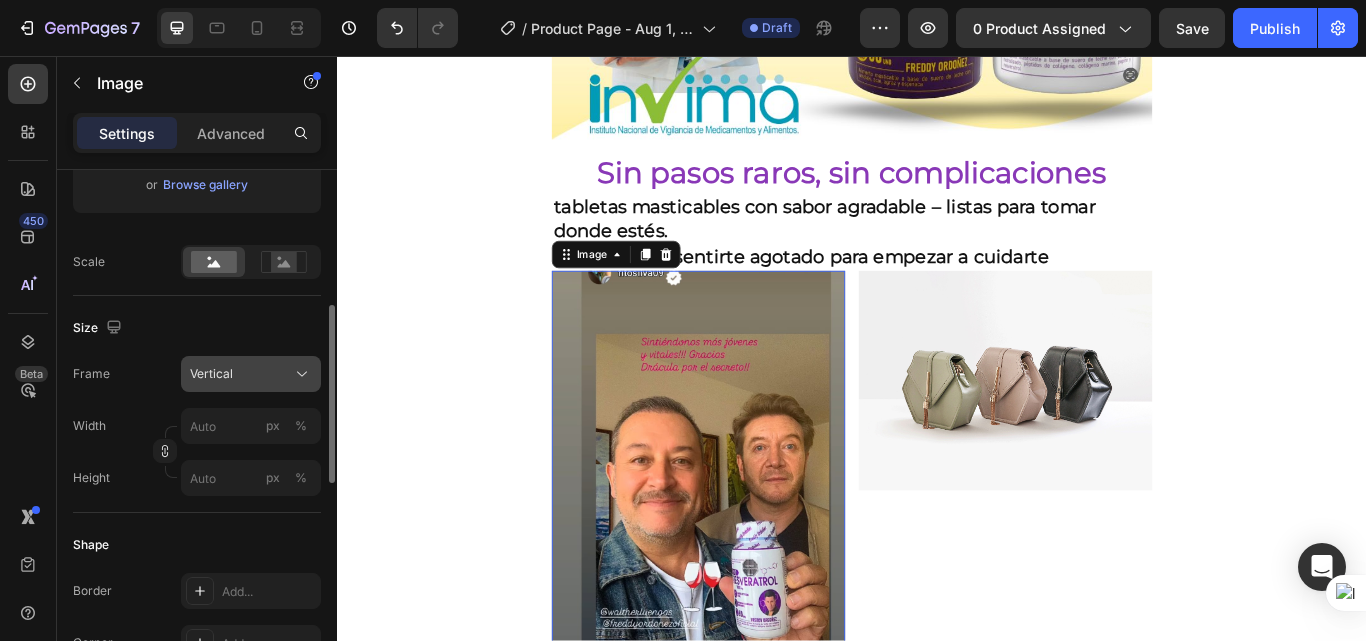 click on "Vertical" 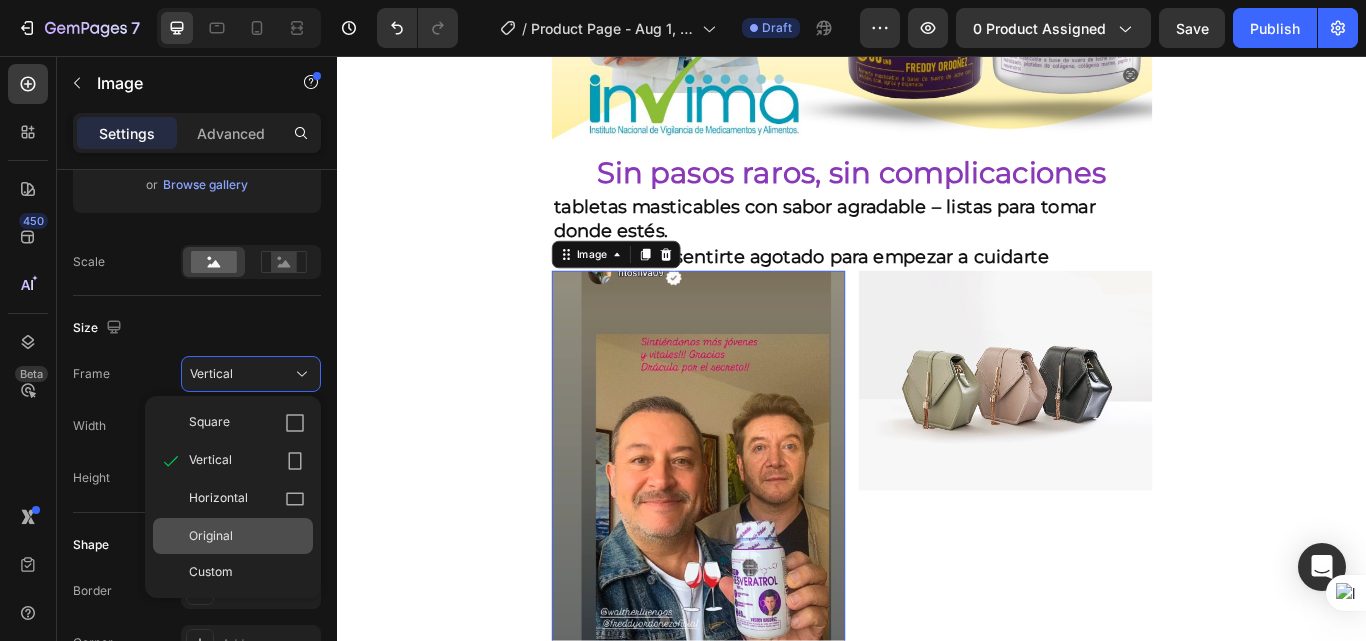 click on "Original" 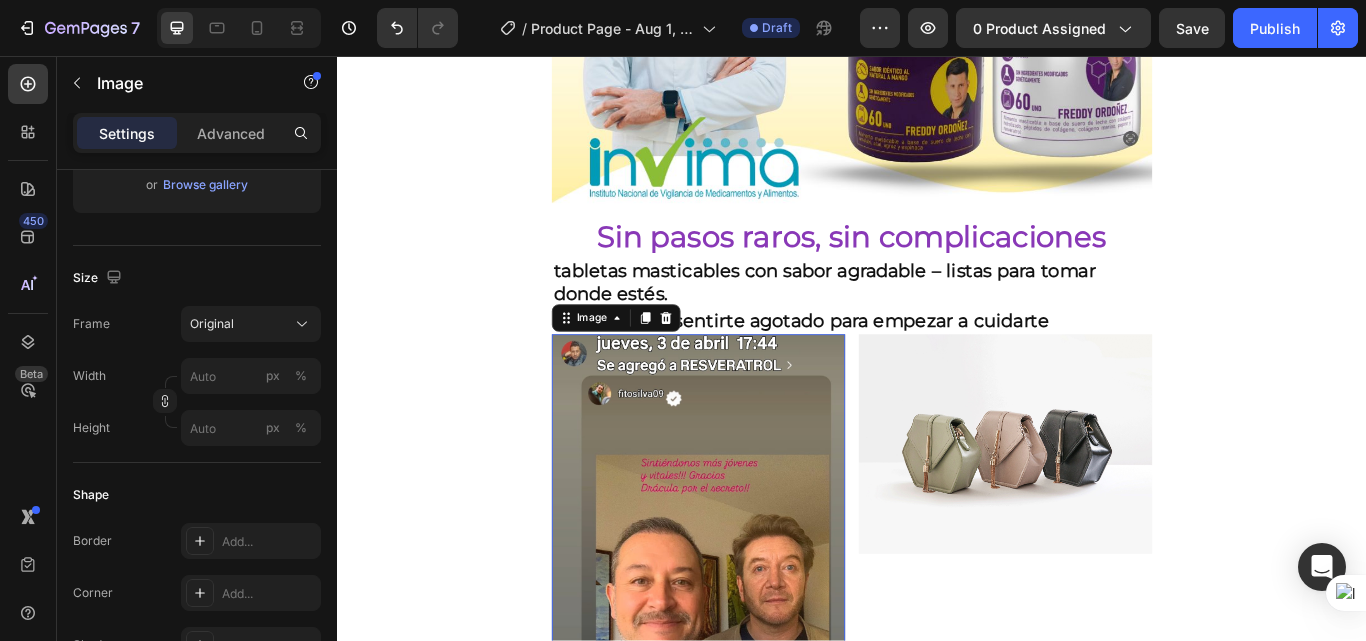 scroll, scrollTop: 3591, scrollLeft: 0, axis: vertical 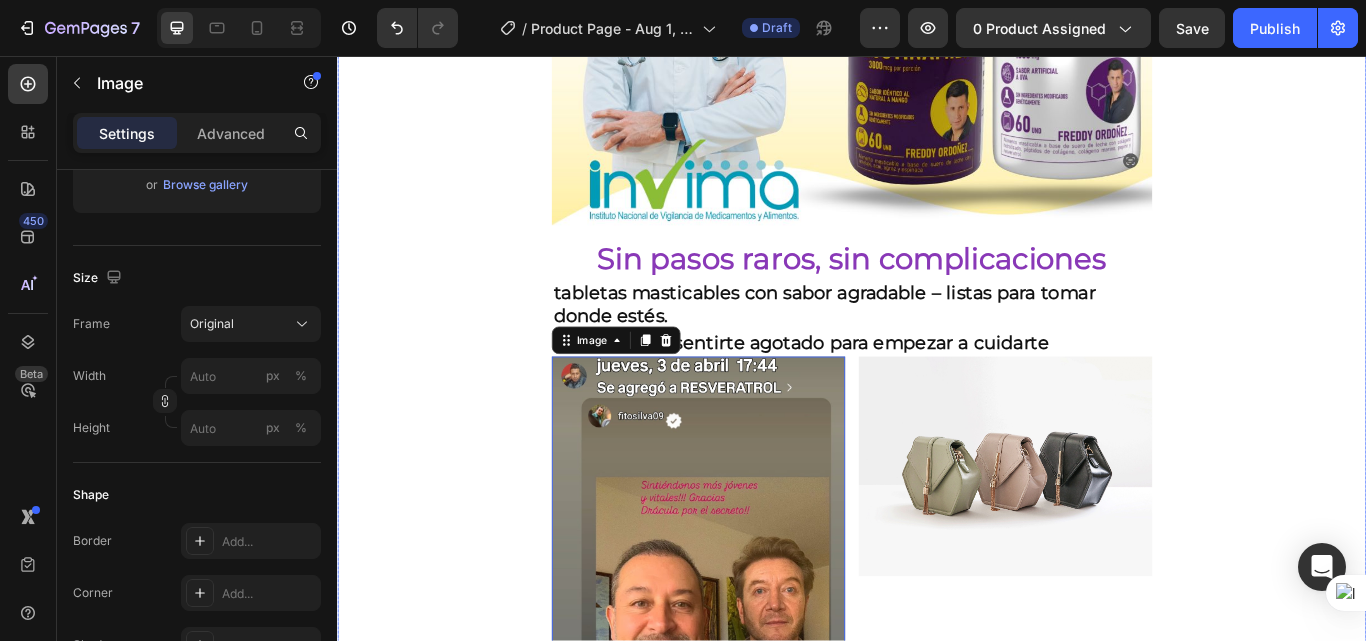 click on "Envio gratis a Toda Colombia - 2 a 4 dias habiles 🚛 Heading Image ⭐ 4.8/5 basado en +1200 experiencias reales Heading ⁠⁠⁠⁠⁠⁠⁠ Antes: $180.000 Heading Hoy en solo : $159.900 Heading AHORRA 30% DE DESCUENTO Heading
Publish the page to see the content.
GGG Image Lo que vas a notar en pocas semanas Heading ✨  Más energía durante el día , sin recurrir a café o estimulantes  💆‍♀️  Piel más firme, luminosa  y con menos signos de fatiga  🧠  Claridad mental  y mejor enfoque en tareas diarias  💤  Descanso más profundo  y sensación real de recuperación  🔥 Apoyo al metabolismo y  menos sensación de hinchazón o pesadez Heading Image Ya no necesitas mezclar mil suplementos este combo lo hace todo por ti Heading
Publish the page to see the content.
GGG Cada día que pospones, tu cuerpo sigue acumulando fatiga celular Heading Image Heading   0" at bounding box center [937, -1249] 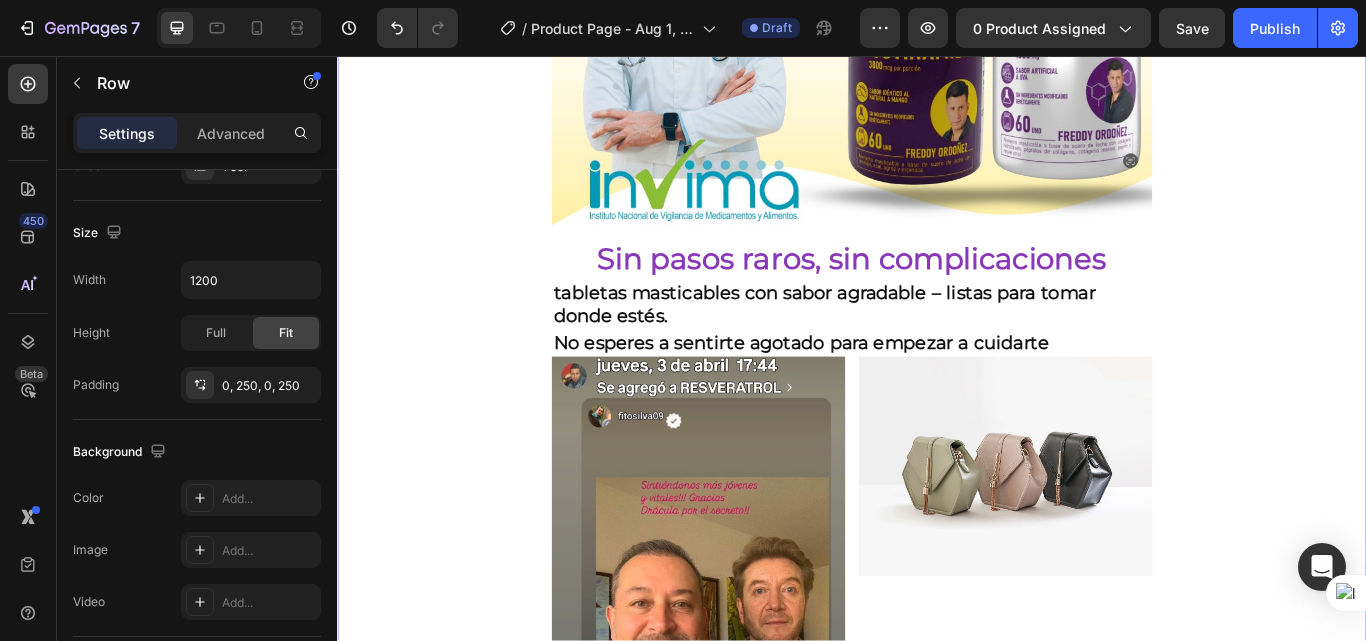 scroll, scrollTop: 0, scrollLeft: 0, axis: both 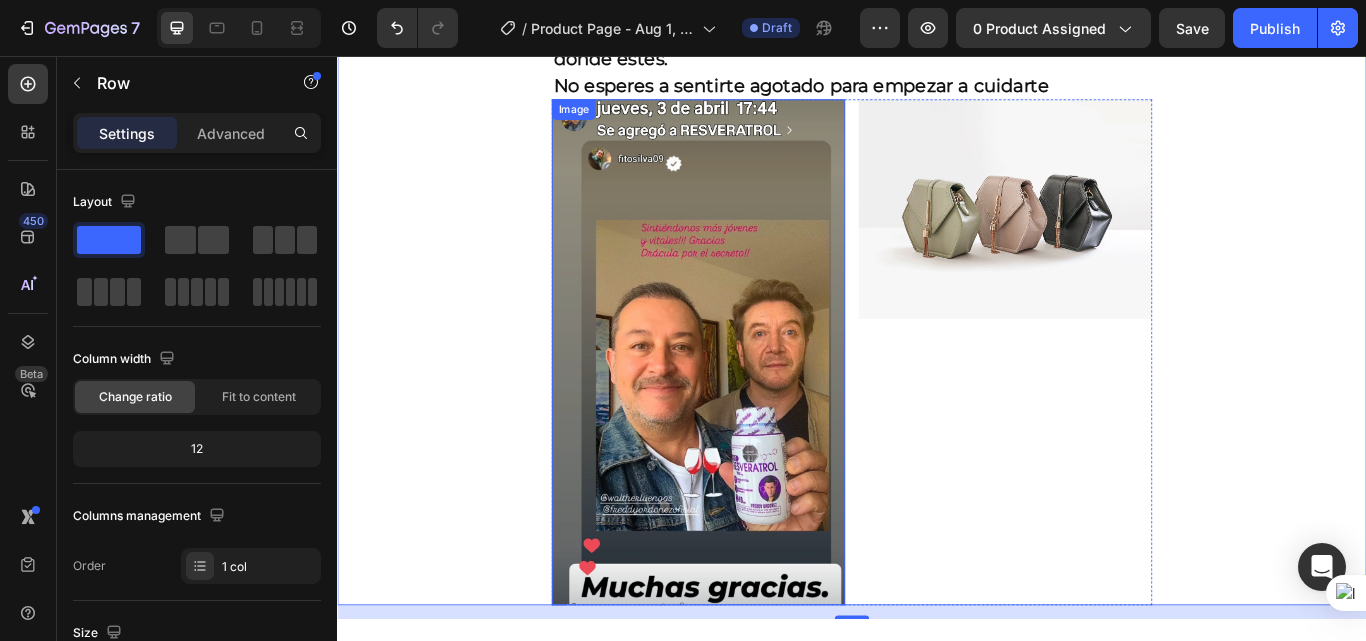 click at bounding box center [758, 402] 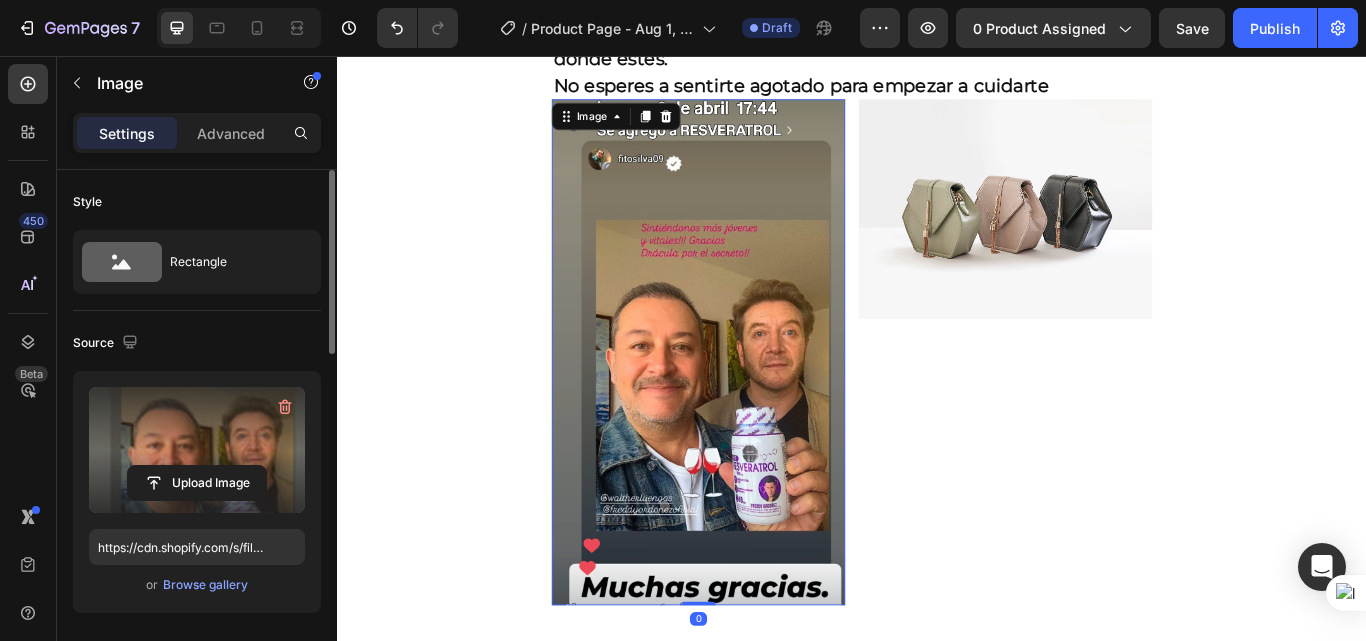 click at bounding box center [197, 450] 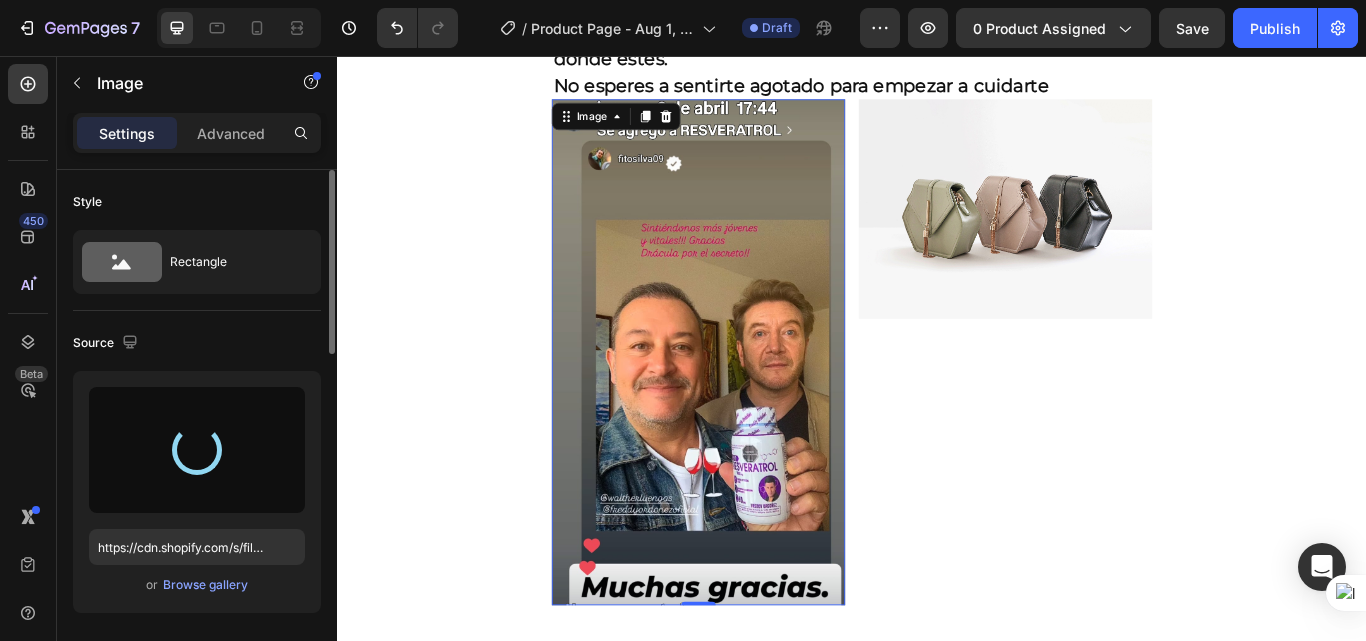 type on "https://cdn.shopify.com/s/files/1/0618/7732/1833/files/gempages_578086084060119568-d96797b5-f511-4c71-b7b4-938c2a3112ca.jpg" 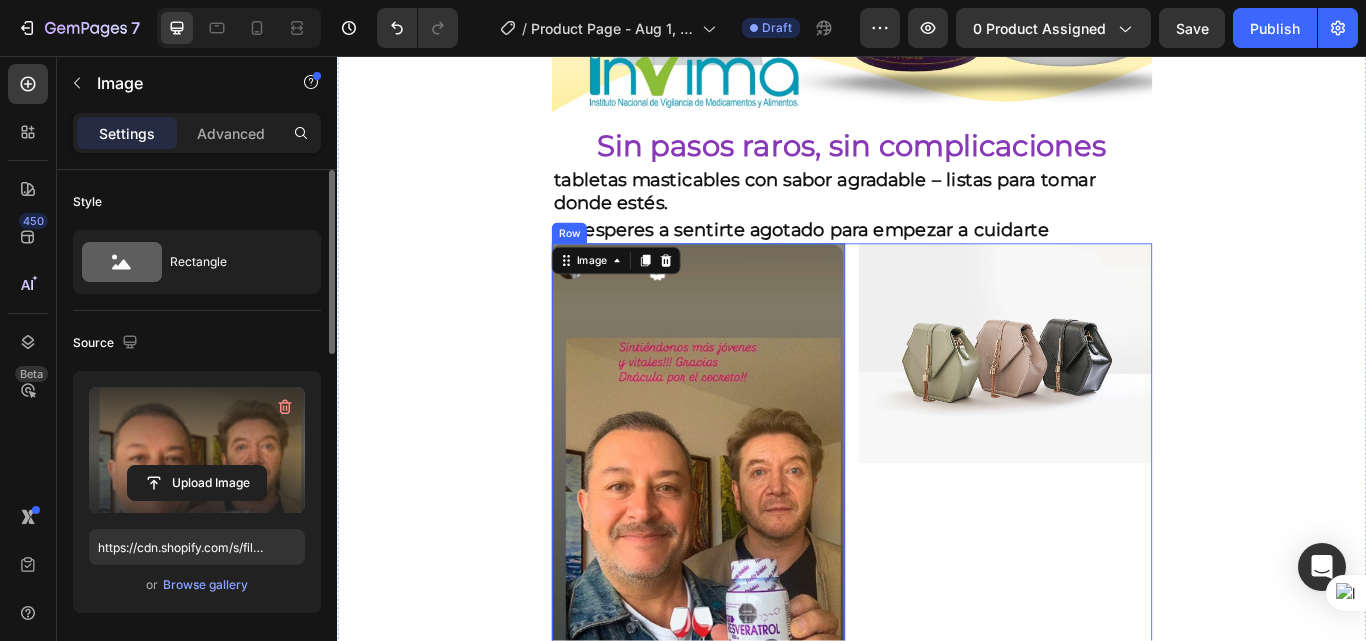 scroll, scrollTop: 3691, scrollLeft: 0, axis: vertical 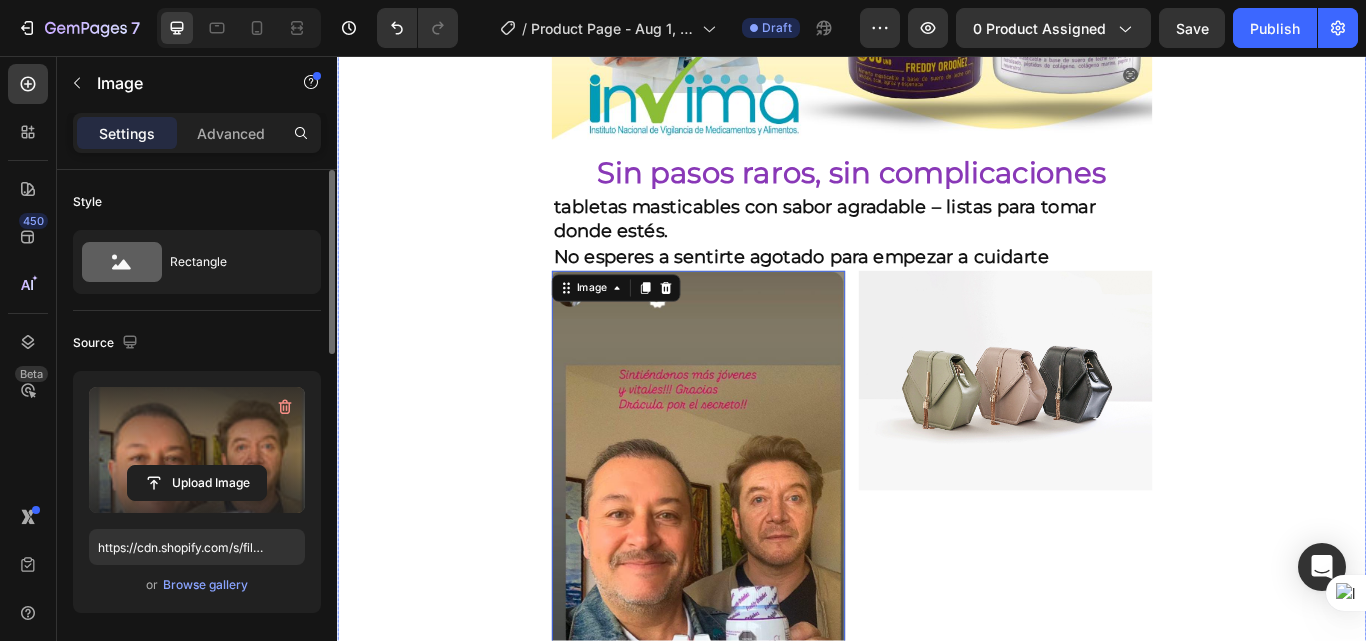 click on "Envio gratis a Toda Colombia - 2 a 4 dias habiles 🚛 Heading Image ⭐ 4.8/5 basado en +1200 experiencias reales Heading ⁠⁠⁠⁠⁠⁠⁠ Antes: $180.000 Heading Hoy en solo : $159.900 Heading AHORRA 30% DE DESCUENTO Heading
Publish the page to see the content.
GGG Image Lo que vas a notar en pocas semanas Heading ✨  Más energía durante el día , sin recurrir a café o estimulantes  💆‍♀️  Piel más firme, luminosa  y con menos signos de fatiga  🧠  Claridad mental  y mejor enfoque en tareas diarias  💤  Descanso más profundo  y sensación real de recuperación  🔥 Apoyo al metabolismo y  menos sensación de hinchazón o pesadez Heading Image Ya no necesitas mezclar mil suplementos este combo lo hace todo por ti Heading
Publish the page to see the content.
GGG Cada día que pospones, tu cuerpo sigue acumulando fatiga celular Heading Image Heading   0" at bounding box center [937, -1373] 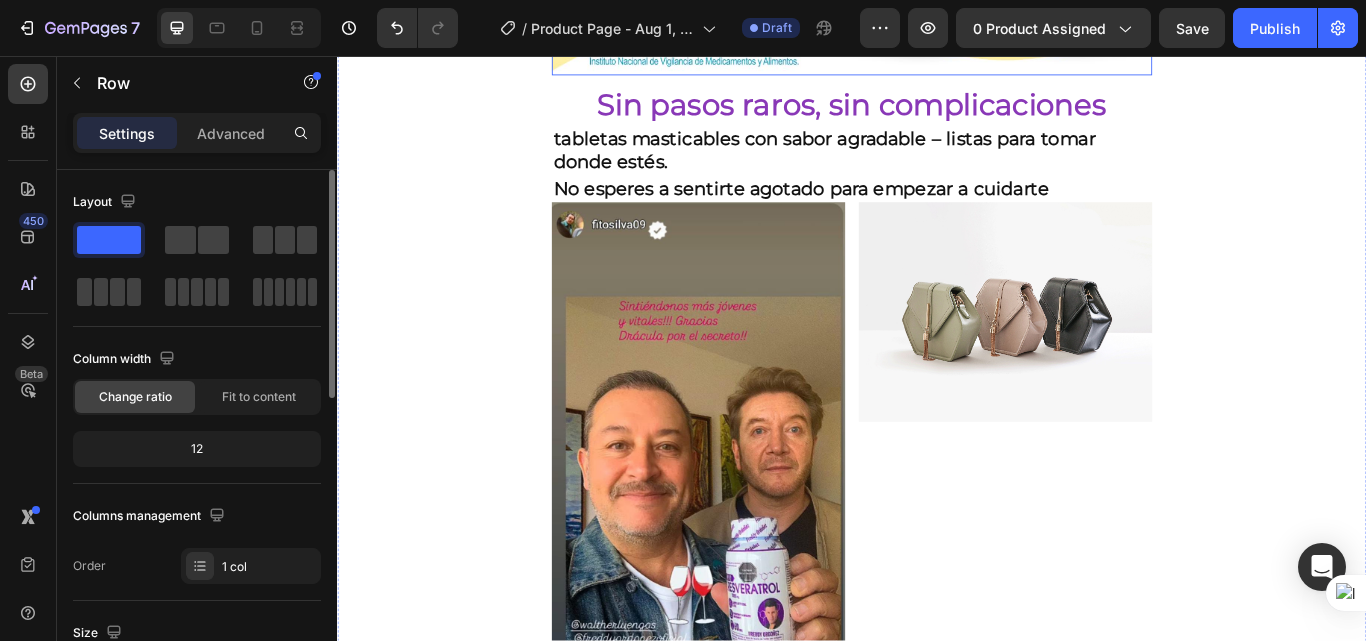 scroll, scrollTop: 3791, scrollLeft: 0, axis: vertical 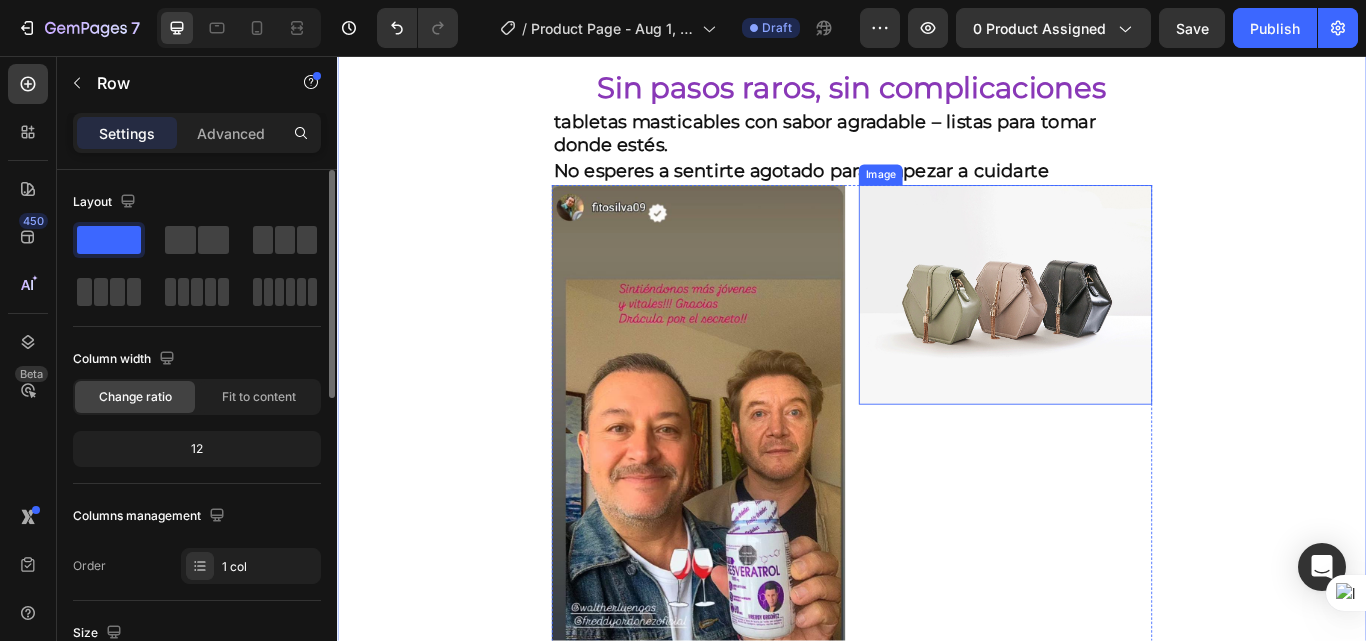 click at bounding box center (1116, 335) 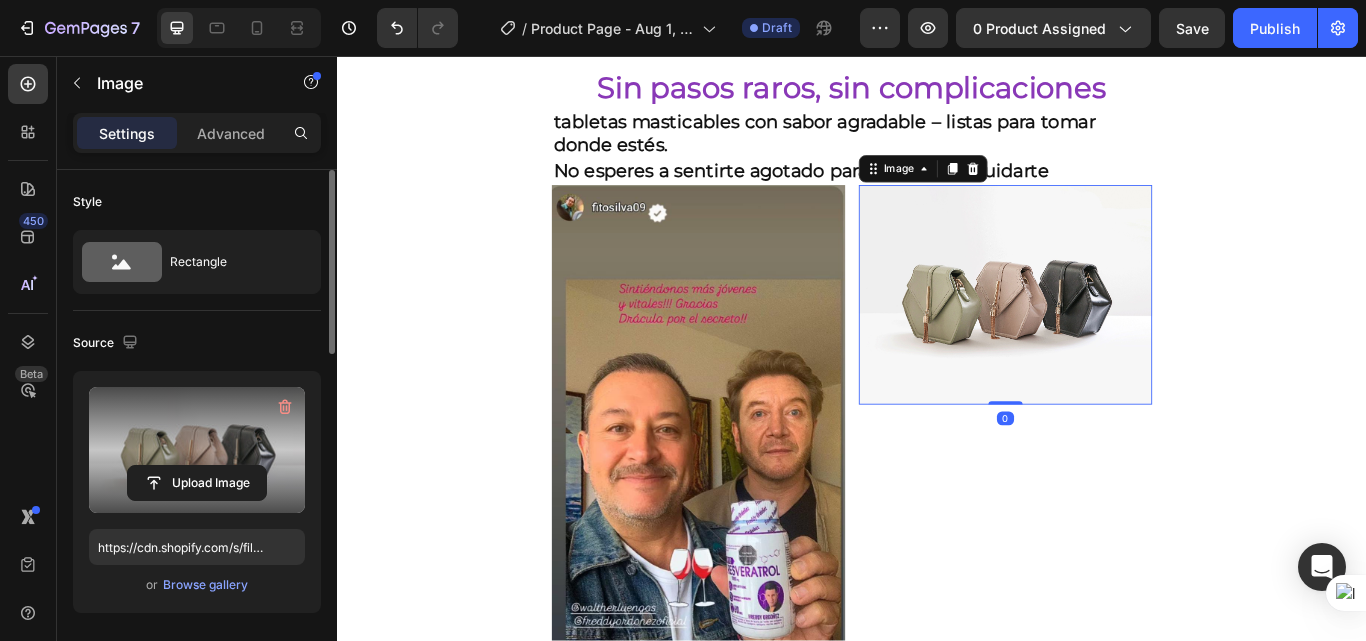 click at bounding box center (197, 450) 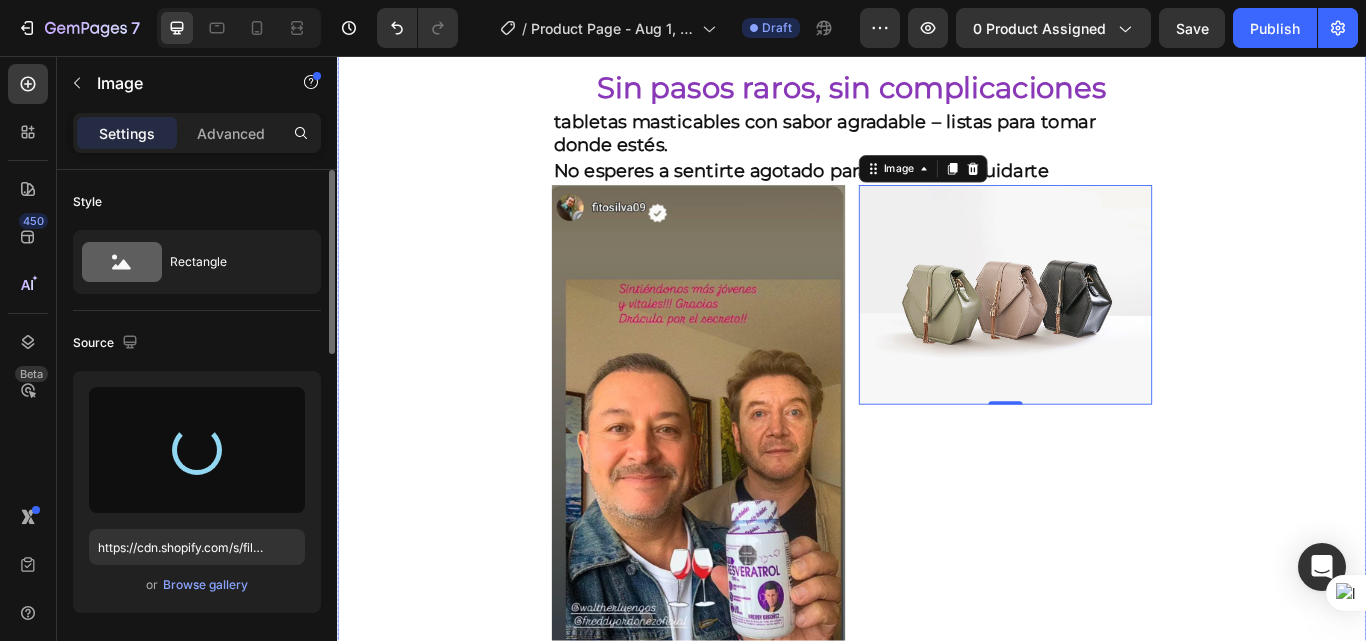 type on "https://cdn.shopify.com/s/files/1/0618/7732/1833/files/gempages_578086084060119568-8473e6de-da8c-4d9c-8db2-d34815b2c275.jpg" 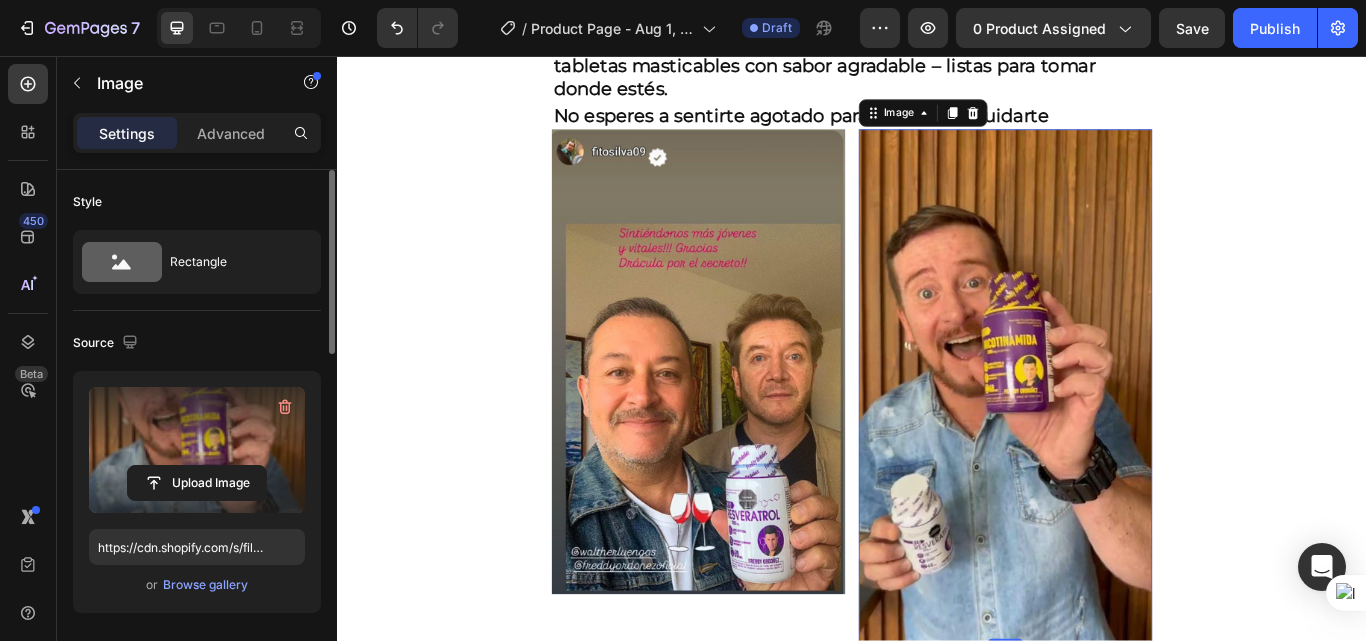 scroll, scrollTop: 3891, scrollLeft: 0, axis: vertical 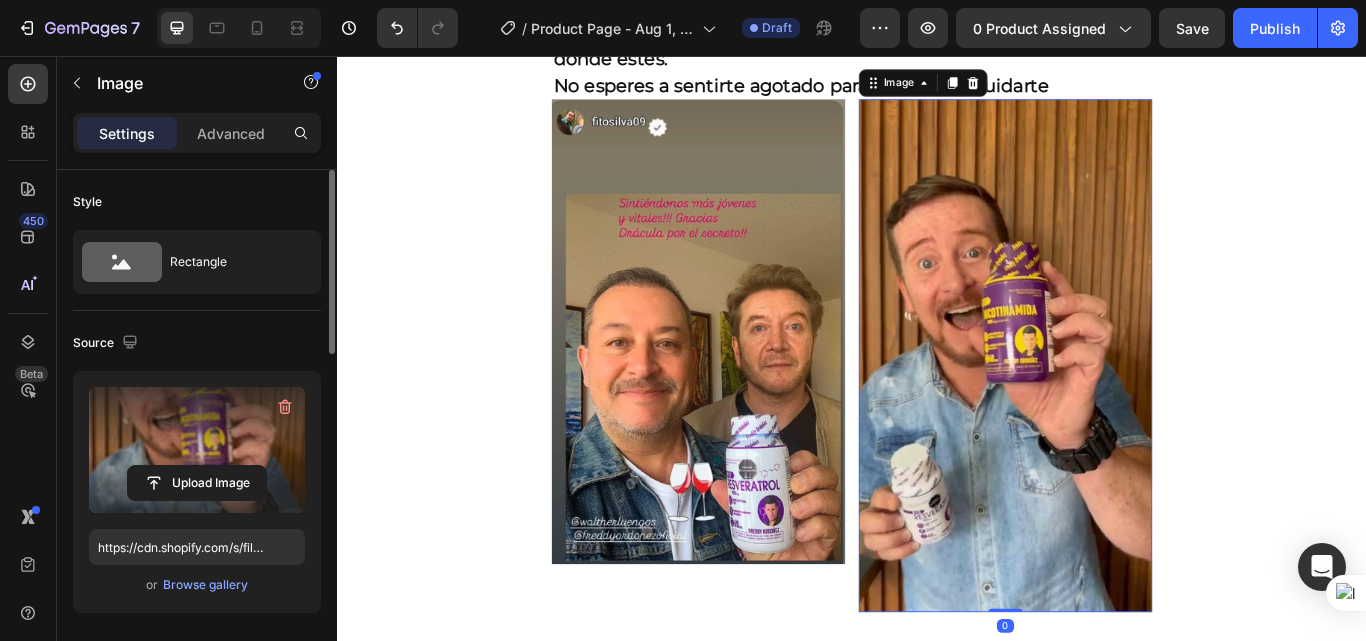 drag, startPoint x: 1097, startPoint y: 626, endPoint x: 1107, endPoint y: 570, distance: 56.88585 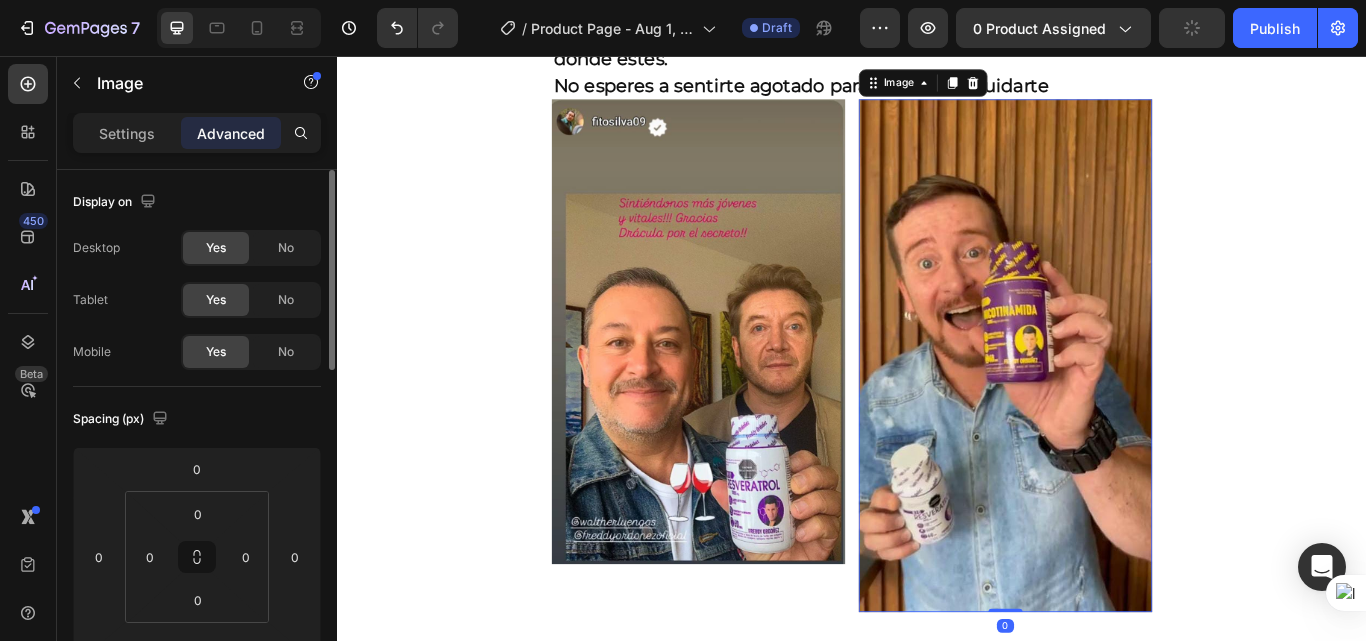 click at bounding box center [1116, 406] 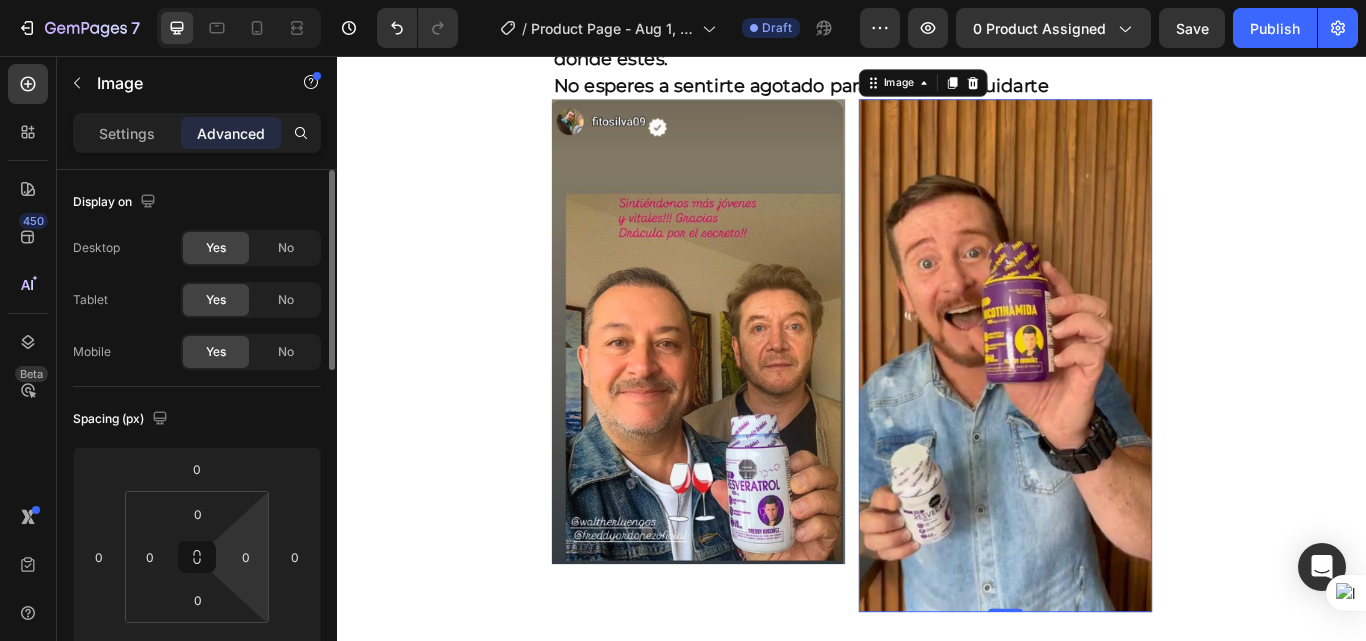 scroll, scrollTop: 100, scrollLeft: 0, axis: vertical 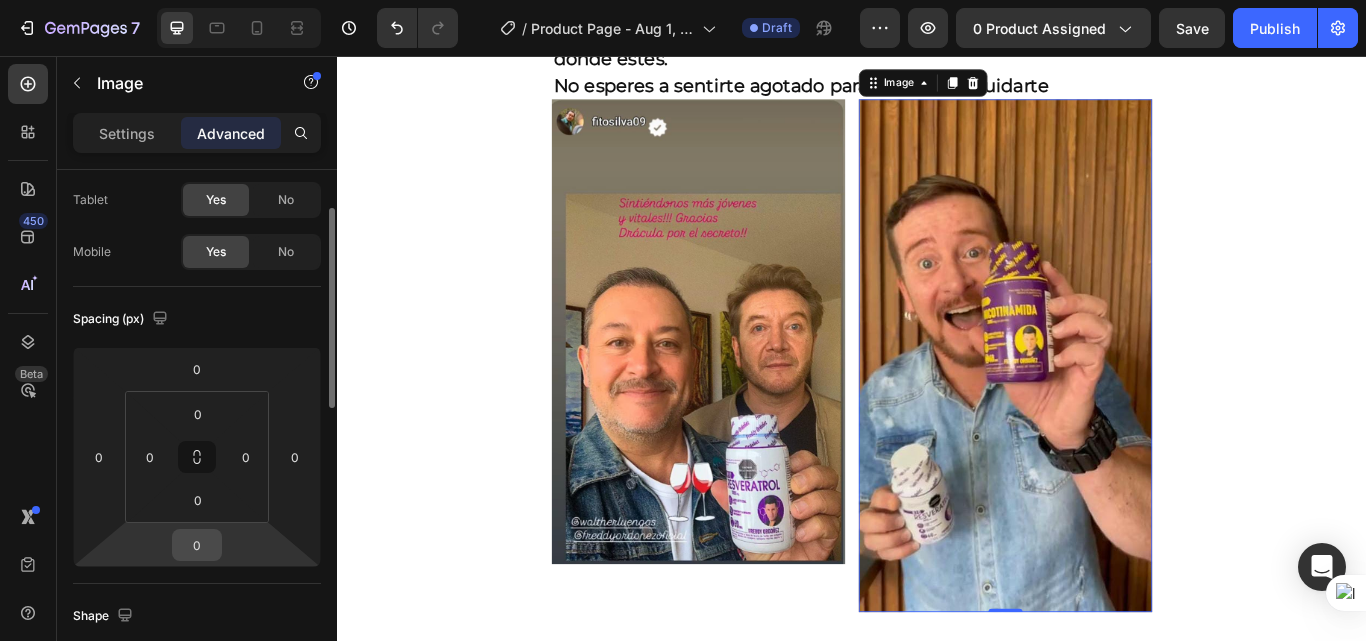 click on "0" at bounding box center (197, 545) 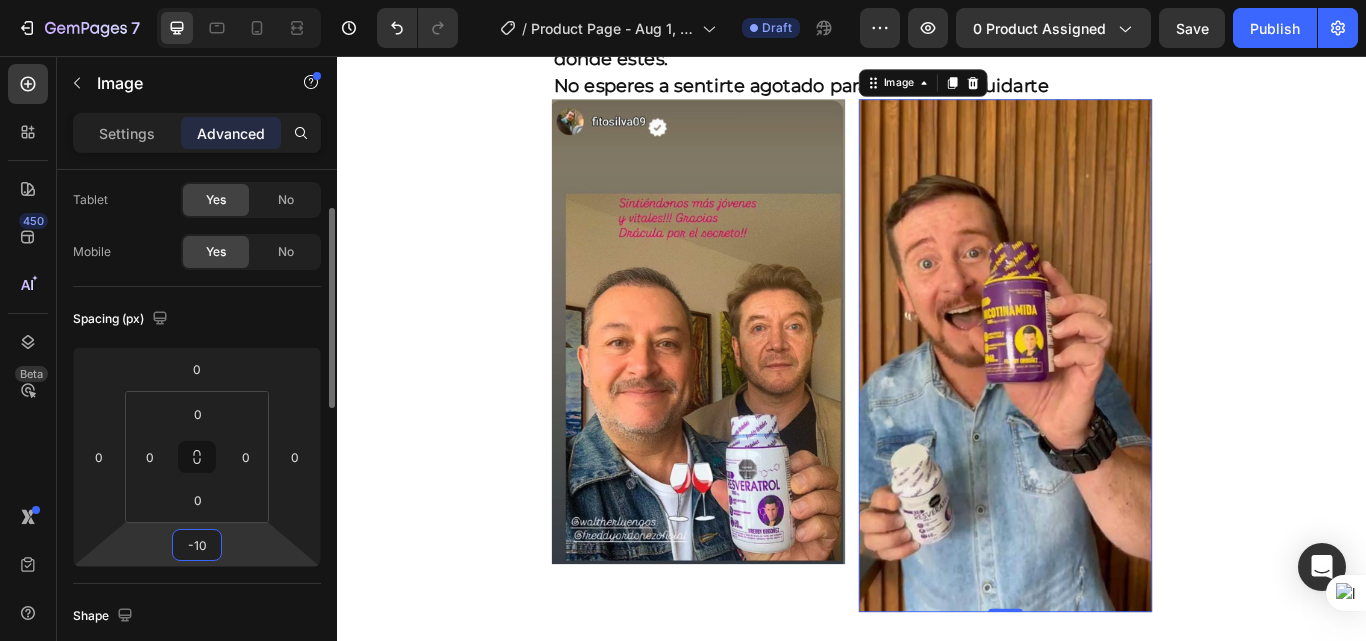 click on "-10" at bounding box center (197, 545) 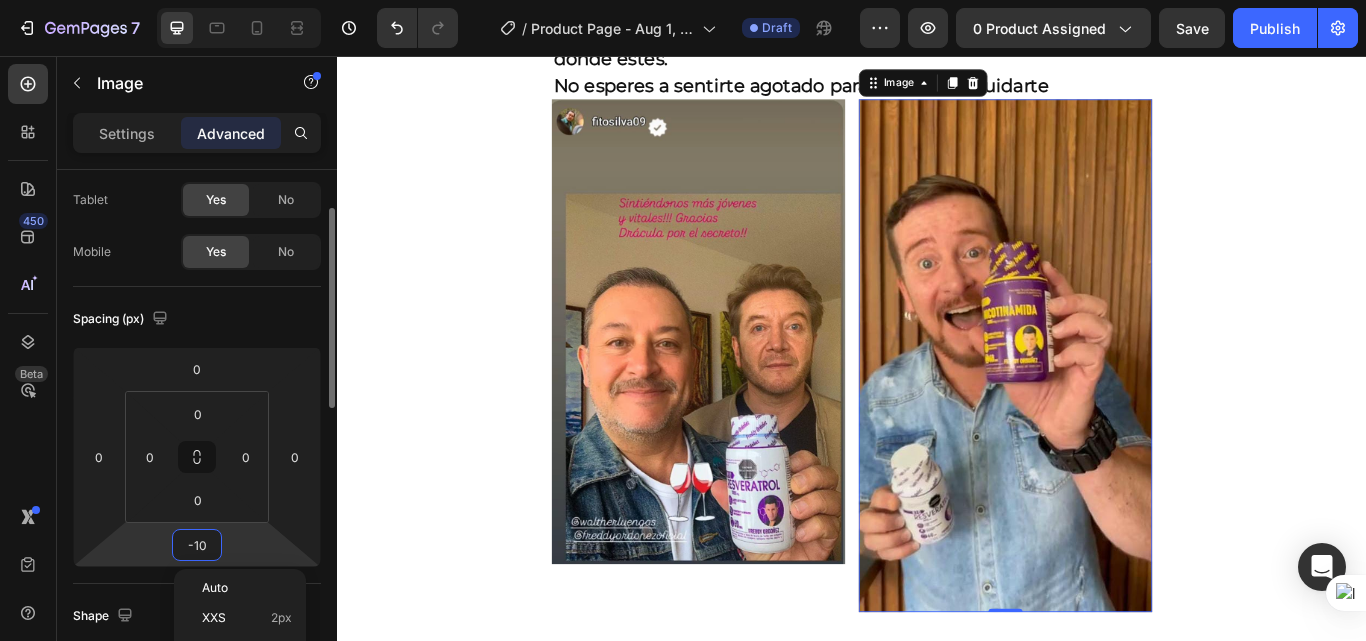 type on "-1" 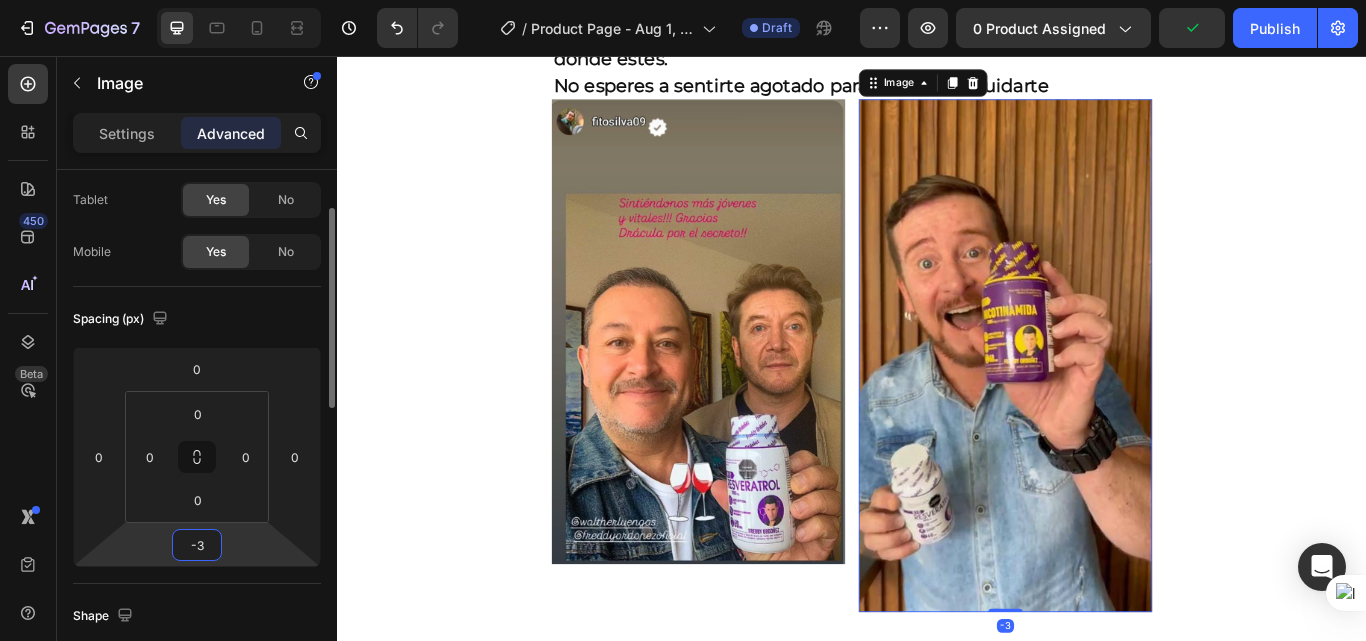 type on "-30" 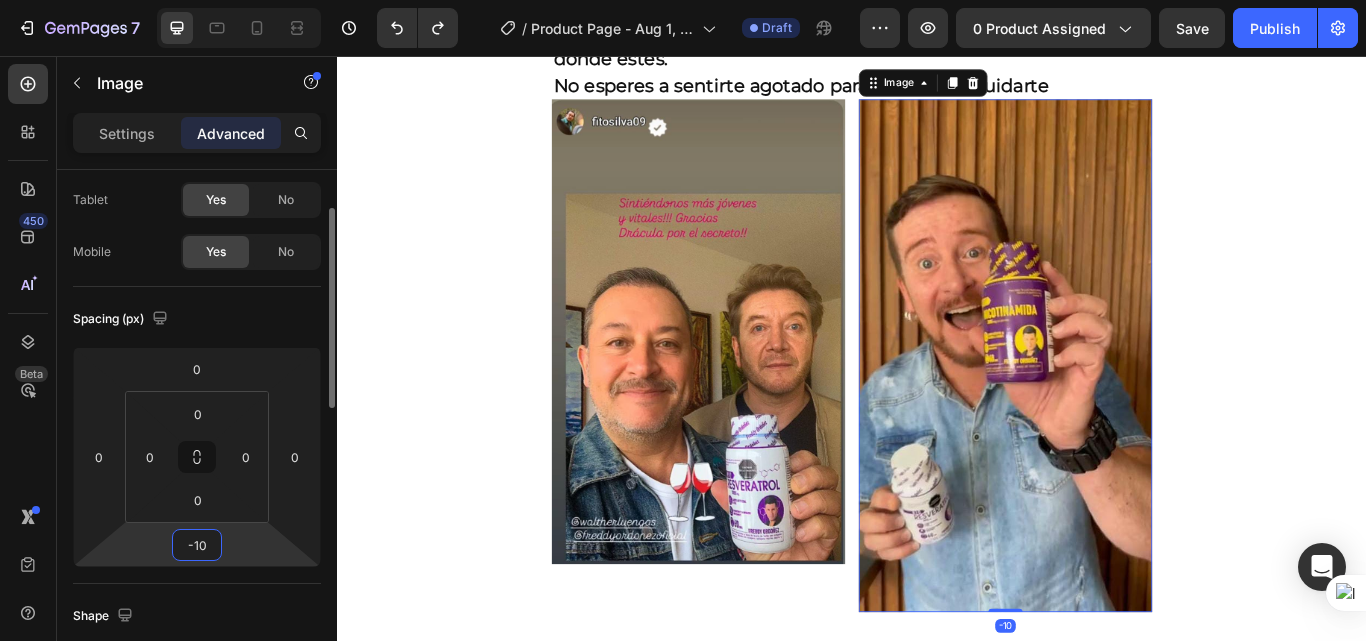 type on "0" 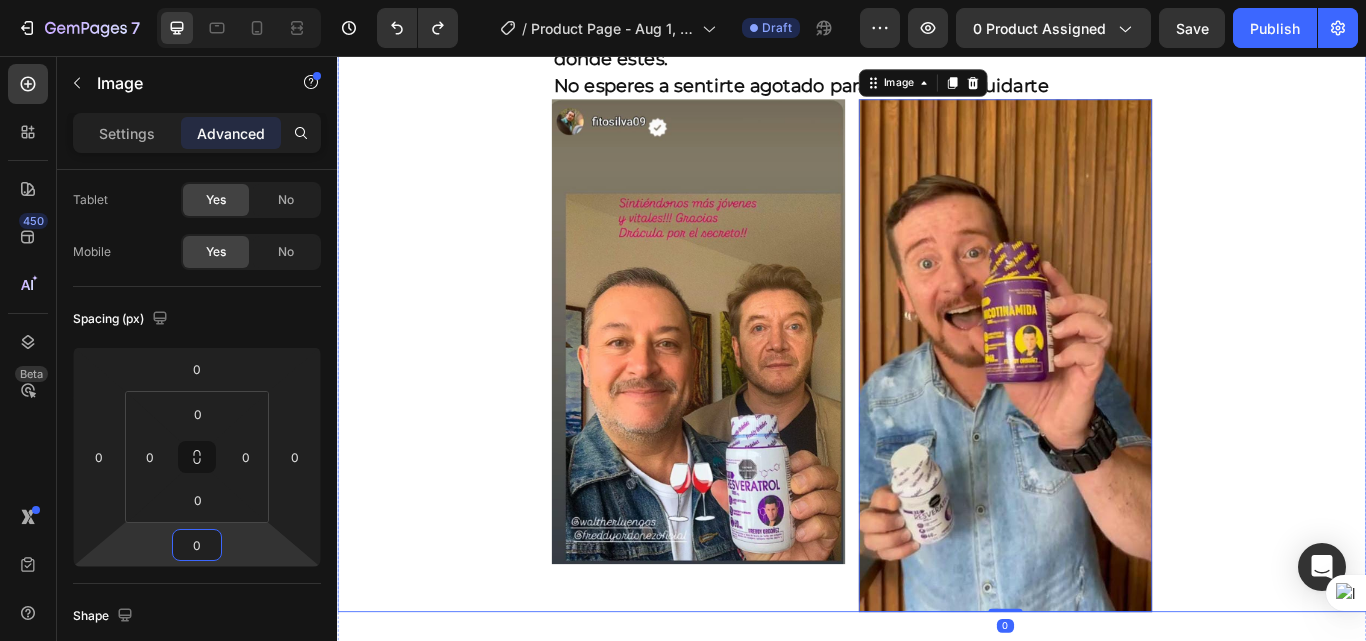 click on "Envio gratis a Toda Colombia - 2 a 4 dias habiles 🚛 Heading Image ⭐ 4.8/5 basado en +1200 experiencias reales Heading ⁠⁠⁠⁠⁠⁠⁠ Antes: $180.000 Heading Hoy en solo : $159.900 Heading AHORRA 30% DE DESCUENTO Heading
Publish the page to see the content.
GGG Image Lo que vas a notar en pocas semanas Heading ✨  Más energía durante el día , sin recurrir a café o estimulantes  💆‍♀️  Piel más firme, luminosa  y con menos signos de fatiga  🧠  Claridad mental  y mejor enfoque en tareas diarias  💤  Descanso más profundo  y sensación real de recuperación  🔥 Apoyo al metabolismo y  menos sensación de hinchazón o pesadez Heading Image Ya no necesitas mezclar mil suplementos este combo lo hace todo por ti Heading
Publish the page to see the content.
GGG Cada día que pospones, tu cuerpo sigue acumulando fatiga celular Heading Image Heading   0" at bounding box center [937, -1545] 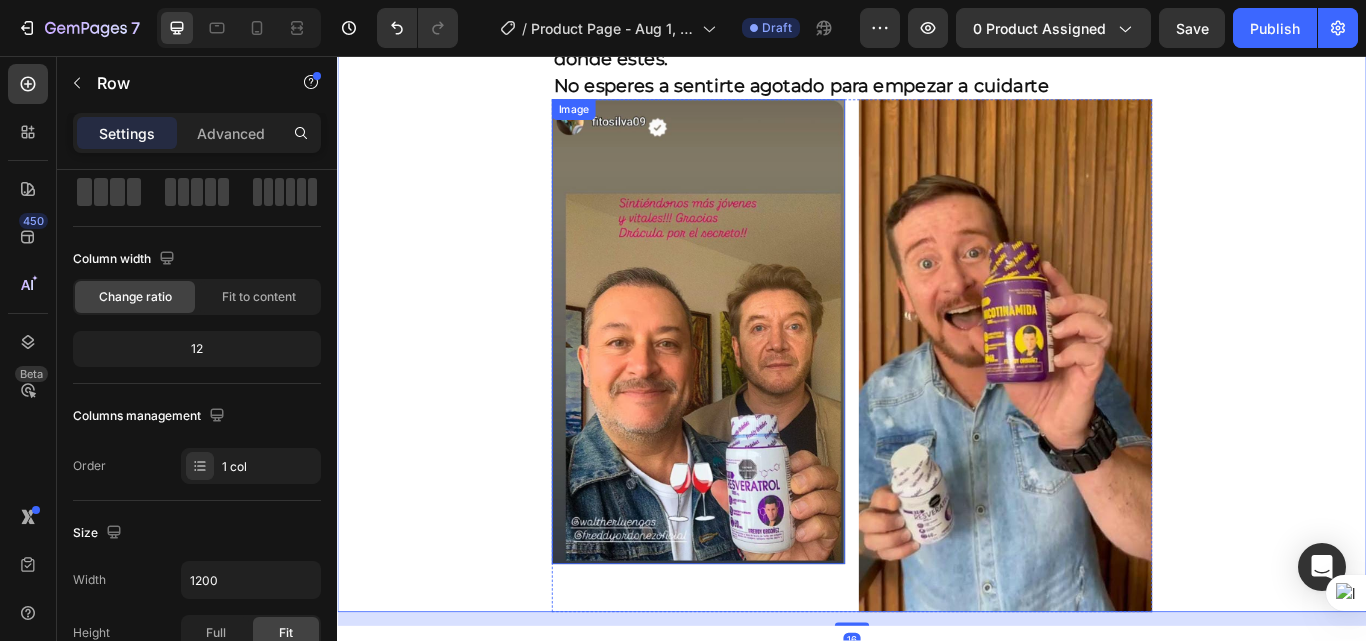 scroll, scrollTop: 0, scrollLeft: 0, axis: both 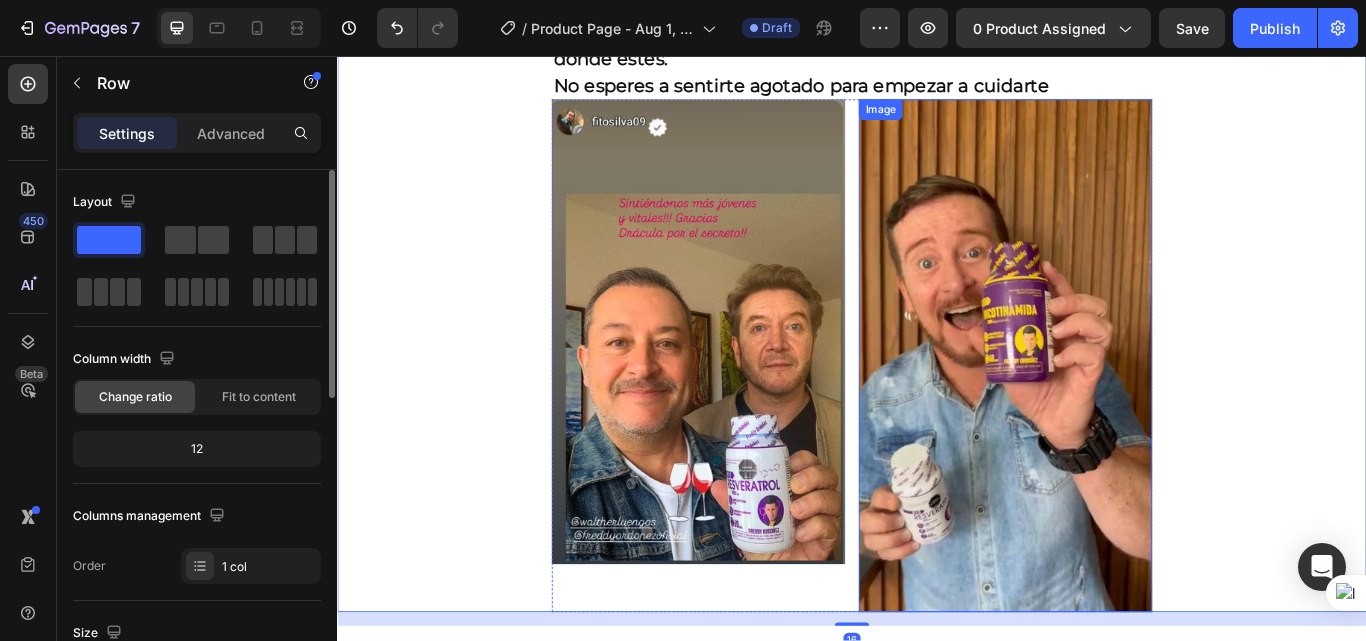 click at bounding box center [1116, 406] 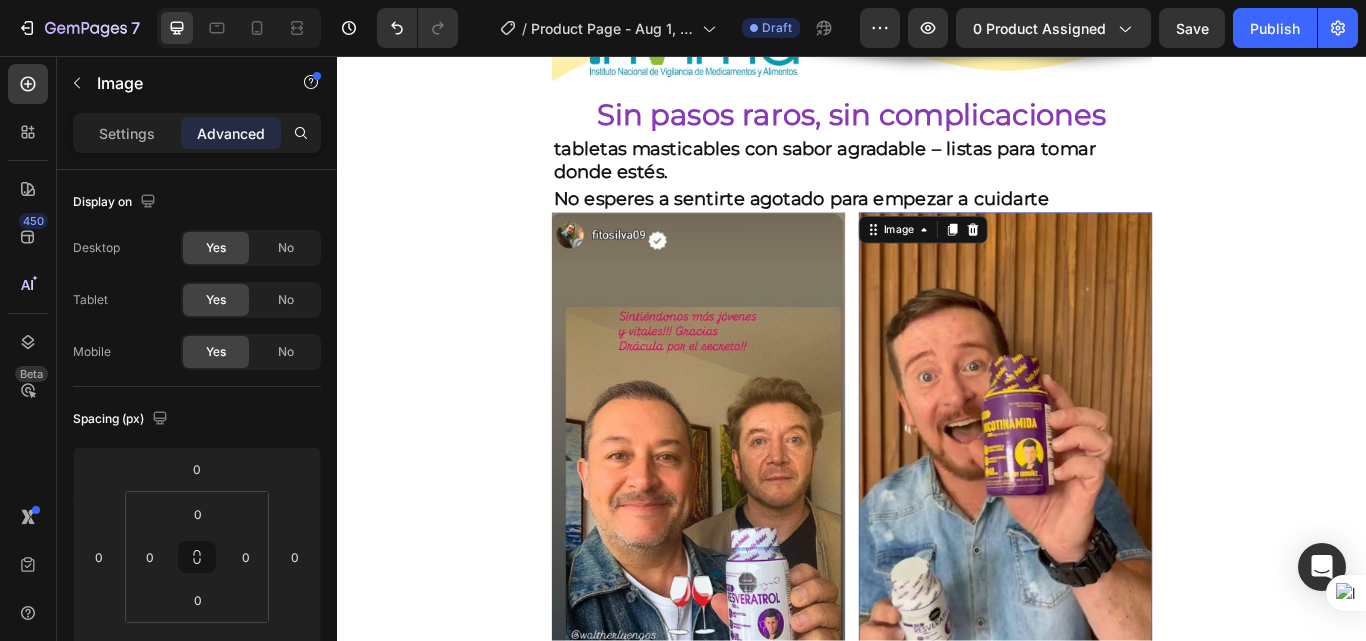 scroll, scrollTop: 3791, scrollLeft: 0, axis: vertical 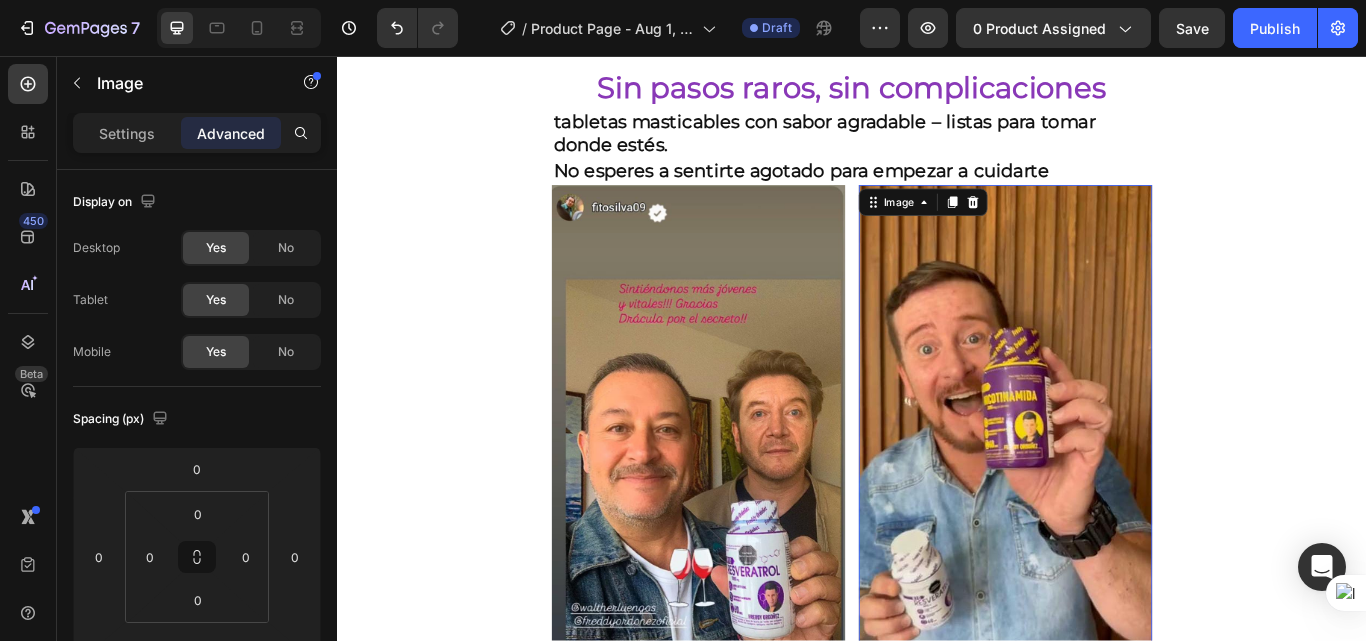 drag, startPoint x: 1074, startPoint y: 363, endPoint x: 639, endPoint y: 345, distance: 435.37225 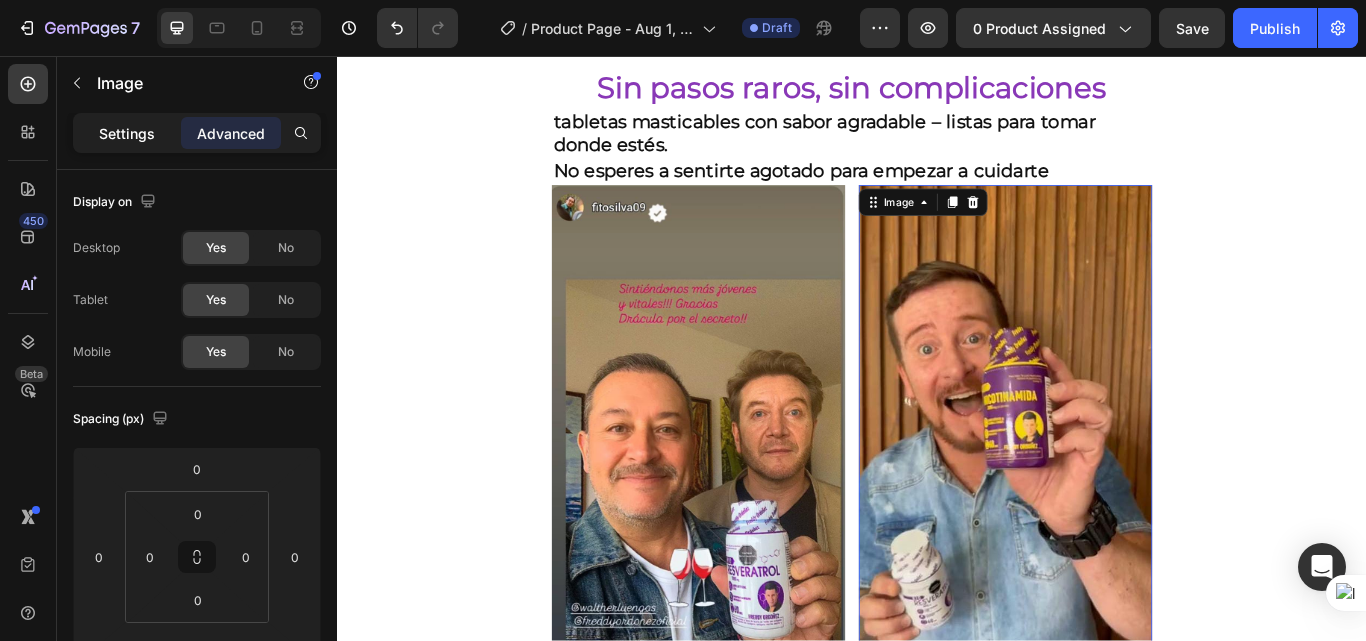 click on "Settings" 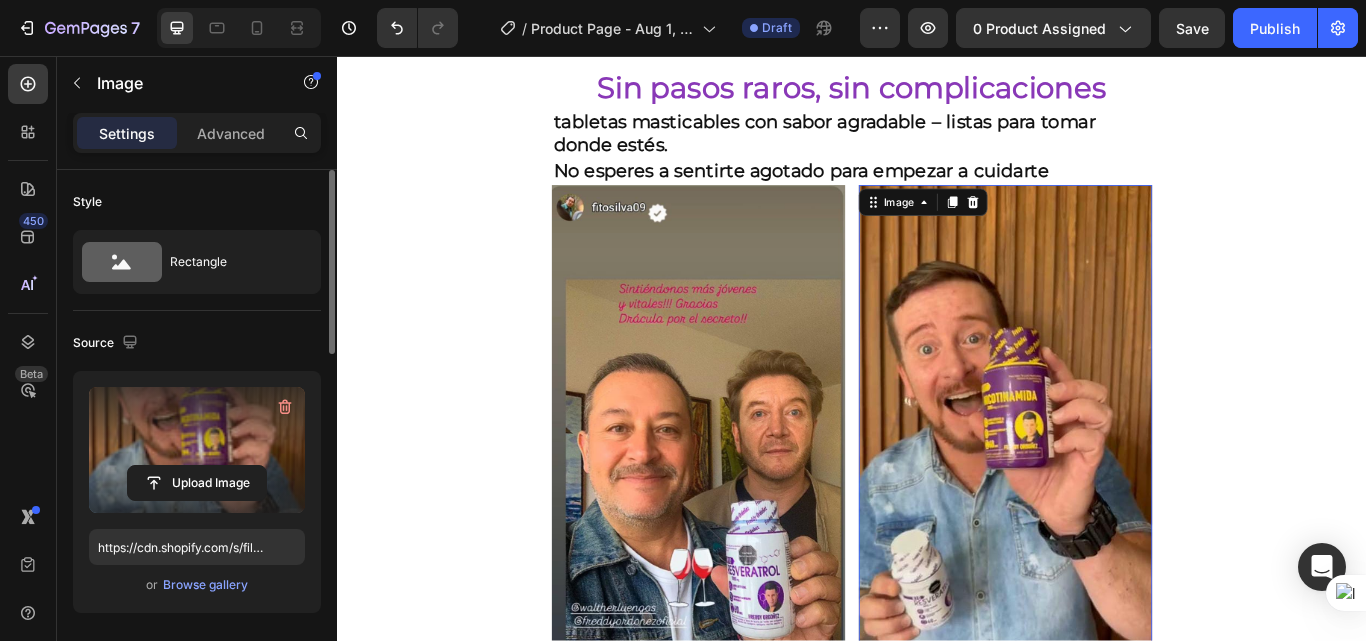 click at bounding box center [197, 450] 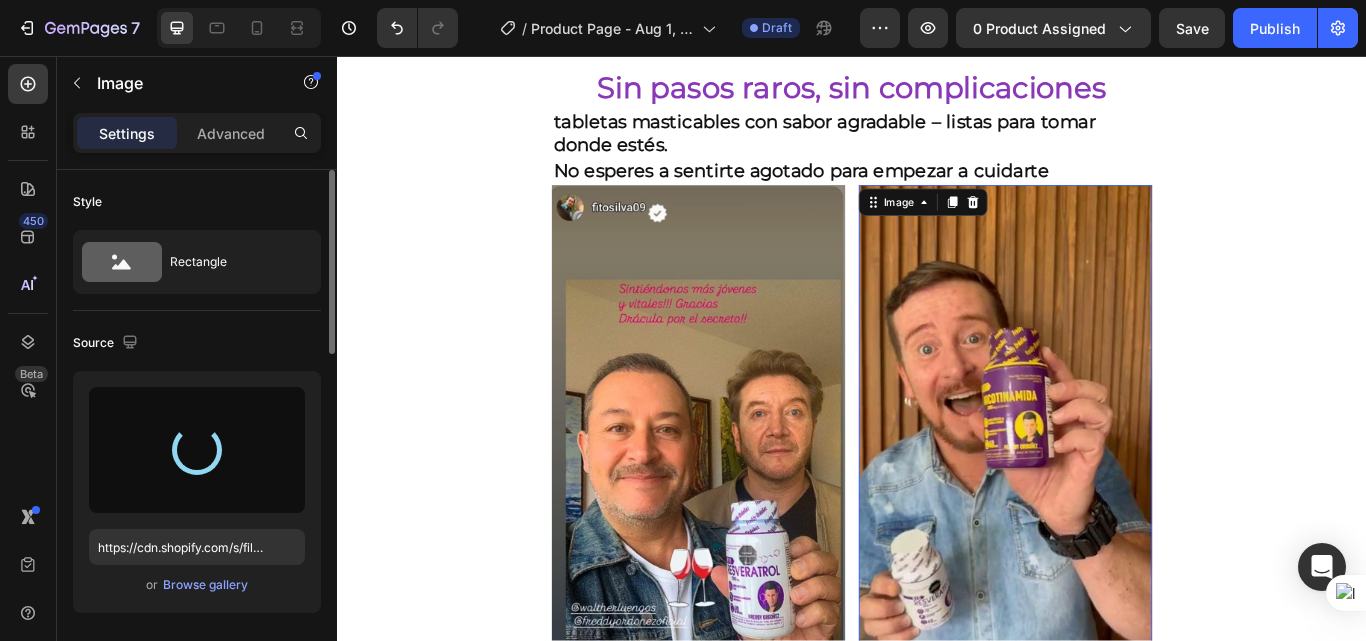 type on "https://cdn.shopify.com/s/files/1/0618/7732/1833/files/gempages_578086084060119568-796745cb-251f-4844-bbc6-bd2f4ec69a11.jpg" 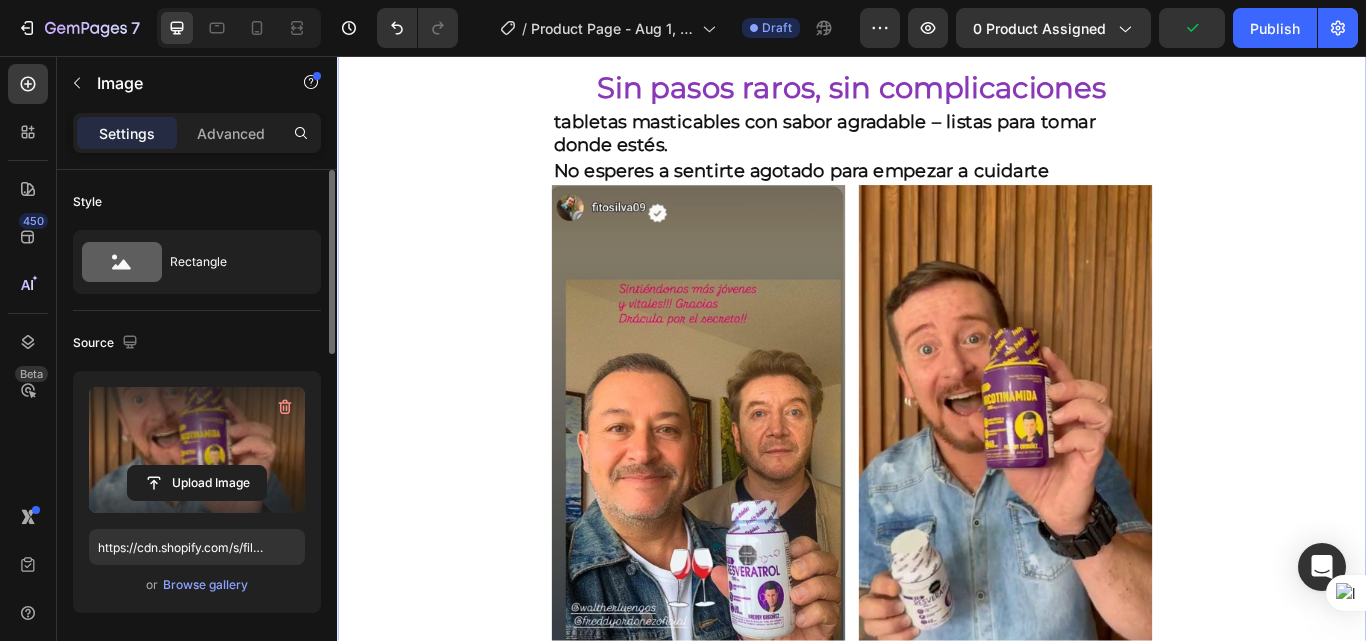 click on "Envio gratis a Toda Colombia - 2 a 4 dias habiles 🚛 Heading Image ⭐ 4.8/5 basado en +1200 experiencias reales Heading ⁠⁠⁠⁠⁠⁠⁠ Antes: $180.000 Heading Hoy en solo : $159.900 Heading AHORRA 30% DE DESCUENTO Heading
Publish the page to see the content.
GGG Image Lo que vas a notar en pocas semanas Heading ✨  Más energía durante el día , sin recurrir a café o estimulantes  💆‍♀️  Piel más firme, luminosa  y con menos signos de fatiga  🧠  Claridad mental  y mejor enfoque en tareas diarias  💤  Descanso más profundo  y sensación real de recuperación  🔥 Apoyo al metabolismo y  menos sensación de hinchazón o pesadez Heading Image Ya no necesitas mezclar mil suplementos este combo lo hace todo por ti Heading
Publish the page to see the content.
GGG Cada día que pospones, tu cuerpo sigue acumulando fatiga celular Heading Image Heading Row" at bounding box center [937, -1472] 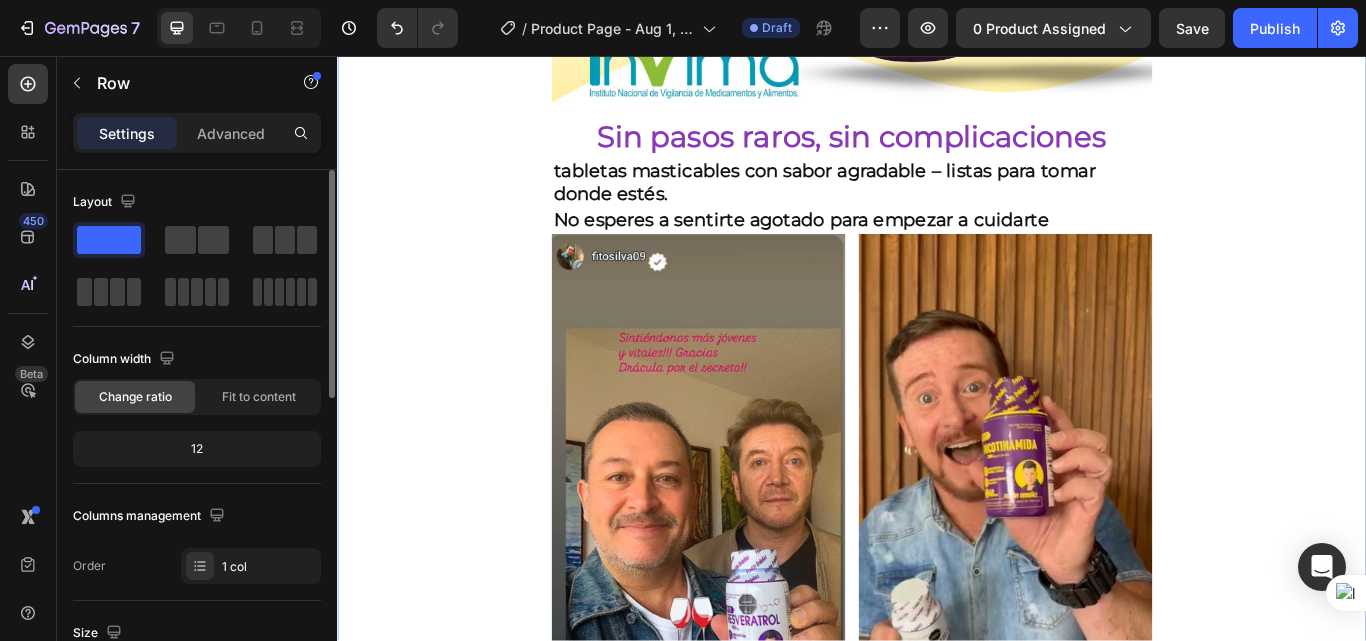 scroll, scrollTop: 3700, scrollLeft: 0, axis: vertical 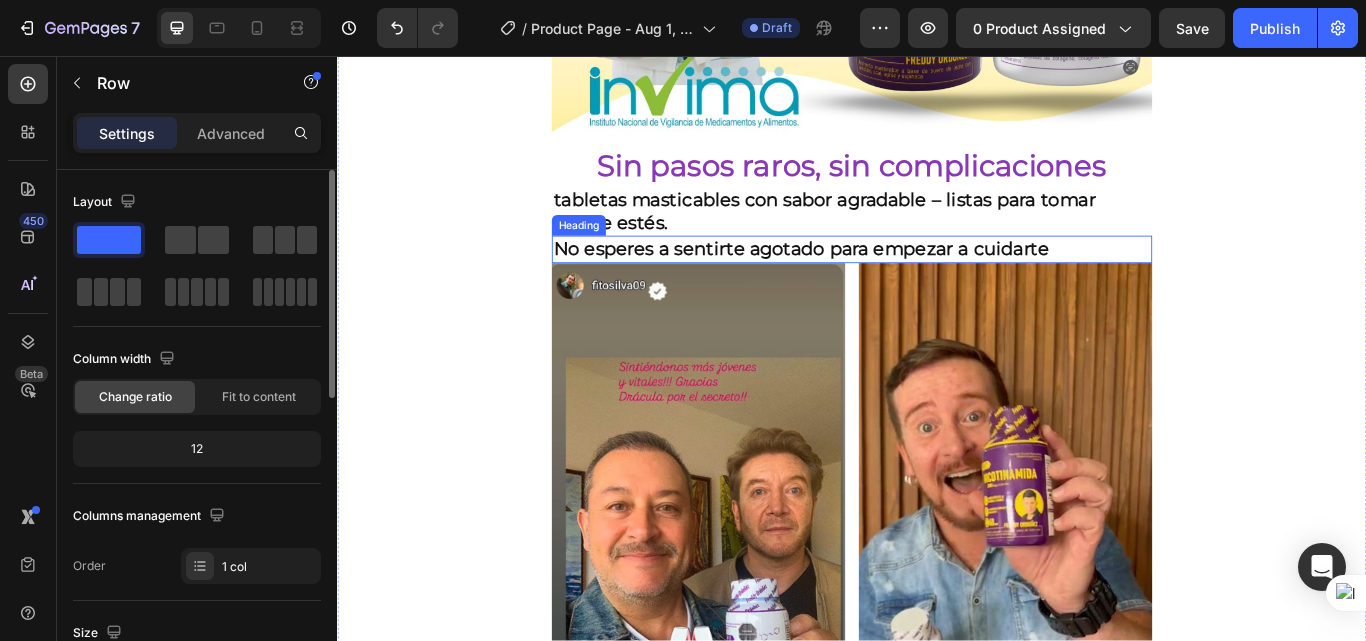 click on "No esperes a sentirte agotado para empezar a cuidarte" at bounding box center [937, 281] 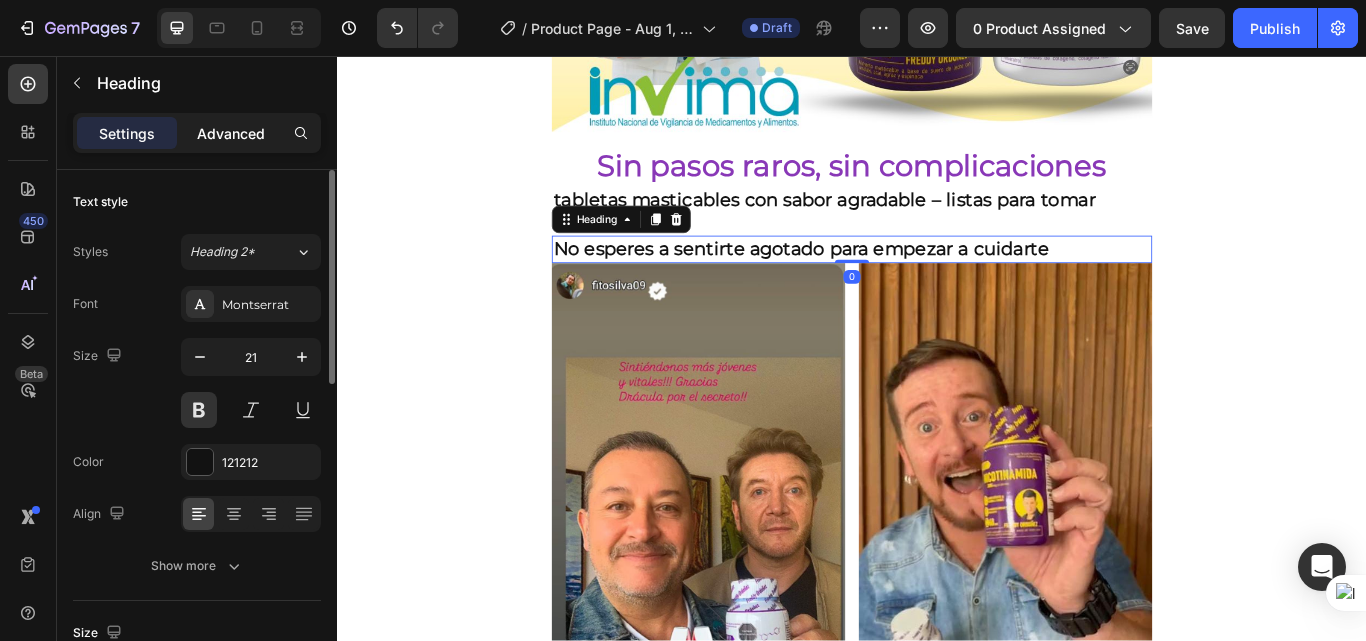 click on "Advanced" at bounding box center [231, 133] 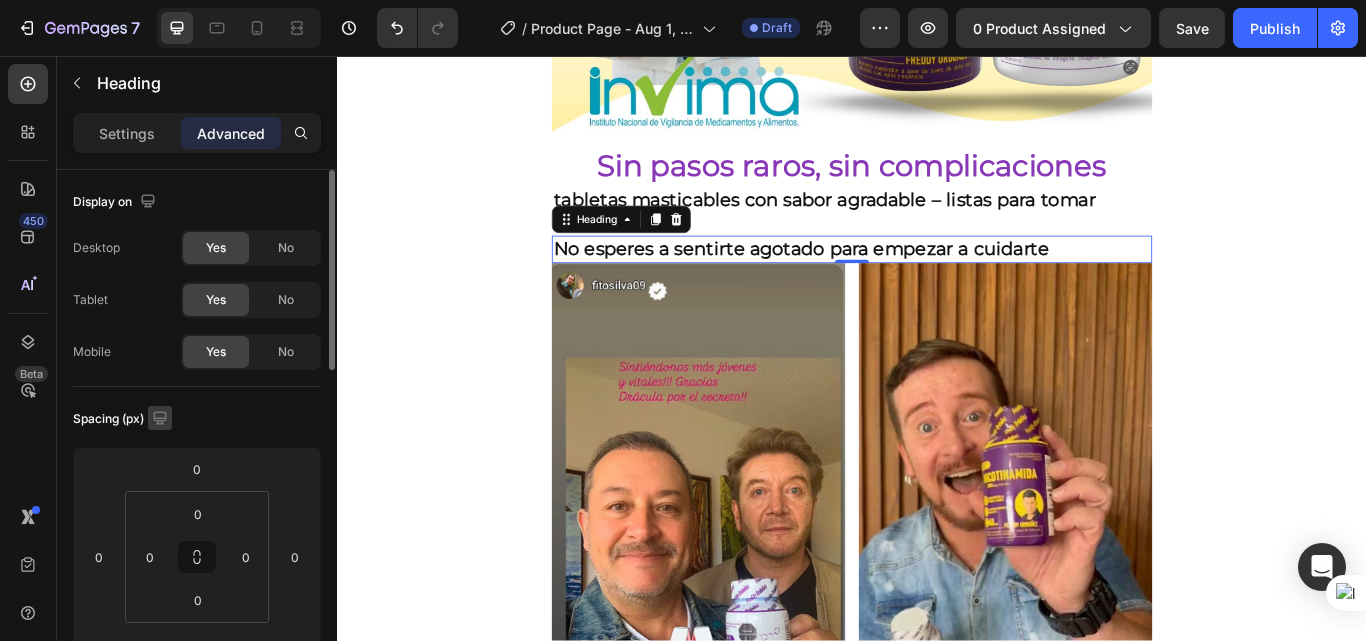 scroll, scrollTop: 200, scrollLeft: 0, axis: vertical 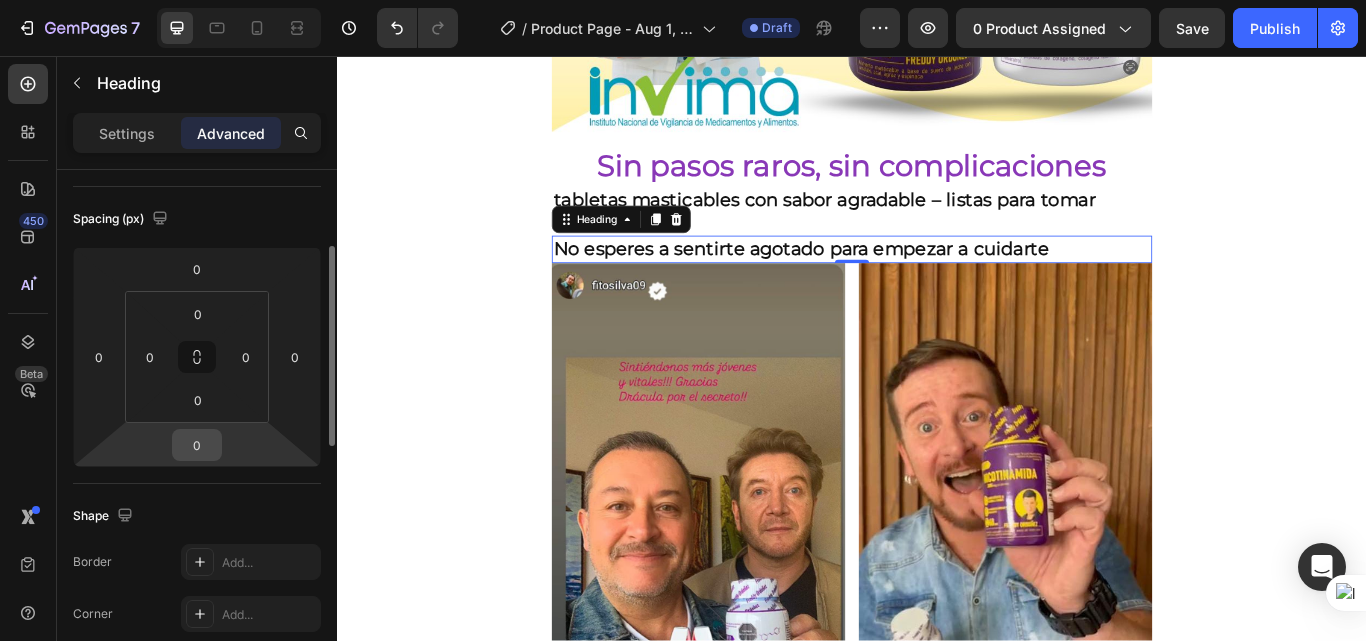 click on "0" at bounding box center (197, 445) 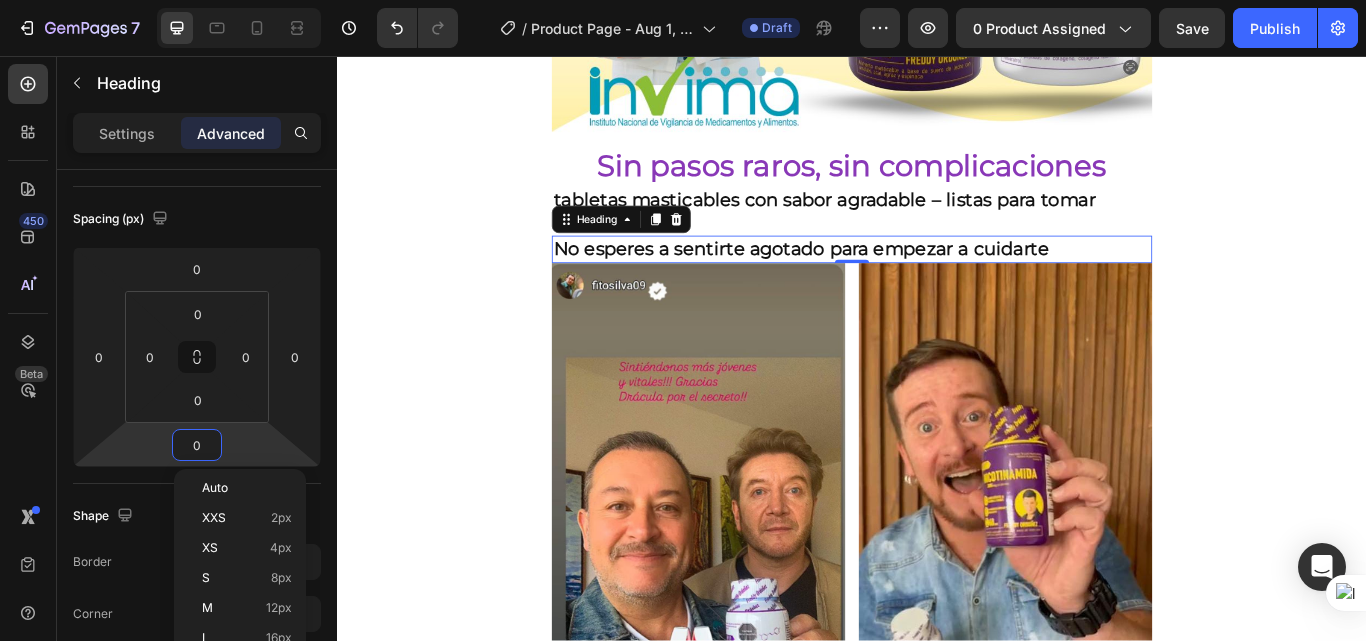 type on "8" 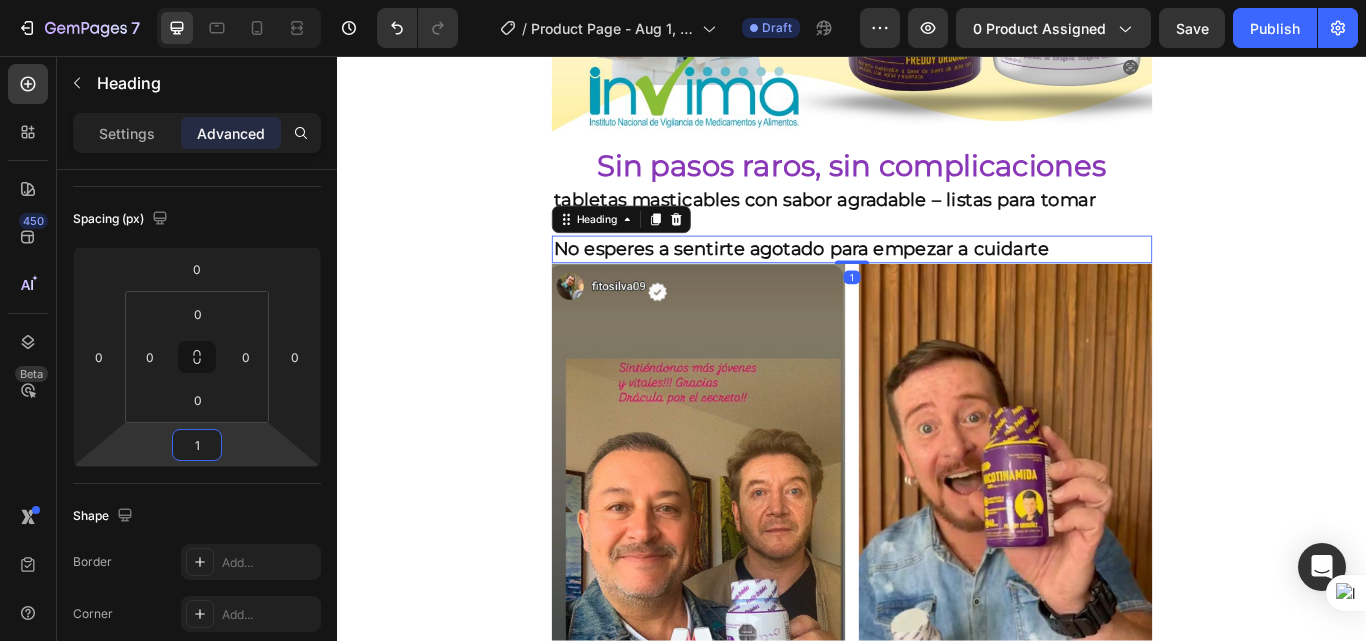 type on "10" 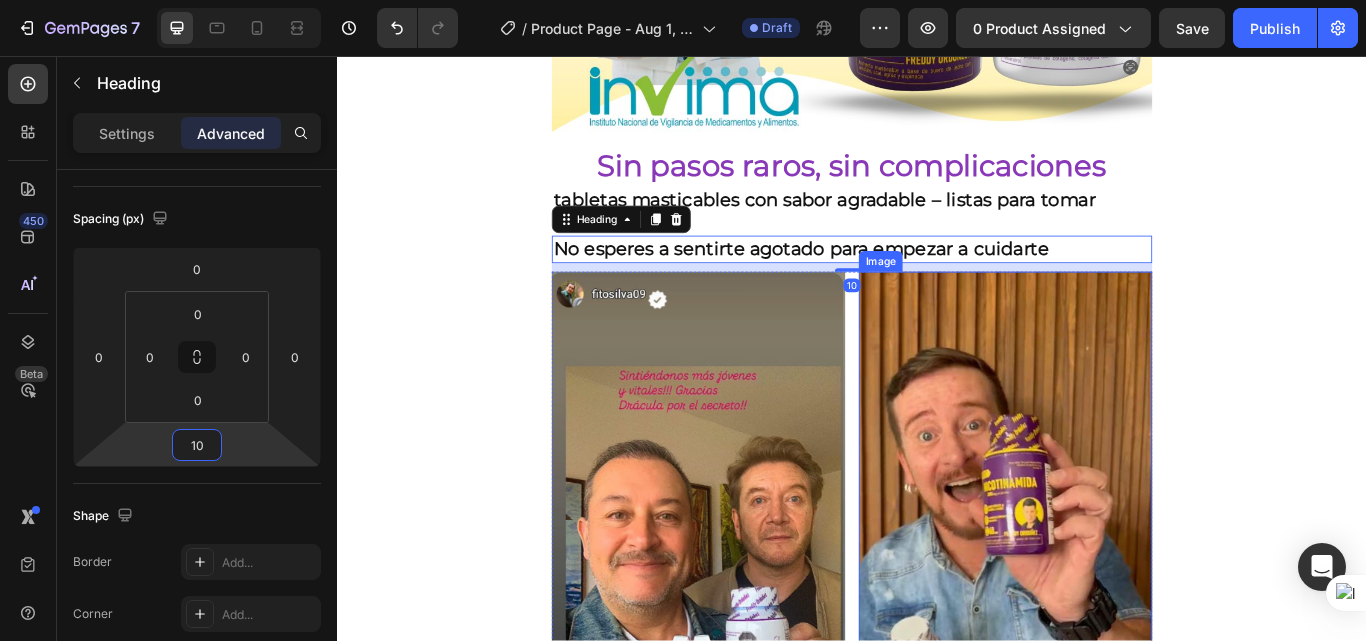 click on "Envio gratis a Toda Colombia - 2 a 4 dias habiles 🚛 Heading Image ⭐ 4.8/5 basado en +1200 experiencias reales Heading ⁠⁠⁠⁠⁠⁠⁠ Antes: $180.000 Heading Hoy en solo : $159.900 Heading AHORRA 30% DE DESCUENTO Heading
Publish the page to see the content.
GGG Image Lo que vas a notar en pocas semanas Heading ✨  Más energía durante el día , sin recurrir a café o estimulantes  💆‍♀️  Piel más firme, luminosa  y con menos signos de fatiga  🧠  Claridad mental  y mejor enfoque en tareas diarias  💤  Descanso más profundo  y sensación real de recuperación  🔥 Apoyo al metabolismo y  menos sensación de hinchazón o pesadez Heading Image Ya no necesitas mezclar mil suplementos este combo lo hace todo por ti Heading
Publish the page to see the content.
GGG Cada día que pospones, tu cuerpo sigue acumulando fatiga celular Heading Image Heading" at bounding box center [937, -1376] 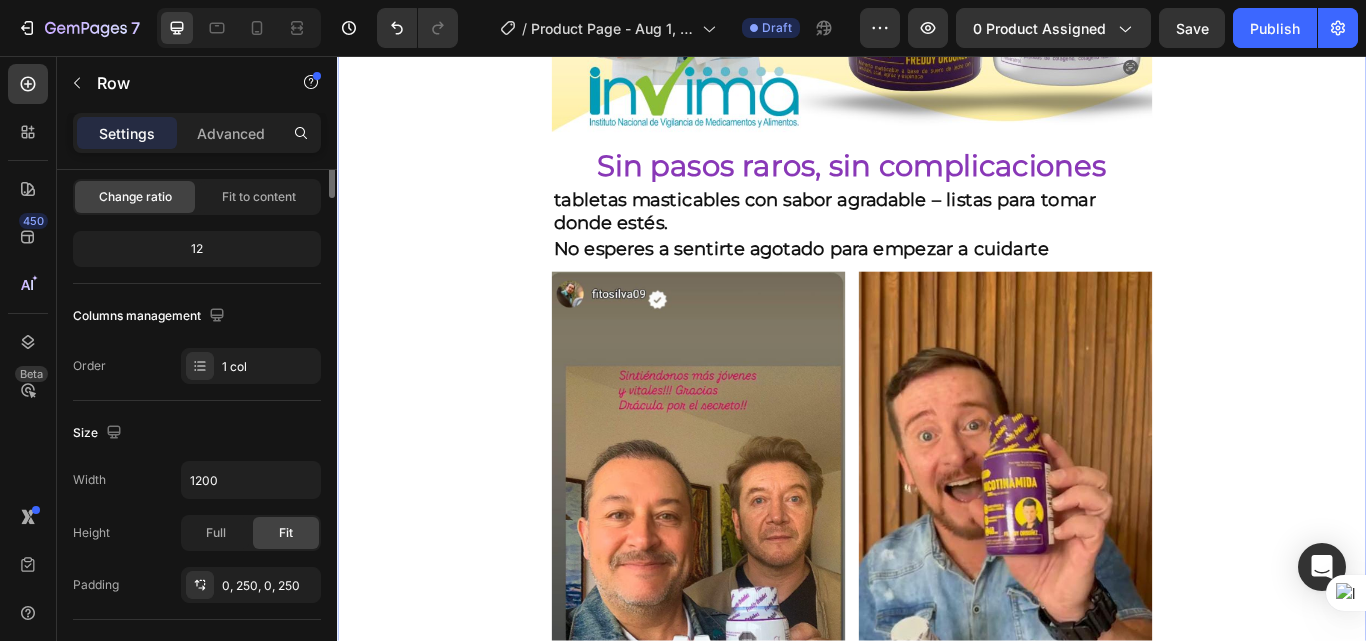 scroll, scrollTop: 0, scrollLeft: 0, axis: both 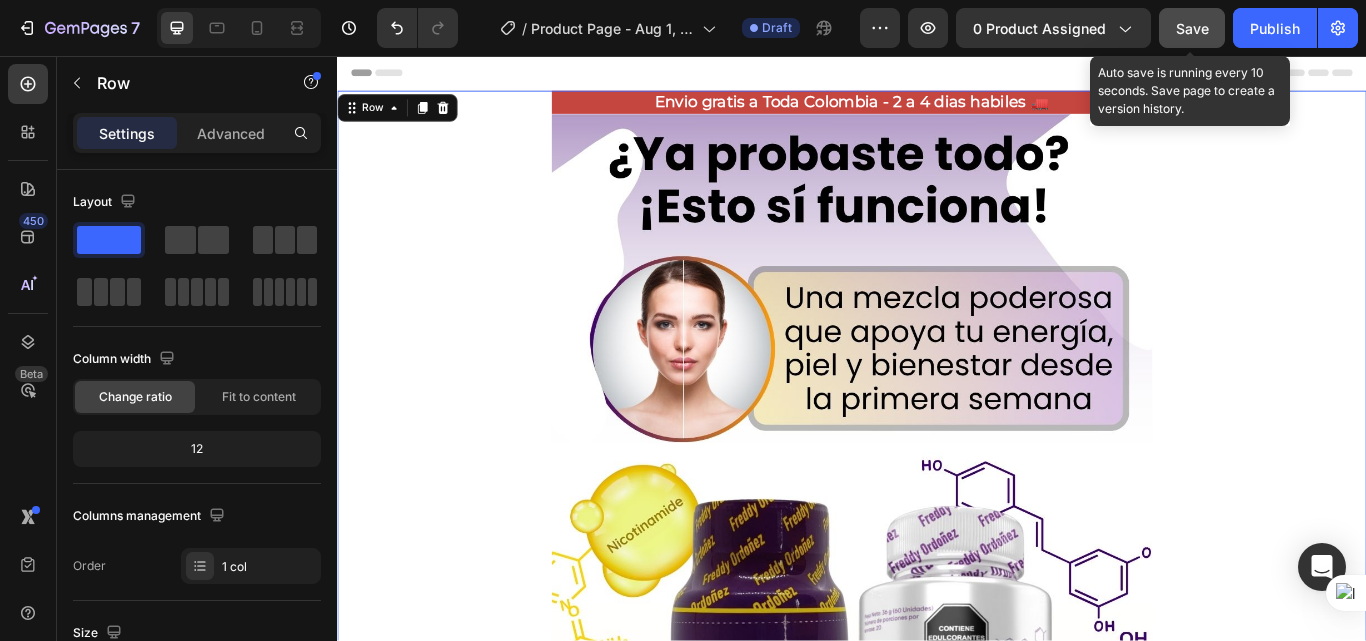 click on "Save" 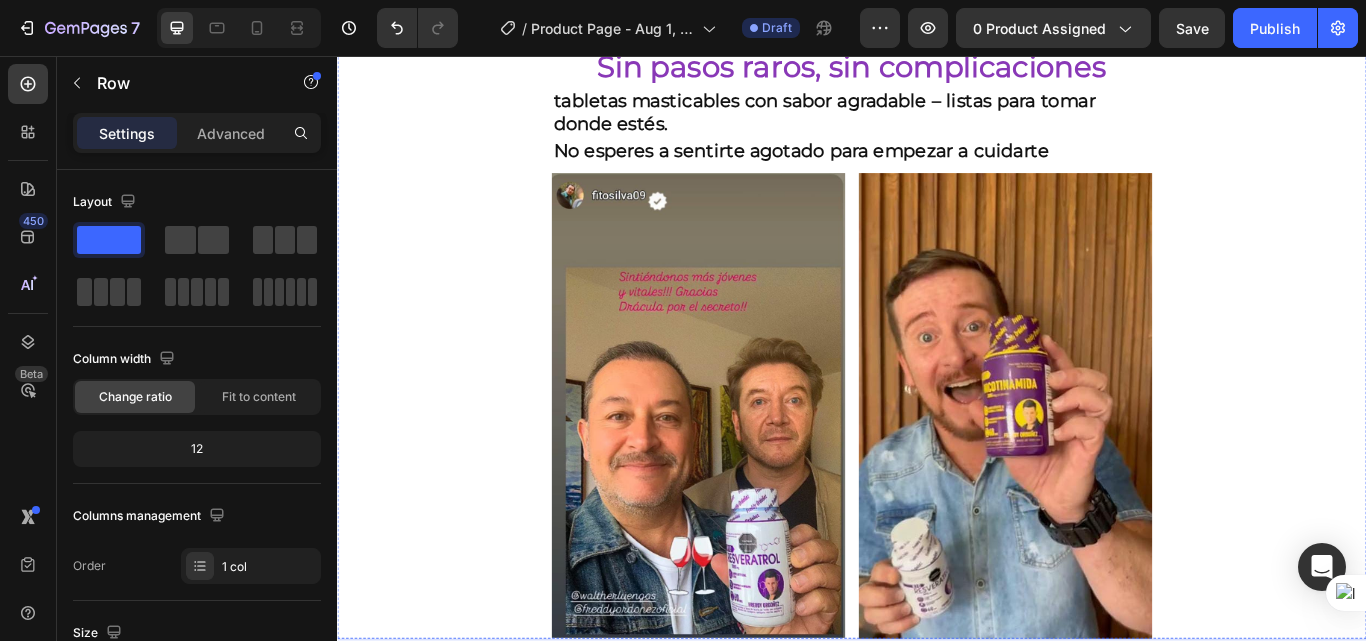 scroll, scrollTop: 3800, scrollLeft: 0, axis: vertical 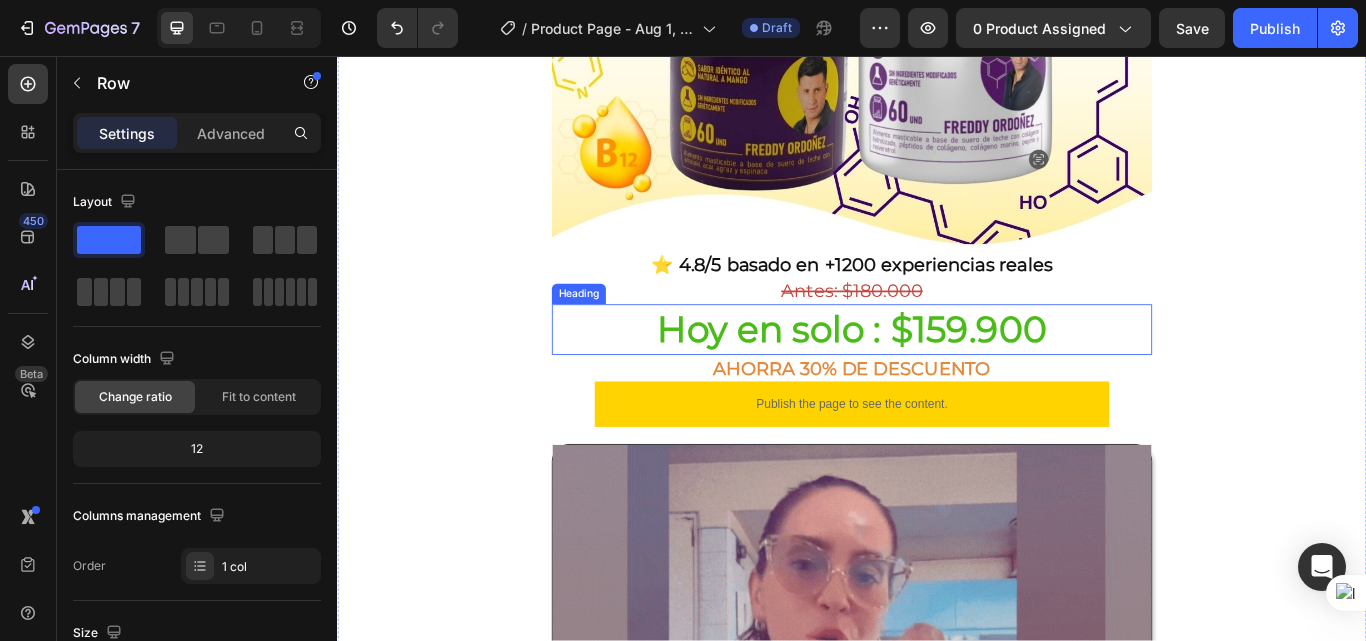 click on "Hoy en solo : $159.900" at bounding box center (937, 375) 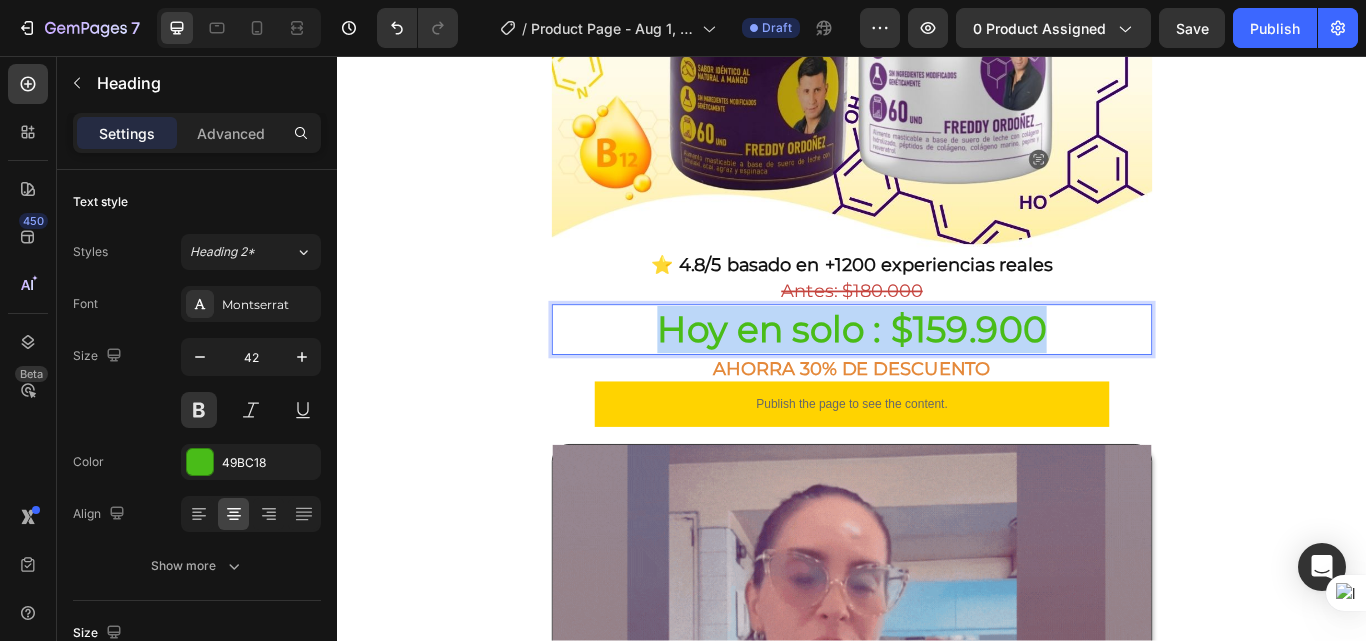 drag, startPoint x: 695, startPoint y: 348, endPoint x: 1160, endPoint y: 348, distance: 465 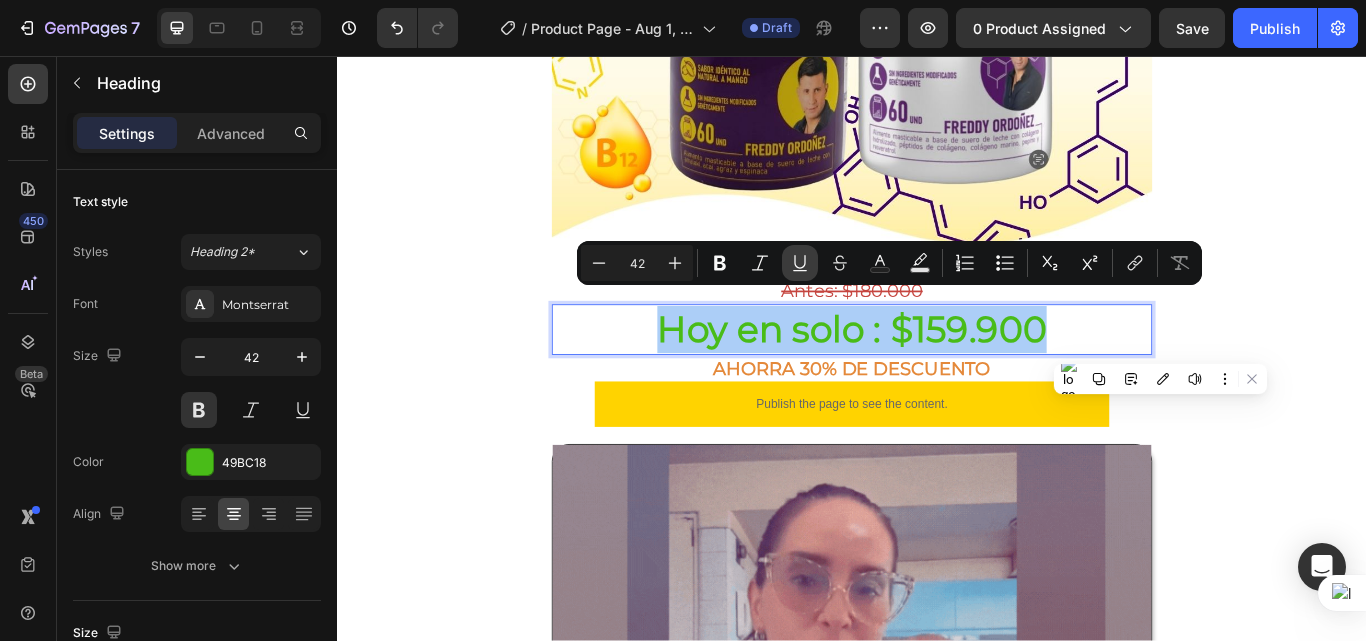 click 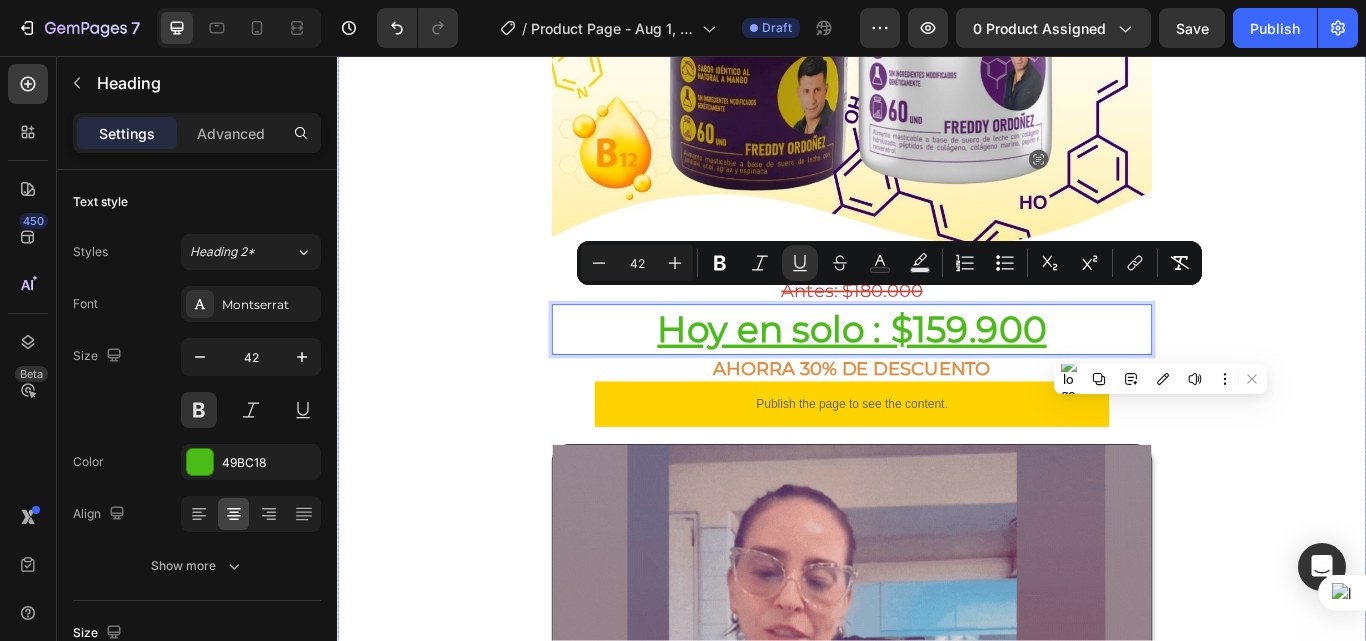 click on "Envio gratis a Toda Colombia - 2 a 4 dias habiles 🚛 Heading Image ⭐ 4.8/5 basado en +1200 experiencias reales Heading ⁠⁠⁠⁠⁠⁠⁠ Antes: $180.000 Heading Hoy en solo : $159.900 Heading   0 AHORRA 30% DE DESCUENTO Heading
Publish the page to see the content.
GGG Image Lo que vas a notar en pocas semanas Heading ✨  Más energía durante el día , sin recurrir a café o estimulantes  💆‍♀️  Piel más firme, luminosa  y con menos signos de fatiga  🧠  Claridad mental  y mejor enfoque en tareas diarias  💤  Descanso más profundo  y sensación real de recuperación  🔥 Apoyo al metabolismo y  menos sensación de hinchazón o pesadez Heading Image Ya no necesitas mezclar mil suplementos este combo lo hace todo por ti Heading
Publish the page to see the content.
GGG Cada día que pospones, tu cuerpo sigue acumulando fatiga celular Heading Image Heading" at bounding box center [937, 1524] 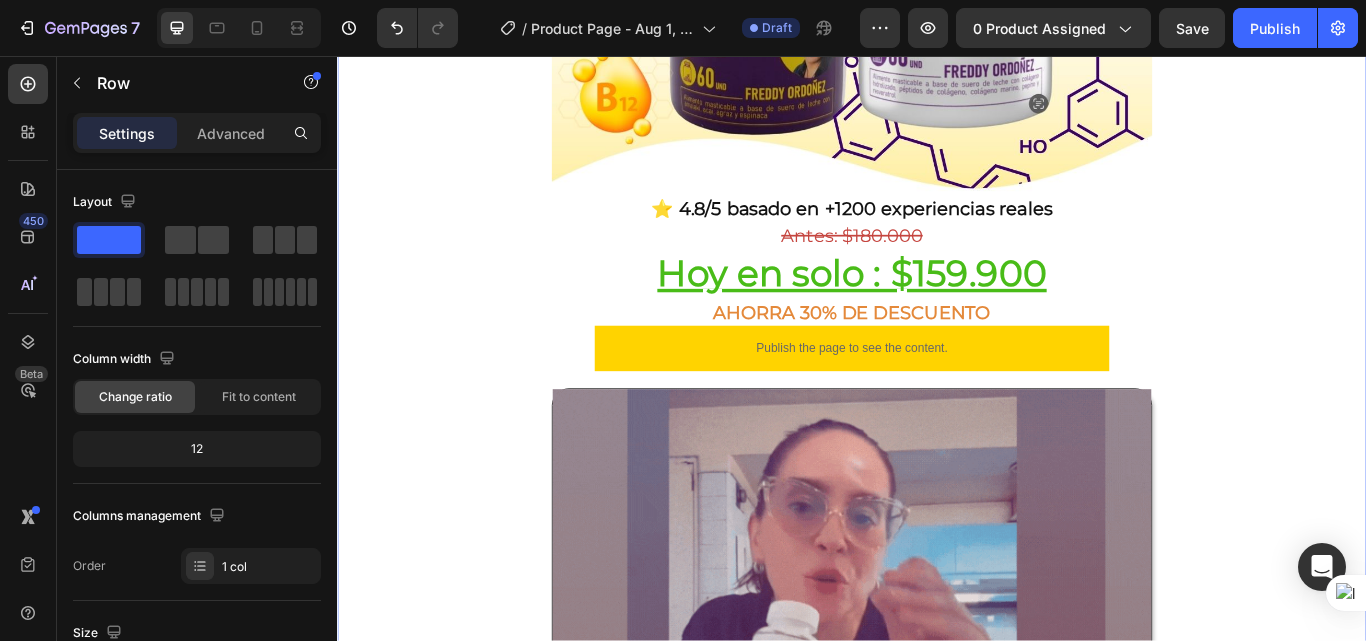 scroll, scrollTop: 900, scrollLeft: 0, axis: vertical 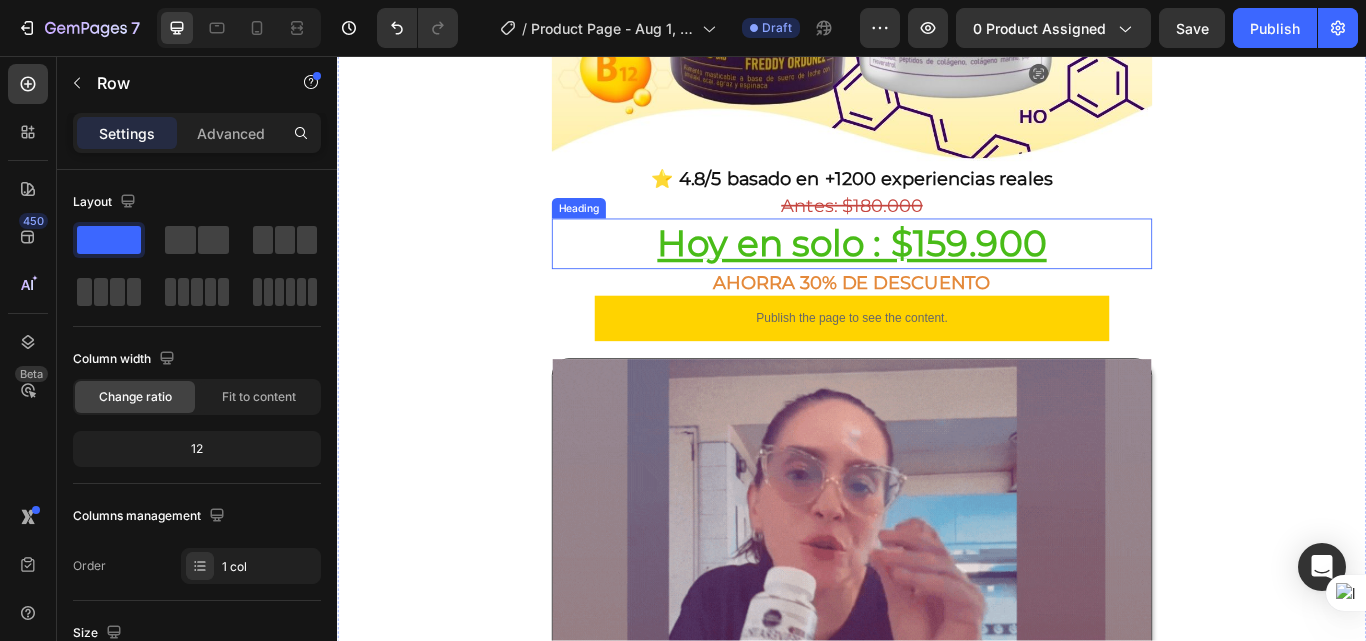 click on "Hoy en solo : $159.900" at bounding box center (937, 275) 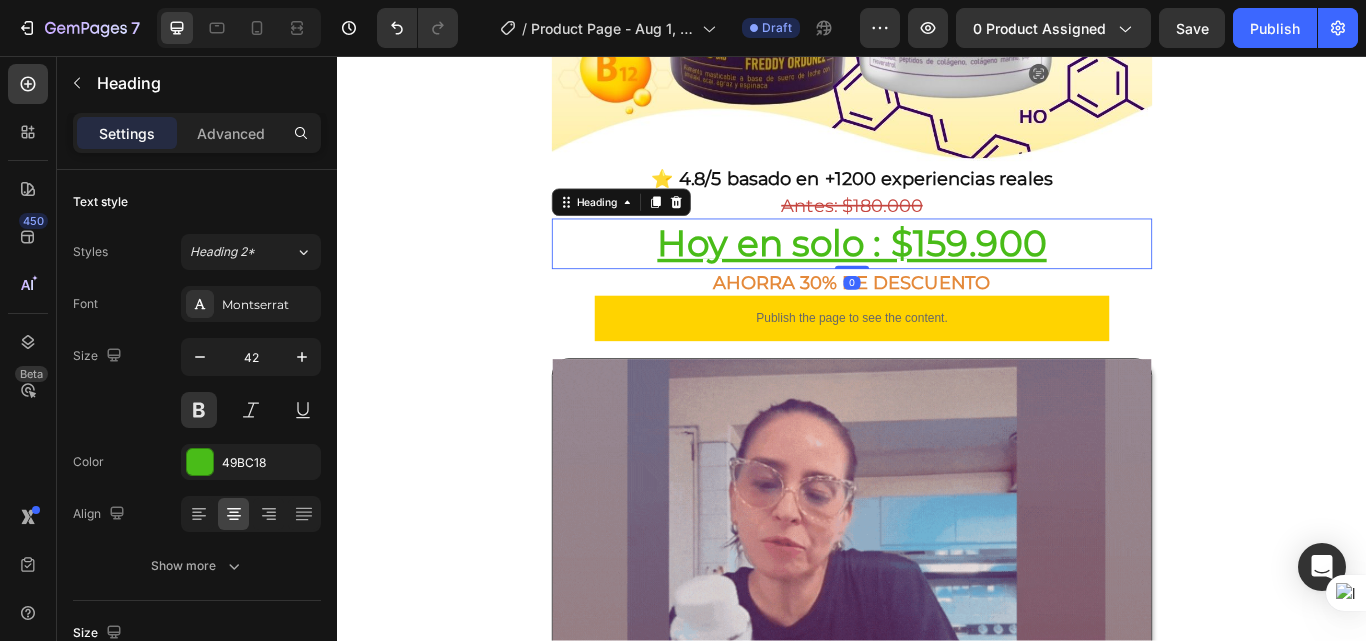 drag, startPoint x: 259, startPoint y: 146, endPoint x: 256, endPoint y: 167, distance: 21.213203 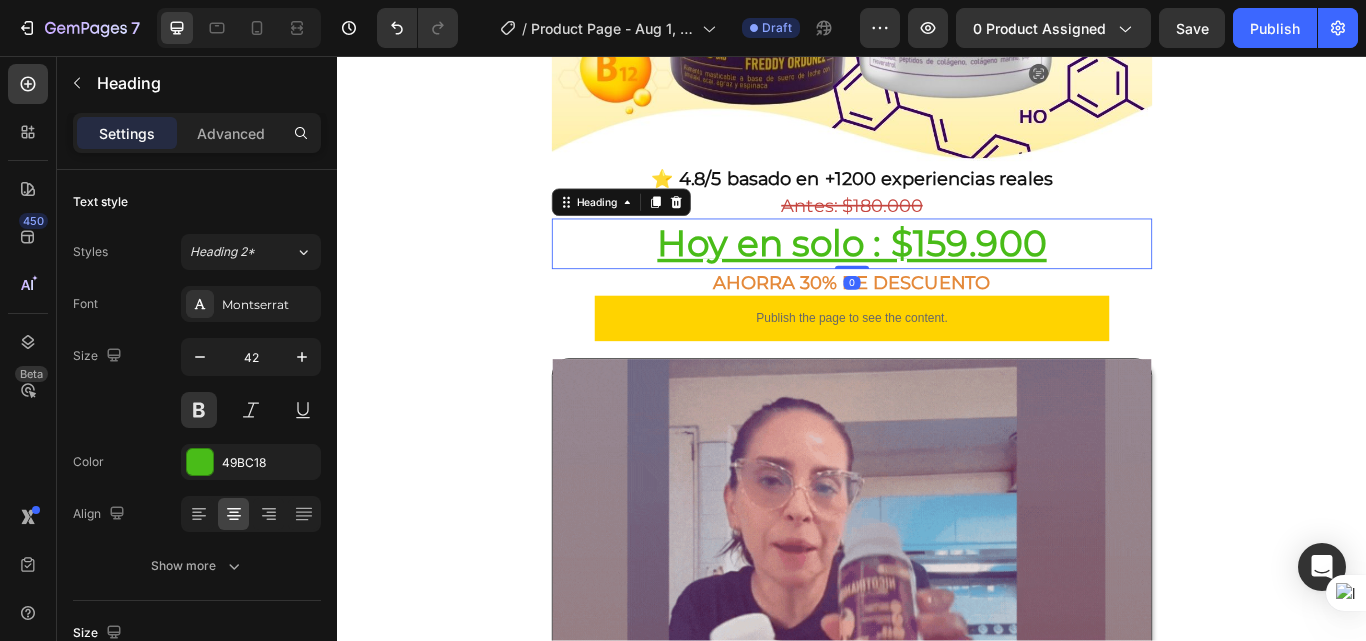 click on "Advanced" 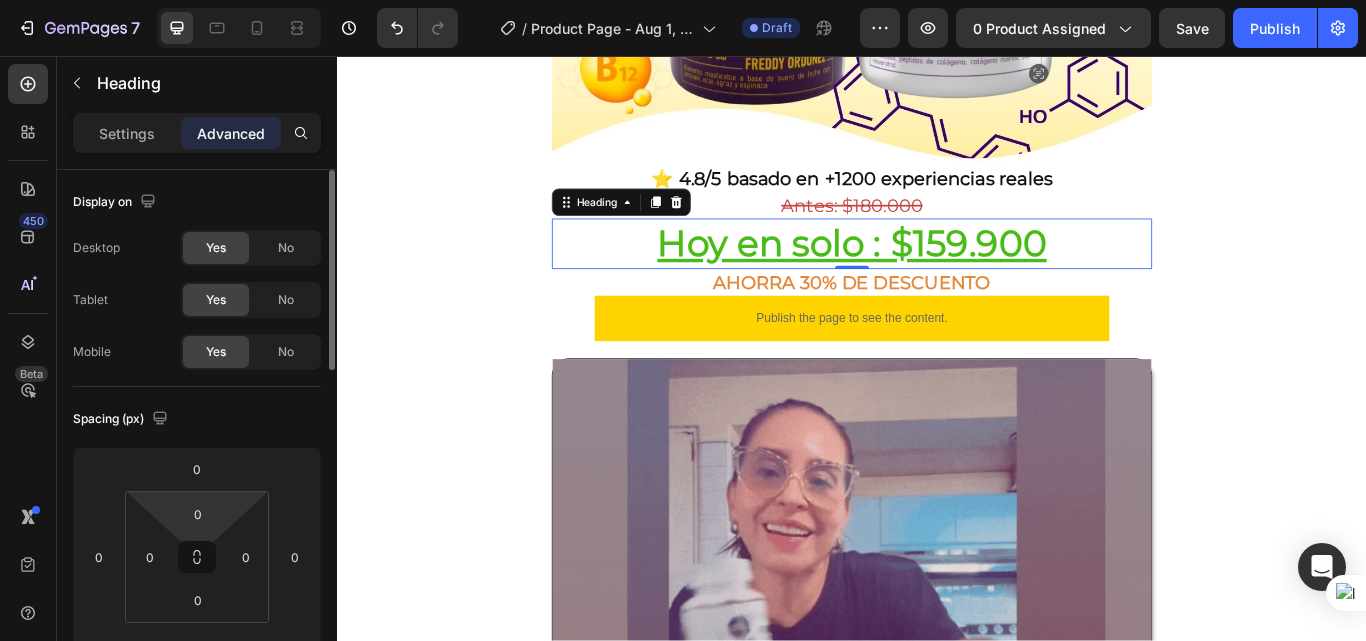 scroll, scrollTop: 200, scrollLeft: 0, axis: vertical 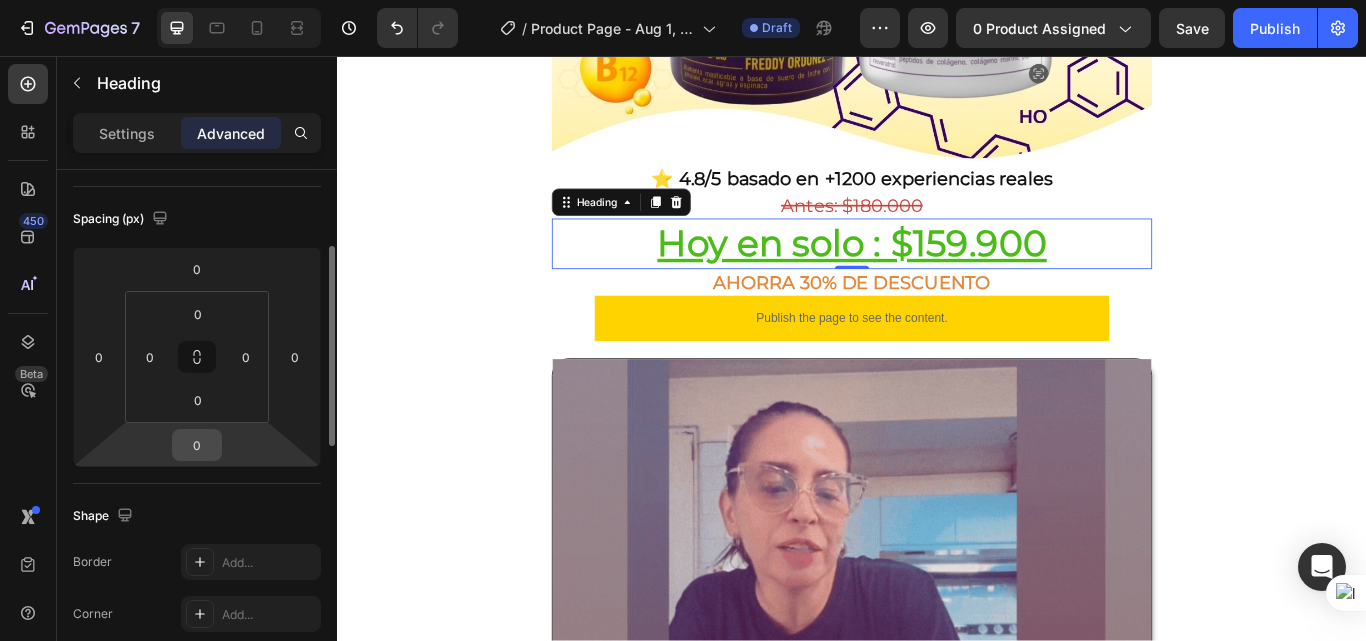 click on "0" at bounding box center (197, 445) 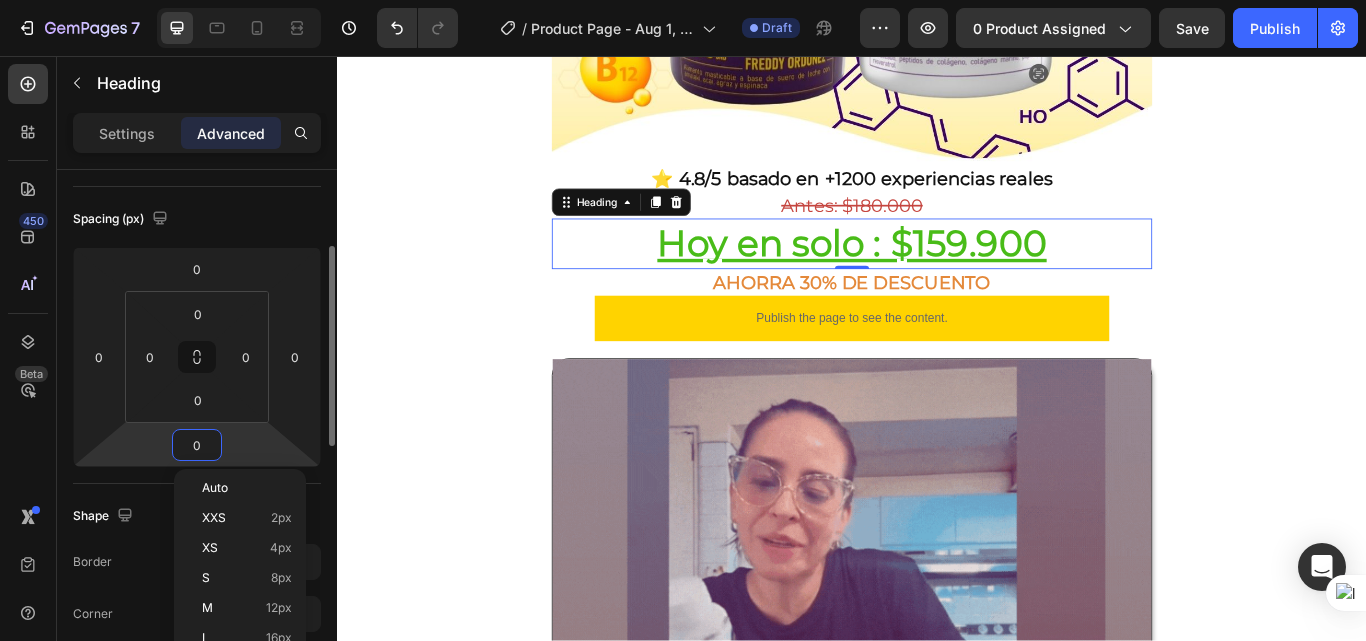 type on "8" 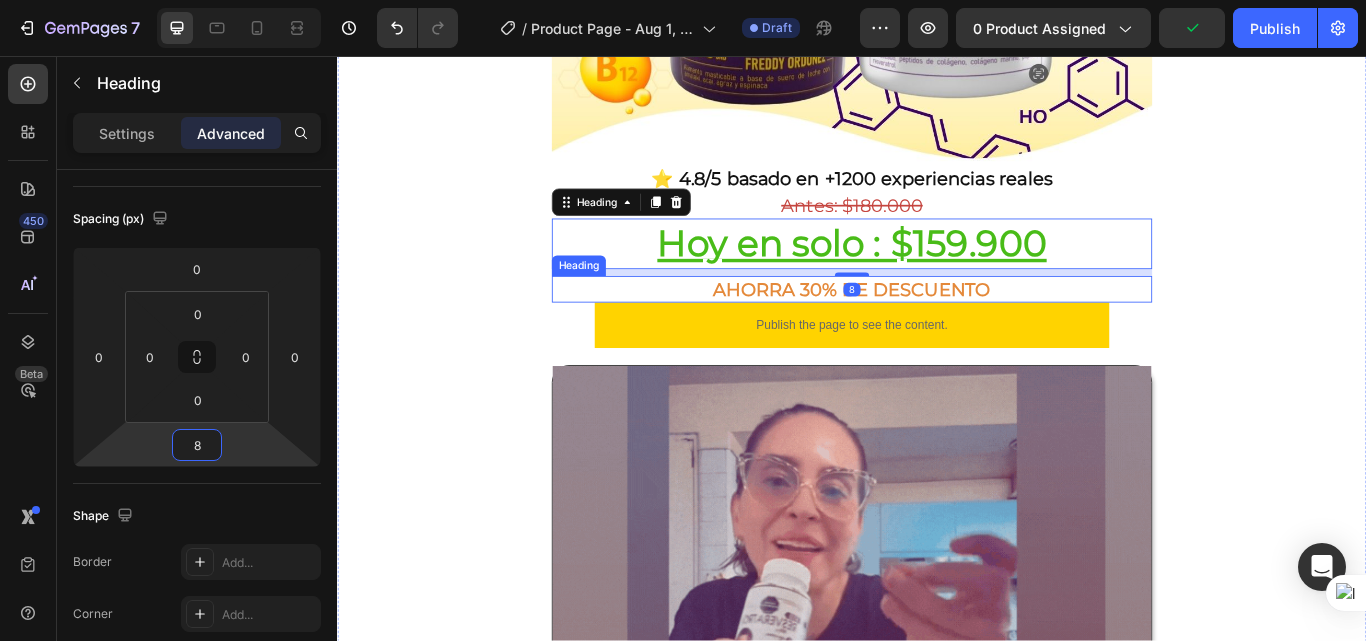 click on "AHORRA 30% DE DESCUENTO" at bounding box center [937, 328] 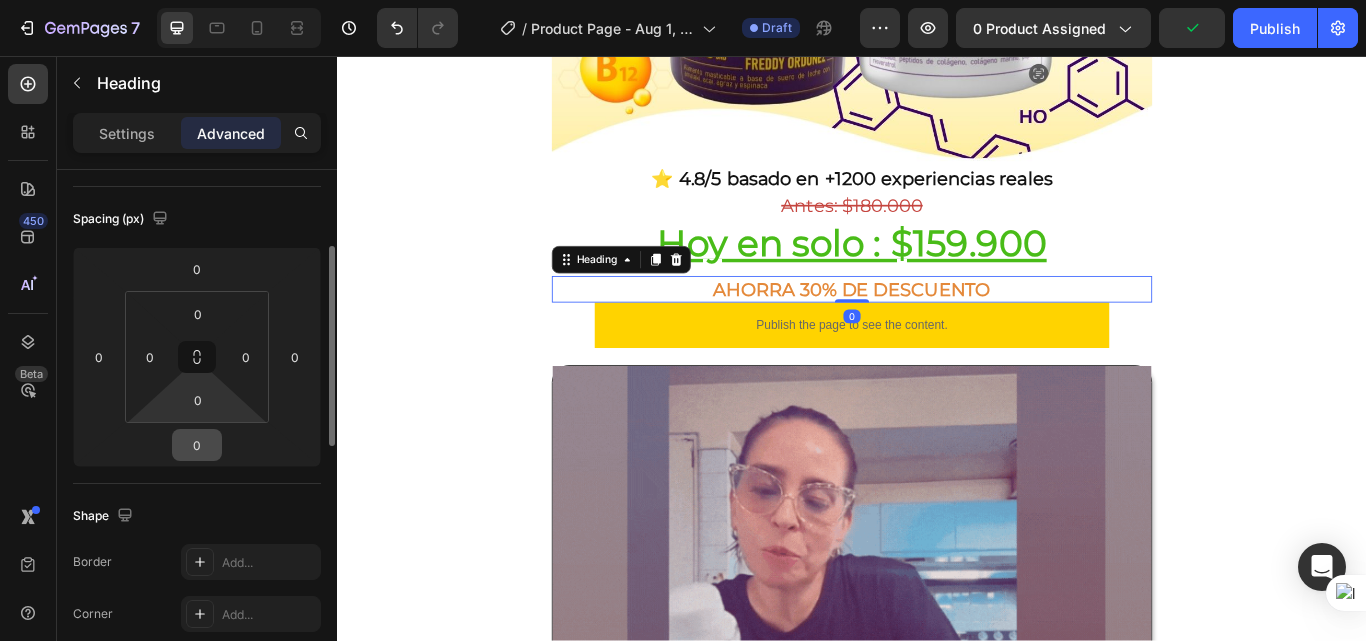 click on "0" at bounding box center (197, 445) 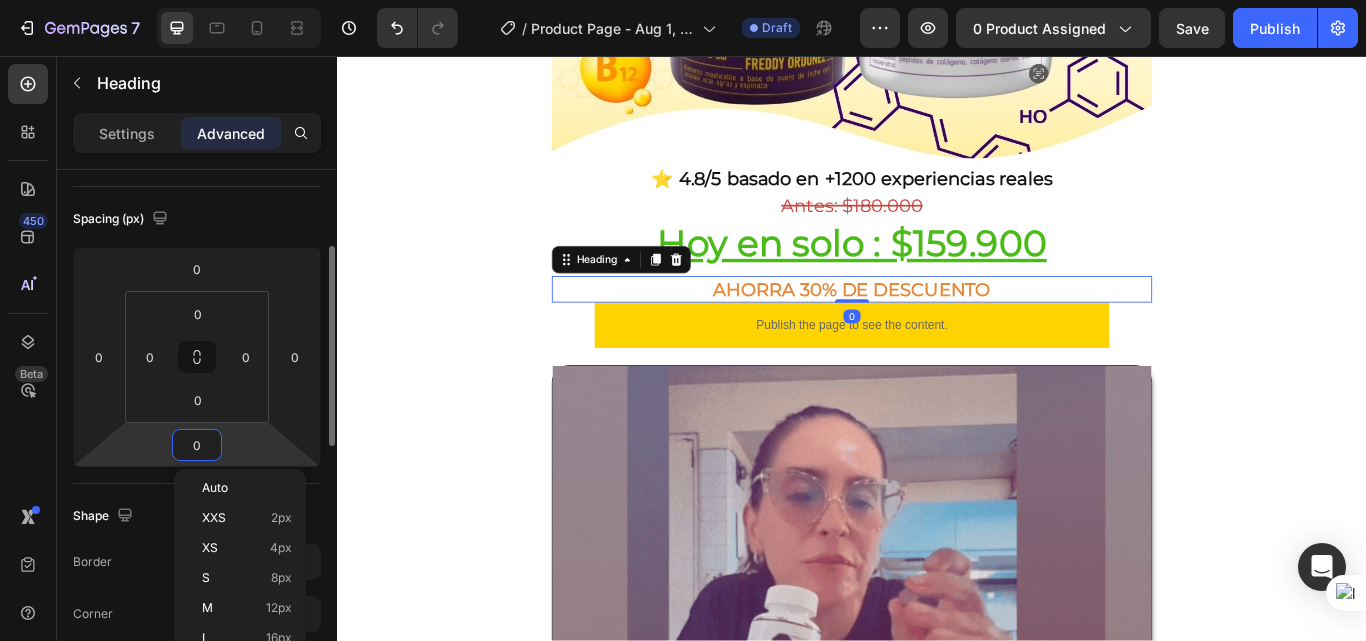 type on "8" 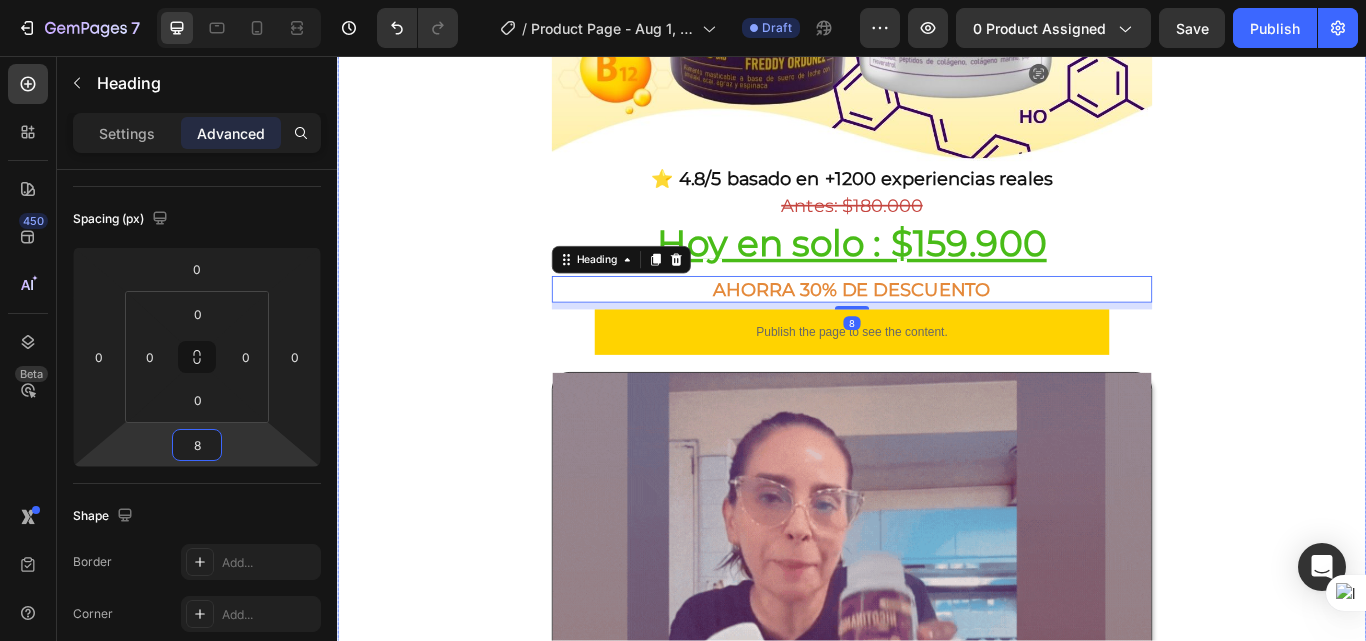 click on "Envio gratis a Toda Colombia - 2 a 4 dias habiles 🚛 Heading Image ⭐ 4.8/5 basado en +1200 experiencias reales Heading ⁠⁠⁠⁠⁠⁠⁠ Antes: $180.000 Heading ⁠⁠⁠⁠⁠⁠⁠ Hoy en solo : $159.900 Heading AHORRA 30% DE DESCUENTO Heading   8
Publish the page to see the content.
GGG Image Lo que vas a notar en pocas semanas Heading ✨  Más energía durante el día , sin recurrir a café o estimulantes  💆‍♀️  Piel más firme, luminosa  y con menos signos de fatiga  🧠  Claridad mental  y mejor enfoque en tareas diarias  💤  Descanso más profundo  y sensación real de recuperación  🔥 Apoyo al metabolismo y  menos sensación de hinchazón o pesadez Heading Image Ya no necesitas mezclar mil suplementos este combo lo hace todo por ti Heading
Publish the page to see the content.
GGG Cada día que pospones, tu cuerpo sigue acumulando fatiga celular" at bounding box center [937, 1432] 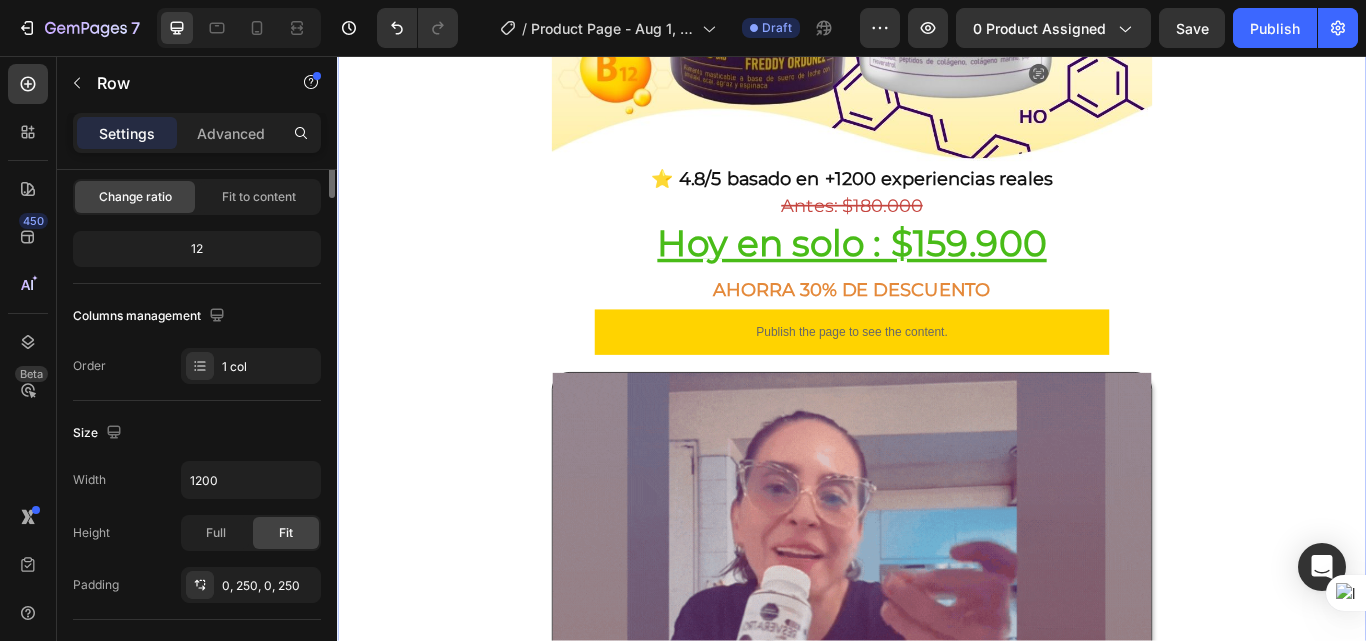scroll, scrollTop: 0, scrollLeft: 0, axis: both 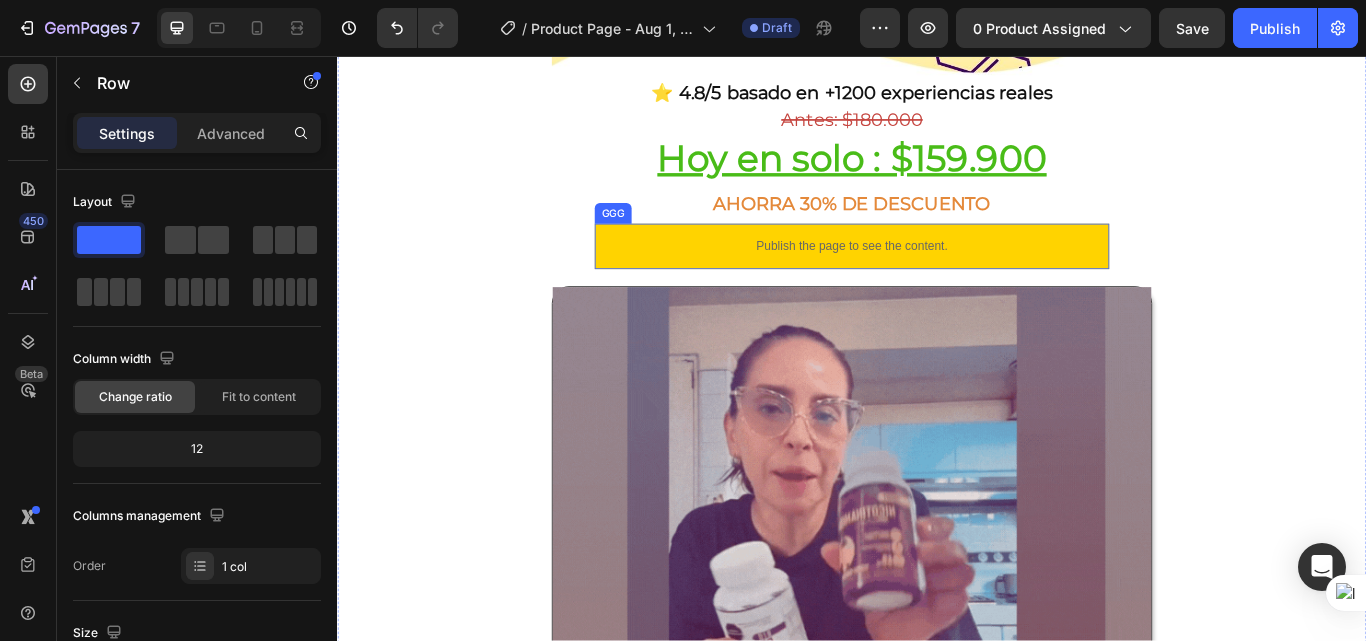 click on "Publish the page to see the content." at bounding box center (937, 278) 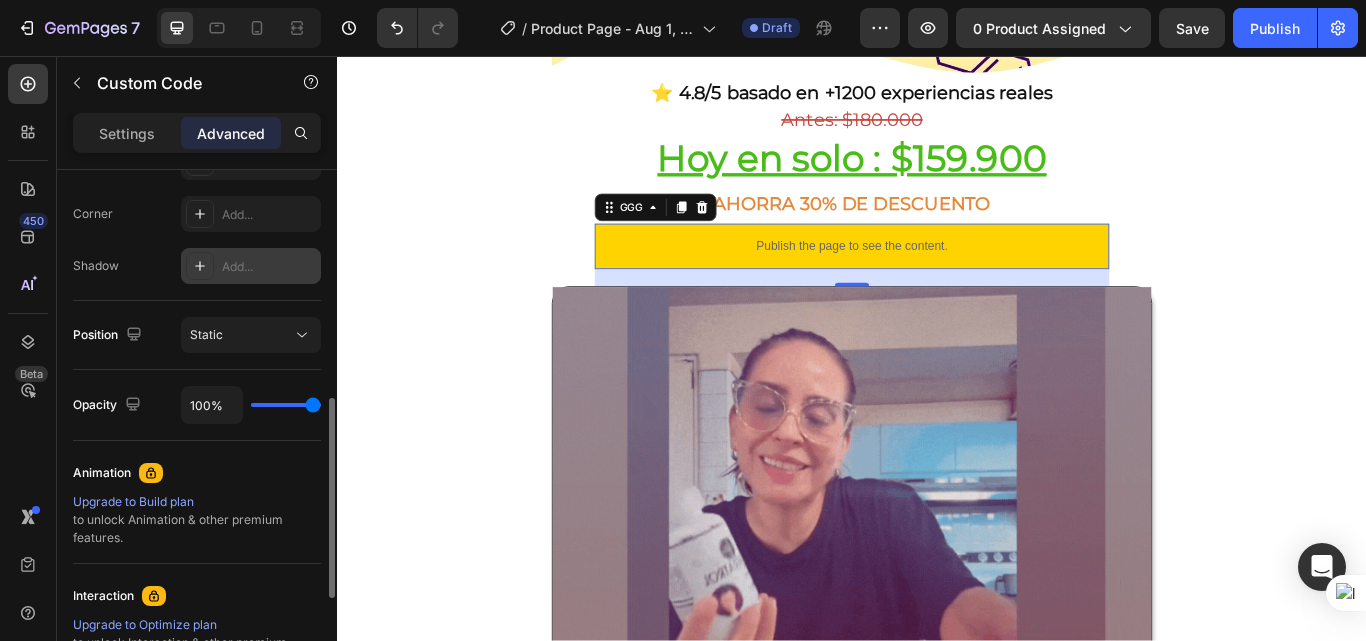 scroll, scrollTop: 500, scrollLeft: 0, axis: vertical 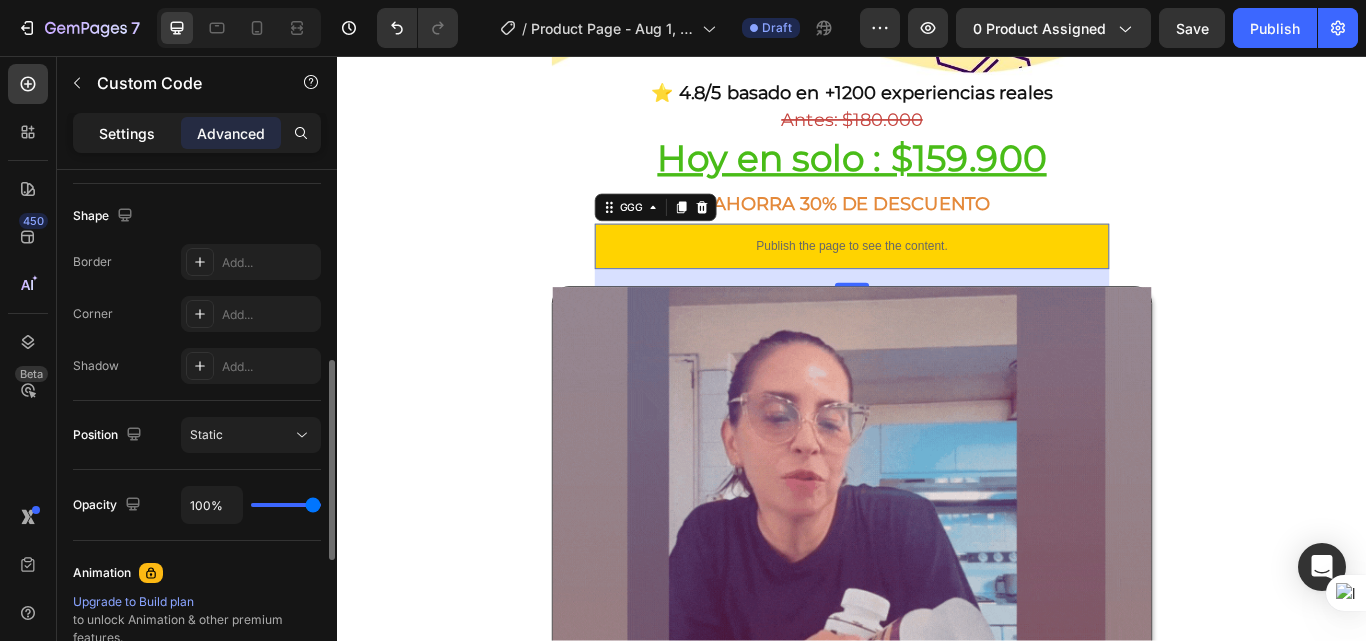 click on "Settings" at bounding box center [127, 133] 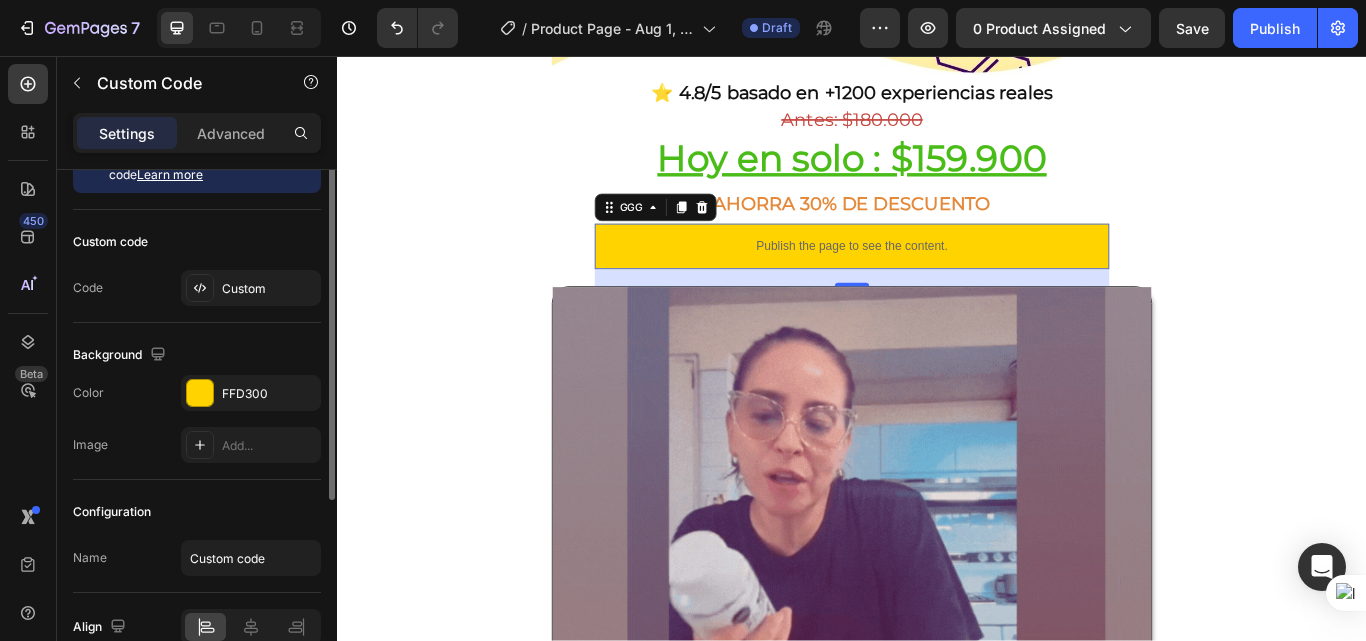 scroll, scrollTop: 0, scrollLeft: 0, axis: both 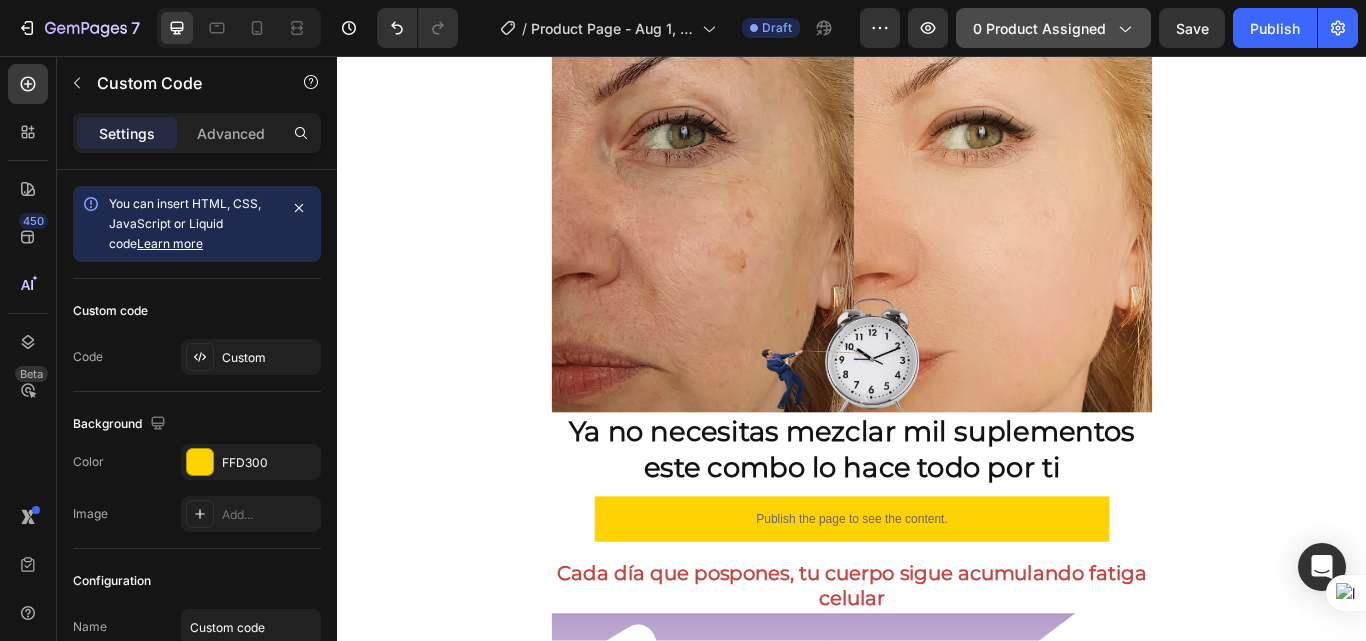 click on "0 product assigned" 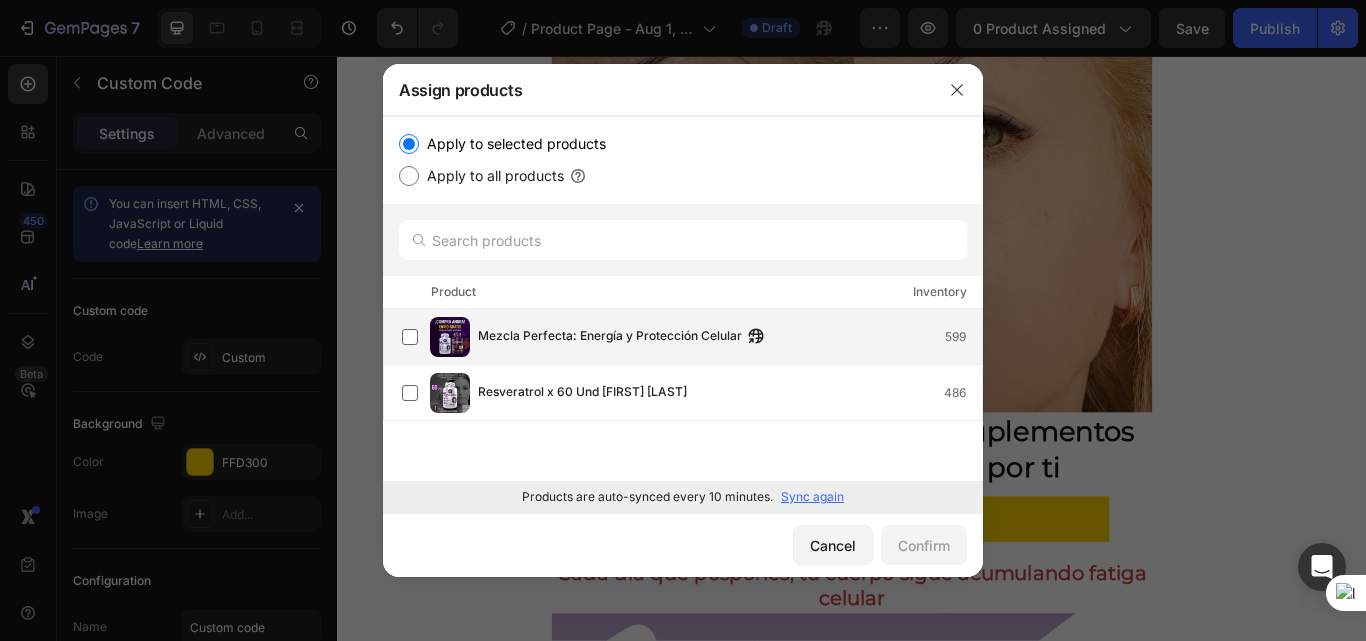click on "Mezcla Perfecta: Energía y Protección Celular" at bounding box center [610, 337] 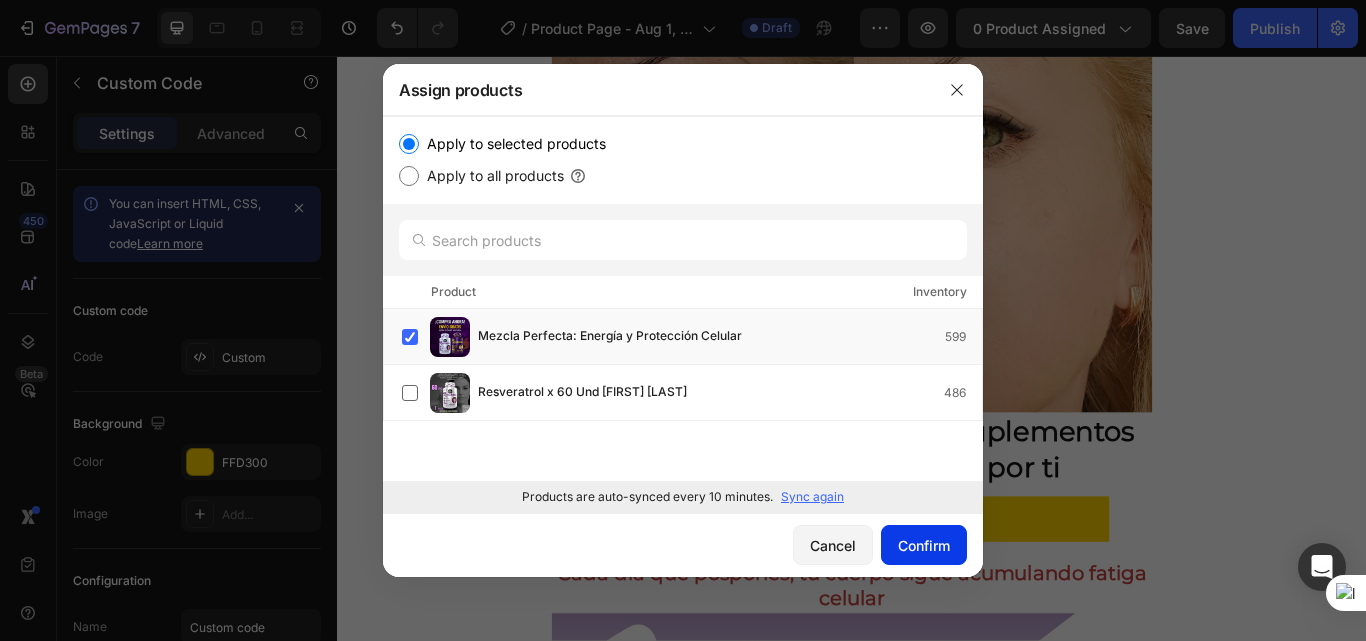 click on "Confirm" at bounding box center (924, 545) 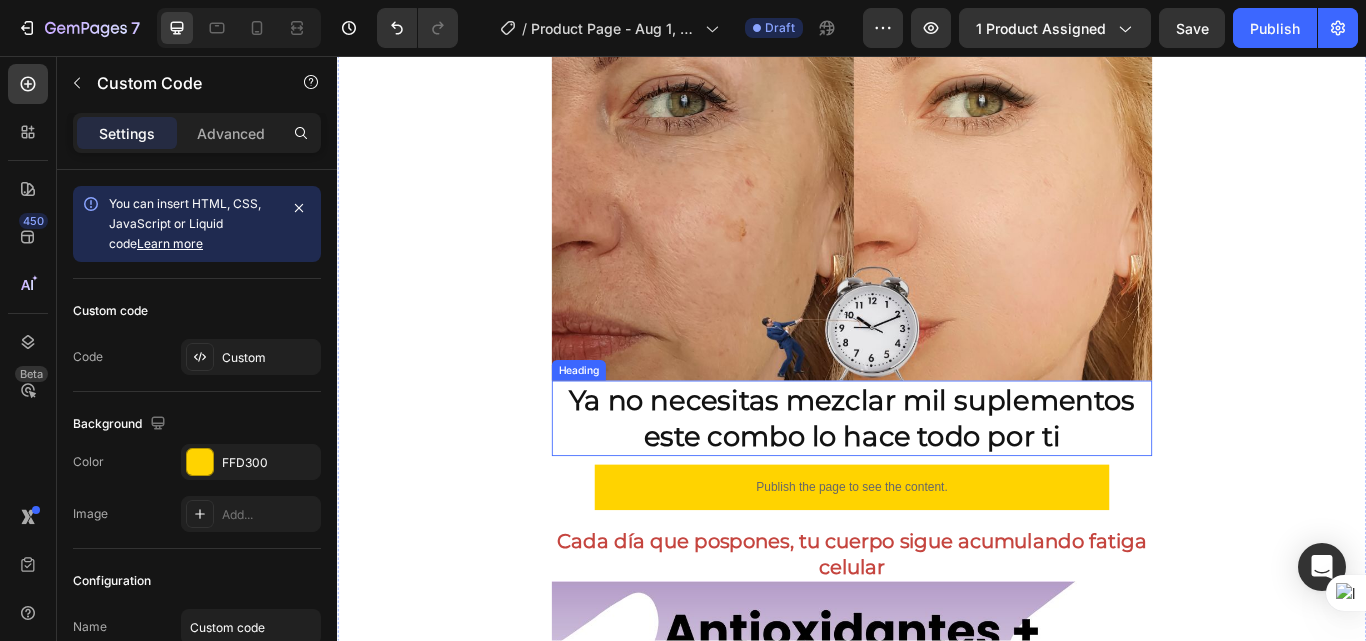 scroll, scrollTop: 2188, scrollLeft: 0, axis: vertical 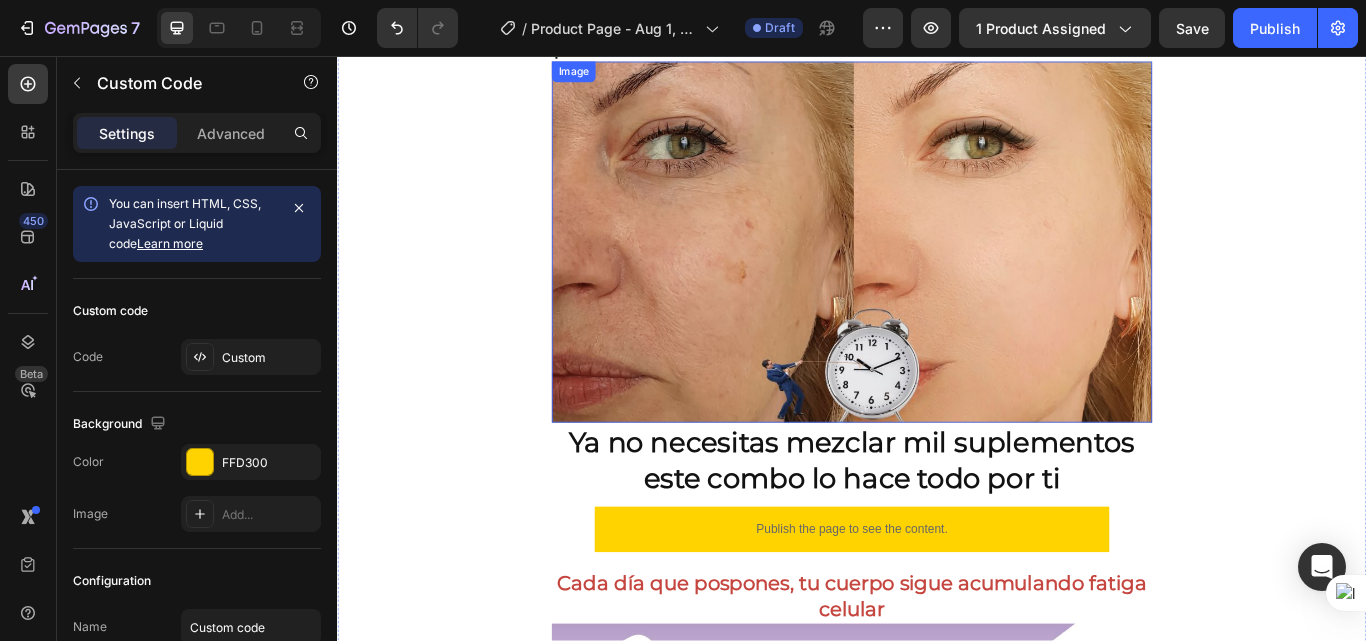 click at bounding box center (937, 273) 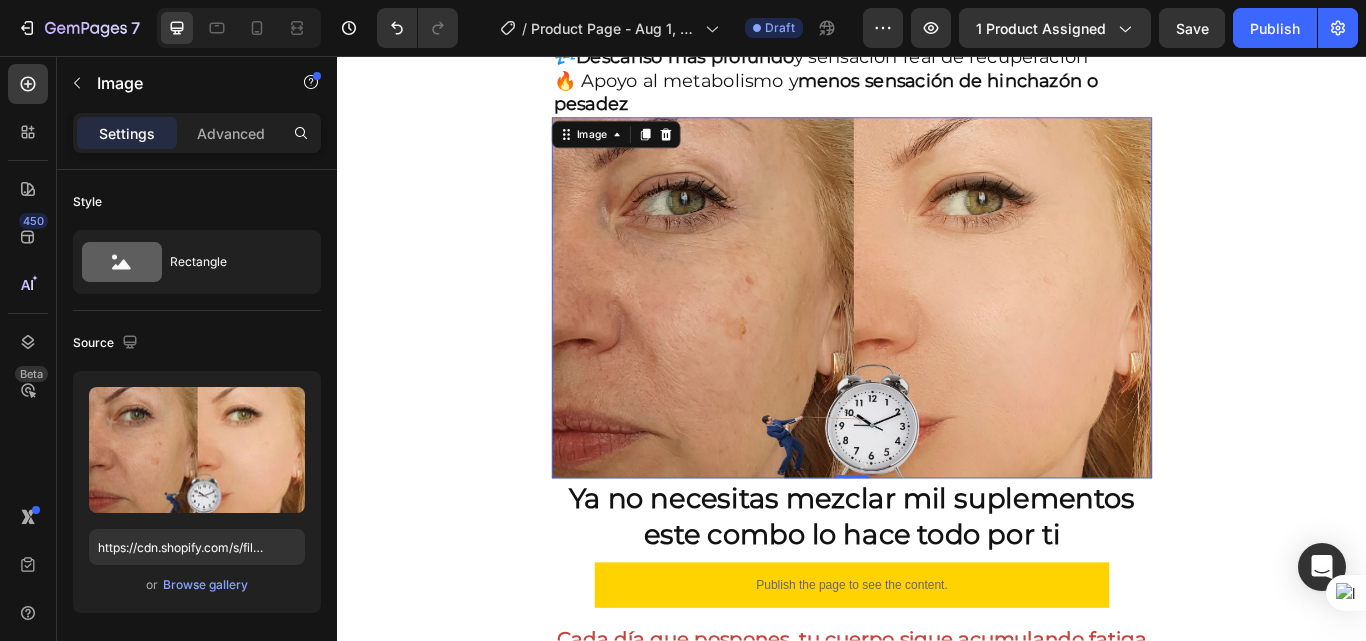 scroll, scrollTop: 2088, scrollLeft: 0, axis: vertical 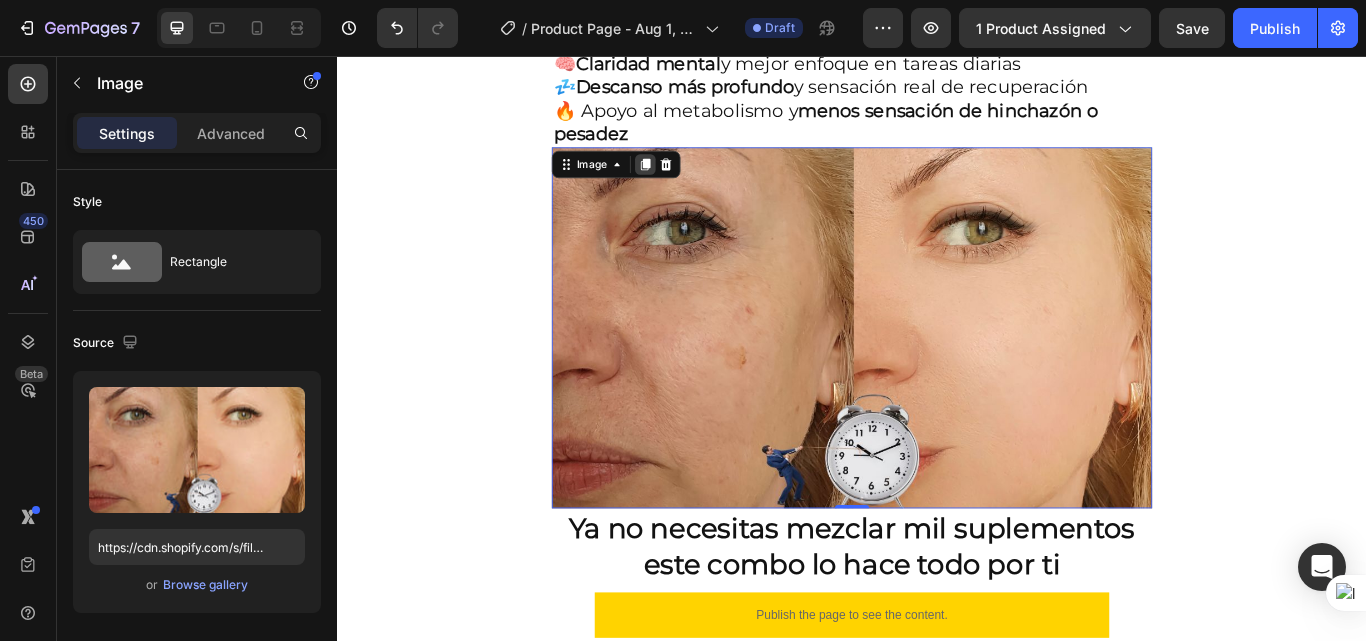 click at bounding box center [696, 183] 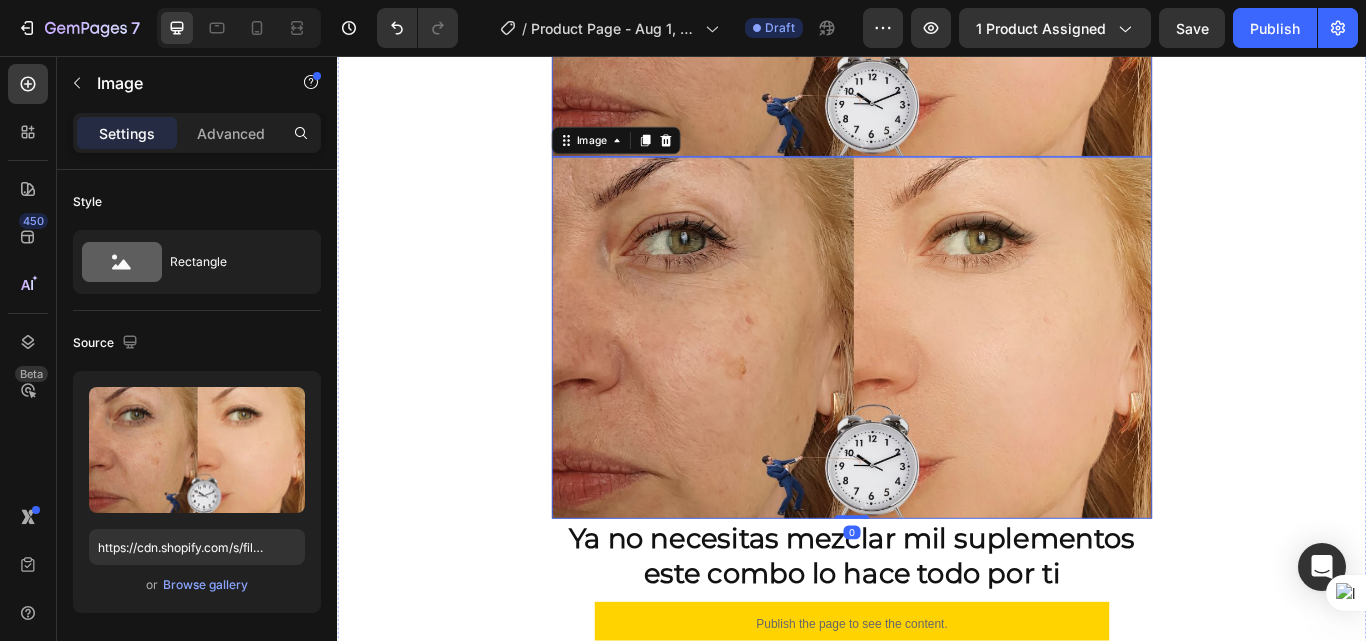 scroll, scrollTop: 2502, scrollLeft: 0, axis: vertical 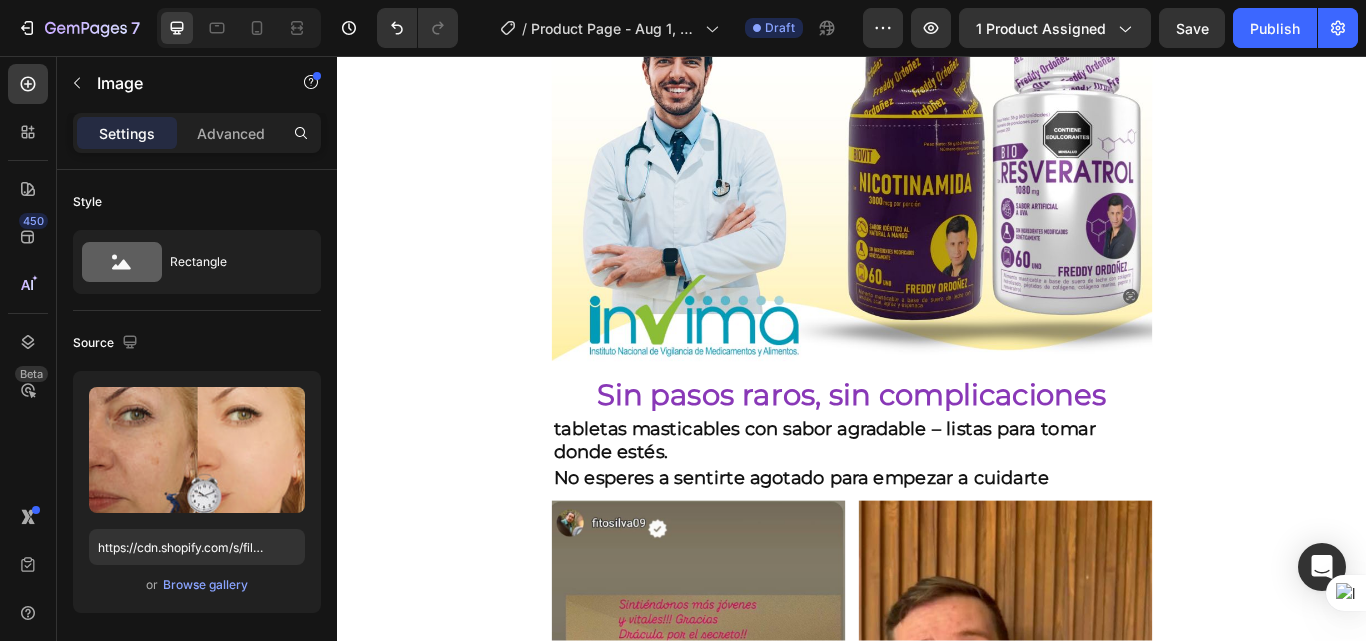 click at bounding box center [937, -901] 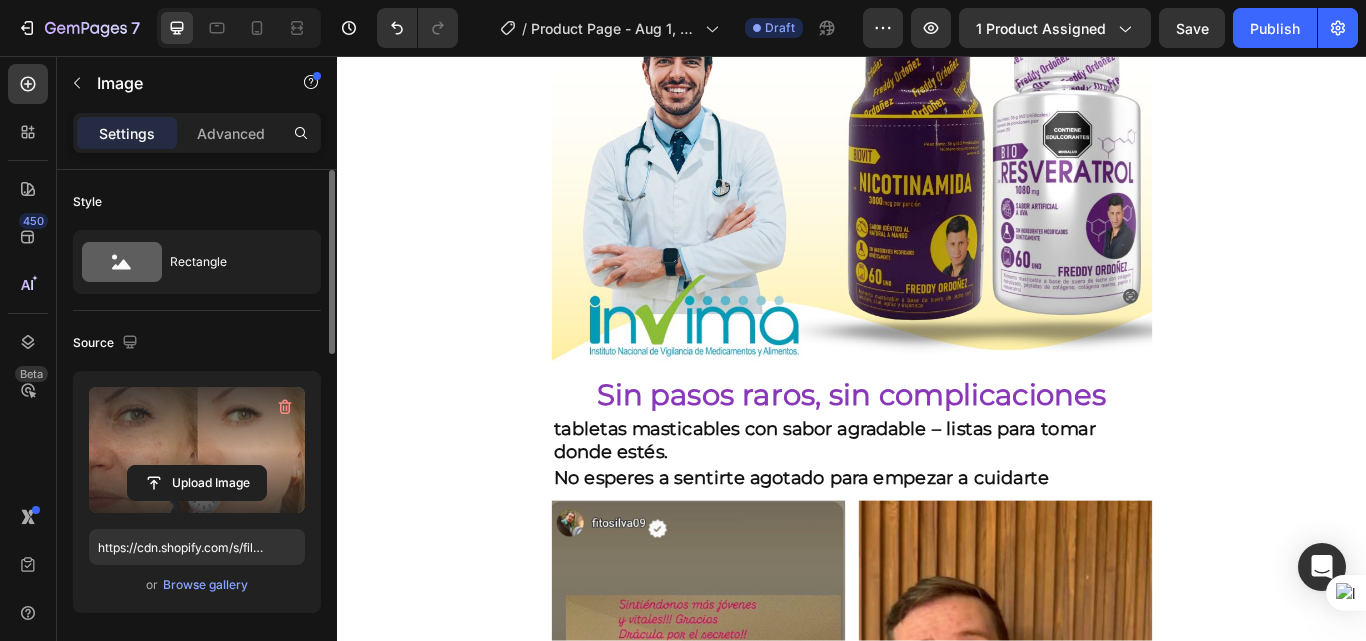 click at bounding box center [197, 450] 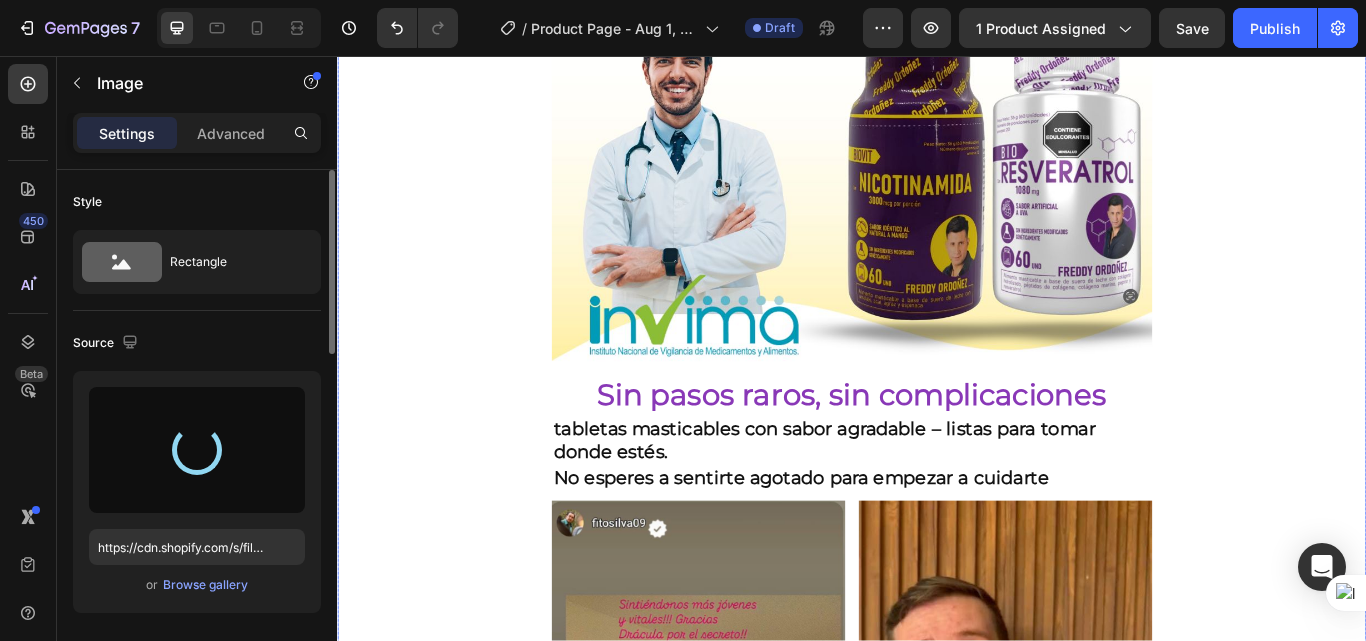 type on "https://cdn.shopify.com/s/files/1/0618/7732/1833/files/gempages_578086084060119568-18960945-899c-4602-ba77-8abb0e78a763.jpg" 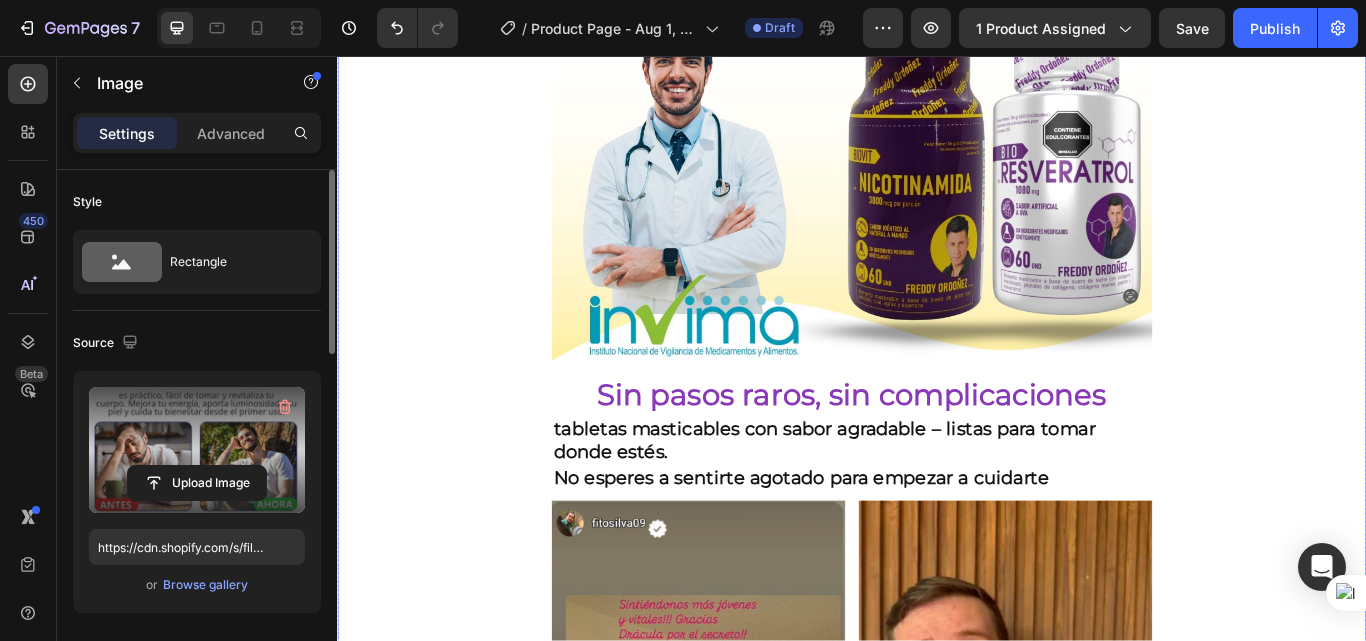 click on "Envio gratis a Toda Colombia - 2 a 4 dias habiles 🚛 Heading Image ⭐ 4.8/5 basado en +1200 experiencias reales Heading ⁠⁠⁠⁠⁠⁠⁠ Antes: $180.000 Heading ⁠⁠⁠⁠⁠⁠⁠ Hoy en solo : $159.900 Heading AHORRA 30% DE DESCUENTO Heading
Publish the page to see the content.
GGG Image Lo que vas a notar en pocas semanas Heading ✨  Más energía durante el día , sin recurrir a café o estimulantes  💆‍♀️  Piel más firme, luminosa  y con menos signos de fatiga  🧠  Claridad mental  y mejor enfoque en tareas diarias  💤  Descanso más profundo  y sensación real de recuperación  🔥 Apoyo al metabolismo y  menos sensación de hinchazón o pesadez Heading Image Ya no necesitas mezclar mil suplementos este combo lo hace todo por ti Heading Image   0
Publish the page to see the content.
GGG Heading Image Sin pasos raros, sin complicaciones Heading" at bounding box center (937, -504) 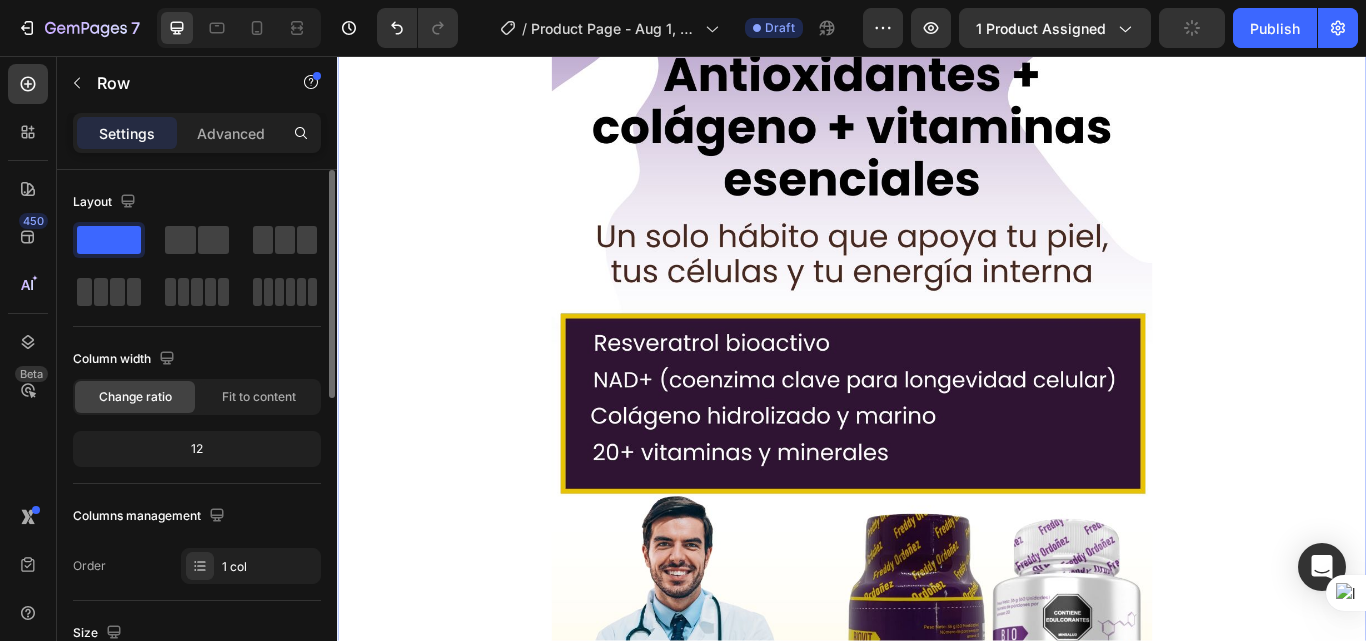 scroll, scrollTop: 1700, scrollLeft: 0, axis: vertical 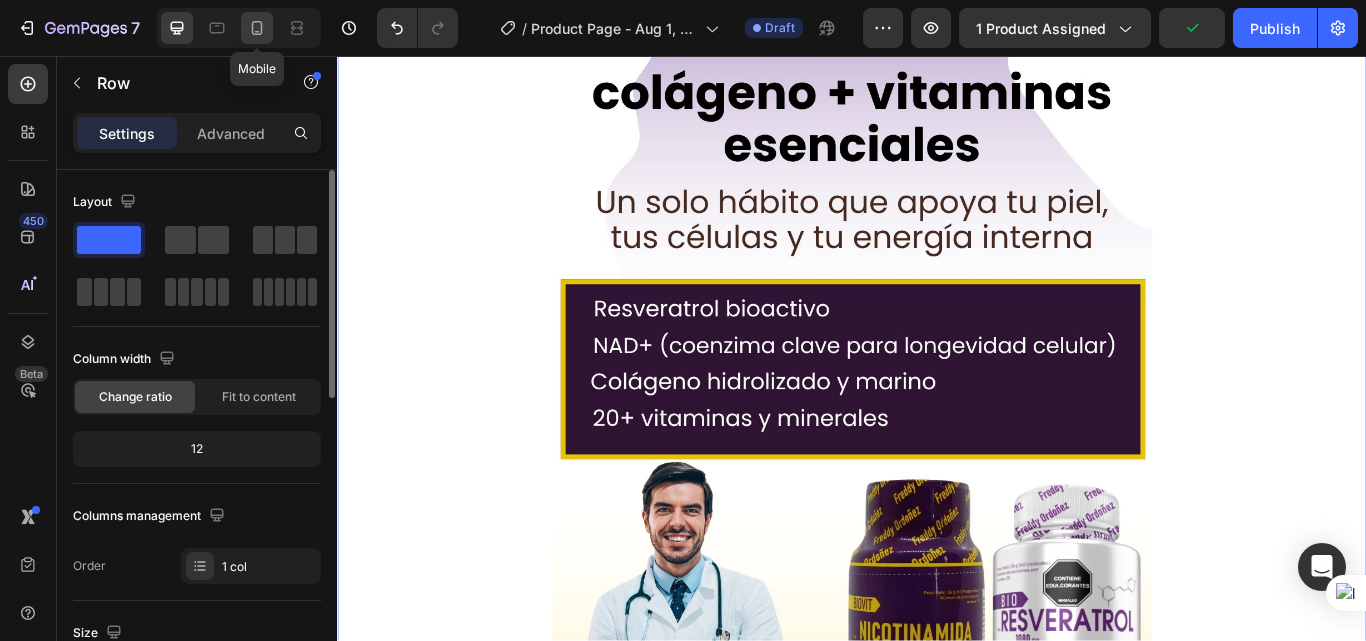click 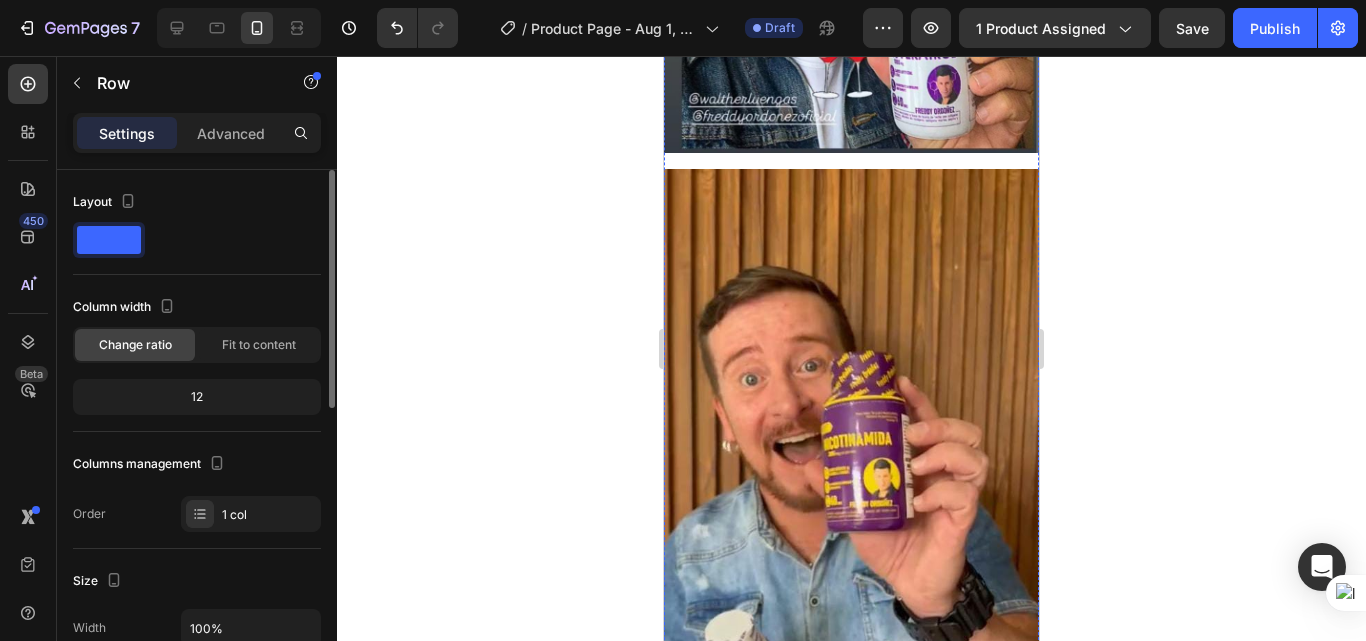 scroll, scrollTop: 2200, scrollLeft: 0, axis: vertical 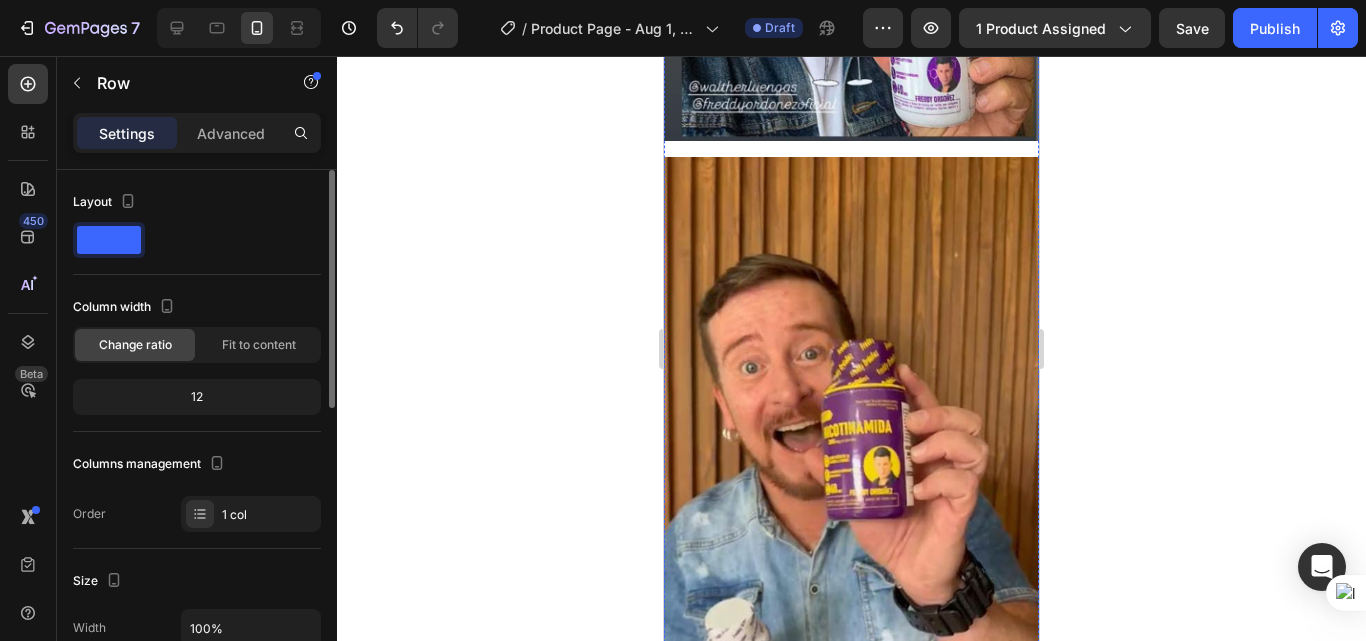 click on "tabletas masticables con sabor agradable – listas para tomar donde estés." at bounding box center (851, -498) 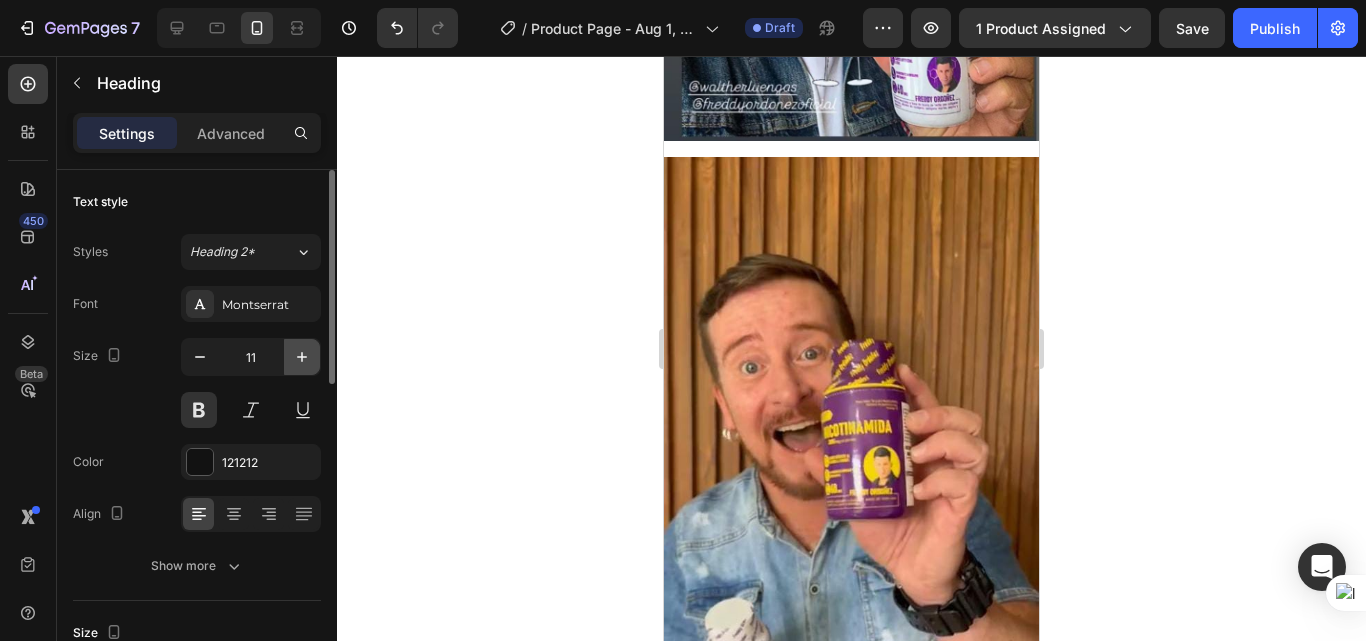 click 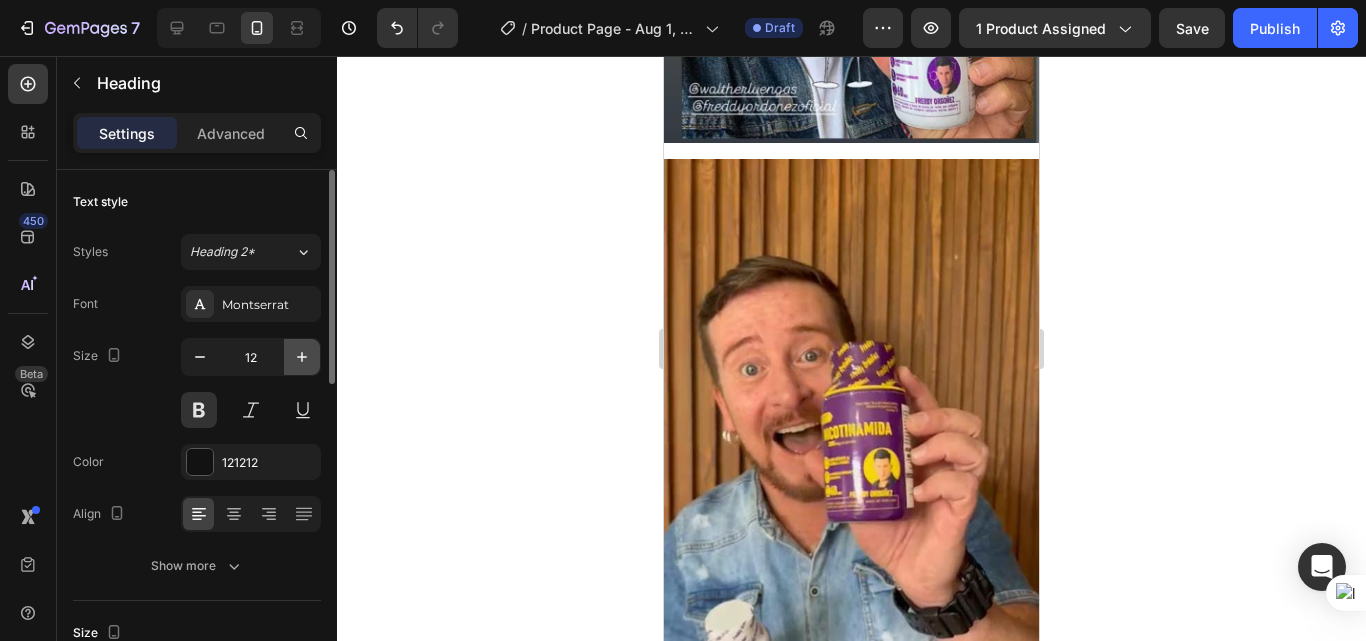click 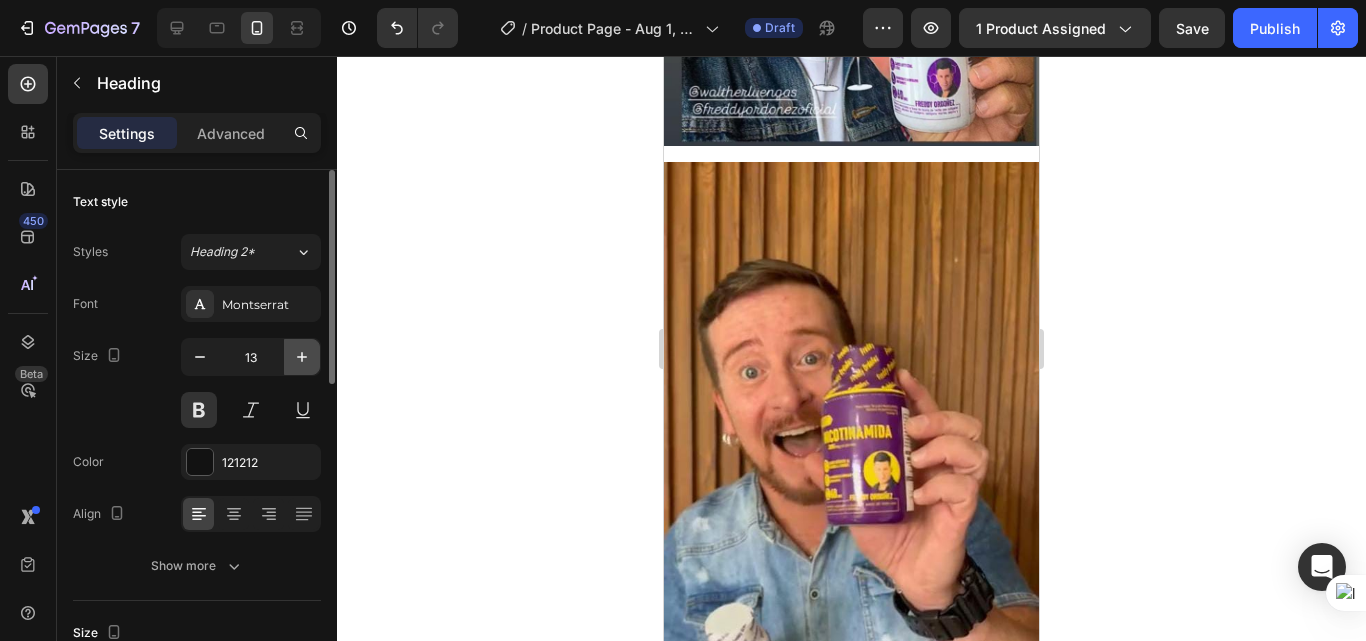 click 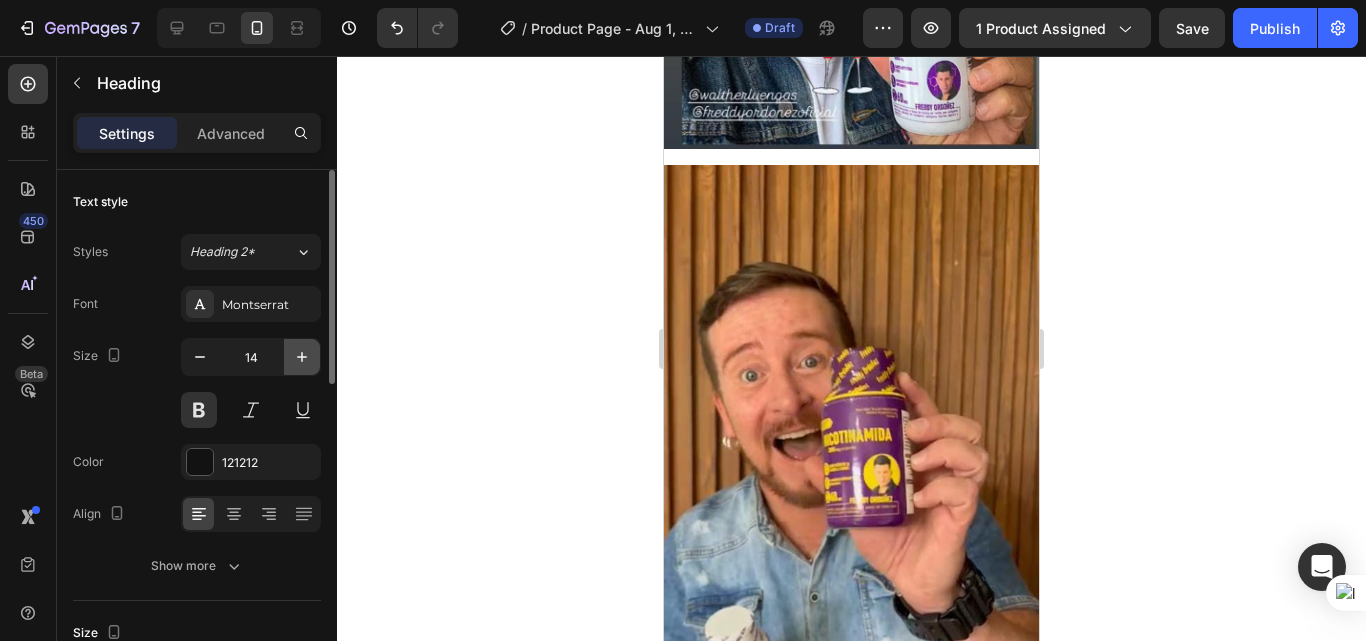 click 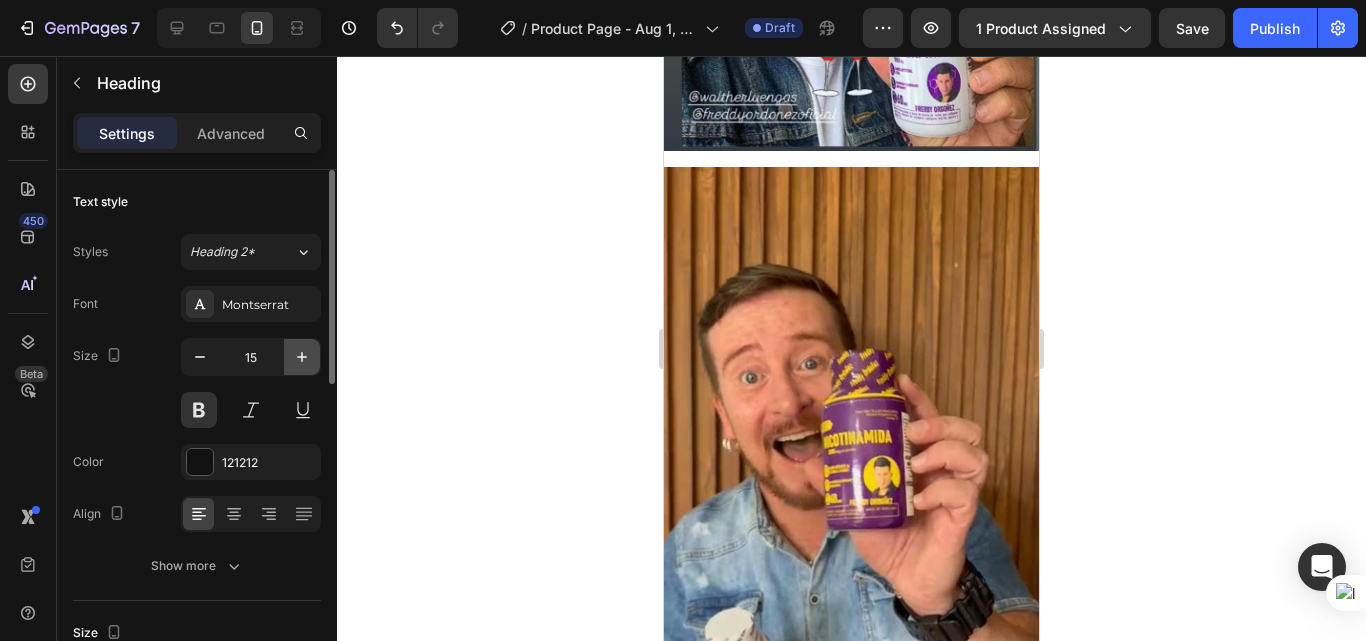 click 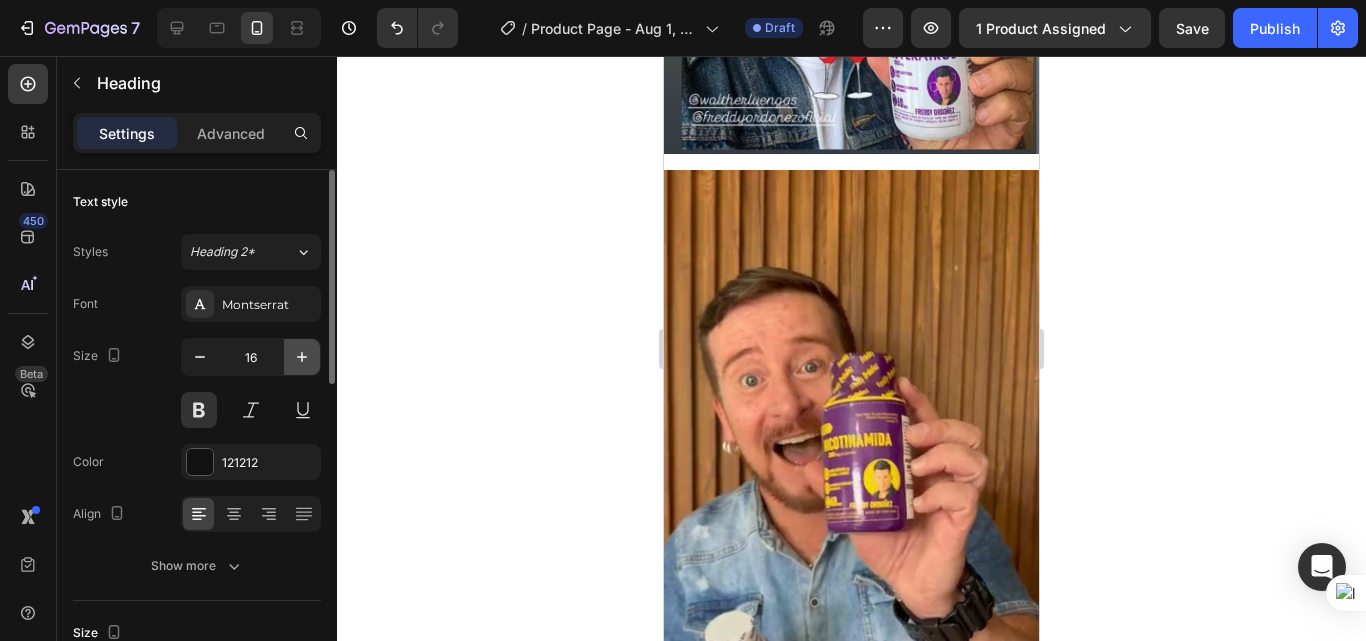 click 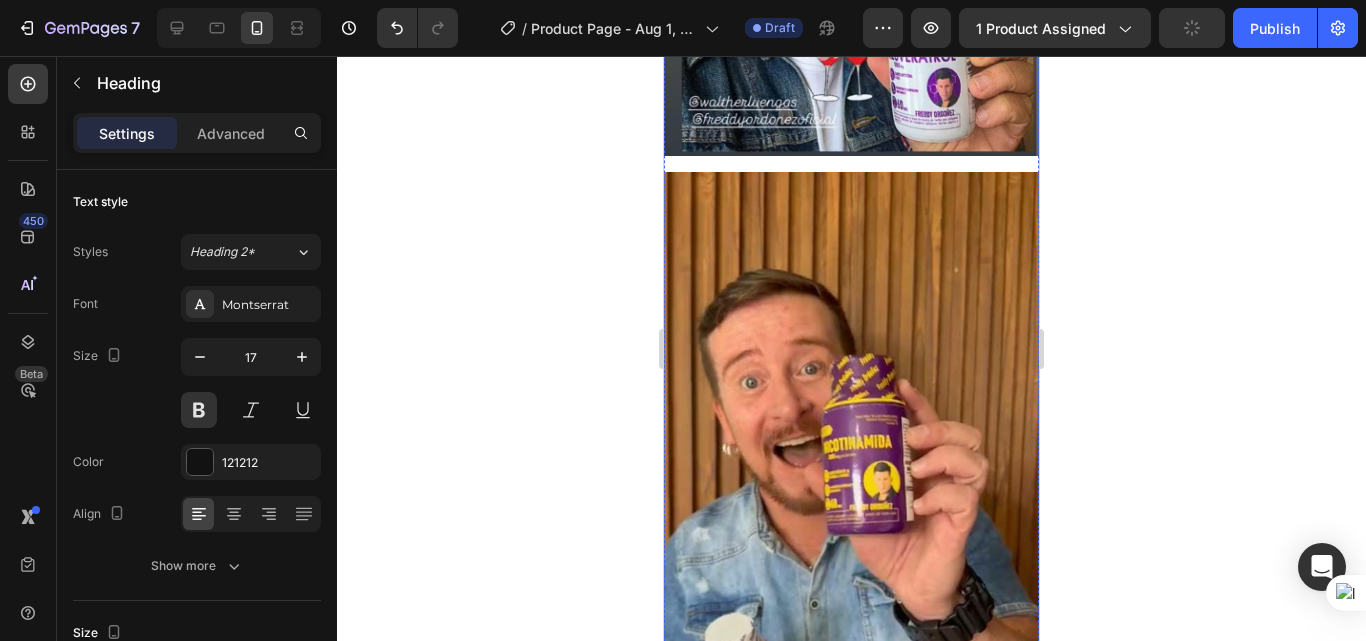 click on "No esperes a sentirte agotado para empezar a cuidarte" at bounding box center (851, -457) 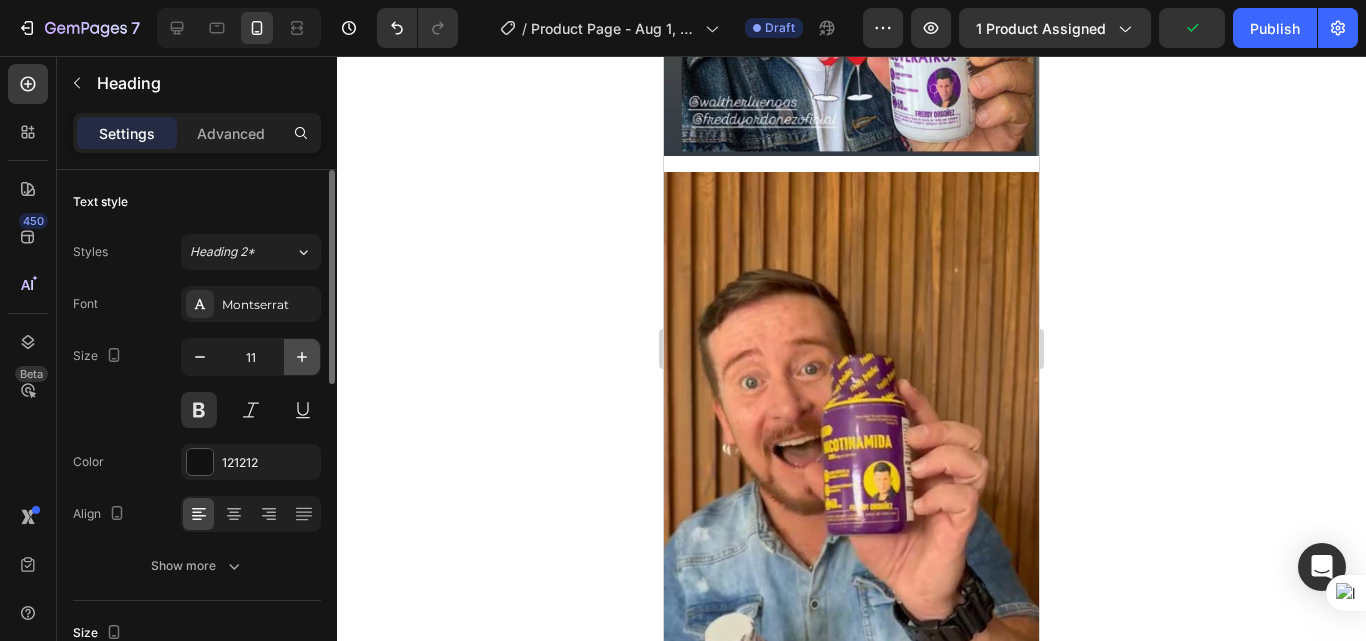 click 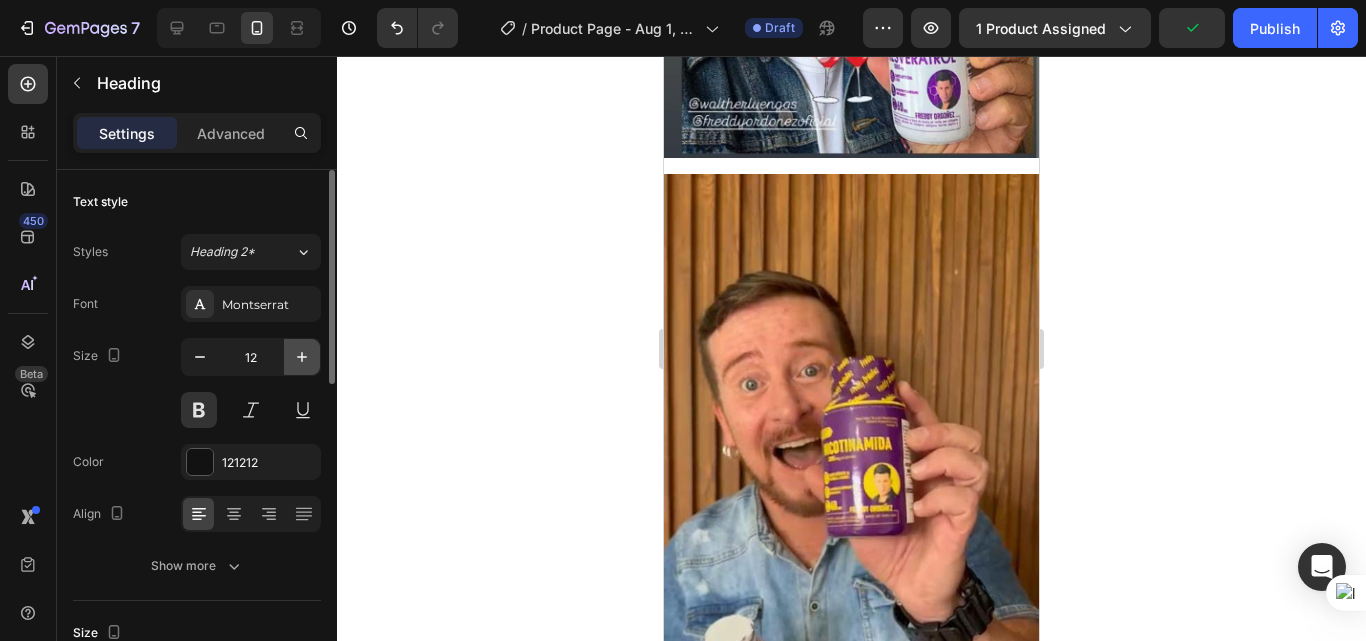 click 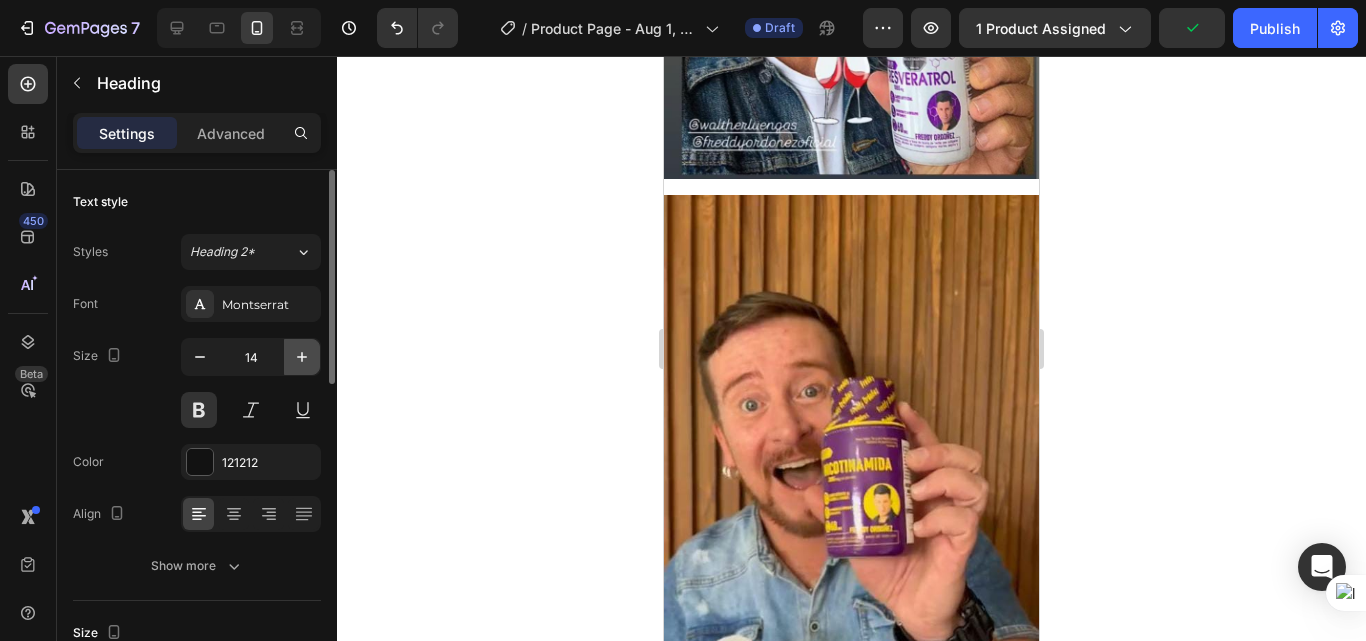 click 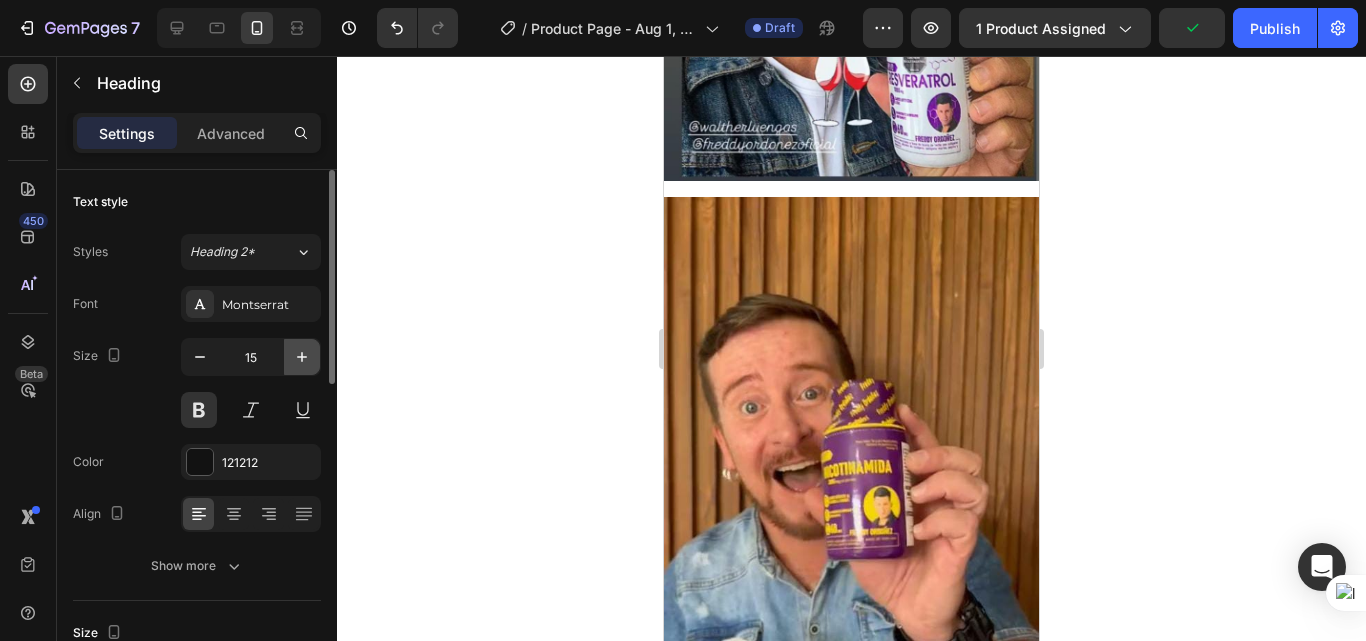 click 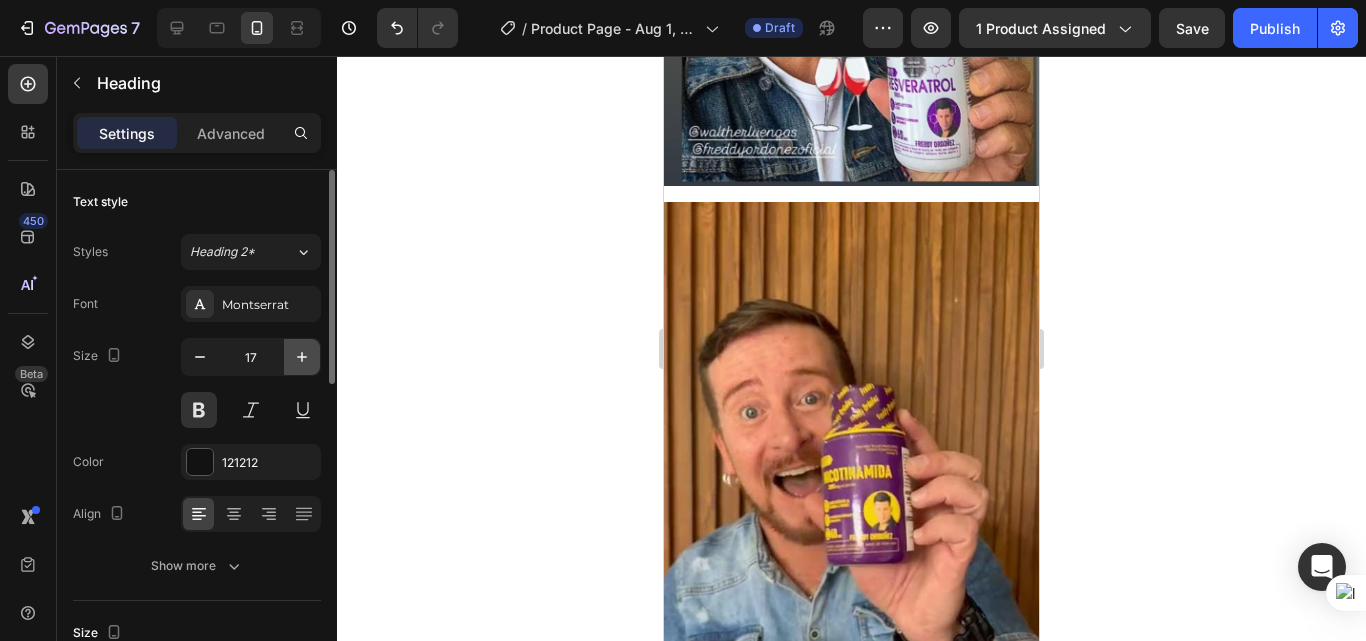click 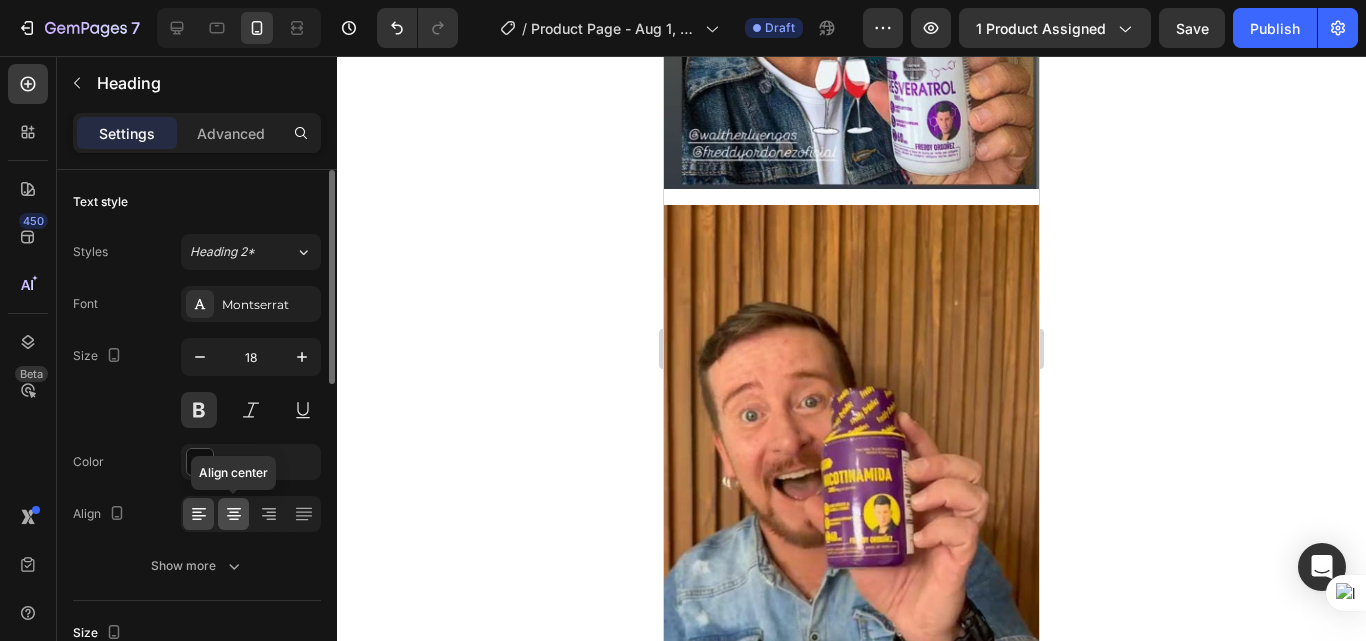 click 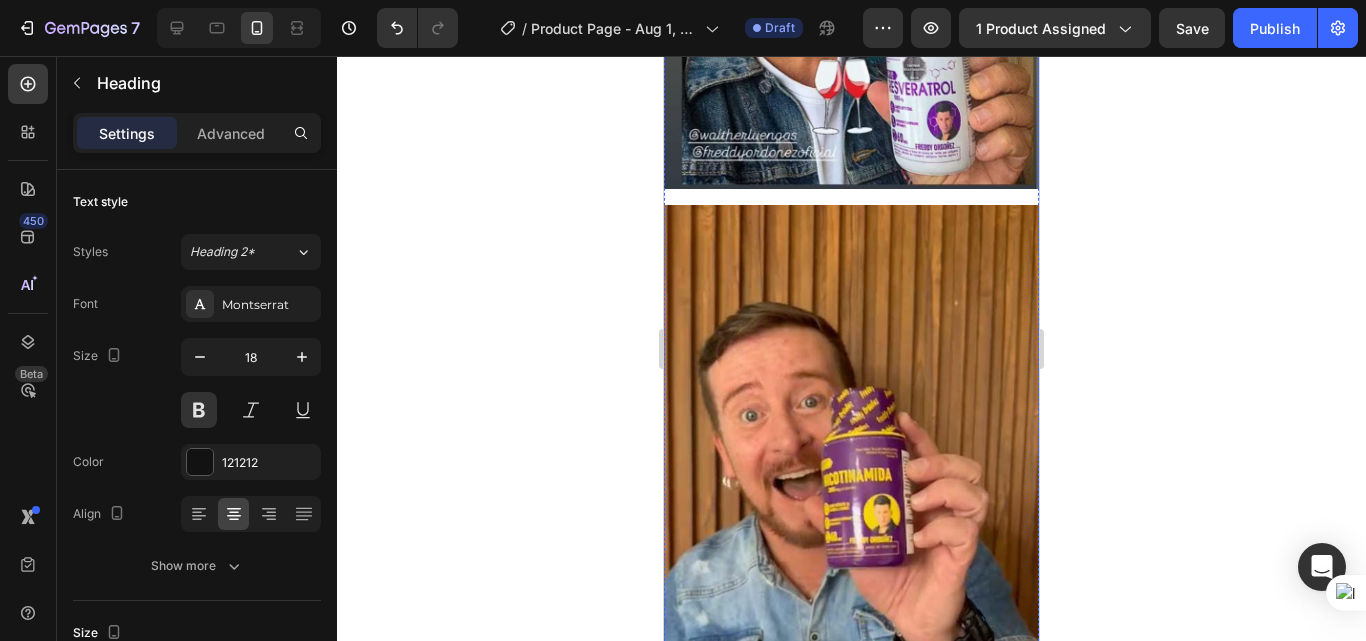 click on "tabletas masticables con sabor agradable – listas para tomar donde estés." at bounding box center (851, -490) 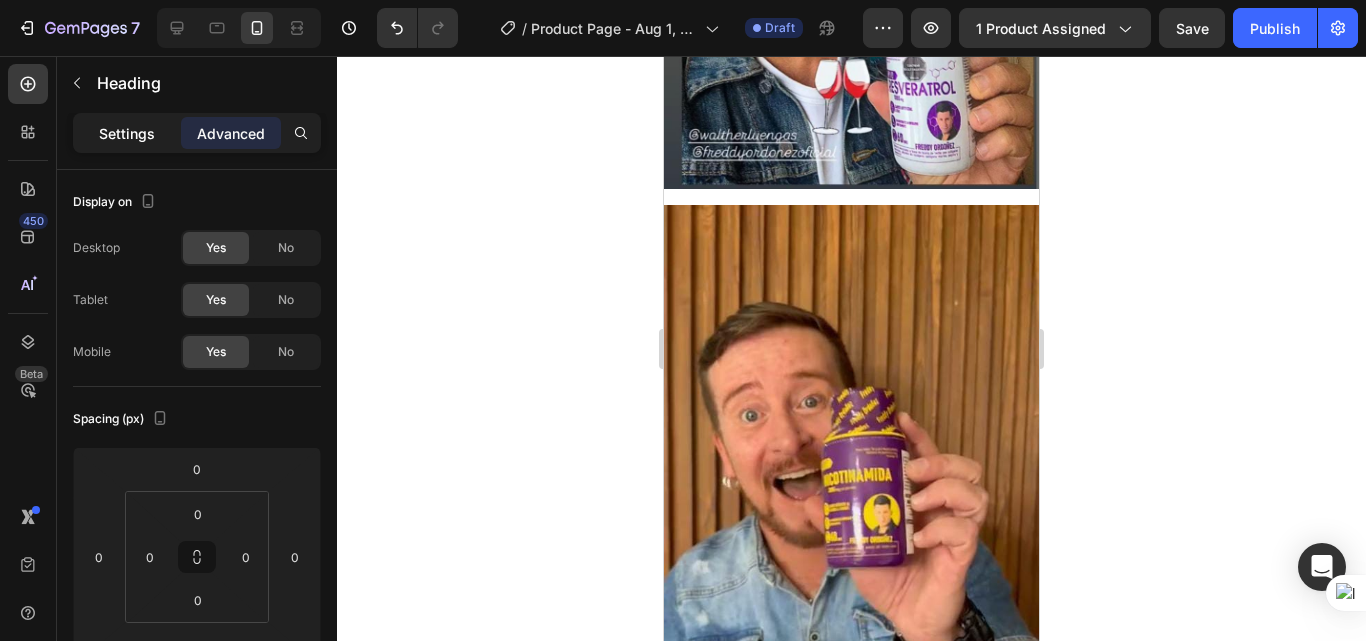 click on "Settings" 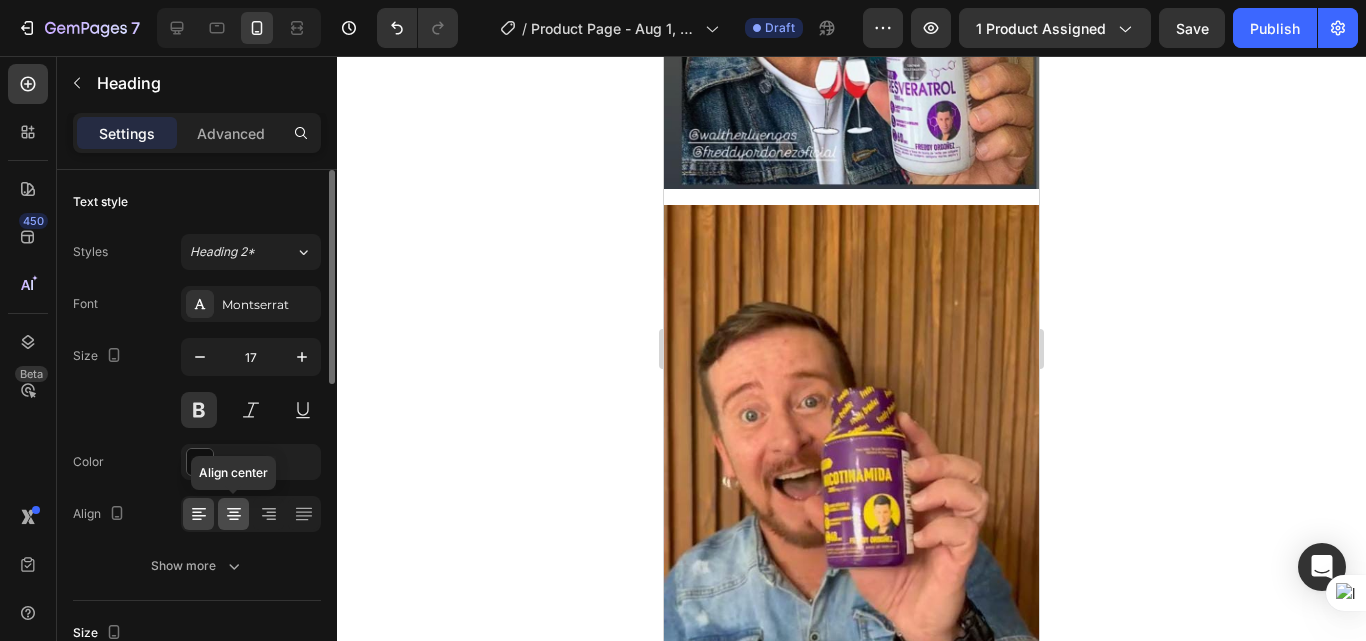 click 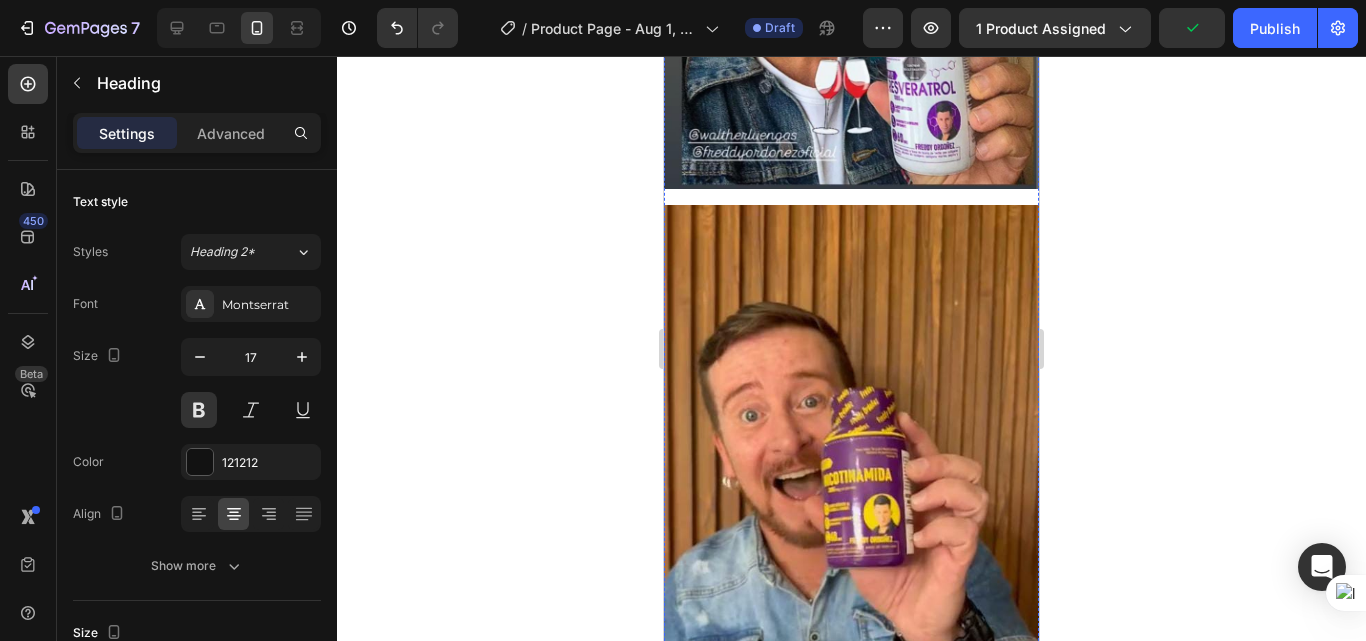 click 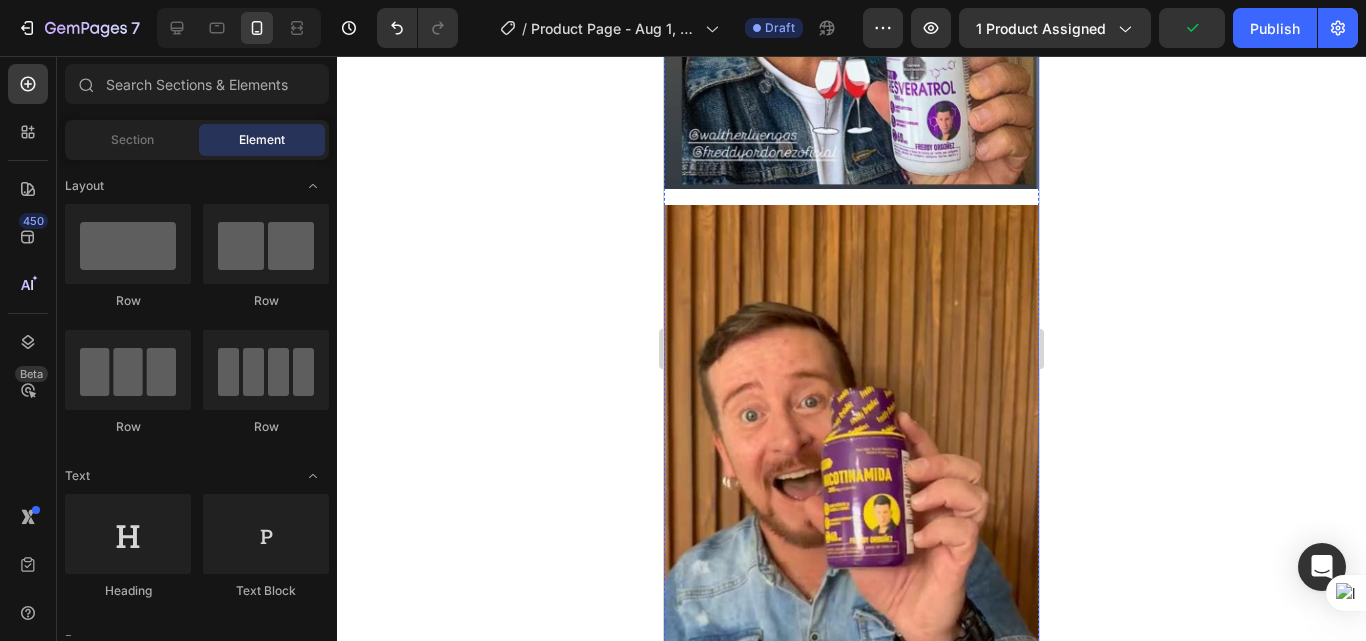 click 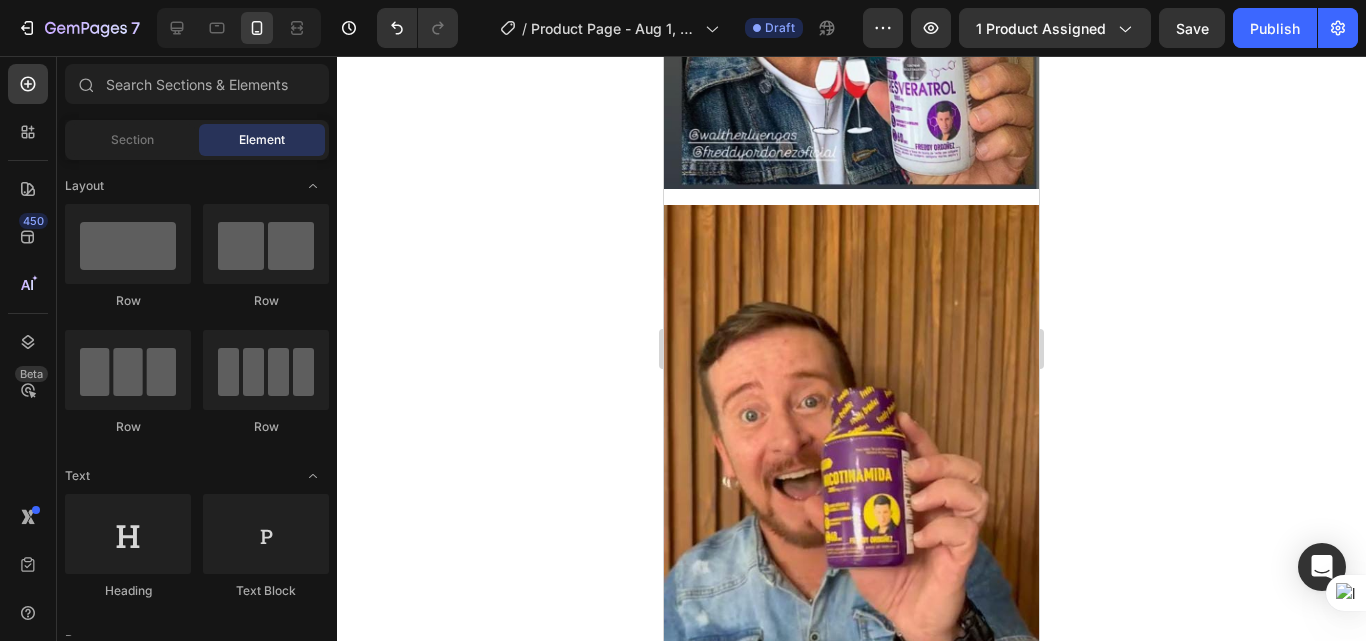 click 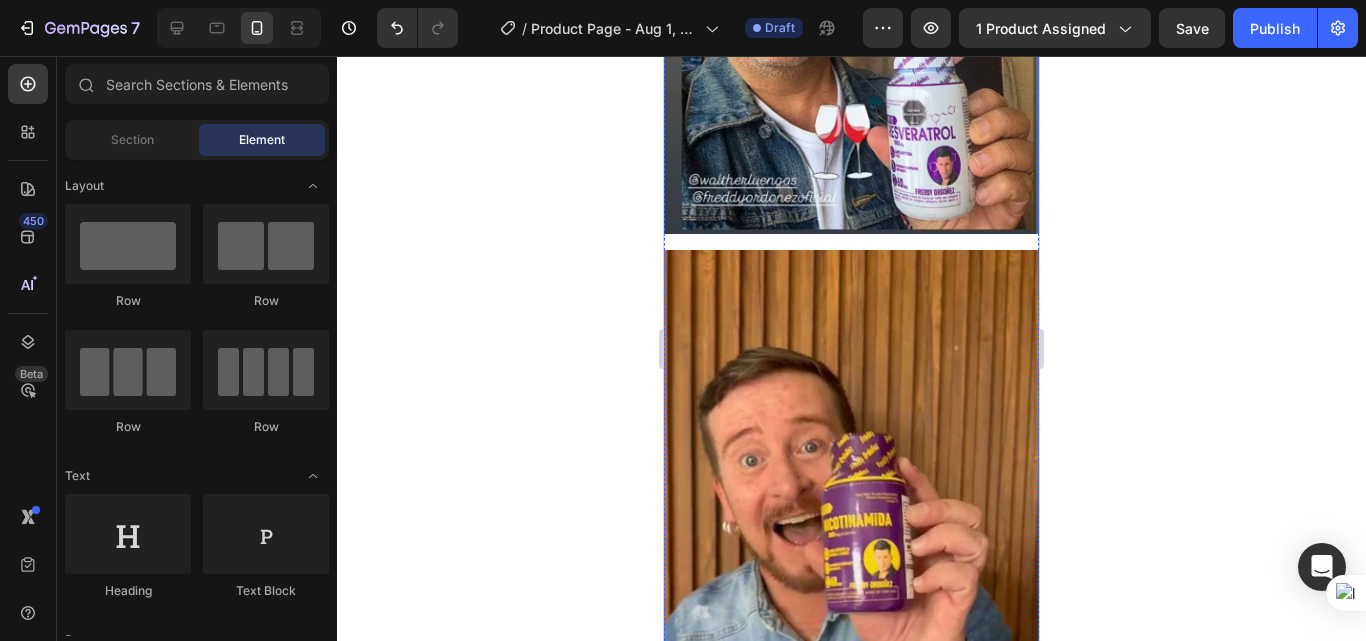 scroll, scrollTop: 2200, scrollLeft: 0, axis: vertical 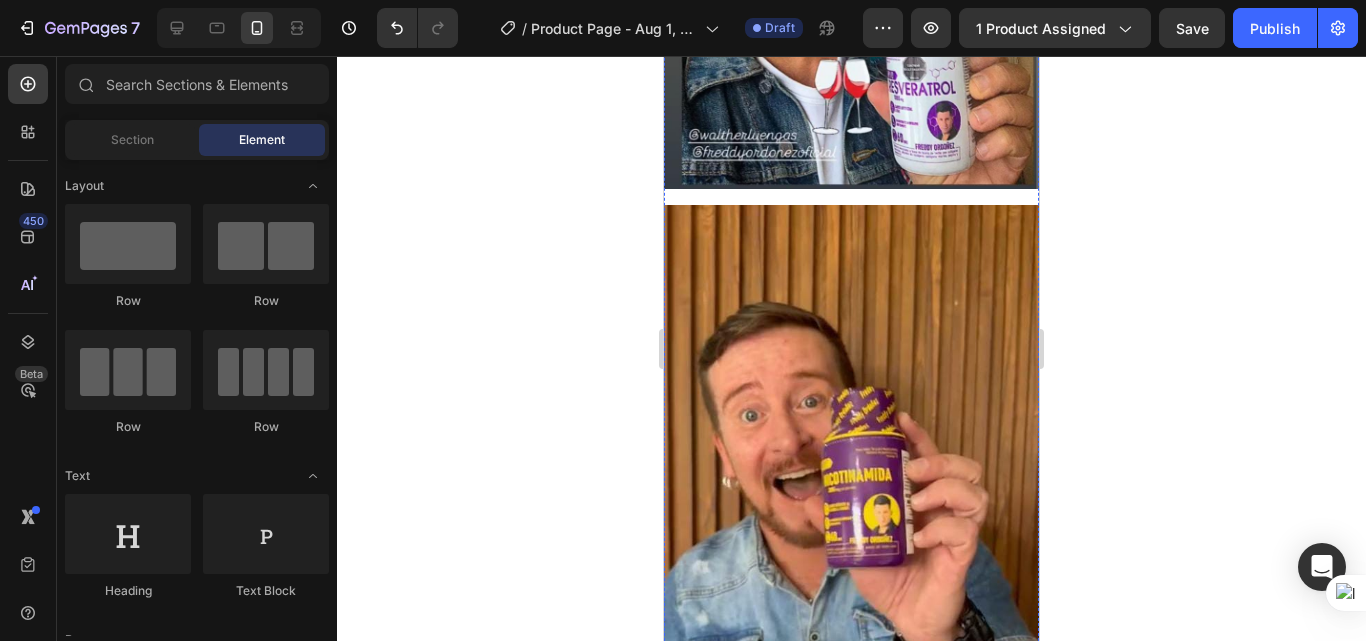 click on "tabletas masticables con sabor agradable – listas para tomar donde estés." at bounding box center (851, -490) 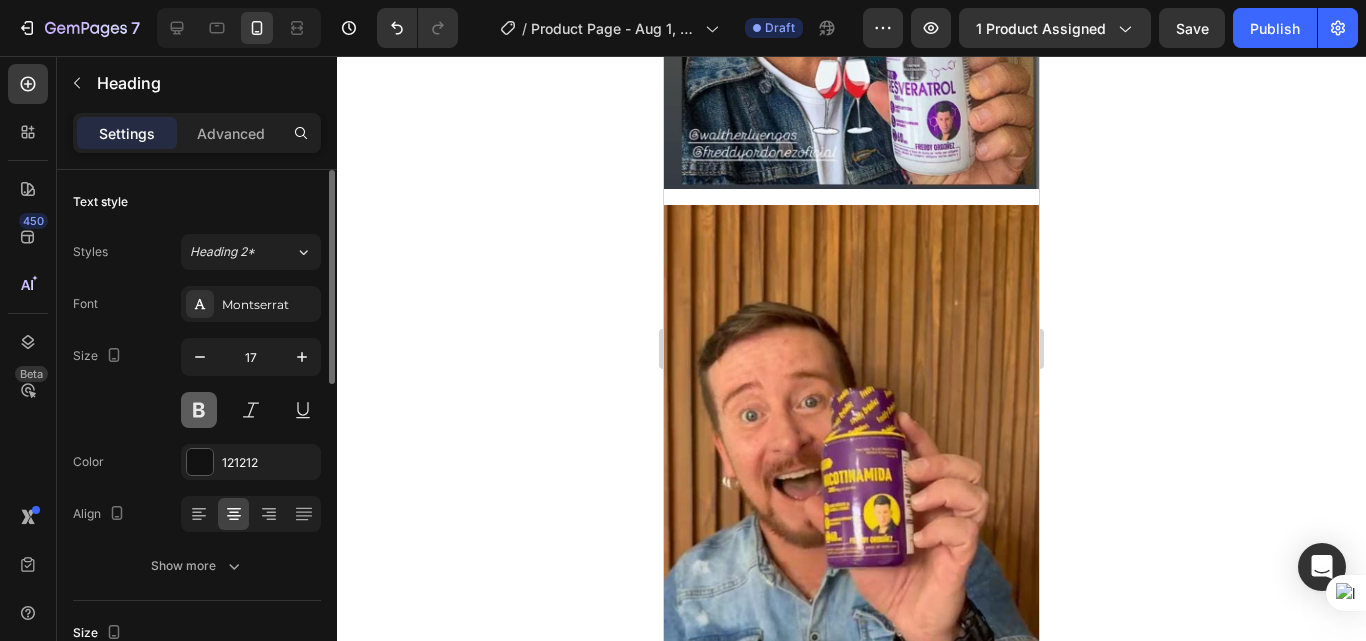 click at bounding box center (199, 410) 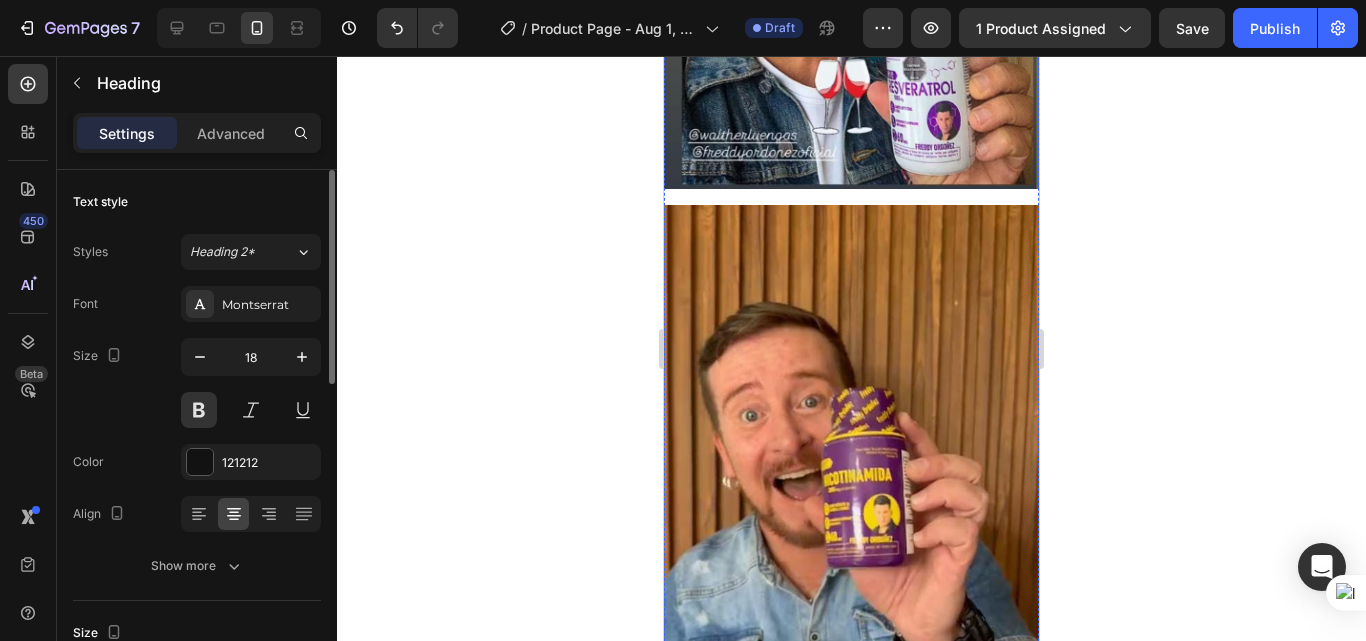 click on "No esperes a sentirte agotado para empezar a cuidarte" at bounding box center (851, -441) 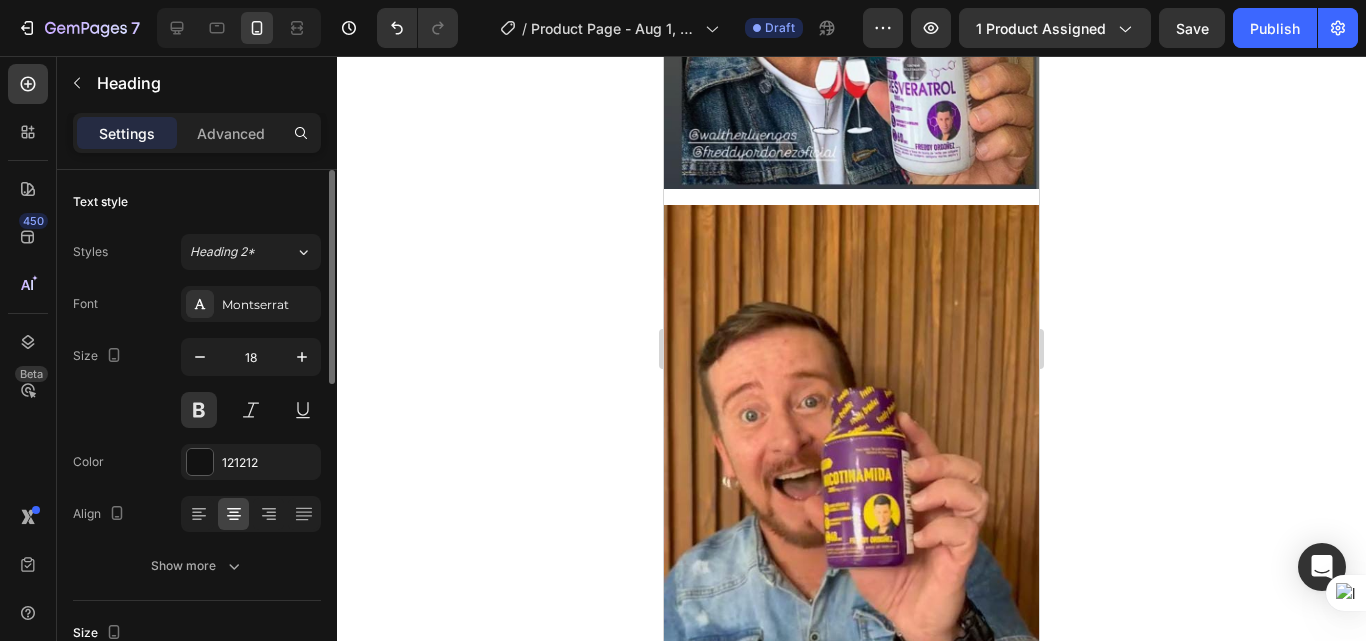 click 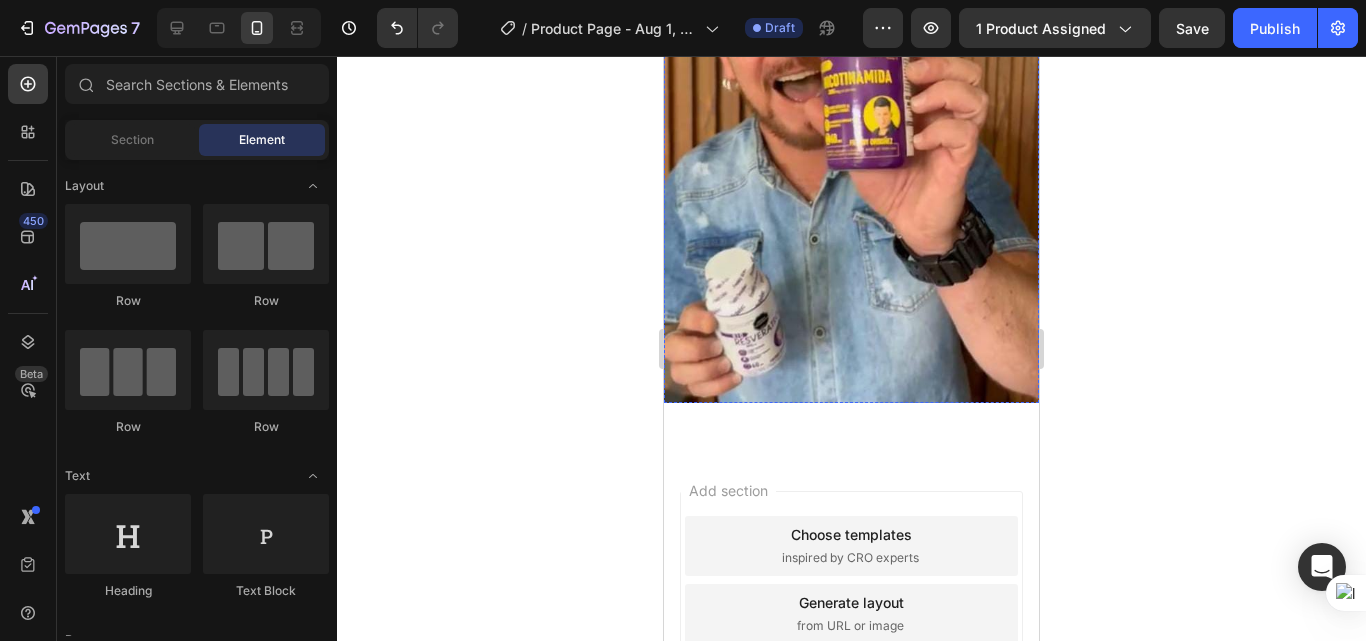 scroll, scrollTop: 2600, scrollLeft: 0, axis: vertical 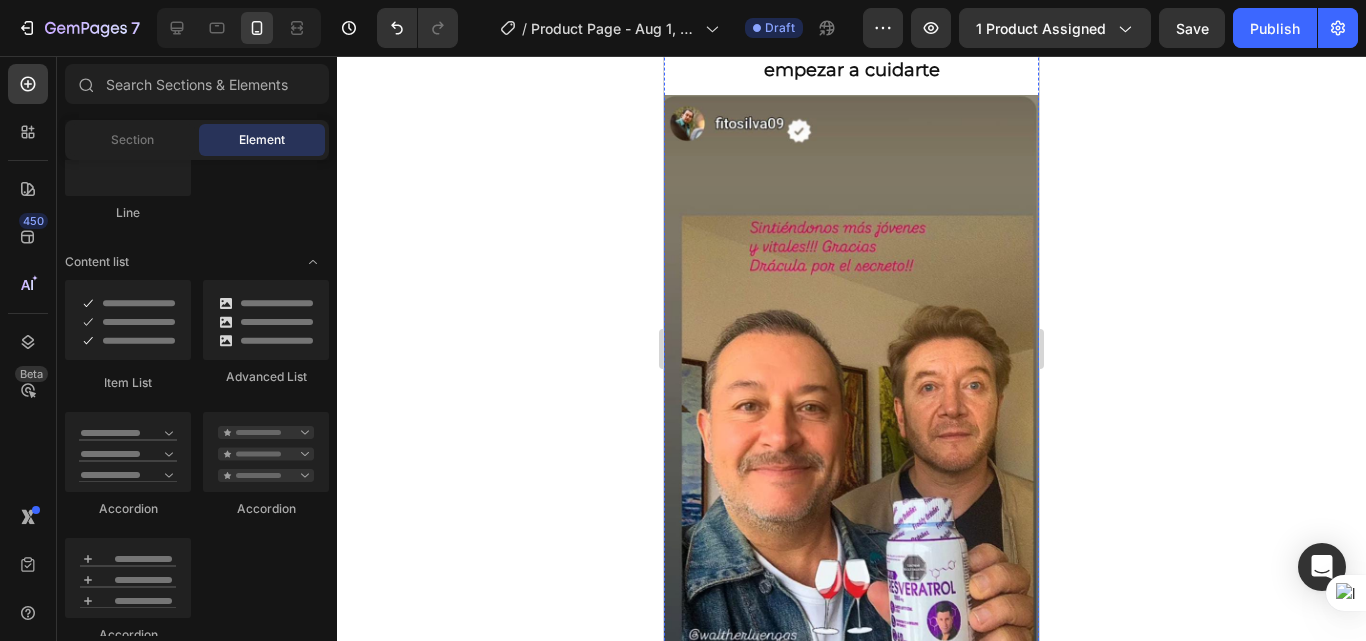 click on "Cada día que pospones, tu cuerpo sigue acumulando fatiga celular" at bounding box center (851, -593) 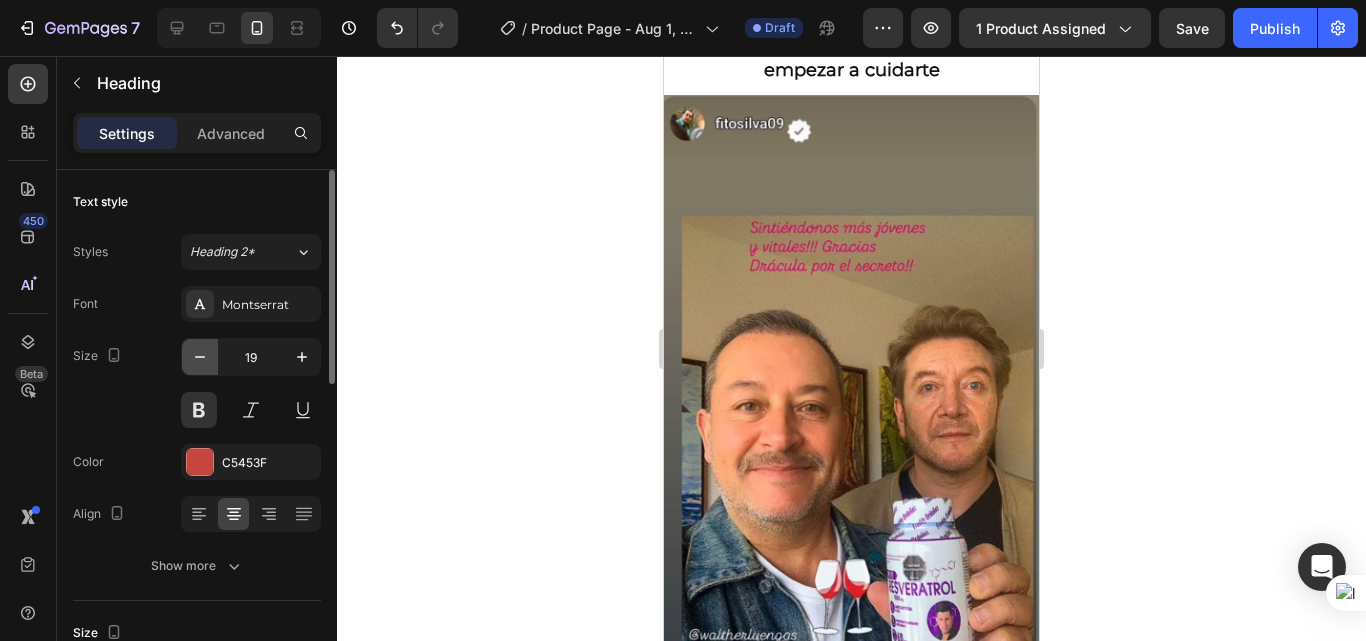 click 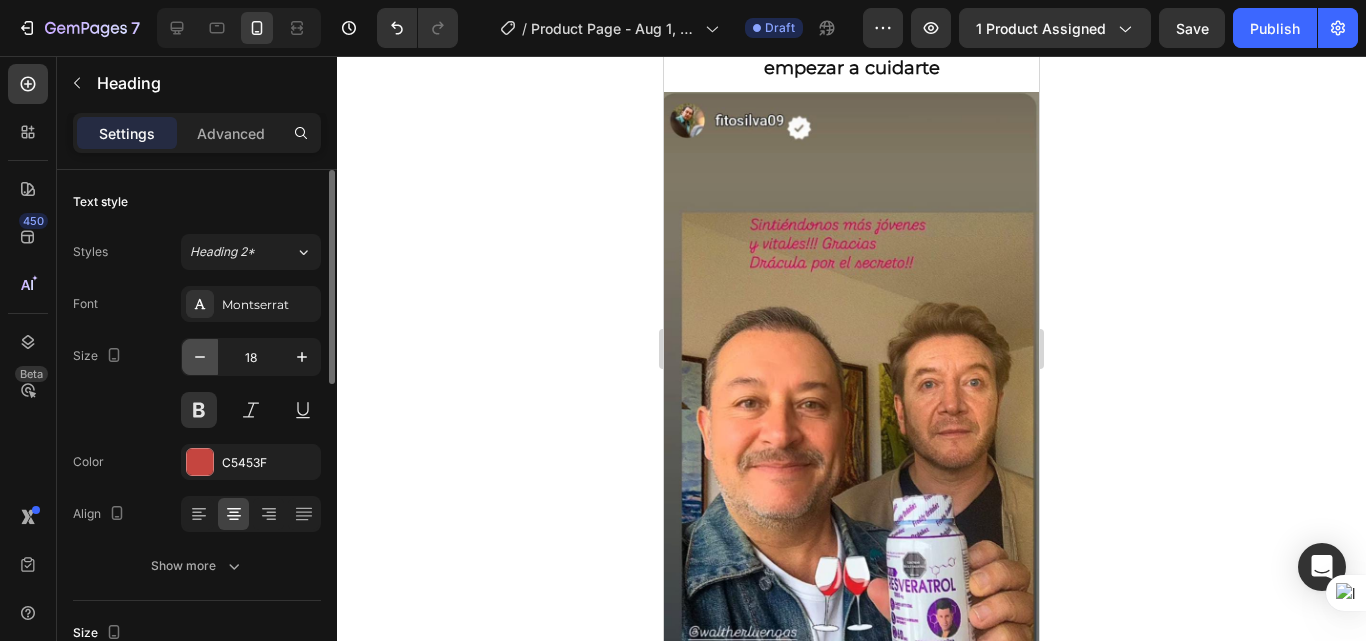 click 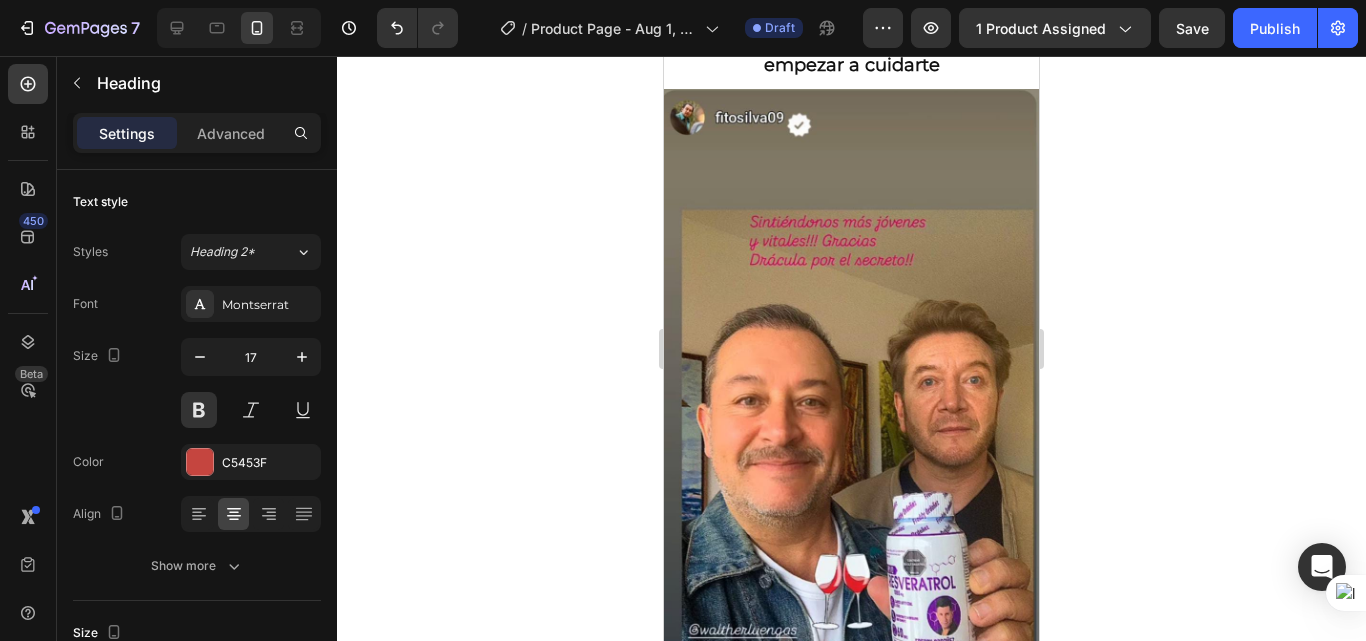 click 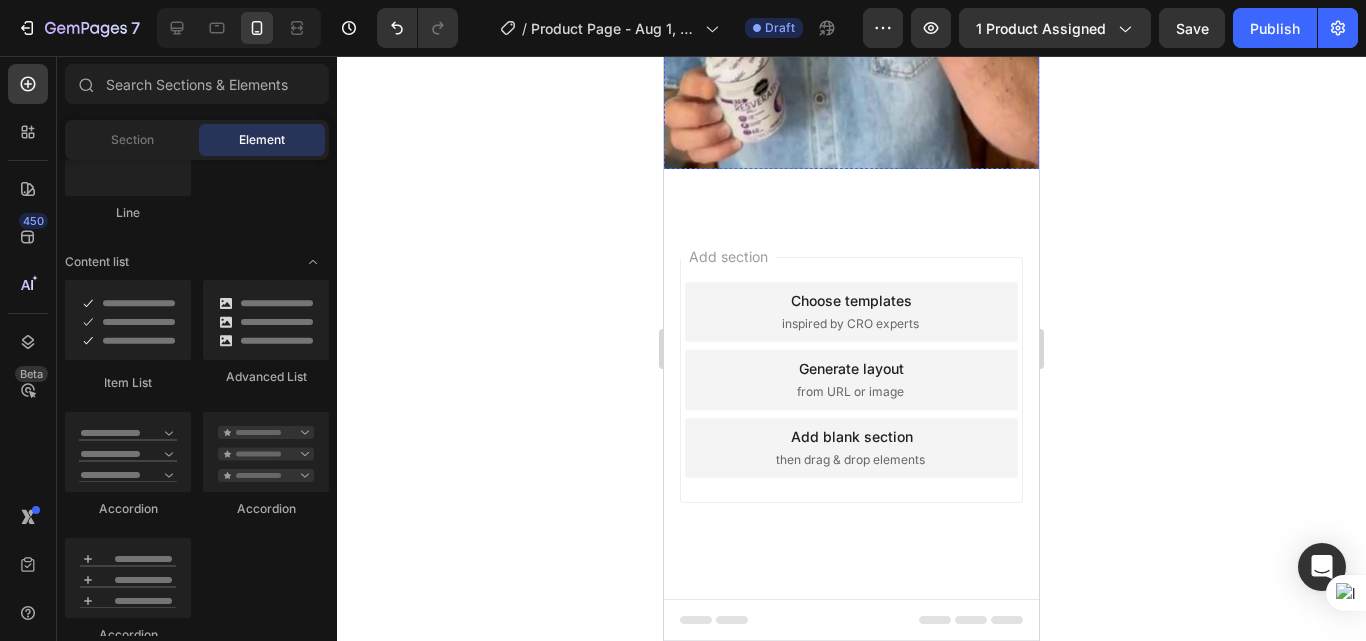 scroll, scrollTop: 3400, scrollLeft: 0, axis: vertical 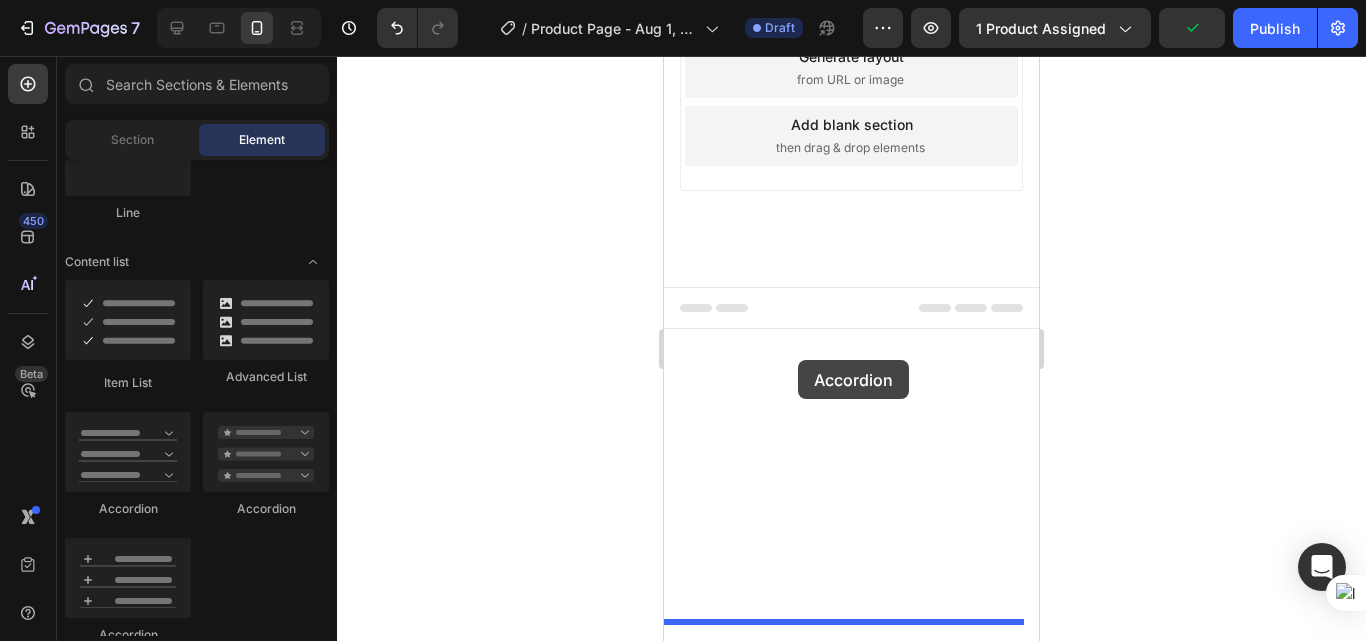 drag, startPoint x: 784, startPoint y: 507, endPoint x: 798, endPoint y: 360, distance: 147.66516 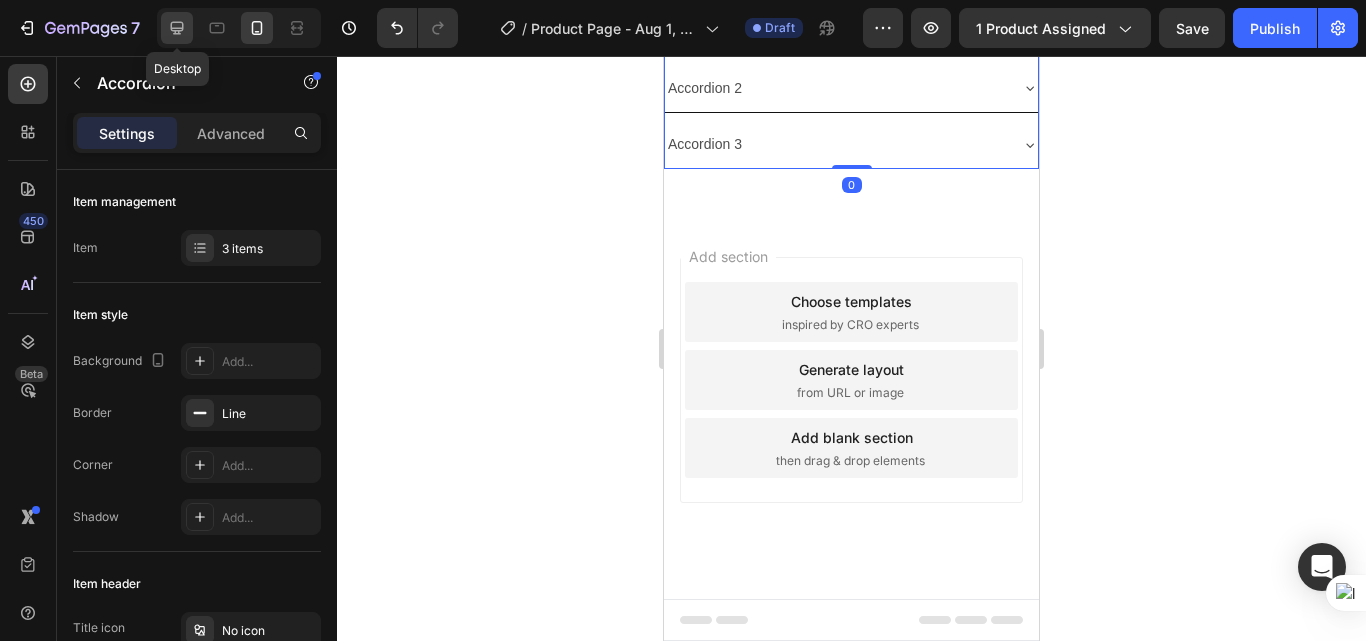 click 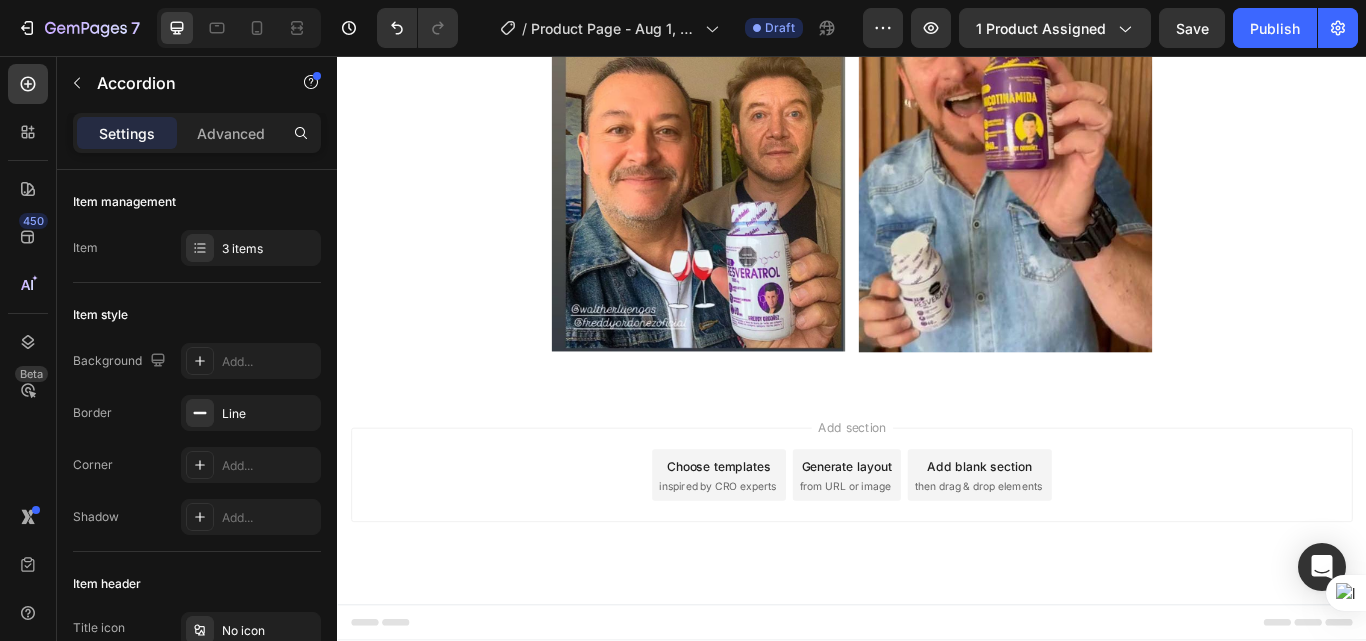 scroll, scrollTop: 4510, scrollLeft: 0, axis: vertical 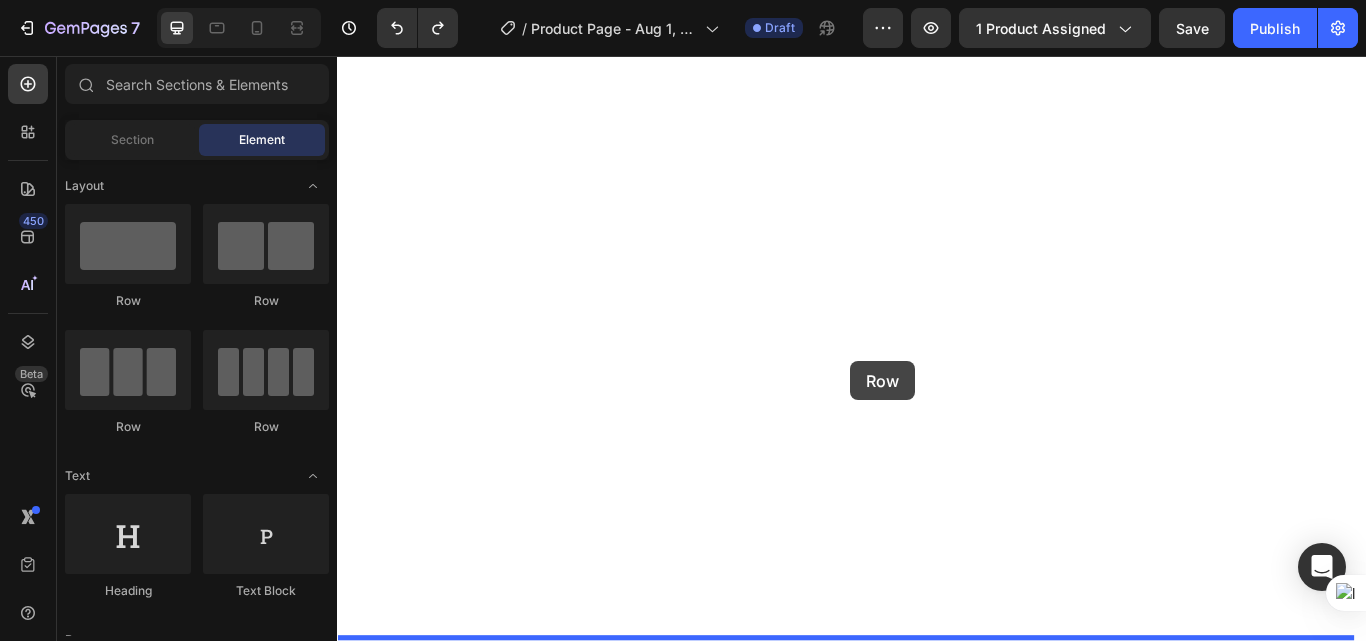 drag, startPoint x: 449, startPoint y: 301, endPoint x: 935, endPoint y: 412, distance: 498.5148 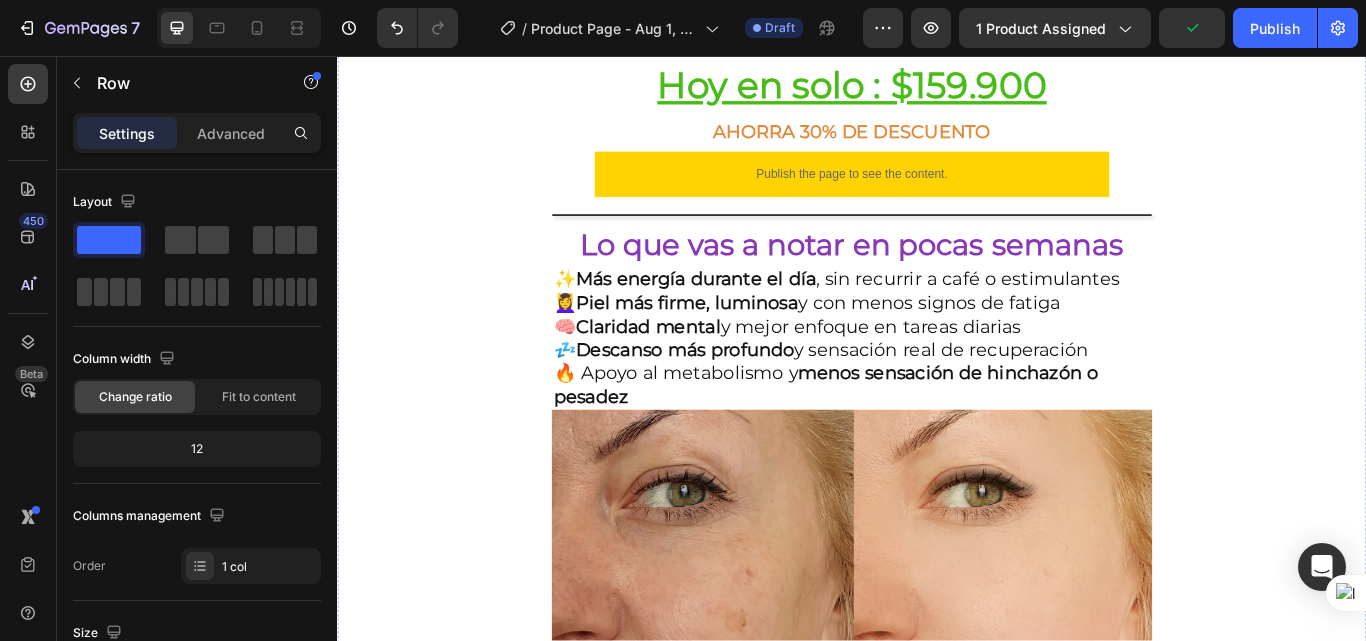 scroll, scrollTop: 400, scrollLeft: 0, axis: vertical 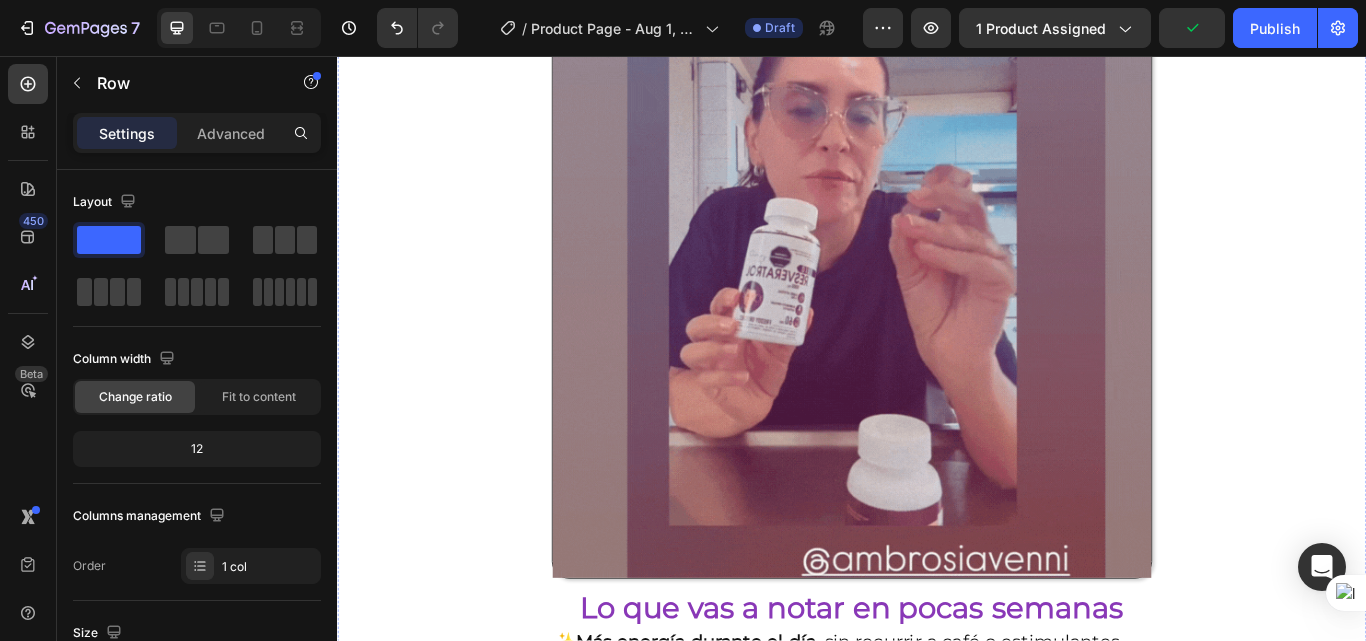 click at bounding box center (937, -276) 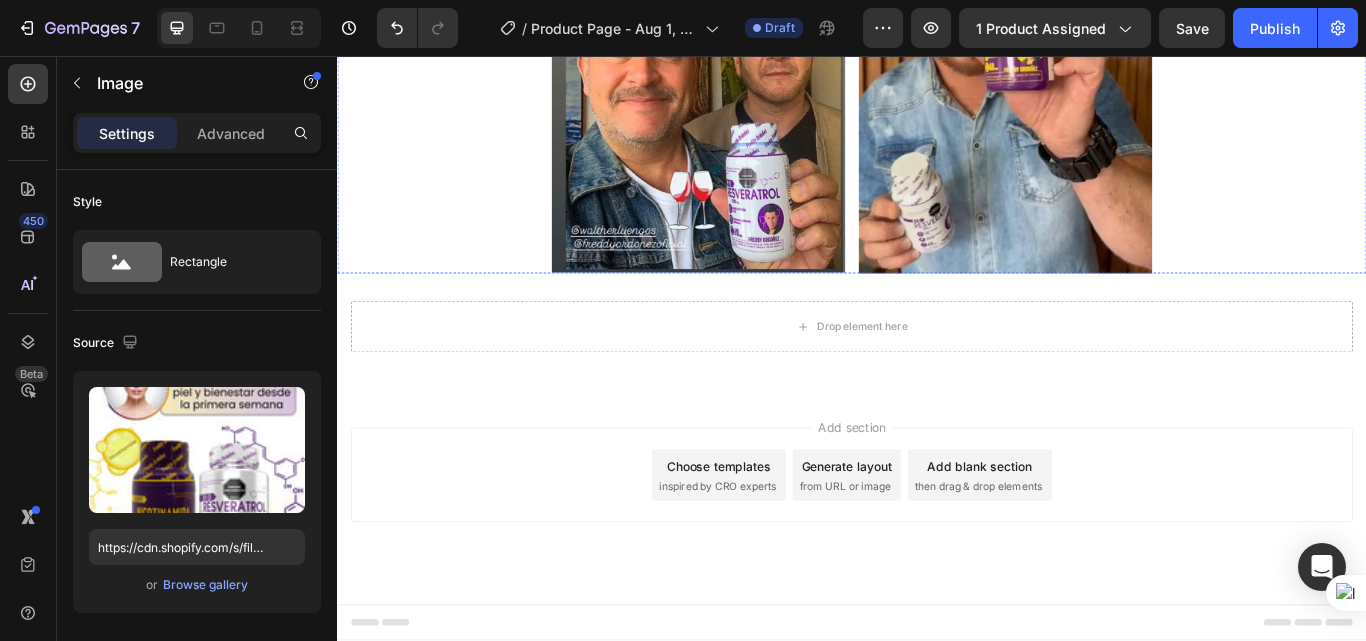 scroll, scrollTop: 3900, scrollLeft: 0, axis: vertical 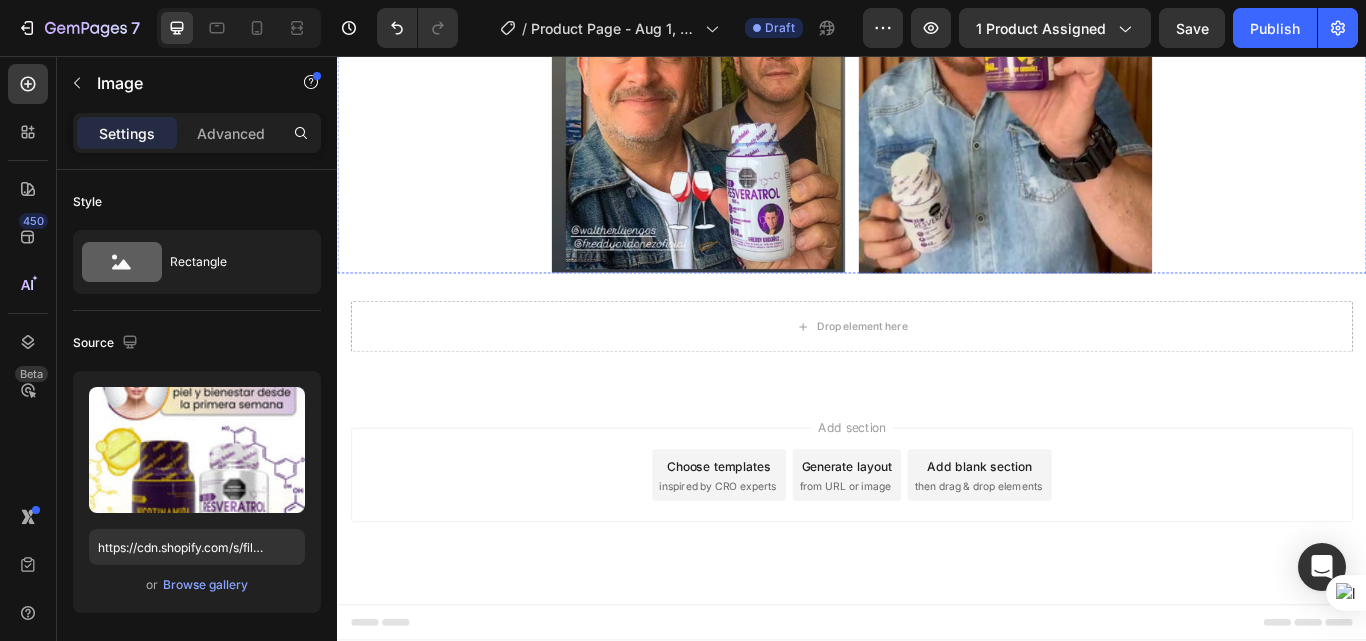 click on "Envio gratis a Toda Colombia - 2 a 4 dias habiles 🚛 Heading Image   0 ⭐ 4.8/5 basado en +1200 experiencias reales Heading ⁠⁠⁠⁠⁠⁠⁠ Antes: $180.000 Heading ⁠⁠⁠⁠⁠⁠⁠ Hoy en solo : $159.900 Heading AHORRA 30% DE DESCUENTO Heading
Publish the page to see the content.
GGG Image Lo que vas a notar en pocas semanas Heading ✨  Más energía durante el día , sin recurrir a café o estimulantes  💆‍♀️  Piel más firme, luminosa  y con menos signos de fatiga  🧠  Claridad mental  y mejor enfoque en tareas diarias  💤  Descanso más profundo  y sensación real de recuperación  🔥 Apoyo al metabolismo y  menos sensación de hinchazón o pesadez Heading Image Ya no necesitas mezclar mil suplementos este combo lo hace todo por ti Heading Image
Publish the page to see the content.
GGG Heading Image Sin pasos raros, sin complicaciones Heading" at bounding box center [937, -1661] 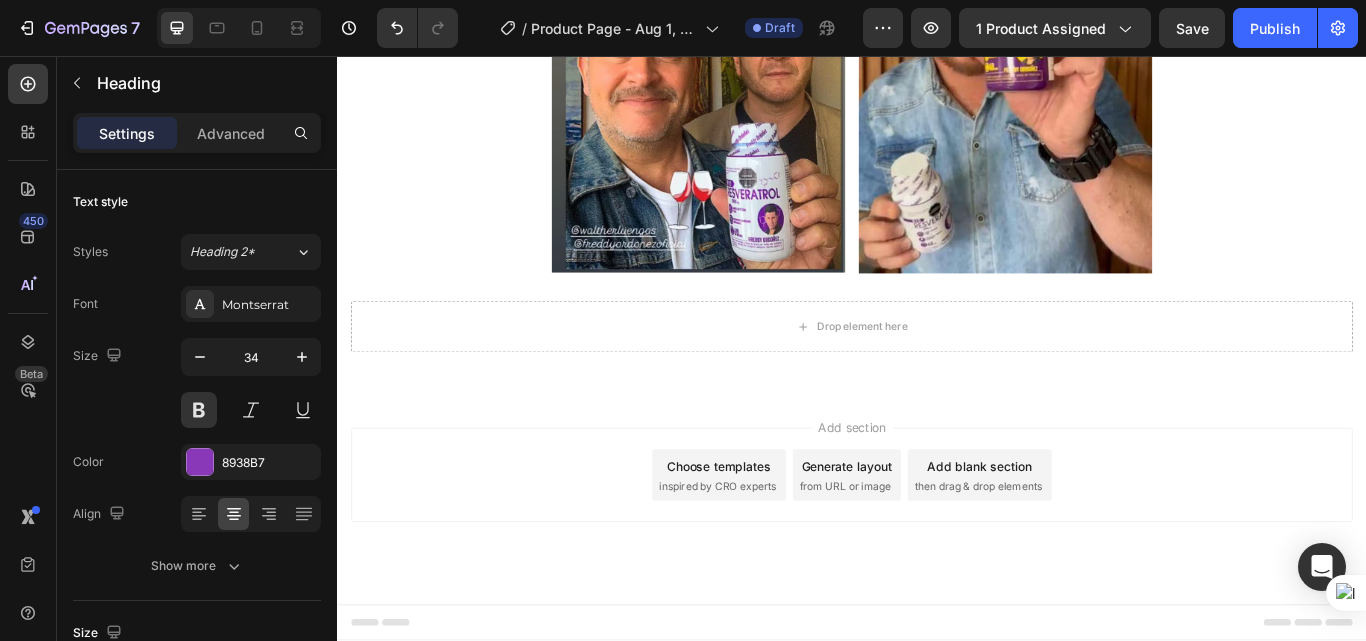 click 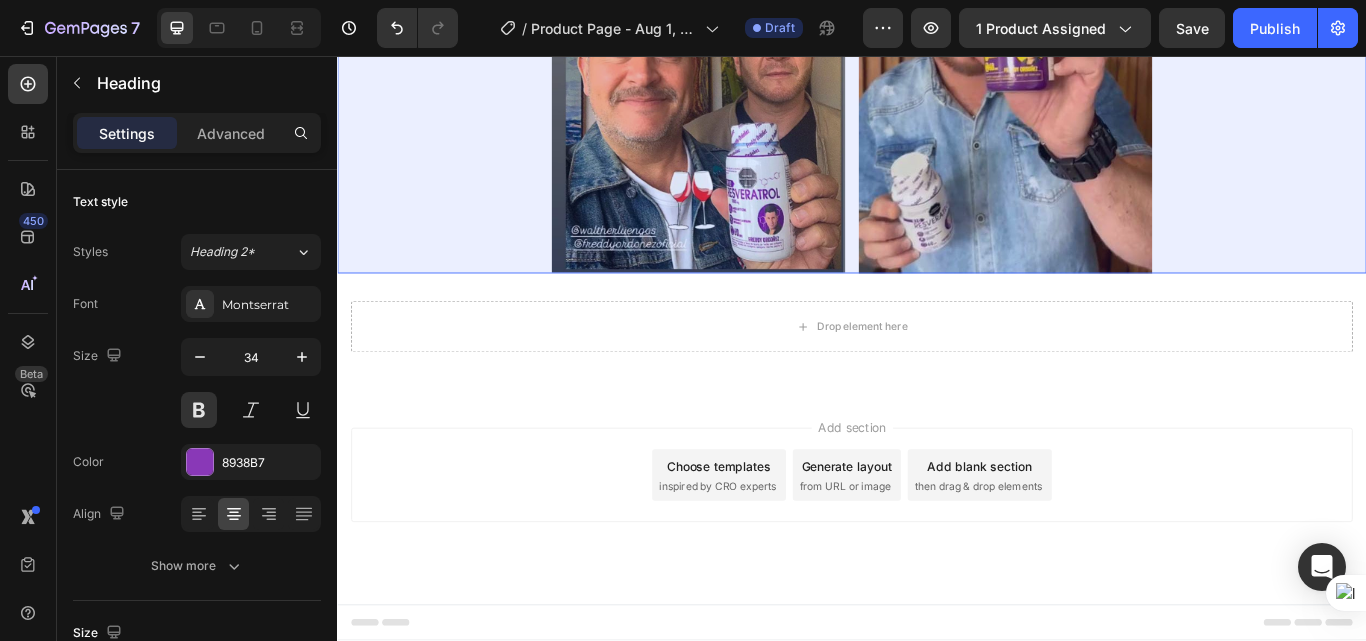 click on "Row 1 col" at bounding box center (626, -435) 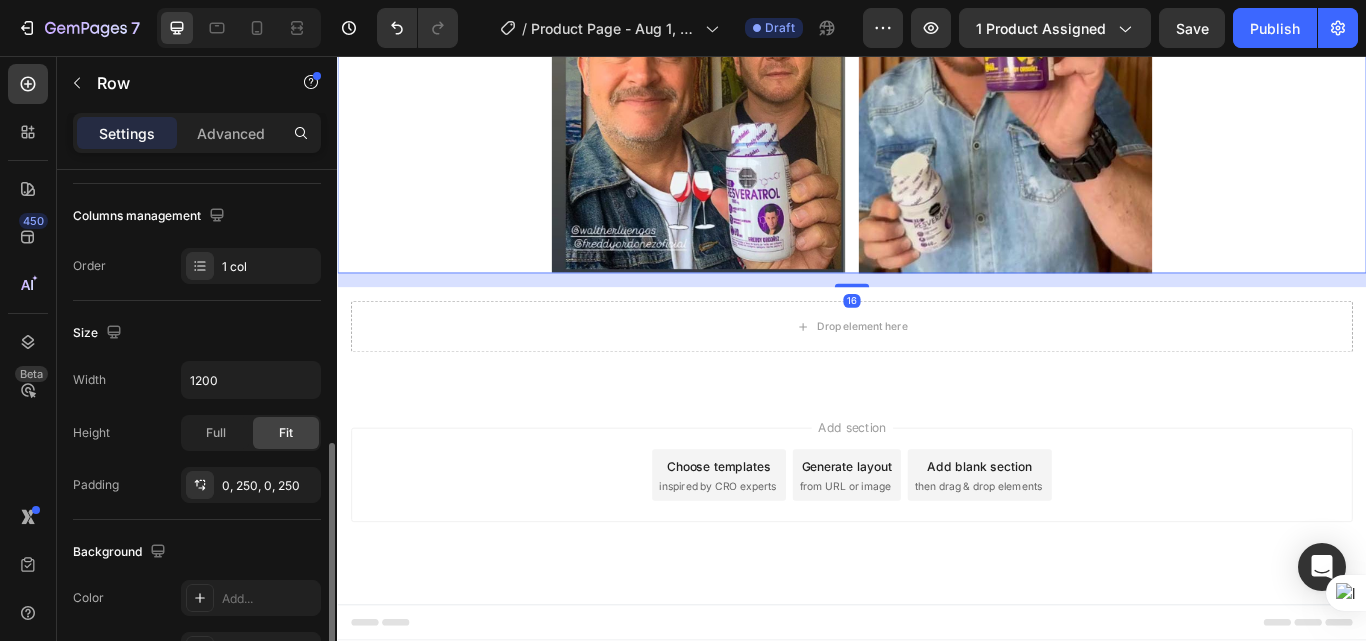 scroll, scrollTop: 500, scrollLeft: 0, axis: vertical 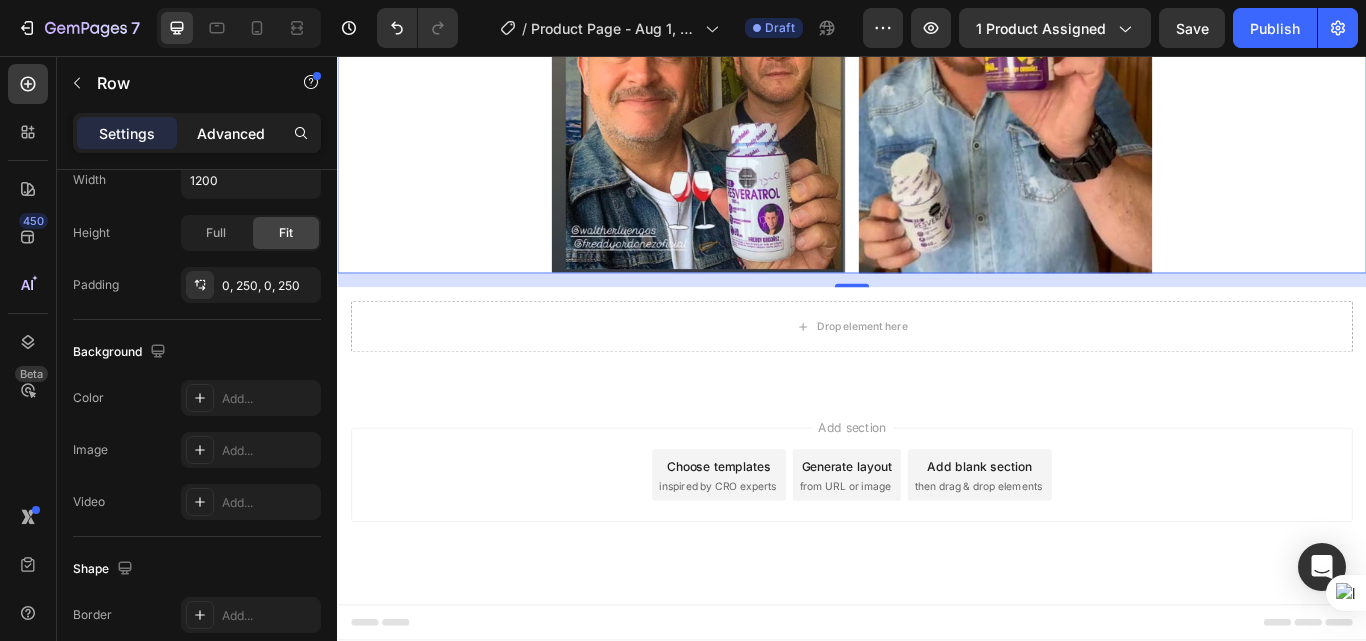 click on "Advanced" at bounding box center [231, 133] 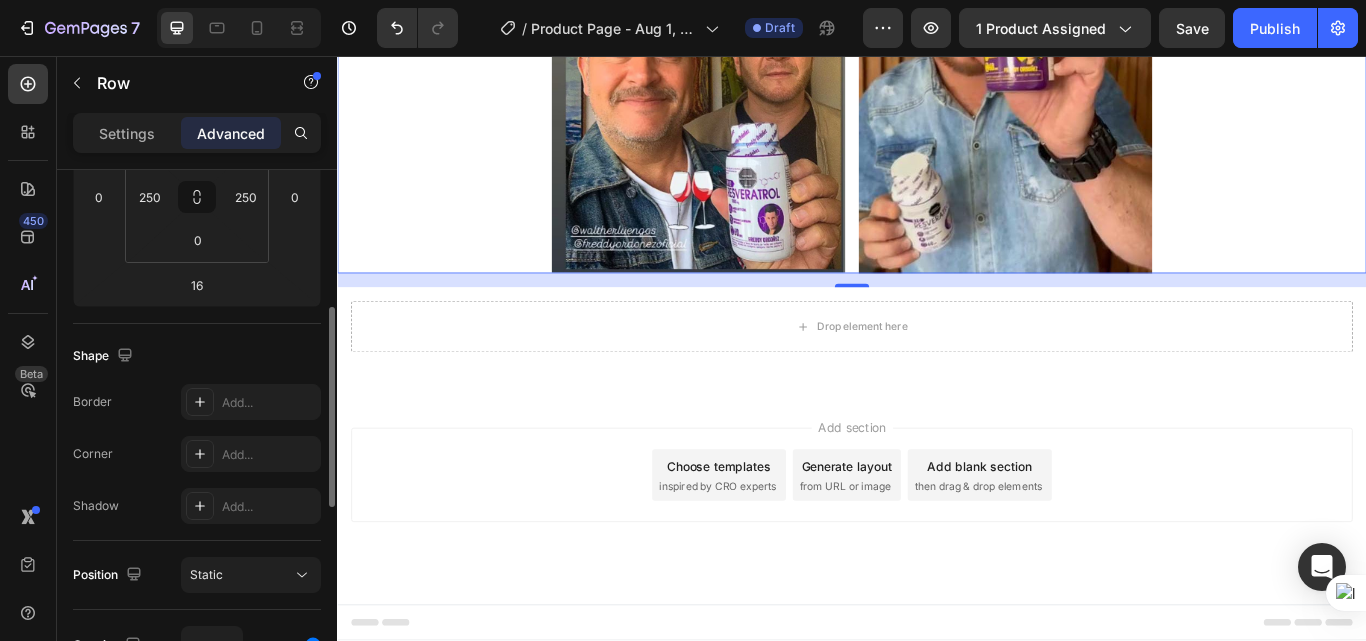 scroll, scrollTop: 260, scrollLeft: 0, axis: vertical 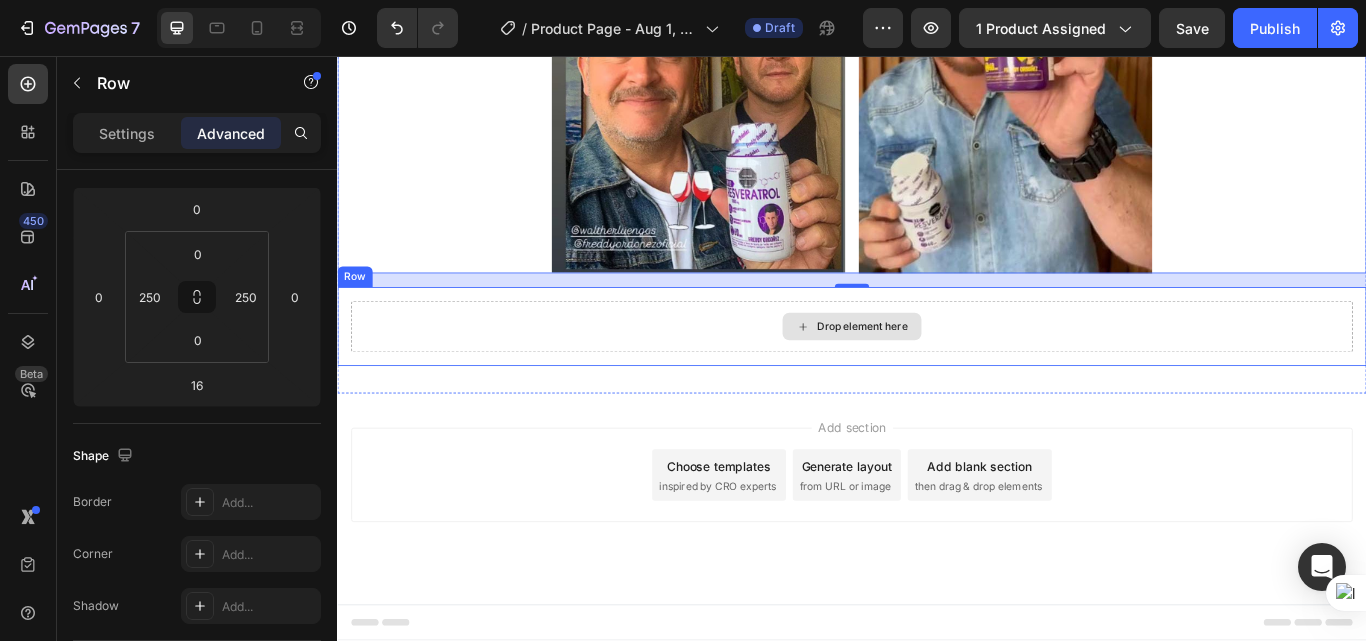 click on "Drop element here" at bounding box center (937, 372) 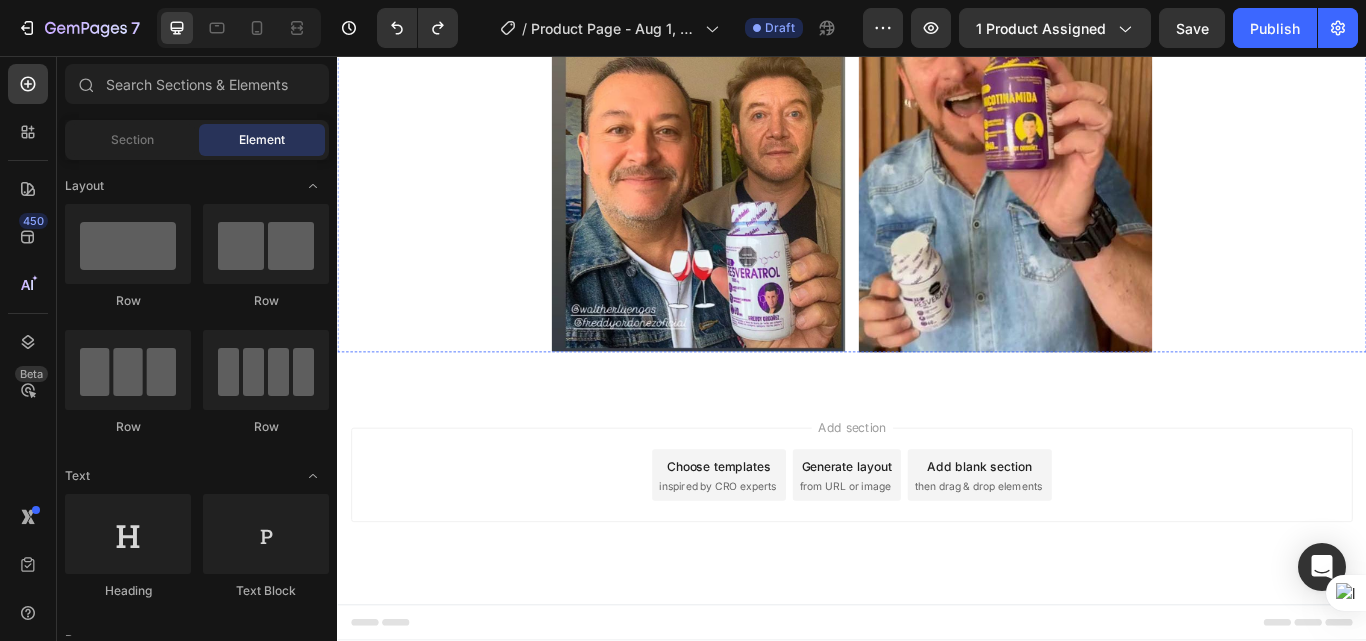 scroll, scrollTop: 3902, scrollLeft: 0, axis: vertical 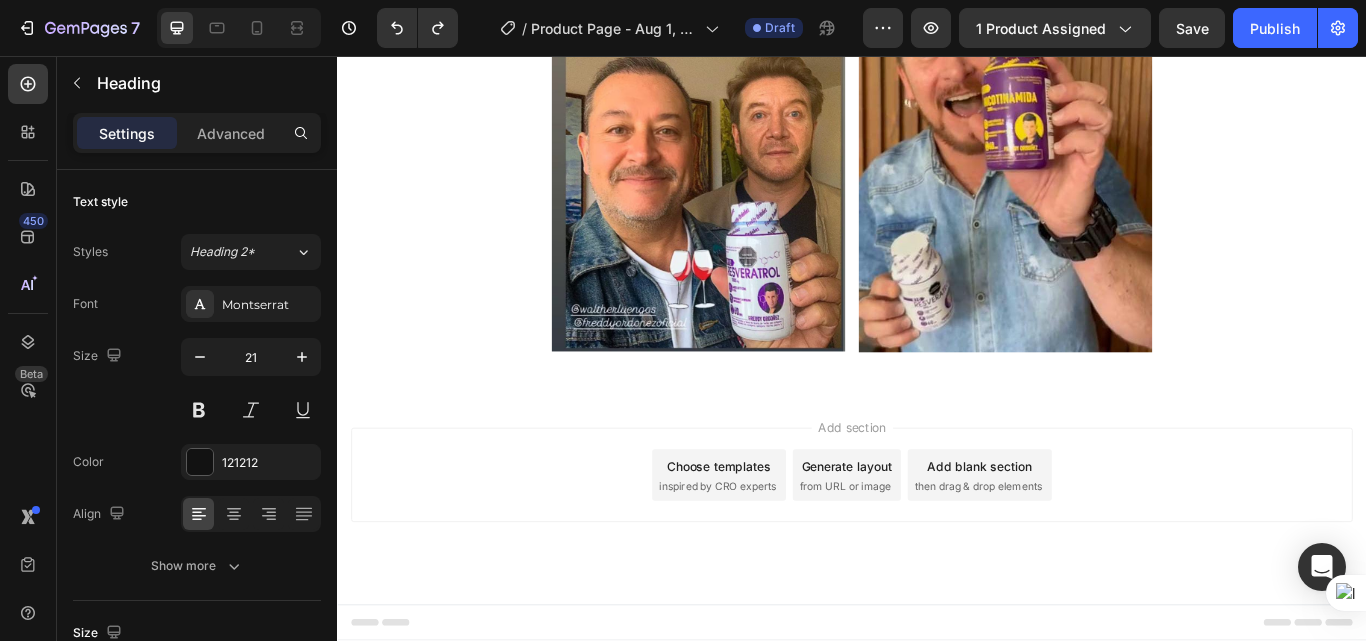 click on "Heading" at bounding box center [639, -260] 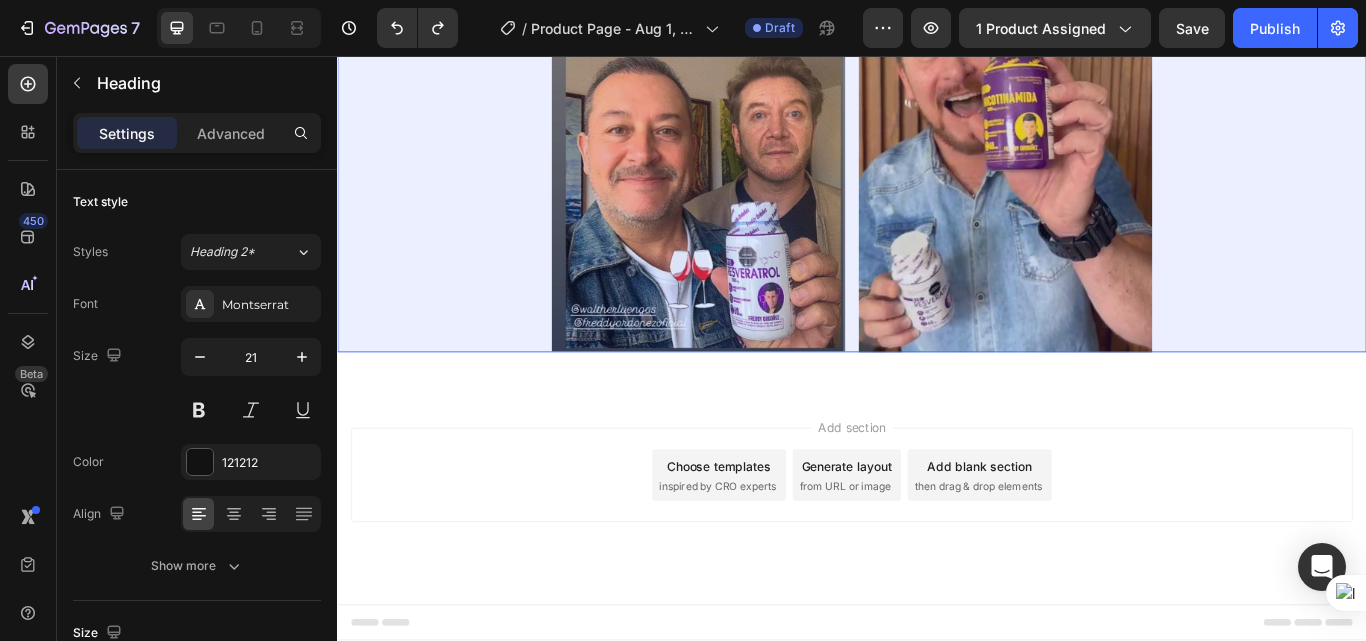 click on "Row 1 col" at bounding box center [626, -295] 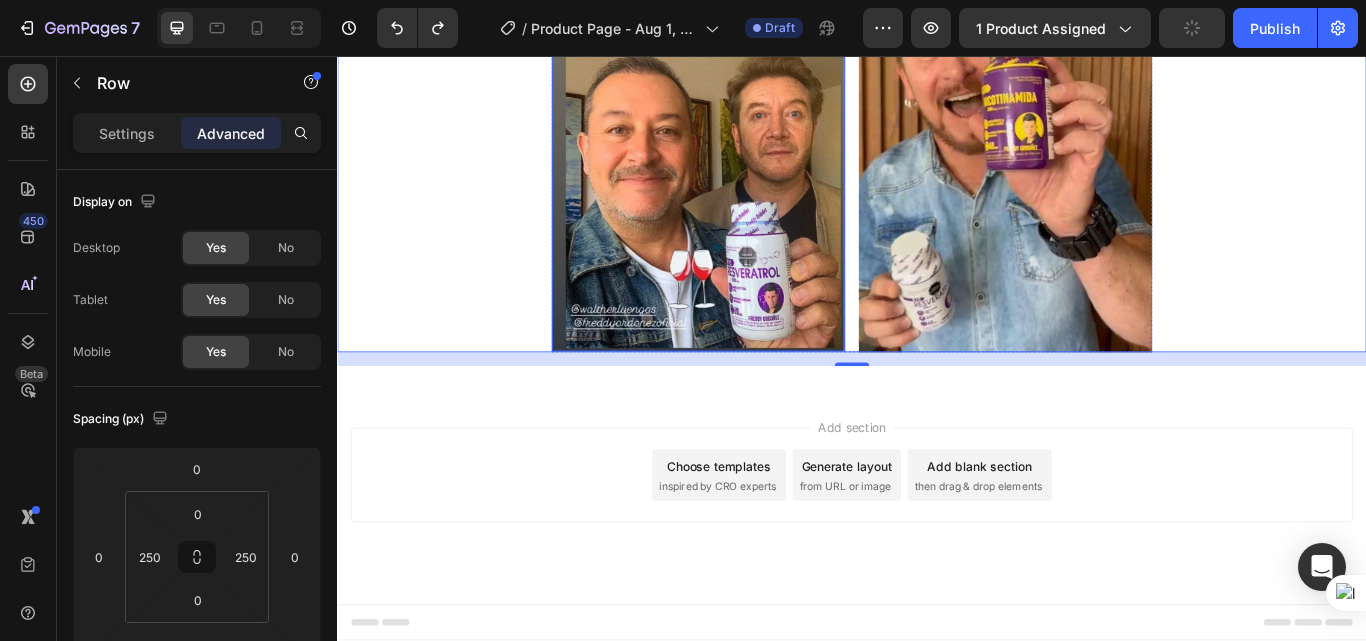 scroll, scrollTop: 4510, scrollLeft: 0, axis: vertical 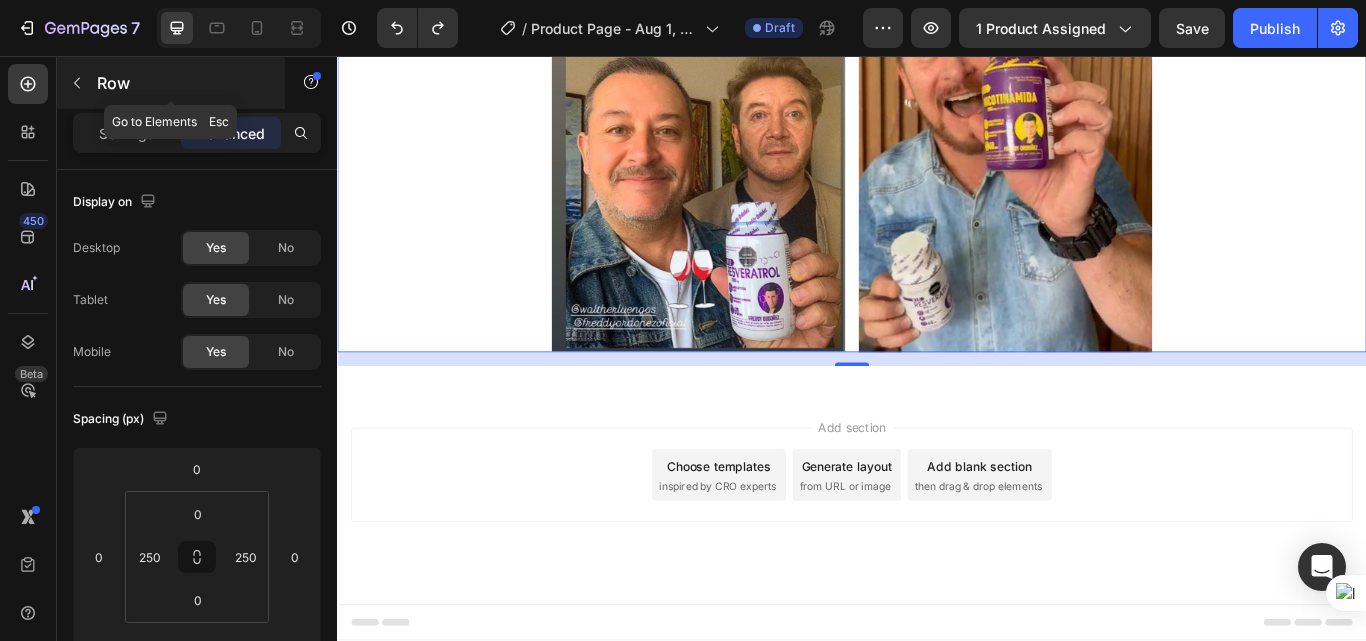 click 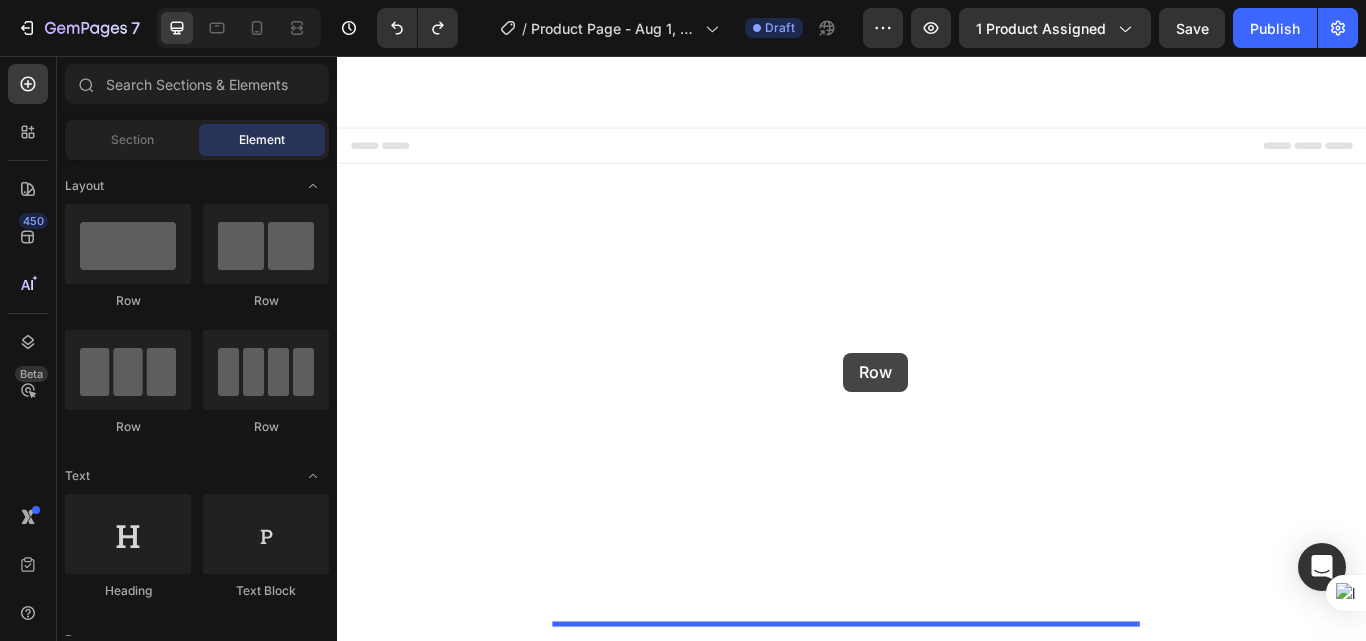 drag, startPoint x: 468, startPoint y: 292, endPoint x: 927, endPoint y: 402, distance: 471.99683 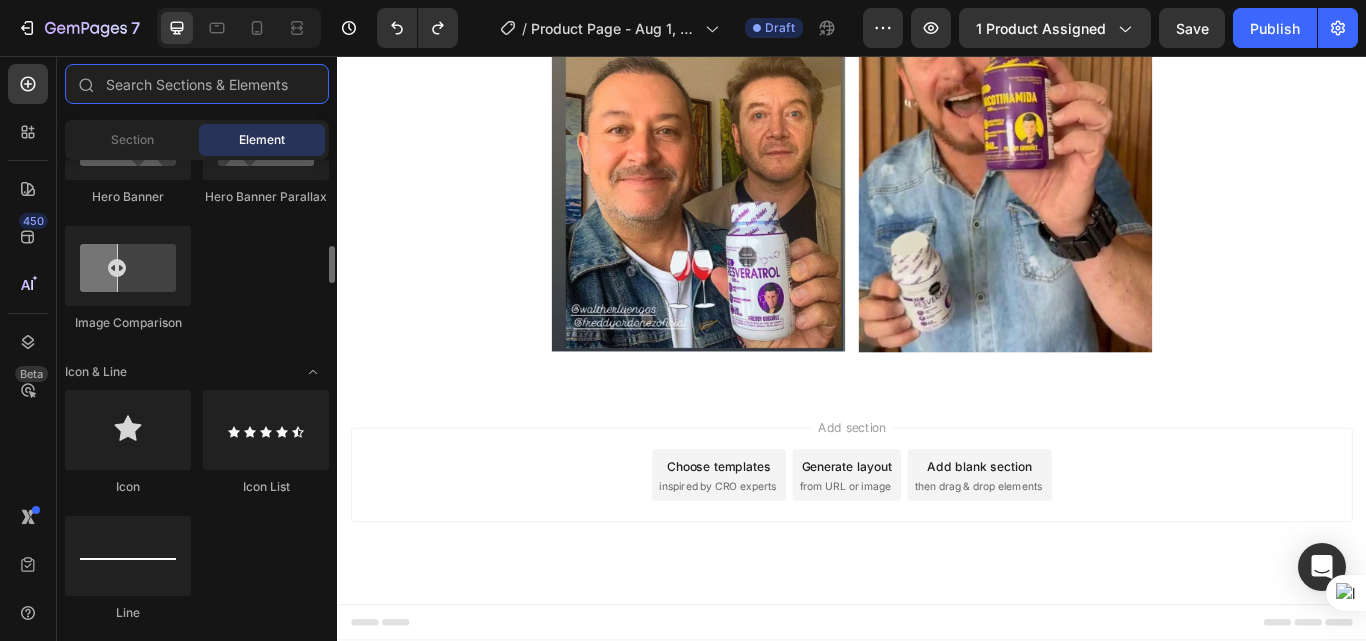 scroll, scrollTop: 1500, scrollLeft: 0, axis: vertical 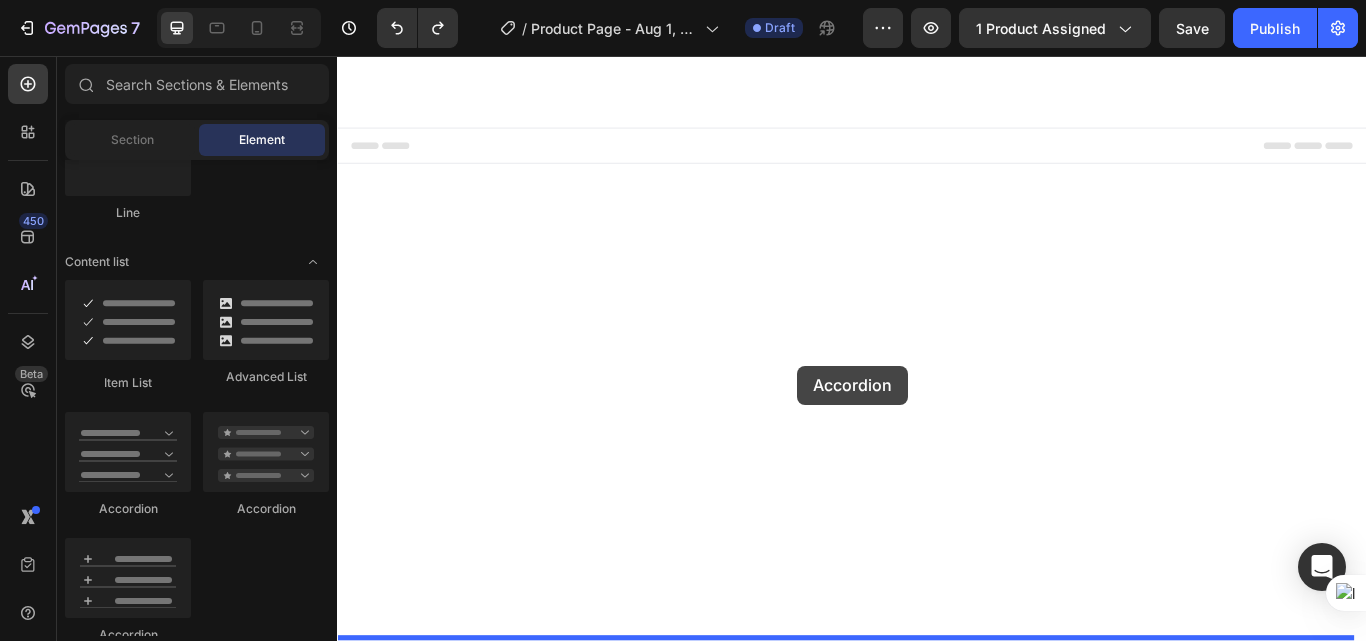 drag, startPoint x: 452, startPoint y: 501, endPoint x: 873, endPoint y: 417, distance: 429.29828 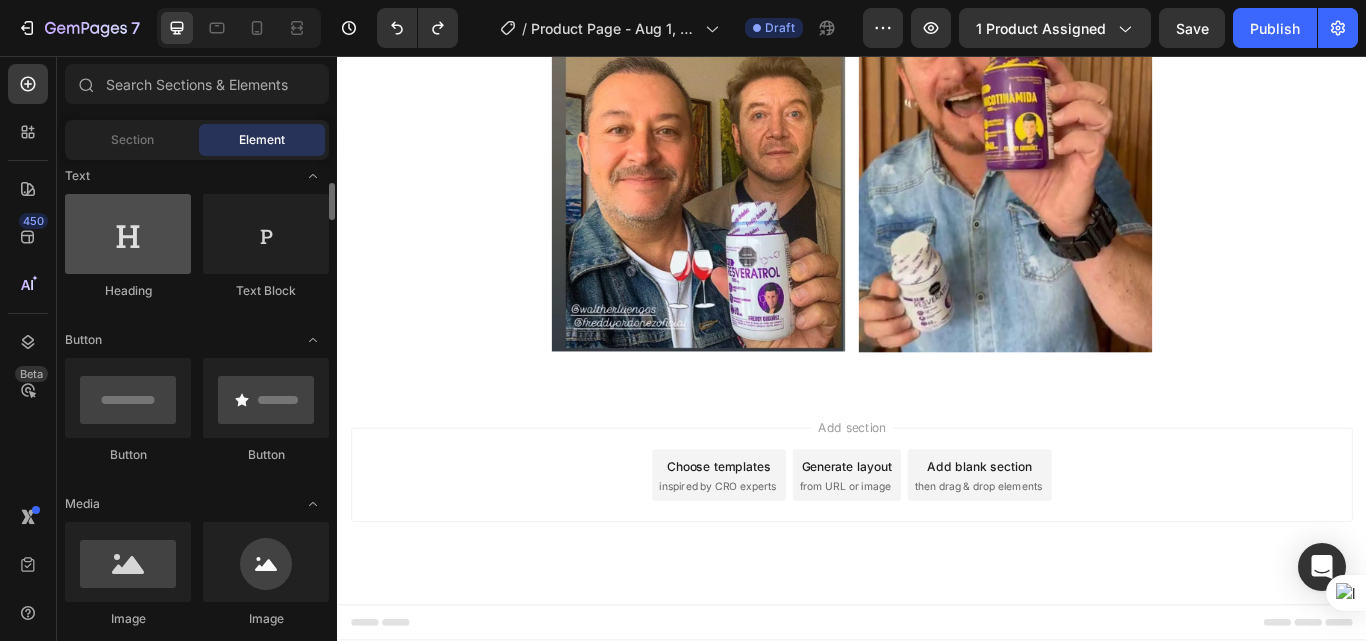 scroll, scrollTop: 0, scrollLeft: 0, axis: both 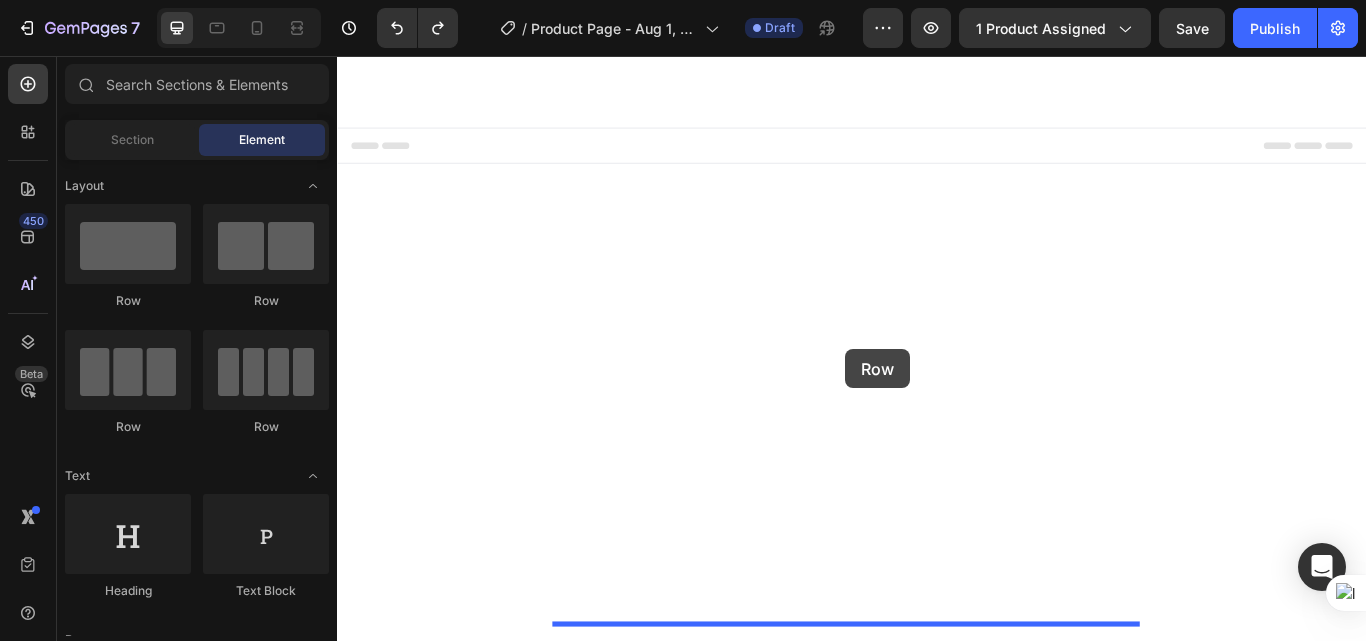 drag, startPoint x: 461, startPoint y: 308, endPoint x: 929, endPoint y: 398, distance: 476.5753 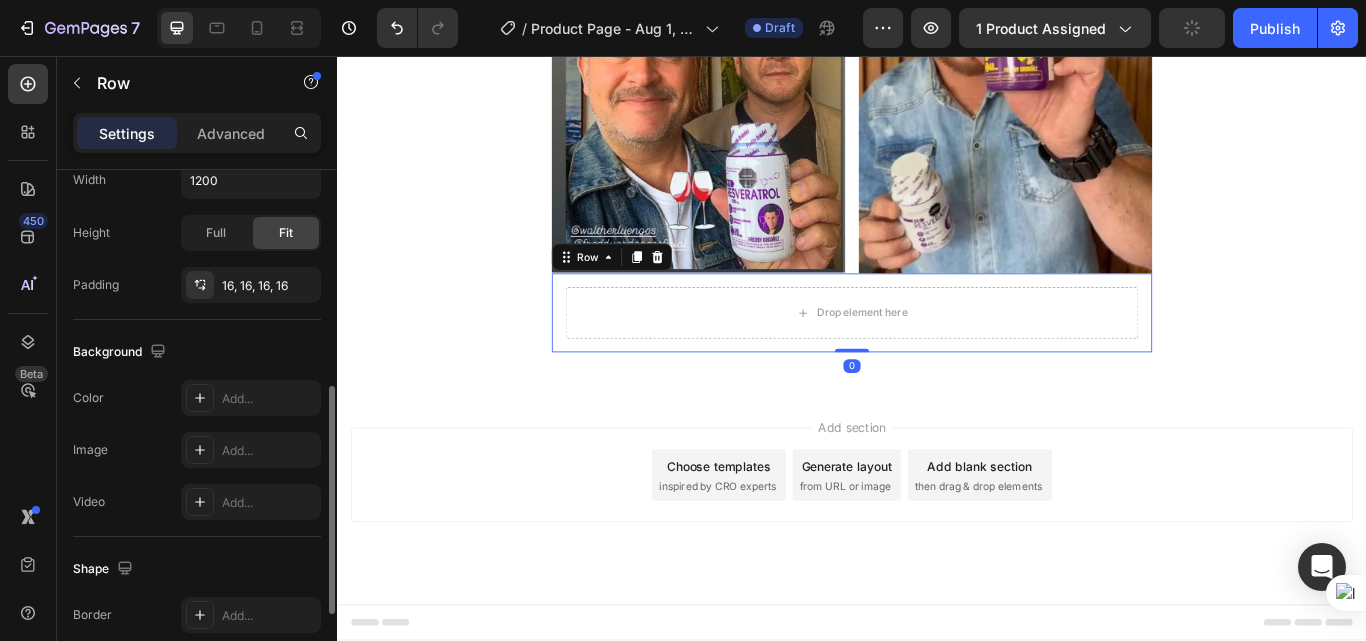 scroll, scrollTop: 692, scrollLeft: 0, axis: vertical 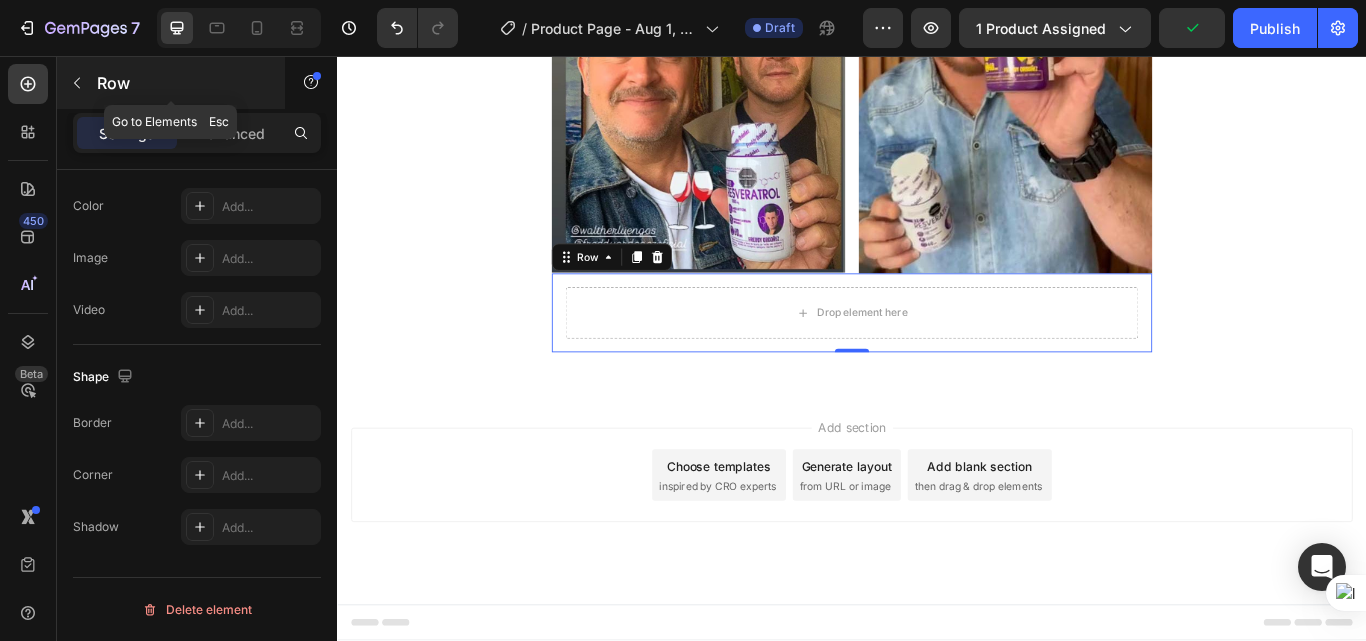 click 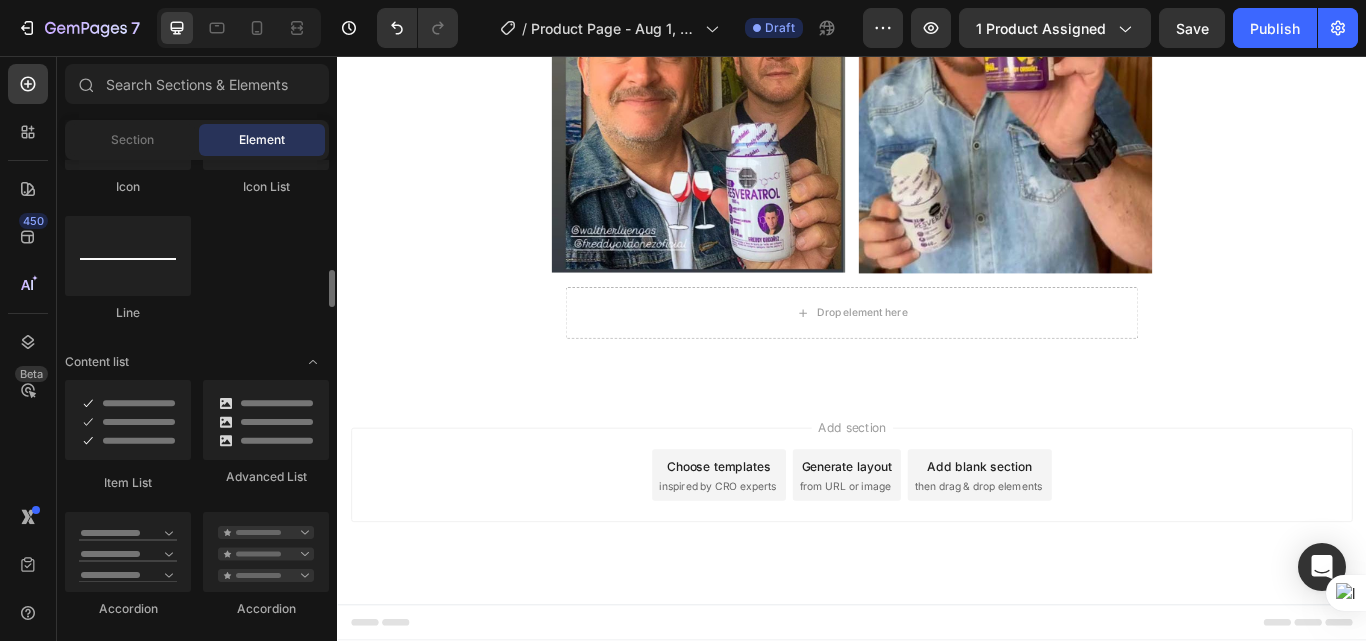 scroll, scrollTop: 1600, scrollLeft: 0, axis: vertical 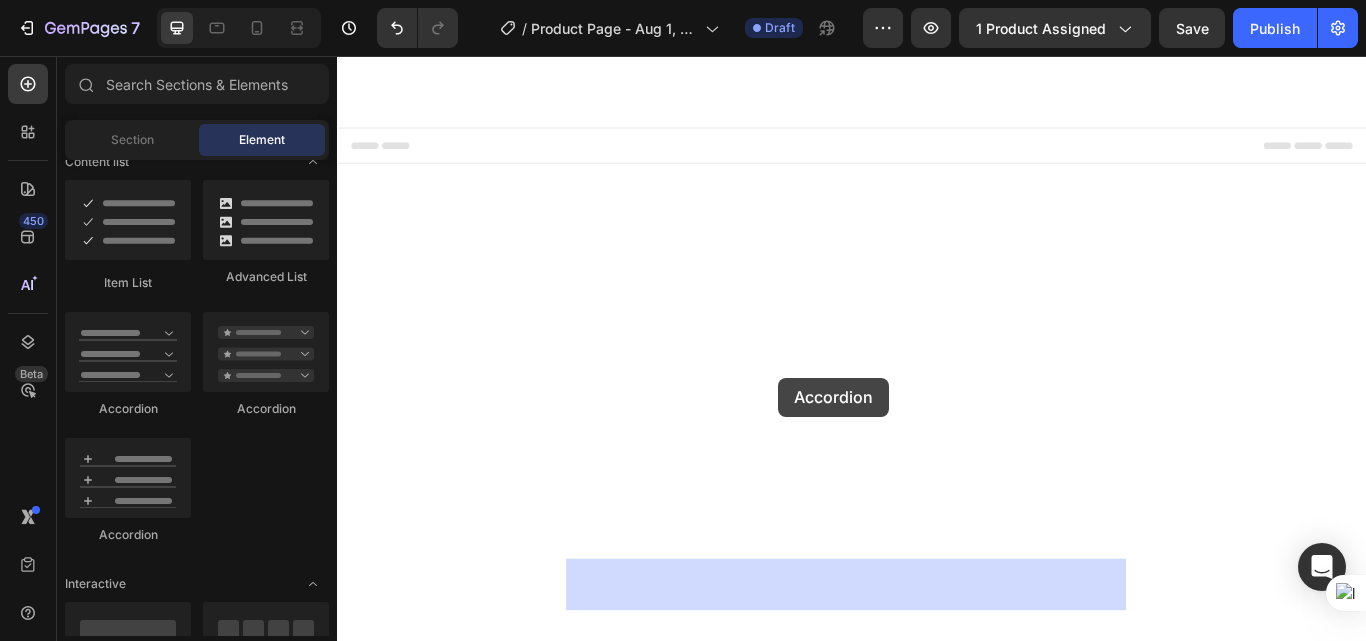 drag, startPoint x: 461, startPoint y: 425, endPoint x: 851, endPoint y: 431, distance: 390.04614 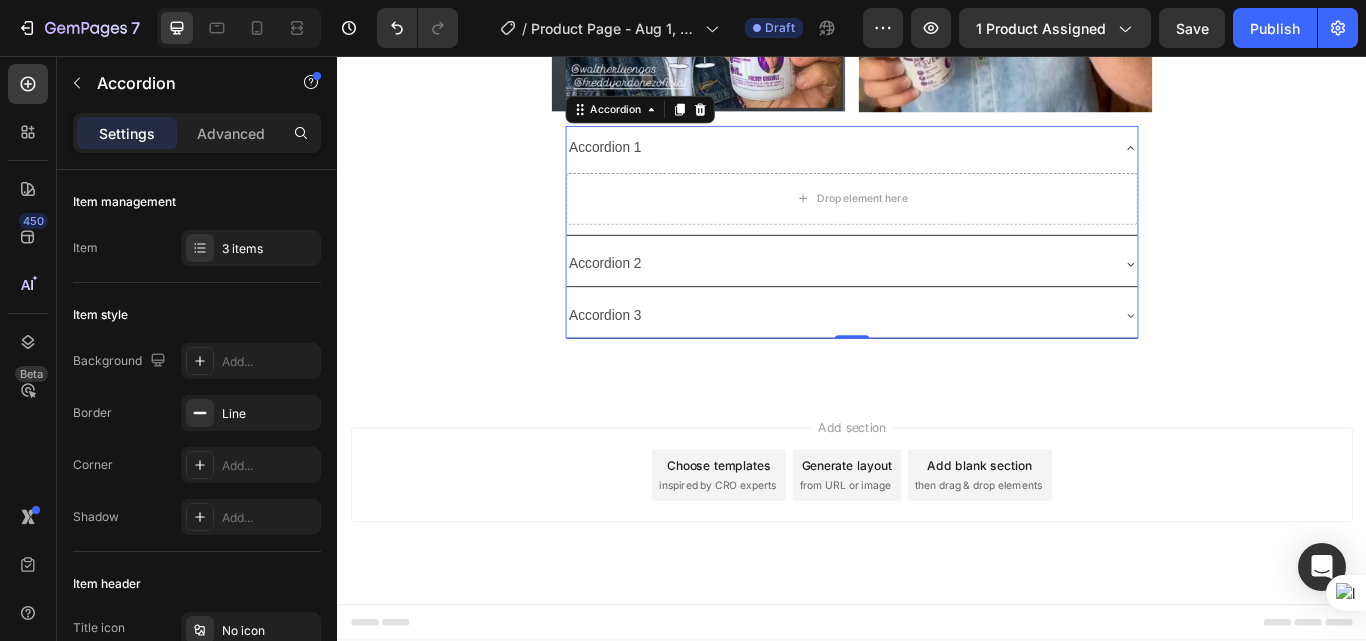 click on "Accordion 1" at bounding box center [921, 163] 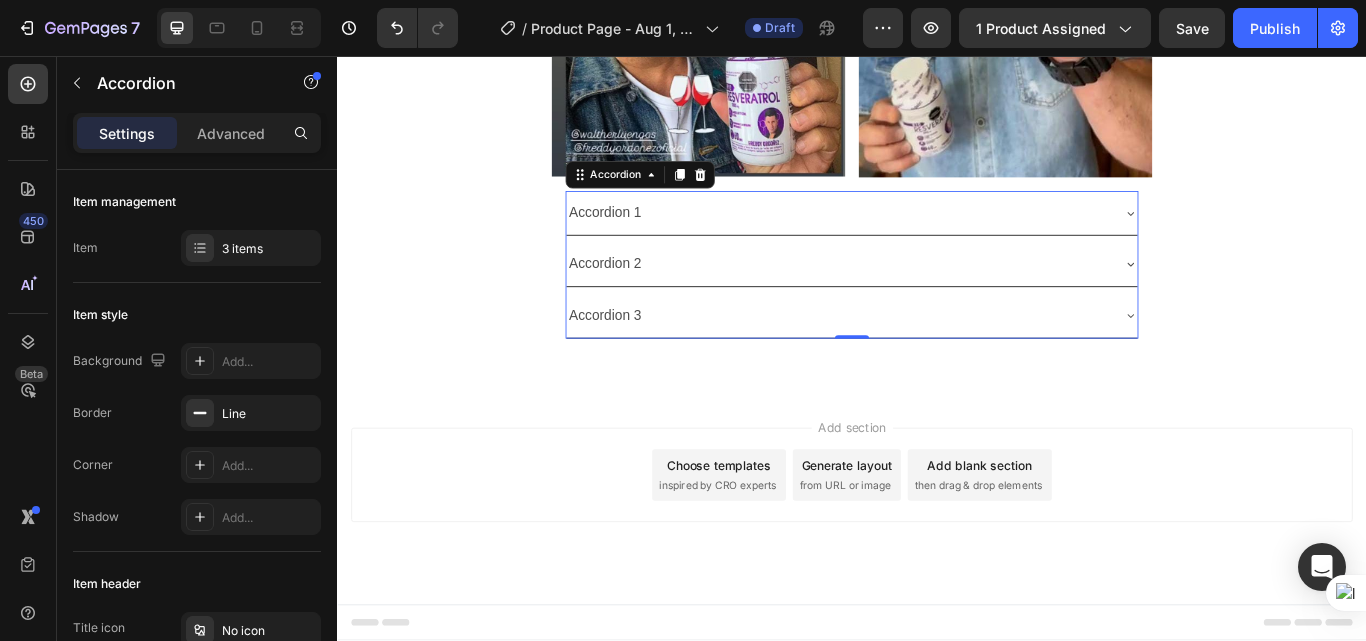 click on "Accordion 1" at bounding box center (921, 239) 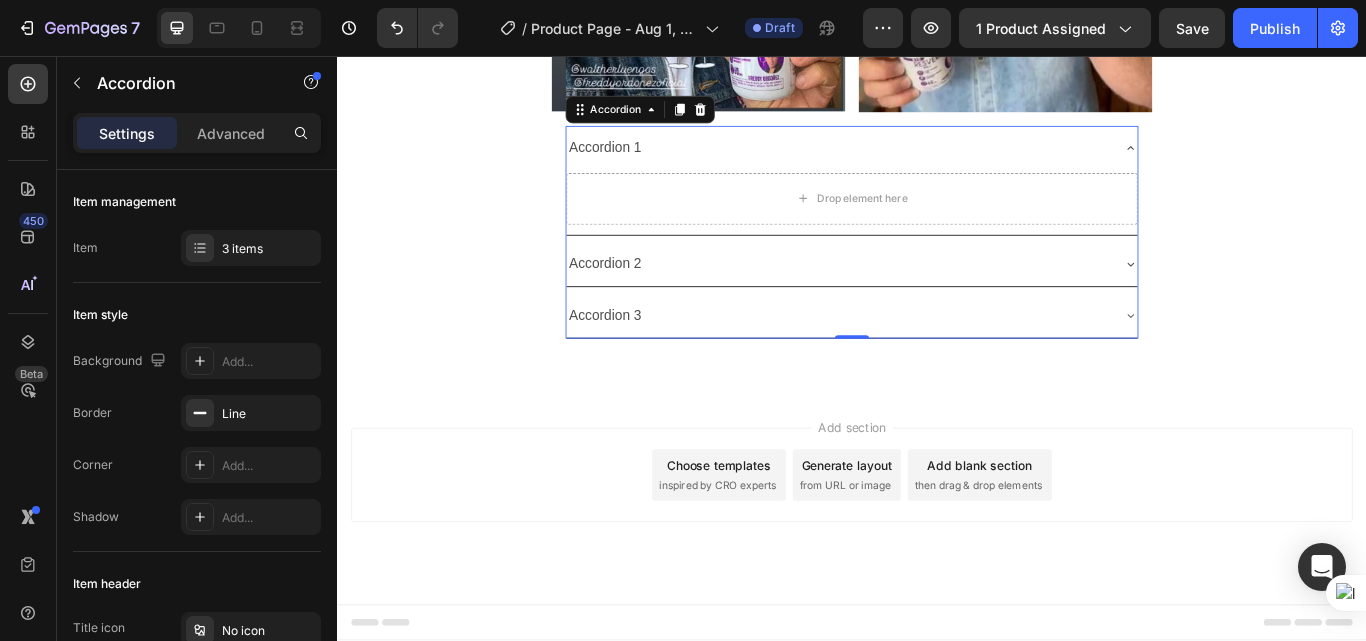 click on "Accordion 1" at bounding box center (649, 163) 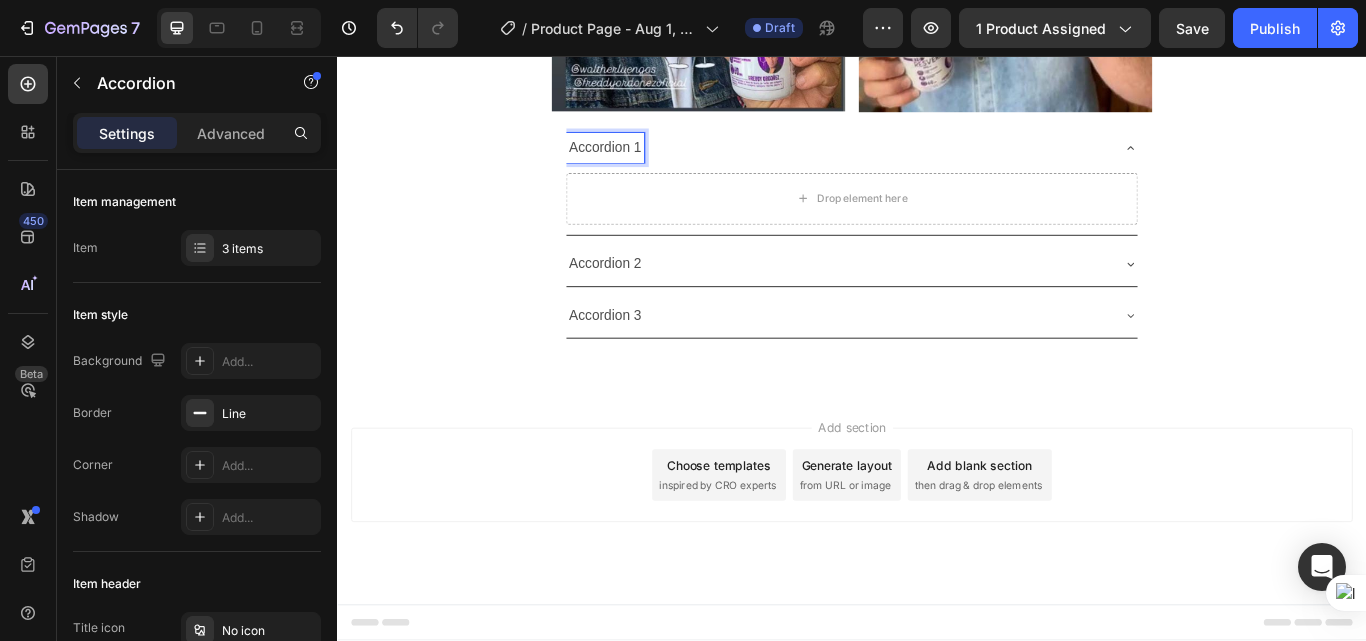 click on "Accordion 1" at bounding box center (649, 163) 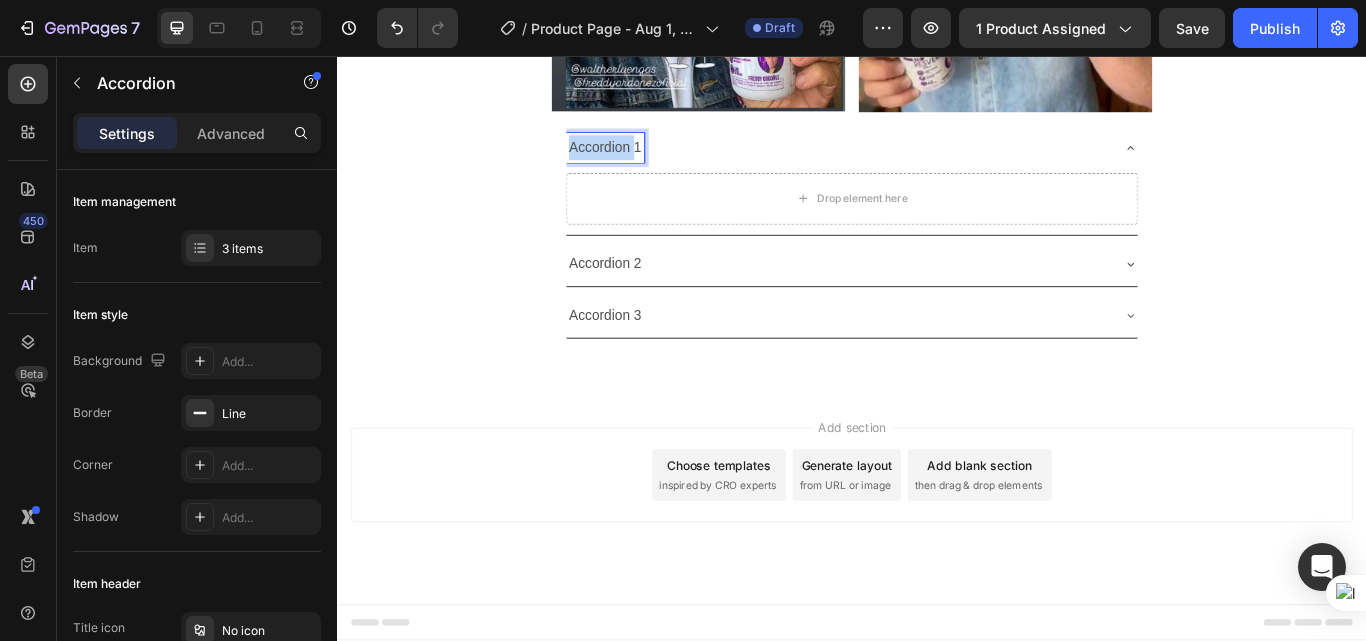 click on "Accordion 1" at bounding box center (649, 163) 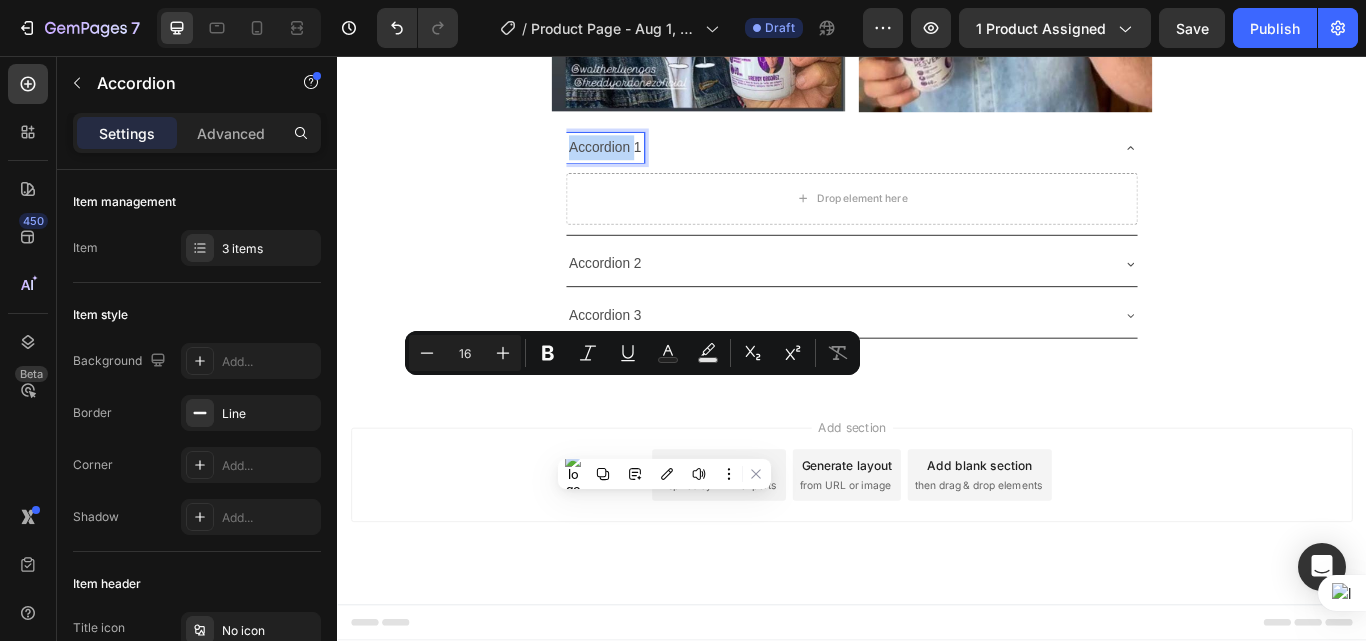 click on "Accordion 1" at bounding box center [649, 163] 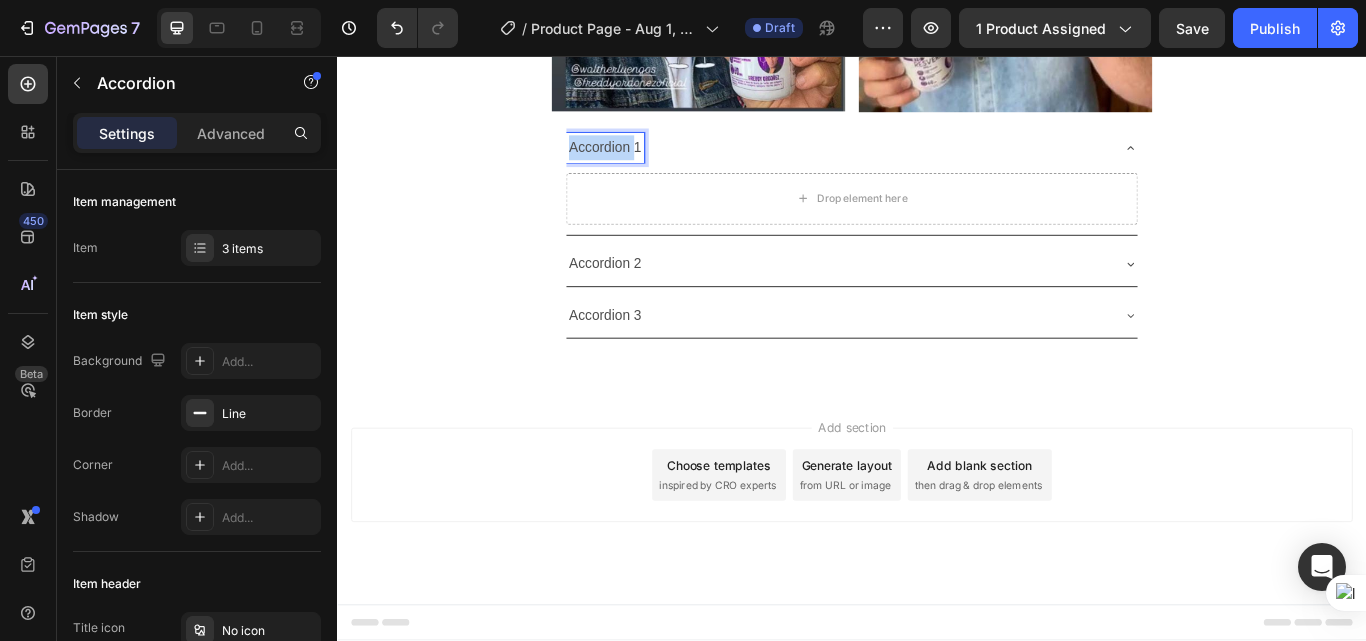 click on "Accordion 1" at bounding box center [649, 163] 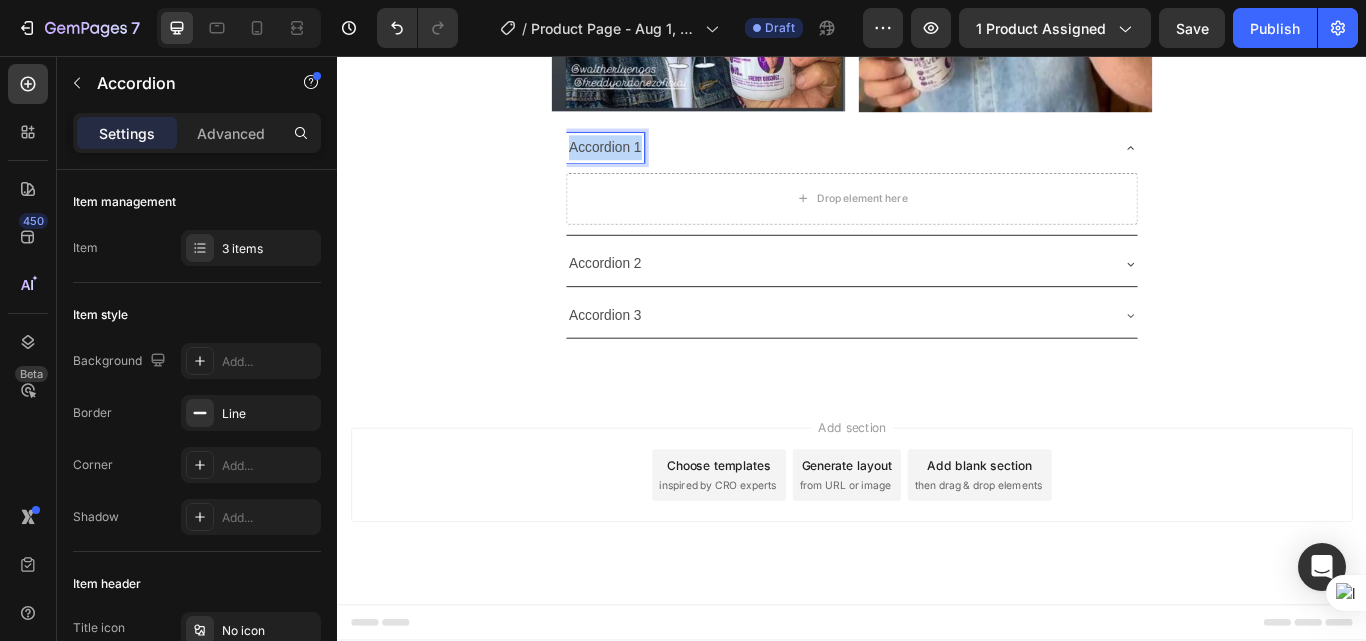 click on "Accordion 1" at bounding box center (649, 163) 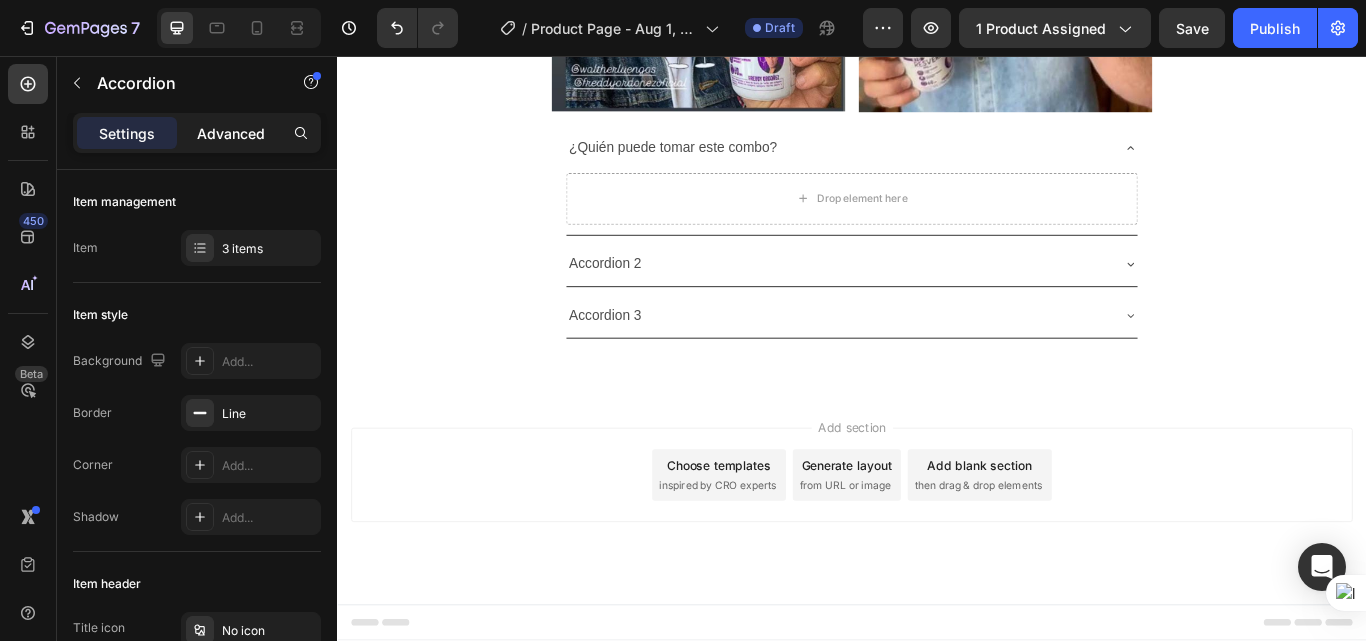 click on "Advanced" at bounding box center [231, 133] 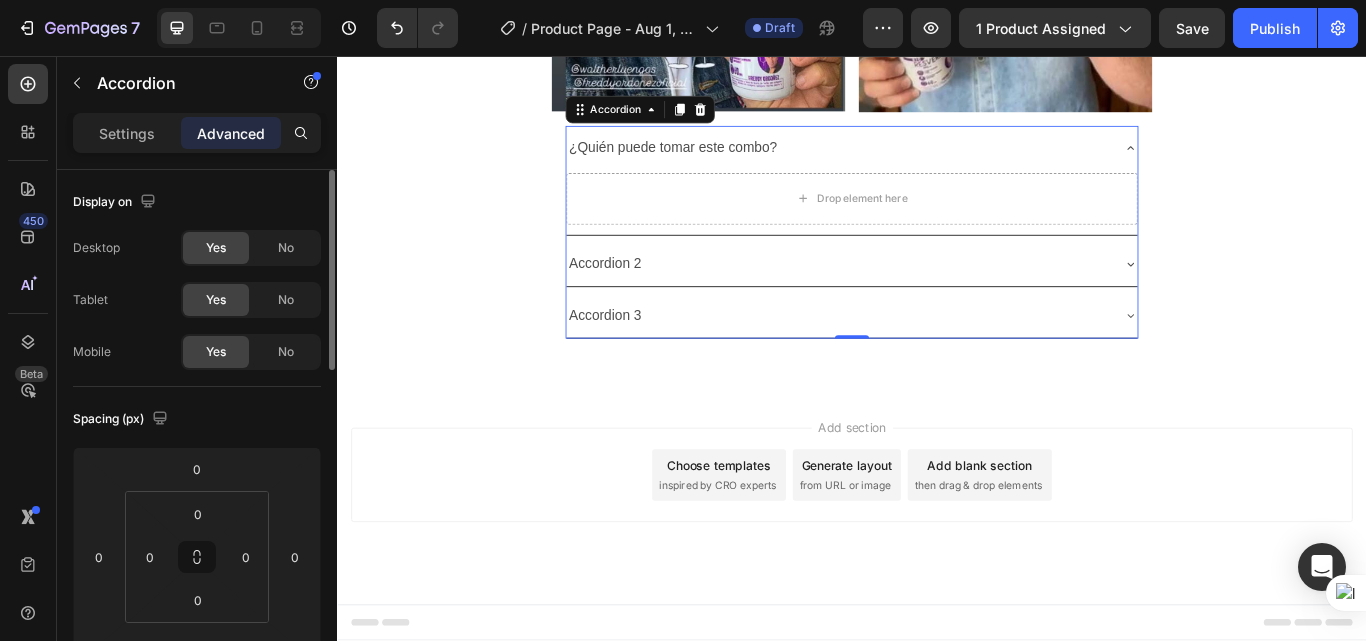 click on "Settings" at bounding box center [127, 133] 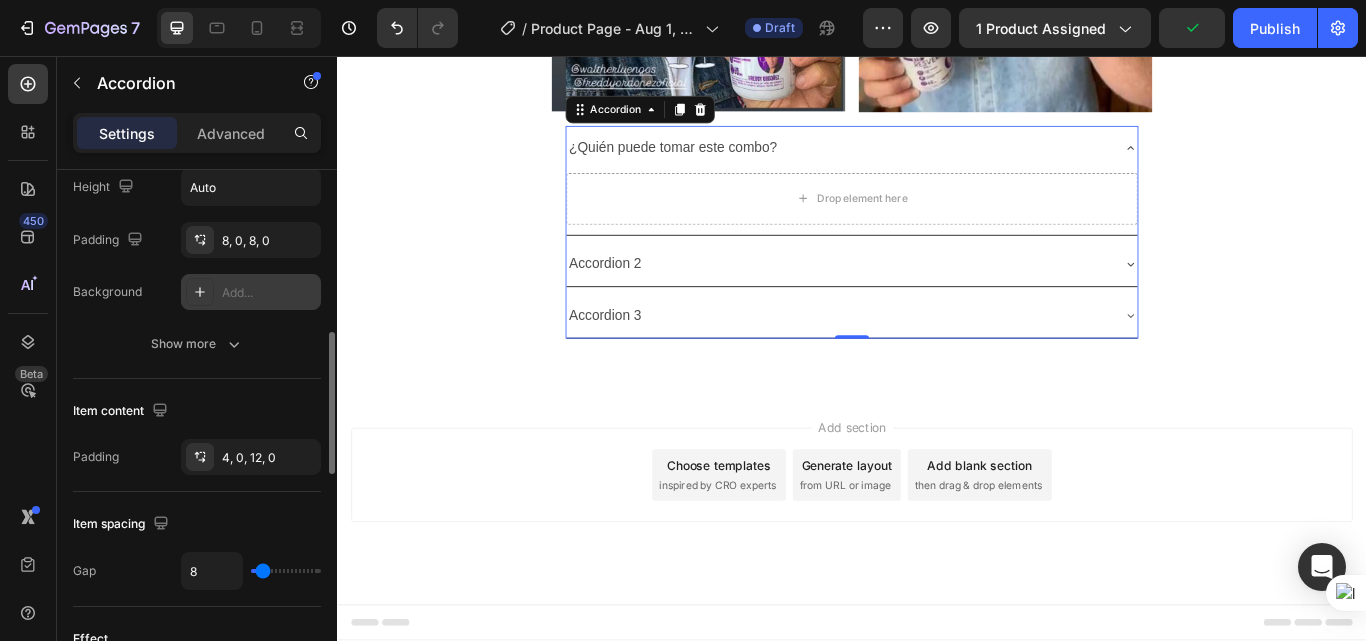 scroll, scrollTop: 0, scrollLeft: 0, axis: both 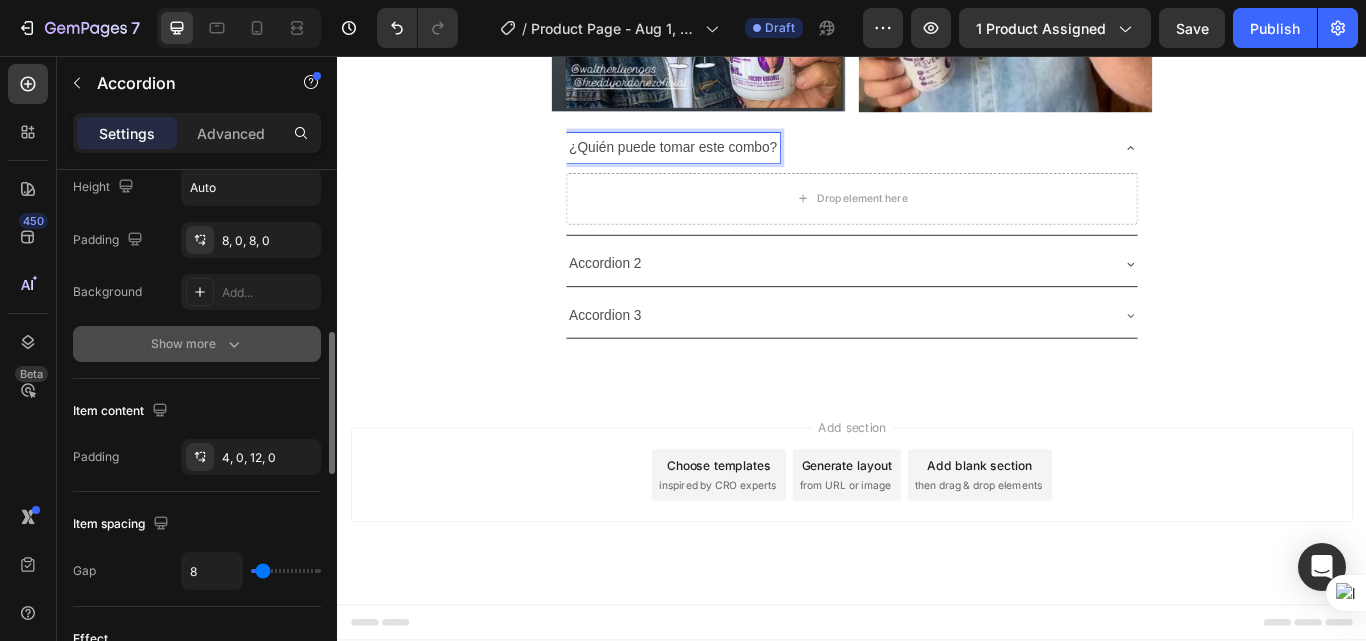 click on "Show more" at bounding box center [197, 344] 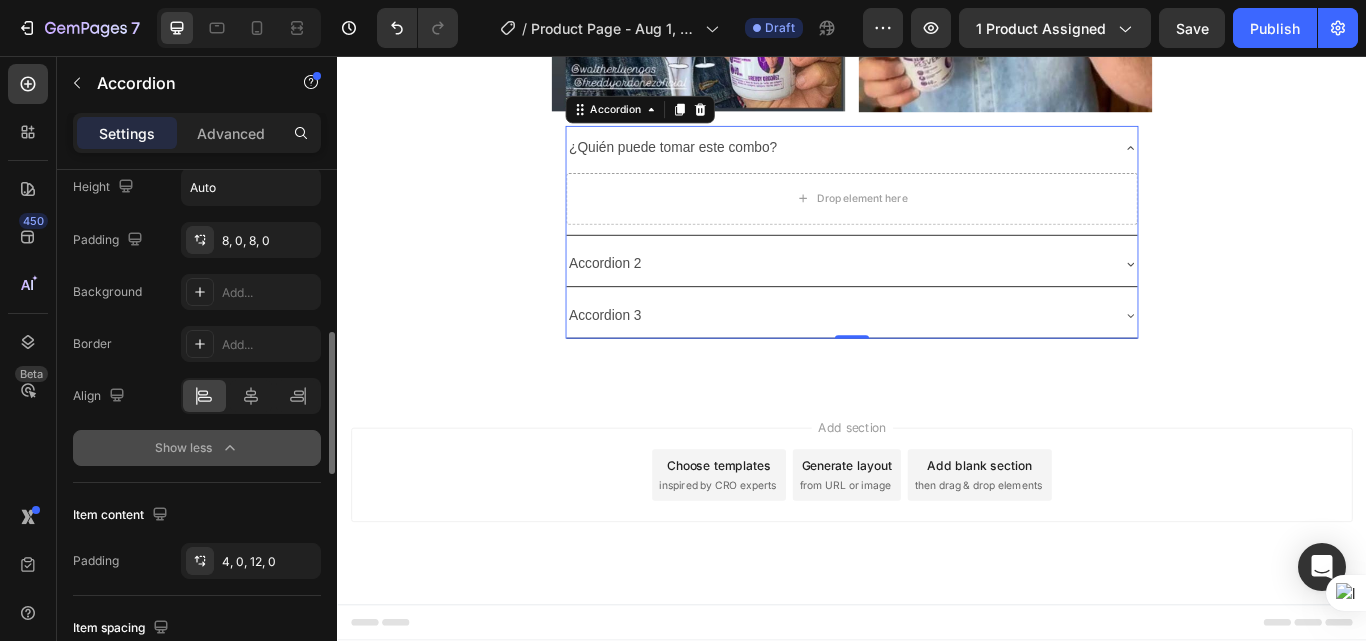 click on "Show less" at bounding box center [197, 448] 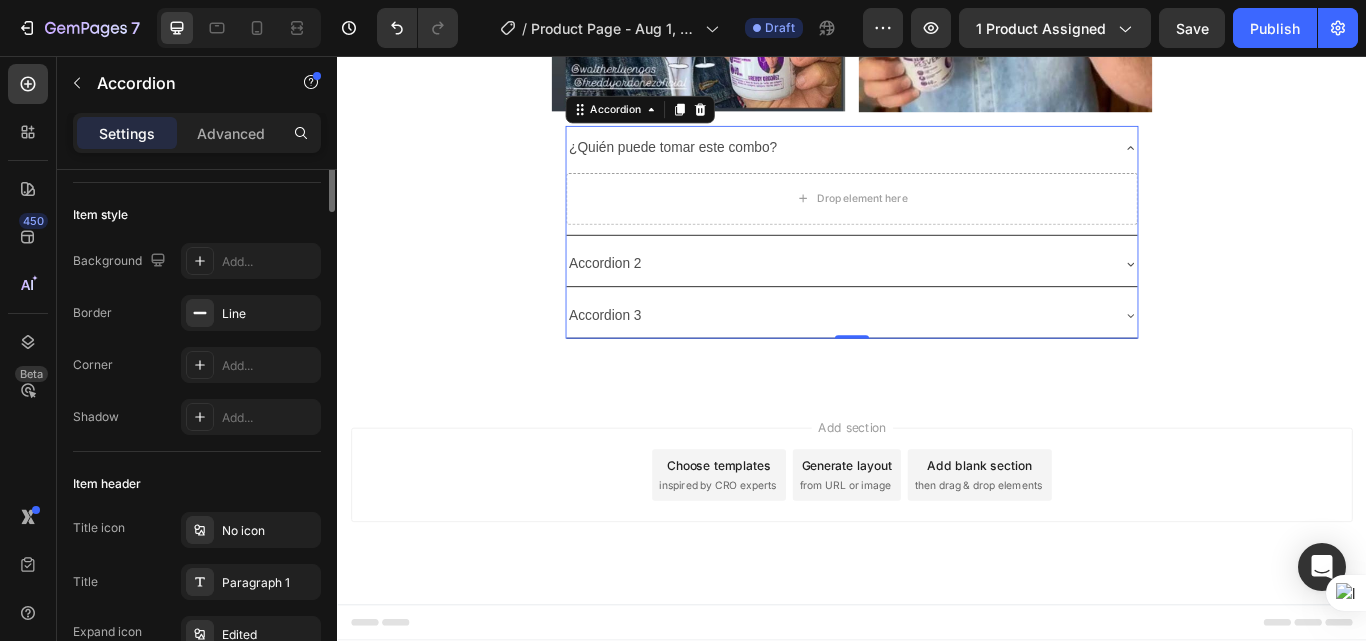 scroll, scrollTop: 0, scrollLeft: 0, axis: both 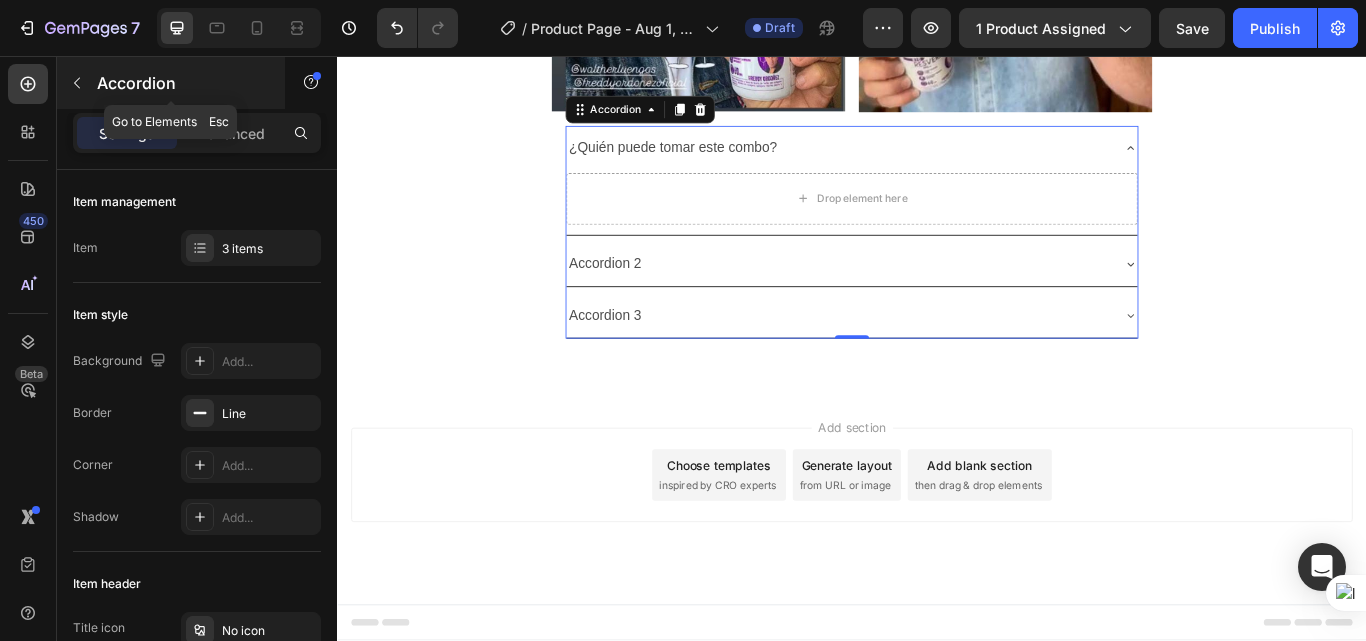 click 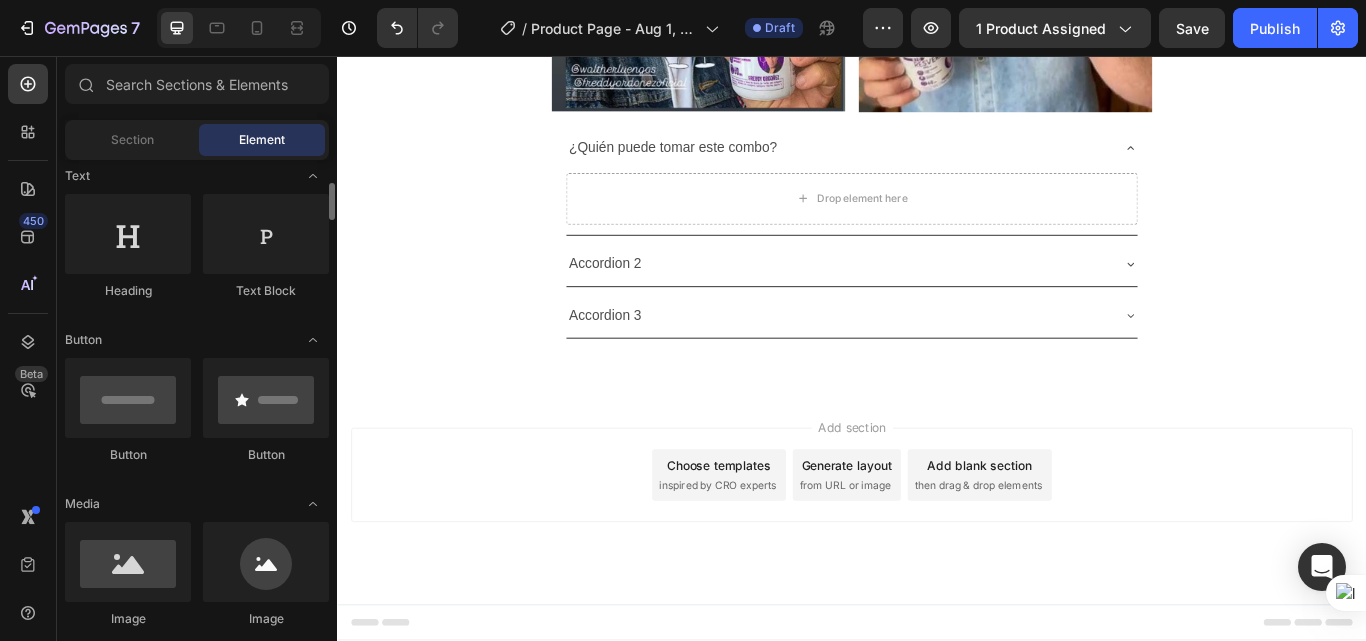 scroll, scrollTop: 100, scrollLeft: 0, axis: vertical 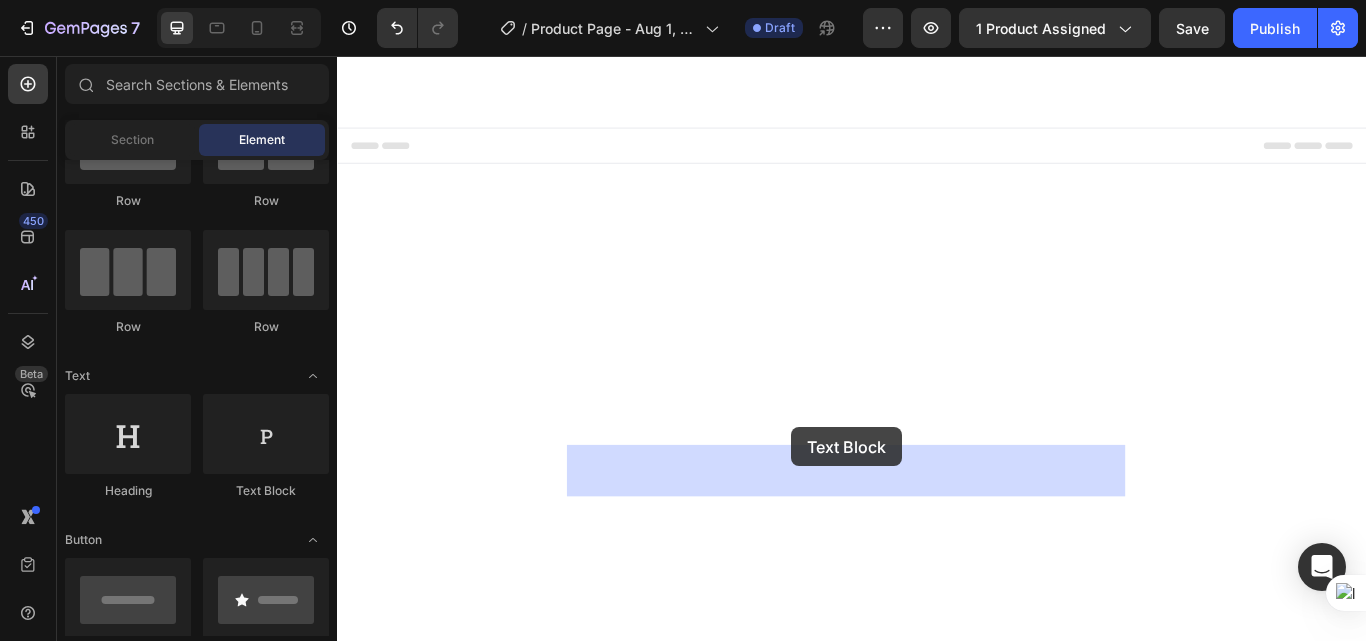drag, startPoint x: 603, startPoint y: 496, endPoint x: 867, endPoint y: 489, distance: 264.09277 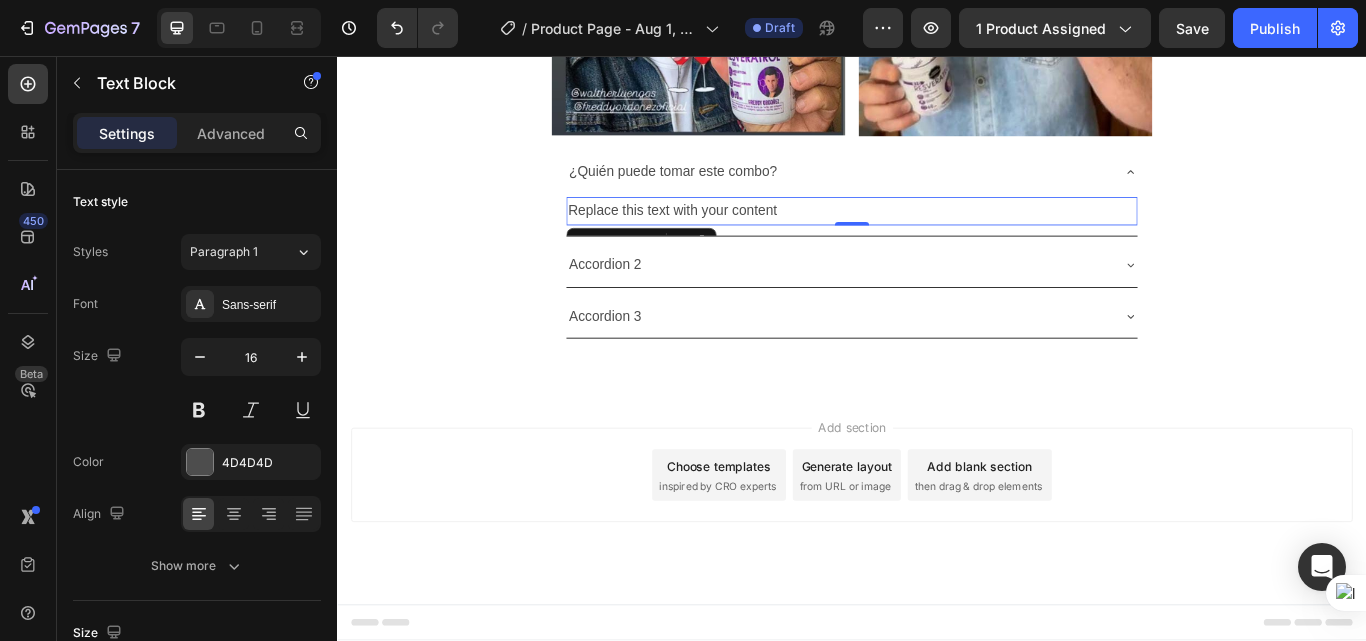 click on "Replace this text with your content" at bounding box center (937, 237) 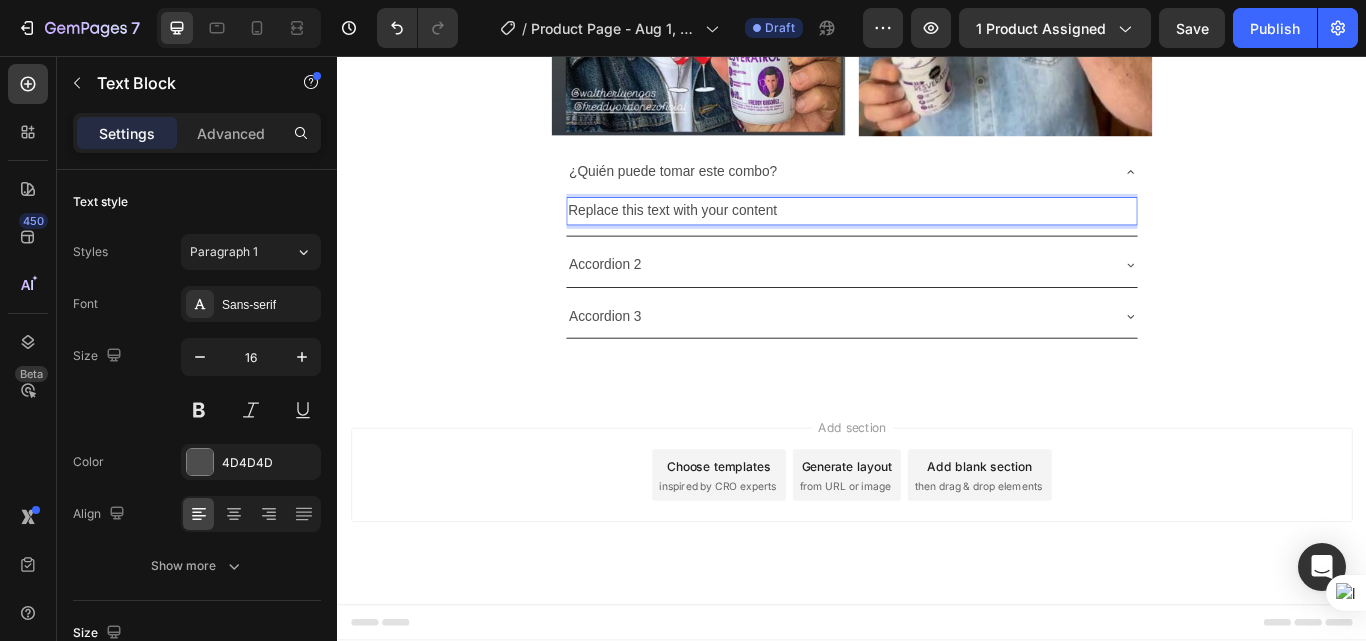 click on "Replace this text with your content" at bounding box center [937, 237] 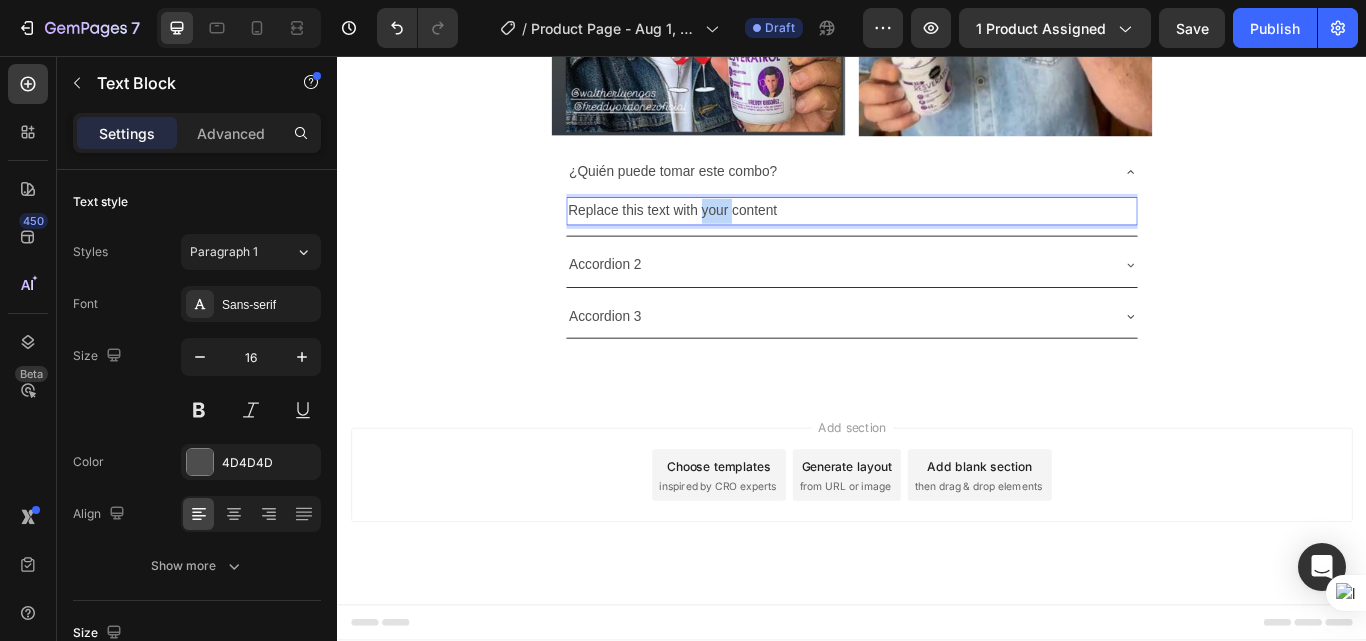 click on "Replace this text with your content" at bounding box center (937, 237) 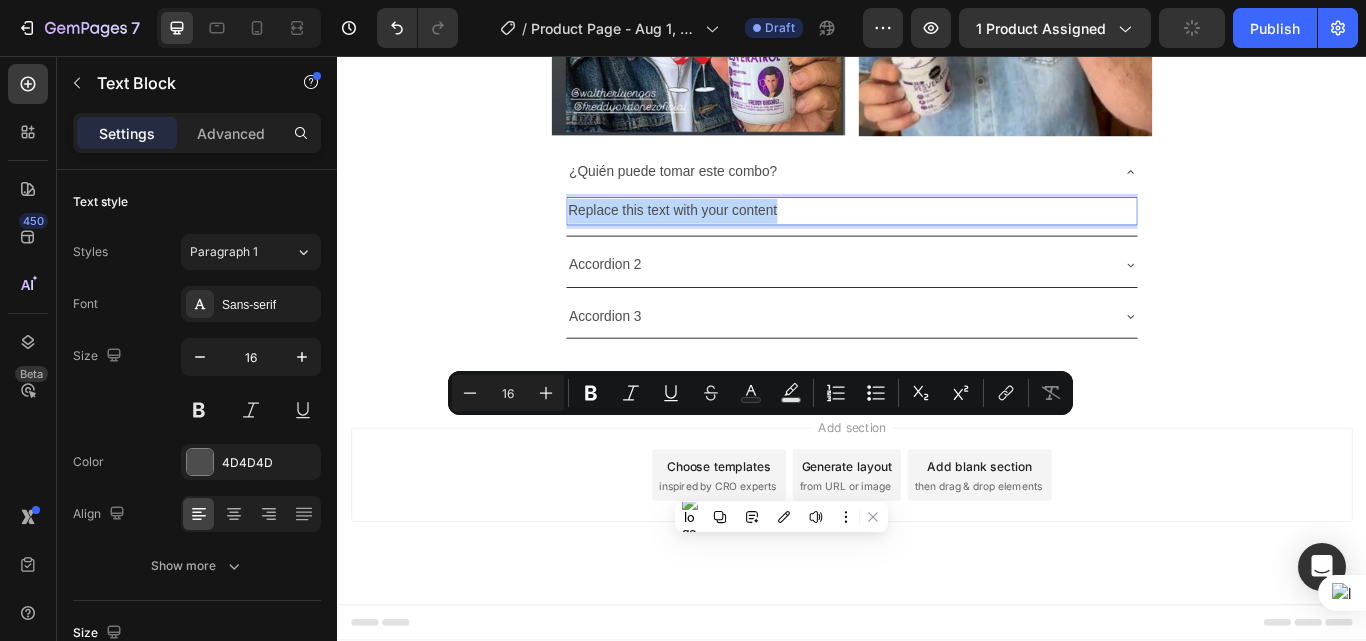 click on "Replace this text with your content" at bounding box center (937, 237) 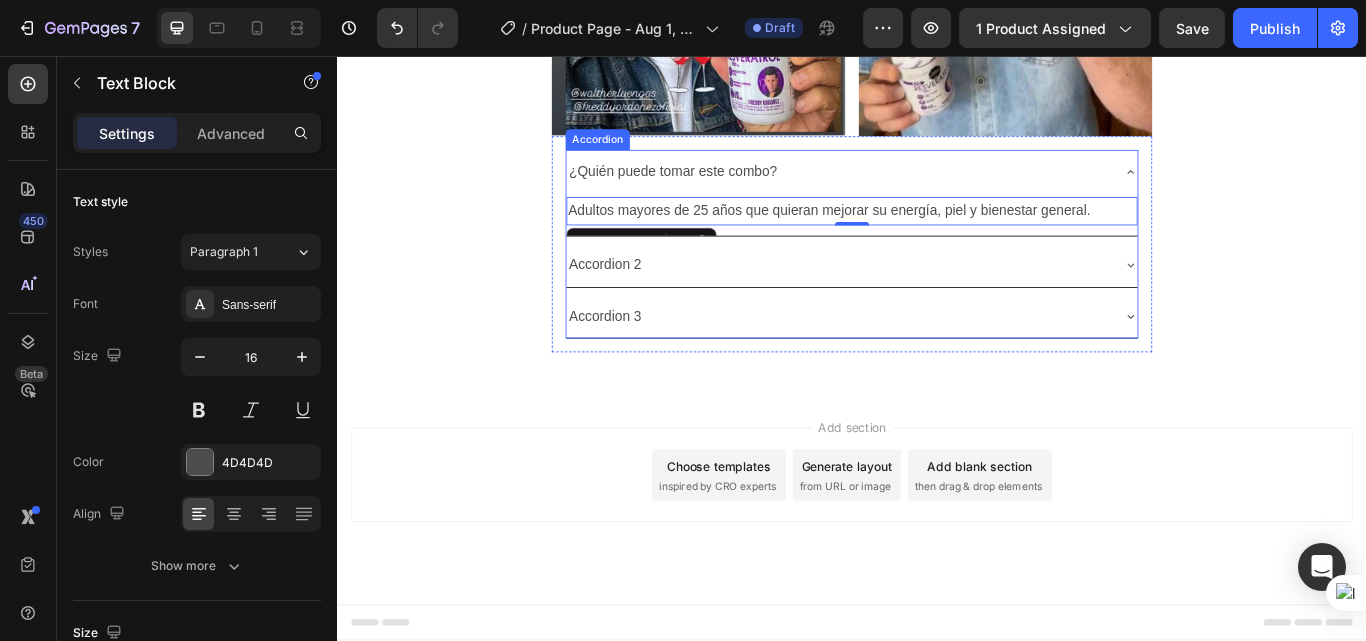 click 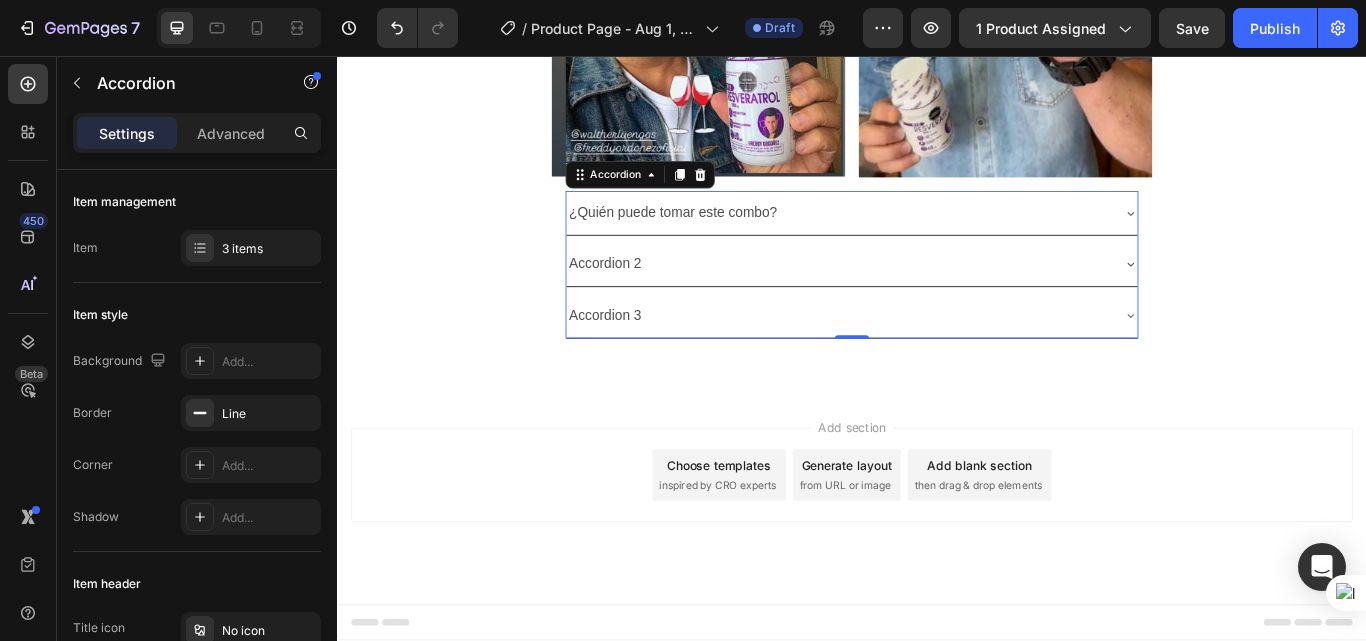 click 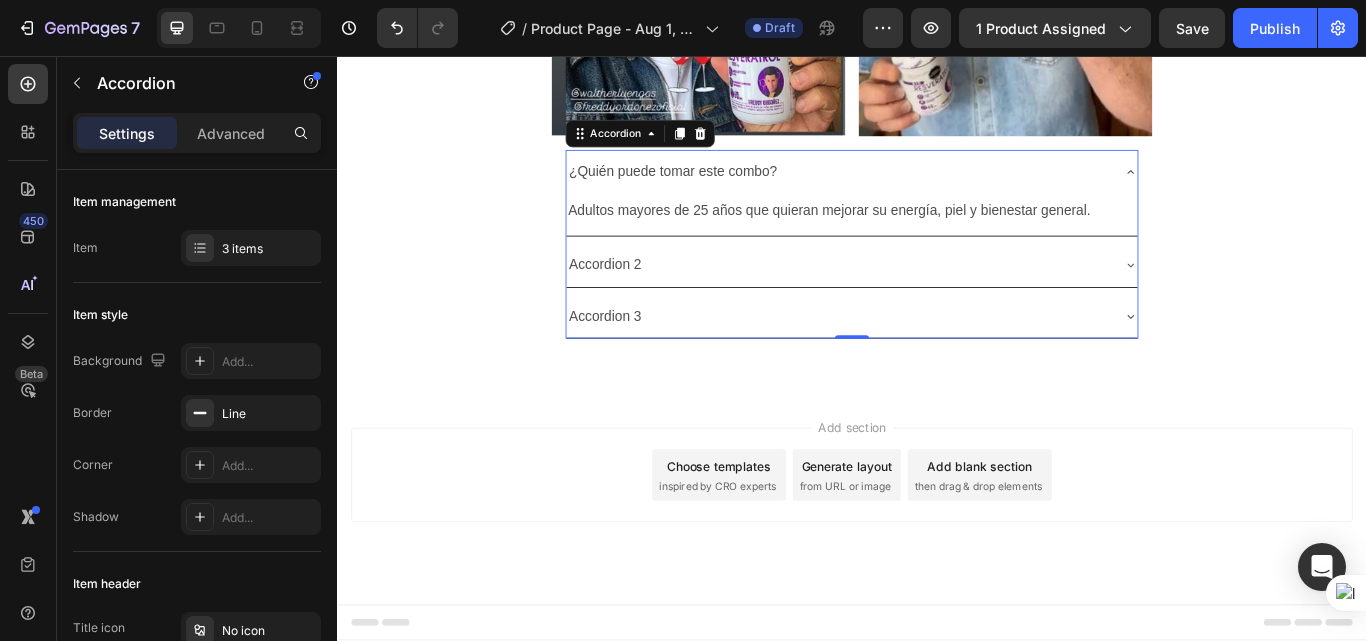 click 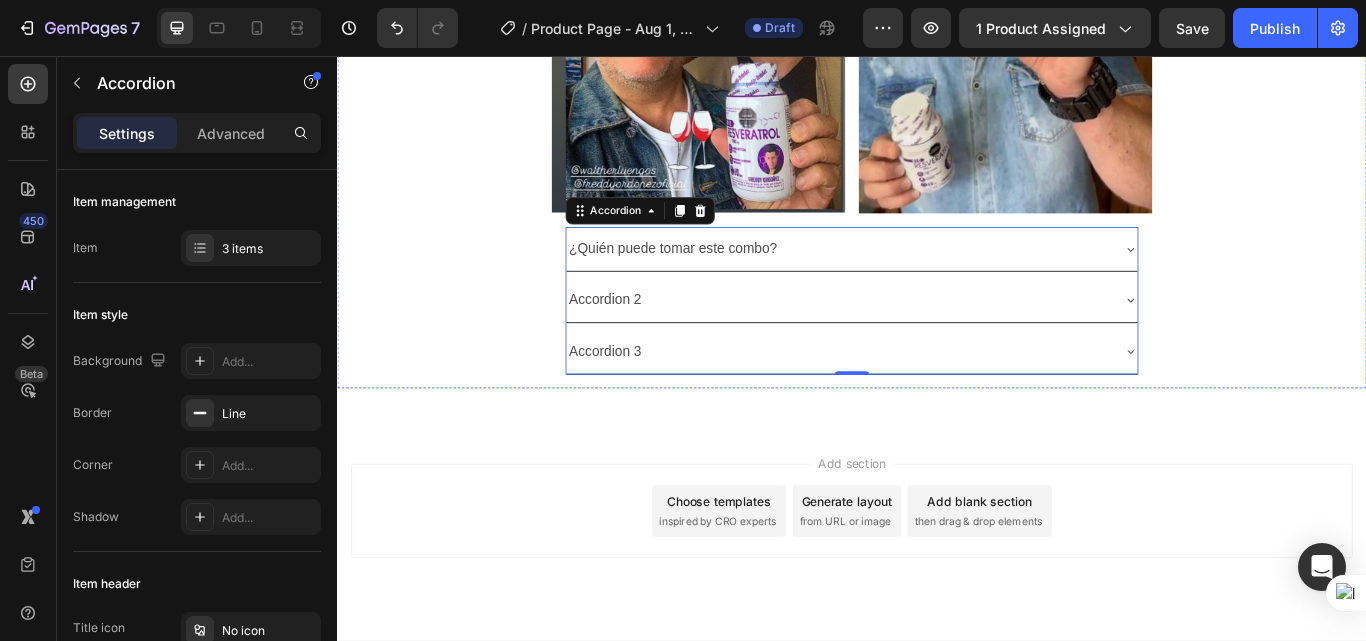 scroll, scrollTop: 3810, scrollLeft: 0, axis: vertical 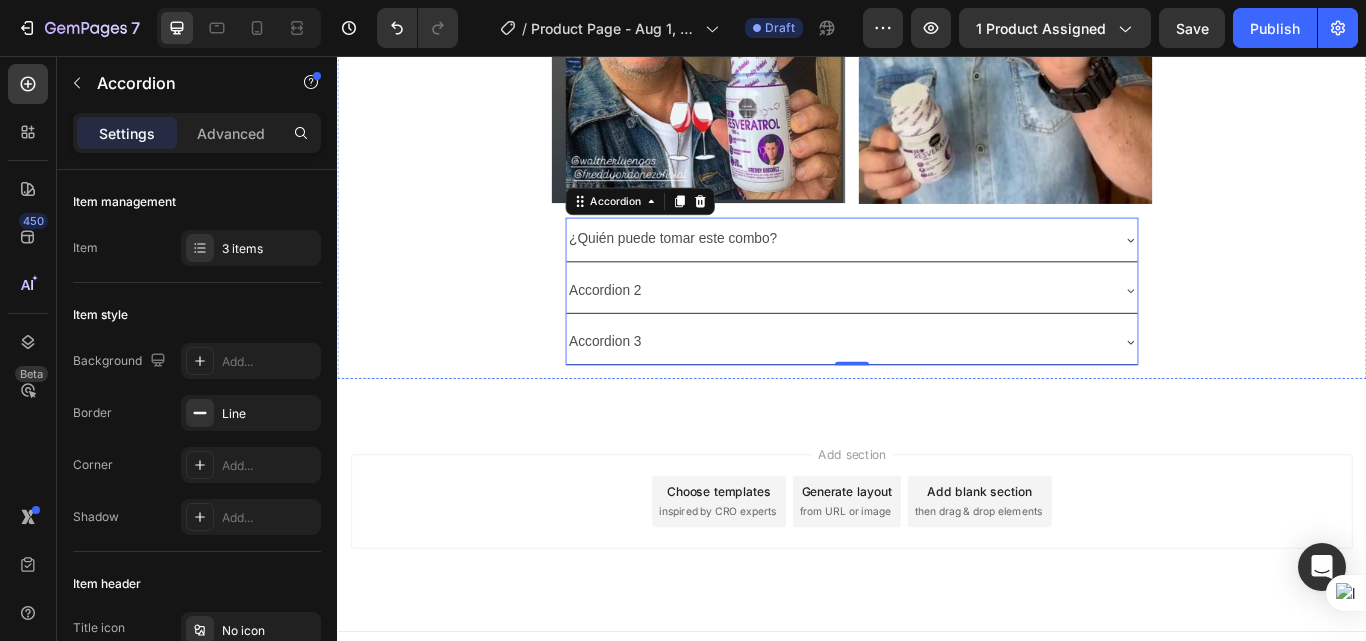 click on "Sin pasos raros, sin complicaciones" at bounding box center (937, -438) 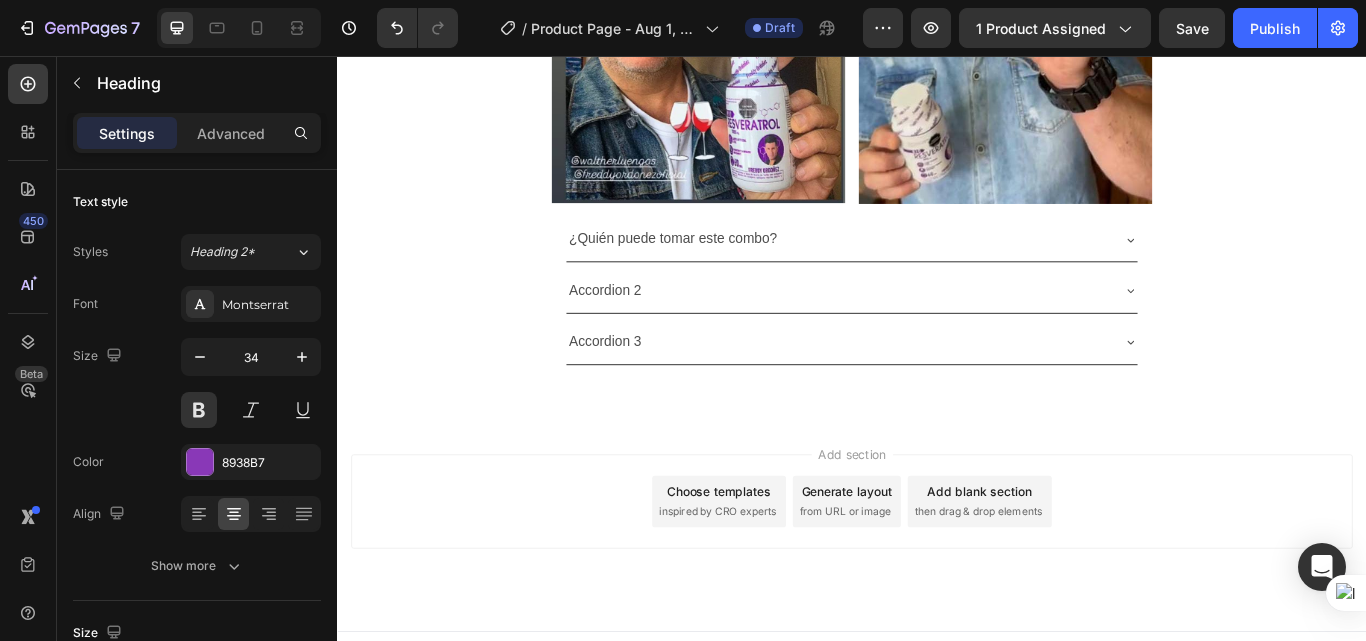 click 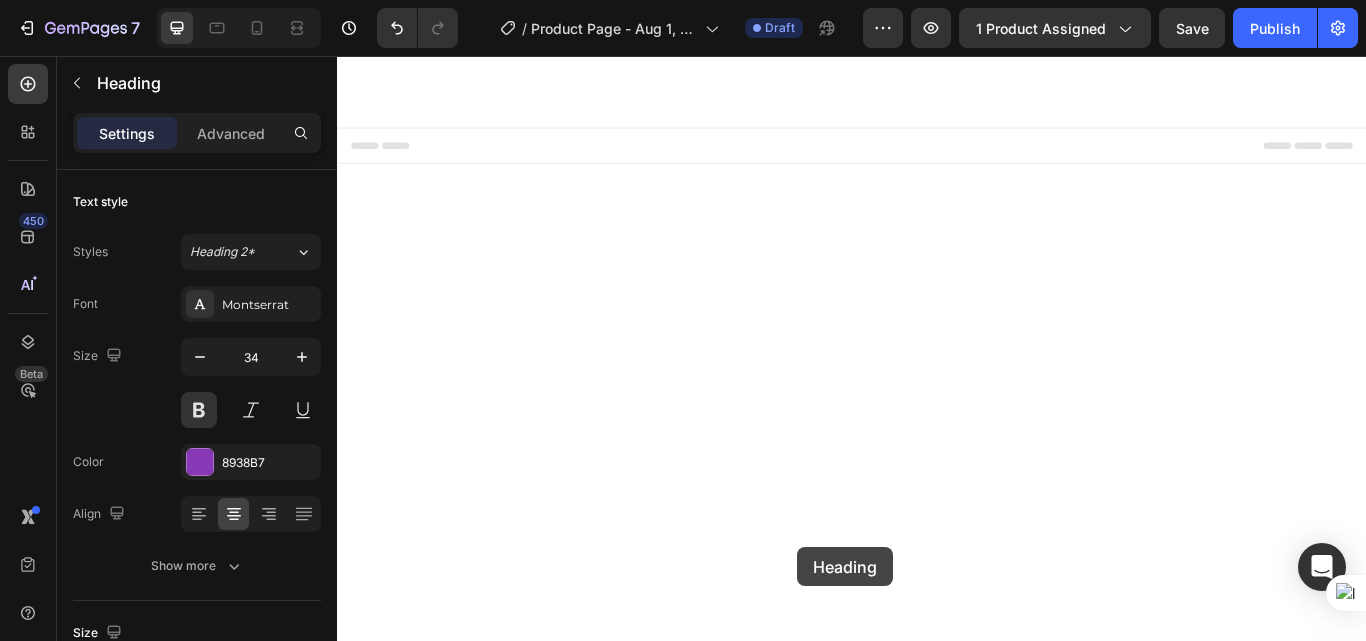 scroll, scrollTop: 4762, scrollLeft: 0, axis: vertical 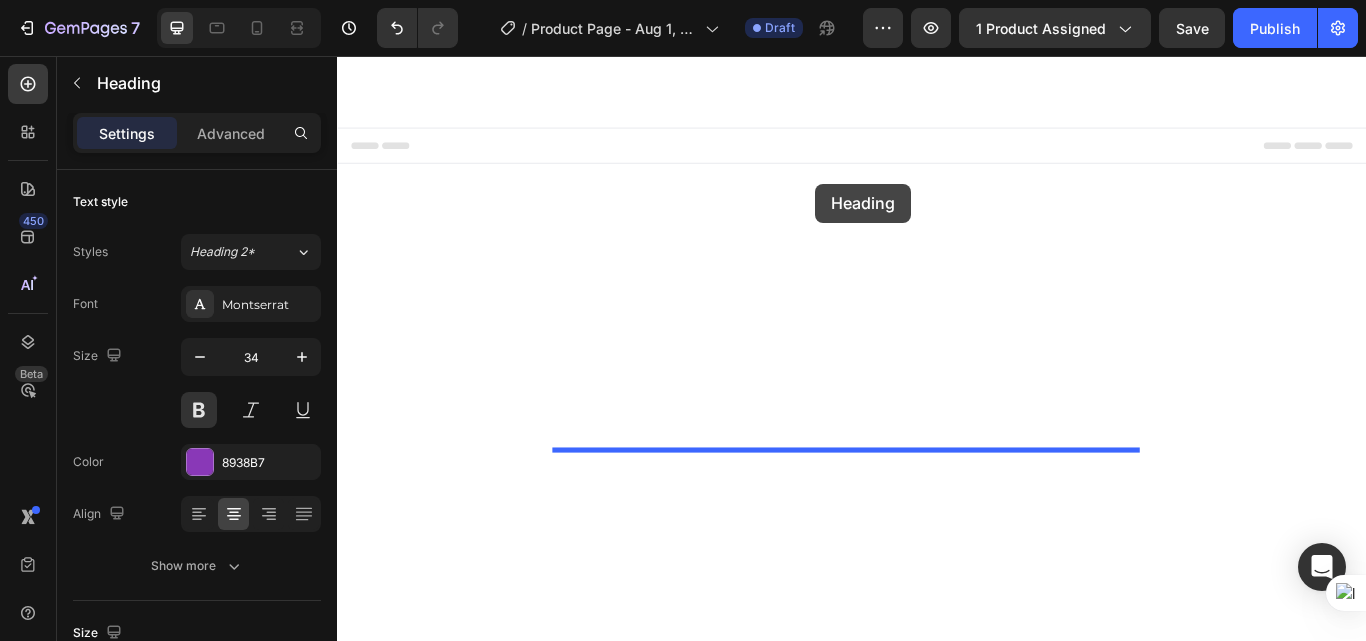 drag, startPoint x: 900, startPoint y: 483, endPoint x: 894, endPoint y: 205, distance: 278.06473 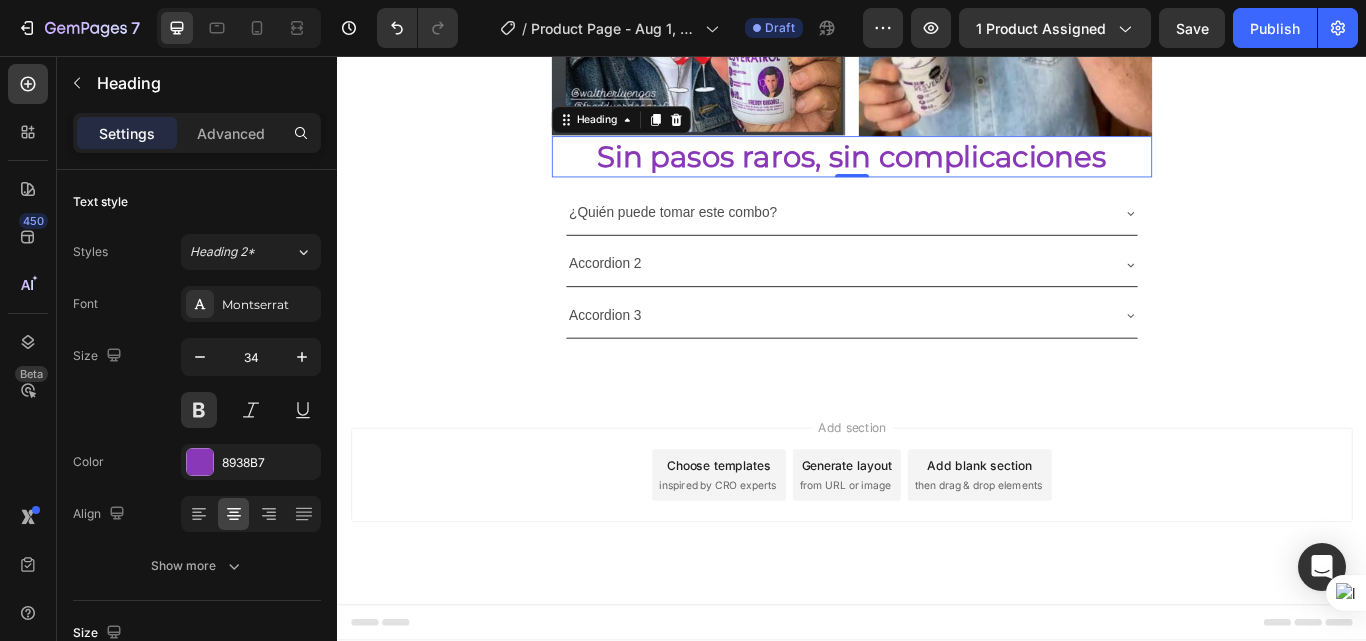 scroll, scrollTop: 4714, scrollLeft: 0, axis: vertical 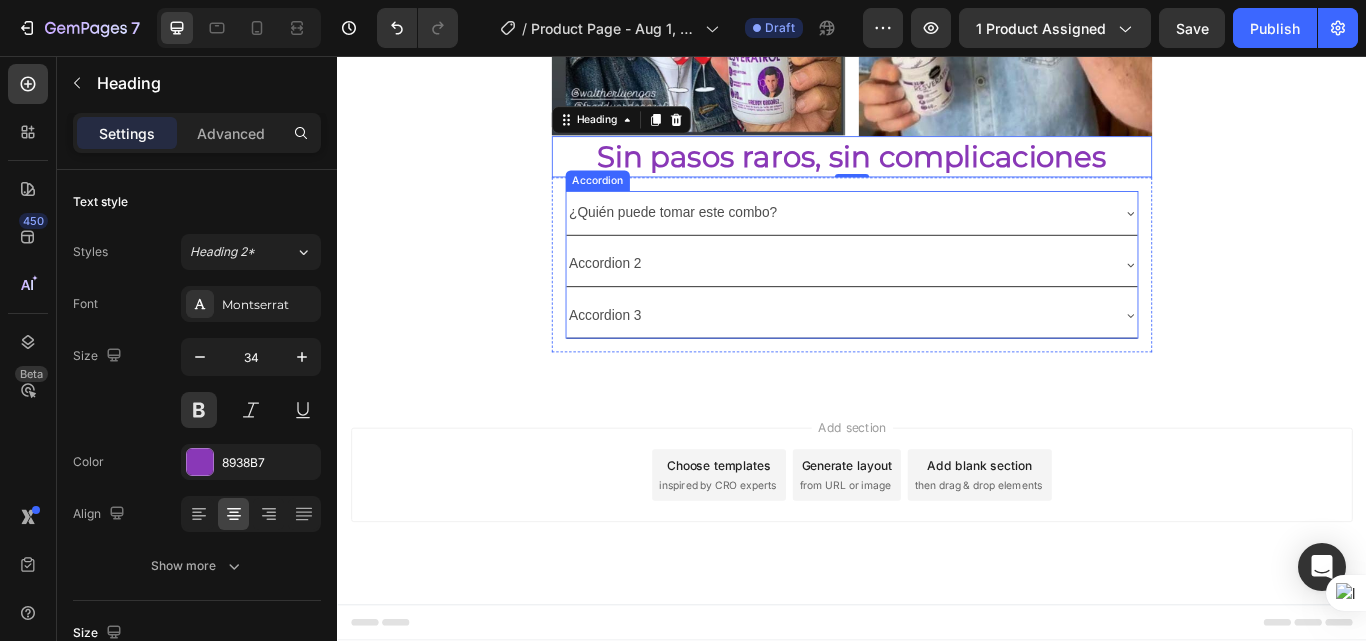 click on "¿Quién puede tomar este combo?" at bounding box center (728, 239) 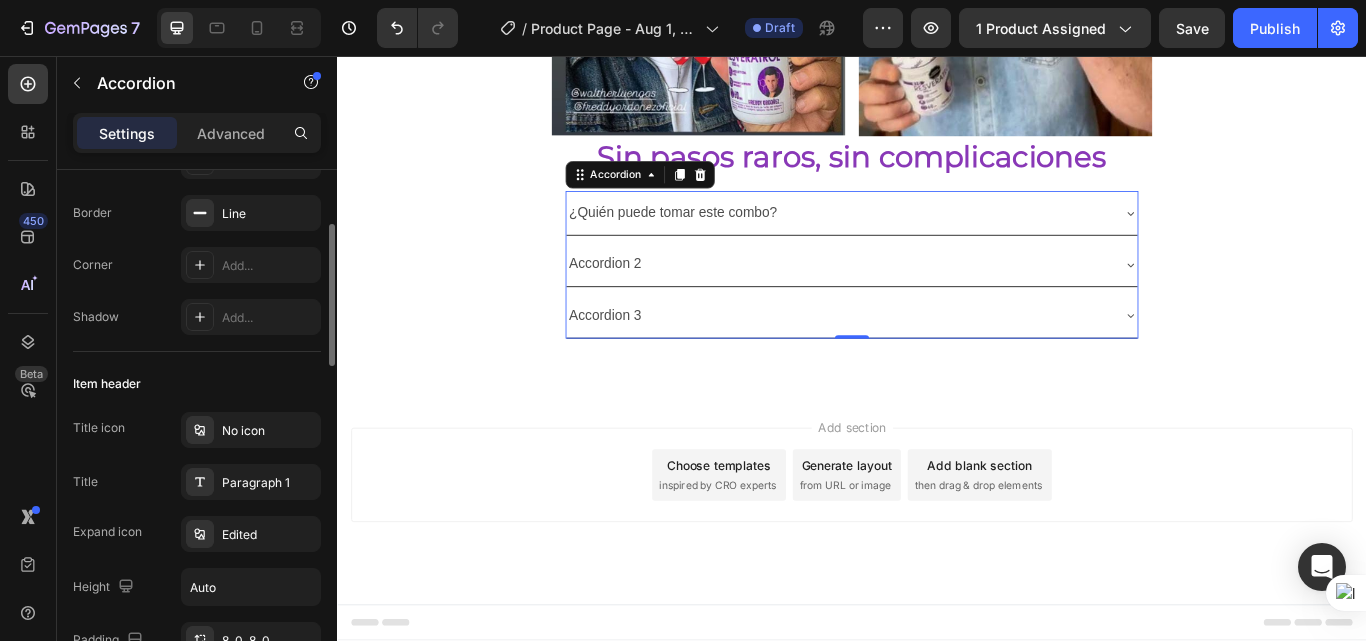 scroll, scrollTop: 300, scrollLeft: 0, axis: vertical 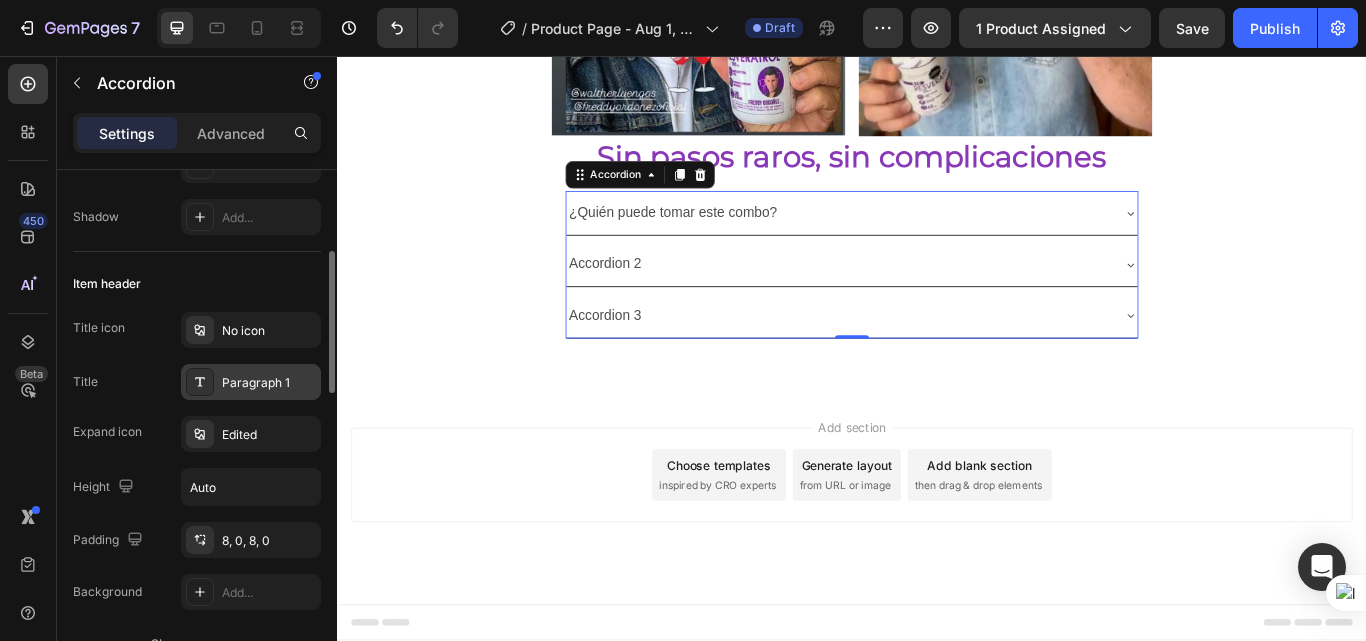 click on "Paragraph 1" at bounding box center (269, 383) 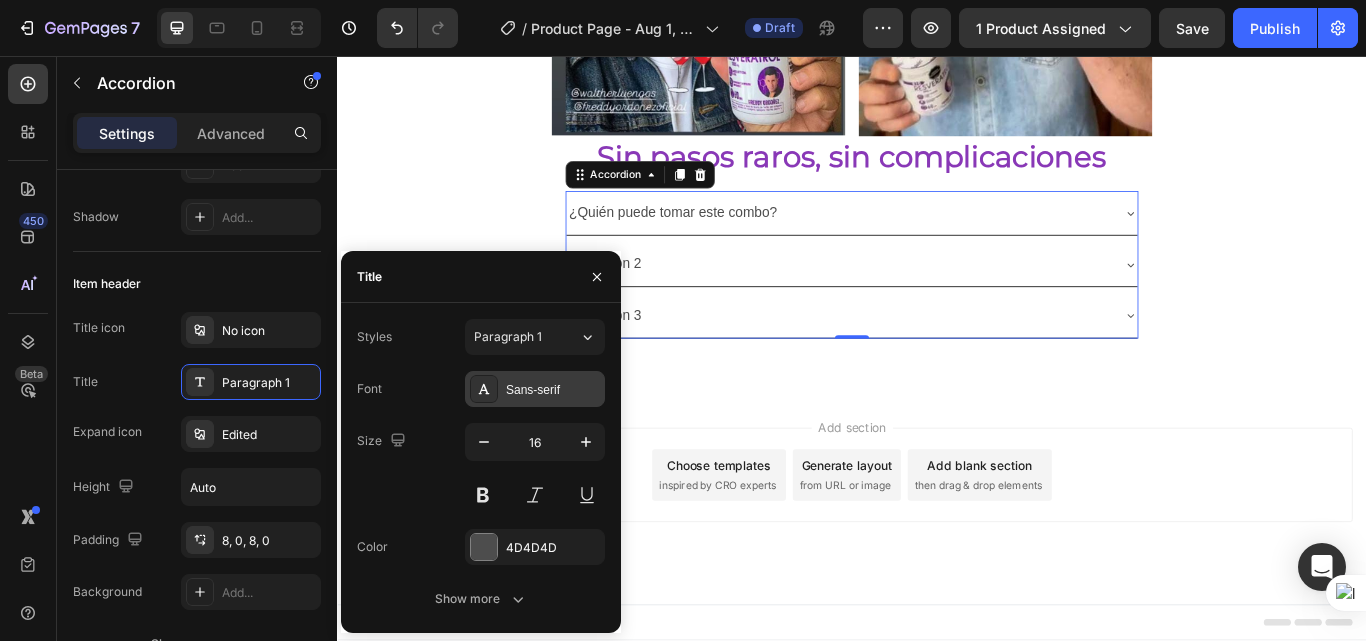 click on "Sans-serif" at bounding box center (553, 390) 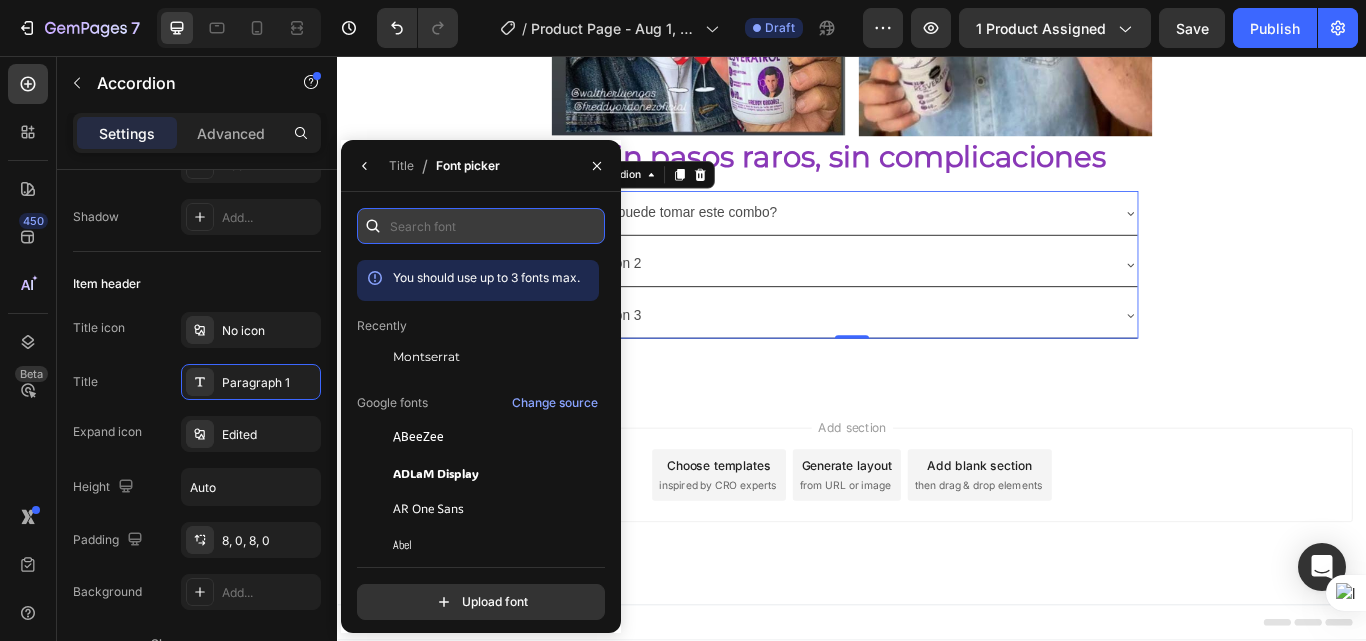 click at bounding box center (481, 226) 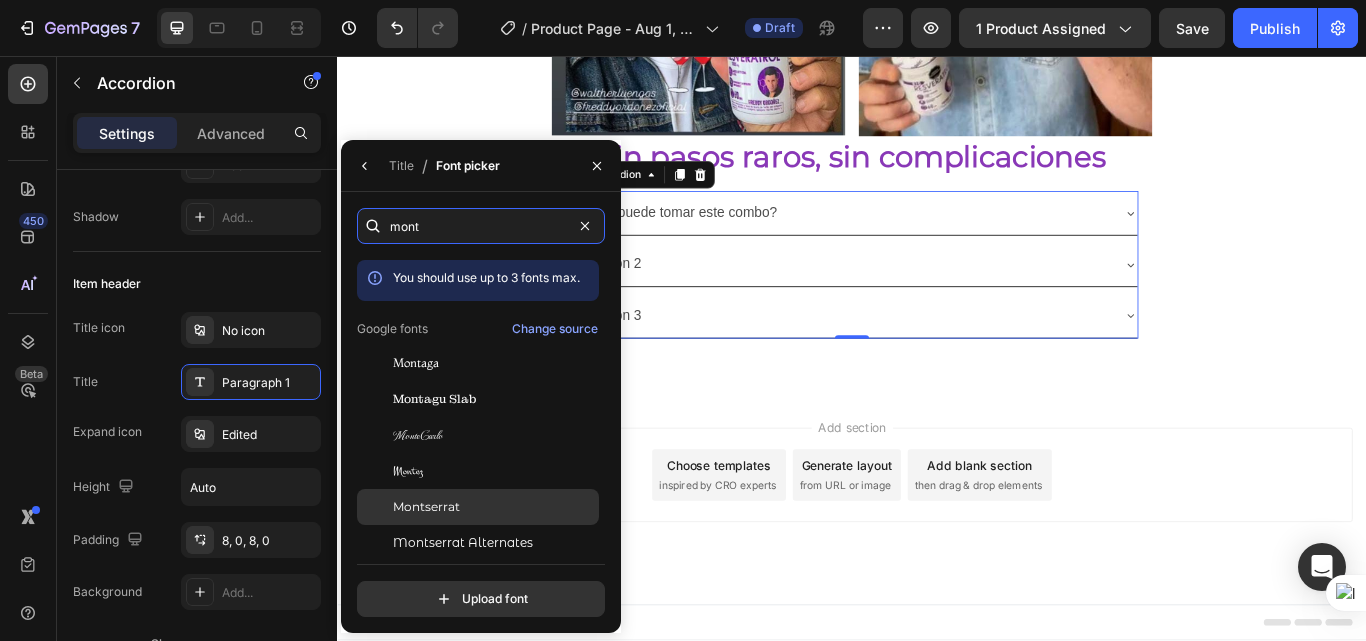 type on "mont" 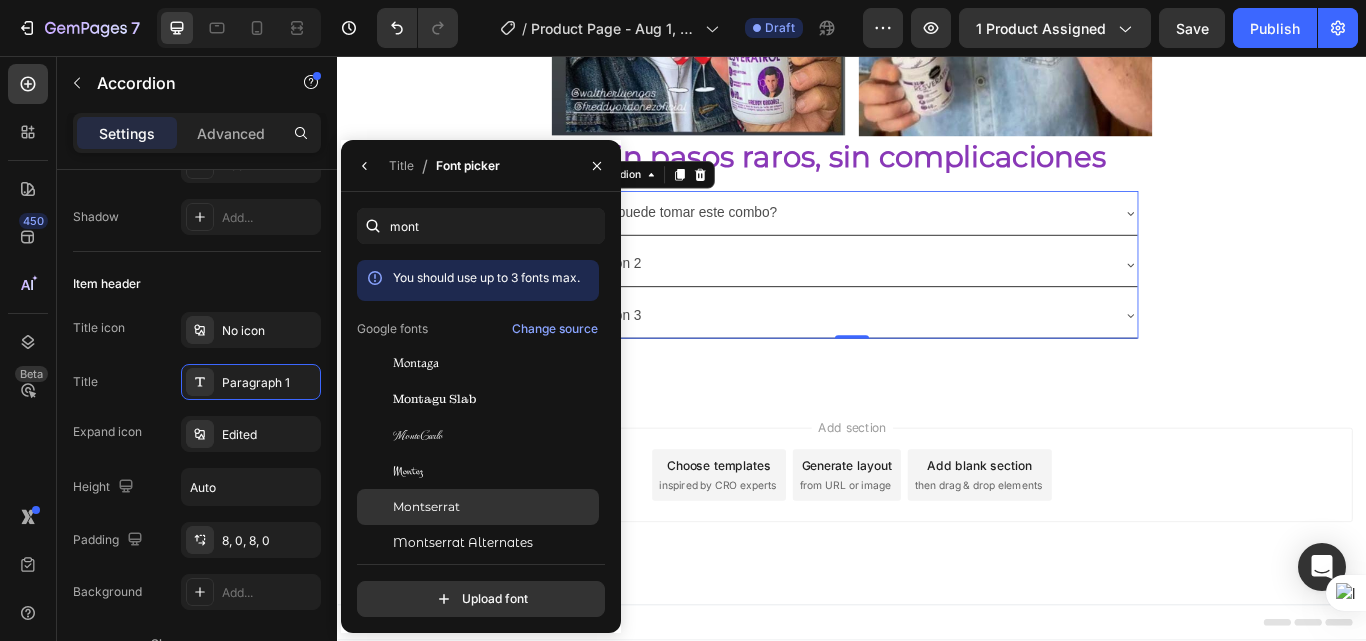 click on "Montserrat" at bounding box center [426, 507] 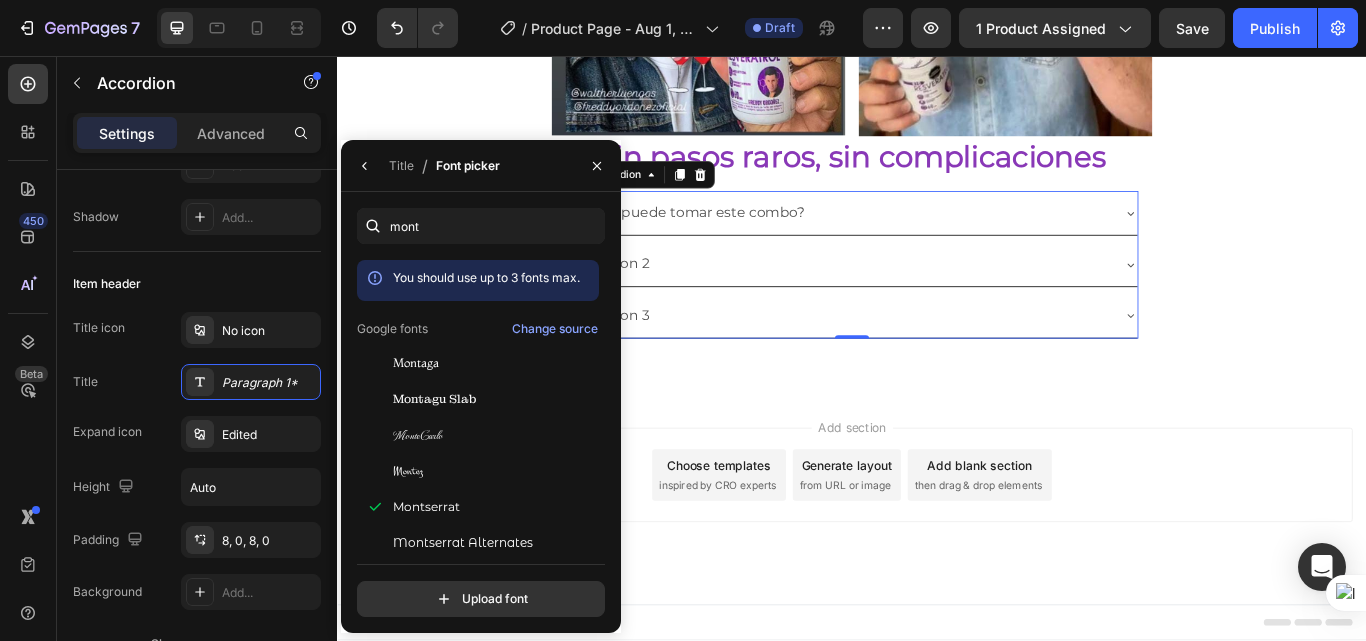 click on "Add section Choose templates inspired by CRO experts Generate layout from URL or image Add blank section then drag & drop elements" at bounding box center (937, 573) 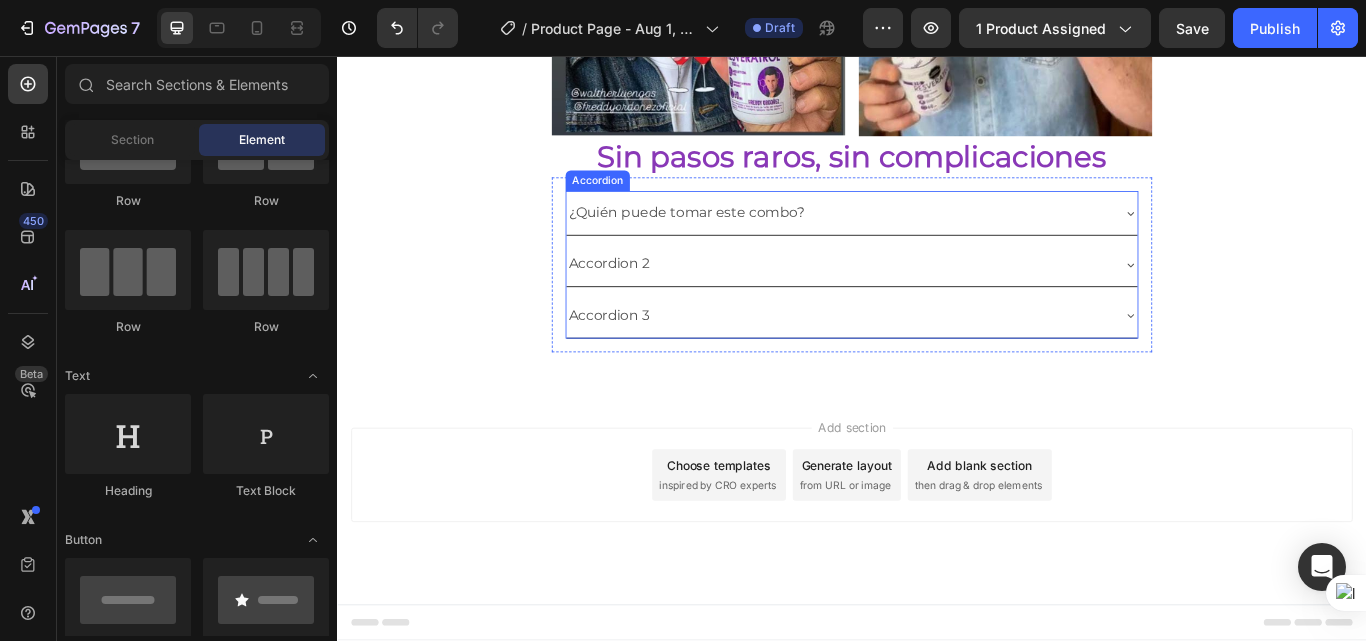 click 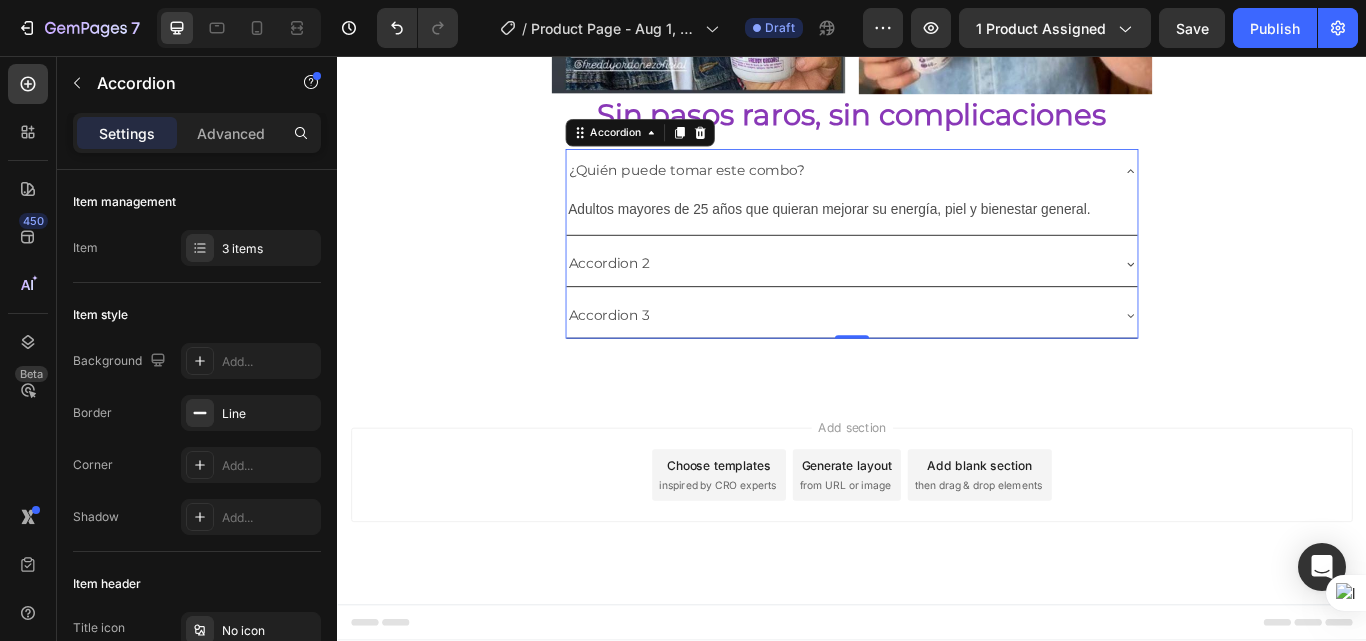 click 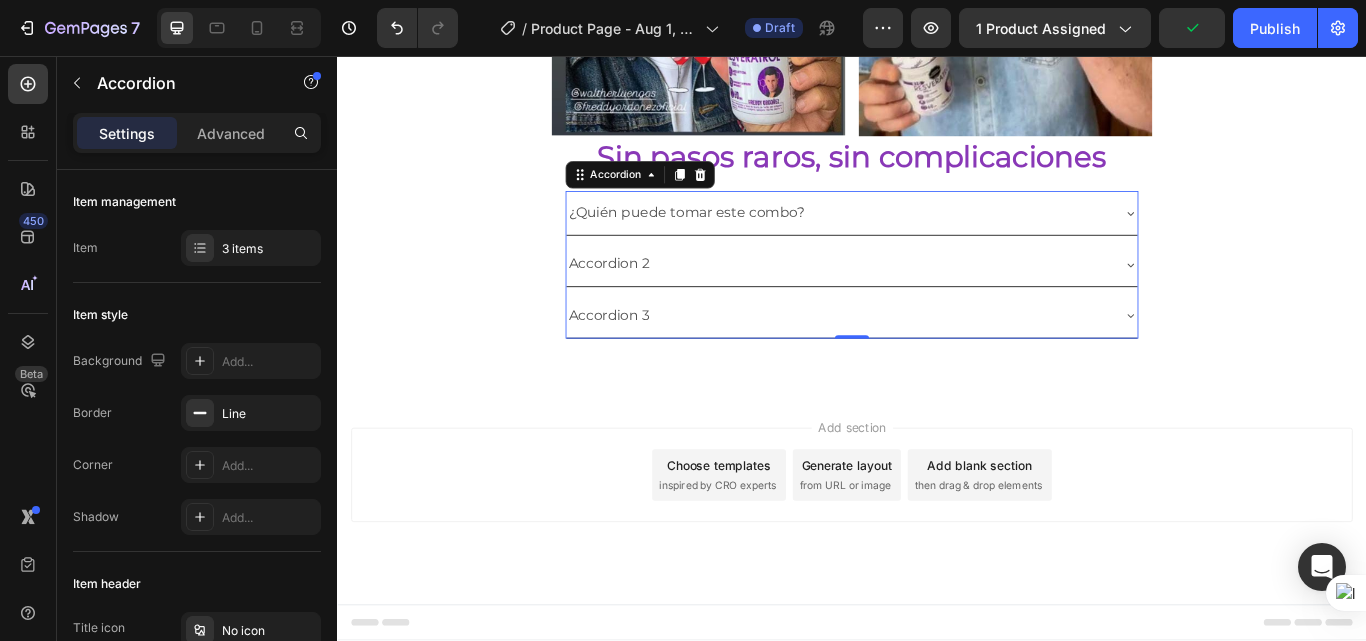 click 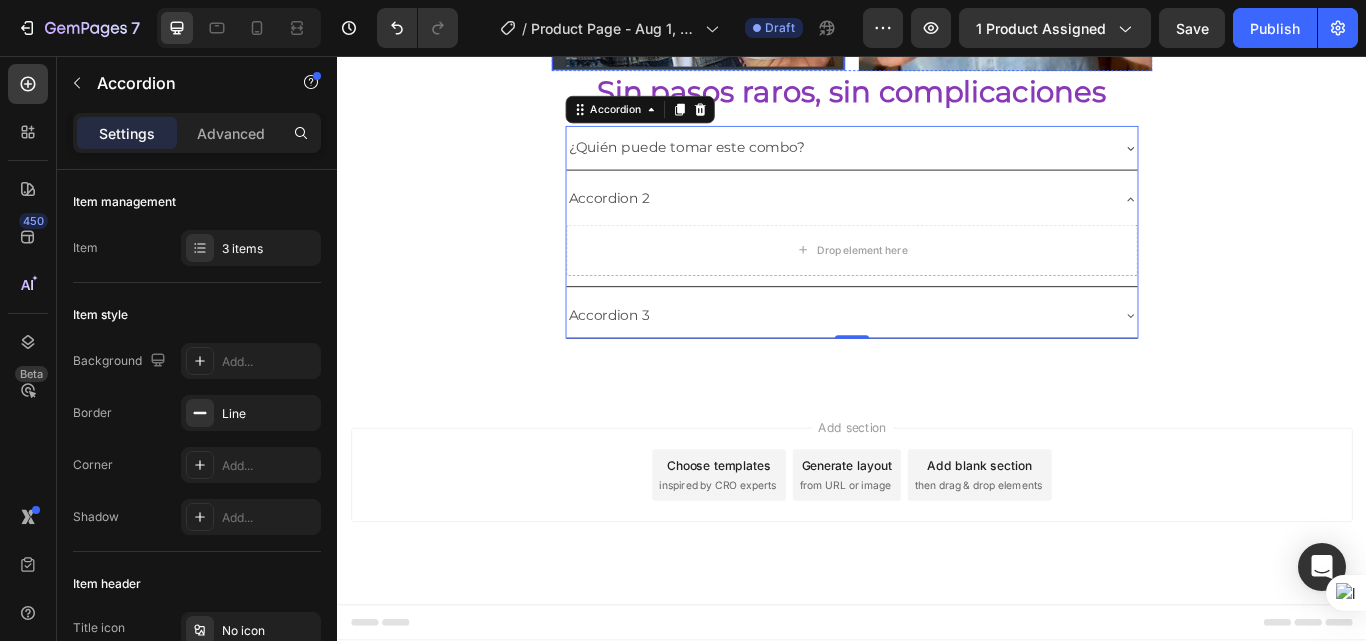 scroll, scrollTop: 4214, scrollLeft: 0, axis: vertical 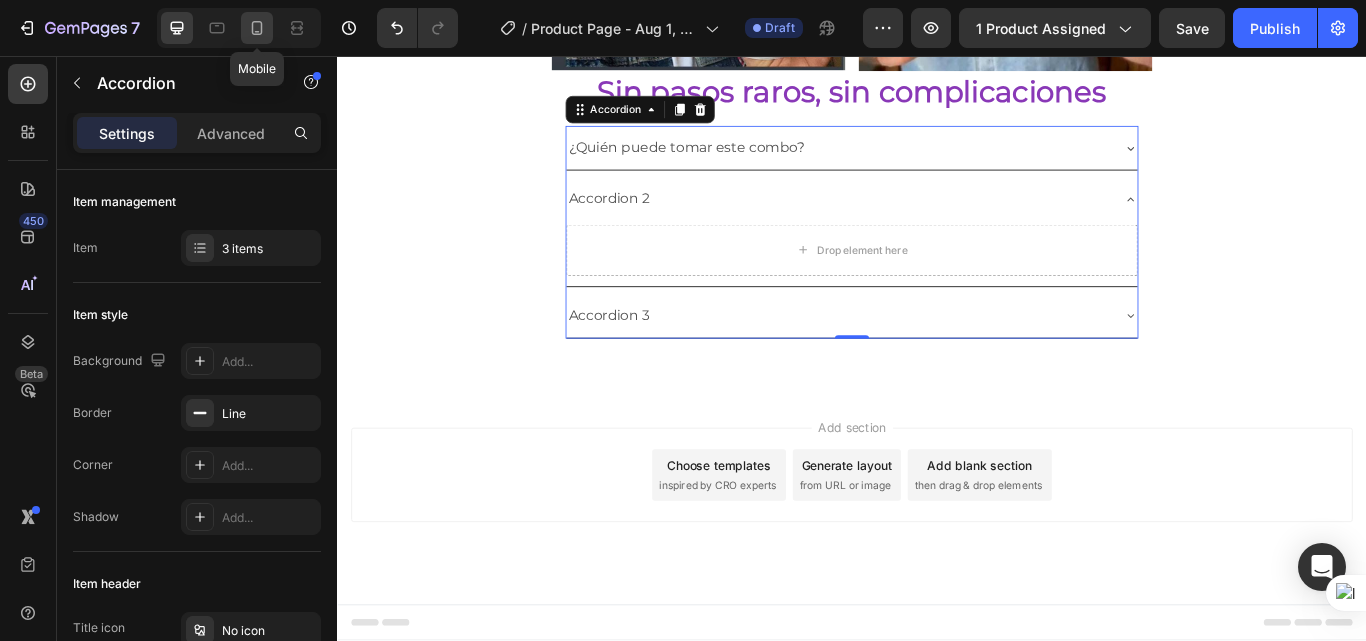 click 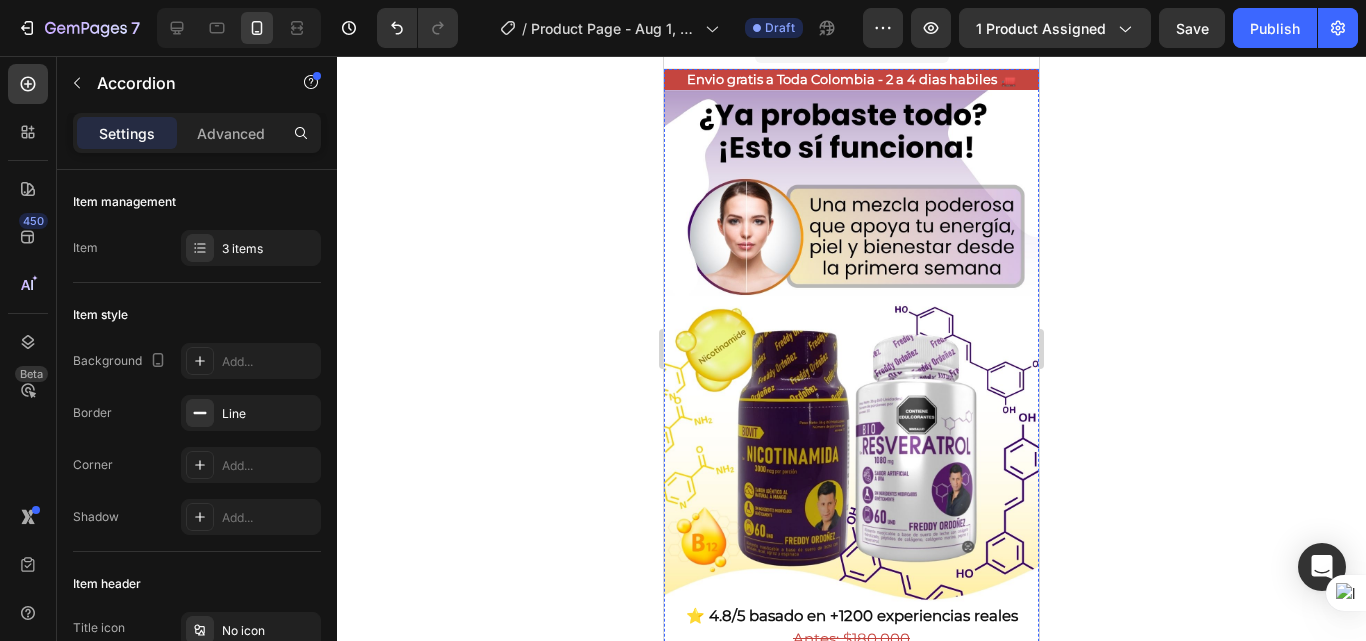 scroll, scrollTop: 0, scrollLeft: 0, axis: both 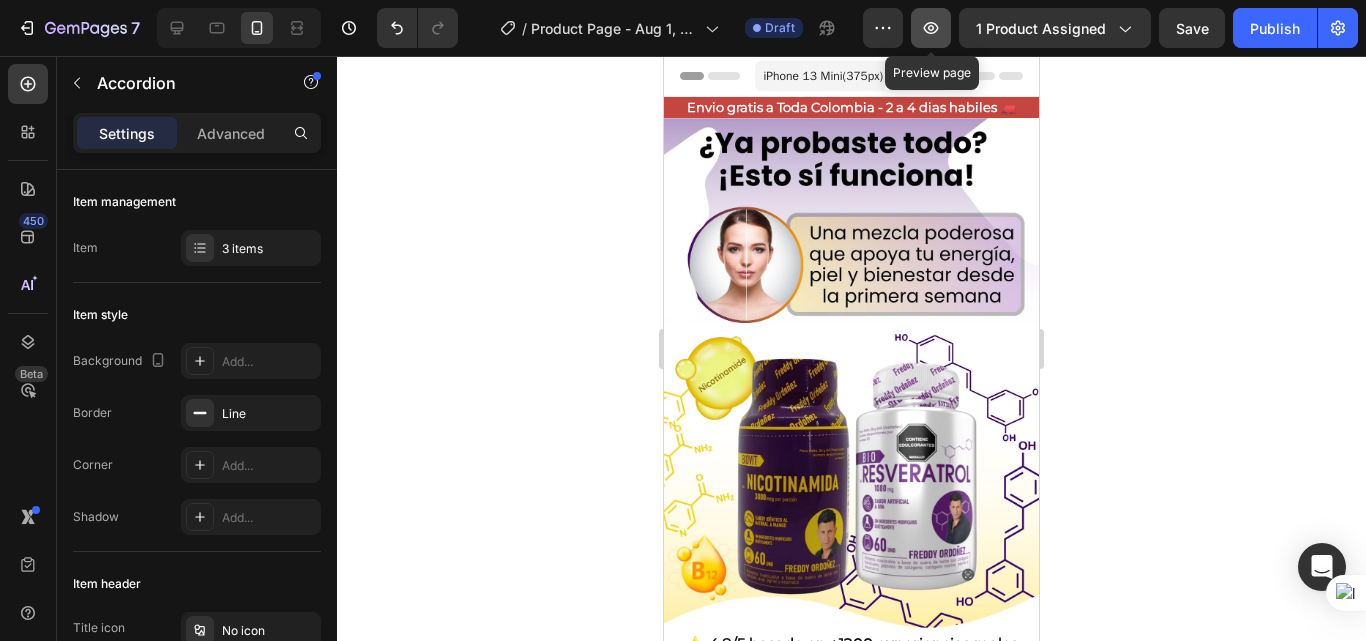 click 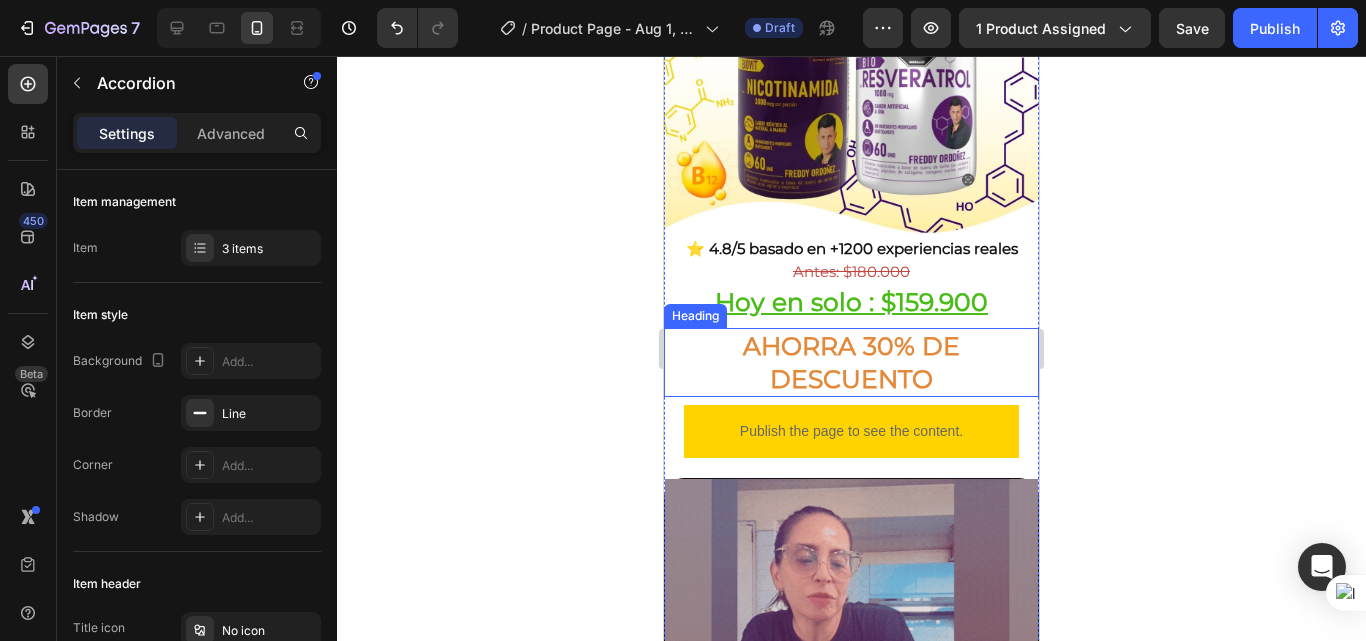 scroll, scrollTop: 400, scrollLeft: 0, axis: vertical 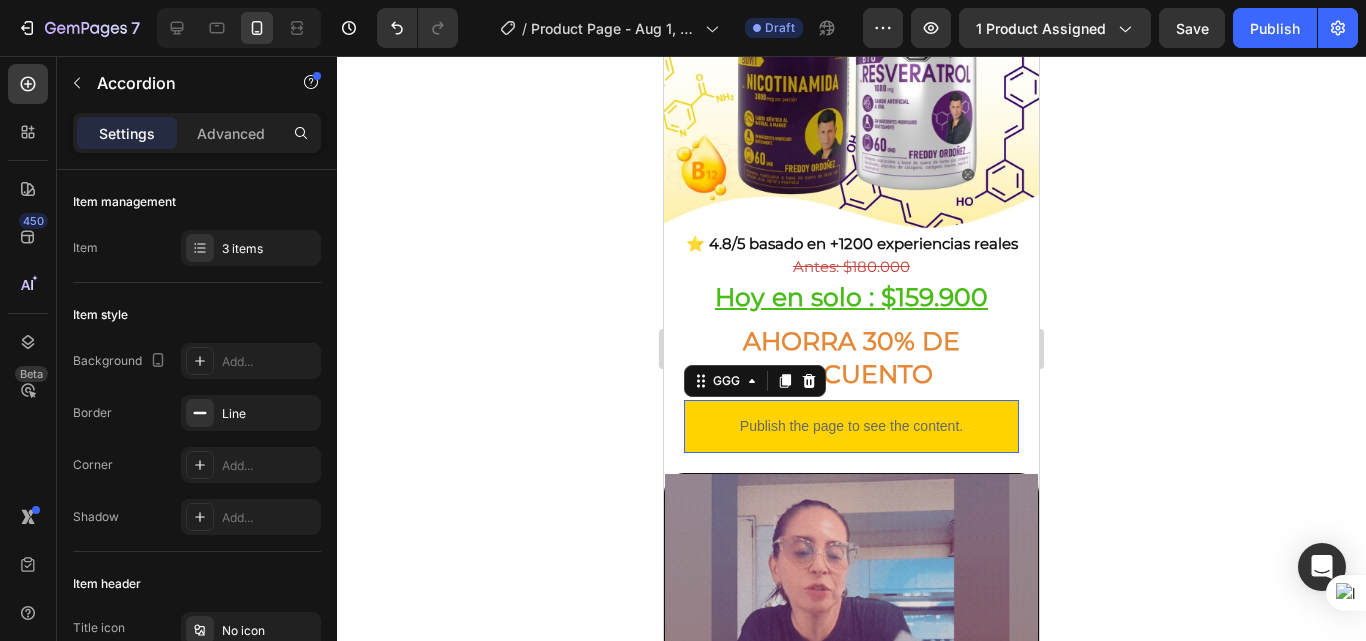 click on "Publish the page to see the content." at bounding box center (851, 426) 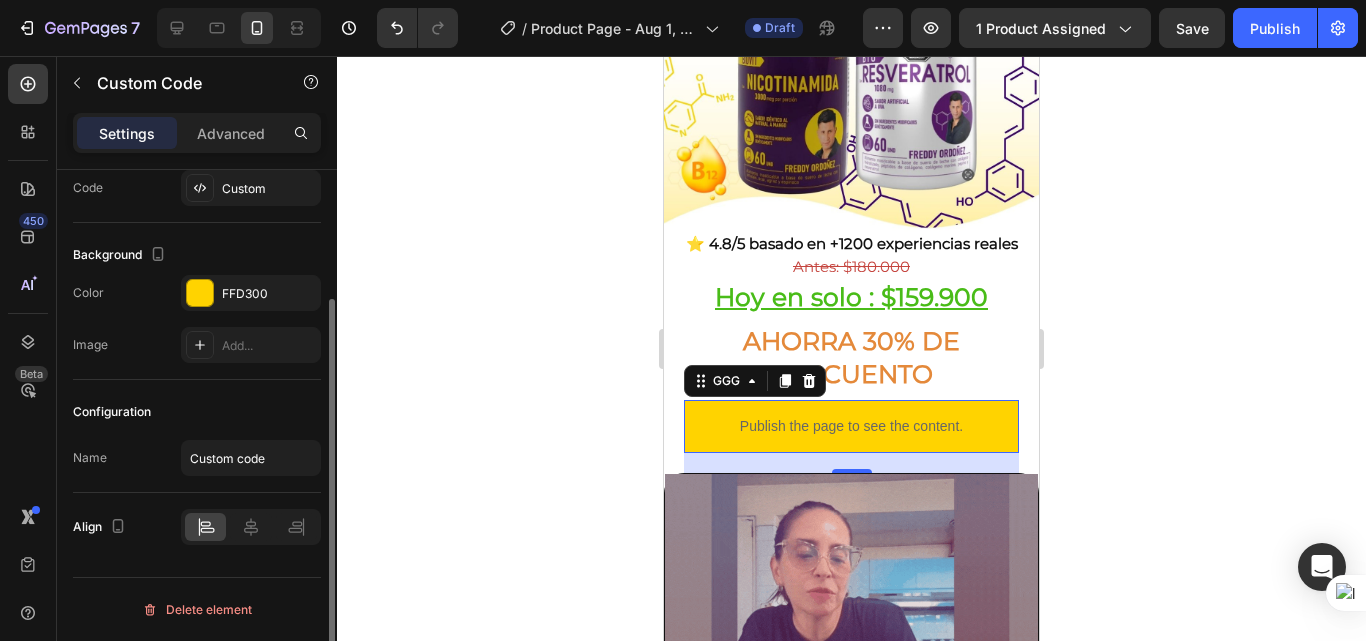 scroll, scrollTop: 69, scrollLeft: 0, axis: vertical 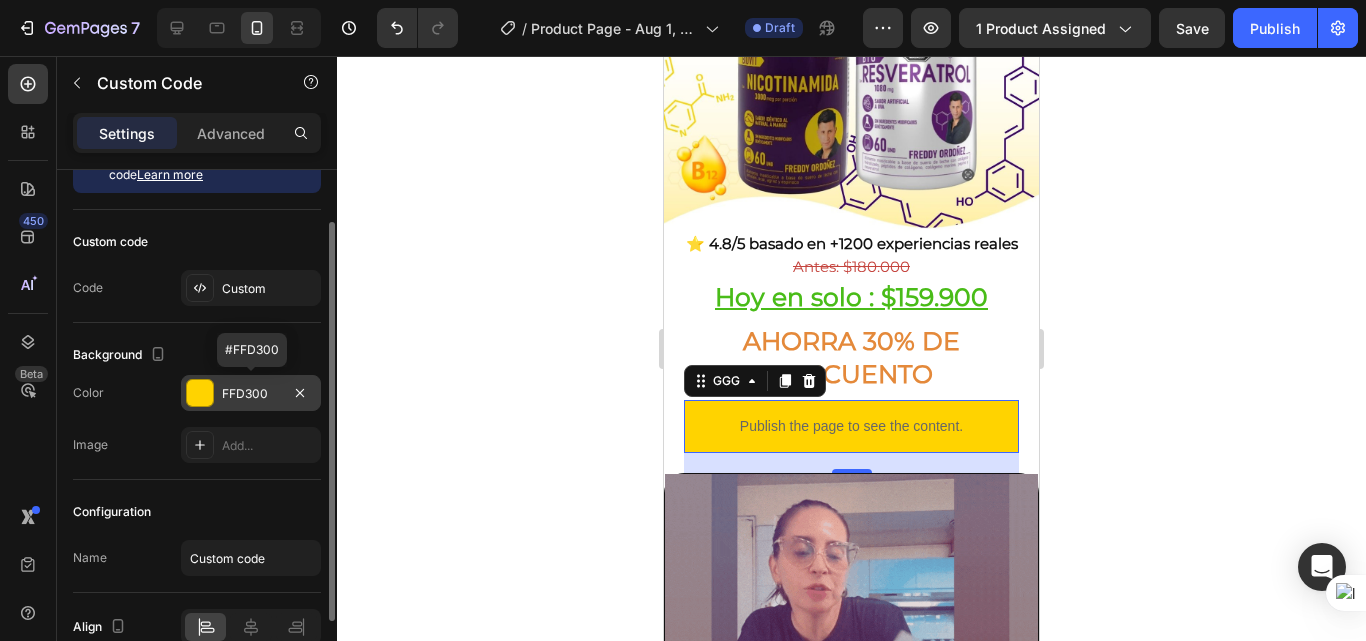 click at bounding box center (200, 393) 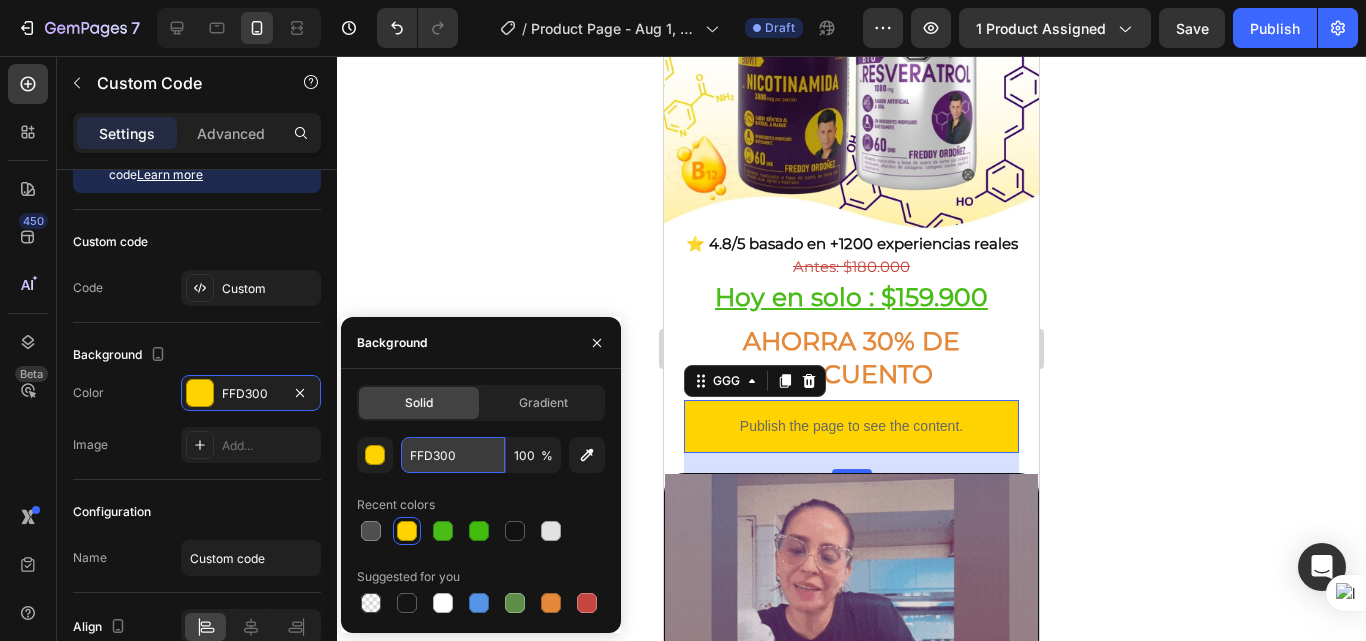 click on "FFD300" at bounding box center [453, 455] 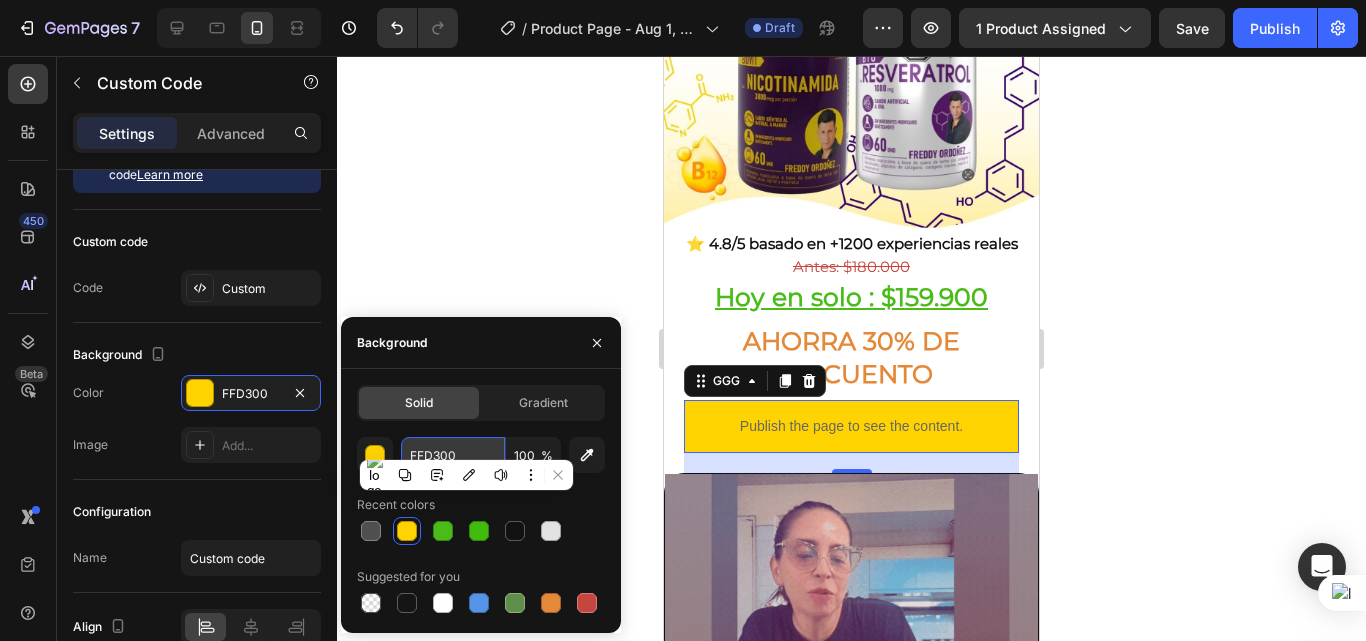 paste on "#2f1433" 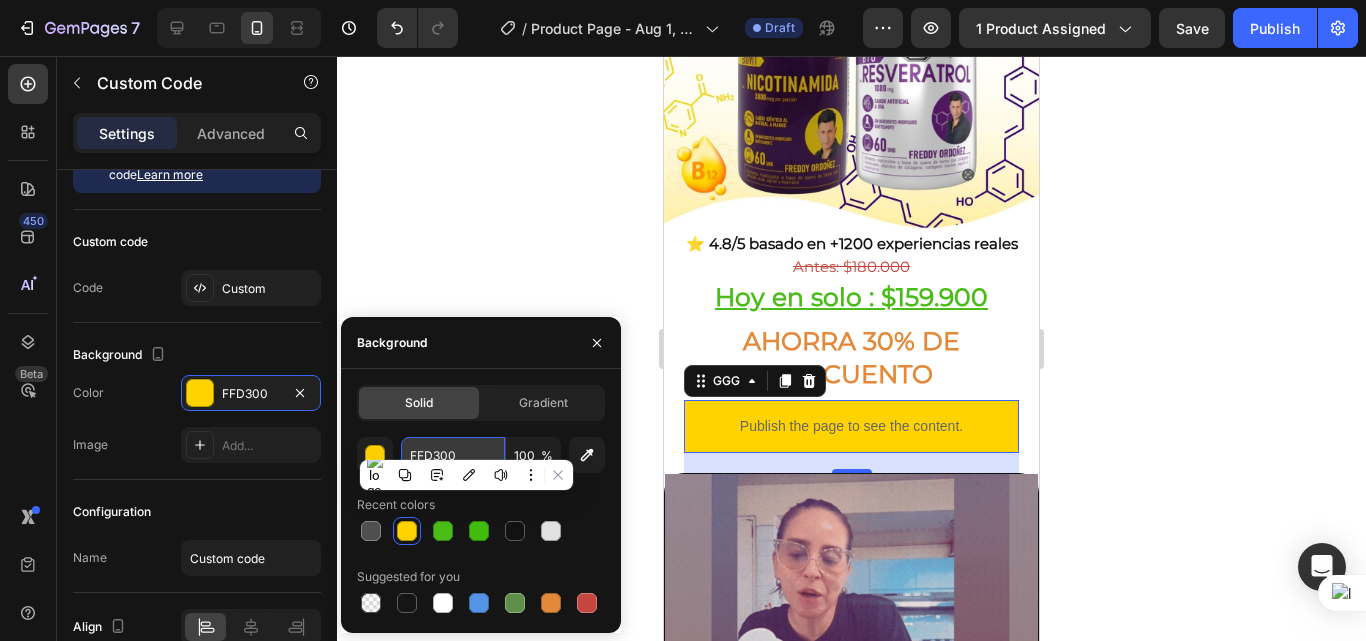 type on "#2f1433" 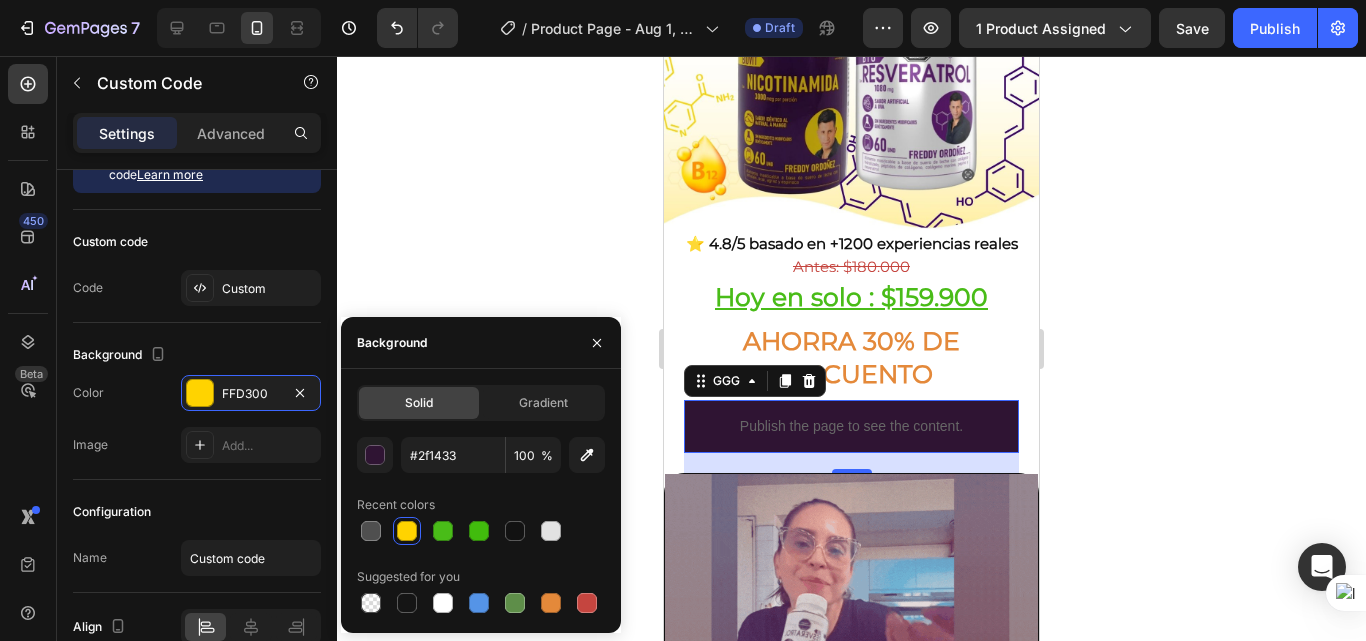 click 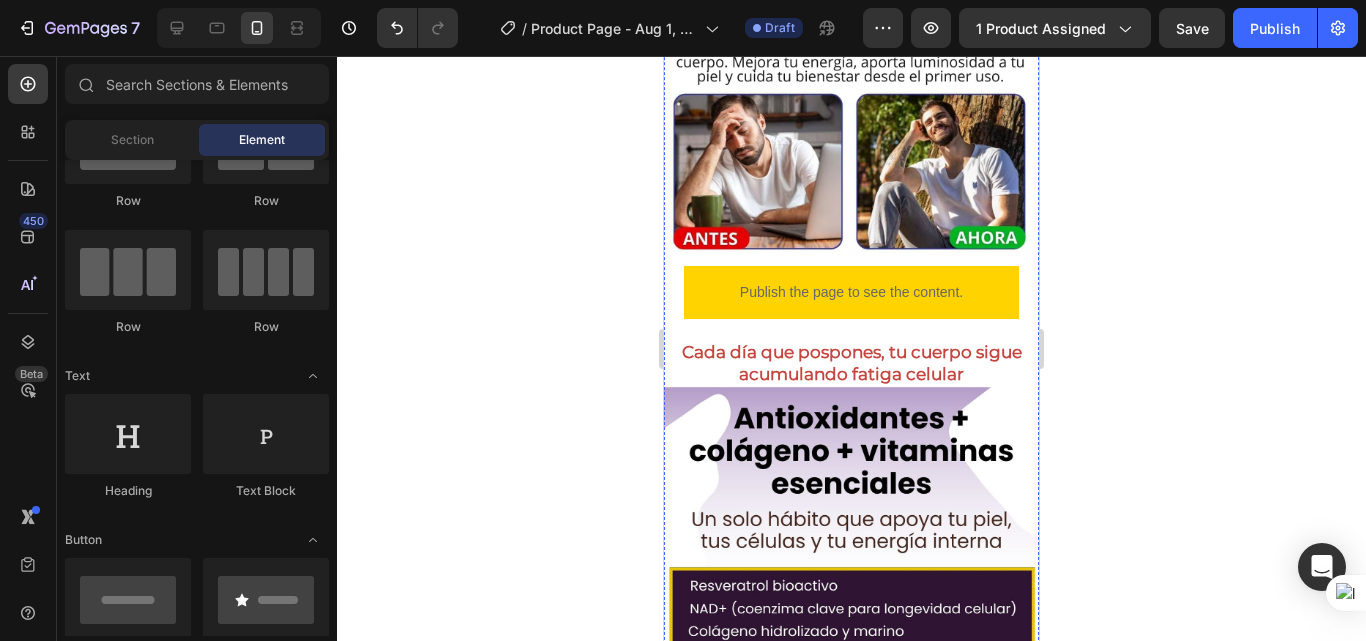 scroll, scrollTop: 1600, scrollLeft: 0, axis: vertical 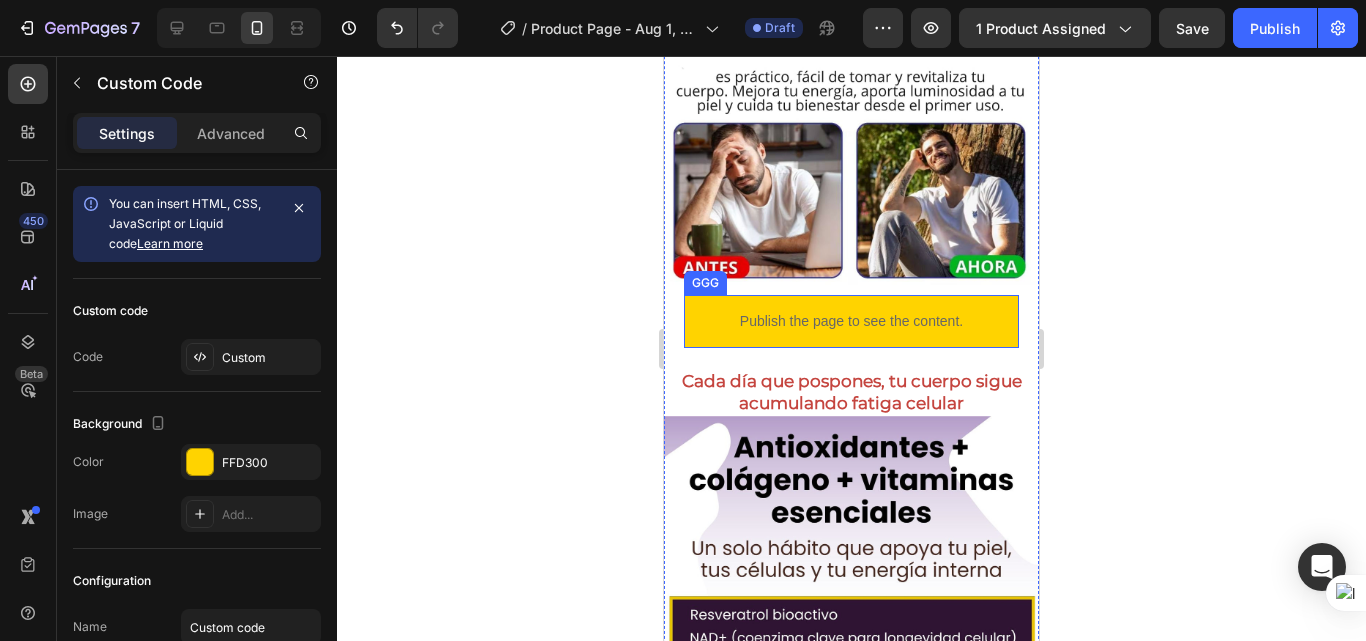 click on "Publish the page to see the content." at bounding box center (851, 321) 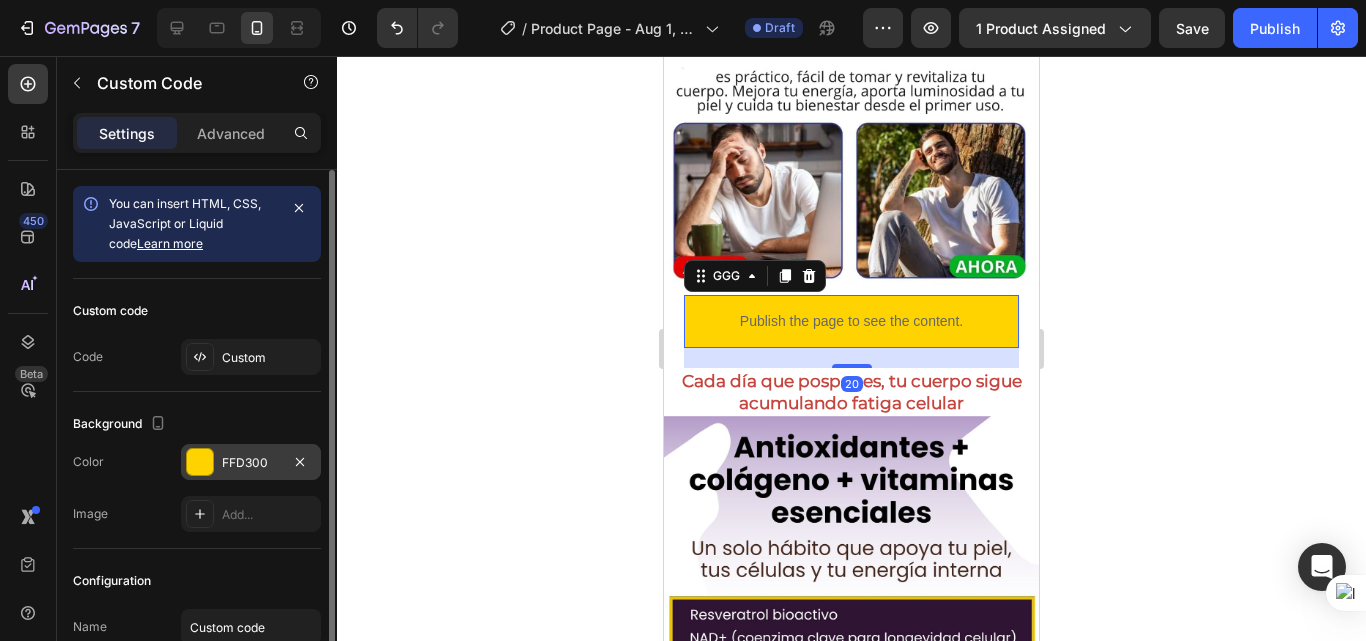 click on "FFD300" at bounding box center (251, 463) 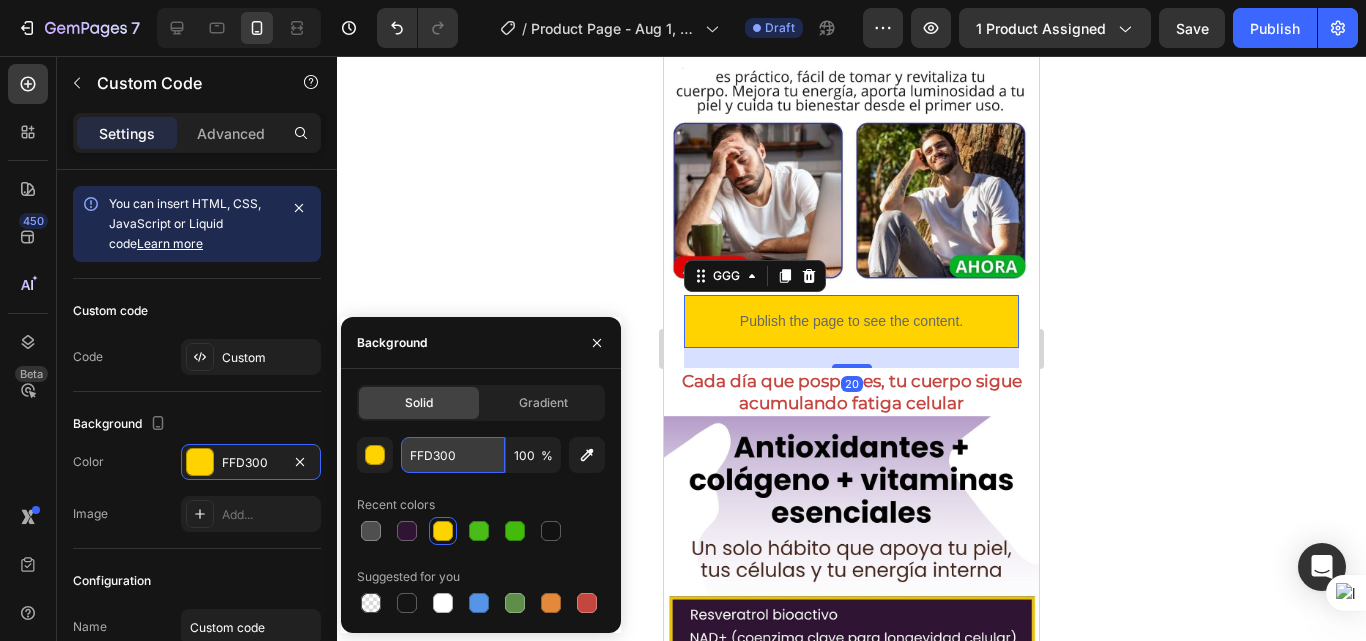 click on "FFD300" at bounding box center (453, 455) 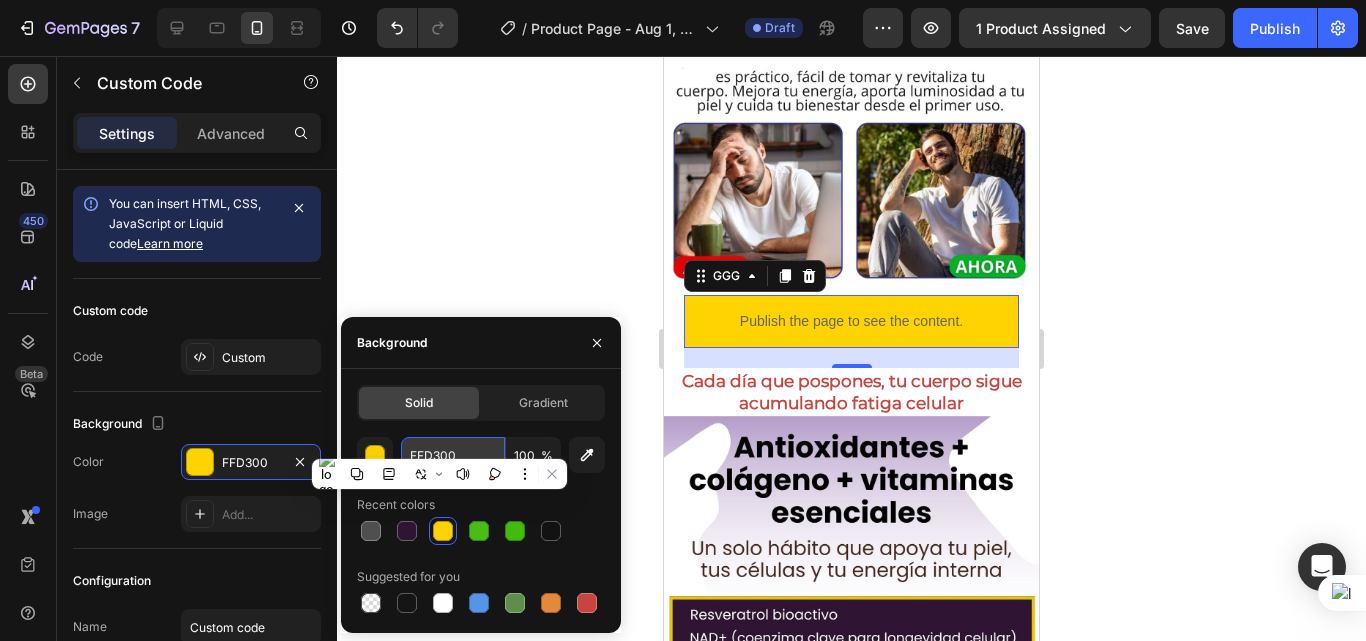 paste on "#2f1433" 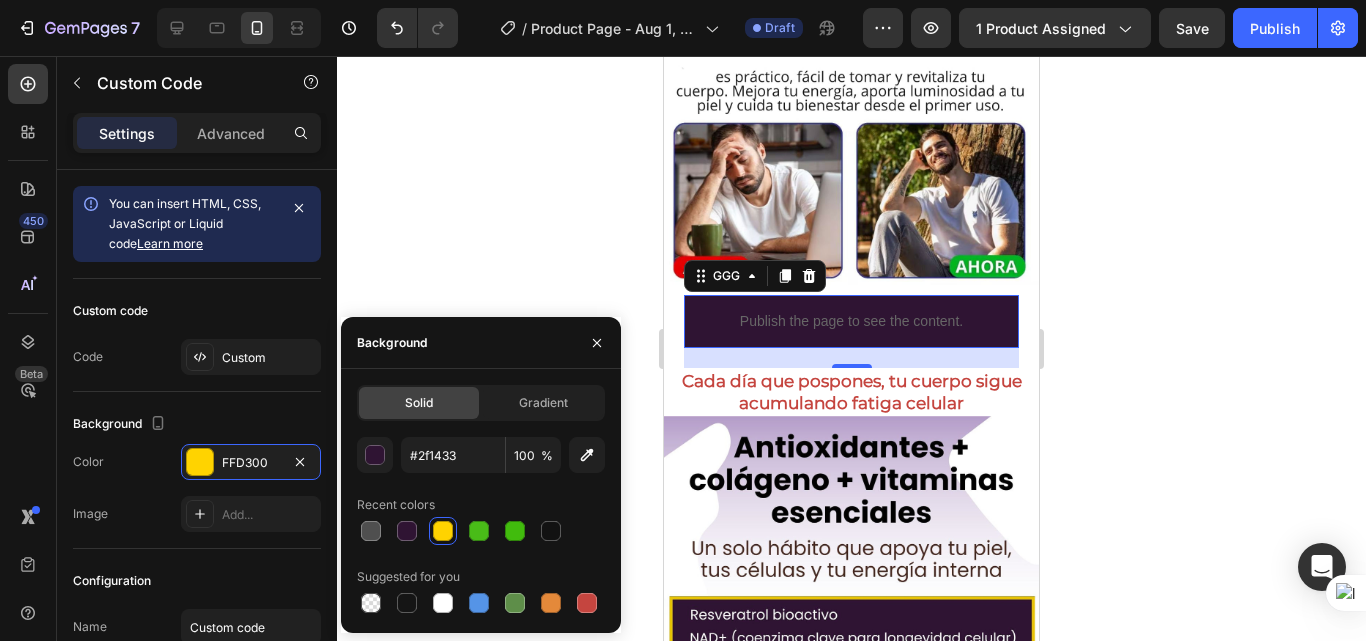 click 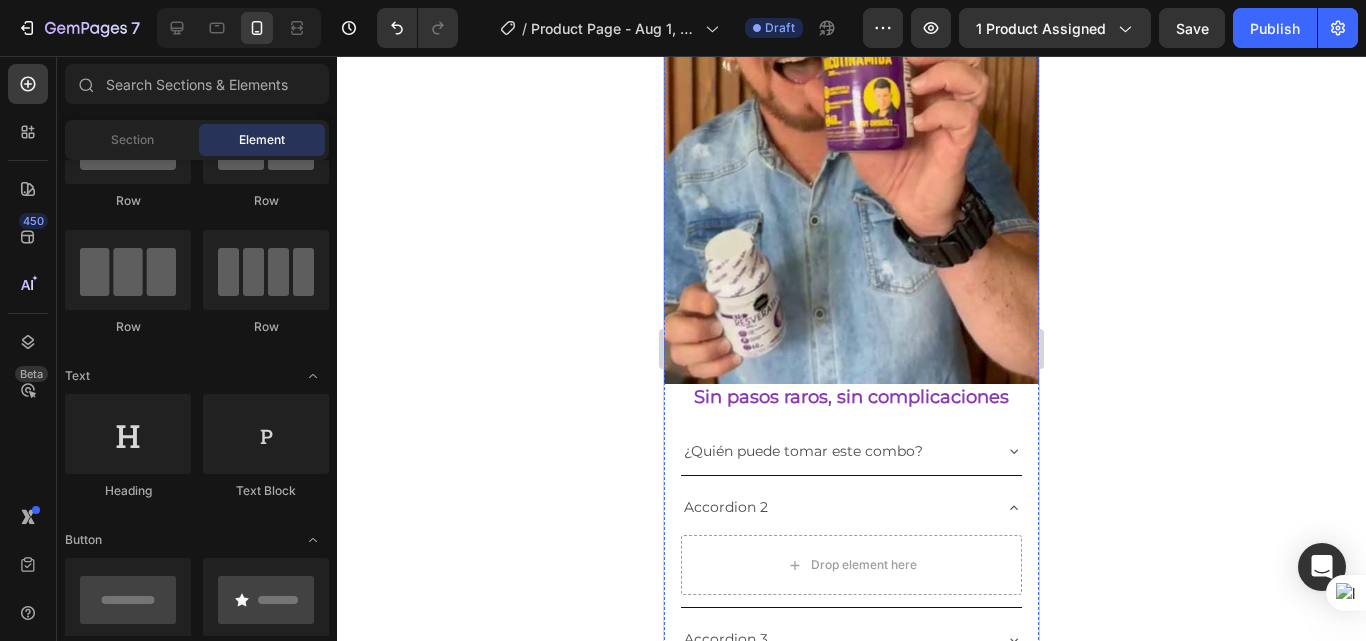 scroll, scrollTop: 3500, scrollLeft: 0, axis: vertical 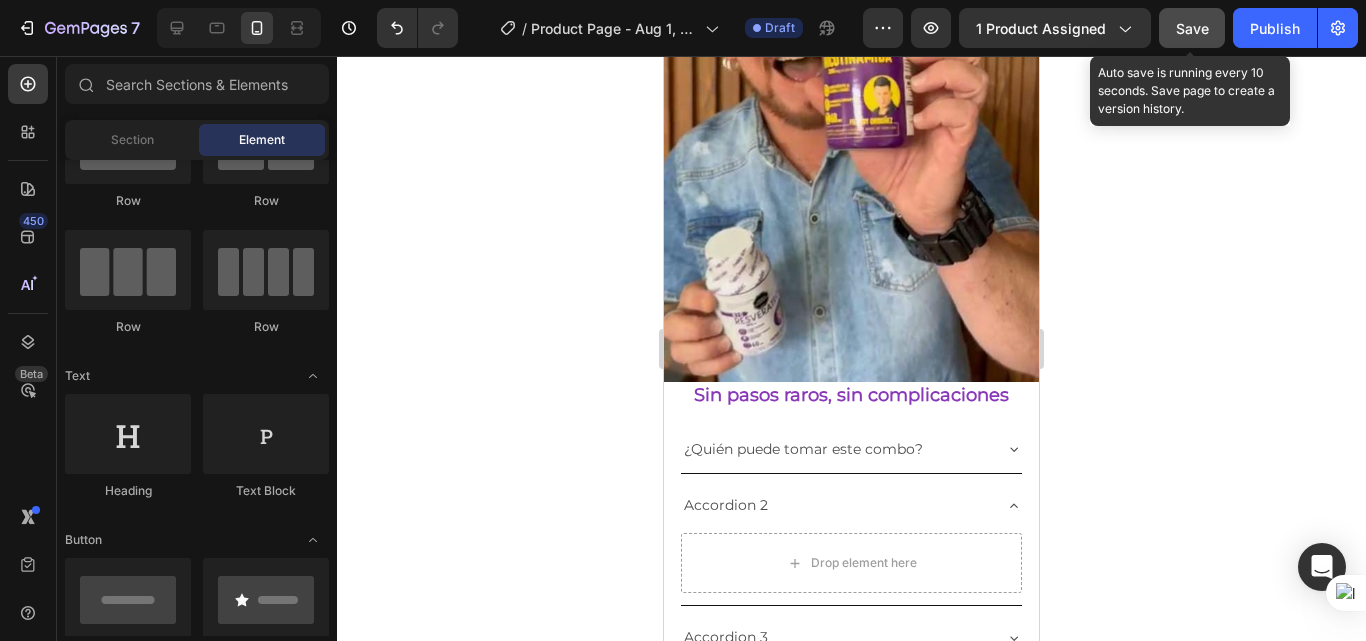 click on "Save" at bounding box center [1192, 28] 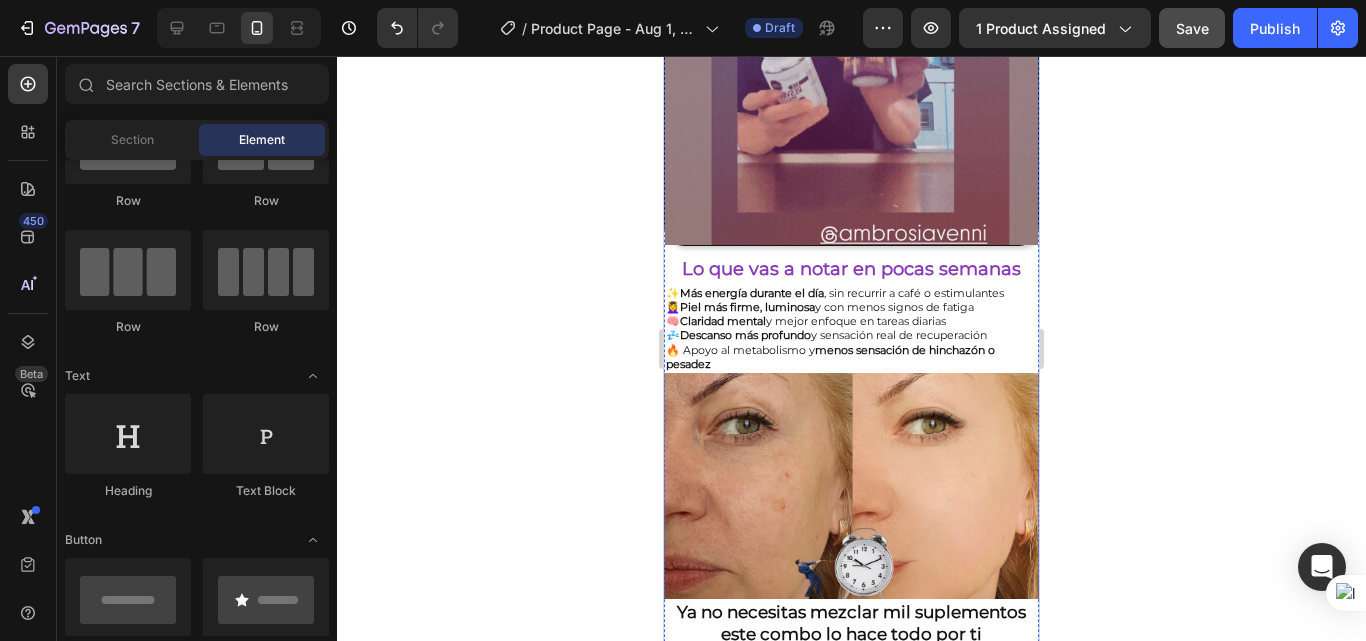 scroll, scrollTop: 1000, scrollLeft: 0, axis: vertical 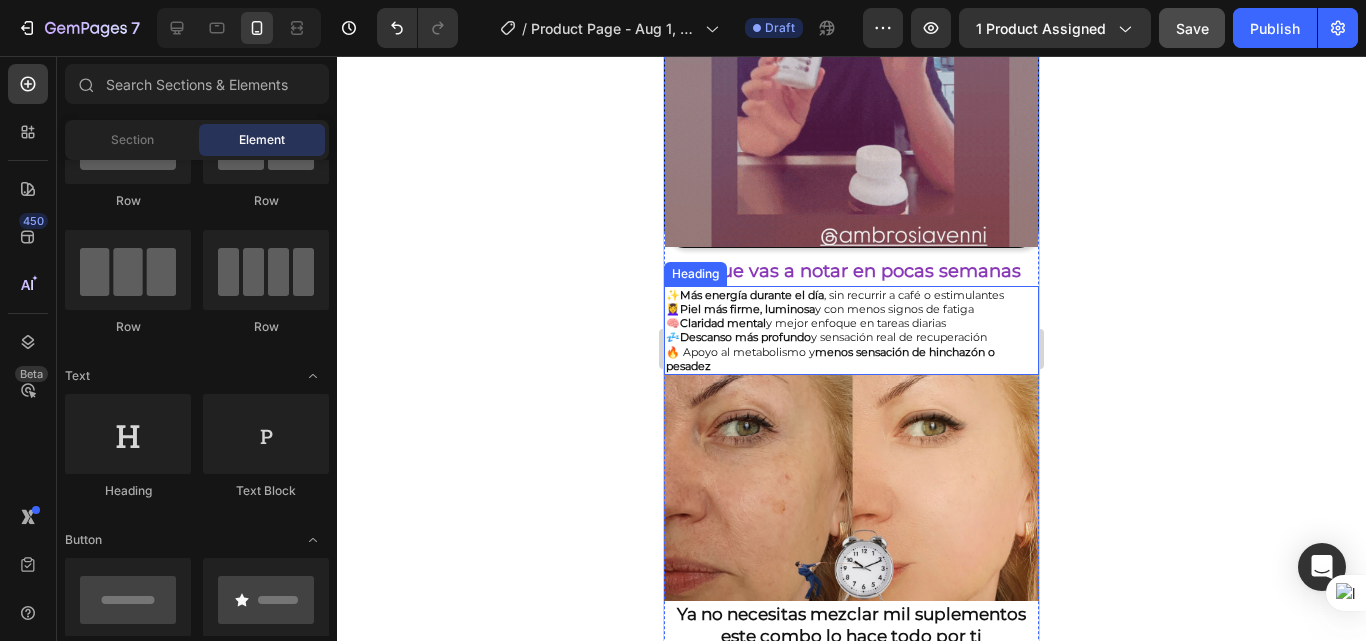 click on "✨  Más energía durante el día , sin recurrir a café o estimulantes  💆‍♀️  Piel más firme, luminosa  y con menos signos de fatiga  🧠  Claridad mental  y mejor enfoque en tareas diarias  💤  Descanso más profundo  y sensación real de recuperación  🔥 Apoyo al metabolismo y  menos sensación de hinchazón o pesadez" at bounding box center (851, 331) 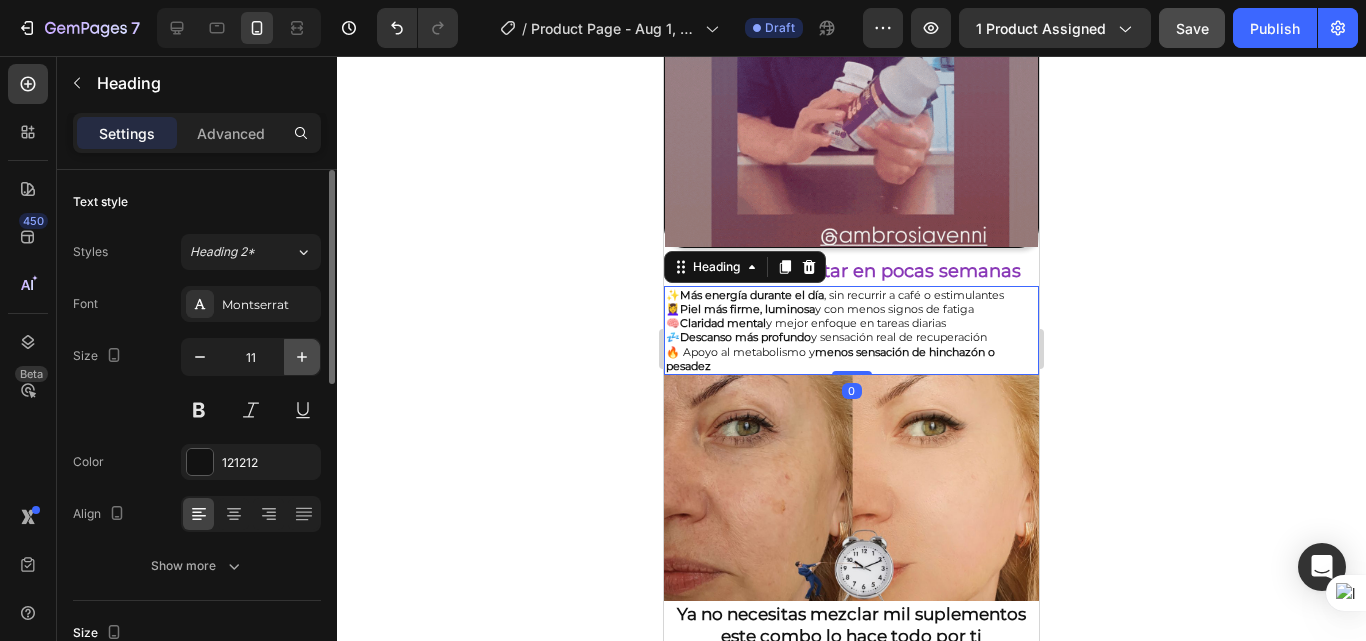 click 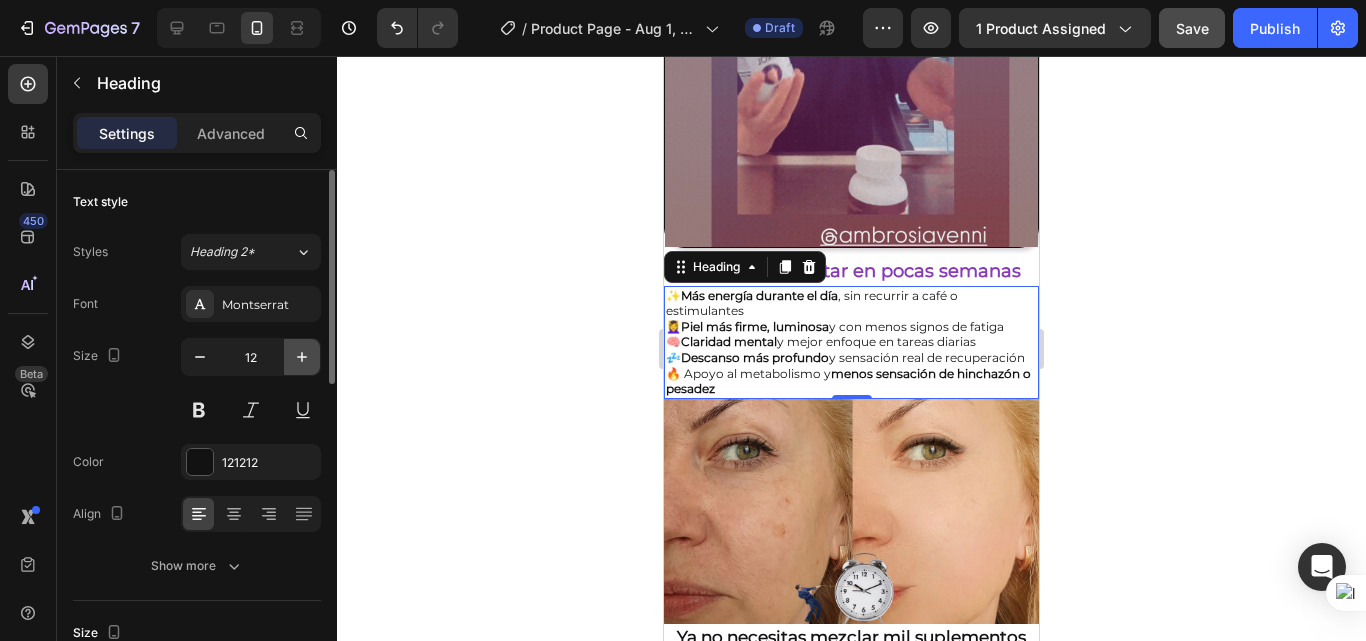 click 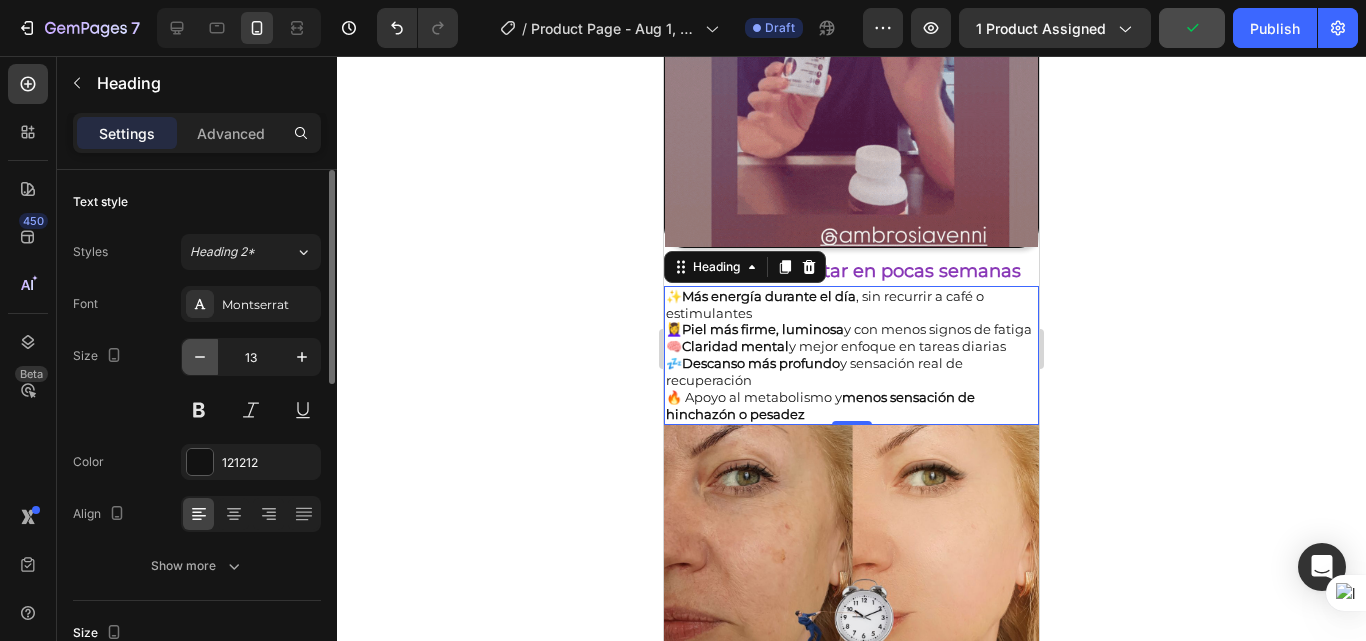 click 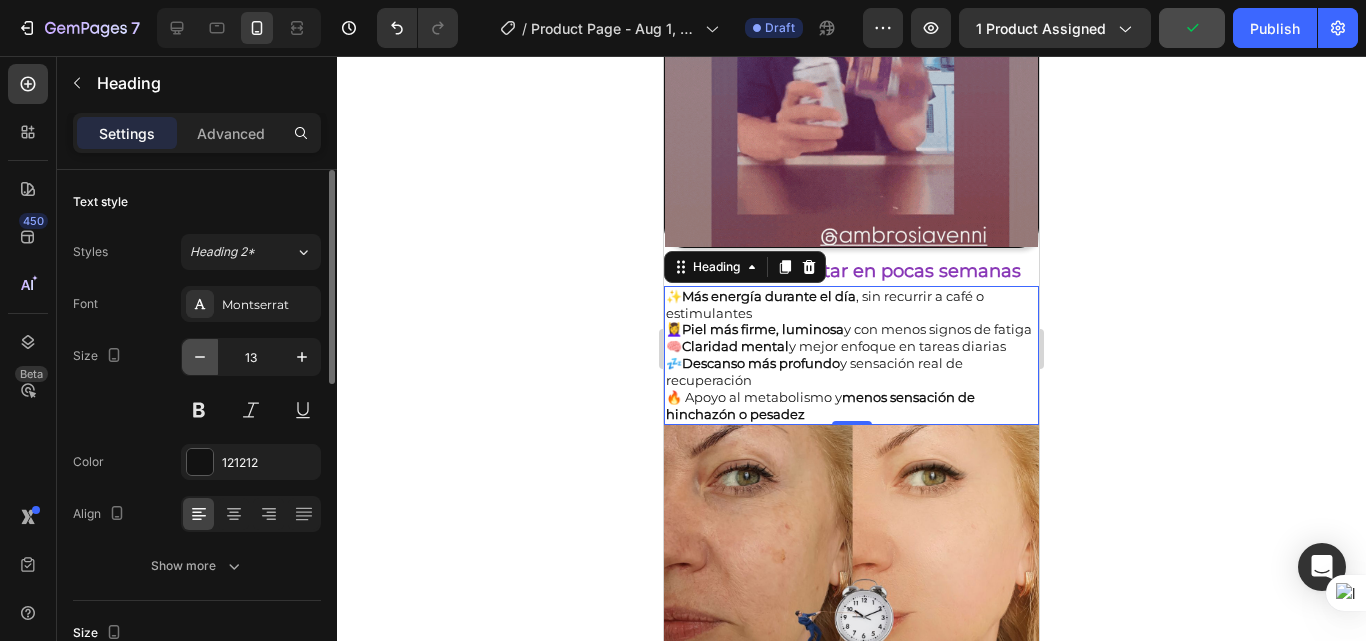 type on "12" 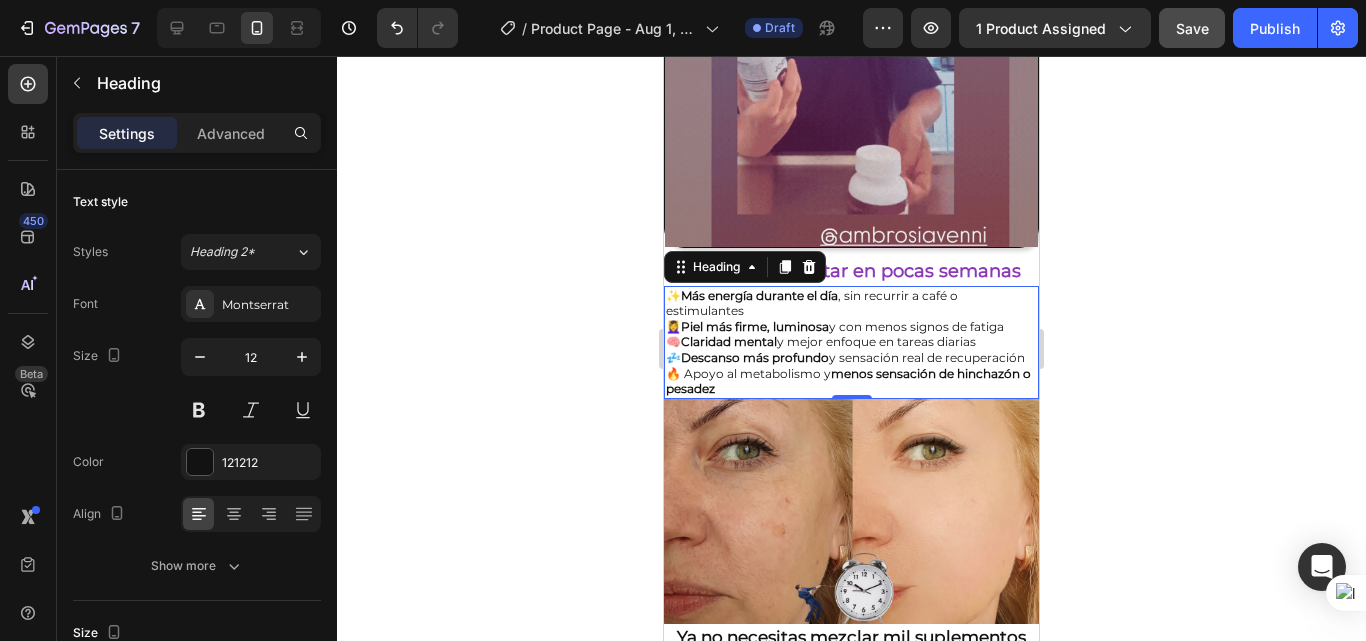 click 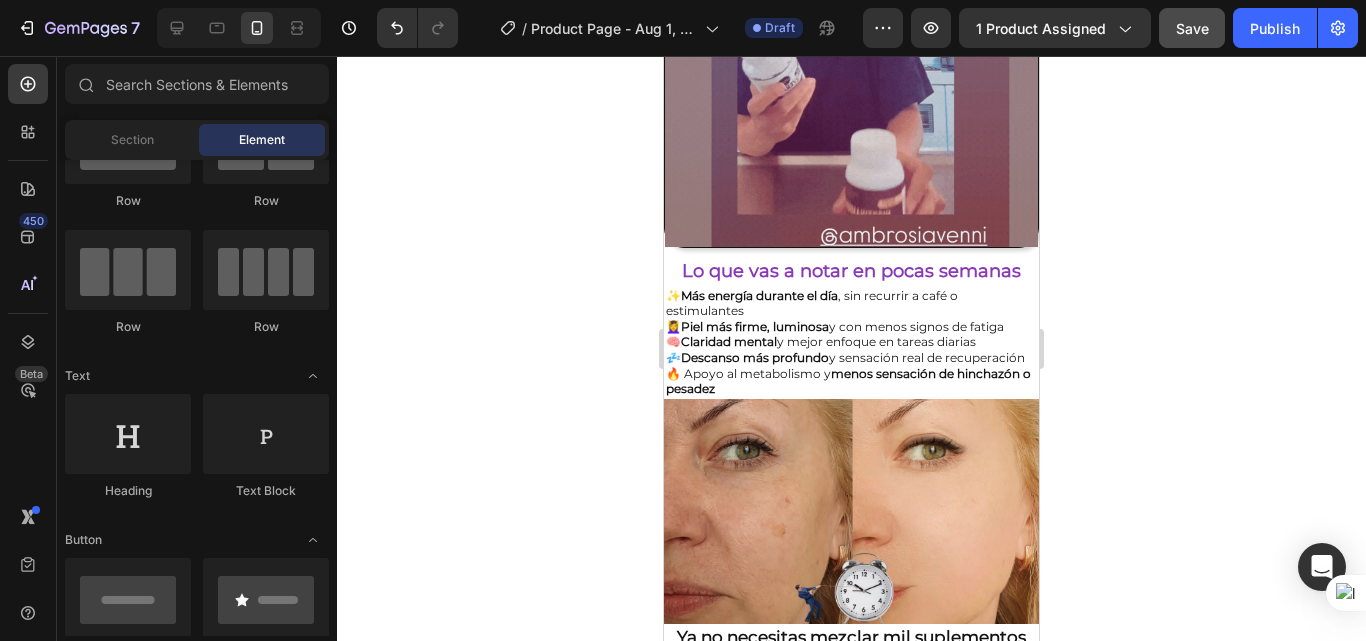 click on "✨  Más energía durante el día , sin recurrir a café o estimulantes  💆‍♀️  Piel más firme, luminosa  y con menos signos de fatiga  🧠  Claridad mental  y mejor enfoque en tareas diarias  💤  Descanso más profundo  y sensación real de recuperación  🔥 Apoyo al metabolismo y  menos sensación de hinchazón o pesadez" at bounding box center [851, 342] 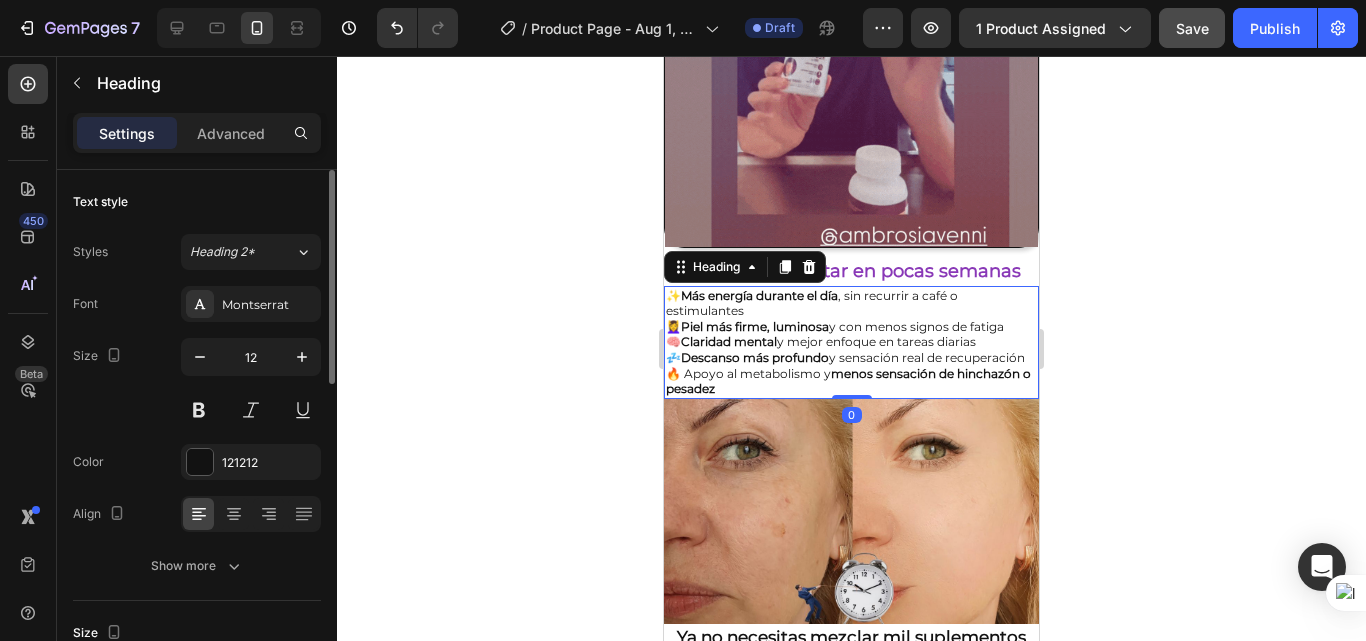 click on "Font Montserrat Size 12 Color 121212 Align Show more" at bounding box center (197, 435) 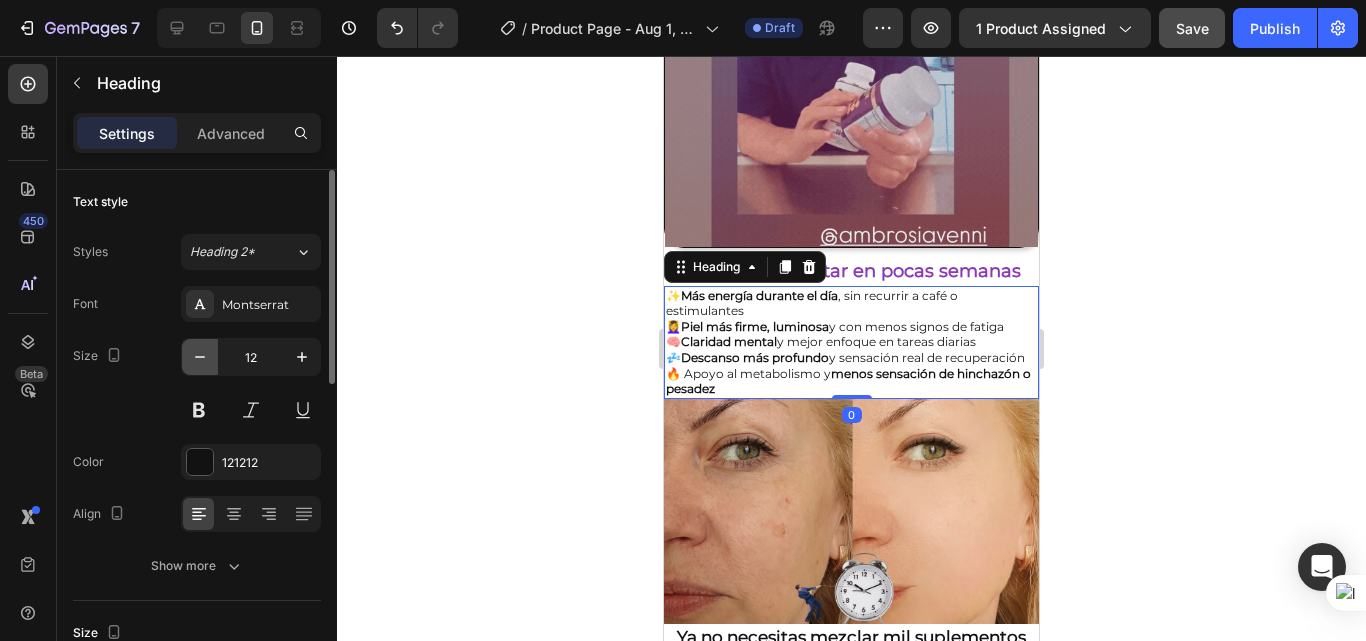 click 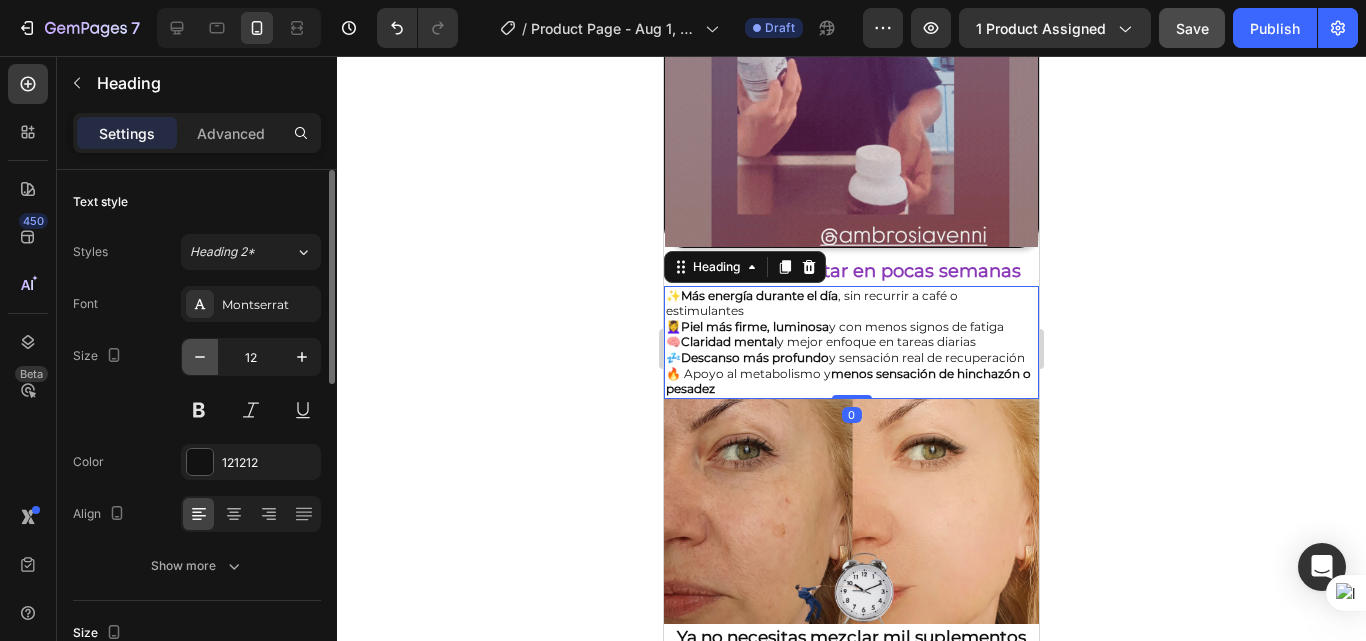 type on "11" 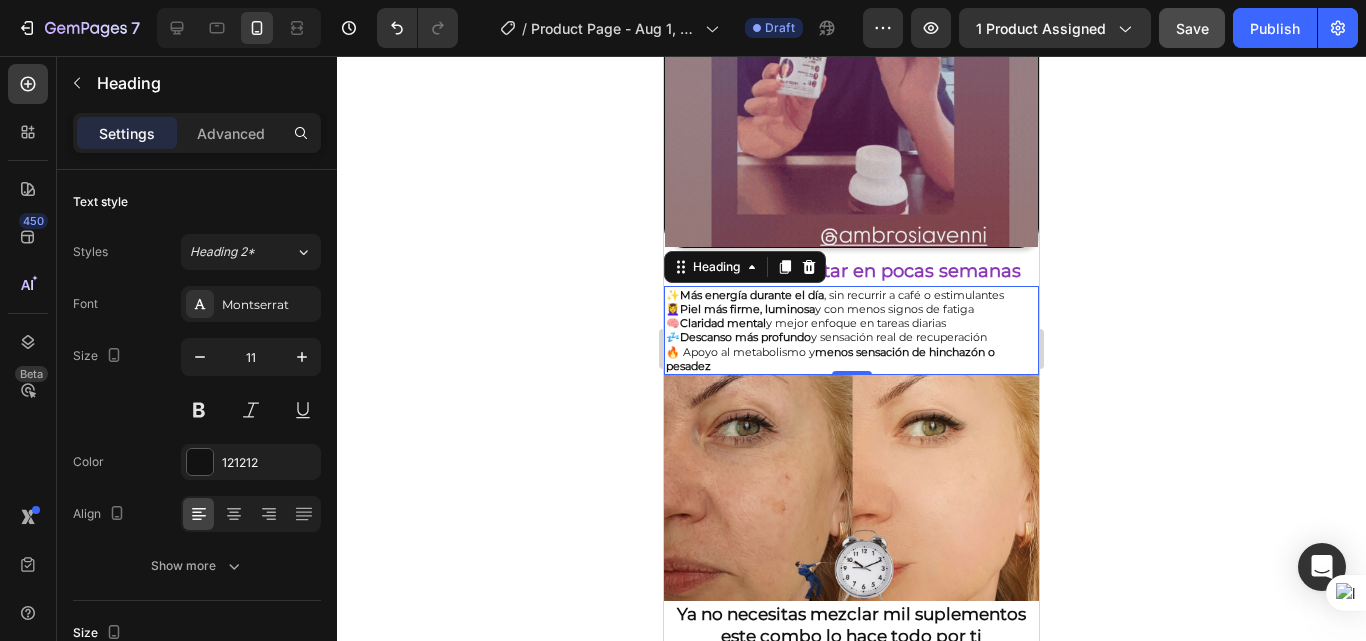 click 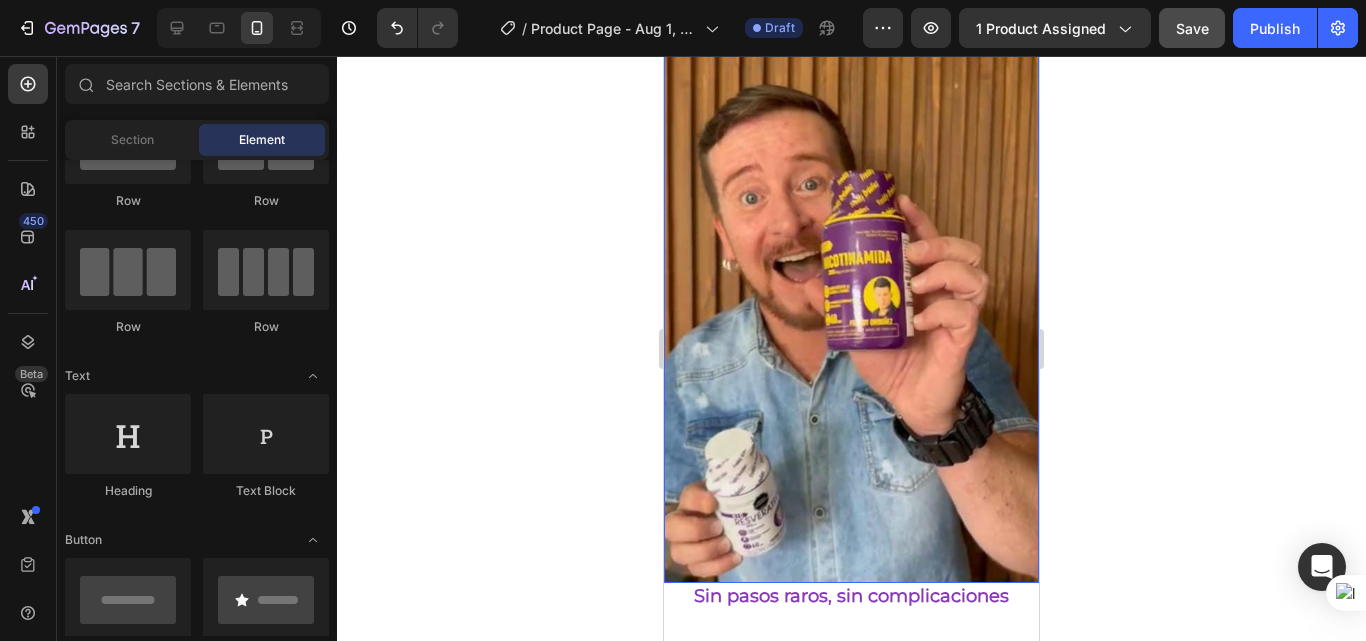 scroll, scrollTop: 3000, scrollLeft: 0, axis: vertical 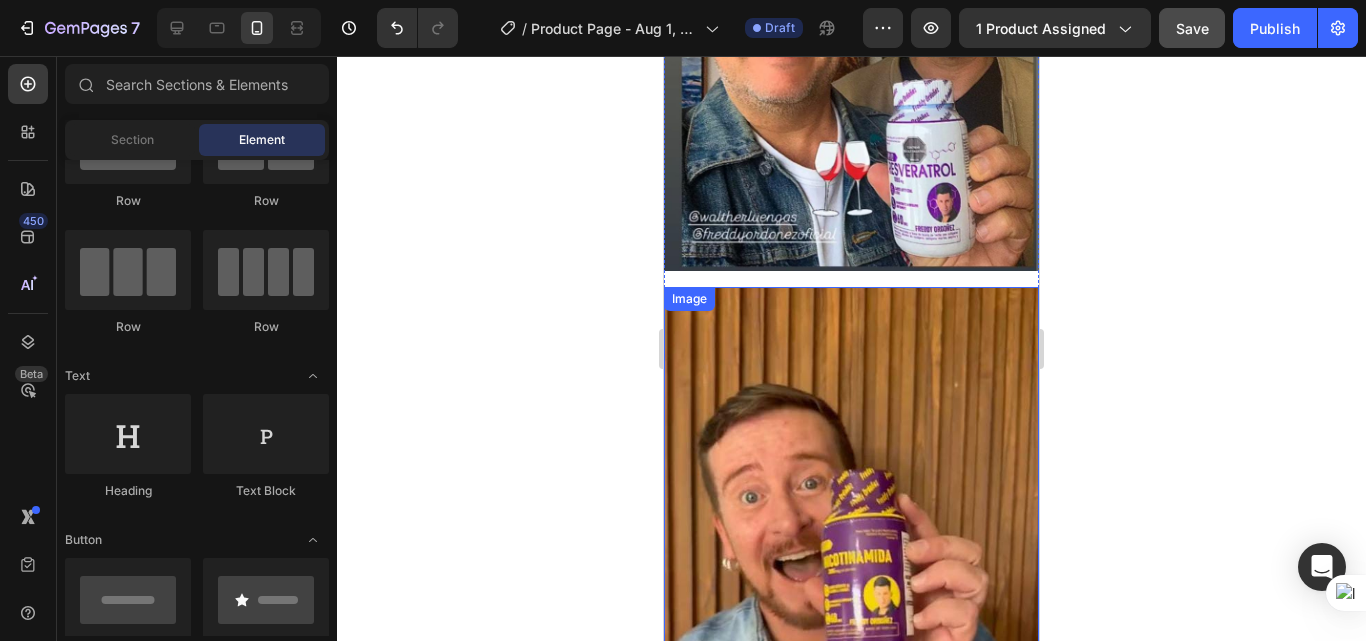 click at bounding box center [851, 585] 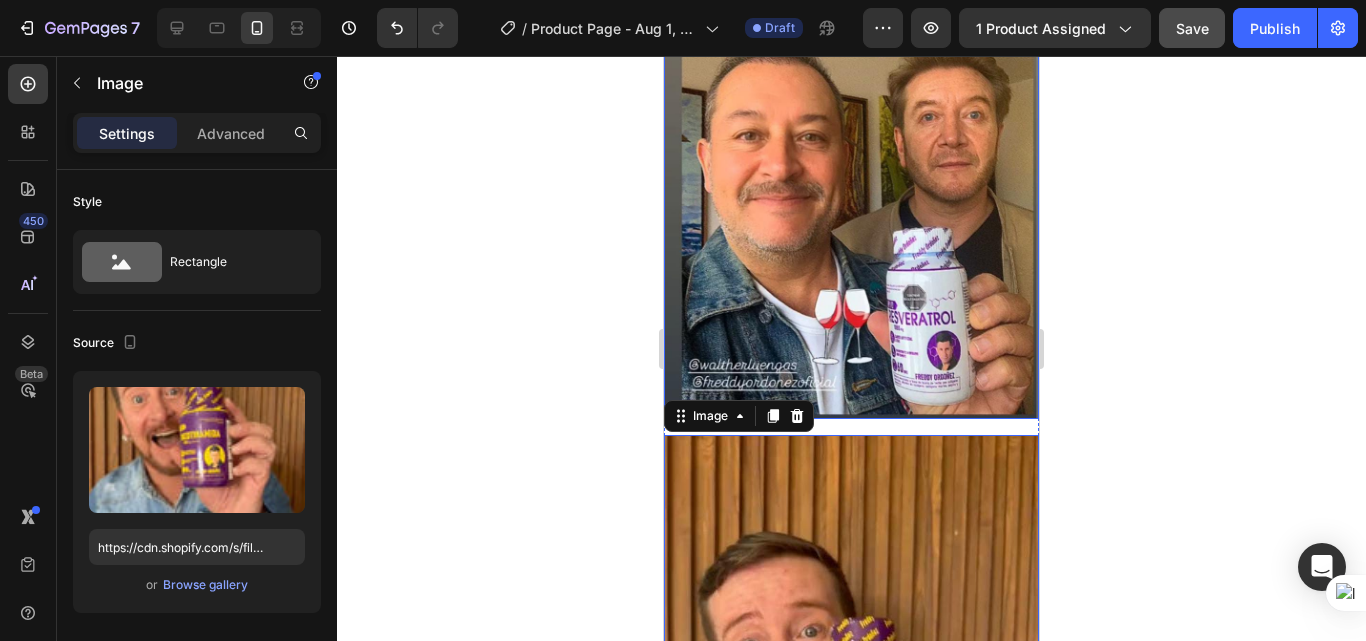 scroll, scrollTop: 2900, scrollLeft: 0, axis: vertical 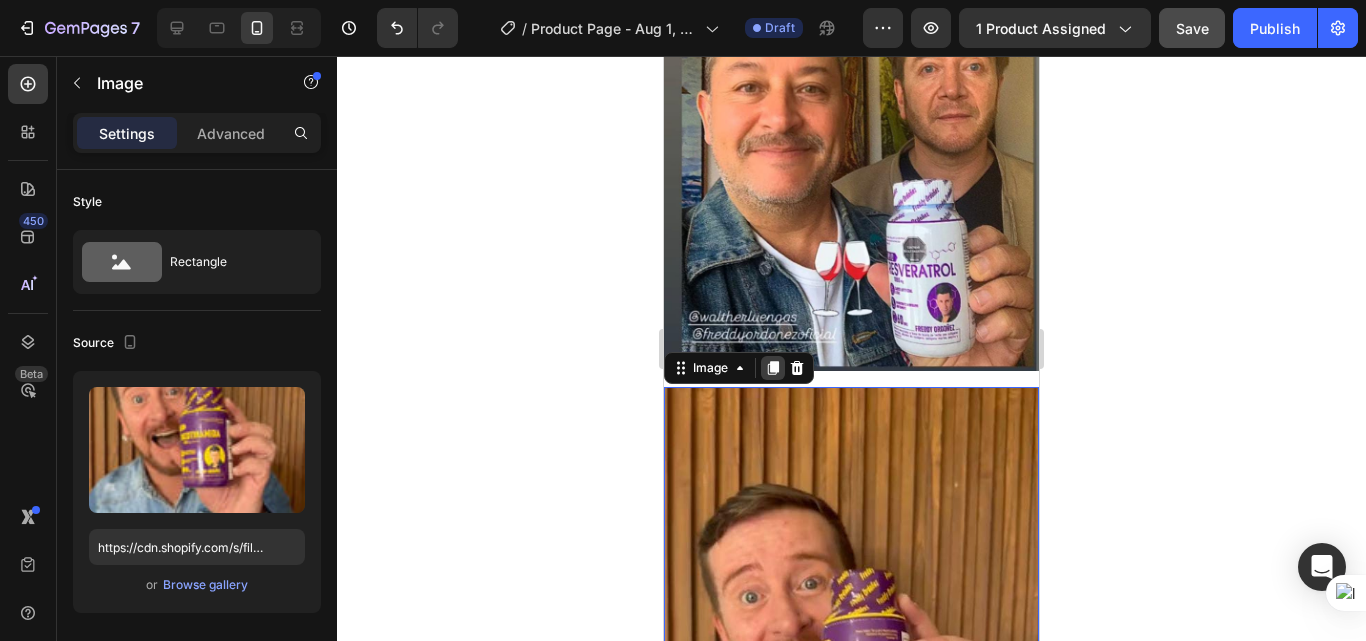click 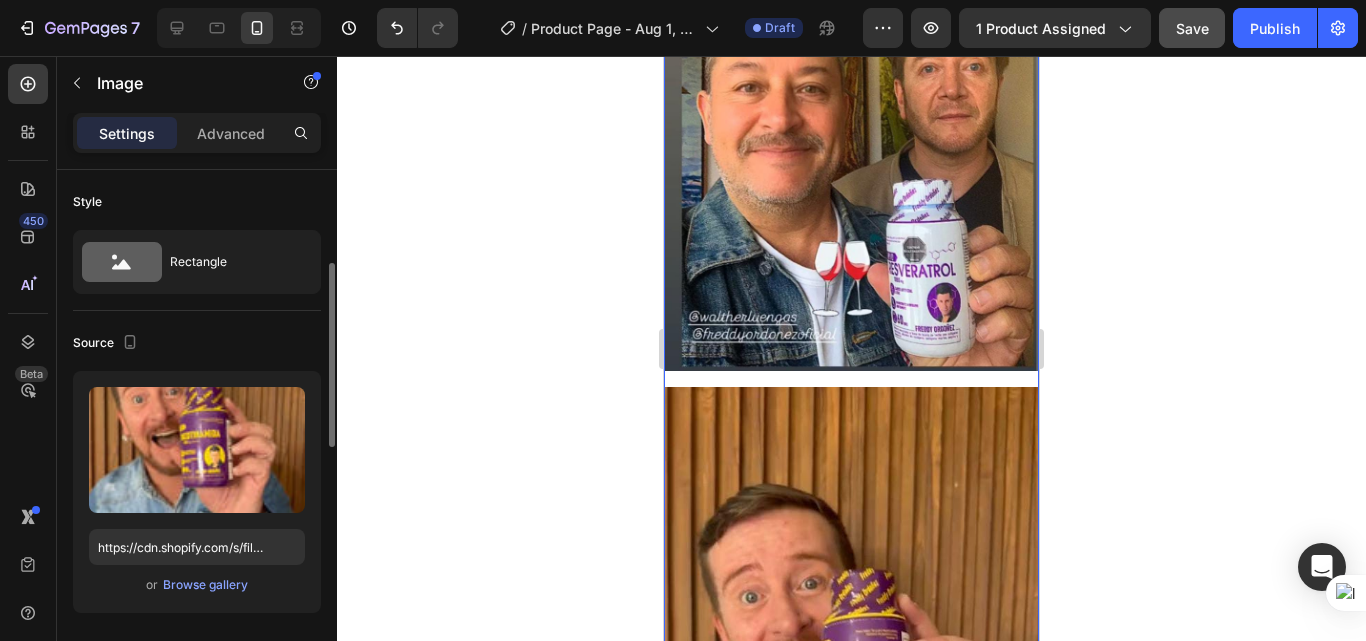 scroll, scrollTop: 69, scrollLeft: 0, axis: vertical 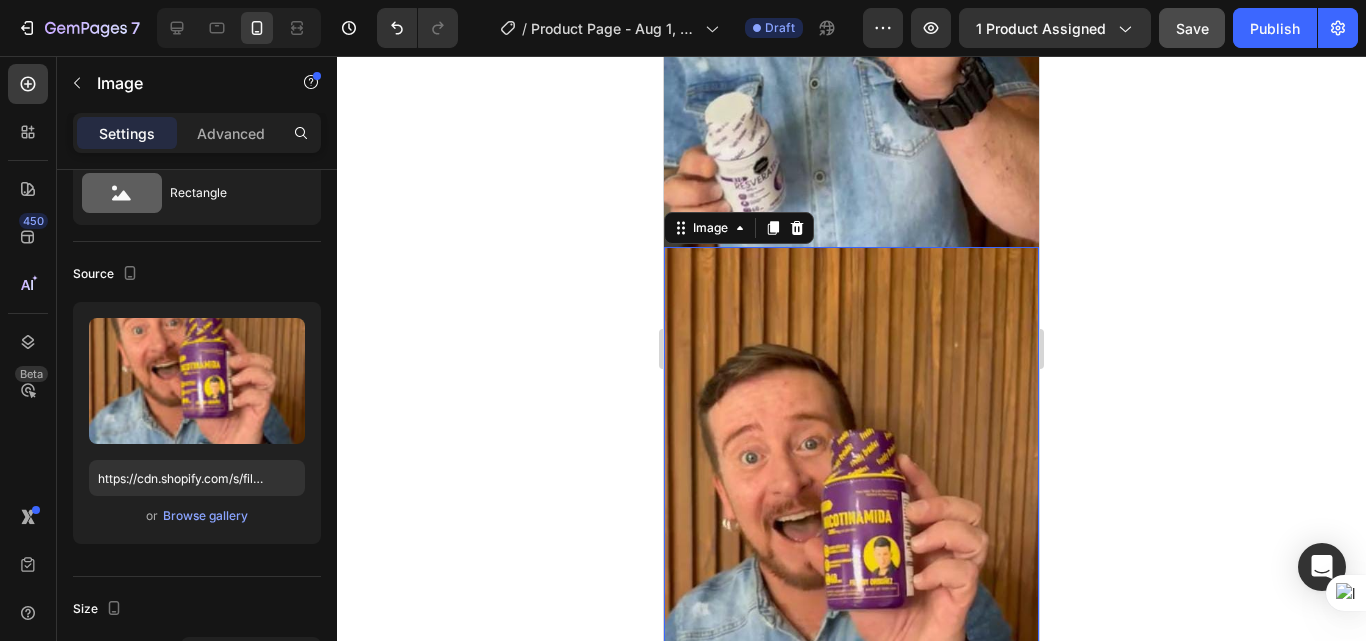 click at bounding box center (851, 545) 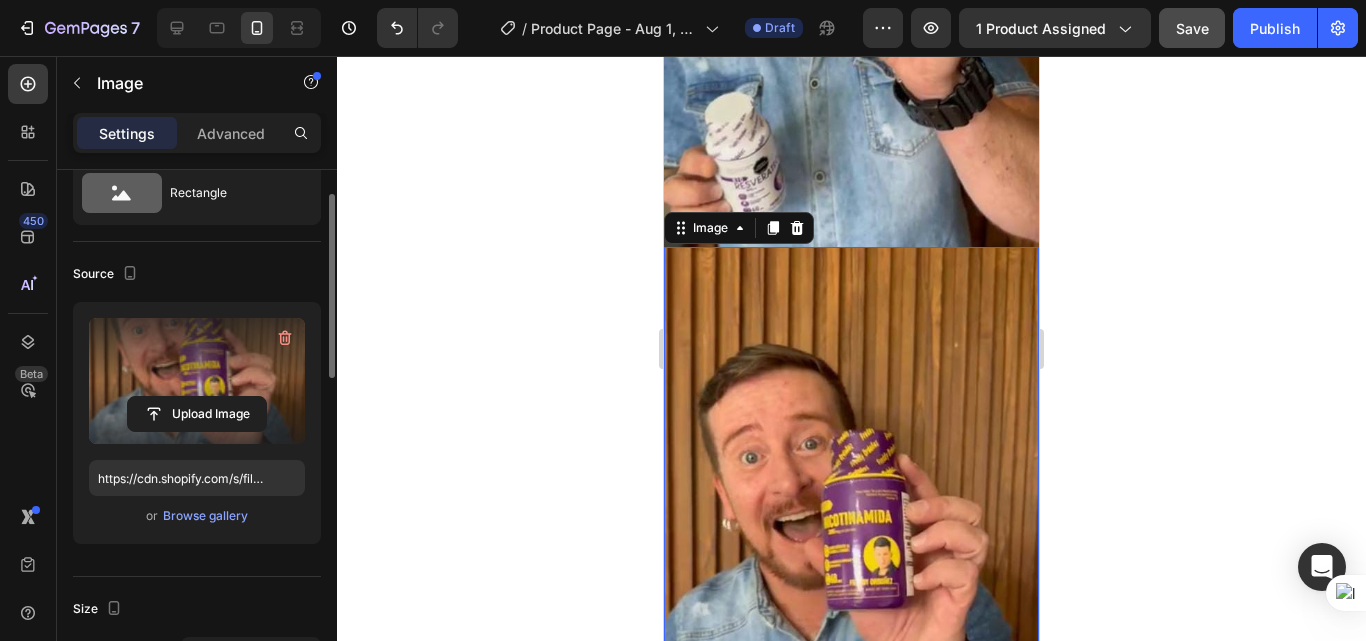 click at bounding box center (197, 381) 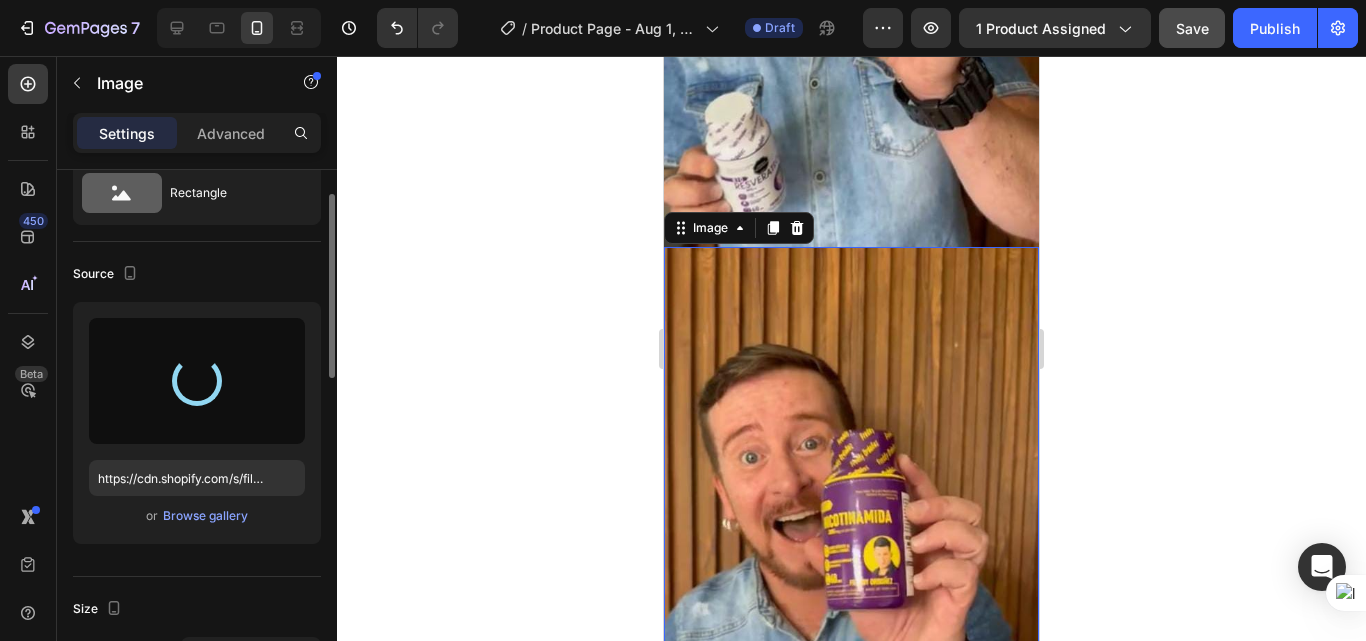 type on "https://cdn.shopify.com/s/files/1/0618/7732/1833/files/gempages_578086084060119568-0fa11945-b016-4c9a-95ca-ea97a2510f72.jpg" 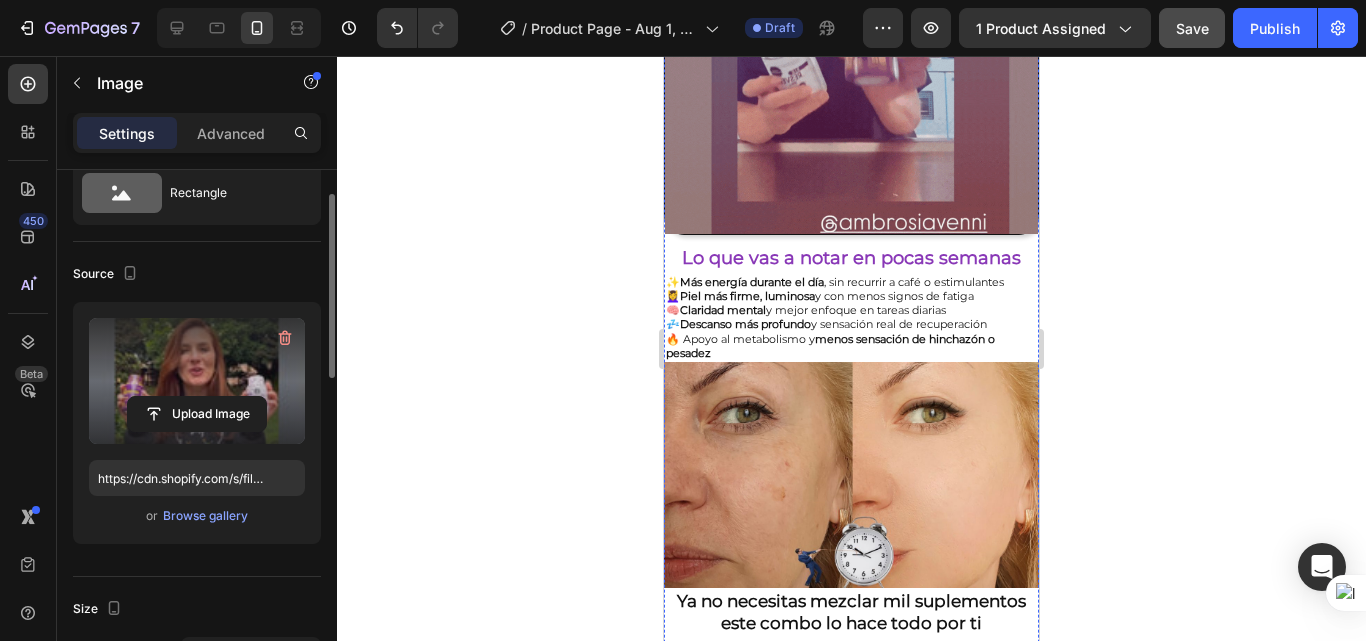 scroll, scrollTop: 1000, scrollLeft: 0, axis: vertical 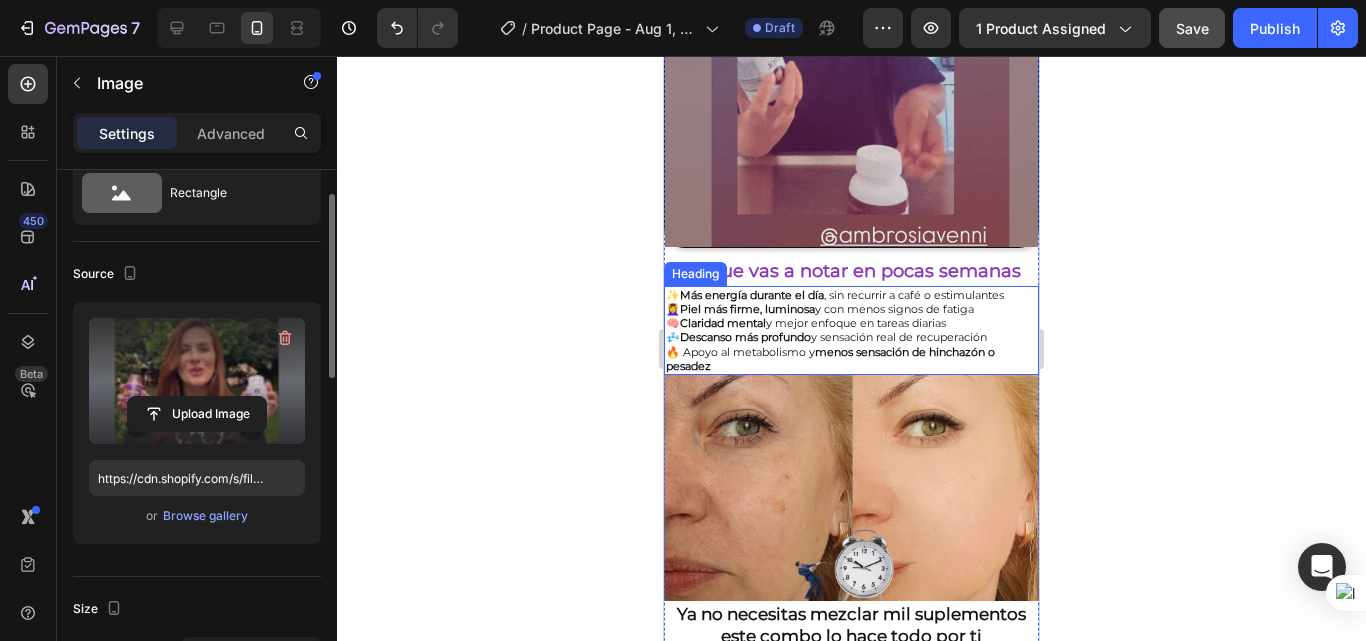 click on "✨  Más energía durante el día , sin recurrir a café o estimulantes  💆‍♀️  Piel más firme, luminosa  y con menos signos de fatiga  🧠  Claridad mental  y mejor enfoque en tareas diarias  💤  Descanso más profundo  y sensación real de recuperación  🔥 Apoyo al metabolismo y  menos sensación de hinchazón o pesadez" at bounding box center (851, 331) 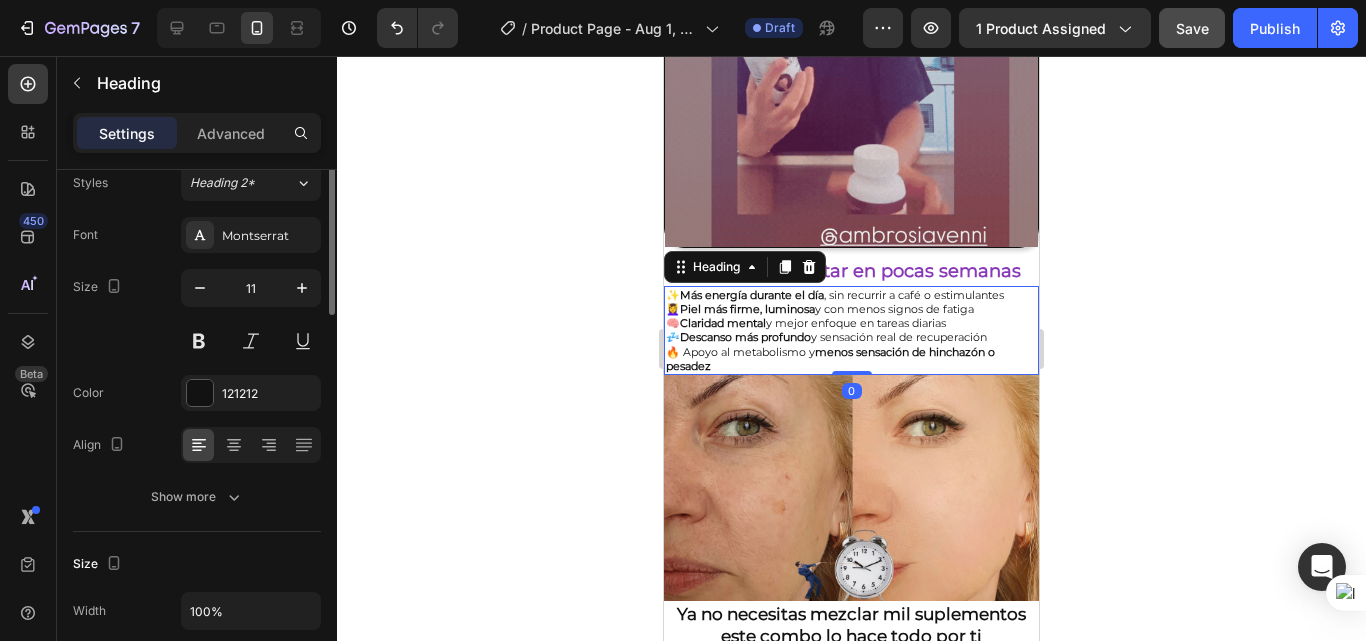 scroll, scrollTop: 0, scrollLeft: 0, axis: both 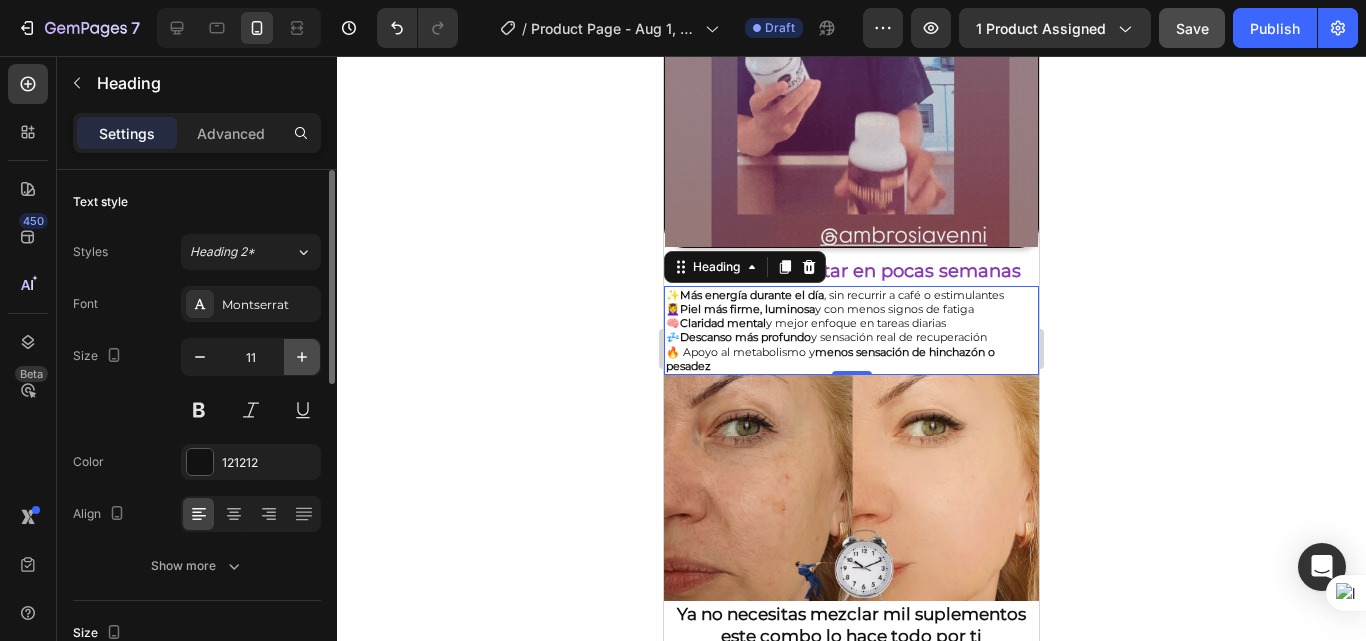 click 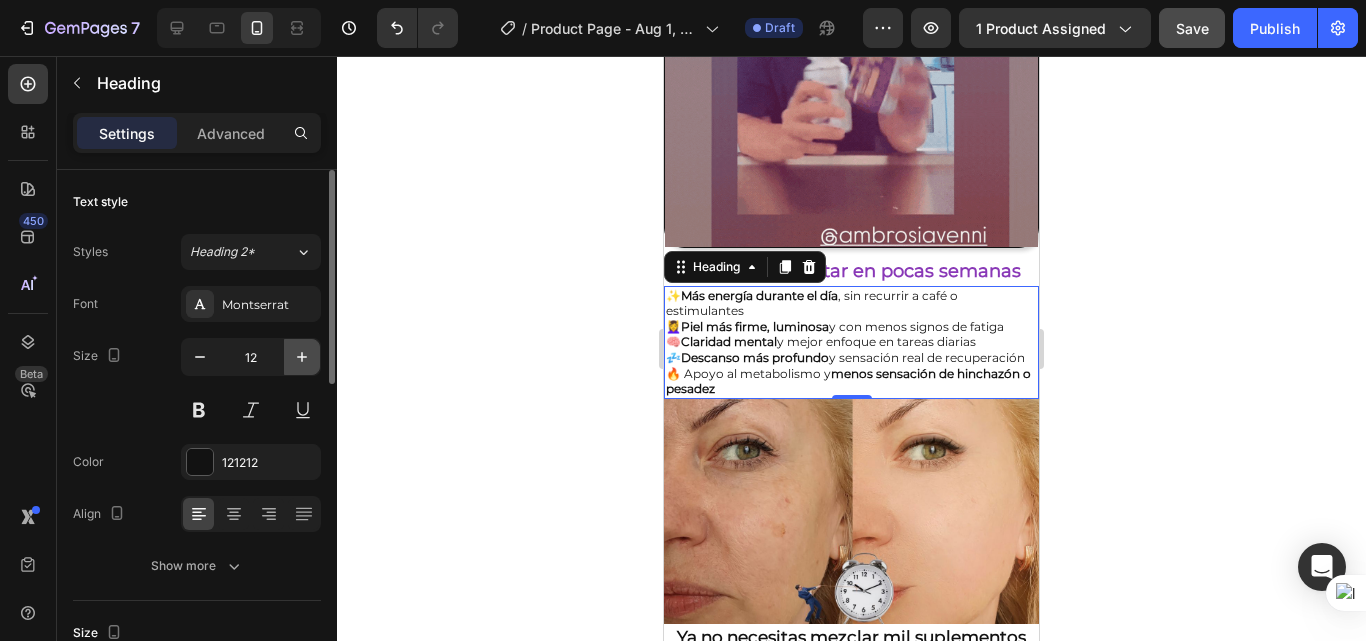 click 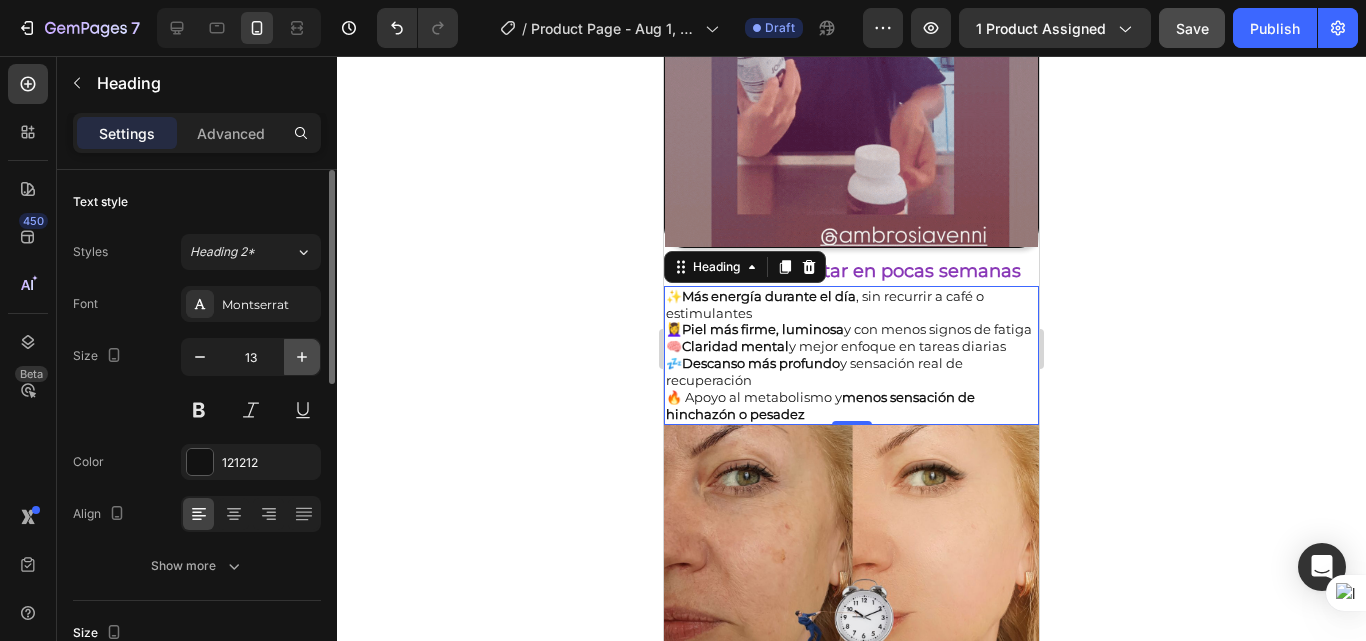 click 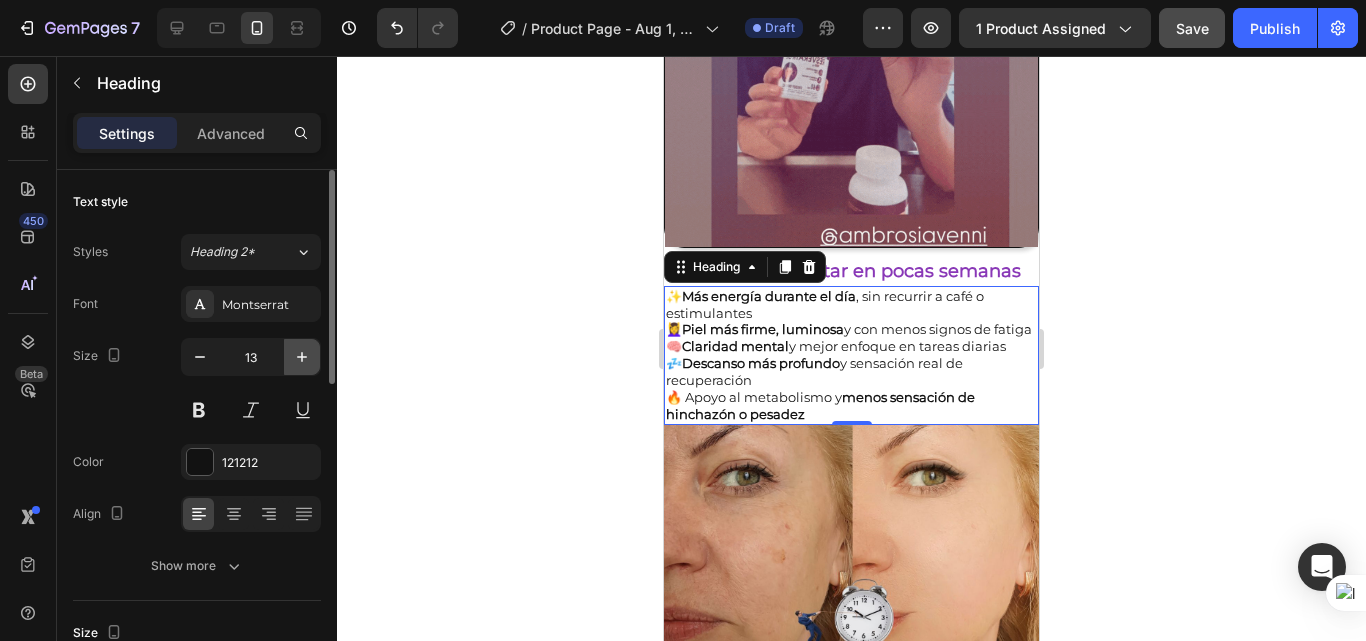 type on "14" 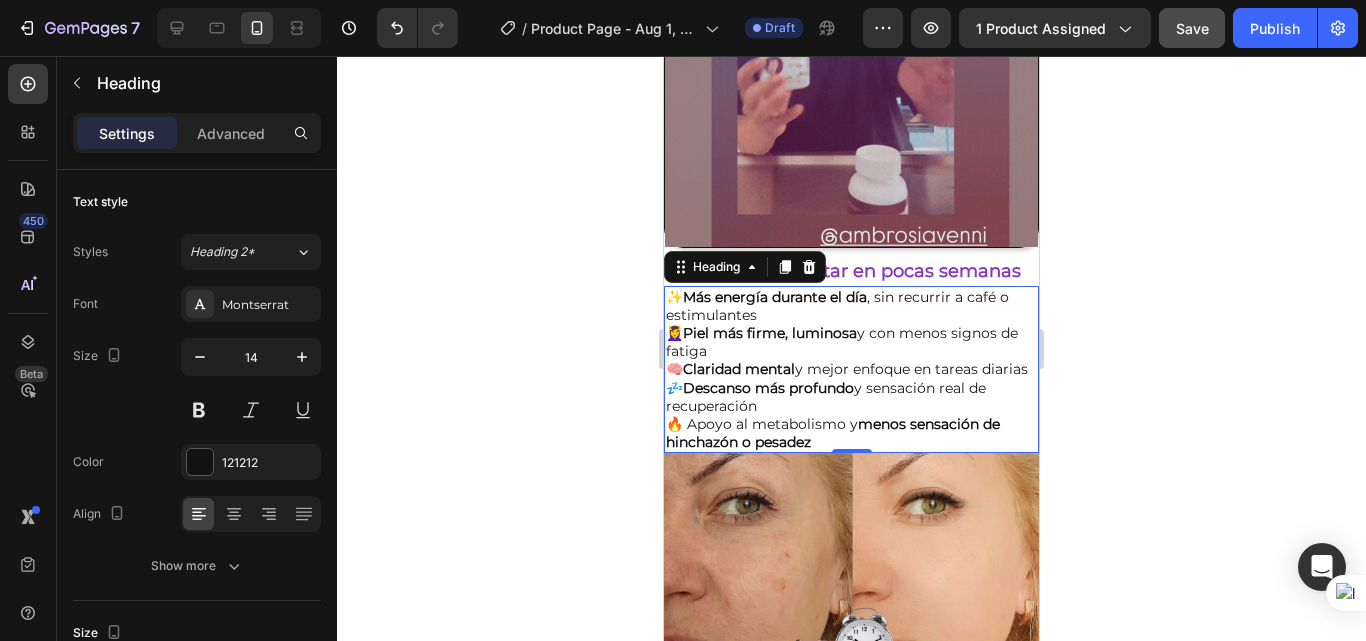 click 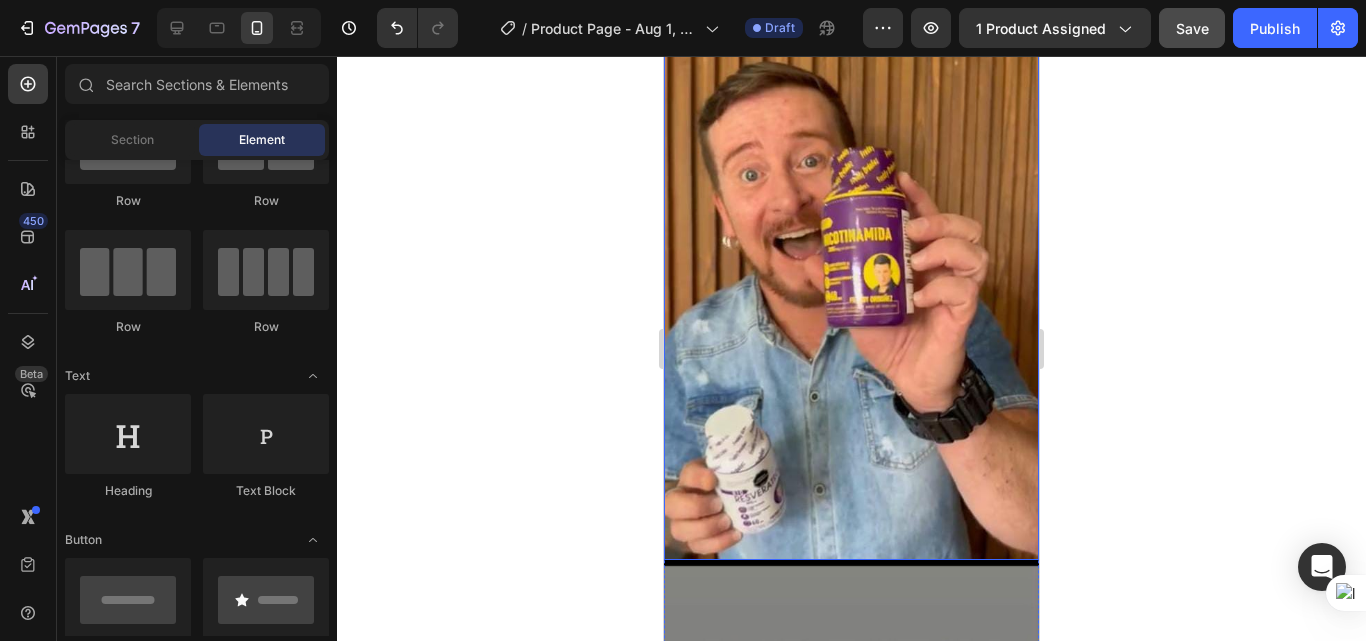 scroll, scrollTop: 3000, scrollLeft: 0, axis: vertical 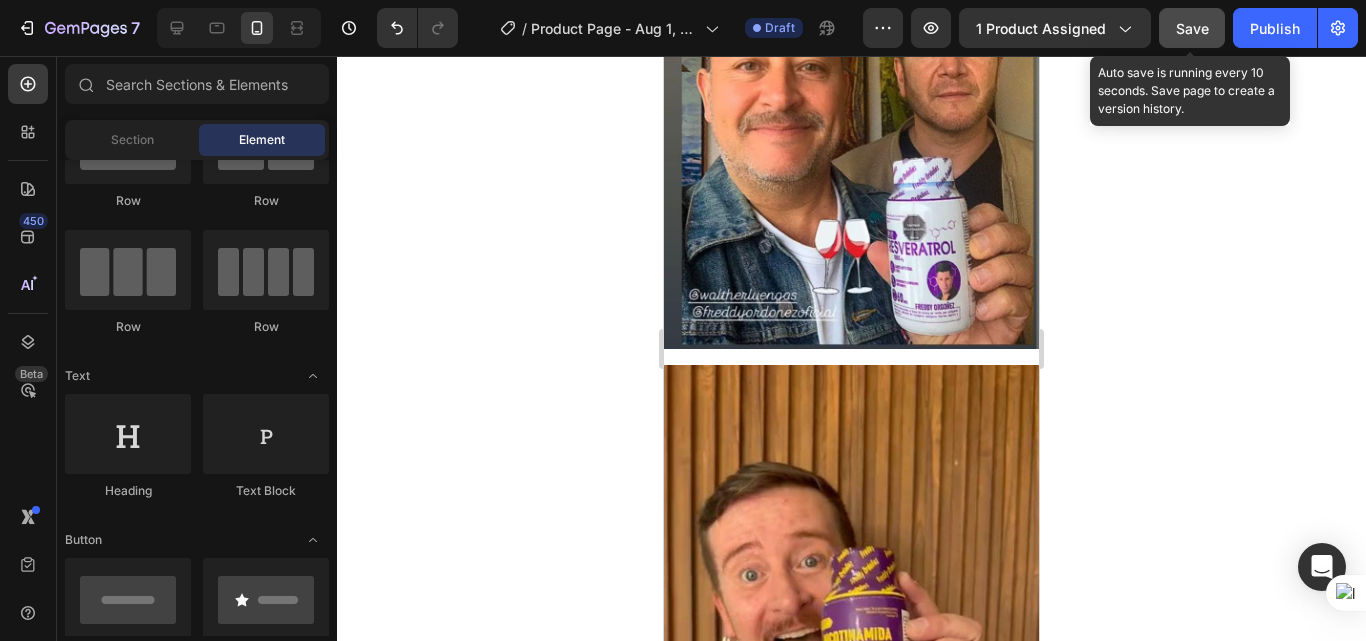 click on "Save" at bounding box center (1192, 28) 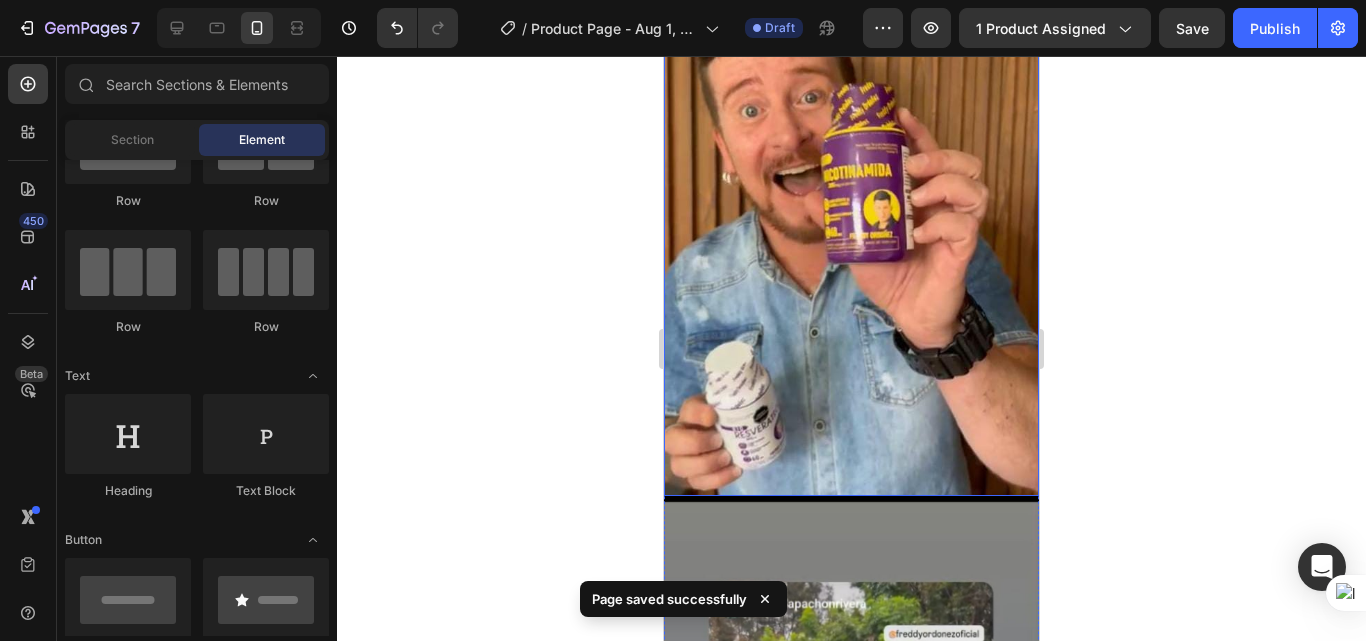 scroll, scrollTop: 3500, scrollLeft: 0, axis: vertical 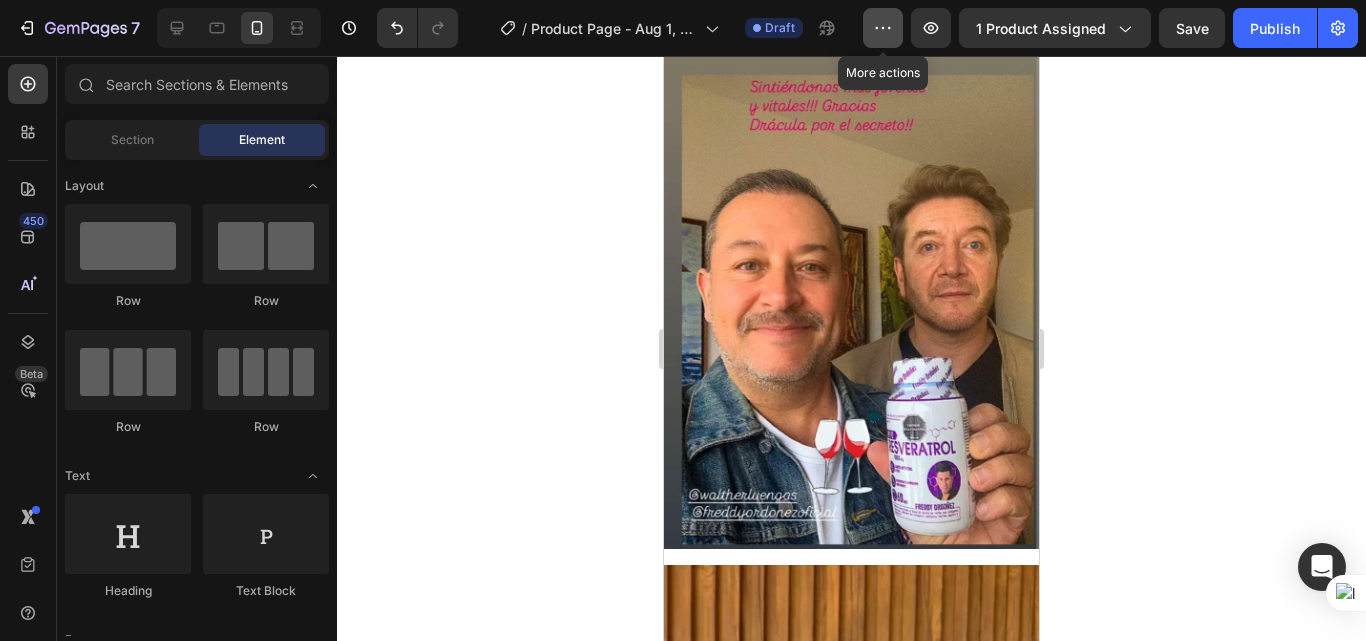 click 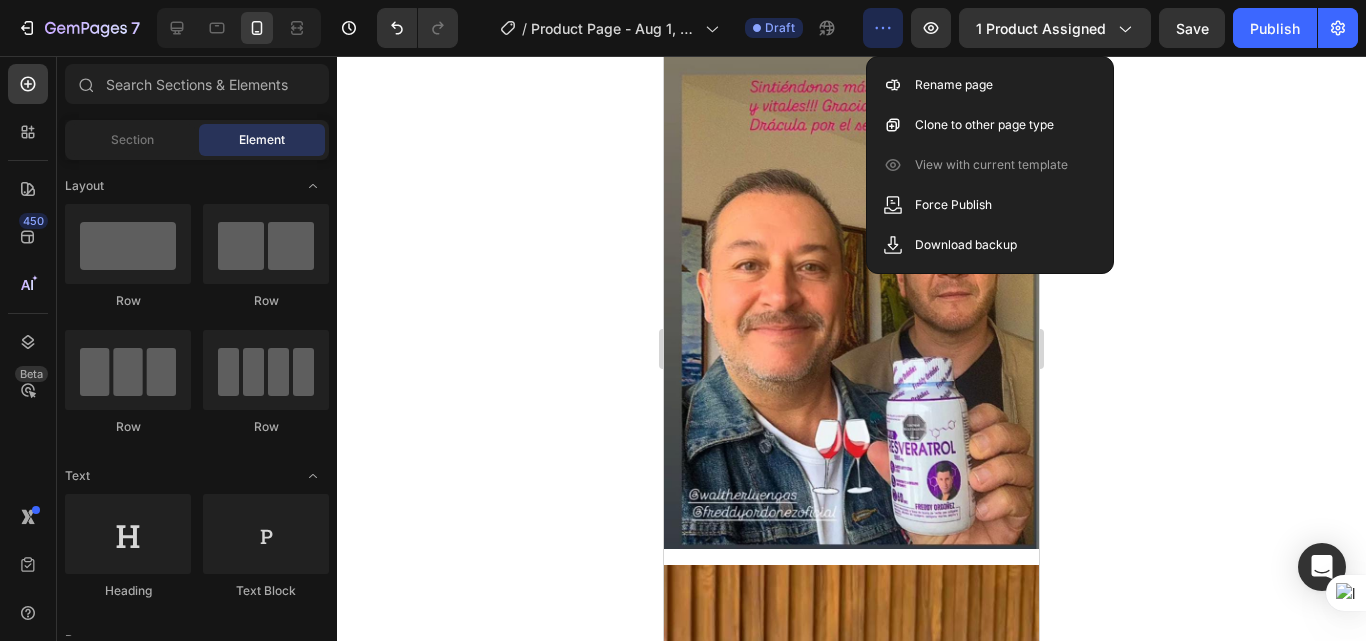 click 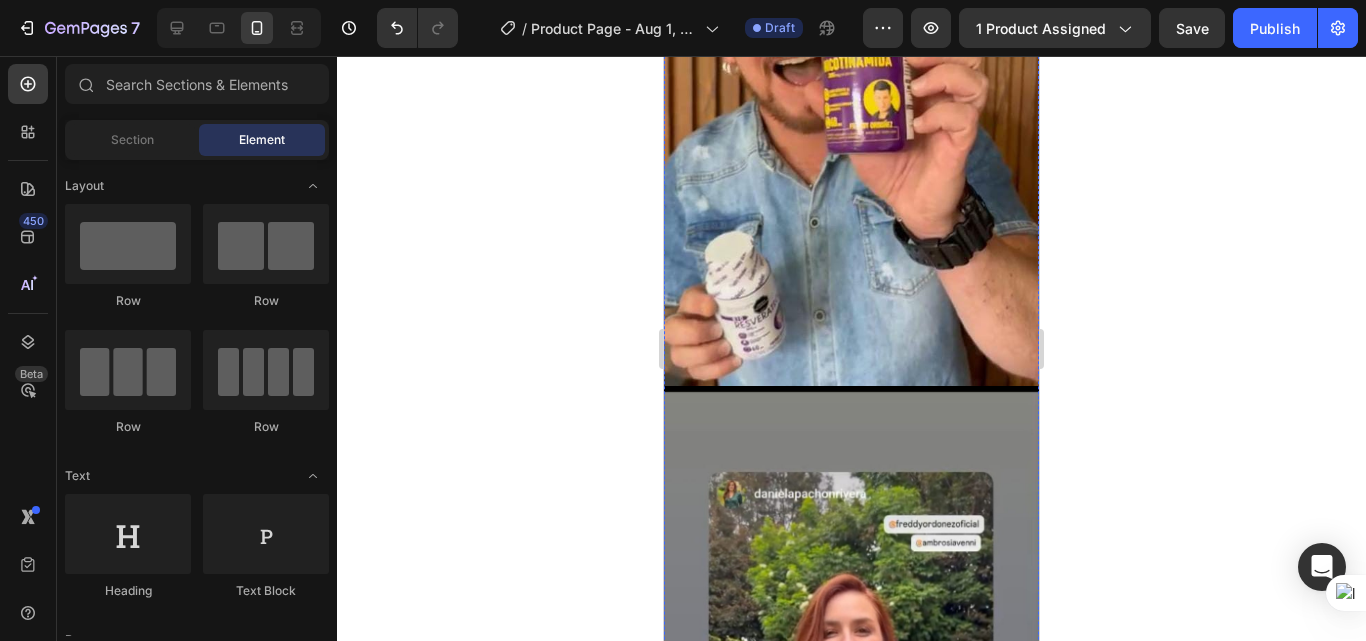 scroll, scrollTop: 3800, scrollLeft: 0, axis: vertical 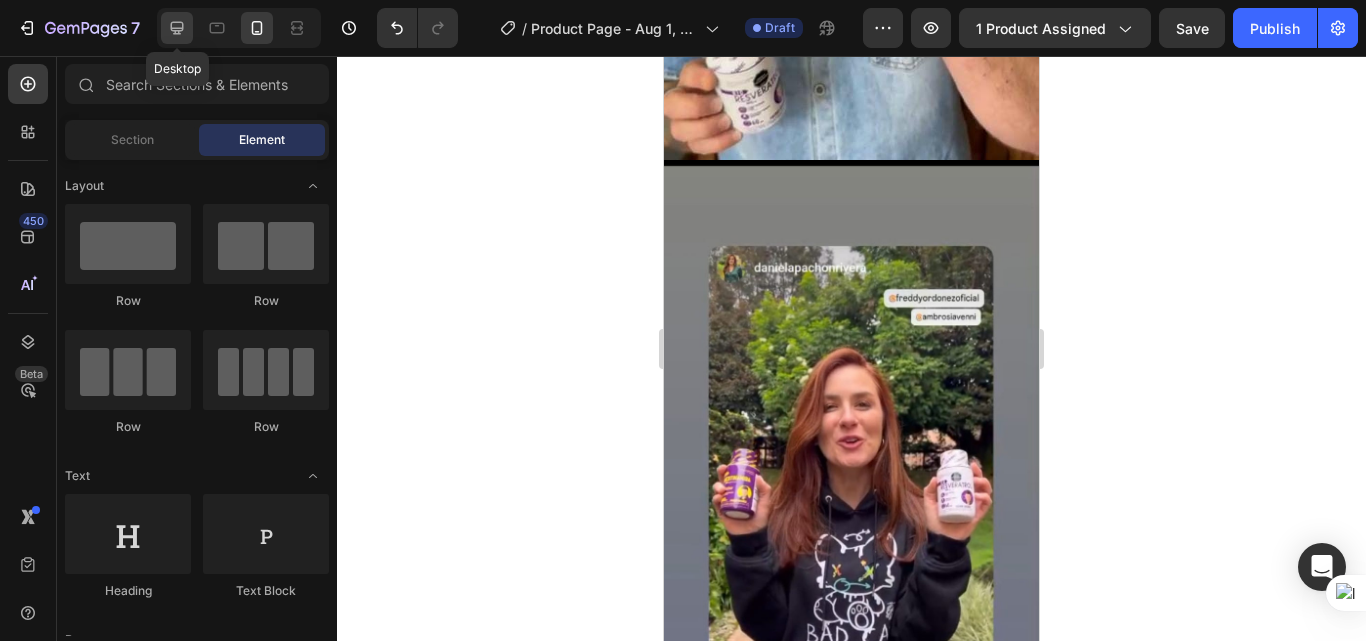 click 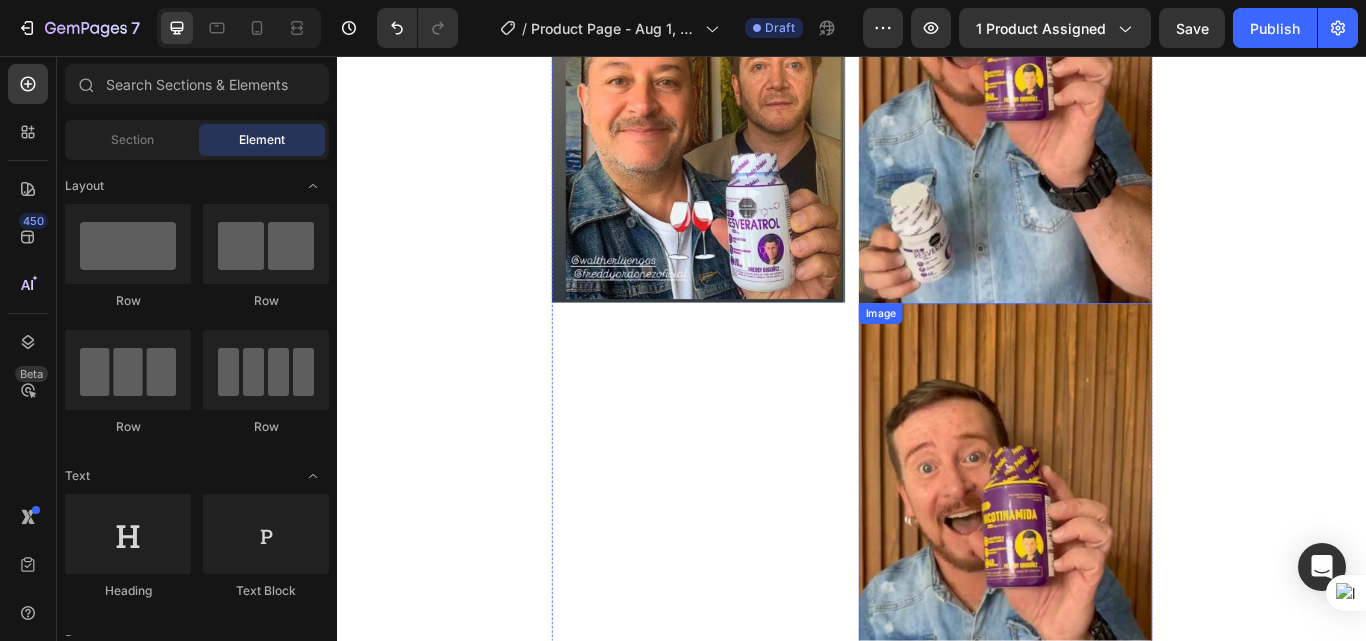 scroll, scrollTop: 4669, scrollLeft: 0, axis: vertical 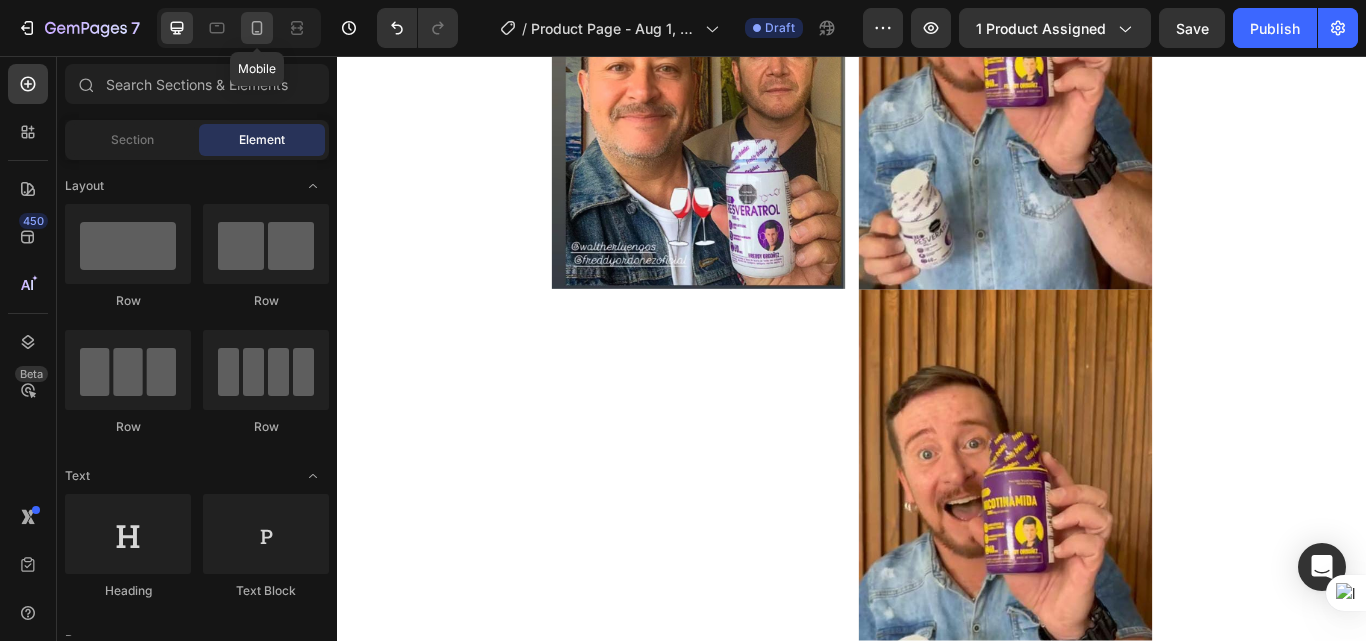 click 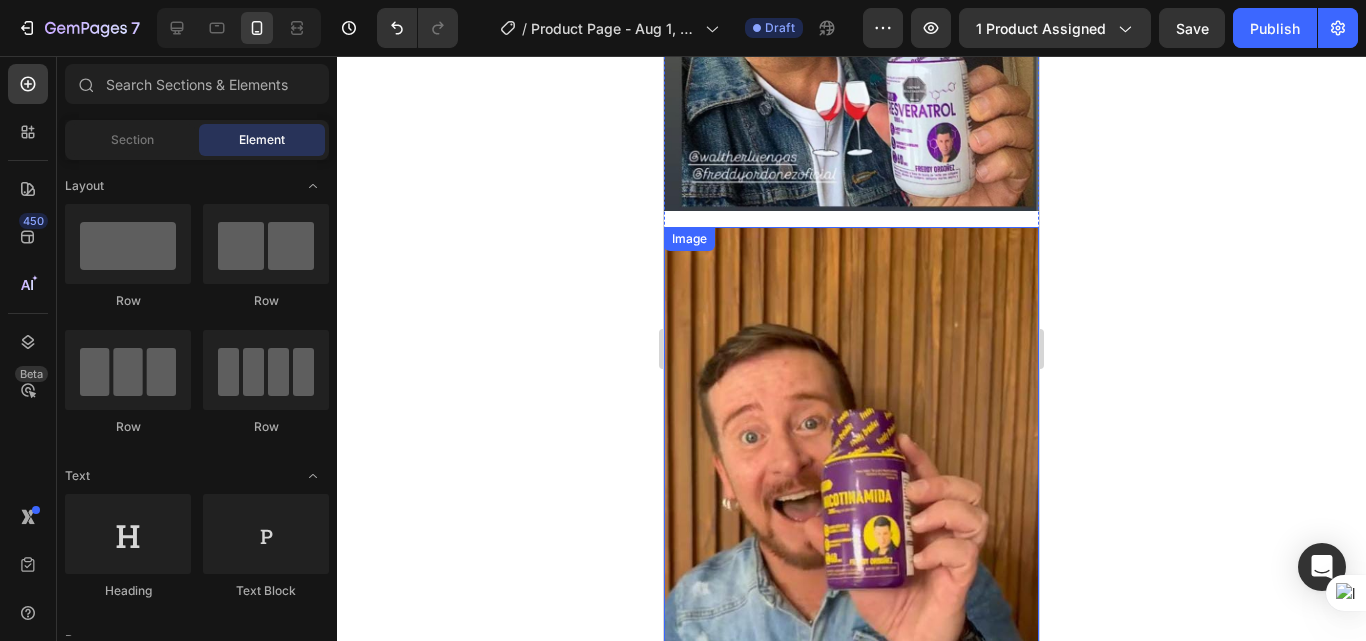 scroll, scrollTop: 3330, scrollLeft: 0, axis: vertical 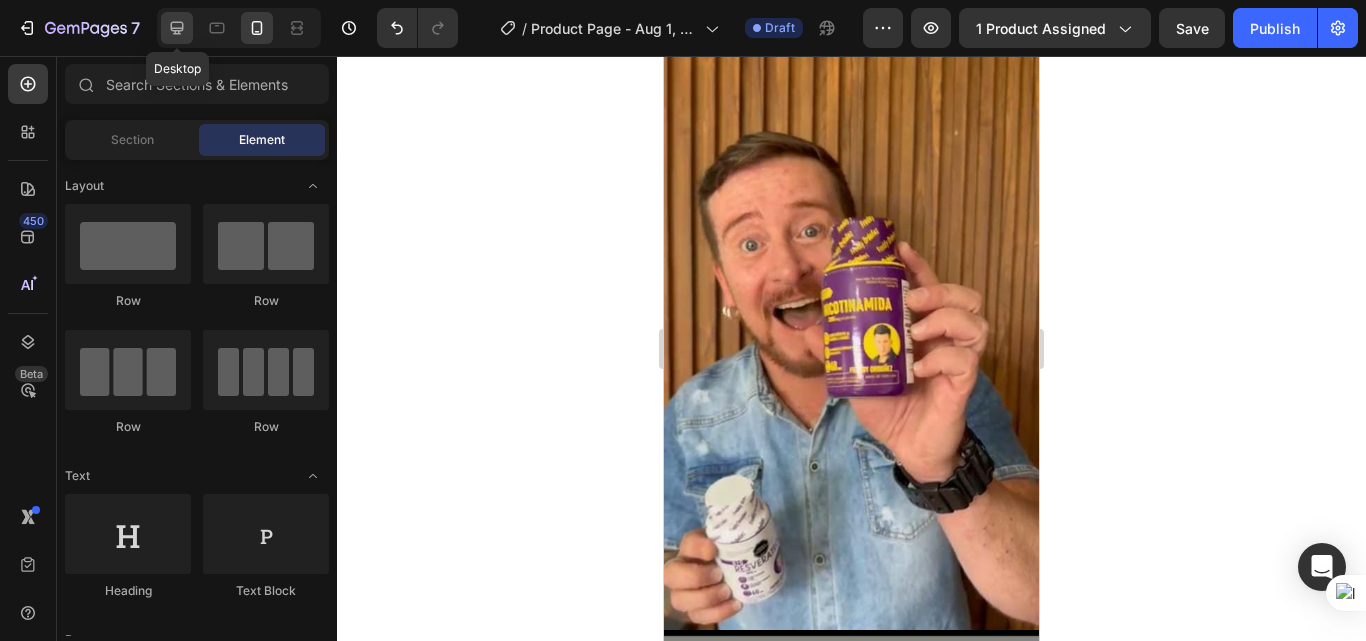 click 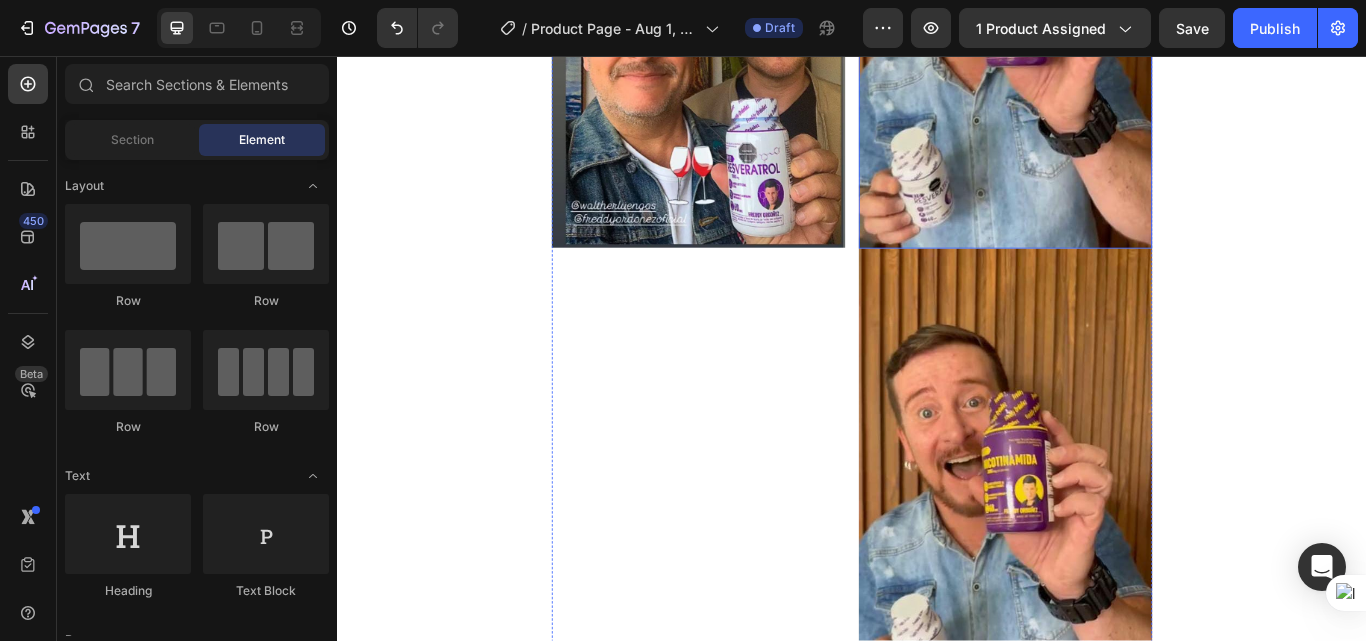 scroll, scrollTop: 4740, scrollLeft: 0, axis: vertical 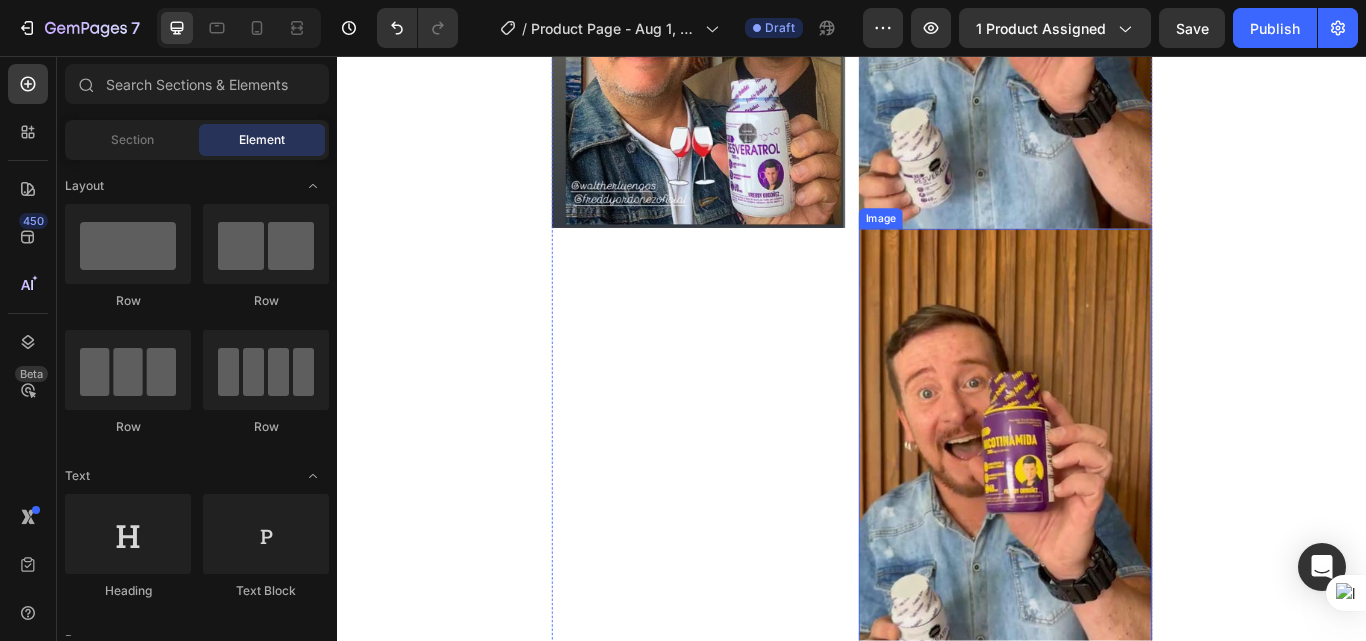 click at bounding box center [1116, 529] 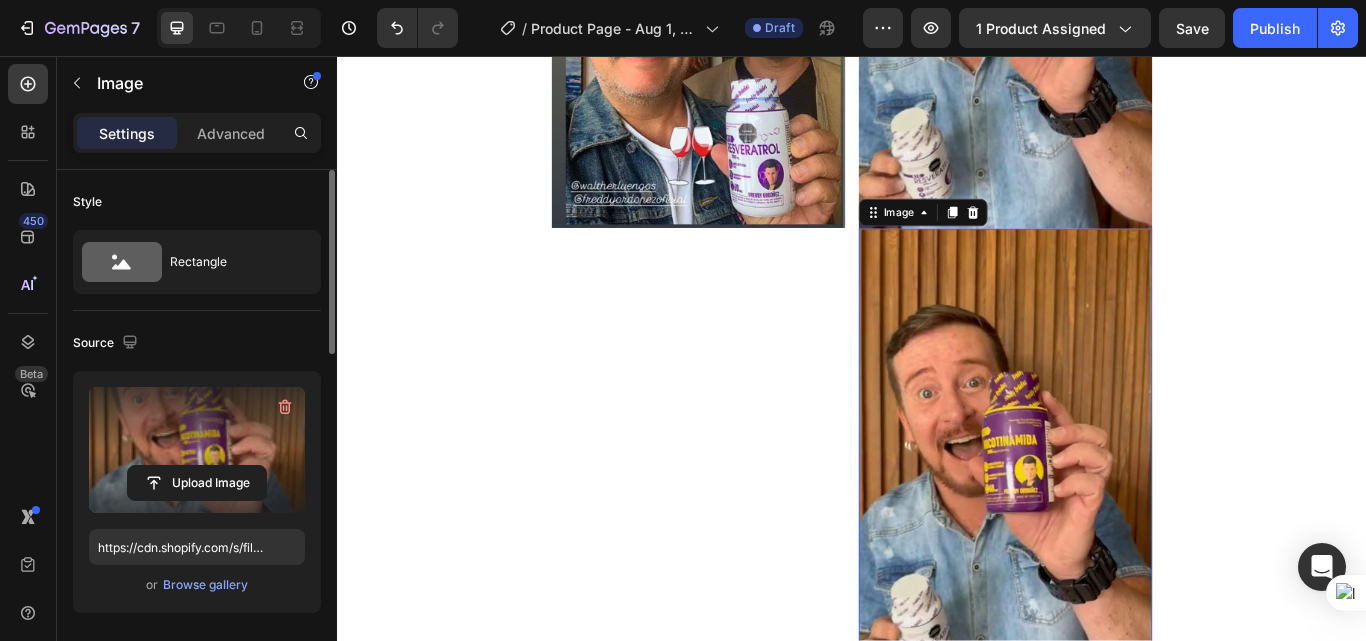 click at bounding box center [197, 450] 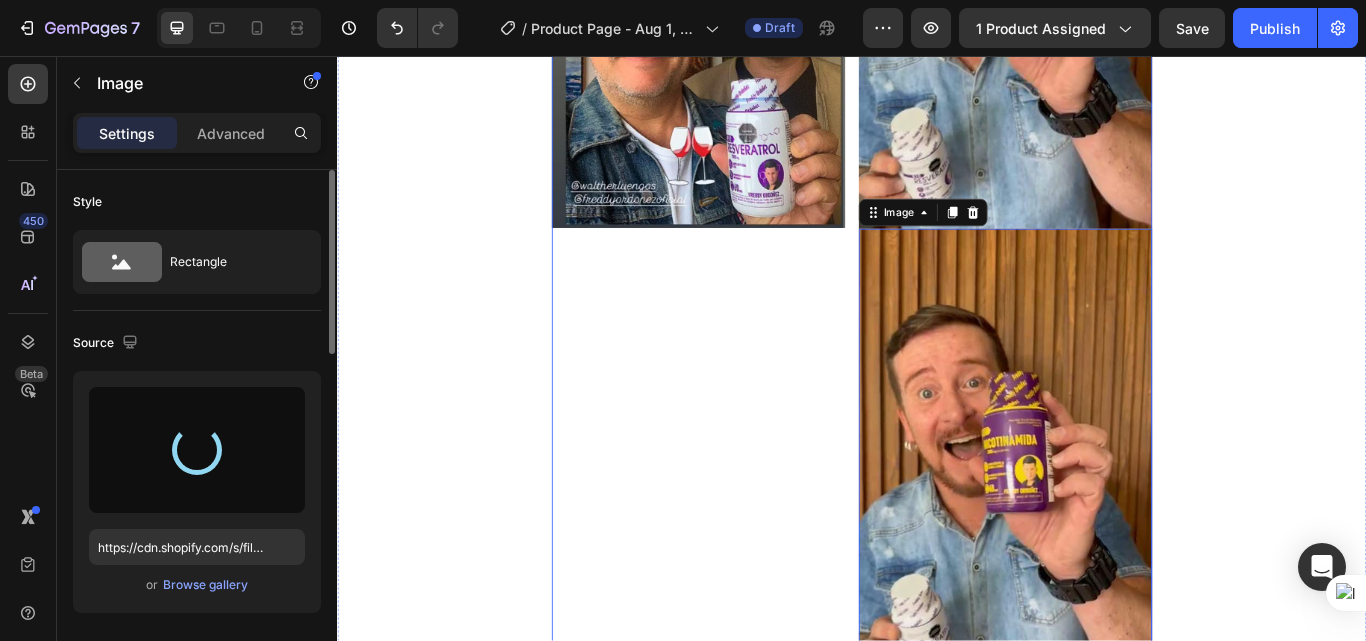 type on "https://cdn.shopify.com/s/files/1/0618/7732/1833/files/gempages_578086084060119568-0fa11945-b016-4c9a-95ca-ea97a2510f72.jpg" 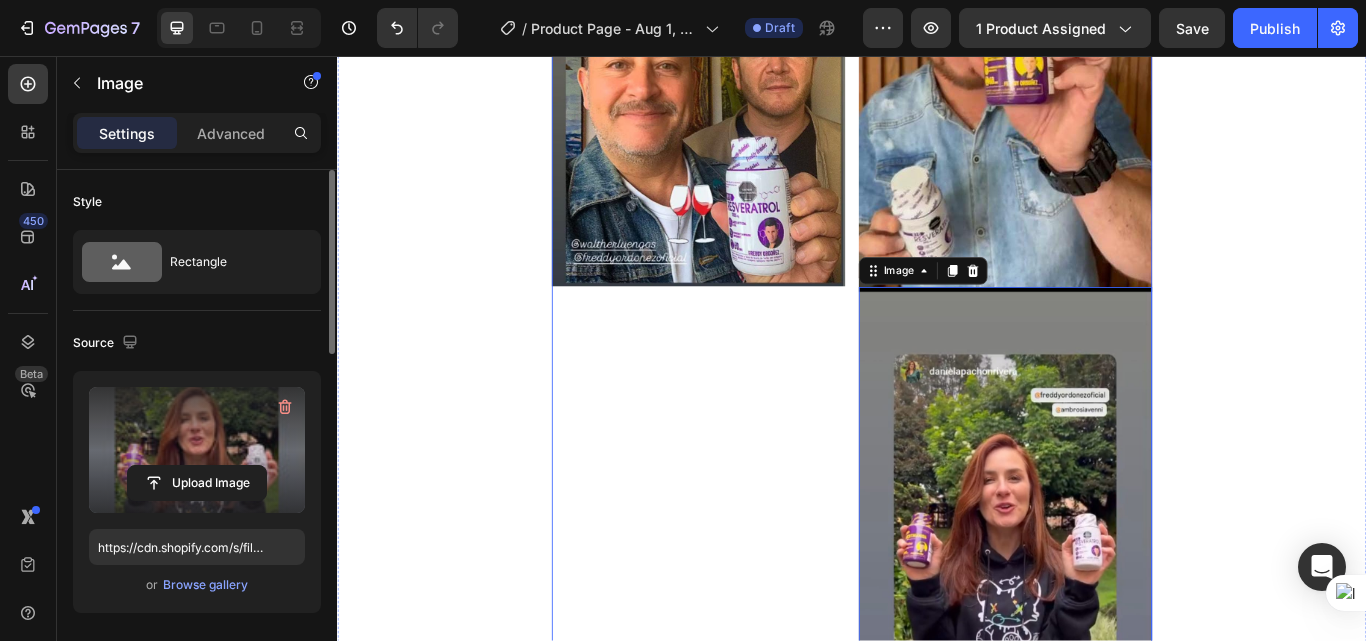 scroll, scrollTop: 4772, scrollLeft: 0, axis: vertical 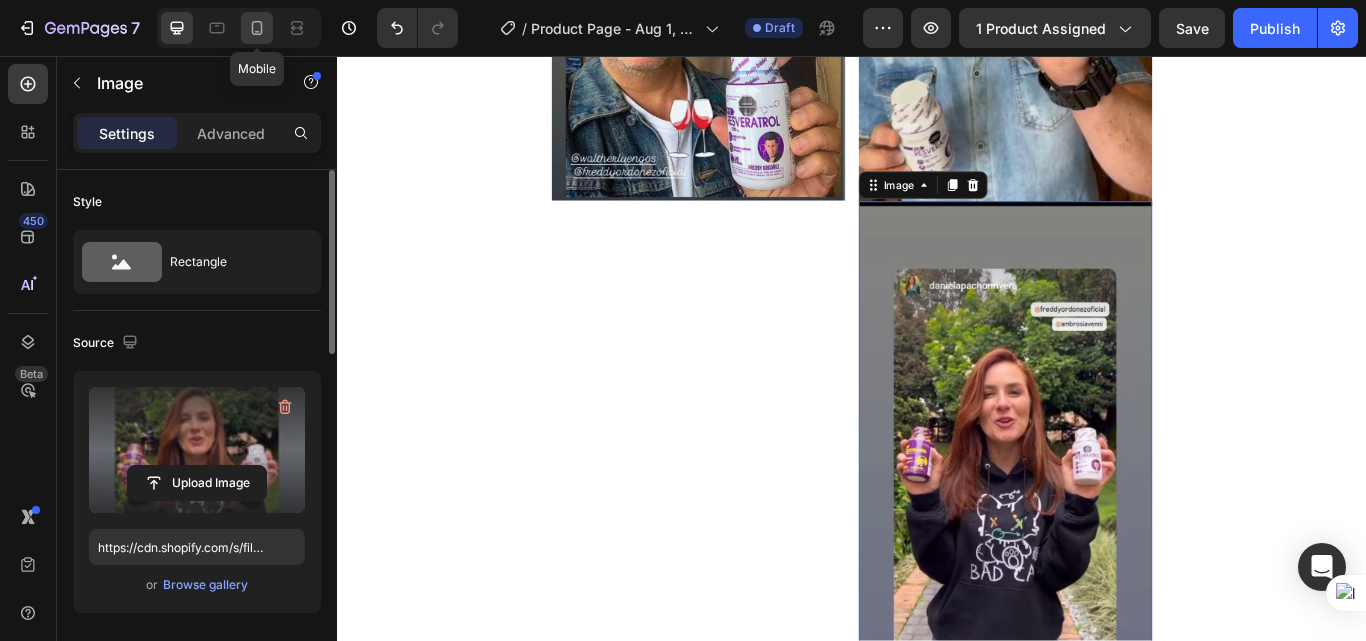click 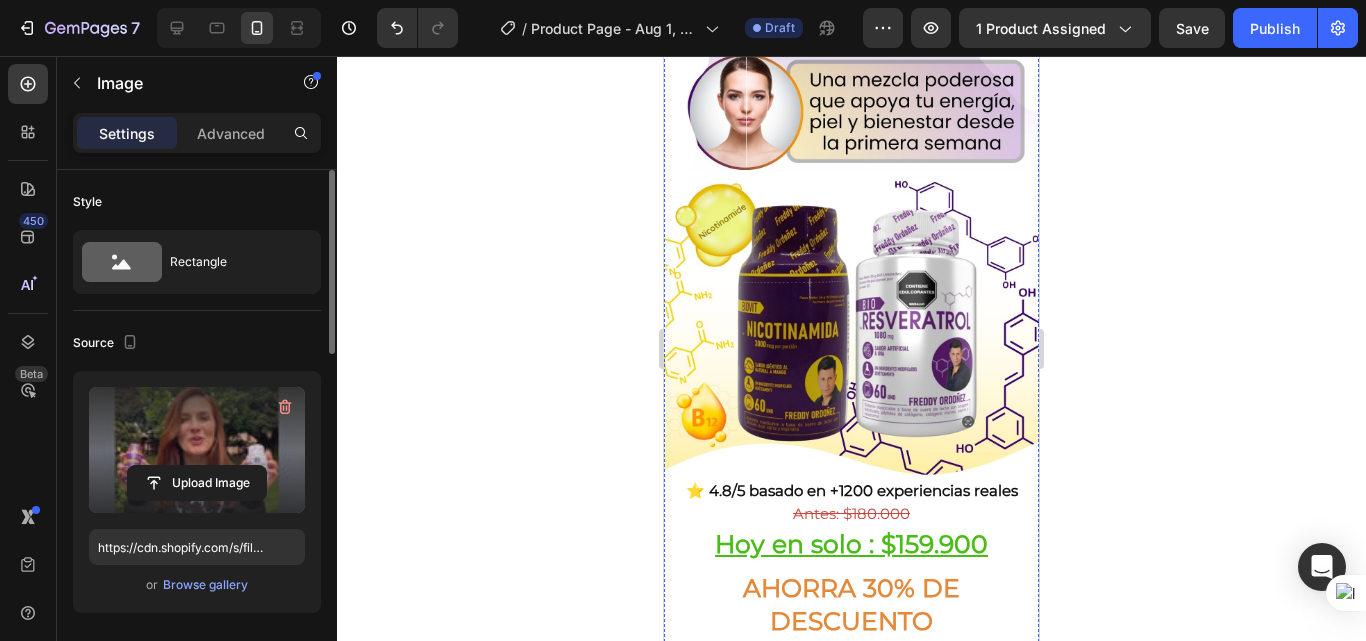 scroll, scrollTop: 0, scrollLeft: 0, axis: both 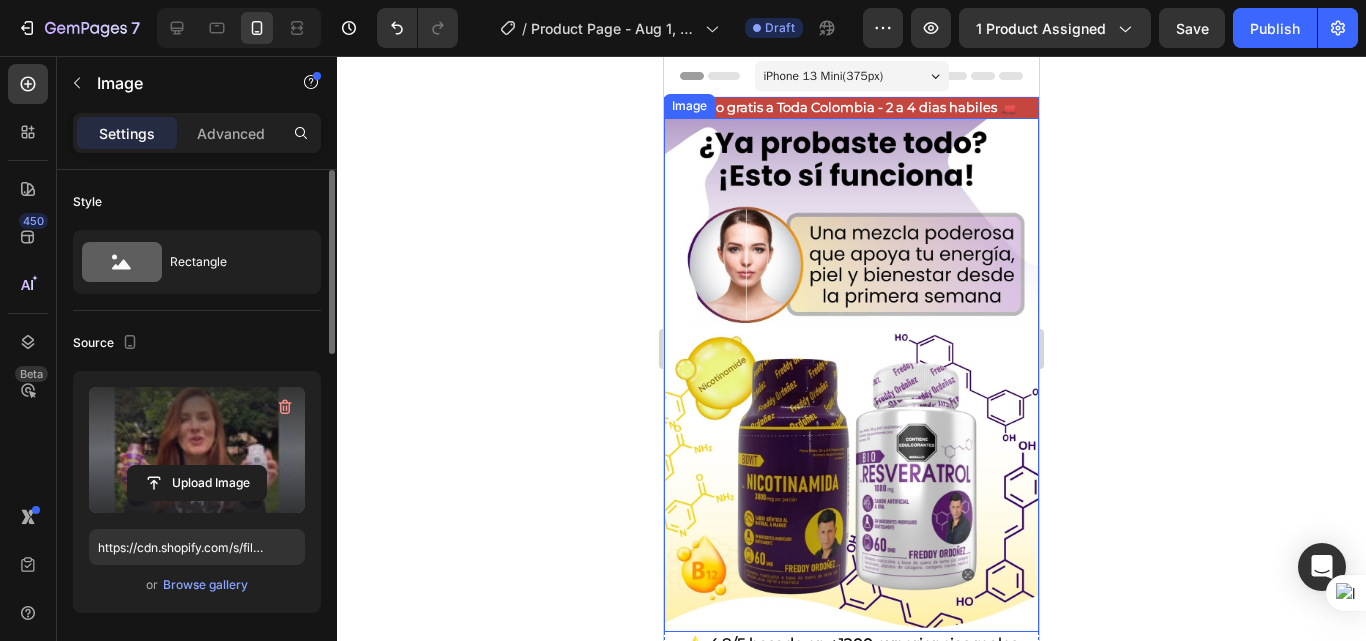 click at bounding box center [851, 375] 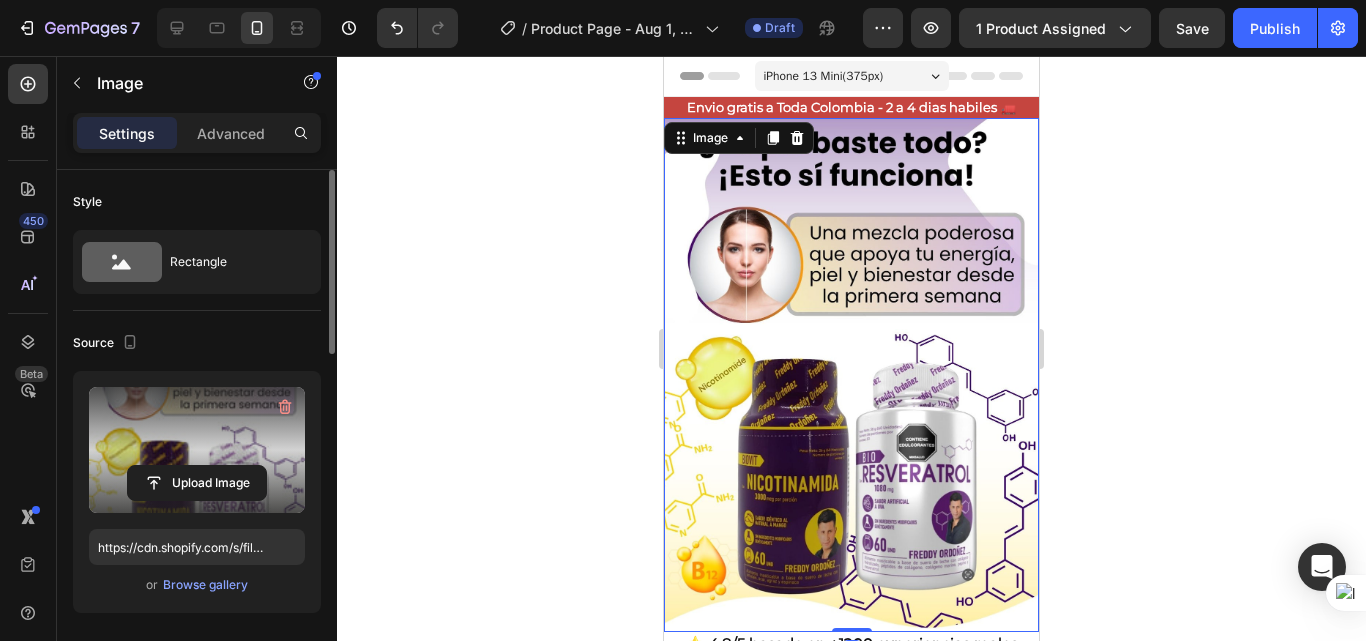 click at bounding box center (197, 450) 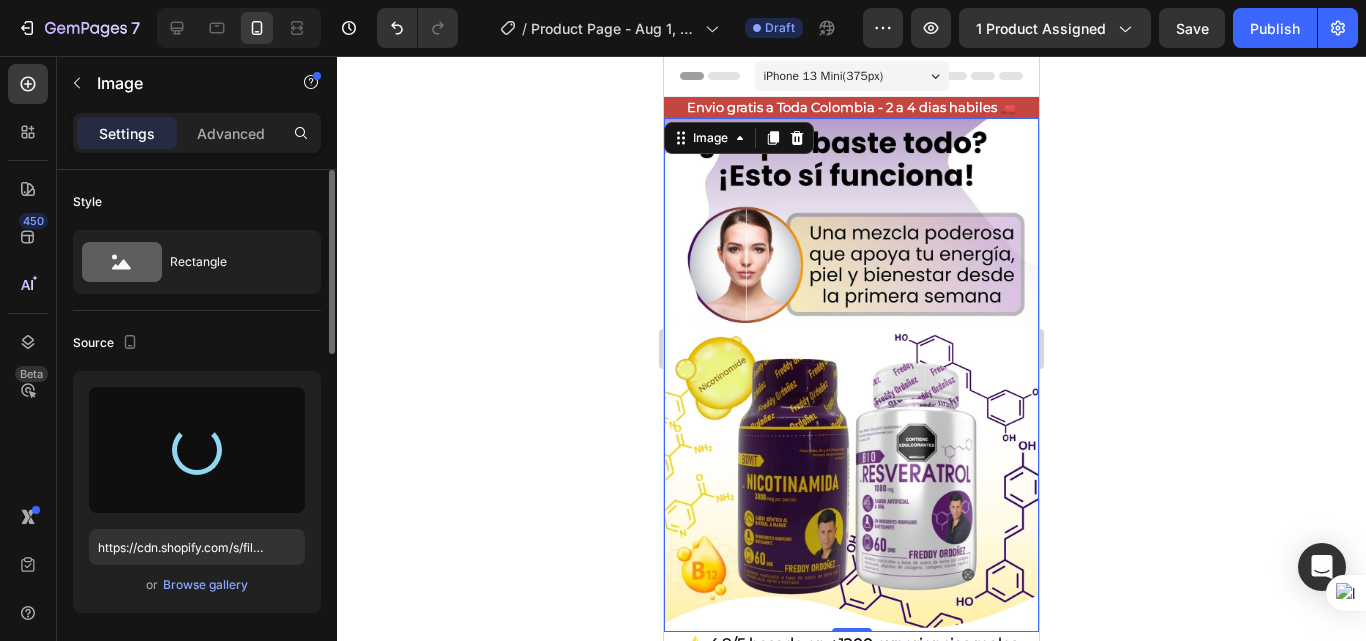 type on "https://cdn.shopify.com/s/files/1/0618/7732/1833/files/gempages_578086084060119568-a0af81ad-aeed-4c79-b9a7-1017580e0808.jpg" 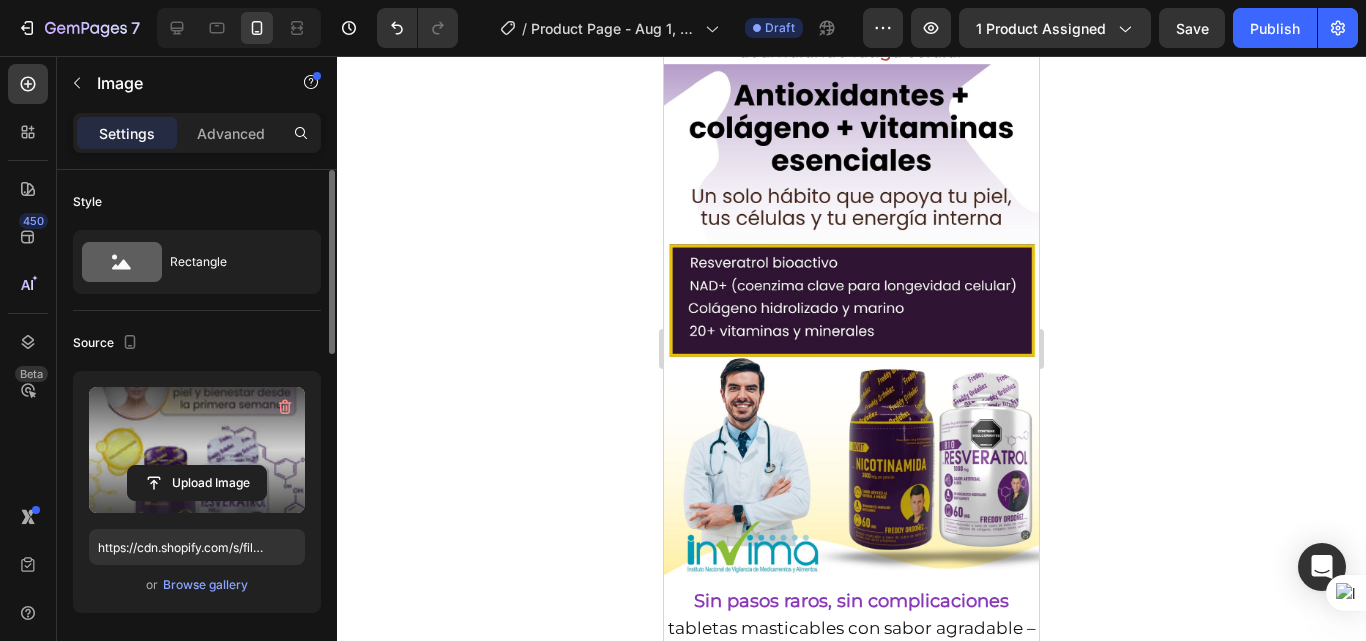 scroll, scrollTop: 2200, scrollLeft: 0, axis: vertical 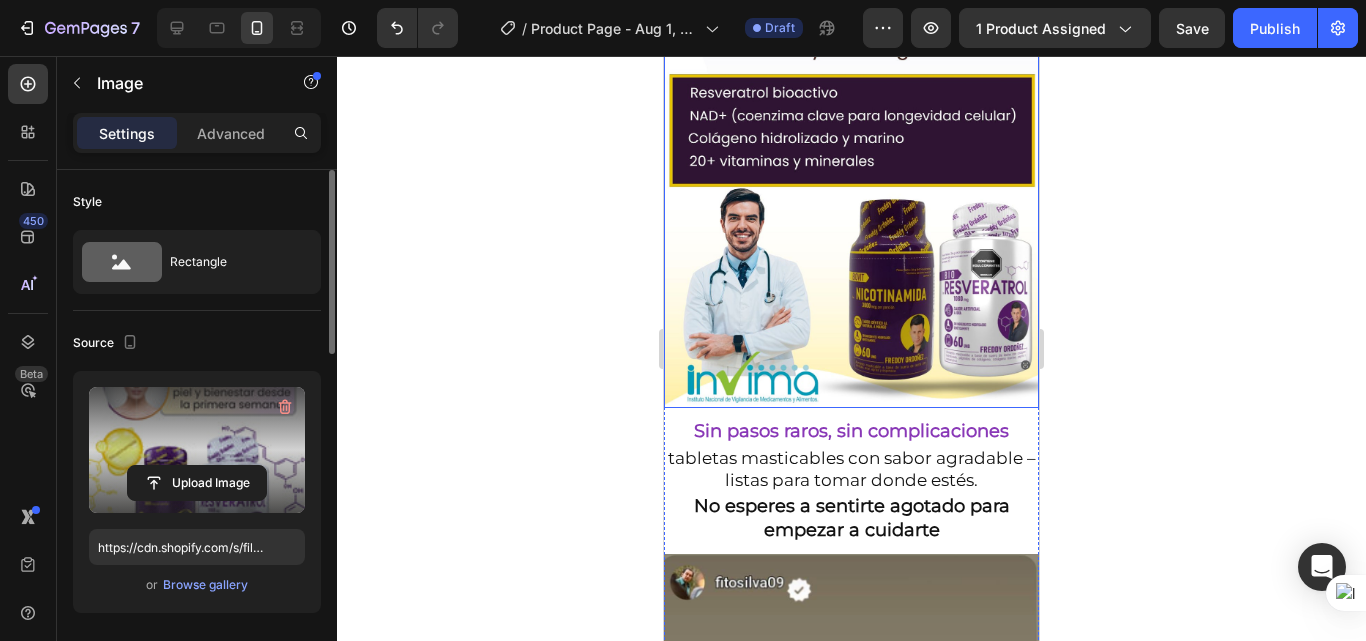 click at bounding box center (851, 151) 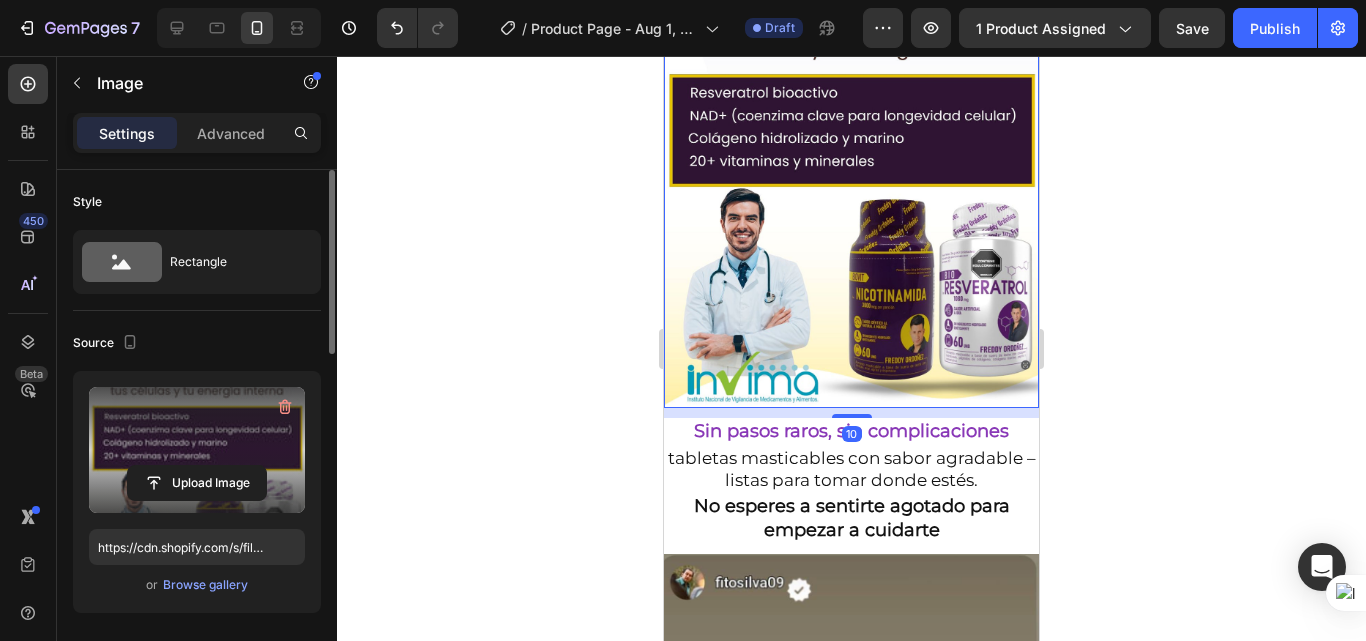 click at bounding box center (197, 450) 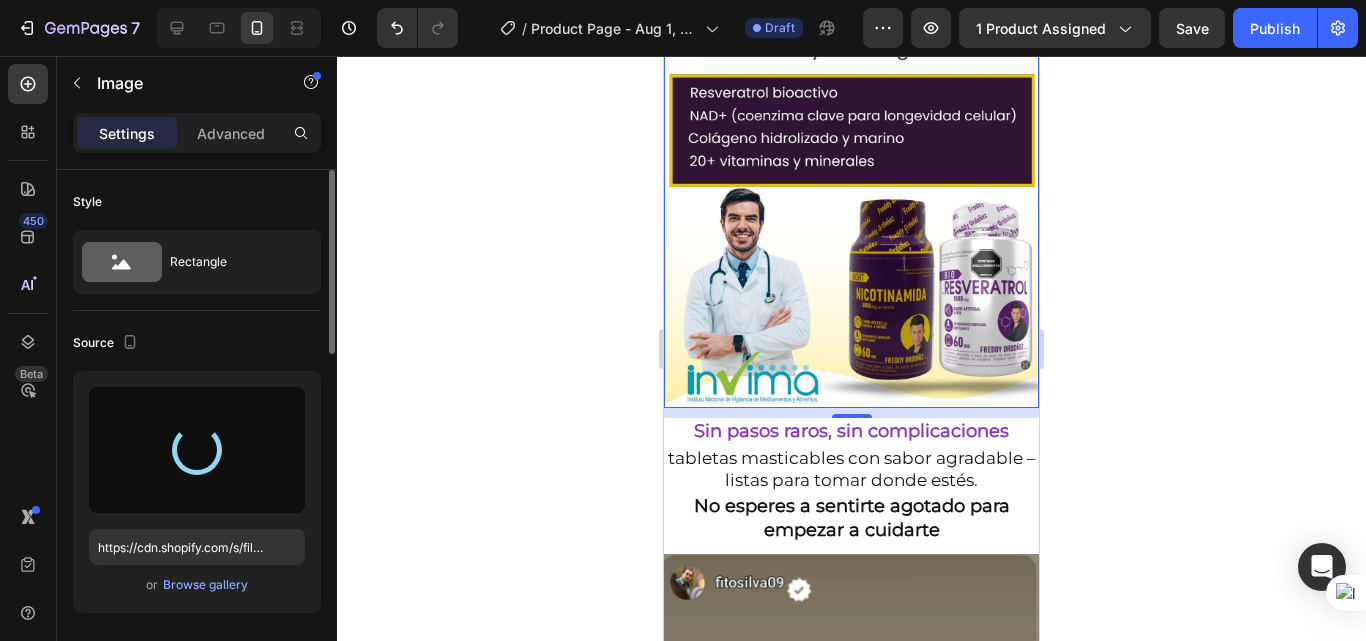 type on "https://cdn.shopify.com/s/files/1/0618/7732/1833/files/gempages_578086084060119568-674ff674-486a-48f3-ac91-a130a98d6cb4.jpg" 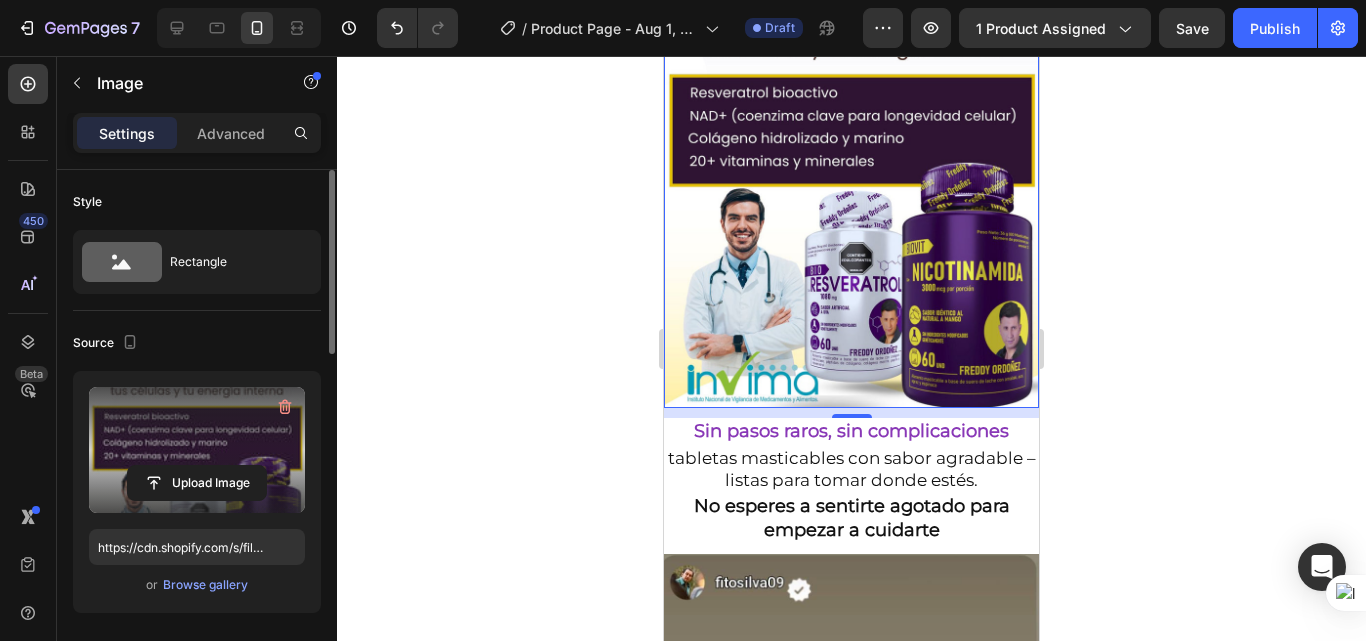 click 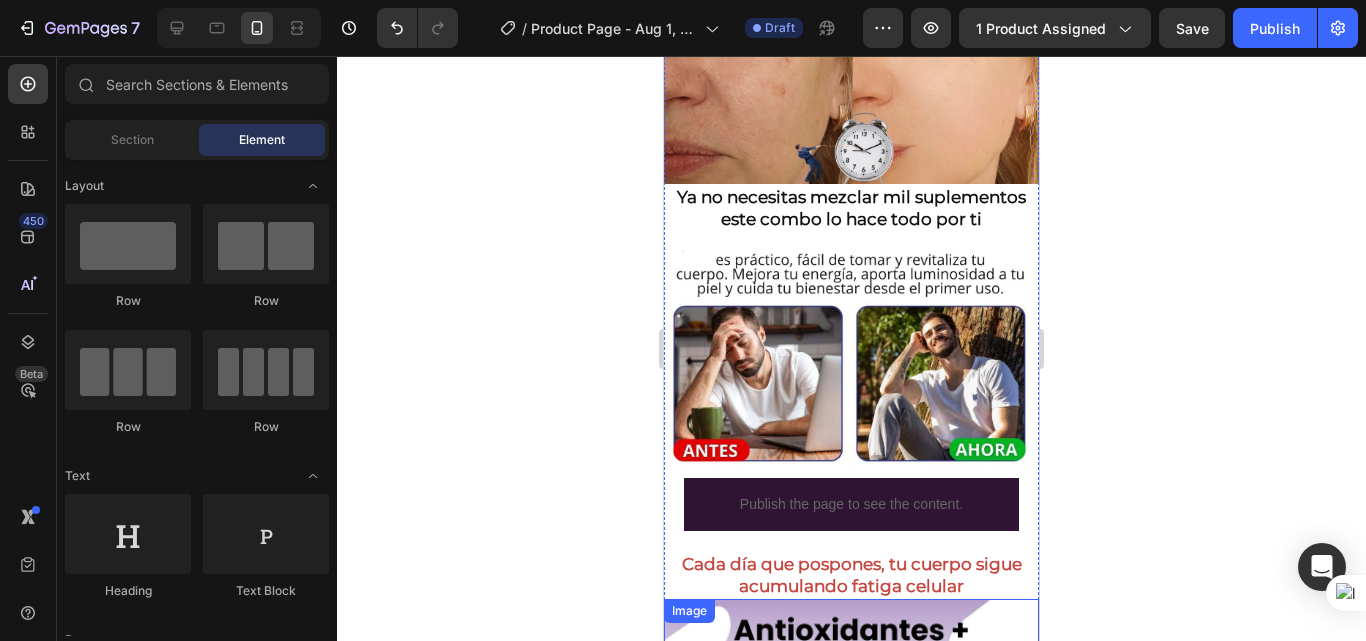 scroll, scrollTop: 1400, scrollLeft: 0, axis: vertical 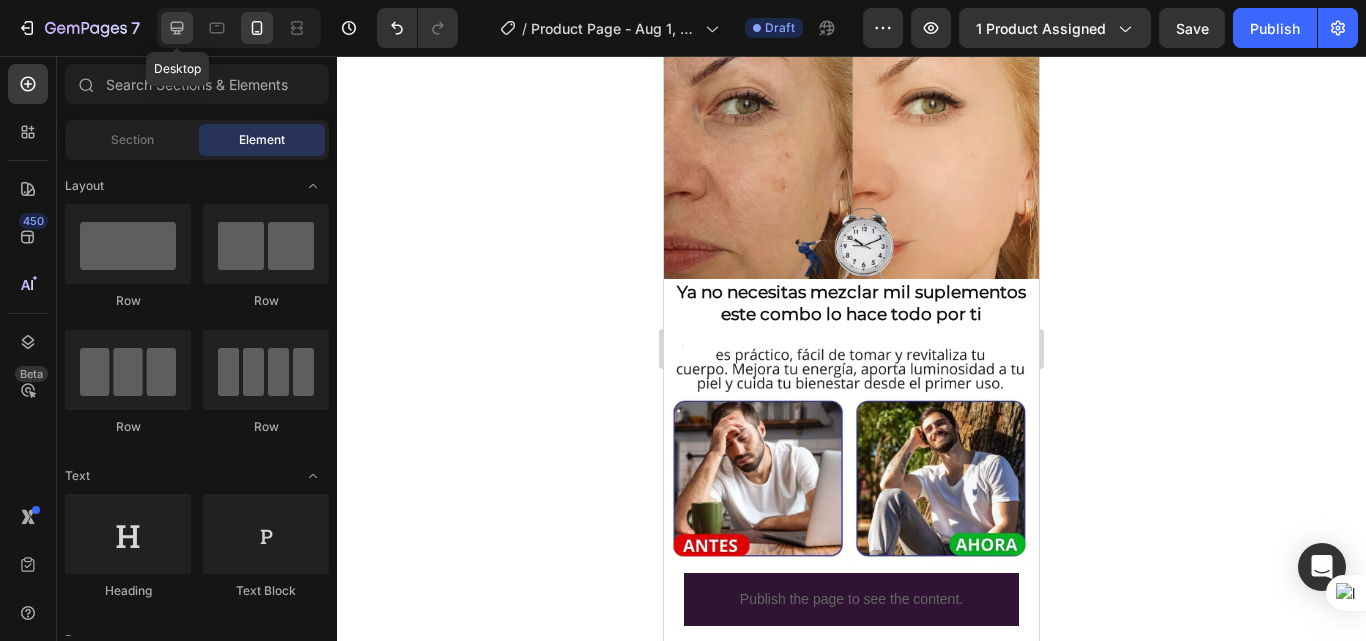 click 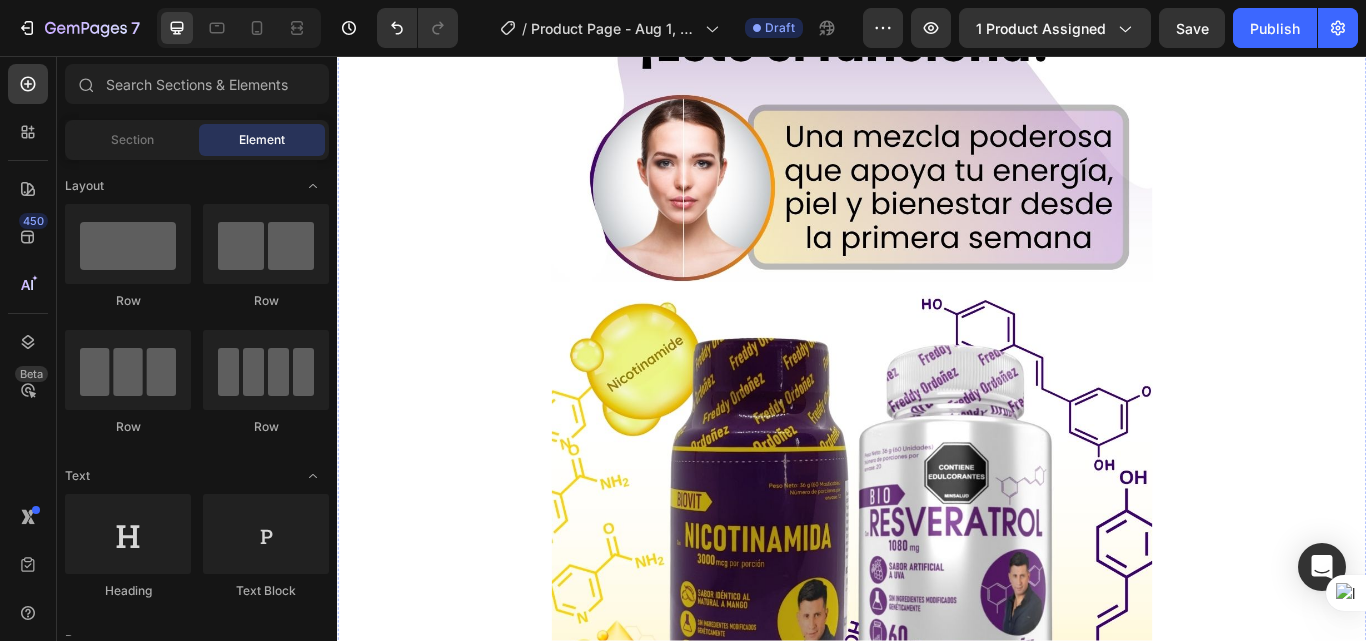 scroll, scrollTop: 83, scrollLeft: 0, axis: vertical 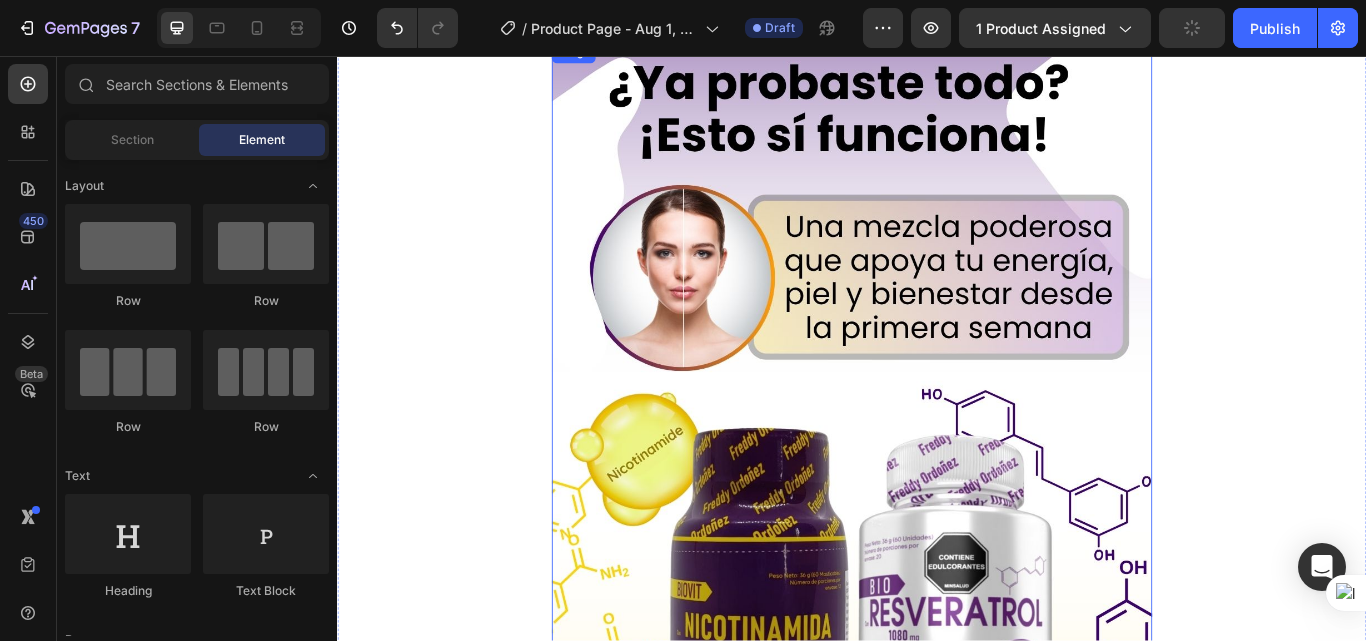 click at bounding box center (937, 520) 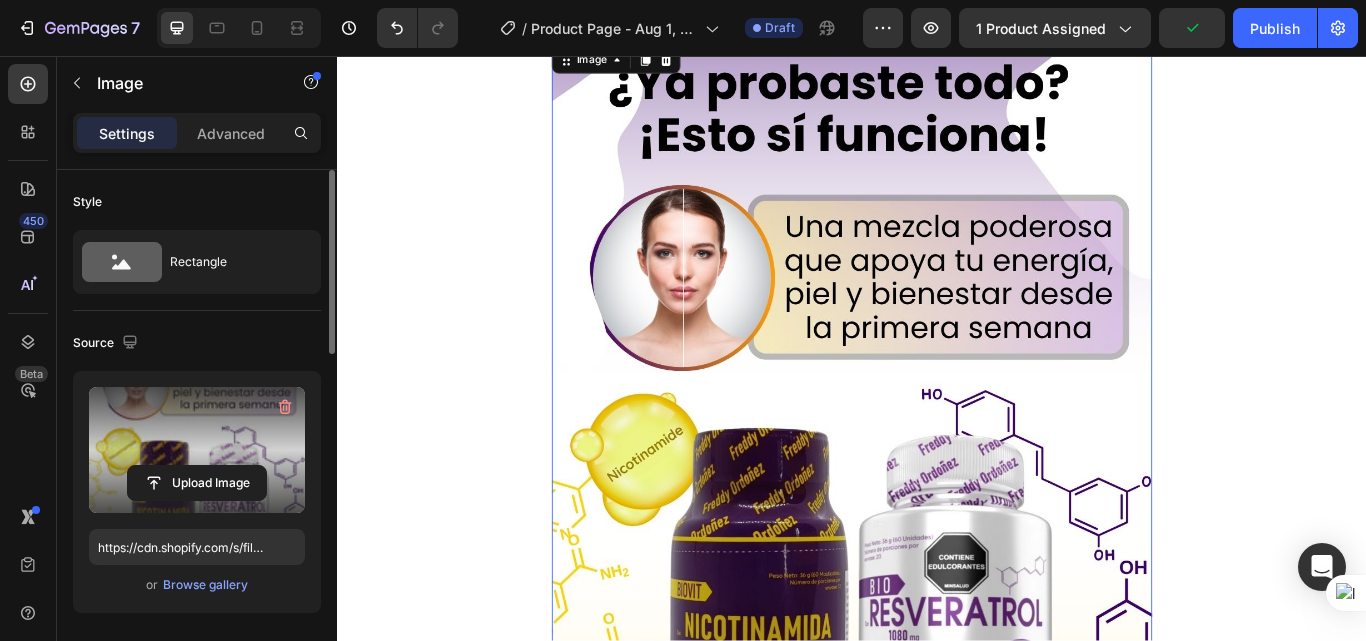 click at bounding box center [197, 450] 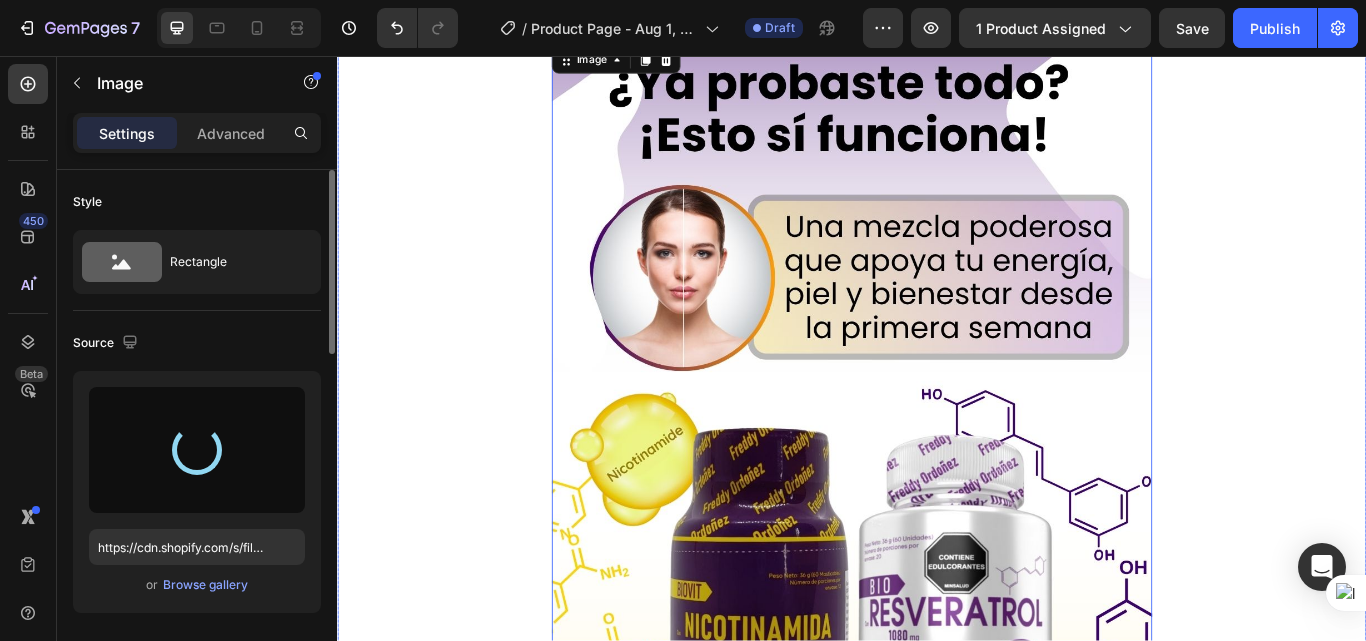 type on "https://cdn.shopify.com/s/files/1/0618/7732/1833/files/gempages_578086084060119568-a0af81ad-aeed-4c79-b9a7-1017580e0808.jpg" 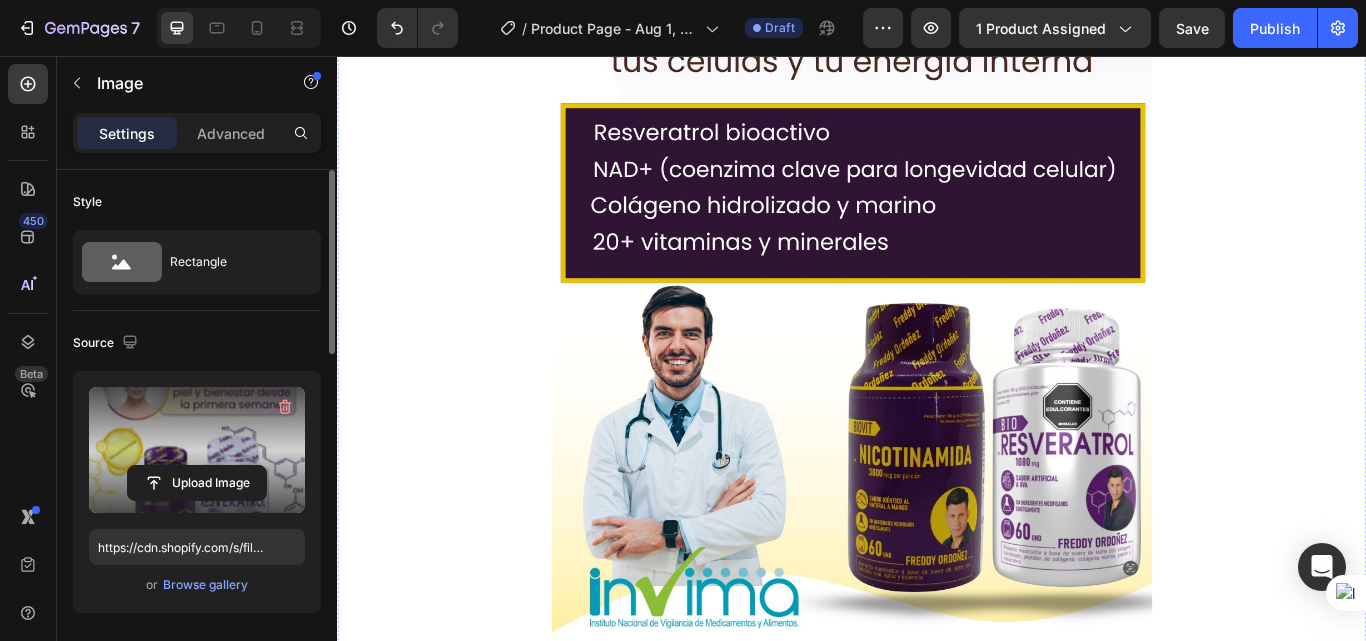 scroll, scrollTop: 3583, scrollLeft: 0, axis: vertical 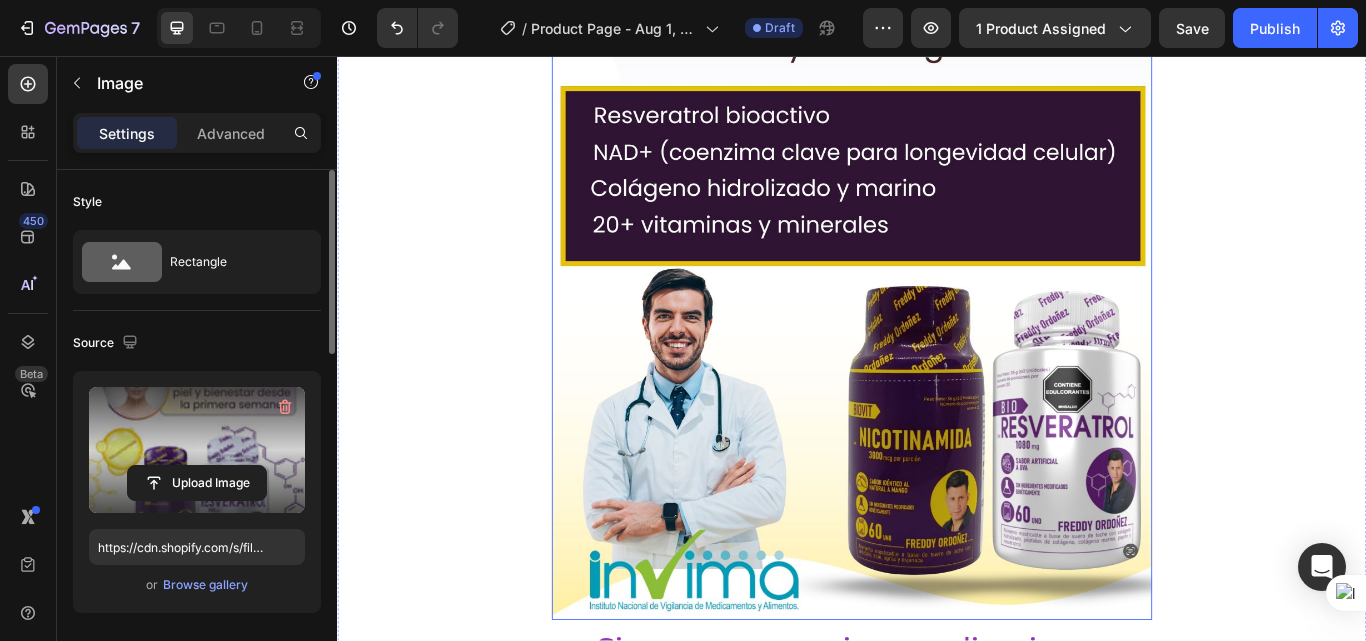 click at bounding box center (937, 234) 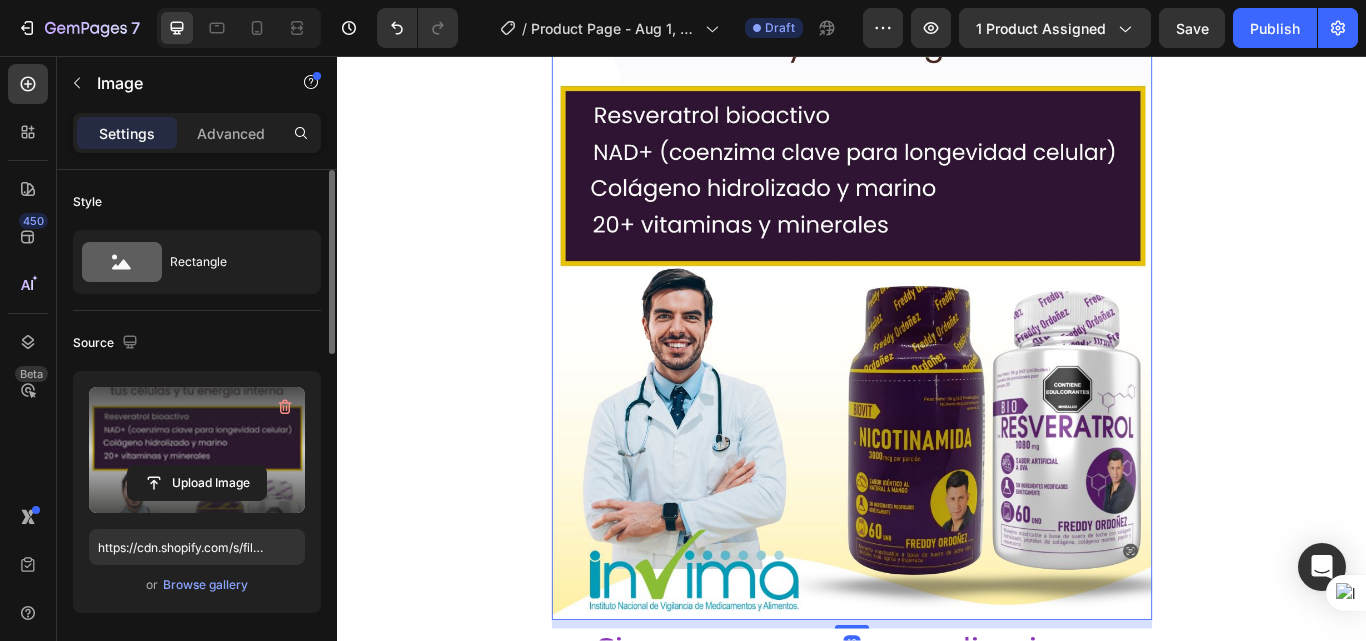 click at bounding box center (197, 450) 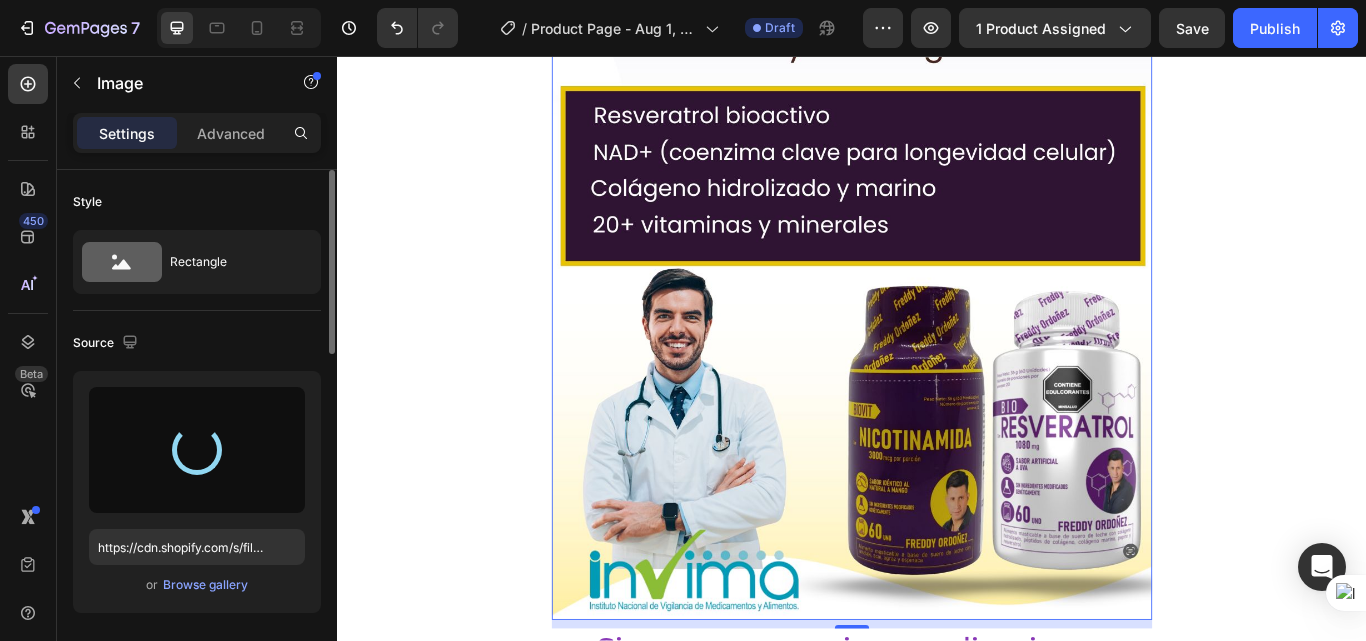 type on "https://cdn.shopify.com/s/files/1/0618/7732/1833/files/gempages_578086084060119568-674ff674-486a-48f3-ac91-a130a98d6cb4.jpg" 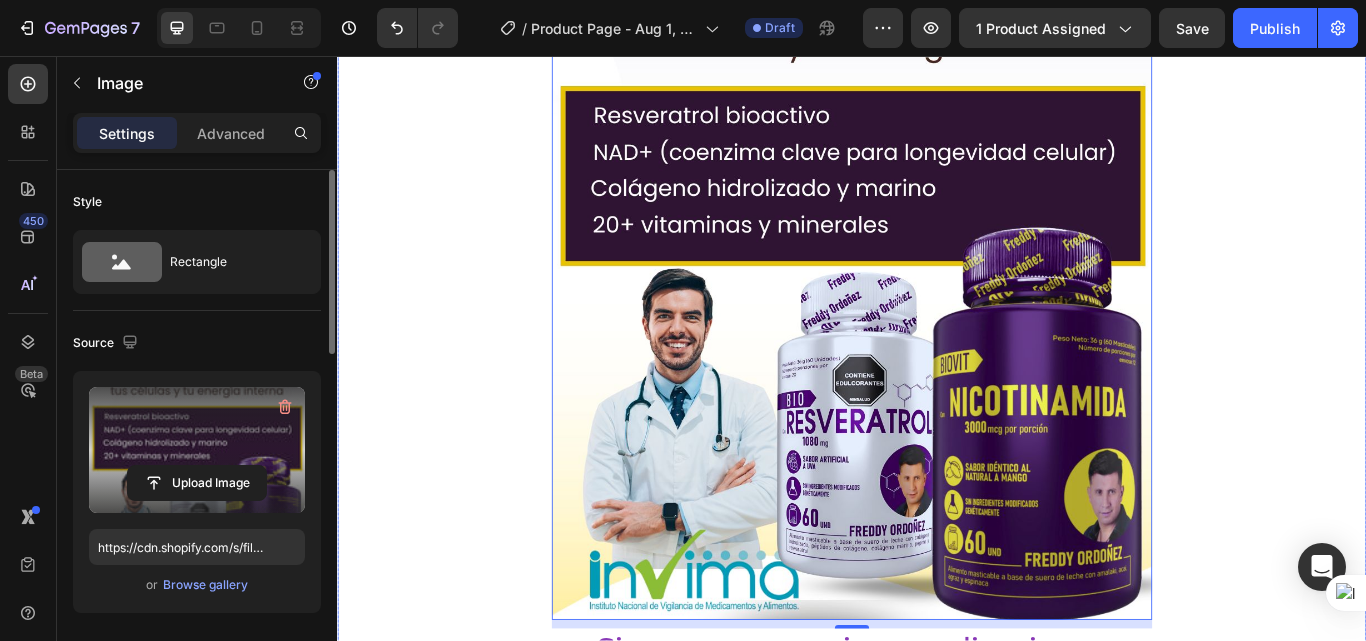 click on "Envio gratis a Toda Colombia - 2 a 4 dias habiles 🚛 Heading Image ⭐ 4.8/5 basado en +1200 experiencias reales Heading ⁠⁠⁠⁠⁠⁠⁠ Antes: $180.000 Heading ⁠⁠⁠⁠⁠⁠⁠ Hoy en solo : $159.900 Heading AHORRA 30% DE DESCUENTO Heading
Publish the page to see the content.
GGG Image Lo que vas a notar en pocas semanas Heading ✨  Más energía durante el día , sin recurrir a café o estimulantes  💆‍♀️  Piel más firme, luminosa  y con menos signos de fatiga  🧠  Claridad mental  y mejor enfoque en tareas diarias  💤  Descanso más profundo  y sensación real de recuperación  🔥 Apoyo al metabolismo y  menos sensación de hinchazón o pesadez Heading Image Ya no necesitas mezclar mil suplementos este combo lo hace todo por ti Heading Image
Publish the page to see the content.
GGG Heading Image   10 Sin pasos raros, sin complicaciones Heading" at bounding box center [937, -599] 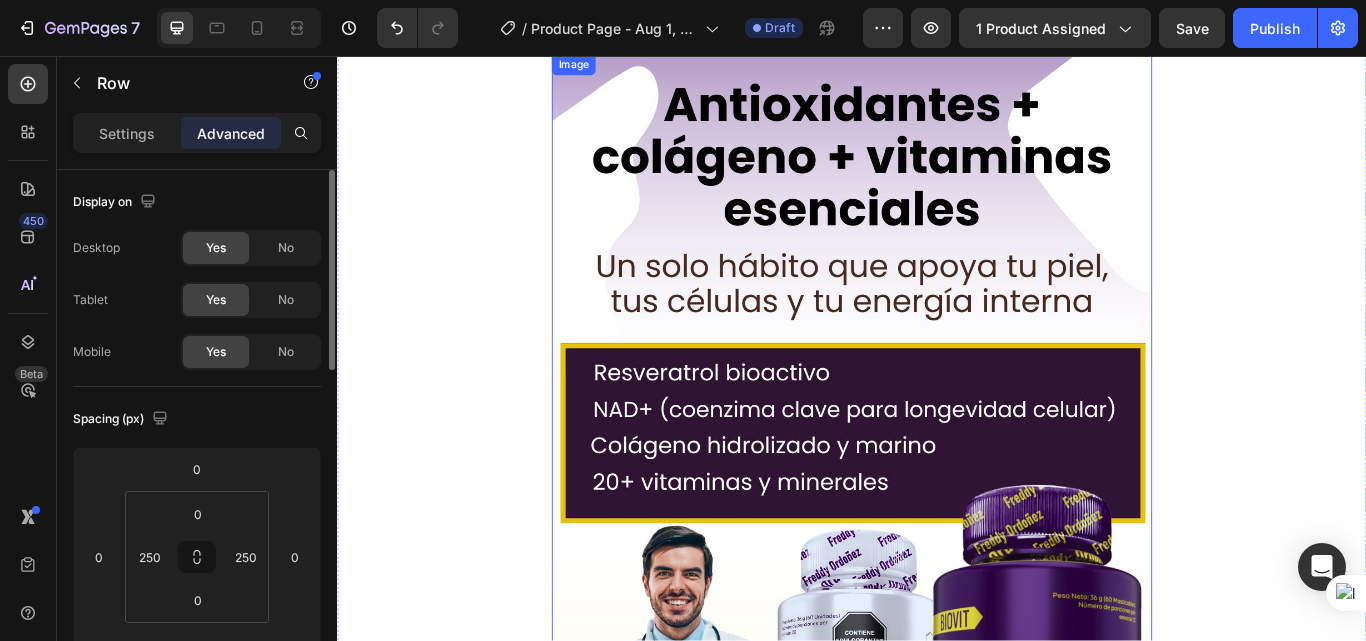 scroll, scrollTop: 3083, scrollLeft: 0, axis: vertical 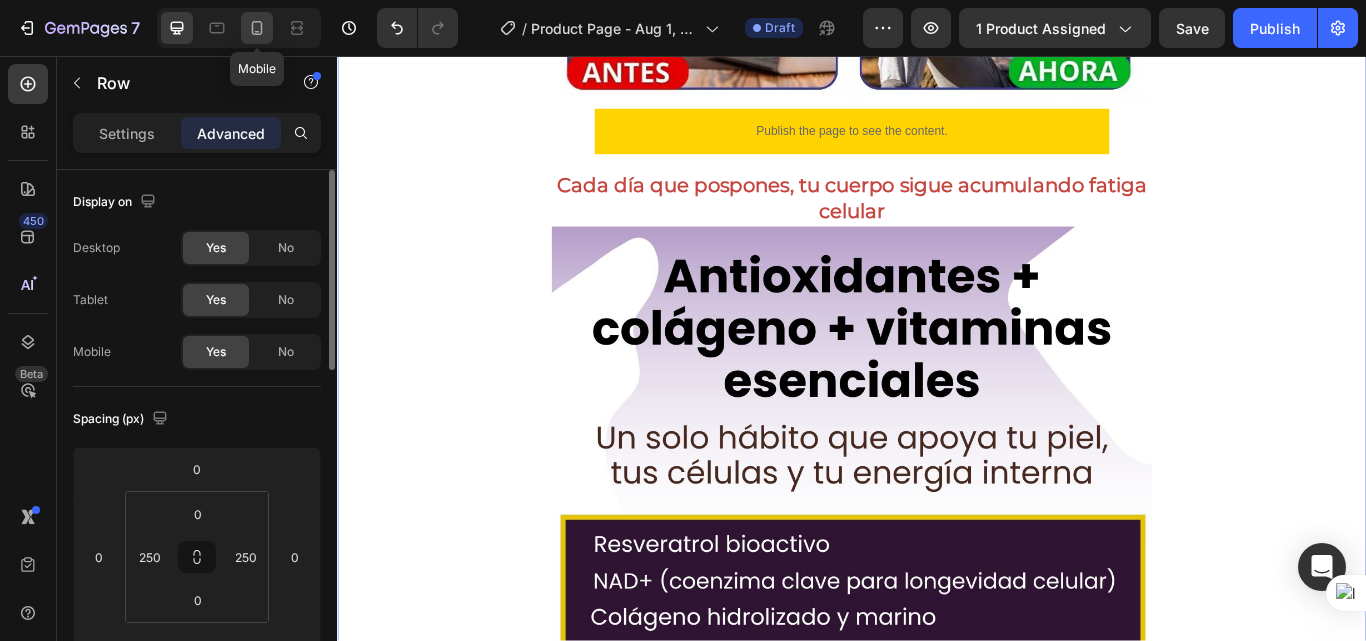 click 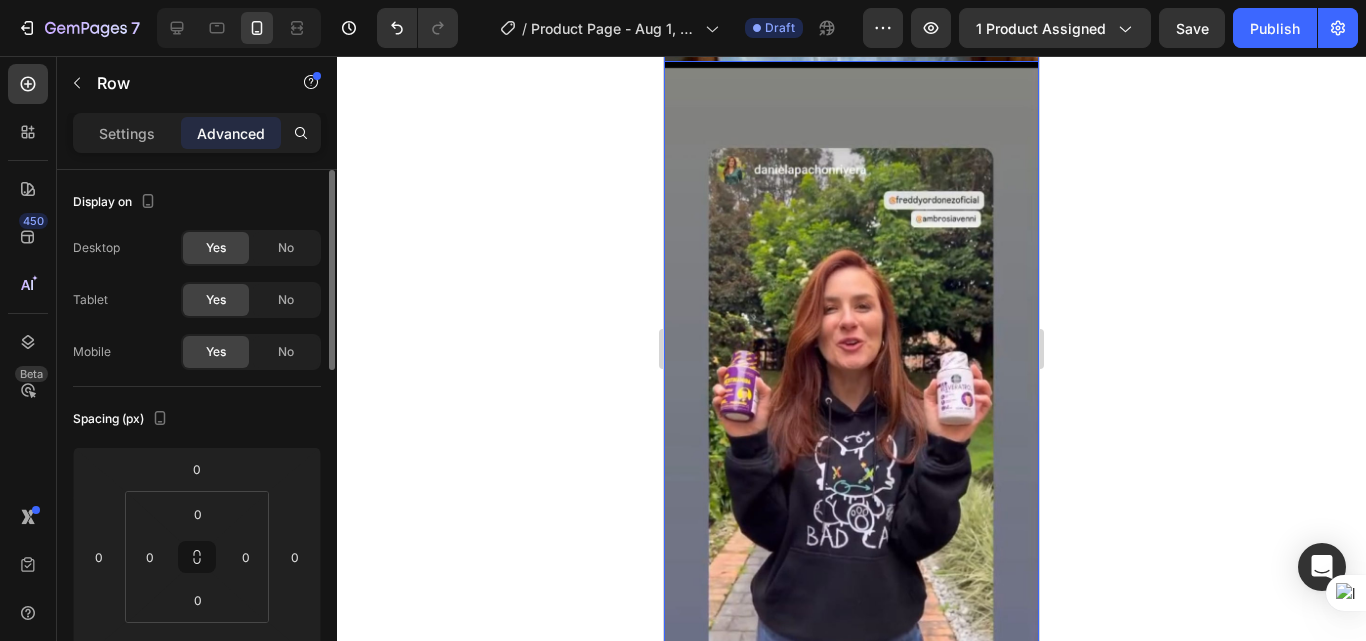 scroll, scrollTop: 3900, scrollLeft: 0, axis: vertical 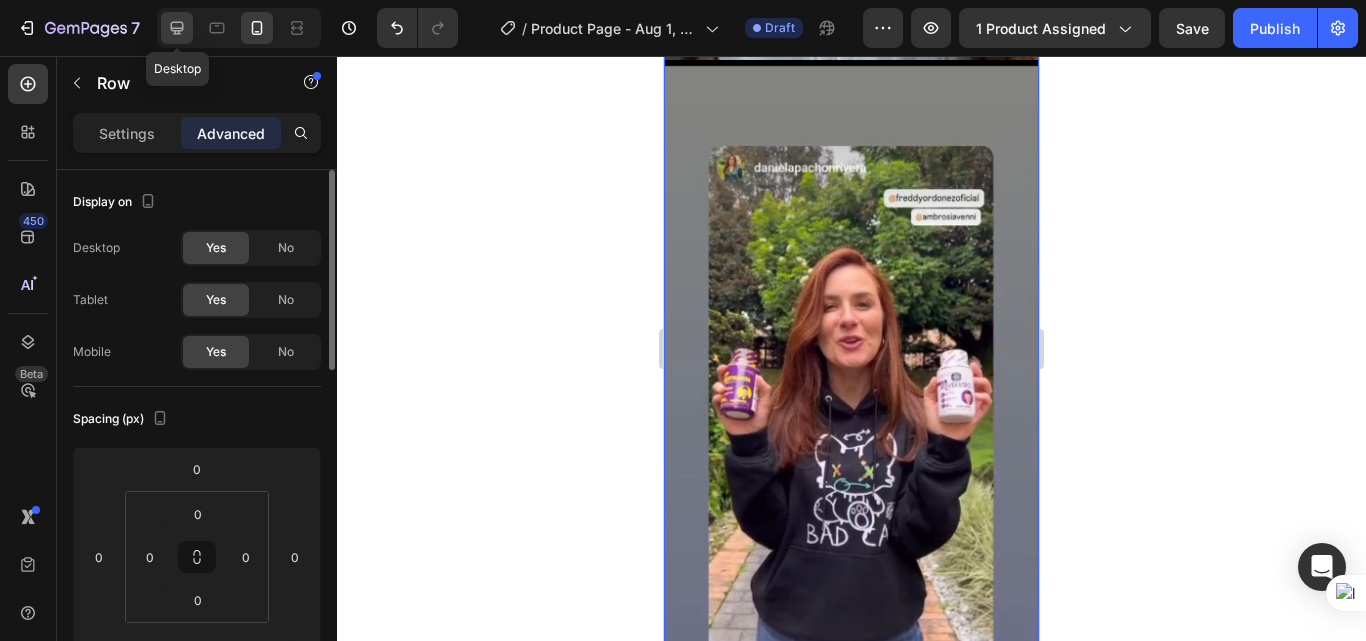 drag, startPoint x: 184, startPoint y: 25, endPoint x: 254, endPoint y: 51, distance: 74.672615 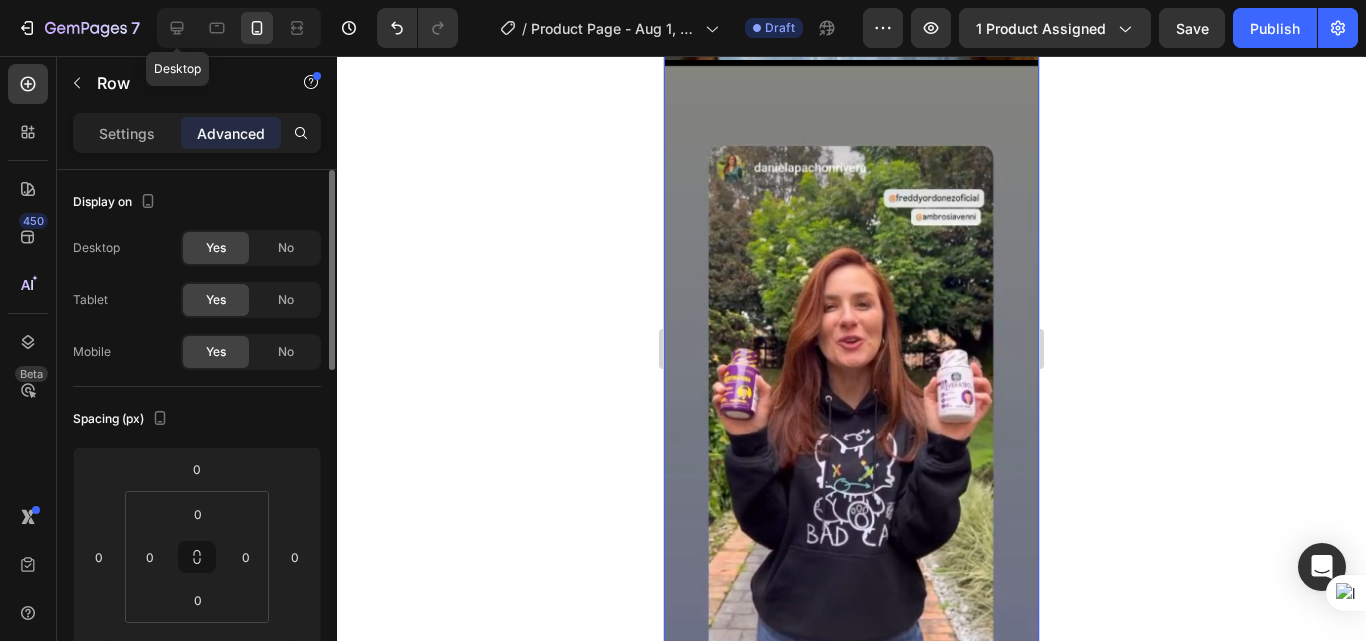 type on "250" 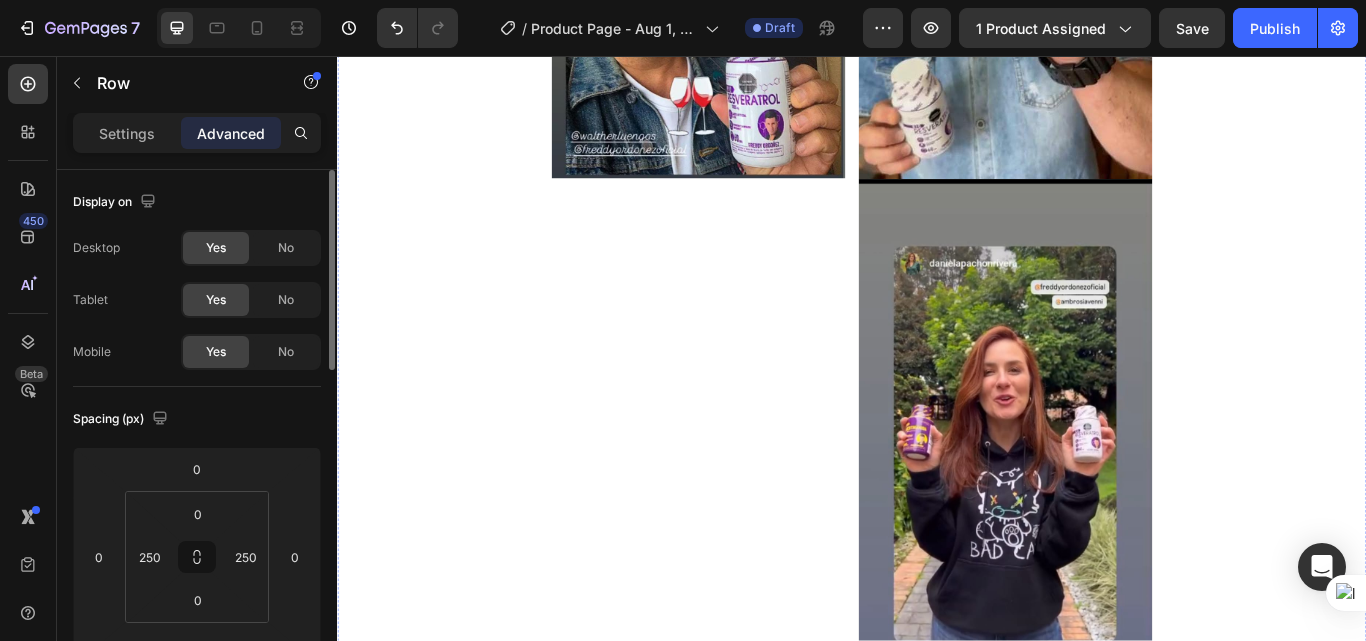 scroll, scrollTop: 4800, scrollLeft: 0, axis: vertical 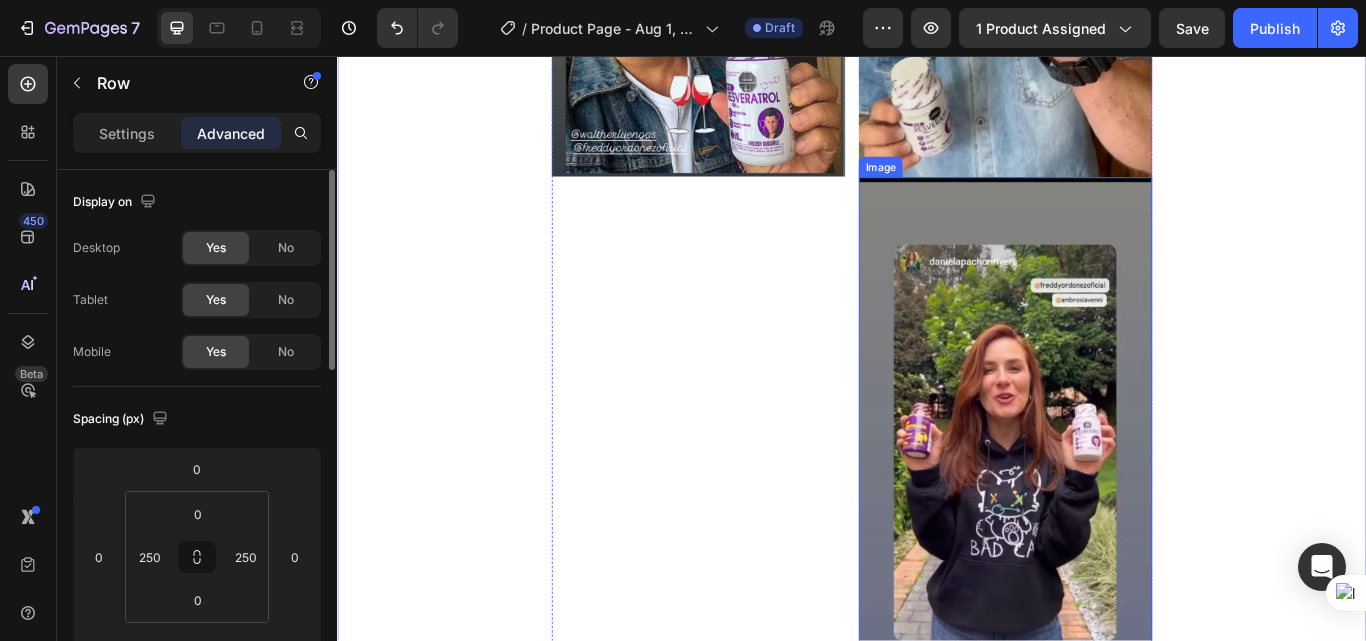 click at bounding box center [1116, 471] 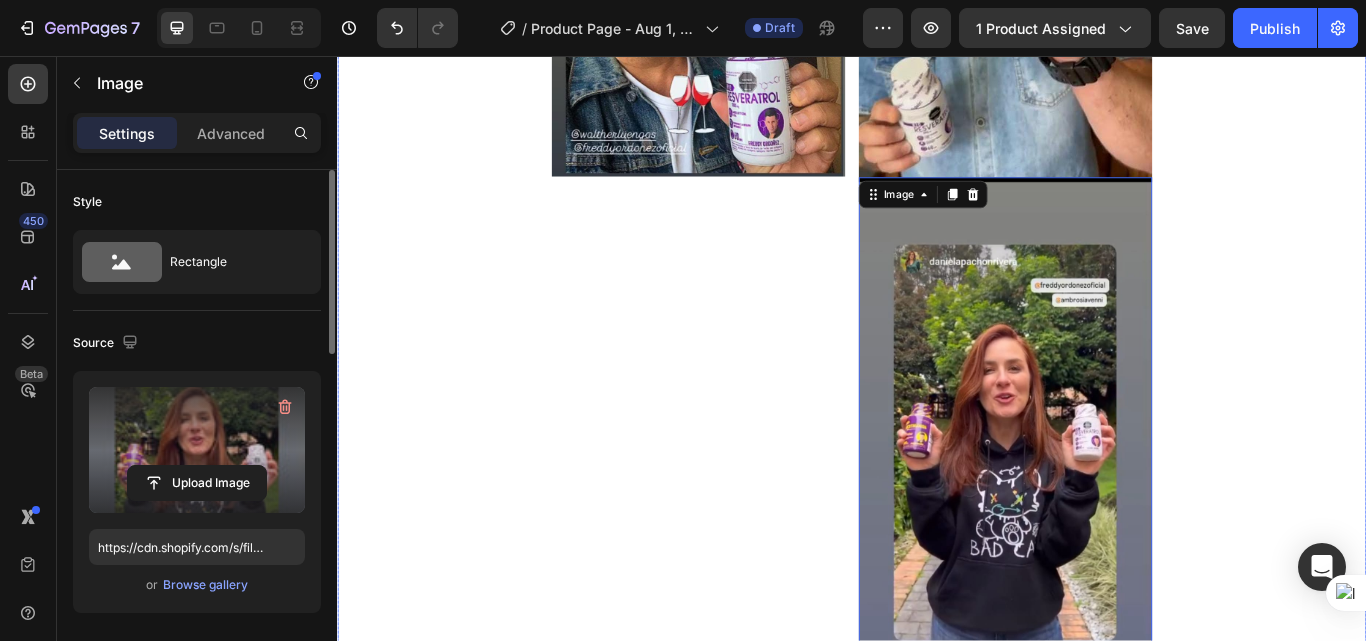 click at bounding box center (197, 450) 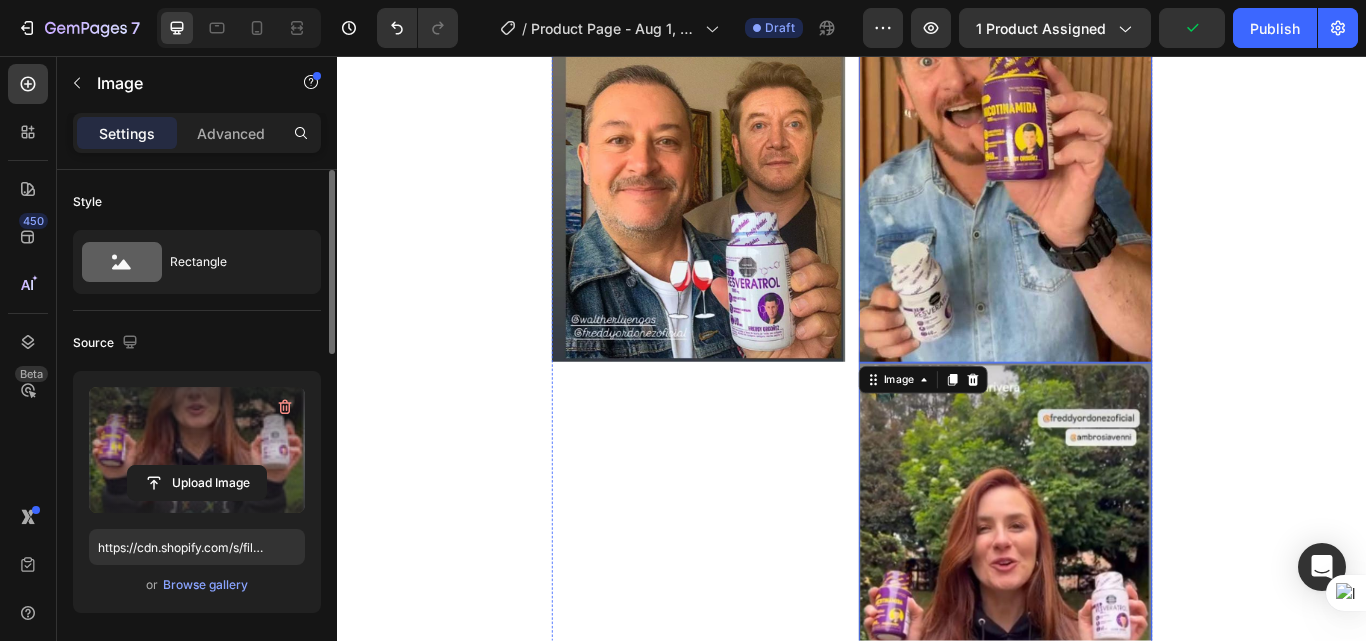 scroll, scrollTop: 4700, scrollLeft: 0, axis: vertical 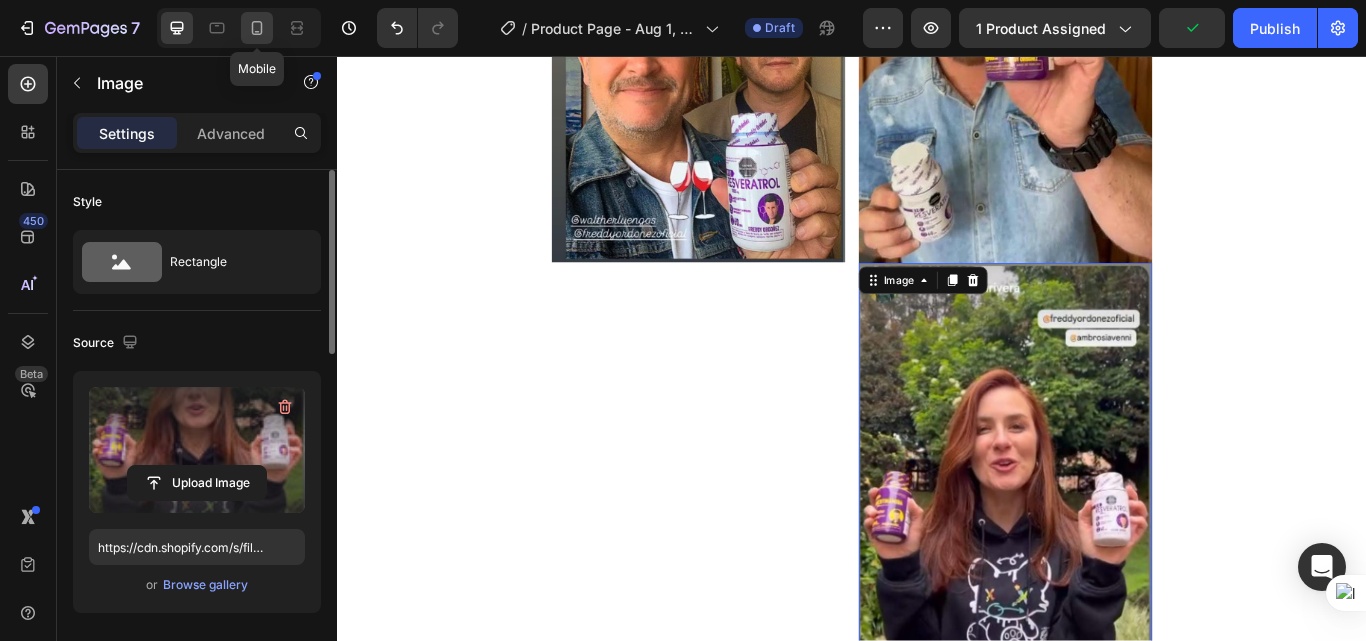 click 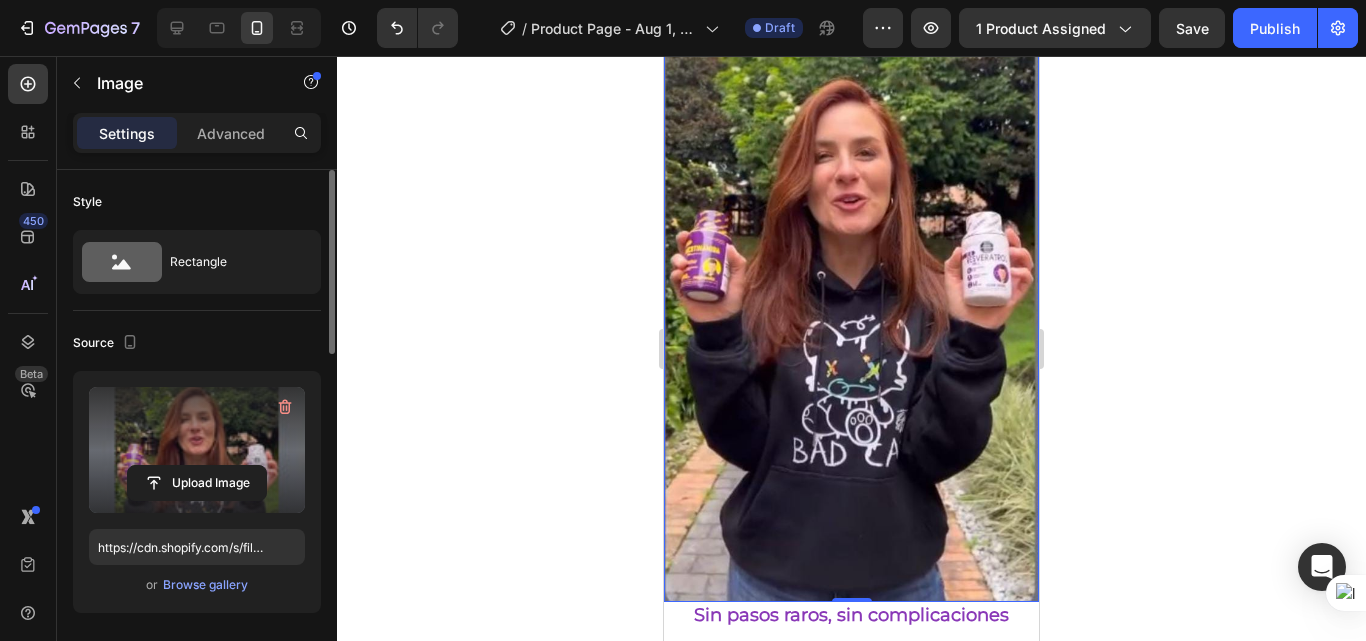 scroll, scrollTop: 3731, scrollLeft: 0, axis: vertical 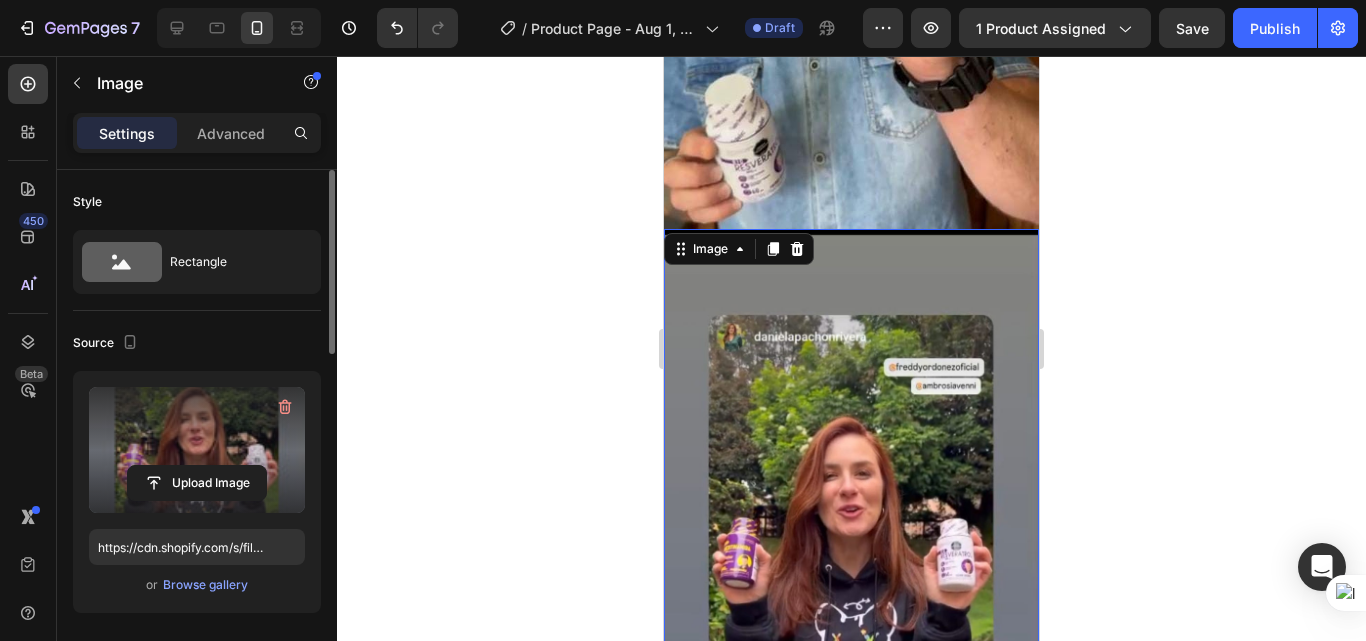 click at bounding box center (197, 450) 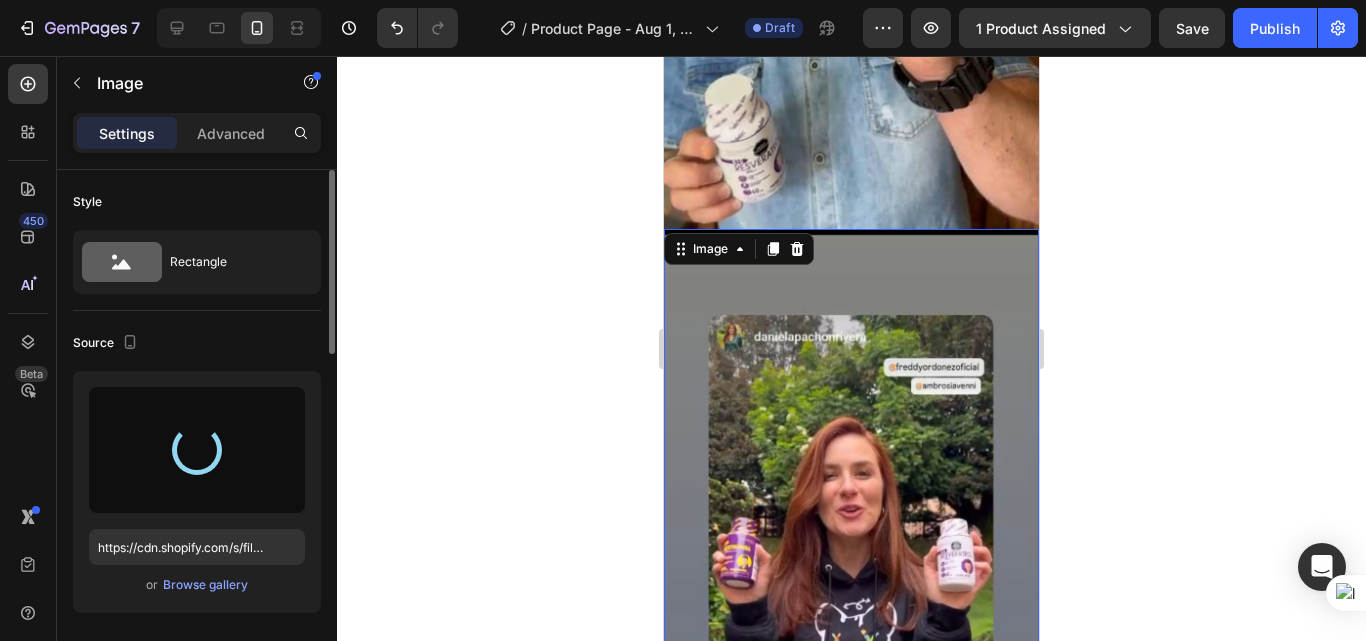 type on "https://cdn.shopify.com/s/files/1/0618/7732/1833/files/gempages_578086084060119568-a3b38cb1-36d7-4610-88e9-96ca9b218b34.jpg" 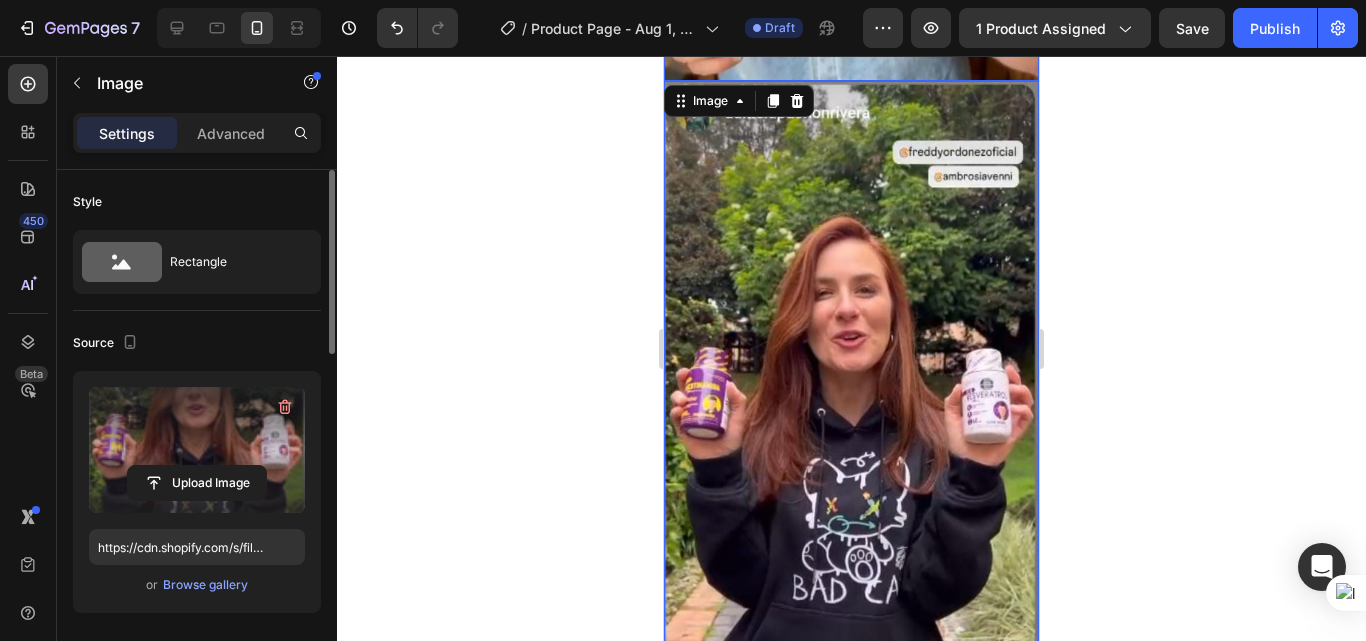 scroll, scrollTop: 3931, scrollLeft: 0, axis: vertical 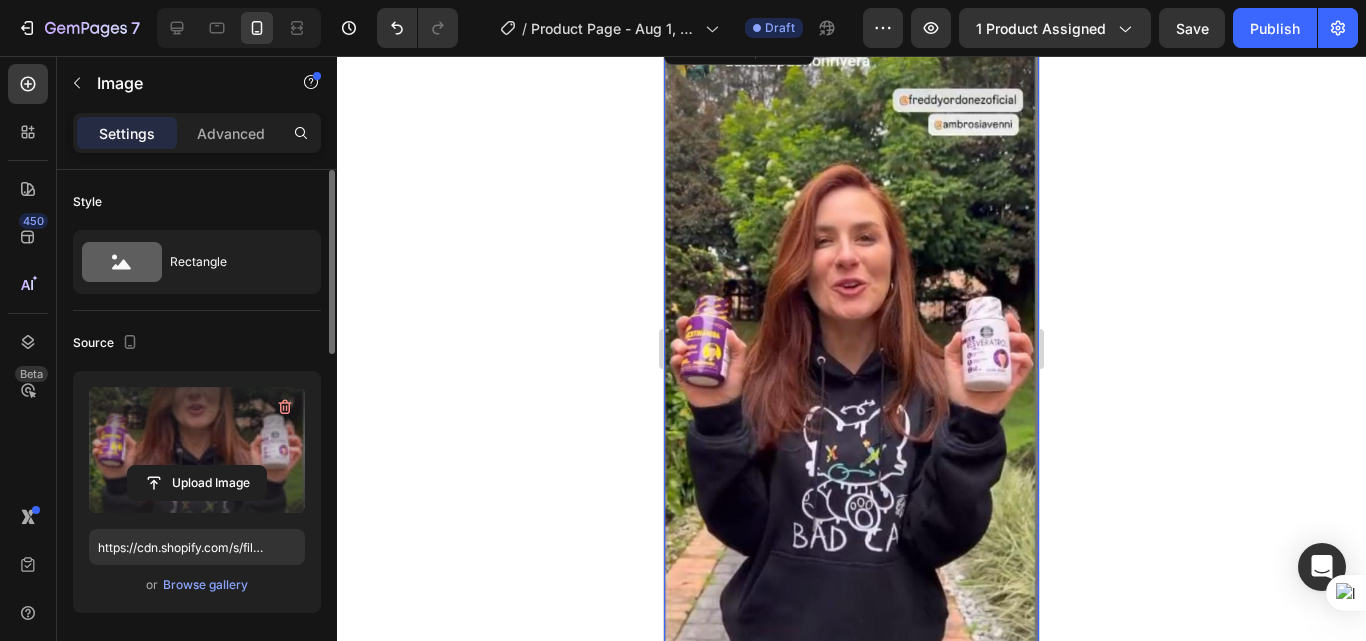 click 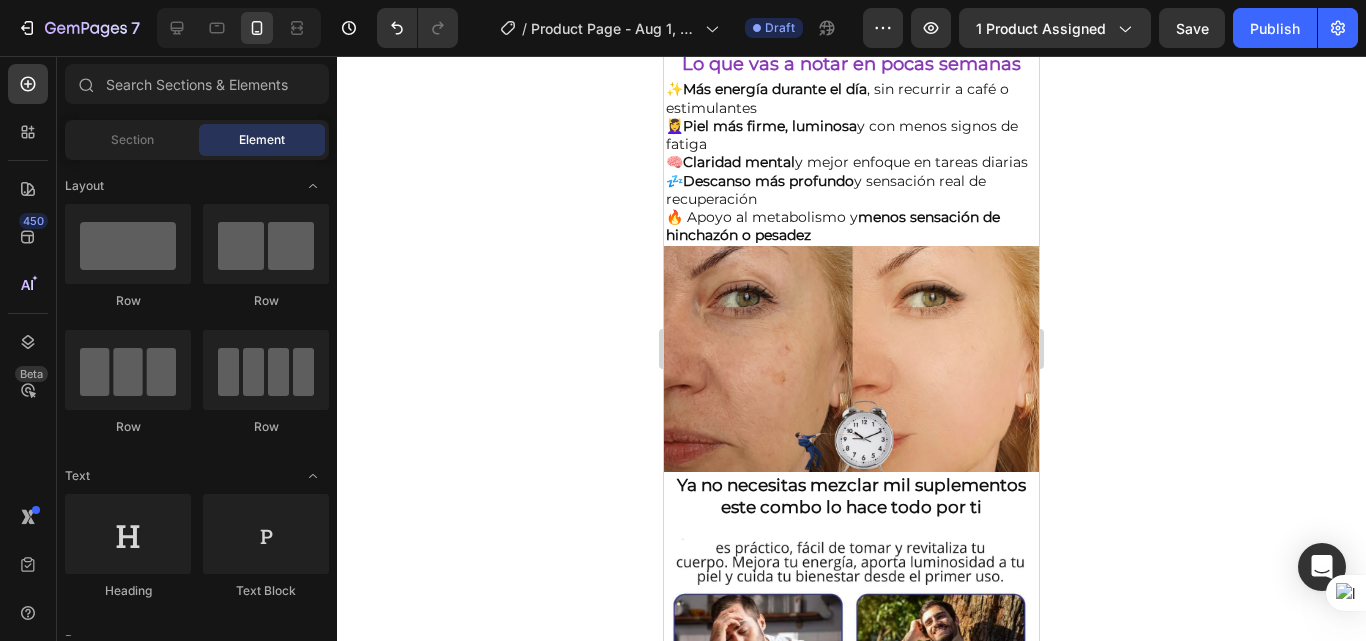 scroll, scrollTop: 1300, scrollLeft: 0, axis: vertical 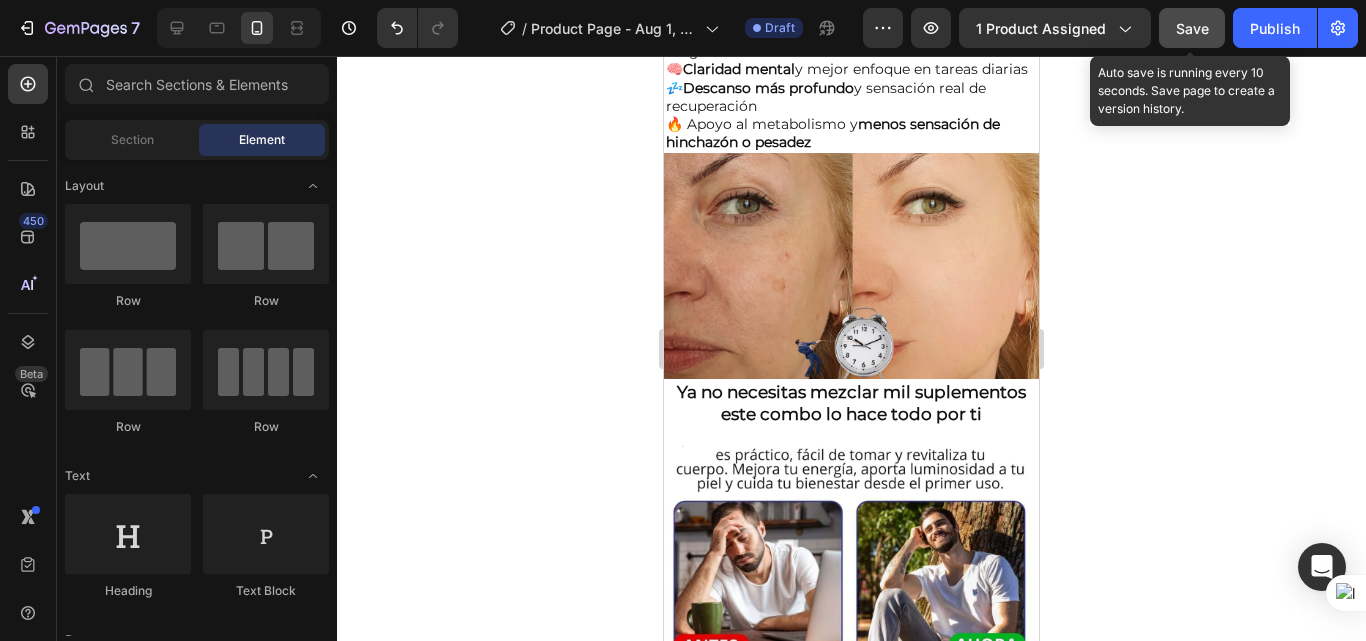 click on "Save" at bounding box center (1192, 28) 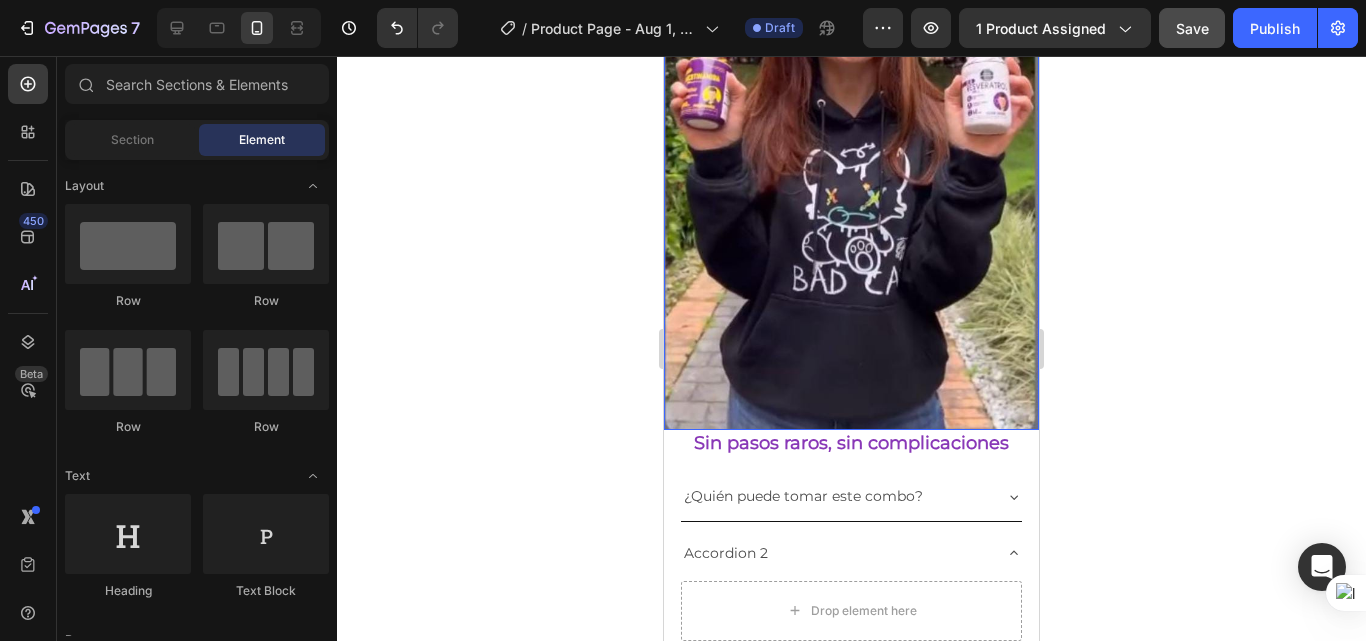 scroll, scrollTop: 4200, scrollLeft: 0, axis: vertical 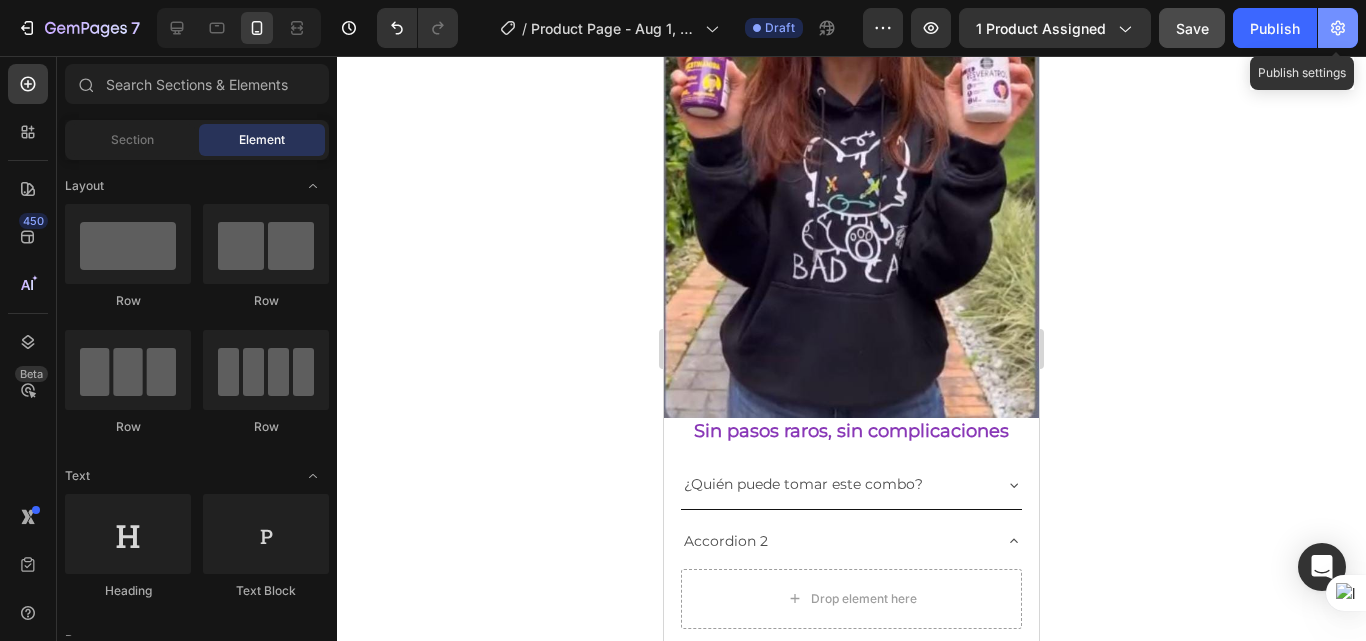 click 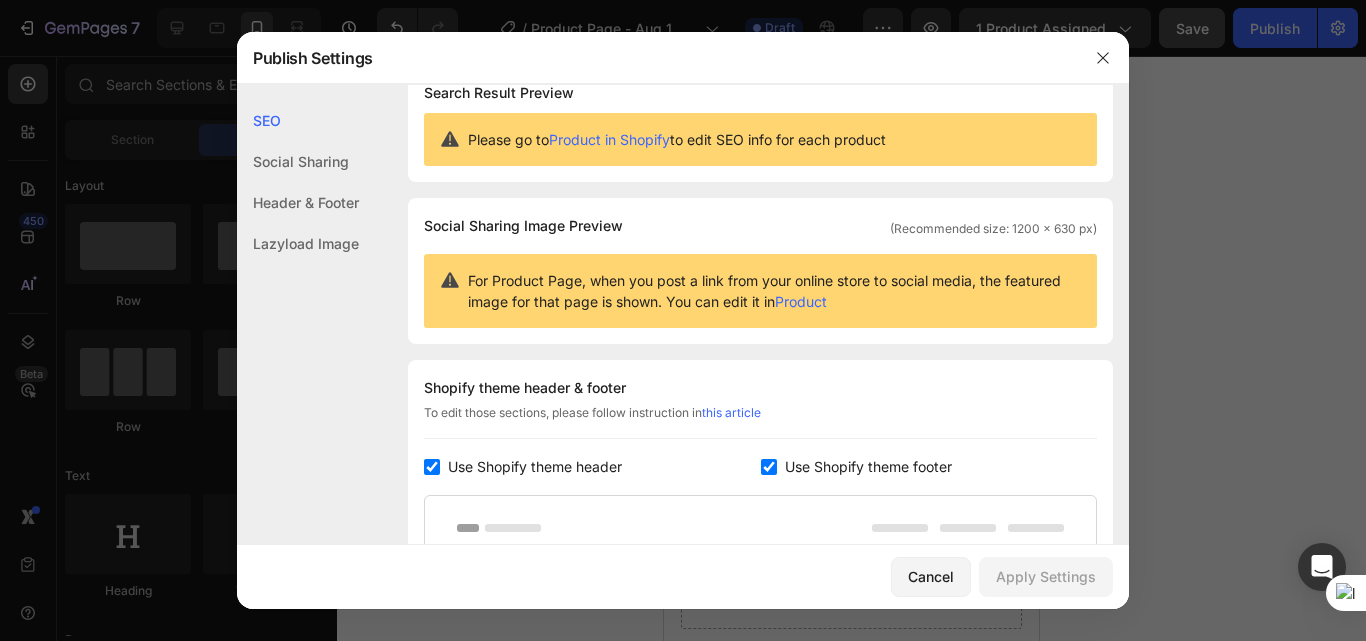 scroll, scrollTop: 0, scrollLeft: 0, axis: both 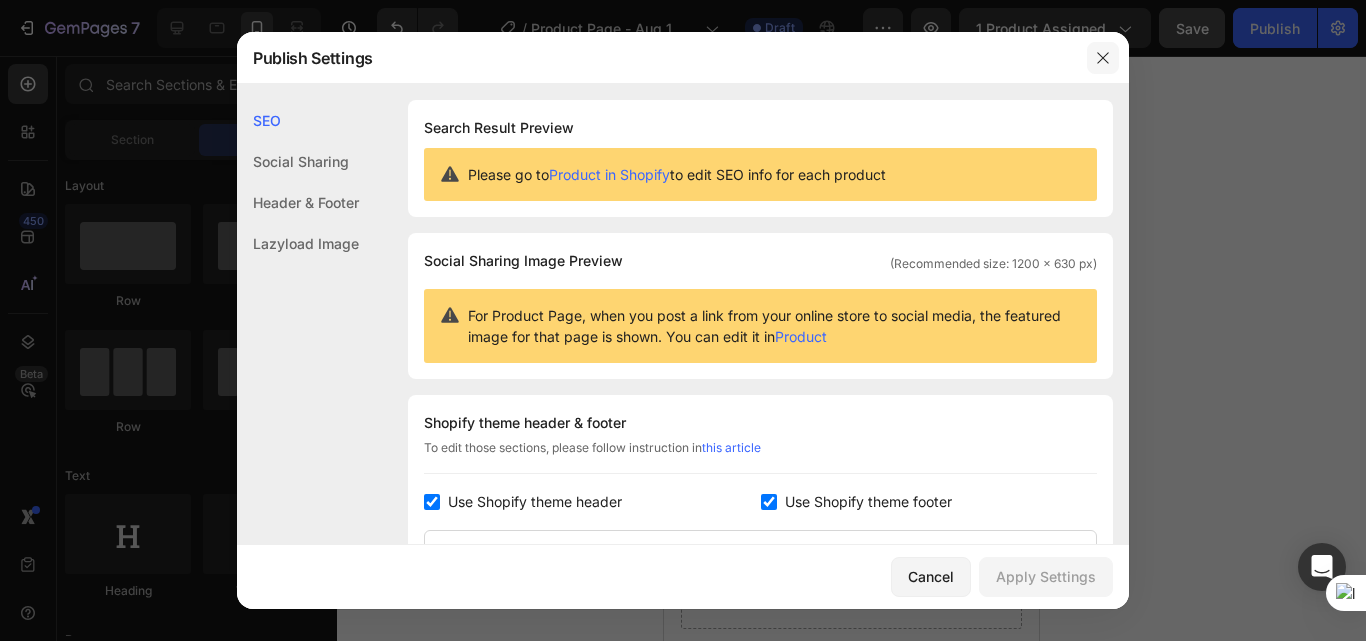 click at bounding box center [1103, 58] 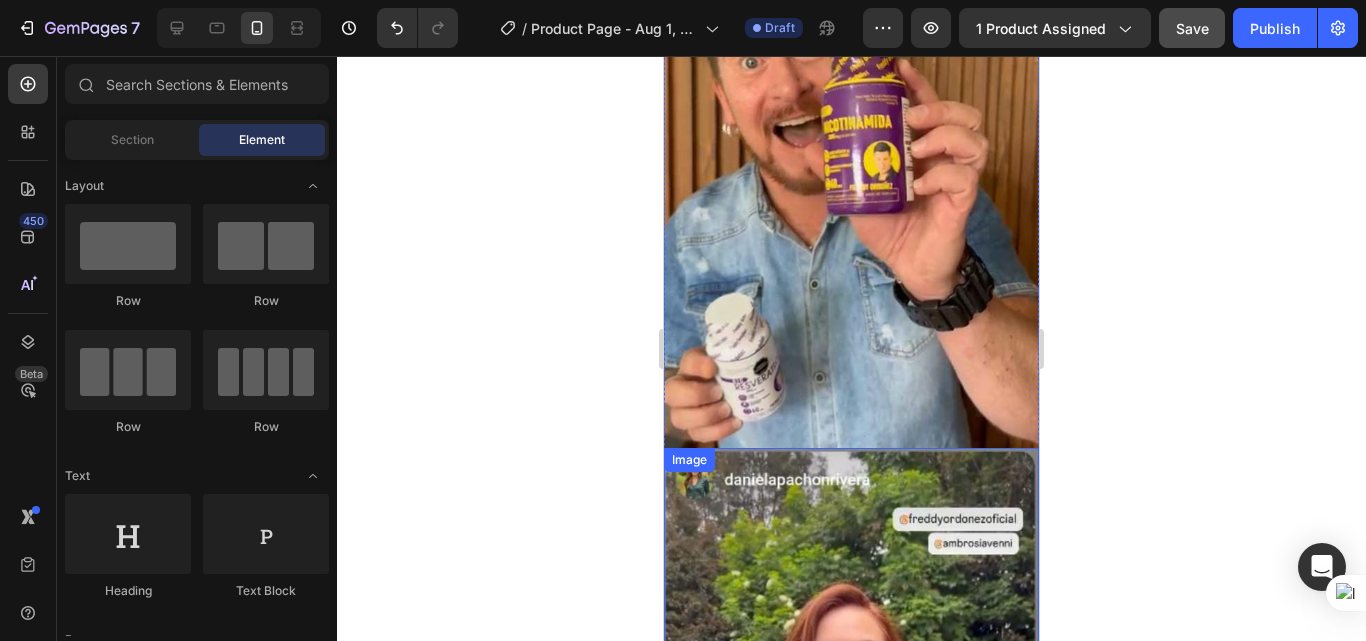 scroll, scrollTop: 3500, scrollLeft: 0, axis: vertical 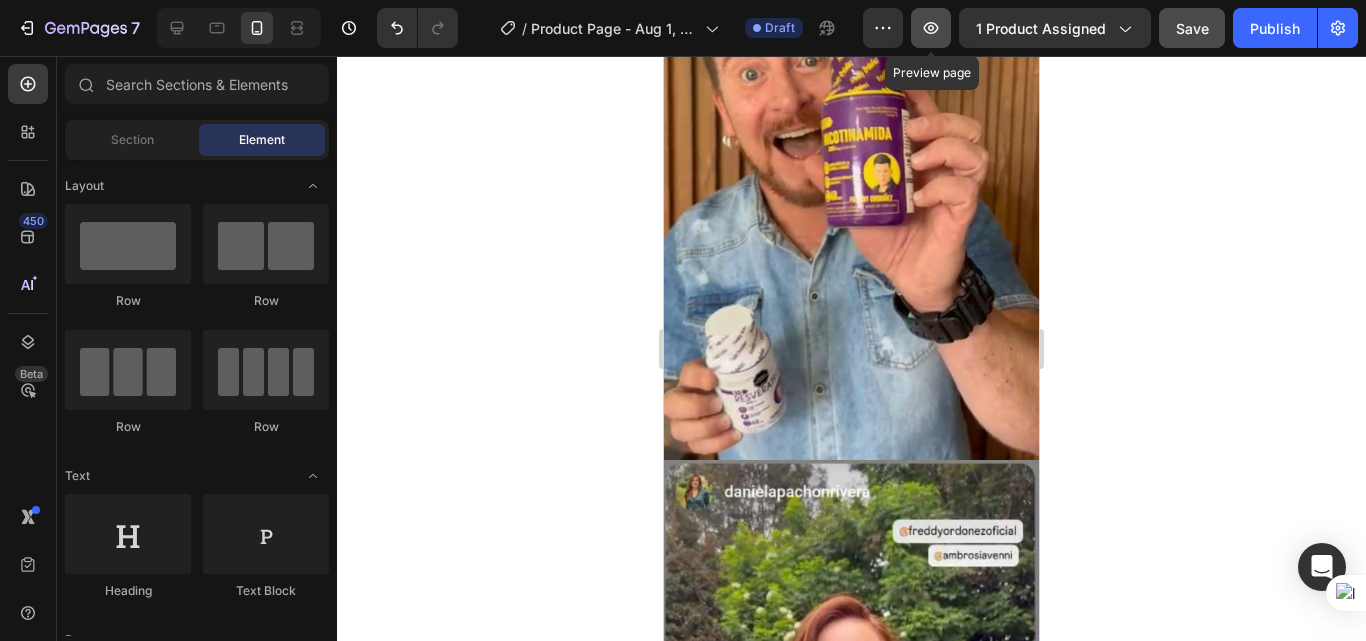click 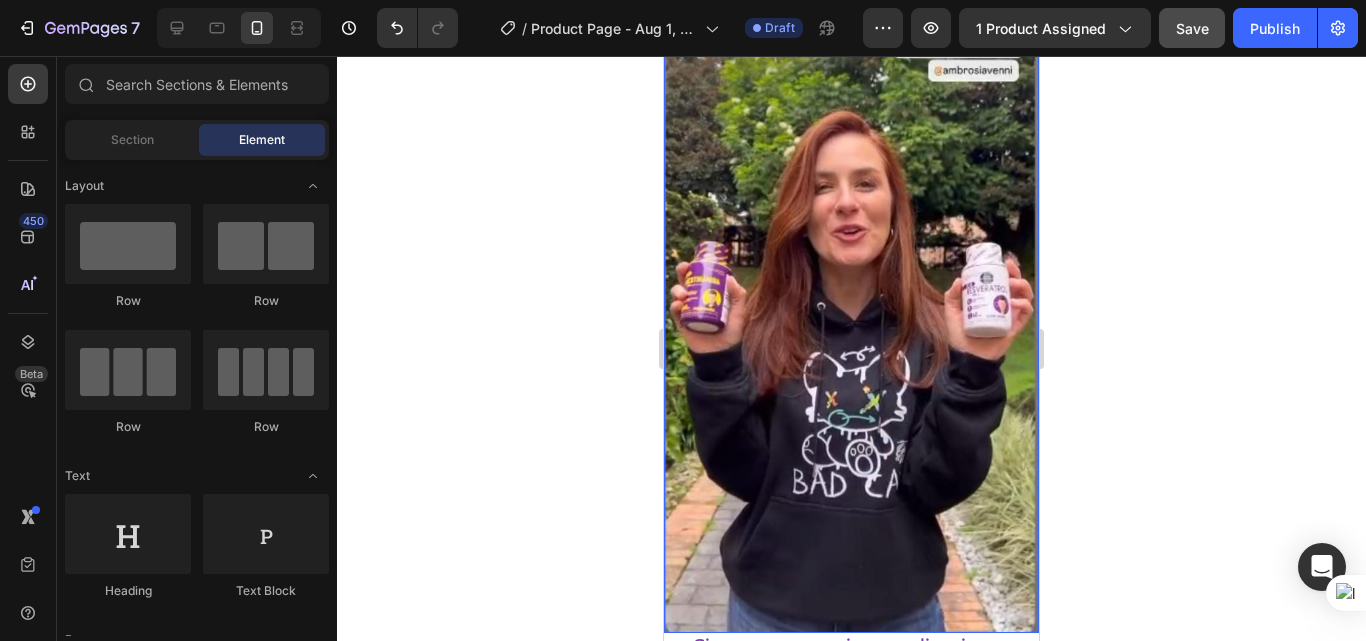 scroll, scrollTop: 3600, scrollLeft: 0, axis: vertical 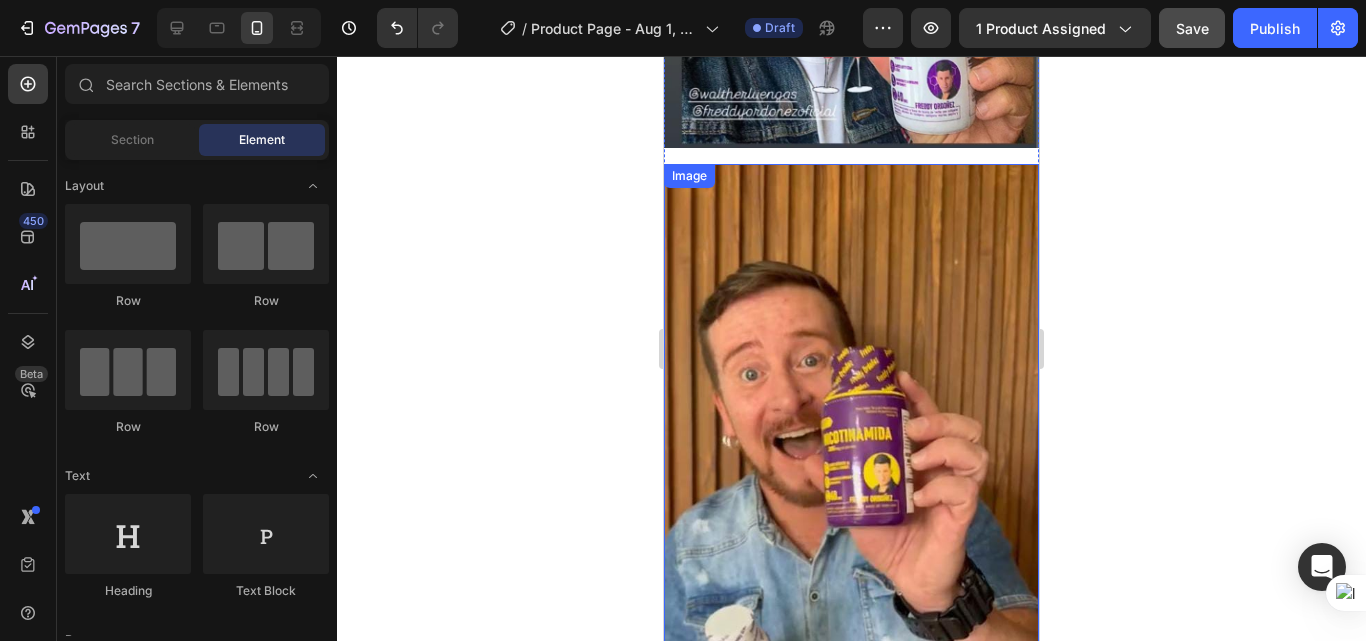click at bounding box center [851, 462] 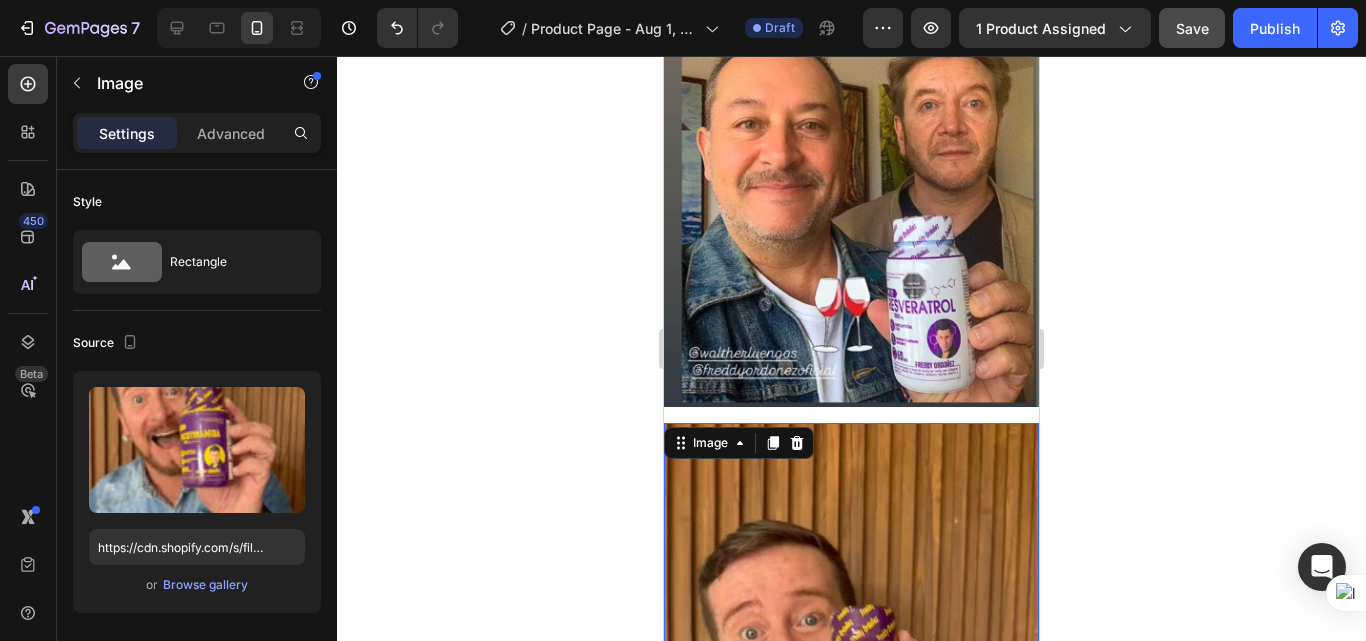 scroll, scrollTop: 2900, scrollLeft: 0, axis: vertical 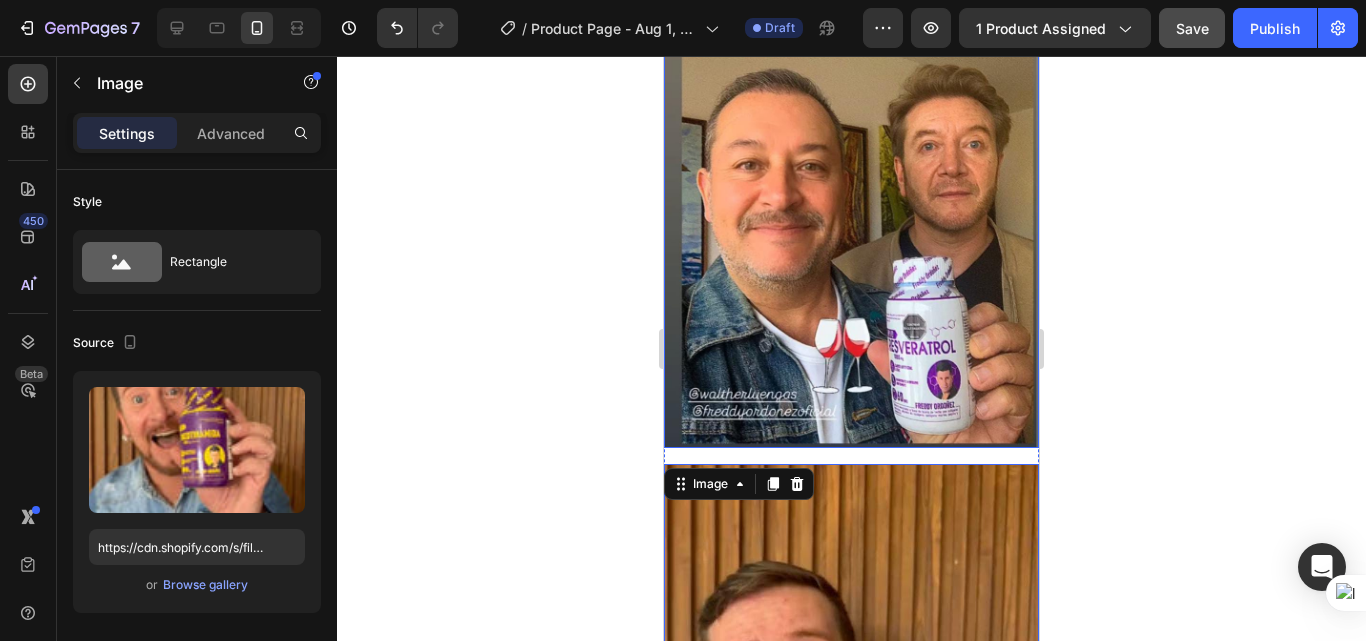 click at bounding box center (851, 151) 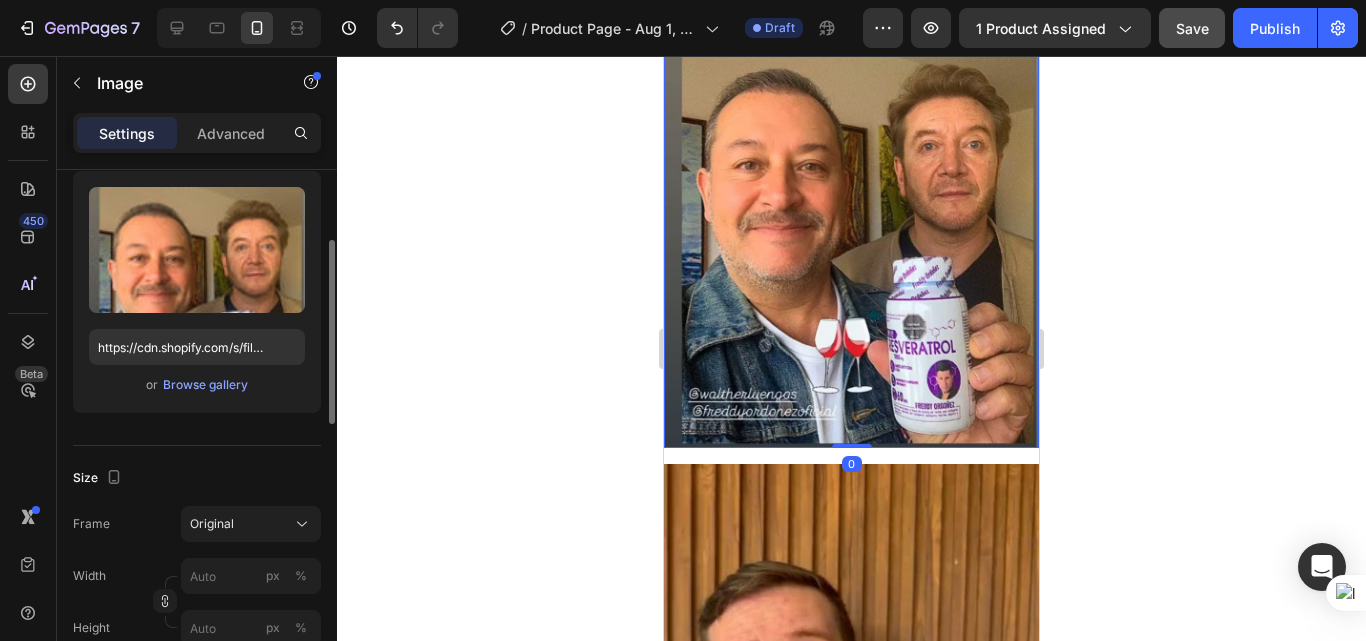 scroll, scrollTop: 400, scrollLeft: 0, axis: vertical 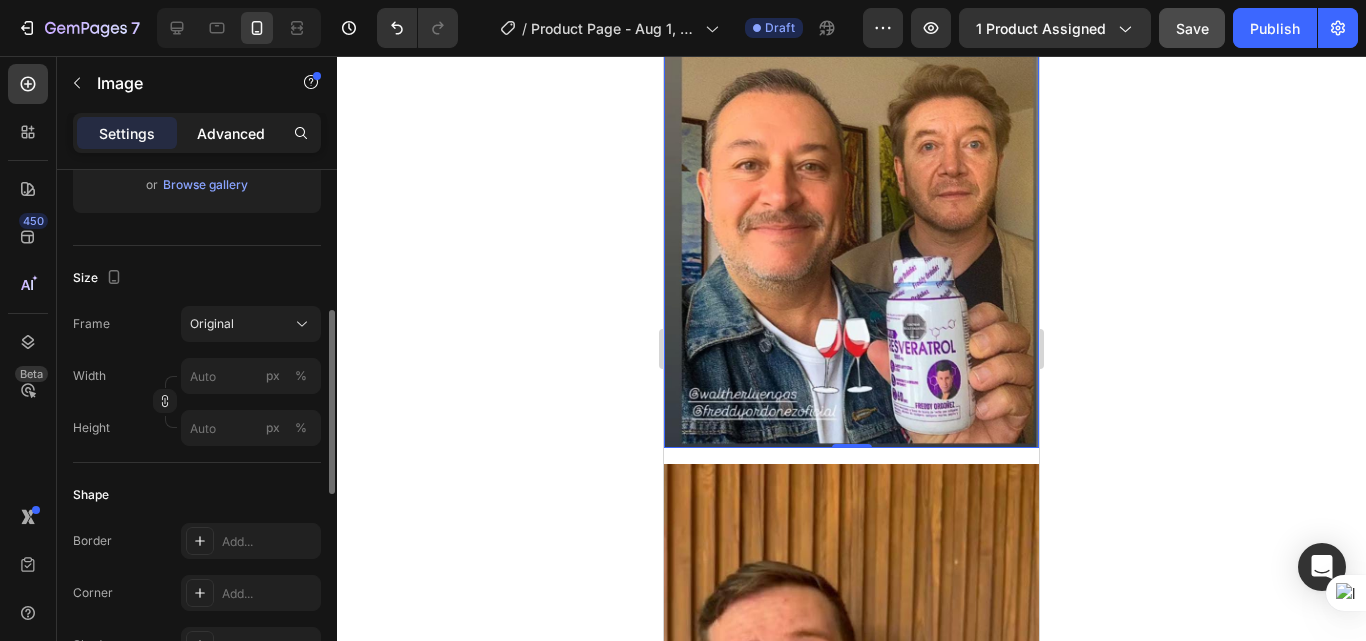 click on "Advanced" at bounding box center [231, 133] 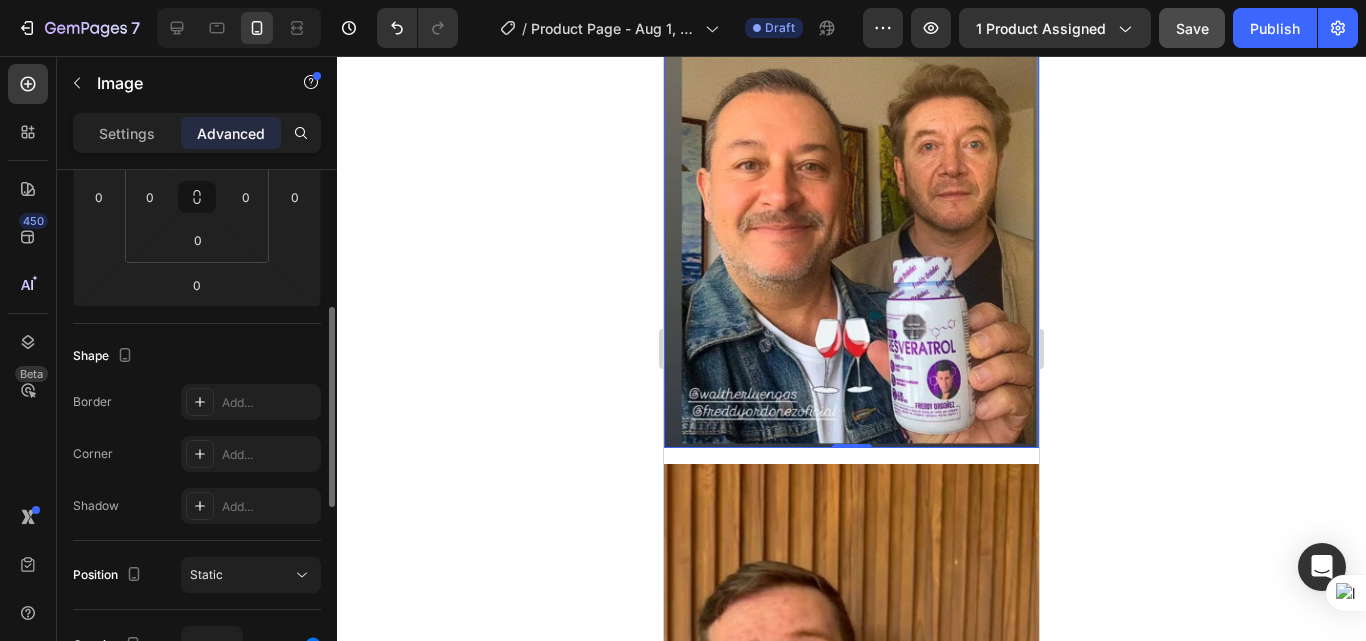 scroll, scrollTop: 0, scrollLeft: 0, axis: both 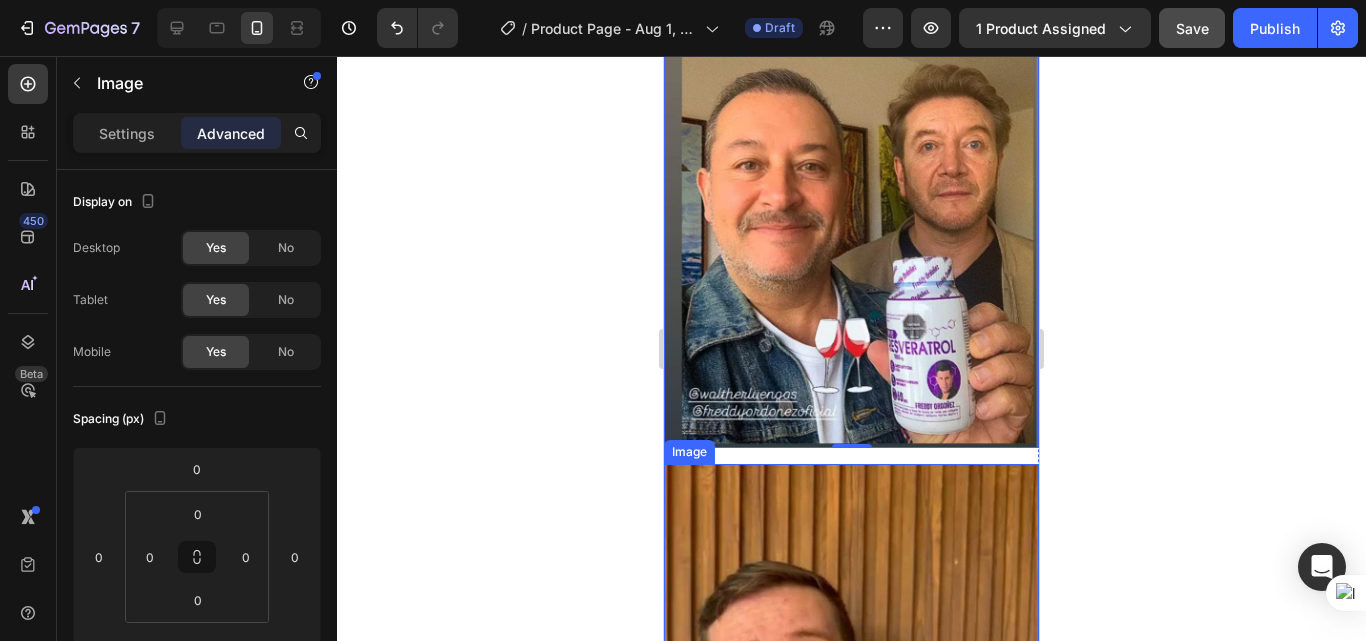 click at bounding box center (851, 762) 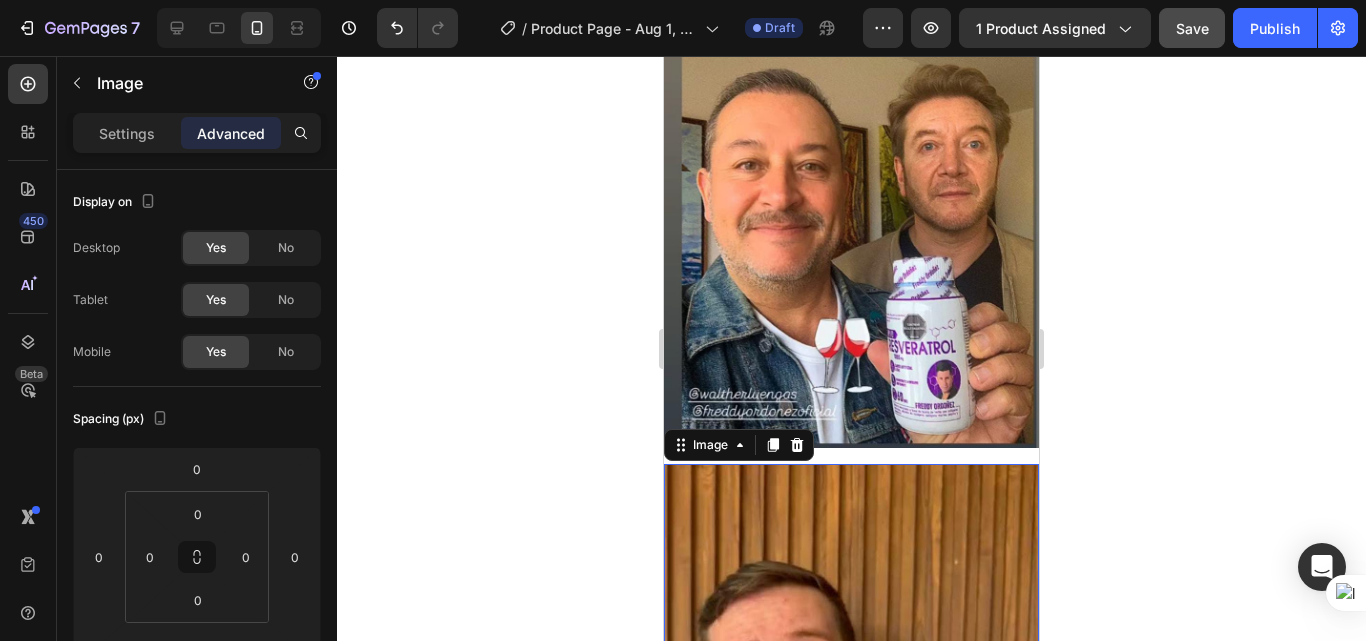 click at bounding box center [851, 762] 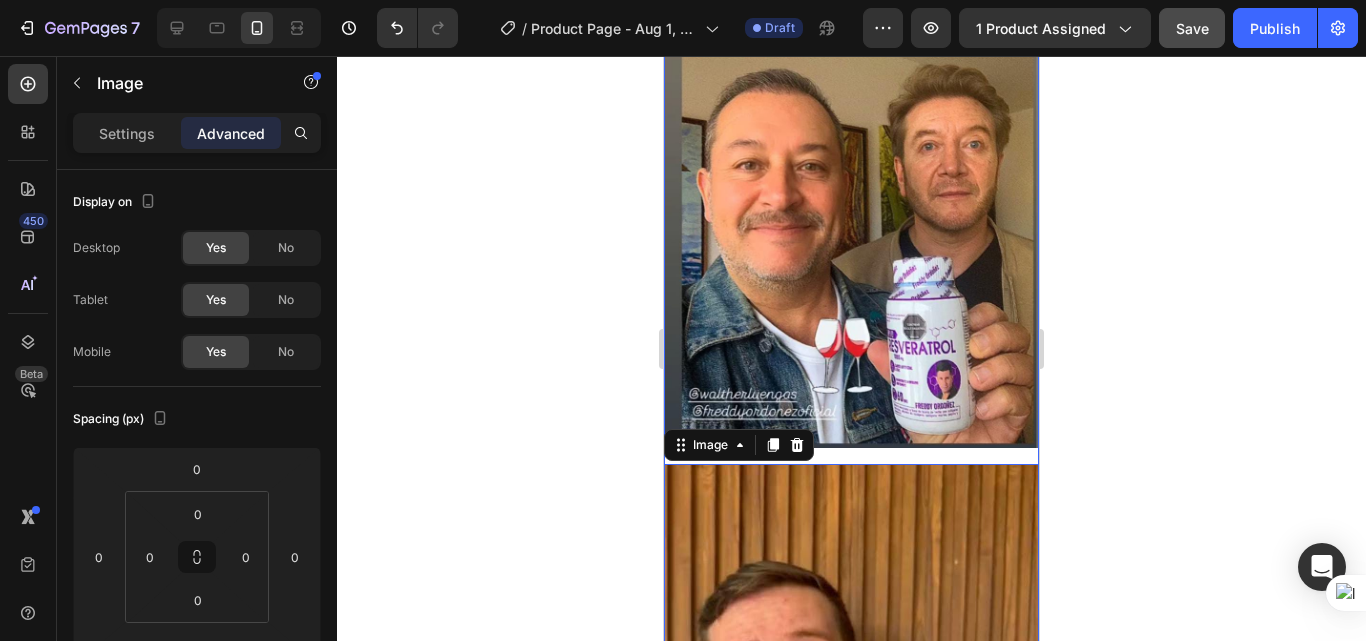 click on "Image Image   0 Image Row" at bounding box center [851, 786] 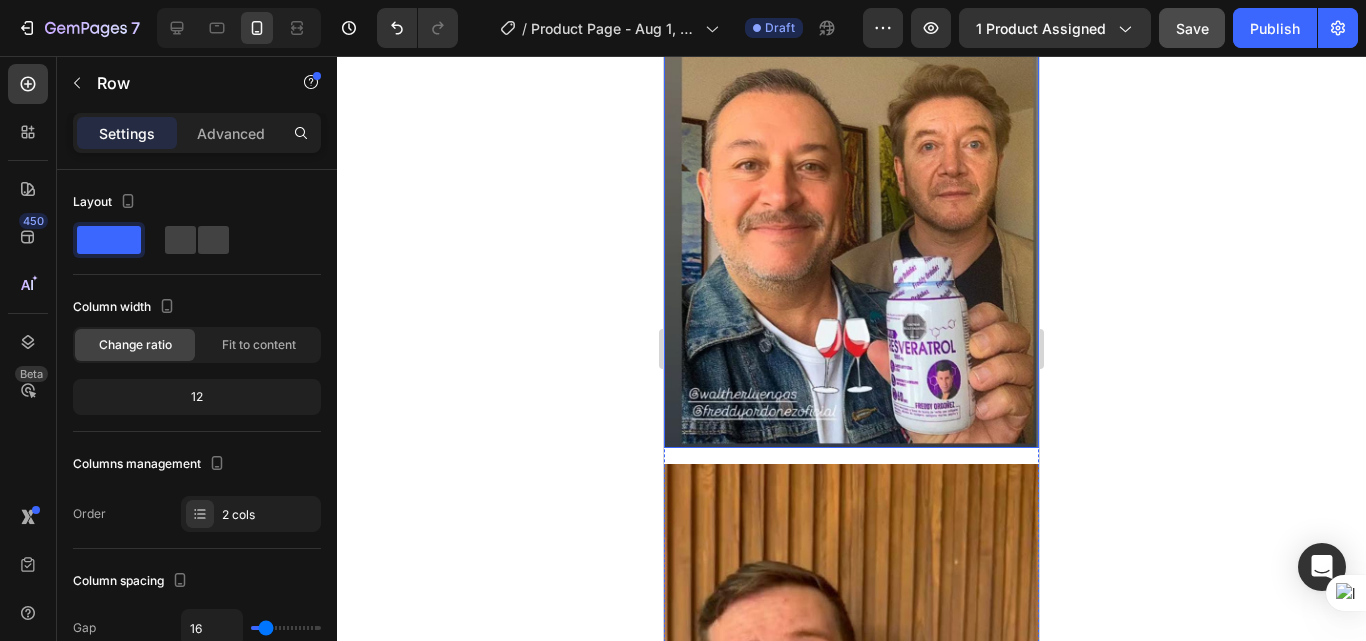 click at bounding box center [851, 151] 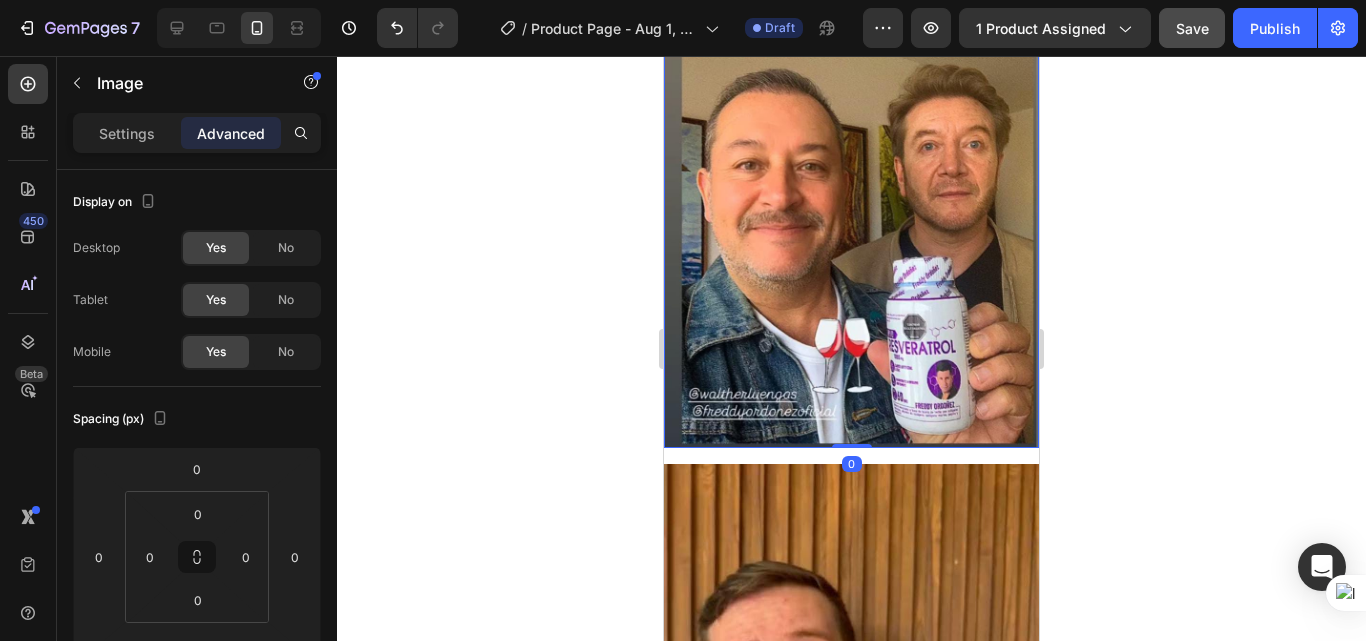 drag, startPoint x: 842, startPoint y: 367, endPoint x: 840, endPoint y: 388, distance: 21.095022 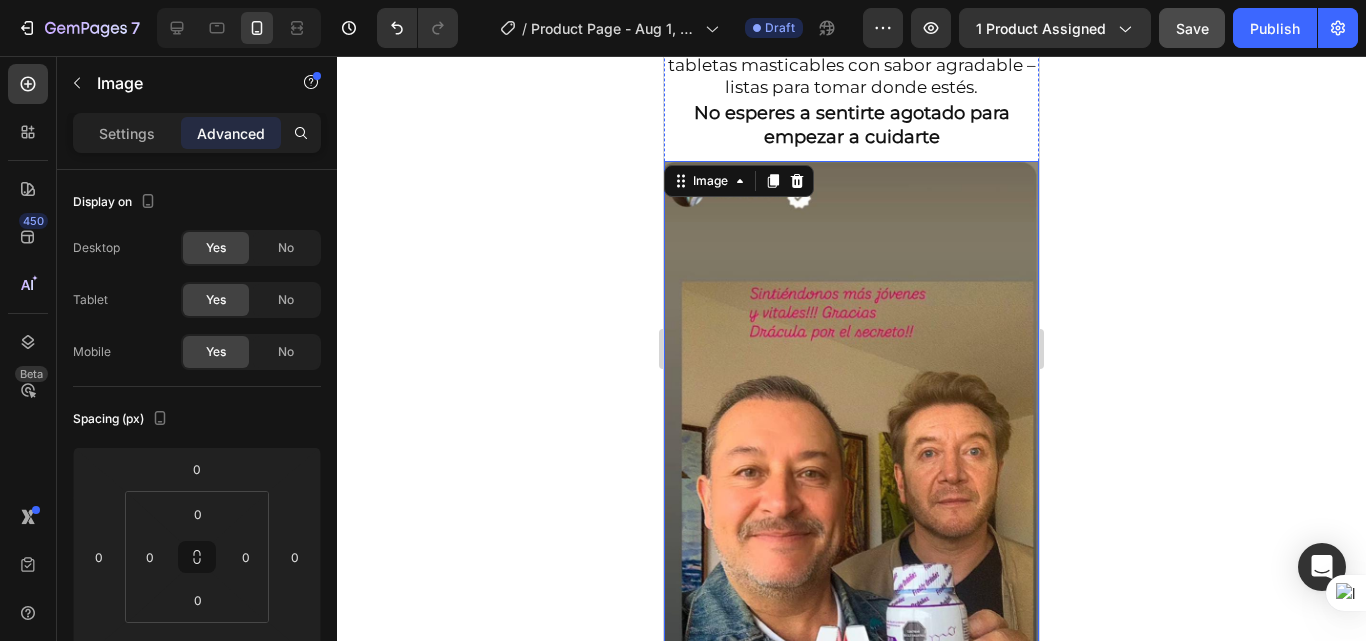 scroll, scrollTop: 2600, scrollLeft: 0, axis: vertical 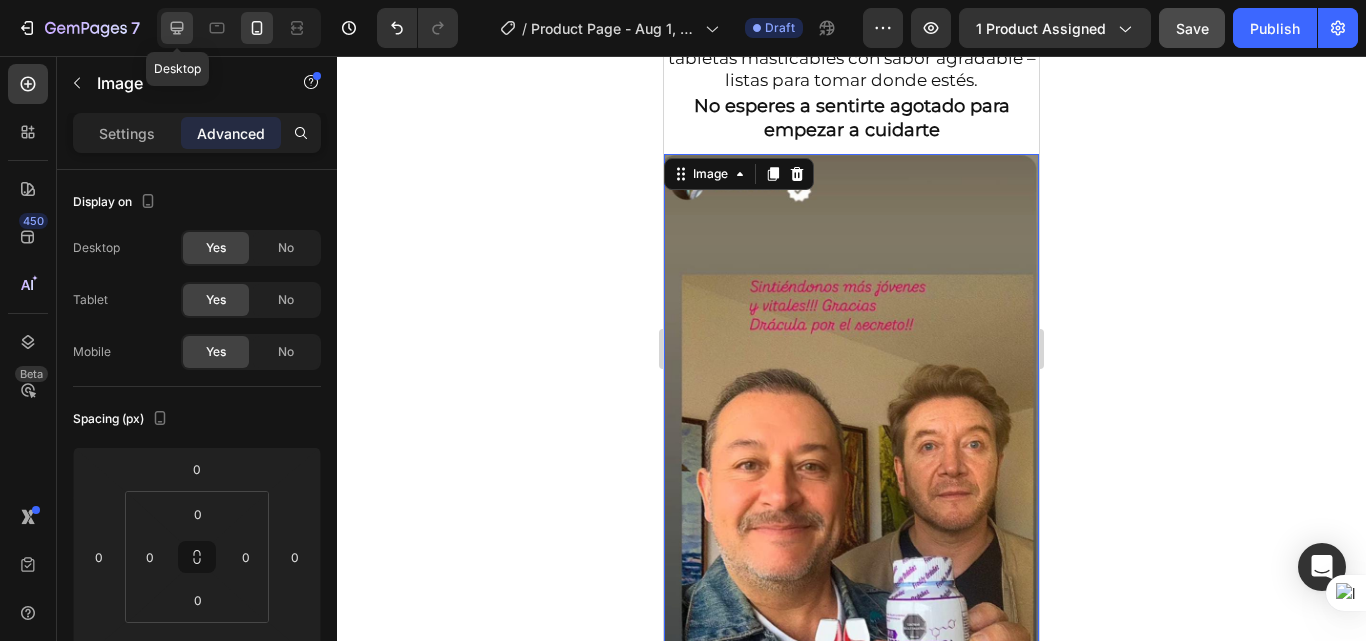 click 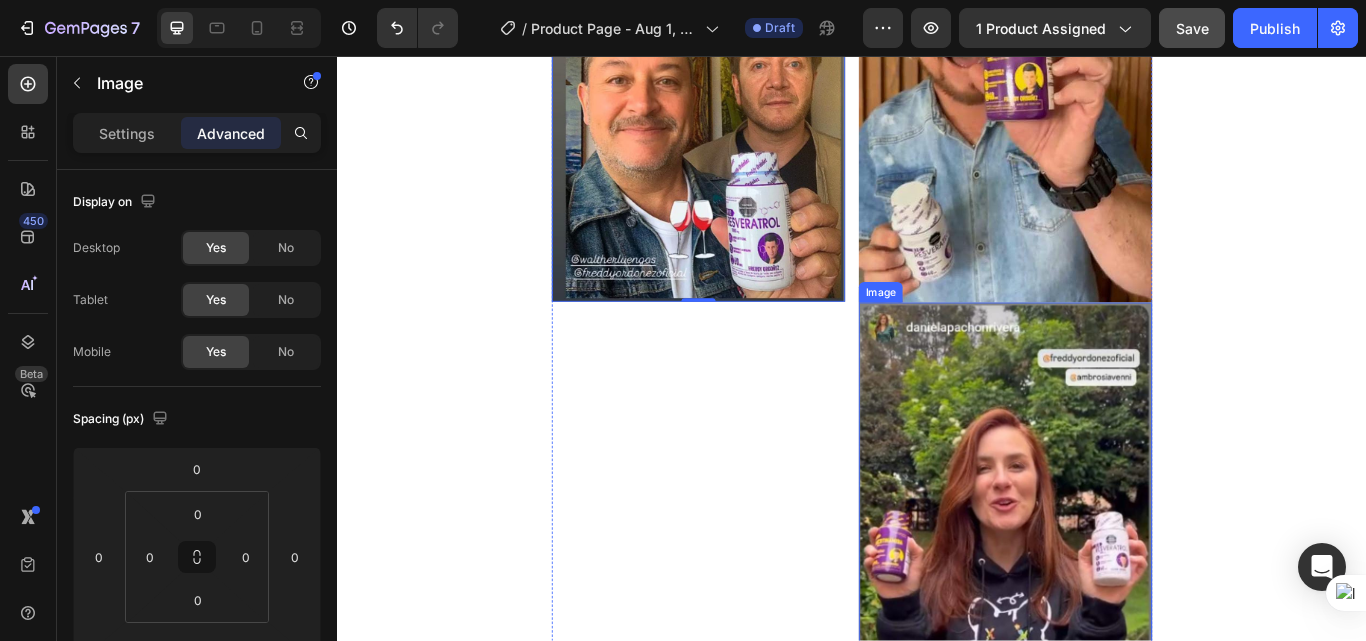 scroll, scrollTop: 4655, scrollLeft: 0, axis: vertical 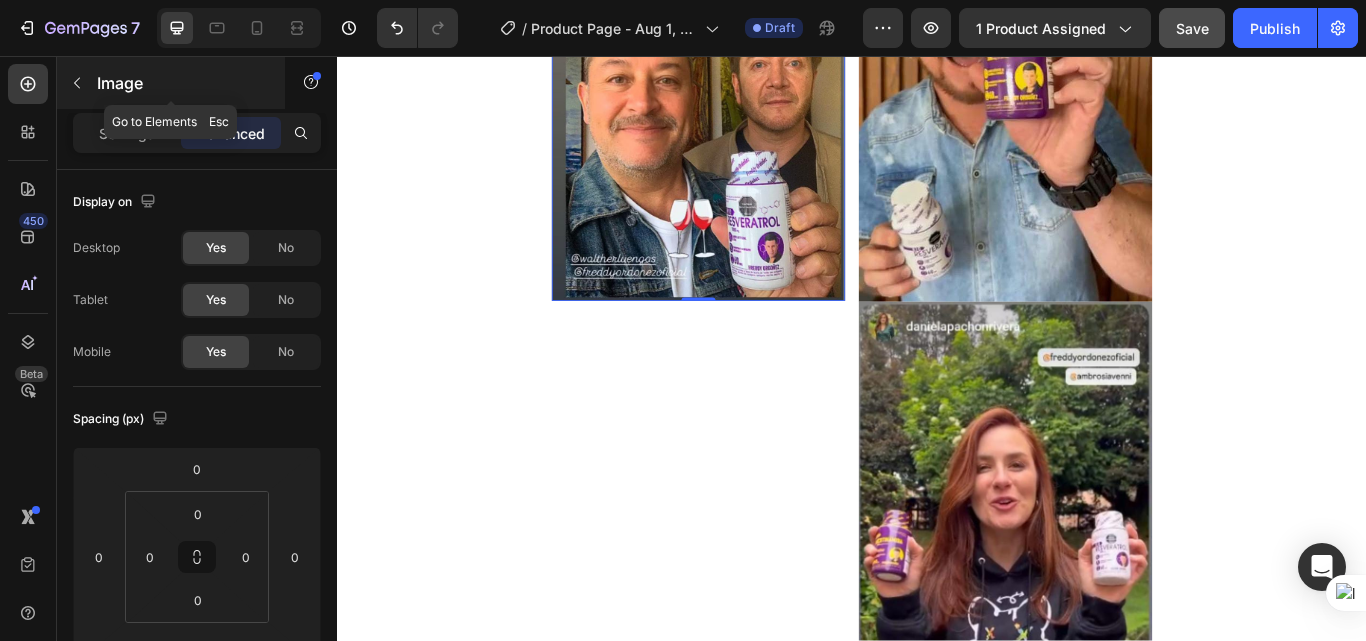 click at bounding box center (77, 83) 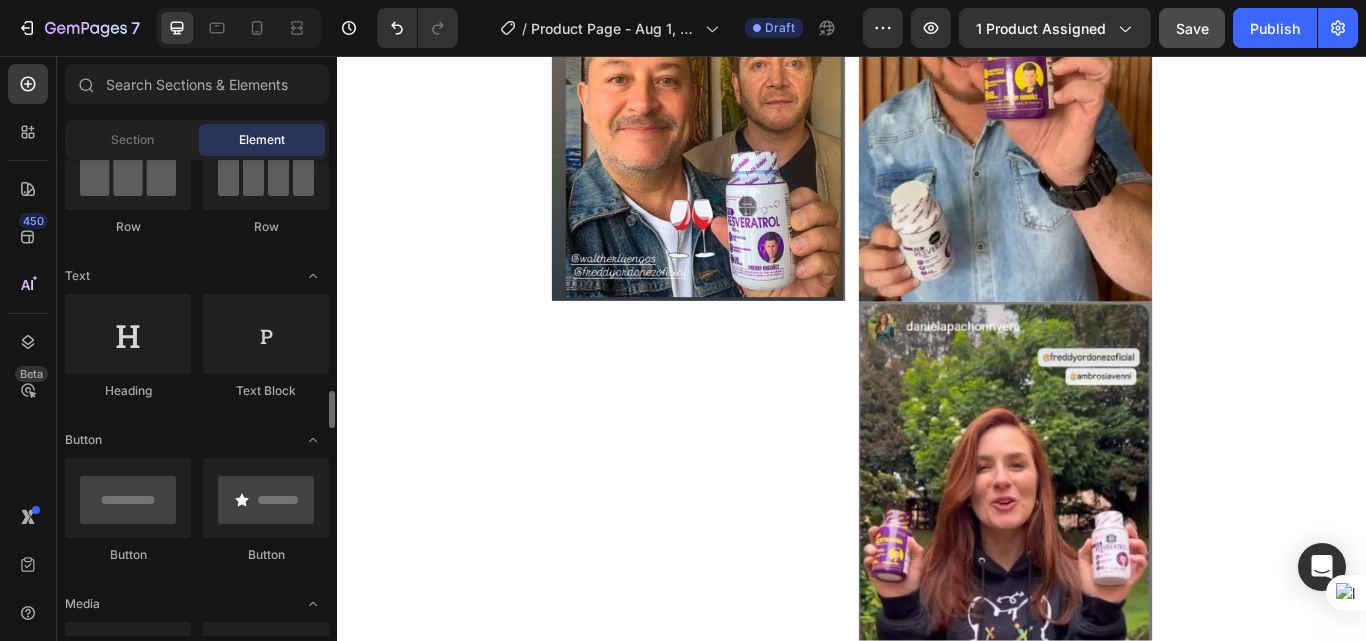 scroll, scrollTop: 400, scrollLeft: 0, axis: vertical 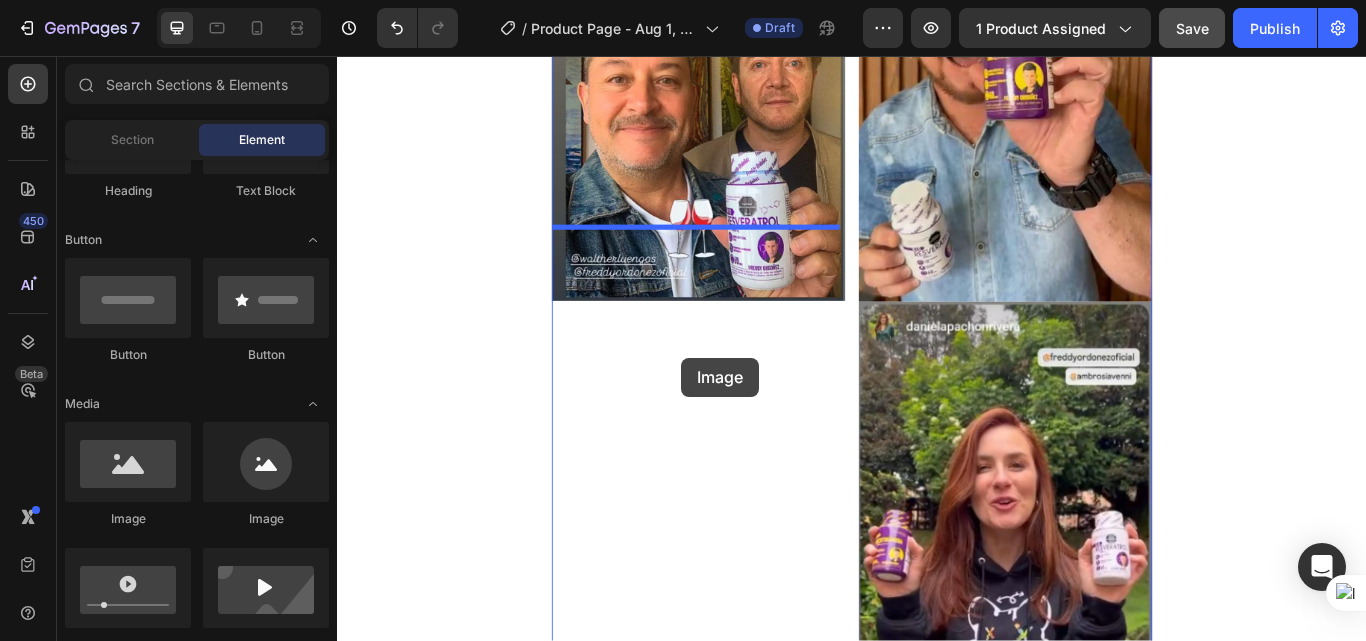 drag, startPoint x: 466, startPoint y: 501, endPoint x: 738, endPoint y: 408, distance: 287.45956 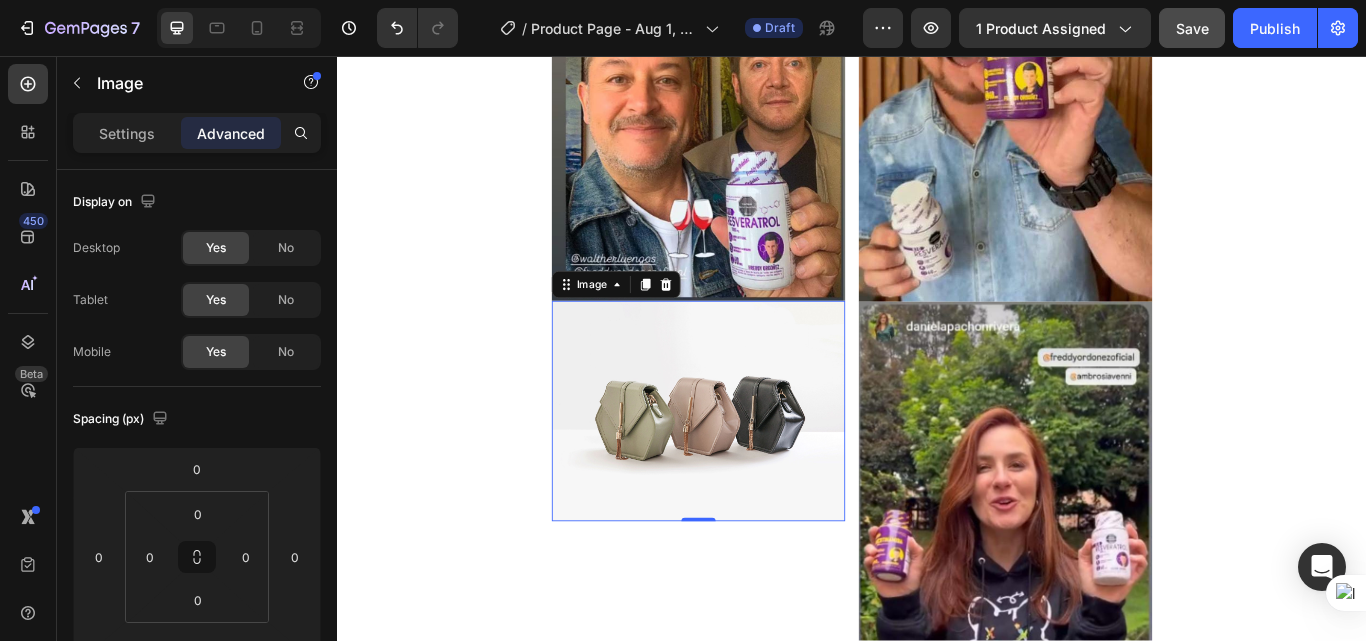 click at bounding box center (758, 470) 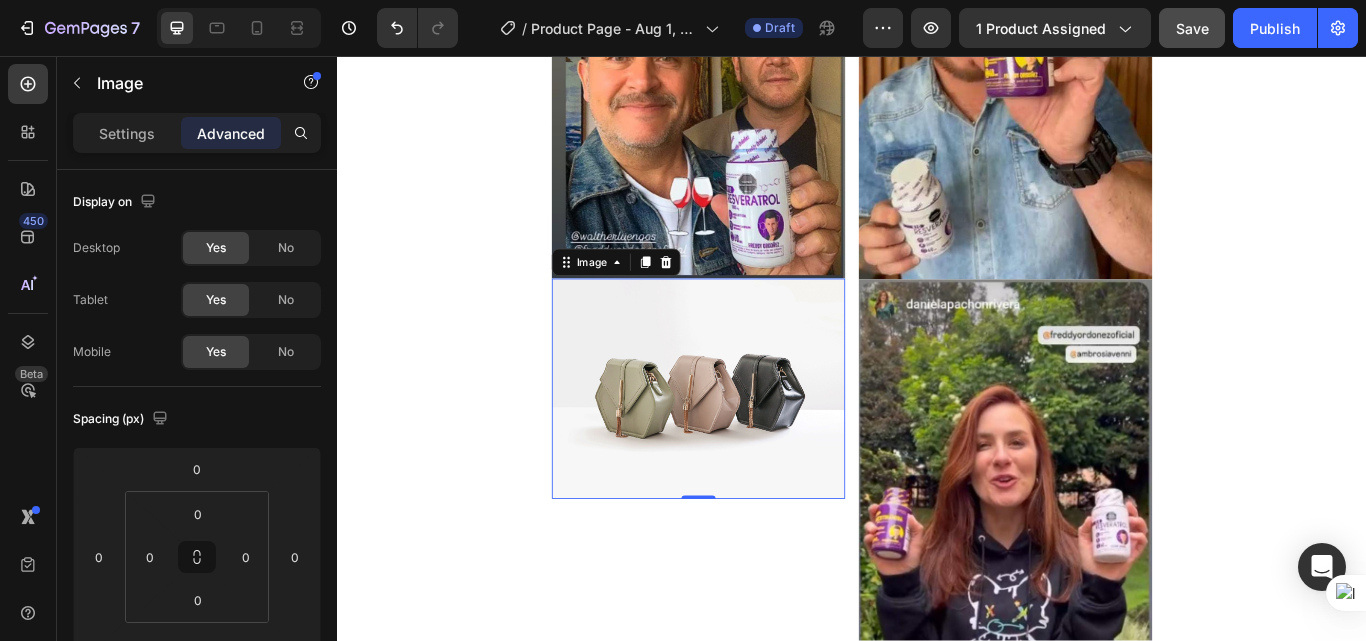 scroll, scrollTop: 4655, scrollLeft: 0, axis: vertical 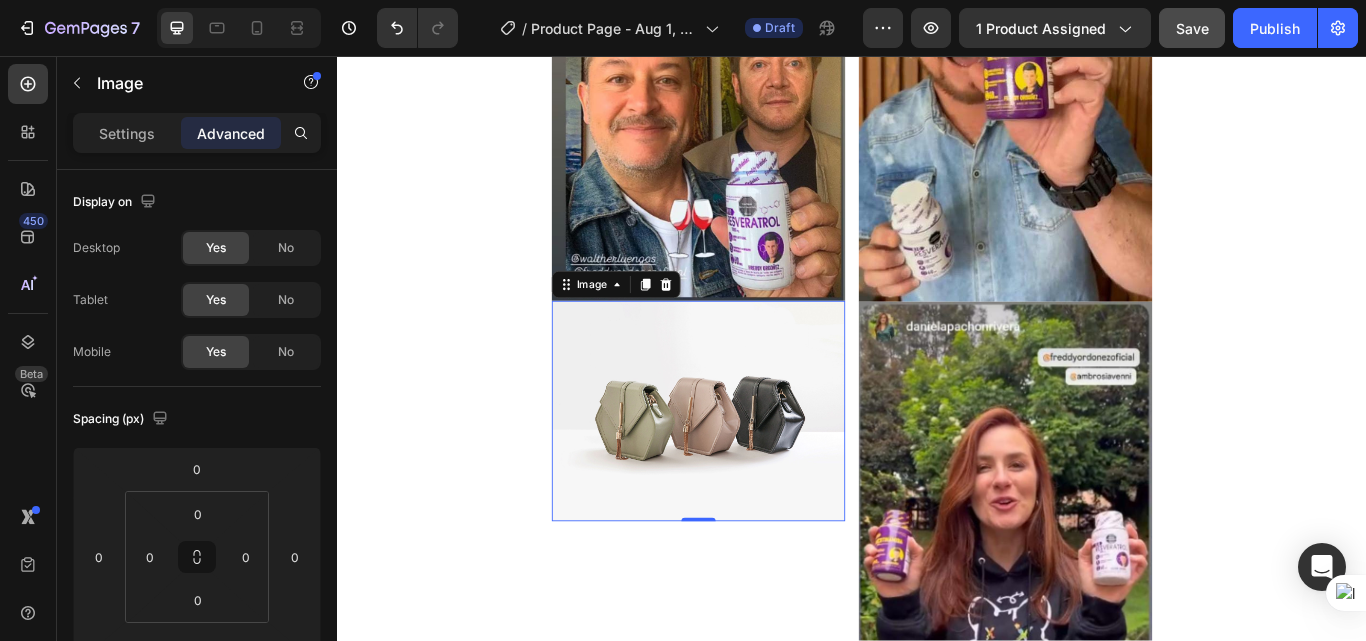 click at bounding box center (758, 470) 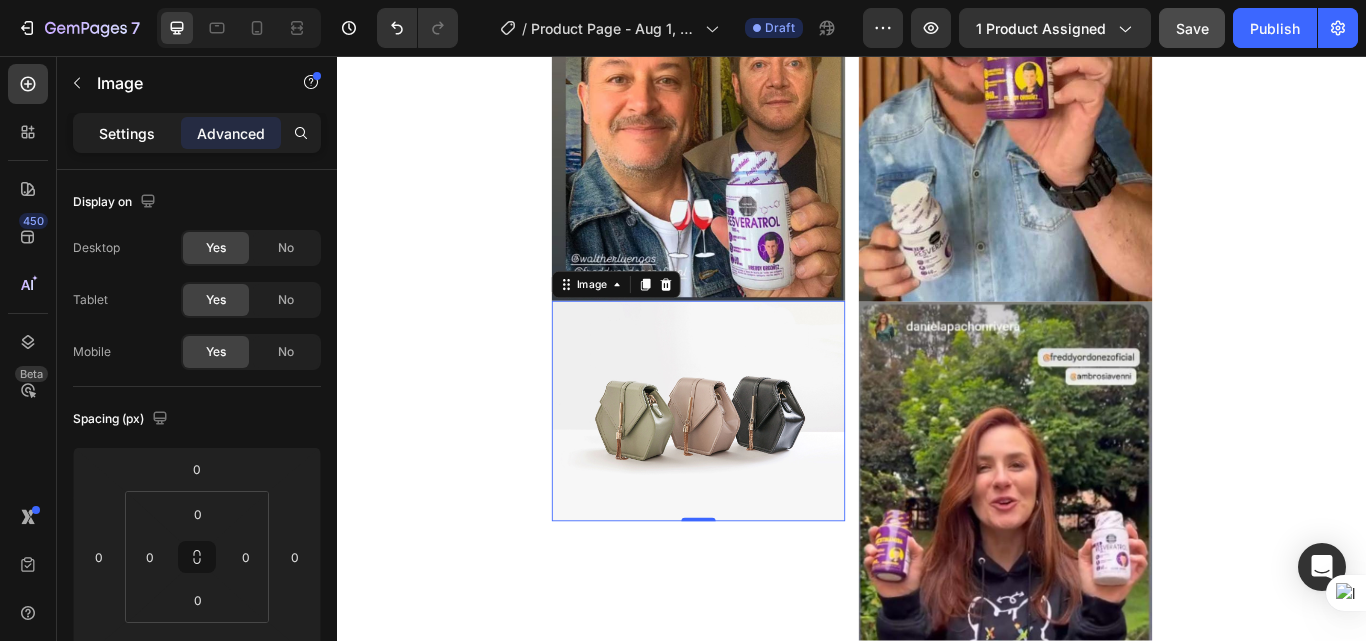 click on "Settings" at bounding box center [127, 133] 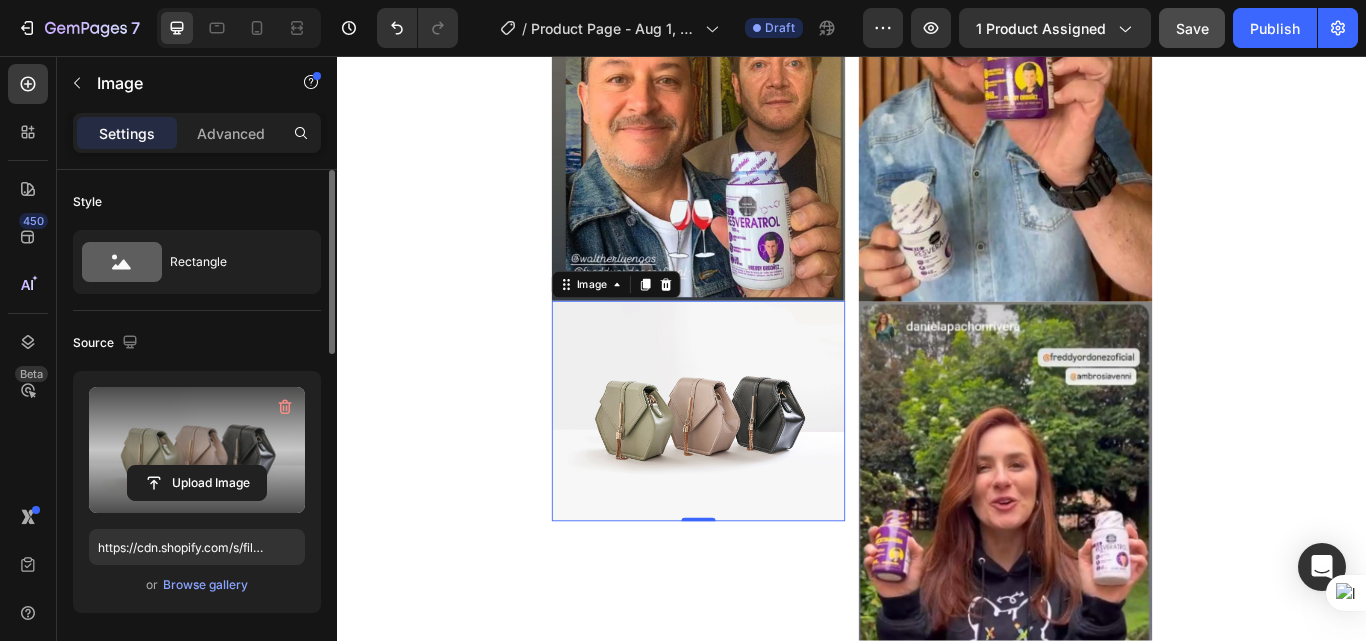 click at bounding box center [197, 450] 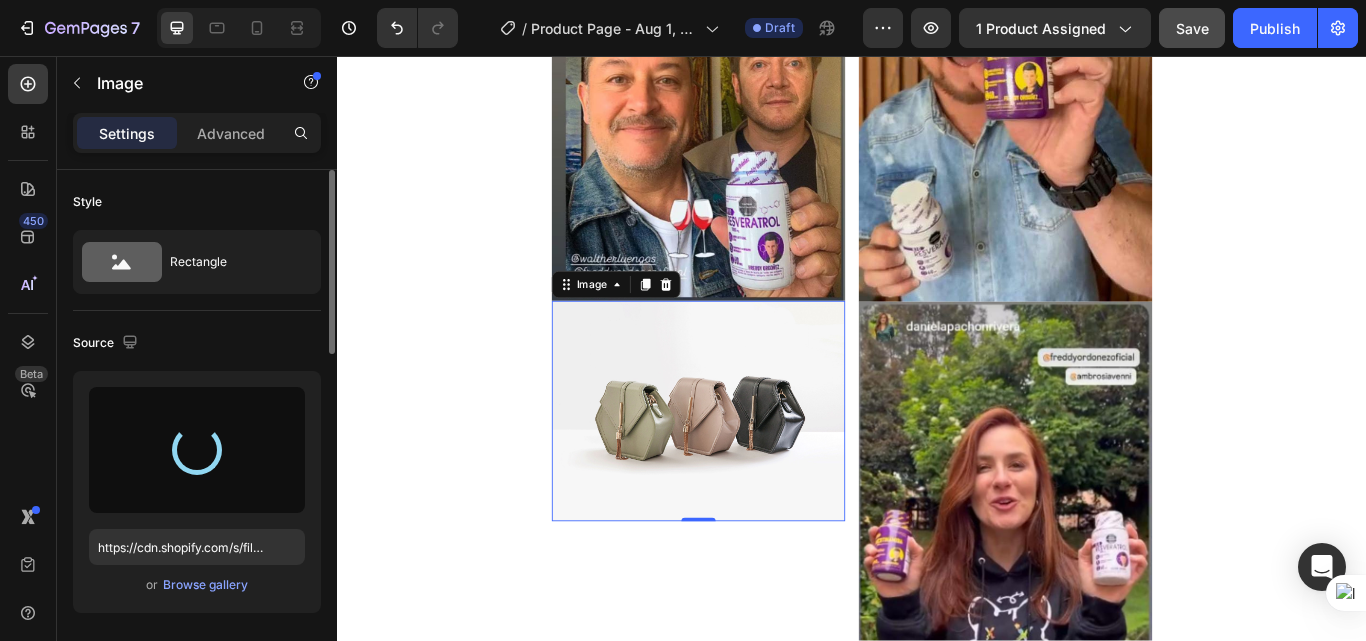 type on "https://cdn.shopify.com/s/files/1/0618/7732/1833/files/gempages_578086084060119568-395d20f3-f439-4639-8bd8-9665aabedab8.jpg" 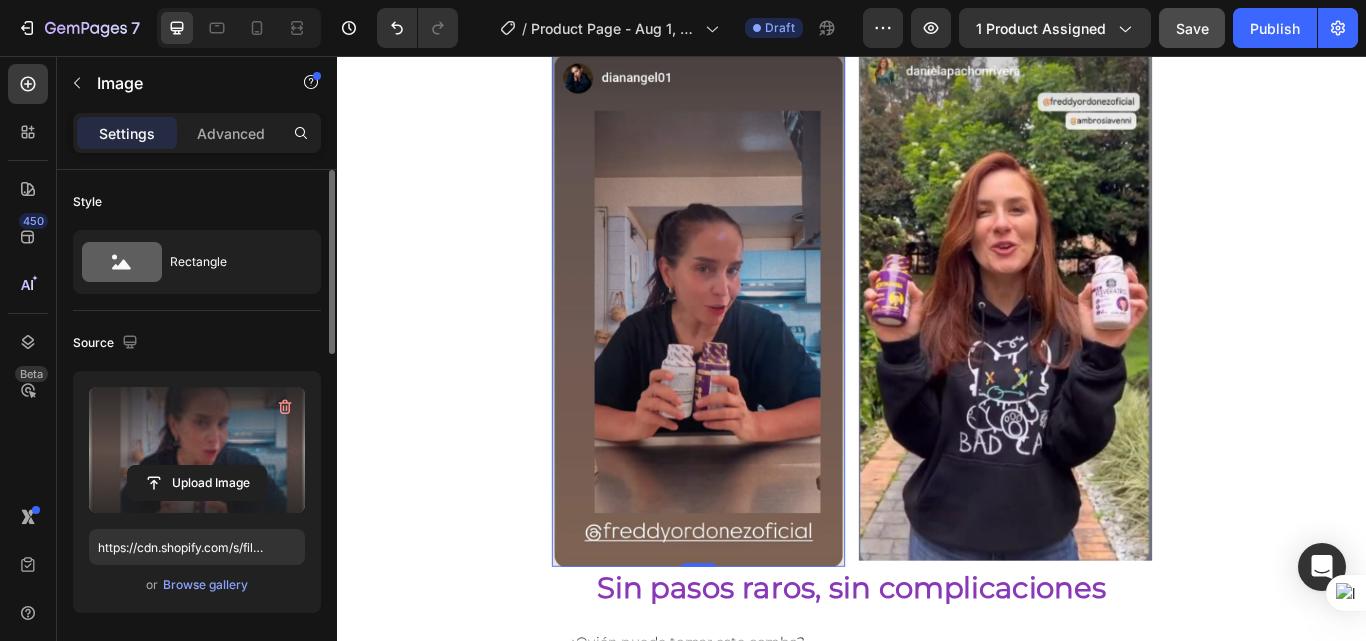 scroll, scrollTop: 4955, scrollLeft: 0, axis: vertical 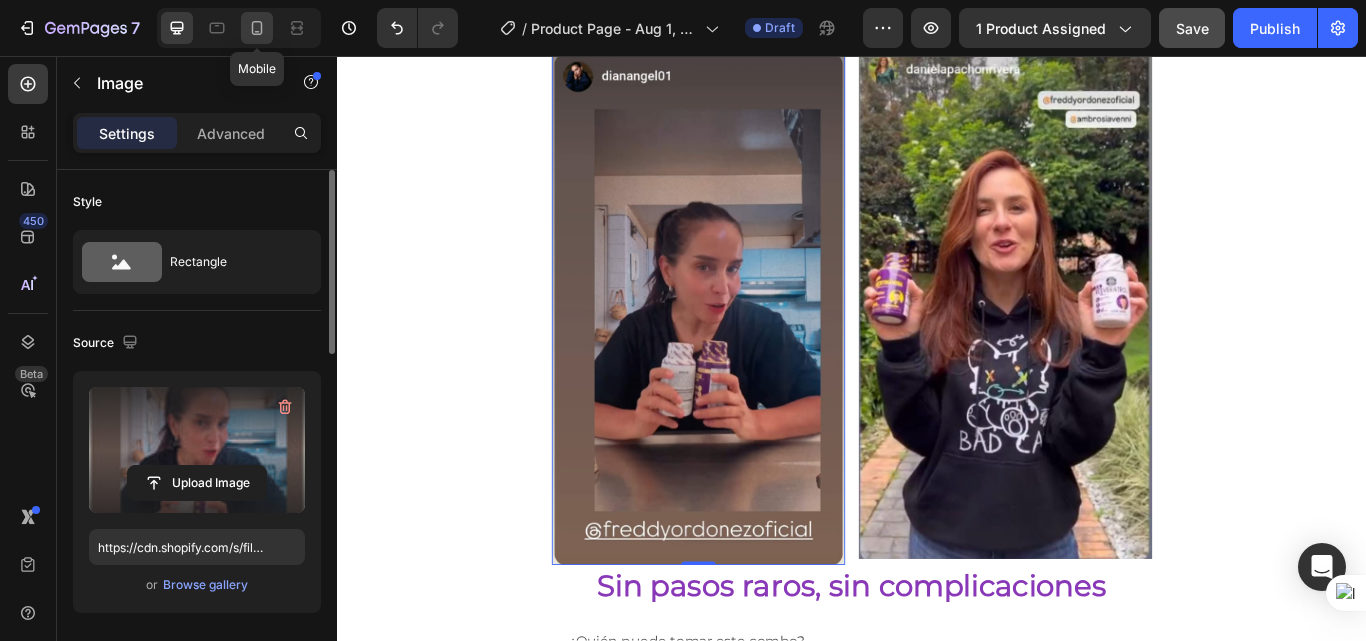 click 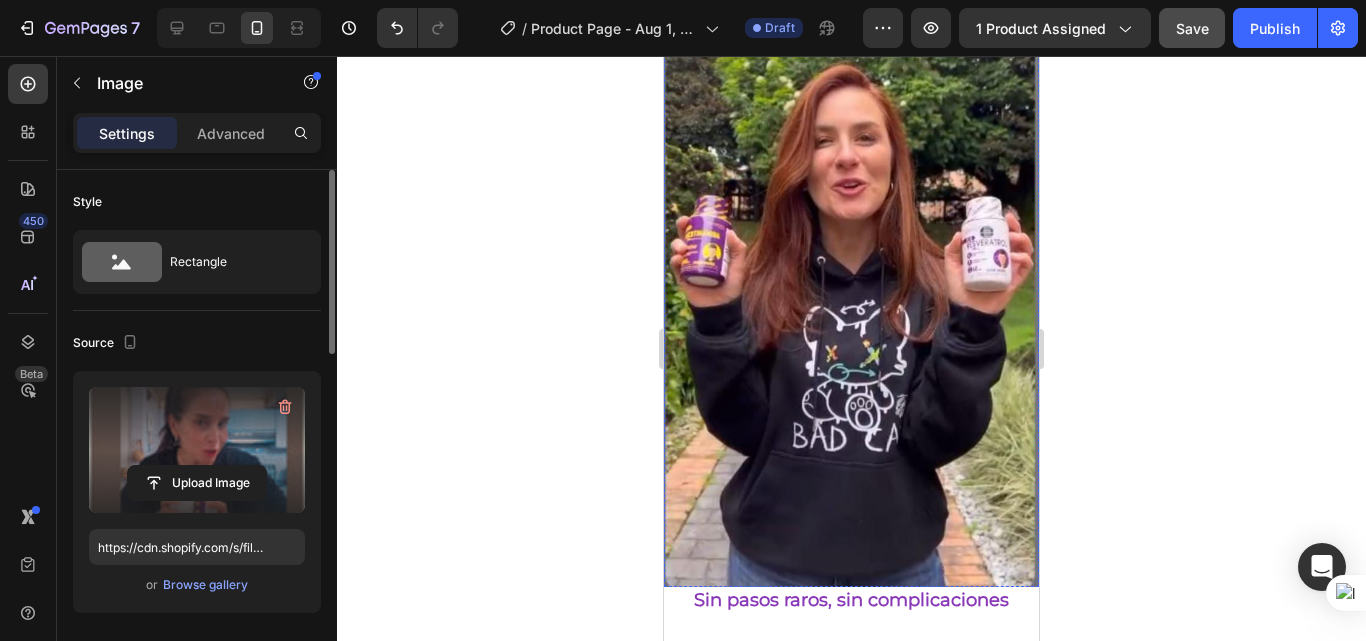 scroll, scrollTop: 4743, scrollLeft: 0, axis: vertical 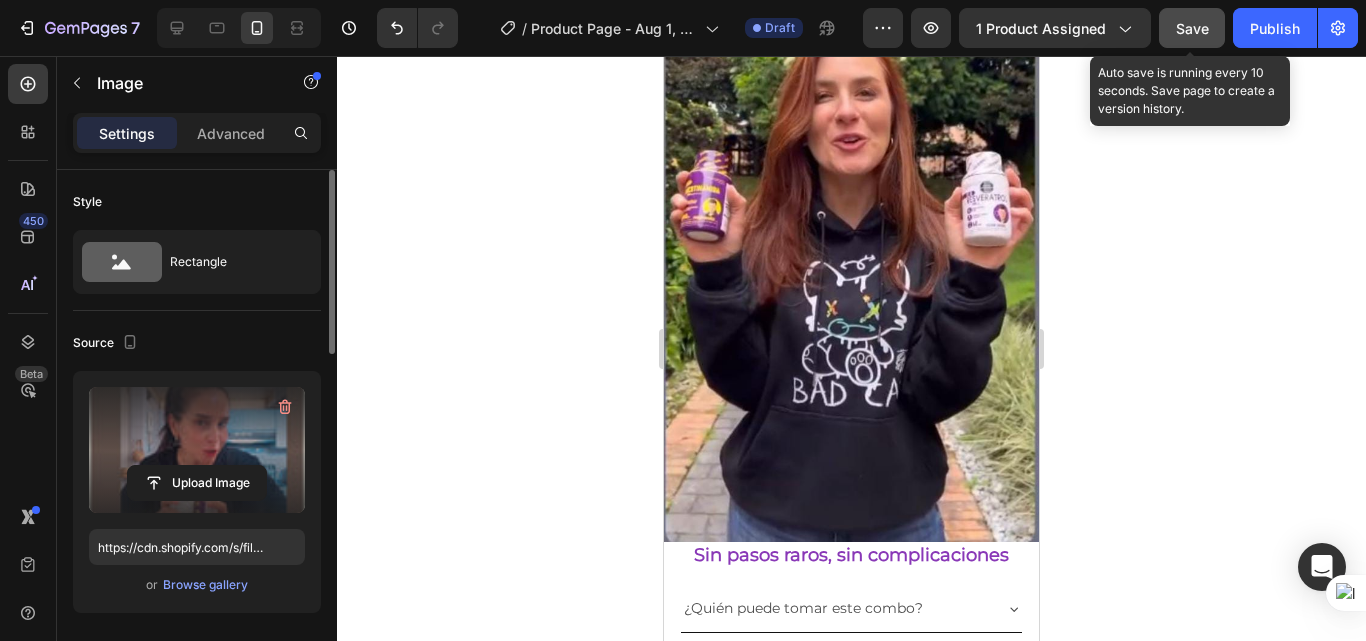 click on "Save" 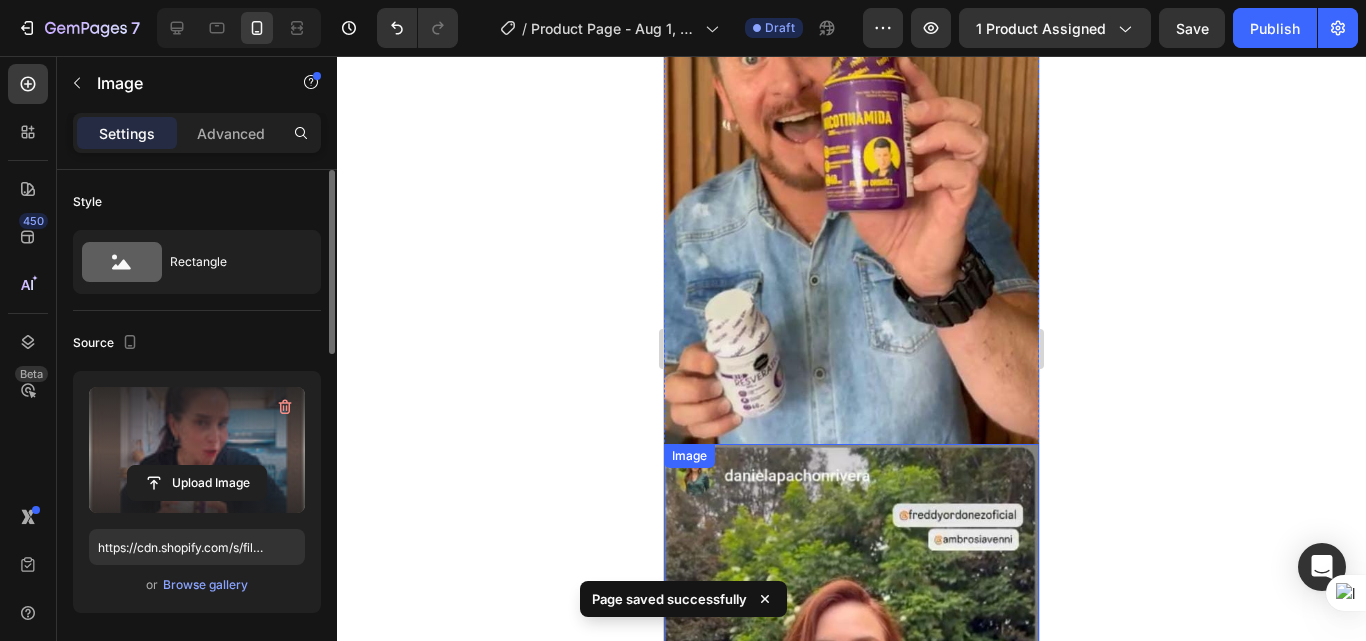 scroll, scrollTop: 4143, scrollLeft: 0, axis: vertical 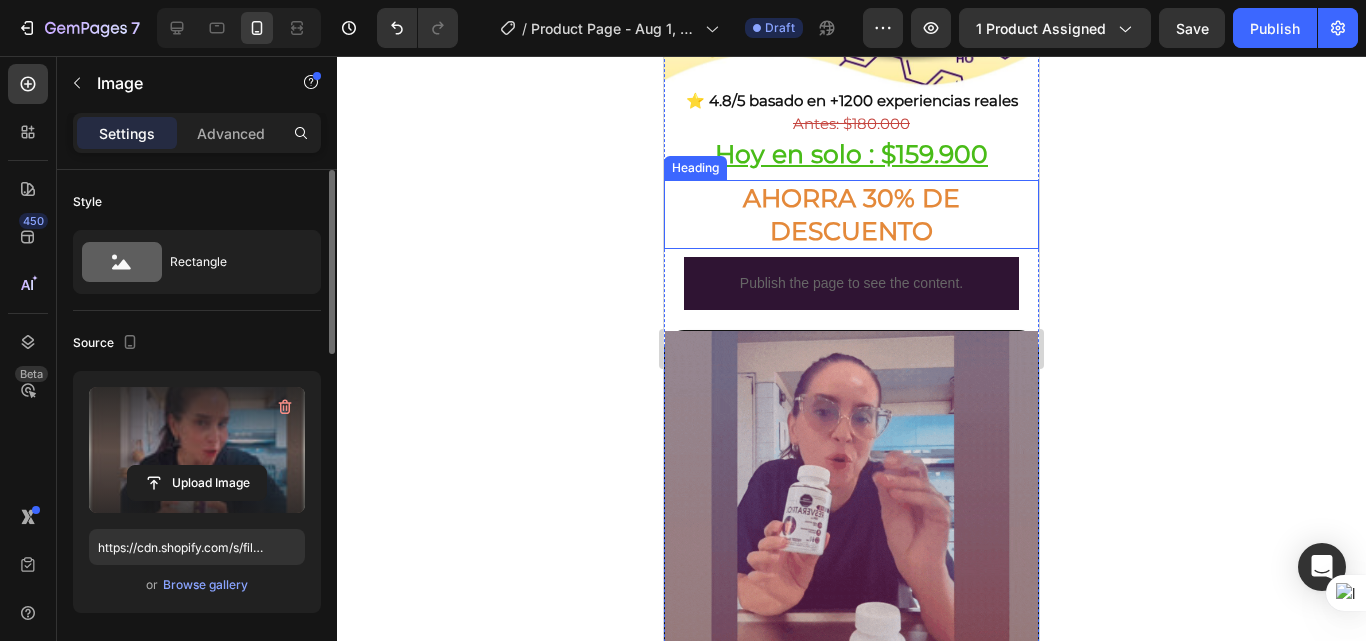 click on "AHORRA 30% DE DESCUENTO" at bounding box center (851, 214) 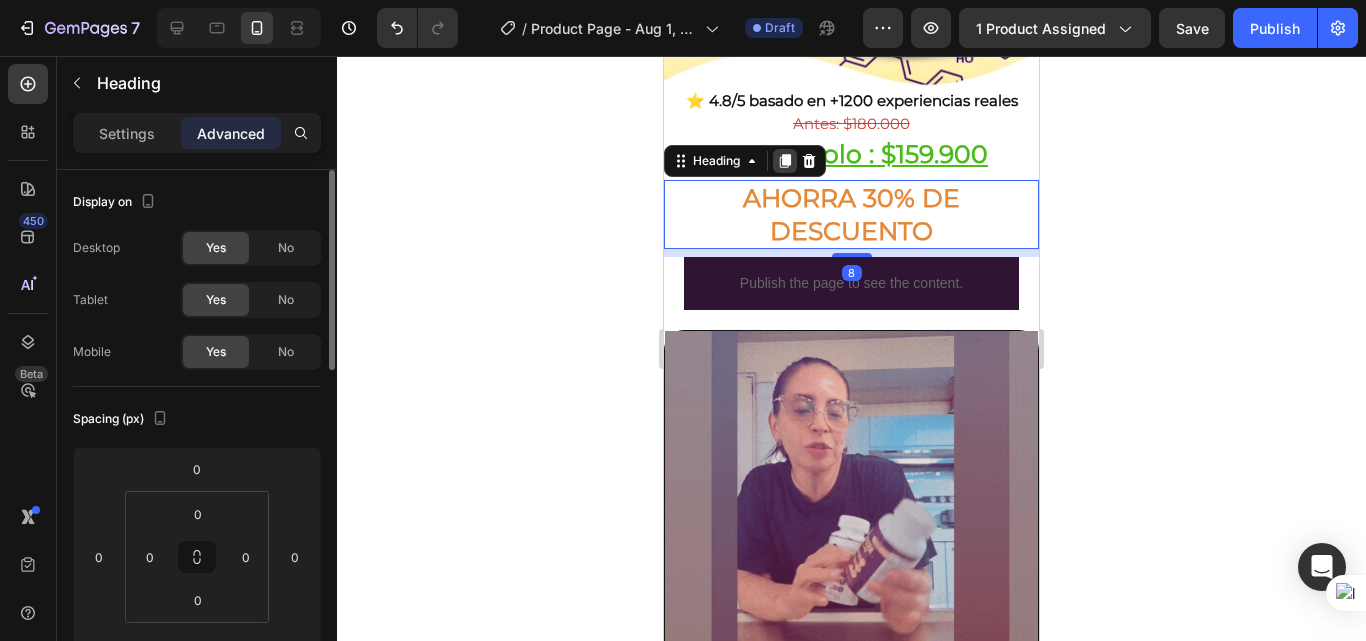 click 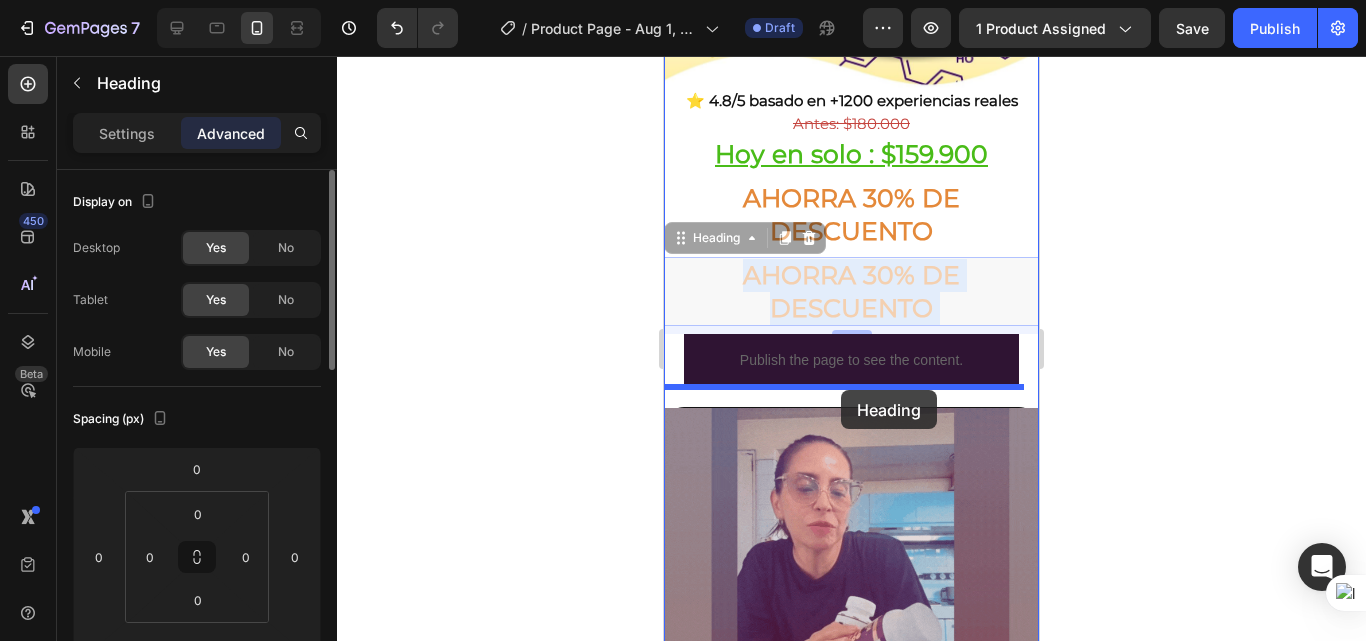 drag, startPoint x: 861, startPoint y: 259, endPoint x: 841, endPoint y: 390, distance: 132.51793 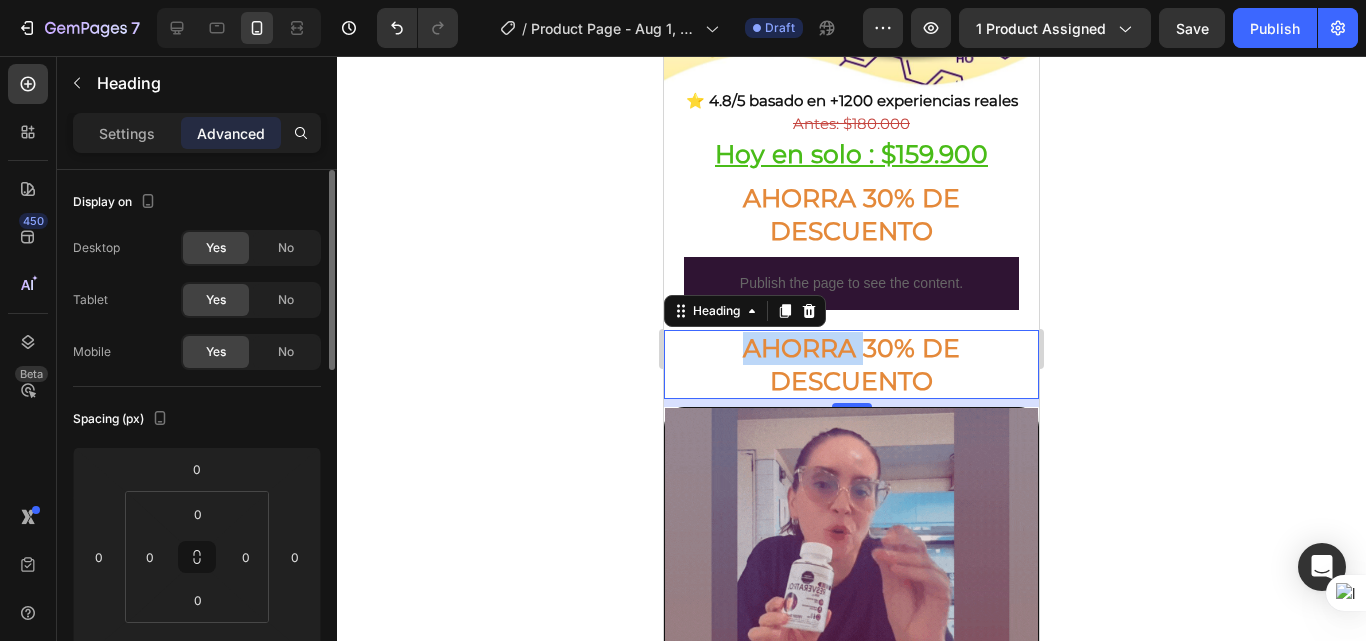 click on "AHORRA 30% DE DESCUENTO" at bounding box center (851, 364) 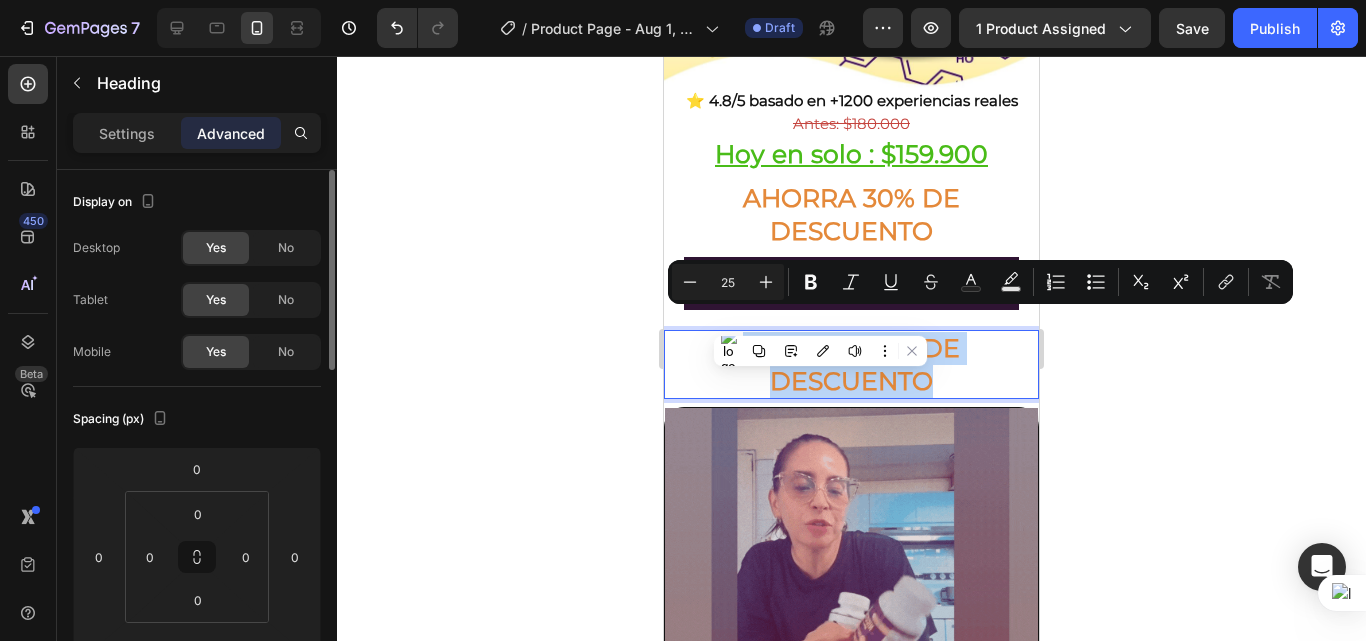 click on "AHORRA 30% DE DESCUENTO" at bounding box center [851, 364] 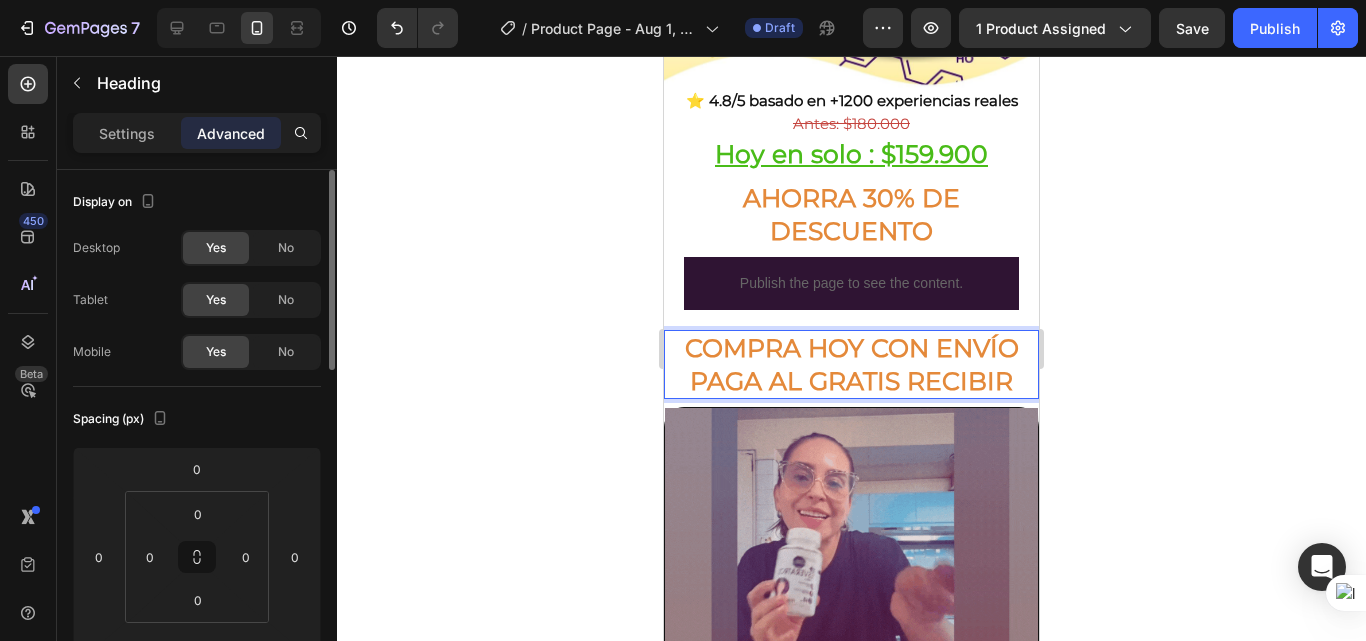 click on "COMPRA HOY CON ENVÍO PAGA AL GRATIS RECIBIR" at bounding box center (851, 364) 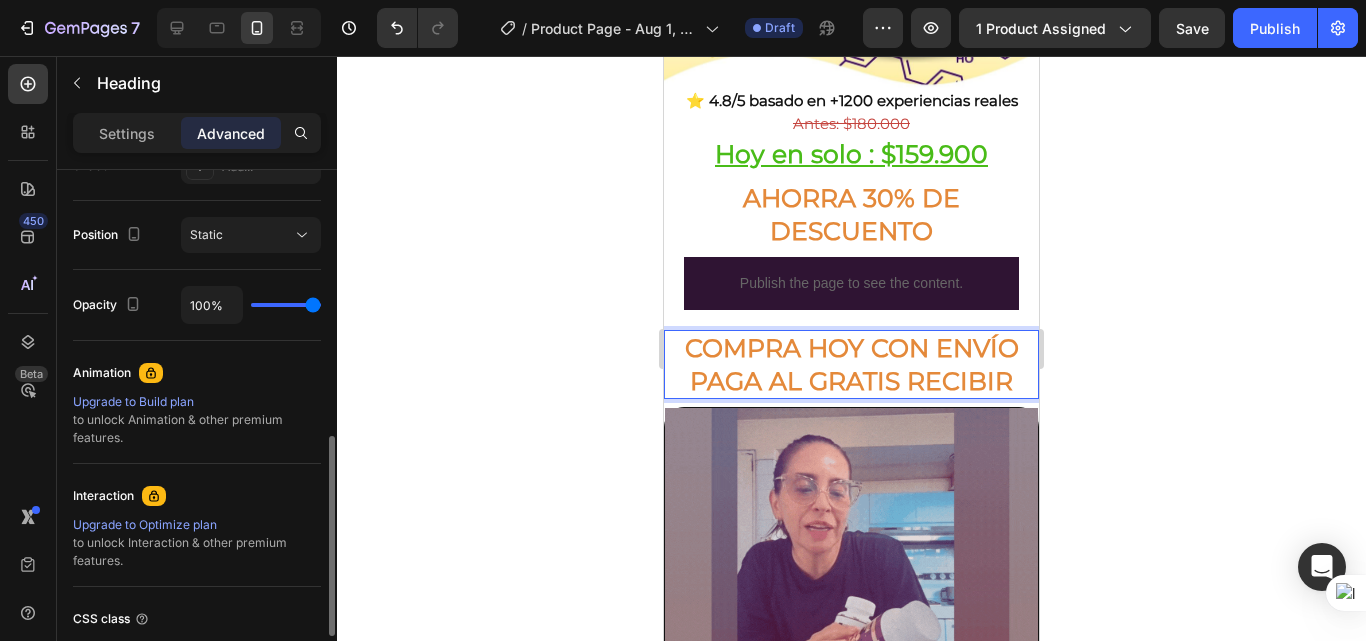 scroll, scrollTop: 300, scrollLeft: 0, axis: vertical 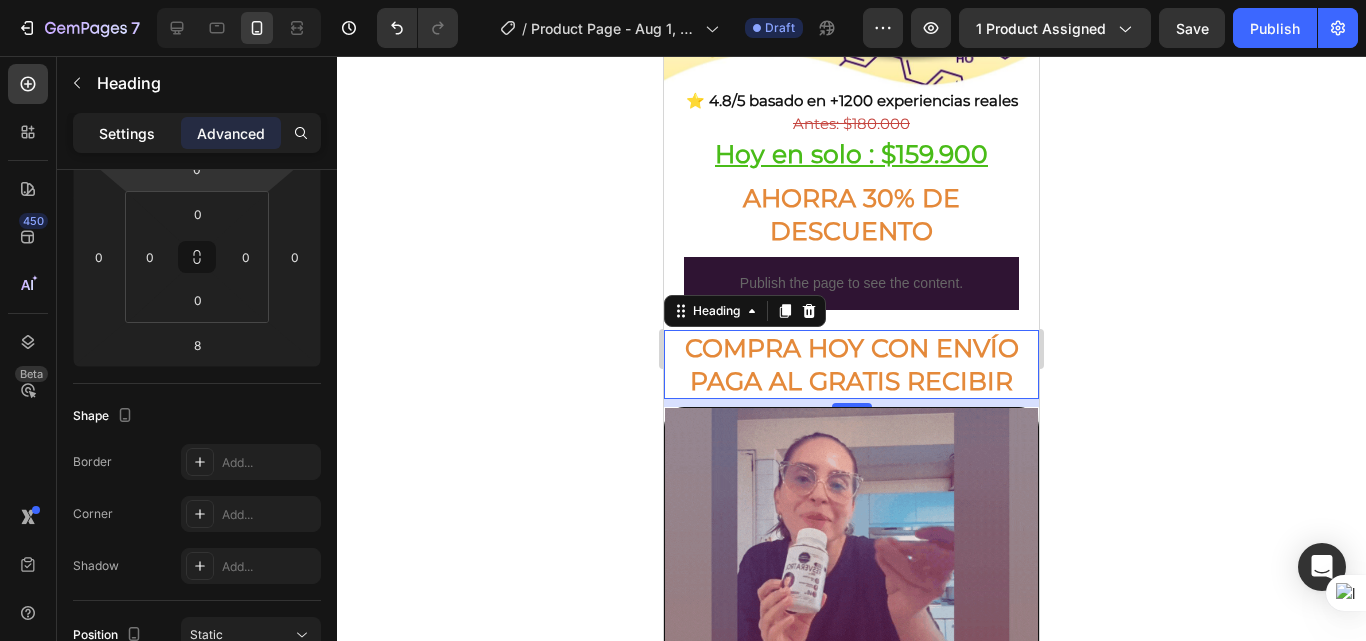 click on "Settings" at bounding box center (127, 133) 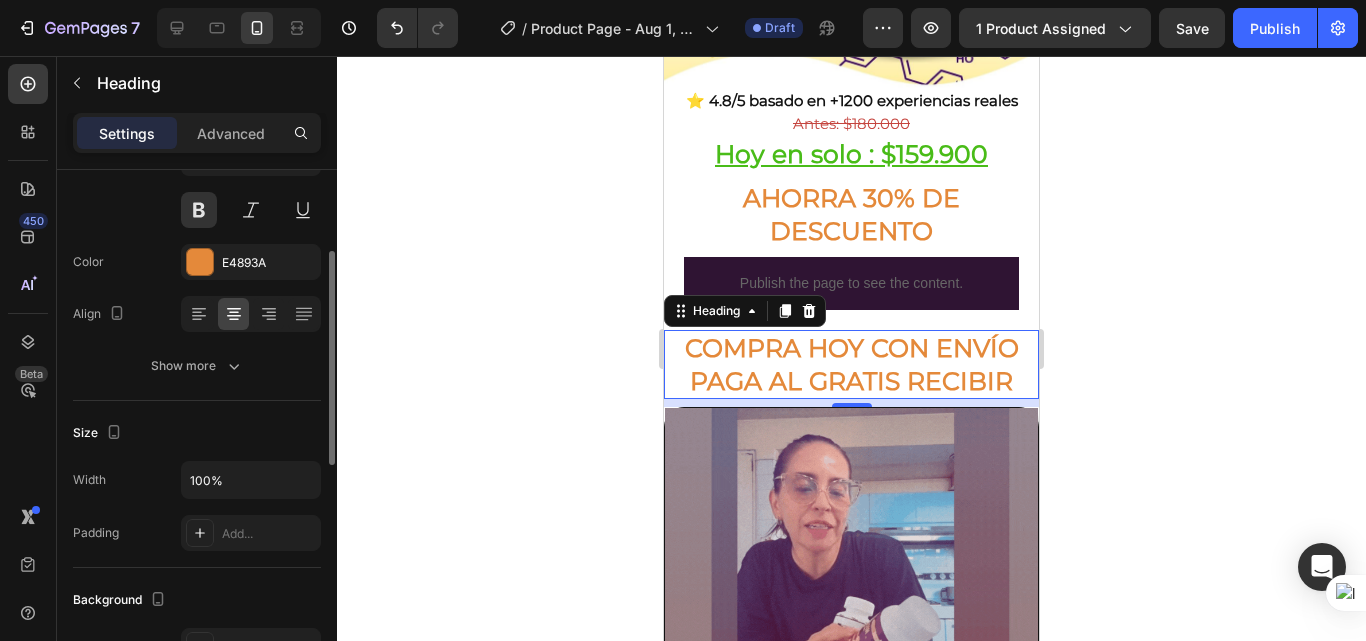 scroll, scrollTop: 100, scrollLeft: 0, axis: vertical 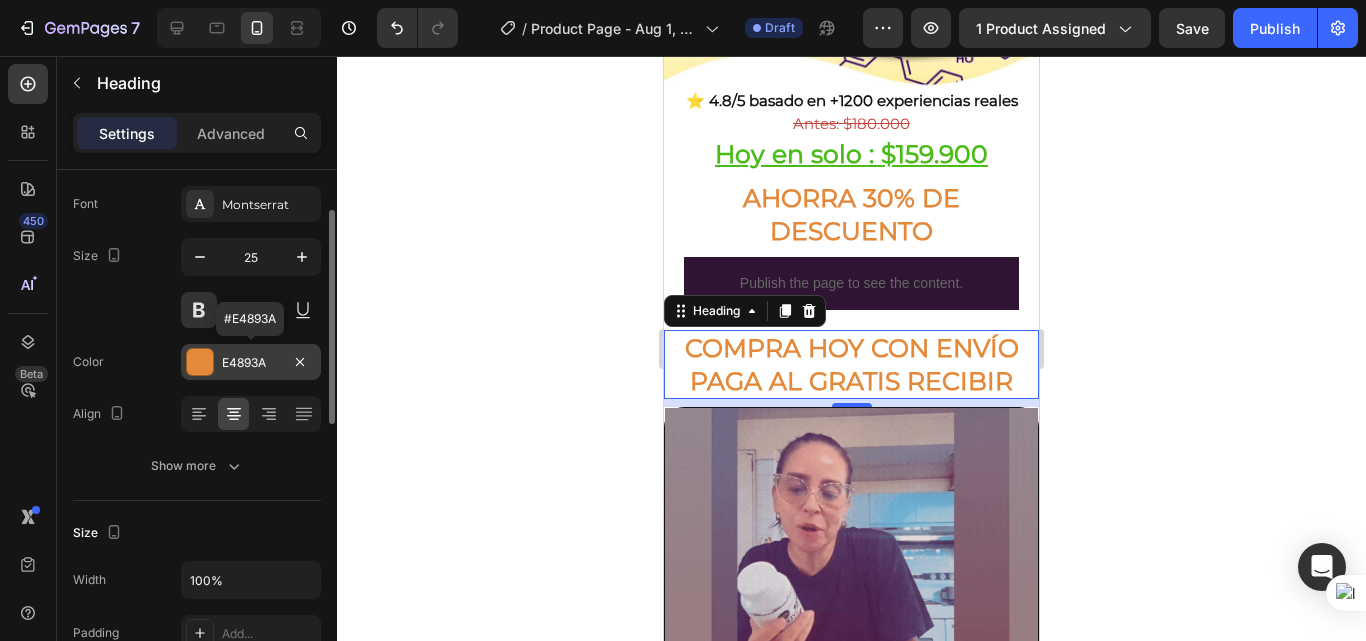 click on "E4893A" at bounding box center (251, 363) 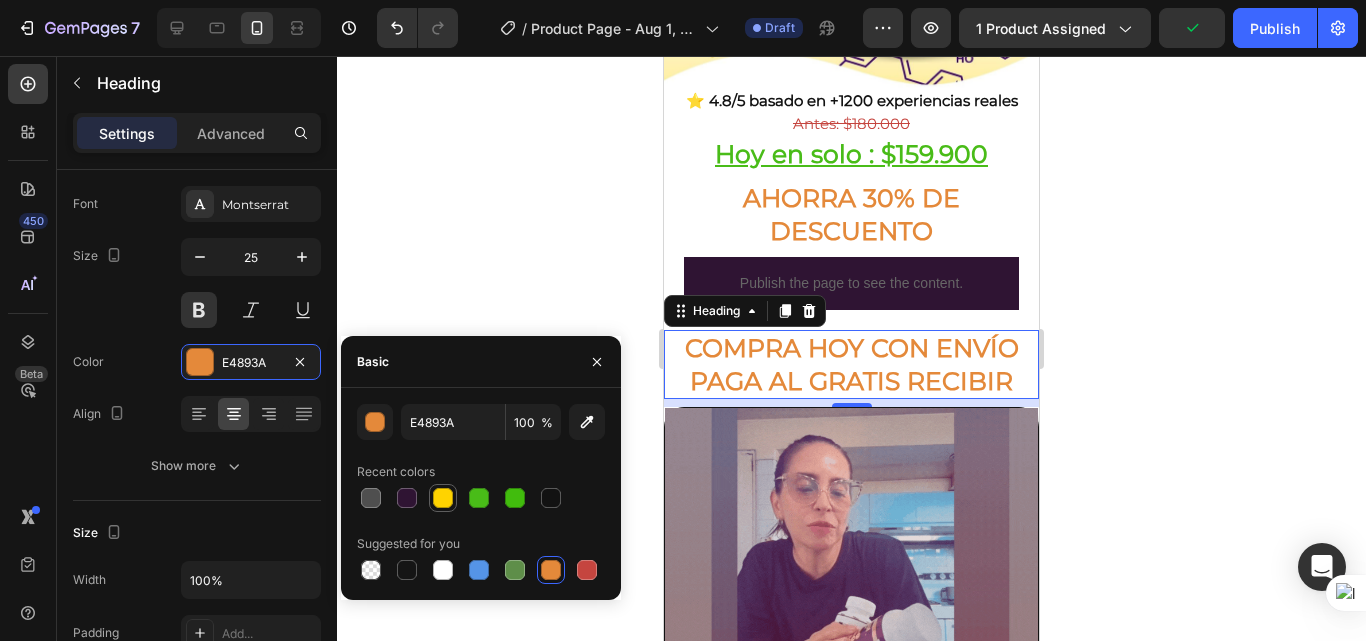 click at bounding box center [443, 498] 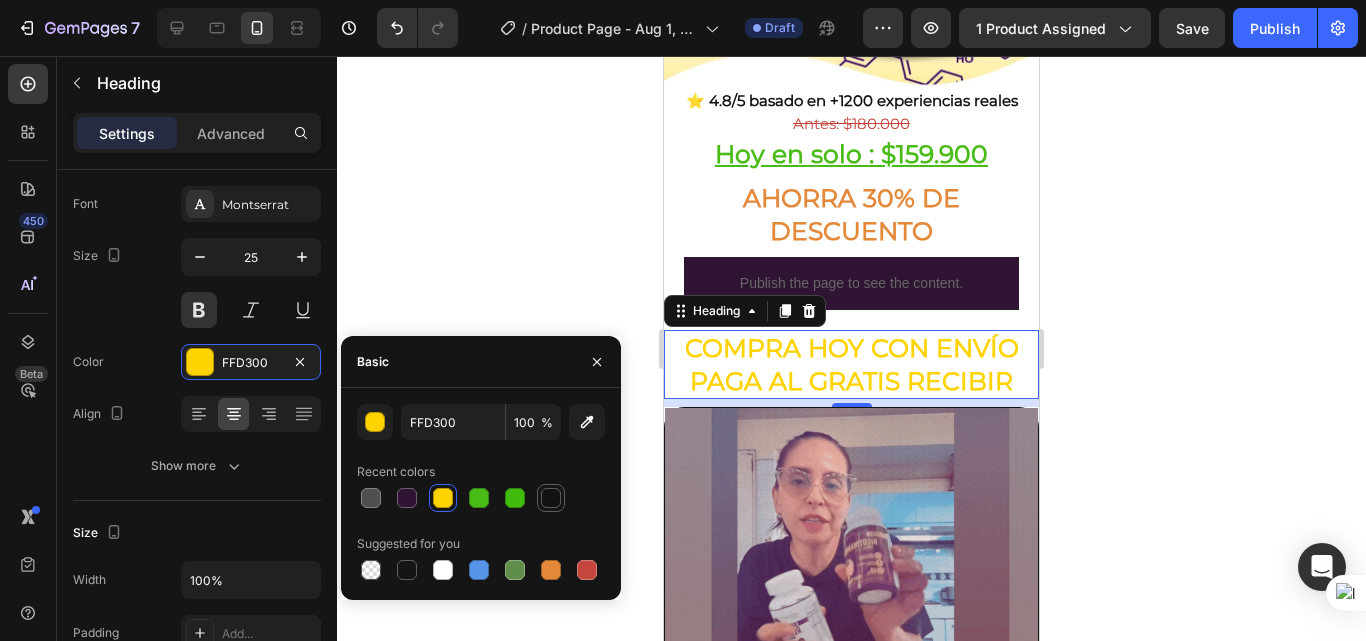 click at bounding box center (551, 498) 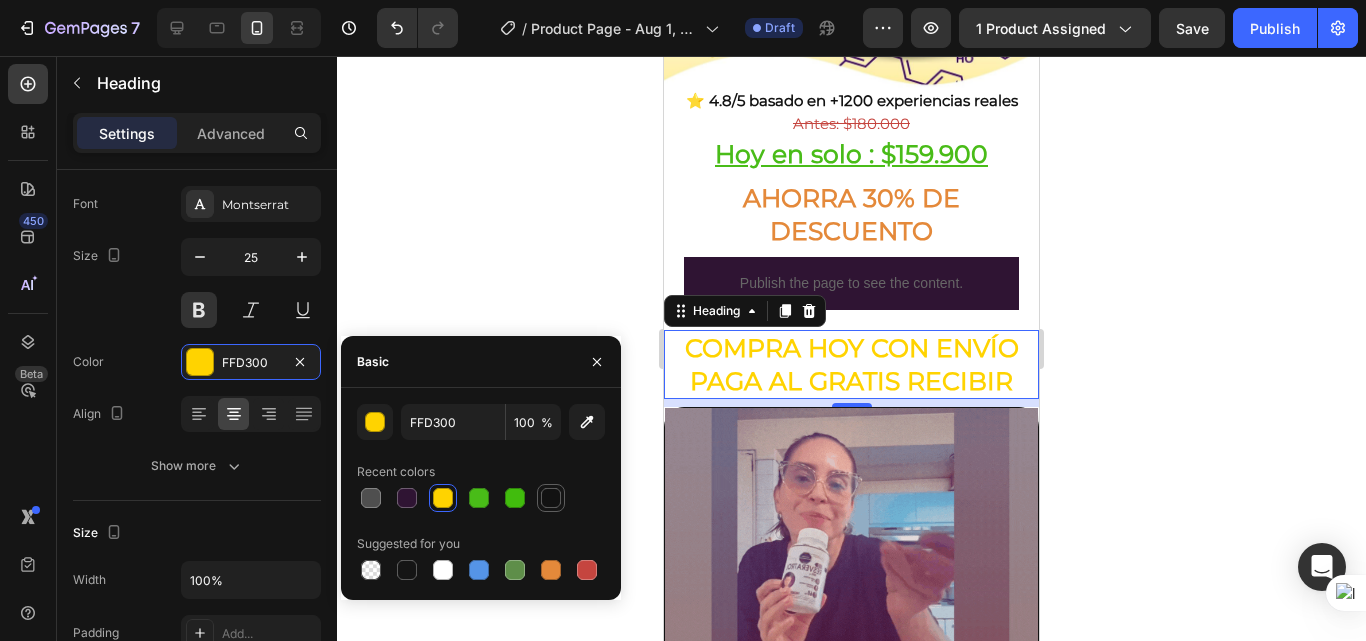 type on "121212" 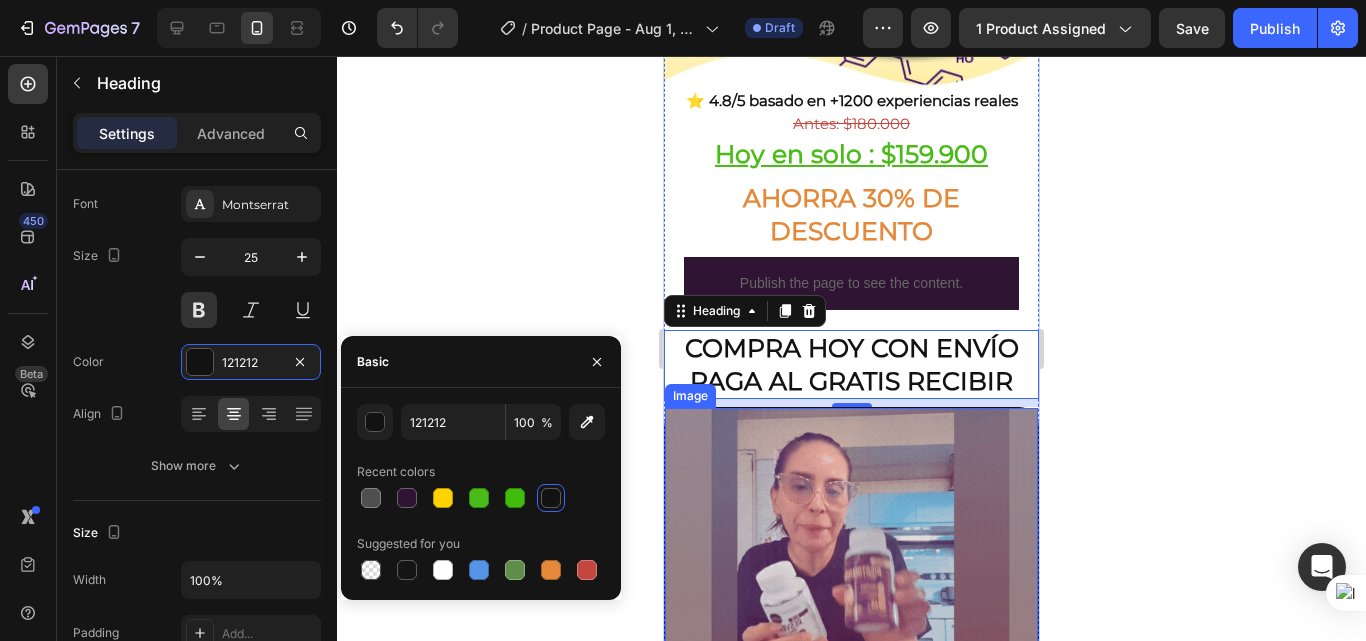click 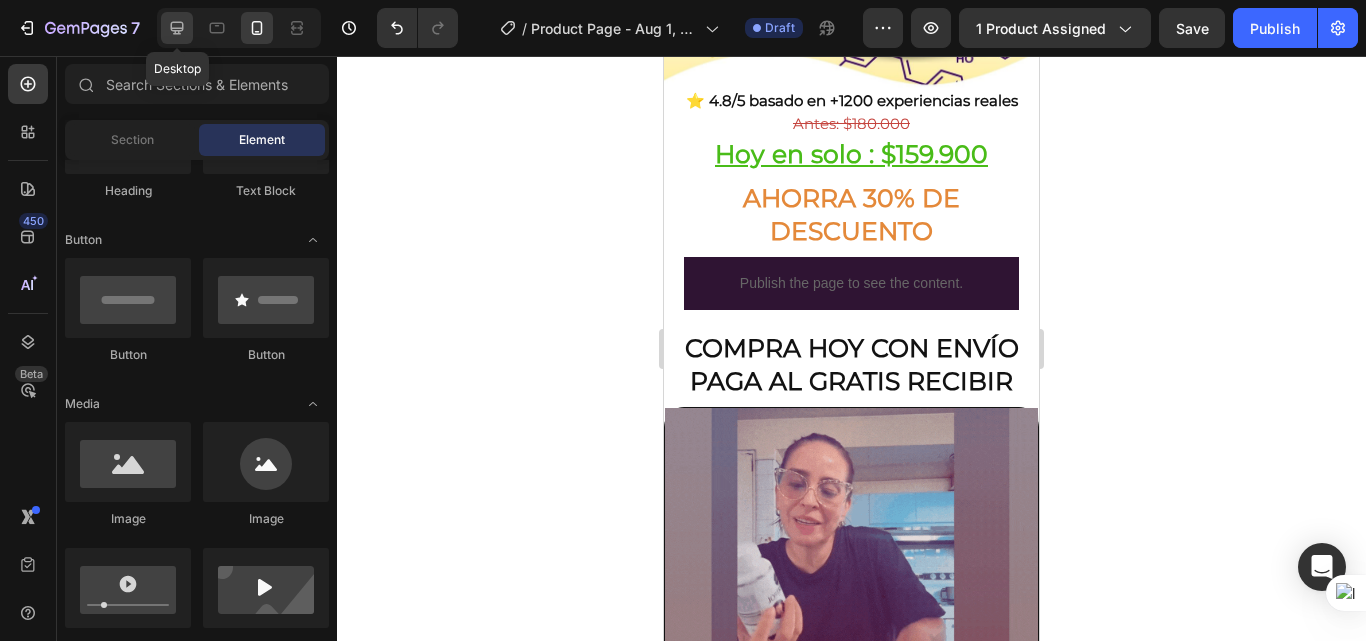 click 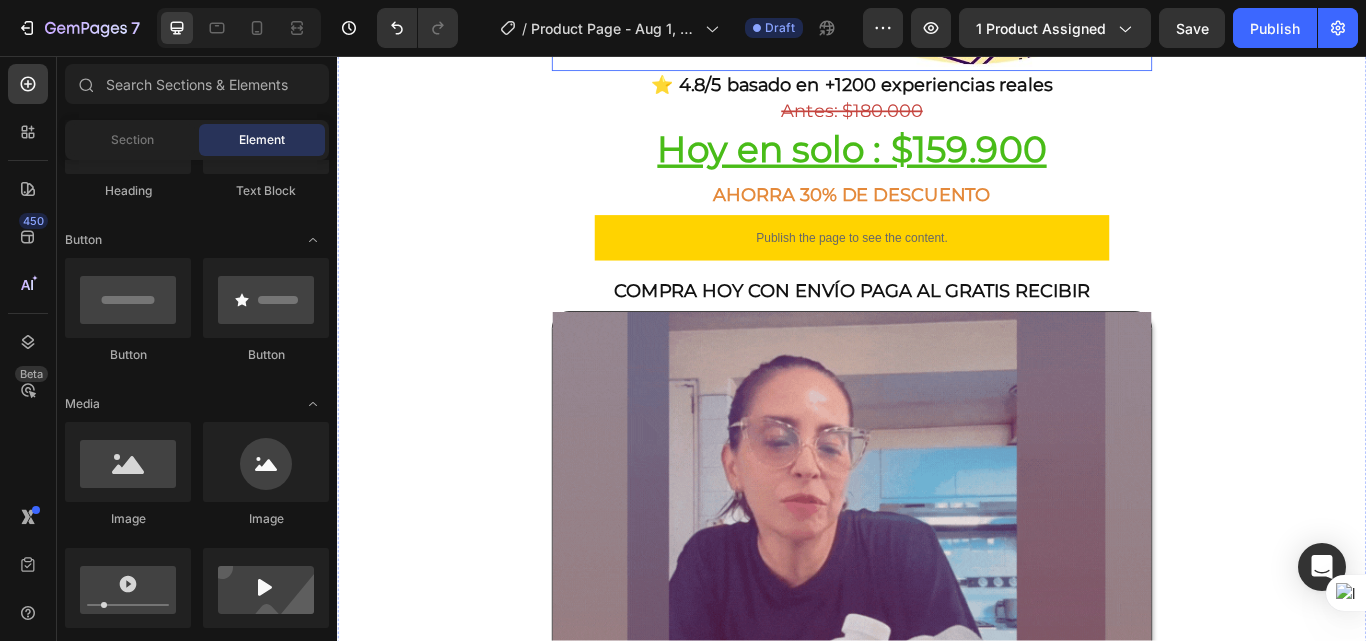 scroll, scrollTop: 943, scrollLeft: 0, axis: vertical 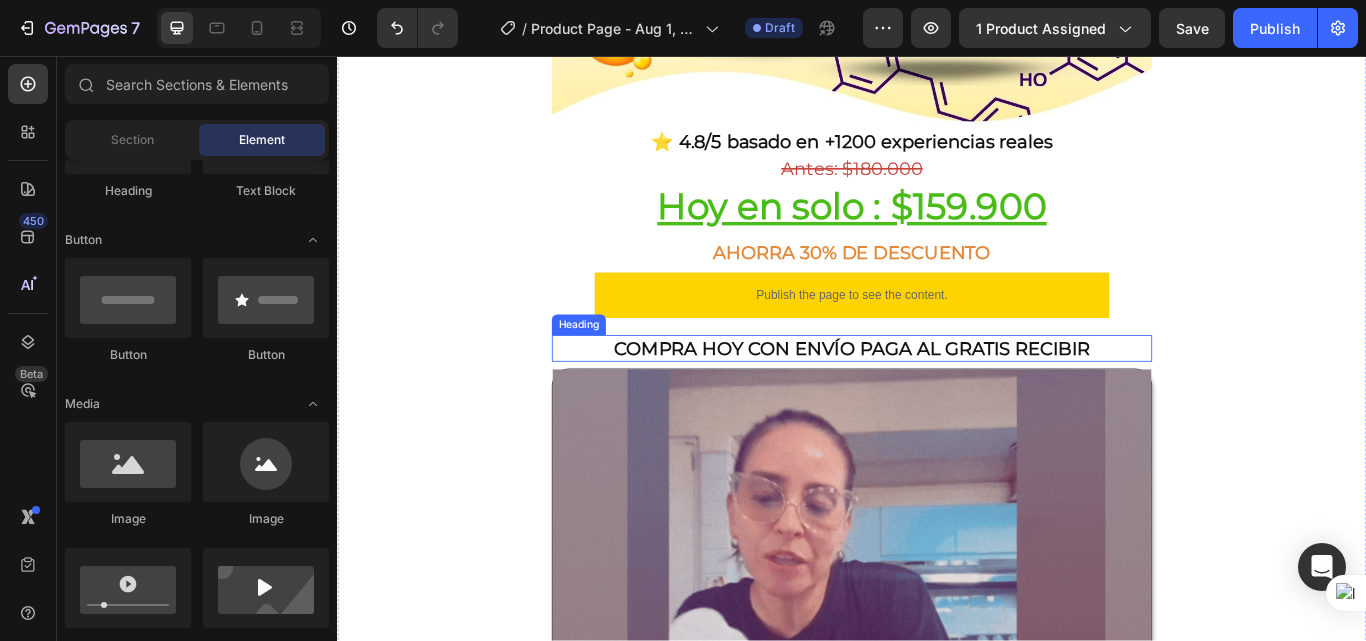 click on "COMPRA HOY CON ENVÍO PAGA AL GRATIS RECIBIR" at bounding box center (937, 397) 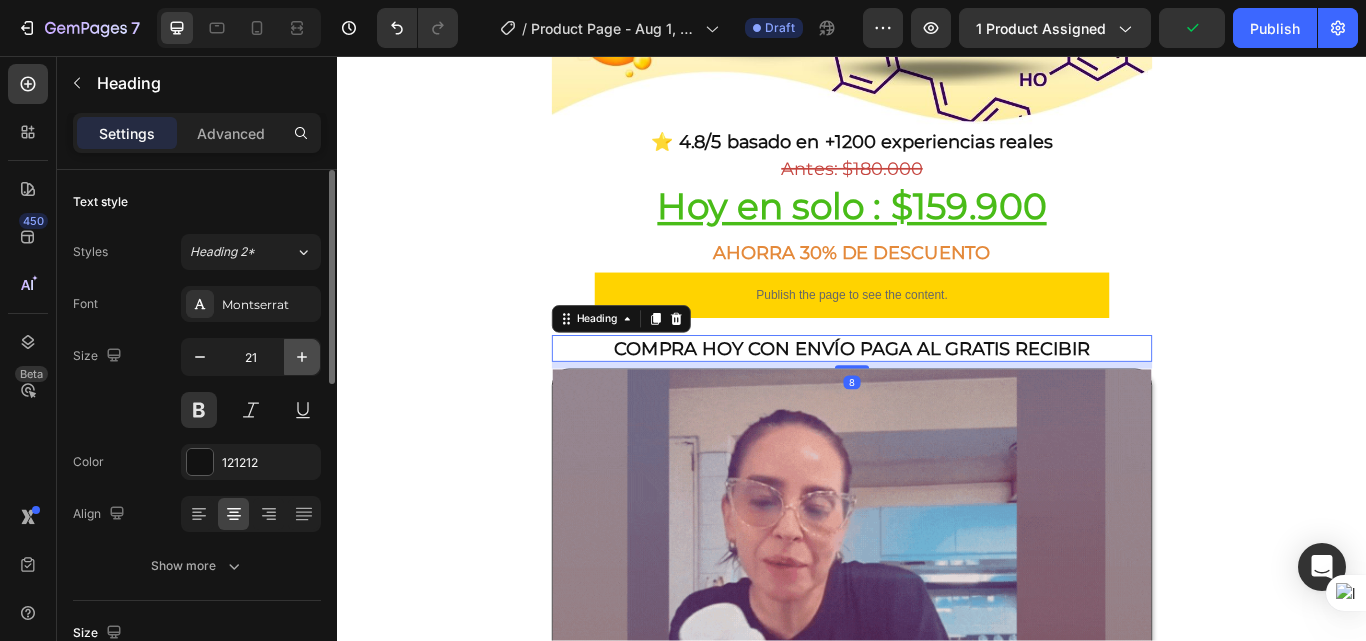 click 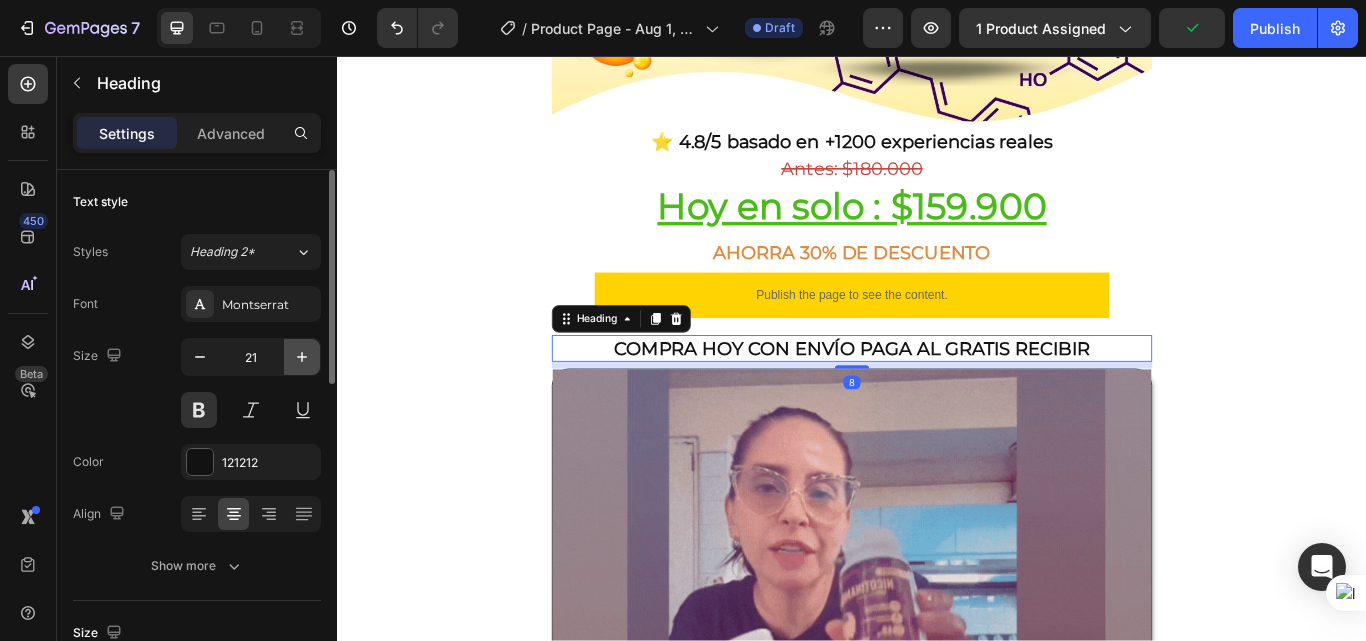 click 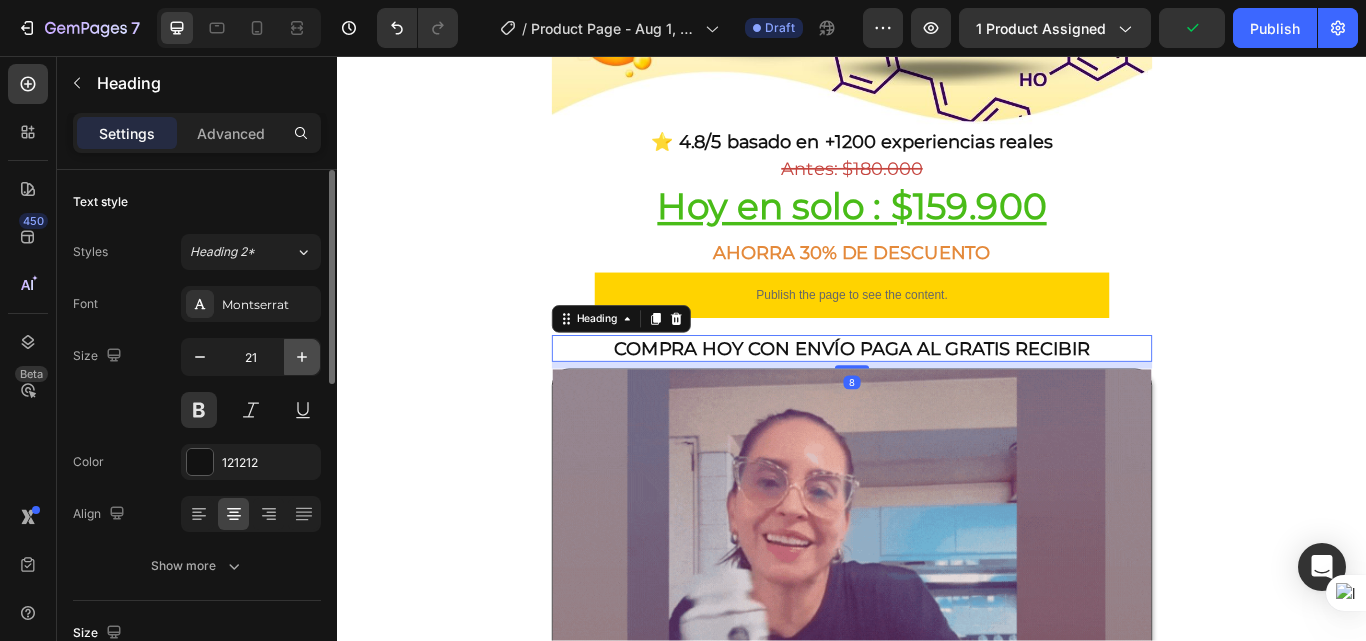 click 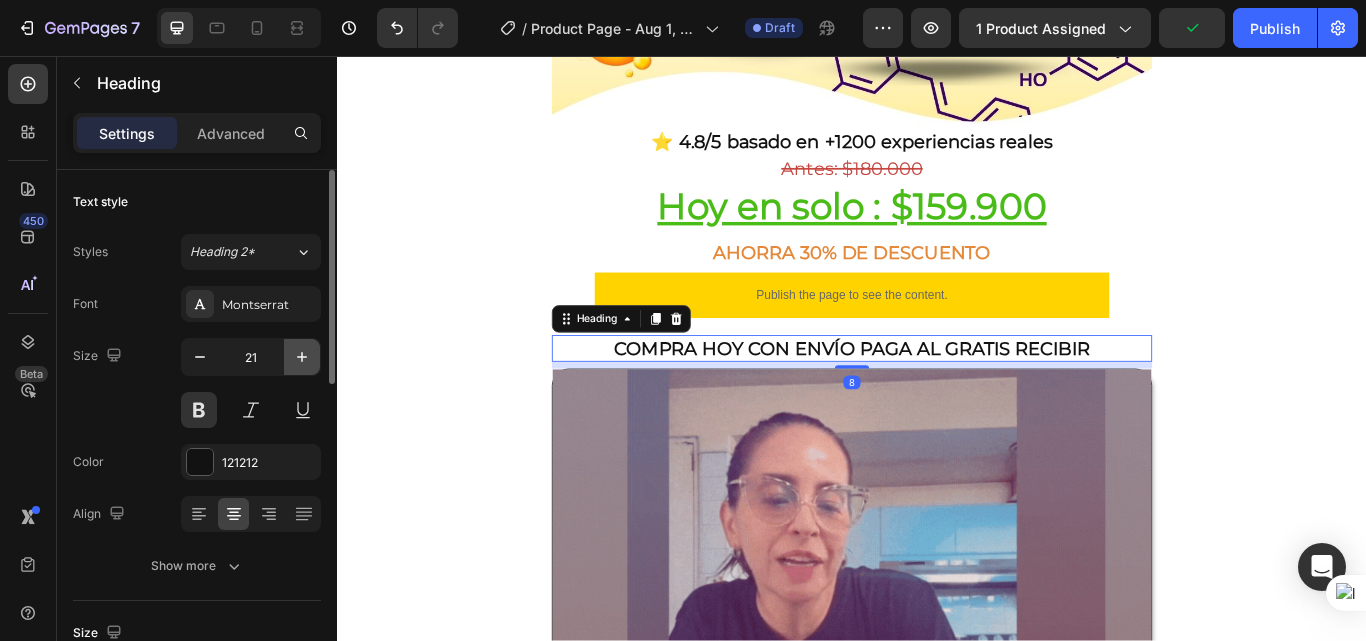 click 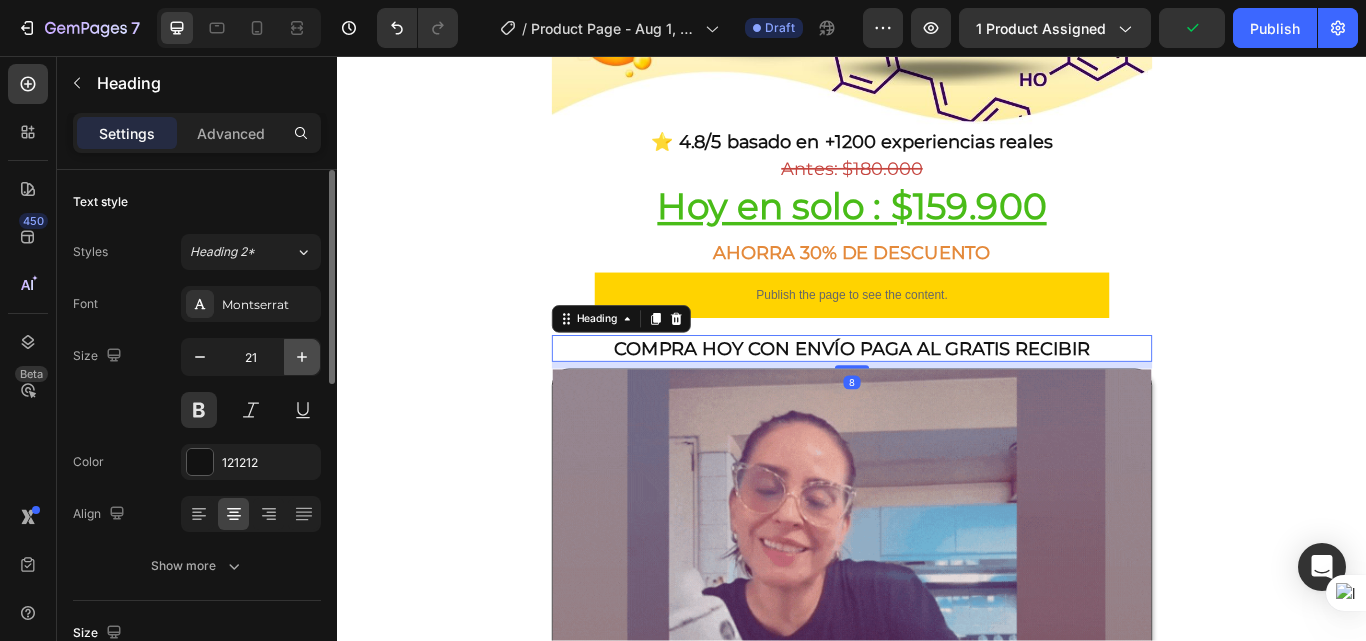 click 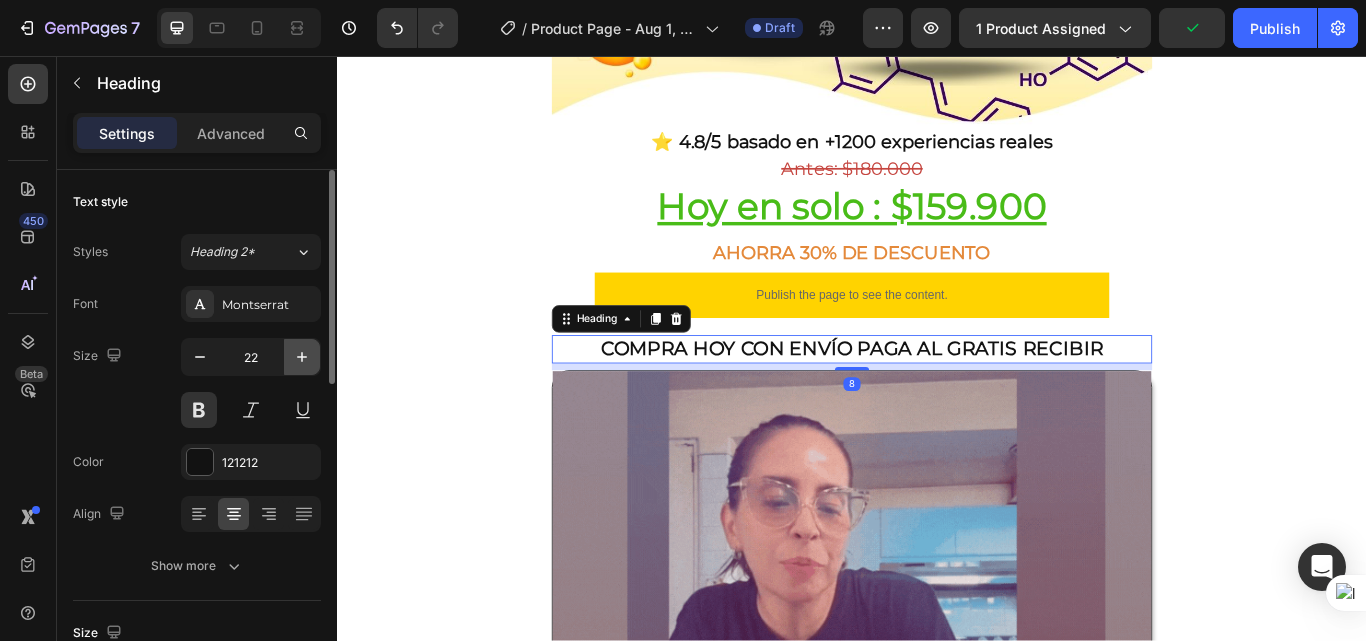 click 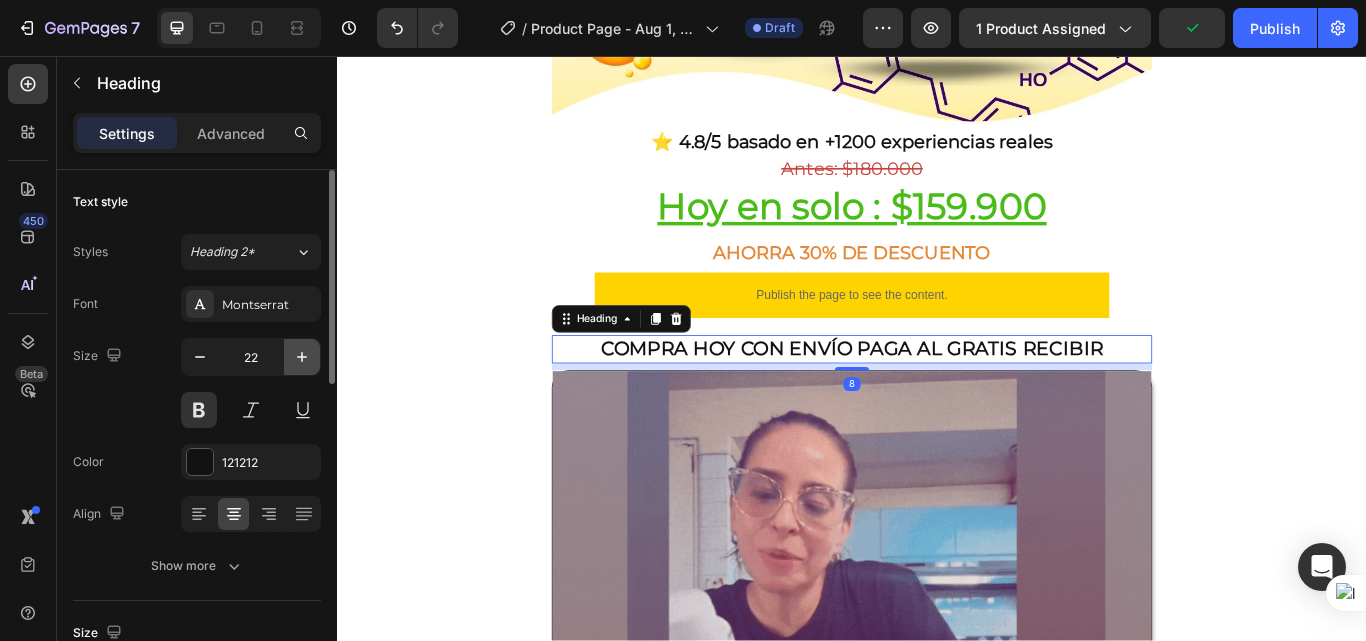 click 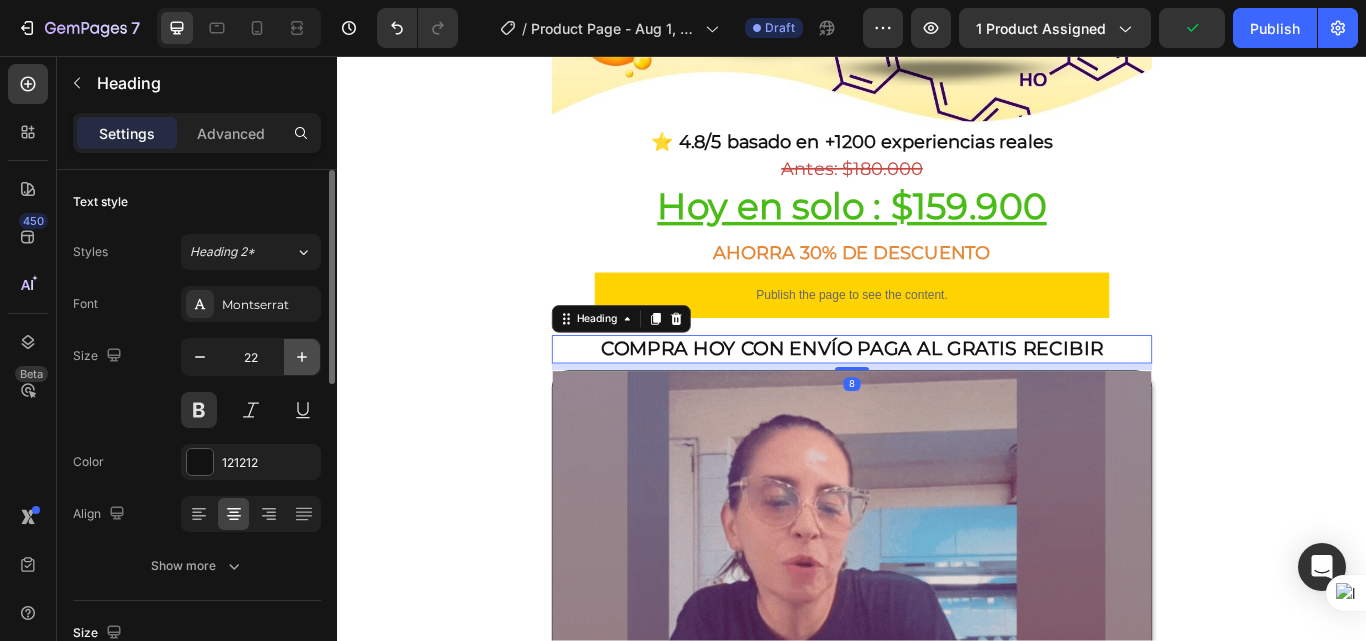click 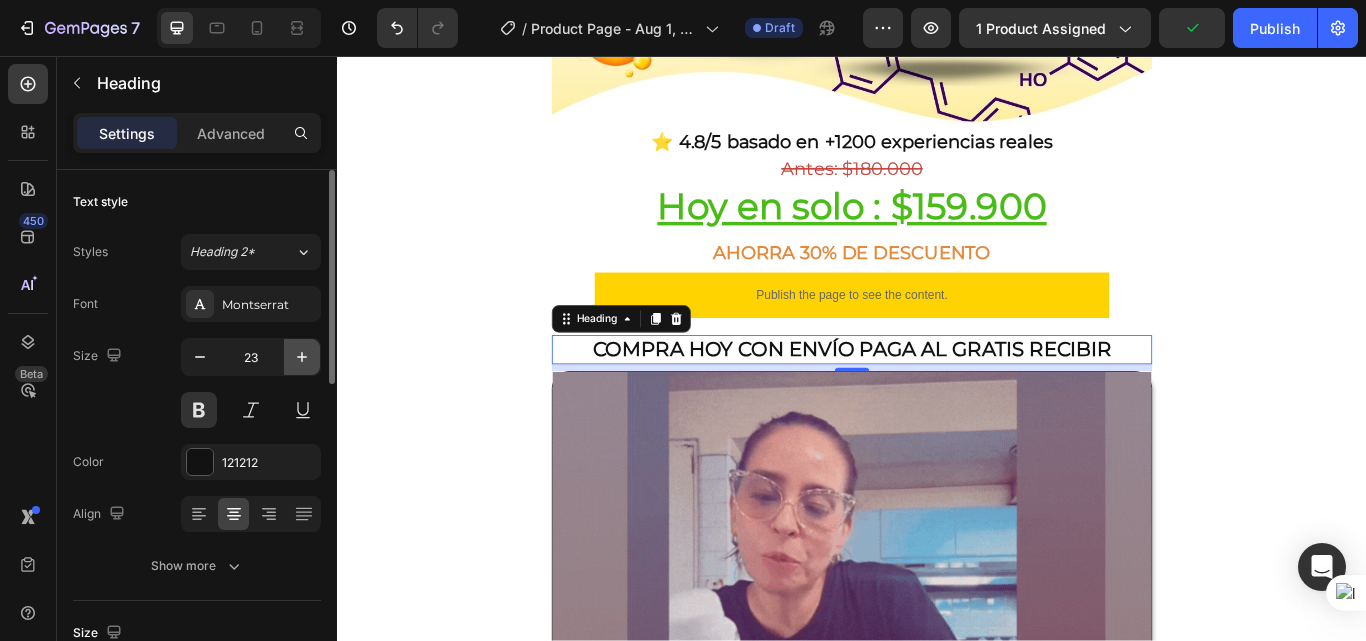 click 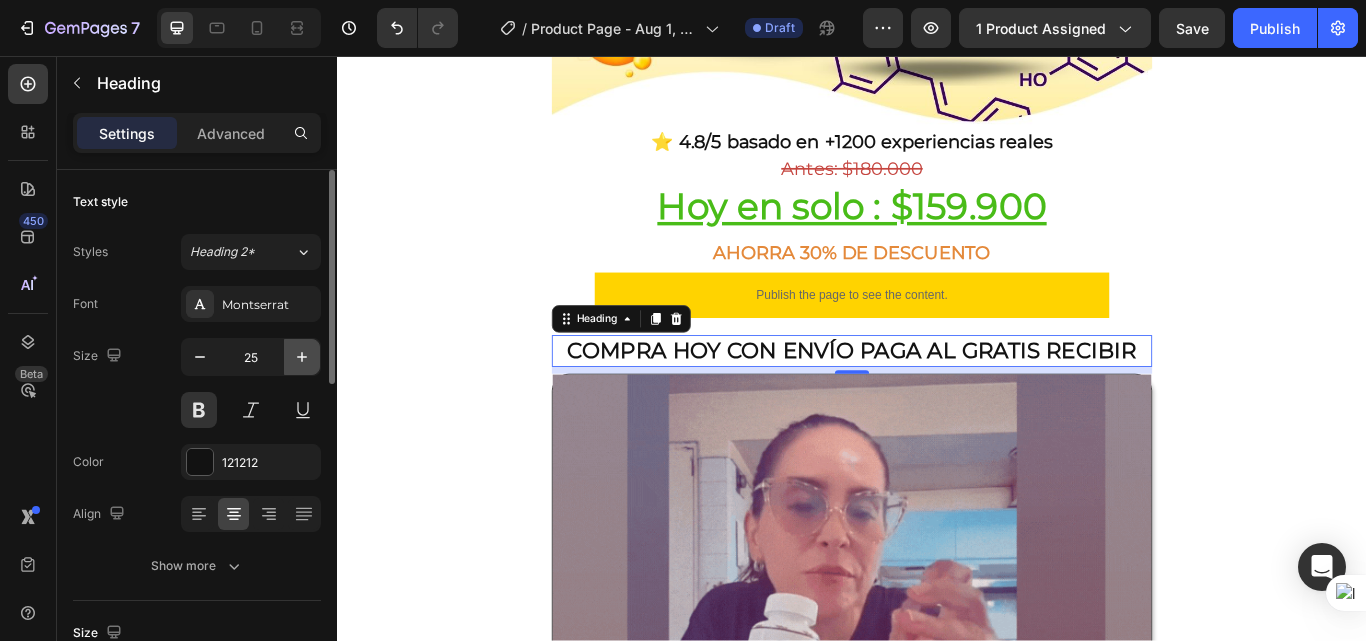 click 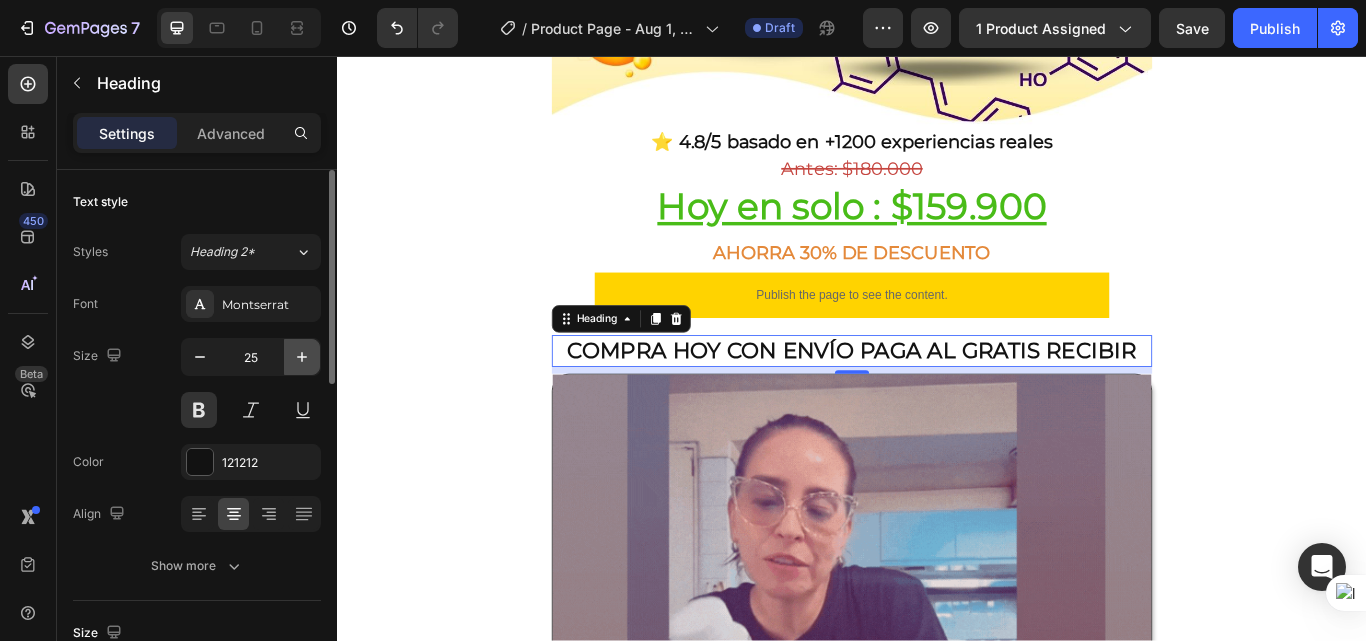 click 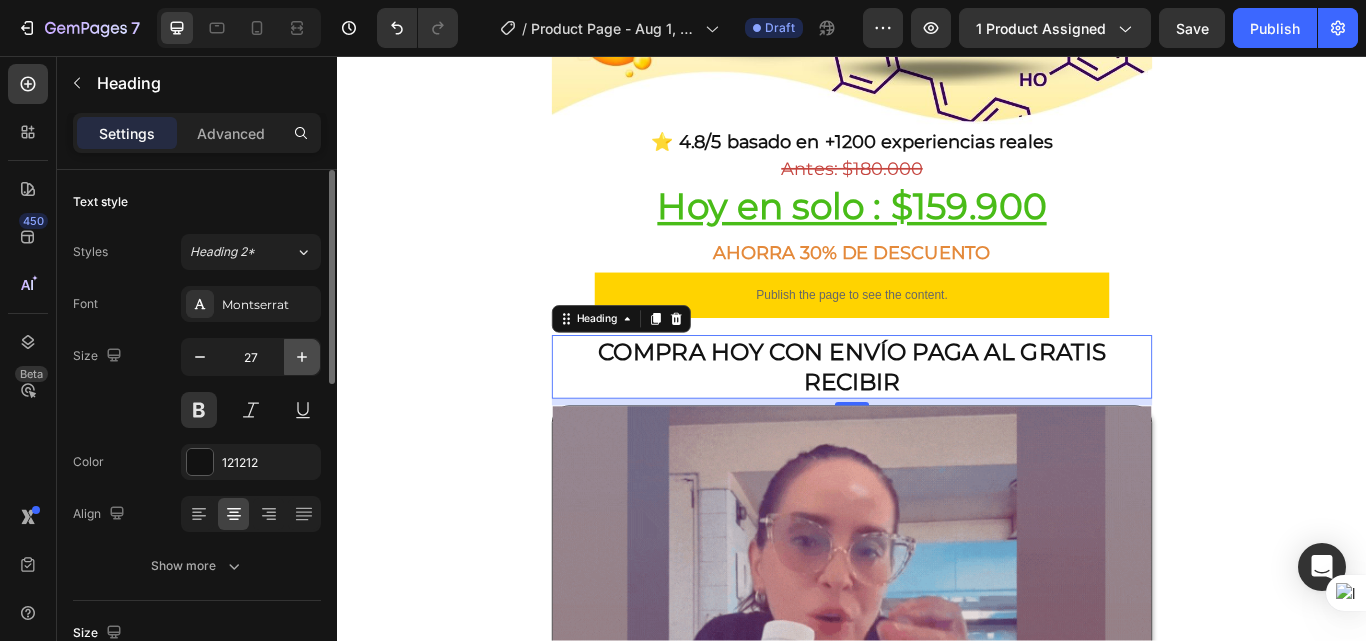 click 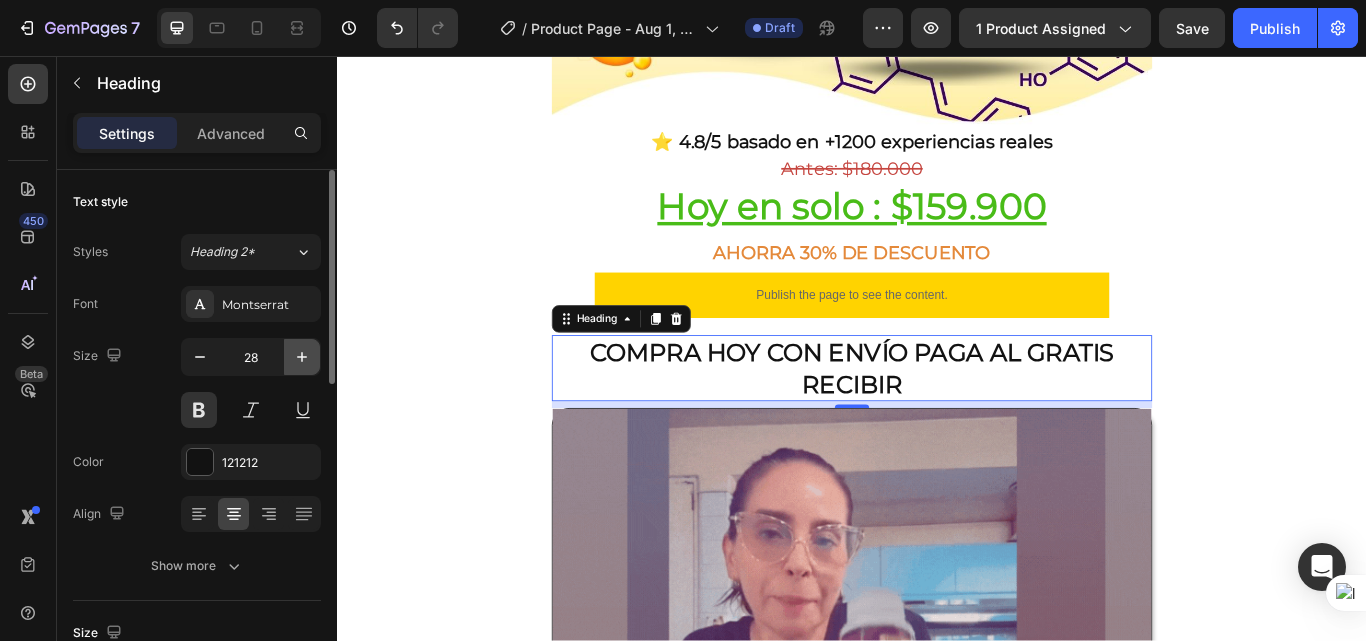 click 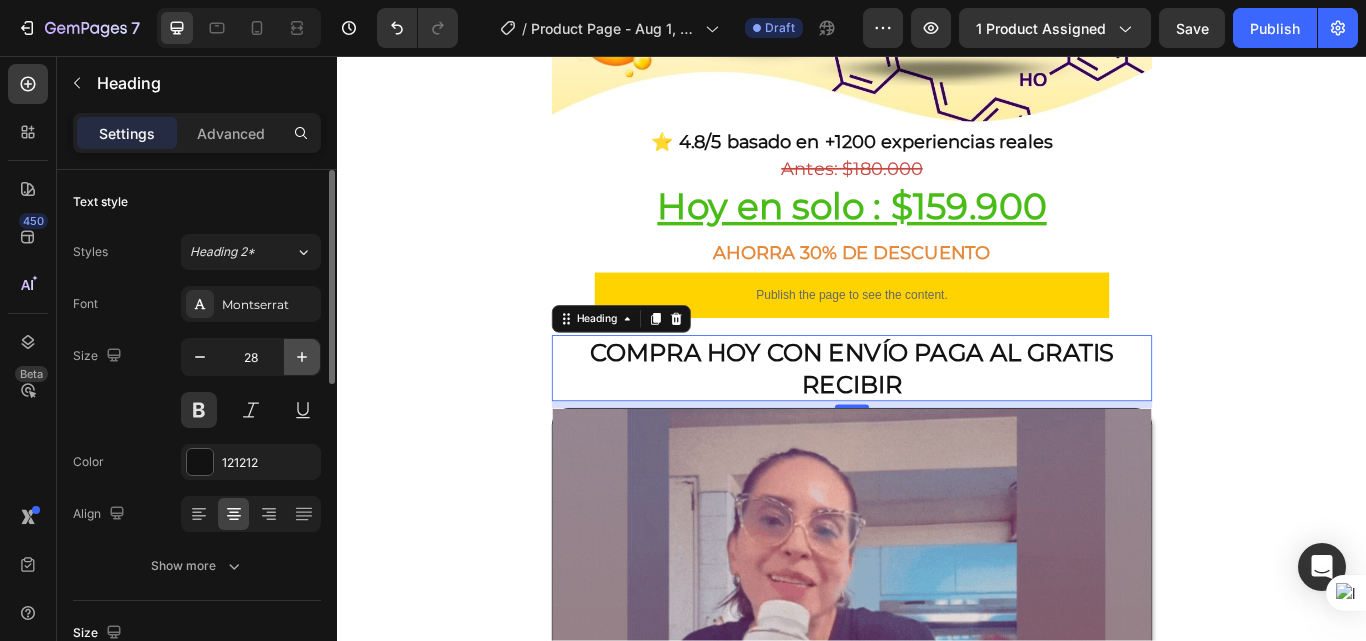 click 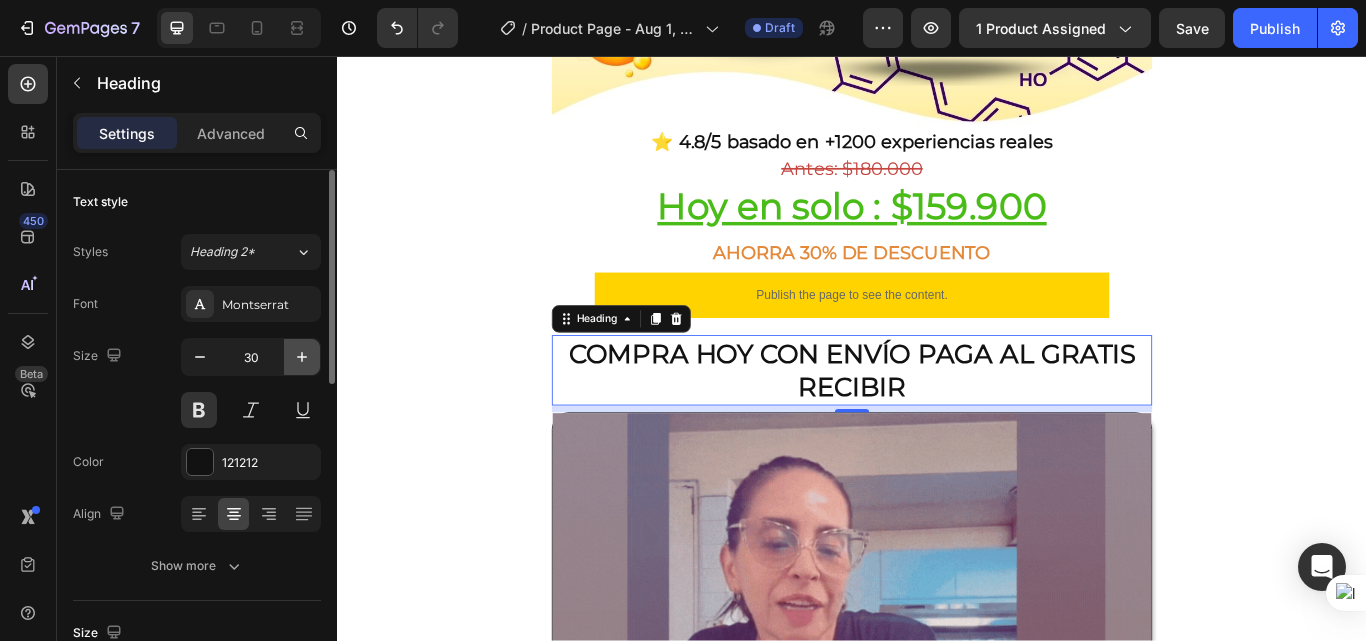 click 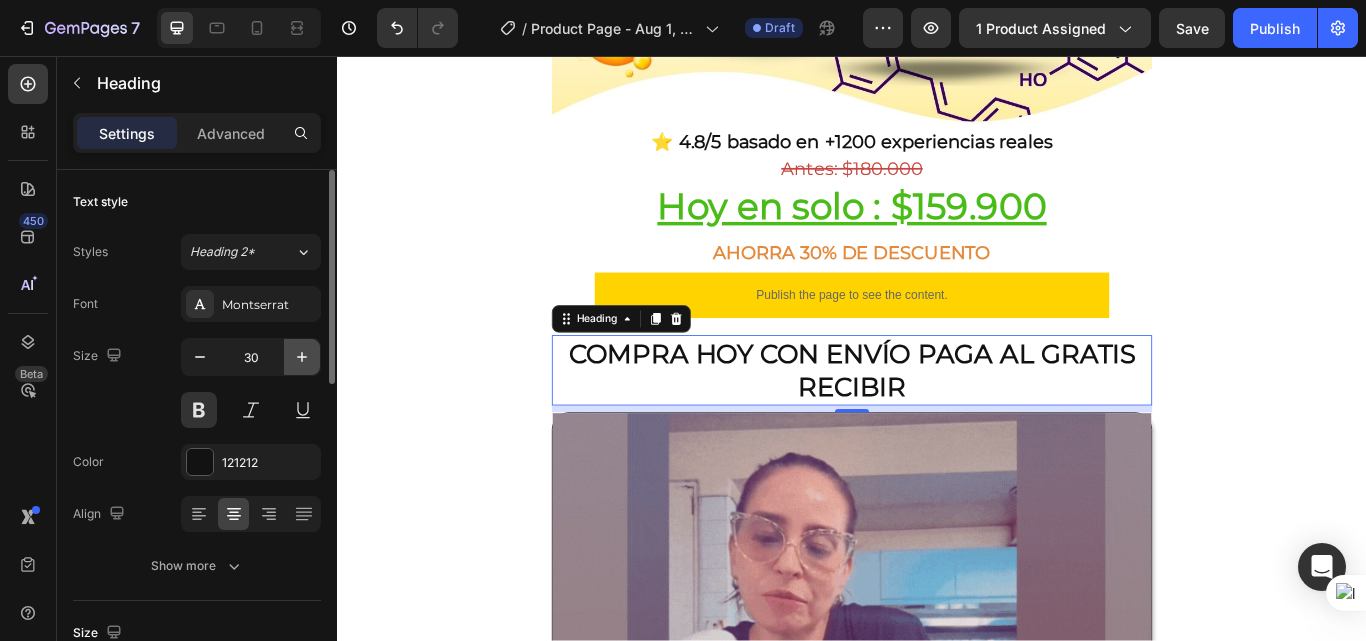 type on "31" 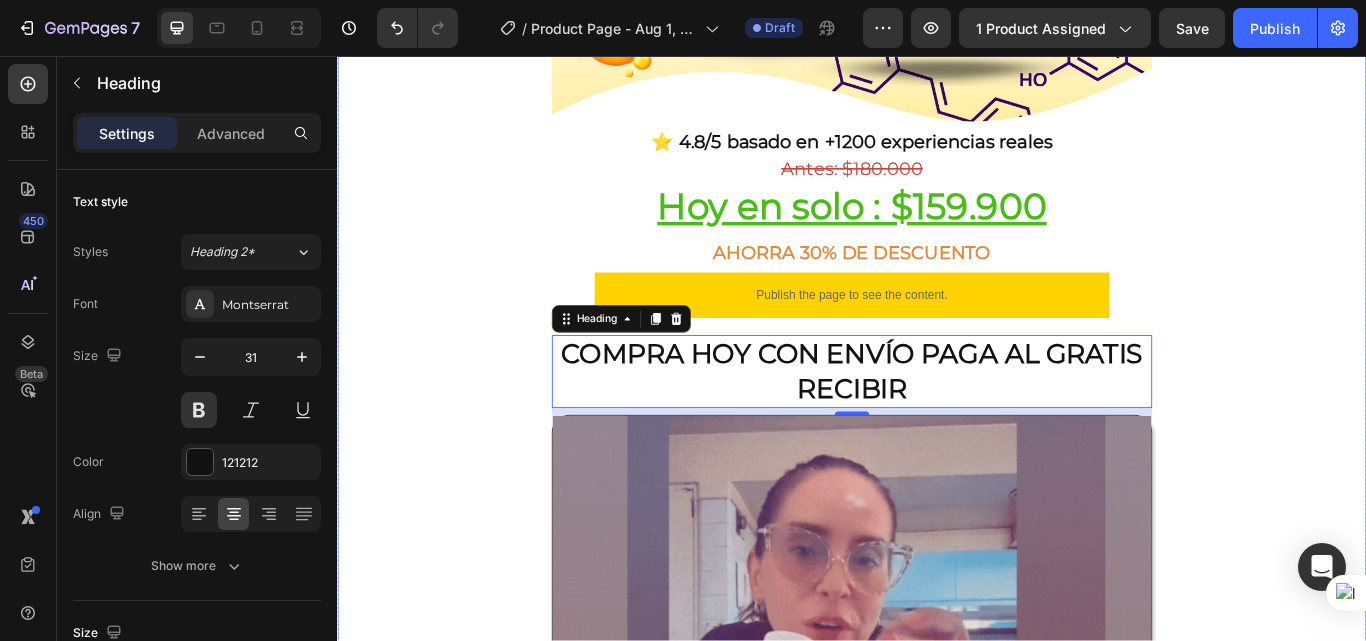 click on "Envio gratis a Toda Colombia - 2 a 4 dias habiles 🚛 Heading Image ⭐ 4.8/5 basado en +1200 experiencias reales Heading ⁠⁠⁠⁠⁠⁠⁠ Antes: $180.000 Heading ⁠⁠⁠⁠⁠⁠⁠ Hoy en solo : $159.900 Heading AHORRA 30% DE DESCUENTO Heading
Publish the page to see the content.
GGG COMPRA HOY CON ENVÍO PAGA AL GRATIS RECIBIR Heading   8 Image Lo que vas a notar en pocas semanas Heading ✨  Más energía durante el día , sin recurrir a café o estimulantes  💆‍♀️  Piel más firme, luminosa  y con menos signos de fatiga  🧠  Claridad mental  y mejor enfoque en tareas diarias  💤  Descanso más profundo  y sensación real de recuperación  🔥 Apoyo al metabolismo y  menos sensación de hinchazón o pesadez Heading Image Ya no necesitas mezclar mil suplementos este combo lo hace todo por ti Heading Image
Publish the page to see the content.
GGG Image" at bounding box center (937, 2118) 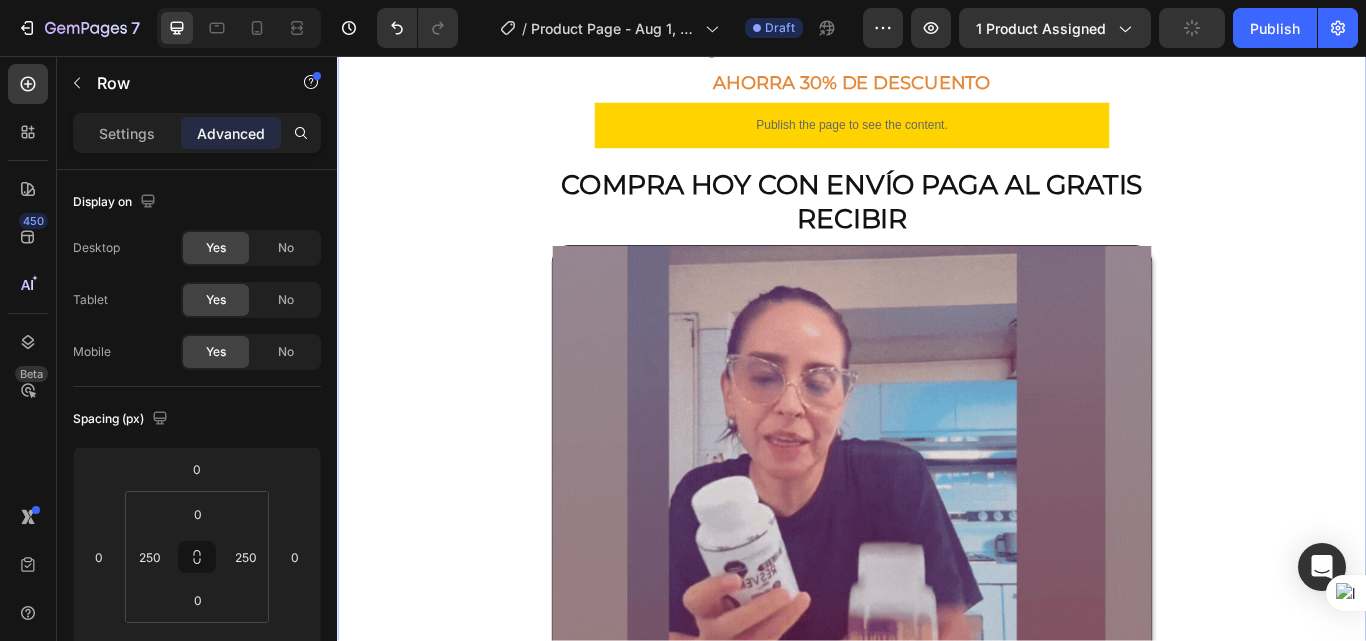 scroll, scrollTop: 1143, scrollLeft: 0, axis: vertical 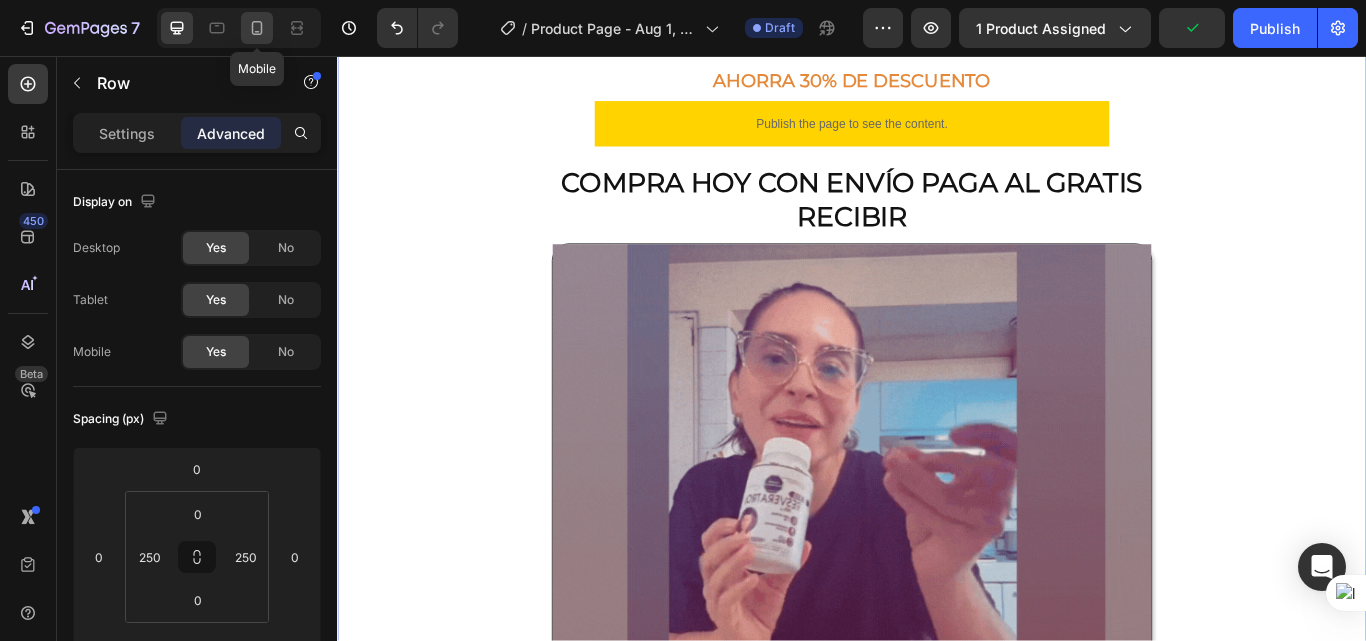 click 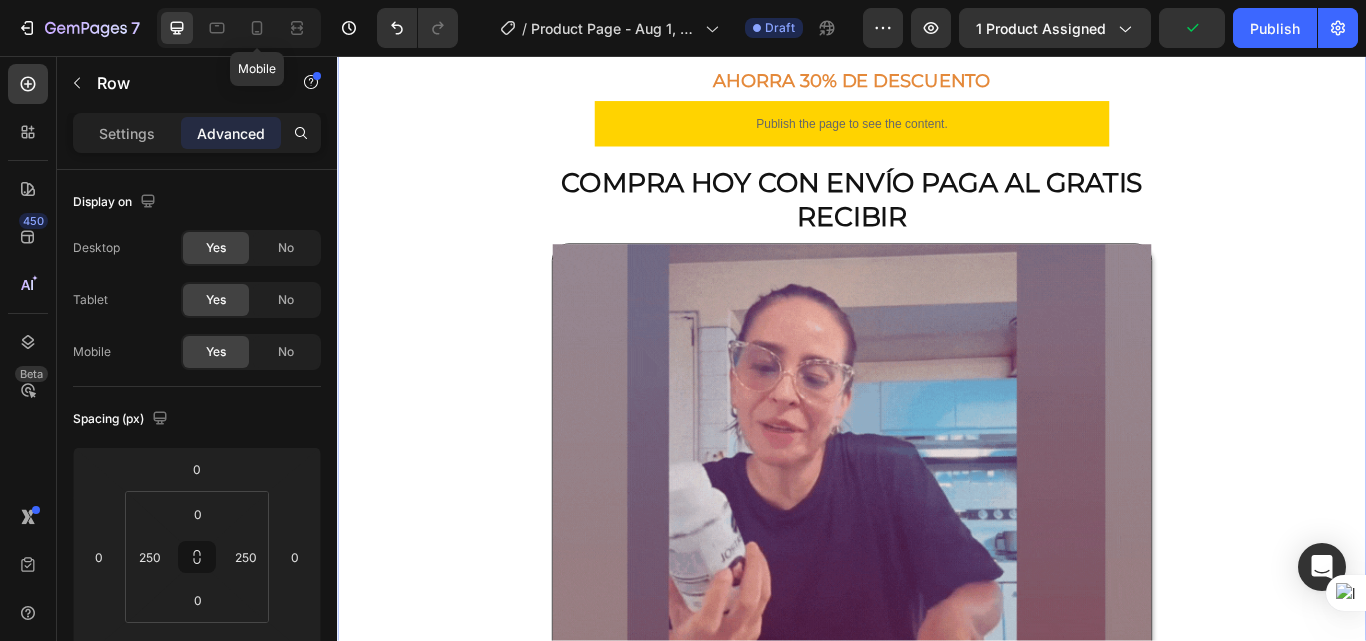 type on "0" 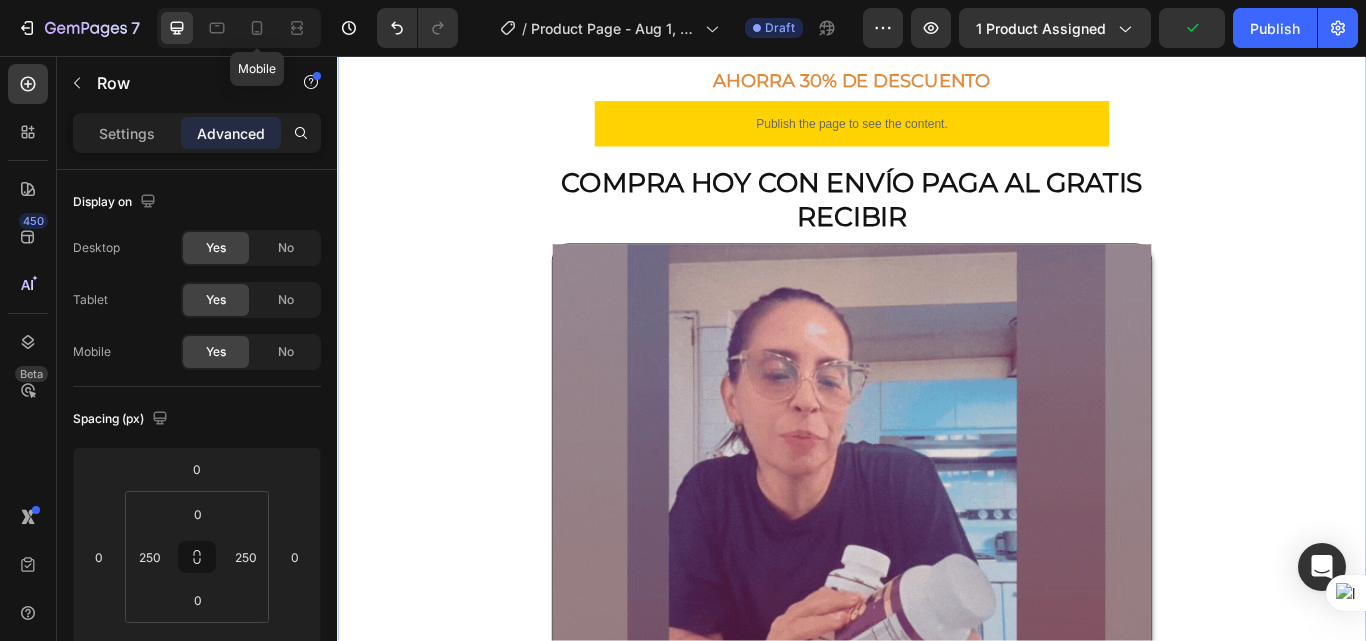 type on "0" 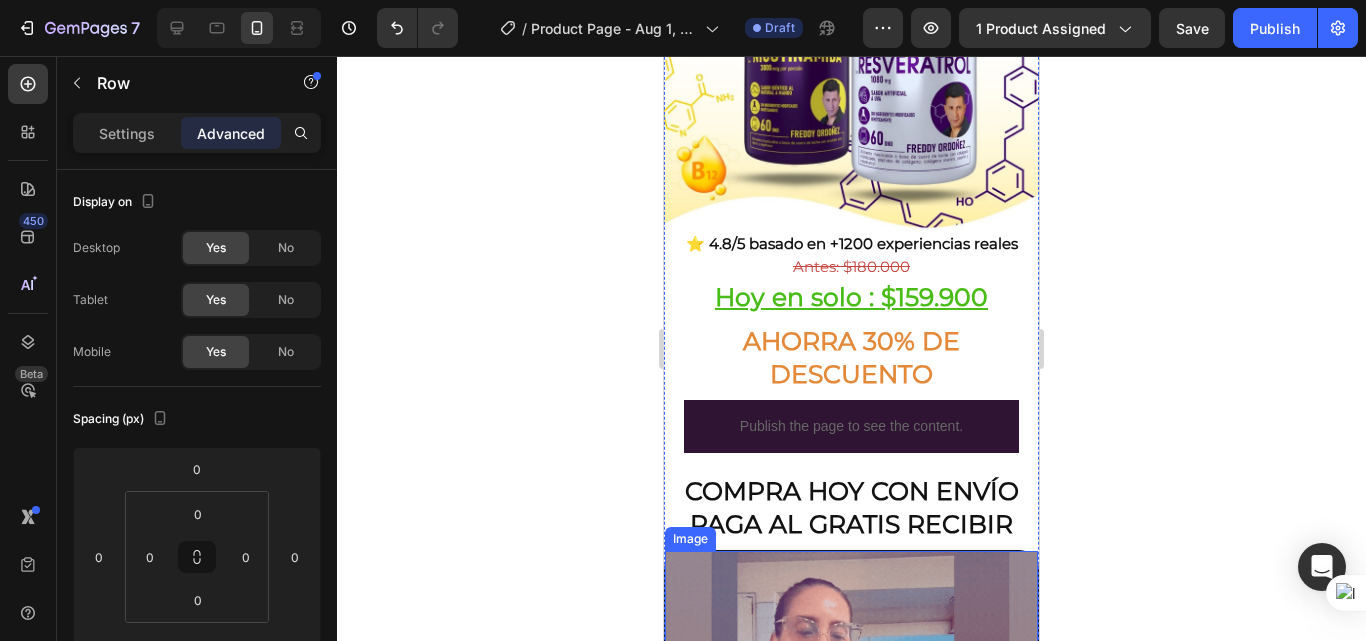 scroll, scrollTop: 500, scrollLeft: 0, axis: vertical 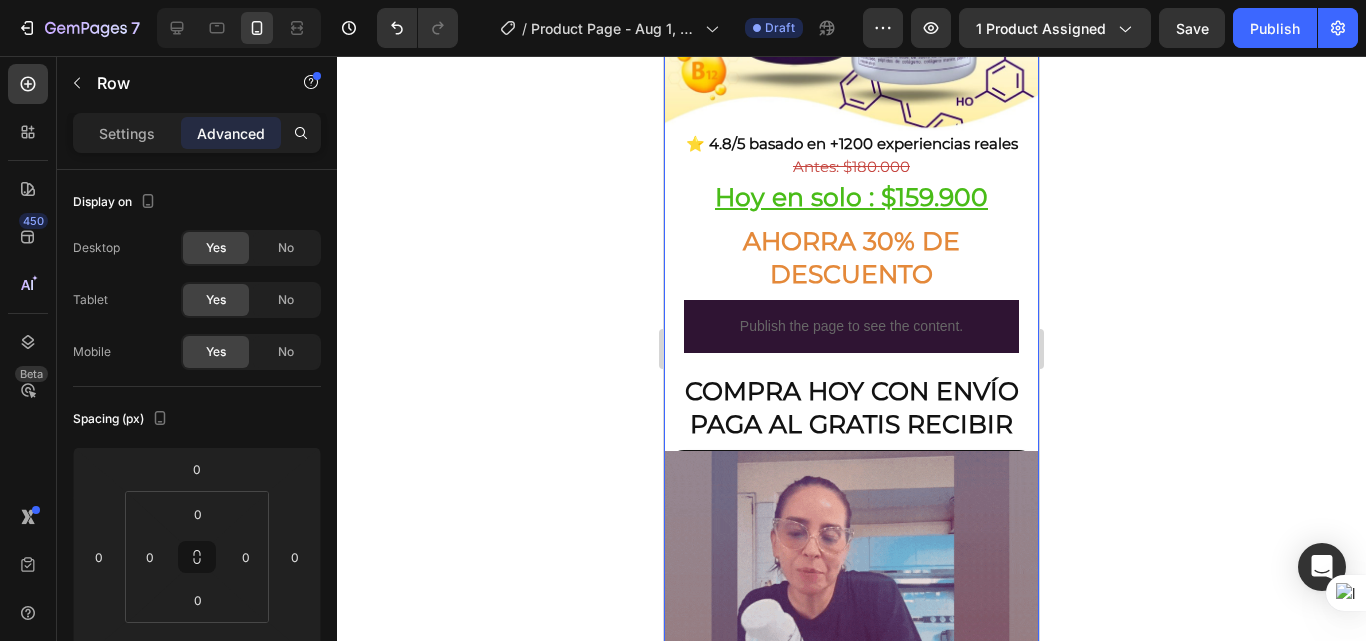 click 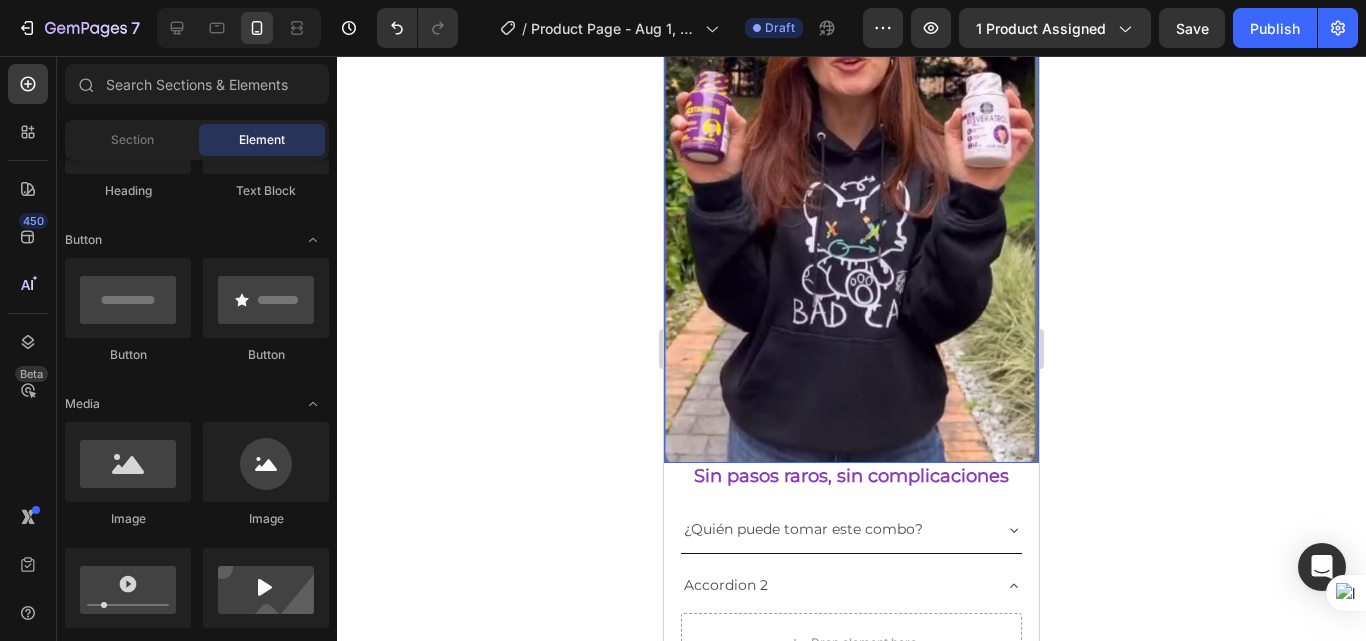 scroll, scrollTop: 4900, scrollLeft: 0, axis: vertical 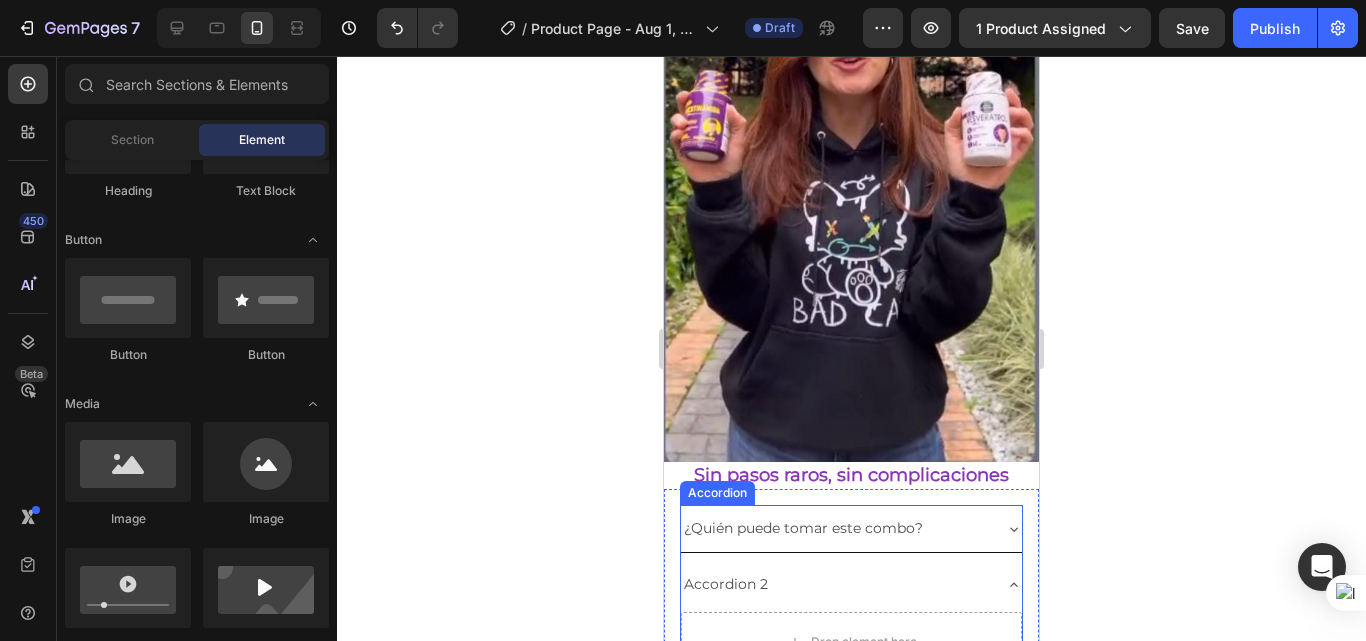 click 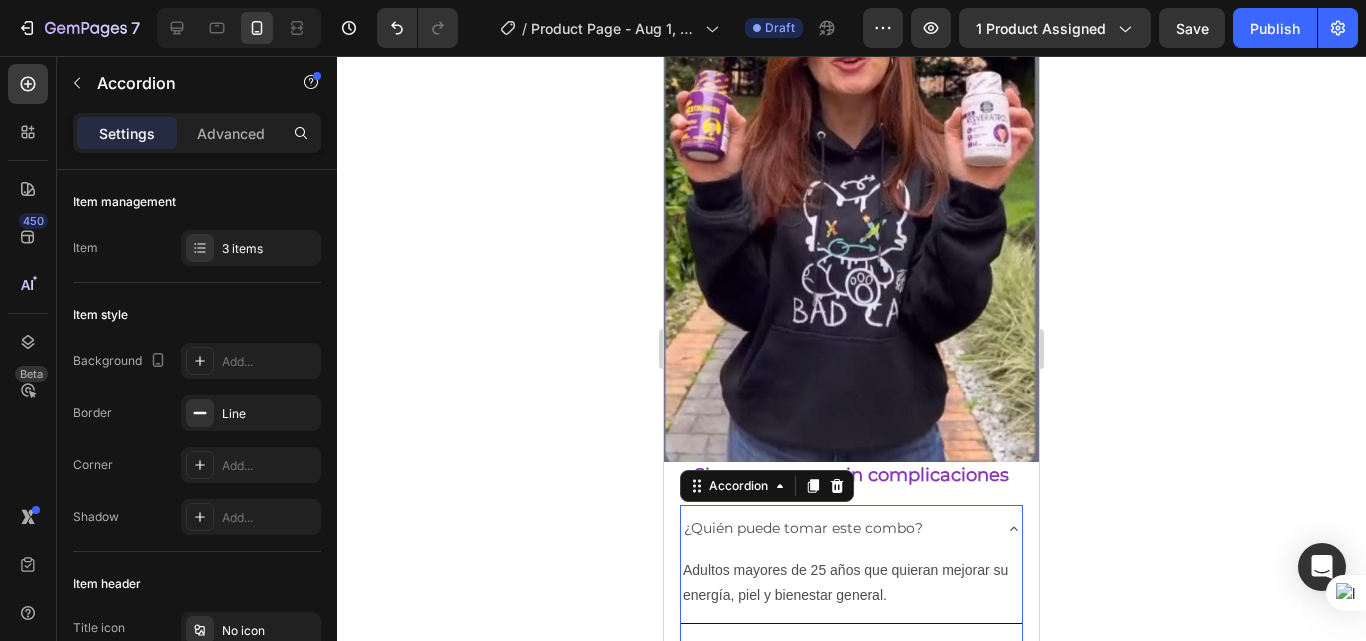 click 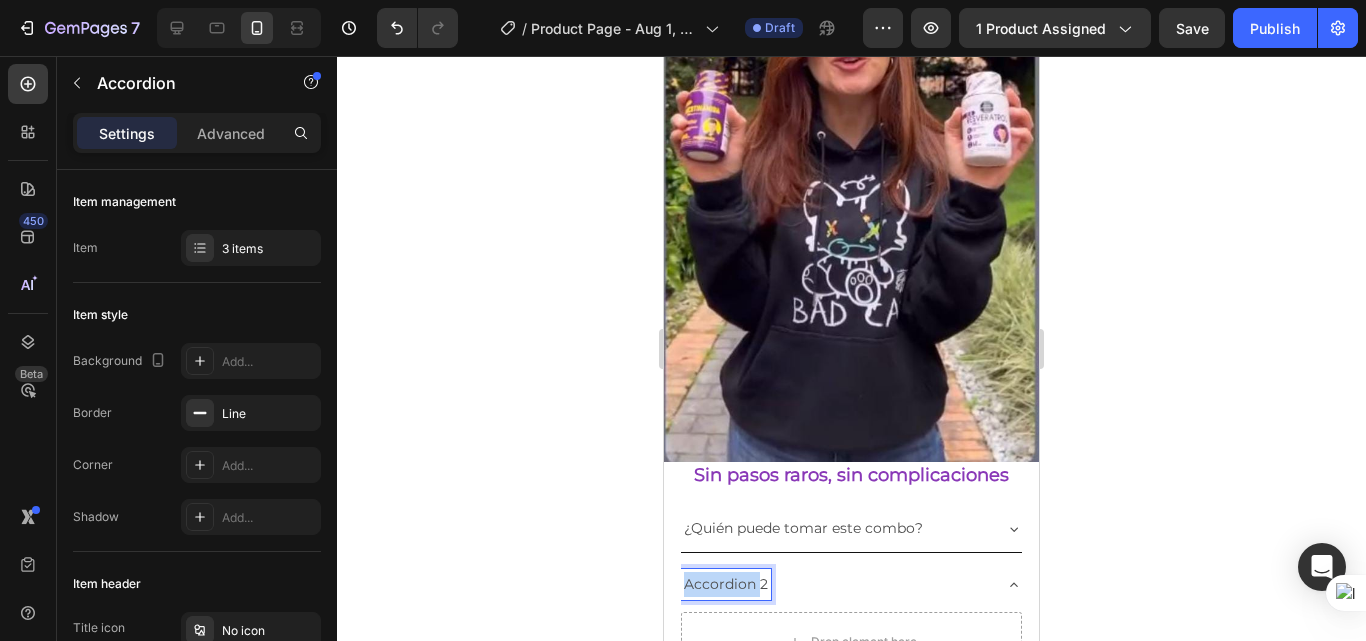 click on "Accordion 2" at bounding box center [726, 584] 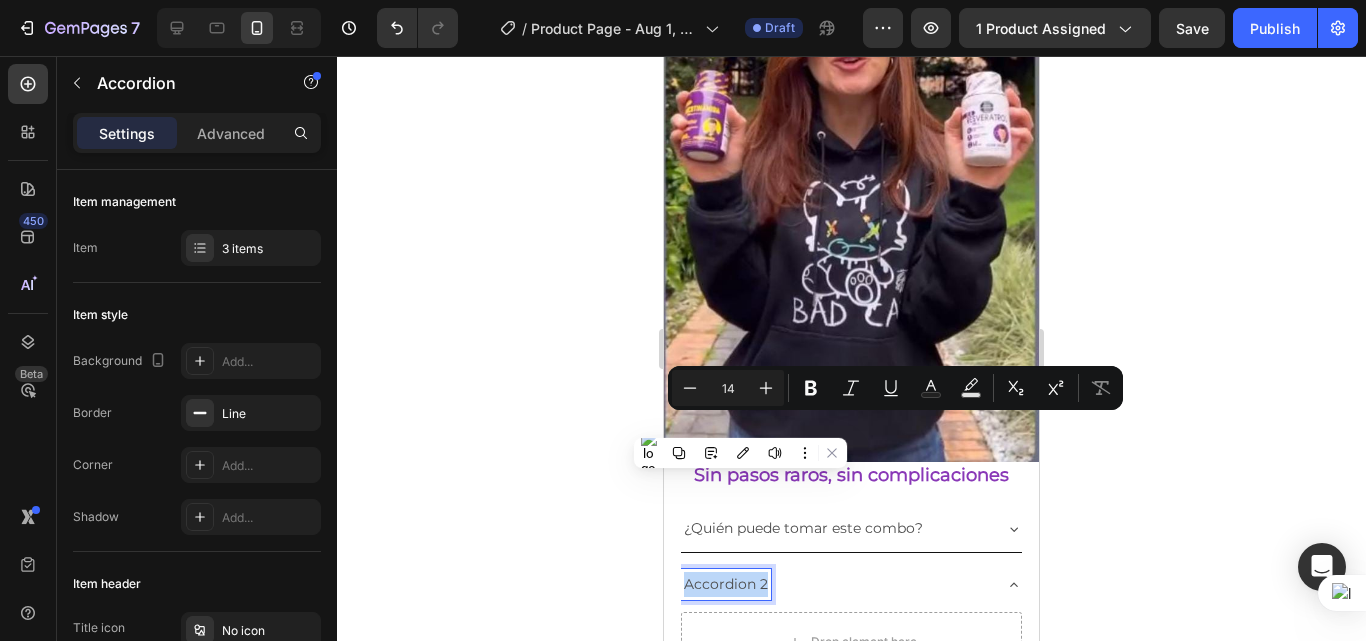 click on "Accordion 2" at bounding box center [726, 584] 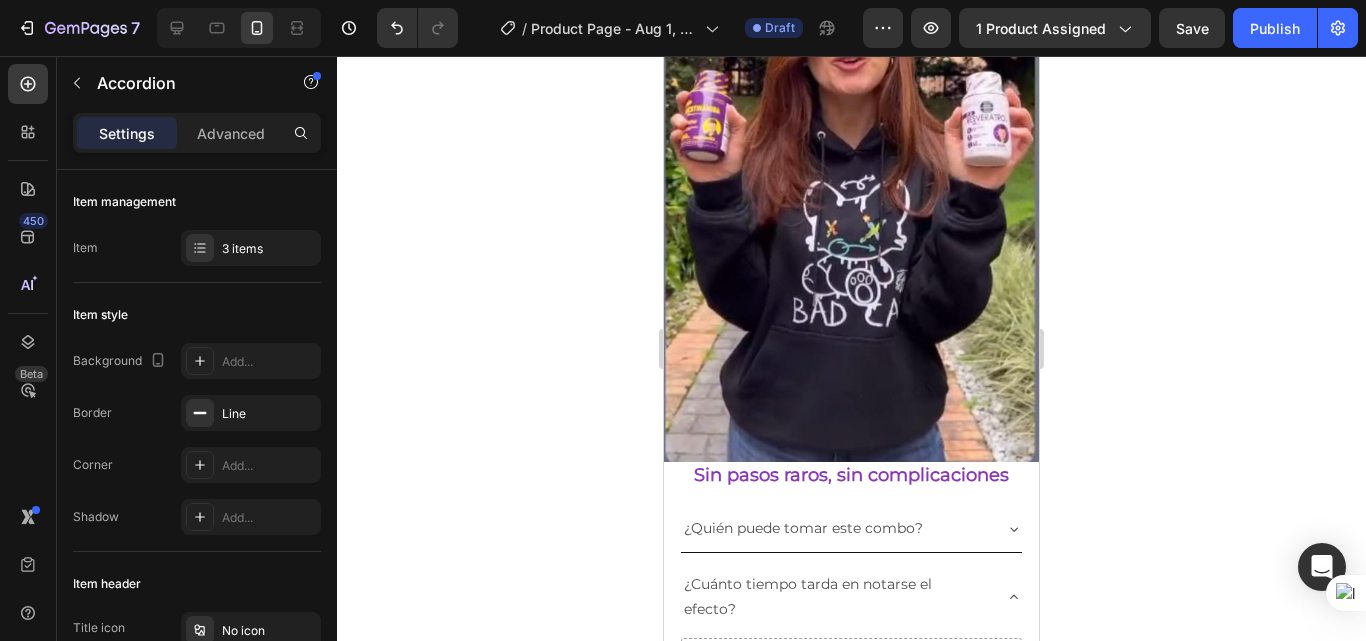 click 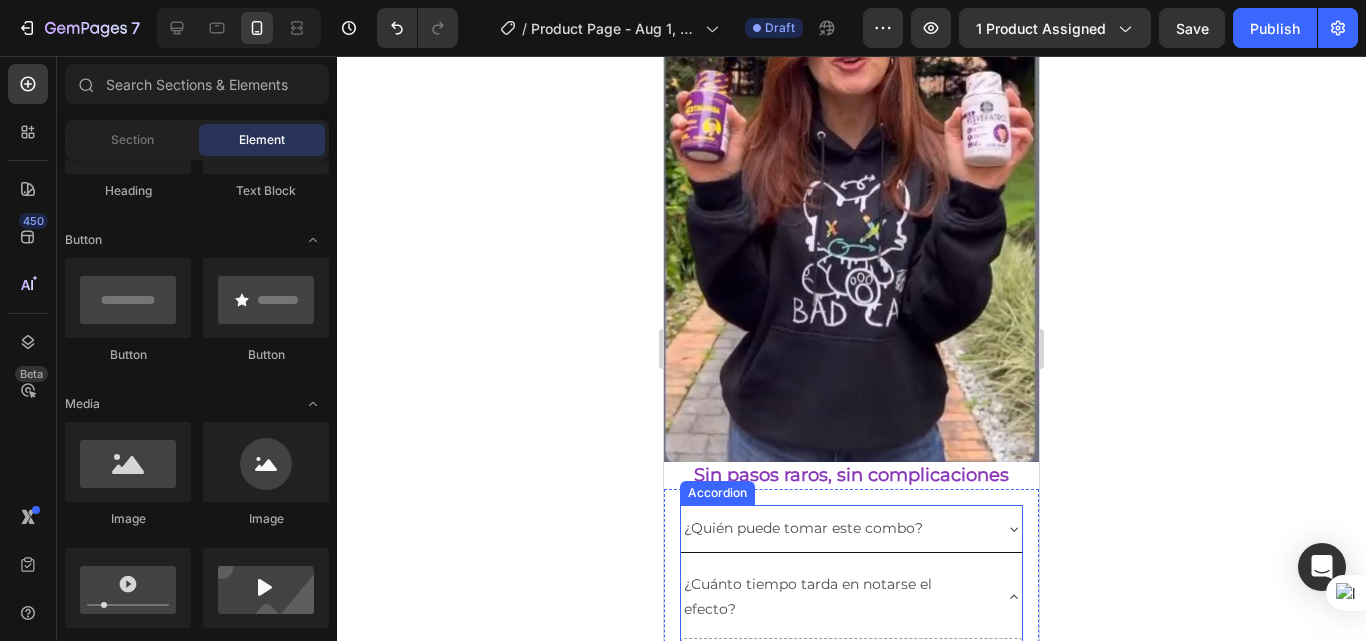 click on "¿Cuánto tiempo tarda en notarse el efecto?" at bounding box center [835, 597] 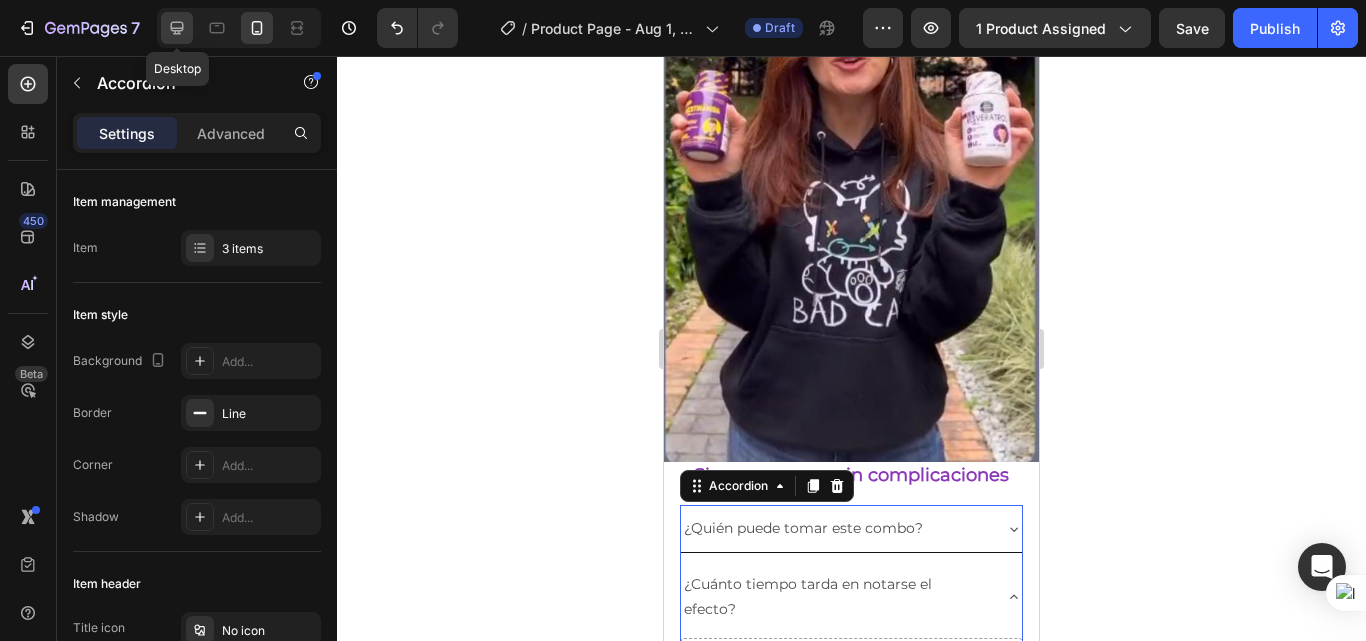click 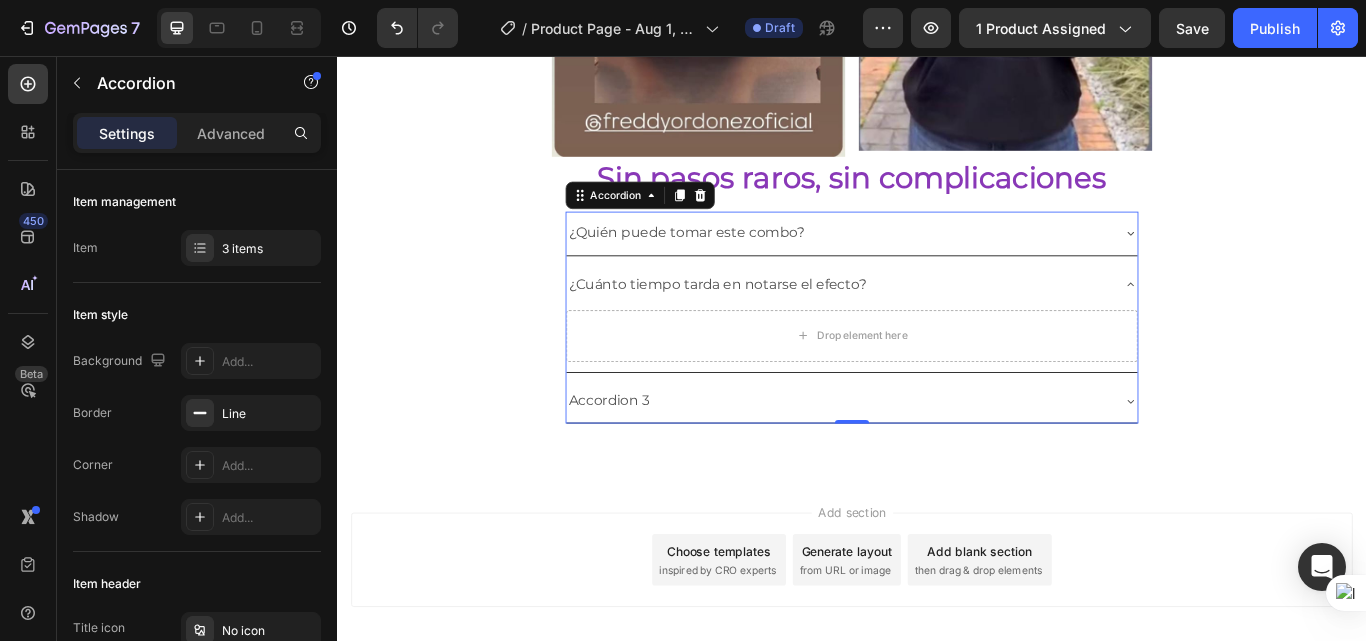 scroll, scrollTop: 5424, scrollLeft: 0, axis: vertical 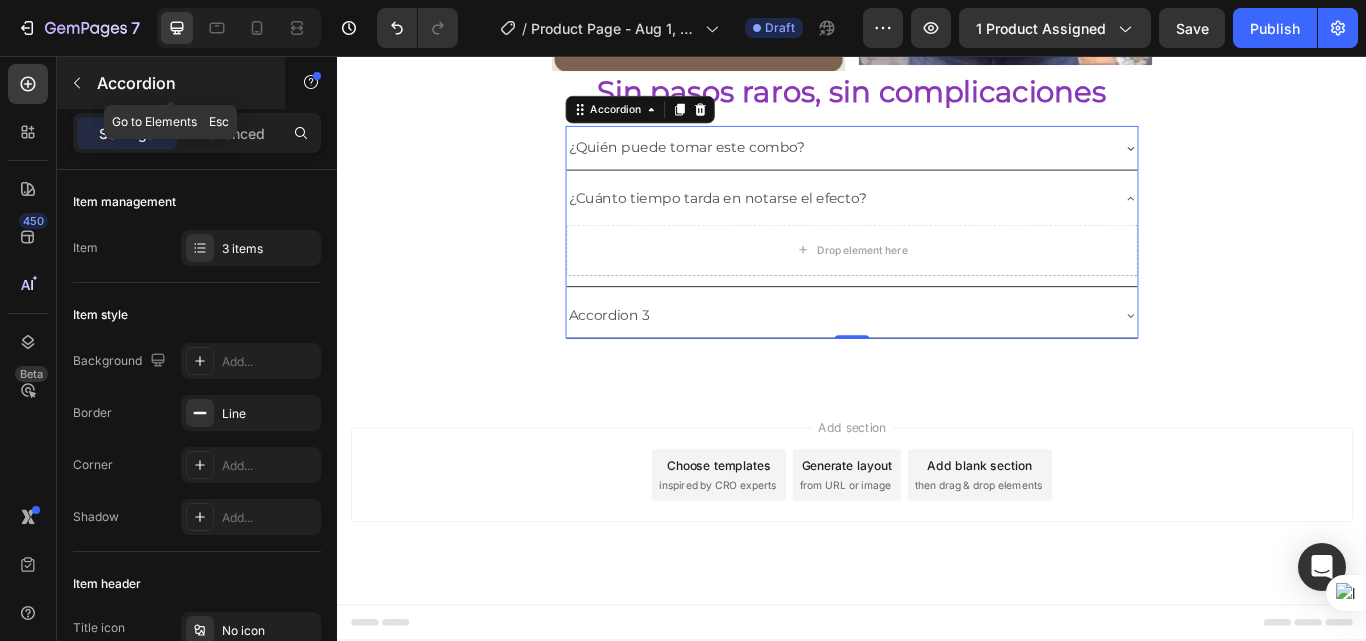 click 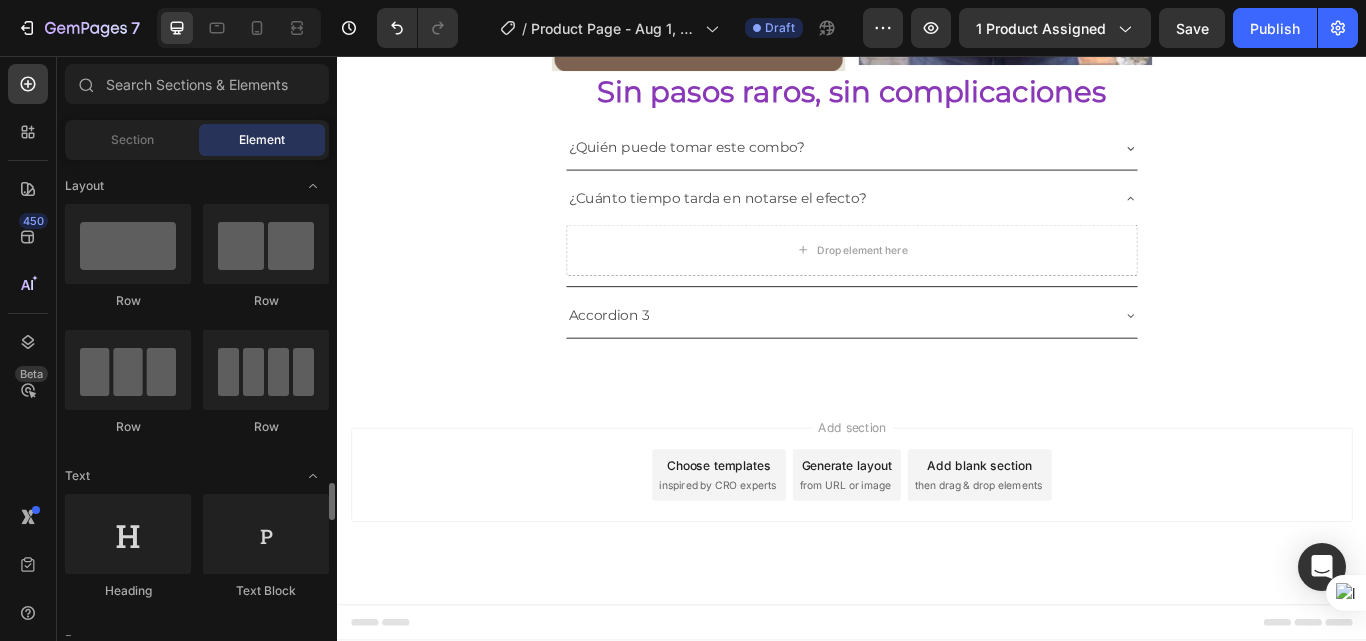 scroll, scrollTop: 200, scrollLeft: 0, axis: vertical 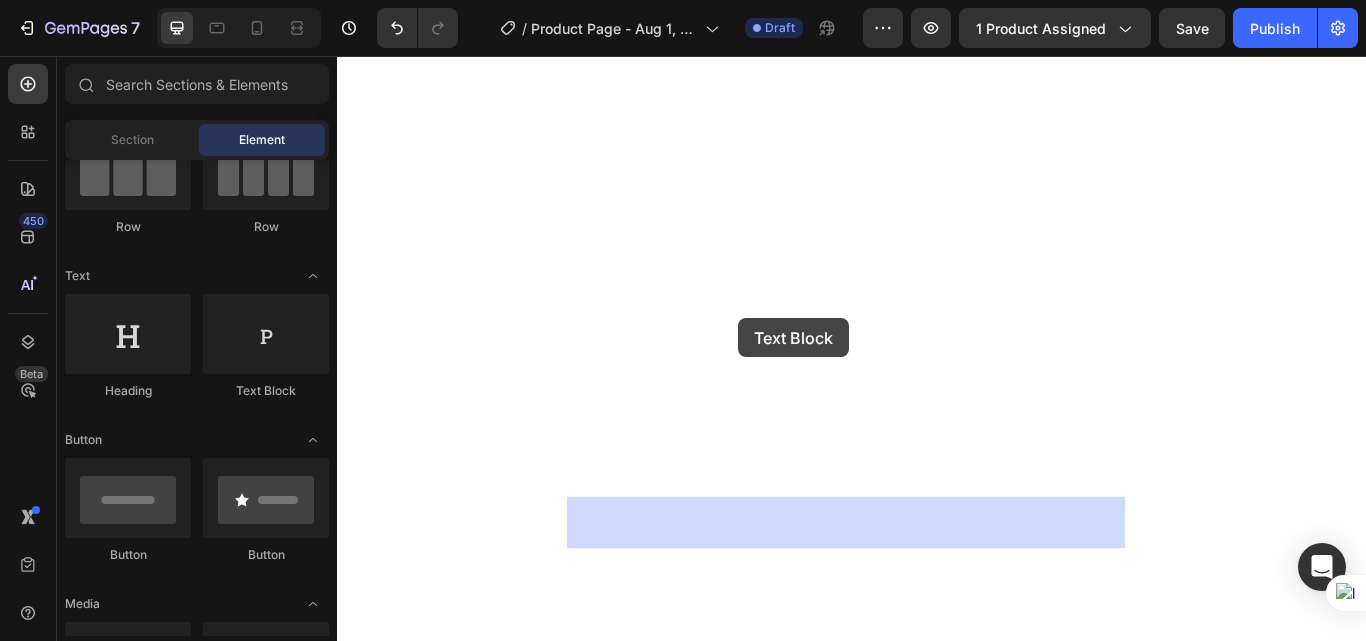 drag, startPoint x: 586, startPoint y: 413, endPoint x: 805, endPoint y: 362, distance: 224.85995 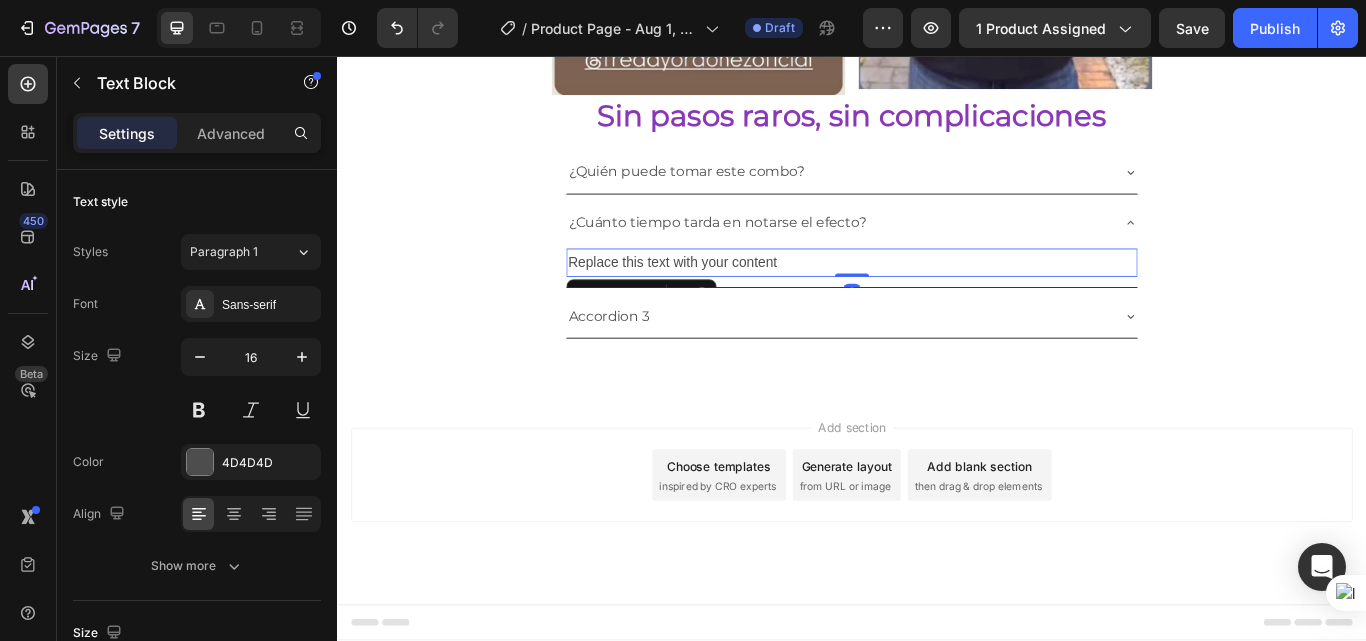 click on "Replace this text with your content" at bounding box center [937, 297] 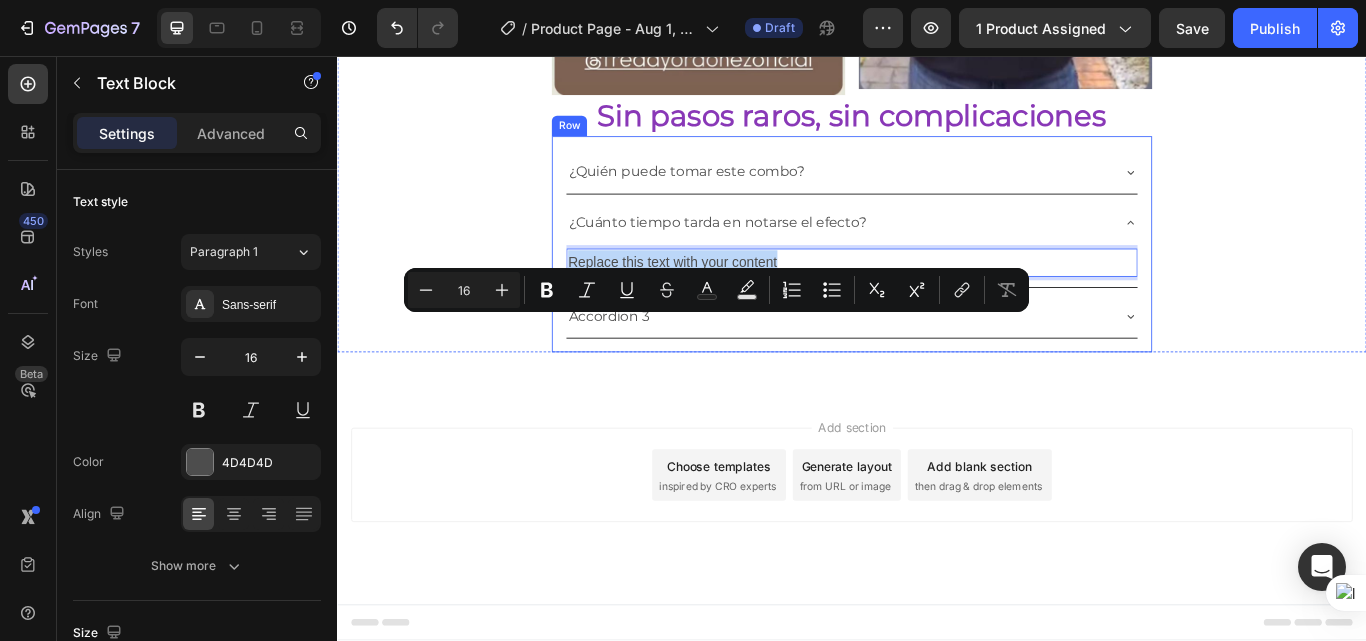 drag, startPoint x: 866, startPoint y: 368, endPoint x: 588, endPoint y: 368, distance: 278 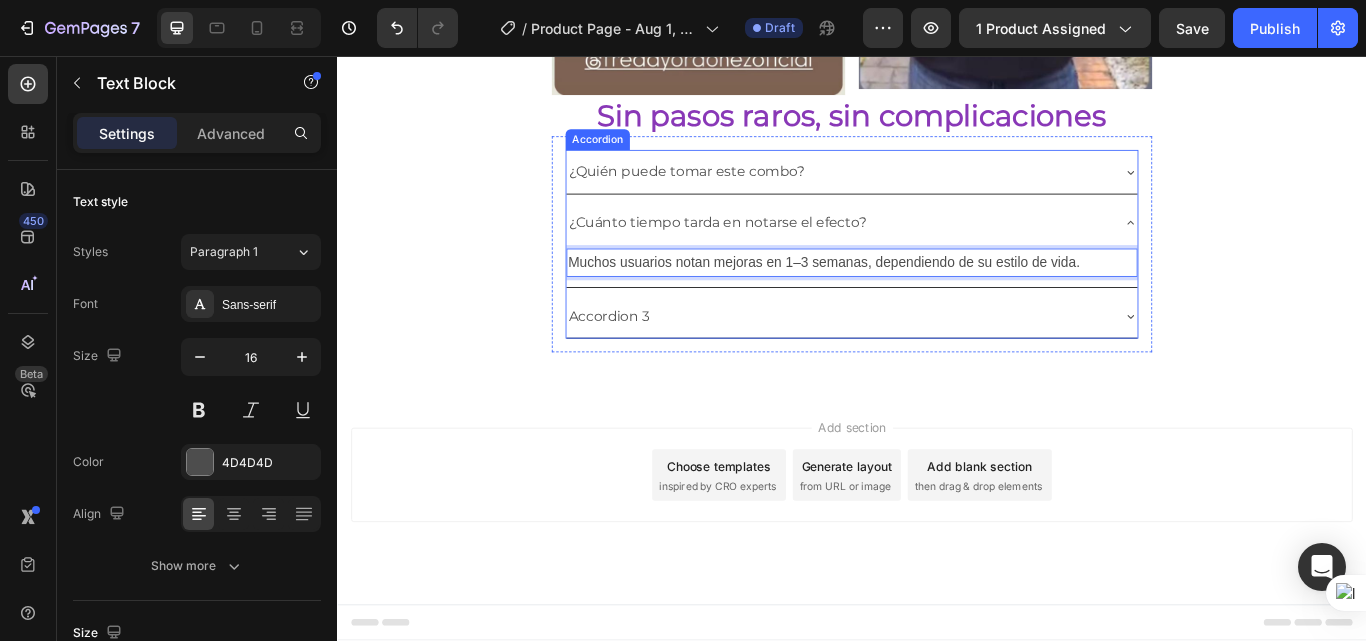 click 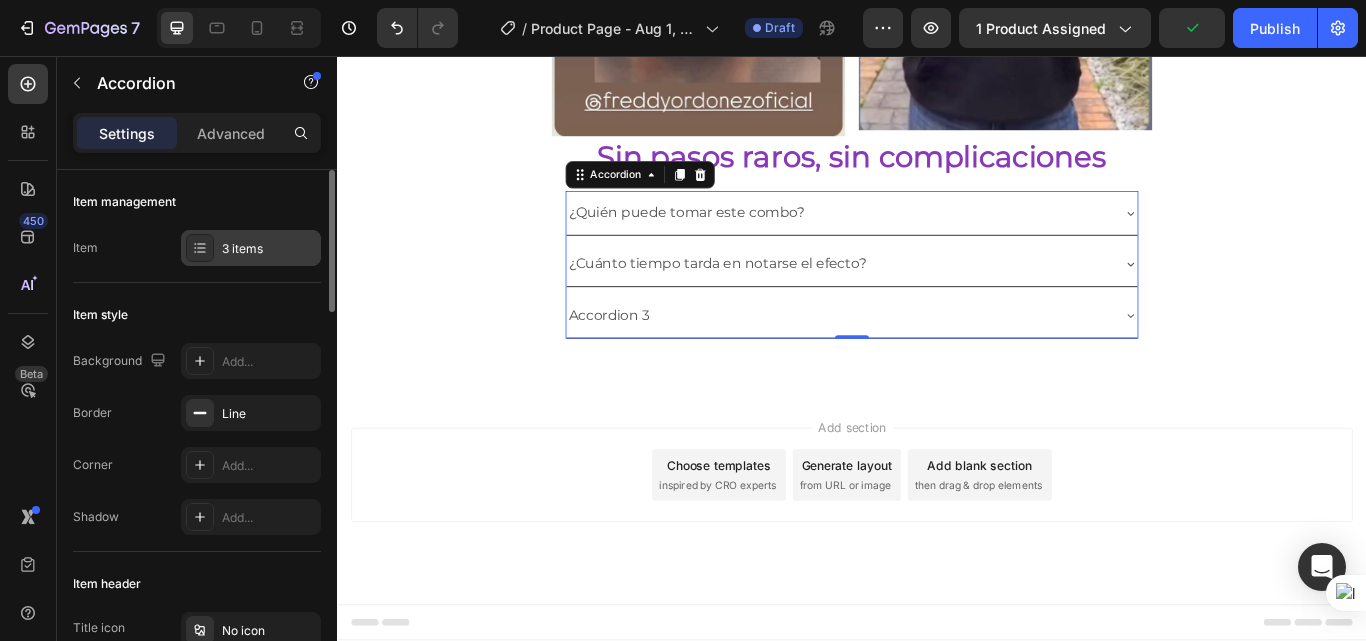 click on "3 items" at bounding box center (269, 249) 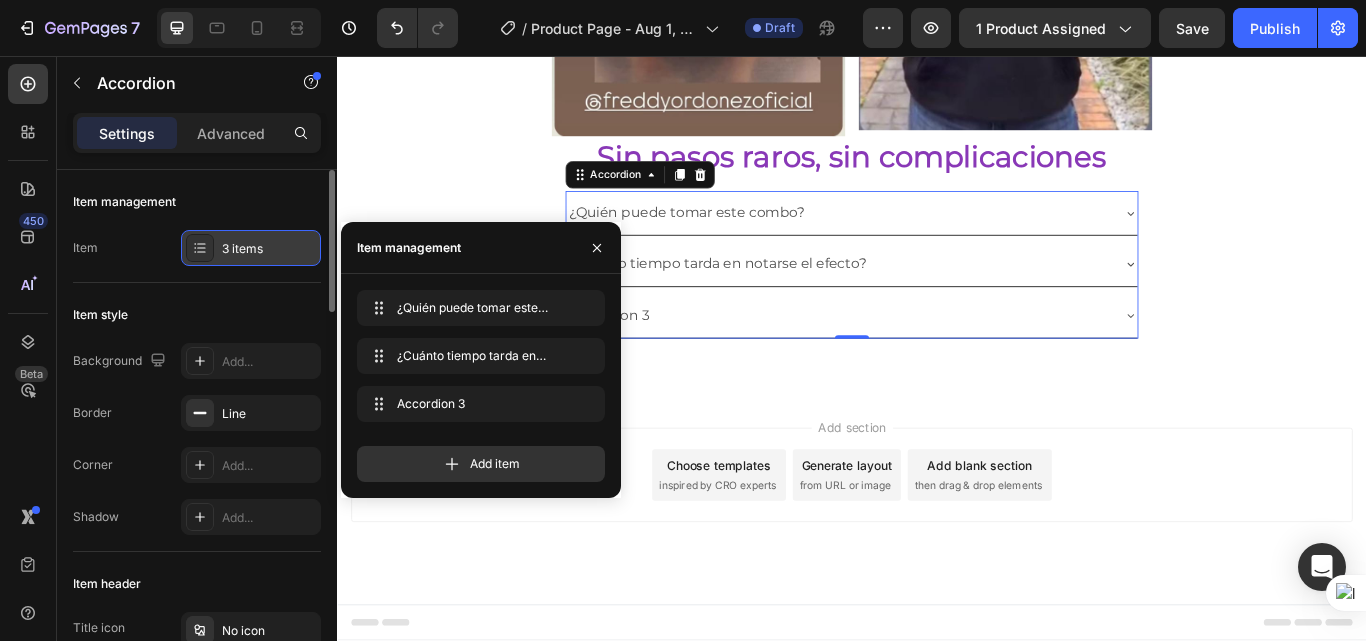 click on "3 items" at bounding box center [269, 249] 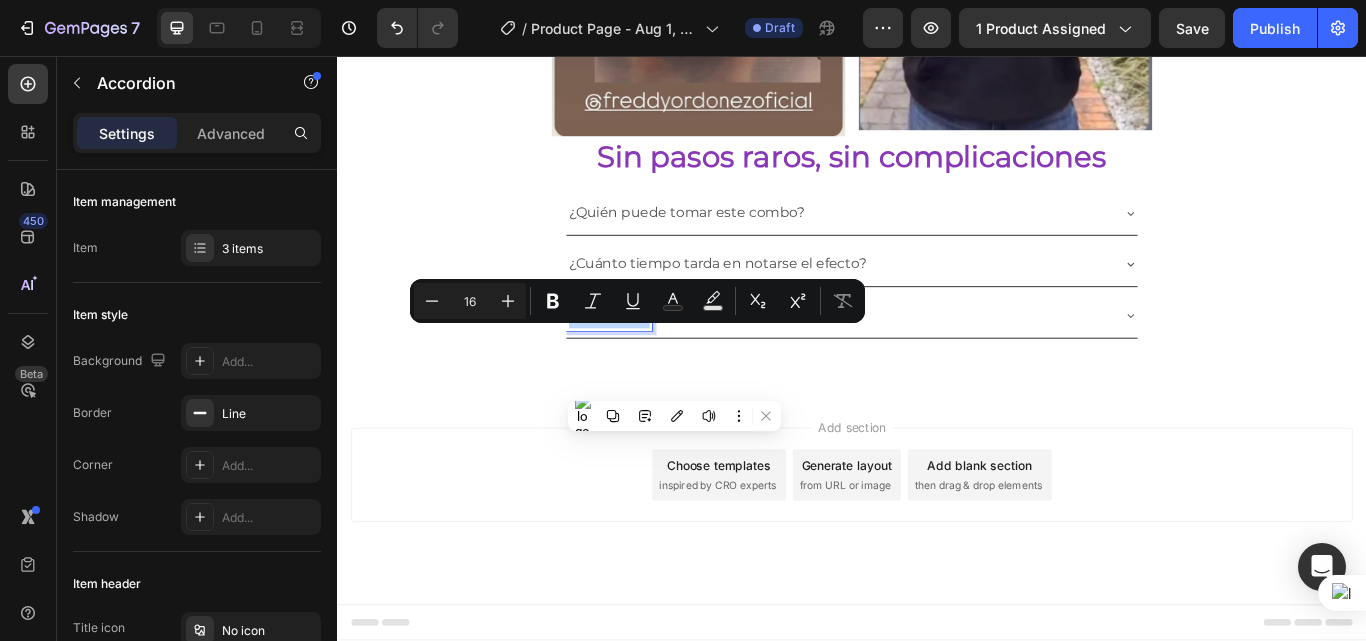 click on "Accordion 3" at bounding box center [654, 359] 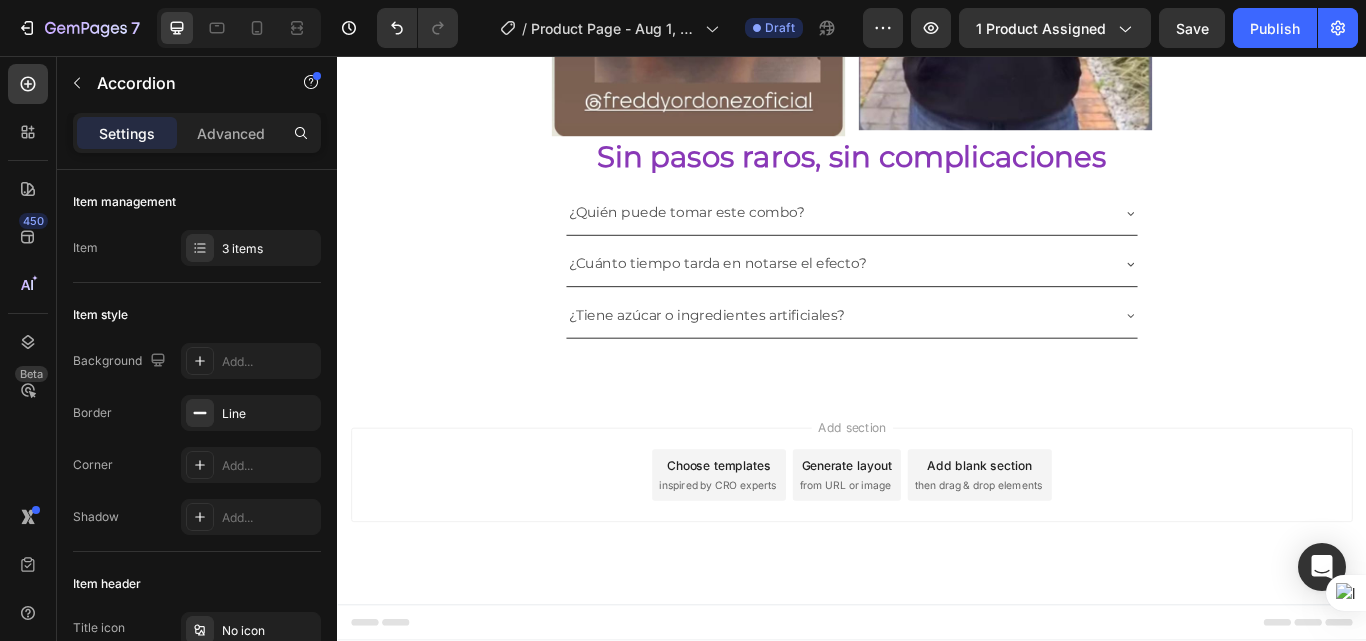 click 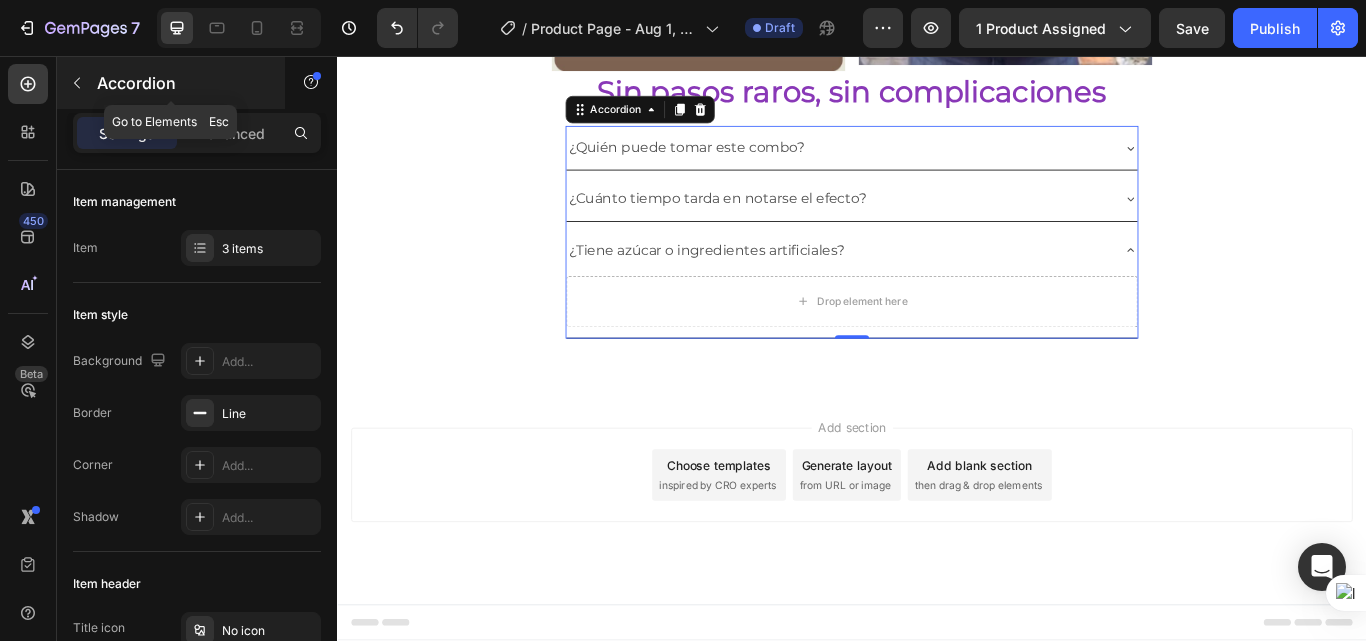 click 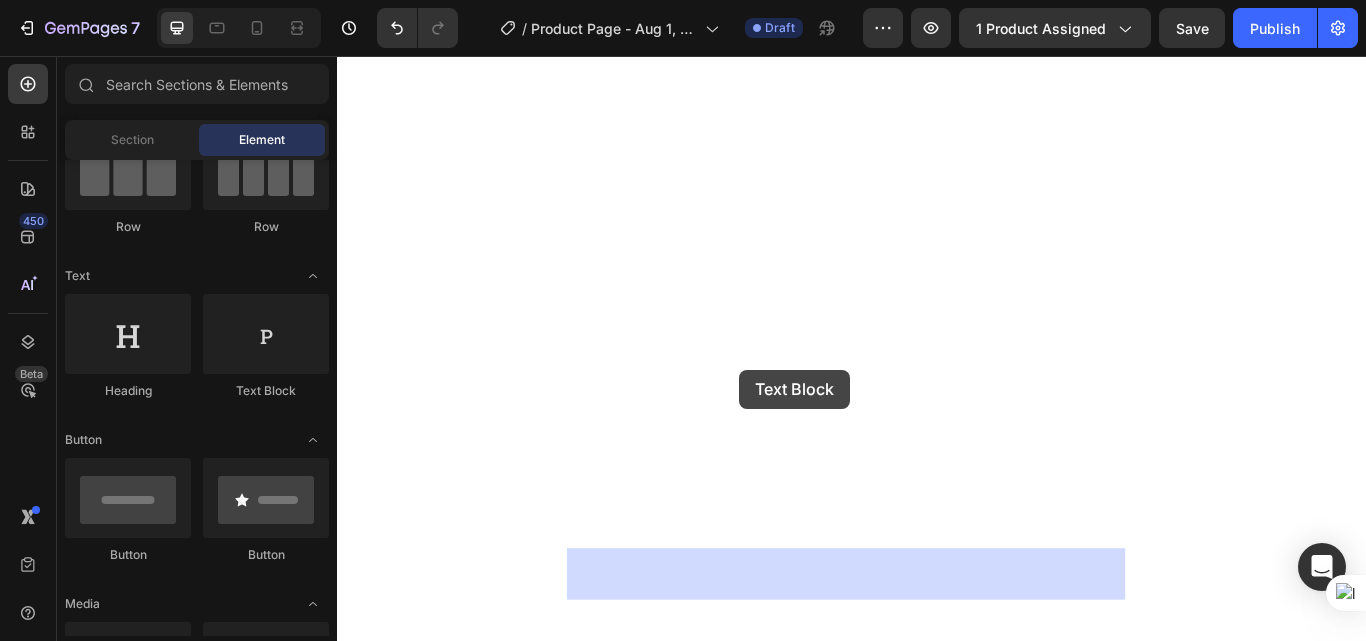drag, startPoint x: 604, startPoint y: 402, endPoint x: 806, endPoint y: 422, distance: 202.98769 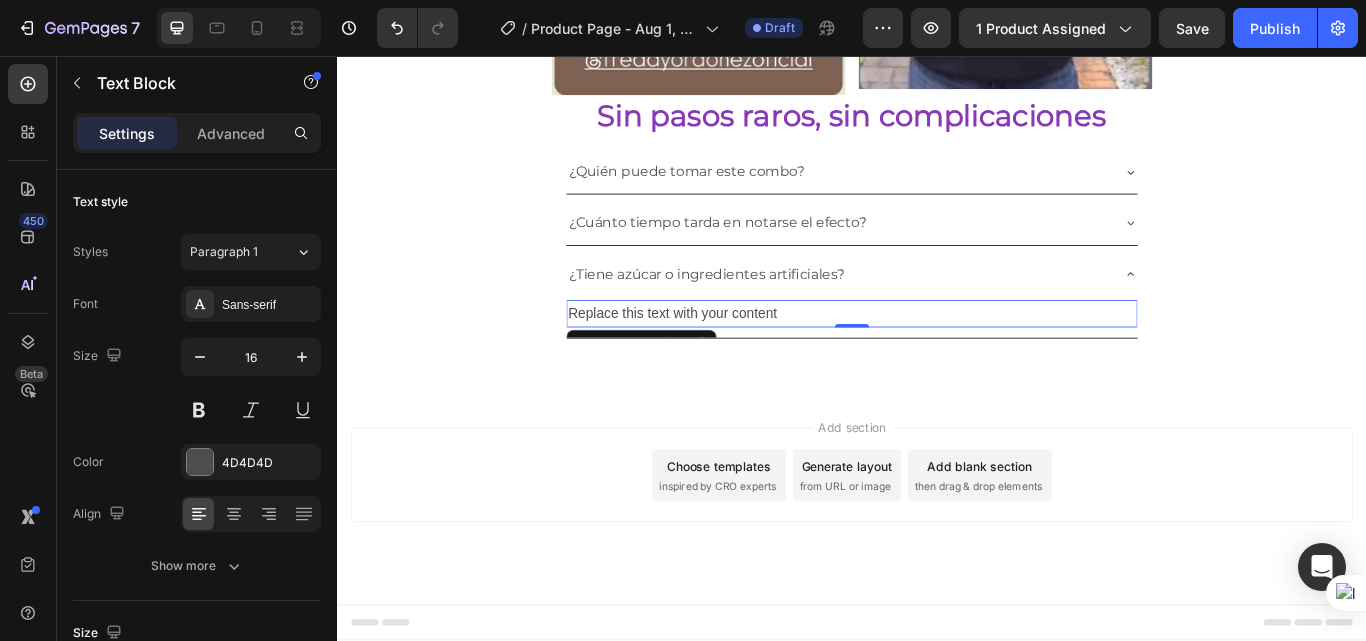 click on "Replace this text with your content" at bounding box center [937, 357] 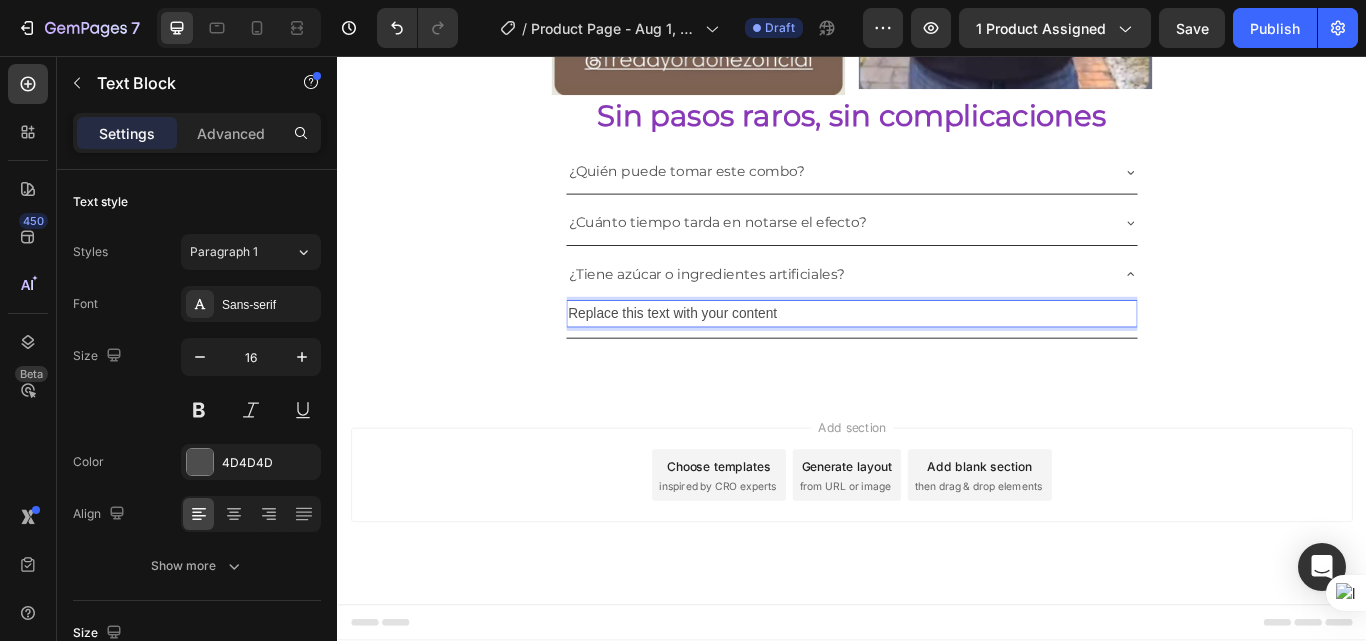 click on "Replace this text with your content" at bounding box center [937, 357] 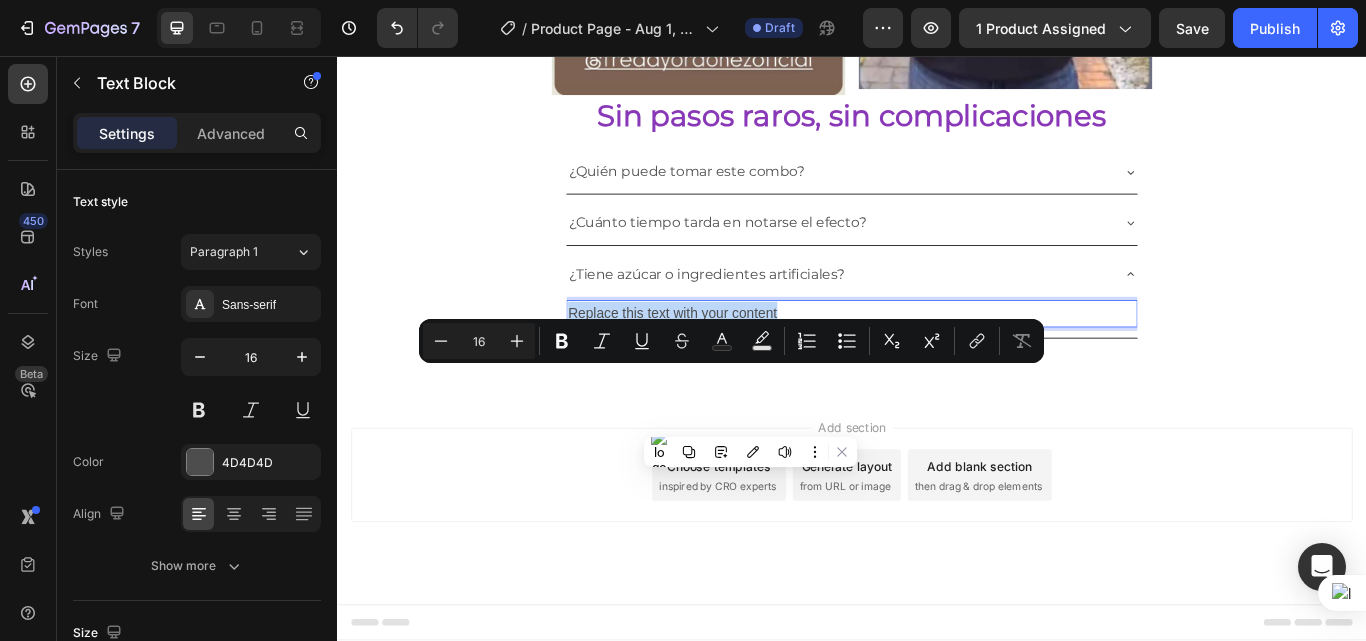 click on "Replace this text with your content" at bounding box center (937, 357) 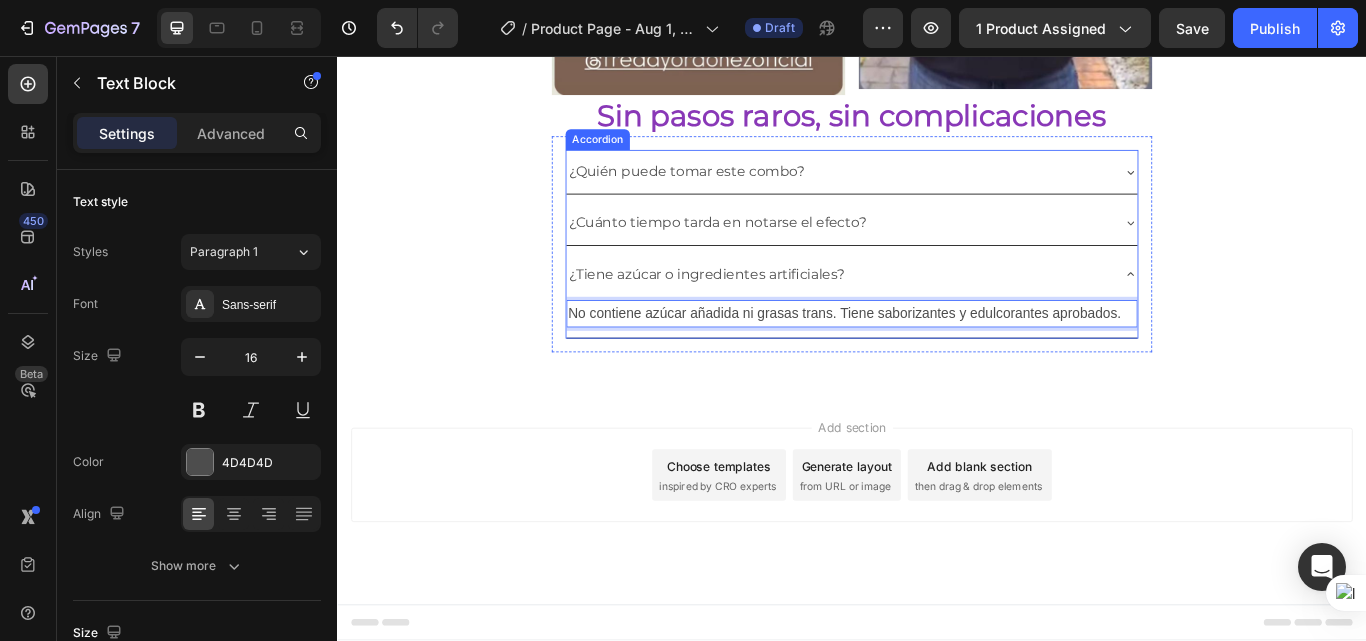 click 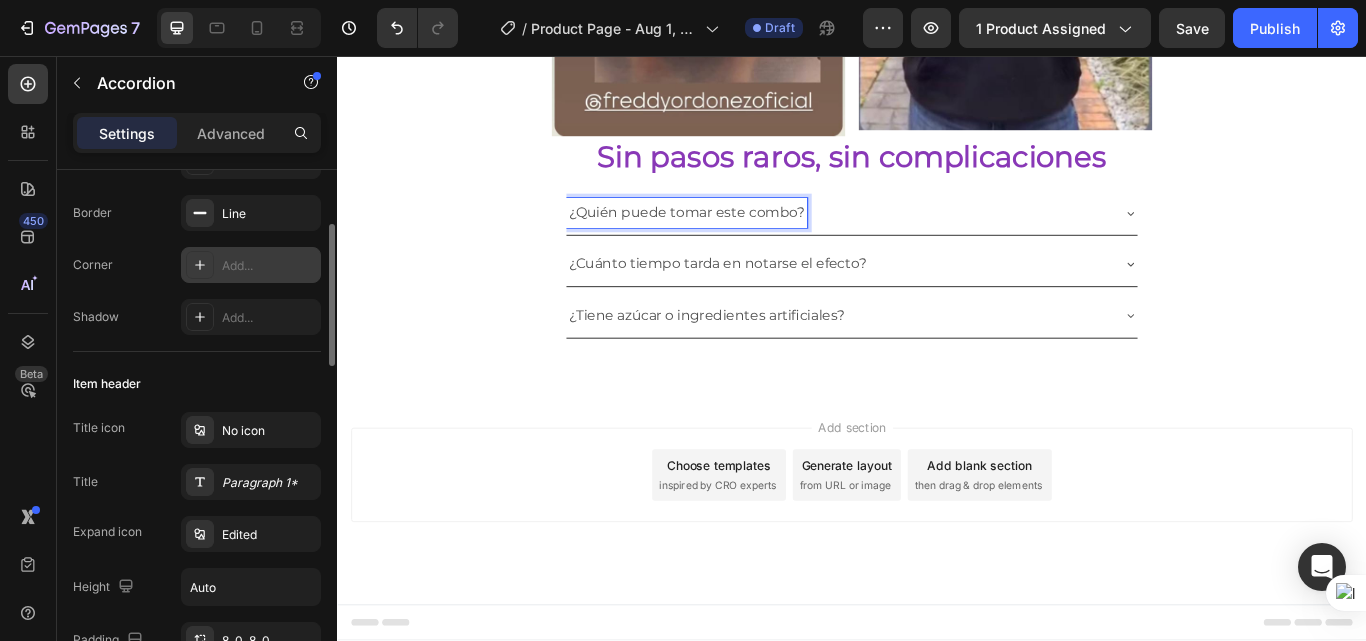 scroll, scrollTop: 300, scrollLeft: 0, axis: vertical 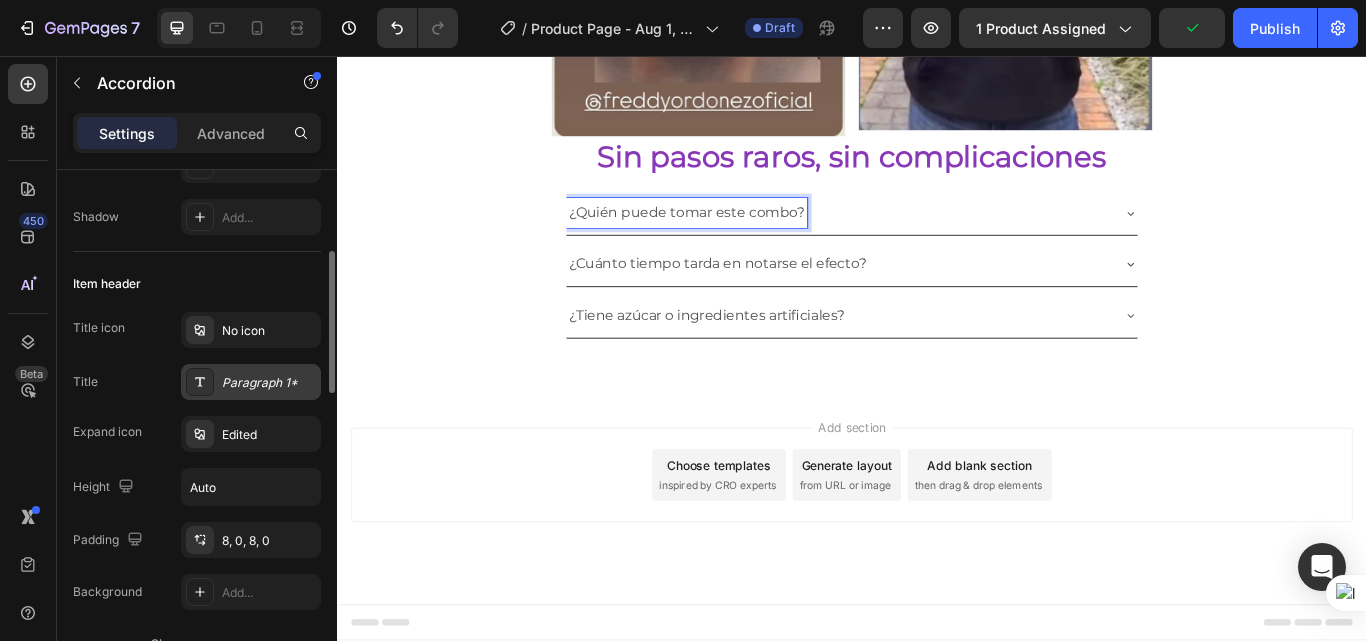 click on "Paragraph 1*" at bounding box center (269, 383) 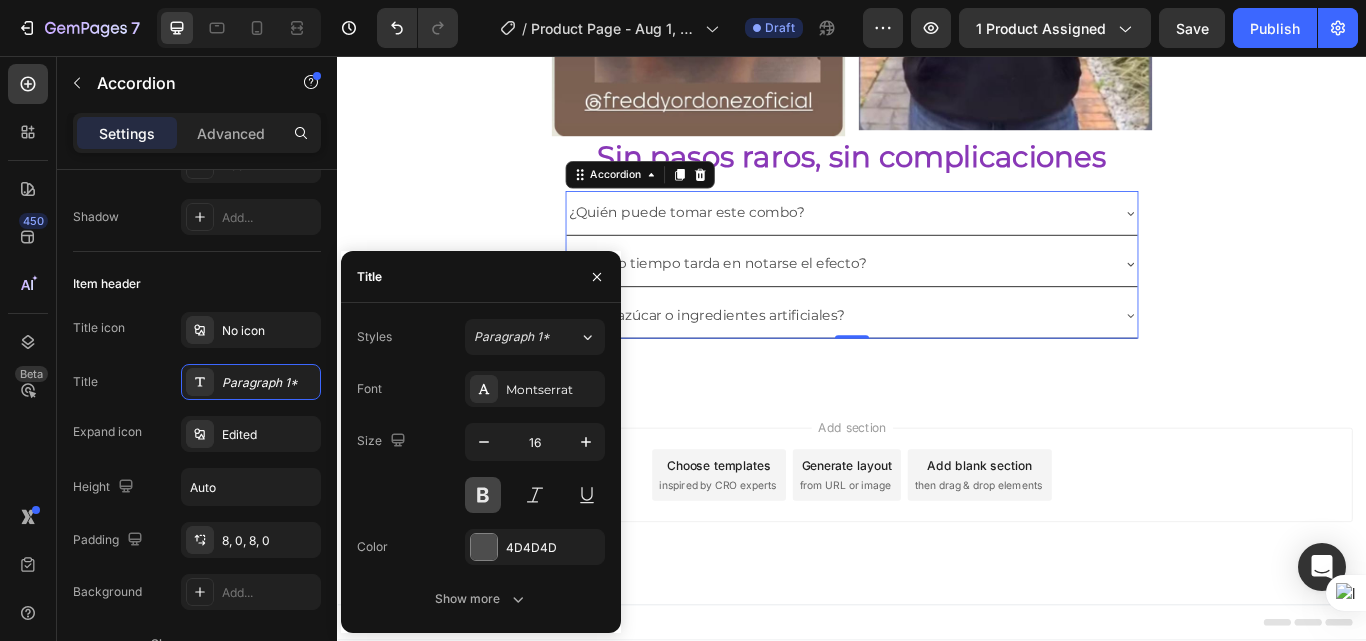 click at bounding box center [483, 495] 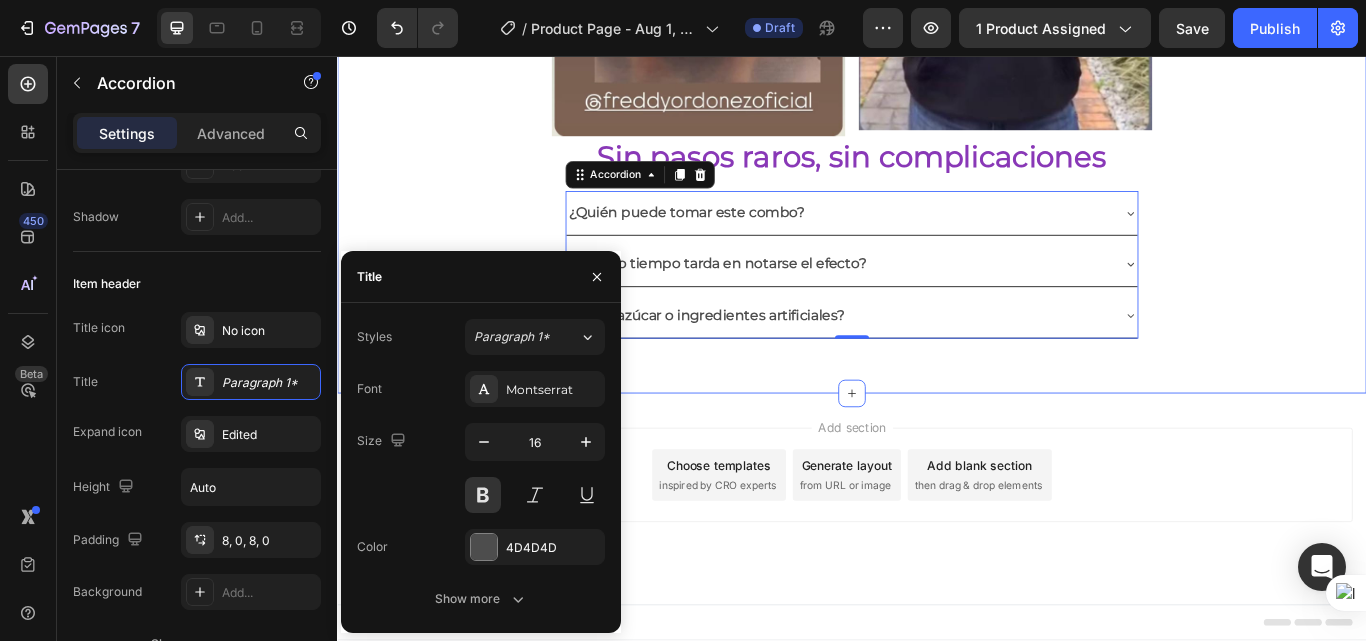 click on "Envio gratis a Toda [COUNTRY] - 2 a 4 dias habiles 🚛 Heading Image ⭐ 4.8/5 basado en +1200 experiencias reales Heading ⁠⁠⁠⁠⁠⁠⁠ Antes: $180.000 Heading ⁠⁠⁠⁠⁠⁠⁠ Hoy en solo : $159.900 Heading AHORRA 30% DE DESCUENTO Heading
Publish the page to see the content.
GGG COMPRA HOY CON ENVÍO PAGA AL GRATIS RECIBIR Heading Image Lo que vas a notar en pocas semanas Heading ✨  Más energía durante el día , sin recurrir a café o estimulantes  💆‍♀️  Piel más firme, luminosa  y con menos signos de fatiga  🧠  Claridad mental  y mejor enfoque en tareas diarias  💤  Descanso más profundo  y sensación real de recuperación  🔥 Apoyo al metabolismo y  menos sensación de hinchazón o pesadez Heading Image Ya no necesitas mezclar mil suplementos este combo lo hace todo por ti Heading Image
Publish the page to see the content.
GGG Heading" at bounding box center [937, -1251] 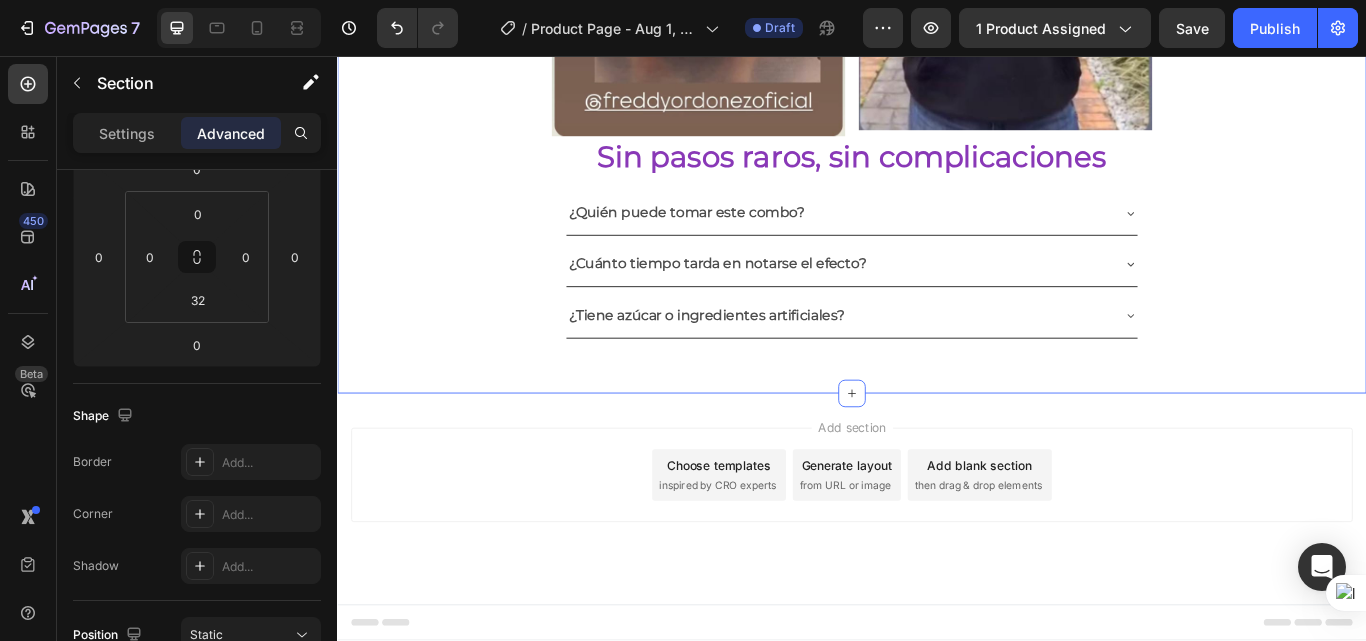 scroll, scrollTop: 0, scrollLeft: 0, axis: both 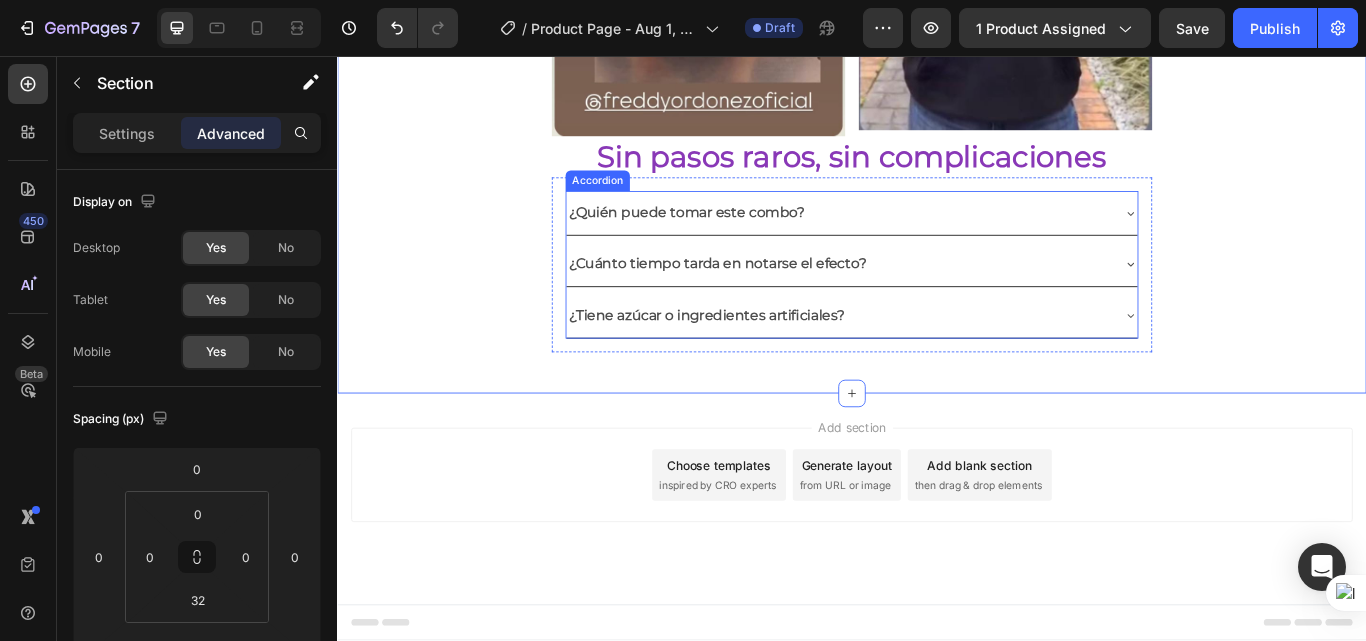 click 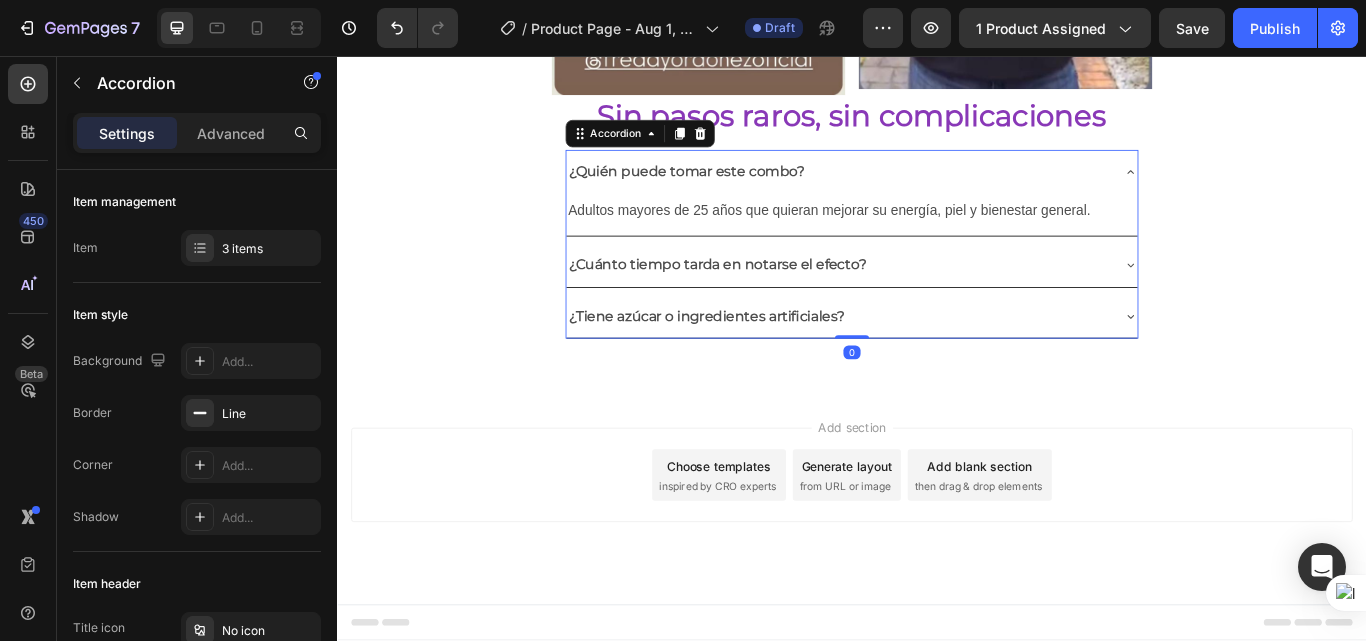 click 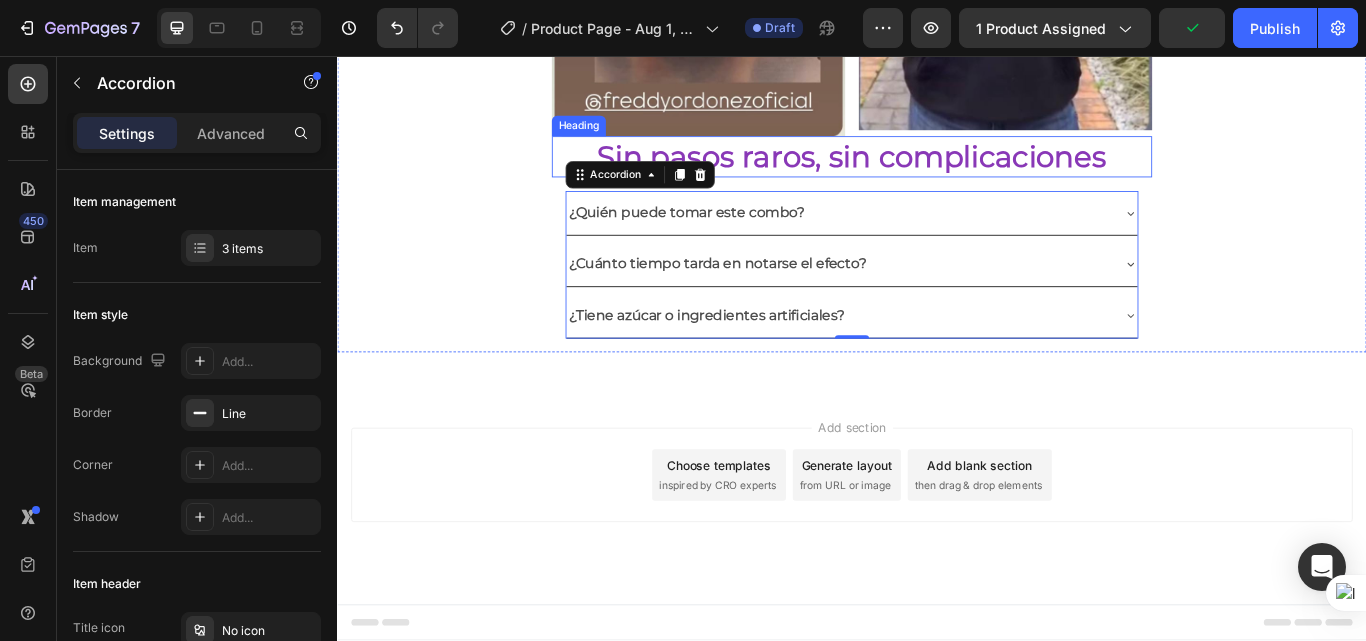 click on "Sin pasos raros, sin complicaciones" at bounding box center (937, 174) 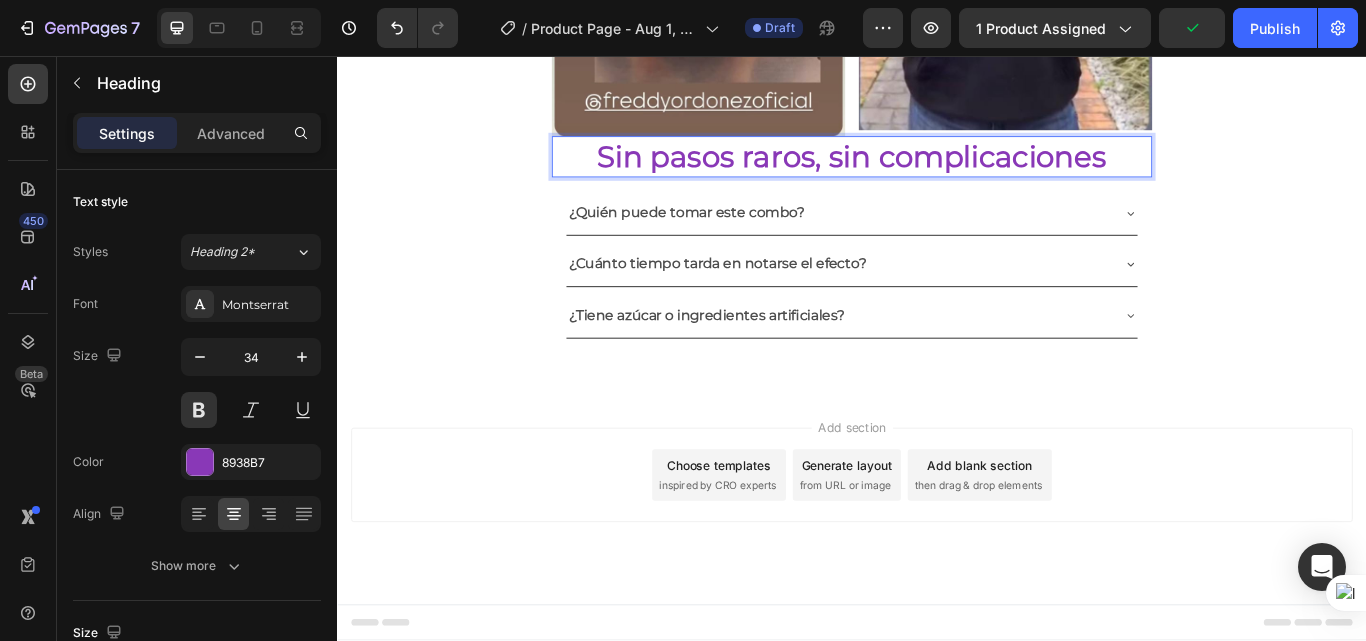 click on "Sin pasos raros, sin complicaciones" at bounding box center [937, 174] 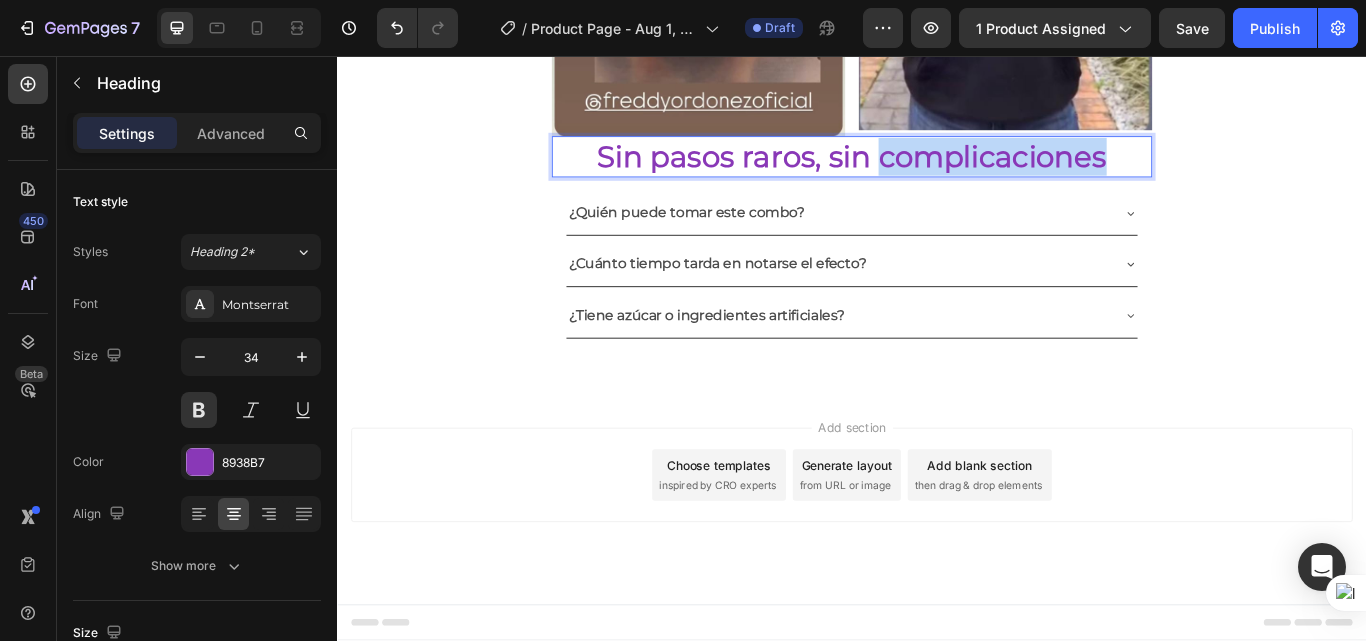 click on "Sin pasos raros, sin complicaciones" at bounding box center (937, 174) 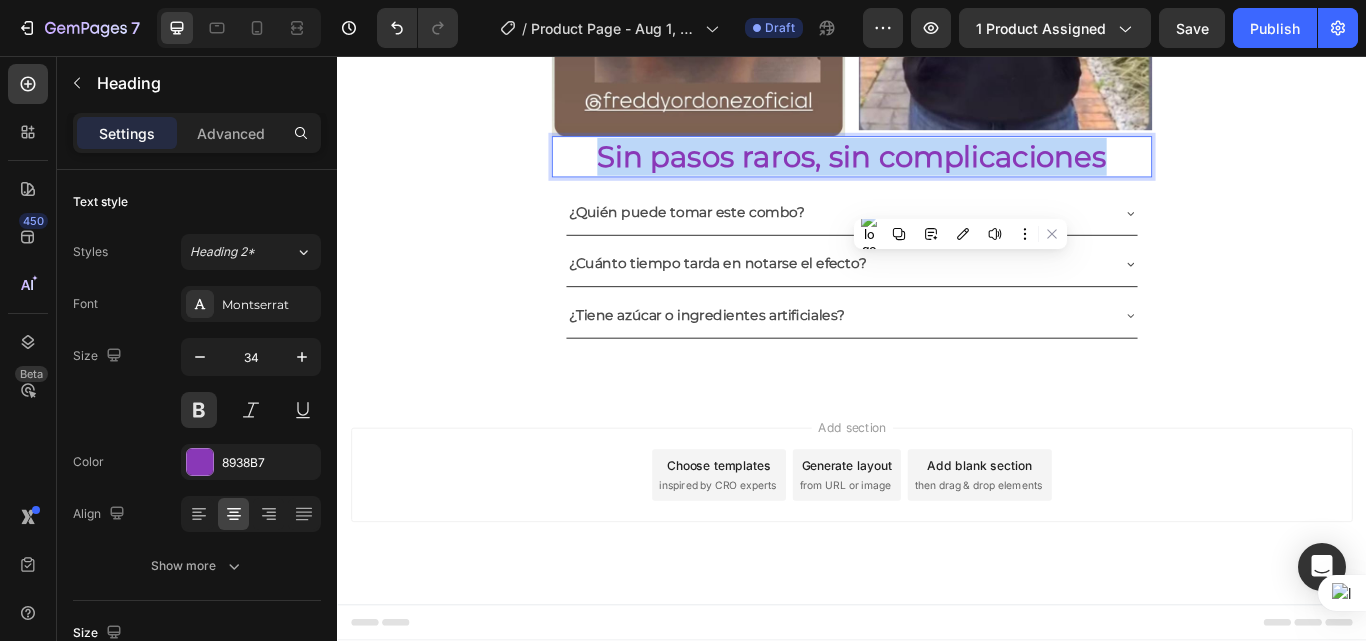 click on "Sin pasos raros, sin complicaciones" at bounding box center [937, 174] 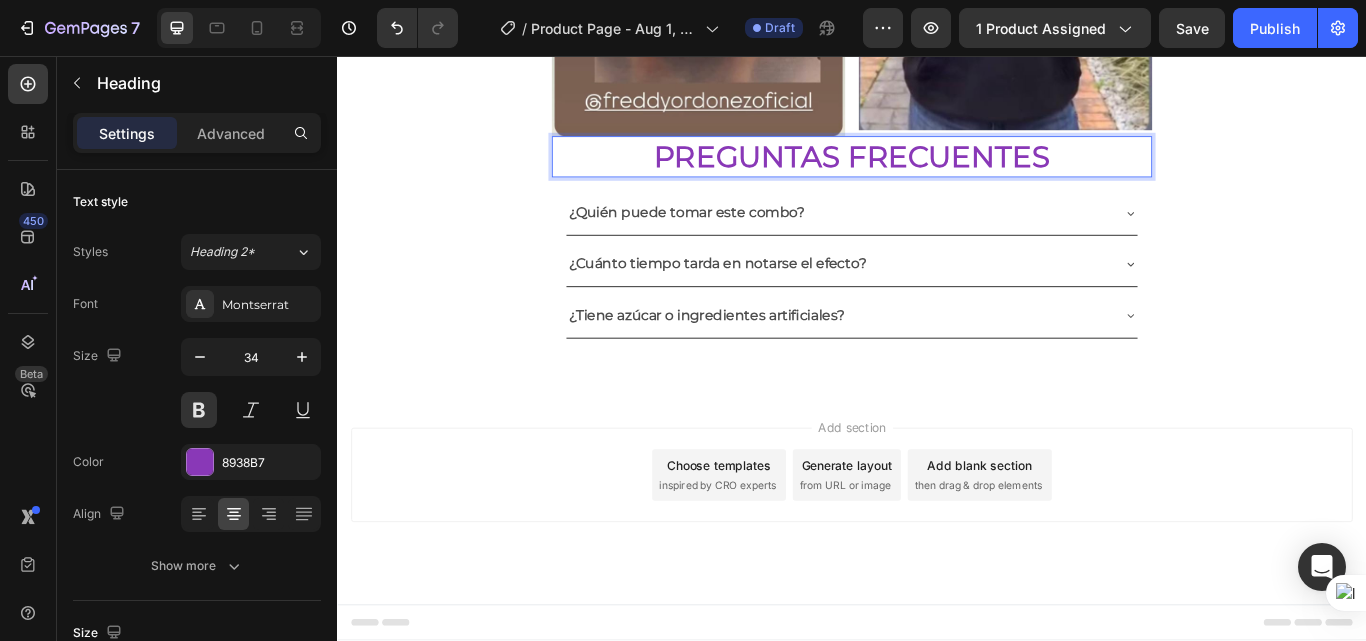 click on "PREGUNTAS FRECUENTES" at bounding box center [937, 174] 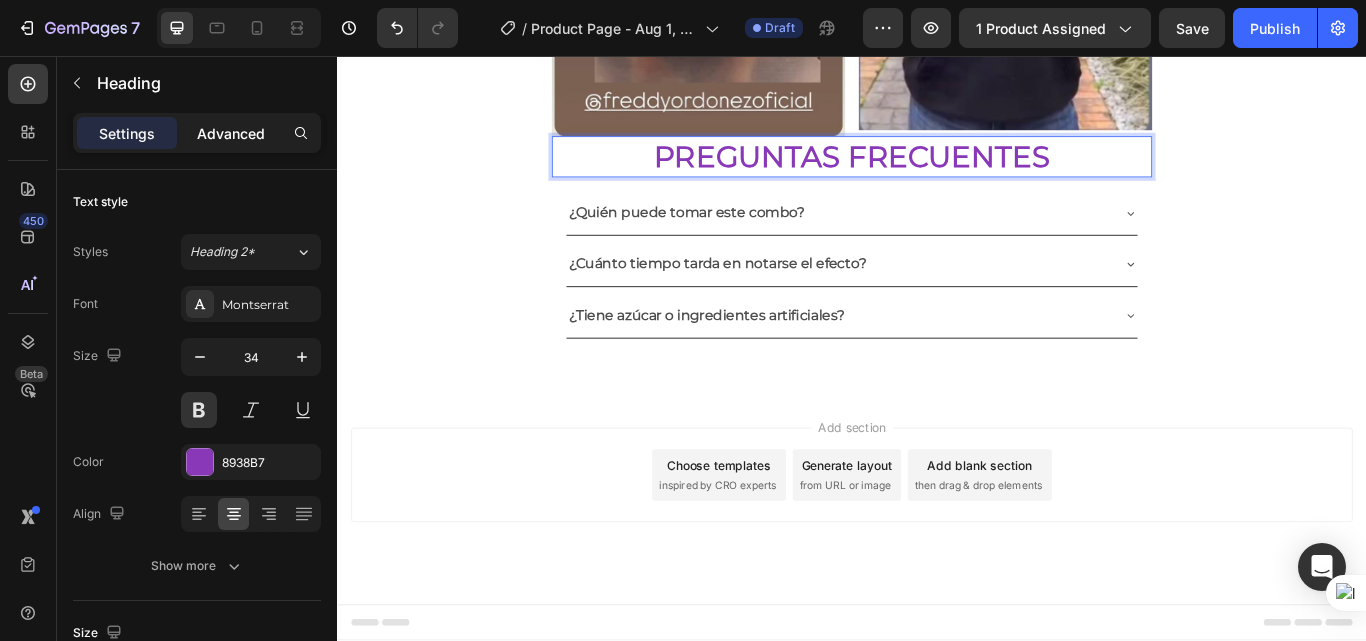 click on "Advanced" at bounding box center (231, 133) 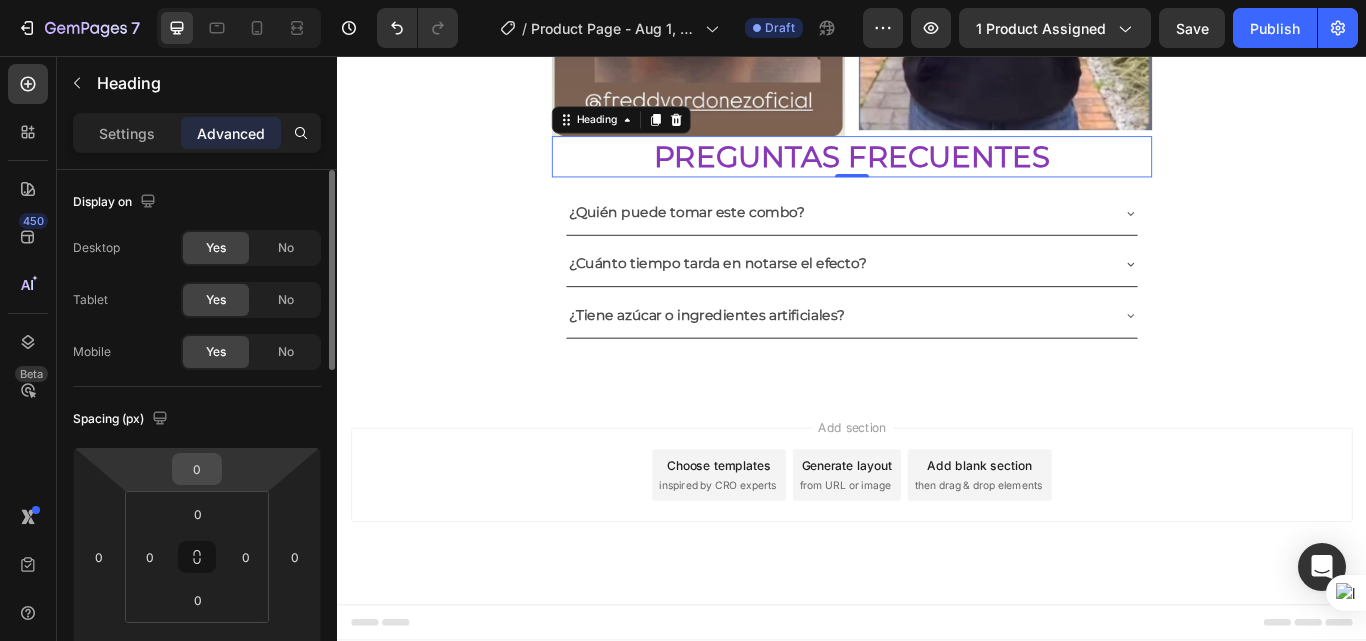 click on "0" at bounding box center [197, 469] 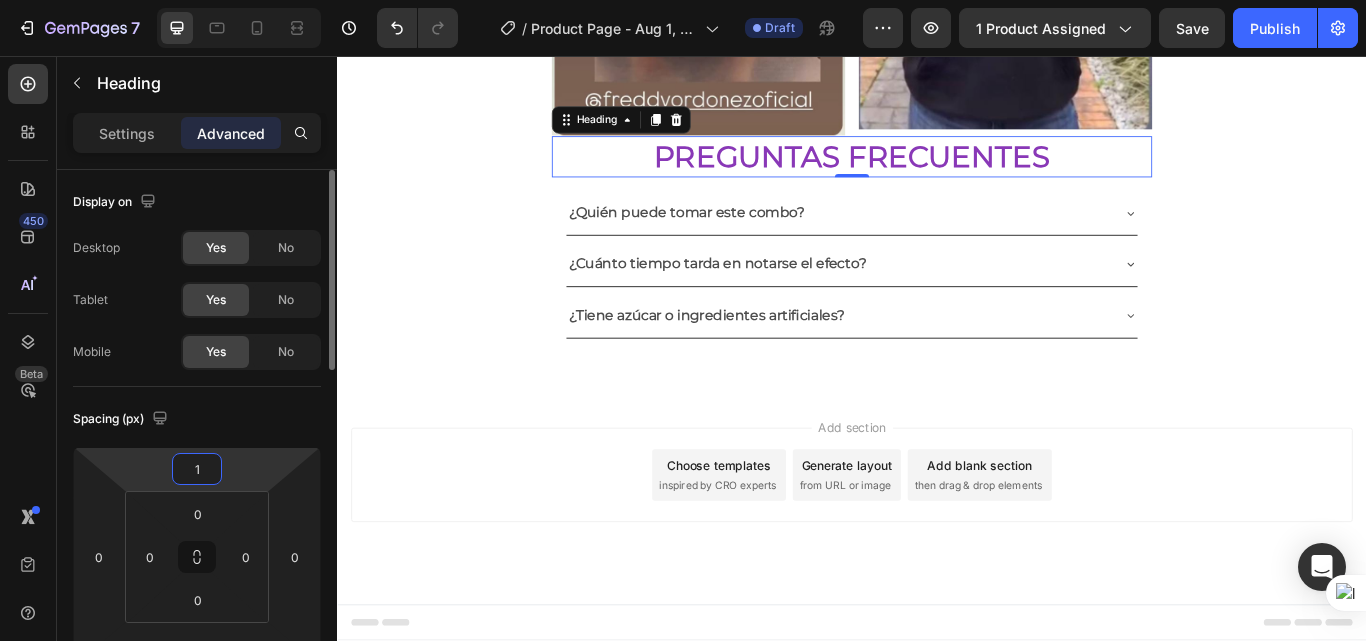 type on "10" 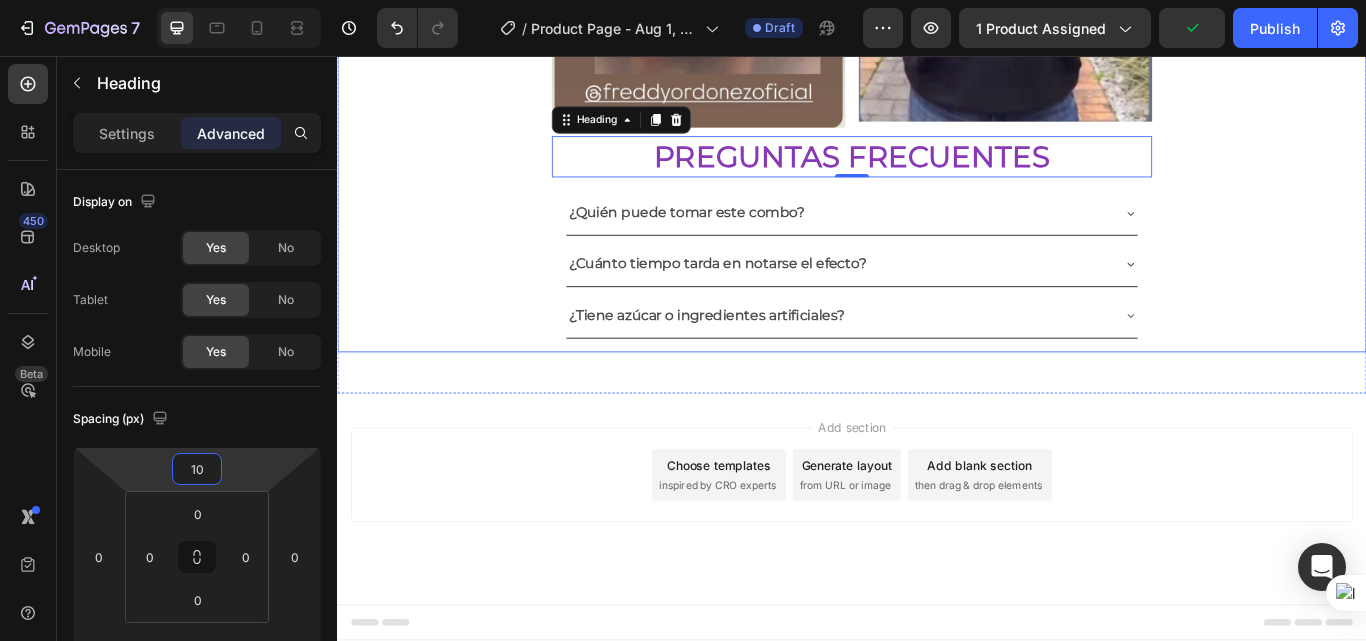 click on "Envio gratis a Toda [COUNTRY] - 2 a 4 dias habiles 🚛 Heading Image ⭐ 4.8/5 basado en +1200 experiencias reales Heading ⁠⁠⁠⁠⁠⁠⁠ Antes: $180.000 Heading ⁠⁠⁠⁠⁠⁠⁠ Hoy en solo : $159.900 Heading AHORRA 30% DE DESCUENTO Heading
Publish the page to see the content.
GGG COMPRA HOY CON ENVÍO PAGA AL GRATIS RECIBIR Heading Image Lo que vas a notar en pocas semanas Heading ✨  Más energía durante el día , sin recurrir a café o estimulantes  💆‍♀️  Piel más firme, luminosa  y con menos signos de fatiga  🧠  Claridad mental  y mejor enfoque en tareas diarias  💤  Descanso más profundo  y sensación real de recuperación  🔥 Apoyo al metabolismo y  menos sensación de hinchazón o pesadez Heading Image Ya no necesitas mezclar mil suplementos este combo lo hace todo por ti Heading Image
Publish the page to see the content.
GGG Heading" at bounding box center [937, -1280] 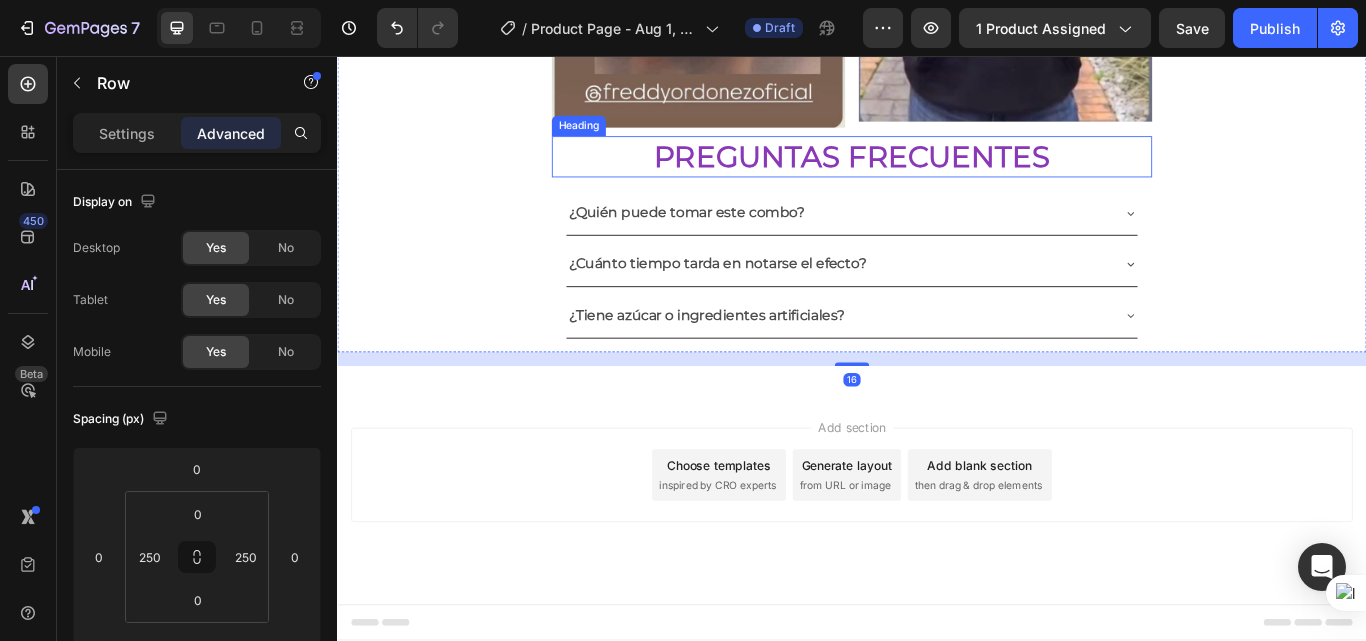 drag, startPoint x: 932, startPoint y: 193, endPoint x: 359, endPoint y: 347, distance: 593.3338 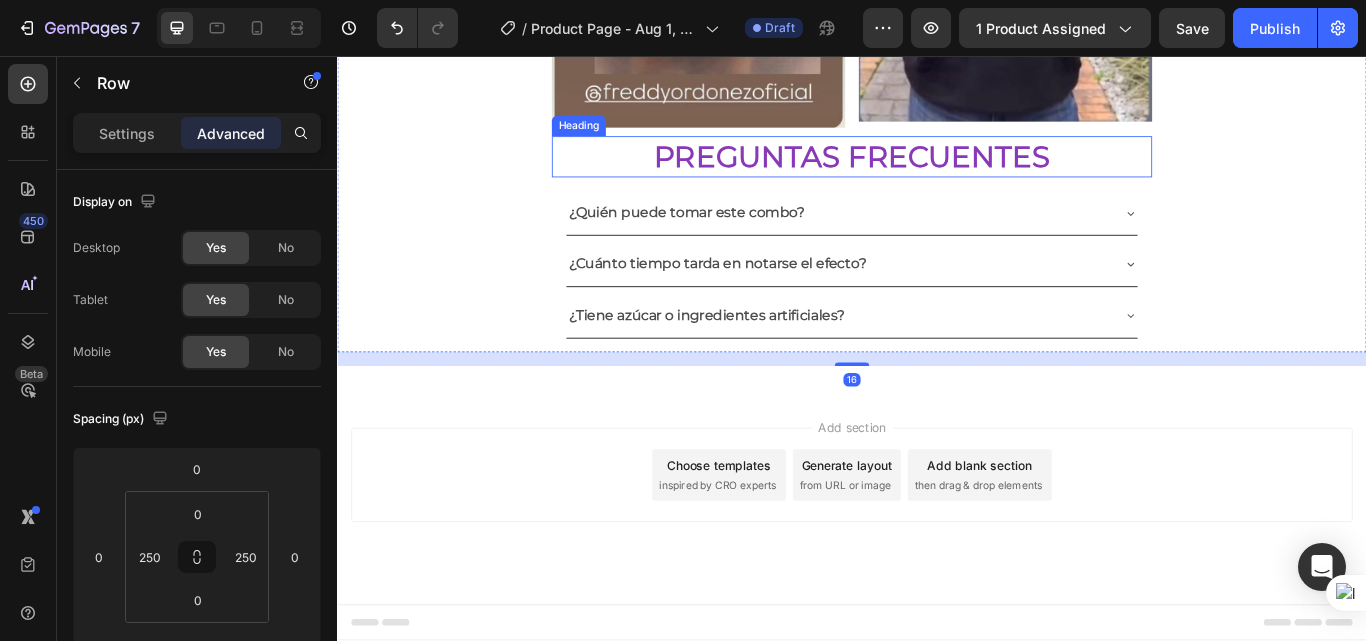 click on "PREGUNTAS FRECUENTES" at bounding box center [937, 174] 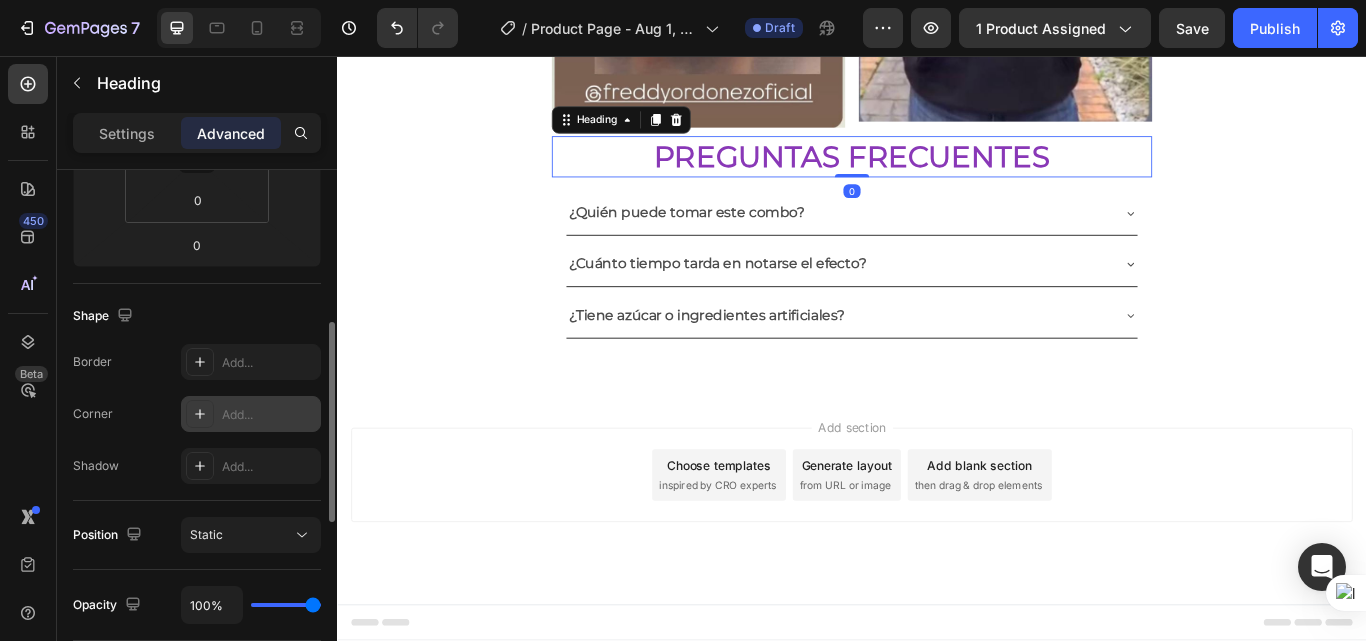 scroll, scrollTop: 600, scrollLeft: 0, axis: vertical 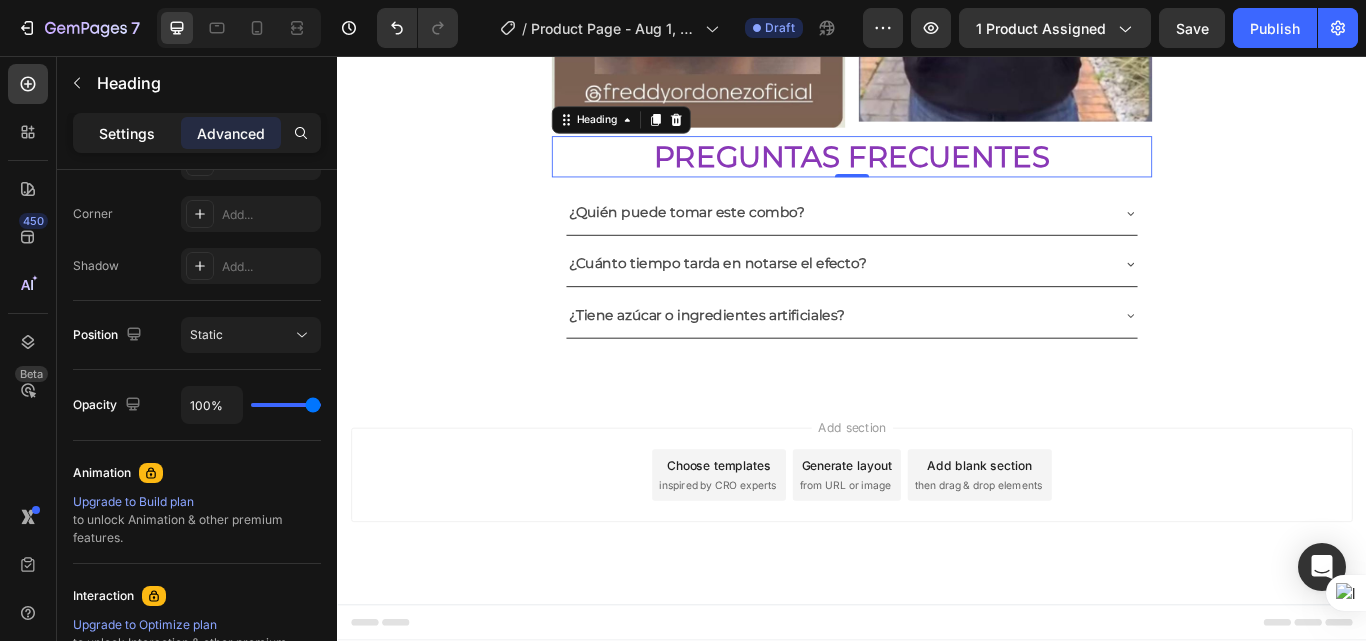 click on "Settings" at bounding box center [127, 133] 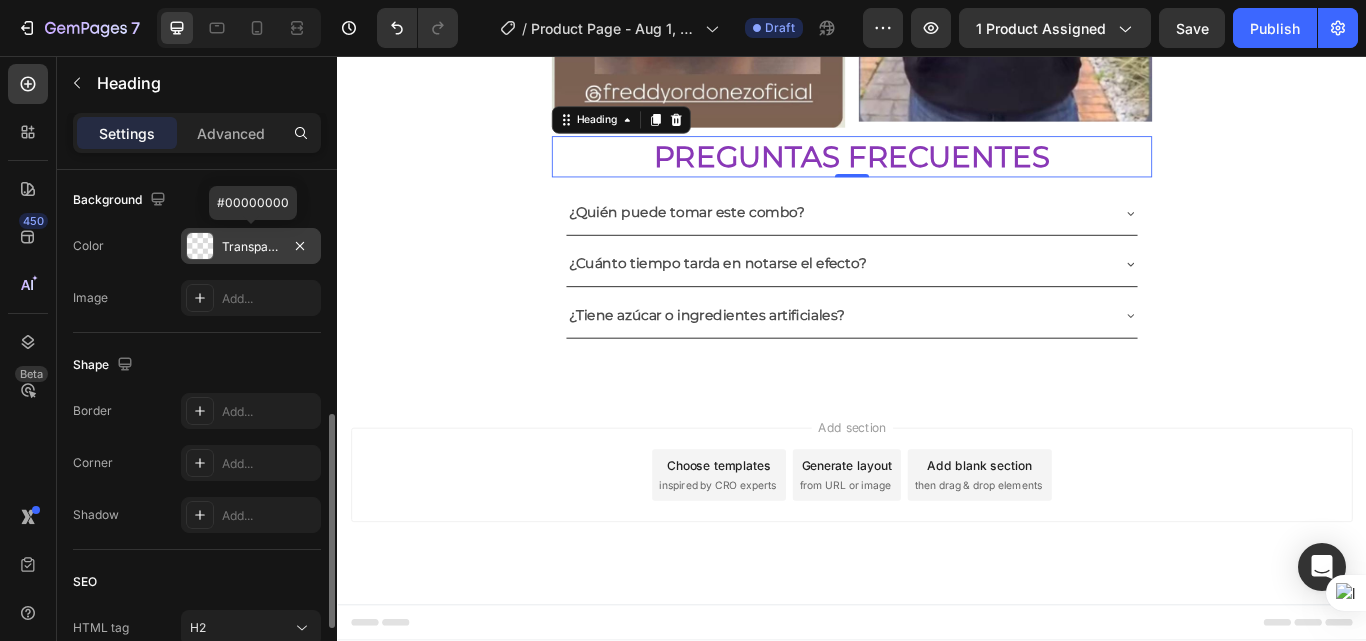 click on "Transparent" at bounding box center (251, 247) 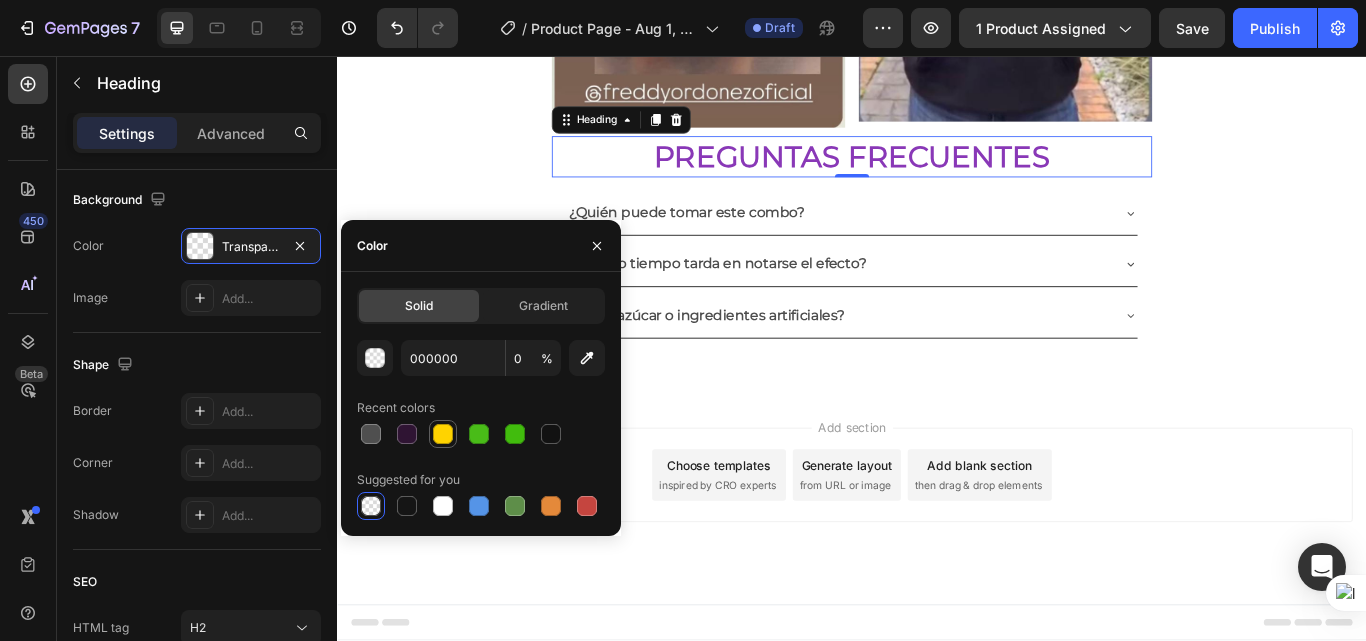 click at bounding box center (443, 434) 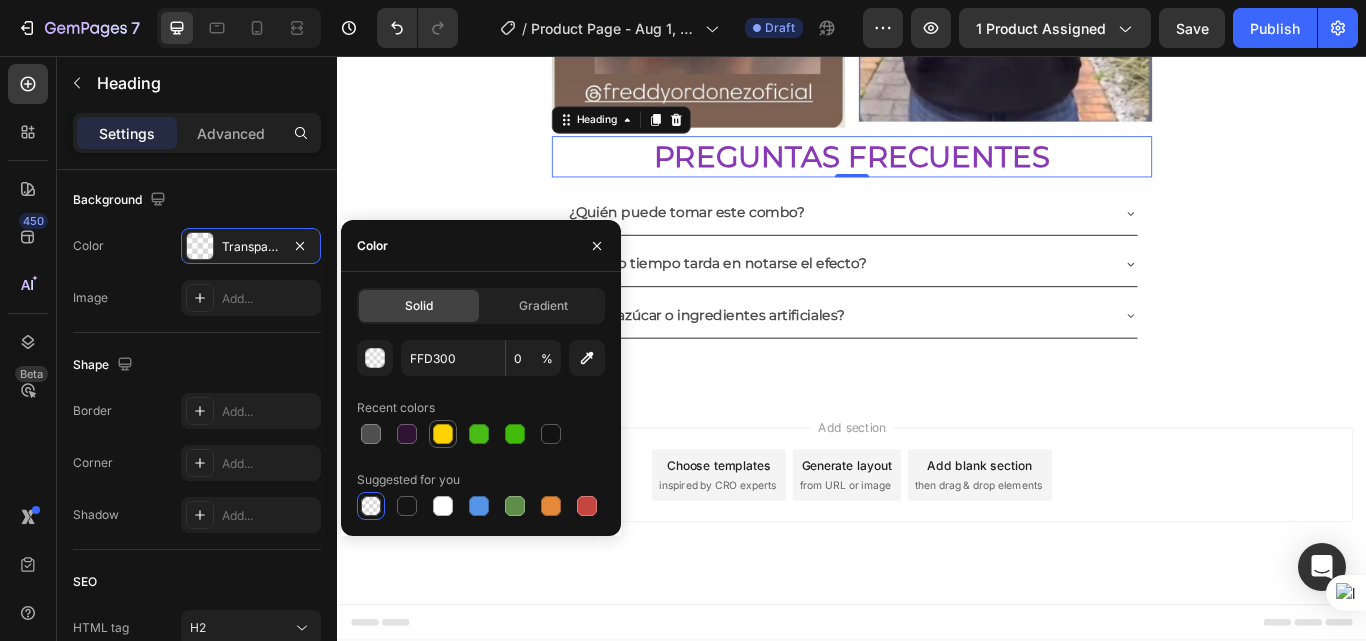 type on "100" 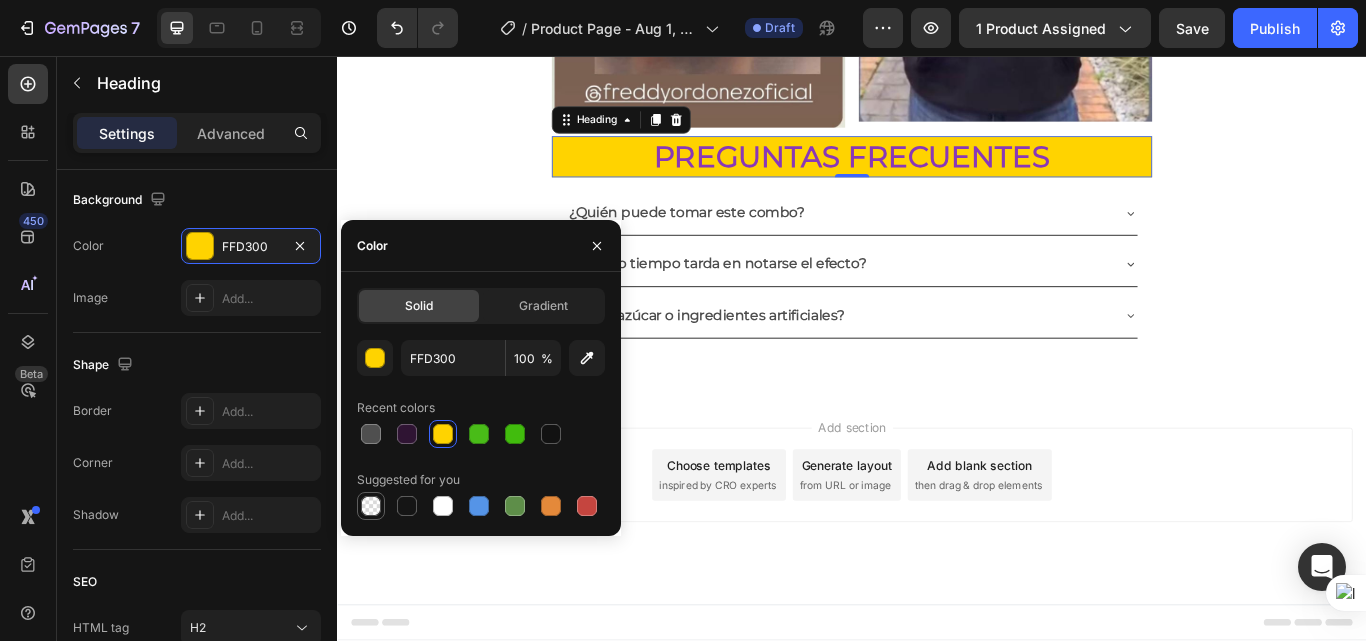 click at bounding box center (371, 506) 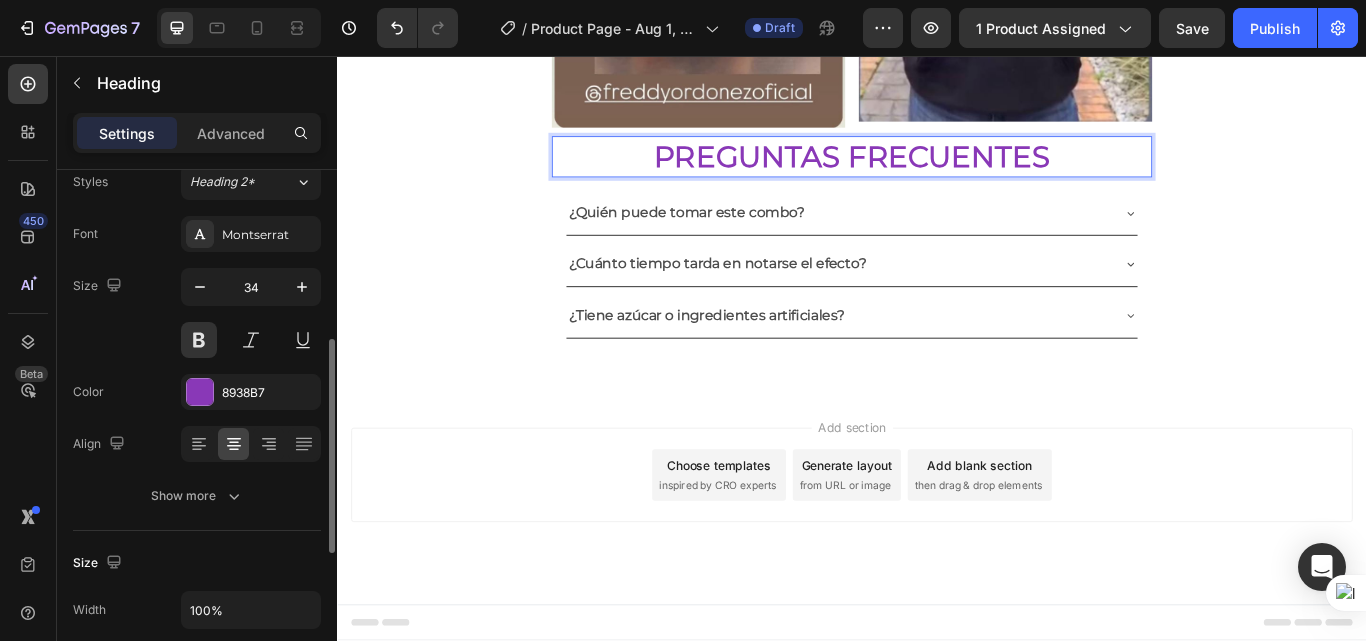 scroll, scrollTop: 0, scrollLeft: 0, axis: both 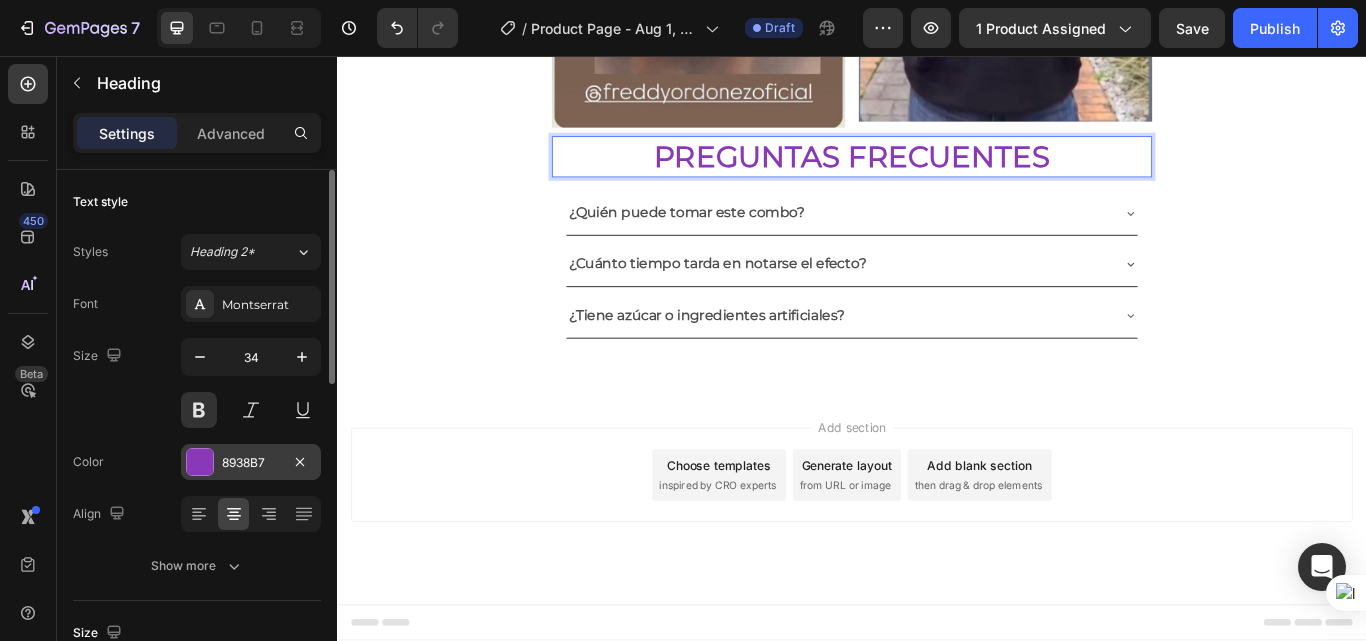 click at bounding box center (200, 462) 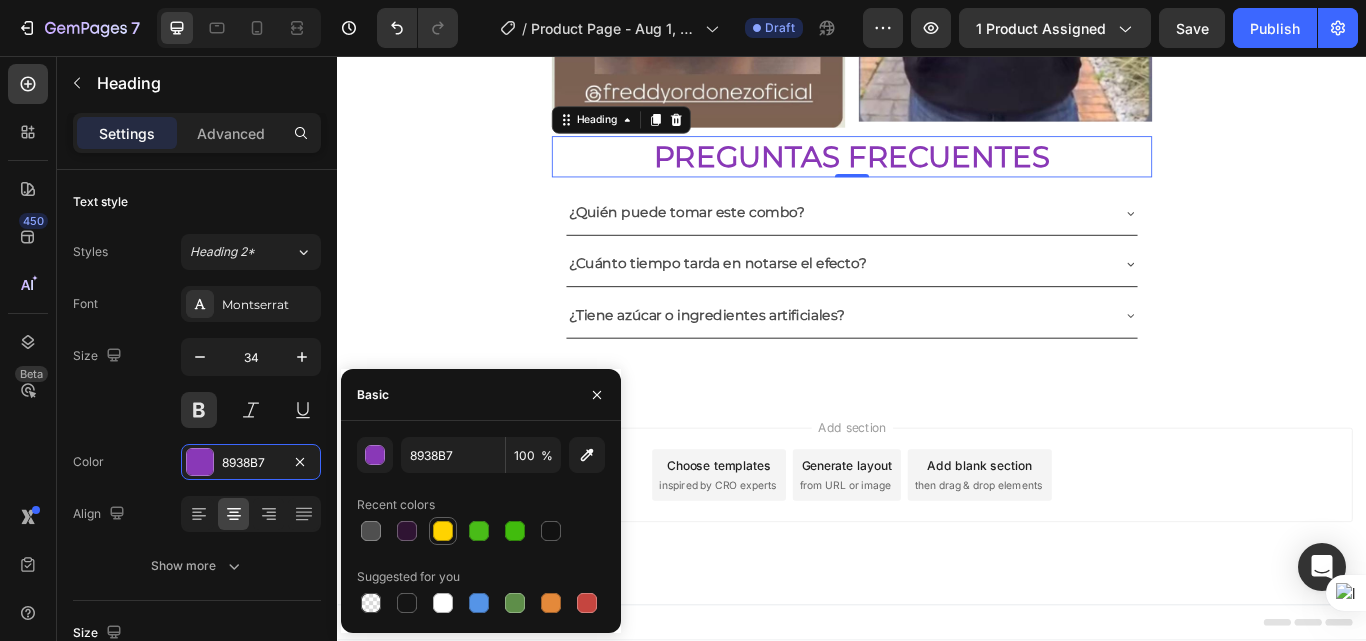 click at bounding box center (443, 531) 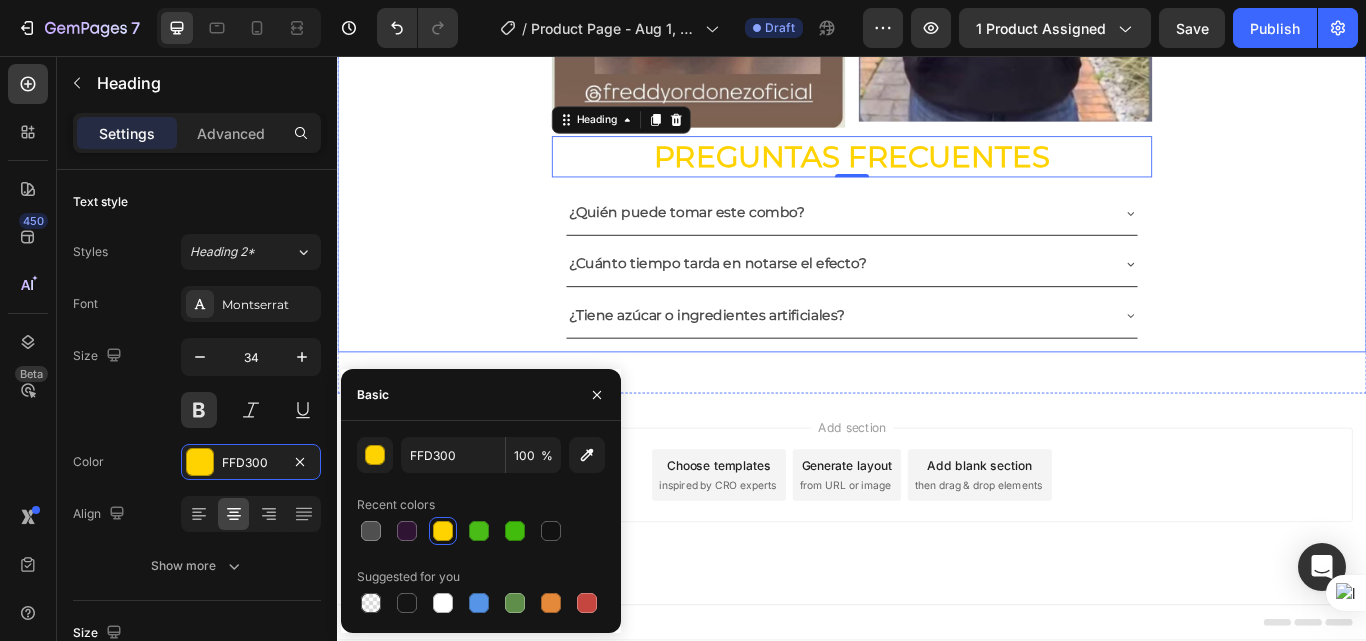 click on "Envio gratis a Toda [COUNTRY] - 2 a 4 dias habiles 🚛 Heading Image ⭐ 4.8/5 basado en +1200 experiencias reales Heading ⁠⁠⁠⁠⁠⁠⁠ Antes: $180.000 Heading ⁠⁠⁠⁠⁠⁠⁠ Hoy en solo : $159.900 Heading AHORRA 30% DE DESCUENTO Heading
Publish the page to see the content.
GGG COMPRA HOY CON ENVÍO PAGA AL GRATIS RECIBIR Heading Image Lo que vas a notar en pocas semanas Heading ✨  Más energía durante el día , sin recurrir a café o estimulantes  💆‍♀️  Piel más firme, luminosa  y con menos signos de fatiga  🧠  Claridad mental  y mejor enfoque en tareas diarias  💤  Descanso más profundo  y sensación real de recuperación  🔥 Apoyo al metabolismo y  menos sensación de hinchazón o pesadez Heading Image Ya no necesitas mezclar mil suplementos este combo lo hace todo por ti Heading Image
Publish the page to see the content.
GGG Heading" at bounding box center [937, -1280] 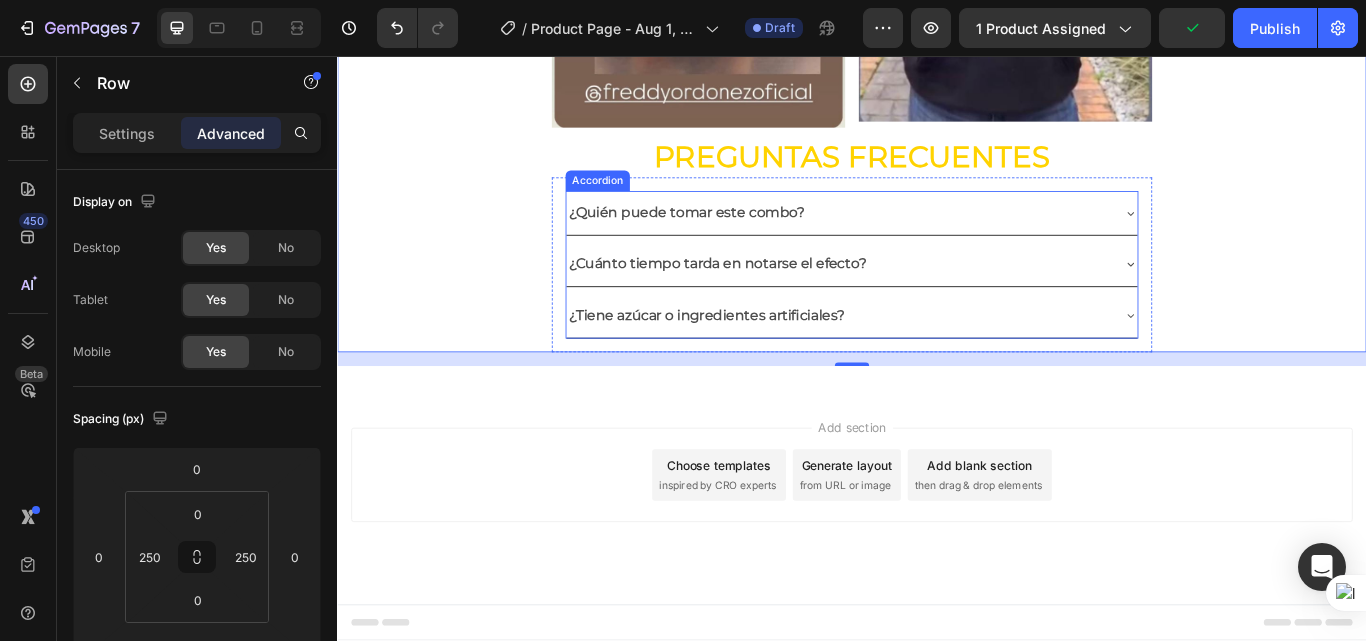 click on "¿Quién puede tomar este combo?" at bounding box center [937, 239] 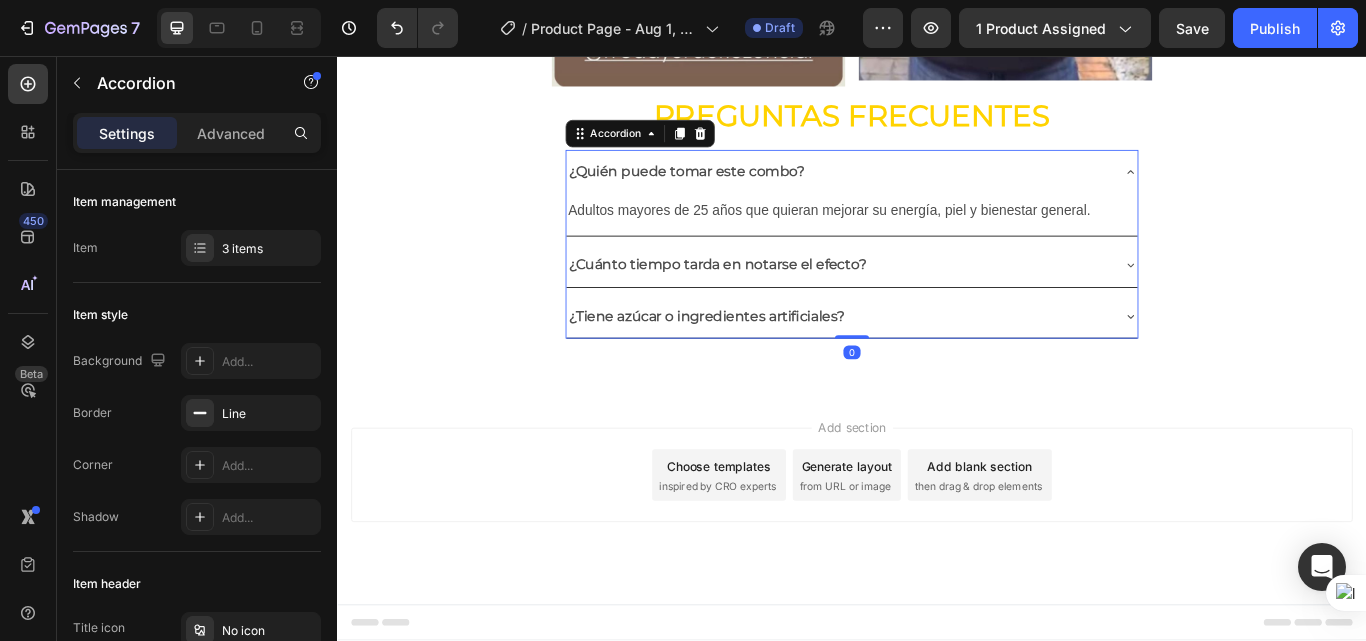 click on "¿Quién puede tomar este combo?" at bounding box center [937, 191] 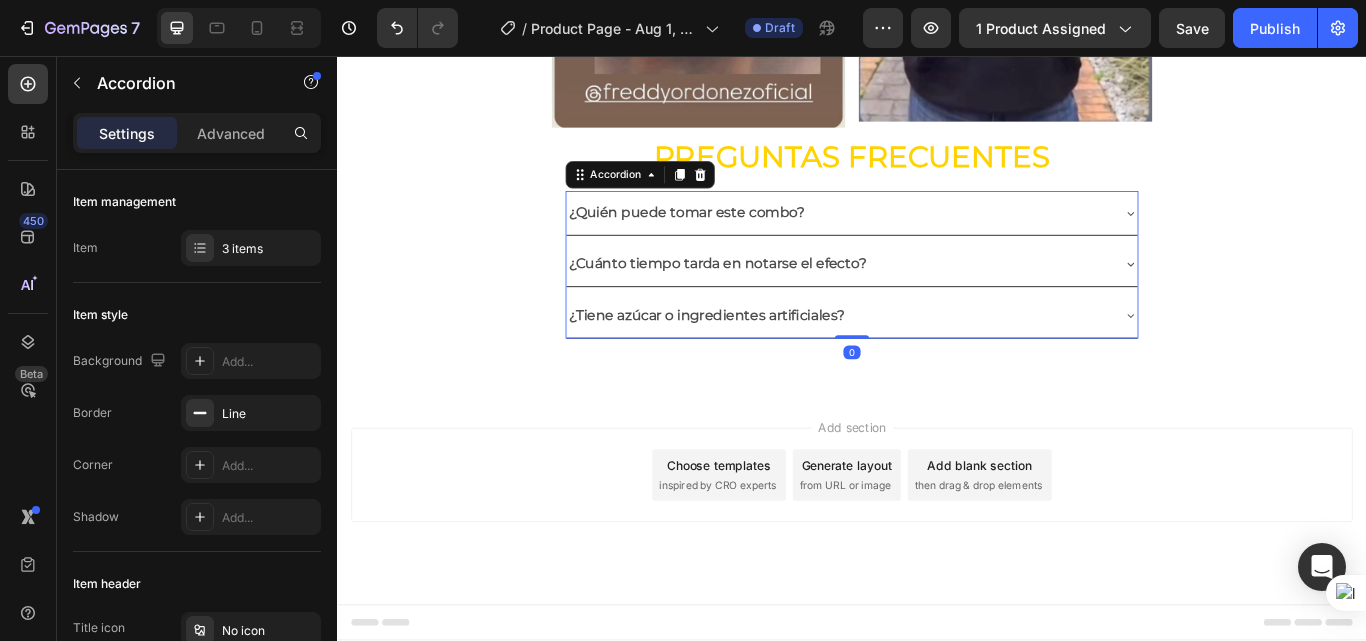 click on "¿Cuánto tiempo tarda en notarse el efecto?" at bounding box center [937, 299] 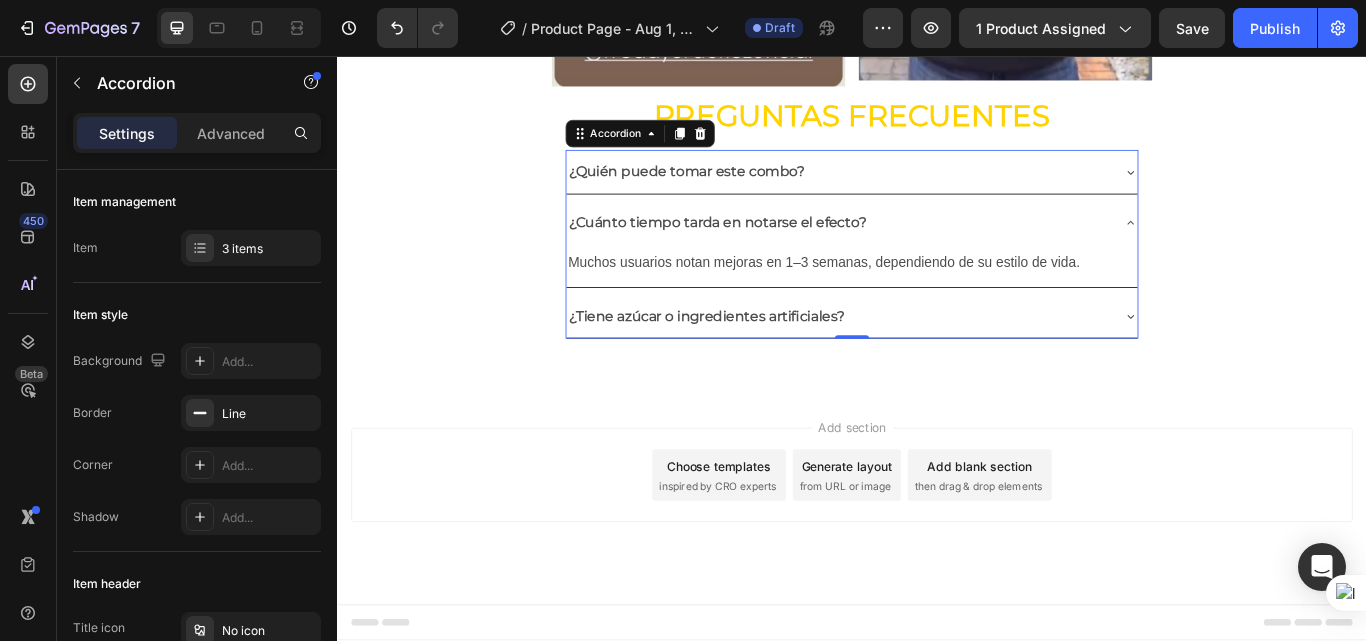 click on "¿Cuánto tiempo tarda en notarse el efecto?" at bounding box center [937, 251] 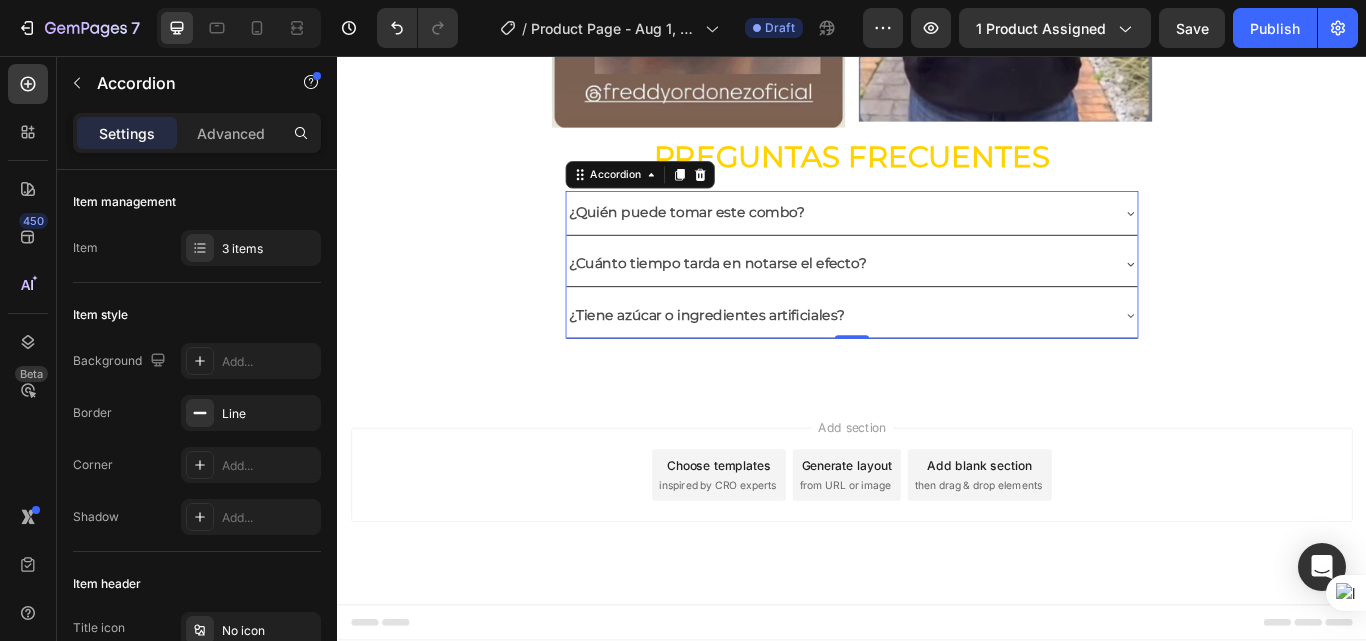 click on "¿Tiene azúcar o ingredientes artificiales?" at bounding box center [937, 359] 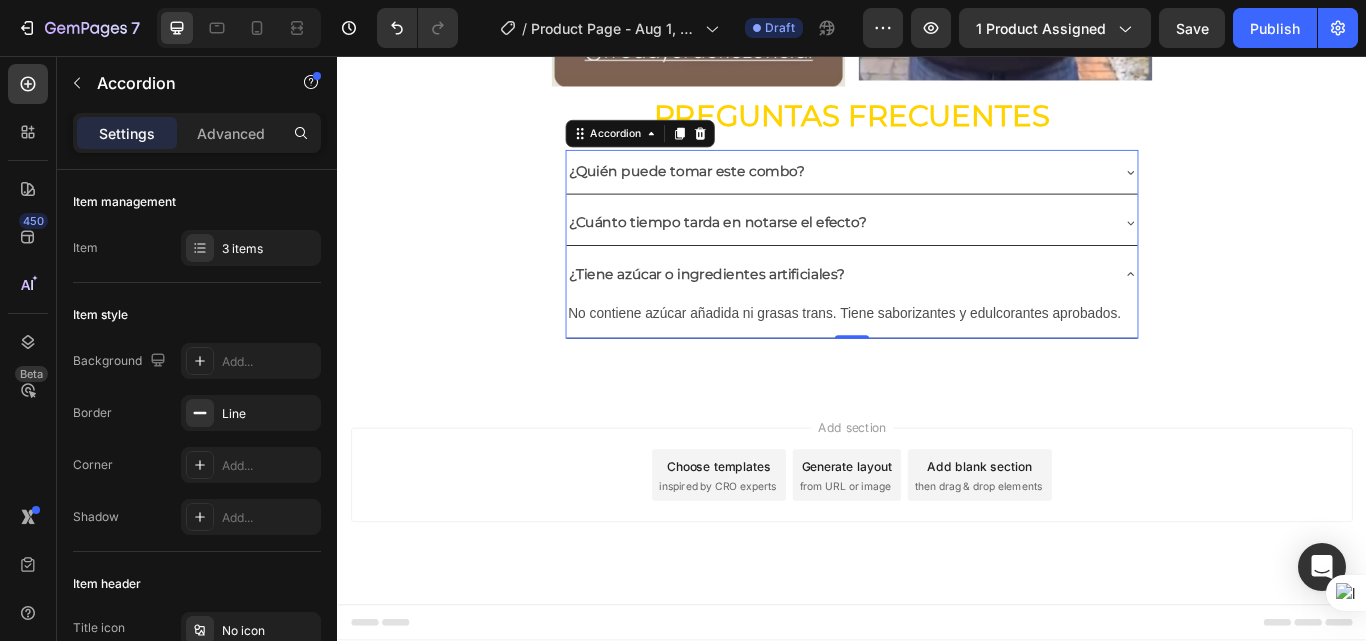 click on "¿Tiene azúcar o ingredientes artificiales?" at bounding box center [937, 311] 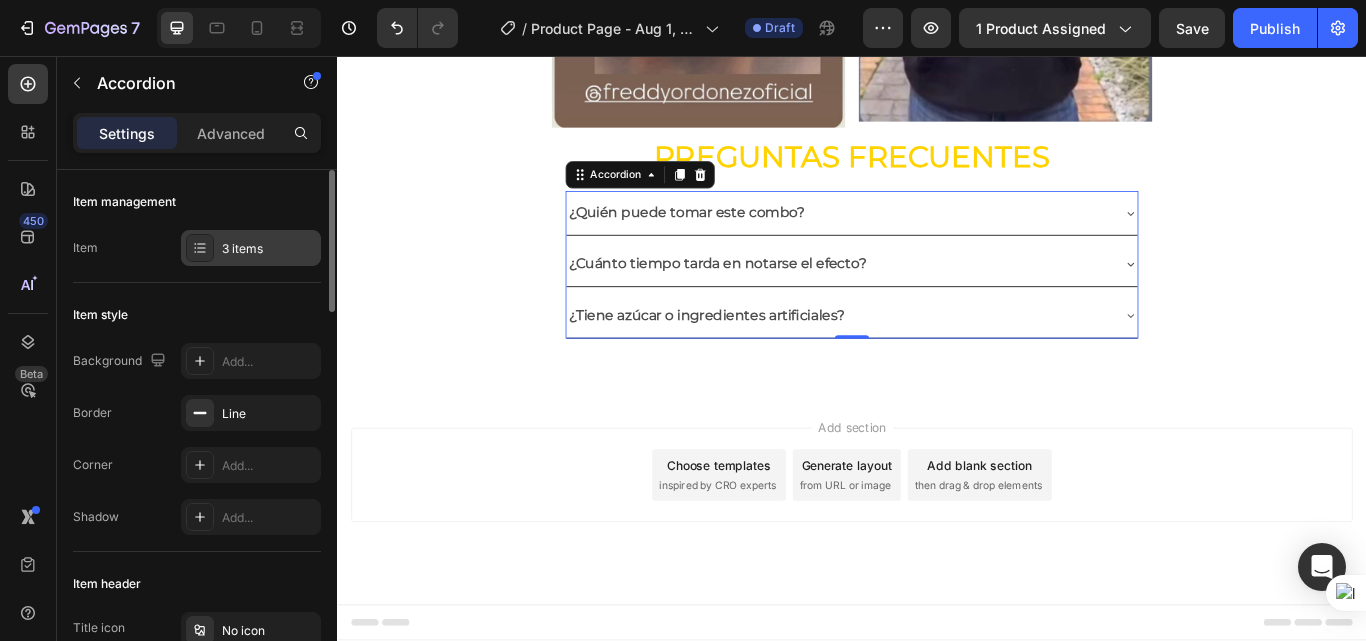 click on "3 items" at bounding box center [251, 248] 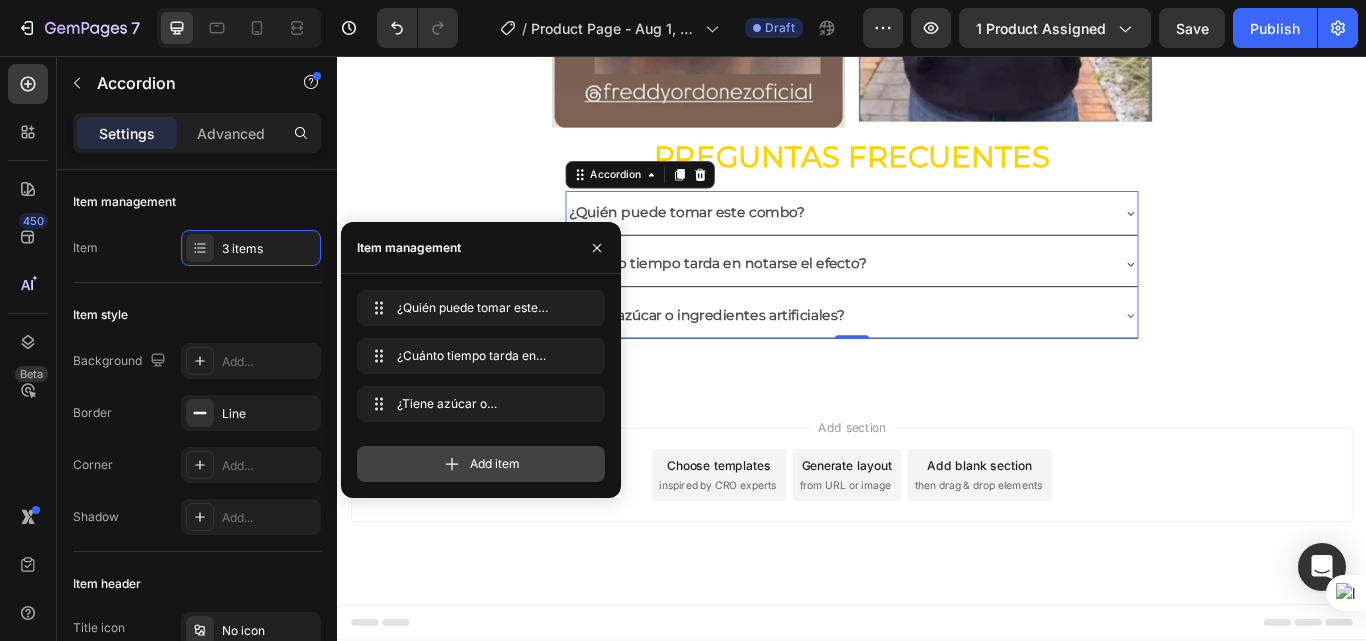 click on "Add item" at bounding box center (481, 464) 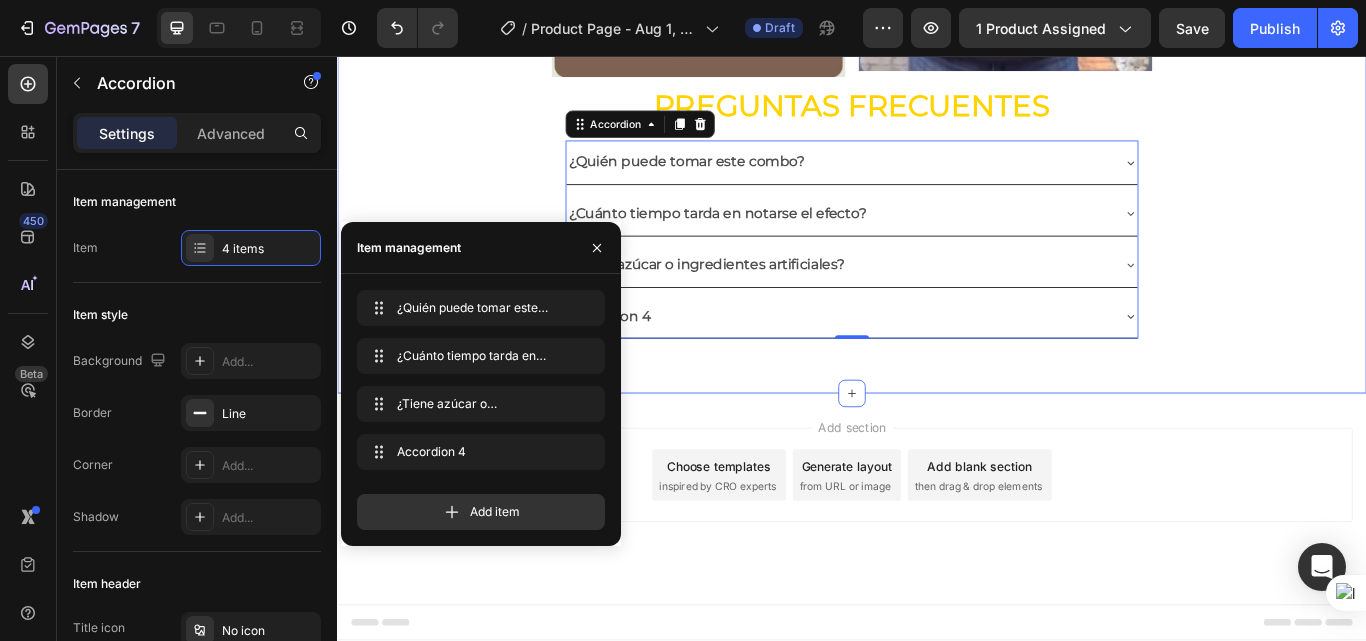 click on "Envio gratis a Toda [COUNTRY] - 2 a 4 dias habiles 🚛 Heading Image ⭐ 4.8/5 basado en +1200 experiencias reales Heading ⁠⁠⁠⁠⁠⁠⁠ Antes: $180.000 Heading ⁠⁠⁠⁠⁠⁠⁠ Hoy en solo : $159.900 Heading AHORRA 30% DE DESCUENTO Heading
Publish the page to see the content.
GGG COMPRA HOY CON ENVÍO PAGA AL GRATIS RECIBIR Heading Image Lo que vas a notar en pocas semanas Heading ✨  Más energía durante el día , sin recurrir a café o estimulantes  💆‍♀️  Piel más firme, luminosa  y con menos signos de fatiga  🧠  Claridad mental  y mejor enfoque en tareas diarias  💤  Descanso más profundo  y sensación real de recuperación  🔥 Apoyo al metabolismo y  menos sensación de hinchazón o pesadez Heading Image Ya no necesitas mezclar mil suplementos este combo lo hace todo por ti Heading Image
Publish the page to see the content.
GGG Heading" at bounding box center [937, -1301] 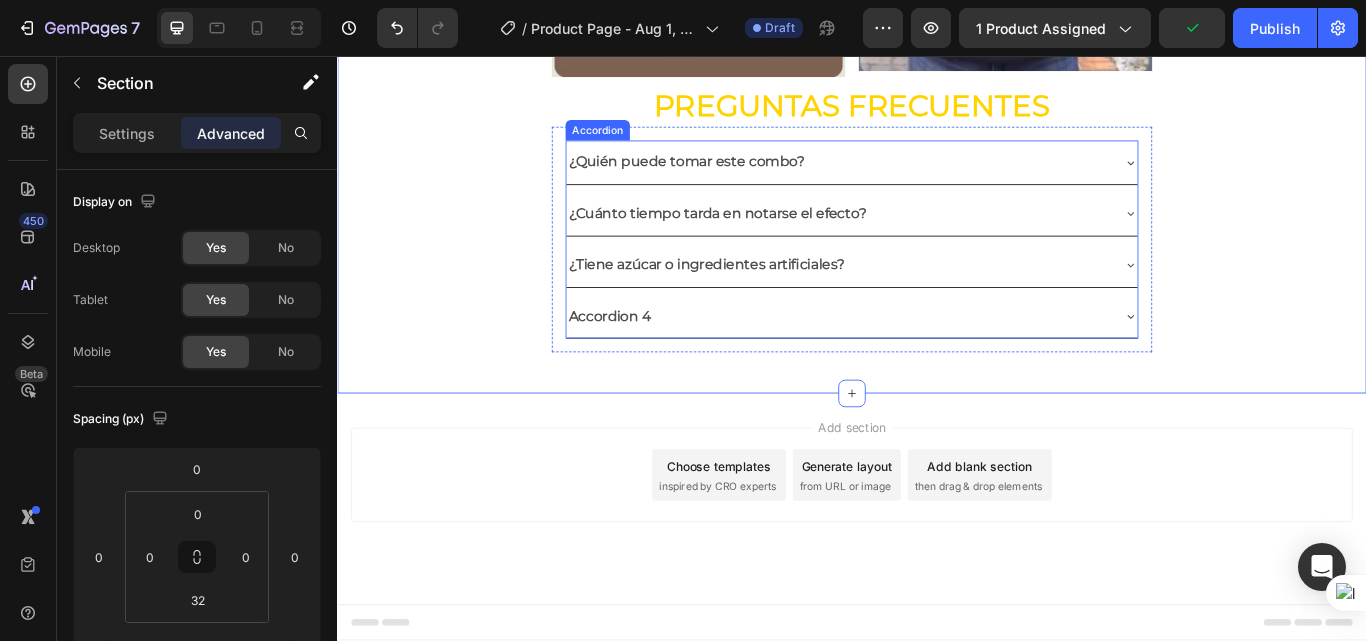click on "Accordion 4" at bounding box center (655, 360) 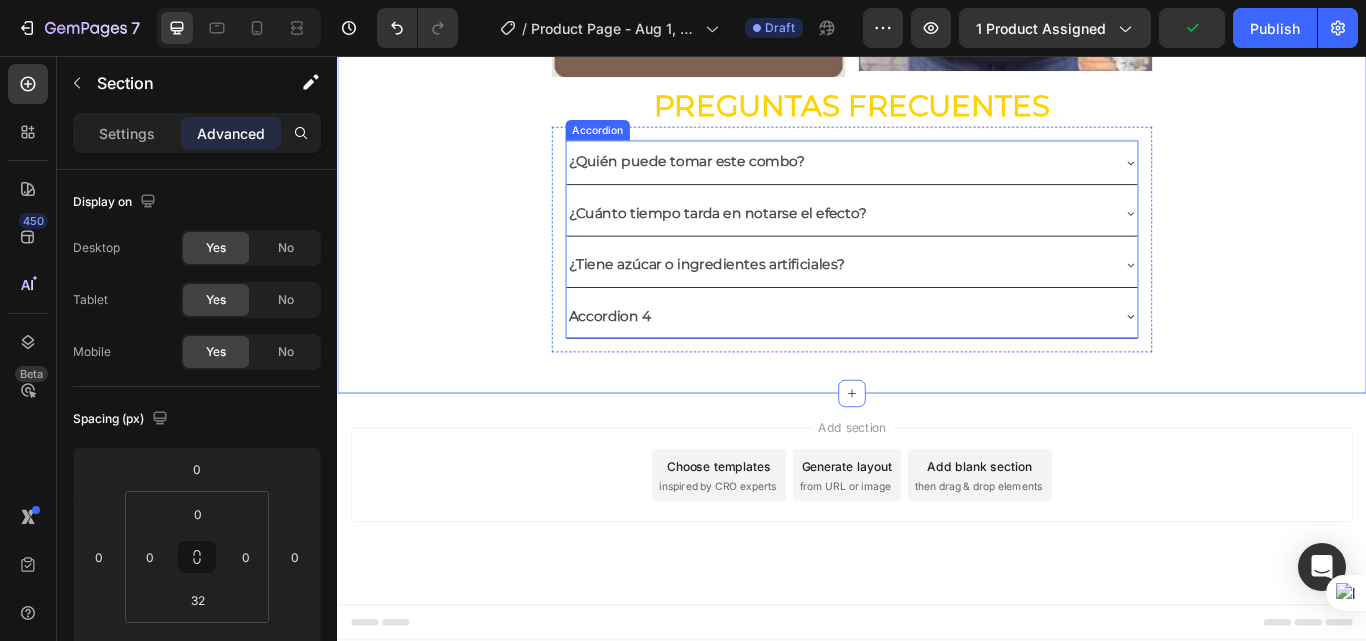 click on "Accordion 4" at bounding box center [655, 360] 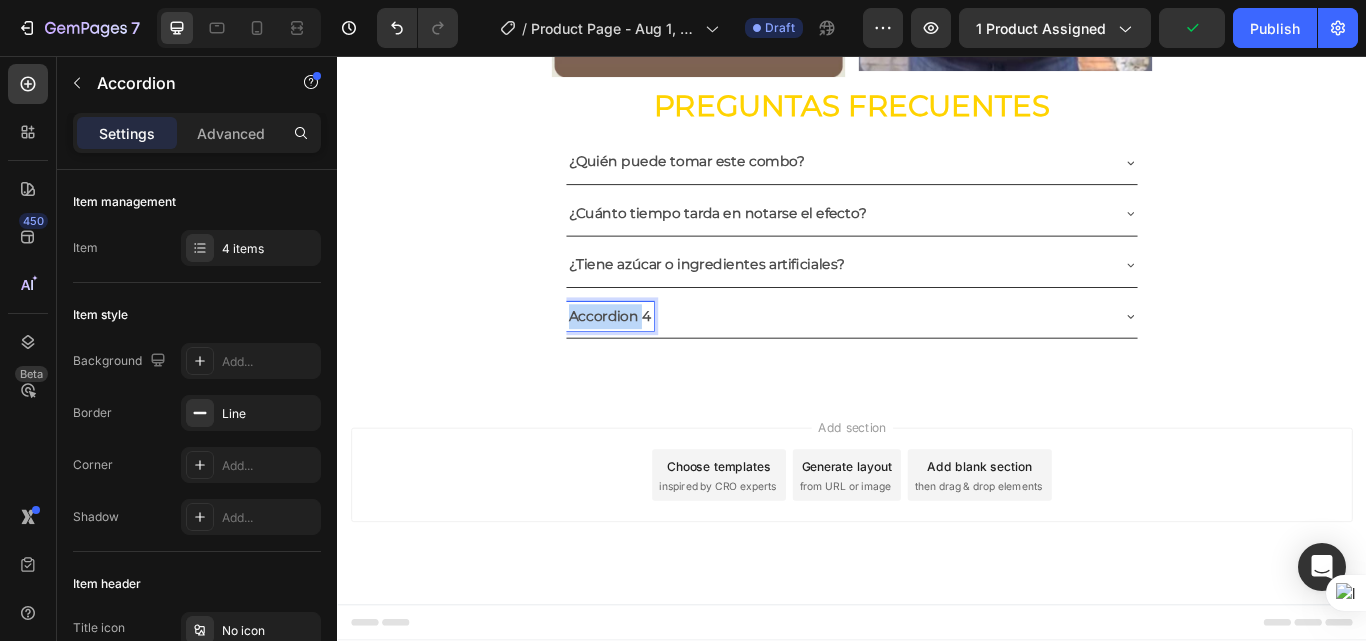 click on "Accordion 4" at bounding box center [655, 360] 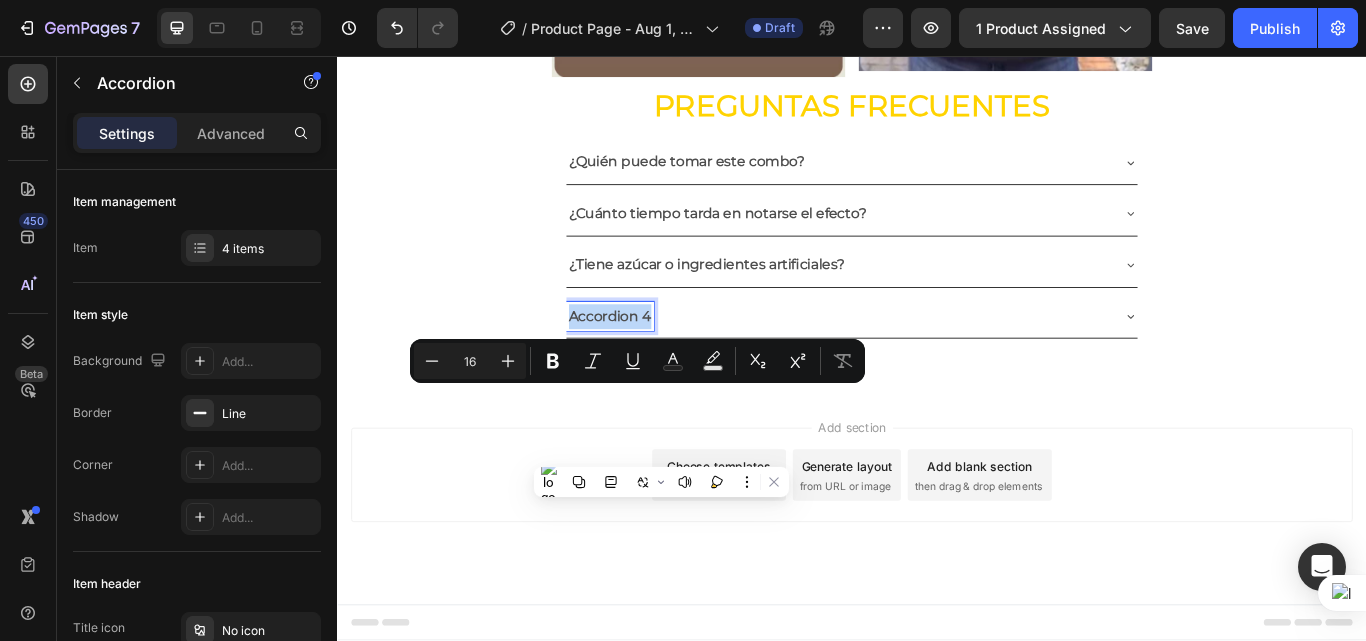 click on "Accordion 4" at bounding box center (655, 360) 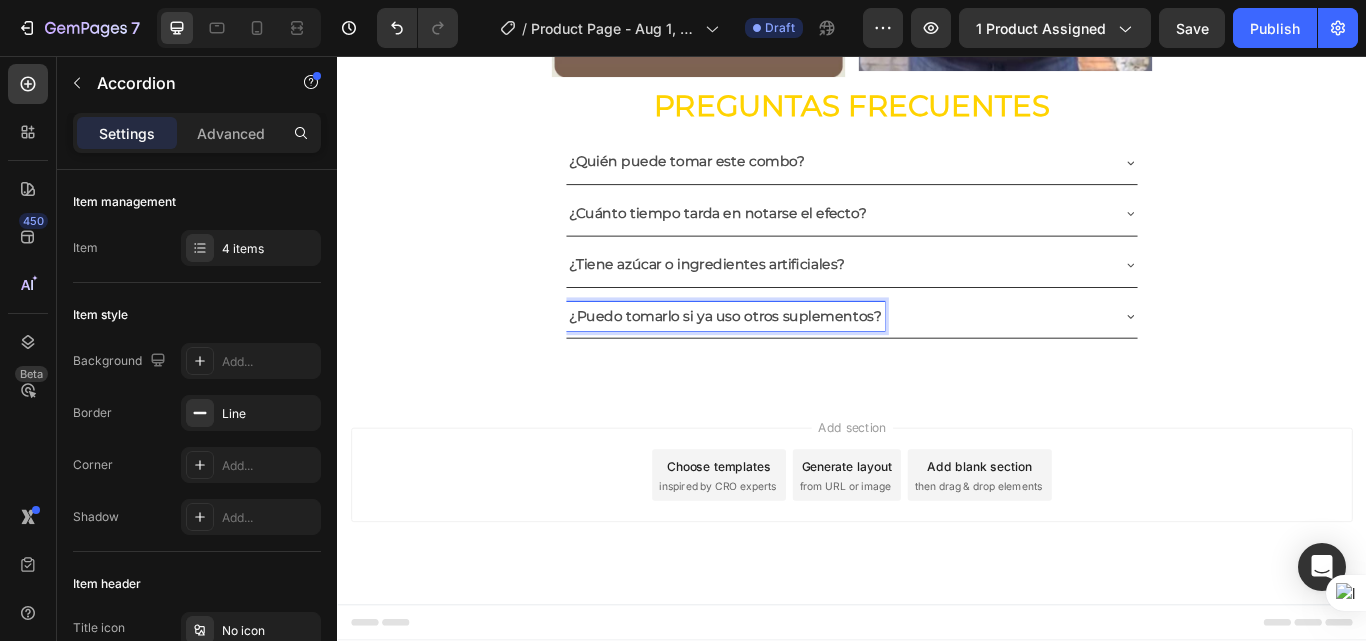click 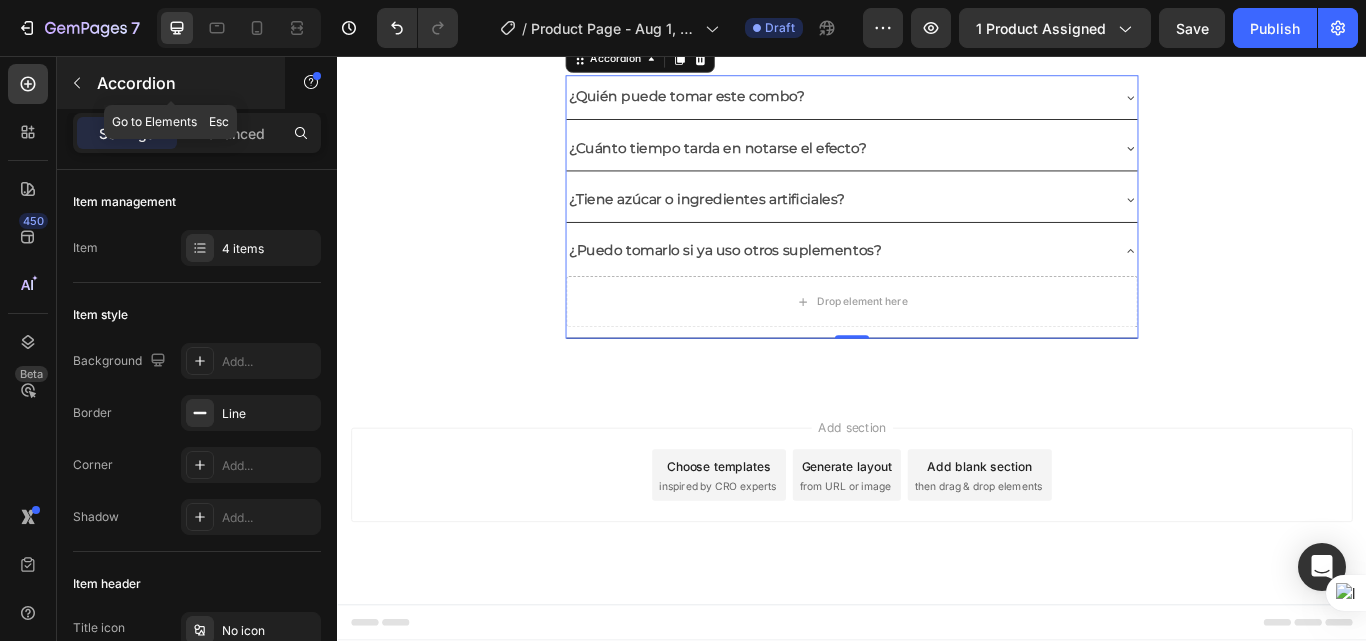 click 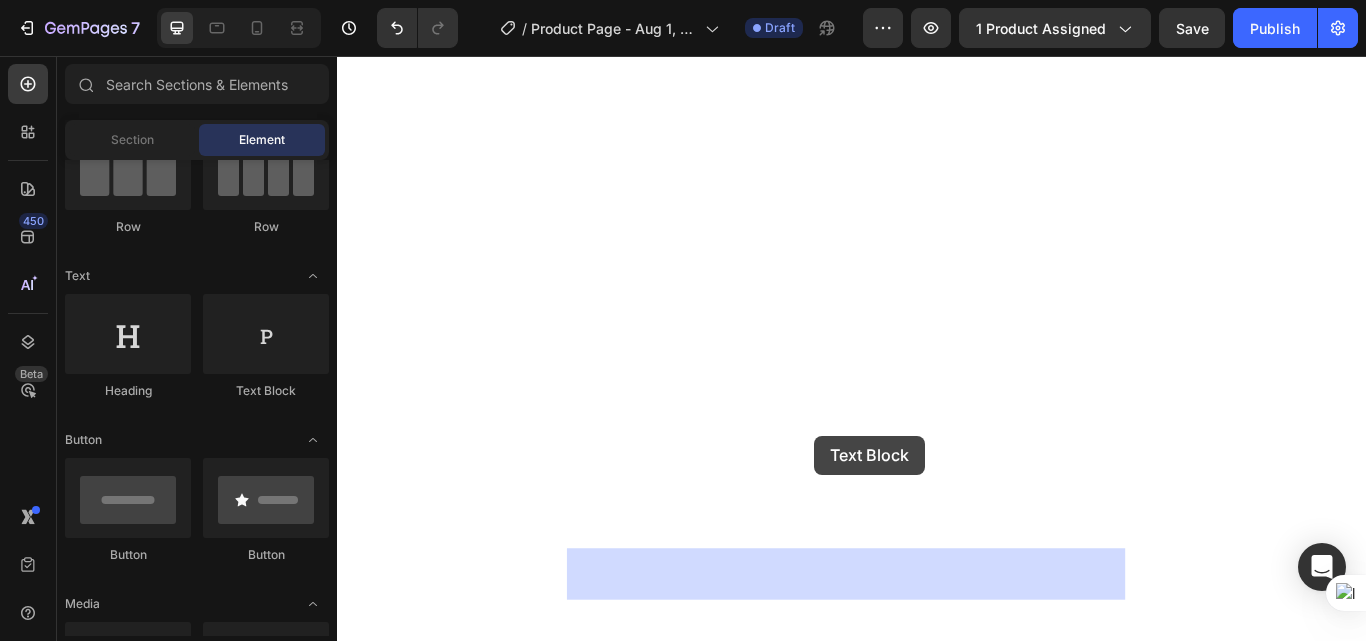 drag, startPoint x: 592, startPoint y: 400, endPoint x: 893, endPoint y: 499, distance: 316.86273 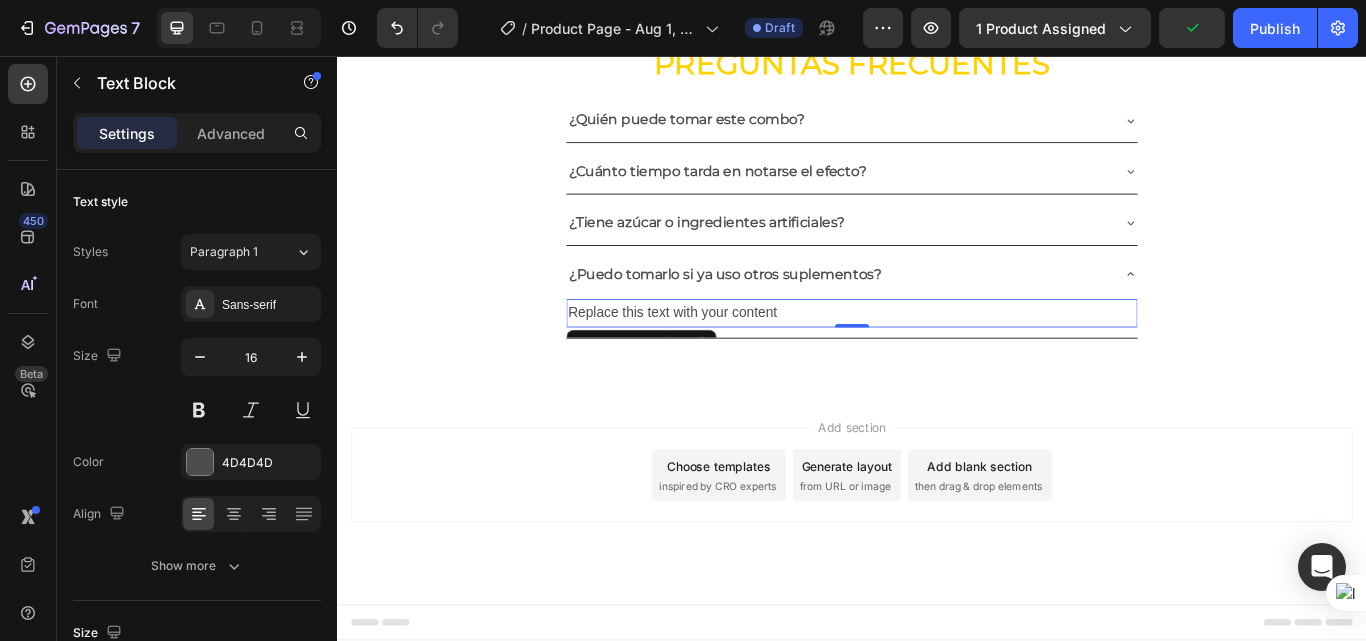 click on "Replace this text with your content" at bounding box center [937, 356] 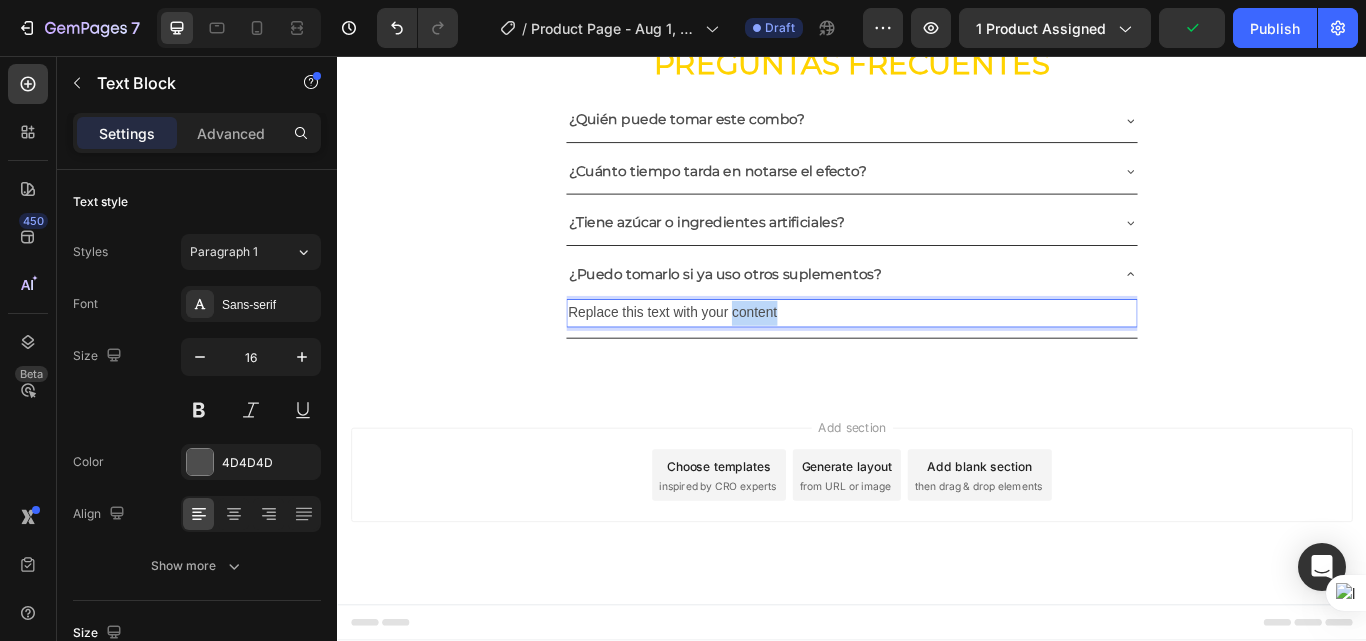 click on "Replace this text with your content" at bounding box center [937, 356] 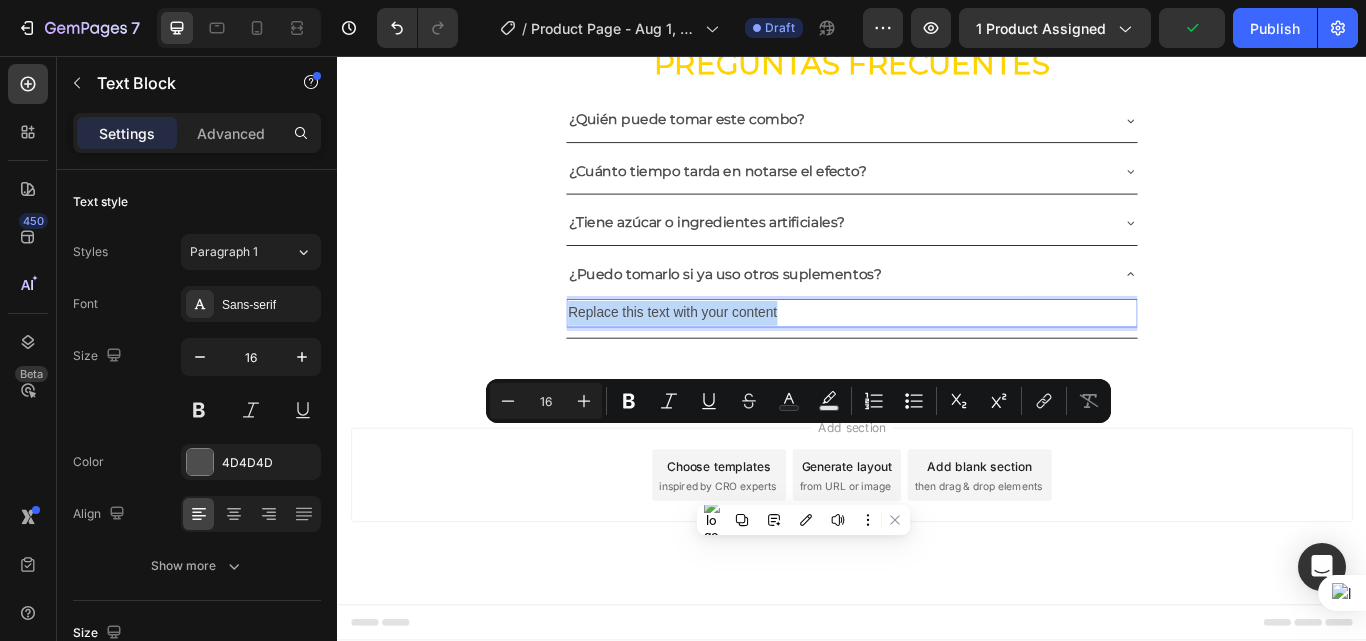 click on "Replace this text with your content" at bounding box center (937, 356) 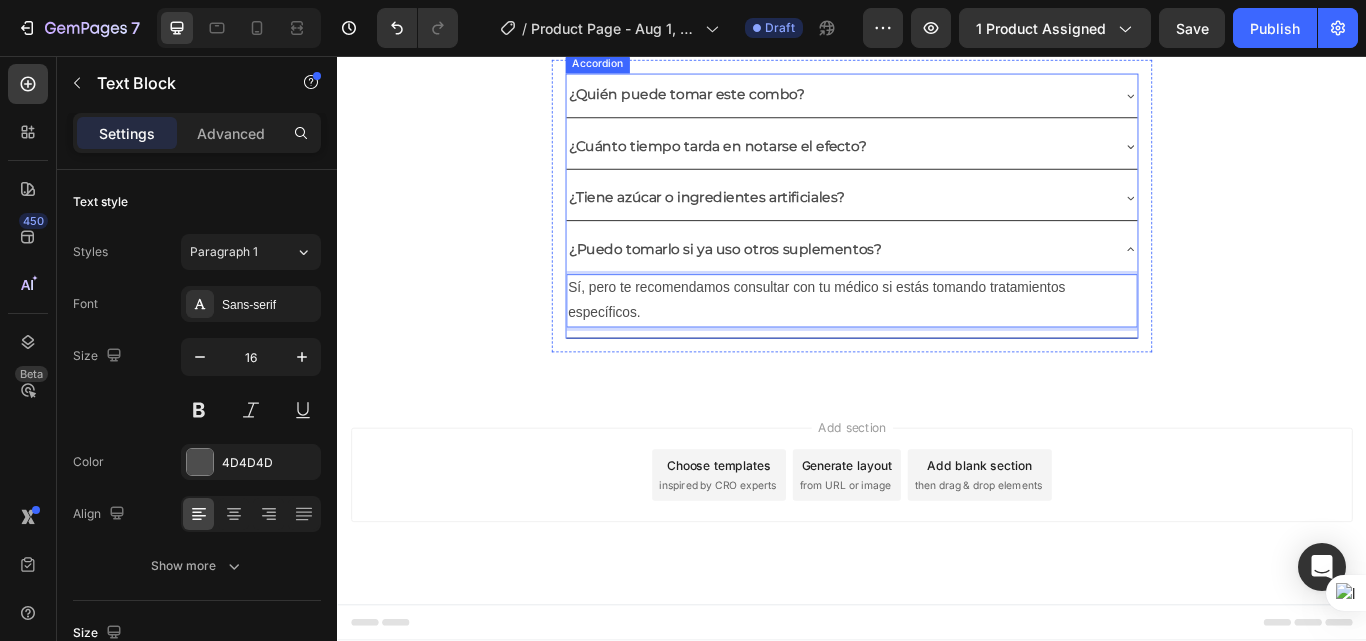 click on "¿Puedo tomarlo si ya uso otros suplementos?" at bounding box center (937, 282) 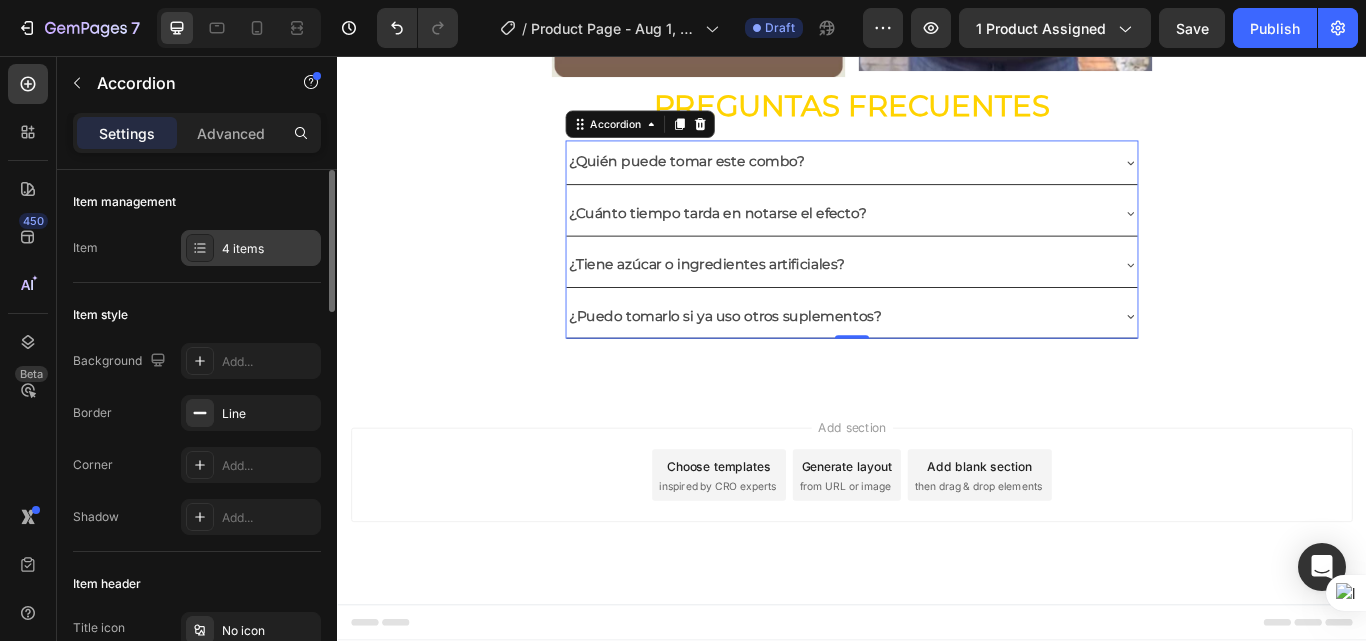 click on "4 items" at bounding box center (269, 249) 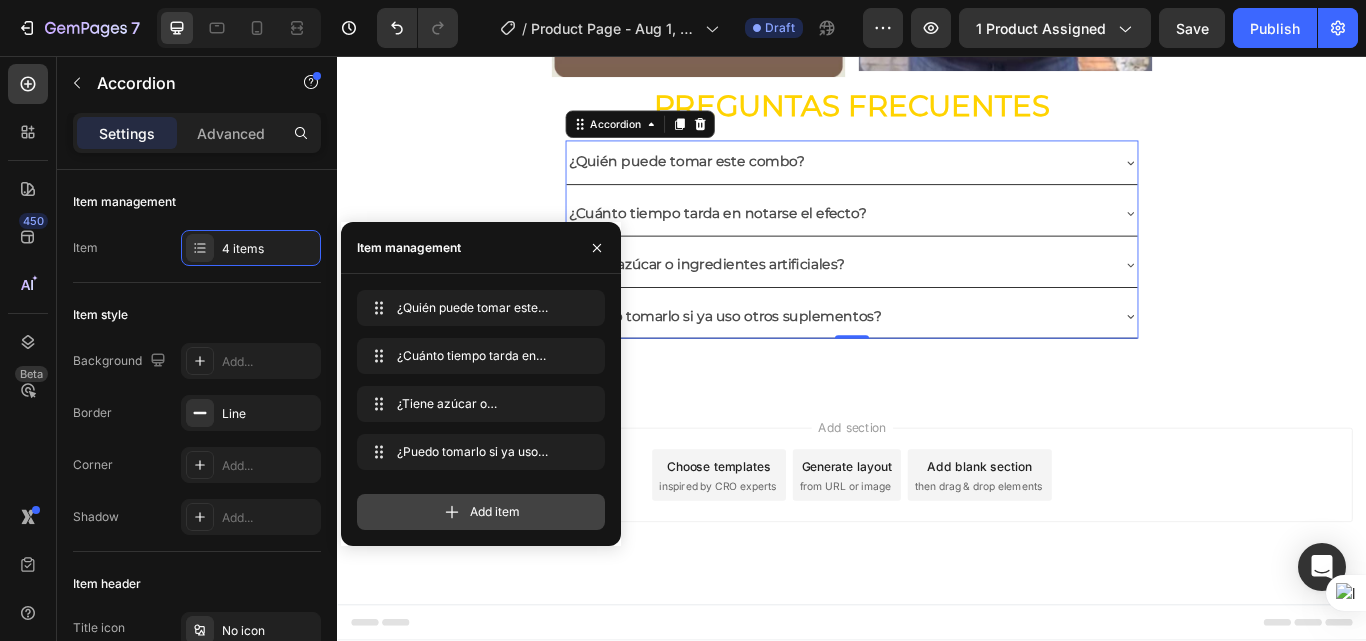click on "Add item" at bounding box center (495, 512) 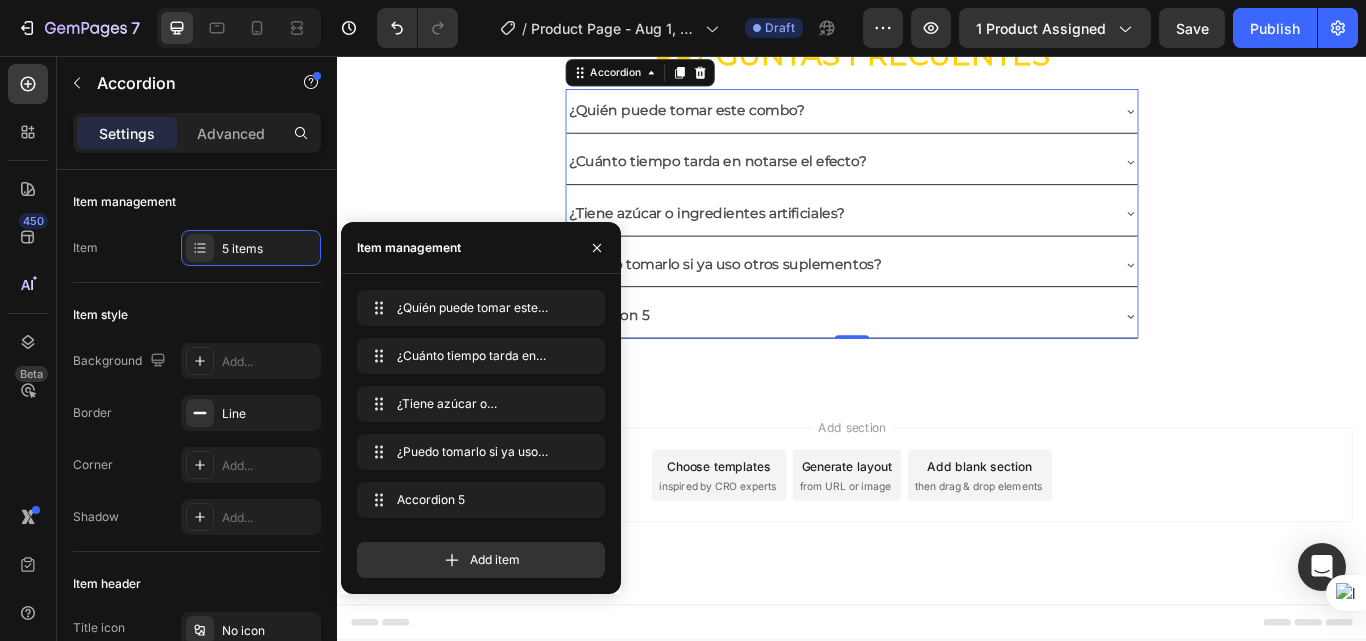 click on "Accordion 5" at bounding box center (921, 359) 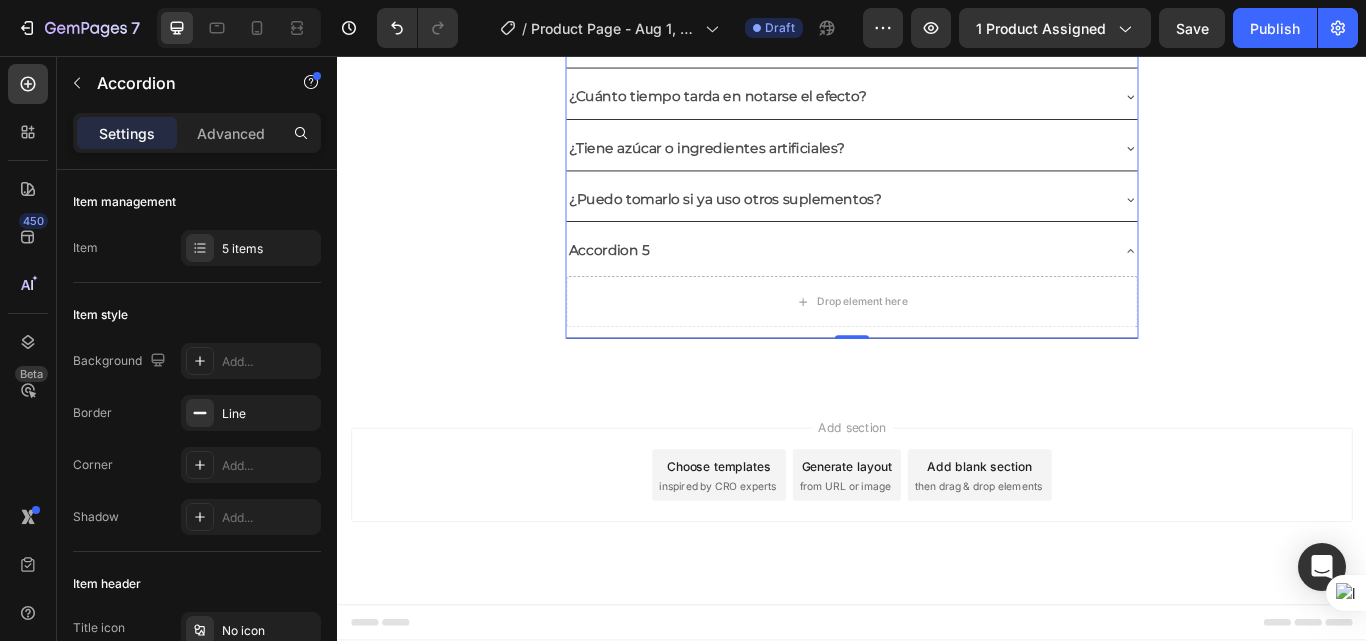 click on "Accordion 5" at bounding box center (654, 283) 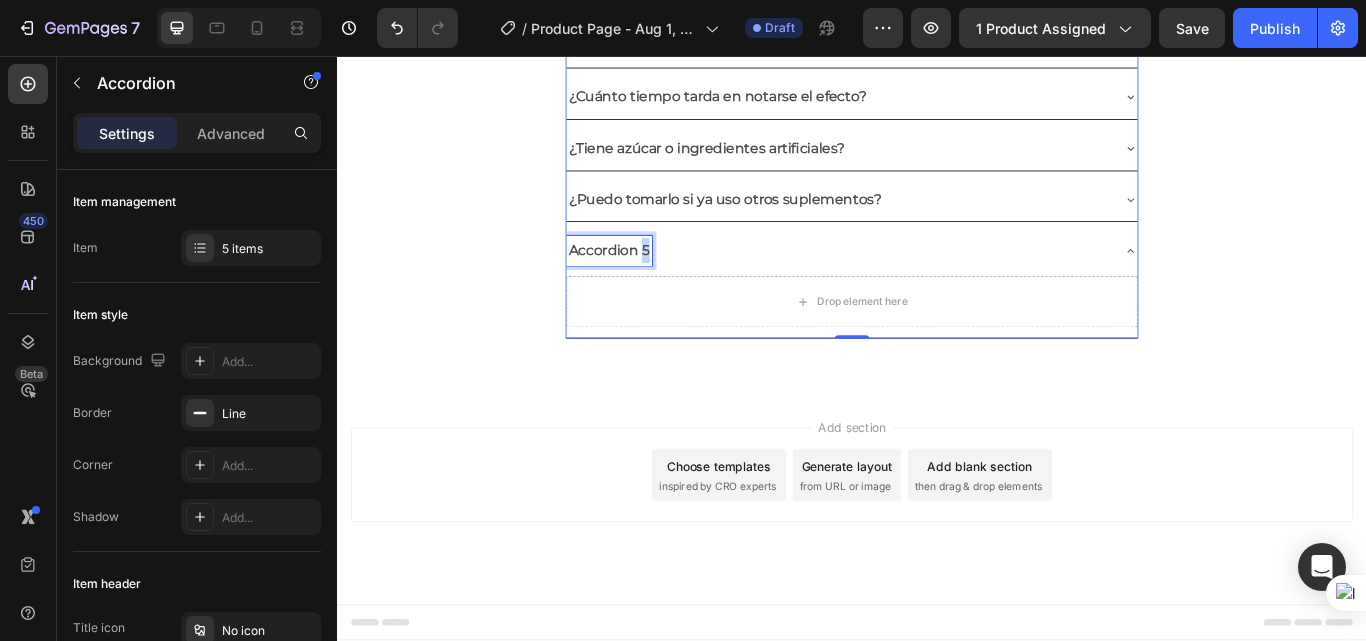 click on "Accordion 5" at bounding box center [654, 283] 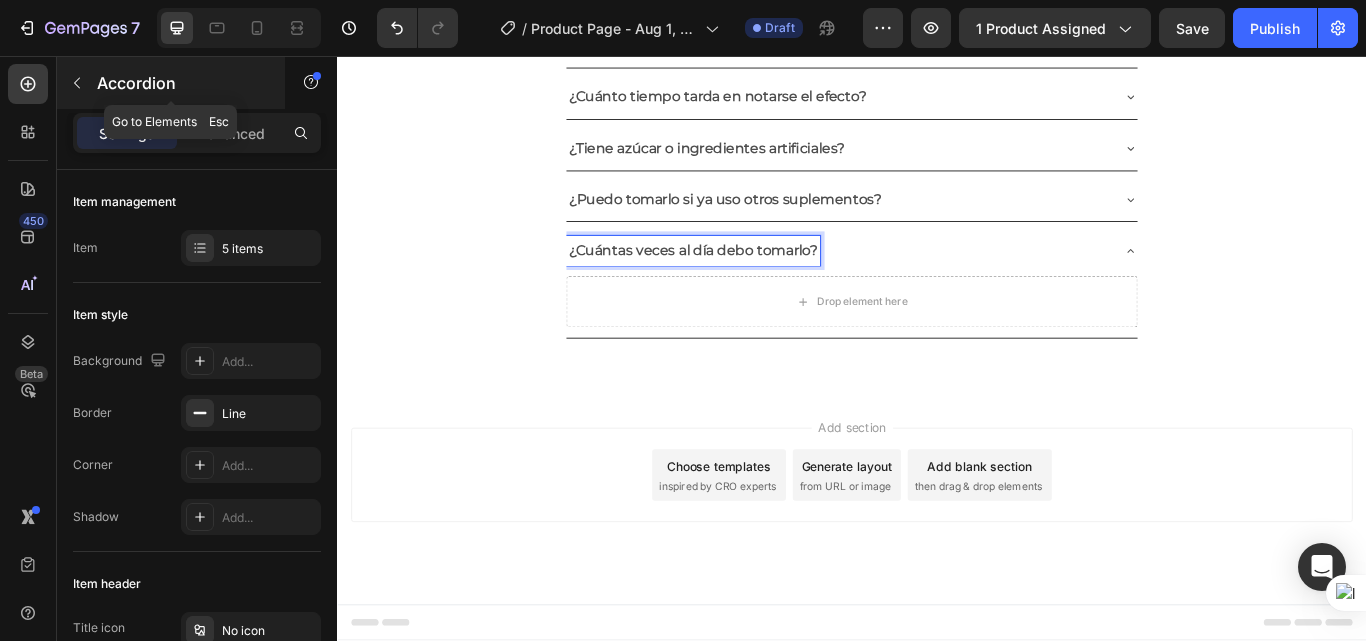 click 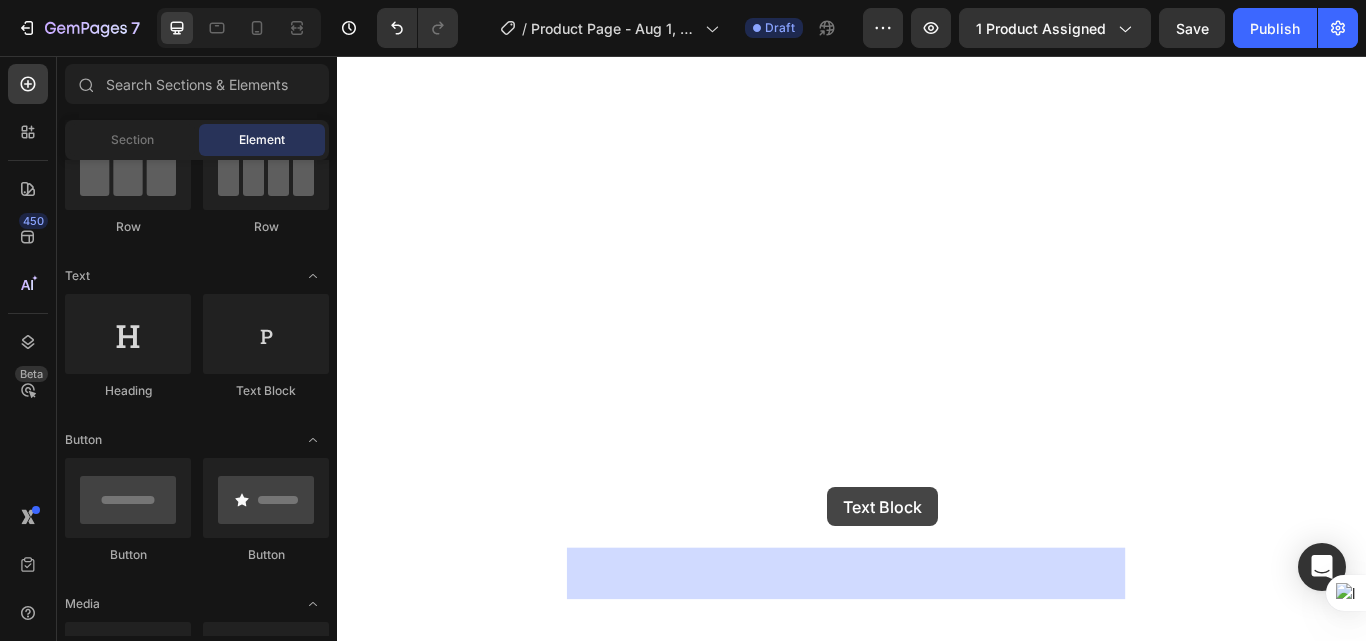 drag, startPoint x: 582, startPoint y: 411, endPoint x: 909, endPoint y: 559, distance: 358.93314 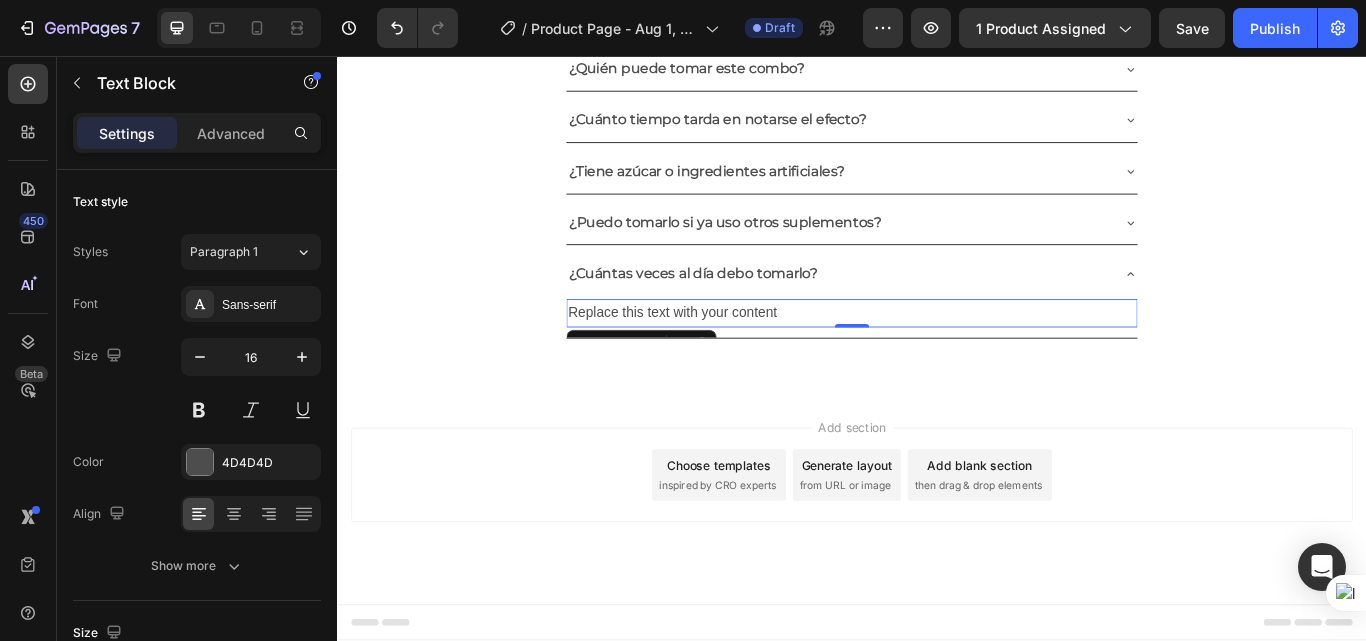 click on "Replace this text with your content" at bounding box center (937, 356) 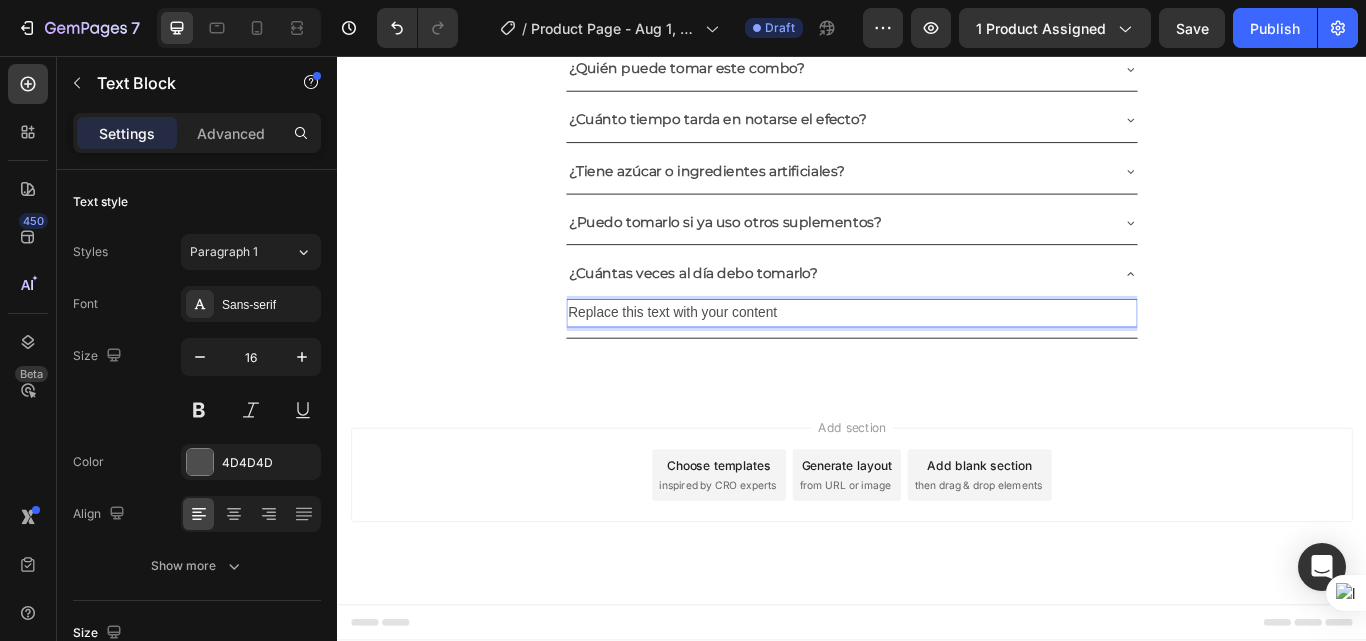 click on "Replace this text with your content" at bounding box center (937, 356) 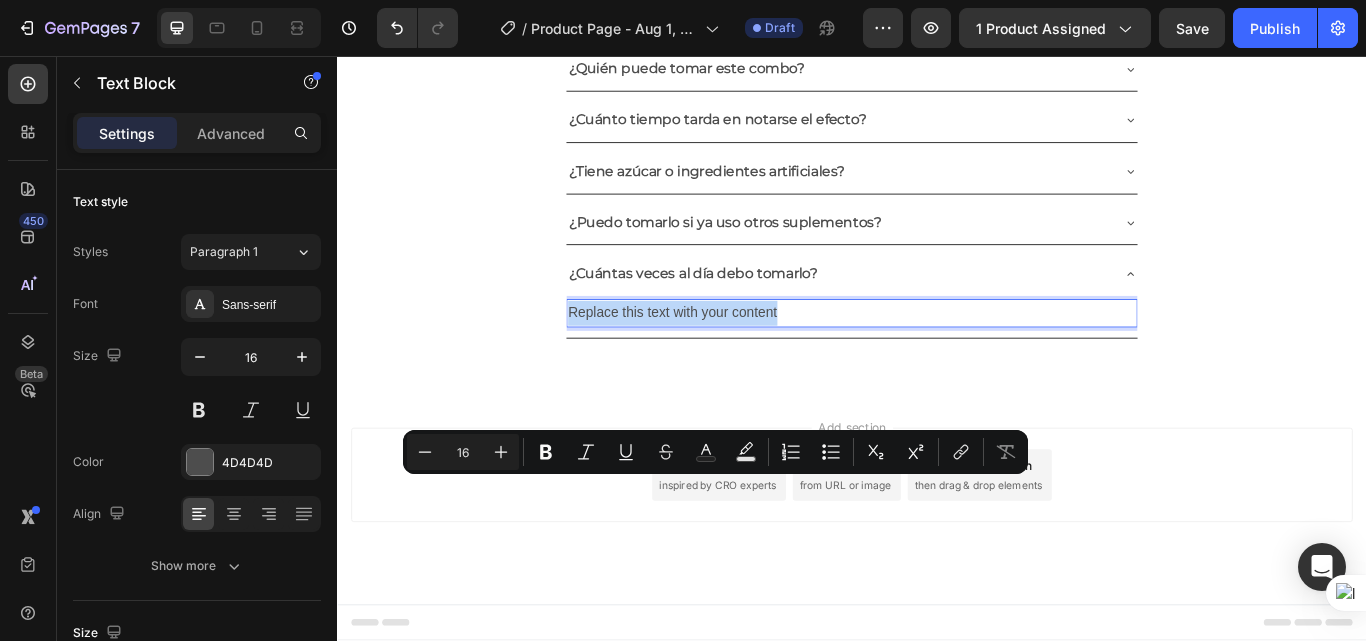 click on "Replace this text with your content" at bounding box center [937, 356] 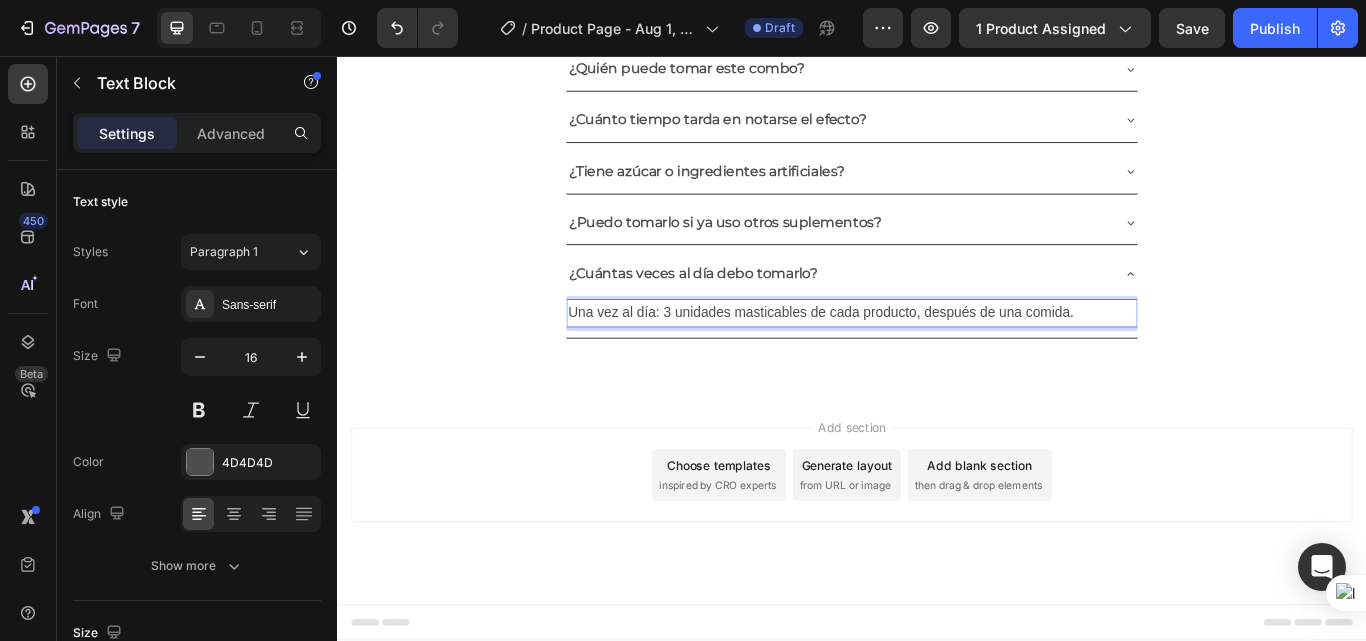 click on "Una vez al día: 3 unidades masticables de cada producto, después de una comida." at bounding box center [937, 356] 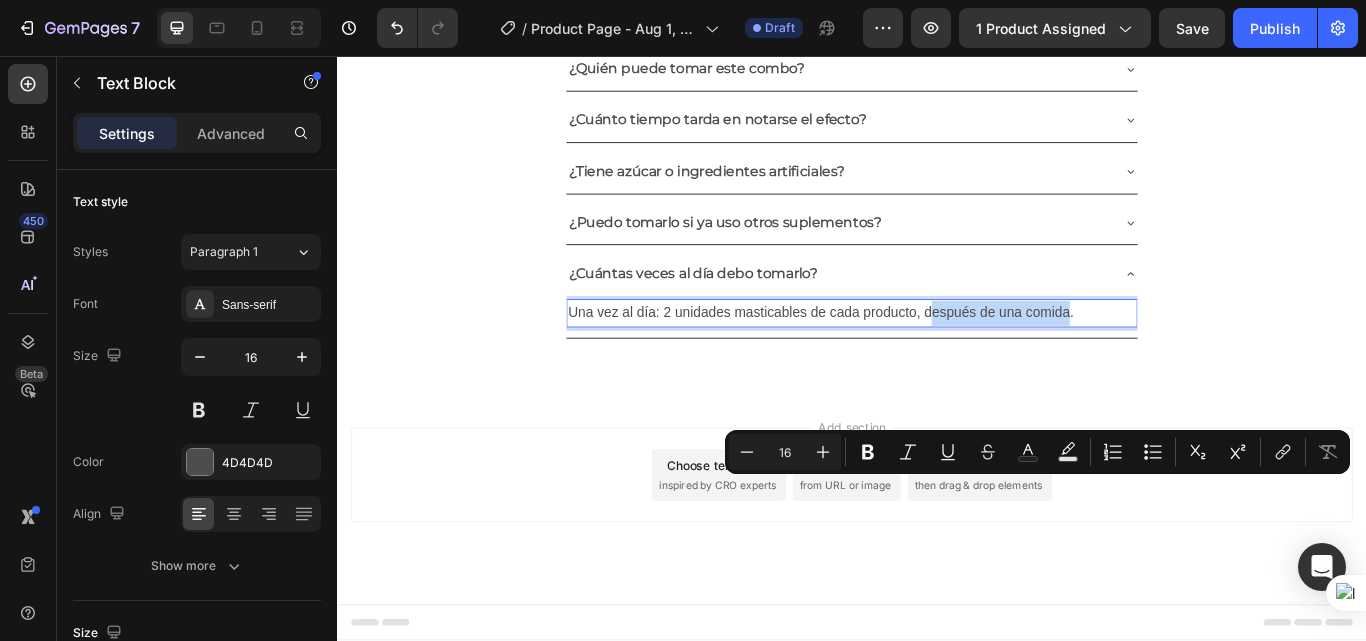 drag, startPoint x: 1026, startPoint y: 556, endPoint x: 1191, endPoint y: 550, distance: 165.10905 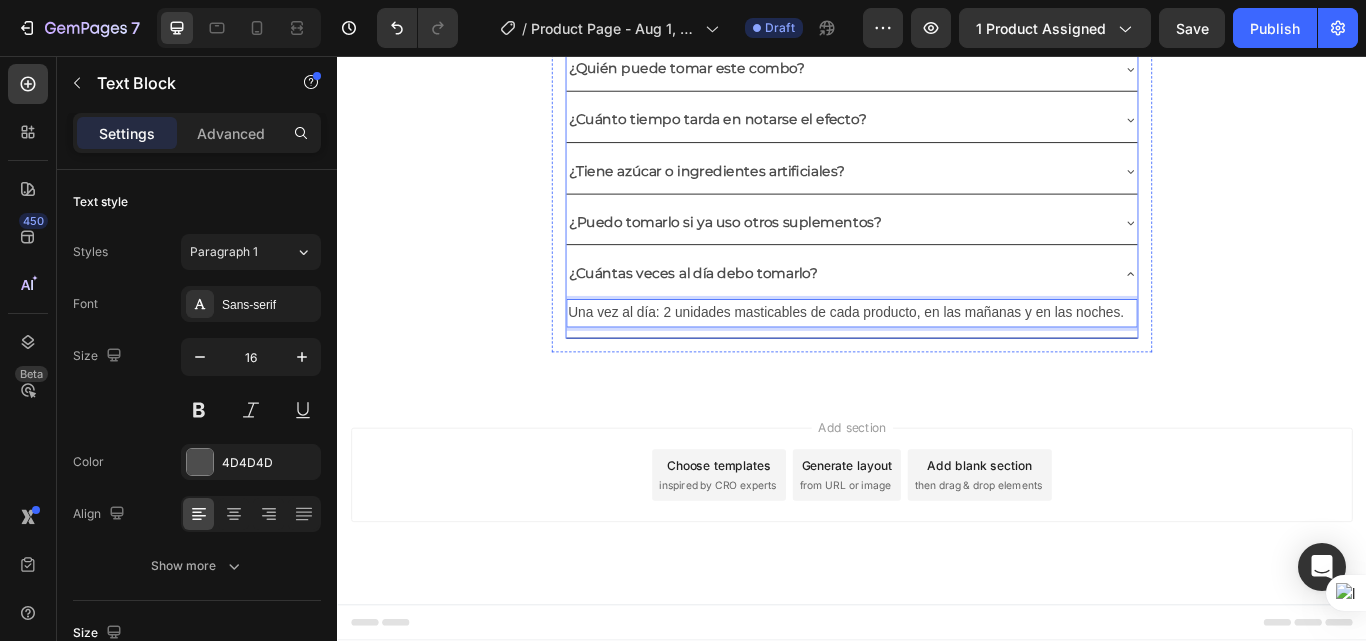 click 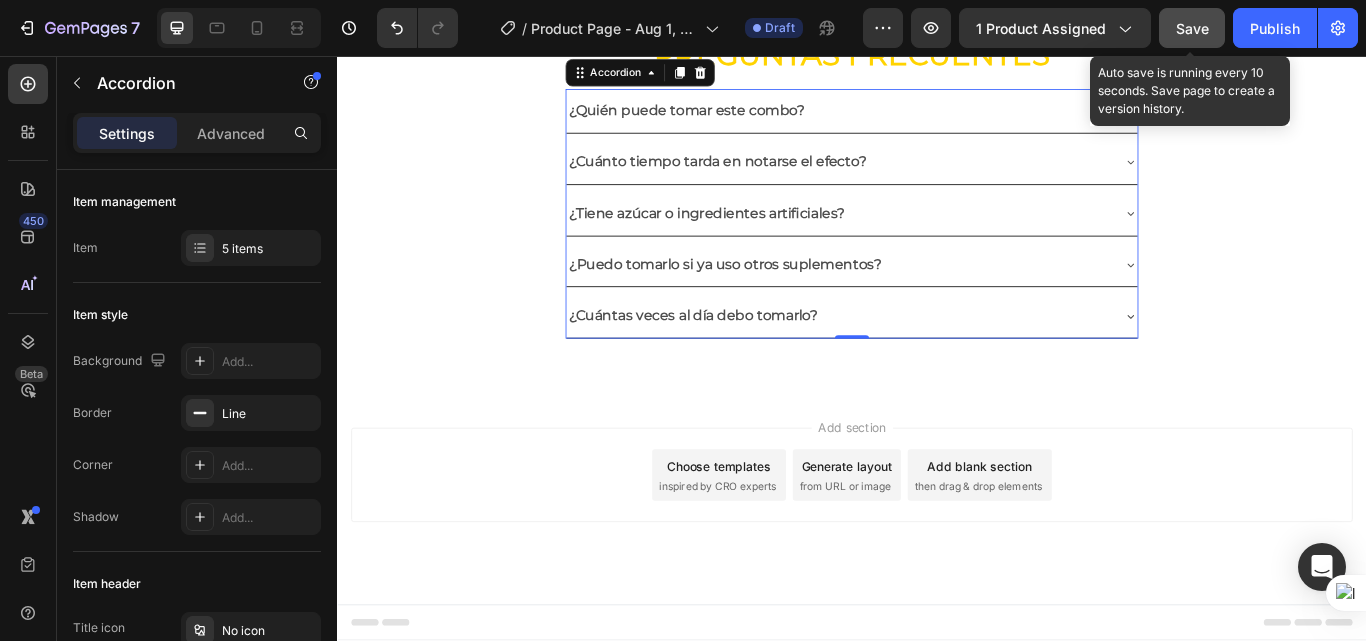 click on "Save" 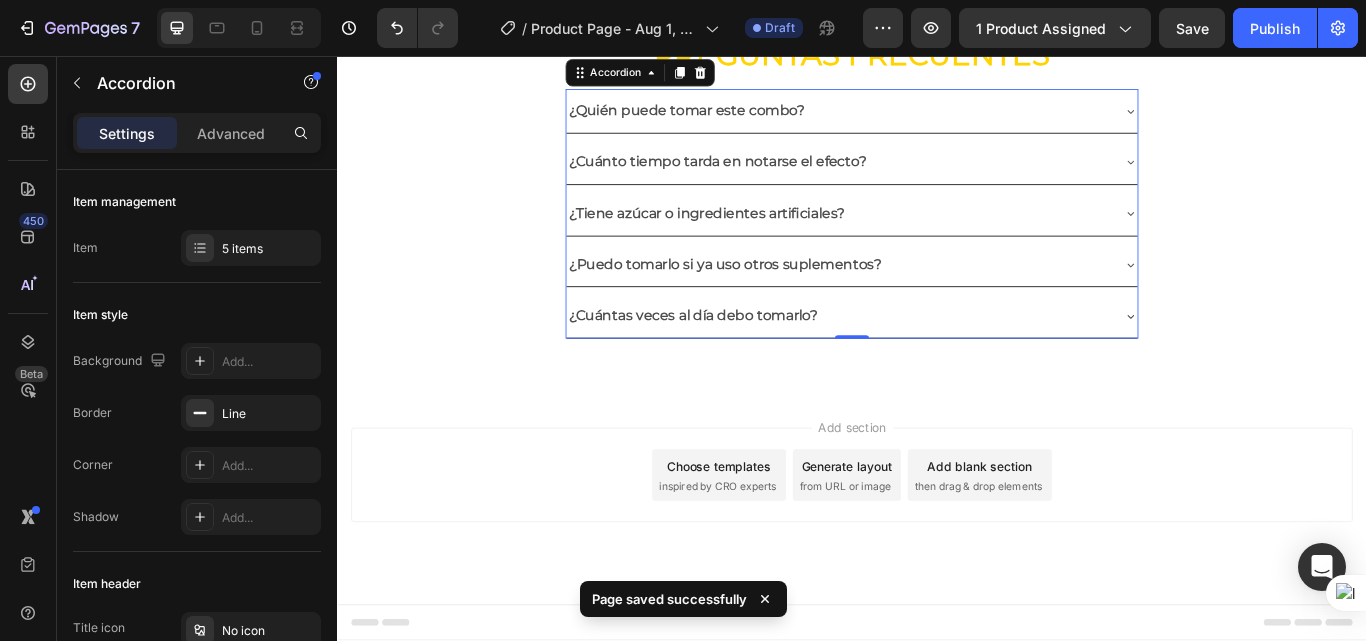 scroll, scrollTop: 5324, scrollLeft: 0, axis: vertical 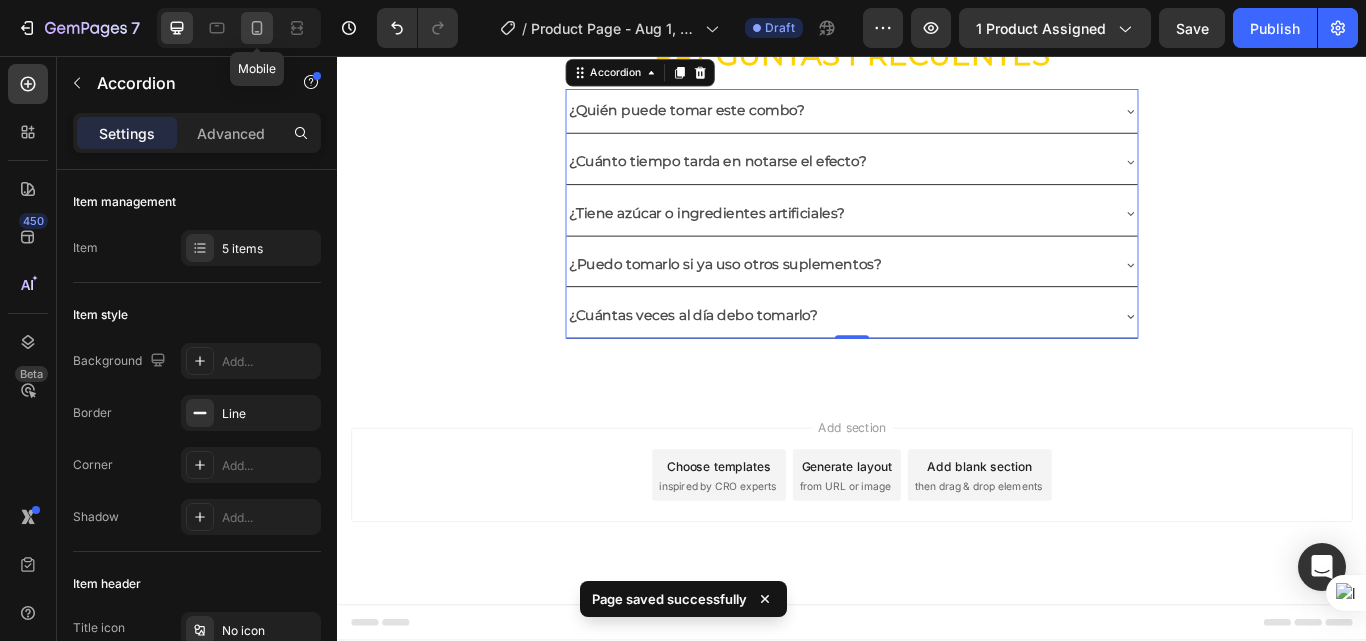 click 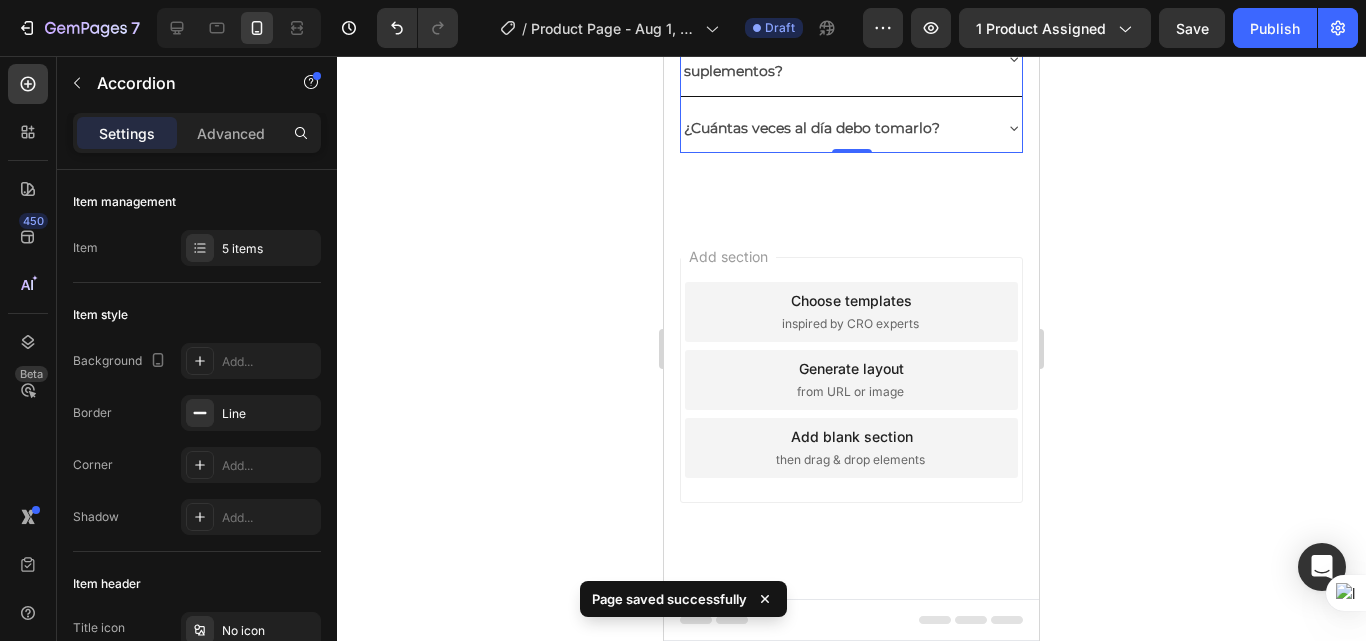 scroll, scrollTop: 5133, scrollLeft: 0, axis: vertical 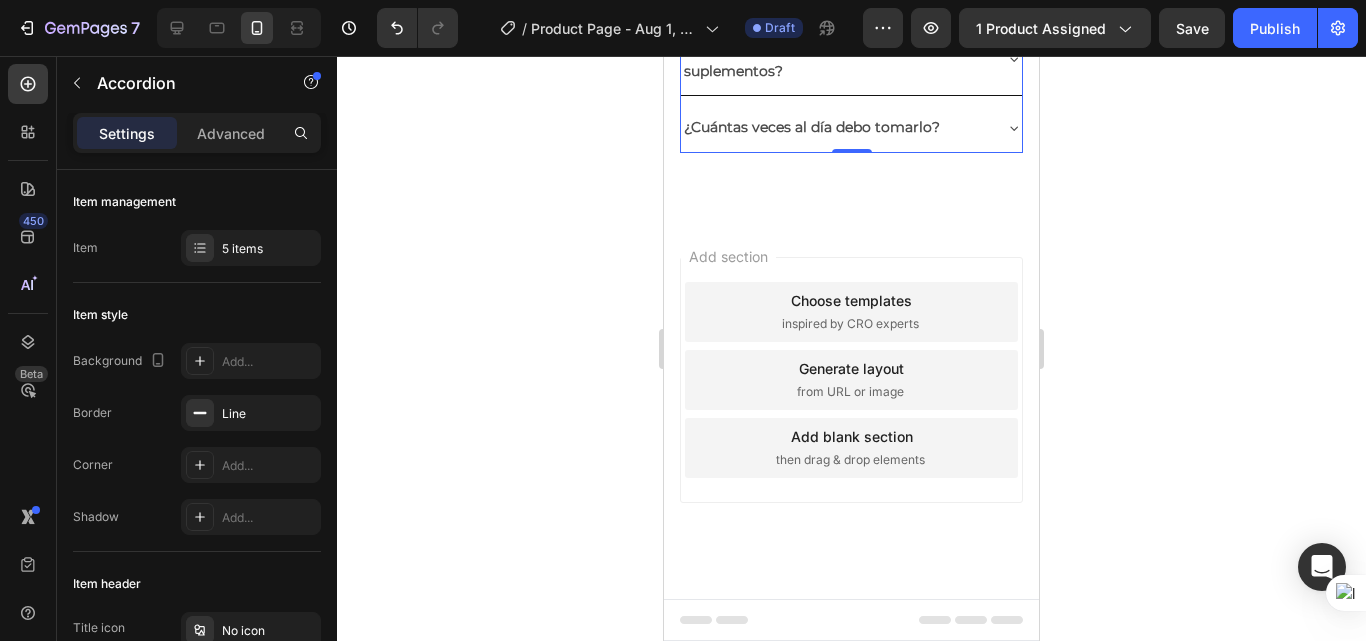 click 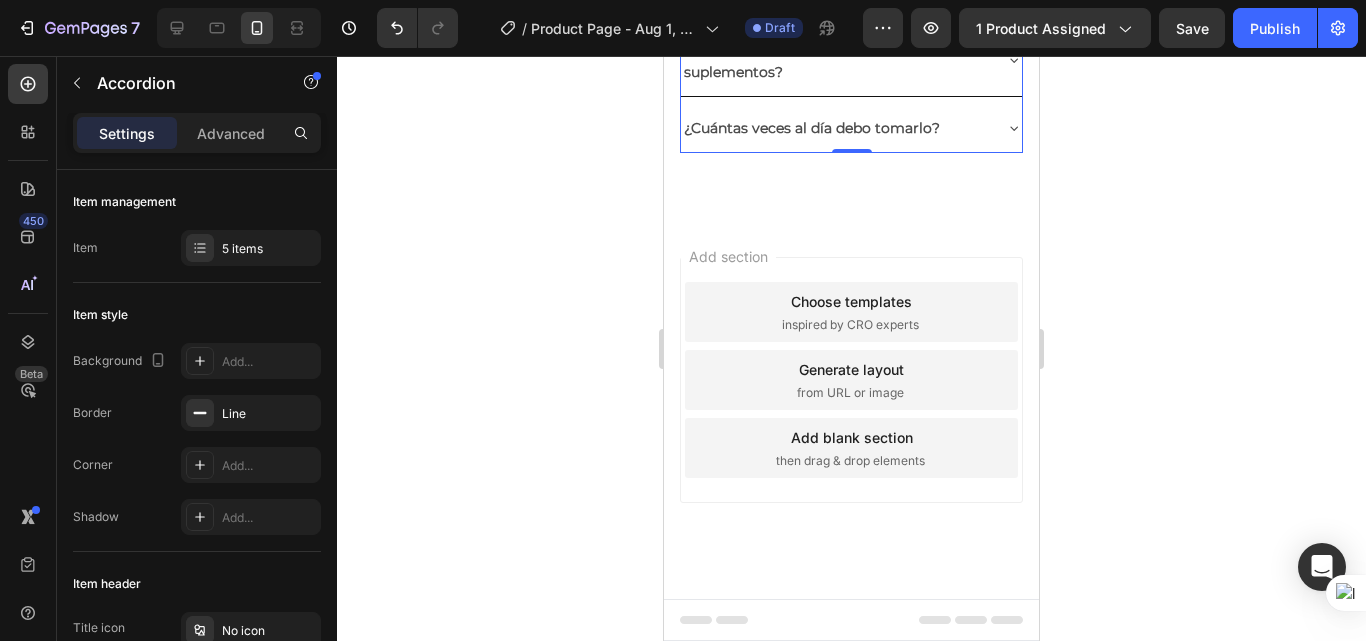 click 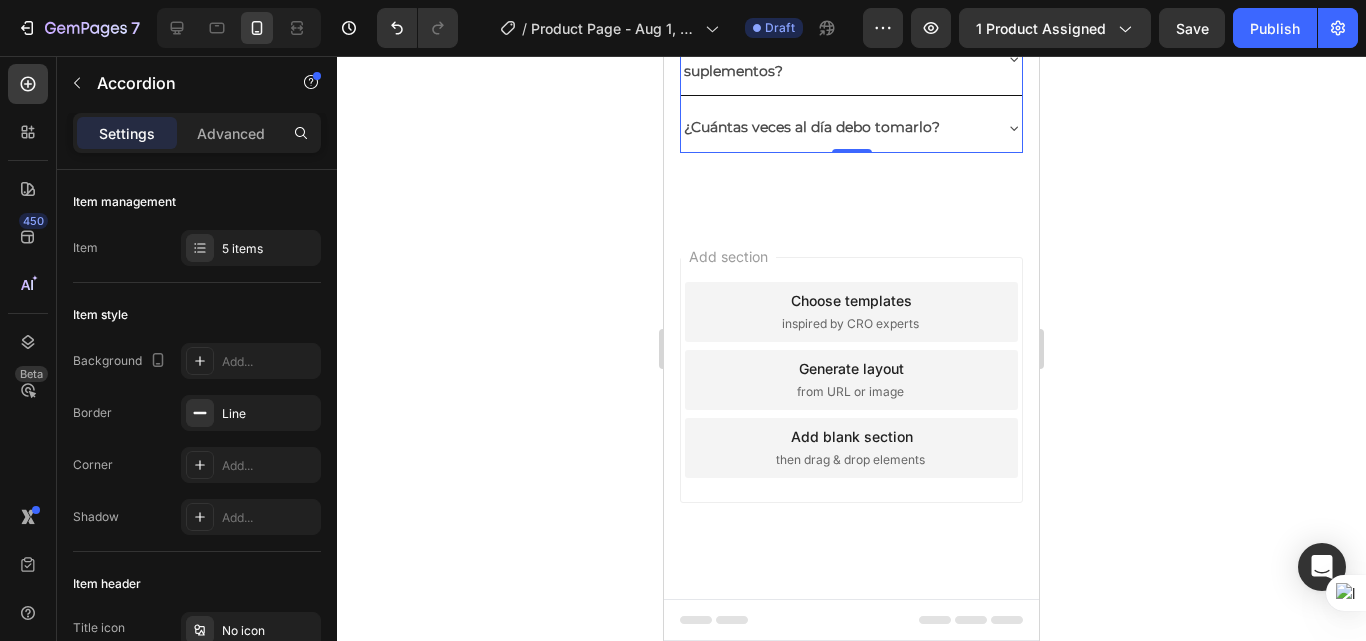 click on "¿Quién puede tomar este combo?" at bounding box center (835, -148) 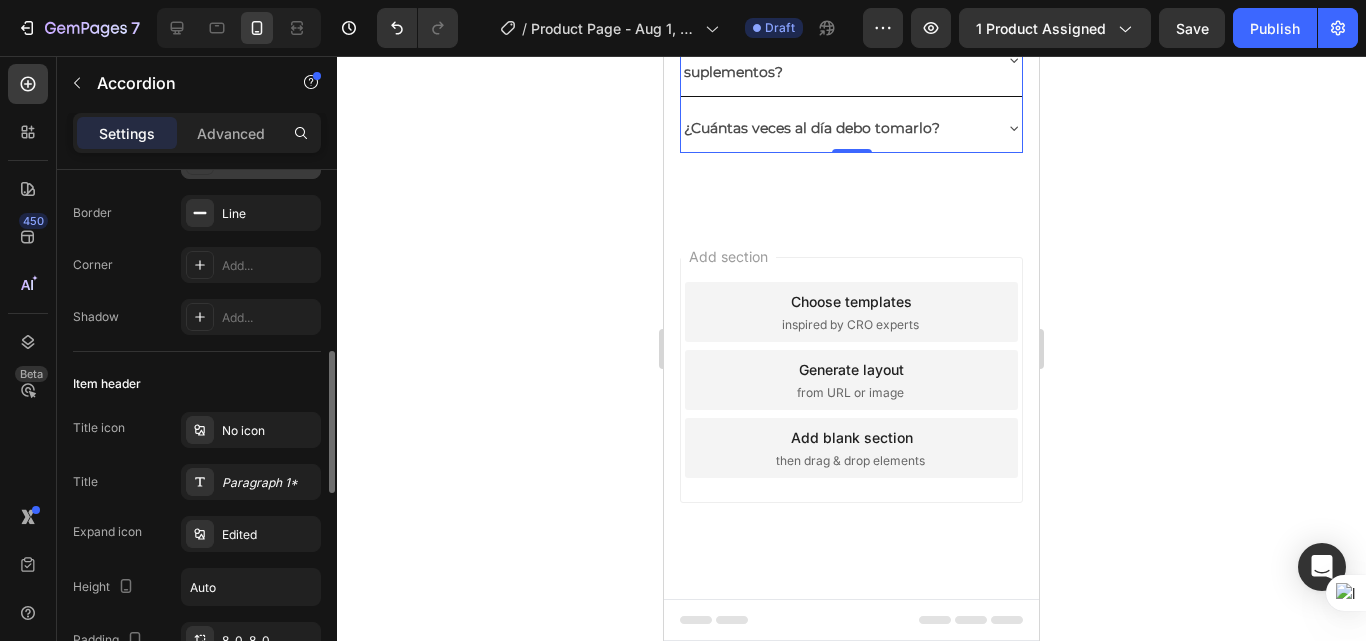 scroll, scrollTop: 300, scrollLeft: 0, axis: vertical 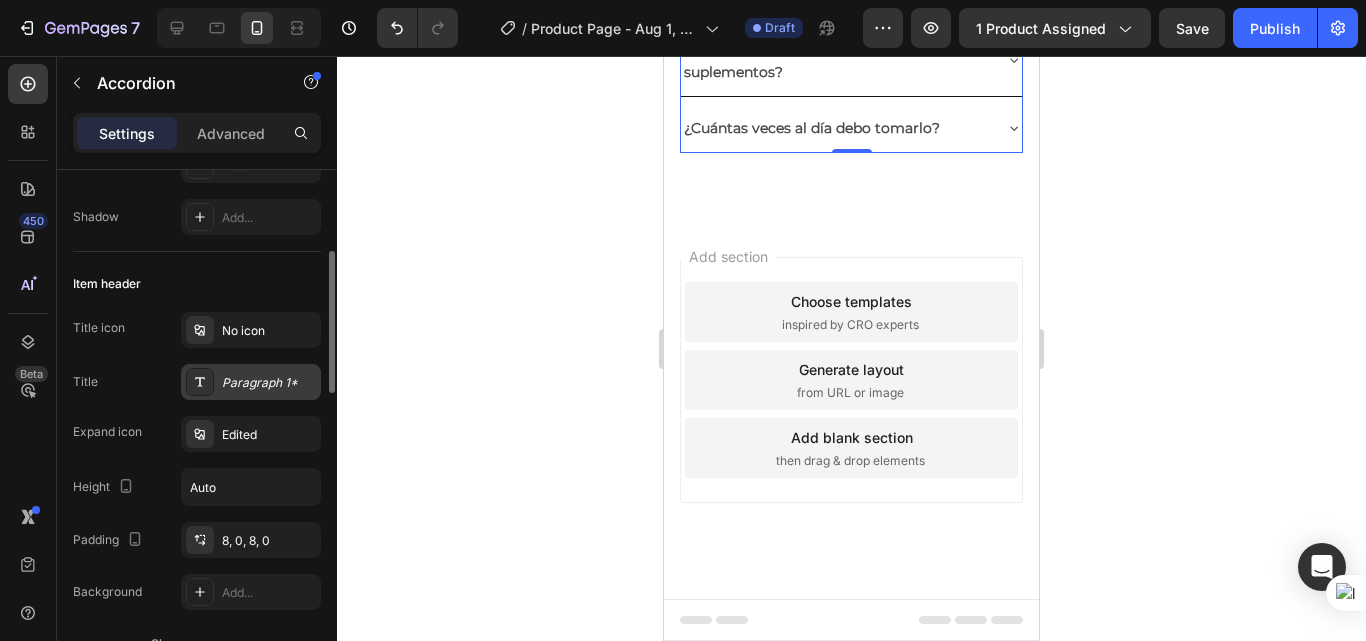 click on "Paragraph 1*" at bounding box center [269, 383] 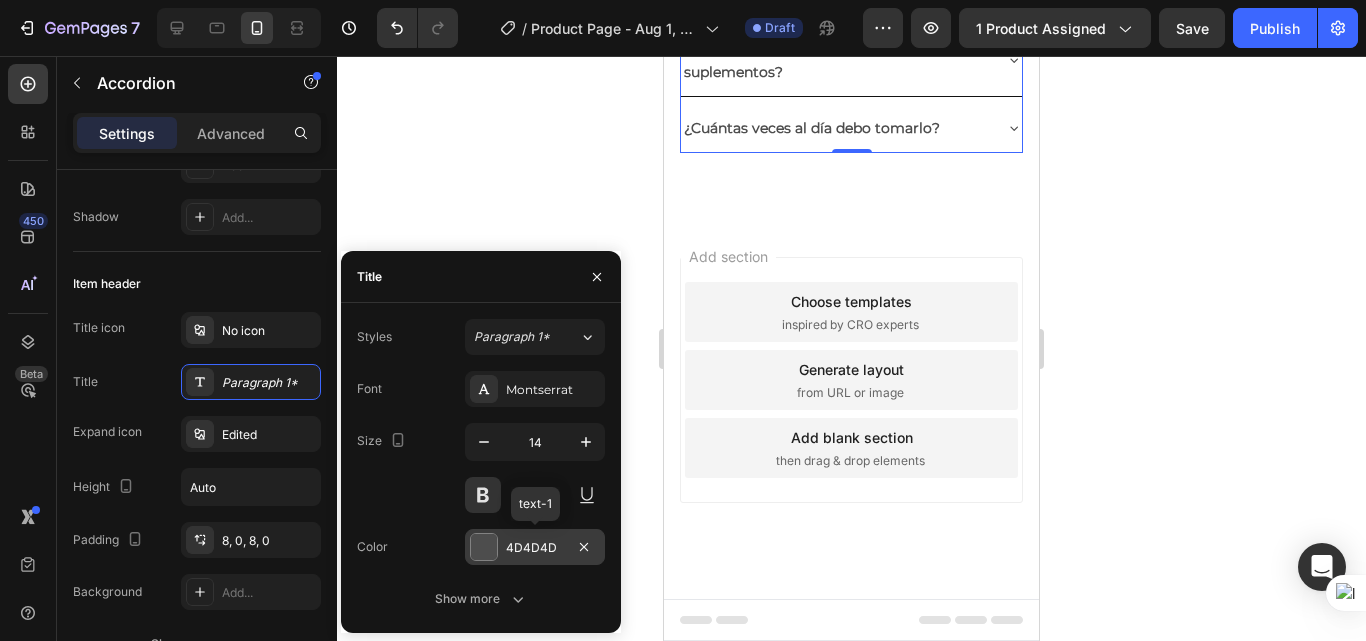 click at bounding box center [484, 547] 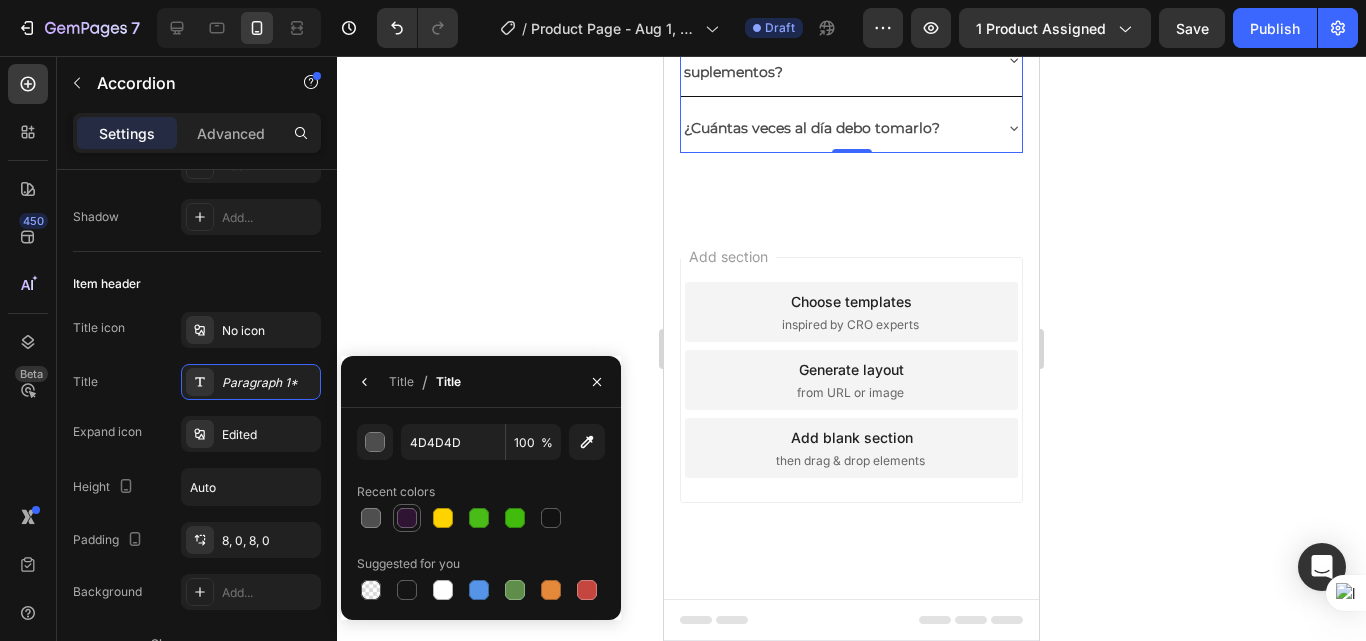 click at bounding box center [407, 518] 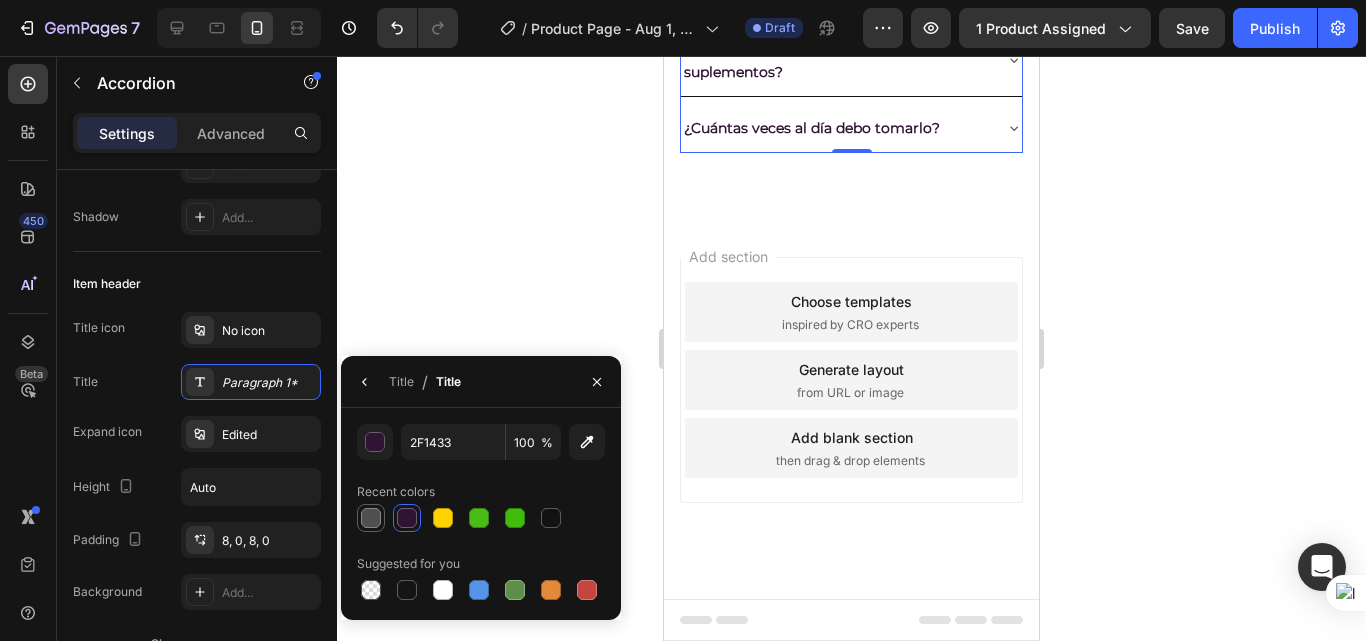 click at bounding box center [371, 518] 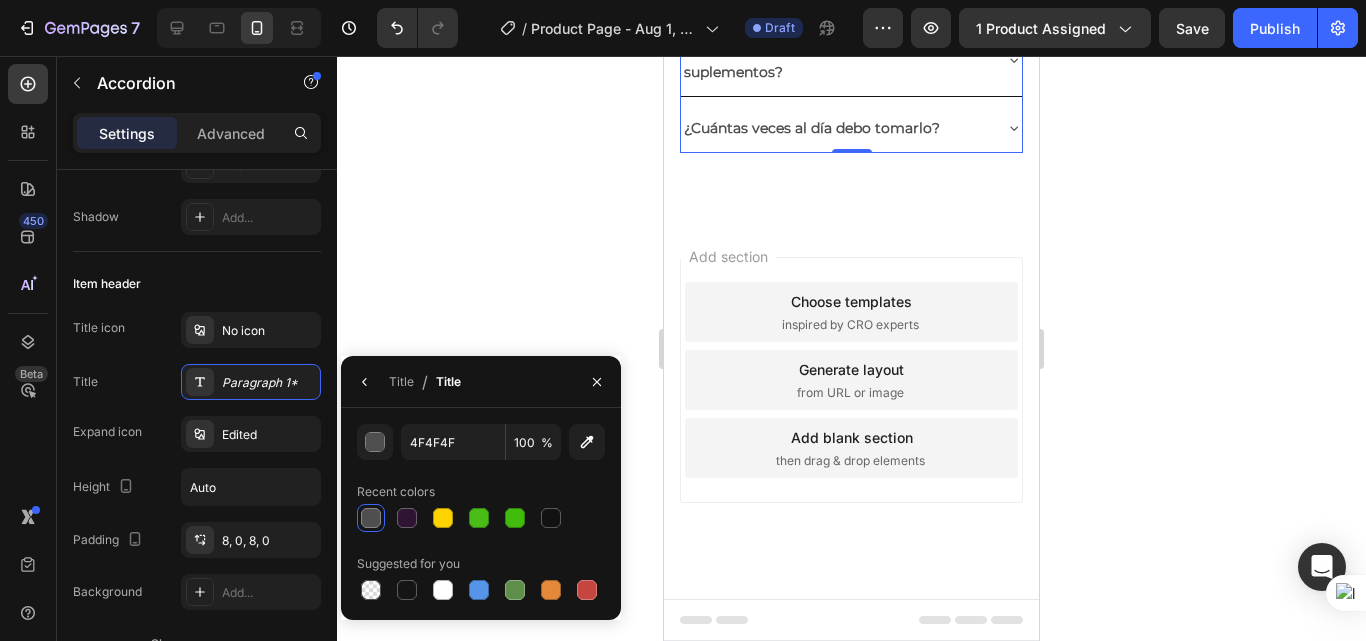 click 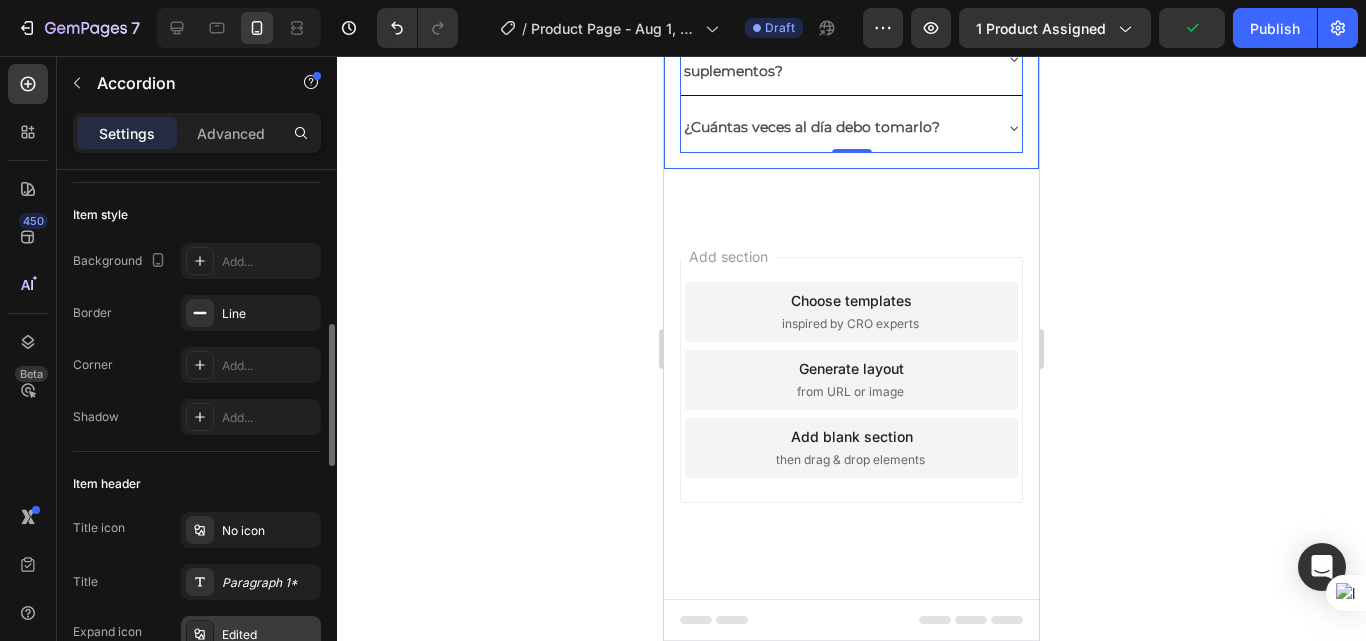 scroll, scrollTop: 200, scrollLeft: 0, axis: vertical 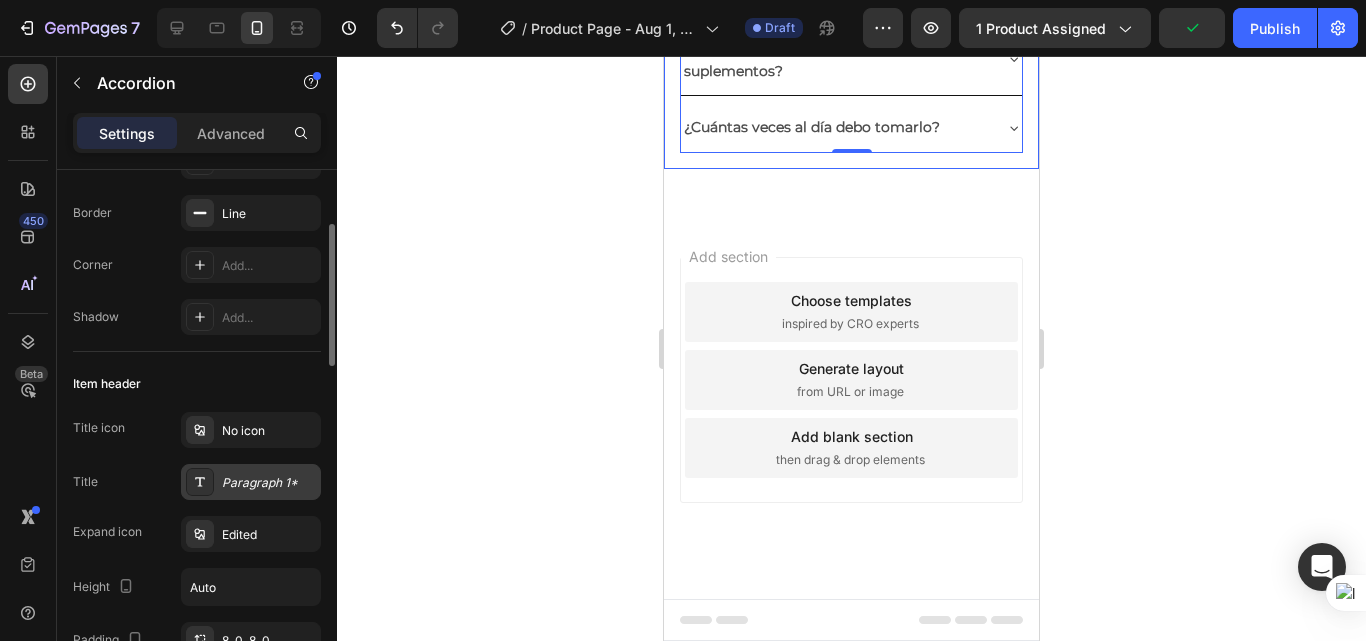 click on "Paragraph 1*" at bounding box center [269, 483] 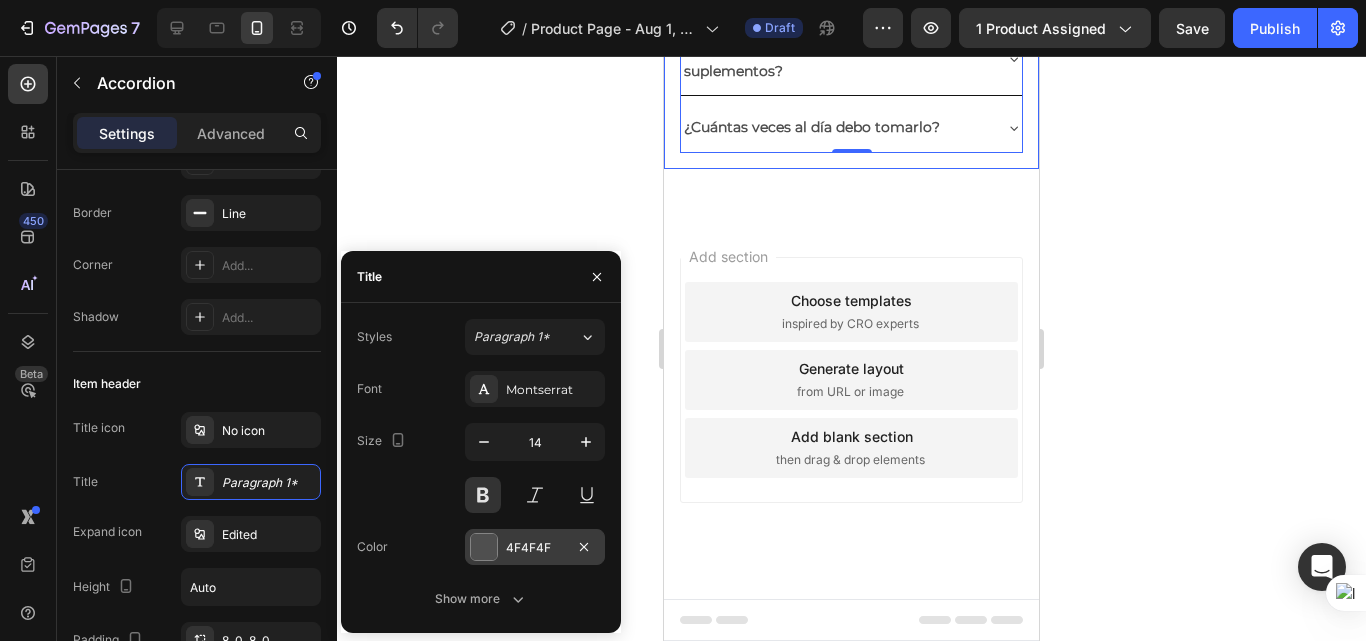 click at bounding box center (484, 547) 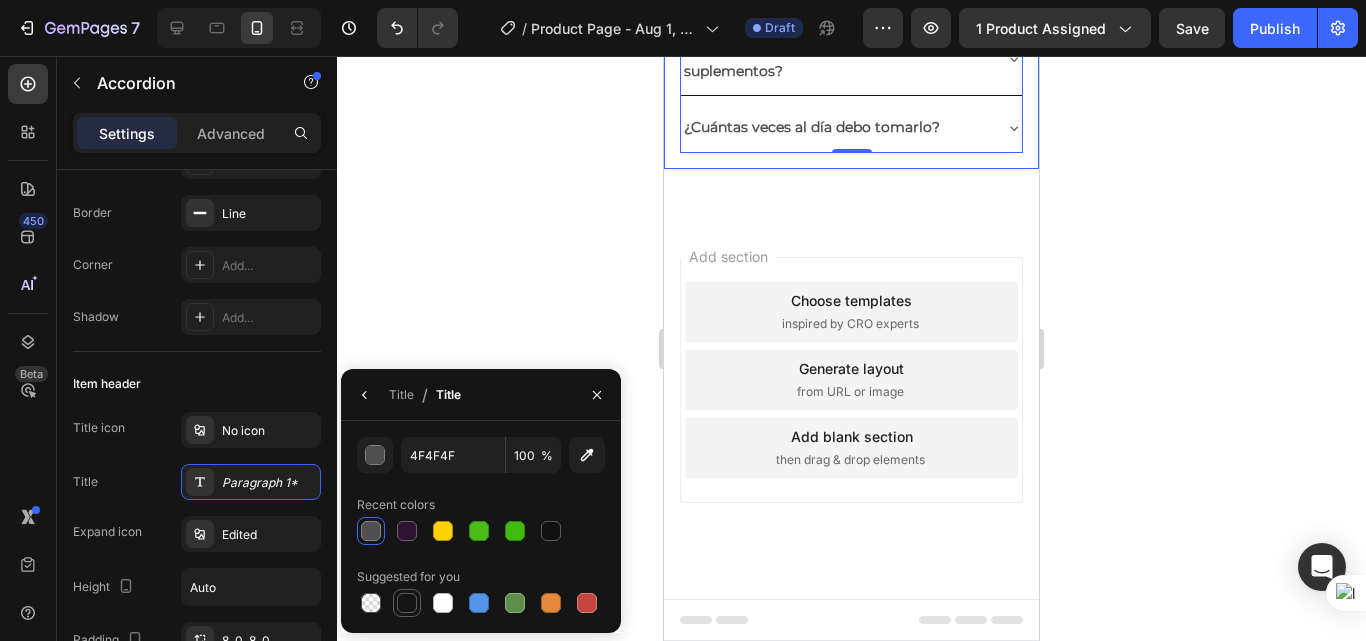 click at bounding box center [407, 603] 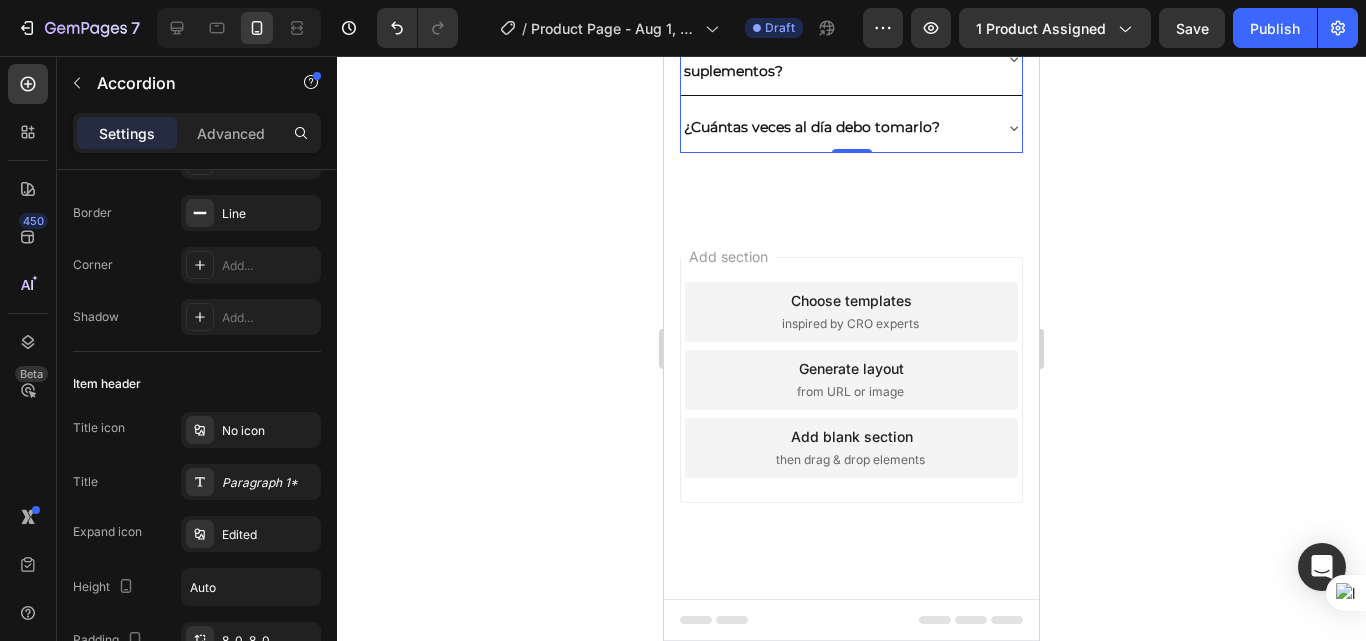 click 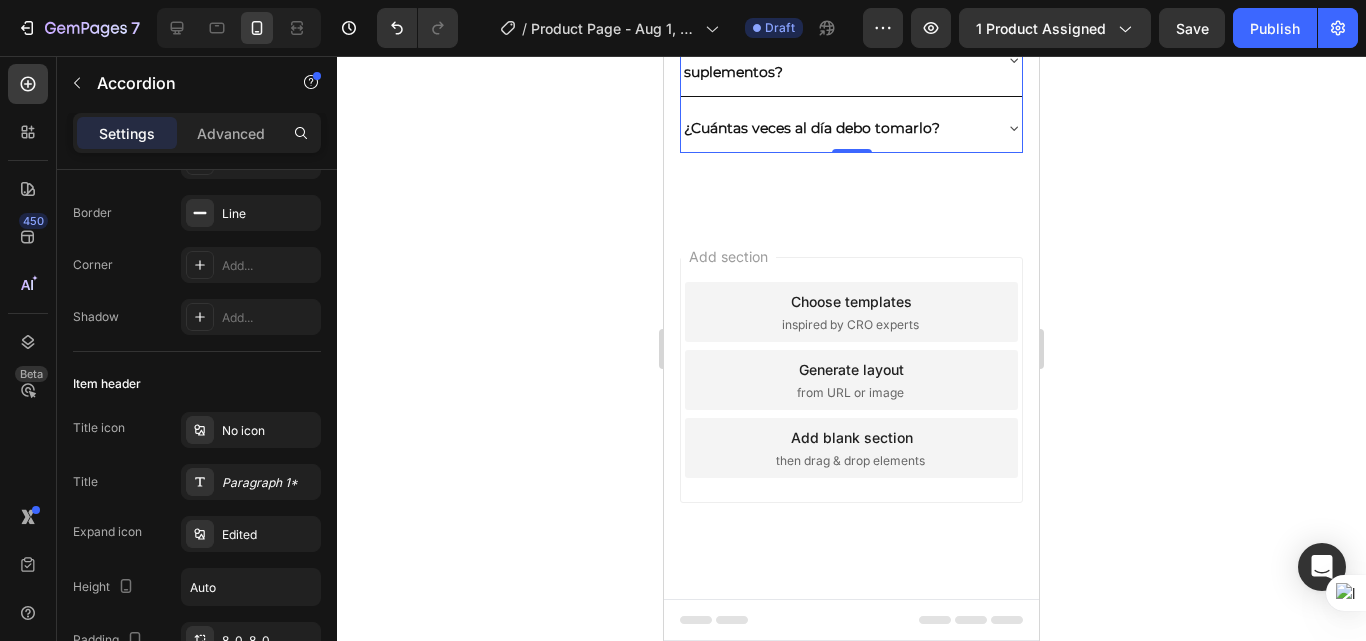 click 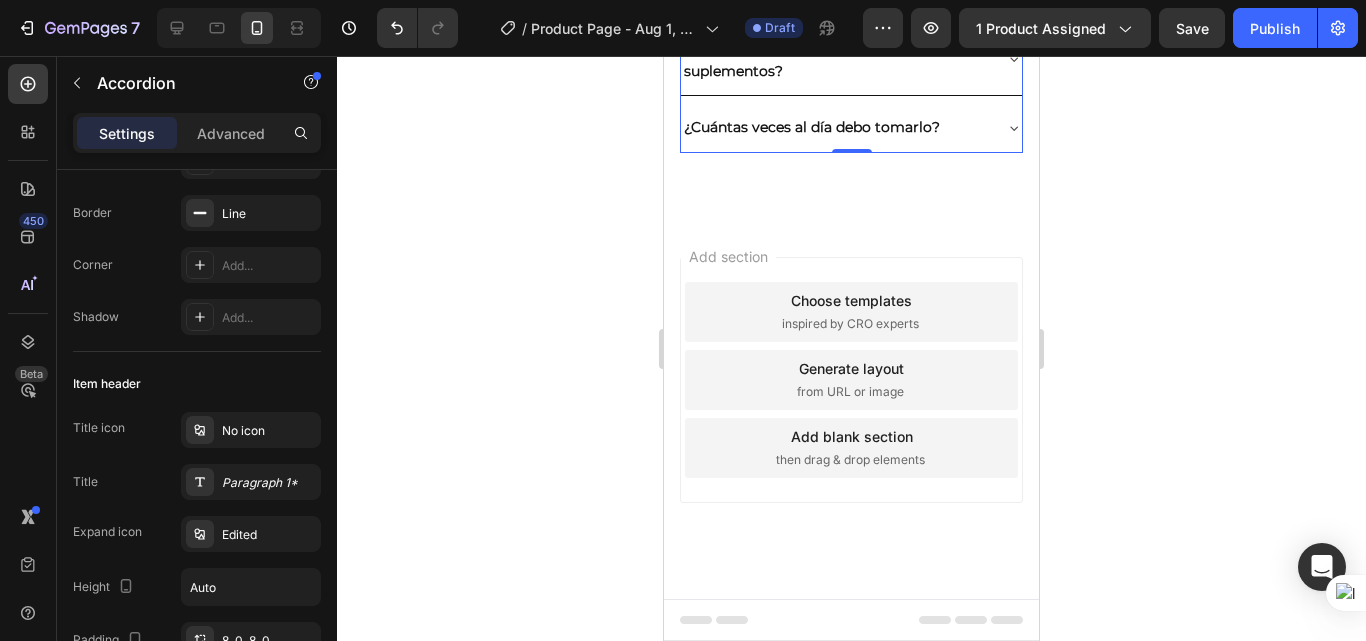 click 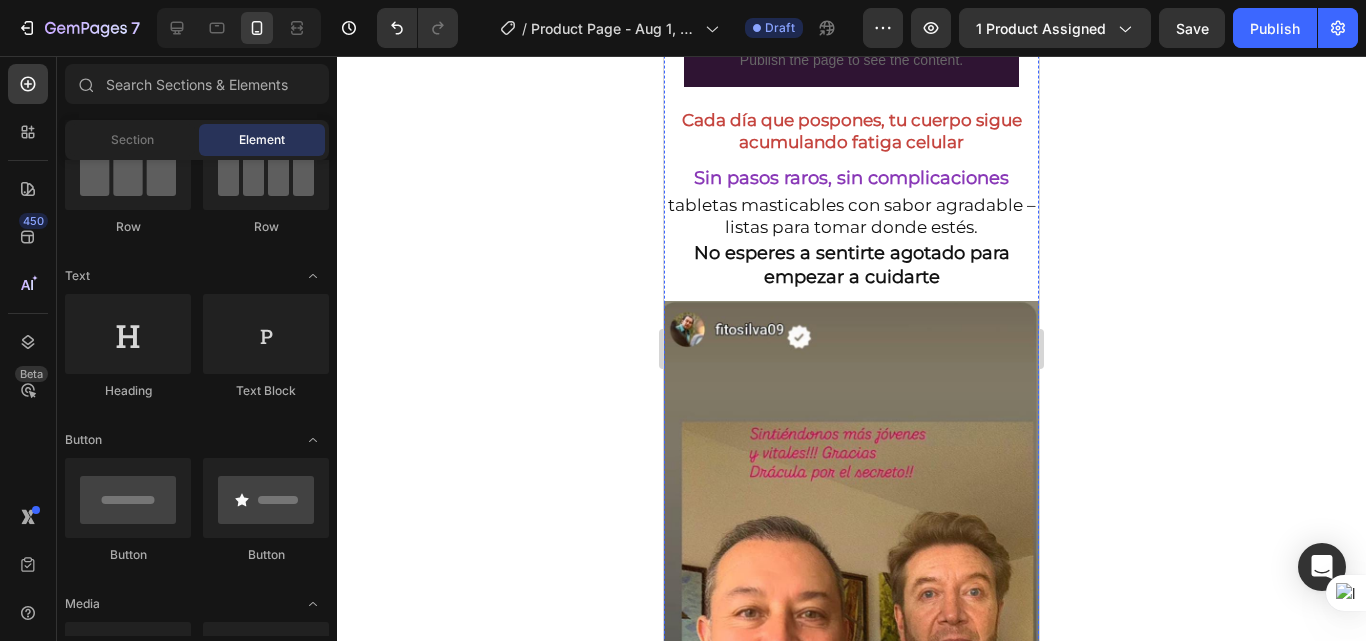 scroll, scrollTop: 1200, scrollLeft: 0, axis: vertical 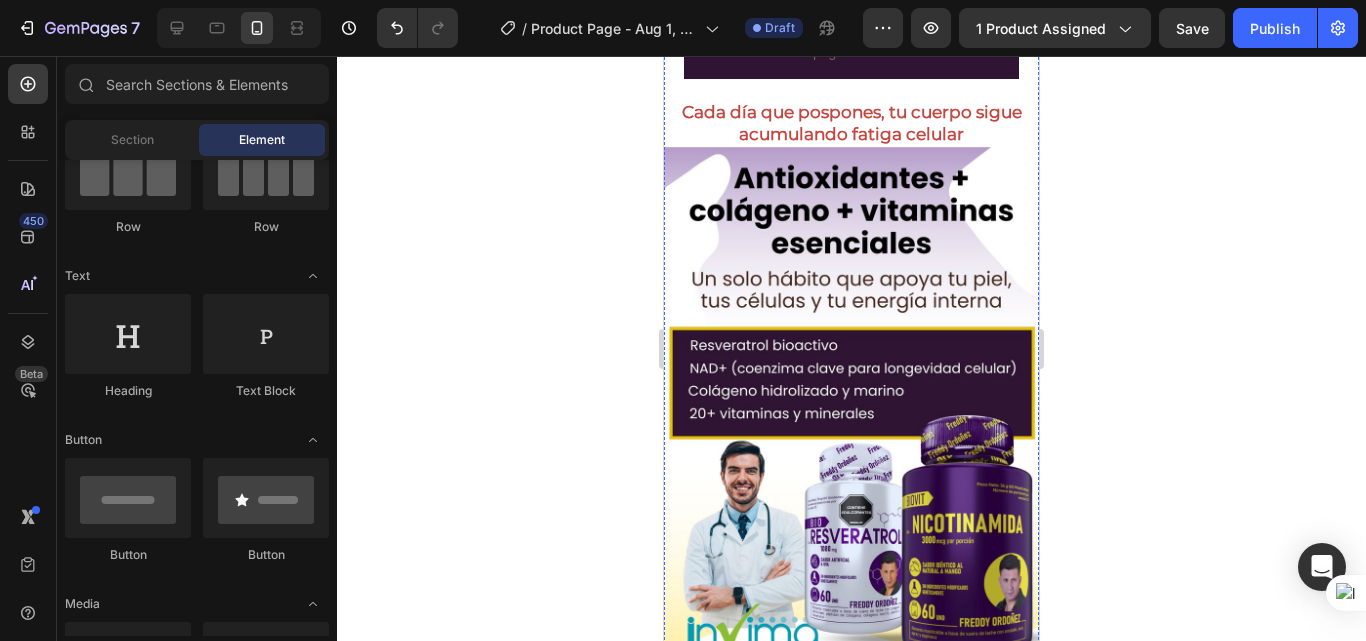 click on "✨  Más energía durante el día , sin recurrir a café o estimulantes  💆‍♀️  Piel más firme, luminosa  y con menos signos de fatiga  🧠  Claridad mental  y mejor enfoque en tareas diarias  💤  Descanso más profundo  y sensación real de recuperación  🔥 Apoyo al metabolismo y  menos sensación de hinchazón o pesadez" at bounding box center [851, -127] 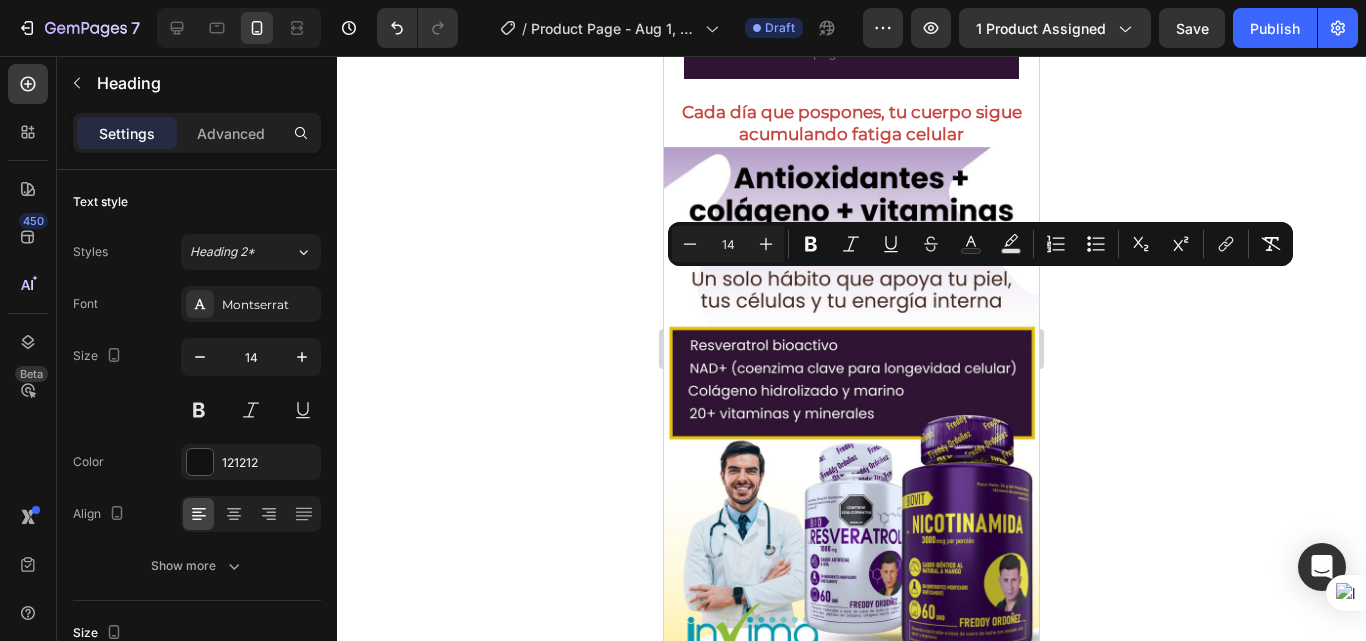 drag, startPoint x: 857, startPoint y: 282, endPoint x: 942, endPoint y: 290, distance: 85.37564 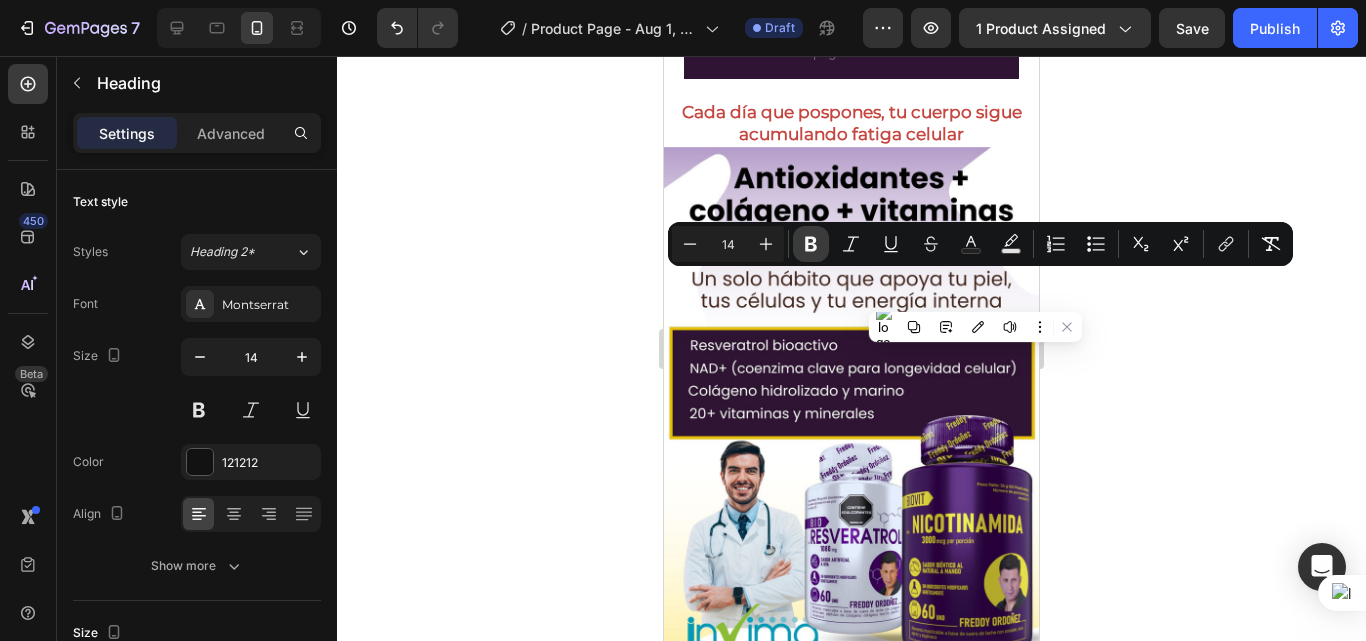 click 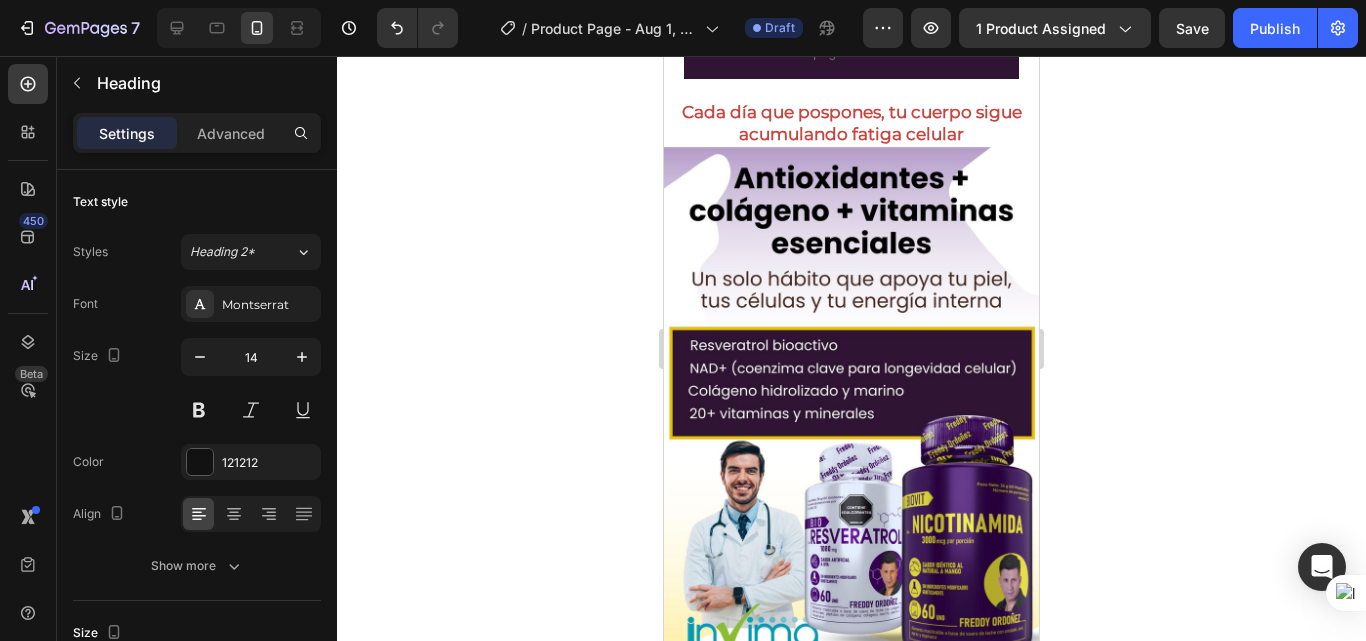 drag, startPoint x: 858, startPoint y: 281, endPoint x: 991, endPoint y: 297, distance: 133.95895 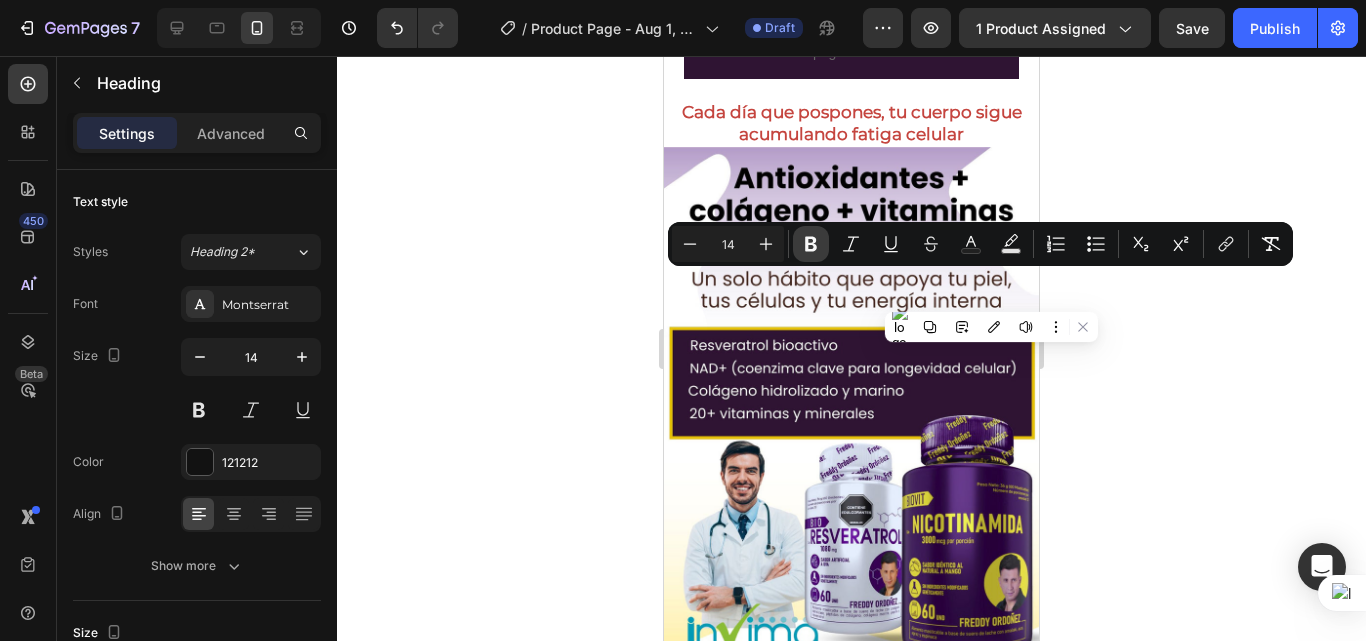 click 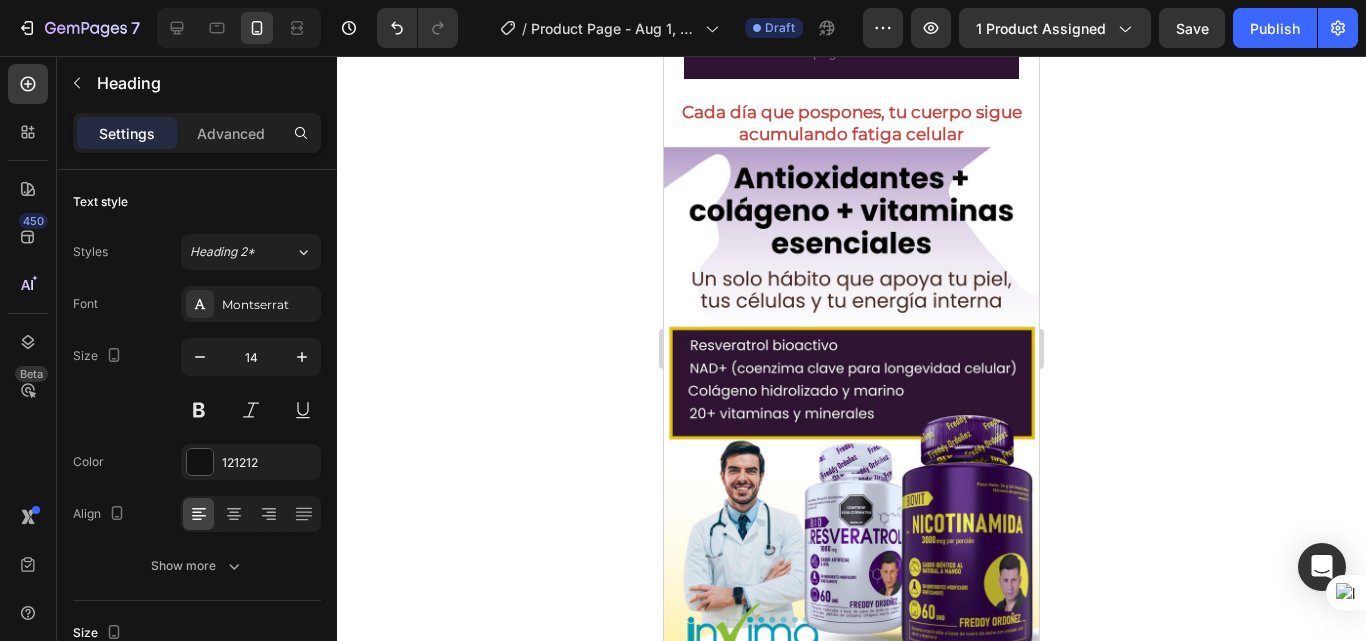 drag, startPoint x: 686, startPoint y: 287, endPoint x: 845, endPoint y: 279, distance: 159.20113 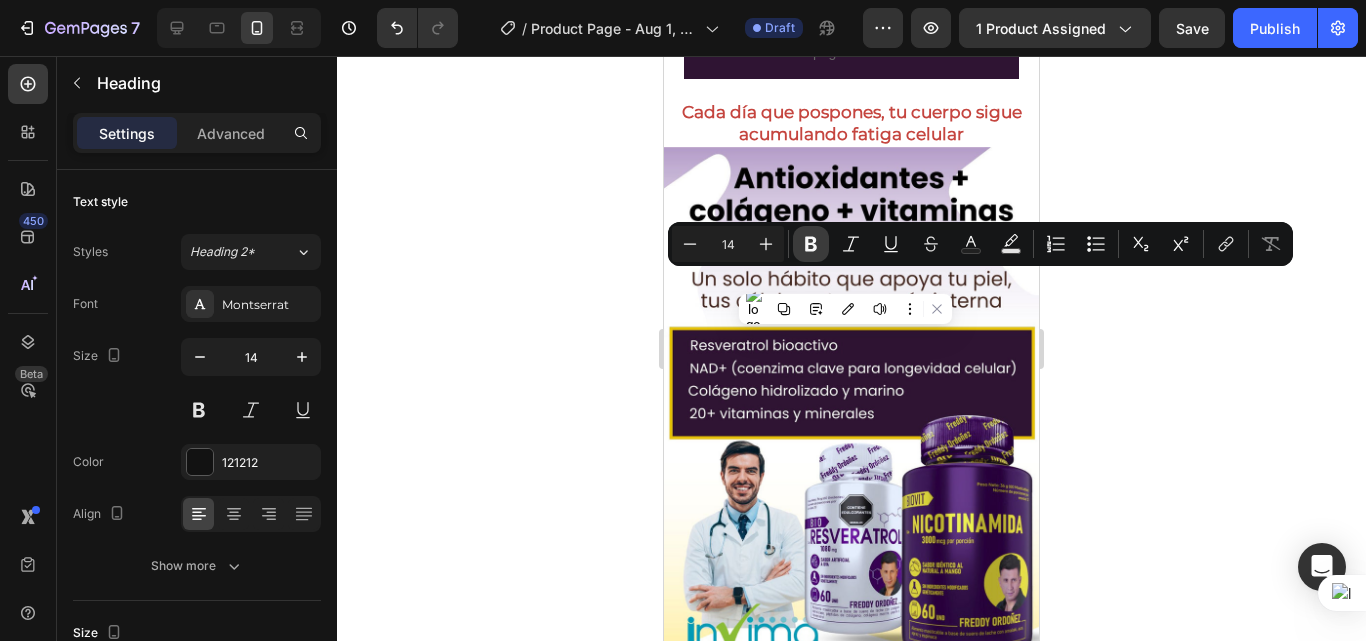 click 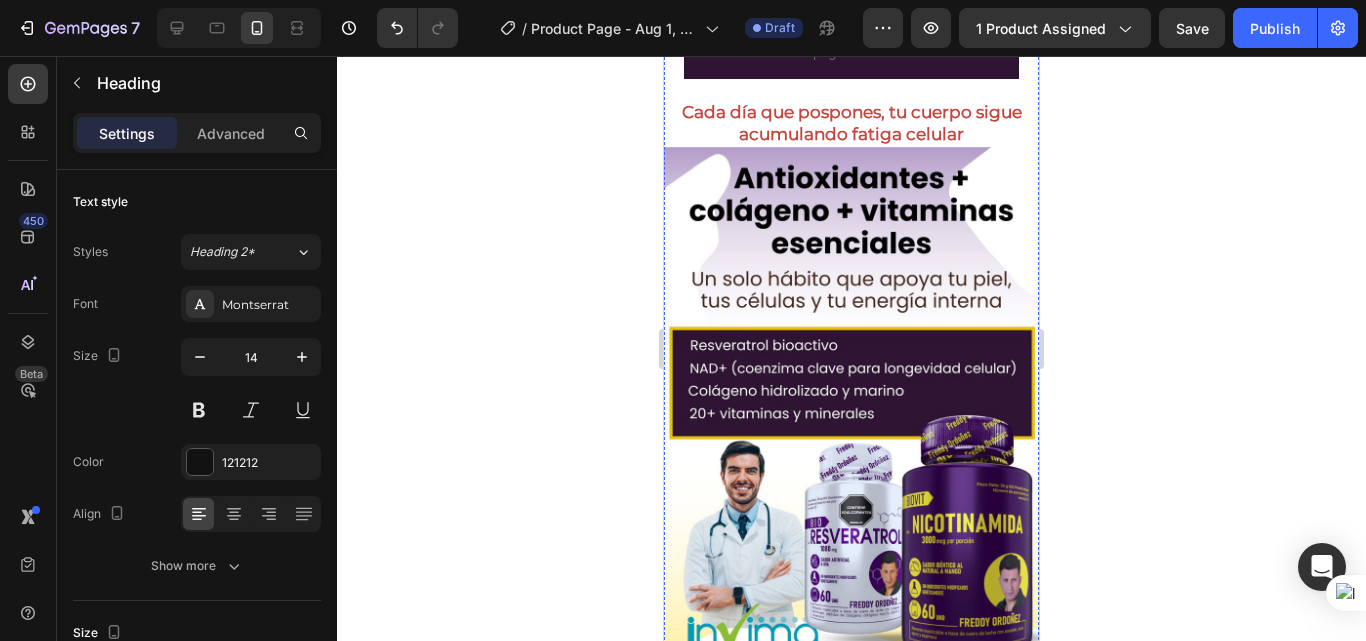 click 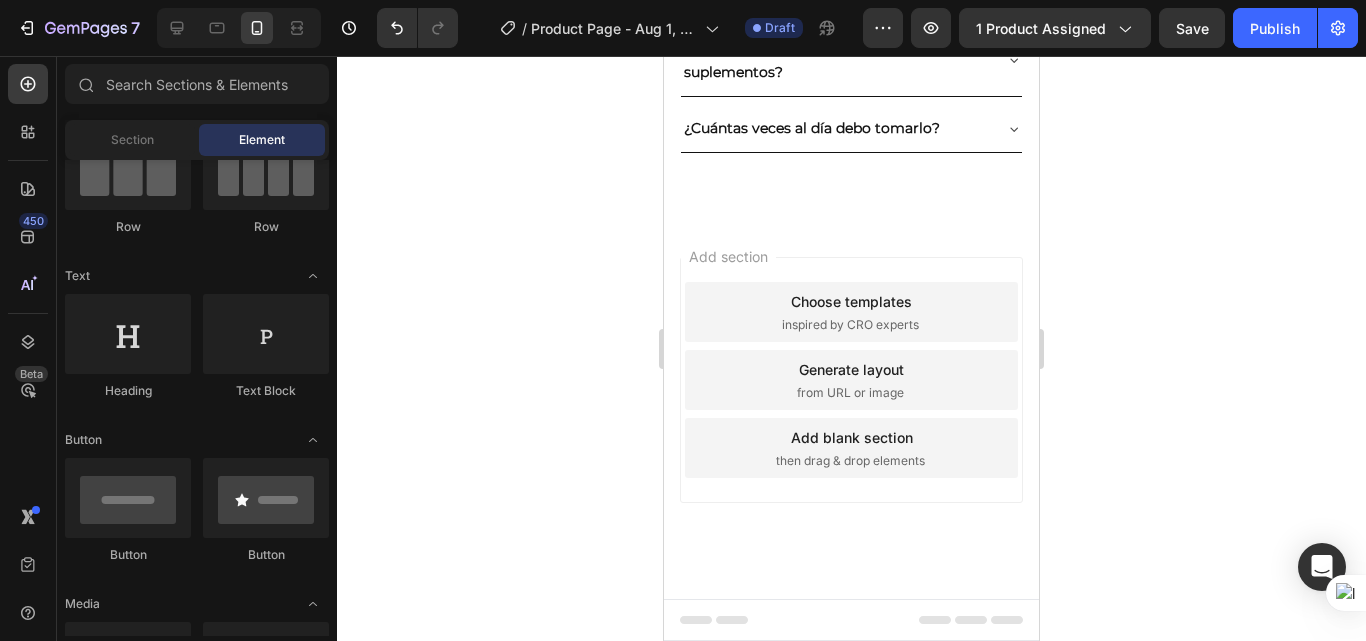 scroll, scrollTop: 4900, scrollLeft: 0, axis: vertical 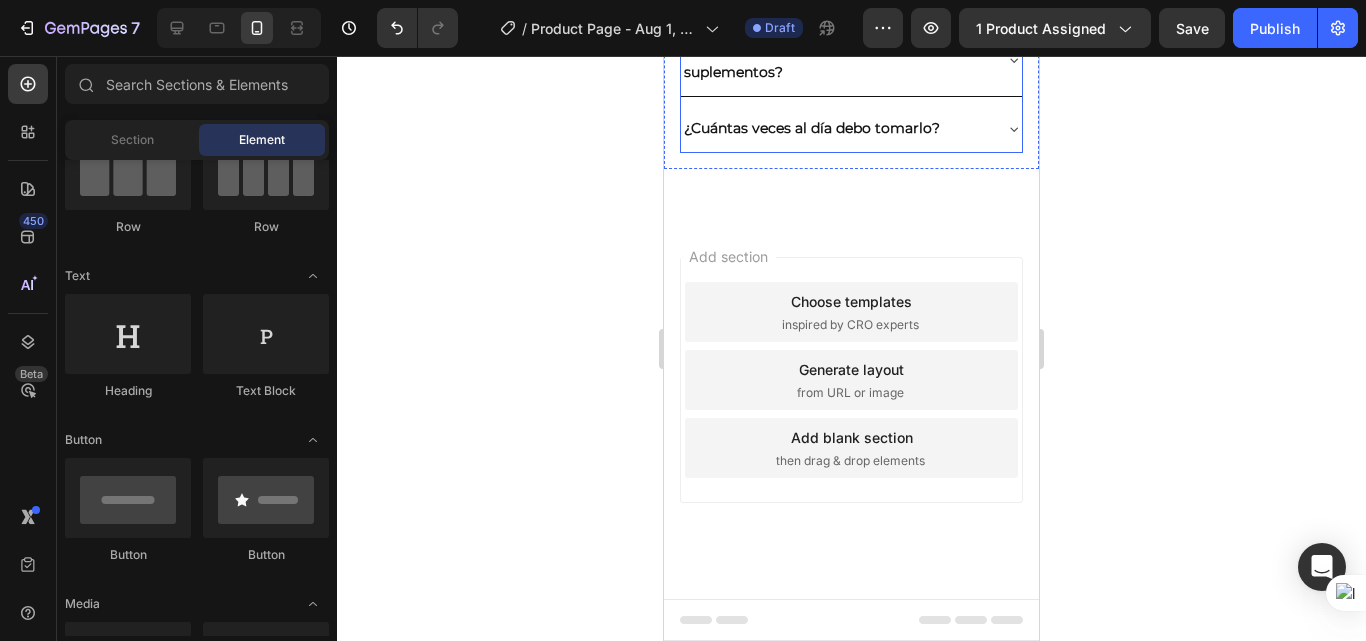 click 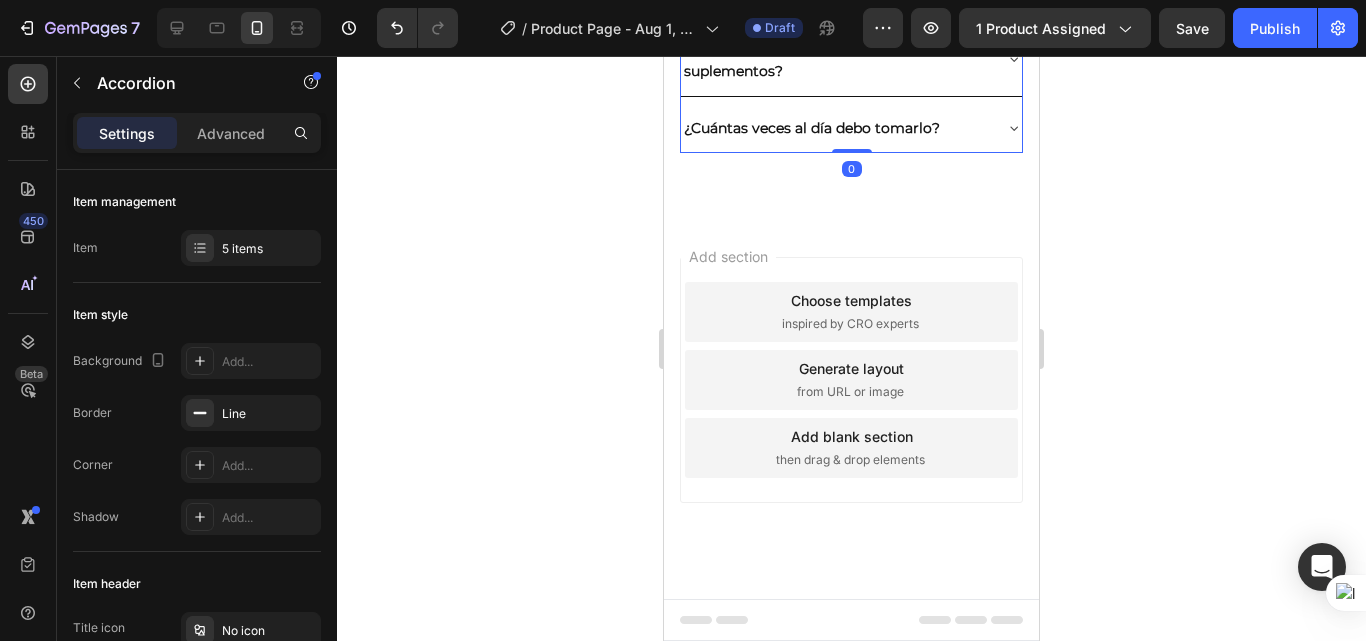 click 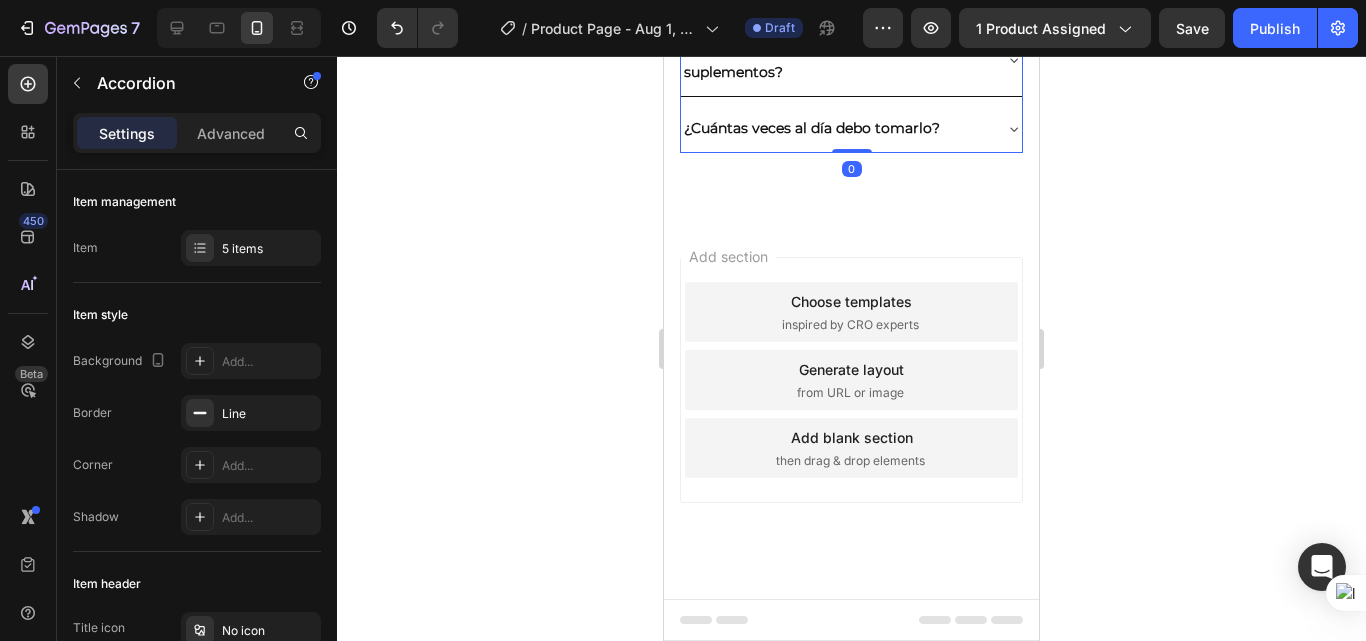 scroll, scrollTop: 5200, scrollLeft: 0, axis: vertical 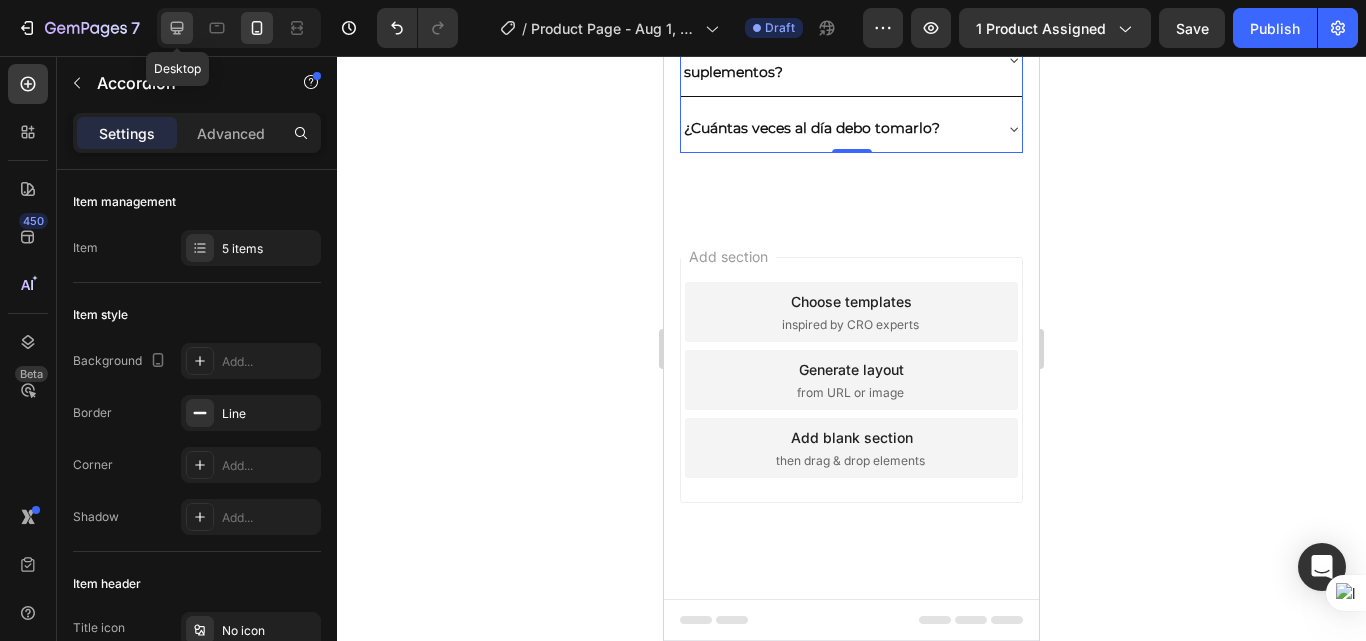 click 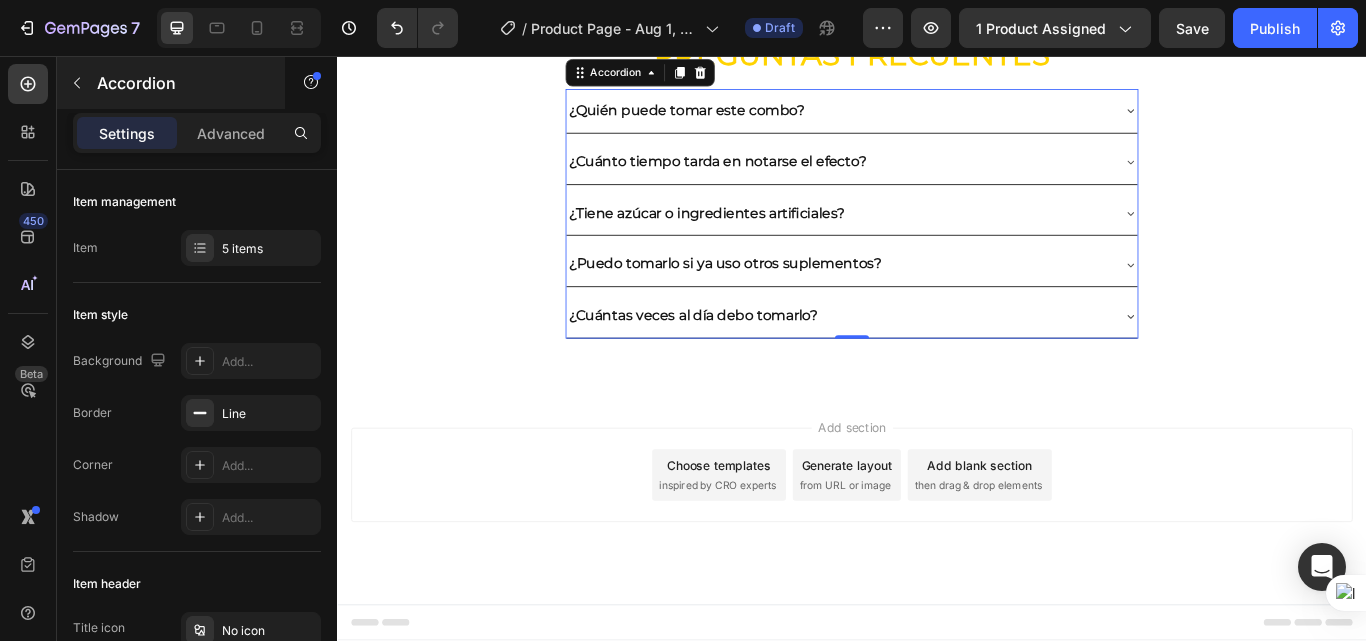 scroll, scrollTop: 4578, scrollLeft: 0, axis: vertical 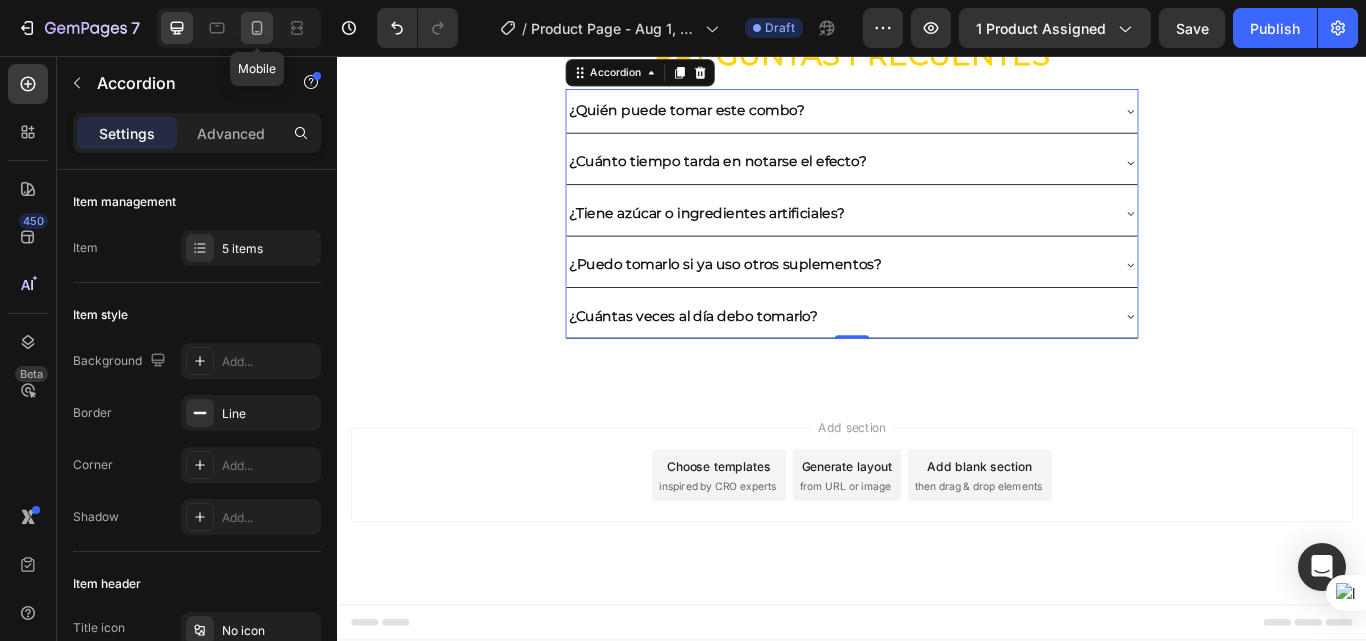 click 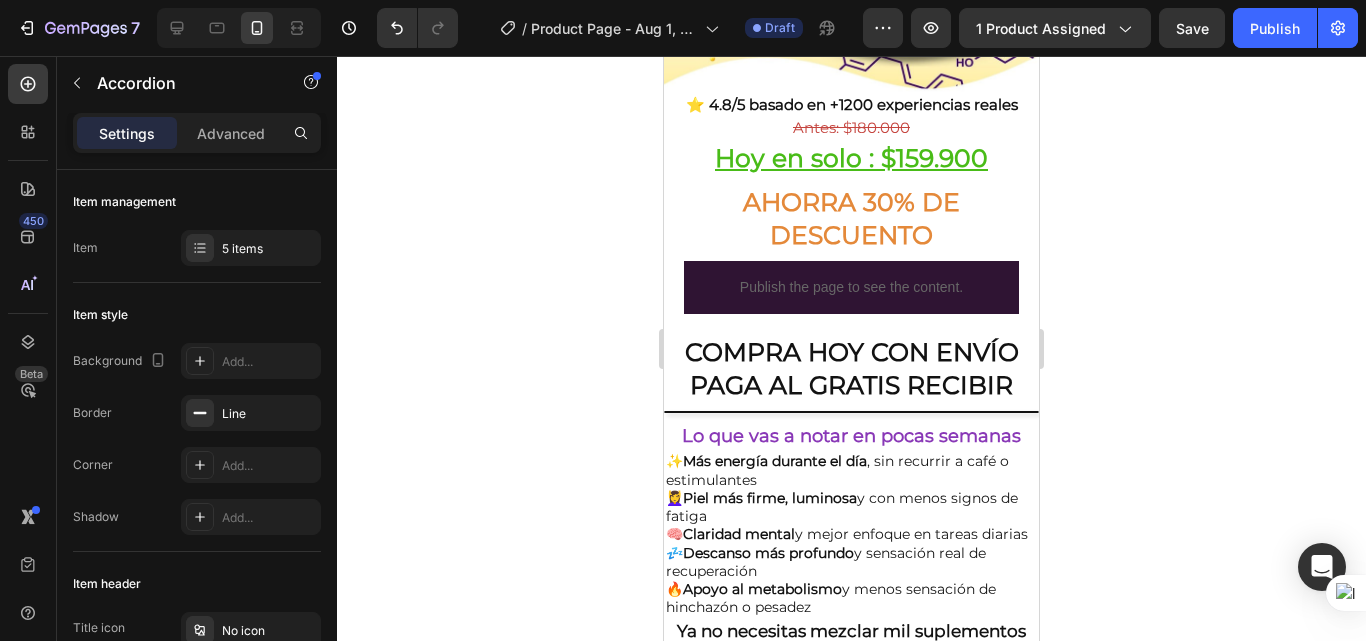 scroll, scrollTop: 329, scrollLeft: 0, axis: vertical 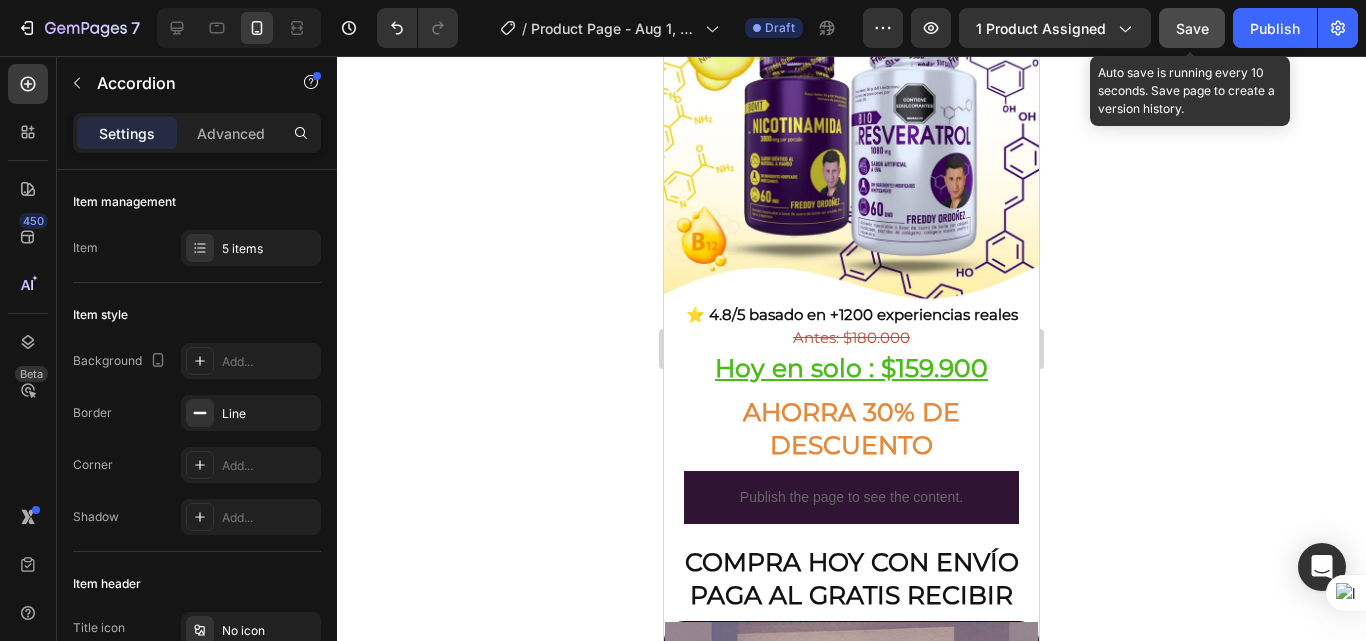 click on "Save" at bounding box center [1192, 28] 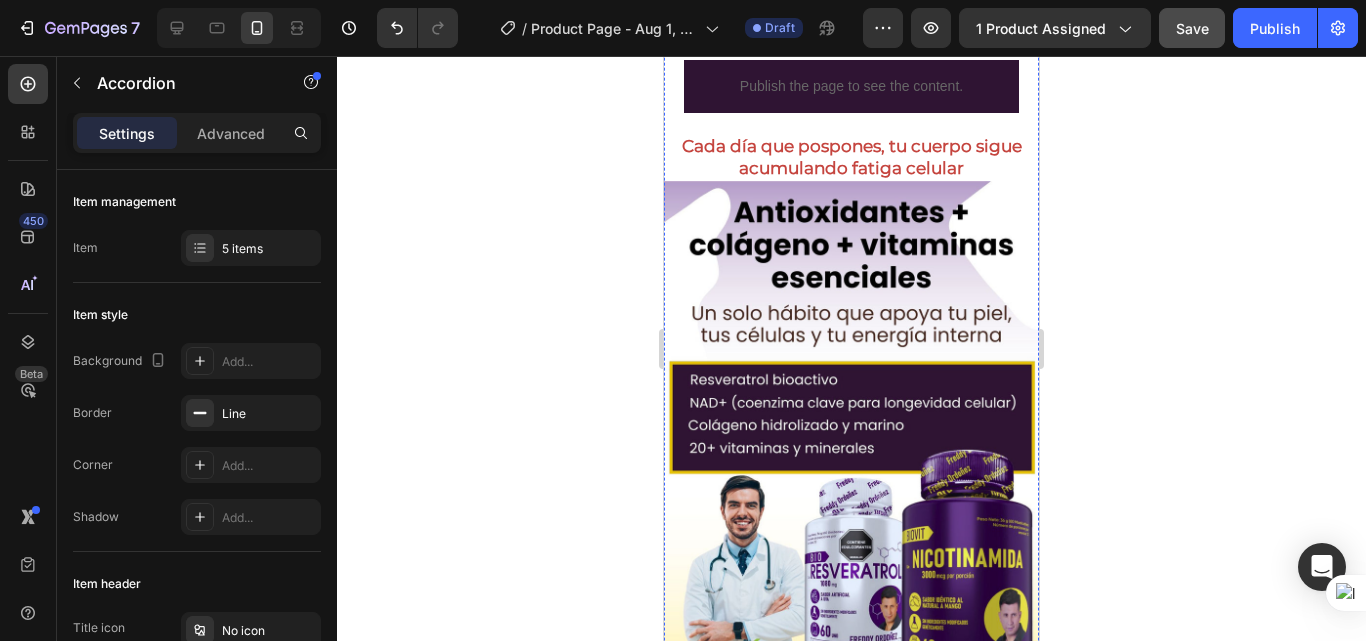 scroll, scrollTop: 1800, scrollLeft: 0, axis: vertical 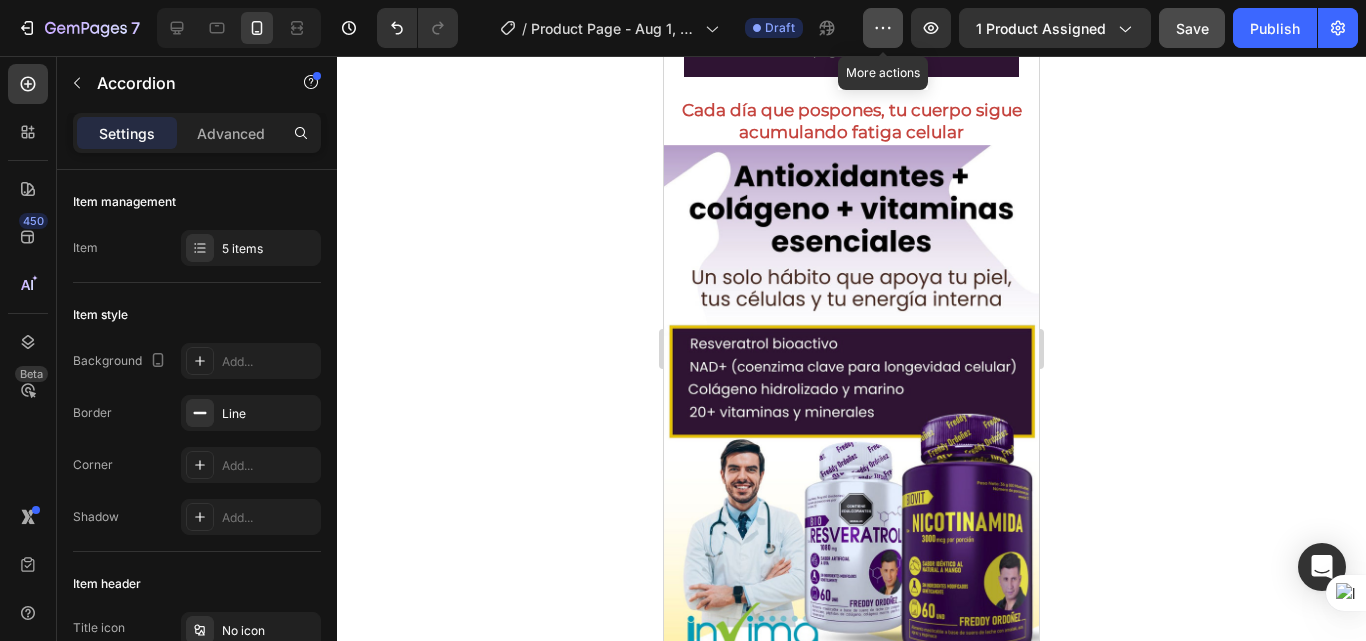 click 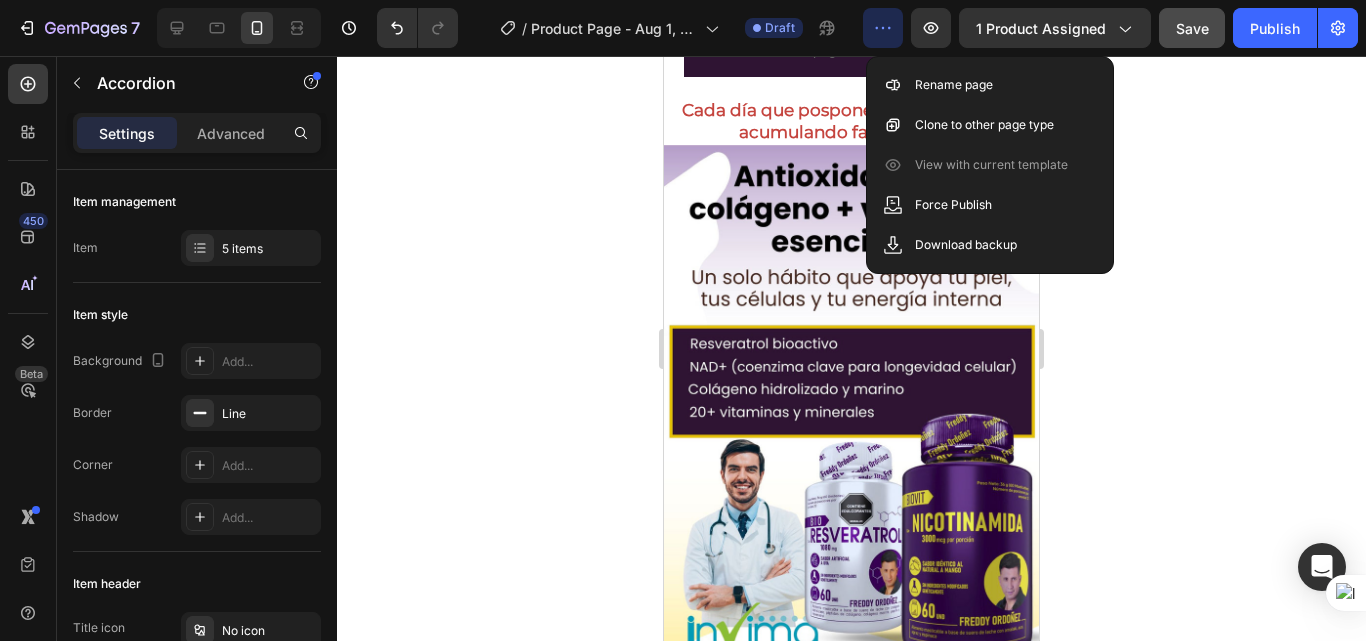 click 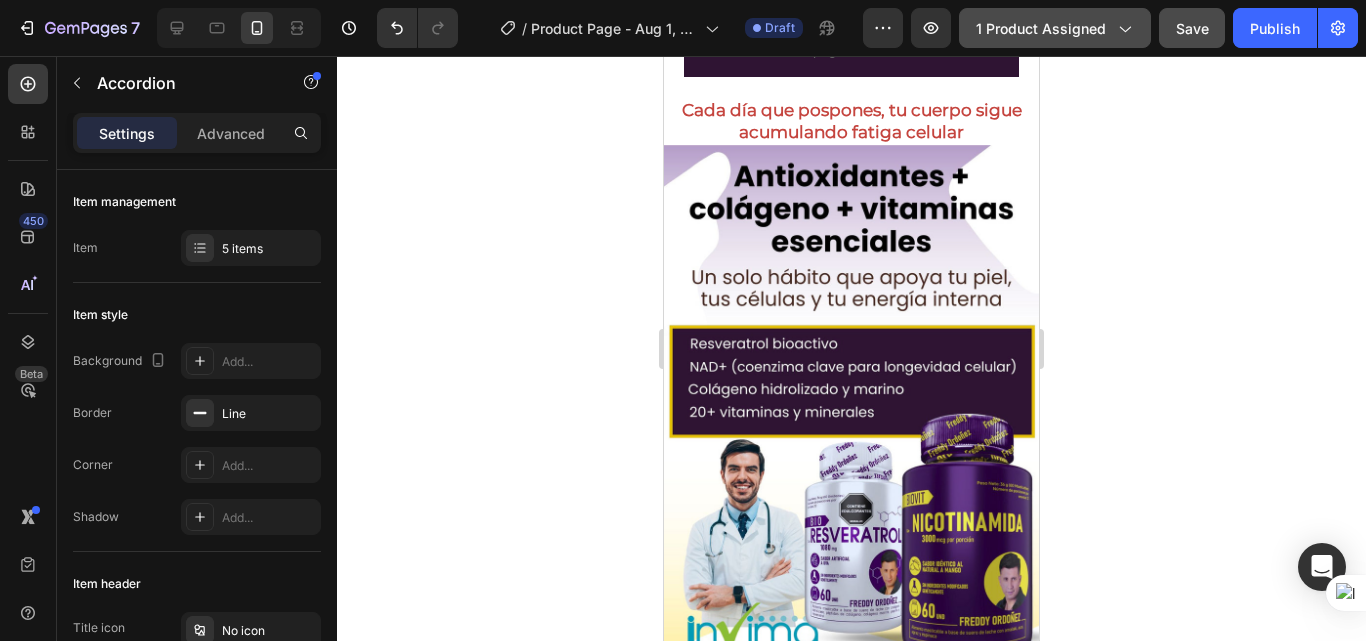 click on "1 product assigned" 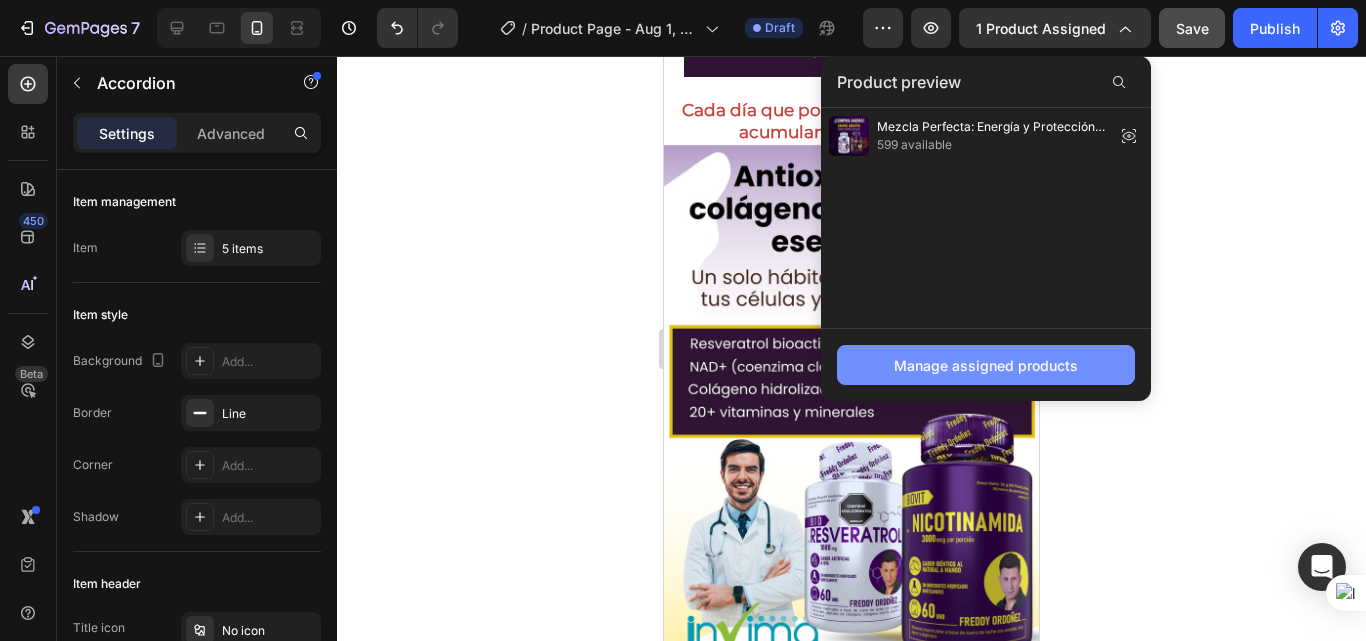 click on "Manage assigned products" at bounding box center [986, 365] 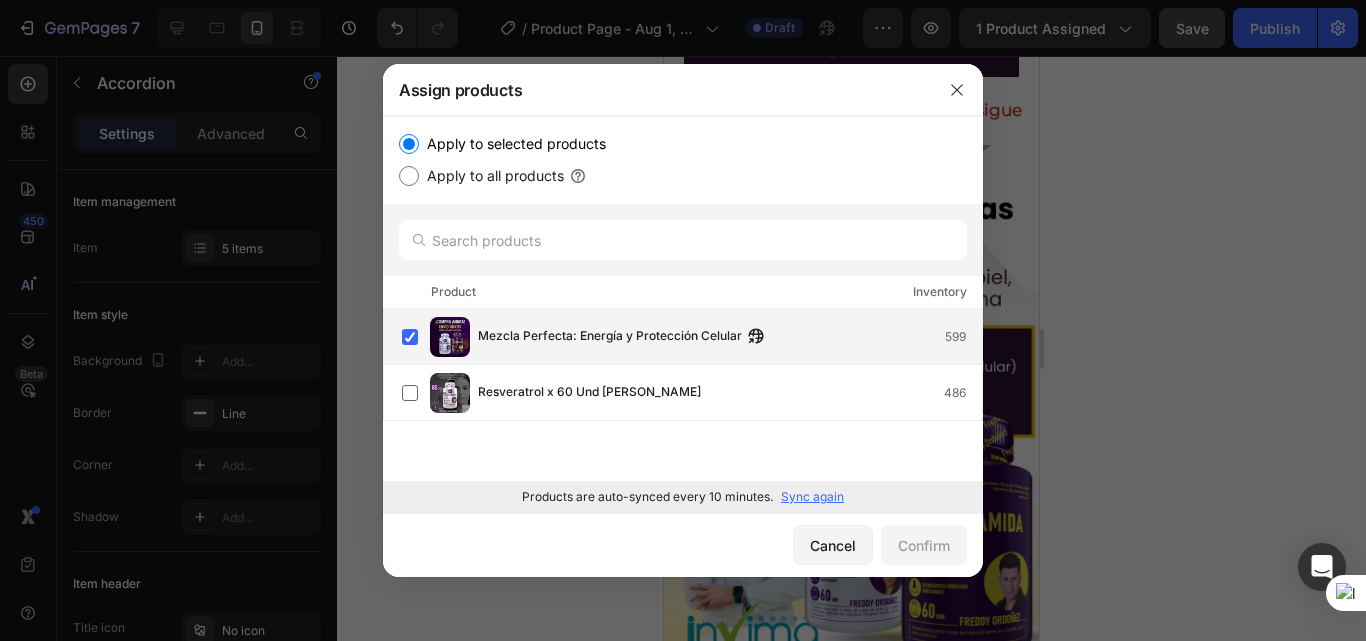 click on "Mezcla Perfecta: Energía y Protección Celular" at bounding box center (610, 337) 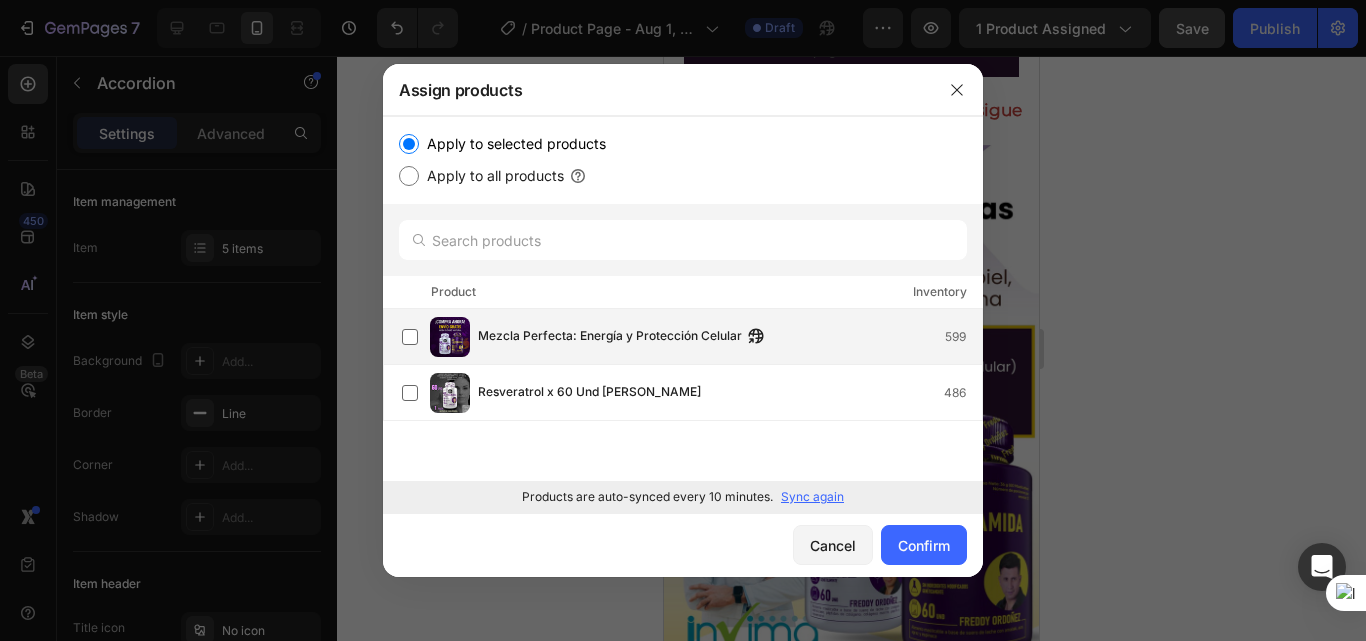 click on "Mezcla Perfecta: Energía y Protección Celular" at bounding box center (610, 337) 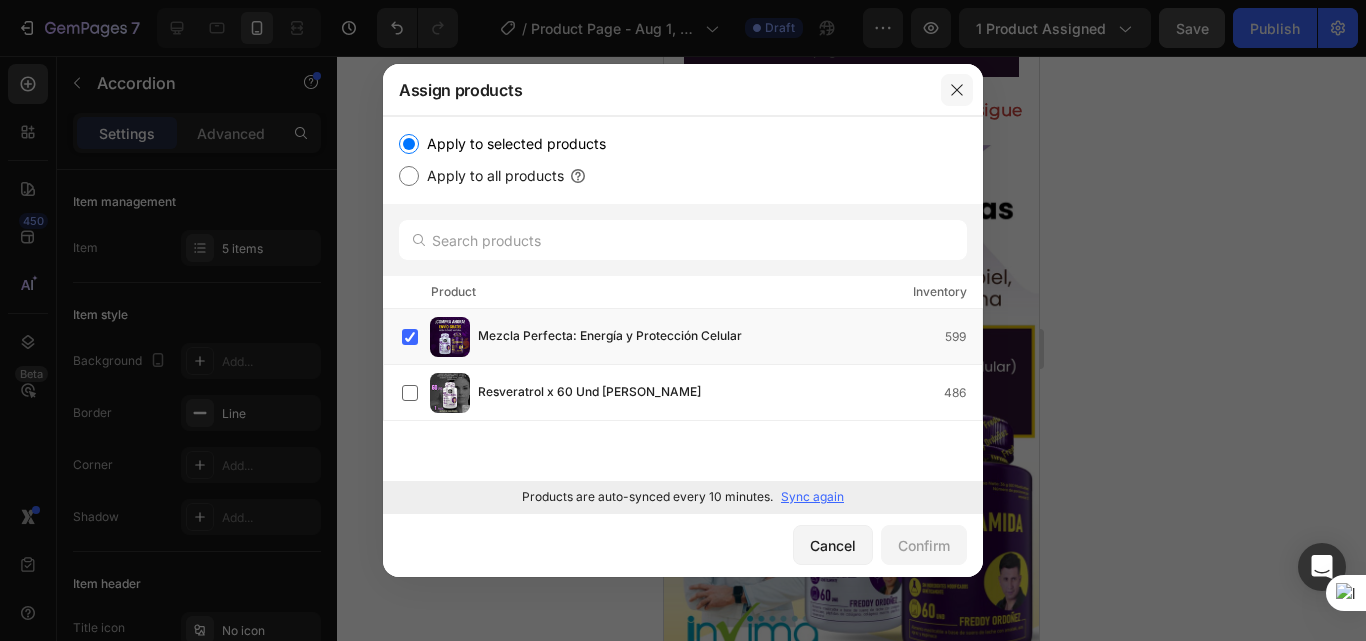 click 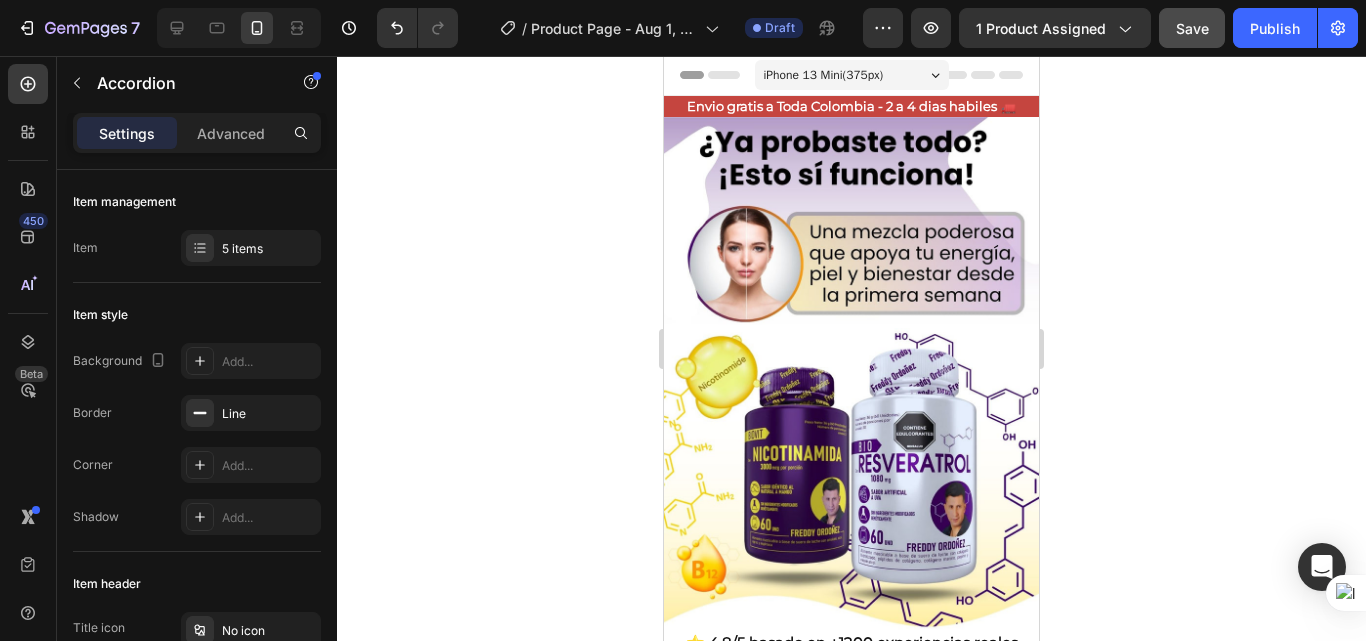 scroll, scrollTop: 0, scrollLeft: 0, axis: both 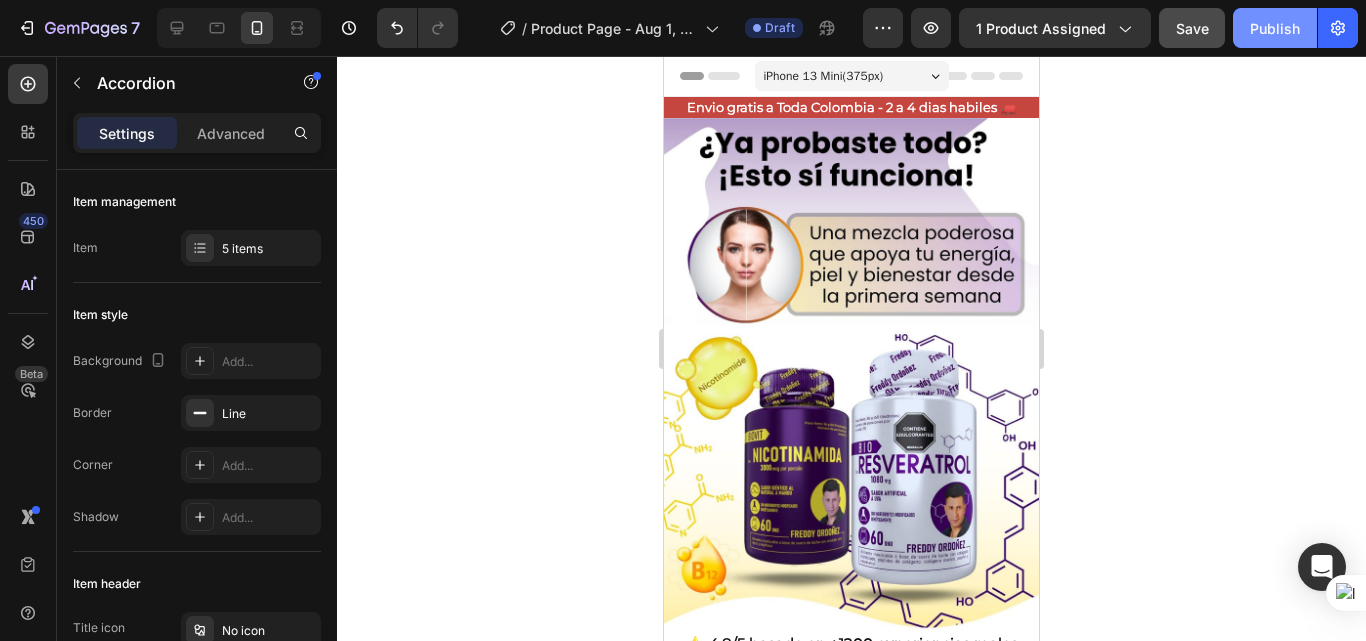 click on "Publish" 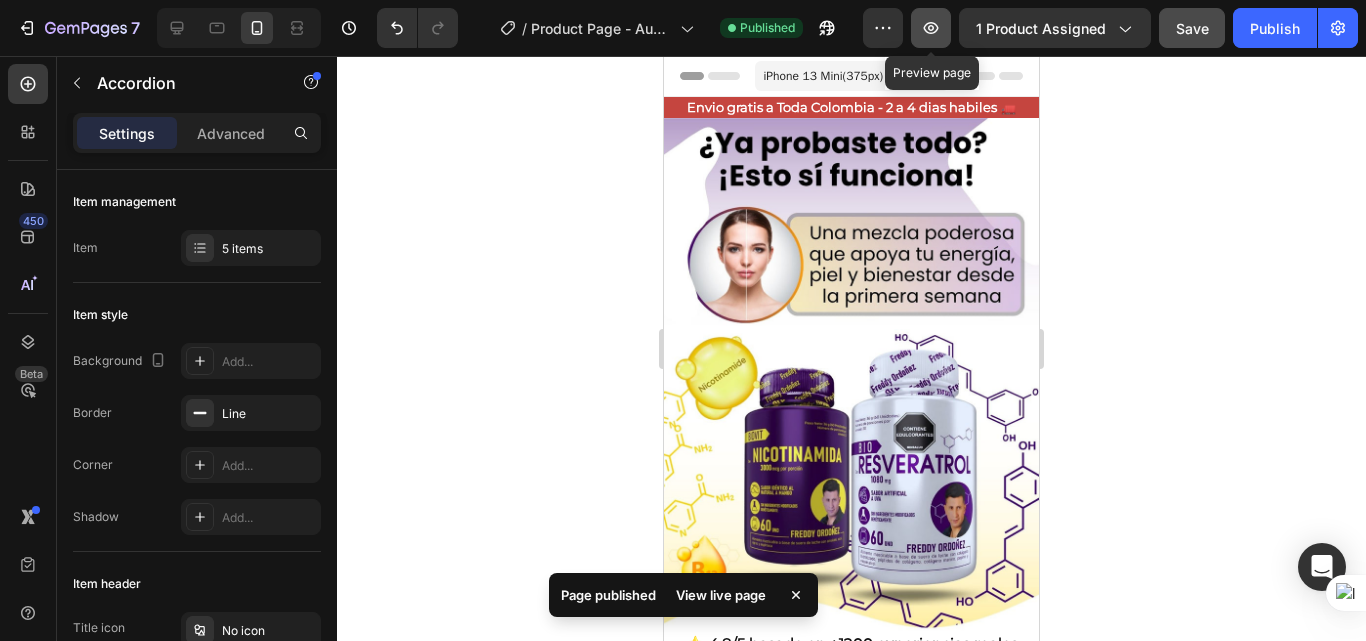 click 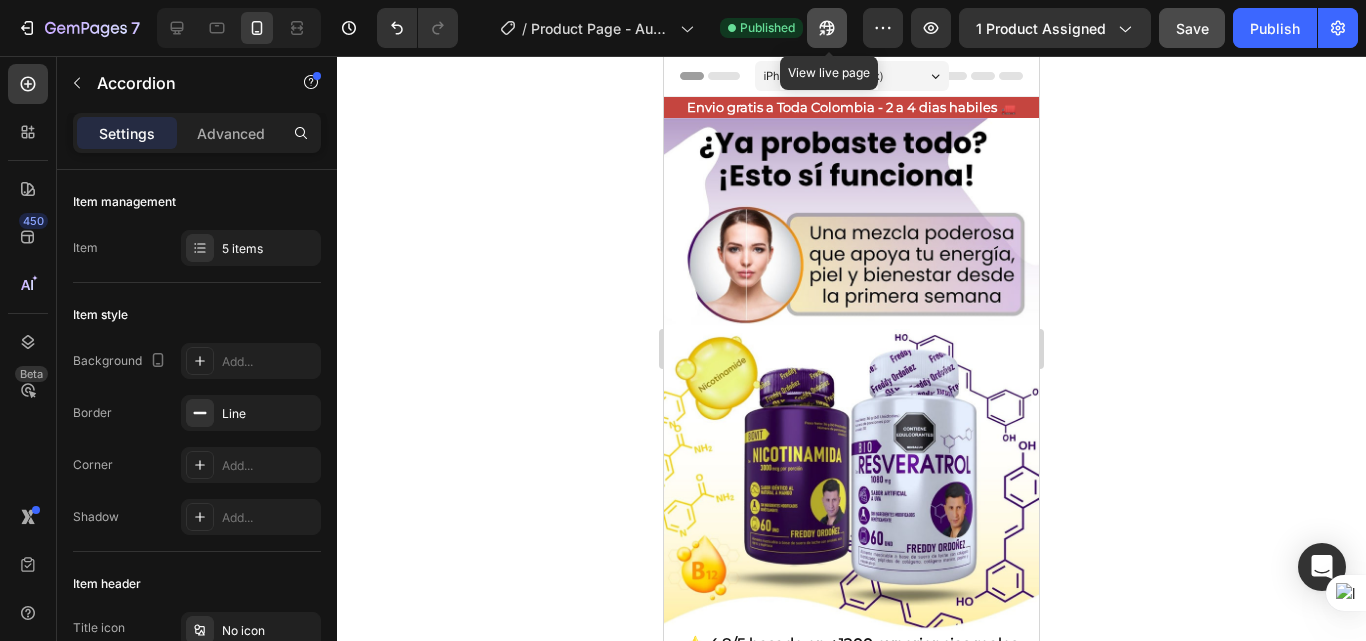 click 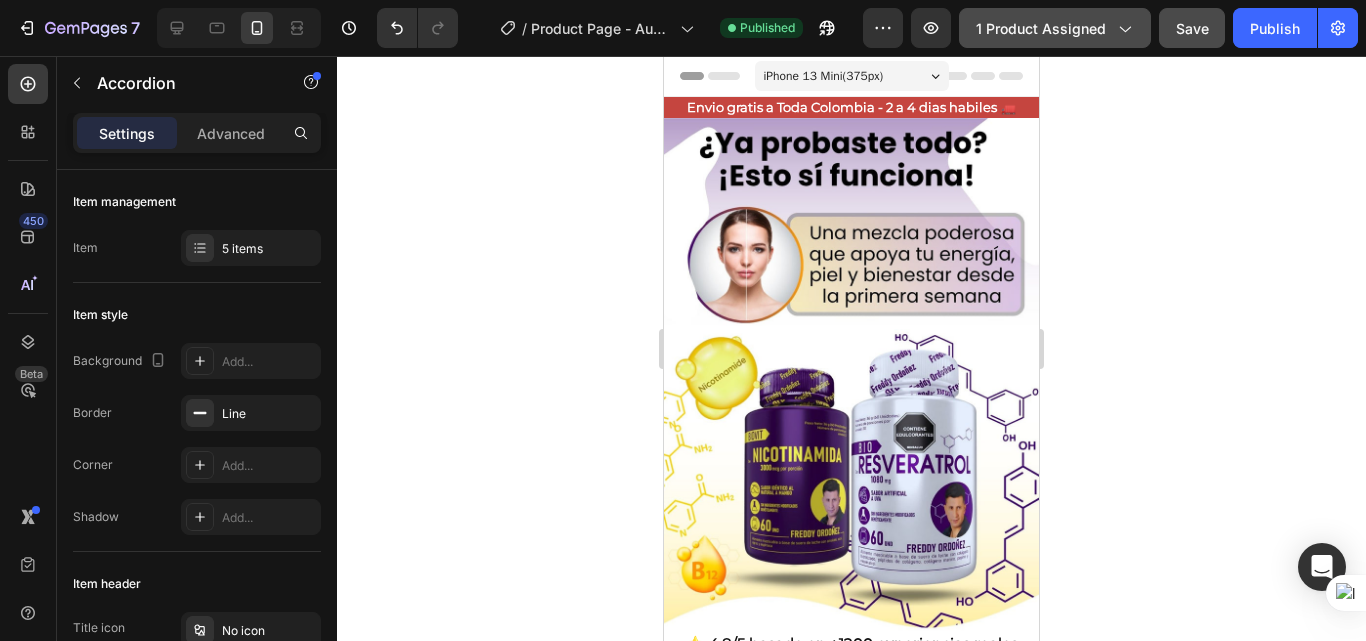 click on "1 product assigned" 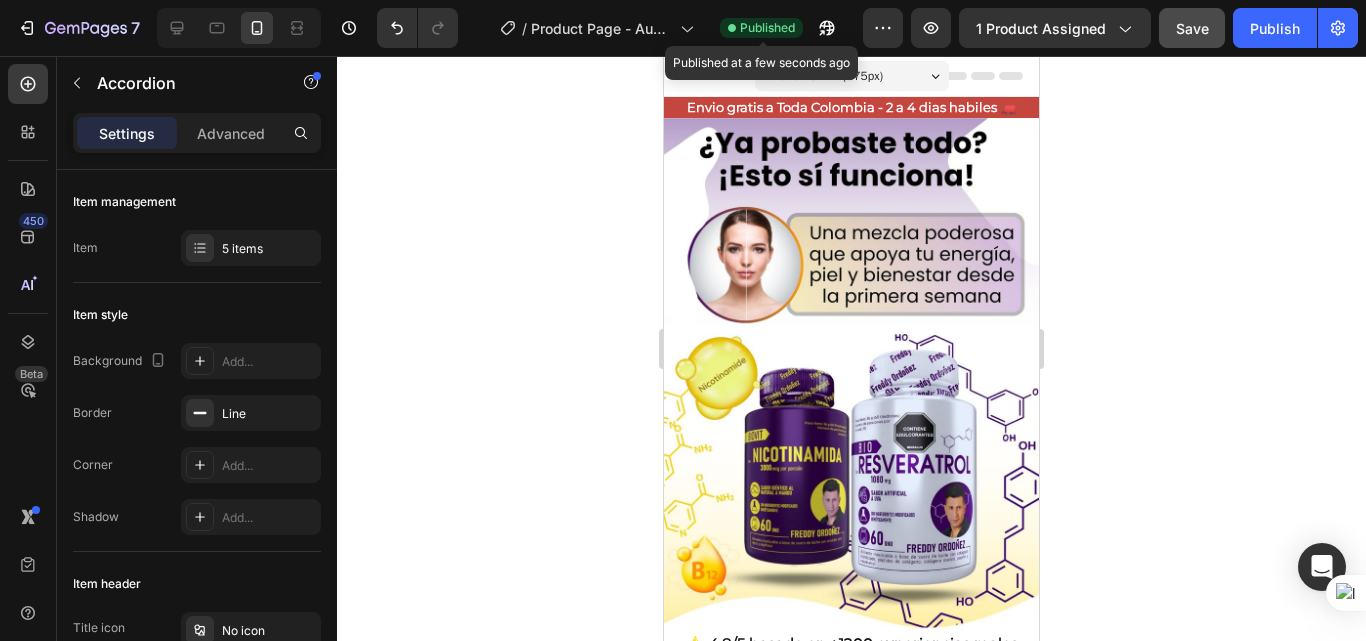 click on "Published" at bounding box center (767, 28) 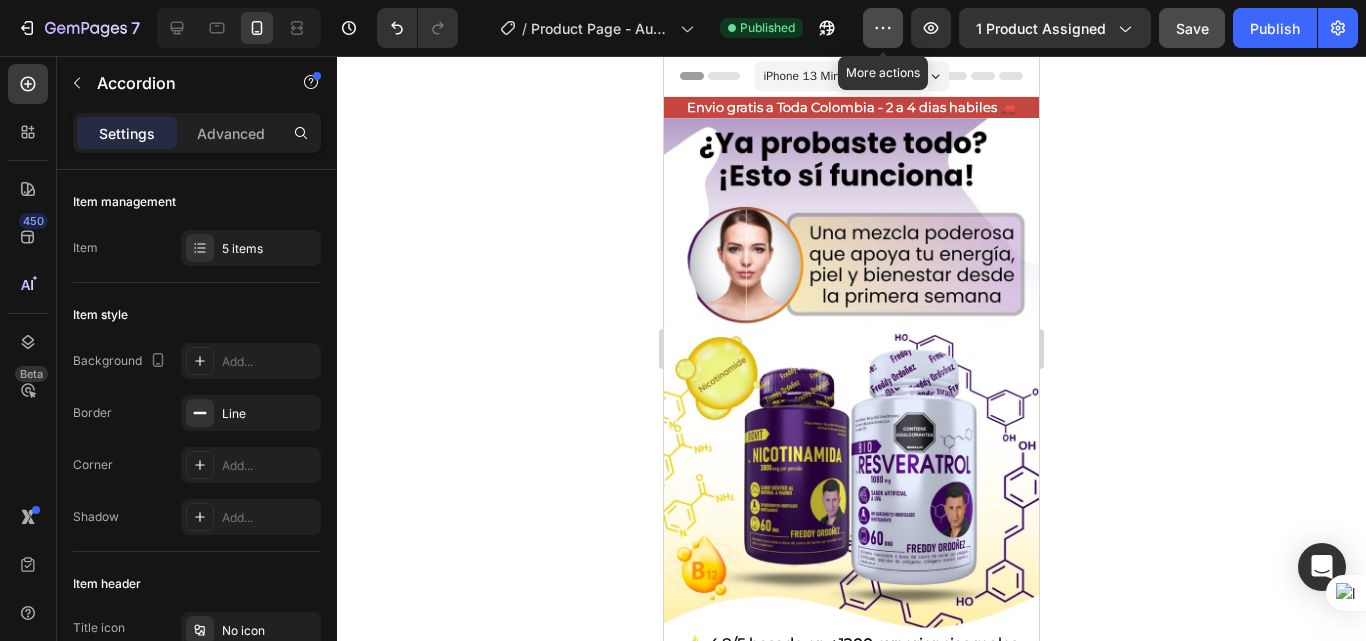 click 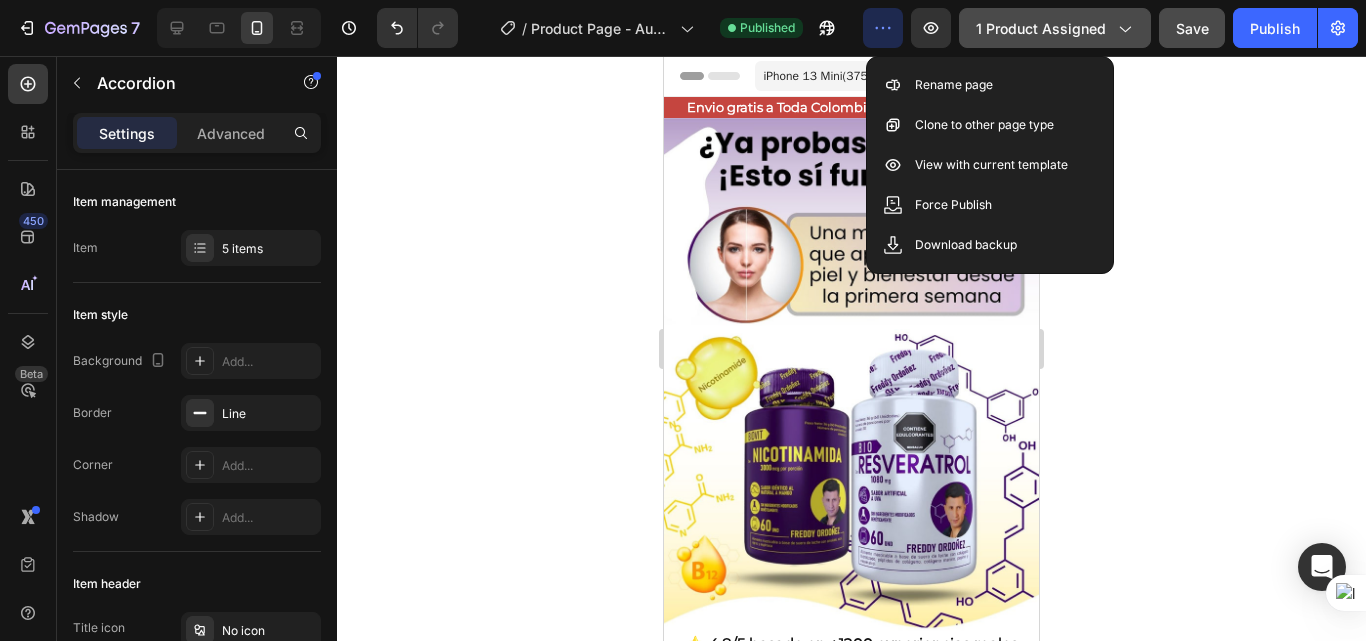 click on "1 product assigned" 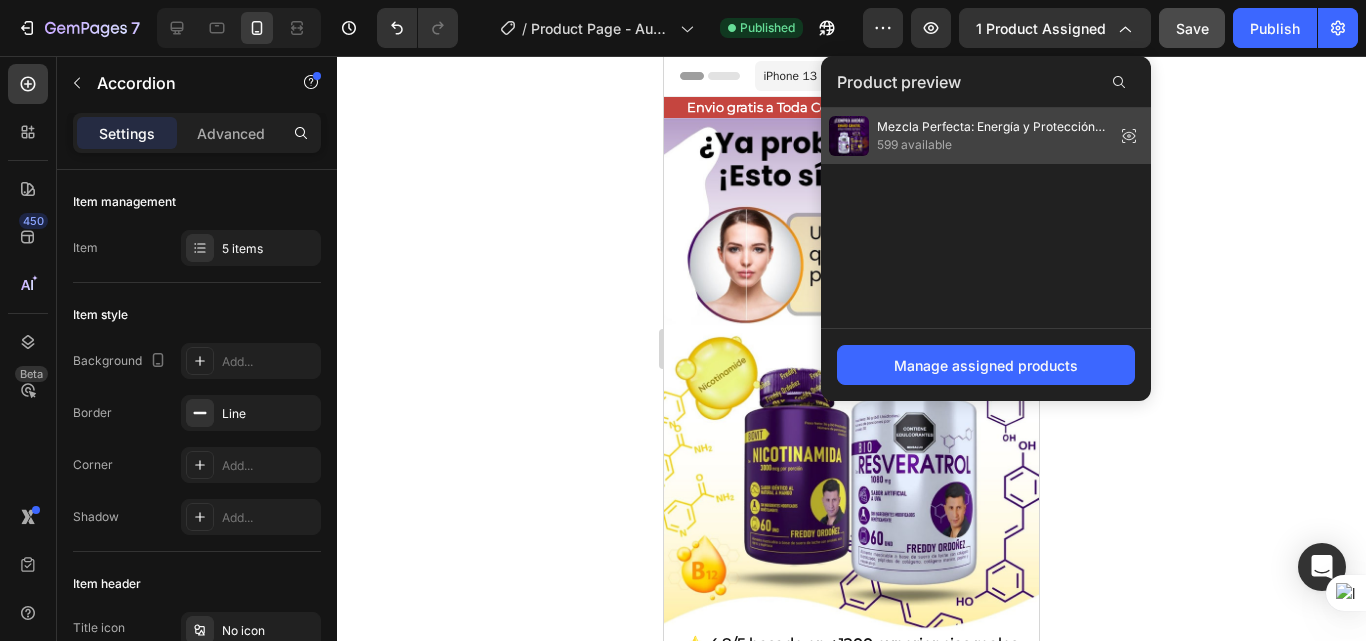 click on "Mezcla Perfecta: Energía y Protección Celular" at bounding box center (992, 127) 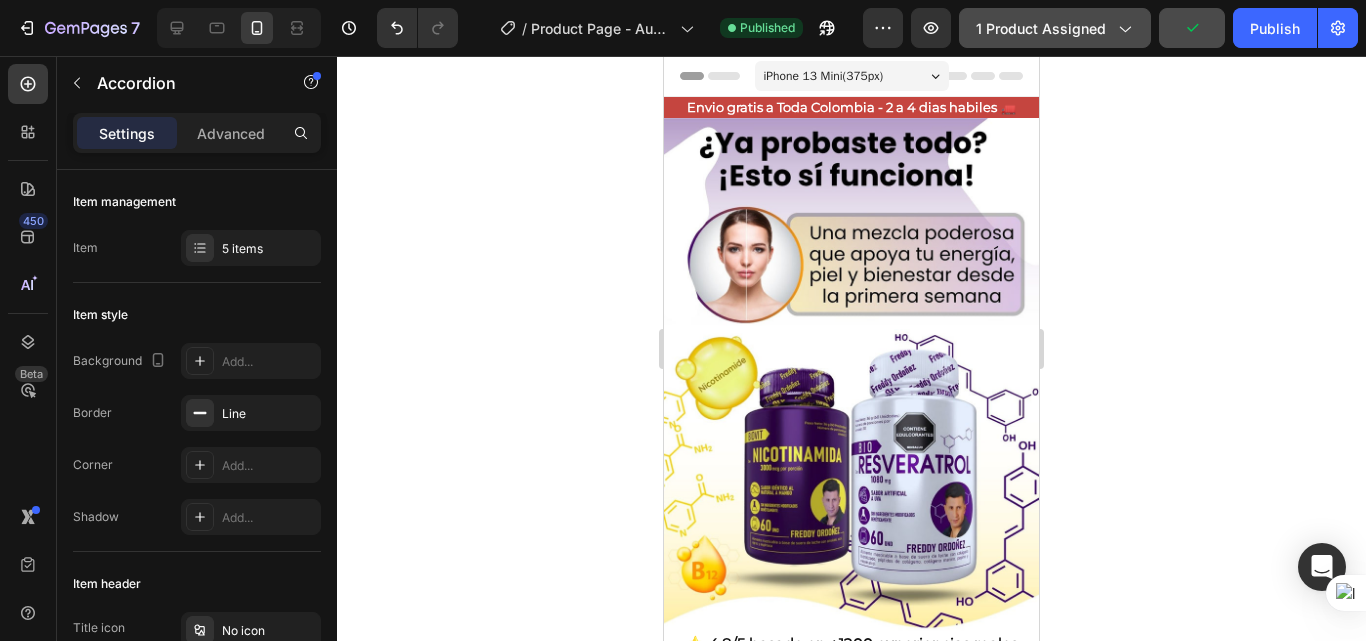 click on "1 product assigned" at bounding box center [1055, 28] 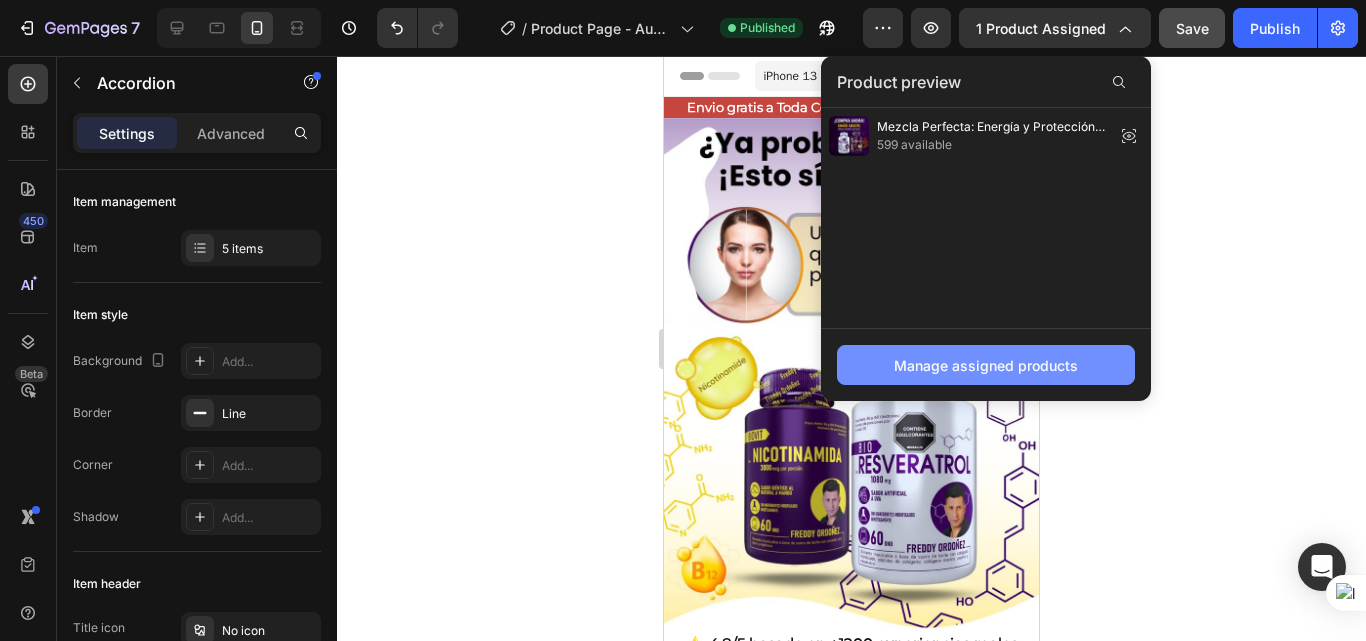 click on "Manage assigned products" at bounding box center [986, 365] 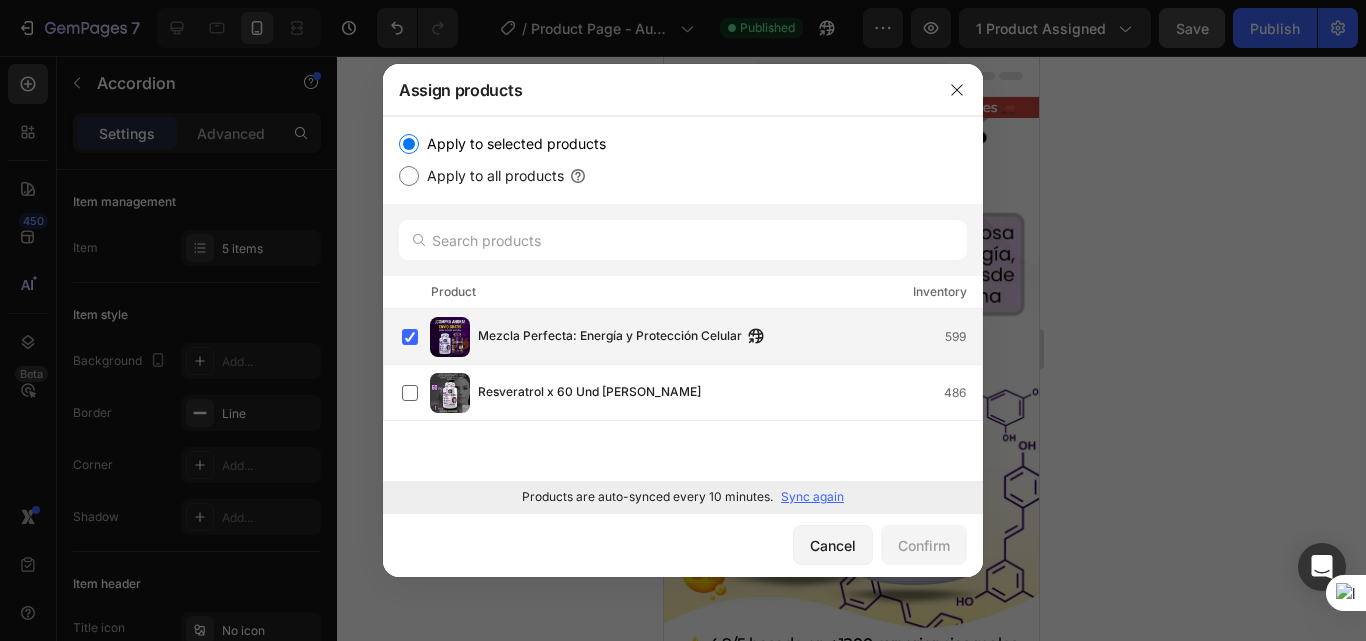 click on "Mezcla Perfecta: Energía y Protección Celular" at bounding box center (610, 337) 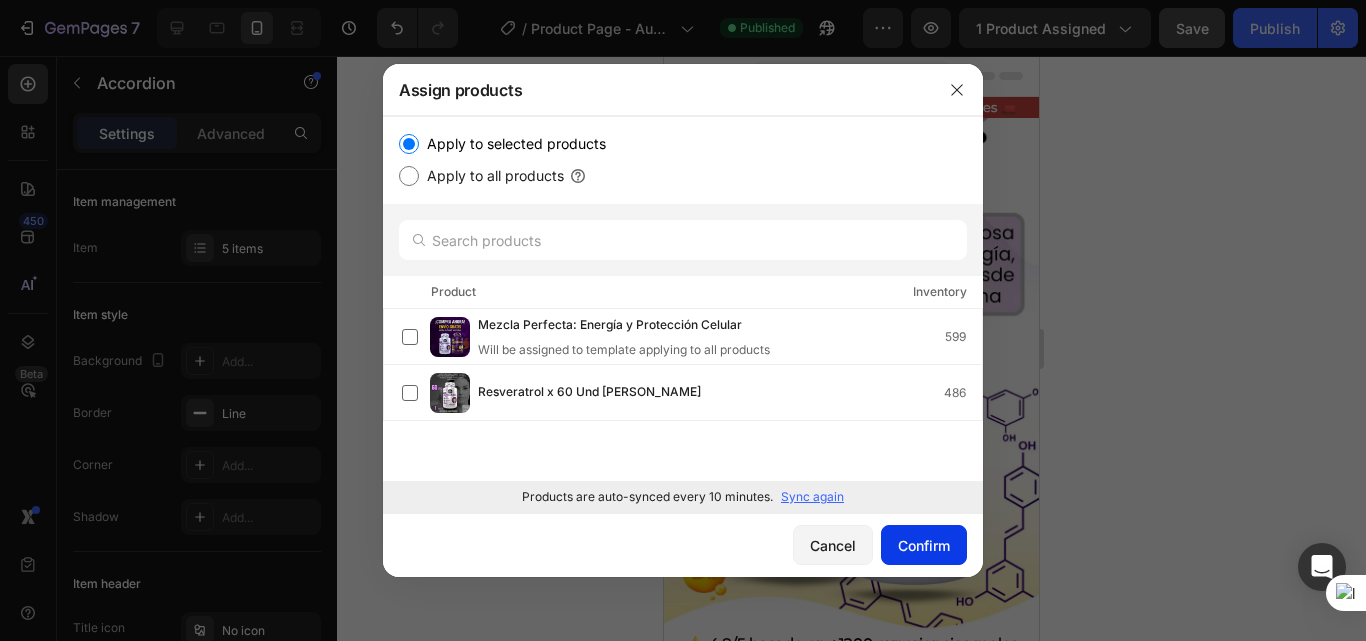 click on "Confirm" at bounding box center (924, 545) 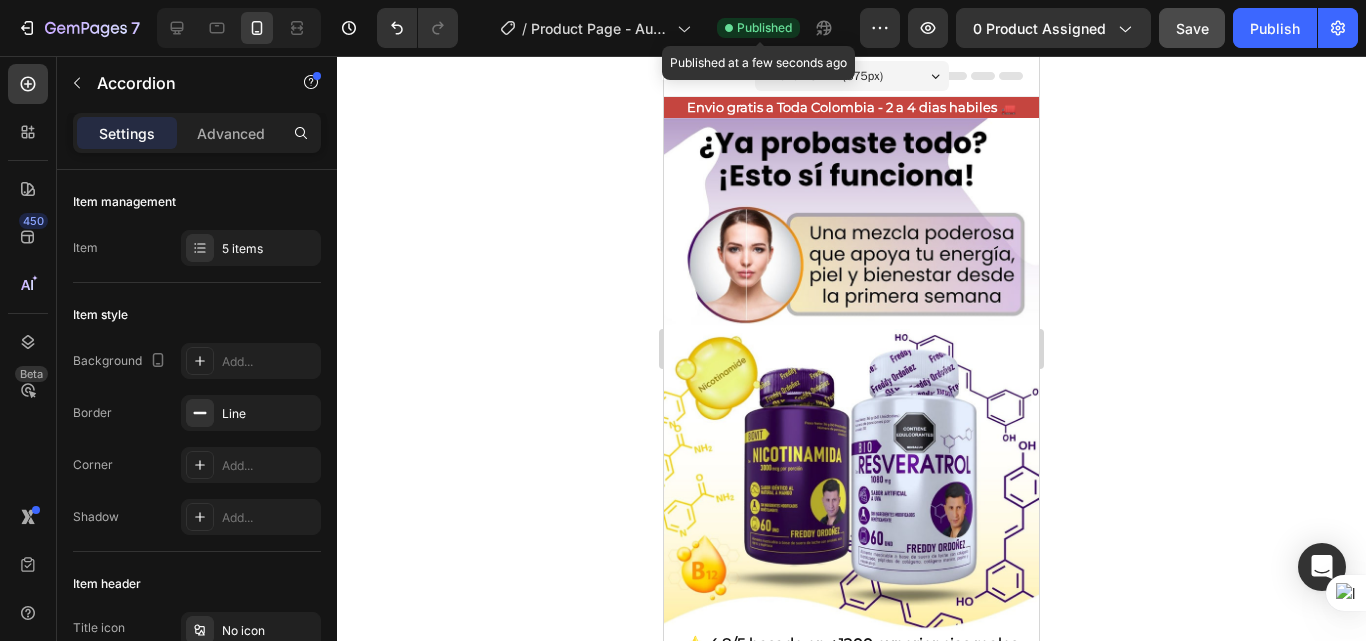 click on "Published" at bounding box center [764, 28] 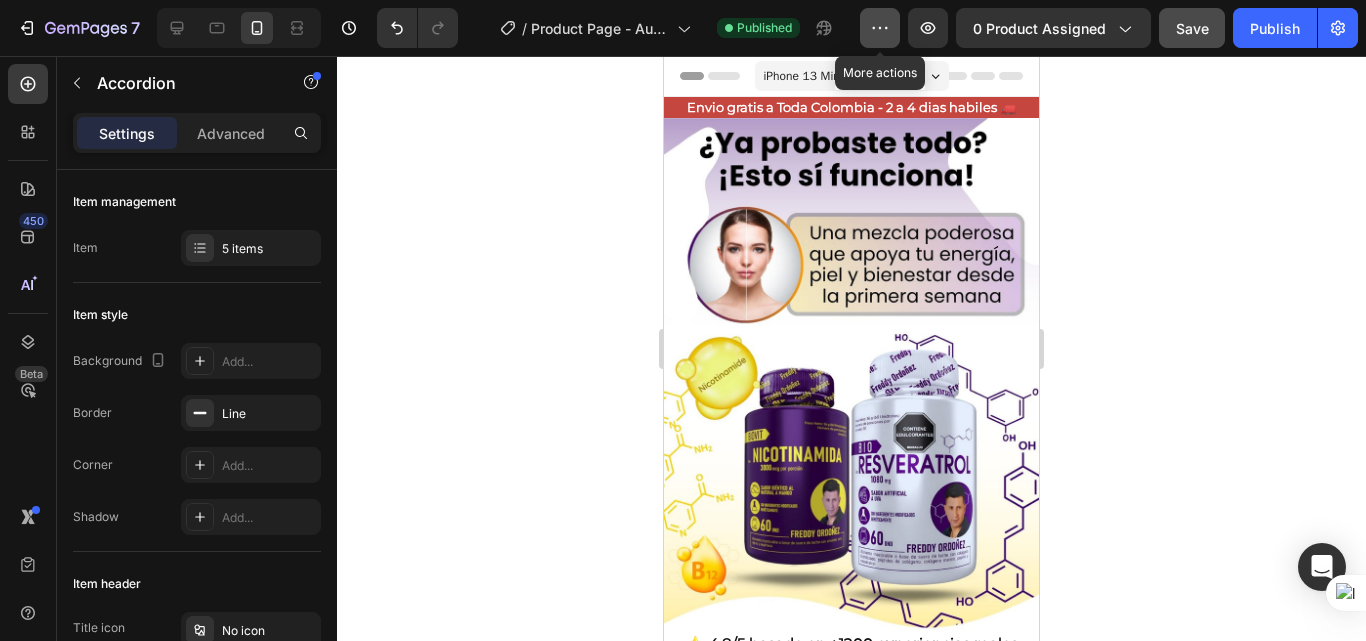 click 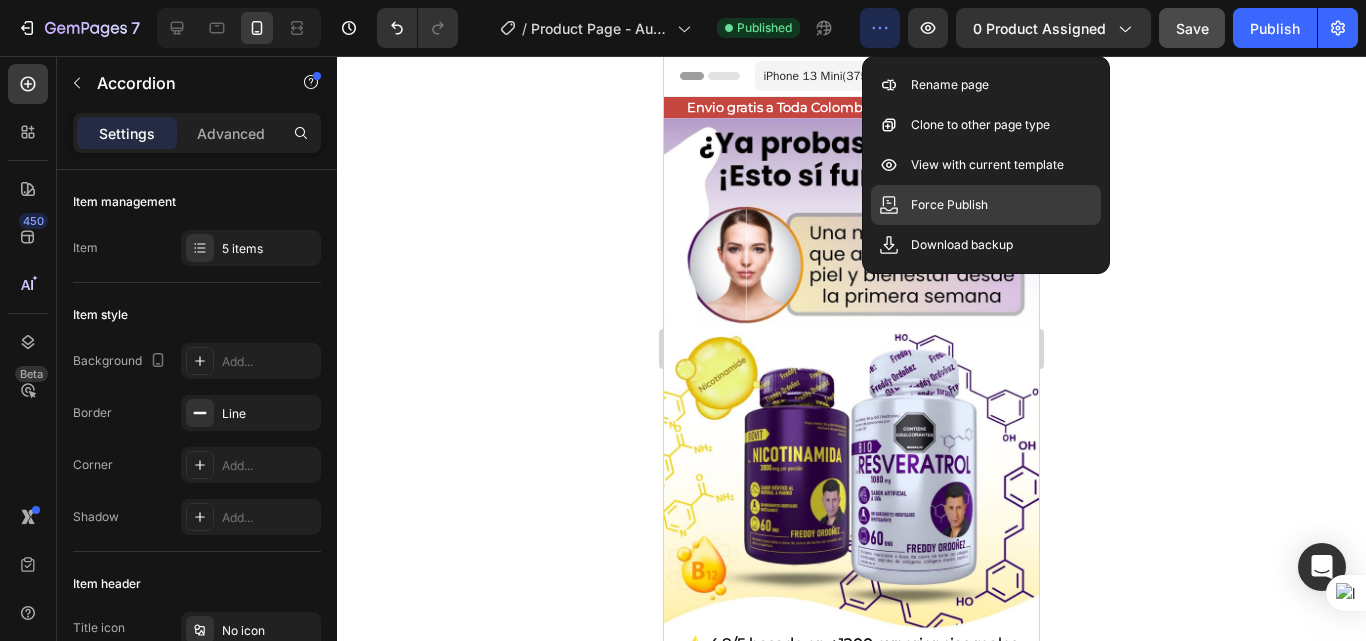 click on "Force Publish" at bounding box center [949, 205] 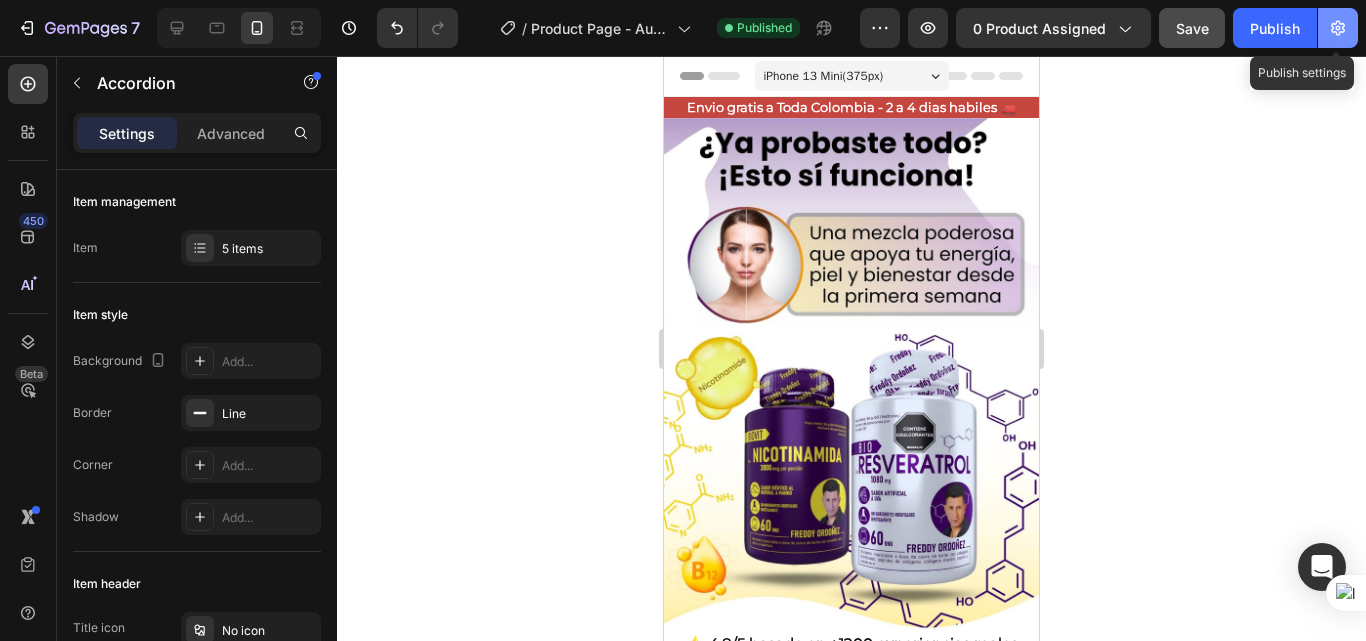 click 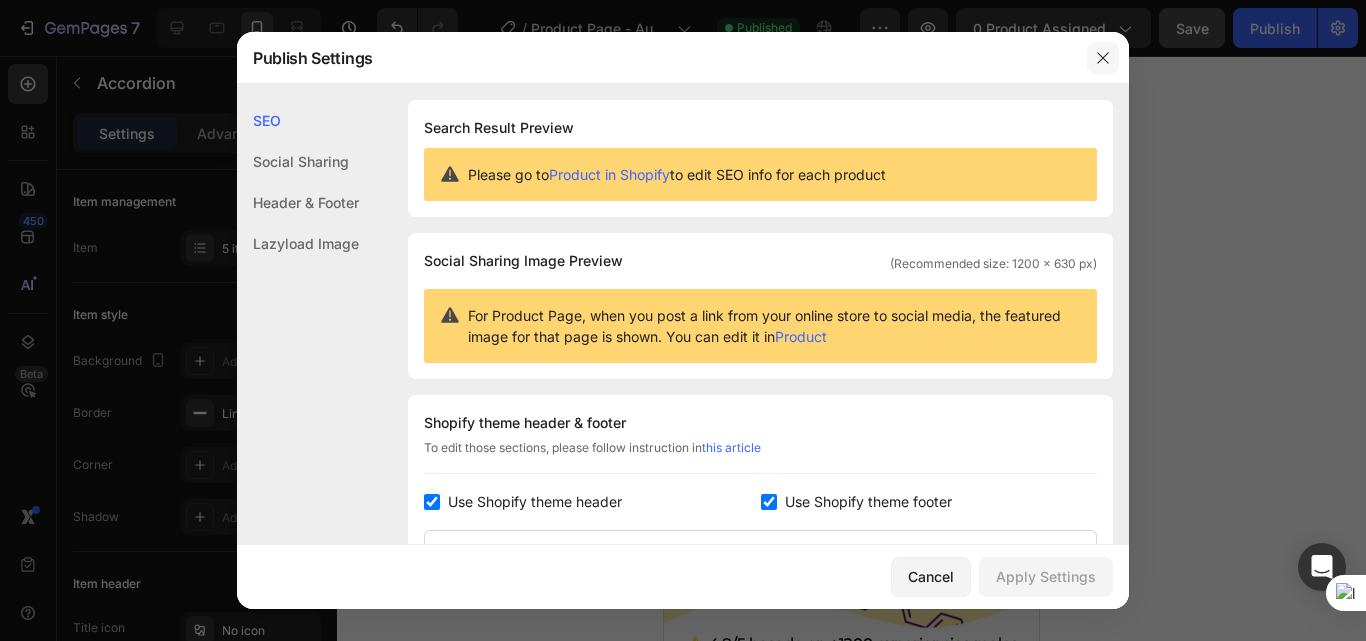 click 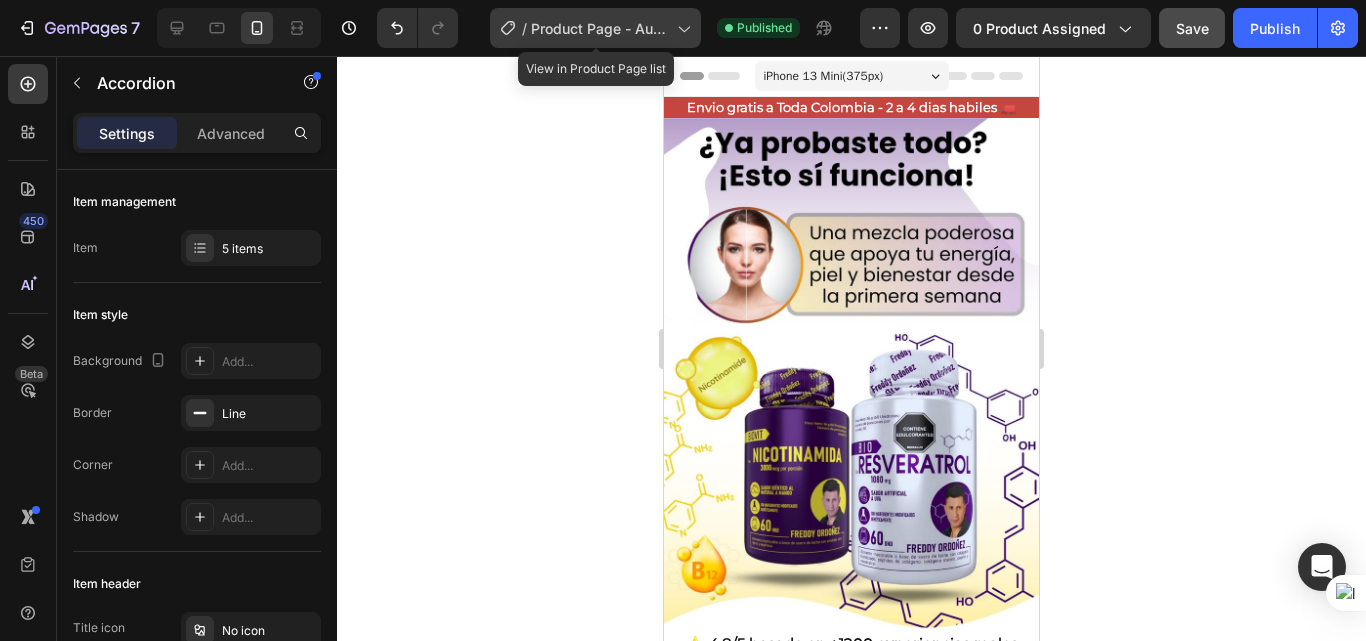 click 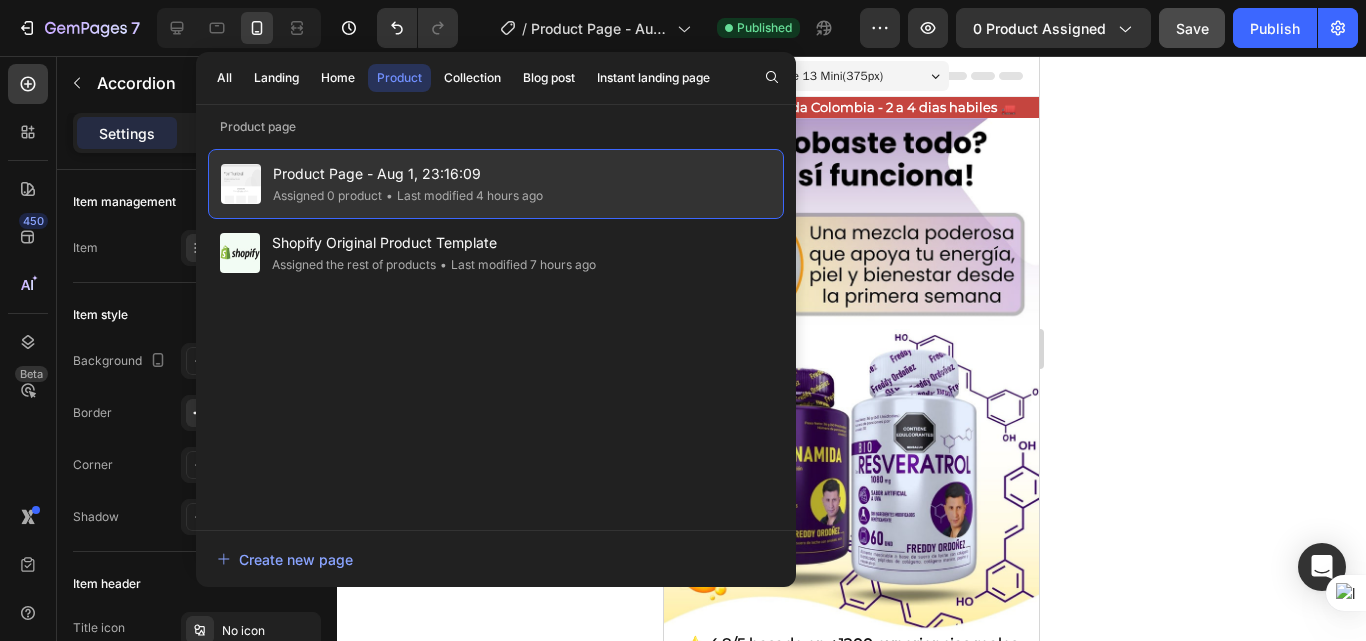 click on "Product Page - Aug 1, 23:16:09 Assigned 0 product • Last modified 4 hours ago" 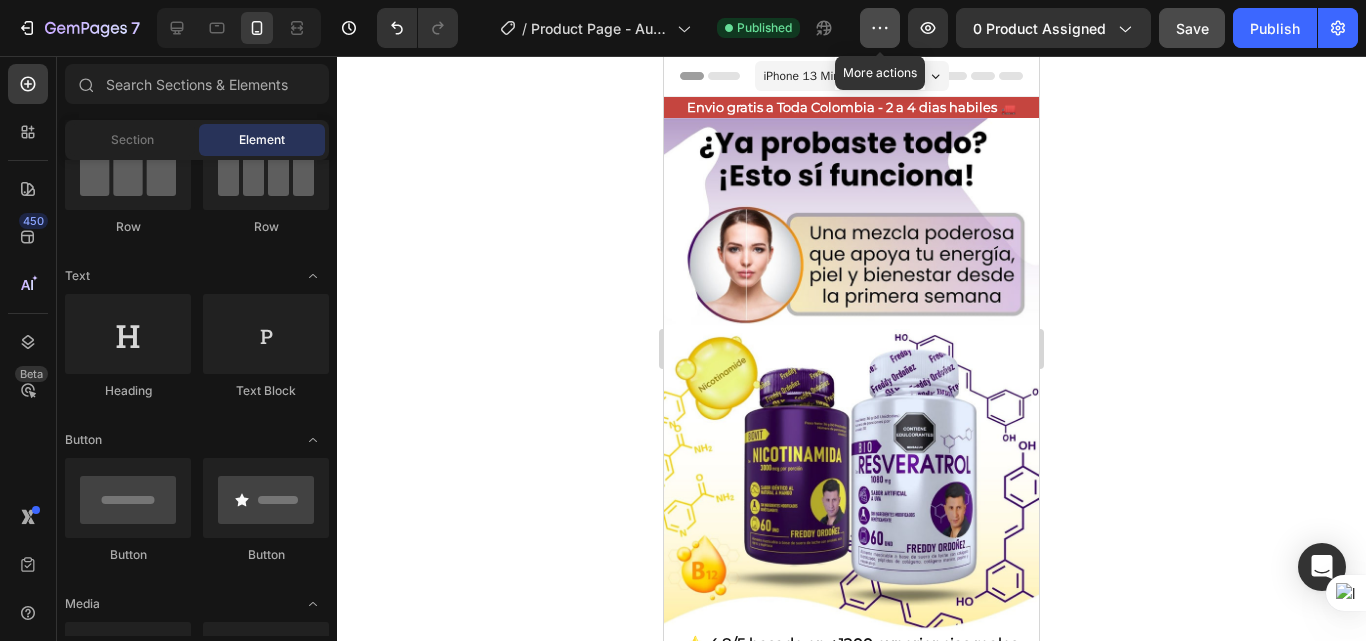 click 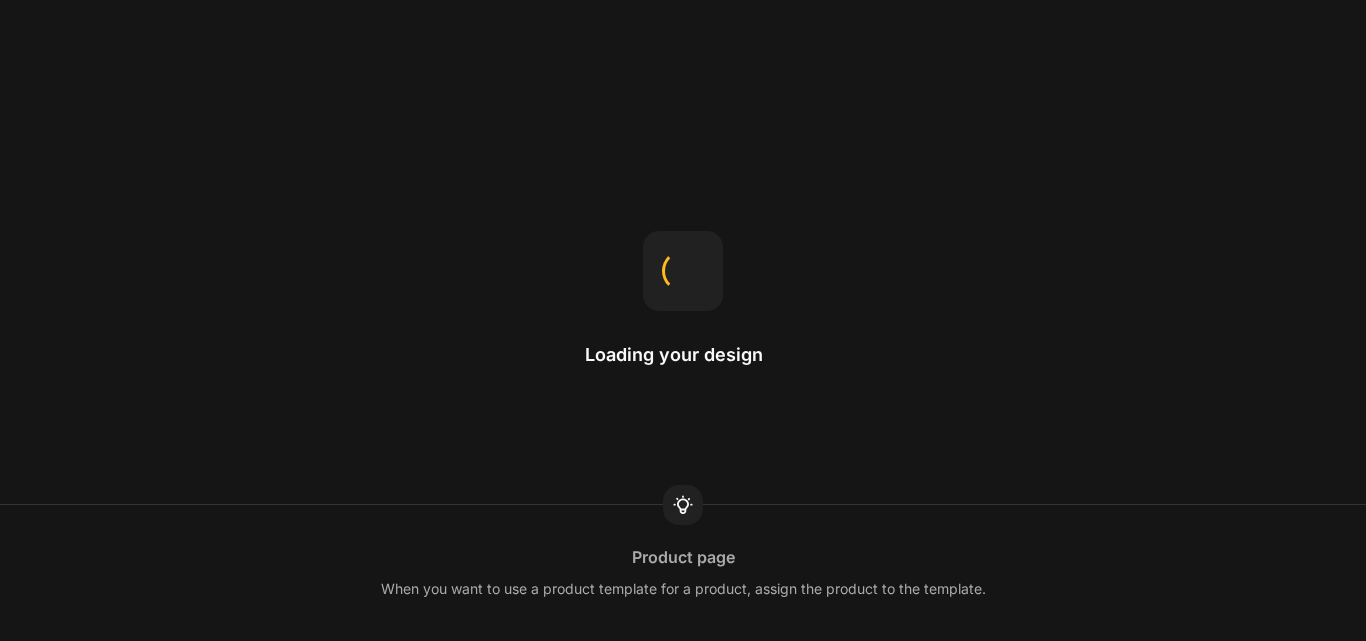 scroll, scrollTop: 0, scrollLeft: 0, axis: both 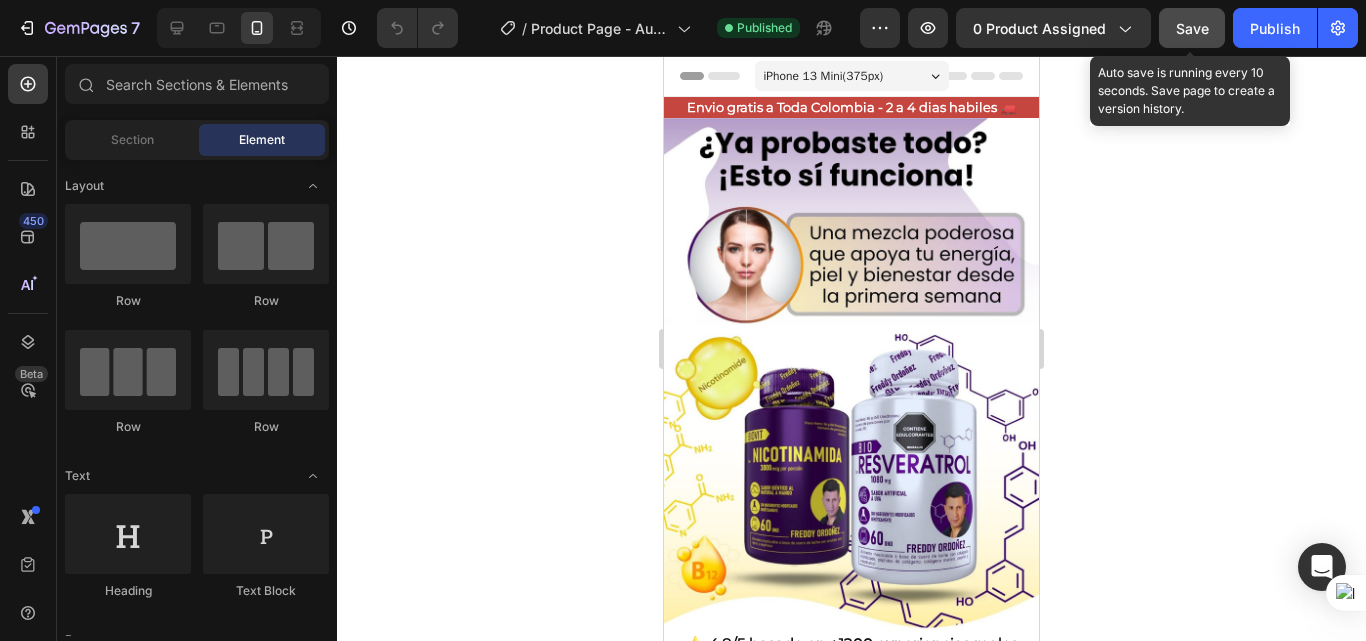 click on "Save" 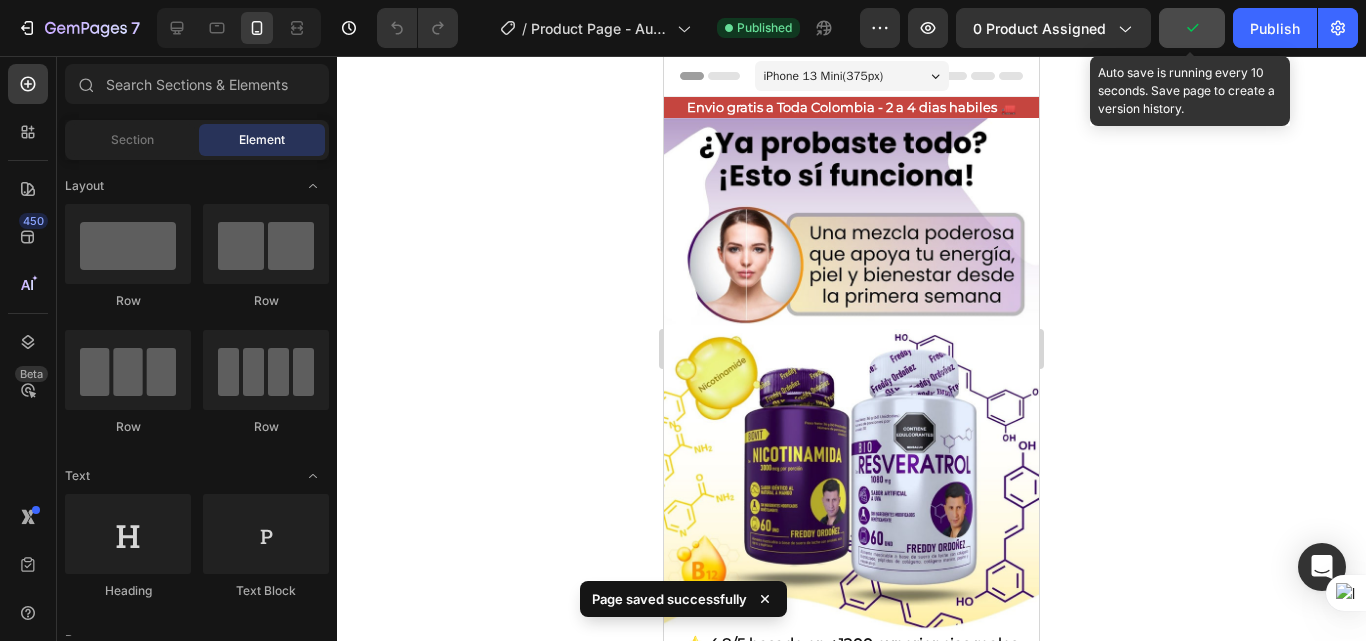 click 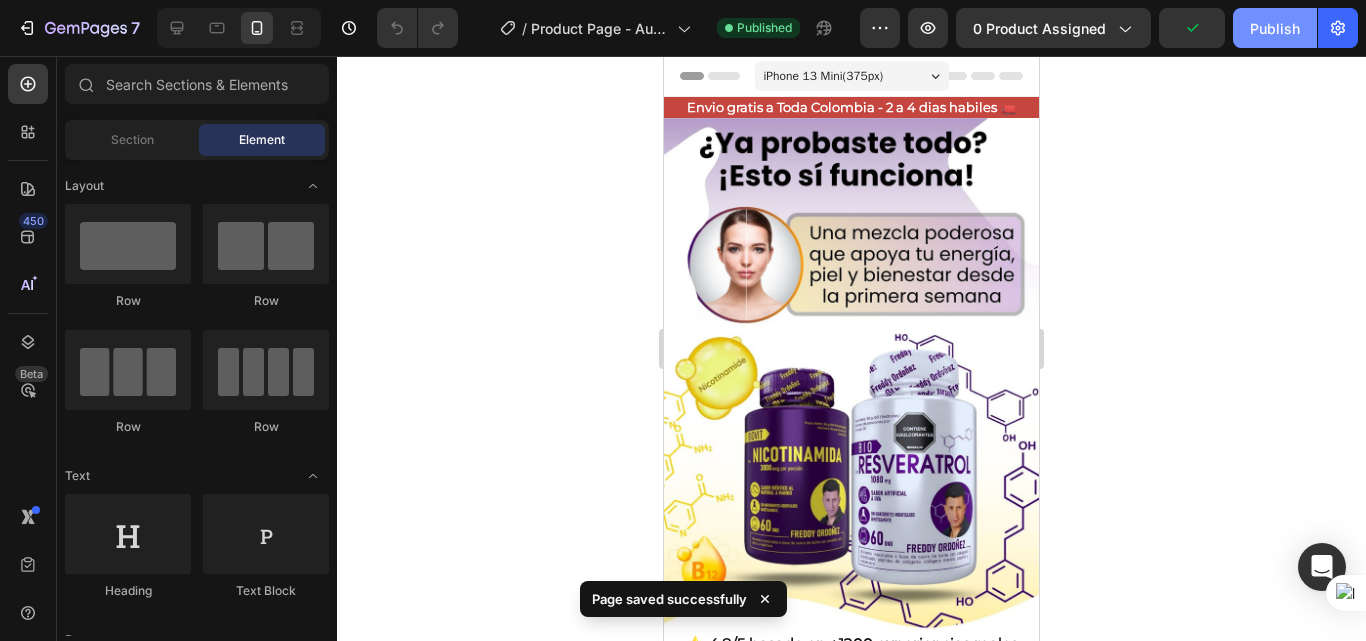 click on "Publish" at bounding box center (1275, 28) 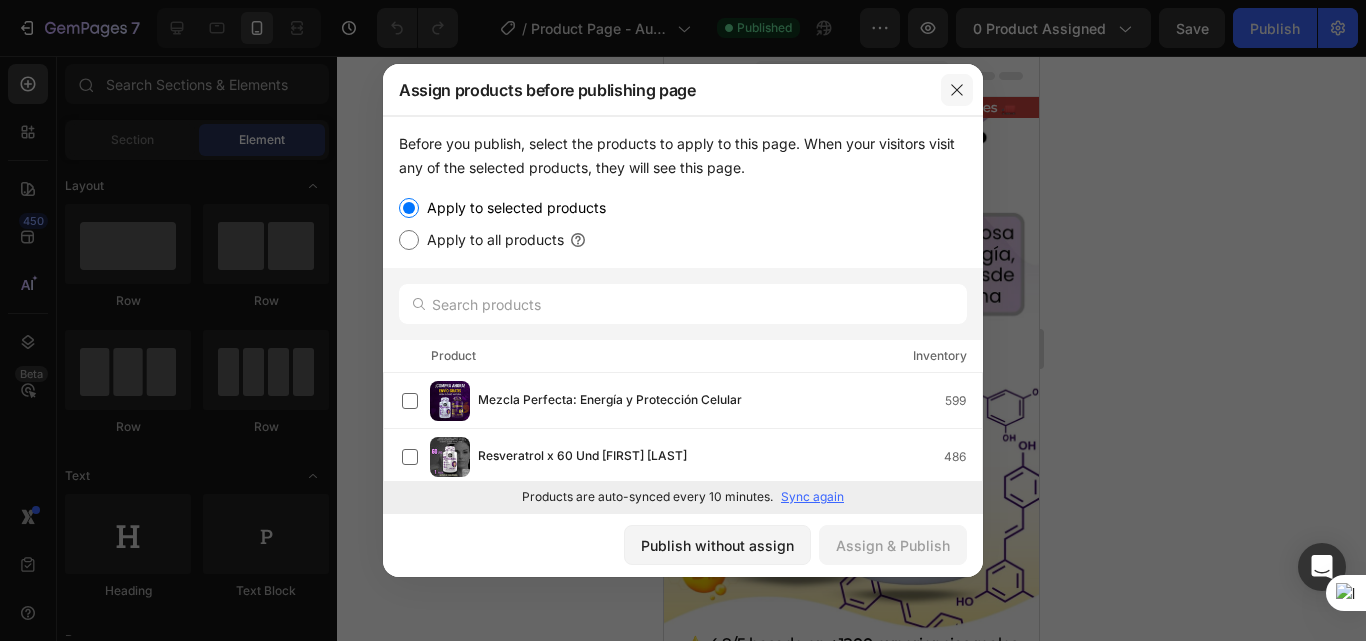 click 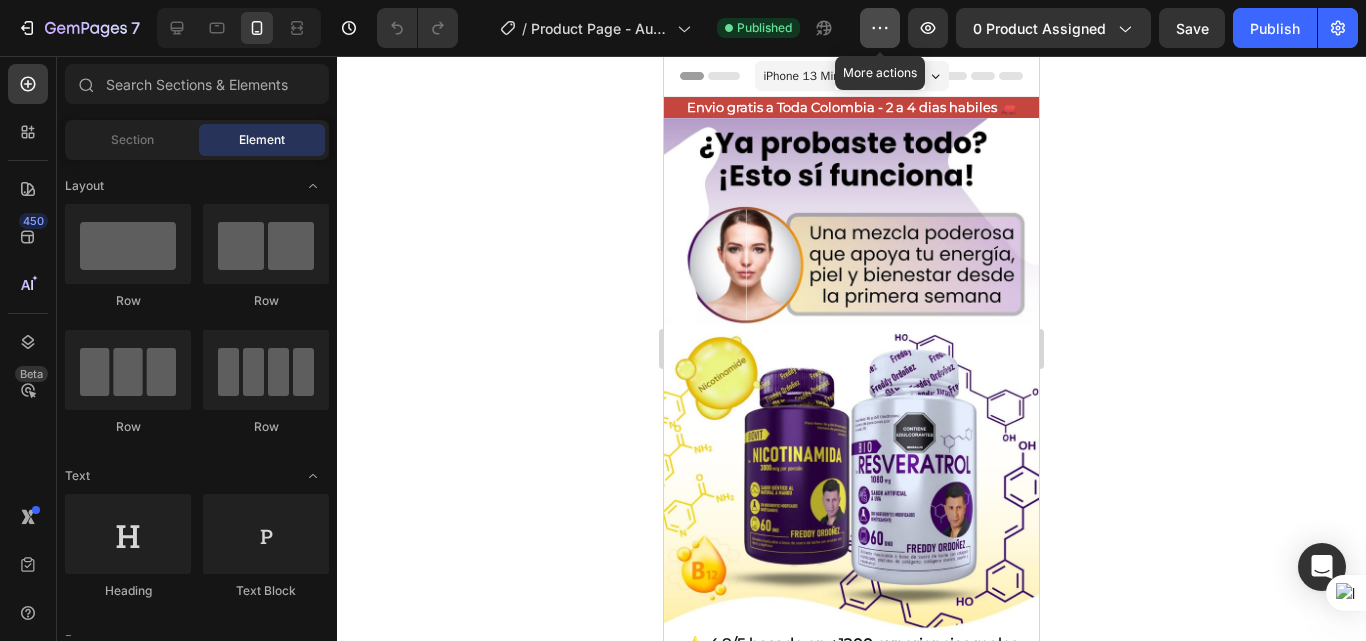 click 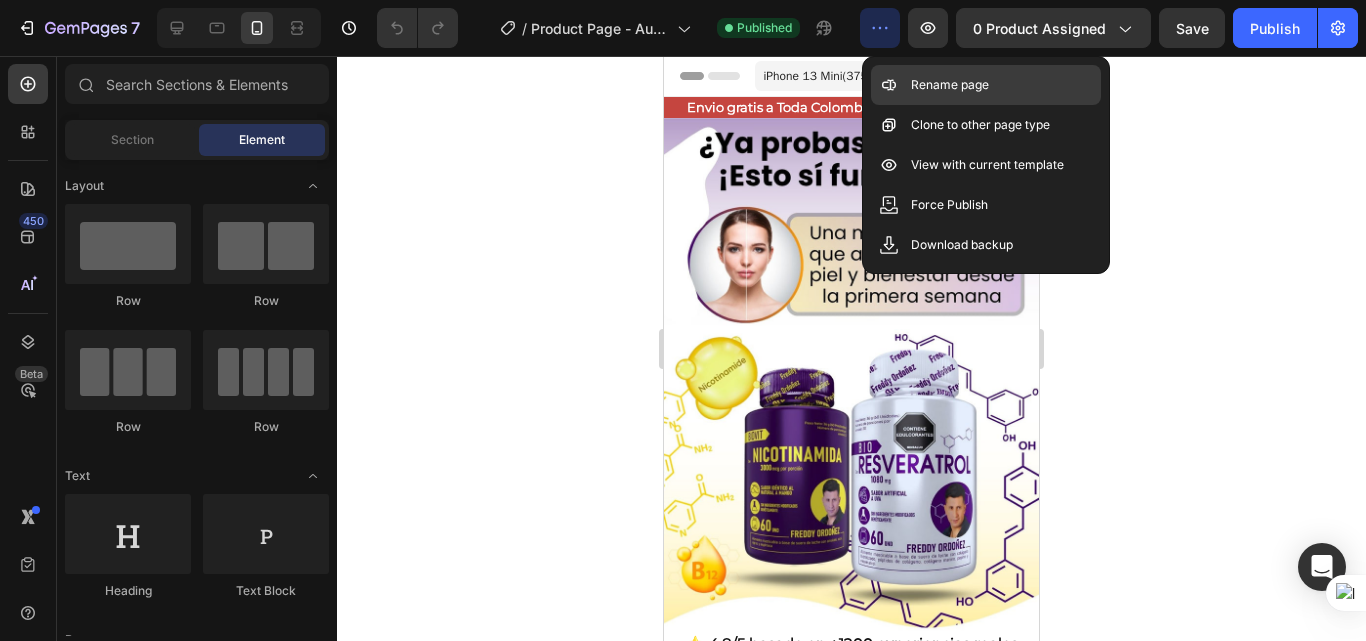 click on "Rename page" at bounding box center (950, 85) 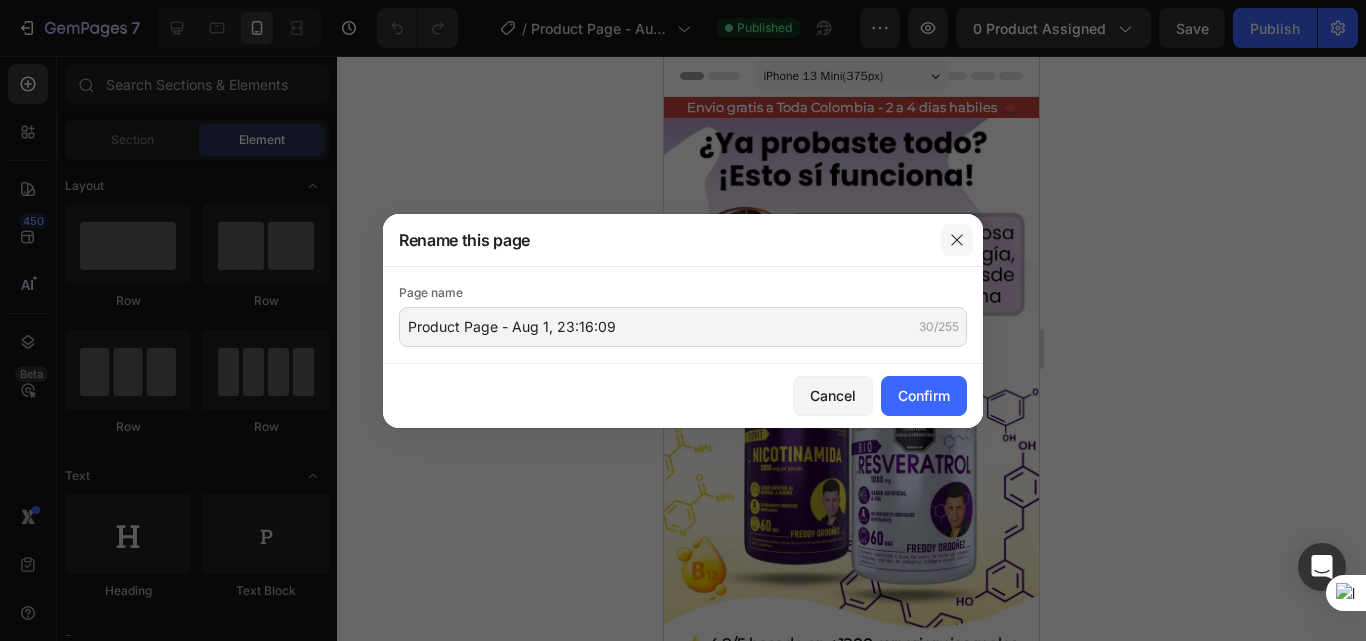 click 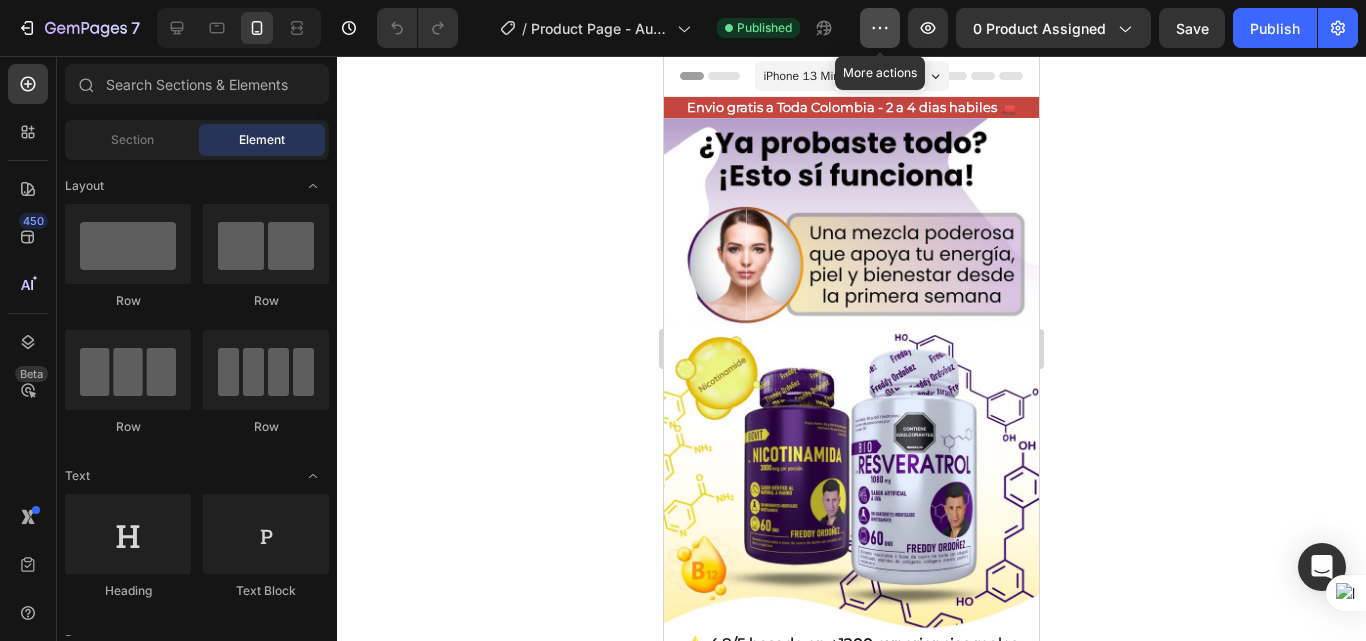 click 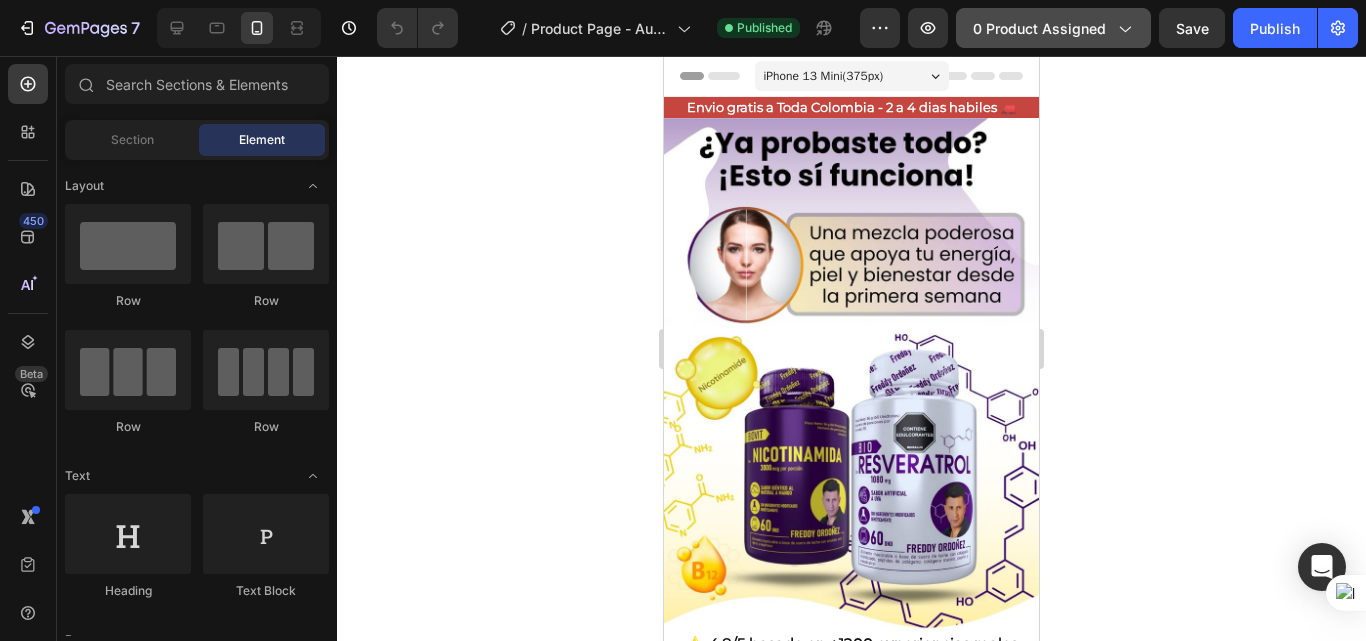 click on "0 product assigned" at bounding box center [1053, 28] 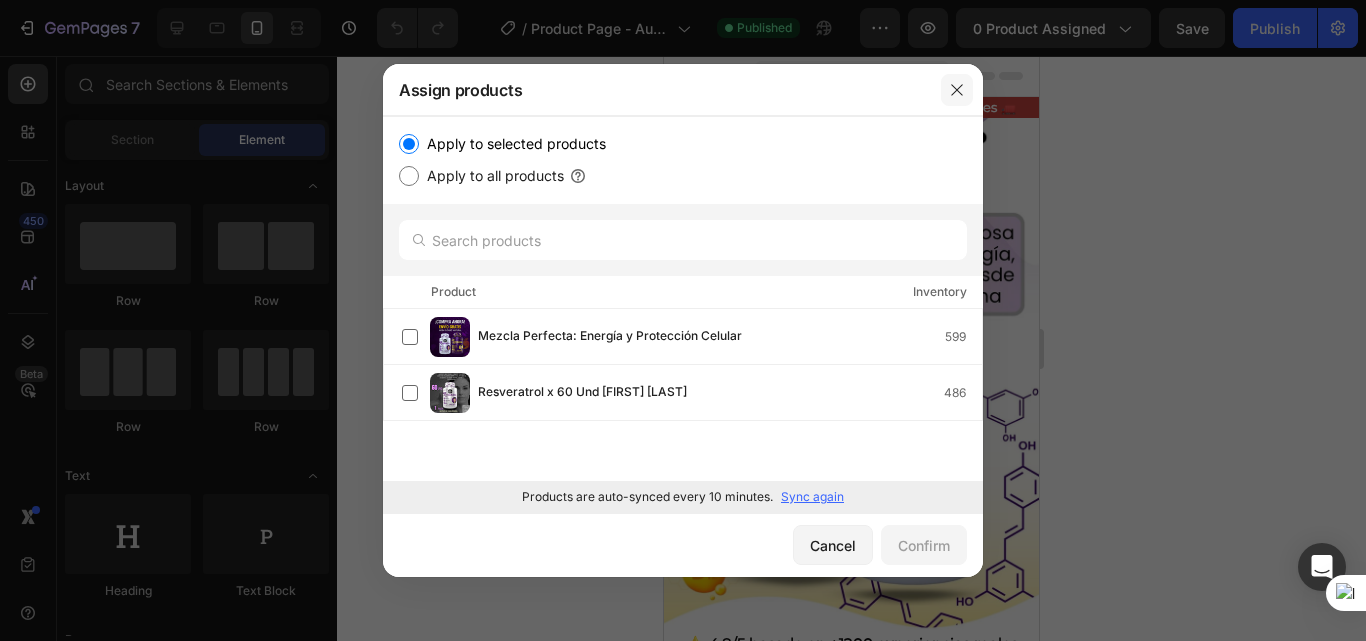 click at bounding box center [957, 90] 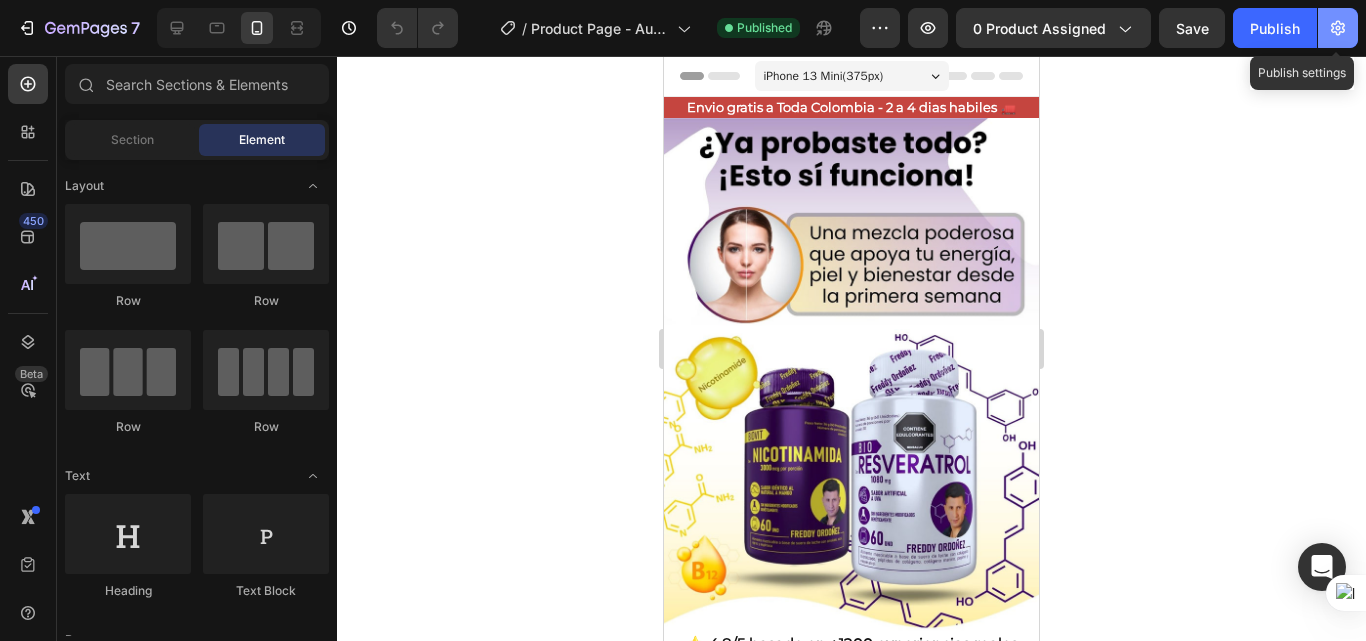 click 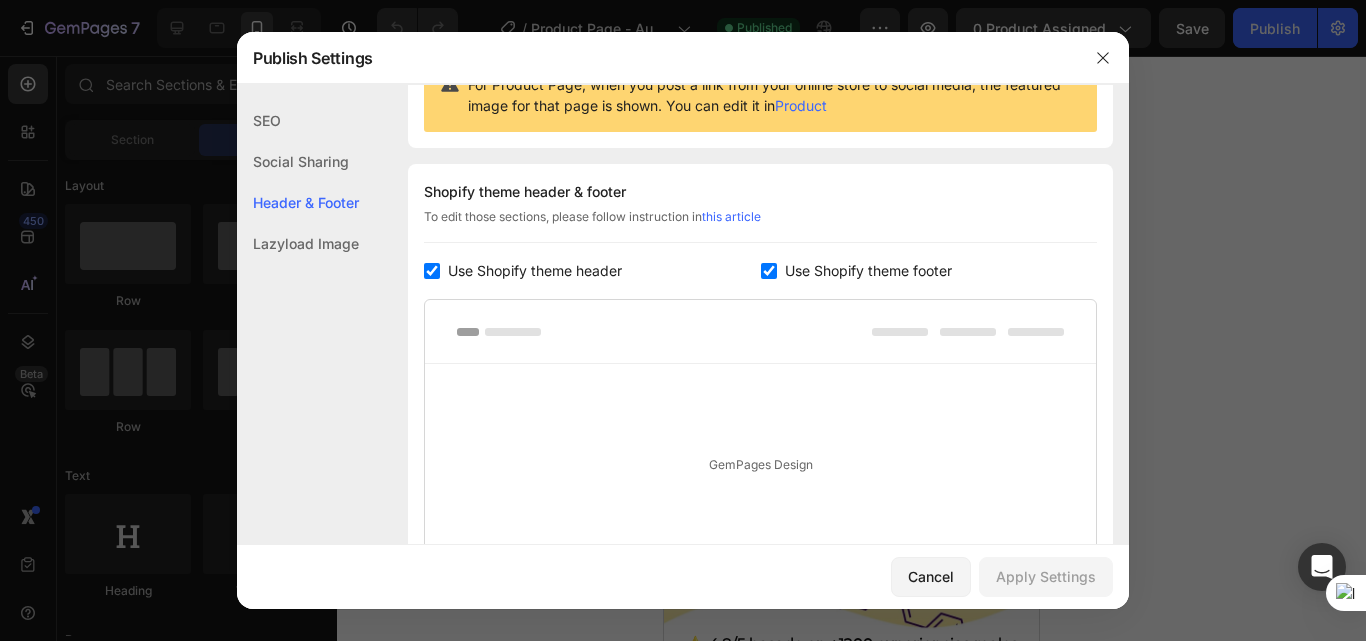 scroll, scrollTop: 200, scrollLeft: 0, axis: vertical 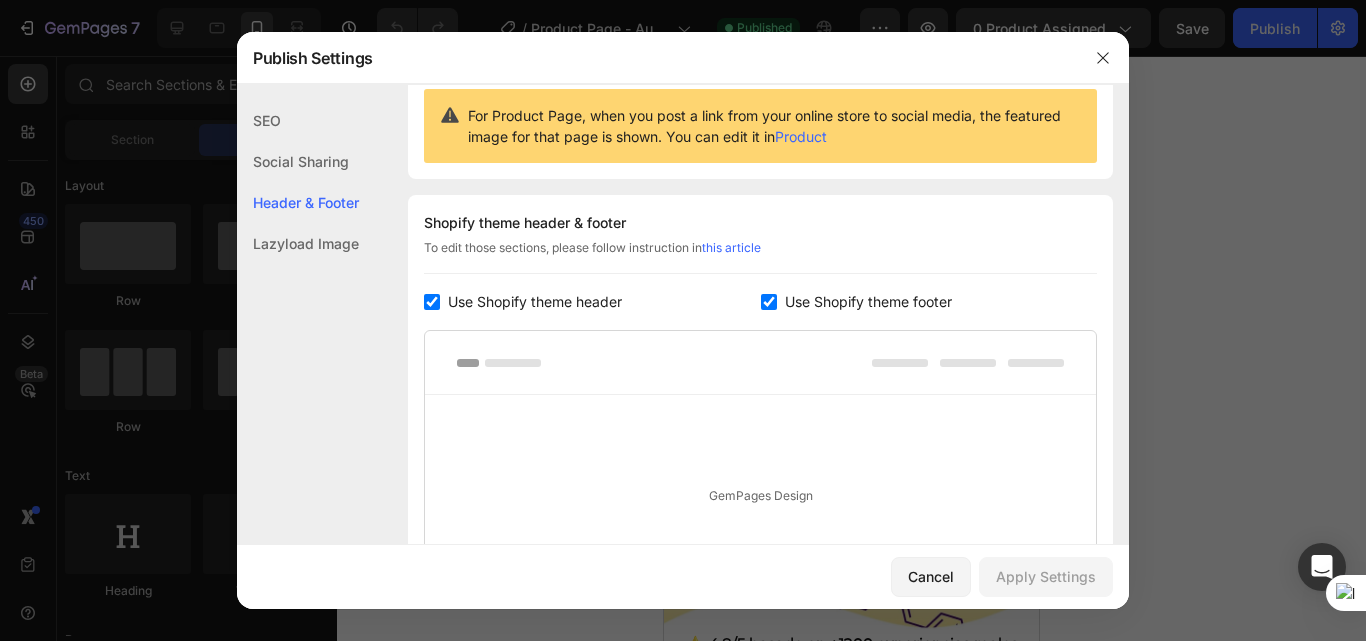 click at bounding box center (432, 302) 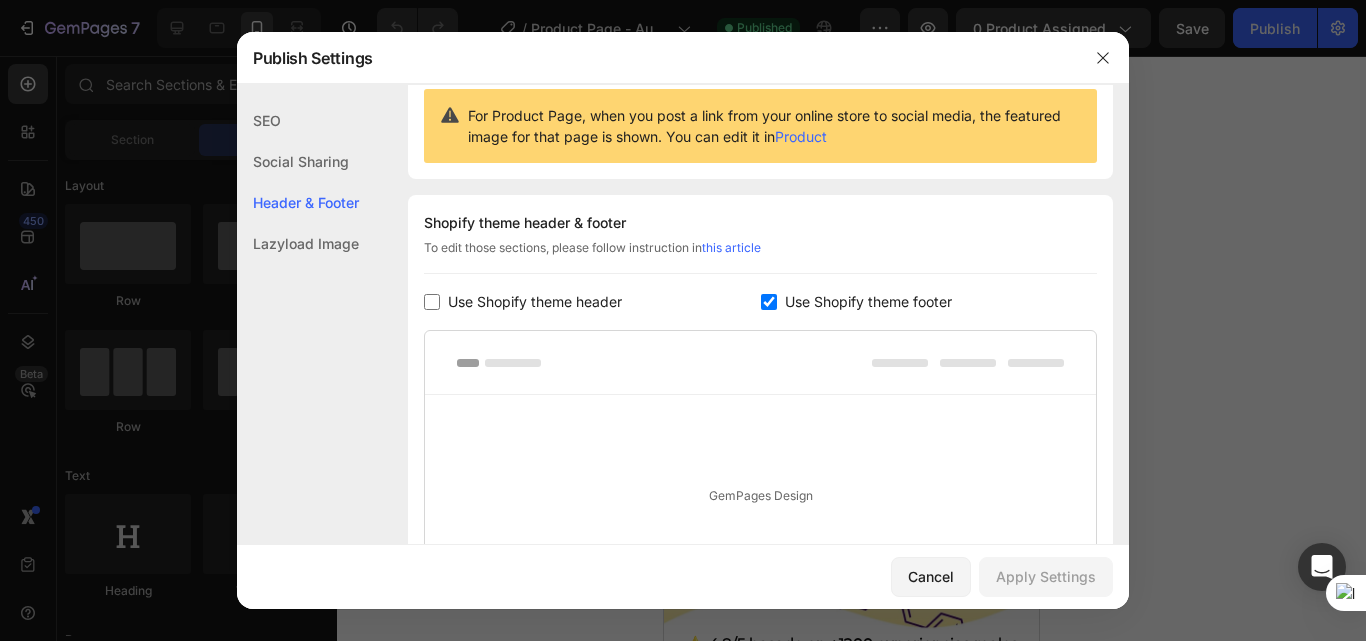 checkbox on "false" 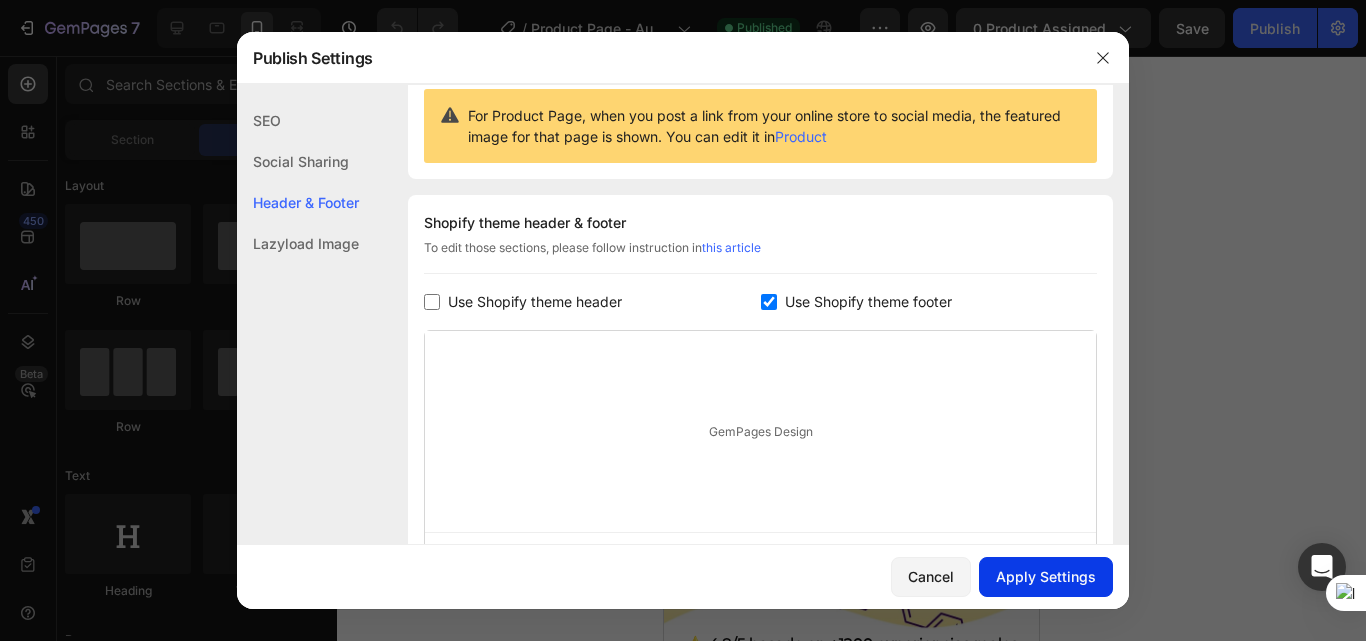 click on "Apply Settings" at bounding box center [1046, 576] 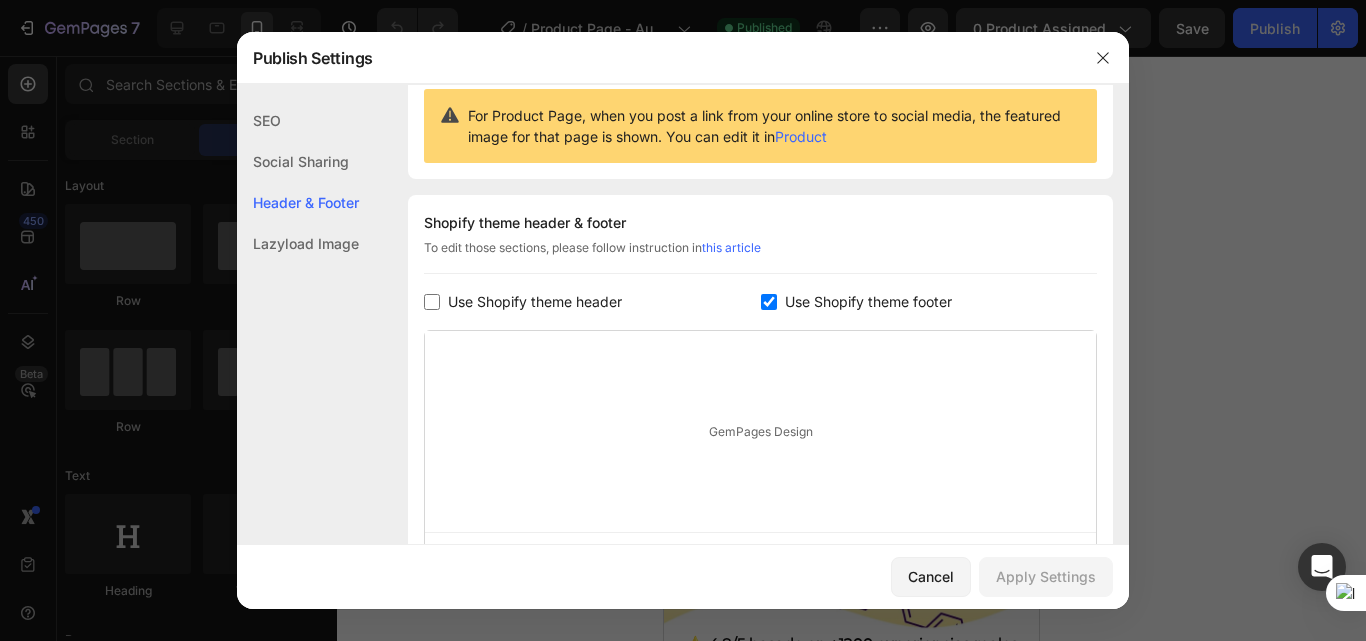 click at bounding box center [769, 302] 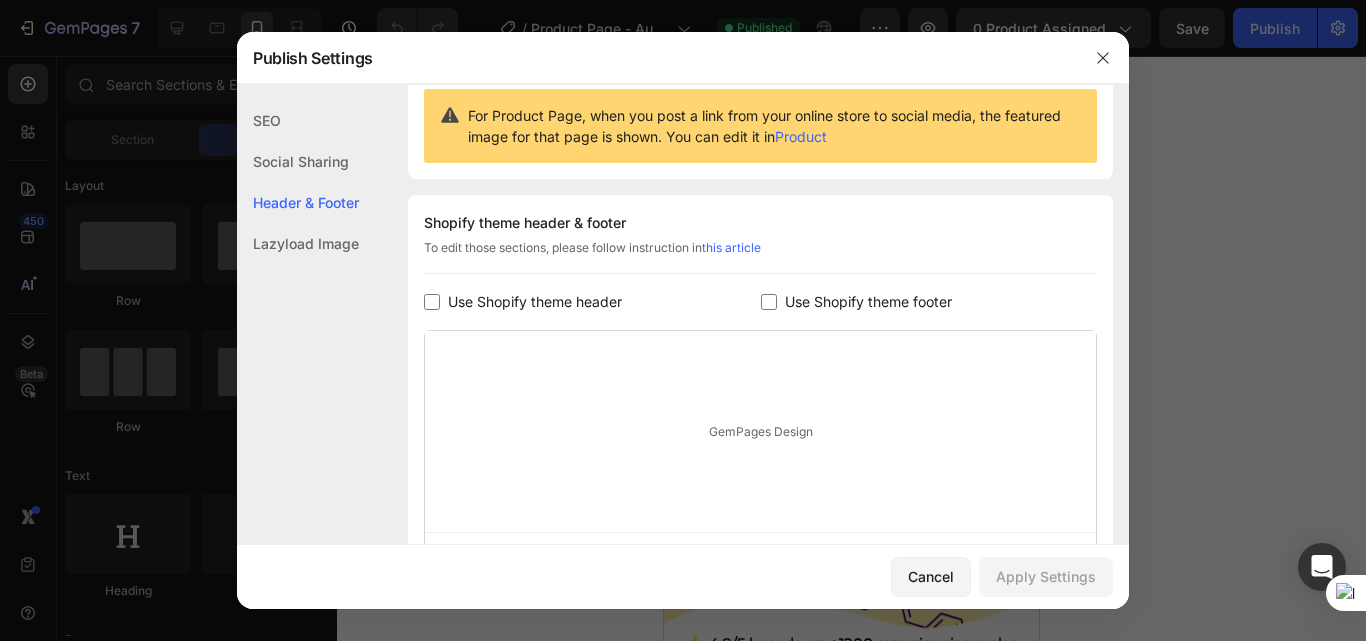 checkbox on "false" 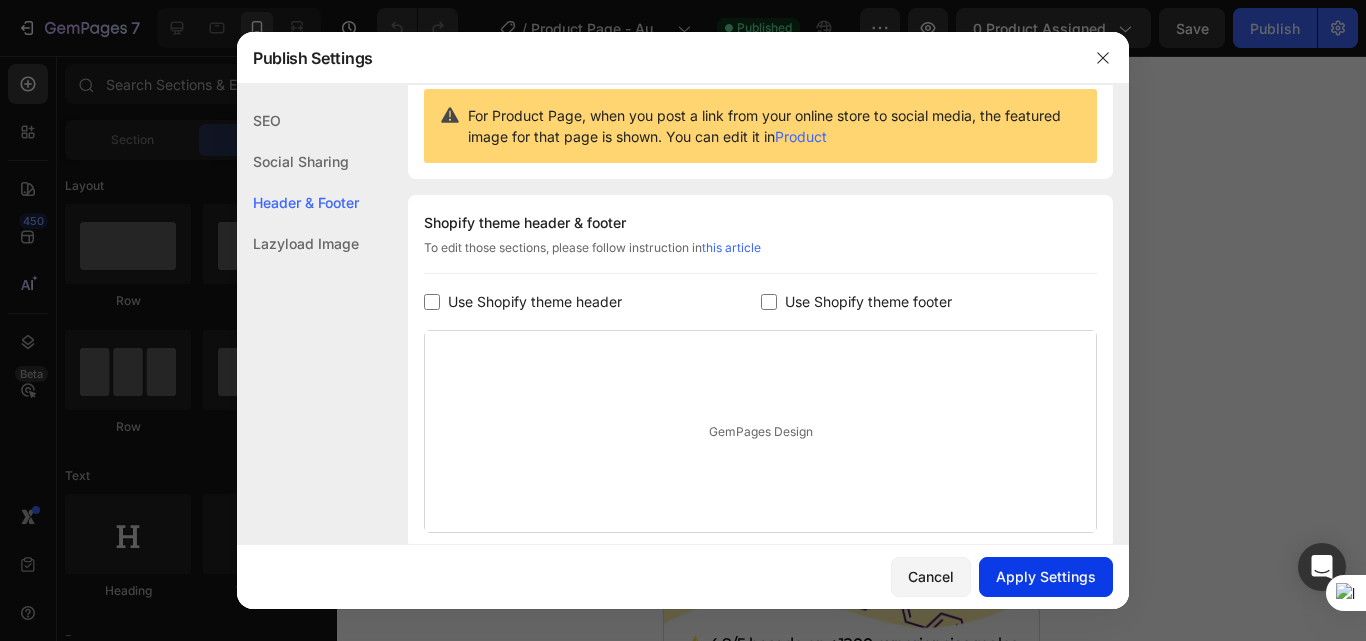 click on "Apply Settings" at bounding box center (1046, 576) 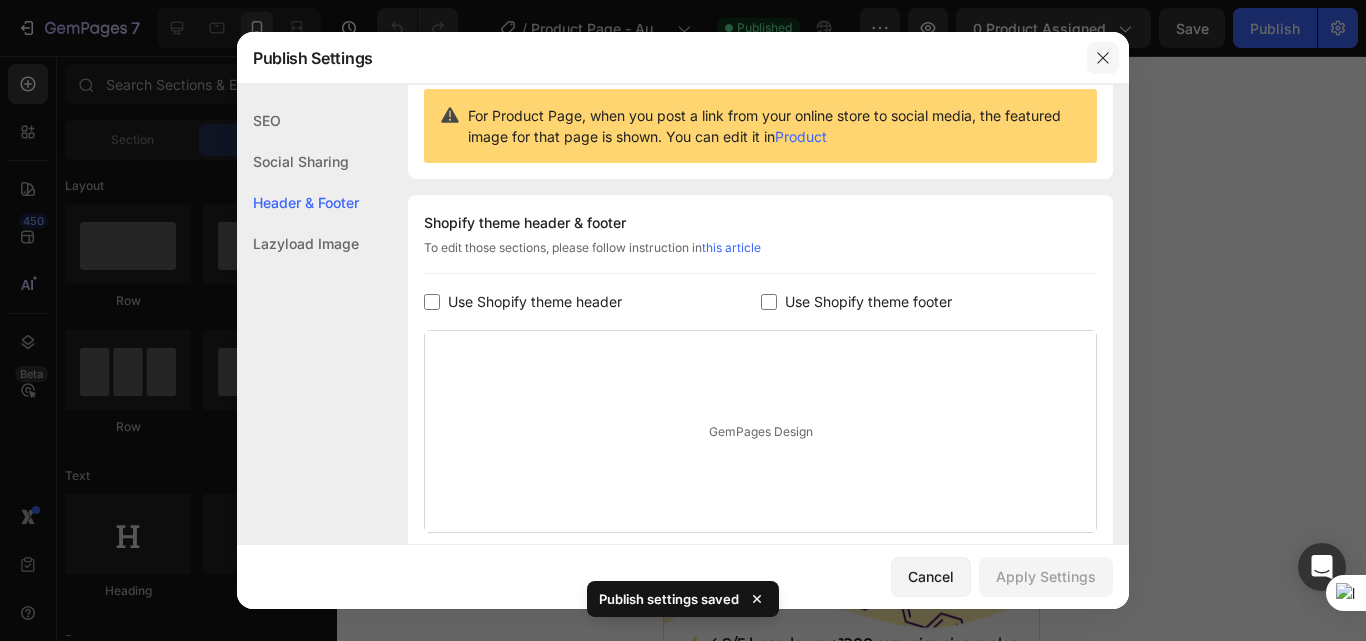 click 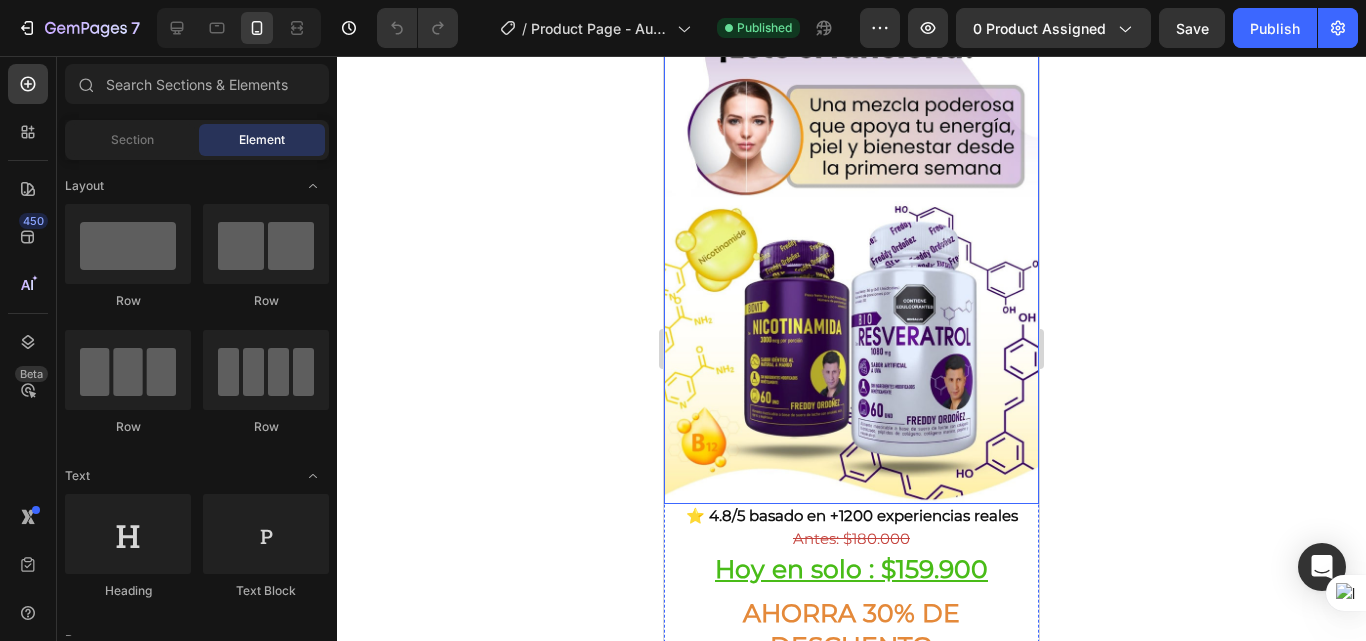 scroll, scrollTop: 400, scrollLeft: 0, axis: vertical 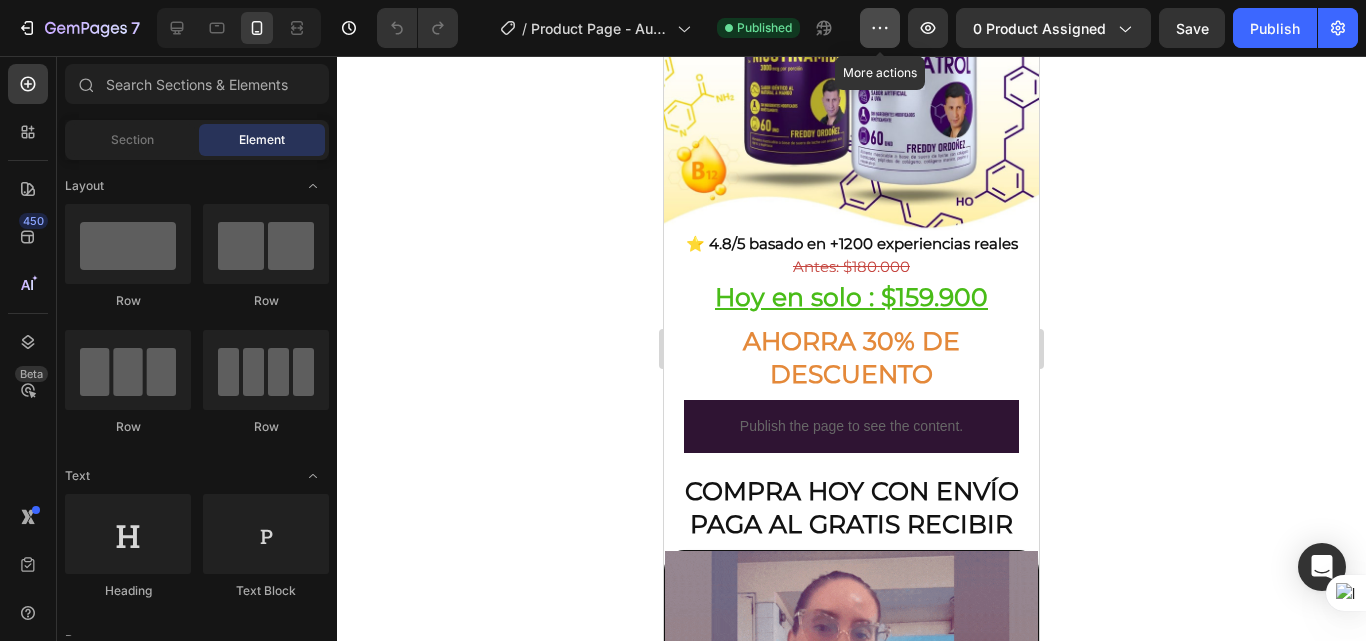 click 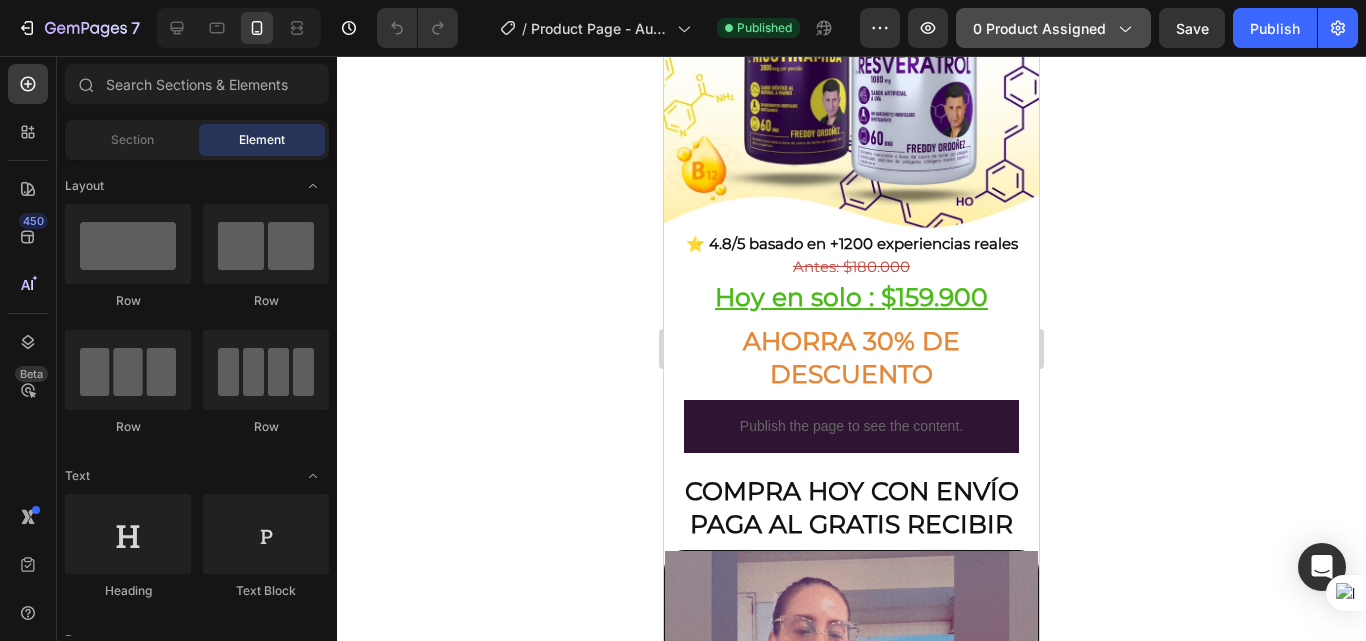 click on "0 product assigned" 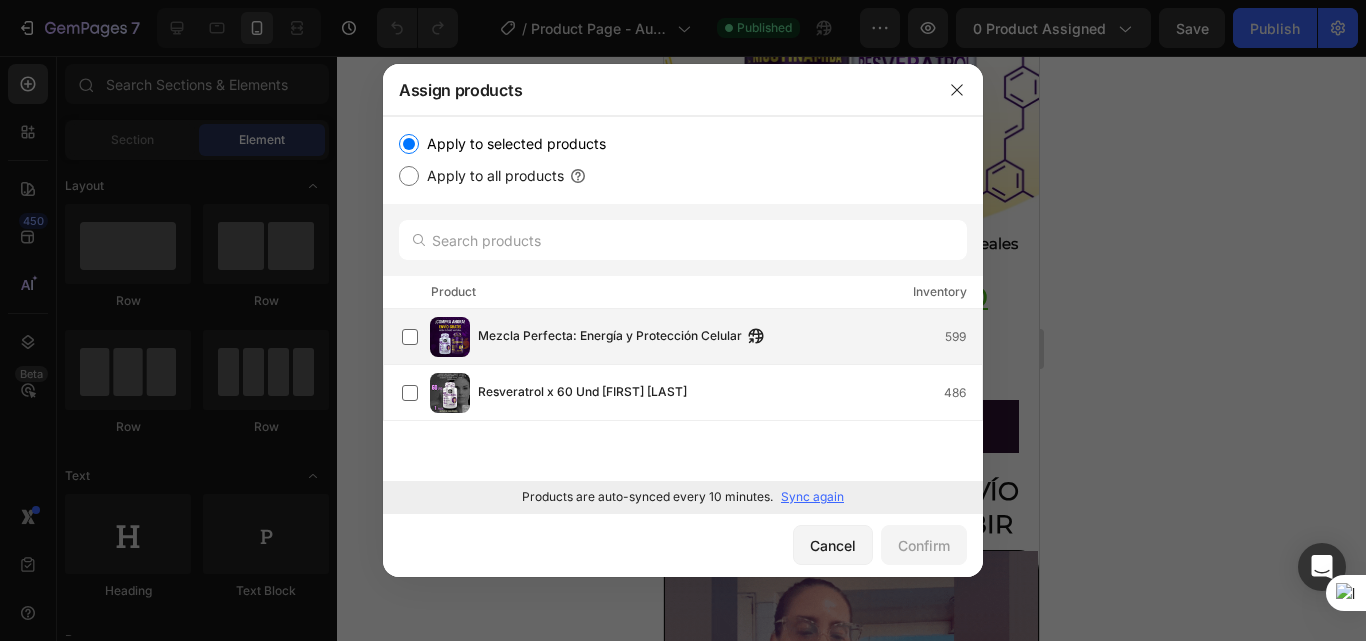 click on "Mezcla Perfecta: Energía y Protección Celular" at bounding box center [610, 337] 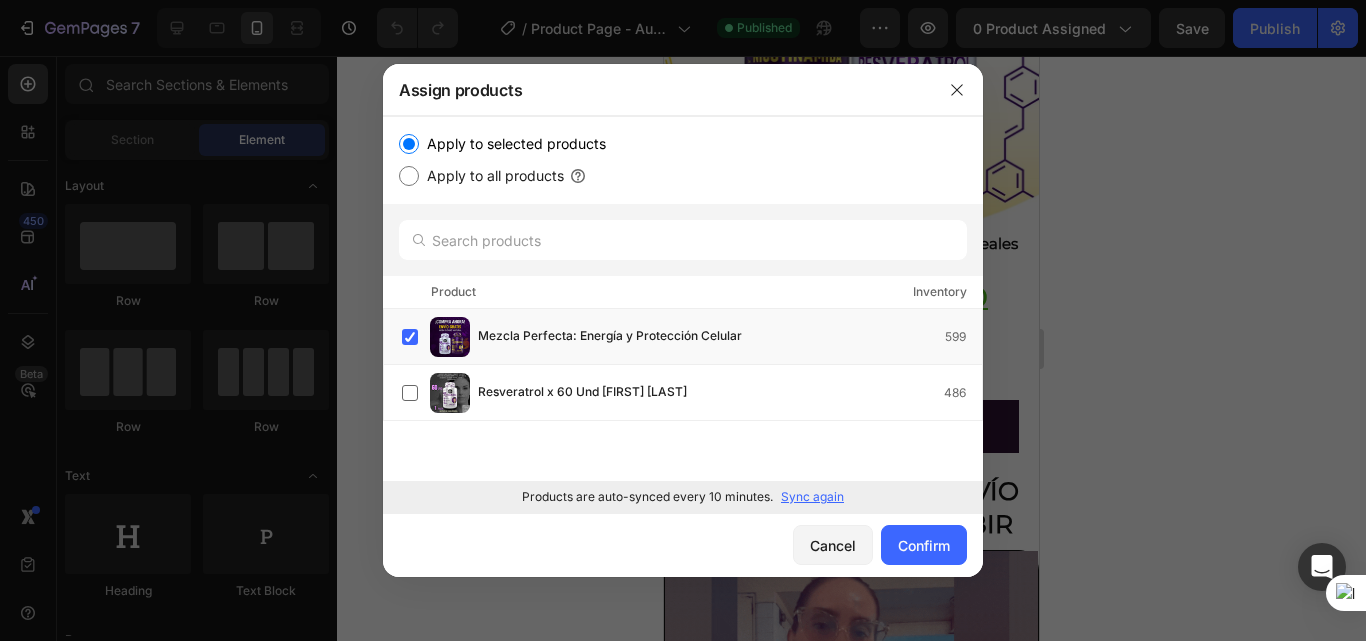 click on "Sync again" at bounding box center [812, 497] 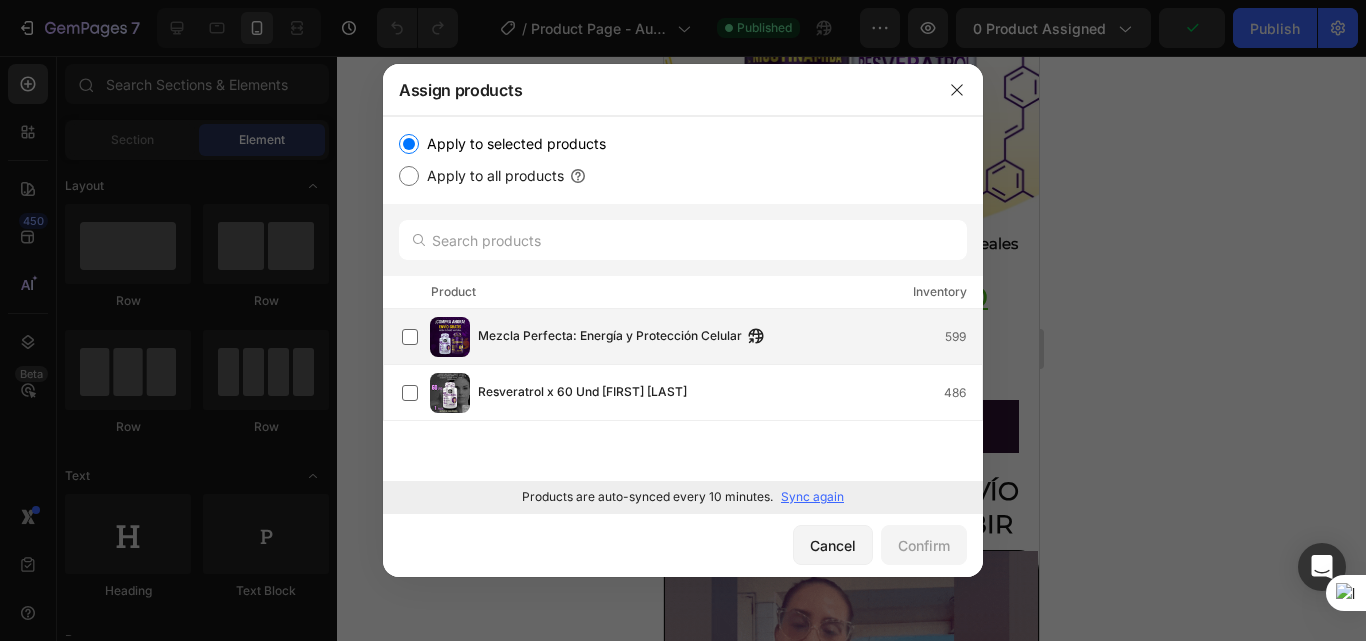 click on "Mezcla Perfecta: Energía y Protección Celular" at bounding box center [610, 337] 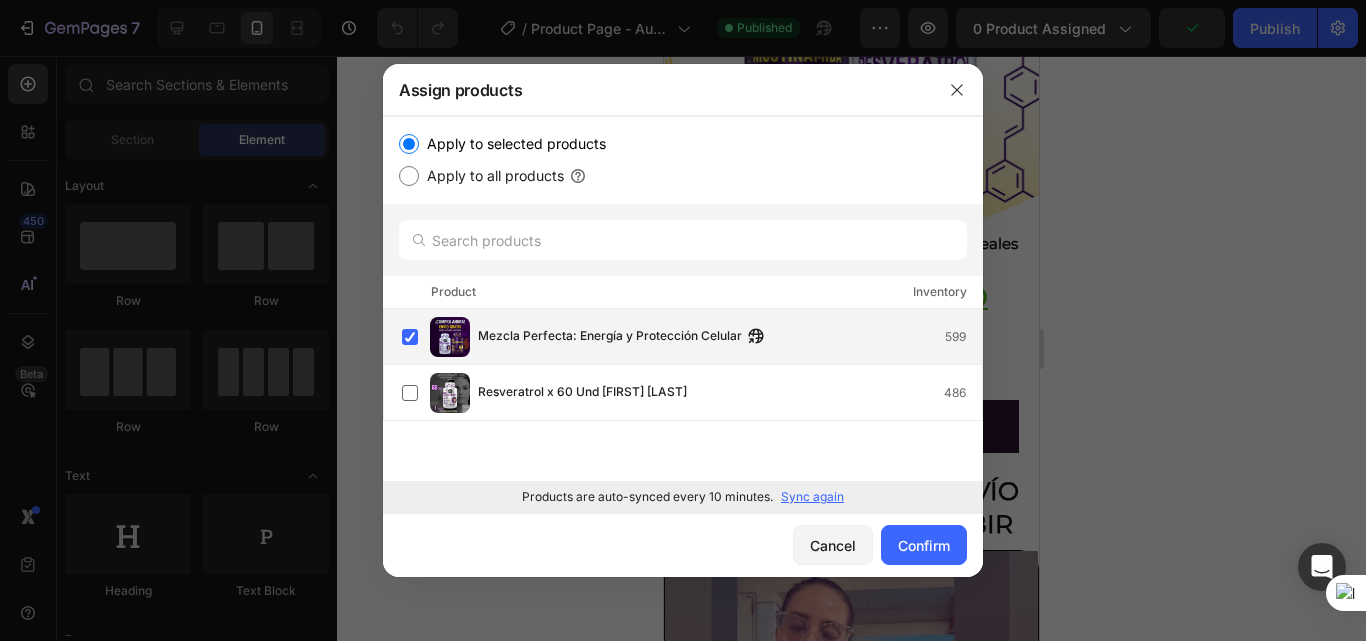 click on "Mezcla Perfecta: Energía y Protección Celular" at bounding box center [610, 337] 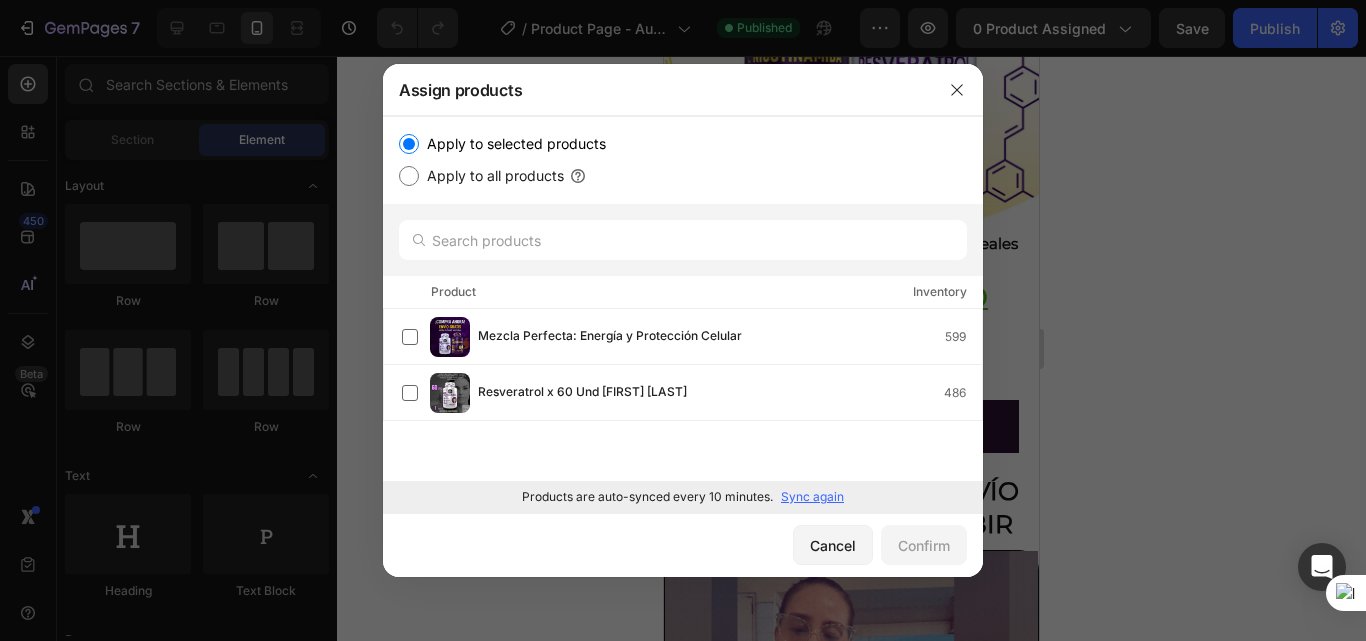 click at bounding box center [683, 320] 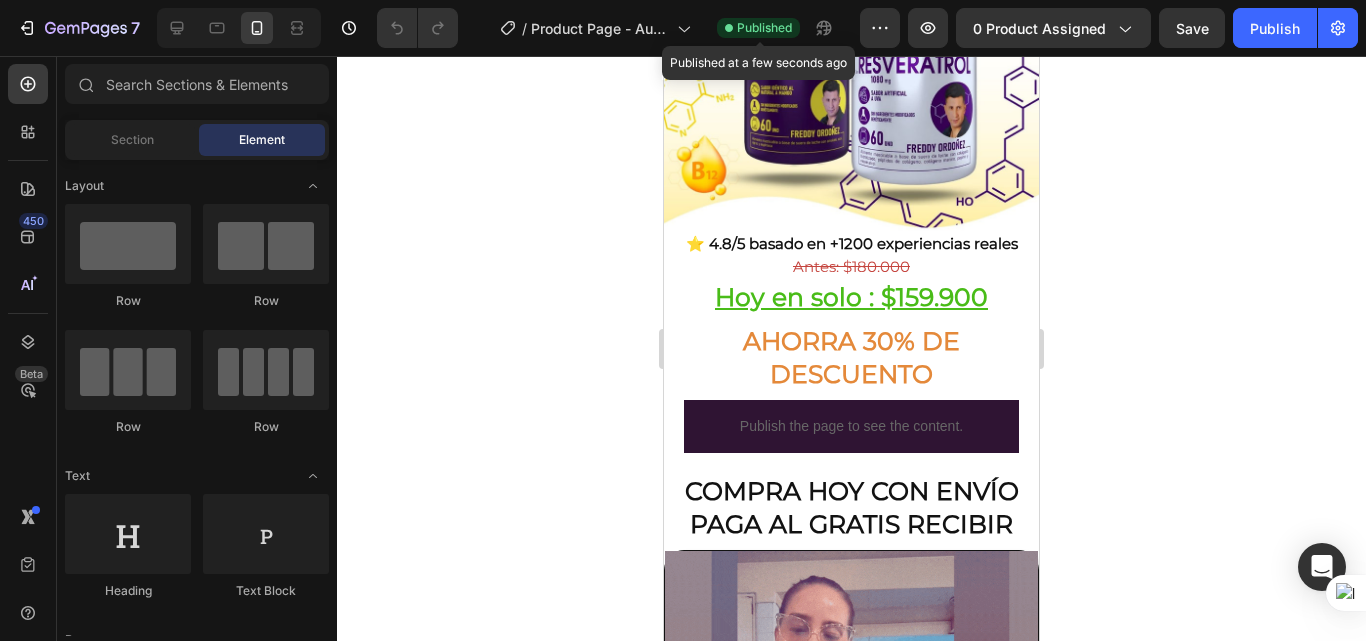 click on "Published" at bounding box center [764, 28] 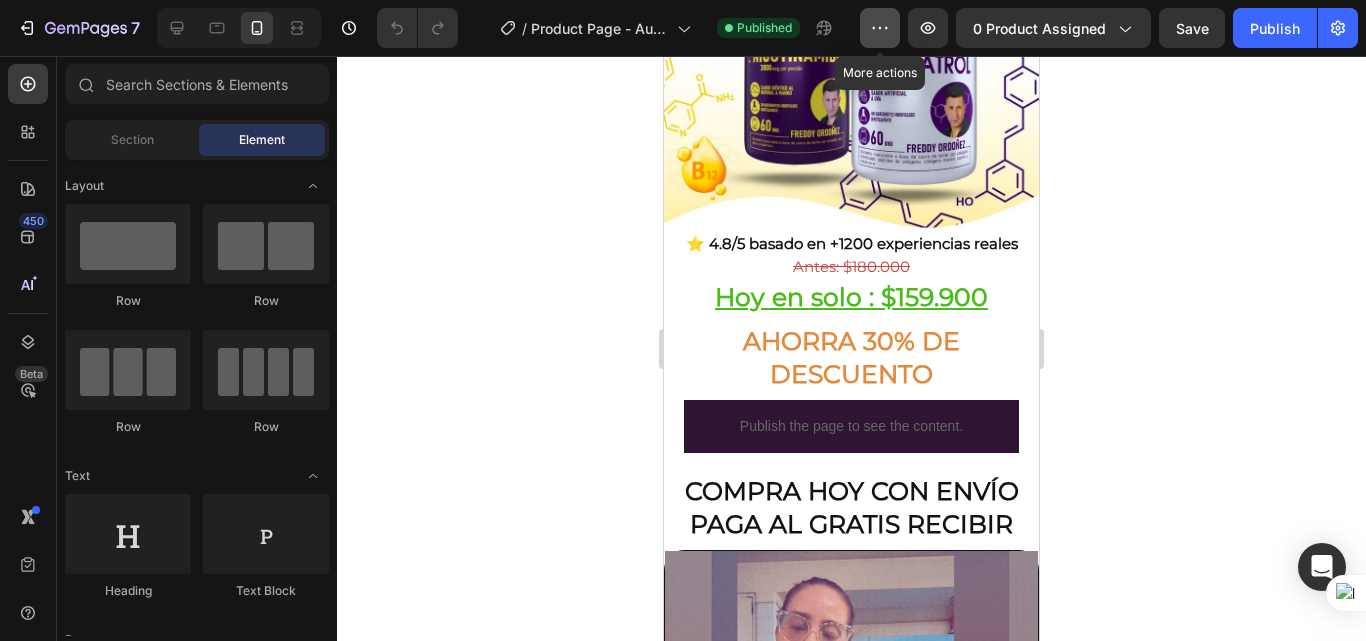 click 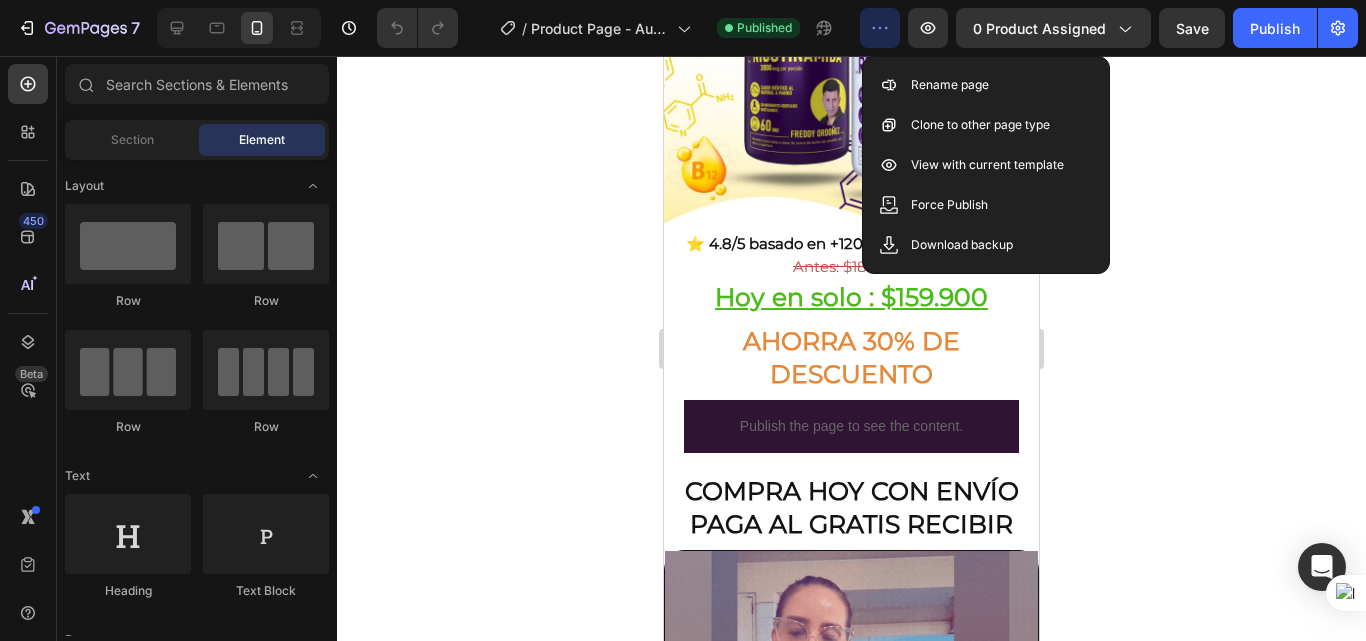click 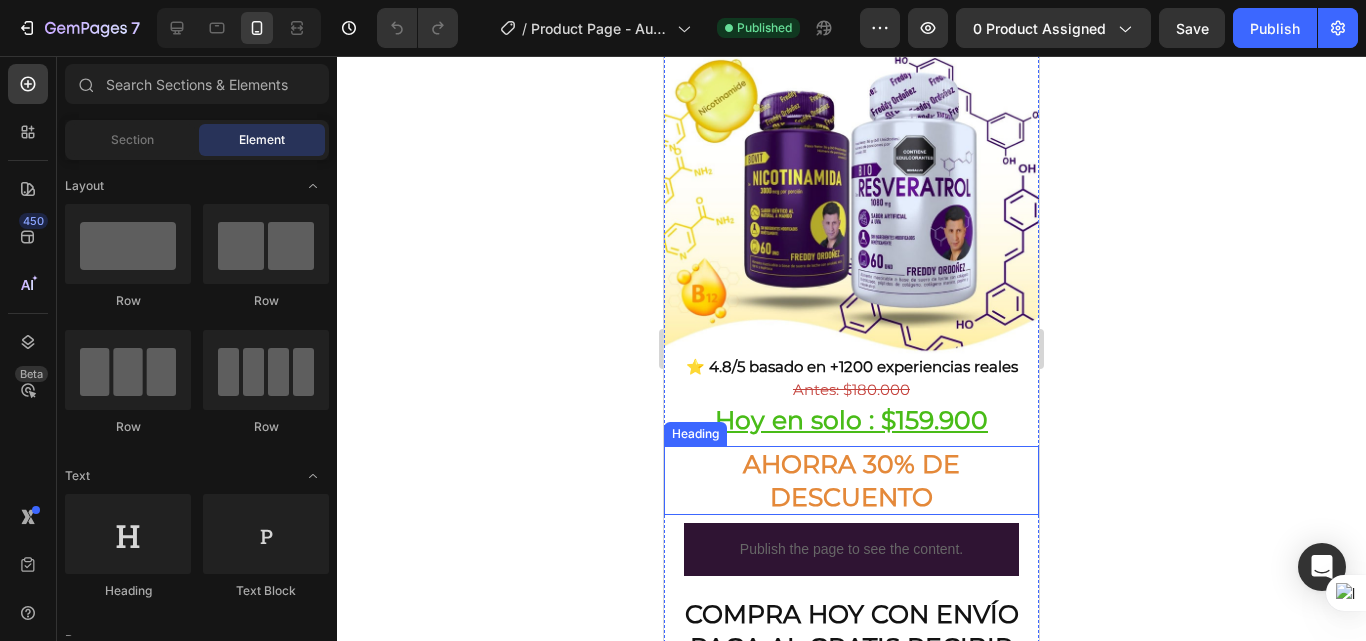 scroll, scrollTop: 0, scrollLeft: 0, axis: both 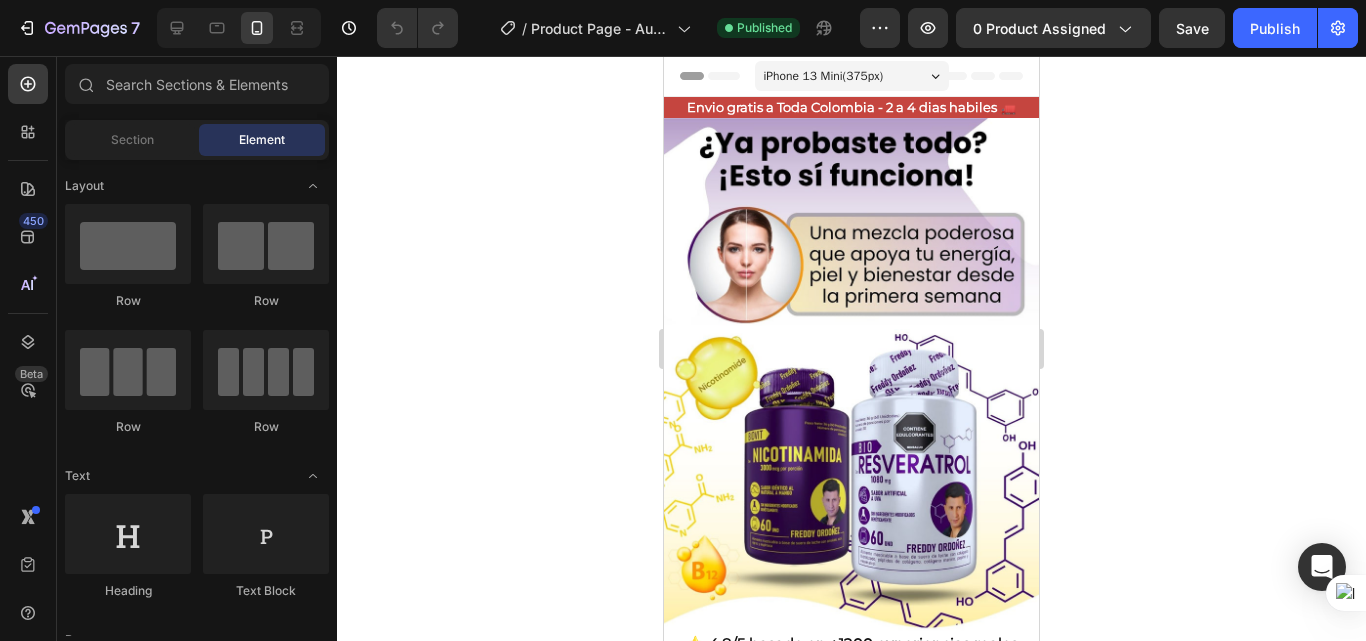 click on "iPhone 13 Mini  ( 375 px)" at bounding box center [852, 76] 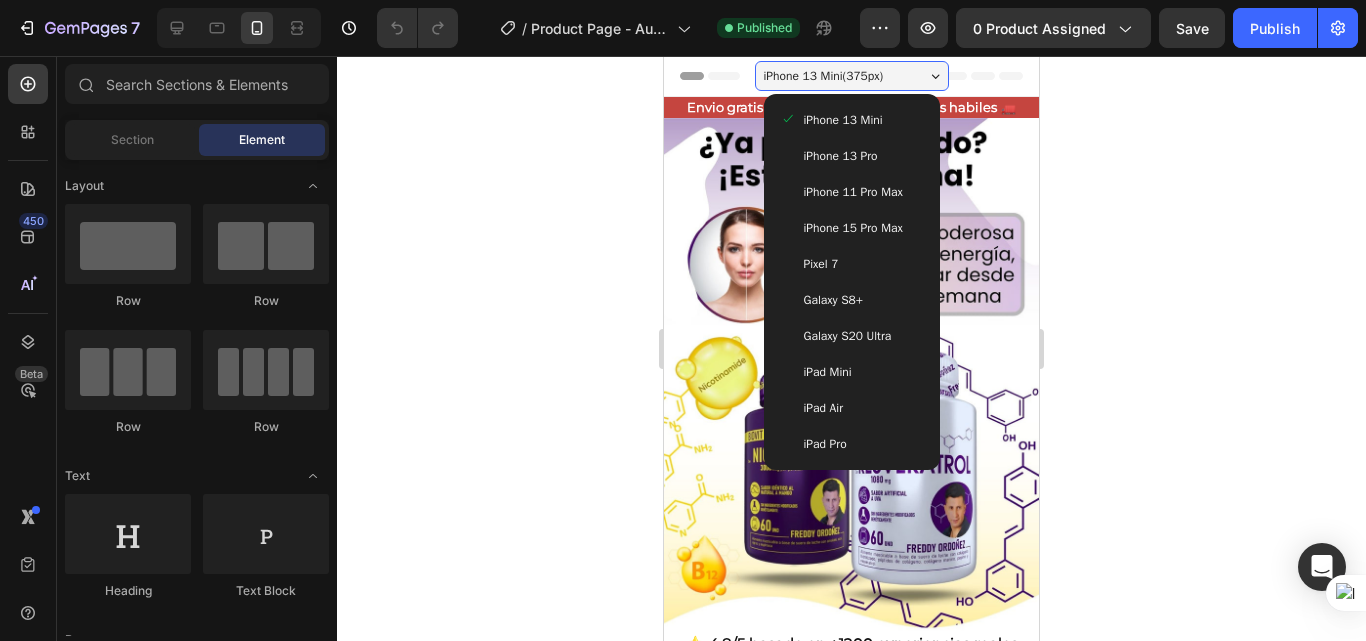 click on "iPhone 13 Mini  ( 375 px)" at bounding box center [852, 76] 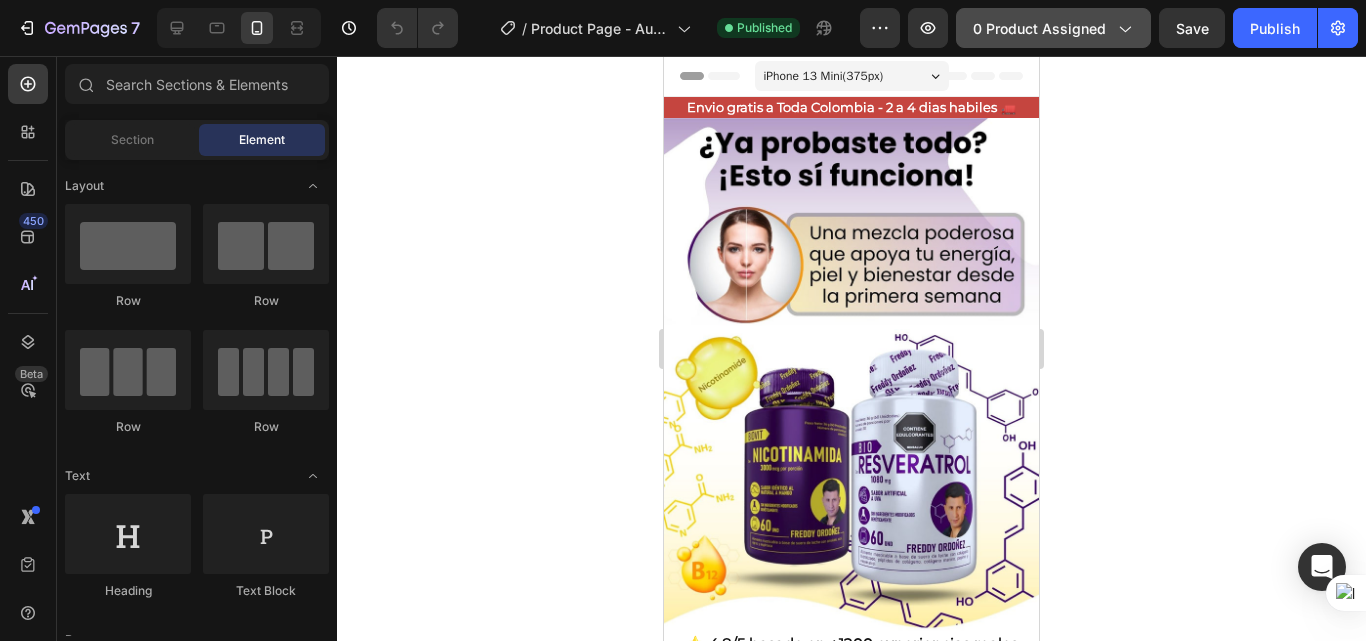 click on "0 product assigned" 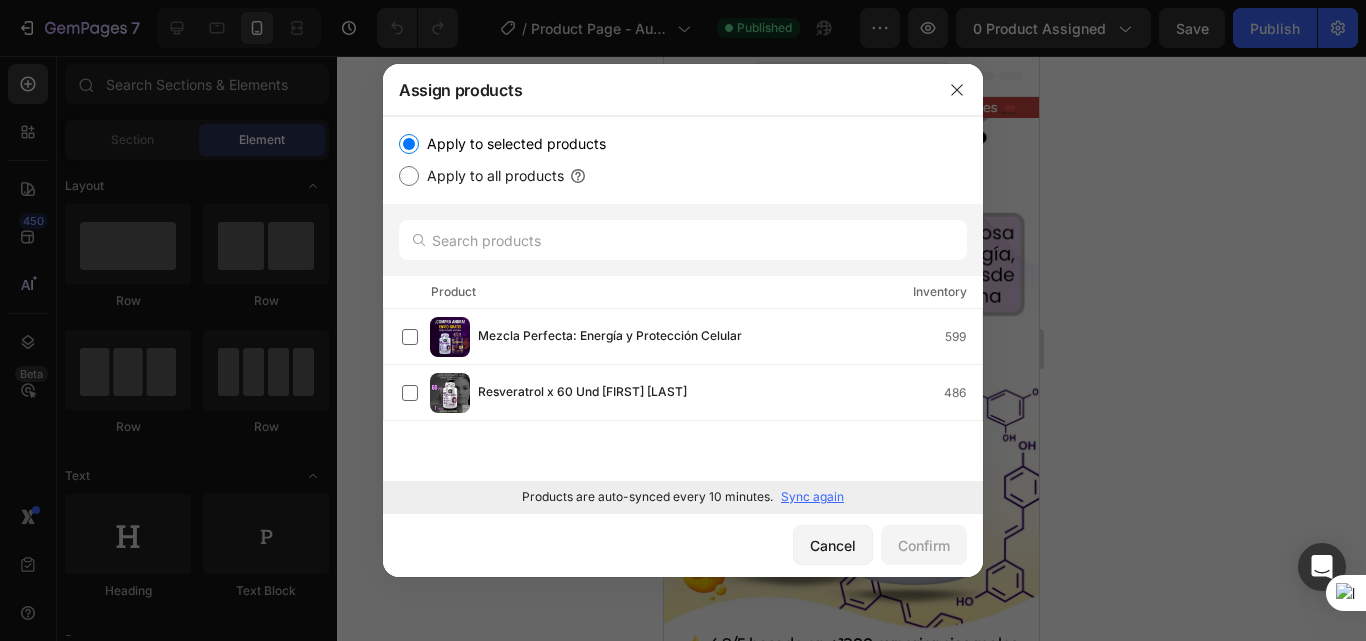 click on "Apply to all products" at bounding box center [491, 176] 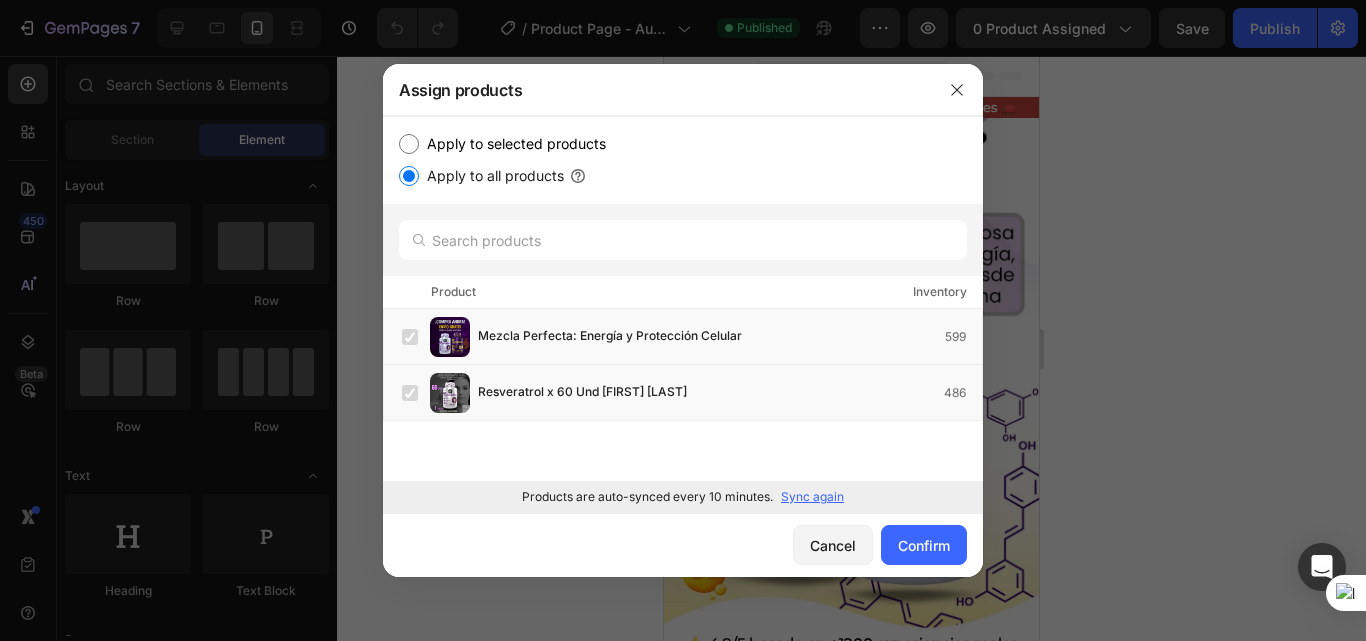 click on "Apply to selected products" at bounding box center [512, 144] 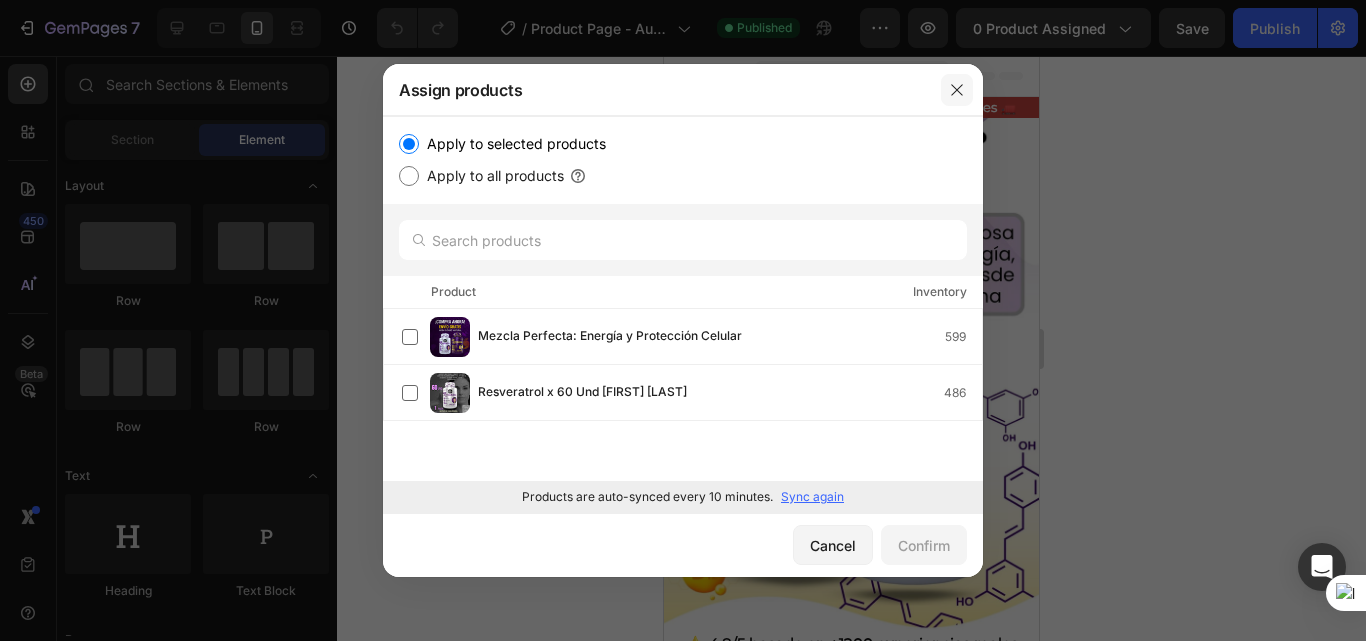 click at bounding box center [957, 90] 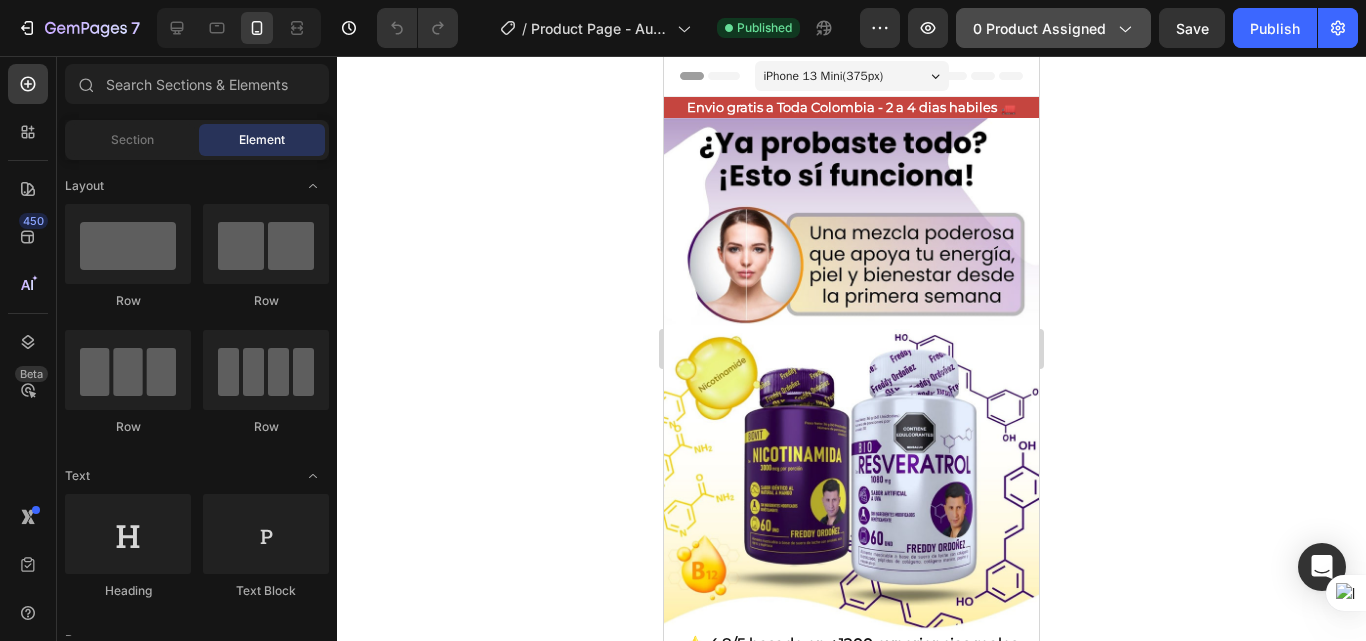 click 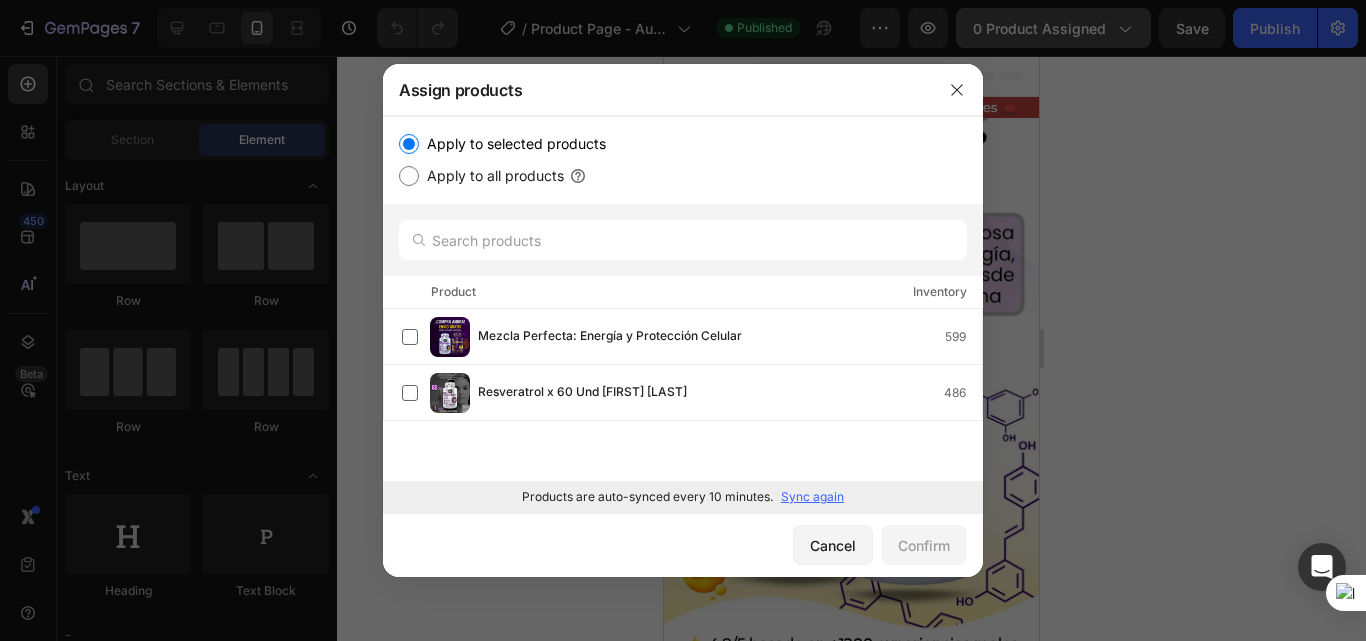 click at bounding box center (683, 320) 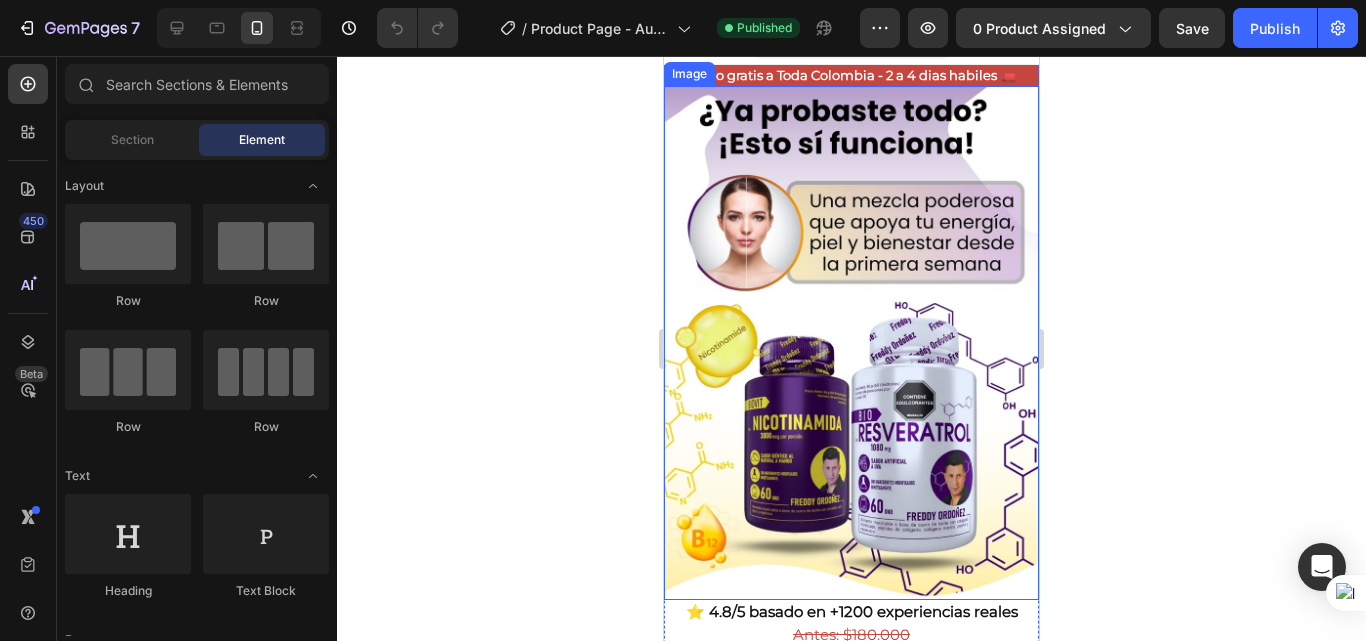 scroll, scrollTop: 0, scrollLeft: 0, axis: both 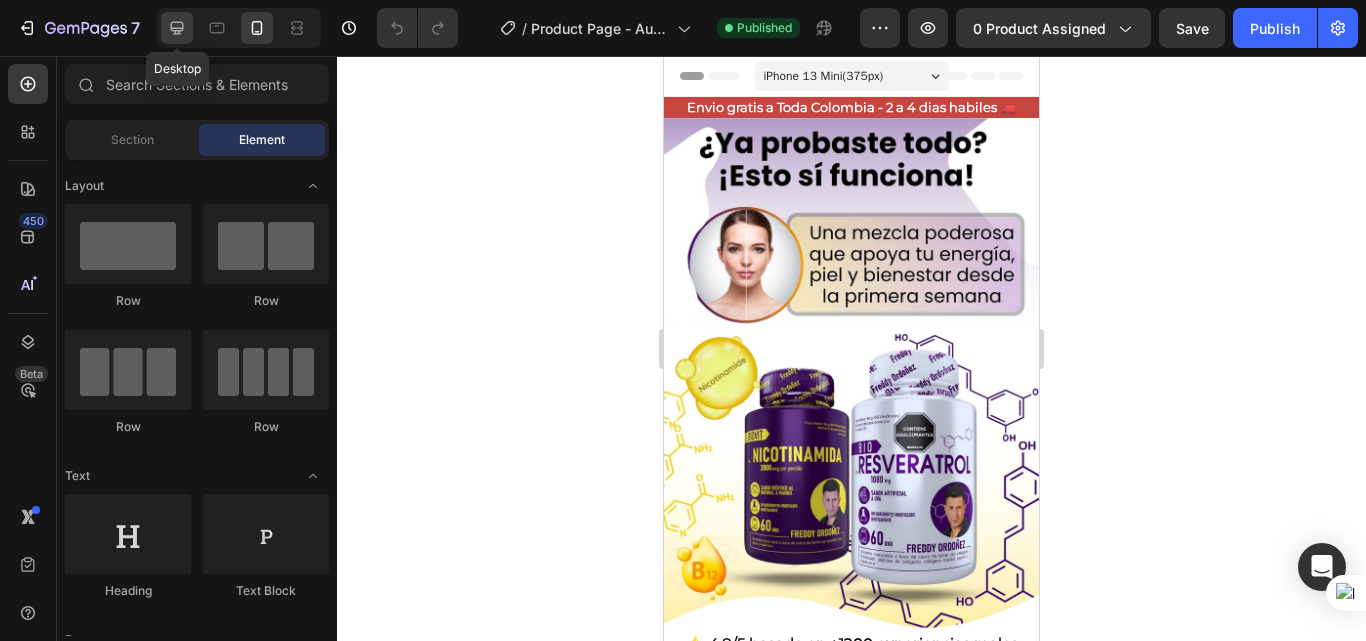 click 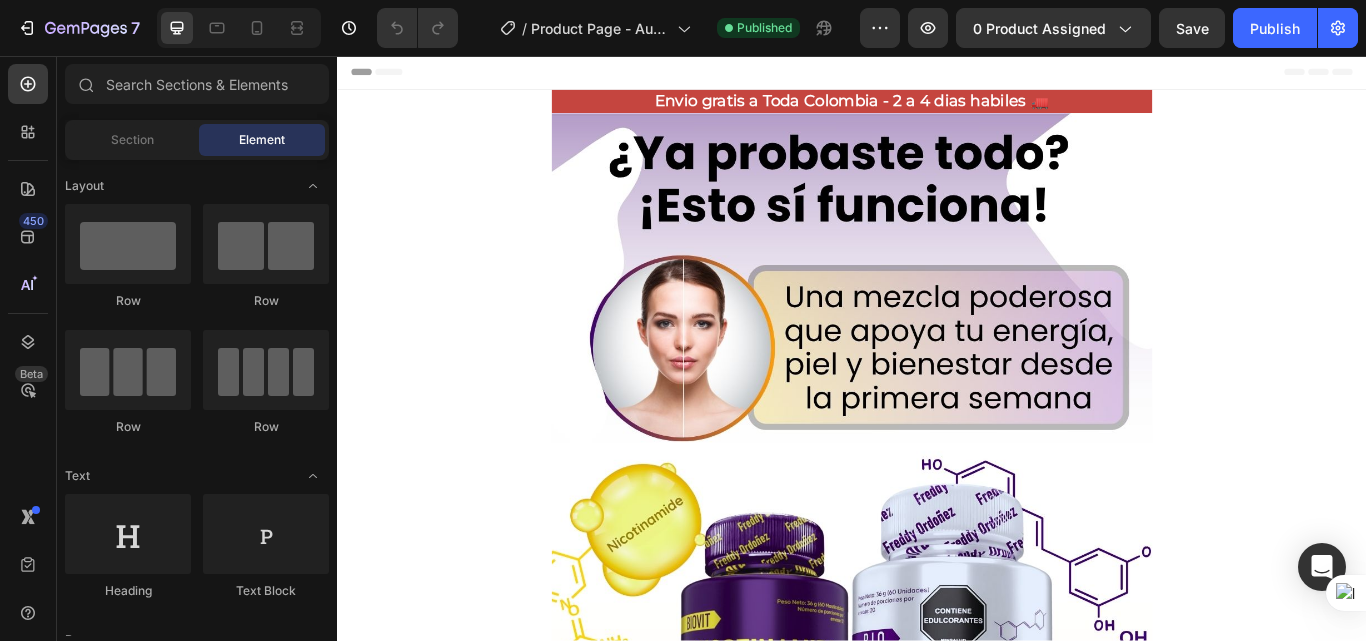 scroll, scrollTop: 0, scrollLeft: 0, axis: both 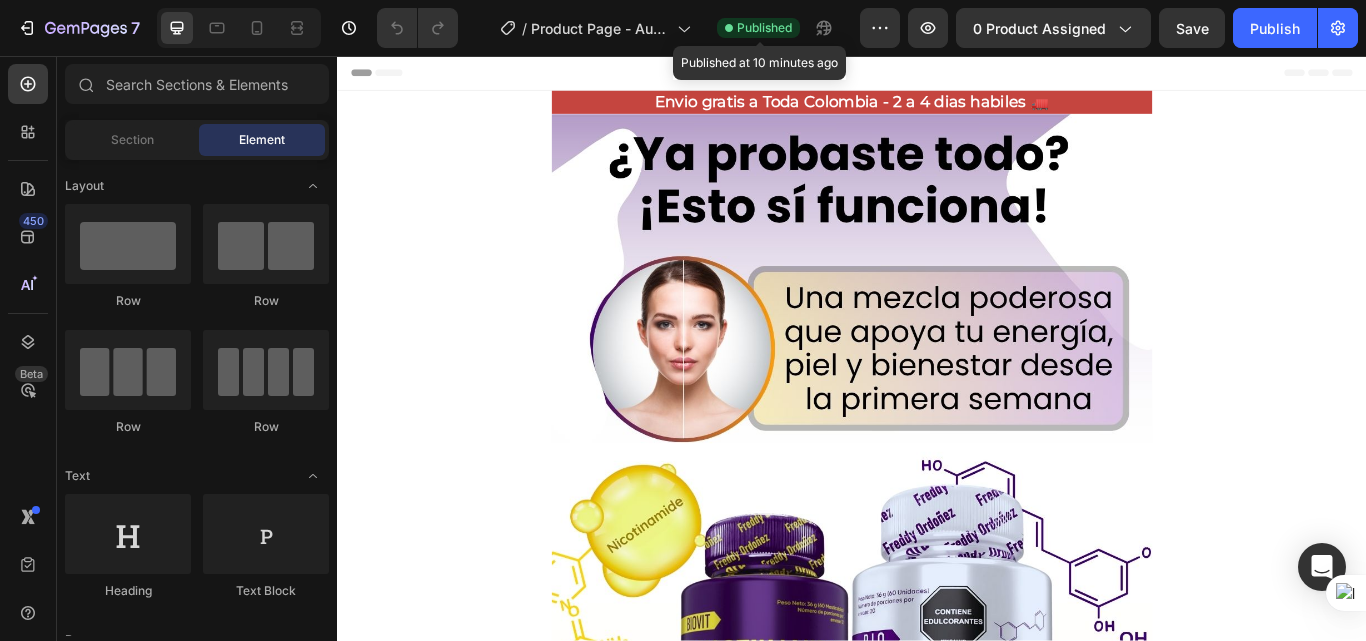 click on "Published" at bounding box center (764, 28) 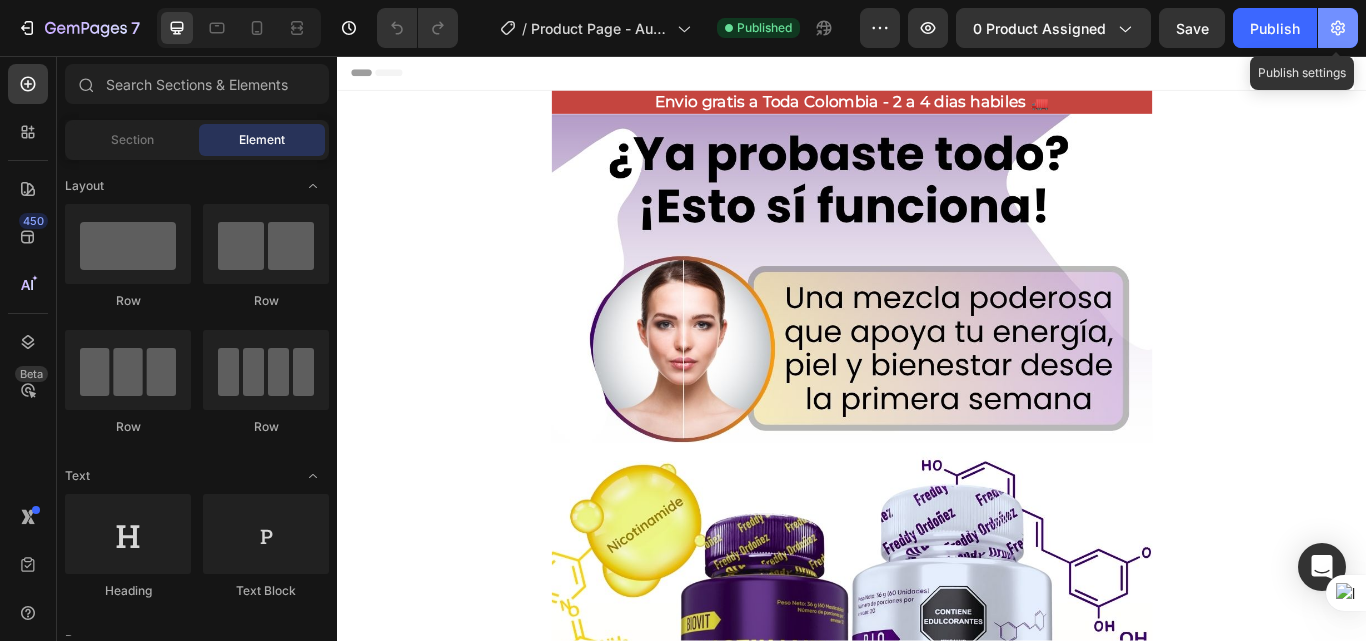 click 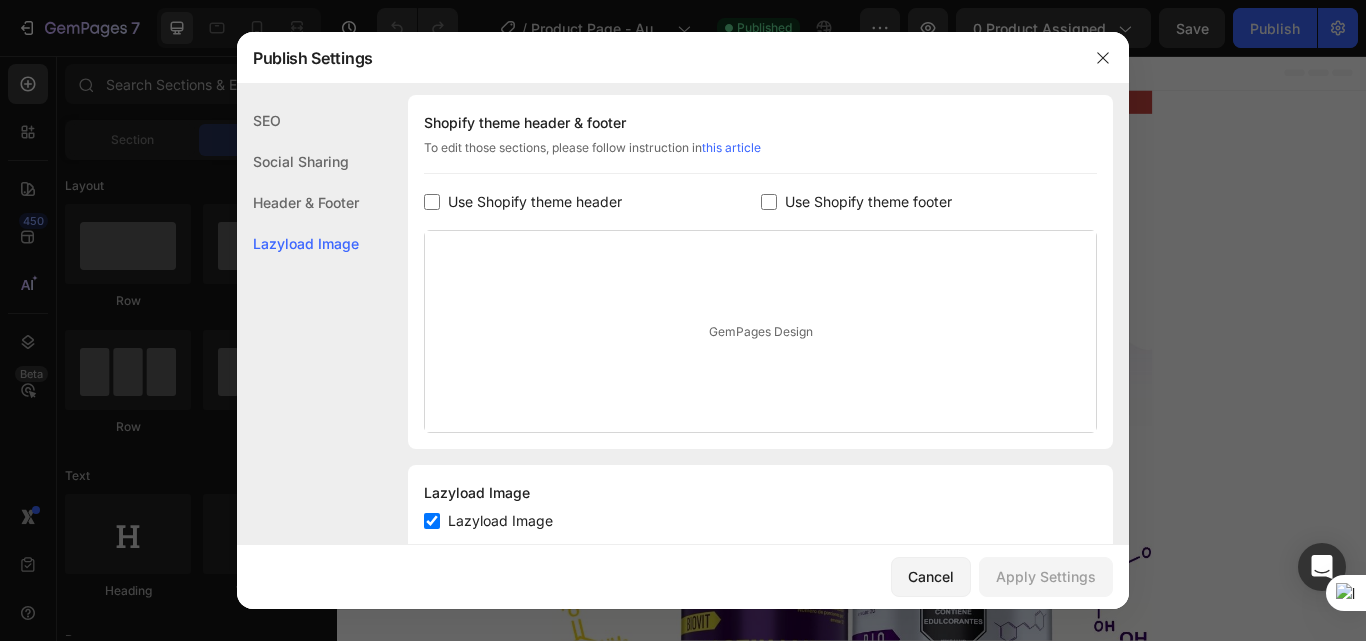 scroll, scrollTop: 352, scrollLeft: 0, axis: vertical 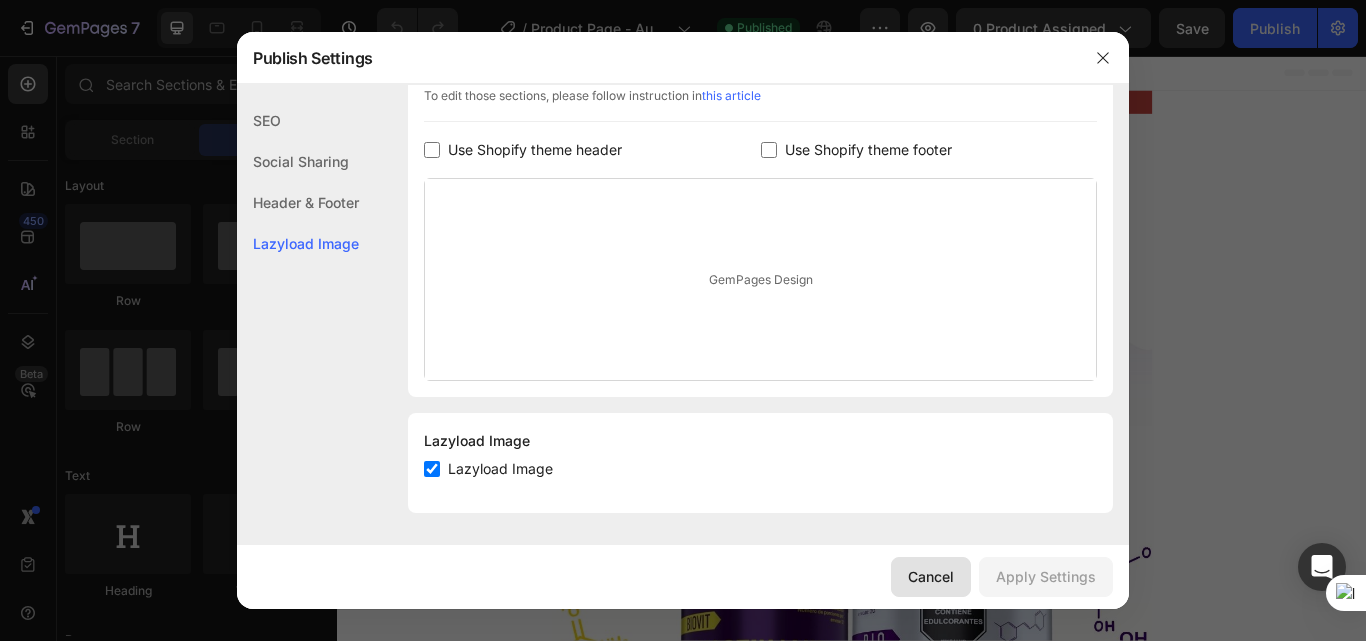 click on "Cancel" 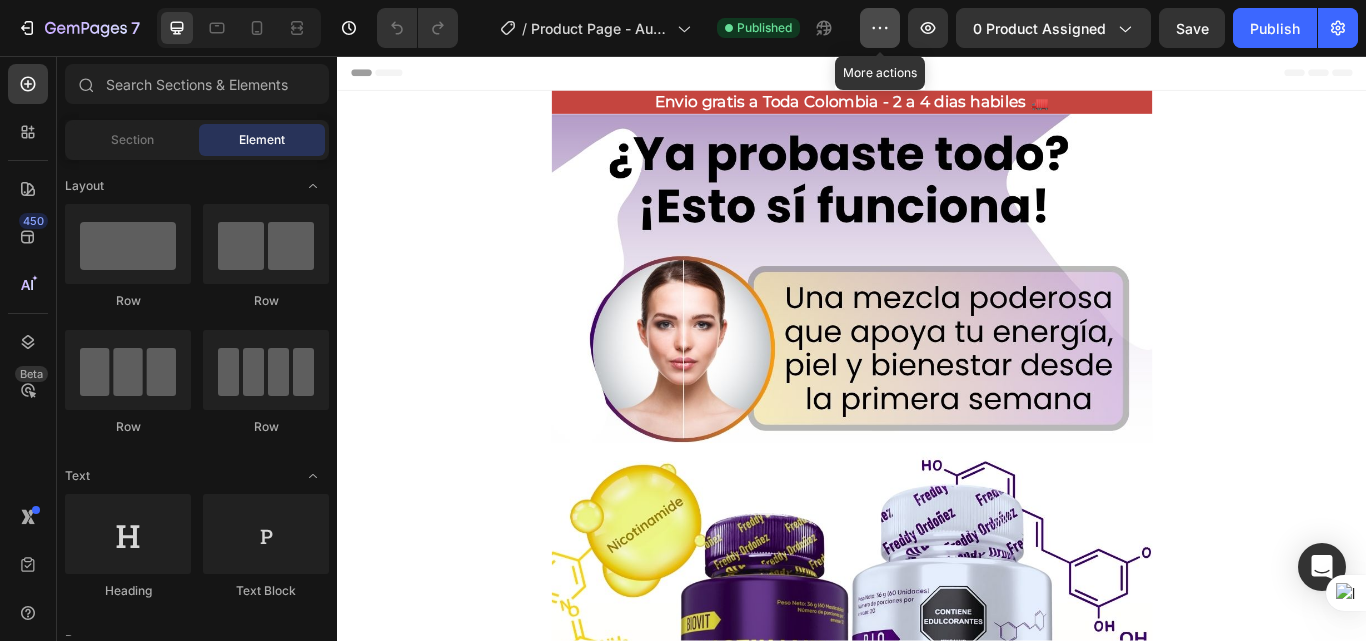 click 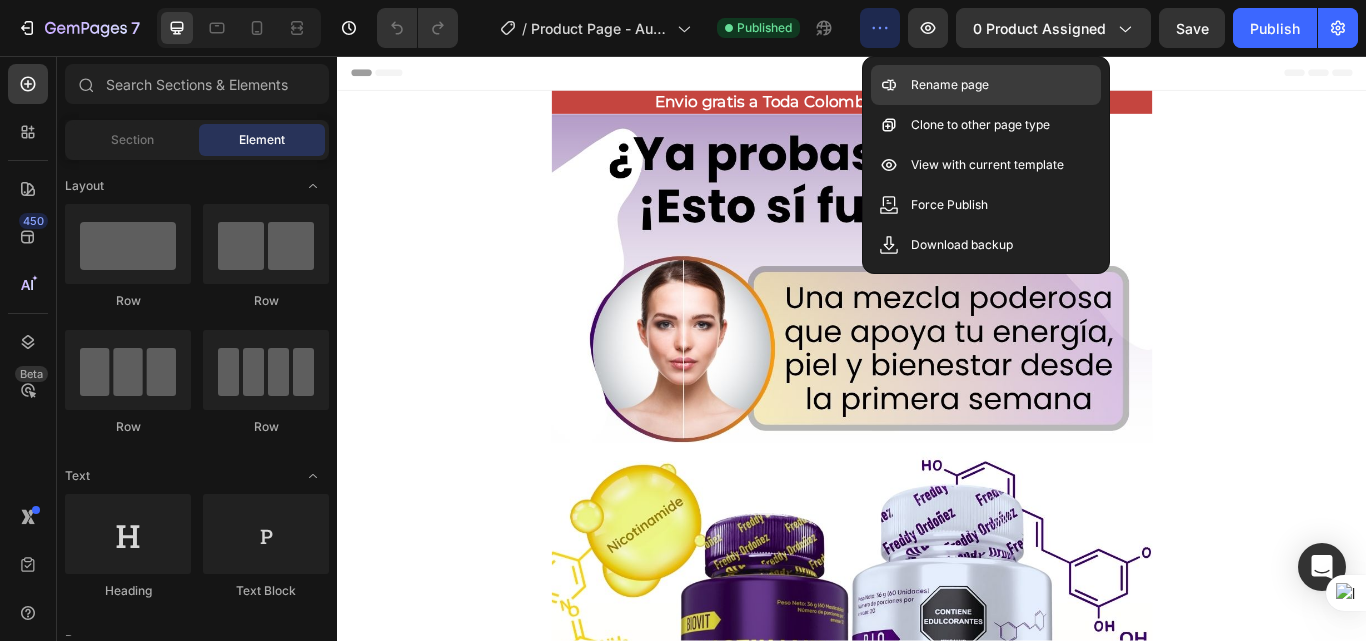 click on "Rename page" at bounding box center [950, 85] 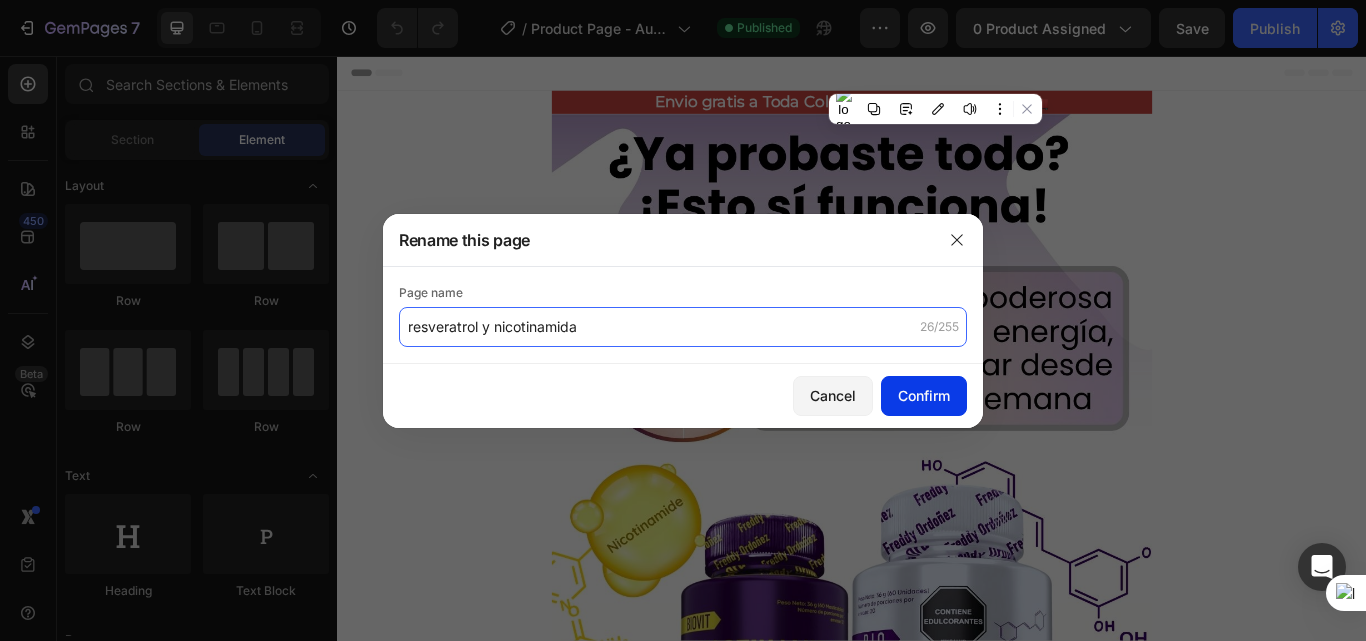 type on "resveratrol y nicotinamida" 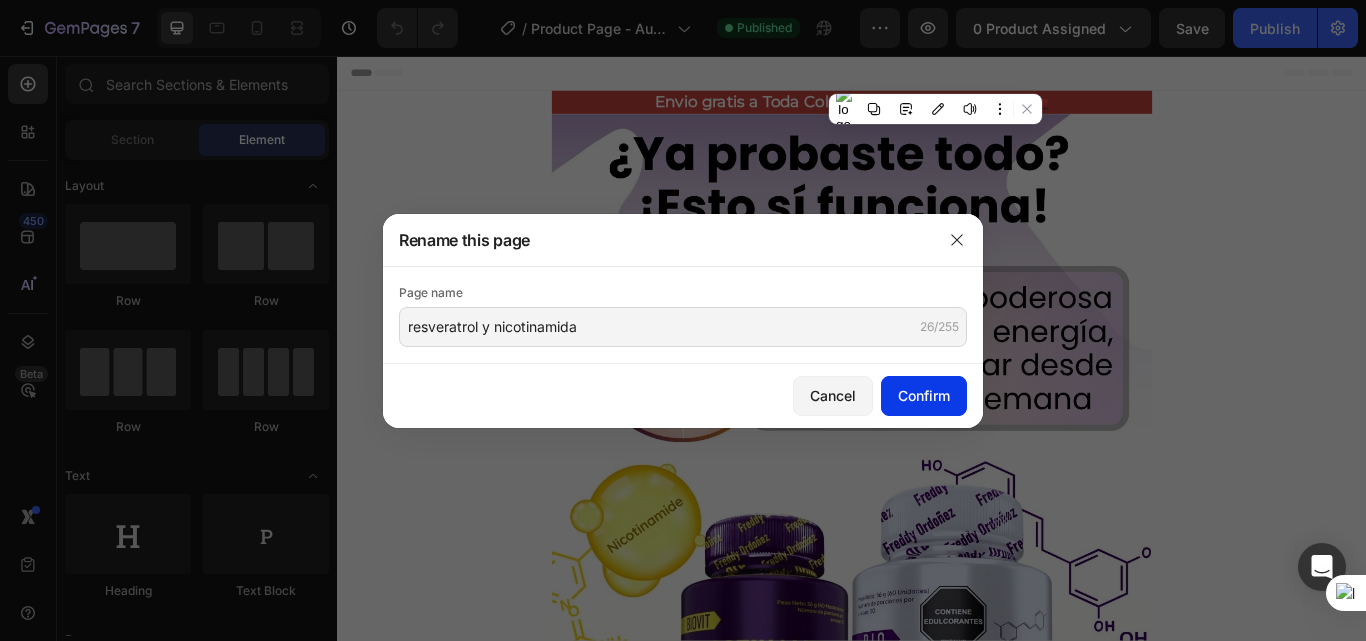 click on "Confirm" at bounding box center (924, 395) 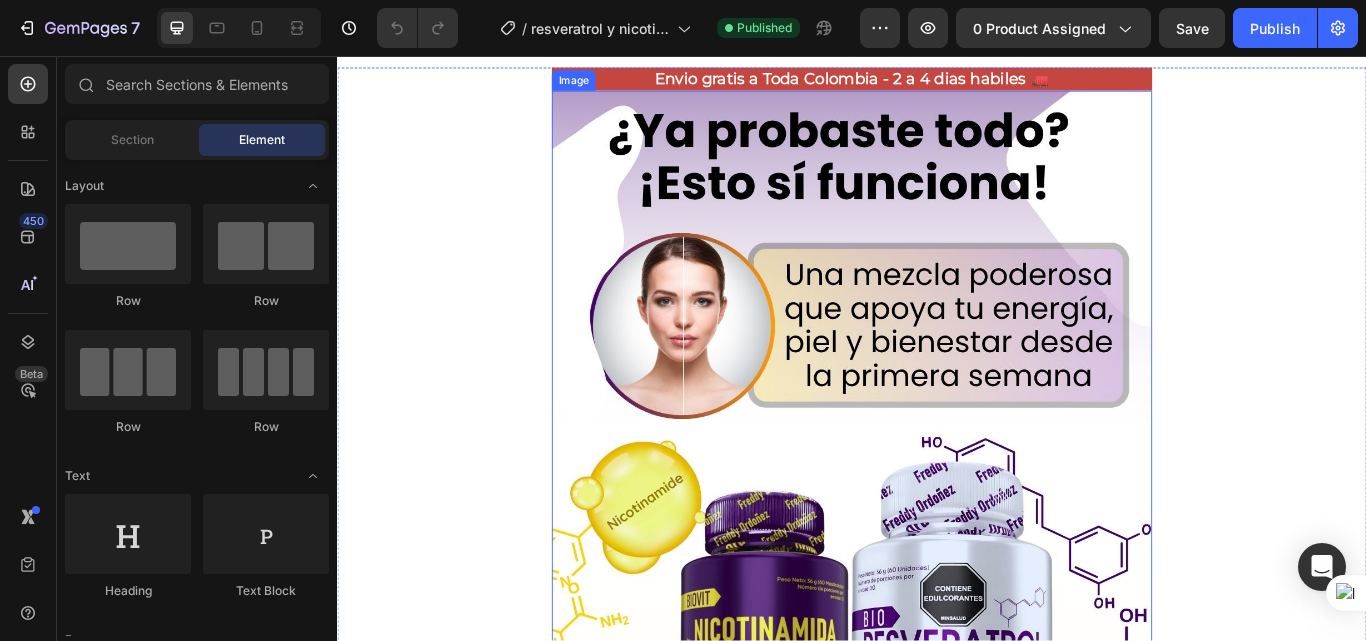 scroll, scrollTop: 0, scrollLeft: 0, axis: both 